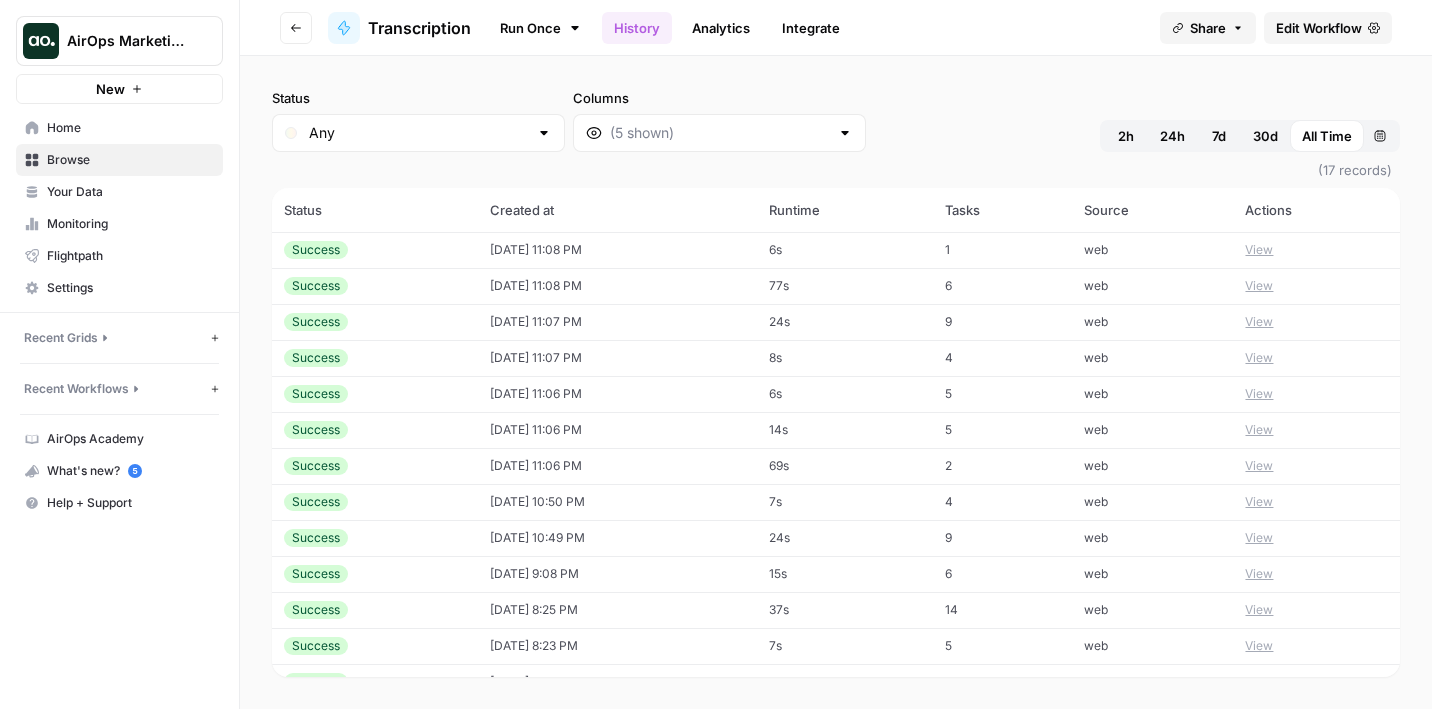scroll, scrollTop: 0, scrollLeft: 0, axis: both 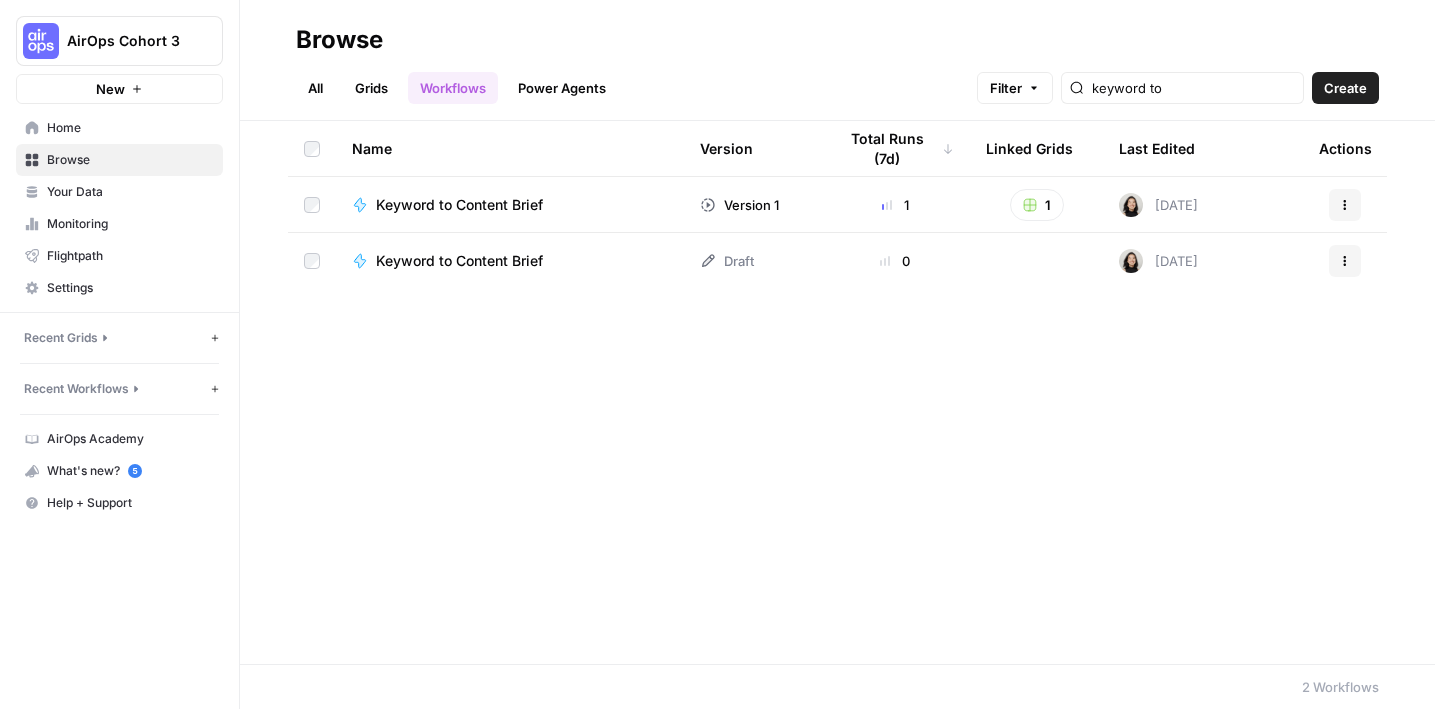 click on "Keyword to Content Brief" at bounding box center [459, 261] 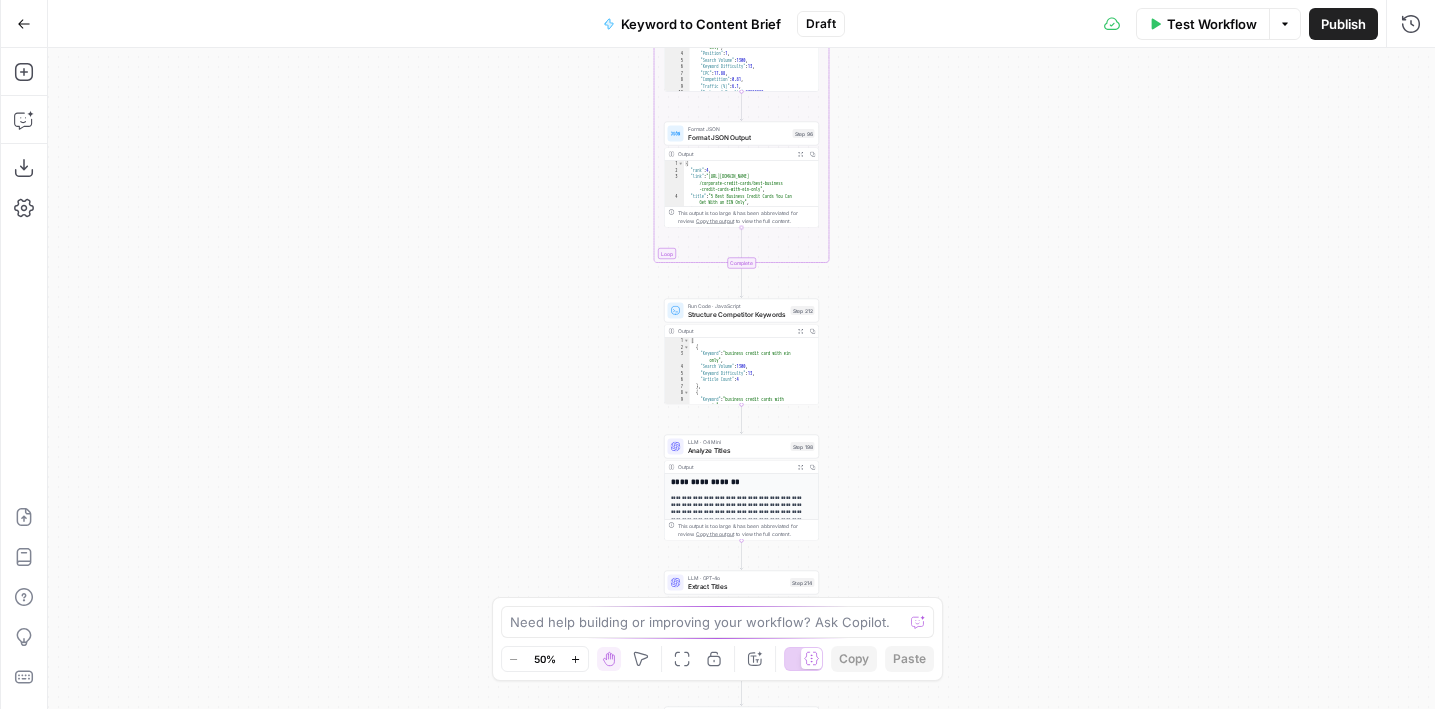 drag, startPoint x: 553, startPoint y: 200, endPoint x: 485, endPoint y: 592, distance: 397.85425 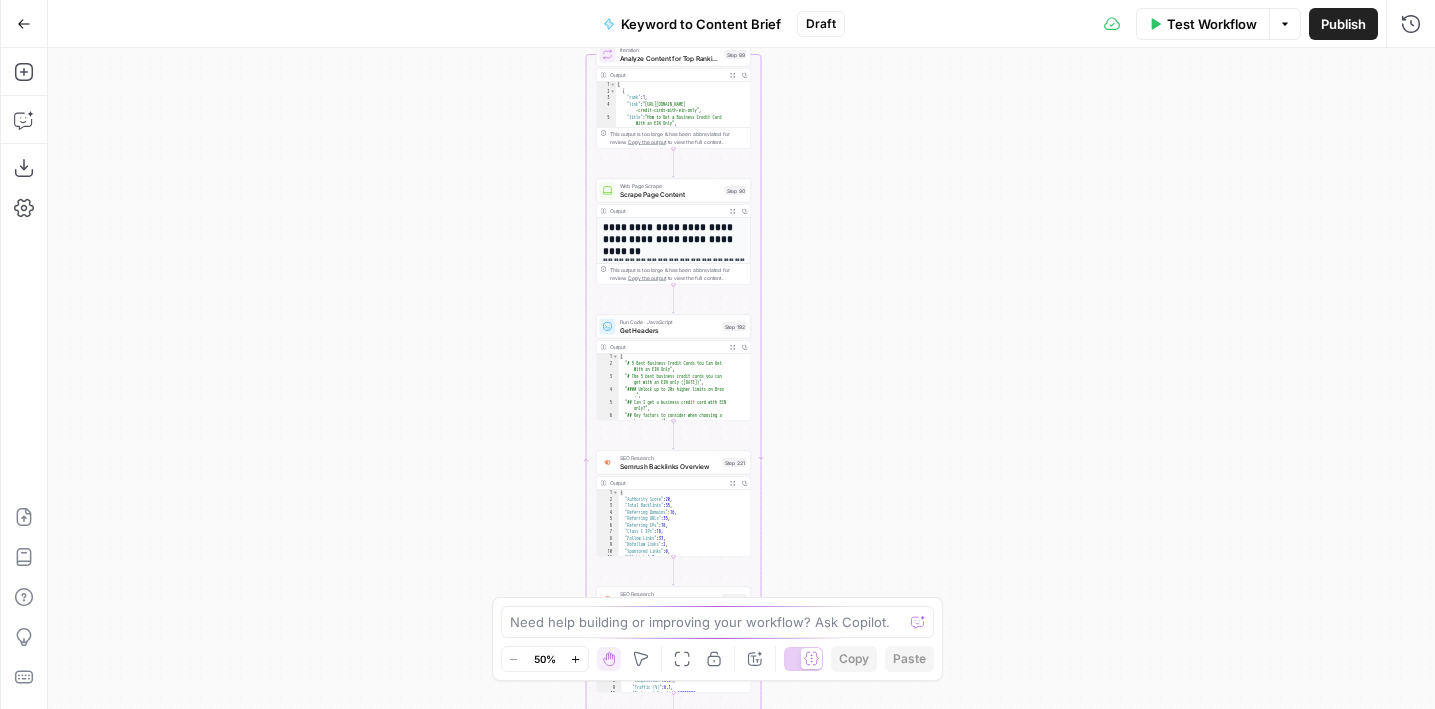 drag, startPoint x: 492, startPoint y: 313, endPoint x: 492, endPoint y: 539, distance: 226 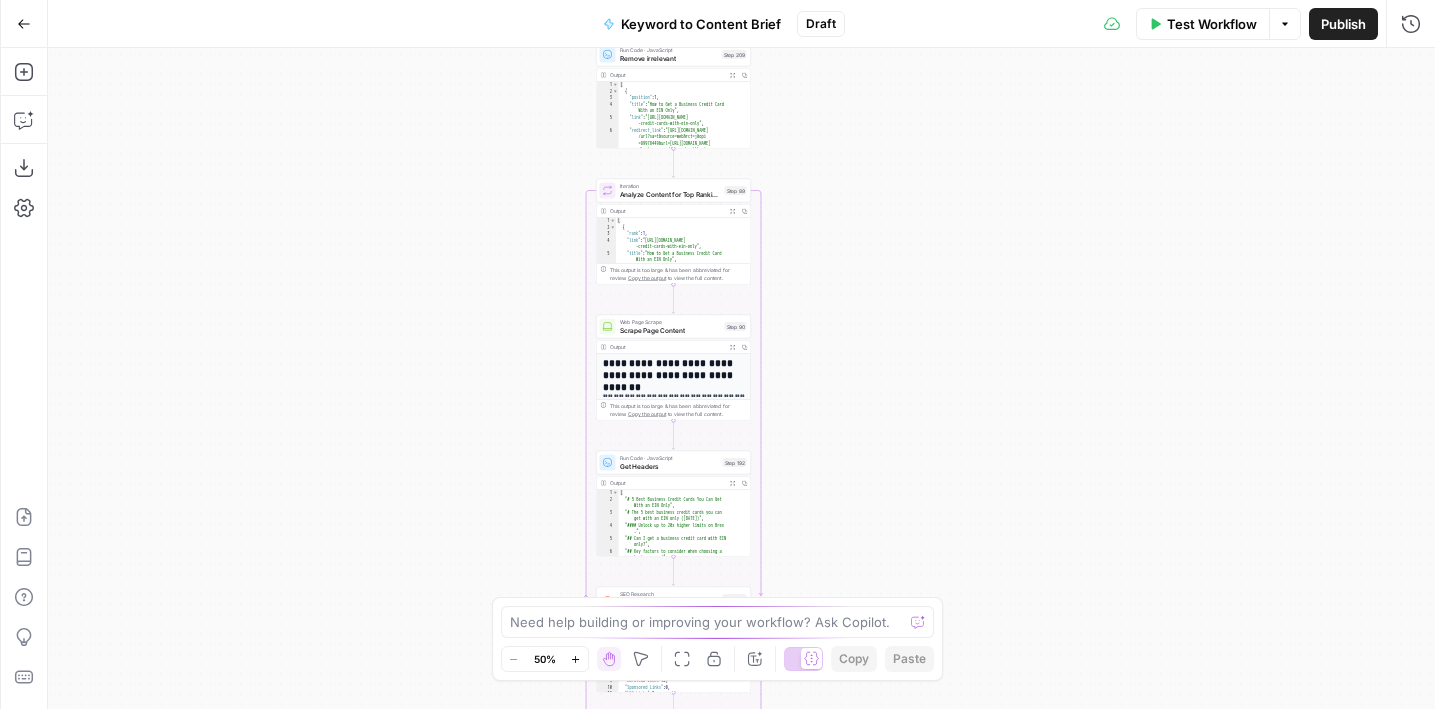 drag, startPoint x: 488, startPoint y: 200, endPoint x: 488, endPoint y: 535, distance: 335 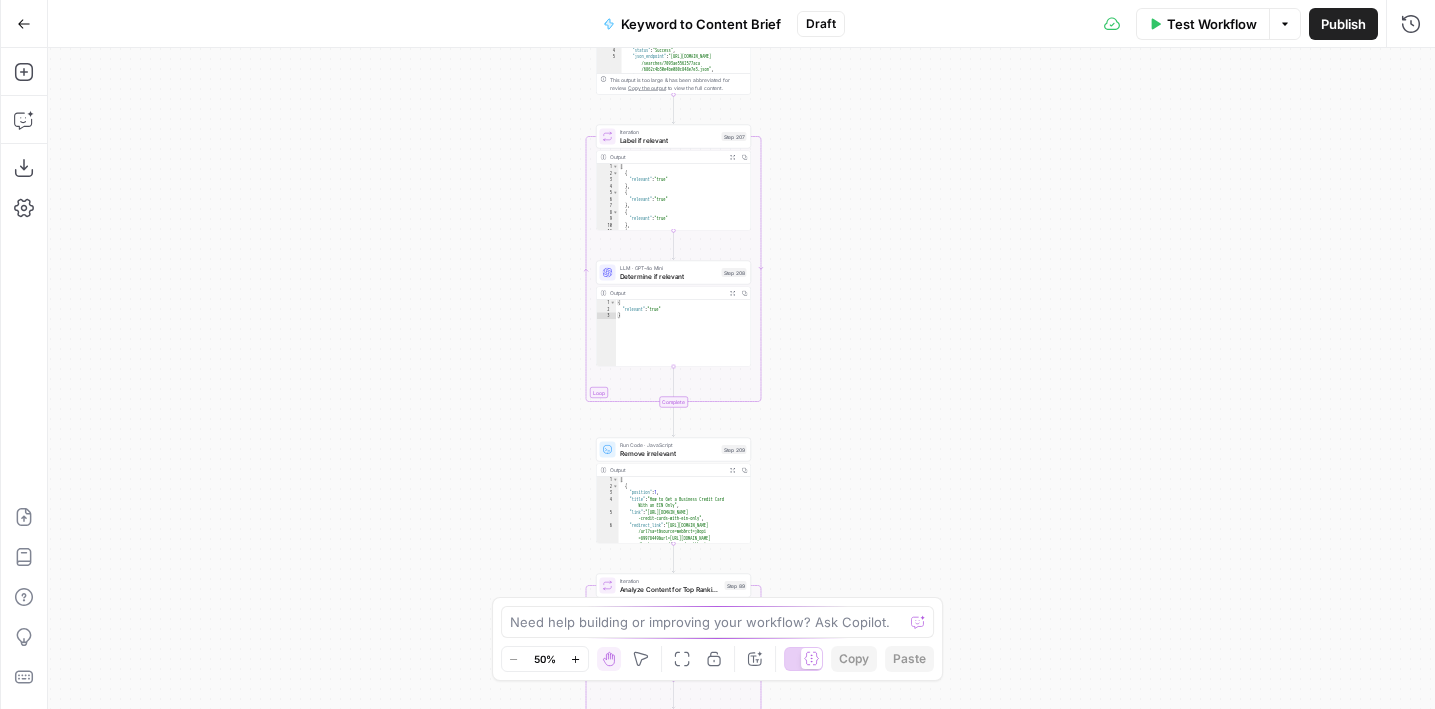 drag, startPoint x: 502, startPoint y: 193, endPoint x: 502, endPoint y: 518, distance: 325 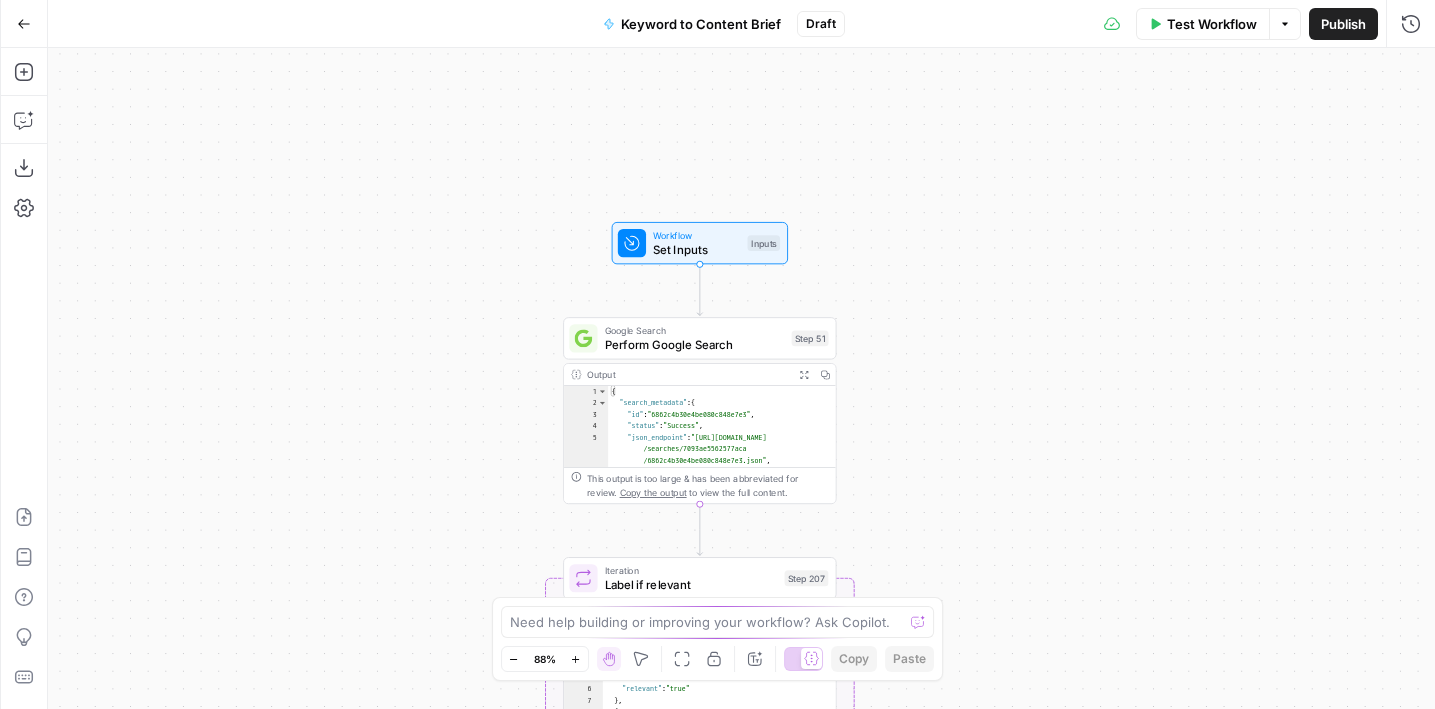 click on "Test Step" at bounding box center [748, 211] 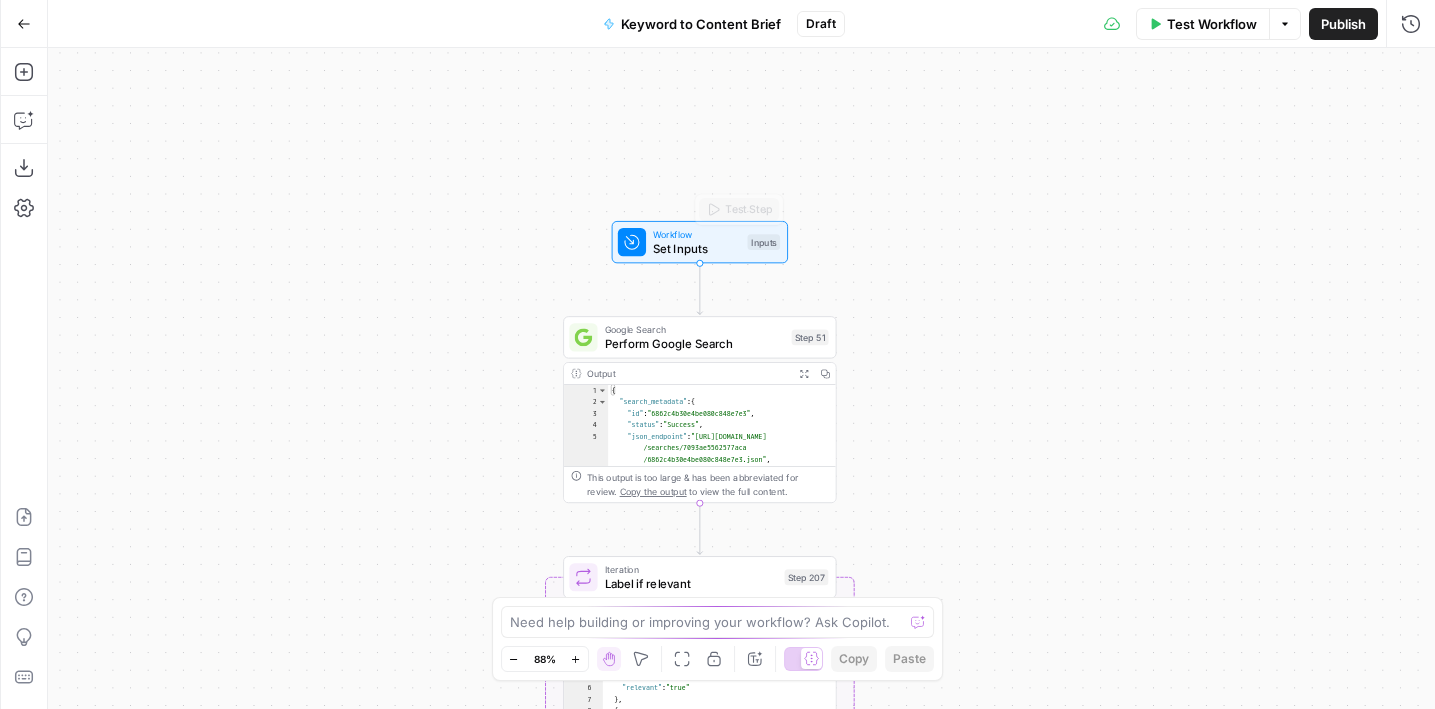 click on "Test Step" at bounding box center (748, 210) 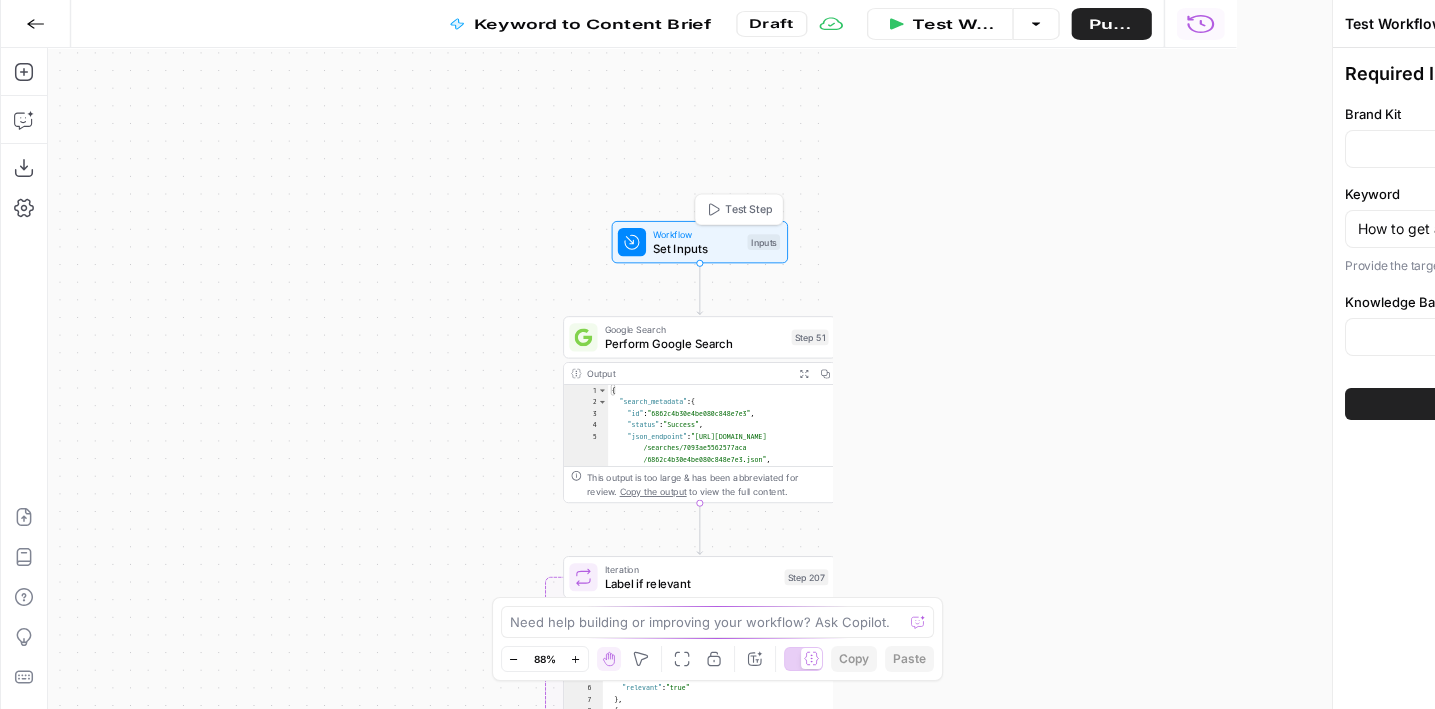 type on "AirOps Sitemap" 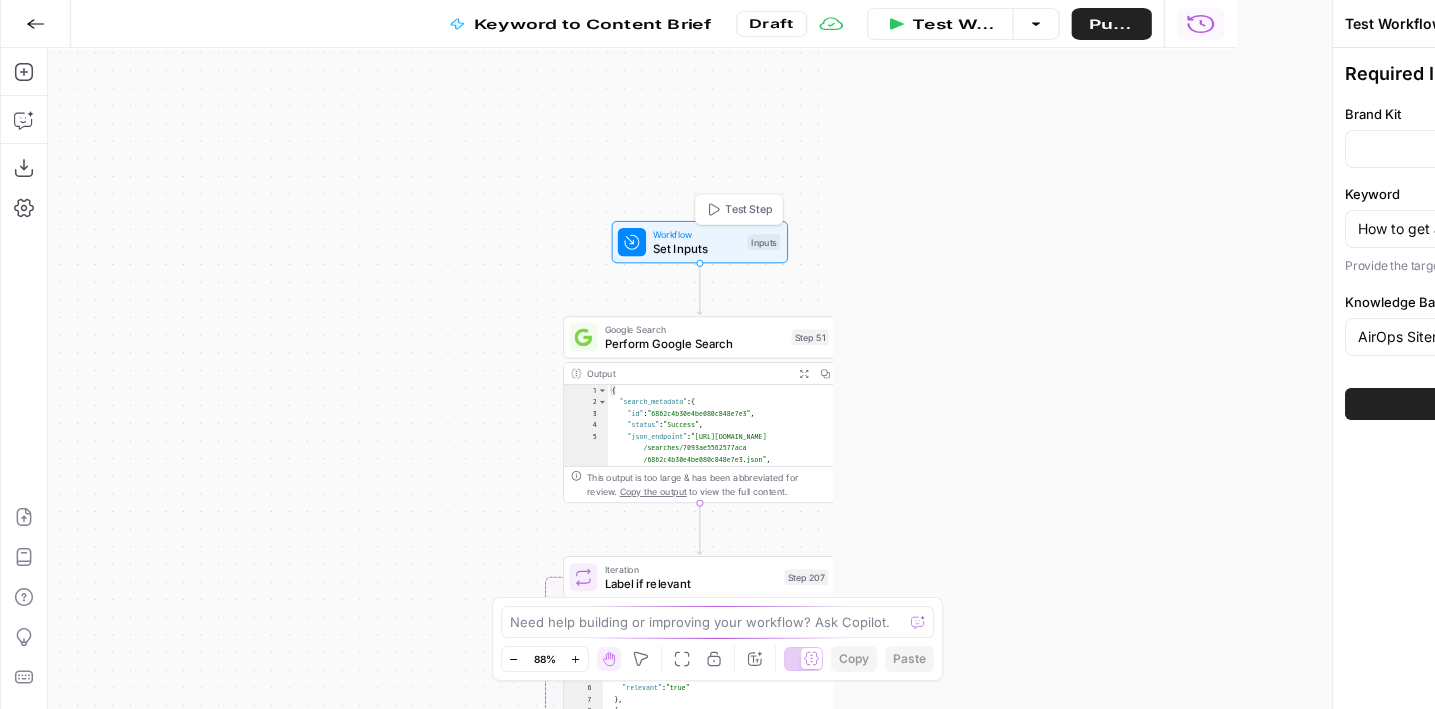 type on "Ramp" 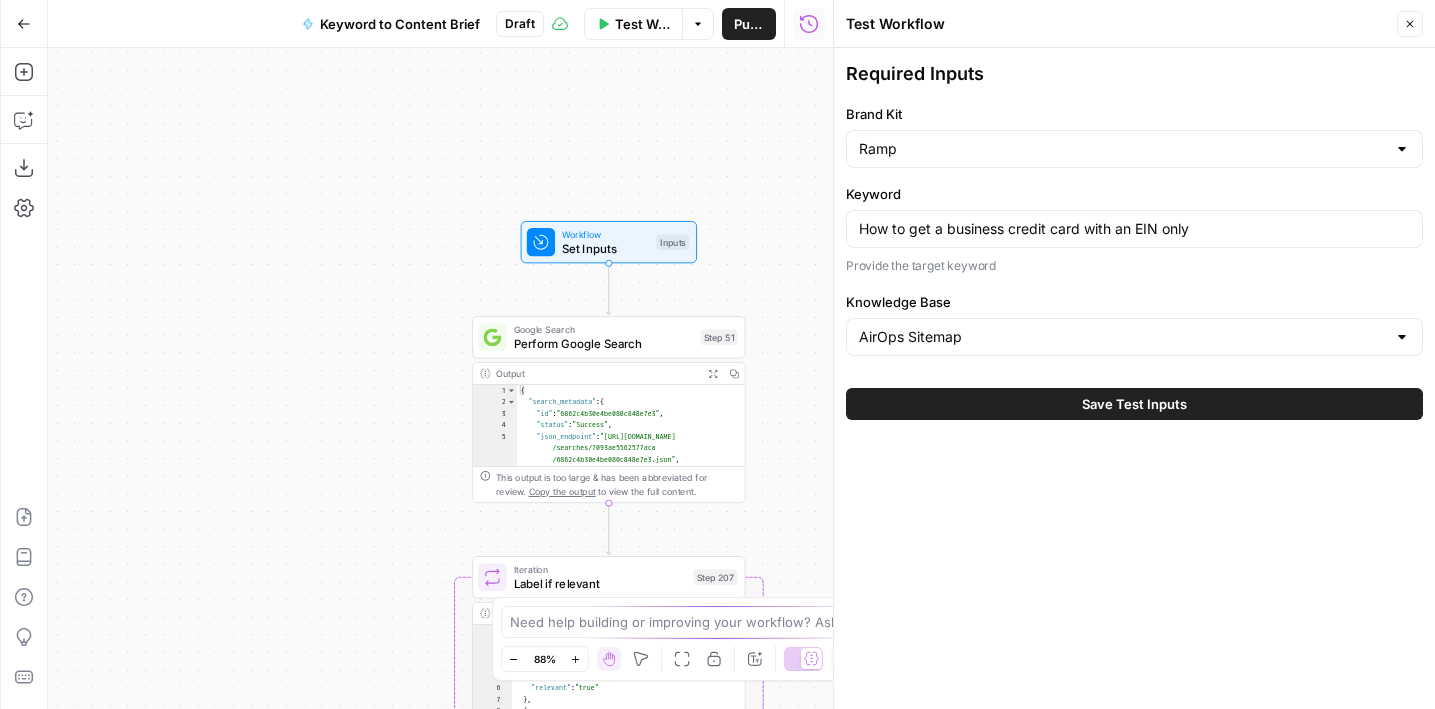 drag, startPoint x: 461, startPoint y: 285, endPoint x: 208, endPoint y: 285, distance: 253 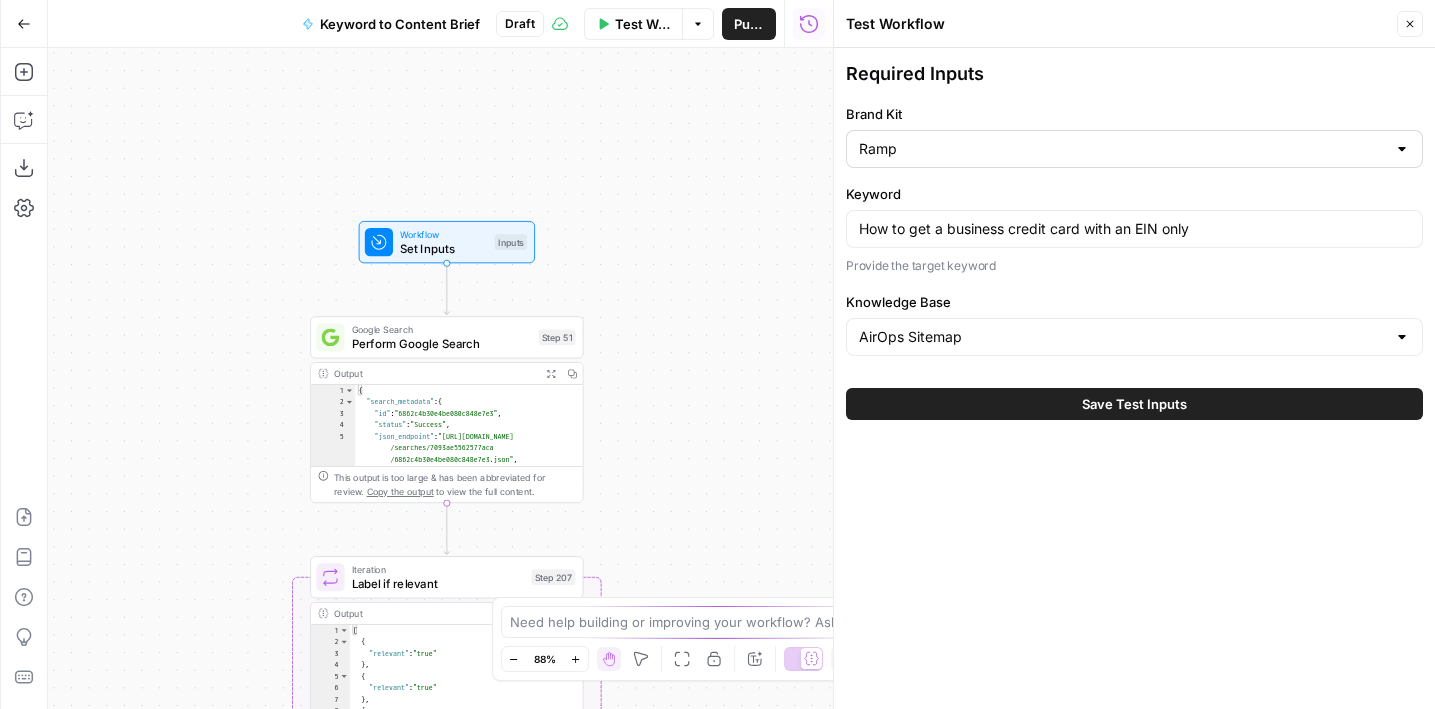 click on "Ramp" at bounding box center [1134, 149] 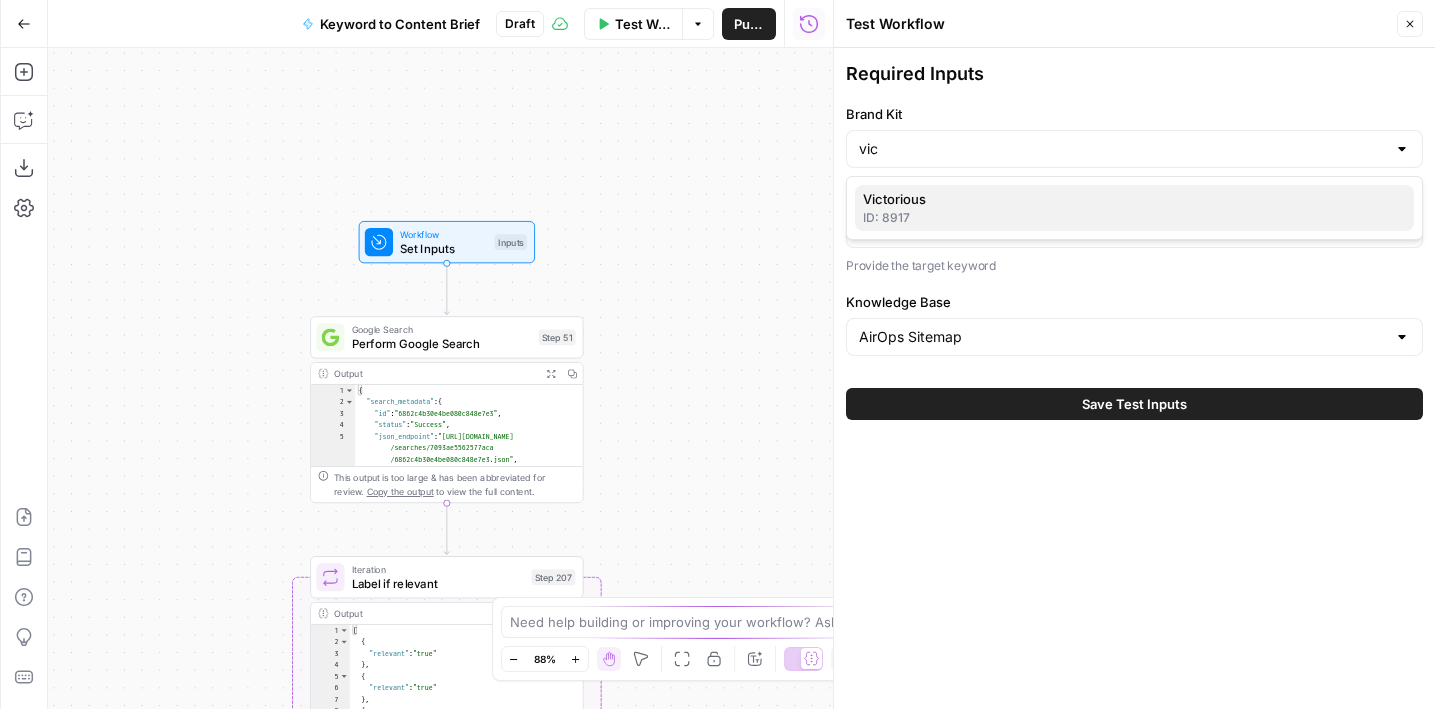 click on "Victorious" at bounding box center [894, 199] 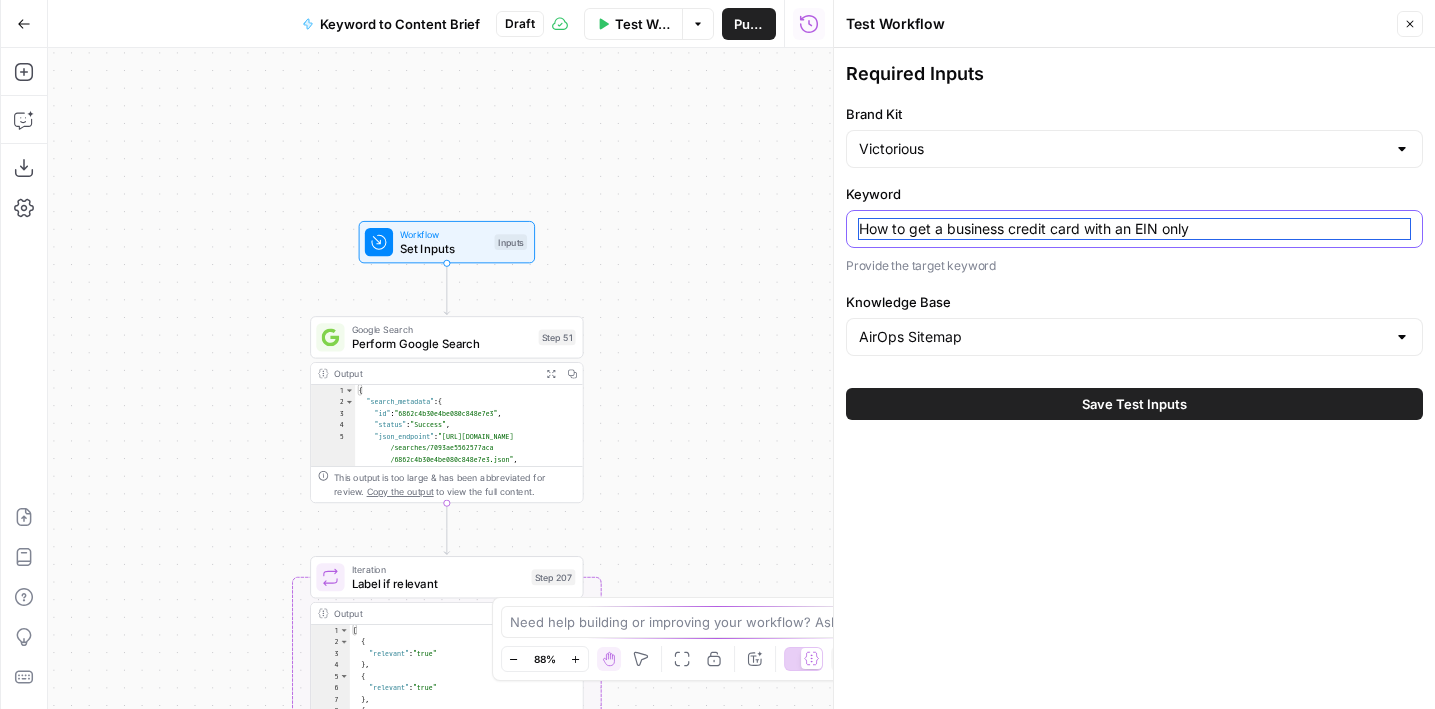 click on "How to get a business credit card with an EIN only" at bounding box center (1134, 229) 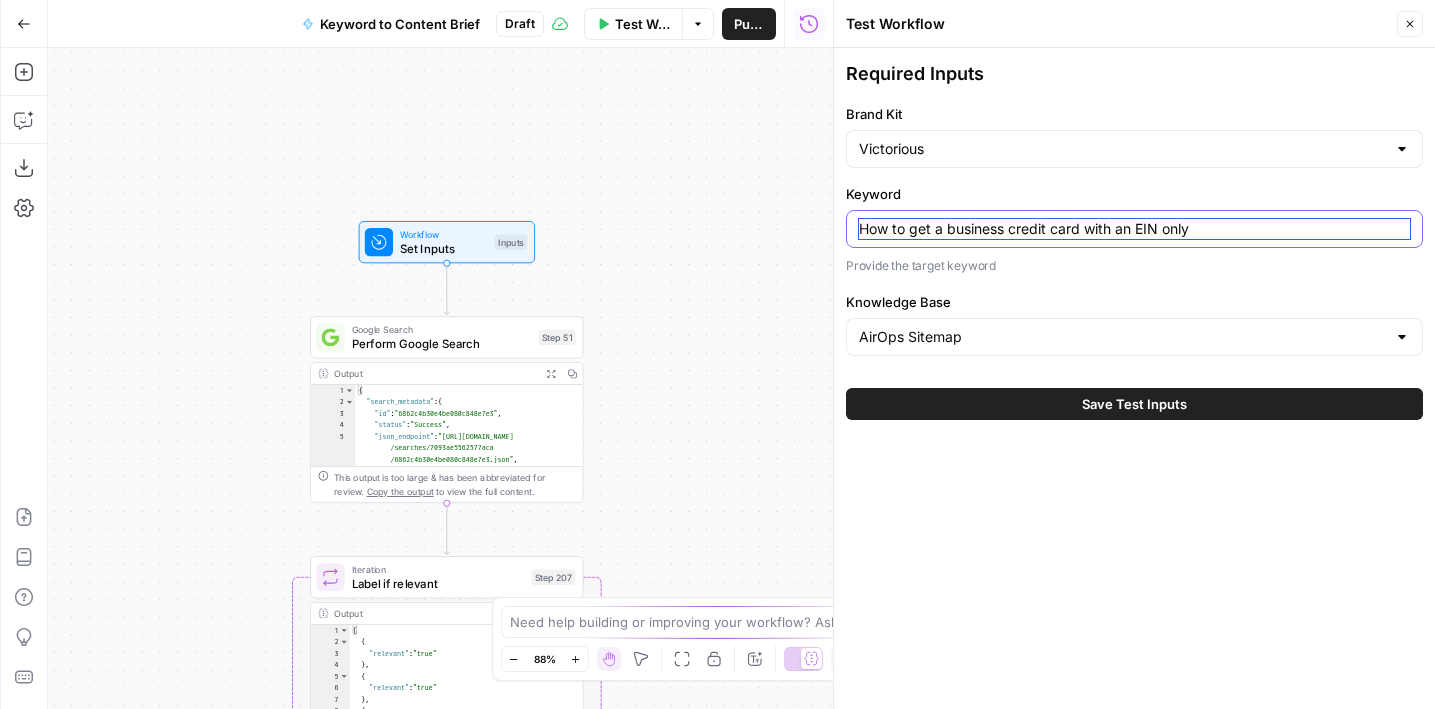 paste on "how content marketing drives sales" 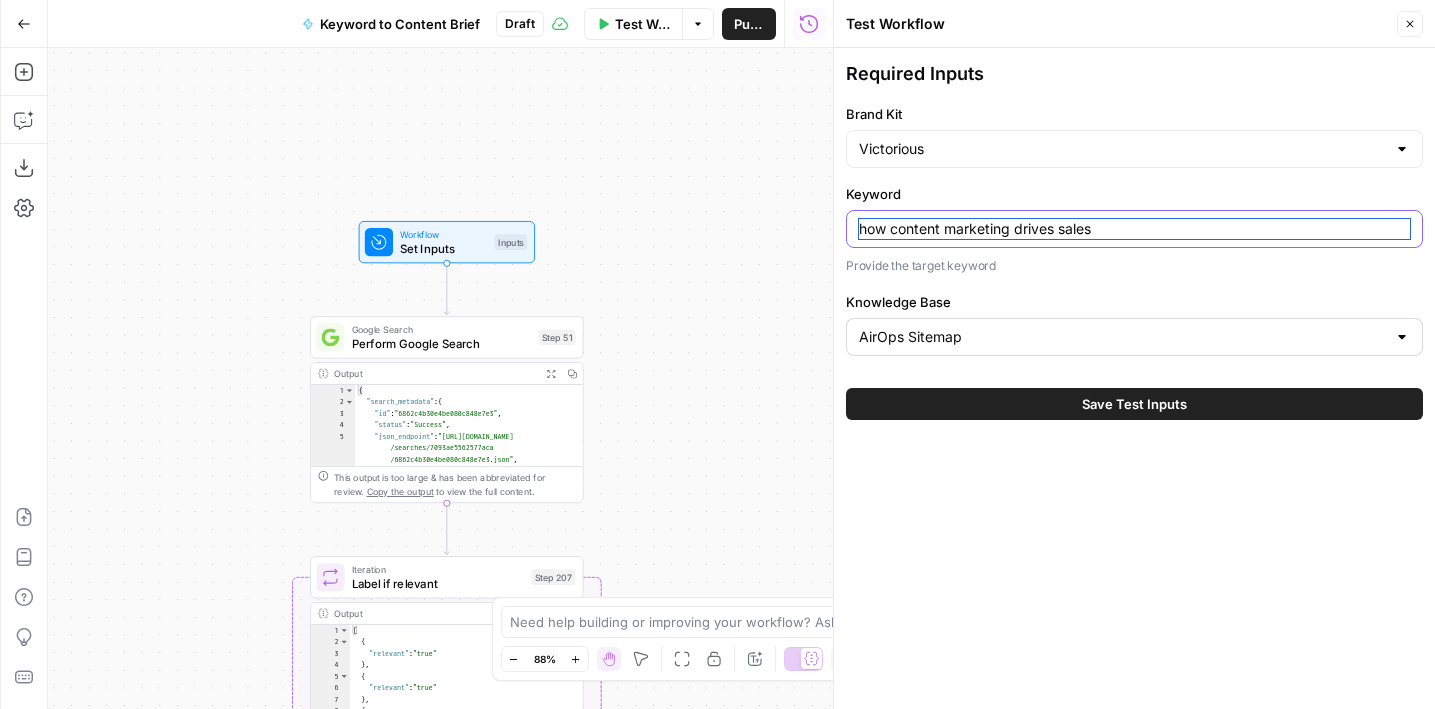 type on "how content marketing drives sales" 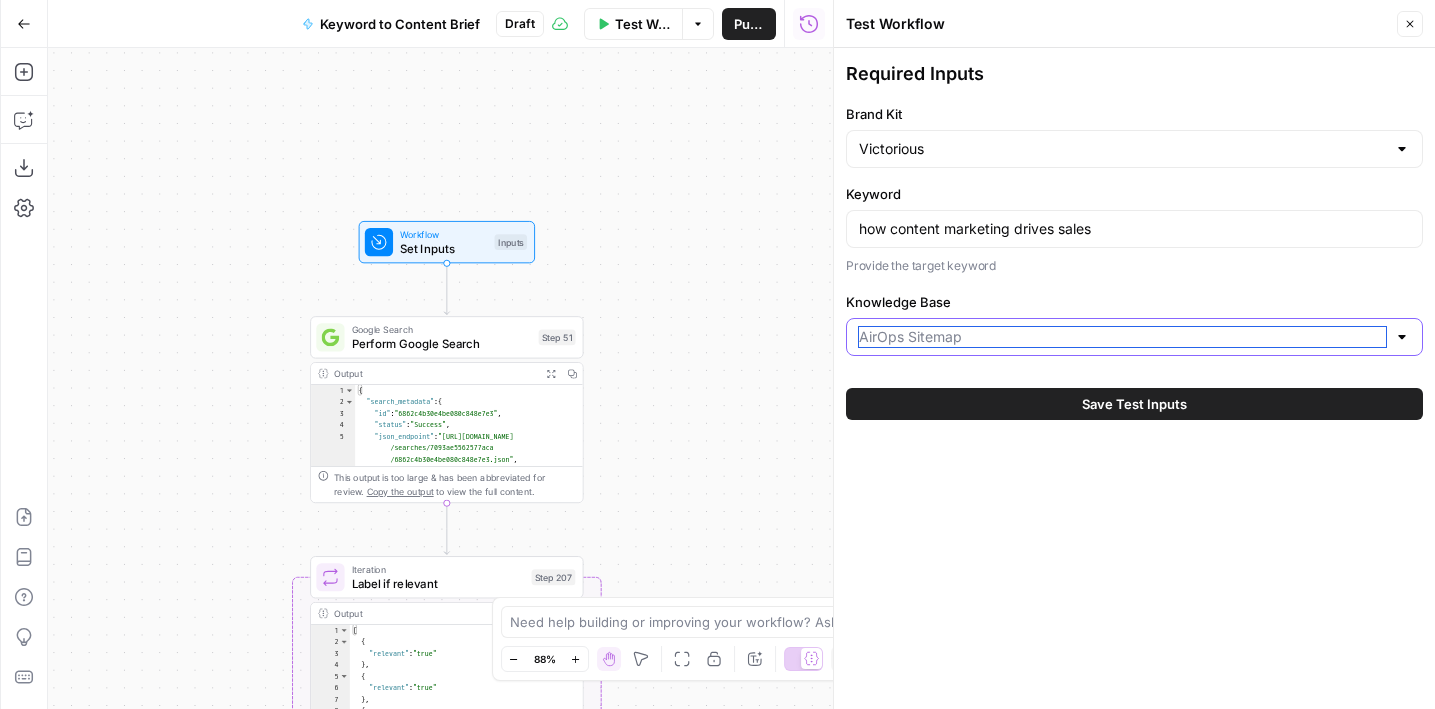 click on "Knowledge Base" at bounding box center [1122, 337] 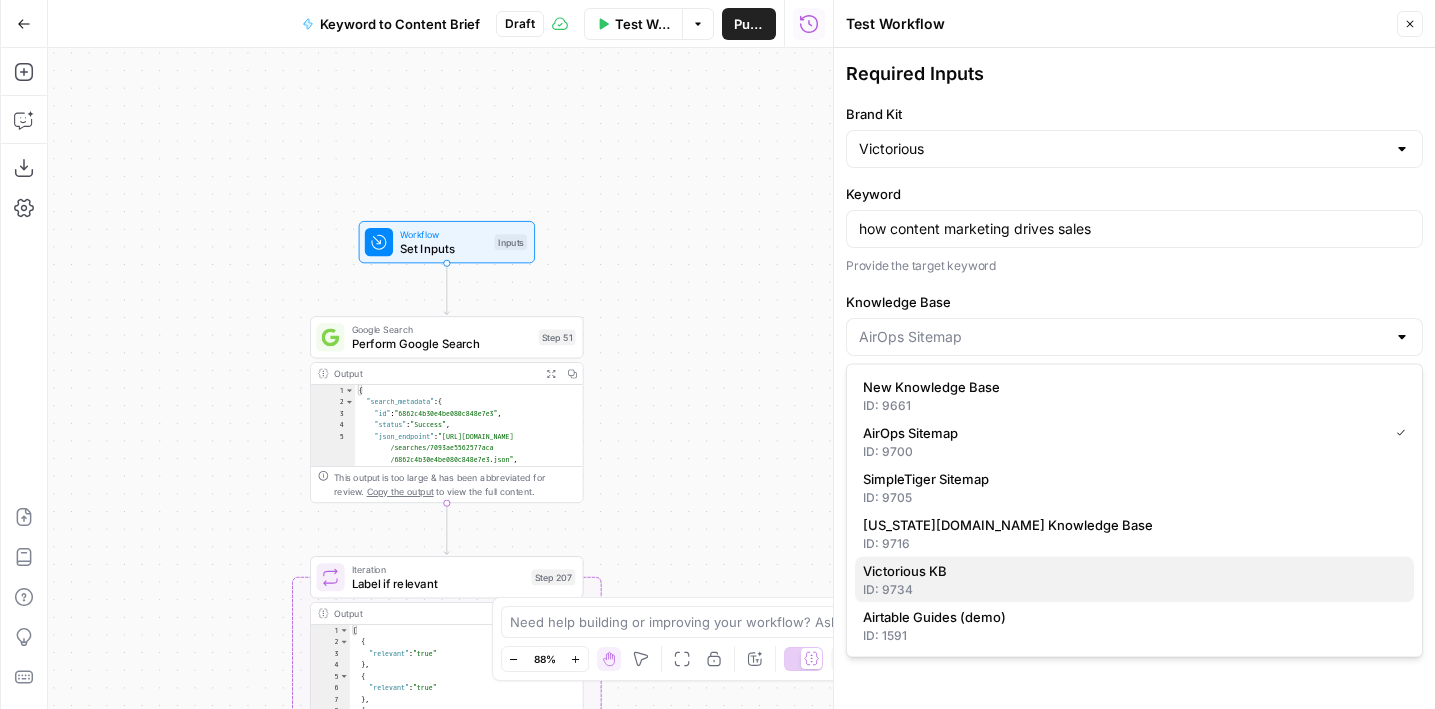 click on "Victorious KB" at bounding box center [905, 571] 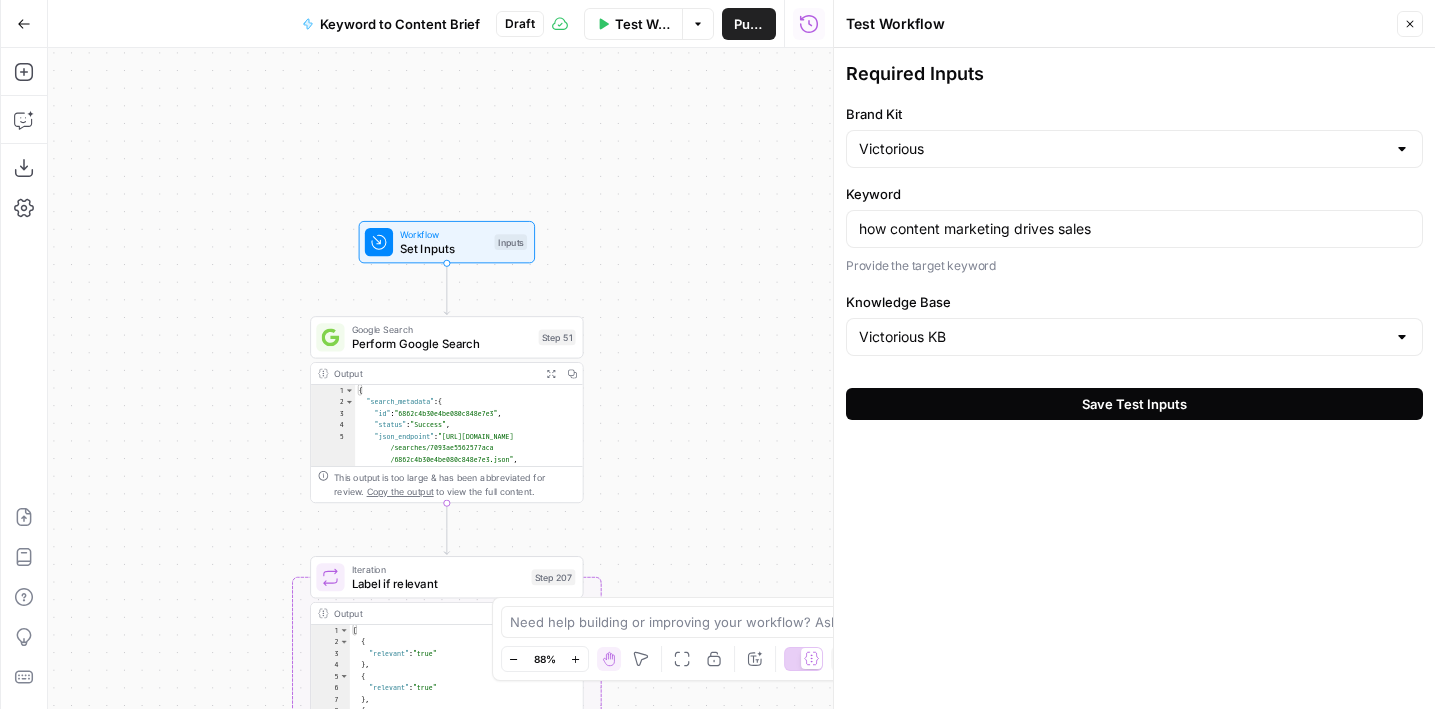 click on "Save Test Inputs" at bounding box center [1134, 404] 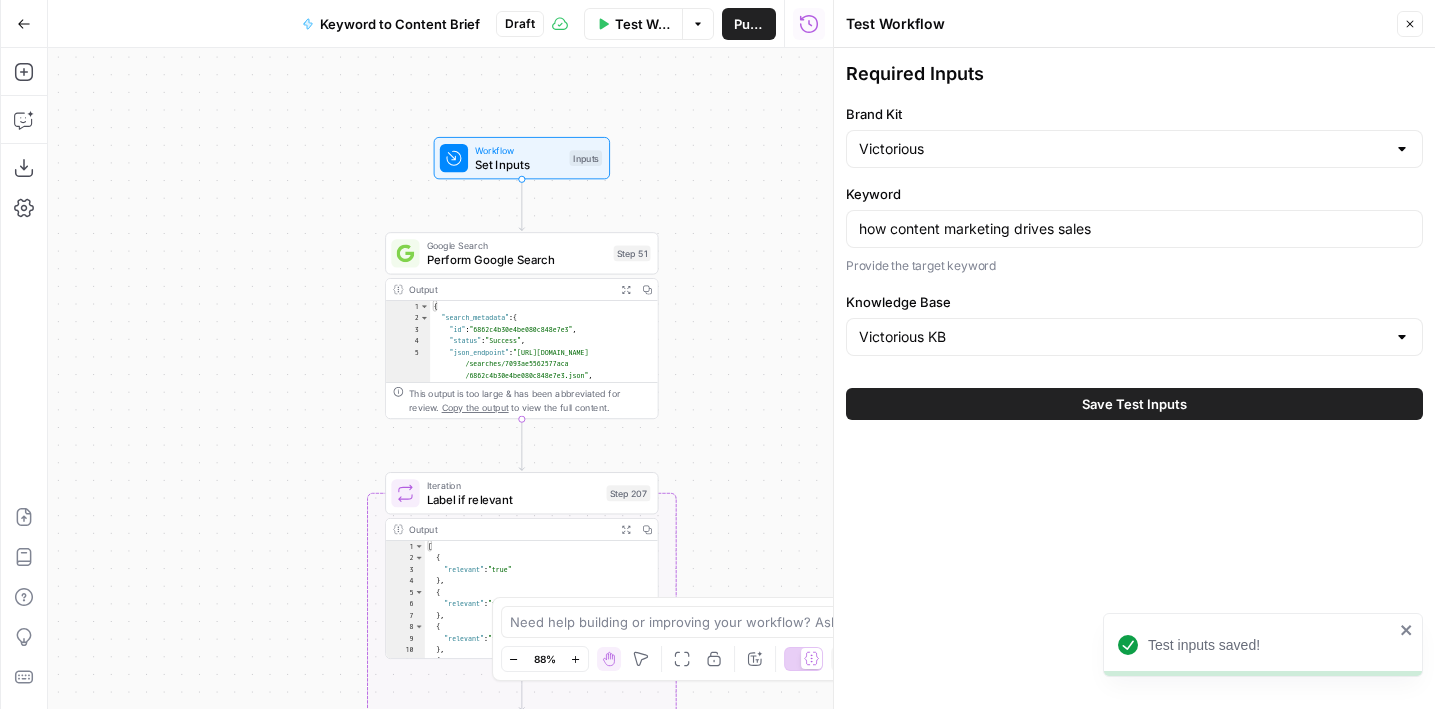 drag, startPoint x: 666, startPoint y: 406, endPoint x: 747, endPoint y: 319, distance: 118.869675 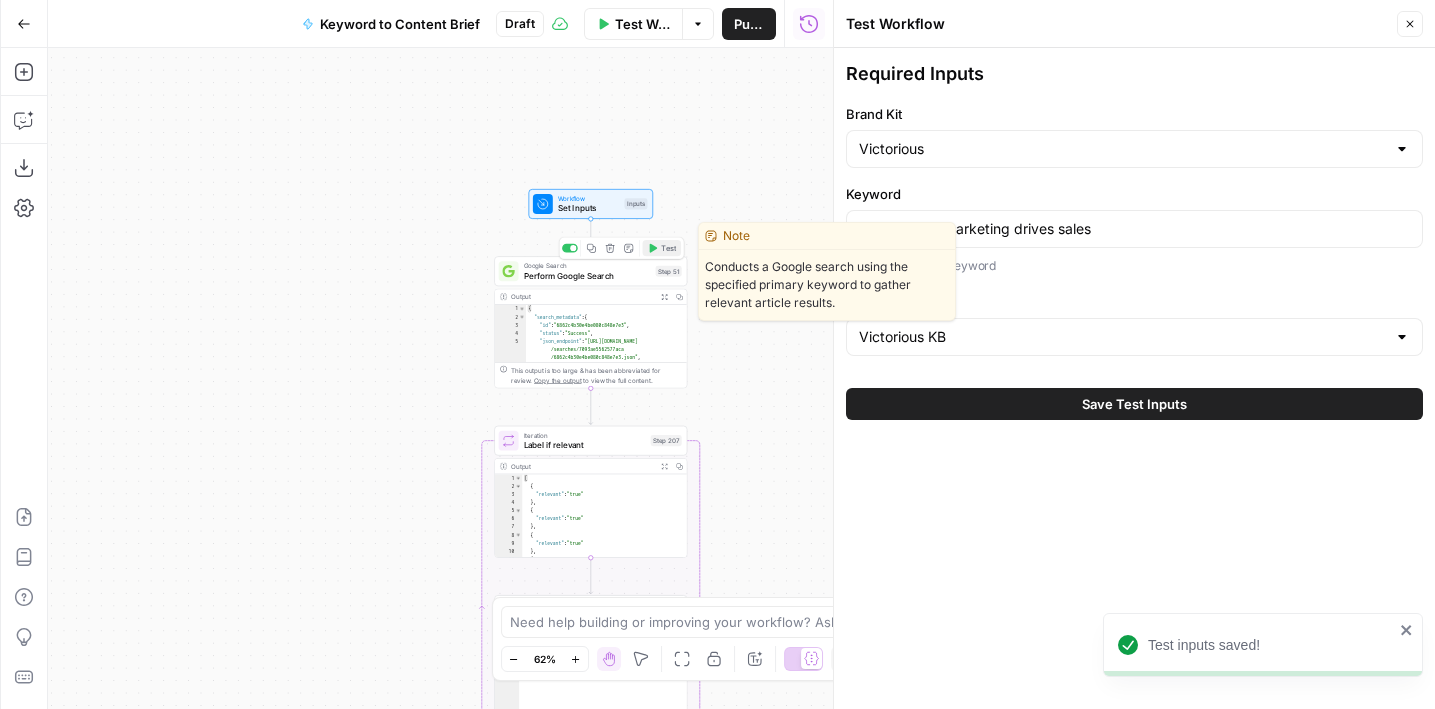 click on "Test" at bounding box center (662, 248) 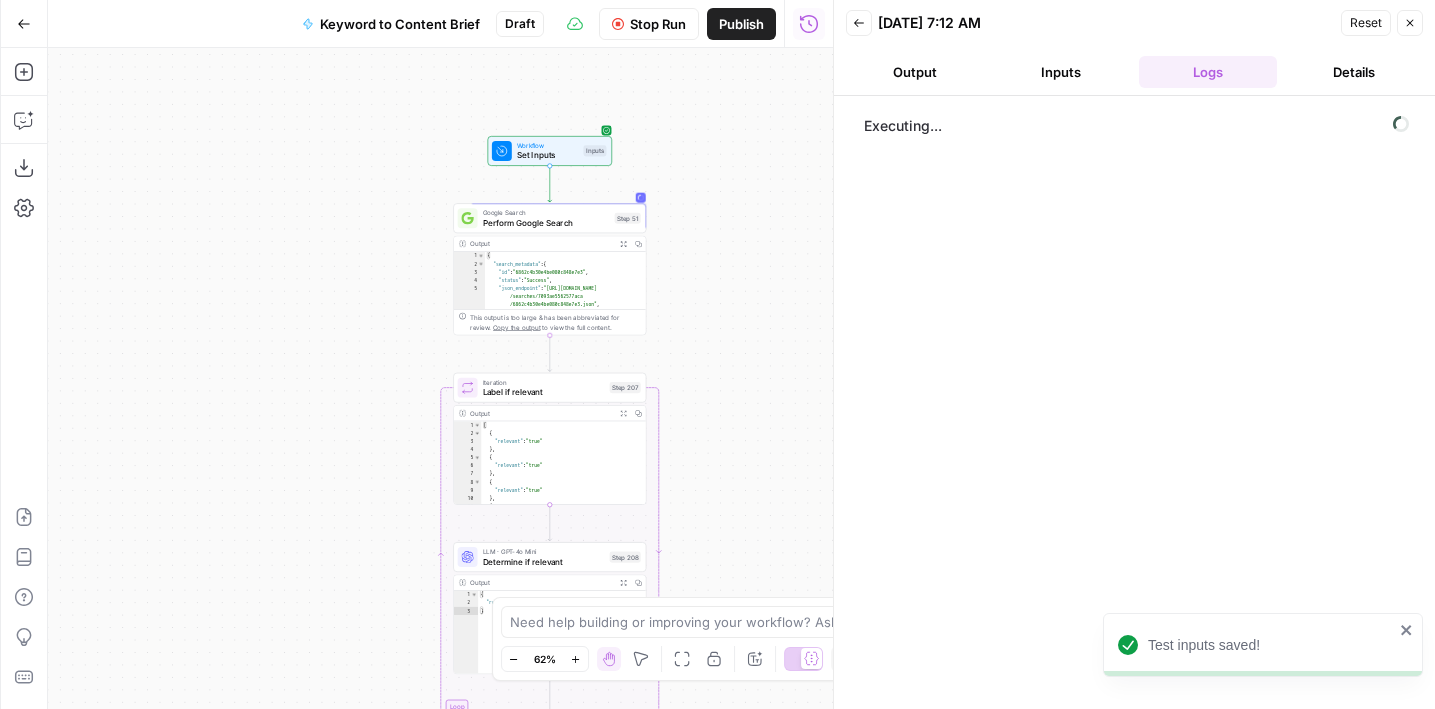 drag, startPoint x: 353, startPoint y: 410, endPoint x: 287, endPoint y: 325, distance: 107.61505 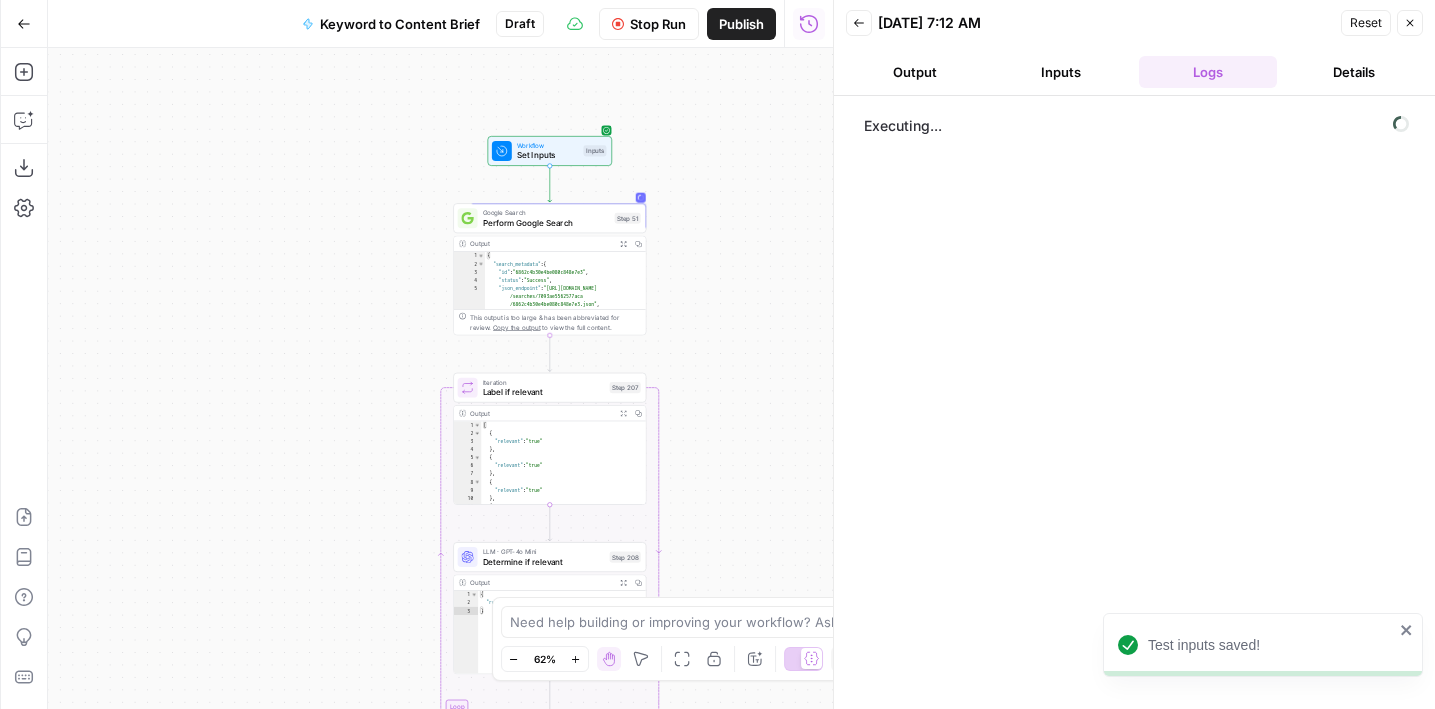 click on "Workflow Set Inputs Inputs Google Search Perform Google Search Step 51 Output Expand Output Copy 1 2 3 4 5 6 7 {    "search_metadata" :  {      "id" :  "6862c4b30e4be080c848e7e3" ,      "status" :  "Success" ,      "json_endpoint" :  "https://serpapi.com          /searches/7093ae5562577aca          /6862c4b30e4be080c848e7e3.json" ,      "created_at" :  "2025-06-30 17:09:07 UTC" ,      "processed_at" :  "2025-06-30 17:09:07 UTC" ,     XXXXXXXXXXXXXXXXXXXXXXXXXXXXXXXXXXXXXXXXXXXXXXXXXXXXXXXXXXXXXXXXXXXXXXXXXXXXXXXXXXXXXXXXXXXXXXXXXXXXXXXXXXXXXXXXXXXXXXXXXXXXXXXXXXXXXXXXXXXXXXXXXXXXXXXXXXXXXXXXXXXXXXXXXXXXXXXXXXXXXXXXXXXXXXXXXXXXXXXXXXXXXXXXXXXXXXXXXXXXXXXXXXXXXXXXXXXXXXXXXXXXXXXXXXXXXXXXXXXXXXXXXXXXXXXXXXXXXXXXXXXXXXXXXXXXXXXXXXXXXXXXXXXXXXXXXXXXXXXXXXXXXXXXXXXXXXXXXXXXXXXXXXXXXXXXXXXXXXXXXXXXXXXXXXXXXXXXXXXXXXXXXXXXXXXXXXXXXXXXXXXXXXXXXXXXXXXXXXXXXXXXXXXXXXXXXXXXXXXXXXXXXXXXXXXXXXXXXXXXXXXXXXXXXXXXXXXXXXXXXXXXXXXXXXXXXXXXXXXXXXXXXXXXXXXX   Copy the output   to view the full content. Loop Copy" at bounding box center [440, 378] 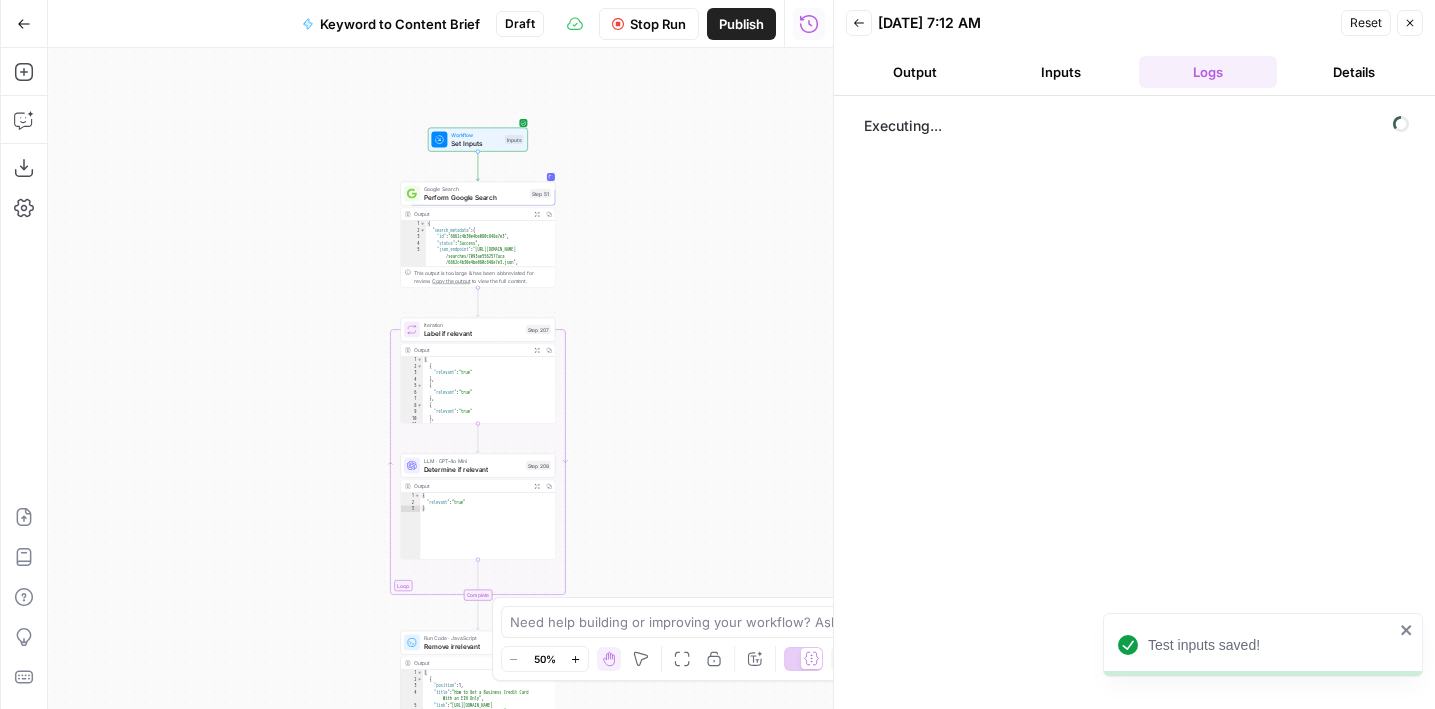 drag, startPoint x: 293, startPoint y: 396, endPoint x: 289, endPoint y: 256, distance: 140.05713 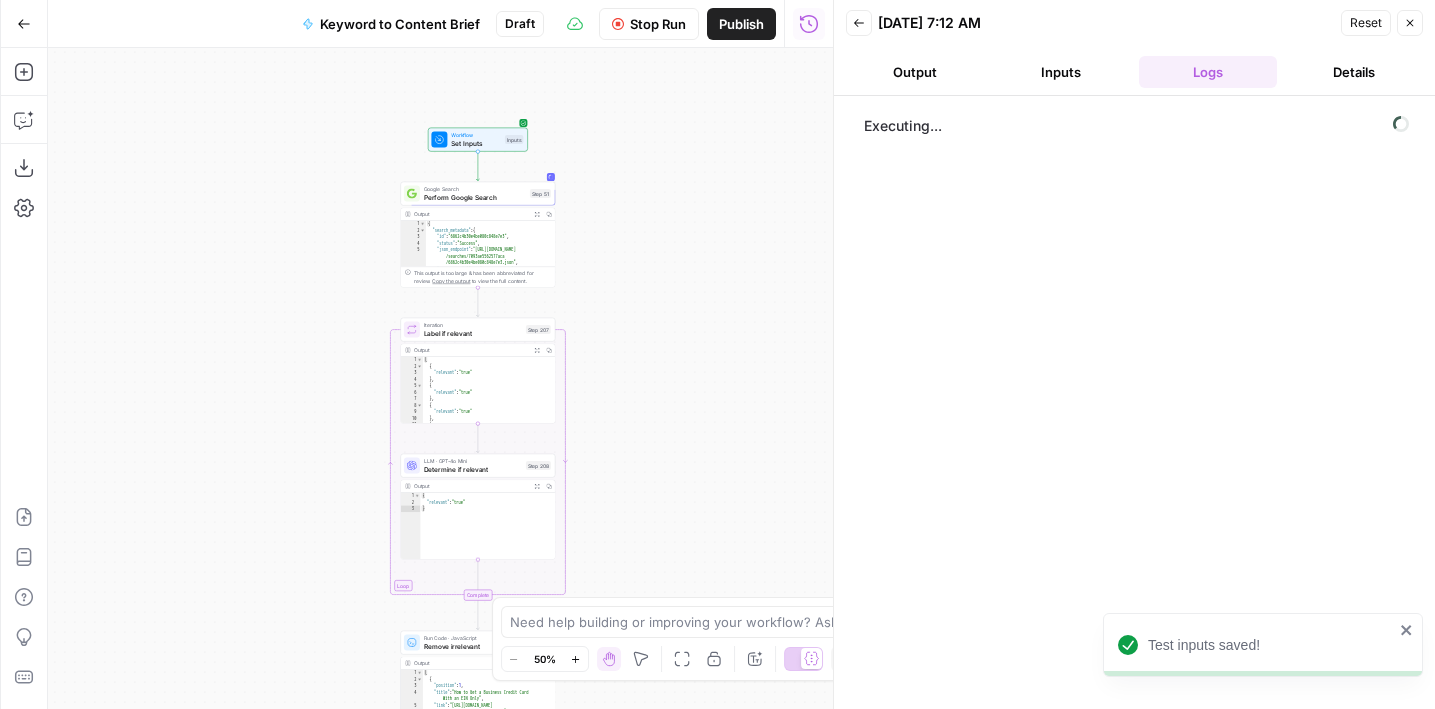 click on "Workflow Set Inputs Inputs Google Search Perform Google Search Step 51 Output Expand Output Copy 1 2 3 4 5 6 7 {    "search_metadata" :  {      "id" :  "6862c4b30e4be080c848e7e3" ,      "status" :  "Success" ,      "json_endpoint" :  "https://serpapi.com          /searches/7093ae5562577aca          /6862c4b30e4be080c848e7e3.json" ,      "created_at" :  "2025-06-30 17:09:07 UTC" ,      "processed_at" :  "2025-06-30 17:09:07 UTC" ,     XXXXXXXXXXXXXXXXXXXXXXXXXXXXXXXXXXXXXXXXXXXXXXXXXXXXXXXXXXXXXXXXXXXXXXXXXXXXXXXXXXXXXXXXXXXXXXXXXXXXXXXXXXXXXXXXXXXXXXXXXXXXXXXXXXXXXXXXXXXXXXXXXXXXXXXXXXXXXXXXXXXXXXXXXXXXXXXXXXXXXXXXXXXXXXXXXXXXXXXXXXXXXXXXXXXXXXXXXXXXXXXXXXXXXXXXXXXXXXXXXXXXXXXXXXXXXXXXXXXXXXXXXXXXXXXXXXXXXXXXXXXXXXXXXXXXXXXXXXXXXXXXXXXXXXXXXXXXXXXXXXXXXXXXXXXXXXXXXXXXXXXXXXXXXXXXXXXXXXXXXXXXXXXXXXXXXXXXXXXXXXXXXXXXXXXXXXXXXXXXXXXXXXXXXXXXXXXXXXXXXXXXXXXXXXXXXXXXXXXXXXXXXXXXXXXXXXXXXXXXXXXXXXXXXXXXXXXXXXXXXXXXXXXXXXXXXXXXXXXXXXXXXXXXXXXX   Copy the output   to view the full content. Loop Copy" at bounding box center (440, 378) 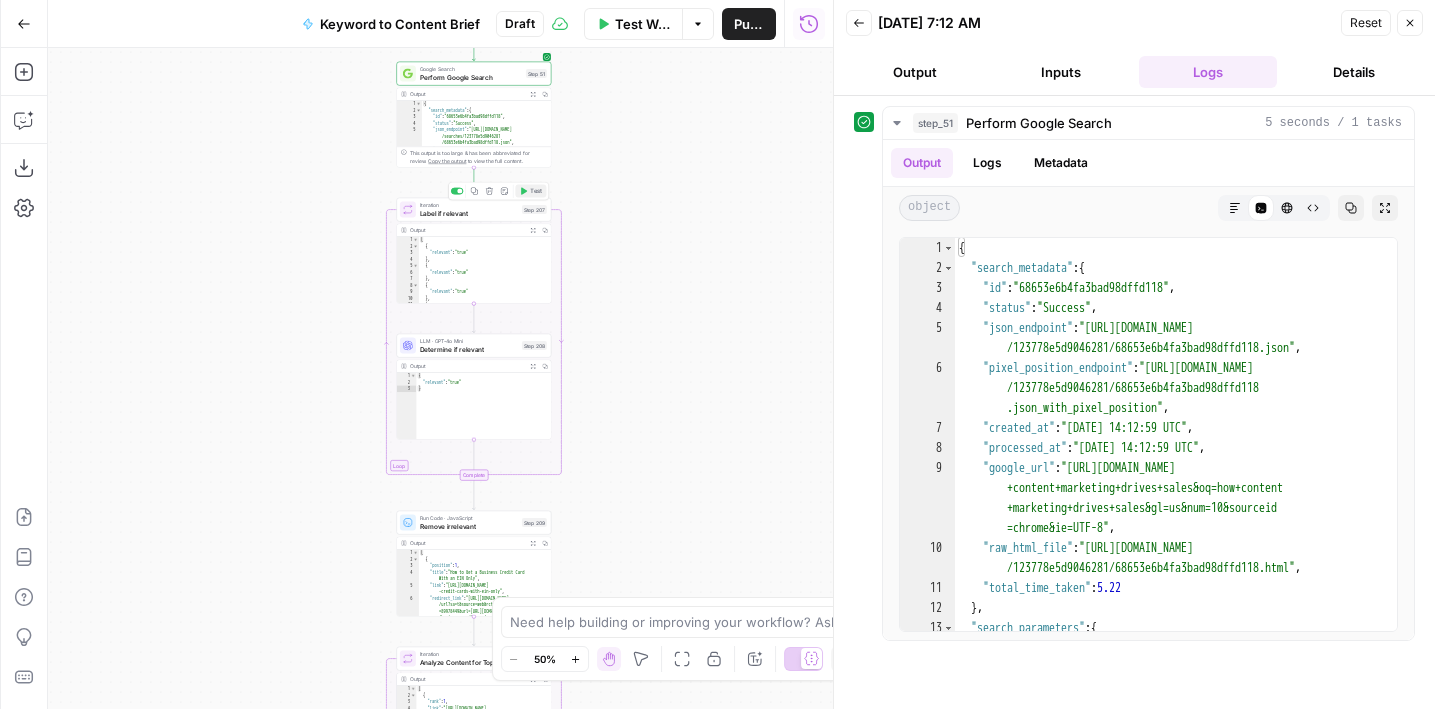 click on "Test" at bounding box center (536, 191) 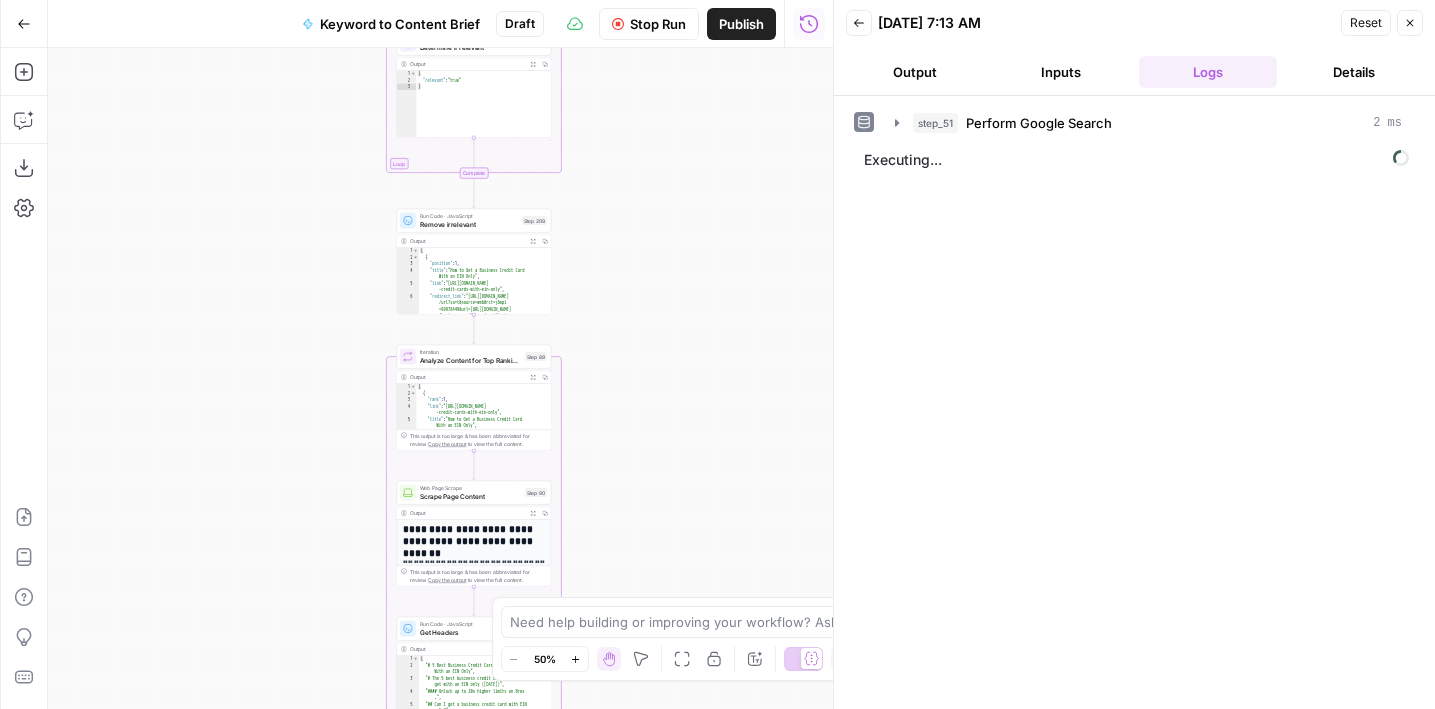 drag, startPoint x: 694, startPoint y: 416, endPoint x: 694, endPoint y: 114, distance: 302 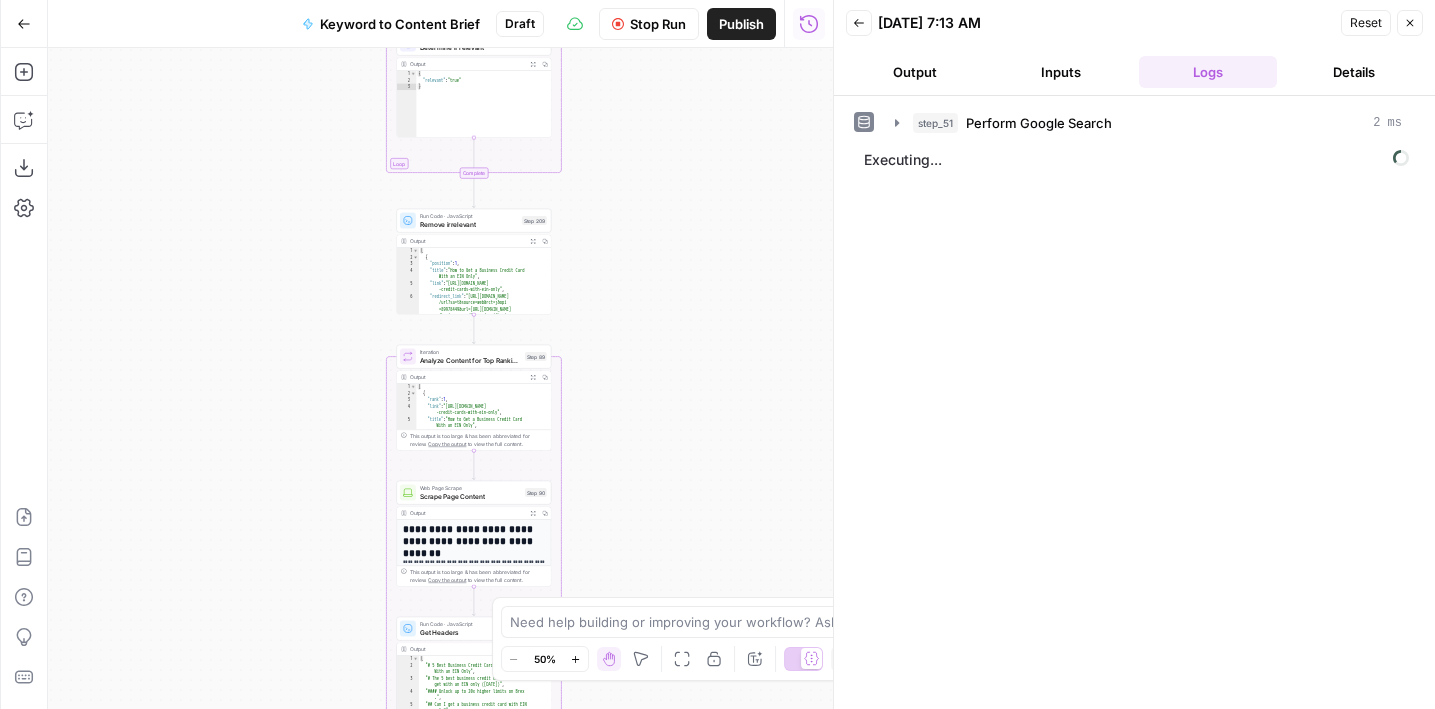 click on "Workflow Set Inputs Inputs Google Search Perform Google Search Step 51 Output Expand Output Copy 1 2 3 4 5 6 {    "search_metadata" :  {      "id" :  "68653e6b4fa3bad98dffd118" ,      "status" :  "Success" ,      "json_endpoint" :  "https://serpapi.com          /searches/123778e5d9046281          /68653e6b4fa3bad98dffd118.json" ,      "pixel_position_endpoint" :  "https          ://serpapi.com/searches          /123778e5d9046281          /68653e6b4fa3bad98dffd118          .json_with_pixel_position" ,     This output is too large & has been abbreviated for review.   Copy the output   to view the full content. Loop Iteration Label if relevant Step 207 Output Expand Output Copy 1 2 3 4 5 6 7 8 9 10 11 12 [    {      "relevant" :  "true"    } ,    {      "relevant" :  "true"    } ,    {      "relevant" :  "true"    } ,    {      "relevant" :  "true"     LLM · GPT-4o Mini Determine if relevant Step 208 Output Expand Output Copy 1 2 3 {    "relevant" :  "true" }" at bounding box center (440, 378) 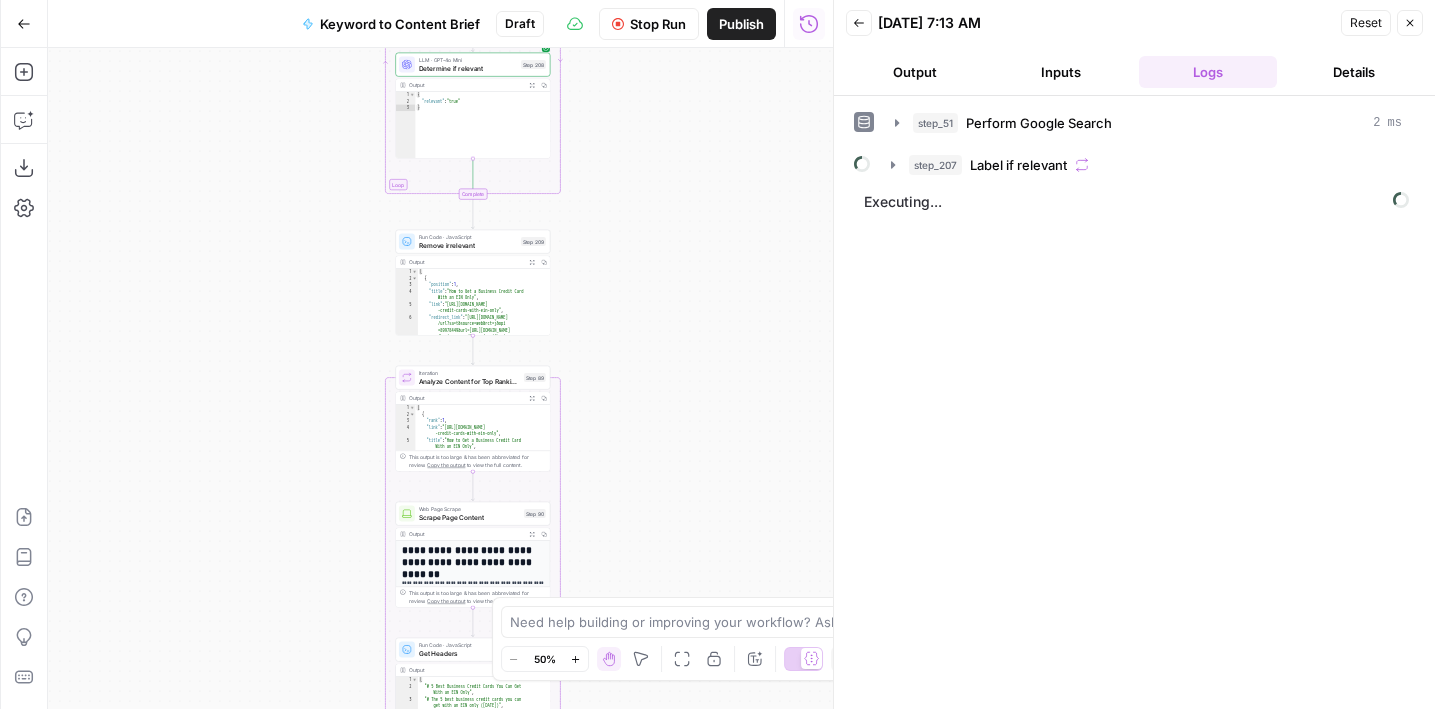 drag, startPoint x: 671, startPoint y: 133, endPoint x: 630, endPoint y: 423, distance: 292.88394 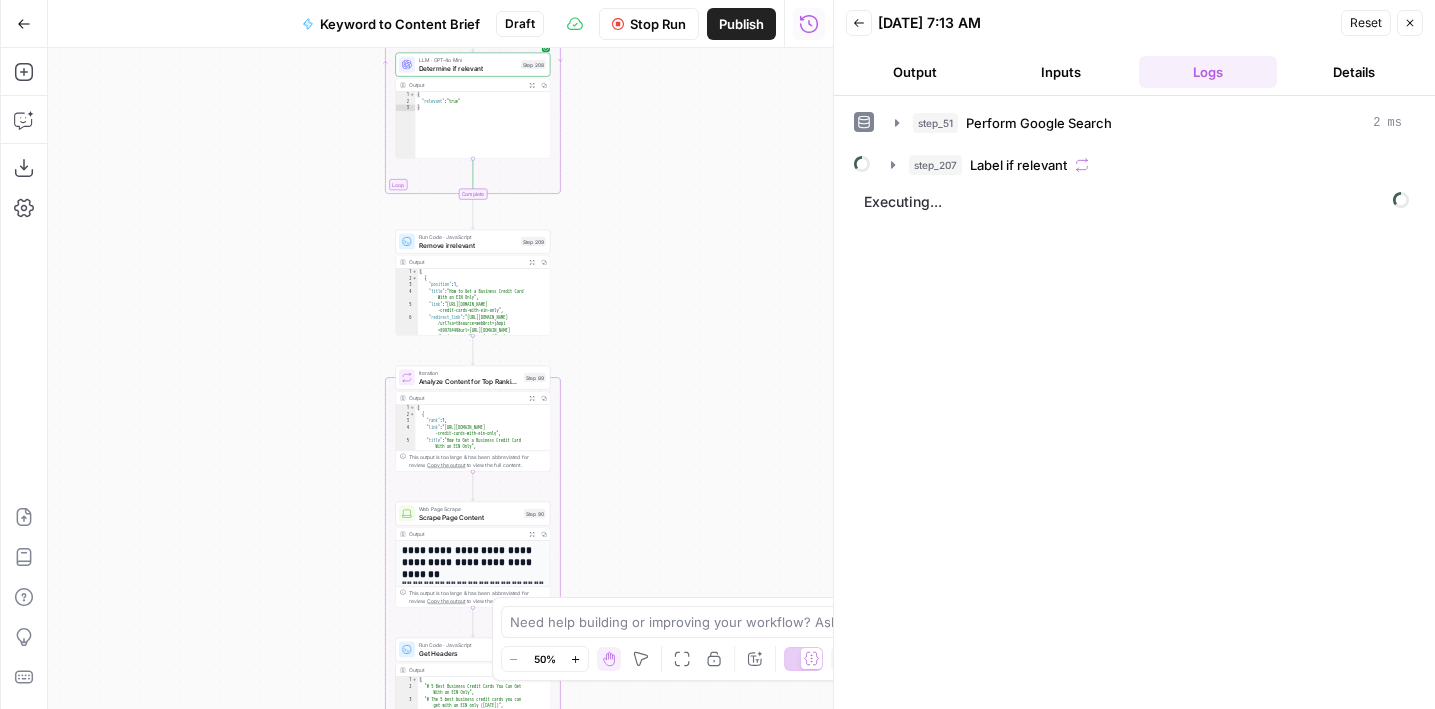 click on "Workflow Set Inputs Inputs Google Search Perform Google Search Step 51 Output Expand Output Copy 1 2 3 4 5 6 {    "search_metadata" :  {      "id" :  "68653e6b4fa3bad98dffd118" ,      "status" :  "Success" ,      "json_endpoint" :  "https://serpapi.com          /searches/123778e5d9046281          /68653e6b4fa3bad98dffd118.json" ,      "pixel_position_endpoint" :  "https          ://serpapi.com/searches          /123778e5d9046281          /68653e6b4fa3bad98dffd118          .json_with_pixel_position" ,     This output is too large & has been abbreviated for review.   Copy the output   to view the full content. Loop Loop  4 Iteration Label if relevant Step 207 Output Expand Output Copy 1 2 3 4 5 6 7 8 9 10 11 12 [    {      "relevant" :  "true"    } ,    {      "relevant" :  "true"    } ,    {      "relevant" :  "true"    } ,    {      "relevant" :  "true"     LLM · GPT-4o Mini Determine if relevant Step 208 Output Expand Output Copy 1 2 3 {    "relevant" :  }" at bounding box center (440, 378) 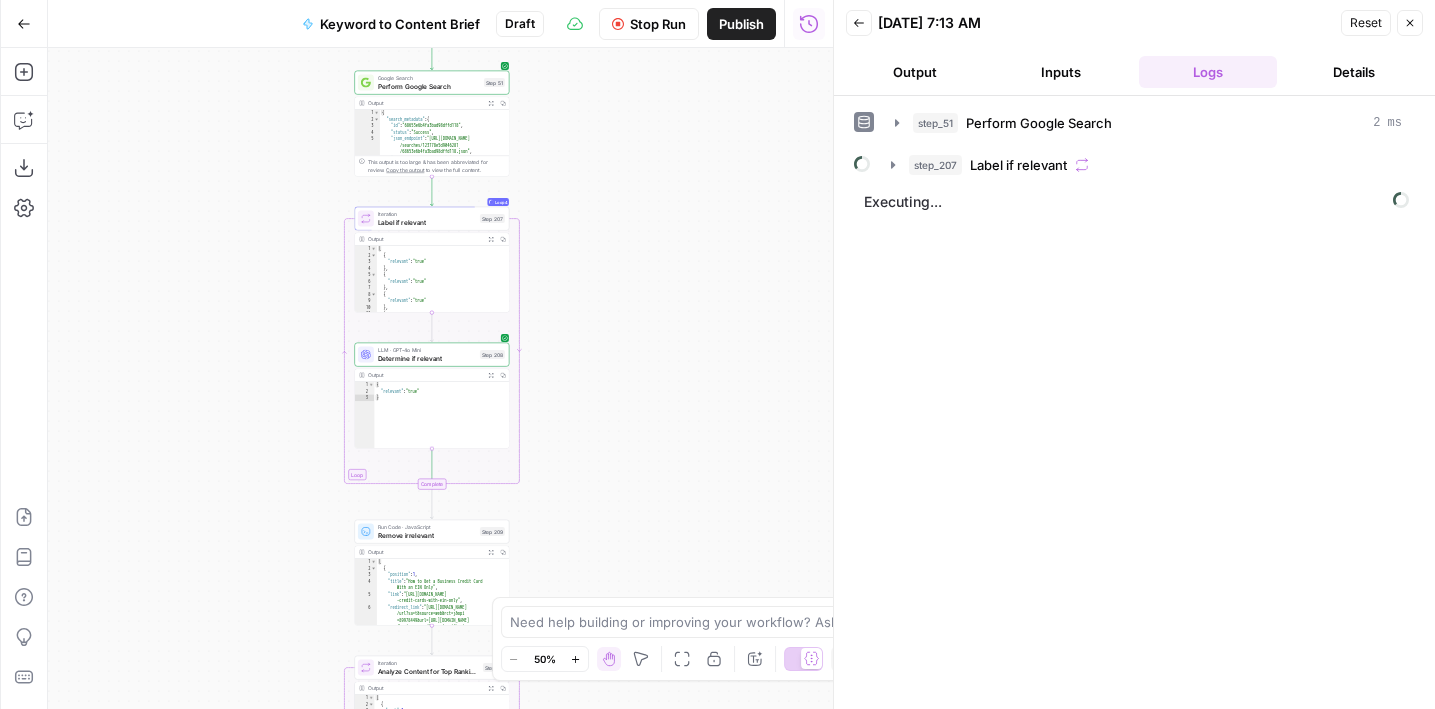 drag, startPoint x: 615, startPoint y: 394, endPoint x: 616, endPoint y: 335, distance: 59.008472 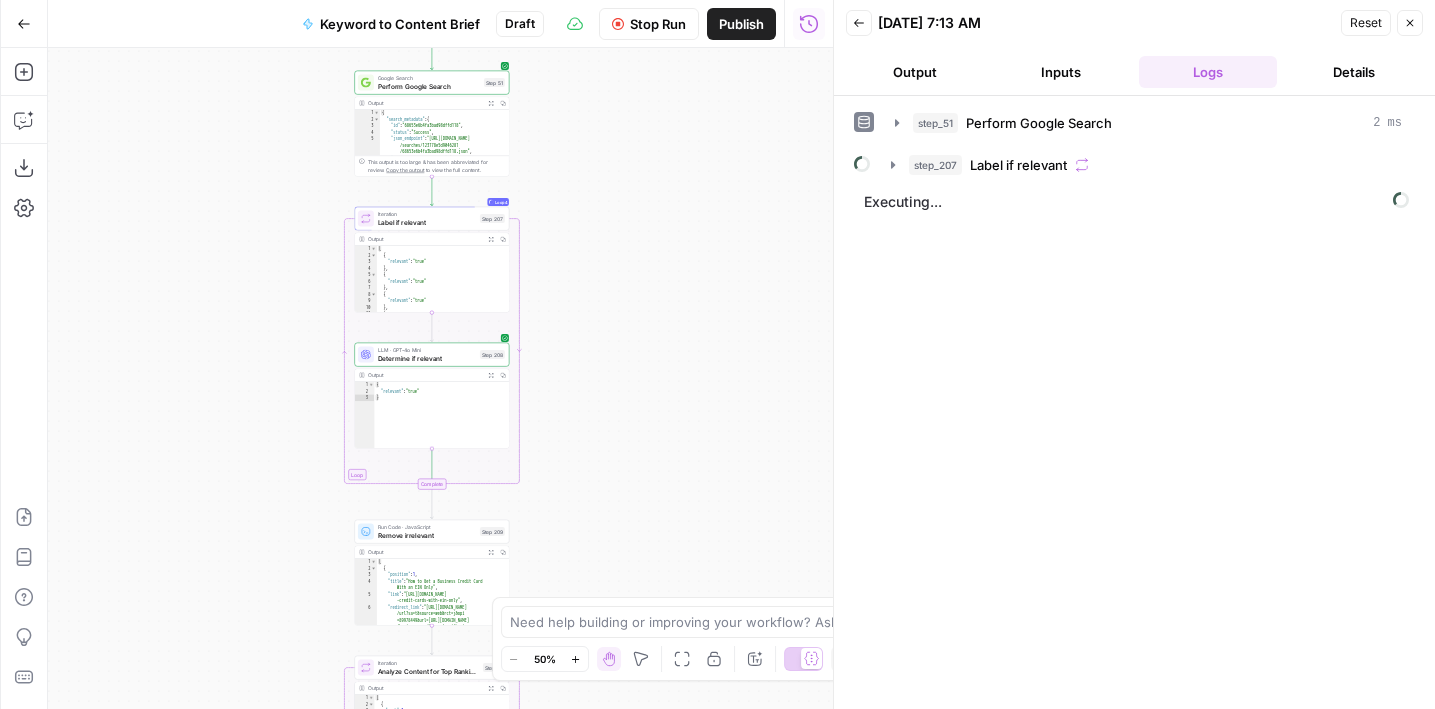 click on "Workflow Set Inputs Inputs Google Search Perform Google Search Step 51 Output Expand Output Copy 1 2 3 4 5 6 {    "search_metadata" :  {      "id" :  "68653e6b4fa3bad98dffd118" ,      "status" :  "Success" ,      "json_endpoint" :  "https://serpapi.com          /searches/123778e5d9046281          /68653e6b4fa3bad98dffd118.json" ,      "pixel_position_endpoint" :  "https          ://serpapi.com/searches          /123778e5d9046281          /68653e6b4fa3bad98dffd118          .json_with_pixel_position" ,     This output is too large & has been abbreviated for review.   Copy the output   to view the full content. Loop Loop  4 Iteration Label if relevant Step 207 Output Expand Output Copy 1 2 3 4 5 6 7 8 9 10 11 12 [    {      "relevant" :  "true"    } ,    {      "relevant" :  "true"    } ,    {      "relevant" :  "true"    } ,    {      "relevant" :  "true"     LLM · GPT-4o Mini Determine if relevant Step 208 Output Expand Output Copy 1 2 3 {    "relevant" :  }" at bounding box center [440, 378] 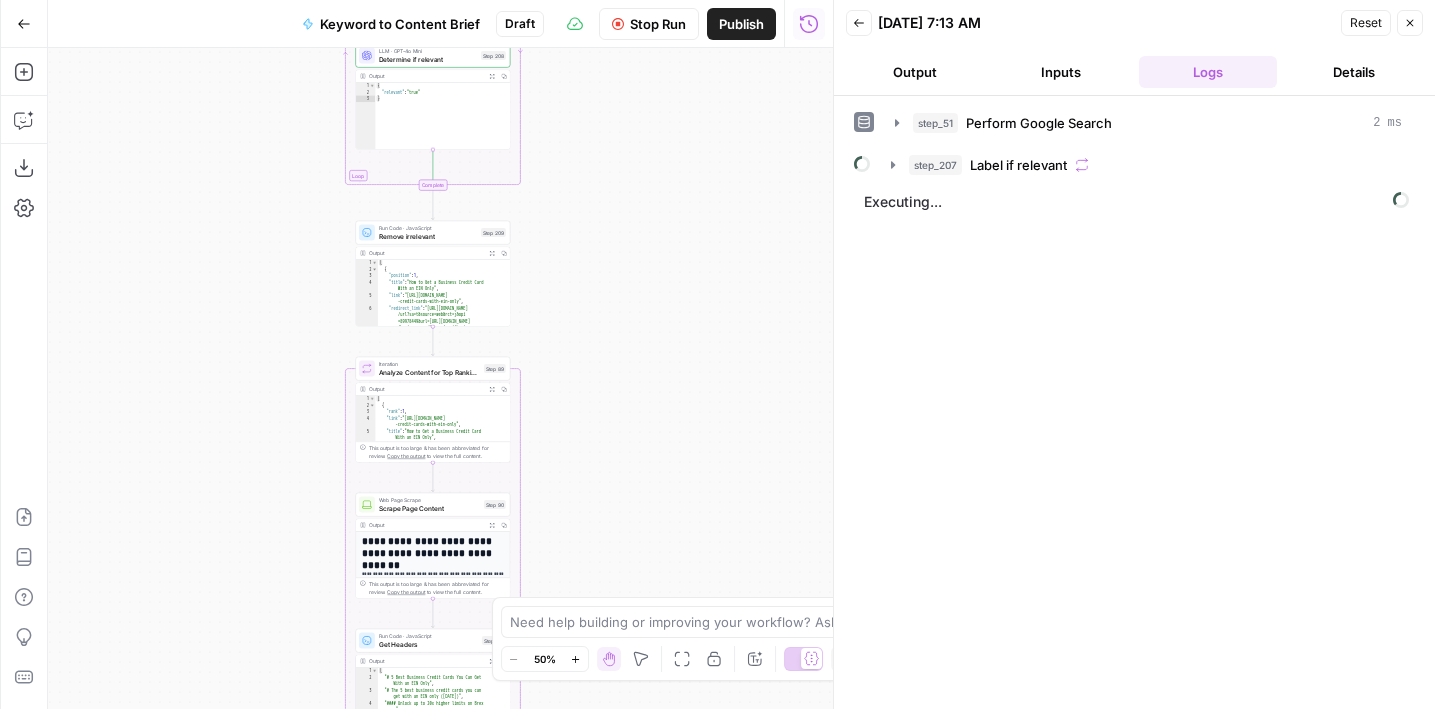 drag, startPoint x: 579, startPoint y: 380, endPoint x: 579, endPoint y: 140, distance: 240 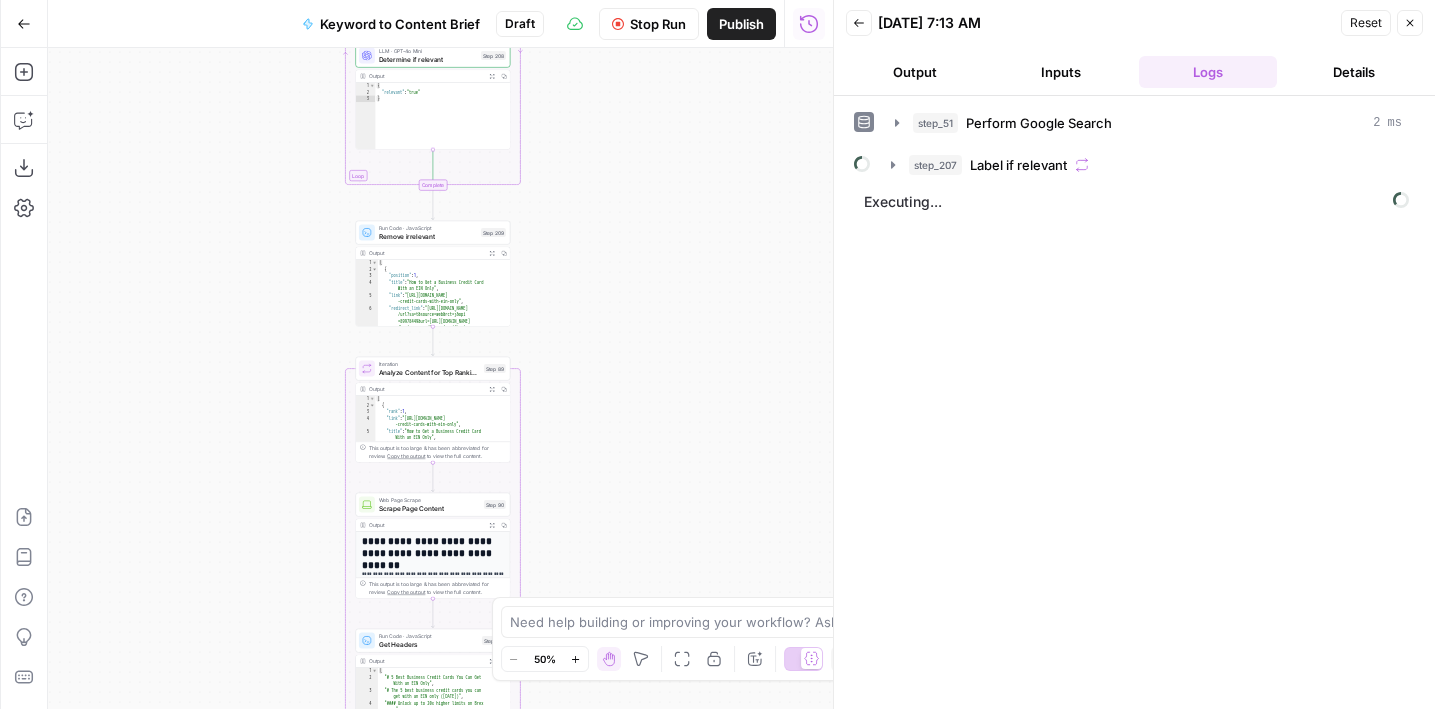 click on "Workflow Set Inputs Inputs Google Search Perform Google Search Step 51 Output Expand Output Copy 1 2 3 4 5 6 {    "search_metadata" :  {      "id" :  "68653e6b4fa3bad98dffd118" ,      "status" :  "Success" ,      "json_endpoint" :  "https://serpapi.com          /searches/123778e5d9046281          /68653e6b4fa3bad98dffd118.json" ,      "pixel_position_endpoint" :  "https          ://serpapi.com/searches          /123778e5d9046281          /68653e6b4fa3bad98dffd118          .json_with_pixel_position" ,     This output is too large & has been abbreviated for review.   Copy the output   to view the full content. Loop Loop  6 Iteration Label if relevant Step 207 Output Expand Output Copy 1 2 3 4 5 6 7 8 9 10 11 12 [    {      "relevant" :  "true"    } ,    {      "relevant" :  "true"    } ,    {      "relevant" :  "true"    } ,    {      "relevant" :  "true"     LLM · GPT-4o Mini Determine if relevant Step 208 Output Expand Output Copy 1 2 3 {    "relevant" :  }" at bounding box center (440, 378) 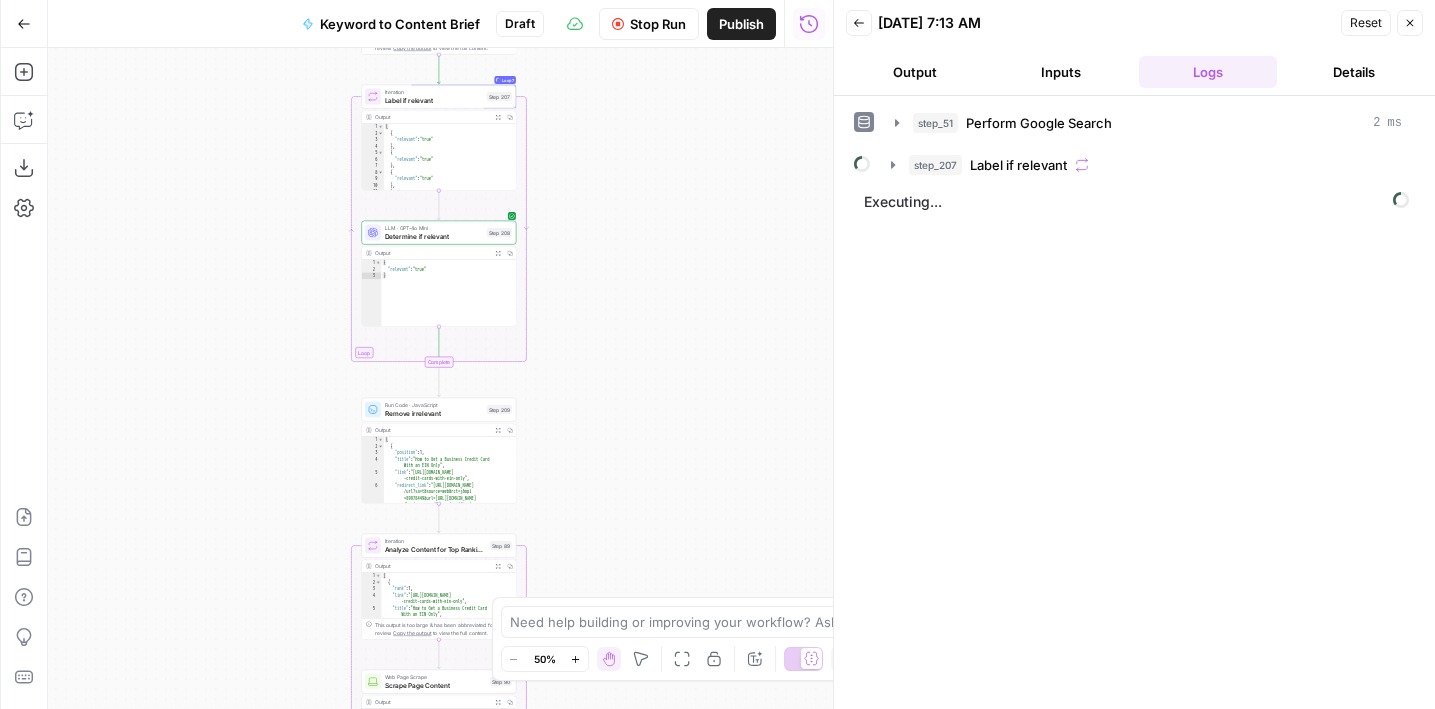 drag, startPoint x: 669, startPoint y: 153, endPoint x: 690, endPoint y: 479, distance: 326.6757 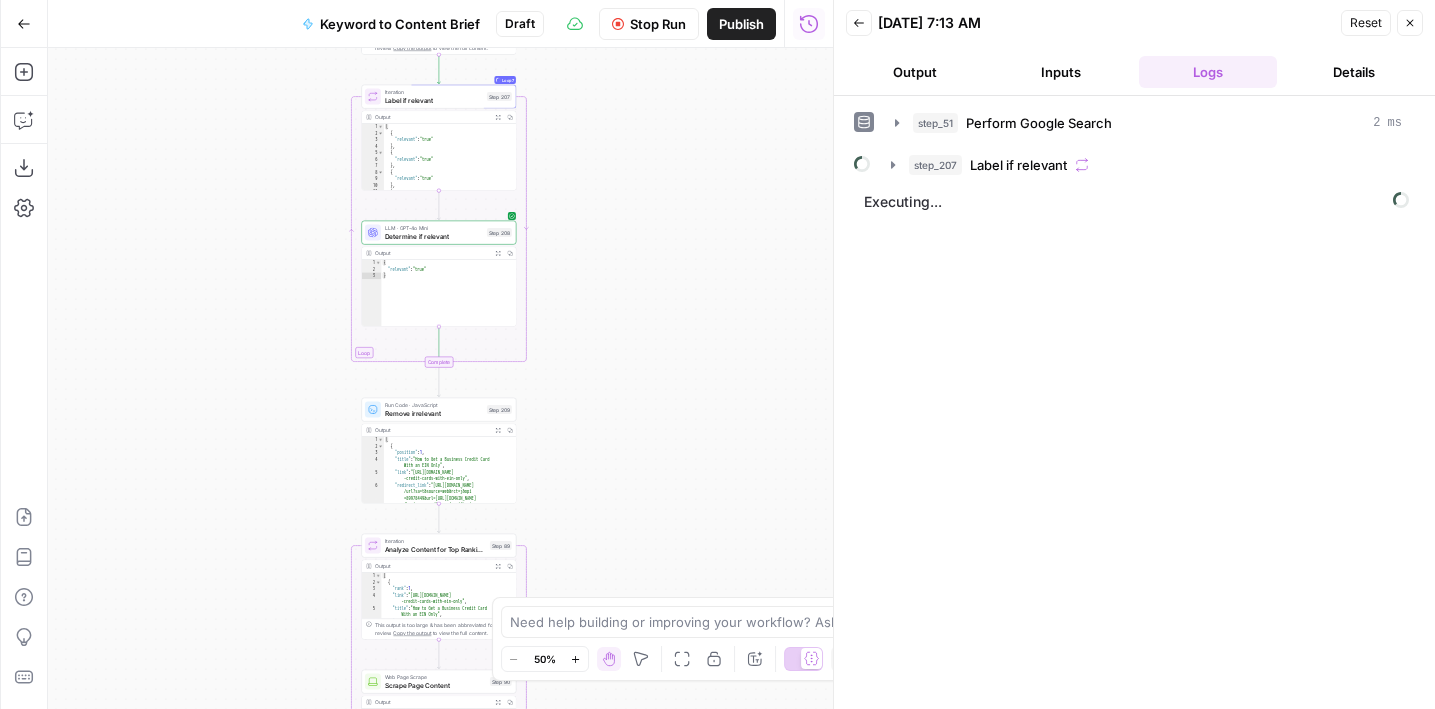 click on "Workflow Set Inputs Inputs Google Search Perform Google Search Step 51 Output Expand Output Copy 1 2 3 4 5 6 {    "search_metadata" :  {      "id" :  "68653e6b4fa3bad98dffd118" ,      "status" :  "Success" ,      "json_endpoint" :  "https://serpapi.com          /searches/123778e5d9046281          /68653e6b4fa3bad98dffd118.json" ,      "pixel_position_endpoint" :  "https          ://serpapi.com/searches          /123778e5d9046281          /68653e6b4fa3bad98dffd118          .json_with_pixel_position" ,     This output is too large & has been abbreviated for review.   Copy the output   to view the full content. Loop Loop  7 Iteration Label if relevant Step 207 Output Expand Output Copy 1 2 3 4 5 6 7 8 9 10 11 12 [    {      "relevant" :  "true"    } ,    {      "relevant" :  "true"    } ,    {      "relevant" :  "true"    } ,    {      "relevant" :  "true"     LLM · GPT-4o Mini Determine if relevant Step 208 Output Expand Output Copy 1 2 3 {    "relevant" :  }" at bounding box center (440, 378) 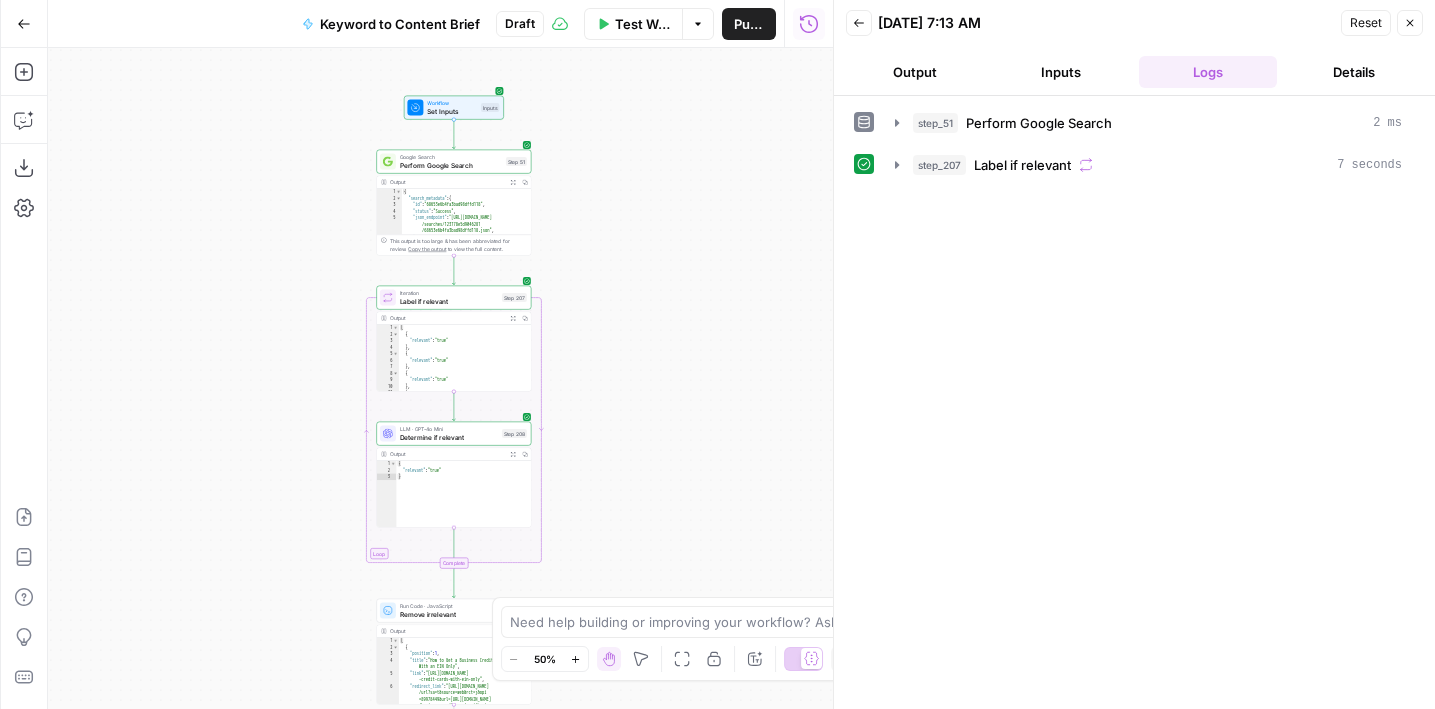 drag, startPoint x: 580, startPoint y: 119, endPoint x: 580, endPoint y: 257, distance: 138 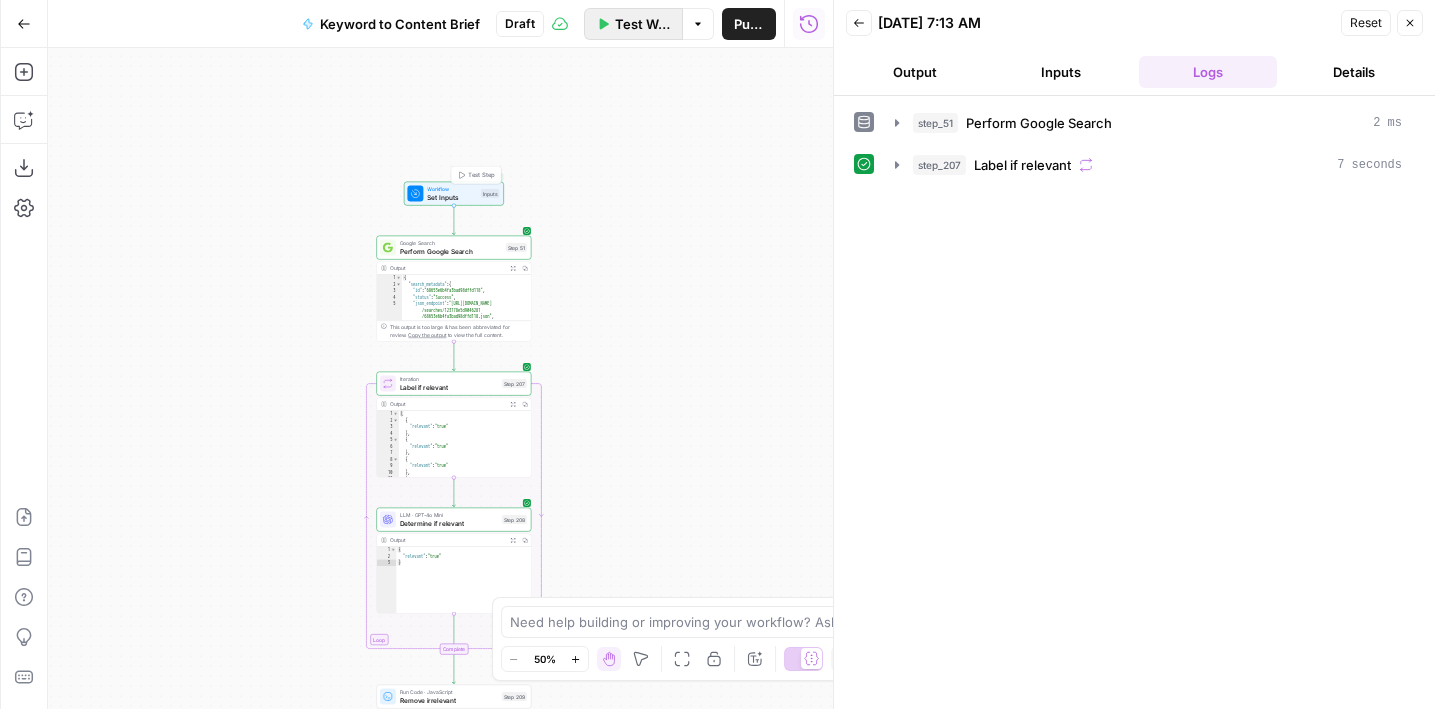 click on "Test Workflow" at bounding box center (642, 24) 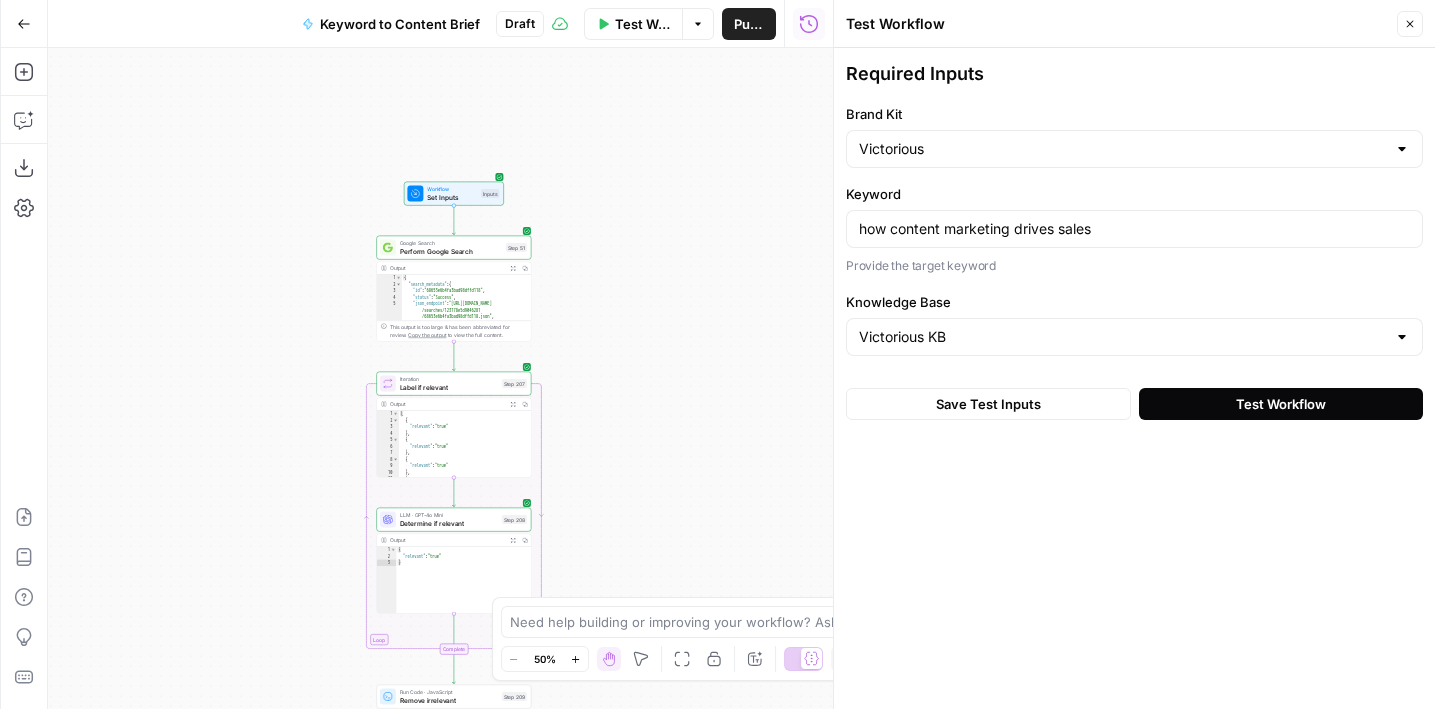 click on "Test Workflow" at bounding box center (1281, 404) 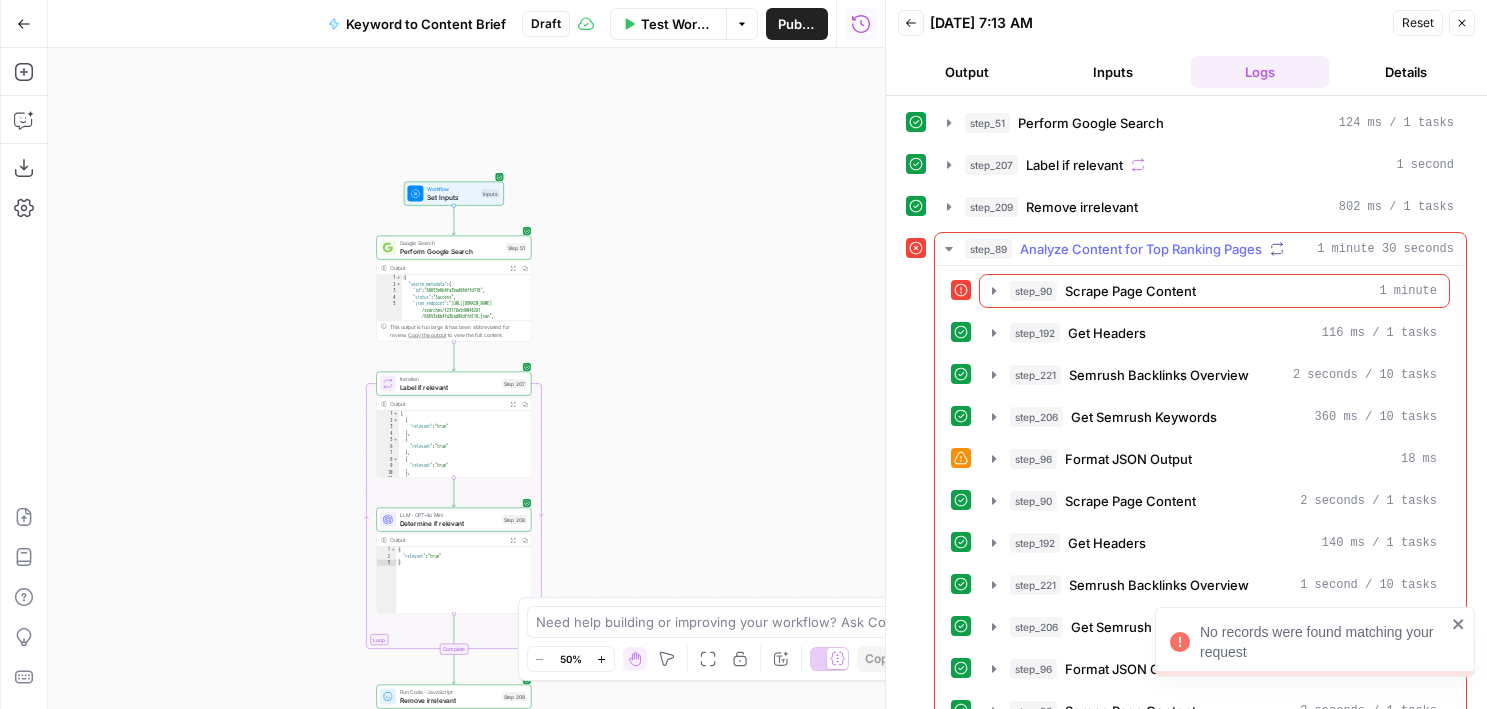scroll, scrollTop: 332, scrollLeft: 0, axis: vertical 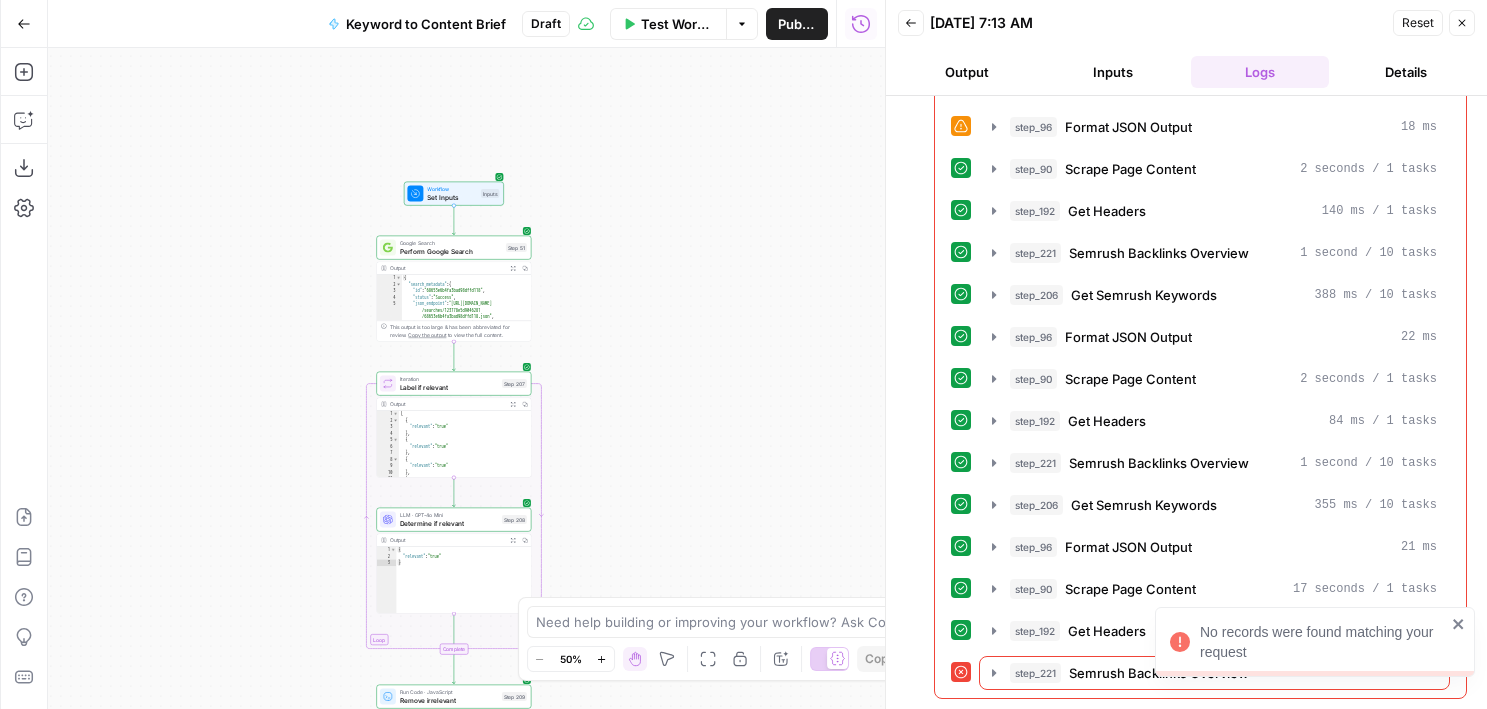 click 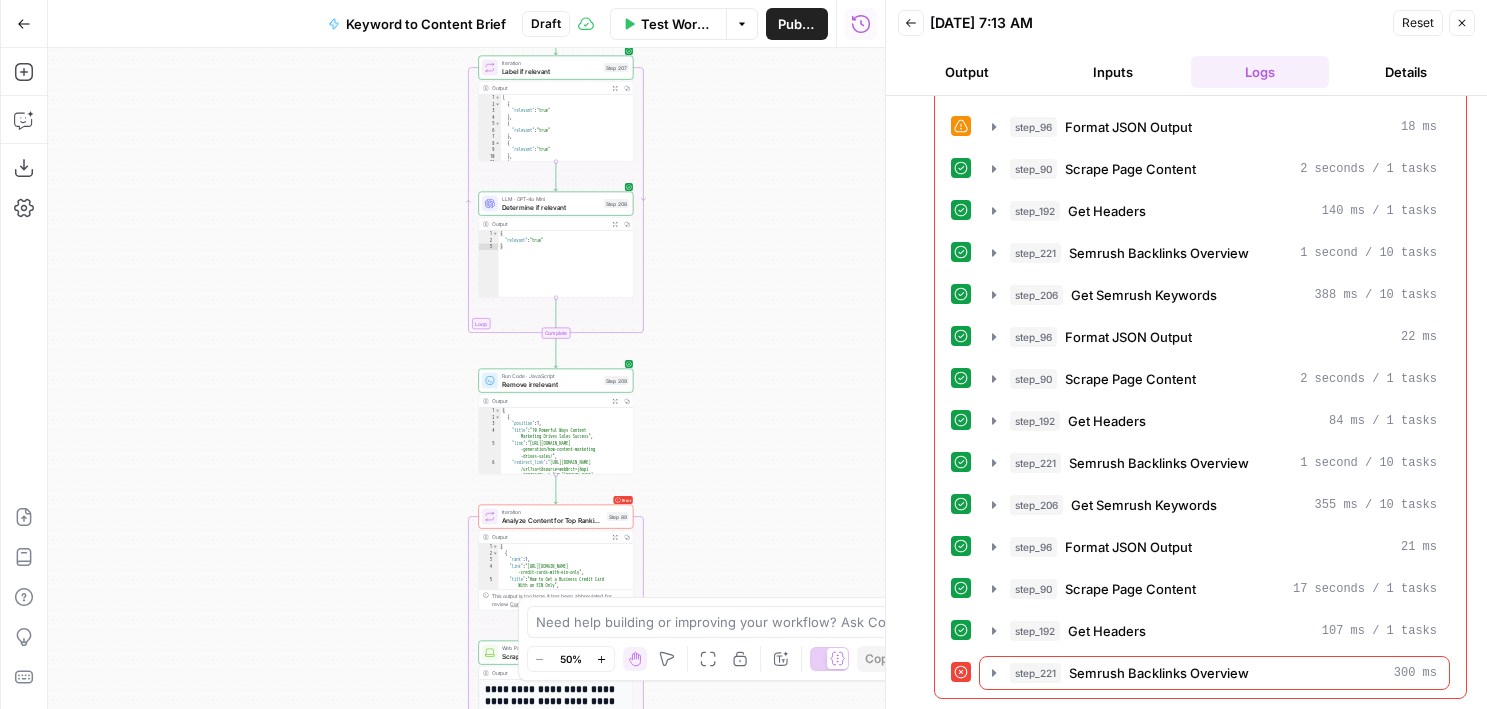 drag, startPoint x: 746, startPoint y: 552, endPoint x: 858, endPoint y: 221, distance: 349.43527 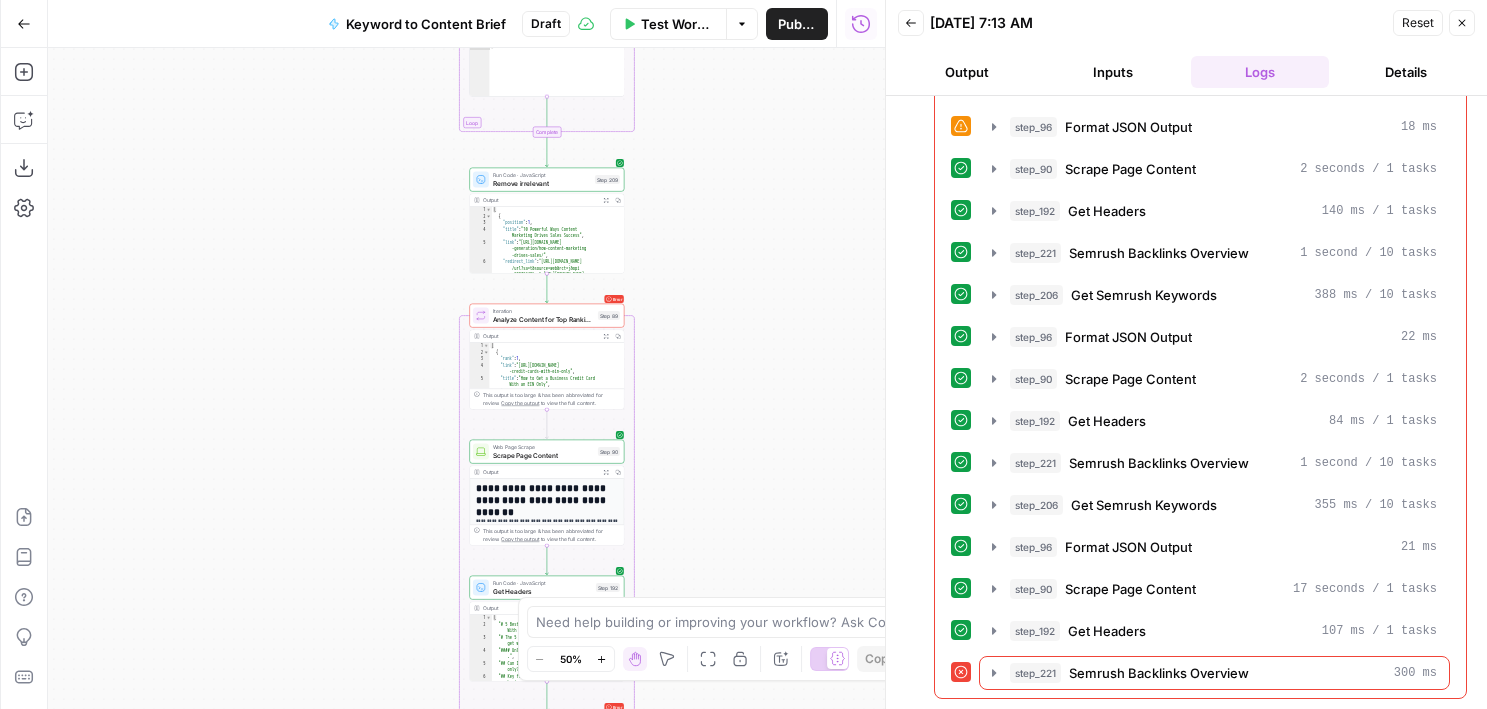 drag, startPoint x: 830, startPoint y: 447, endPoint x: 823, endPoint y: 274, distance: 173.14156 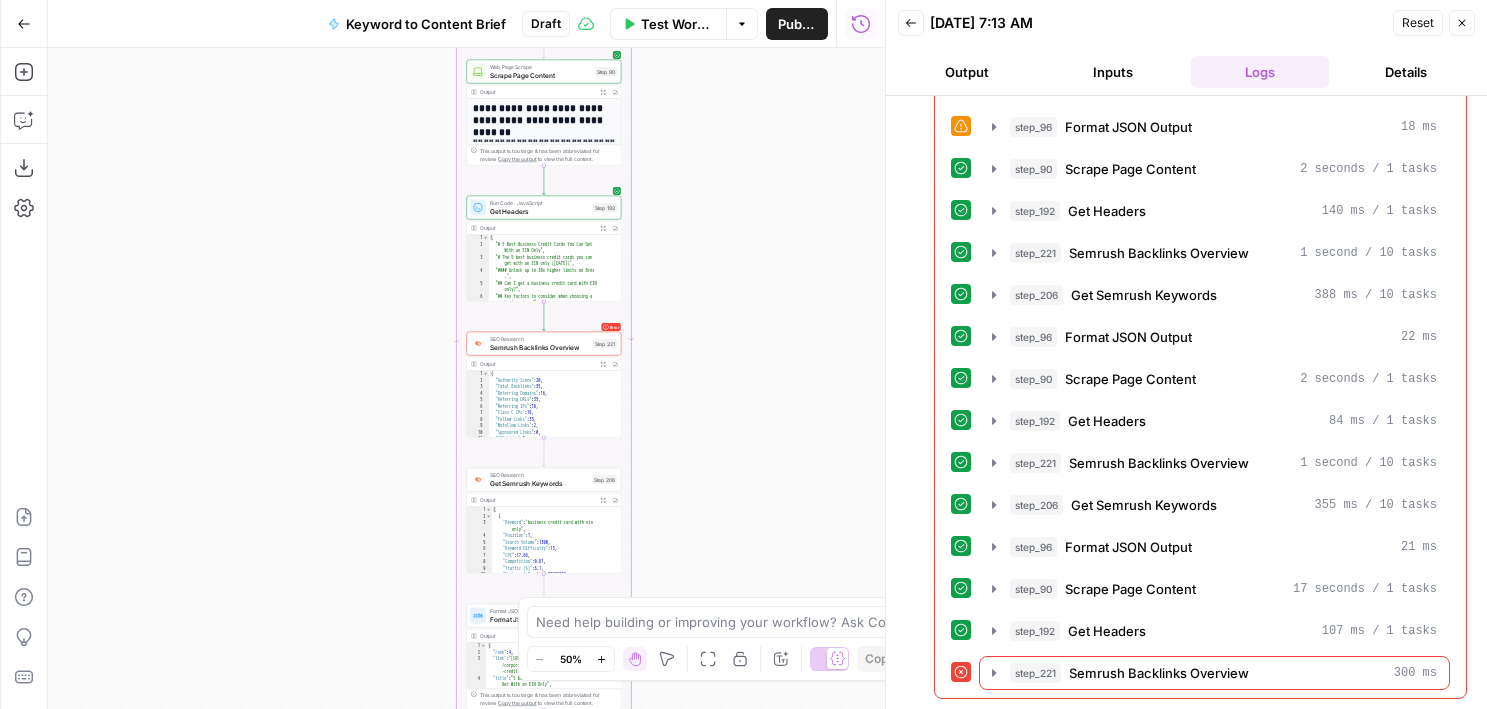 drag, startPoint x: 799, startPoint y: 189, endPoint x: 799, endPoint y: 127, distance: 62 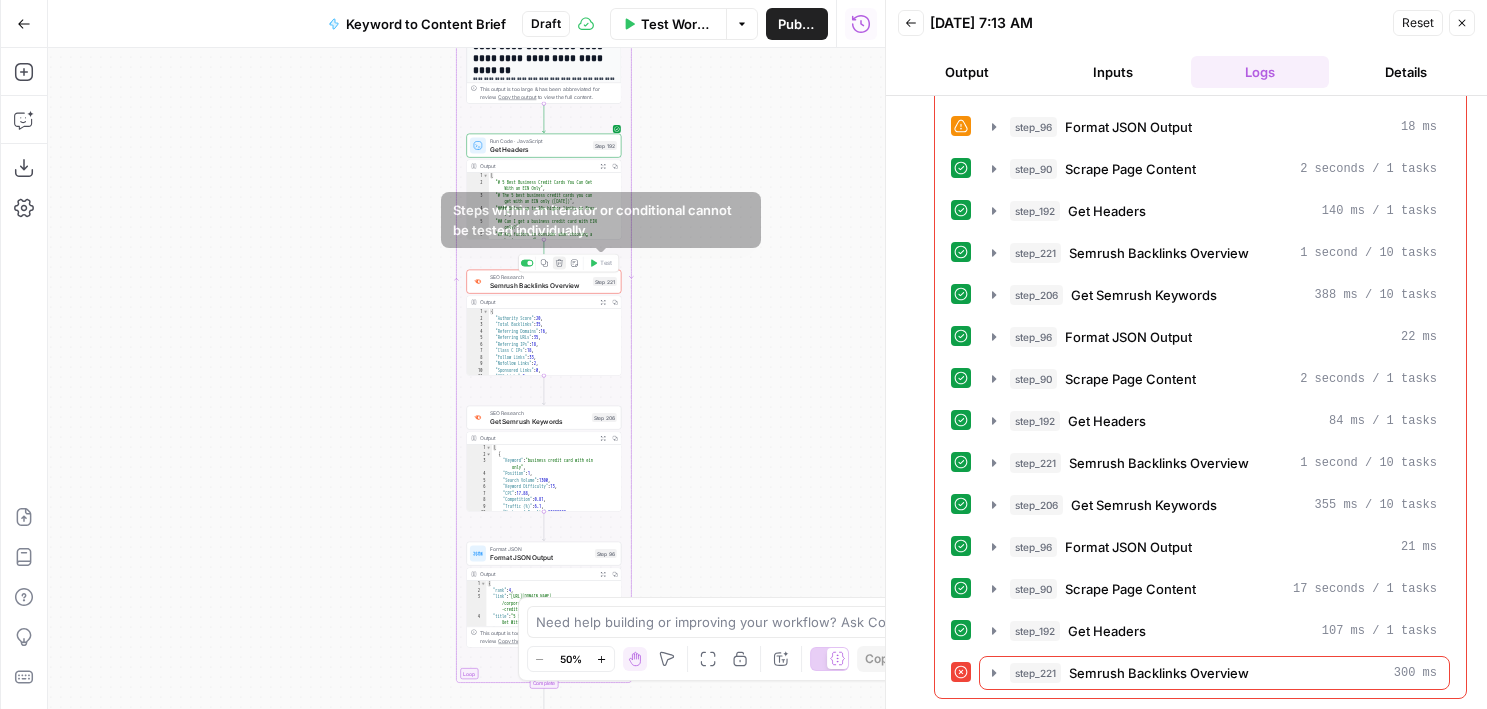 click 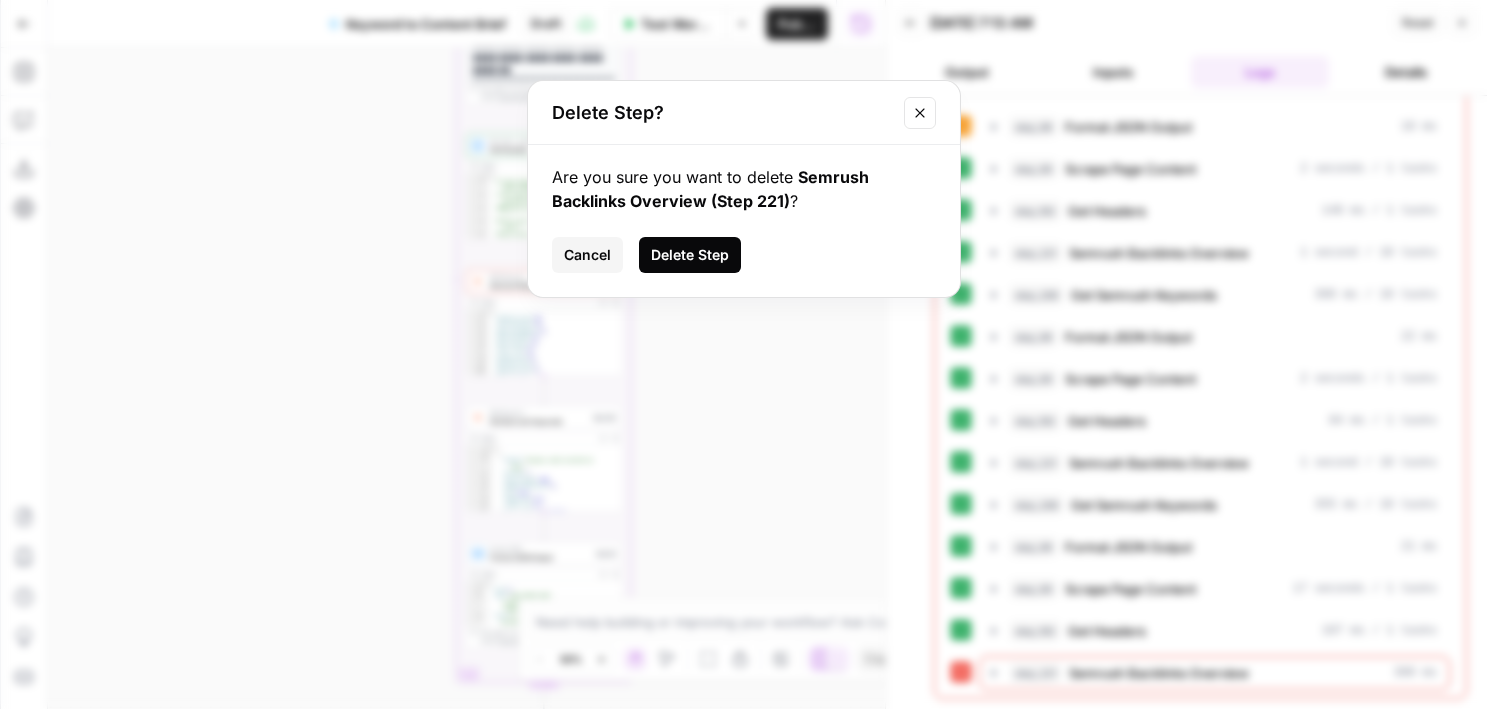 click on "Delete Step" at bounding box center (690, 255) 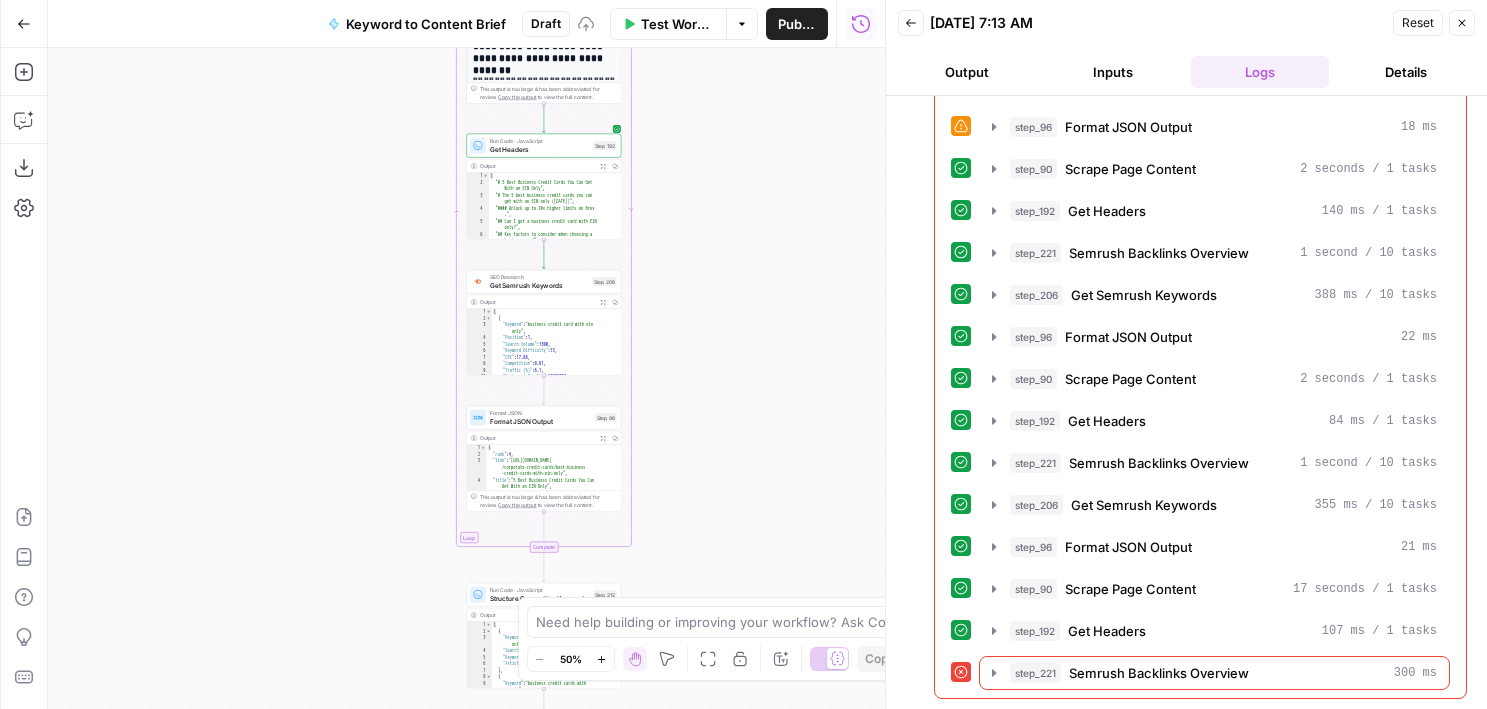 drag, startPoint x: 703, startPoint y: 136, endPoint x: 703, endPoint y: 509, distance: 373 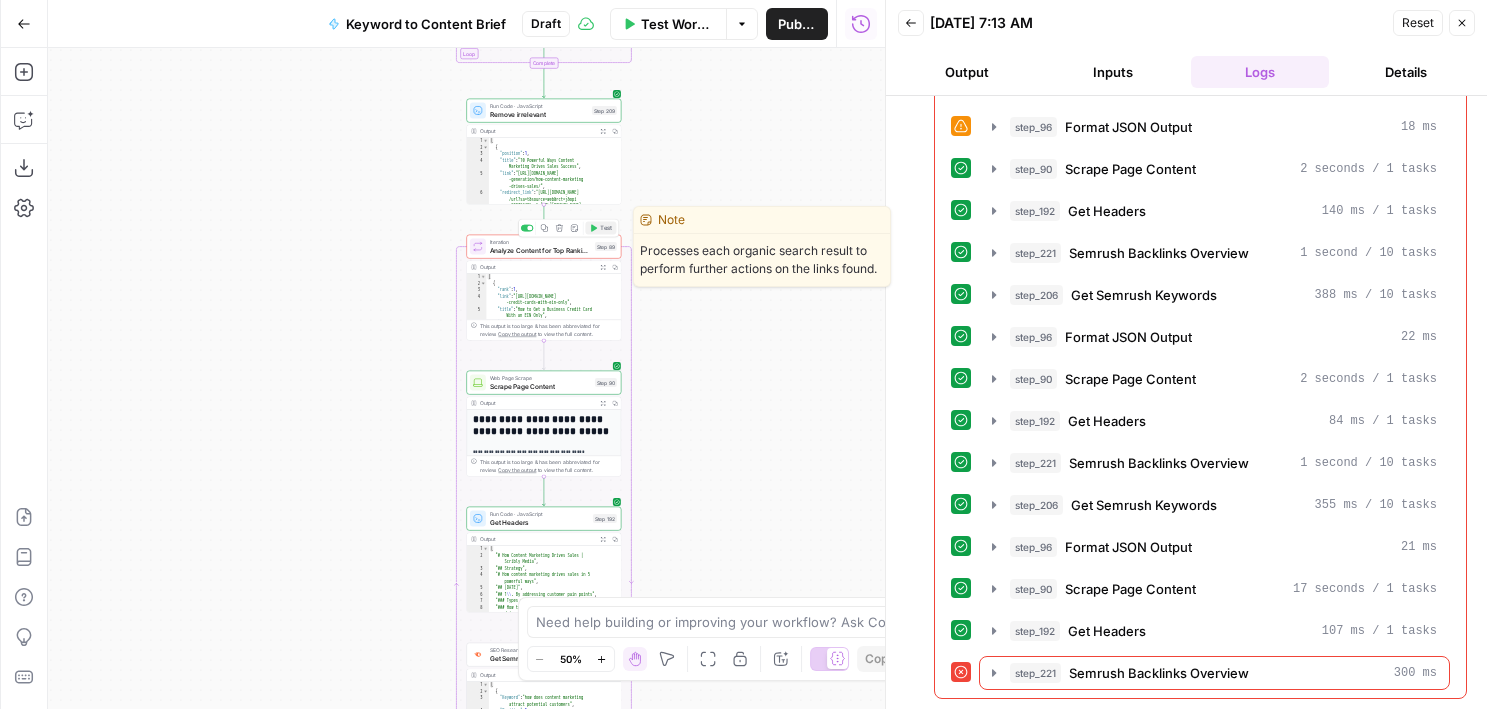 click 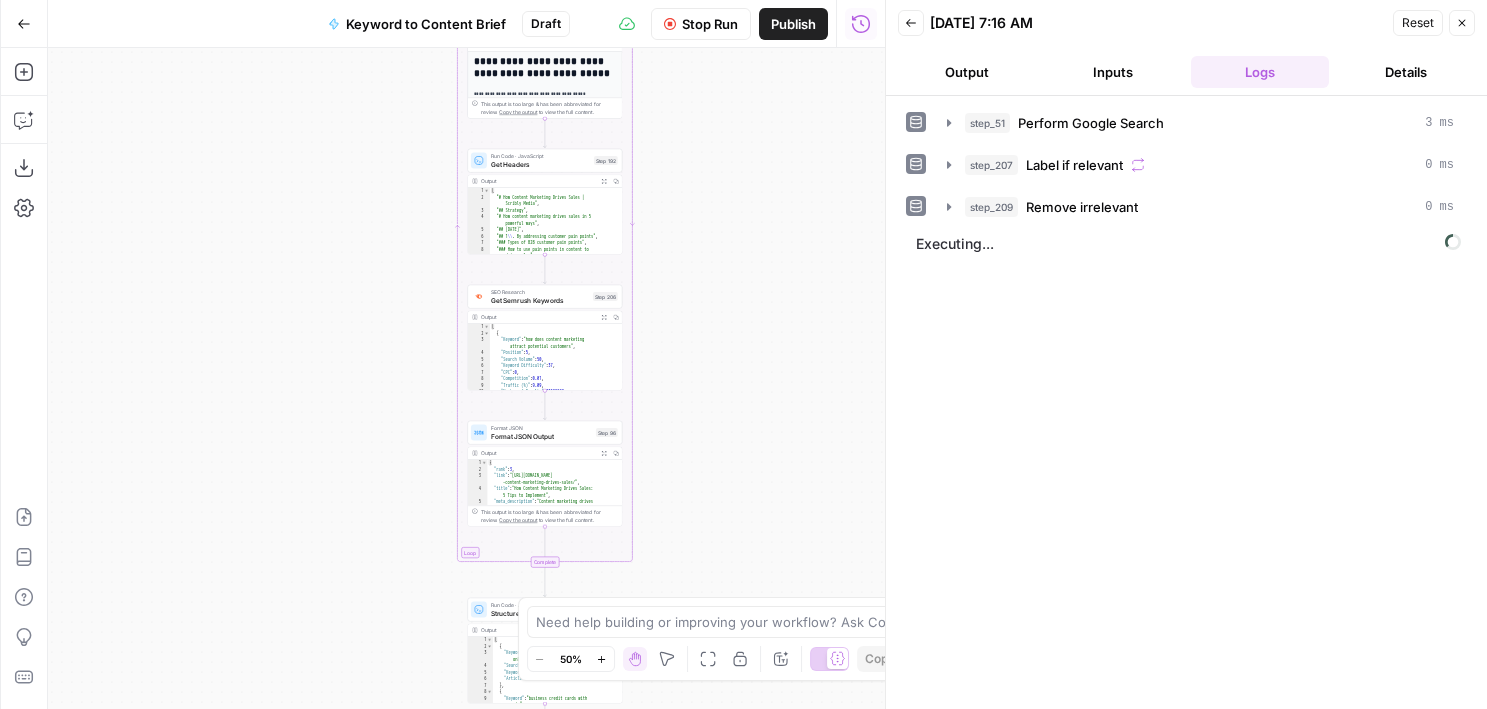 drag, startPoint x: 741, startPoint y: 450, endPoint x: 741, endPoint y: 91, distance: 359 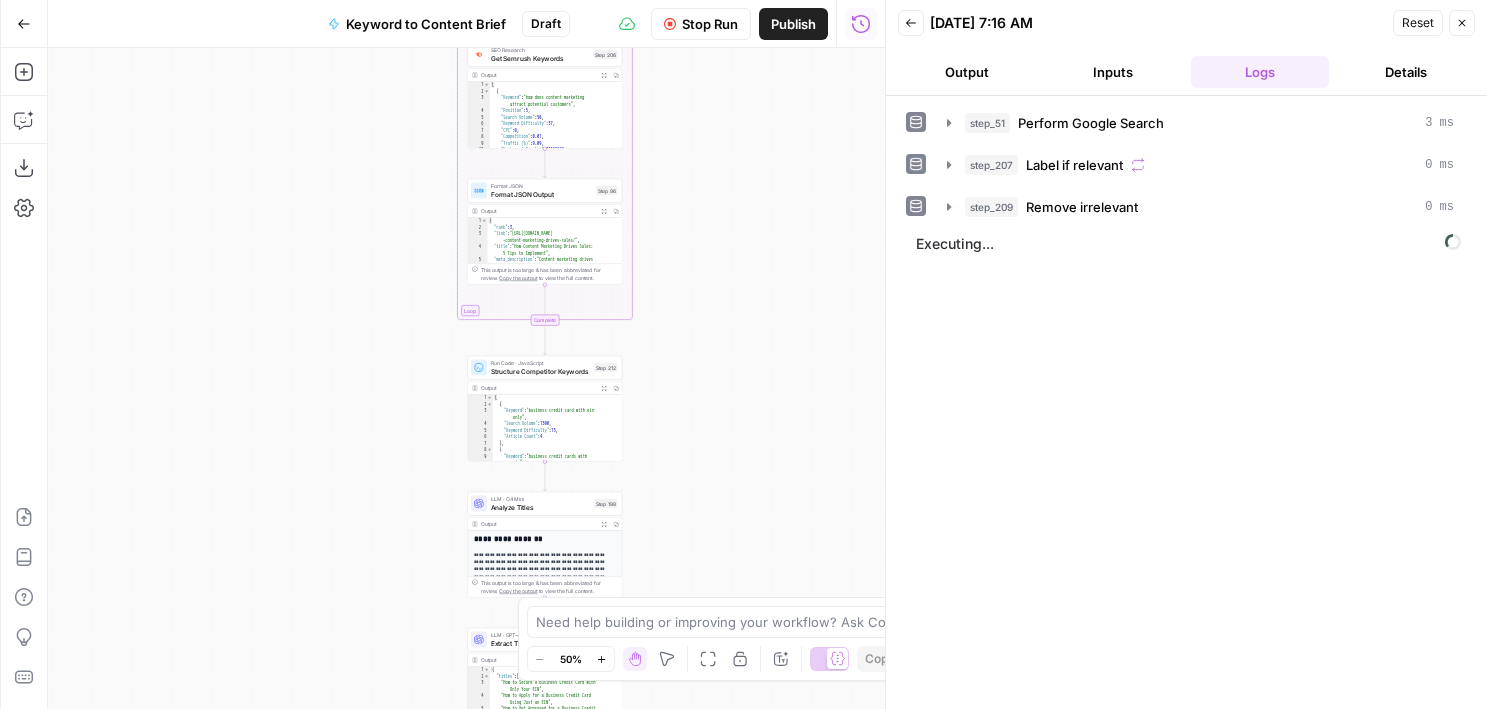 drag, startPoint x: 720, startPoint y: 411, endPoint x: 720, endPoint y: 124, distance: 287 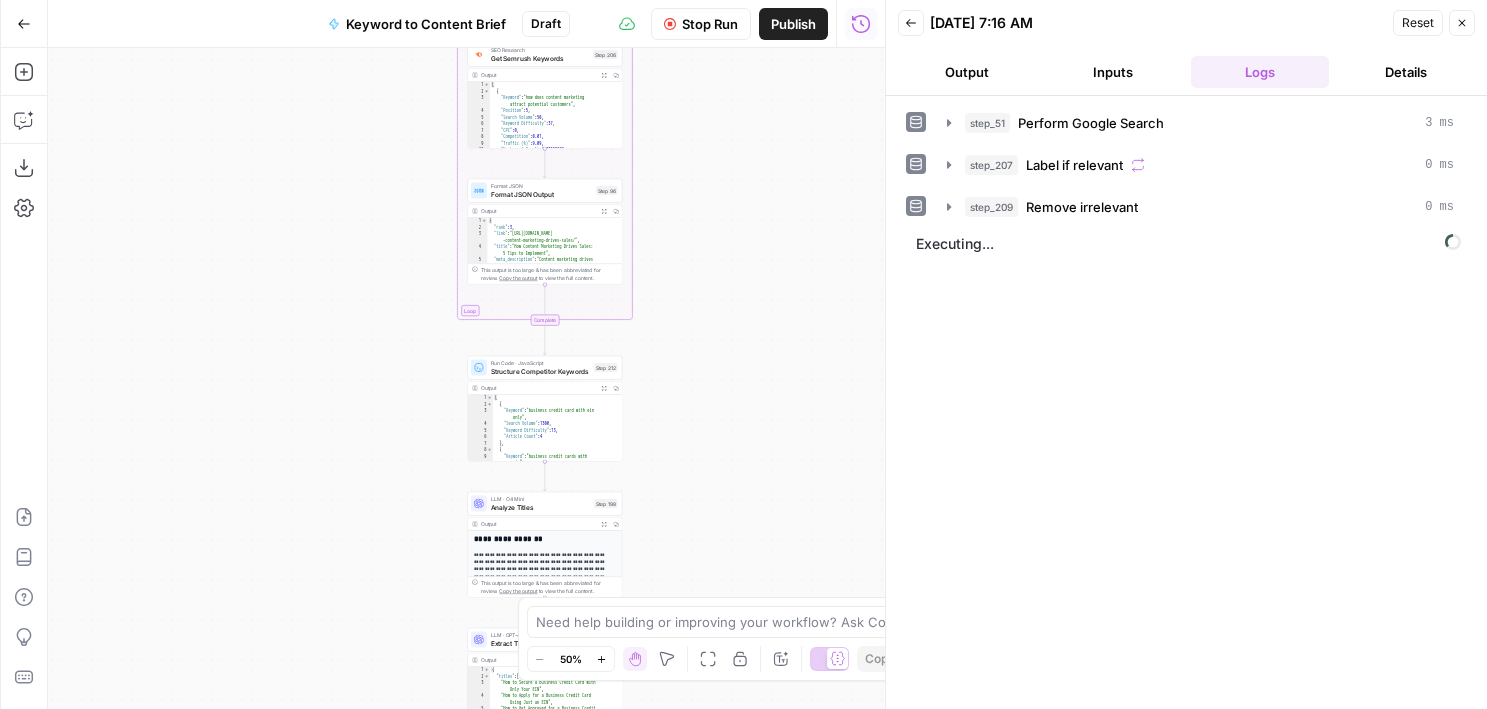 click on "Workflow Set Inputs Inputs Google Search Perform Google Search Step 51 Output Expand Output Copy 1 2 3 4 5 6 {    "search_metadata" :  {      "id" :  "68653e6b4fa3bad98dffd118" ,      "status" :  "Success" ,      "json_endpoint" :  "https://serpapi.com          /searches/123778e5d9046281          /68653e6b4fa3bad98dffd118.json" ,      "pixel_position_endpoint" :  "https          ://serpapi.com/searches          /123778e5d9046281          /68653e6b4fa3bad98dffd118          .json_with_pixel_position" ,     This output is too large & has been abbreviated for review.   Copy the output   to view the full content. Loop Iteration Label if relevant Step 207 Output Expand Output Copy 1 2 3 4 5 6 7 8 9 10 11 12 [    {      "relevant" :  "true"    } ,    {      "relevant" :  "true"    } ,    {      "relevant" :  "true"    } ,    {      "relevant" :  "true"     LLM · GPT-4o Mini Determine if relevant Step 208 Output Expand Output Copy 1 2 3 {    "relevant" :  "true" }" at bounding box center (466, 378) 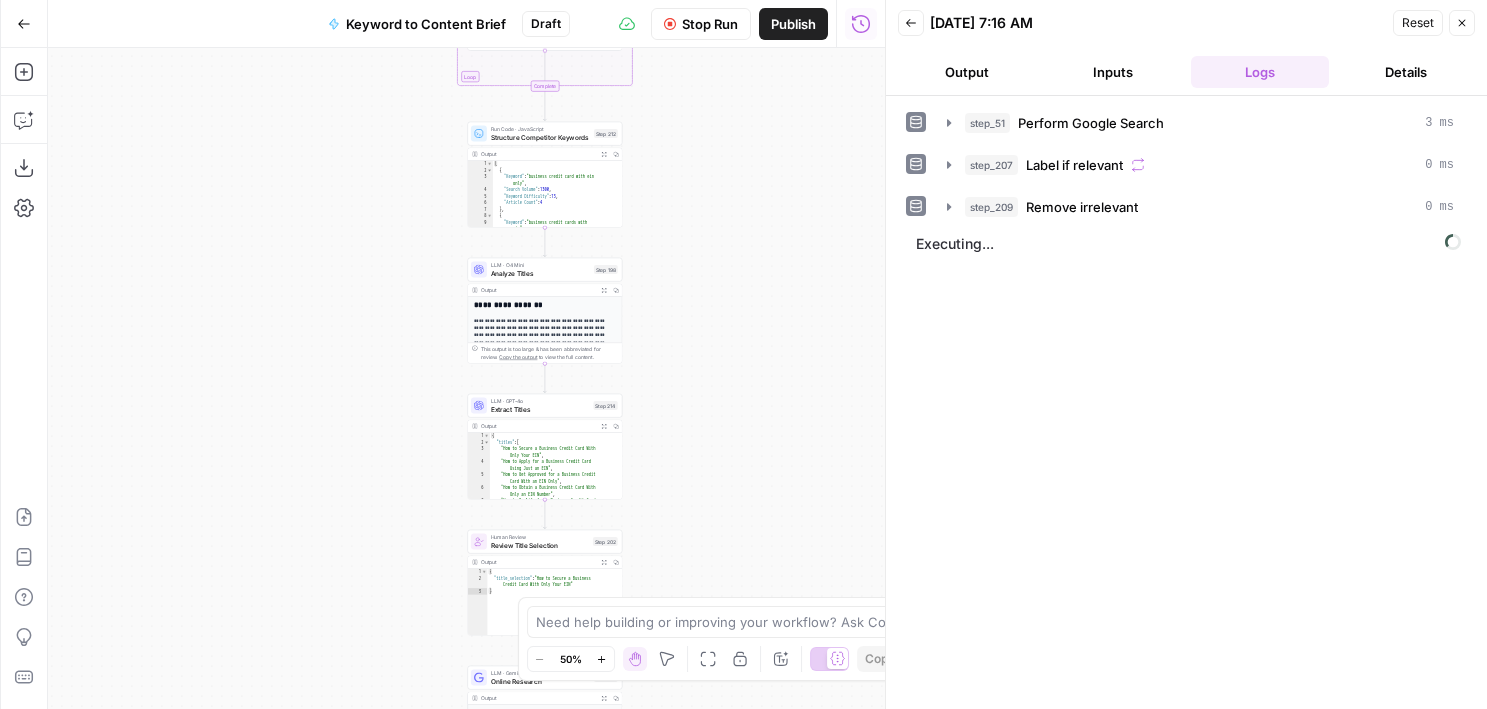drag, startPoint x: 734, startPoint y: 415, endPoint x: 730, endPoint y: 280, distance: 135.05925 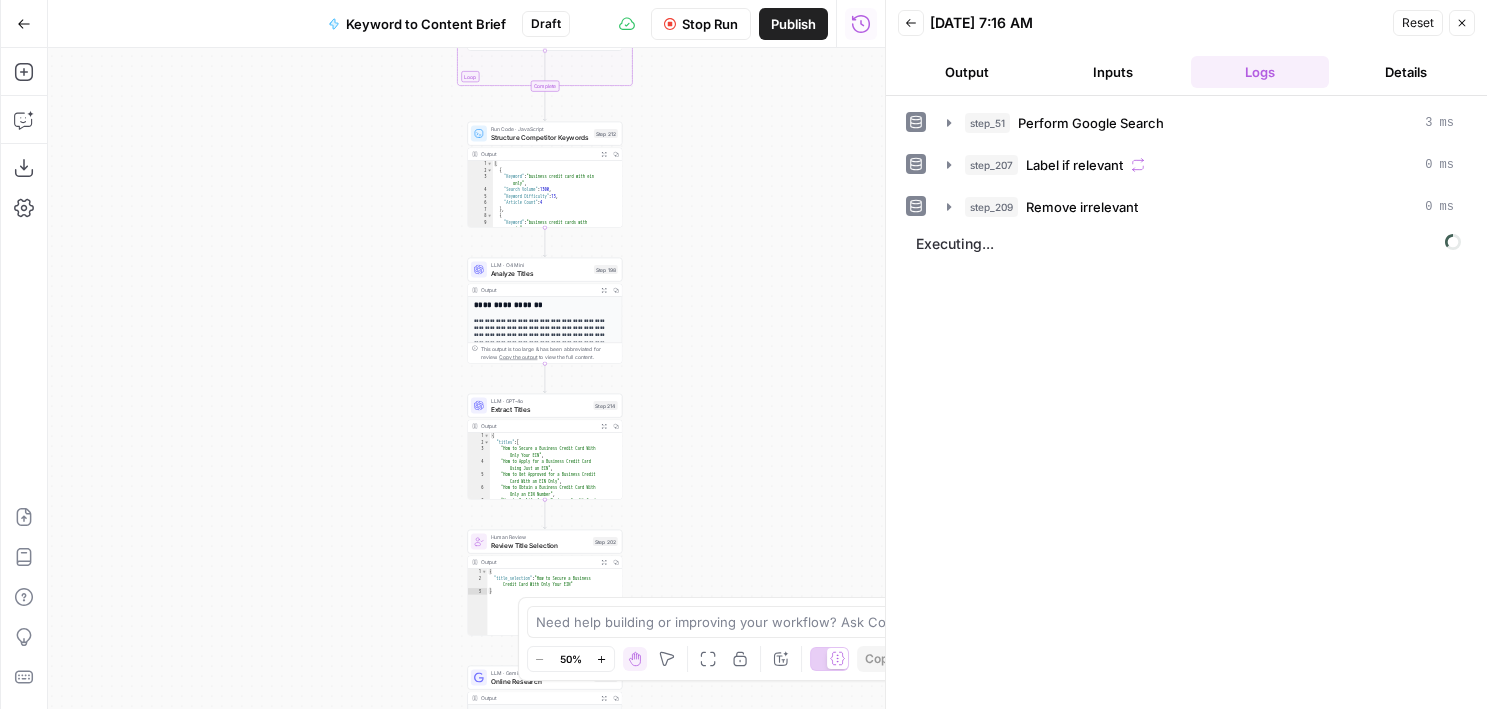 click on "Workflow Set Inputs Inputs Google Search Perform Google Search Step 51 Output Expand Output Copy 1 2 3 4 5 6 {    "search_metadata" :  {      "id" :  "68653e6b4fa3bad98dffd118" ,      "status" :  "Success" ,      "json_endpoint" :  "https://serpapi.com          /searches/123778e5d9046281          /68653e6b4fa3bad98dffd118.json" ,      "pixel_position_endpoint" :  "https          ://serpapi.com/searches          /123778e5d9046281          /68653e6b4fa3bad98dffd118          .json_with_pixel_position" ,     This output is too large & has been abbreviated for review.   Copy the output   to view the full content. Loop Iteration Label if relevant Step 207 Output Expand Output Copy 1 2 3 4 5 6 7 8 9 10 11 12 [    {      "relevant" :  "true"    } ,    {      "relevant" :  "true"    } ,    {      "relevant" :  "true"    } ,    {      "relevant" :  "true"     LLM · GPT-4o Mini Determine if relevant Step 208 Output Expand Output Copy 1 2 3 {    "relevant" :  "true" }" at bounding box center [466, 378] 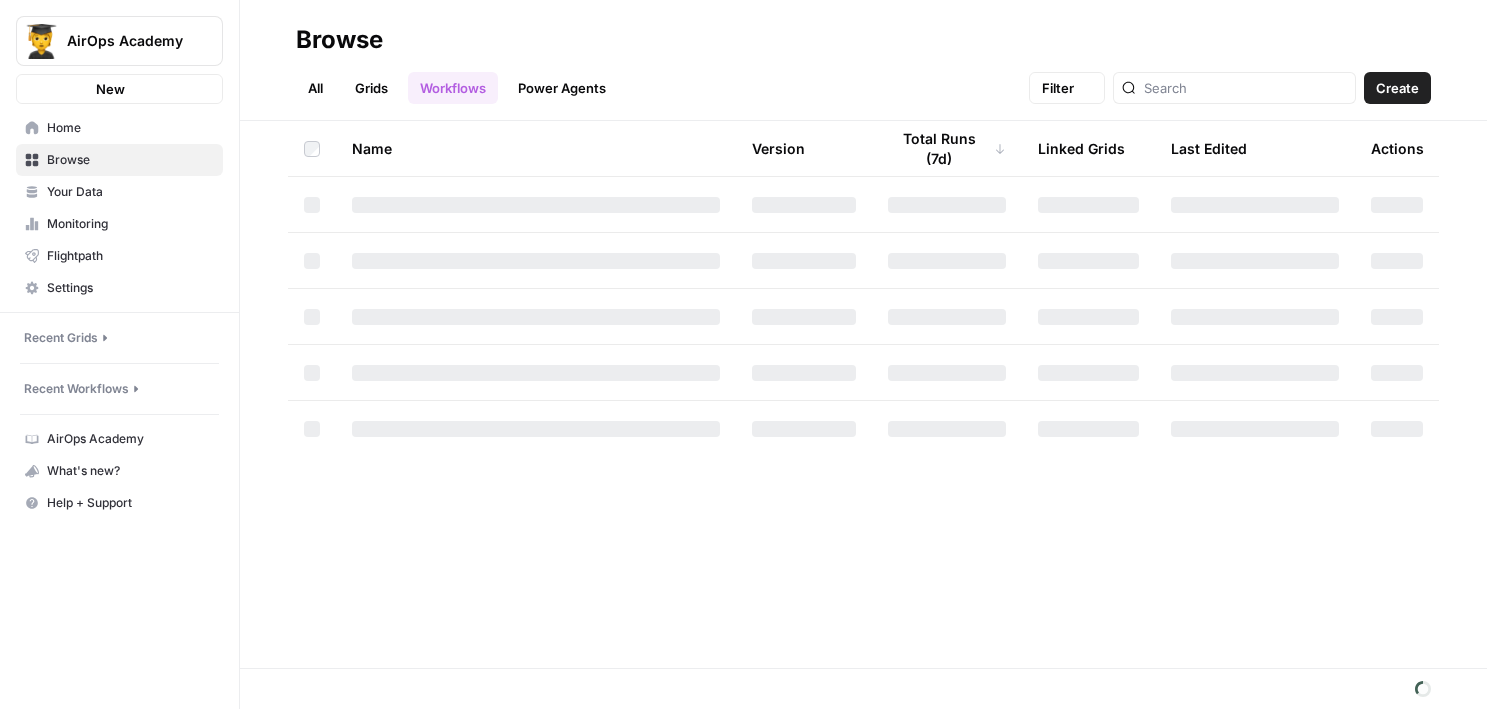 scroll, scrollTop: 0, scrollLeft: 0, axis: both 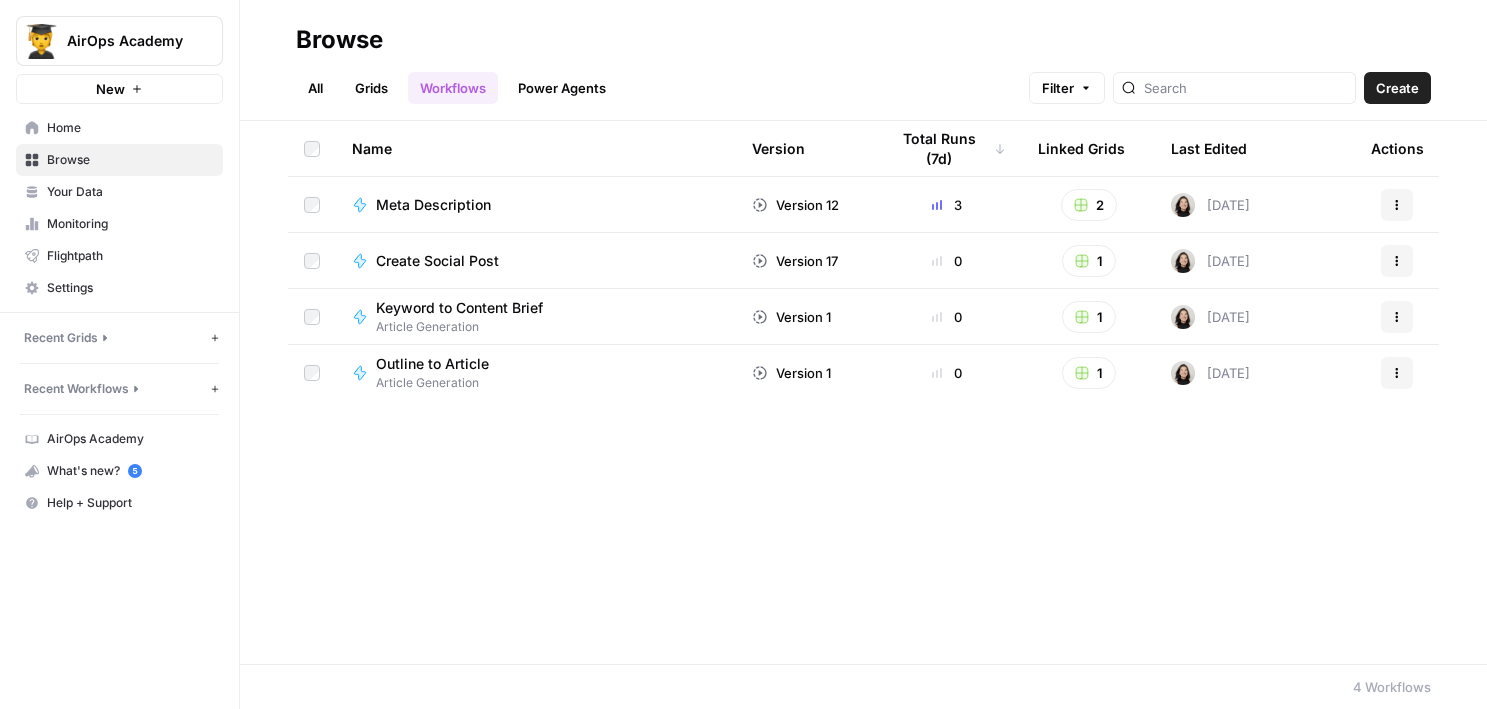 click on "Meta Description" at bounding box center [433, 205] 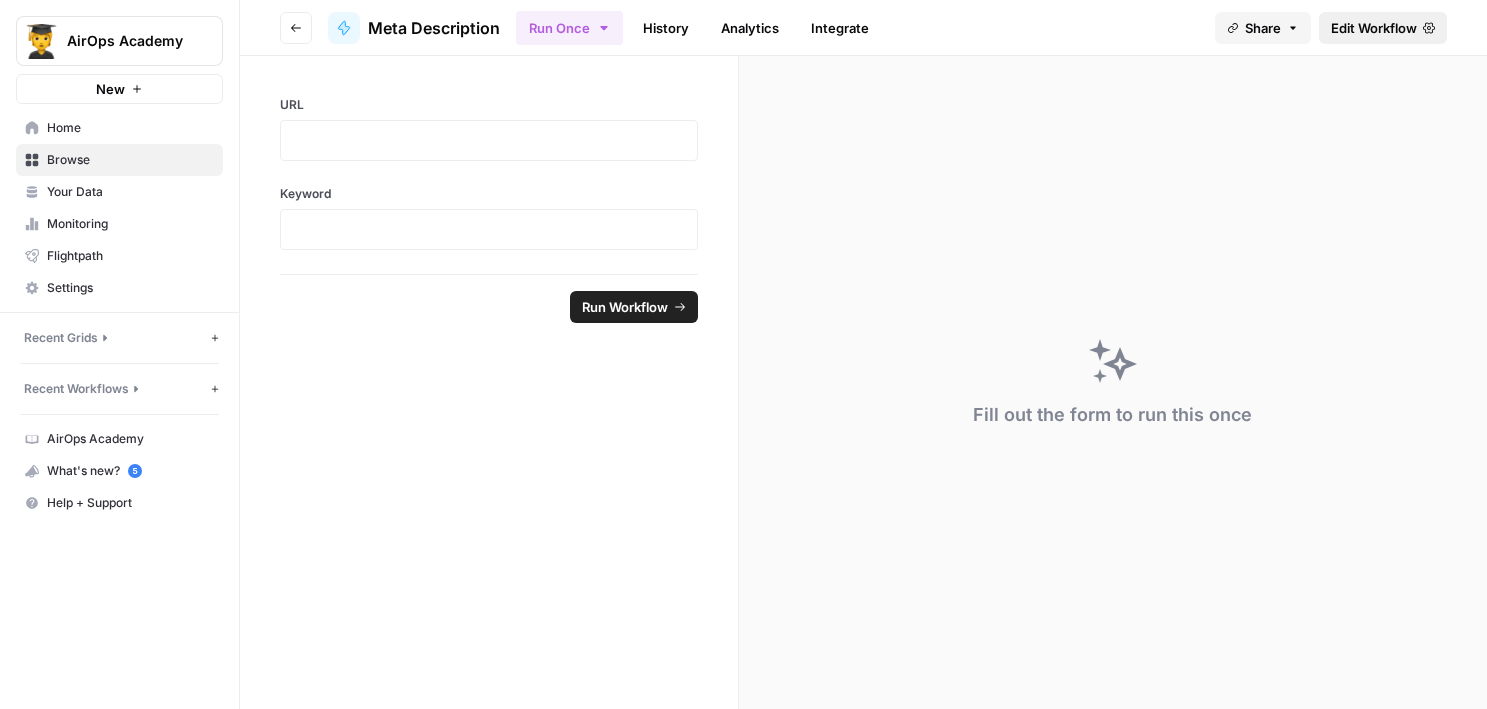 click on "Edit Workflow" at bounding box center (1374, 28) 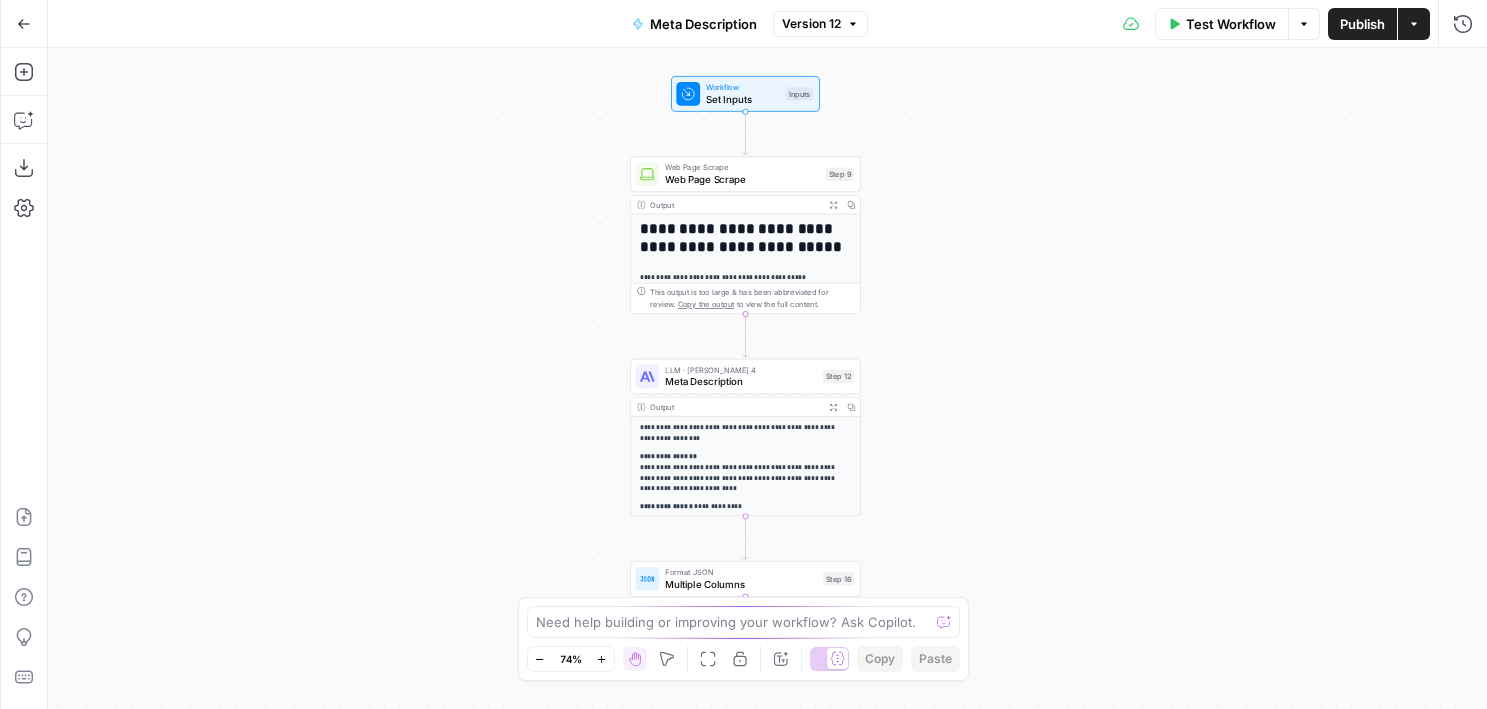 drag, startPoint x: 541, startPoint y: 284, endPoint x: 459, endPoint y: 260, distance: 85.44004 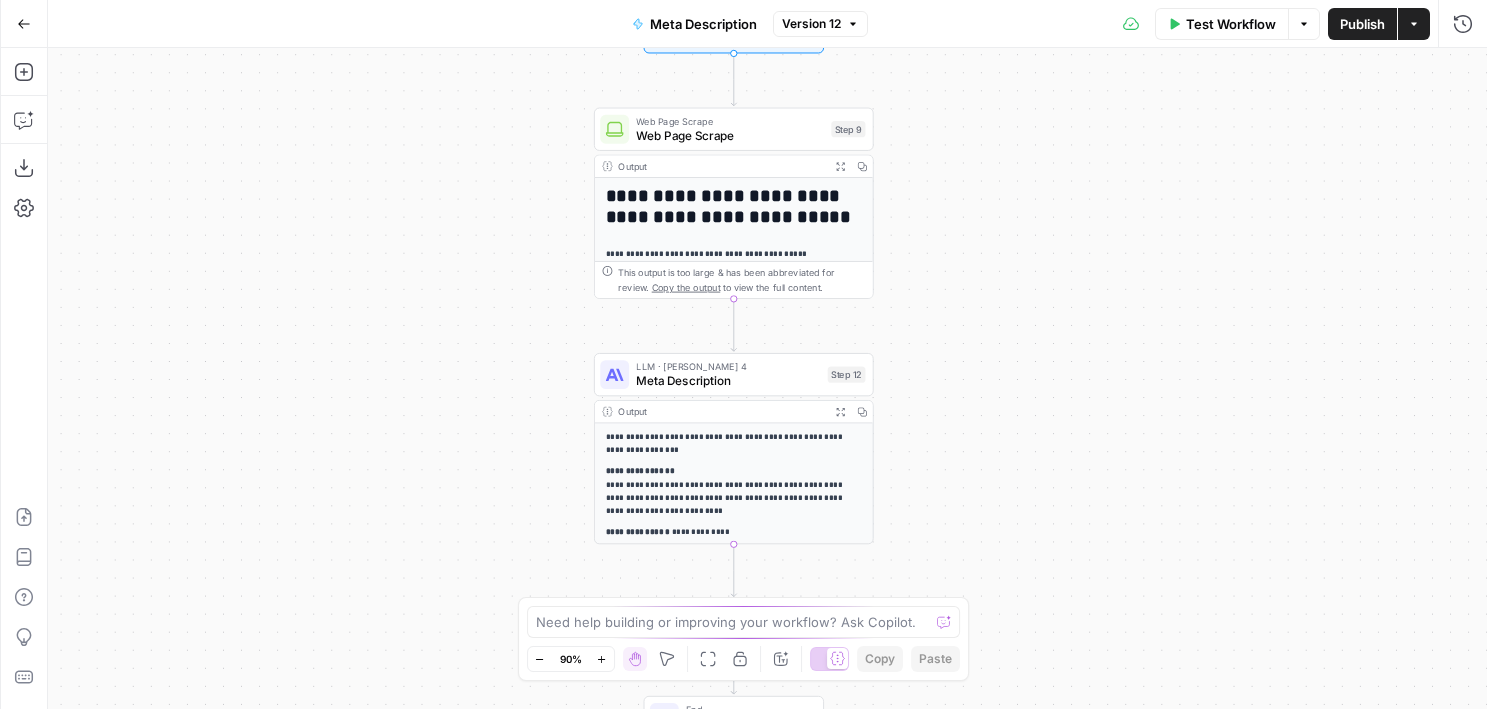drag, startPoint x: 459, startPoint y: 260, endPoint x: 459, endPoint y: 183, distance: 77 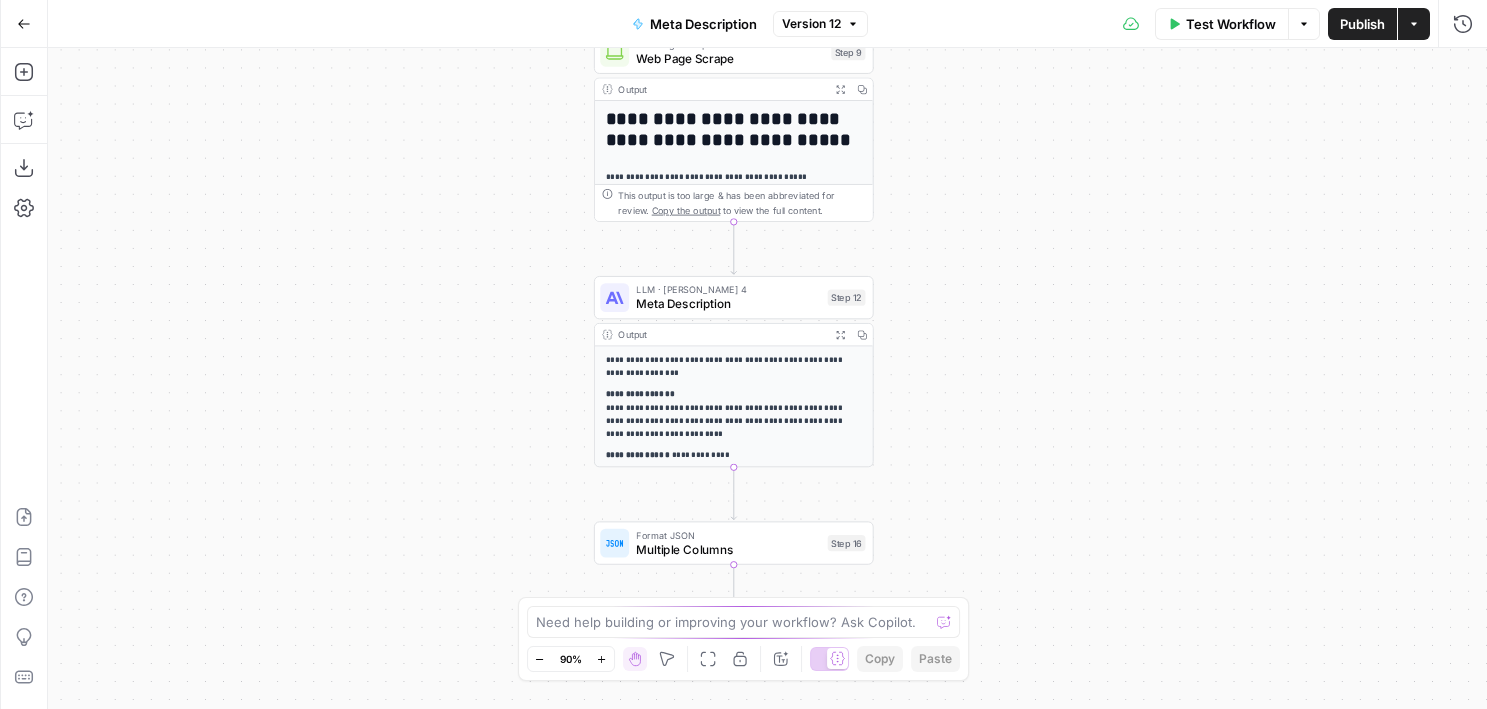 click on "**********" at bounding box center [767, 378] 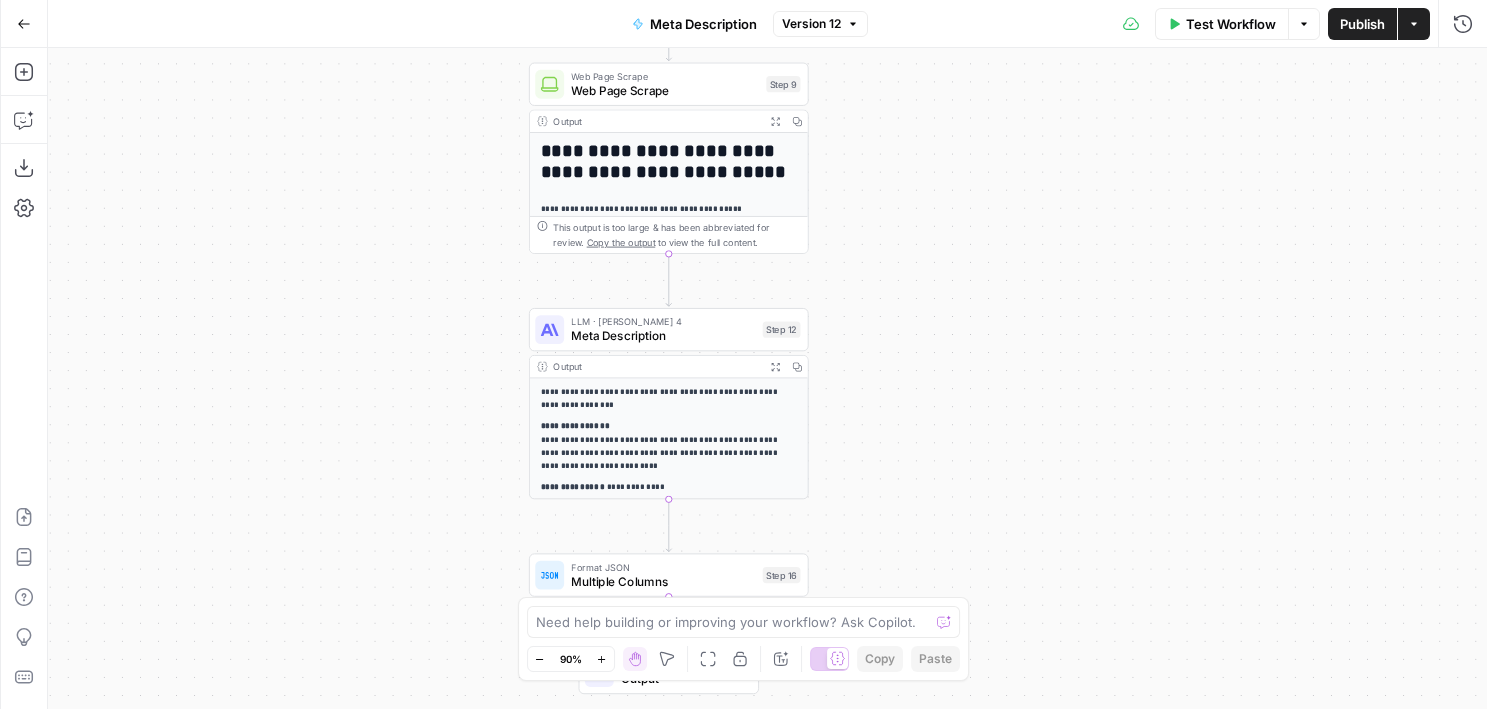 drag, startPoint x: 371, startPoint y: 158, endPoint x: 319, endPoint y: 173, distance: 54.120235 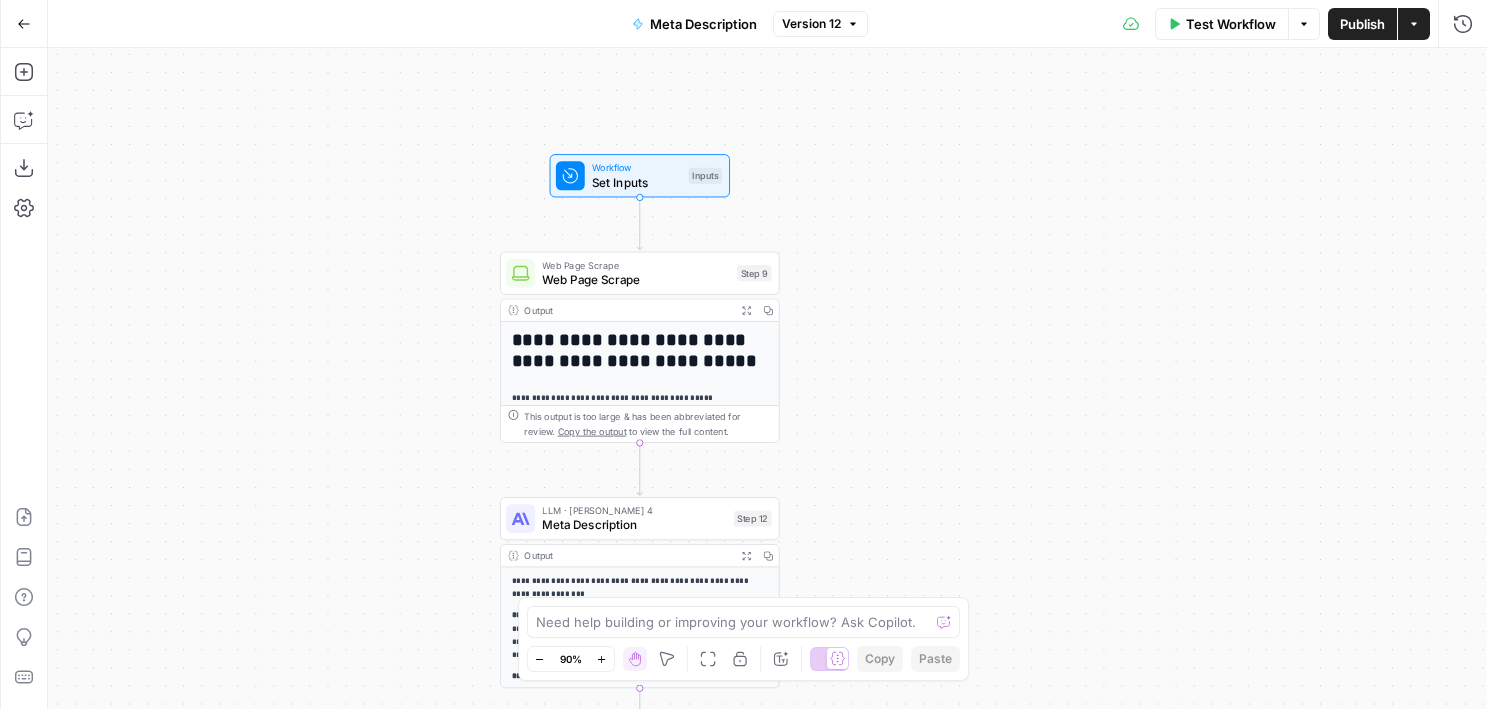 drag, startPoint x: 366, startPoint y: 193, endPoint x: 327, endPoint y: 174, distance: 43.382023 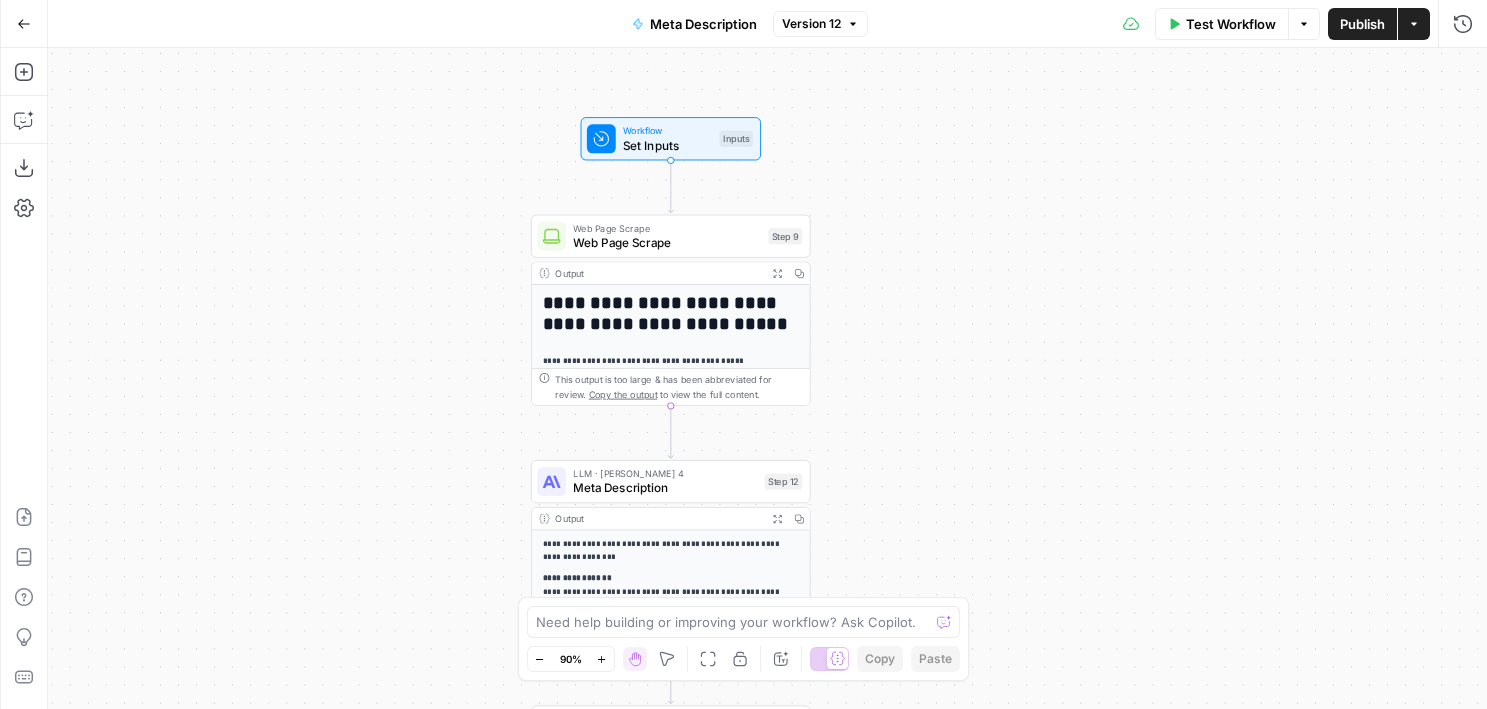 drag, startPoint x: 327, startPoint y: 174, endPoint x: 366, endPoint y: 143, distance: 49.819675 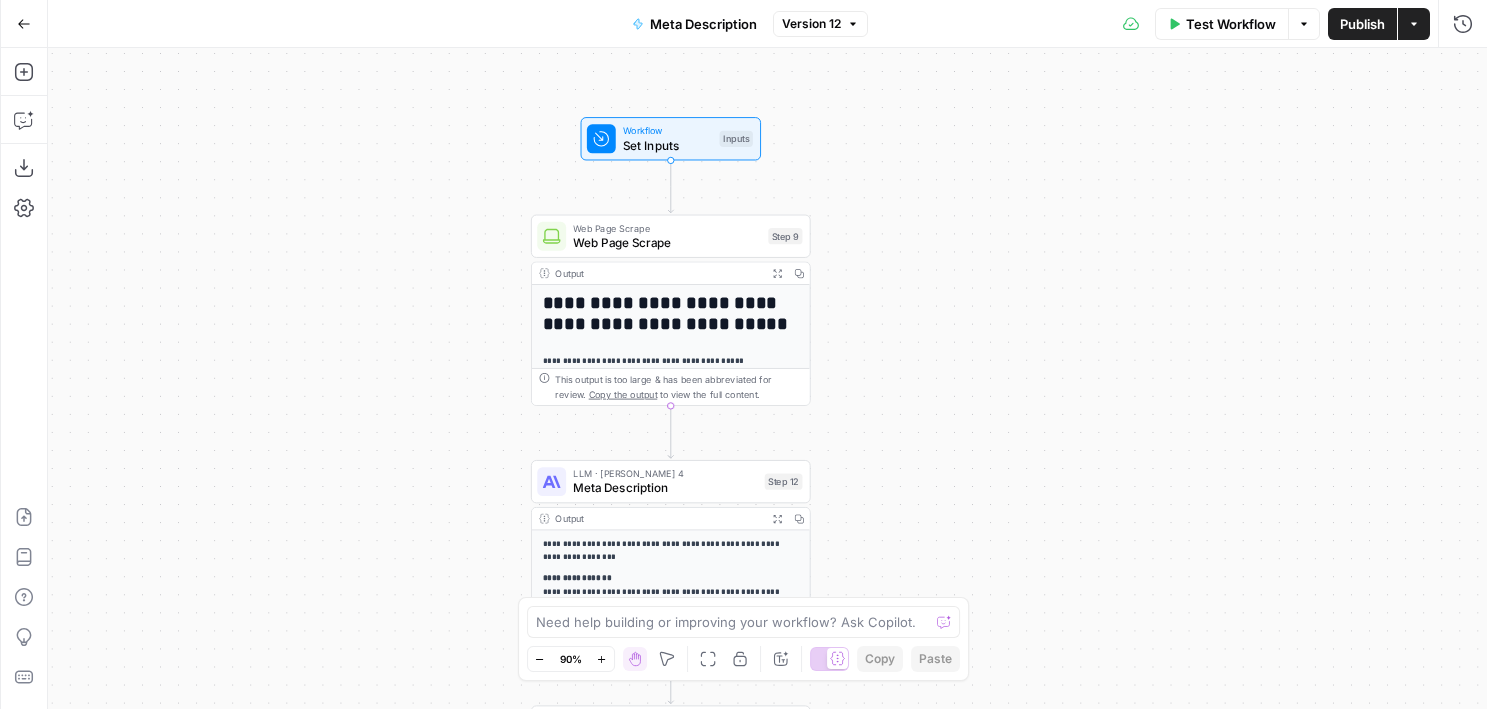 click on "Web Page Scrape" at bounding box center [667, 243] 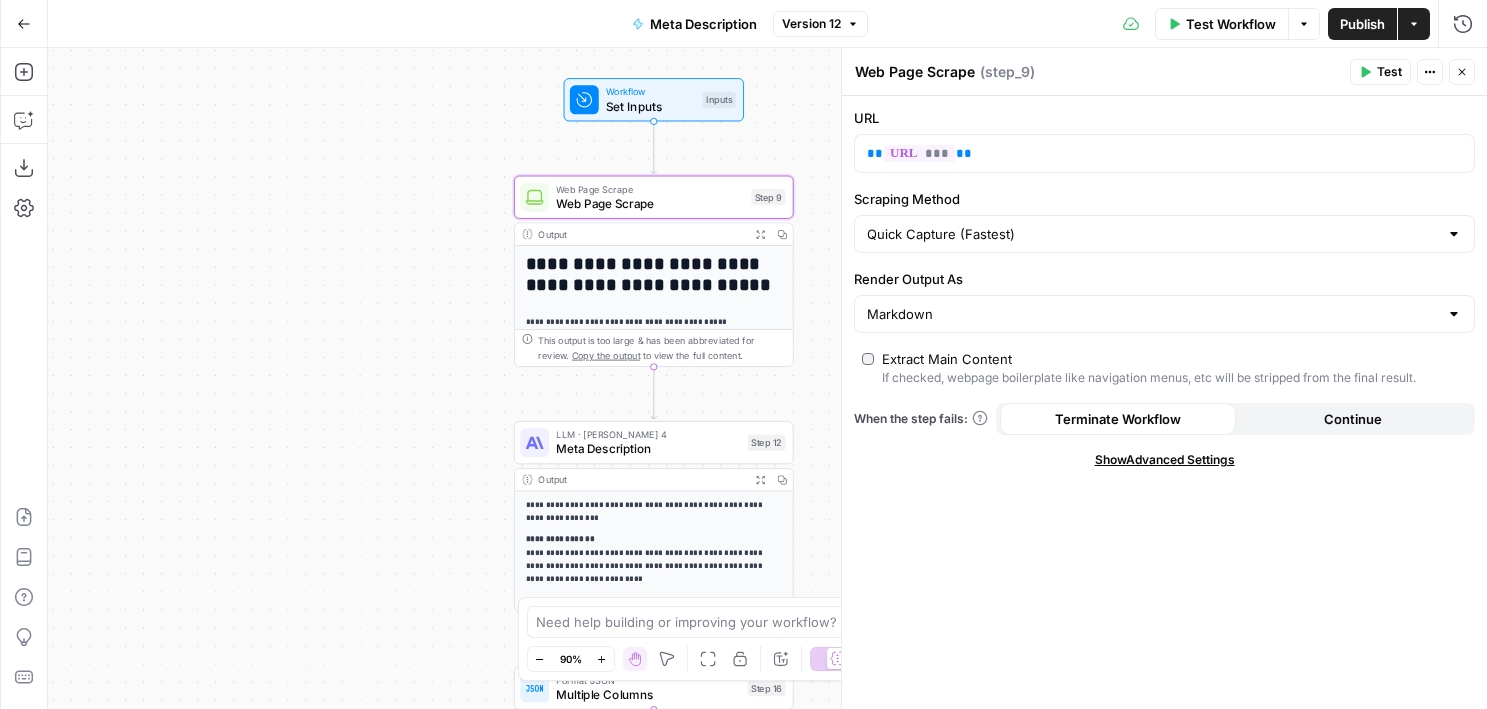 drag, startPoint x: 393, startPoint y: 398, endPoint x: 332, endPoint y: 262, distance: 149.05368 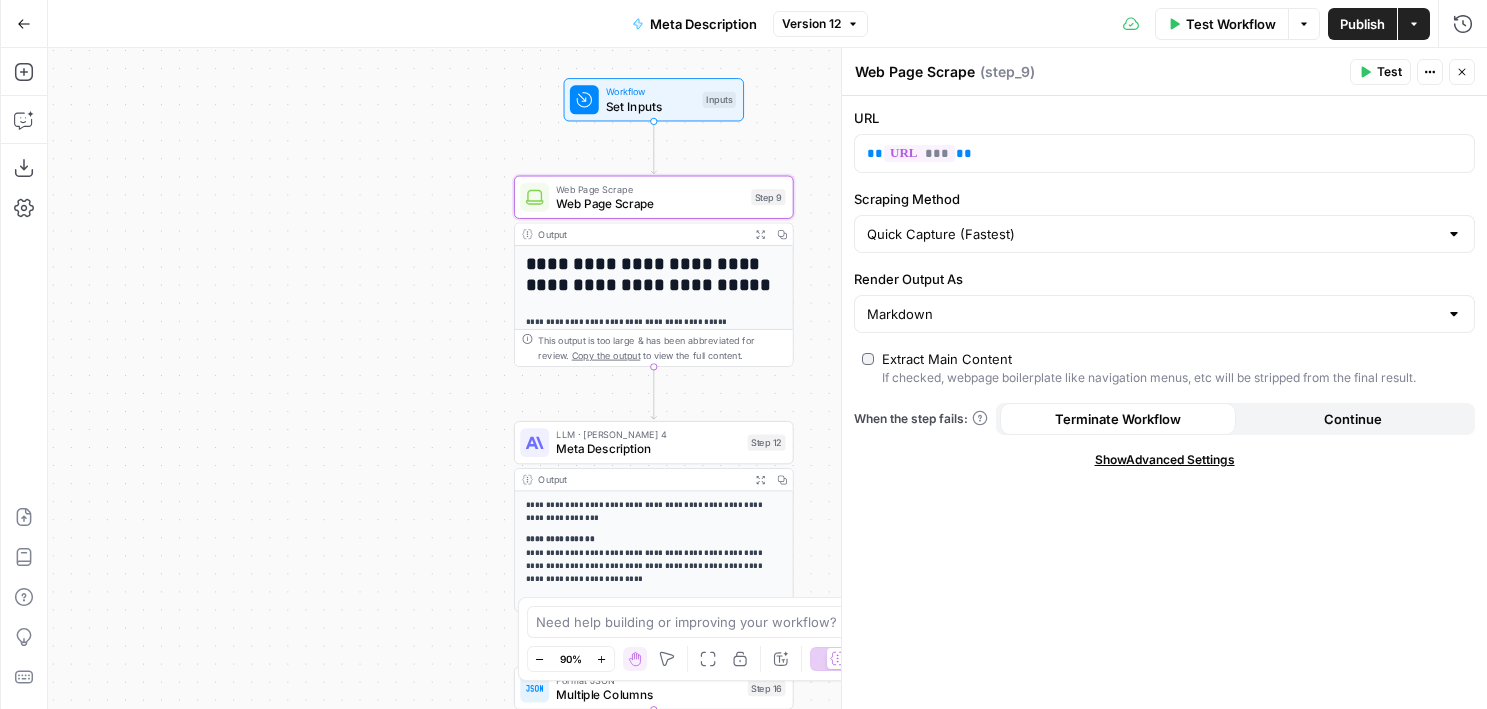 click on "**********" at bounding box center (767, 378) 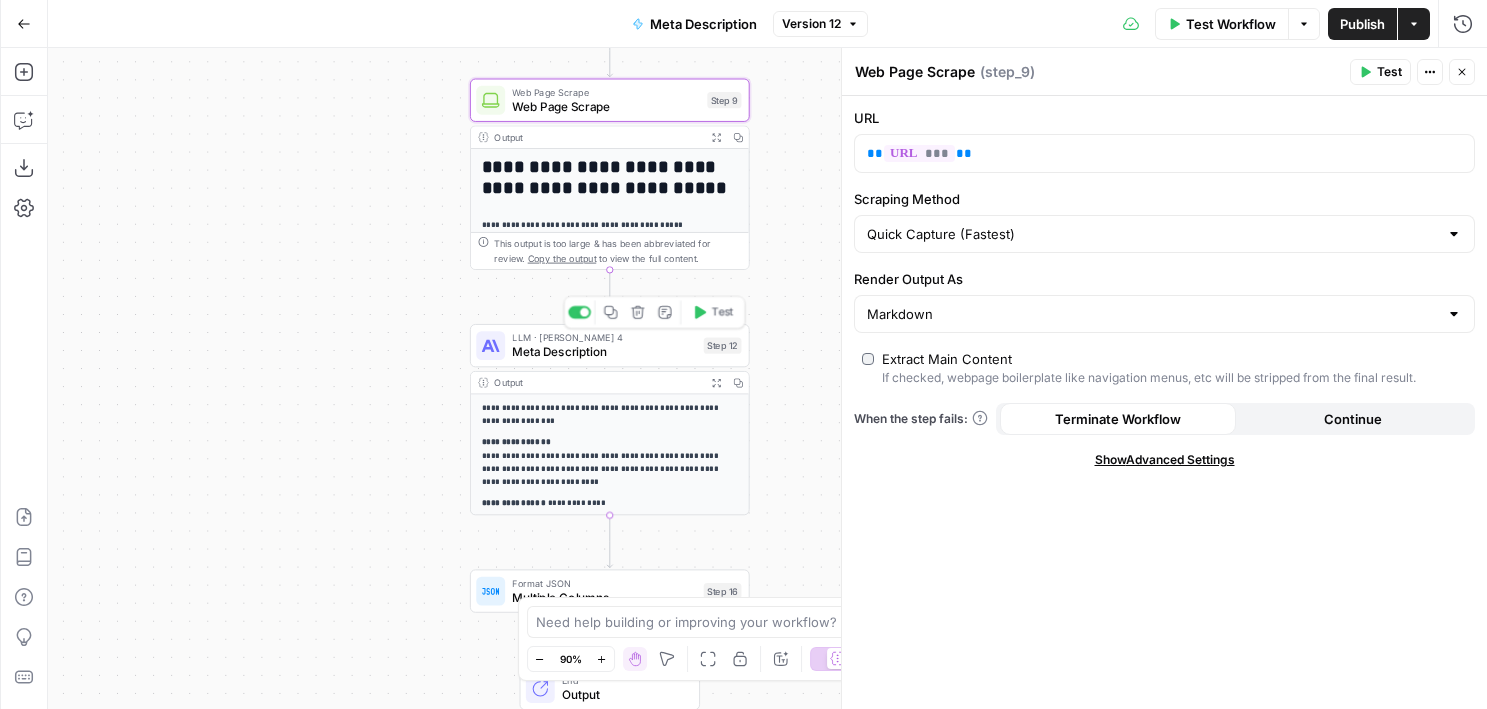 click on "Meta Description" at bounding box center [604, 352] 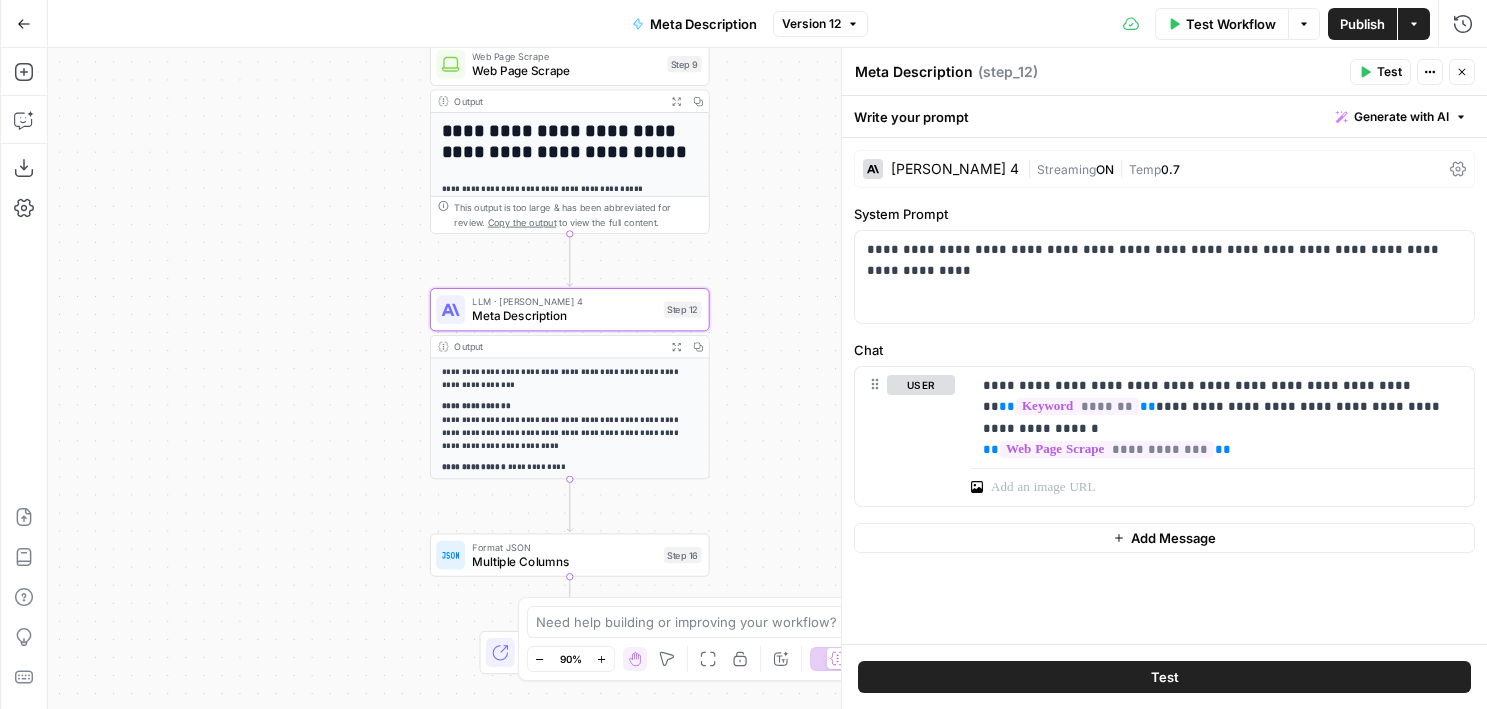drag, startPoint x: 267, startPoint y: 499, endPoint x: 220, endPoint y: 452, distance: 66.46804 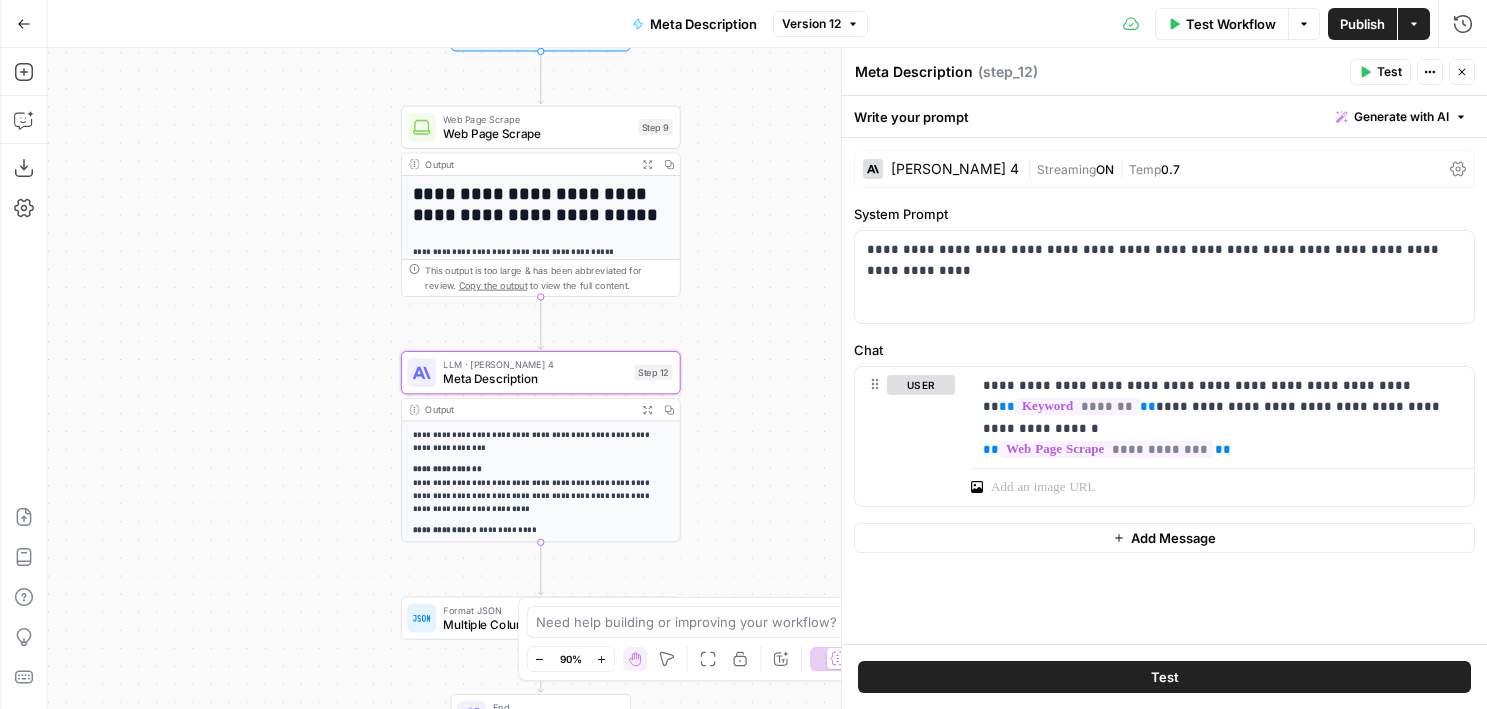 drag, startPoint x: 313, startPoint y: 278, endPoint x: 288, endPoint y: 369, distance: 94.371605 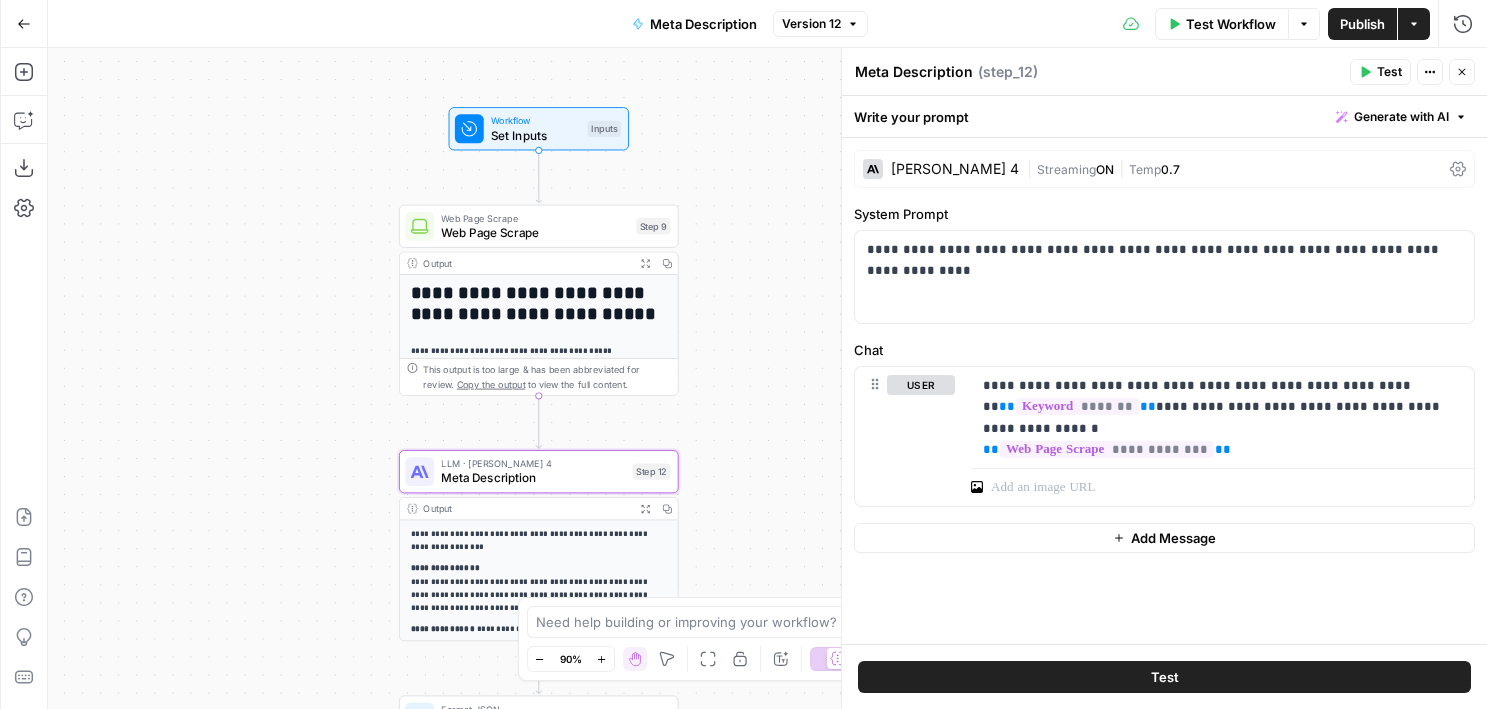 drag, startPoint x: 293, startPoint y: 253, endPoint x: 295, endPoint y: 328, distance: 75.026665 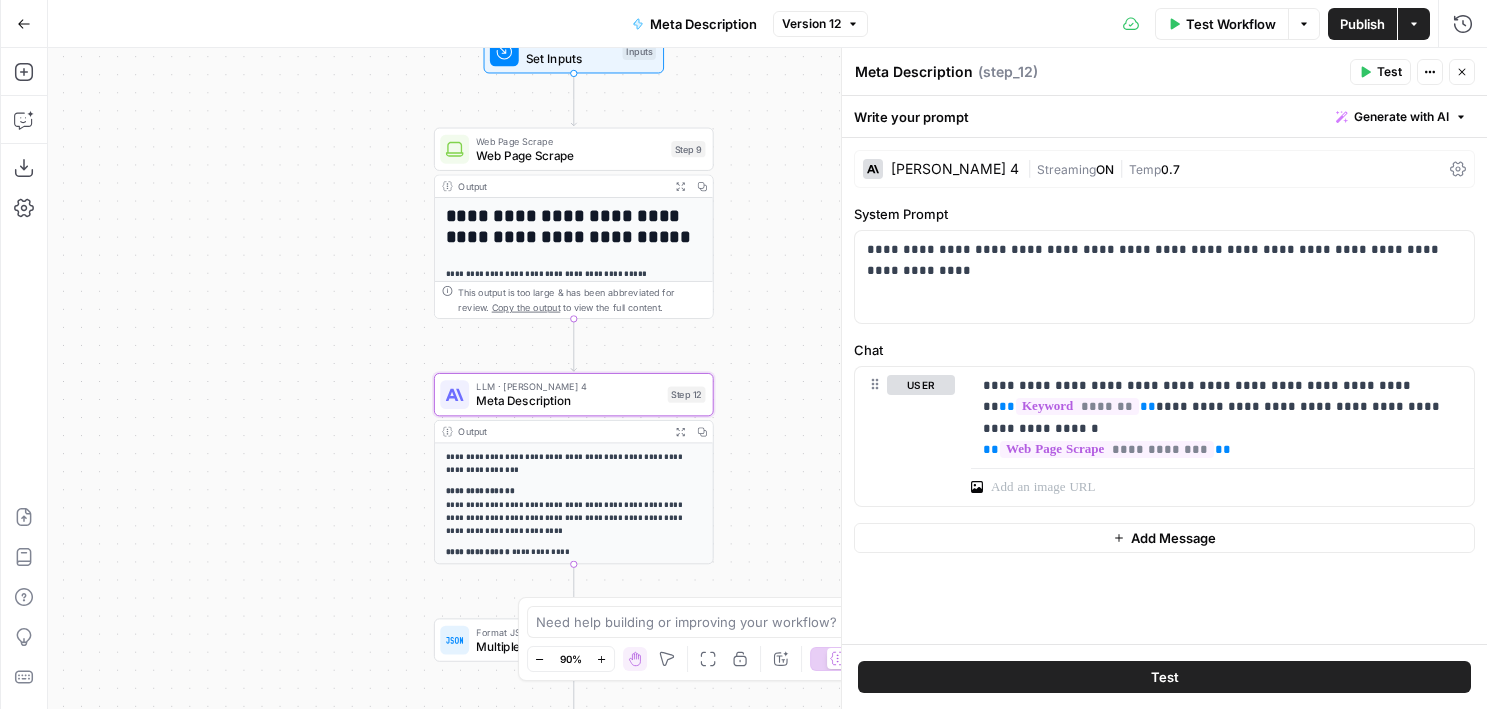 drag, startPoint x: 287, startPoint y: 399, endPoint x: 352, endPoint y: 284, distance: 132.09845 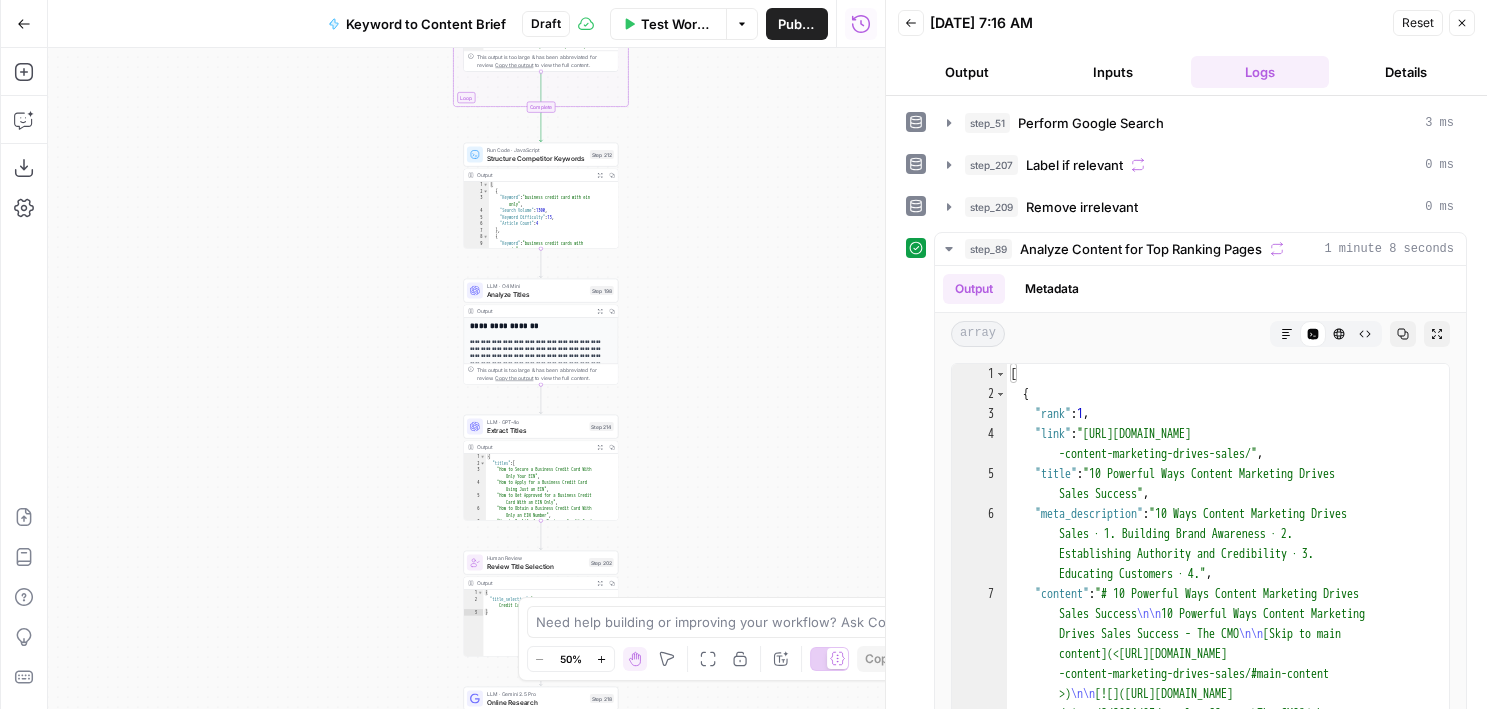 scroll, scrollTop: 0, scrollLeft: 0, axis: both 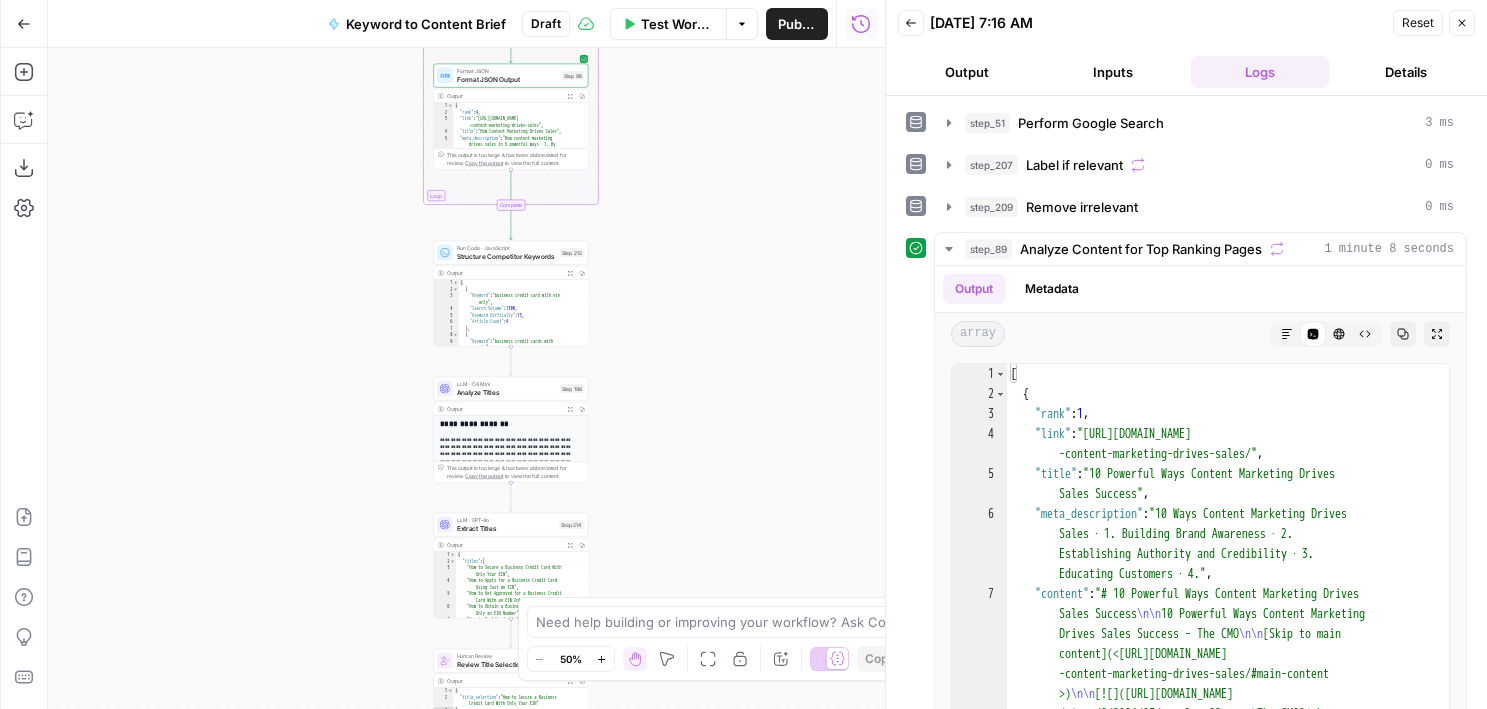drag, startPoint x: 721, startPoint y: 116, endPoint x: 691, endPoint y: 214, distance: 102.48902 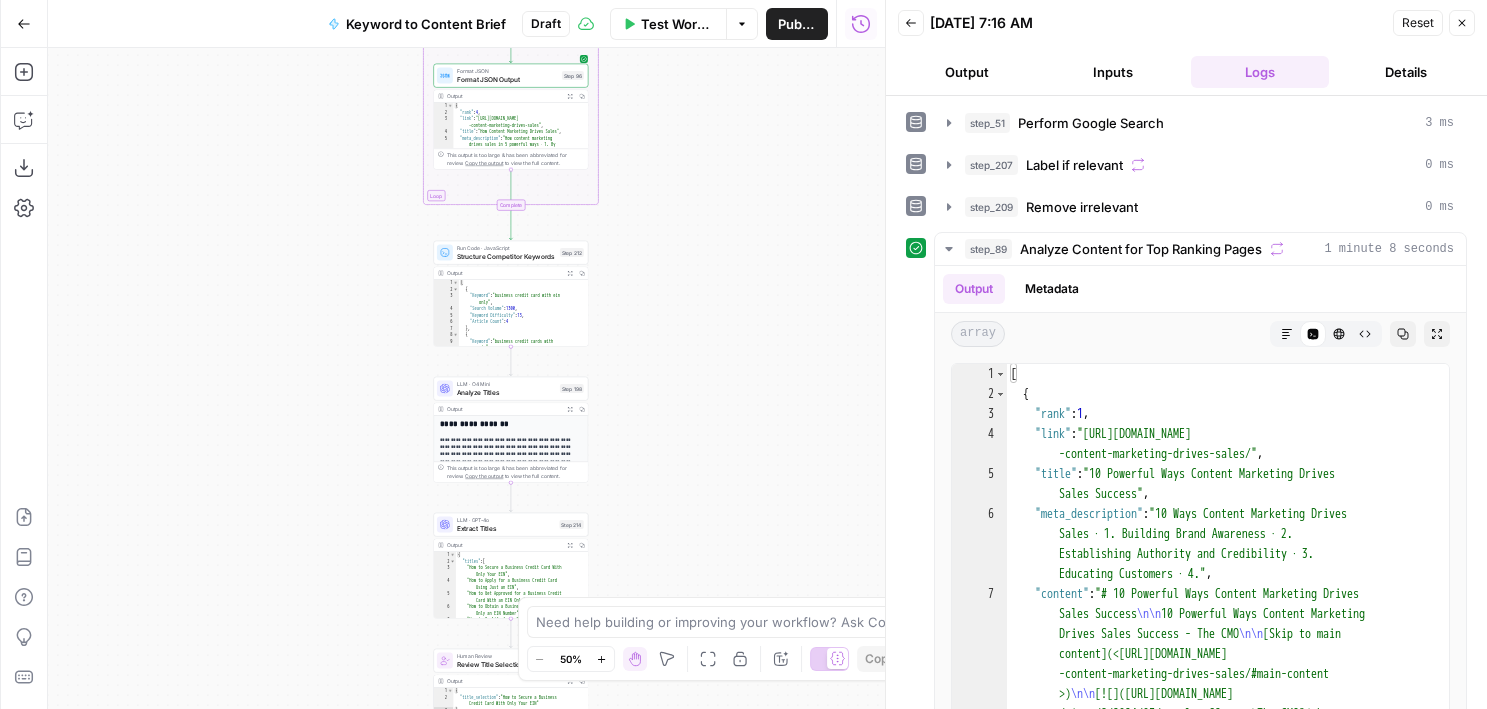 click on "Workflow Set Inputs Inputs Google Search Perform Google Search Step 51 Output Expand Output Copy 1 2 3 4 5 6 {    "search_metadata" :  {      "id" :  "68653e6b4fa3bad98dffd118" ,      "status" :  "Success" ,      "json_endpoint" :  "https://serpapi.com          /searches/123778e5d9046281          /68653e6b4fa3bad98dffd118.json" ,      "pixel_position_endpoint" :  "https          ://serpapi.com/searches          /123778e5d9046281          /68653e6b4fa3bad98dffd118          .json_with_pixel_position" ,     This output is too large & has been abbreviated for review.   Copy the output   to view the full content. Loop Iteration Label if relevant Step 207 Output Expand Output Copy 1 2 3 4 5 6 7 8 9 10 11 12 [    {      "relevant" :  "true"    } ,    {      "relevant" :  "true"    } ,    {      "relevant" :  "true"    } ,    {      "relevant" :  "true"     LLM · GPT-4o Mini Determine if relevant Step 208 Output Expand Output Copy 1 2 3 {    "relevant" :  "true" }" at bounding box center (466, 378) 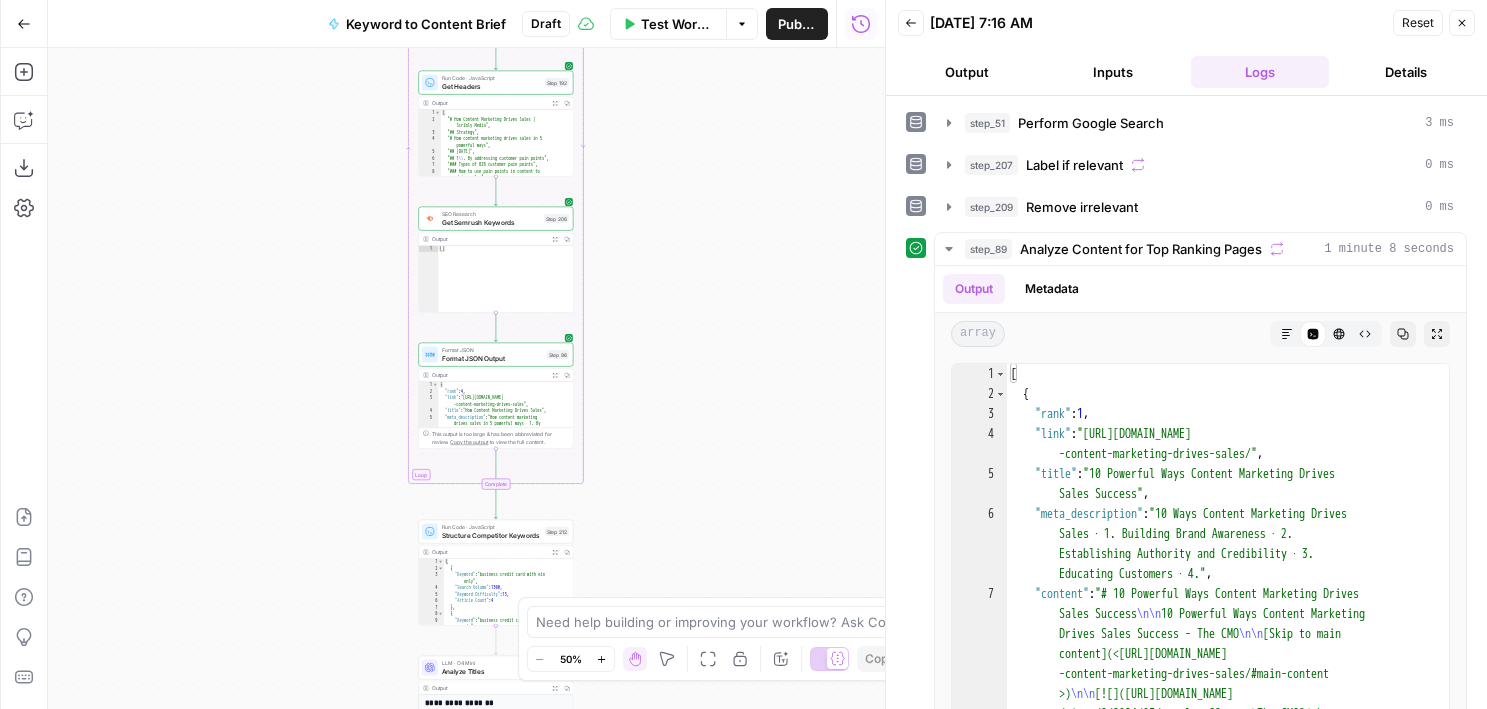 drag, startPoint x: 685, startPoint y: 213, endPoint x: 670, endPoint y: 491, distance: 278.4044 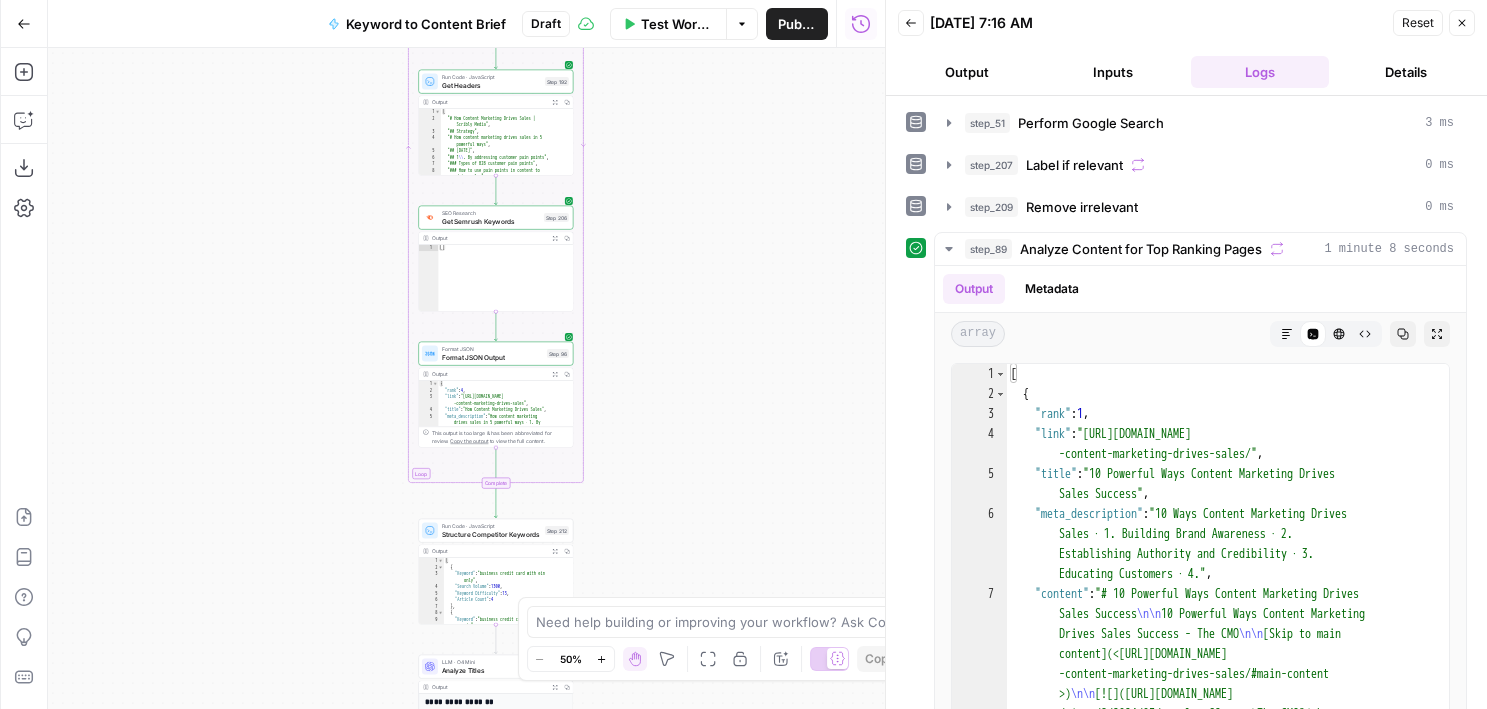 drag, startPoint x: 670, startPoint y: 491, endPoint x: 674, endPoint y: 309, distance: 182.04395 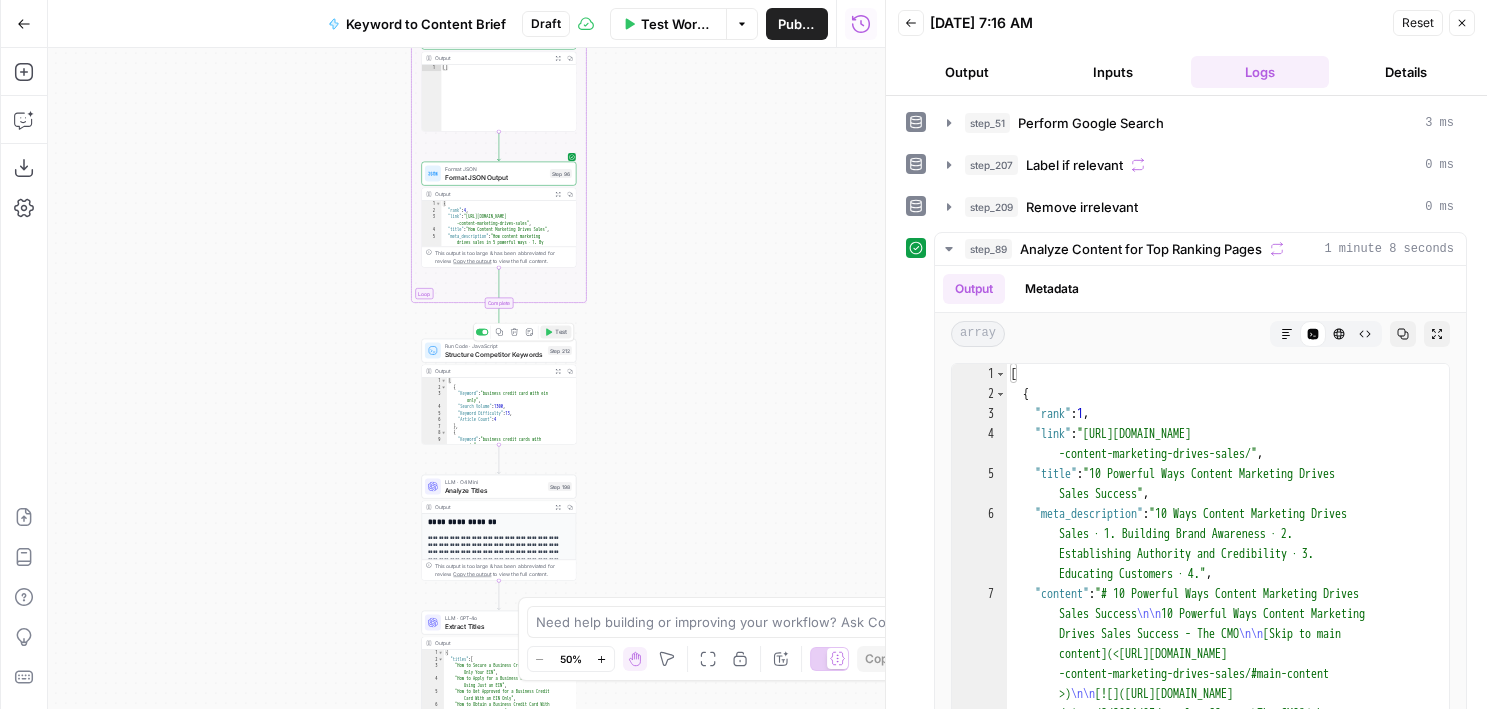 click 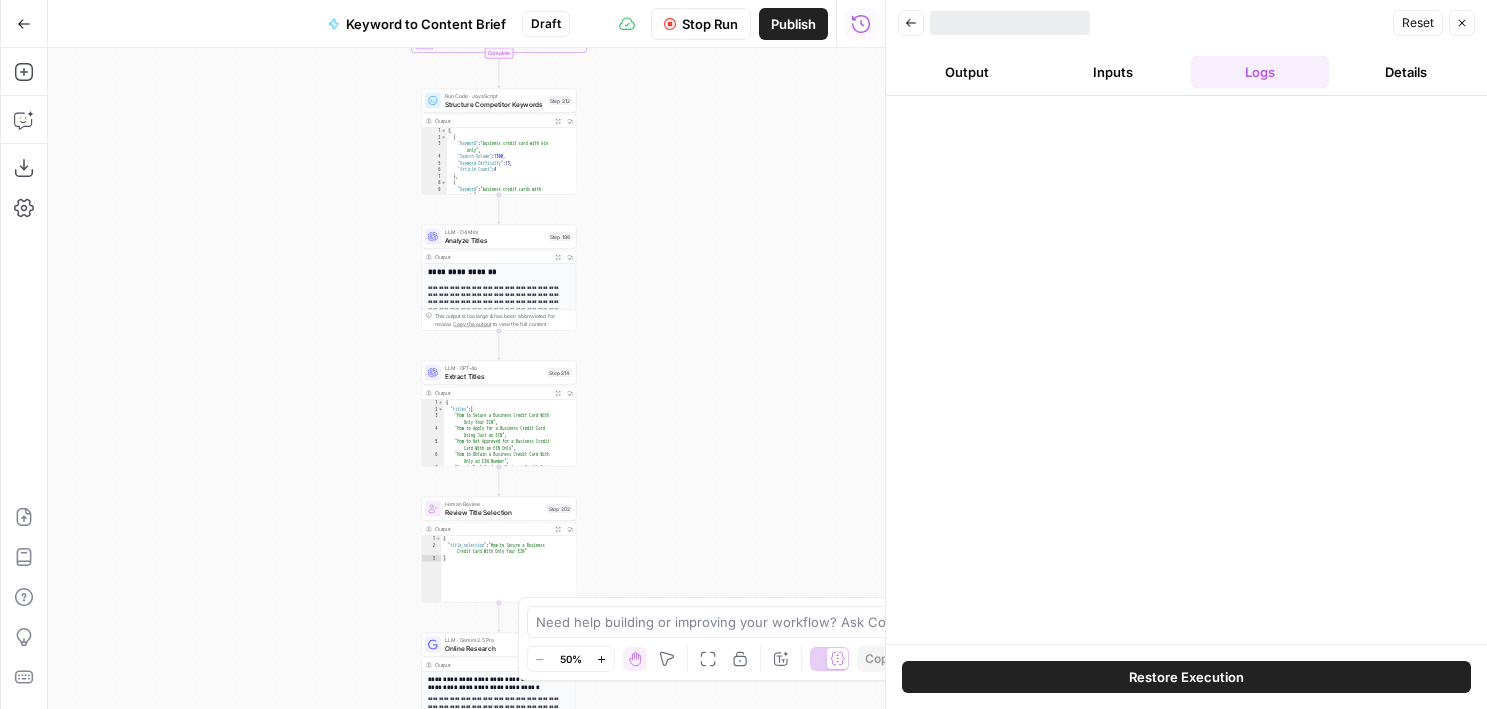 drag, startPoint x: 629, startPoint y: 401, endPoint x: 629, endPoint y: 172, distance: 229 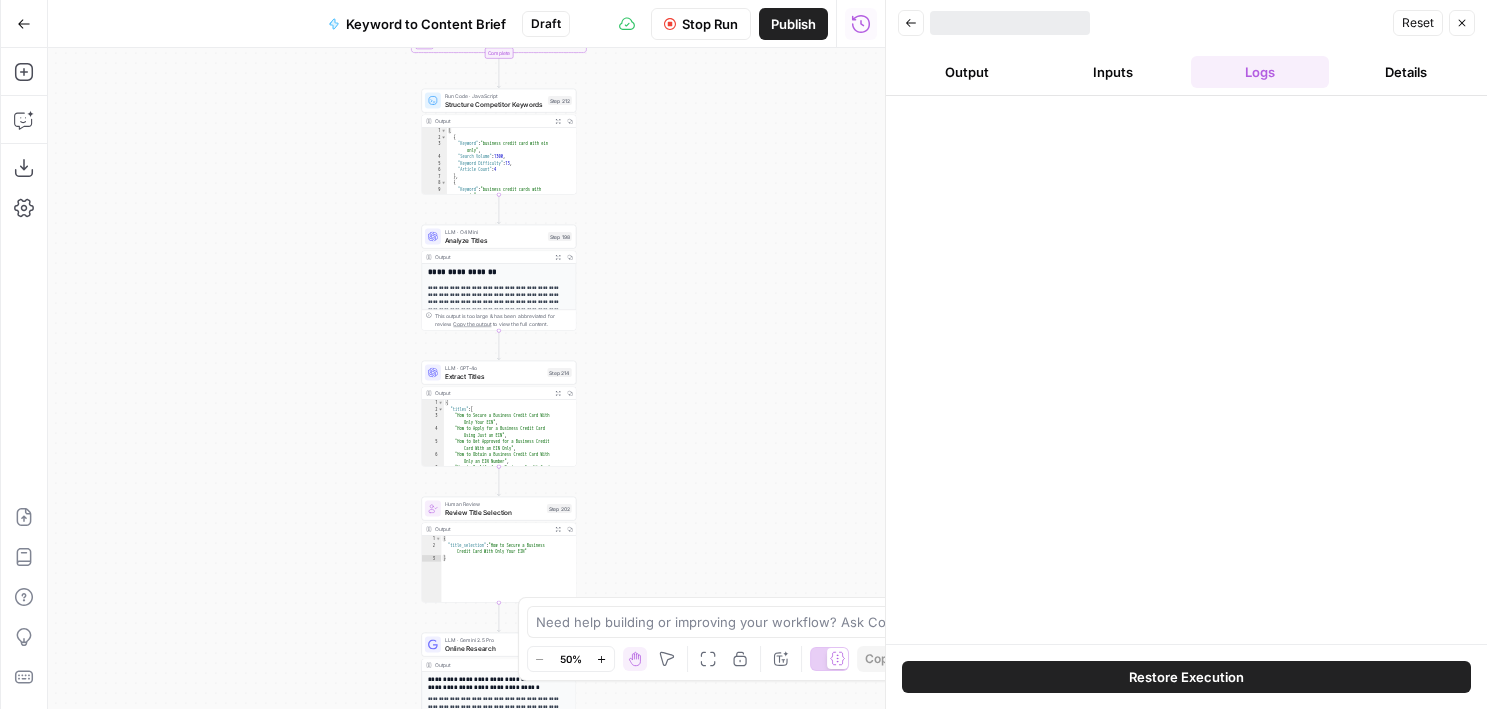 click on "Workflow Set Inputs Inputs Google Search Perform Google Search Step 51 Output Expand Output Copy 1 2 3 4 5 6 {    "search_metadata" :  {      "id" :  "68653e6b4fa3bad98dffd118" ,      "status" :  "Success" ,      "json_endpoint" :  "https://serpapi.com          /searches/123778e5d9046281          /68653e6b4fa3bad98dffd118.json" ,      "pixel_position_endpoint" :  "https          ://serpapi.com/searches          /123778e5d9046281          /68653e6b4fa3bad98dffd118          .json_with_pixel_position" ,     This output is too large & has been abbreviated for review.   Copy the output   to view the full content. Loop Iteration Label if relevant Step 207 Output Expand Output Copy 1 2 3 4 5 6 7 8 9 10 11 12 [    {      "relevant" :  "true"    } ,    {      "relevant" :  "true"    } ,    {      "relevant" :  "true"    } ,    {      "relevant" :  "true"     LLM · GPT-4o Mini Determine if relevant Step 208 Output Expand Output Copy 1 2 3 {    "relevant" :  "true" }" at bounding box center [466, 378] 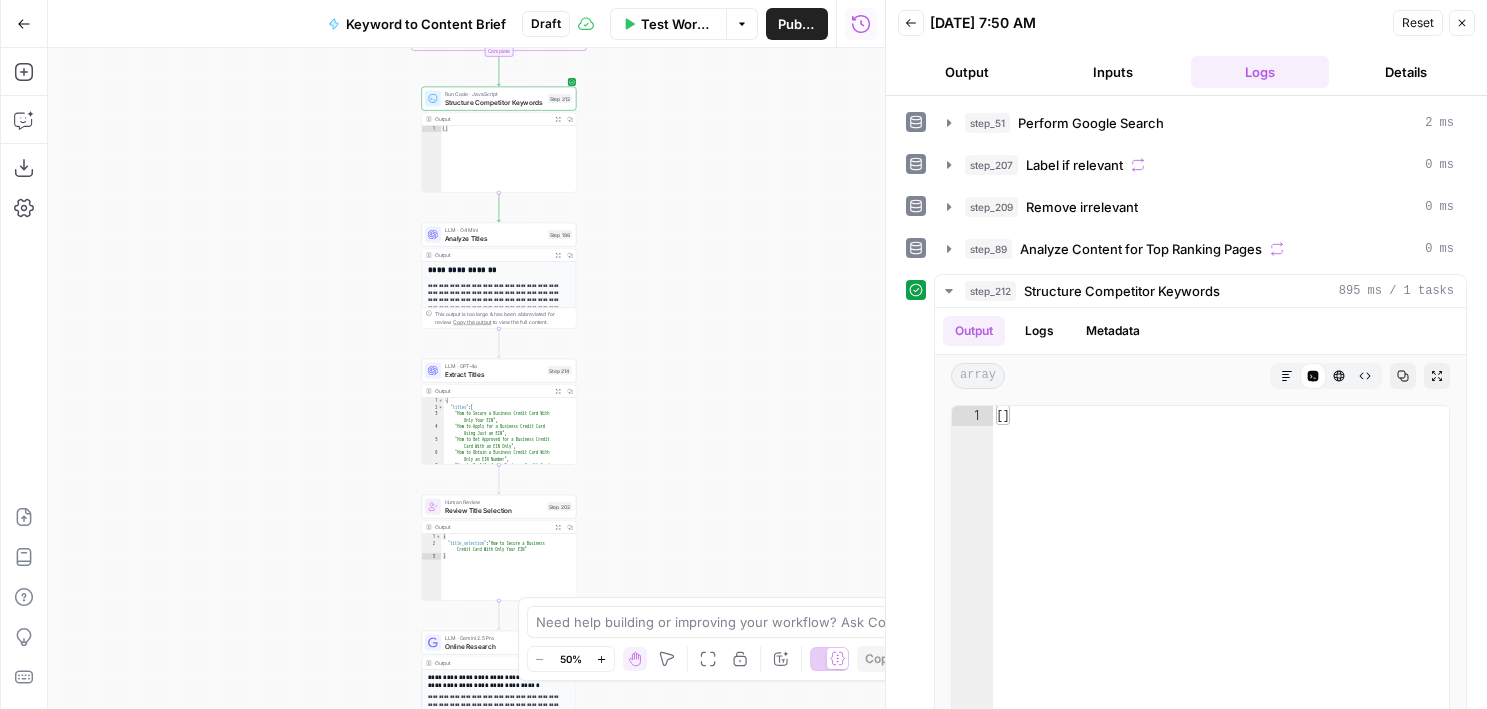 drag, startPoint x: 672, startPoint y: 145, endPoint x: 672, endPoint y: 350, distance: 205 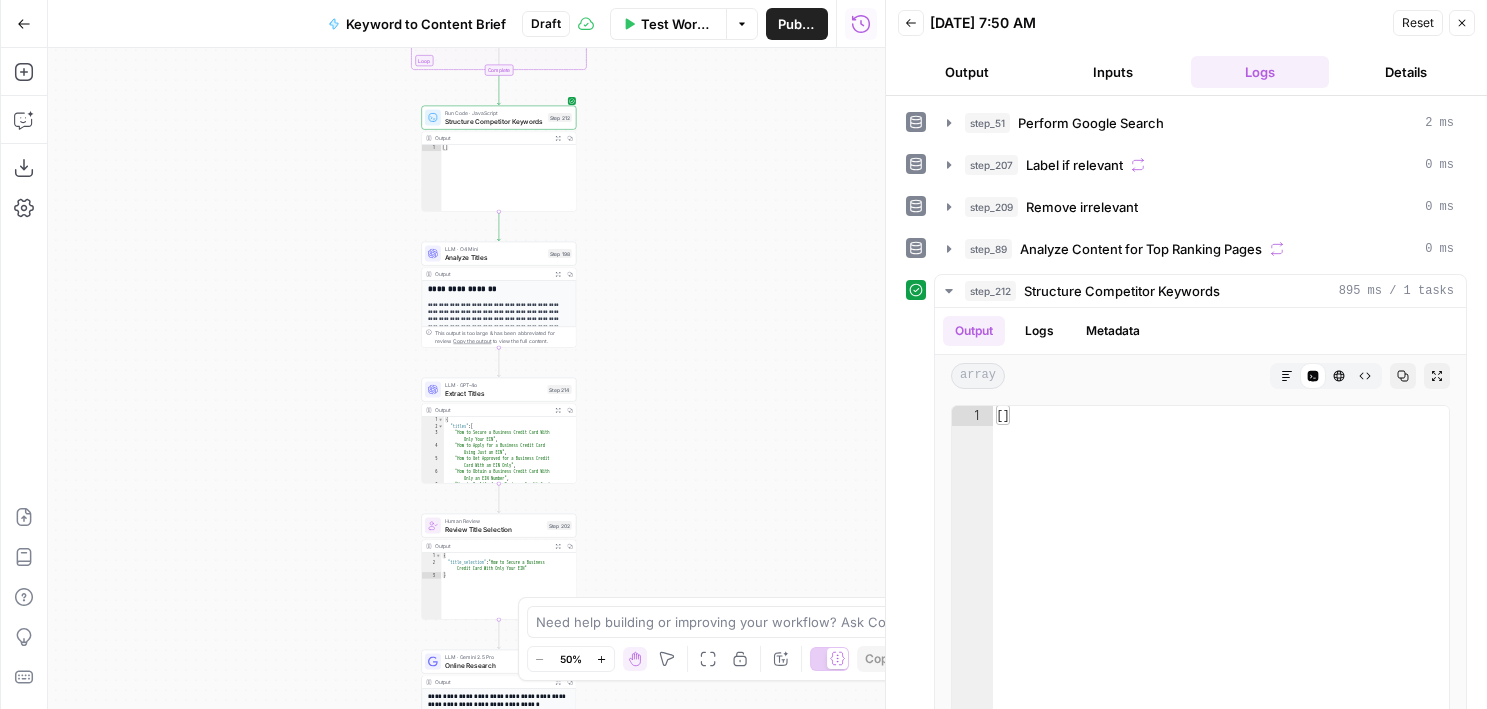 drag, startPoint x: 682, startPoint y: 144, endPoint x: 682, endPoint y: 324, distance: 180 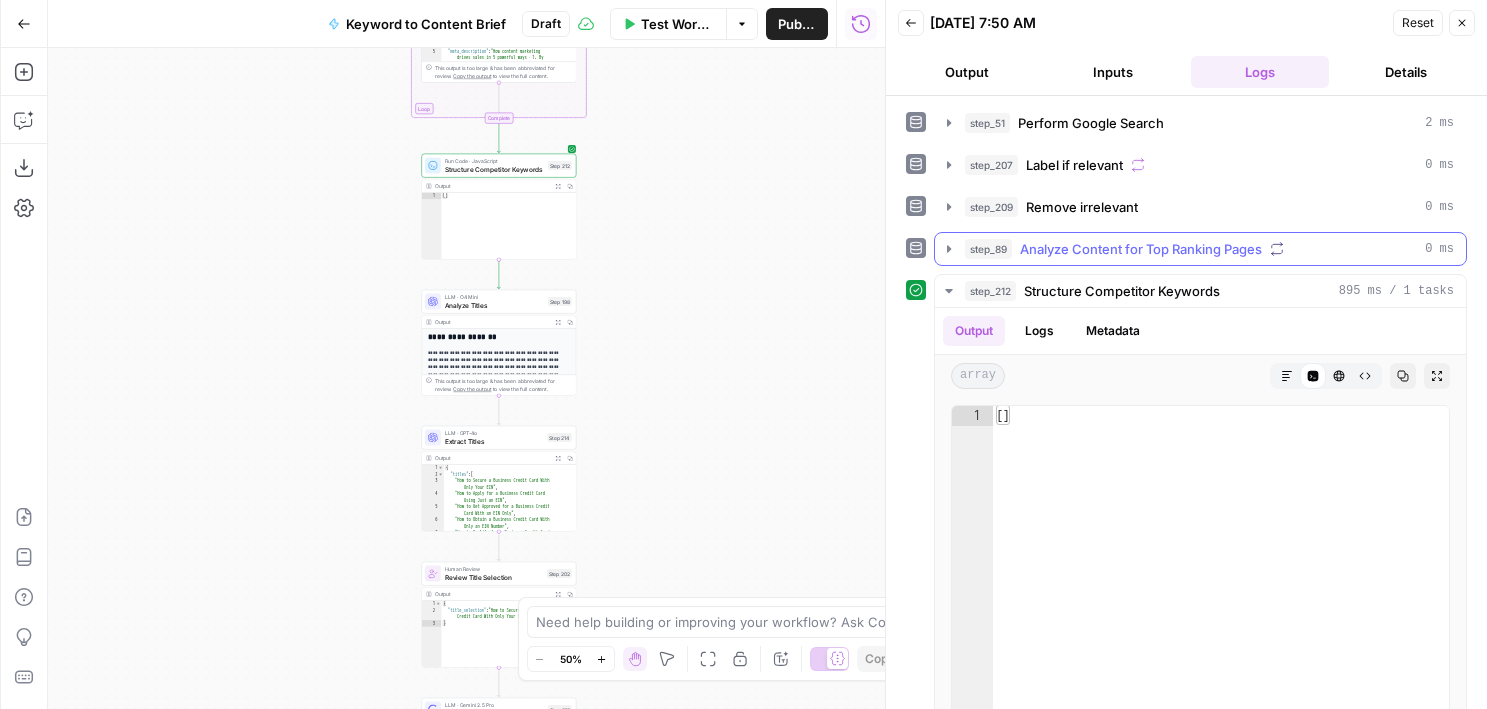 click 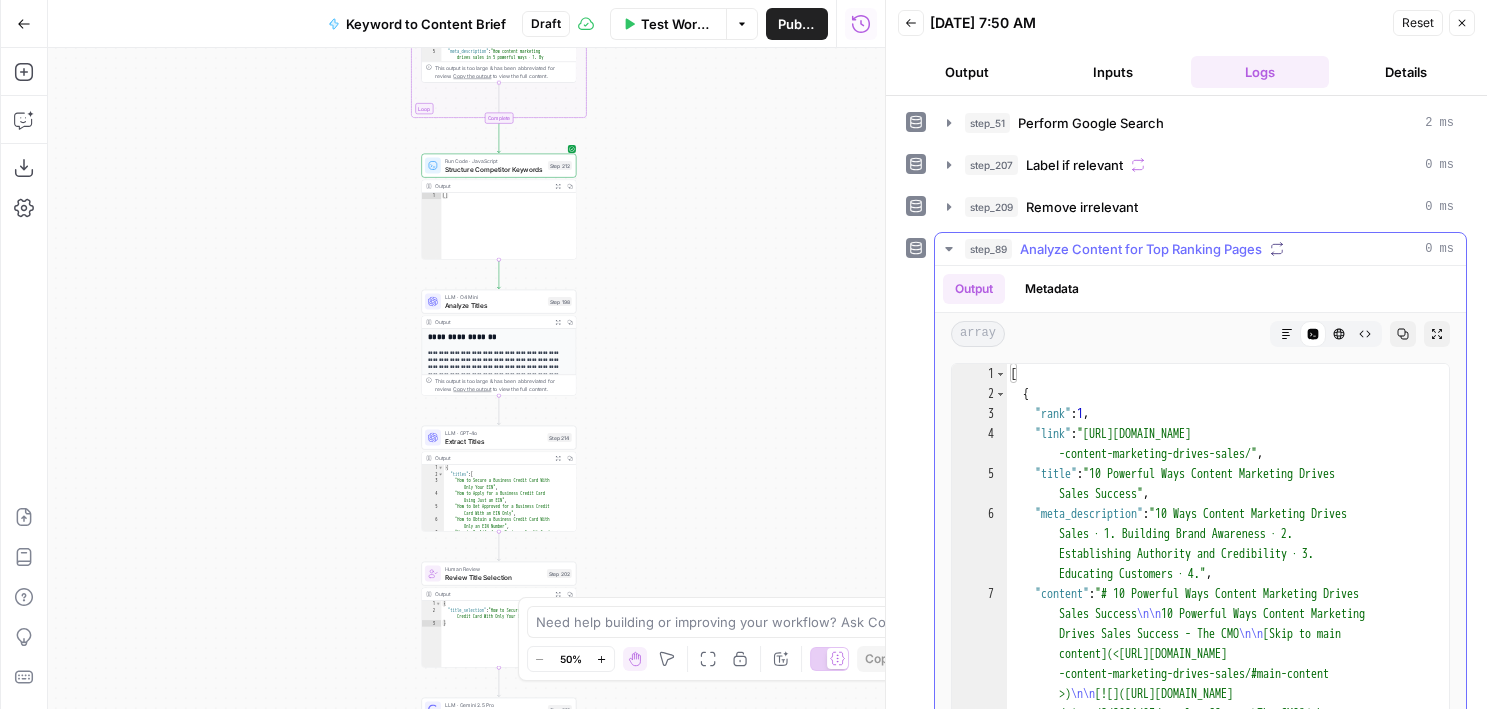 scroll, scrollTop: 22, scrollLeft: 0, axis: vertical 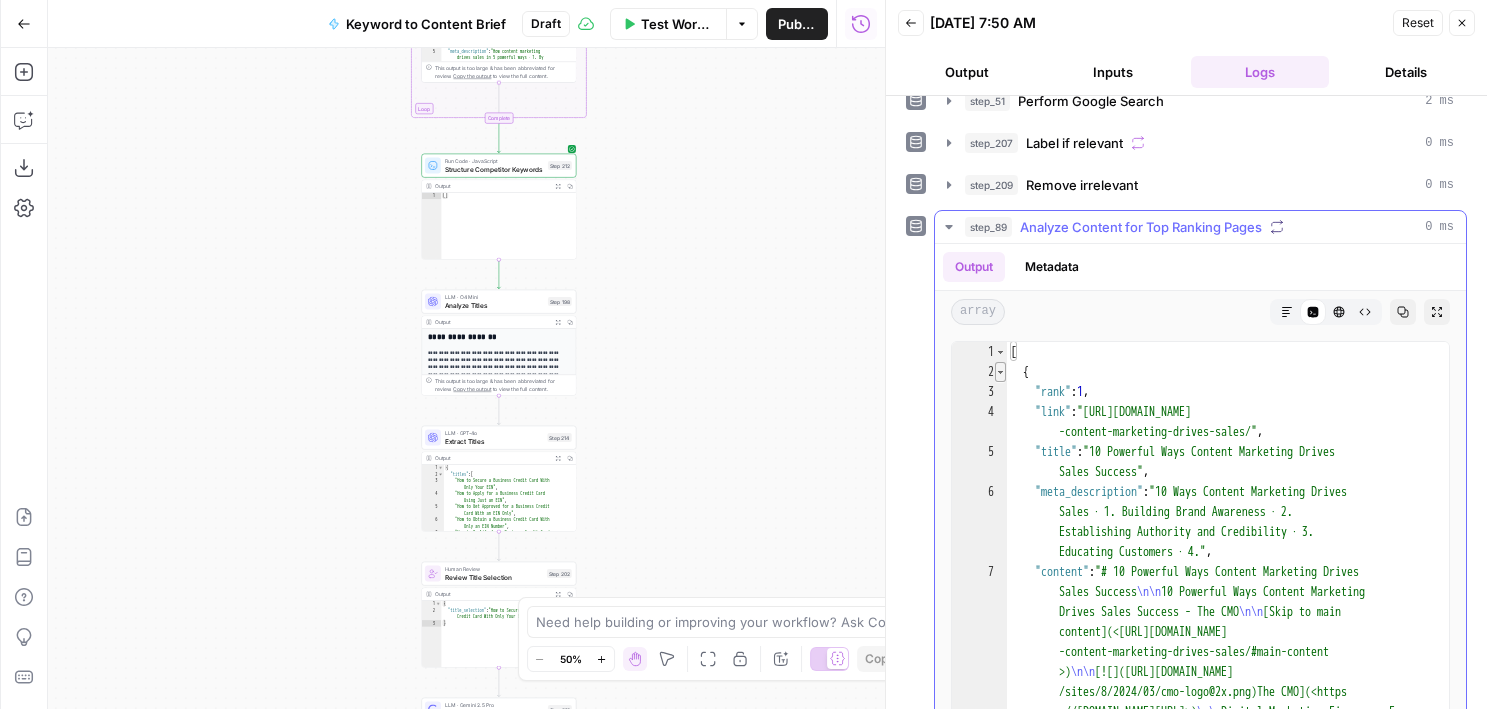 type on "*" 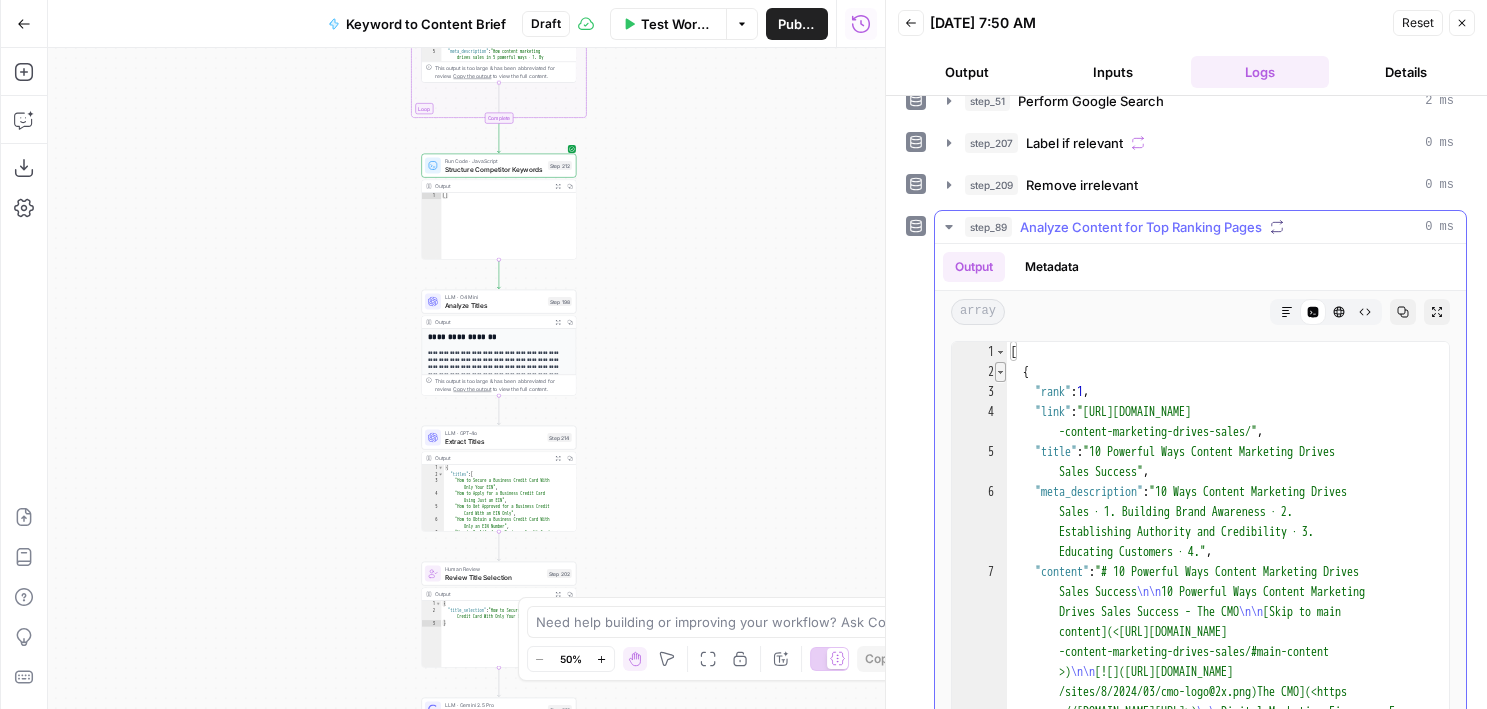 click at bounding box center [1000, 372] 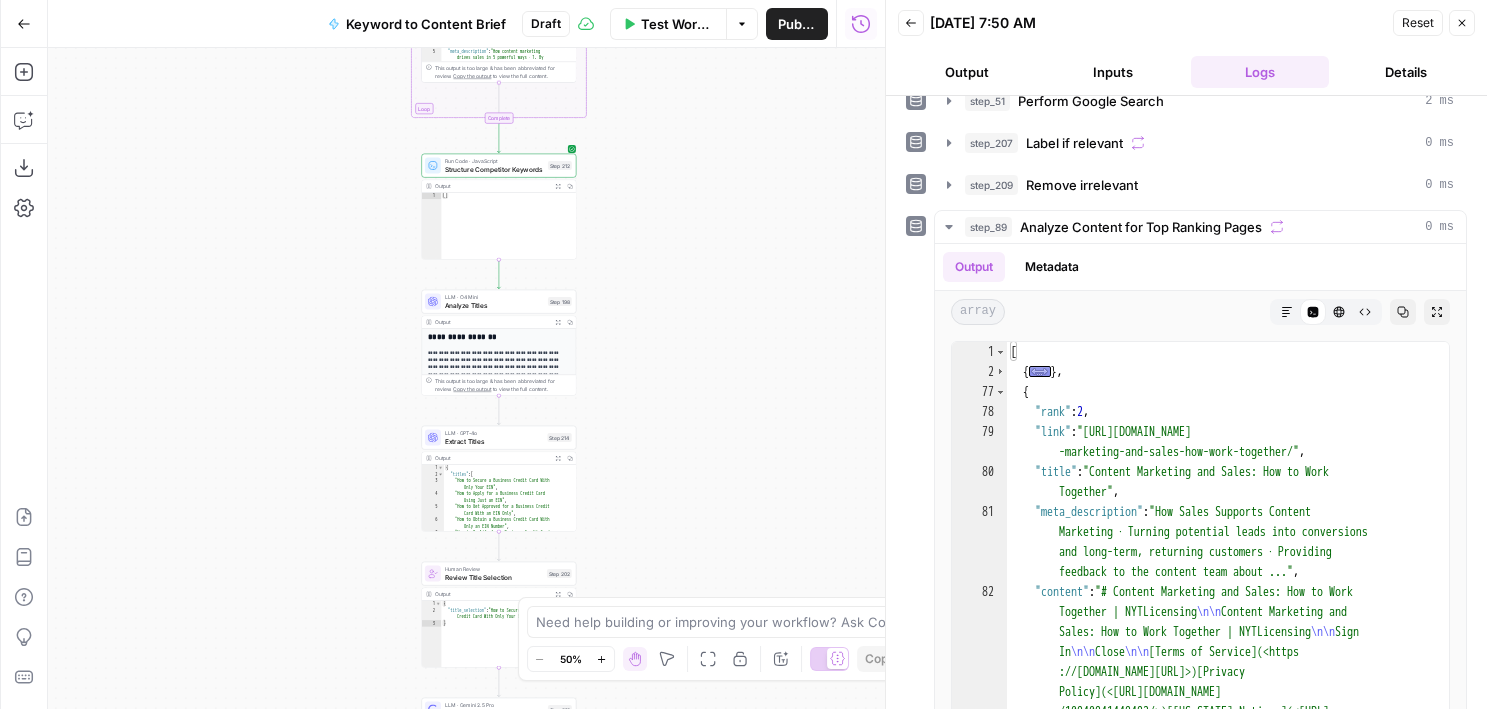 click on "Workflow Set Inputs Inputs Google Search Perform Google Search Step 51 Output Expand Output Copy 1 2 3 4 5 6 {    "search_metadata" :  {      "id" :  "68653e6b4fa3bad98dffd118" ,      "status" :  "Success" ,      "json_endpoint" :  "https://serpapi.com          /searches/123778e5d9046281          /68653e6b4fa3bad98dffd118.json" ,      "pixel_position_endpoint" :  "https          ://serpapi.com/searches          /123778e5d9046281          /68653e6b4fa3bad98dffd118          .json_with_pixel_position" ,     This output is too large & has been abbreviated for review.   Copy the output   to view the full content. Loop Iteration Label if relevant Step 207 Output Expand Output Copy 1 2 3 4 5 6 7 8 9 10 11 12 [    {      "relevant" :  "true"    } ,    {      "relevant" :  "true"    } ,    {      "relevant" :  "true"    } ,    {      "relevant" :  "true"     LLM · GPT-4o Mini Determine if relevant Step 208 Output Expand Output Copy 1 2 3 {    "relevant" :  "true" }" at bounding box center (466, 378) 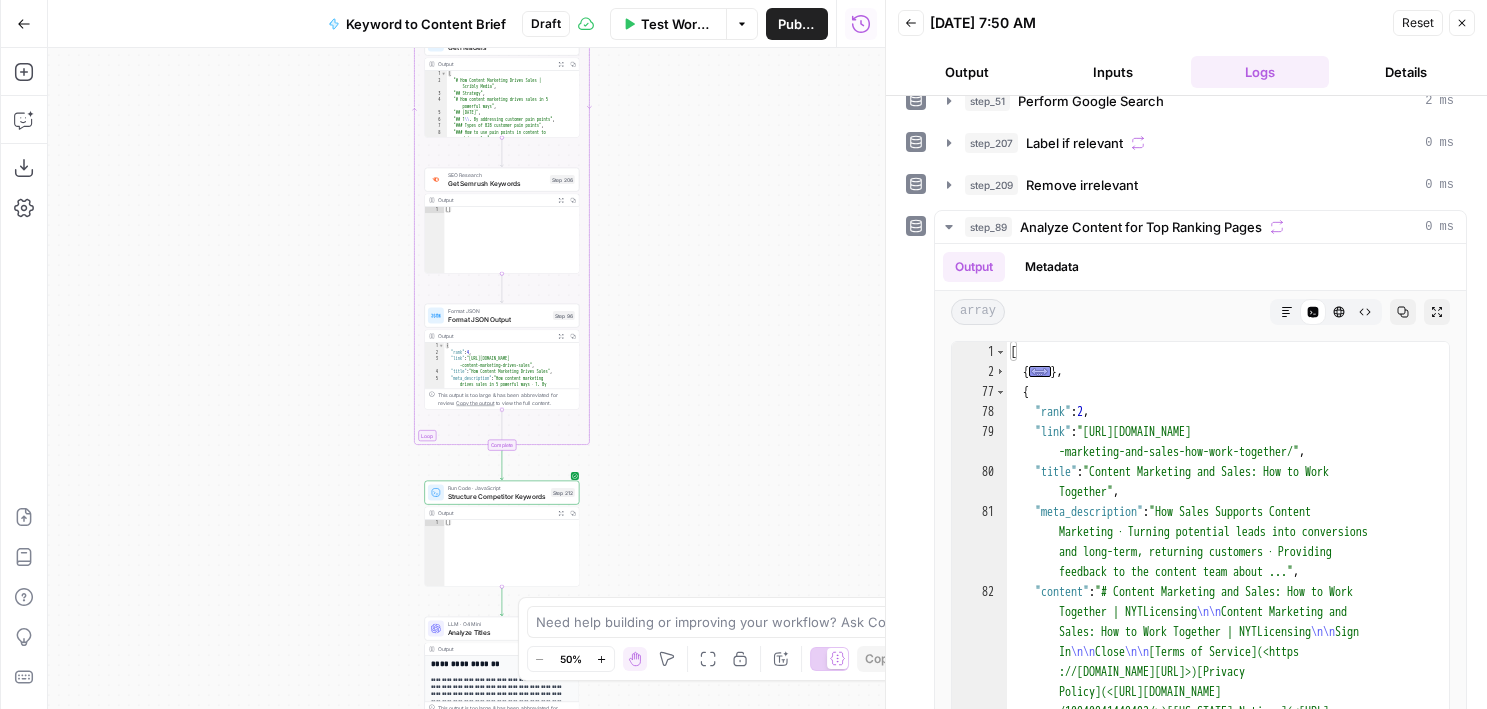 drag, startPoint x: 745, startPoint y: 228, endPoint x: 750, endPoint y: 569, distance: 341.03665 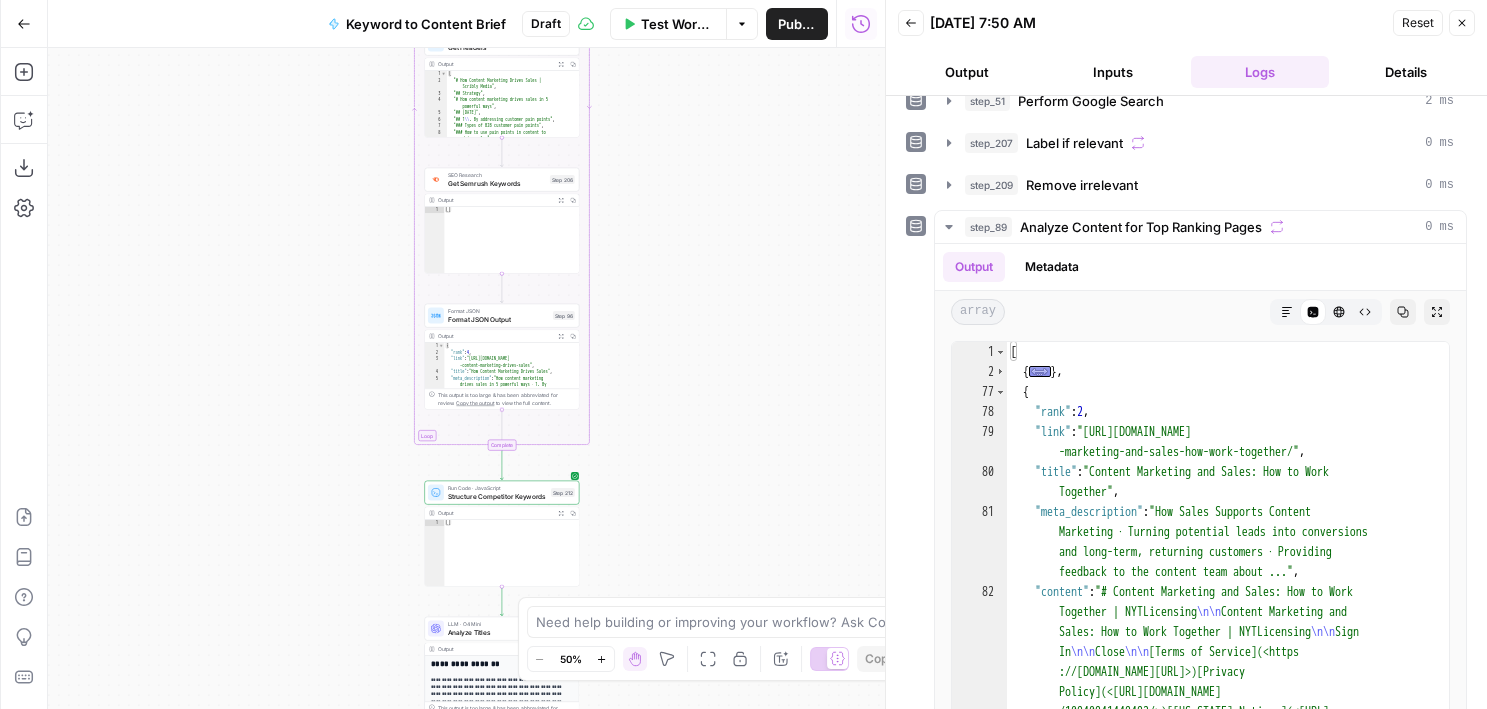 click on "Workflow Set Inputs Inputs Google Search Perform Google Search Step 51 Output Expand Output Copy 1 2 3 4 5 6 {    "search_metadata" :  {      "id" :  "68653e6b4fa3bad98dffd118" ,      "status" :  "Success" ,      "json_endpoint" :  "https://serpapi.com          /searches/123778e5d9046281          /68653e6b4fa3bad98dffd118.json" ,      "pixel_position_endpoint" :  "https          ://serpapi.com/searches          /123778e5d9046281          /68653e6b4fa3bad98dffd118          .json_with_pixel_position" ,     This output is too large & has been abbreviated for review.   Copy the output   to view the full content. Loop Iteration Label if relevant Step 207 Output Expand Output Copy 1 2 3 4 5 6 7 8 9 10 11 12 [    {      "relevant" :  "true"    } ,    {      "relevant" :  "true"    } ,    {      "relevant" :  "true"    } ,    {      "relevant" :  "true"     LLM · GPT-4o Mini Determine if relevant Step 208 Output Expand Output Copy 1 2 3 {    "relevant" :  "true" }" at bounding box center [466, 378] 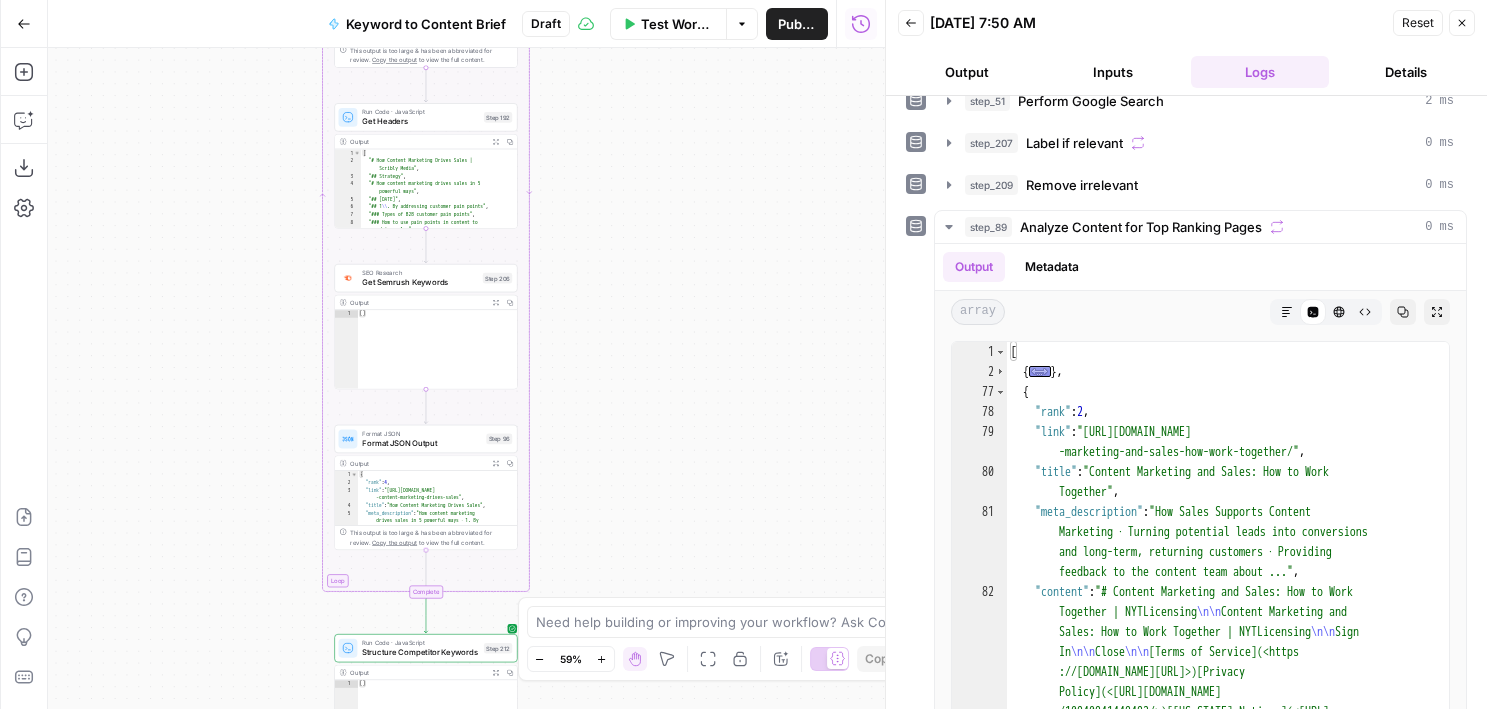 drag, startPoint x: 655, startPoint y: 285, endPoint x: 654, endPoint y: 533, distance: 248.00201 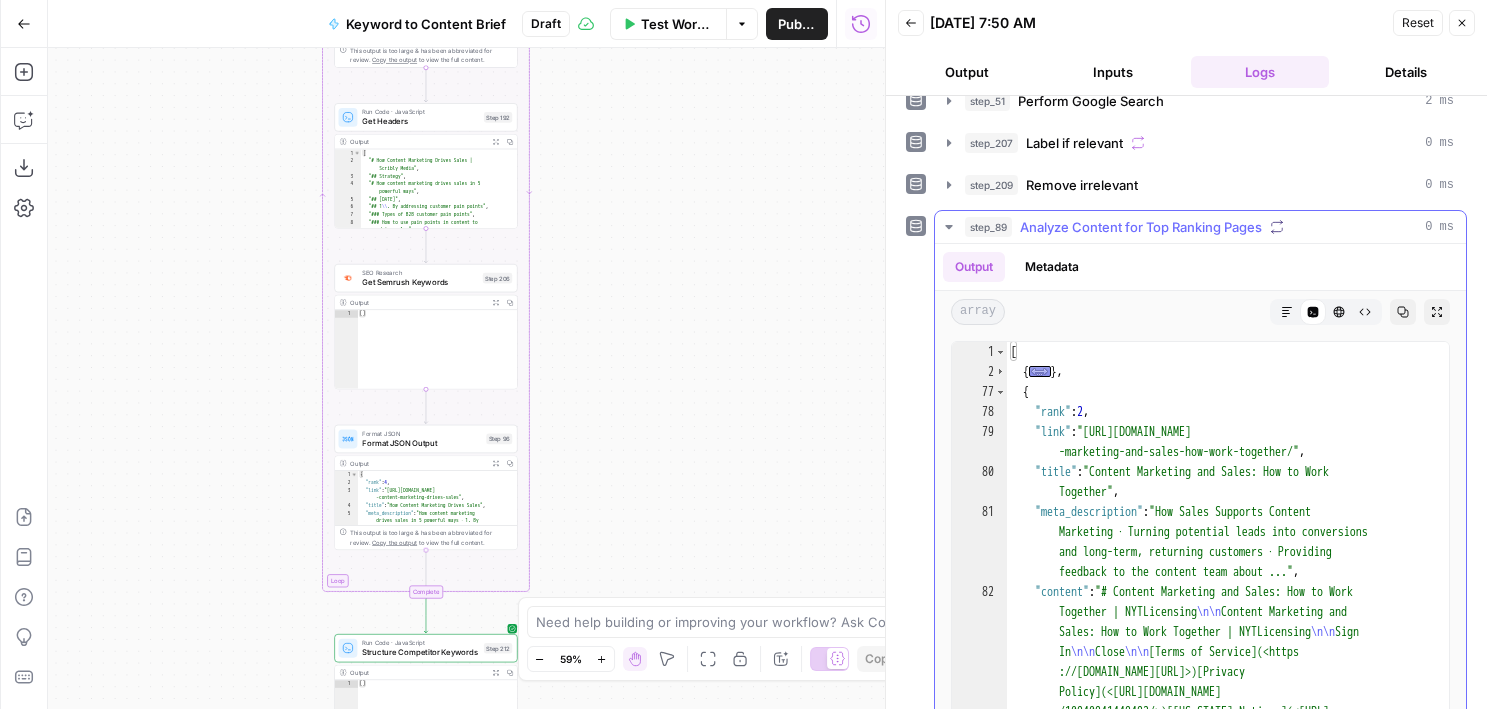 click 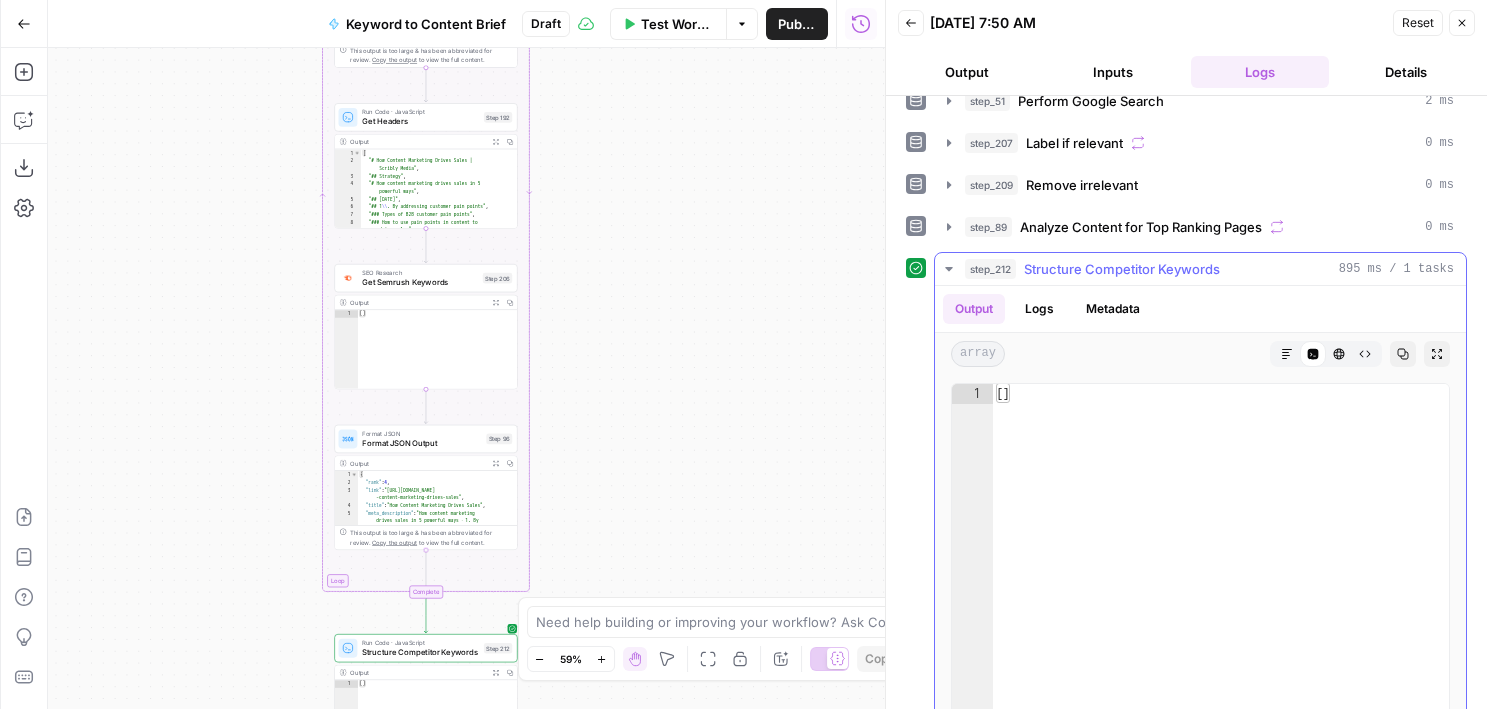click 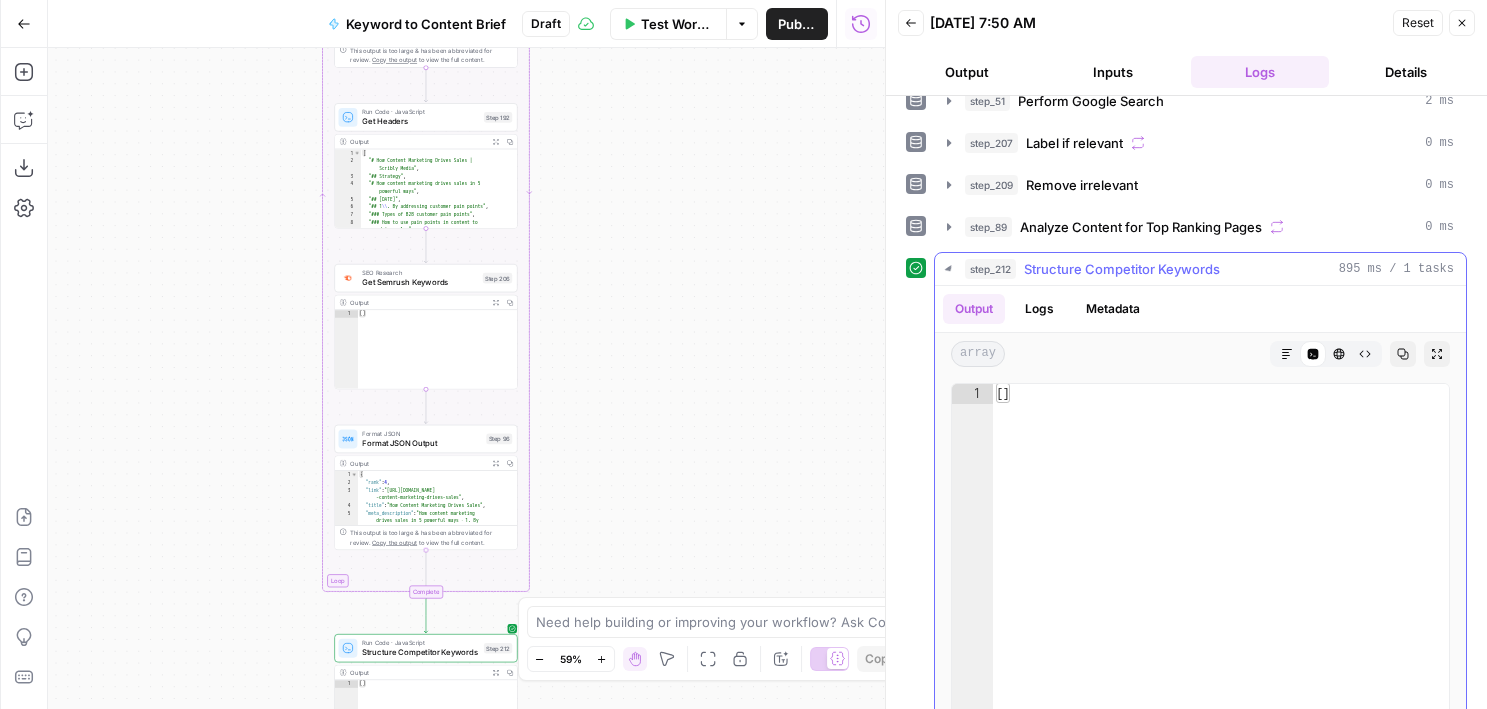 scroll, scrollTop: 0, scrollLeft: 0, axis: both 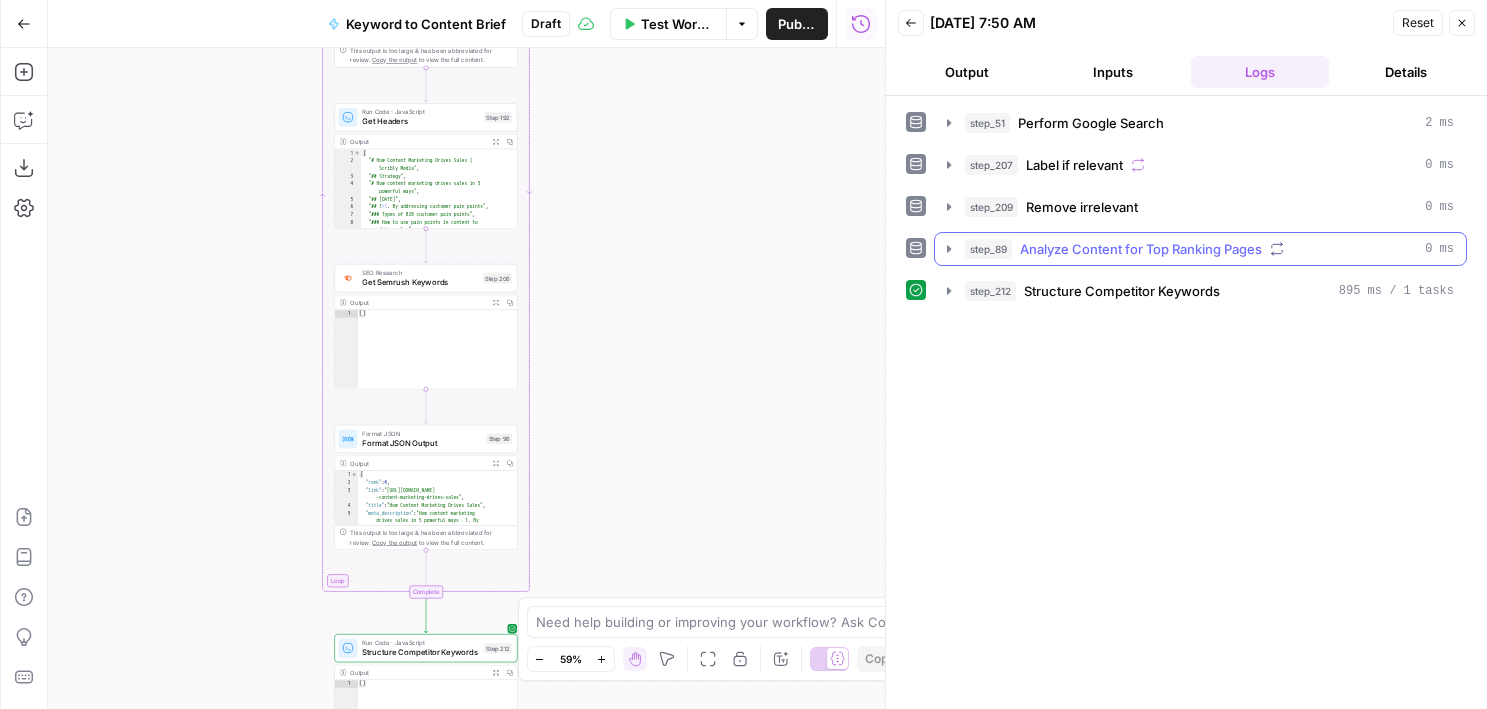click 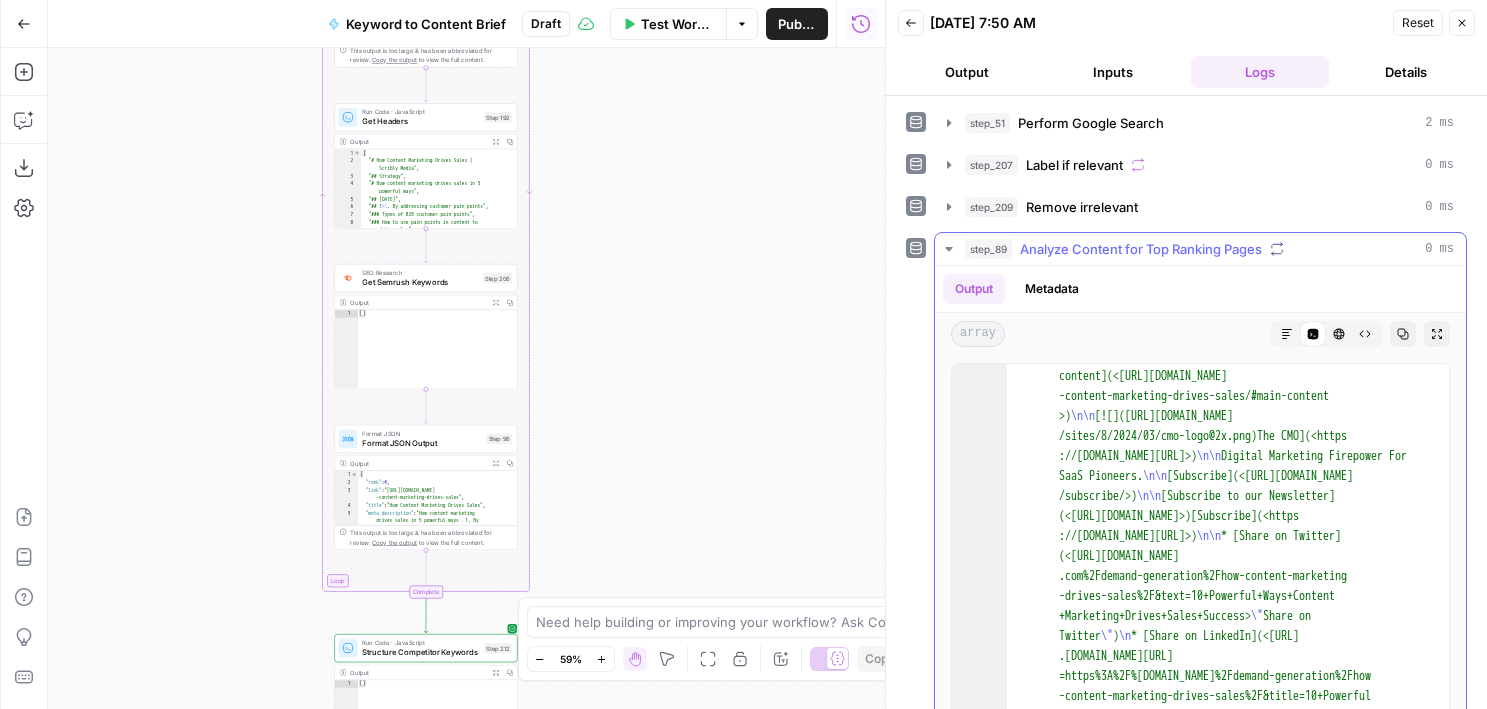 scroll, scrollTop: 460, scrollLeft: 0, axis: vertical 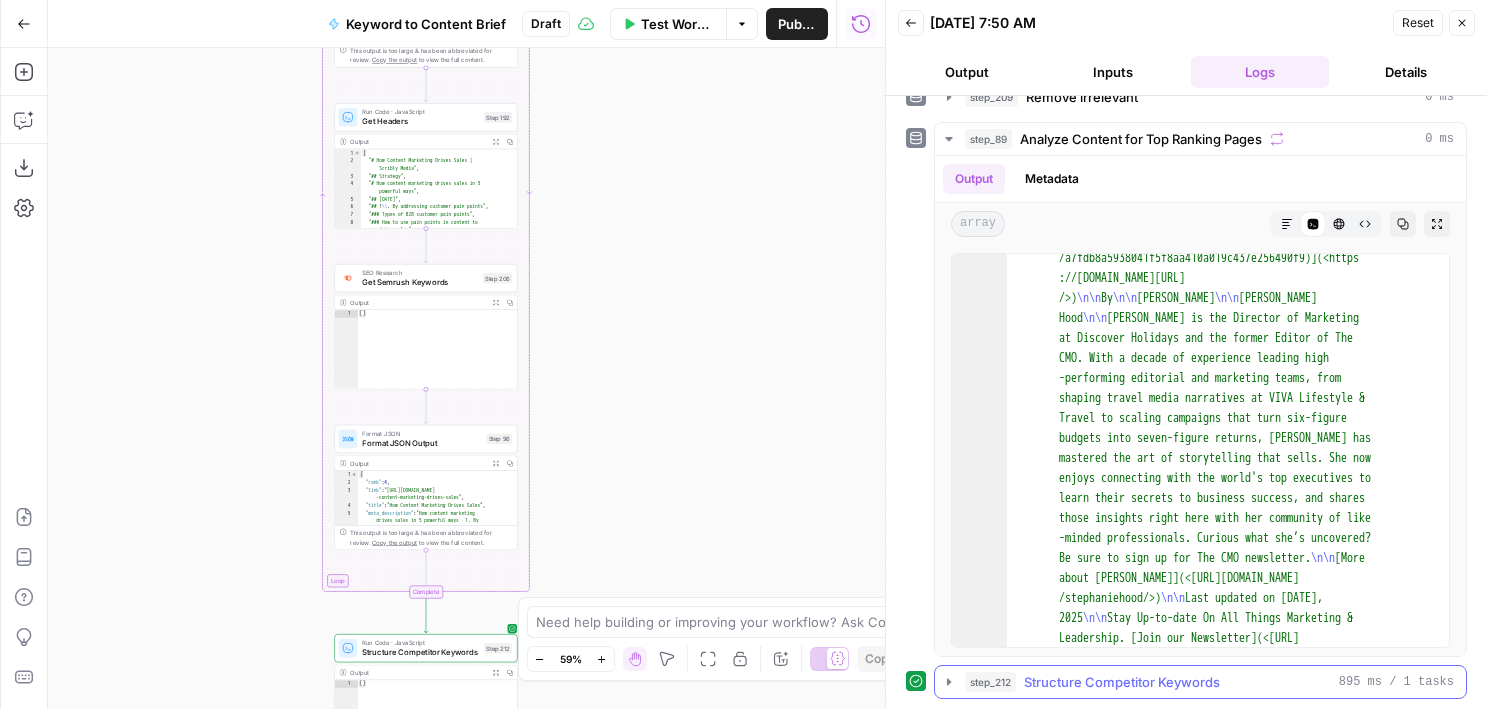 click on "step_212 Structure Competitor Keywords 895 ms / 1 tasks" at bounding box center (1200, 682) 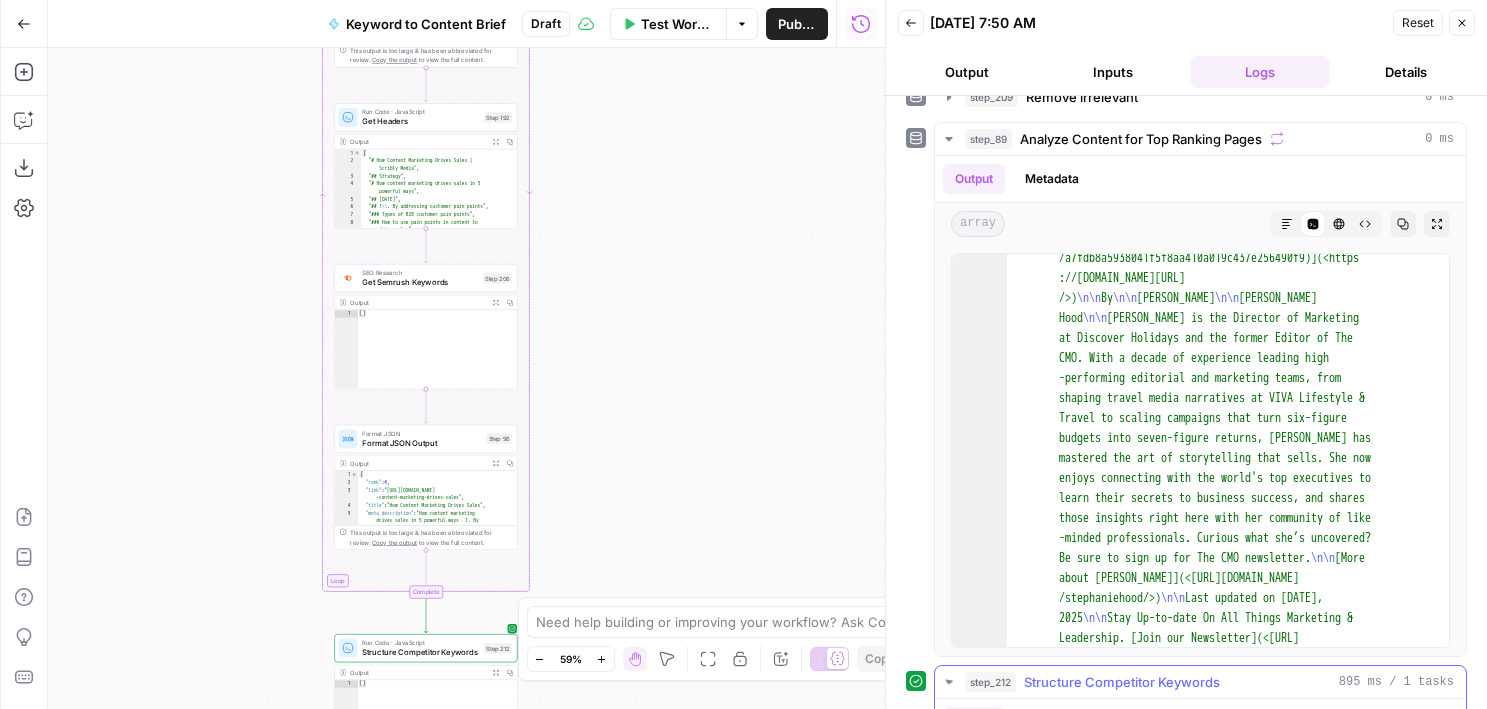 scroll, scrollTop: 611, scrollLeft: 0, axis: vertical 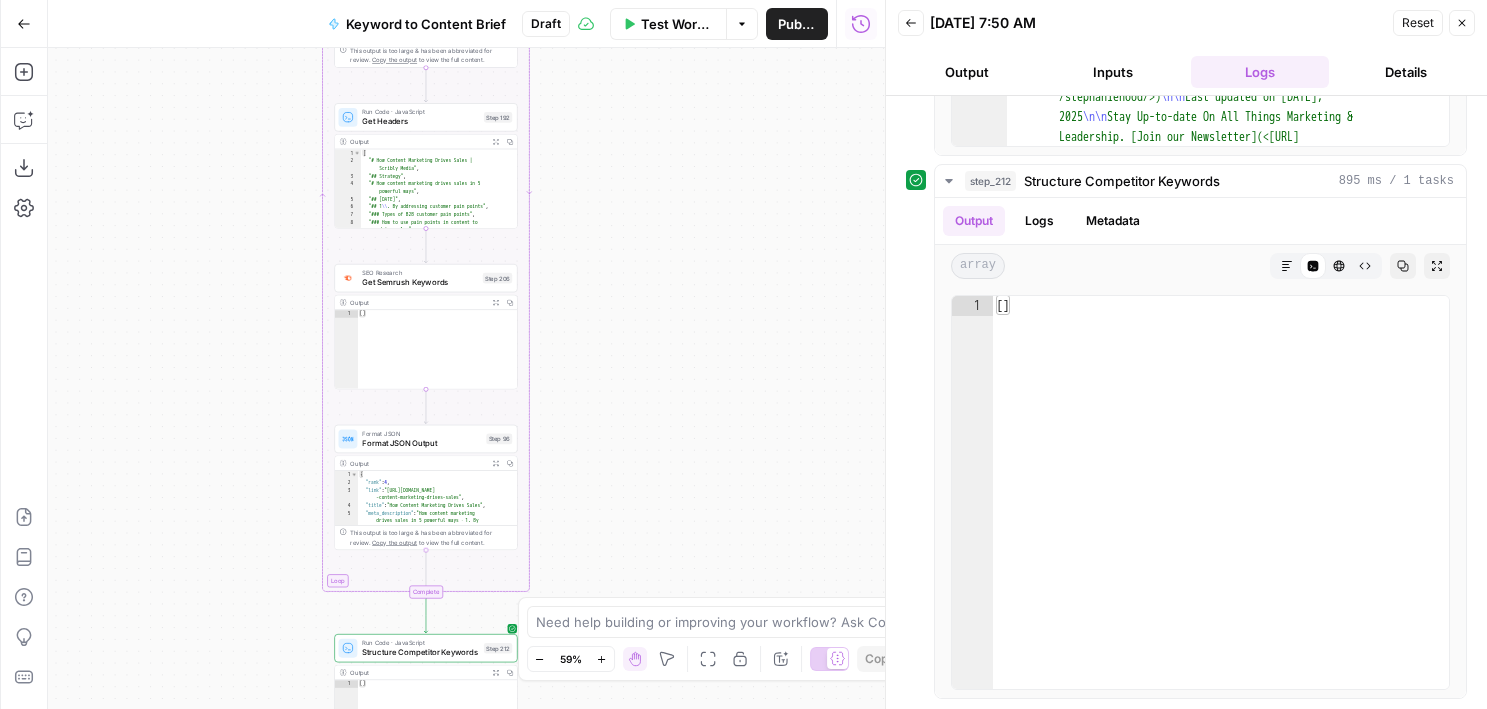 drag, startPoint x: 686, startPoint y: 516, endPoint x: 686, endPoint y: 301, distance: 215 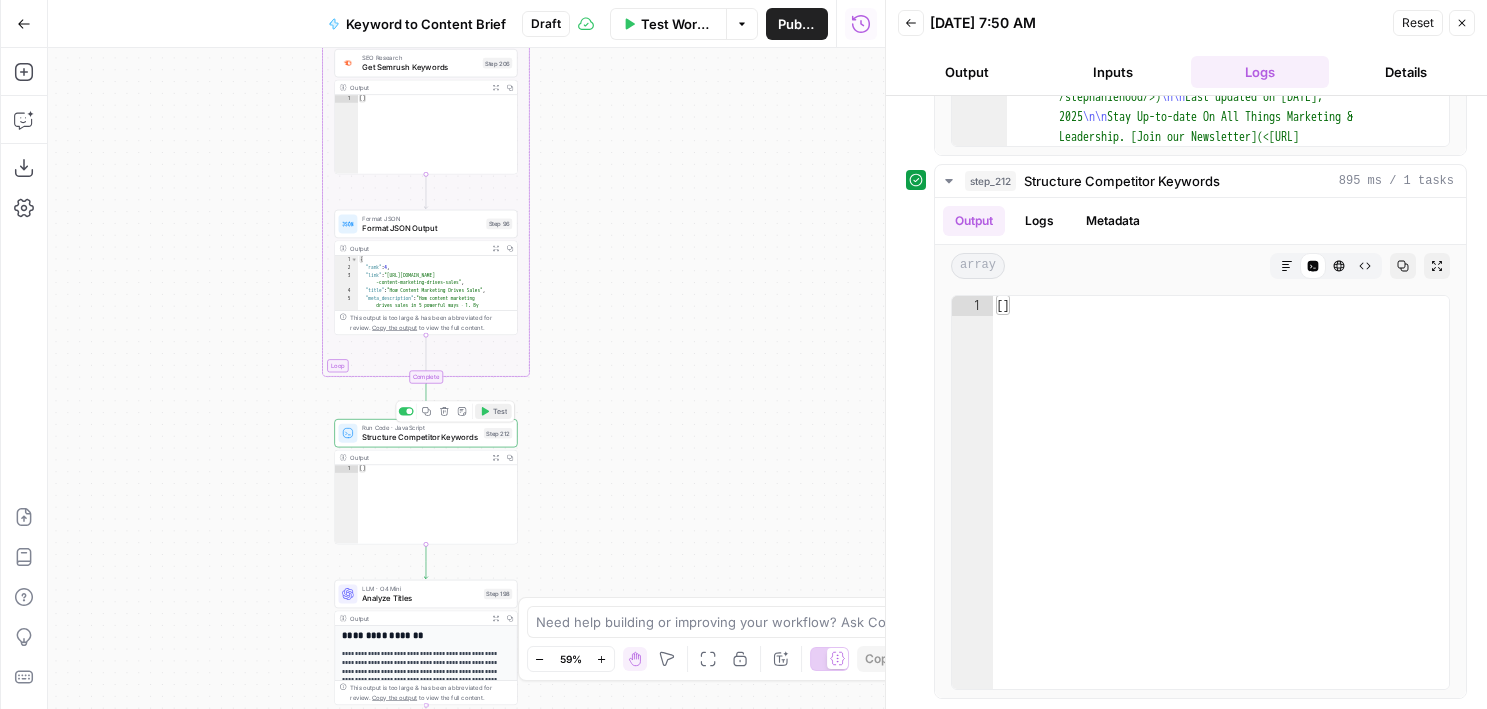 click 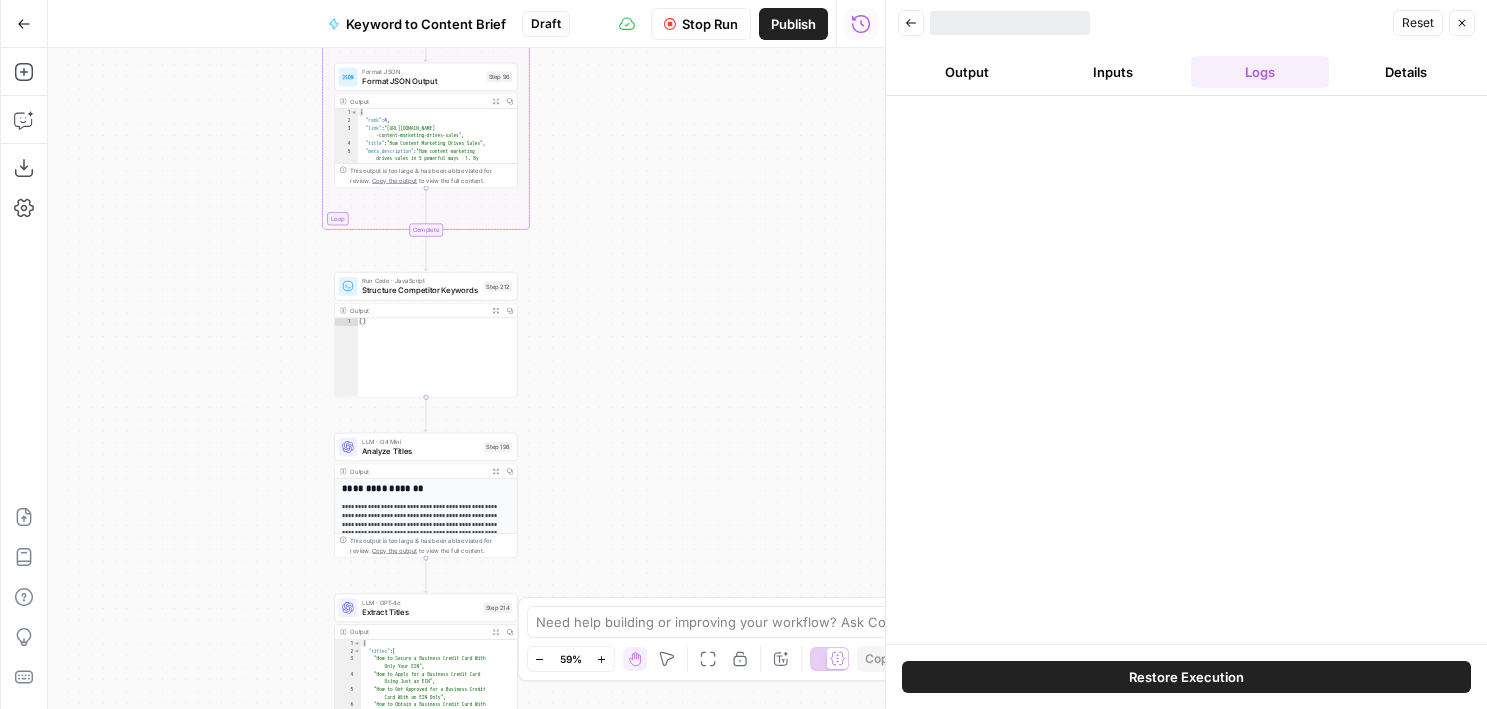drag, startPoint x: 624, startPoint y: 322, endPoint x: 624, endPoint y: 253, distance: 69 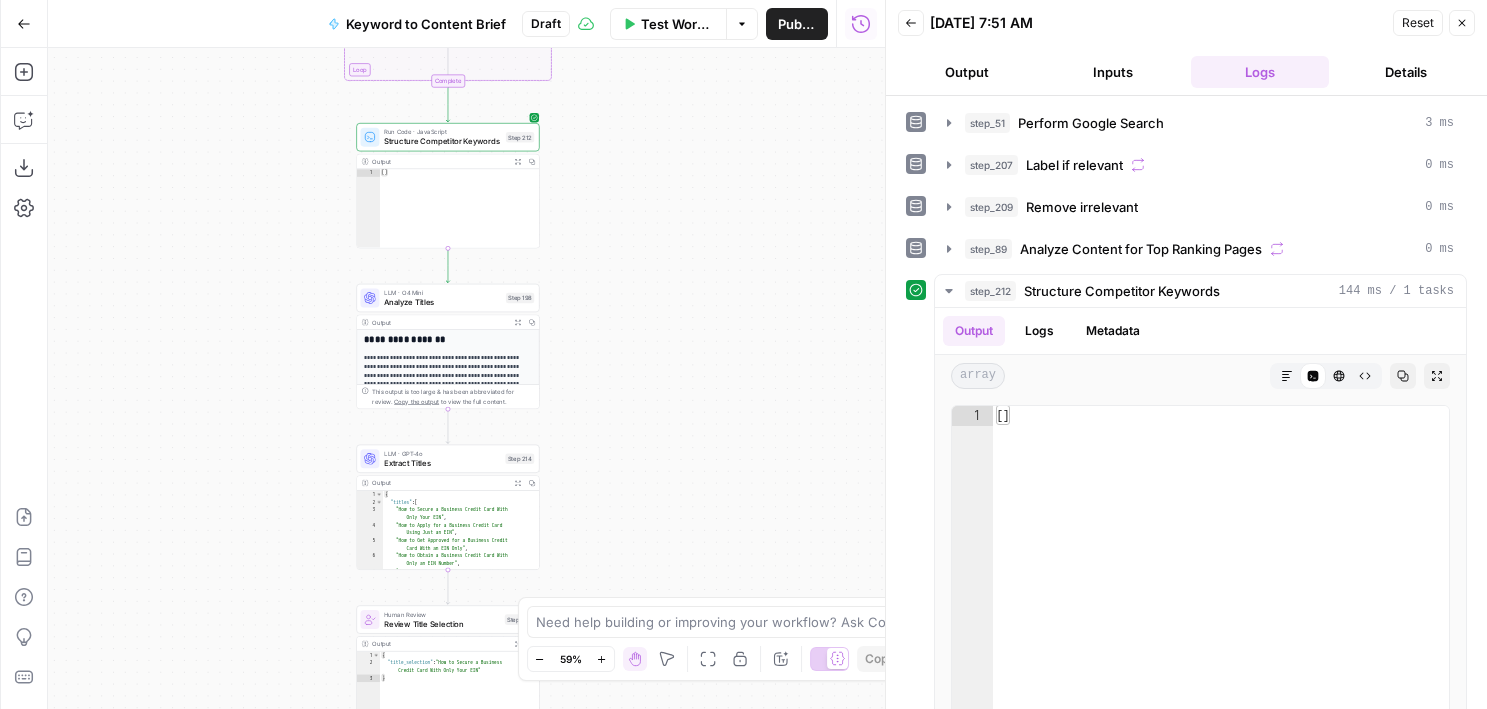 drag, startPoint x: 596, startPoint y: 368, endPoint x: 628, endPoint y: 191, distance: 179.8694 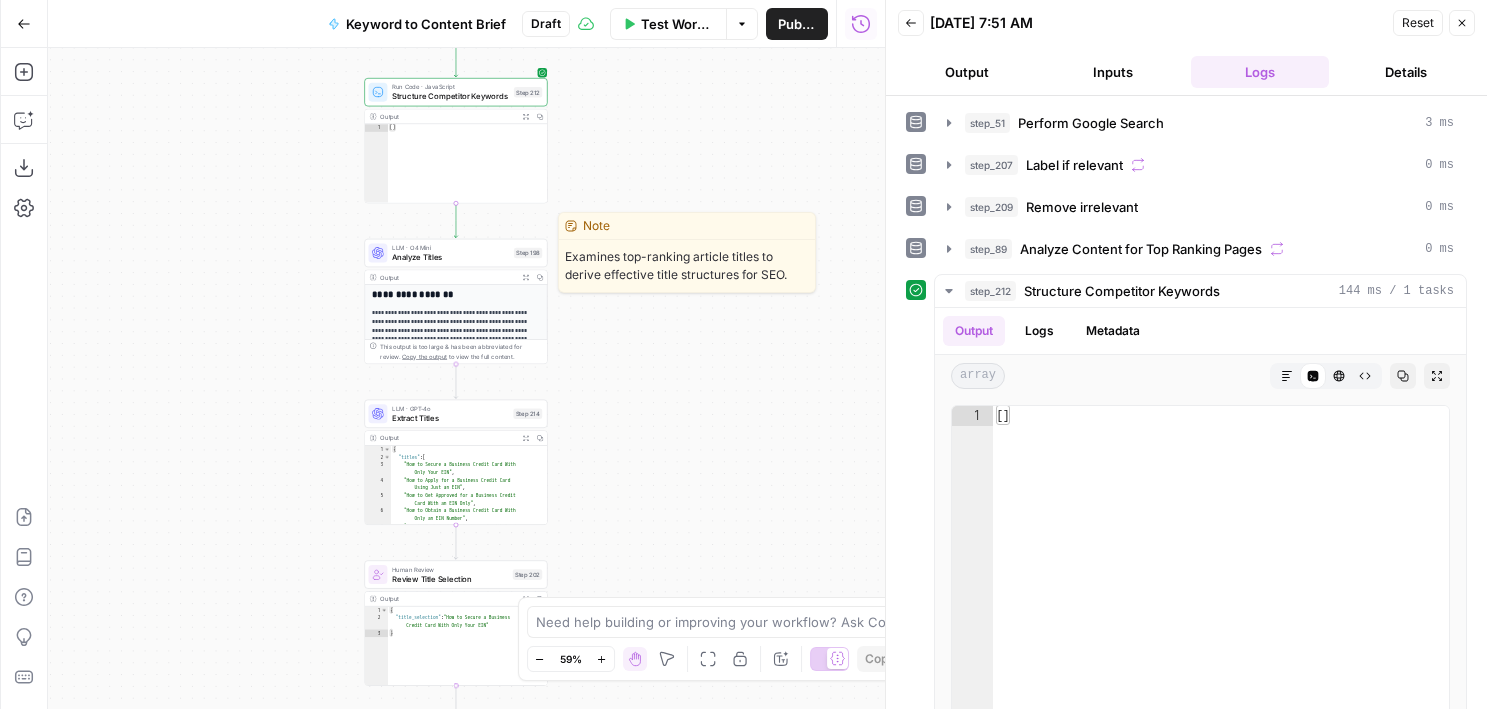 click on "Test" at bounding box center (523, 230) 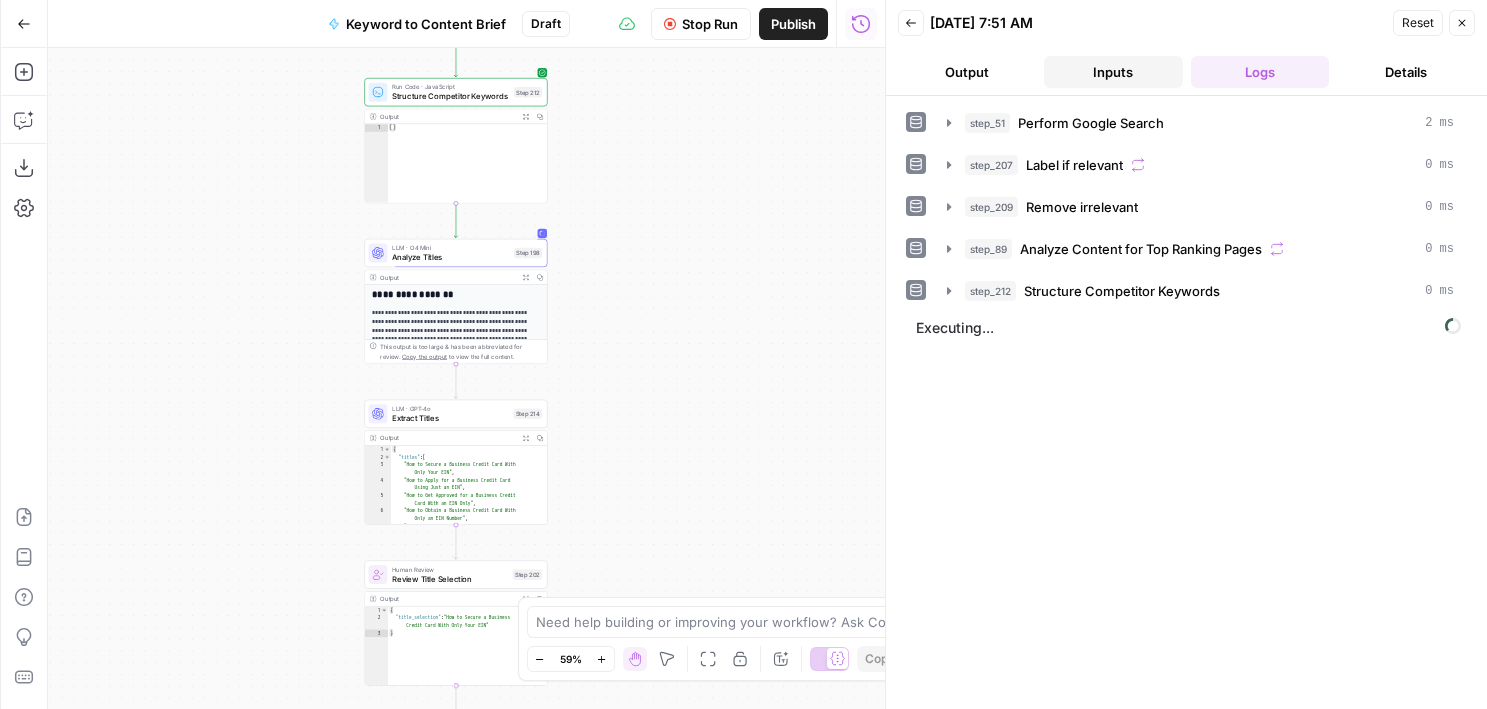 click on "Inputs" at bounding box center [1113, 72] 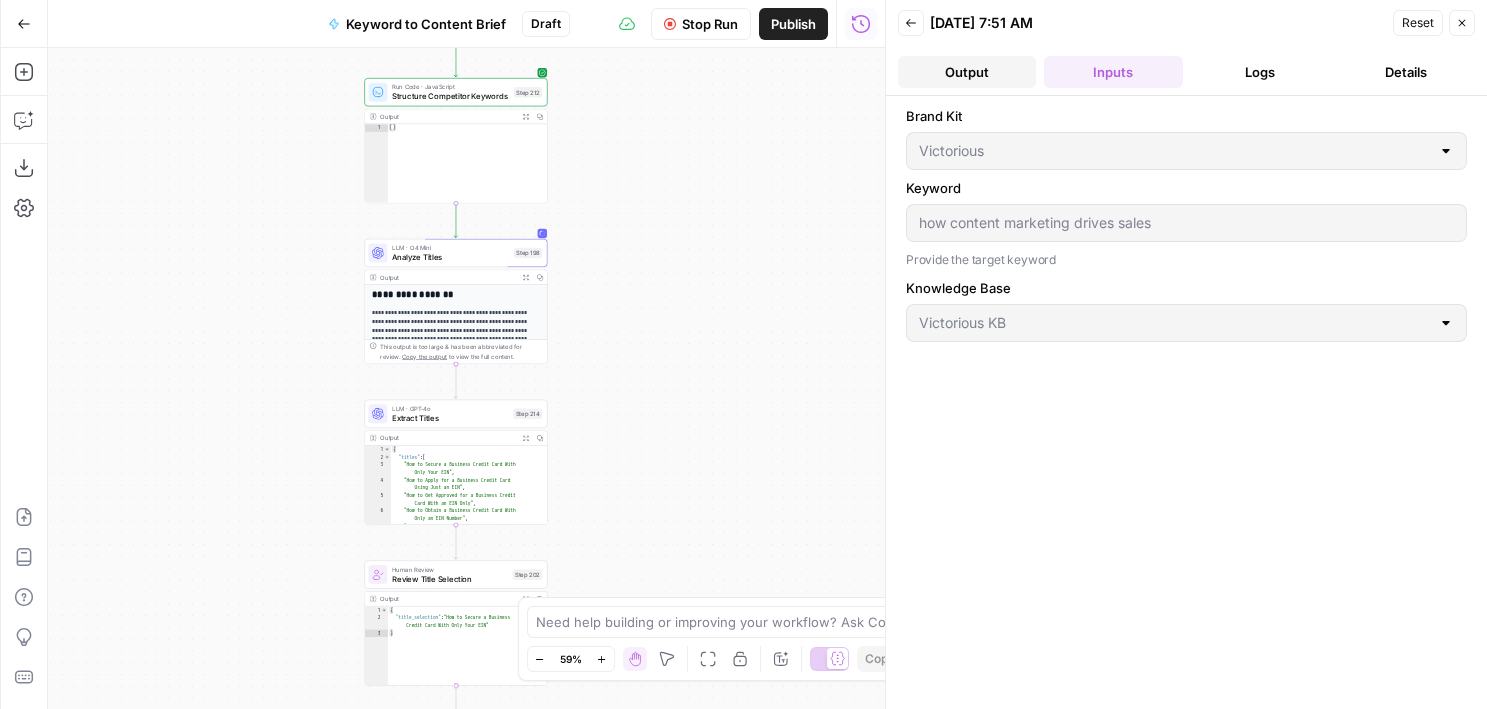 click on "Output" at bounding box center [967, 72] 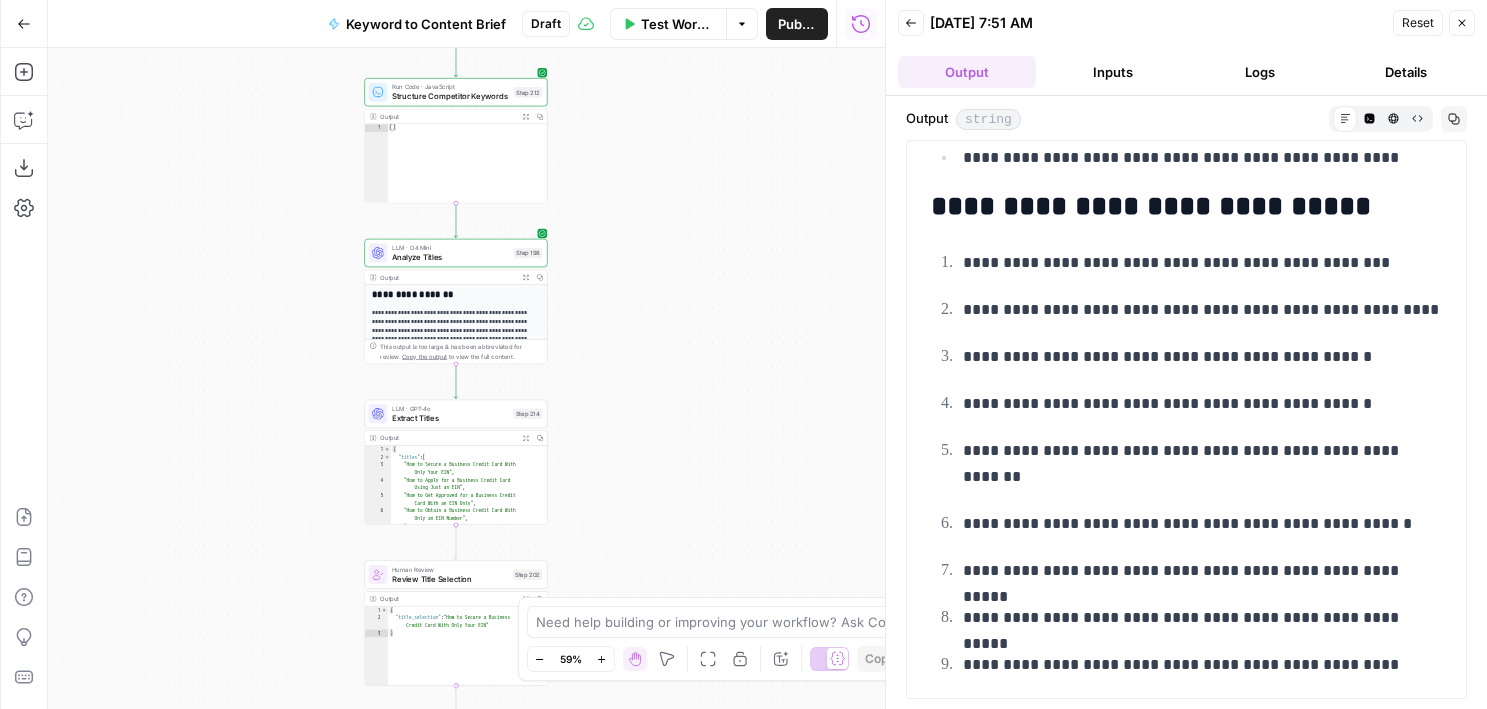 scroll, scrollTop: 705, scrollLeft: 0, axis: vertical 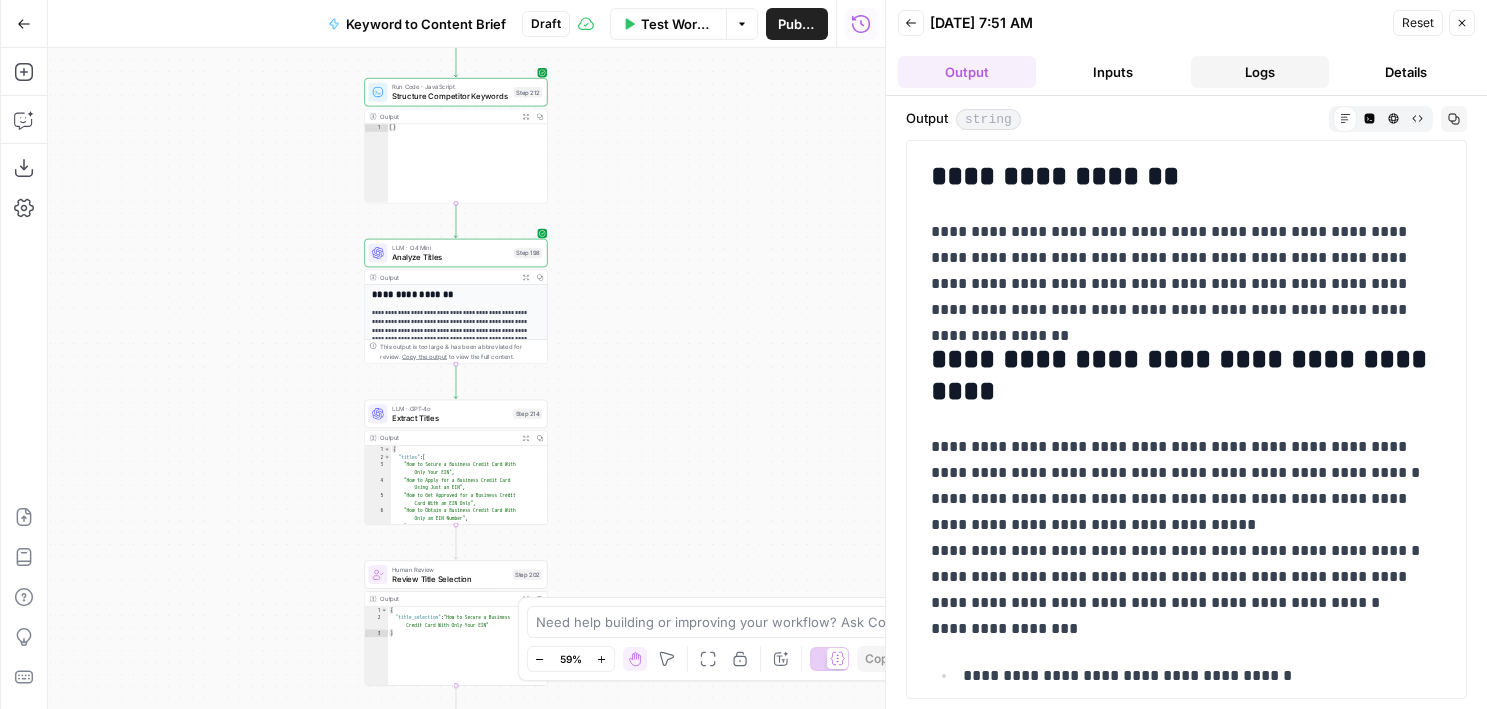 click on "Logs" at bounding box center (1260, 72) 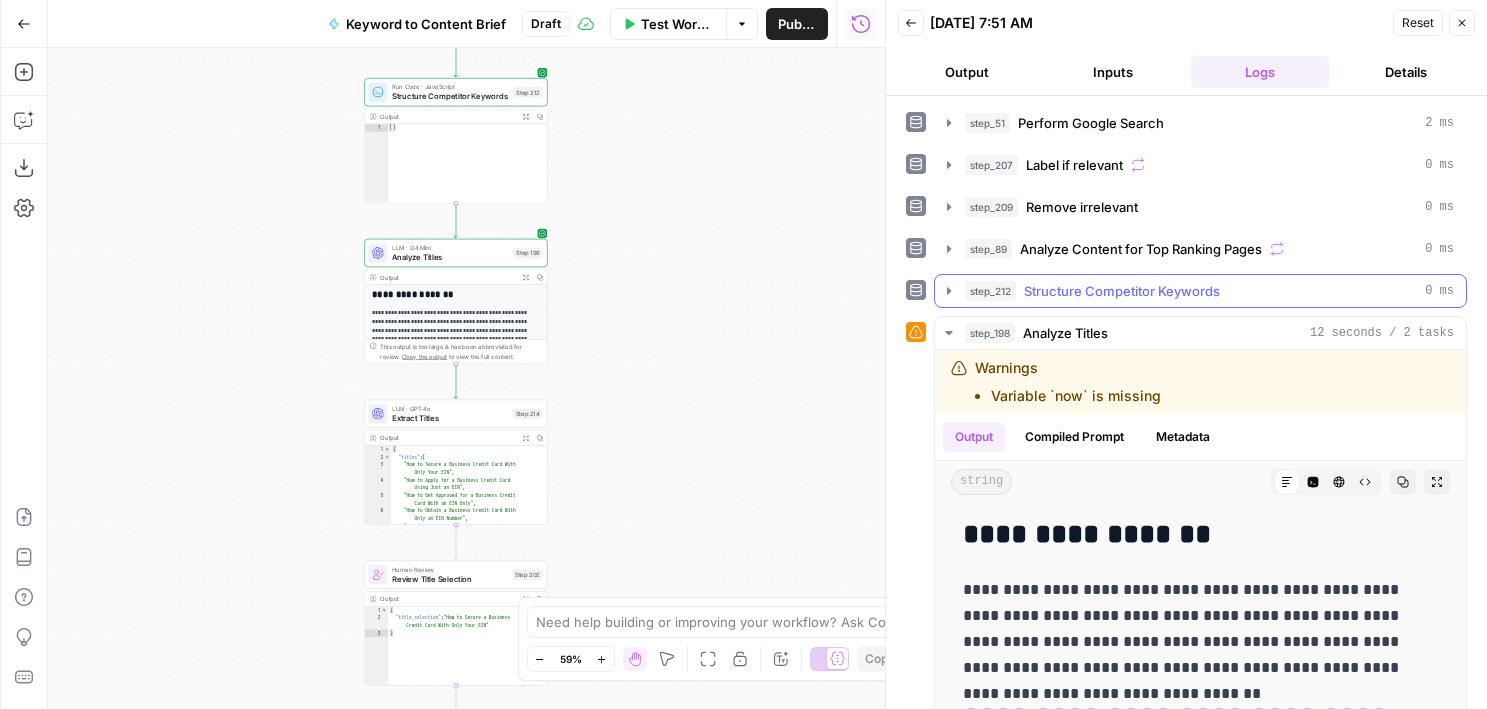 click 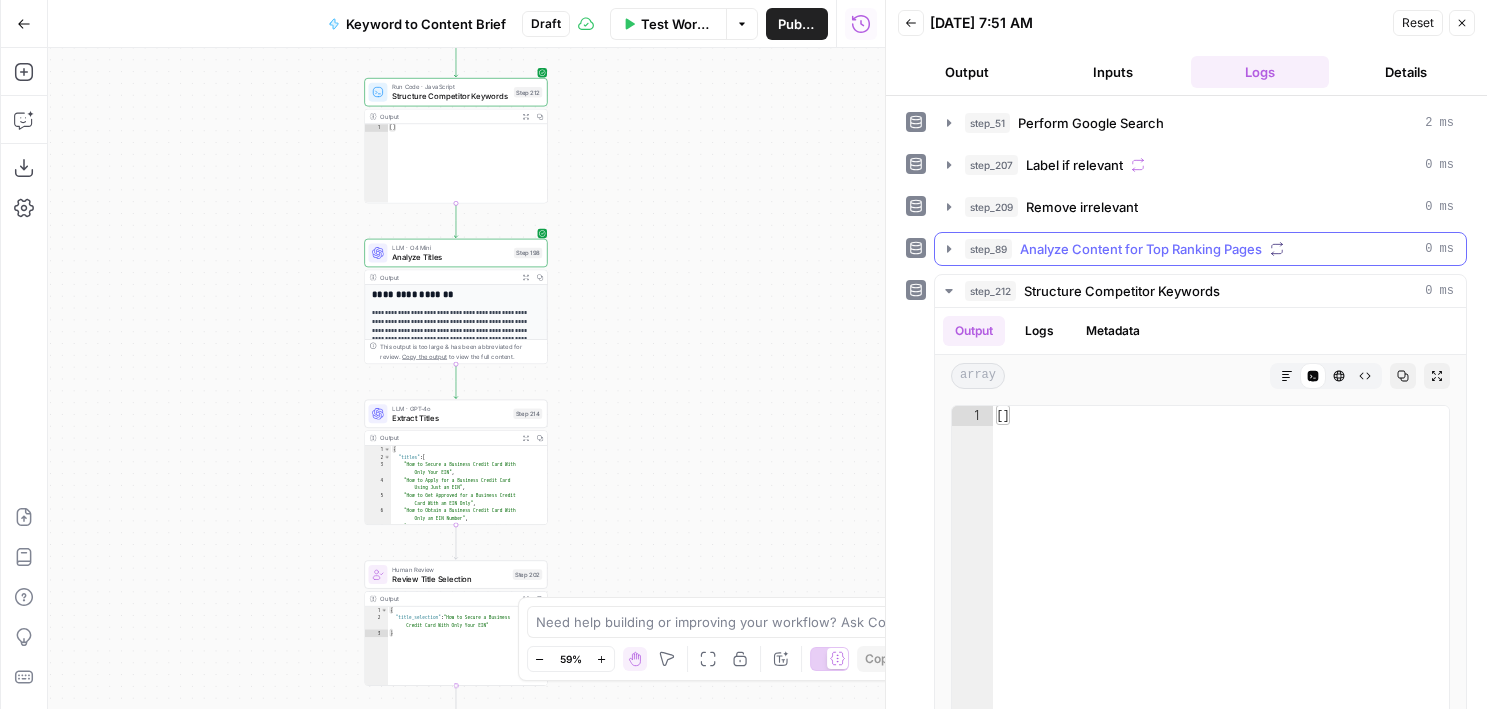 click 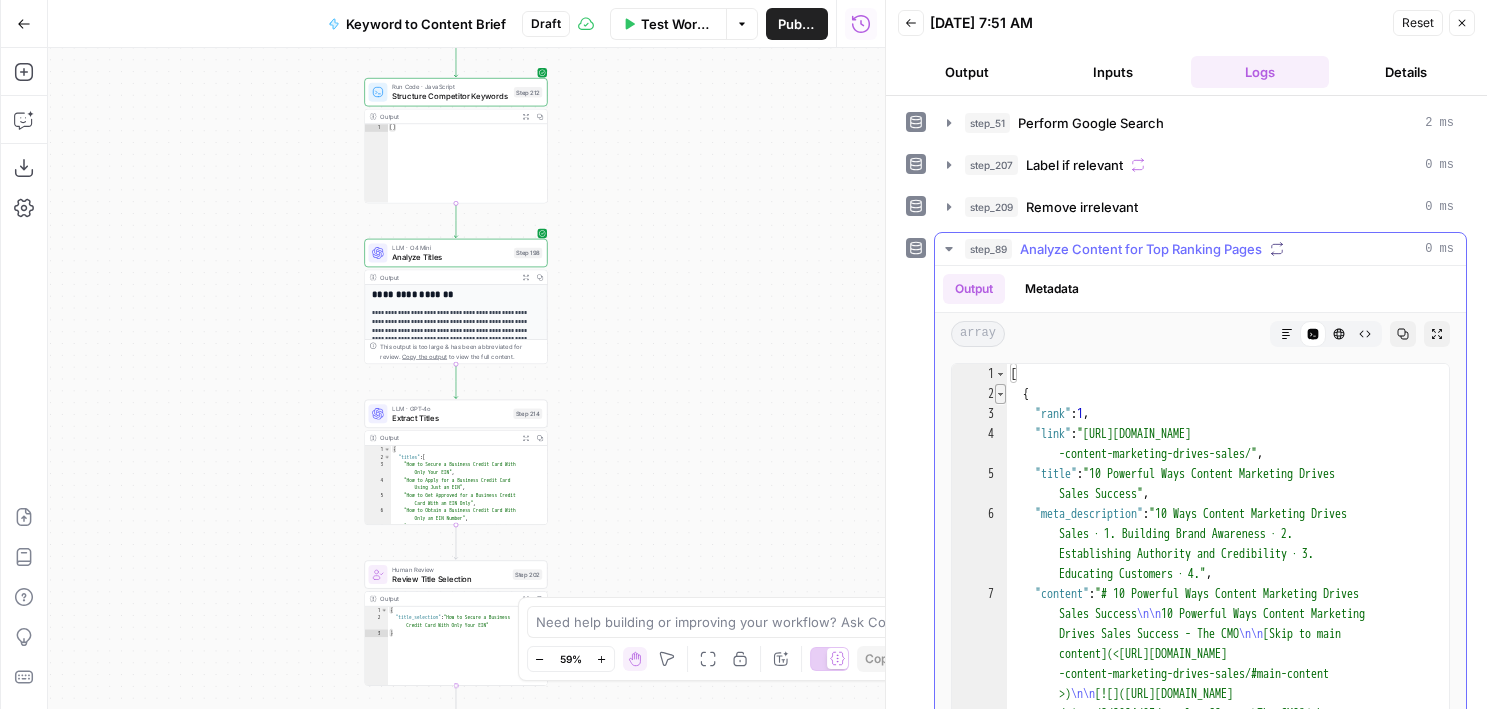 type on "*" 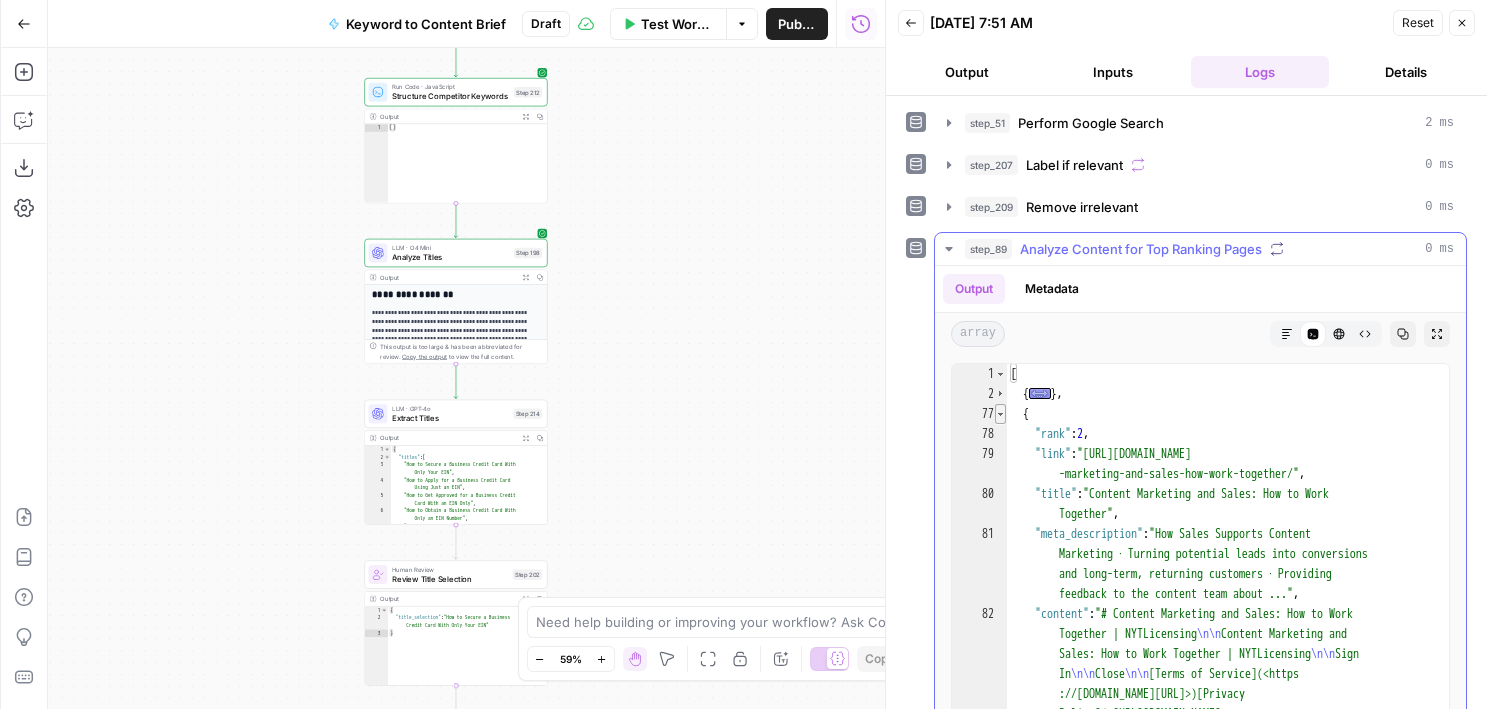 click at bounding box center (1000, 414) 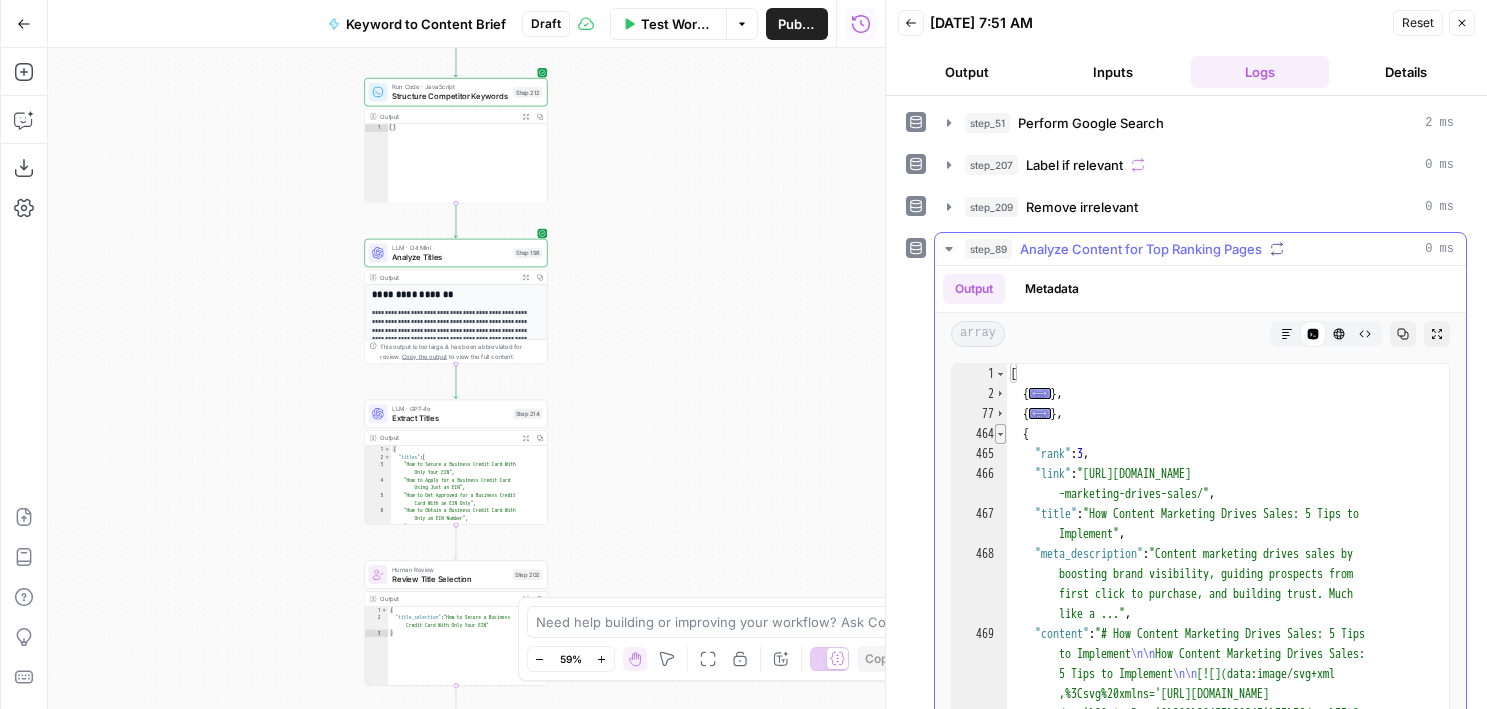 click at bounding box center (1000, 434) 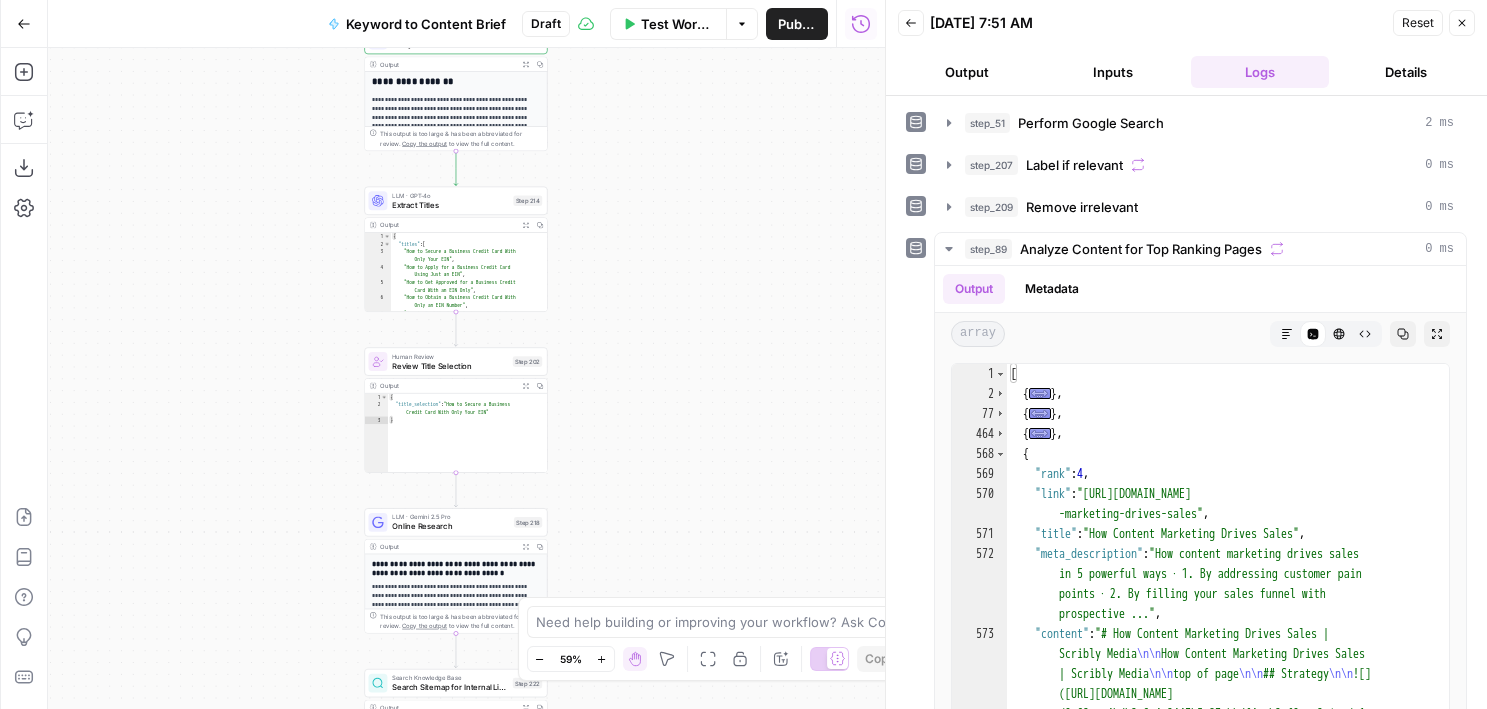 drag, startPoint x: 626, startPoint y: 301, endPoint x: 629, endPoint y: 189, distance: 112.04017 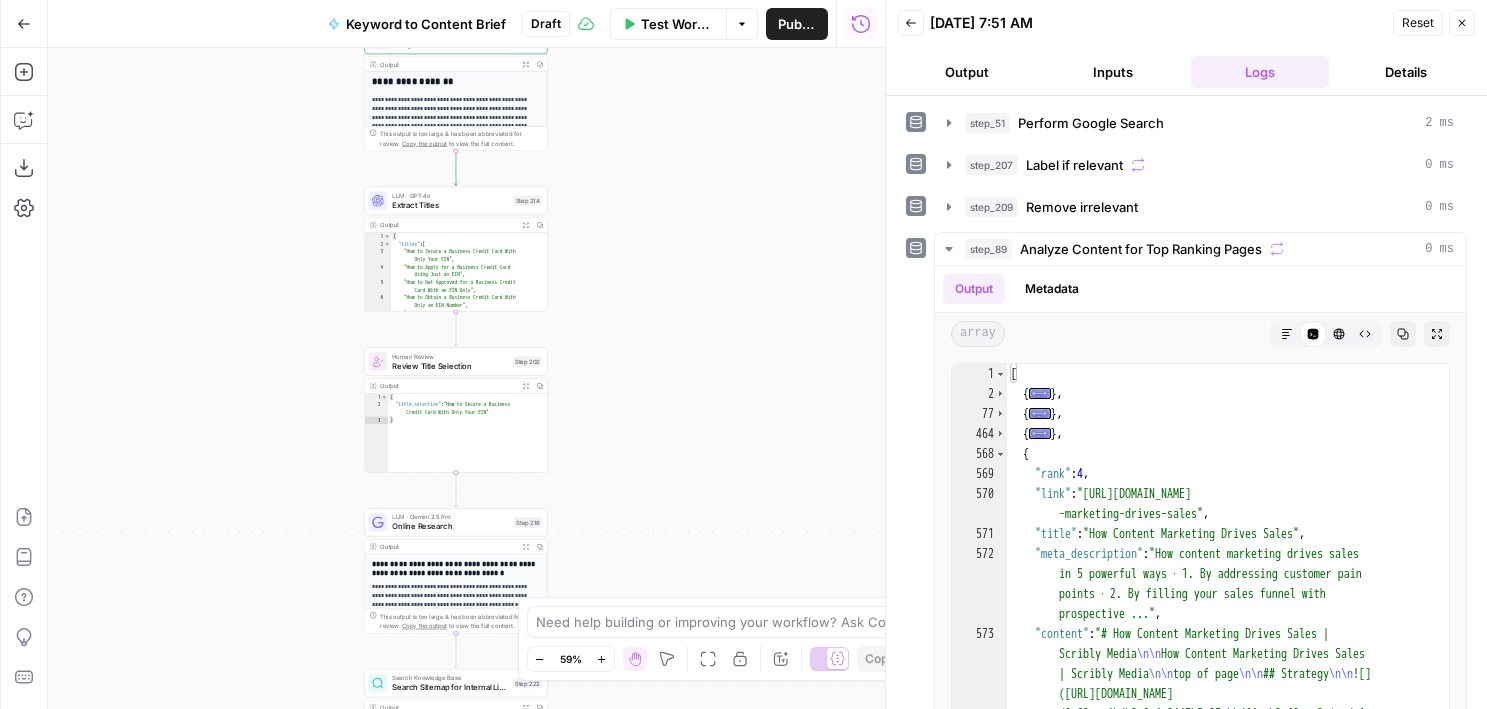 click on "Workflow Set Inputs Inputs Google Search Perform Google Search Step 51 Output Expand Output Copy 1 2 3 4 5 6 {    "search_metadata" :  {      "id" :  "68653e6b4fa3bad98dffd118" ,      "status" :  "Success" ,      "json_endpoint" :  "[URL][DOMAIN_NAME]          /searches/123778e5d9046281          /68653e6b4fa3bad98dffd118.json" ,      "pixel_position_endpoint" :  "https          ://[DOMAIN_NAME][URL]          /123778e5d9046281          /68653e6b4fa3bad98dffd118          .json_with_pixel_position" ,     This output is too large & has been abbreviated for review.   Copy the output   to view the full content. Loop Iteration Label if relevant Step 207 Output Expand Output Copy 1 2 3 4 5 6 7 8 9 10 11 12 [    {      "relevant" :  "true"    } ,    {      "relevant" :  "true"    } ,    {      "relevant" :  "true"    } ,    {      "relevant" :  "true"     LLM · GPT-4o Mini Determine if relevant Step 208 Output Expand Output Copy 1 2 3 {    "relevant" :  "true" }" at bounding box center (466, 378) 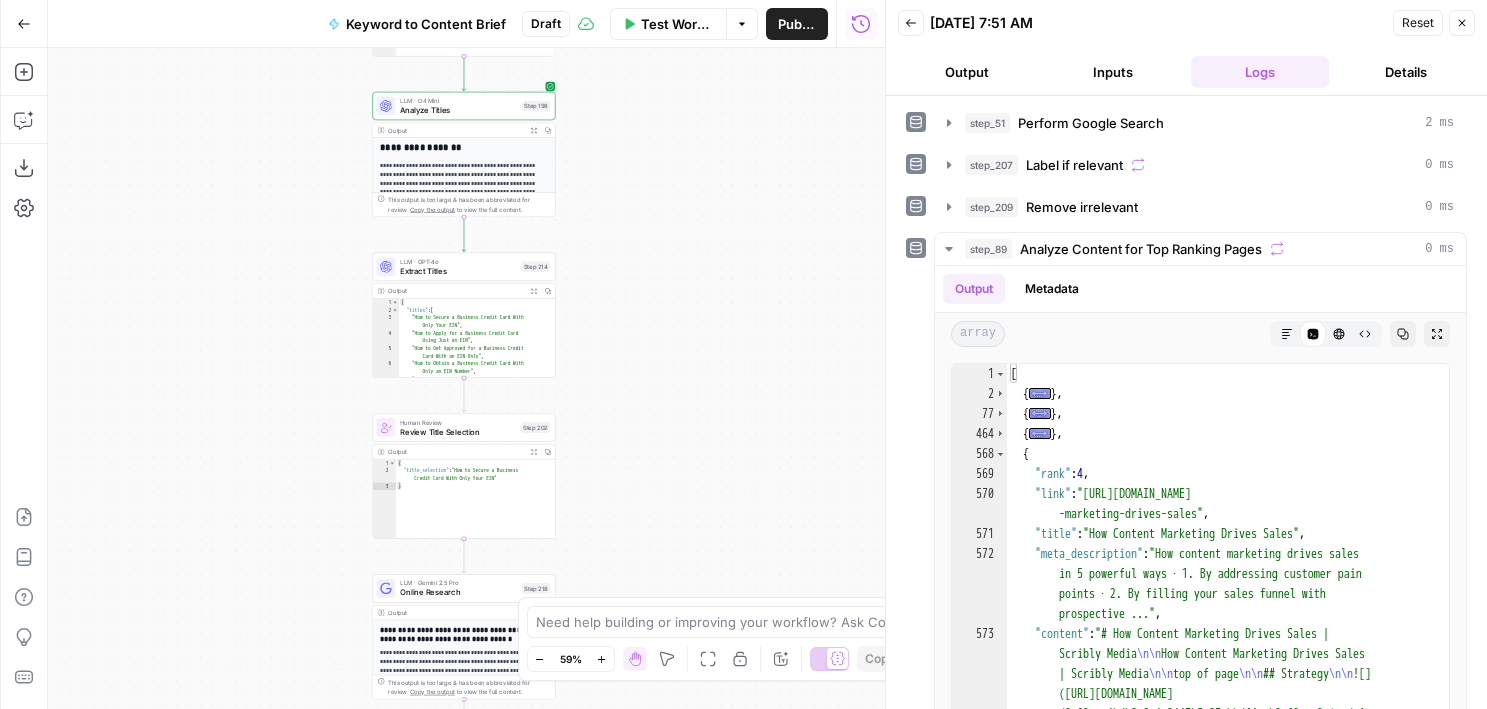 drag, startPoint x: 629, startPoint y: 189, endPoint x: 640, endPoint y: 366, distance: 177.34148 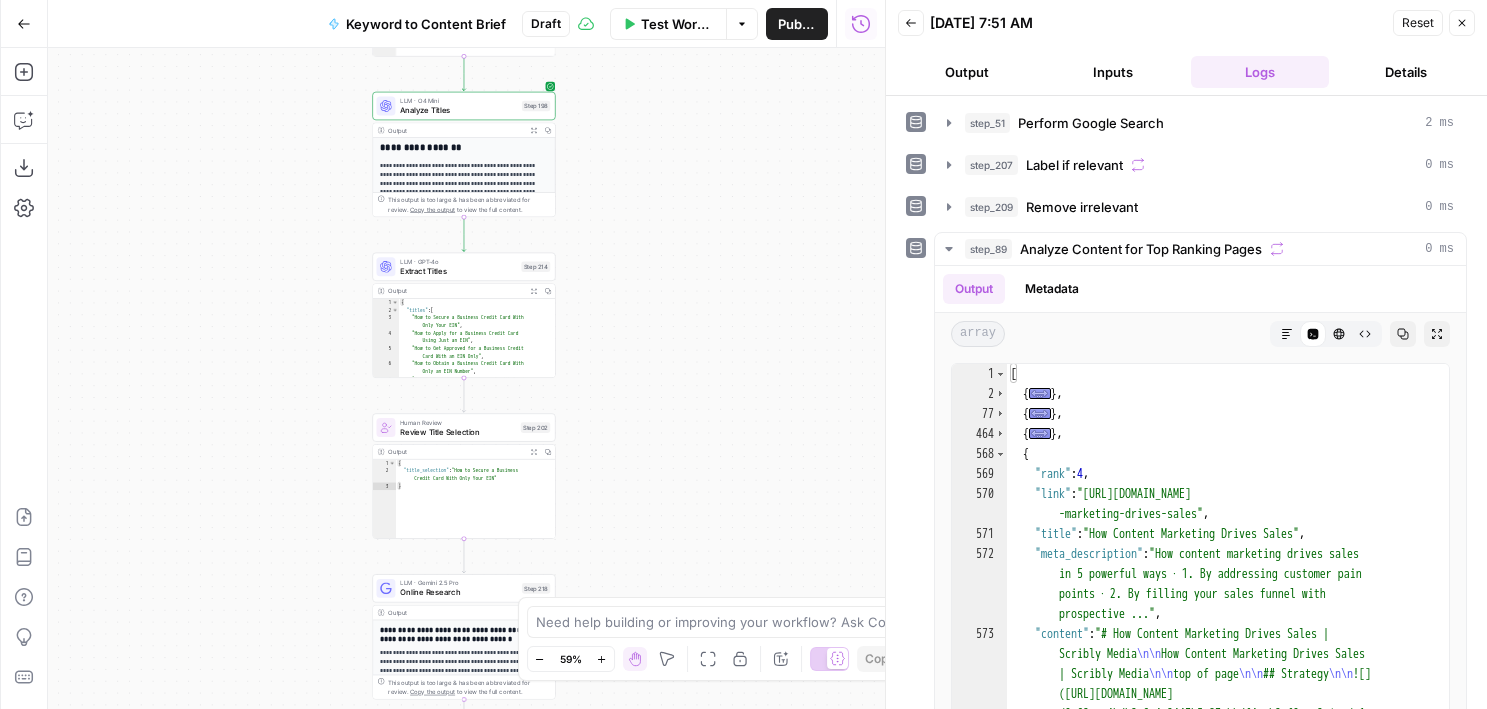 click on "Workflow Set Inputs Inputs Google Search Perform Google Search Step 51 Output Expand Output Copy 1 2 3 4 5 6 {    "search_metadata" :  {      "id" :  "68653e6b4fa3bad98dffd118" ,      "status" :  "Success" ,      "json_endpoint" :  "[URL][DOMAIN_NAME]          /searches/123778e5d9046281          /68653e6b4fa3bad98dffd118.json" ,      "pixel_position_endpoint" :  "https          ://[DOMAIN_NAME][URL]          /123778e5d9046281          /68653e6b4fa3bad98dffd118          .json_with_pixel_position" ,     This output is too large & has been abbreviated for review.   Copy the output   to view the full content. Loop Iteration Label if relevant Step 207 Output Expand Output Copy 1 2 3 4 5 6 7 8 9 10 11 12 [    {      "relevant" :  "true"    } ,    {      "relevant" :  "true"    } ,    {      "relevant" :  "true"    } ,    {      "relevant" :  "true"     LLM · GPT-4o Mini Determine if relevant Step 208 Output Expand Output Copy 1 2 3 {    "relevant" :  "true" }" at bounding box center (466, 378) 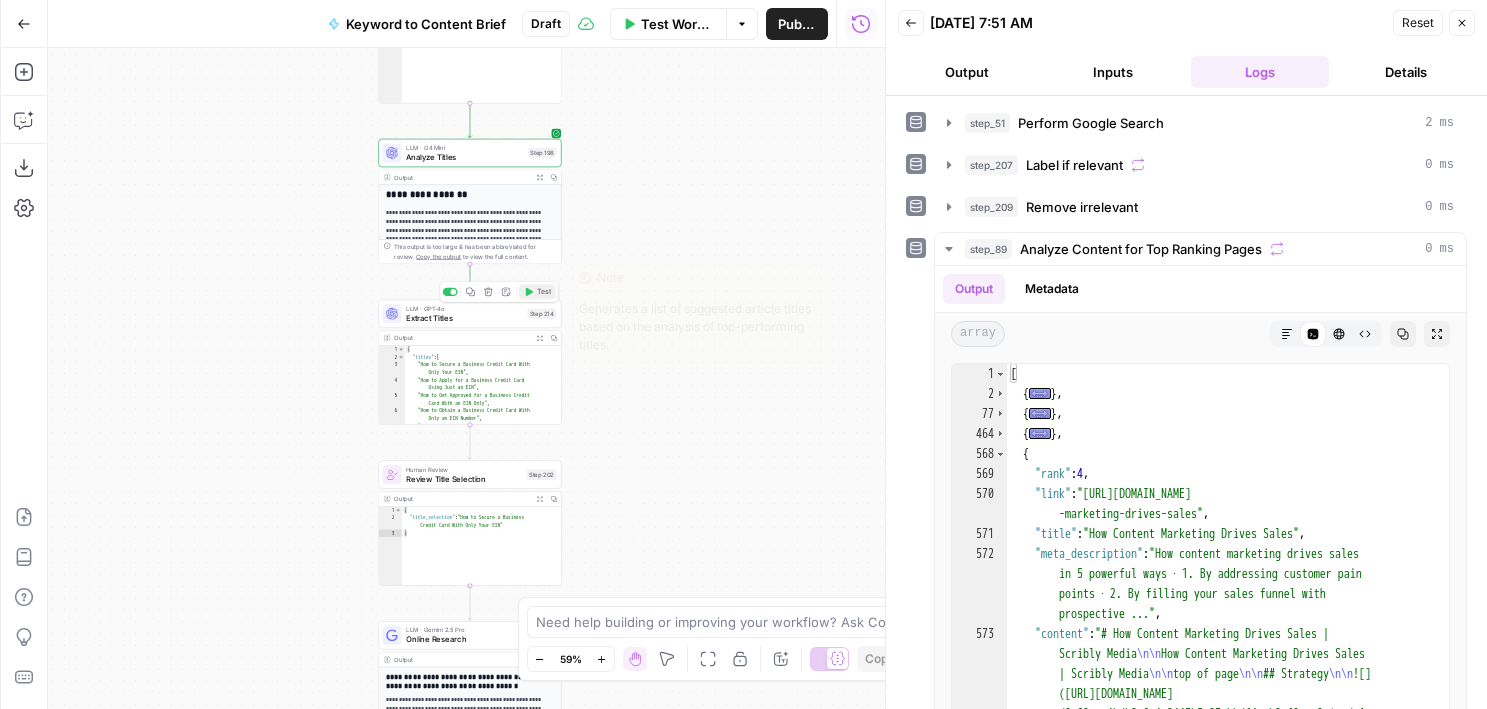 click on "Test" at bounding box center (544, 292) 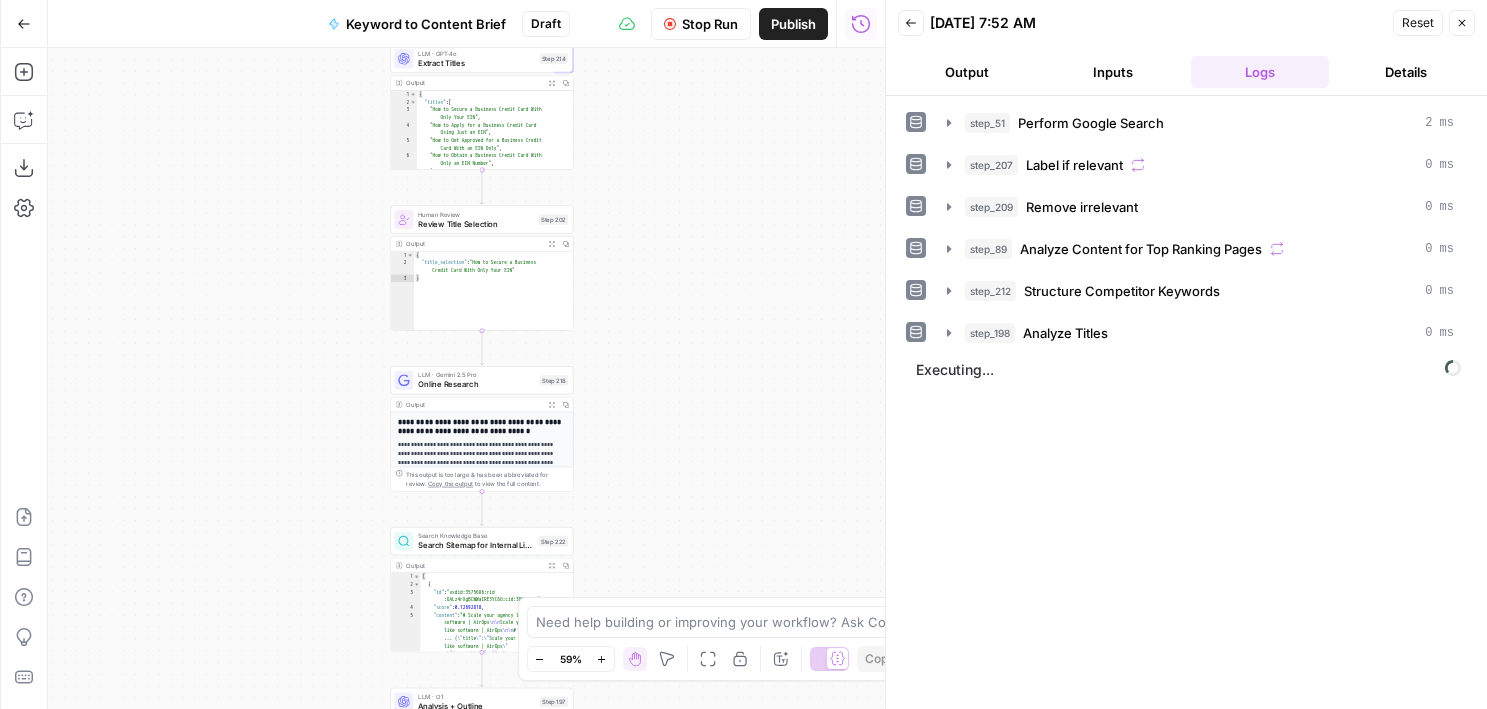 drag, startPoint x: 648, startPoint y: 516, endPoint x: 660, endPoint y: 261, distance: 255.2822 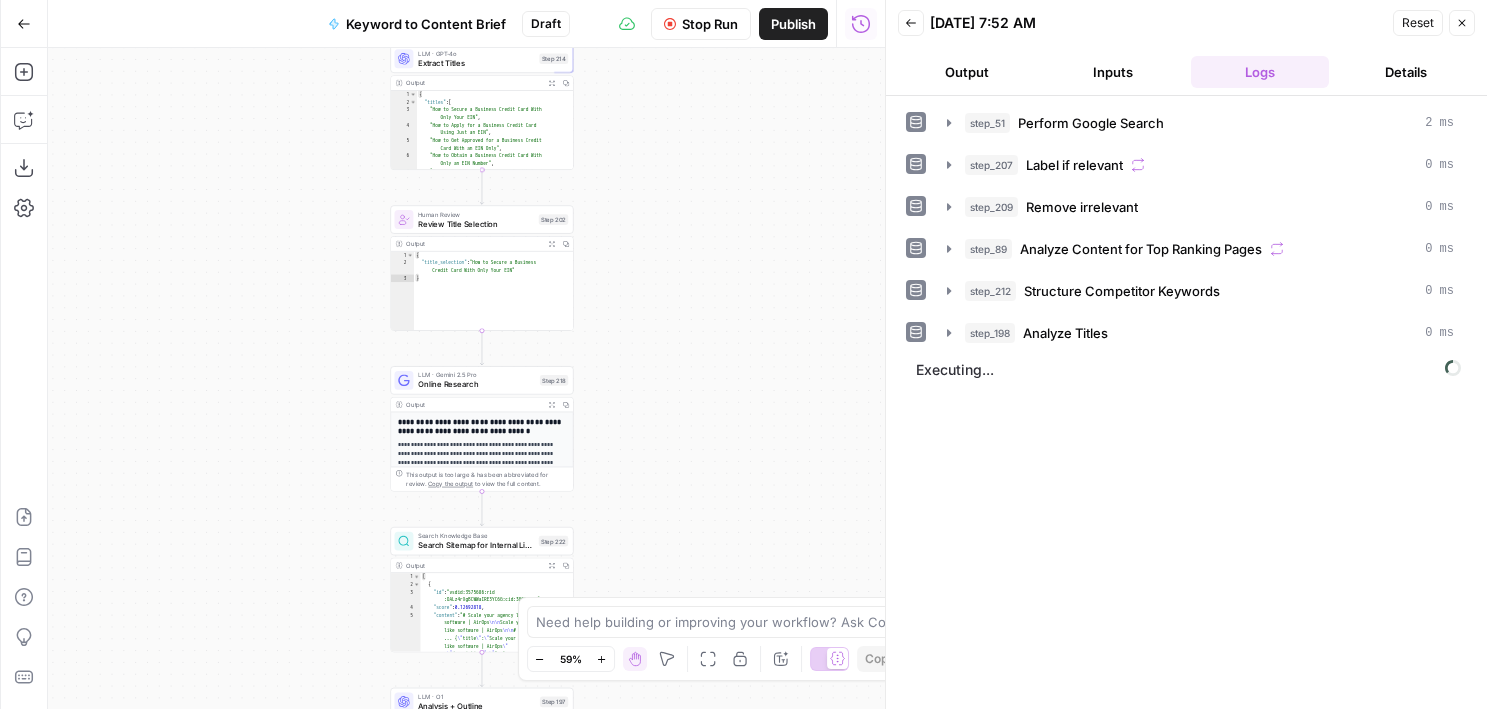 click on "Workflow Set Inputs Inputs Google Search Perform Google Search Step 51 Output Expand Output Copy 1 2 3 4 5 6 {    "search_metadata" :  {      "id" :  "68653e6b4fa3bad98dffd118" ,      "status" :  "Success" ,      "json_endpoint" :  "[URL][DOMAIN_NAME]          /searches/123778e5d9046281          /68653e6b4fa3bad98dffd118.json" ,      "pixel_position_endpoint" :  "https          ://[DOMAIN_NAME][URL]          /123778e5d9046281          /68653e6b4fa3bad98dffd118          .json_with_pixel_position" ,     This output is too large & has been abbreviated for review.   Copy the output   to view the full content. Loop Iteration Label if relevant Step 207 Output Expand Output Copy 1 2 3 4 5 6 7 8 9 10 11 12 [    {      "relevant" :  "true"    } ,    {      "relevant" :  "true"    } ,    {      "relevant" :  "true"    } ,    {      "relevant" :  "true"     LLM · GPT-4o Mini Determine if relevant Step 208 Output Expand Output Copy 1 2 3 {    "relevant" :  "true" }" at bounding box center (466, 378) 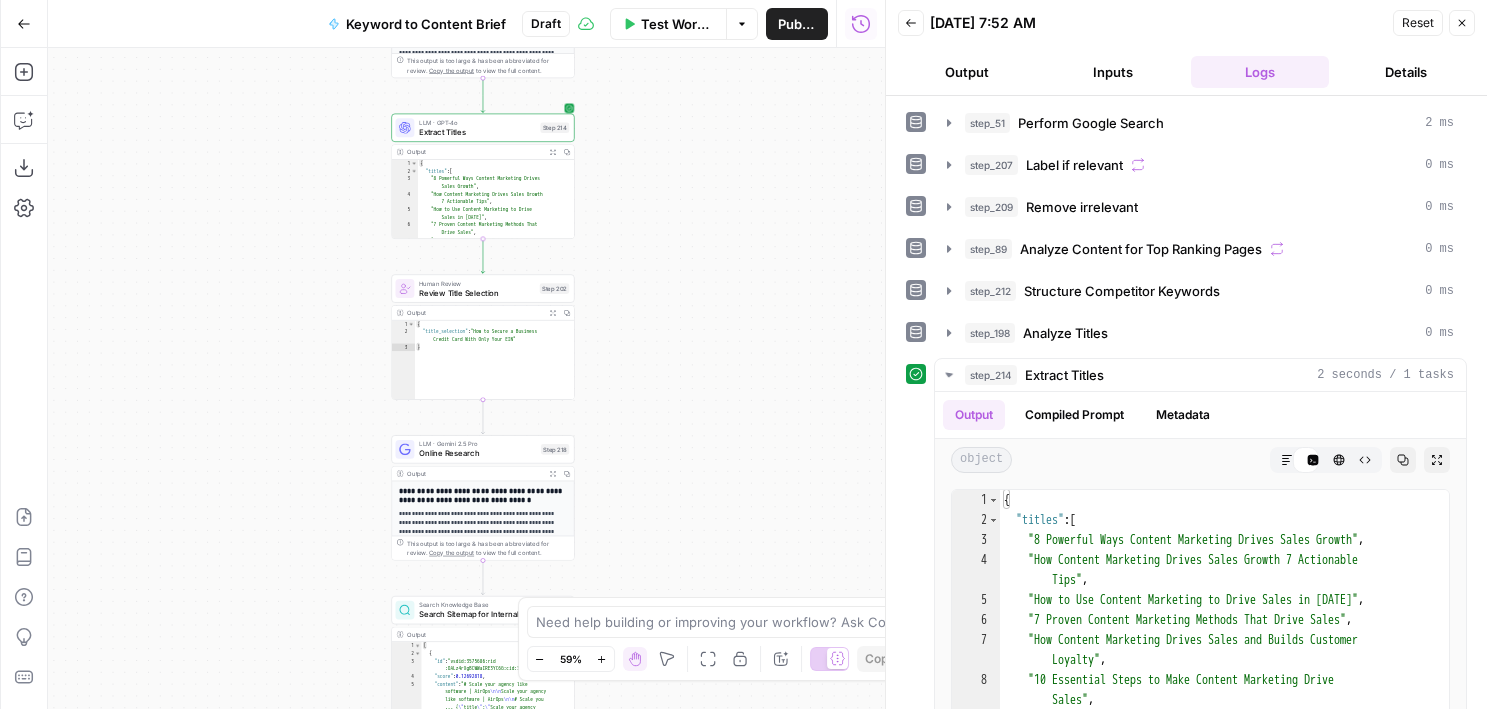drag, startPoint x: 624, startPoint y: 197, endPoint x: 625, endPoint y: 268, distance: 71.00704 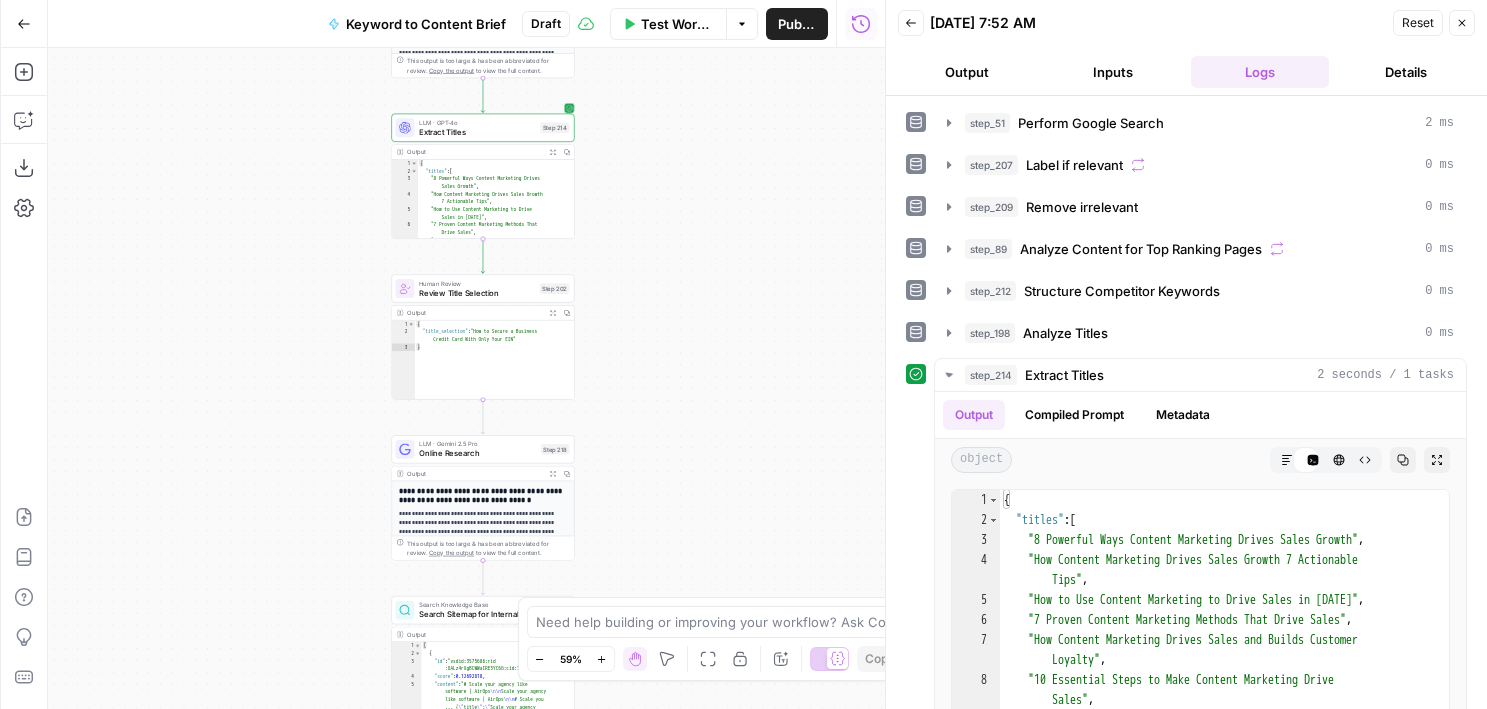 click on "Workflow Set Inputs Inputs Google Search Perform Google Search Step 51 Output Expand Output Copy 1 2 3 4 5 6 {    "search_metadata" :  {      "id" :  "68653e6b4fa3bad98dffd118" ,      "status" :  "Success" ,      "json_endpoint" :  "https://serpapi.com          /searches/123778e5d9046281          /68653e6b4fa3bad98dffd118.json" ,      "pixel_position_endpoint" :  "https          ://serpapi.com/searches          /123778e5d9046281          /68653e6b4fa3bad98dffd118          .json_with_pixel_position" ,     This output is too large & has been abbreviated for review.   Copy the output   to view the full content. Loop Iteration Label if relevant Step 207 Output Expand Output Copy 1 2 3 4 5 6 7 8 9 10 11 12 [    {      "relevant" :  "true"    } ,    {      "relevant" :  "true"    } ,    {      "relevant" :  "true"    } ,    {      "relevant" :  "true"     LLM · GPT-4o Mini Determine if relevant Step 208 Output Expand Output Copy 1 2 3 {    "relevant" :  "true" }" at bounding box center (466, 378) 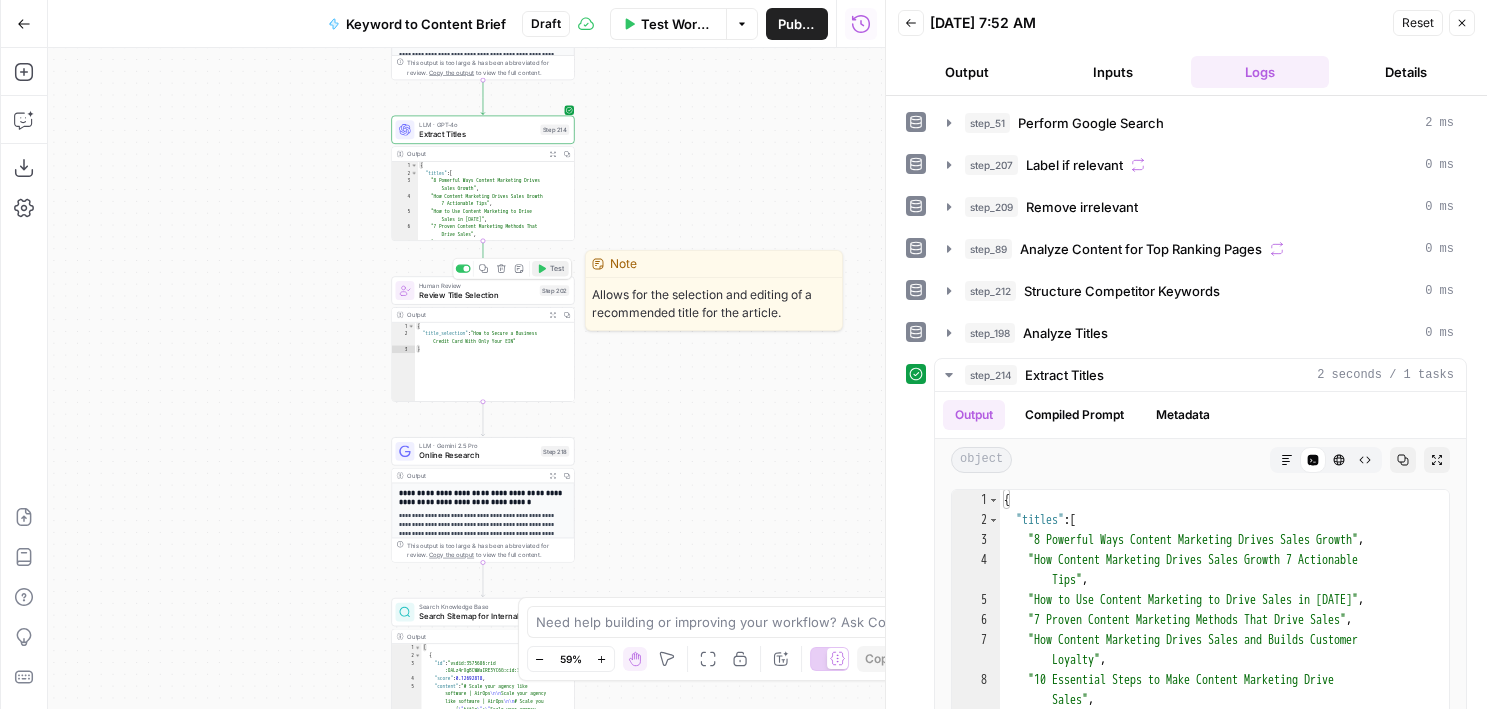click on "Test" at bounding box center [550, 268] 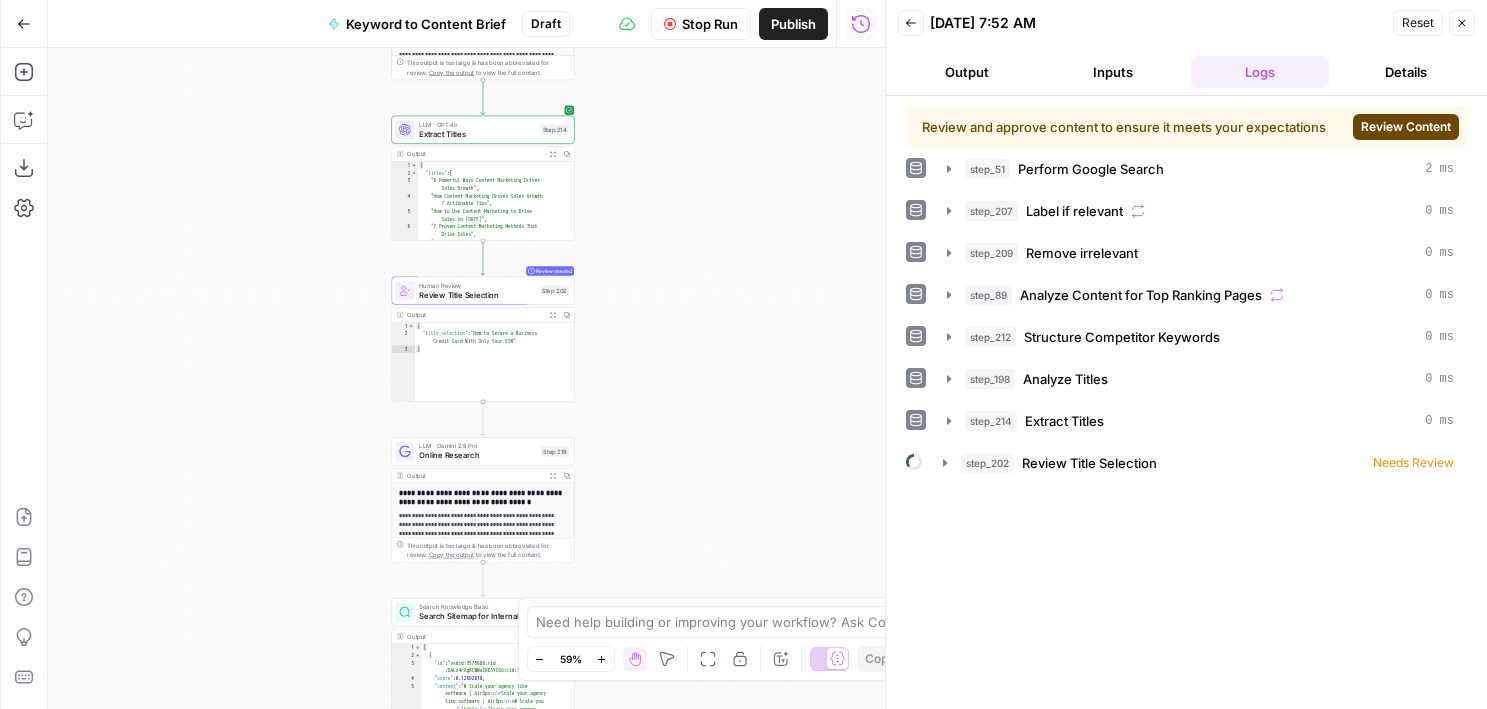 click on "Review Content" at bounding box center (1406, 127) 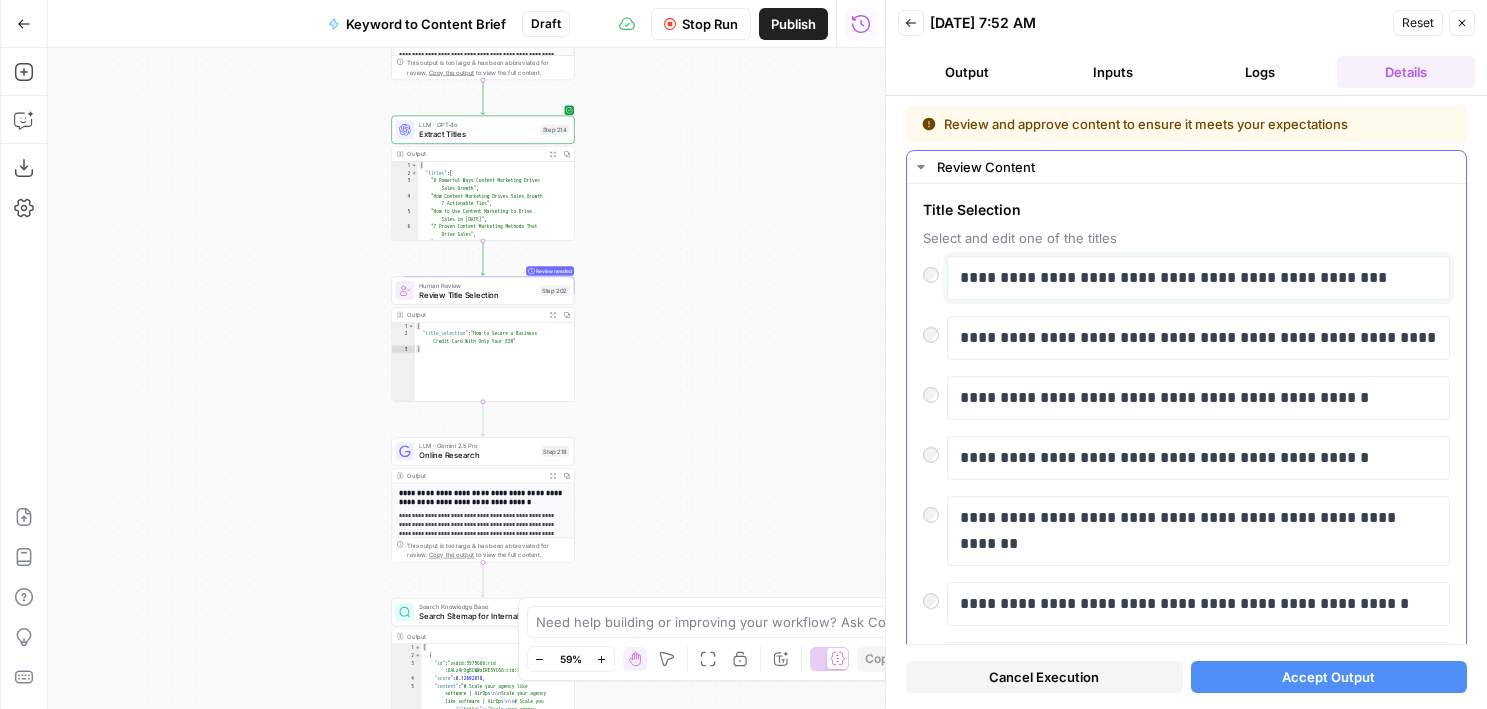 click on "**********" at bounding box center (1198, 278) 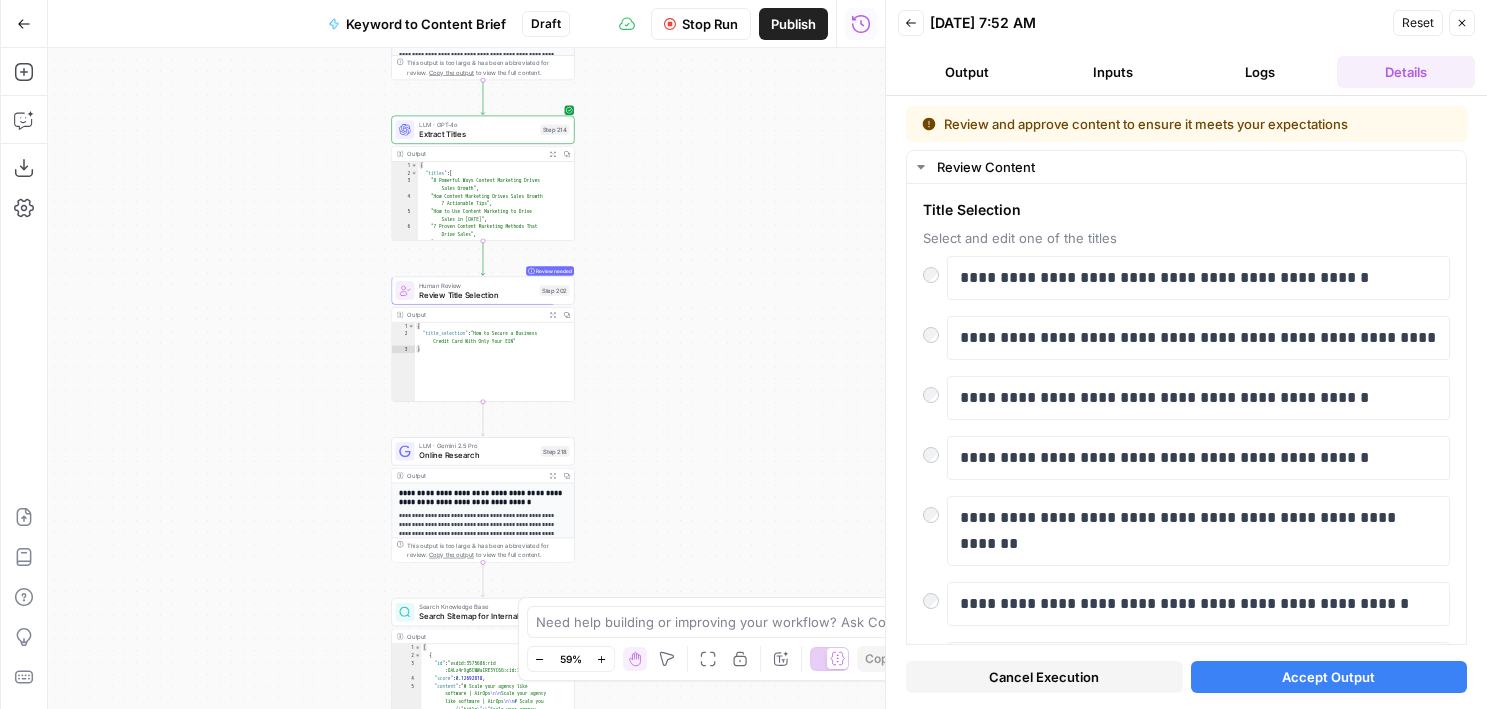click on "Accept Output" at bounding box center (1329, 677) 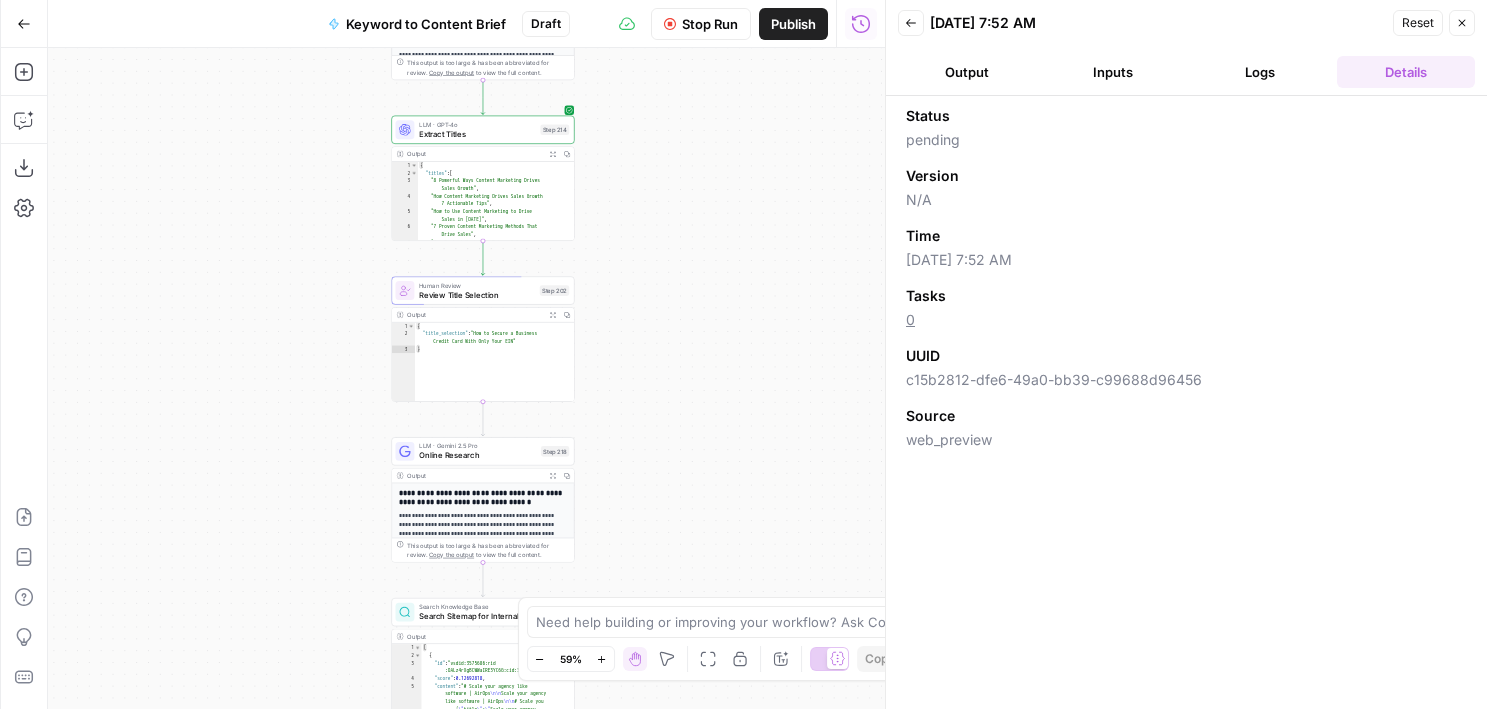drag, startPoint x: 739, startPoint y: 498, endPoint x: 766, endPoint y: 298, distance: 201.81427 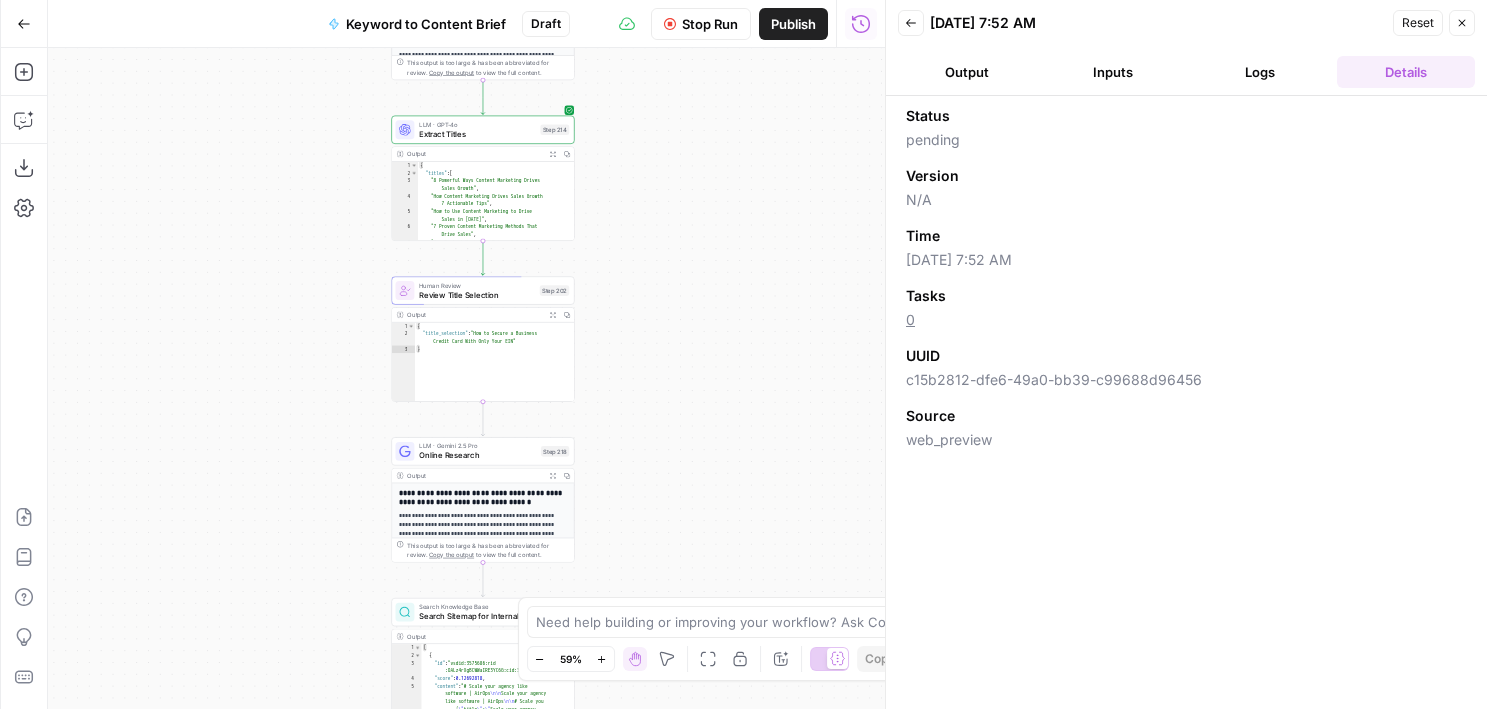click on "Workflow Set Inputs Inputs Google Search Perform Google Search Step 51 Output Expand Output Copy 1 2 3 4 5 6 {    "search_metadata" :  {      "id" :  "68653e6b4fa3bad98dffd118" ,      "status" :  "Success" ,      "json_endpoint" :  "https://serpapi.com          /searches/123778e5d9046281          /68653e6b4fa3bad98dffd118.json" ,      "pixel_position_endpoint" :  "https          ://serpapi.com/searches          /123778e5d9046281          /68653e6b4fa3bad98dffd118          .json_with_pixel_position" ,     This output is too large & has been abbreviated for review.   Copy the output   to view the full content. Loop Iteration Label if relevant Step 207 Output Expand Output Copy 1 2 3 4 5 6 7 8 9 10 11 12 [    {      "relevant" :  "true"    } ,    {      "relevant" :  "true"    } ,    {      "relevant" :  "true"    } ,    {      "relevant" :  "true"     LLM · GPT-4o Mini Determine if relevant Step 208 Output Expand Output Copy 1 2 3 {    "relevant" :  "true" }" at bounding box center [466, 378] 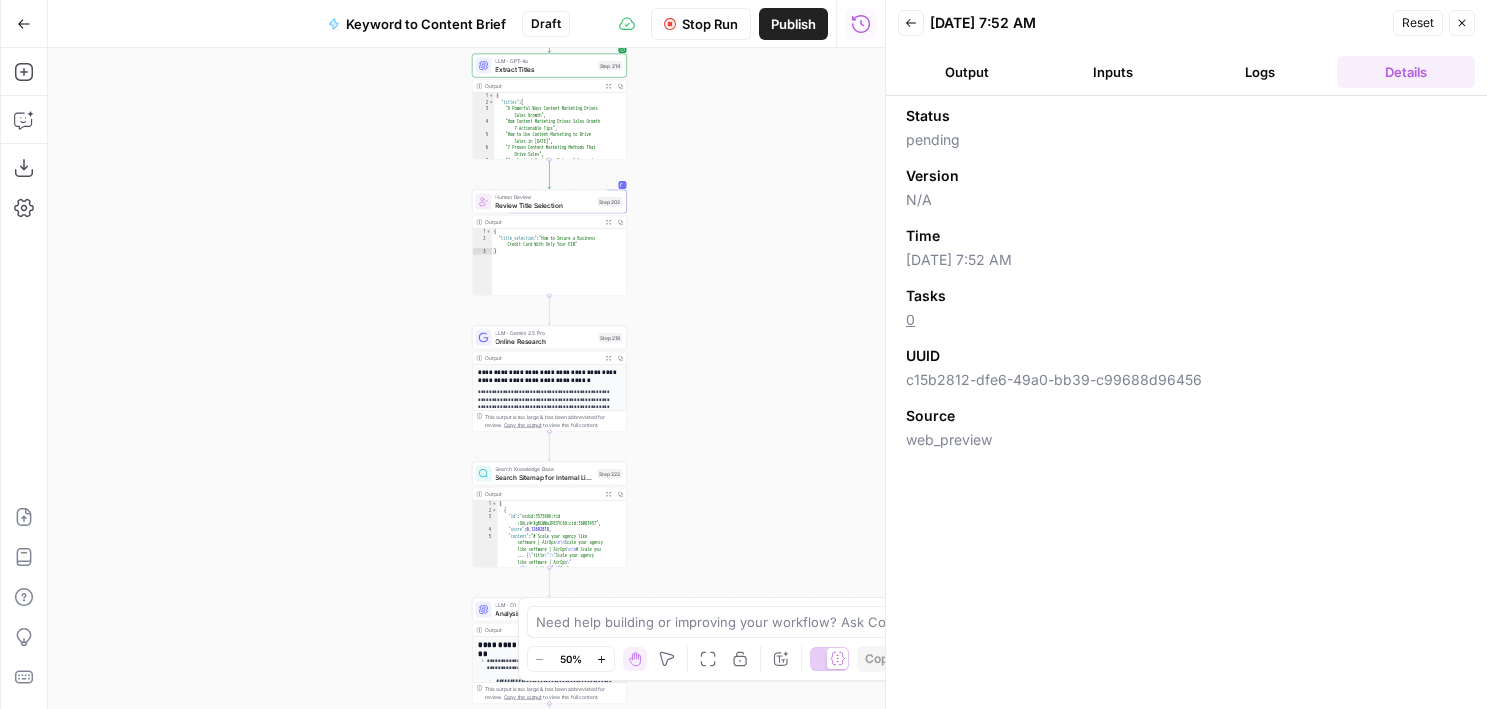 drag, startPoint x: 686, startPoint y: 232, endPoint x: 686, endPoint y: 311, distance: 79 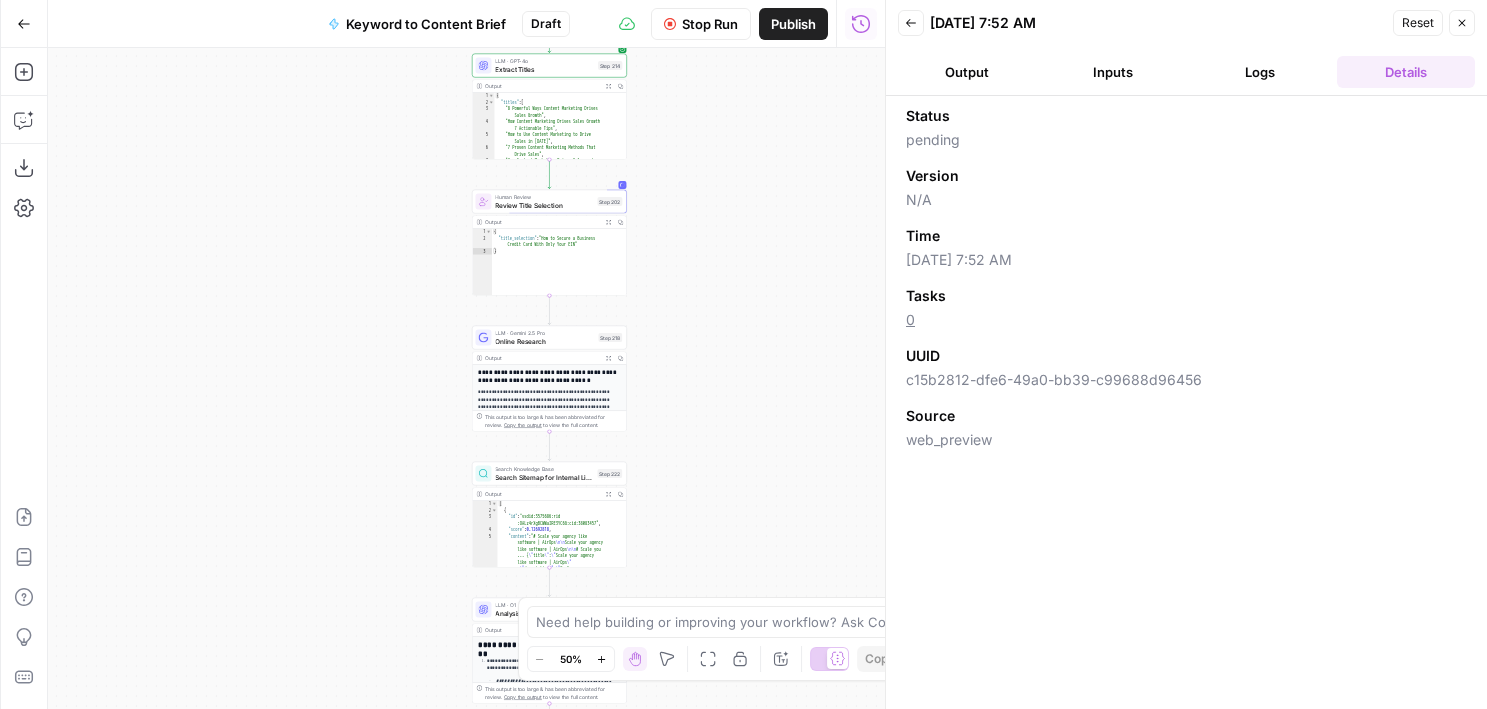 click on "Workflow Set Inputs Inputs Google Search Perform Google Search Step 51 Output Expand Output Copy 1 2 3 4 5 6 {    "search_metadata" :  {      "id" :  "68653e6b4fa3bad98dffd118" ,      "status" :  "Success" ,      "json_endpoint" :  "https://serpapi.com          /searches/123778e5d9046281          /68653e6b4fa3bad98dffd118.json" ,      "pixel_position_endpoint" :  "https          ://serpapi.com/searches          /123778e5d9046281          /68653e6b4fa3bad98dffd118          .json_with_pixel_position" ,     This output is too large & has been abbreviated for review.   Copy the output   to view the full content. Loop Iteration Label if relevant Step 207 Output Expand Output Copy 1 2 3 4 5 6 7 8 9 10 11 12 [    {      "relevant" :  "true"    } ,    {      "relevant" :  "true"    } ,    {      "relevant" :  "true"    } ,    {      "relevant" :  "true"     LLM · GPT-4o Mini Determine if relevant Step 208 Output Expand Output Copy 1 2 3 {    "relevant" :  "true" }" at bounding box center (466, 378) 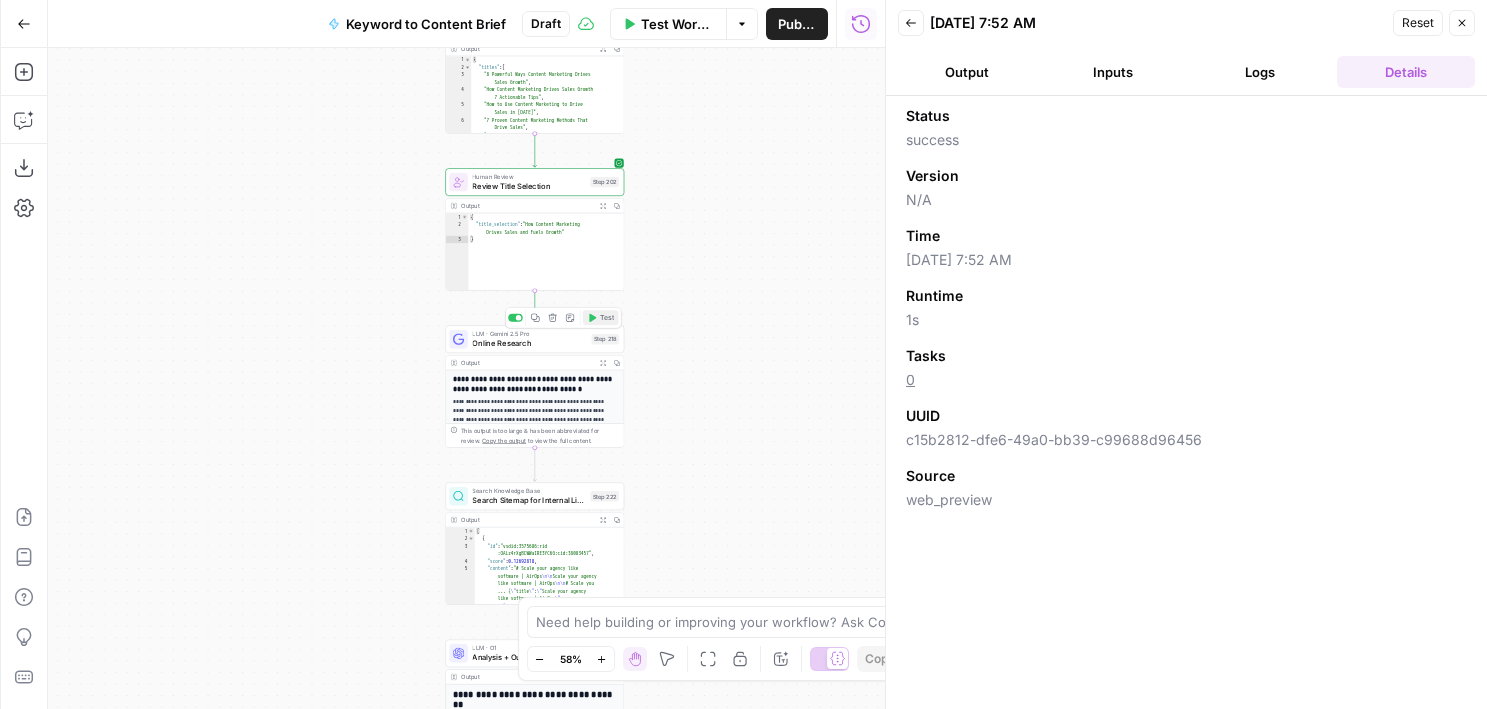 click on "Test" at bounding box center [607, 318] 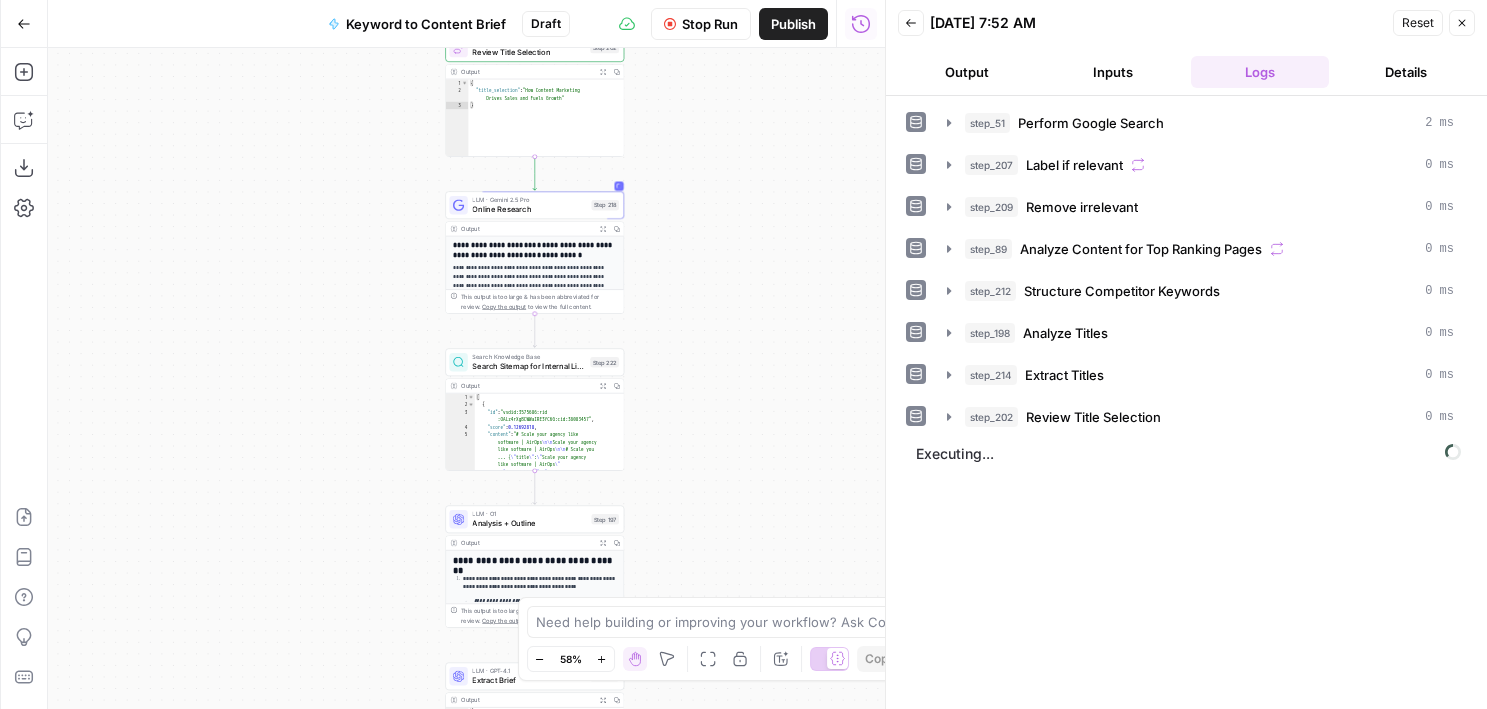 drag, startPoint x: 700, startPoint y: 457, endPoint x: 700, endPoint y: 322, distance: 135 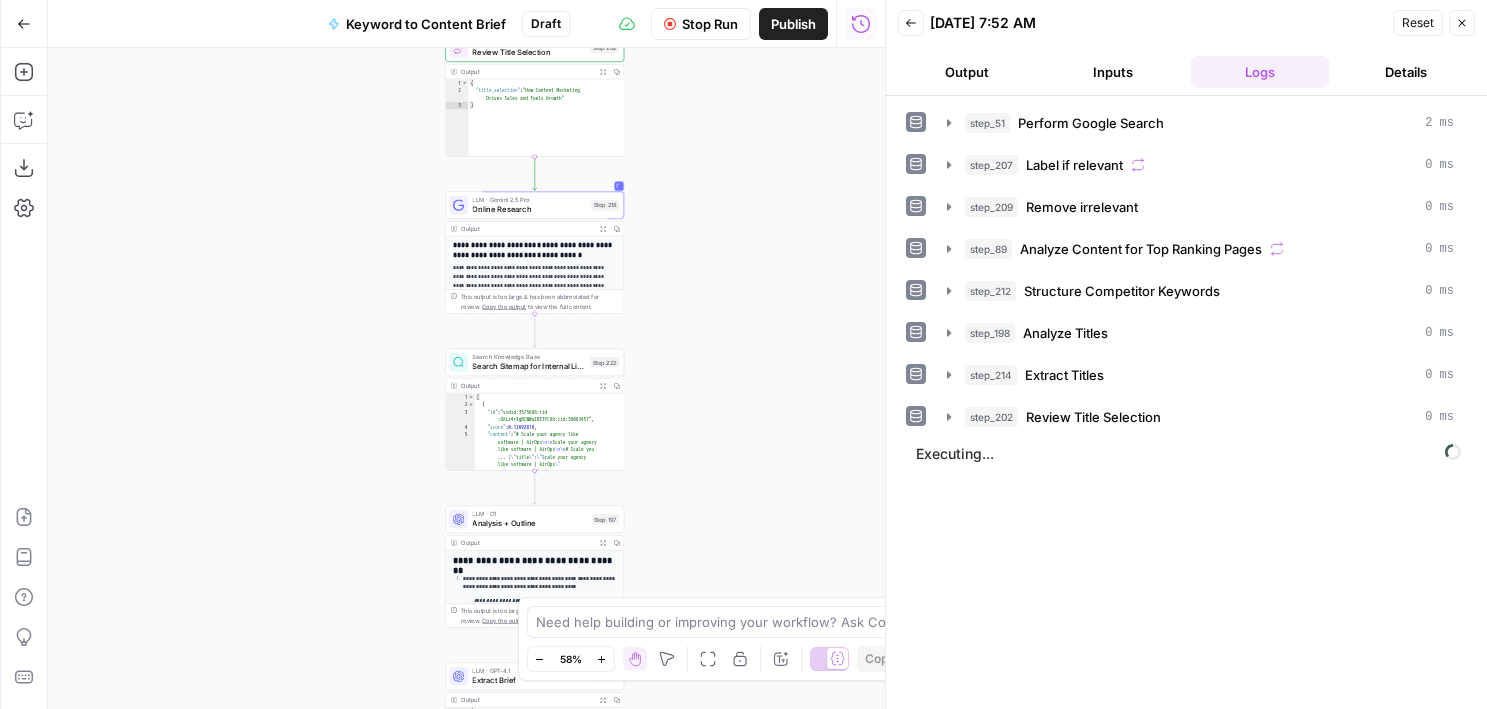 click on "Workflow Set Inputs Inputs Google Search Perform Google Search Step 51 Output Expand Output Copy 1 2 3 4 5 6 {    "search_metadata" :  {      "id" :  "68653e6b4fa3bad98dffd118" ,      "status" :  "Success" ,      "json_endpoint" :  "https://serpapi.com          /searches/123778e5d9046281          /68653e6b4fa3bad98dffd118.json" ,      "pixel_position_endpoint" :  "https          ://serpapi.com/searches          /123778e5d9046281          /68653e6b4fa3bad98dffd118          .json_with_pixel_position" ,     This output is too large & has been abbreviated for review.   Copy the output   to view the full content. Loop Iteration Label if relevant Step 207 Output Expand Output Copy 1 2 3 4 5 6 7 8 9 10 11 12 [    {      "relevant" :  "true"    } ,    {      "relevant" :  "true"    } ,    {      "relevant" :  "true"    } ,    {      "relevant" :  "true"     LLM · GPT-4o Mini Determine if relevant Step 208 Output Expand Output Copy 1 2 3 {    "relevant" :  "true" }" at bounding box center [466, 378] 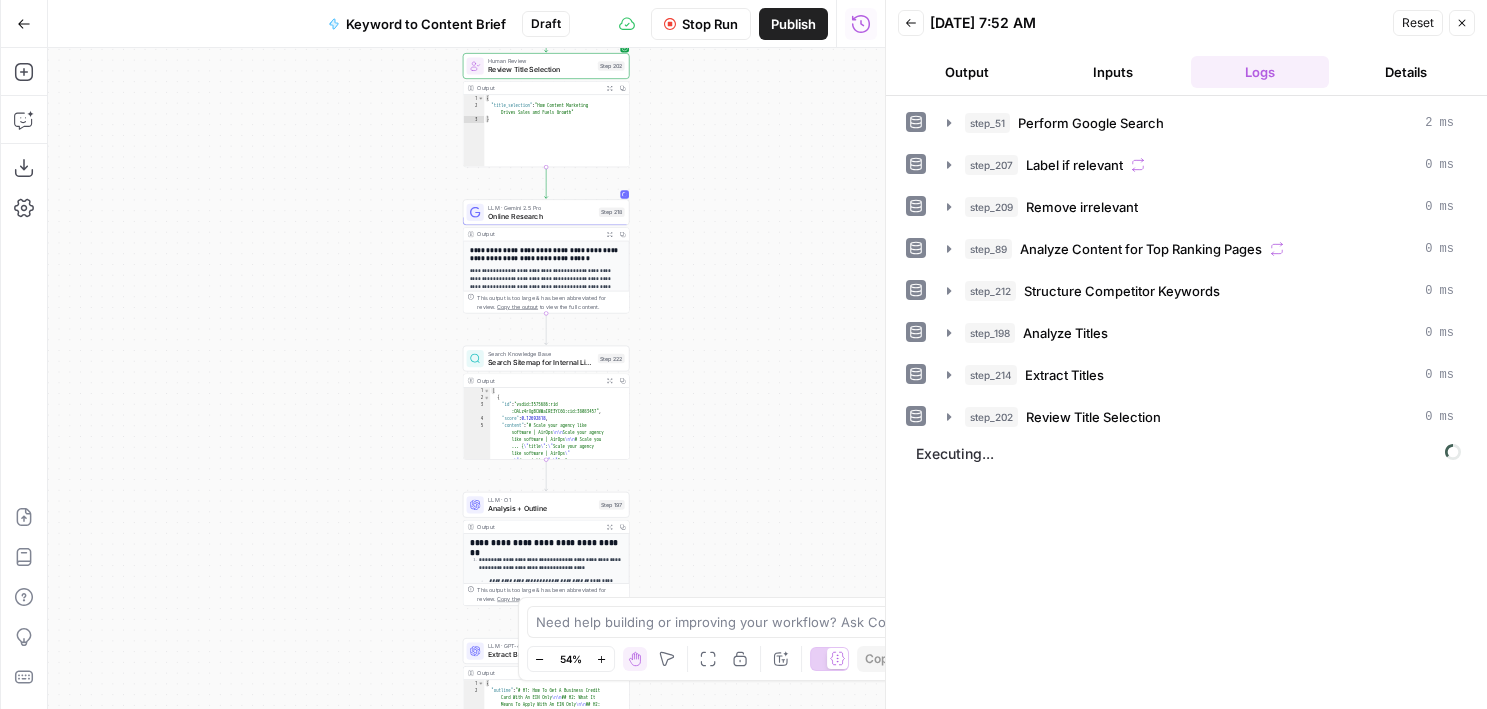 drag, startPoint x: 702, startPoint y: 357, endPoint x: 680, endPoint y: 247, distance: 112.17843 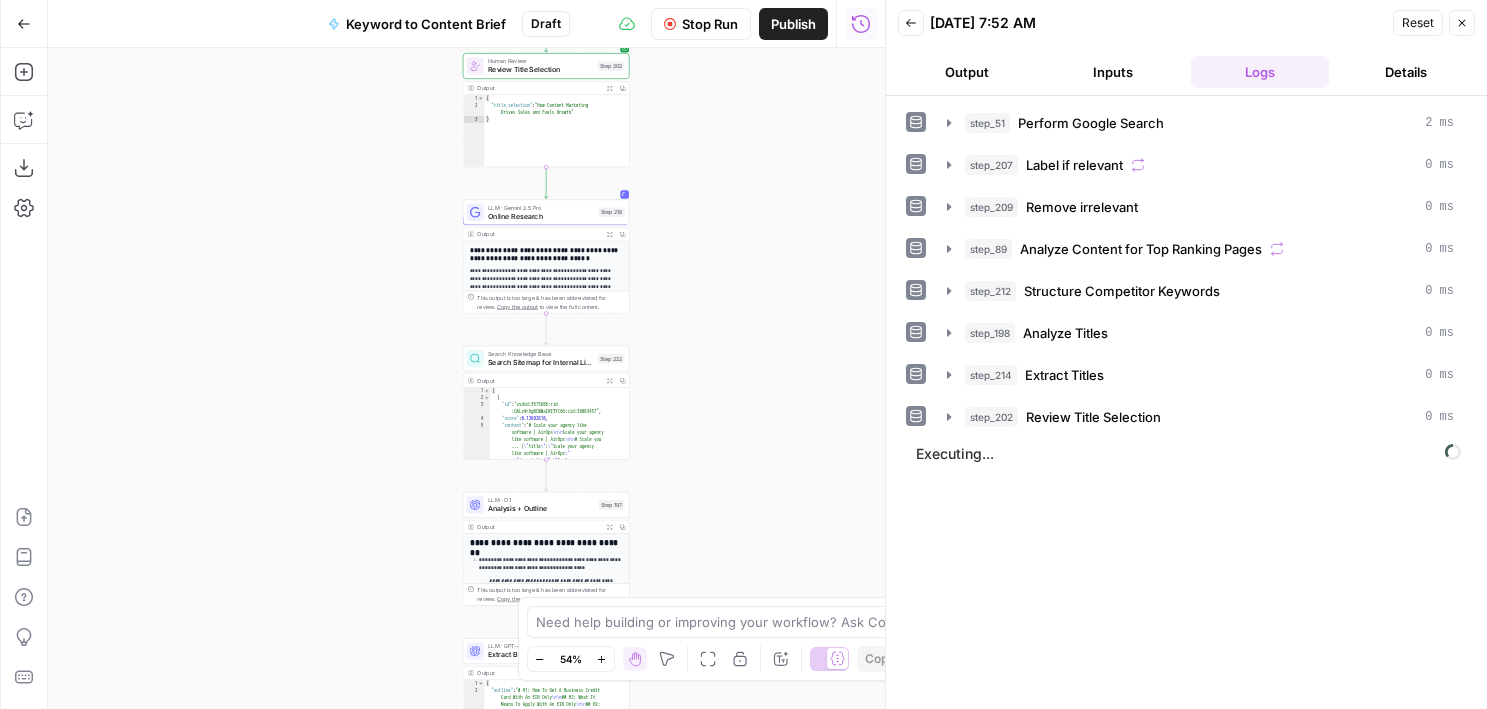 click on "Workflow Set Inputs Inputs Google Search Perform Google Search Step 51 Output Expand Output Copy 1 2 3 4 5 6 {    "search_metadata" :  {      "id" :  "68653e6b4fa3bad98dffd118" ,      "status" :  "Success" ,      "json_endpoint" :  "https://serpapi.com          /searches/123778e5d9046281          /68653e6b4fa3bad98dffd118.json" ,      "pixel_position_endpoint" :  "https          ://serpapi.com/searches          /123778e5d9046281          /68653e6b4fa3bad98dffd118          .json_with_pixel_position" ,     This output is too large & has been abbreviated for review.   Copy the output   to view the full content. Loop Iteration Label if relevant Step 207 Output Expand Output Copy 1 2 3 4 5 6 7 8 9 10 11 12 [    {      "relevant" :  "true"    } ,    {      "relevant" :  "true"    } ,    {      "relevant" :  "true"    } ,    {      "relevant" :  "true"     LLM · GPT-4o Mini Determine if relevant Step 208 Output Expand Output Copy 1 2 3 {    "relevant" :  "true" }" at bounding box center [466, 378] 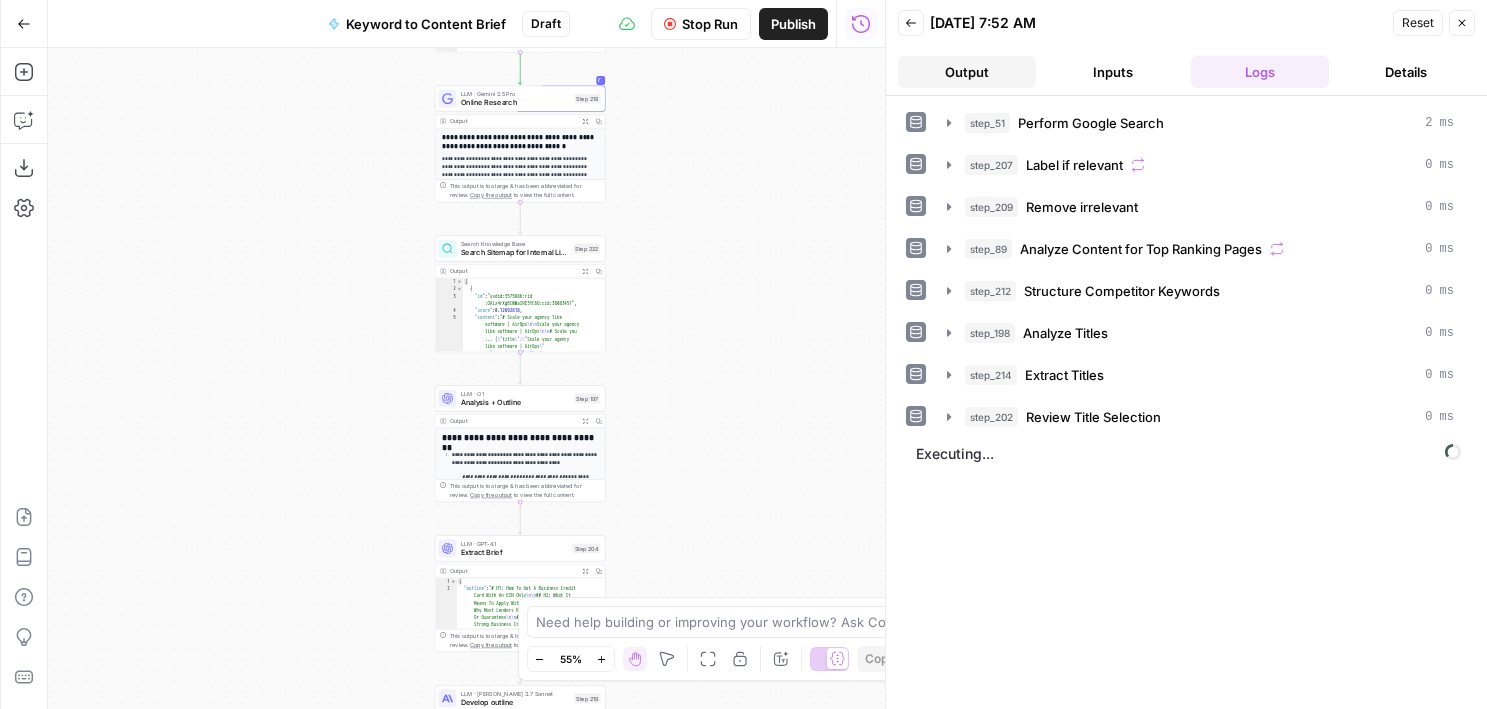 click on "Output" at bounding box center [967, 72] 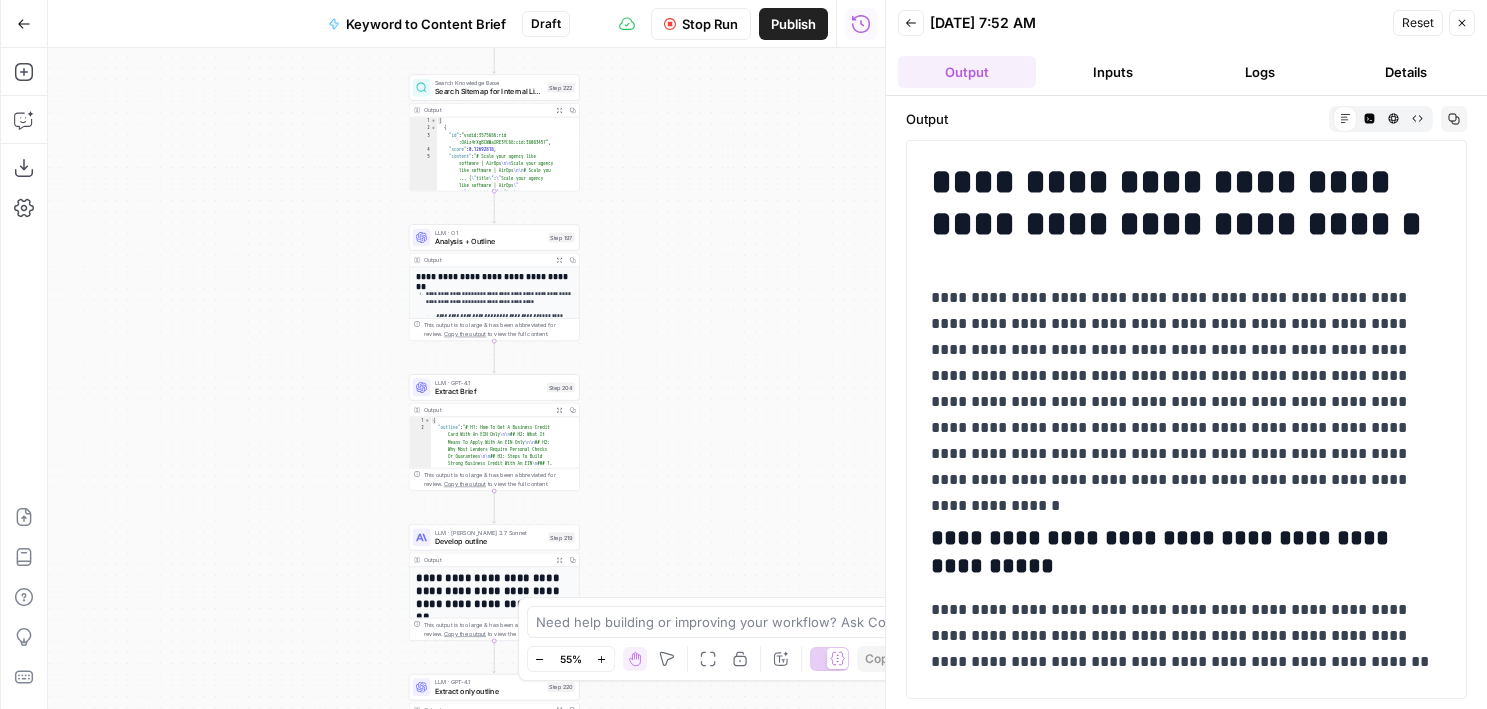 drag, startPoint x: 759, startPoint y: 463, endPoint x: 732, endPoint y: 301, distance: 164.23459 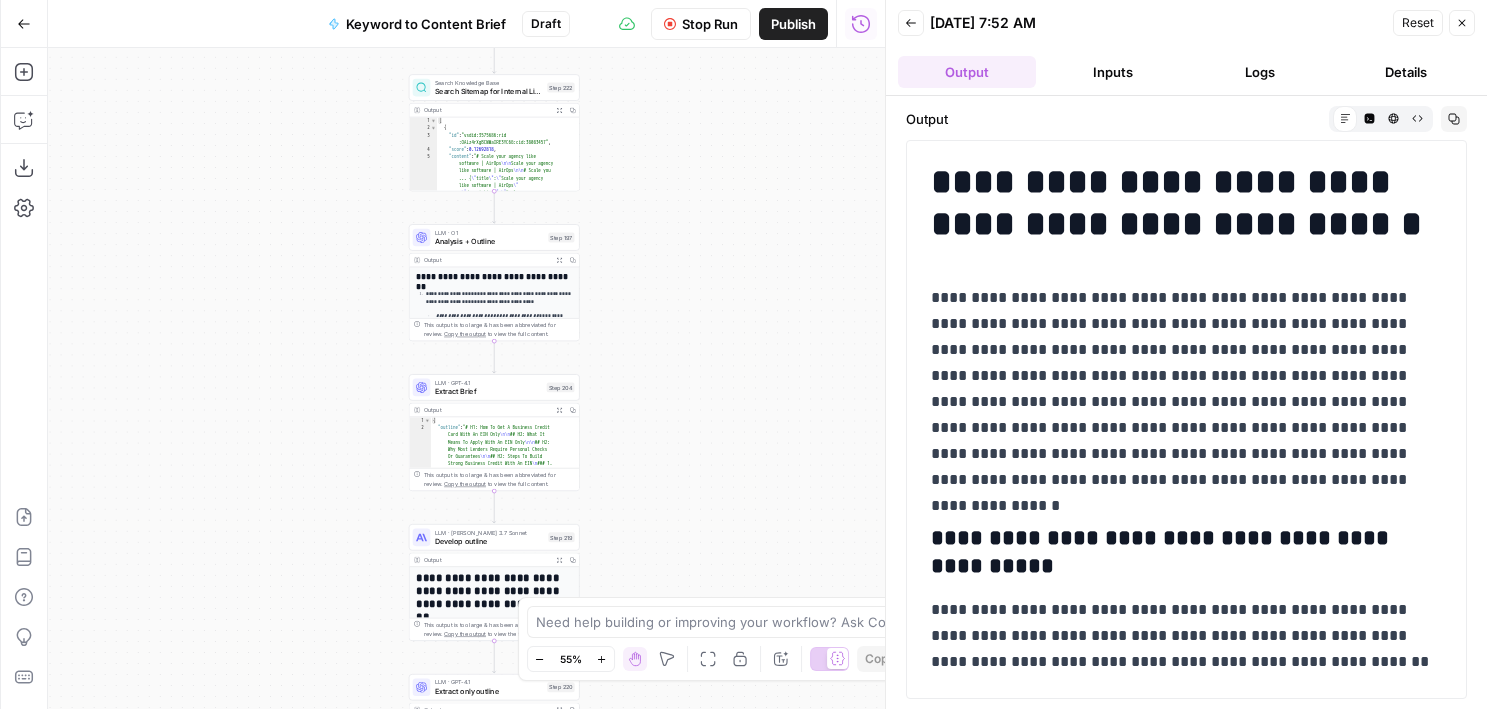 click on "Workflow Set Inputs Inputs Google Search Perform Google Search Step 51 Output Expand Output Copy 1 2 3 4 5 6 {    "search_metadata" :  {      "id" :  "68653e6b4fa3bad98dffd118" ,      "status" :  "Success" ,      "json_endpoint" :  "https://serpapi.com          /searches/123778e5d9046281          /68653e6b4fa3bad98dffd118.json" ,      "pixel_position_endpoint" :  "https          ://serpapi.com/searches          /123778e5d9046281          /68653e6b4fa3bad98dffd118          .json_with_pixel_position" ,     This output is too large & has been abbreviated for review.   Copy the output   to view the full content. Loop Iteration Label if relevant Step 207 Output Expand Output Copy 1 2 3 4 5 6 7 8 9 10 11 12 [    {      "relevant" :  "true"    } ,    {      "relevant" :  "true"    } ,    {      "relevant" :  "true"    } ,    {      "relevant" :  "true"     LLM · GPT-4o Mini Determine if relevant Step 208 Output Expand Output Copy 1 2 3 {    "relevant" :  "true" }" at bounding box center (466, 378) 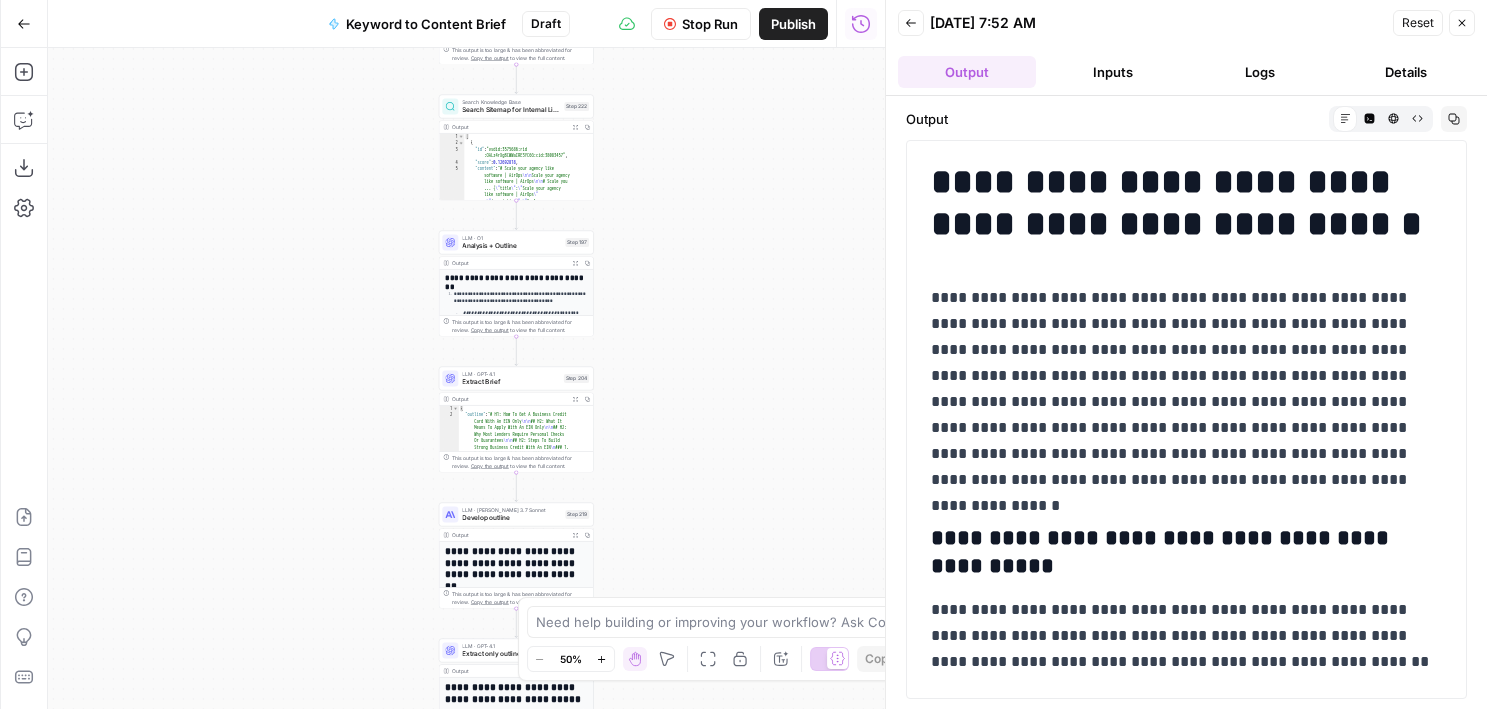 drag, startPoint x: 719, startPoint y: 170, endPoint x: 719, endPoint y: 482, distance: 312 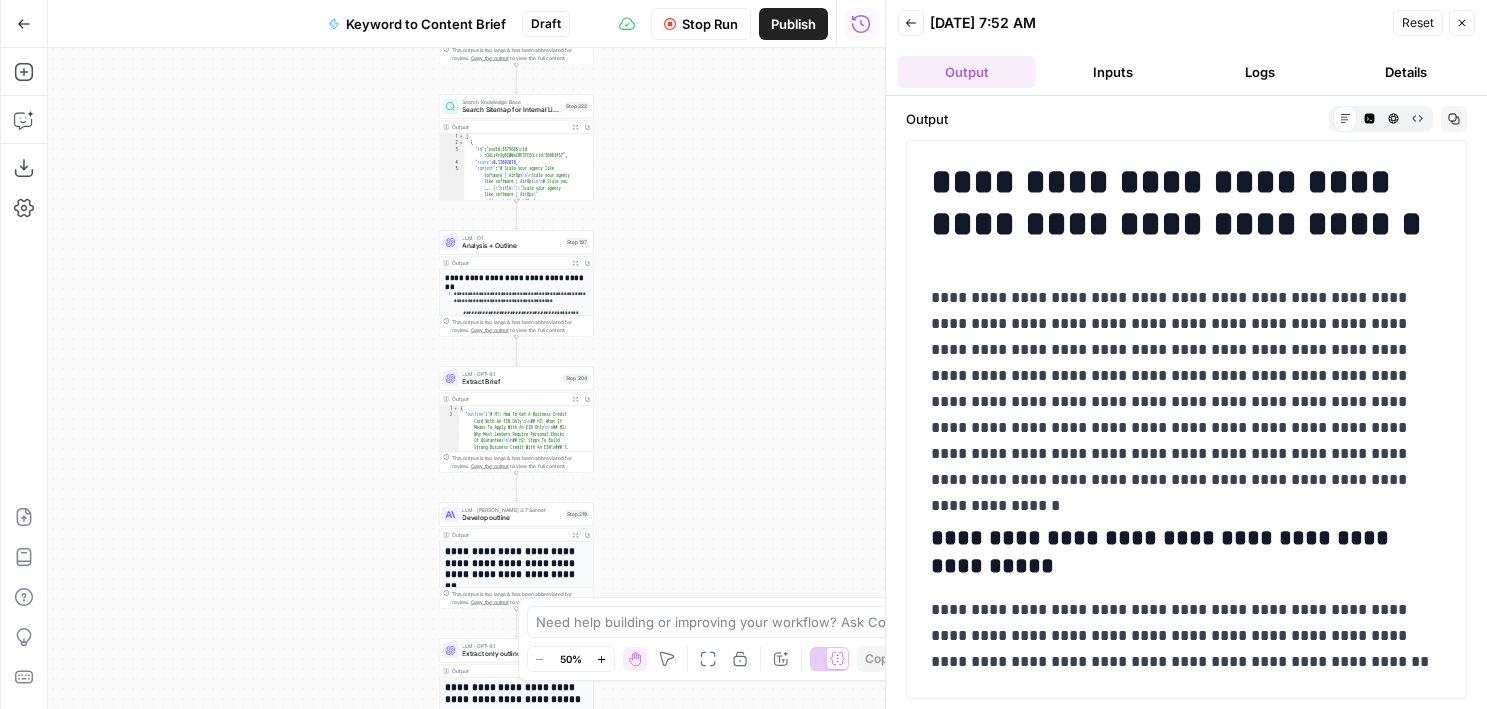 click on "Workflow Set Inputs Inputs Google Search Perform Google Search Step 51 Output Expand Output Copy 1 2 3 4 5 6 {    "search_metadata" :  {      "id" :  "68653e6b4fa3bad98dffd118" ,      "status" :  "Success" ,      "json_endpoint" :  "https://serpapi.com          /searches/123778e5d9046281          /68653e6b4fa3bad98dffd118.json" ,      "pixel_position_endpoint" :  "https          ://serpapi.com/searches          /123778e5d9046281          /68653e6b4fa3bad98dffd118          .json_with_pixel_position" ,     This output is too large & has been abbreviated for review.   Copy the output   to view the full content. Loop Iteration Label if relevant Step 207 Output Expand Output Copy 1 2 3 4 5 6 7 8 9 10 11 12 [    {      "relevant" :  "true"    } ,    {      "relevant" :  "true"    } ,    {      "relevant" :  "true"    } ,    {      "relevant" :  "true"     LLM · GPT-4o Mini Determine if relevant Step 208 Output Expand Output Copy 1 2 3 {    "relevant" :  "true" }" at bounding box center [466, 378] 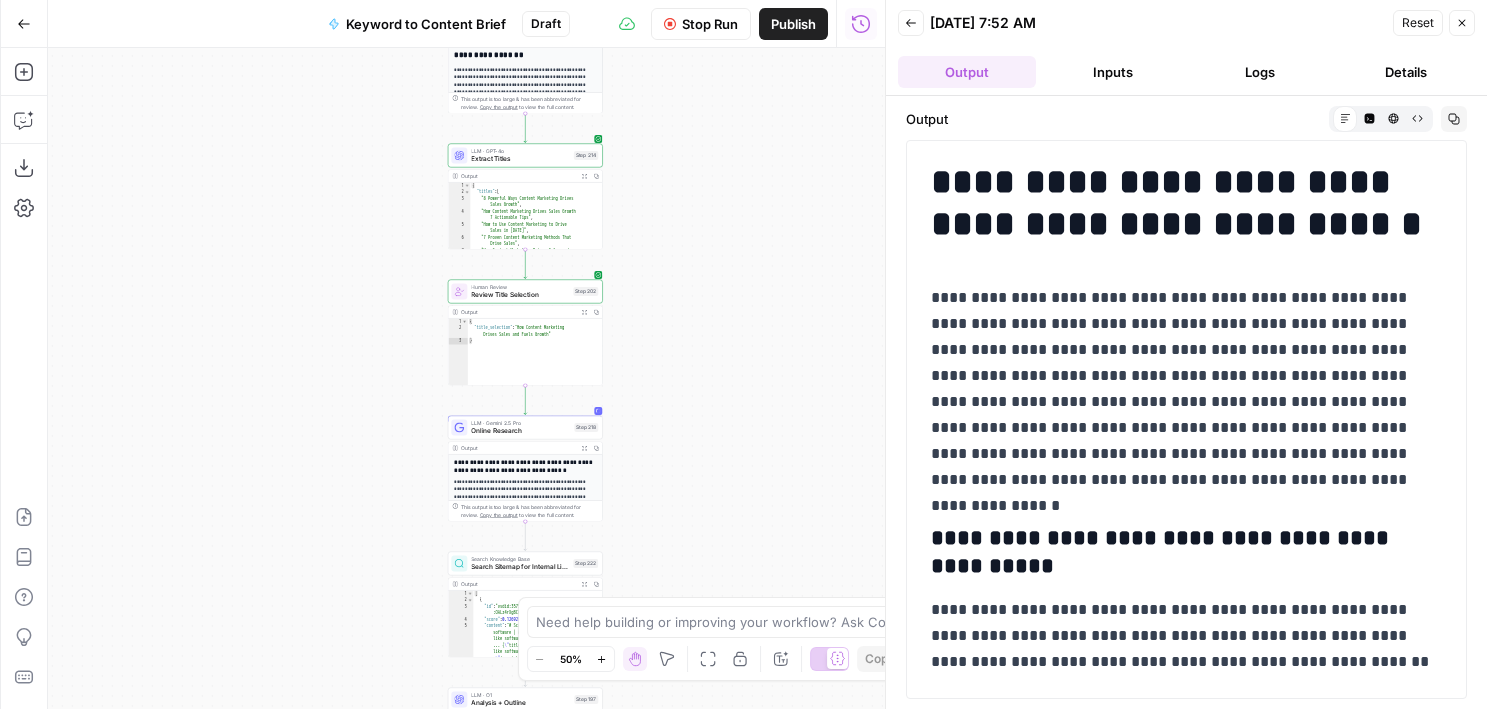 drag, startPoint x: 718, startPoint y: 136, endPoint x: 728, endPoint y: 525, distance: 389.1285 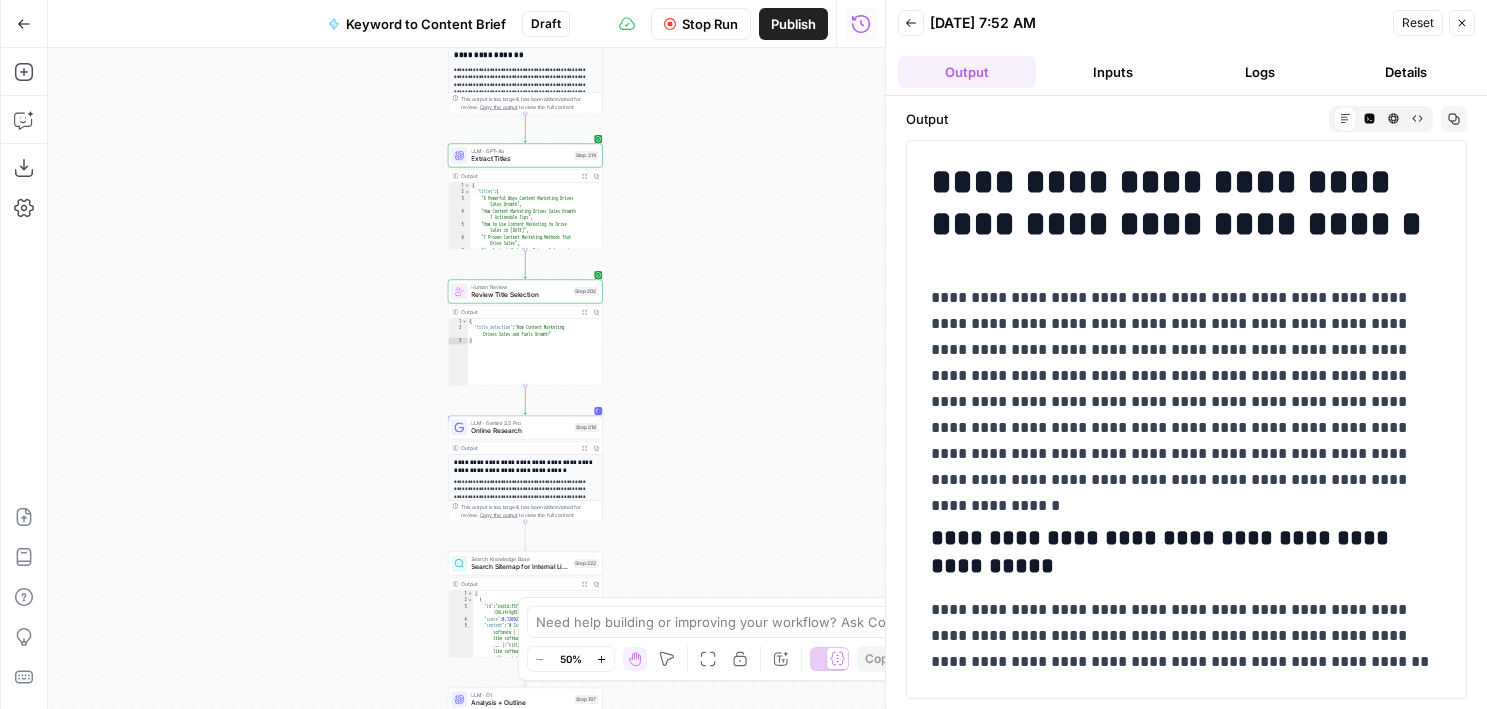 click on "Workflow Set Inputs Inputs Google Search Perform Google Search Step 51 Output Expand Output Copy 1 2 3 4 5 6 {    "search_metadata" :  {      "id" :  "68653e6b4fa3bad98dffd118" ,      "status" :  "Success" ,      "json_endpoint" :  "https://serpapi.com          /searches/123778e5d9046281          /68653e6b4fa3bad98dffd118.json" ,      "pixel_position_endpoint" :  "https          ://serpapi.com/searches          /123778e5d9046281          /68653e6b4fa3bad98dffd118          .json_with_pixel_position" ,     This output is too large & has been abbreviated for review.   Copy the output   to view the full content. Loop Iteration Label if relevant Step 207 Output Expand Output Copy 1 2 3 4 5 6 7 8 9 10 11 12 [    {      "relevant" :  "true"    } ,    {      "relevant" :  "true"    } ,    {      "relevant" :  "true"    } ,    {      "relevant" :  "true"     LLM · GPT-4o Mini Determine if relevant Step 208 Output Expand Output Copy 1 2 3 {    "relevant" :  "true" }" at bounding box center (466, 378) 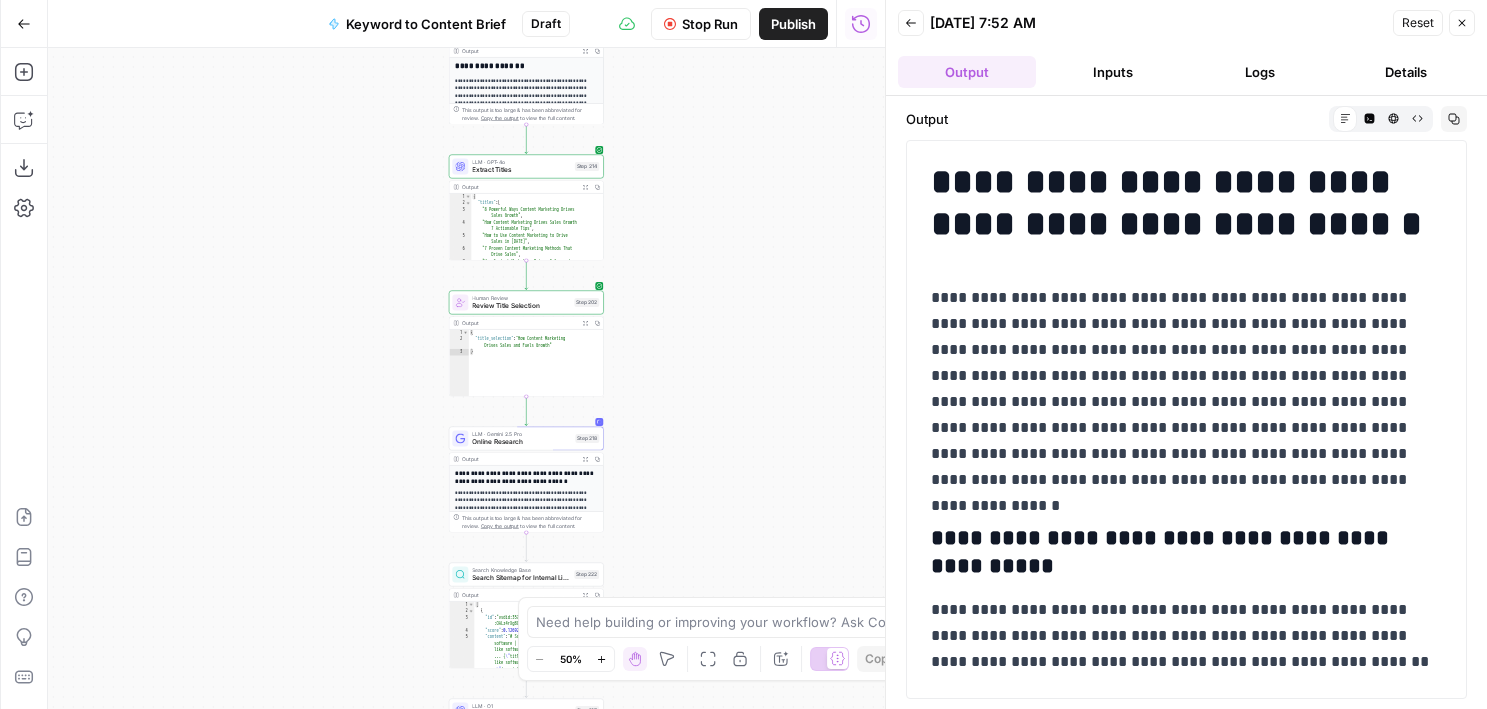 drag, startPoint x: 728, startPoint y: 525, endPoint x: 713, endPoint y: 217, distance: 308.36505 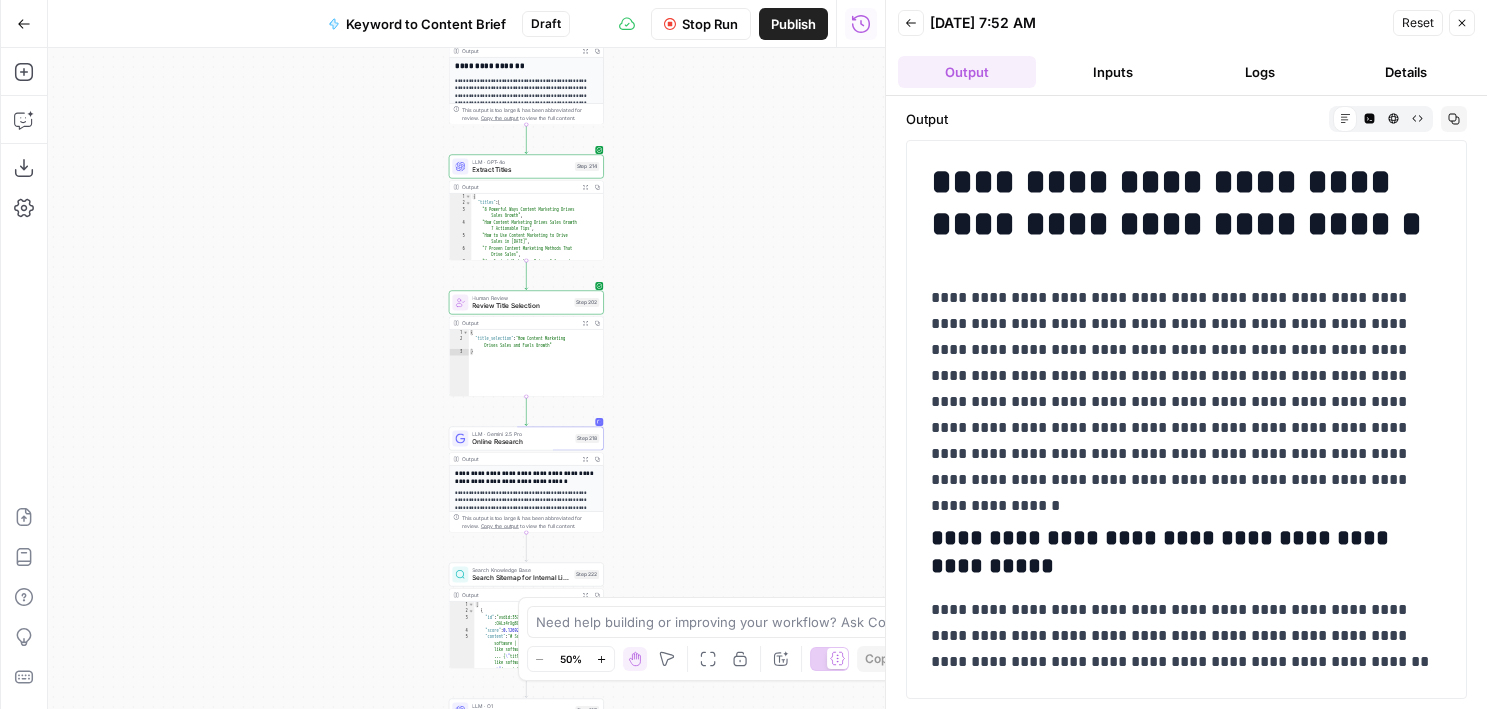 click on "Workflow Set Inputs Inputs Google Search Perform Google Search Step 51 Output Expand Output Copy 1 2 3 4 5 6 {    "search_metadata" :  {      "id" :  "68653e6b4fa3bad98dffd118" ,      "status" :  "Success" ,      "json_endpoint" :  "https://serpapi.com          /searches/123778e5d9046281          /68653e6b4fa3bad98dffd118.json" ,      "pixel_position_endpoint" :  "https          ://serpapi.com/searches          /123778e5d9046281          /68653e6b4fa3bad98dffd118          .json_with_pixel_position" ,     This output is too large & has been abbreviated for review.   Copy the output   to view the full content. Loop Iteration Label if relevant Step 207 Output Expand Output Copy 1 2 3 4 5 6 7 8 9 10 11 12 [    {      "relevant" :  "true"    } ,    {      "relevant" :  "true"    } ,    {      "relevant" :  "true"    } ,    {      "relevant" :  "true"     LLM · GPT-4o Mini Determine if relevant Step 208 Output Expand Output Copy 1 2 3 {    "relevant" :  "true" }" at bounding box center [466, 378] 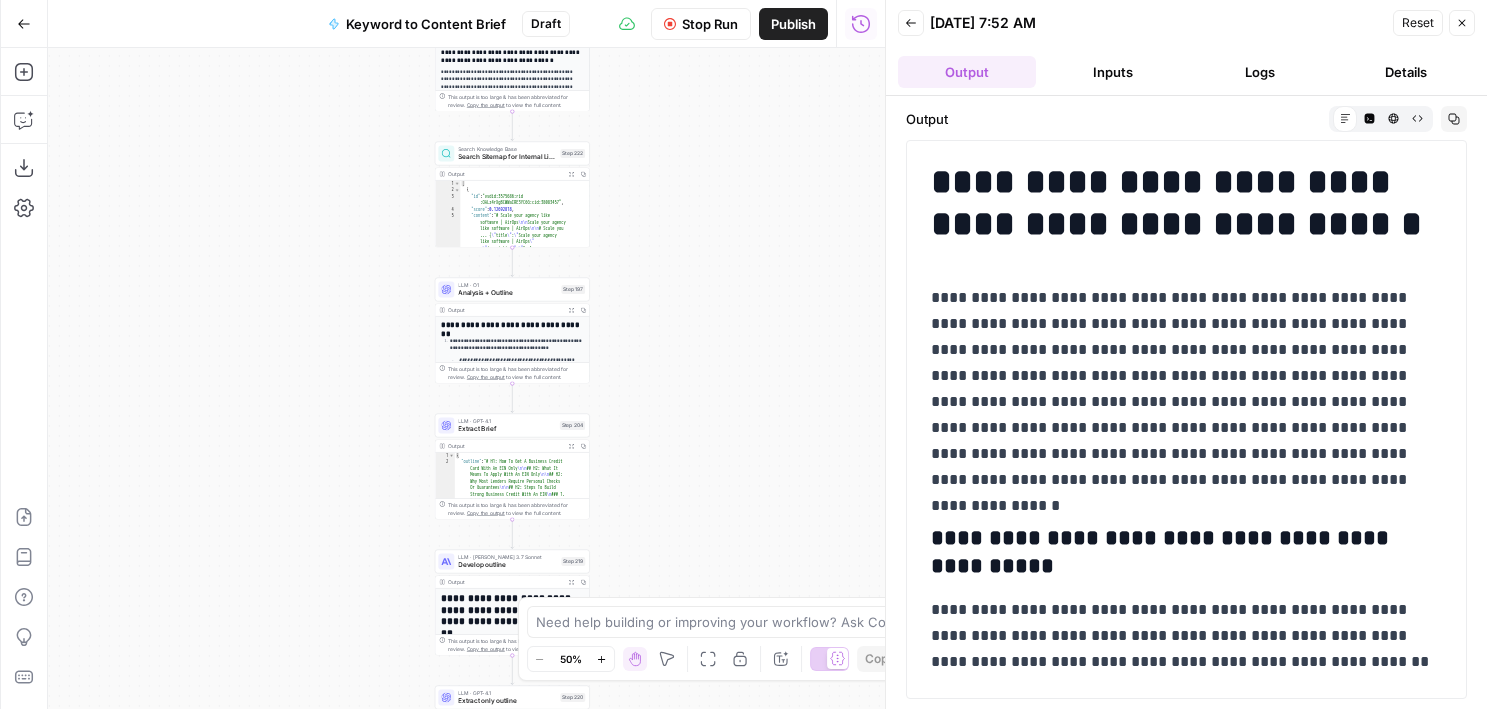 drag, startPoint x: 689, startPoint y: 492, endPoint x: 689, endPoint y: 396, distance: 96 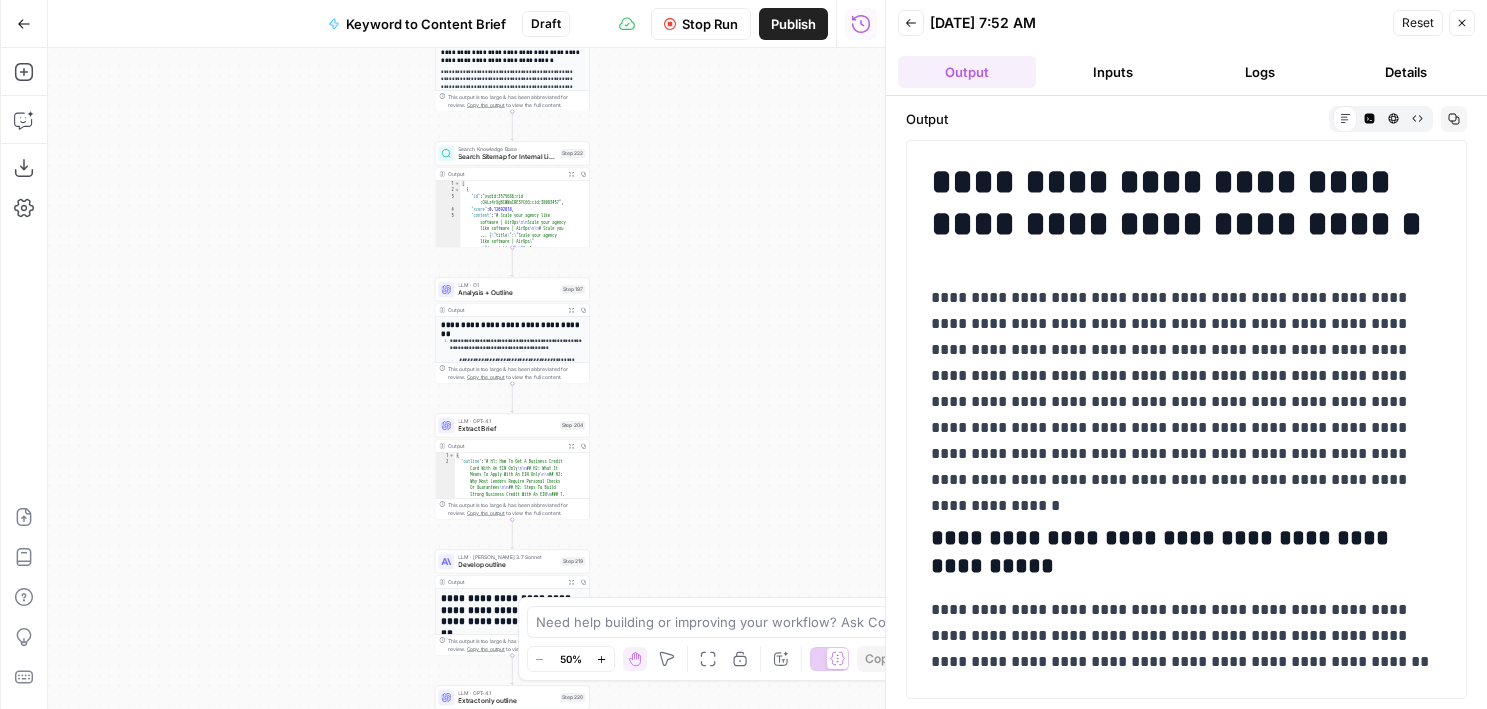 click on "Workflow Set Inputs Inputs Google Search Perform Google Search Step 51 Output Expand Output Copy 1 2 3 4 5 6 {    "search_metadata" :  {      "id" :  "68653e6b4fa3bad98dffd118" ,      "status" :  "Success" ,      "json_endpoint" :  "https://serpapi.com          /searches/123778e5d9046281          /68653e6b4fa3bad98dffd118.json" ,      "pixel_position_endpoint" :  "https          ://serpapi.com/searches          /123778e5d9046281          /68653e6b4fa3bad98dffd118          .json_with_pixel_position" ,     This output is too large & has been abbreviated for review.   Copy the output   to view the full content. Loop Iteration Label if relevant Step 207 Output Expand Output Copy 1 2 3 4 5 6 7 8 9 10 11 12 [    {      "relevant" :  "true"    } ,    {      "relevant" :  "true"    } ,    {      "relevant" :  "true"    } ,    {      "relevant" :  "true"     LLM · GPT-4o Mini Determine if relevant Step 208 Output Expand Output Copy 1 2 3 {    "relevant" :  "true" }" at bounding box center [466, 378] 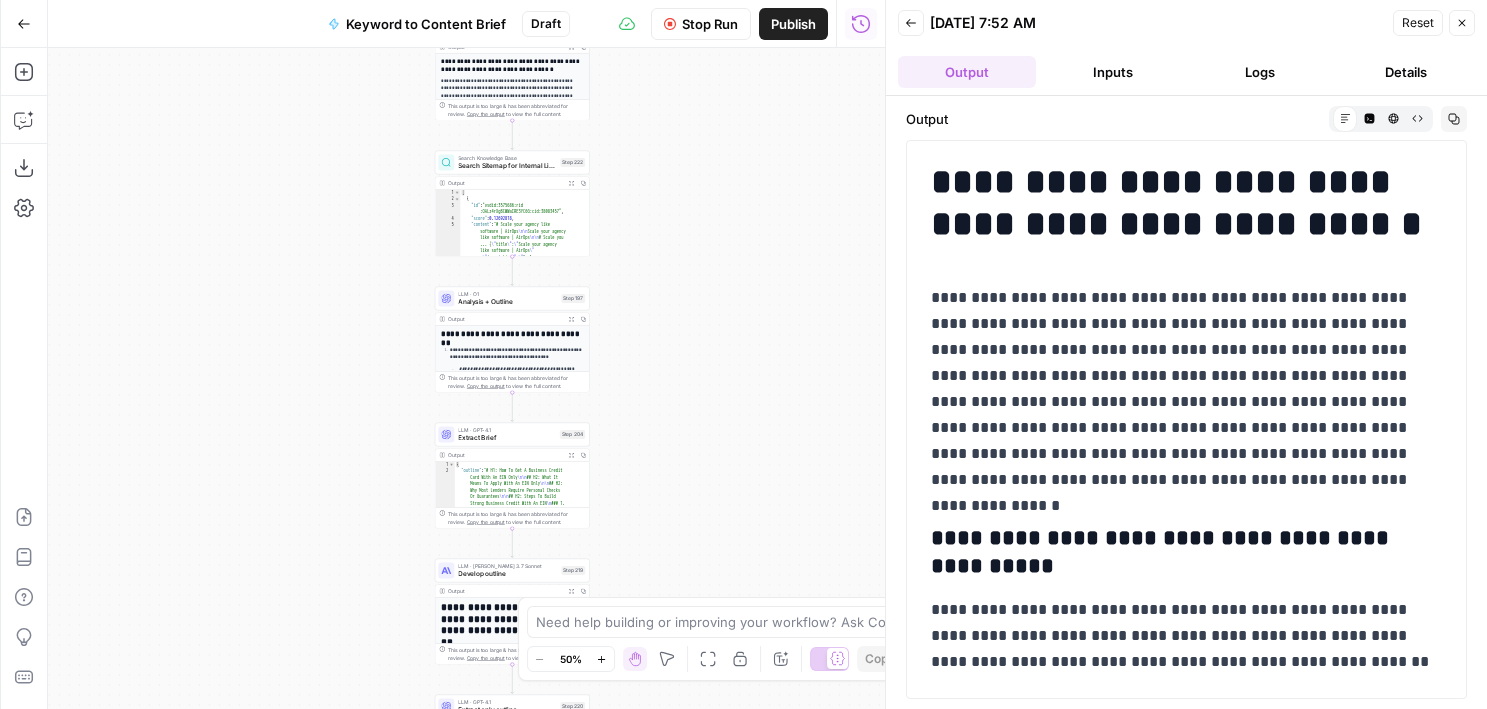 drag, startPoint x: 688, startPoint y: 153, endPoint x: 688, endPoint y: 324, distance: 171 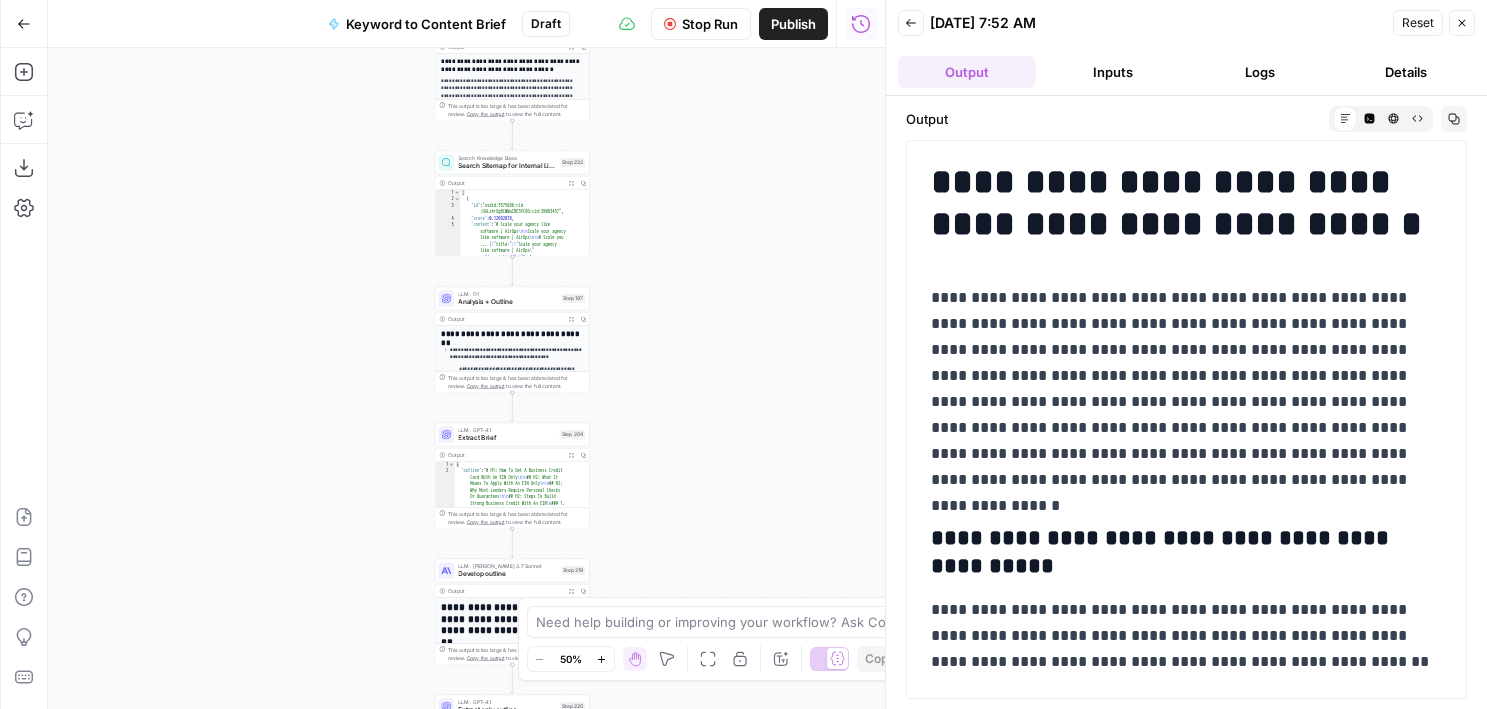 click on "Workflow Set Inputs Inputs Google Search Perform Google Search Step 51 Output Expand Output Copy 1 2 3 4 5 6 {    "search_metadata" :  {      "id" :  "68653e6b4fa3bad98dffd118" ,      "status" :  "Success" ,      "json_endpoint" :  "https://serpapi.com          /searches/123778e5d9046281          /68653e6b4fa3bad98dffd118.json" ,      "pixel_position_endpoint" :  "https          ://serpapi.com/searches          /123778e5d9046281          /68653e6b4fa3bad98dffd118          .json_with_pixel_position" ,     This output is too large & has been abbreviated for review.   Copy the output   to view the full content. Loop Iteration Label if relevant Step 207 Output Expand Output Copy 1 2 3 4 5 6 7 8 9 10 11 12 [    {      "relevant" :  "true"    } ,    {      "relevant" :  "true"    } ,    {      "relevant" :  "true"    } ,    {      "relevant" :  "true"     LLM · GPT-4o Mini Determine if relevant Step 208 Output Expand Output Copy 1 2 3 {    "relevant" :  "true" }" at bounding box center (466, 378) 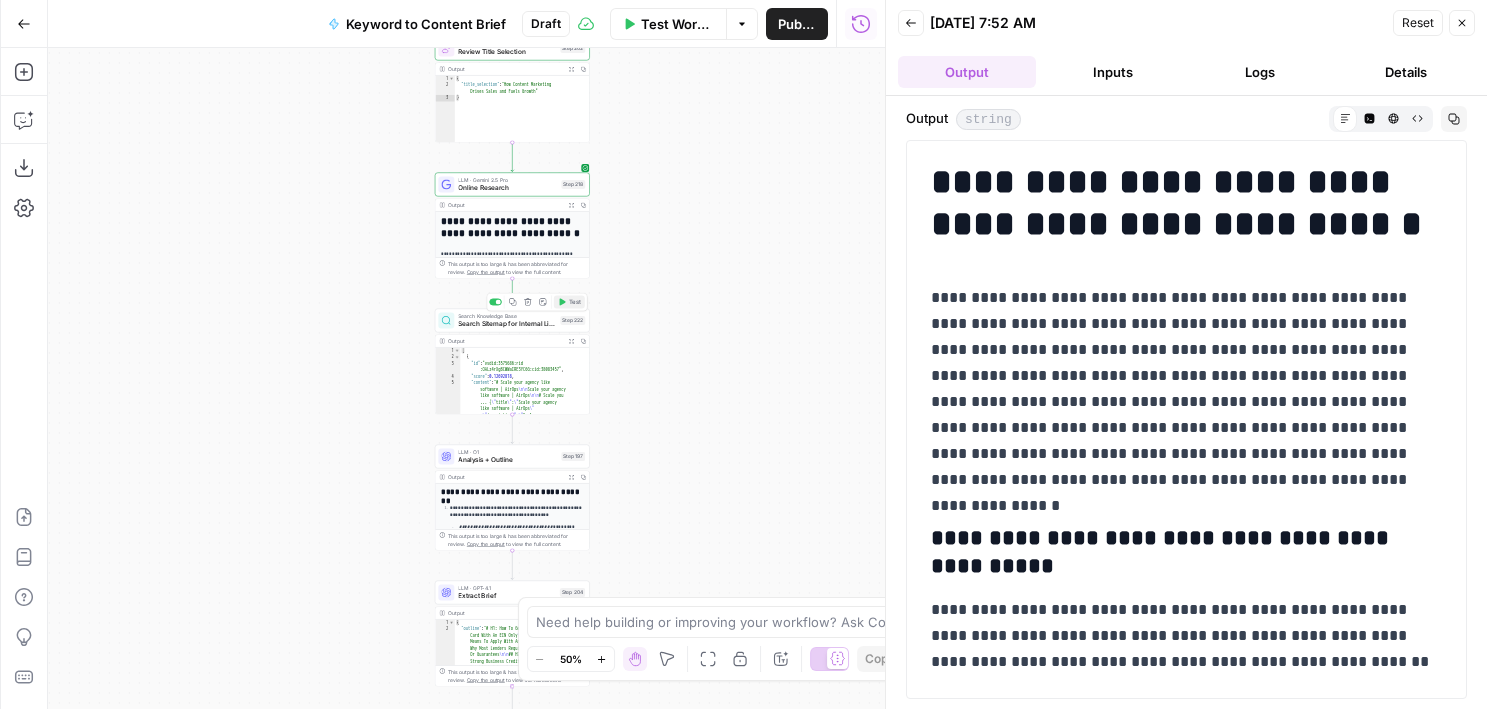 click 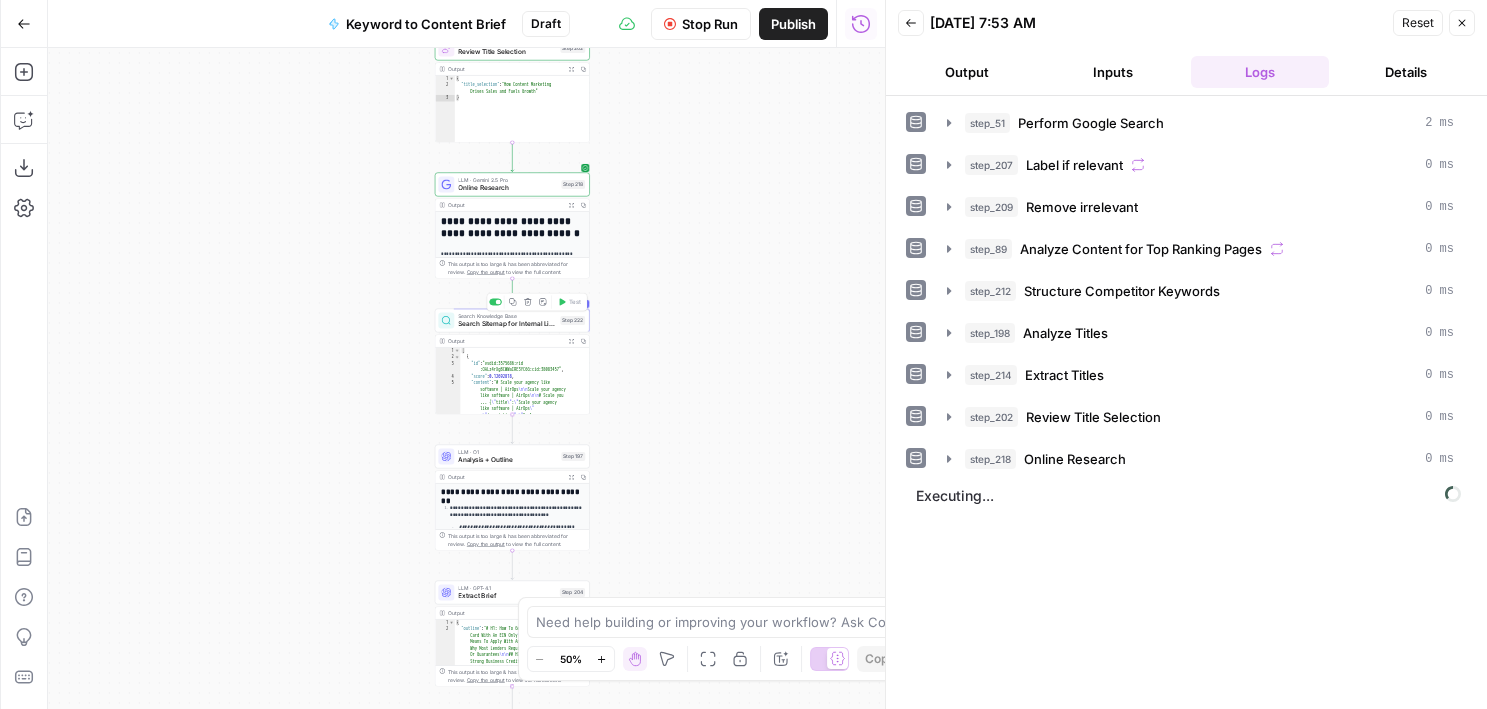 drag, startPoint x: 617, startPoint y: 333, endPoint x: 617, endPoint y: 298, distance: 35 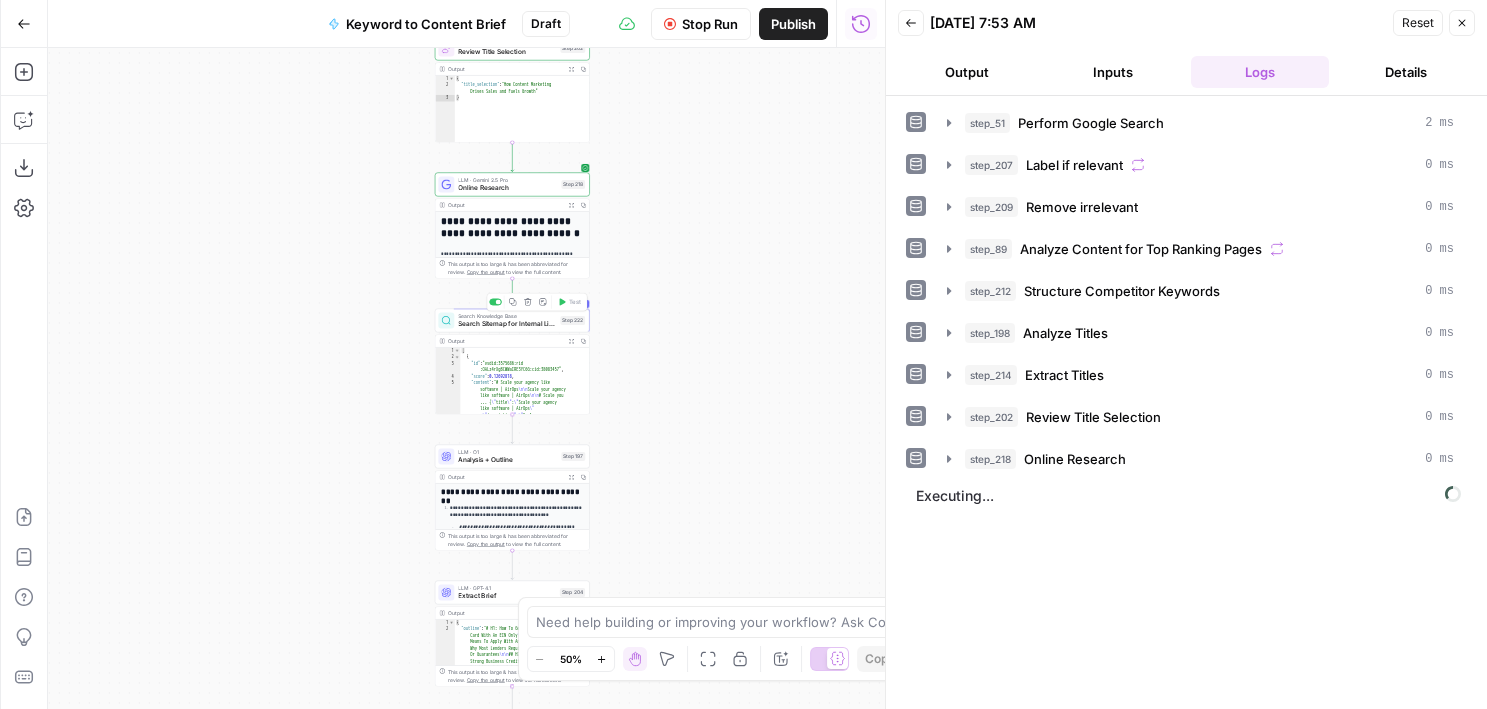 click on "Workflow Set Inputs Inputs Google Search Perform Google Search Step 51 Output Expand Output Copy 1 2 3 4 5 6 {    "search_metadata" :  {      "id" :  "68653e6b4fa3bad98dffd118" ,      "status" :  "Success" ,      "json_endpoint" :  "https://serpapi.com          /searches/123778e5d9046281          /68653e6b4fa3bad98dffd118.json" ,      "pixel_position_endpoint" :  "https          ://serpapi.com/searches          /123778e5d9046281          /68653e6b4fa3bad98dffd118          .json_with_pixel_position" ,     This output is too large & has been abbreviated for review.   Copy the output   to view the full content. Loop Iteration Label if relevant Step 207 Output Expand Output Copy 1 2 3 4 5 6 7 8 9 10 11 12 [    {      "relevant" :  "true"    } ,    {      "relevant" :  "true"    } ,    {      "relevant" :  "true"    } ,    {      "relevant" :  "true"     LLM · GPT-4o Mini Determine if relevant Step 208 Output Expand Output Copy 1 2 3 {    "relevant" :  "true" }" at bounding box center [466, 378] 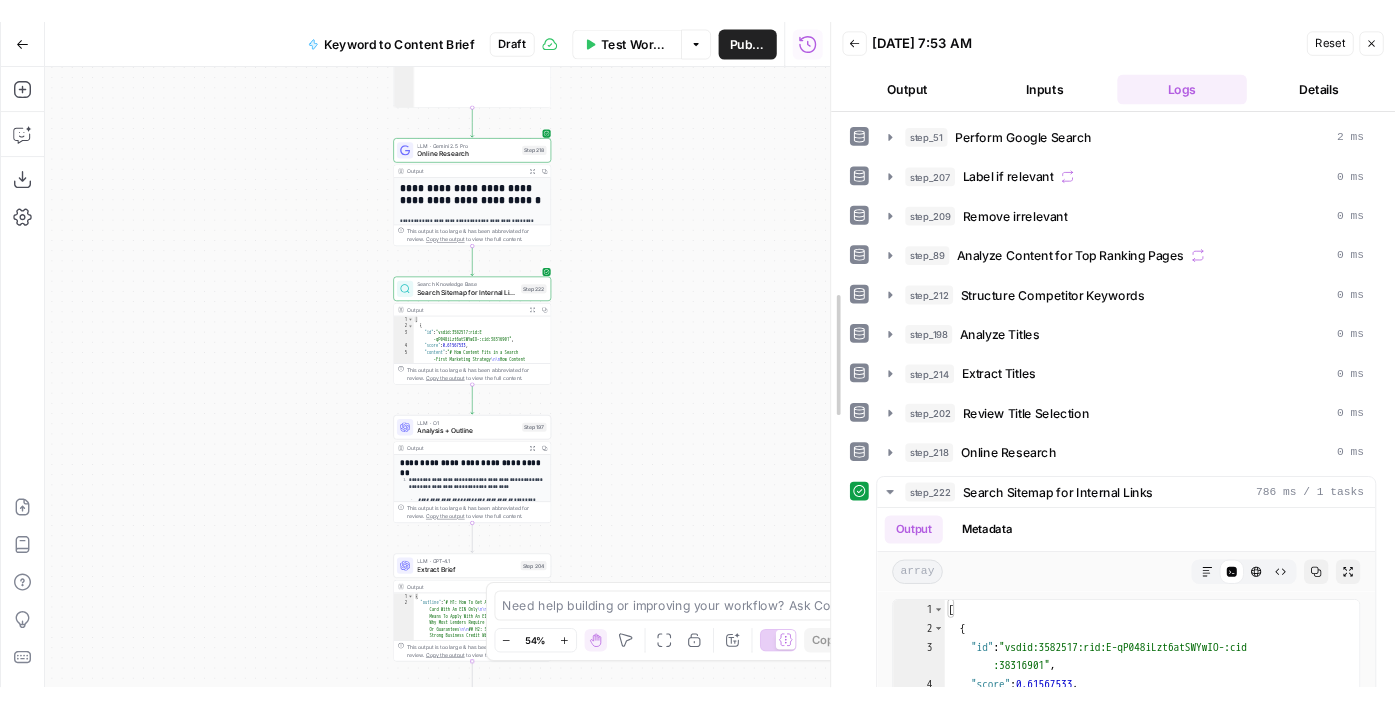 scroll, scrollTop: 320, scrollLeft: 0, axis: vertical 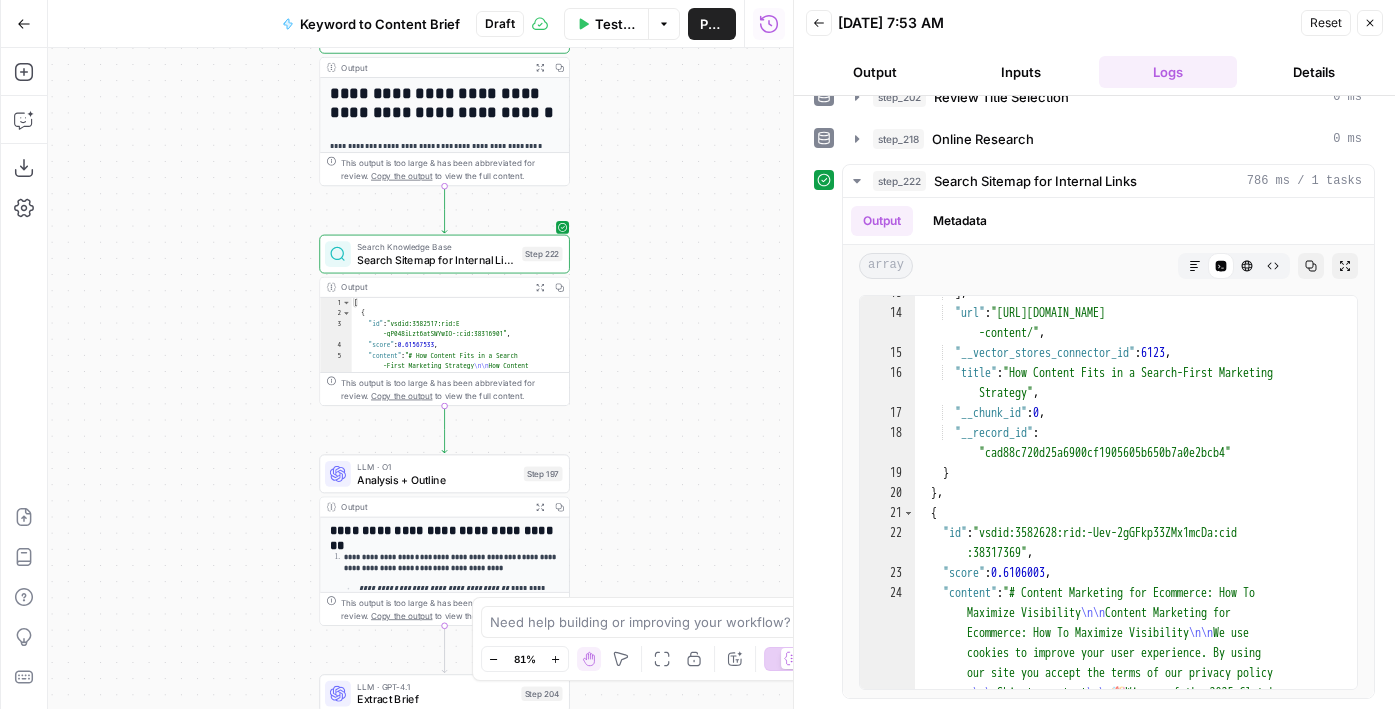 drag, startPoint x: 629, startPoint y: 418, endPoint x: 638, endPoint y: 386, distance: 33.24154 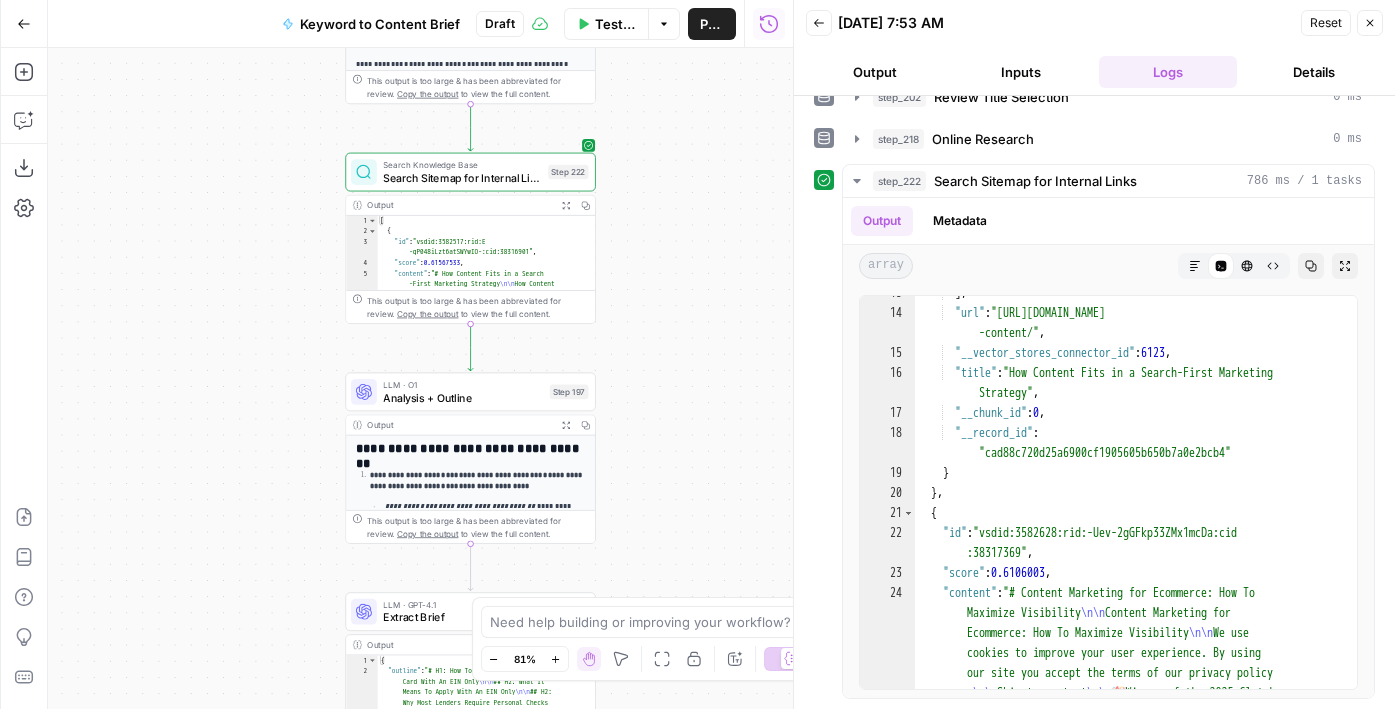drag, startPoint x: 619, startPoint y: 437, endPoint x: 662, endPoint y: 317, distance: 127.471565 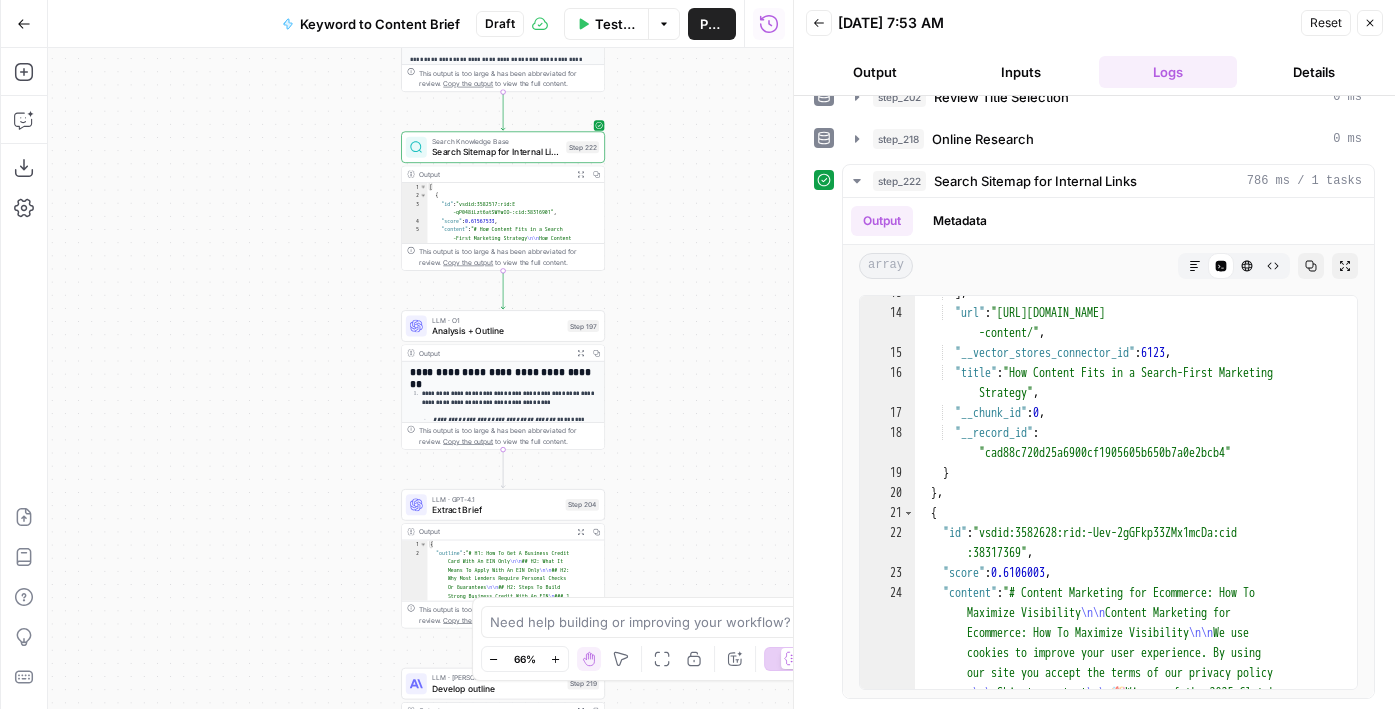 drag, startPoint x: 674, startPoint y: 481, endPoint x: 666, endPoint y: 441, distance: 40.792156 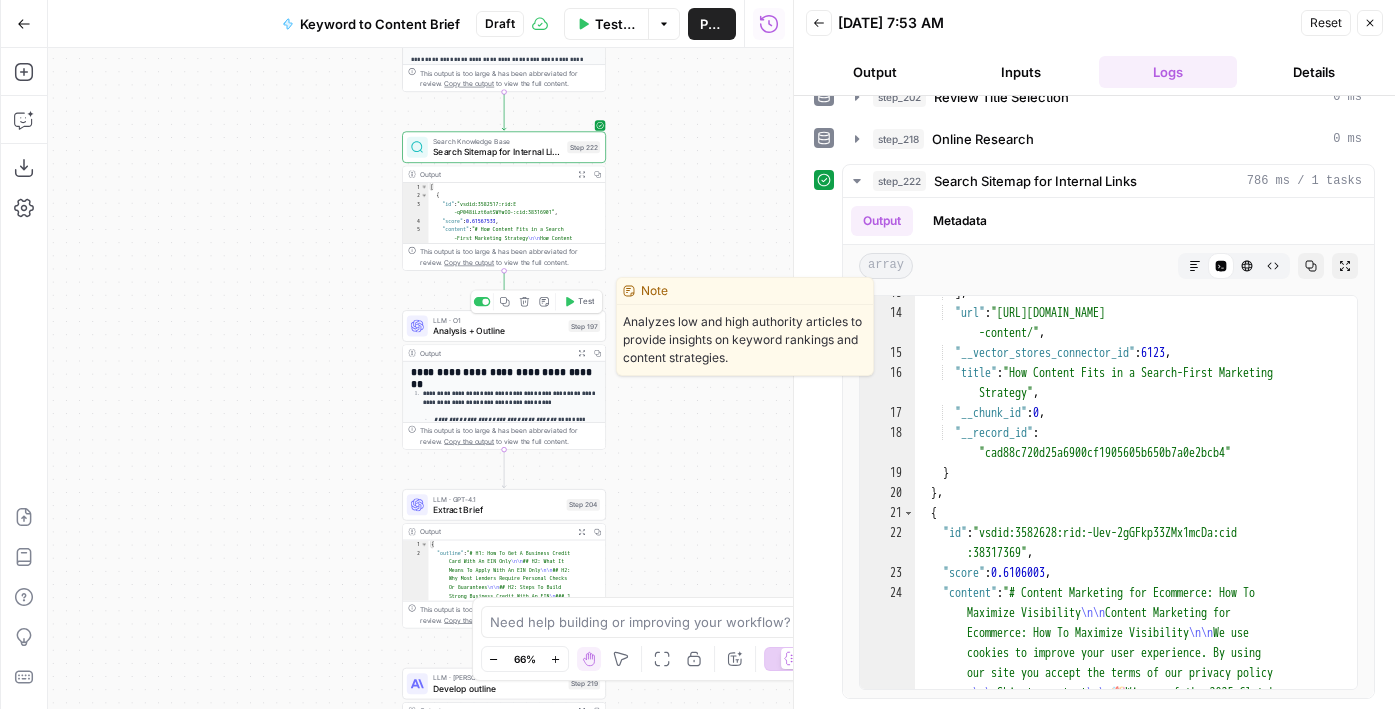 click on "Analysis + Outline" at bounding box center (498, 330) 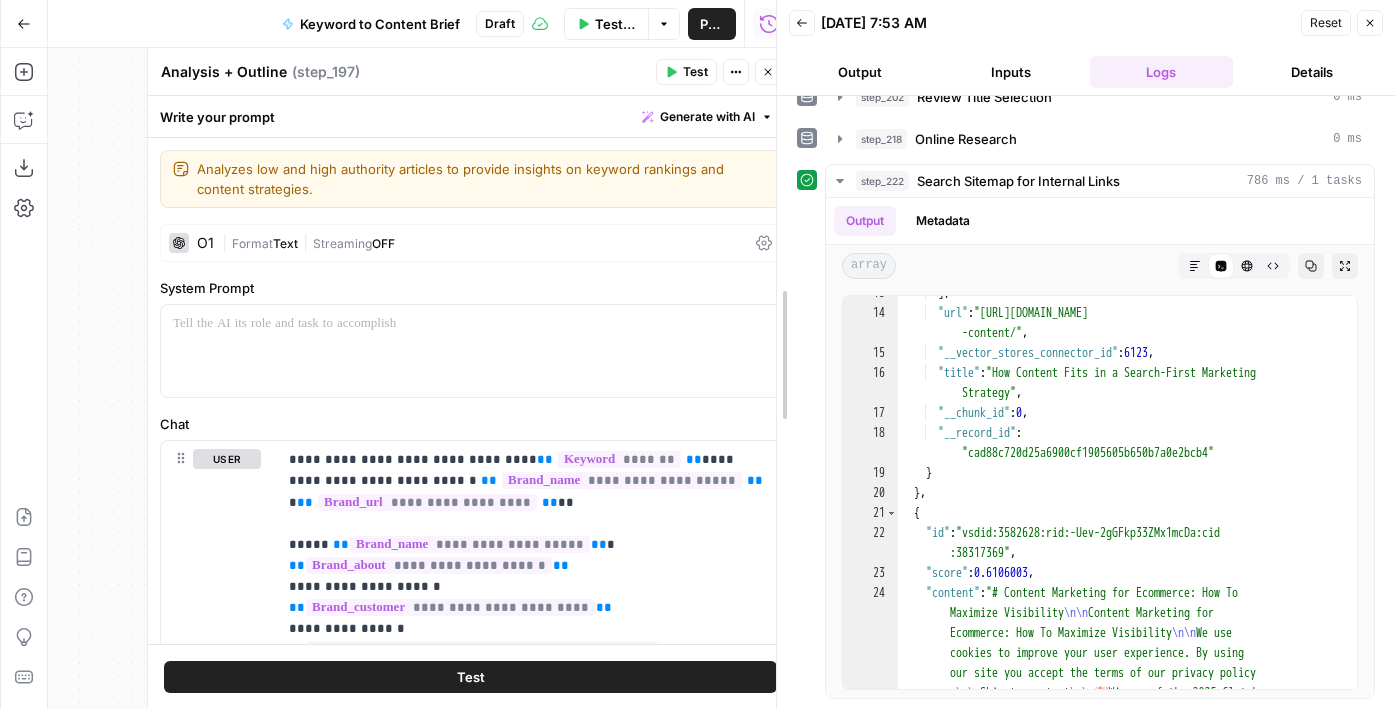 drag, startPoint x: 800, startPoint y: 69, endPoint x: 781, endPoint y: 69, distance: 19 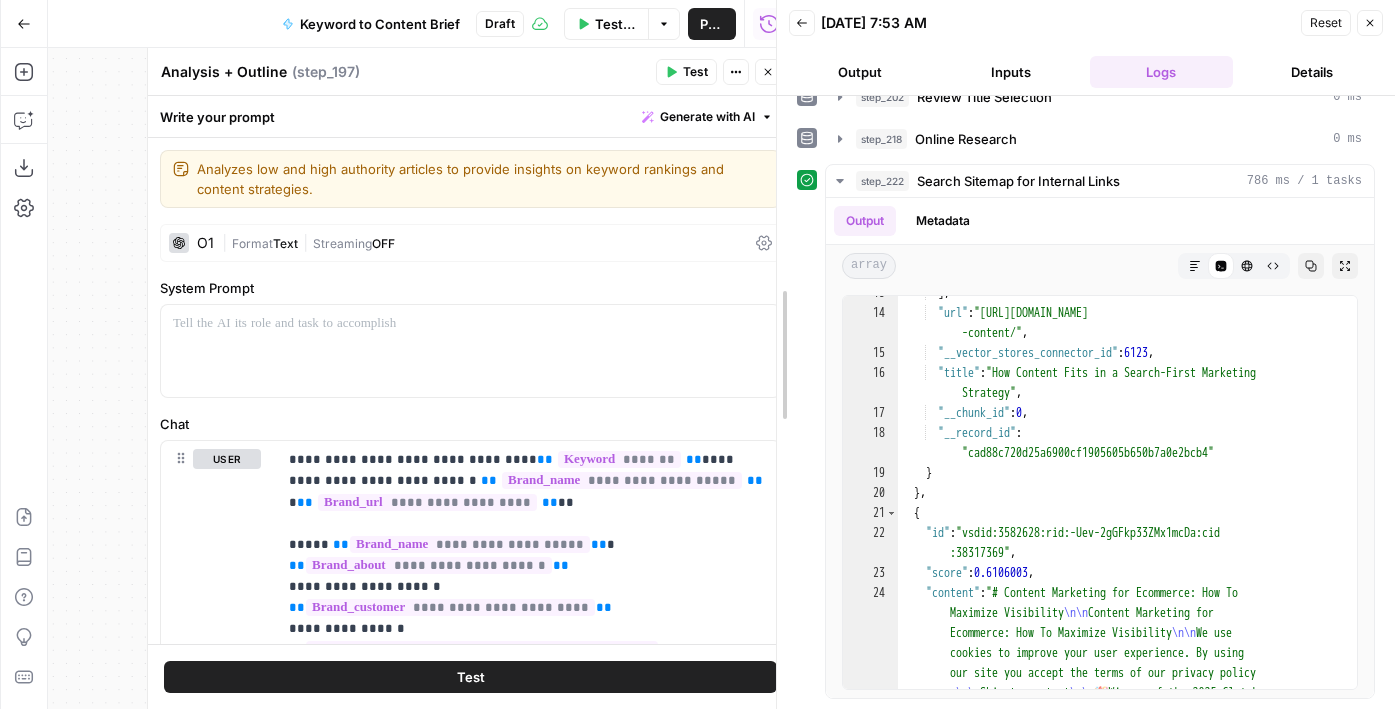 scroll, scrollTop: 593, scrollLeft: 0, axis: vertical 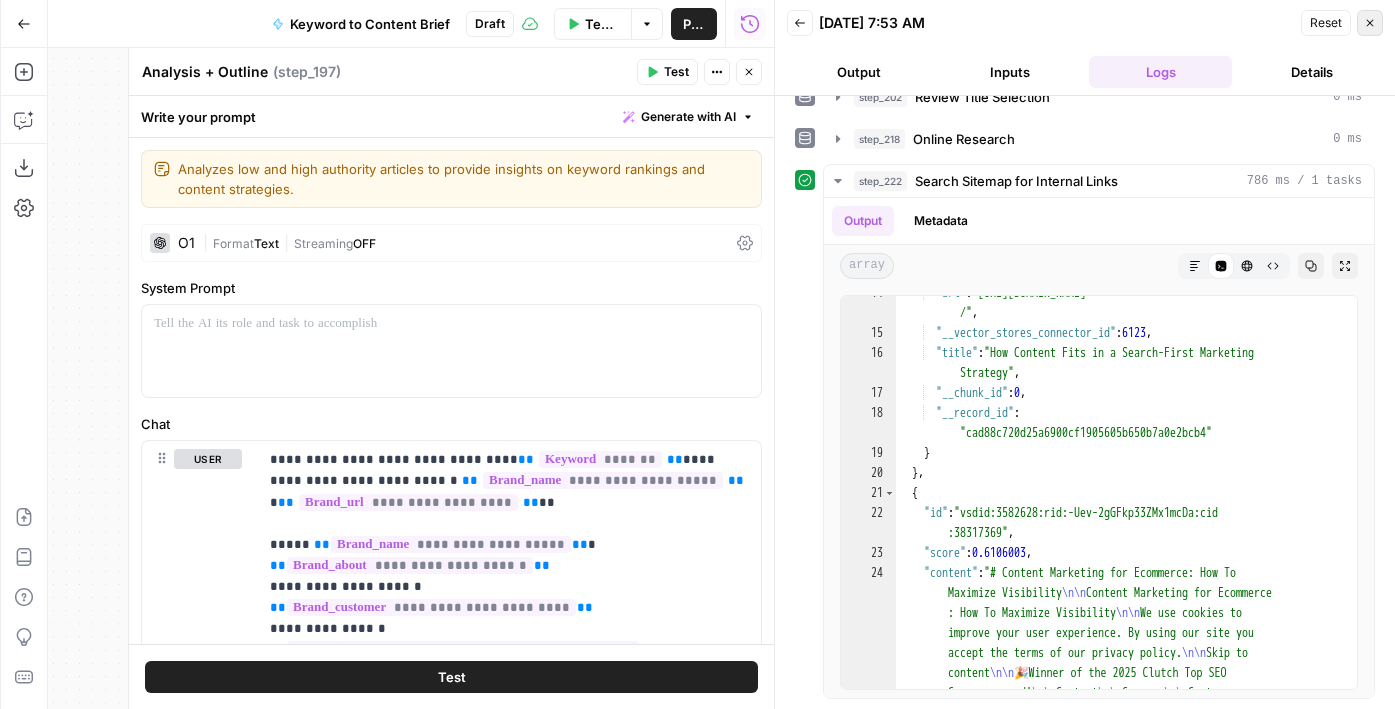 click on "Close" at bounding box center (1370, 23) 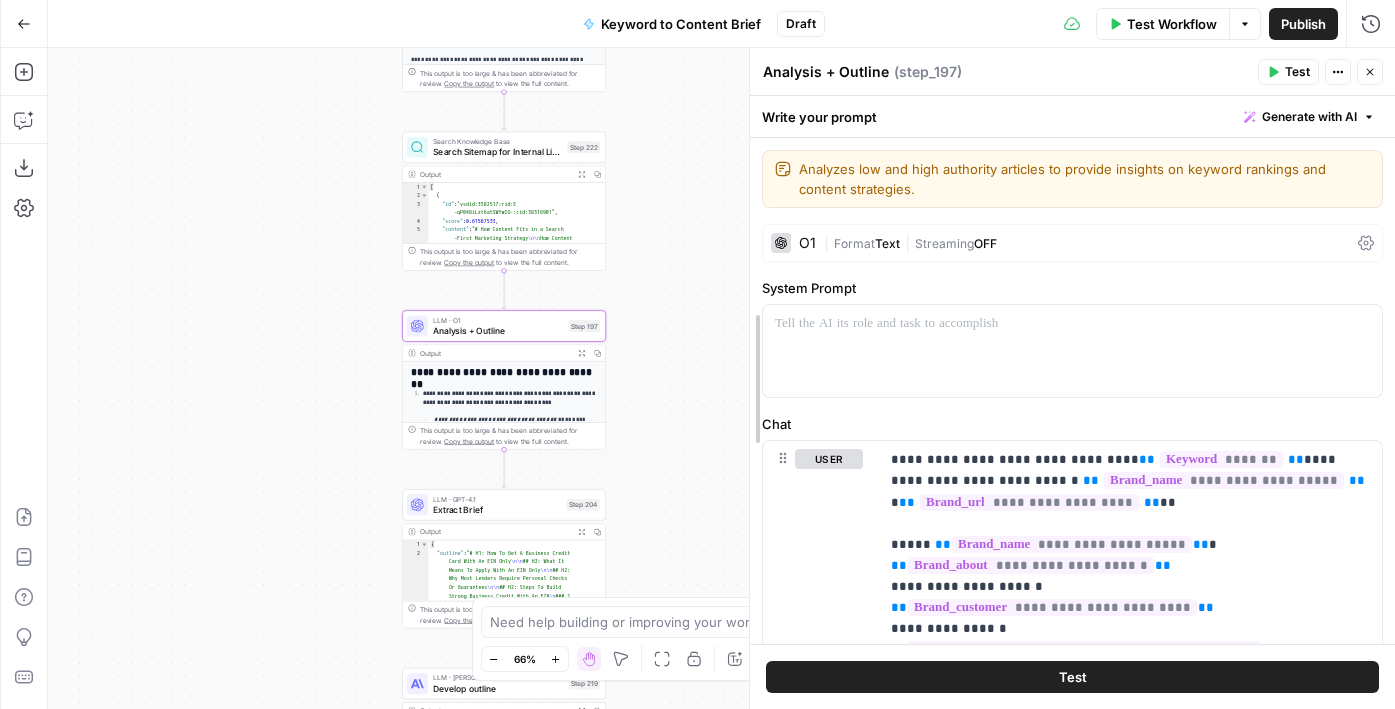 drag, startPoint x: 746, startPoint y: 308, endPoint x: 835, endPoint y: 308, distance: 89 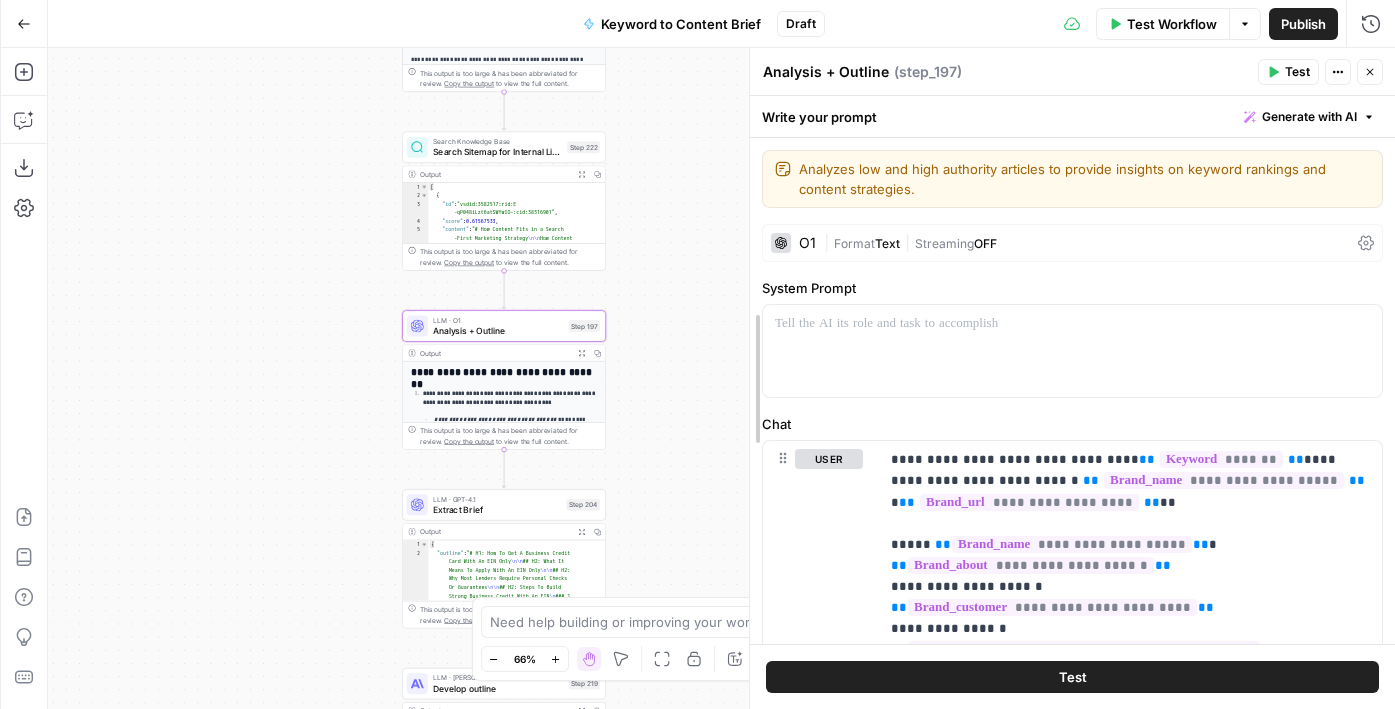 click at bounding box center (750, 378) 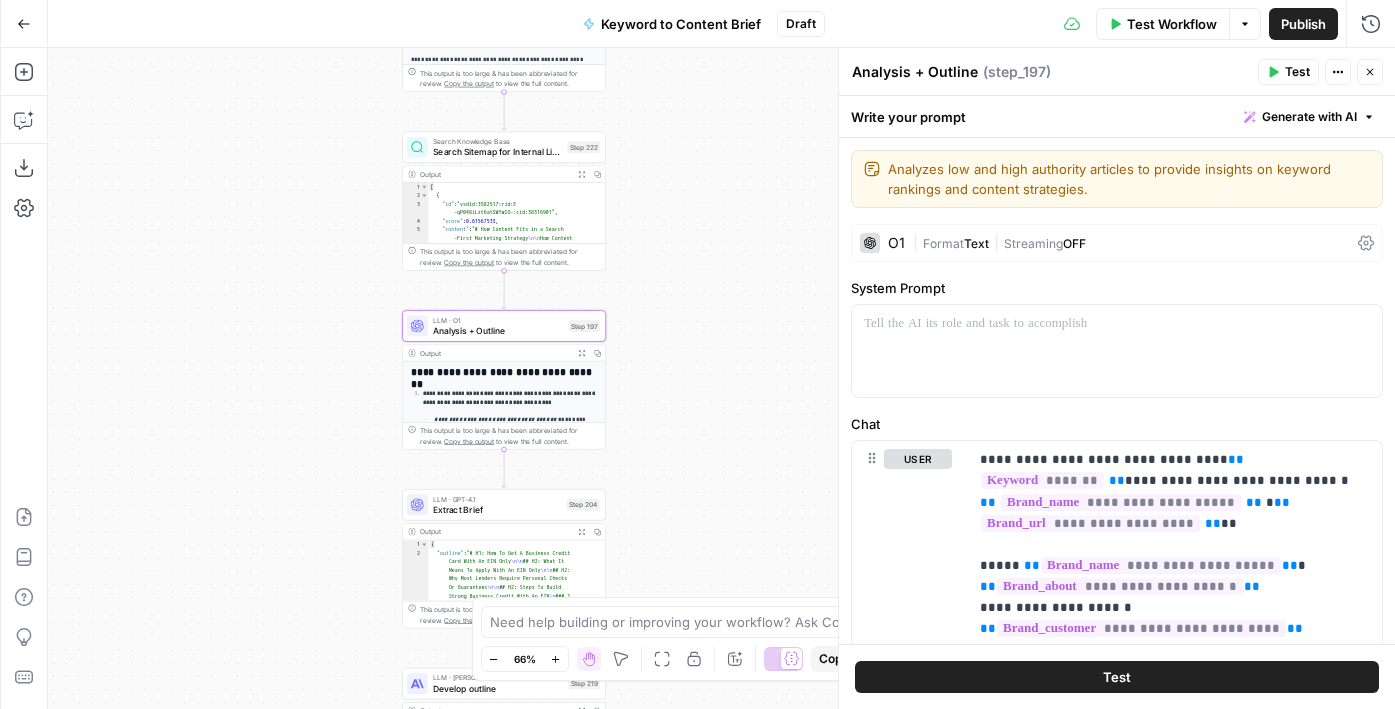 drag, startPoint x: 709, startPoint y: 350, endPoint x: 673, endPoint y: 86, distance: 266.44324 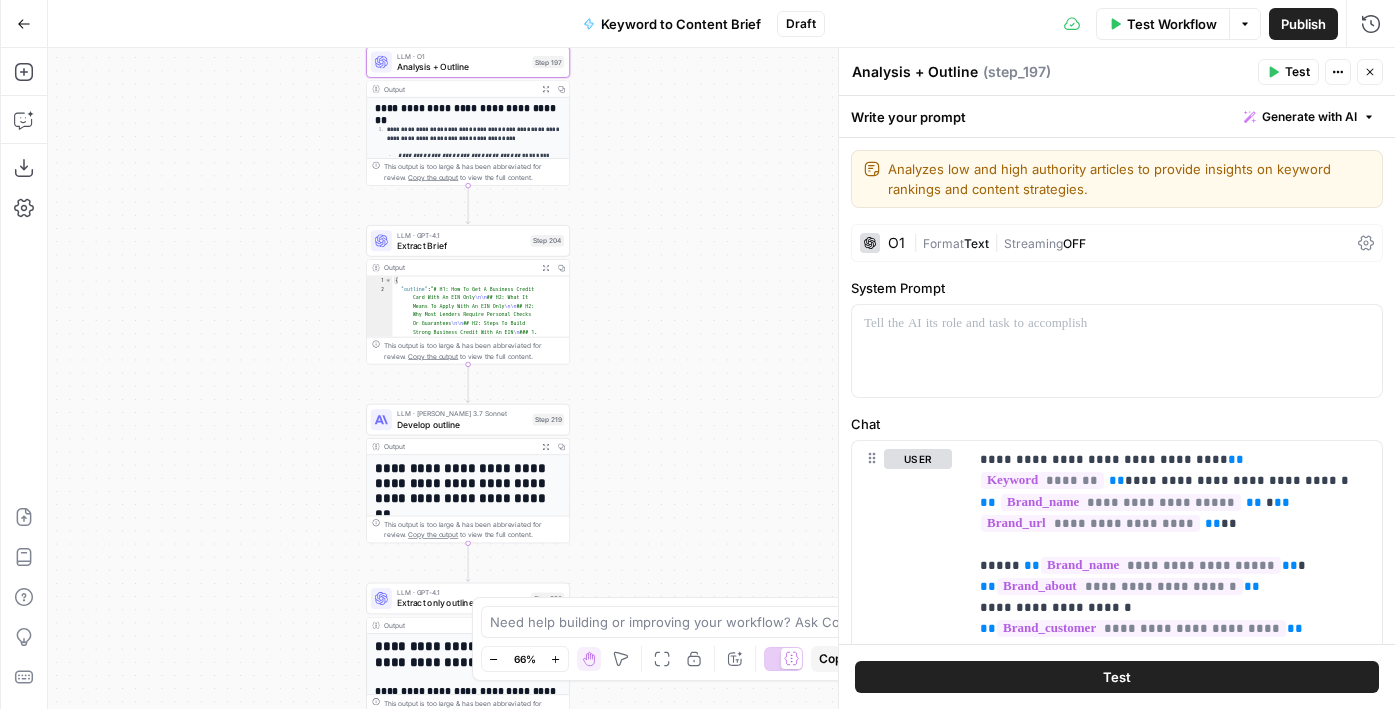 drag, startPoint x: 673, startPoint y: 540, endPoint x: 673, endPoint y: 139, distance: 401 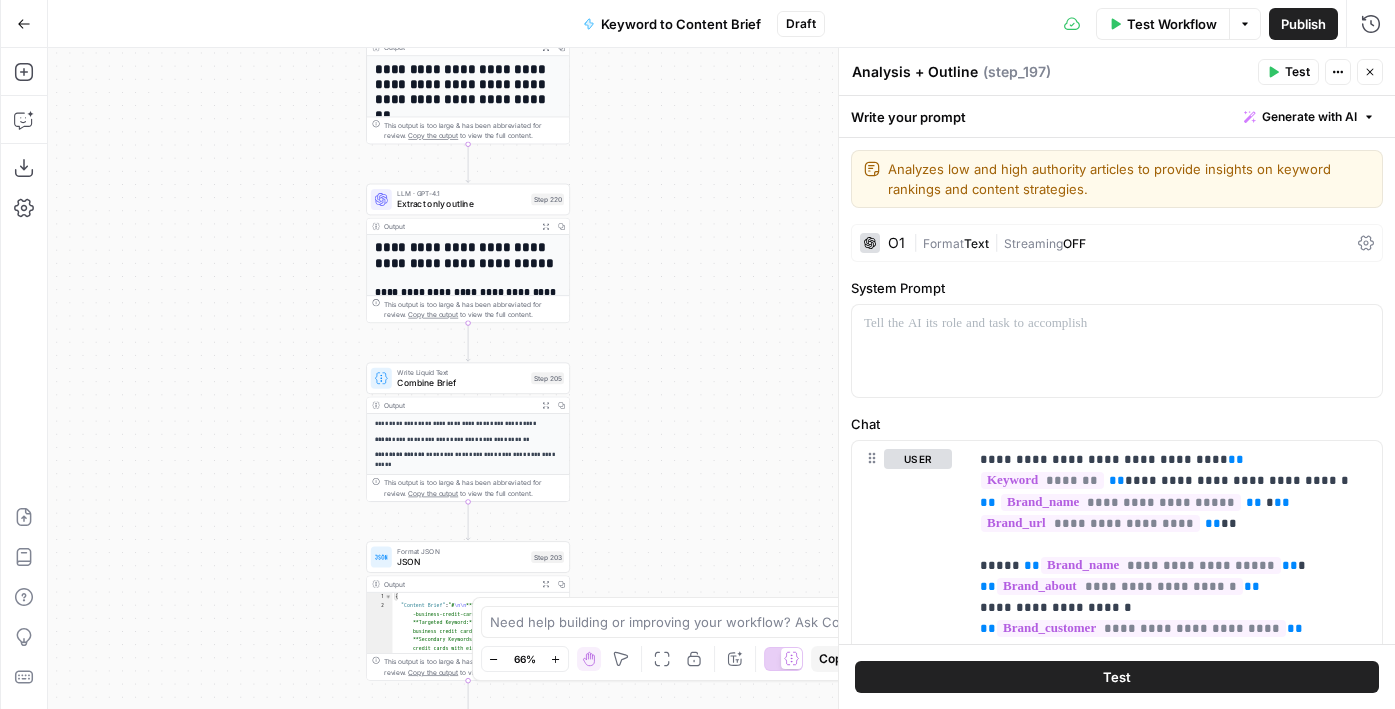 drag, startPoint x: 662, startPoint y: 385, endPoint x: 662, endPoint y: 117, distance: 268 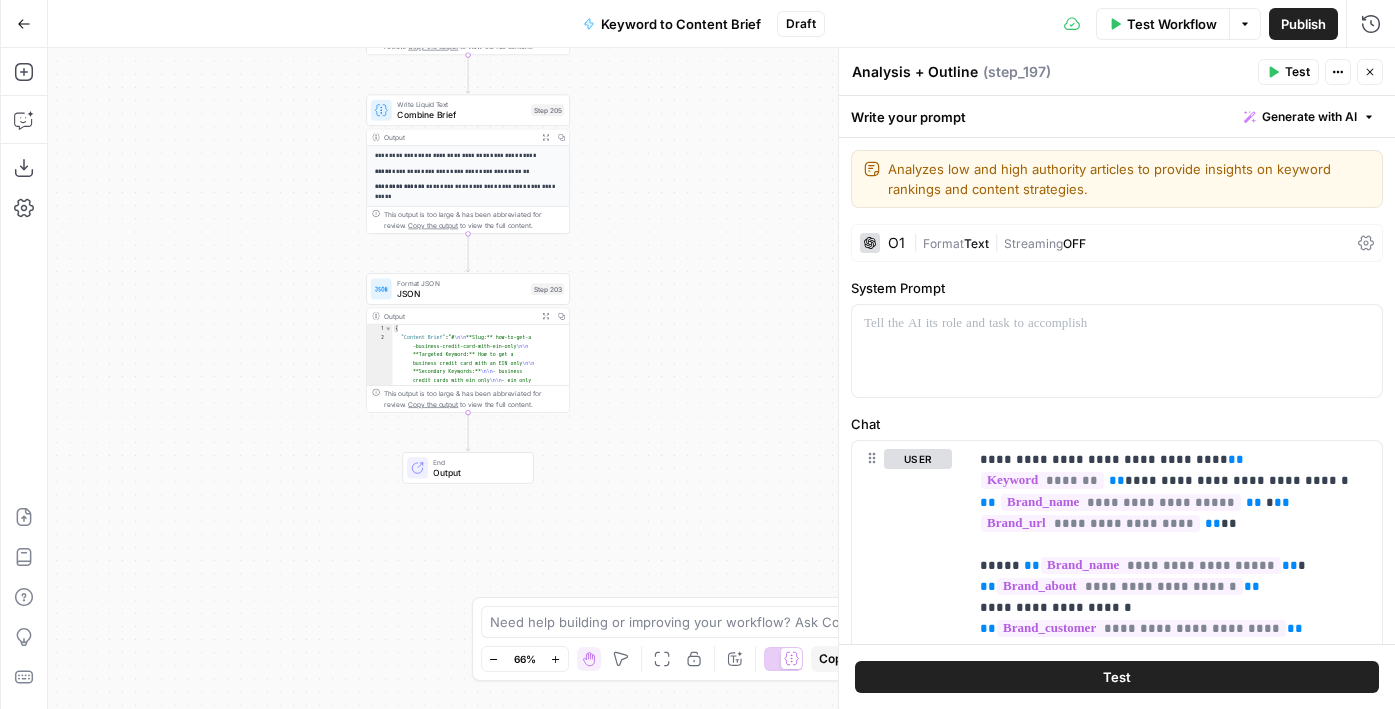 drag, startPoint x: 662, startPoint y: 117, endPoint x: 662, endPoint y: 320, distance: 203 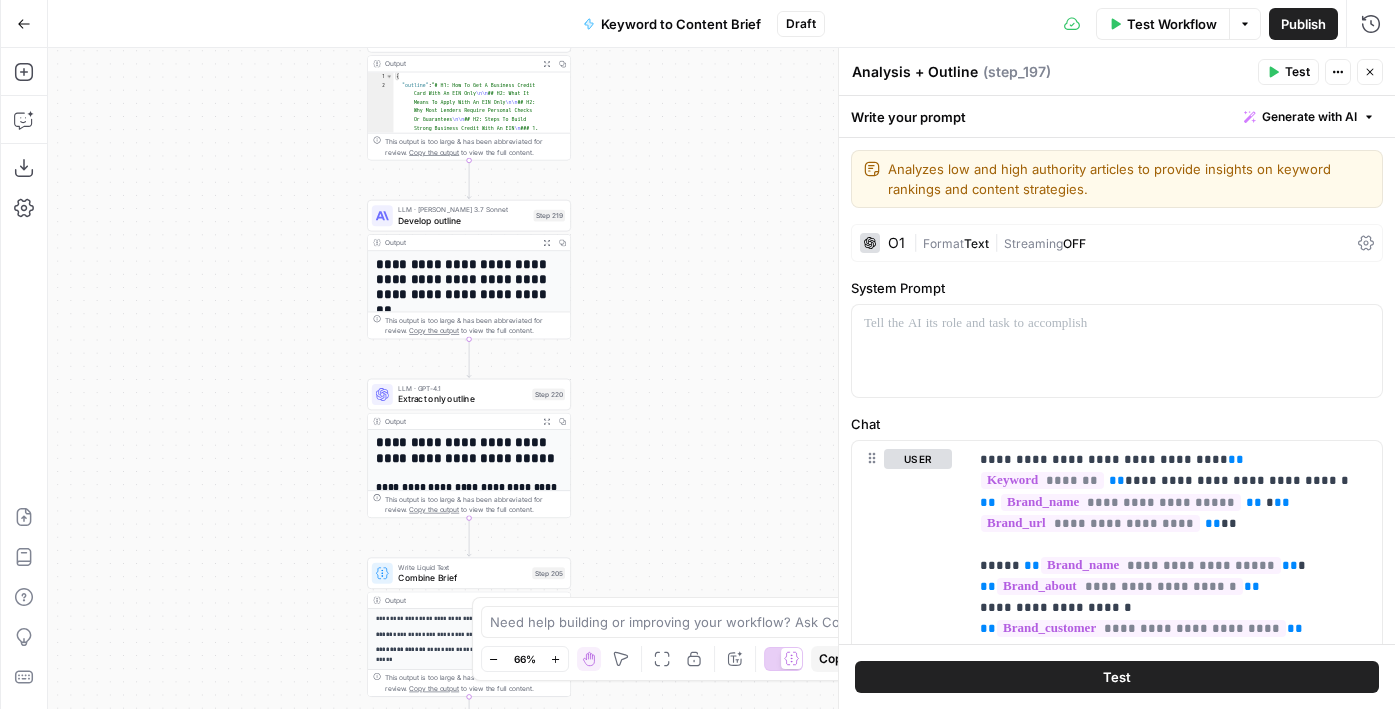 drag, startPoint x: 615, startPoint y: 175, endPoint x: 616, endPoint y: 439, distance: 264.0019 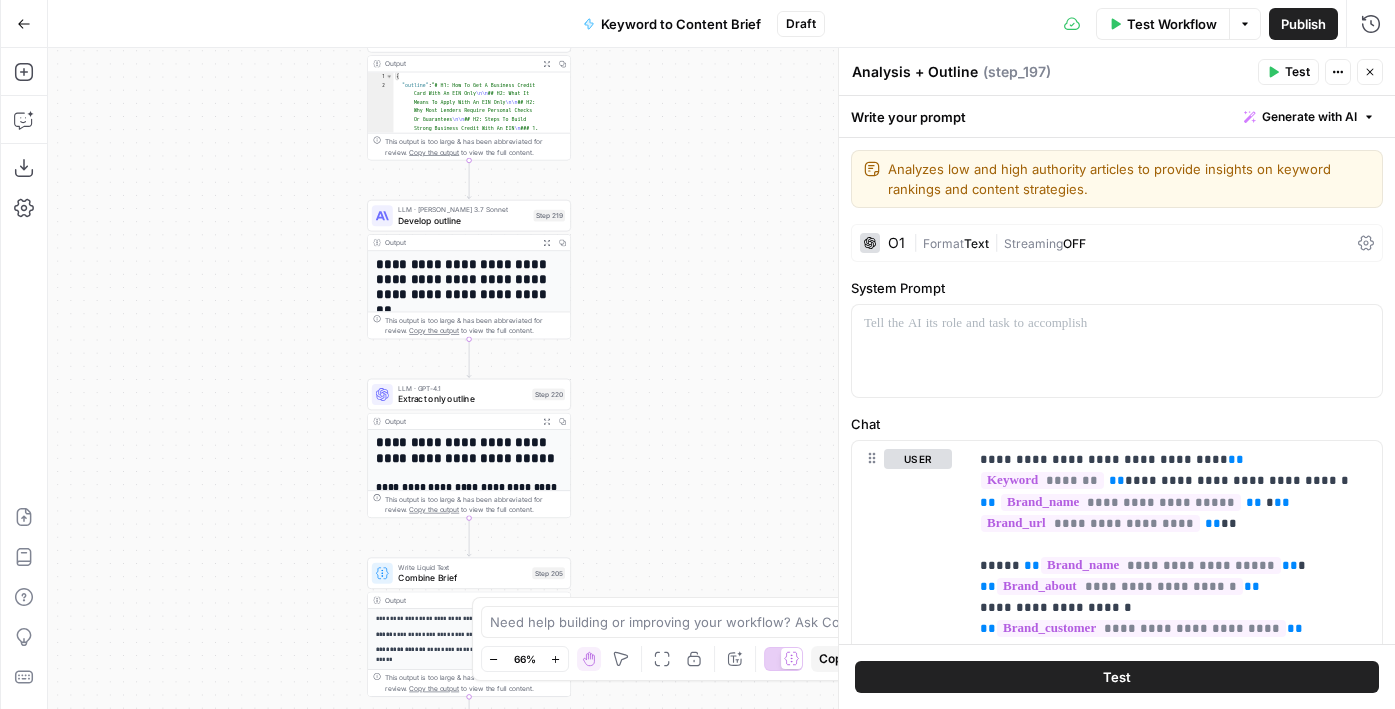 click on "Workflow Set Inputs Inputs Google Search Perform Google Search Step 51 Output Expand Output Copy 1 2 3 4 5 6 {    "search_metadata" :  {      "id" :  "68653e6b4fa3bad98dffd118" ,      "status" :  "Success" ,      "json_endpoint" :  "https://serpapi.com          /searches/123778e5d9046281          /68653e6b4fa3bad98dffd118.json" ,      "pixel_position_endpoint" :  "https          ://serpapi.com/searches          /123778e5d9046281          /68653e6b4fa3bad98dffd118          .json_with_pixel_position" ,     This output is too large & has been abbreviated for review.   Copy the output   to view the full content. Loop Iteration Label if relevant Step 207 Output Expand Output Copy 1 2 3 4 5 6 7 8 9 10 11 12 [    {      "relevant" :  "true"    } ,    {      "relevant" :  "true"    } ,    {      "relevant" :  "true"    } ,    {      "relevant" :  "true"     LLM · GPT-4o Mini Determine if relevant Step 208 Output Expand Output Copy 1 2 3 {    "relevant" :  "true" }" at bounding box center (721, 378) 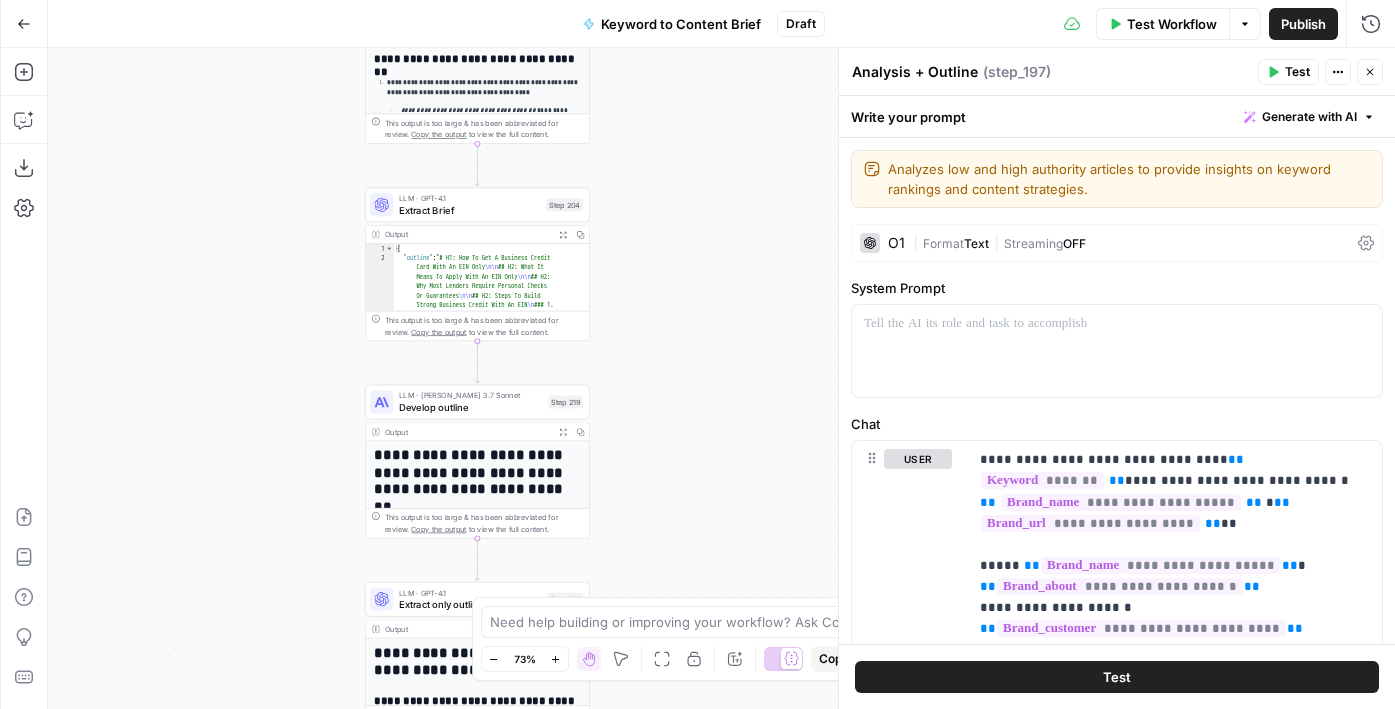 drag, startPoint x: 612, startPoint y: 274, endPoint x: 635, endPoint y: 462, distance: 189.40169 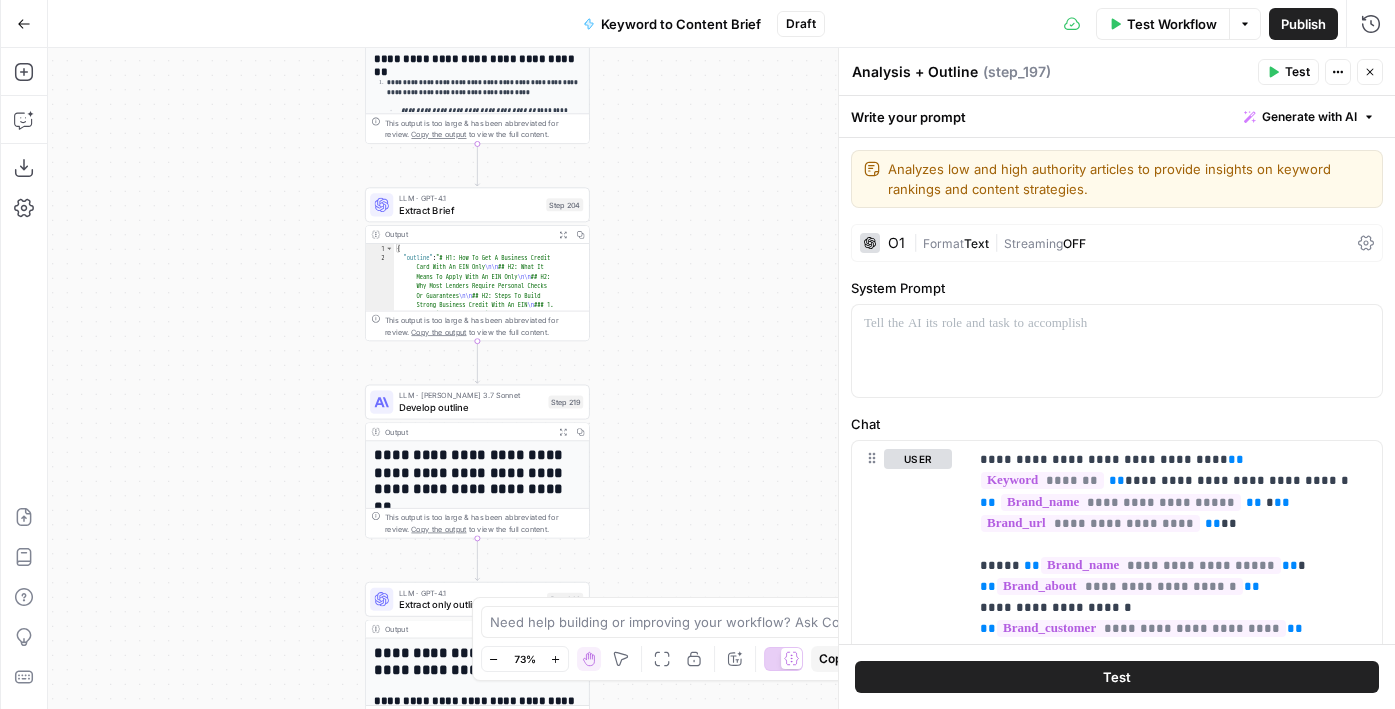 click on "Workflow Set Inputs Inputs Google Search Perform Google Search Step 51 Output Expand Output Copy 1 2 3 4 5 6 {    "search_metadata" :  {      "id" :  "68653e6b4fa3bad98dffd118" ,      "status" :  "Success" ,      "json_endpoint" :  "https://serpapi.com          /searches/123778e5d9046281          /68653e6b4fa3bad98dffd118.json" ,      "pixel_position_endpoint" :  "https          ://serpapi.com/searches          /123778e5d9046281          /68653e6b4fa3bad98dffd118          .json_with_pixel_position" ,     This output is too large & has been abbreviated for review.   Copy the output   to view the full content. Loop Iteration Label if relevant Step 207 Output Expand Output Copy 1 2 3 4 5 6 7 8 9 10 11 12 [    {      "relevant" :  "true"    } ,    {      "relevant" :  "true"    } ,    {      "relevant" :  "true"    } ,    {      "relevant" :  "true"     LLM · GPT-4o Mini Determine if relevant Step 208 Output Expand Output Copy 1 2 3 {    "relevant" :  "true" }" at bounding box center (721, 378) 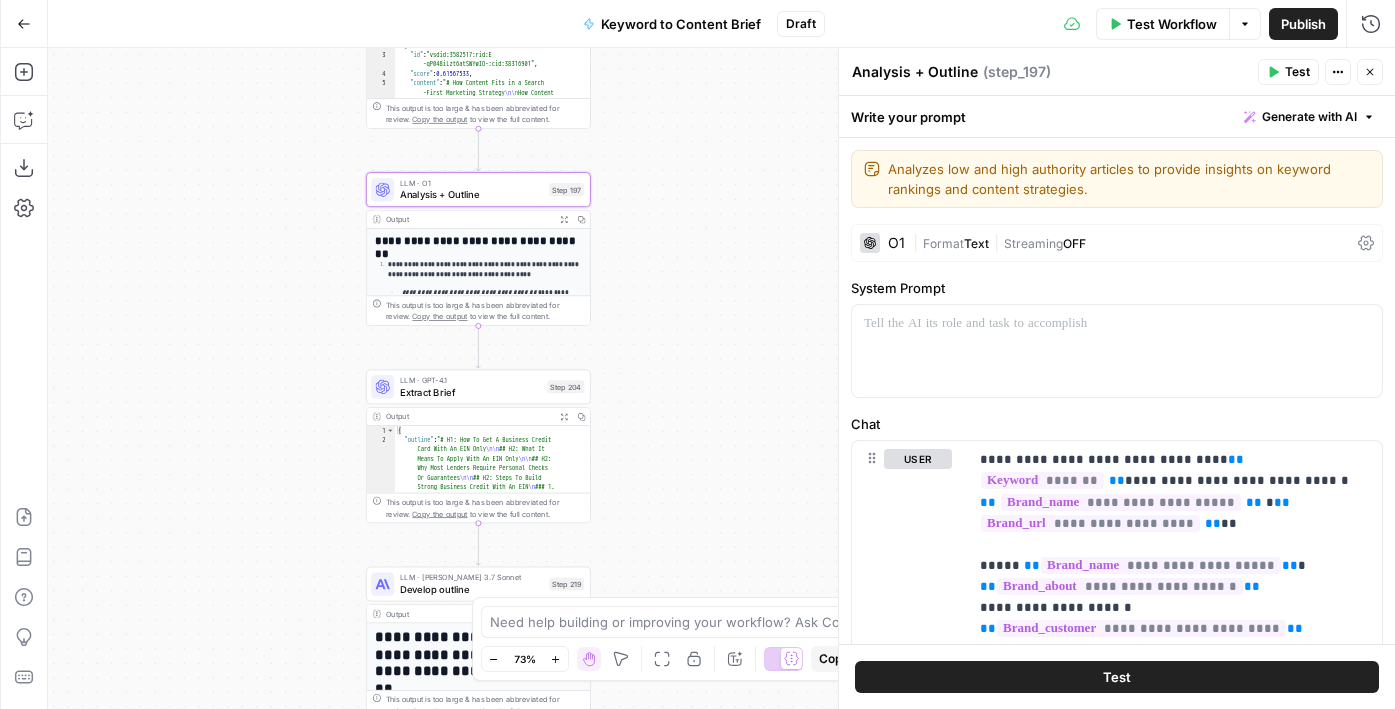 drag, startPoint x: 651, startPoint y: 309, endPoint x: 652, endPoint y: 493, distance: 184.00272 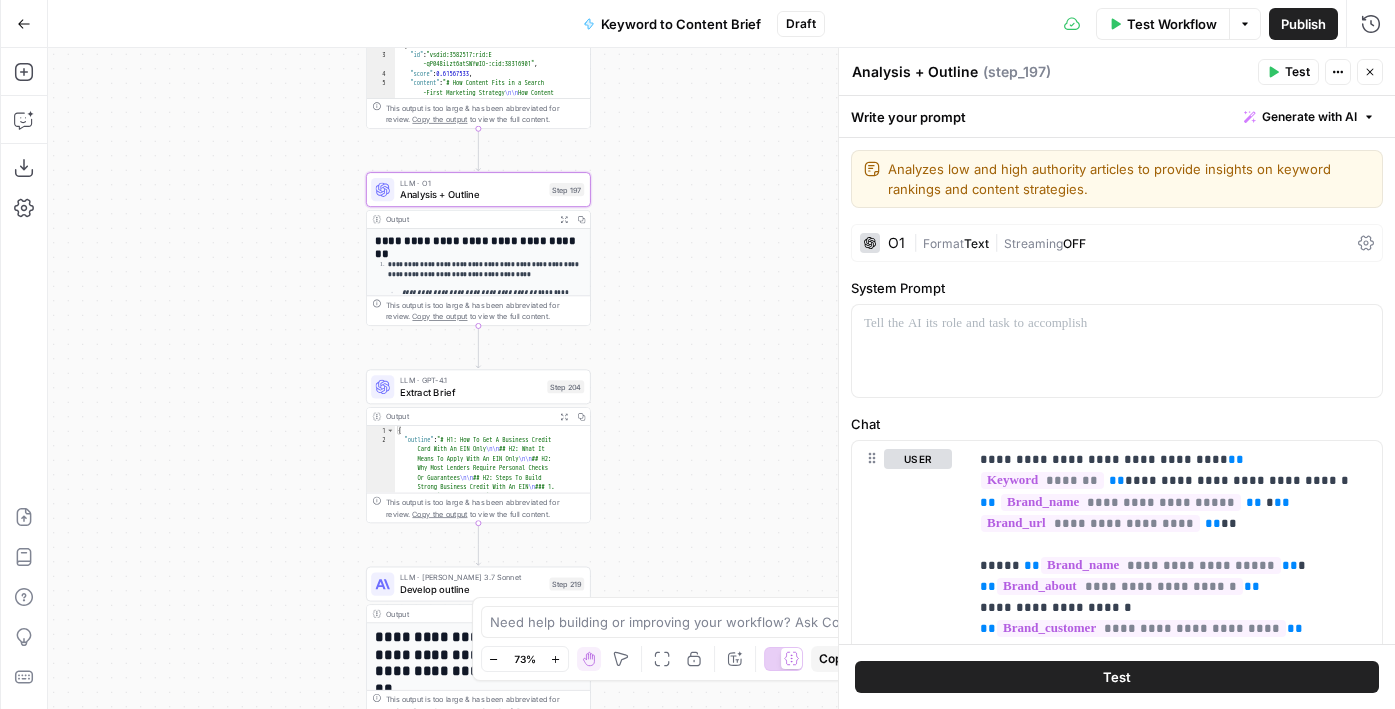 click on "Workflow Set Inputs Inputs Google Search Perform Google Search Step 51 Output Expand Output Copy 1 2 3 4 5 6 {    "search_metadata" :  {      "id" :  "68653e6b4fa3bad98dffd118" ,      "status" :  "Success" ,      "json_endpoint" :  "https://serpapi.com          /searches/123778e5d9046281          /68653e6b4fa3bad98dffd118.json" ,      "pixel_position_endpoint" :  "https          ://serpapi.com/searches          /123778e5d9046281          /68653e6b4fa3bad98dffd118          .json_with_pixel_position" ,     This output is too large & has been abbreviated for review.   Copy the output   to view the full content. Loop Iteration Label if relevant Step 207 Output Expand Output Copy 1 2 3 4 5 6 7 8 9 10 11 12 [    {      "relevant" :  "true"    } ,    {      "relevant" :  "true"    } ,    {      "relevant" :  "true"    } ,    {      "relevant" :  "true"     LLM · GPT-4o Mini Determine if relevant Step 208 Output Expand Output Copy 1 2 3 {    "relevant" :  "true" }" at bounding box center (721, 378) 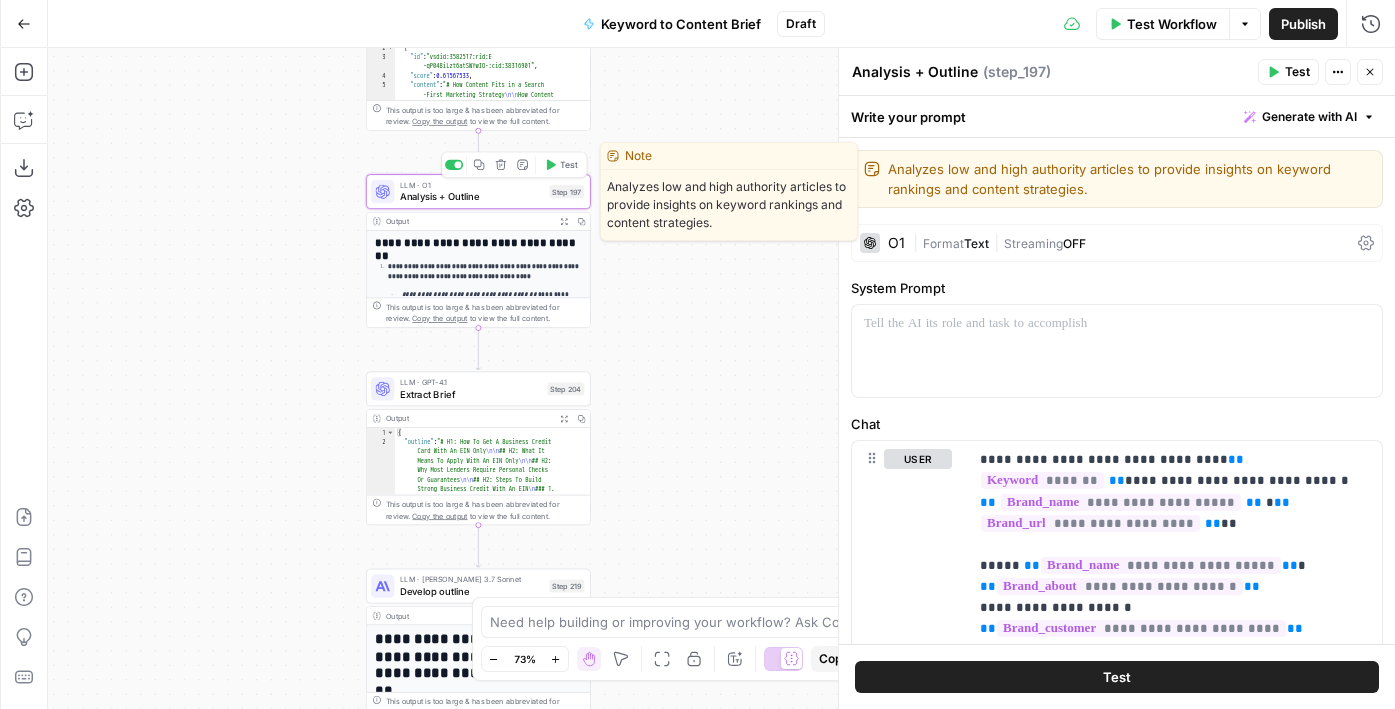 click on "Analysis + Outline" at bounding box center [472, 196] 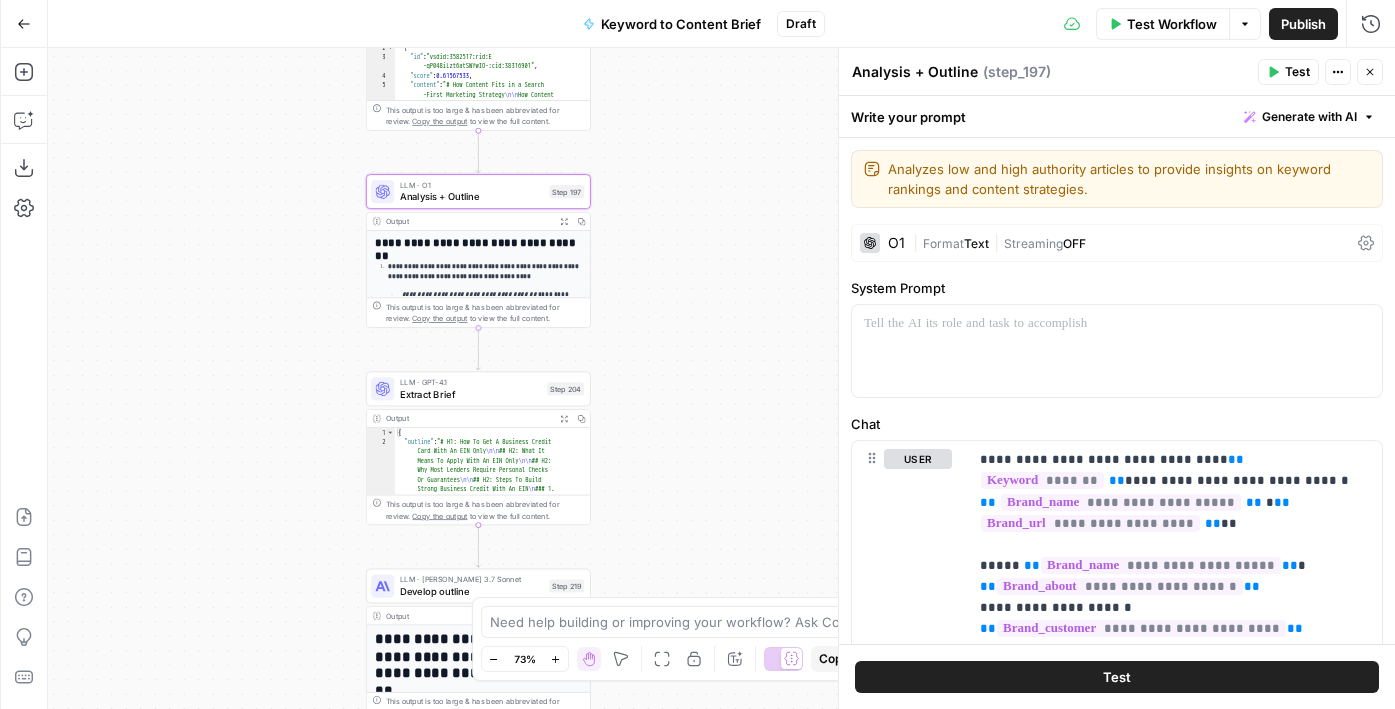 click at bounding box center [382, 191] 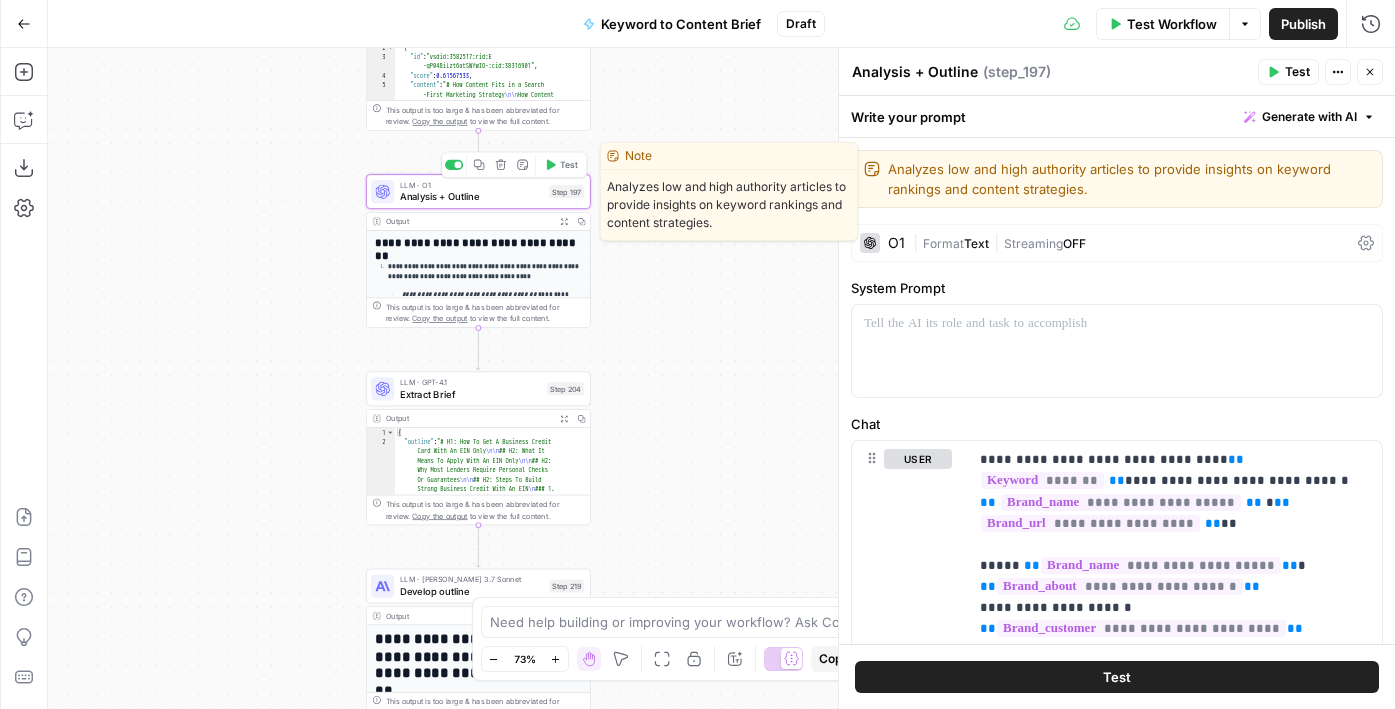 click on "LLM · O1 Analysis + Outline Step 197 Copy step Delete step Edit Note Test" at bounding box center [478, 191] 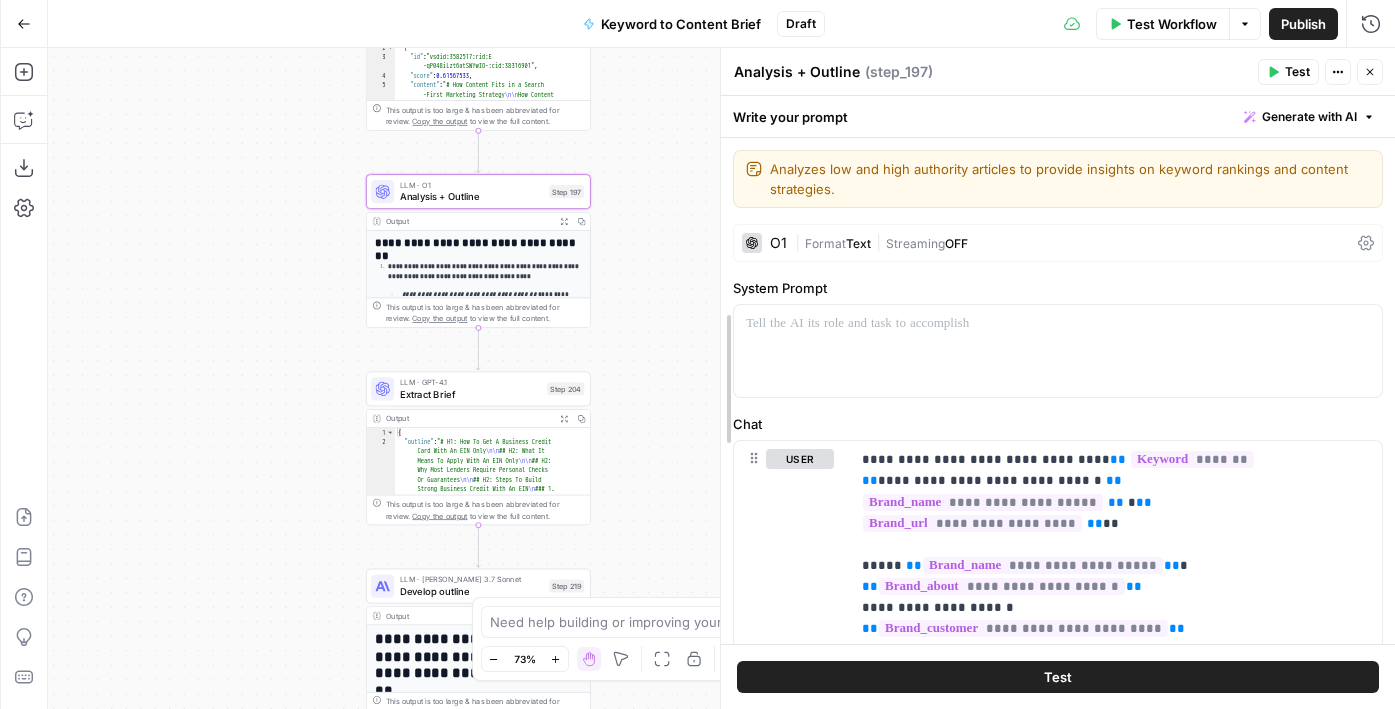 drag, startPoint x: 837, startPoint y: 464, endPoint x: 501, endPoint y: 464, distance: 336 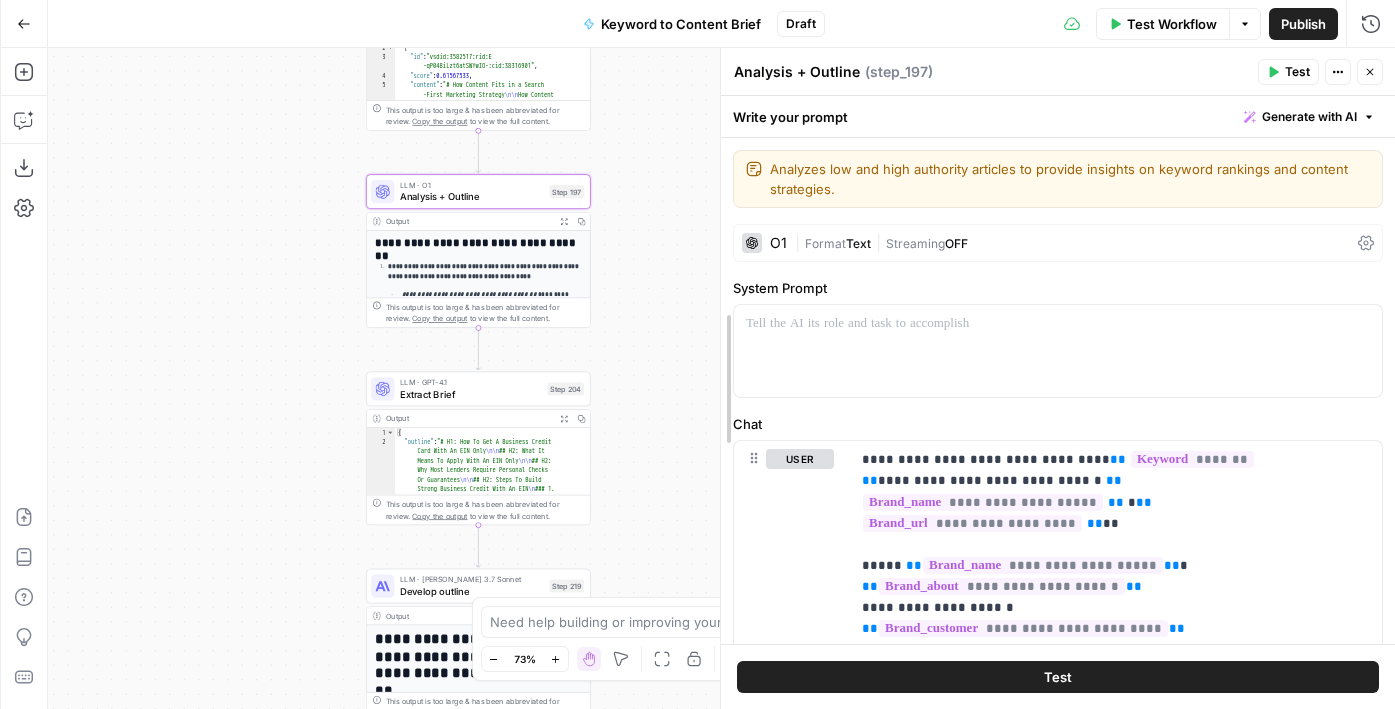 click on "AirOps Cohort 3 New Home Browse Your Data Monitoring Flightpath Settings Recent Grids New grid Get Hero Stock Image for Article - Fork Grid Keyword to Content Brief Grid New Grid Recent Workflows New Workflow Keyword to Content Brief Keyword to Outline Stock Images AirOps Academy What's new?
5
Help + Support Go Back Keyword to Content Brief Draft Test Workflow Options Publish Run History Add Steps Copilot Download as JSON Settings Import JSON AirOps Academy Help Give Feedback Shortcuts Workflow Set Inputs Inputs Google Search Perform Google Search Step 51 Output Expand Output Copy 1 2 3 4 5 6 {    "search_metadata" :  {      "id" :  "68653e6b4fa3bad98dffd118" ,      "status" :  "Success" ,      "json_endpoint" :  "https://serpapi.com          /searches/123778e5d9046281          /68653e6b4fa3bad98dffd118.json" ,      "pixel_position_endpoint" :  "https          ://serpapi.com/searches          /123778e5d9046281 ," at bounding box center (697, 354) 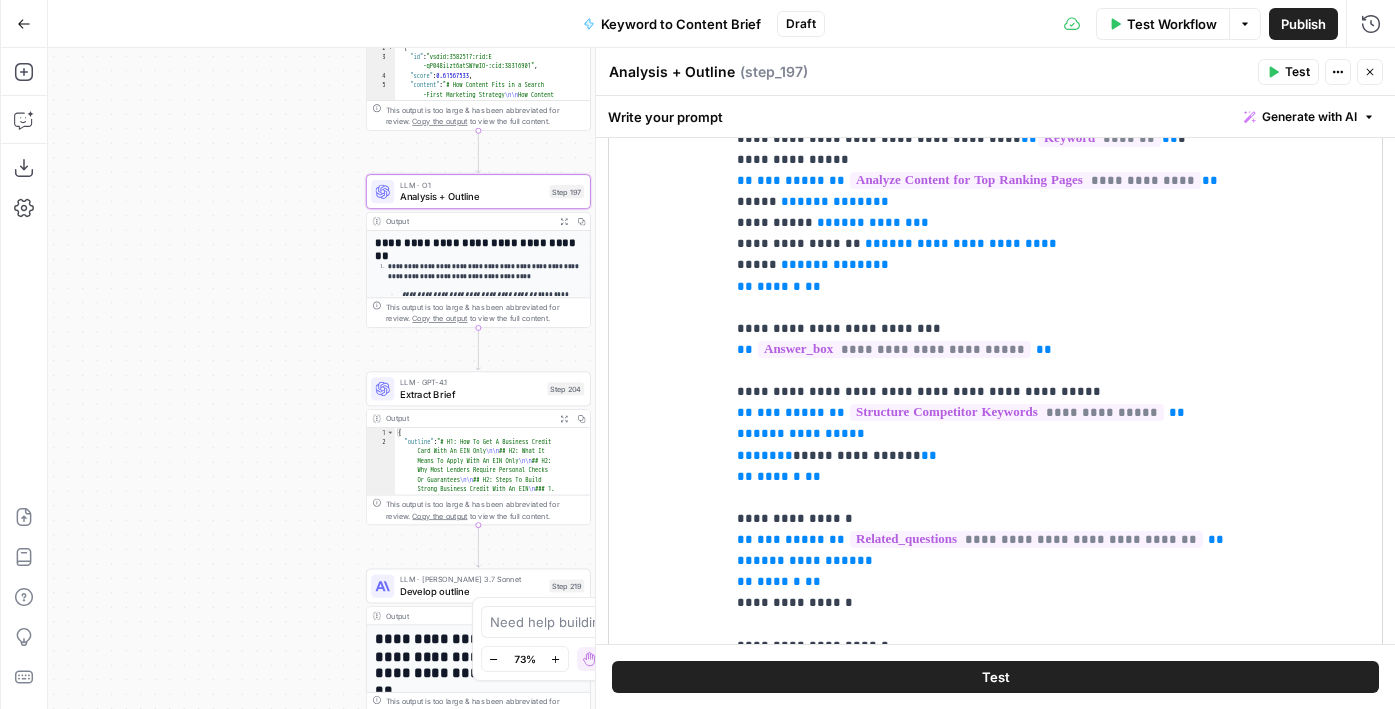 scroll, scrollTop: 790, scrollLeft: 0, axis: vertical 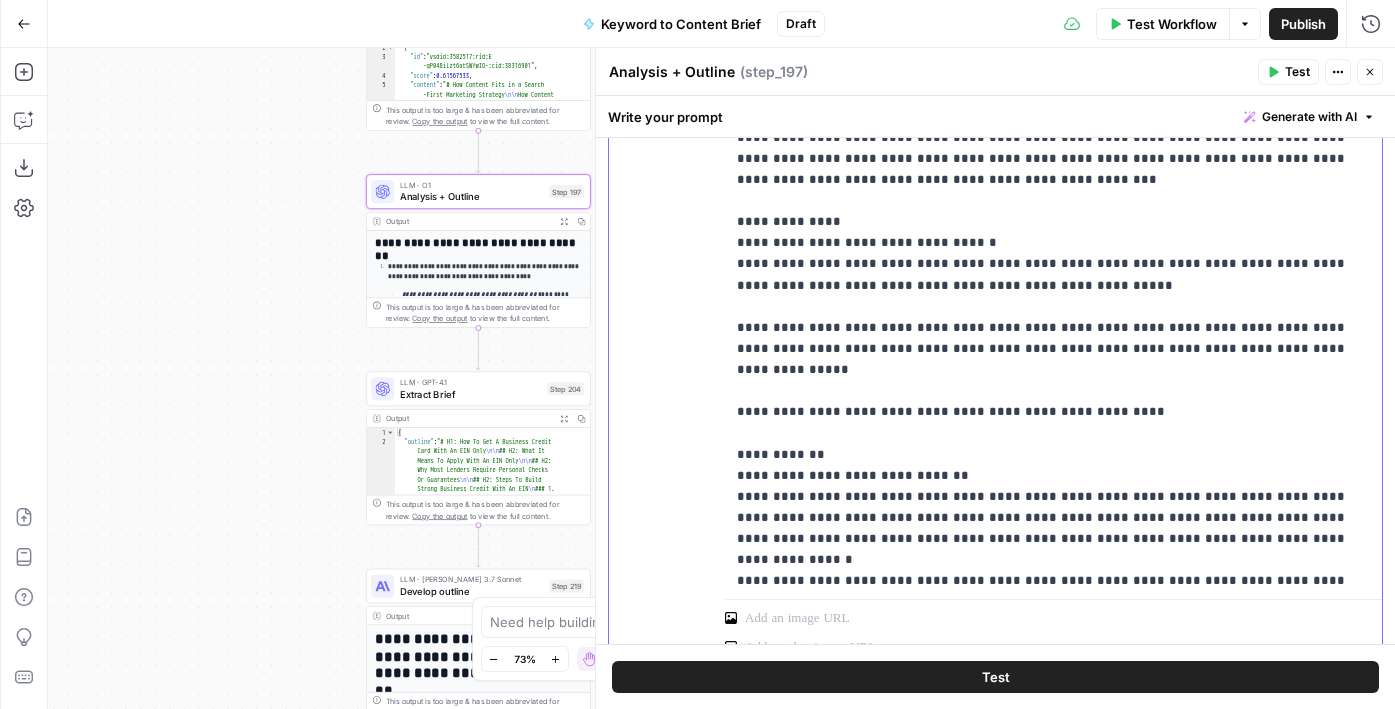 click on "**********" at bounding box center [1053, -159] 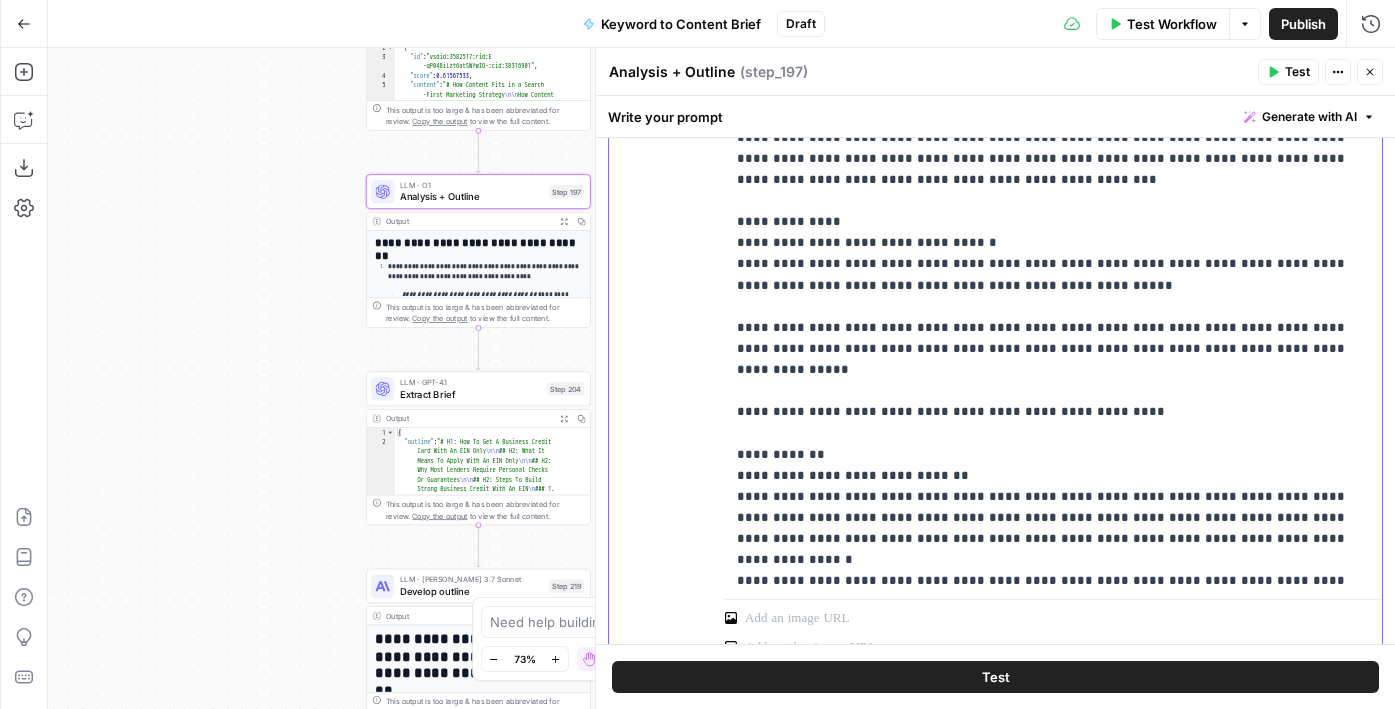 type 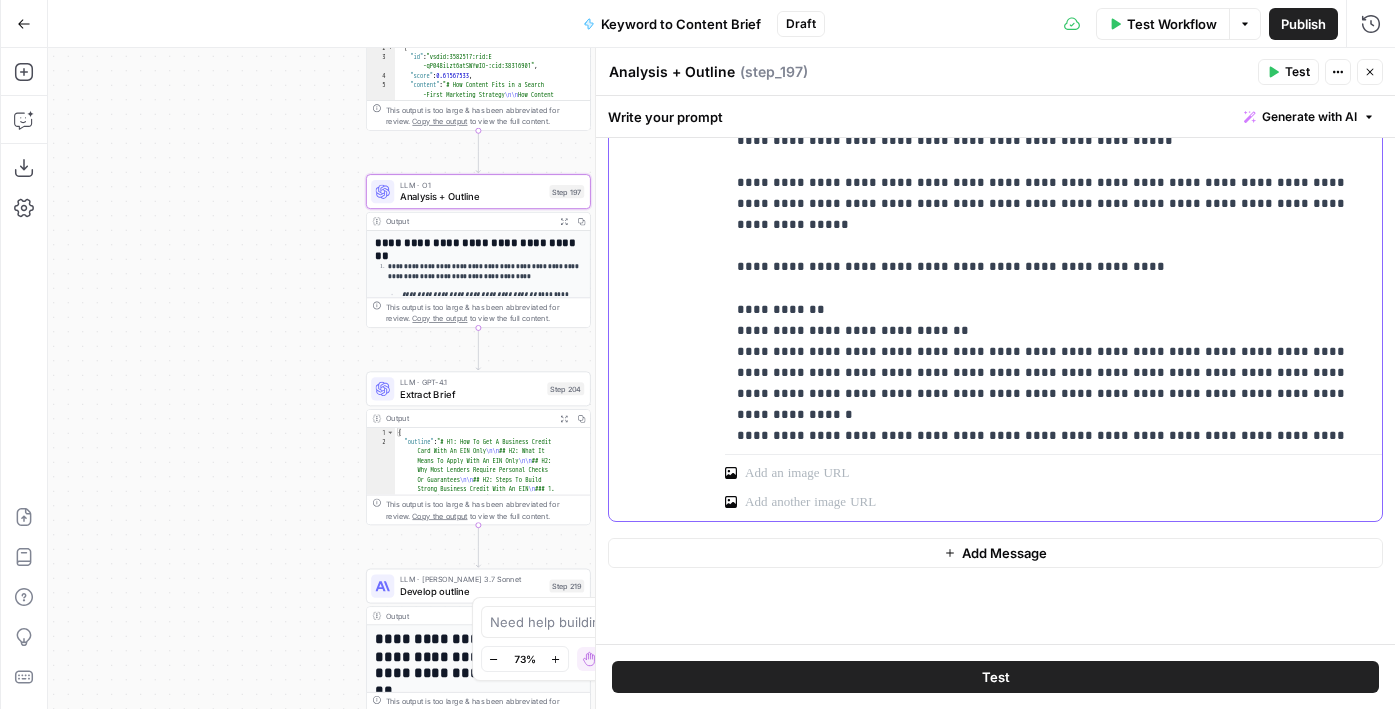 scroll, scrollTop: 358, scrollLeft: 0, axis: vertical 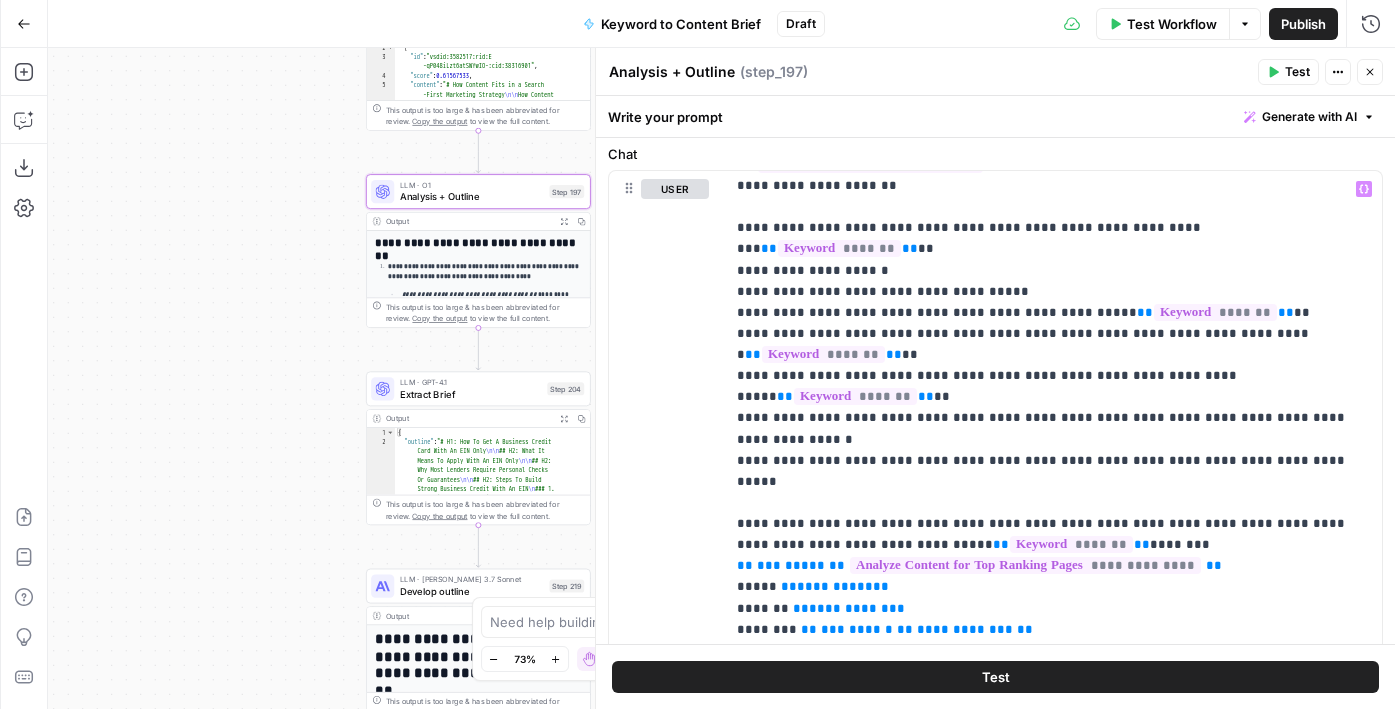 drag, startPoint x: 304, startPoint y: 400, endPoint x: 239, endPoint y: 400, distance: 65 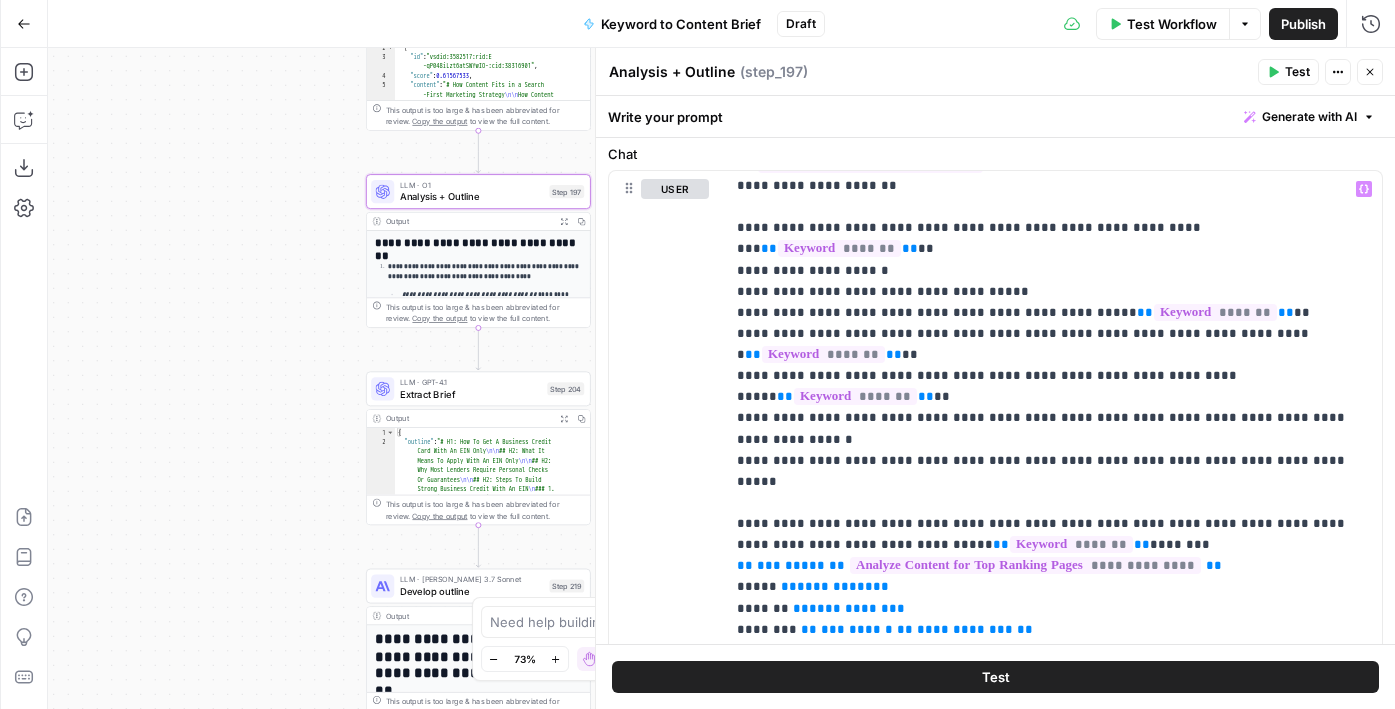 click on "Workflow Set Inputs Inputs Google Search Perform Google Search Step 51 Output Expand Output Copy 1 2 3 4 5 6 {    "search_metadata" :  {      "id" :  "68653e6b4fa3bad98dffd118" ,      "status" :  "Success" ,      "json_endpoint" :  "https://serpapi.com          /searches/123778e5d9046281          /68653e6b4fa3bad98dffd118.json" ,      "pixel_position_endpoint" :  "https          ://serpapi.com/searches          /123778e5d9046281          /68653e6b4fa3bad98dffd118          .json_with_pixel_position" ,     This output is too large & has been abbreviated for review.   Copy the output   to view the full content. Loop Iteration Label if relevant Step 207 Output Expand Output Copy 1 2 3 4 5 6 7 8 9 10 11 12 [    {      "relevant" :  "true"    } ,    {      "relevant" :  "true"    } ,    {      "relevant" :  "true"    } ,    {      "relevant" :  "true"     LLM · GPT-4o Mini Determine if relevant Step 208 Output Expand Output Copy 1 2 3 {    "relevant" :  "true" }" at bounding box center (721, 378) 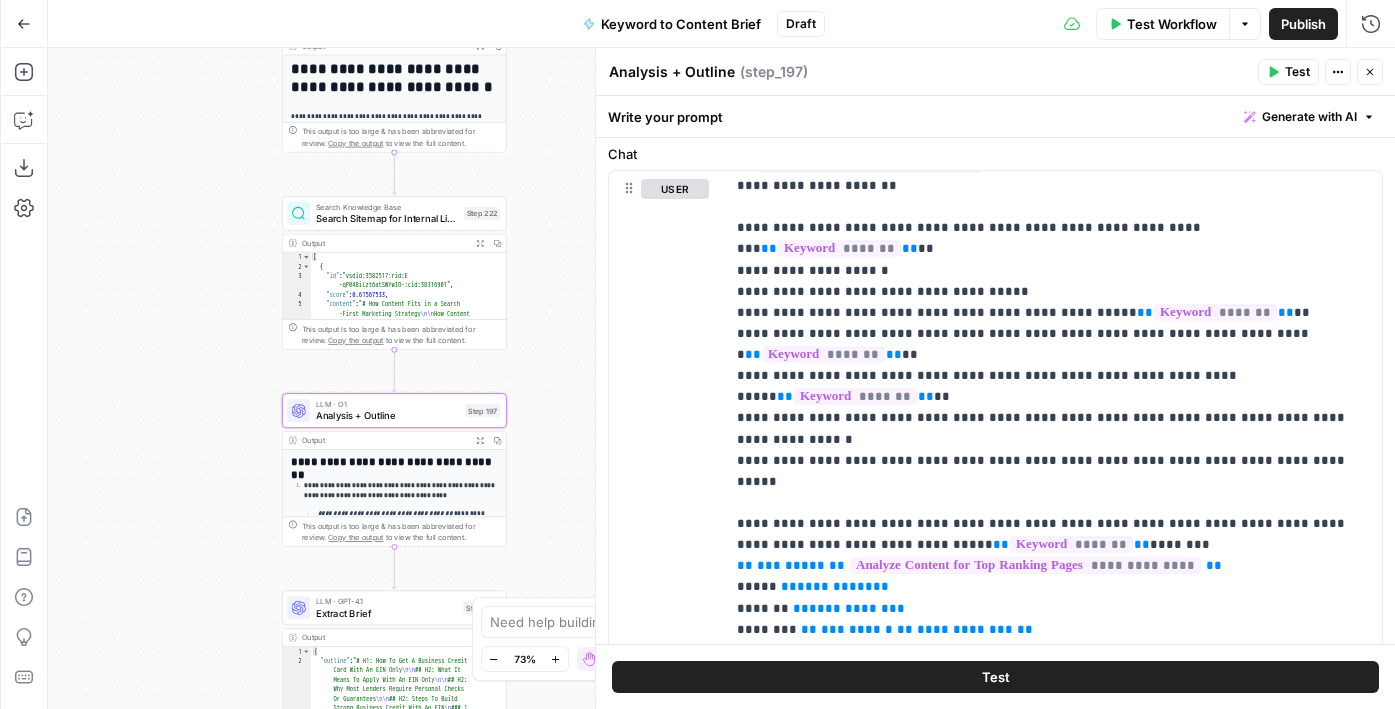 drag, startPoint x: 191, startPoint y: 194, endPoint x: 171, endPoint y: 444, distance: 250.79872 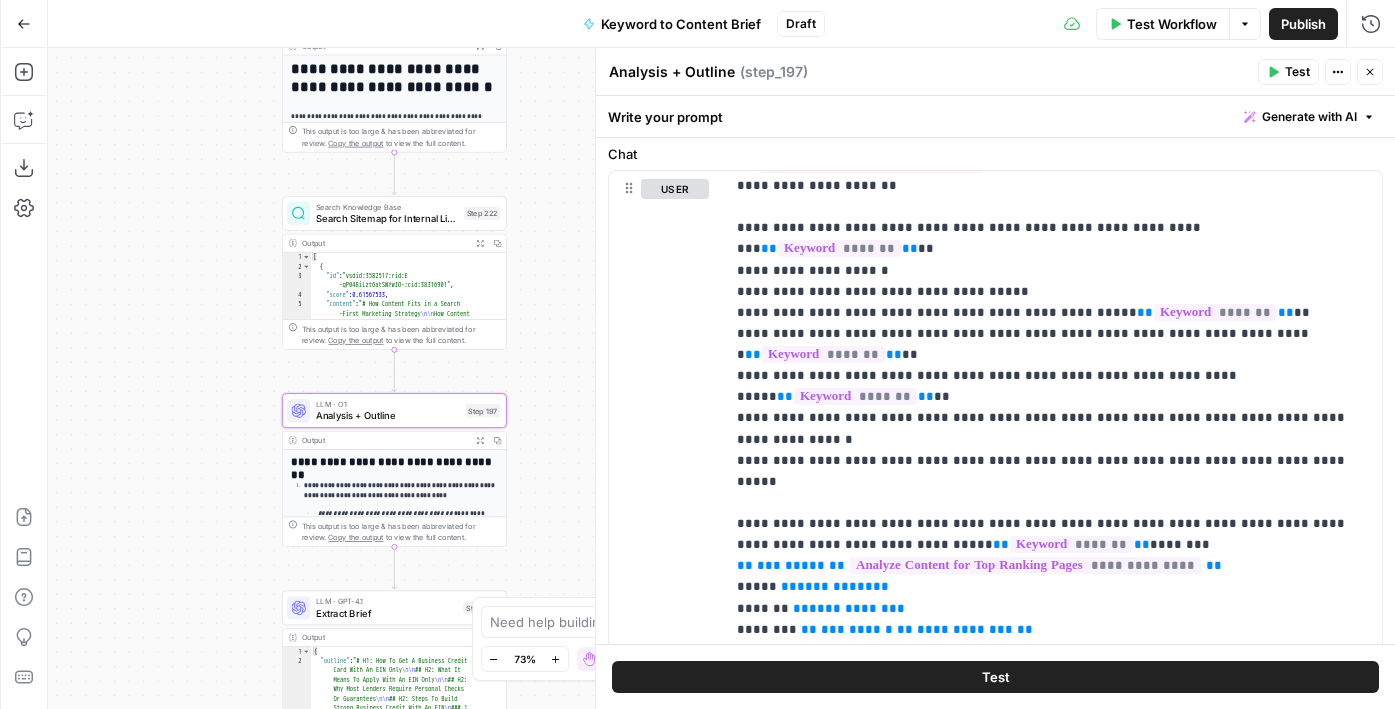 click on "Workflow Set Inputs Inputs Google Search Perform Google Search Step 51 Output Expand Output Copy 1 2 3 4 5 6 {    "search_metadata" :  {      "id" :  "68653e6b4fa3bad98dffd118" ,      "status" :  "Success" ,      "json_endpoint" :  "https://serpapi.com          /searches/123778e5d9046281          /68653e6b4fa3bad98dffd118.json" ,      "pixel_position_endpoint" :  "https          ://serpapi.com/searches          /123778e5d9046281          /68653e6b4fa3bad98dffd118          .json_with_pixel_position" ,     This output is too large & has been abbreviated for review.   Copy the output   to view the full content. Loop Iteration Label if relevant Step 207 Output Expand Output Copy 1 2 3 4 5 6 7 8 9 10 11 12 [    {      "relevant" :  "true"    } ,    {      "relevant" :  "true"    } ,    {      "relevant" :  "true"    } ,    {      "relevant" :  "true"     LLM · GPT-4o Mini Determine if relevant Step 208 Output Expand Output Copy 1 2 3 {    "relevant" :  "true" }" at bounding box center [721, 378] 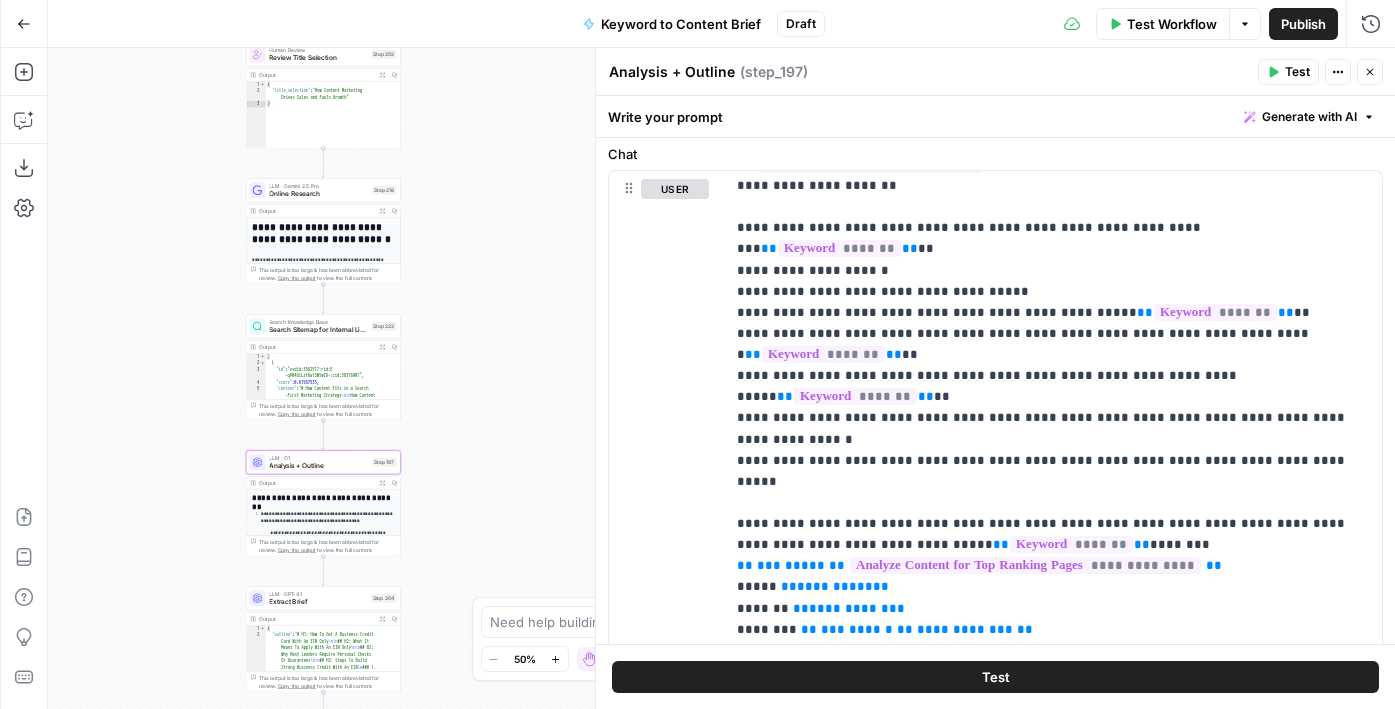 drag, startPoint x: 192, startPoint y: 271, endPoint x: 191, endPoint y: 627, distance: 356.0014 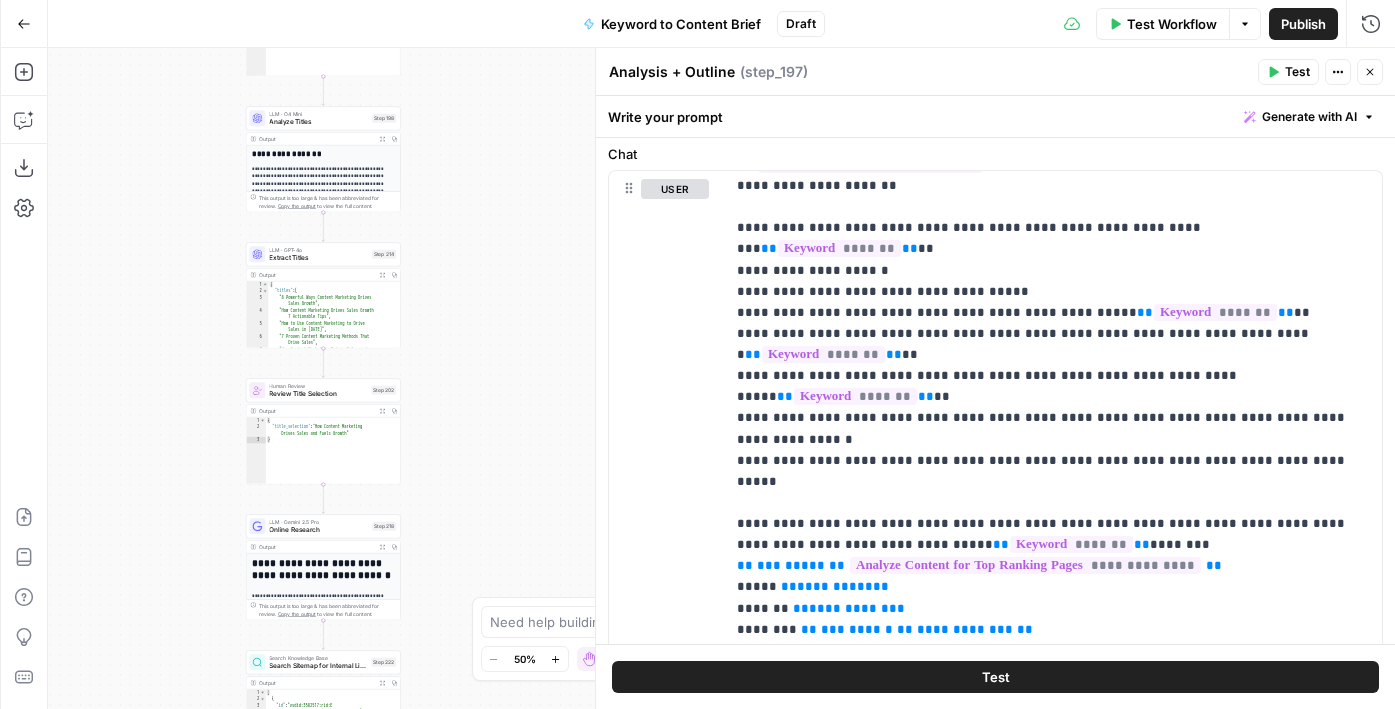 drag, startPoint x: 174, startPoint y: 290, endPoint x: 174, endPoint y: 595, distance: 305 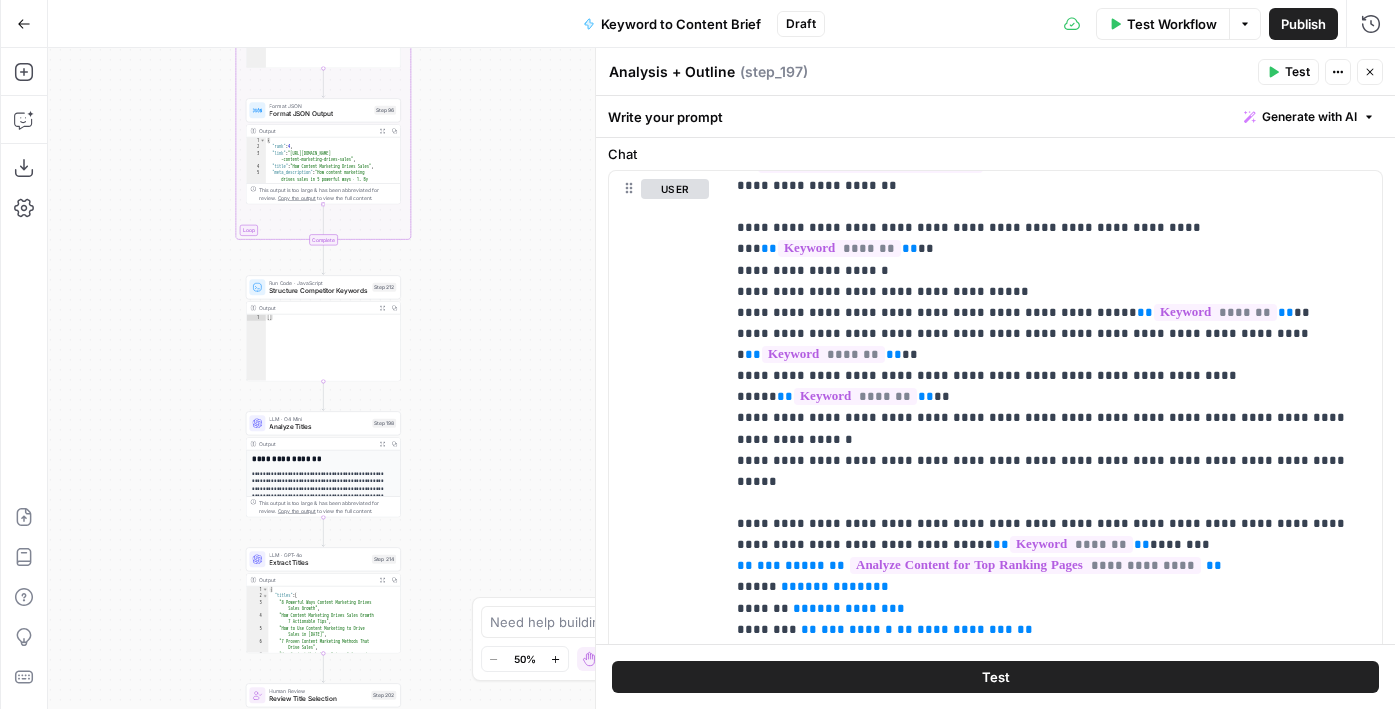 drag, startPoint x: 169, startPoint y: 290, endPoint x: 169, endPoint y: 542, distance: 252 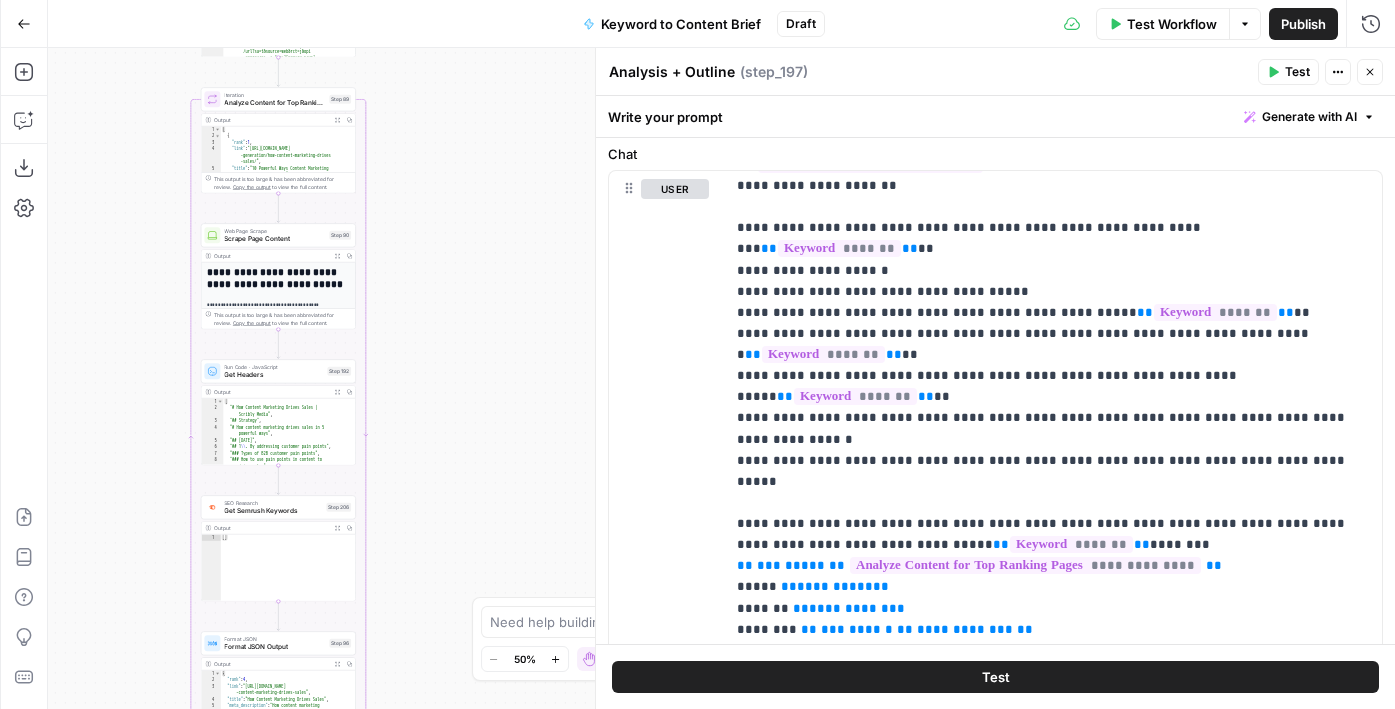 drag, startPoint x: 499, startPoint y: 379, endPoint x: 480, endPoint y: 574, distance: 195.92346 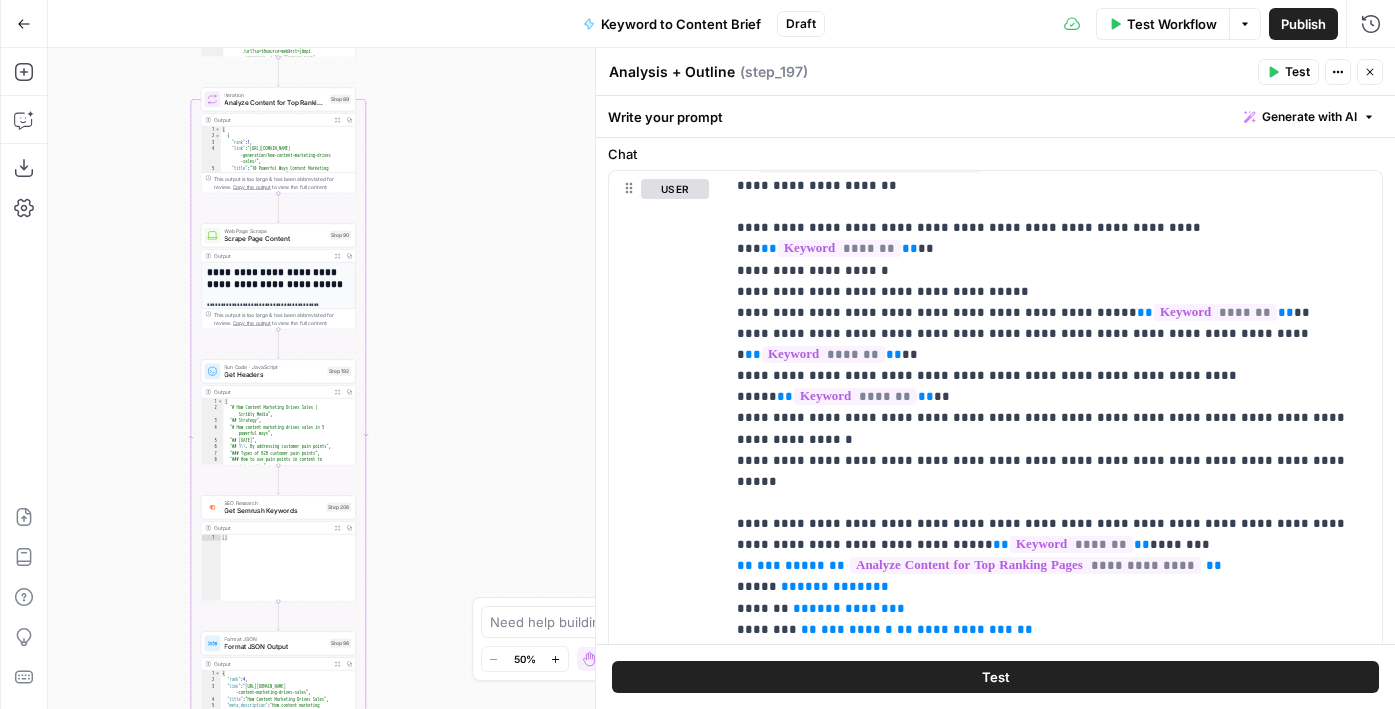 click on "Workflow Set Inputs Inputs Google Search Perform Google Search Step 51 Output Expand Output Copy 1 2 3 4 5 6 {    "search_metadata" :  {      "id" :  "68653e6b4fa3bad98dffd118" ,      "status" :  "Success" ,      "json_endpoint" :  "https://serpapi.com          /searches/123778e5d9046281          /68653e6b4fa3bad98dffd118.json" ,      "pixel_position_endpoint" :  "https          ://serpapi.com/searches          /123778e5d9046281          /68653e6b4fa3bad98dffd118          .json_with_pixel_position" ,     This output is too large & has been abbreviated for review.   Copy the output   to view the full content. Loop Iteration Label if relevant Step 207 Output Expand Output Copy 1 2 3 4 5 6 7 8 9 10 11 12 [    {      "relevant" :  "true"    } ,    {      "relevant" :  "true"    } ,    {      "relevant" :  "true"    } ,    {      "relevant" :  "true"     LLM · GPT-4o Mini Determine if relevant Step 208 Output Expand Output Copy 1 2 3 {    "relevant" :  "true" }" at bounding box center (721, 378) 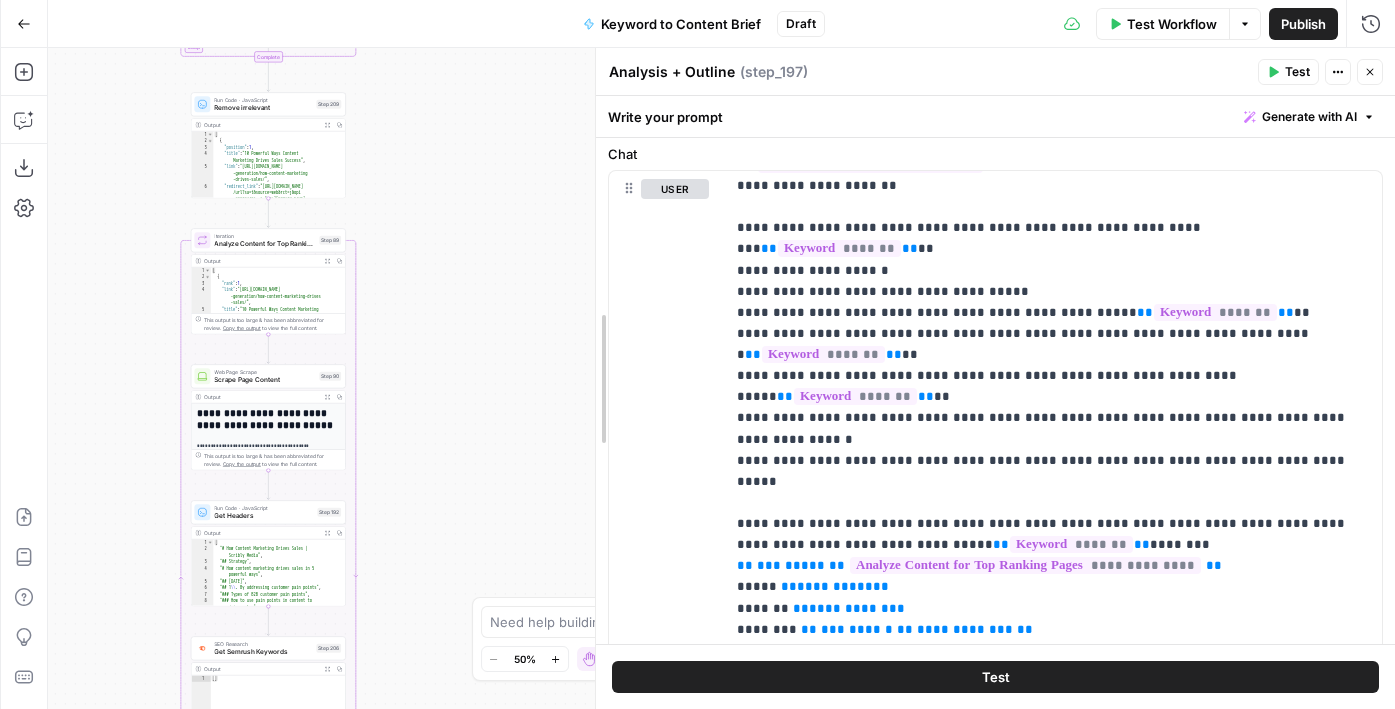 scroll, scrollTop: 849, scrollLeft: 0, axis: vertical 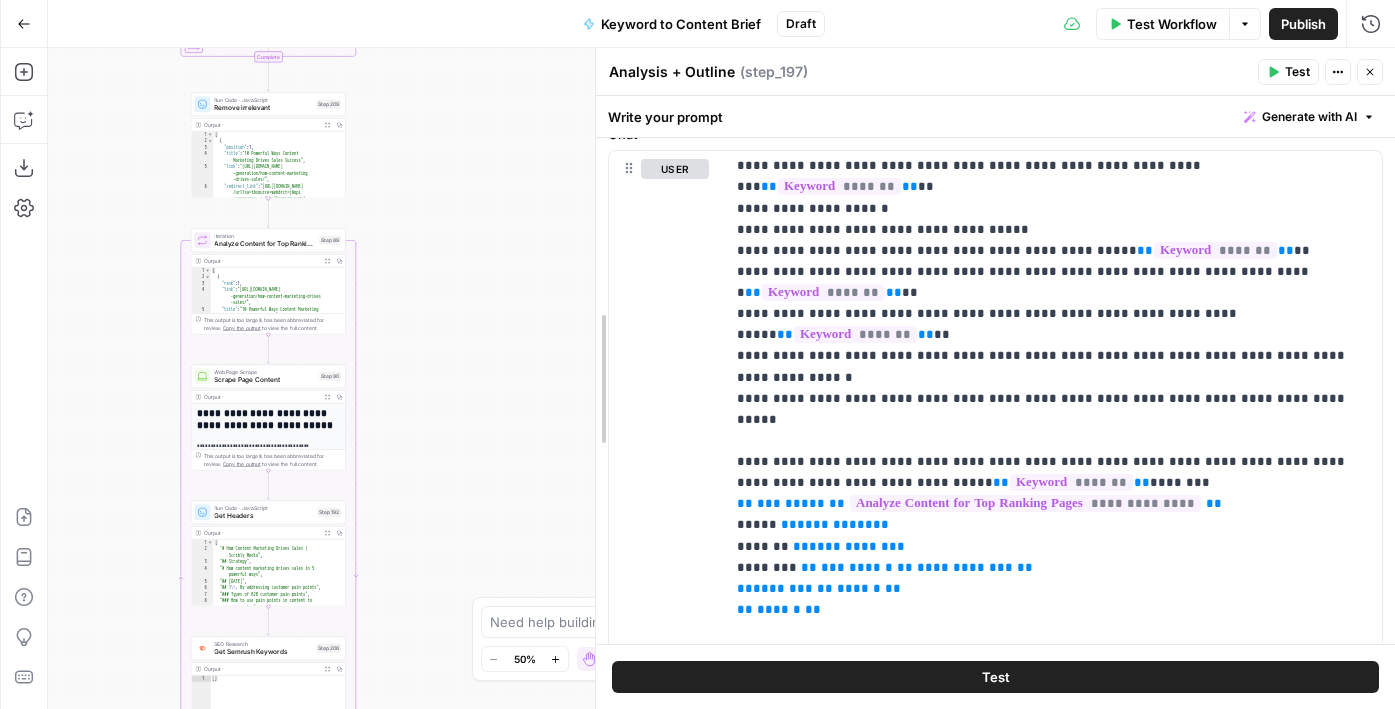 drag, startPoint x: 602, startPoint y: 150, endPoint x: 712, endPoint y: 150, distance: 110 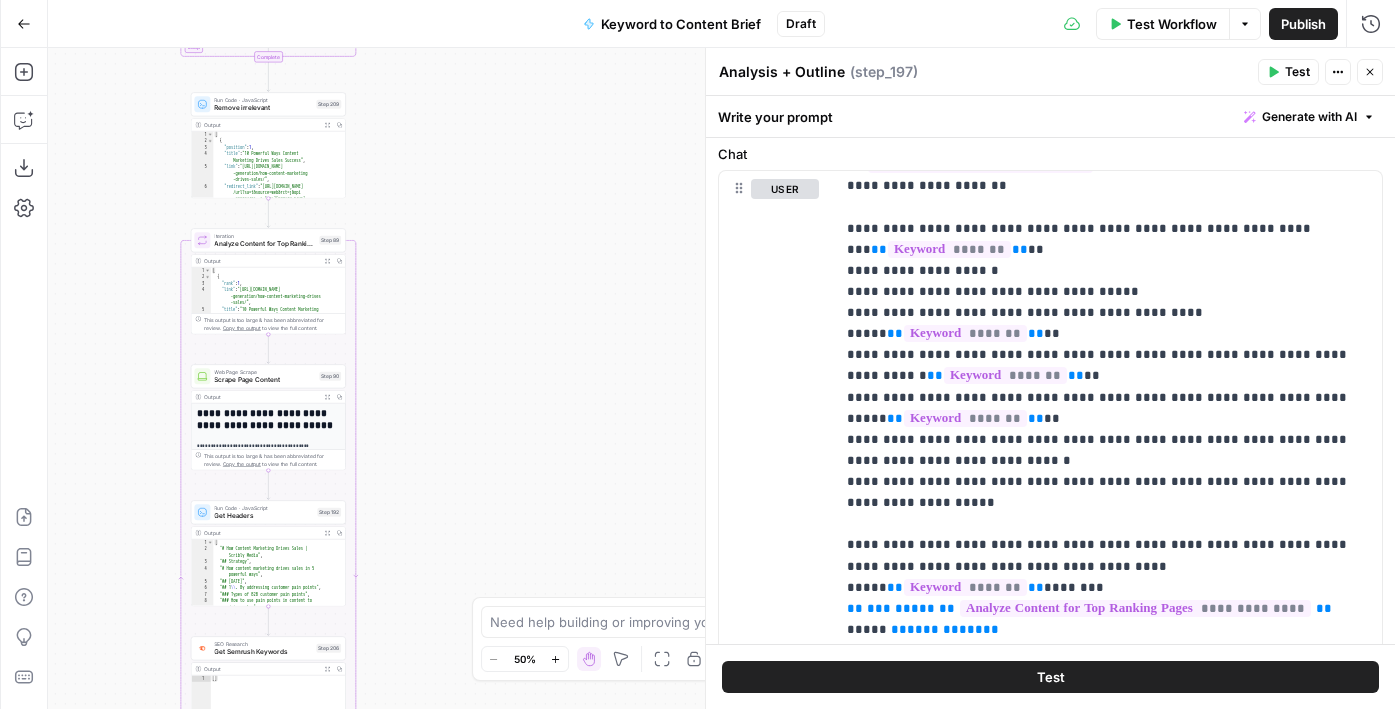 drag, startPoint x: 497, startPoint y: 136, endPoint x: 595, endPoint y: 341, distance: 227.22015 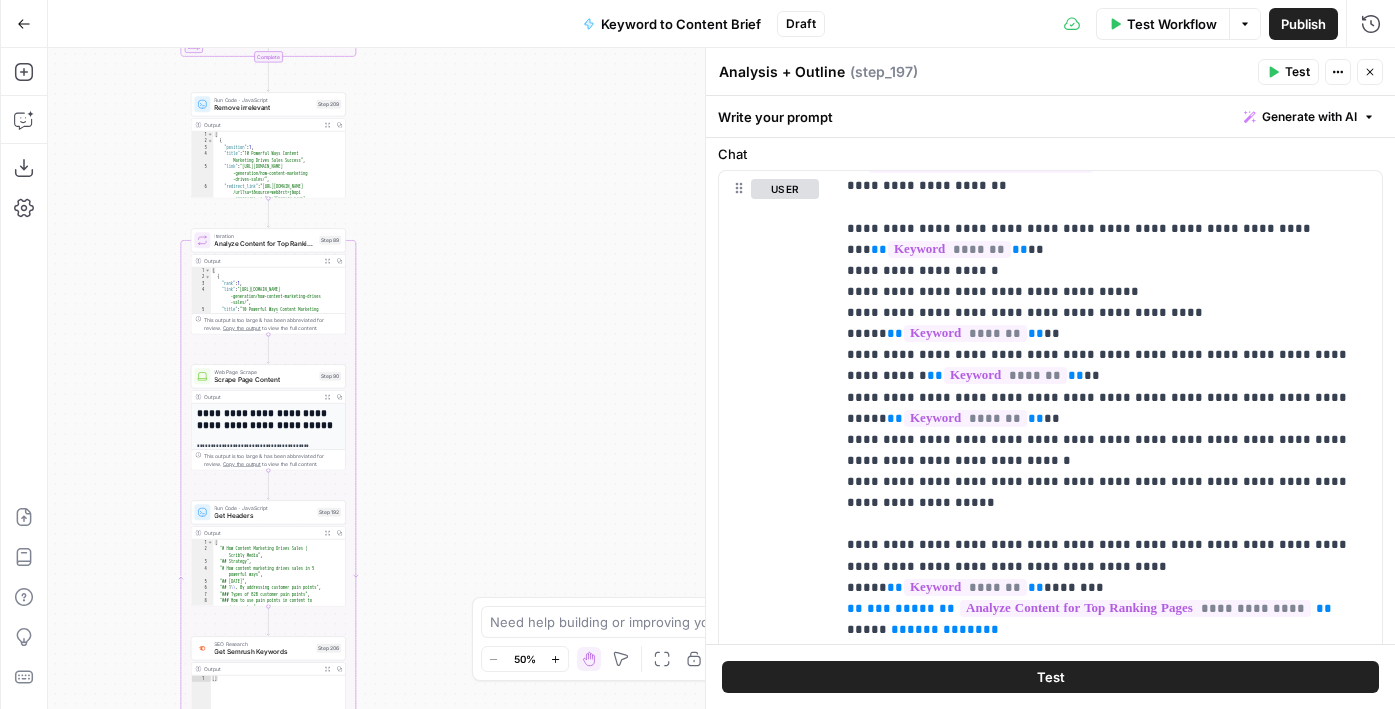 click on "Workflow Set Inputs Inputs Google Search Perform Google Search Step 51 Output Expand Output Copy 1 2 3 4 5 6 {    "search_metadata" :  {      "id" :  "68653e6b4fa3bad98dffd118" ,      "status" :  "Success" ,      "json_endpoint" :  "https://serpapi.com          /searches/123778e5d9046281          /68653e6b4fa3bad98dffd118.json" ,      "pixel_position_endpoint" :  "https          ://serpapi.com/searches          /123778e5d9046281          /68653e6b4fa3bad98dffd118          .json_with_pixel_position" ,     This output is too large & has been abbreviated for review.   Copy the output   to view the full content. Loop Iteration Label if relevant Step 207 Output Expand Output Copy 1 2 3 4 5 6 7 8 9 10 11 12 [    {      "relevant" :  "true"    } ,    {      "relevant" :  "true"    } ,    {      "relevant" :  "true"    } ,    {      "relevant" :  "true"     LLM · GPT-4o Mini Determine if relevant Step 208 Output Expand Output Copy 1 2 3 {    "relevant" :  "true" }" at bounding box center [721, 378] 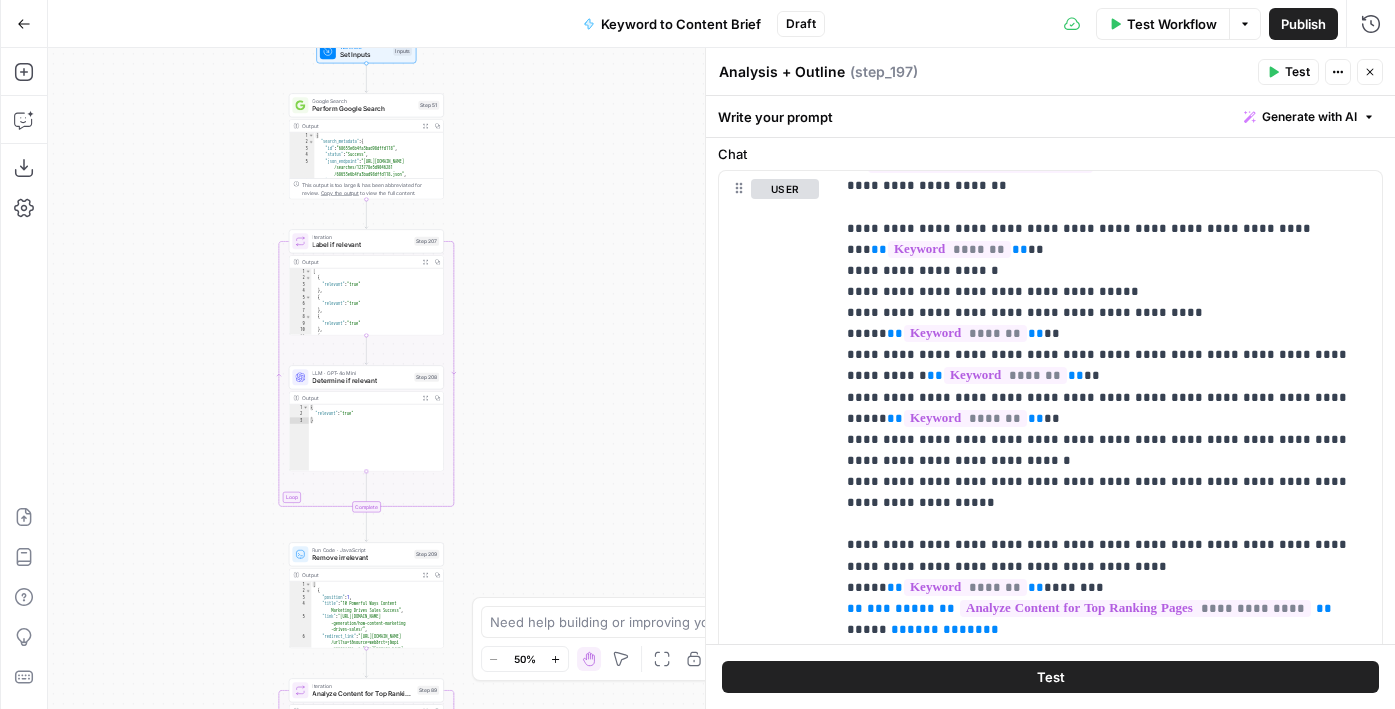 drag, startPoint x: 532, startPoint y: 155, endPoint x: 533, endPoint y: 519, distance: 364.00137 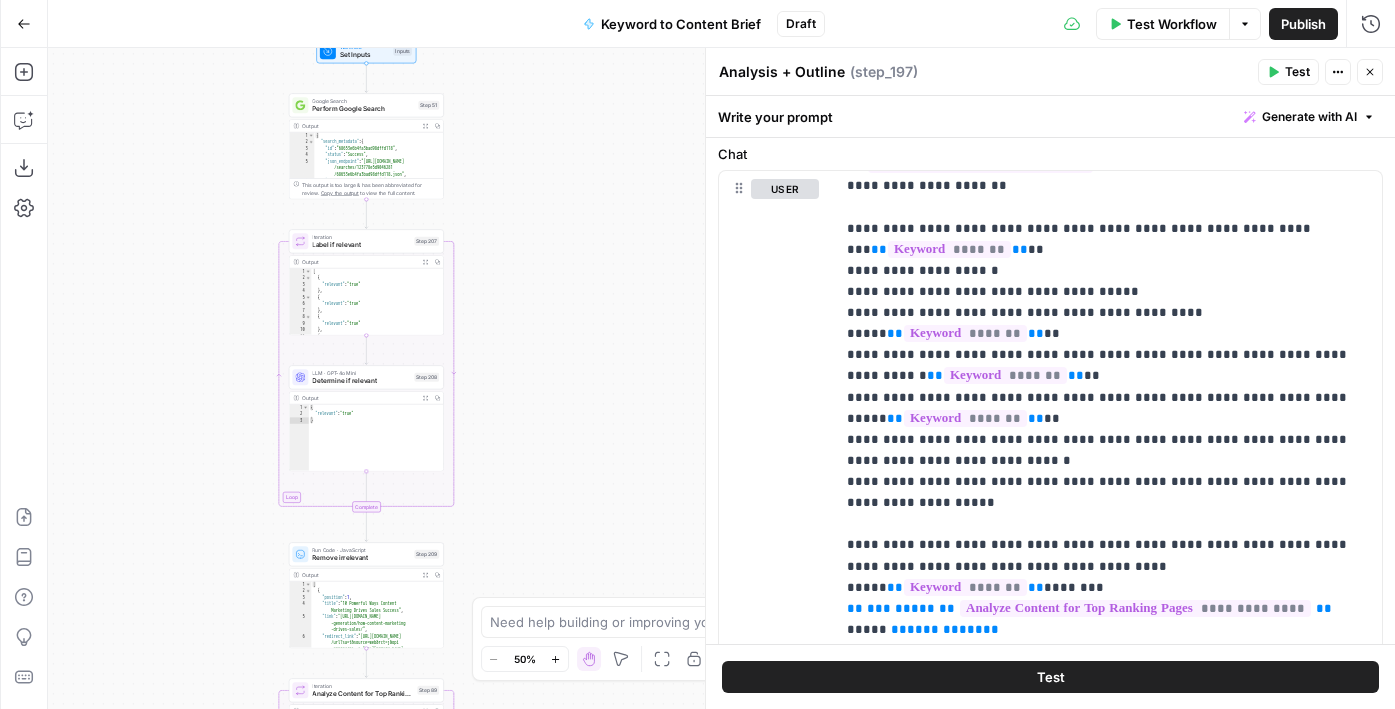 click on "Workflow Set Inputs Inputs Google Search Perform Google Search Step 51 Output Expand Output Copy 1 2 3 4 5 6 {    "search_metadata" :  {      "id" :  "68653e6b4fa3bad98dffd118" ,      "status" :  "Success" ,      "json_endpoint" :  "https://serpapi.com          /searches/123778e5d9046281          /68653e6b4fa3bad98dffd118.json" ,      "pixel_position_endpoint" :  "https          ://serpapi.com/searches          /123778e5d9046281          /68653e6b4fa3bad98dffd118          .json_with_pixel_position" ,     This output is too large & has been abbreviated for review.   Copy the output   to view the full content. Loop Iteration Label if relevant Step 207 Output Expand Output Copy 1 2 3 4 5 6 7 8 9 10 11 12 [    {      "relevant" :  "true"    } ,    {      "relevant" :  "true"    } ,    {      "relevant" :  "true"    } ,    {      "relevant" :  "true"     LLM · GPT-4o Mini Determine if relevant Step 208 Output Expand Output Copy 1 2 3 {    "relevant" :  "true" }" at bounding box center [721, 378] 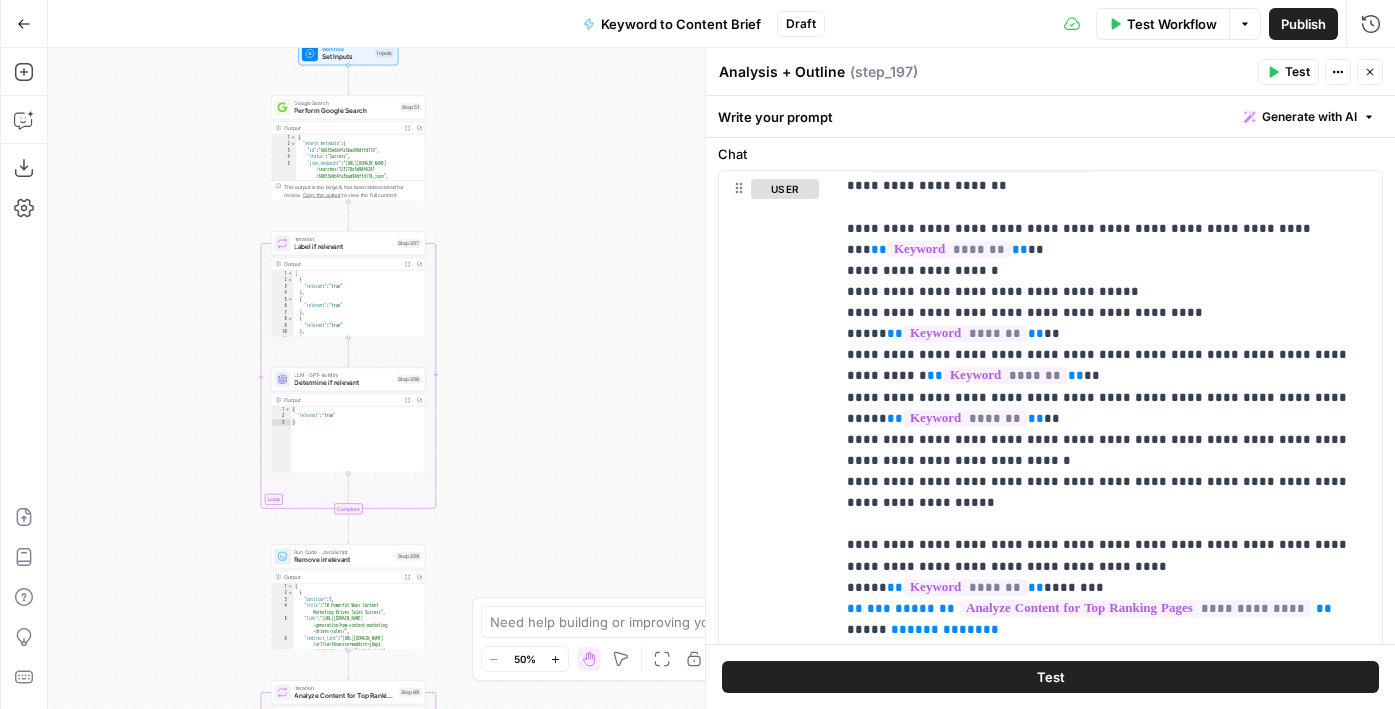 drag, startPoint x: 568, startPoint y: 403, endPoint x: 549, endPoint y: 289, distance: 115.57249 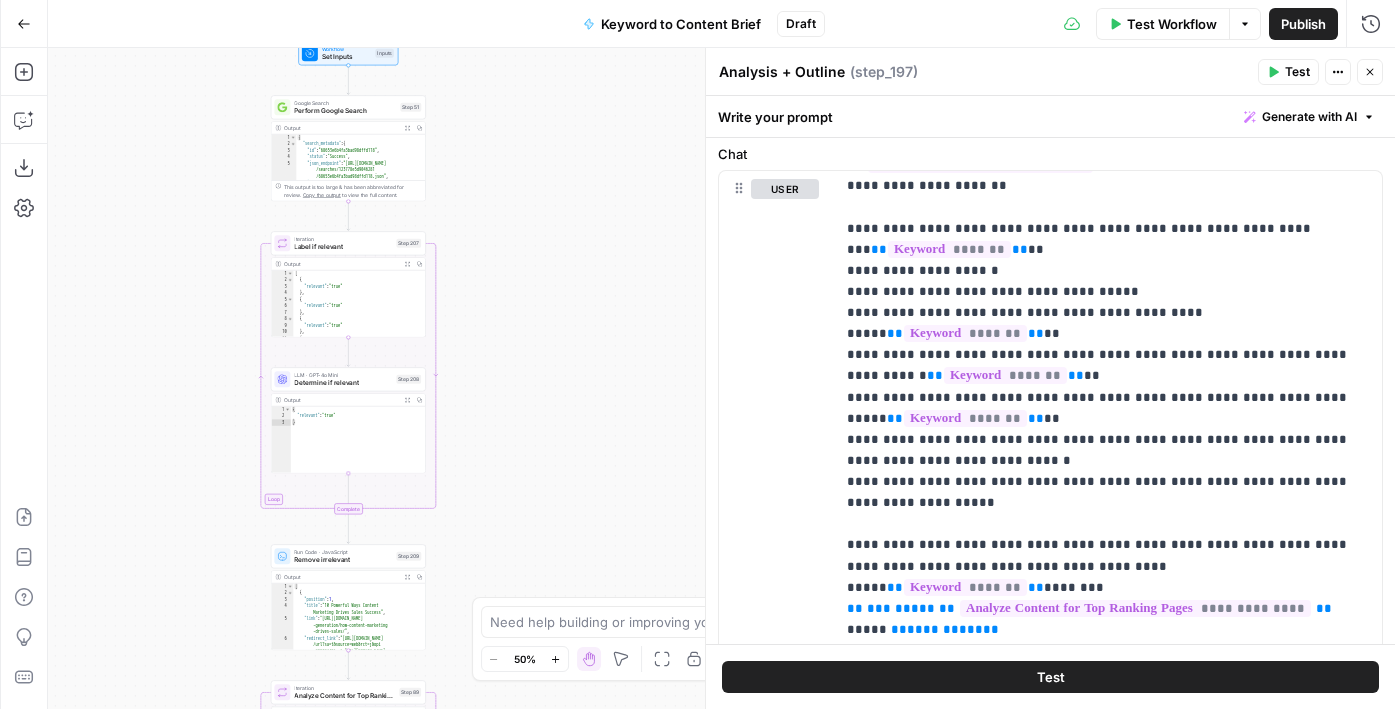 click on "Workflow Set Inputs Inputs Google Search Perform Google Search Step 51 Output Expand Output Copy 1 2 3 4 5 6 {    "search_metadata" :  {      "id" :  "68653e6b4fa3bad98dffd118" ,      "status" :  "Success" ,      "json_endpoint" :  "https://serpapi.com          /searches/123778e5d9046281          /68653e6b4fa3bad98dffd118.json" ,      "pixel_position_endpoint" :  "https          ://serpapi.com/searches          /123778e5d9046281          /68653e6b4fa3bad98dffd118          .json_with_pixel_position" ,     This output is too large & has been abbreviated for review.   Copy the output   to view the full content. Loop Iteration Label if relevant Step 207 Output Expand Output Copy 1 2 3 4 5 6 7 8 9 10 11 12 [    {      "relevant" :  "true"    } ,    {      "relevant" :  "true"    } ,    {      "relevant" :  "true"    } ,    {      "relevant" :  "true"     LLM · GPT-4o Mini Determine if relevant Step 208 Output Expand Output Copy 1 2 3 {    "relevant" :  "true" }" at bounding box center (721, 378) 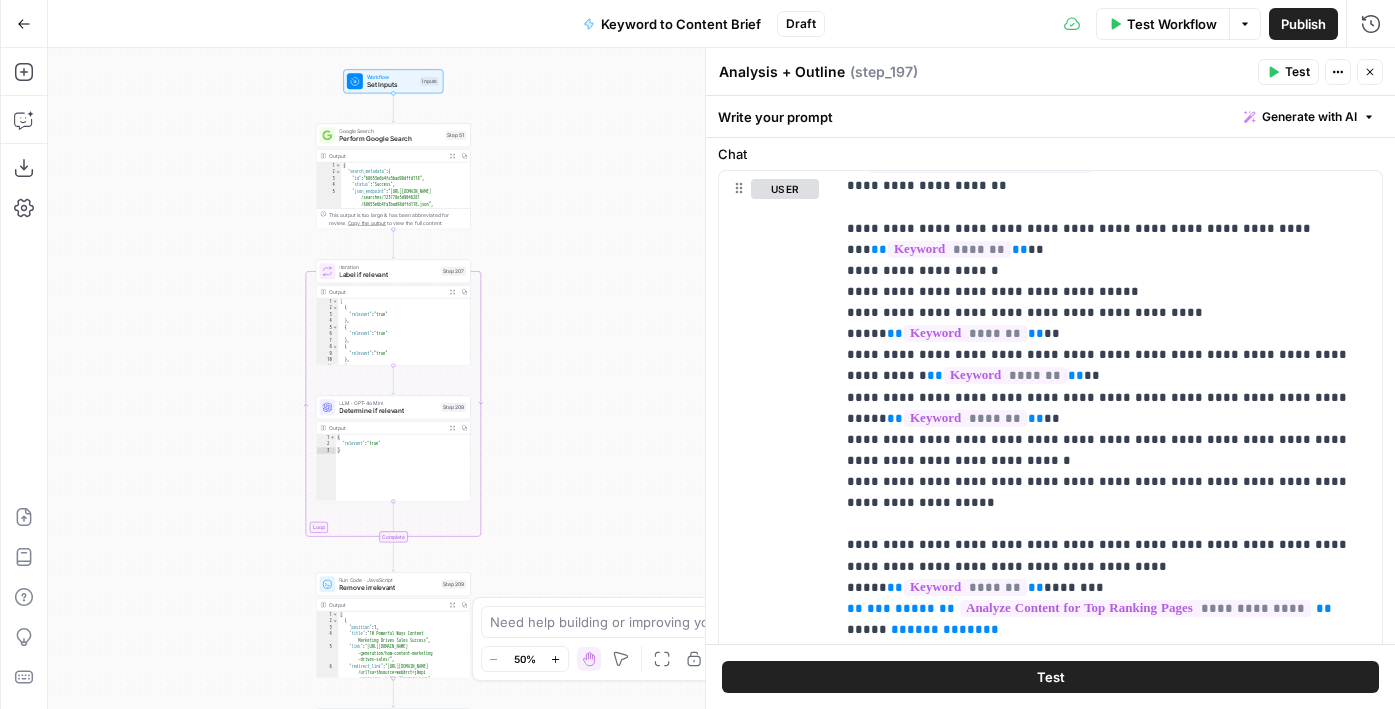 drag, startPoint x: 487, startPoint y: 143, endPoint x: 530, endPoint y: 168, distance: 49.73932 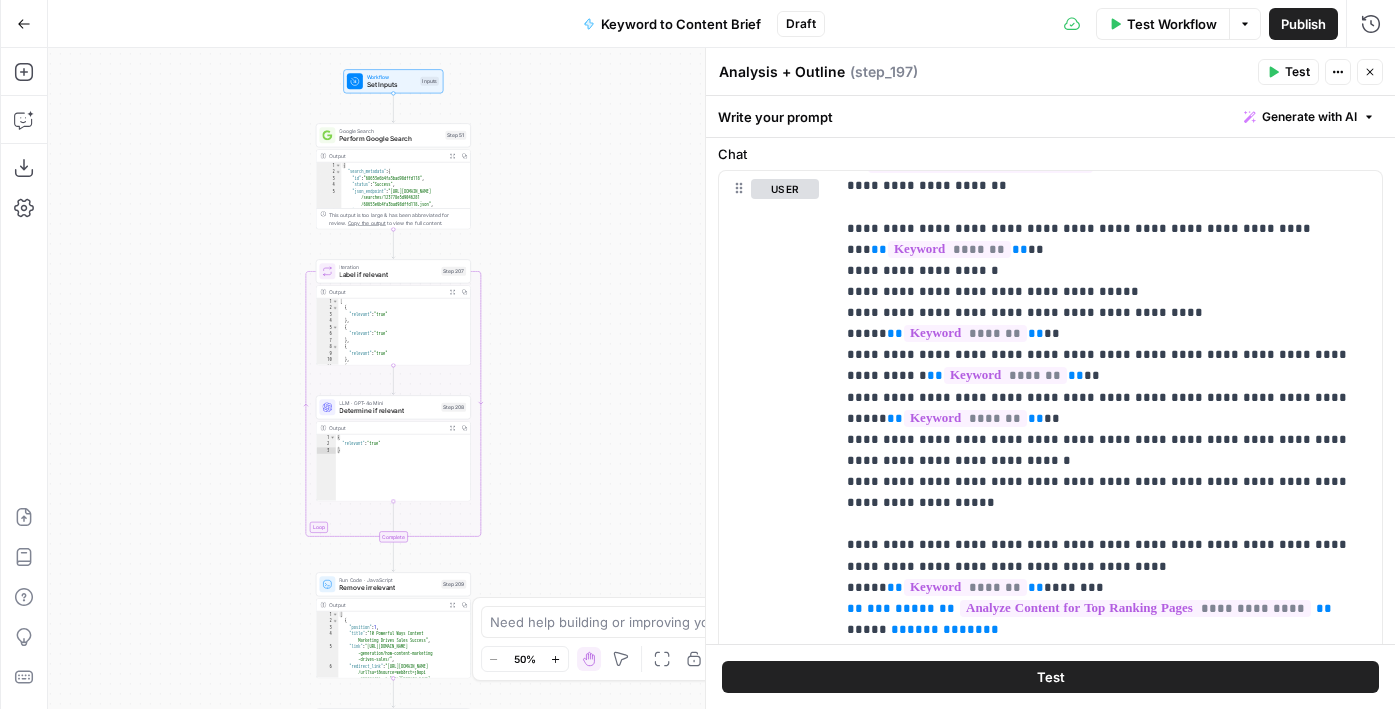 click on "Workflow Set Inputs Inputs Google Search Perform Google Search Step 51 Output Expand Output Copy 1 2 3 4 5 6 {    "search_metadata" :  {      "id" :  "68653e6b4fa3bad98dffd118" ,      "status" :  "Success" ,      "json_endpoint" :  "https://serpapi.com          /searches/123778e5d9046281          /68653e6b4fa3bad98dffd118.json" ,      "pixel_position_endpoint" :  "https          ://serpapi.com/searches          /123778e5d9046281          /68653e6b4fa3bad98dffd118          .json_with_pixel_position" ,     This output is too large & has been abbreviated for review.   Copy the output   to view the full content. Loop Iteration Label if relevant Step 207 Output Expand Output Copy 1 2 3 4 5 6 7 8 9 10 11 12 [    {      "relevant" :  "true"    } ,    {      "relevant" :  "true"    } ,    {      "relevant" :  "true"    } ,    {      "relevant" :  "true"     LLM · GPT-4o Mini Determine if relevant Step 208 Output Expand Output Copy 1 2 3 {    "relevant" :  "true" }" at bounding box center [721, 378] 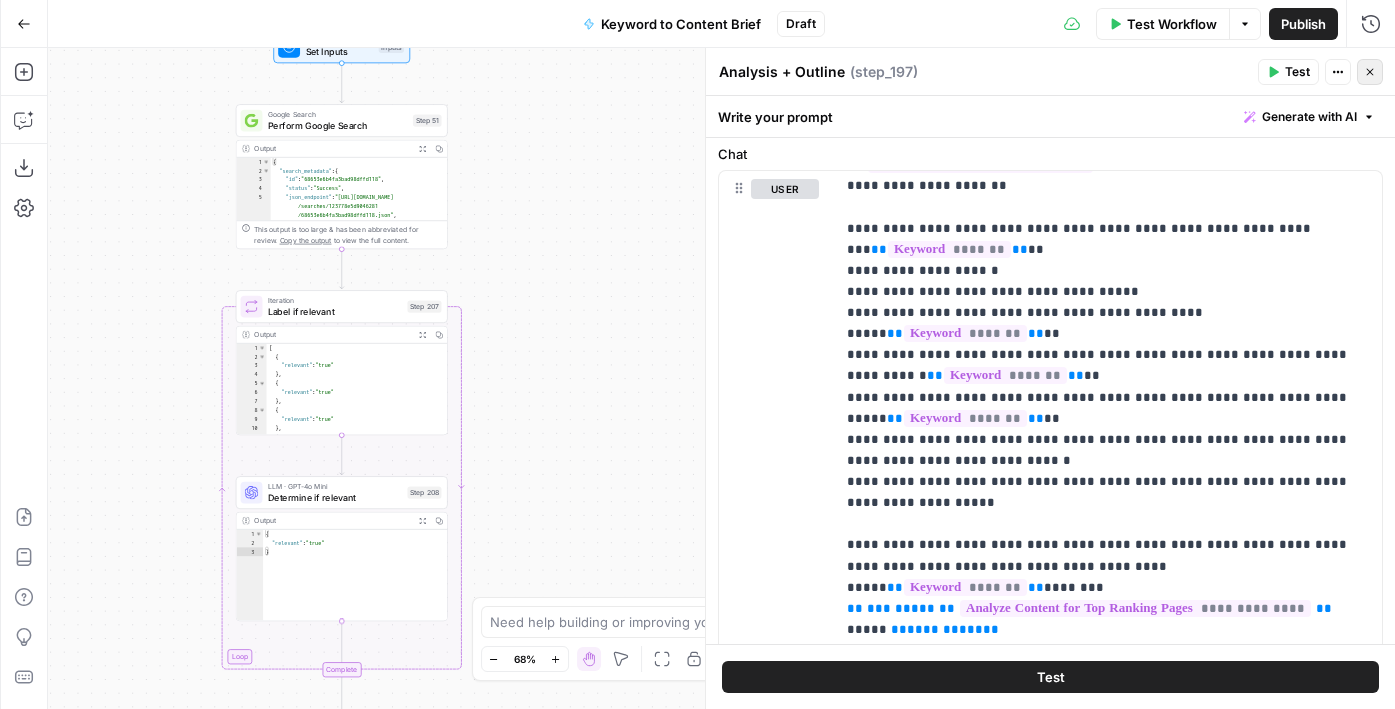 click 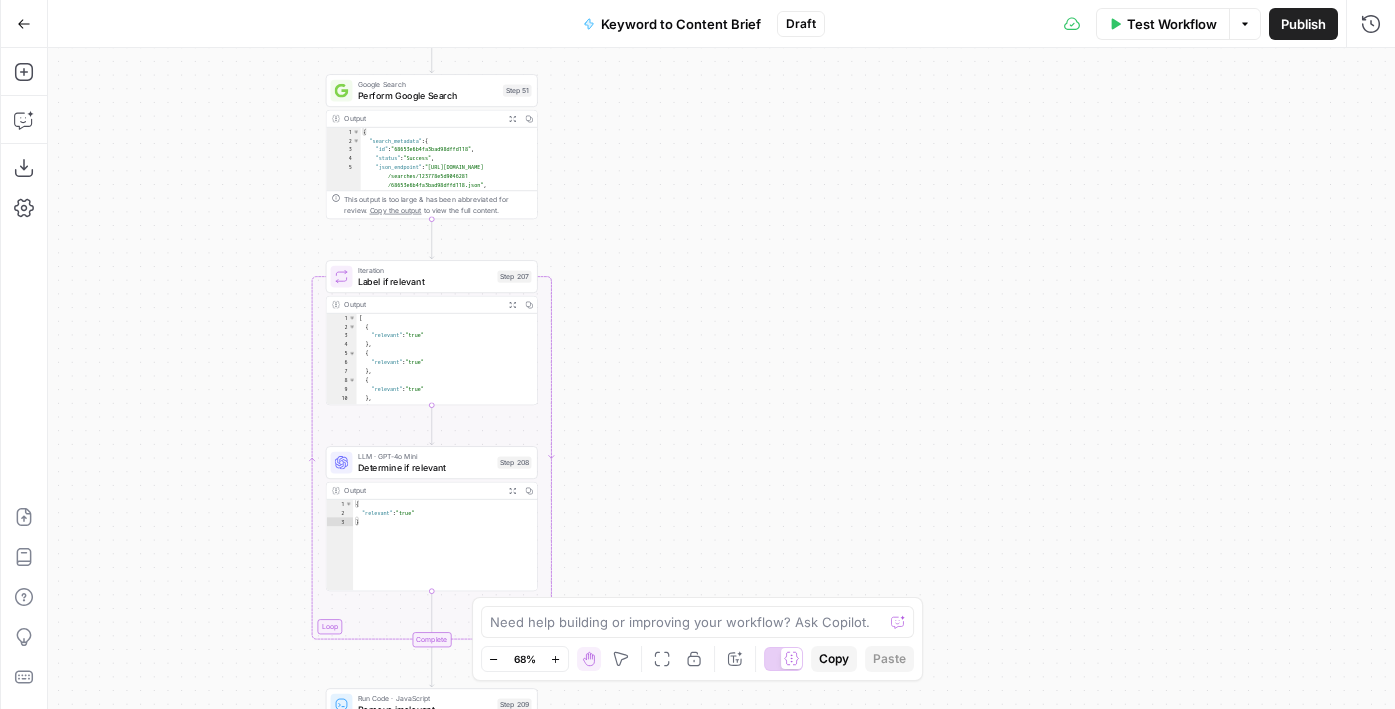 drag, startPoint x: 678, startPoint y: 224, endPoint x: 771, endPoint y: 193, distance: 98.03061 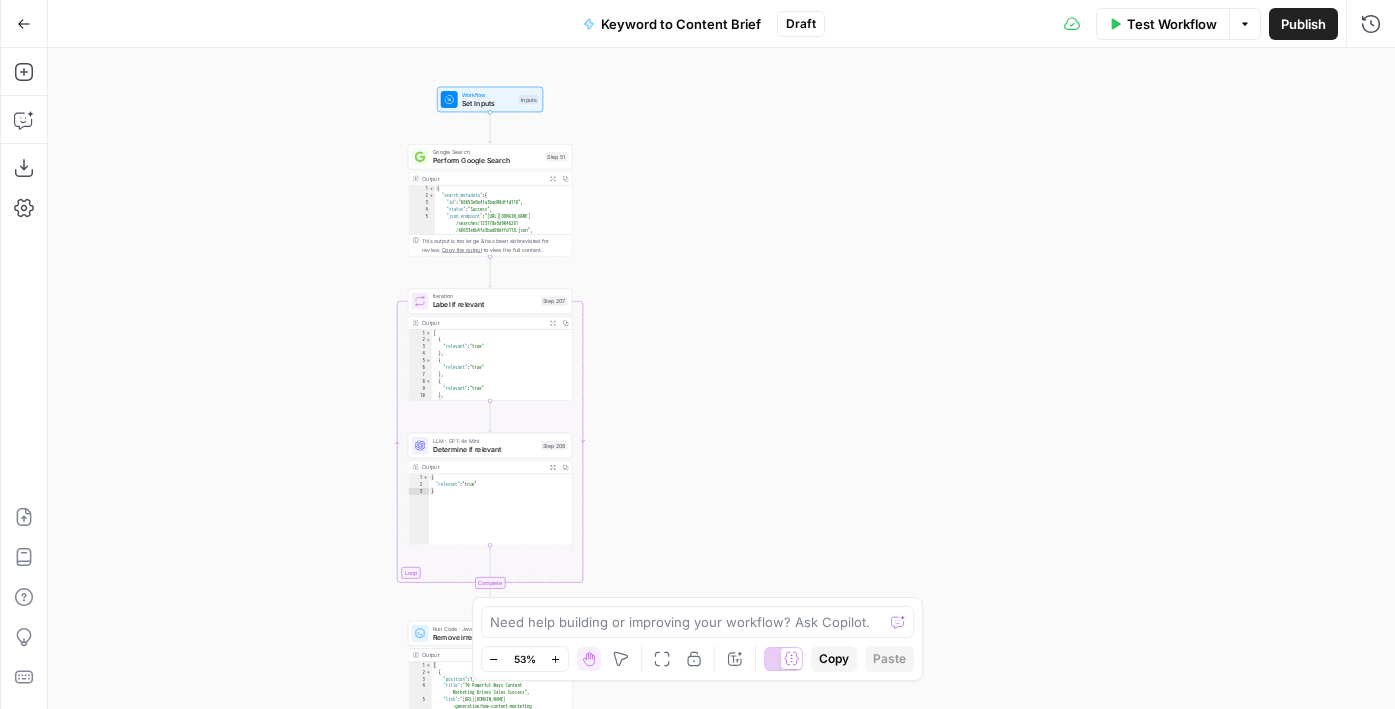 drag, startPoint x: 771, startPoint y: 193, endPoint x: 747, endPoint y: 236, distance: 49.24429 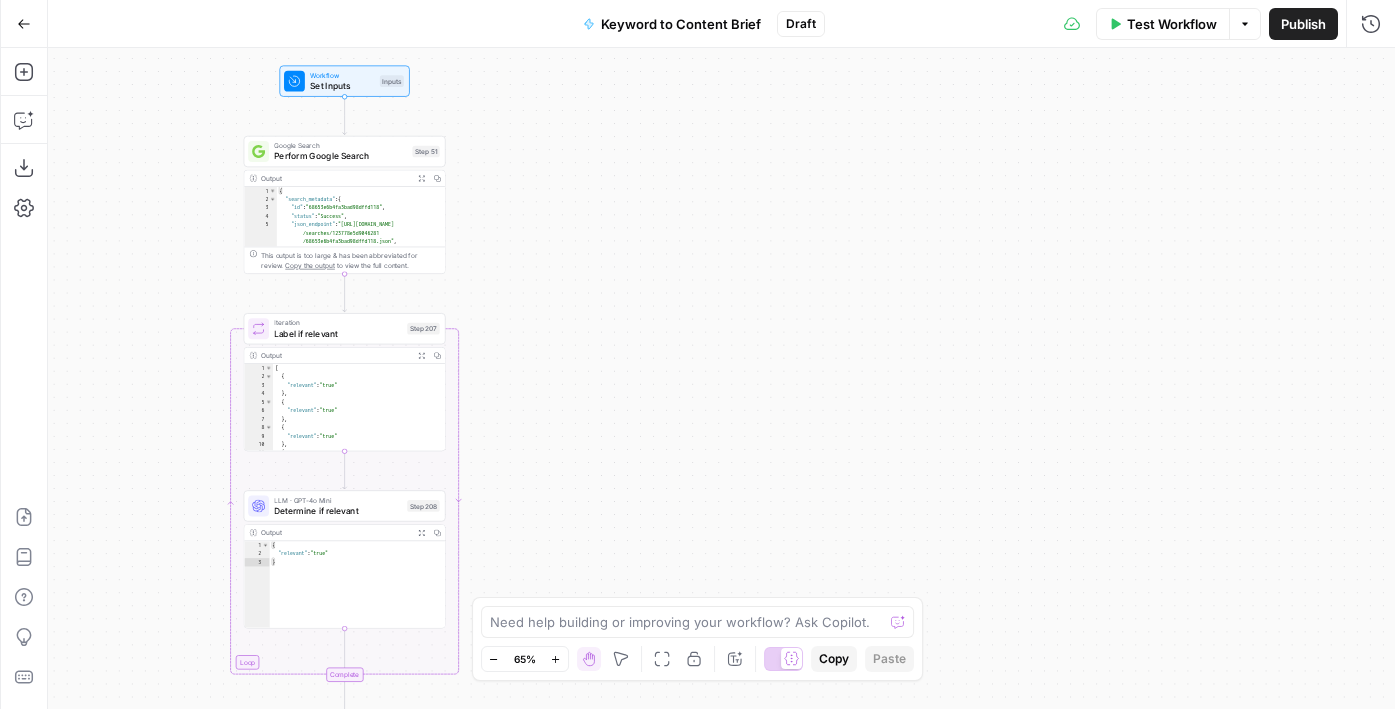 drag, startPoint x: 799, startPoint y: 434, endPoint x: 713, endPoint y: 449, distance: 87.29834 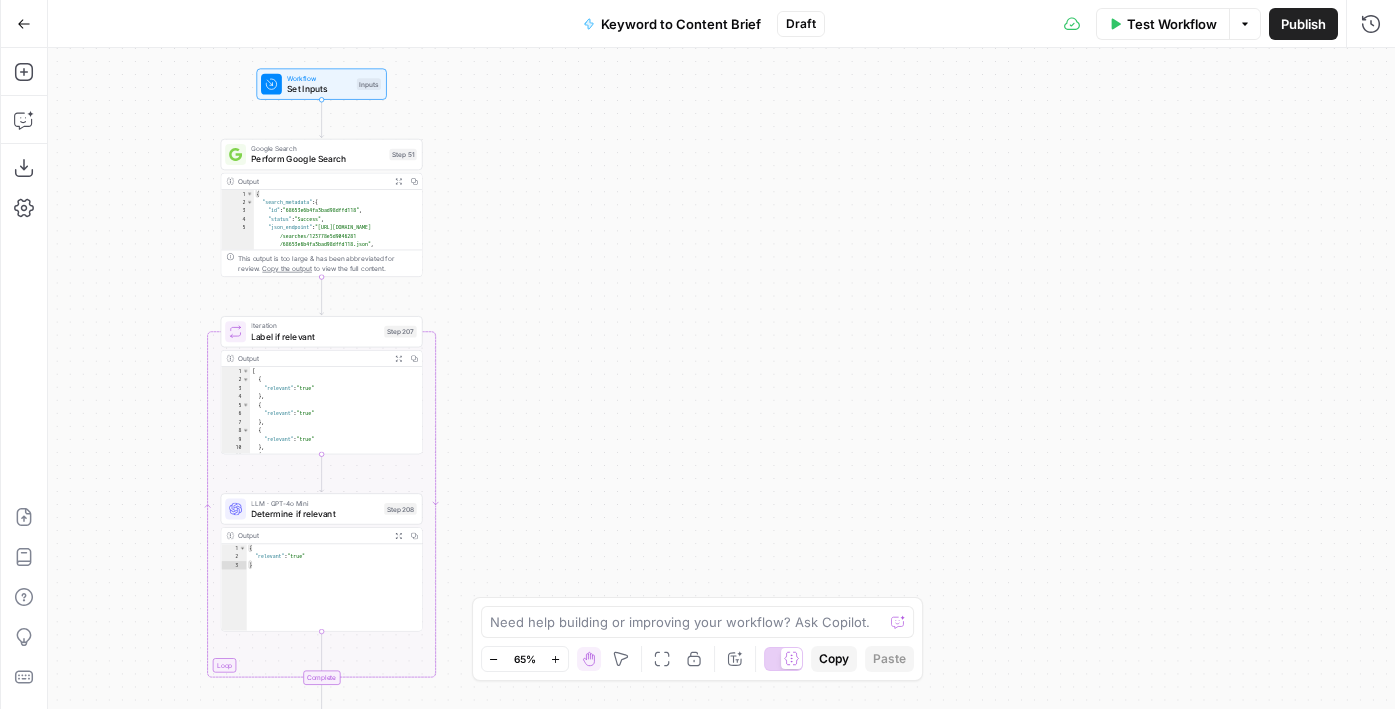 drag, startPoint x: 782, startPoint y: 261, endPoint x: 756, endPoint y: 265, distance: 26.305893 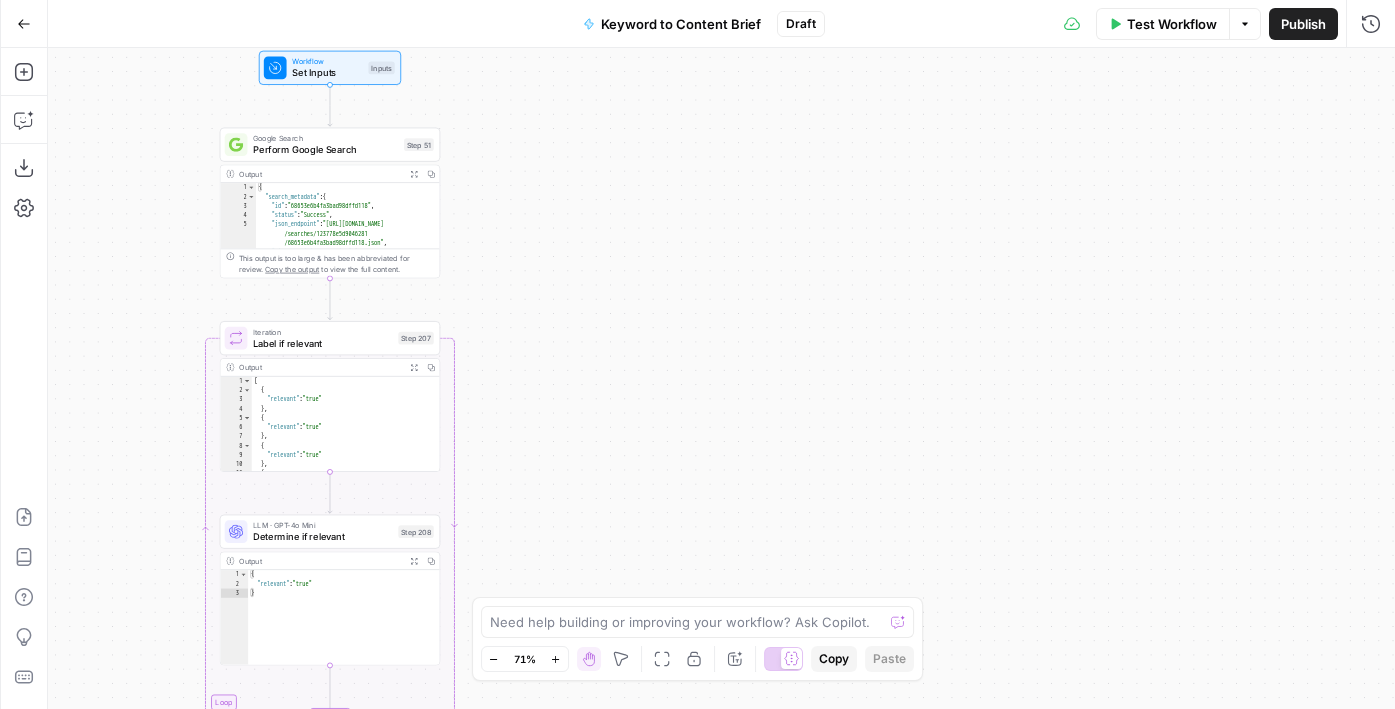drag, startPoint x: 583, startPoint y: 242, endPoint x: 625, endPoint y: 247, distance: 42.296574 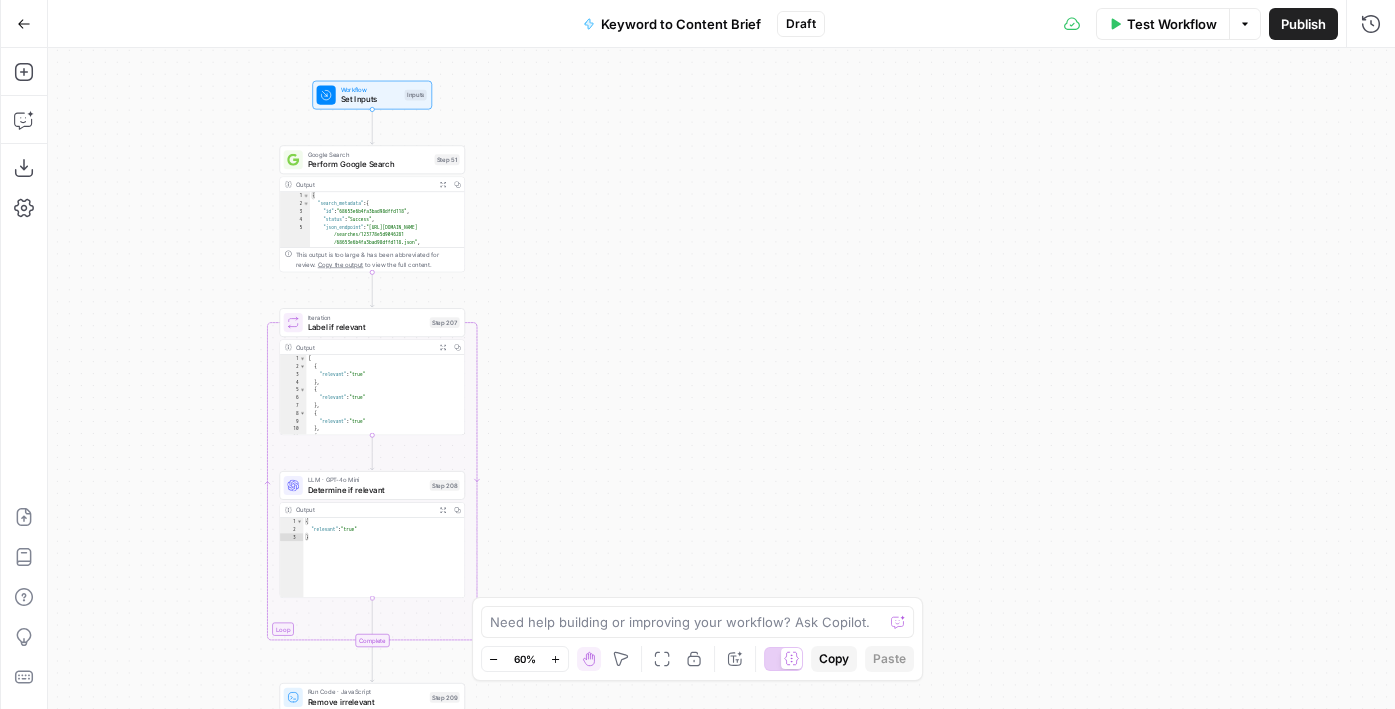drag, startPoint x: 625, startPoint y: 247, endPoint x: 611, endPoint y: 236, distance: 17.804493 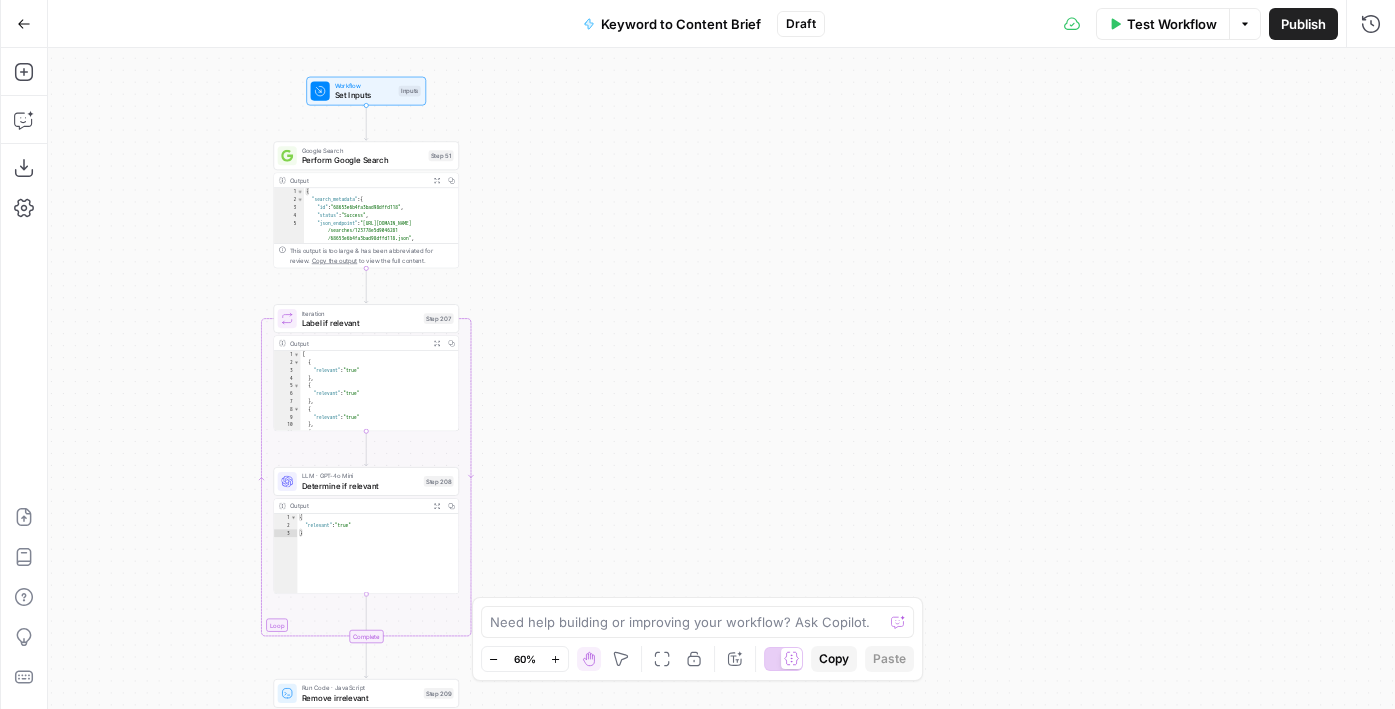 drag, startPoint x: 595, startPoint y: 328, endPoint x: 595, endPoint y: -1, distance: 329 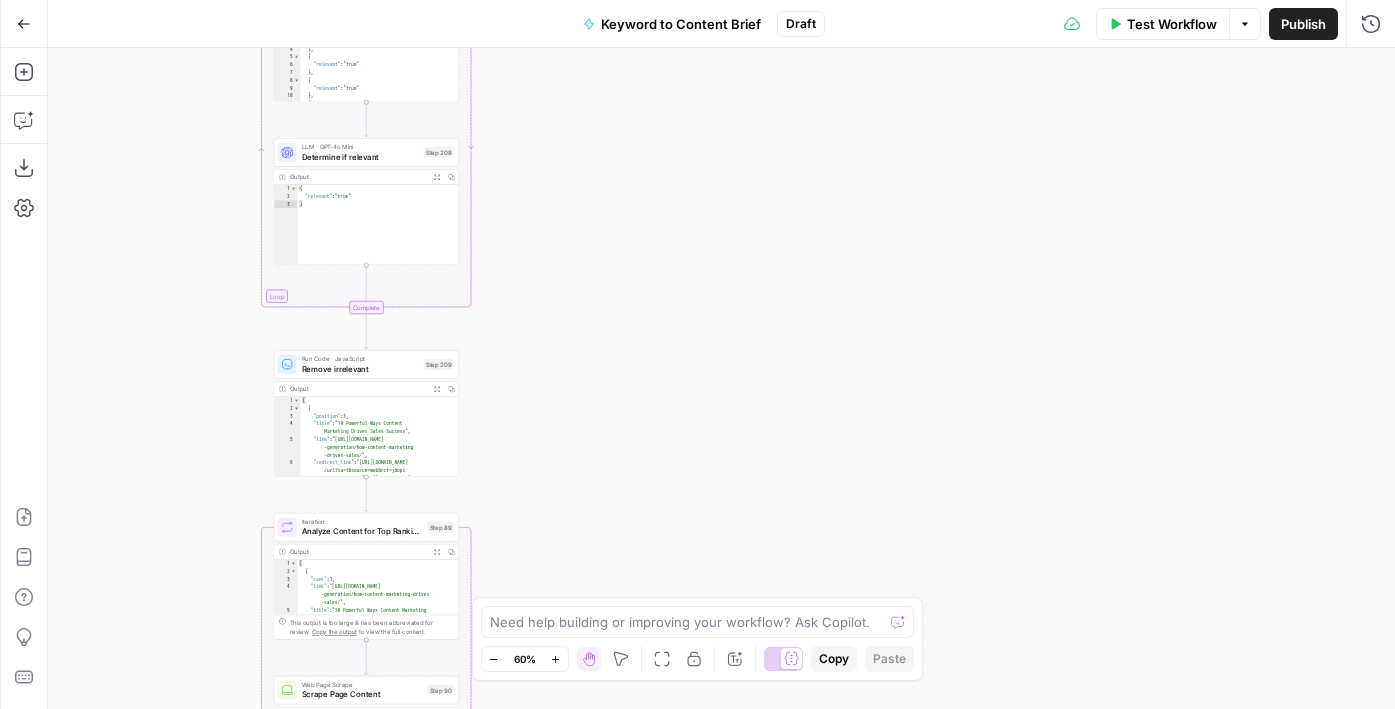 drag, startPoint x: 609, startPoint y: 391, endPoint x: 598, endPoint y: 131, distance: 260.23257 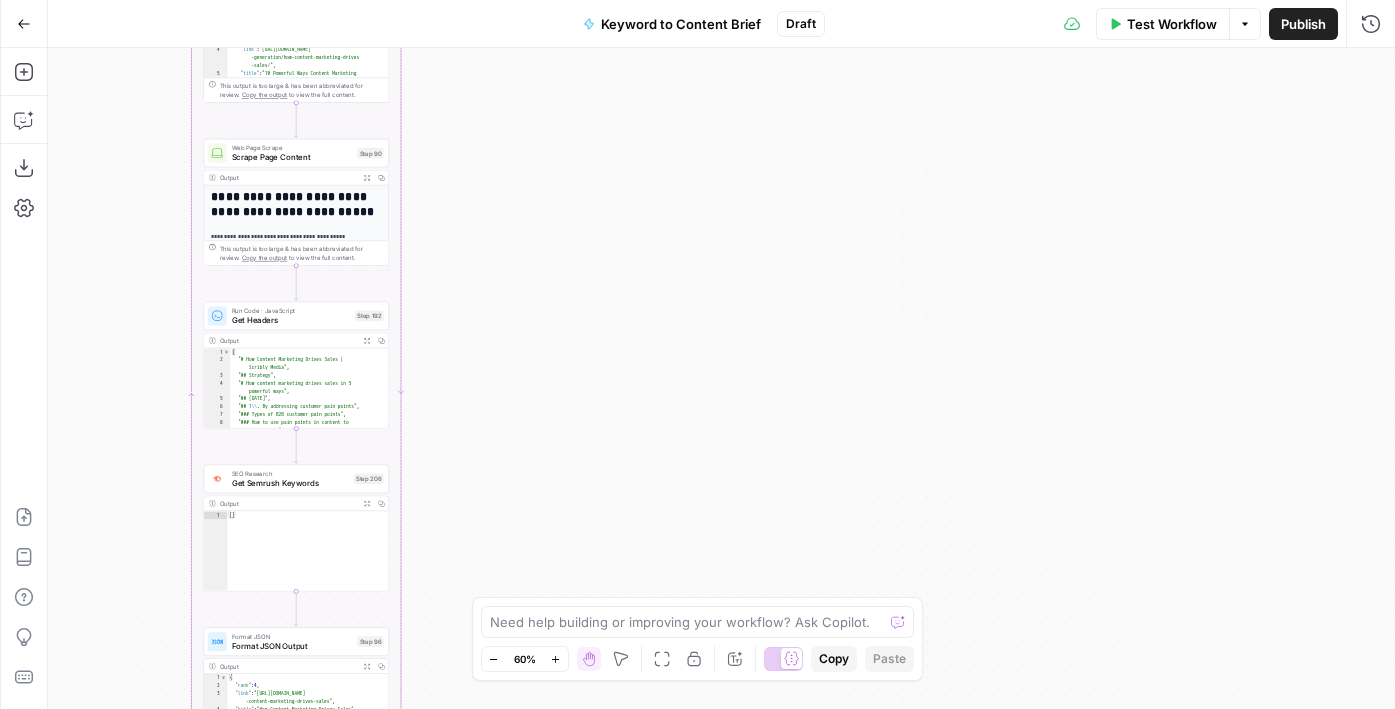 drag, startPoint x: 614, startPoint y: 539, endPoint x: 543, endPoint y: 181, distance: 364.9726 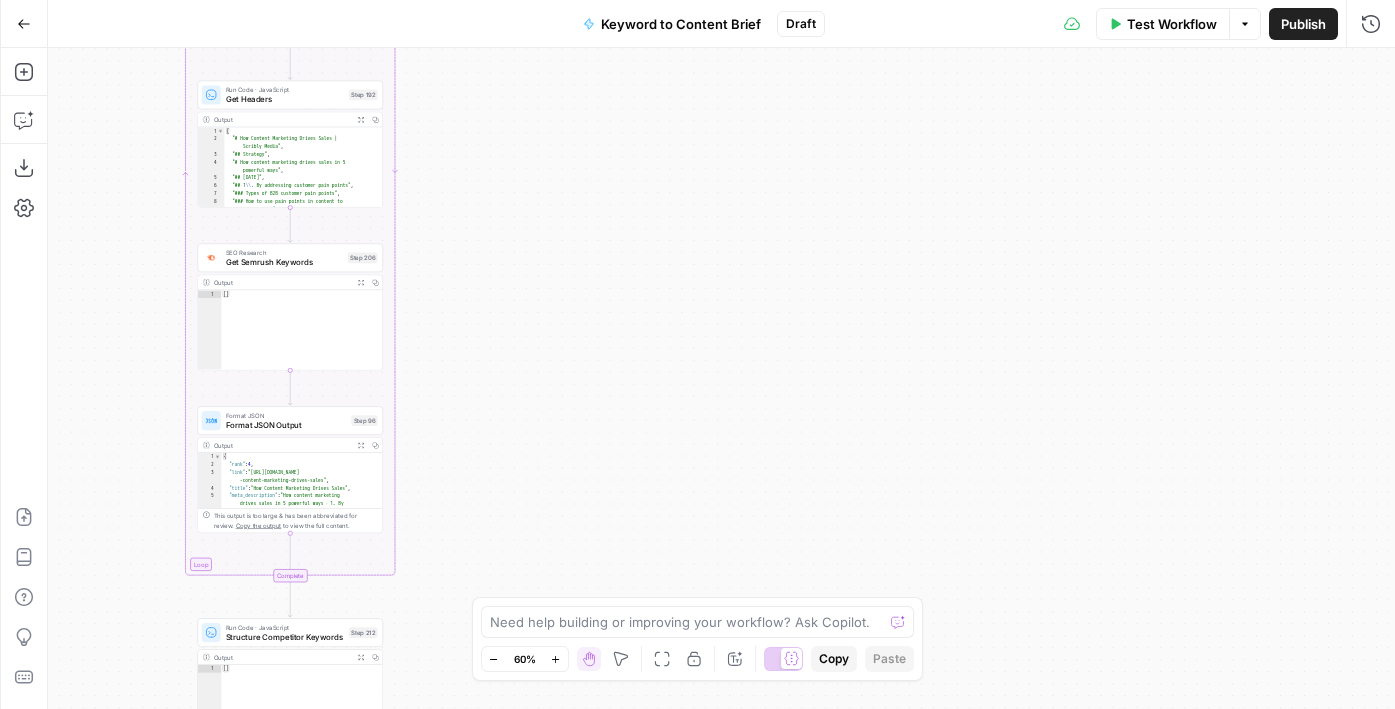 drag, startPoint x: 544, startPoint y: 468, endPoint x: 550, endPoint y: 342, distance: 126.14278 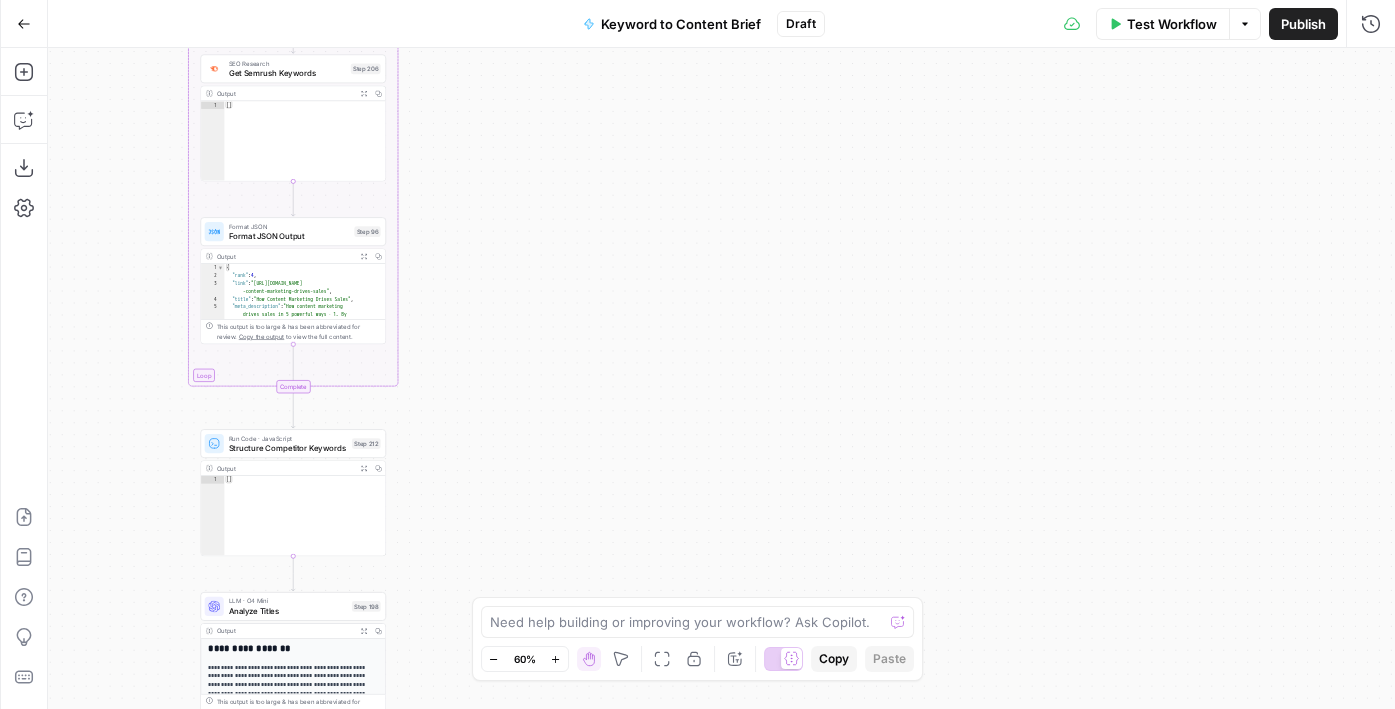 drag, startPoint x: 478, startPoint y: 438, endPoint x: 481, endPoint y: 249, distance: 189.0238 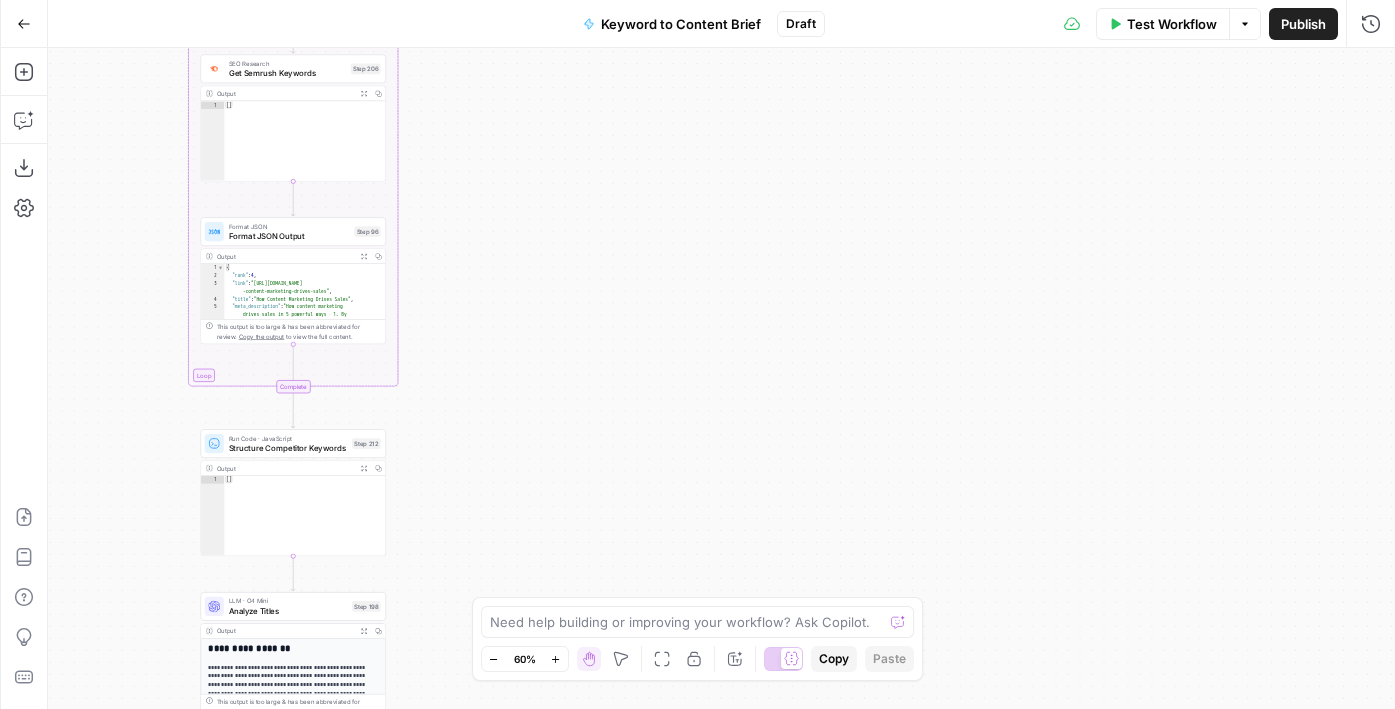 click on "Workflow Set Inputs Inputs Google Search Perform Google Search Step 51 Output Expand Output Copy 1 2 3 4 5 6 {    "search_metadata" :  {      "id" :  "68653e6b4fa3bad98dffd118" ,      "status" :  "Success" ,      "json_endpoint" :  "https://serpapi.com          /searches/123778e5d9046281          /68653e6b4fa3bad98dffd118.json" ,      "pixel_position_endpoint" :  "https          ://serpapi.com/searches          /123778e5d9046281          /68653e6b4fa3bad98dffd118          .json_with_pixel_position" ,     This output is too large & has been abbreviated for review.   Copy the output   to view the full content. Loop Iteration Label if relevant Step 207 Output Expand Output Copy 1 2 3 4 5 6 7 8 9 10 11 12 [    {      "relevant" :  "true"    } ,    {      "relevant" :  "true"    } ,    {      "relevant" :  "true"    } ,    {      "relevant" :  "true"     LLM · GPT-4o Mini Determine if relevant Step 208 Output Expand Output Copy 1 2 3 {    "relevant" :  "true" }" at bounding box center (721, 378) 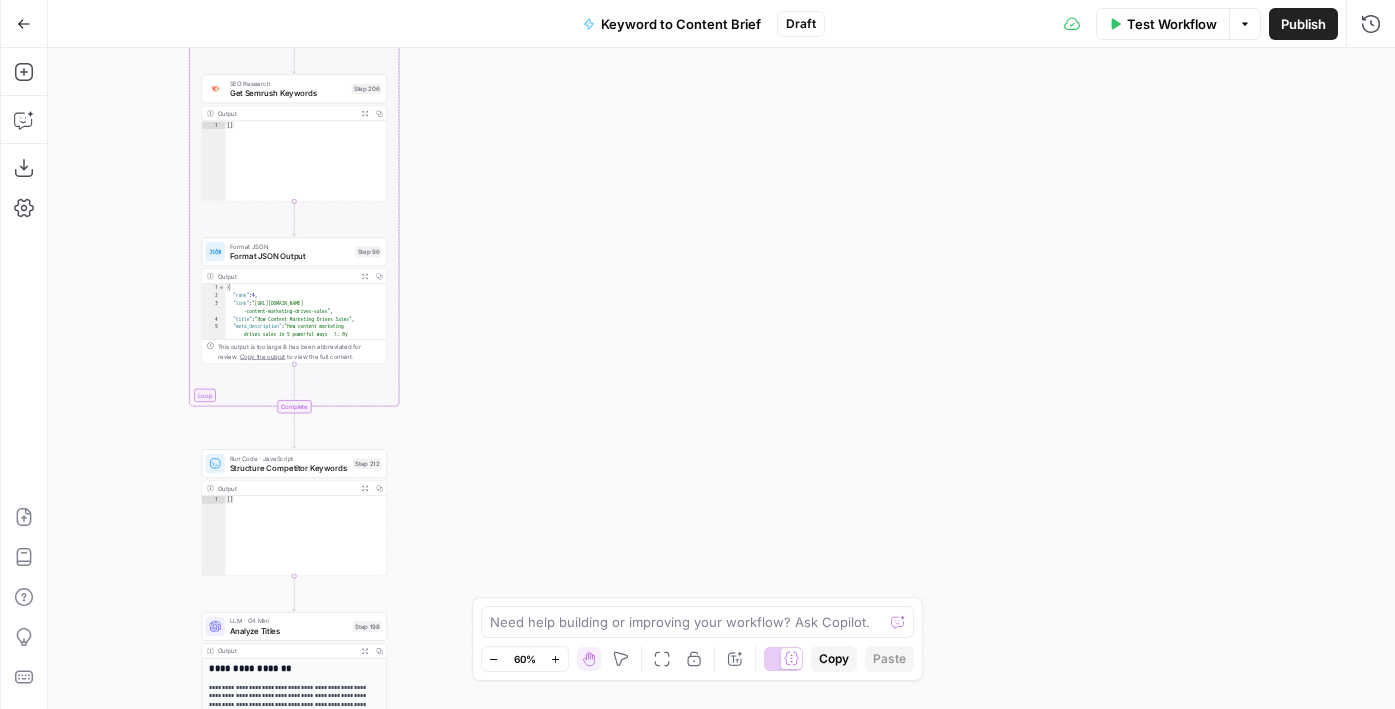 drag, startPoint x: 473, startPoint y: 157, endPoint x: 595, endPoint y: 475, distance: 340.59946 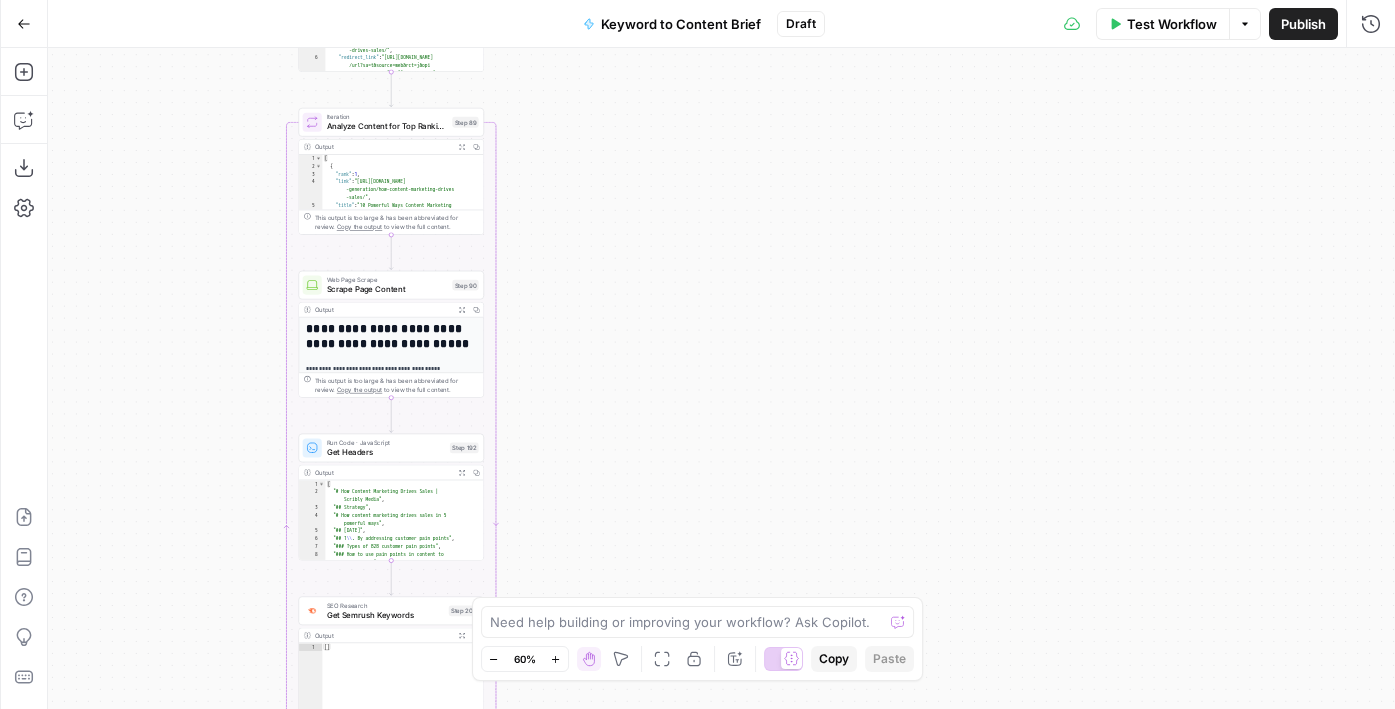 drag, startPoint x: 623, startPoint y: 238, endPoint x: 603, endPoint y: 423, distance: 186.07794 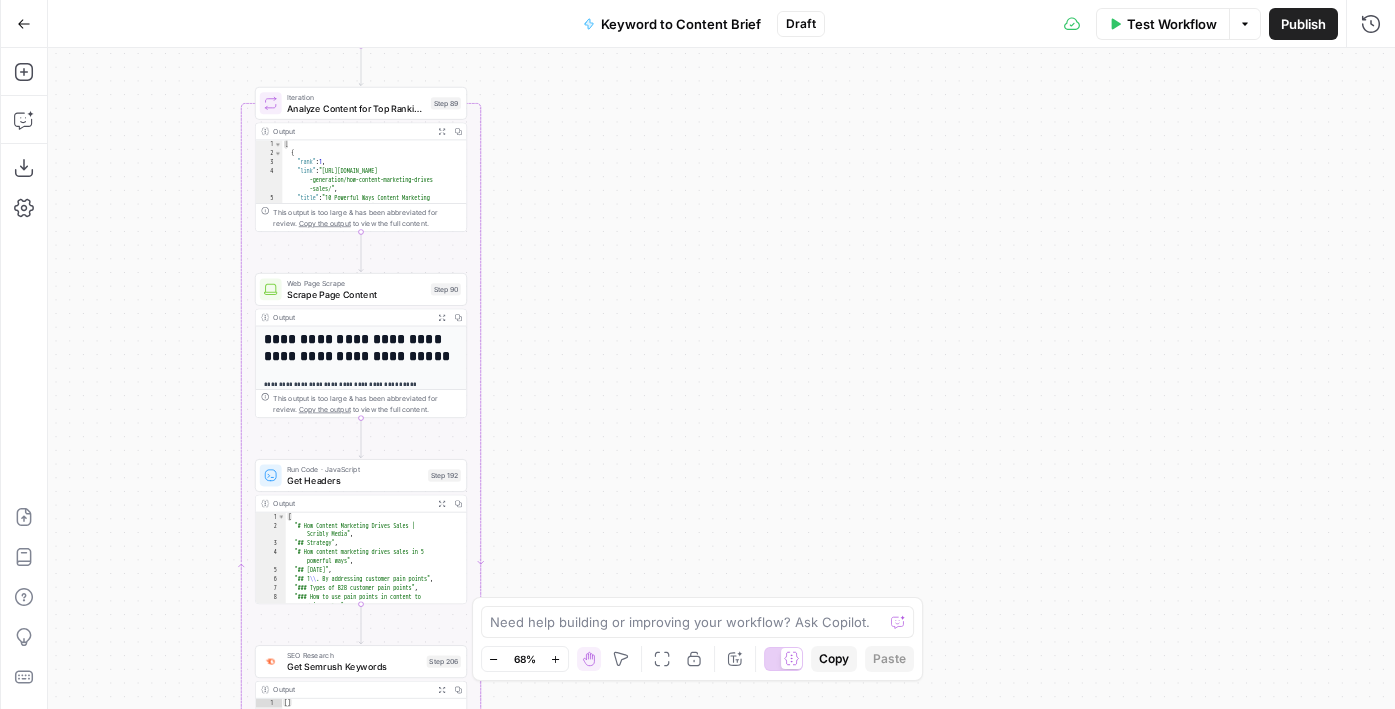 drag, startPoint x: 639, startPoint y: 305, endPoint x: 639, endPoint y: 431, distance: 126 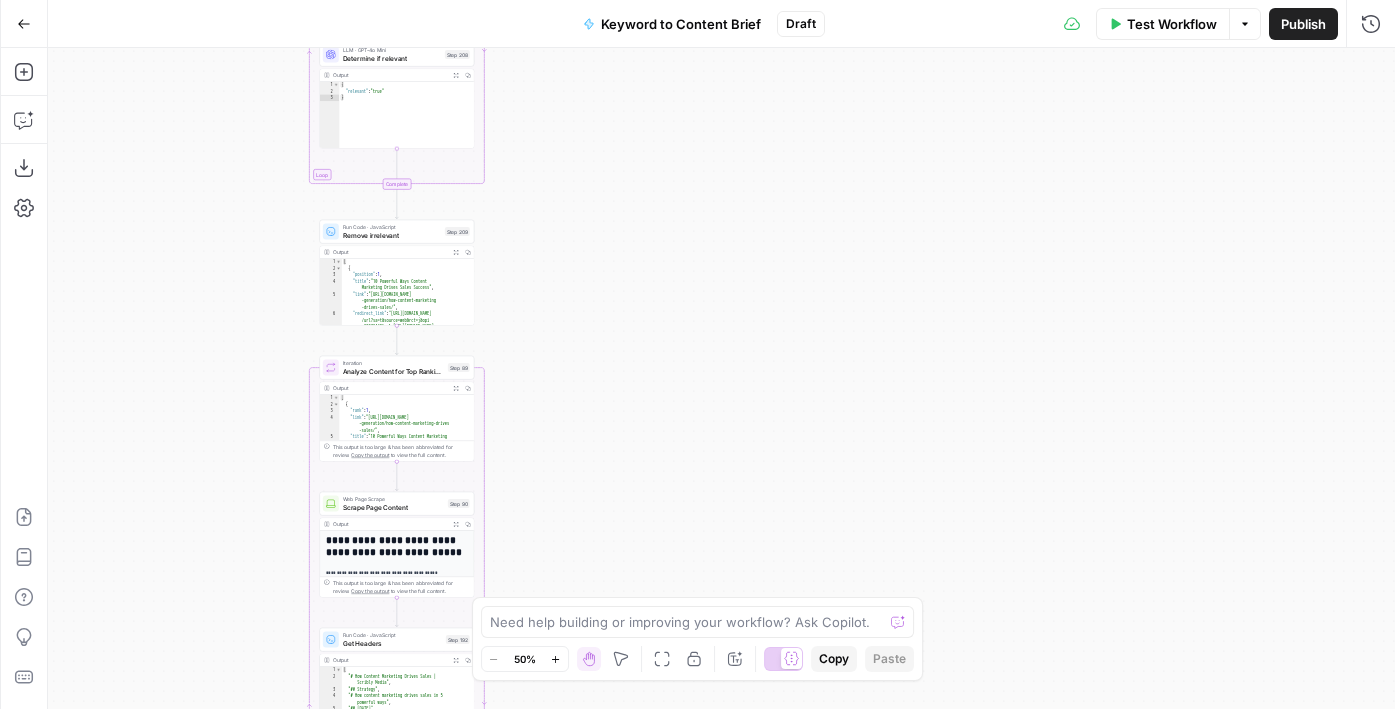drag, startPoint x: 639, startPoint y: 431, endPoint x: 588, endPoint y: 543, distance: 123.065025 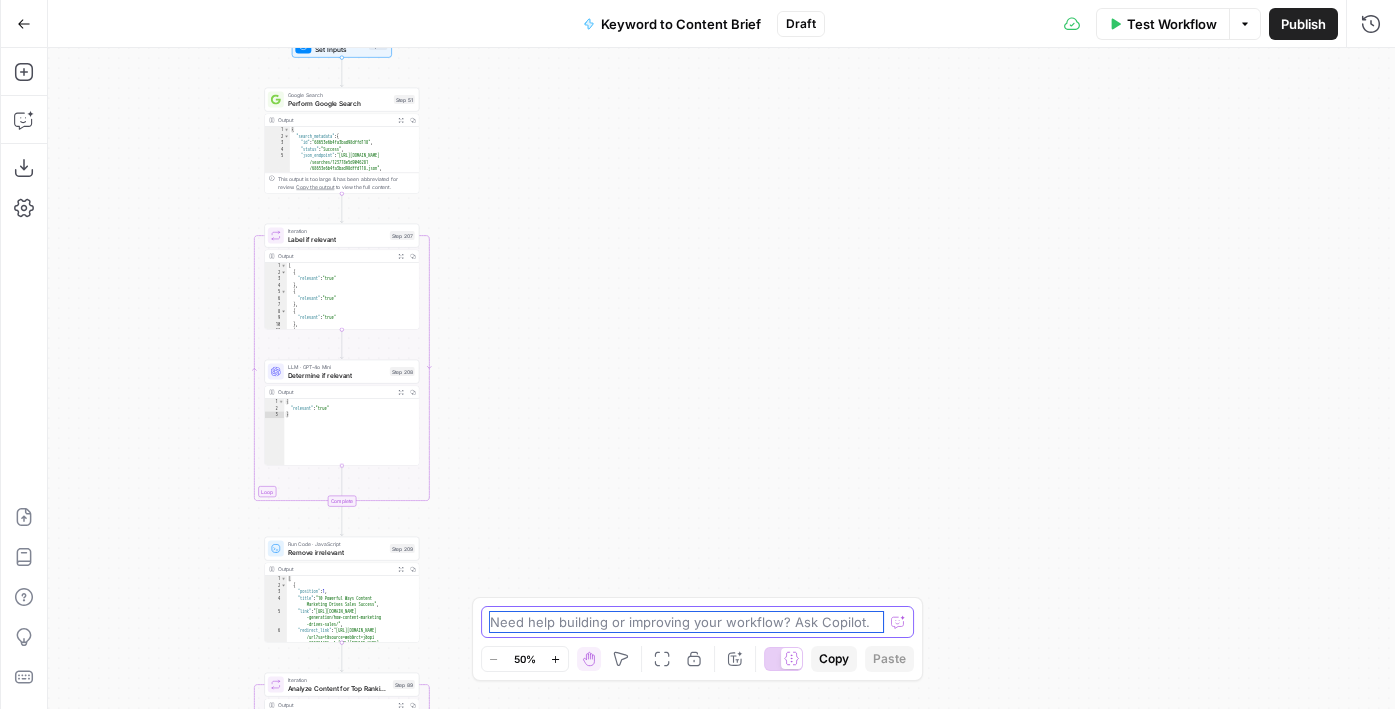 drag, startPoint x: 582, startPoint y: 476, endPoint x: 533, endPoint y: 653, distance: 183.65729 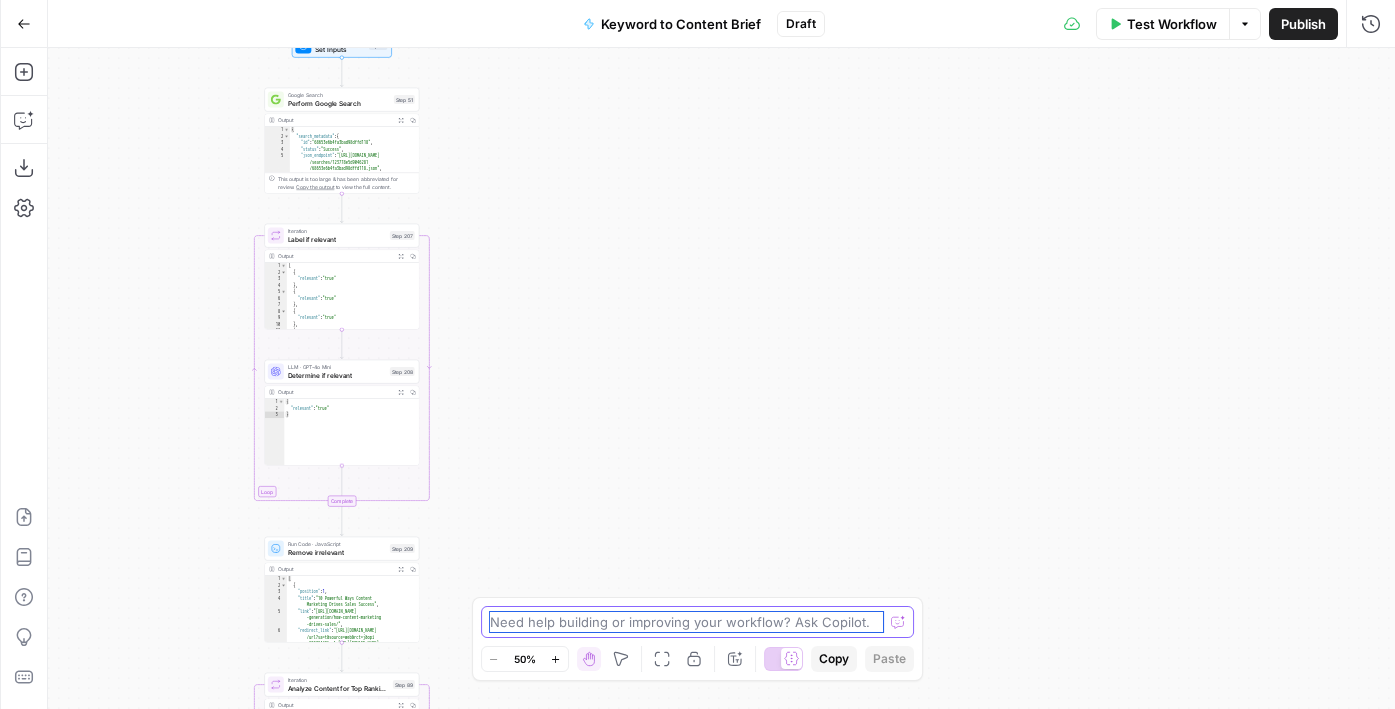 click on "AirOps Cohort 3 New Home Browse Your Data Monitoring Flightpath Settings Recent Grids New grid Get Hero Stock Image for Article - Fork Grid Keyword to Content Brief Grid New Grid Recent Workflows New Workflow Keyword To Content Brief Untitled Keyword to Content Brief AirOps Academy What's new?
5
Help + Support Go Back Keyword to Content Brief Draft Test Workflow Options Publish Run History Add Steps Copilot Download as JSON Settings Import JSON AirOps Academy Help Give Feedback Shortcuts Workflow Set Inputs Inputs Google Search Perform Google Search Step 51 Output Expand Output Copy 1 2 3 4 5 6 {    "search_metadata" :  {      "id" :  "68653e6b4fa3bad98dffd118" ,      "status" :  "Success" ,      "json_endpoint" :  "https://serpapi.com          /searches/123778e5d9046281          /68653e6b4fa3bad98dffd118.json" ,      "pixel_position_endpoint" :  "https          ://serpapi.com/searches          /123778e5d9046281 ," at bounding box center [697, 354] 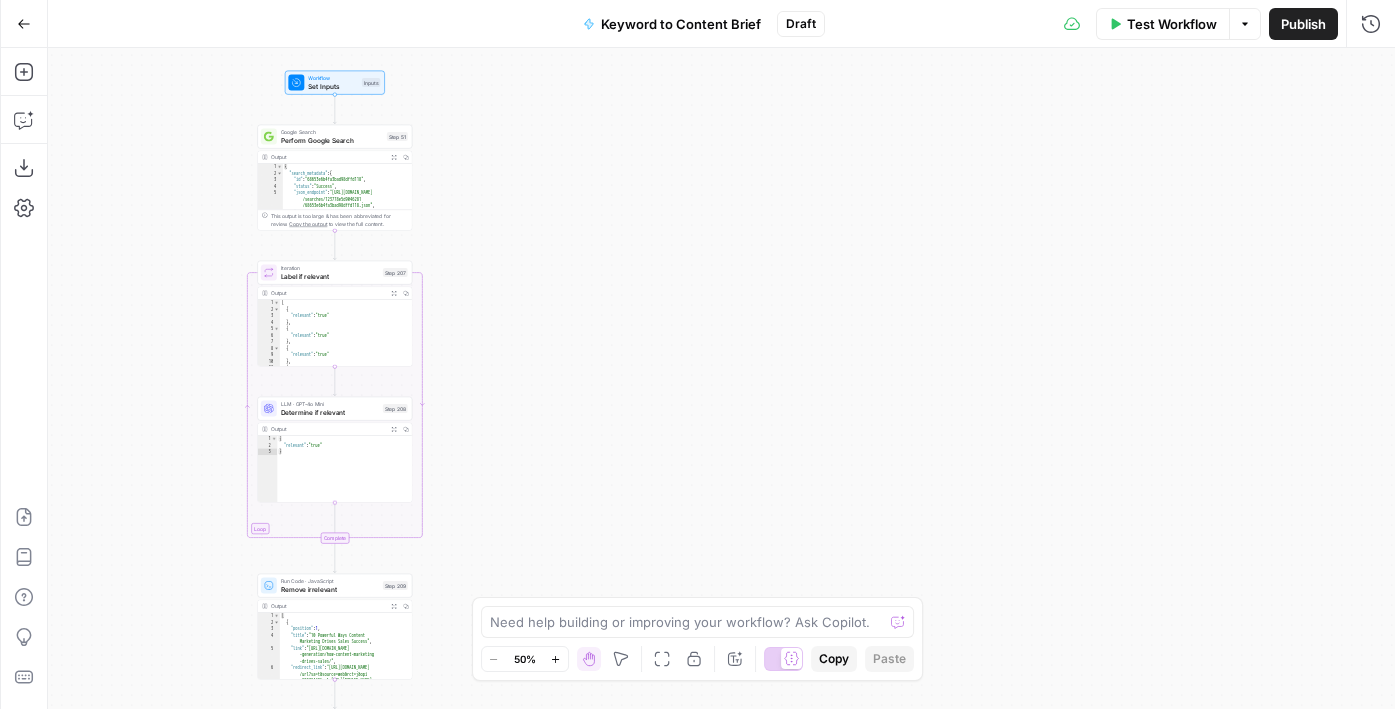 drag, startPoint x: 530, startPoint y: 407, endPoint x: 529, endPoint y: 440, distance: 33.01515 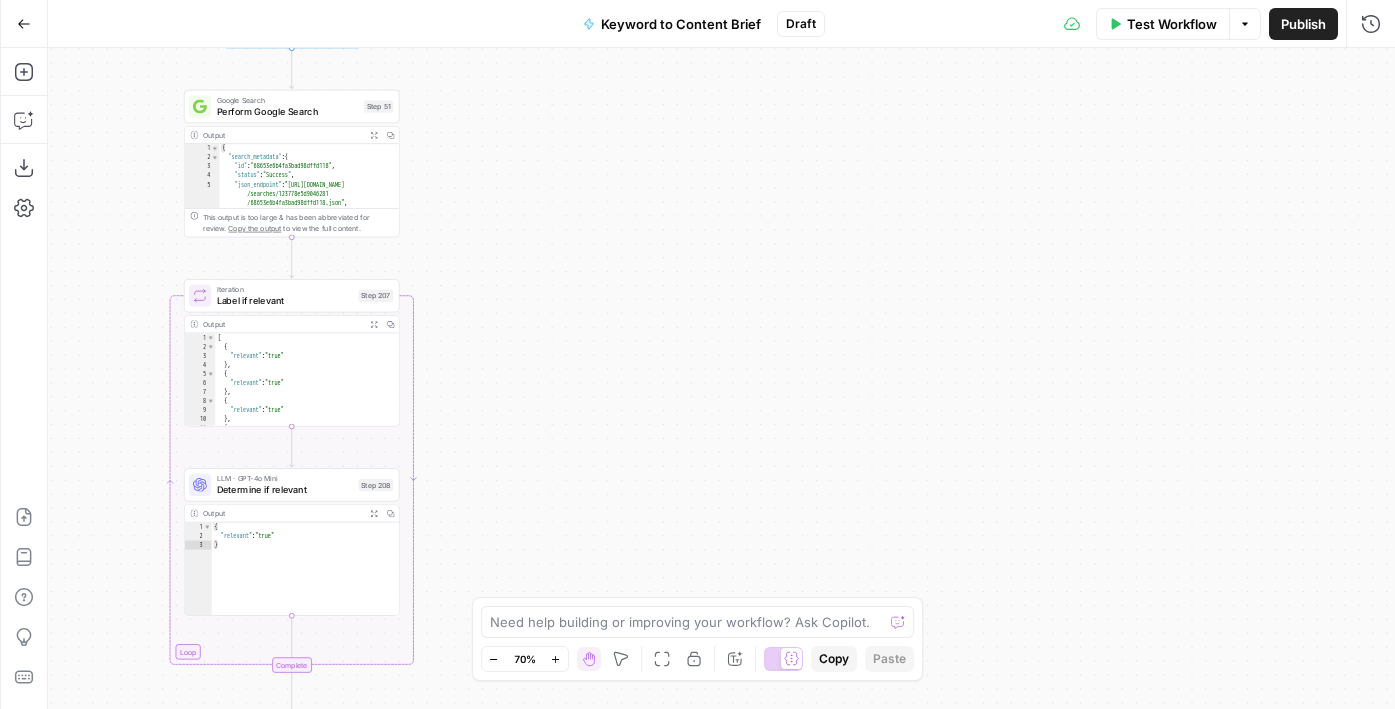 drag, startPoint x: 522, startPoint y: 232, endPoint x: 522, endPoint y: 249, distance: 17 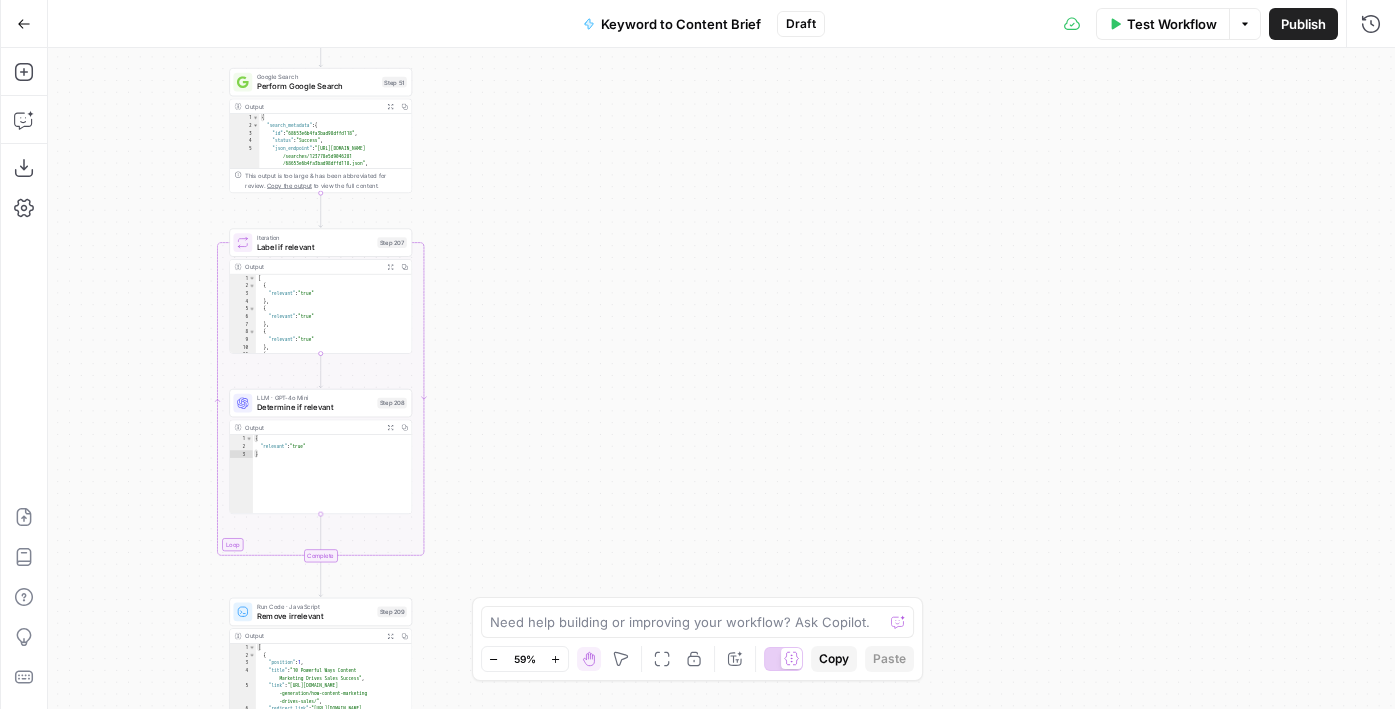 drag, startPoint x: 522, startPoint y: 249, endPoint x: 516, endPoint y: 203, distance: 46.389652 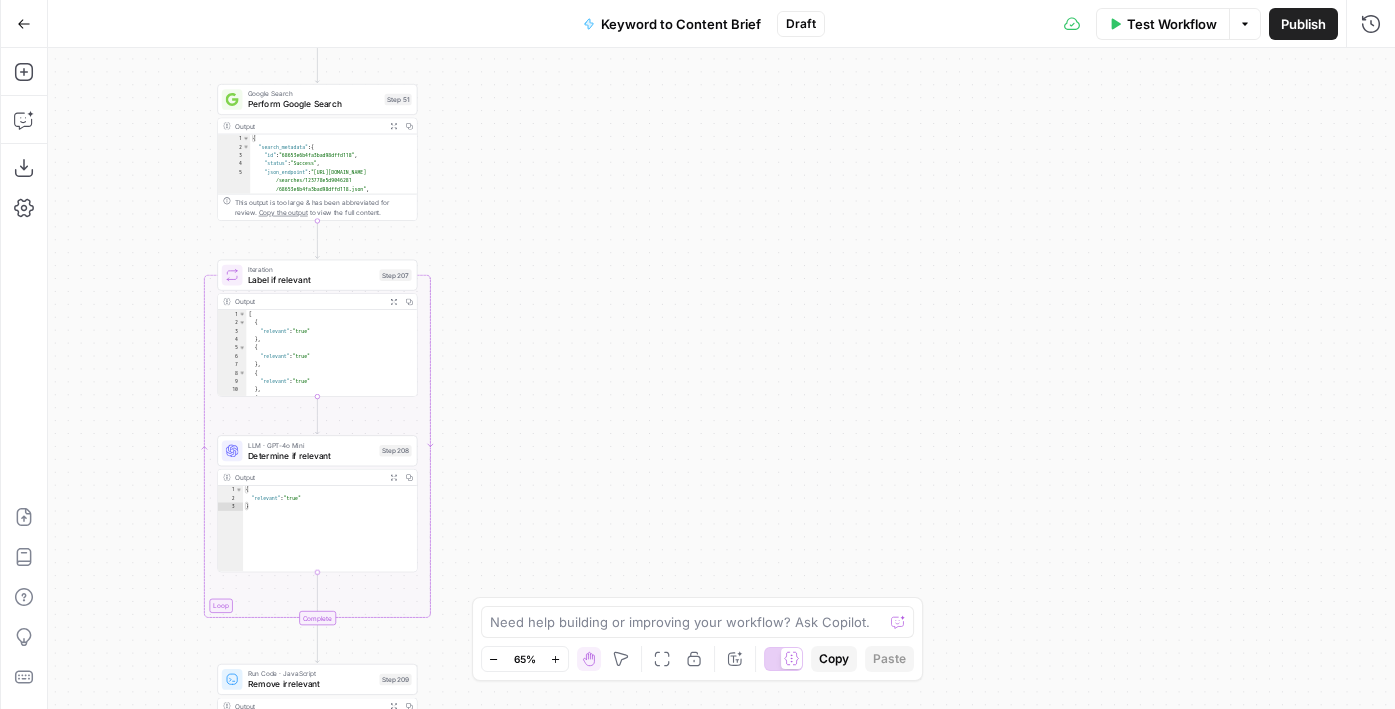 drag, startPoint x: 588, startPoint y: 195, endPoint x: 610, endPoint y: 223, distance: 35.608986 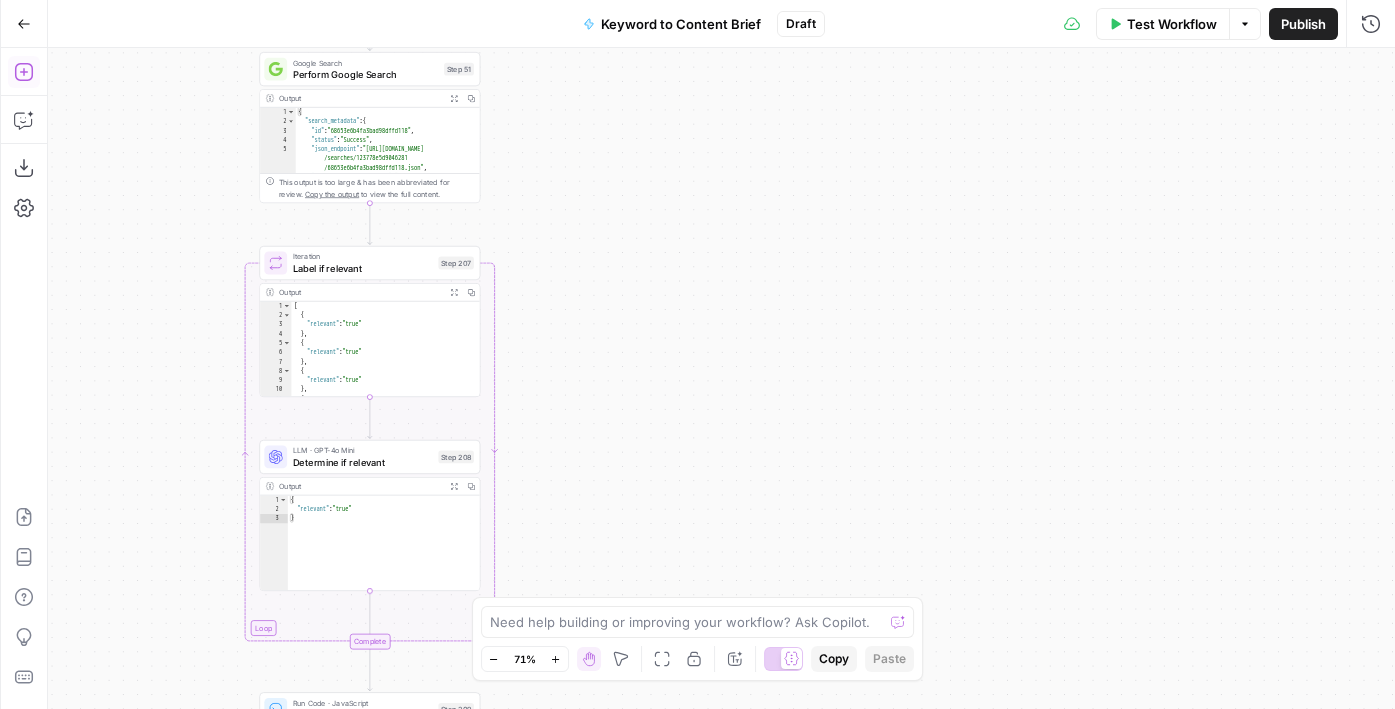 click on "Workflow Set Inputs Inputs Google Search Perform Google Search Step 51 Output Expand Output Copy 1 2 3 4 5 6 {    "search_metadata" :  {      "id" :  "68653e6b4fa3bad98dffd118" ,      "status" :  "Success" ,      "json_endpoint" :  "https://serpapi.com          /searches/123778e5d9046281          /68653e6b4fa3bad98dffd118.json" ,      "pixel_position_endpoint" :  "https          ://serpapi.com/searches          /123778e5d9046281          /68653e6b4fa3bad98dffd118          .json_with_pixel_position" ,     This output is too large & has been abbreviated for review.   Copy the output   to view the full content. Loop Iteration Label if relevant Step 207 Output Expand Output Copy 1 2 3 4 5 6 7 8 9 10 11 12 [    {      "relevant" :  "true"    } ,    {      "relevant" :  "true"    } ,    {      "relevant" :  "true"    } ,    {      "relevant" :  "true"     LLM · GPT-4o Mini Determine if relevant Step 208 Output Expand Output Copy 1 2 3 {    "relevant" :  "true" }" at bounding box center (721, 378) 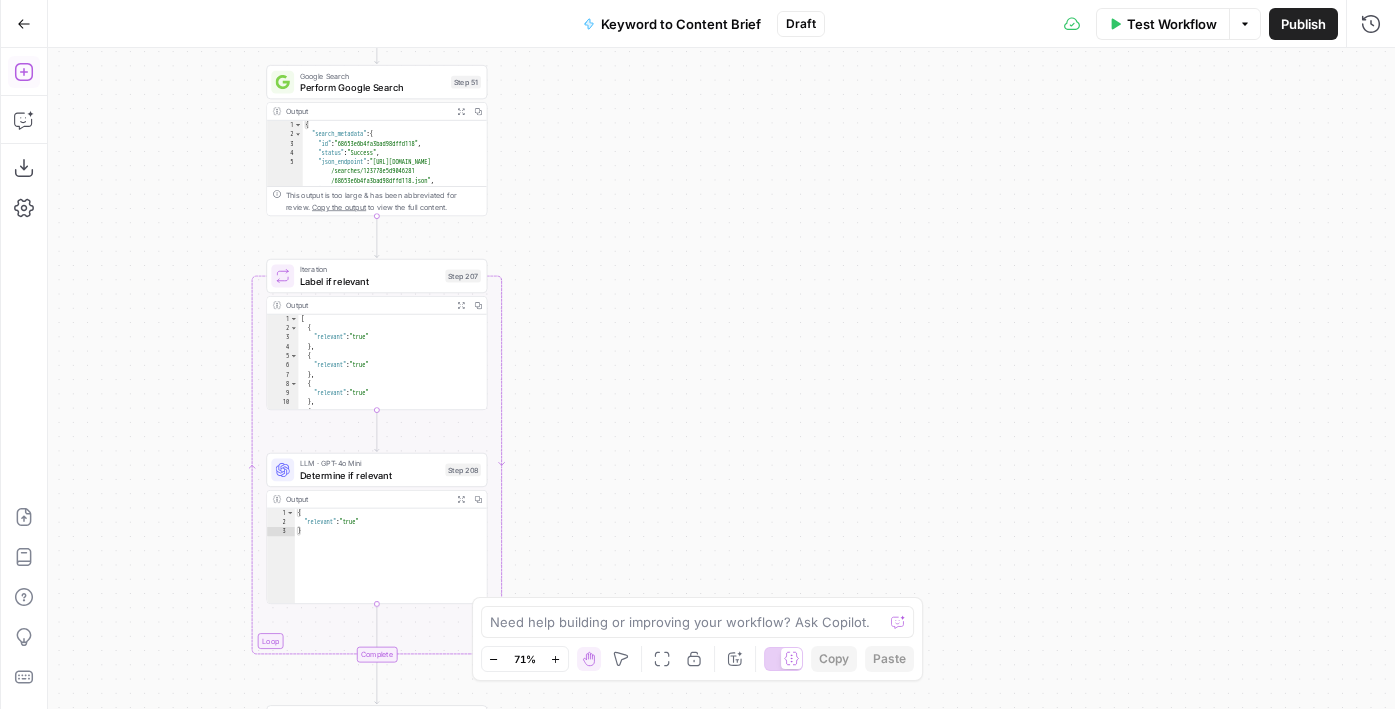 drag, startPoint x: 626, startPoint y: 229, endPoint x: 633, endPoint y: 242, distance: 14.764823 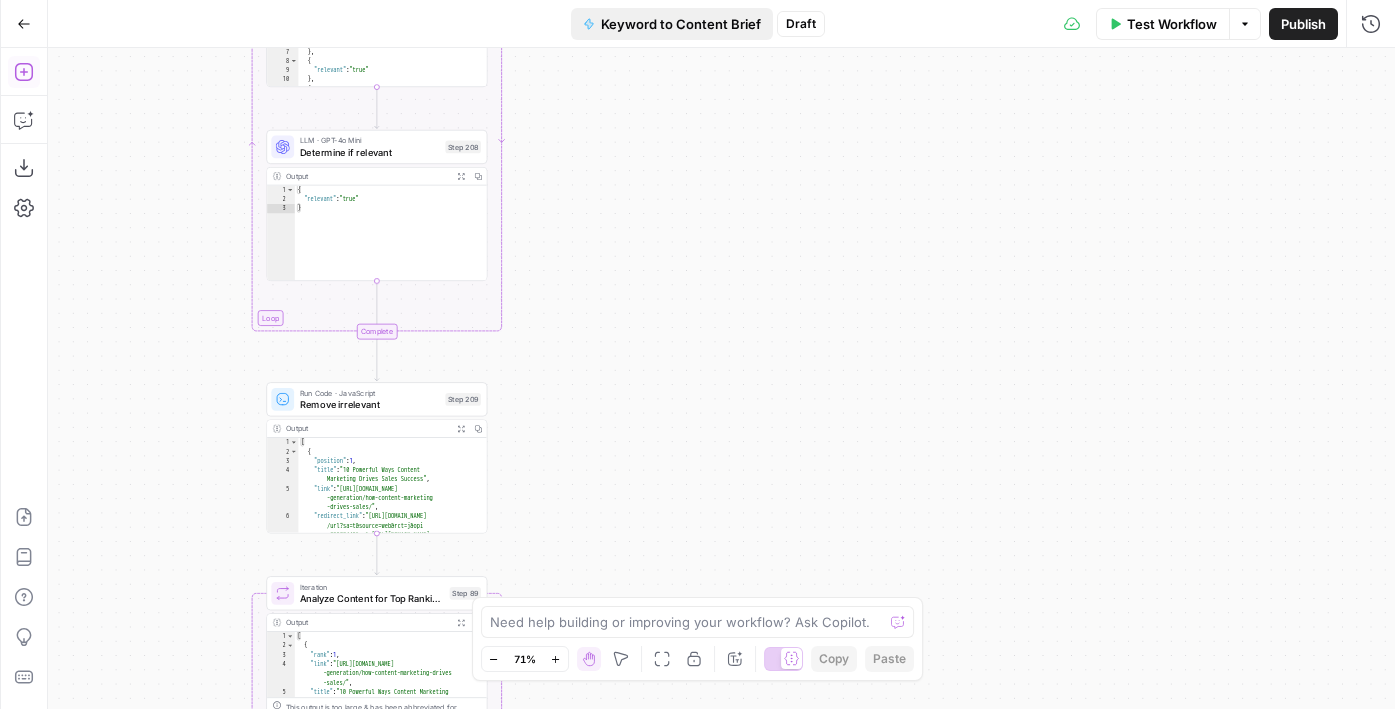 drag, startPoint x: 623, startPoint y: 356, endPoint x: 623, endPoint y: 33, distance: 323 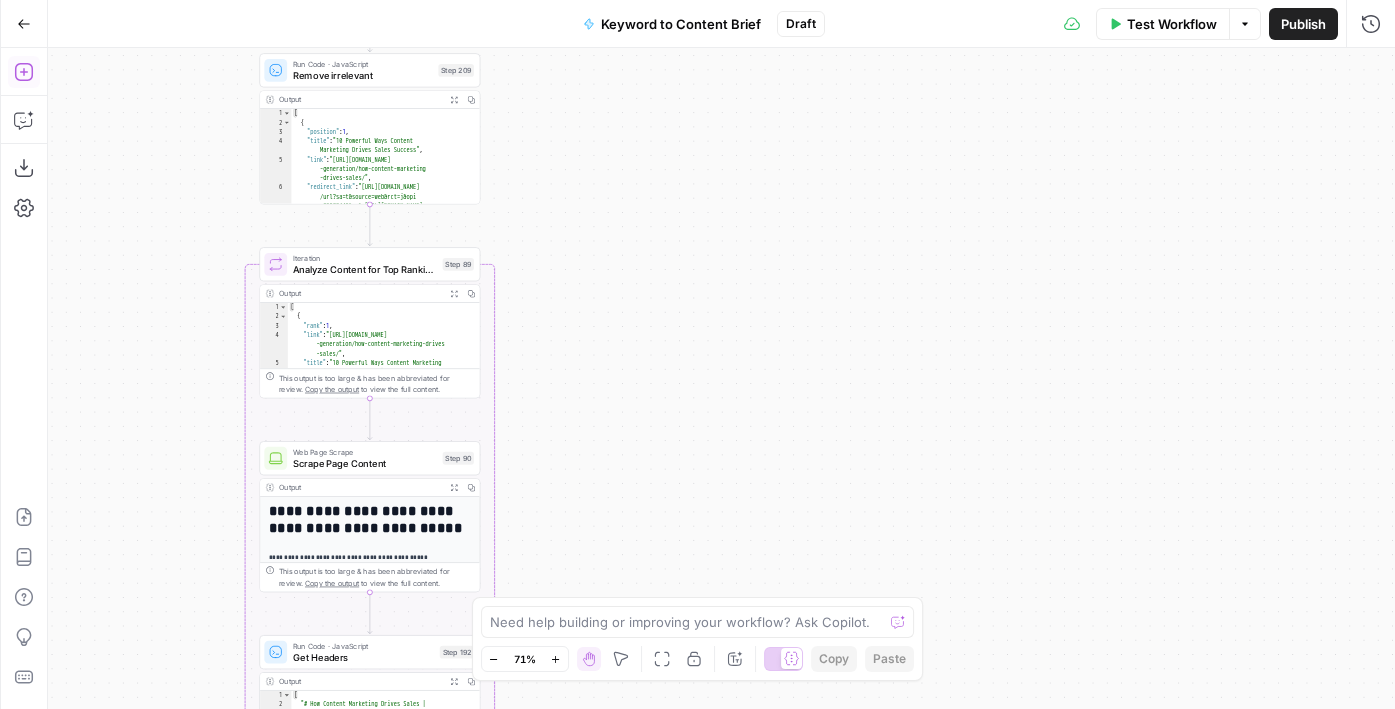 drag, startPoint x: 652, startPoint y: 473, endPoint x: 644, endPoint y: 209, distance: 264.1212 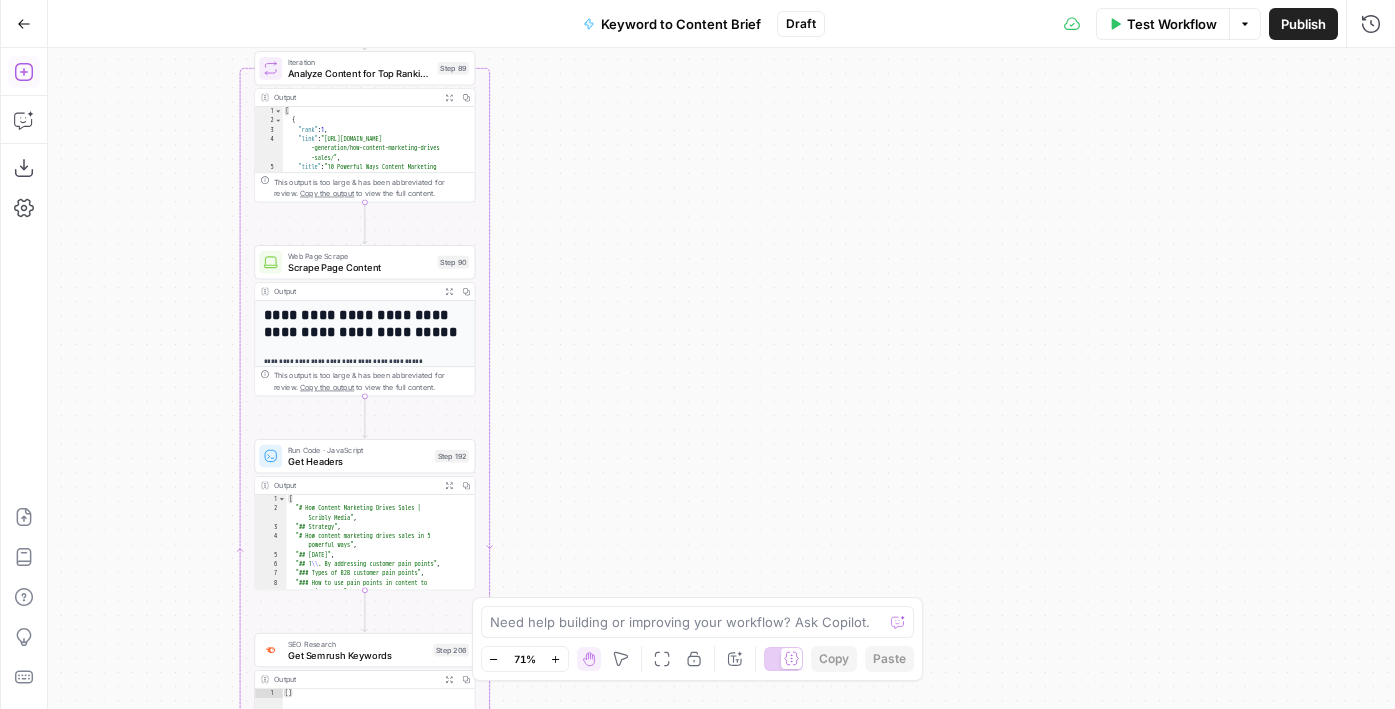 drag, startPoint x: 645, startPoint y: 417, endPoint x: 634, endPoint y: 231, distance: 186.32498 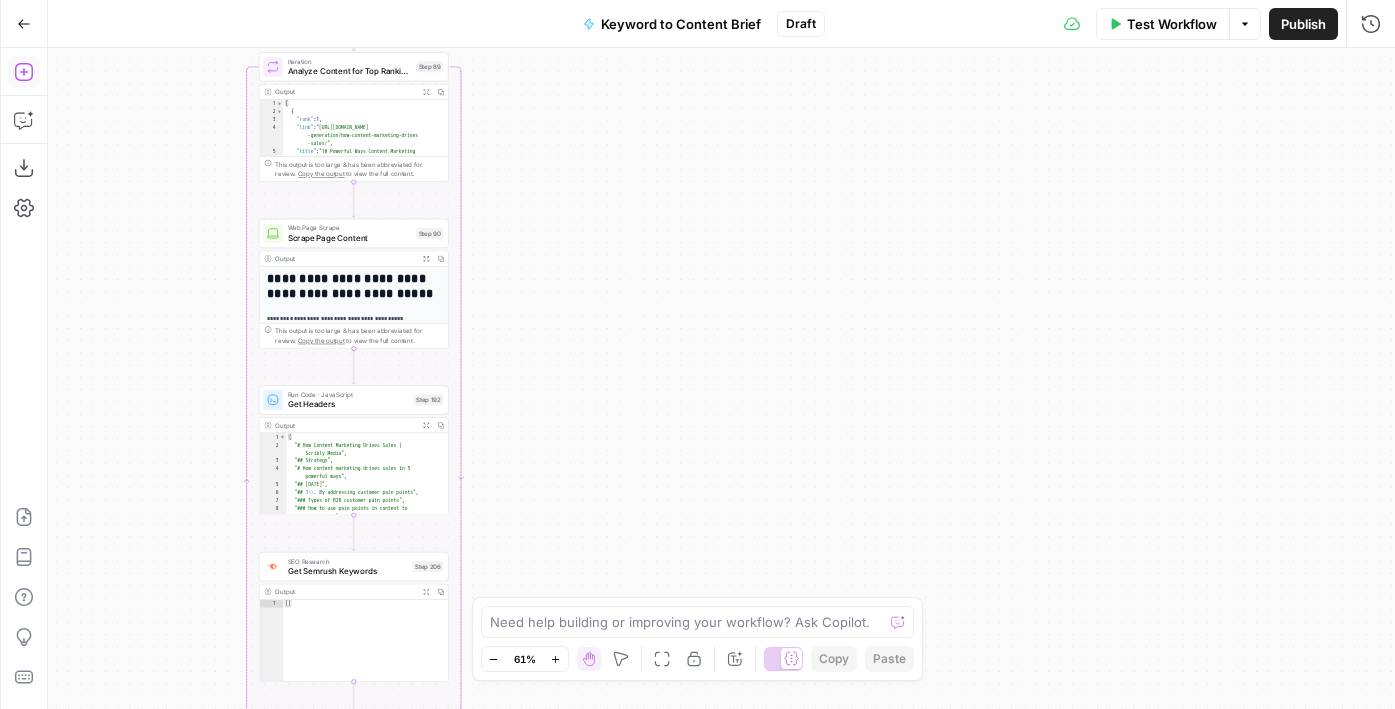 drag, startPoint x: 634, startPoint y: 231, endPoint x: 591, endPoint y: 198, distance: 54.20332 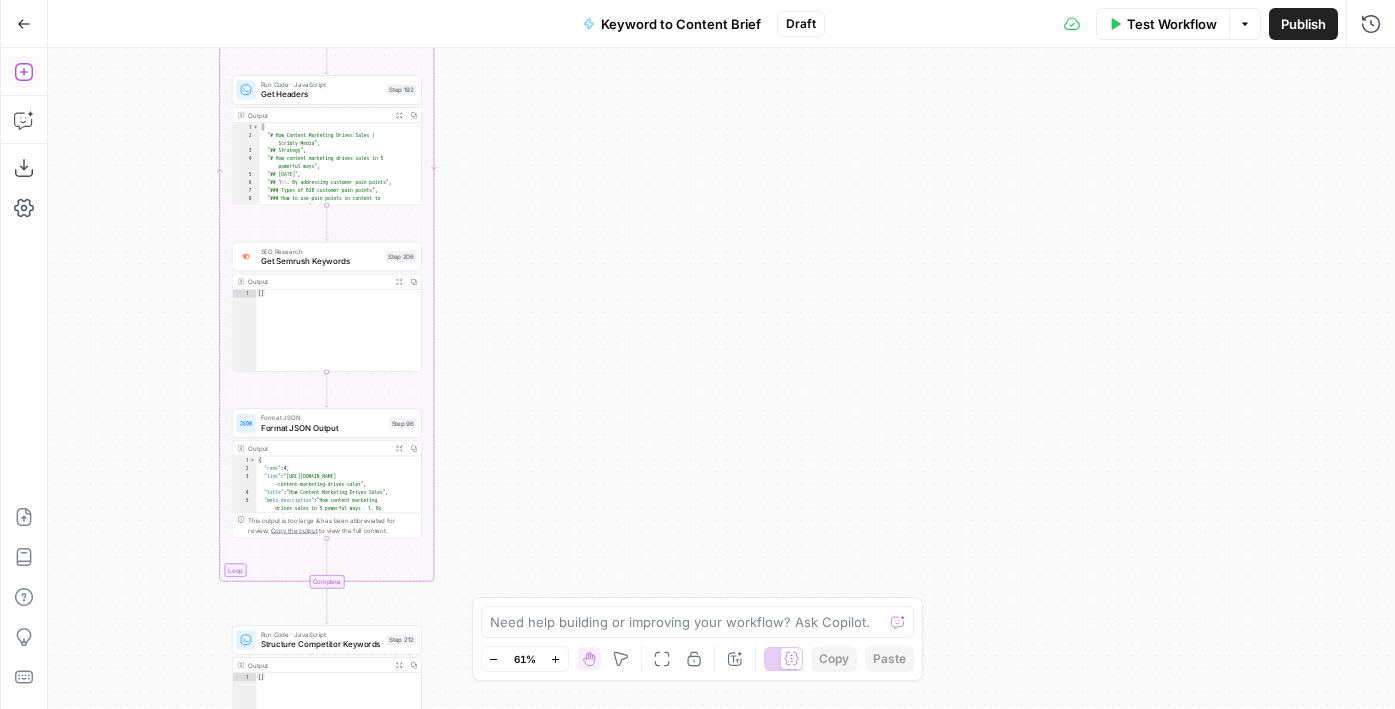 drag, startPoint x: 537, startPoint y: 371, endPoint x: 537, endPoint y: 102, distance: 269 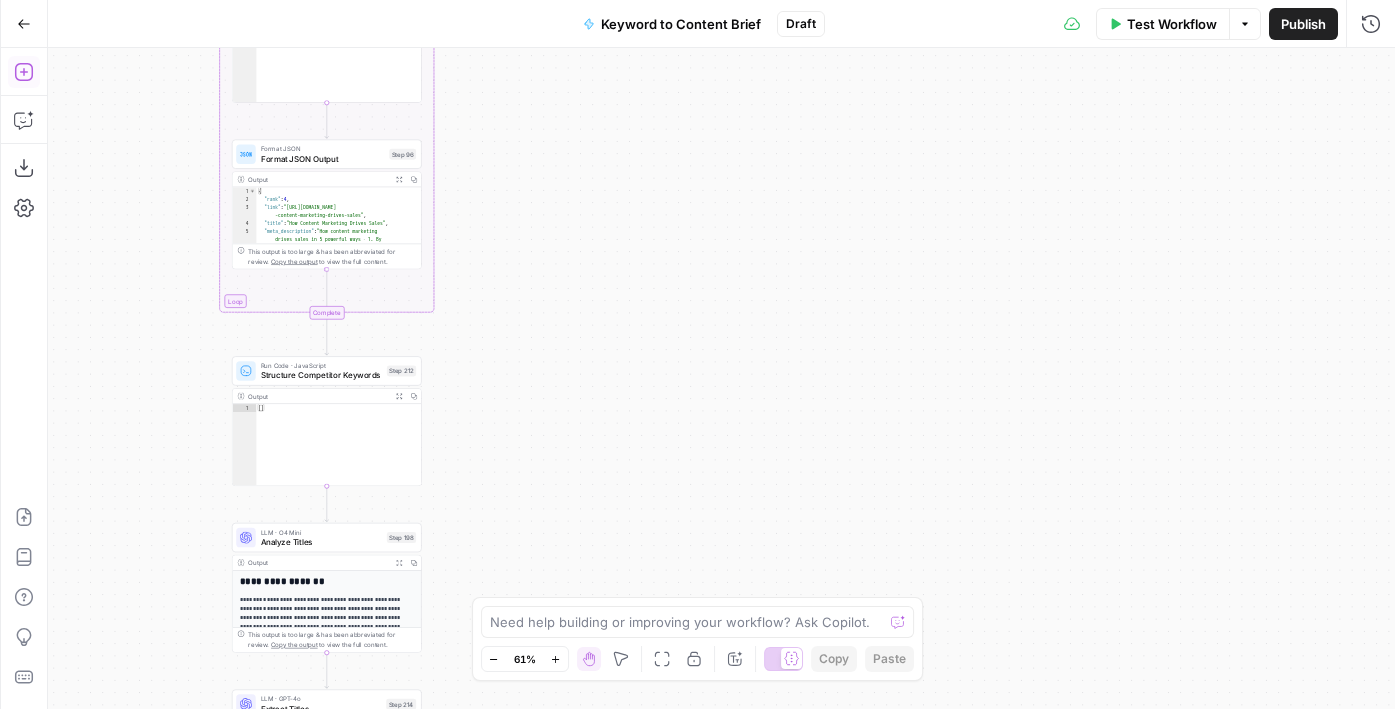 drag, startPoint x: 545, startPoint y: 541, endPoint x: 545, endPoint y: 147, distance: 394 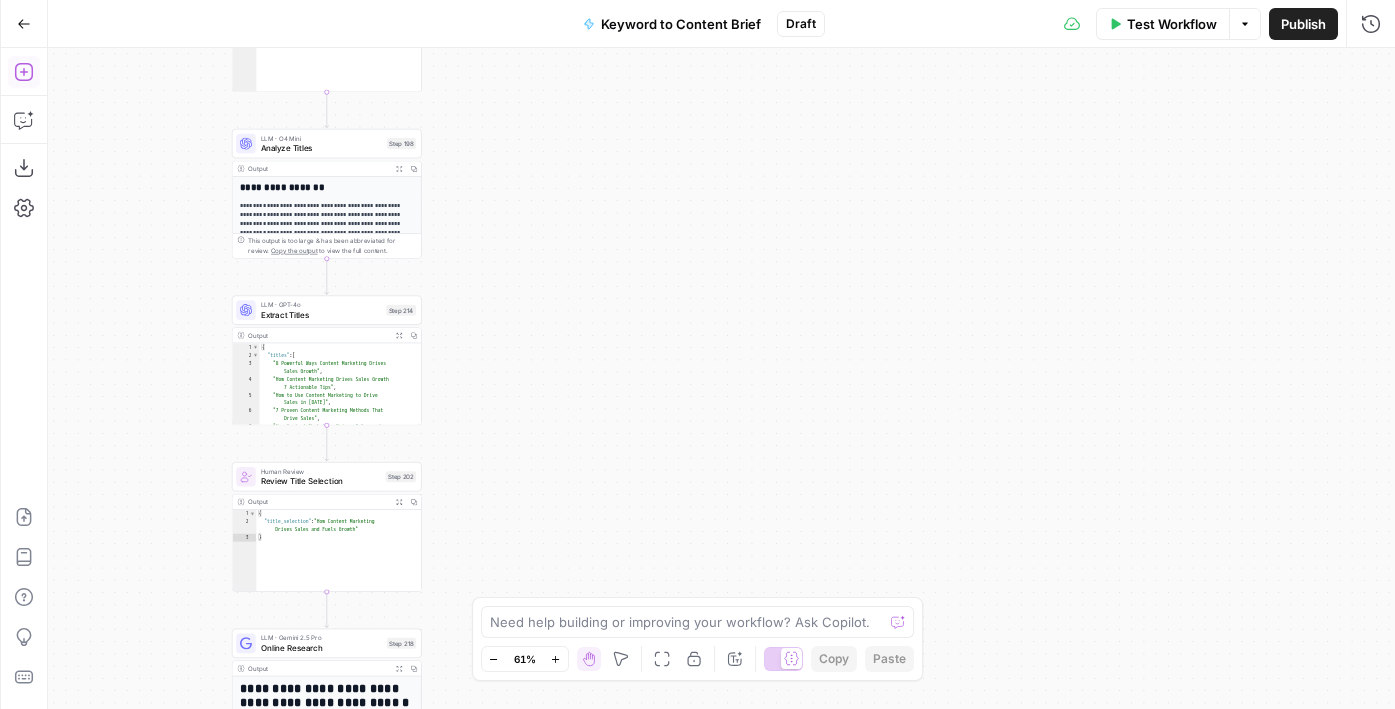 drag, startPoint x: 501, startPoint y: 236, endPoint x: 541, endPoint y: 272, distance: 53.814495 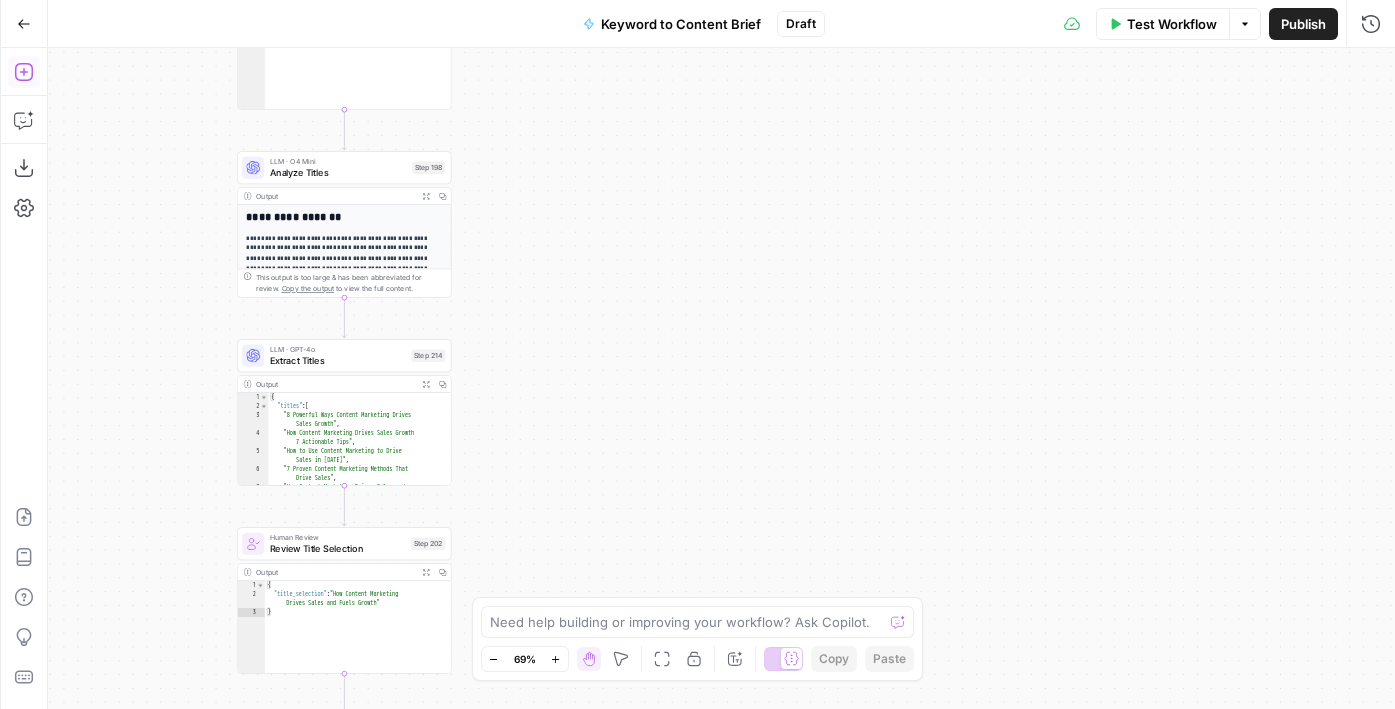 drag, startPoint x: 544, startPoint y: 240, endPoint x: 544, endPoint y: 307, distance: 67 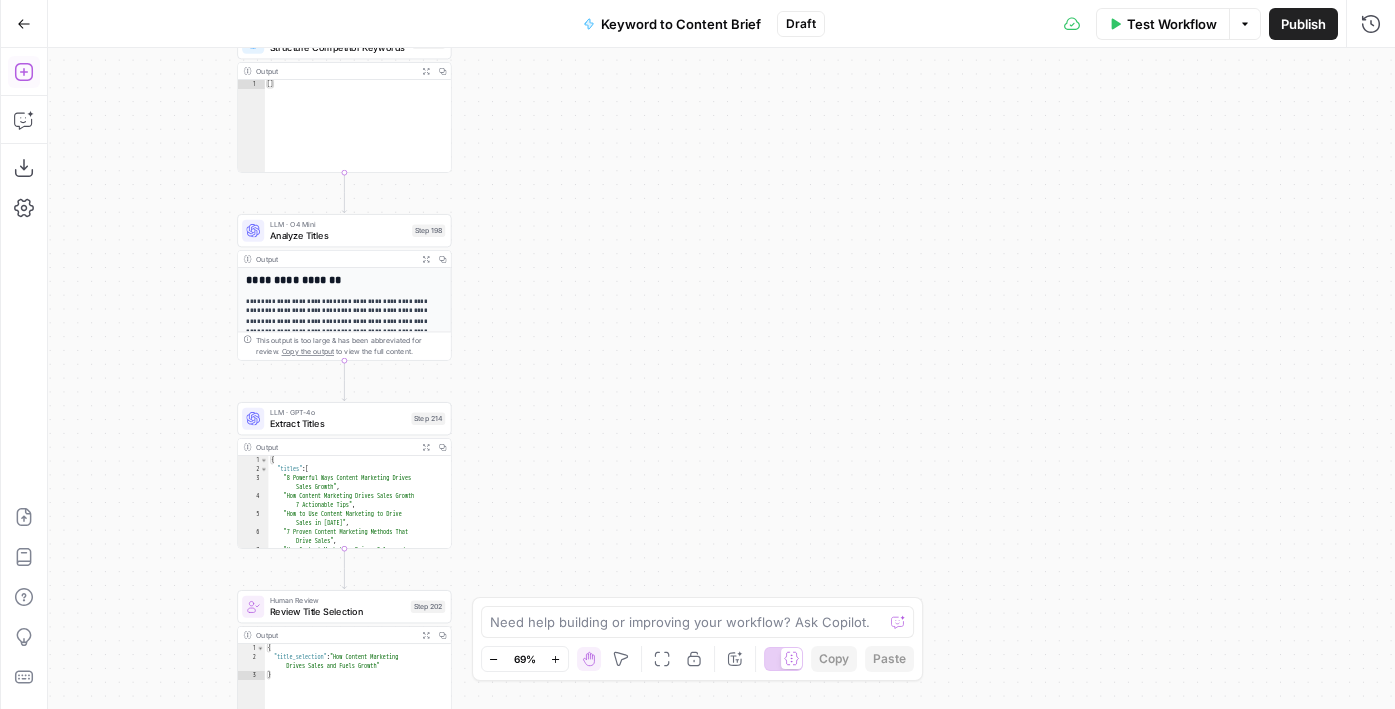 drag, startPoint x: 551, startPoint y: 127, endPoint x: 551, endPoint y: 115, distance: 12 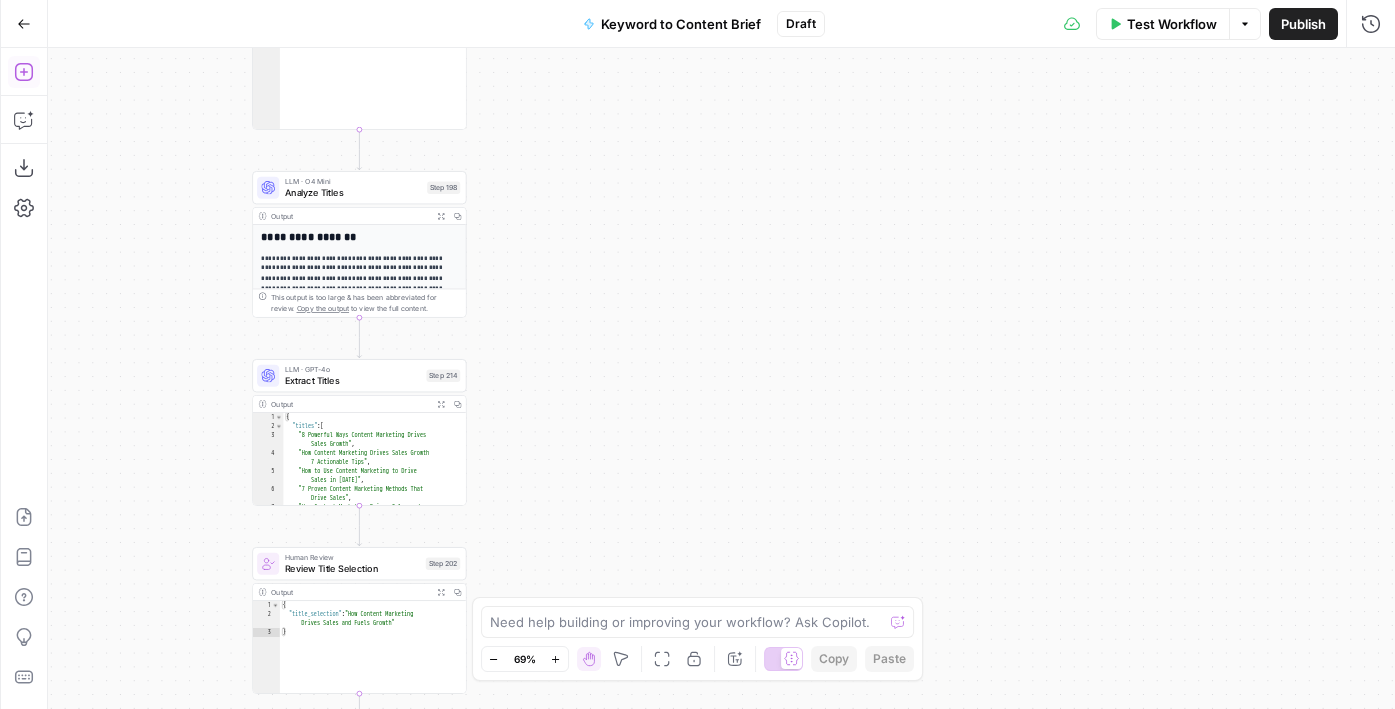 drag, startPoint x: 551, startPoint y: 115, endPoint x: 580, endPoint y: 54, distance: 67.54258 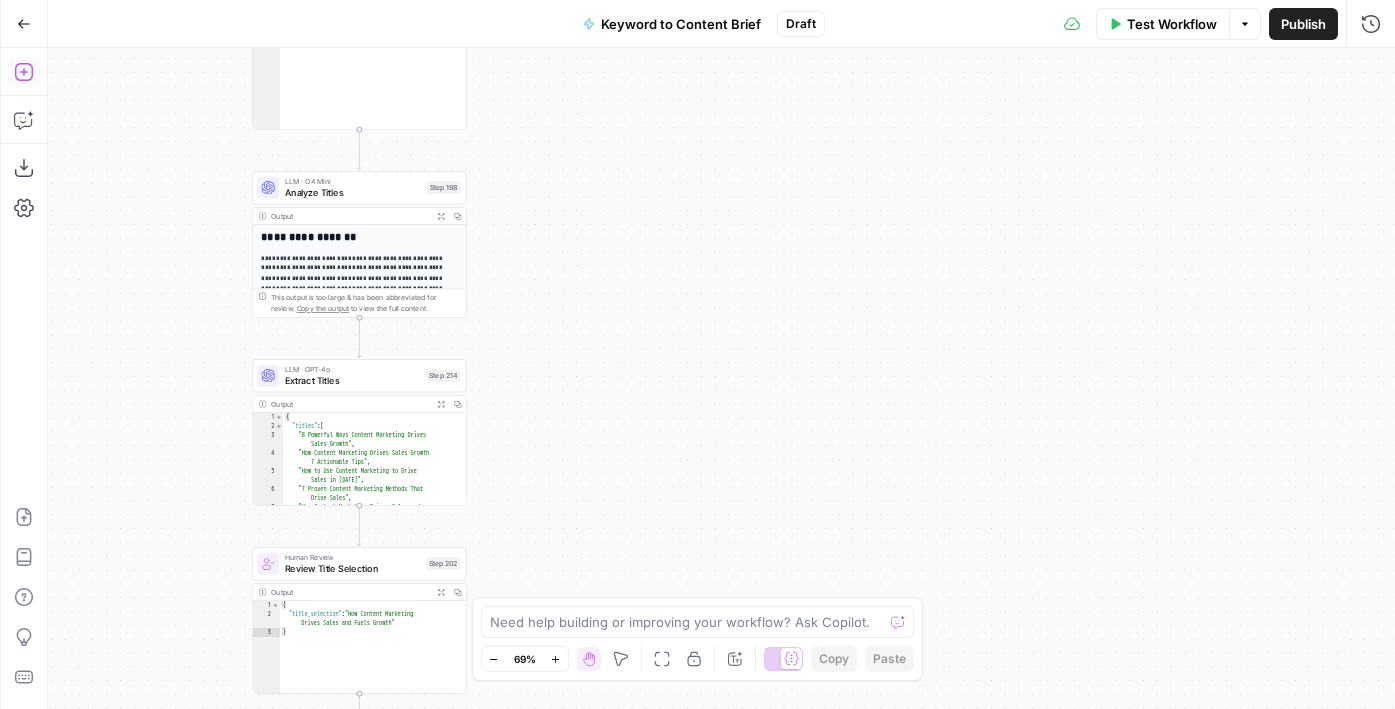 click on "Workflow Set Inputs Inputs Google Search Perform Google Search Step 51 Output Expand Output Copy 1 2 3 4 5 6 {    "search_metadata" :  {      "id" :  "68653e6b4fa3bad98dffd118" ,      "status" :  "Success" ,      "json_endpoint" :  "https://serpapi.com          /searches/123778e5d9046281          /68653e6b4fa3bad98dffd118.json" ,      "pixel_position_endpoint" :  "https          ://serpapi.com/searches          /123778e5d9046281          /68653e6b4fa3bad98dffd118          .json_with_pixel_position" ,     This output is too large & has been abbreviated for review.   Copy the output   to view the full content. Loop Iteration Label if relevant Step 207 Output Expand Output Copy 1 2 3 4 5 6 7 8 9 10 11 12 [    {      "relevant" :  "true"    } ,    {      "relevant" :  "true"    } ,    {      "relevant" :  "true"    } ,    {      "relevant" :  "true"     LLM · GPT-4o Mini Determine if relevant Step 208 Output Expand Output Copy 1 2 3 {    "relevant" :  "true" }" at bounding box center [721, 378] 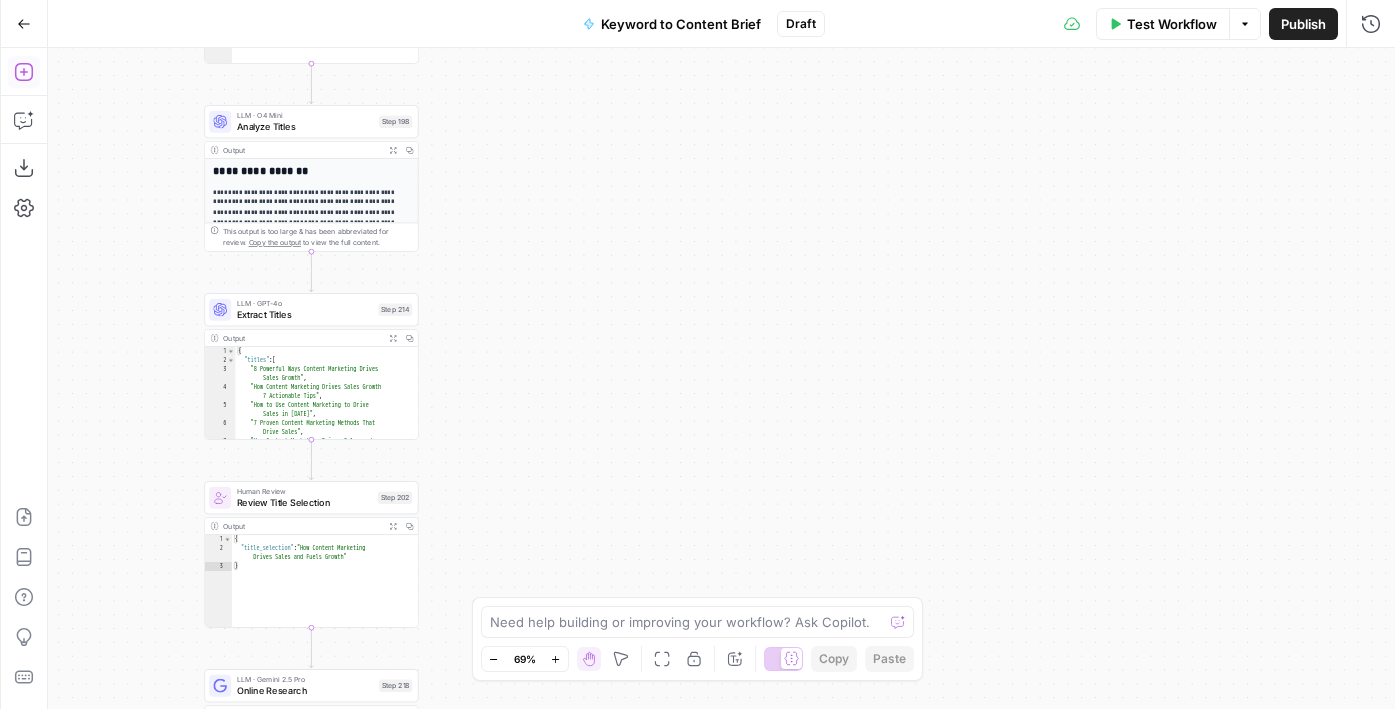 drag, startPoint x: 594, startPoint y: 240, endPoint x: 532, endPoint y: 200, distance: 73.78347 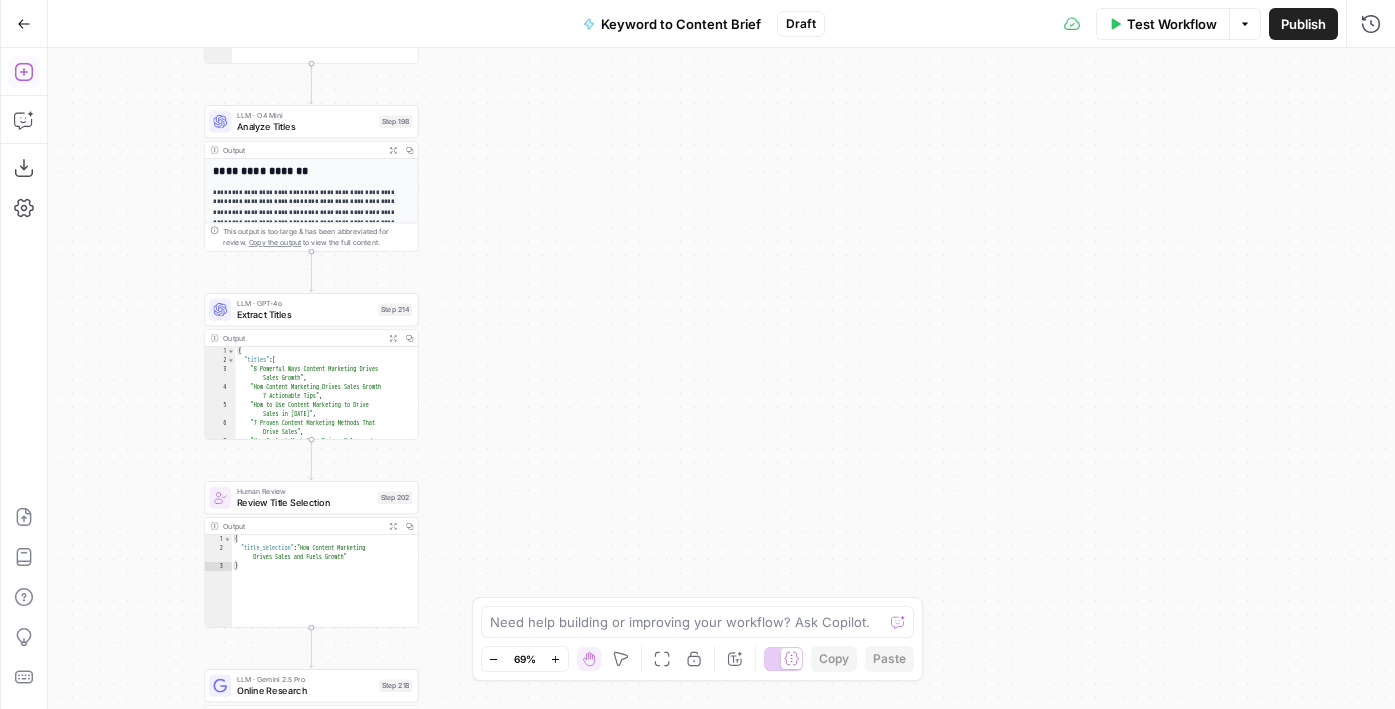 click on "Workflow Set Inputs Inputs Google Search Perform Google Search Step 51 Output Expand Output Copy 1 2 3 4 5 6 {    "search_metadata" :  {      "id" :  "68653e6b4fa3bad98dffd118" ,      "status" :  "Success" ,      "json_endpoint" :  "https://serpapi.com          /searches/123778e5d9046281          /68653e6b4fa3bad98dffd118.json" ,      "pixel_position_endpoint" :  "https          ://serpapi.com/searches          /123778e5d9046281          /68653e6b4fa3bad98dffd118          .json_with_pixel_position" ,     This output is too large & has been abbreviated for review.   Copy the output   to view the full content. Loop Iteration Label if relevant Step 207 Output Expand Output Copy 1 2 3 4 5 6 7 8 9 10 11 12 [    {      "relevant" :  "true"    } ,    {      "relevant" :  "true"    } ,    {      "relevant" :  "true"    } ,    {      "relevant" :  "true"     LLM · GPT-4o Mini Determine if relevant Step 208 Output Expand Output Copy 1 2 3 {    "relevant" :  "true" }" at bounding box center [721, 378] 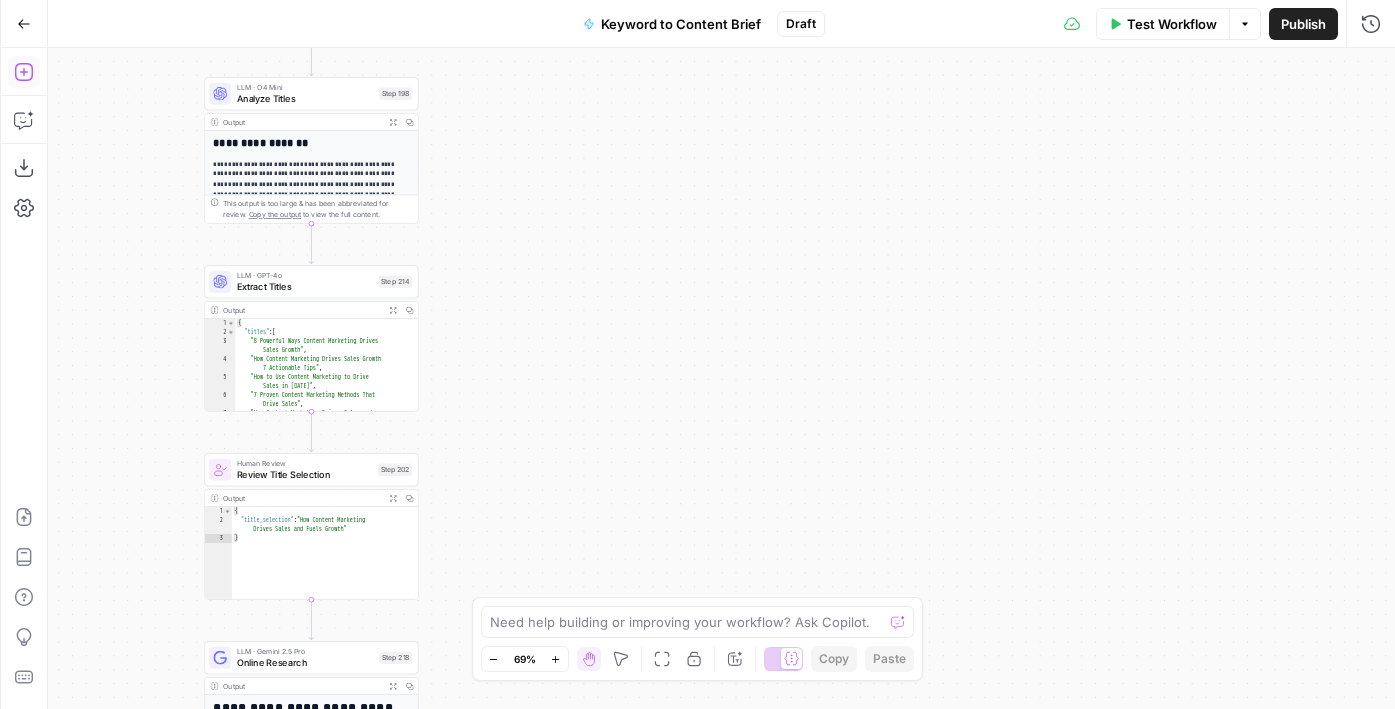 drag, startPoint x: 826, startPoint y: 187, endPoint x: 826, endPoint y: 159, distance: 28 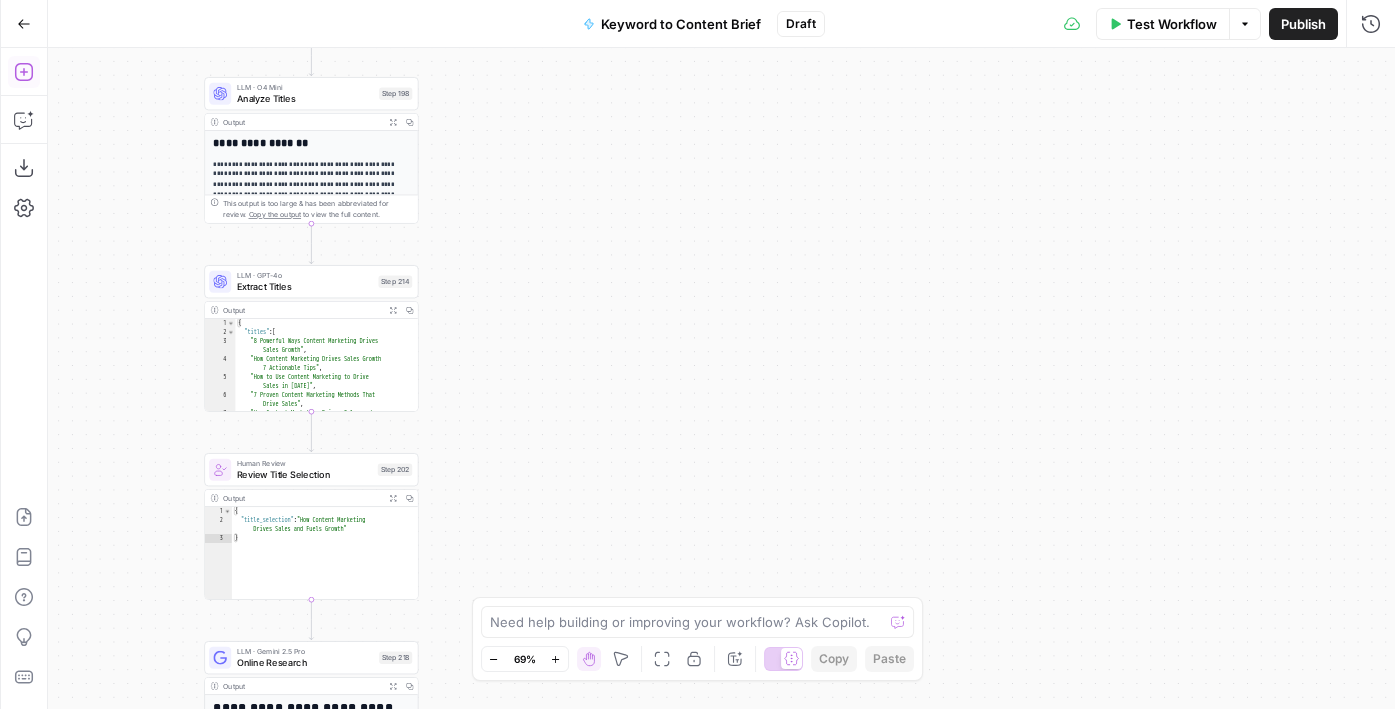 click on "Workflow Set Inputs Inputs Google Search Perform Google Search Step 51 Output Expand Output Copy 1 2 3 4 5 6 {    "search_metadata" :  {      "id" :  "68653e6b4fa3bad98dffd118" ,      "status" :  "Success" ,      "json_endpoint" :  "https://serpapi.com          /searches/123778e5d9046281          /68653e6b4fa3bad98dffd118.json" ,      "pixel_position_endpoint" :  "https          ://serpapi.com/searches          /123778e5d9046281          /68653e6b4fa3bad98dffd118          .json_with_pixel_position" ,     This output is too large & has been abbreviated for review.   Copy the output   to view the full content. Loop Iteration Label if relevant Step 207 Output Expand Output Copy 1 2 3 4 5 6 7 8 9 10 11 12 [    {      "relevant" :  "true"    } ,    {      "relevant" :  "true"    } ,    {      "relevant" :  "true"    } ,    {      "relevant" :  "true"     LLM · GPT-4o Mini Determine if relevant Step 208 Output Expand Output Copy 1 2 3 {    "relevant" :  "true" }" at bounding box center [721, 378] 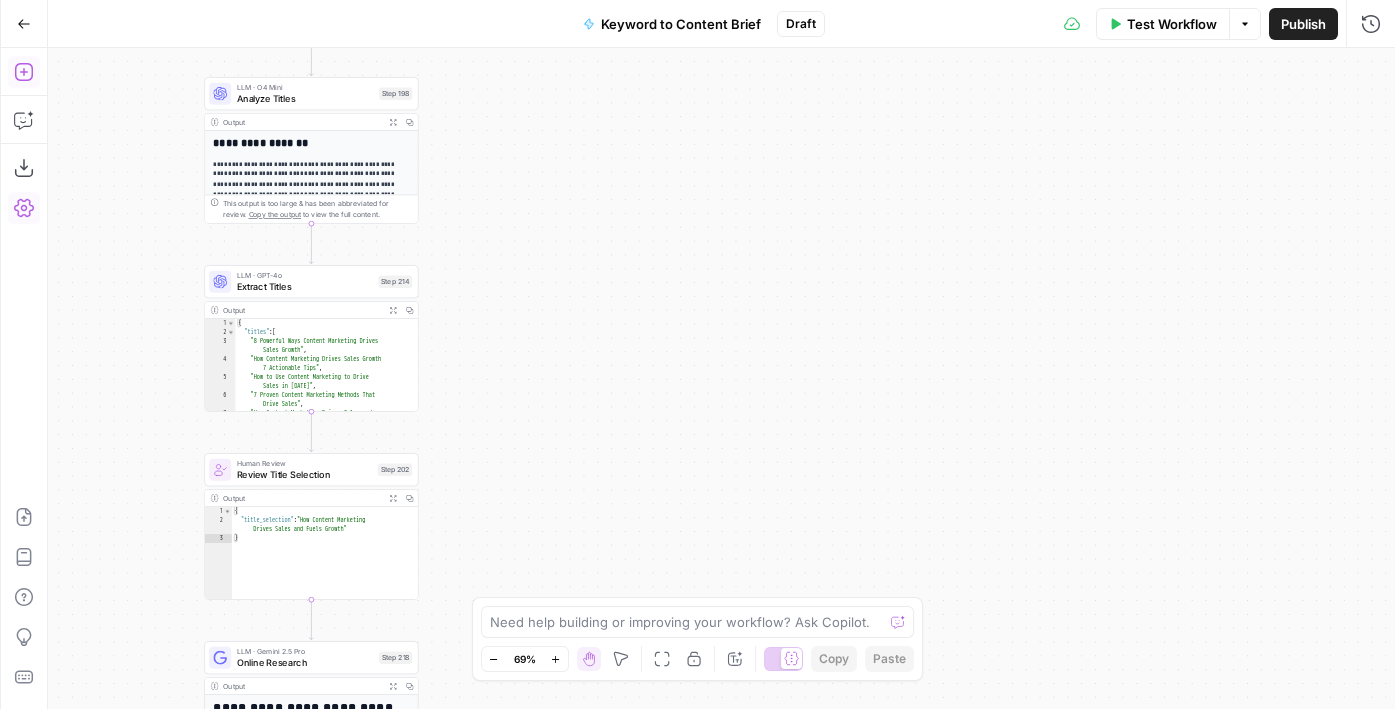 drag, startPoint x: 548, startPoint y: 309, endPoint x: 566, endPoint y: 107, distance: 202.8004 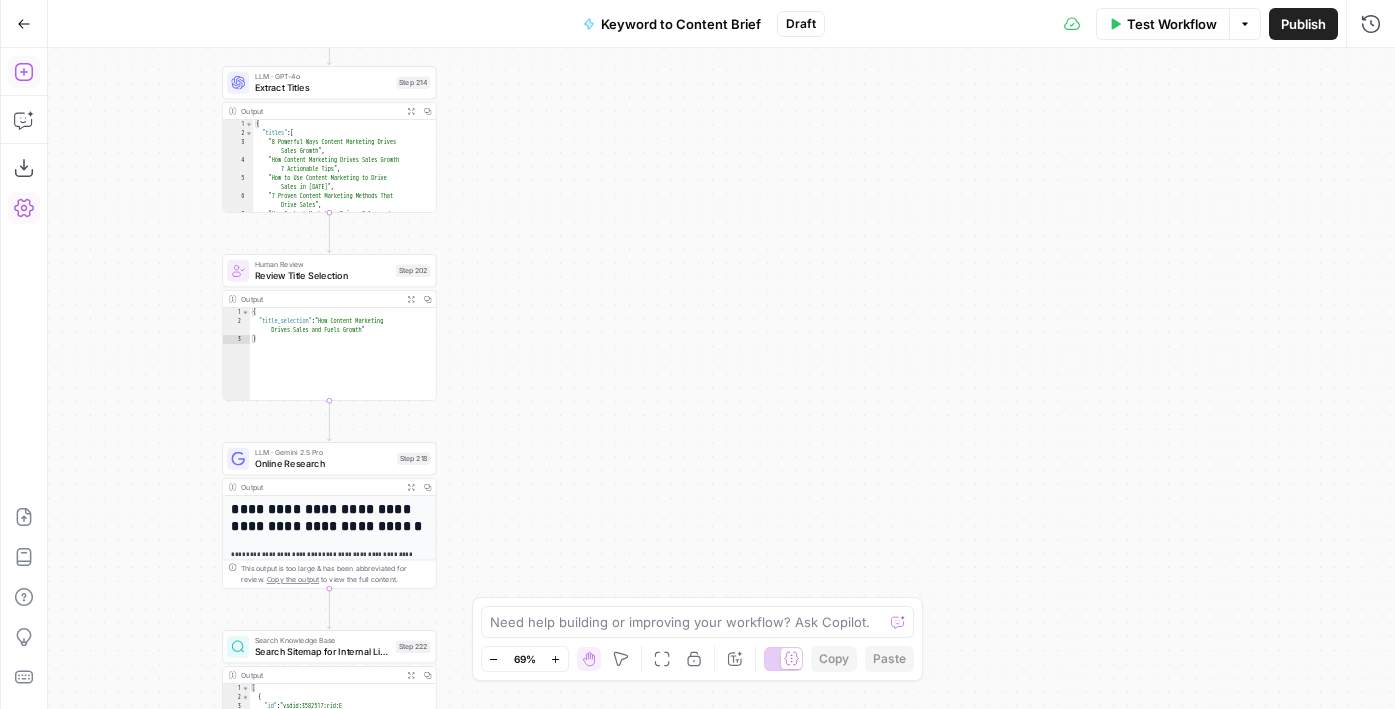 drag, startPoint x: 565, startPoint y: 407, endPoint x: 566, endPoint y: 207, distance: 200.0025 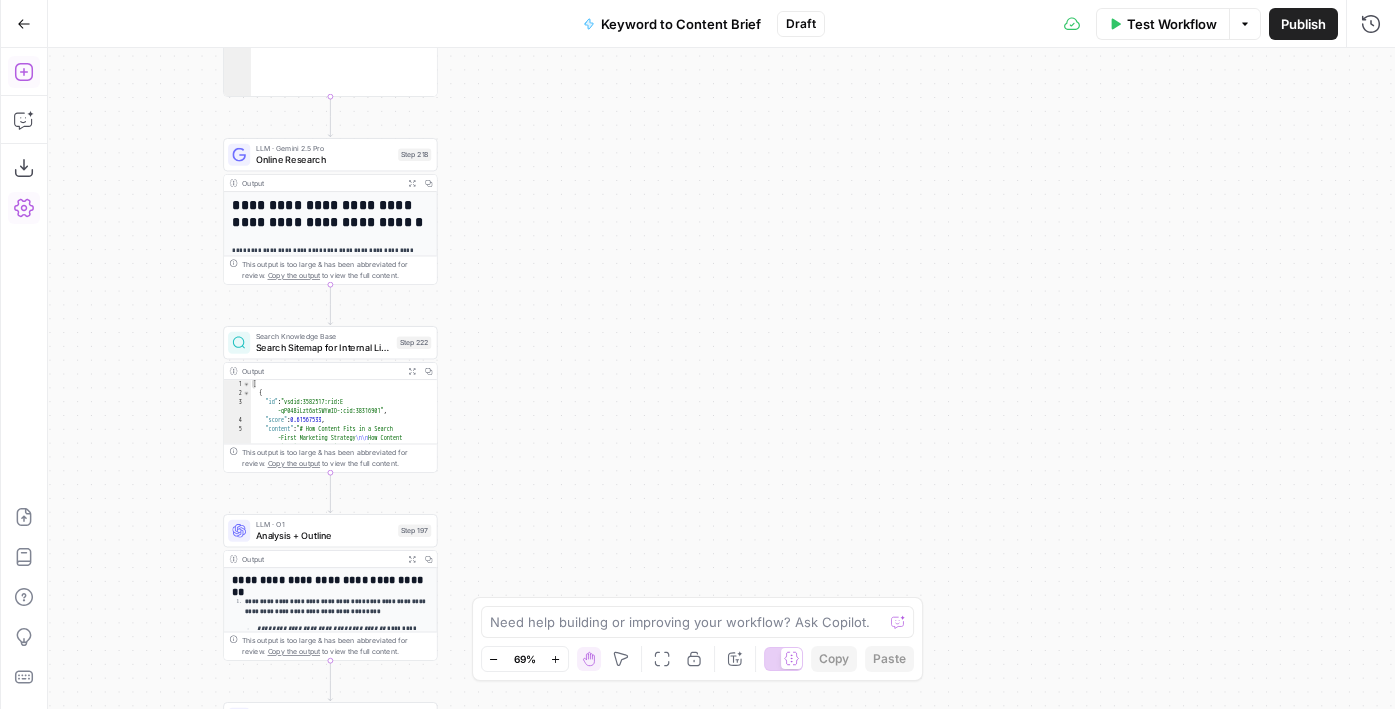 drag, startPoint x: 559, startPoint y: 348, endPoint x: 558, endPoint y: 243, distance: 105.00476 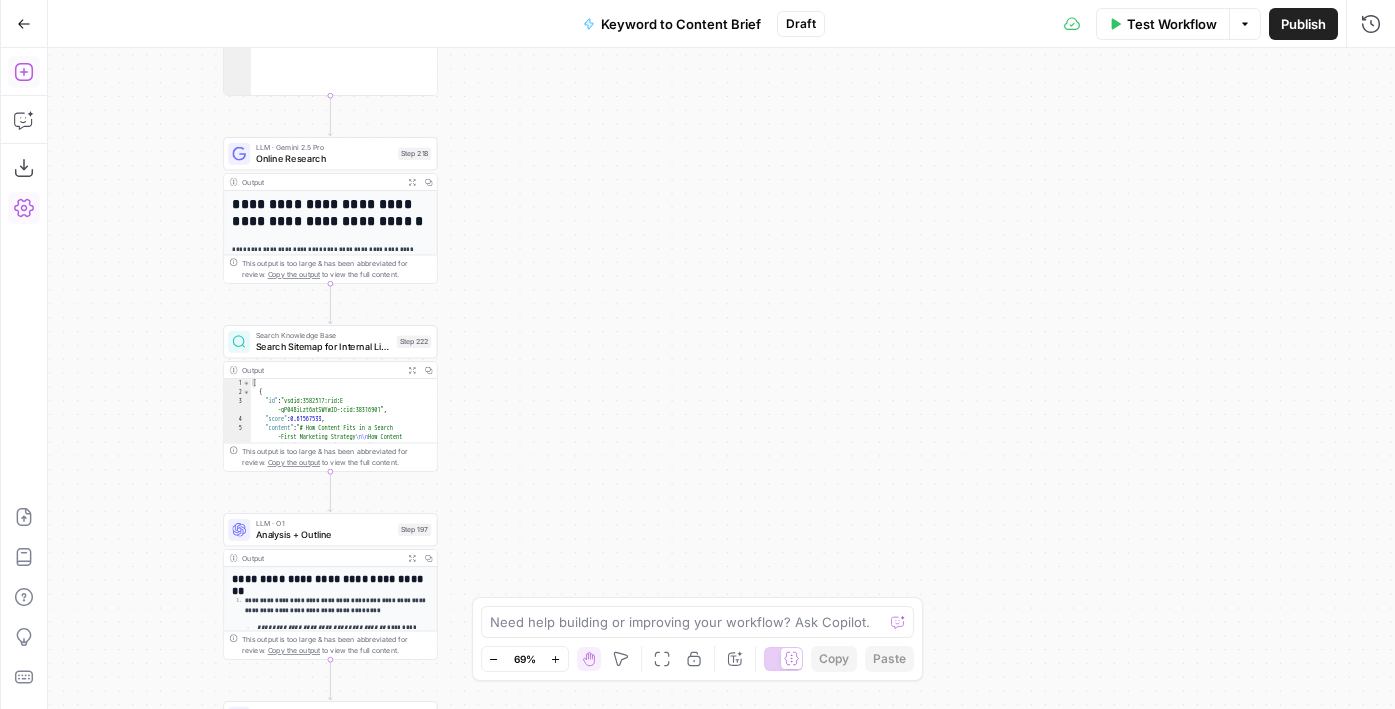 drag, startPoint x: 543, startPoint y: 194, endPoint x: 543, endPoint y: 183, distance: 11 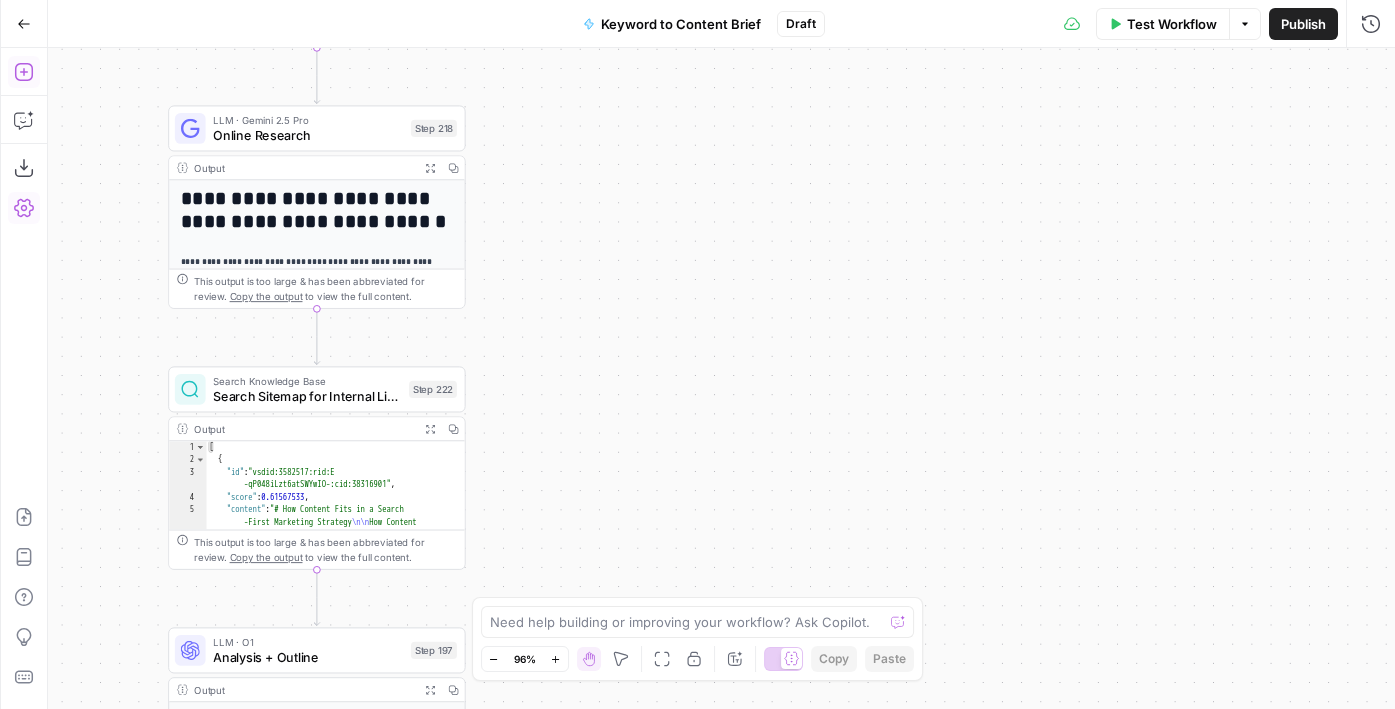 drag, startPoint x: 543, startPoint y: 183, endPoint x: 616, endPoint y: 183, distance: 73 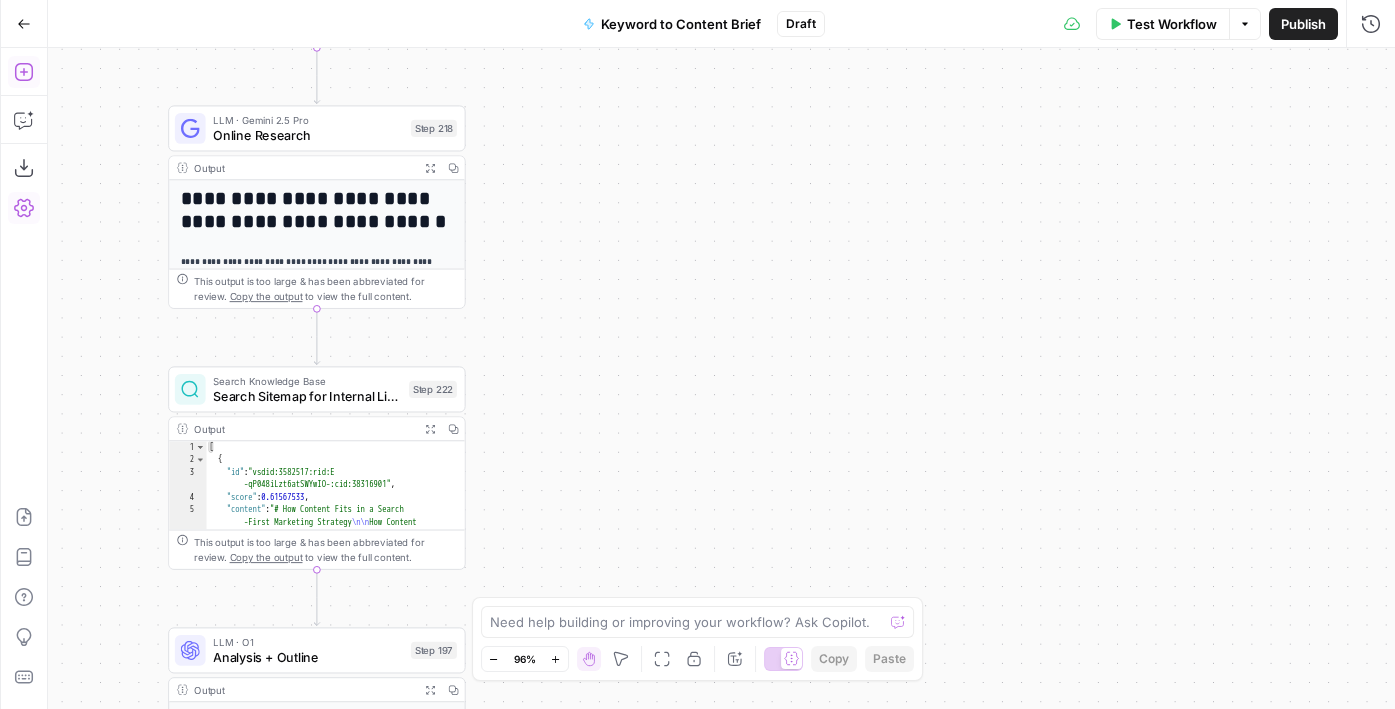 click on "Workflow Set Inputs Inputs Google Search Perform Google Search Step 51 Output Expand Output Copy 1 2 3 4 5 6 {    "search_metadata" :  {      "id" :  "68653e6b4fa3bad98dffd118" ,      "status" :  "Success" ,      "json_endpoint" :  "https://serpapi.com          /searches/123778e5d9046281          /68653e6b4fa3bad98dffd118.json" ,      "pixel_position_endpoint" :  "https          ://serpapi.com/searches          /123778e5d9046281          /68653e6b4fa3bad98dffd118          .json_with_pixel_position" ,     This output is too large & has been abbreviated for review.   Copy the output   to view the full content. Loop Iteration Label if relevant Step 207 Output Expand Output Copy 1 2 3 4 5 6 7 8 9 10 11 12 [    {      "relevant" :  "true"    } ,    {      "relevant" :  "true"    } ,    {      "relevant" :  "true"    } ,    {      "relevant" :  "true"     LLM · GPT-4o Mini Determine if relevant Step 208 Output Expand Output Copy 1 2 3 {    "relevant" :  "true" }" at bounding box center (721, 378) 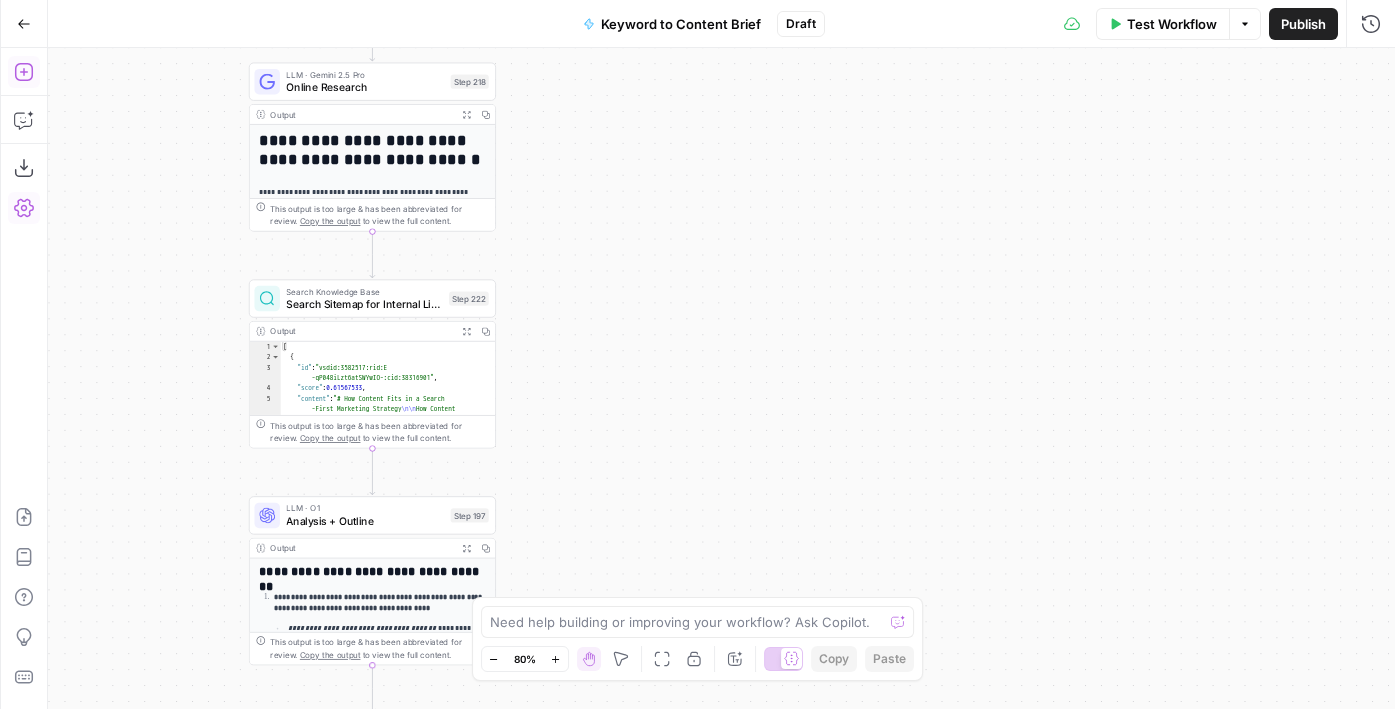 drag, startPoint x: 632, startPoint y: 357, endPoint x: 627, endPoint y: 178, distance: 179.06982 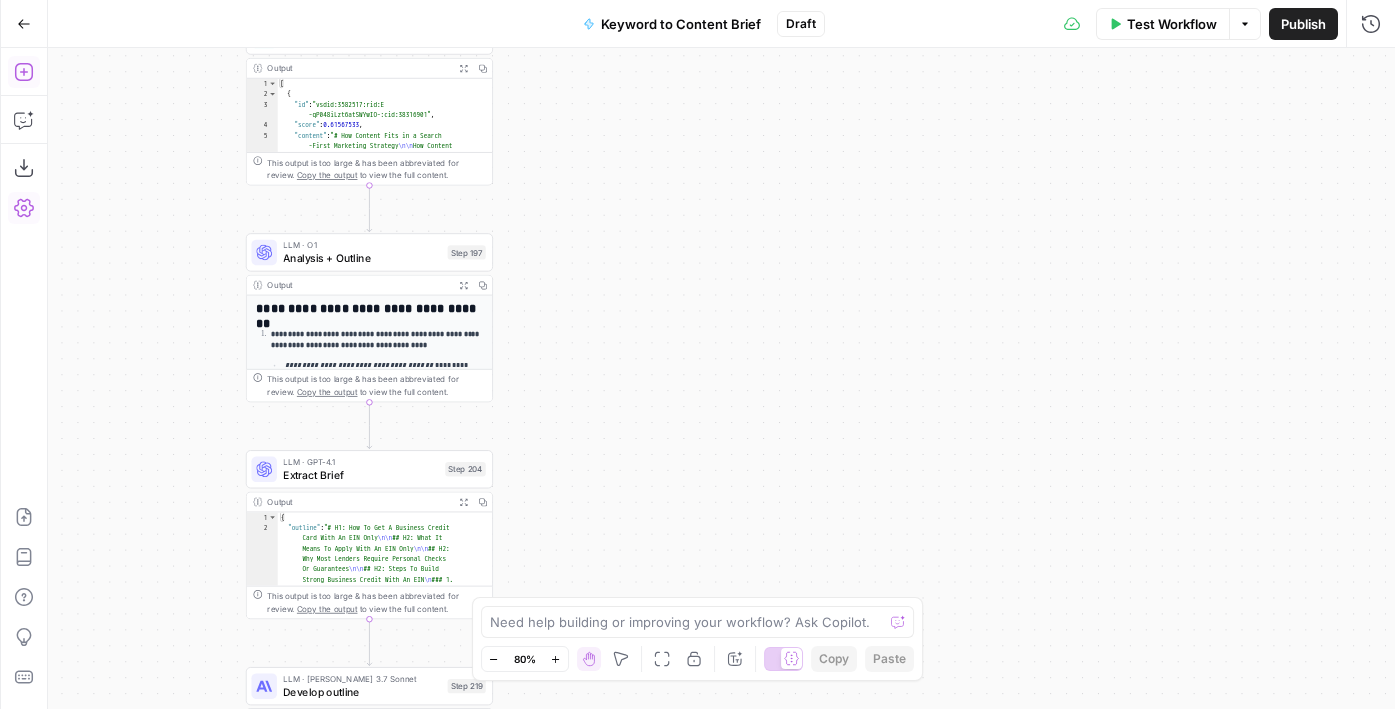 drag, startPoint x: 660, startPoint y: 298, endPoint x: 660, endPoint y: 119, distance: 179 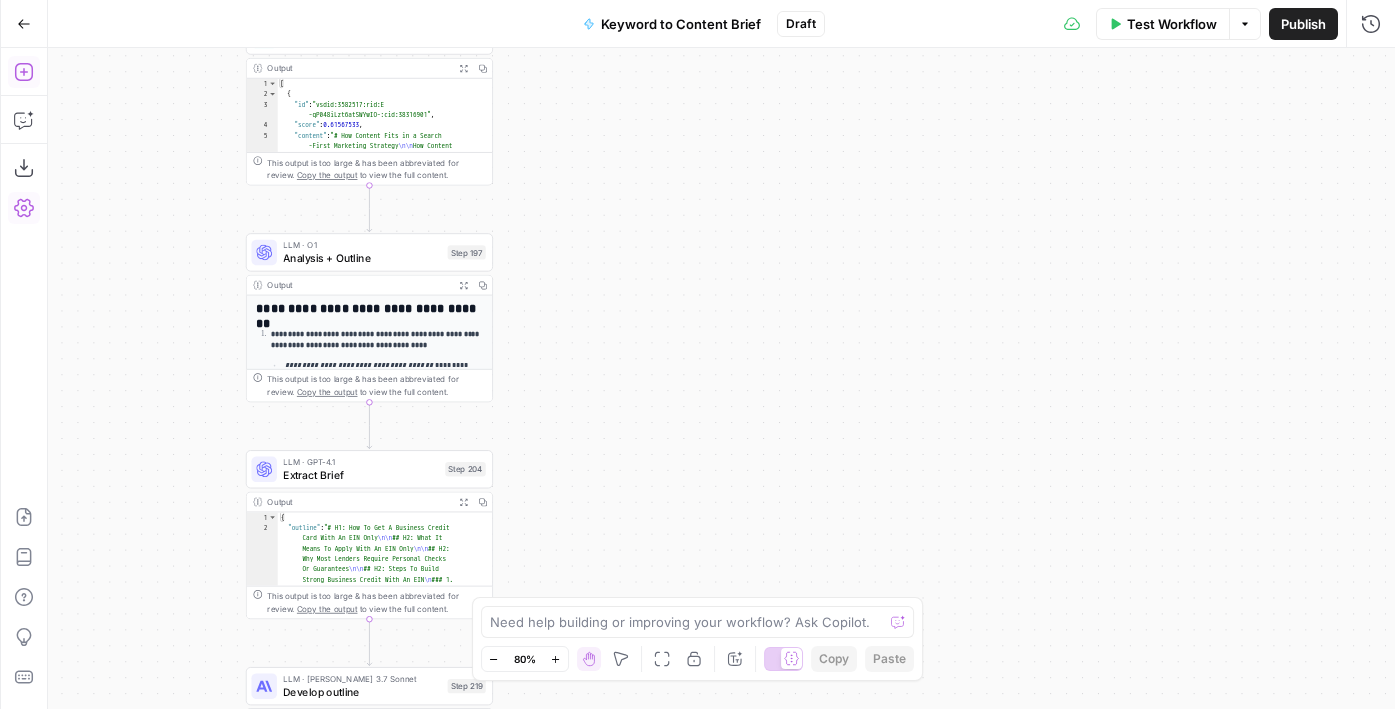click on "Workflow Set Inputs Inputs Google Search Perform Google Search Step 51 Output Expand Output Copy 1 2 3 4 5 6 {    "search_metadata" :  {      "id" :  "68653e6b4fa3bad98dffd118" ,      "status" :  "Success" ,      "json_endpoint" :  "https://serpapi.com          /searches/123778e5d9046281          /68653e6b4fa3bad98dffd118.json" ,      "pixel_position_endpoint" :  "https          ://serpapi.com/searches          /123778e5d9046281          /68653e6b4fa3bad98dffd118          .json_with_pixel_position" ,     This output is too large & has been abbreviated for review.   Copy the output   to view the full content. Loop Iteration Label if relevant Step 207 Output Expand Output Copy 1 2 3 4 5 6 7 8 9 10 11 12 [    {      "relevant" :  "true"    } ,    {      "relevant" :  "true"    } ,    {      "relevant" :  "true"    } ,    {      "relevant" :  "true"     LLM · GPT-4o Mini Determine if relevant Step 208 Output Expand Output Copy 1 2 3 {    "relevant" :  "true" }" at bounding box center (721, 378) 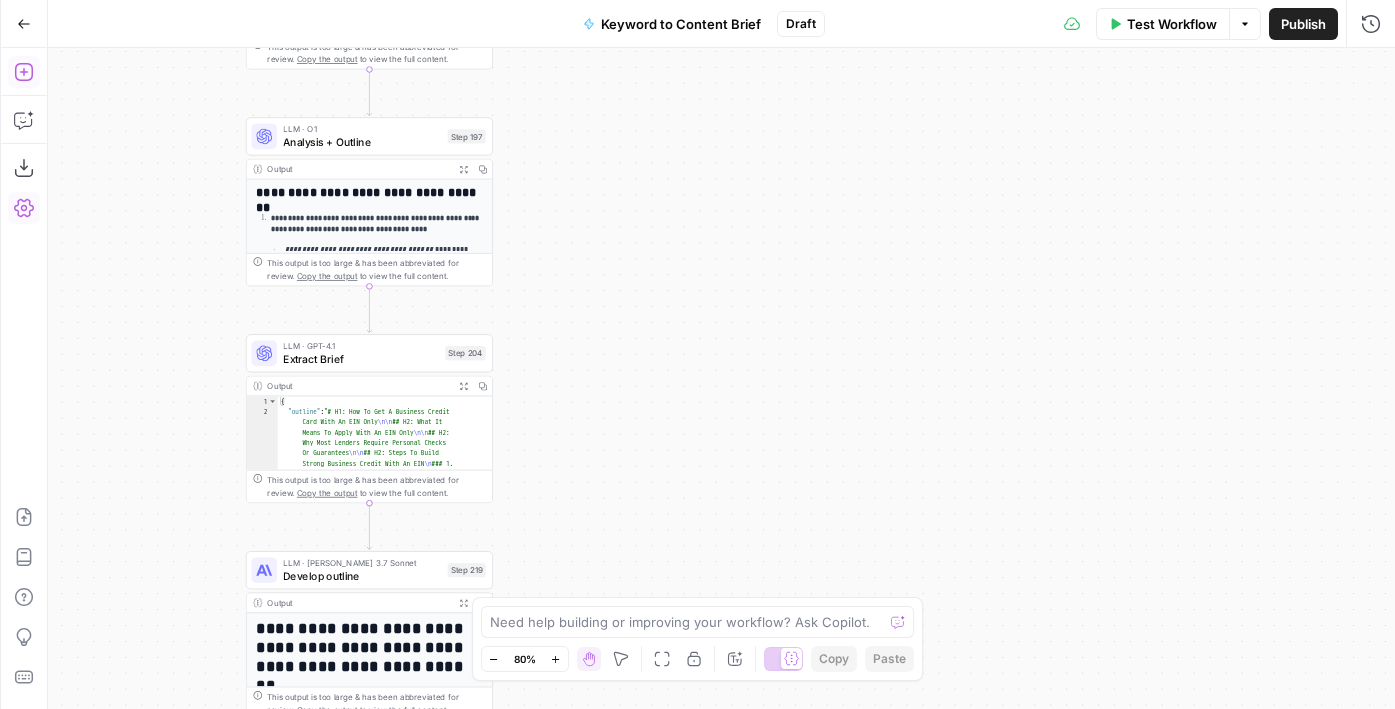 drag, startPoint x: 661, startPoint y: 264, endPoint x: 662, endPoint y: 311, distance: 47.010635 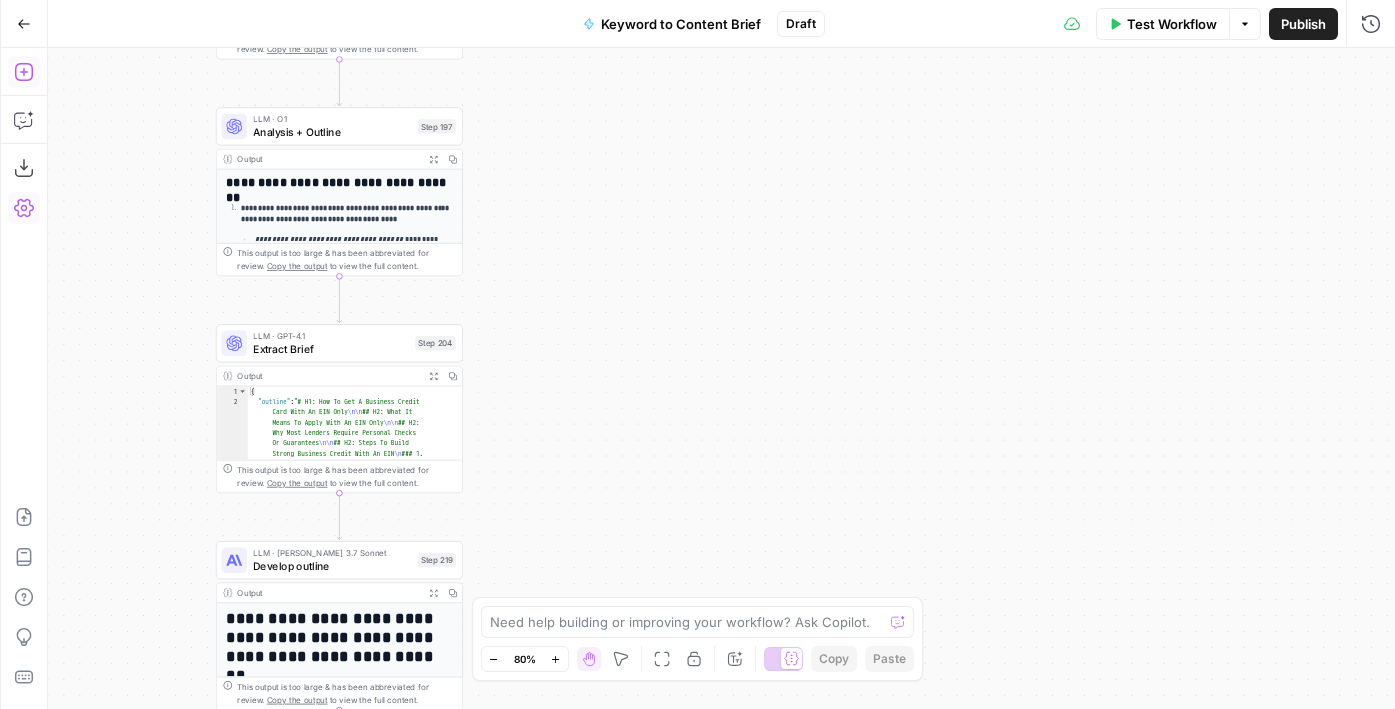 drag, startPoint x: 662, startPoint y: 311, endPoint x: 630, endPoint y: 253, distance: 66.24198 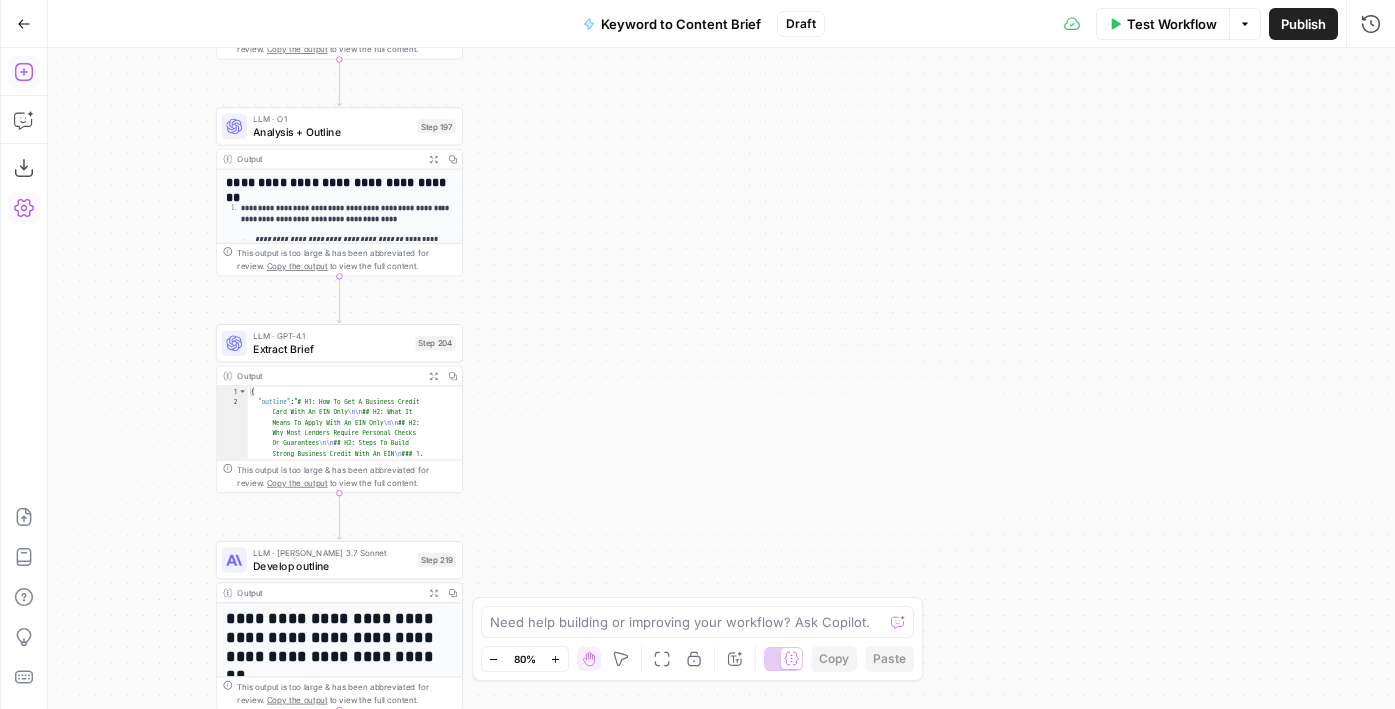 click on "Workflow Set Inputs Inputs Google Search Perform Google Search Step 51 Output Expand Output Copy 1 2 3 4 5 6 {    "search_metadata" :  {      "id" :  "68653e6b4fa3bad98dffd118" ,      "status" :  "Success" ,      "json_endpoint" :  "https://serpapi.com          /searches/123778e5d9046281          /68653e6b4fa3bad98dffd118.json" ,      "pixel_position_endpoint" :  "https          ://serpapi.com/searches          /123778e5d9046281          /68653e6b4fa3bad98dffd118          .json_with_pixel_position" ,     This output is too large & has been abbreviated for review.   Copy the output   to view the full content. Loop Iteration Label if relevant Step 207 Output Expand Output Copy 1 2 3 4 5 6 7 8 9 10 11 12 [    {      "relevant" :  "true"    } ,    {      "relevant" :  "true"    } ,    {      "relevant" :  "true"    } ,    {      "relevant" :  "true"     LLM · GPT-4o Mini Determine if relevant Step 208 Output Expand Output Copy 1 2 3 {    "relevant" :  "true" }" at bounding box center (721, 378) 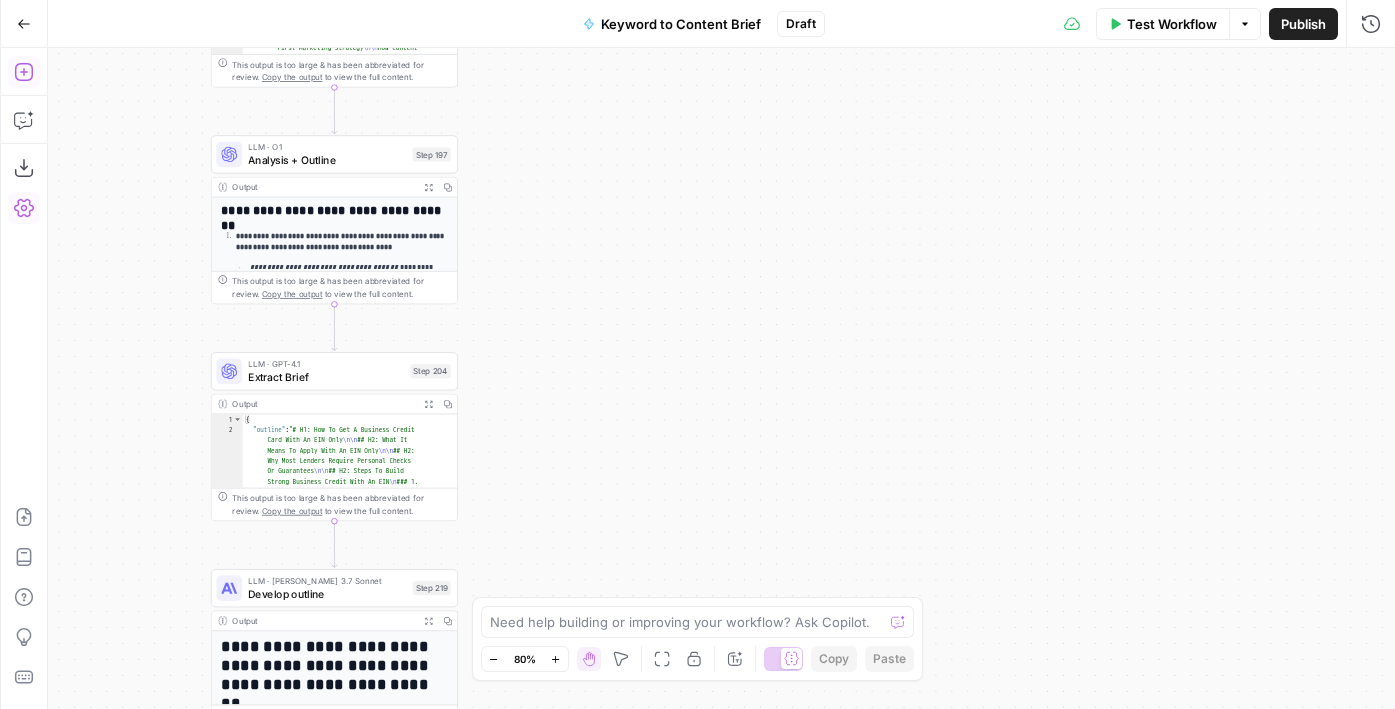 drag, startPoint x: 630, startPoint y: 253, endPoint x: 625, endPoint y: 284, distance: 31.400637 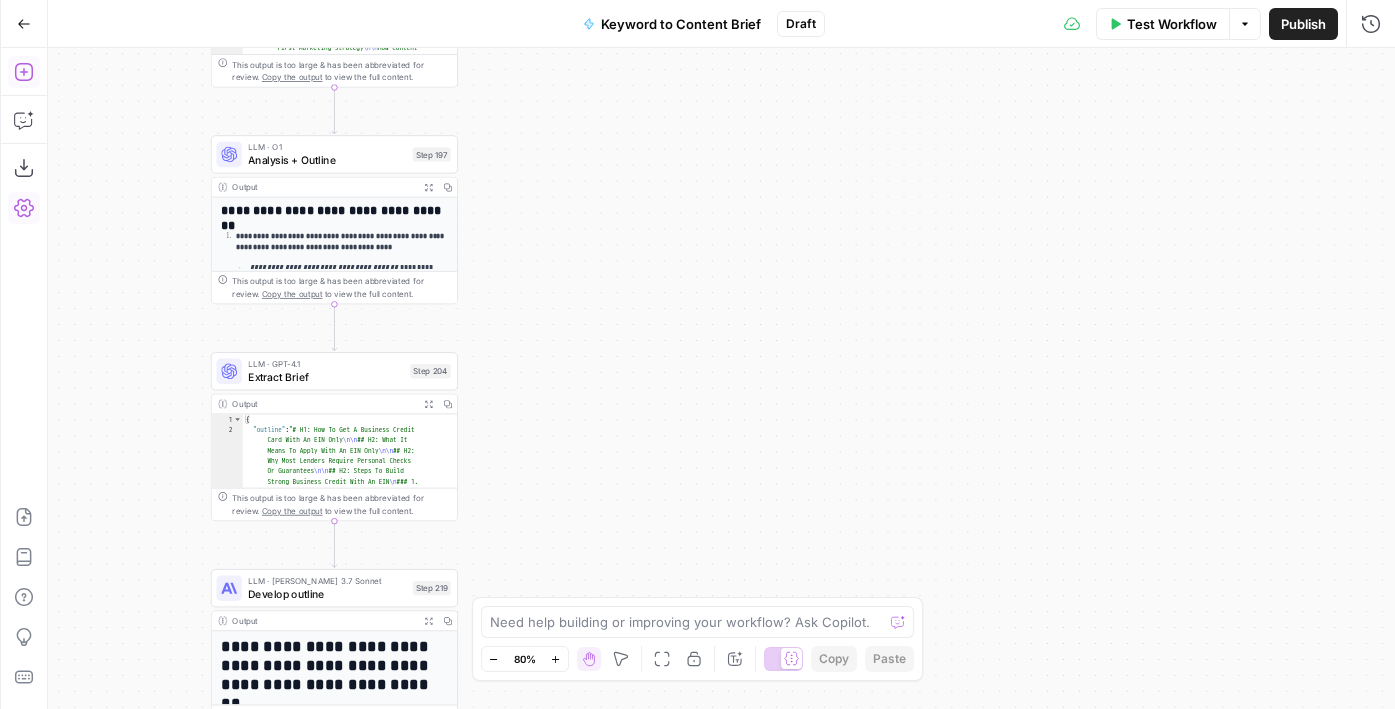 click on "Workflow Set Inputs Inputs Google Search Perform Google Search Step 51 Output Expand Output Copy 1 2 3 4 5 6 {    "search_metadata" :  {      "id" :  "68653e6b4fa3bad98dffd118" ,      "status" :  "Success" ,      "json_endpoint" :  "https://serpapi.com          /searches/123778e5d9046281          /68653e6b4fa3bad98dffd118.json" ,      "pixel_position_endpoint" :  "https          ://serpapi.com/searches          /123778e5d9046281          /68653e6b4fa3bad98dffd118          .json_with_pixel_position" ,     This output is too large & has been abbreviated for review.   Copy the output   to view the full content. Loop Iteration Label if relevant Step 207 Output Expand Output Copy 1 2 3 4 5 6 7 8 9 10 11 12 [    {      "relevant" :  "true"    } ,    {      "relevant" :  "true"    } ,    {      "relevant" :  "true"    } ,    {      "relevant" :  "true"     LLM · GPT-4o Mini Determine if relevant Step 208 Output Expand Output Copy 1 2 3 {    "relevant" :  "true" }" at bounding box center [721, 378] 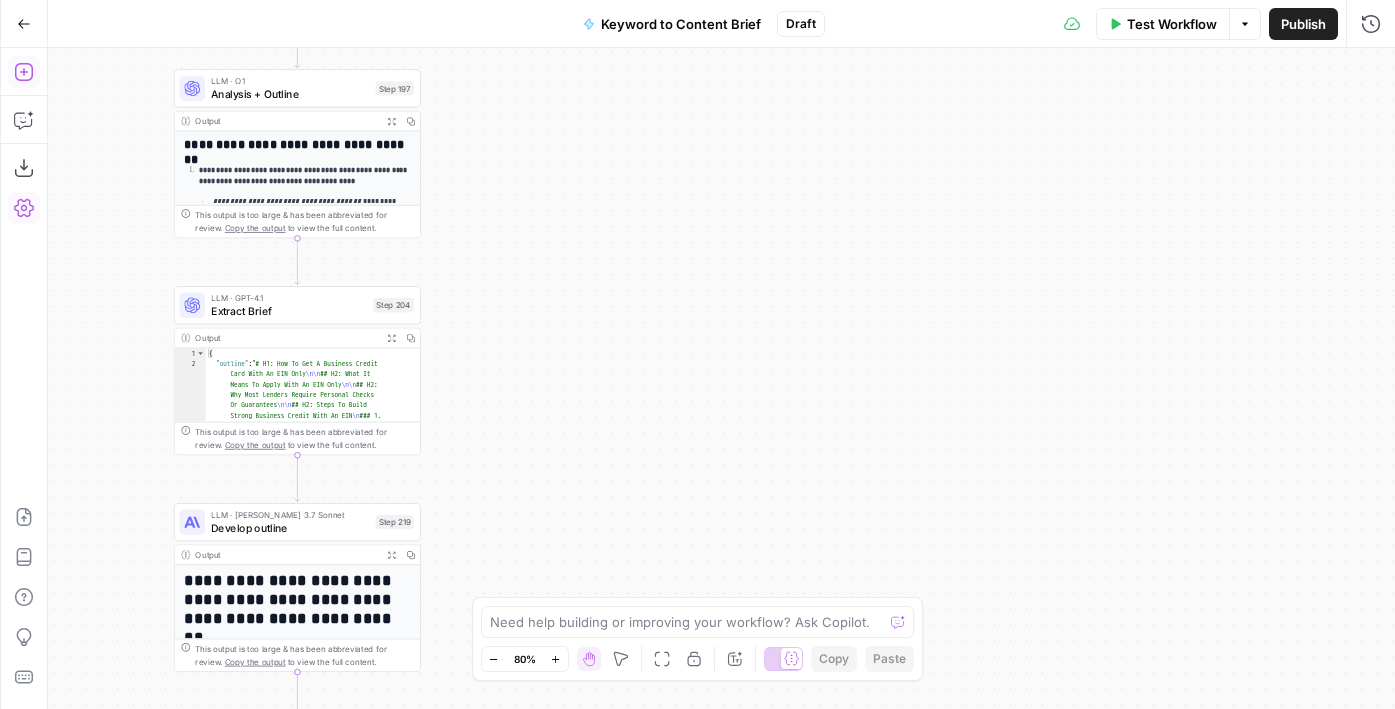 drag, startPoint x: 796, startPoint y: 254, endPoint x: 759, endPoint y: 186, distance: 77.41447 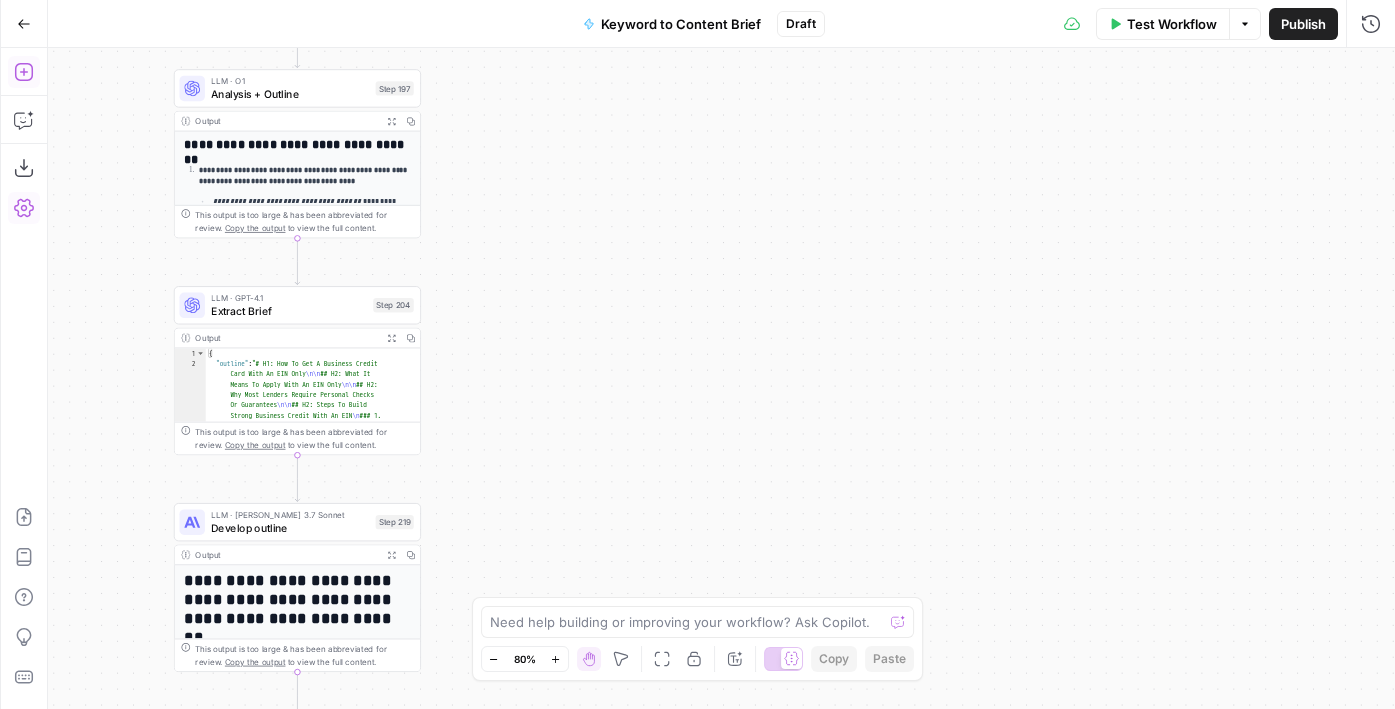 click on "Workflow Set Inputs Inputs Google Search Perform Google Search Step 51 Output Expand Output Copy 1 2 3 4 5 6 {    "search_metadata" :  {      "id" :  "68653e6b4fa3bad98dffd118" ,      "status" :  "Success" ,      "json_endpoint" :  "https://serpapi.com          /searches/123778e5d9046281          /68653e6b4fa3bad98dffd118.json" ,      "pixel_position_endpoint" :  "https          ://serpapi.com/searches          /123778e5d9046281          /68653e6b4fa3bad98dffd118          .json_with_pixel_position" ,     This output is too large & has been abbreviated for review.   Copy the output   to view the full content. Loop Iteration Label if relevant Step 207 Output Expand Output Copy 1 2 3 4 5 6 7 8 9 10 11 12 [    {      "relevant" :  "true"    } ,    {      "relevant" :  "true"    } ,    {      "relevant" :  "true"    } ,    {      "relevant" :  "true"     LLM · GPT-4o Mini Determine if relevant Step 208 Output Expand Output Copy 1 2 3 {    "relevant" :  "true" }" at bounding box center (721, 378) 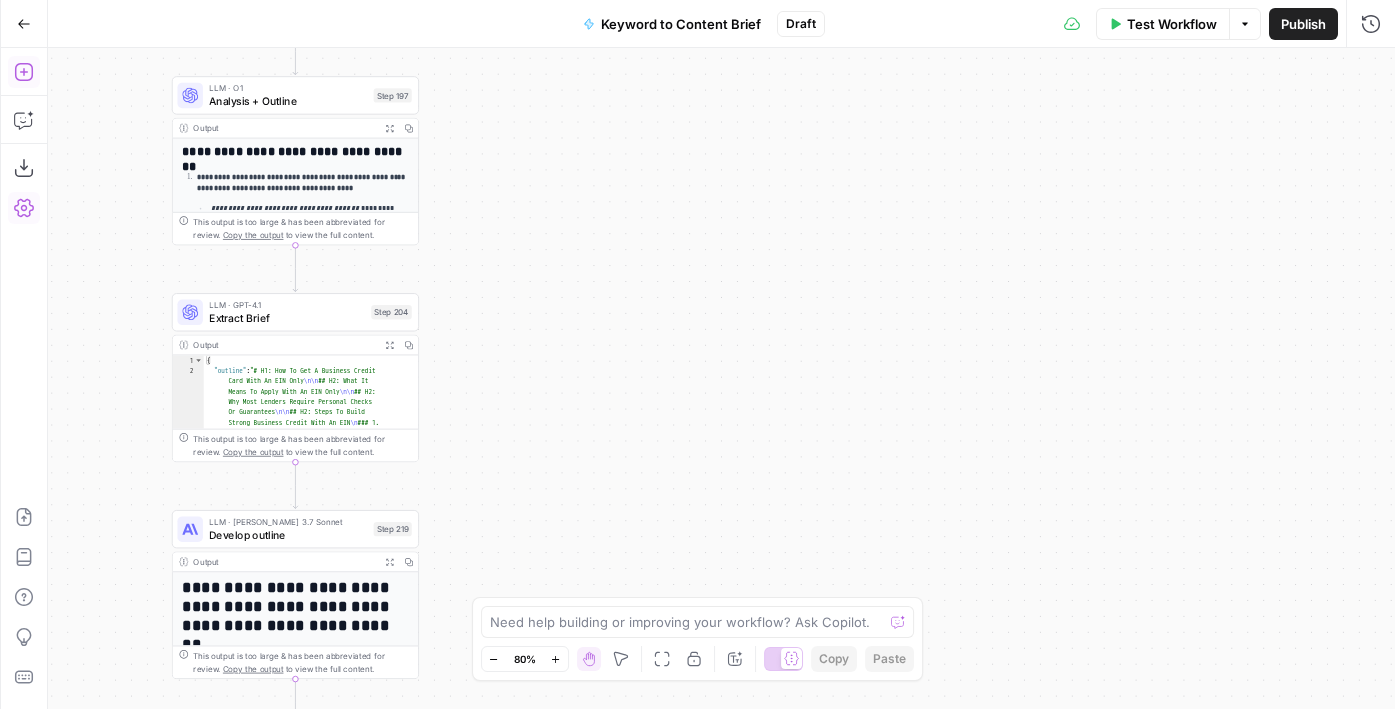 click on "Workflow Set Inputs Inputs Google Search Perform Google Search Step 51 Output Expand Output Copy 1 2 3 4 5 6 {    "search_metadata" :  {      "id" :  "68653e6b4fa3bad98dffd118" ,      "status" :  "Success" ,      "json_endpoint" :  "https://serpapi.com          /searches/123778e5d9046281          /68653e6b4fa3bad98dffd118.json" ,      "pixel_position_endpoint" :  "https          ://serpapi.com/searches          /123778e5d9046281          /68653e6b4fa3bad98dffd118          .json_with_pixel_position" ,     This output is too large & has been abbreviated for review.   Copy the output   to view the full content. Loop Iteration Label if relevant Step 207 Output Expand Output Copy 1 2 3 4 5 6 7 8 9 10 11 12 [    {      "relevant" :  "true"    } ,    {      "relevant" :  "true"    } ,    {      "relevant" :  "true"    } ,    {      "relevant" :  "true"     LLM · GPT-4o Mini Determine if relevant Step 208 Output Expand Output Copy 1 2 3 {    "relevant" :  "true" }" at bounding box center [721, 378] 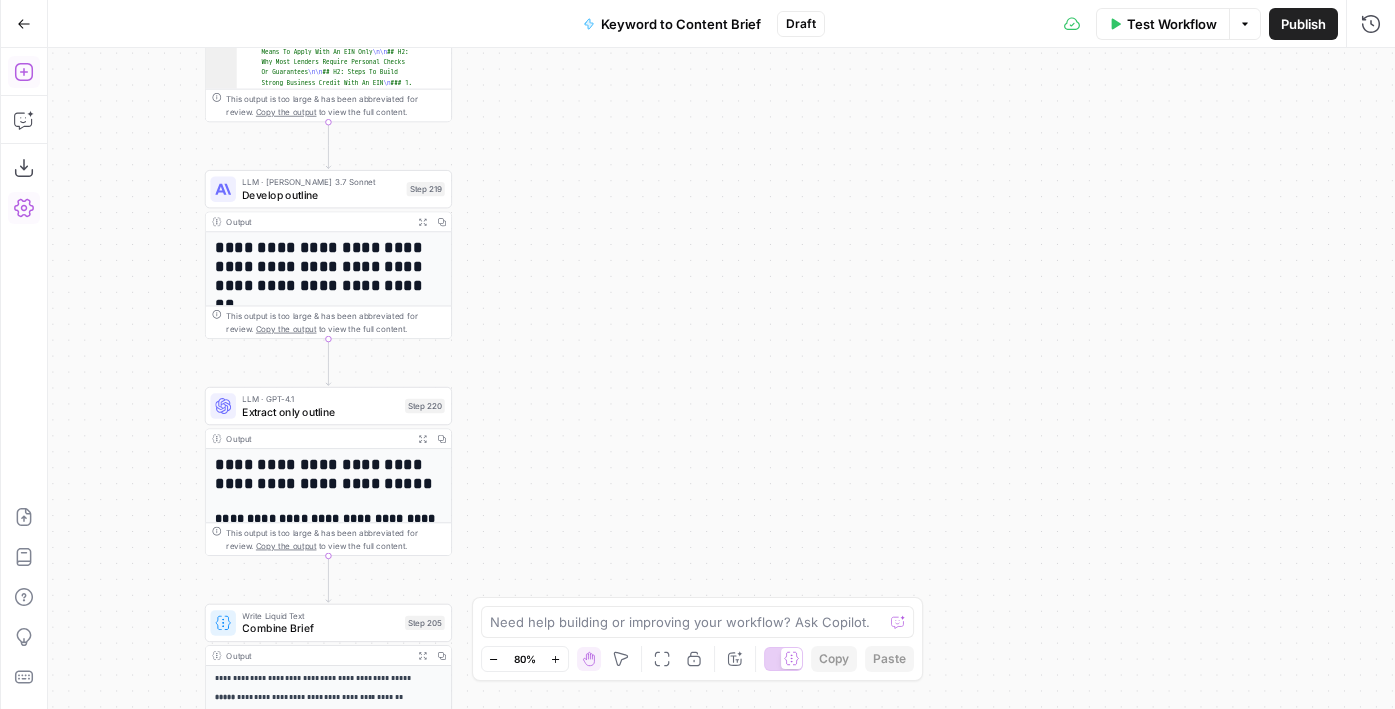 drag, startPoint x: 496, startPoint y: 431, endPoint x: 529, endPoint y: 92, distance: 340.60242 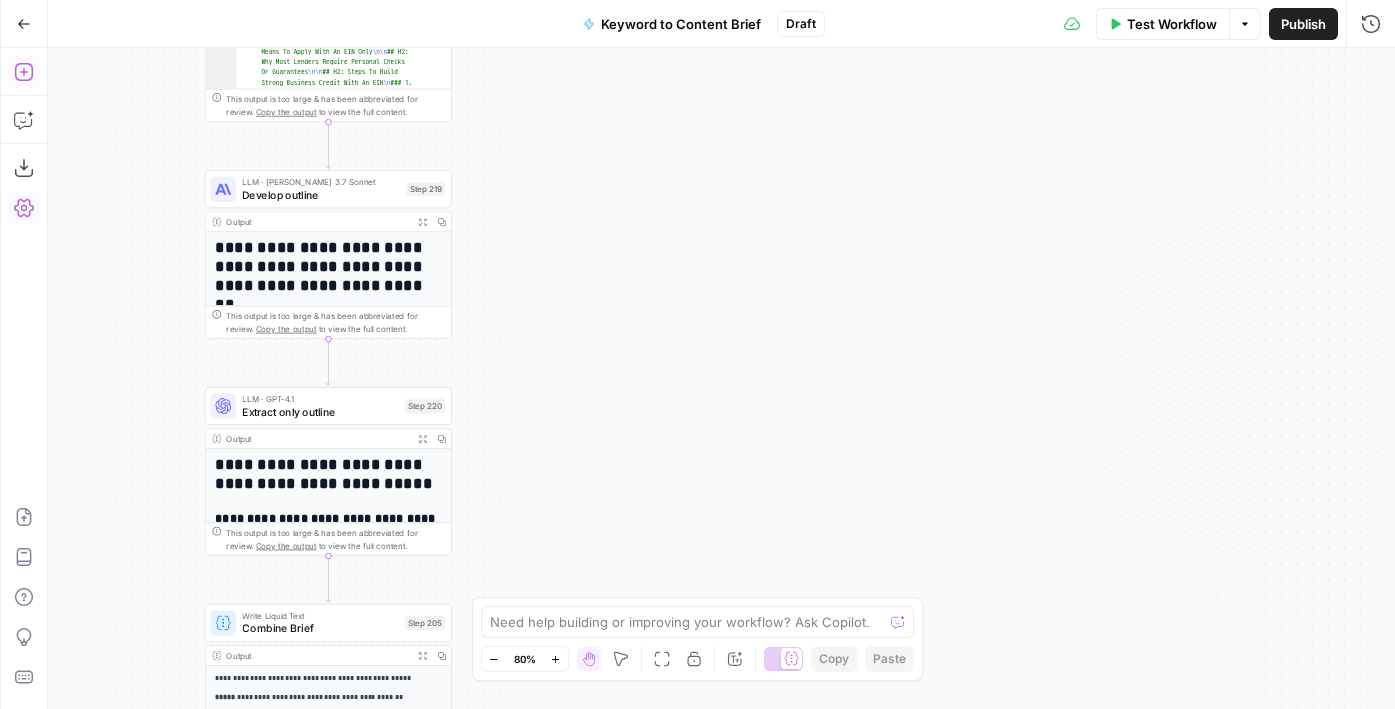 click on "Workflow Set Inputs Inputs Google Search Perform Google Search Step 51 Output Expand Output Copy 1 2 3 4 5 6 {    "search_metadata" :  {      "id" :  "68653e6b4fa3bad98dffd118" ,      "status" :  "Success" ,      "json_endpoint" :  "https://serpapi.com          /searches/123778e5d9046281          /68653e6b4fa3bad98dffd118.json" ,      "pixel_position_endpoint" :  "https          ://serpapi.com/searches          /123778e5d9046281          /68653e6b4fa3bad98dffd118          .json_with_pixel_position" ,     This output is too large & has been abbreviated for review.   Copy the output   to view the full content. Loop Iteration Label if relevant Step 207 Output Expand Output Copy 1 2 3 4 5 6 7 8 9 10 11 12 [    {      "relevant" :  "true"    } ,    {      "relevant" :  "true"    } ,    {      "relevant" :  "true"    } ,    {      "relevant" :  "true"     LLM · GPT-4o Mini Determine if relevant Step 208 Output Expand Output Copy 1 2 3 {    "relevant" :  "true" }" at bounding box center (721, 378) 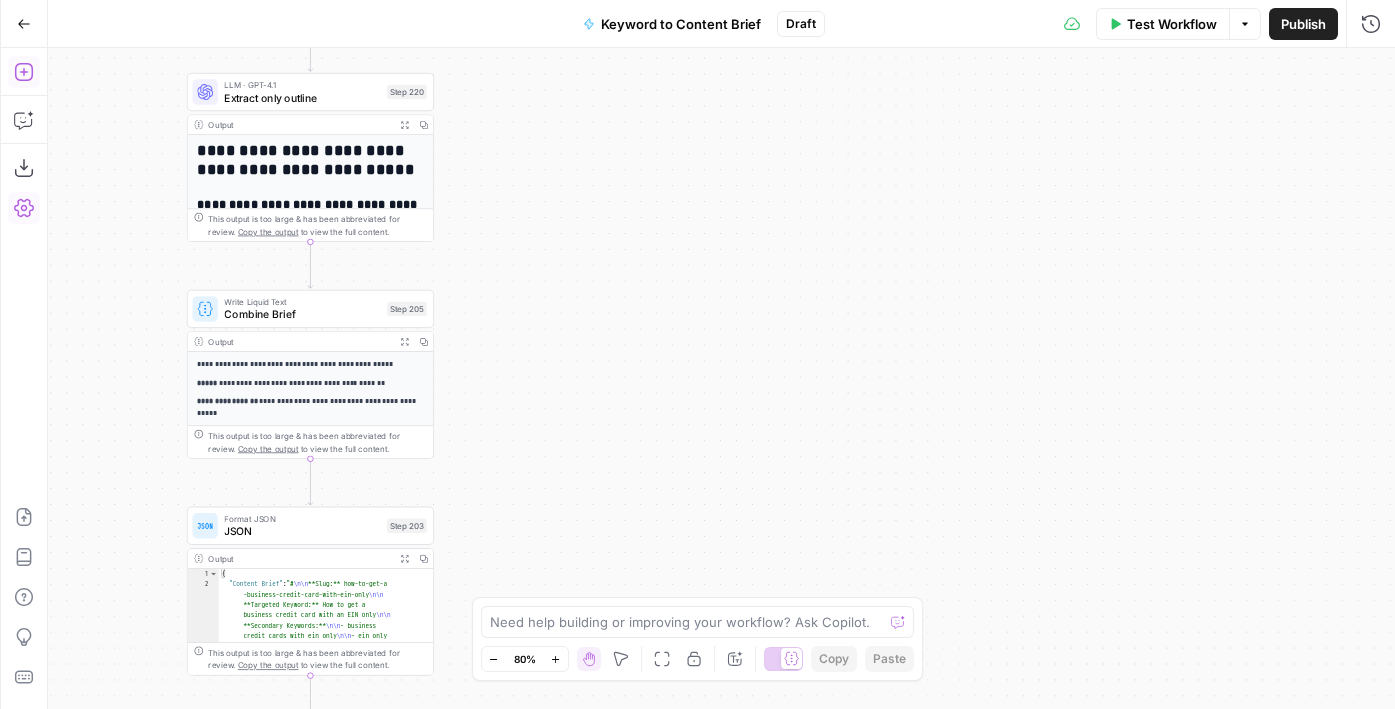 drag, startPoint x: 550, startPoint y: 356, endPoint x: 530, endPoint y: 132, distance: 224.89108 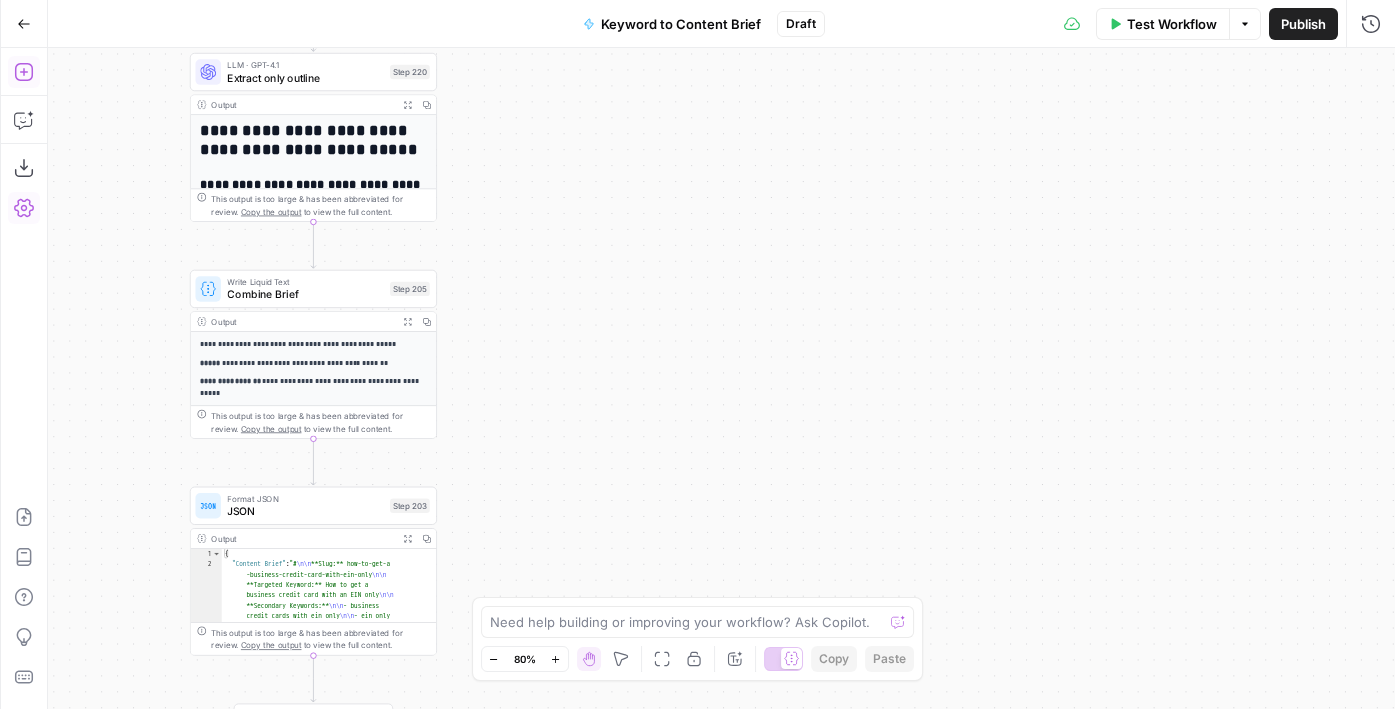 drag, startPoint x: 586, startPoint y: 448, endPoint x: 690, endPoint y: 284, distance: 194.19577 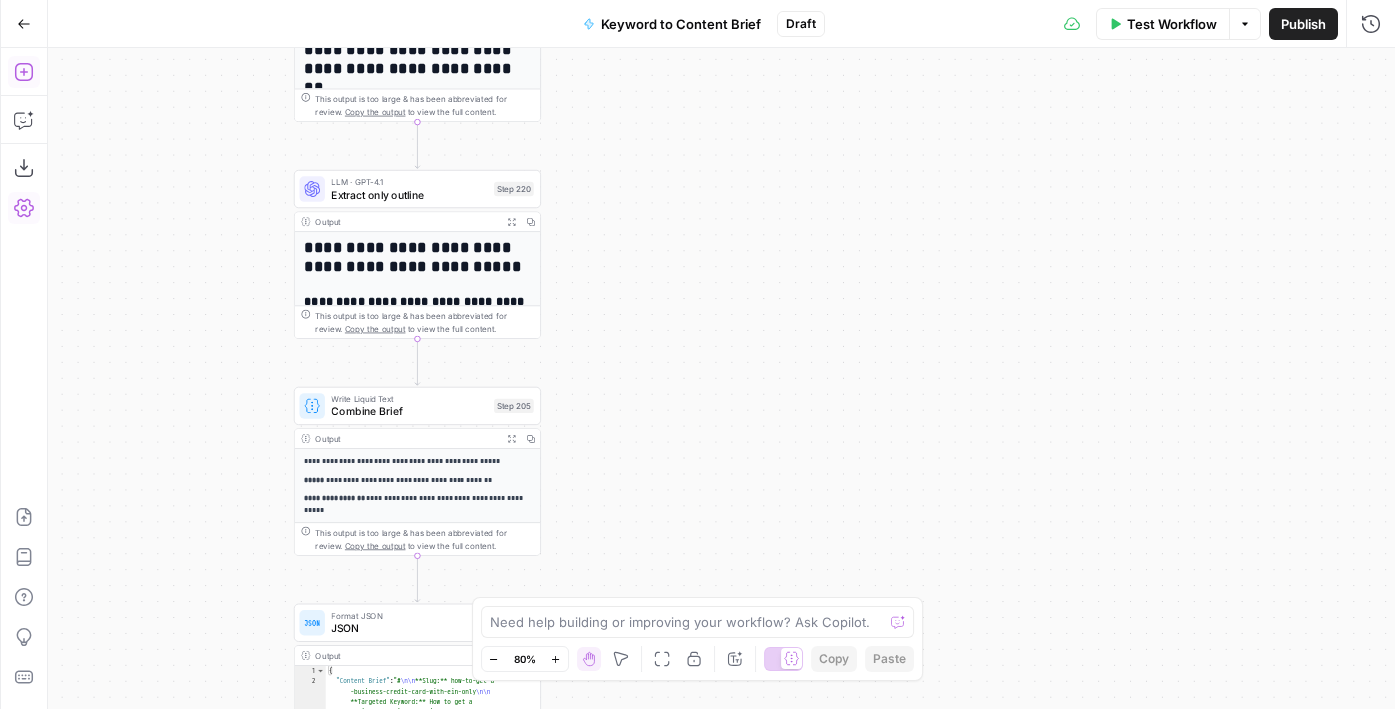 drag, startPoint x: 607, startPoint y: 143, endPoint x: 607, endPoint y: 424, distance: 281 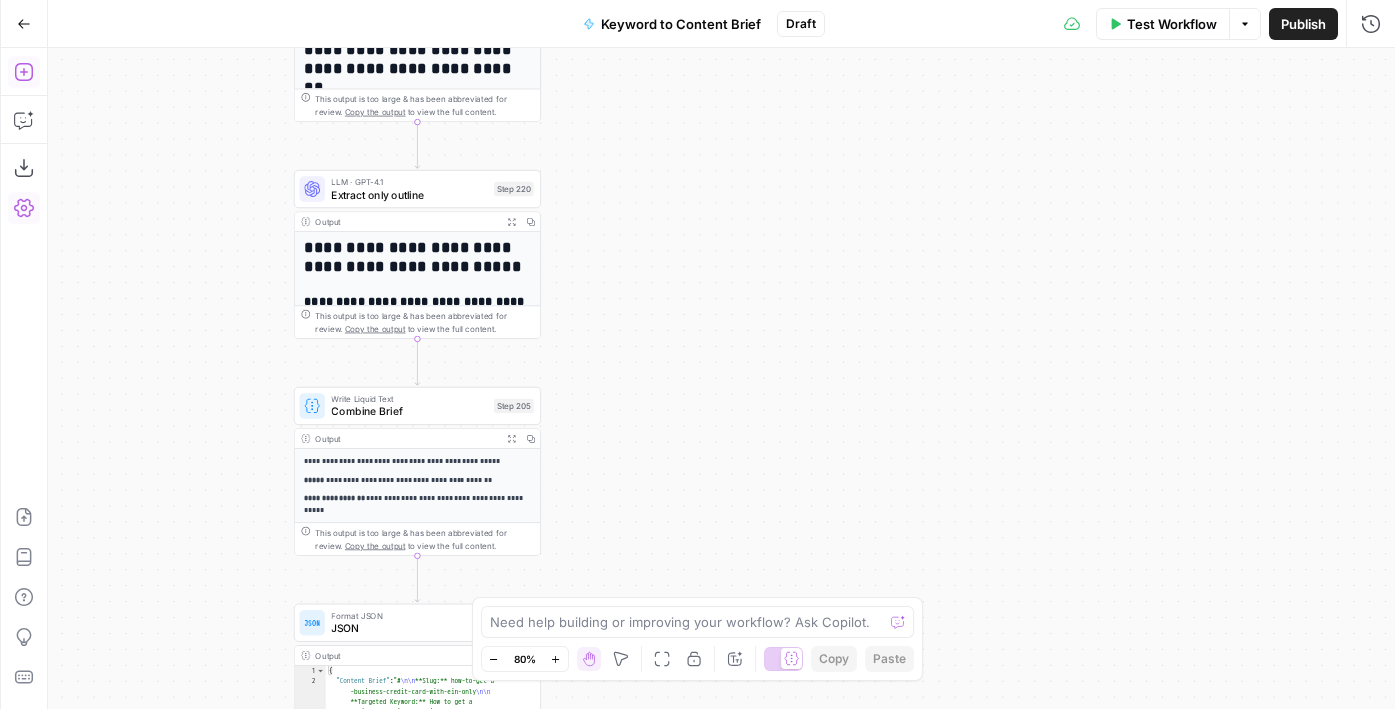 click on "Workflow Set Inputs Inputs Google Search Perform Google Search Step 51 Output Expand Output Copy 1 2 3 4 5 6 {    "search_metadata" :  {      "id" :  "68653e6b4fa3bad98dffd118" ,      "status" :  "Success" ,      "json_endpoint" :  "https://serpapi.com          /searches/123778e5d9046281          /68653e6b4fa3bad98dffd118.json" ,      "pixel_position_endpoint" :  "https          ://serpapi.com/searches          /123778e5d9046281          /68653e6b4fa3bad98dffd118          .json_with_pixel_position" ,     This output is too large & has been abbreviated for review.   Copy the output   to view the full content. Loop Iteration Label if relevant Step 207 Output Expand Output Copy 1 2 3 4 5 6 7 8 9 10 11 12 [    {      "relevant" :  "true"    } ,    {      "relevant" :  "true"    } ,    {      "relevant" :  "true"    } ,    {      "relevant" :  "true"     LLM · GPT-4o Mini Determine if relevant Step 208 Output Expand Output Copy 1 2 3 {    "relevant" :  "true" }" at bounding box center (721, 378) 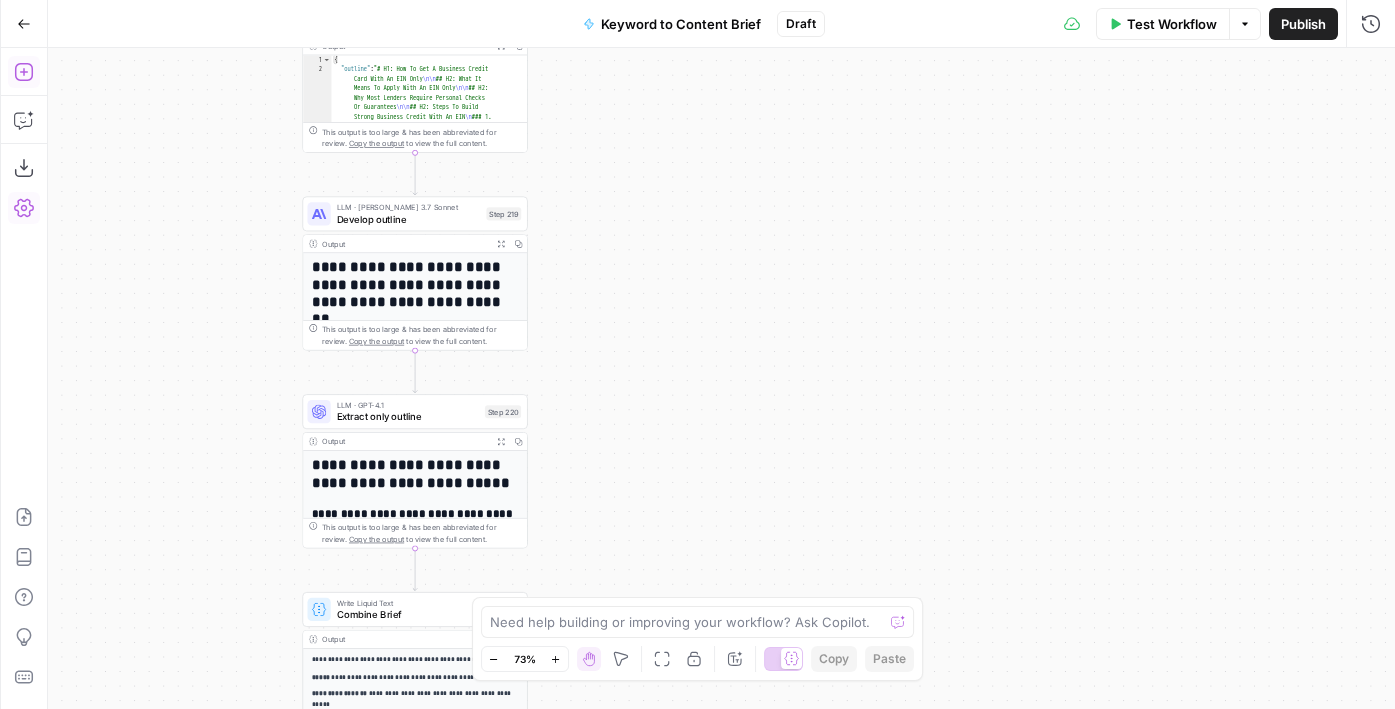 drag, startPoint x: 279, startPoint y: 212, endPoint x: 260, endPoint y: 414, distance: 202.8916 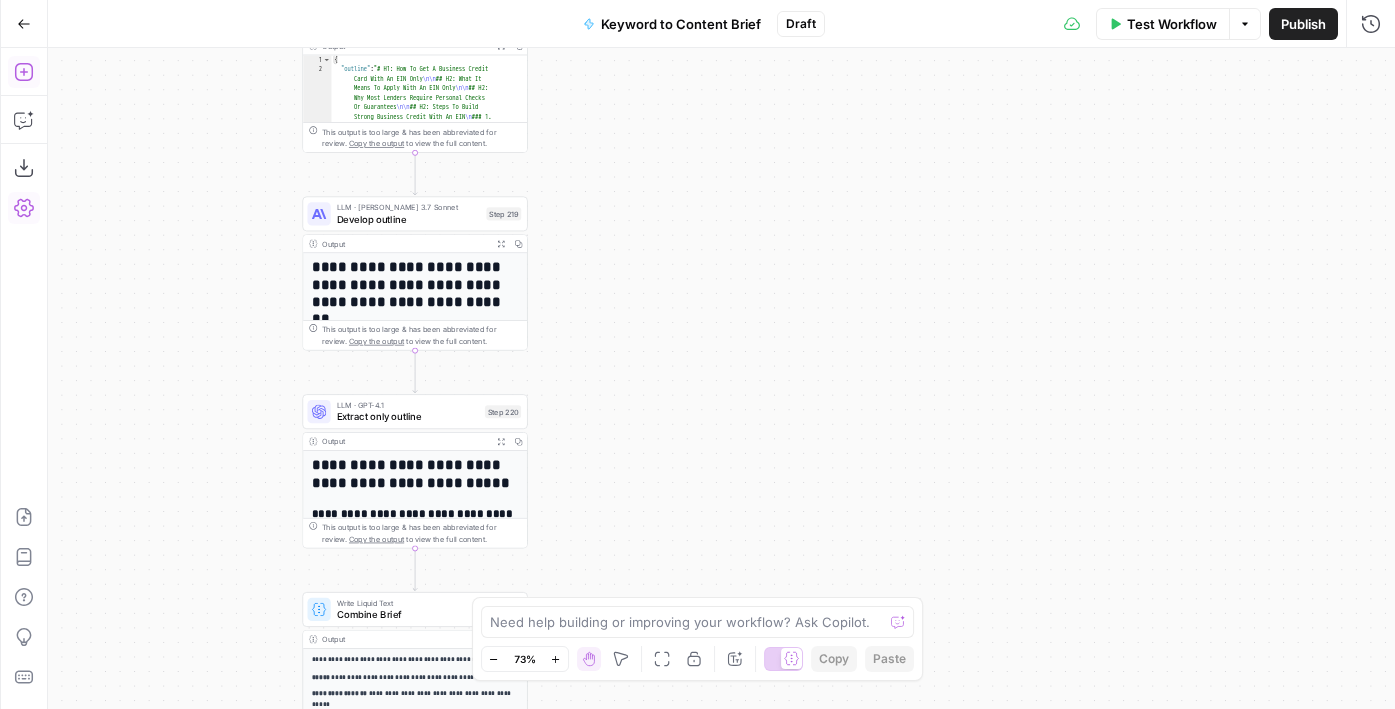 click on "Workflow Set Inputs Inputs Google Search Perform Google Search Step 51 Output Expand Output Copy 1 2 3 4 5 6 {    "search_metadata" :  {      "id" :  "68653e6b4fa3bad98dffd118" ,      "status" :  "Success" ,      "json_endpoint" :  "https://serpapi.com          /searches/123778e5d9046281          /68653e6b4fa3bad98dffd118.json" ,      "pixel_position_endpoint" :  "https          ://serpapi.com/searches          /123778e5d9046281          /68653e6b4fa3bad98dffd118          .json_with_pixel_position" ,     This output is too large & has been abbreviated for review.   Copy the output   to view the full content. Loop Iteration Label if relevant Step 207 Output Expand Output Copy 1 2 3 4 5 6 7 8 9 10 11 12 [    {      "relevant" :  "true"    } ,    {      "relevant" :  "true"    } ,    {      "relevant" :  "true"    } ,    {      "relevant" :  "true"     LLM · GPT-4o Mini Determine if relevant Step 208 Output Expand Output Copy 1 2 3 {    "relevant" :  "true" }" at bounding box center [721, 378] 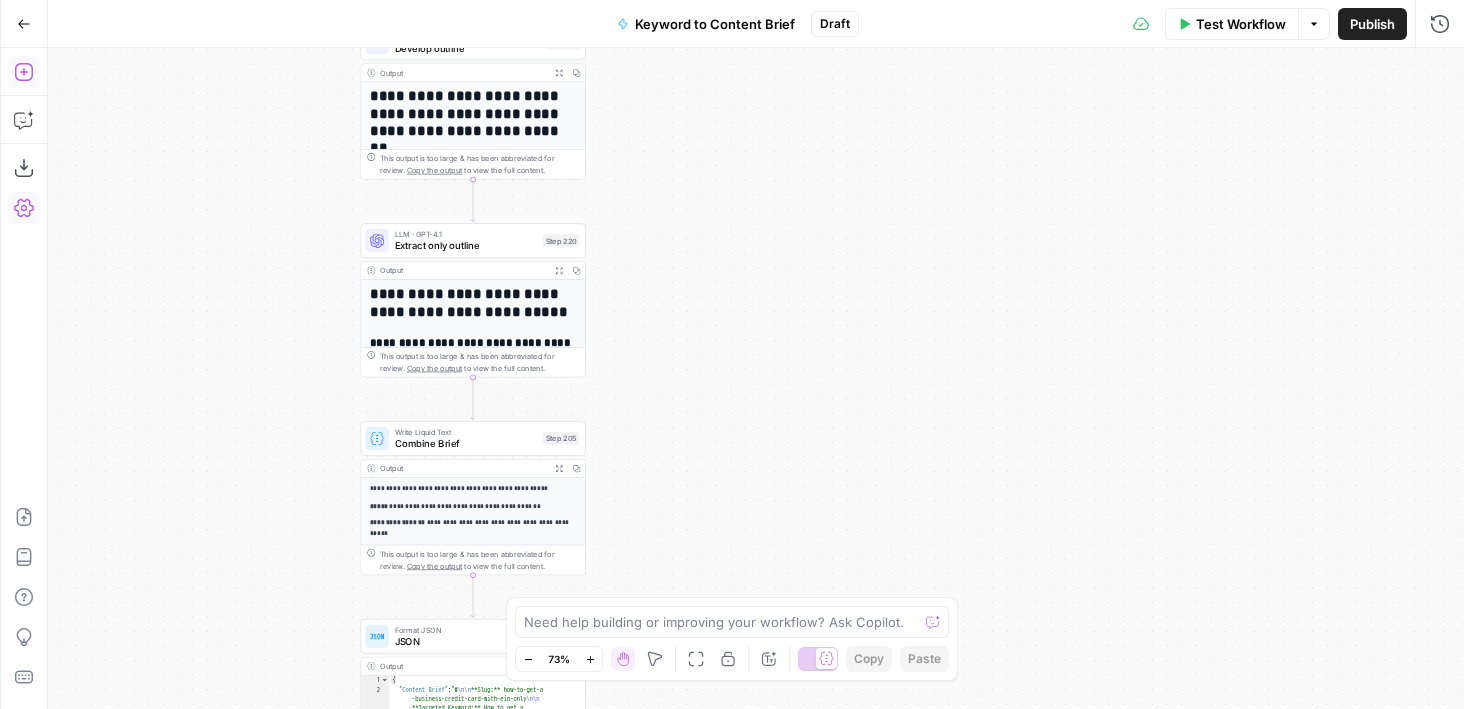 drag, startPoint x: 565, startPoint y: 421, endPoint x: 625, endPoint y: 232, distance: 198.29523 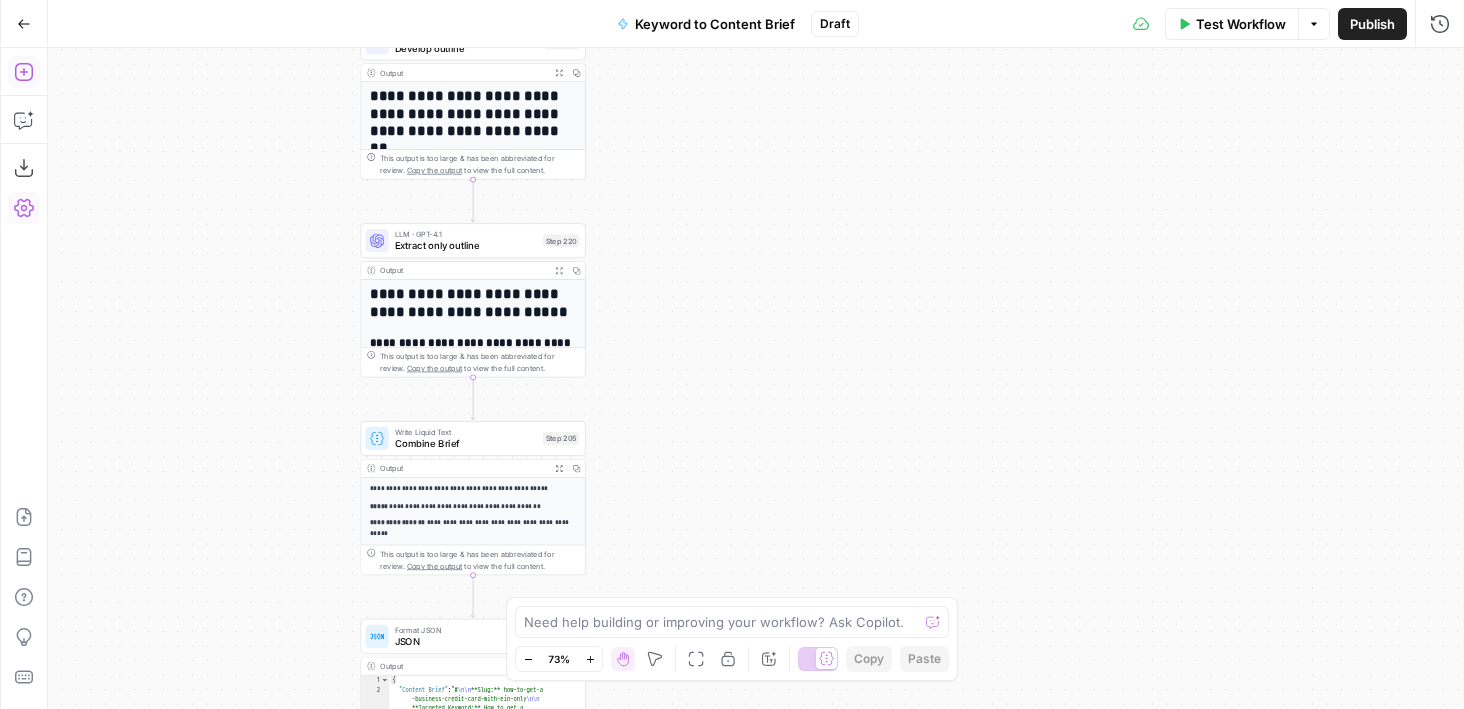 click on "Workflow Set Inputs Inputs Google Search Perform Google Search Step 51 Output Expand Output Copy 1 2 3 4 5 6 {    "search_metadata" :  {      "id" :  "68653e6b4fa3bad98dffd118" ,      "status" :  "Success" ,      "json_endpoint" :  "https://serpapi.com          /searches/123778e5d9046281          /68653e6b4fa3bad98dffd118.json" ,      "pixel_position_endpoint" :  "https          ://serpapi.com/searches          /123778e5d9046281          /68653e6b4fa3bad98dffd118          .json_with_pixel_position" ,     This output is too large & has been abbreviated for review.   Copy the output   to view the full content. Loop Iteration Label if relevant Step 207 Output Expand Output Copy 1 2 3 4 5 6 7 8 9 10 11 12 [    {      "relevant" :  "true"    } ,    {      "relevant" :  "true"    } ,    {      "relevant" :  "true"    } ,    {      "relevant" :  "true"     LLM · GPT-4o Mini Determine if relevant Step 208 Output Expand Output Copy 1 2 3 {    "relevant" :  "true" }" at bounding box center (756, 378) 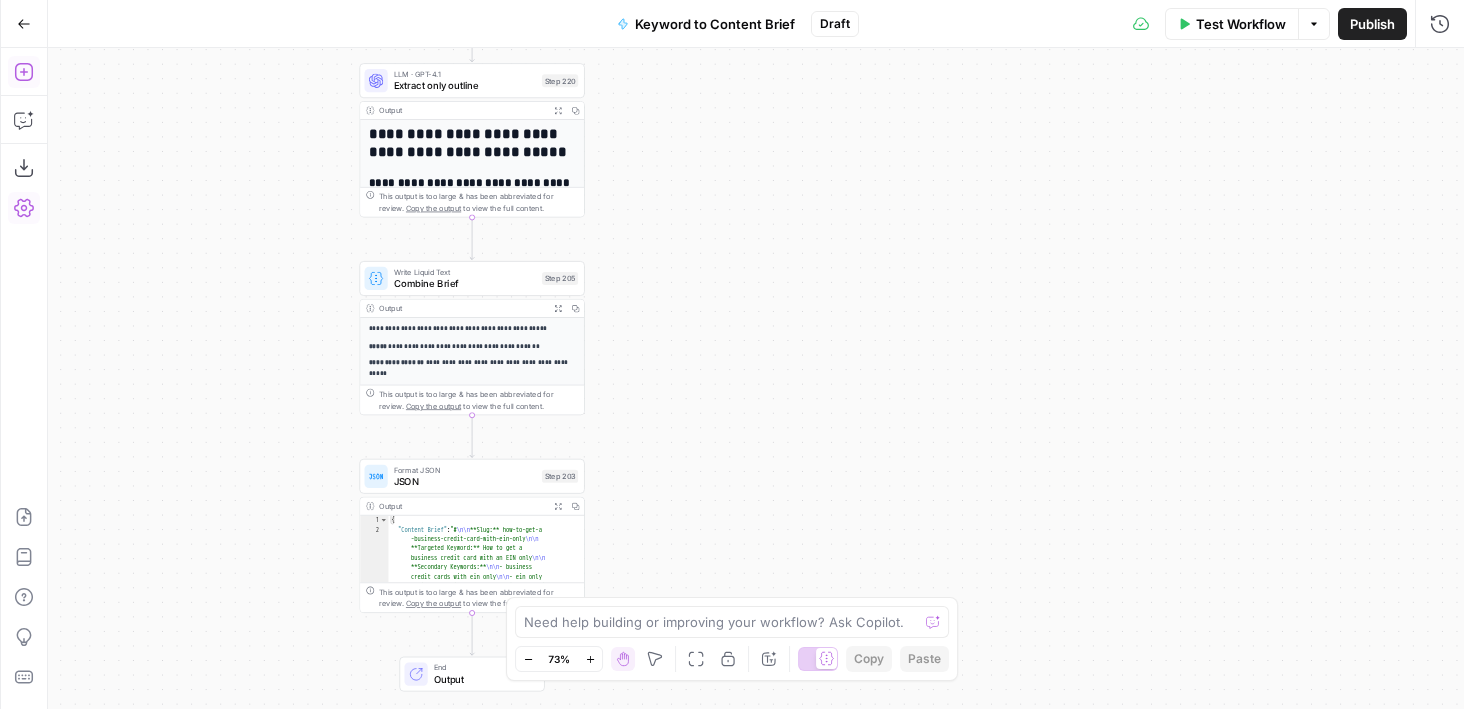 drag, startPoint x: 651, startPoint y: 377, endPoint x: 649, endPoint y: 317, distance: 60.033325 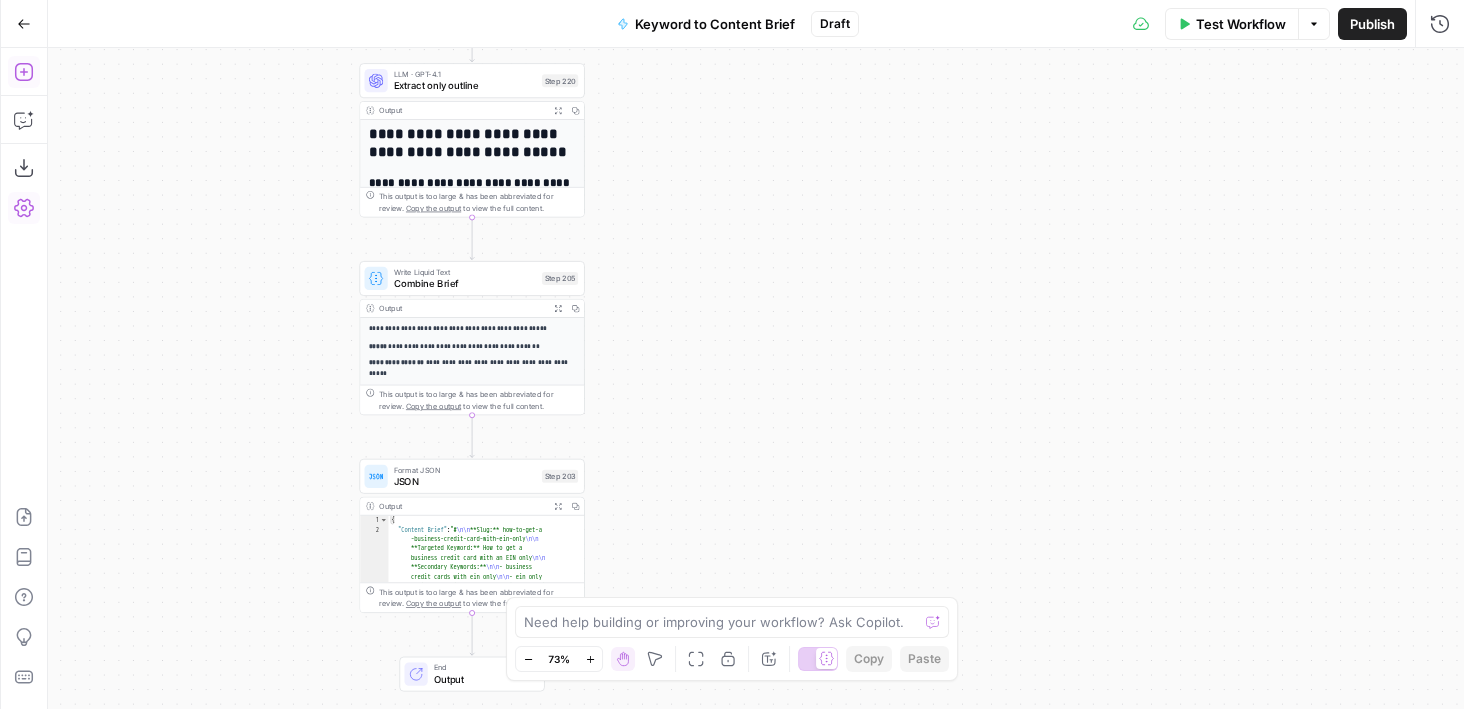 click on "Workflow Set Inputs Inputs Google Search Perform Google Search Step 51 Output Expand Output Copy 1 2 3 4 5 6 {    "search_metadata" :  {      "id" :  "68653e6b4fa3bad98dffd118" ,      "status" :  "Success" ,      "json_endpoint" :  "https://serpapi.com          /searches/123778e5d9046281          /68653e6b4fa3bad98dffd118.json" ,      "pixel_position_endpoint" :  "https          ://serpapi.com/searches          /123778e5d9046281          /68653e6b4fa3bad98dffd118          .json_with_pixel_position" ,     This output is too large & has been abbreviated for review.   Copy the output   to view the full content. Loop Iteration Label if relevant Step 207 Output Expand Output Copy 1 2 3 4 5 6 7 8 9 10 11 12 [    {      "relevant" :  "true"    } ,    {      "relevant" :  "true"    } ,    {      "relevant" :  "true"    } ,    {      "relevant" :  "true"     LLM · GPT-4o Mini Determine if relevant Step 208 Output Expand Output Copy 1 2 3 {    "relevant" :  "true" }" at bounding box center [756, 378] 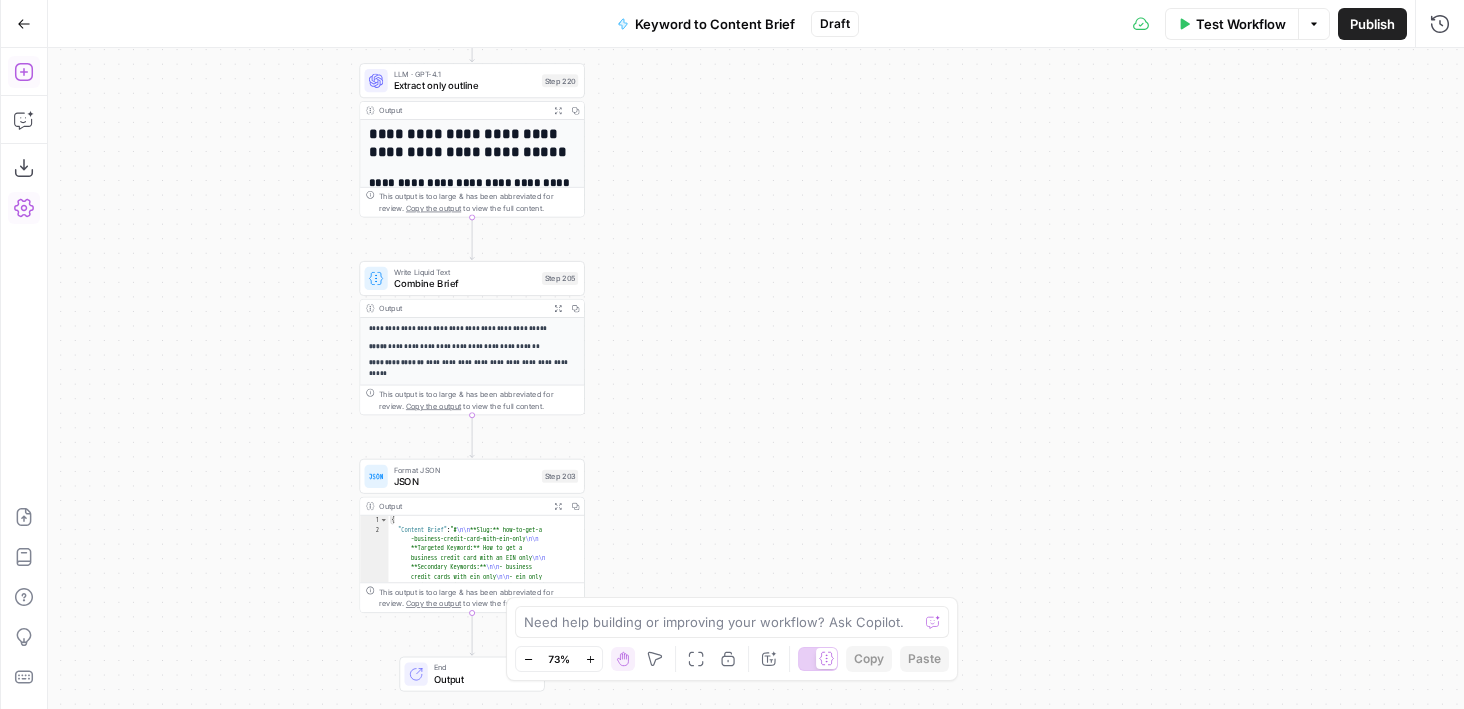 drag, startPoint x: 94, startPoint y: 140, endPoint x: 94, endPoint y: 99, distance: 41 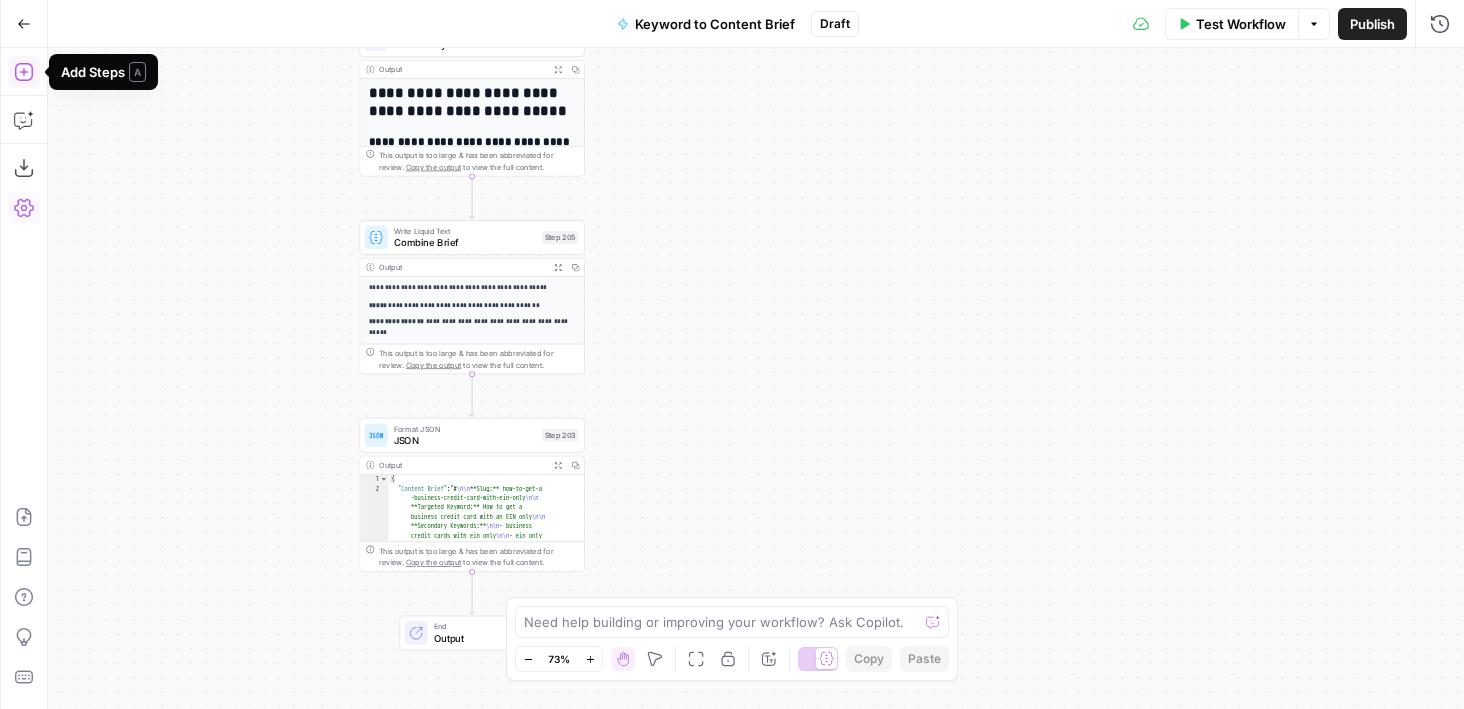 click 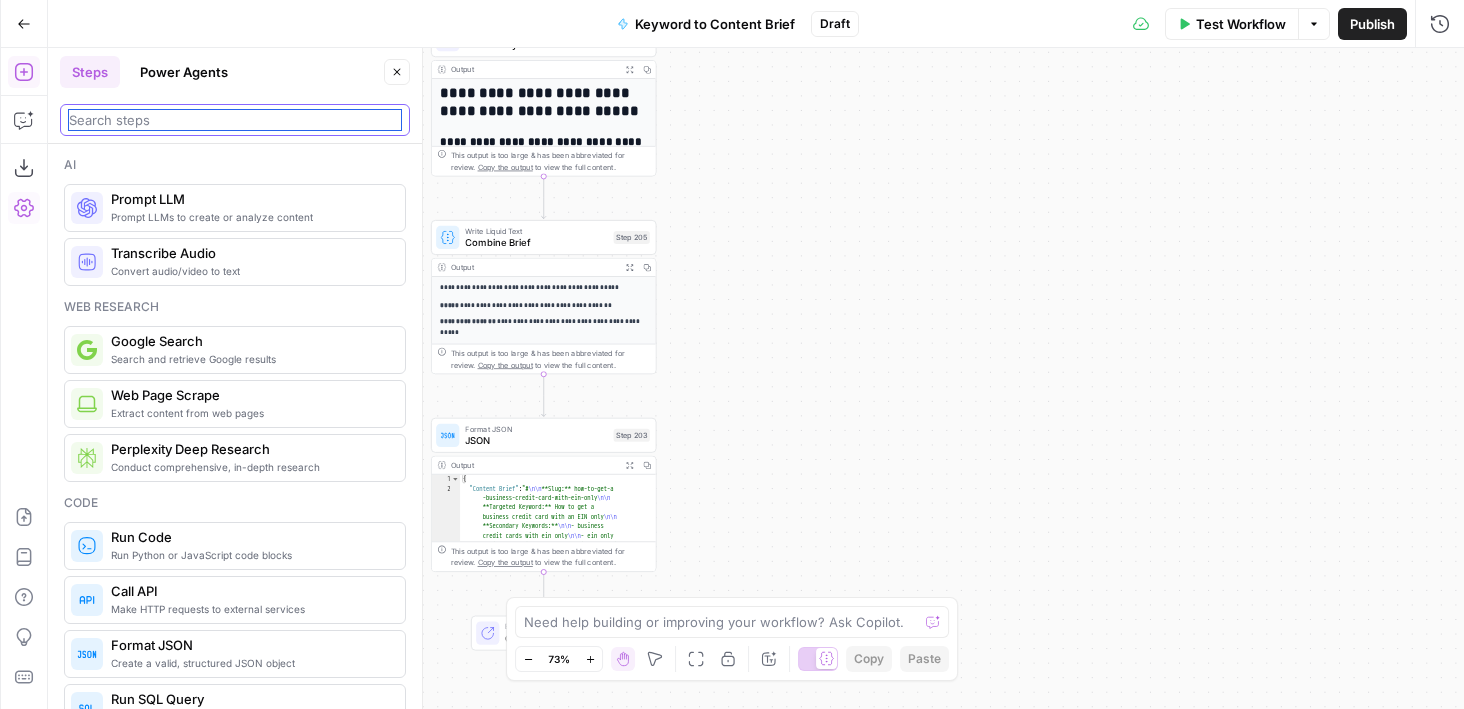click at bounding box center (235, 120) 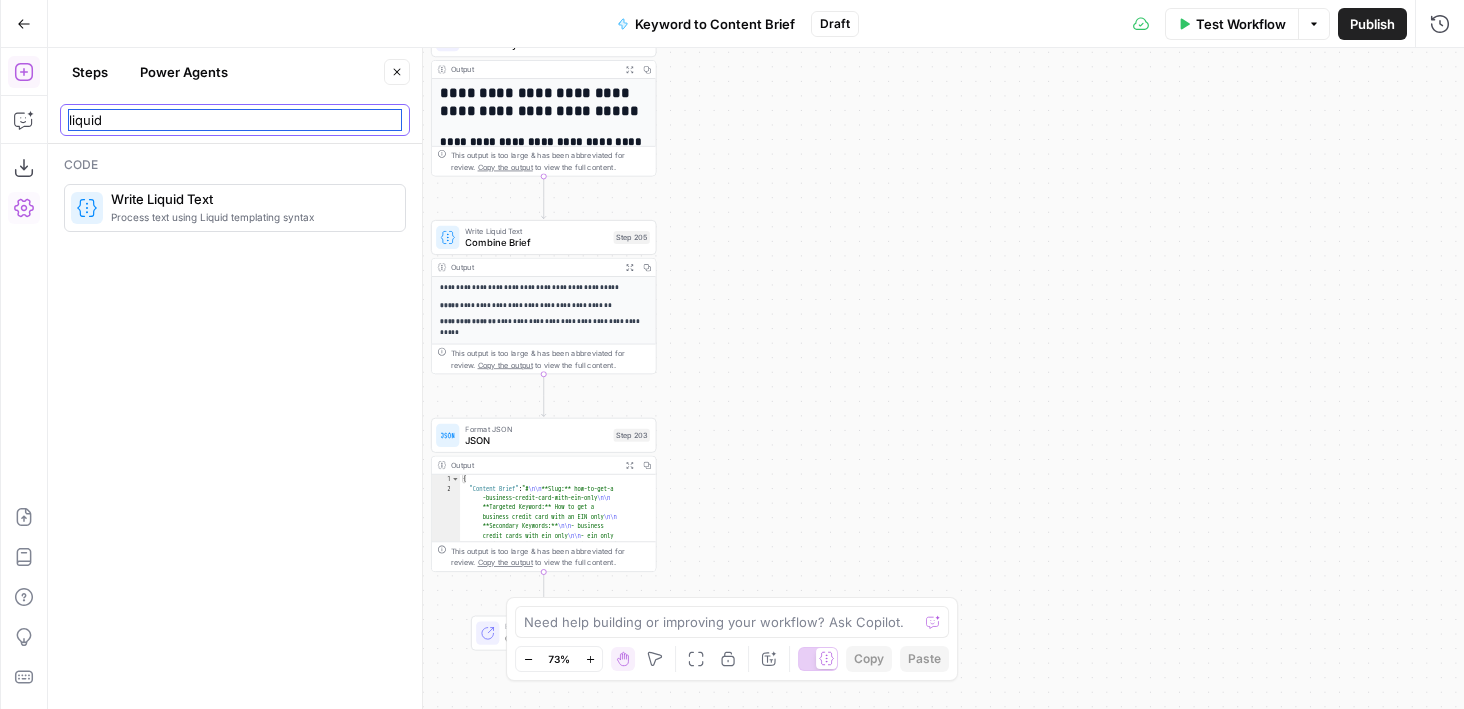 type on "liquid" 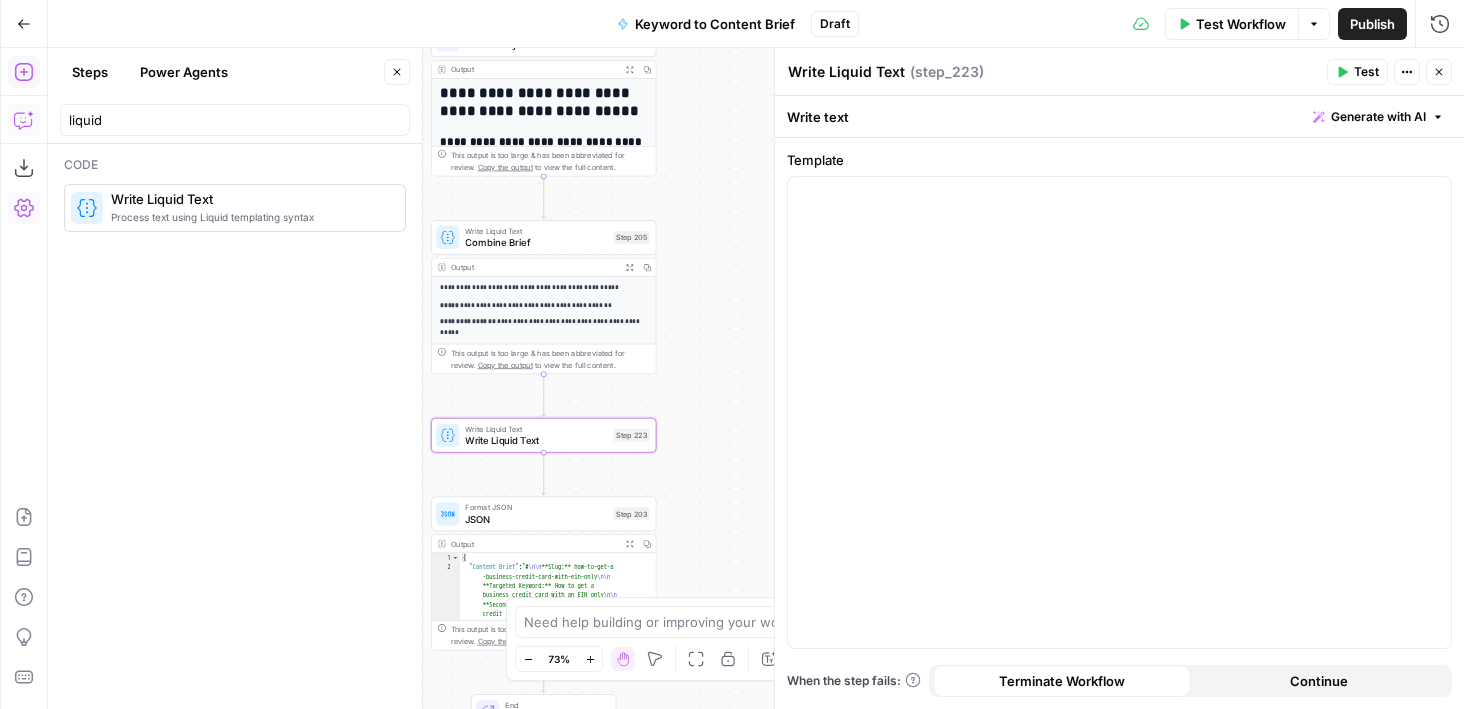click 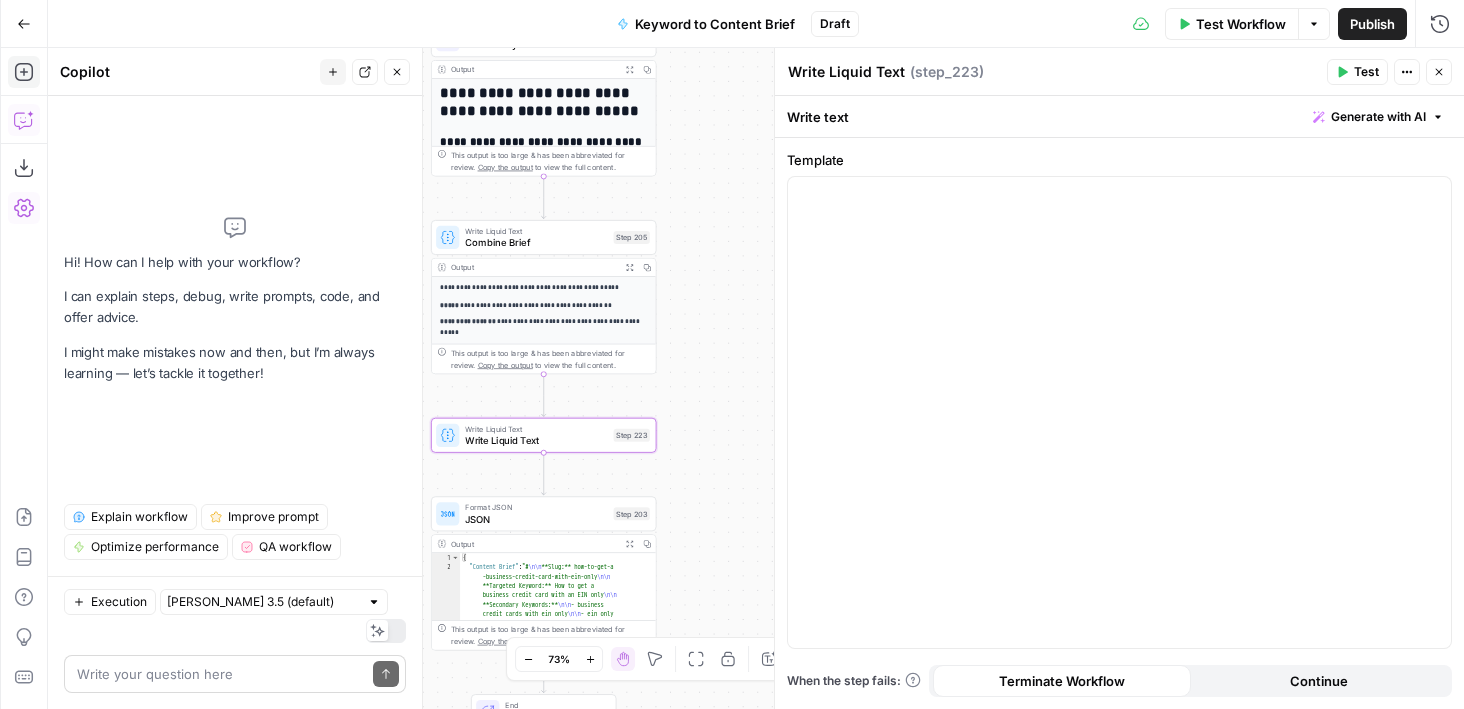 click at bounding box center (221, 674) 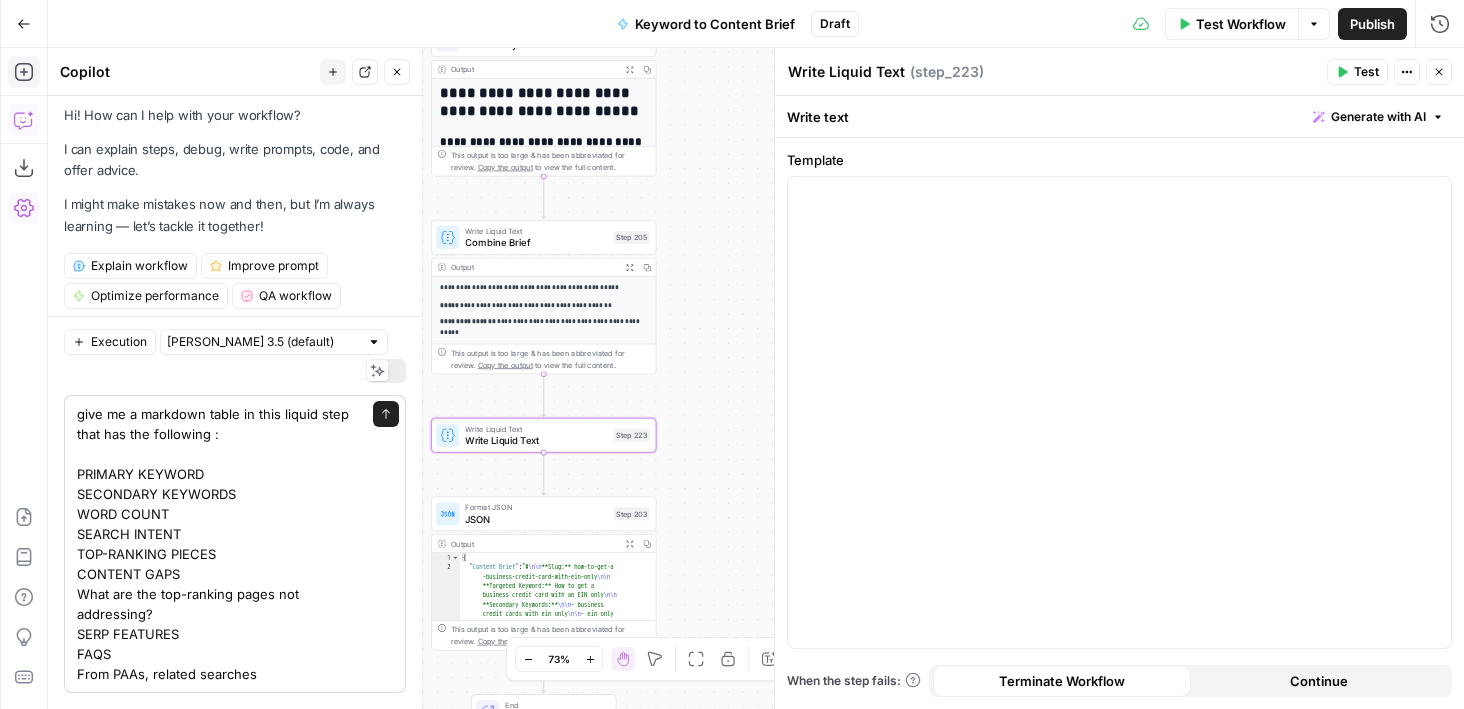 scroll, scrollTop: 12, scrollLeft: 0, axis: vertical 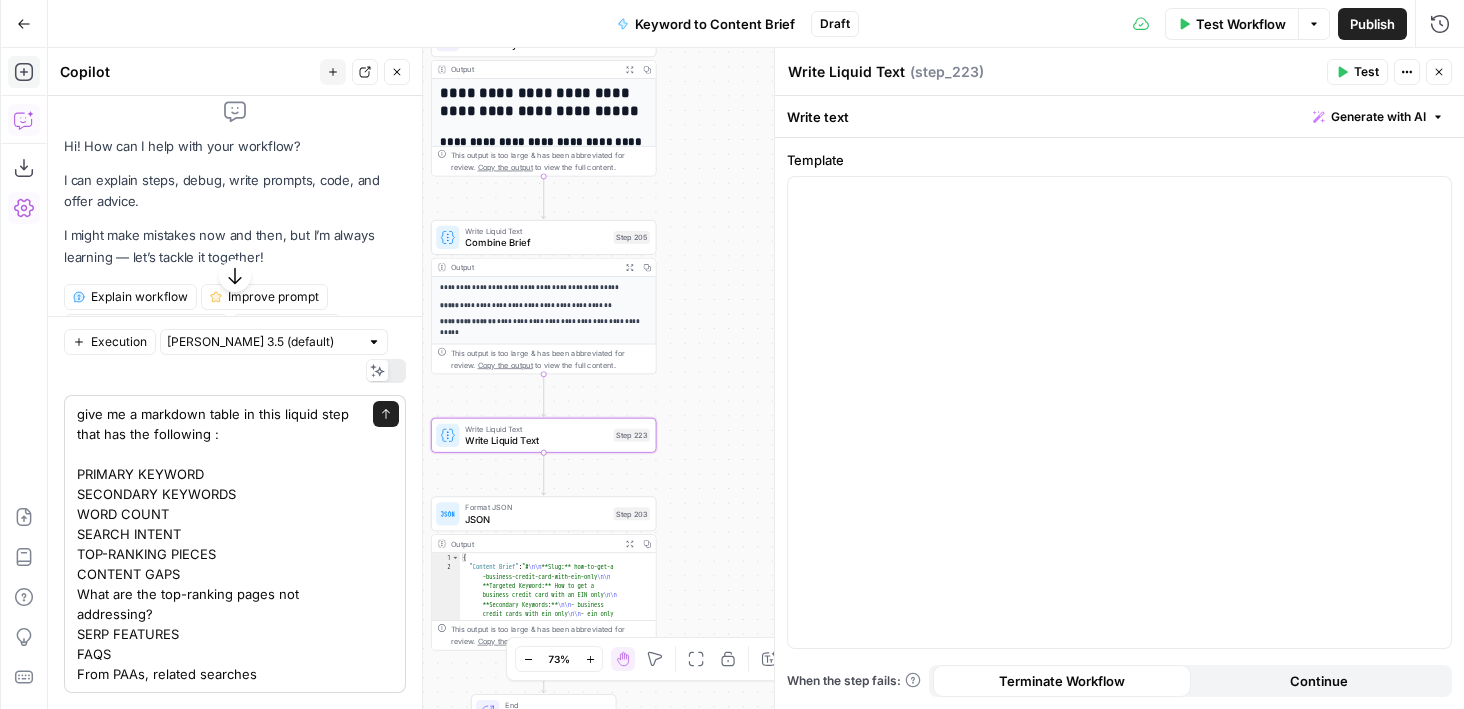 drag, startPoint x: 191, startPoint y: 579, endPoint x: 78, endPoint y: 579, distance: 113 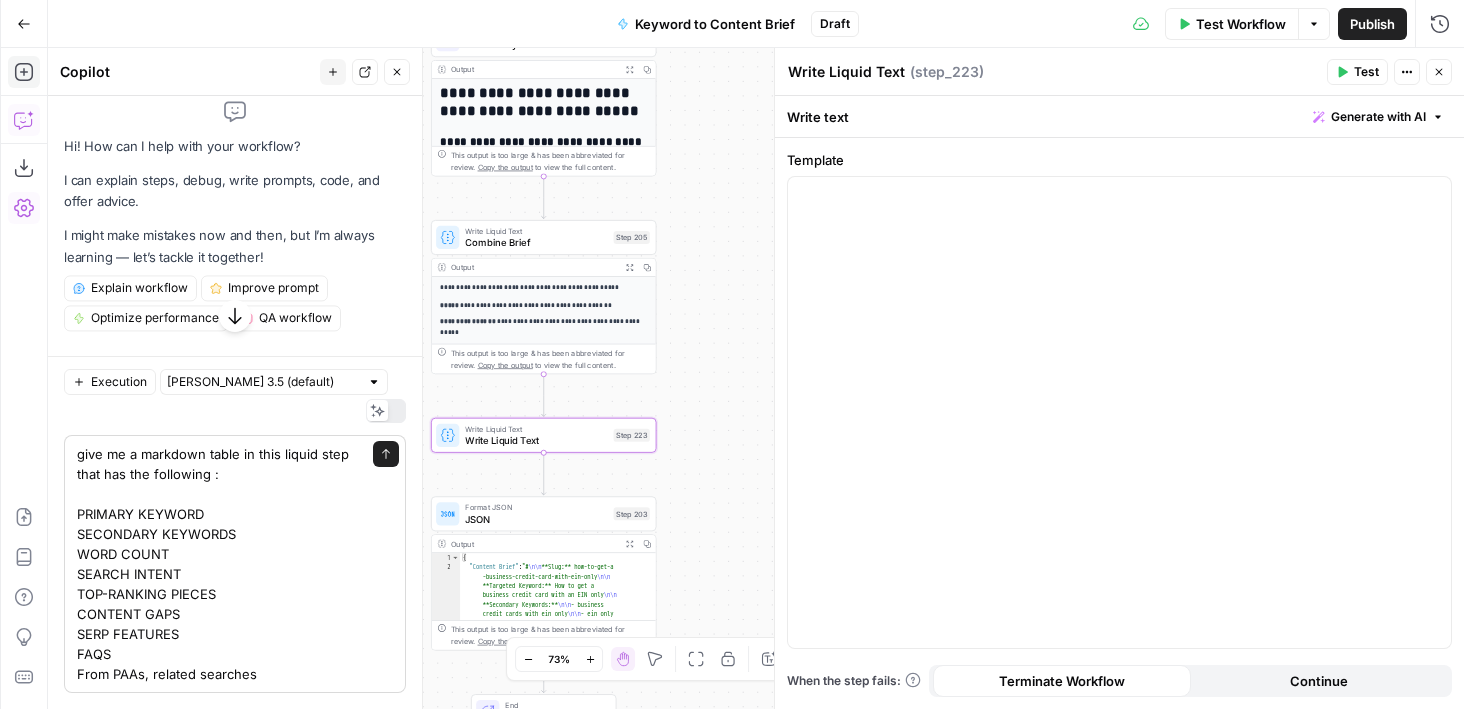 scroll, scrollTop: 3, scrollLeft: 0, axis: vertical 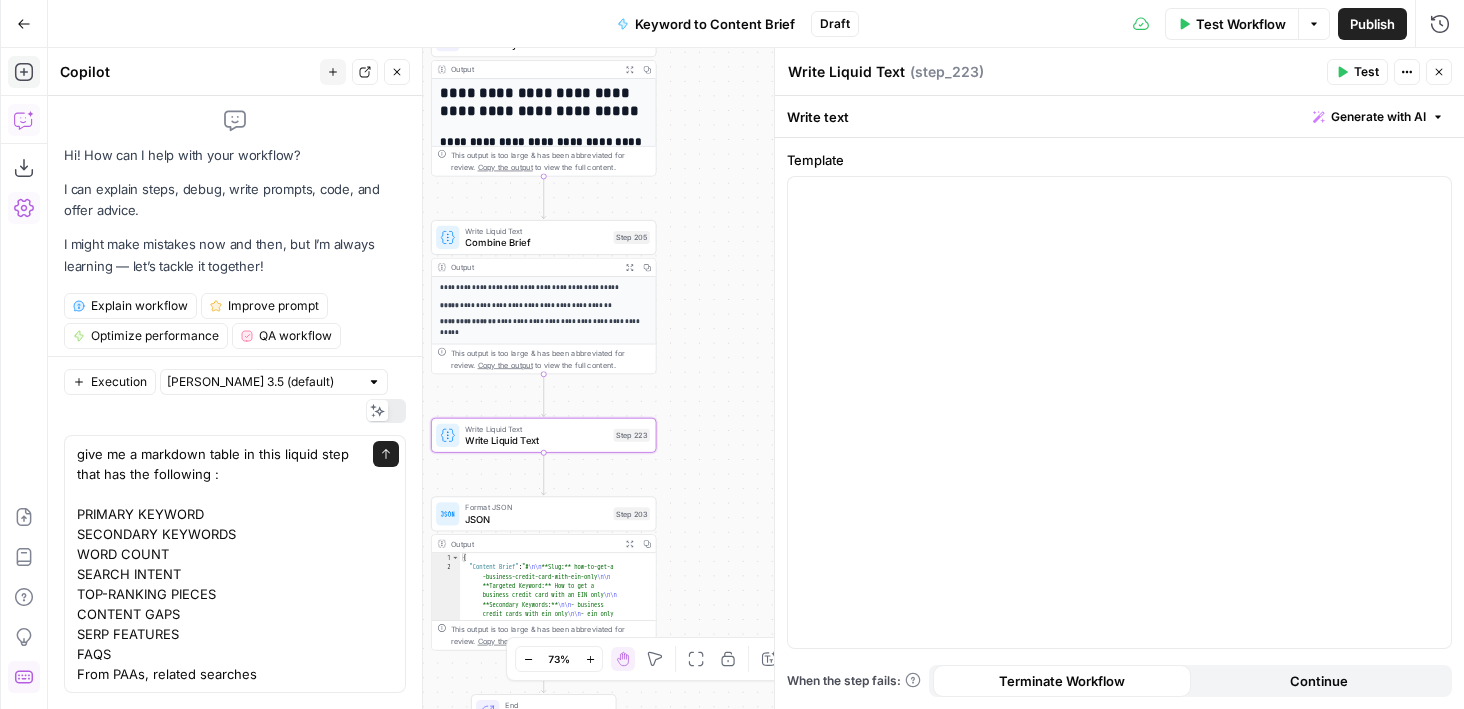drag, startPoint x: 299, startPoint y: 661, endPoint x: 27, endPoint y: 661, distance: 272 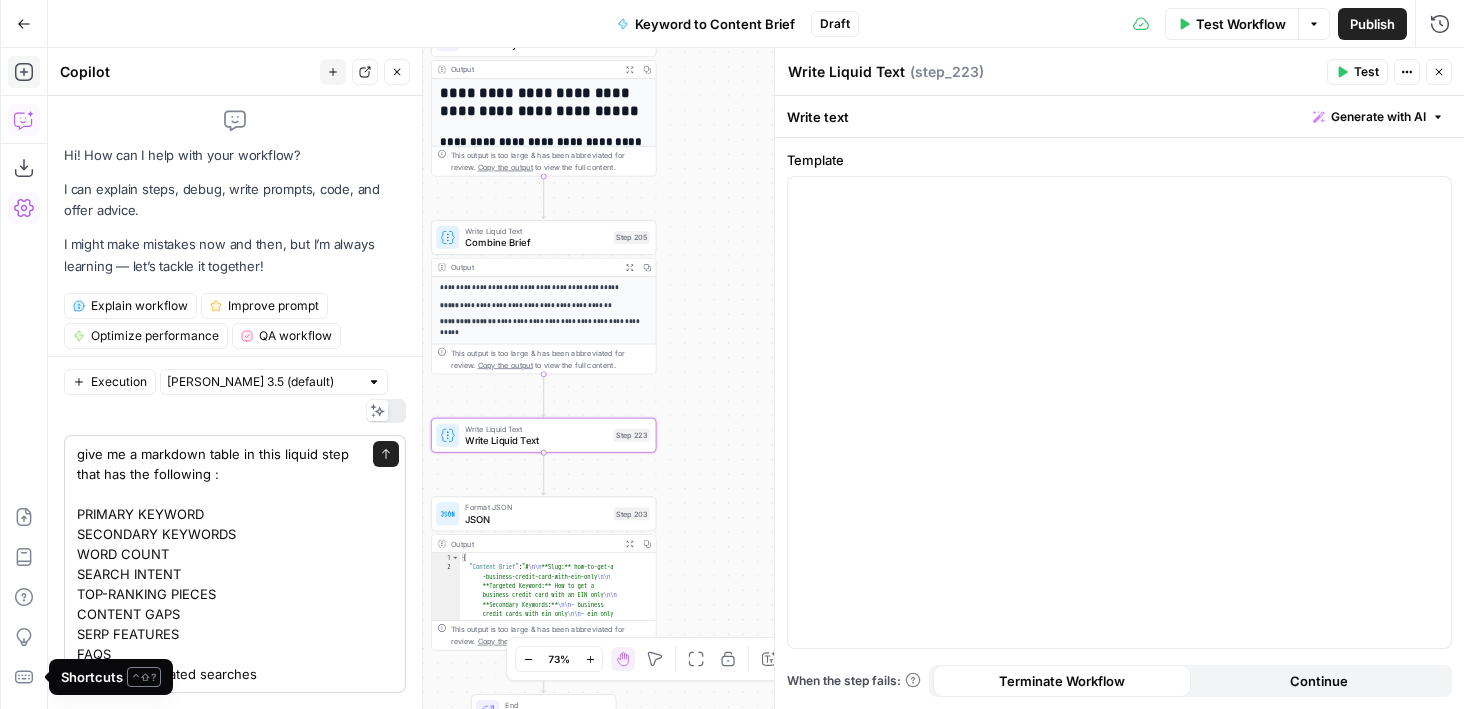 click on "give me a markdown table in this liquid step that has the following :
PRIMARY KEYWORD
SECONDARY KEYWORDS
WORD COUNT
SEARCH INTENT
TOP-RANKING PIECES
CONTENT GAPS
SERP FEATURES
FAQS
From PAAs, related searches" at bounding box center (221, 564) 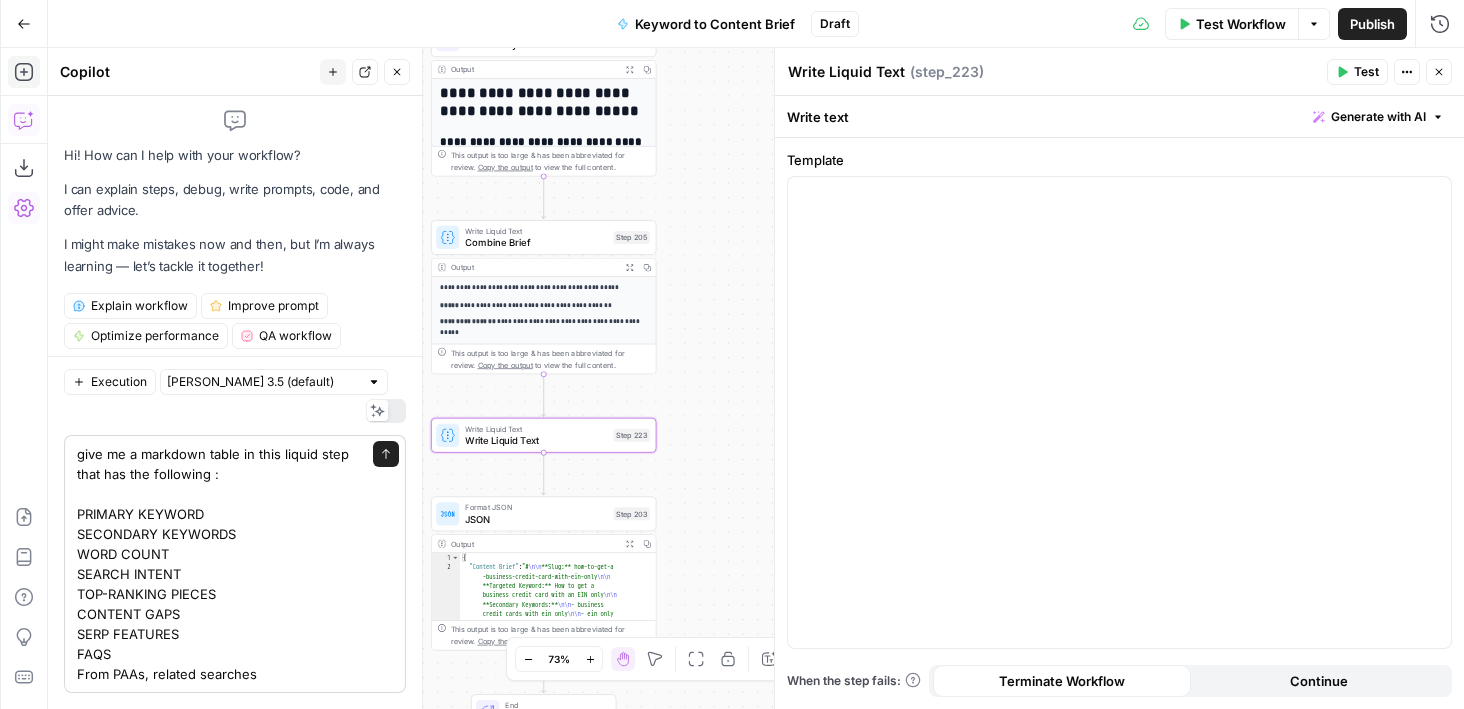 drag, startPoint x: 271, startPoint y: 647, endPoint x: 68, endPoint y: 646, distance: 203.00246 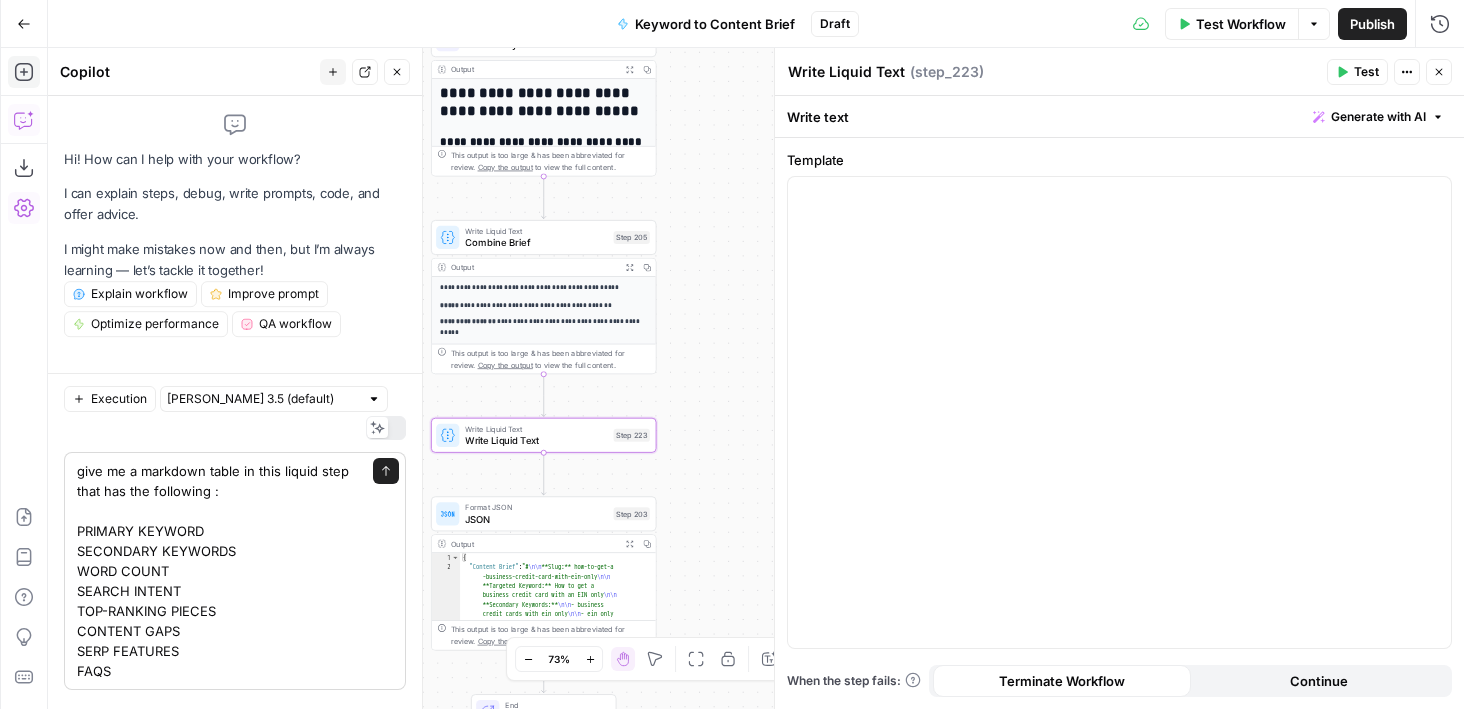 scroll, scrollTop: 0, scrollLeft: 0, axis: both 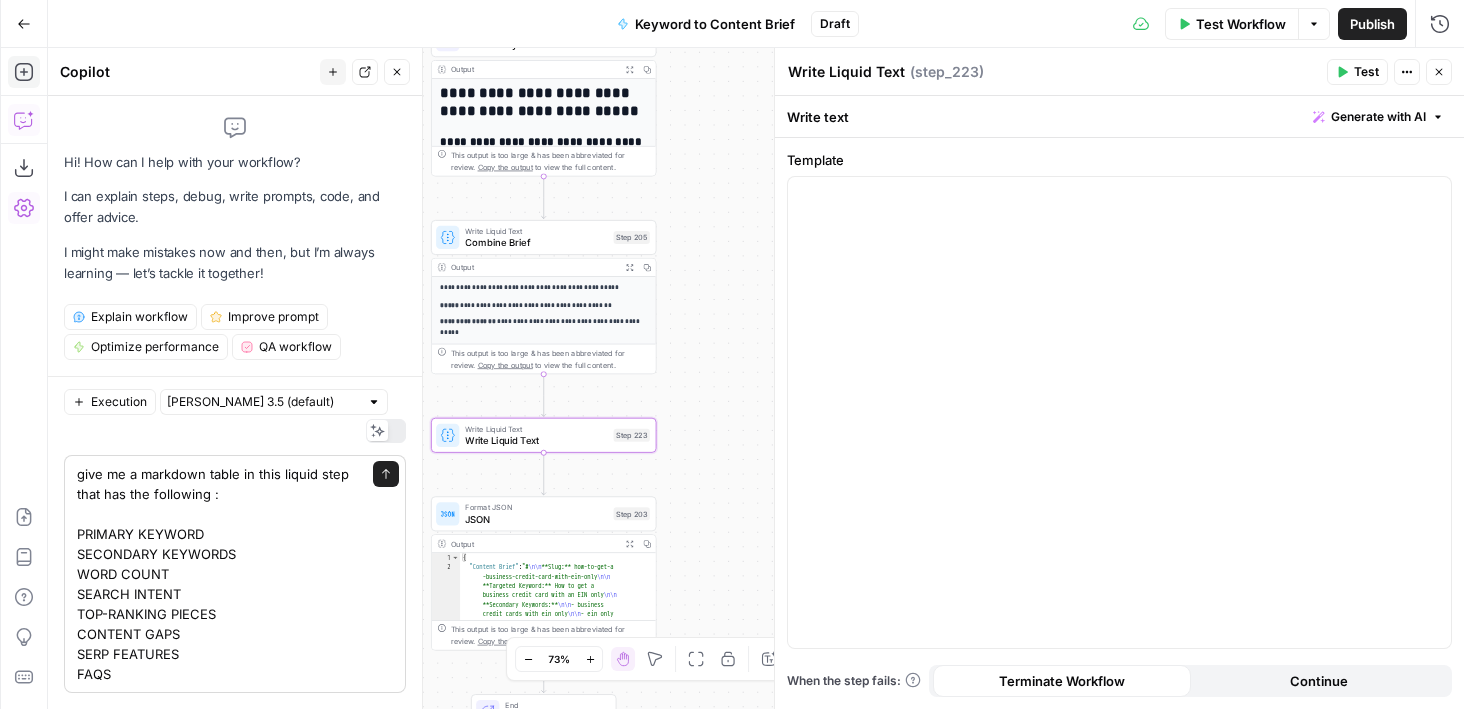 click on "give me a markdown table in this liquid step that has the following :
PRIMARY KEYWORD
SECONDARY KEYWORDS
WORD COUNT
SEARCH INTENT
TOP-RANKING PIECES
CONTENT GAPS
SERP FEATURES
FAQS" at bounding box center (221, 574) 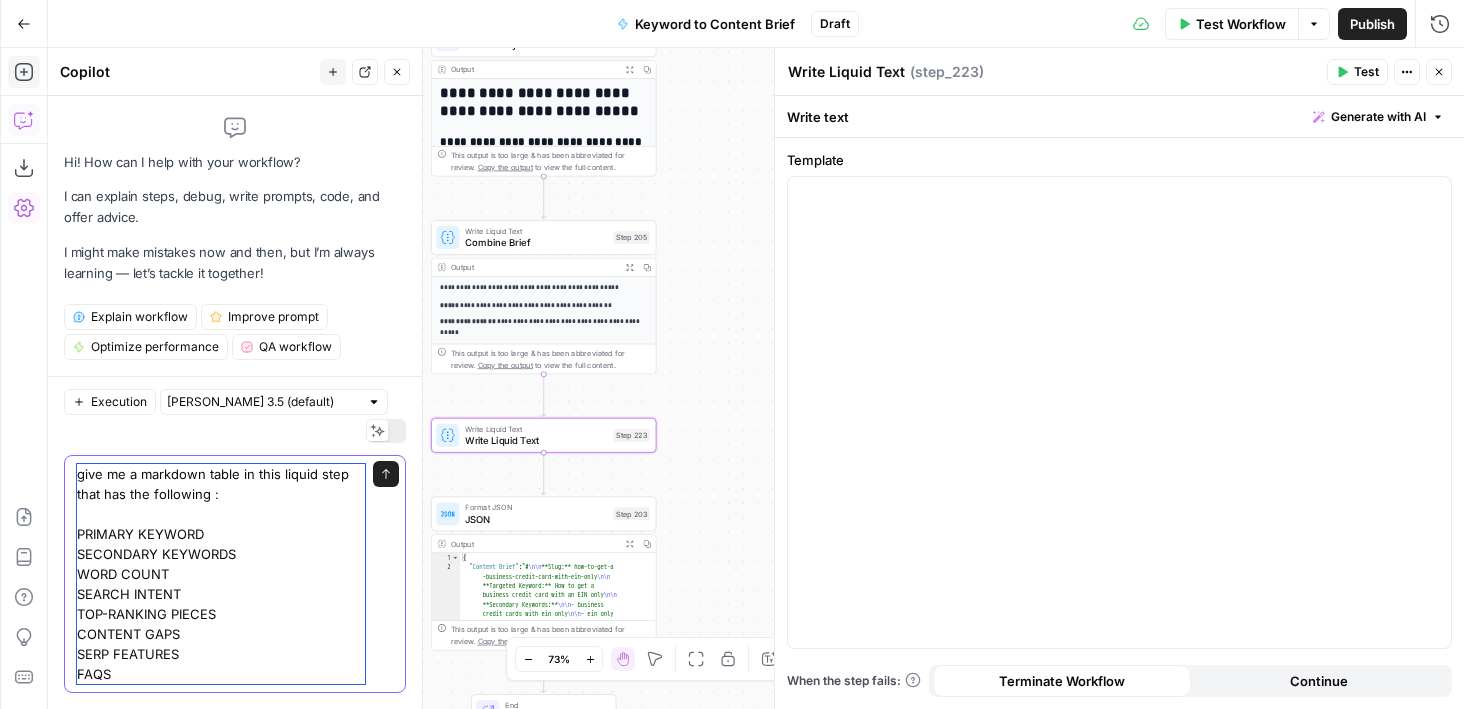 click on "give me a markdown table in this liquid step that has the following :
PRIMARY KEYWORD
SECONDARY KEYWORDS
WORD COUNT
SEARCH INTENT
TOP-RANKING PIECES
CONTENT GAPS
SERP FEATURES
FAQS" at bounding box center [221, 574] 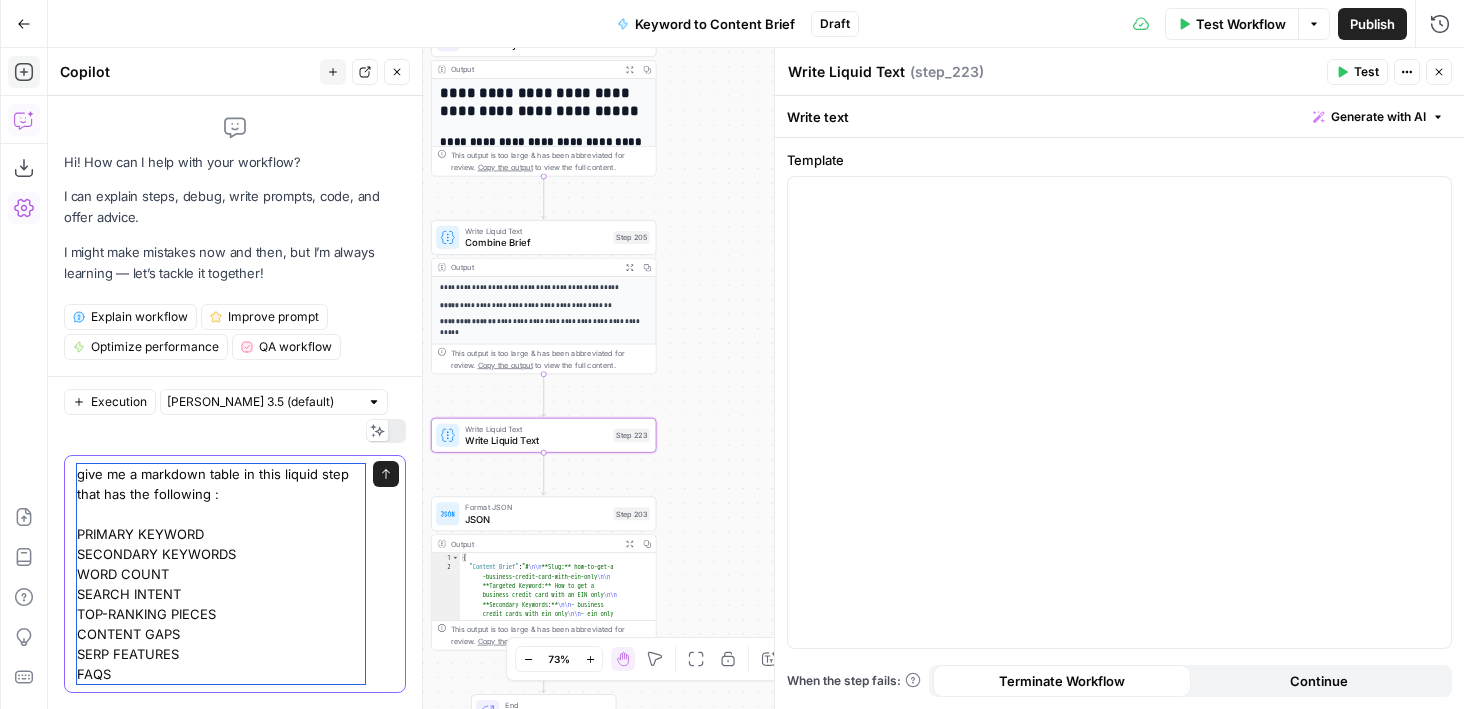 click on "give me a markdown table in this liquid step that has the following :
PRIMARY KEYWORD
SECONDARY KEYWORDS
WORD COUNT
SEARCH INTENT
TOP-RANKING PIECES
CONTENT GAPS
SERP FEATURES
FAQS" at bounding box center [221, 574] 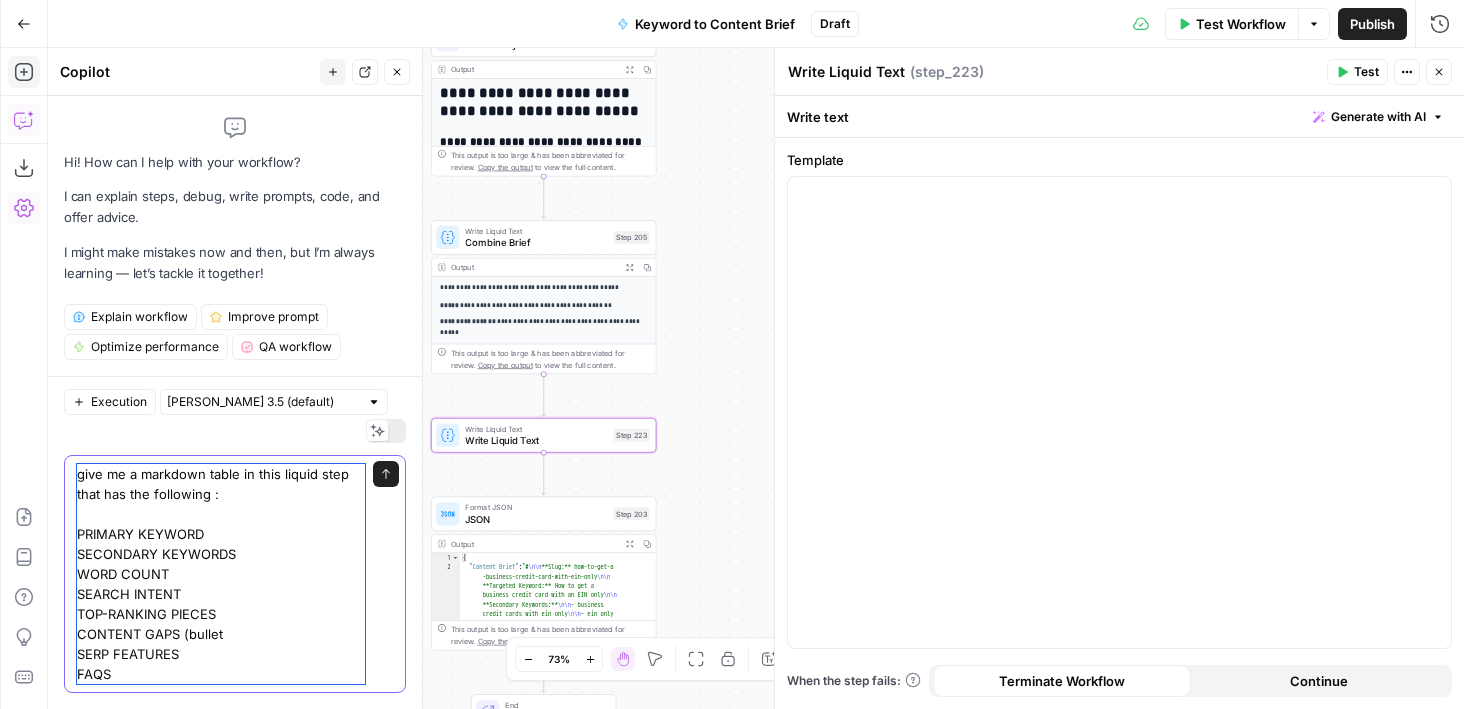 click on "give me a markdown table in this liquid step that has the following :
PRIMARY KEYWORD
SECONDARY KEYWORDS
WORD COUNT
SEARCH INTENT
TOP-RANKING PIECES
CONTENT GAPS (bullet
SERP FEATURES
FAQS" at bounding box center [221, 574] 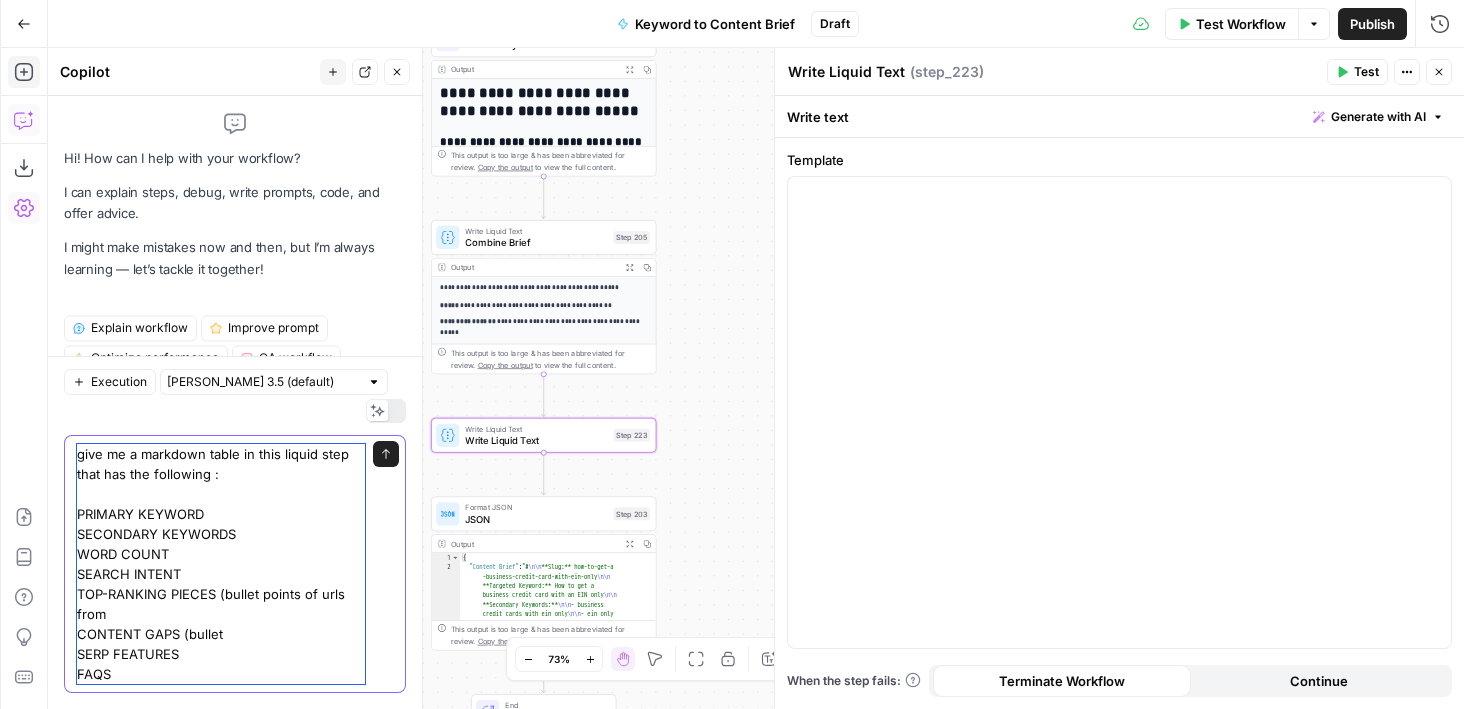 scroll, scrollTop: 3, scrollLeft: 0, axis: vertical 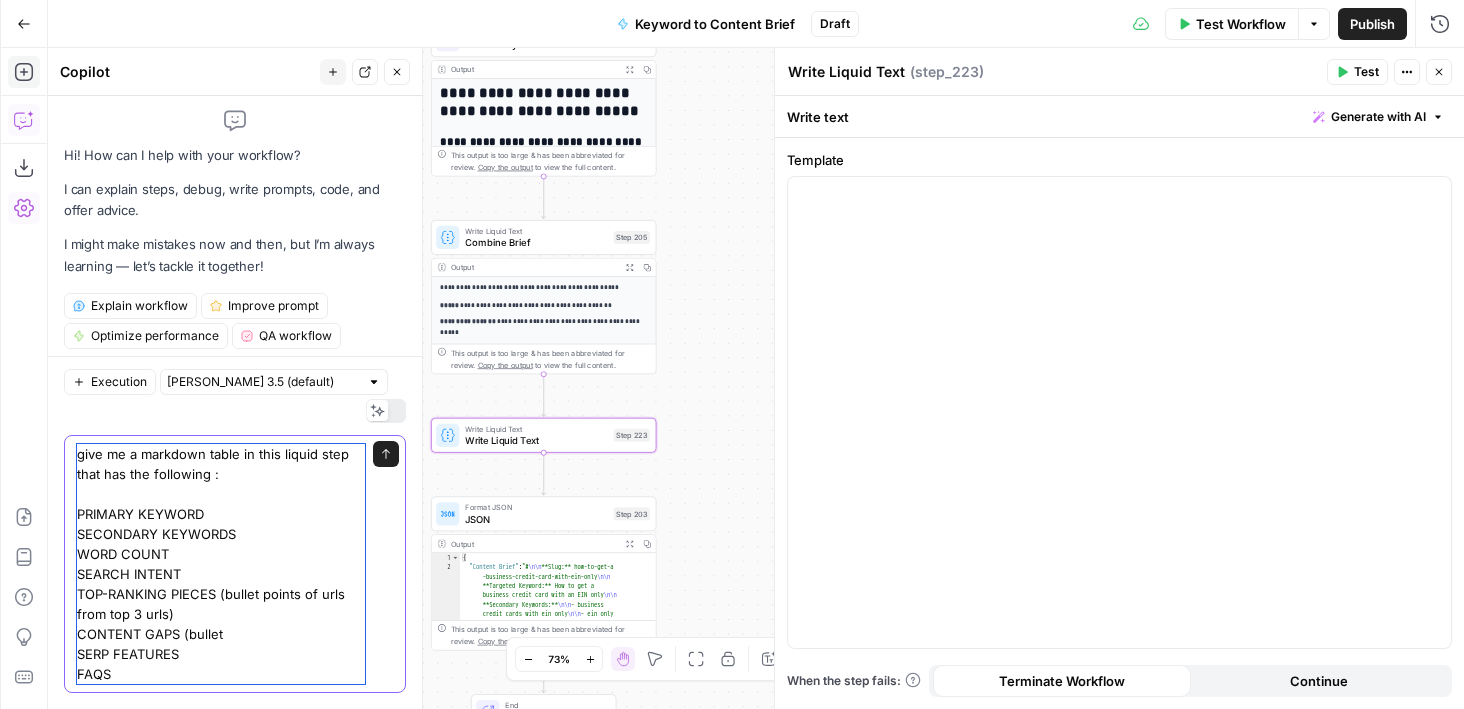 click on "give me a markdown table in this liquid step that has the following :
PRIMARY KEYWORD
SECONDARY KEYWORDS
WORD COUNT
SEARCH INTENT
TOP-RANKING PIECES (bullet points of urls from top 3 urls)
CONTENT GAPS (bullet
SERP FEATURES
FAQS" at bounding box center [221, 564] 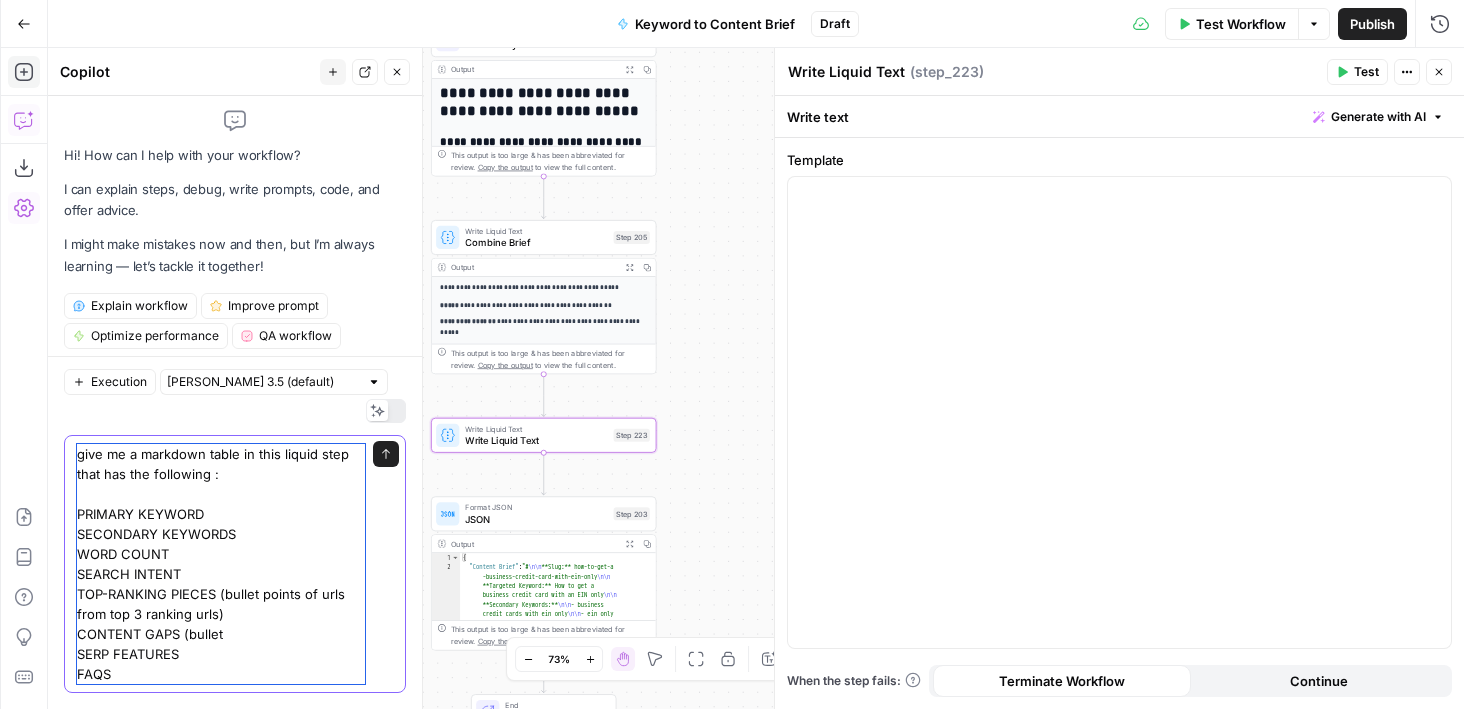 click on "give me a markdown table in this liquid step that has the following :
PRIMARY KEYWORD
SECONDARY KEYWORDS
WORD COUNT
SEARCH INTENT
TOP-RANKING PIECES (bullet points of urls from top 3 ranking urls)
CONTENT GAPS (bullet
SERP FEATURES
FAQS" at bounding box center (221, 564) 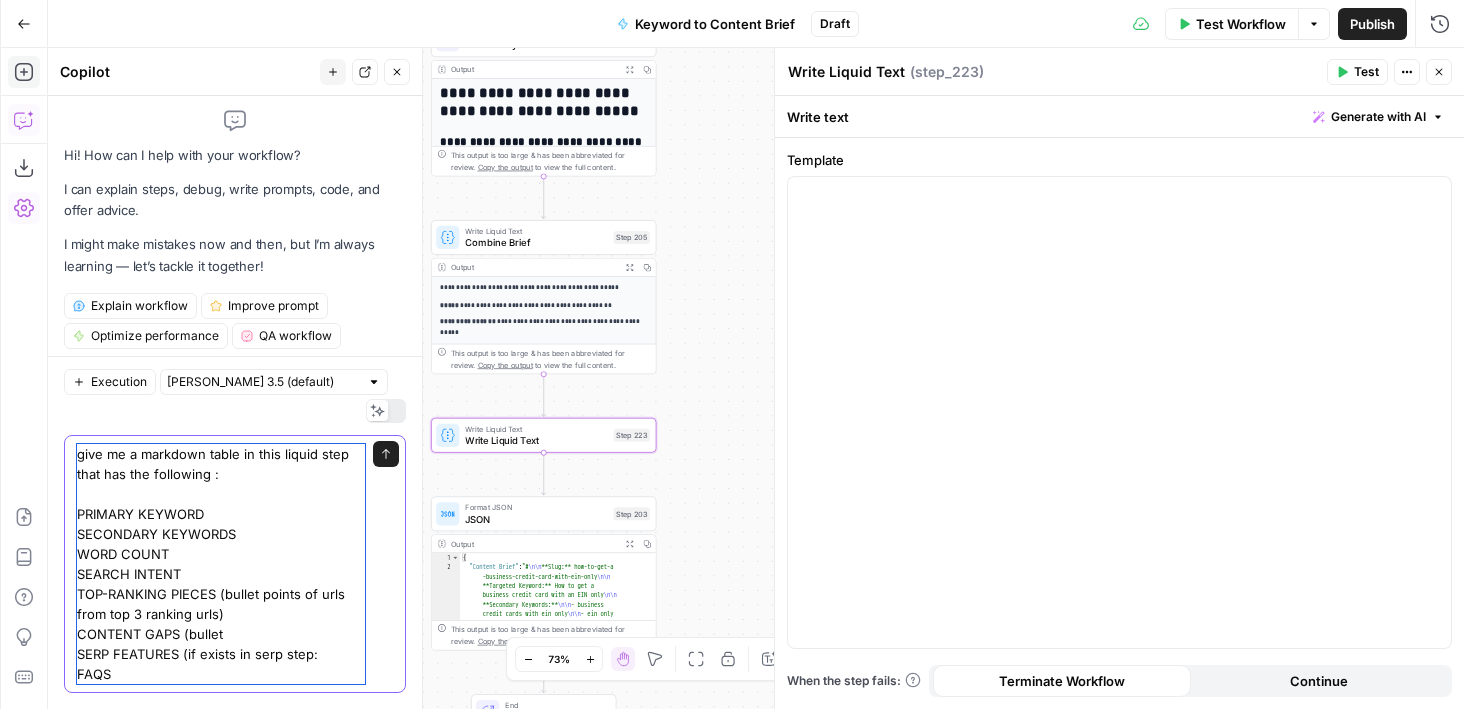 paste on "Google ads
From sources across the web
PAA
Videos
Discussions and forums" 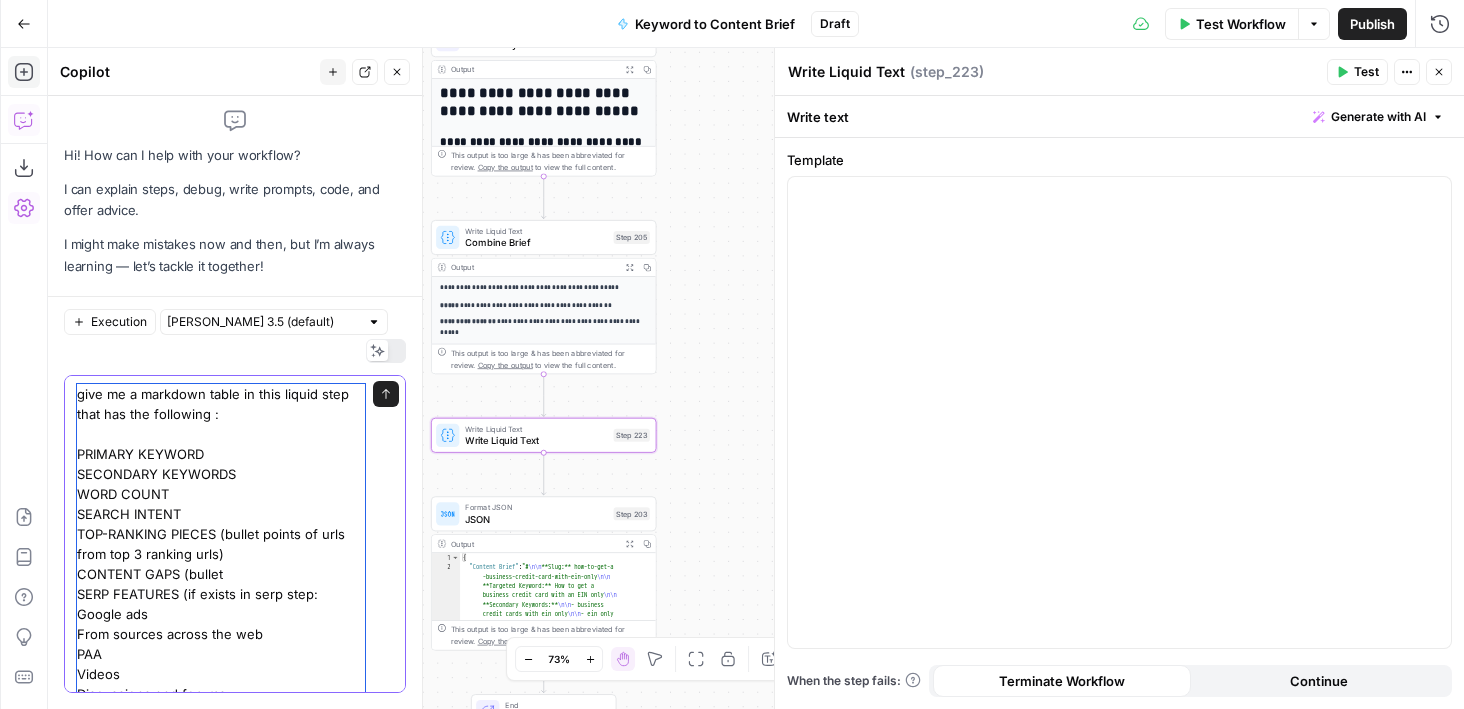 scroll, scrollTop: 43, scrollLeft: 0, axis: vertical 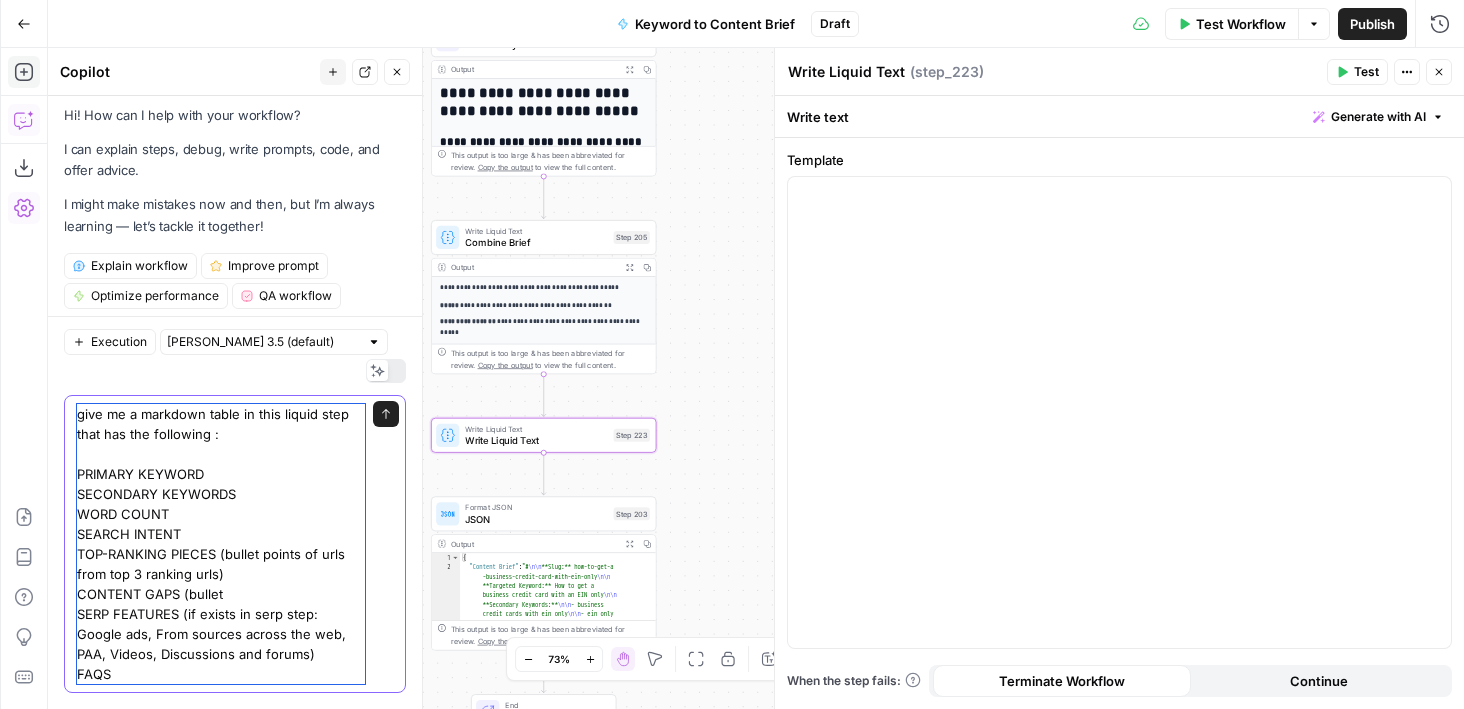click on "give me a markdown table in this liquid step that has the following :
PRIMARY KEYWORD
SECONDARY KEYWORDS
WORD COUNT
SEARCH INTENT
TOP-RANKING PIECES (bullet points of urls from top 3 ranking urls)
CONTENT GAPS (bullet
SERP FEATURES (if exists in serp step: Google ads, From sources across the web, PAA, Videos, Discussions and forums)
FAQS" at bounding box center (221, 544) 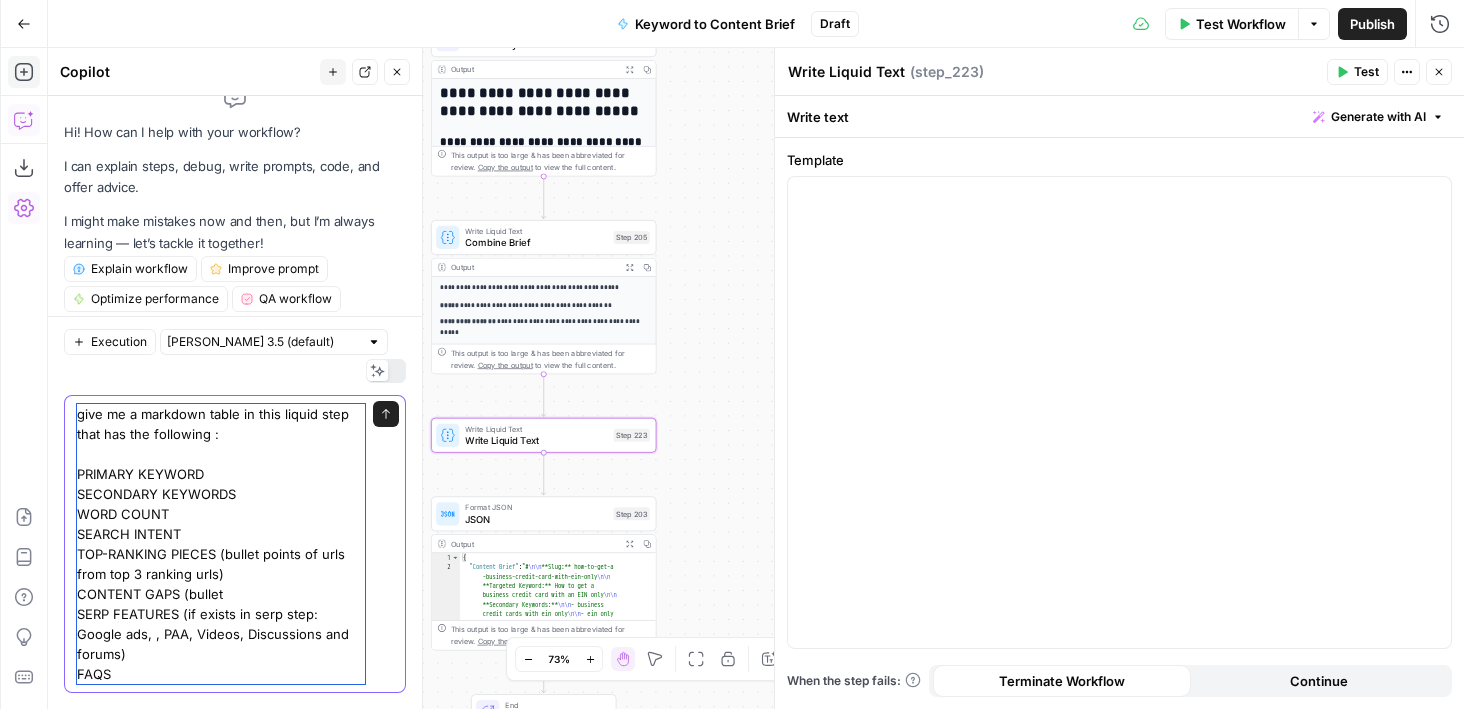 scroll, scrollTop: 23, scrollLeft: 0, axis: vertical 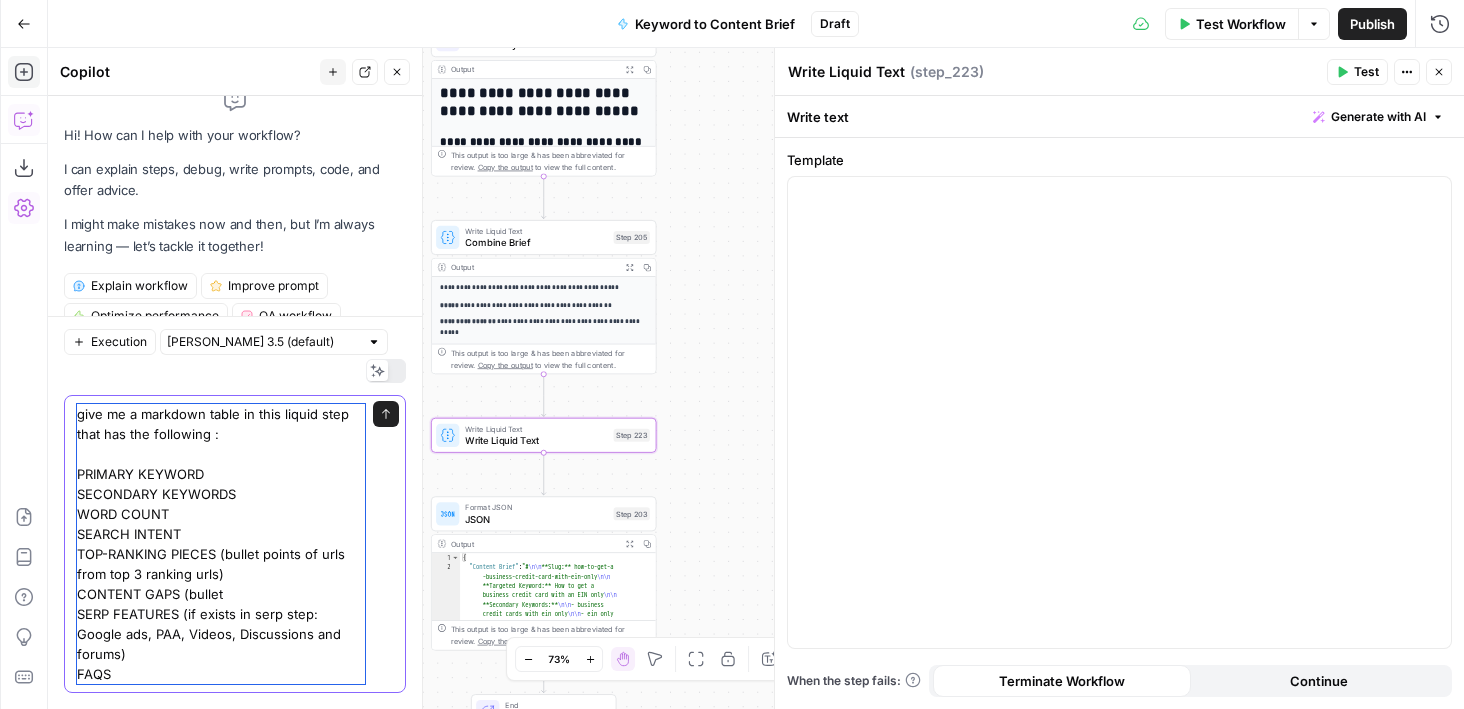 click on "give me a markdown table in this liquid step that has the following :
PRIMARY KEYWORD
SECONDARY KEYWORDS
WORD COUNT
SEARCH INTENT
TOP-RANKING PIECES (bullet points of urls from top 3 ranking urls)
CONTENT GAPS (bullet
SERP FEATURES (if exists in serp step: Google ads, PAA, Videos, Discussions and forums)
FAQS" at bounding box center [221, 544] 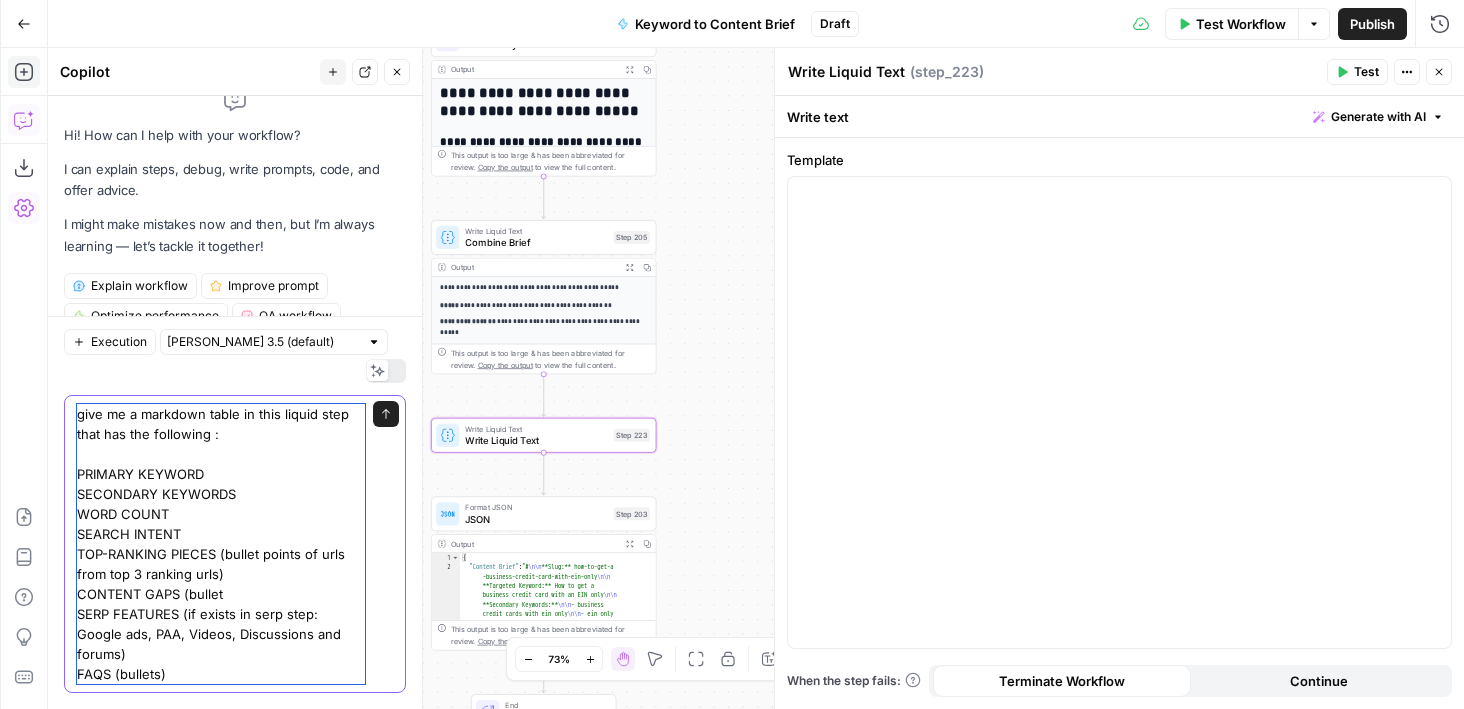 click on "give me a markdown table in this liquid step that has the following :
PRIMARY KEYWORD
SECONDARY KEYWORDS
WORD COUNT
SEARCH INTENT
TOP-RANKING PIECES (bullet points of urls from top 3 ranking urls)
CONTENT GAPS (bullet
SERP FEATURES (if exists in serp step: Google ads, PAA, Videos, Discussions and forums)
FAQS (bullets)" at bounding box center (221, 544) 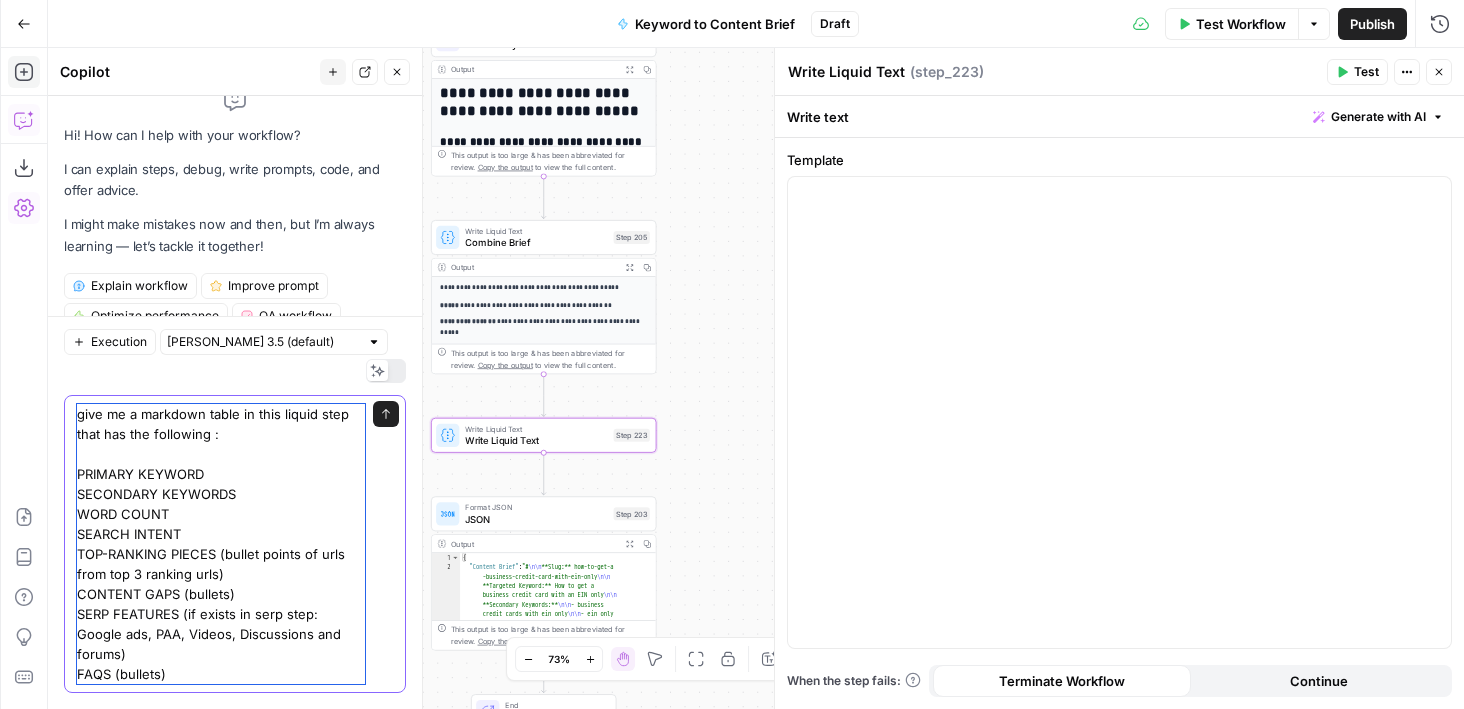click on "give me a markdown table in this liquid step that has the following :
PRIMARY KEYWORD
SECONDARY KEYWORDS
WORD COUNT
SEARCH INTENT
TOP-RANKING PIECES (bullet points of urls from top 3 ranking urls)
CONTENT GAPS (bullets)
SERP FEATURES (if exists in serp step: Google ads, PAA, Videos, Discussions and forums)
FAQS (bullets)" at bounding box center [221, 544] 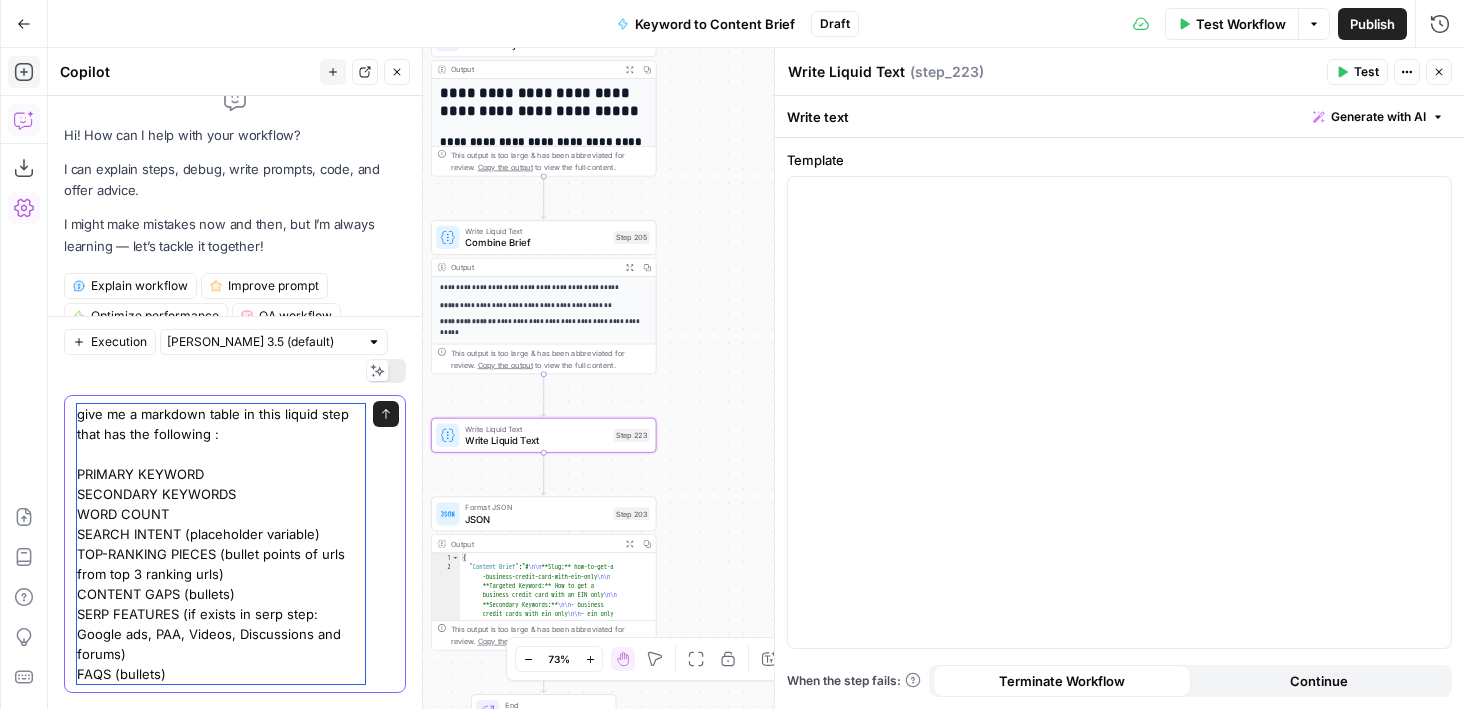 click on "give me a markdown table in this liquid step that has the following :
PRIMARY KEYWORD
SECONDARY KEYWORDS
WORD COUNT
SEARCH INTENT (placeholder variable)
TOP-RANKING PIECES (bullet points of urls from top 3 ranking urls)
CONTENT GAPS (bullets)
SERP FEATURES (if exists in serp step: Google ads, PAA, Videos, Discussions and forums)
FAQS (bullets)" at bounding box center [221, 544] 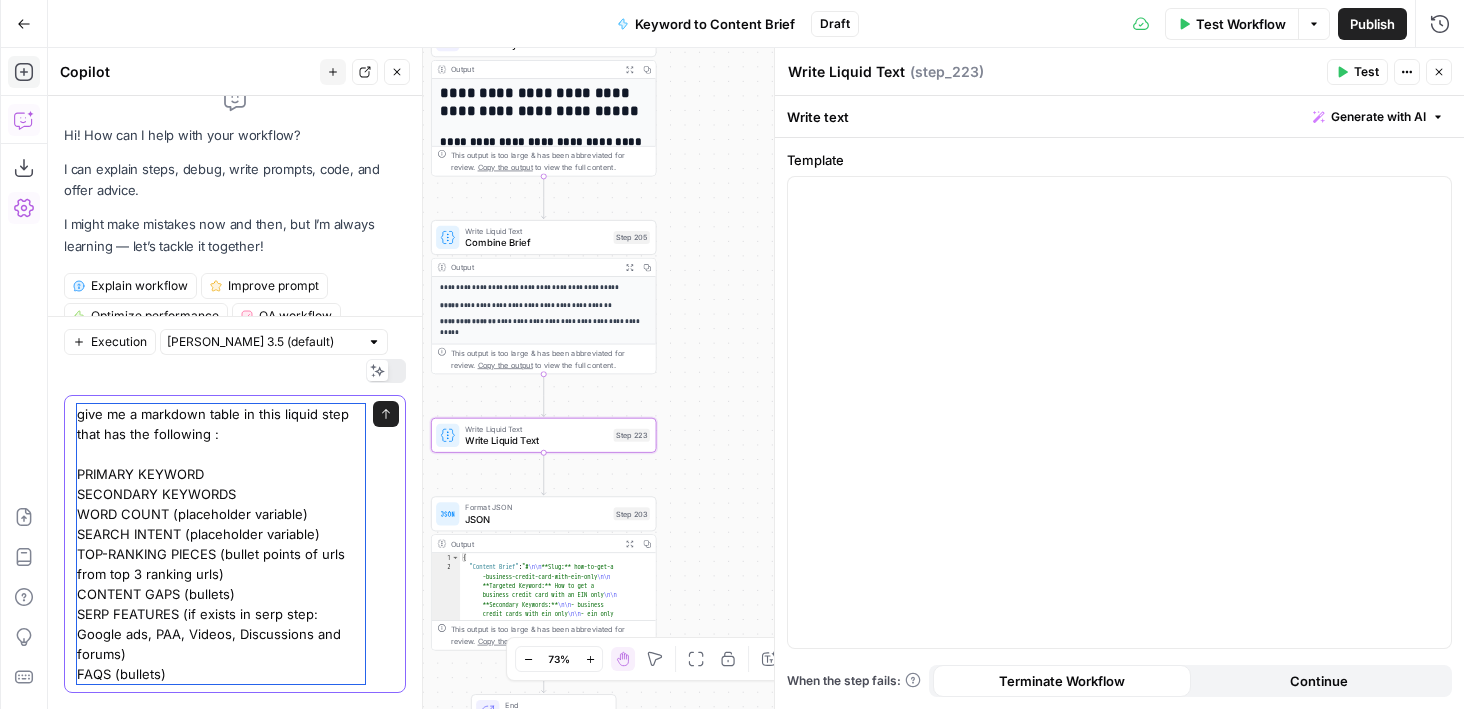 click on "give me a markdown table in this liquid step that has the following :
PRIMARY KEYWORD
SECONDARY KEYWORDS
WORD COUNT (placeholder variable)
SEARCH INTENT (placeholder variable)
TOP-RANKING PIECES (bullet points of urls from top 3 ranking urls)
CONTENT GAPS (bullets)
SERP FEATURES (if exists in serp step: Google ads, PAA, Videos, Discussions and forums)
FAQS (bullets)" at bounding box center [221, 544] 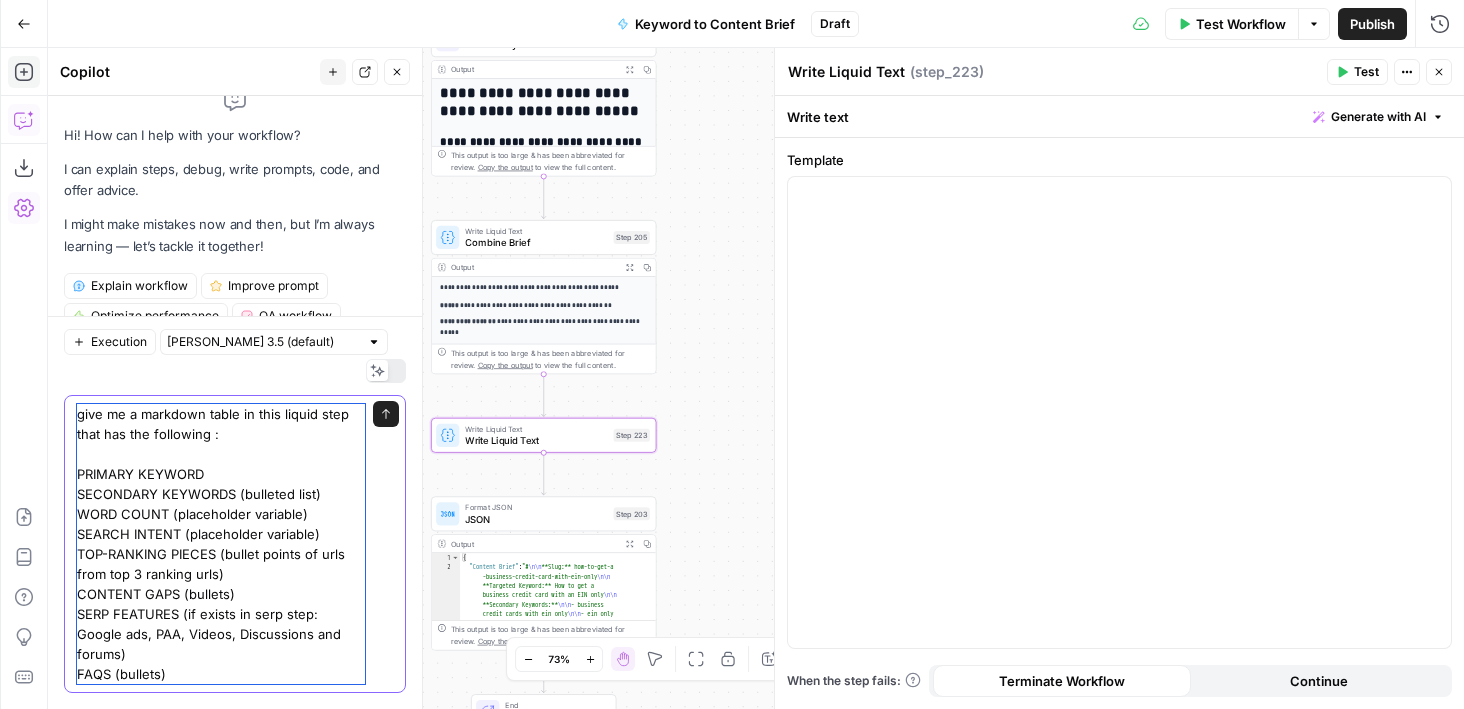 click on "give me a markdown table in this liquid step that has the following :
PRIMARY KEYWORD
SECONDARY KEYWORDS (bulleted list)
WORD COUNT (placeholder variable)
SEARCH INTENT (placeholder variable)
TOP-RANKING PIECES (bullet points of urls from top 3 ranking urls)
CONTENT GAPS (bullets)
SERP FEATURES (if exists in serp step: Google ads, PAA, Videos, Discussions and forums)
FAQS (bullets)" at bounding box center [221, 544] 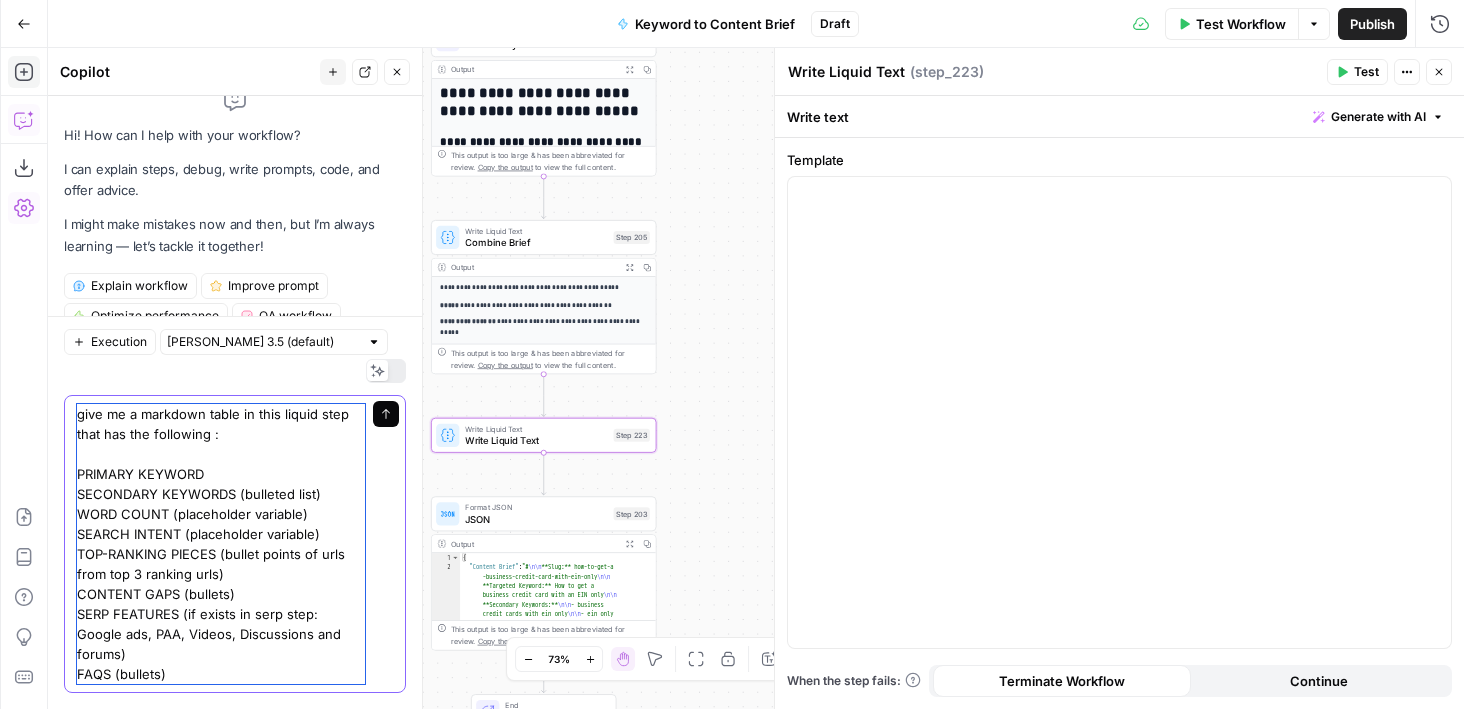 type on "give me a markdown table in this liquid step that has the following :
PRIMARY KEYWORD
SECONDARY KEYWORDS (bulleted list)
WORD COUNT (placeholder variable)
SEARCH INTENT (placeholder variable)
TOP-RANKING PIECES (bullet points of urls from top 3 ranking urls)
CONTENT GAPS (bullets)
SERP FEATURES (if exists in serp step: Google ads, PAA, Videos, Discussions and forums)
FAQS (bullets)" 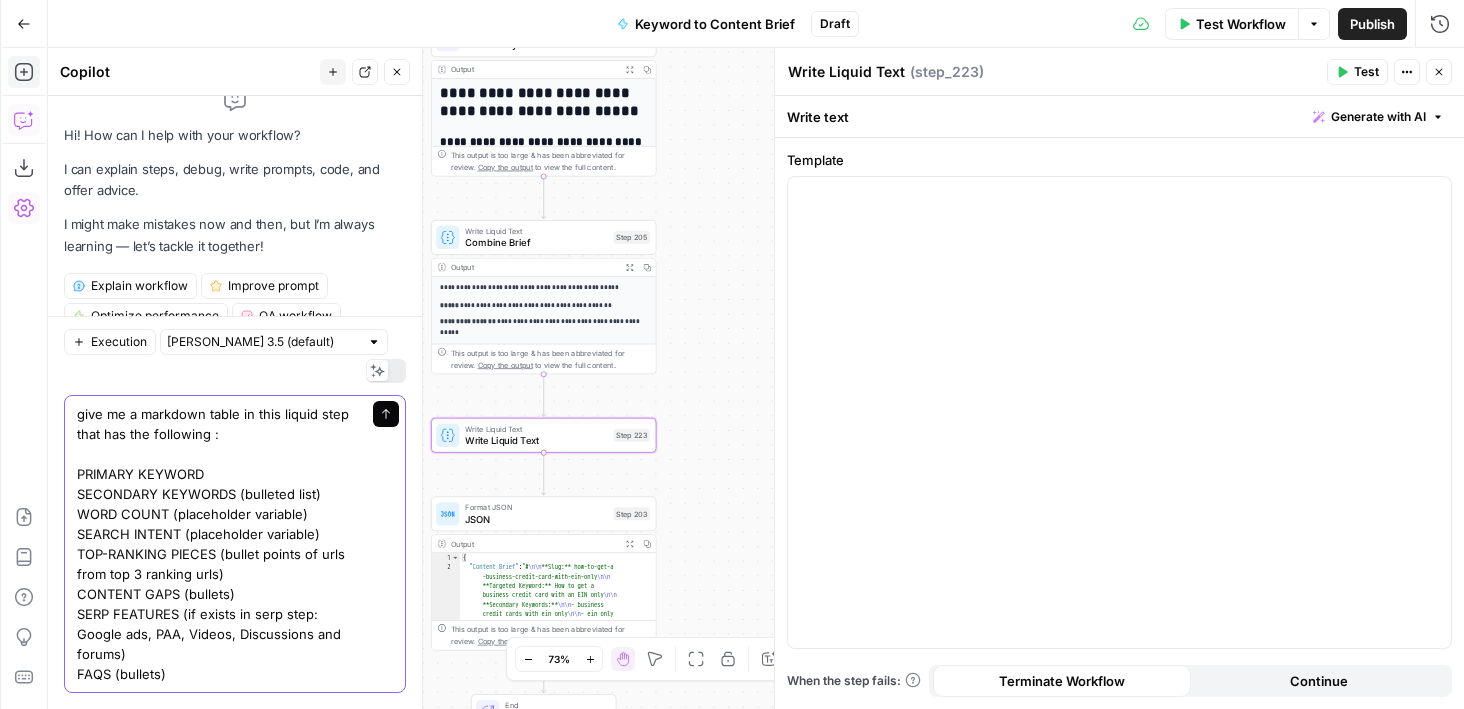 click 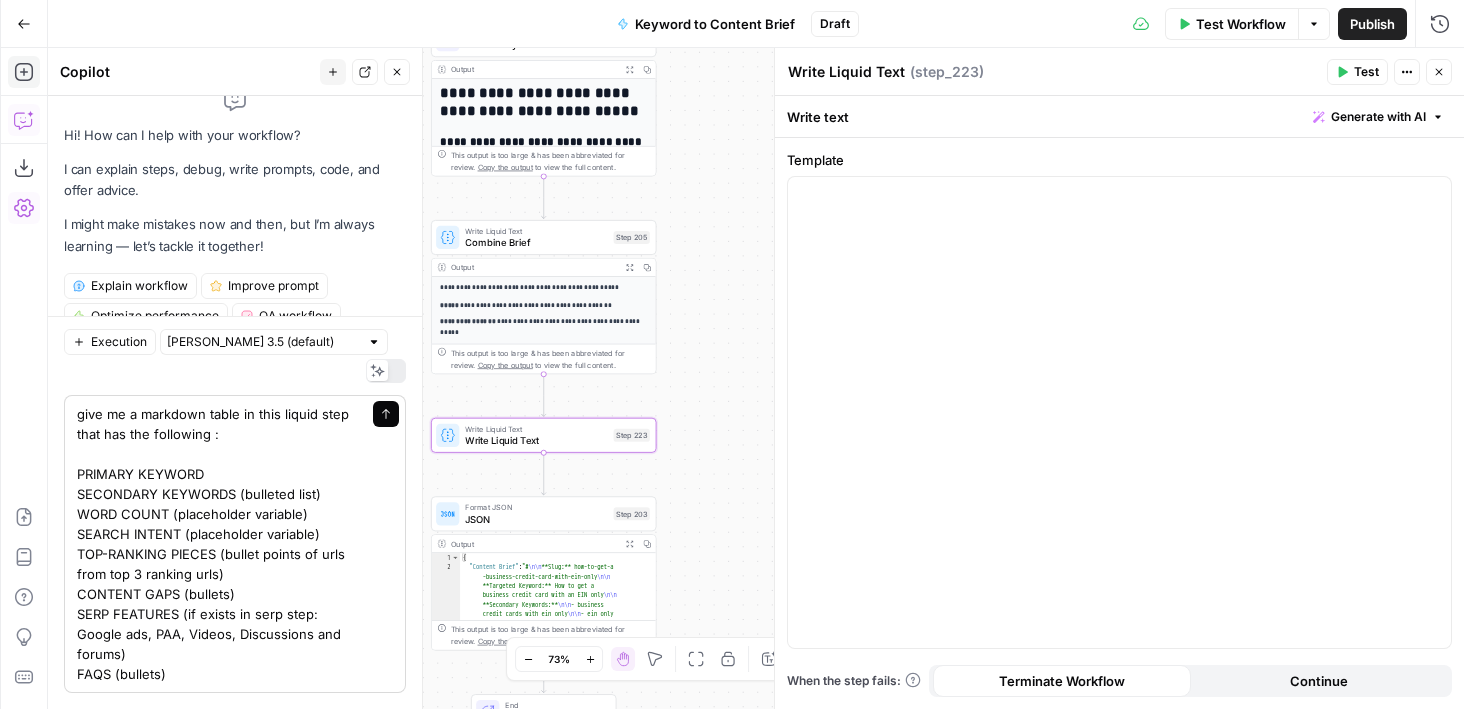 type 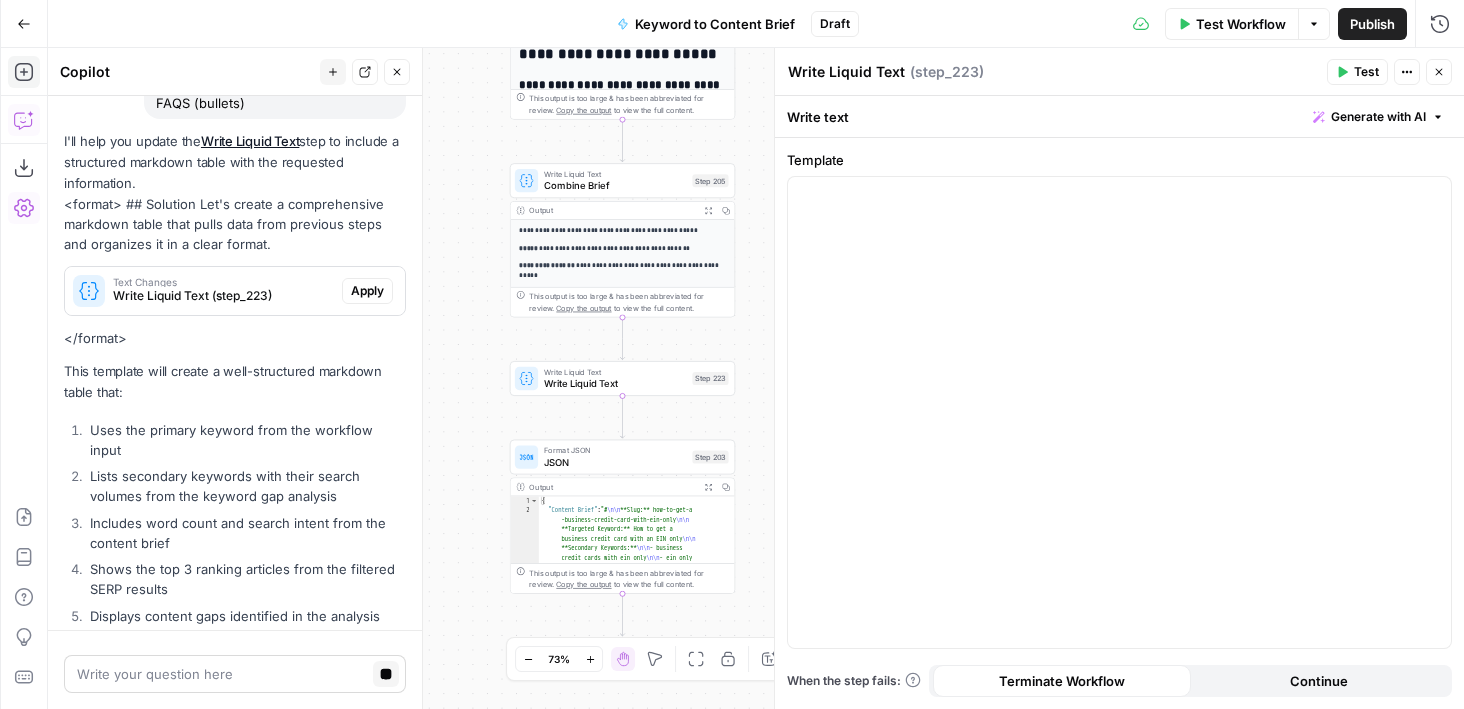 scroll, scrollTop: 455, scrollLeft: 0, axis: vertical 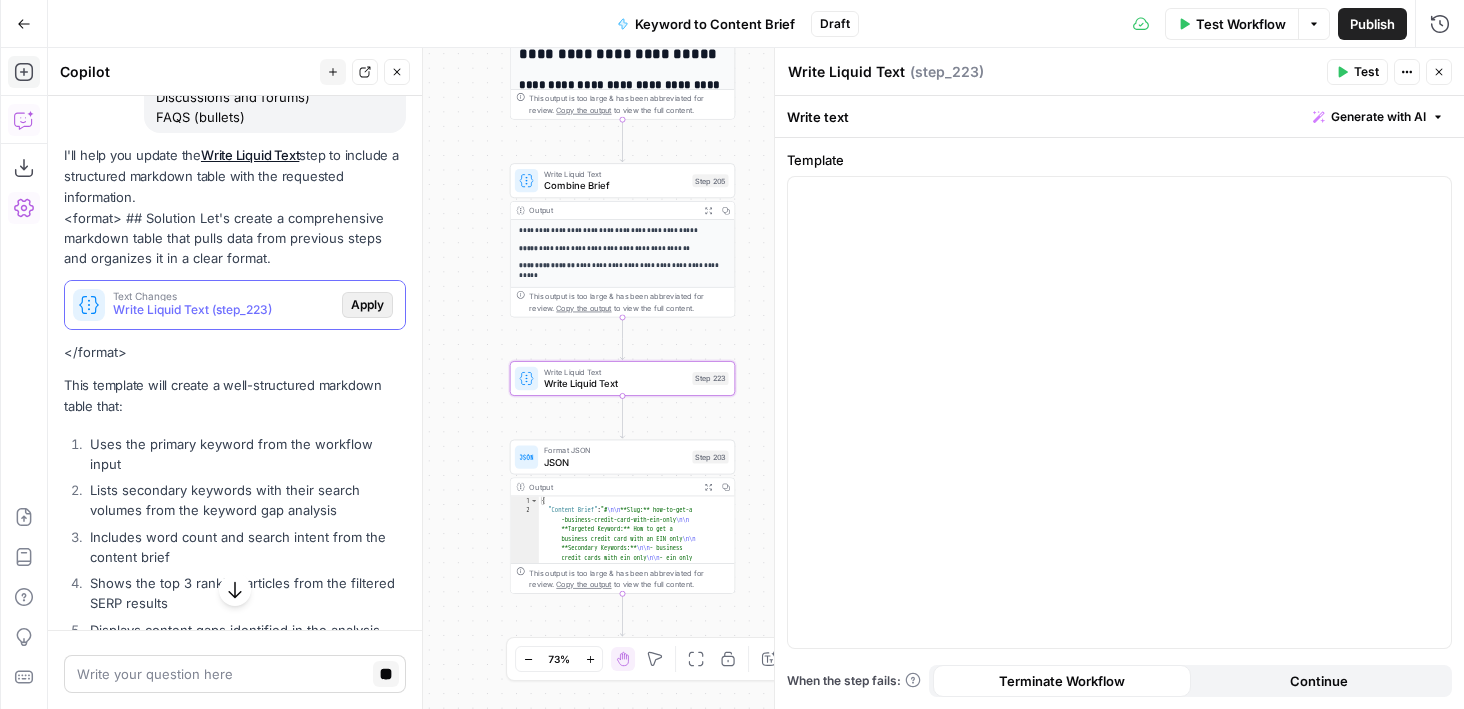 click on "Apply" at bounding box center (367, 305) 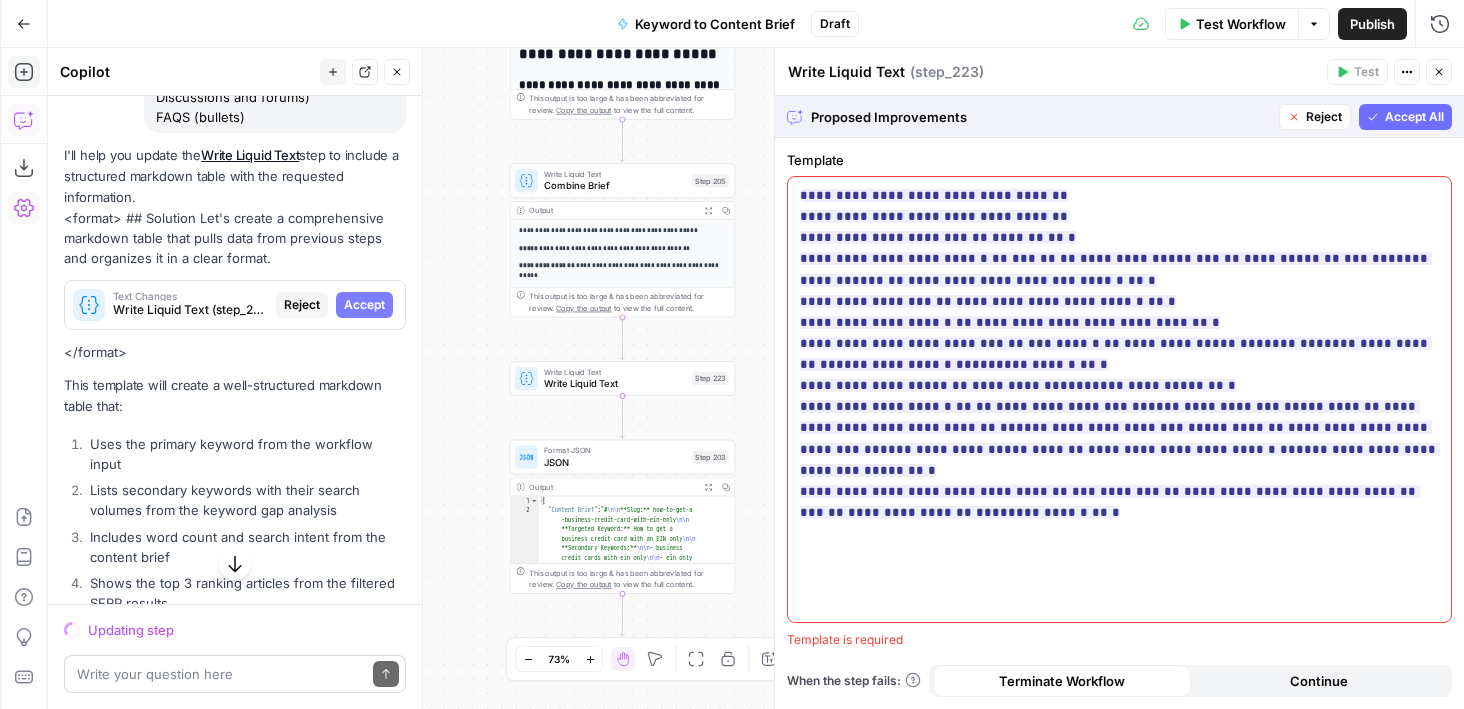 click on "Accept All" at bounding box center [1414, 117] 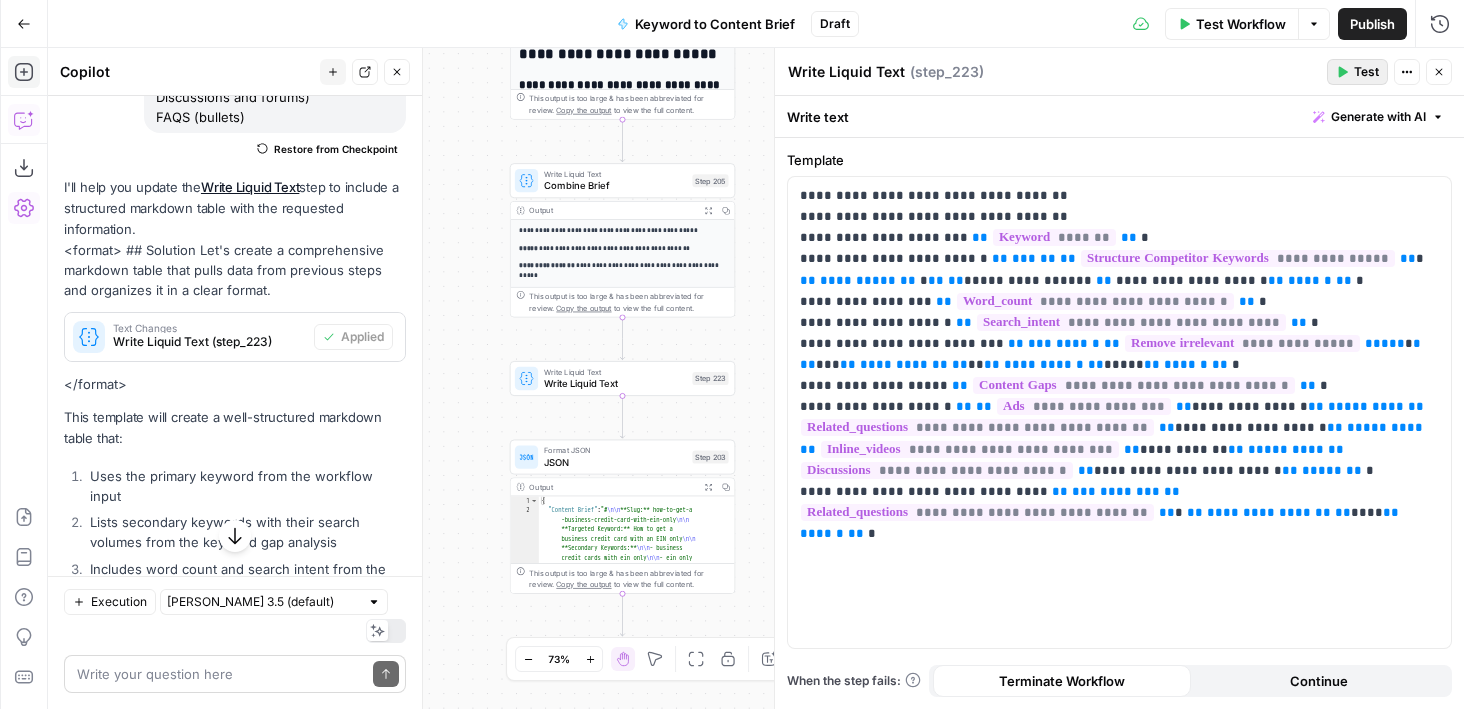 click on "Test" at bounding box center (1357, 72) 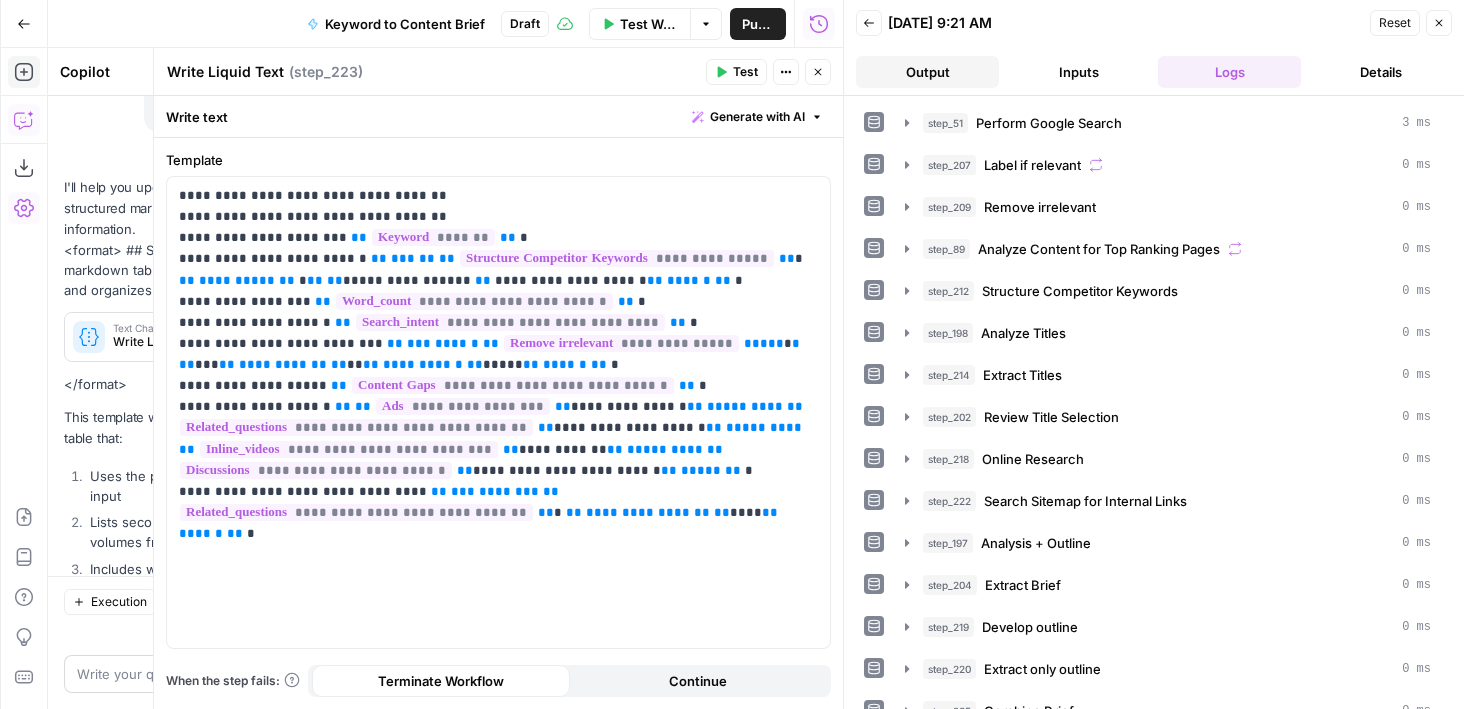 click on "Output" at bounding box center (927, 72) 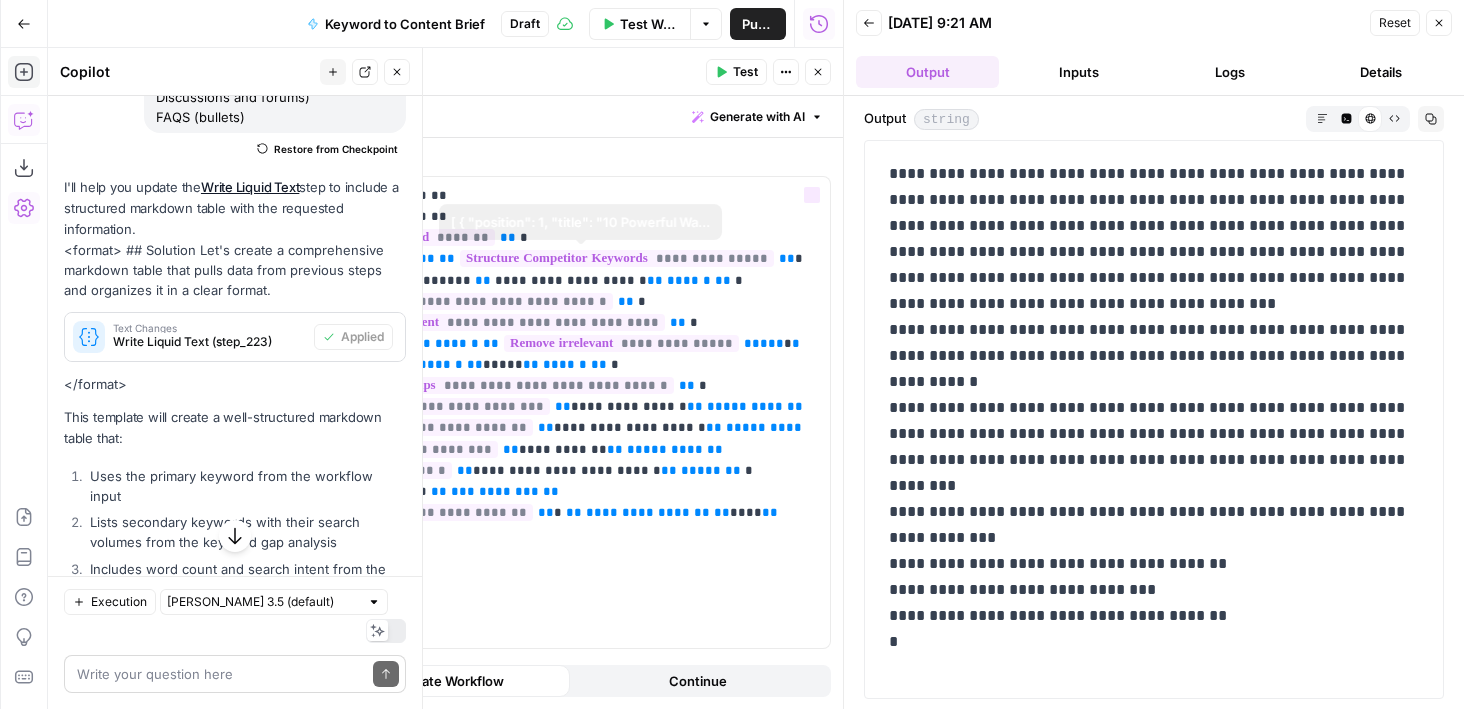 click on "Lists secondary keywords with their search volumes from the keyword gap analysis" at bounding box center (245, 532) 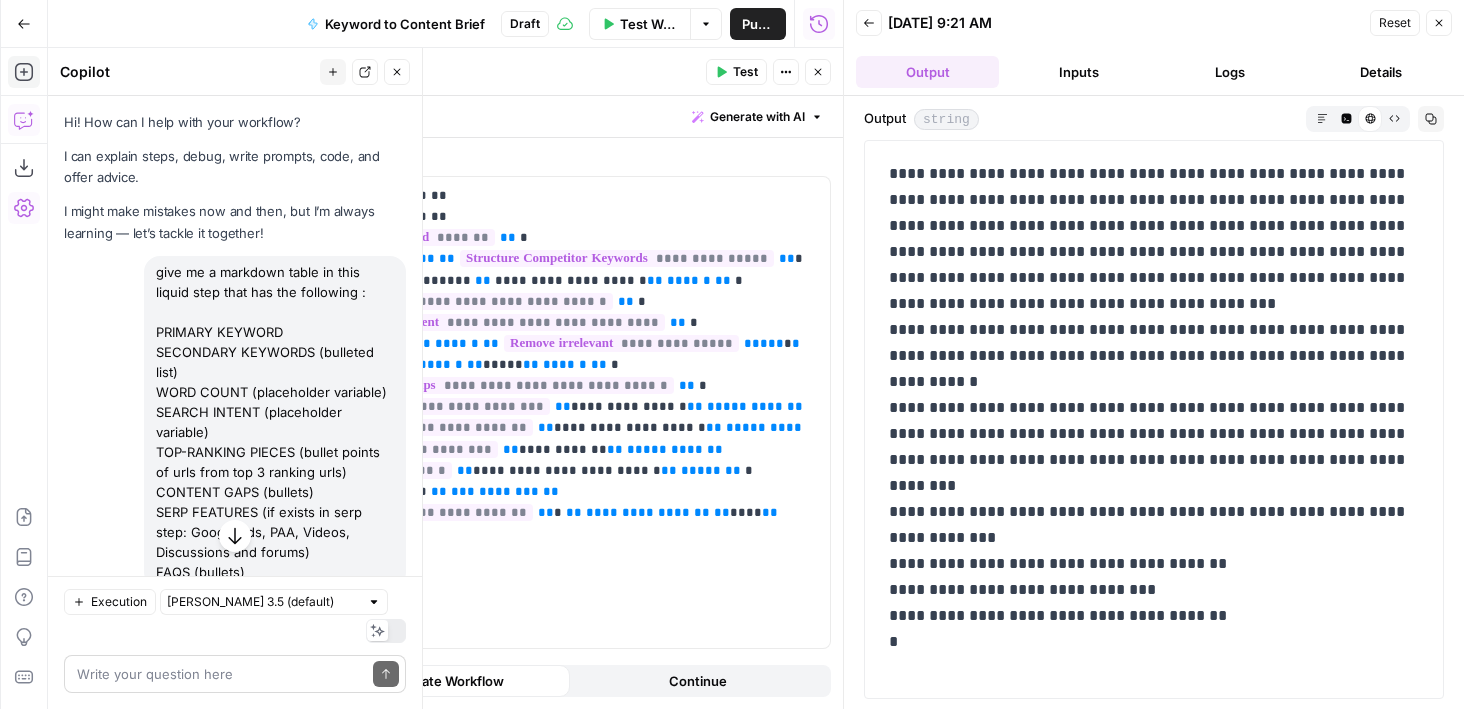 scroll, scrollTop: 371, scrollLeft: 0, axis: vertical 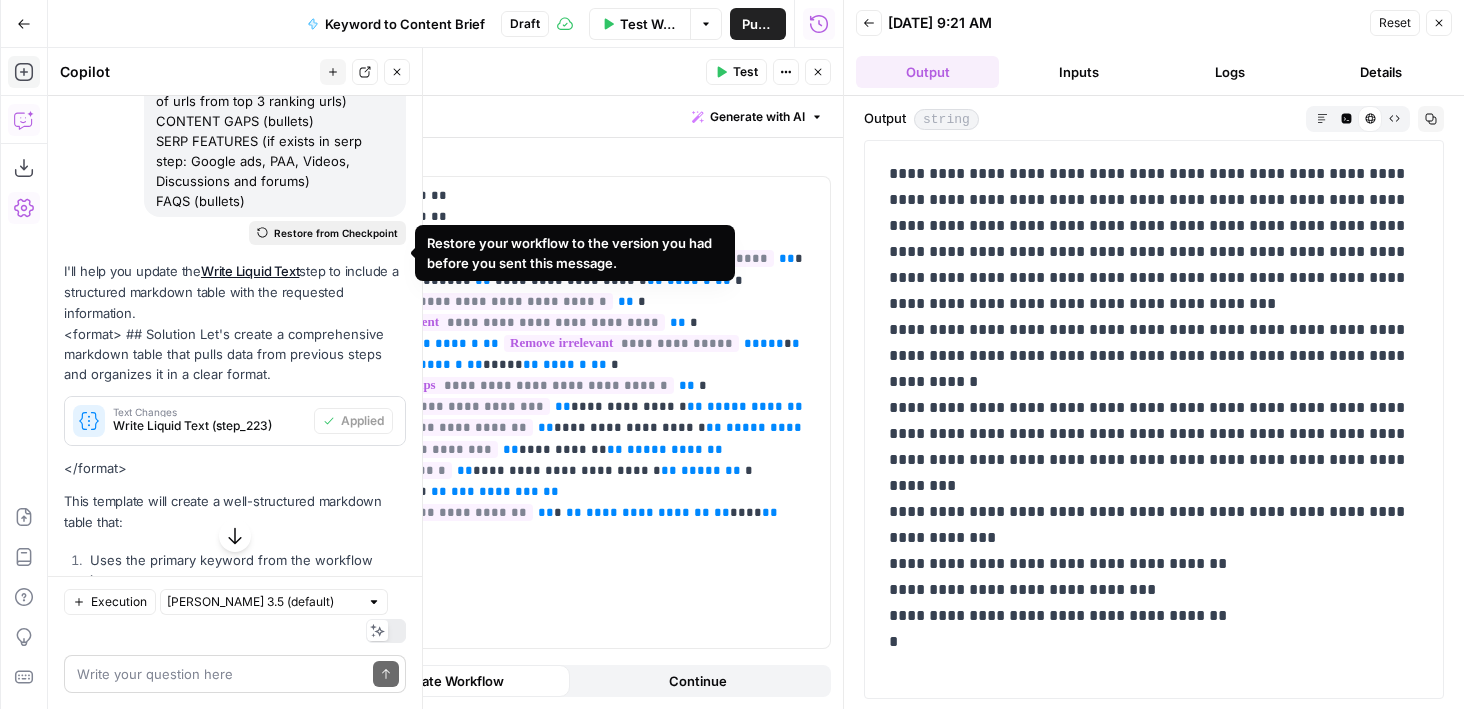 click on "Restore from Checkpoint" at bounding box center [336, 233] 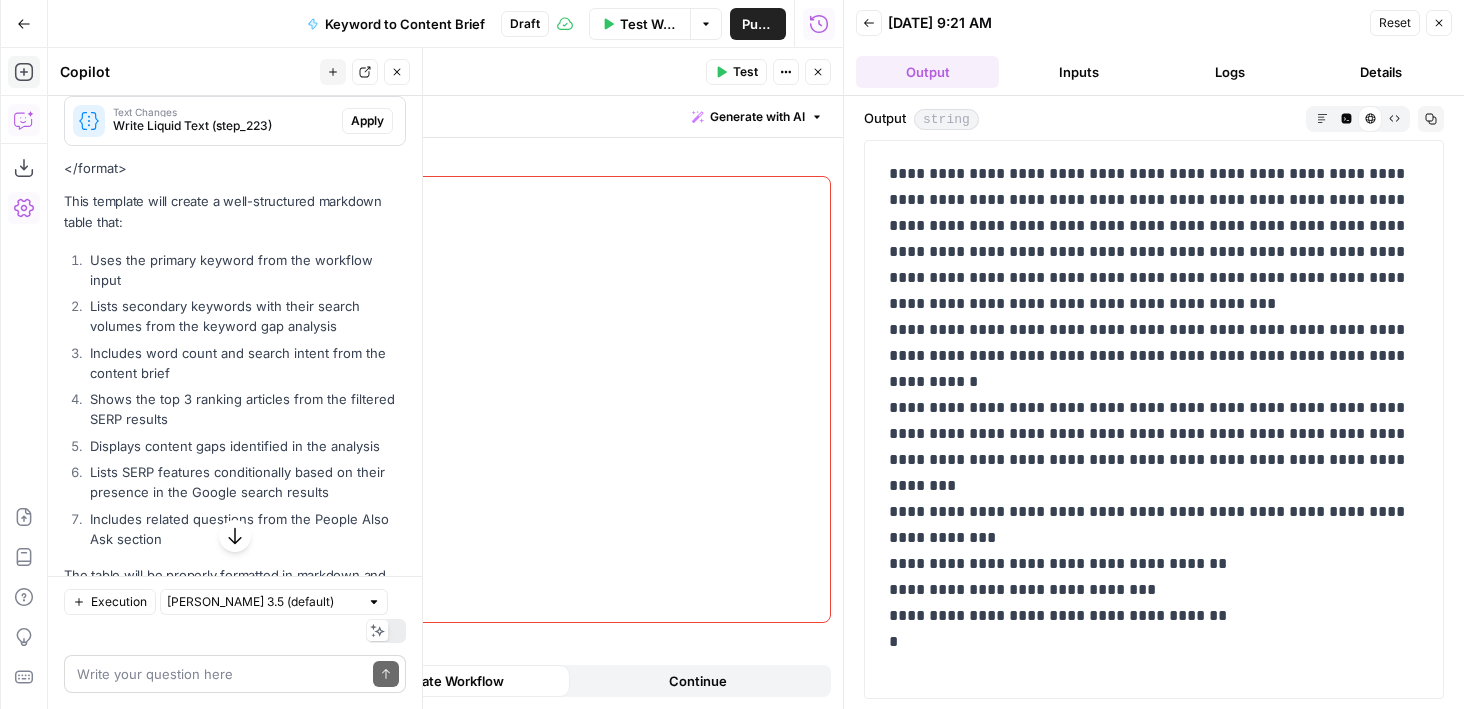 scroll, scrollTop: 711, scrollLeft: 0, axis: vertical 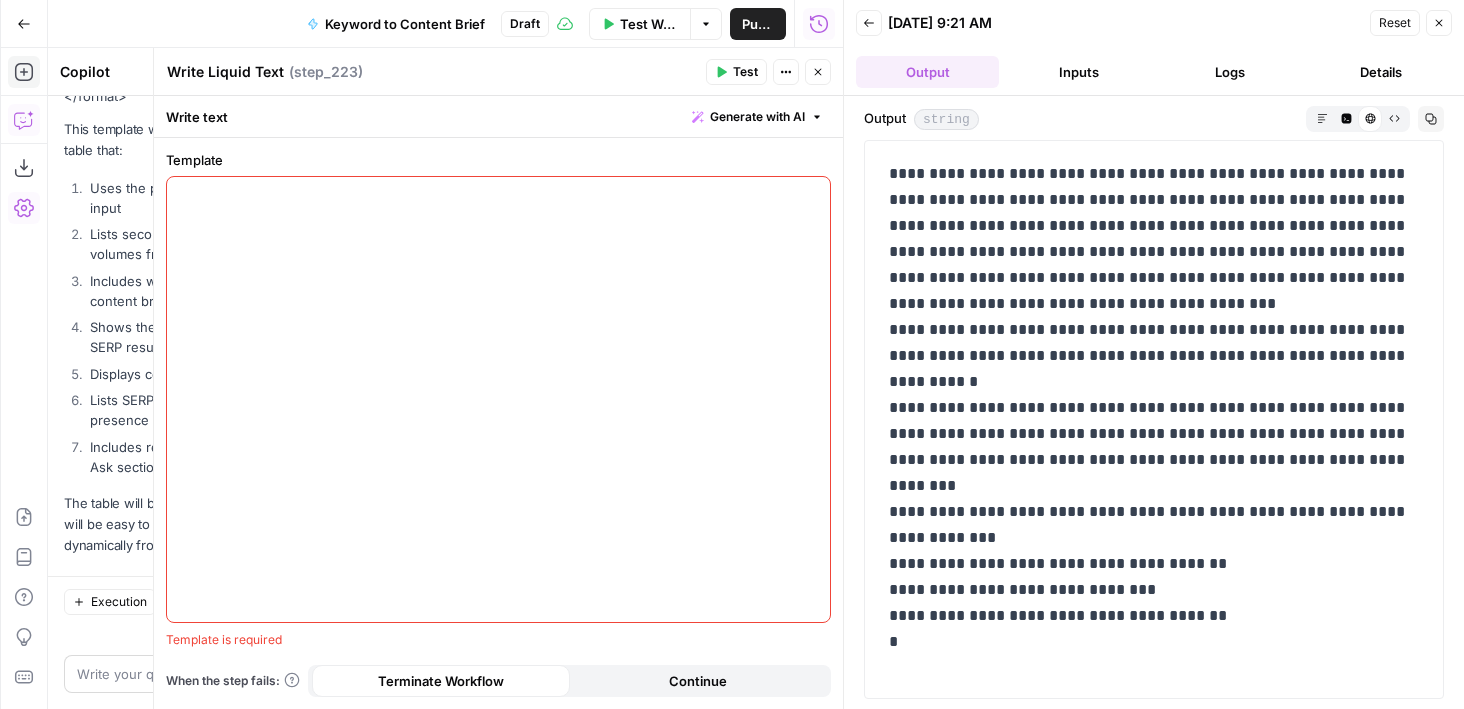 click at bounding box center [263, 602] 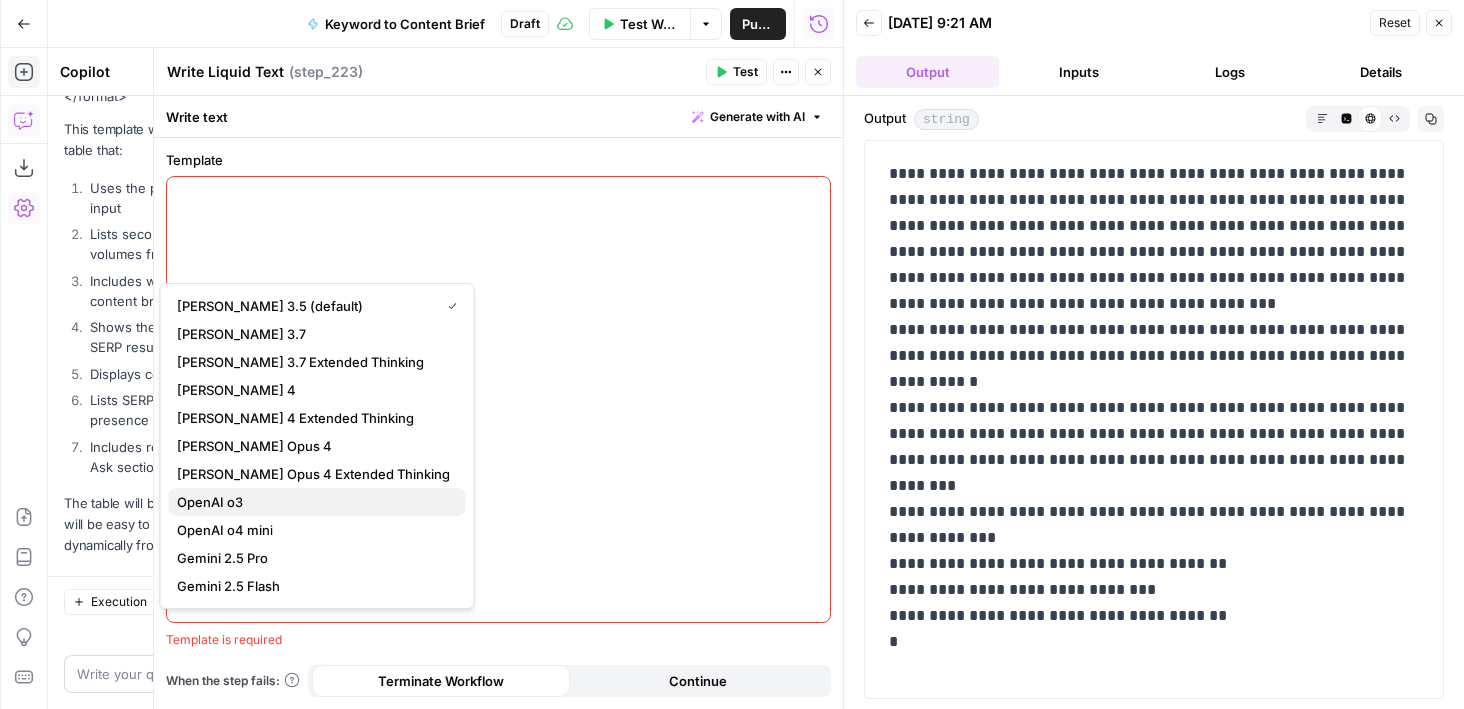 click on "OpenAI o3" at bounding box center [317, 502] 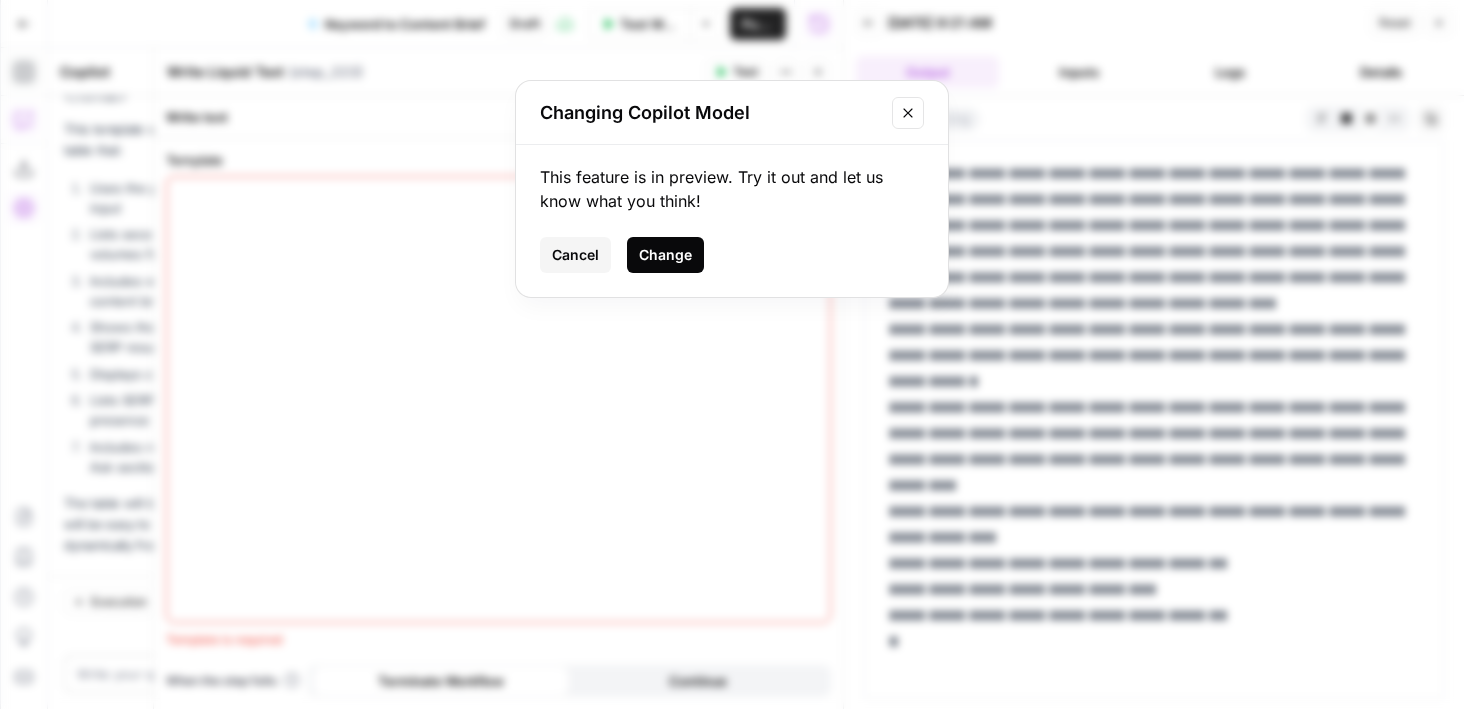 click on "Change" at bounding box center (665, 255) 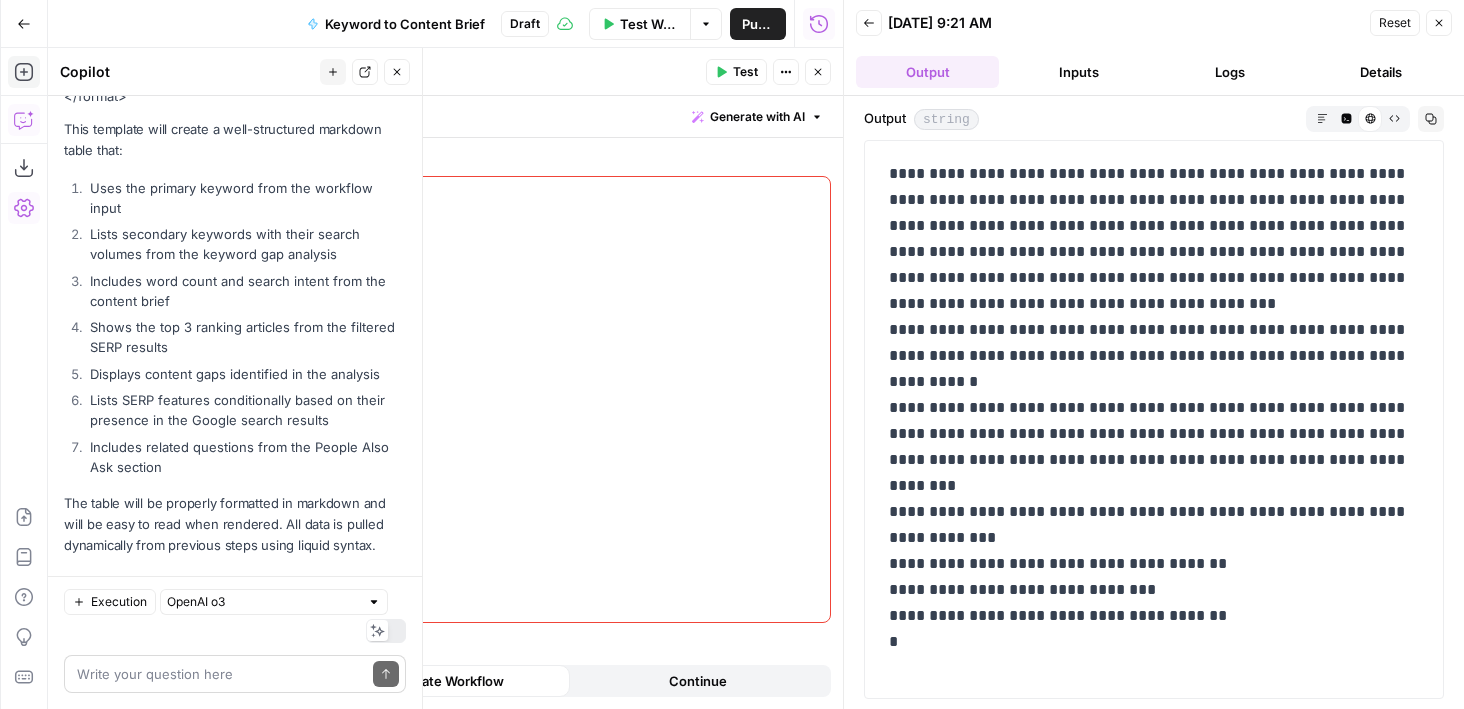 click on "Includes related questions from the People Also Ask section" at bounding box center (245, 457) 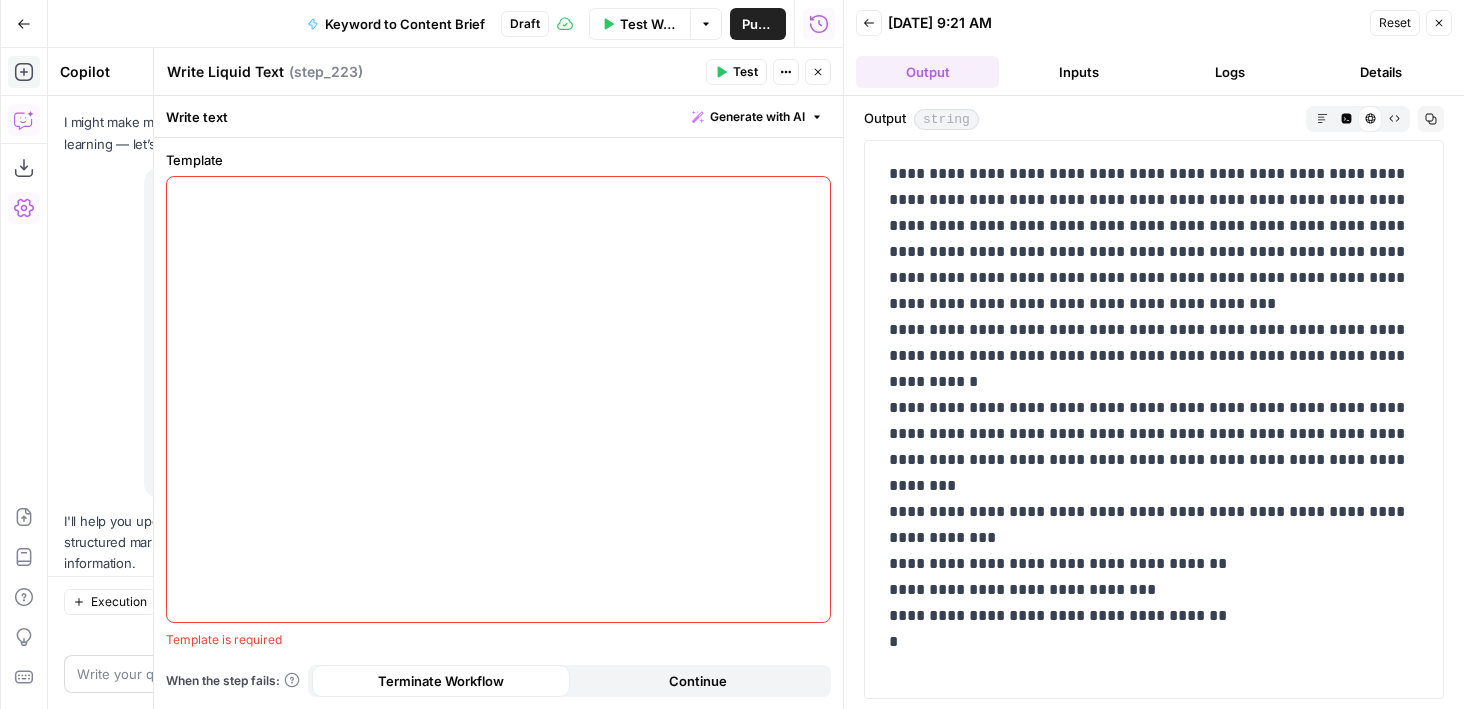 scroll, scrollTop: 71, scrollLeft: 0, axis: vertical 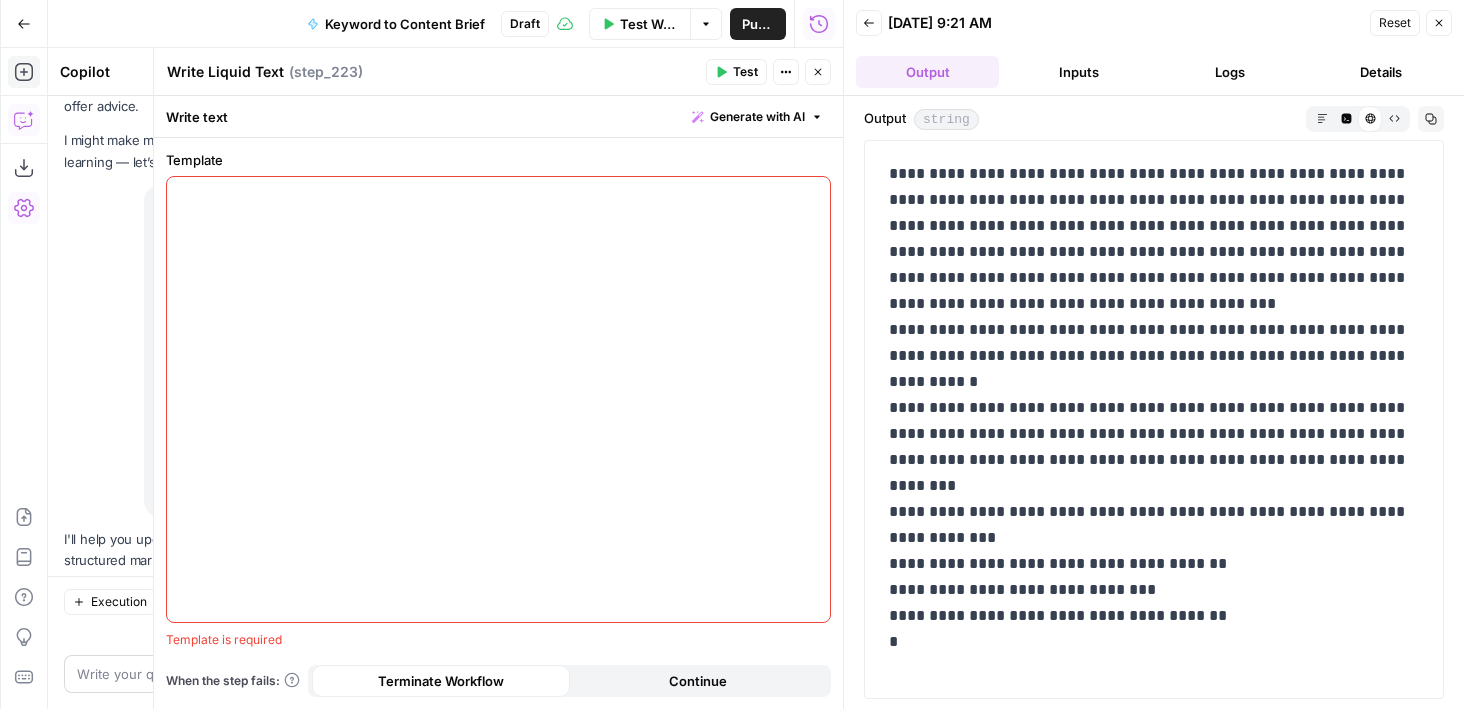 drag, startPoint x: 263, startPoint y: 503, endPoint x: 156, endPoint y: 192, distance: 328.8921 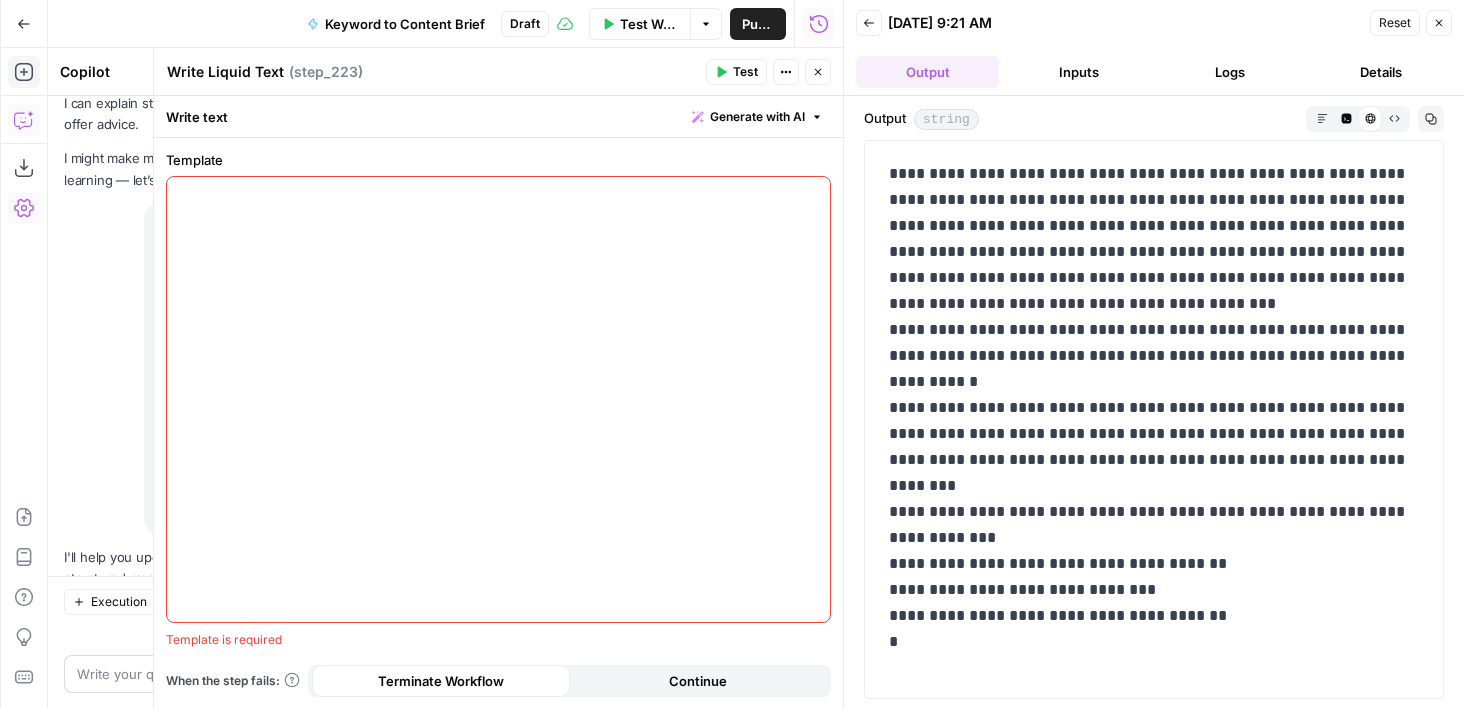 scroll, scrollTop: 0, scrollLeft: 0, axis: both 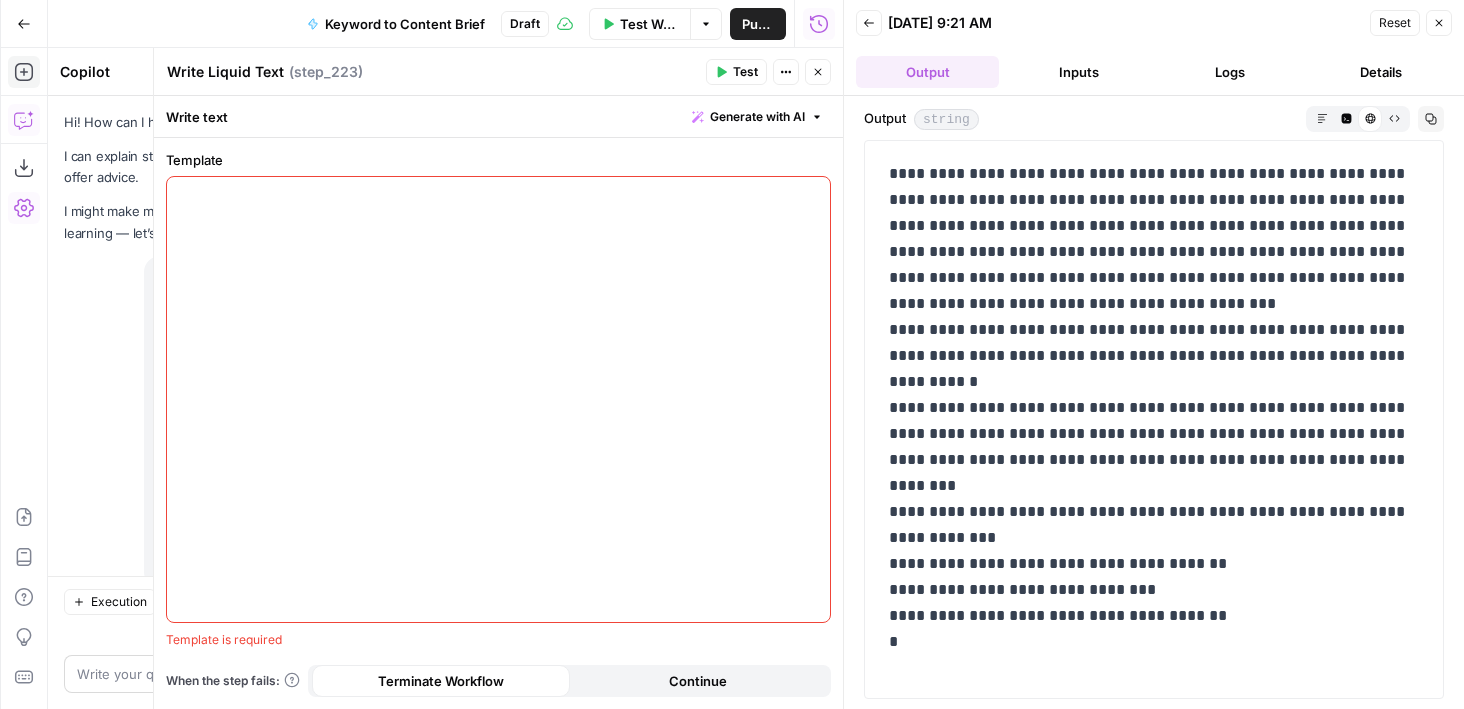 click on "New chat" at bounding box center [333, 72] 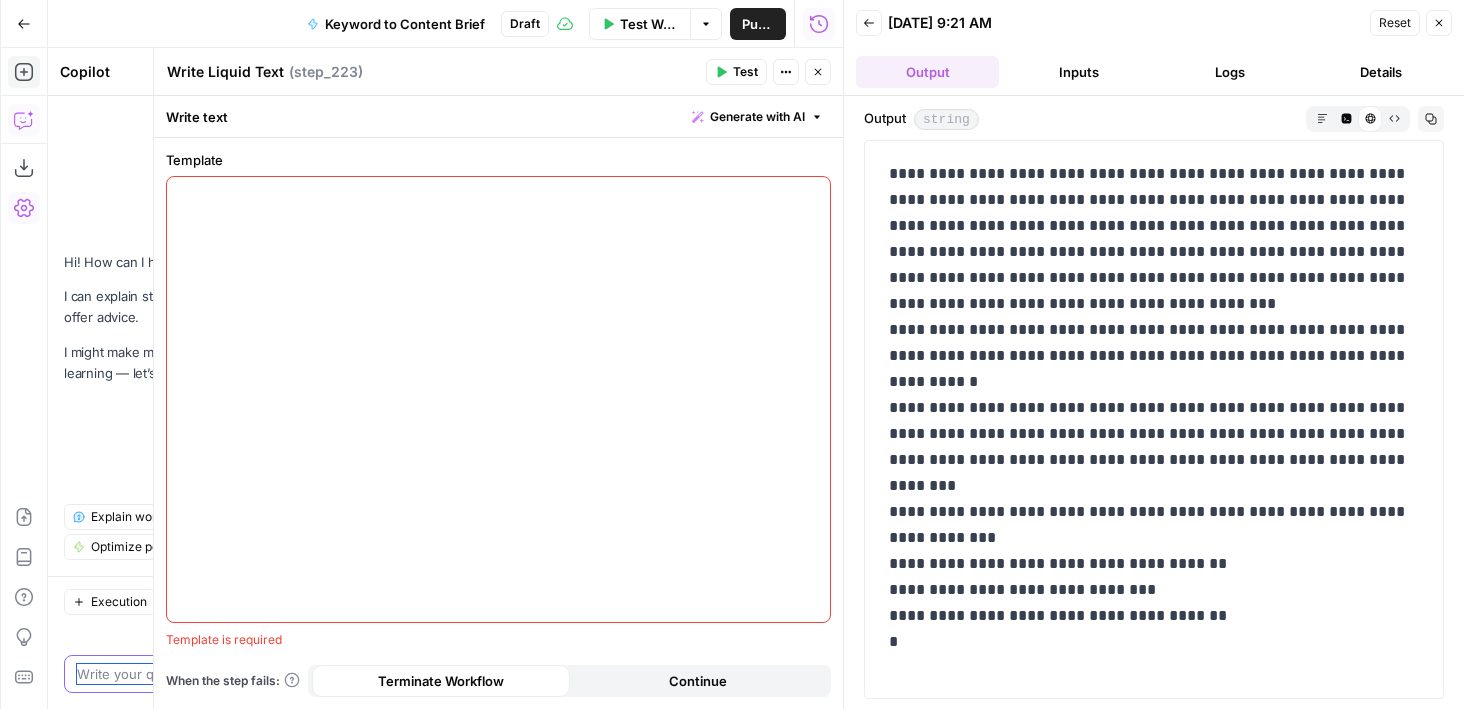 click at bounding box center [221, 674] 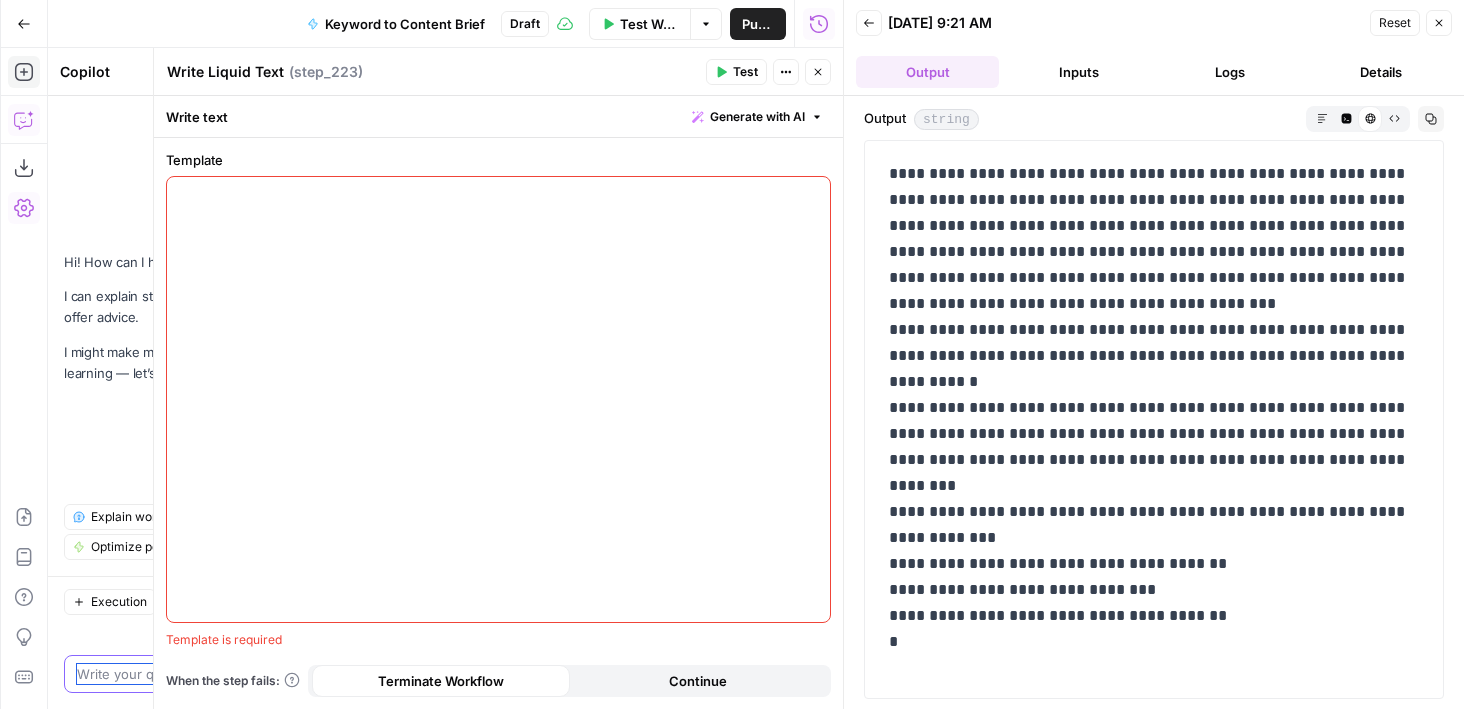 paste on "give me a markdown table in this liquid step that has the following :
PRIMARY KEYWORD
SECONDARY KEYWORDS (bulleted list)
WORD COUNT (placeholder variable)
SEARCH INTENT (placeholder variable)
TOP-RANKING PIECES (bullet points of urls from top 3 ranking urls)
CONTENT GAPS (bullets)
SERP FEATURES (if exists in serp step: Google ads, PAA, Videos, Discussions and forums)
FAQS (bullets)" 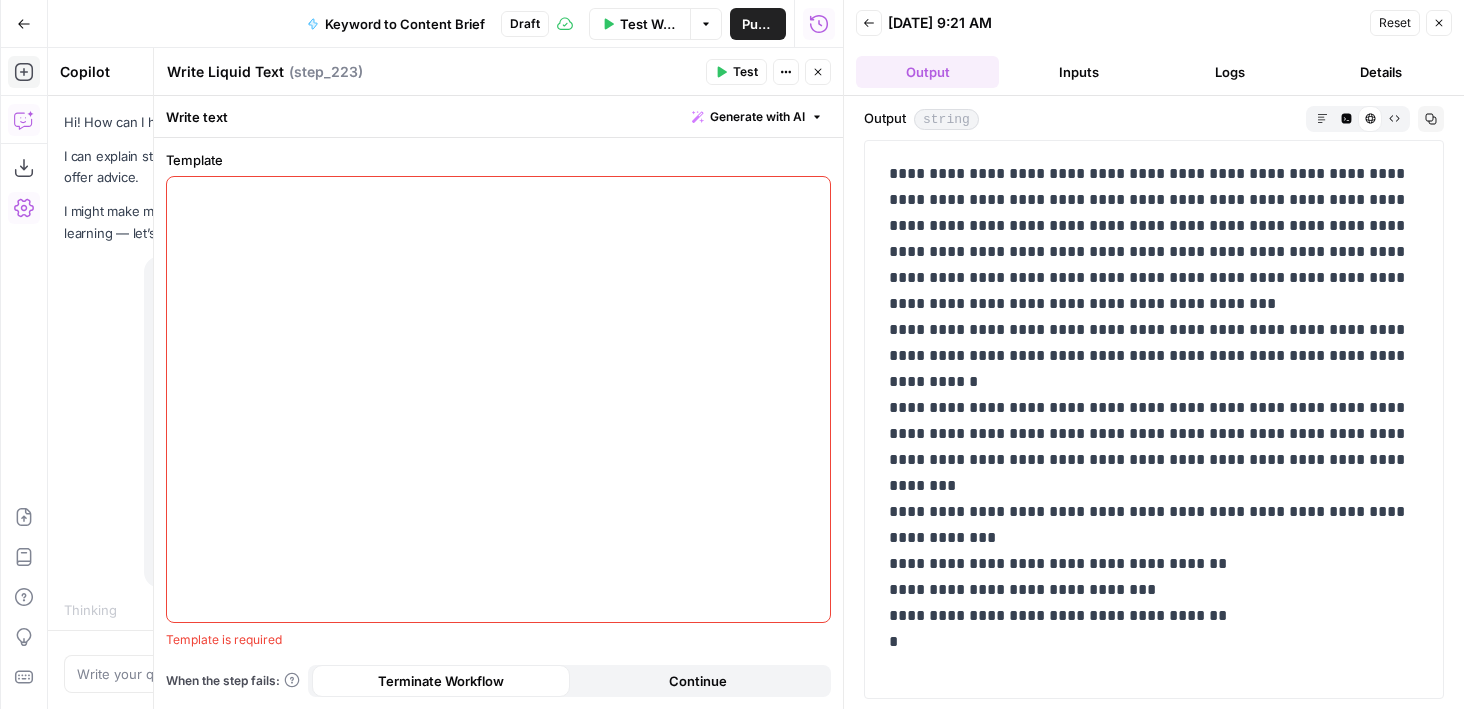 click at bounding box center [498, 399] 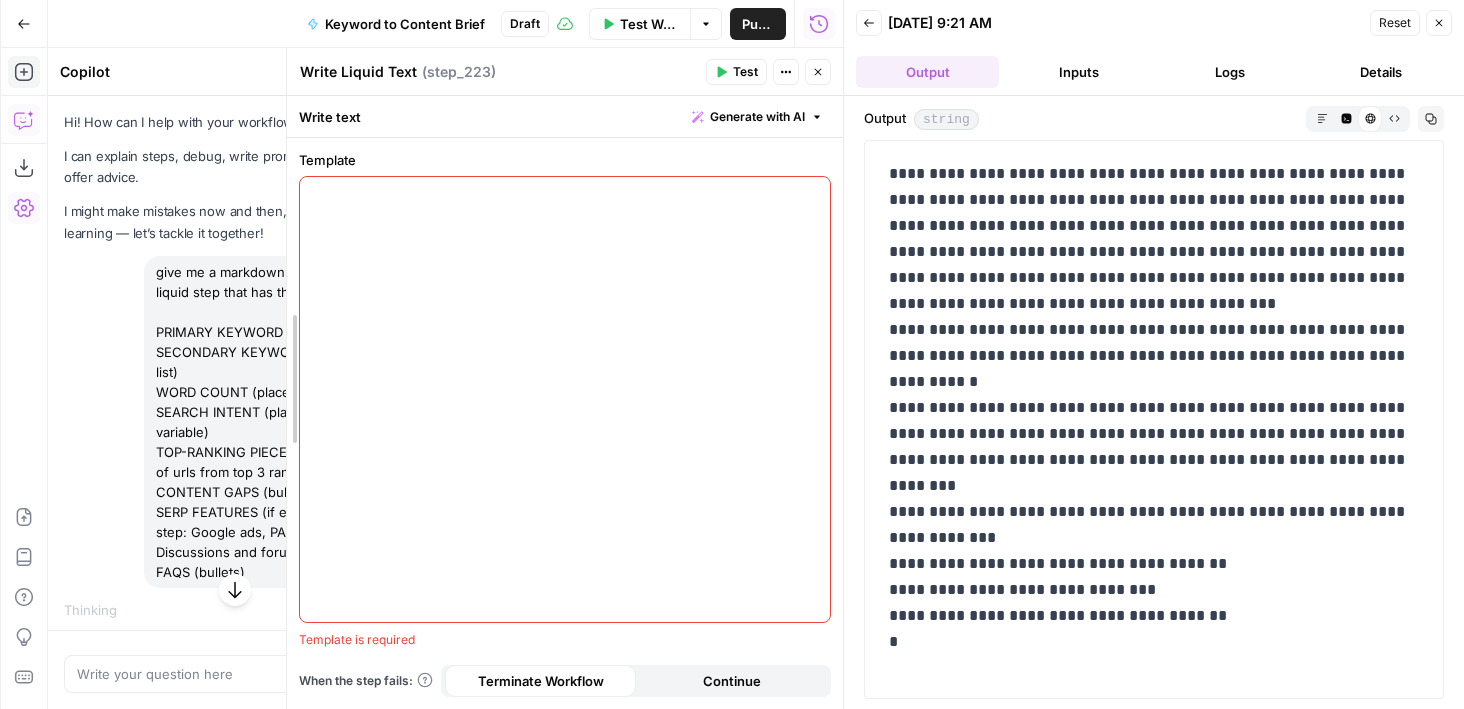 drag, startPoint x: 153, startPoint y: 255, endPoint x: 287, endPoint y: 260, distance: 134.09325 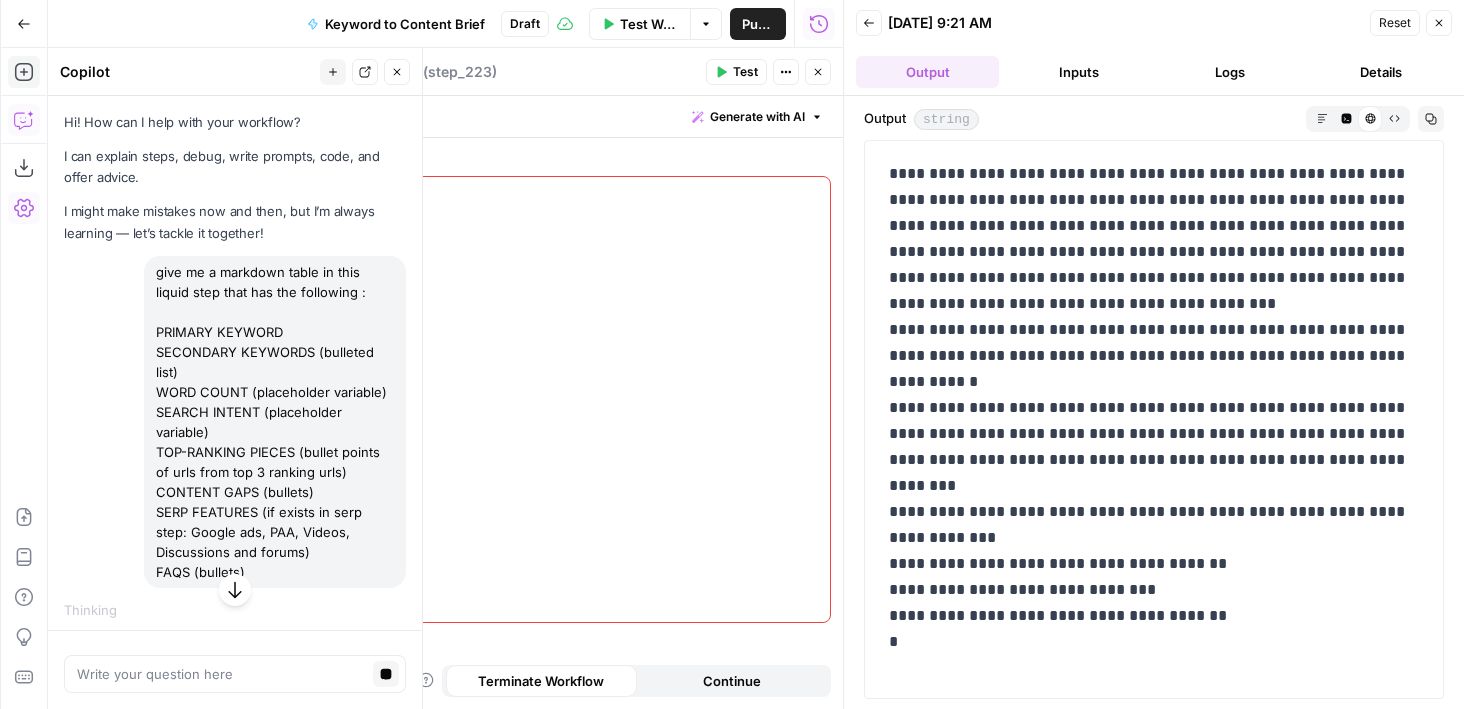 click on "I might make mistakes now and then, but I’m always learning — let’s tackle it together!" at bounding box center (235, 222) 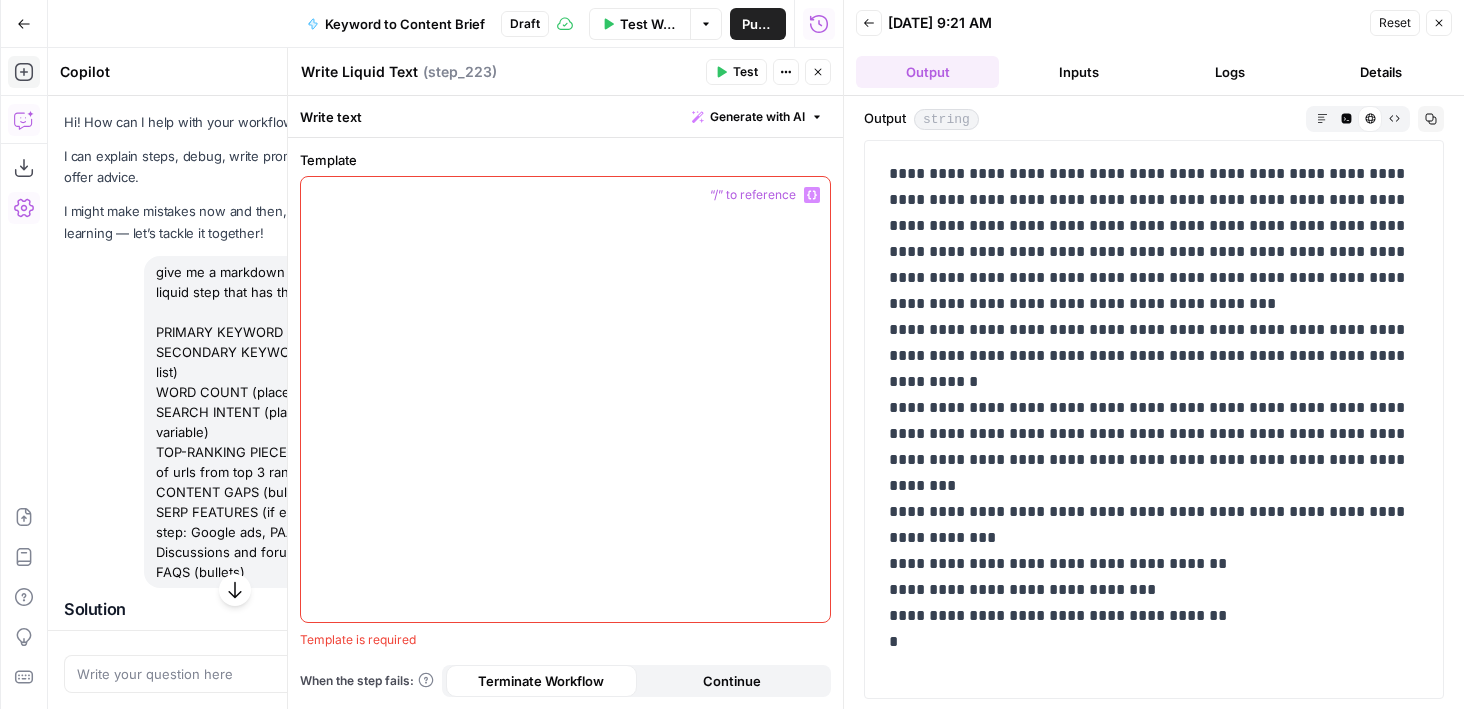 click at bounding box center (565, 399) 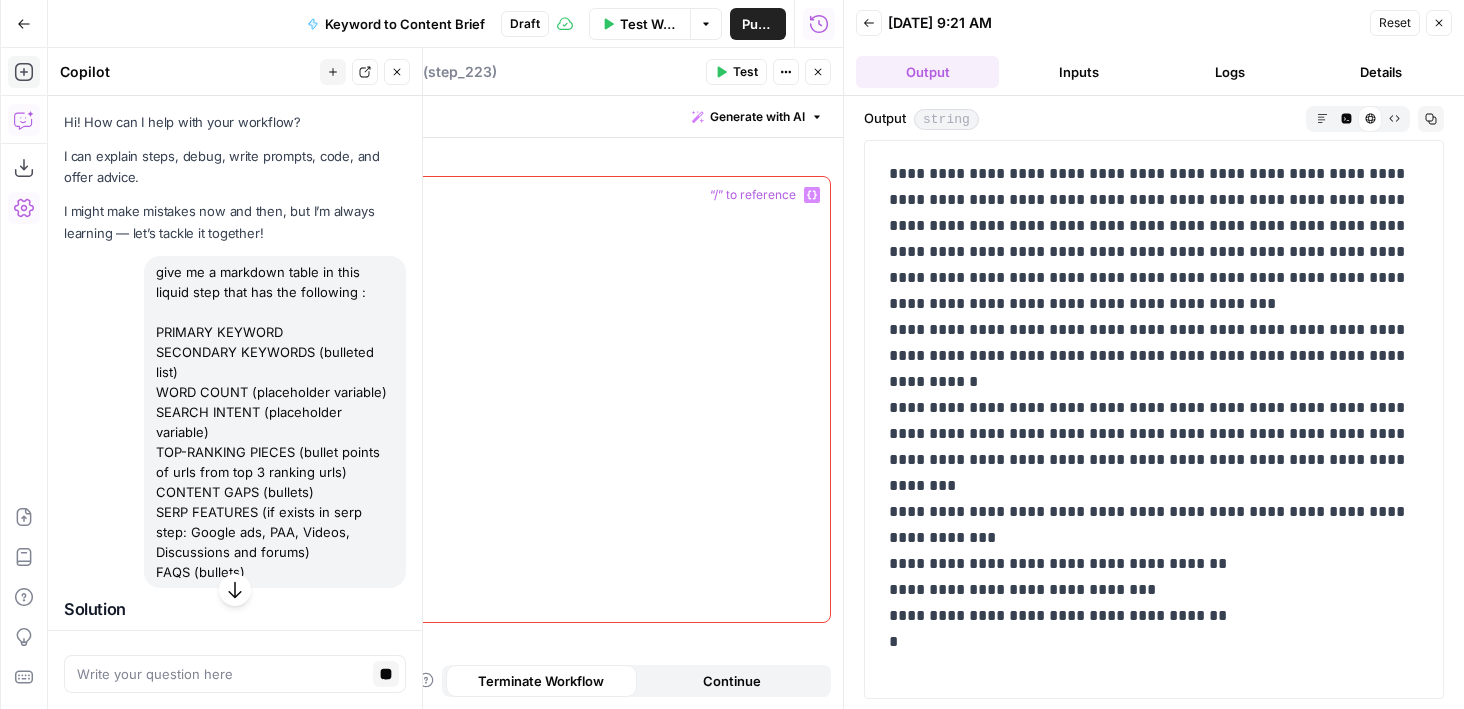 click on "give me a markdown table in this liquid step that has the following :
PRIMARY KEYWORD
SECONDARY KEYWORDS (bulleted list)
WORD COUNT (placeholder variable)
SEARCH INTENT (placeholder variable)
TOP-RANKING PIECES (bullet points of urls from top 3 ranking urls)
CONTENT GAPS (bullets)
SERP FEATURES (if exists in serp step: Google ads, PAA, Videos, Discussions and forums)
FAQS (bullets)" at bounding box center (275, 422) 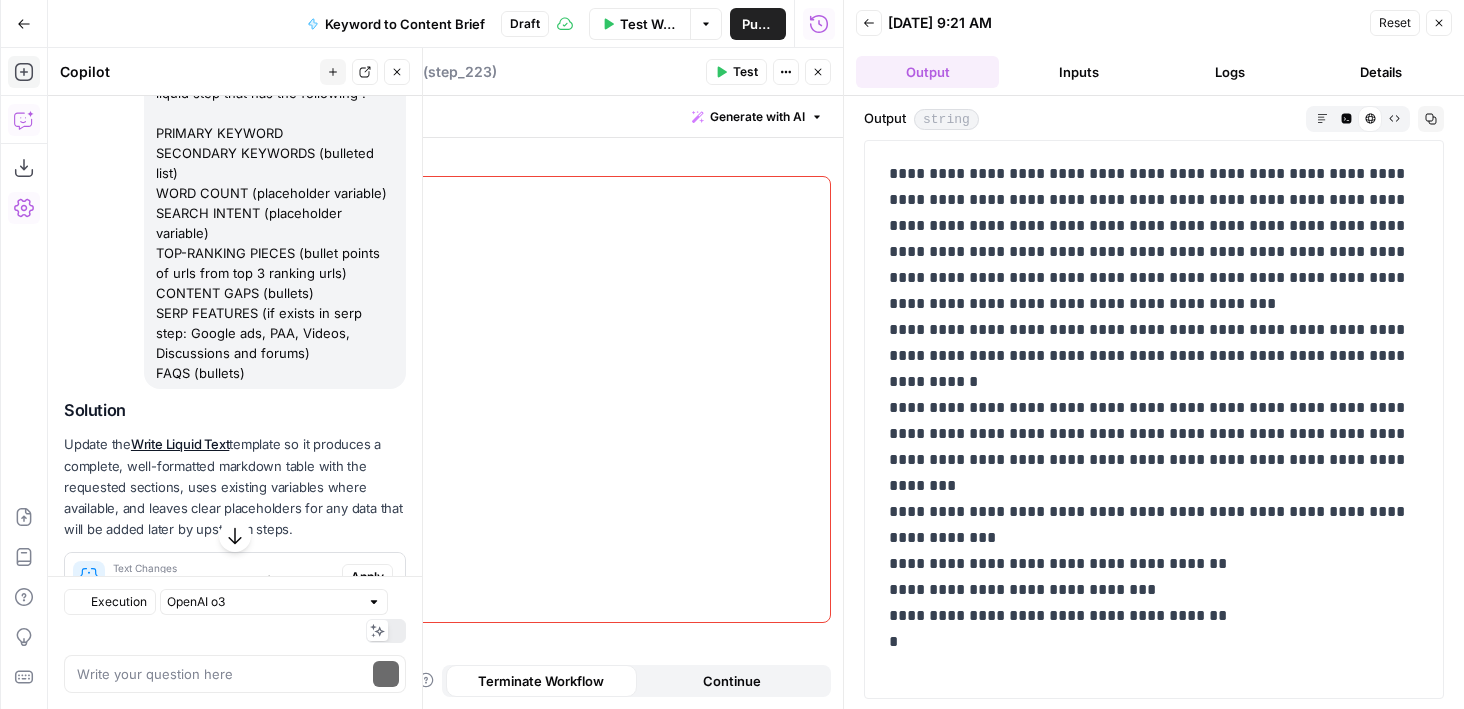scroll, scrollTop: 257, scrollLeft: 0, axis: vertical 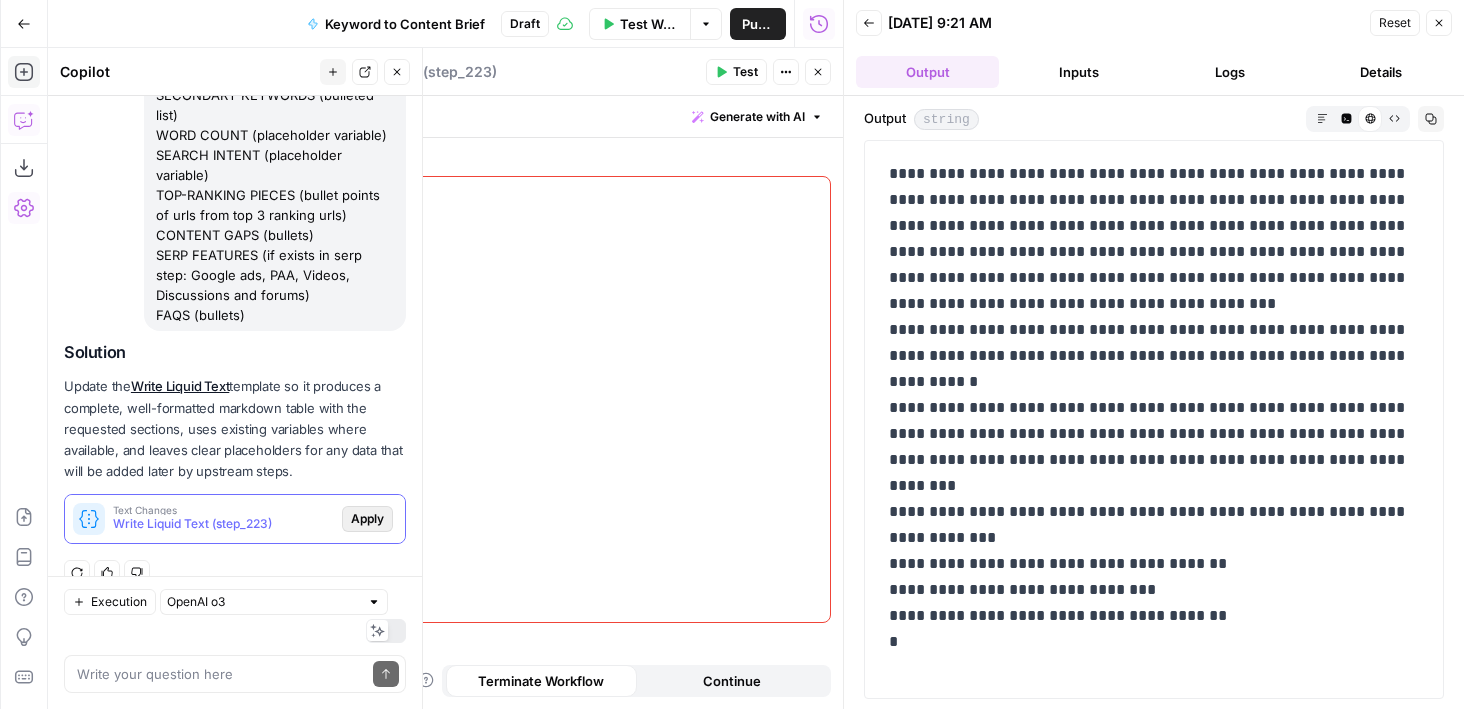 click on "Apply" at bounding box center [367, 519] 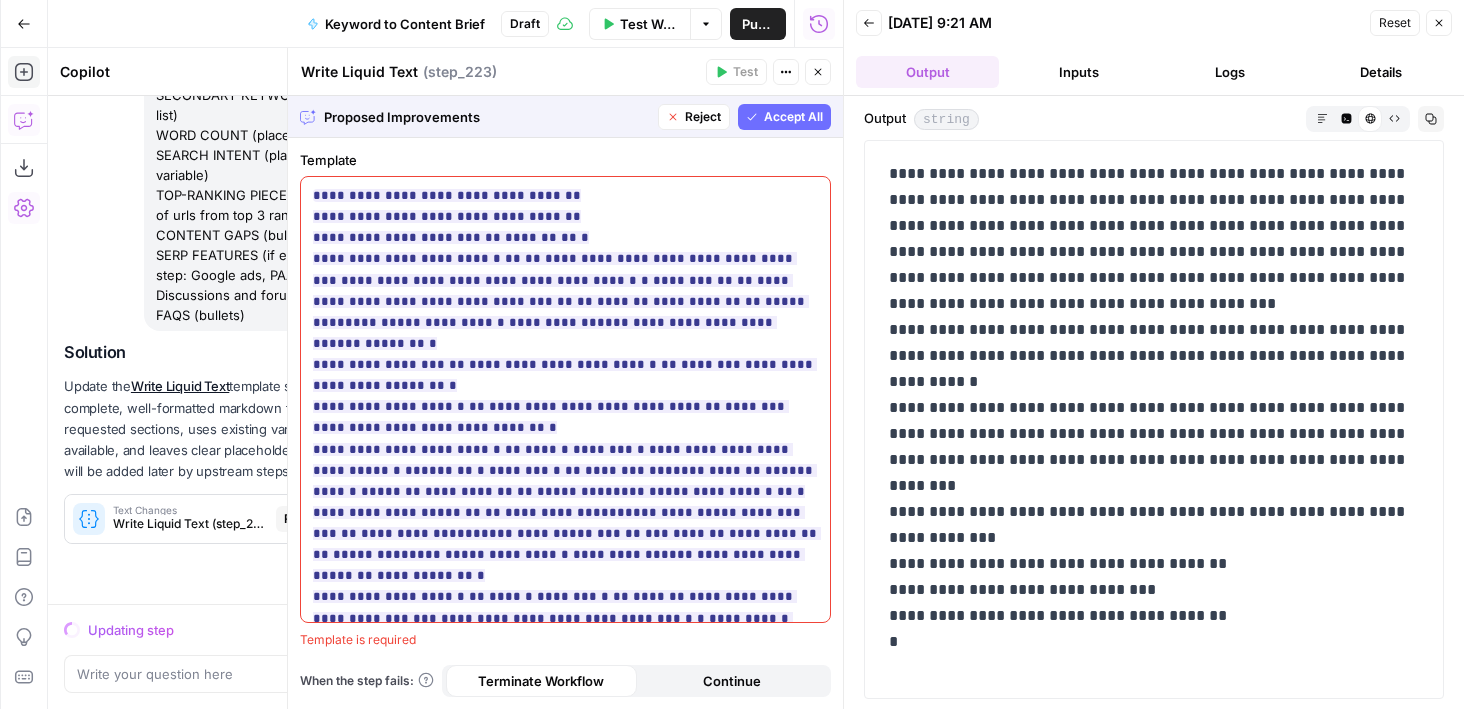 click on "Accept All" at bounding box center [793, 117] 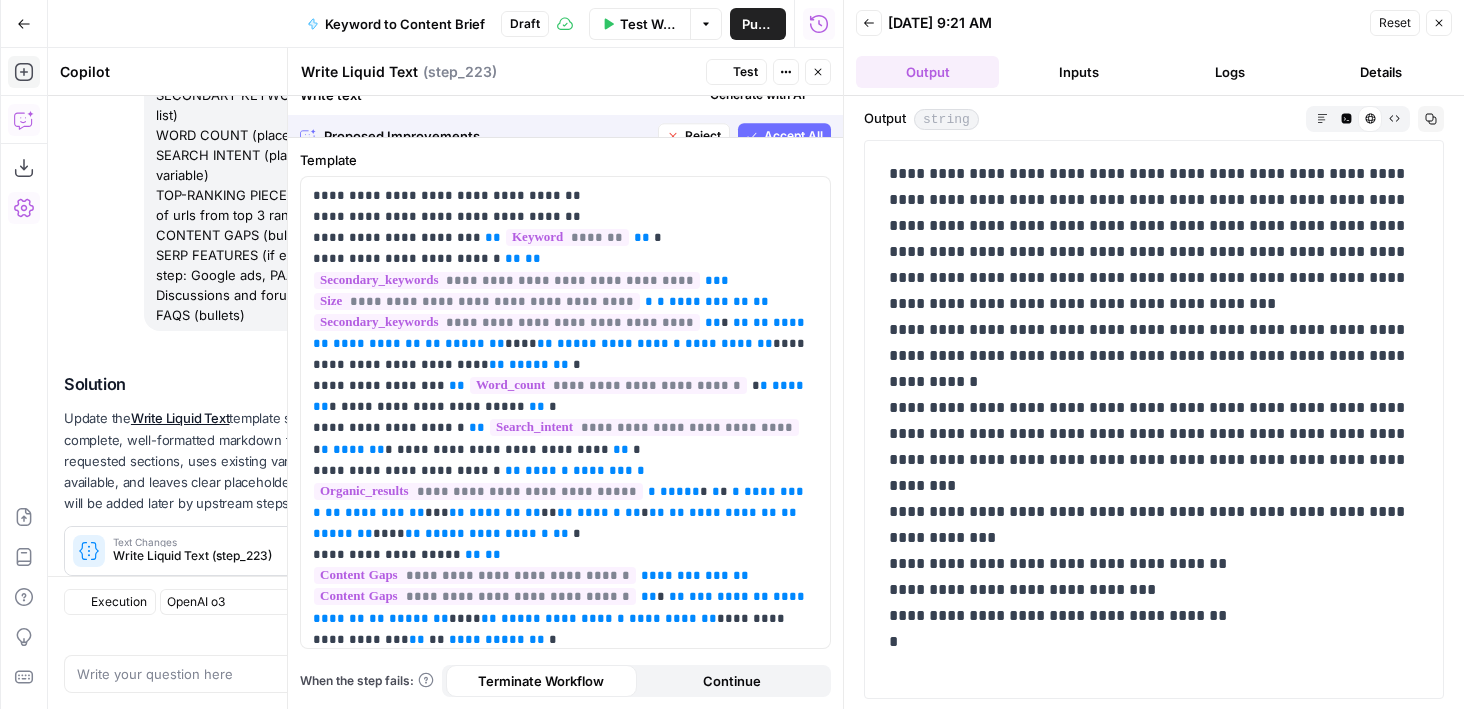 scroll, scrollTop: 289, scrollLeft: 0, axis: vertical 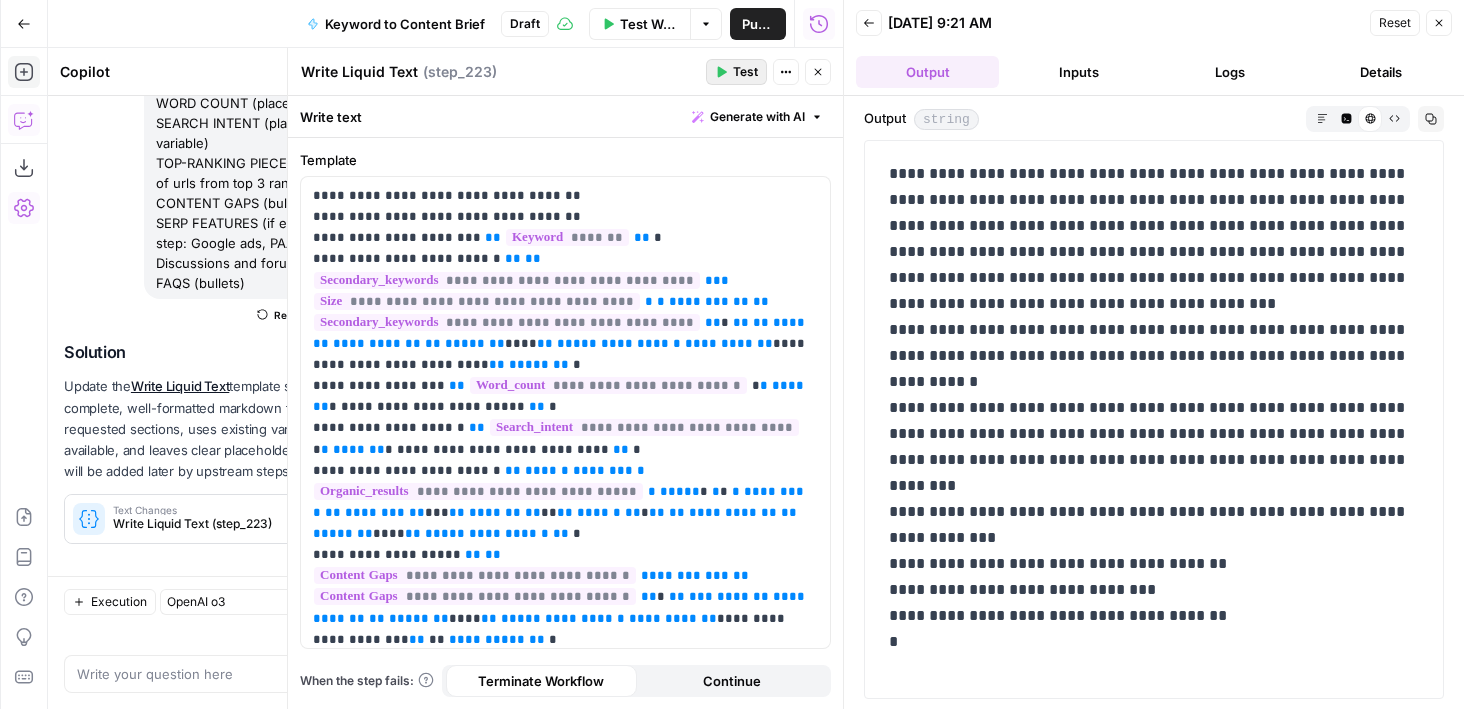 click on "Test" at bounding box center (745, 72) 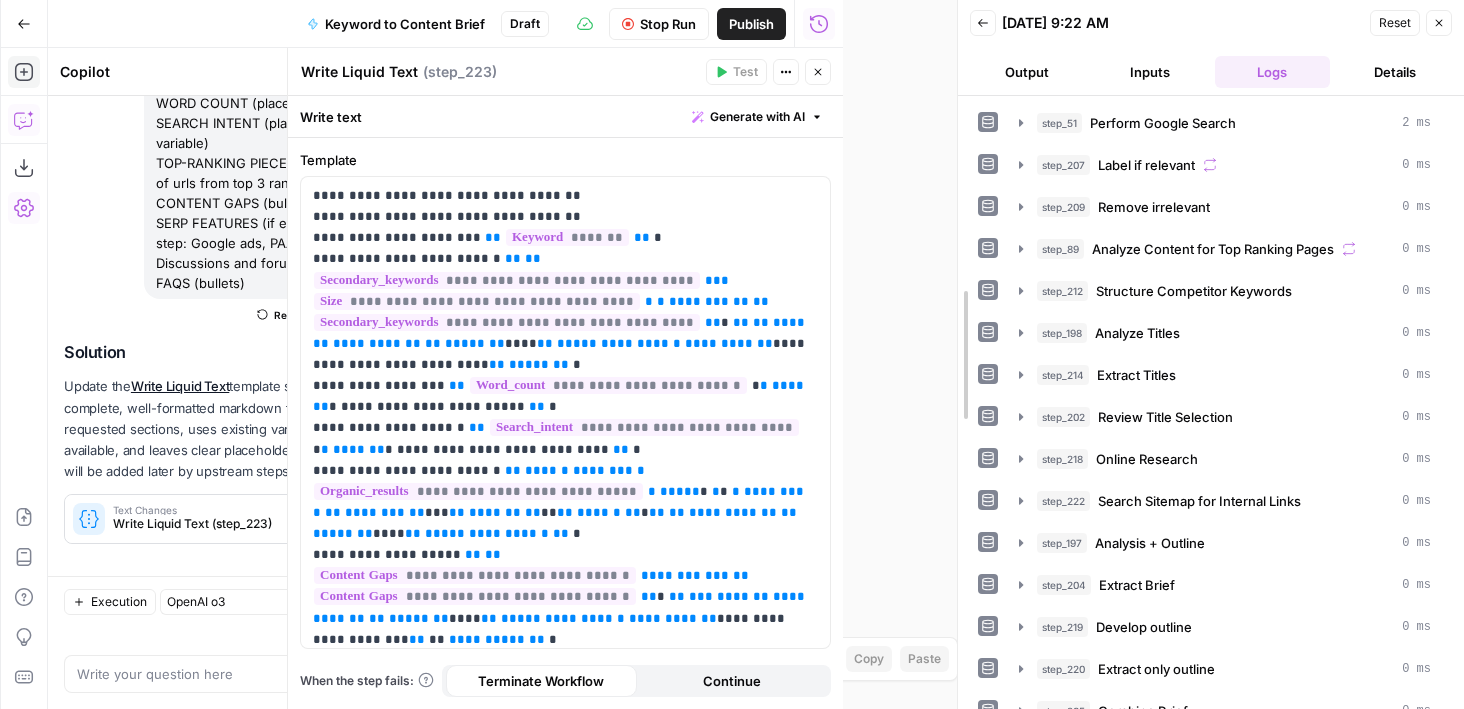 drag, startPoint x: 847, startPoint y: 83, endPoint x: 961, endPoint y: 83, distance: 114 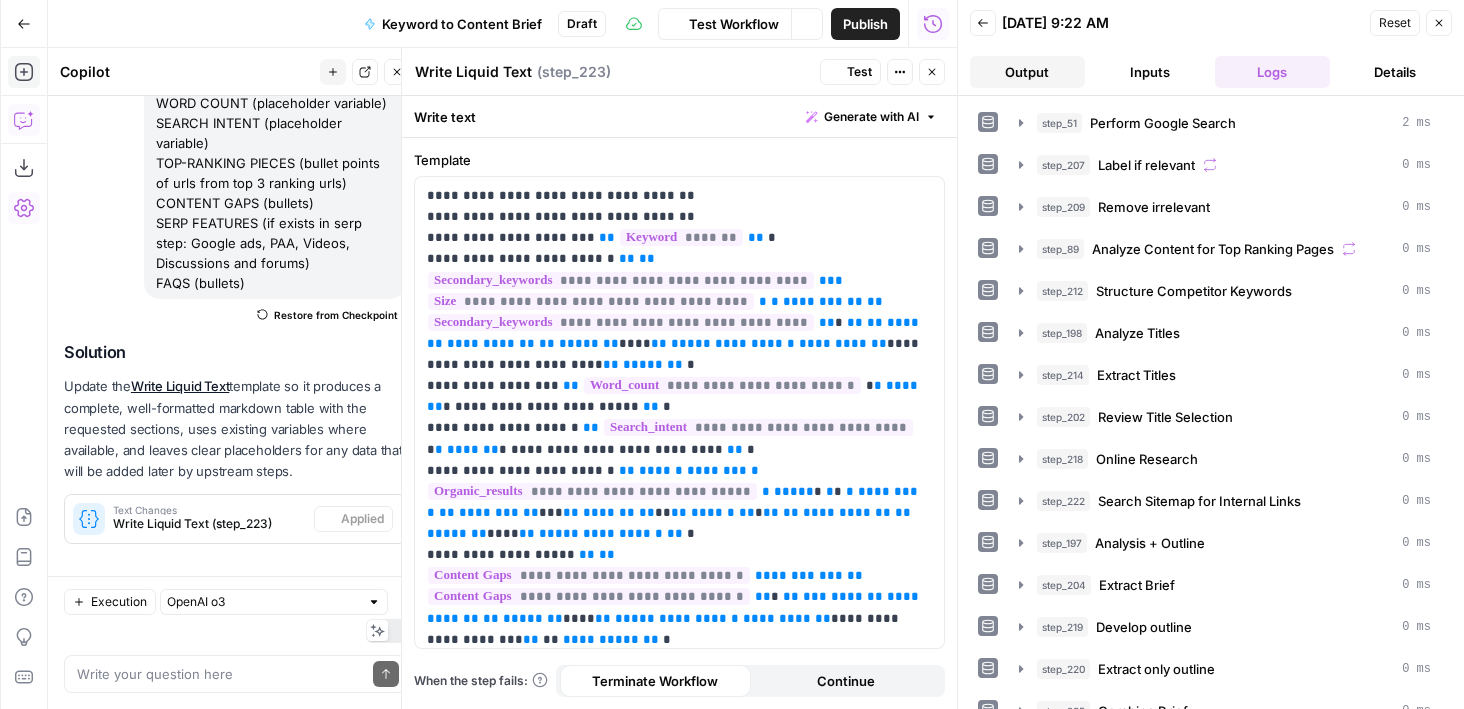 click on "Output" at bounding box center (1027, 72) 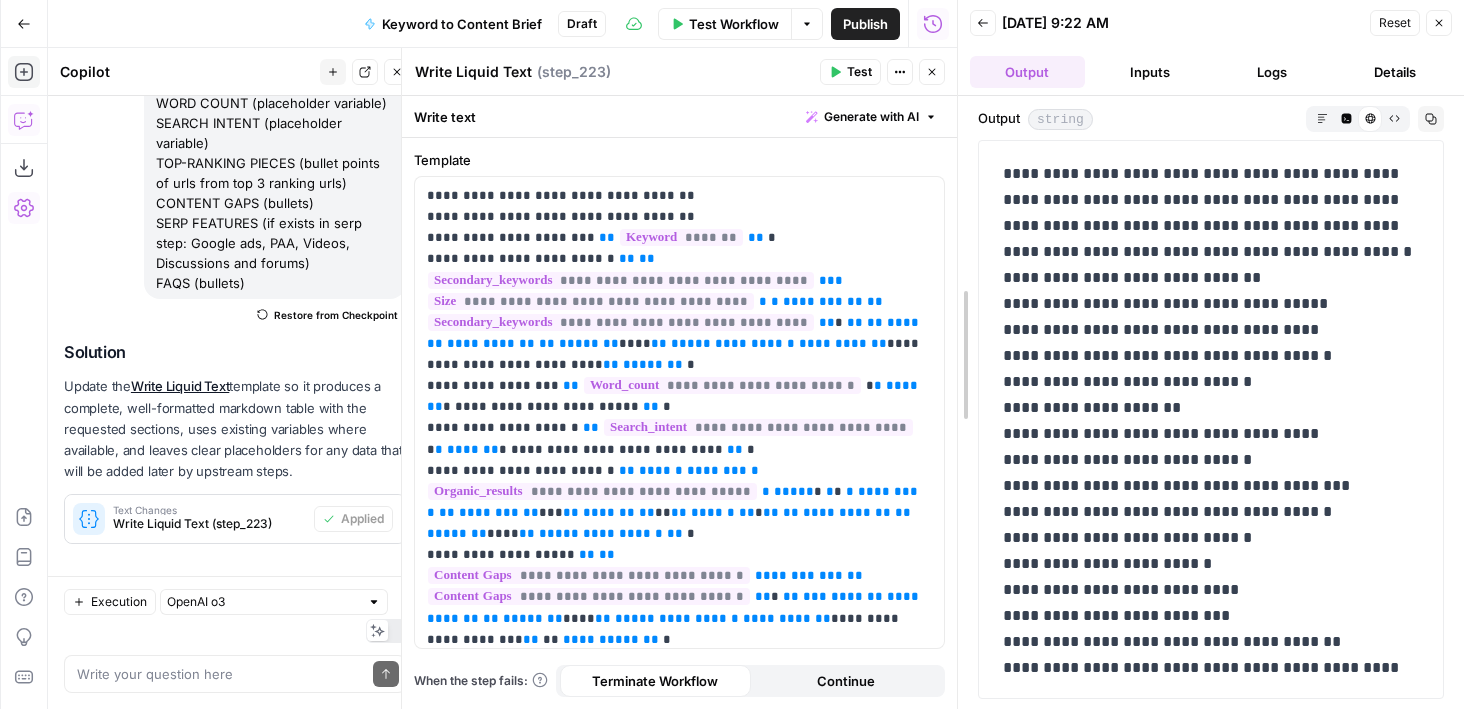 drag, startPoint x: 953, startPoint y: 182, endPoint x: 809, endPoint y: 185, distance: 144.03125 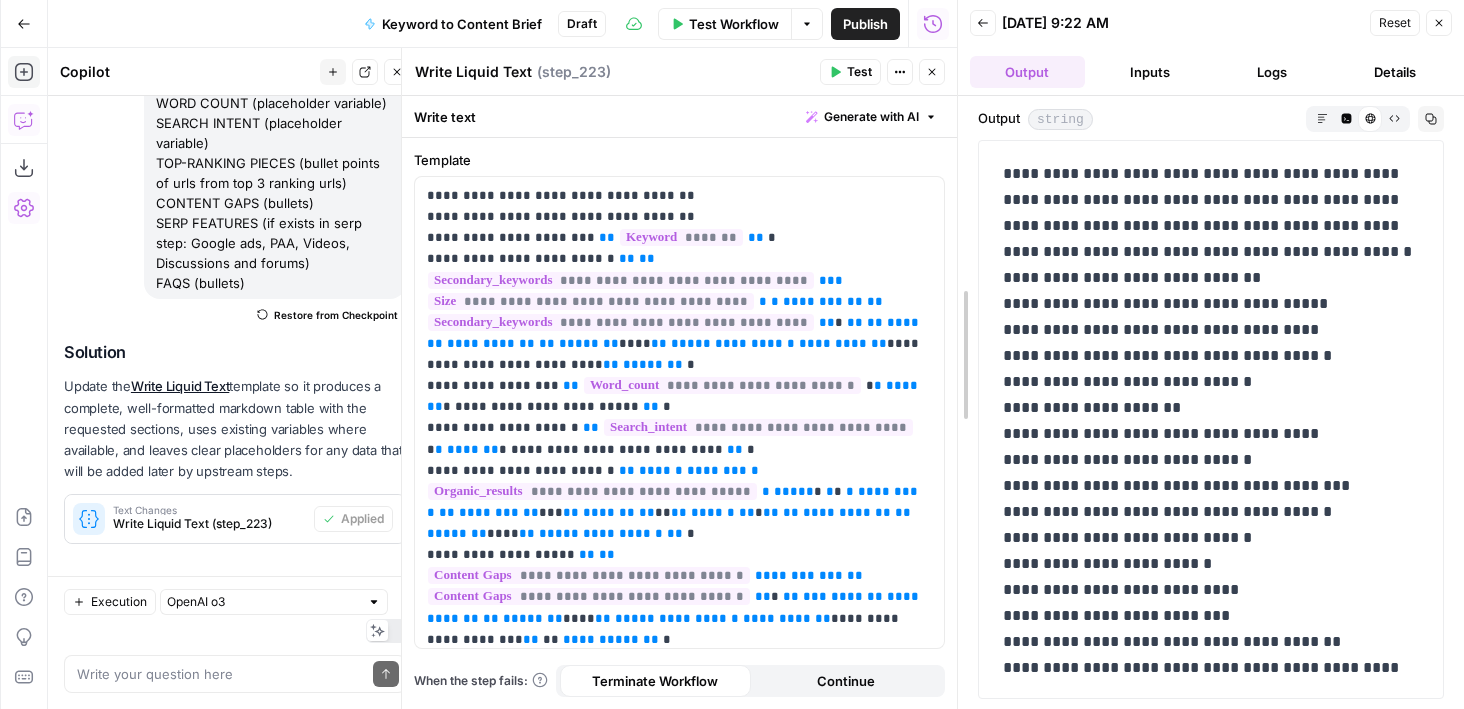 click at bounding box center (958, 354) 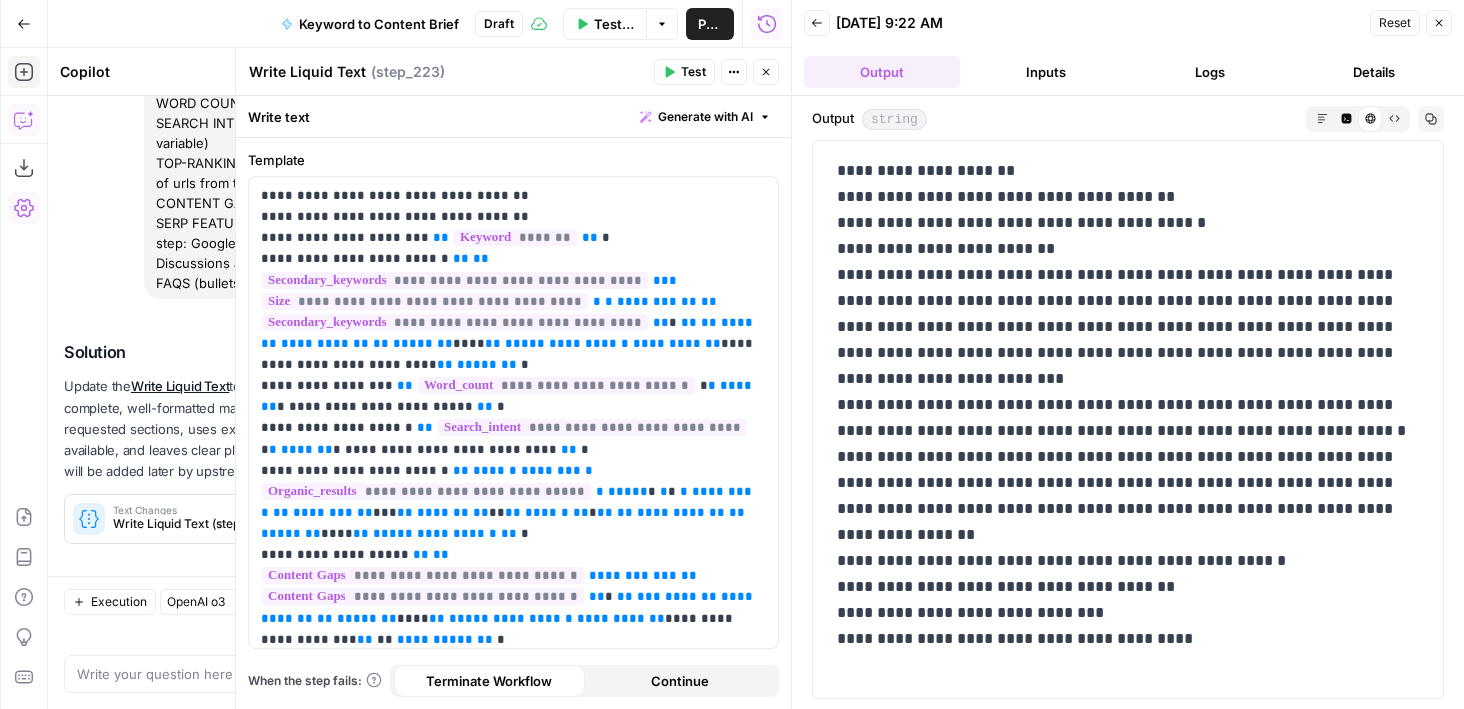 scroll, scrollTop: 0, scrollLeft: 0, axis: both 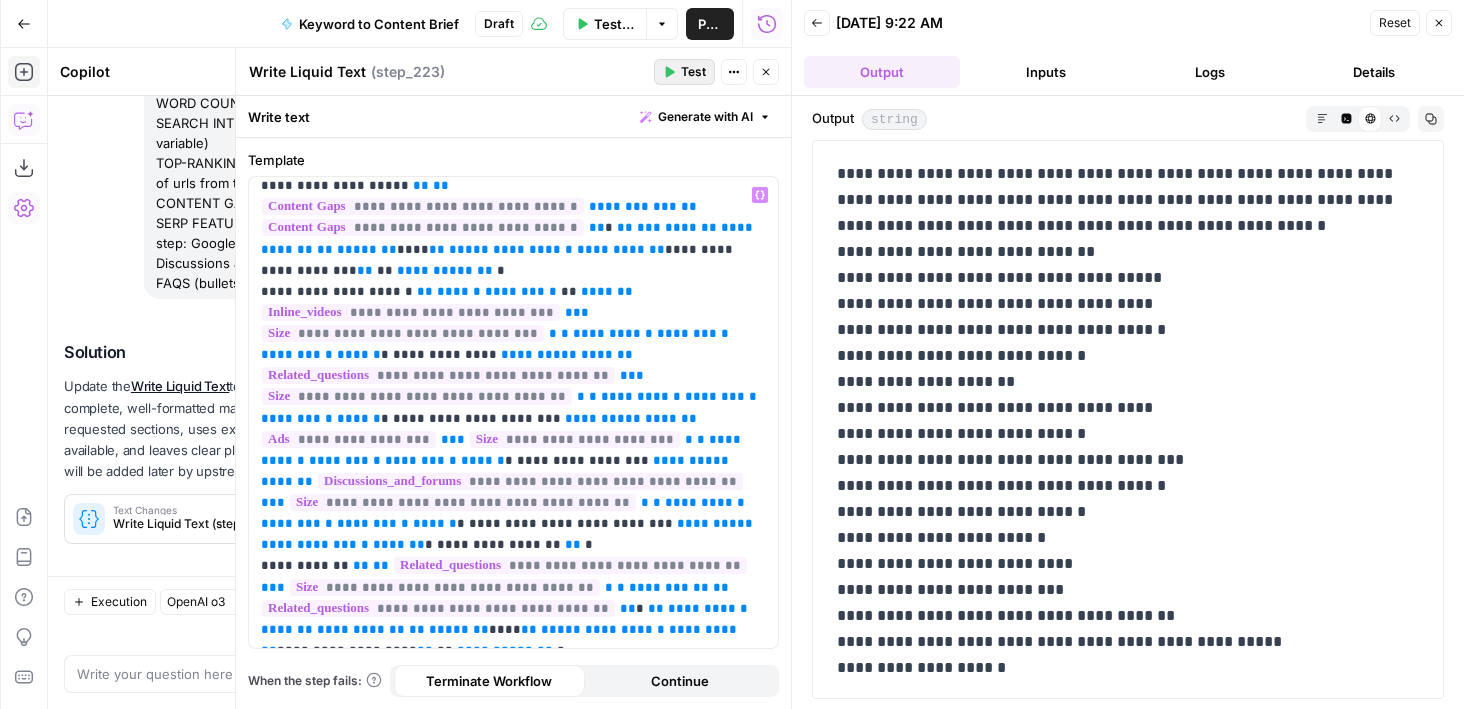 click 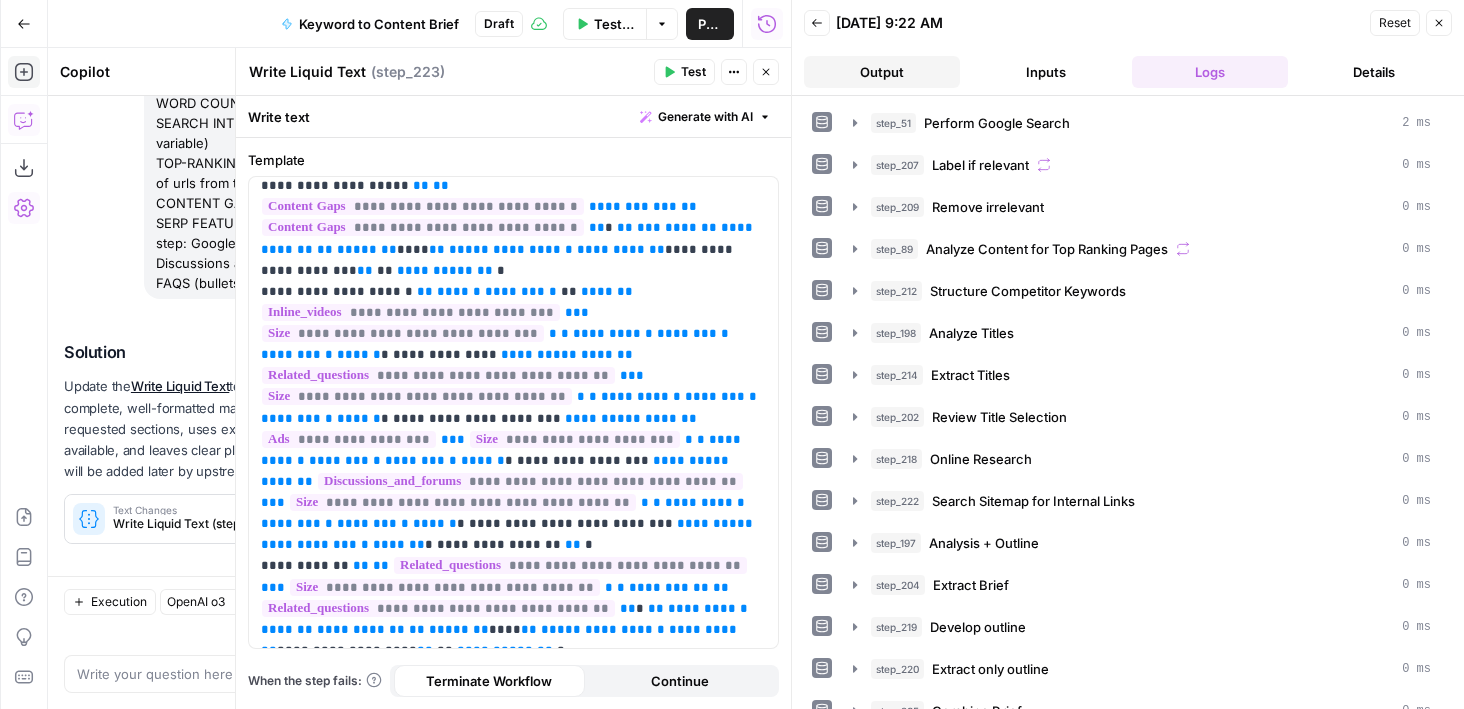 click on "Output" at bounding box center (882, 72) 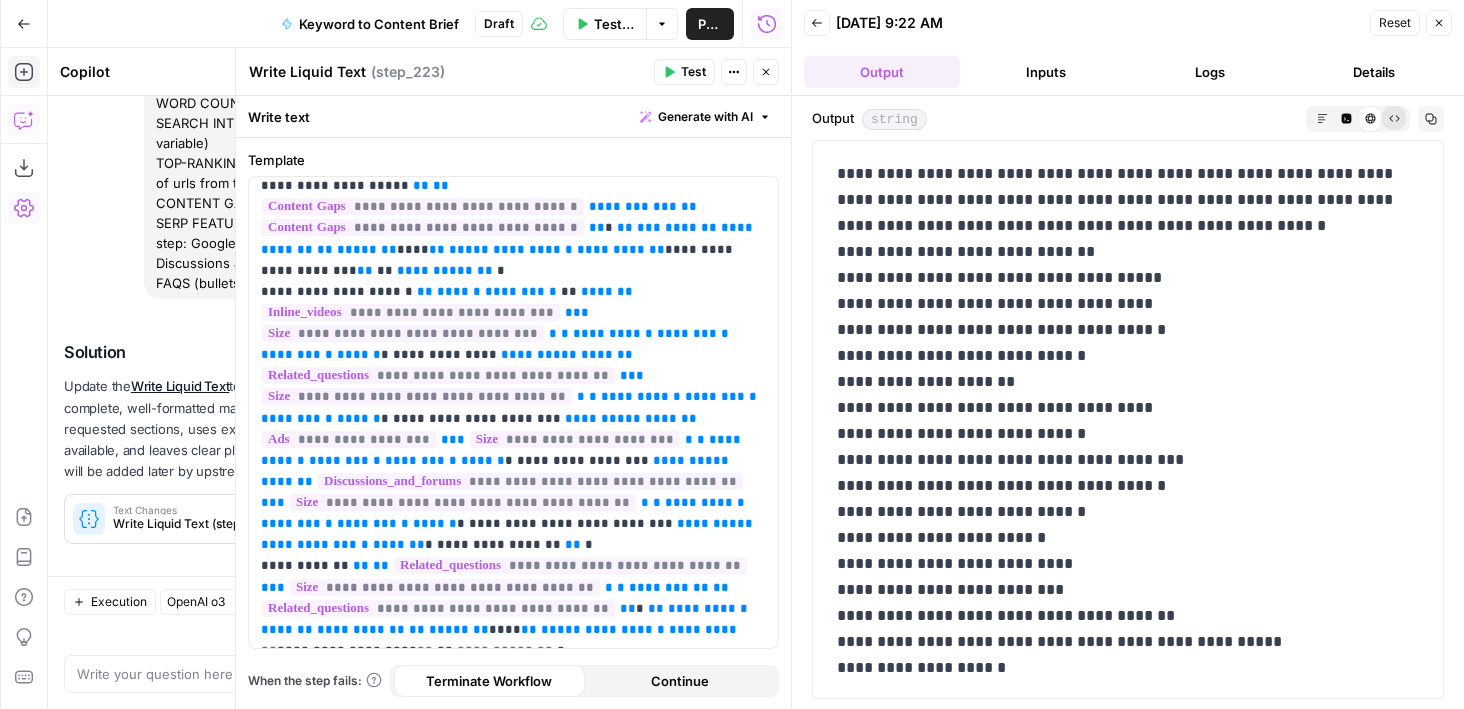 click 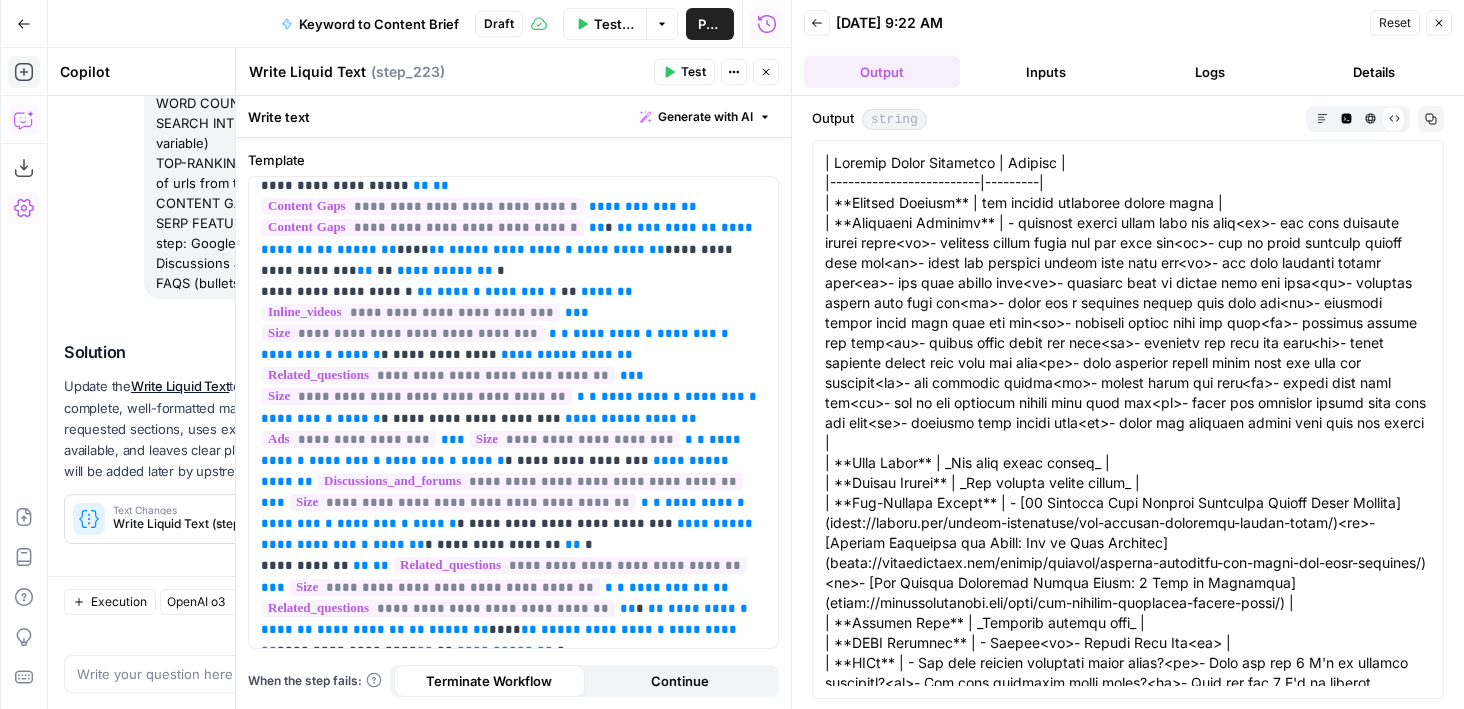 click at bounding box center [1128, 433] 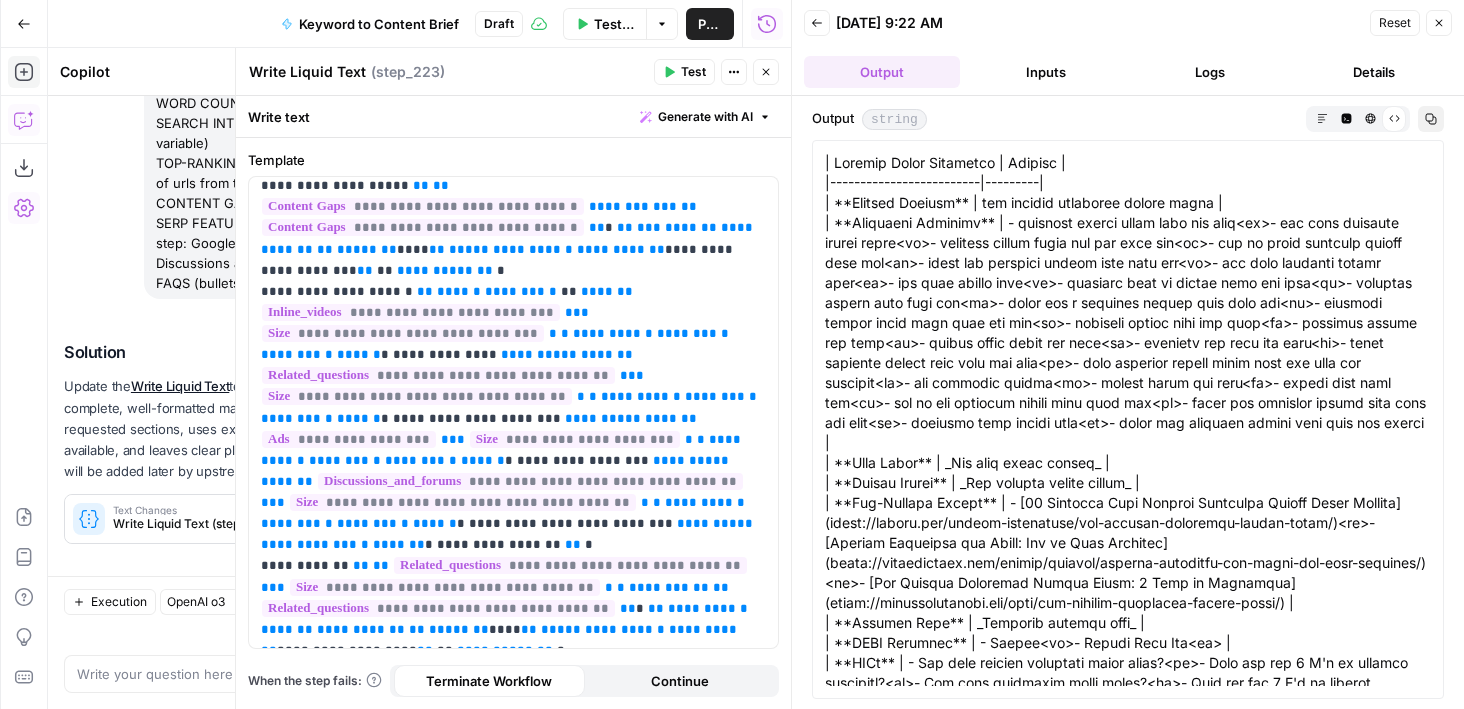 click 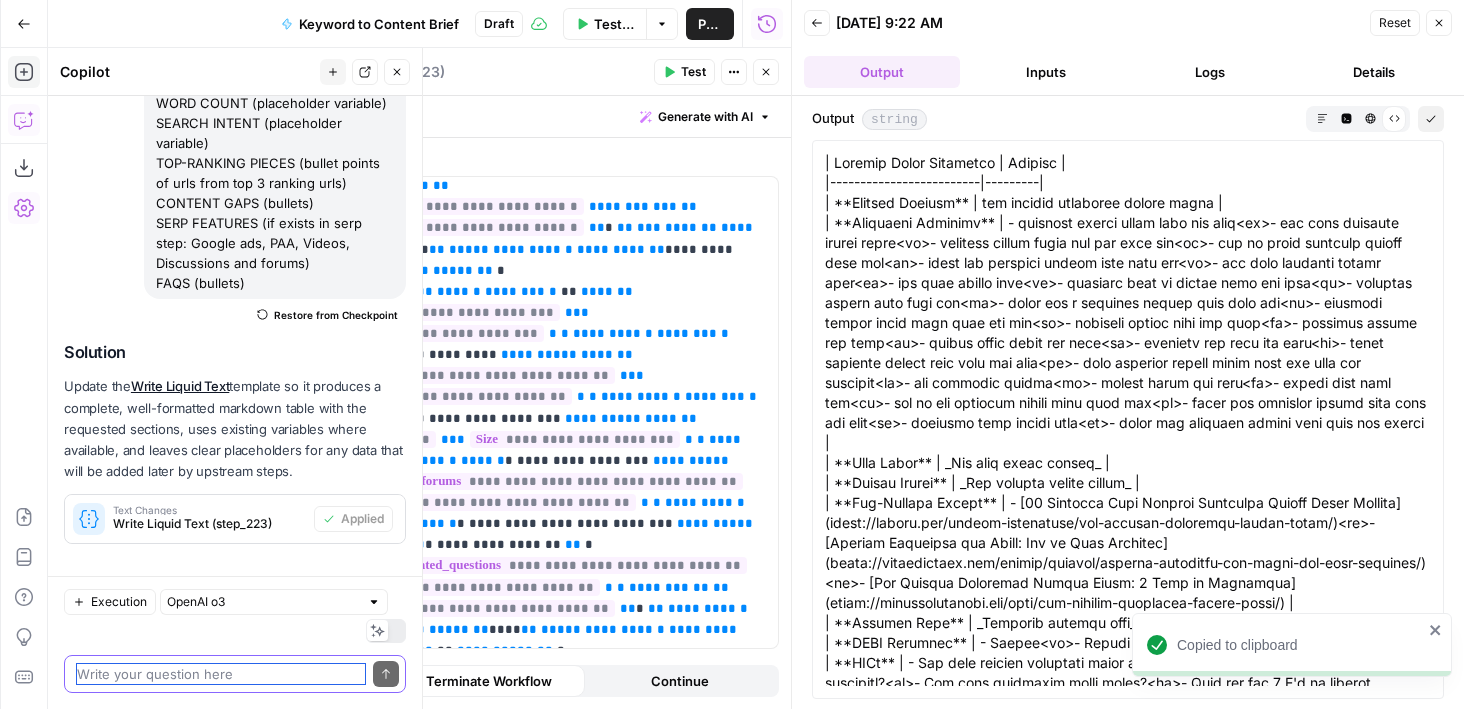 click at bounding box center (221, 674) 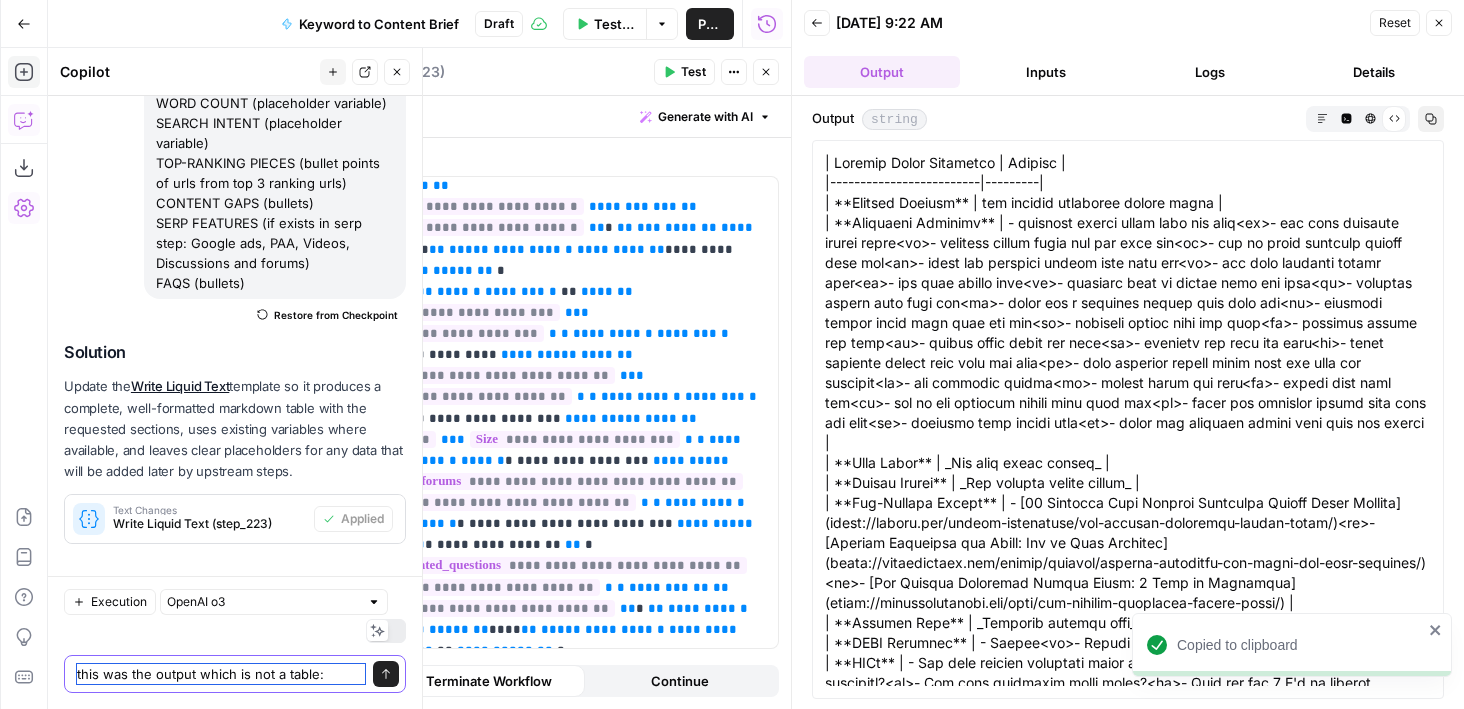 paste on "| Content Brief Component | Details |
|-------------------------|---------|
| **Primary Keyword** | how content marketing drives sales |
| **Secondary Keywords** | - business credit cards with ein only<br>- ein only business credit cards<br>- business credit cards for llc with ein<br>- how to start business credit with ein<br>- apply for business credit card with ein<br>- ein only business credit card<br>- ein only credit card<br>- business line of credit with ein only<br>- business credit with just ein<br>- apply for a business credit card with ein<br>- business credit cards that only use ein<br>- business credit with ein only<br>- business credit ein only<br>- credit cards using ein only<br>- business gas card ein only<br>- small business credit card with ein only<br>- best business credit cards with ein only for startups<br>- ein business credit<br>- credit cards ein only<br>- credit card with ein<br>- how to get business credit card with ein<br>- apply for business credit card with ein only<br>- busine..." 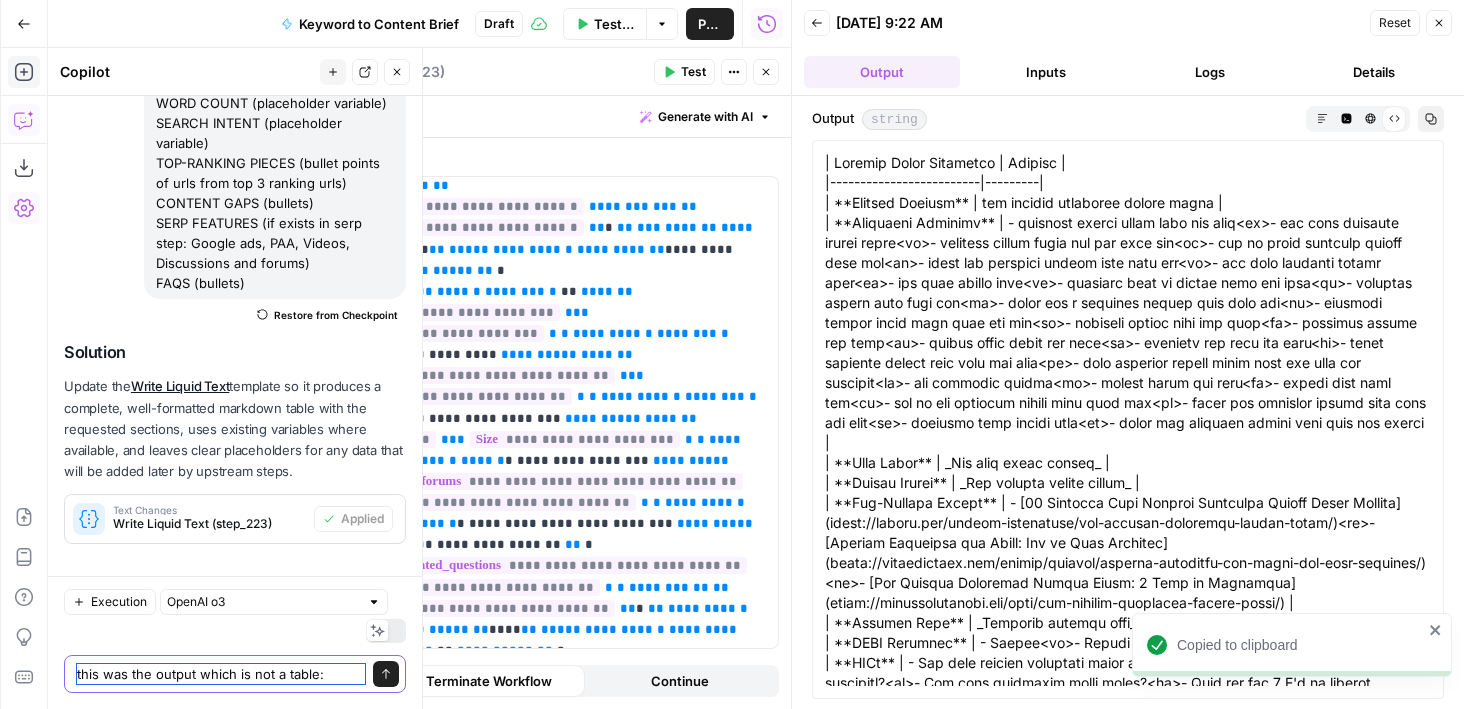 type on "this was the output which is not a table:
| Content Brief Component | Details |
|-------------------------|---------|
| **Primary Keyword** | how content marketing drives sales |
| **Secondary Keywords** | - business credit cards with ein only<br>- ein only business credit cards<br>- business credit cards for llc with ein<br>- how to start business credit with ein<br>- apply for business credit card with ein<br>- ein only business credit card<br>- ein only credit card<br>- business line of credit with ein only<br>- business credit with just ein<br>- apply for a business credit card with ein<br>- business credit cards that only use ein<br>- business credit with ein only<br>- business credit ein only<br>- credit cards using ein only<br>- business gas card ein only<br>- small business credit card with ein only<br>- best business credit cards with ein only for startups<br>- ein business credit<br>- credit cards ein only<br>- credit card with ein<br>- how to get business credit card with ein<br>- apply for bus..." 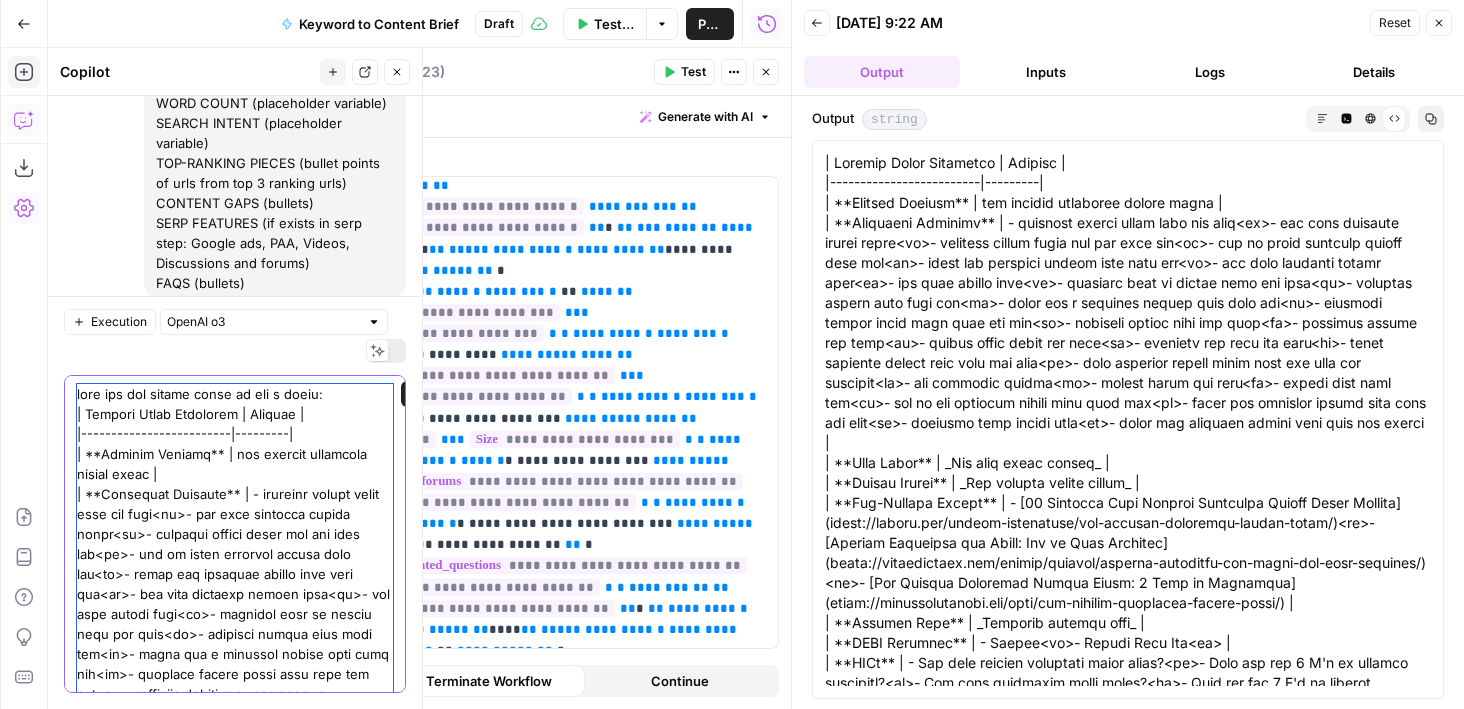 scroll, scrollTop: 569, scrollLeft: 0, axis: vertical 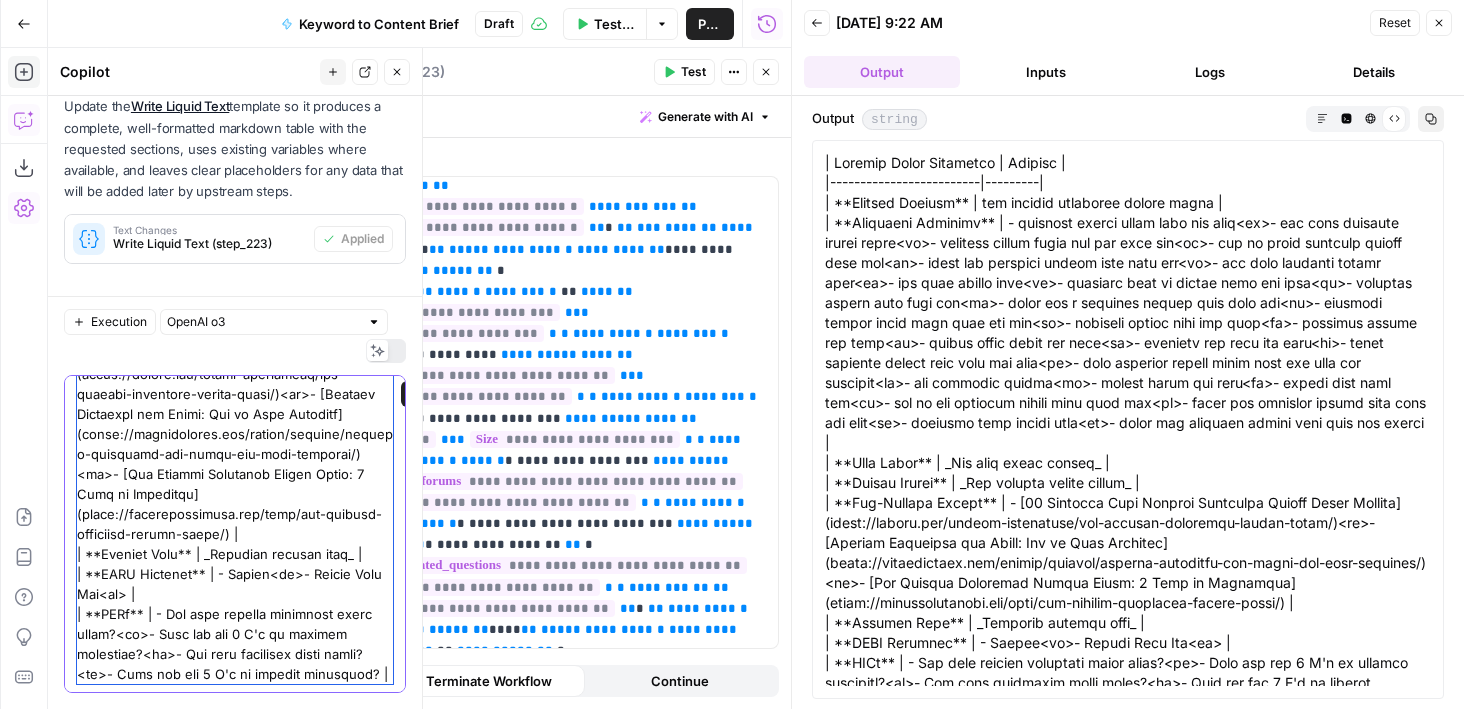 type 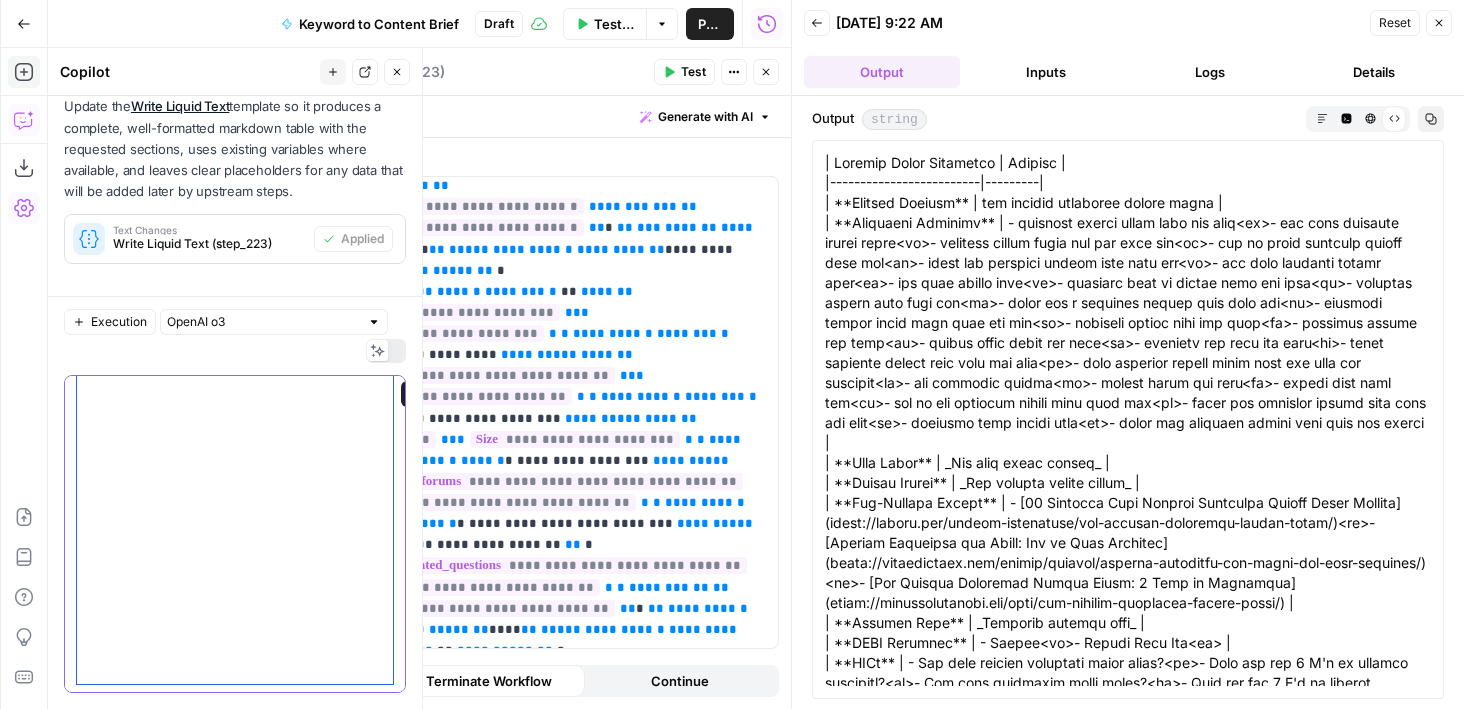 scroll, scrollTop: 1461, scrollLeft: 0, axis: vertical 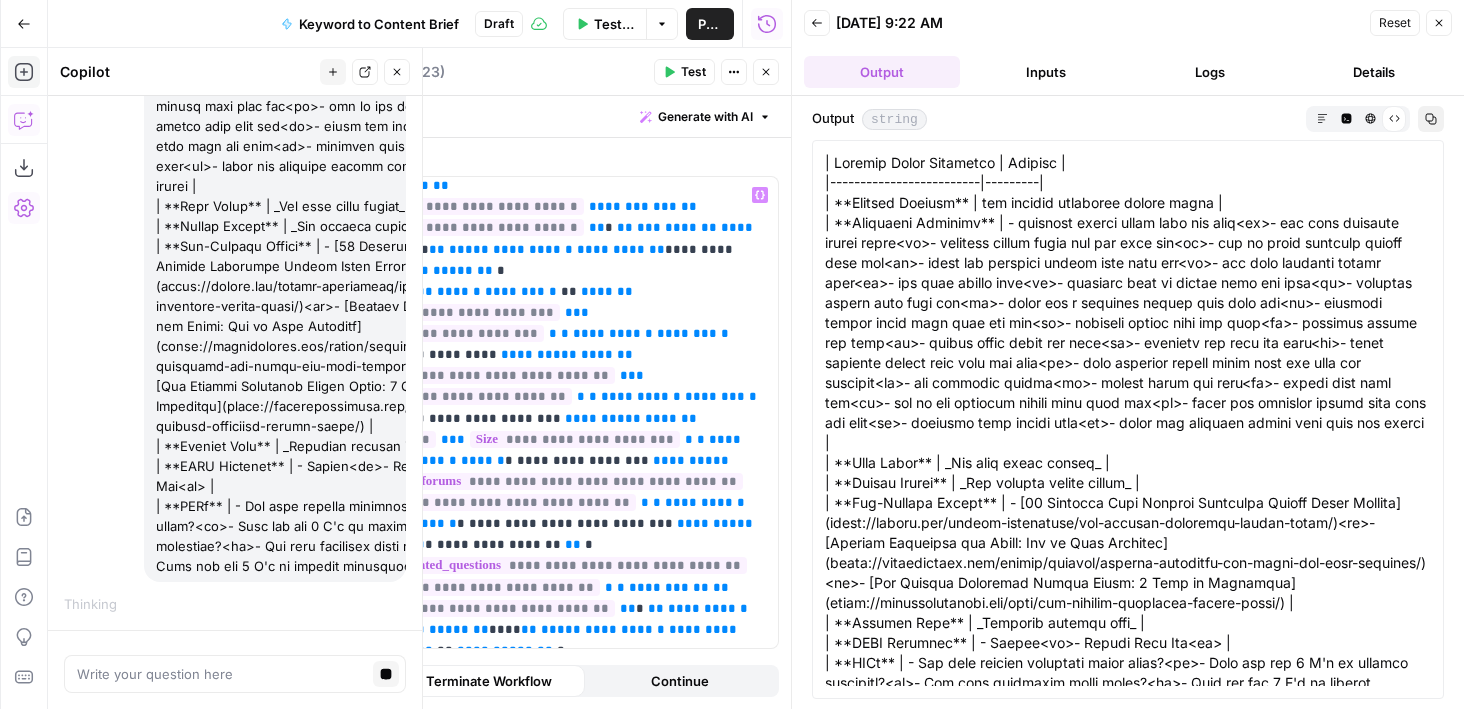 click at bounding box center (275, 126) 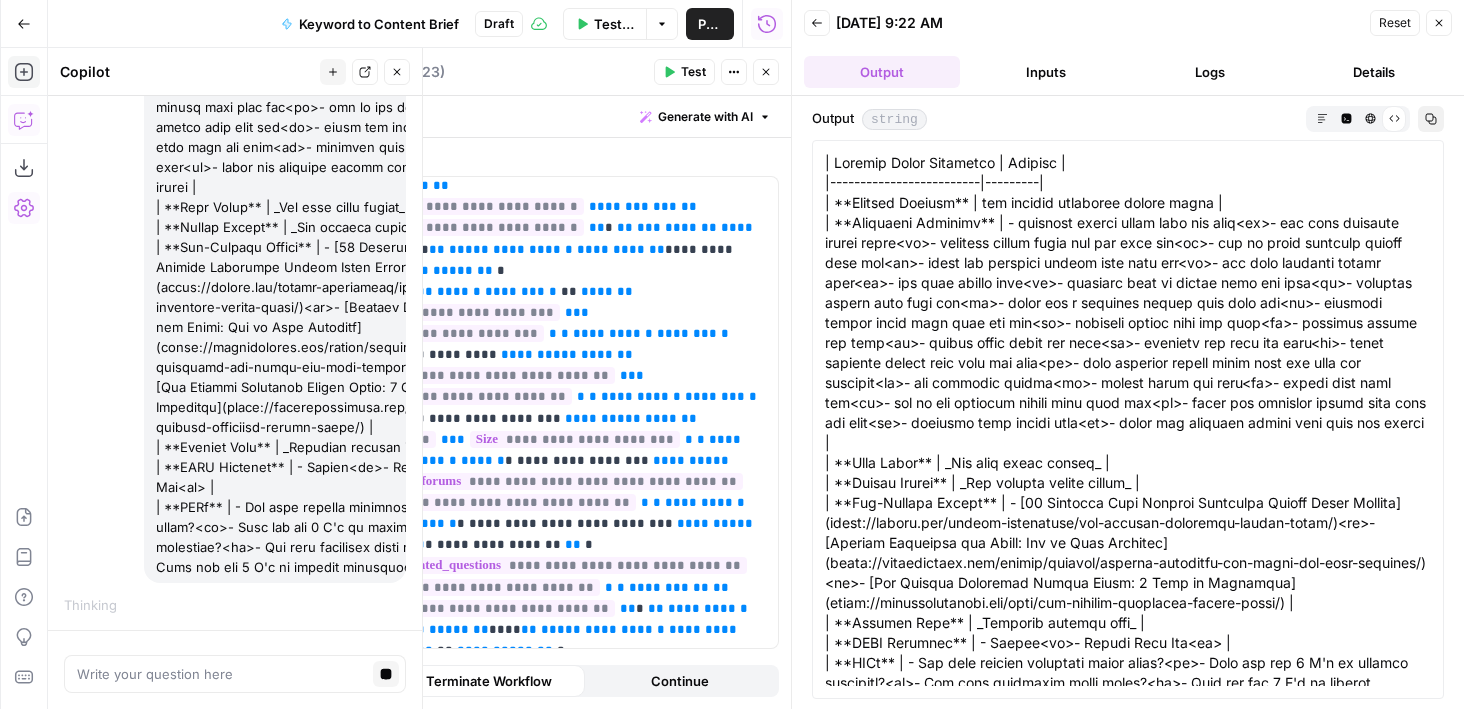scroll, scrollTop: 1121, scrollLeft: 0, axis: vertical 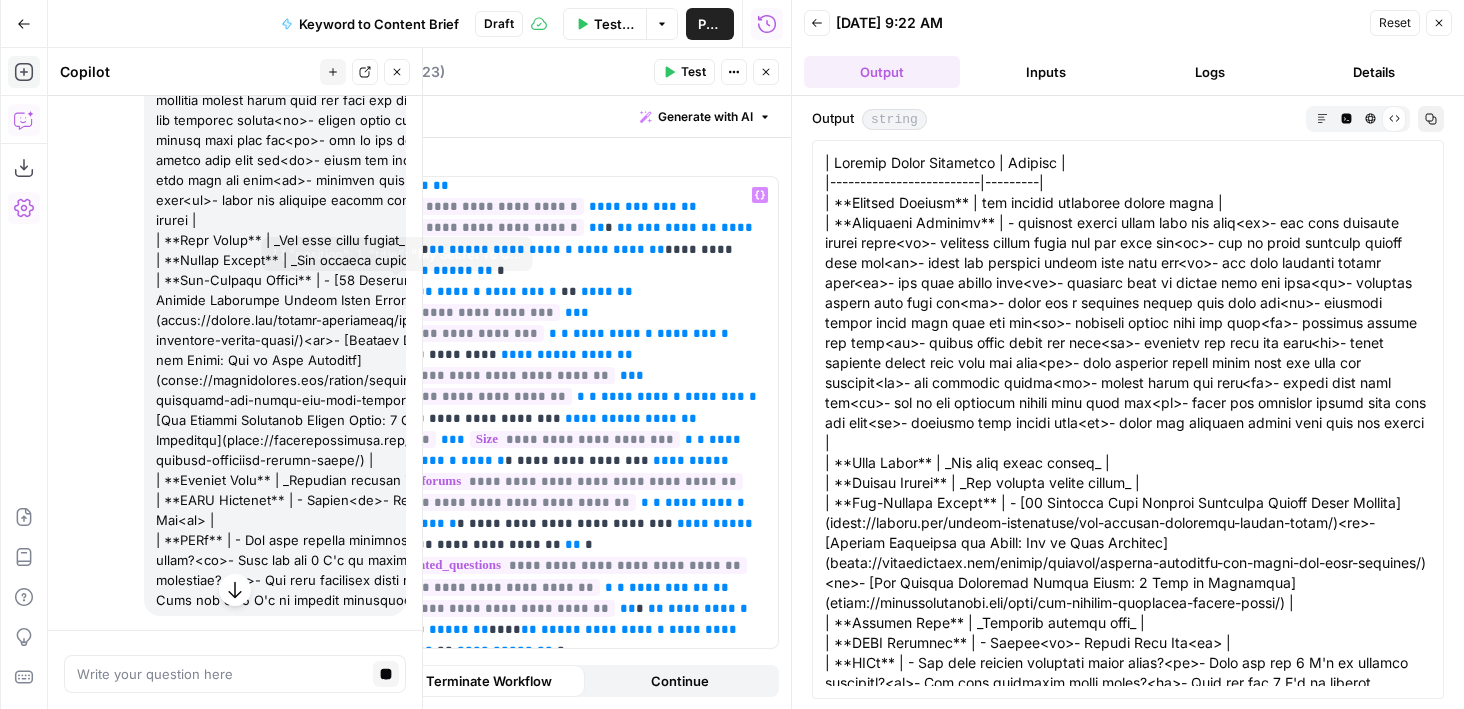 click at bounding box center [235, 160] 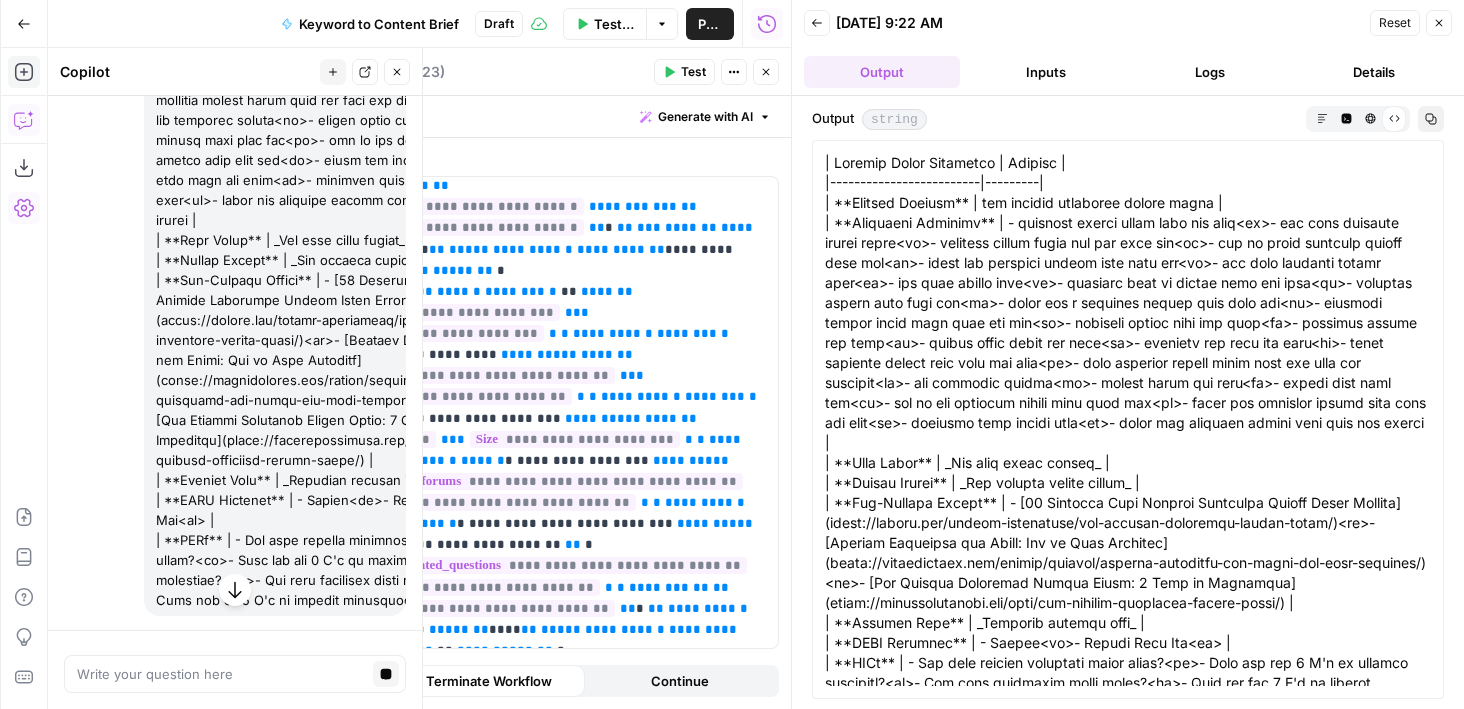 scroll, scrollTop: 1215, scrollLeft: 0, axis: vertical 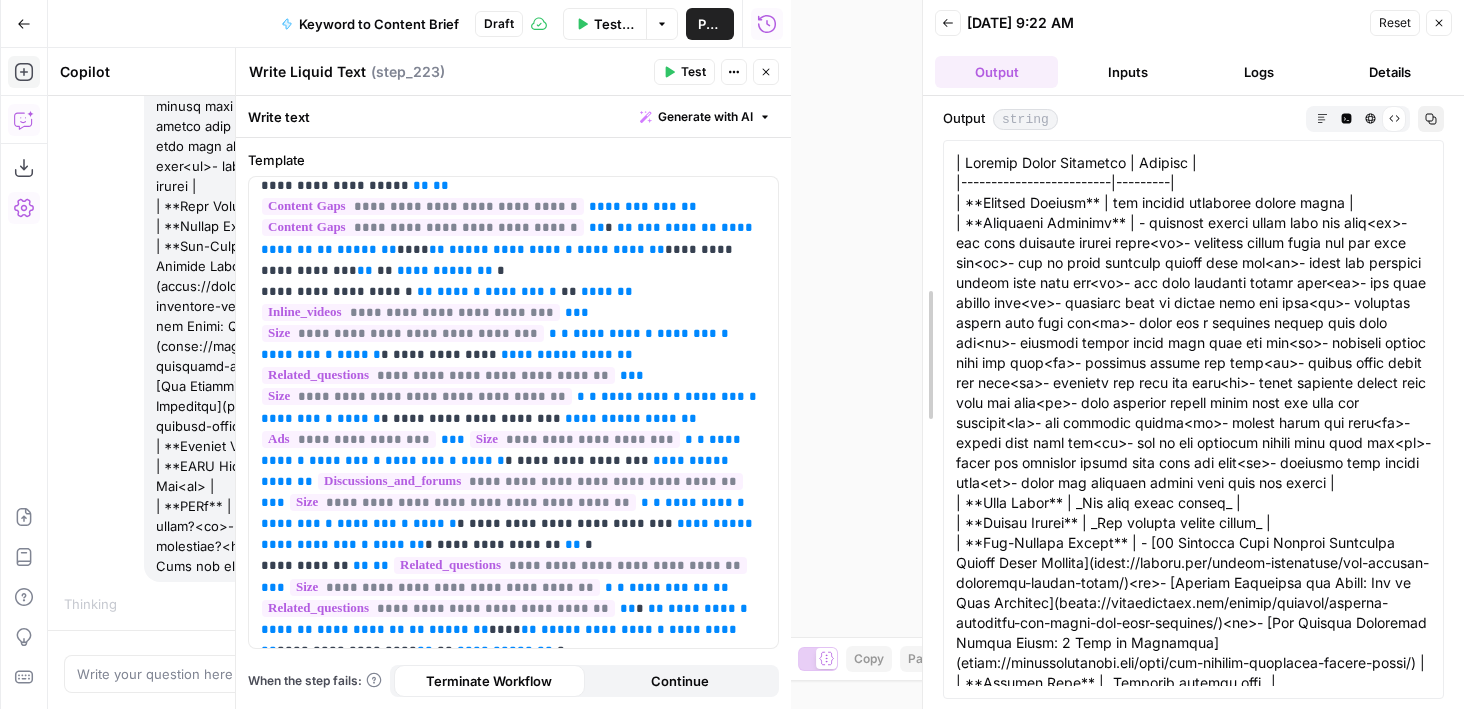 drag, startPoint x: 792, startPoint y: 329, endPoint x: 923, endPoint y: 329, distance: 131 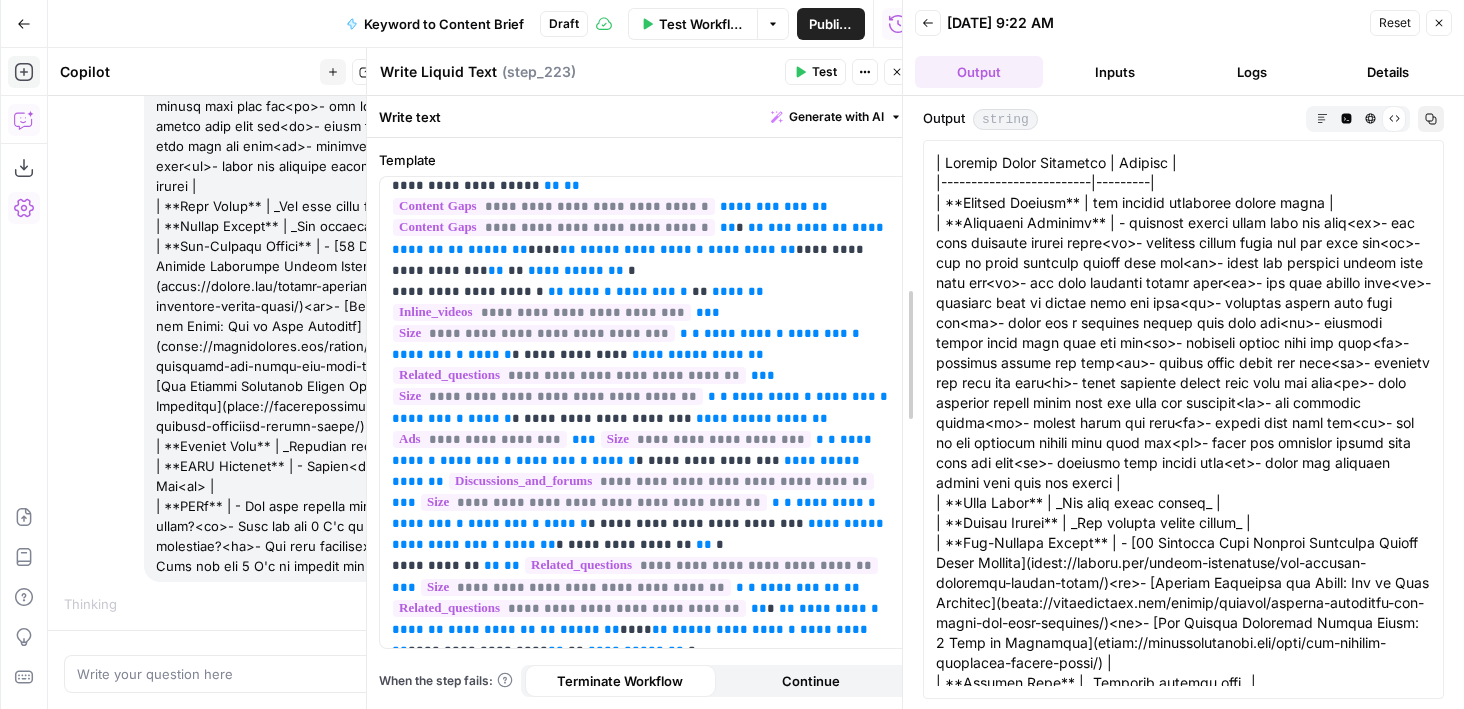 drag, startPoint x: 931, startPoint y: 333, endPoint x: 909, endPoint y: 333, distance: 22 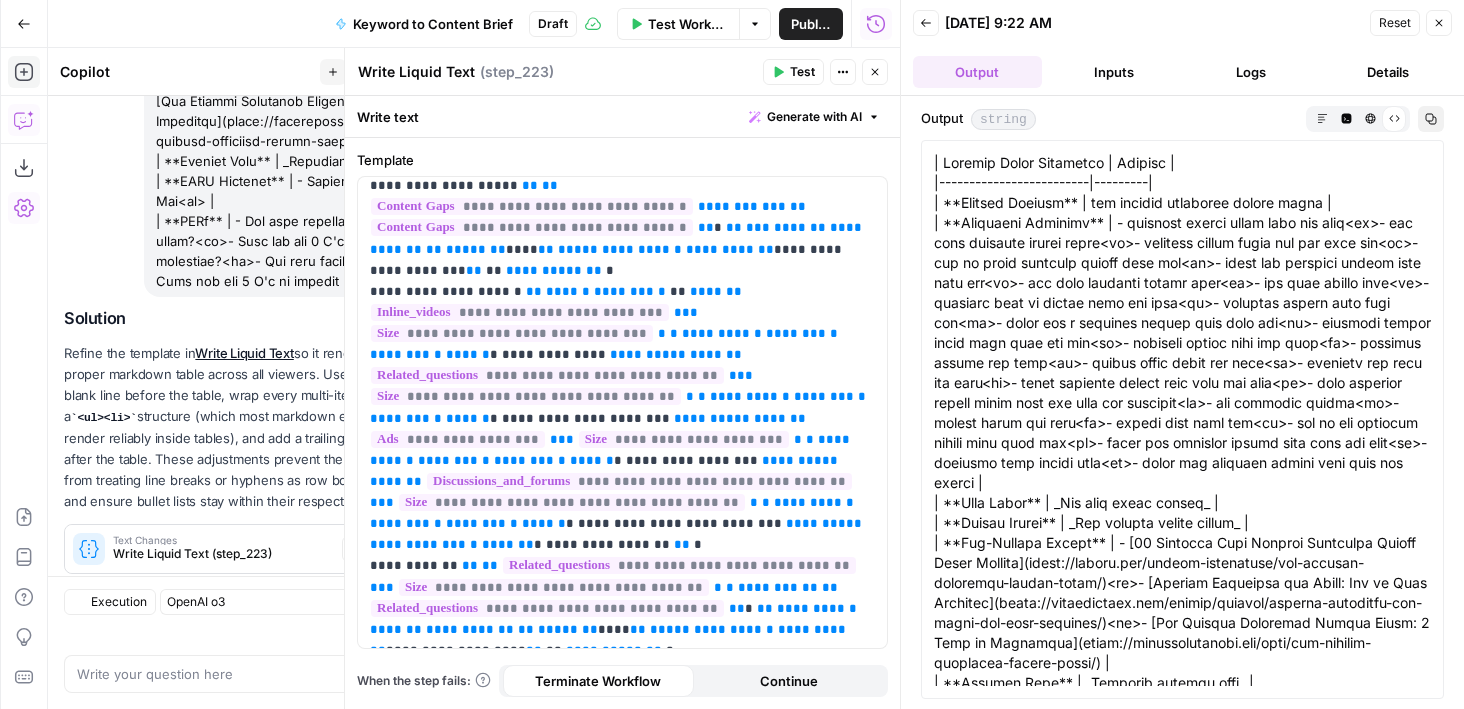 scroll, scrollTop: 1562, scrollLeft: 0, axis: vertical 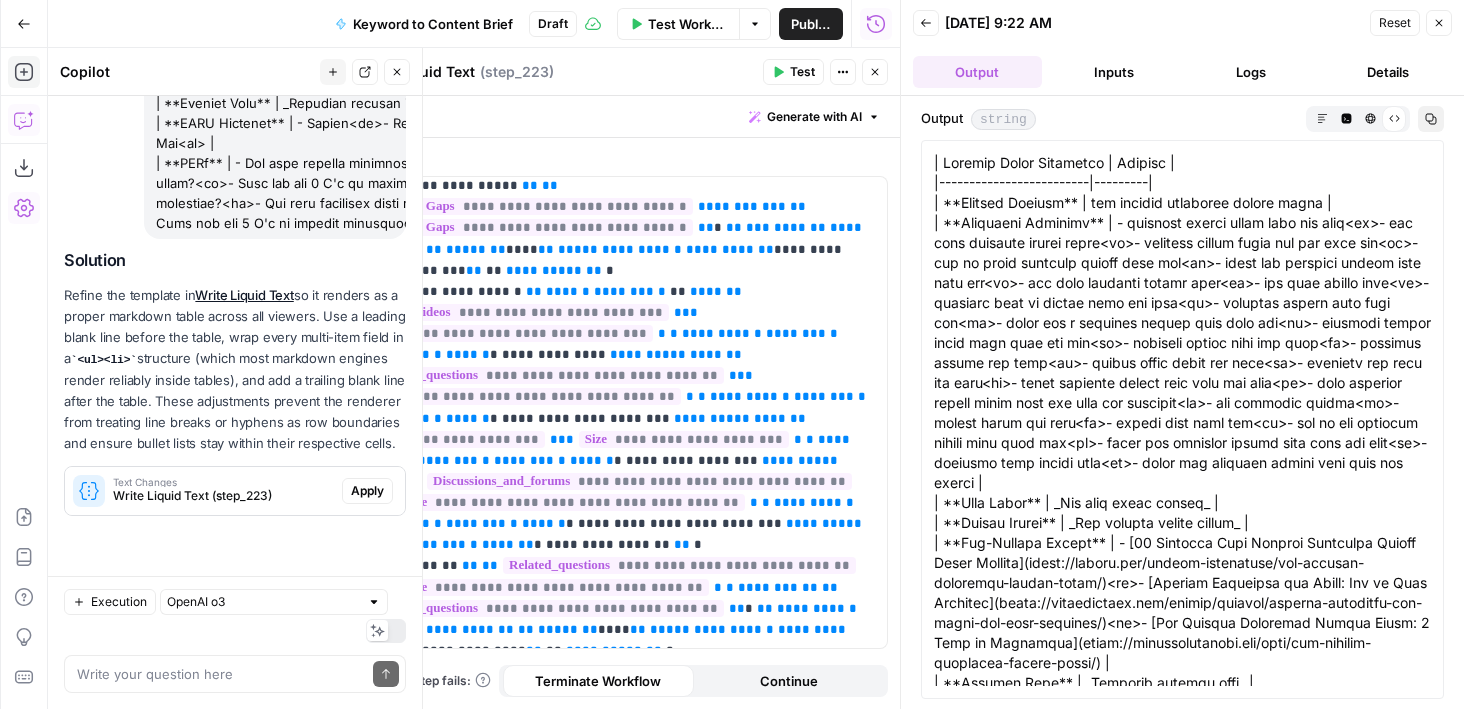 click on "Refine the template in  Write Liquid Text  so it renders as a proper markdown table across all viewers. Use a leading blank line before the table, wrap every multi-item field in a  <ul><li>  structure (which most markdown engines render reliably inside tables), and add a trailing blank line after the table. These adjustments prevent the renderer from treating line breaks or hyphens as row boundaries and ensure bullet lists stay within their respective cells." at bounding box center (235, 369) 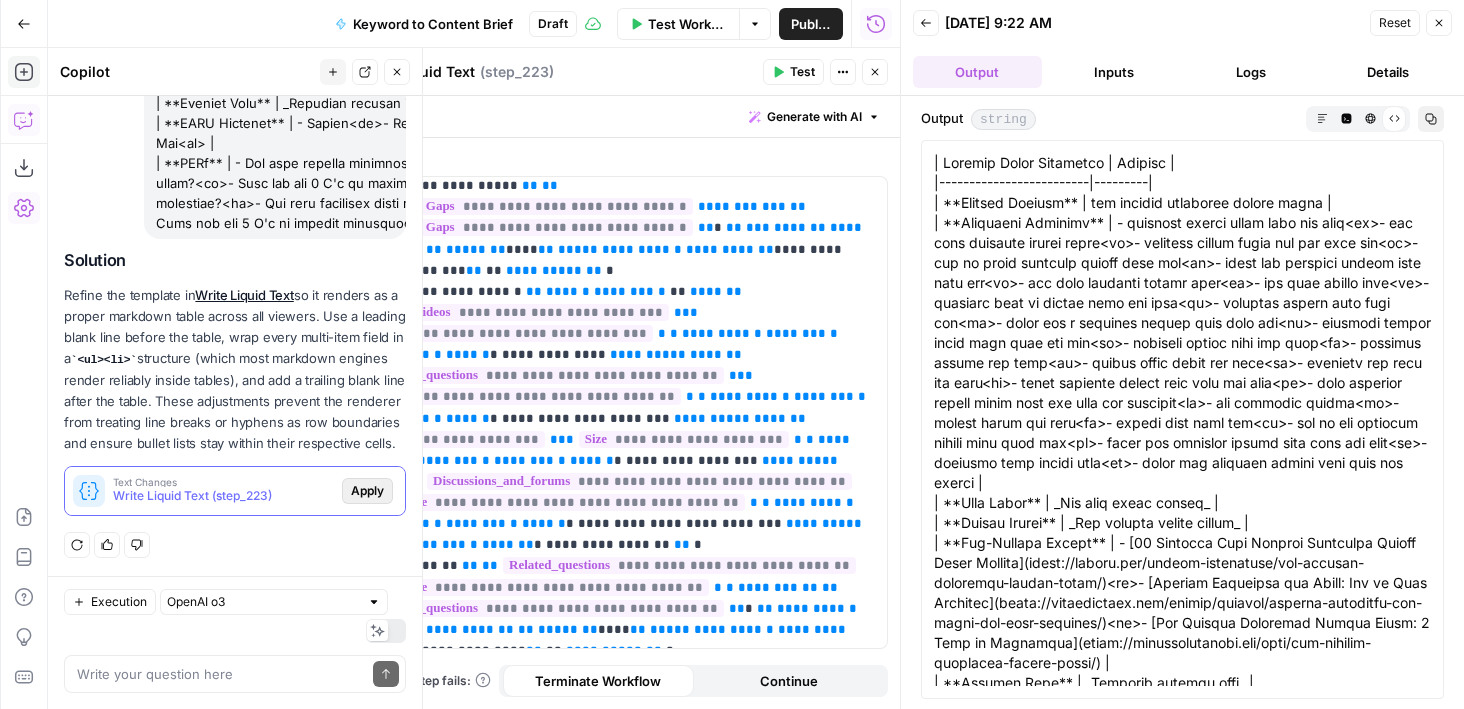 click on "Apply" at bounding box center (367, 491) 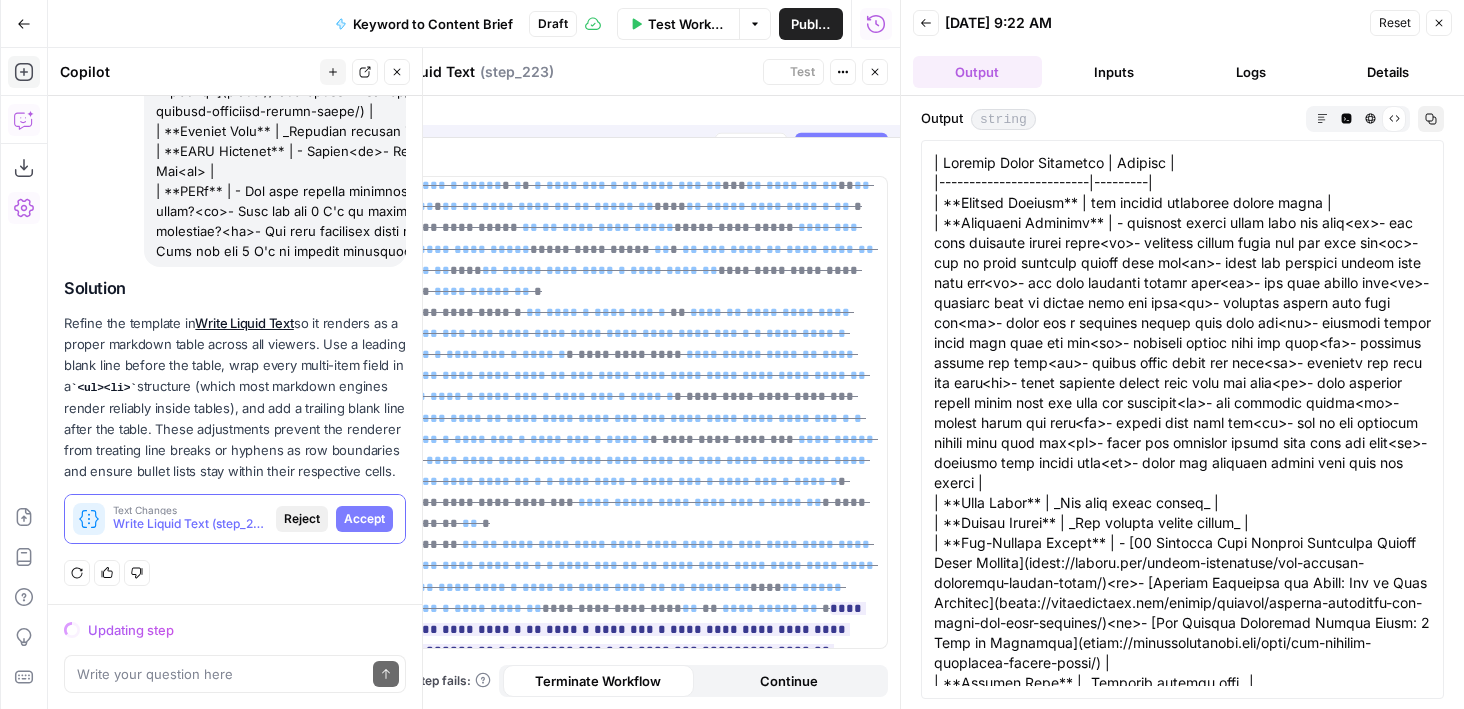 scroll, scrollTop: 1530, scrollLeft: 0, axis: vertical 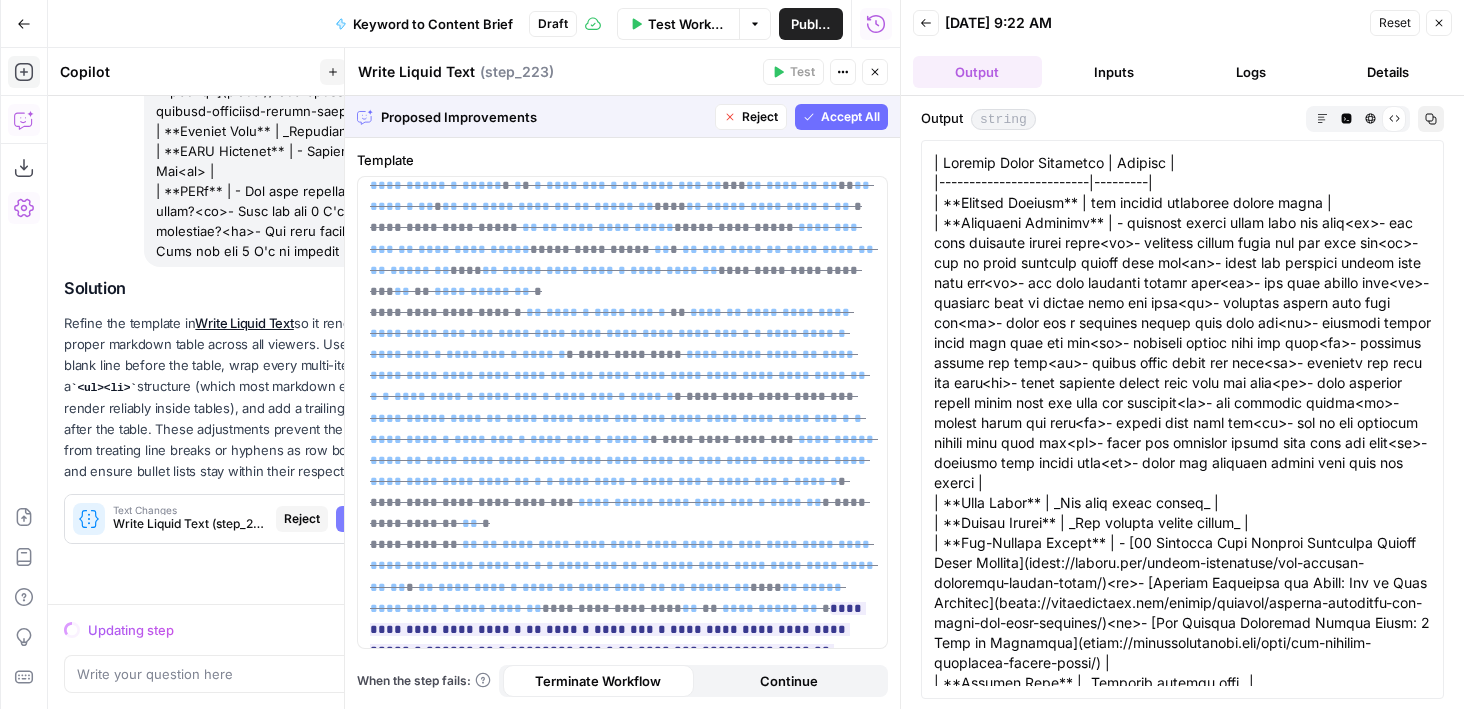 click on "Accept All" at bounding box center (850, 117) 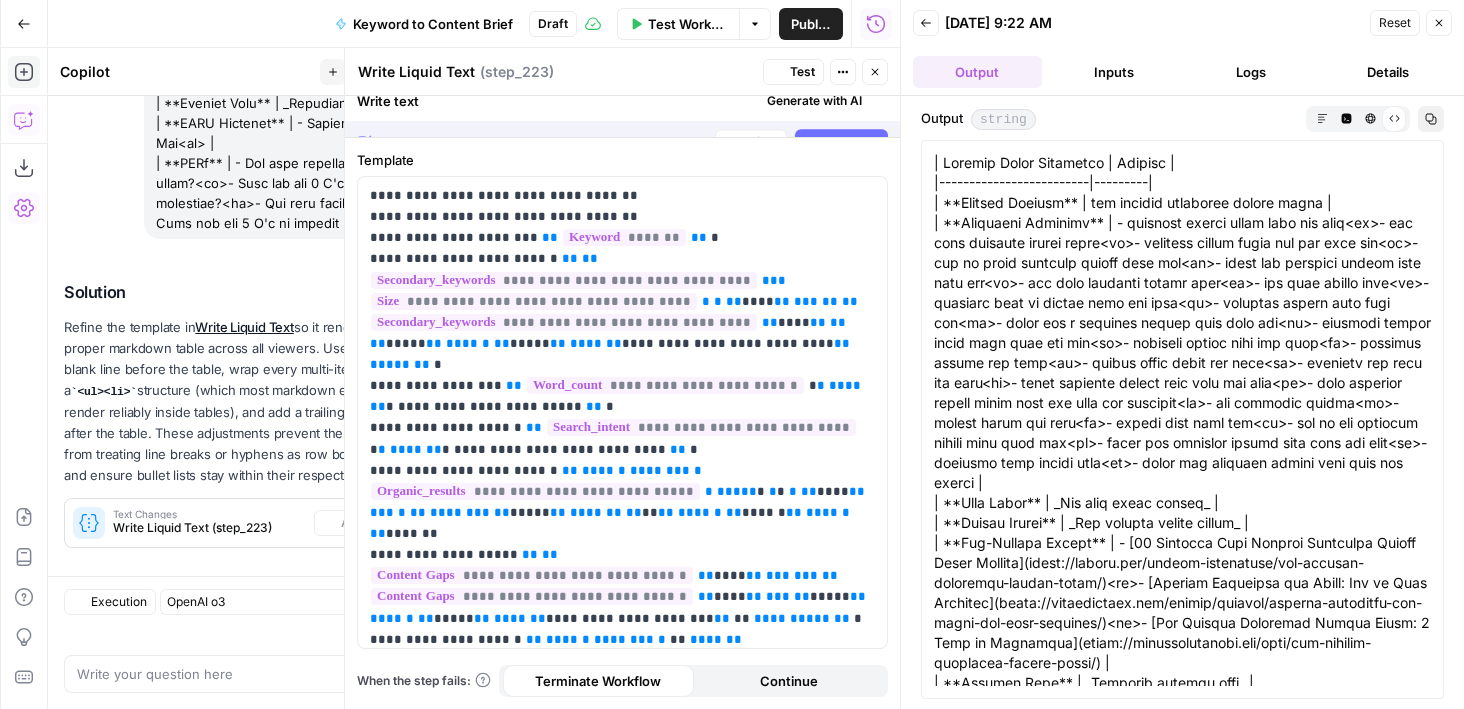 scroll, scrollTop: 1594, scrollLeft: 0, axis: vertical 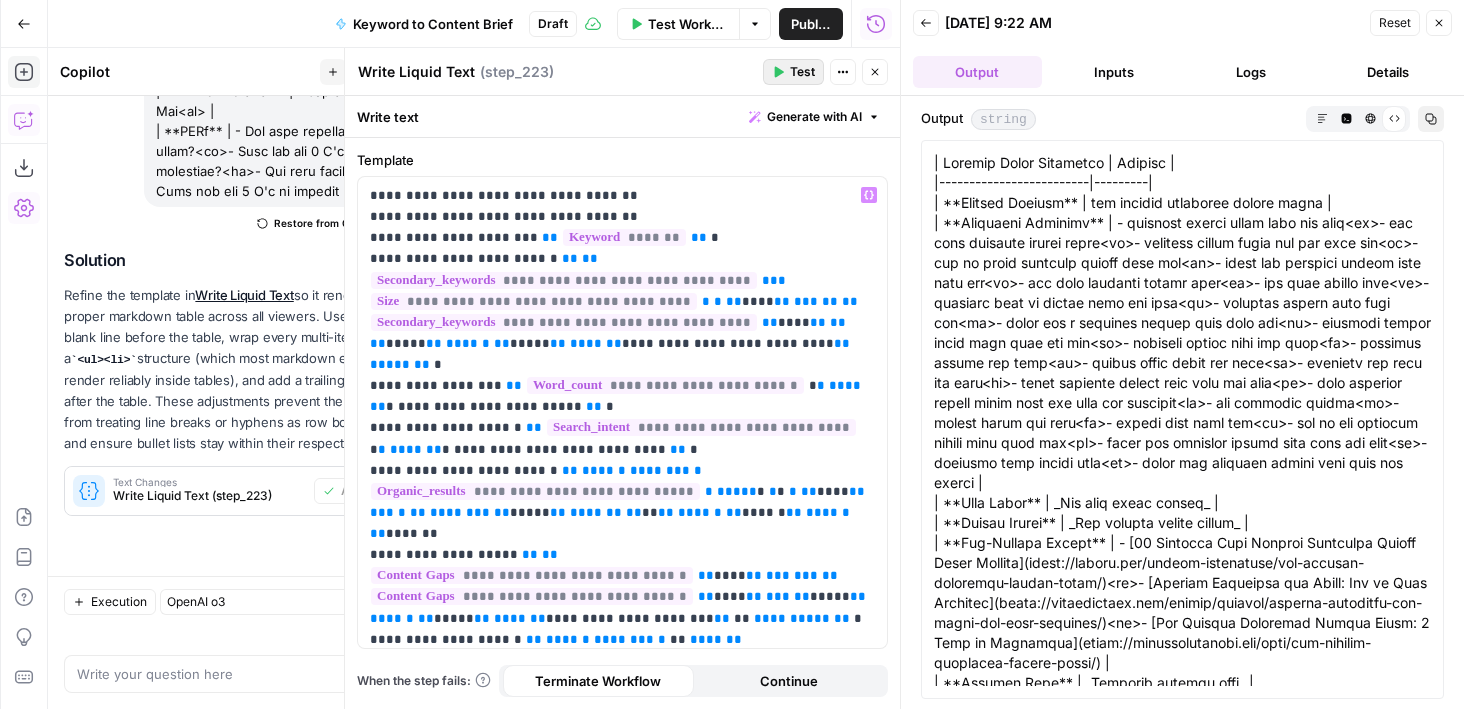 click 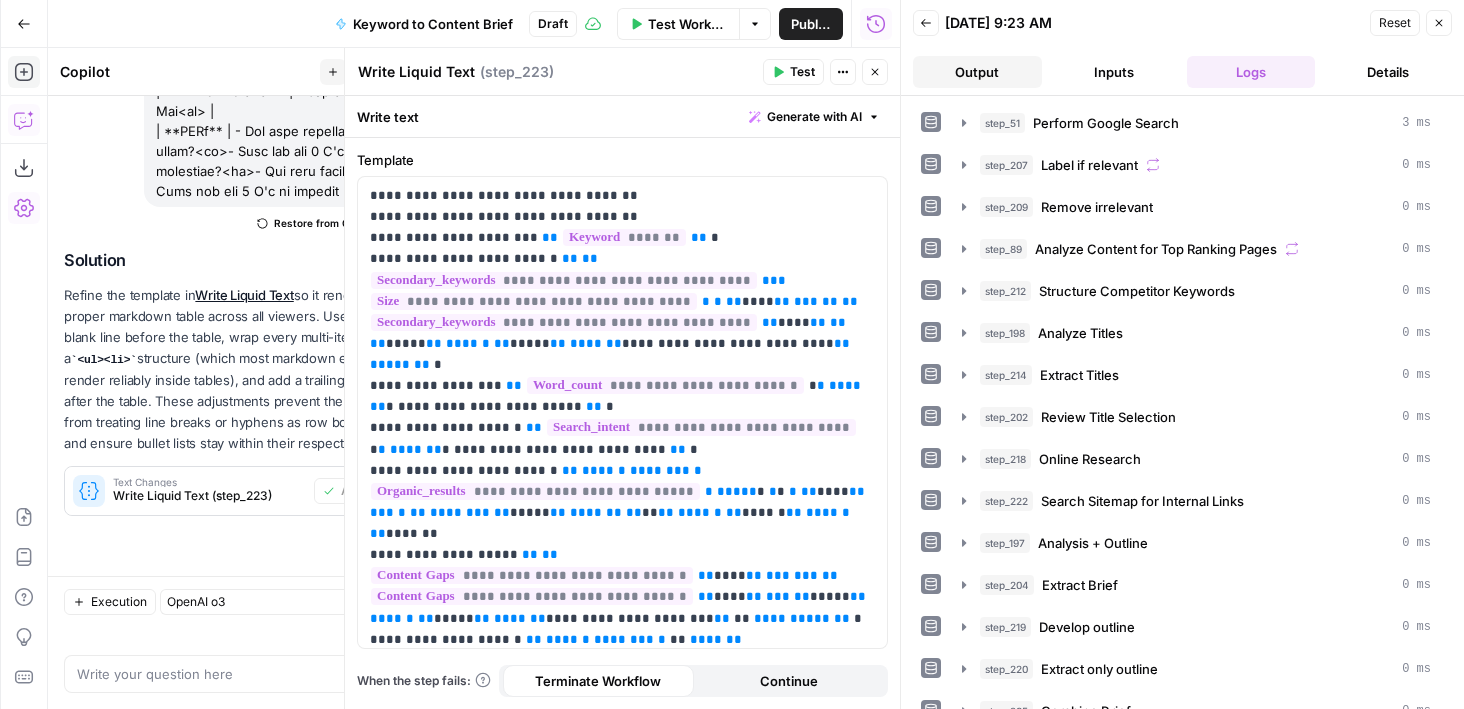 click on "Output" at bounding box center (977, 72) 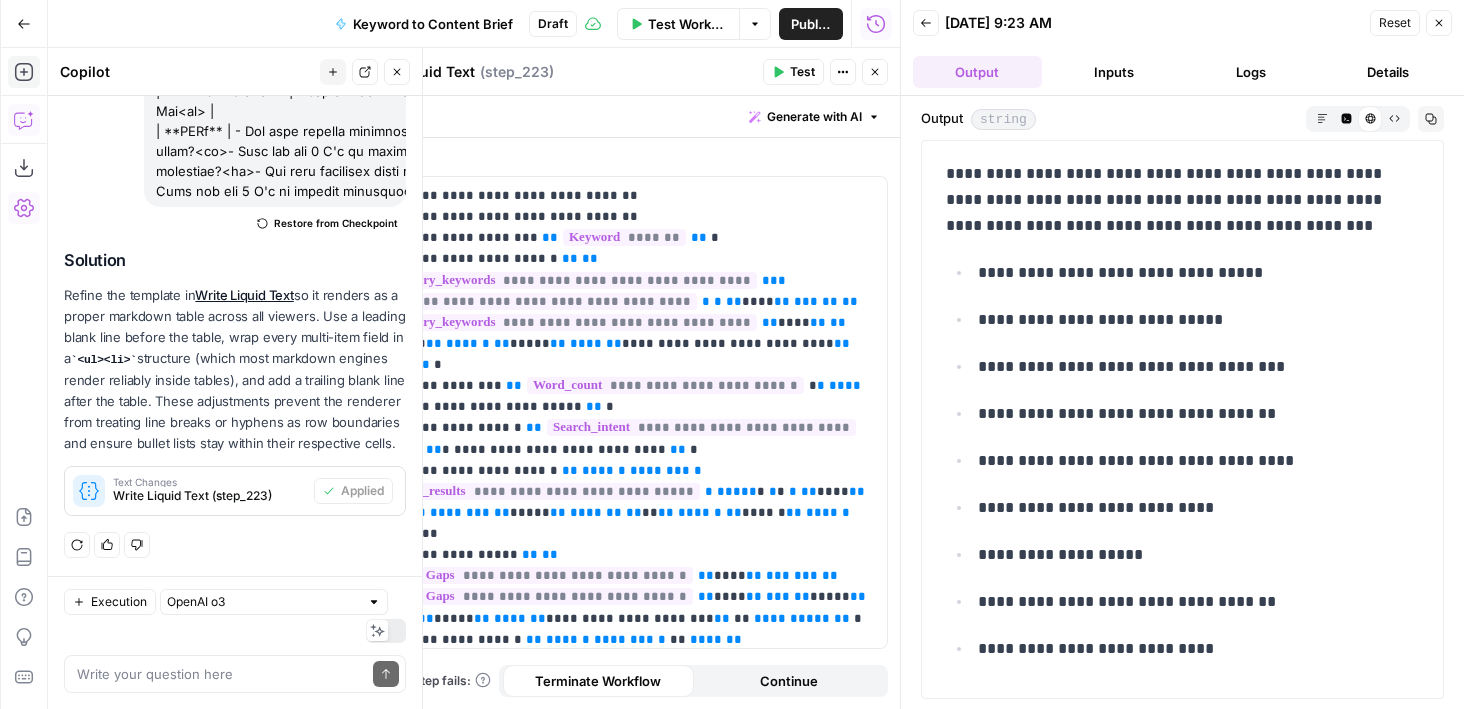 click on "Refine the template in  Write Liquid Text  so it renders as a proper markdown table across all viewers. Use a leading blank line before the table, wrap every multi-item field in a  <ul><li>  structure (which most markdown engines render reliably inside tables), and add a trailing blank line after the table. These adjustments prevent the renderer from treating line breaks or hyphens as row boundaries and ensure bullet lists stay within their respective cells." at bounding box center (235, 369) 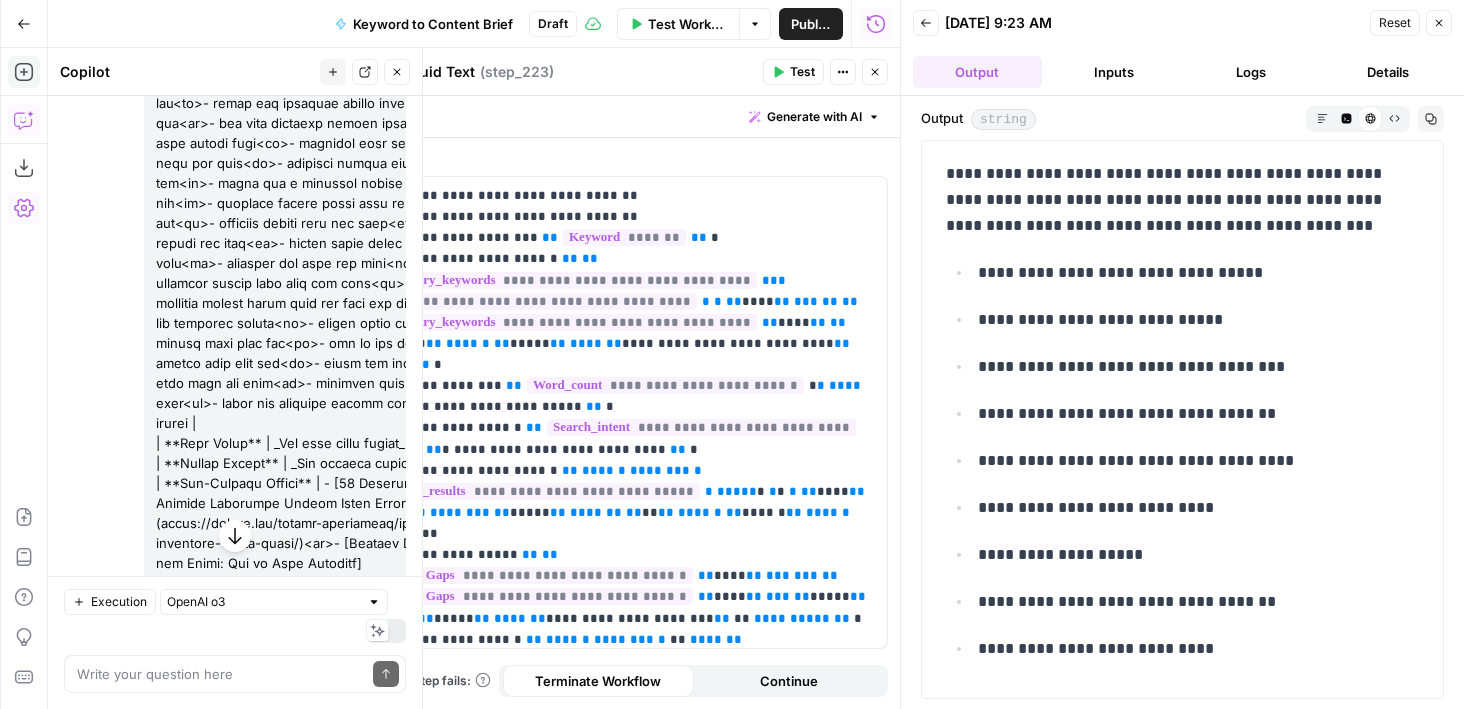 scroll, scrollTop: 1594, scrollLeft: 0, axis: vertical 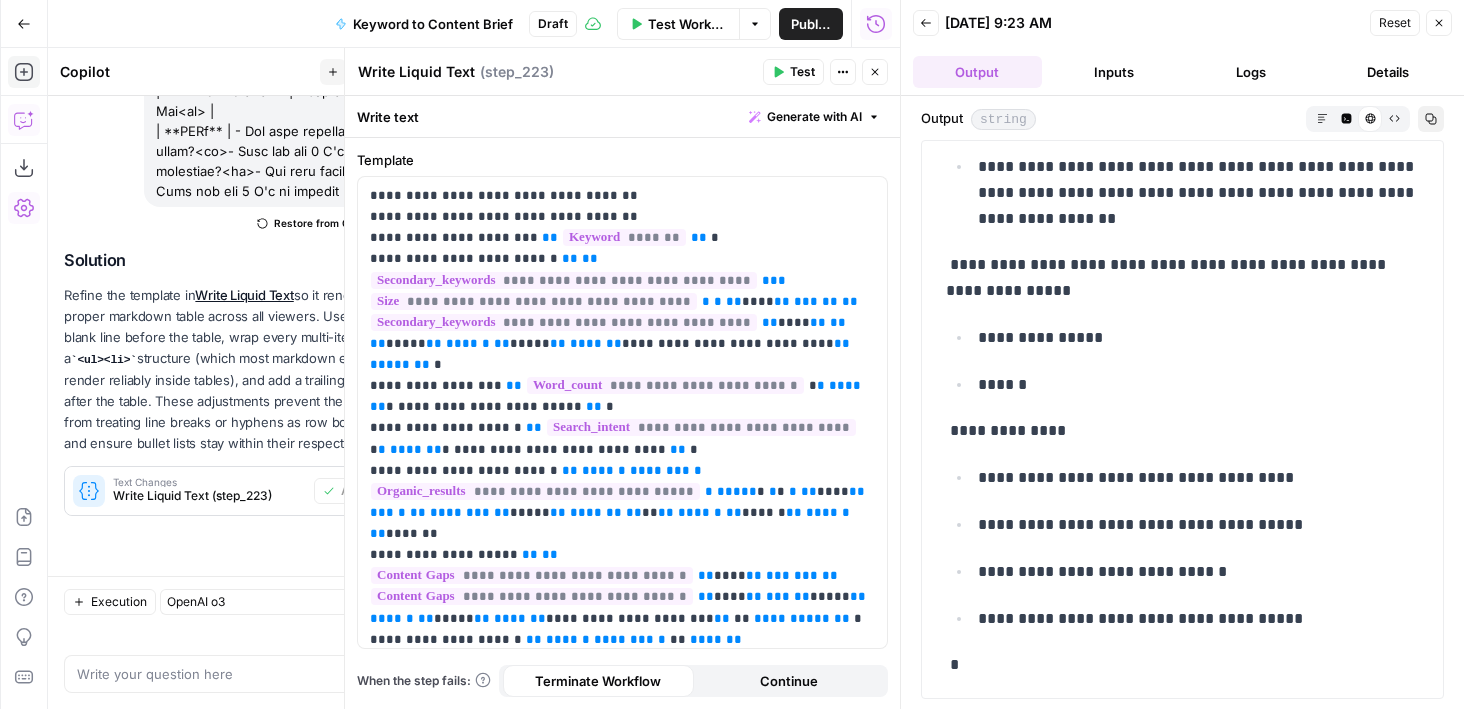 click 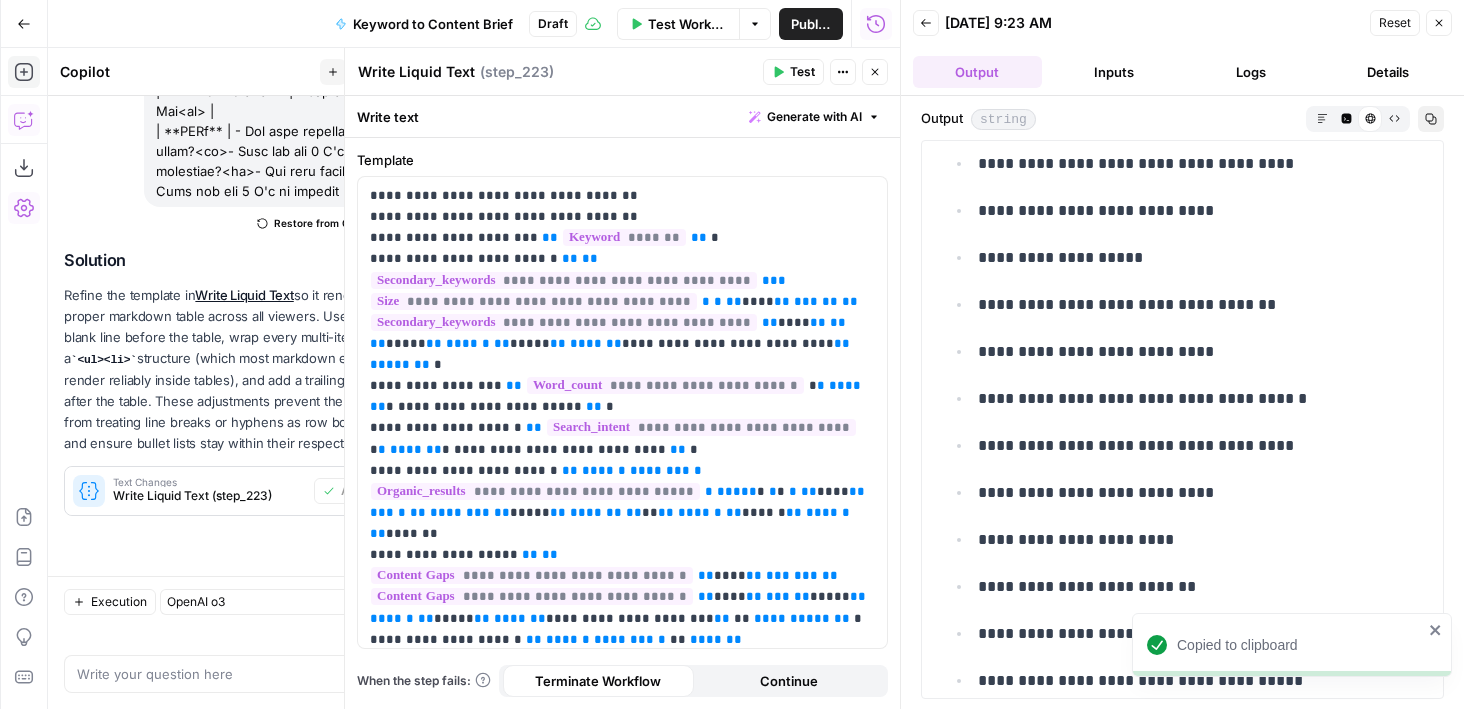 scroll, scrollTop: 0, scrollLeft: 0, axis: both 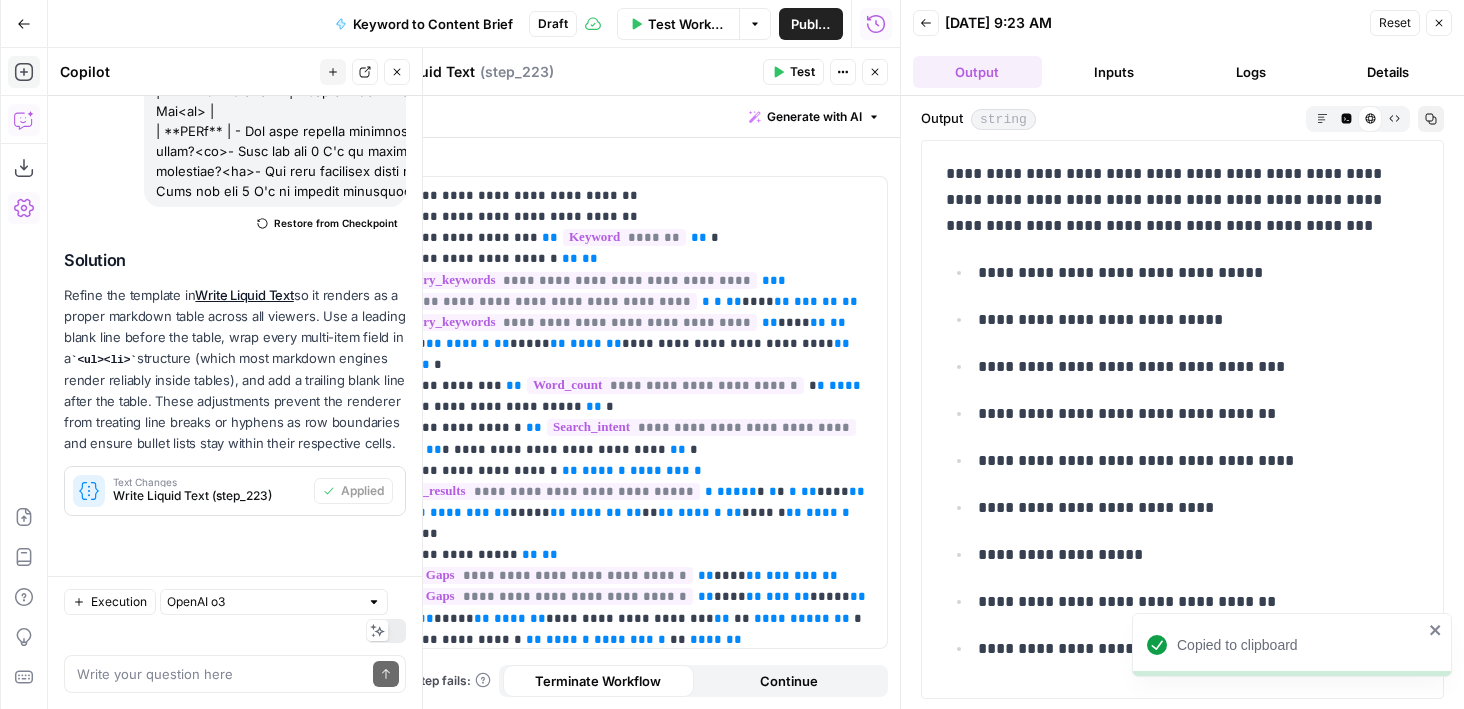 click on "Refine the template in  Write Liquid Text  so it renders as a proper markdown table across all viewers. Use a leading blank line before the table, wrap every multi-item field in a  <ul><li>  structure (which most markdown engines render reliably inside tables), and add a trailing blank line after the table. These adjustments prevent the renderer from treating line breaks or hyphens as row boundaries and ensure bullet lists stay within their respective cells." at bounding box center [235, 369] 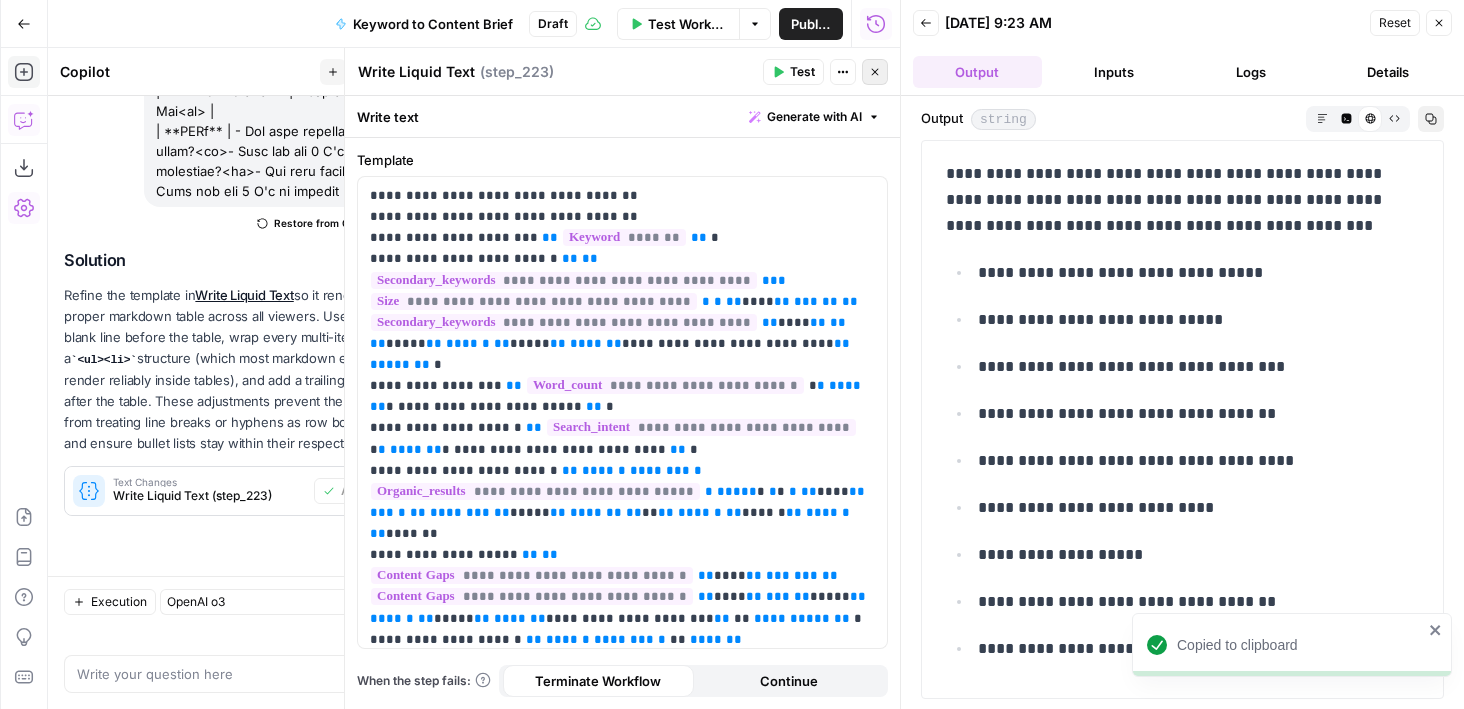 click on "Close" at bounding box center (875, 72) 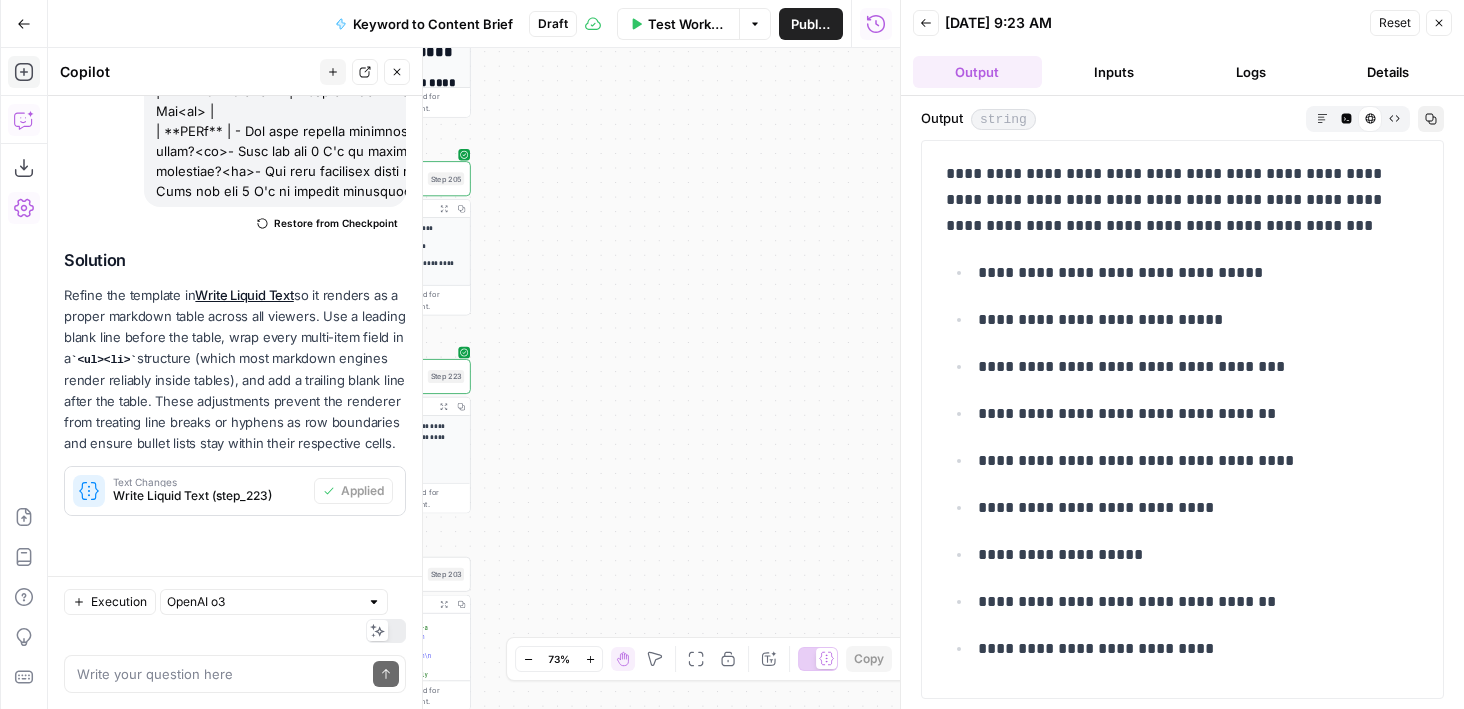 drag, startPoint x: 609, startPoint y: 405, endPoint x: 1005, endPoint y: 402, distance: 396.01135 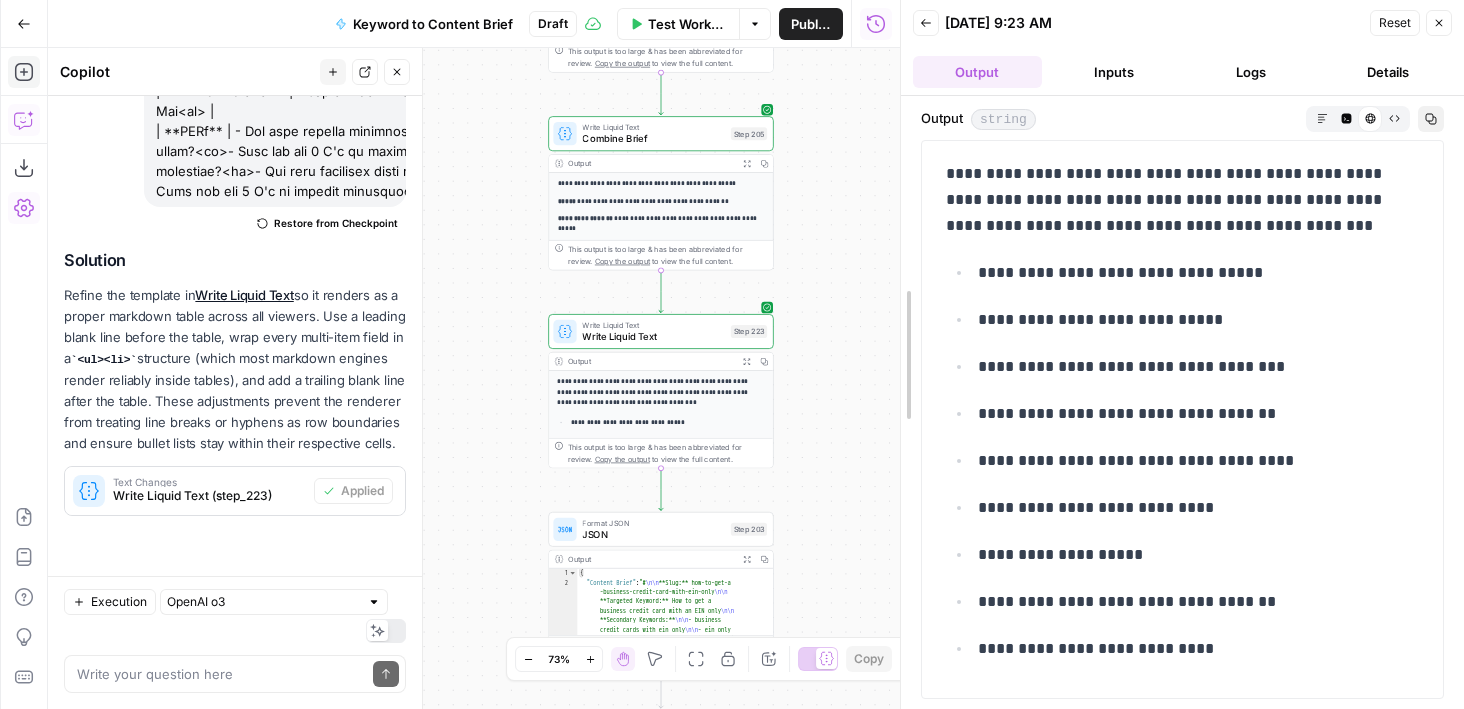 drag, startPoint x: 716, startPoint y: 399, endPoint x: 909, endPoint y: 355, distance: 197.95201 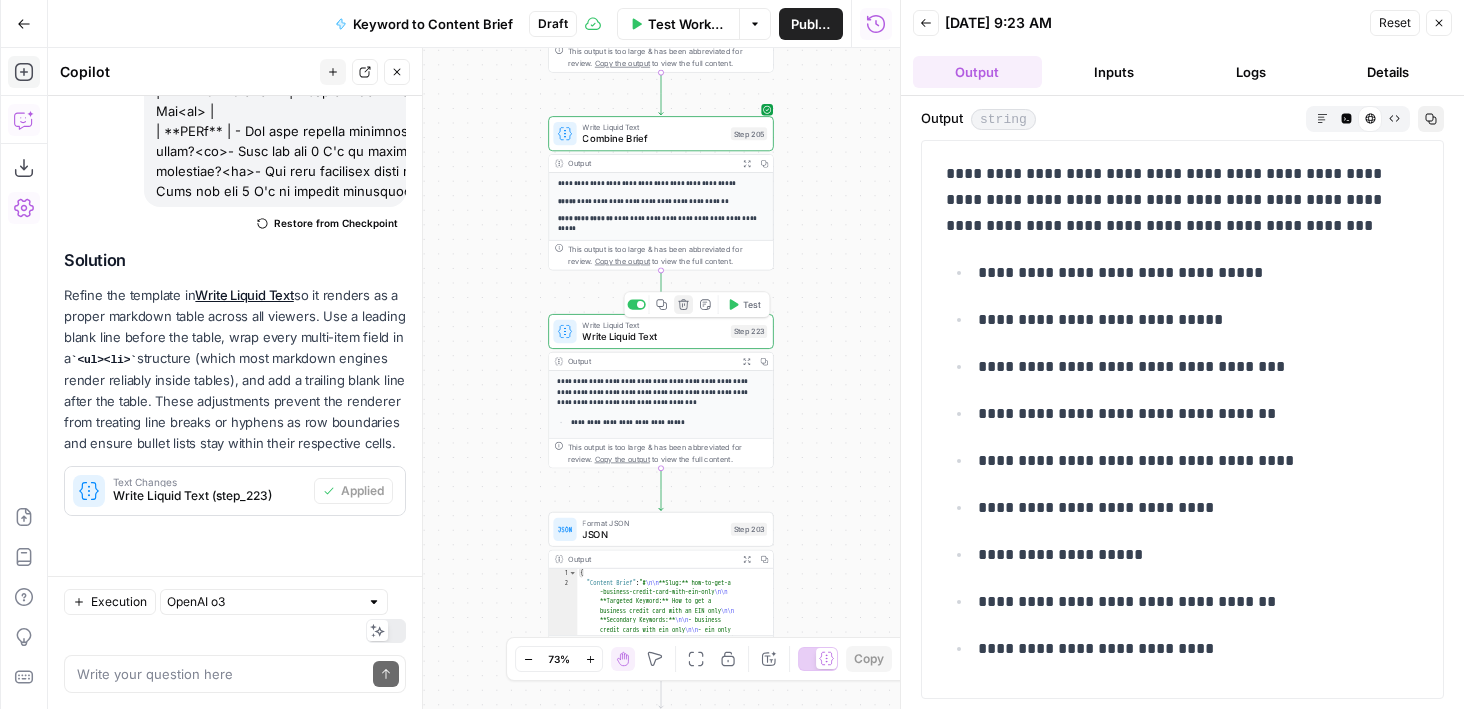 click 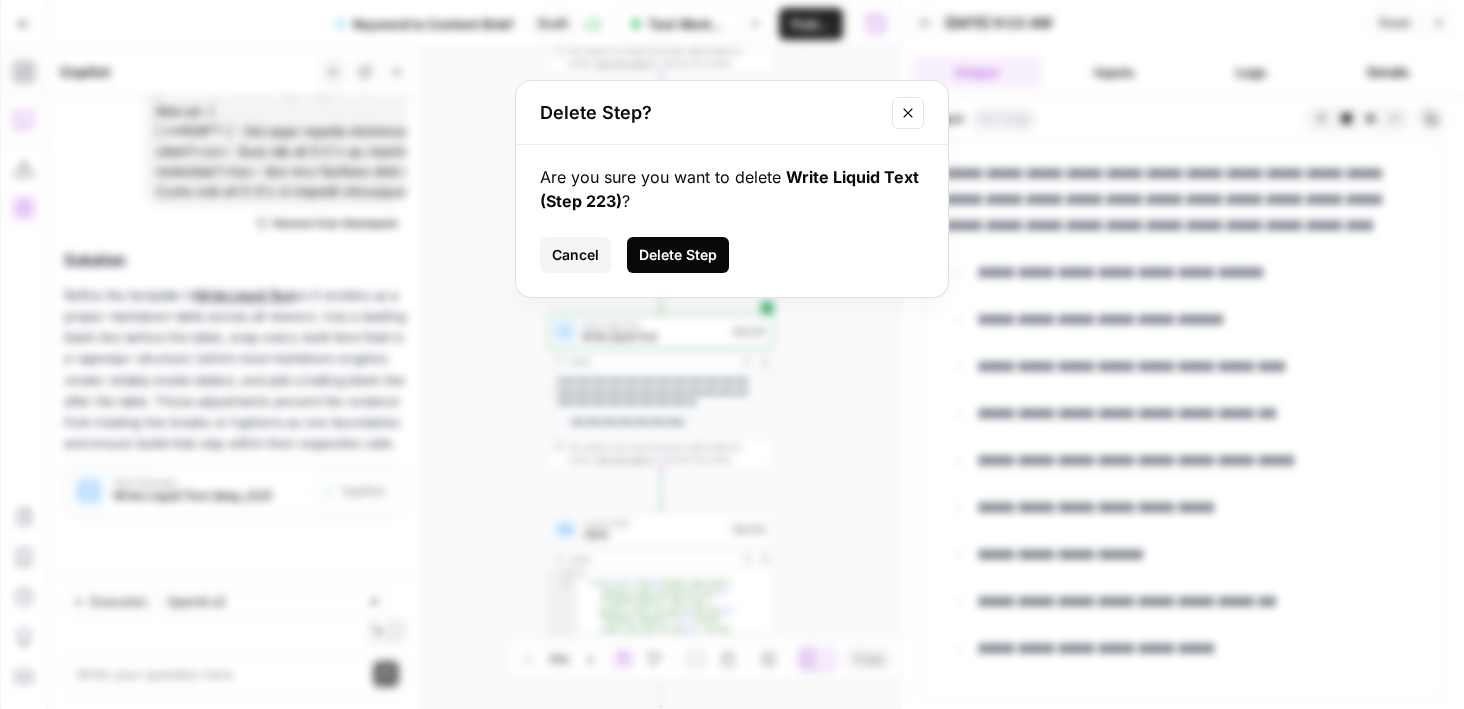 click on "Delete Step" at bounding box center (678, 255) 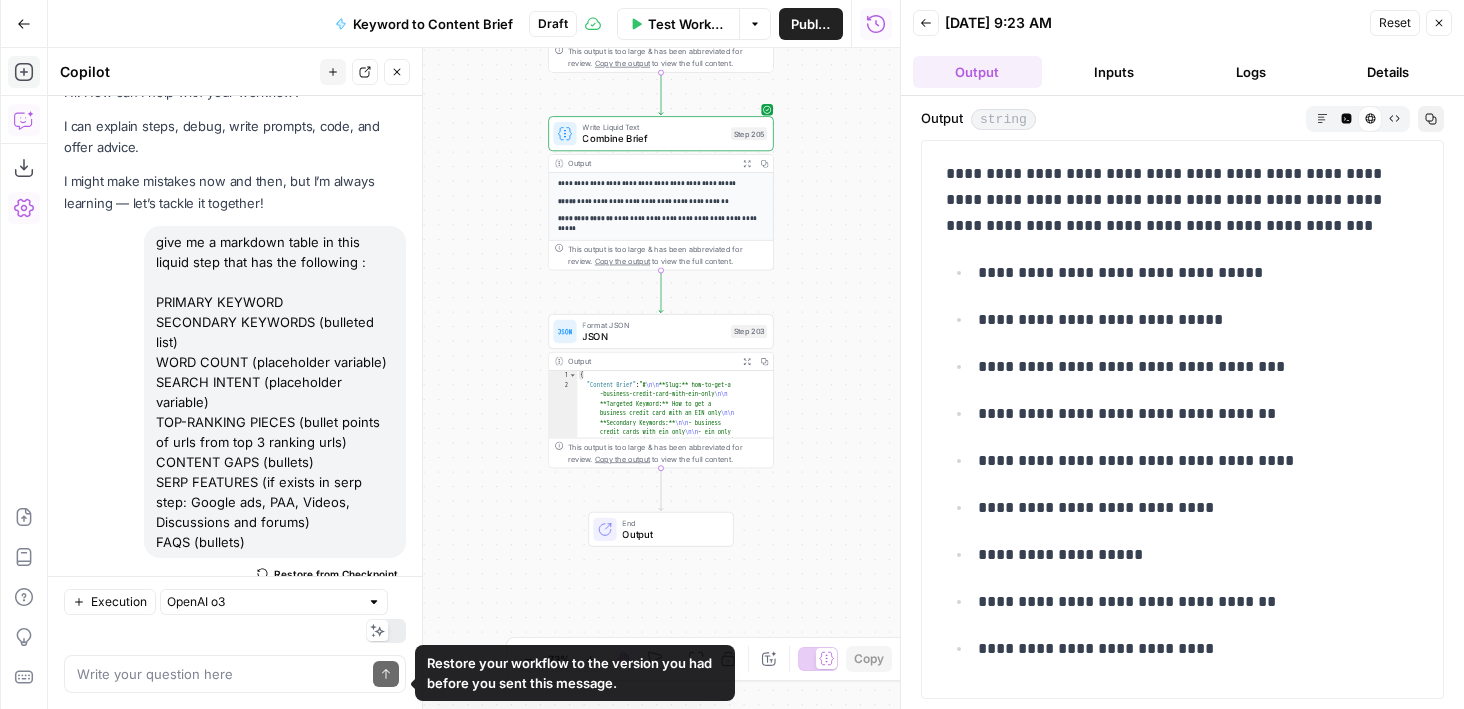 scroll, scrollTop: 0, scrollLeft: 0, axis: both 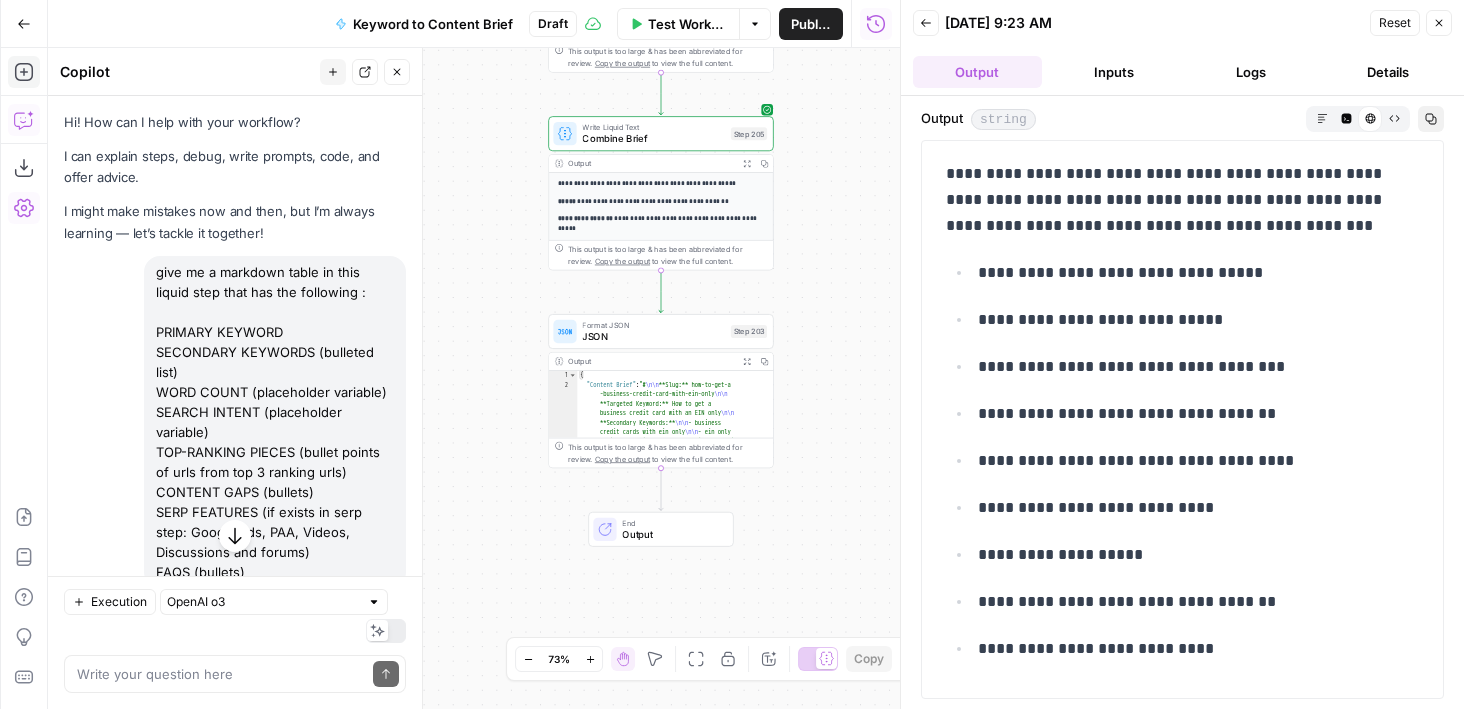 drag, startPoint x: 155, startPoint y: 271, endPoint x: 261, endPoint y: 580, distance: 326.6757 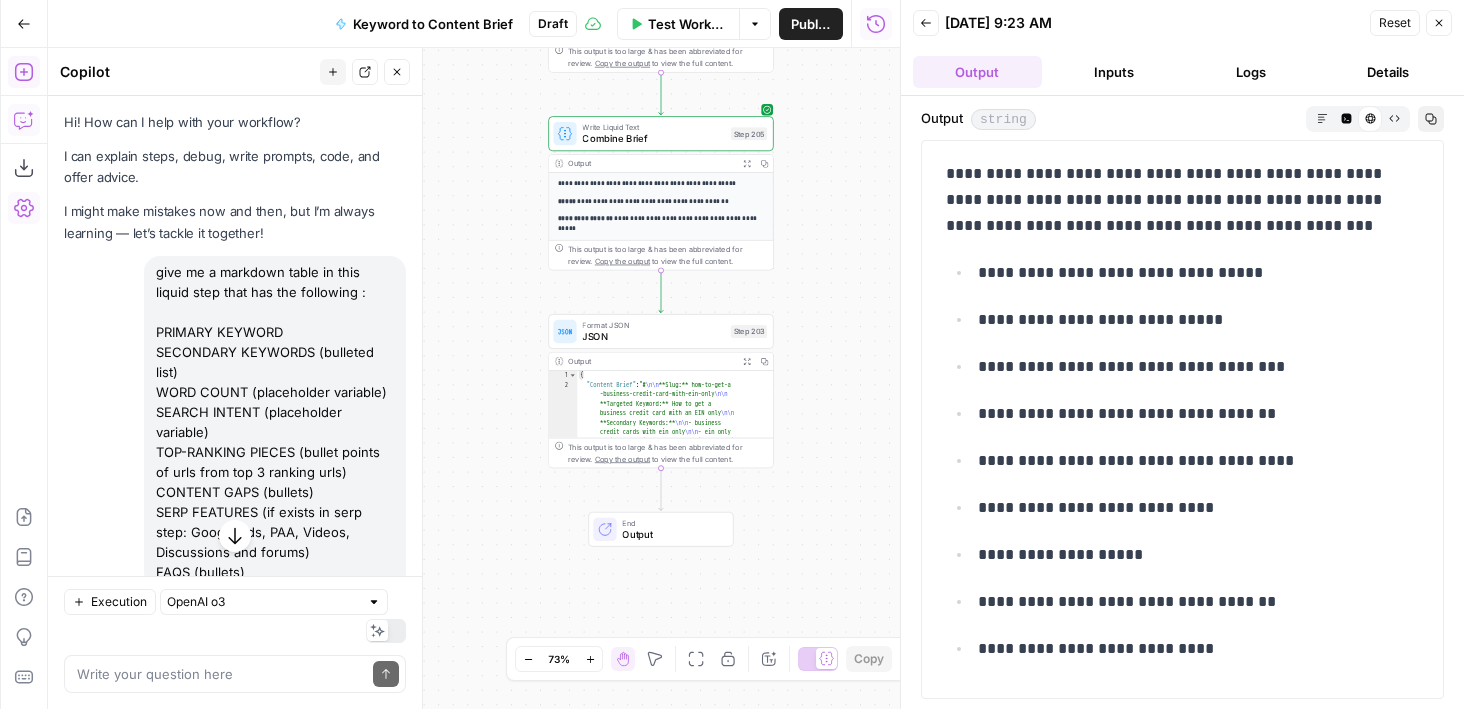 click 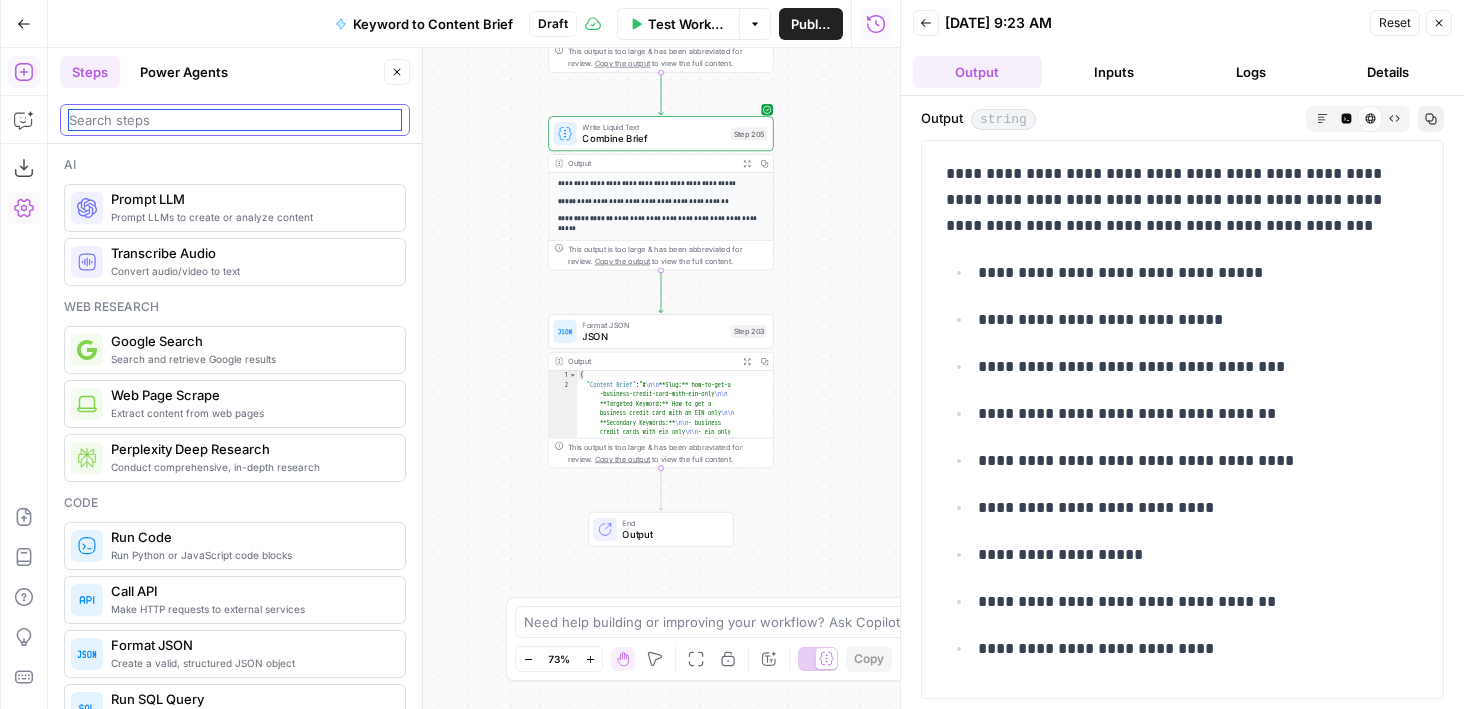 click at bounding box center [235, 120] 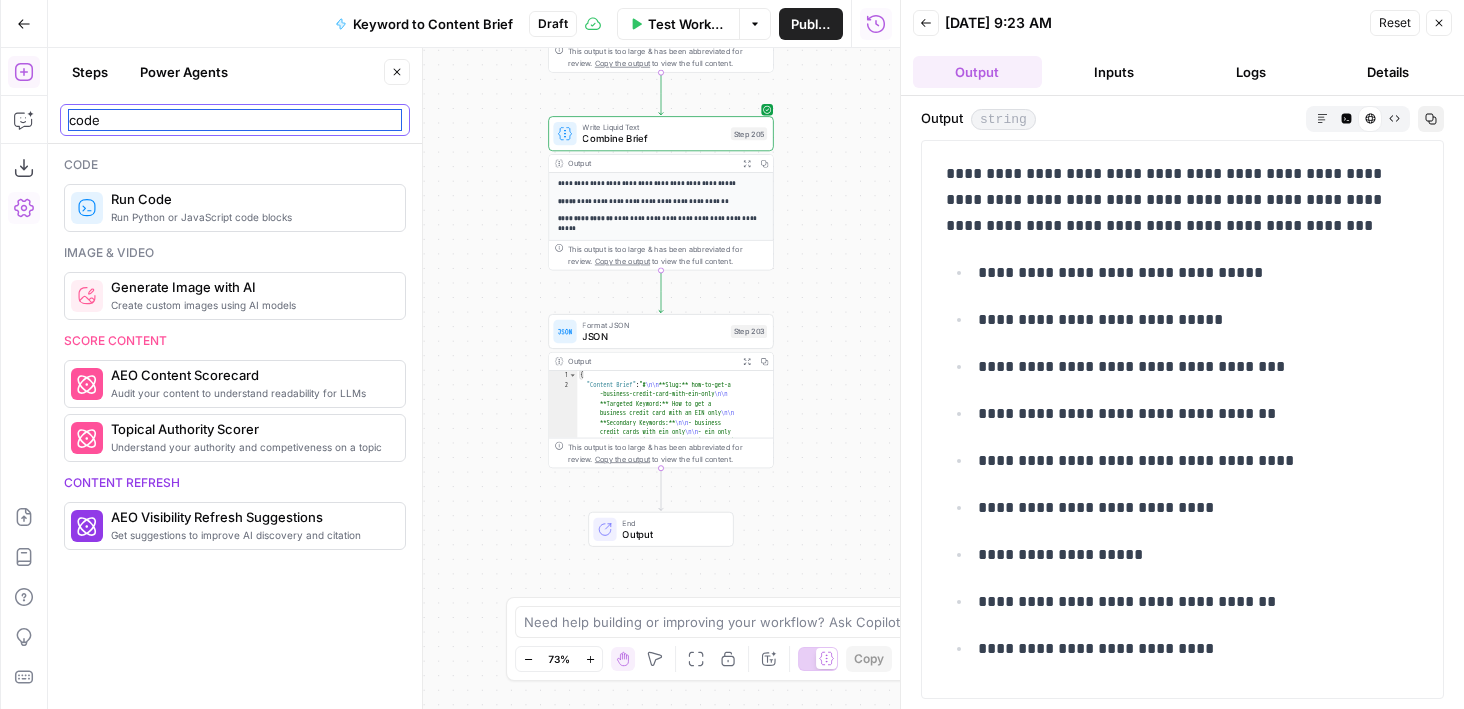 type on "code" 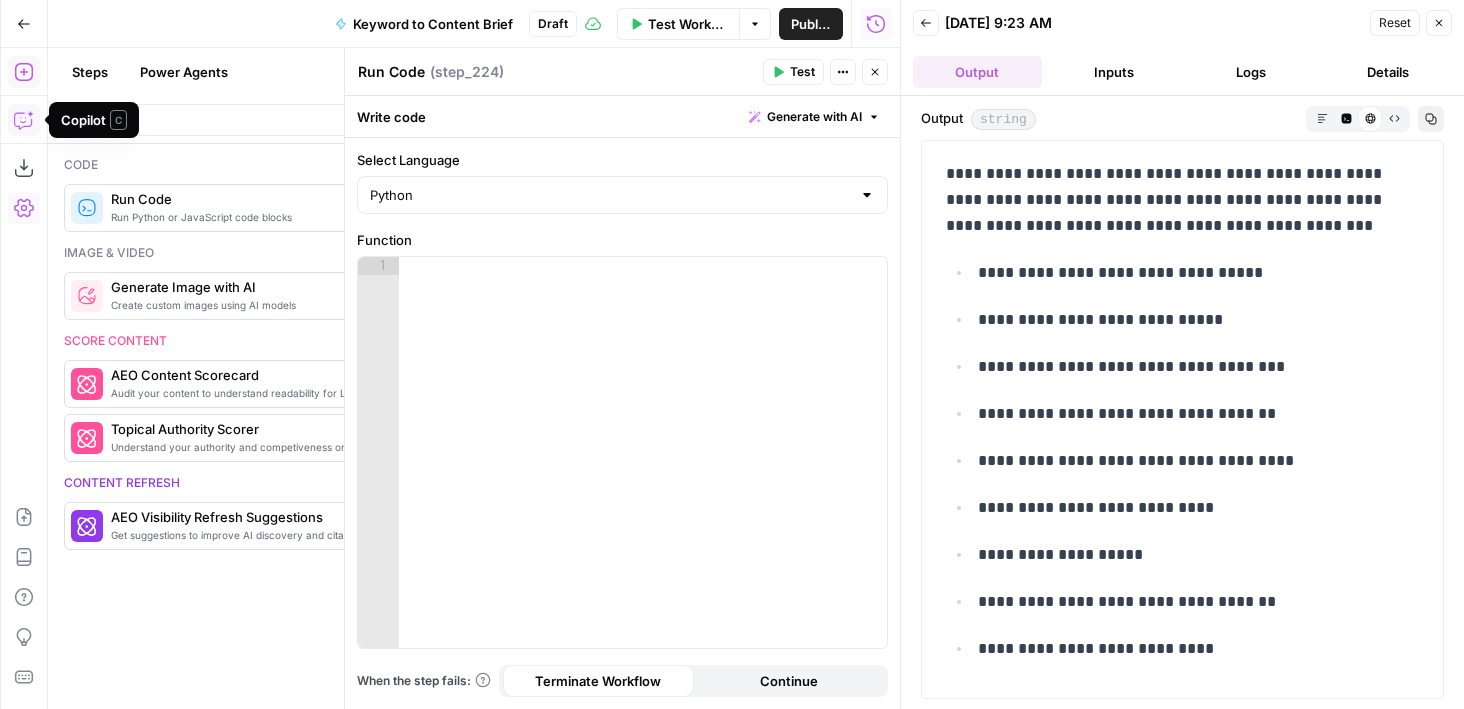 click 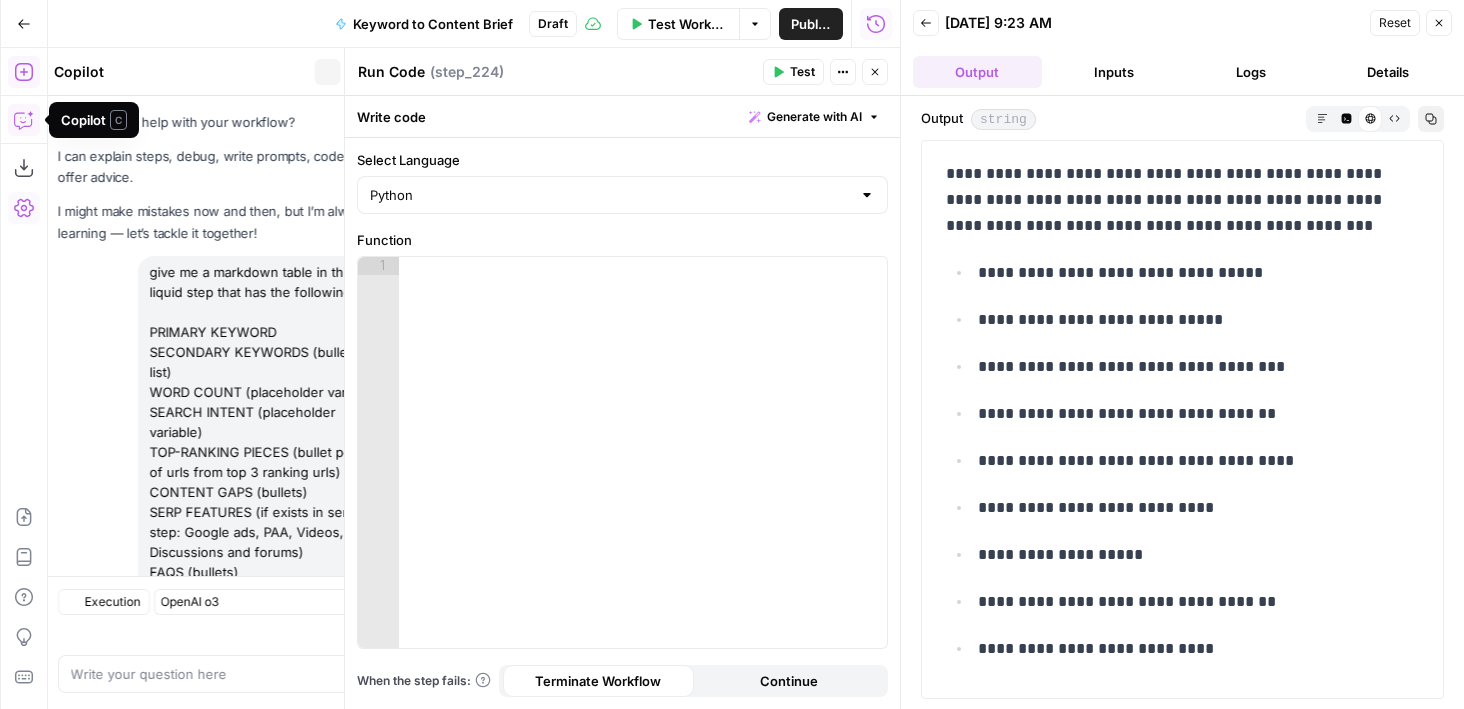 scroll, scrollTop: 1570, scrollLeft: 0, axis: vertical 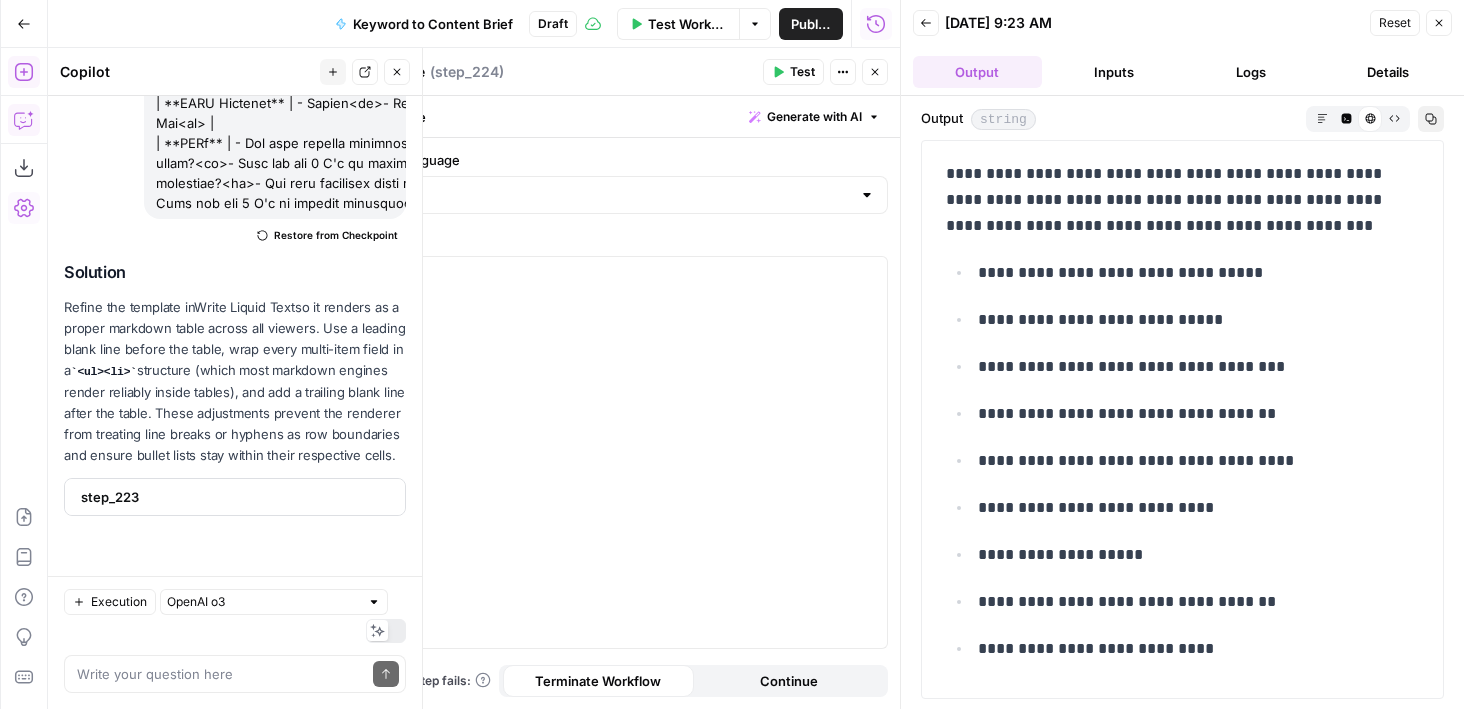 click on "New chat Detach Close" at bounding box center [365, 72] 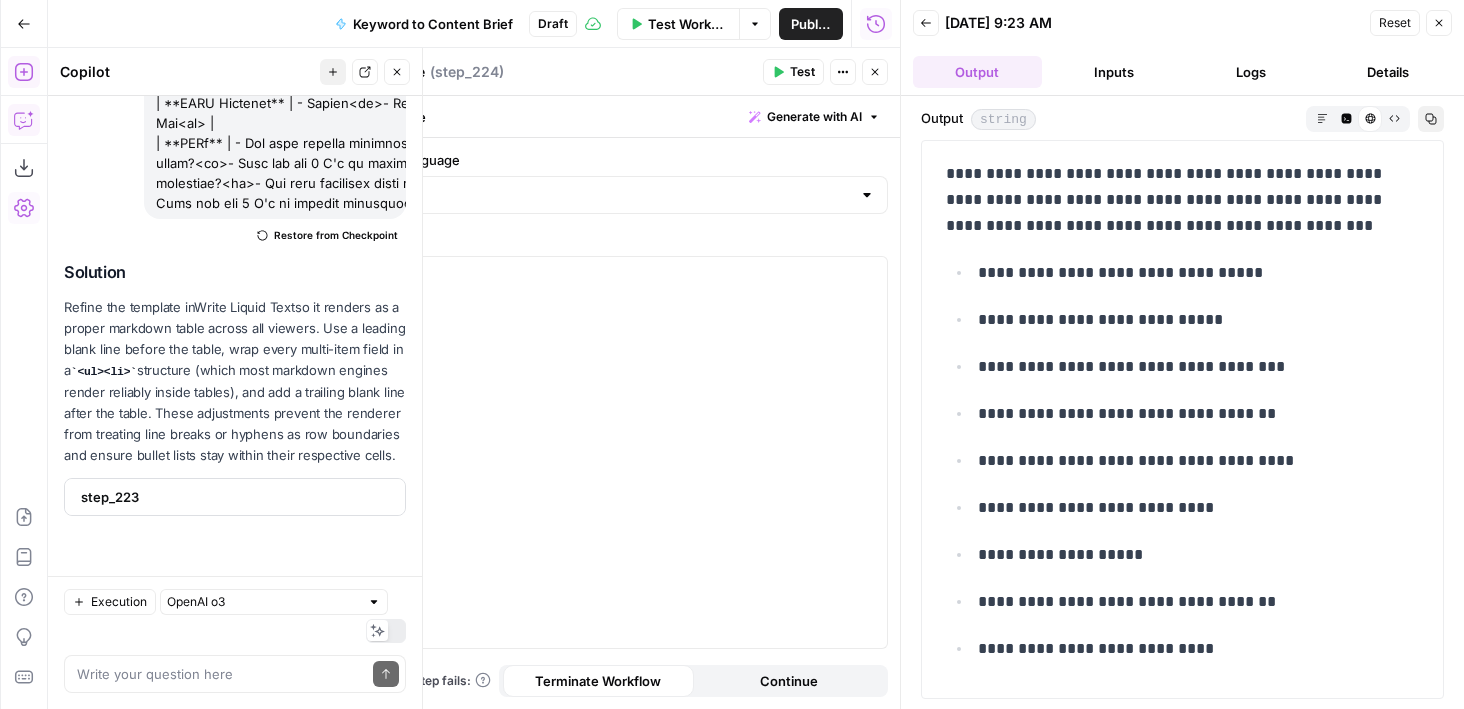 click 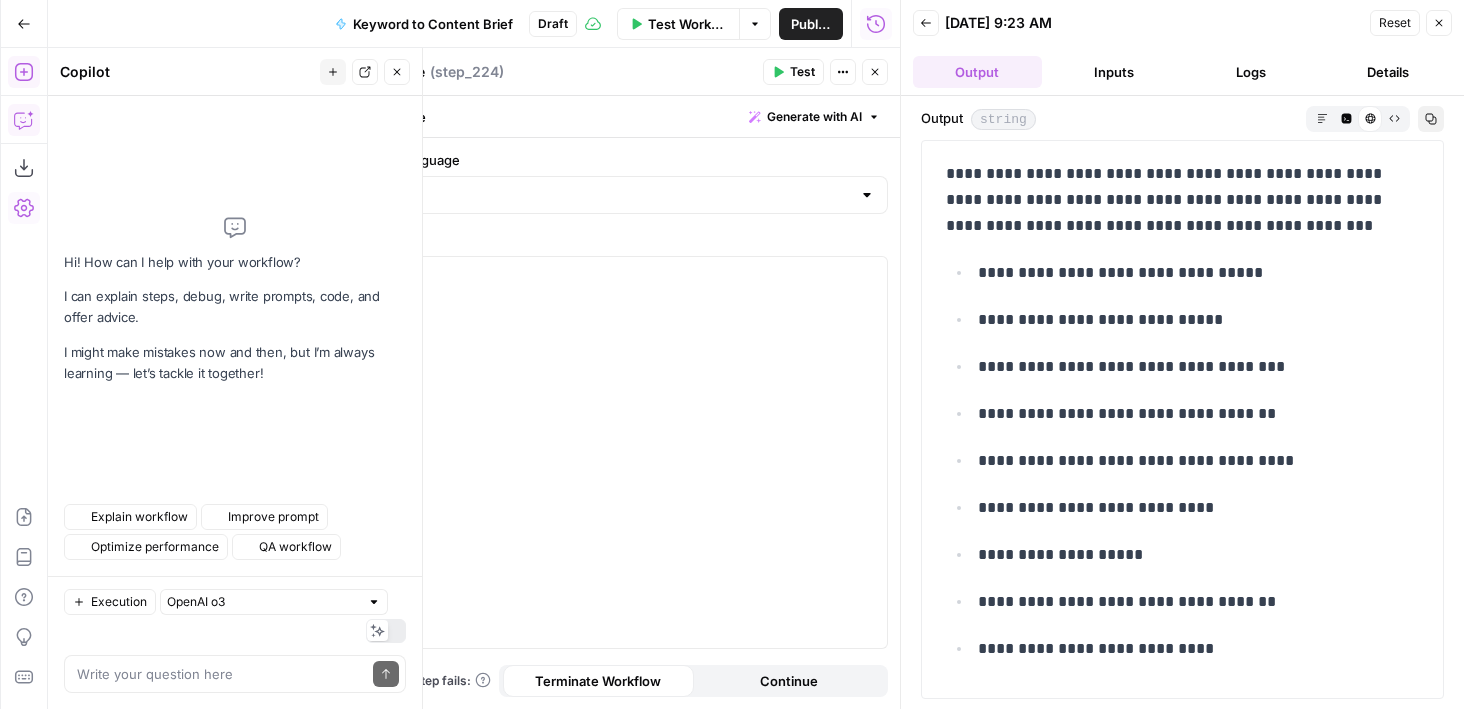 scroll, scrollTop: 0, scrollLeft: 0, axis: both 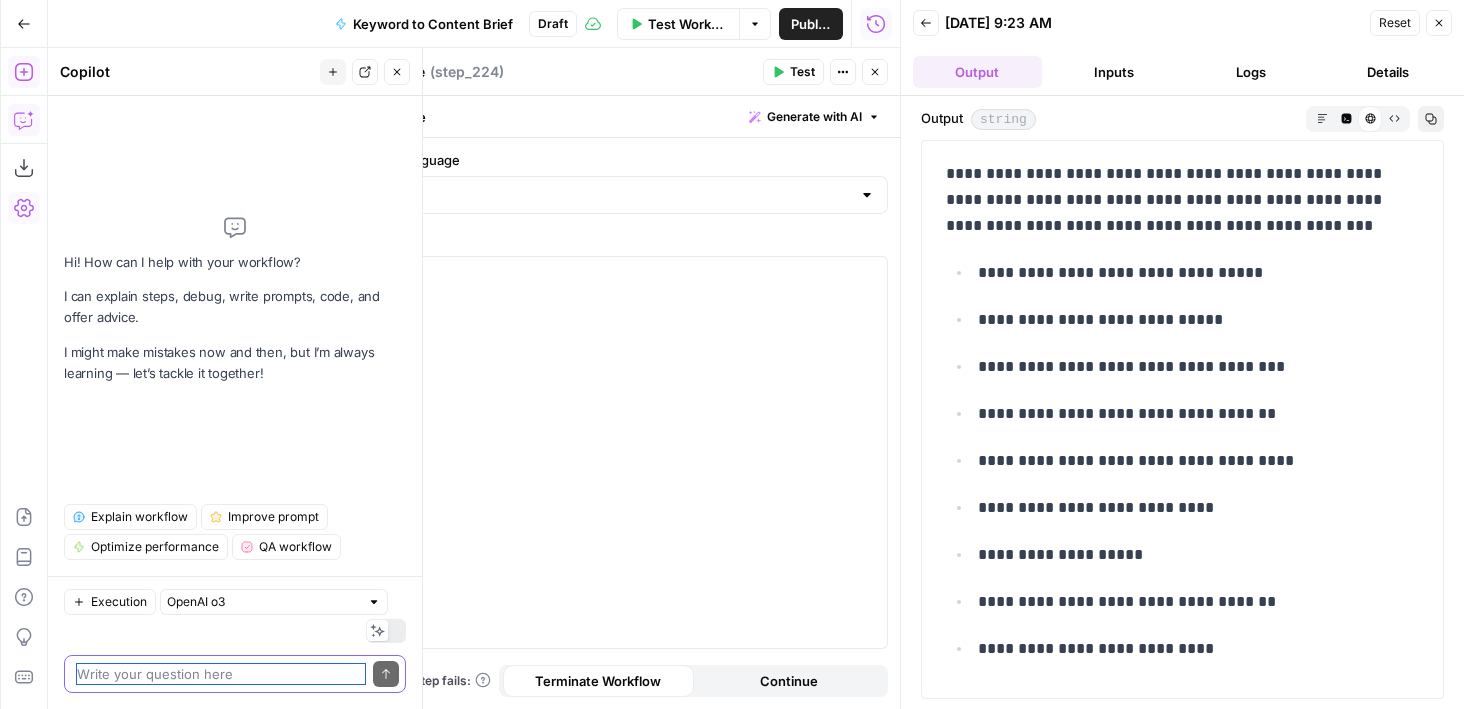 click at bounding box center (221, 674) 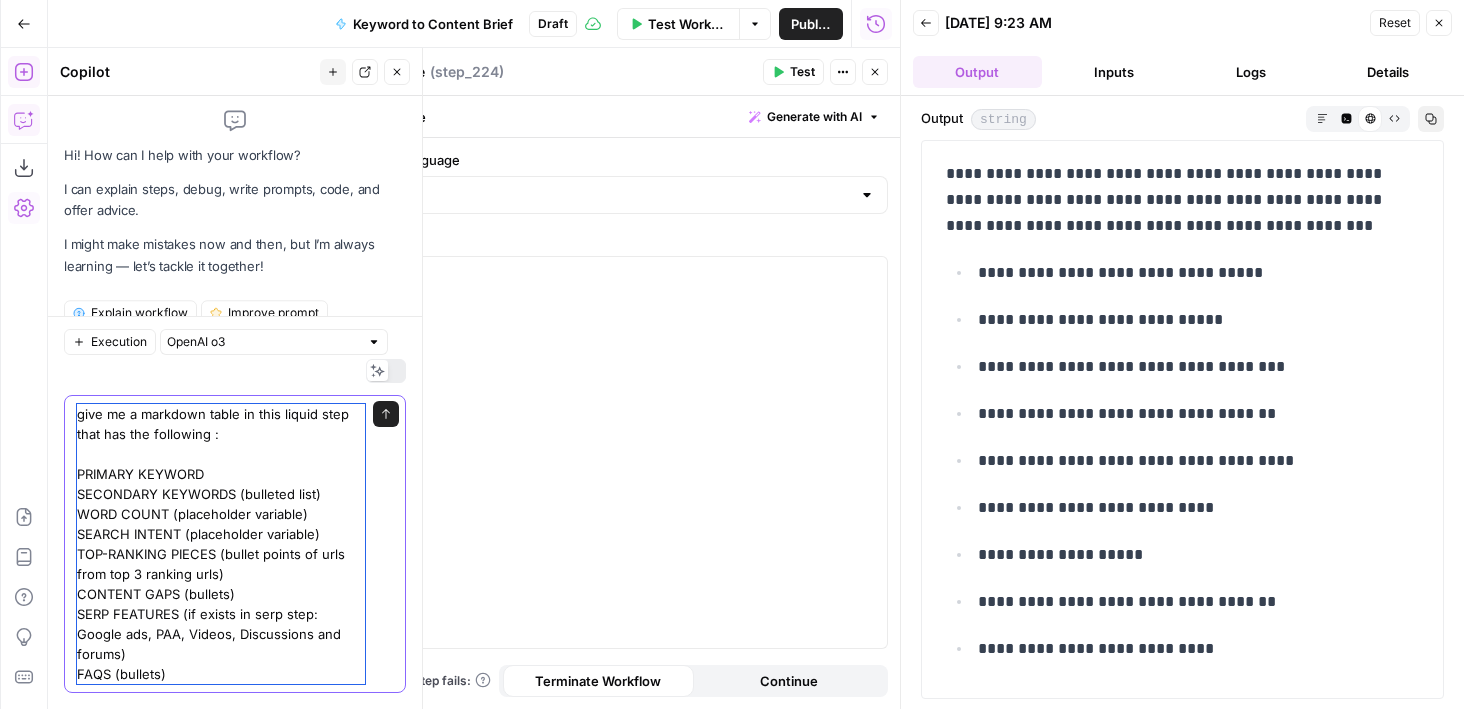 scroll, scrollTop: 0, scrollLeft: 0, axis: both 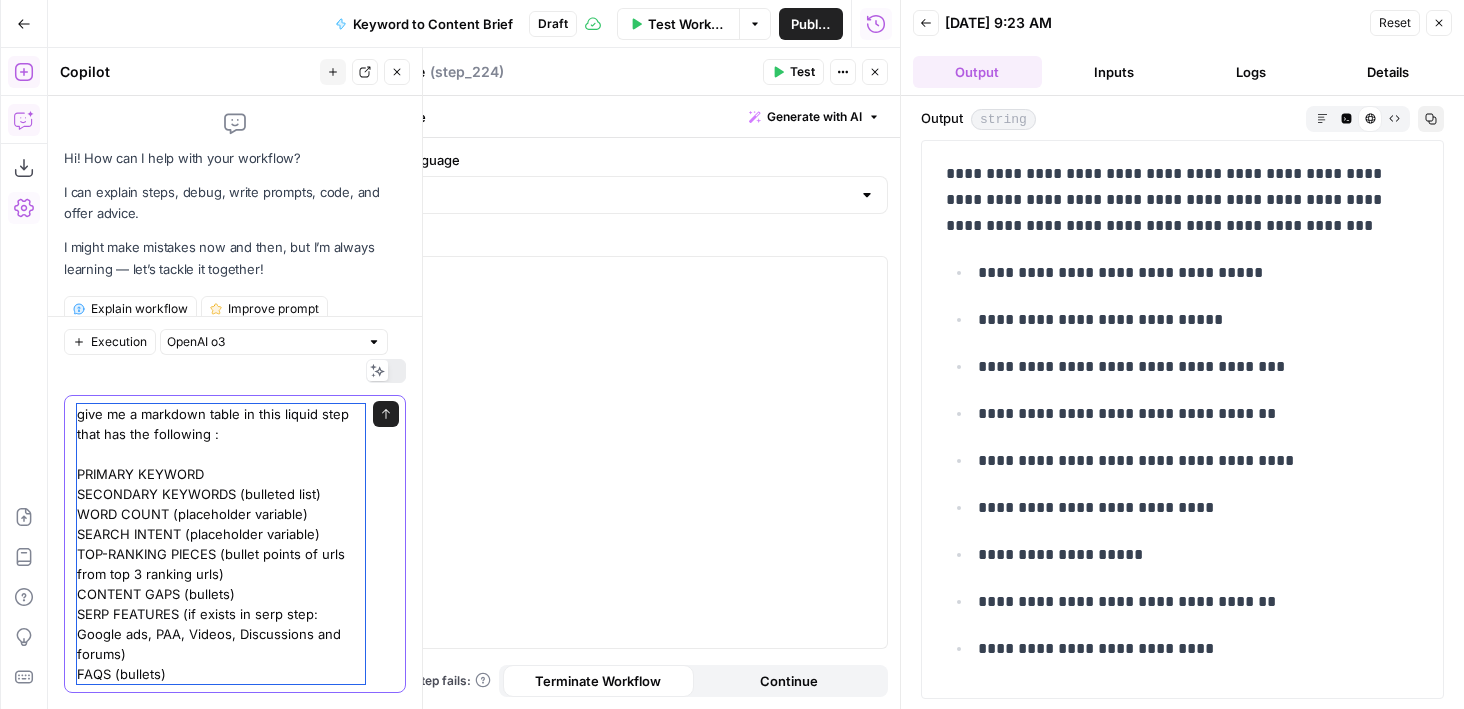 click on "give me a markdown table in this liquid step that has the following :
PRIMARY KEYWORD
SECONDARY KEYWORDS (bulleted list)
WORD COUNT (placeholder variable)
SEARCH INTENT (placeholder variable)
TOP-RANKING PIECES (bullet points of urls from top 3 ranking urls)
CONTENT GAPS (bullets)
SERP FEATURES (if exists in serp step: Google ads, PAA, Videos, Discussions and forums)
FAQS (bullets)" at bounding box center (221, 544) 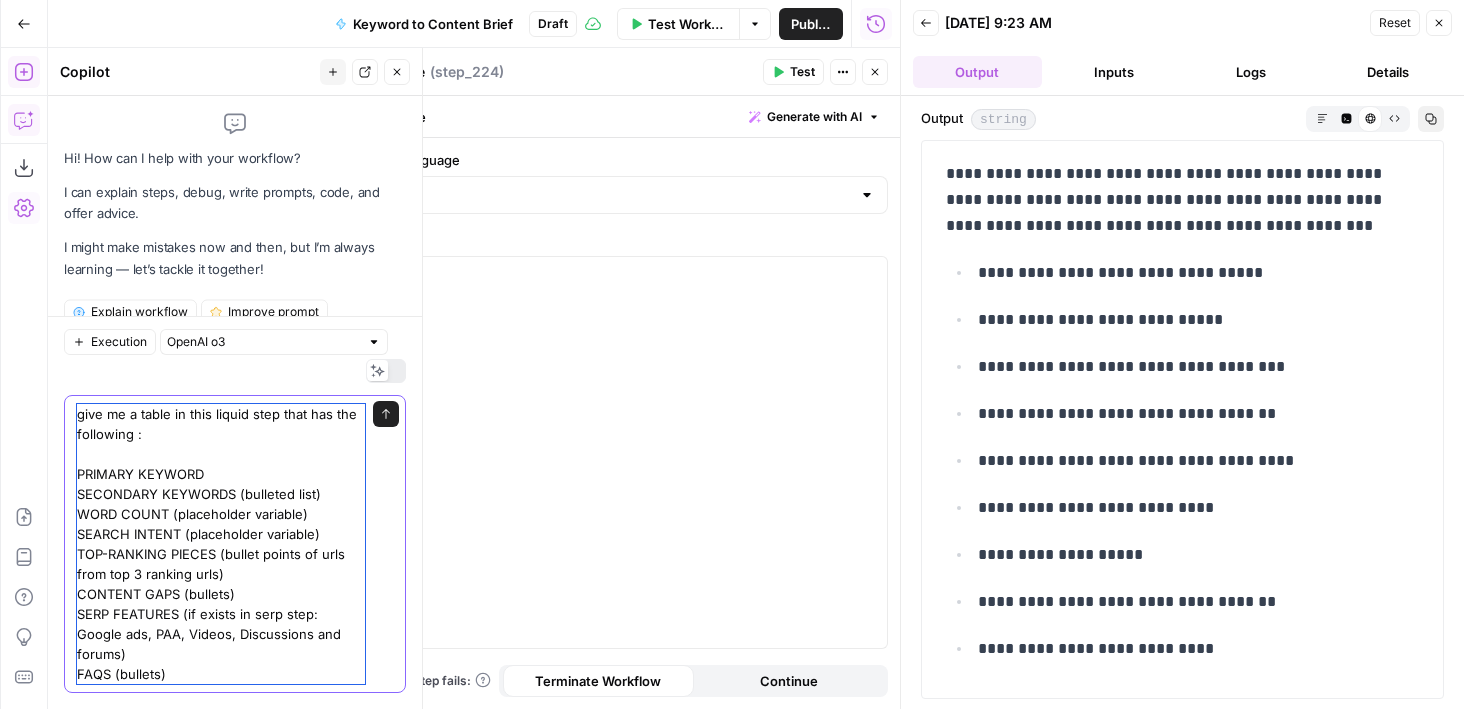 scroll, scrollTop: 3, scrollLeft: 0, axis: vertical 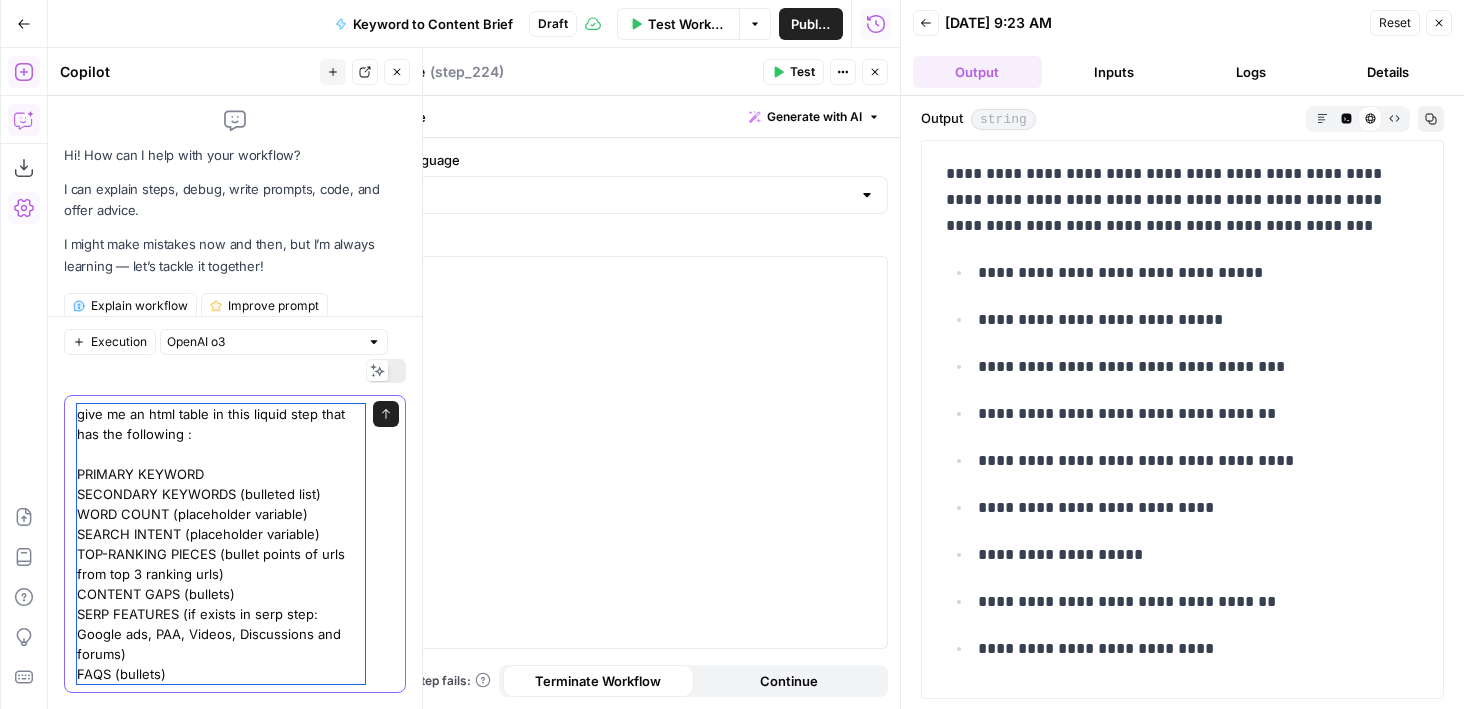 click on "give me an html table in this liquid step that has the following :
PRIMARY KEYWORD
SECONDARY KEYWORDS (bulleted list)
WORD COUNT (placeholder variable)
SEARCH INTENT (placeholder variable)
TOP-RANKING PIECES (bullet points of urls from top 3 ranking urls)
CONTENT GAPS (bullets)
SERP FEATURES (if exists in serp step: Google ads, PAA, Videos, Discussions and forums)
FAQS (bullets)" at bounding box center (221, 544) 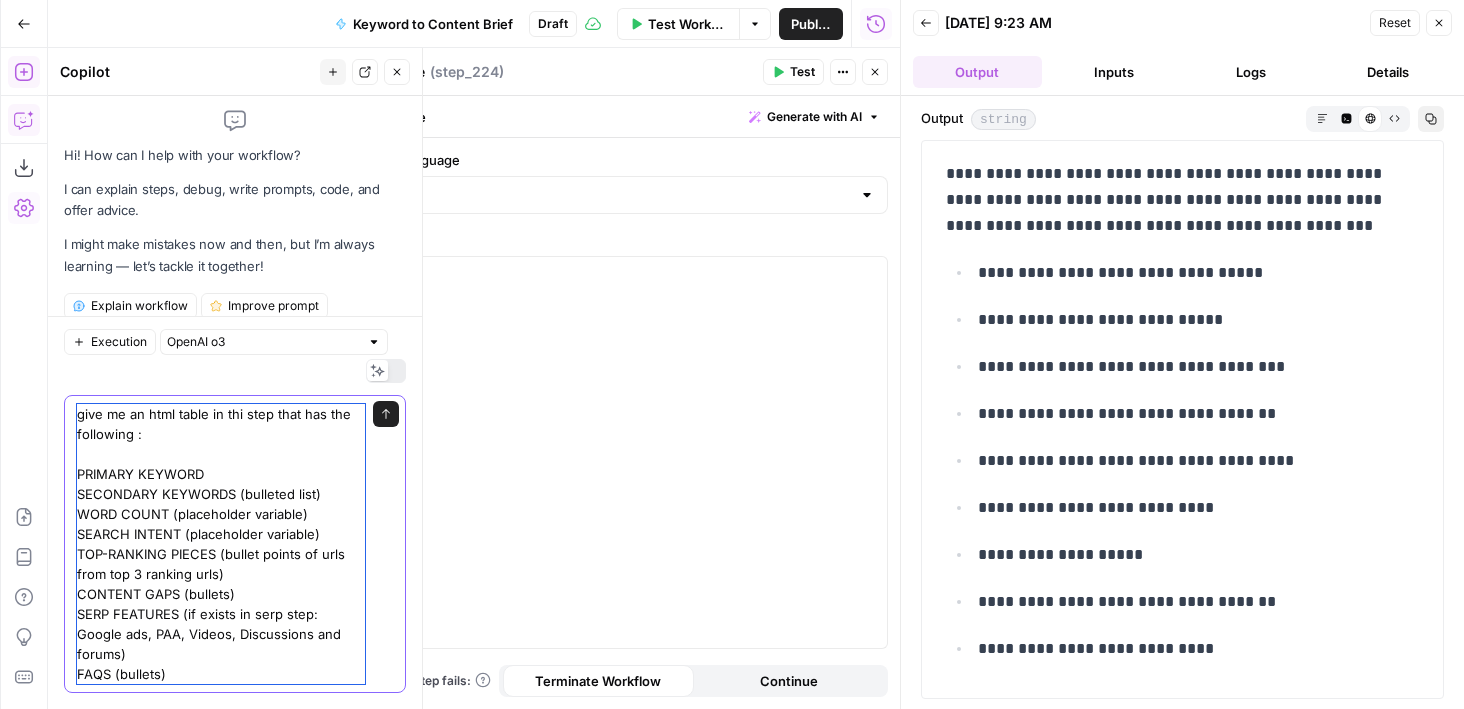 type on "give me an html table in this step that has the following :
PRIMARY KEYWORD
SECONDARY KEYWORDS (bulleted list)
WORD COUNT (placeholder variable)
SEARCH INTENT (placeholder variable)
TOP-RANKING PIECES (bullet points of urls from top 3 ranking urls)
CONTENT GAPS (bullets)
SERP FEATURES (if exists in serp step: Google ads, PAA, Videos, Discussions and forums)
FAQS (bullets)" 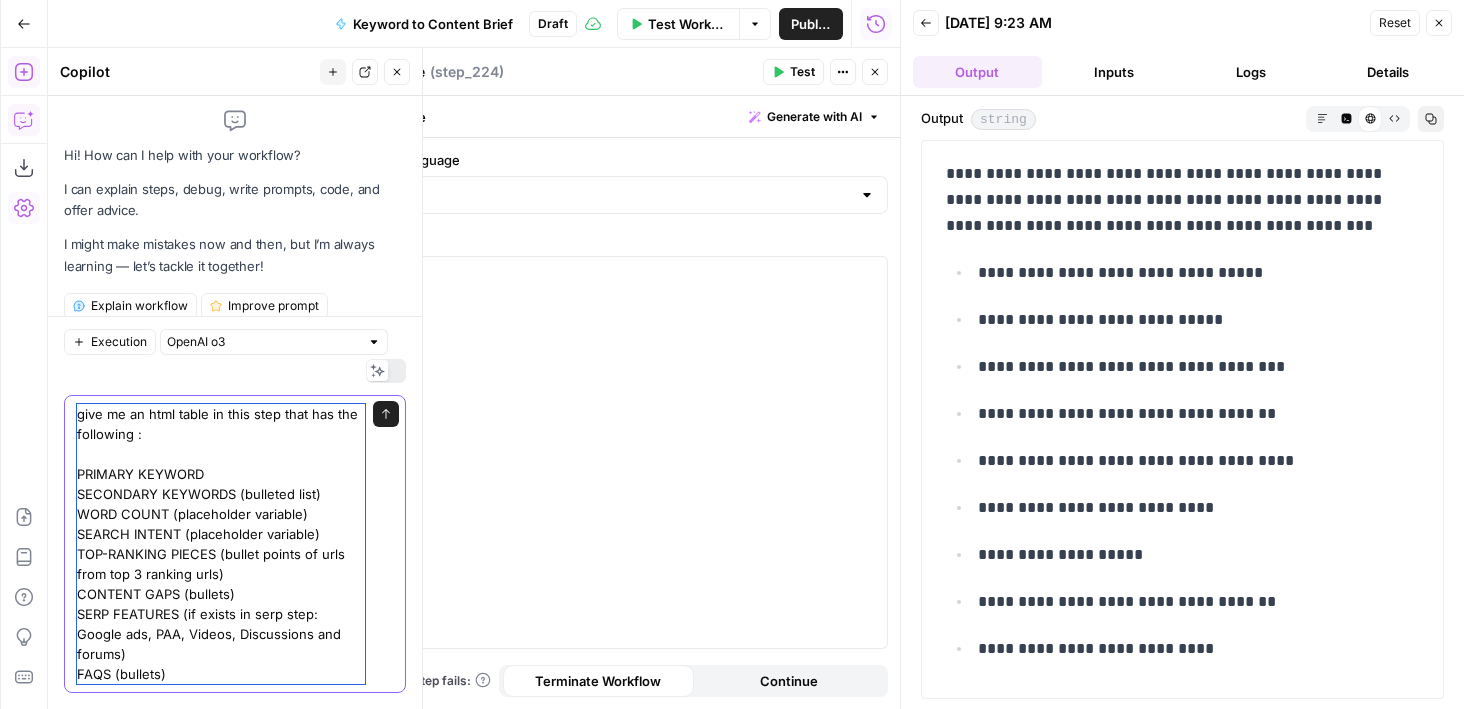 type 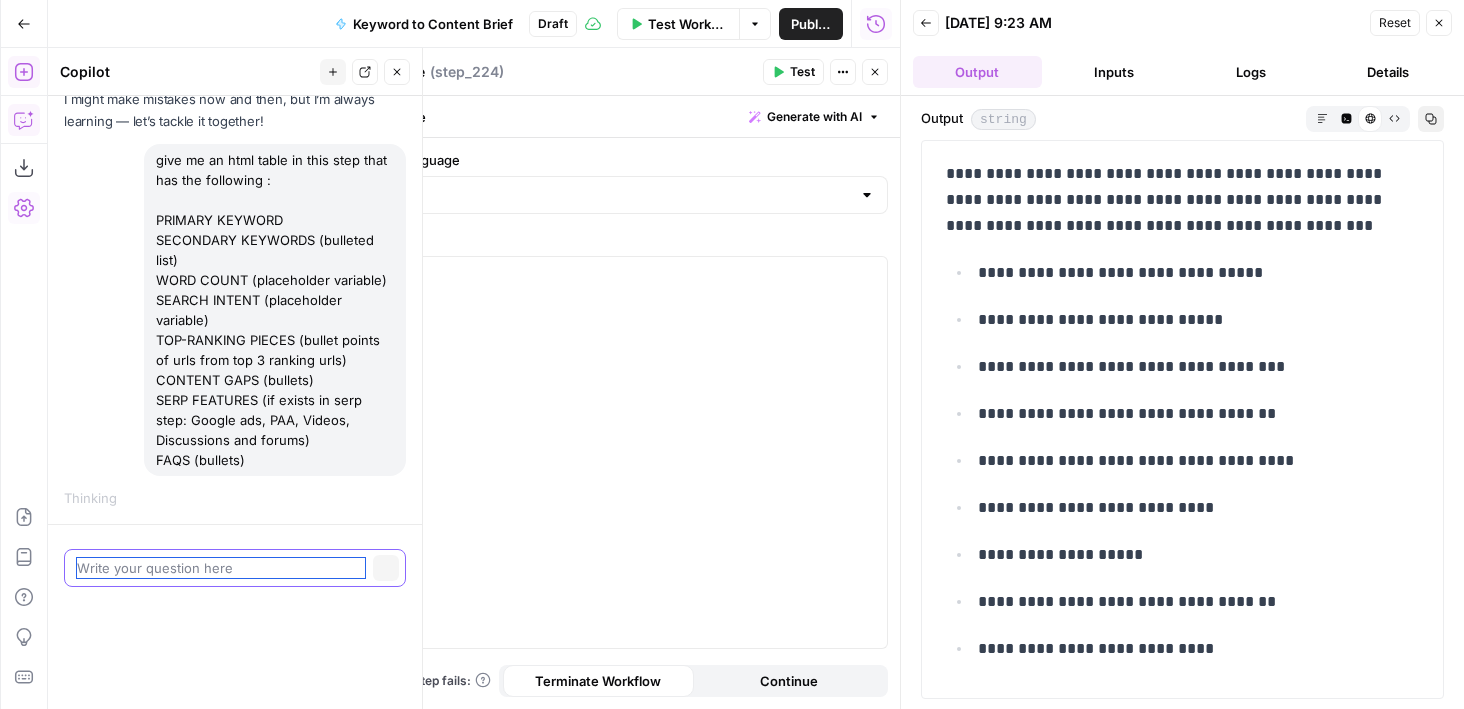 scroll, scrollTop: 5, scrollLeft: 0, axis: vertical 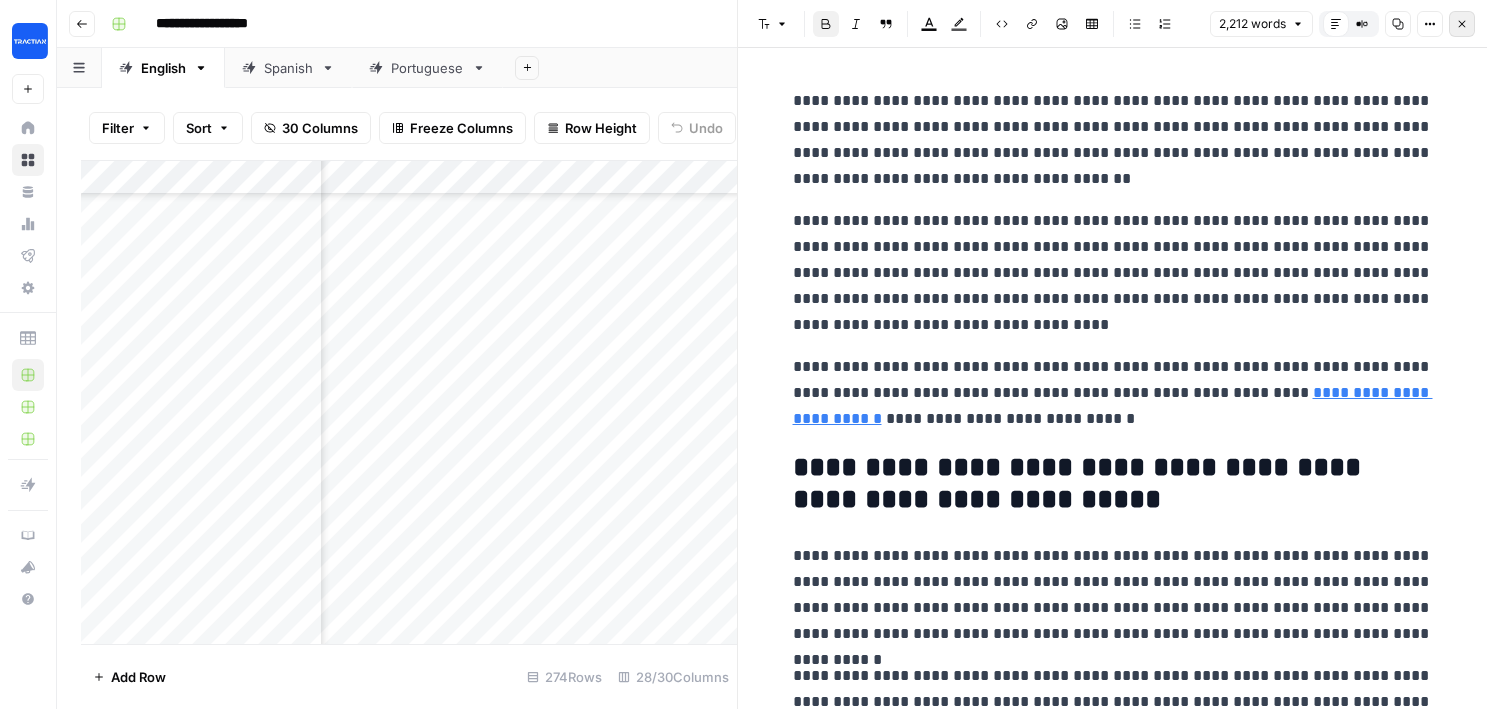 click on "Close" at bounding box center [1462, 24] 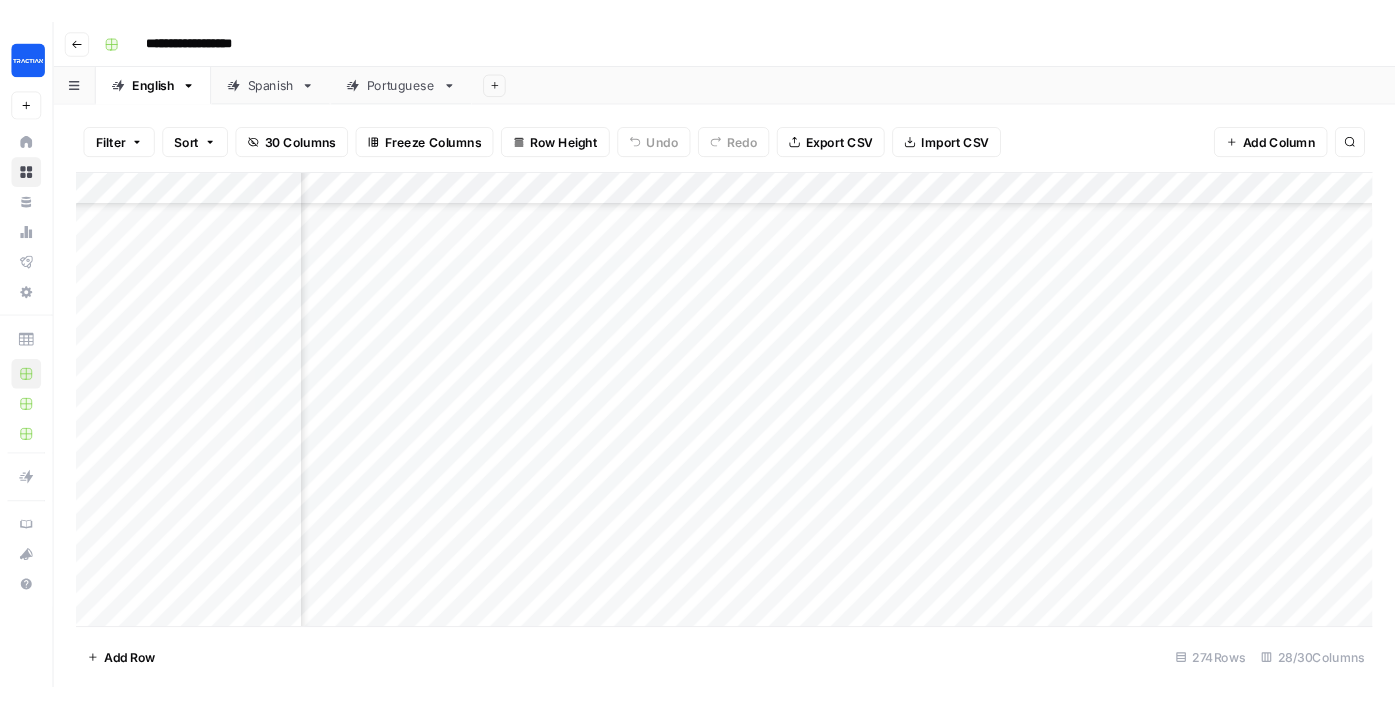 scroll, scrollTop: 0, scrollLeft: 2258, axis: horizontal 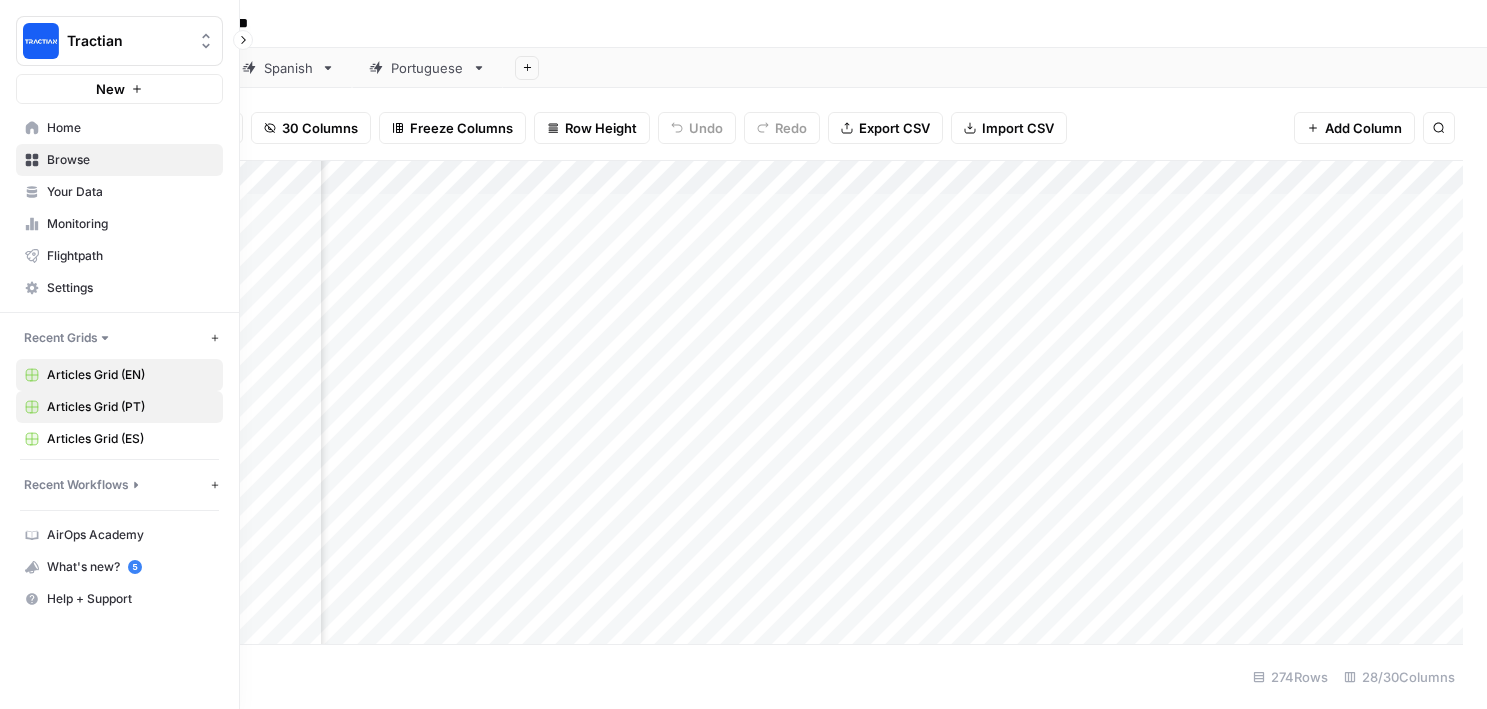 click on "Articles Grid (PT)" at bounding box center (130, 407) 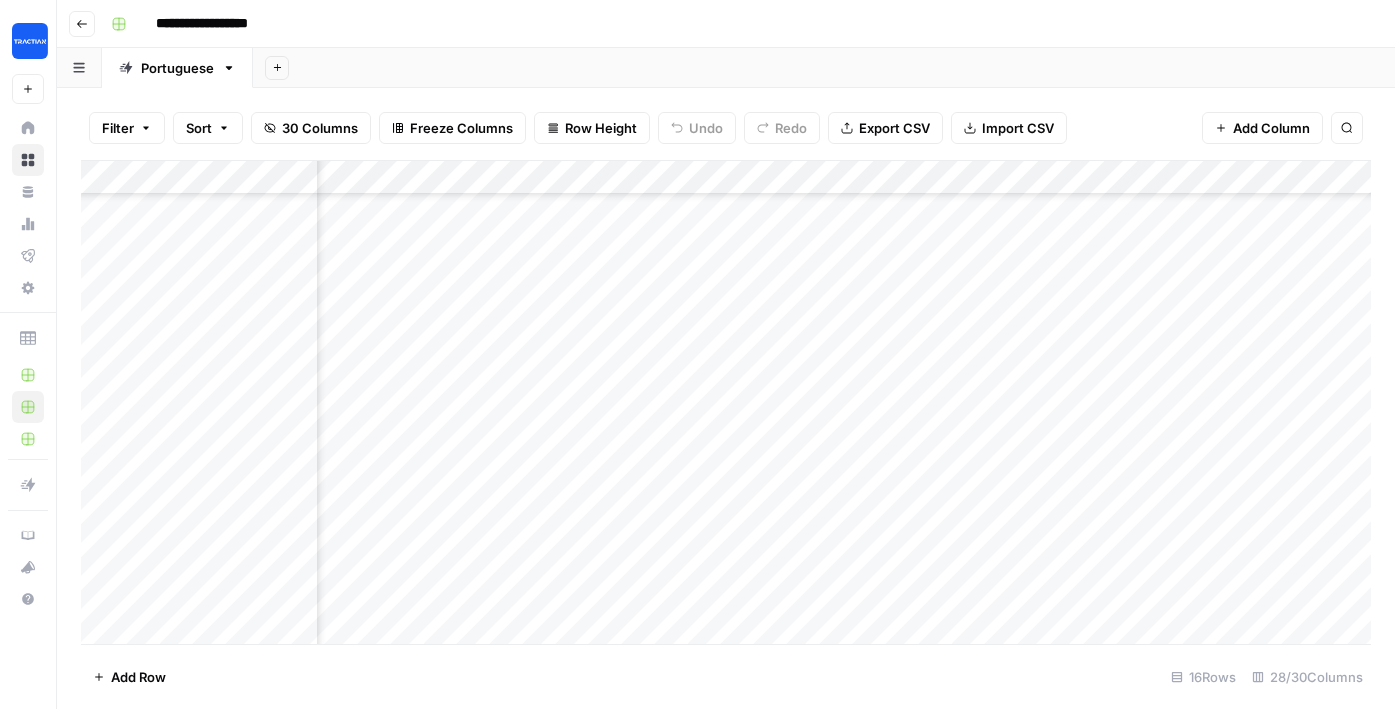 scroll, scrollTop: 0, scrollLeft: 1662, axis: horizontal 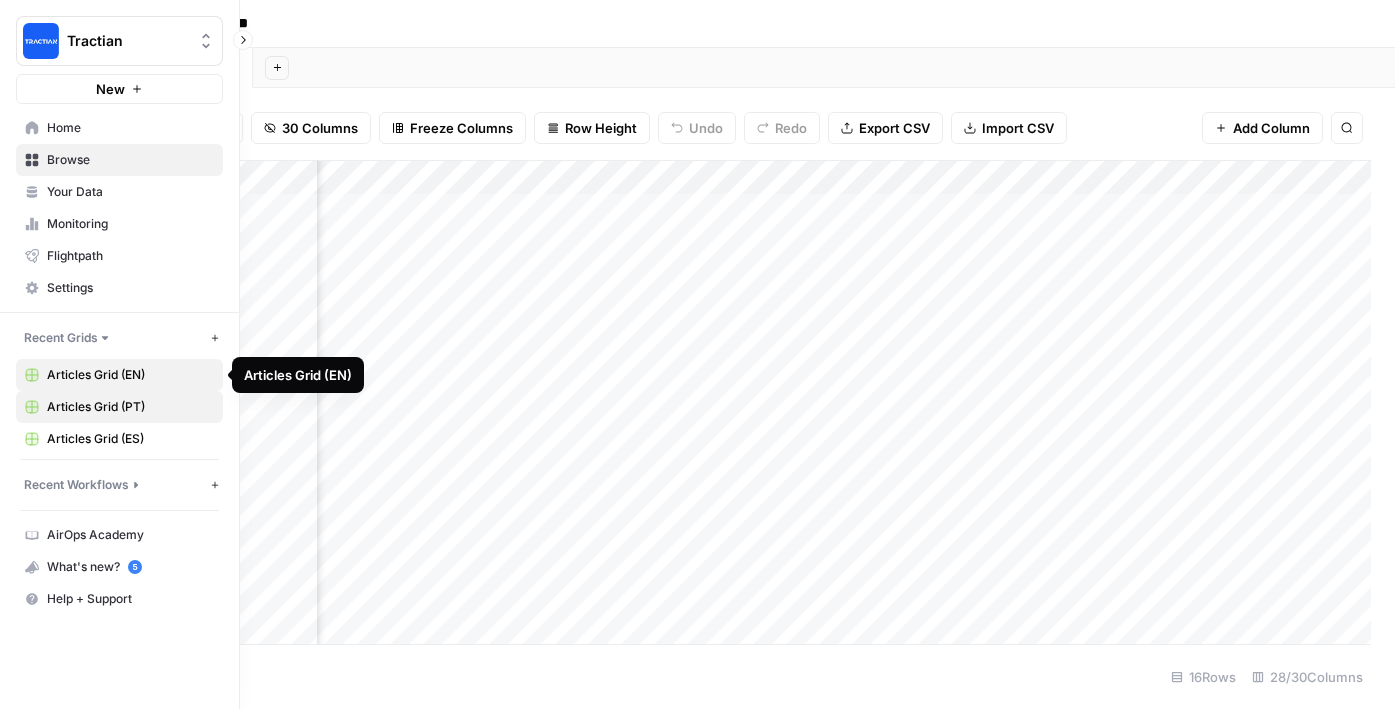 click on "Articles Grid (EN)" at bounding box center [130, 375] 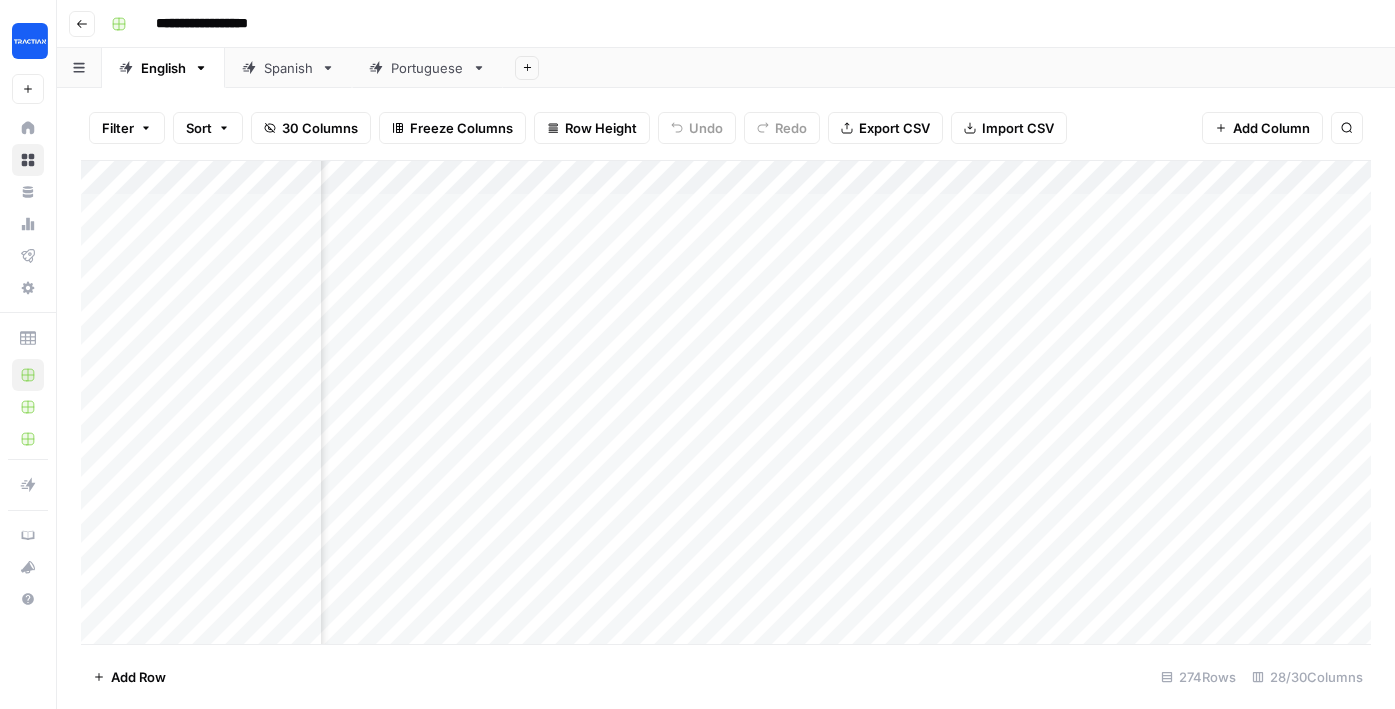 scroll, scrollTop: 0, scrollLeft: 1402, axis: horizontal 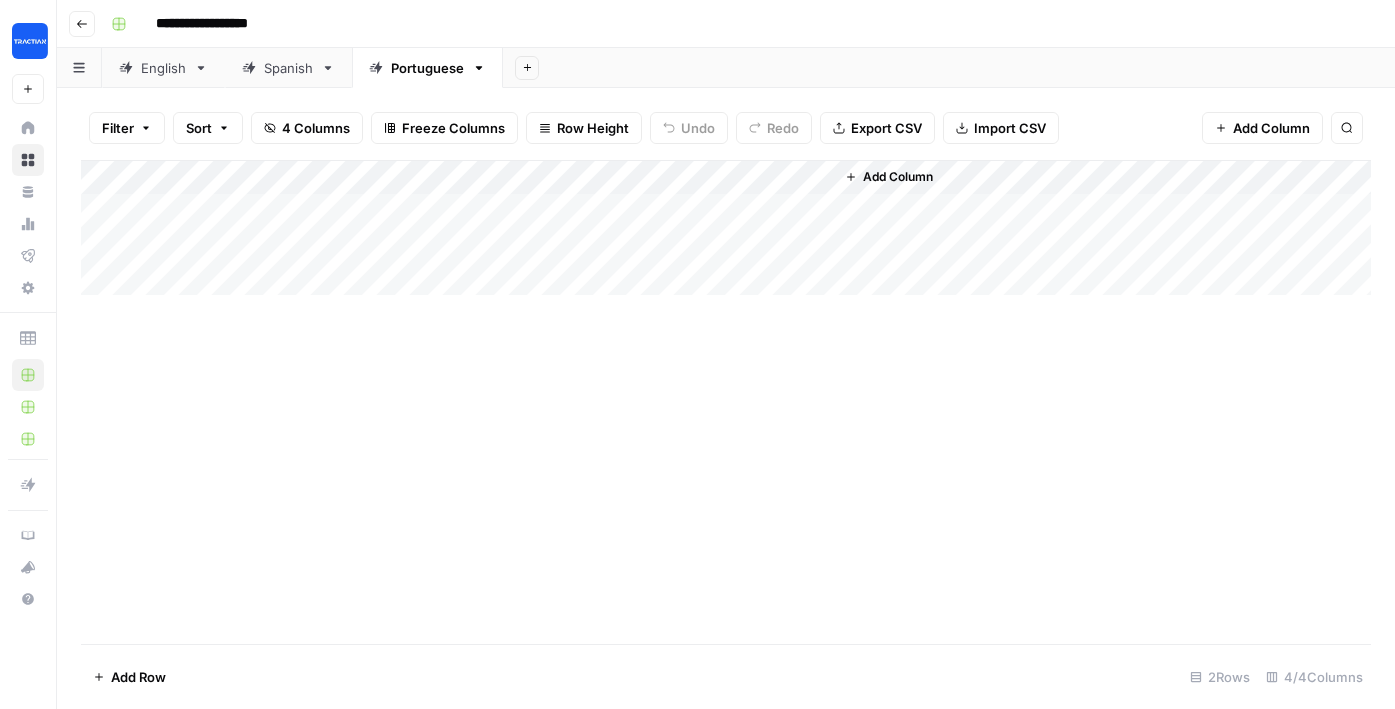 click on "English" at bounding box center [163, 68] 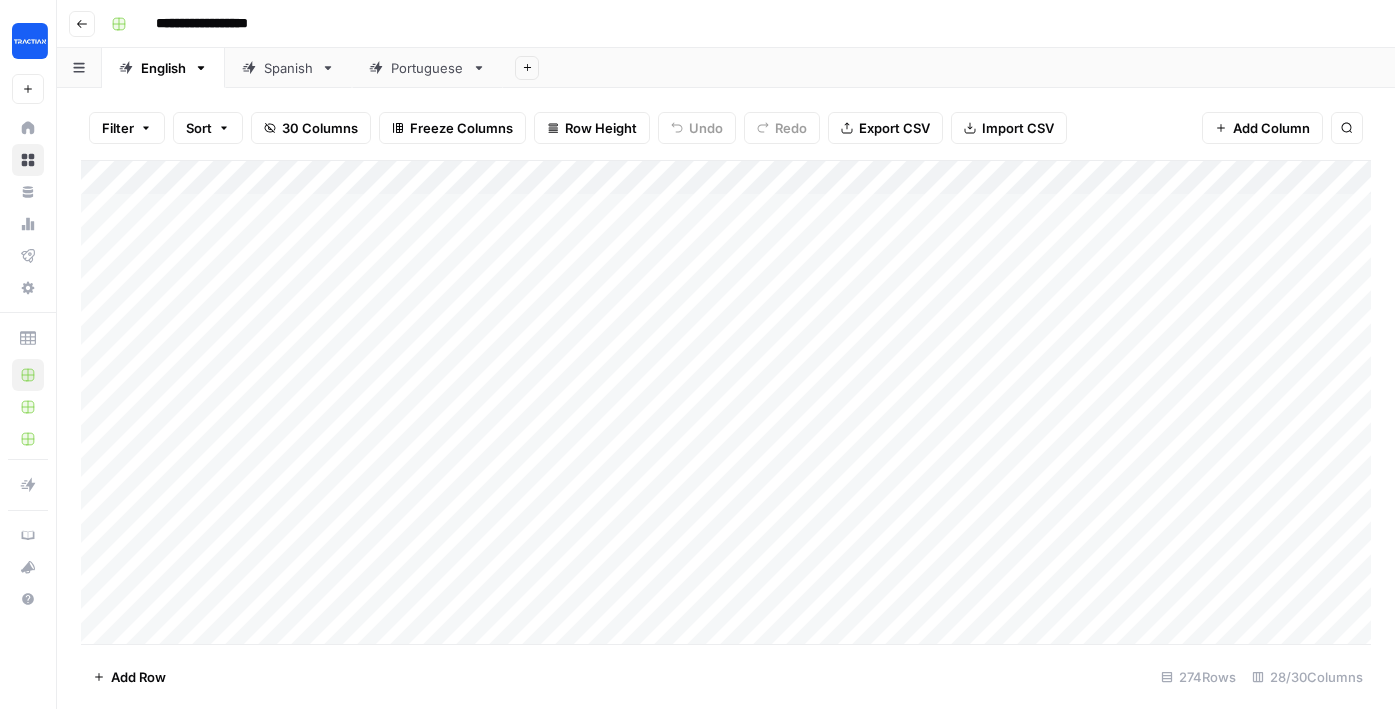 click on "Spanish" at bounding box center [288, 68] 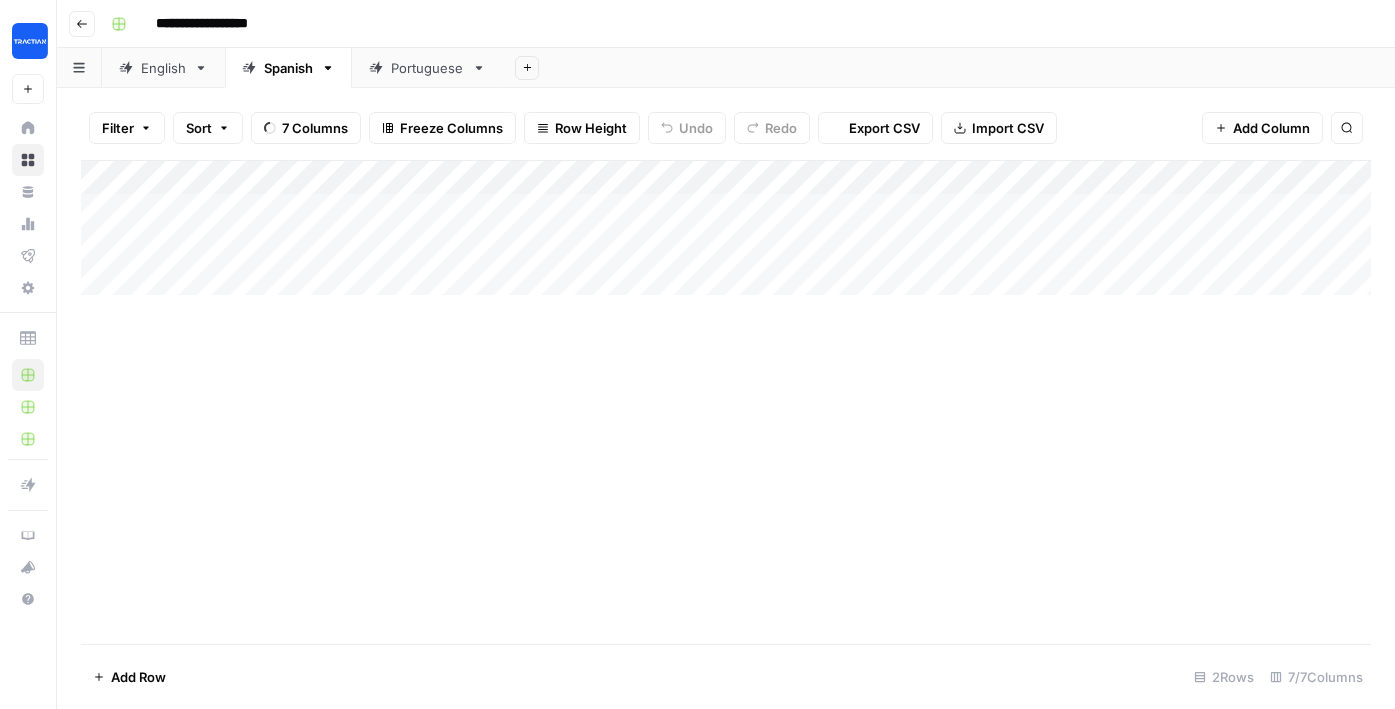 click on "Portuguese" at bounding box center (427, 68) 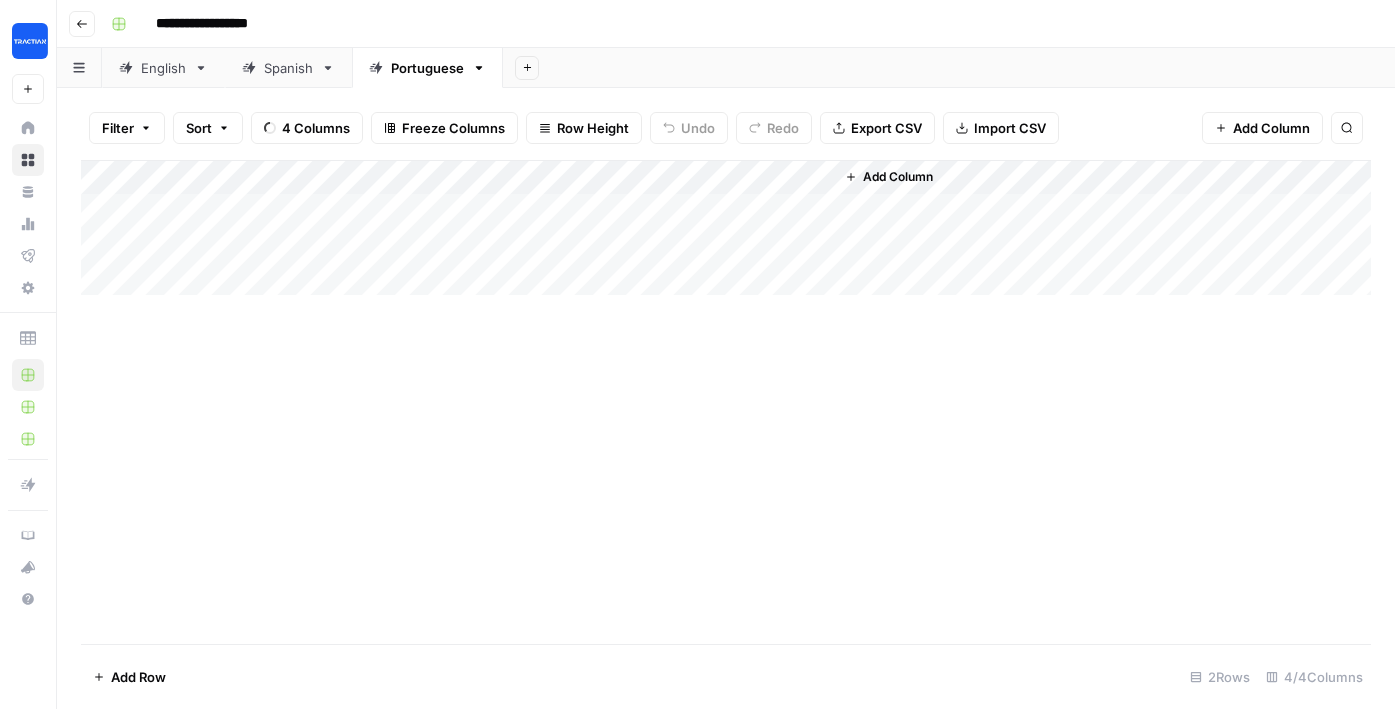 click on "English" at bounding box center [163, 68] 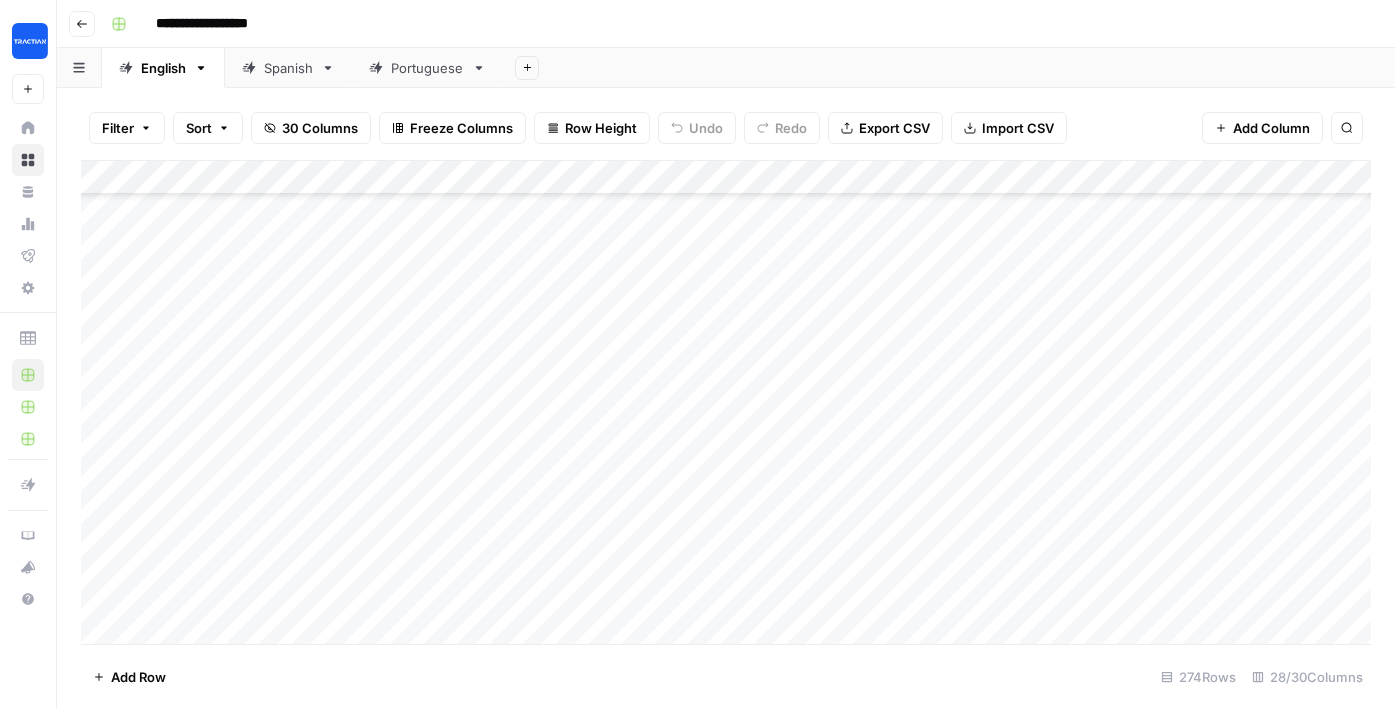 scroll, scrollTop: 0, scrollLeft: 0, axis: both 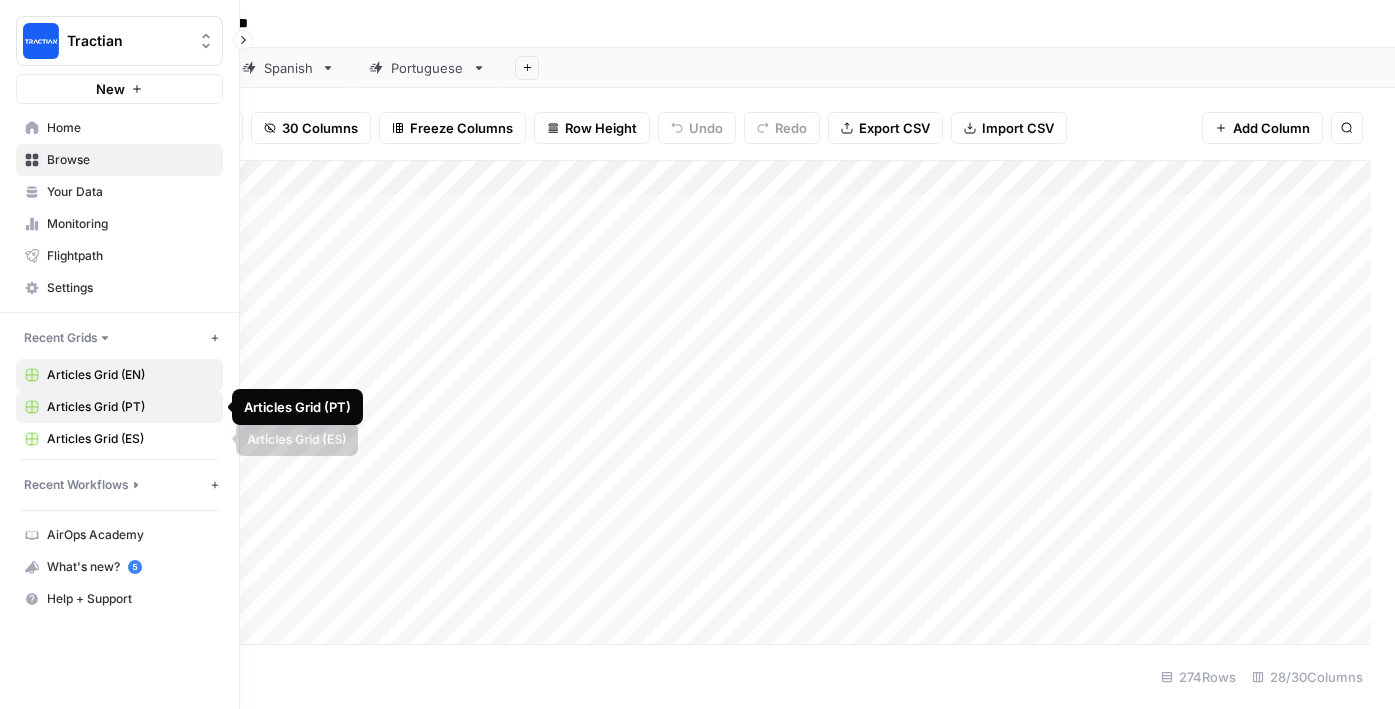 click on "Articles Grid (PT)" at bounding box center [130, 407] 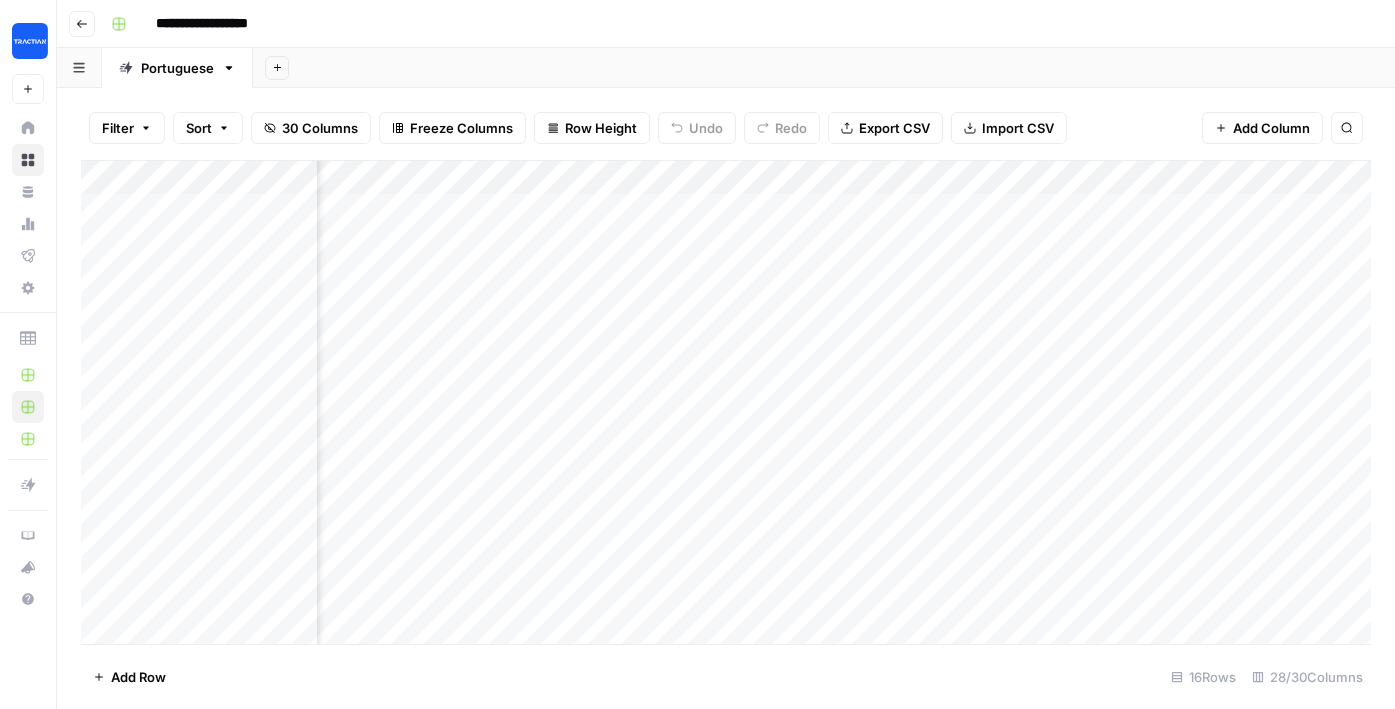 scroll, scrollTop: 0, scrollLeft: 1653, axis: horizontal 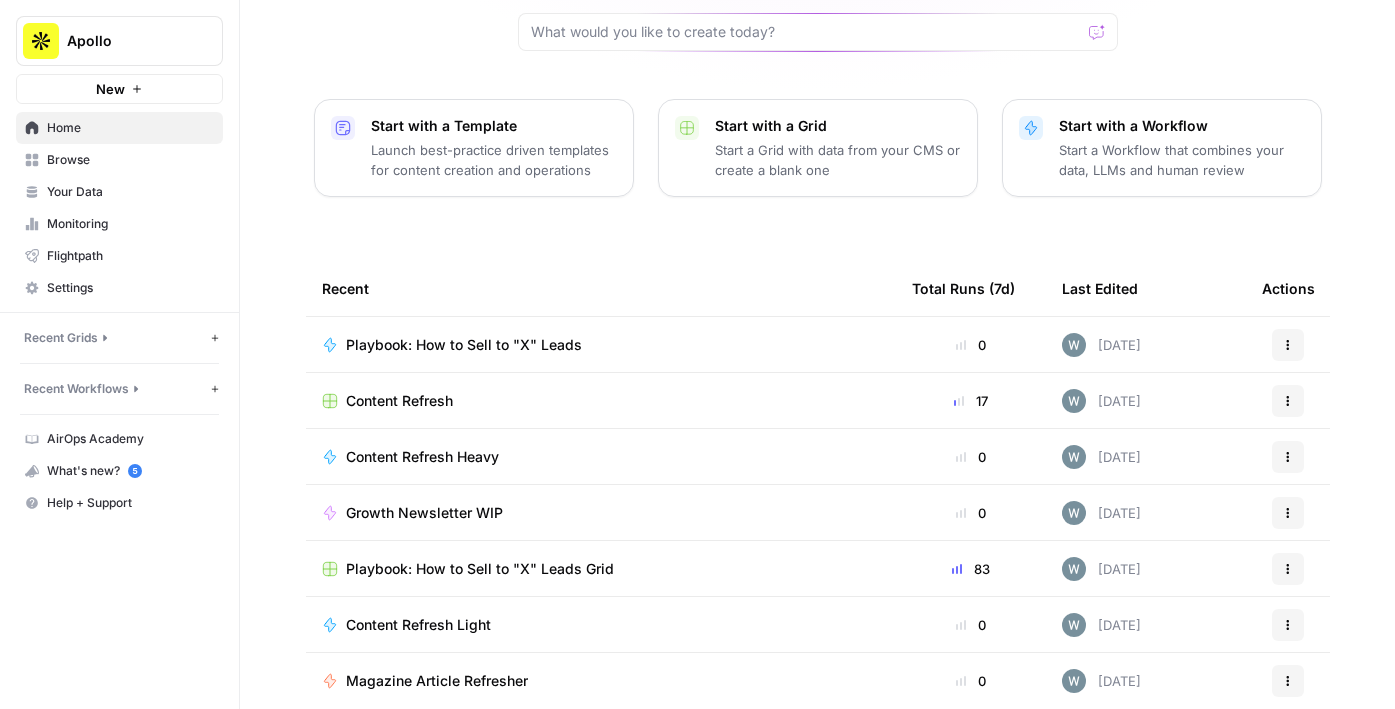 click on "Playbook: How to Sell to "X" Leads" at bounding box center (464, 345) 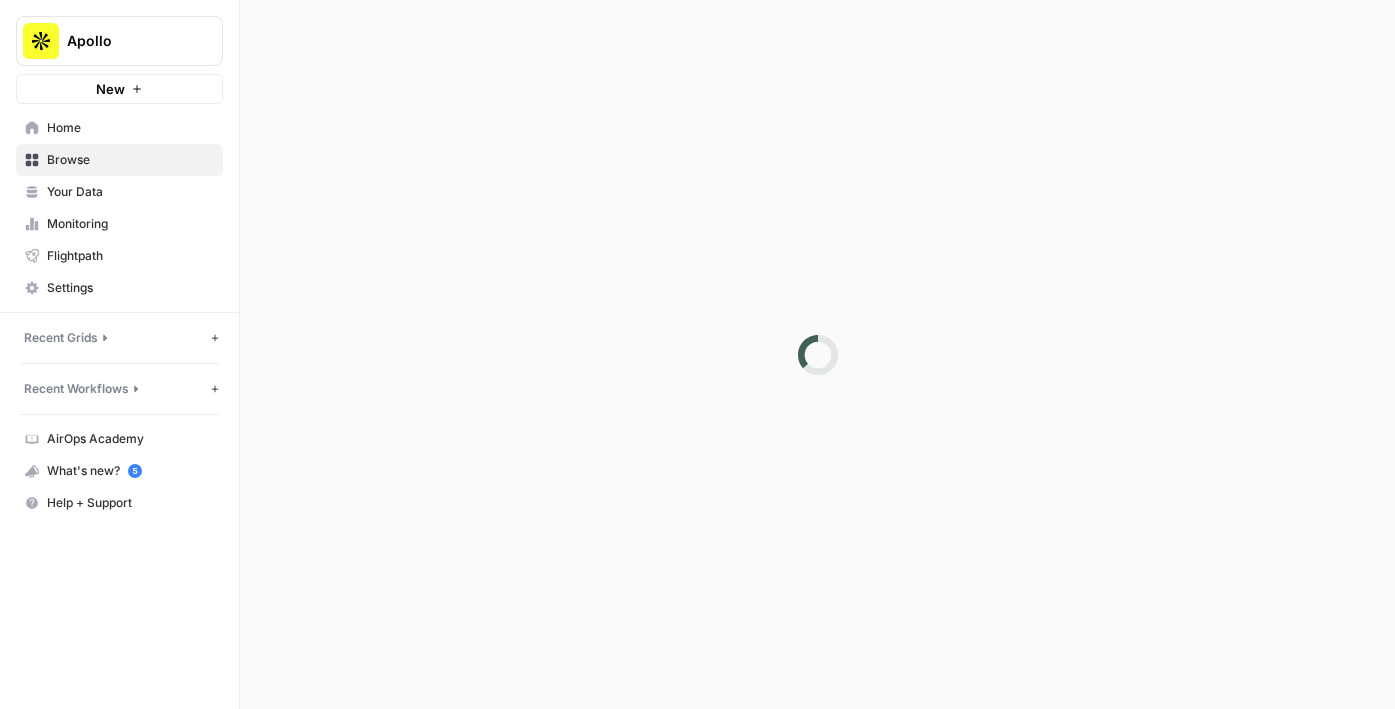 scroll, scrollTop: 0, scrollLeft: 0, axis: both 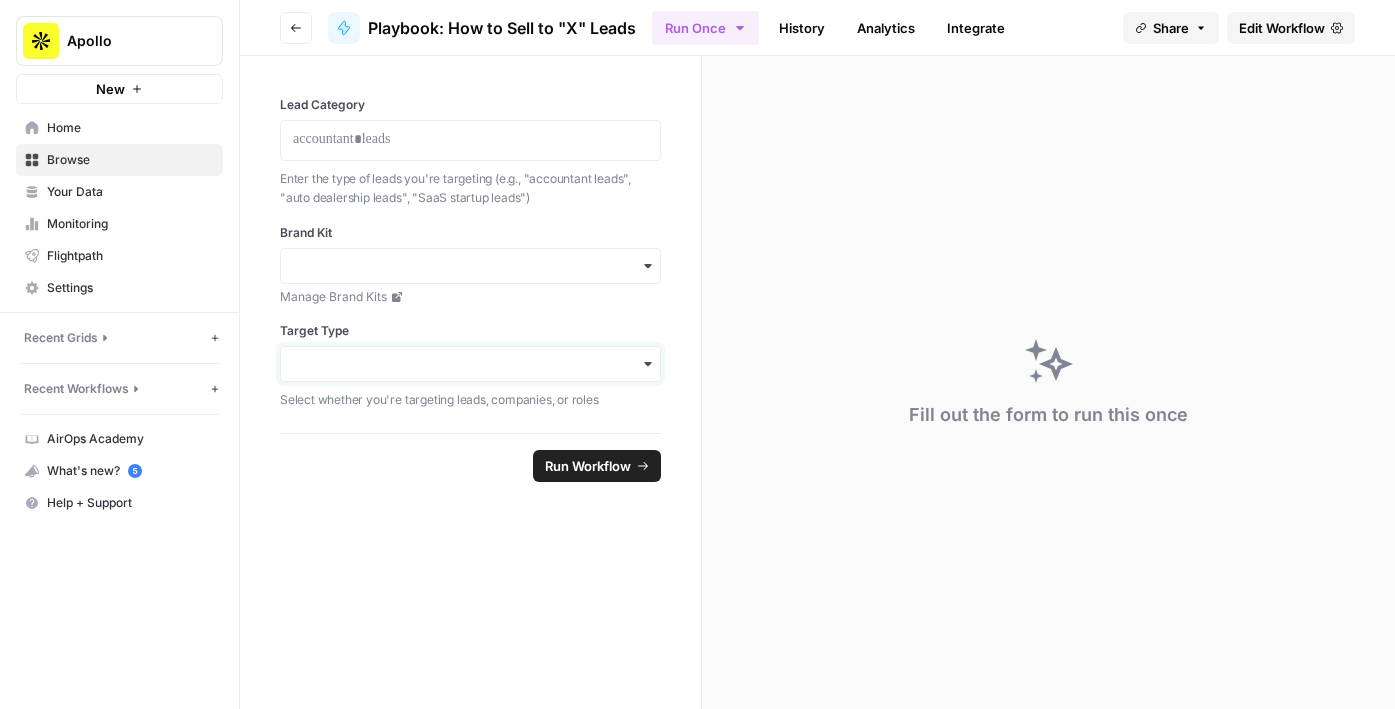click on "Target Type" at bounding box center (470, 364) 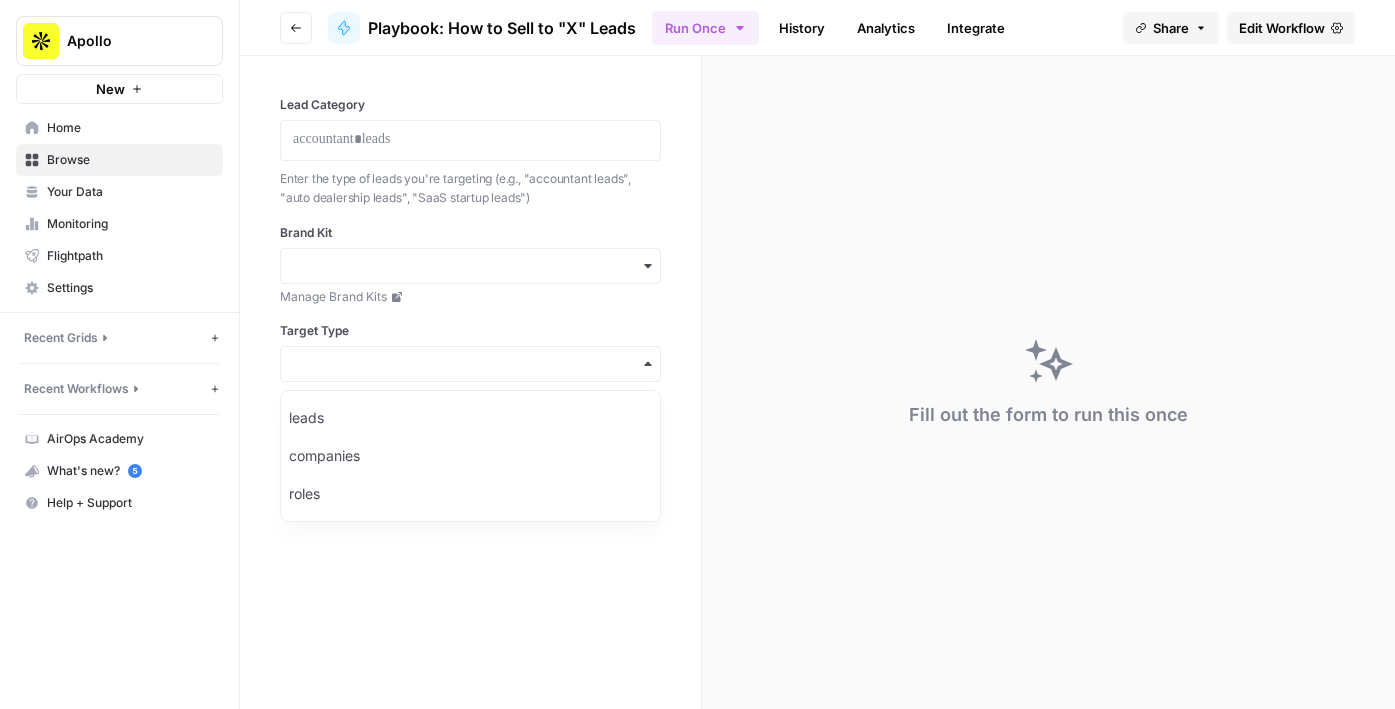 click on "Lead Category Enter the type of leads you're targeting (e.g., "accountant leads", "auto dealership leads", "SaaS startup leads") Brand Kit Manage Brand Kits Target Type Select whether you're targeting leads, companies, or roles" at bounding box center [470, 244] 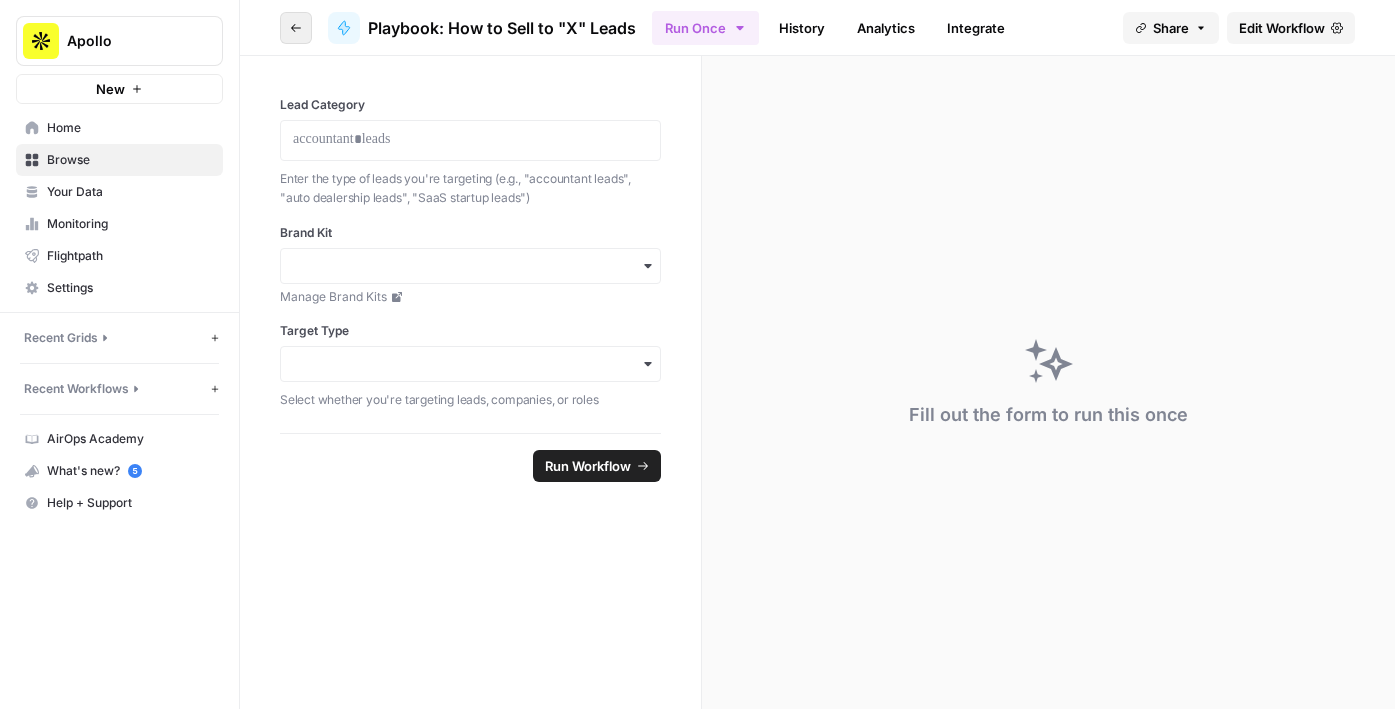 click on "Go back" at bounding box center (296, 28) 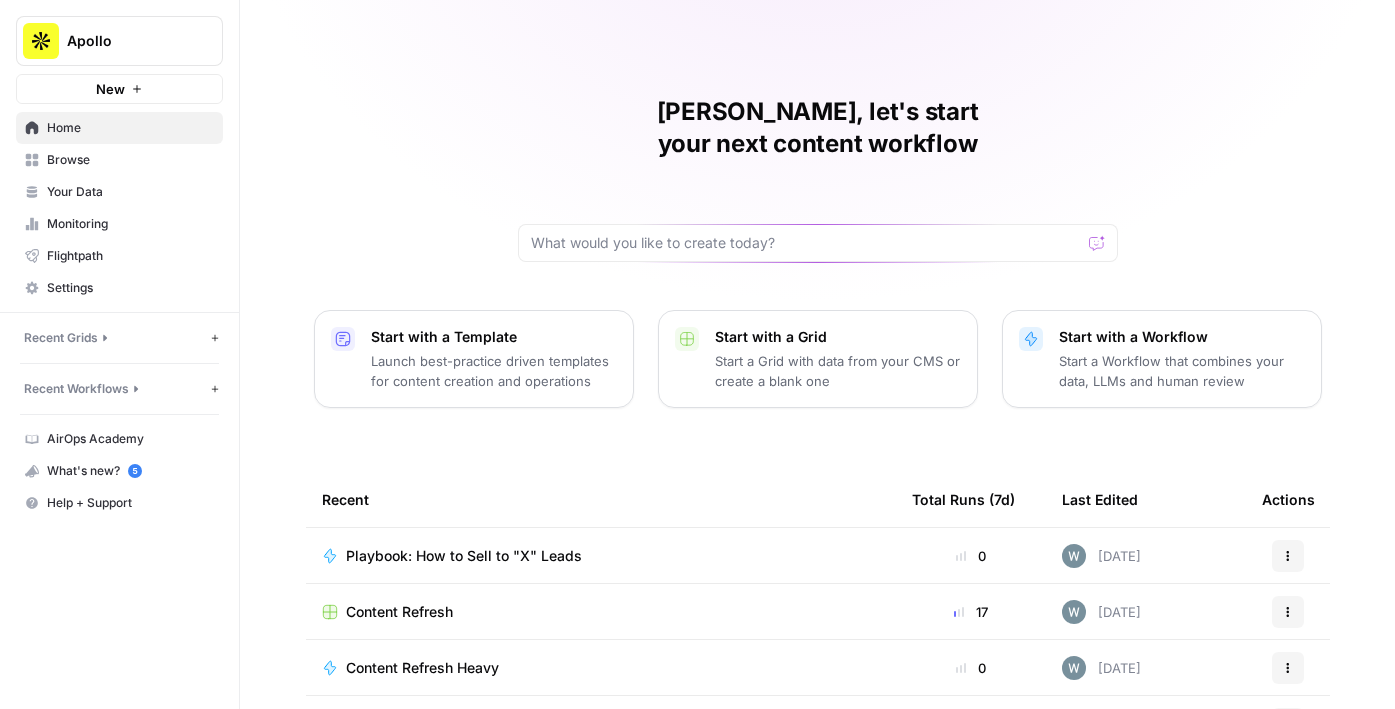 scroll, scrollTop: 211, scrollLeft: 0, axis: vertical 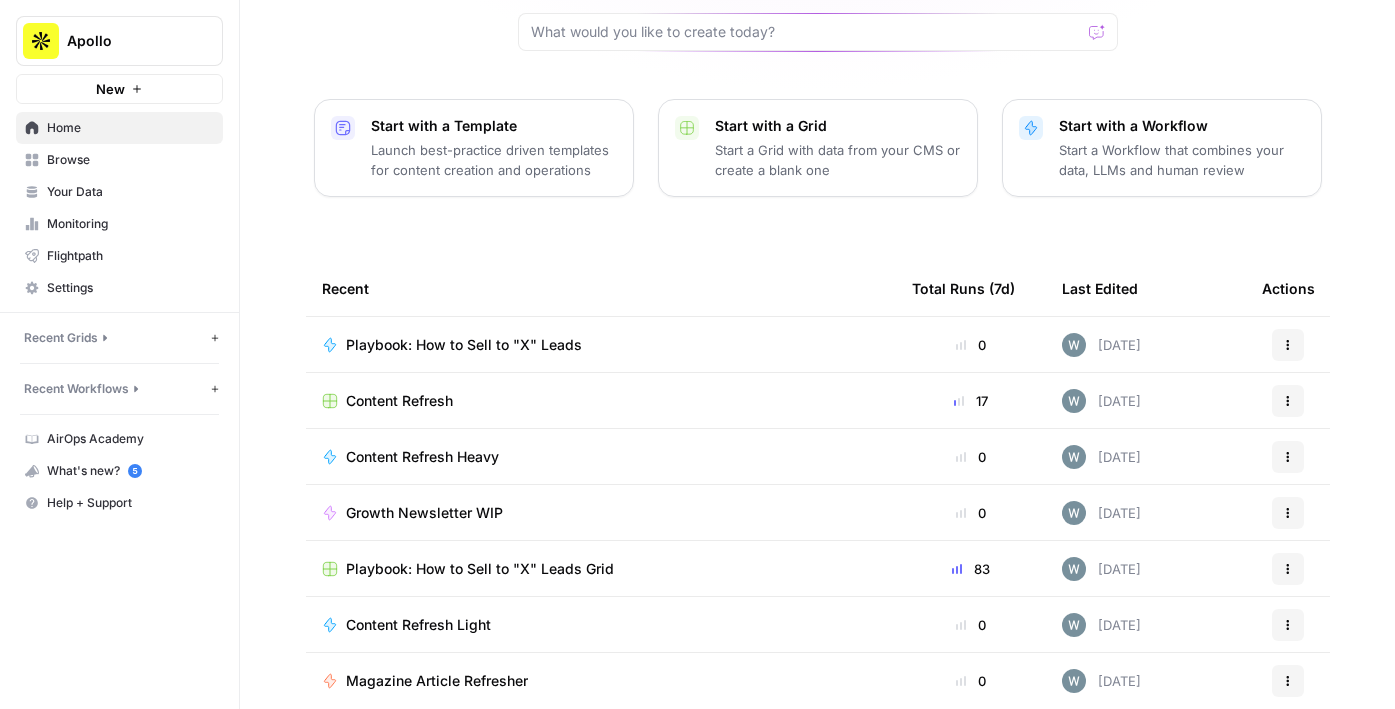 click on "Playbook: How to Sell to "X" Leads Grid" at bounding box center (480, 569) 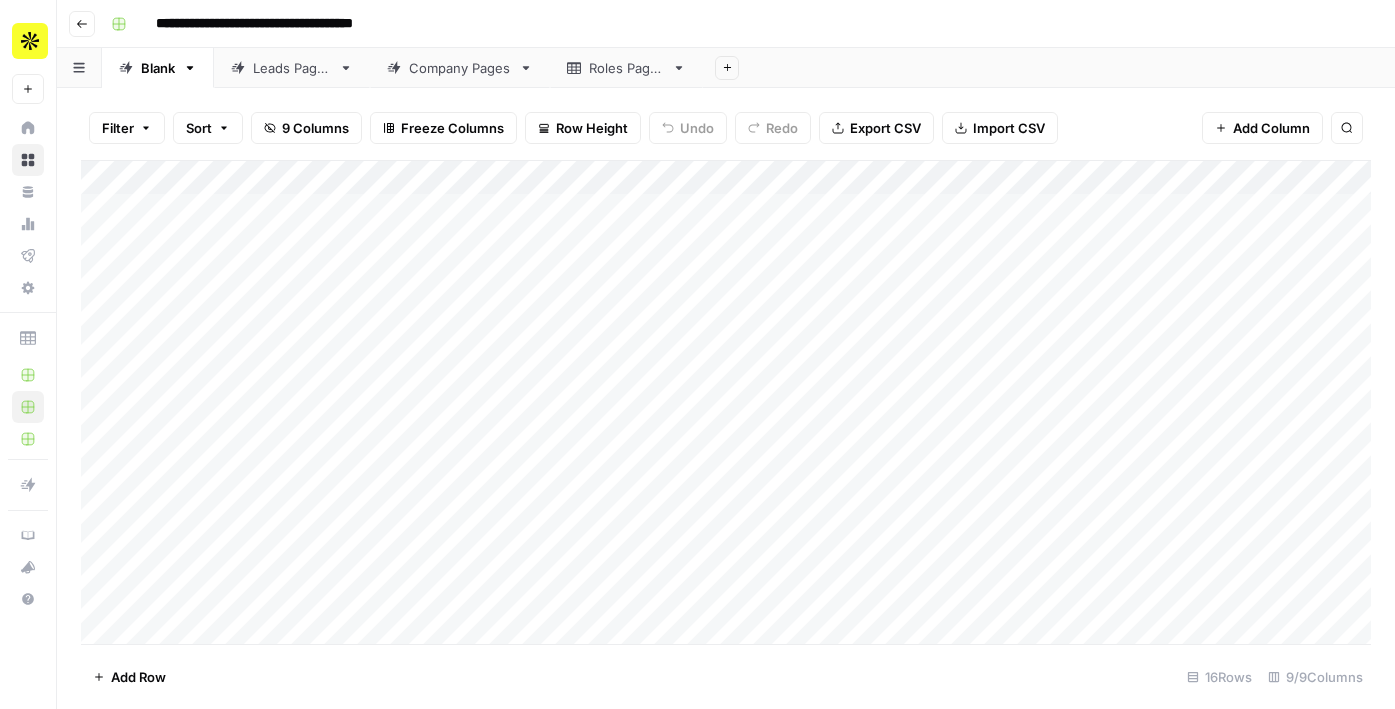 scroll, scrollTop: 0, scrollLeft: 0, axis: both 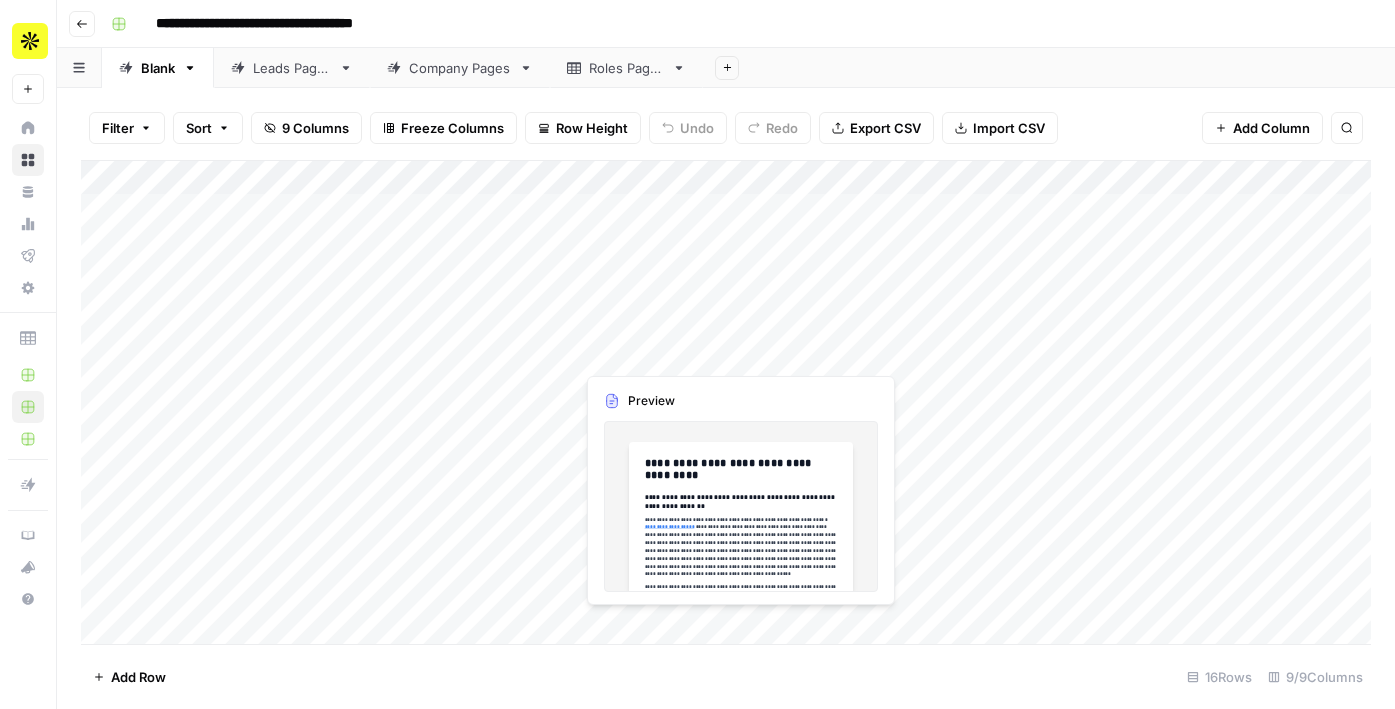 click on "Add Column" at bounding box center [726, 402] 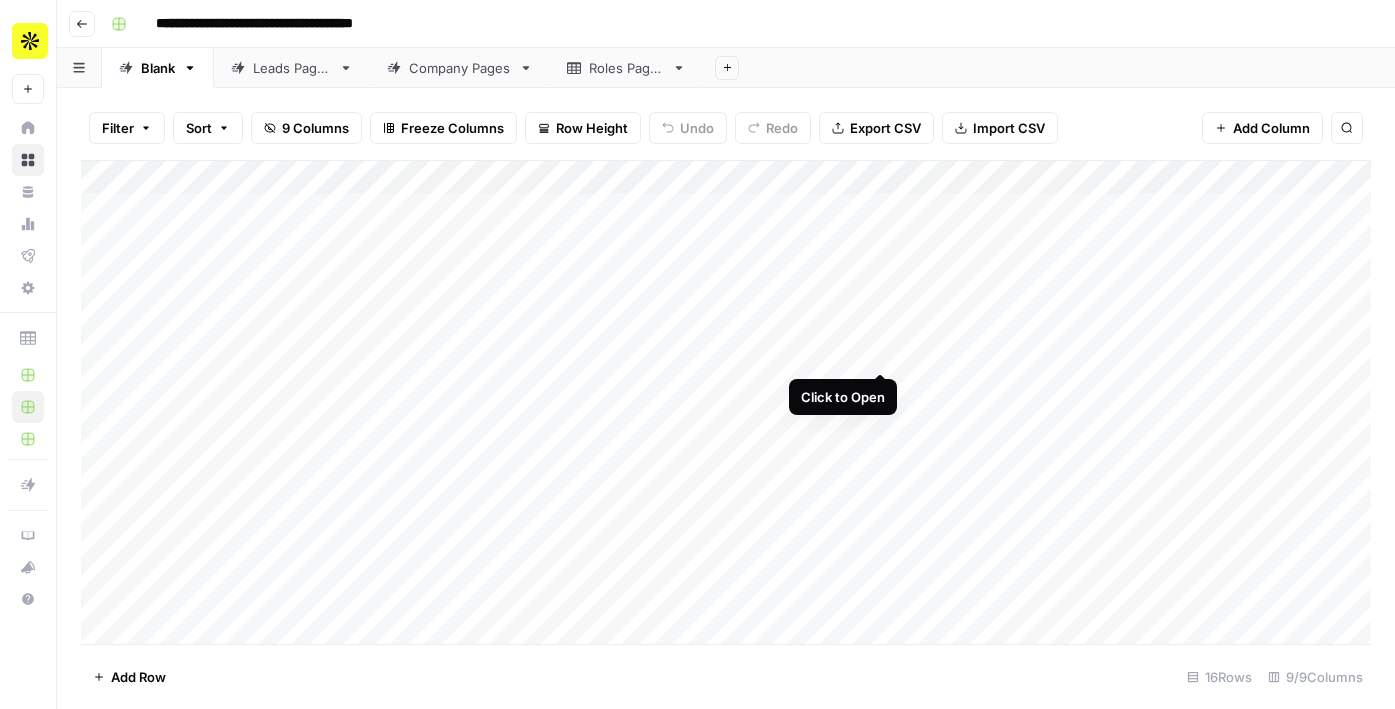 click on "Add Column" at bounding box center [726, 402] 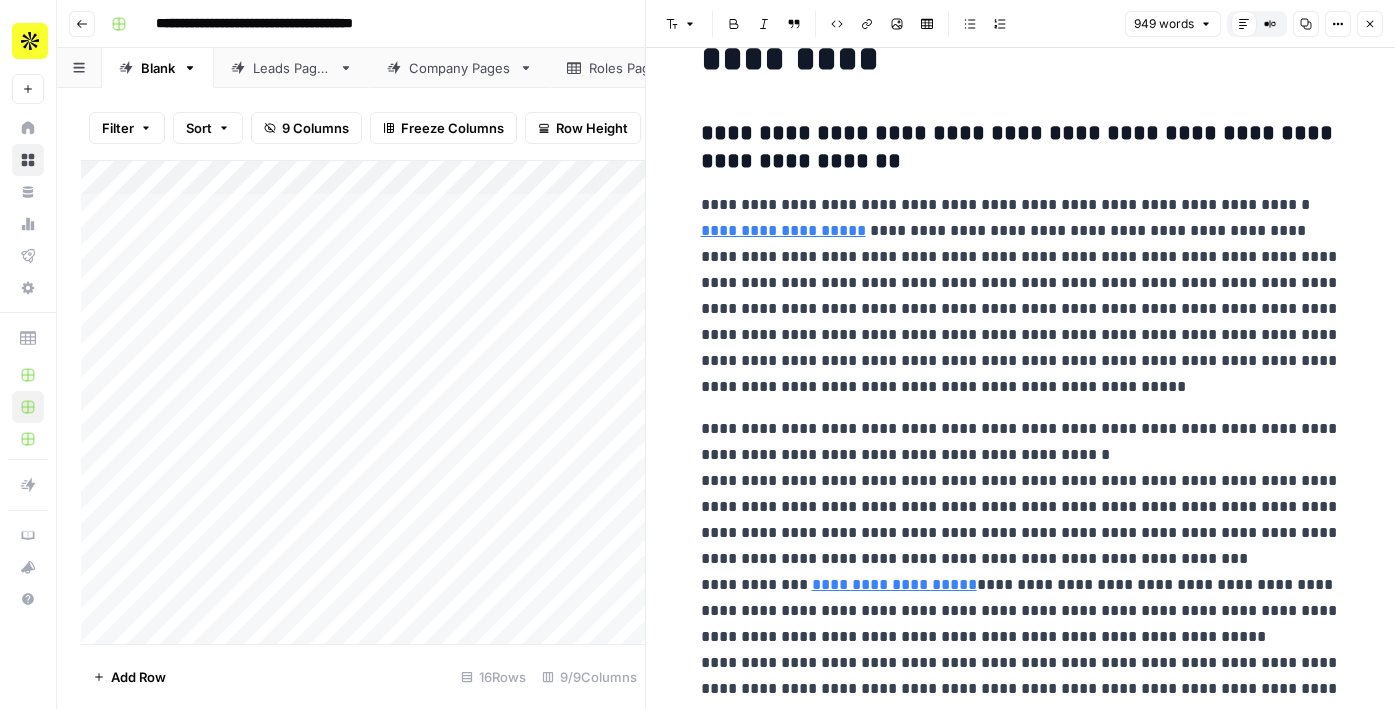 scroll, scrollTop: 0, scrollLeft: 0, axis: both 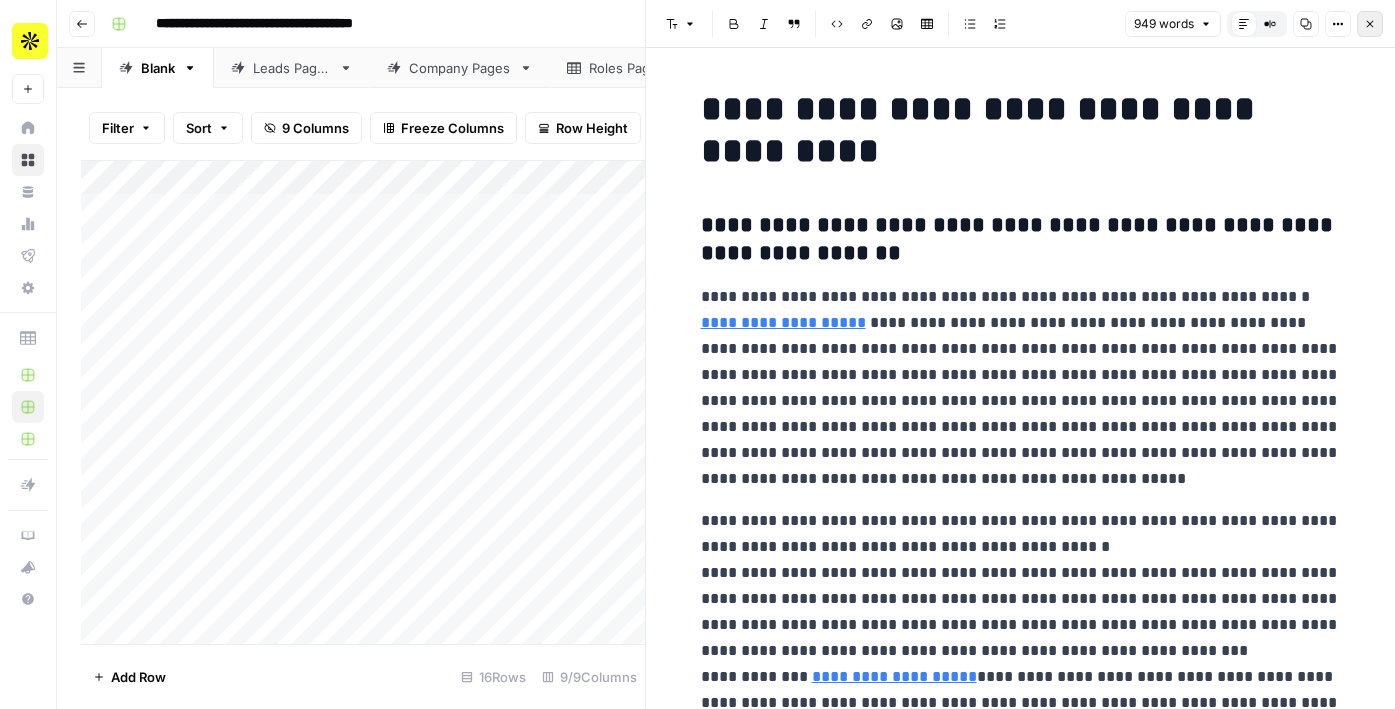 click on "Close" at bounding box center [1370, 24] 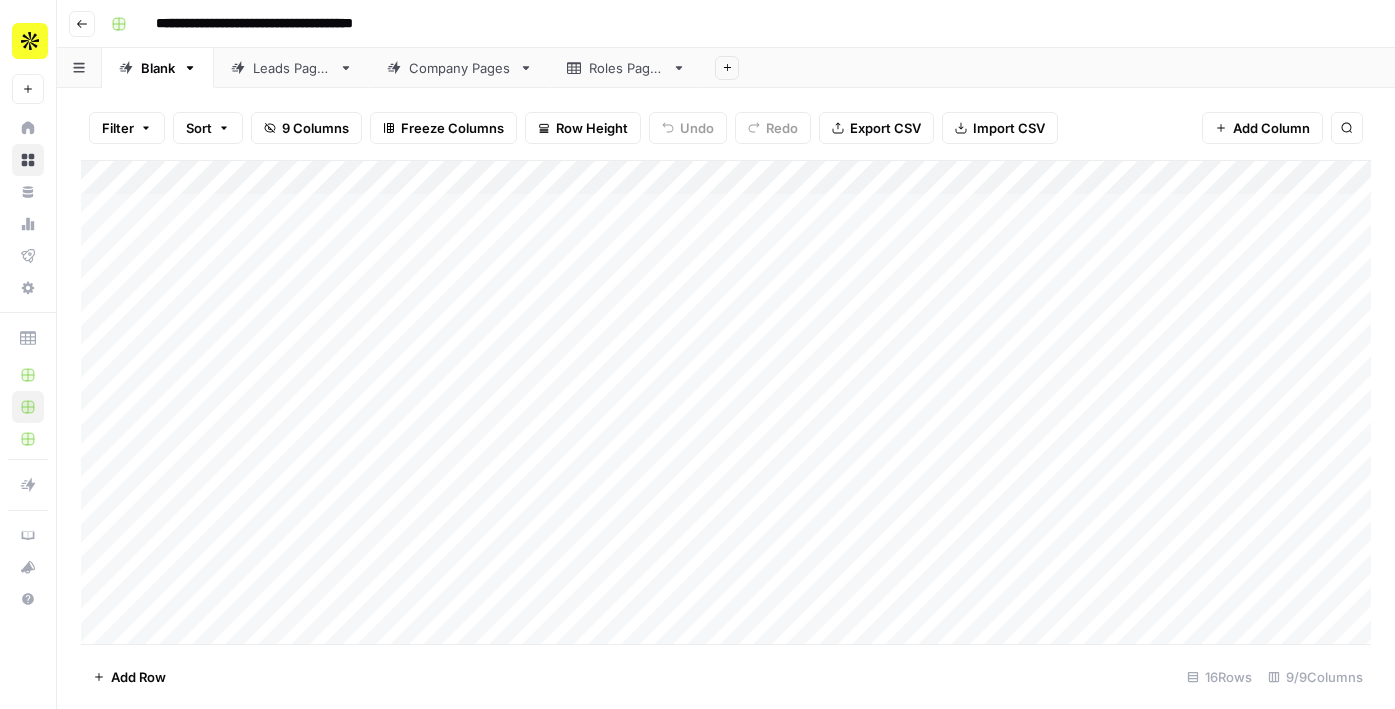click on "Leads Pages" at bounding box center (292, 68) 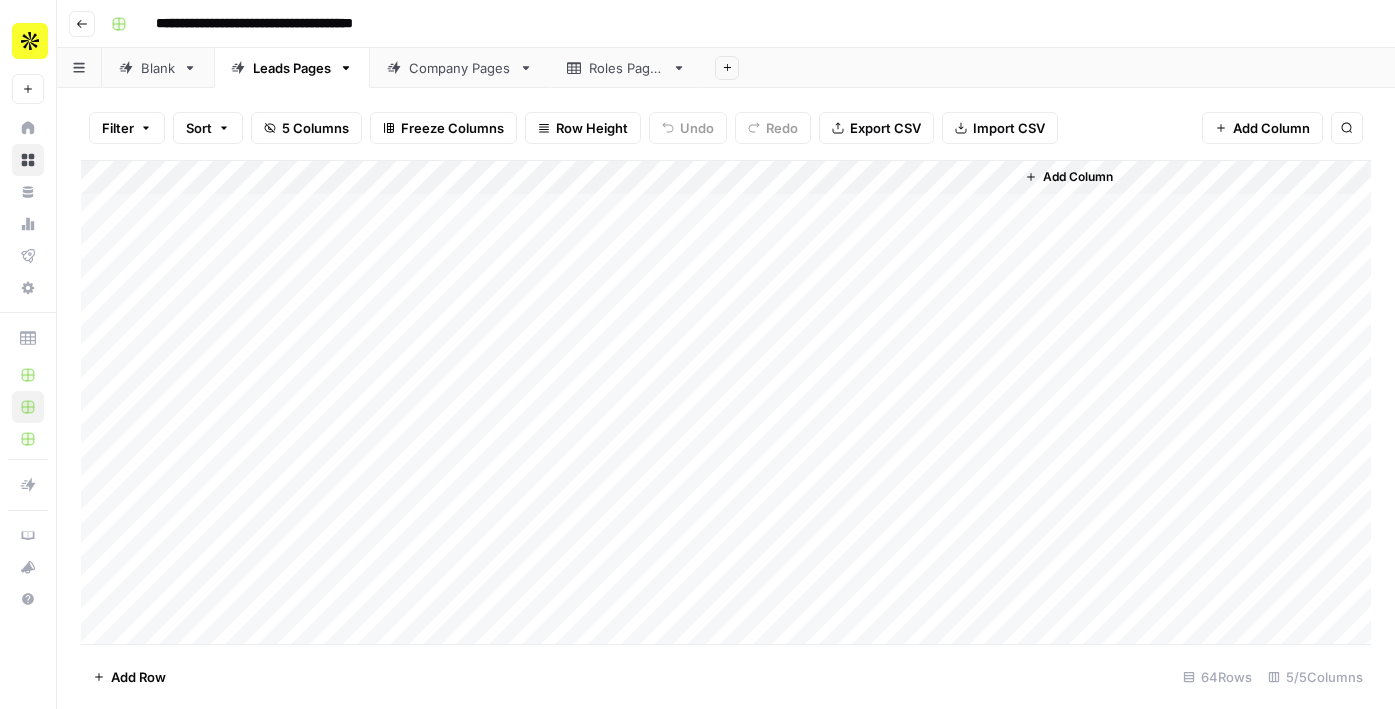 click on "Add Column" at bounding box center (726, 402) 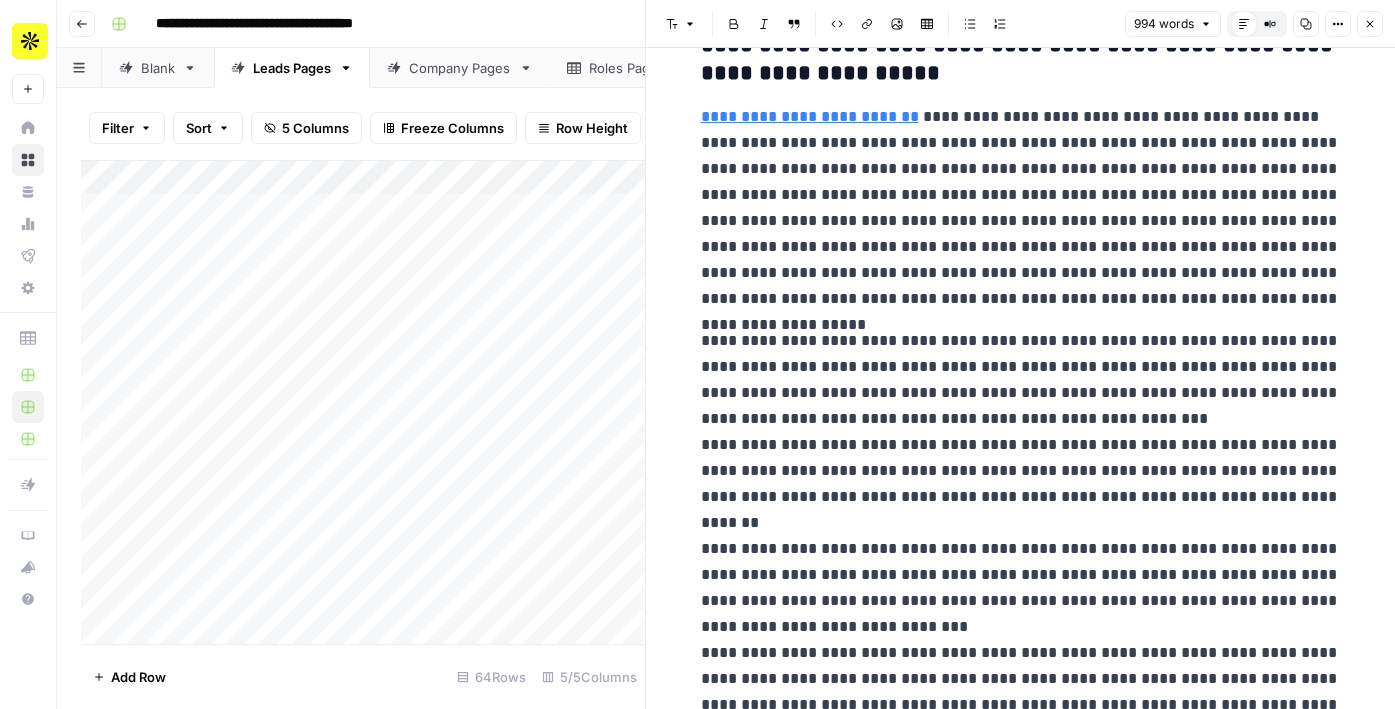 scroll, scrollTop: 2152, scrollLeft: 0, axis: vertical 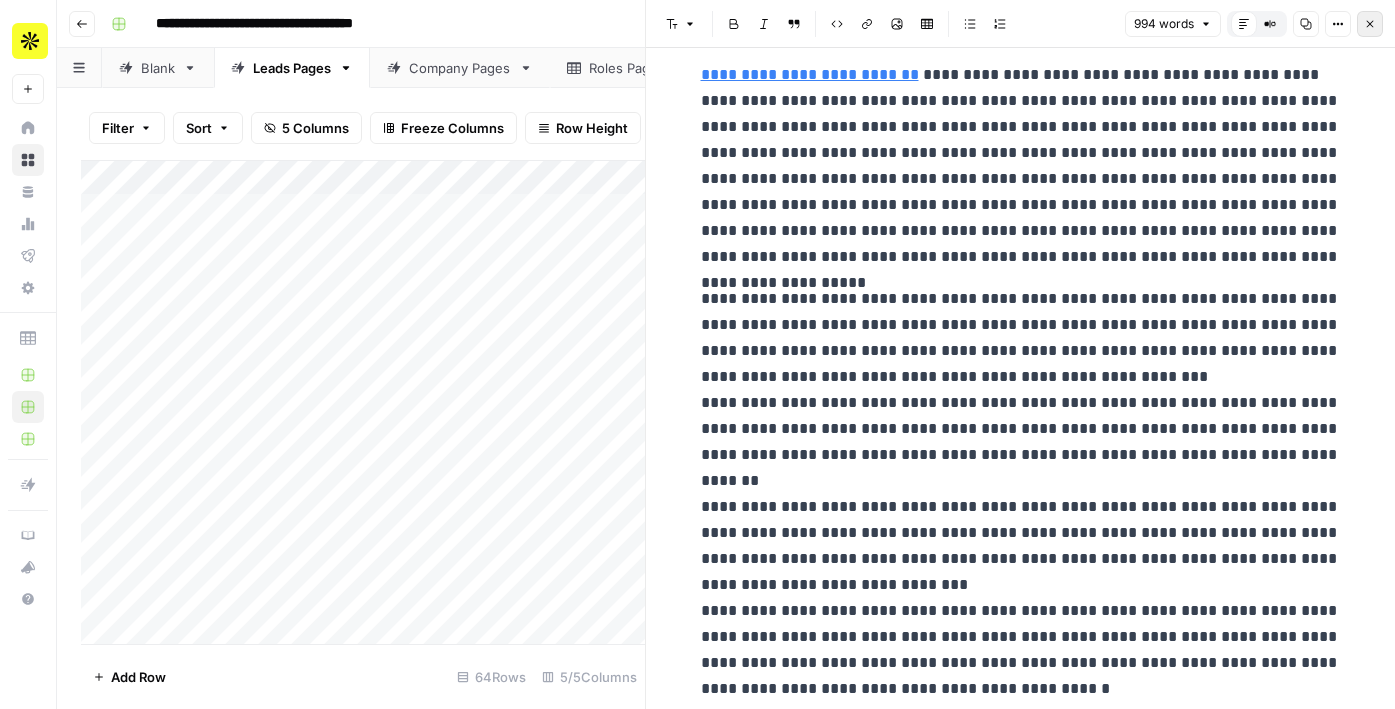 click on "Close" at bounding box center (1370, 24) 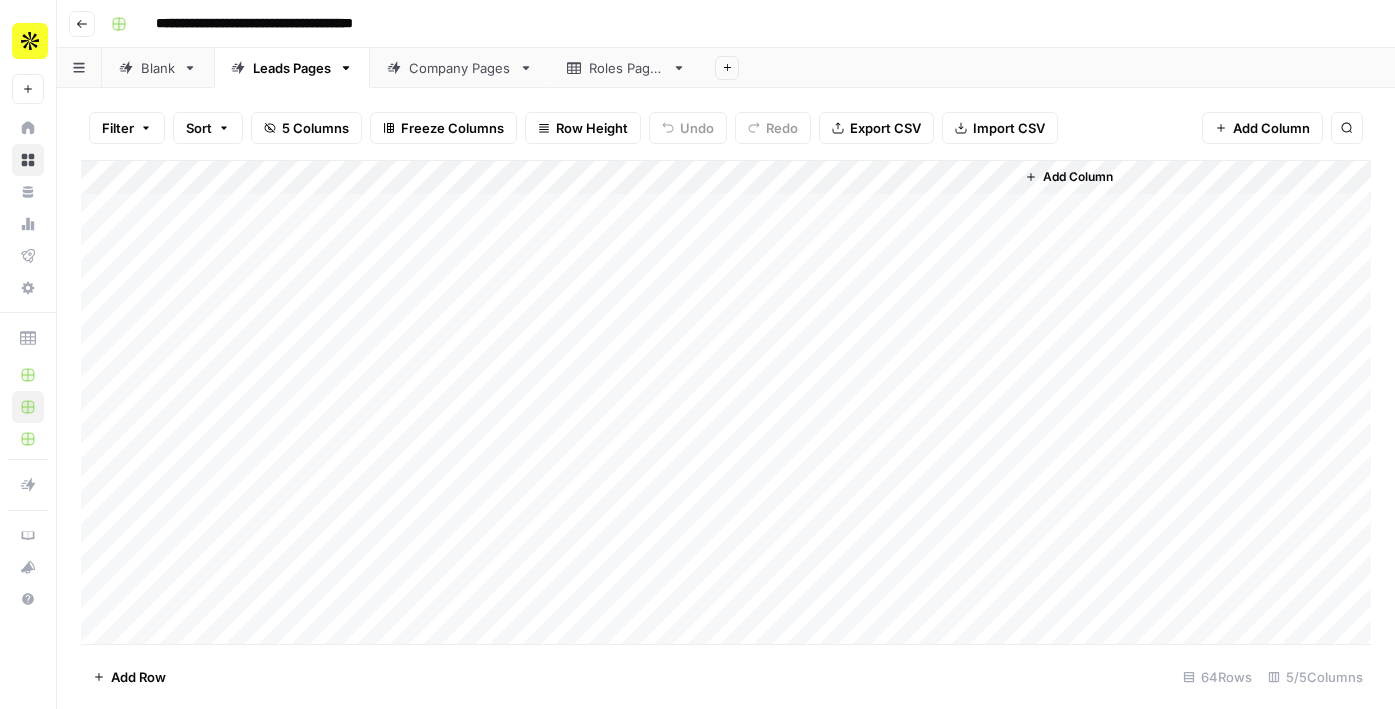 click on "Add Column" at bounding box center [726, 402] 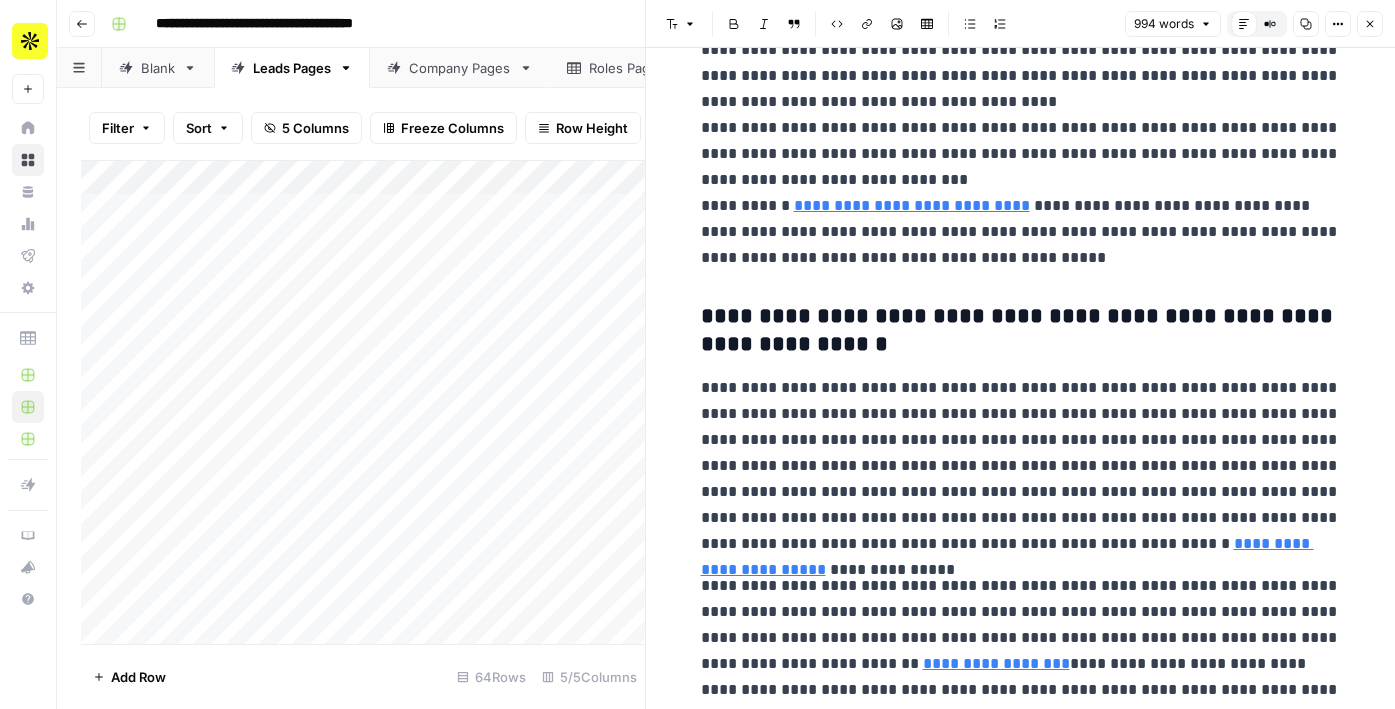 scroll, scrollTop: 0, scrollLeft: 0, axis: both 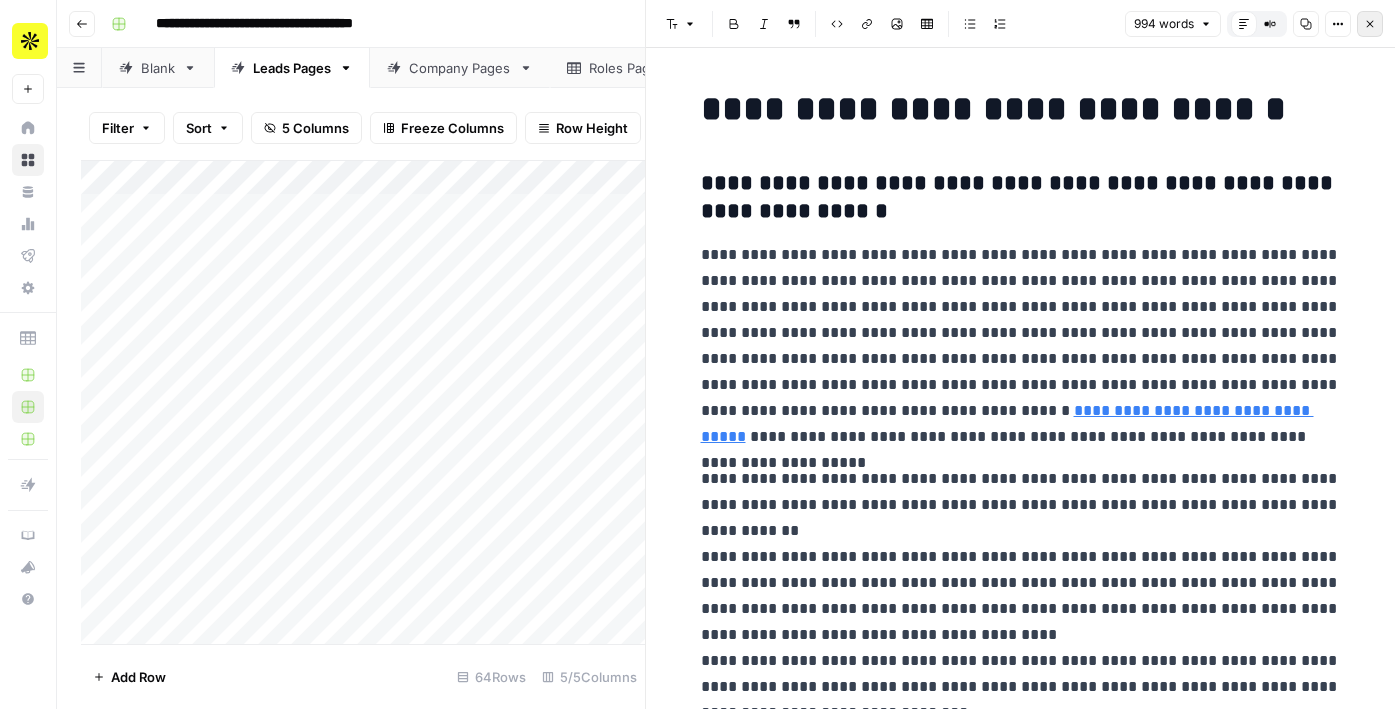 click on "Close" at bounding box center (1370, 24) 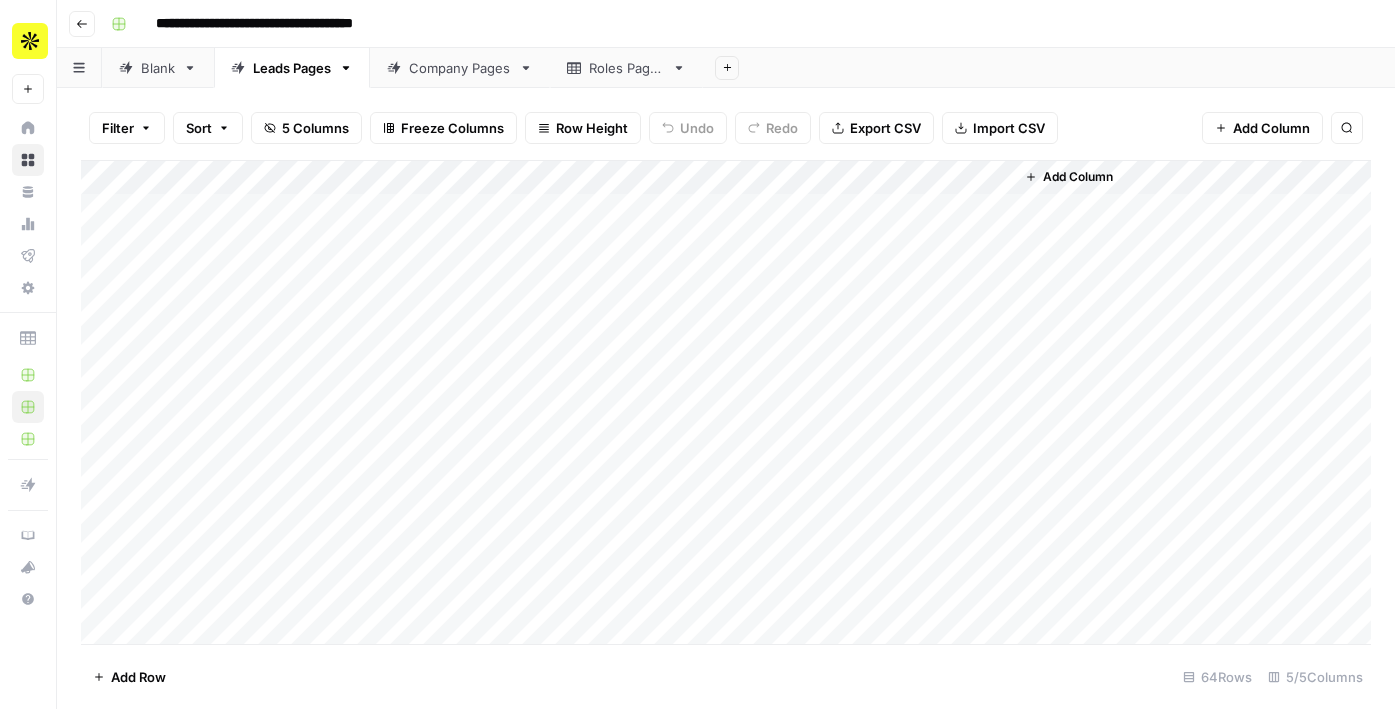 click on "Blank" at bounding box center [158, 68] 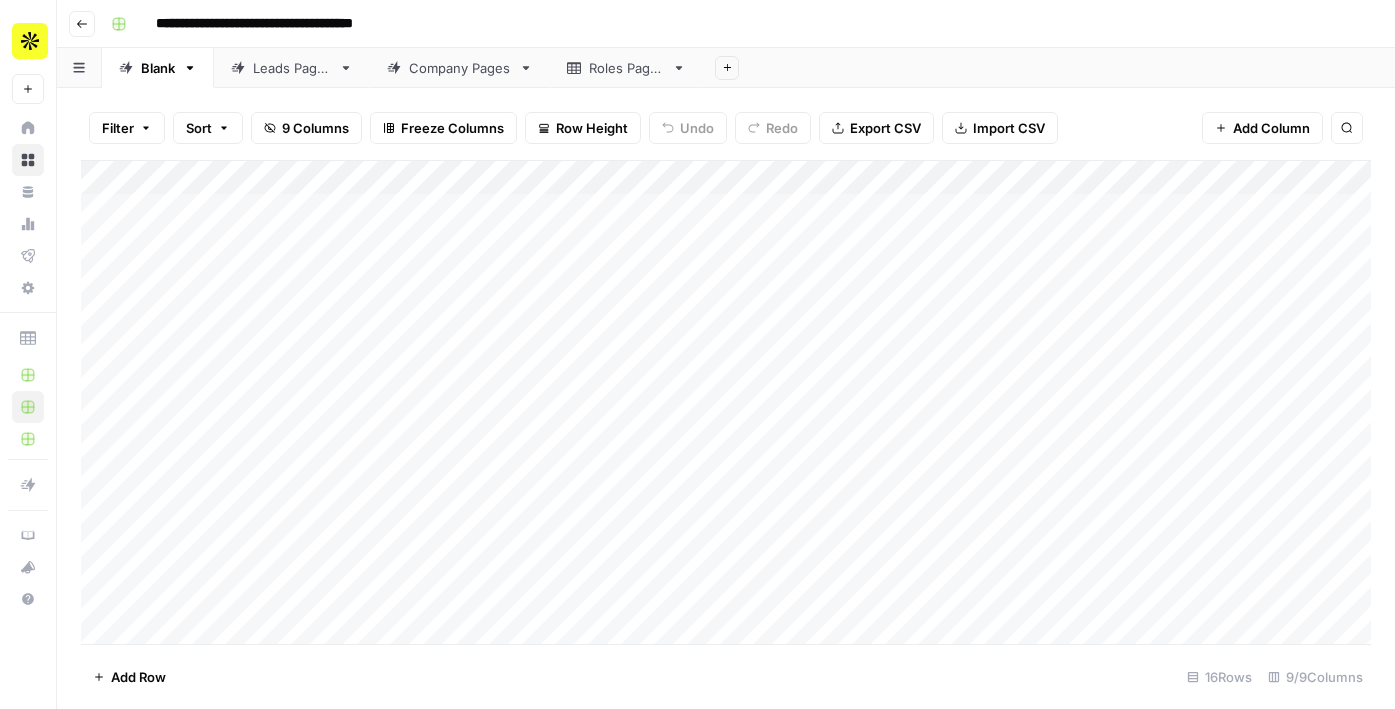 click on "Leads Pages" at bounding box center [292, 68] 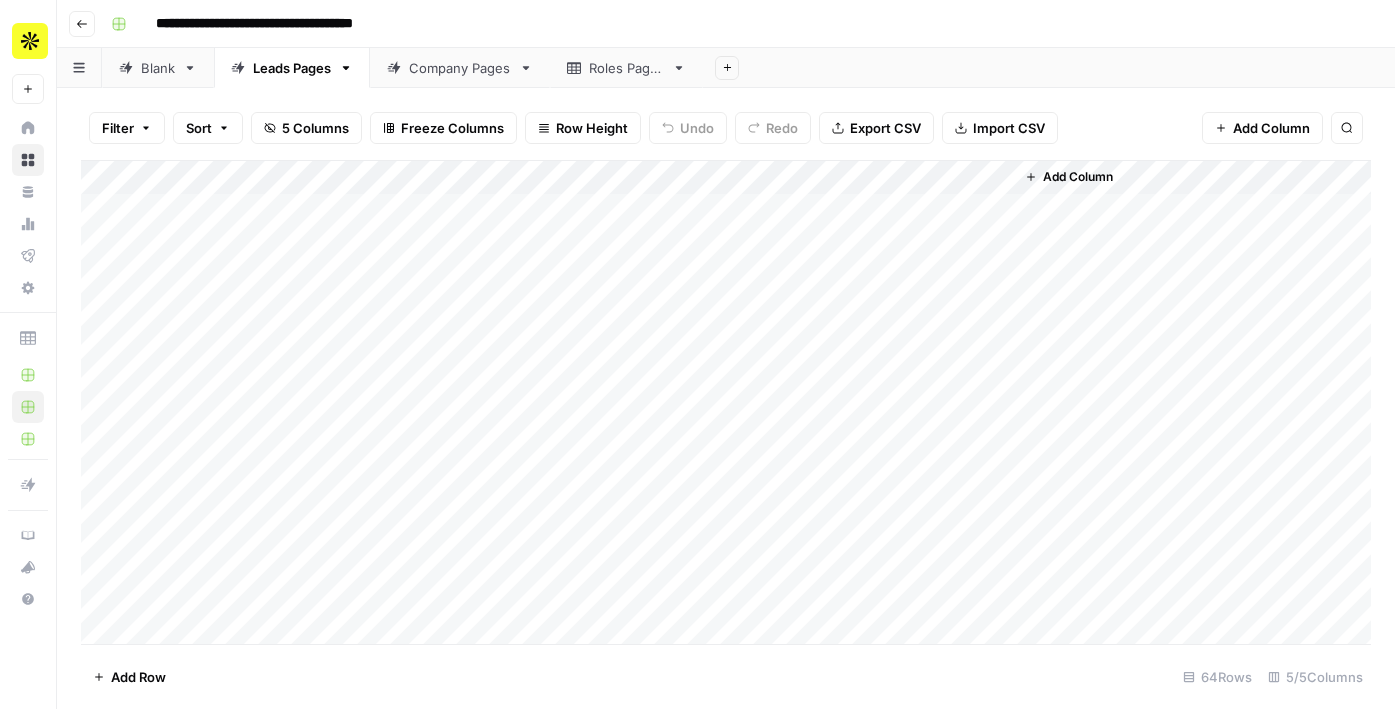 click on "Add Column" at bounding box center [726, 402] 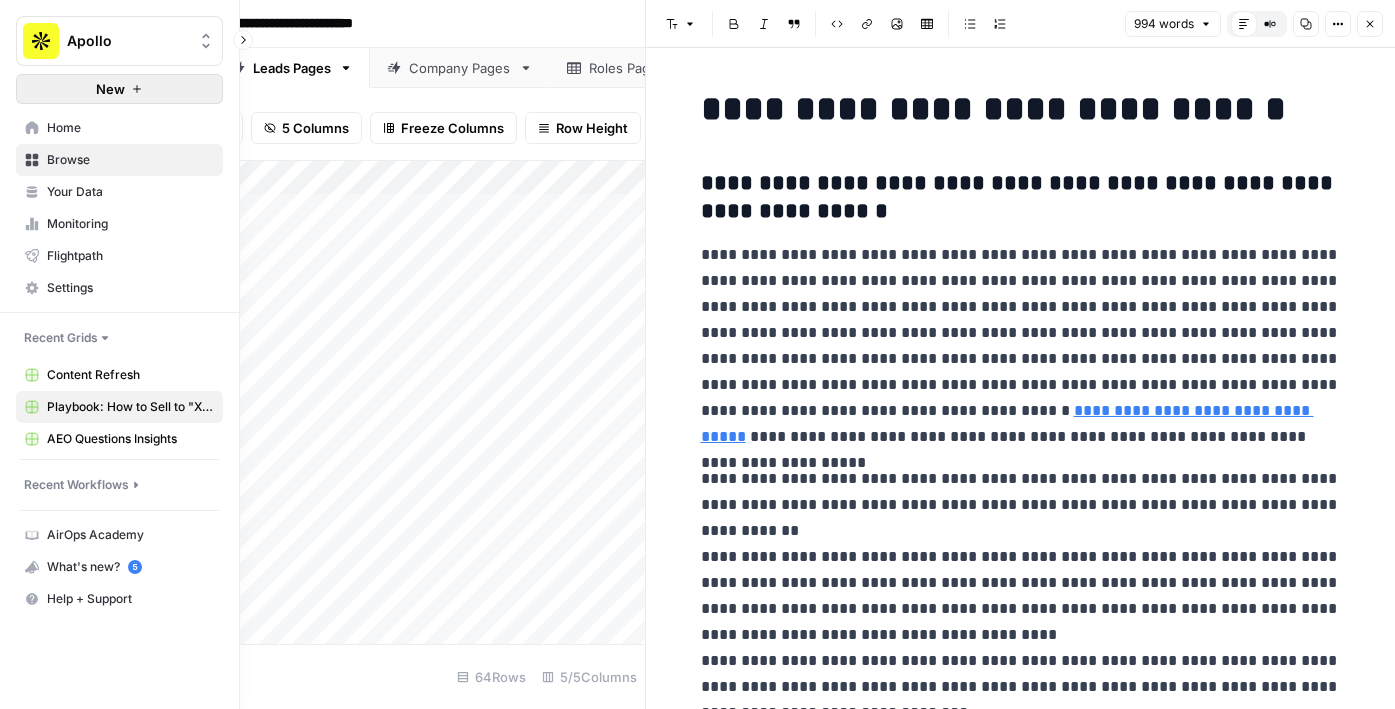click on "New" at bounding box center [119, 89] 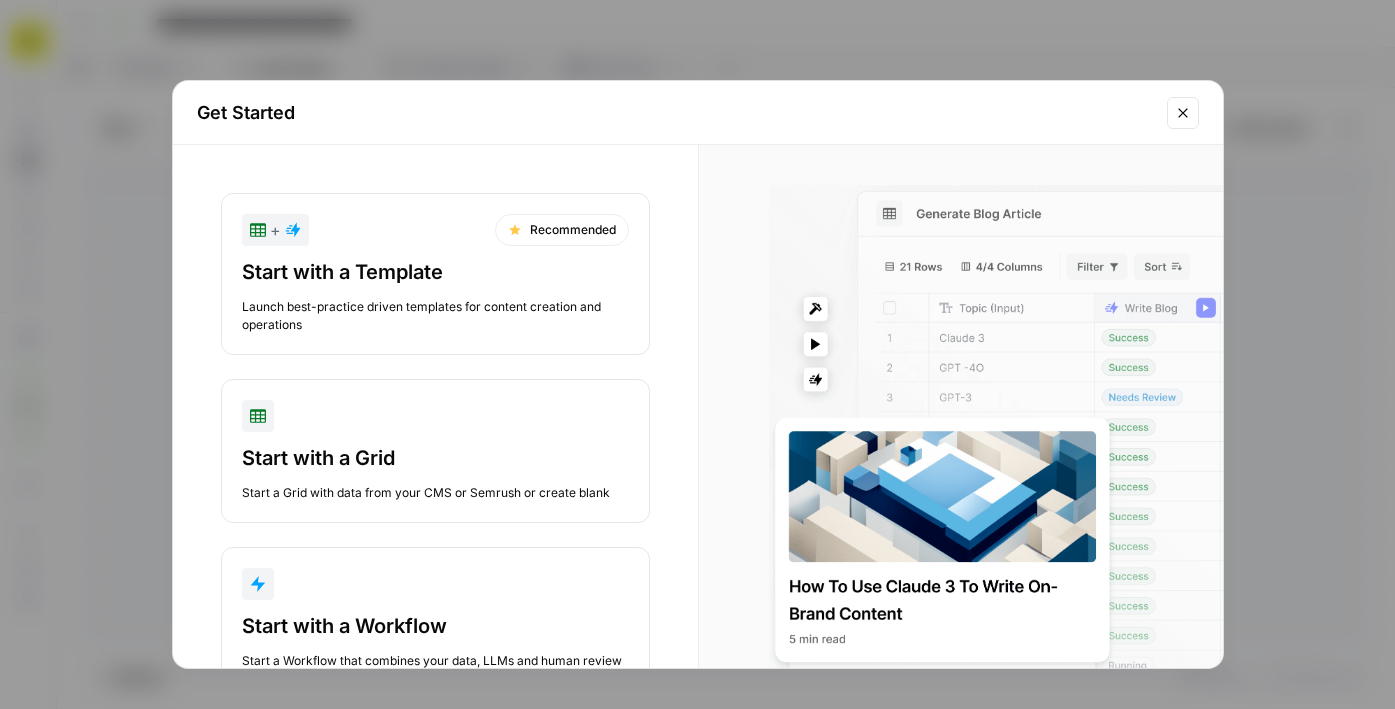 click on "Get Started + Recommended Start with a Template Launch best-practice driven templates for content creation and operations Start with a Grid Start a Grid with data from your CMS or Semrush or create blank Start with a Workflow Start a Workflow that combines your data, LLMs and human review" at bounding box center (697, 354) 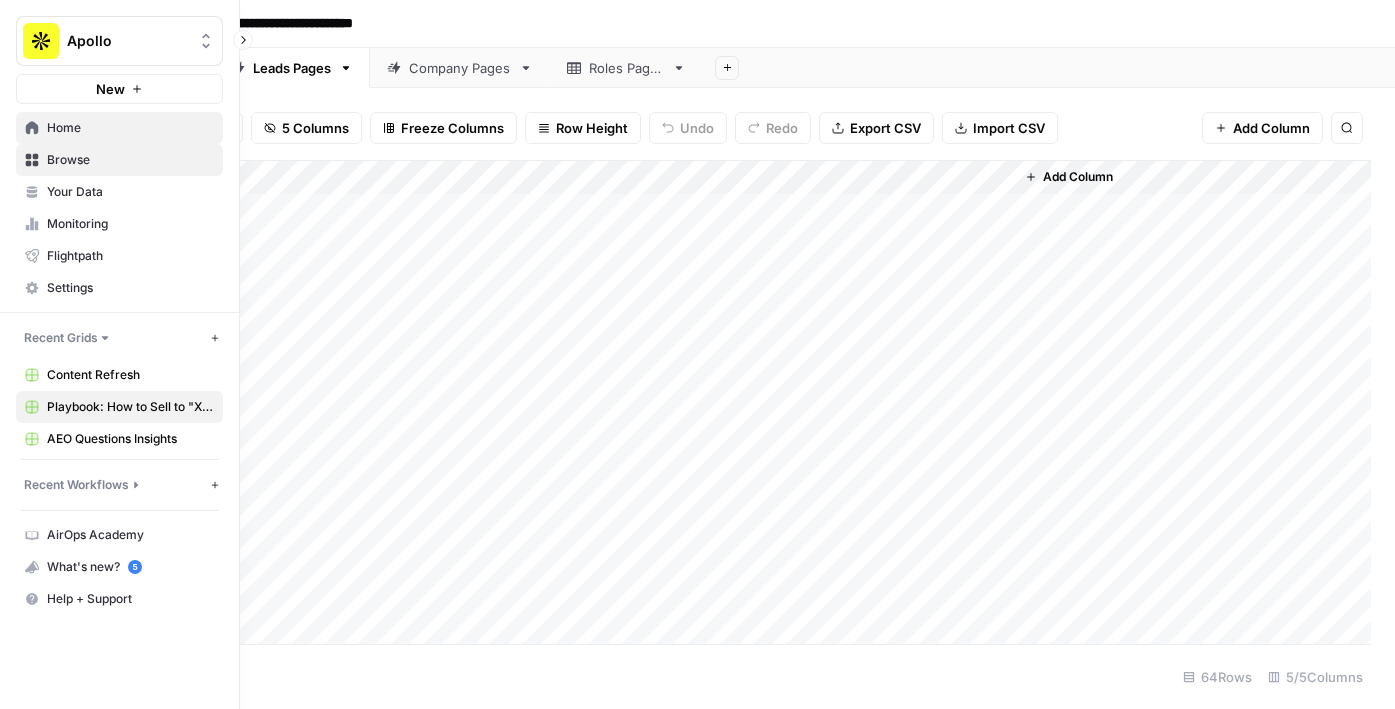 click 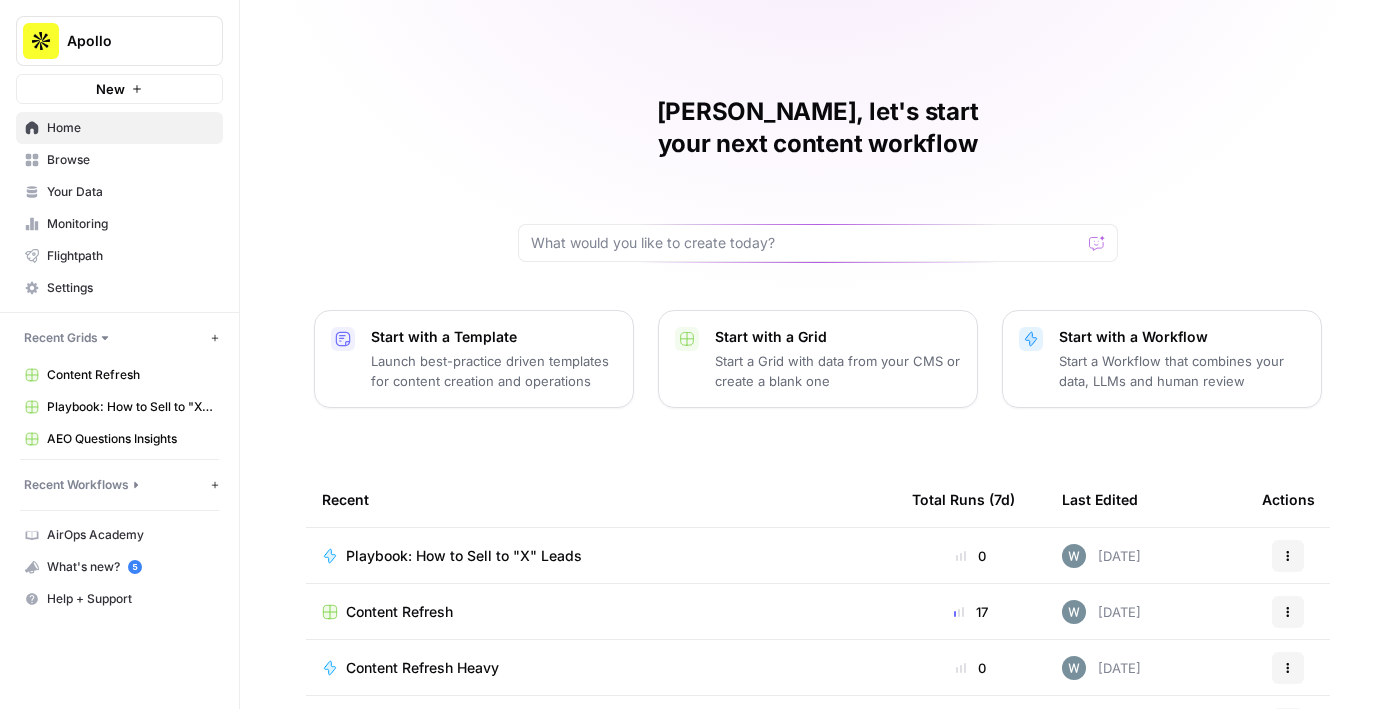 scroll, scrollTop: 211, scrollLeft: 0, axis: vertical 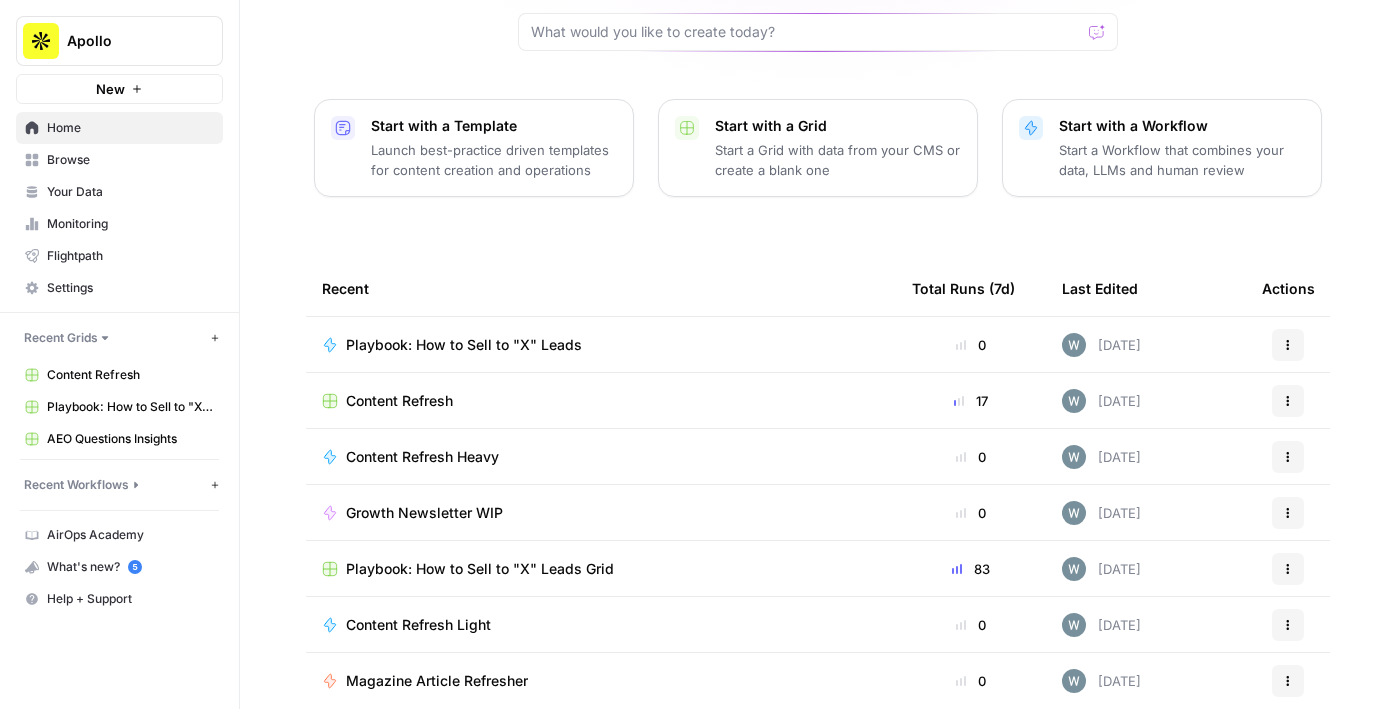 click on "Playbook: How to Sell to "X" Leads Grid" at bounding box center (480, 569) 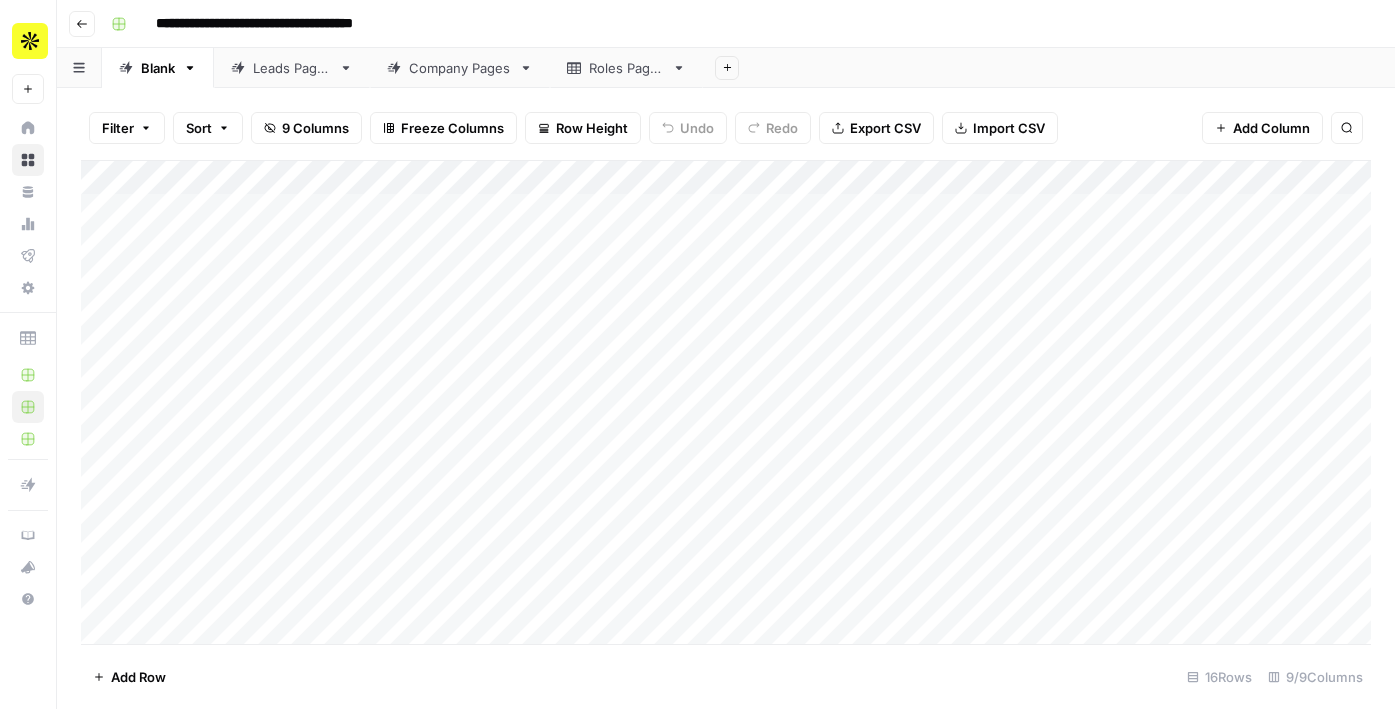 scroll, scrollTop: 0, scrollLeft: 0, axis: both 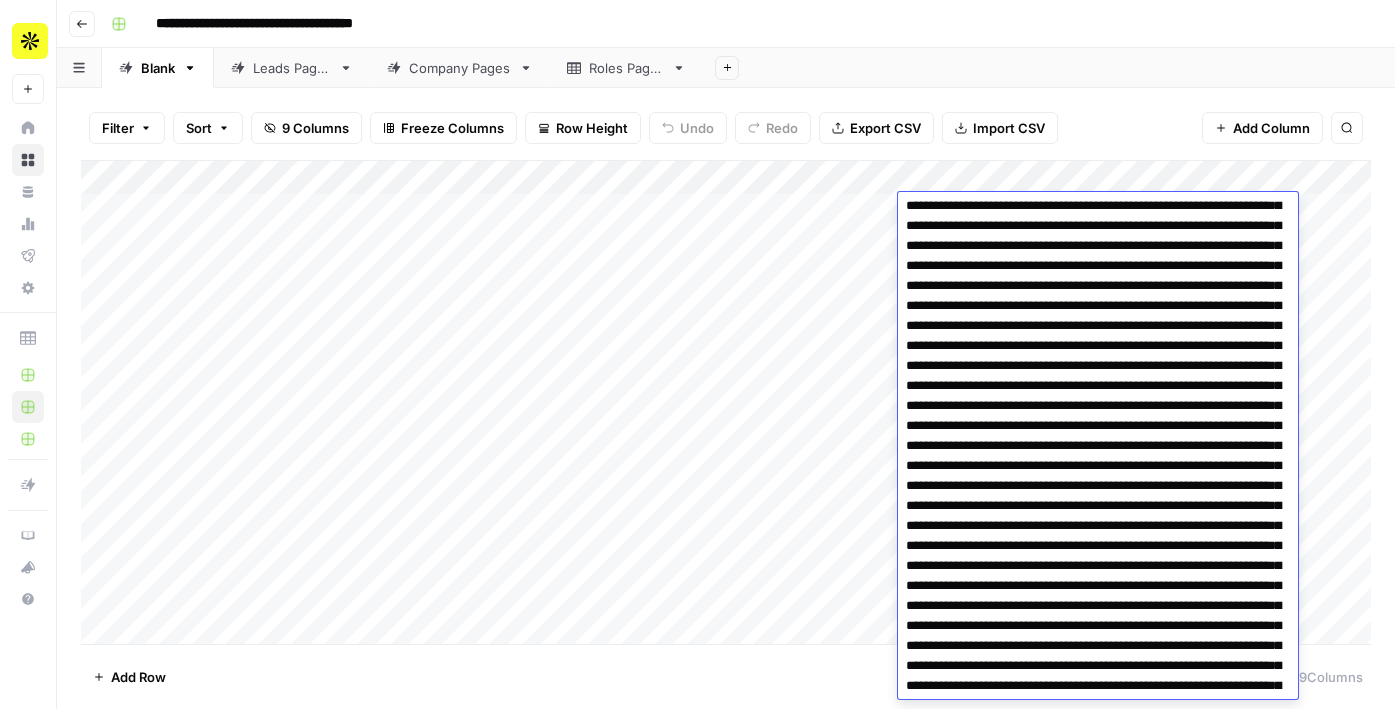 click on "Add Column" at bounding box center (726, 402) 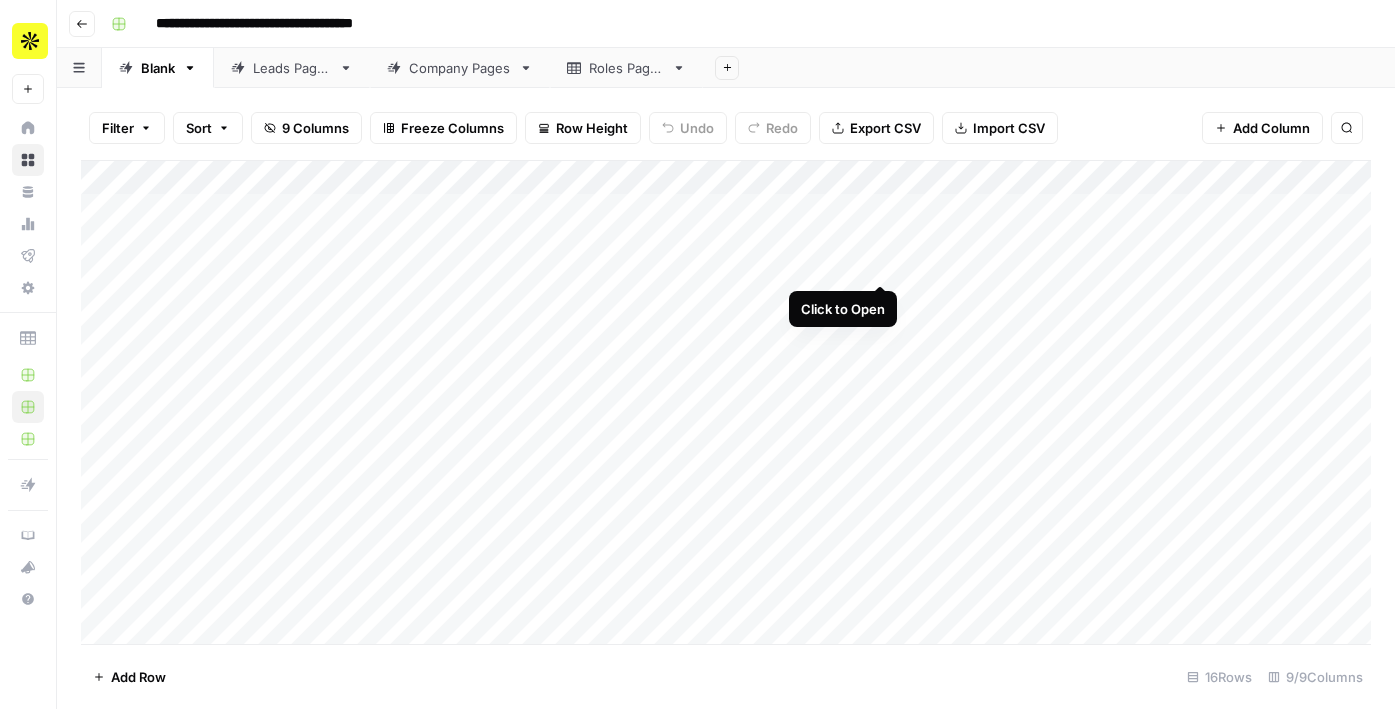 click on "Add Column" at bounding box center (726, 402) 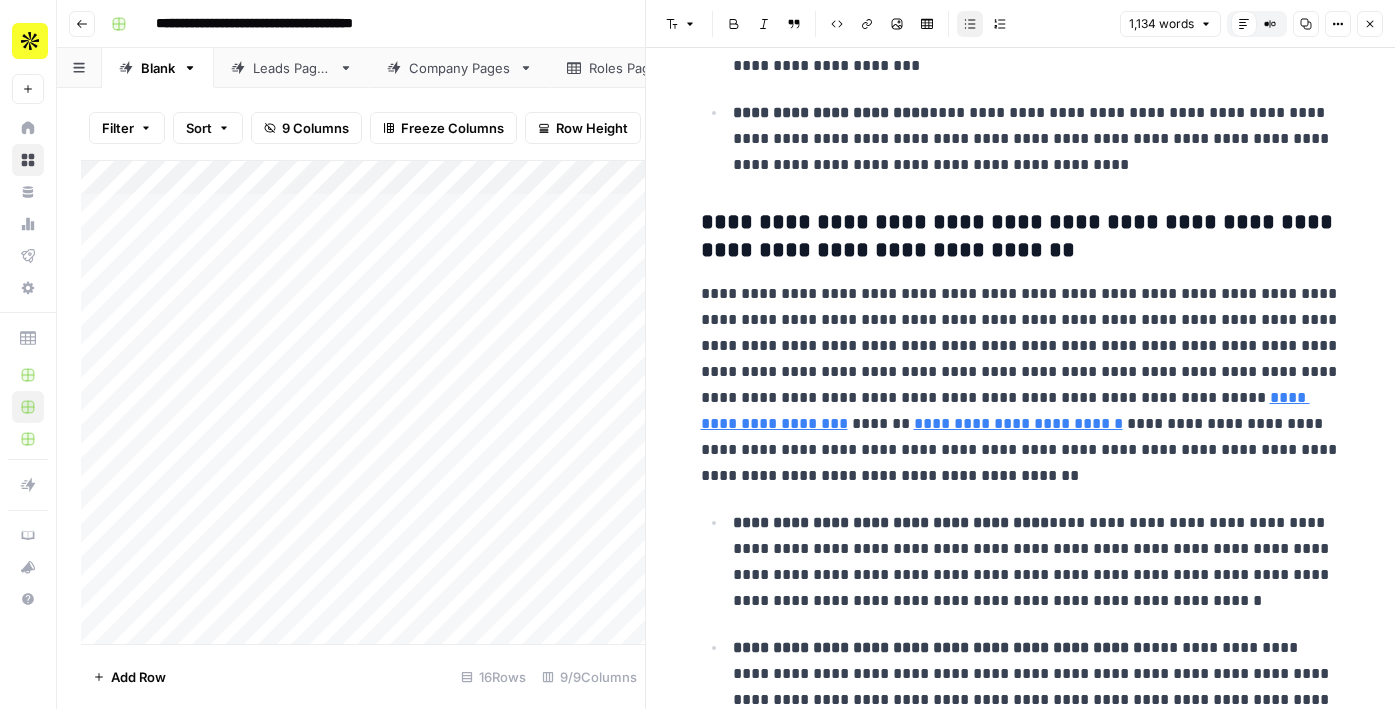 scroll, scrollTop: 3296, scrollLeft: 0, axis: vertical 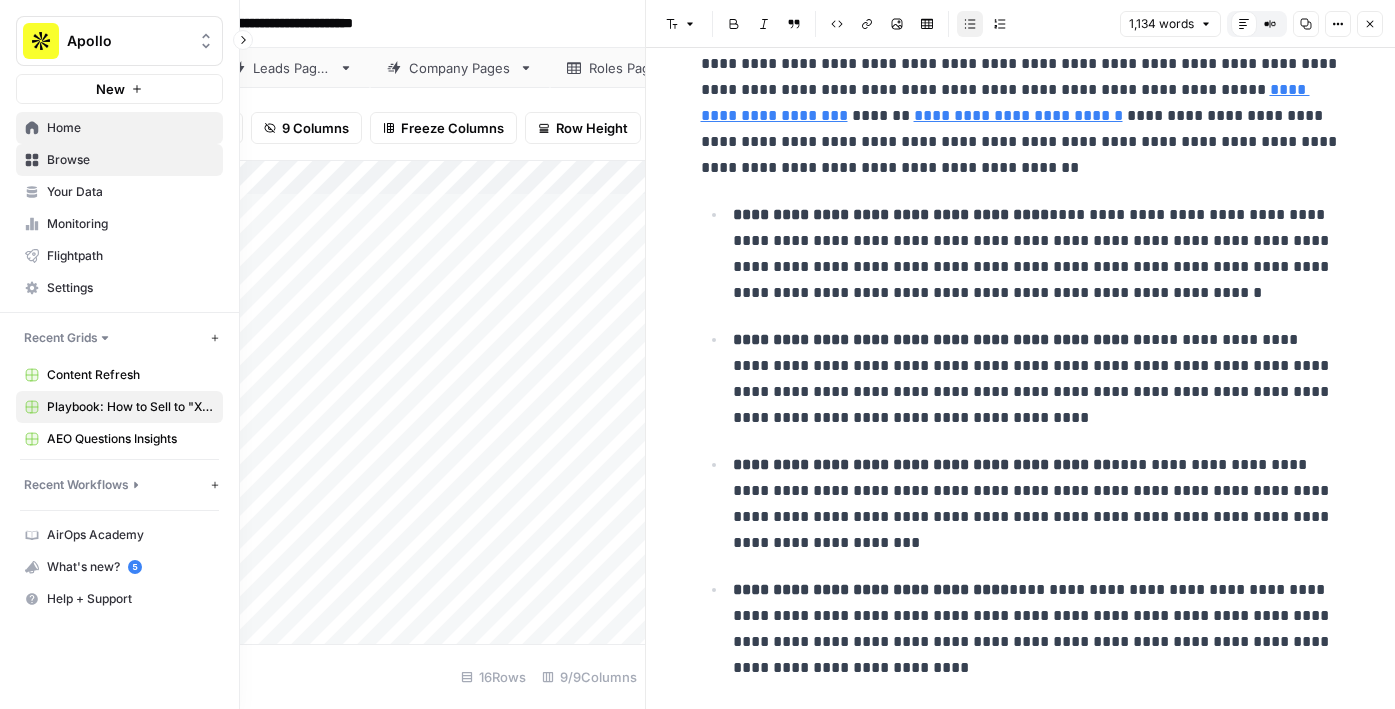 click on "Home" at bounding box center [130, 128] 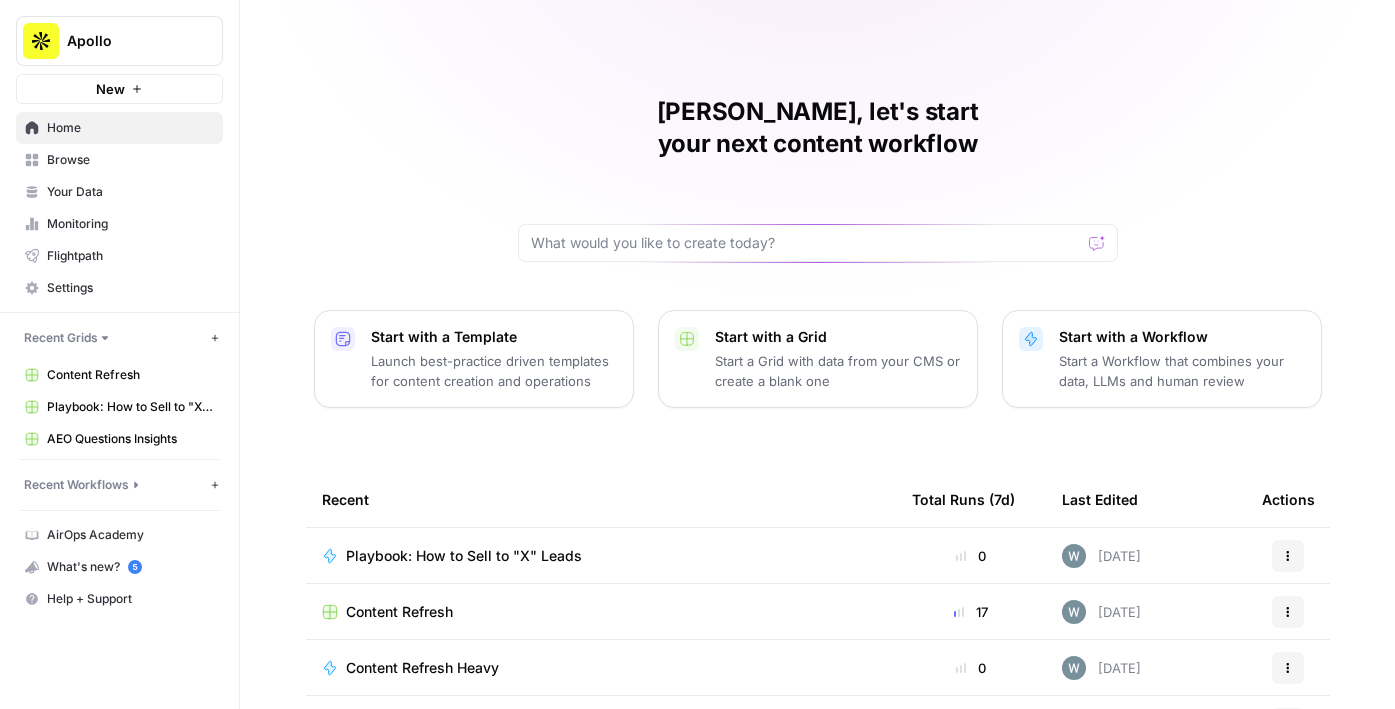 scroll, scrollTop: 211, scrollLeft: 0, axis: vertical 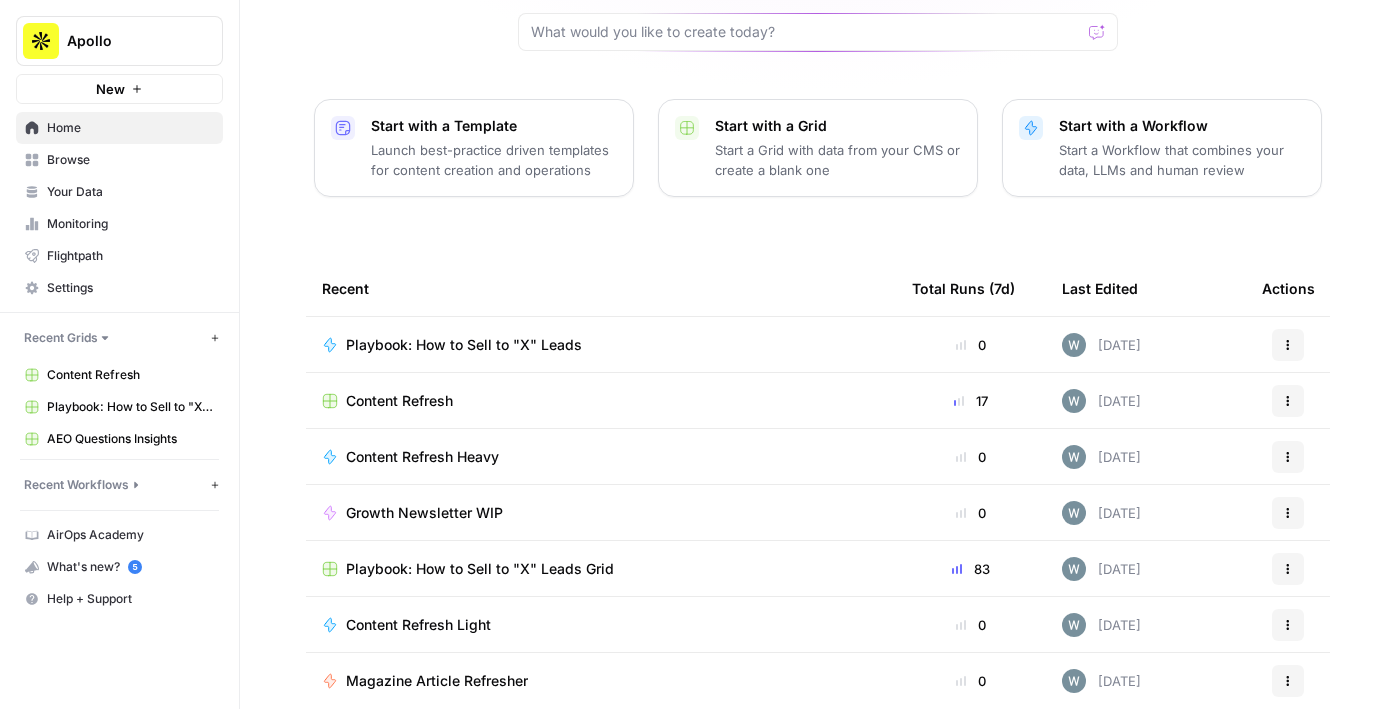 click on "Content Refresh Heavy" at bounding box center [601, 456] 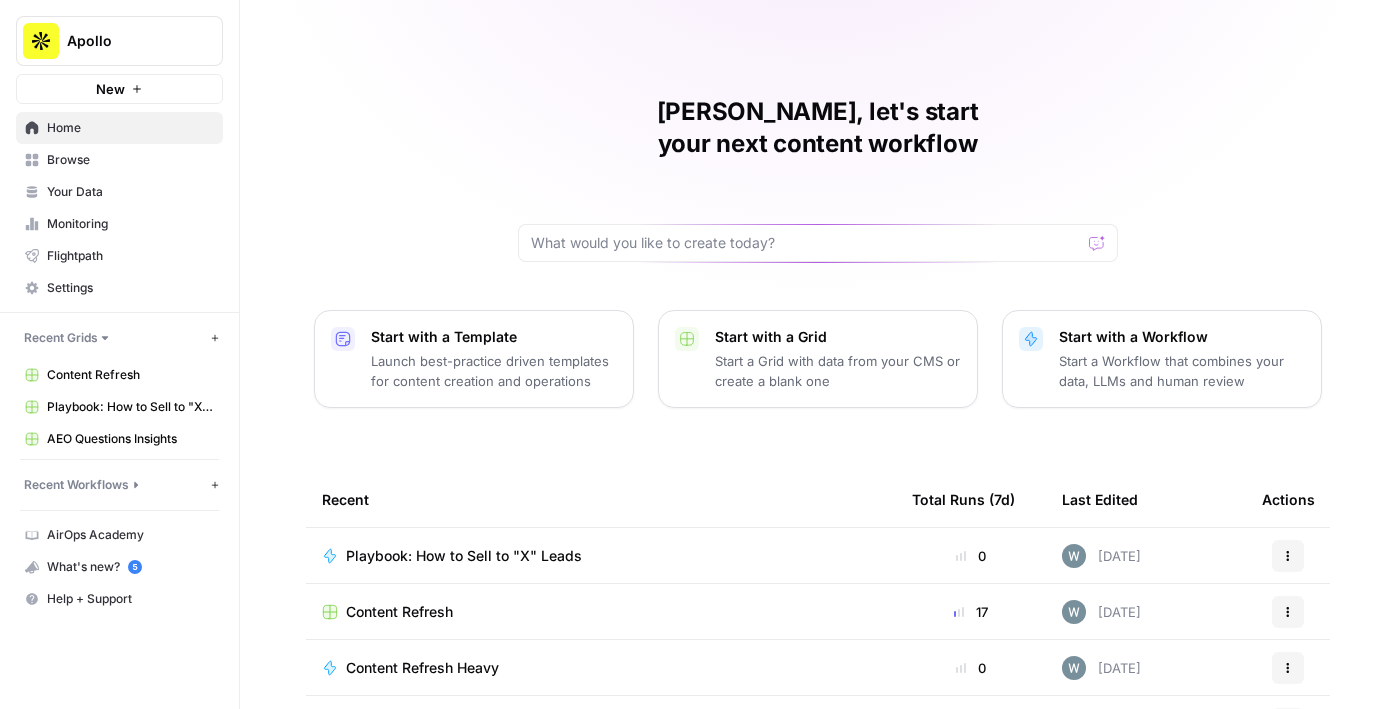 scroll, scrollTop: 211, scrollLeft: 0, axis: vertical 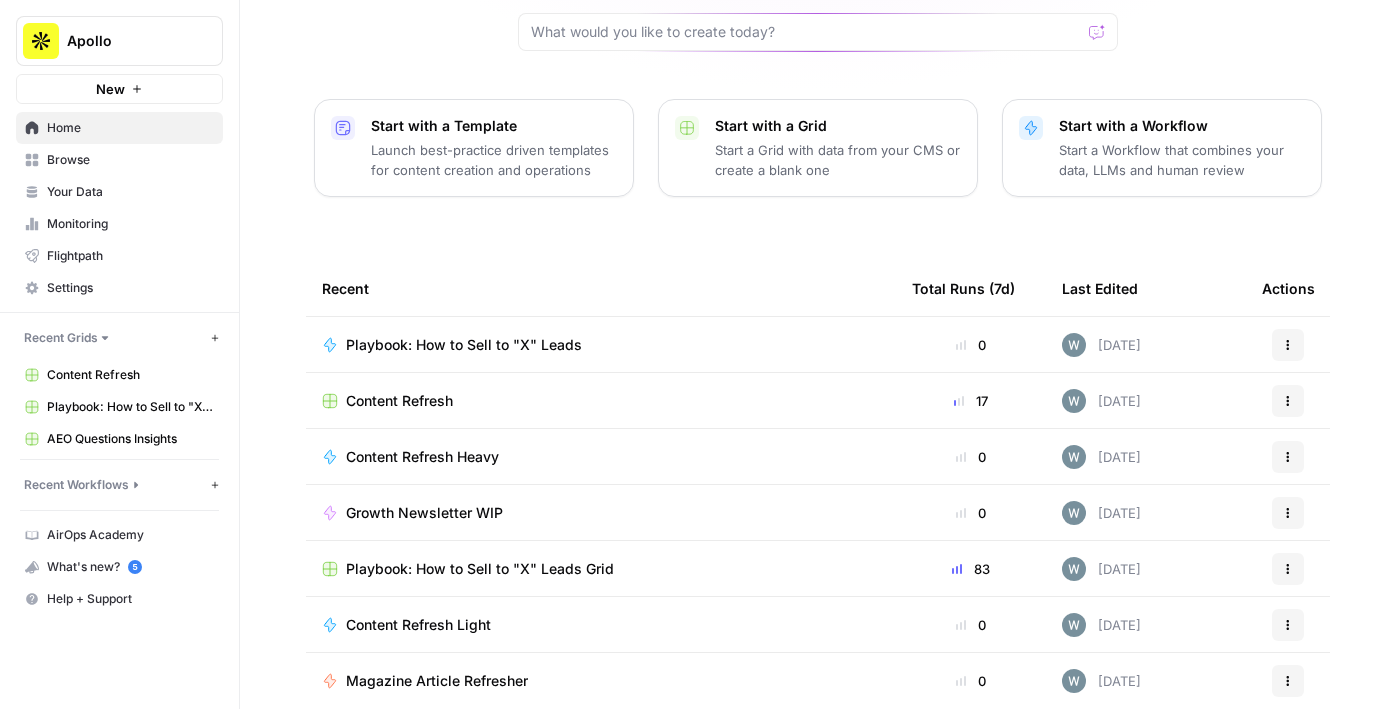 click on "Content Refresh" at bounding box center (399, 401) 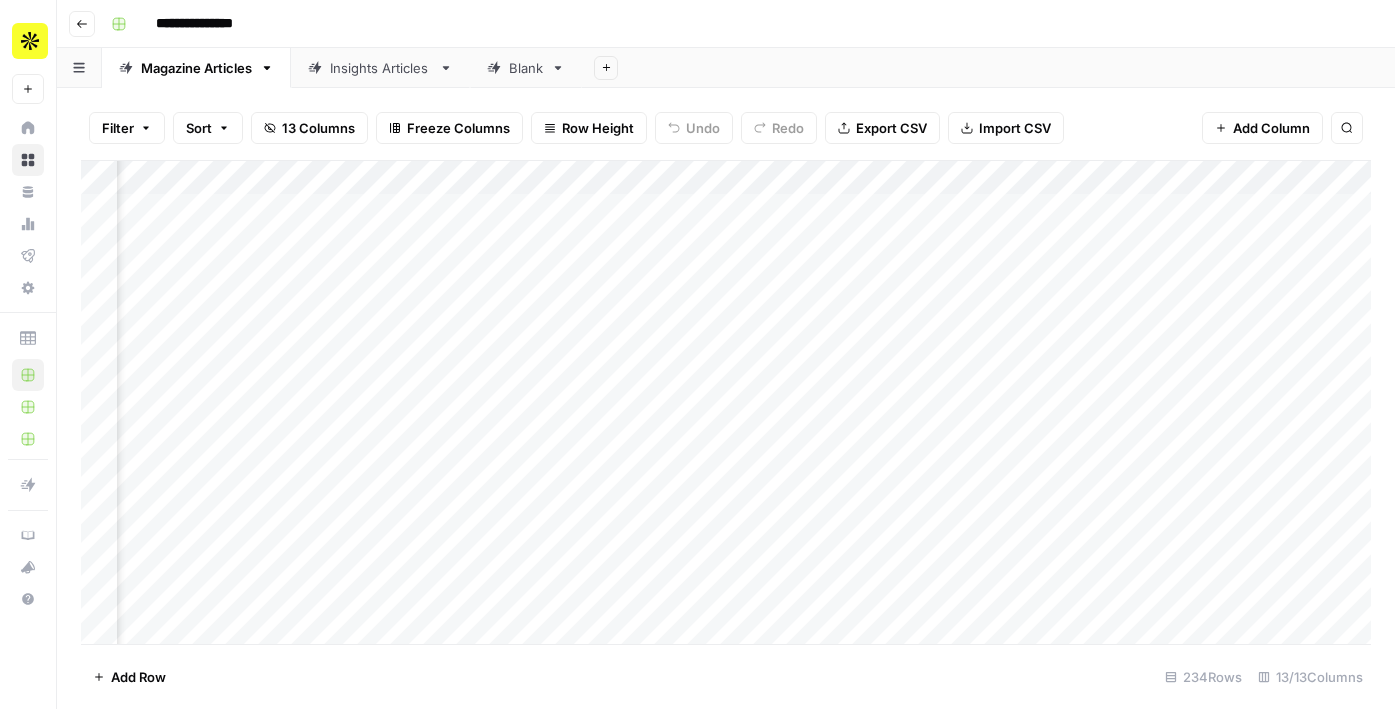scroll, scrollTop: 0, scrollLeft: 911, axis: horizontal 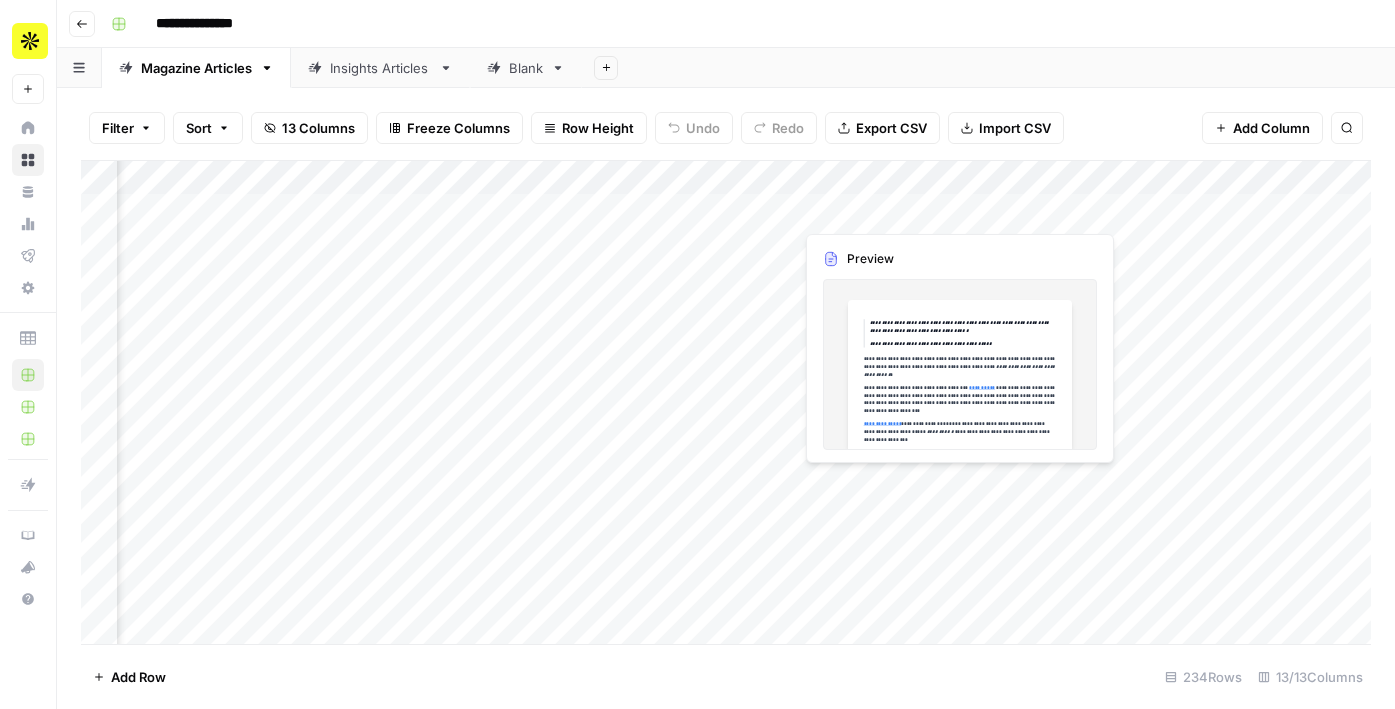 click on "Add Column" at bounding box center (726, 402) 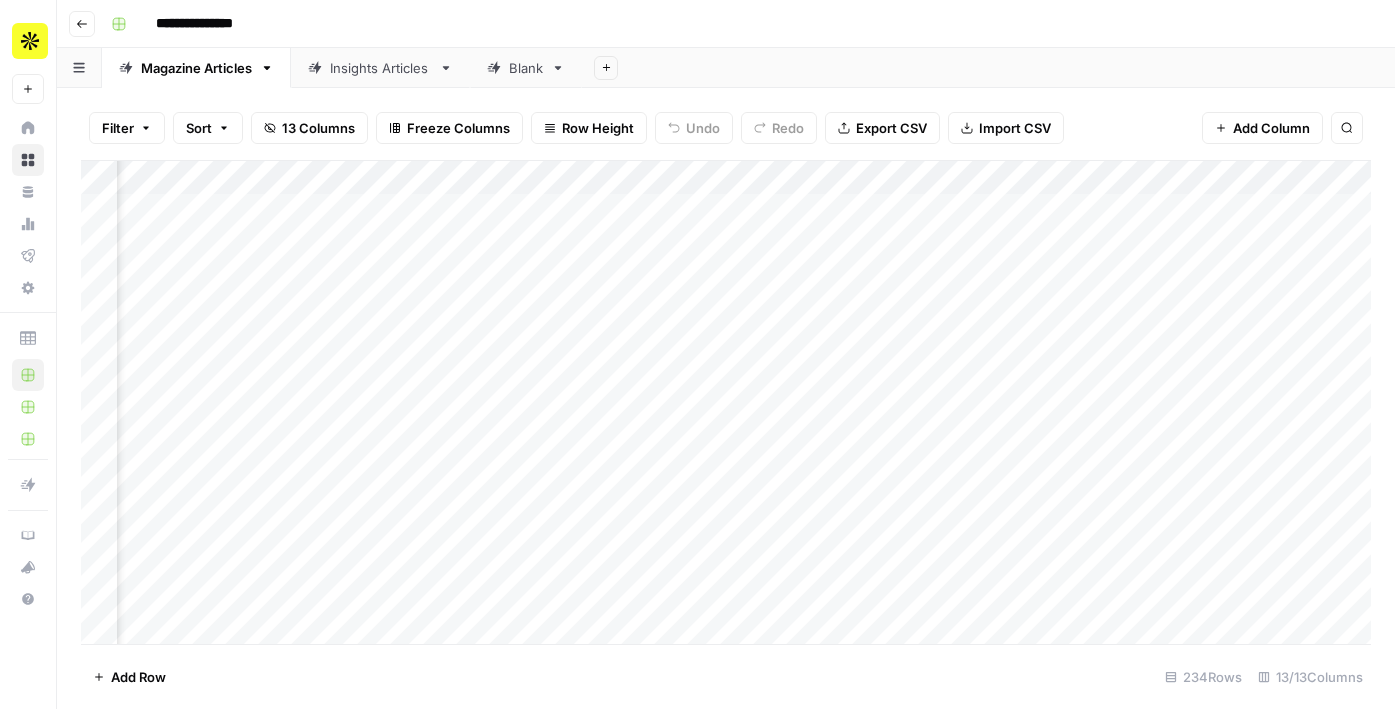 click on "Add Column" at bounding box center [726, 402] 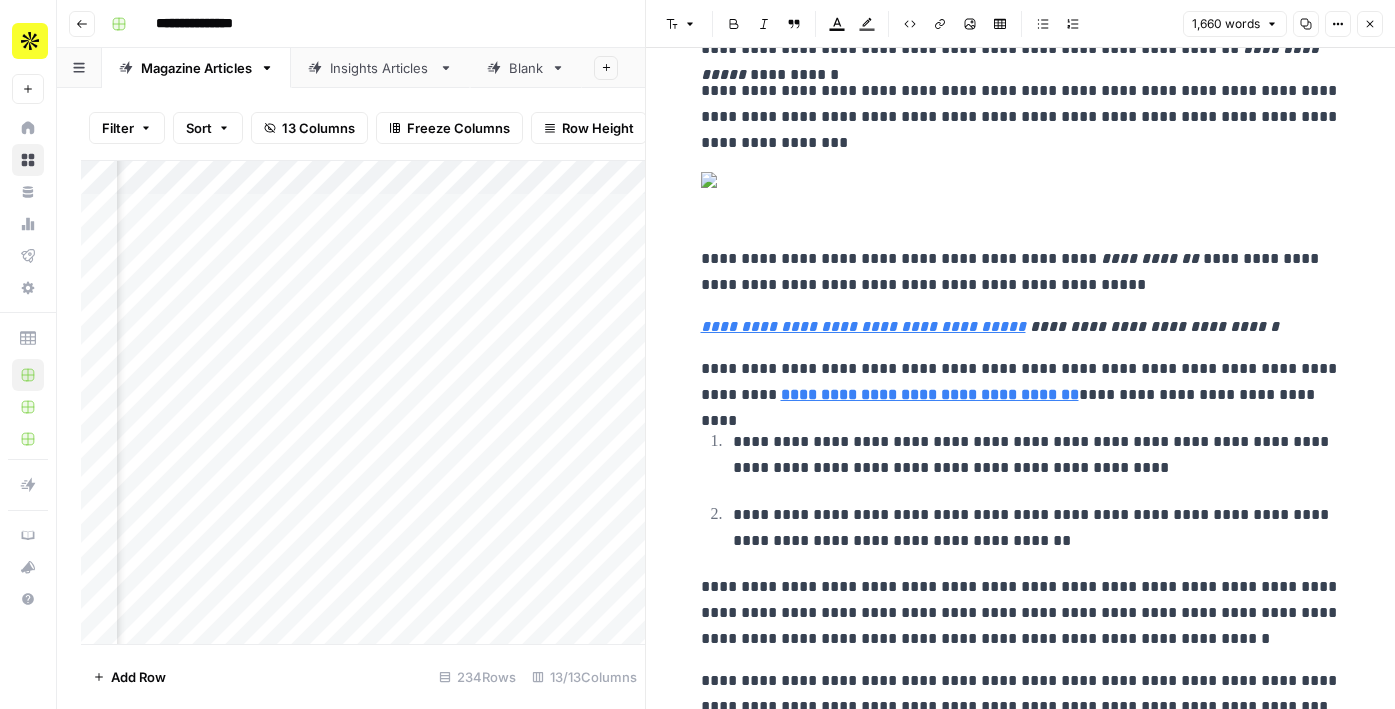 scroll, scrollTop: 1877, scrollLeft: 0, axis: vertical 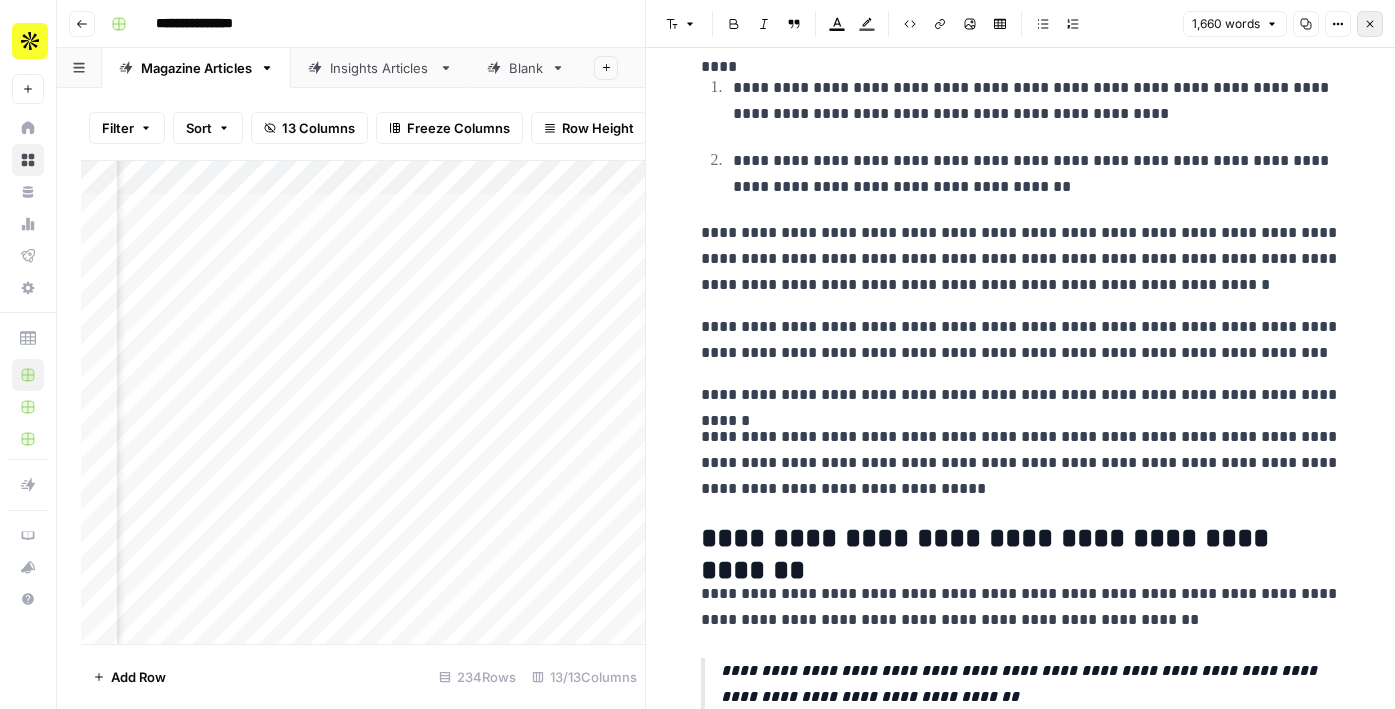click on "Close" at bounding box center (1370, 24) 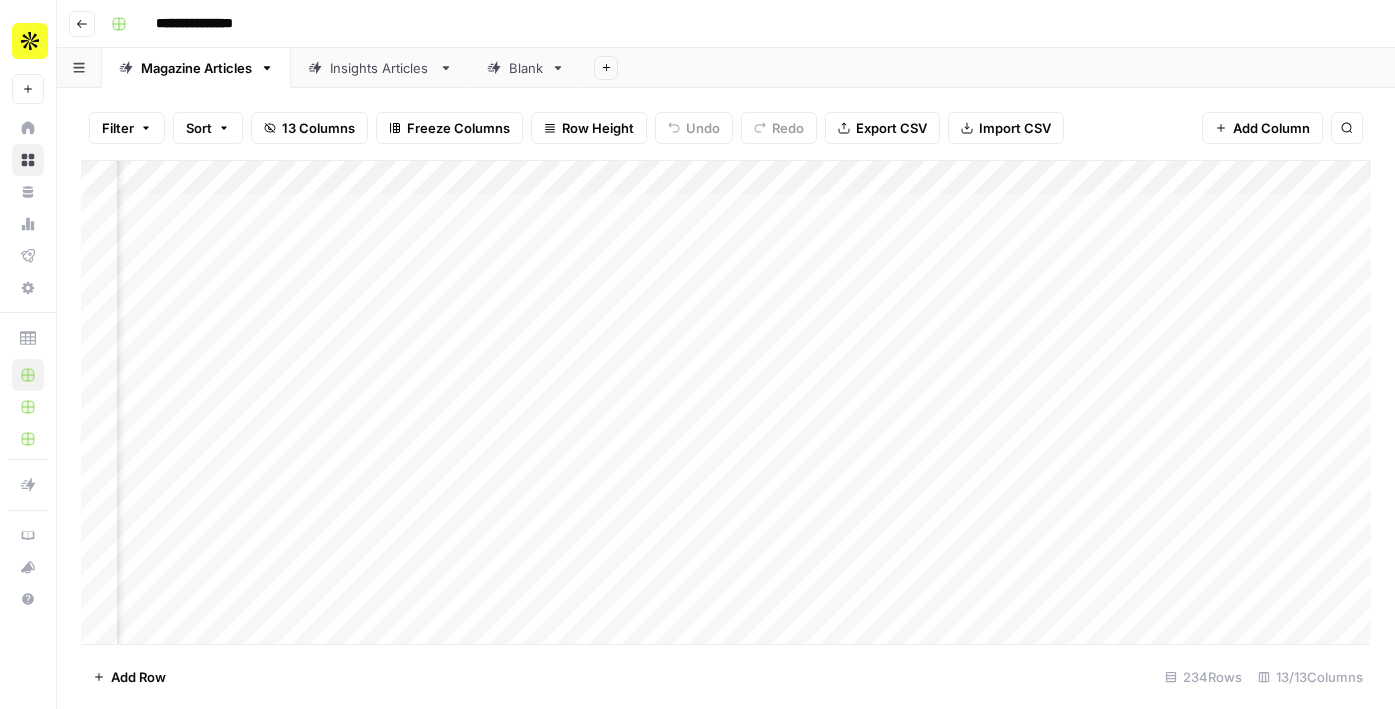 click on "Insights Articles" at bounding box center [380, 68] 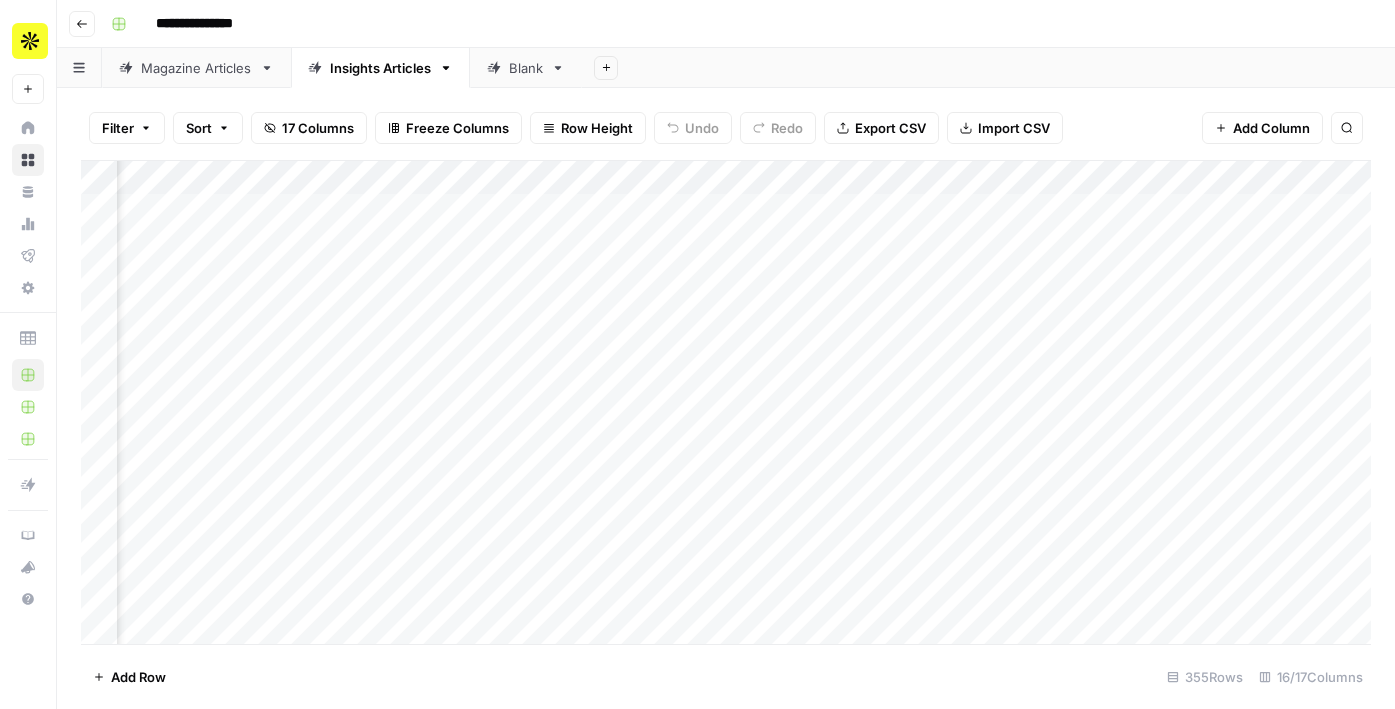 scroll, scrollTop: 0, scrollLeft: 83, axis: horizontal 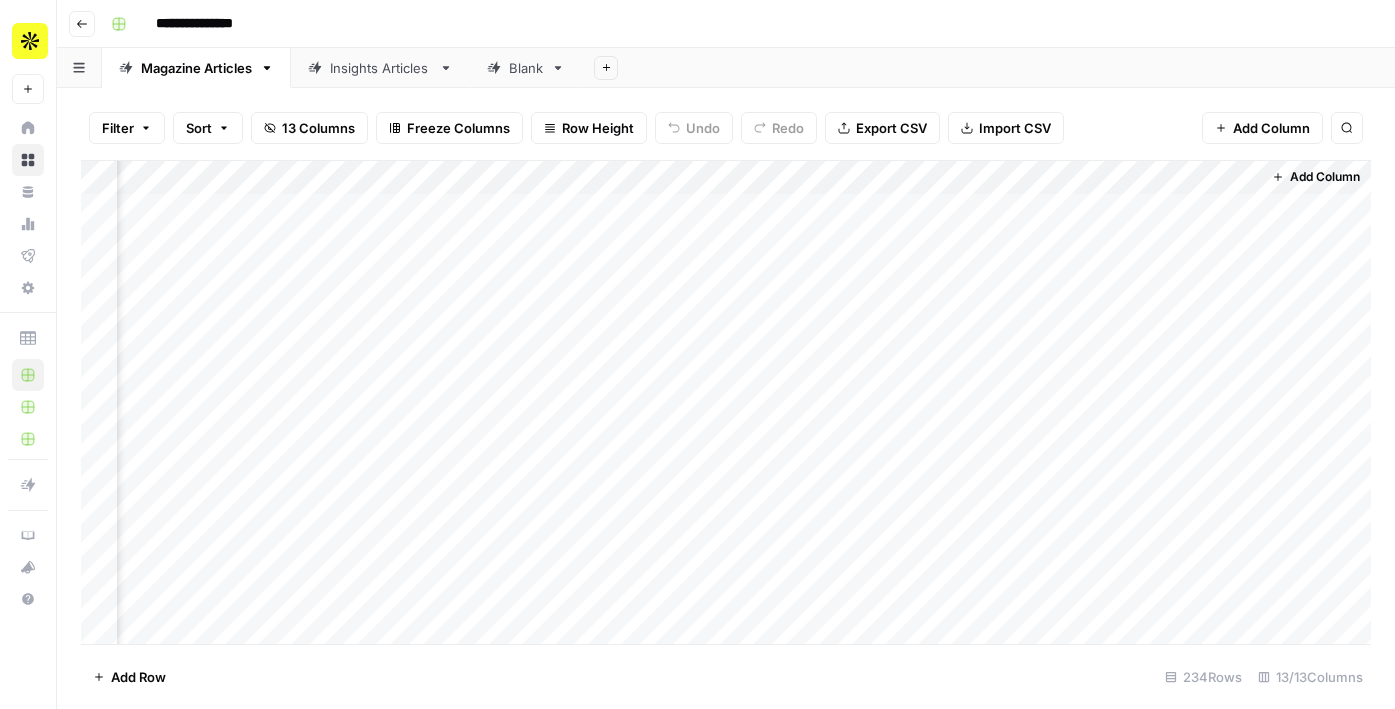 click on "Insights Articles" at bounding box center [380, 68] 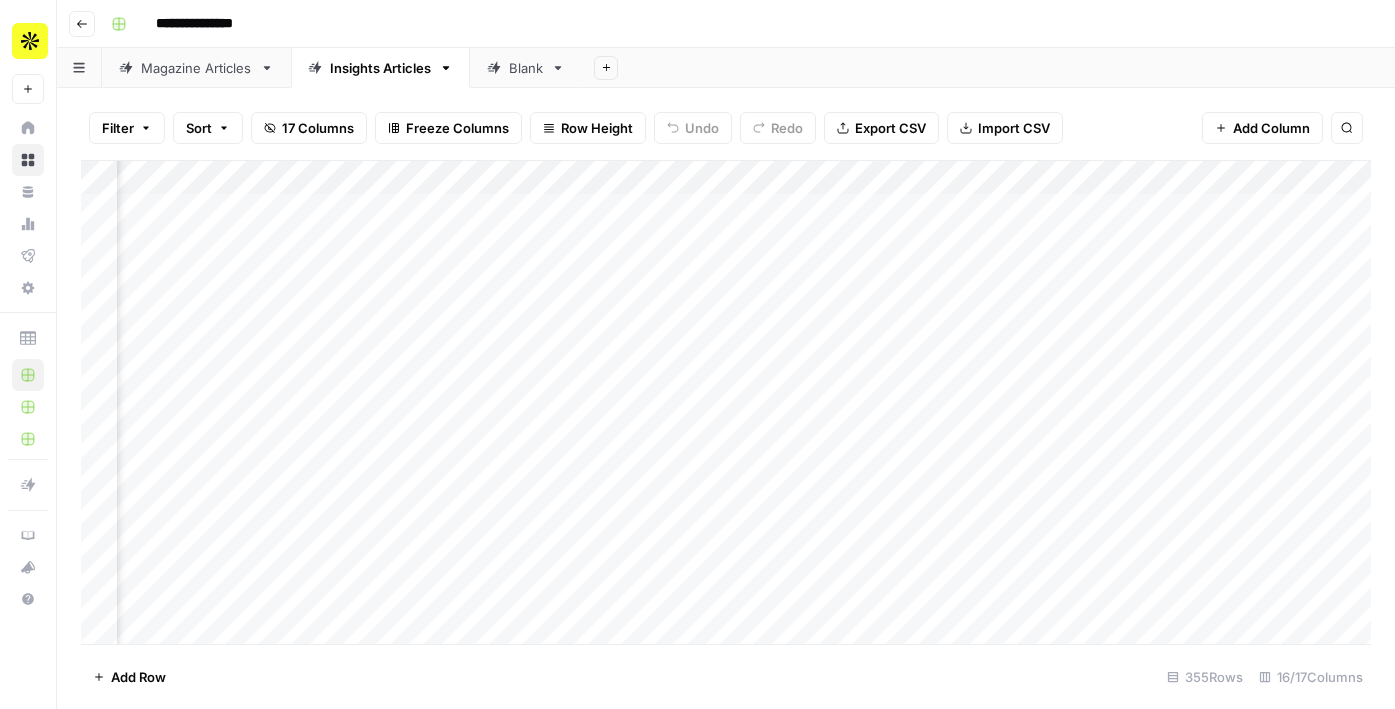 scroll, scrollTop: 0, scrollLeft: 1667, axis: horizontal 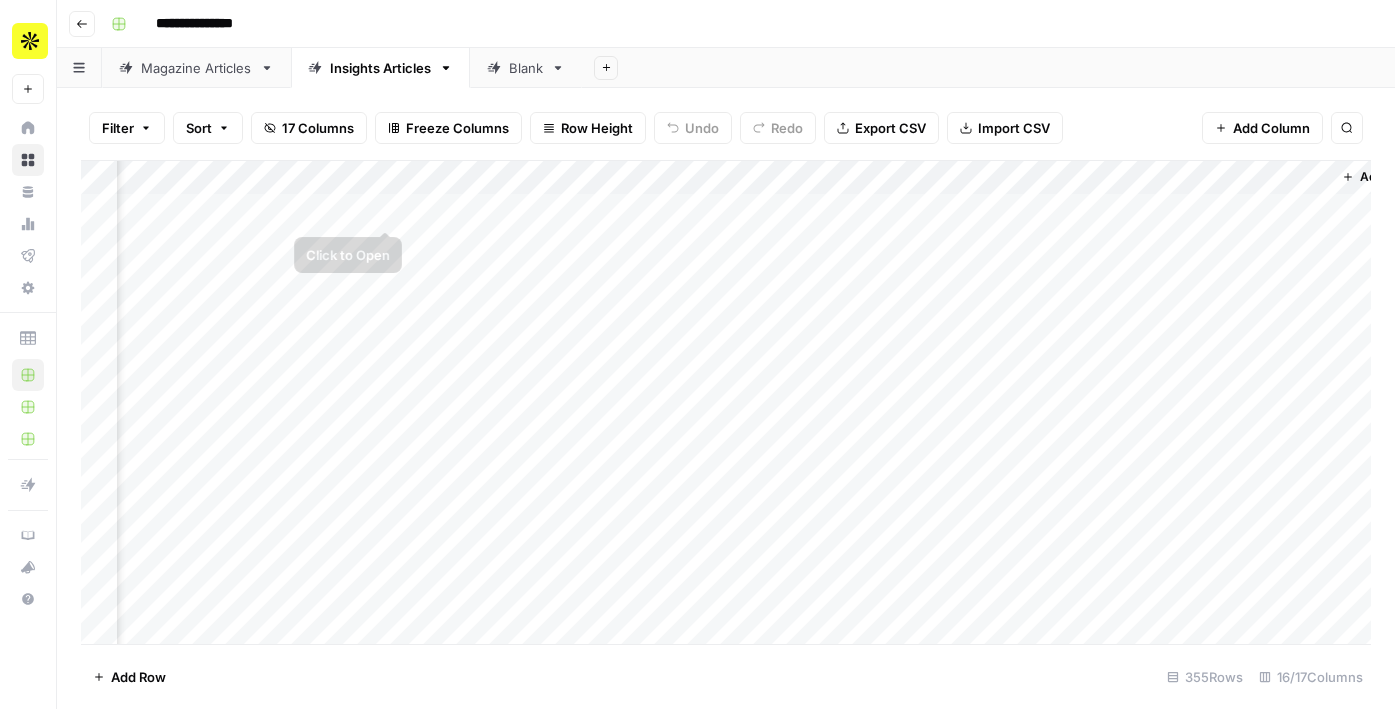 click on "Add Column" at bounding box center (726, 402) 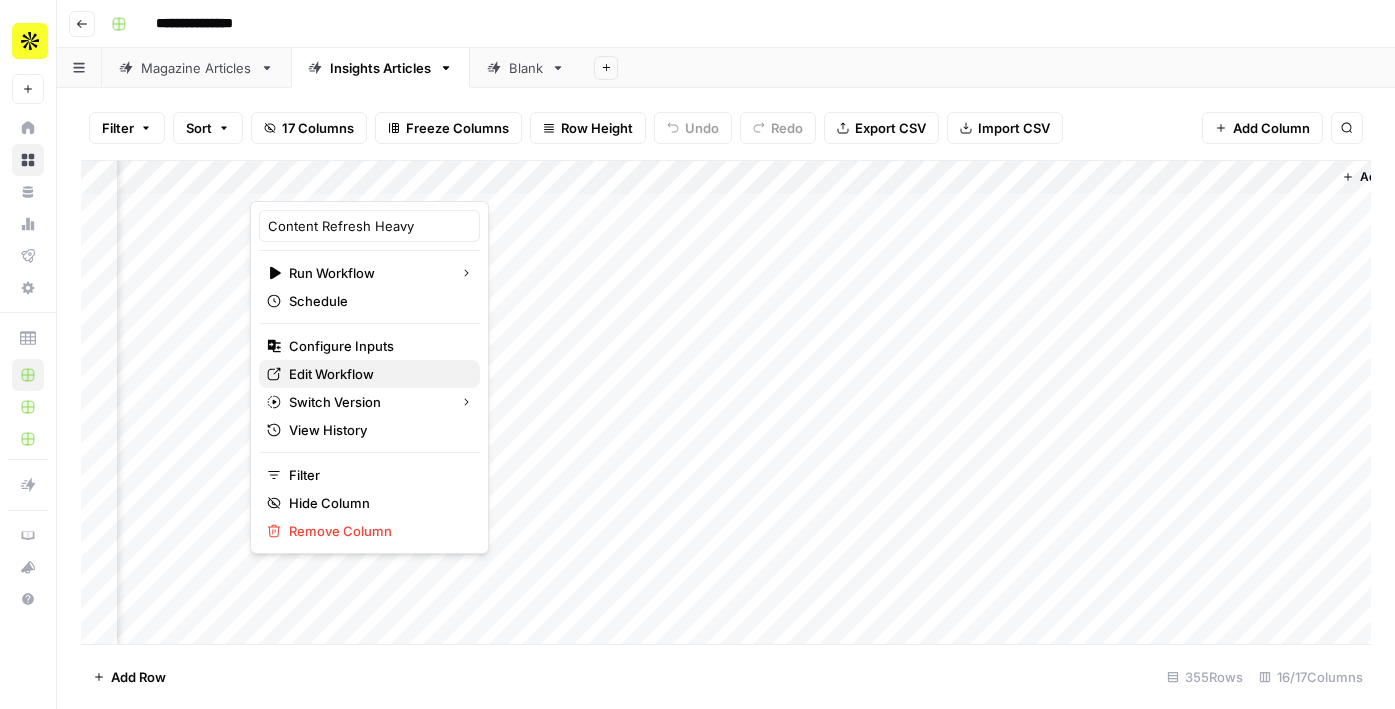 click on "Edit Workflow" at bounding box center [331, 374] 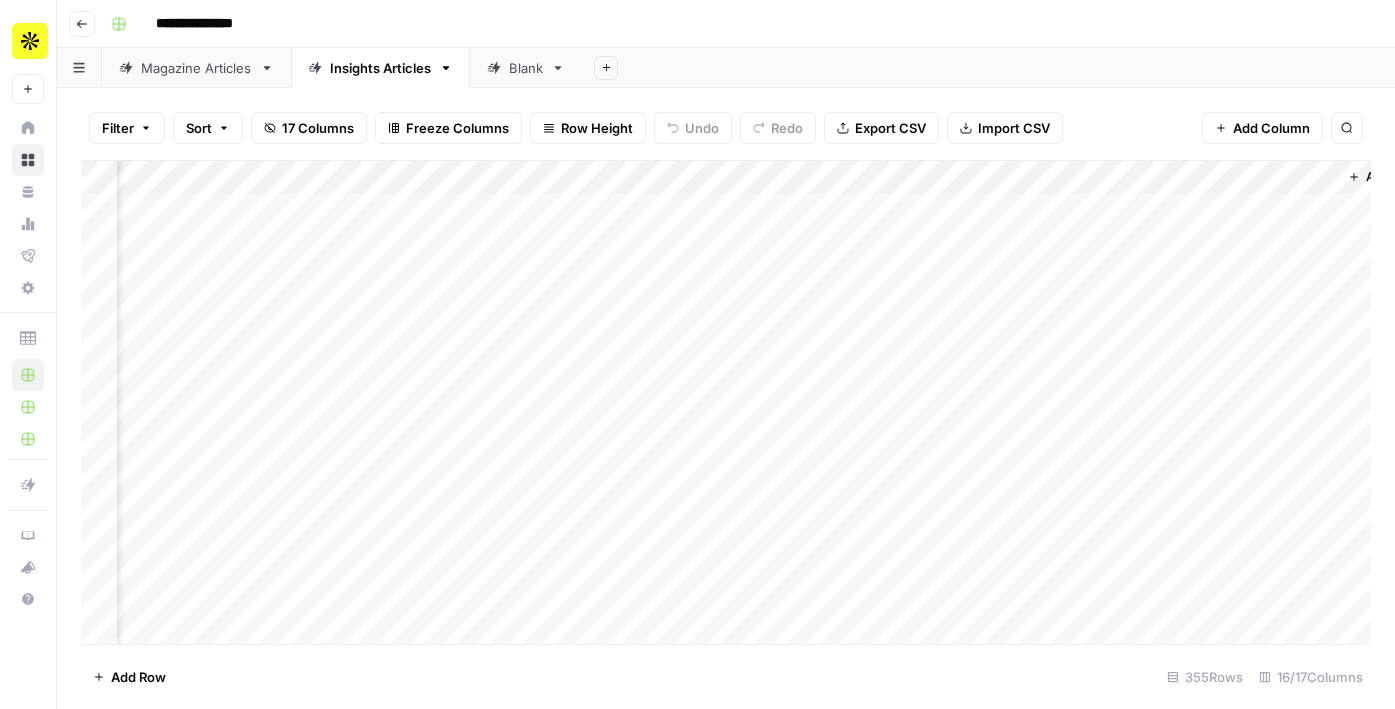 scroll, scrollTop: 0, scrollLeft: 1738, axis: horizontal 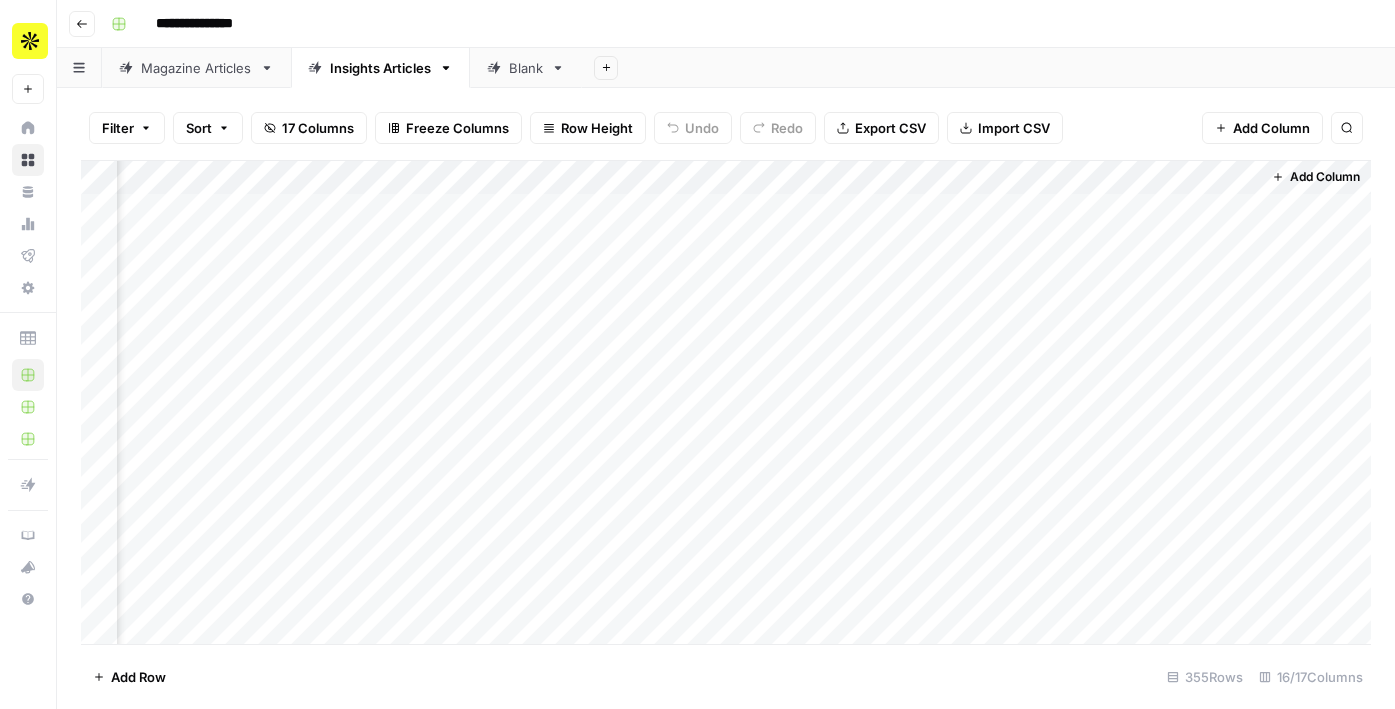 click on "Add Column" at bounding box center (726, 402) 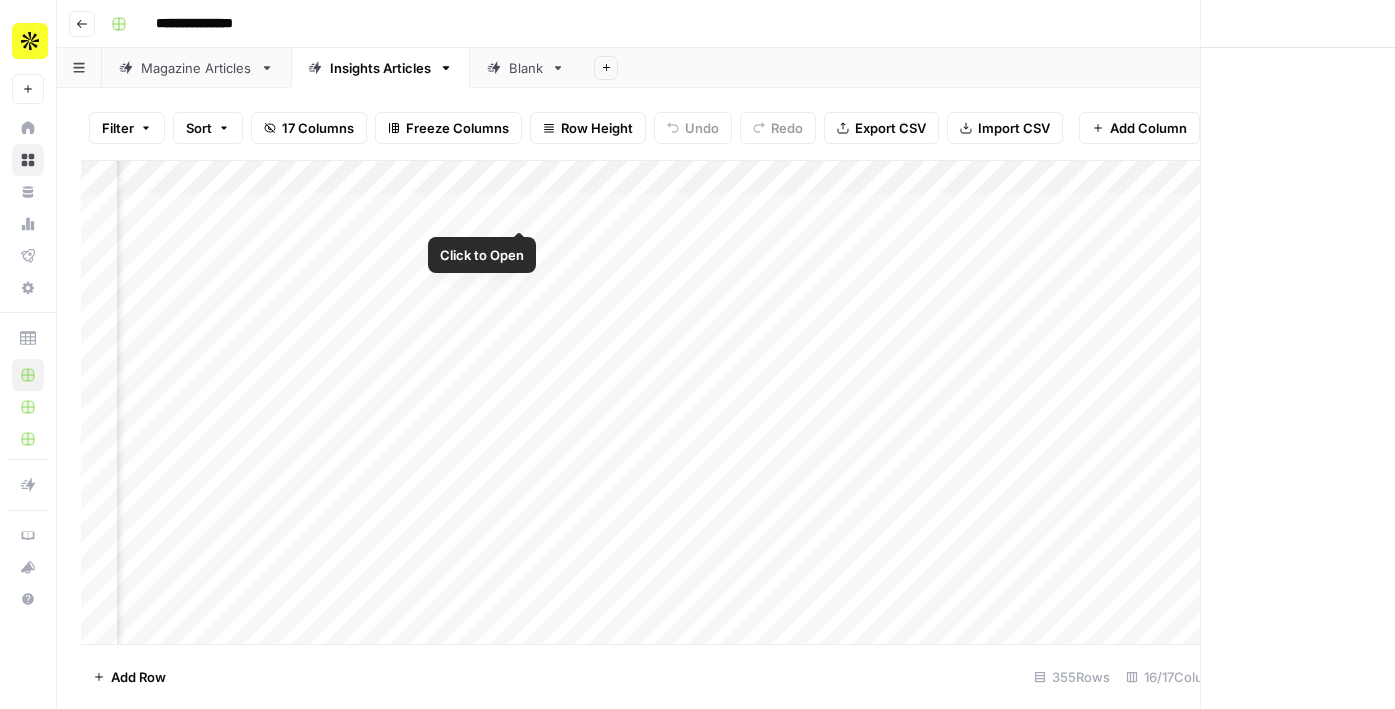 scroll, scrollTop: 0, scrollLeft: 1720, axis: horizontal 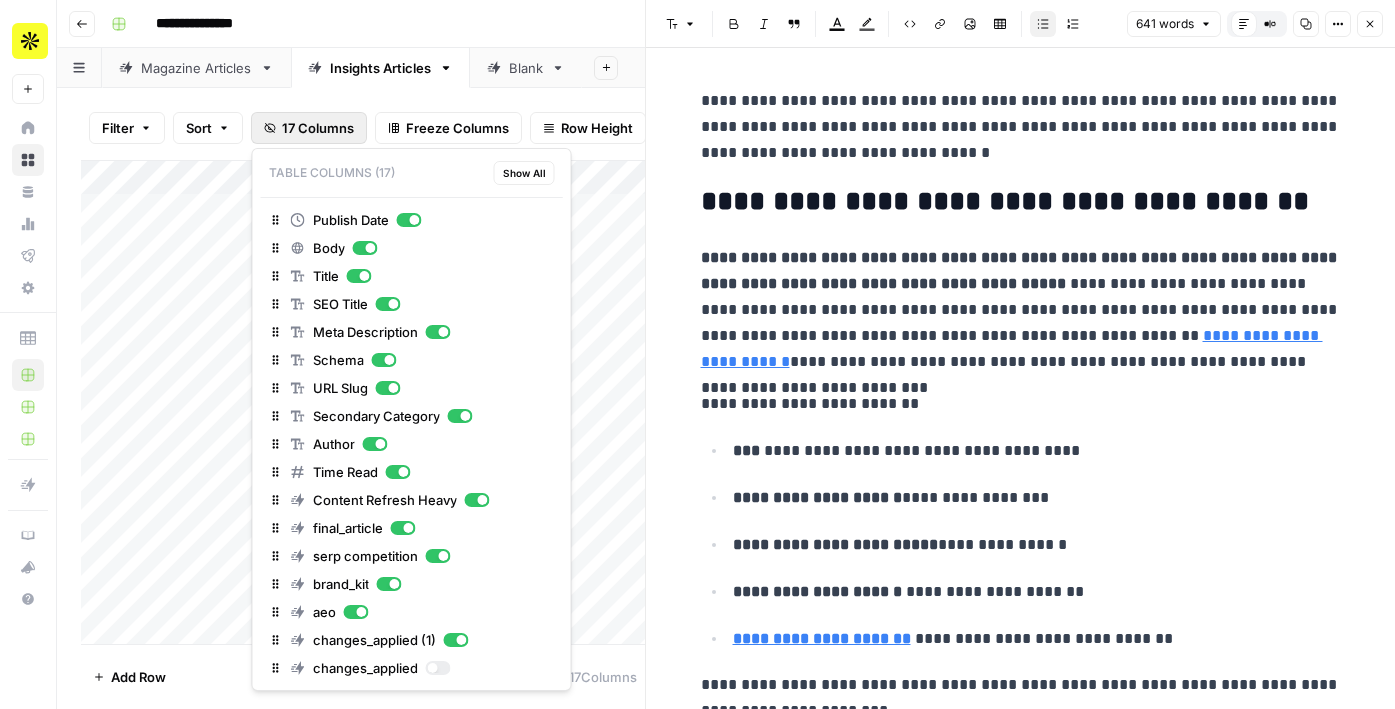 click on "17 Columns" at bounding box center (318, 128) 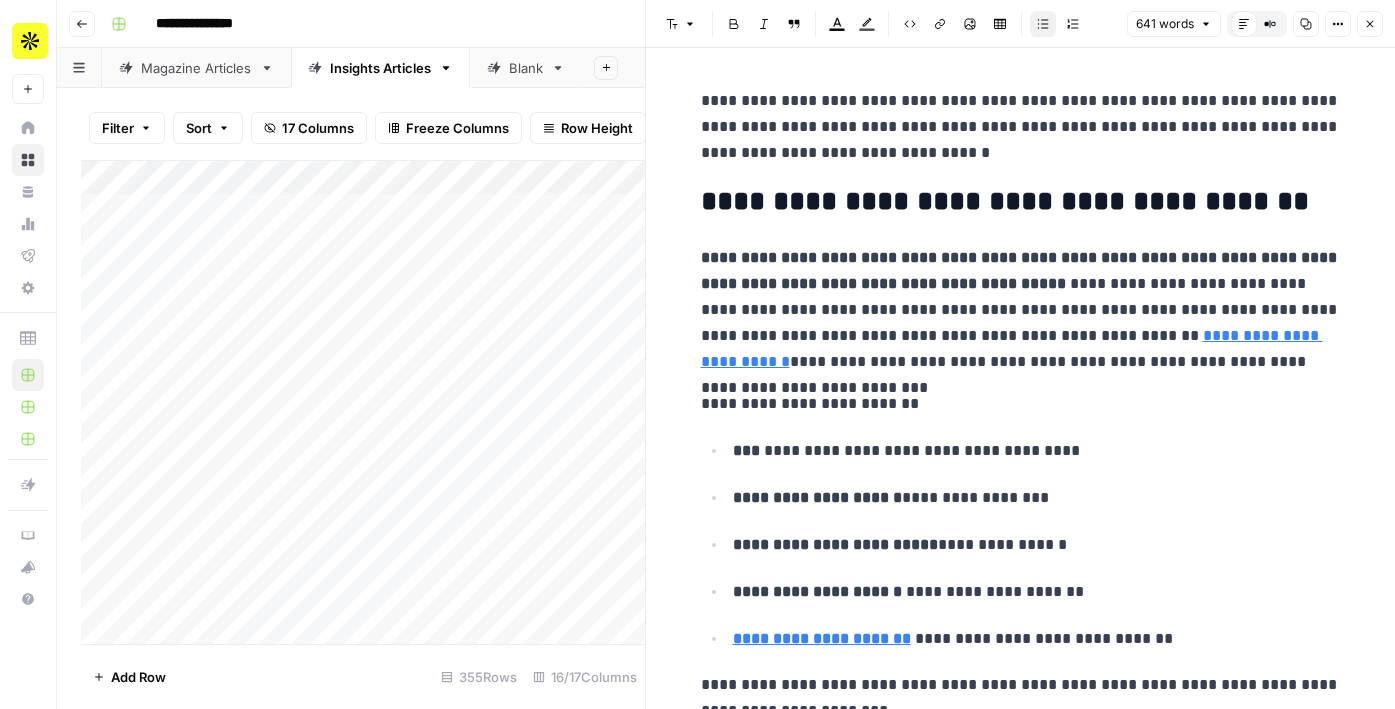 click on "Filter Sort 17 Columns Freeze Columns Row Height Undo Redo Export CSV Import CSV Add Column Search" at bounding box center (363, 128) 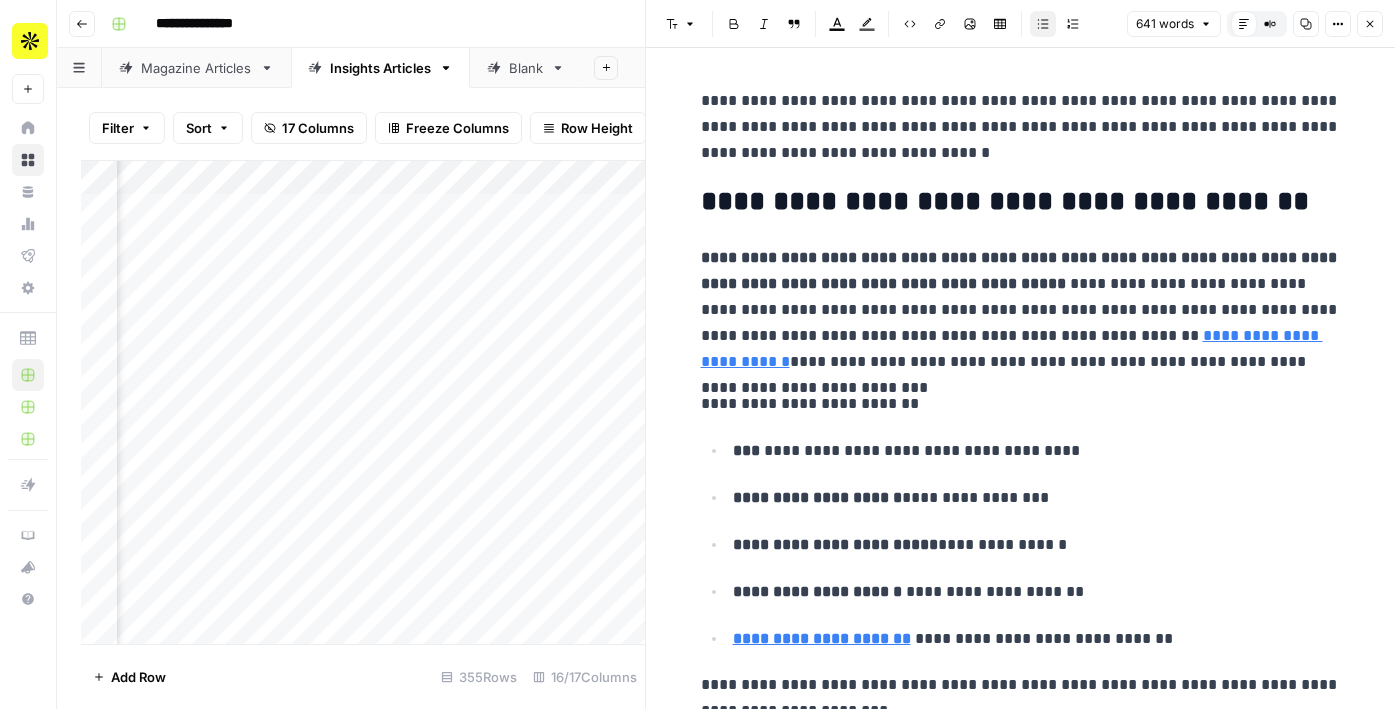 scroll, scrollTop: 0, scrollLeft: 213, axis: horizontal 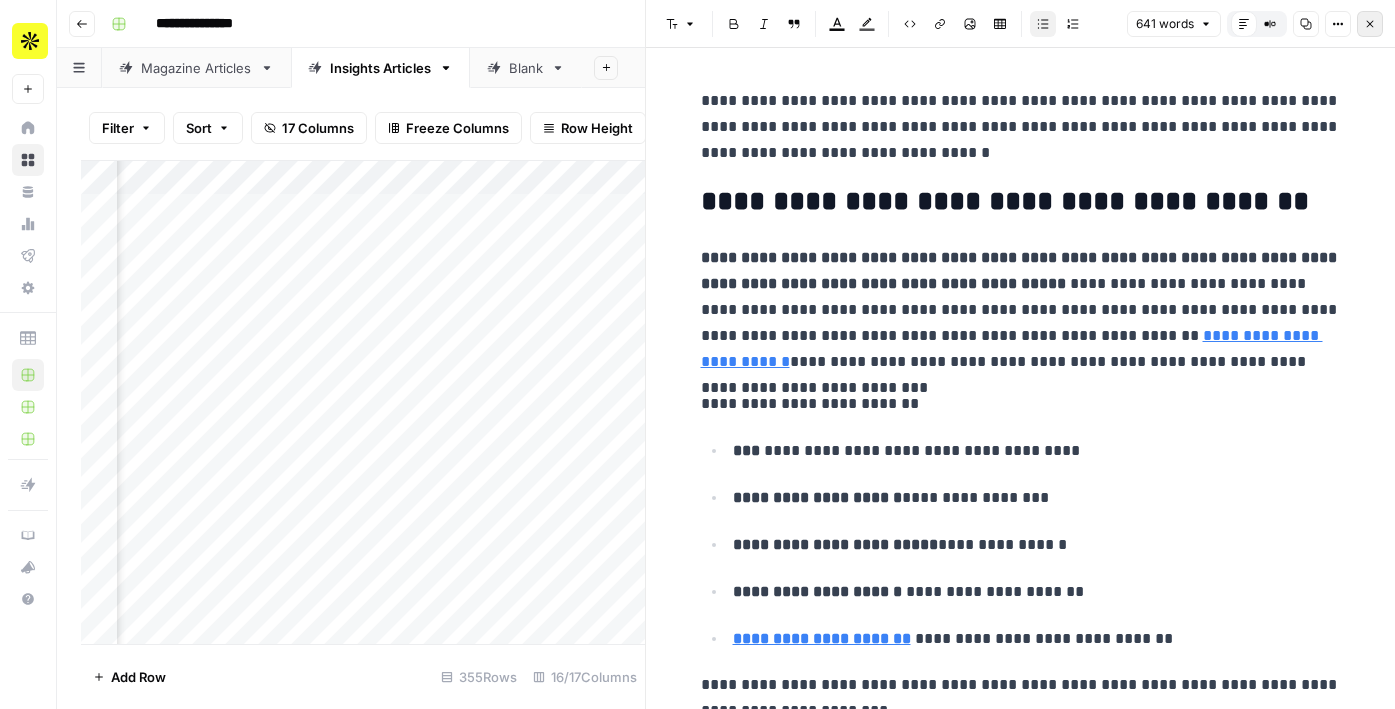 click 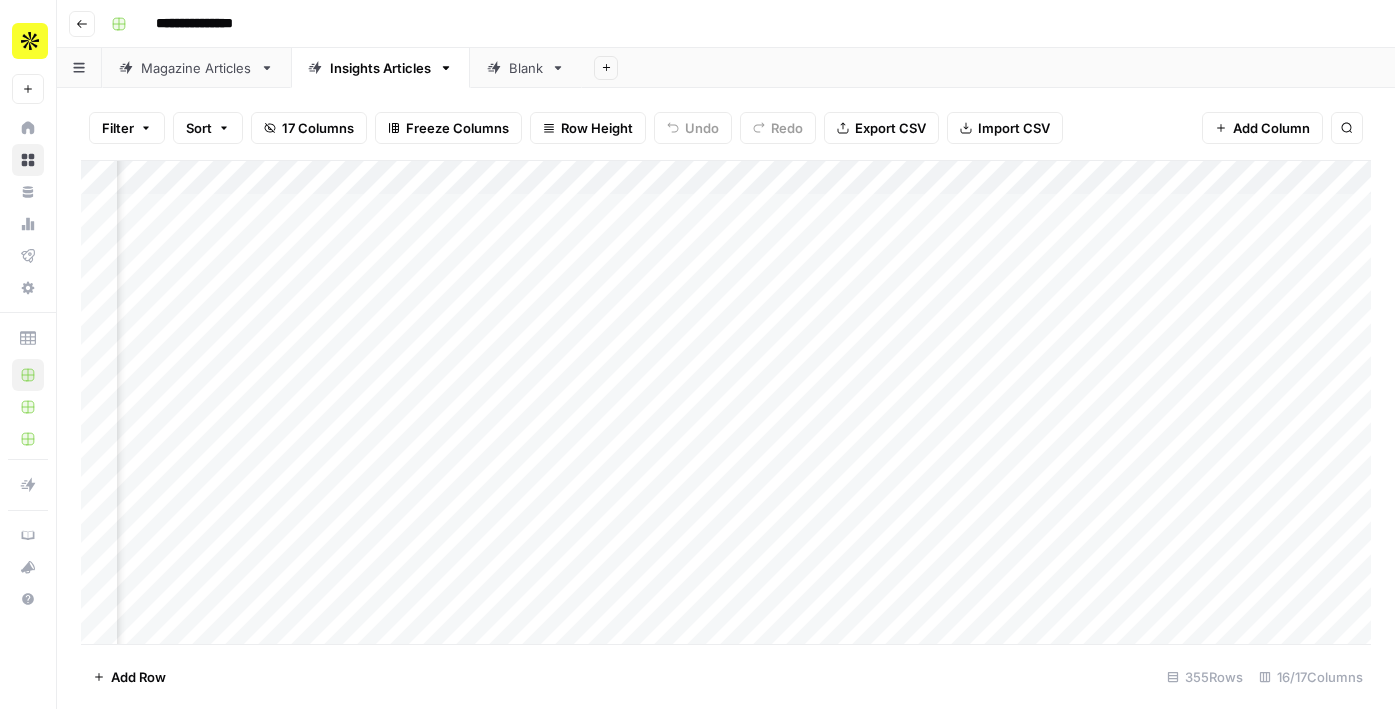 click on "Add Column" at bounding box center (726, 402) 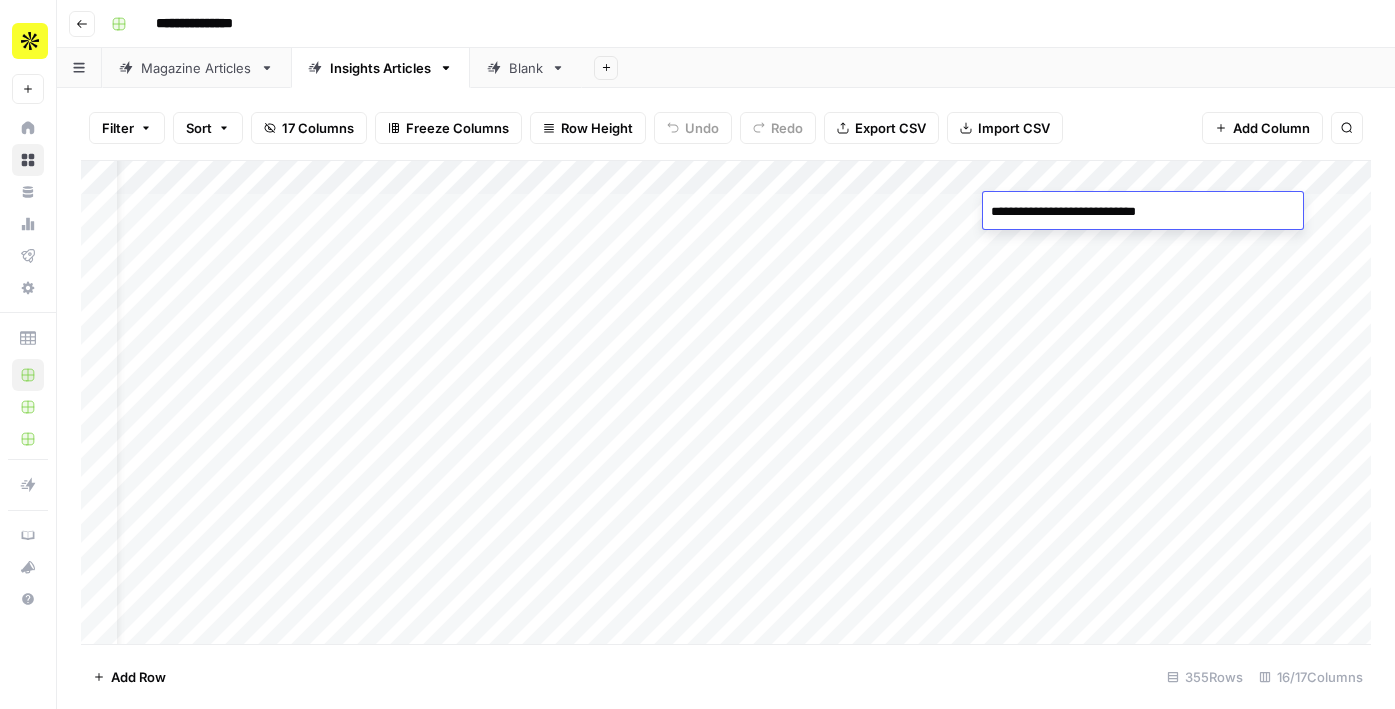 scroll, scrollTop: 0, scrollLeft: 0, axis: both 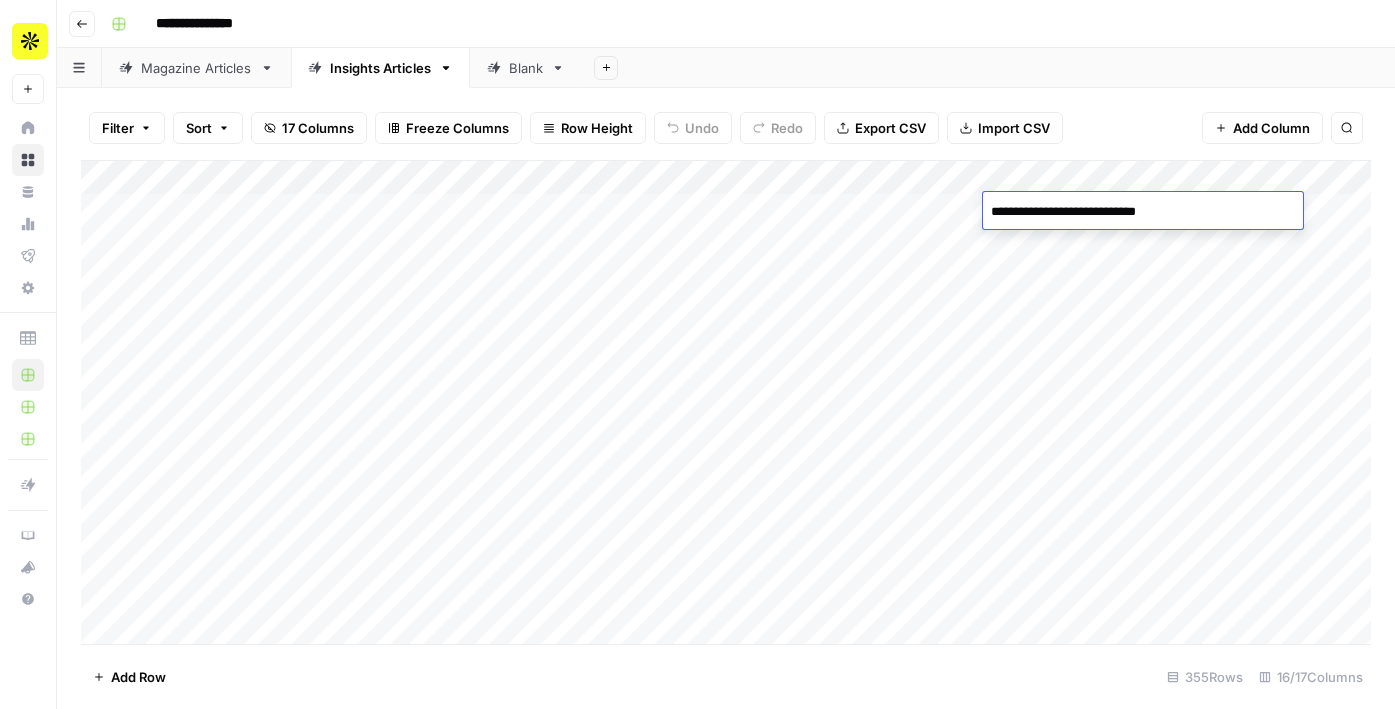 click on "Add Column" at bounding box center [726, 402] 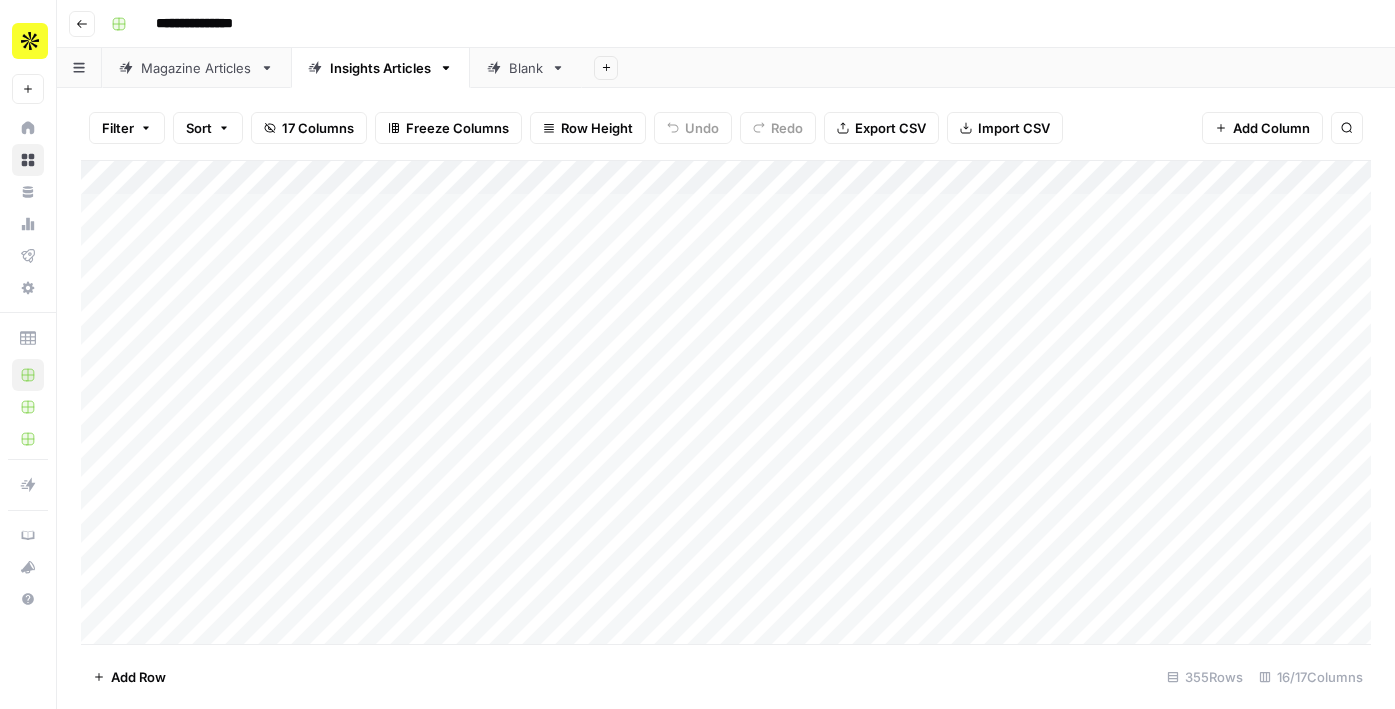 click on "Add Column" at bounding box center (726, 402) 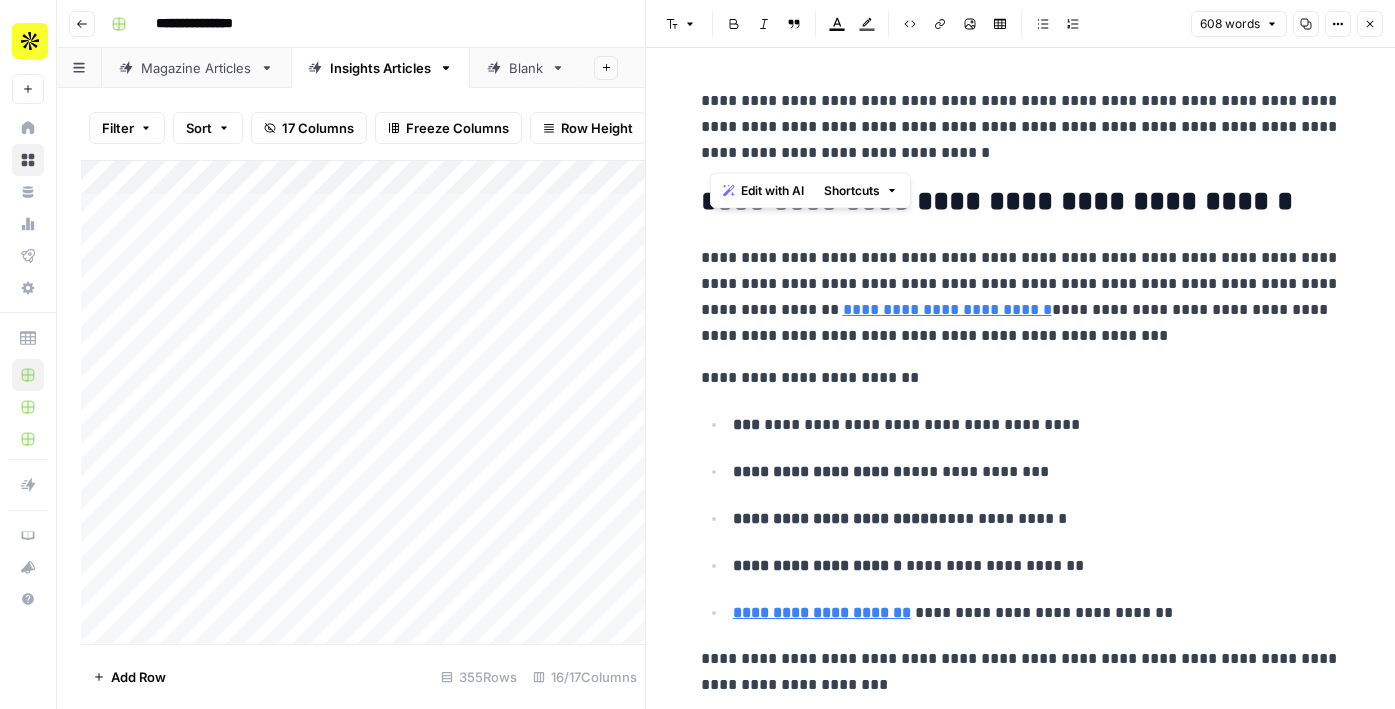 drag, startPoint x: 896, startPoint y: 151, endPoint x: 696, endPoint y: 95, distance: 207.69208 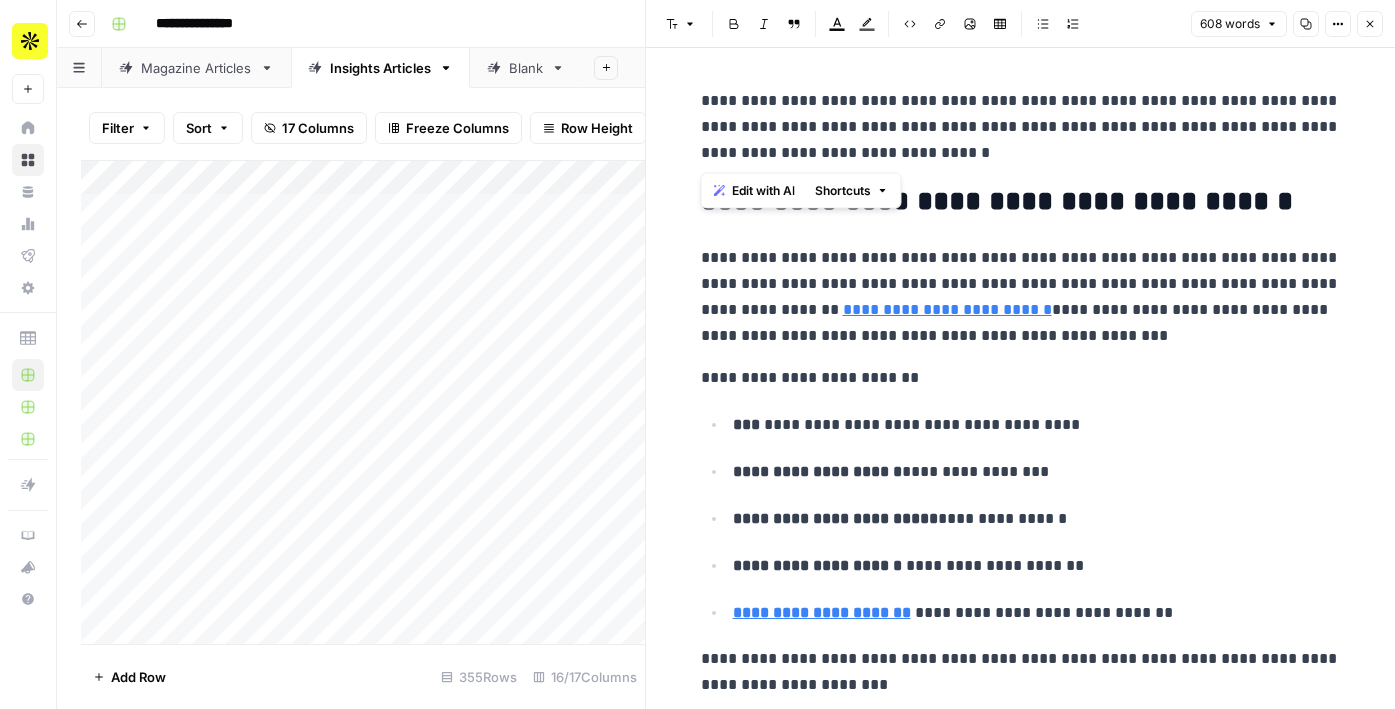 copy on "**********" 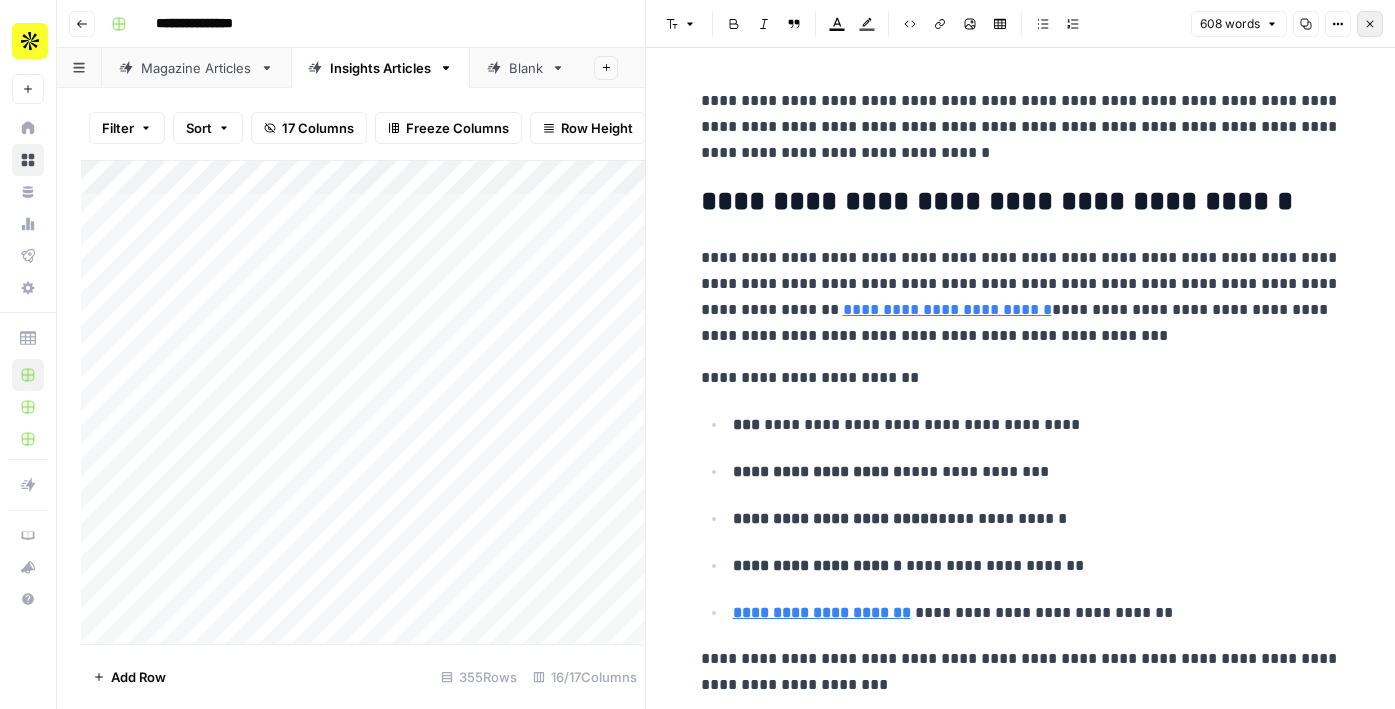 click on "Close" at bounding box center [1370, 24] 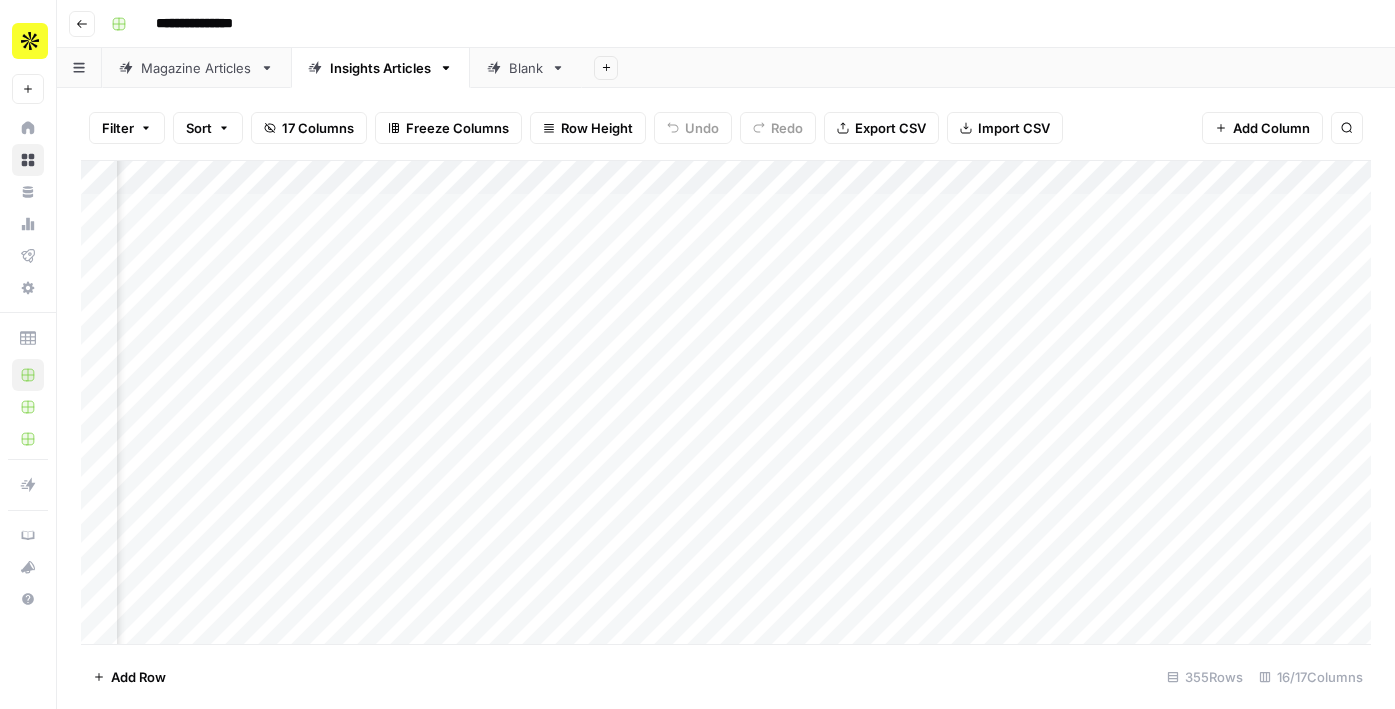scroll, scrollTop: 0, scrollLeft: 652, axis: horizontal 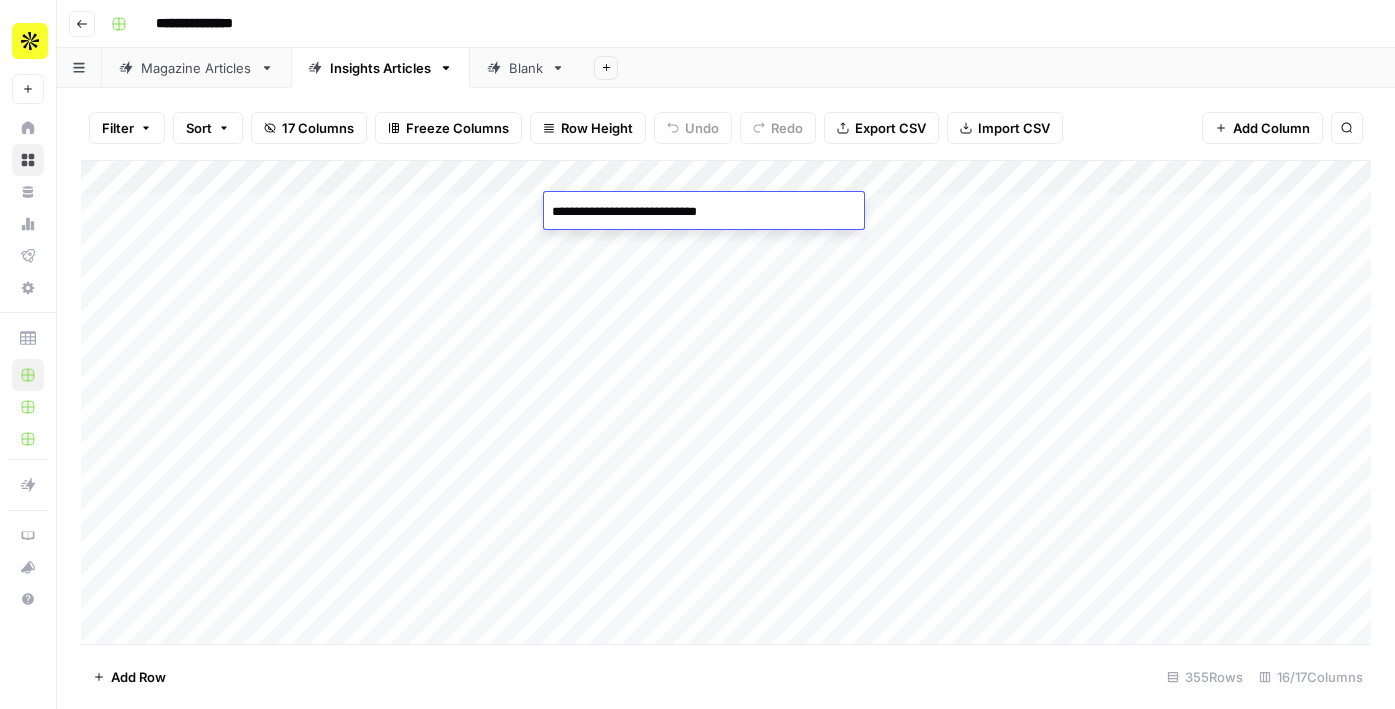 click on "Filter Sort 17 Columns Freeze Columns Row Height Undo Redo Export CSV Import CSV Add Column Search" at bounding box center (726, 128) 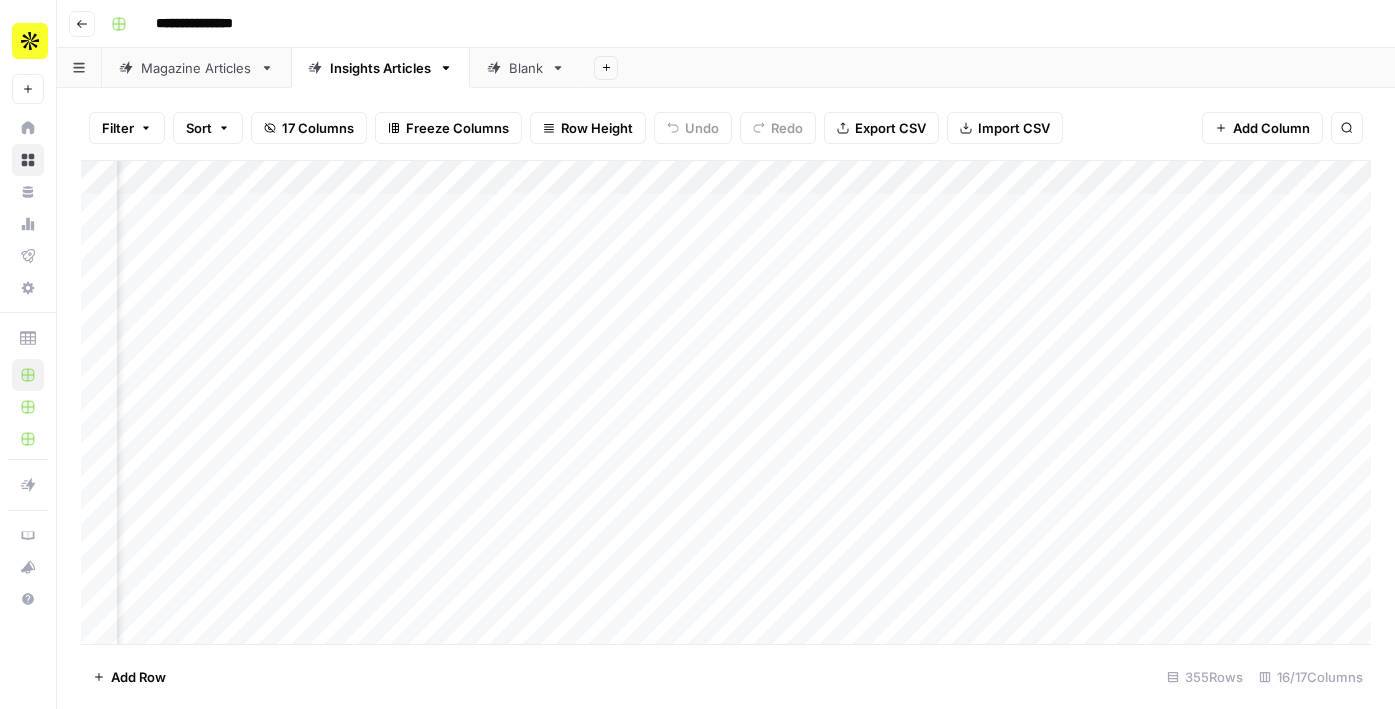 scroll, scrollTop: 0, scrollLeft: 1008, axis: horizontal 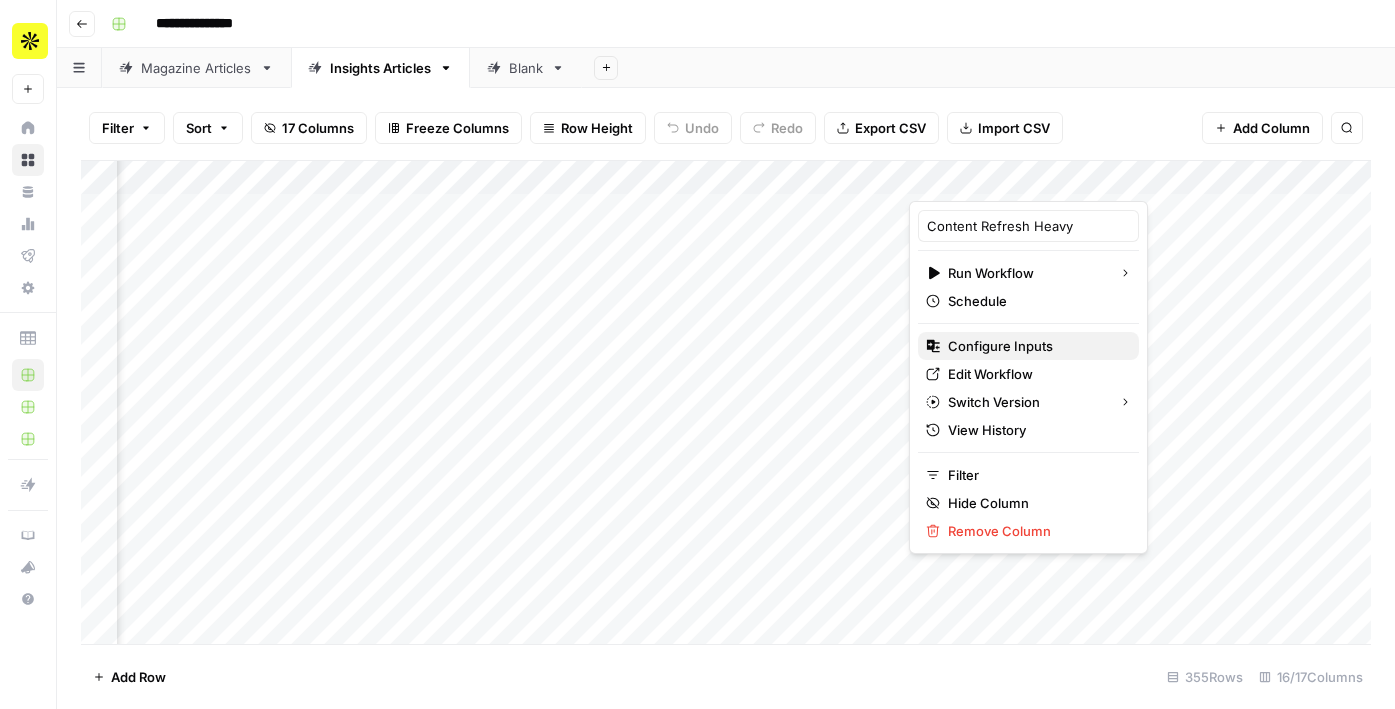 click on "Configure Inputs" at bounding box center [1000, 346] 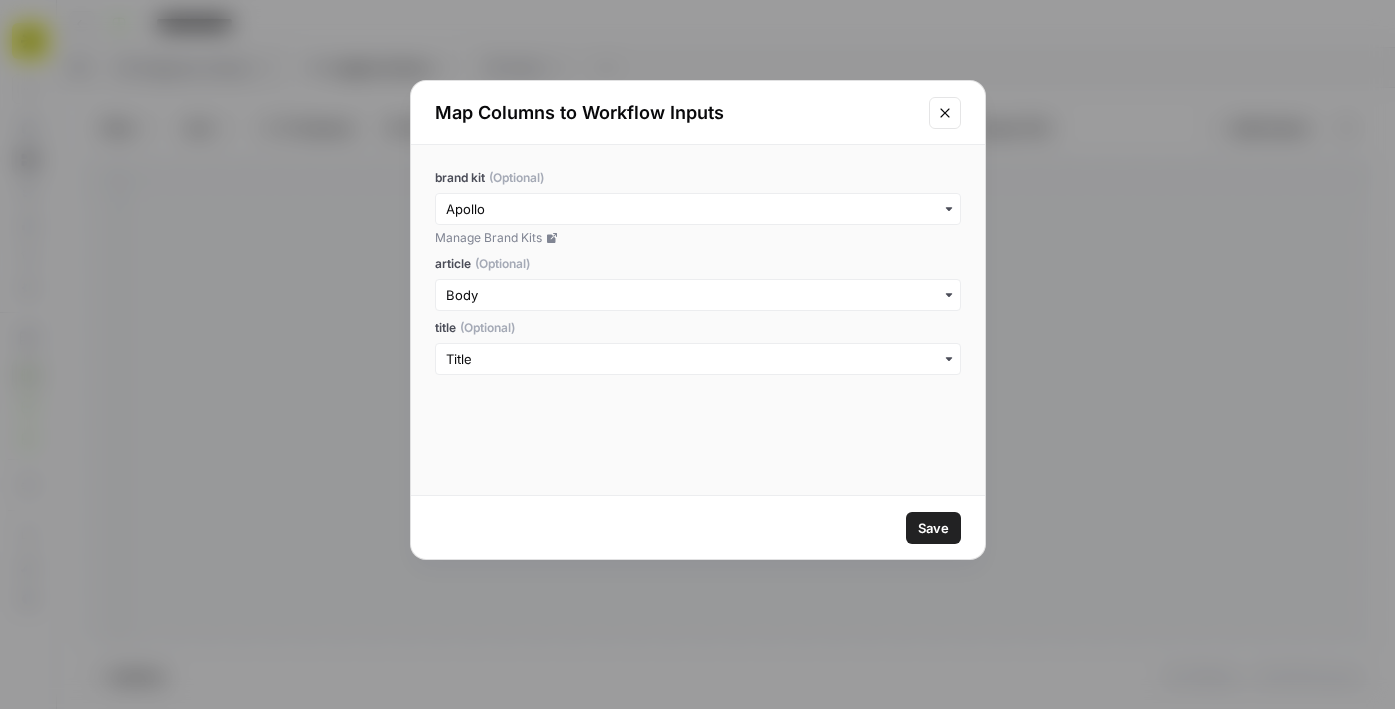 click 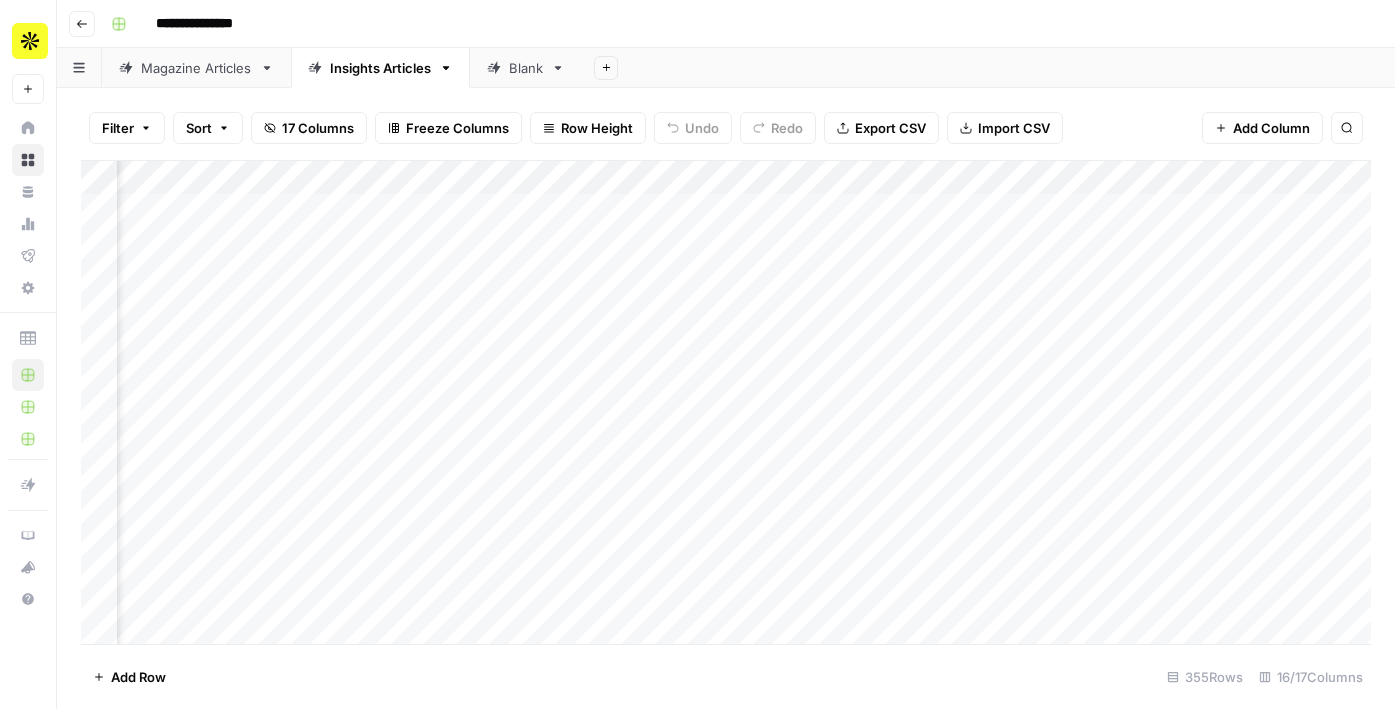 scroll, scrollTop: 0, scrollLeft: 0, axis: both 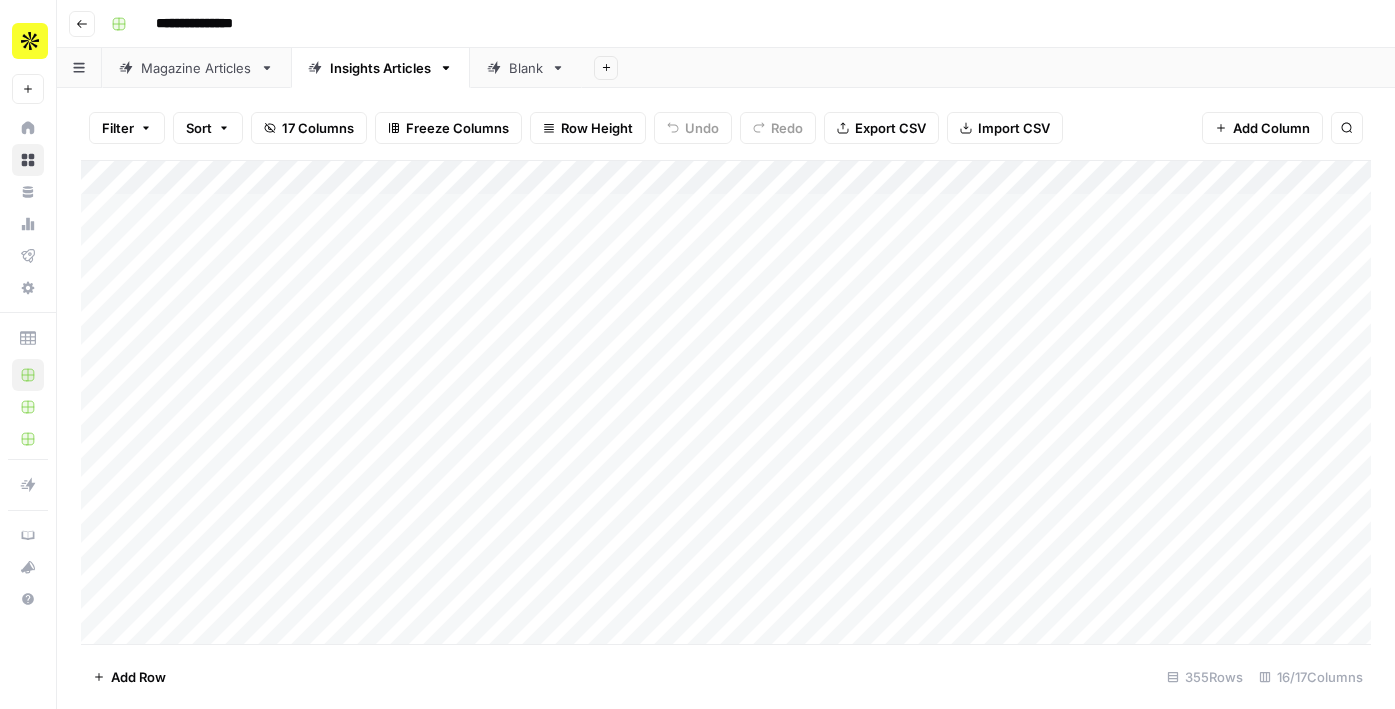 click on "Add Column" at bounding box center (726, 402) 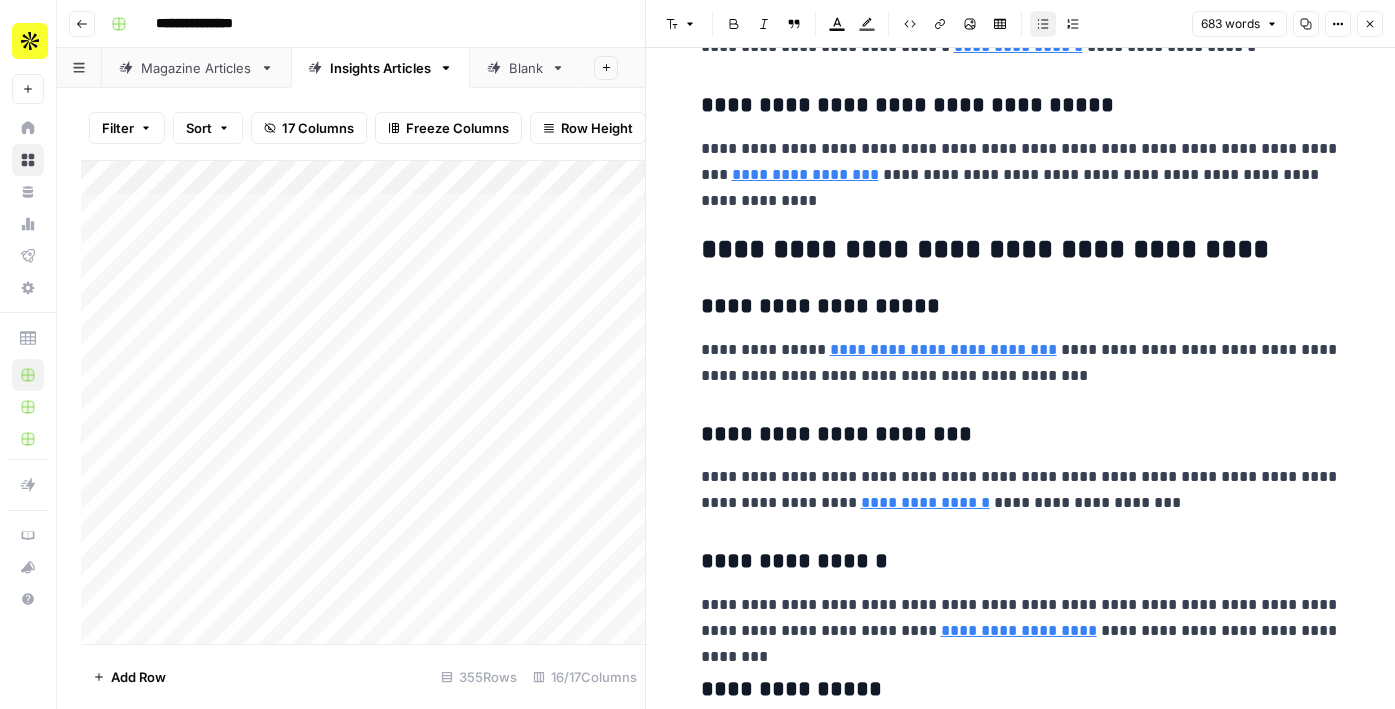 scroll, scrollTop: 1758, scrollLeft: 0, axis: vertical 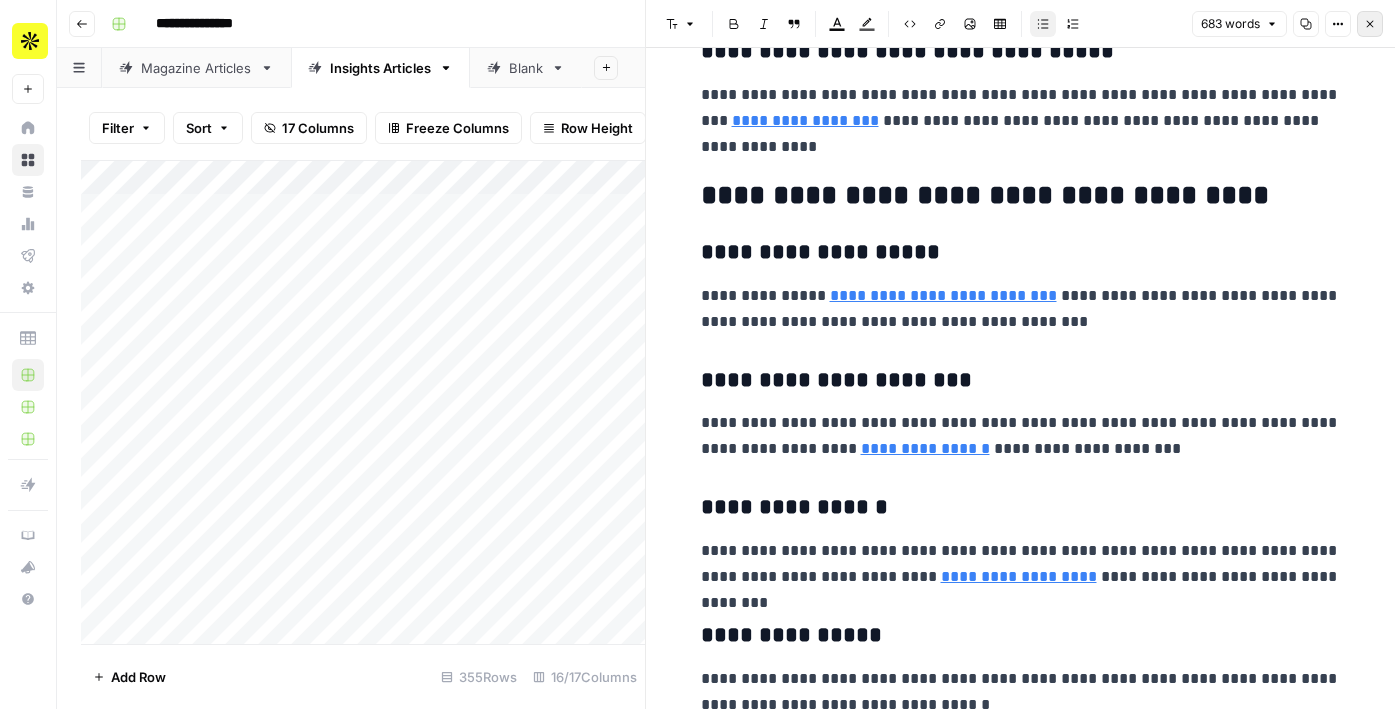 click on "Close" at bounding box center [1370, 24] 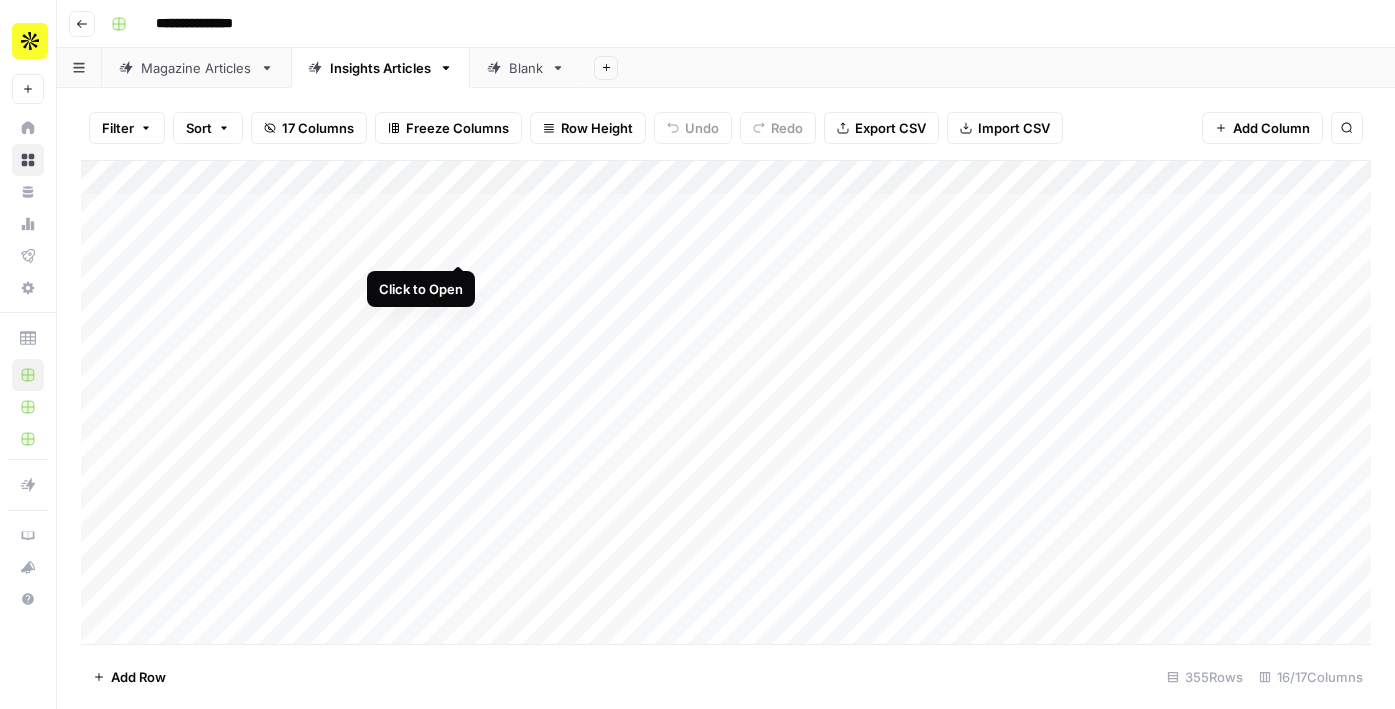 click on "Add Column" at bounding box center [726, 402] 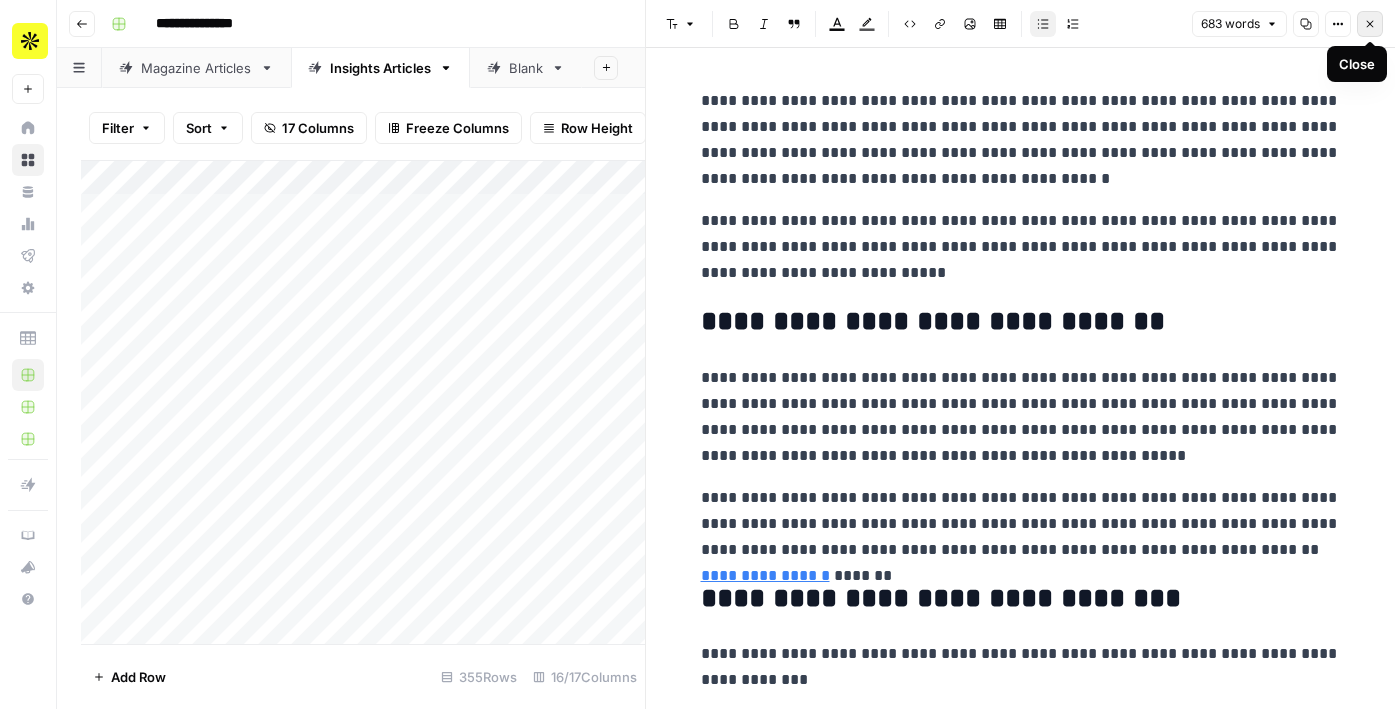 click 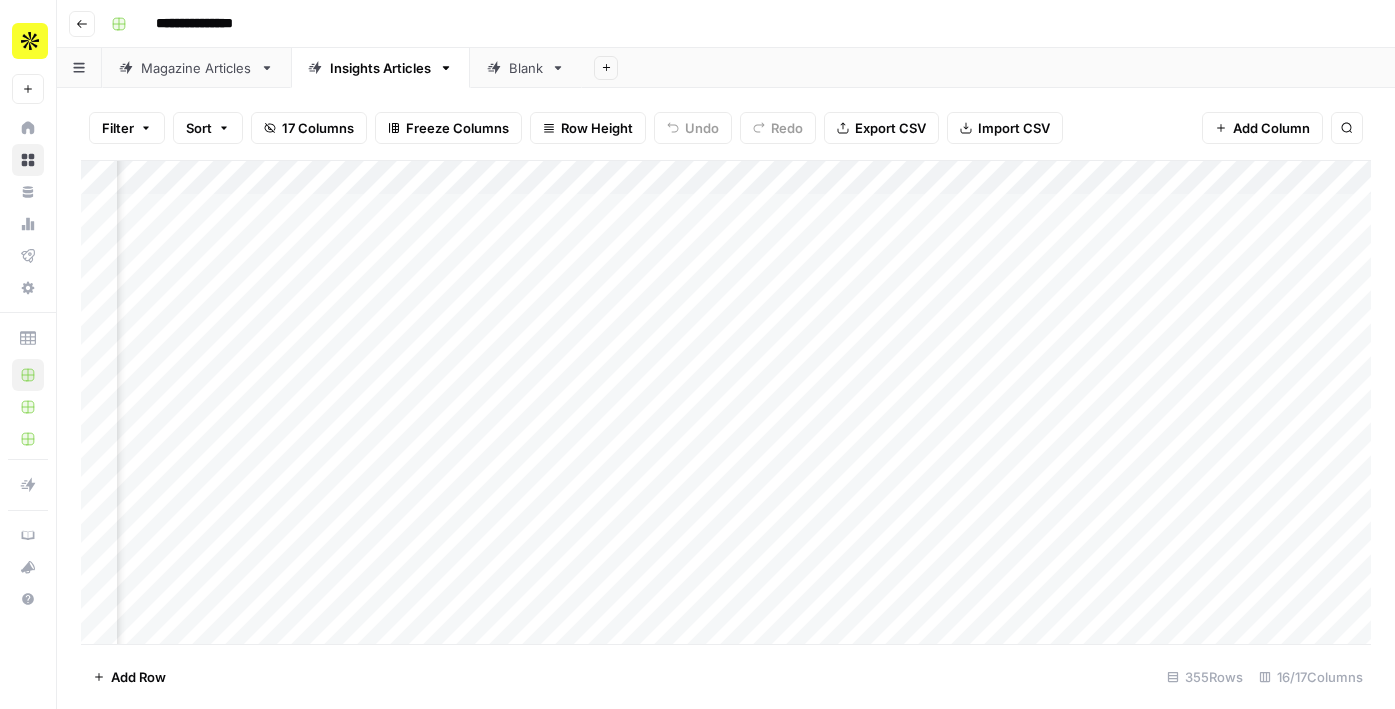 scroll, scrollTop: 0, scrollLeft: 0, axis: both 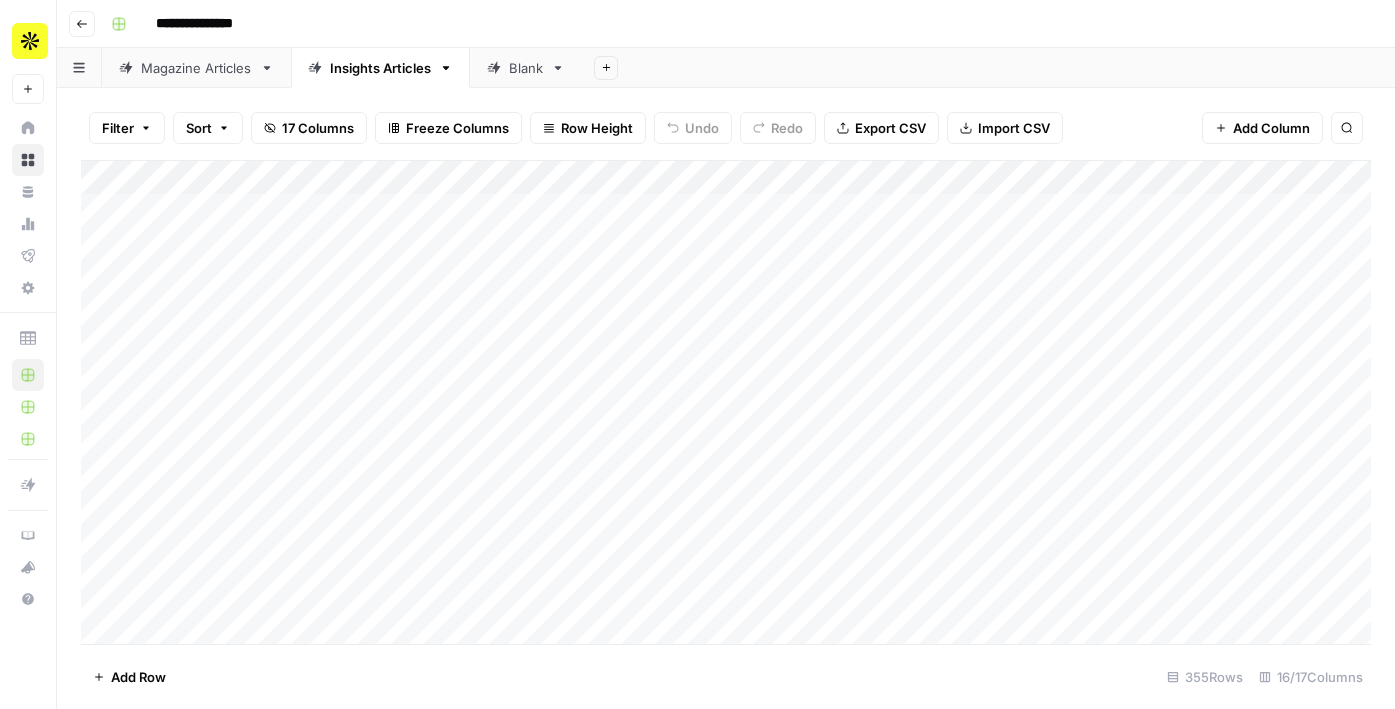 click on "Add Column" at bounding box center (726, 402) 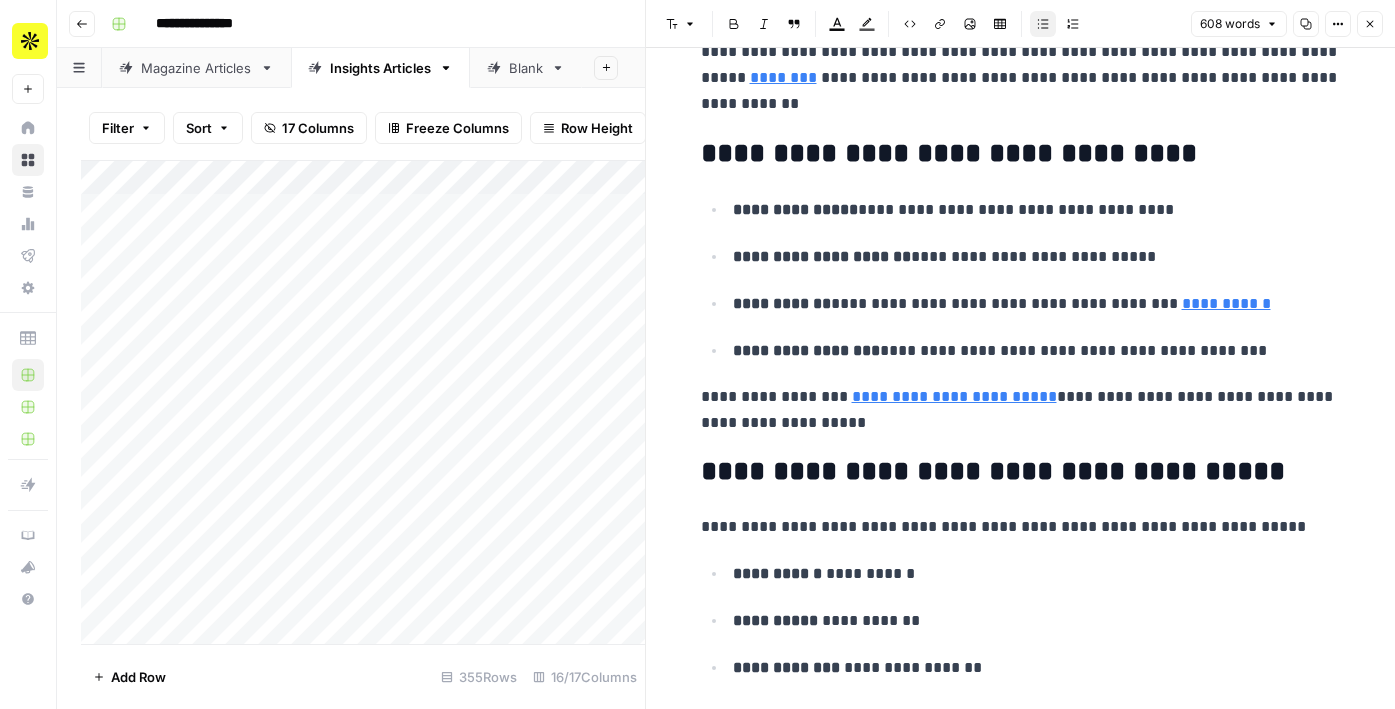scroll, scrollTop: 2869, scrollLeft: 0, axis: vertical 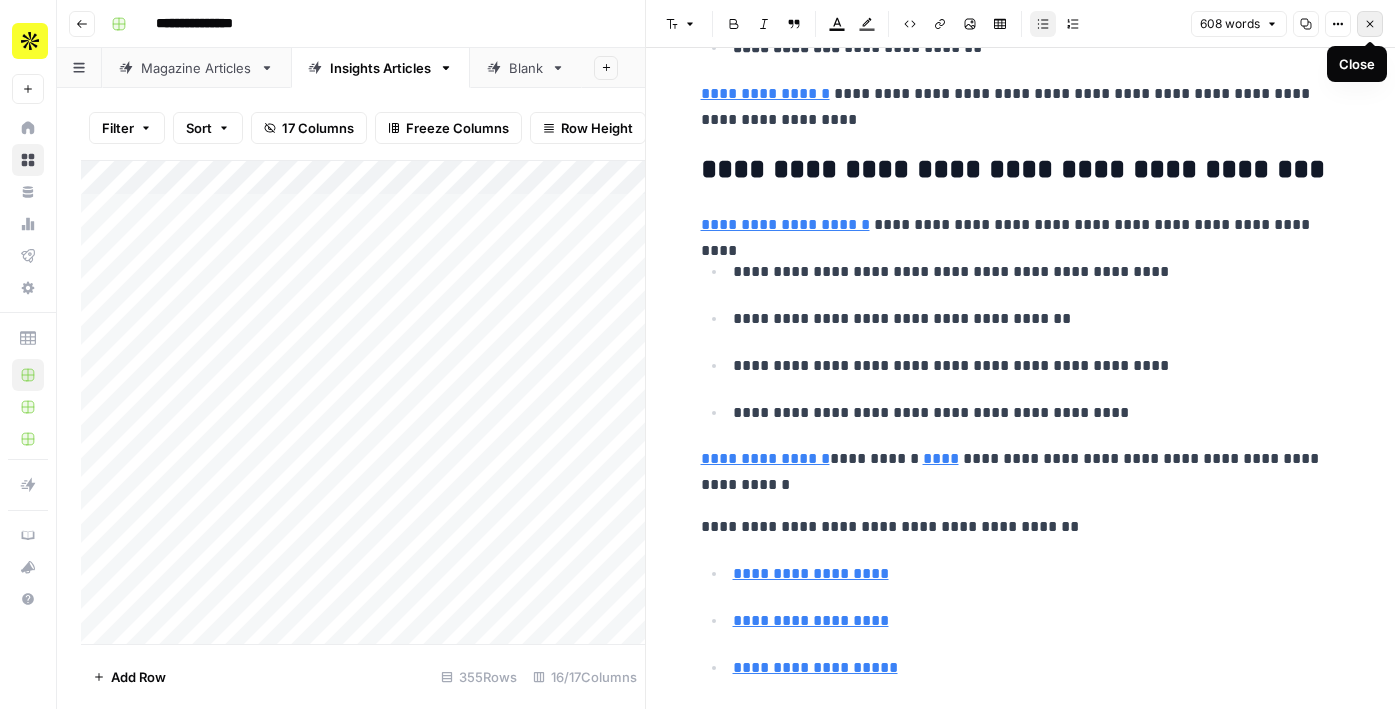 click on "Close" at bounding box center (1370, 24) 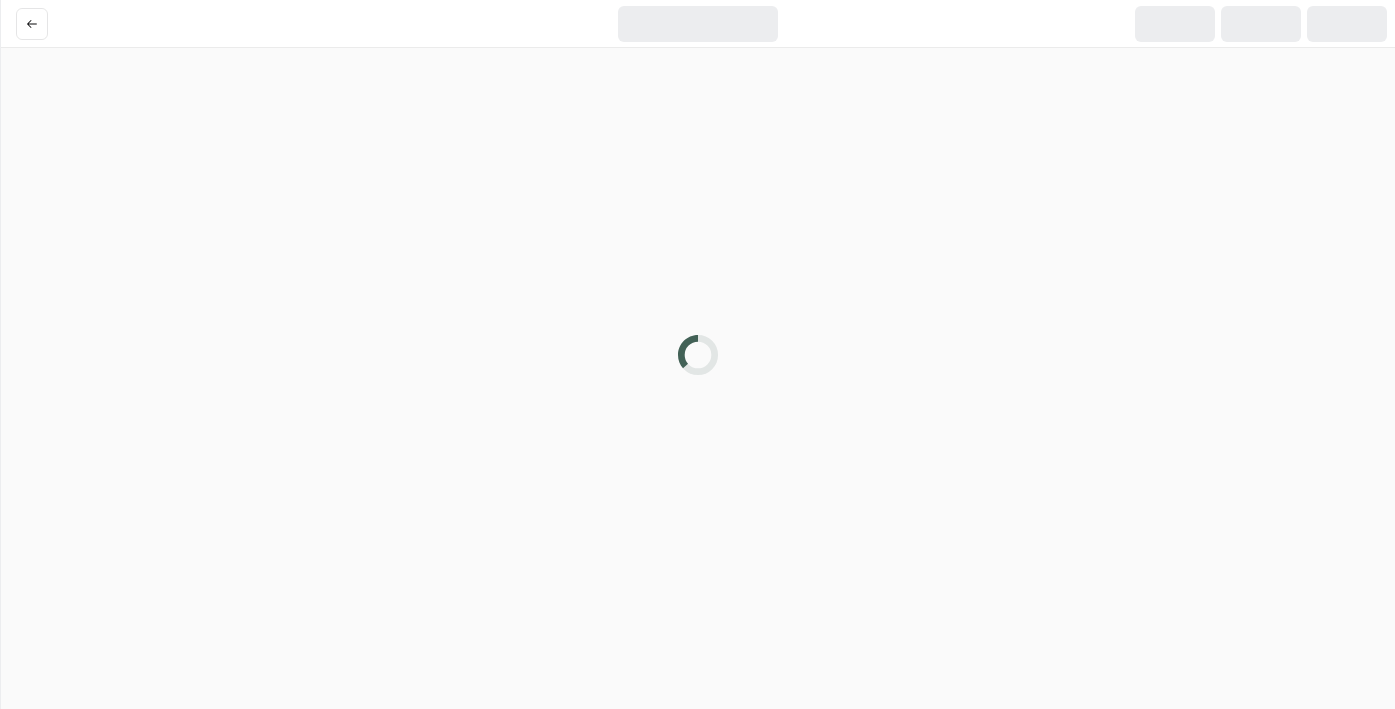 scroll, scrollTop: 0, scrollLeft: 0, axis: both 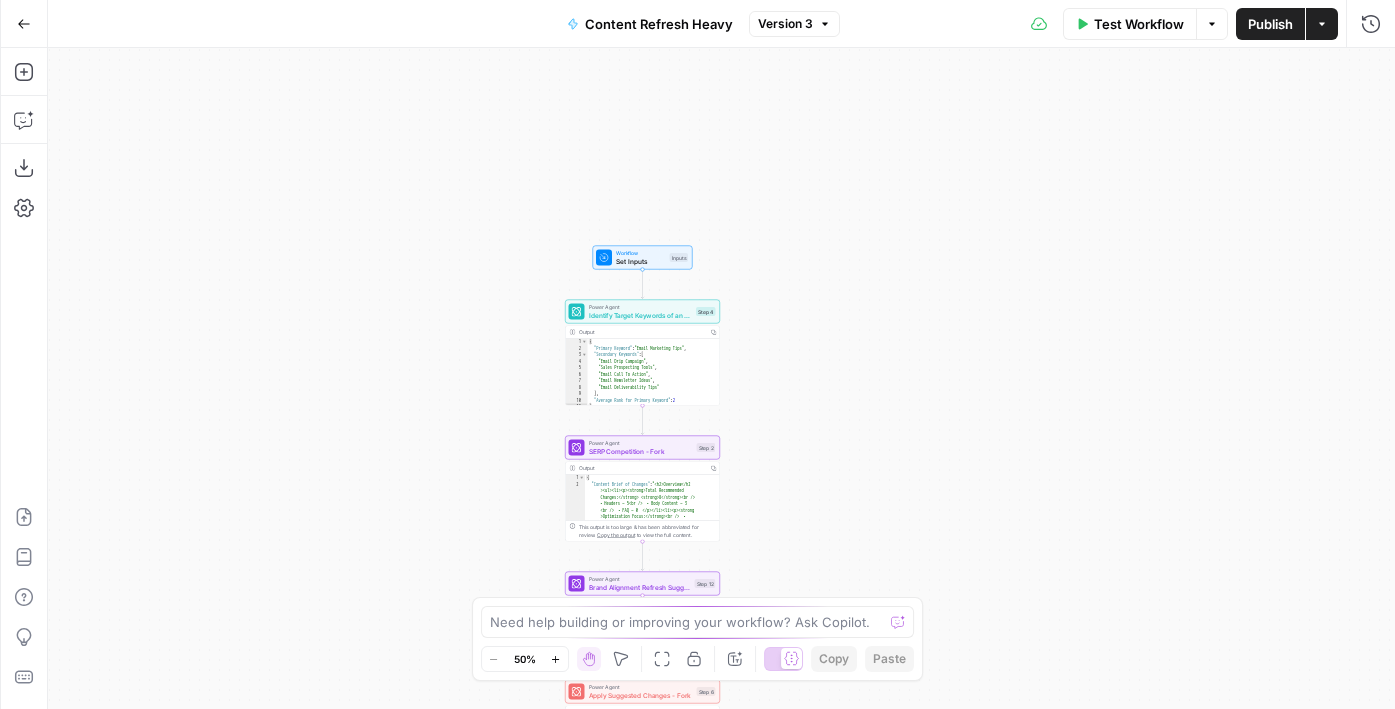 drag, startPoint x: 852, startPoint y: 124, endPoint x: 770, endPoint y: 380, distance: 268.8122 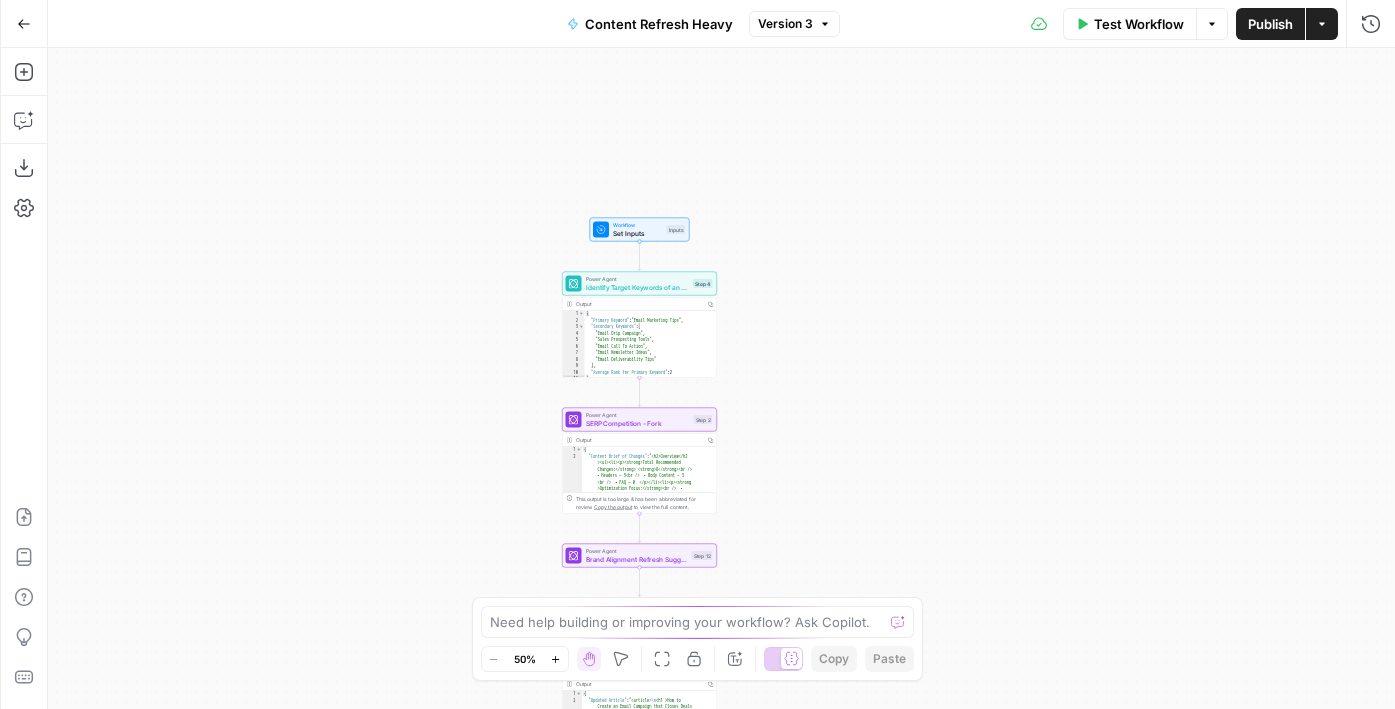 drag, startPoint x: 770, startPoint y: 380, endPoint x: 770, endPoint y: 153, distance: 227 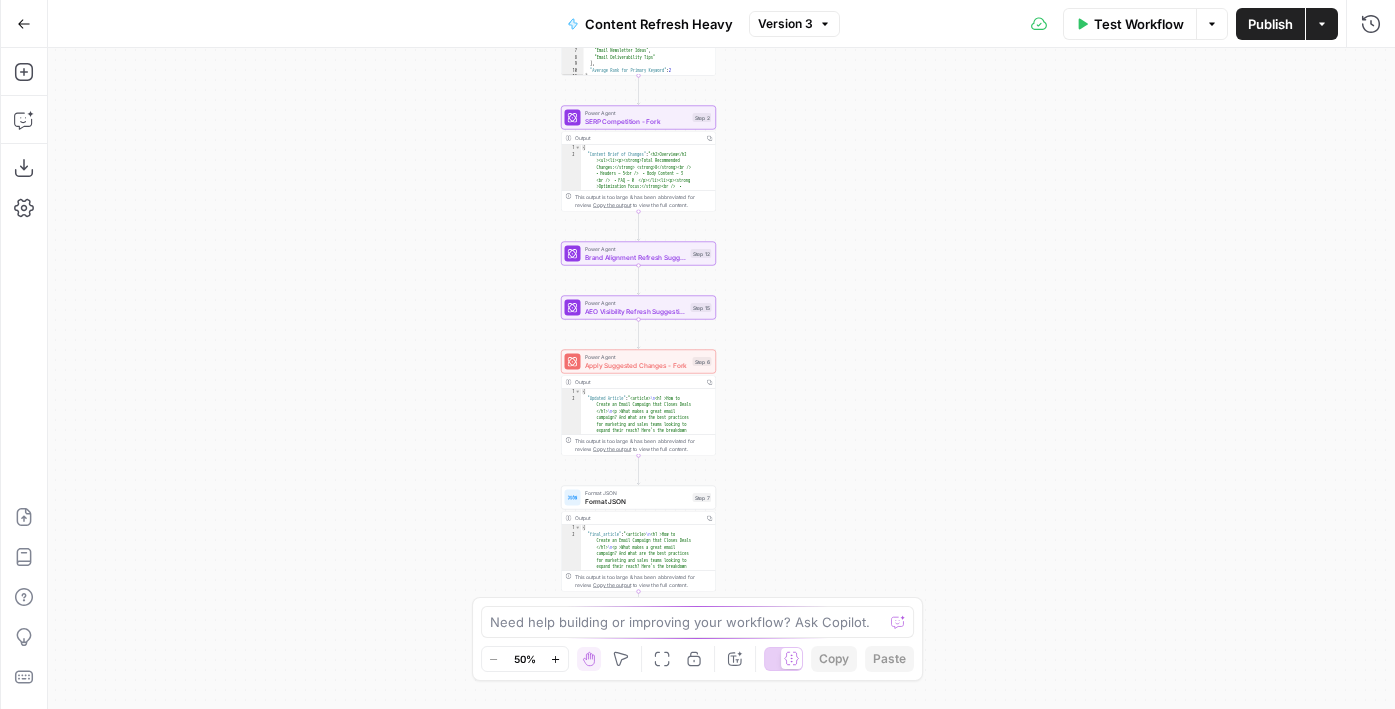 drag, startPoint x: 808, startPoint y: 418, endPoint x: 806, endPoint y: 341, distance: 77.02597 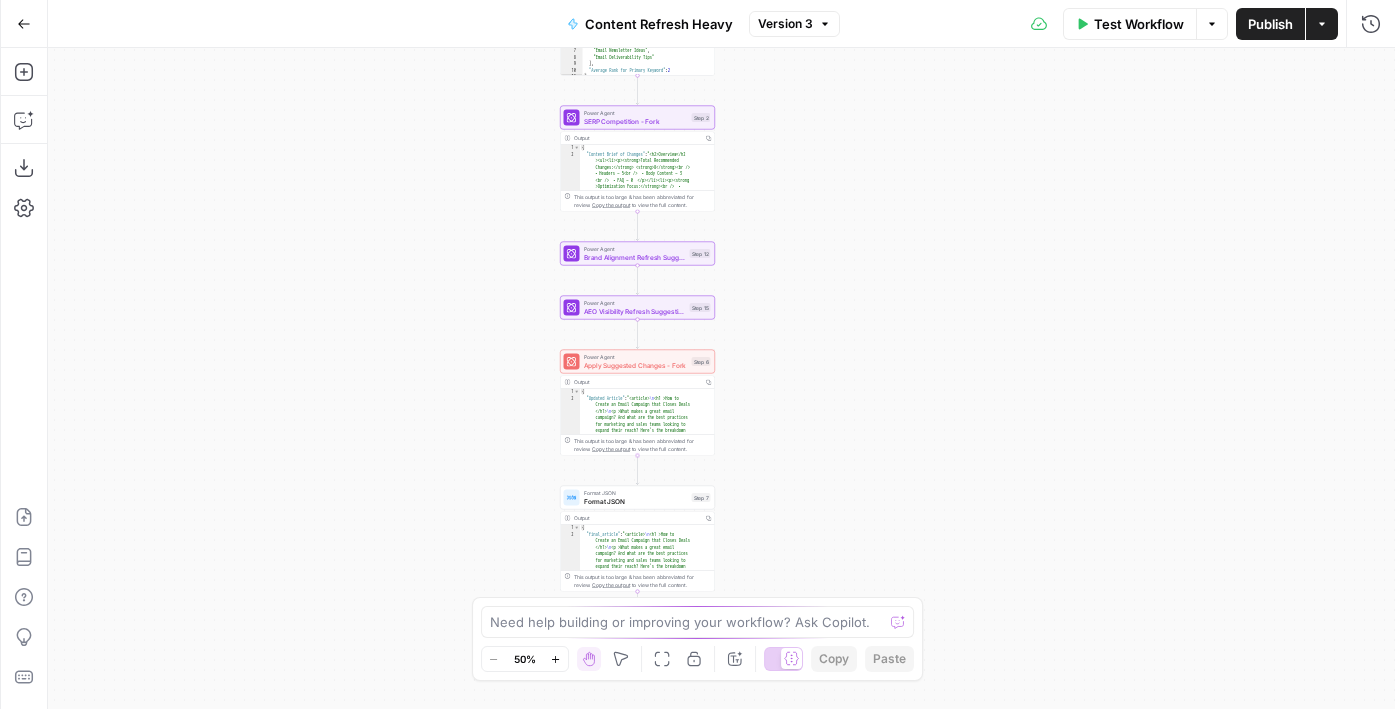 click on "Apply Suggested Changes - Fork" at bounding box center (636, 365) 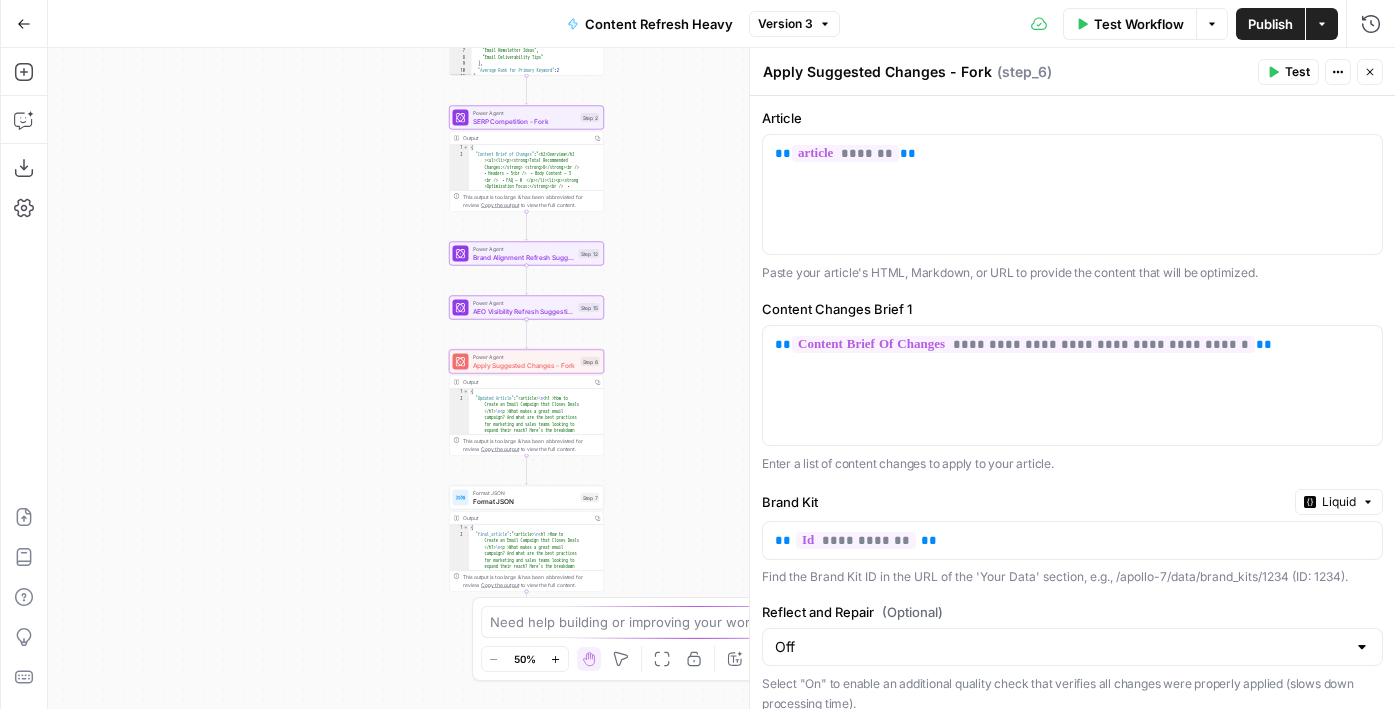 drag, startPoint x: 445, startPoint y: 400, endPoint x: 321, endPoint y: 400, distance: 124 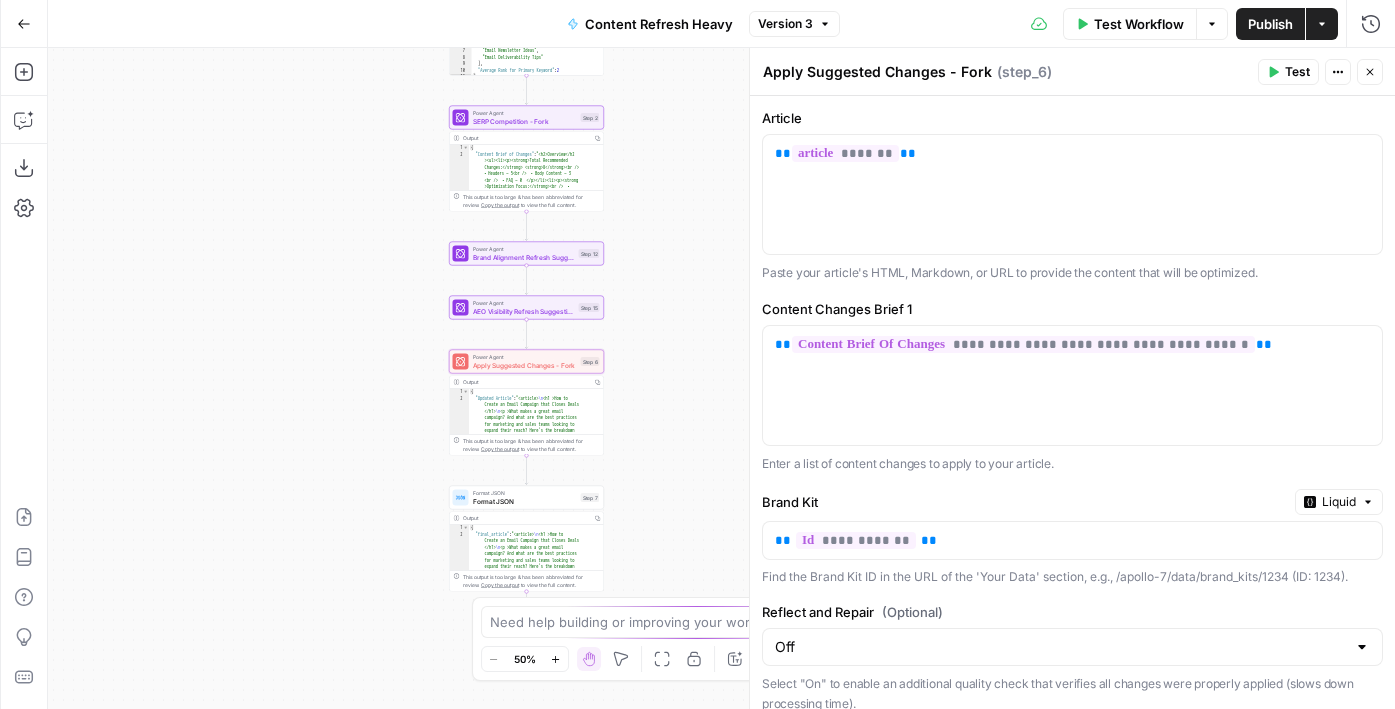 click on "Workflow Set Inputs Inputs Power Agent Identify Target Keywords of an Article Step 4 Output Copy 1 2 3 4 5 6 7 8 9 10 11 {    "Primary Keyword" :  "Email Marketing Tips" ,    "Secondary Keywords" :  [      "Email Drip Campaign" ,      "Sales Prospecting Tools" ,      "Email Call To Action" ,      "Email Newsletter Ideas" ,      "Email Deliverability Tips"    ] ,    "Average Rank for Primary Keyword" :  2 }     XXXXXXXXXXXXXXXXXXXXXXXXXXXXXXXXXXXXXXXXXXXXXXXXXXXXXXXXXXXXXXXXXXXXXXXXXXXXXXXXXXXXXXXXXXXXXXXXXXXXXXXXXXXXXXXXXXXXXXXXXXXXXXXXXXXXXXXXXXXXXXXXXXXXXXXXXXXXXXXXXXXXXXXXXXXXXXXXXXXXXXXXXXXXXXXXXXXXXXXXXXXXXXXXXXXXXXXXXXXXXXXXXXXXXXXXXXXXXXXXXXXXXXXXXXXXXXXXXXXXXXXXXXXXXXXXXXXXXXXXXXXXXXXXXXXXXXXXXXXXXXXXXXXXXXXXXXXXXXXXXXXXXXXXXXXXXXXXXXXXXXXXXXXXXXXXXXXXXXXXXXXXXXXXXXXXXXXXXXXXXXXXXXXXXXXXXXXXXXXXXXXXXXXXXXXXXXXXXXXXXXXXXXXXXXXXXXXXXXXXXXXXXXXXXXXXXXXXXXXXXXXXXXXXXXXXXXXXXXXXXXXXXXXXXXXXXXXXXXXXXXXXXXXXXXXX Power Agent SERP Competition - Fork Step 2 Output Copy 1 2 {    "Content Brief of Changes" :  =" at bounding box center (721, 378) 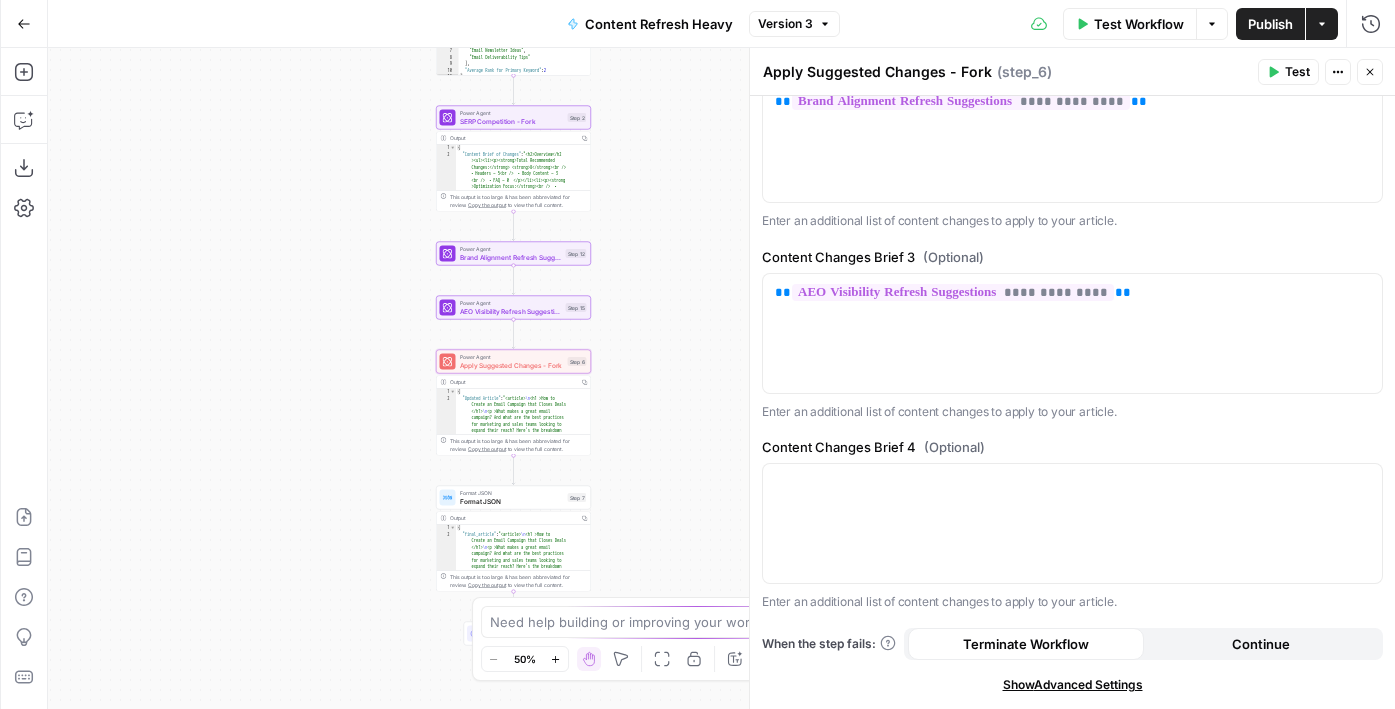 scroll, scrollTop: 844, scrollLeft: 0, axis: vertical 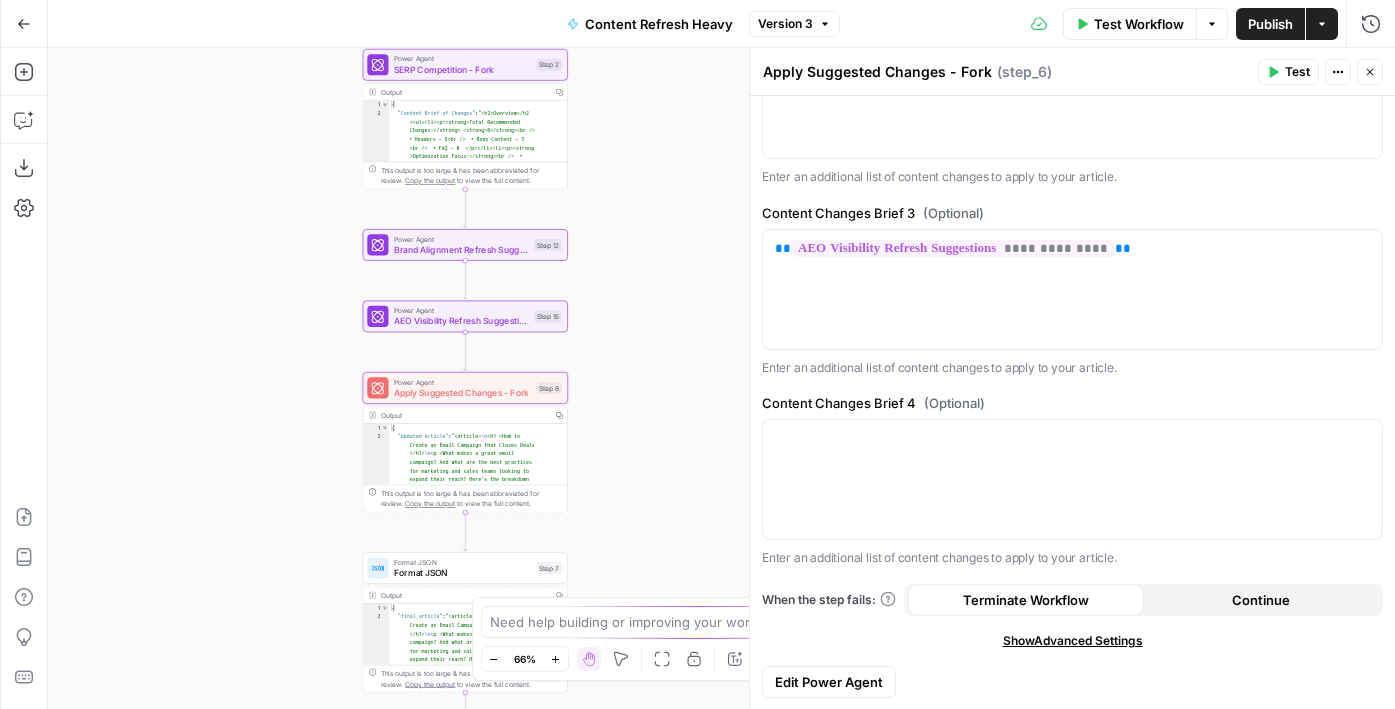 drag, startPoint x: 662, startPoint y: 280, endPoint x: 662, endPoint y: 470, distance: 190 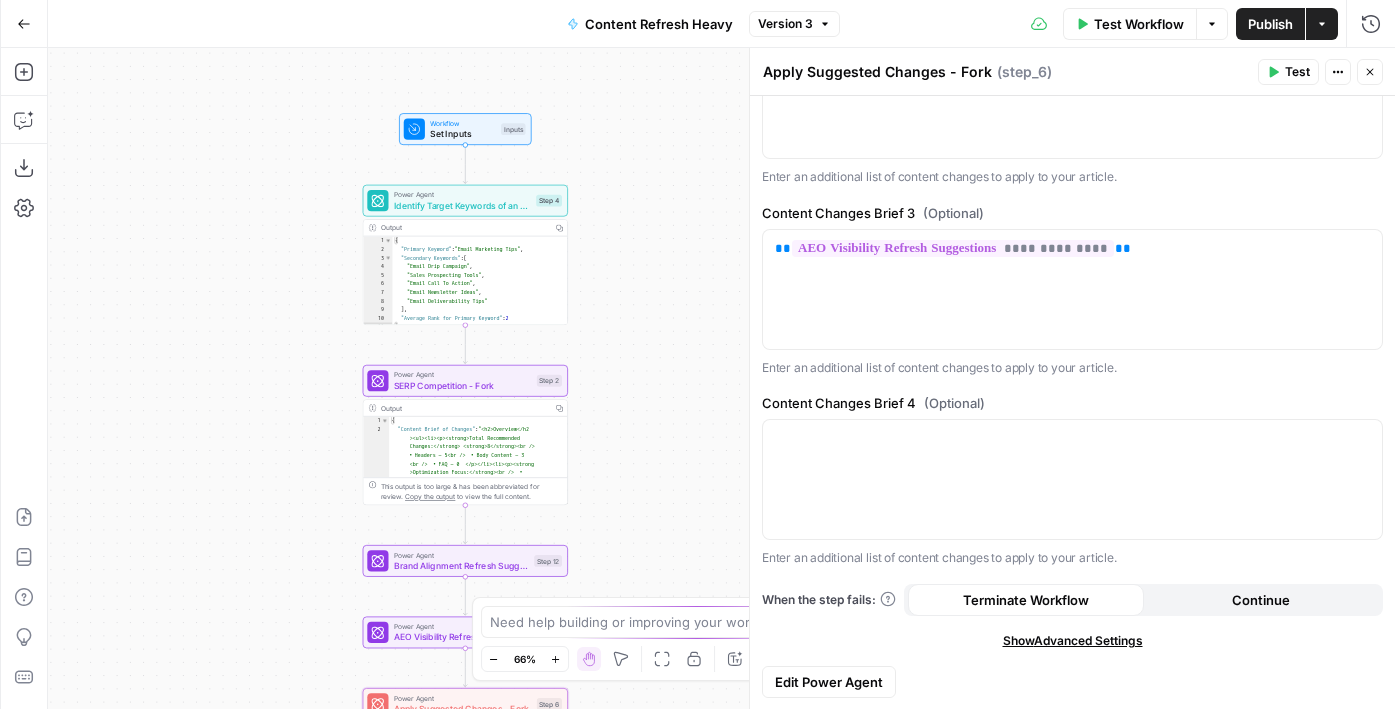 drag, startPoint x: 651, startPoint y: 295, endPoint x: 651, endPoint y: 421, distance: 126 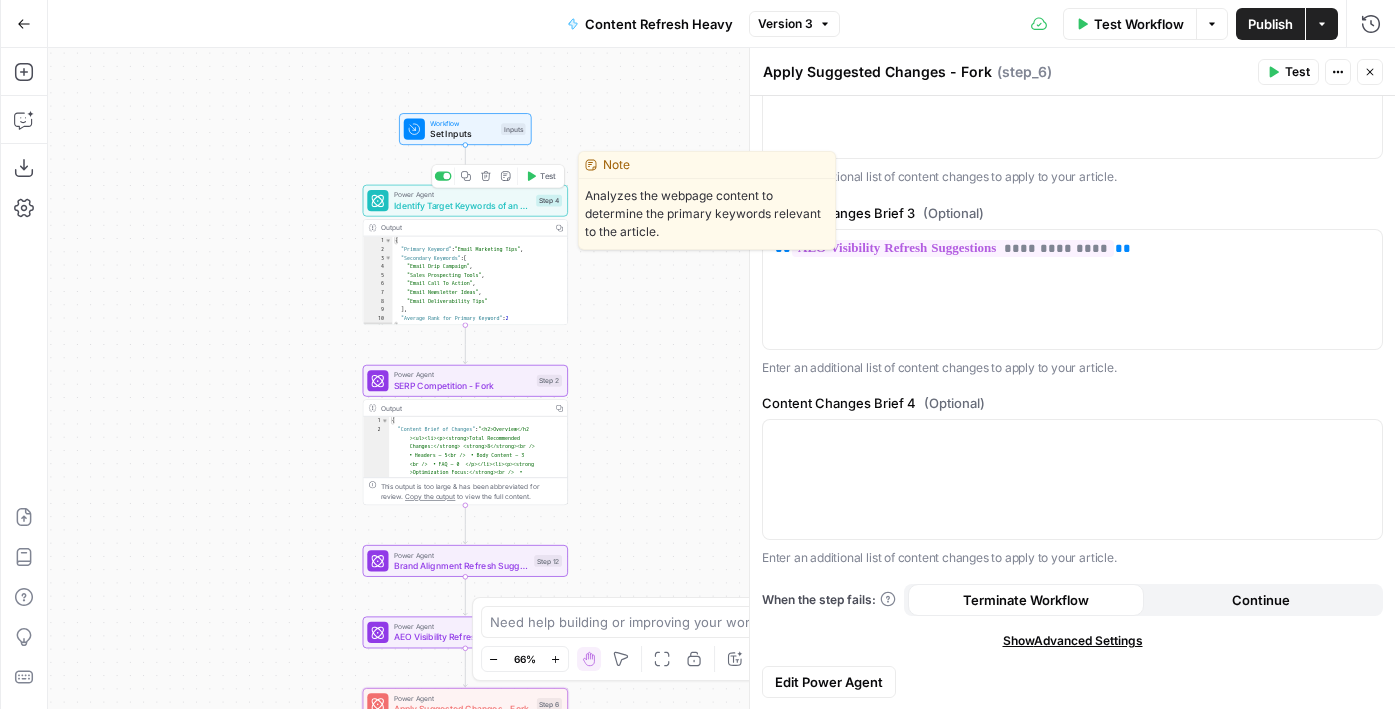 click on "Power Agent Identify Target Keywords of an Article Step 4 Copy step Delete step Edit Note Test" at bounding box center (465, 201) 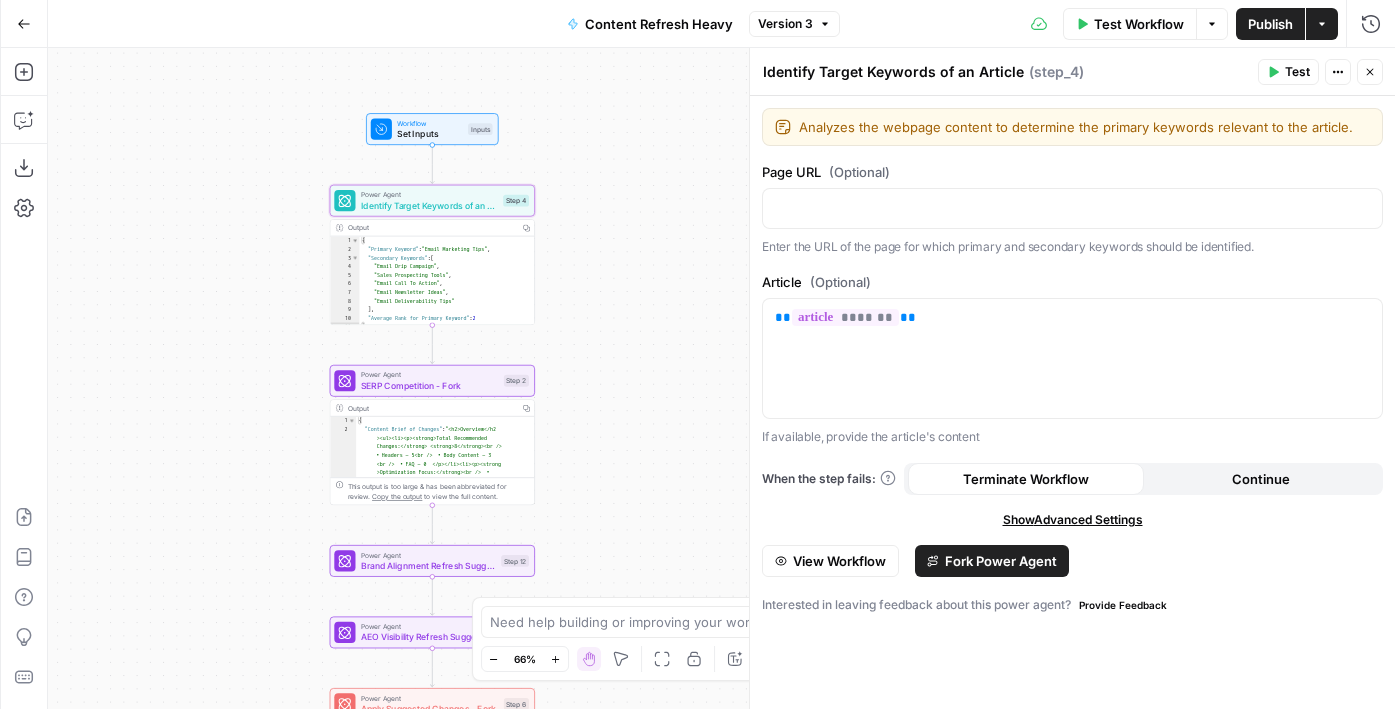 drag, startPoint x: 288, startPoint y: 281, endPoint x: 235, endPoint y: 280, distance: 53.009434 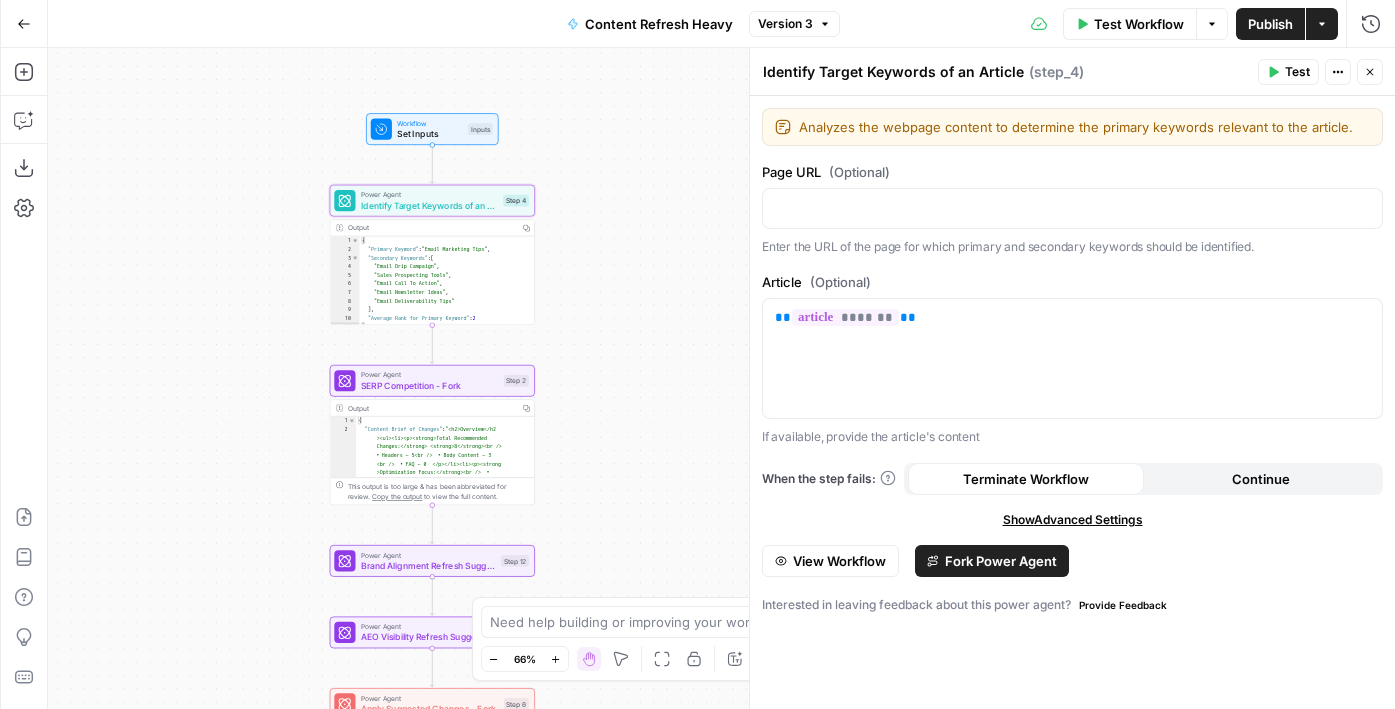 click on "Workflow Set Inputs Inputs Power Agent Identify Target Keywords of an Article Step 4 Output Copy 1 2 3 4 5 6 7 8 9 10 11 {    "Primary Keyword" :  "Email Marketing Tips" ,    "Secondary Keywords" :  [      "Email Drip Campaign" ,      "Sales Prospecting Tools" ,      "Email Call To Action" ,      "Email Newsletter Ideas" ,      "Email Deliverability Tips"    ] ,    "Average Rank for Primary Keyword" :  2 }     XXXXXXXXXXXXXXXXXXXXXXXXXXXXXXXXXXXXXXXXXXXXXXXXXXXXXXXXXXXXXXXXXXXXXXXXXXXXXXXXXXXXXXXXXXXXXXXXXXXXXXXXXXXXXXXXXXXXXXXXXXXXXXXXXXXXXXXXXXXXXXXXXXXXXXXXXXXXXXXXXXXXXXXXXXXXXXXXXXXXXXXXXXXXXXXXXXXXXXXXXXXXXXXXXXXXXXXXXXXXXXXXXXXXXXXXXXXXXXXXXXXXXXXXXXXXXXXXXXXXXXXXXXXXXXXXXXXXXXXXXXXXXXXXXXXXXXXXXXXXXXXXXXXXXXXXXXXXXXXXXXXXXXXXXXXXXXXXXXXXXXXXXXXXXXXXXXXXXXXXXXXXXXXXXXXXXXXXXXXXXXXXXXXXXXXXXXXXXXXXXXXXXXXXXXXXXXXXXXXXXXXXXXXXXXXXXXXXXXXXXXXXXXXXXXXXXXXXXXXXXXXXXXXXXXXXXXXXXXXXXXXXXXXXXXXXXXXXXXXXXXXXXXXXXXXX Power Agent SERP Competition - Fork Step 2 Output Copy 1 2 {    "Content Brief of Changes" :  =" at bounding box center [721, 378] 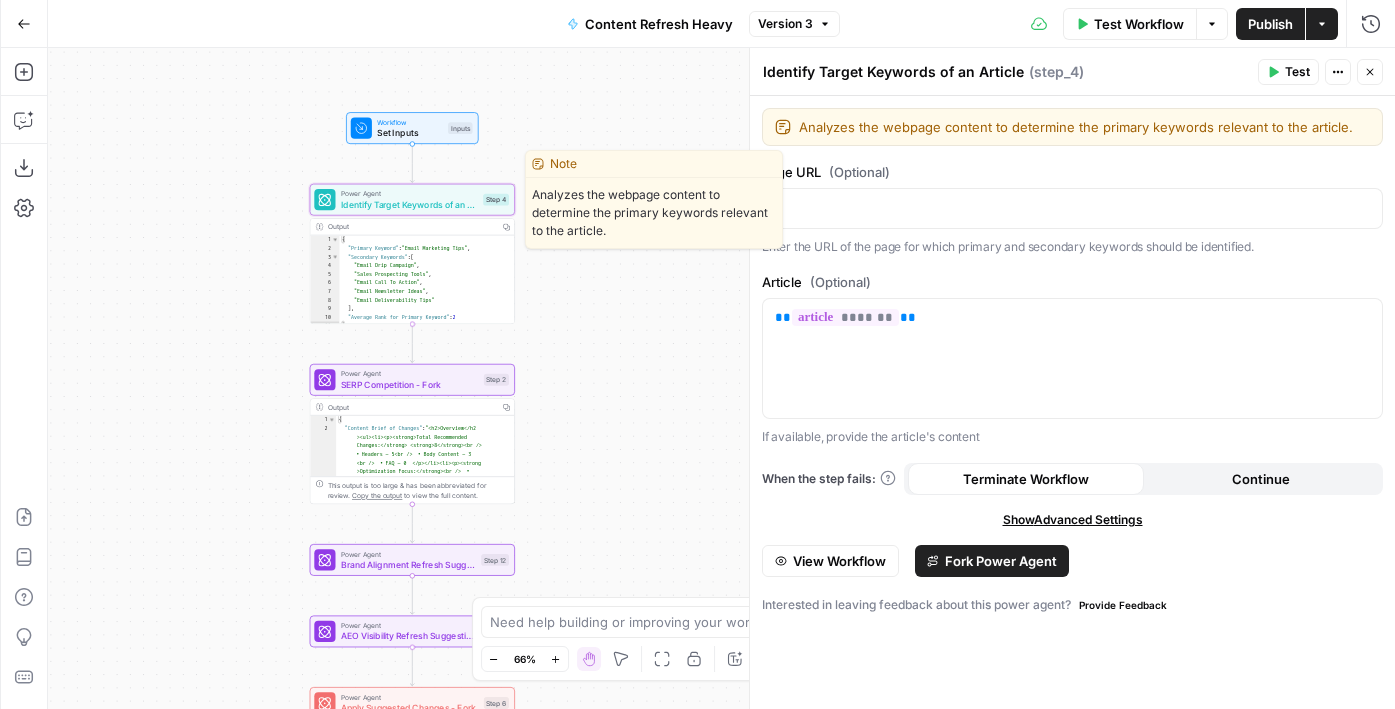 click on "Workflow Set Inputs Inputs Power Agent Identify Target Keywords of an Article Step 4 Copy step Delete step Edit Note Test Output Copy 1 2 3 4 5 6 7 8 9 10 11 {    "Primary Keyword" :  "Email Marketing Tips" ,    "Secondary Keywords" :  [      "Email Drip Campaign" ,      "Sales Prospecting Tools" ,      "Email Call To Action" ,      "Email Newsletter Ideas" ,      "Email Deliverability Tips"    ] ,    "Average Rank for Primary Keyword" :  2 }     XXXXXXXXXXXXXXXXXXXXXXXXXXXXXXXXXXXXXXXXXXXXXXXXXXXXXXXXXXXXXXXXXXXXXXXXXXXXXXXXXXXXXXXXXXXXXXXXXXXXXXXXXXXXXXXXXXXXXXXXXXXXXXXXXXXXXXXXXXXXXXXXXXXXXXXXXXXXXXXXXXXXXXXXXXXXXXXXXXXXXXXXXXXXXXXXXXXXXXXXXXXXXXXXXXXXXXXXXXXXXXXXXXXXXXXXXXXXXXXXXXXXXXXXXXXXXXXXXXXXXXXXXXXXXXXXXXXXXXXXXXXXXXXXXXXXXXXXXXXXXXXXXXXXXXXXXXXXXXXXXXXXXXXXXXXXXXXXXXXXXXXXXXXXXXXXXXXXXXXXXXXXXXXXXXXXXXXXXXXXXXXXXXXXXXXXXXXXXXXXXXXXXXXXXXXXXXXXXXXXXXXXXXXXXXXXXXXXXXXXXXXXXXXXXXXXXXXXXXXXXXXXXXXXXXXXXXXXXXXXXXXXXXXXXXXXXXXXXXXXXXXXXXXXXXXX Power Agent SERP Competition - Fork Step 2 Output Copy 1 2" at bounding box center (721, 378) 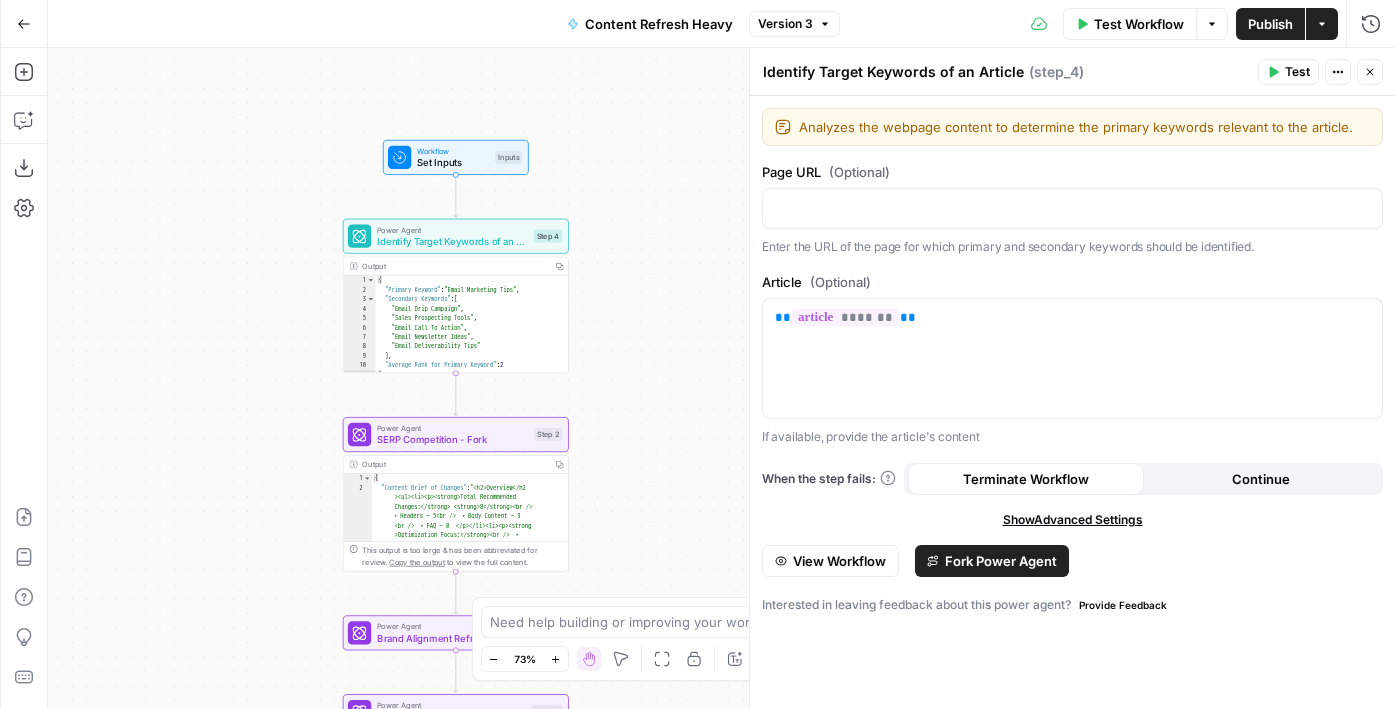click on "Workflow Set Inputs Inputs Power Agent Identify Target Keywords of an Article Step 4 Output Copy 1 2 3 4 5 6 7 8 9 10 11 {    "Primary Keyword" :  "Email Marketing Tips" ,    "Secondary Keywords" :  [      "Email Drip Campaign" ,      "Sales Prospecting Tools" ,      "Email Call To Action" ,      "Email Newsletter Ideas" ,      "Email Deliverability Tips"    ] ,    "Average Rank for Primary Keyword" :  2 }     XXXXXXXXXXXXXXXXXXXXXXXXXXXXXXXXXXXXXXXXXXXXXXXXXXXXXXXXXXXXXXXXXXXXXXXXXXXXXXXXXXXXXXXXXXXXXXXXXXXXXXXXXXXXXXXXXXXXXXXXXXXXXXXXXXXXXXXXXXXXXXXXXXXXXXXXXXXXXXXXXXXXXXXXXXXXXXXXXXXXXXXXXXXXXXXXXXXXXXXXXXXXXXXXXXXXXXXXXXXXXXXXXXXXXXXXXXXXXXXXXXXXXXXXXXXXXXXXXXXXXXXXXXXXXXXXXXXXXXXXXXXXXXXXXXXXXXXXXXXXXXXXXXXXXXXXXXXXXXXXXXXXXXXXXXXXXXXXXXXXXXXXXXXXXXXXXXXXXXXXXXXXXXXXXXXXXXXXXXXXXXXXXXXXXXXXXXXXXXXXXXXXXXXXXXXXXXXXXXXXXXXXXXXXXXXXXXXXXXXXXXXXXXXXXXXXXXXXXXXXXXXXXXXXXXXXXXXXXXXXXXXXXXXXXXXXXXXXXXXXXXXXXXXXXXXX Power Agent SERP Competition - Fork Step 2 Output Copy 1 2 {    "Content Brief of Changes" :  =" at bounding box center (721, 378) 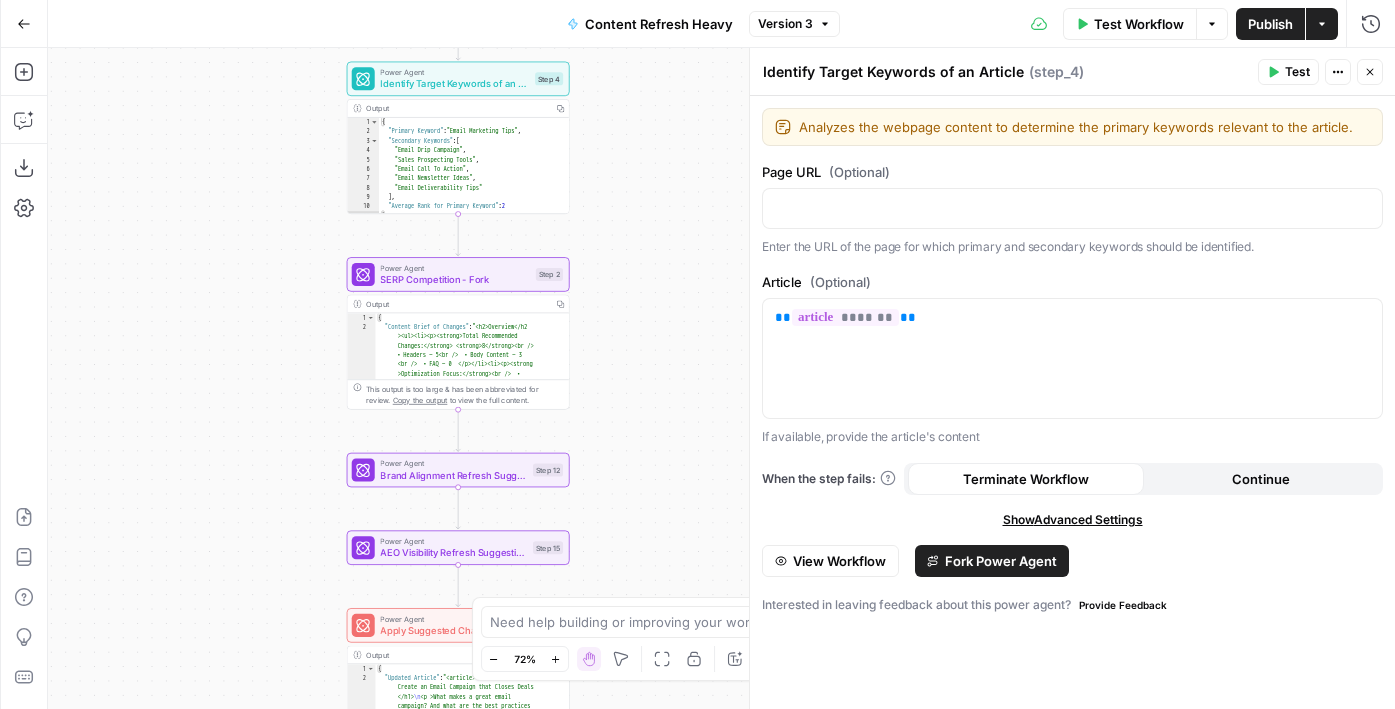 drag, startPoint x: 635, startPoint y: 421, endPoint x: 635, endPoint y: 262, distance: 159 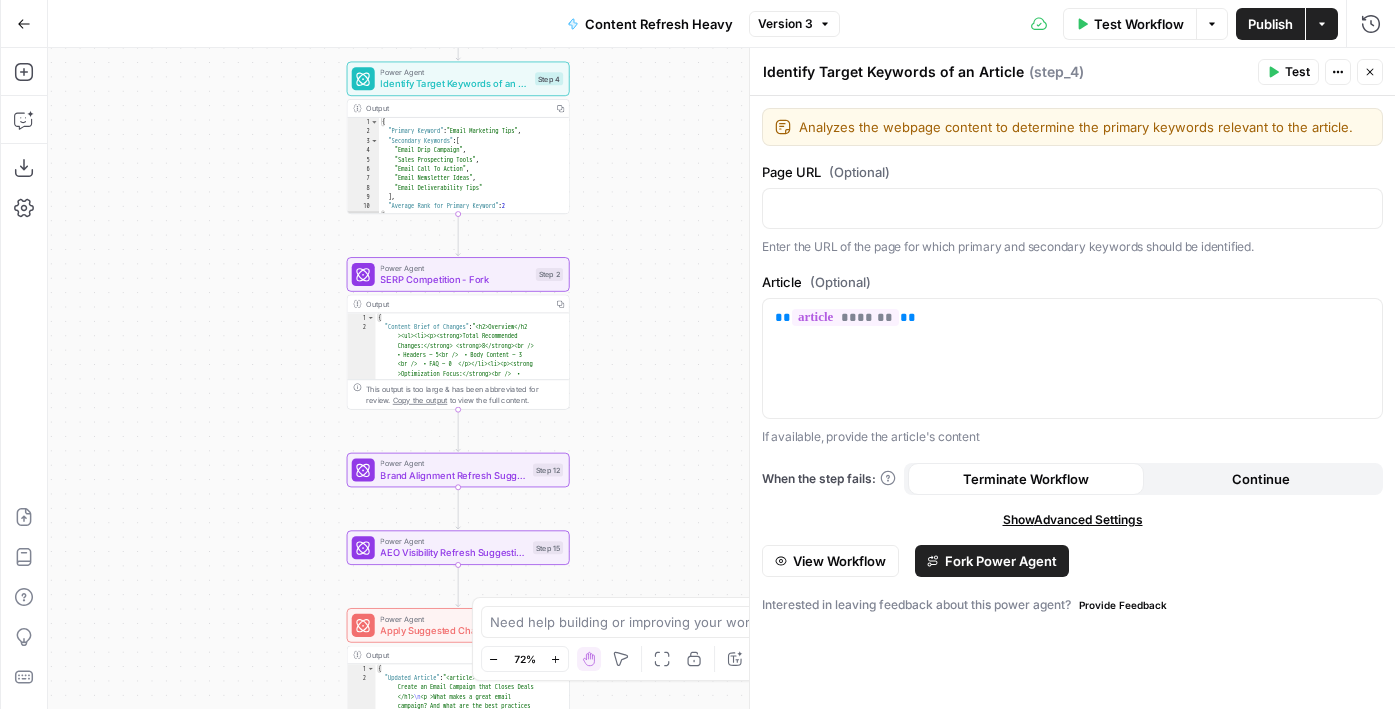 click on "Workflow Set Inputs Inputs Power Agent Identify Target Keywords of an Article Step 4 Output Copy 1 2 3 4 5 6 7 8 9 10 11 {    "Primary Keyword" :  "Email Marketing Tips" ,    "Secondary Keywords" :  [      "Email Drip Campaign" ,      "Sales Prospecting Tools" ,      "Email Call To Action" ,      "Email Newsletter Ideas" ,      "Email Deliverability Tips"    ] ,    "Average Rank for Primary Keyword" :  2 }     XXXXXXXXXXXXXXXXXXXXXXXXXXXXXXXXXXXXXXXXXXXXXXXXXXXXXXXXXXXXXXXXXXXXXXXXXXXXXXXXXXXXXXXXXXXXXXXXXXXXXXXXXXXXXXXXXXXXXXXXXXXXXXXXXXXXXXXXXXXXXXXXXXXXXXXXXXXXXXXXXXXXXXXXXXXXXXXXXXXXXXXXXXXXXXXXXXXXXXXXXXXXXXXXXXXXXXXXXXXXXXXXXXXXXXXXXXXXXXXXXXXXXXXXXXXXXXXXXXXXXXXXXXXXXXXXXXXXXXXXXXXXXXXXXXXXXXXXXXXXXXXXXXXXXXXXXXXXXXXXXXXXXXXXXXXXXXXXXXXXXXXXXXXXXXXXXXXXXXXXXXXXXXXXXXXXXXXXXXXXXXXXXXXXXXXXXXXXXXXXXXXXXXXXXXXXXXXXXXXXXXXXXXXXXXXXXXXXXXXXXXXXXXXXXXXXXXXXXXXXXXXXXXXXXXXXXXXXXXXXXXXXXXXXXXXXXXXXXXXXXXXXXXXXXXXX Power Agent SERP Competition - Fork Step 2 Output Copy 1 2 {    "Content Brief of Changes" :  =" at bounding box center (721, 378) 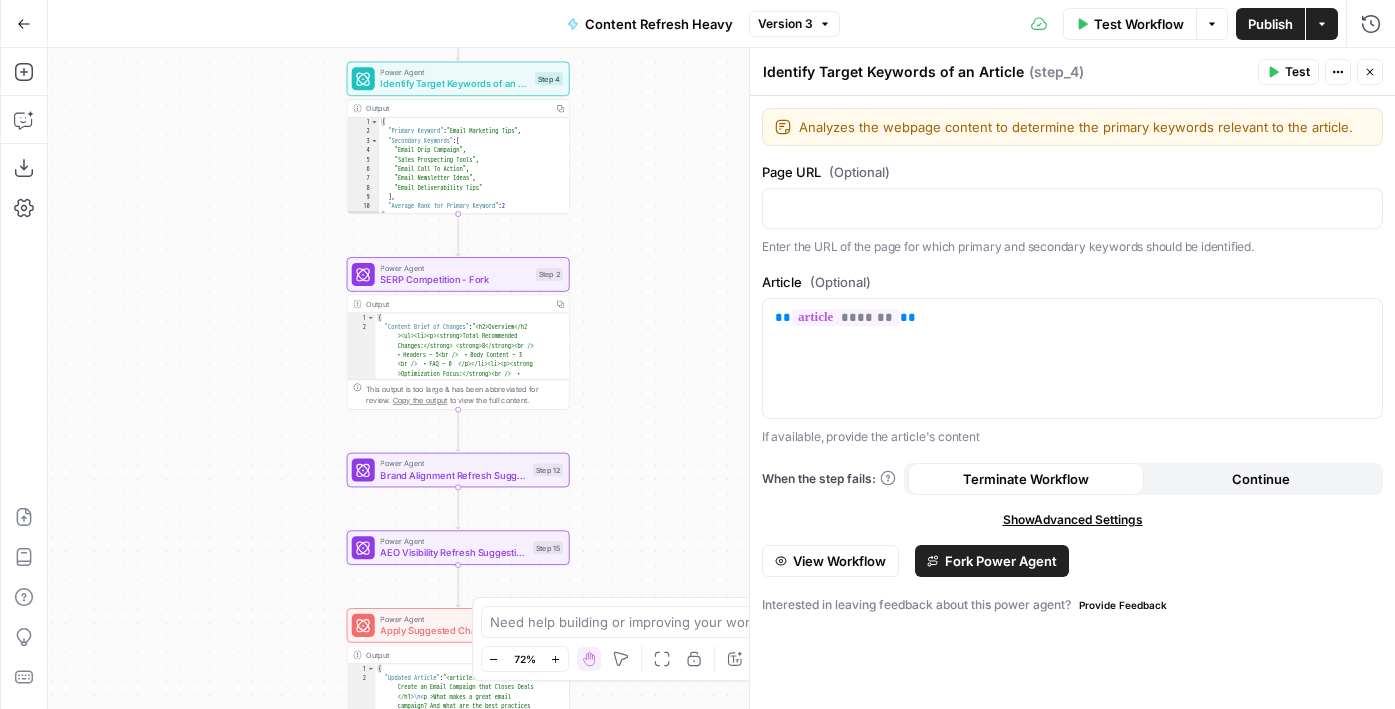 click on "Brand Alignment Refresh Suggestions" at bounding box center [453, 475] 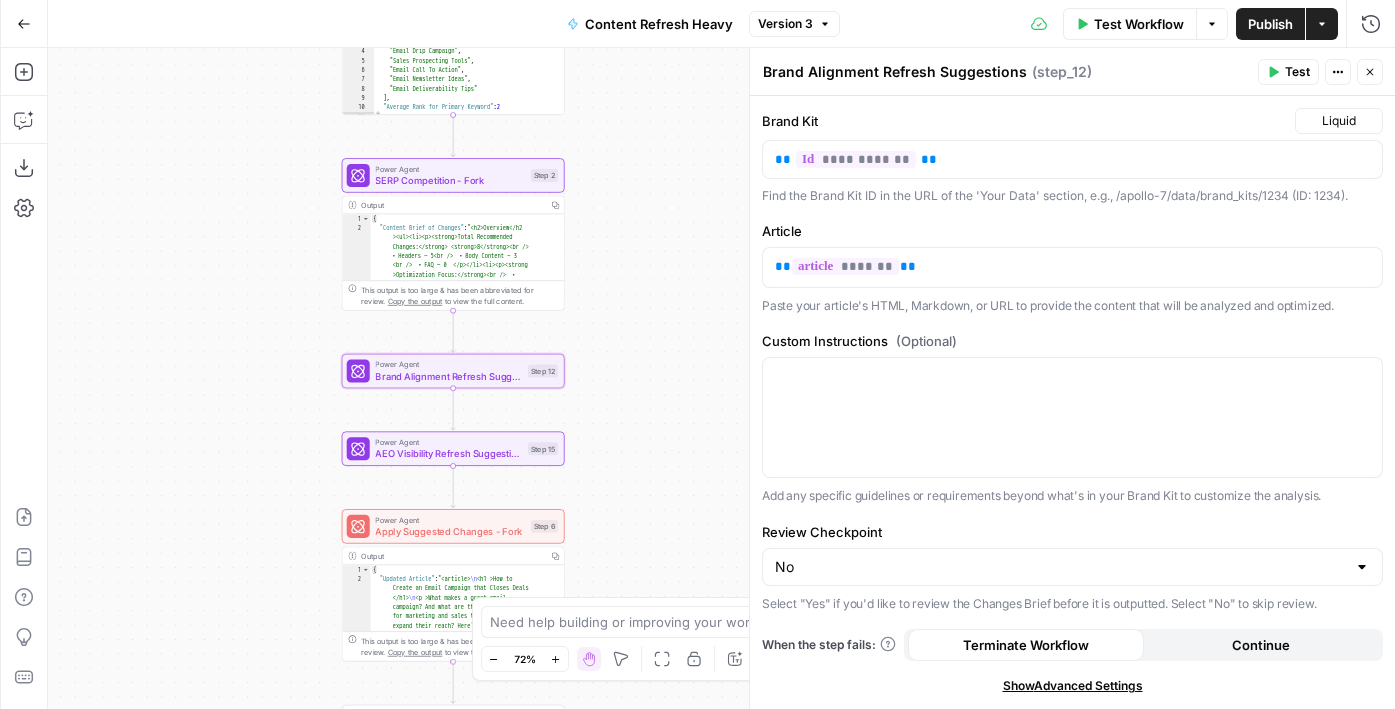 drag, startPoint x: 273, startPoint y: 540, endPoint x: 266, endPoint y: 411, distance: 129.18979 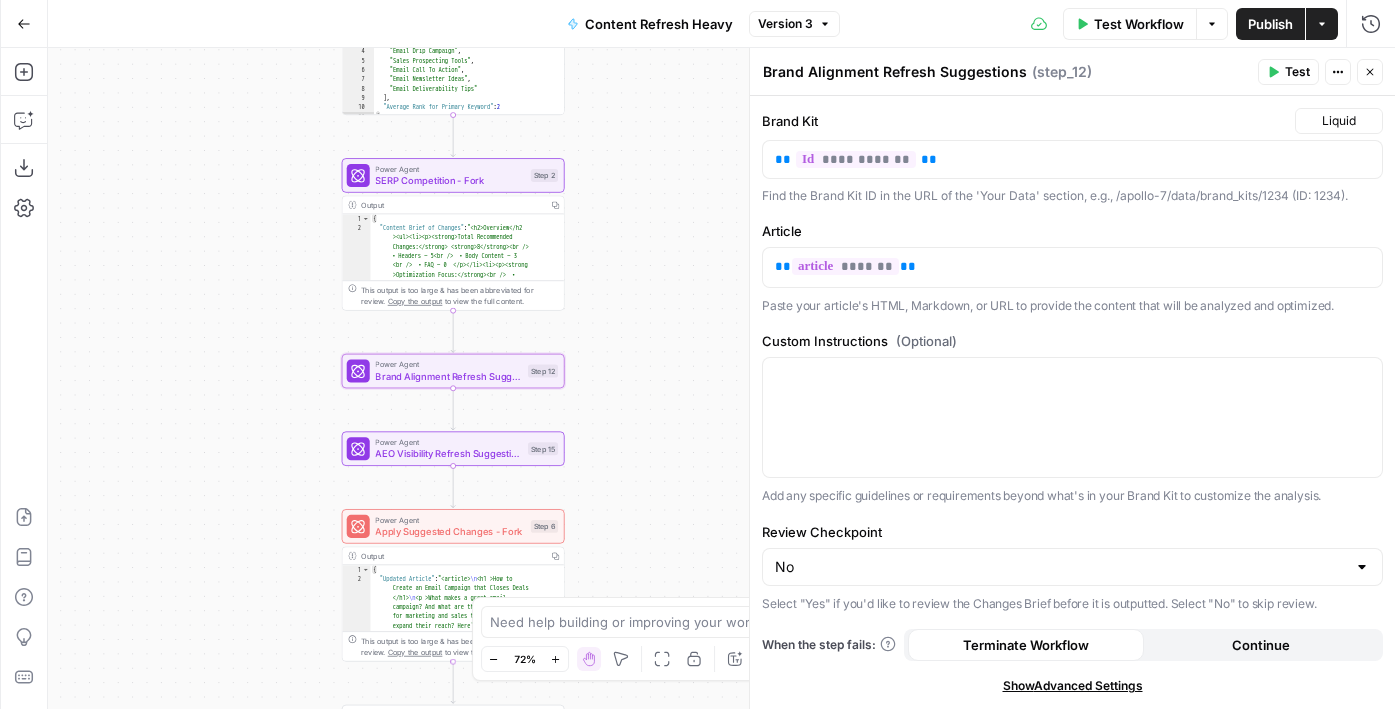 click on "Workflow Set Inputs Inputs Power Agent Identify Target Keywords of an Article Step 4 Output Copy 1 2 3 4 5 6 7 8 9 10 11 {    "Primary Keyword" :  "Email Marketing Tips" ,    "Secondary Keywords" :  [      "Email Drip Campaign" ,      "Sales Prospecting Tools" ,      "Email Call To Action" ,      "Email Newsletter Ideas" ,      "Email Deliverability Tips"    ] ,    "Average Rank for Primary Keyword" :  2 }     XXXXXXXXXXXXXXXXXXXXXXXXXXXXXXXXXXXXXXXXXXXXXXXXXXXXXXXXXXXXXXXXXXXXXXXXXXXXXXXXXXXXXXXXXXXXXXXXXXXXXXXXXXXXXXXXXXXXXXXXXXXXXXXXXXXXXXXXXXXXXXXXXXXXXXXXXXXXXXXXXXXXXXXXXXXXXXXXXXXXXXXXXXXXXXXXXXXXXXXXXXXXXXXXXXXXXXXXXXXXXXXXXXXXXXXXXXXXXXXXXXXXXXXXXXXXXXXXXXXXXXXXXXXXXXXXXXXXXXXXXXXXXXXXXXXXXXXXXXXXXXXXXXXXXXXXXXXXXXXXXXXXXXXXXXXXXXXXXXXXXXXXXXXXXXXXXXXXXXXXXXXXXXXXXXXXXXXXXXXXXXXXXXXXXXXXXXXXXXXXXXXXXXXXXXXXXXXXXXXXXXXXXXXXXXXXXXXXXXXXXXXXXXXXXXXXXXXXXXXXXXXXXXXXXXXXXXXXXXXXXXXXXXXXXXXXXXXXXXXXXXXXXXXXXXXX Power Agent SERP Competition - Fork Step 2 Output Copy 1 2 {    "Content Brief of Changes" :  =" at bounding box center [721, 378] 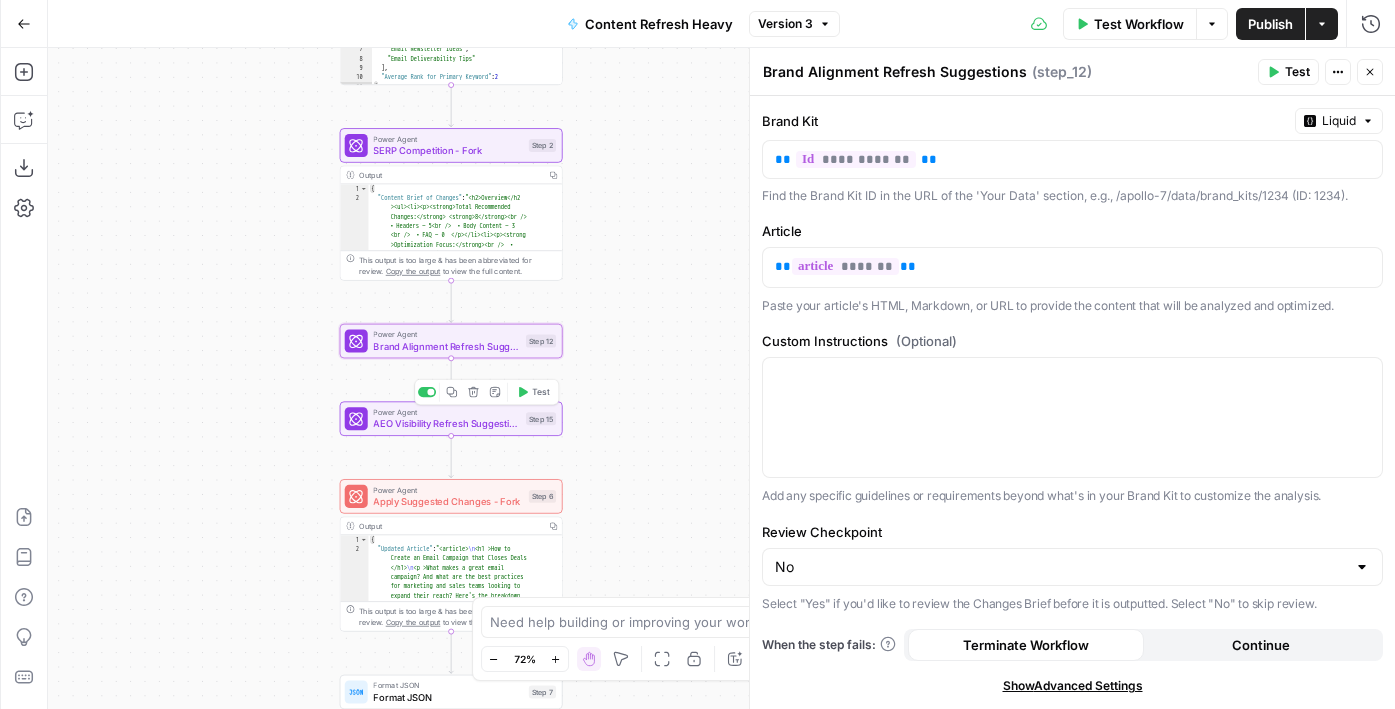 click on "AEO Visibility Refresh Suggestions" at bounding box center [446, 424] 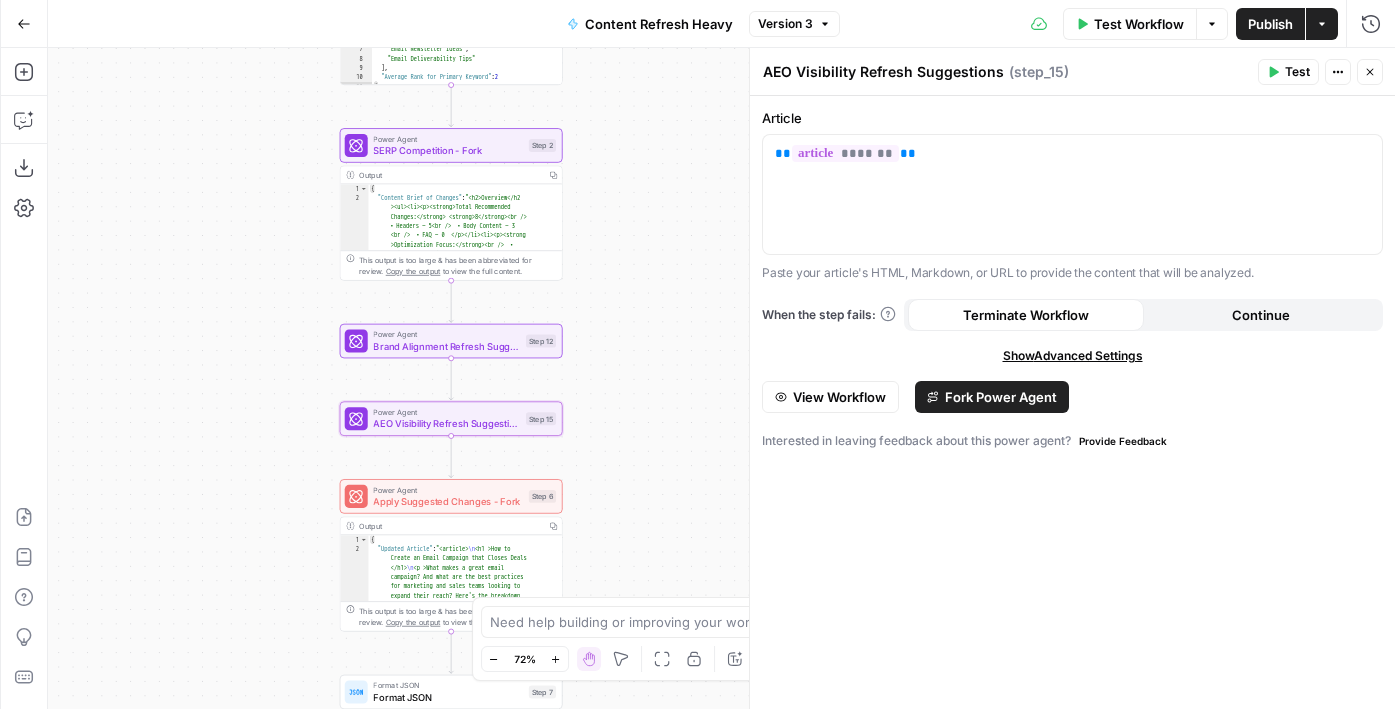 drag, startPoint x: 309, startPoint y: 480, endPoint x: 253, endPoint y: 420, distance: 82.073135 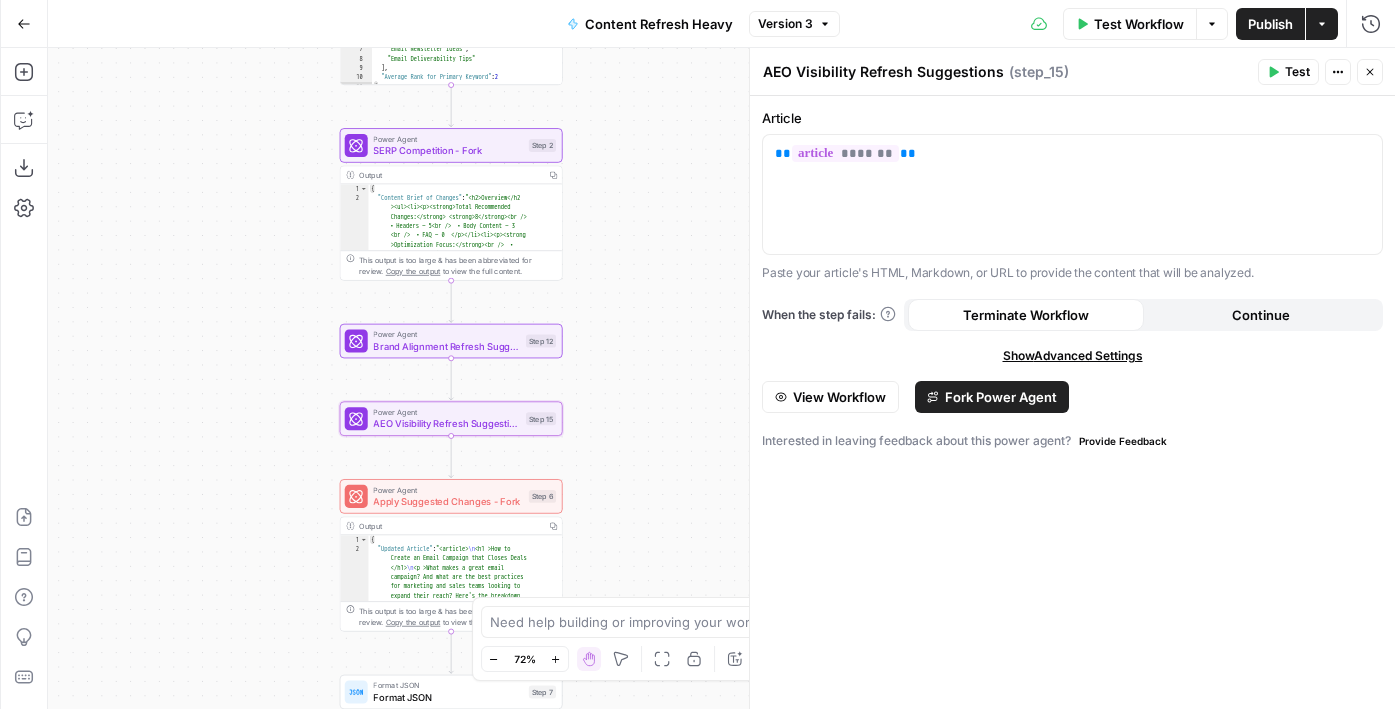 click on "Workflow Set Inputs Inputs Power Agent Identify Target Keywords of an Article Step 4 Output Copy 1 2 3 4 5 6 7 8 9 10 11 {    "Primary Keyword" :  "Email Marketing Tips" ,    "Secondary Keywords" :  [      "Email Drip Campaign" ,      "Sales Prospecting Tools" ,      "Email Call To Action" ,      "Email Newsletter Ideas" ,      "Email Deliverability Tips"    ] ,    "Average Rank for Primary Keyword" :  2 }     XXXXXXXXXXXXXXXXXXXXXXXXXXXXXXXXXXXXXXXXXXXXXXXXXXXXXXXXXXXXXXXXXXXXXXXXXXXXXXXXXXXXXXXXXXXXXXXXXXXXXXXXXXXXXXXXXXXXXXXXXXXXXXXXXXXXXXXXXXXXXXXXXXXXXXXXXXXXXXXXXXXXXXXXXXXXXXXXXXXXXXXXXXXXXXXXXXXXXXXXXXXXXXXXXXXXXXXXXXXXXXXXXXXXXXXXXXXXXXXXXXXXXXXXXXXXXXXXXXXXXXXXXXXXXXXXXXXXXXXXXXXXXXXXXXXXXXXXXXXXXXXXXXXXXXXXXXXXXXXXXXXXXXXXXXXXXXXXXXXXXXXXXXXXXXXXXXXXXXXXXXXXXXXXXXXXXXXXXXXXXXXXXXXXXXXXXXXXXXXXXXXXXXXXXXXXXXXXXXXXXXXXXXXXXXXXXXXXXXXXXXXXXXXXXXXXXXXXXXXXXXXXXXXXXXXXXXXXXXXXXXXXXXXXXXXXXXXXXXXXXXXXXXXXXXXX Power Agent SERP Competition - Fork Step 2 Output Copy 1 2 {    "Content Brief of Changes" :  =" at bounding box center [721, 378] 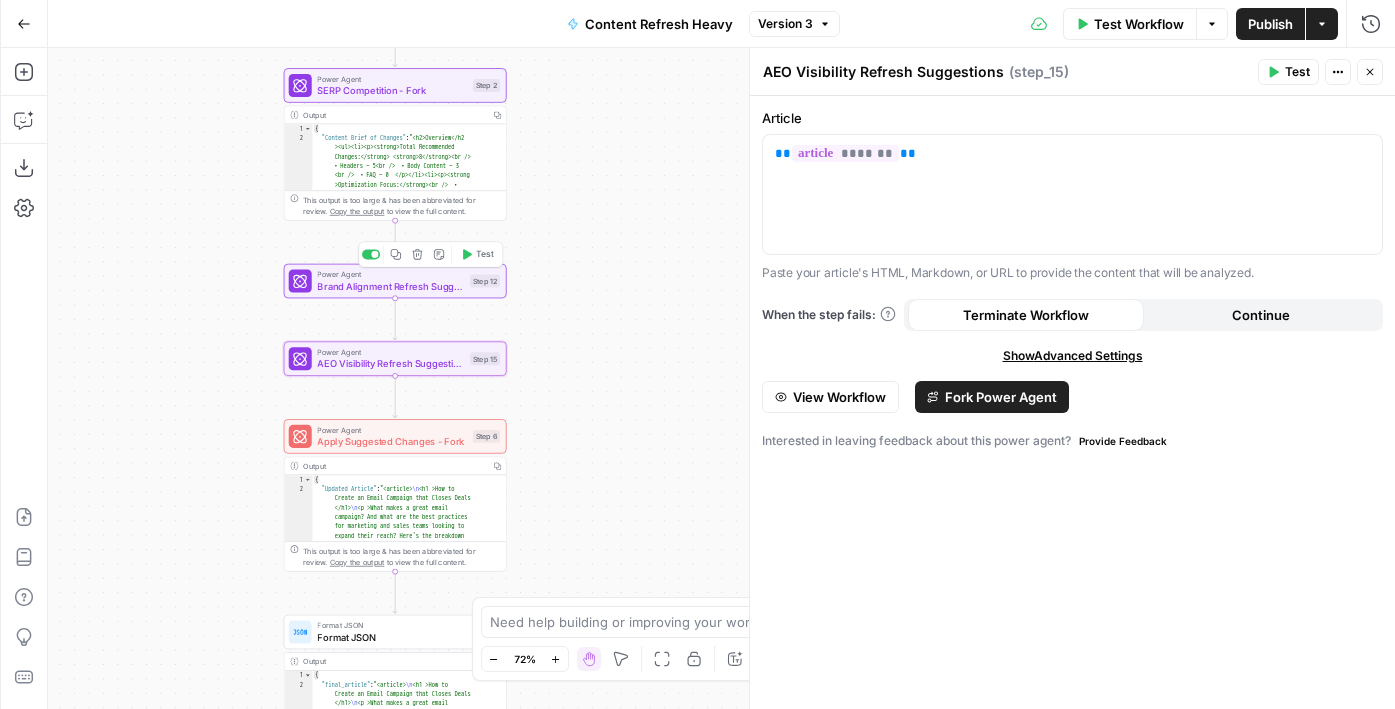 click on "Brand Alignment Refresh Suggestions" at bounding box center [390, 286] 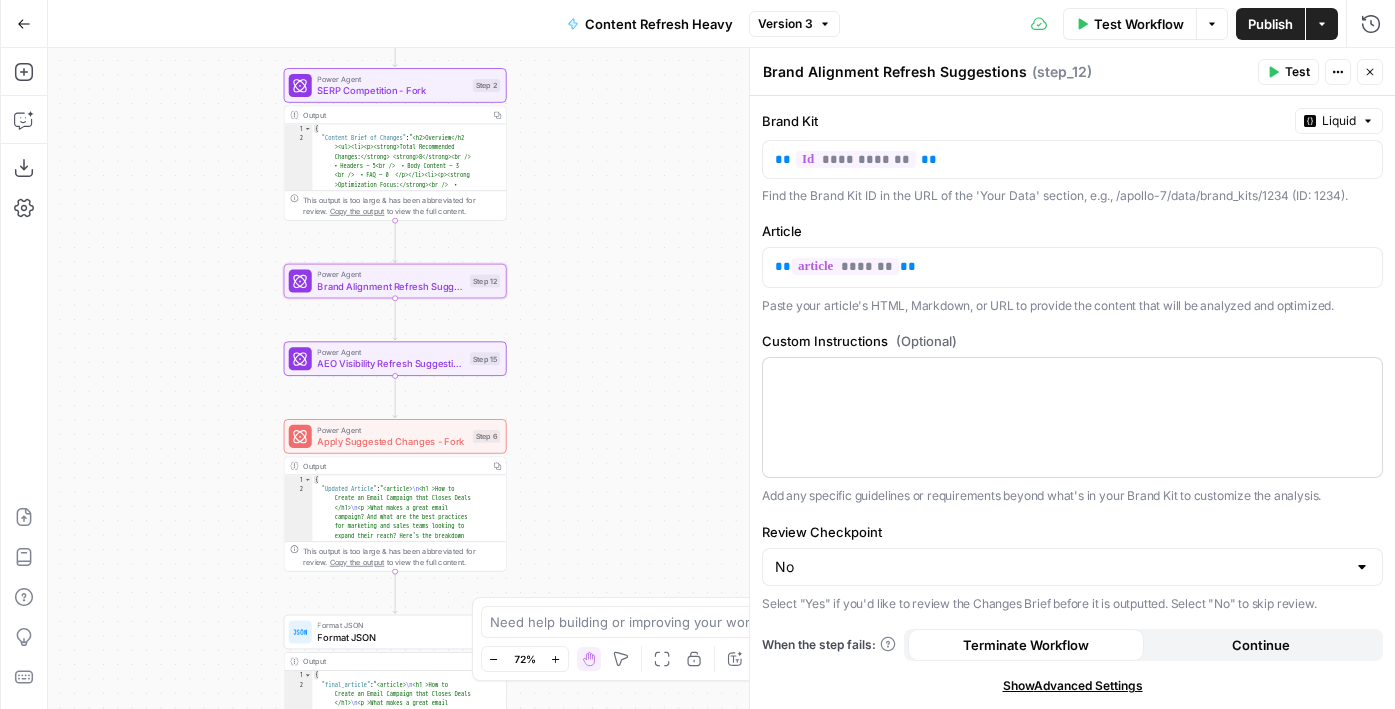scroll, scrollTop: 86, scrollLeft: 0, axis: vertical 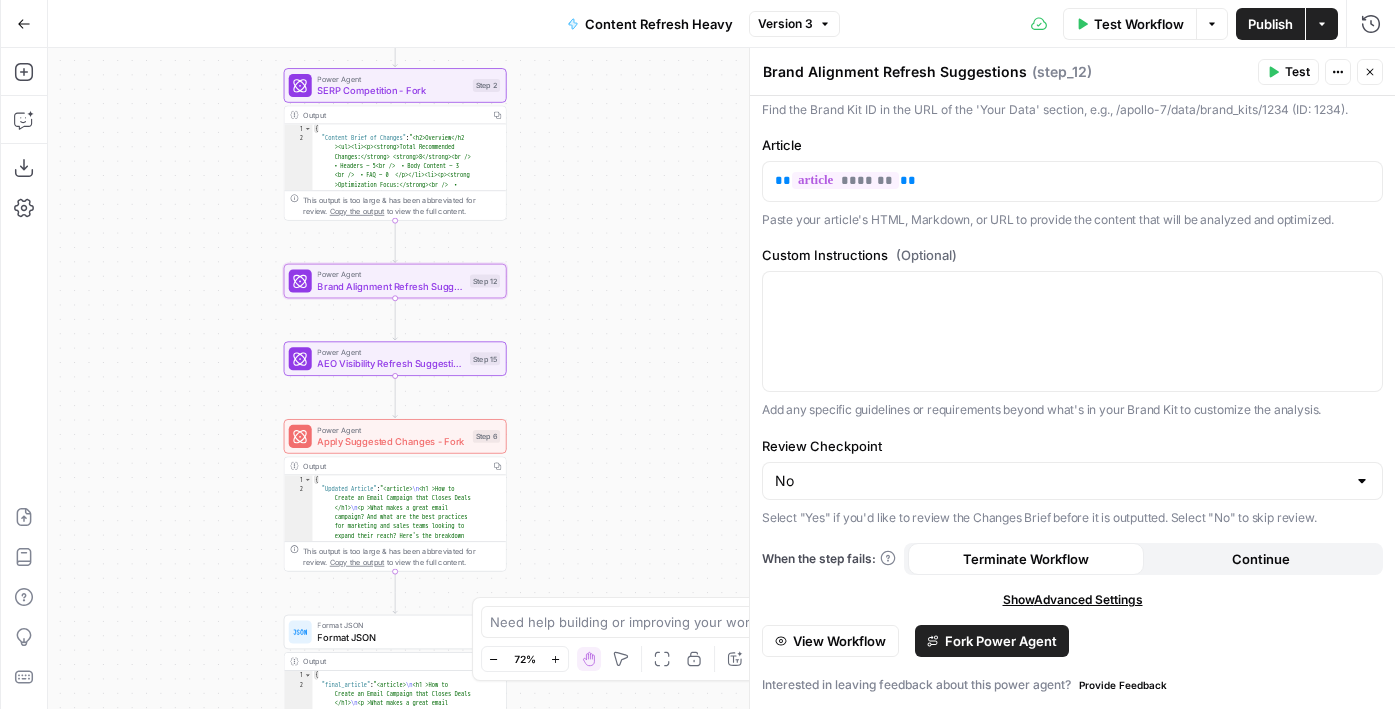 click on "SERP Competition - Fork" at bounding box center [392, 90] 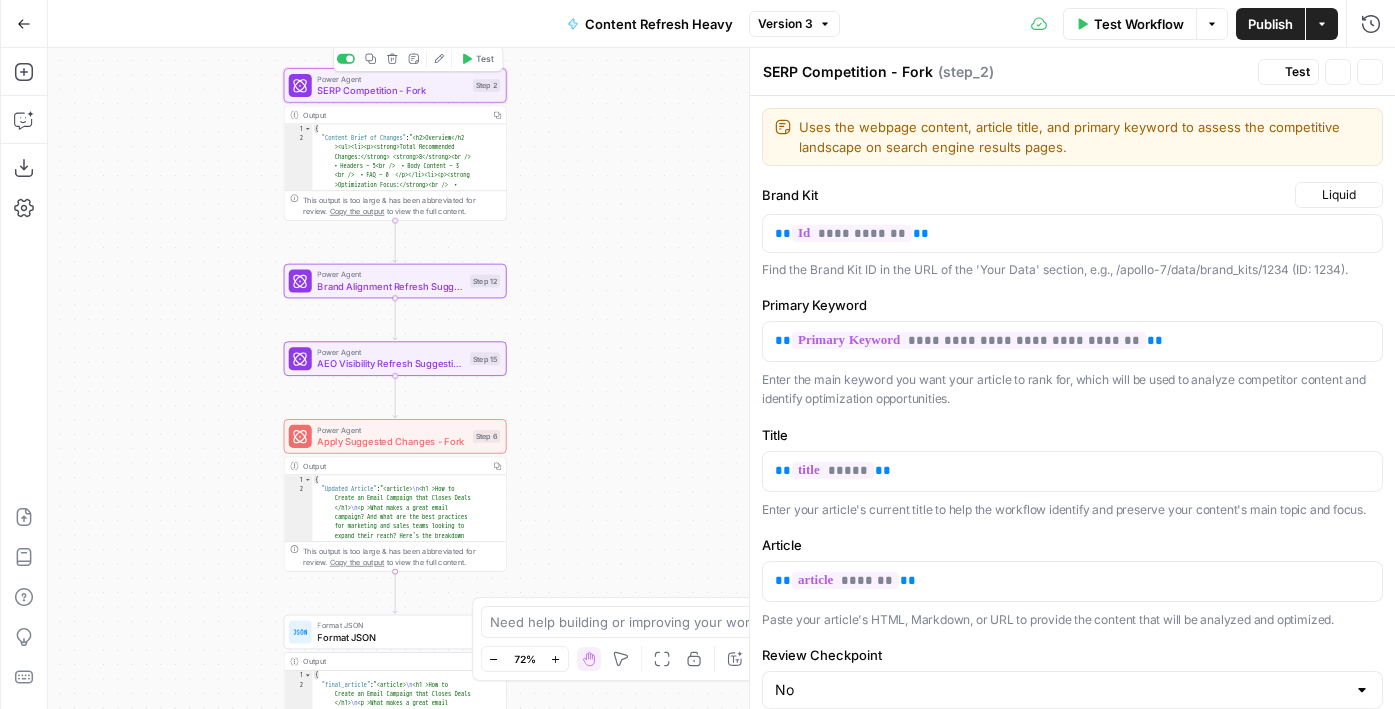 scroll, scrollTop: 170, scrollLeft: 0, axis: vertical 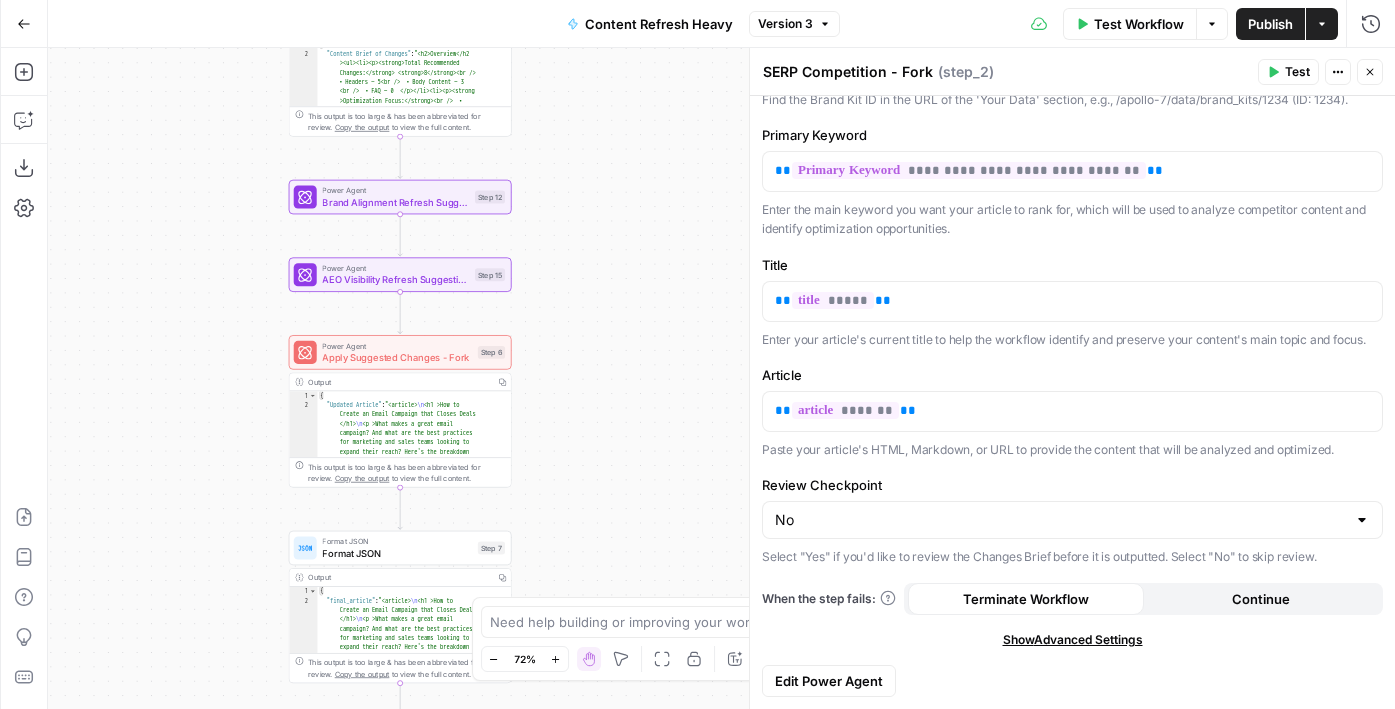 drag, startPoint x: 612, startPoint y: 433, endPoint x: 617, endPoint y: 349, distance: 84.14868 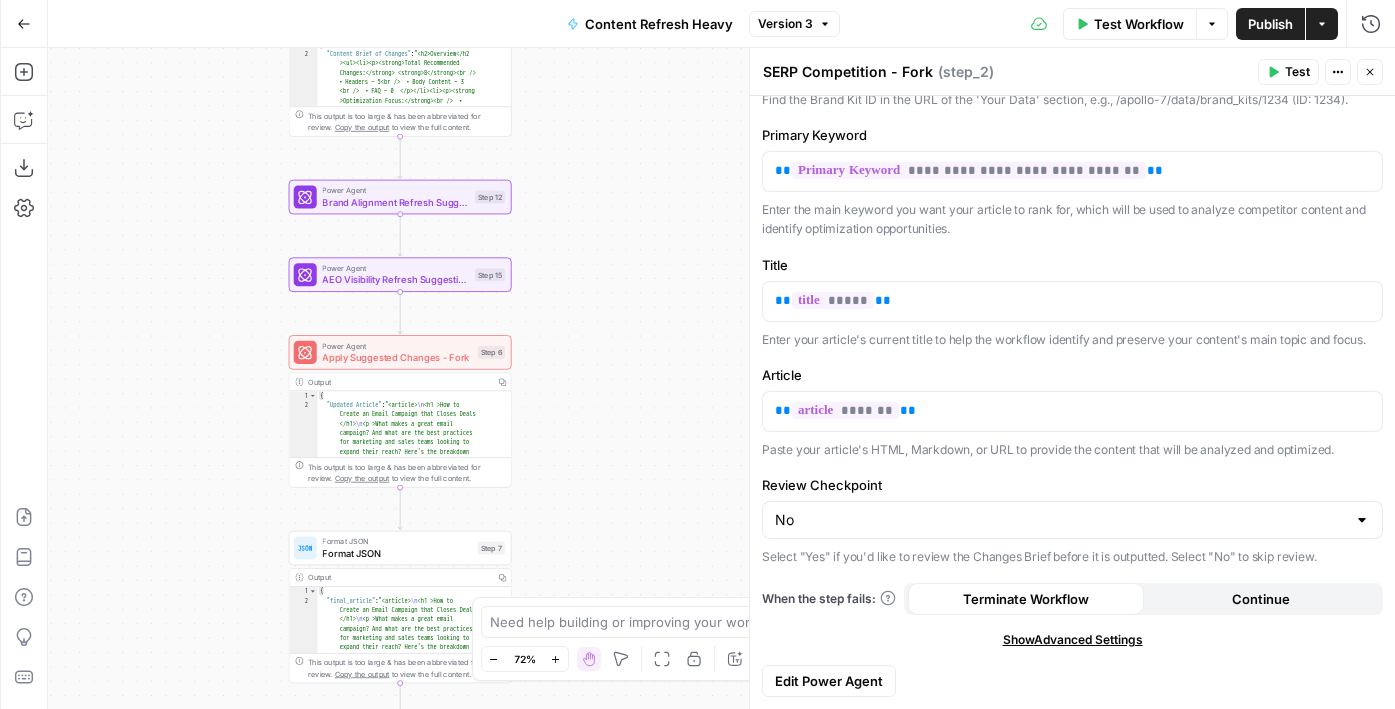 click on "Workflow Set Inputs Inputs Power Agent Identify Target Keywords of an Article Step 4 Output Copy 1 2 3 4 5 6 7 8 9 10 11 {    "Primary Keyword" :  "Email Marketing Tips" ,    "Secondary Keywords" :  [      "Email Drip Campaign" ,      "Sales Prospecting Tools" ,      "Email Call To Action" ,      "Email Newsletter Ideas" ,      "Email Deliverability Tips"    ] ,    "Average Rank for Primary Keyword" :  2 }     XXXXXXXXXXXXXXXXXXXXXXXXXXXXXXXXXXXXXXXXXXXXXXXXXXXXXXXXXXXXXXXXXXXXXXXXXXXXXXXXXXXXXXXXXXXXXXXXXXXXXXXXXXXXXXXXXXXXXXXXXXXXXXXXXXXXXXXXXXXXXXXXXXXXXXXXXXXXXXXXXXXXXXXXXXXXXXXXXXXXXXXXXXXXXXXXXXXXXXXXXXXXXXXXXXXXXXXXXXXXXXXXXXXXXXXXXXXXXXXXXXXXXXXXXXXXXXXXXXXXXXXXXXXXXXXXXXXXXXXXXXXXXXXXXXXXXXXXXXXXXXXXXXXXXXXXXXXXXXXXXXXXXXXXXXXXXXXXXXXXXXXXXXXXXXXXXXXXXXXXXXXXXXXXXXXXXXXXXXXXXXXXXXXXXXXXXXXXXXXXXXXXXXXXXXXXXXXXXXXXXXXXXXXXXXXXXXXXXXXXXXXXXXXXXXXXXXXXXXXXXXXXXXXXXXXXXXXXXXXXXXXXXXXXXXXXXXXXXXXXXXXXXXXXXXXX Power Agent SERP Competition - Fork Step 2 Output Copy 1 2 {    "Content Brief of Changes" :  =" at bounding box center [721, 378] 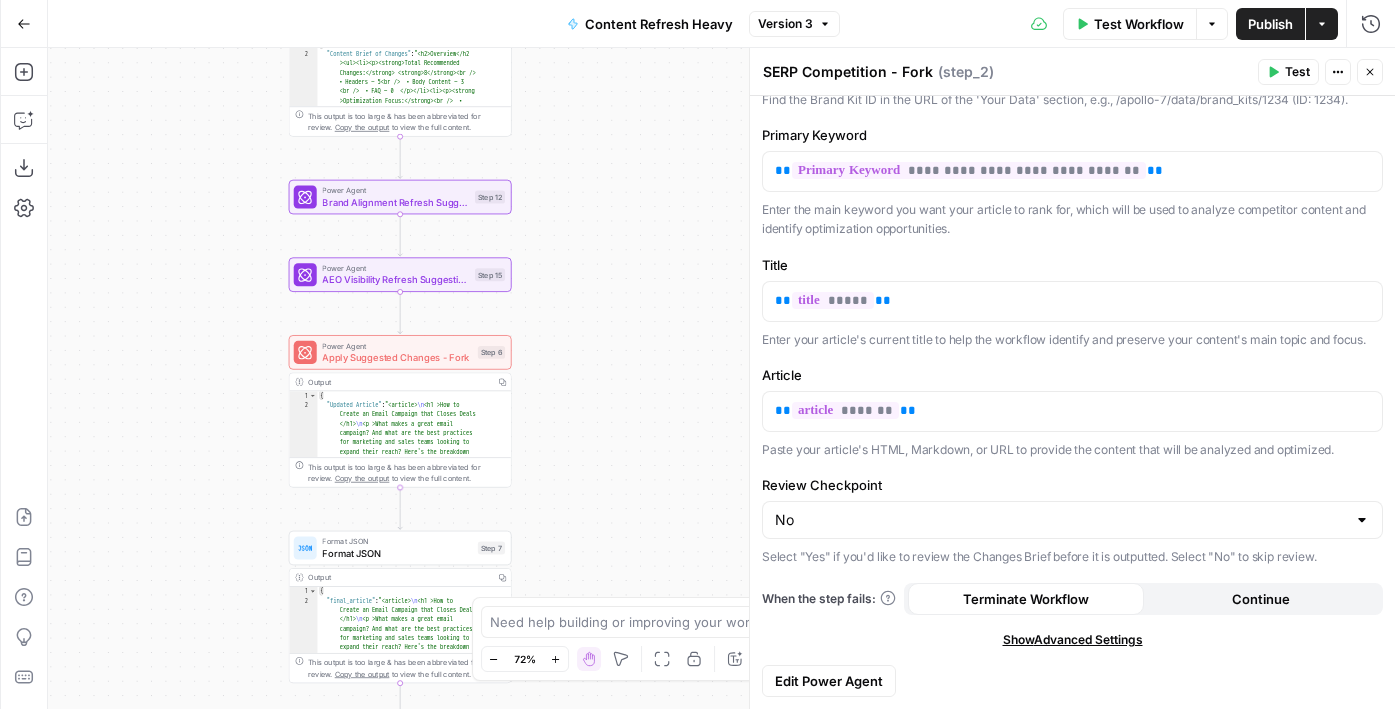 click on "Apply Suggested Changes - Fork" at bounding box center (397, 357) 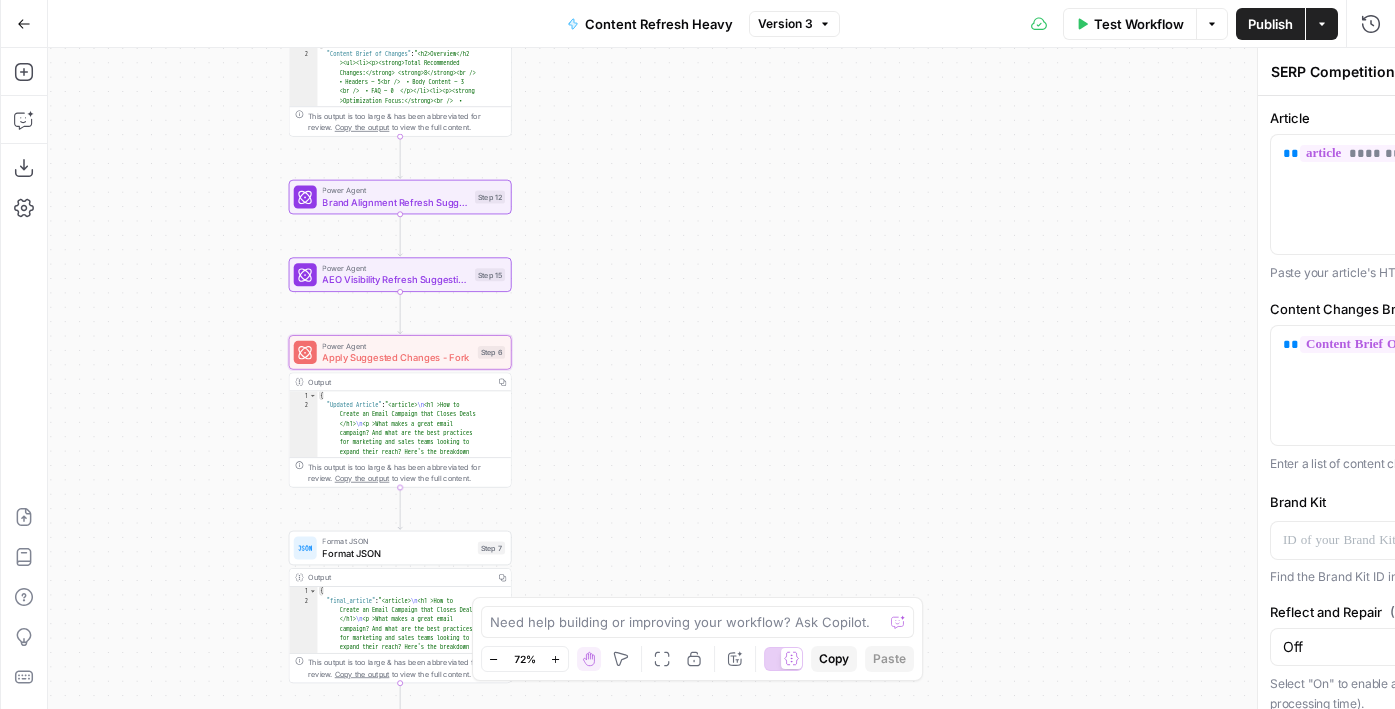 type on "Apply Suggested Changes - Fork" 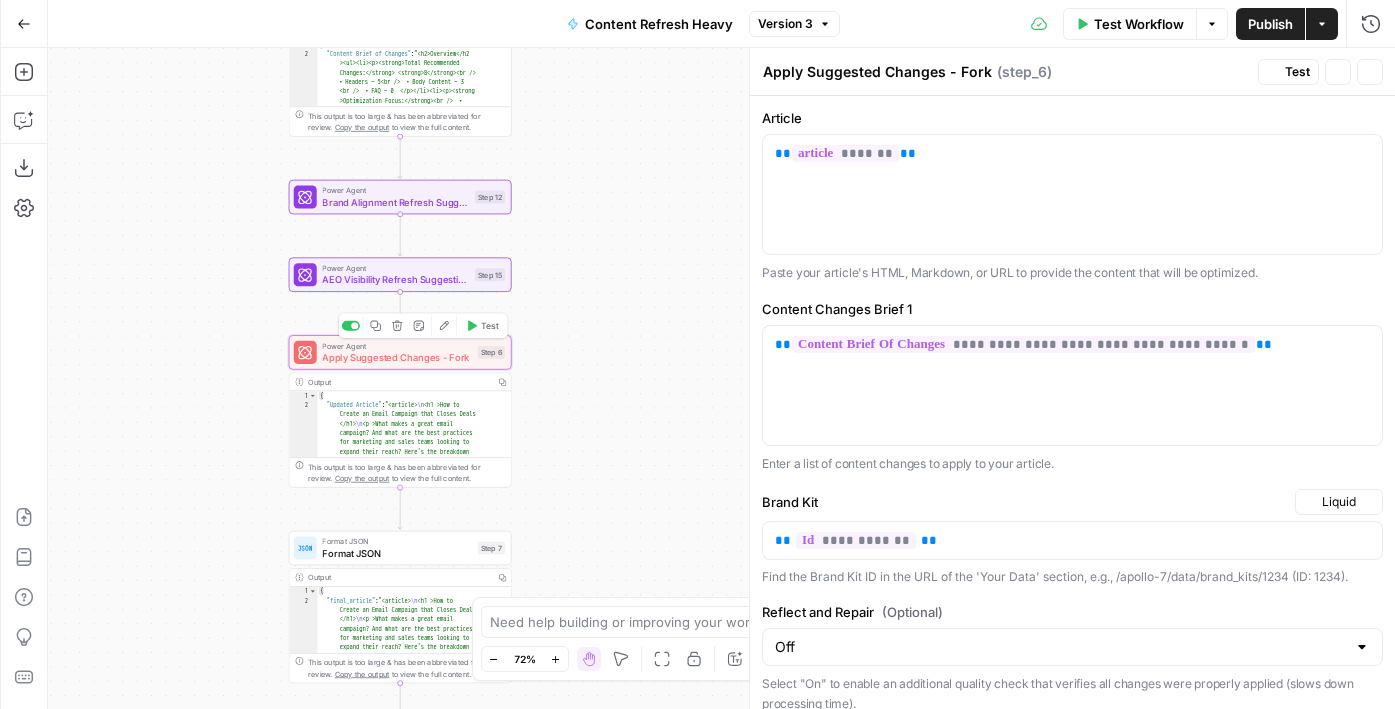 drag, startPoint x: 215, startPoint y: 492, endPoint x: 215, endPoint y: 366, distance: 126 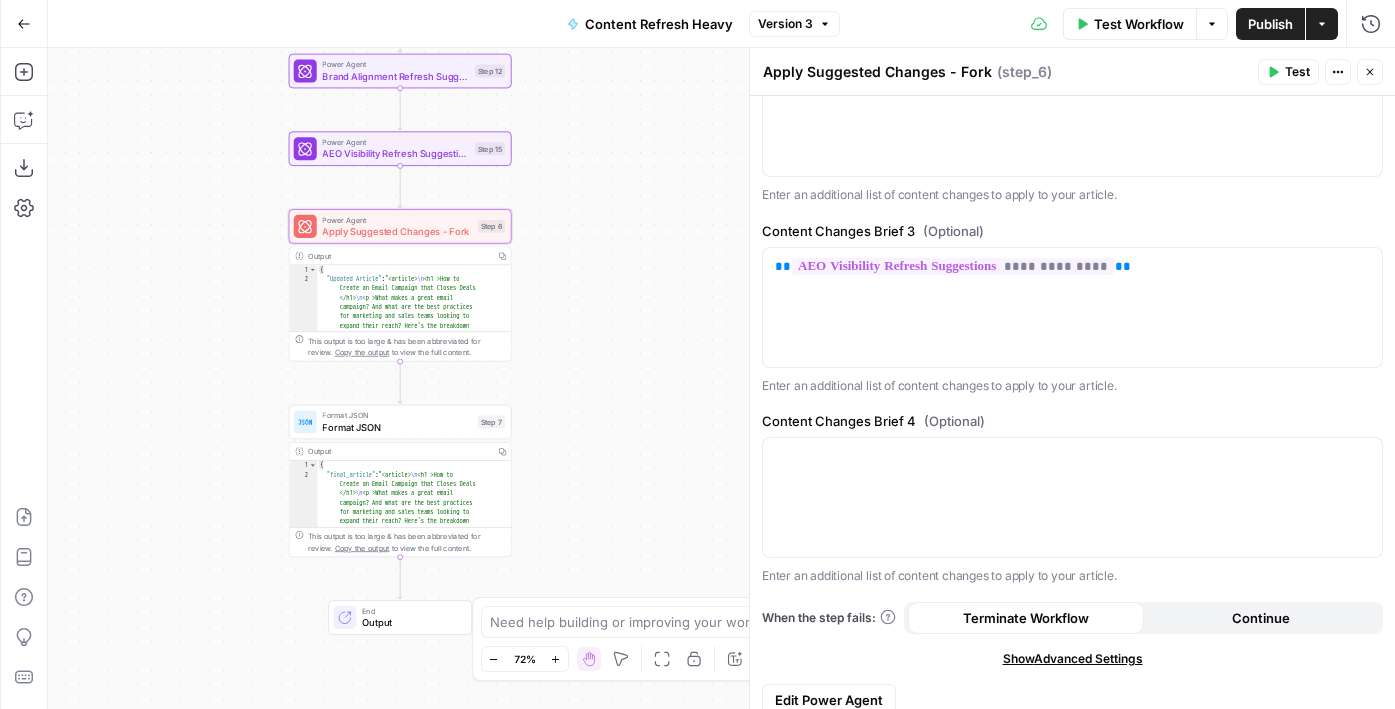 scroll, scrollTop: 812, scrollLeft: 0, axis: vertical 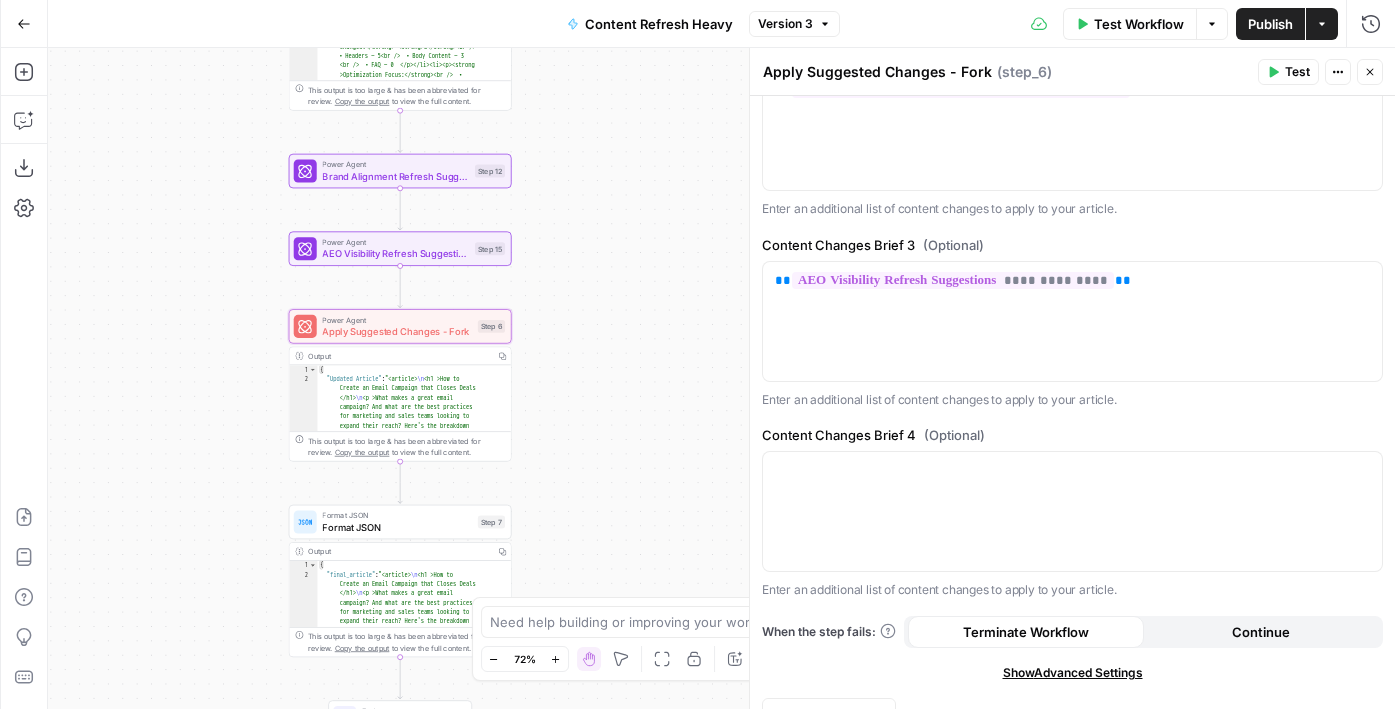 drag, startPoint x: 675, startPoint y: 325, endPoint x: 675, endPoint y: 437, distance: 112 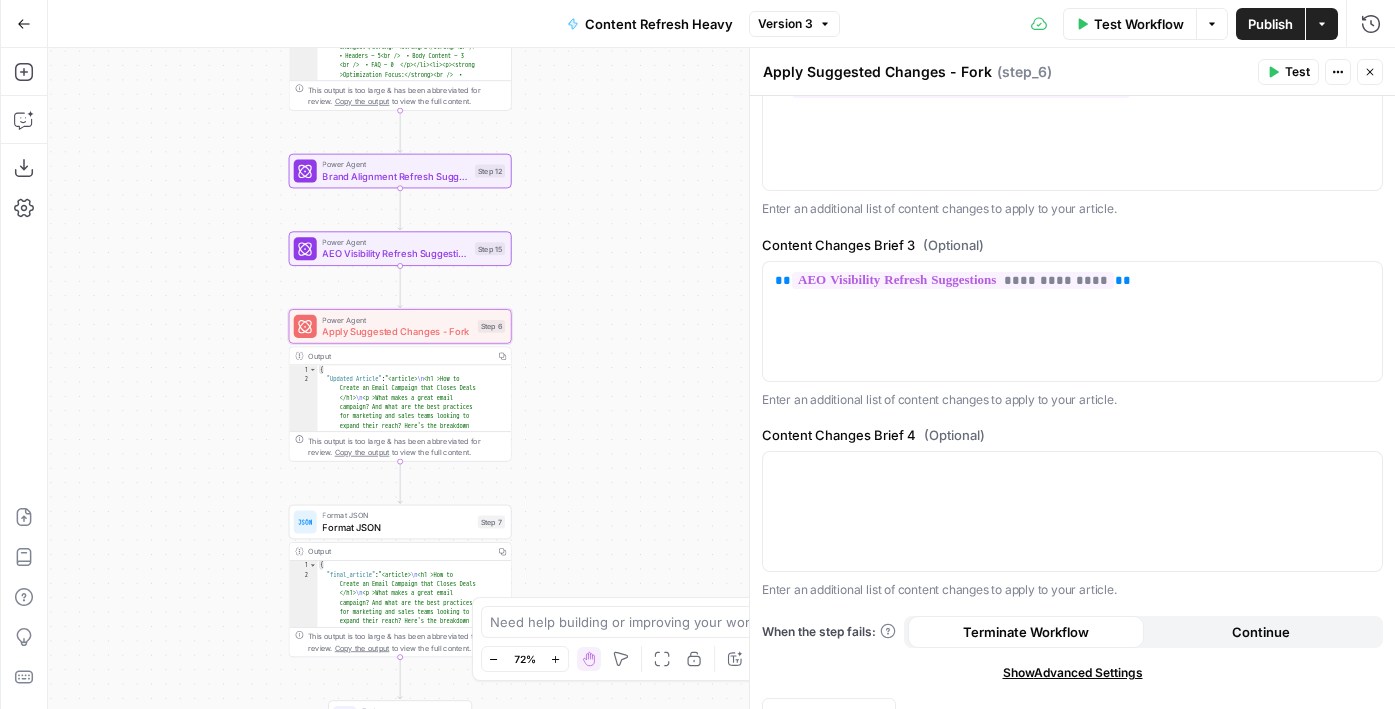 click on "Workflow Set Inputs Inputs Power Agent Identify Target Keywords of an Article Step 4 Output Copy 1 2 3 4 5 6 7 8 9 10 11 {    "Primary Keyword" :  "Email Marketing Tips" ,    "Secondary Keywords" :  [      "Email Drip Campaign" ,      "Sales Prospecting Tools" ,      "Email Call To Action" ,      "Email Newsletter Ideas" ,      "Email Deliverability Tips"    ] ,    "Average Rank for Primary Keyword" :  2 }     XXXXXXXXXXXXXXXXXXXXXXXXXXXXXXXXXXXXXXXXXXXXXXXXXXXXXXXXXXXXXXXXXXXXXXXXXXXXXXXXXXXXXXXXXXXXXXXXXXXXXXXXXXXXXXXXXXXXXXXXXXXXXXXXXXXXXXXXXXXXXXXXXXXXXXXXXXXXXXXXXXXXXXXXXXXXXXXXXXXXXXXXXXXXXXXXXXXXXXXXXXXXXXXXXXXXXXXXXXXXXXXXXXXXXXXXXXXXXXXXXXXXXXXXXXXXXXXXXXXXXXXXXXXXXXXXXXXXXXXXXXXXXXXXXXXXXXXXXXXXXXXXXXXXXXXXXXXXXXXXXXXXXXXXXXXXXXXXXXXXXXXXXXXXXXXXXXXXXXXXXXXXXXXXXXXXXXXXXXXXXXXXXXXXXXXXXXXXXXXXXXXXXXXXXXXXXXXXXXXXXXXXXXXXXXXXXXXXXXXXXXXXXXXXXXXXXXXXXXXXXXXXXXXXXXXXXXXXXXXXXXXXXXXXXXXXXXXXXXXXXXXXXXXXXXXX Power Agent SERP Competition - Fork Step 2 Output Copy 1 2 {    "Content Brief of Changes" :  =" at bounding box center [721, 378] 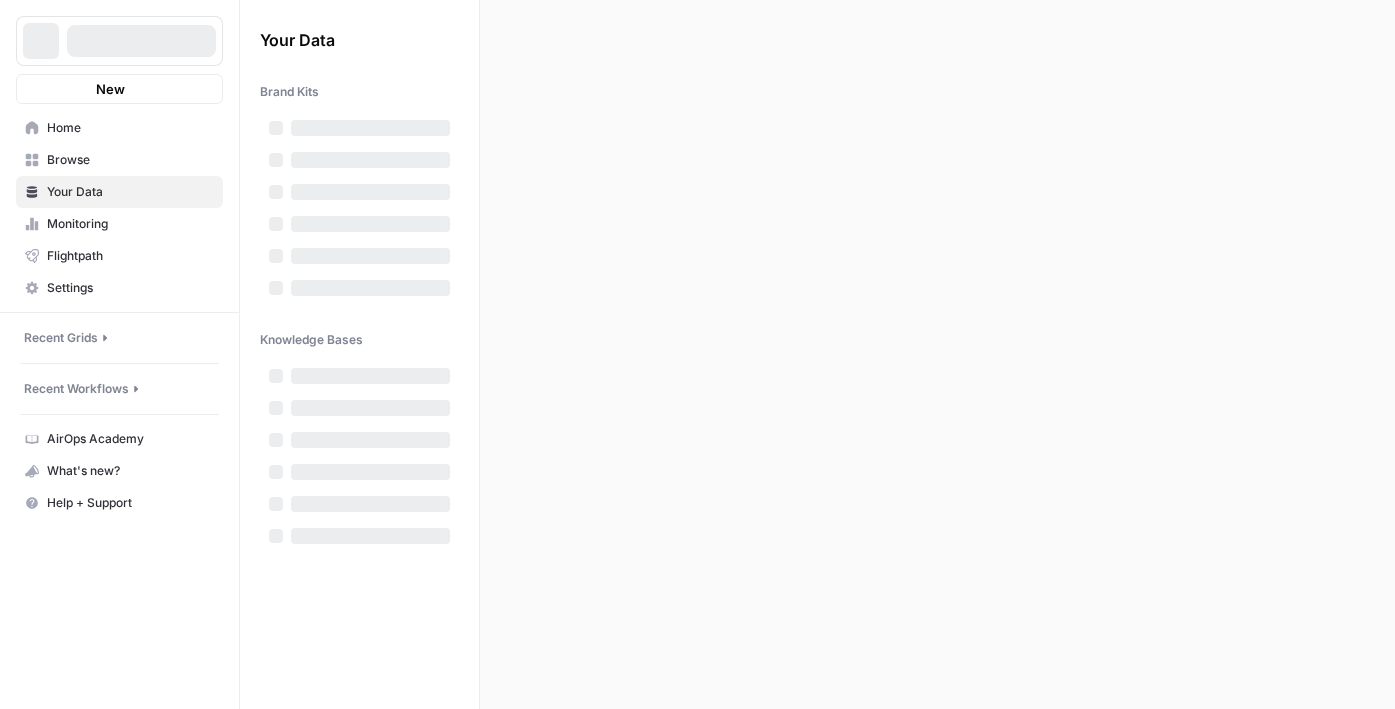 scroll, scrollTop: 0, scrollLeft: 0, axis: both 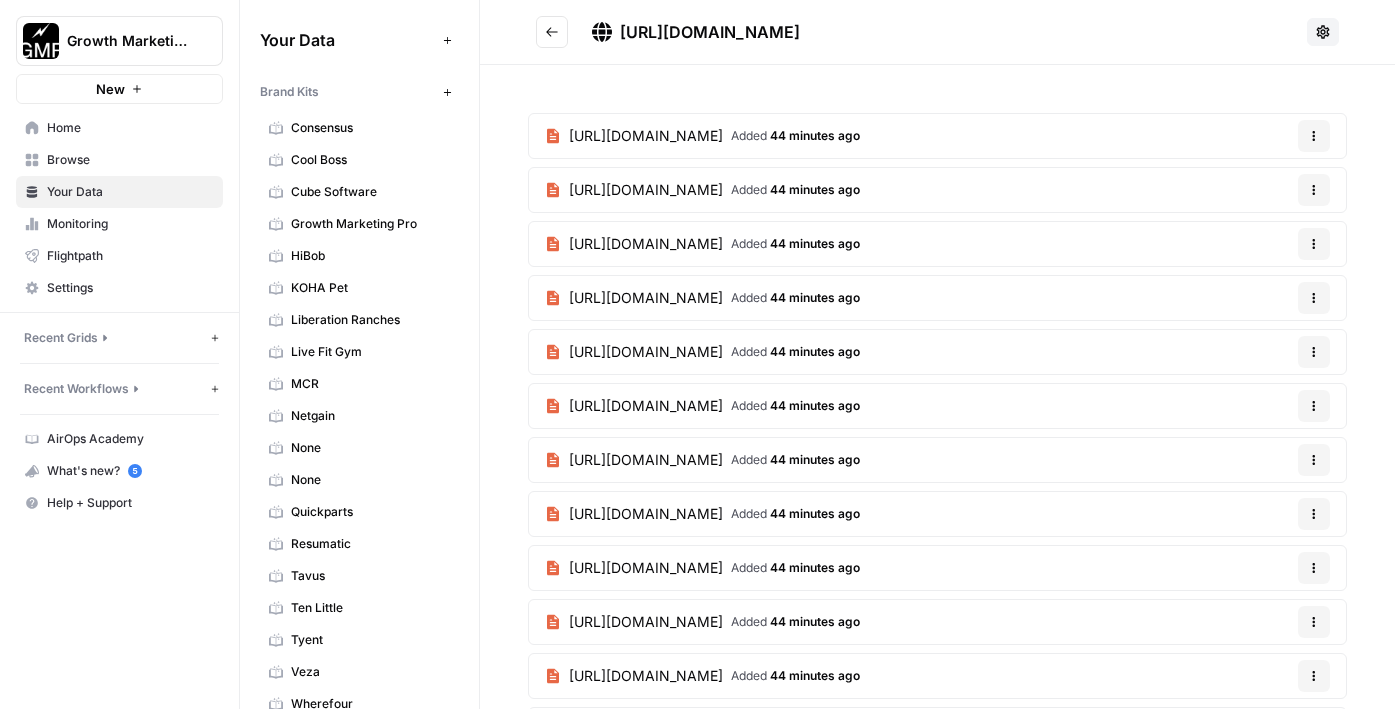 click 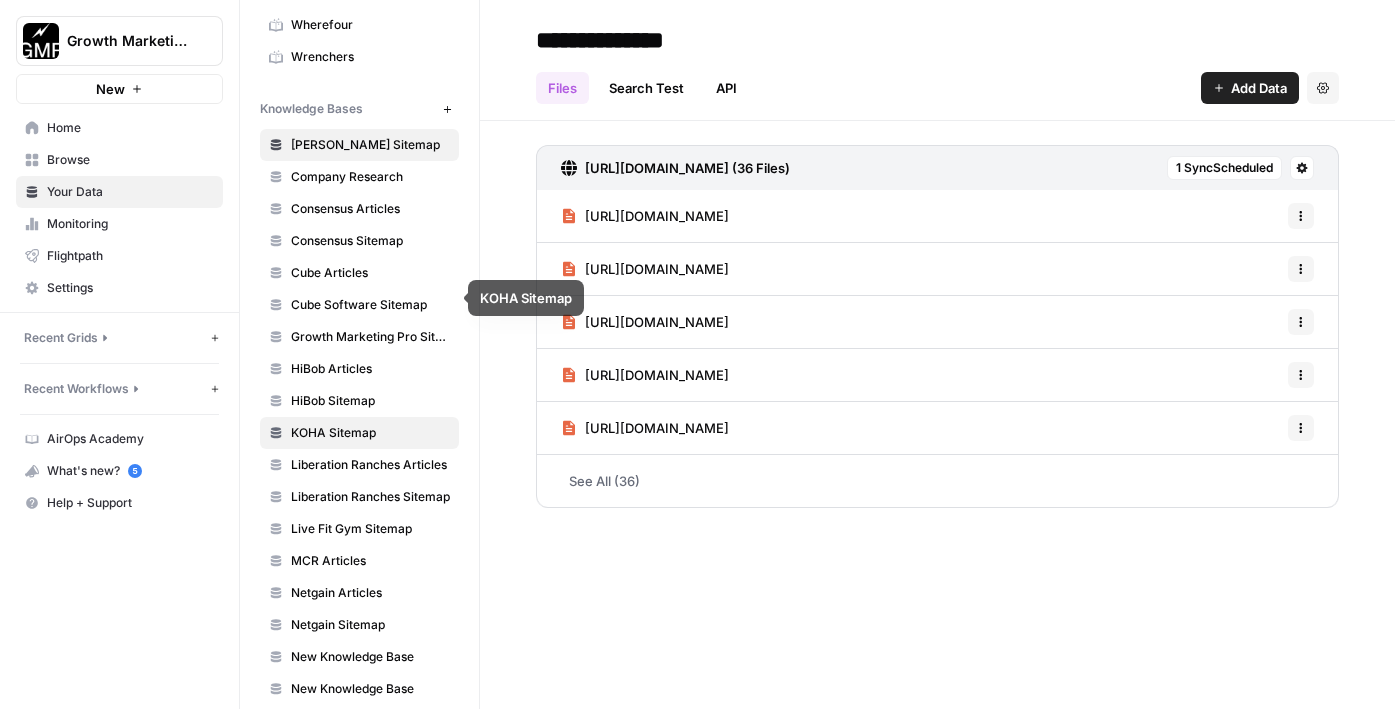 scroll, scrollTop: 647, scrollLeft: 0, axis: vertical 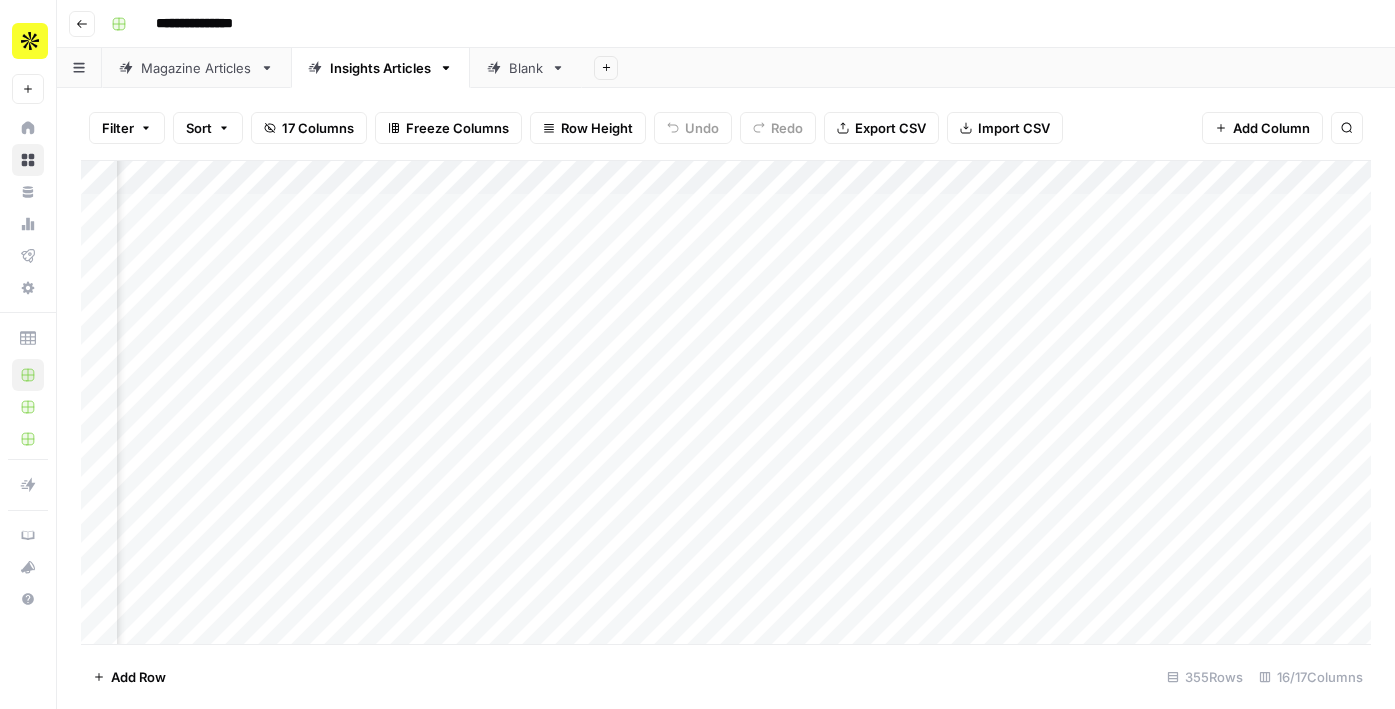 click on "Add Column" at bounding box center [726, 402] 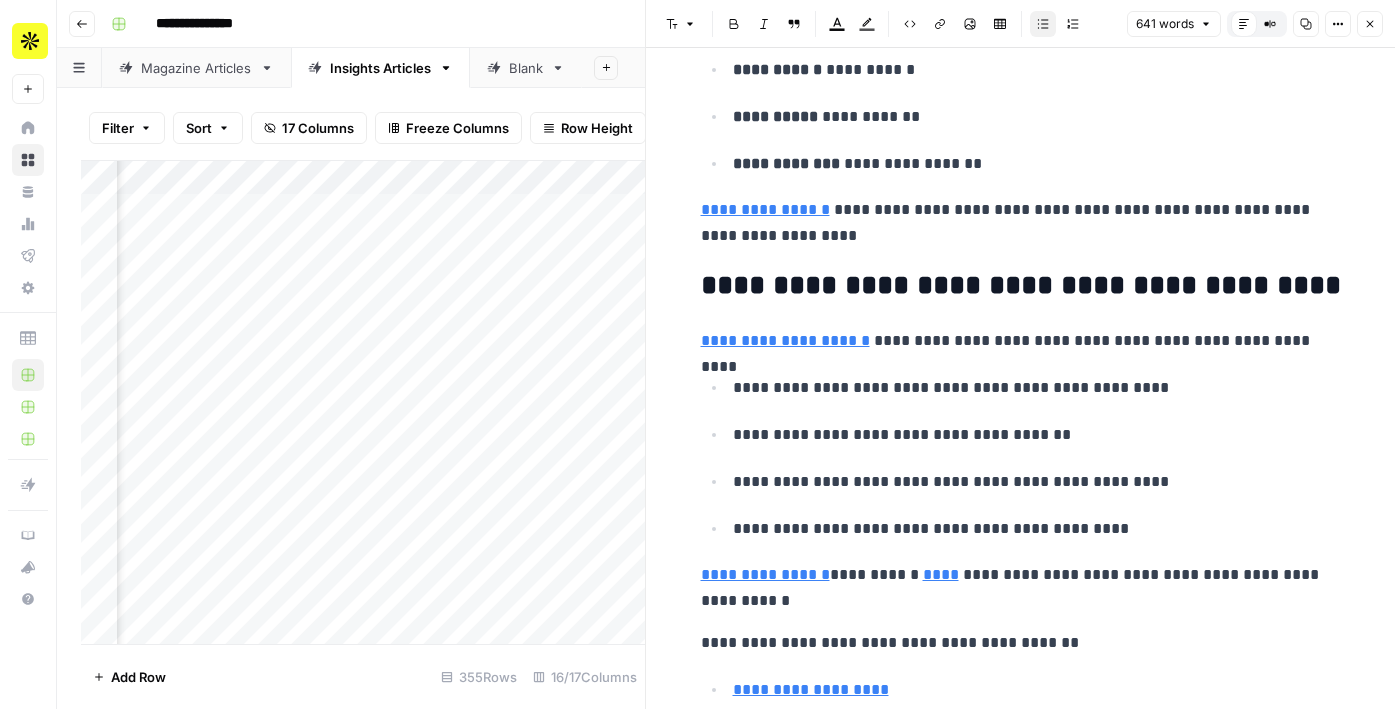 scroll, scrollTop: 2968, scrollLeft: 0, axis: vertical 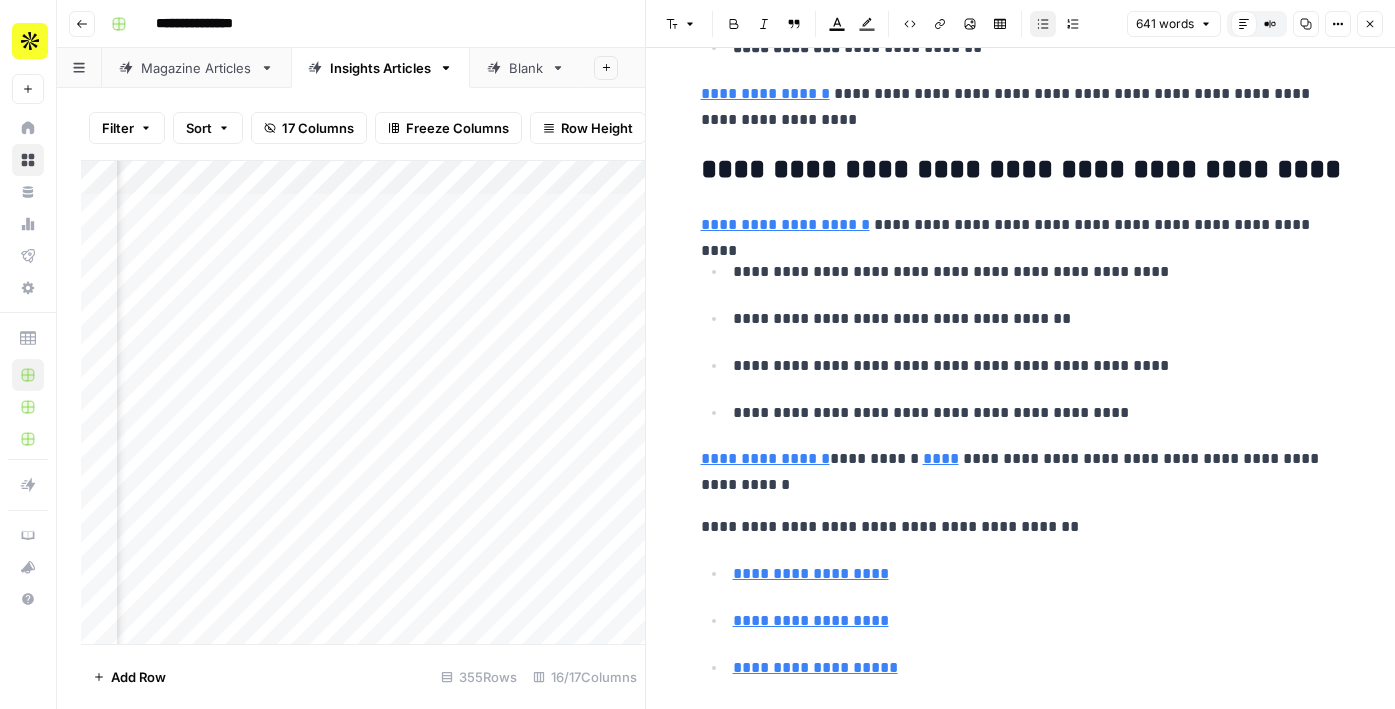 click on "**********" at bounding box center (1021, -1090) 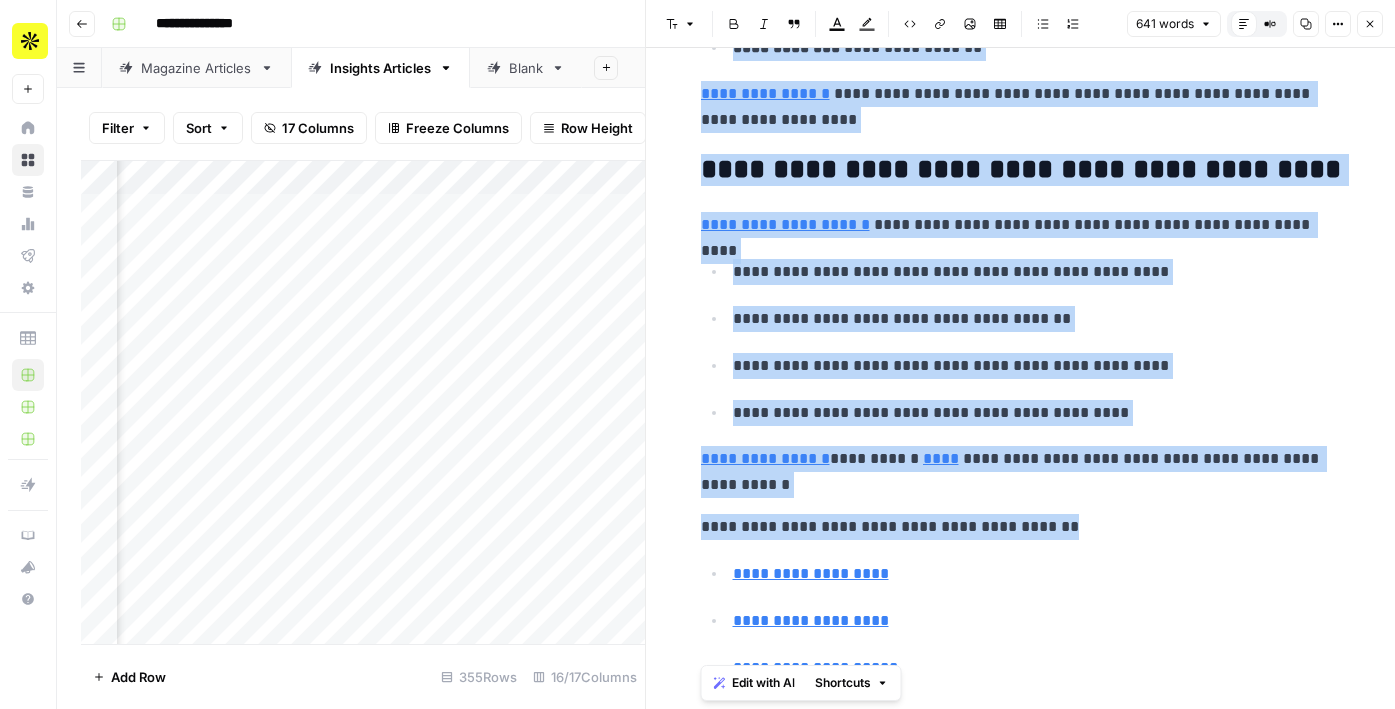 copy on "**********" 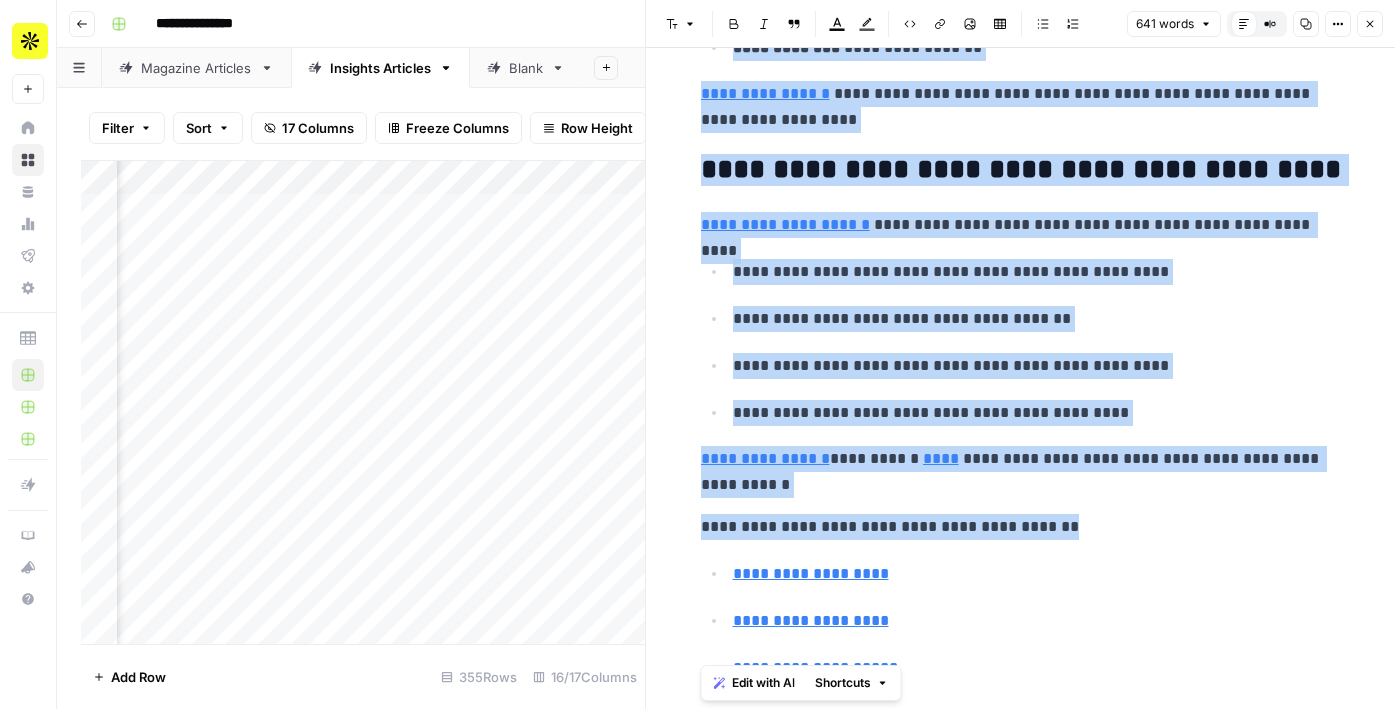 scroll, scrollTop: 0, scrollLeft: 0, axis: both 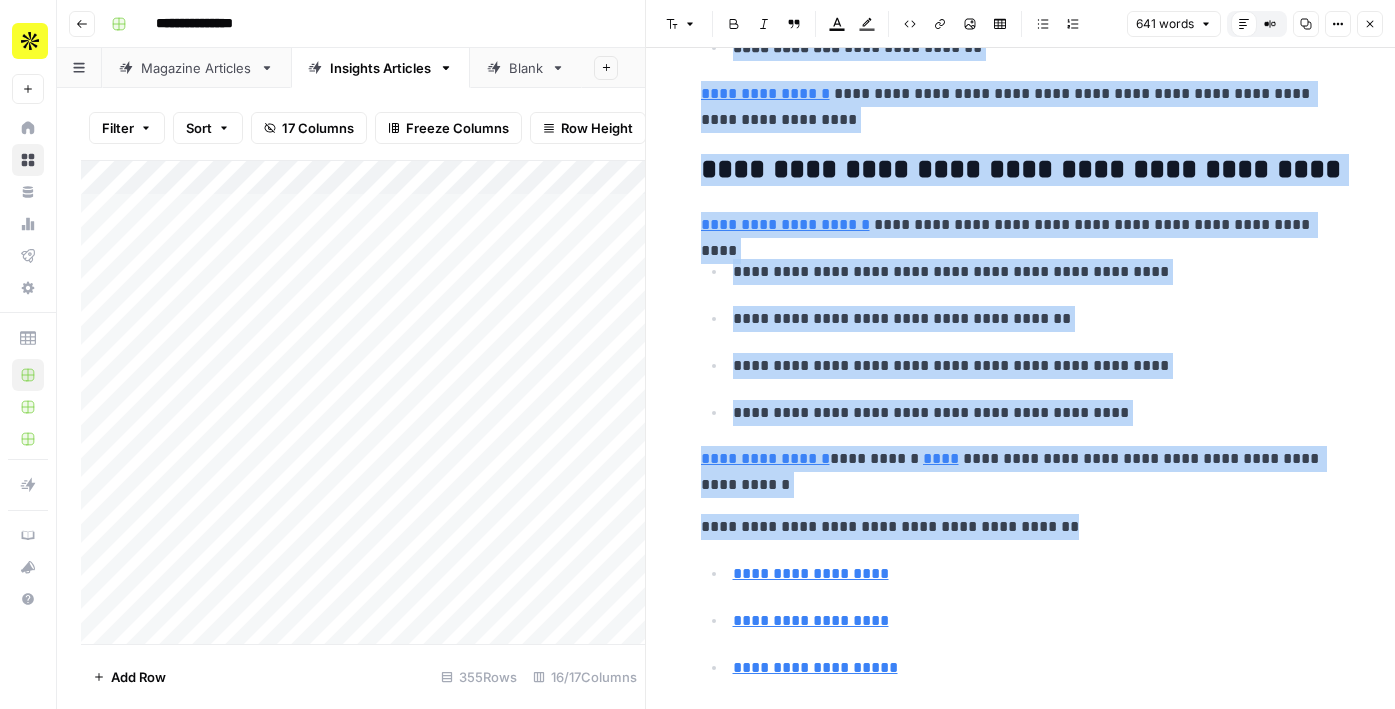 click on "Add Column" at bounding box center (363, 402) 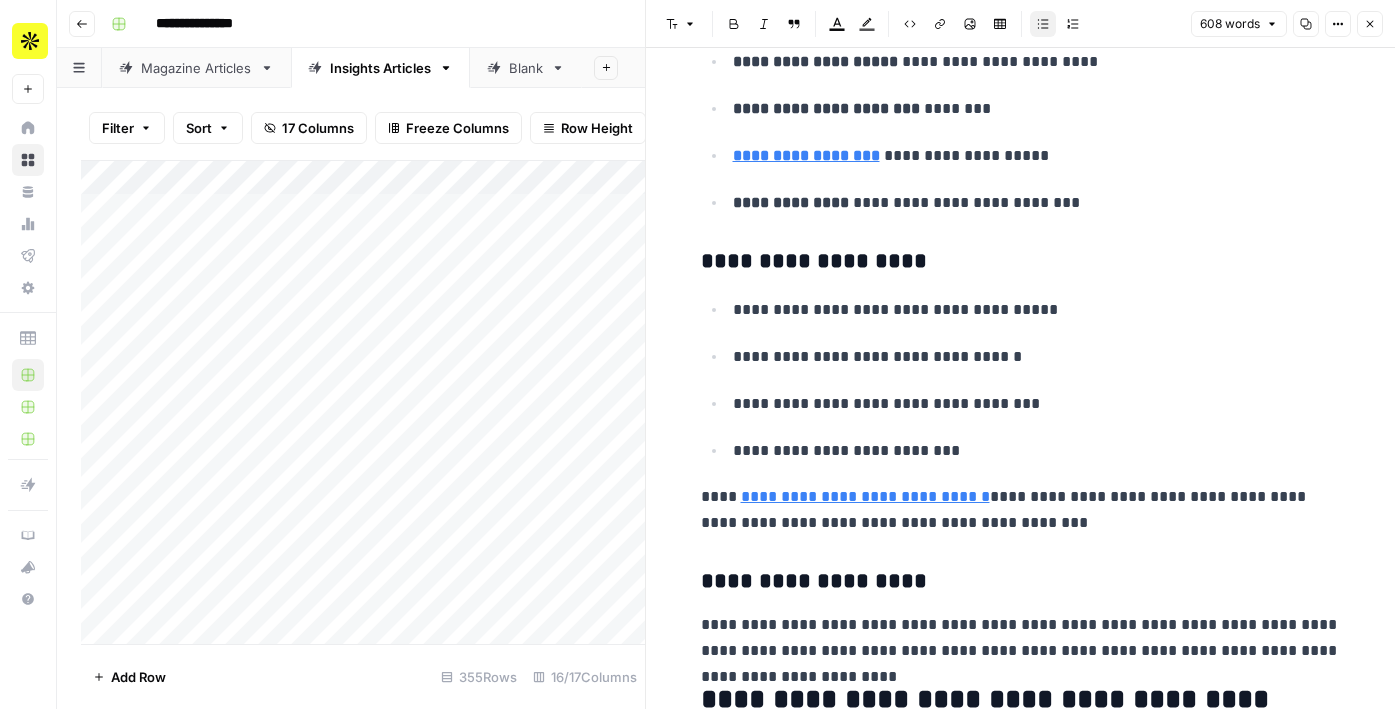 scroll, scrollTop: 1426, scrollLeft: 0, axis: vertical 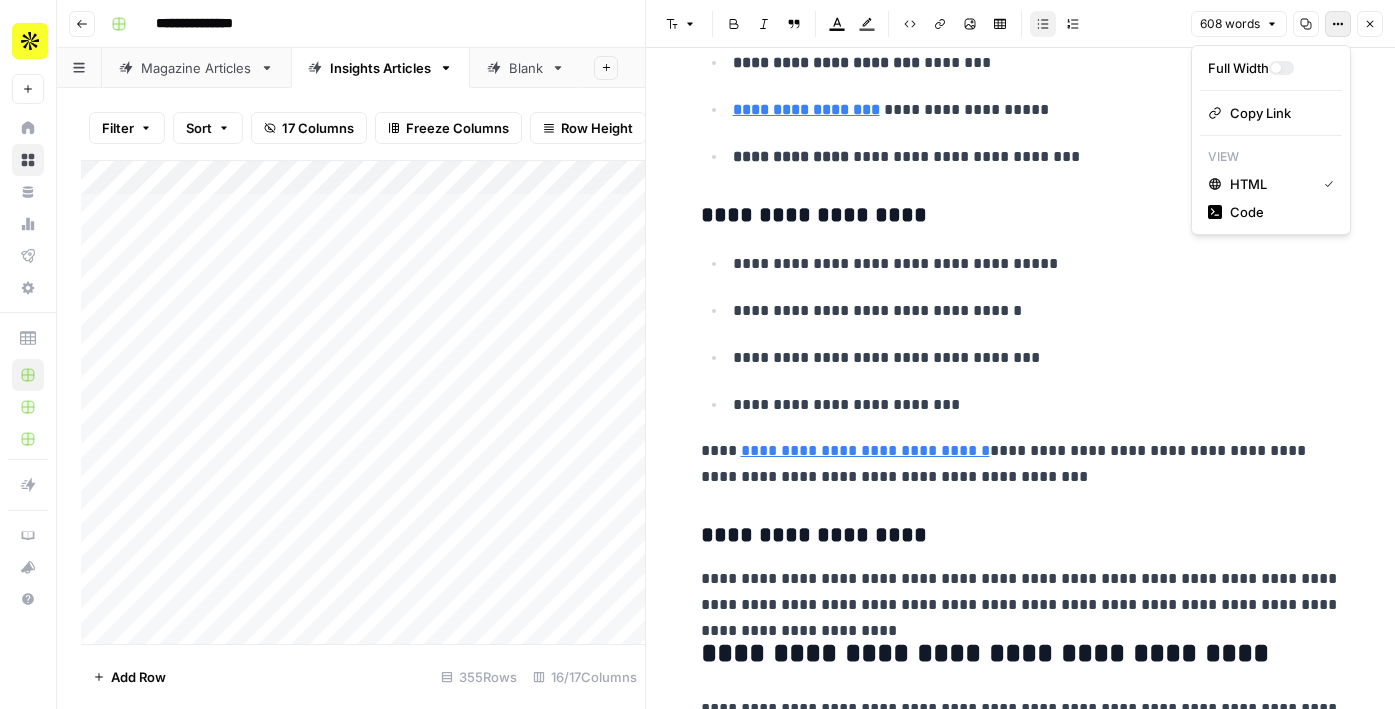 click on "Options" at bounding box center [1338, 24] 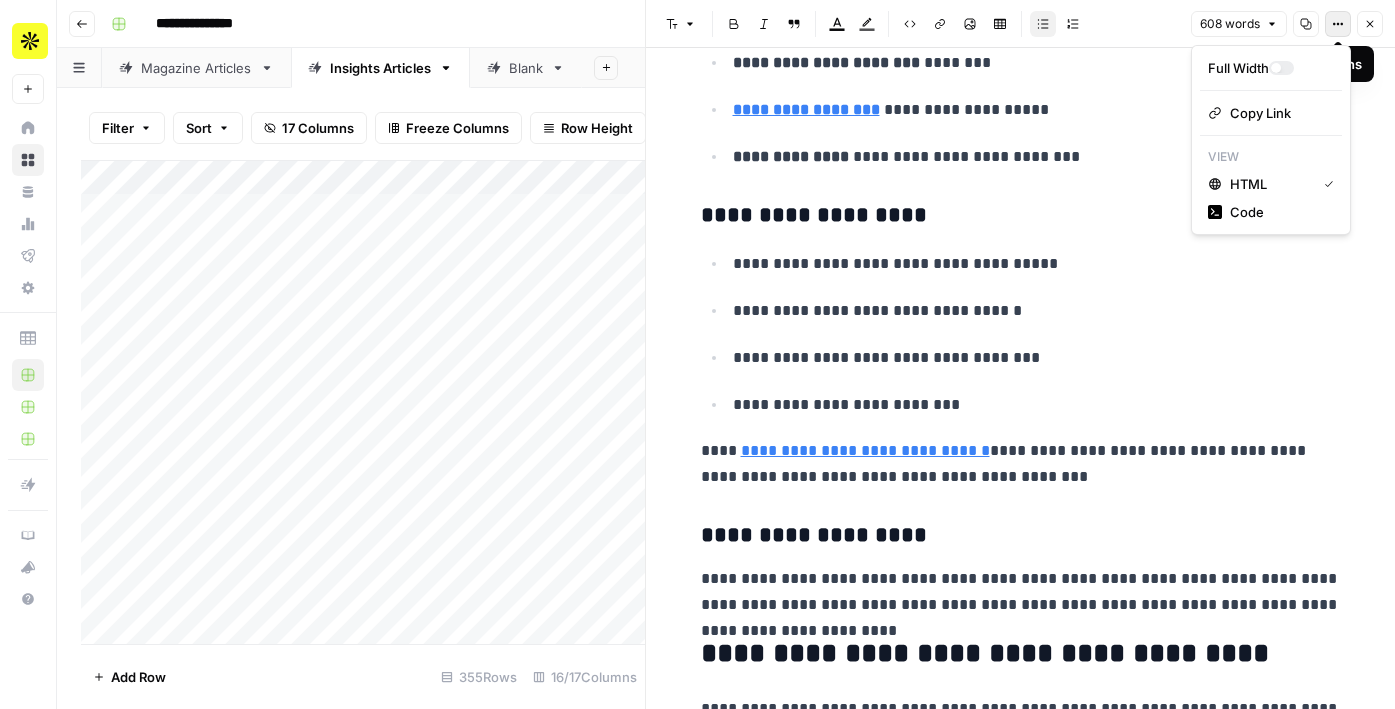 click on "**********" at bounding box center (1021, 403) 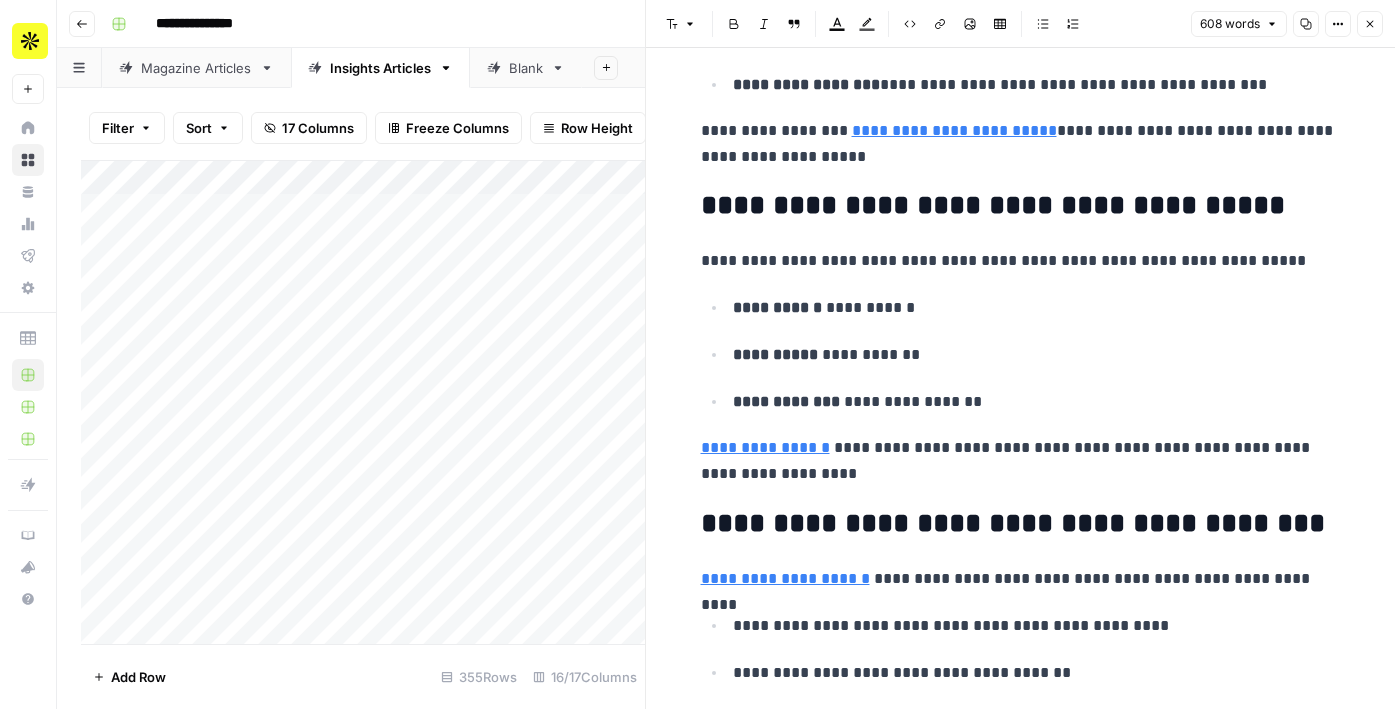 scroll, scrollTop: 2672, scrollLeft: 0, axis: vertical 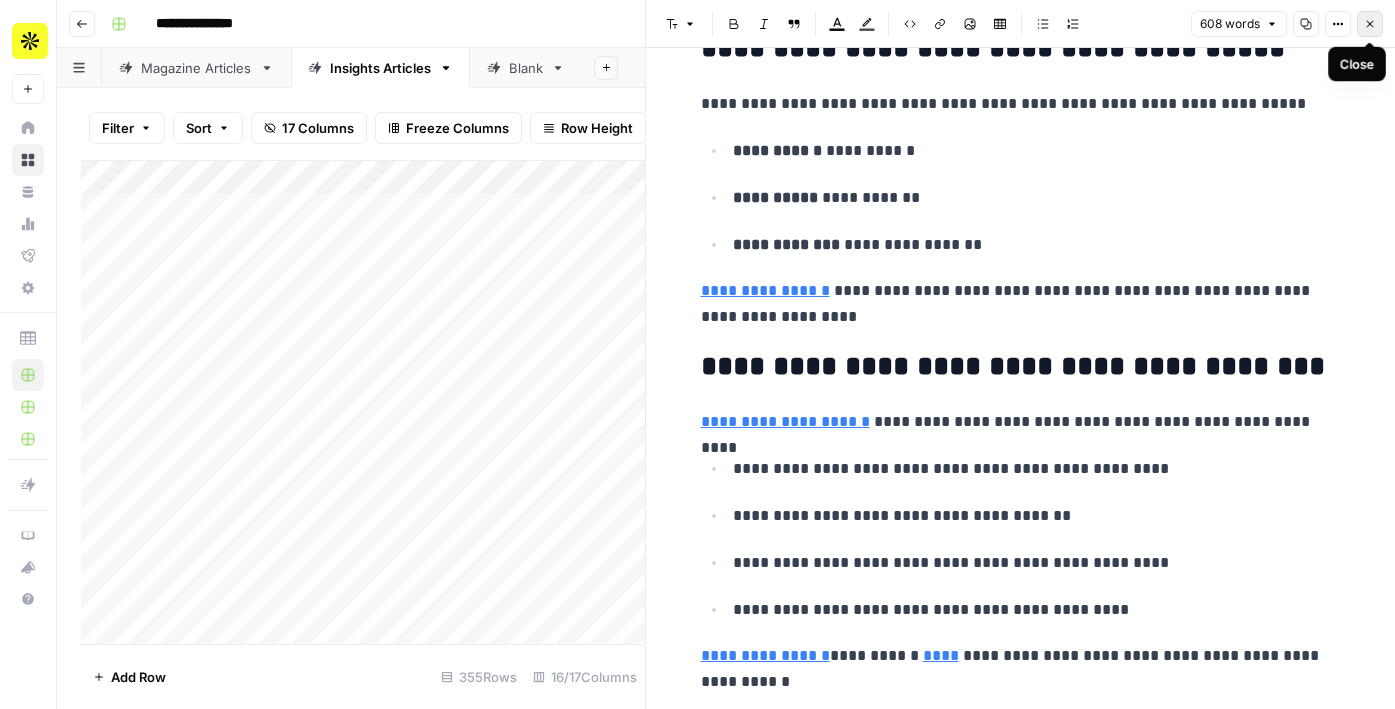 click 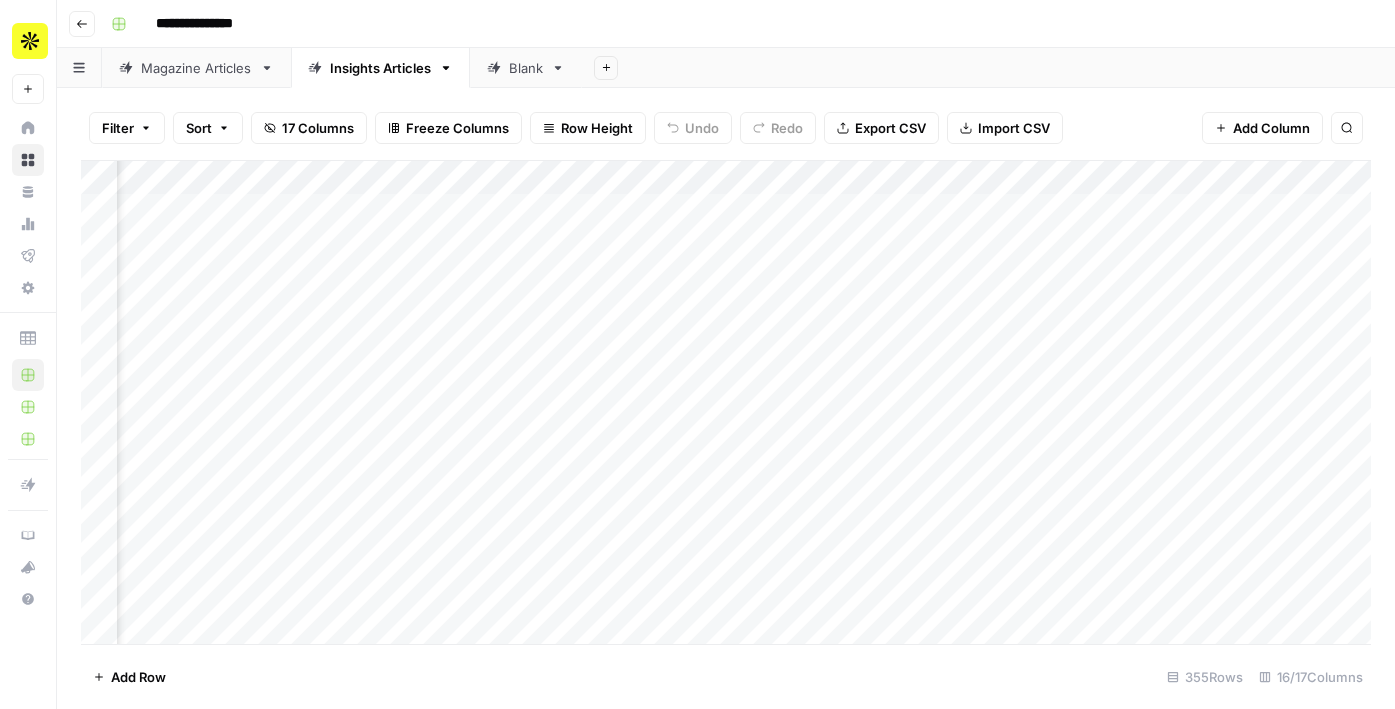 scroll, scrollTop: 0, scrollLeft: 1077, axis: horizontal 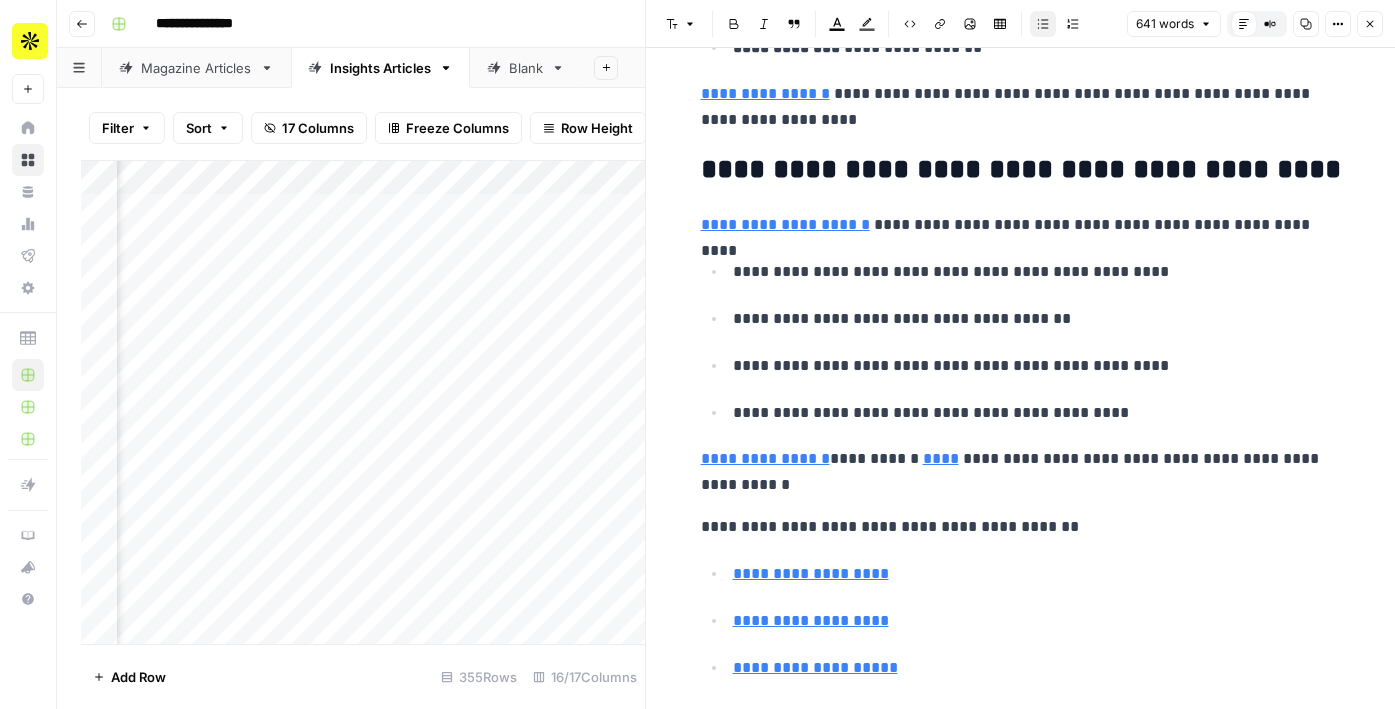 click on "**********" at bounding box center (1021, -1090) 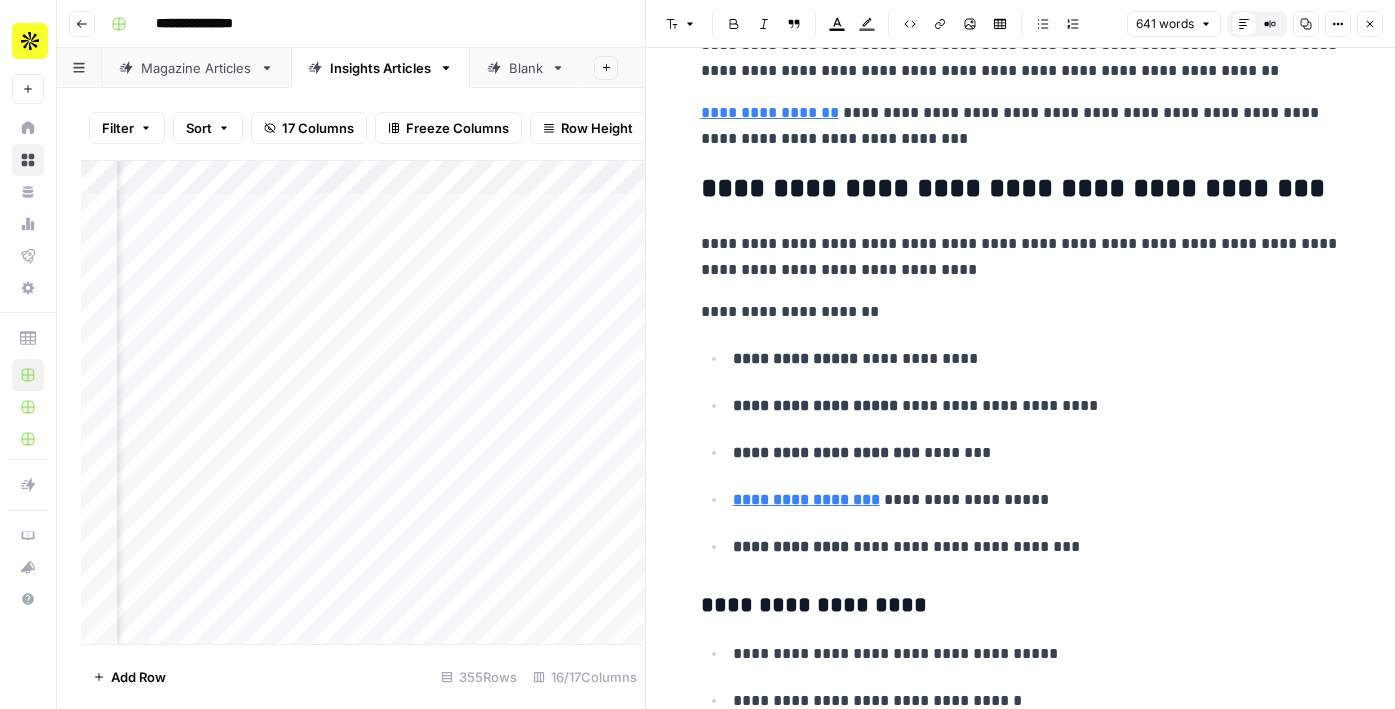 scroll, scrollTop: 0, scrollLeft: 0, axis: both 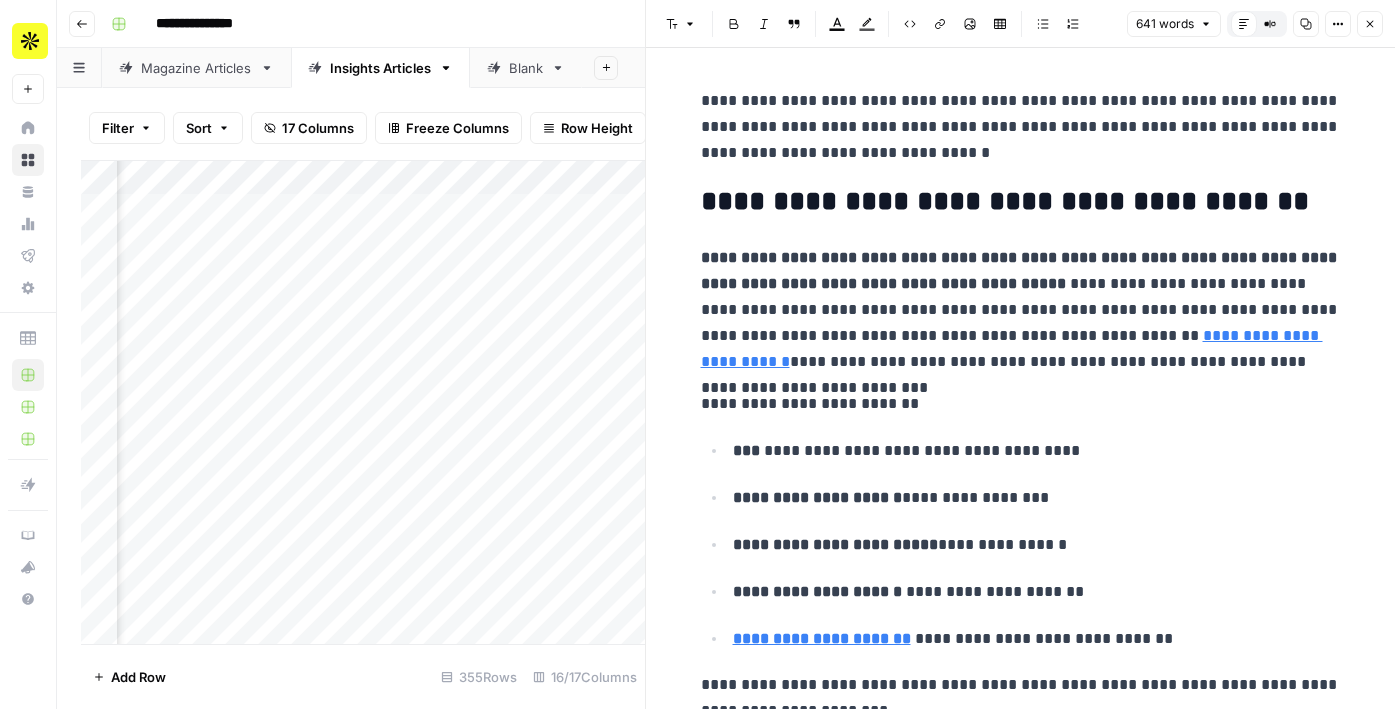 click on "**********" at bounding box center [1021, 202] 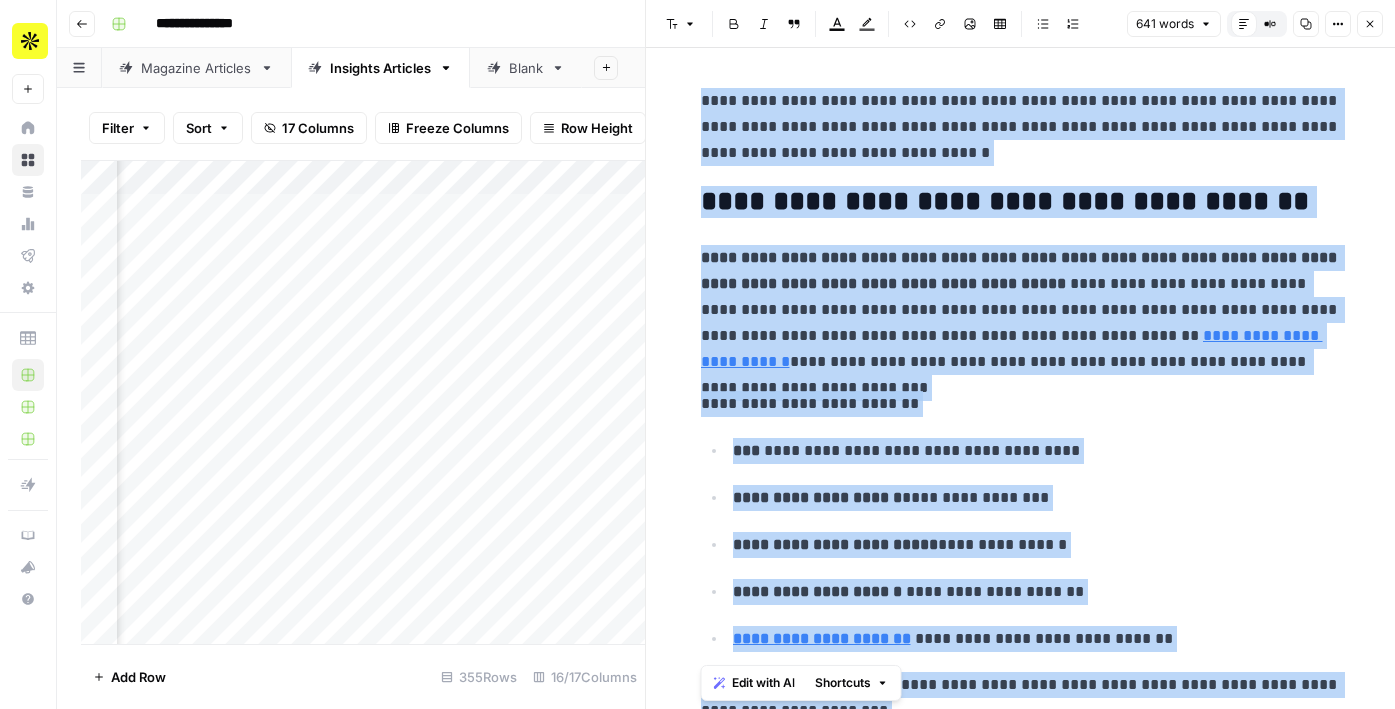 copy on "**********" 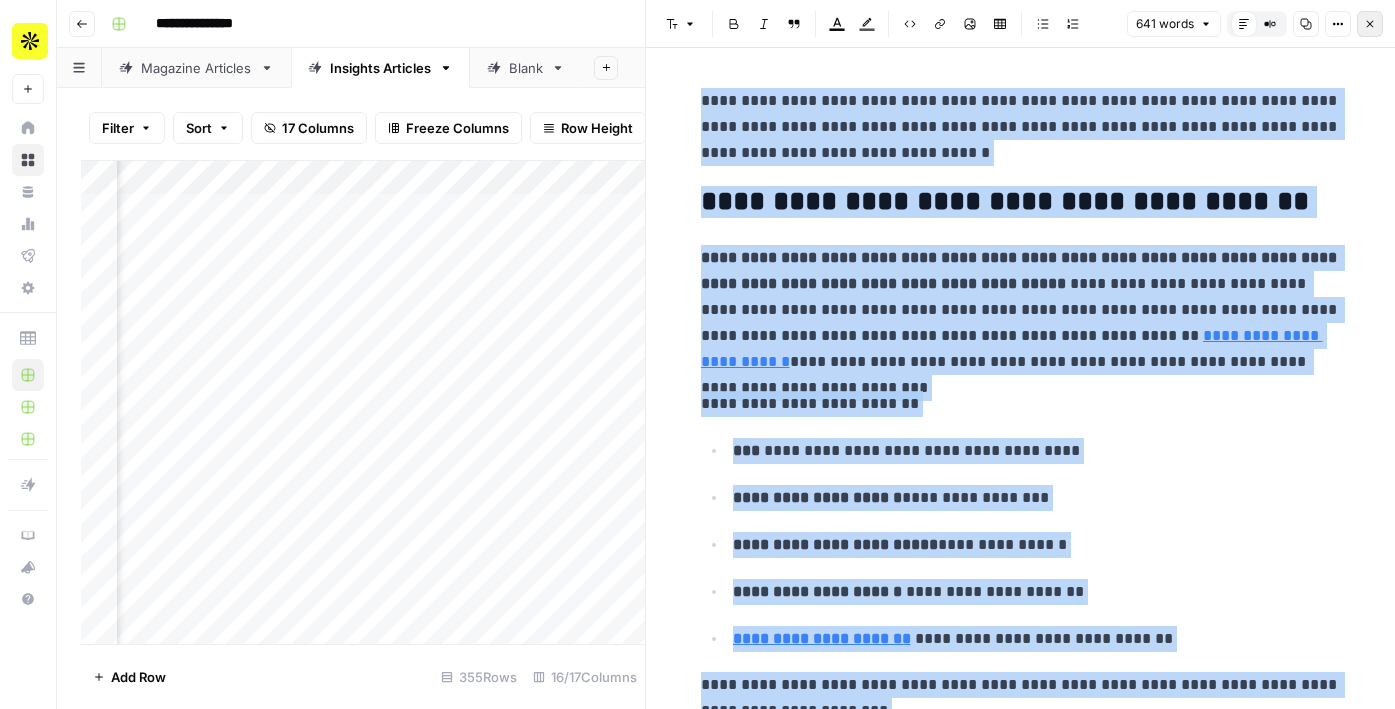 click on "Close" at bounding box center (1370, 24) 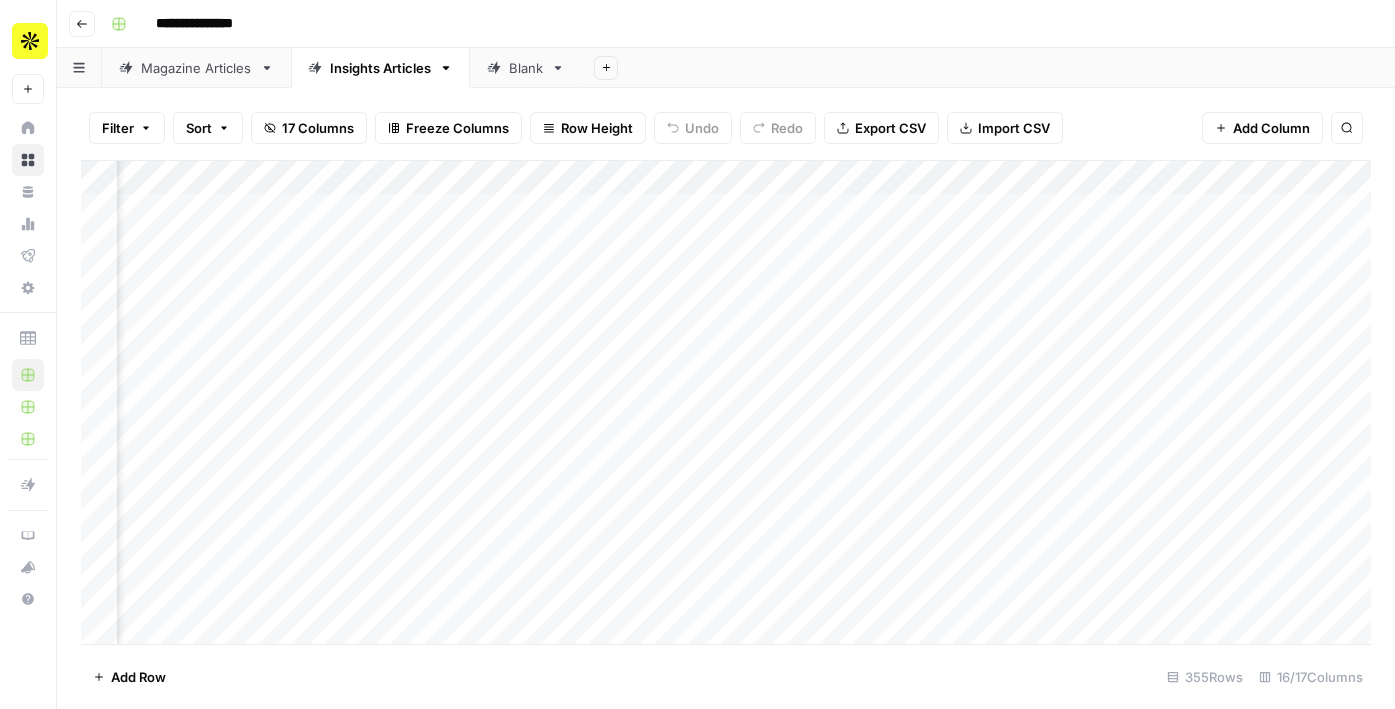 scroll, scrollTop: 0, scrollLeft: 0, axis: both 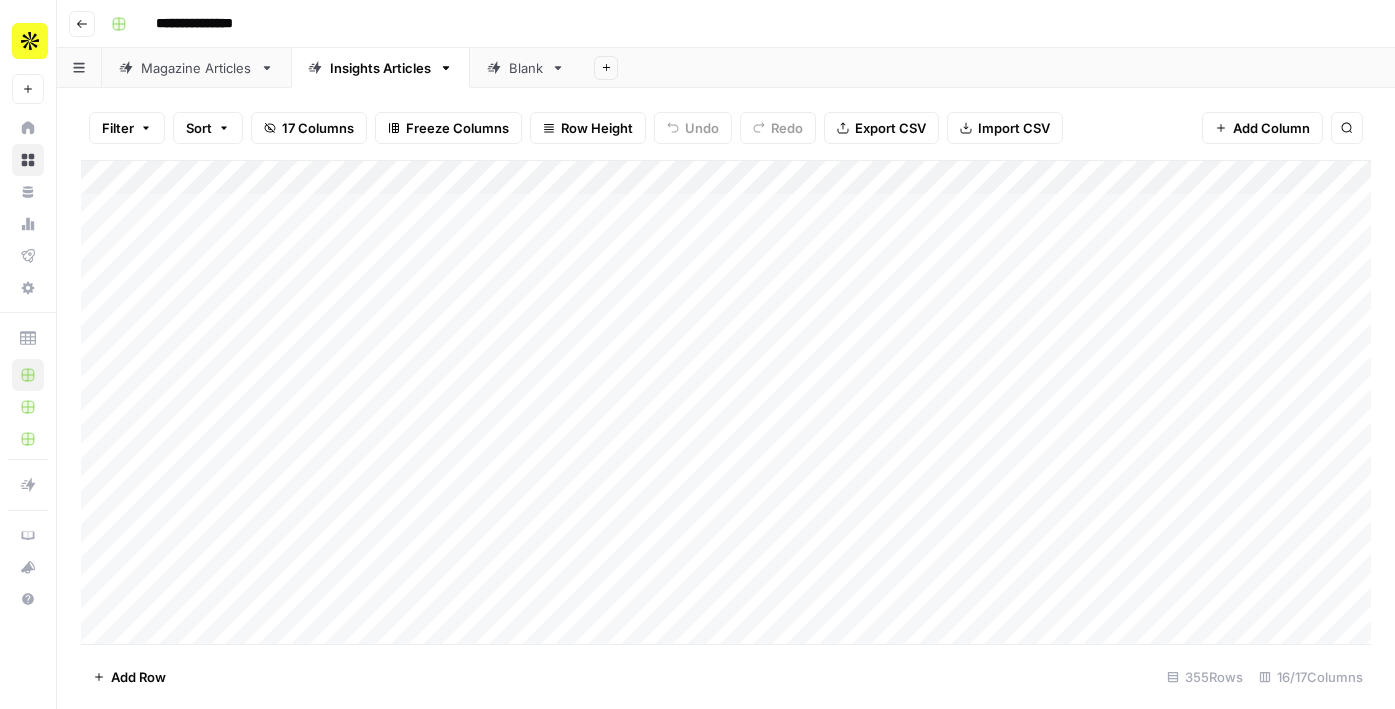click on "Add Column" at bounding box center [726, 402] 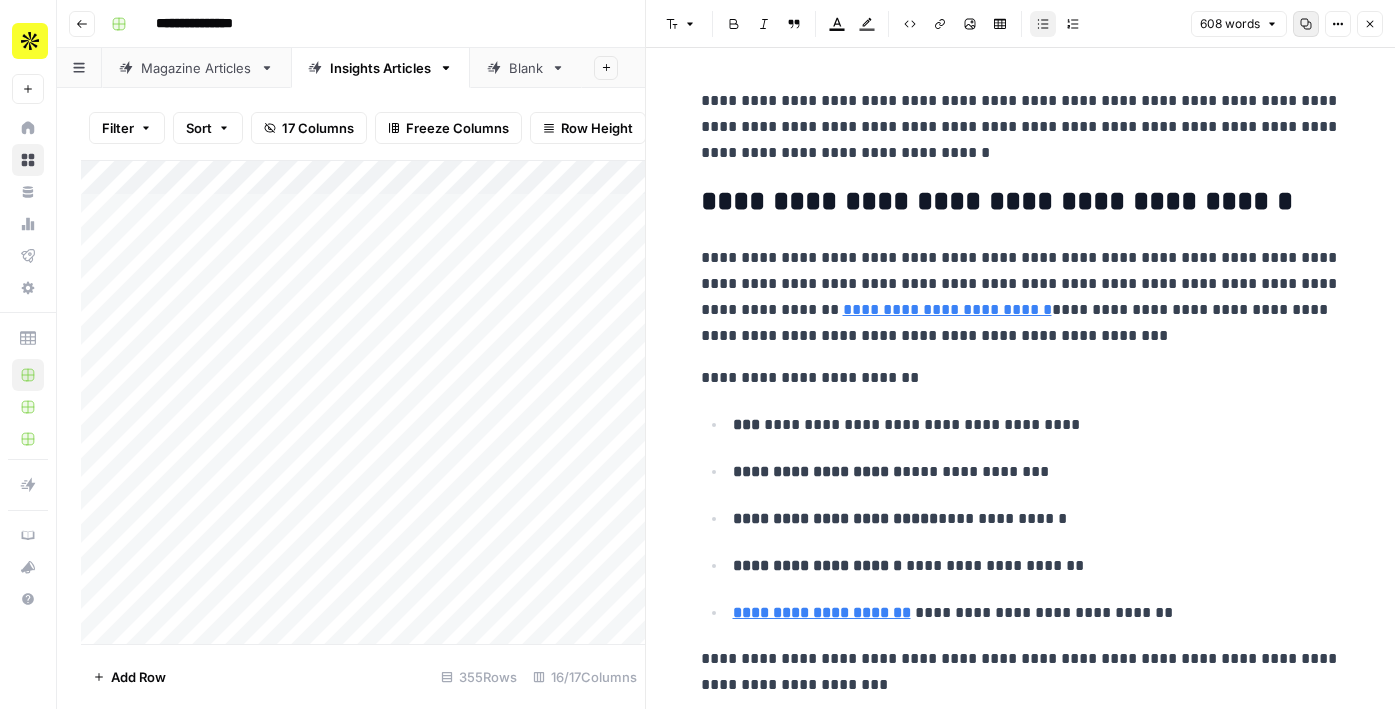 click 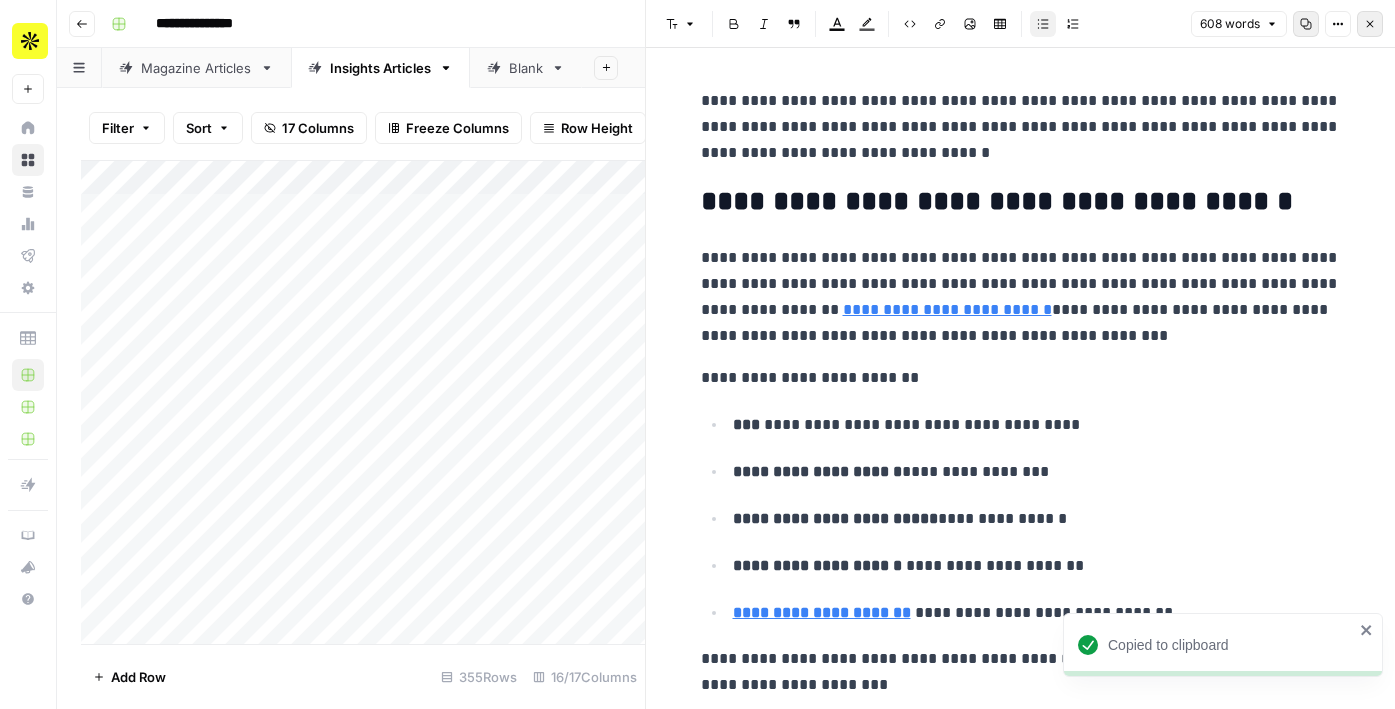 click 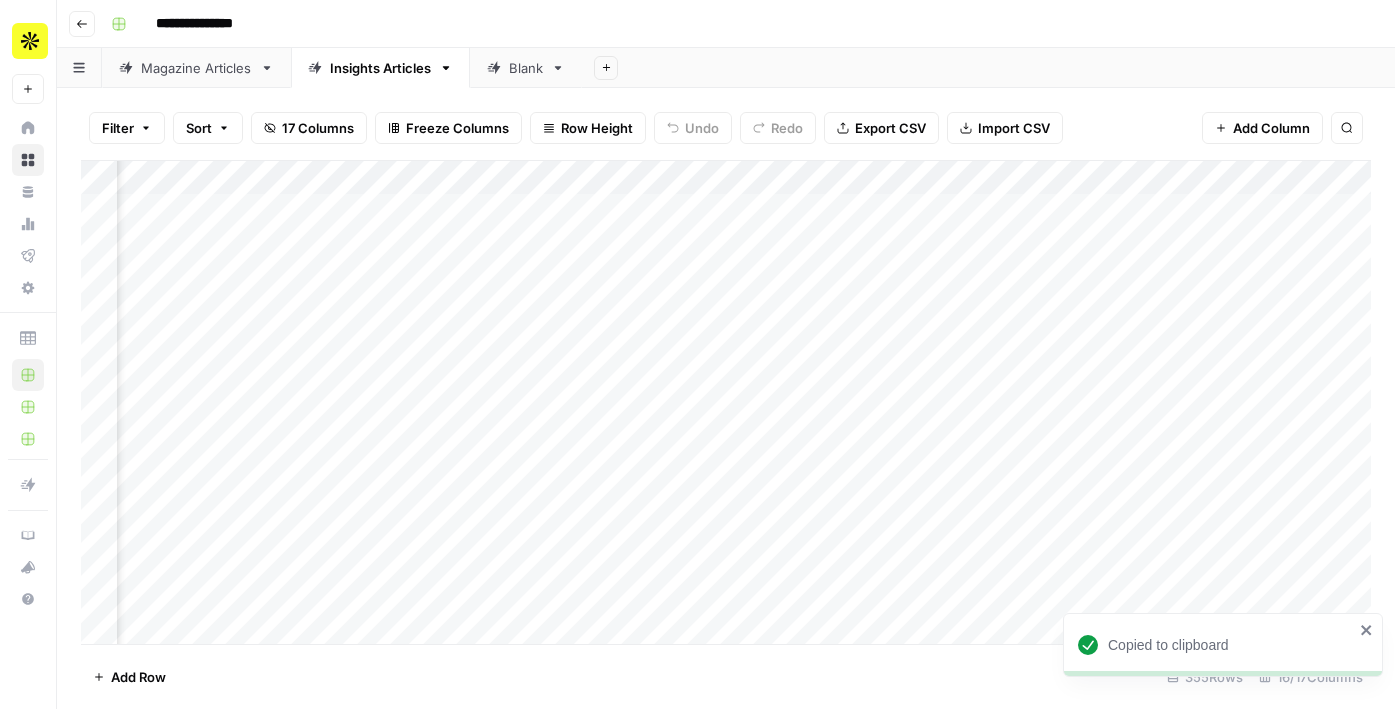 scroll, scrollTop: 0, scrollLeft: 1150, axis: horizontal 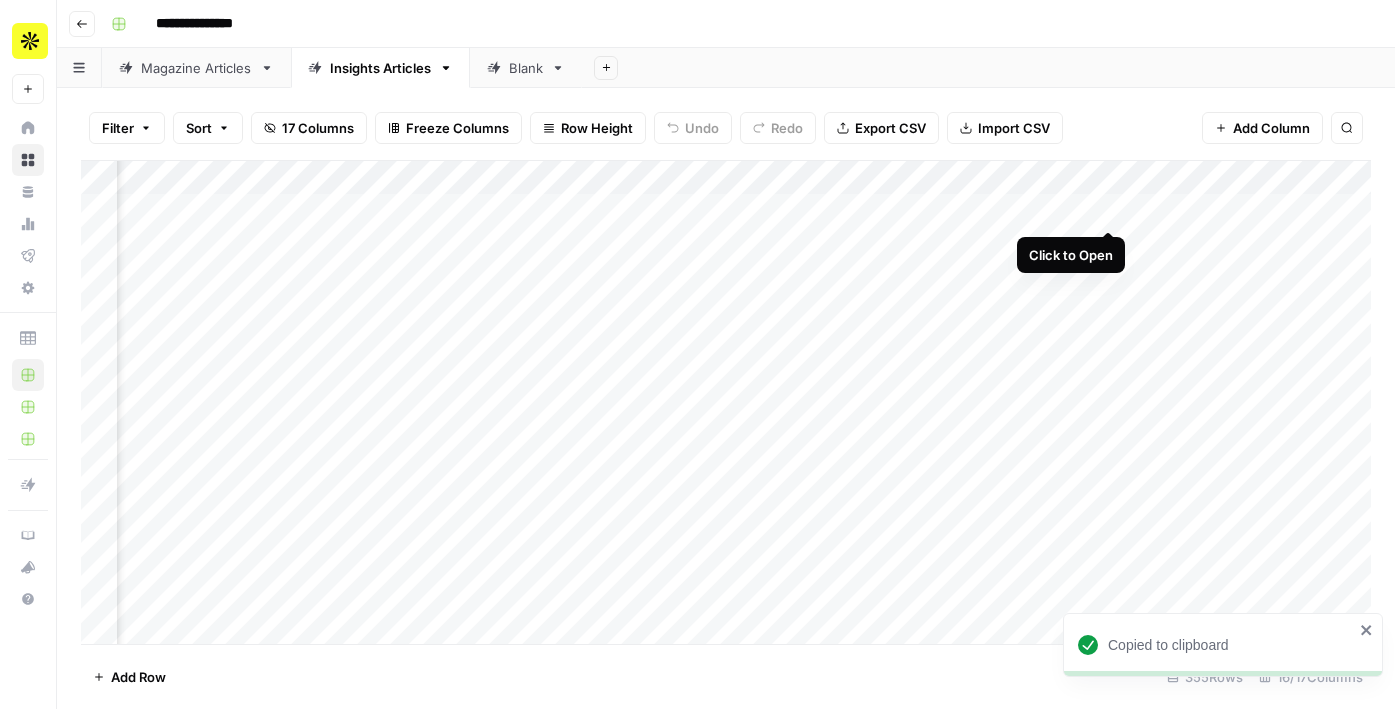 click on "Add Column" at bounding box center (726, 402) 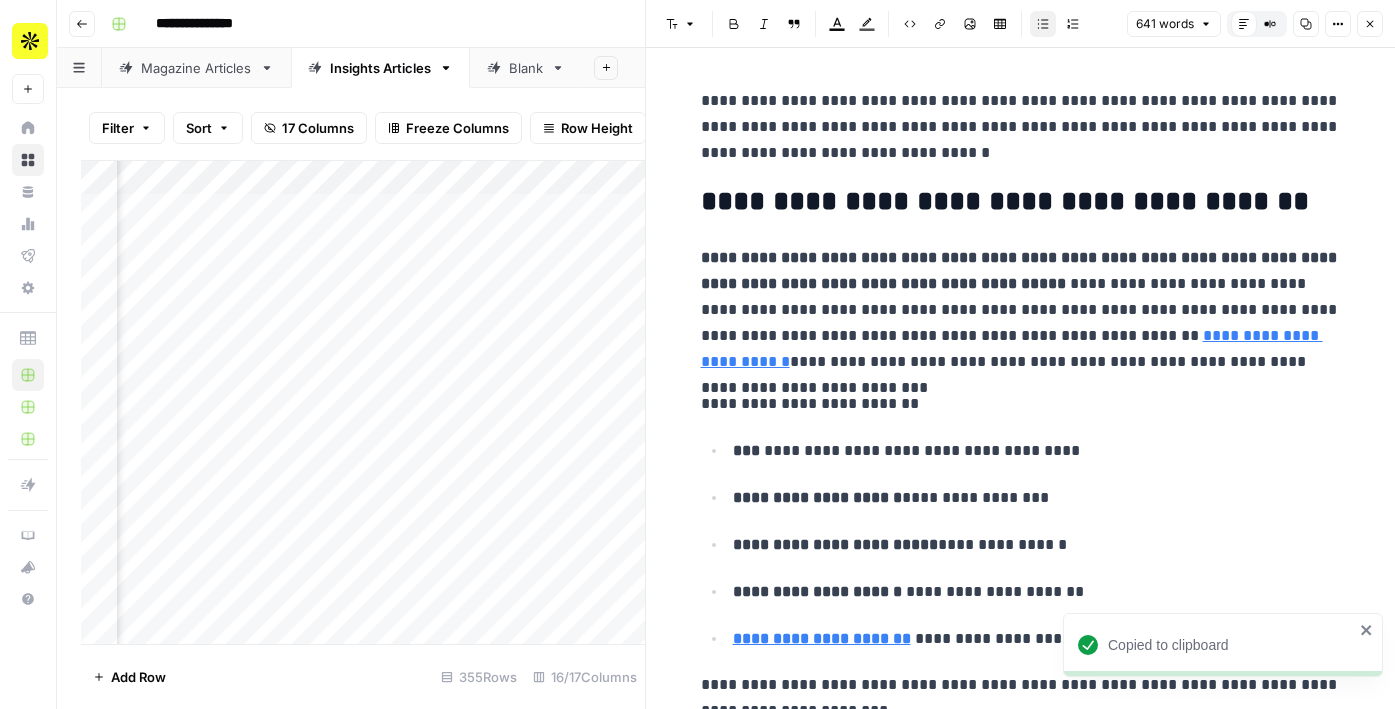 click on "**********" at bounding box center [1021, 127] 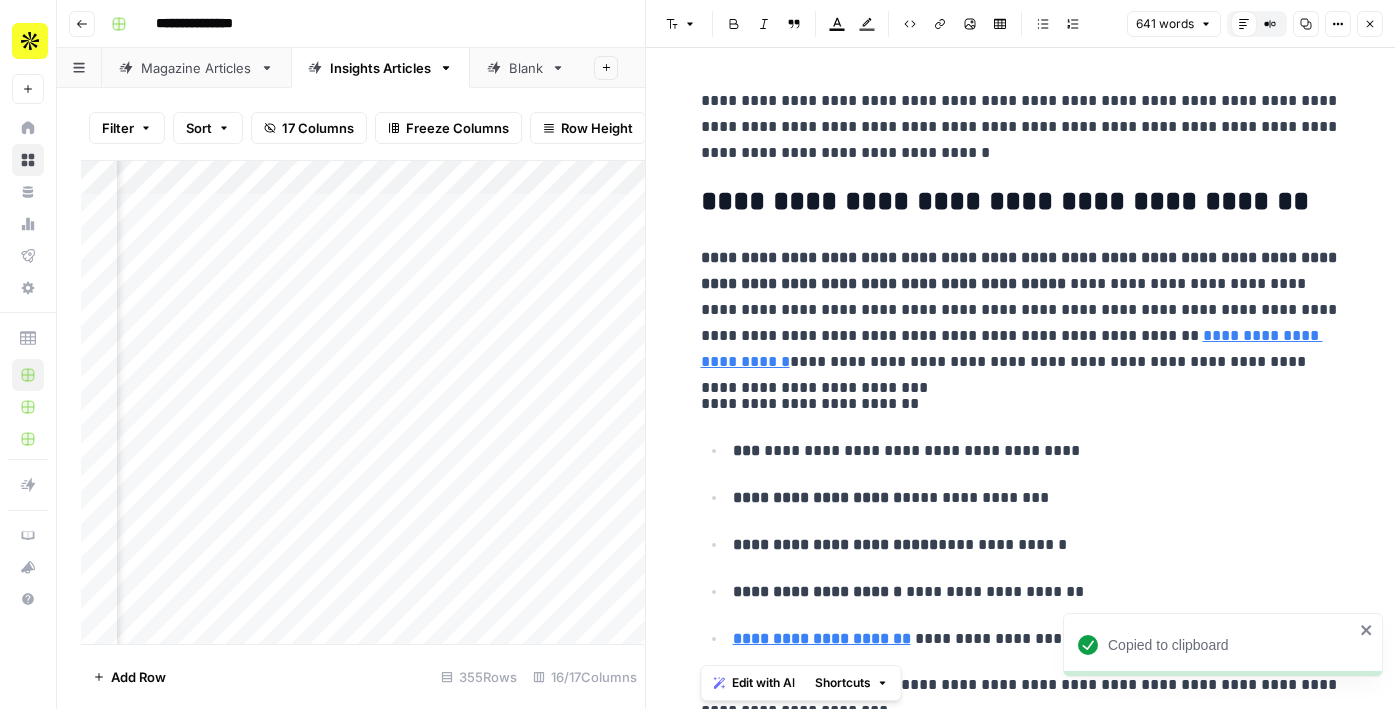 copy on "**********" 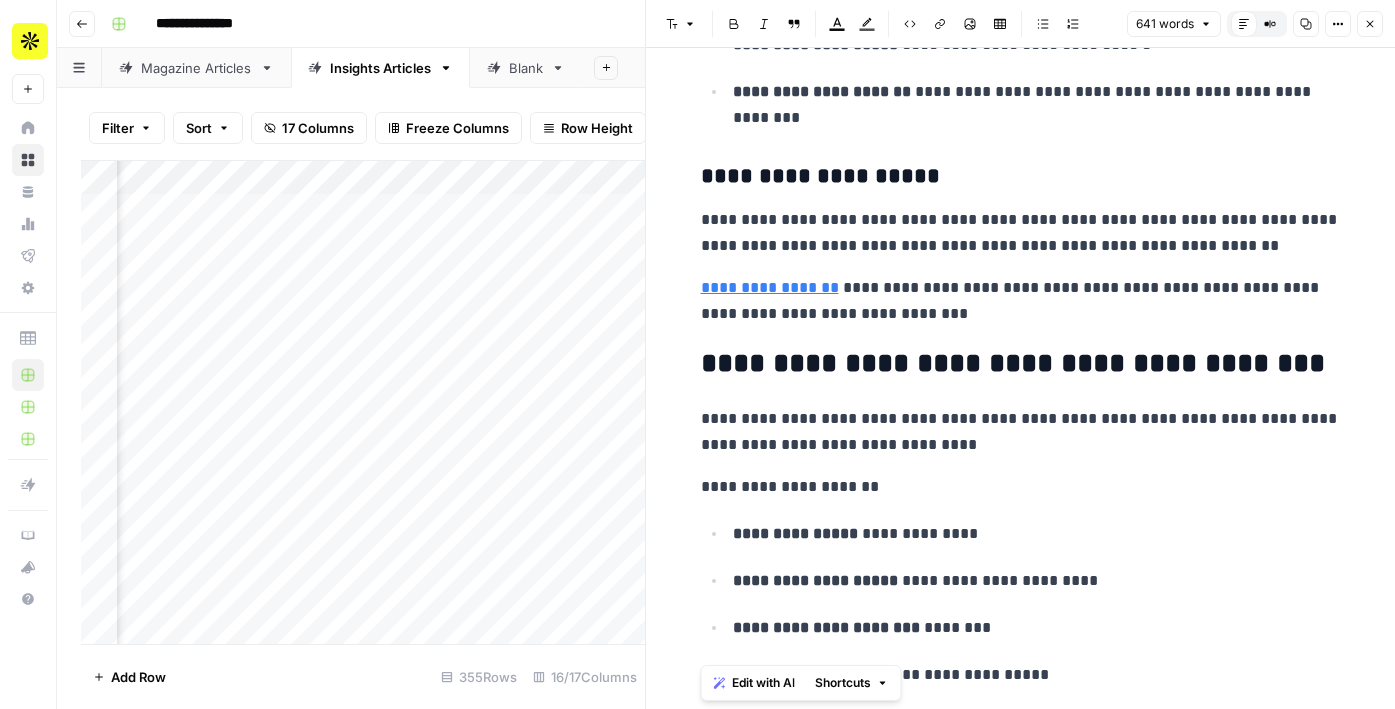 click on "**********" at bounding box center (1021, 364) 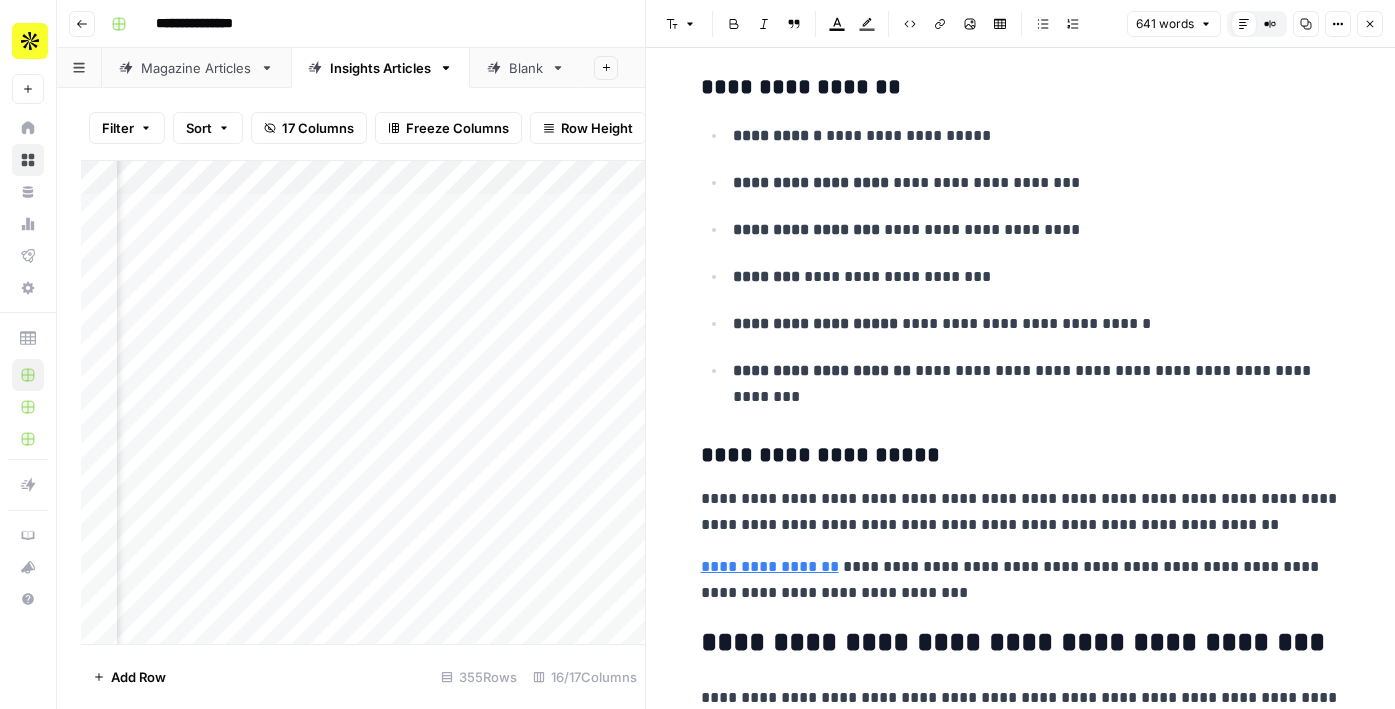 scroll, scrollTop: 666, scrollLeft: 0, axis: vertical 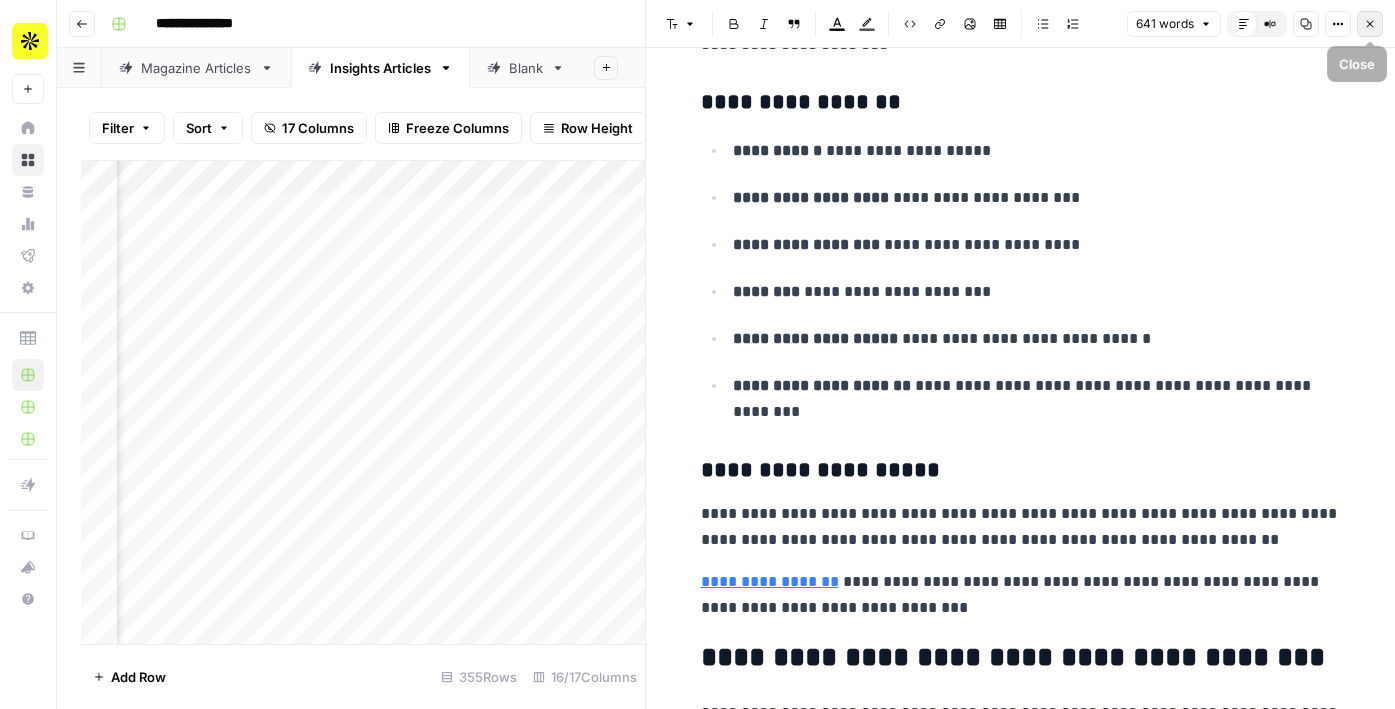 click on "Close" at bounding box center [1370, 24] 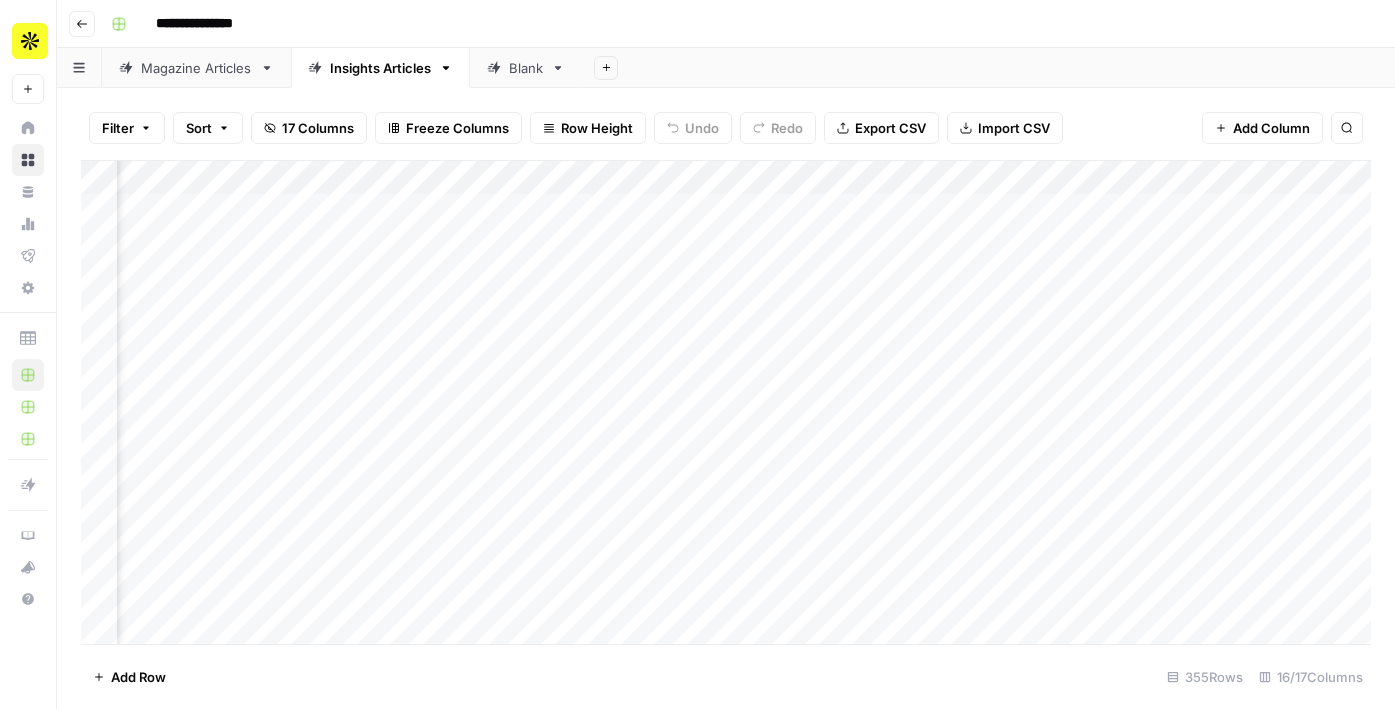 scroll, scrollTop: 0, scrollLeft: 0, axis: both 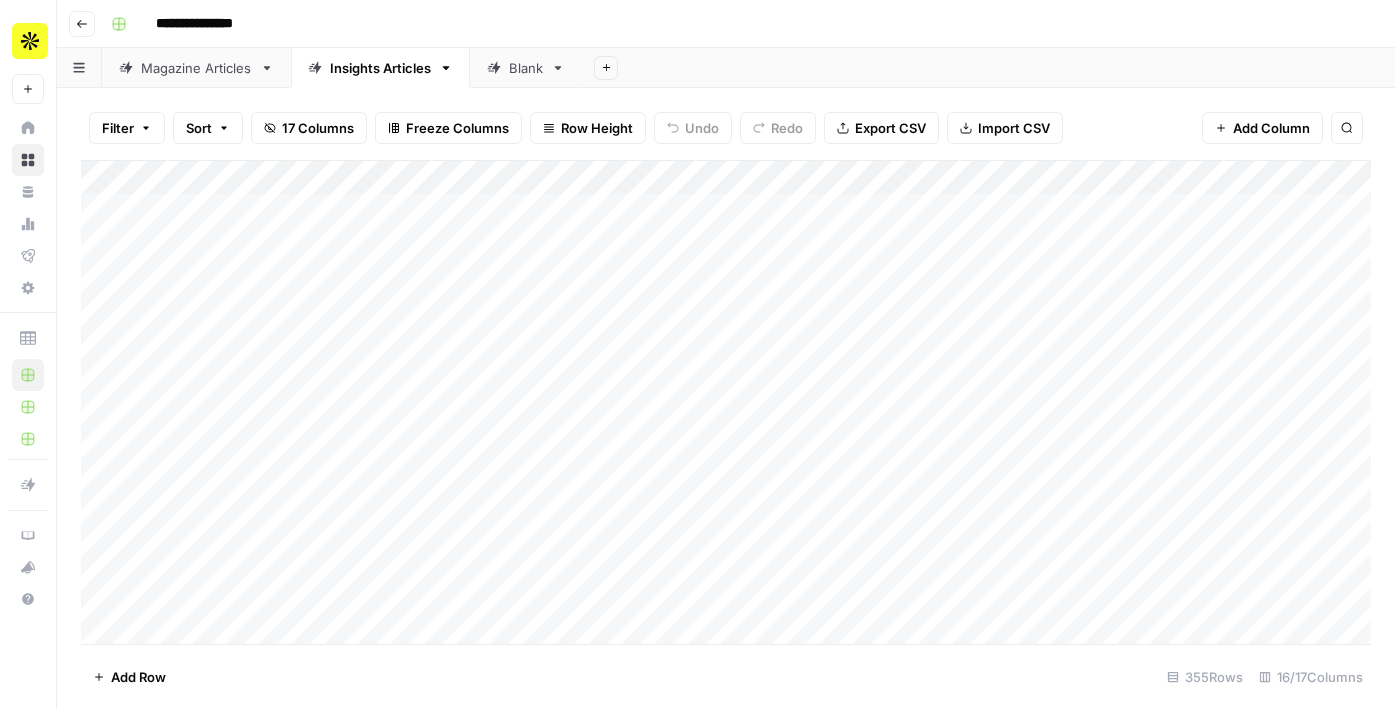 click on "Add Column" at bounding box center [726, 402] 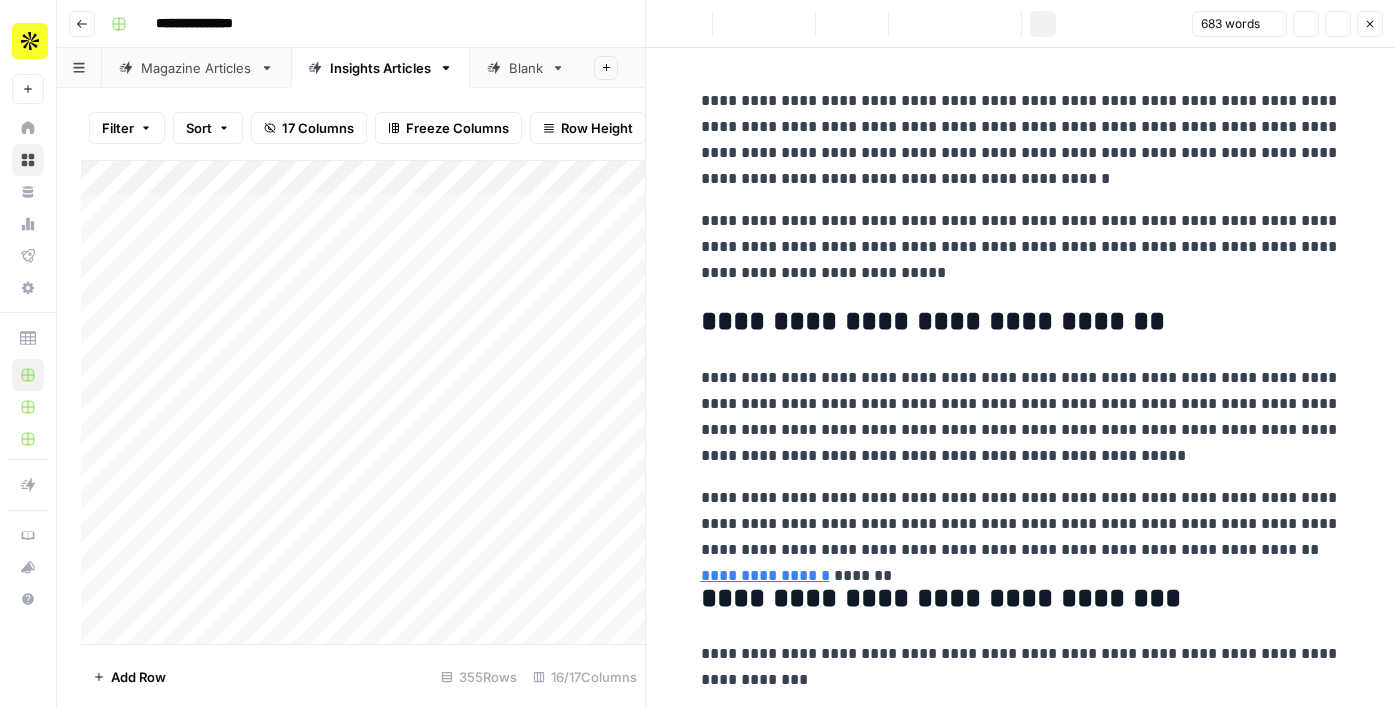 click on "**********" at bounding box center (1021, 140) 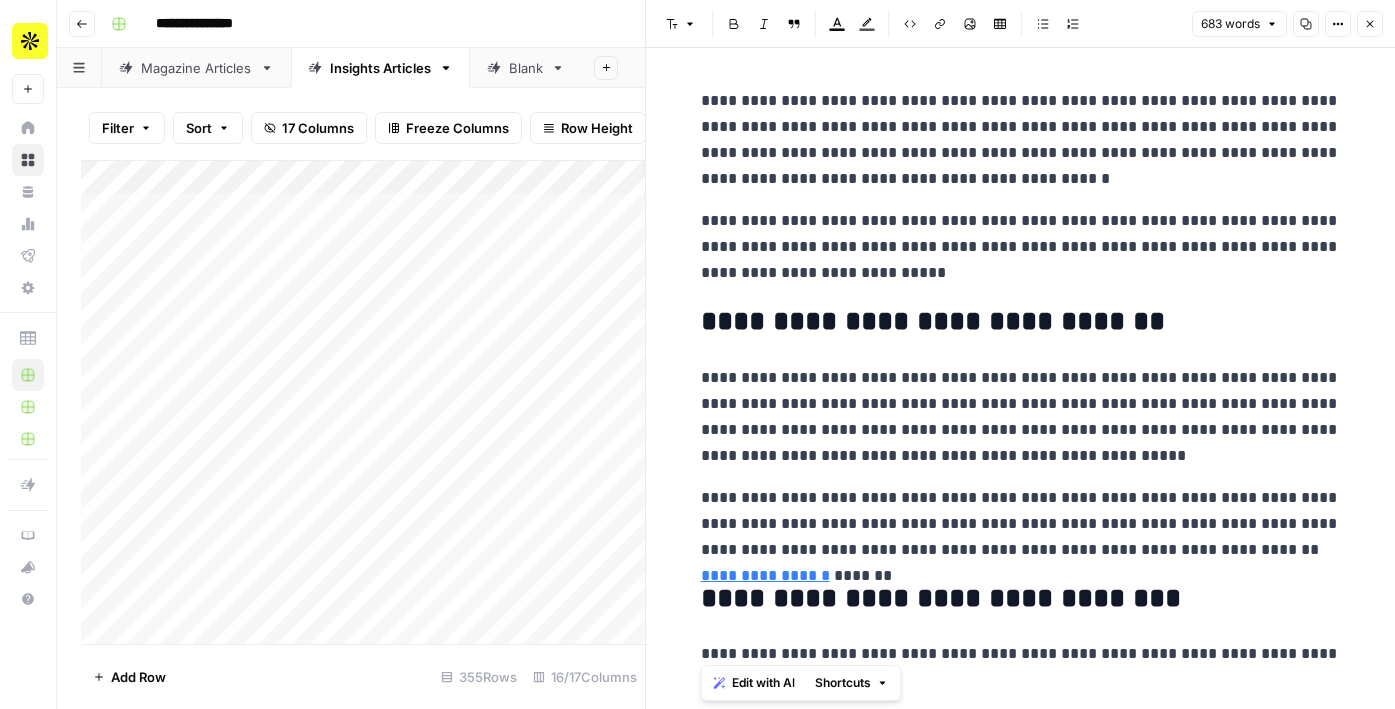 copy on "**********" 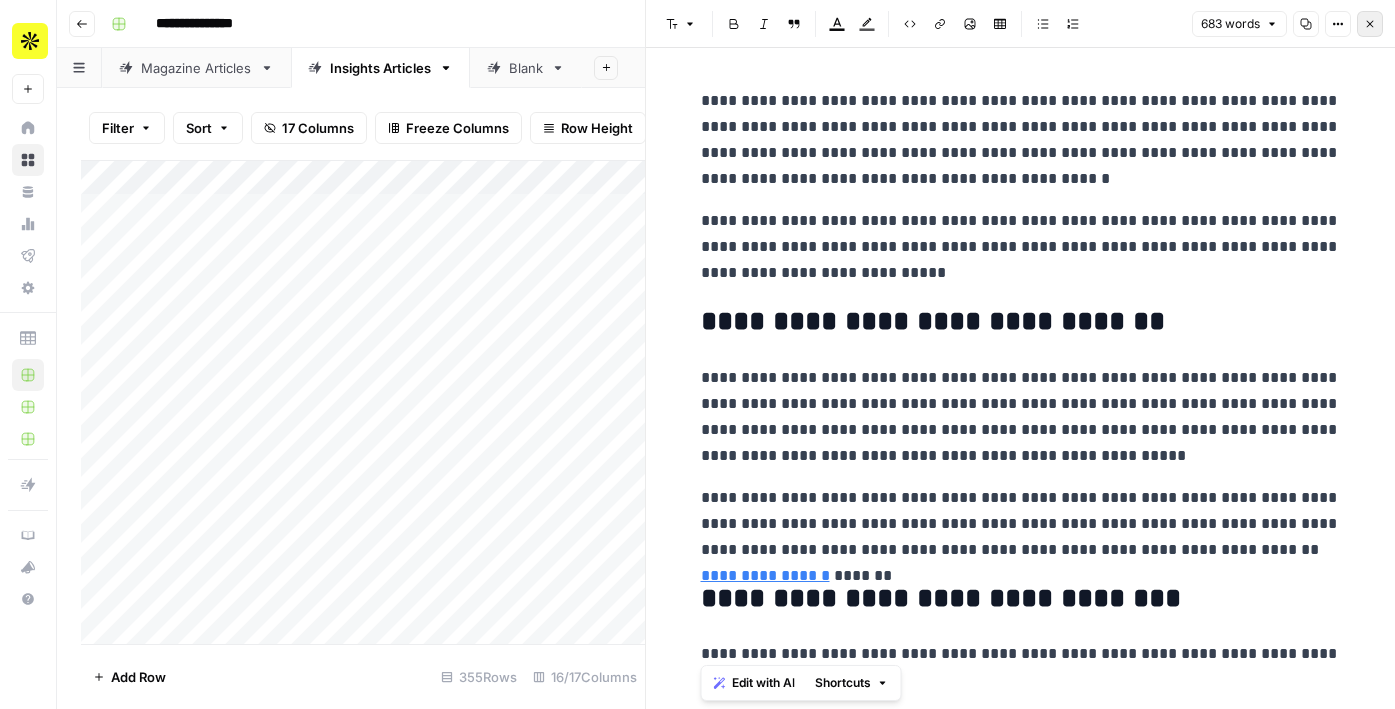click on "Close" at bounding box center (1370, 24) 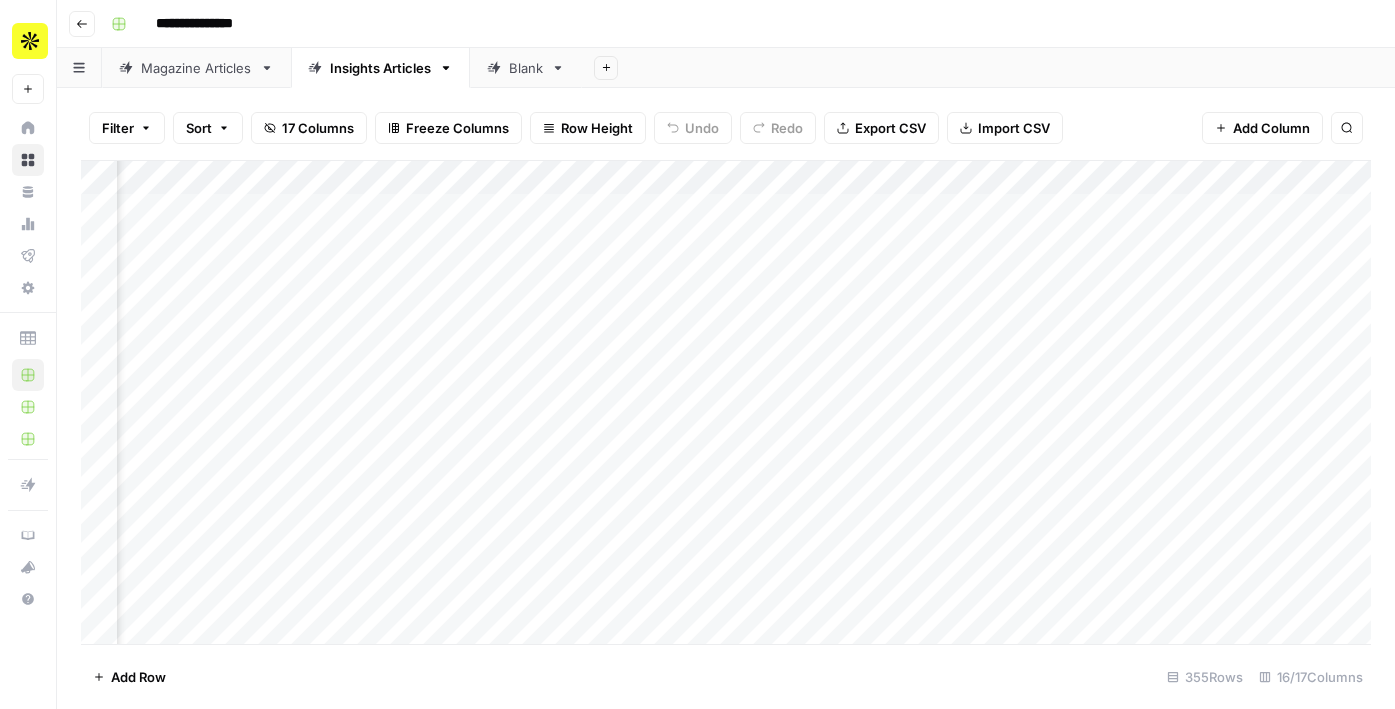 scroll, scrollTop: 0, scrollLeft: 1313, axis: horizontal 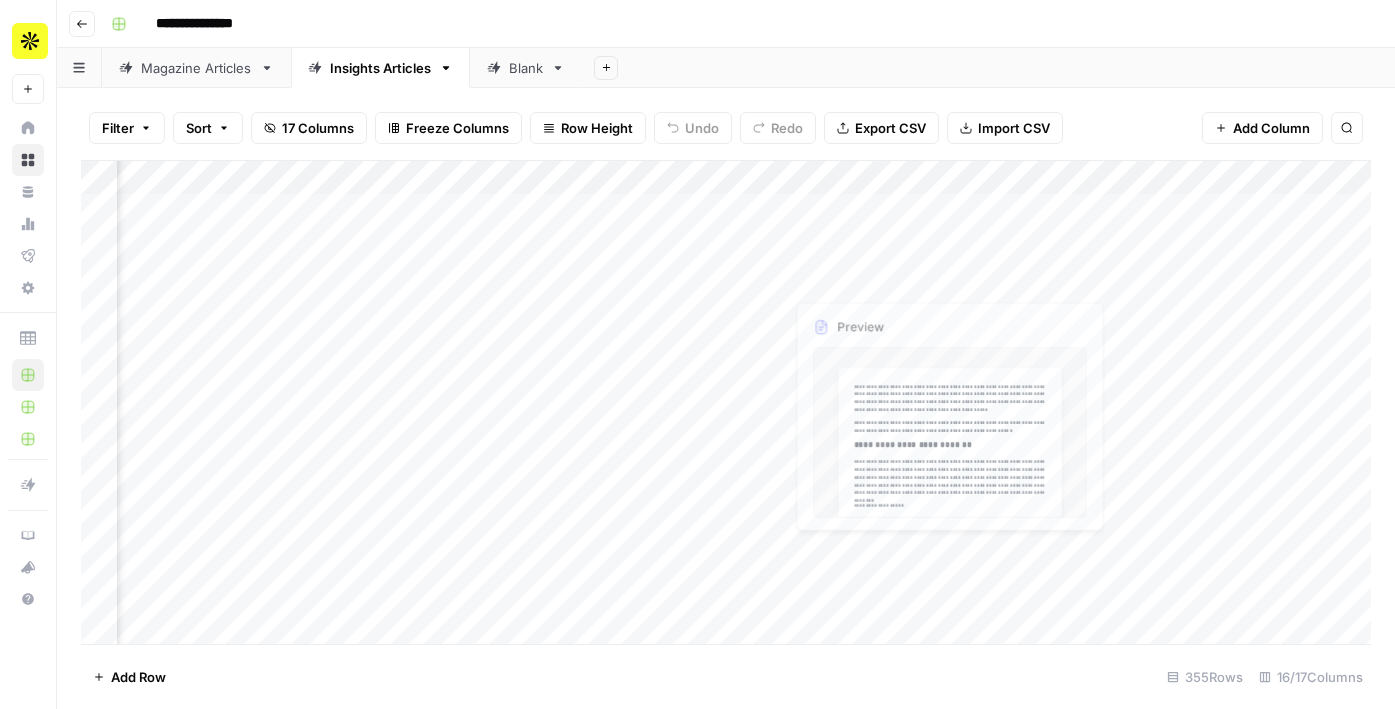 click on "Add Column" at bounding box center (726, 402) 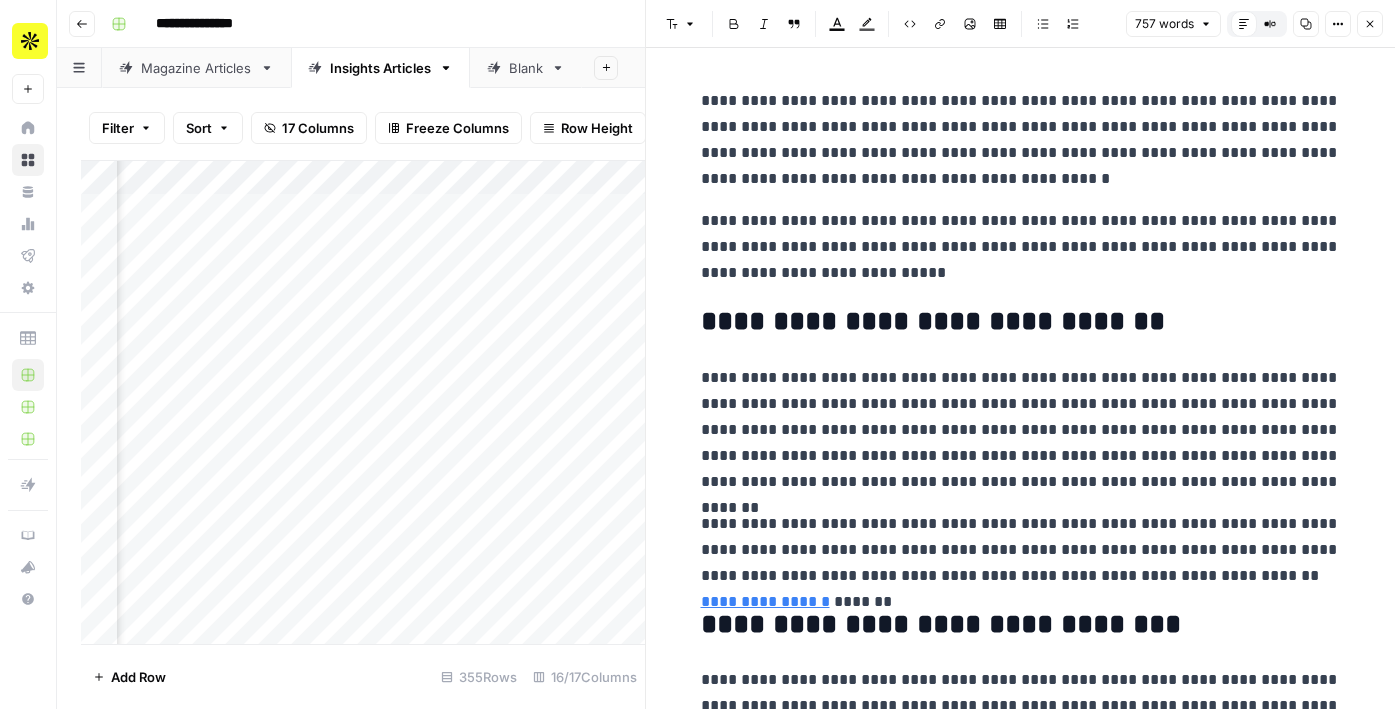 click on "**********" at bounding box center [1021, 140] 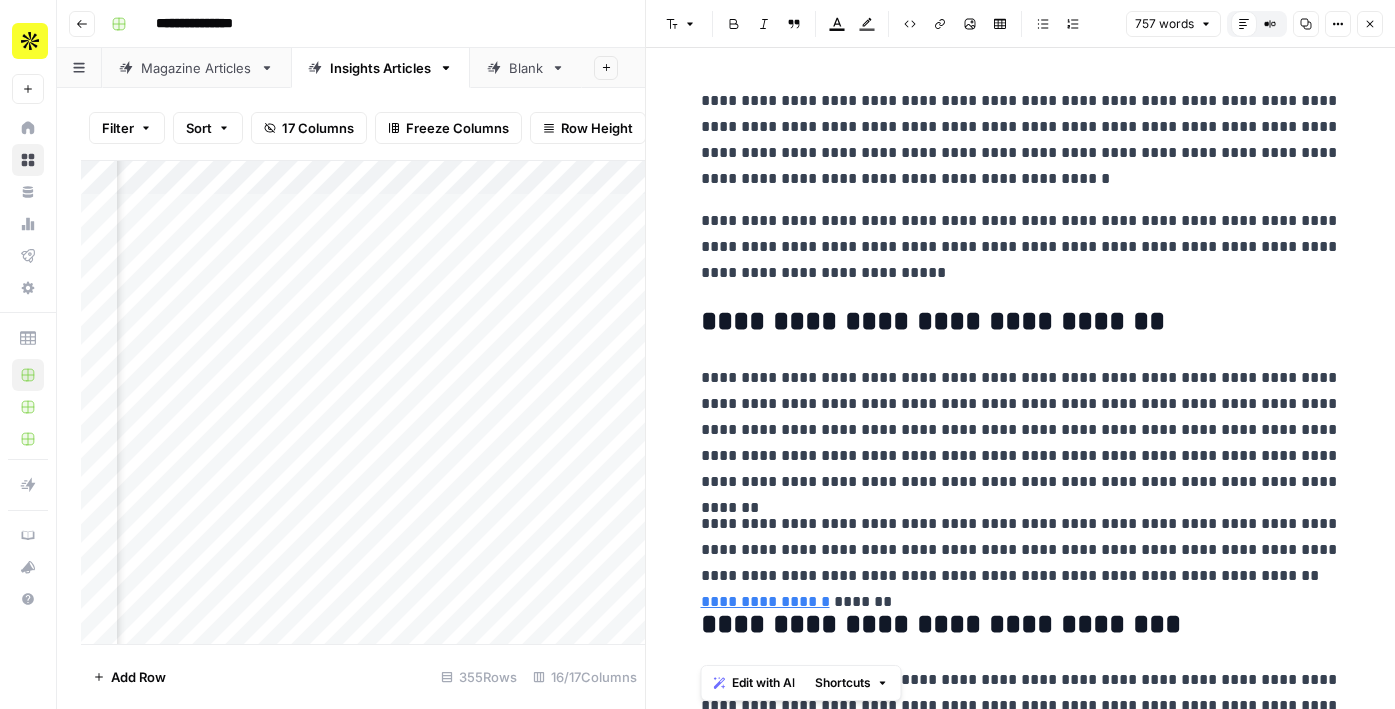 copy on "**********" 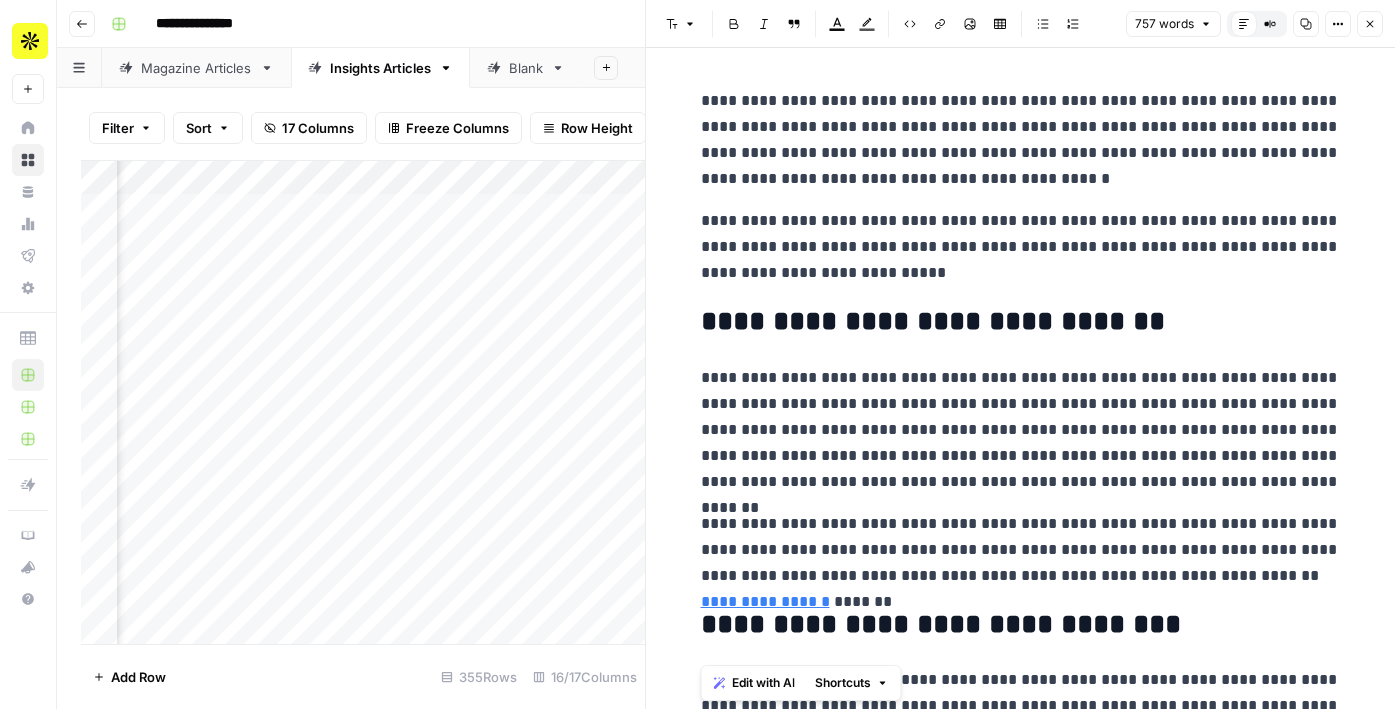 click on "757 words Default Editor Compare Old vs New Content Copy Options Close" at bounding box center (1254, 24) 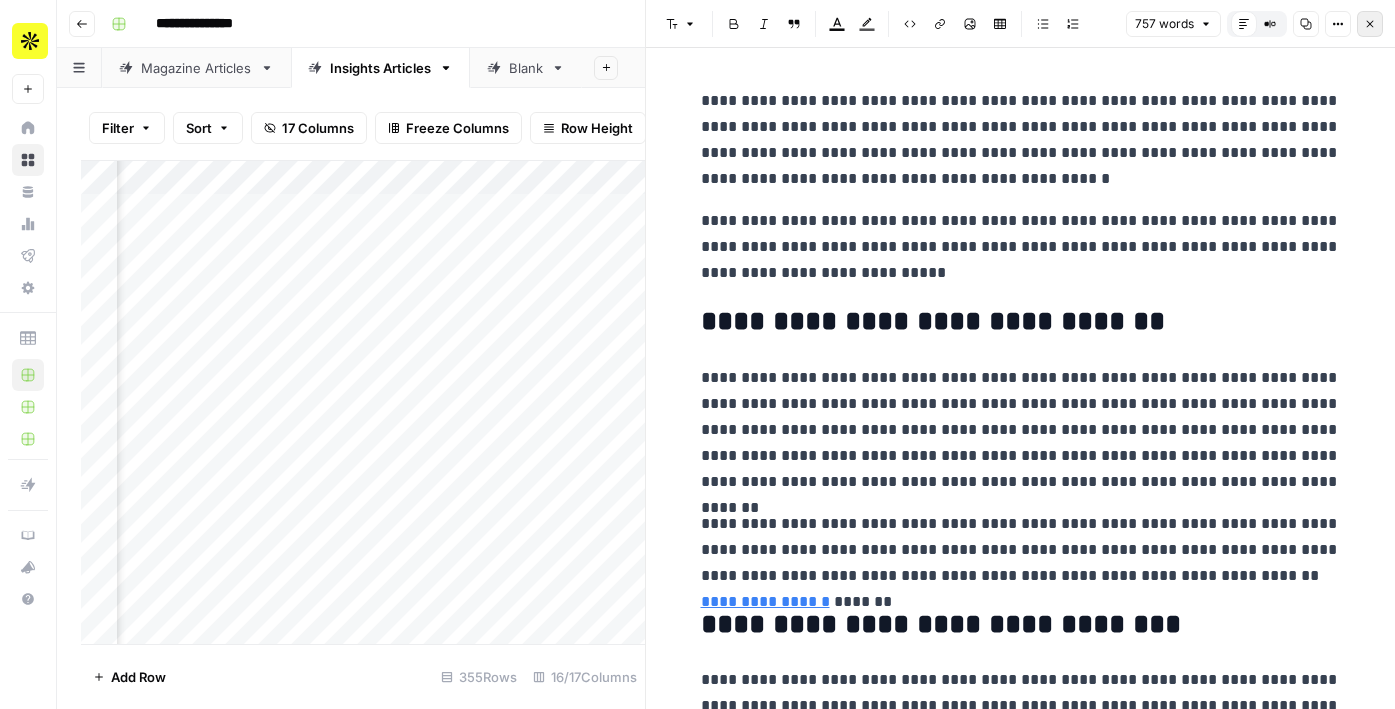 click on "Close" at bounding box center [1370, 24] 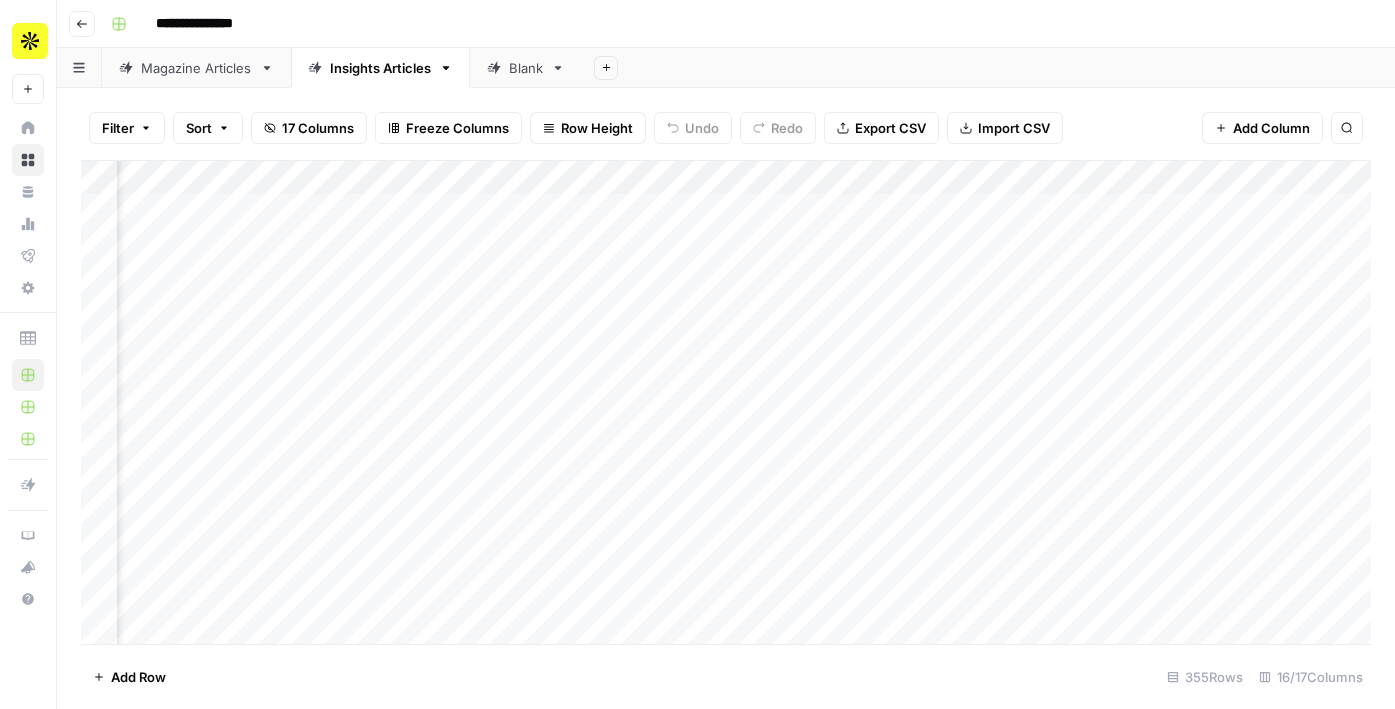 scroll, scrollTop: 0, scrollLeft: 0, axis: both 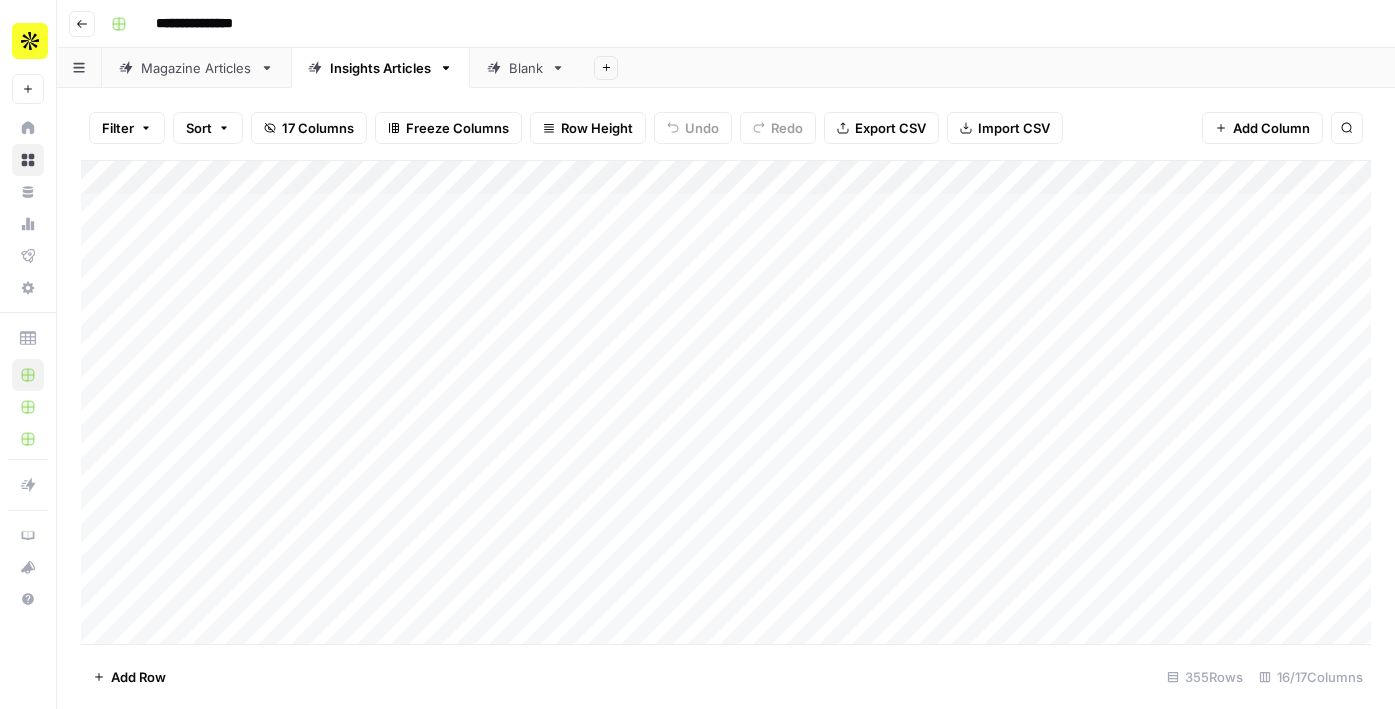 click on "Add Column" at bounding box center [726, 402] 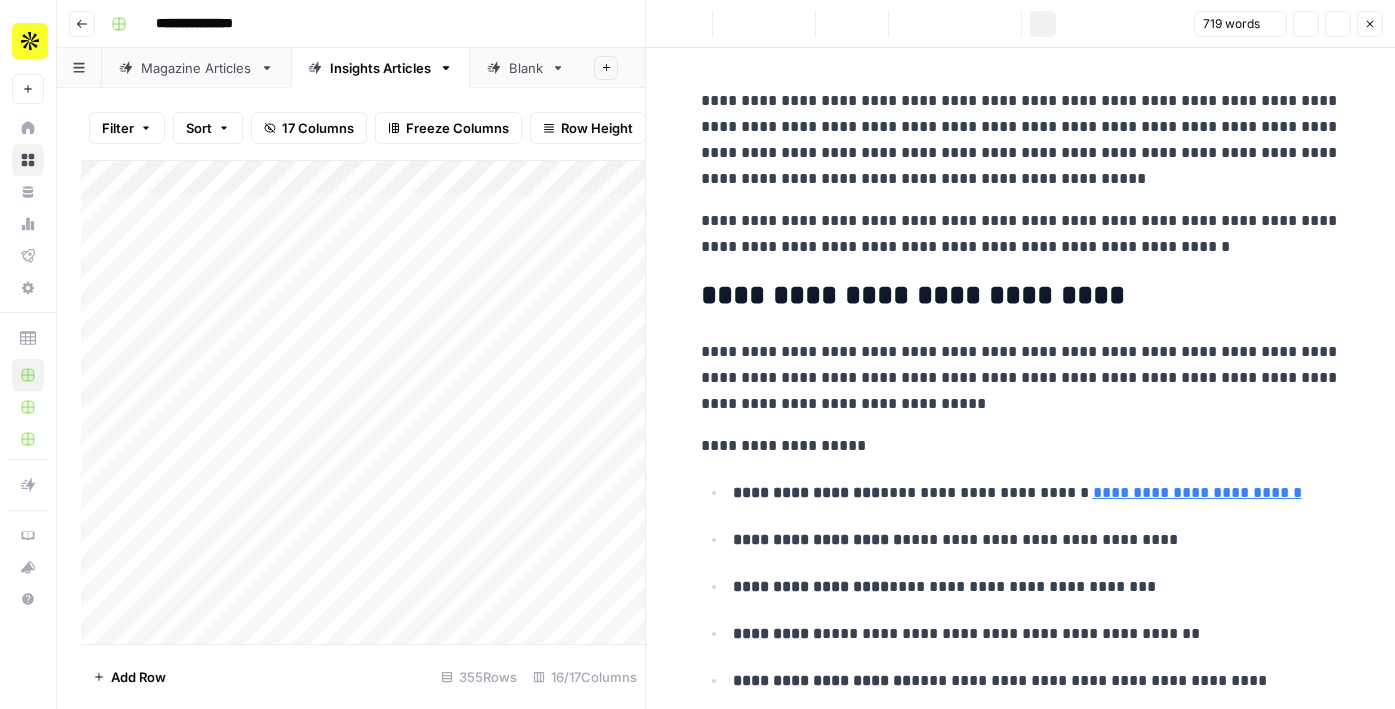 click on "**********" at bounding box center [1021, 1862] 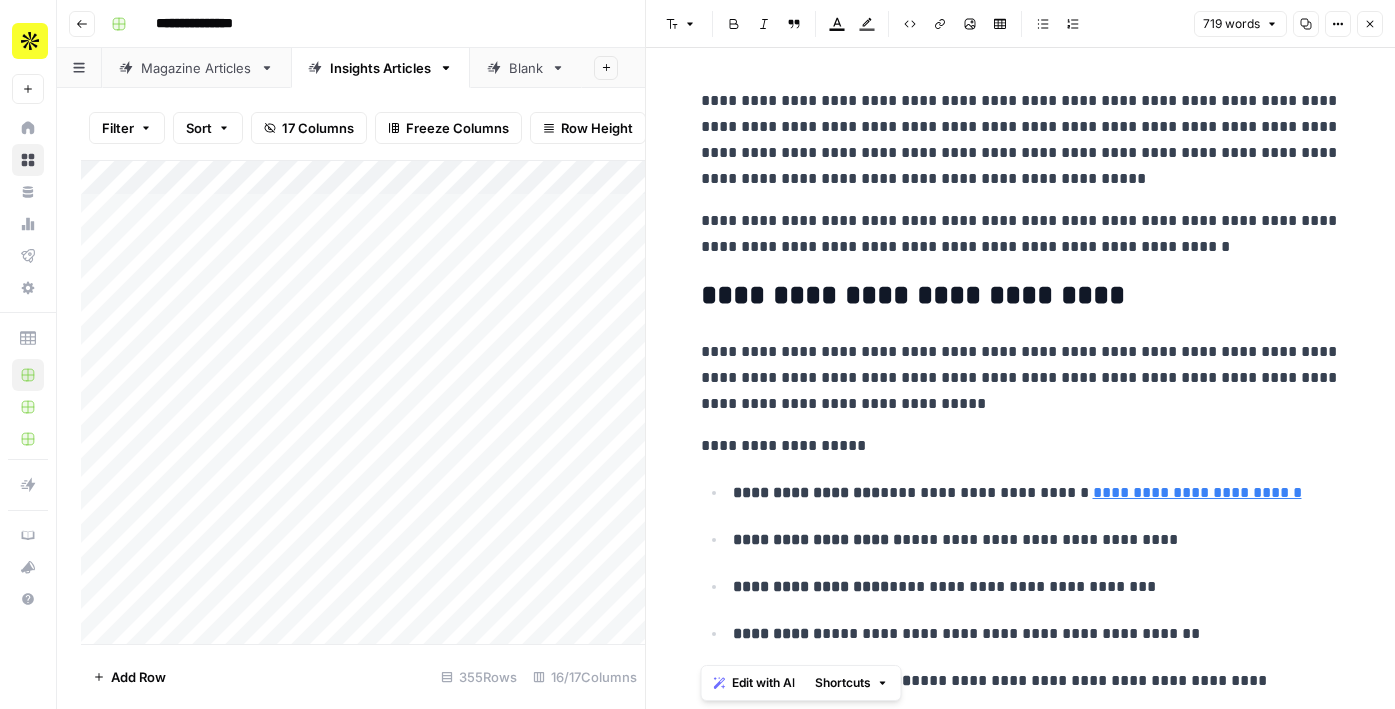 copy on "**********" 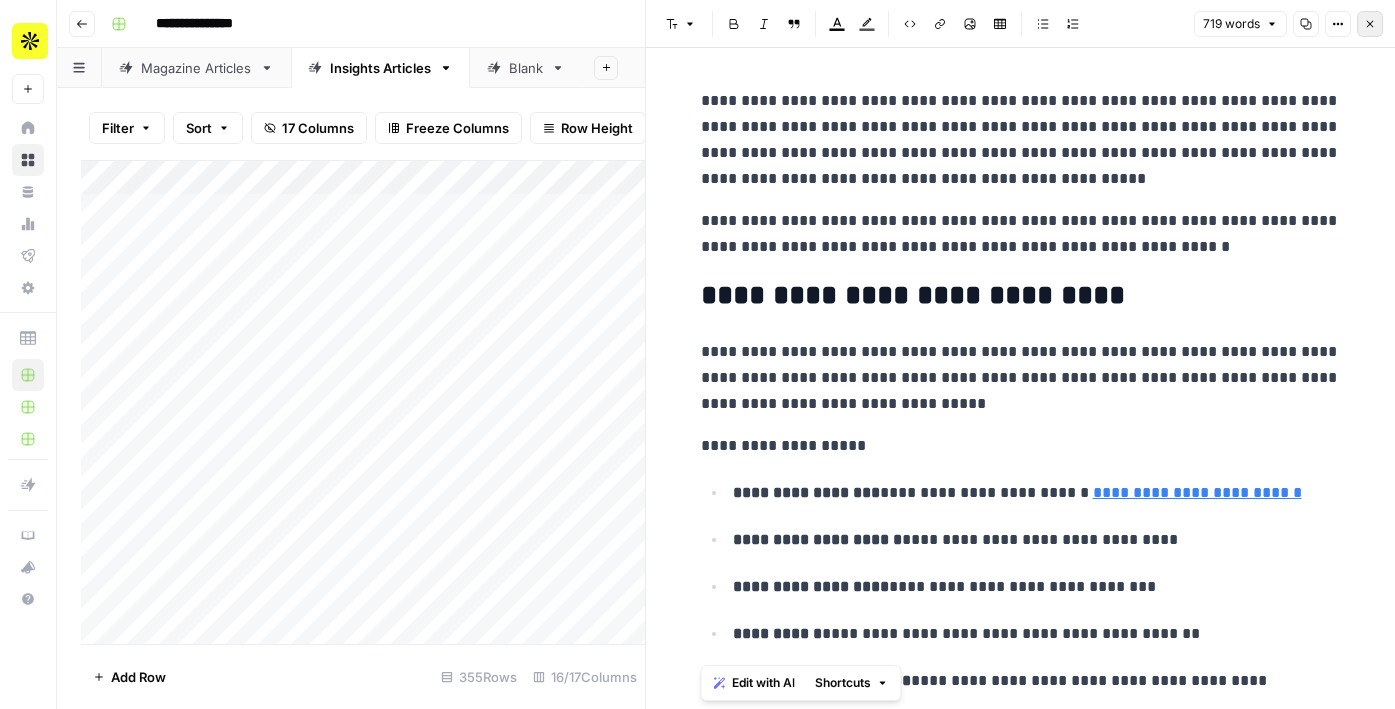 click 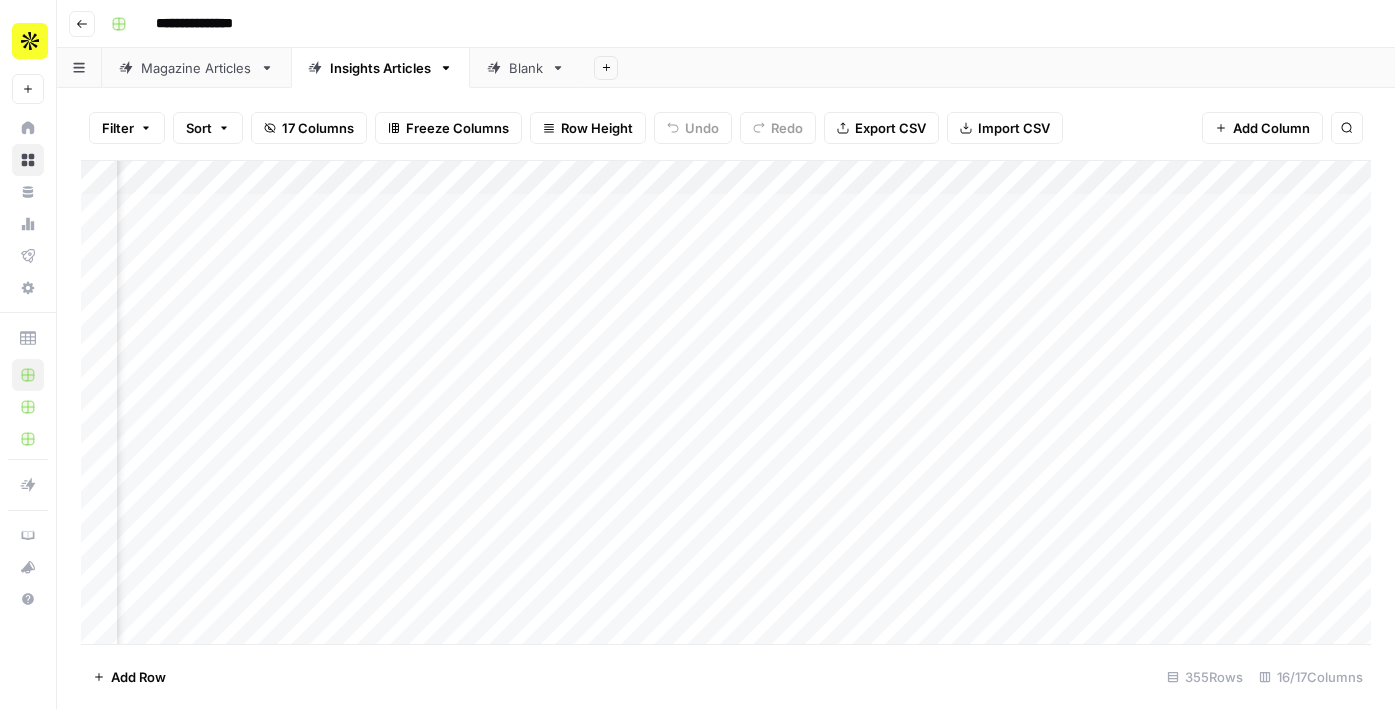 scroll, scrollTop: 0, scrollLeft: 1313, axis: horizontal 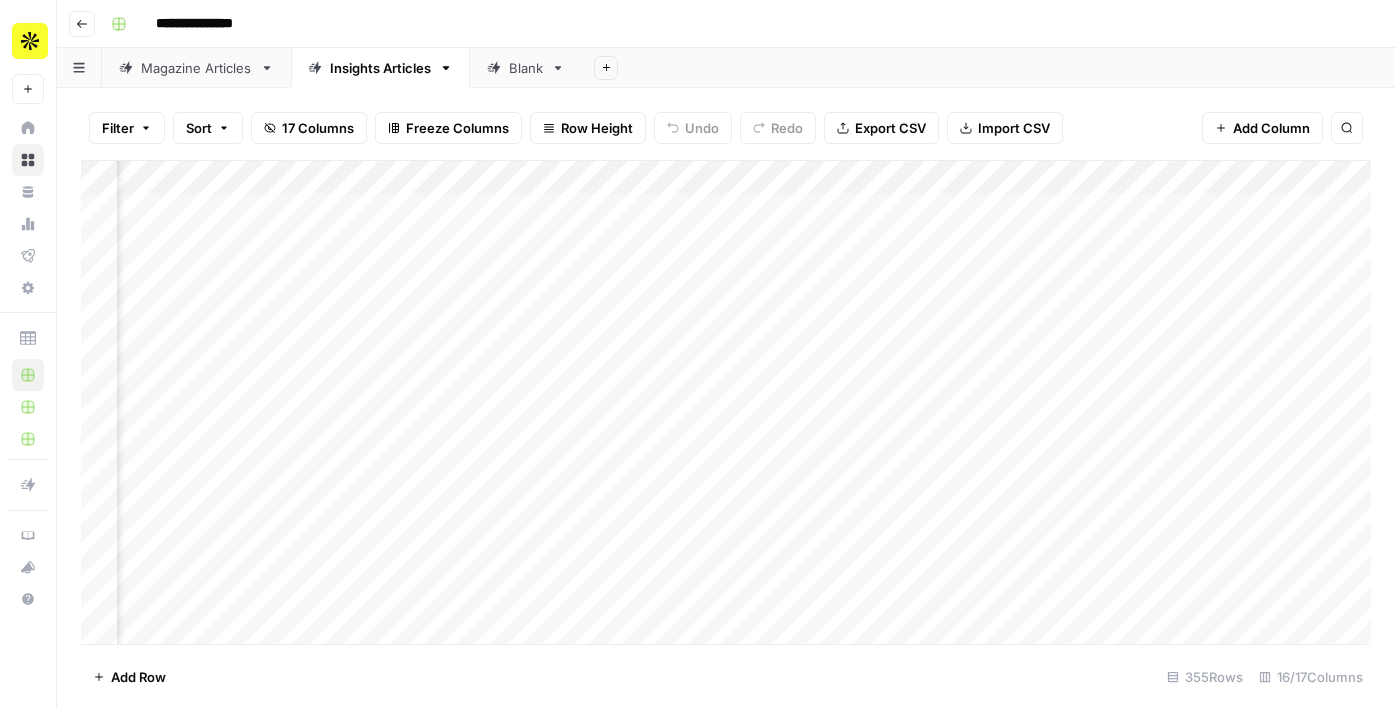 click on "Add Column" at bounding box center (726, 402) 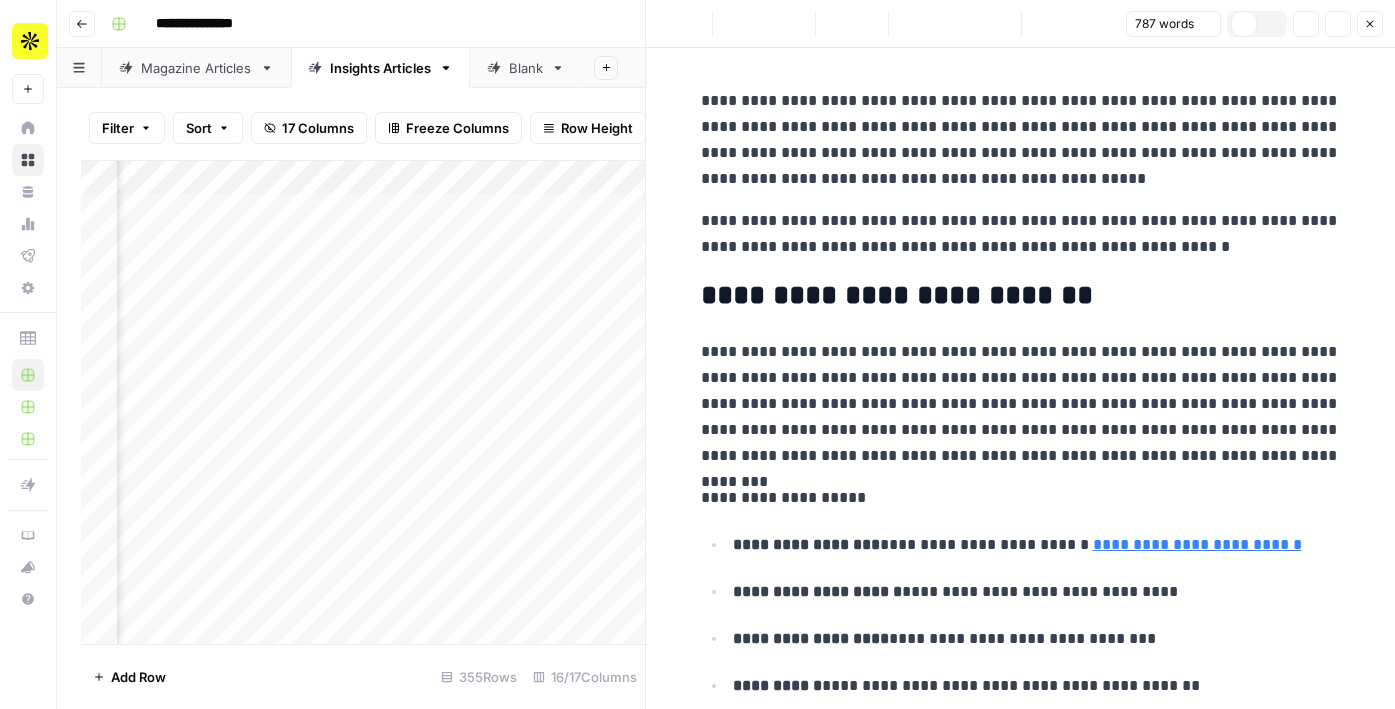 click on "**********" at bounding box center [1021, 1997] 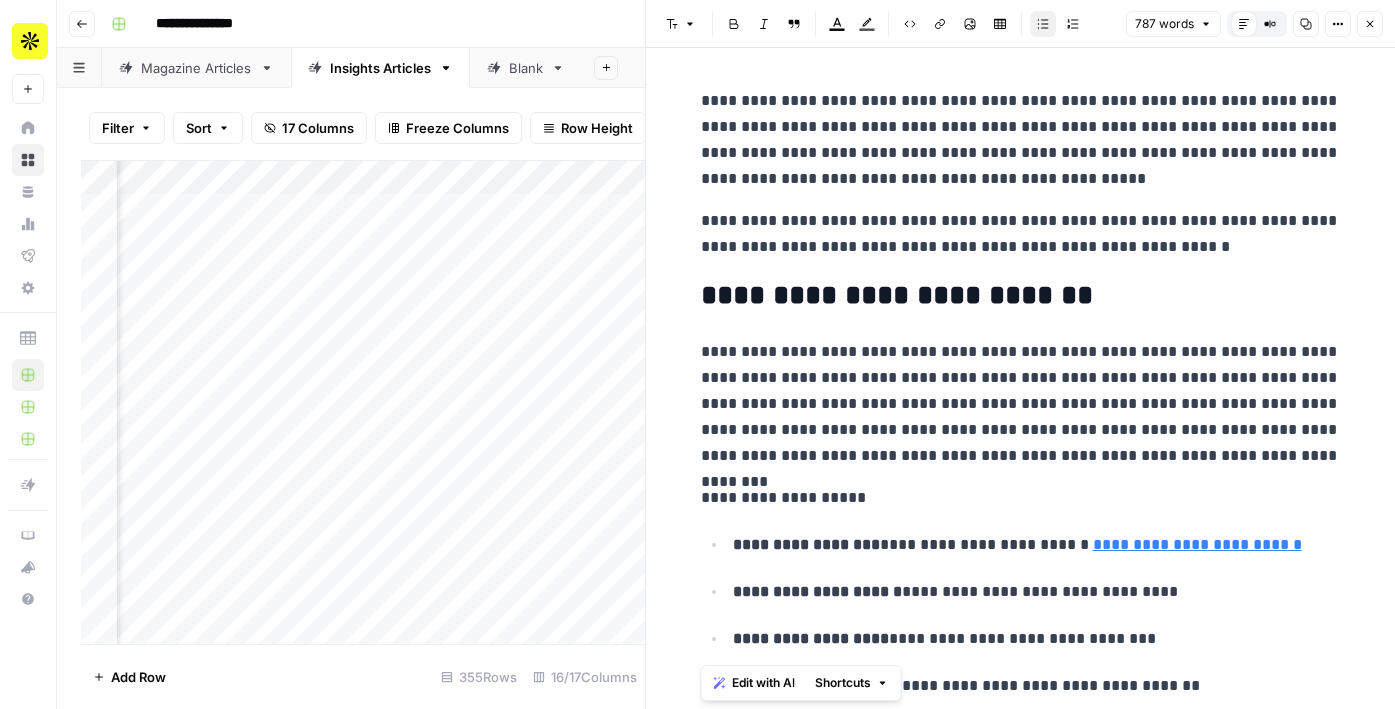 copy on "**********" 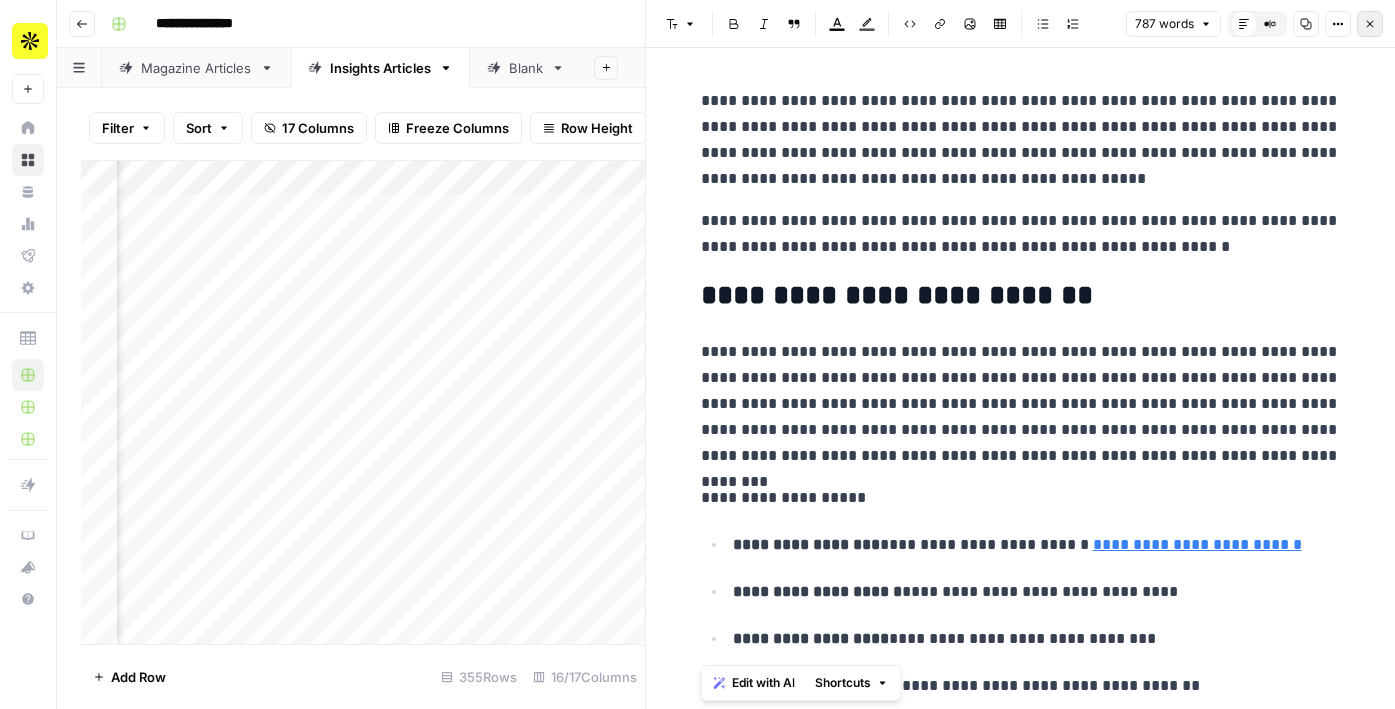 click on "Close" at bounding box center [1370, 24] 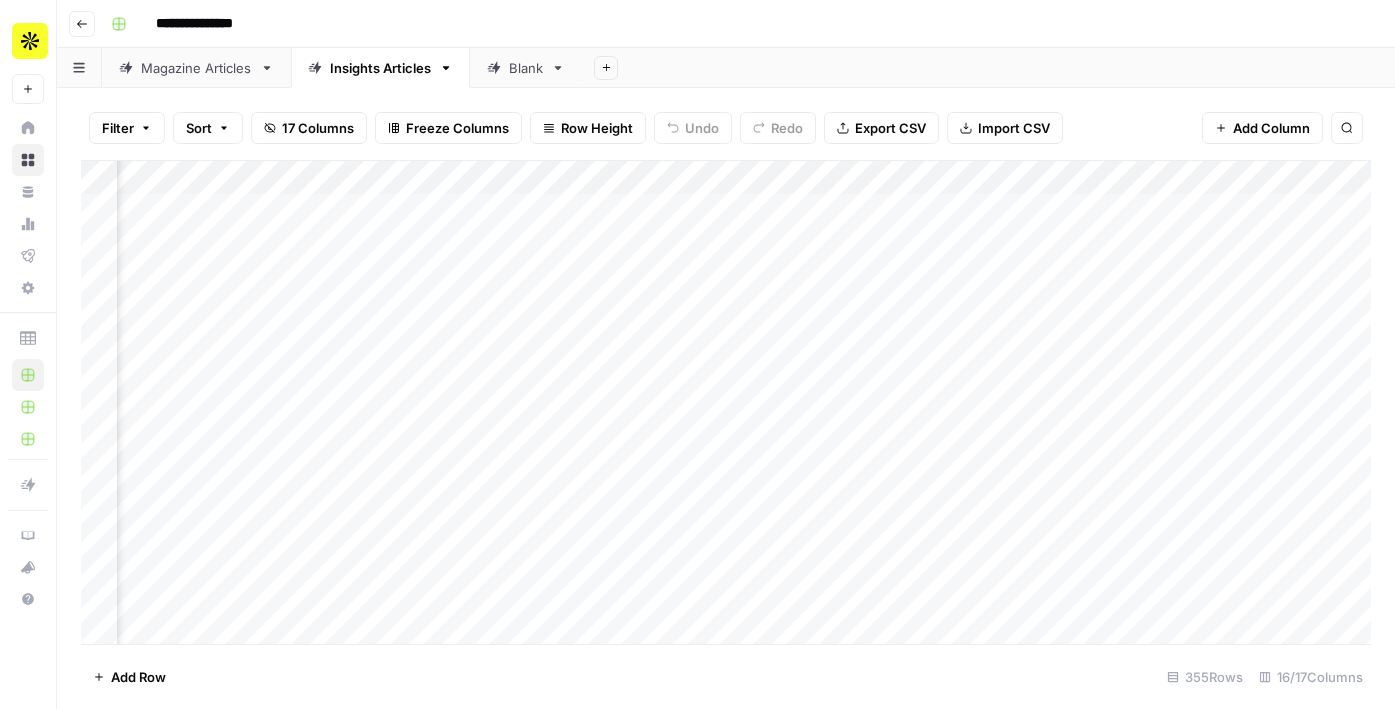 click on "Add Column" at bounding box center (726, 402) 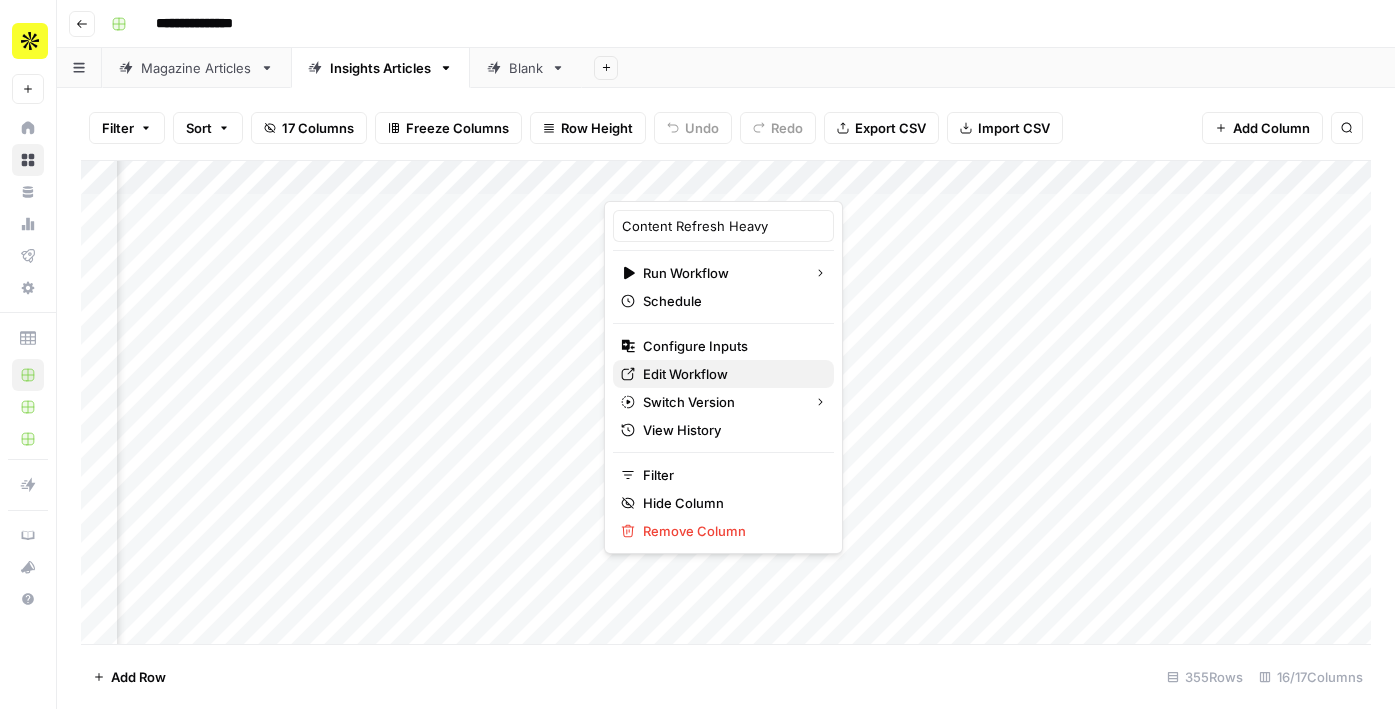 click on "Edit Workflow" at bounding box center (685, 374) 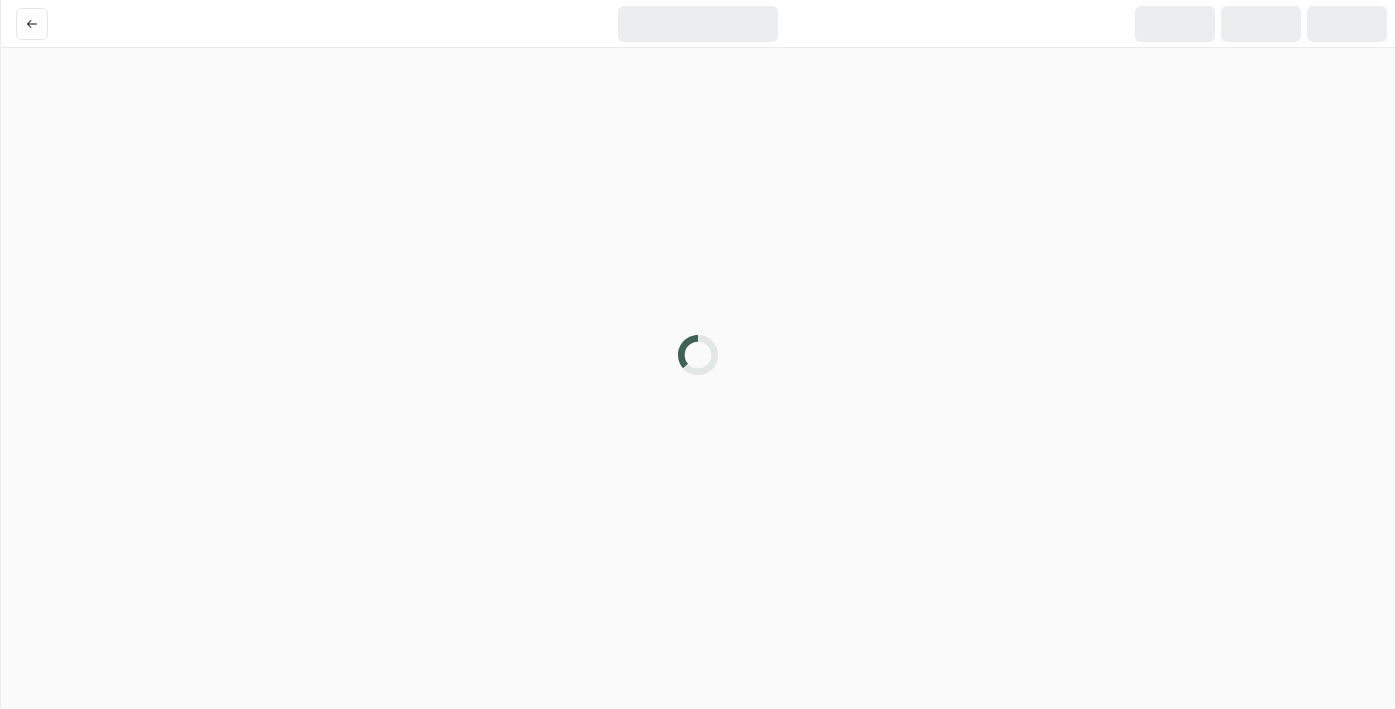 scroll, scrollTop: 0, scrollLeft: 0, axis: both 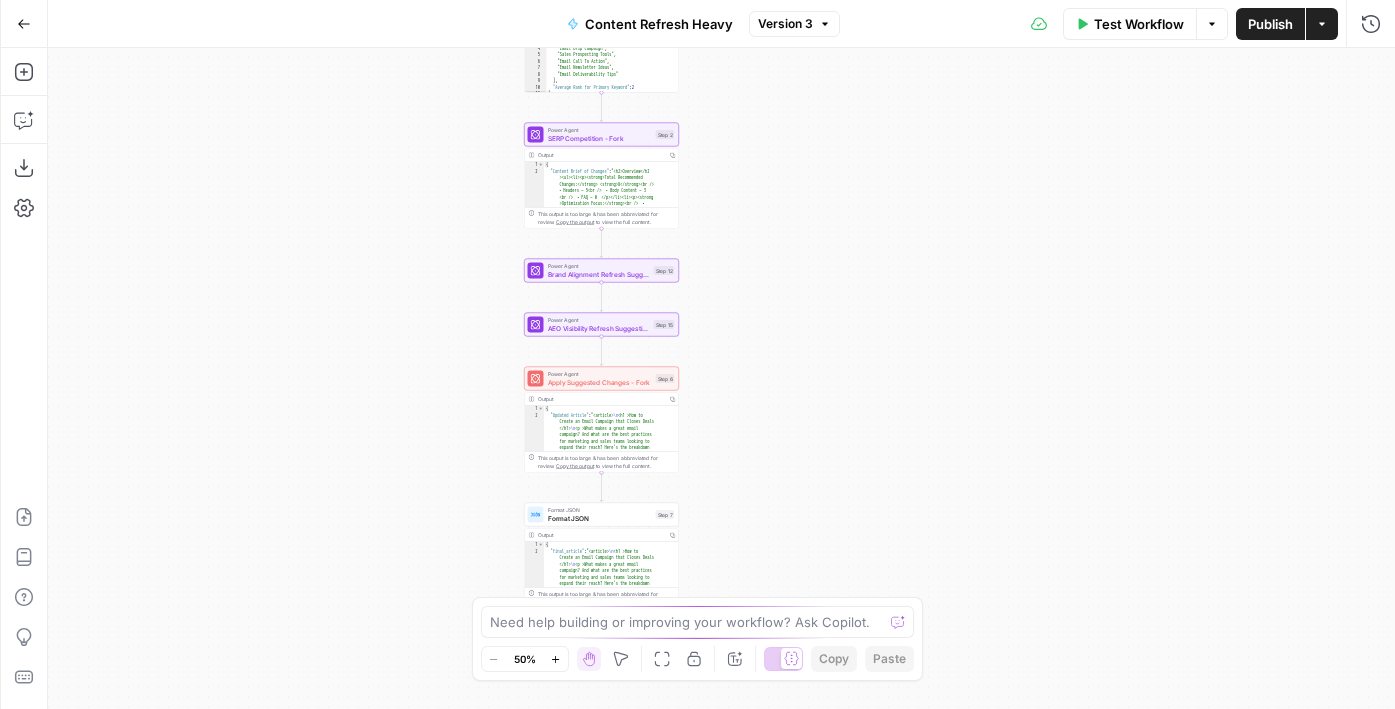 drag, startPoint x: 922, startPoint y: 343, endPoint x: 801, endPoint y: 260, distance: 146.73105 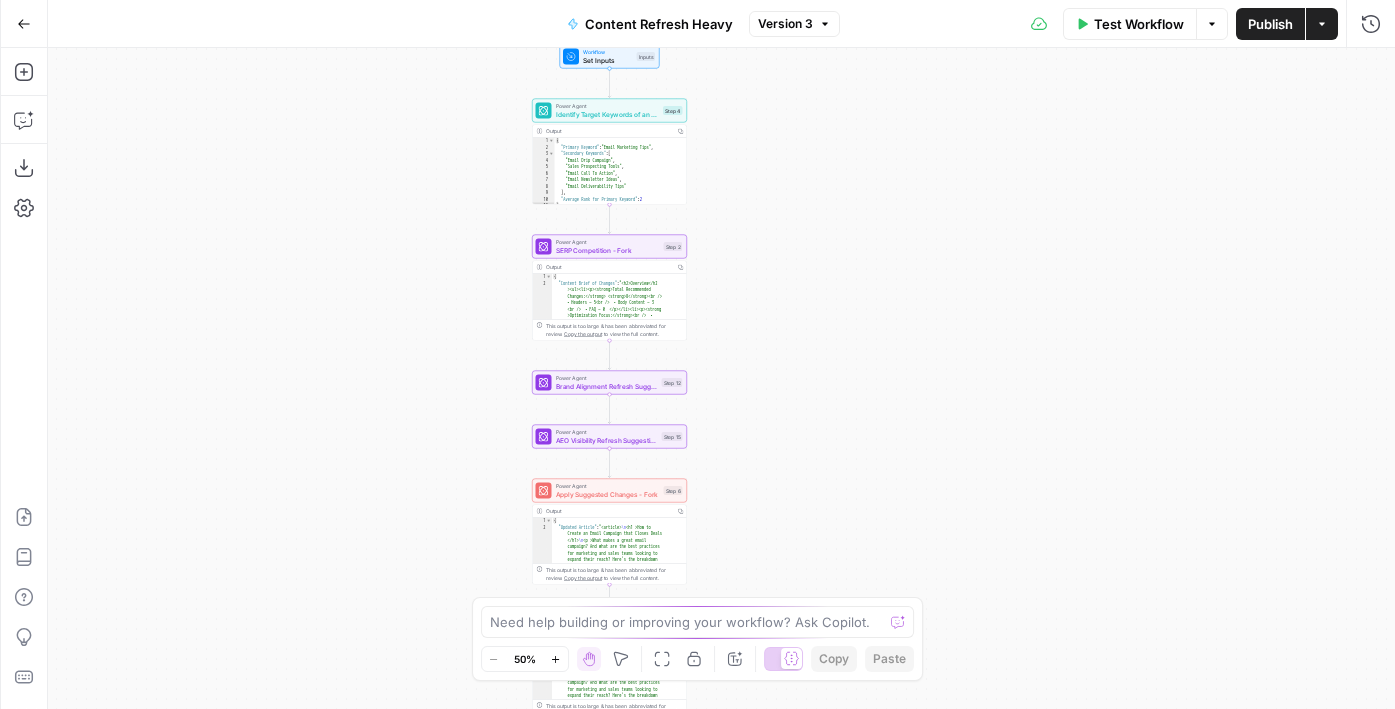 drag, startPoint x: 801, startPoint y: 260, endPoint x: 819, endPoint y: 366, distance: 107.51744 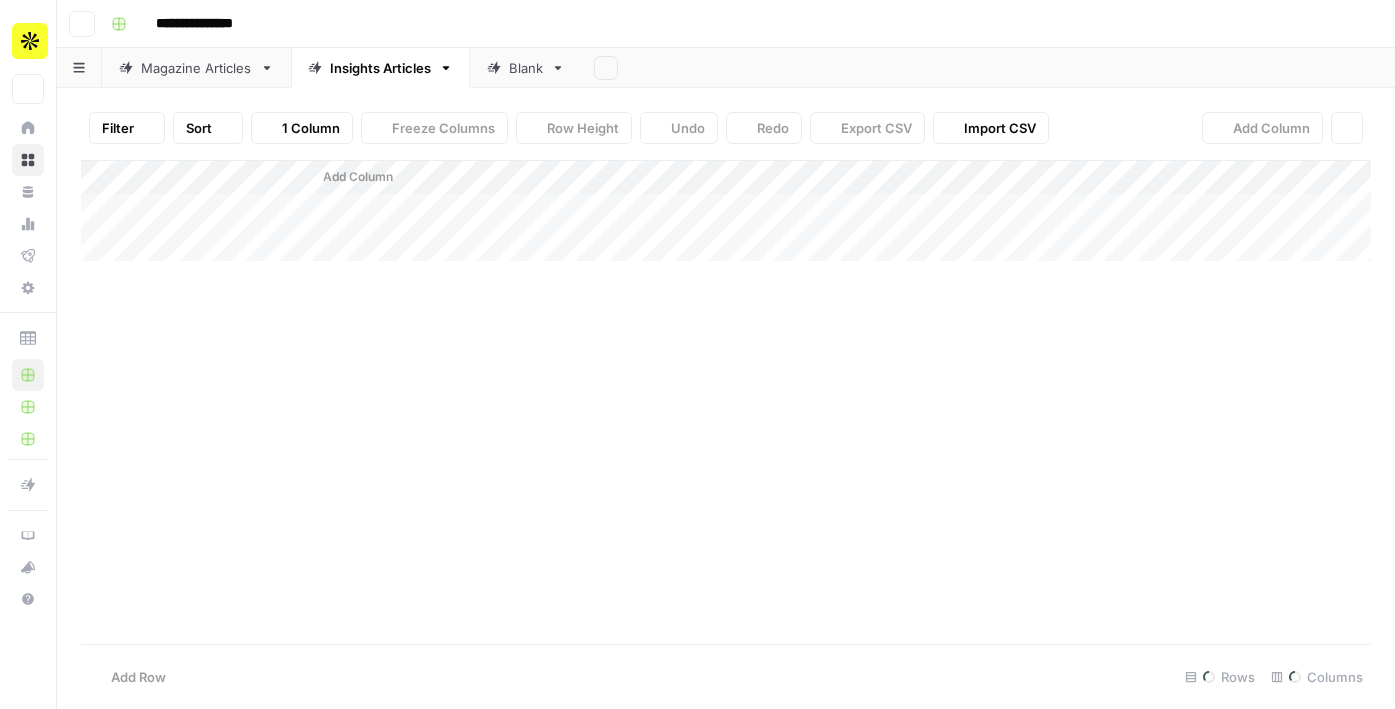 scroll, scrollTop: 0, scrollLeft: 0, axis: both 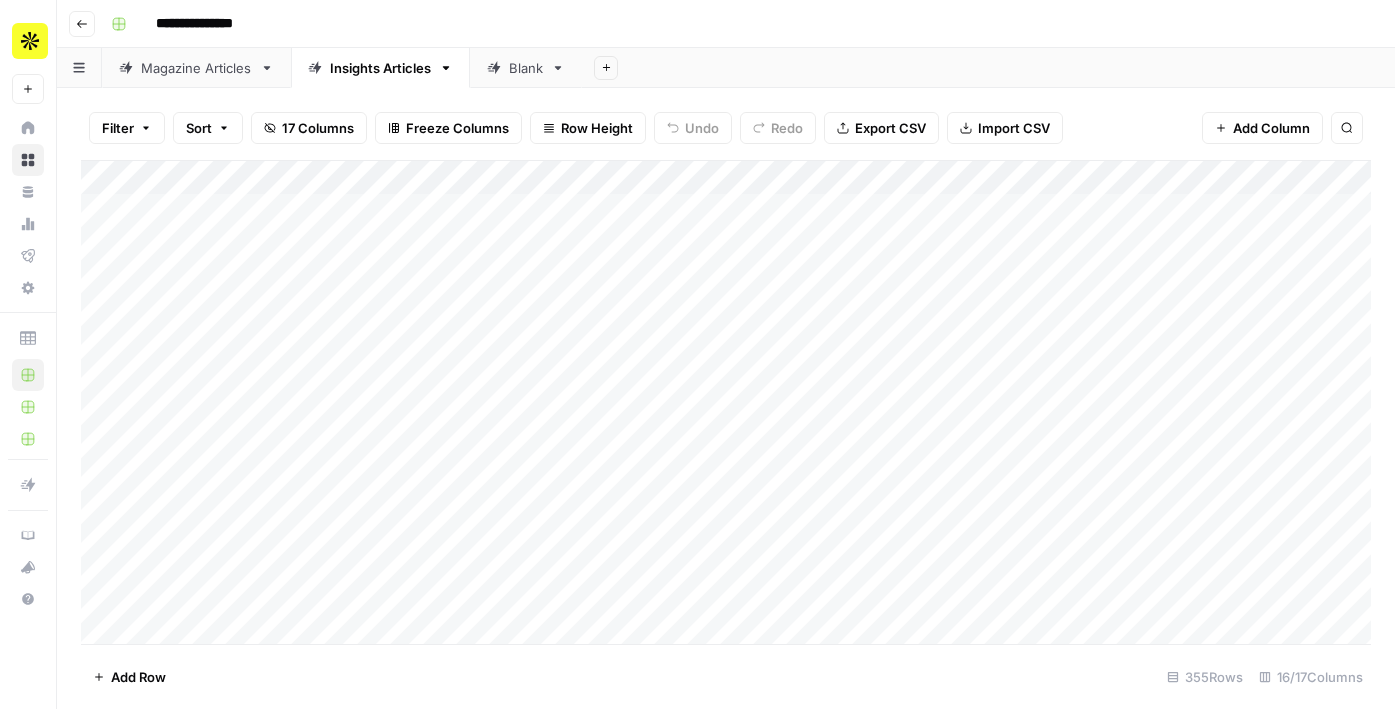 click on "Add Column" at bounding box center [726, 402] 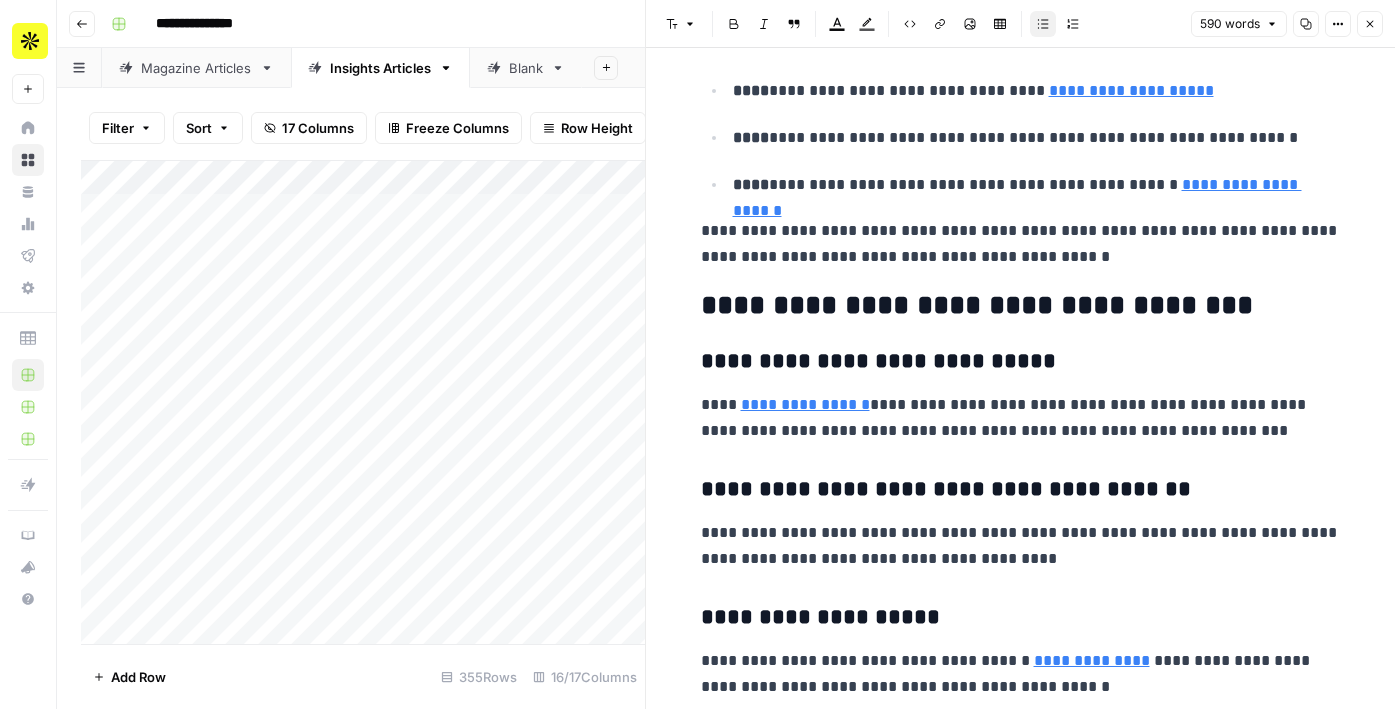 scroll, scrollTop: 0, scrollLeft: 0, axis: both 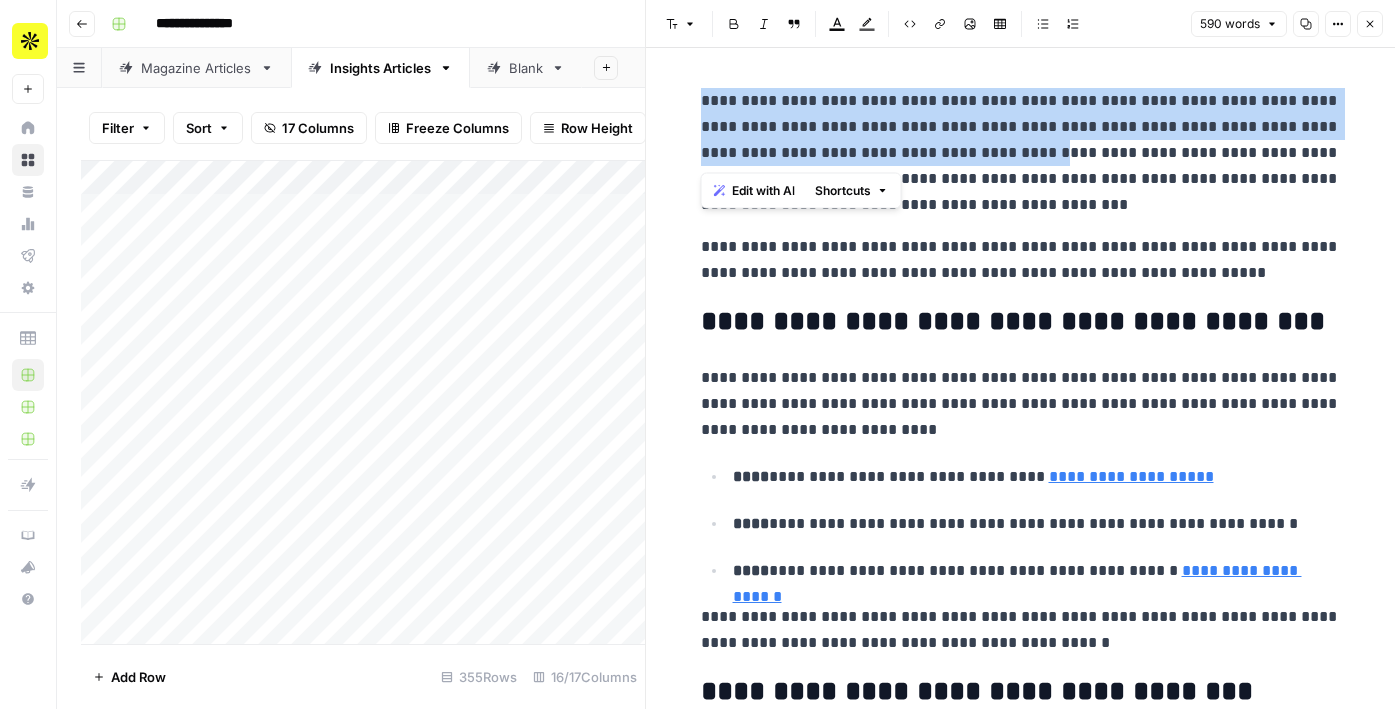 drag, startPoint x: 919, startPoint y: 156, endPoint x: 684, endPoint y: 98, distance: 242.05165 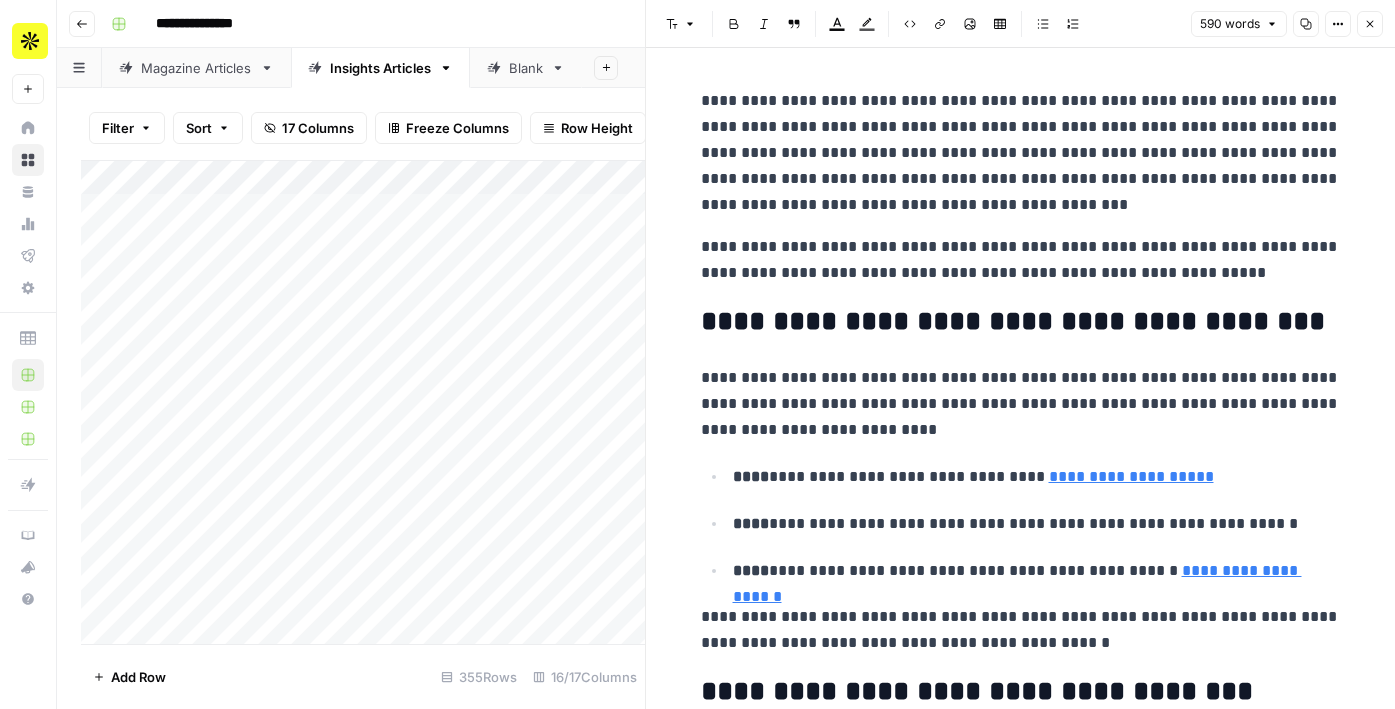click on "**********" at bounding box center (1021, 153) 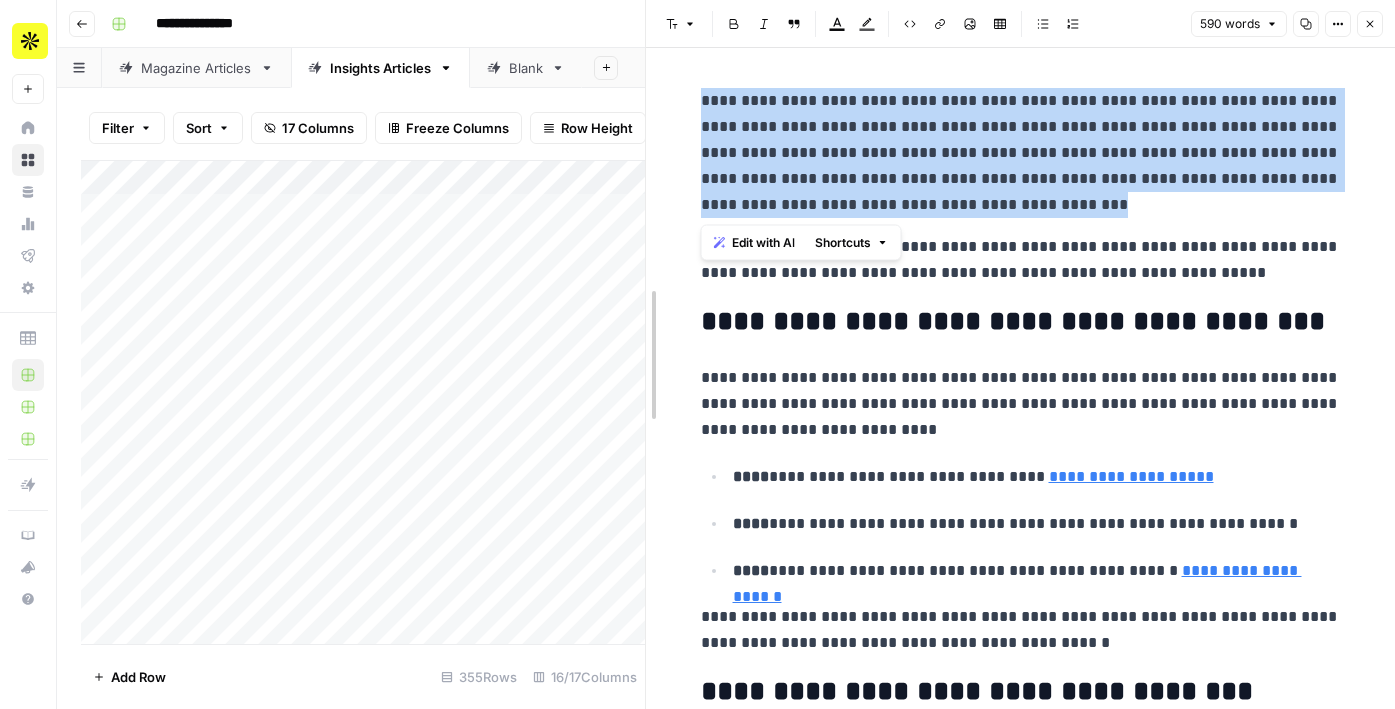 drag, startPoint x: 992, startPoint y: 198, endPoint x: 651, endPoint y: 70, distance: 364.23206 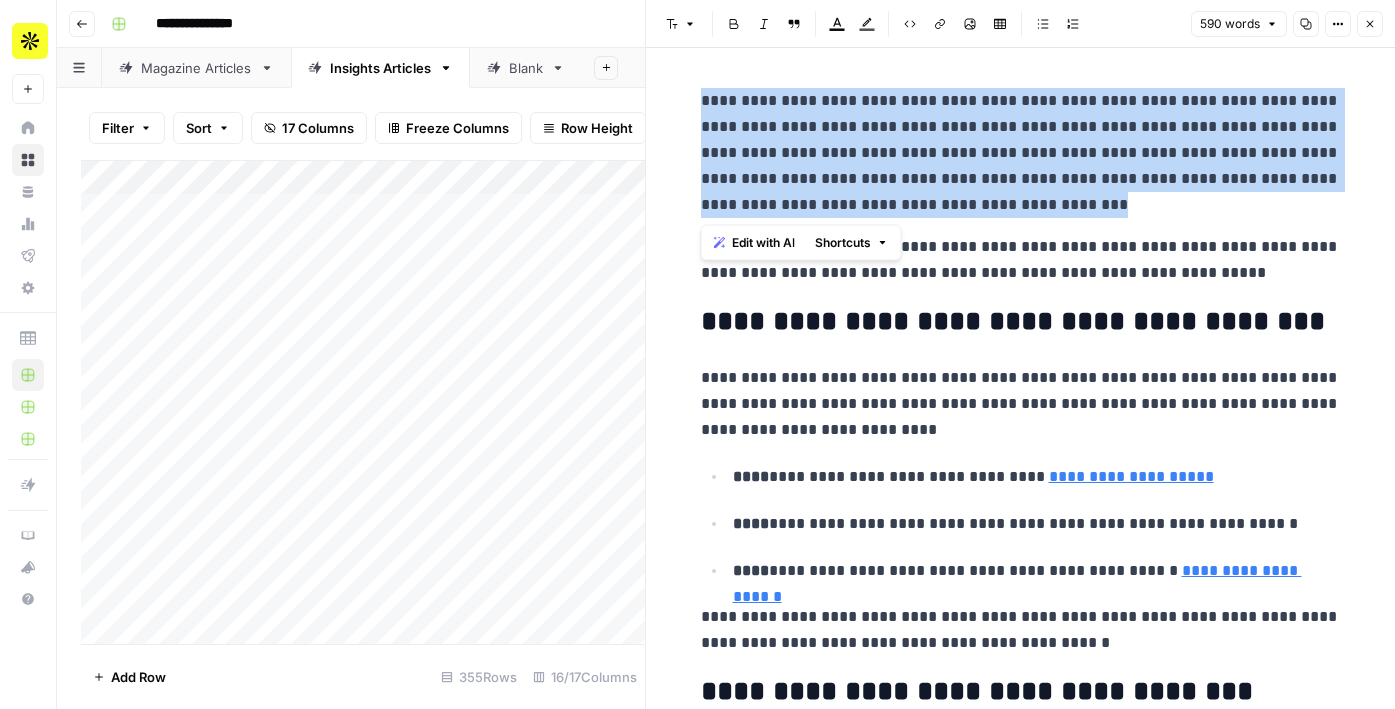 copy on "**********" 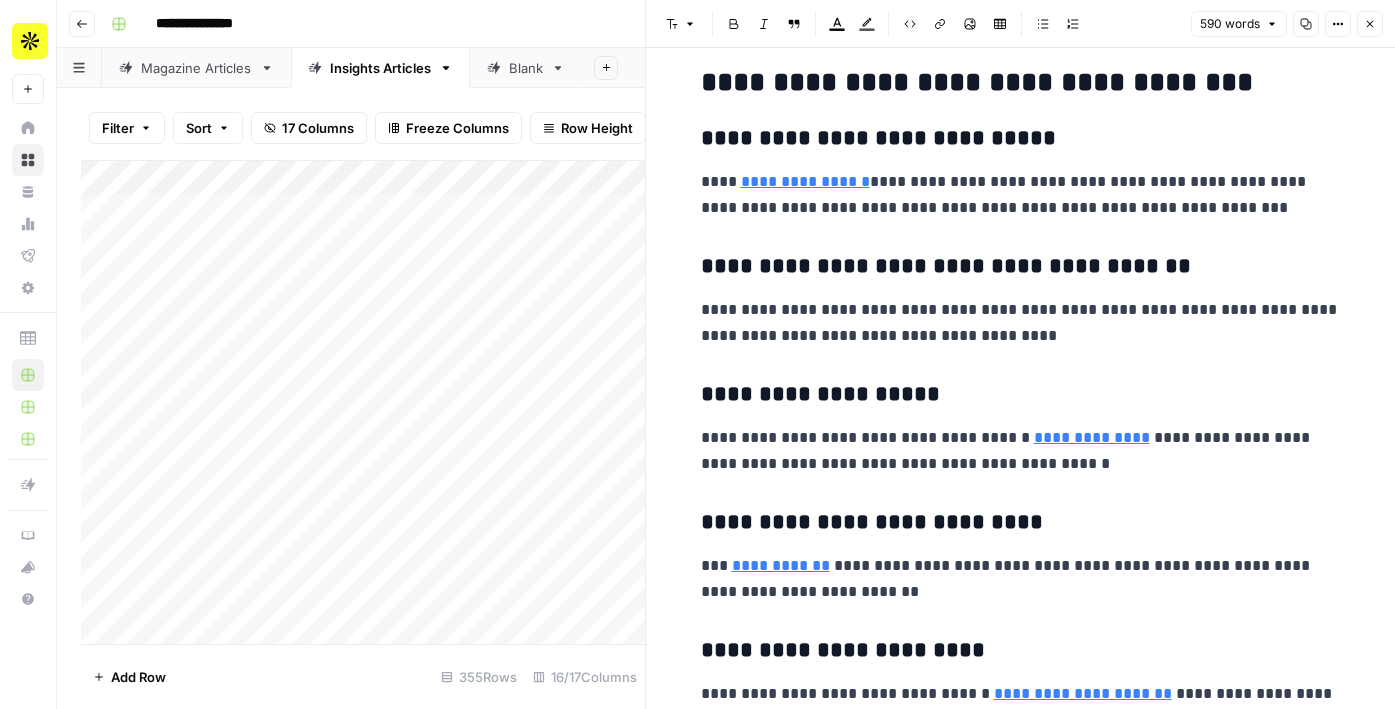 scroll, scrollTop: 715, scrollLeft: 0, axis: vertical 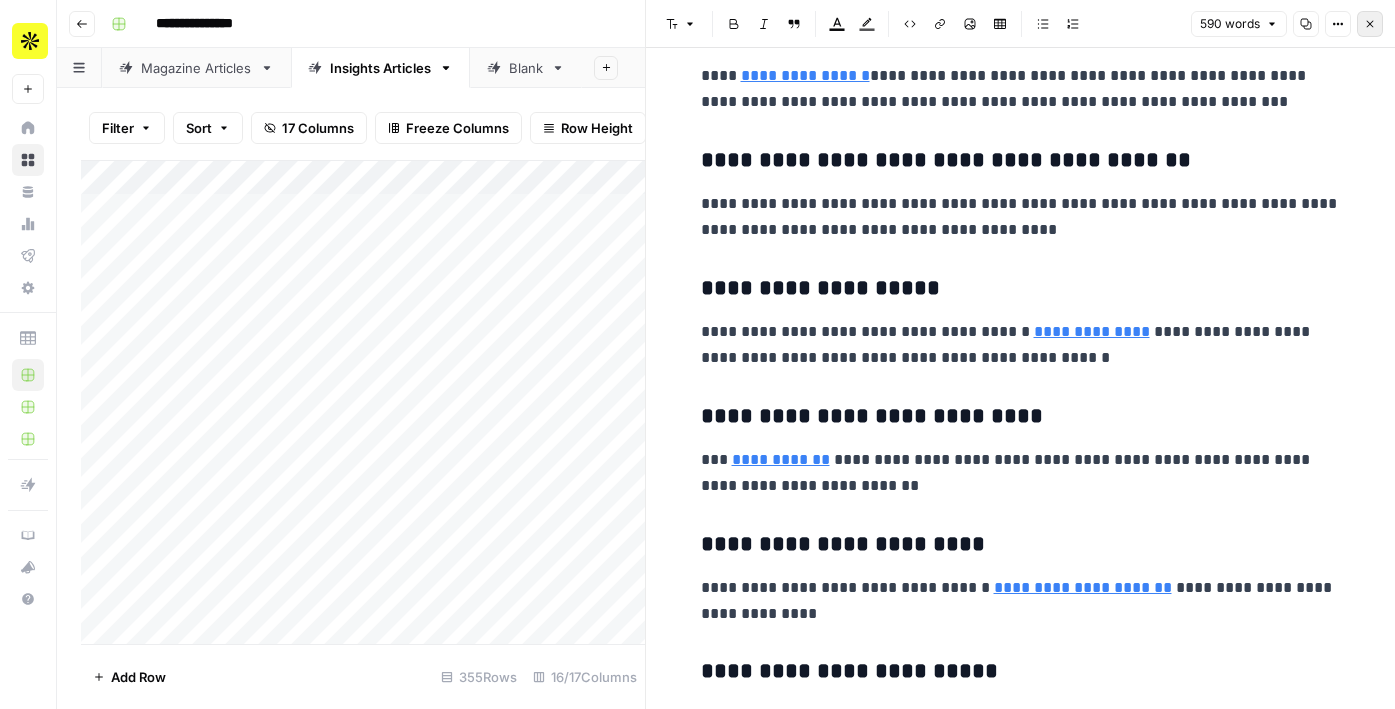 click 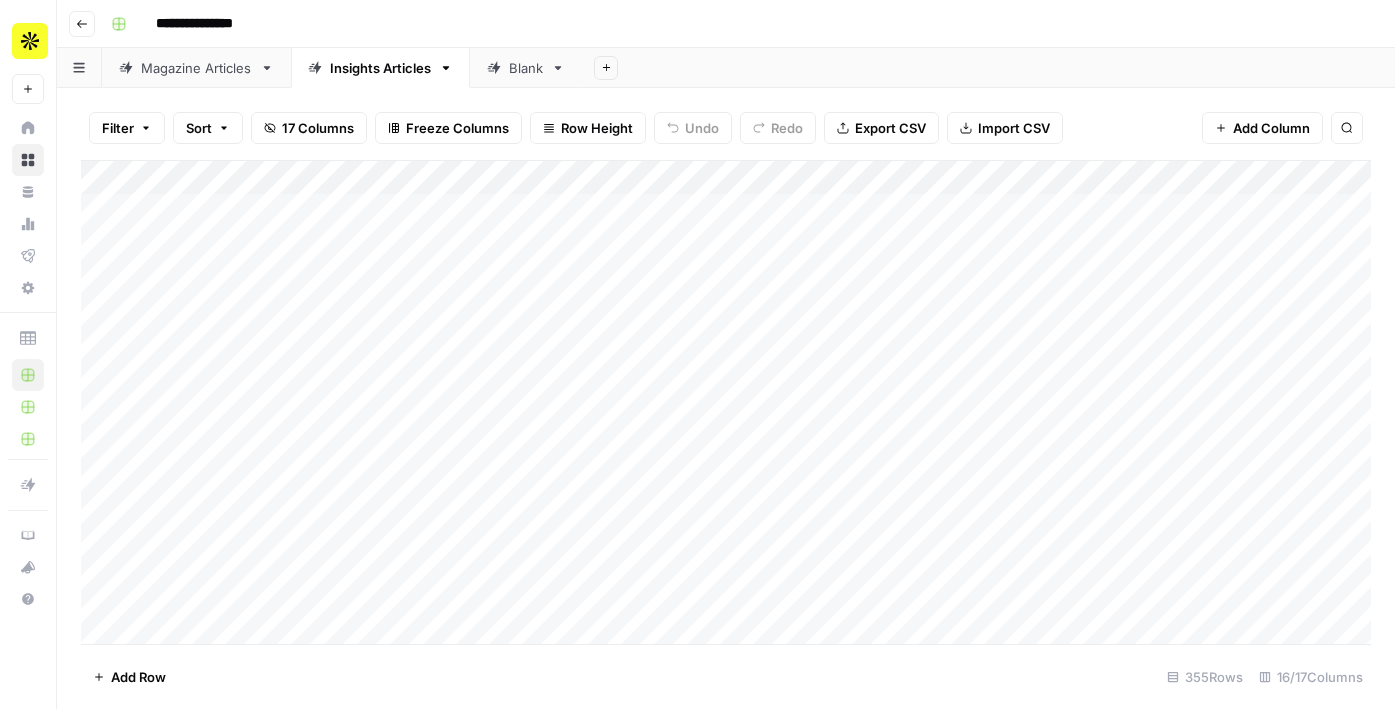 click on "Add Column" at bounding box center (726, 402) 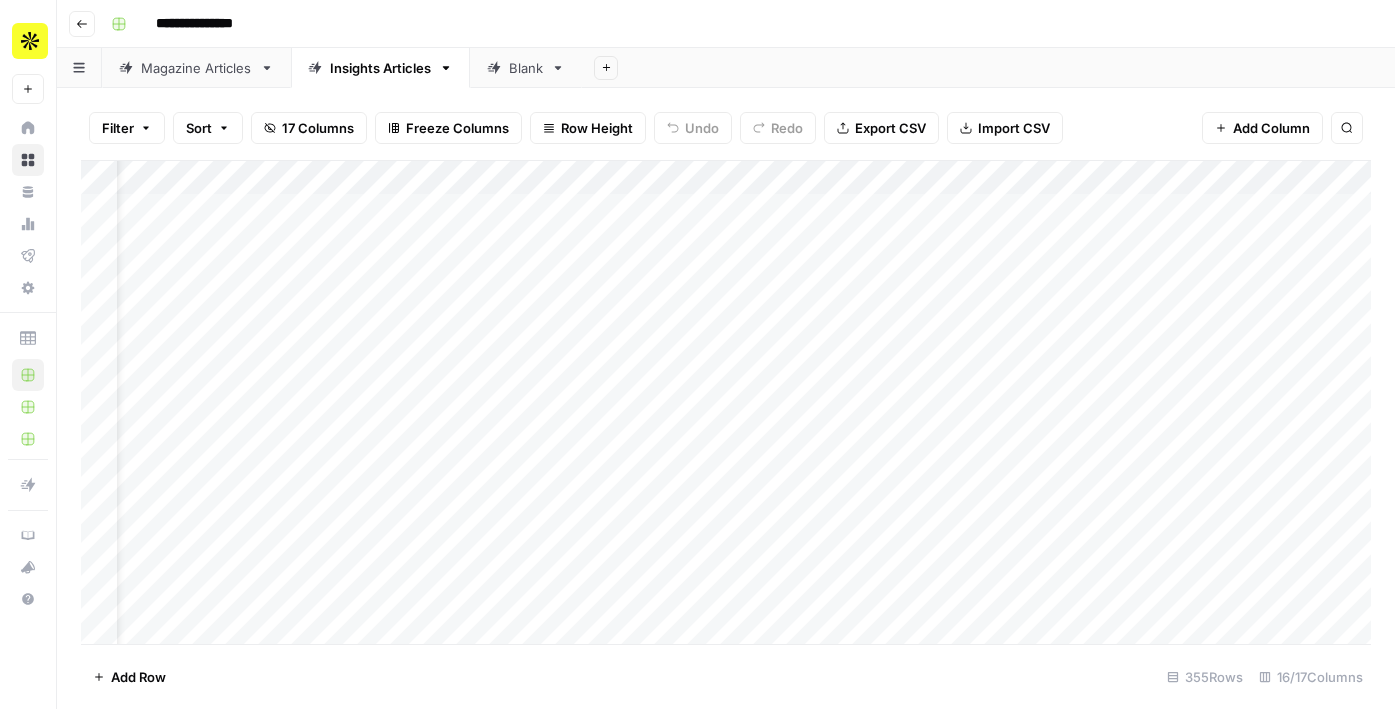 scroll, scrollTop: 0, scrollLeft: 71, axis: horizontal 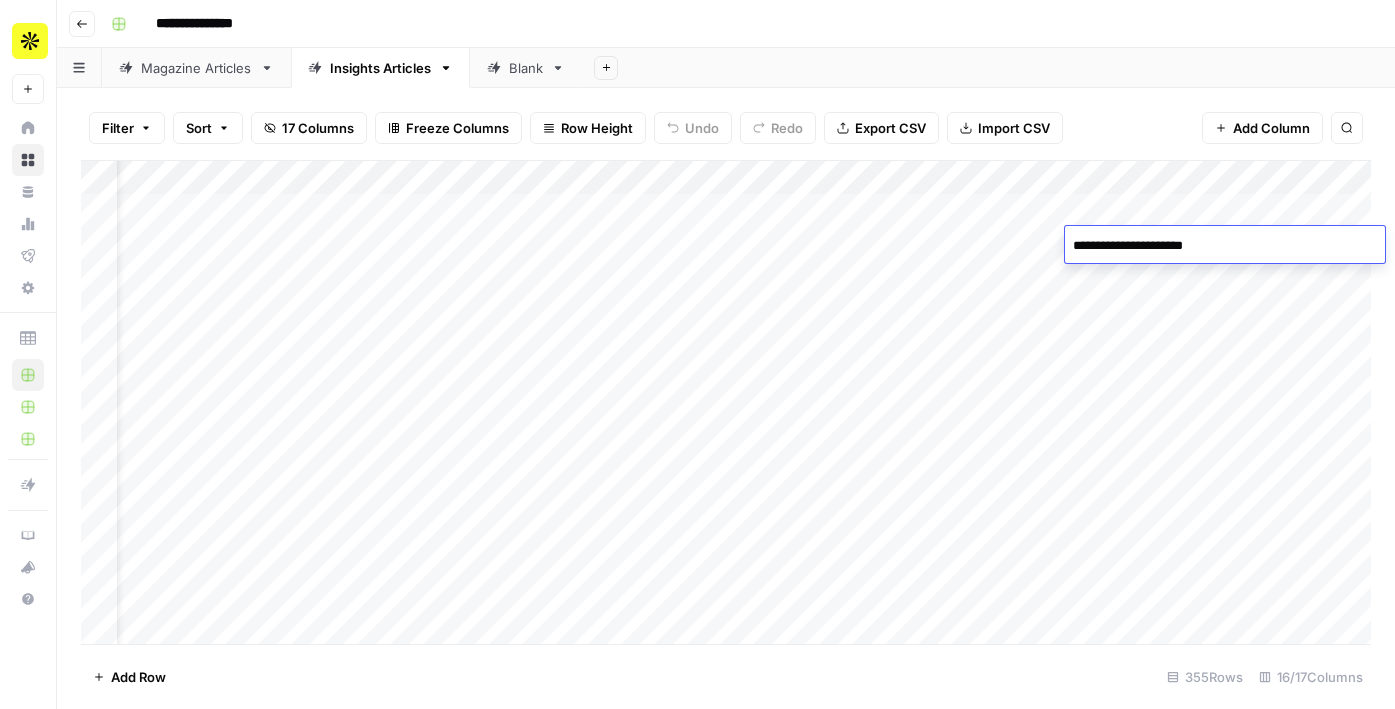 click on "Filter Sort 17 Columns Freeze Columns Row Height Undo Redo Export CSV Import CSV Add Column Search" at bounding box center [726, 128] 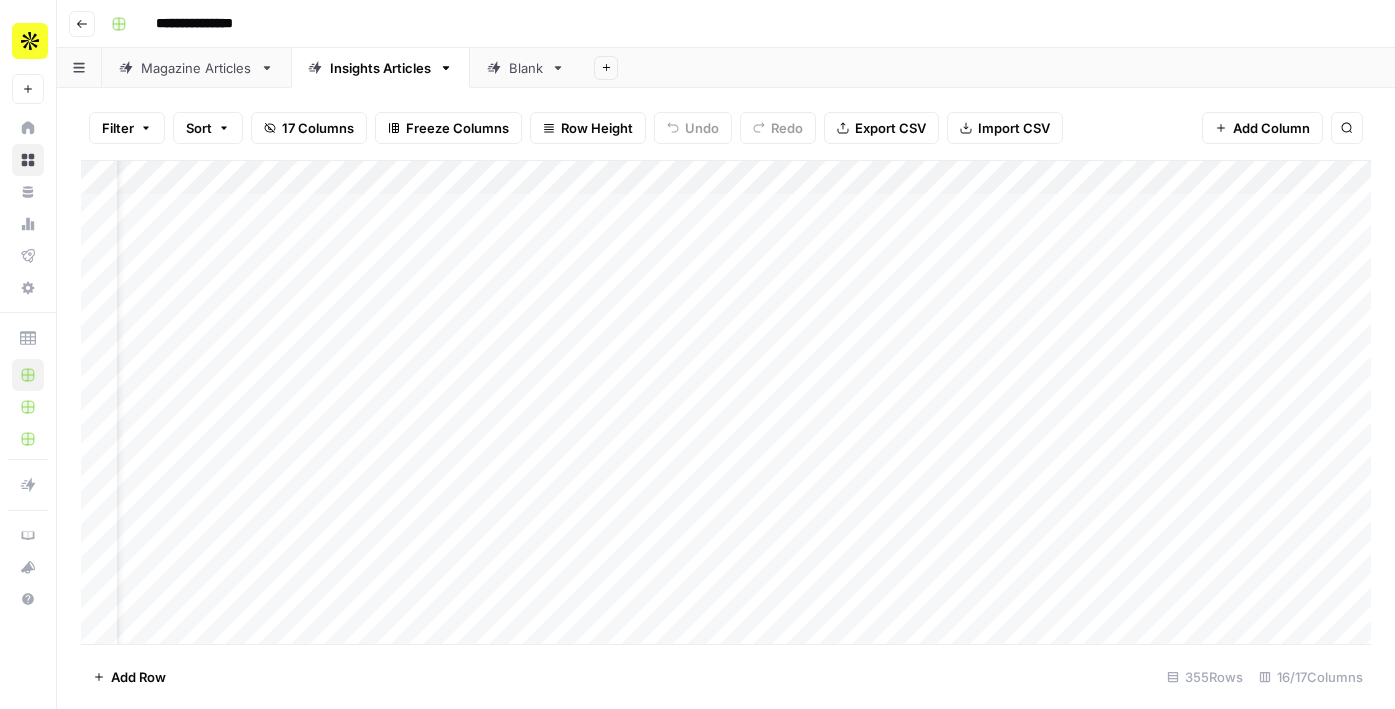click on "Add Column" at bounding box center (726, 402) 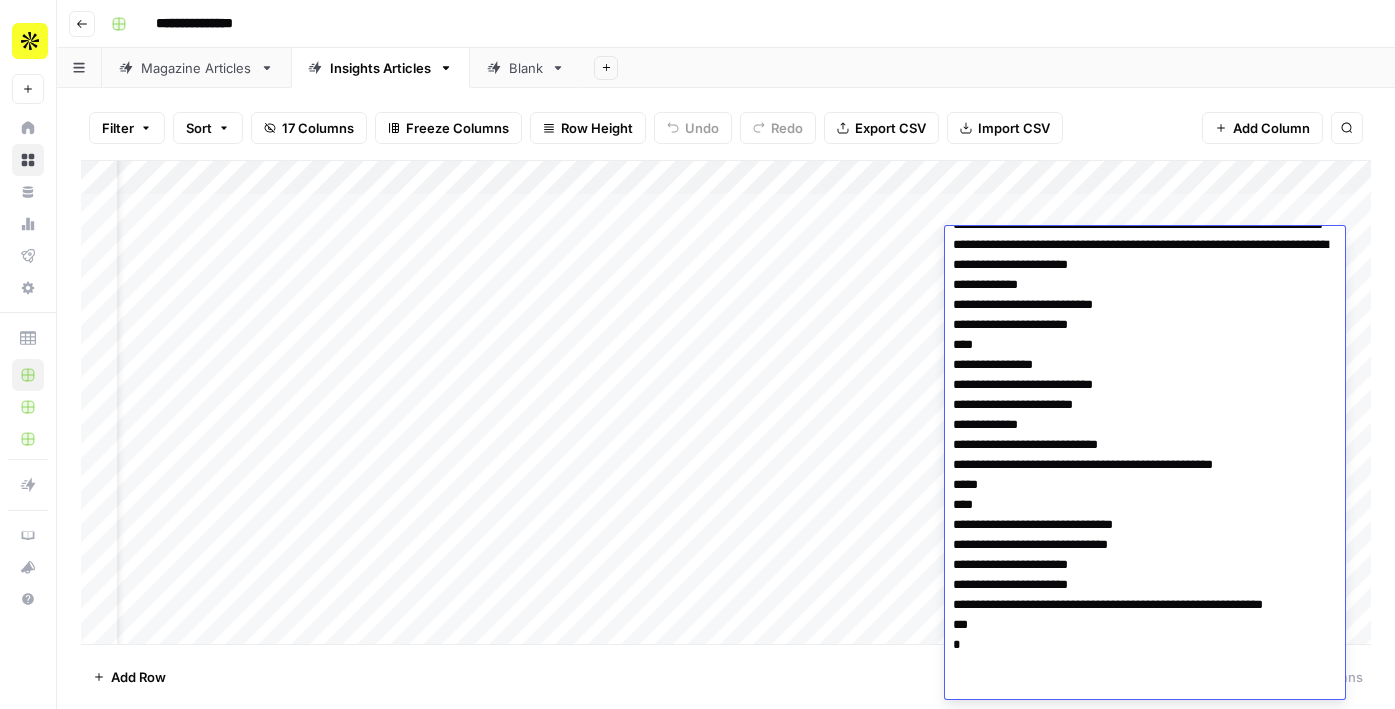 scroll, scrollTop: 0, scrollLeft: 0, axis: both 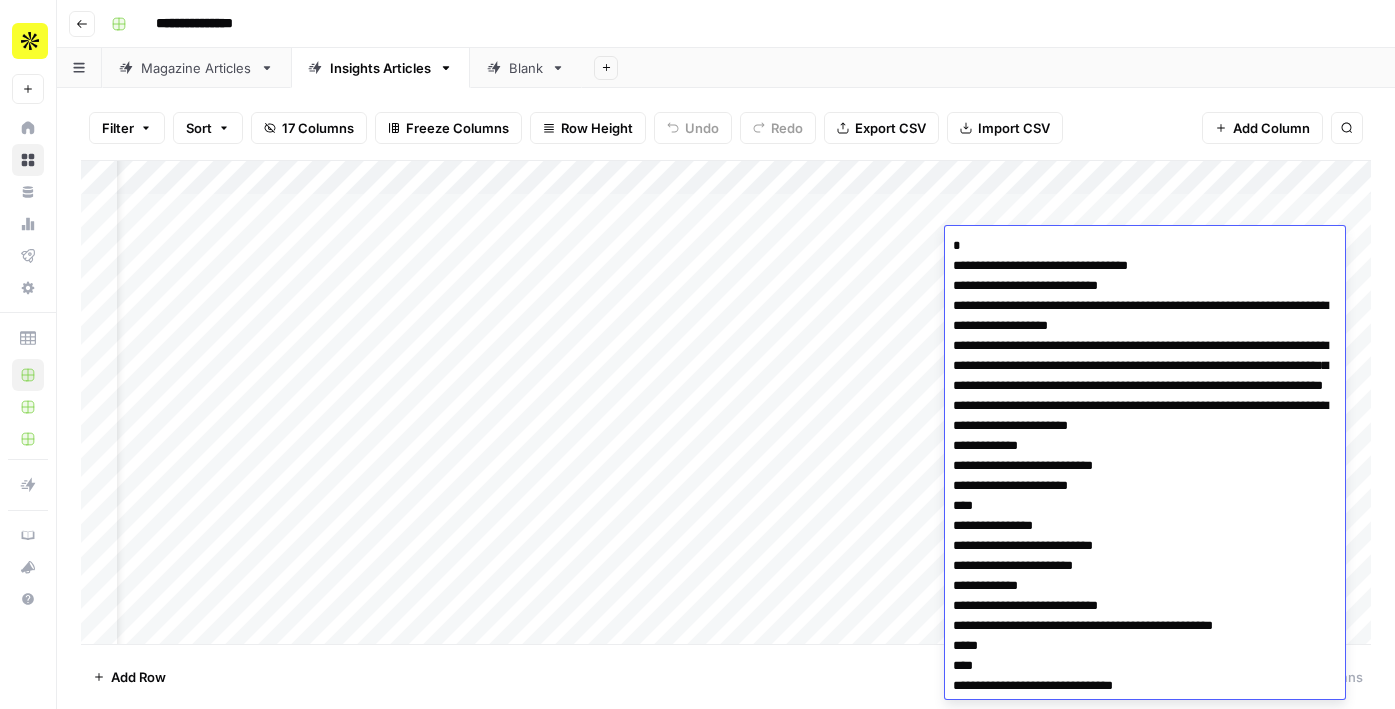 click on "Add Sheet" at bounding box center [988, 68] 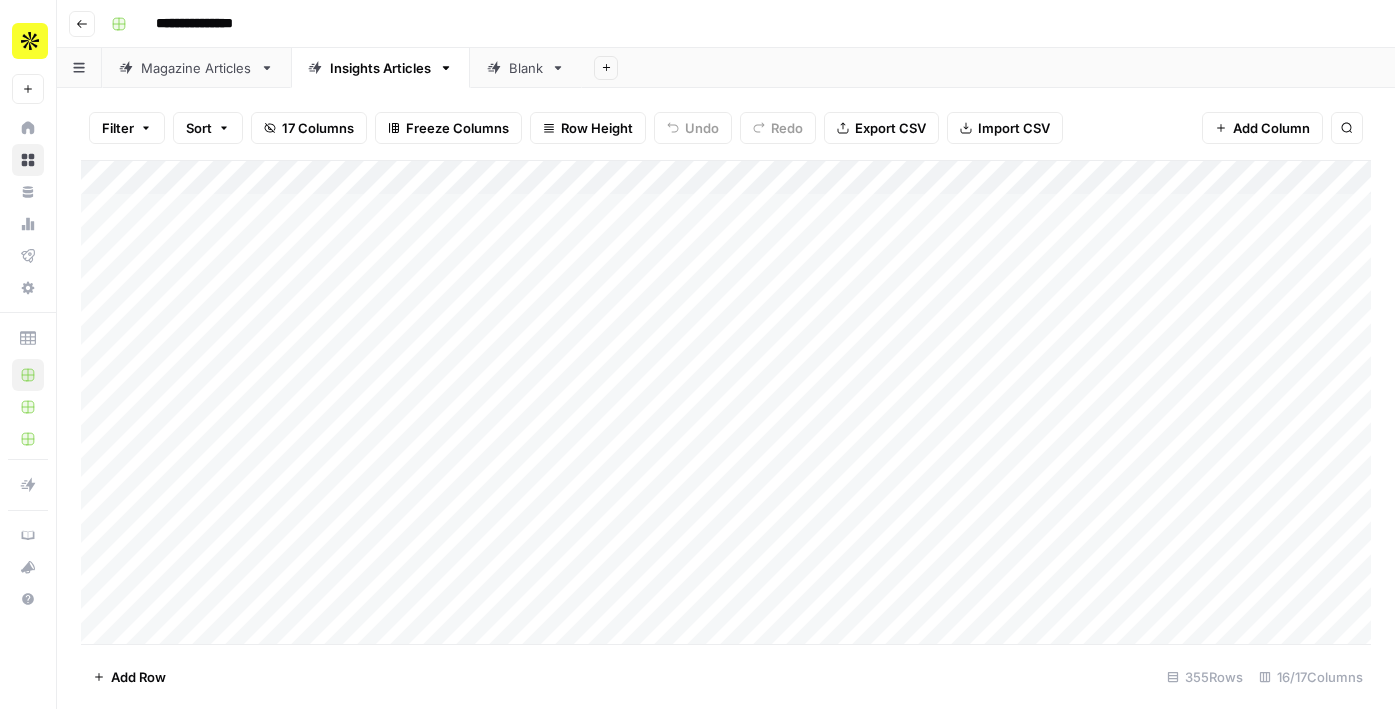 scroll, scrollTop: 0, scrollLeft: 132, axis: horizontal 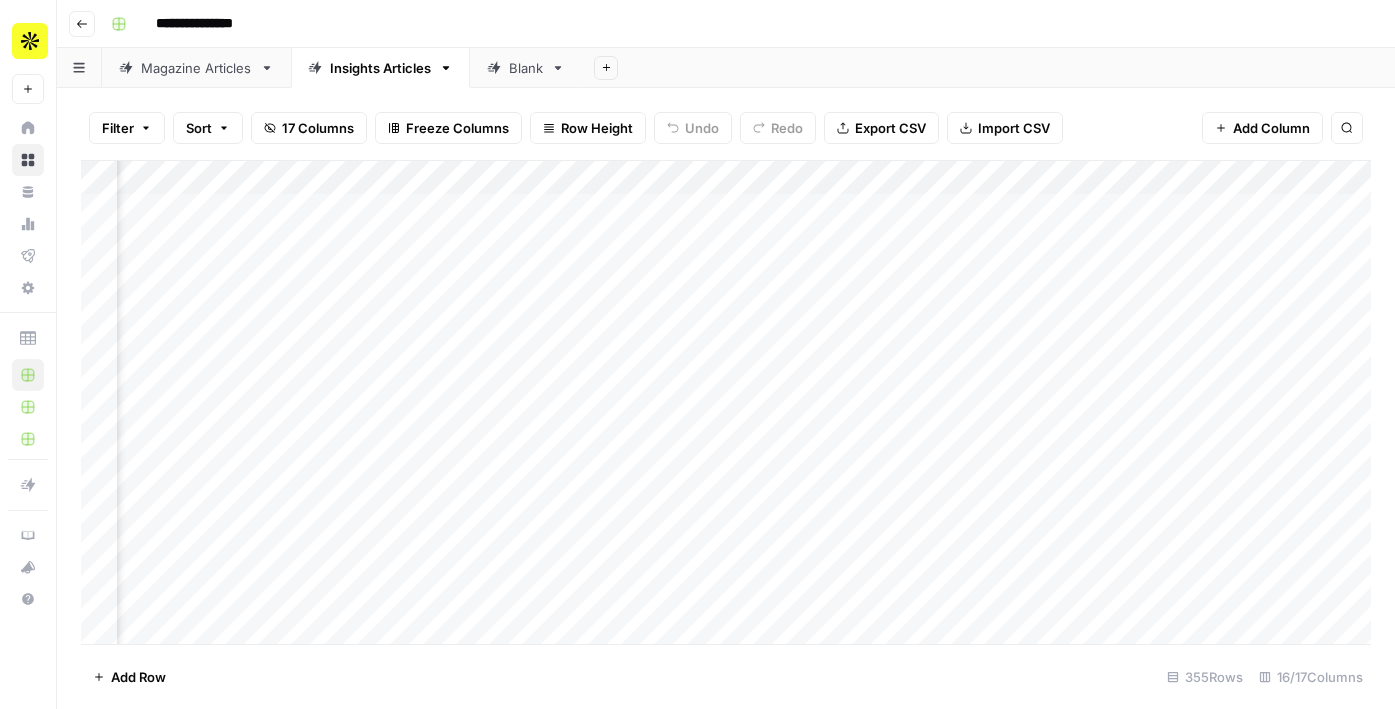 click on "Add Column" at bounding box center (726, 402) 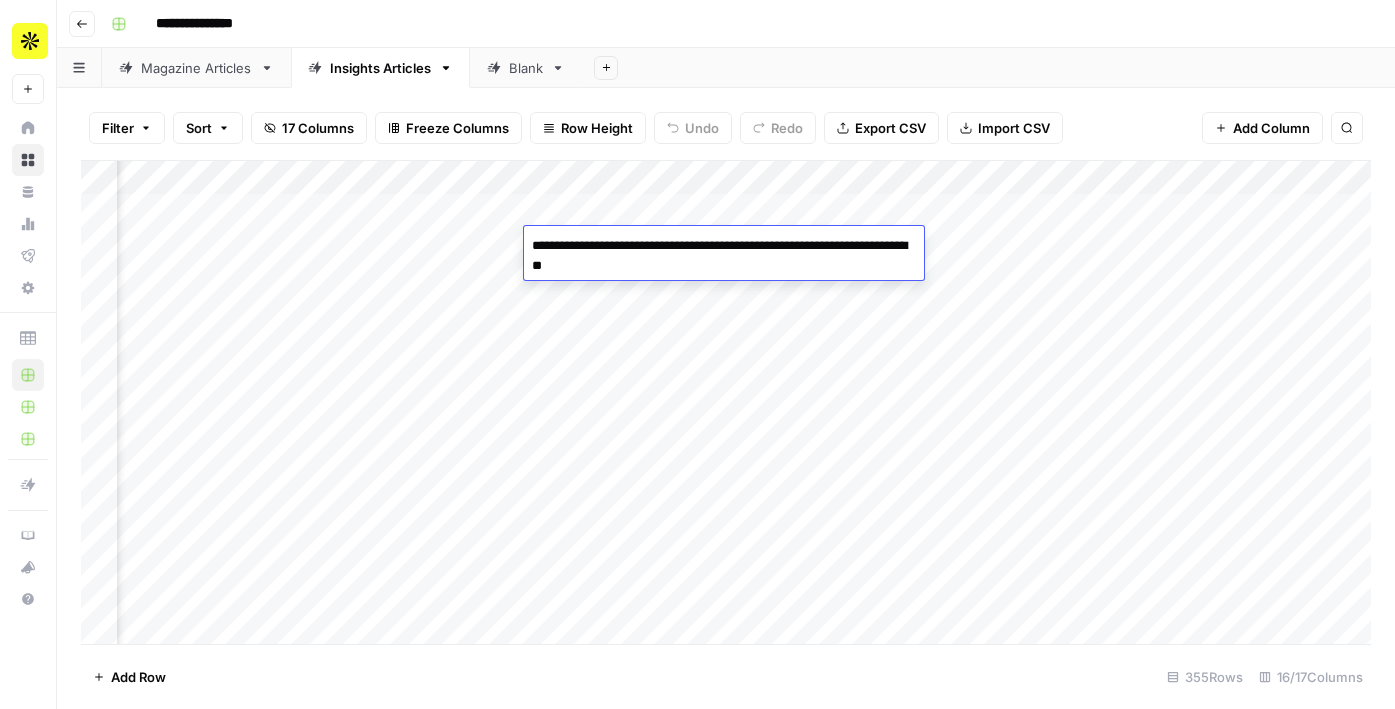 click on "Add Sheet" at bounding box center (988, 68) 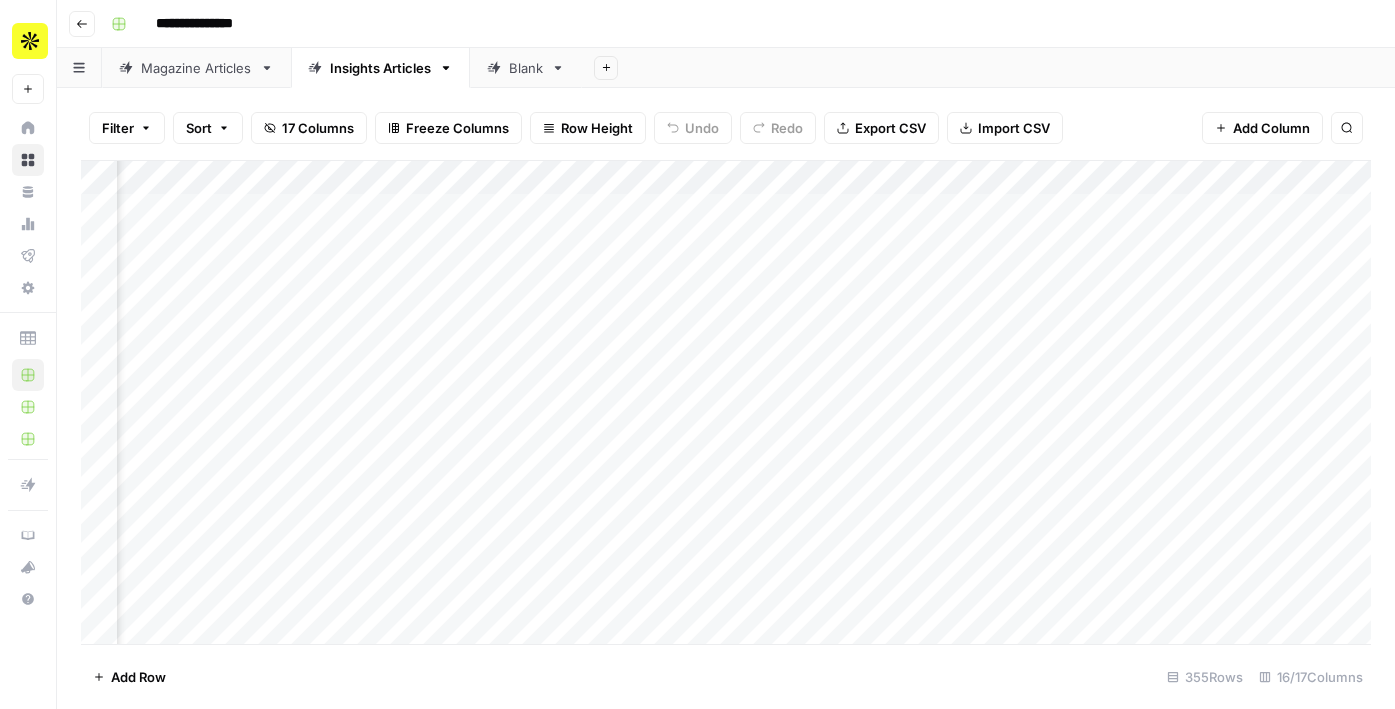 click on "Add Column" at bounding box center [726, 402] 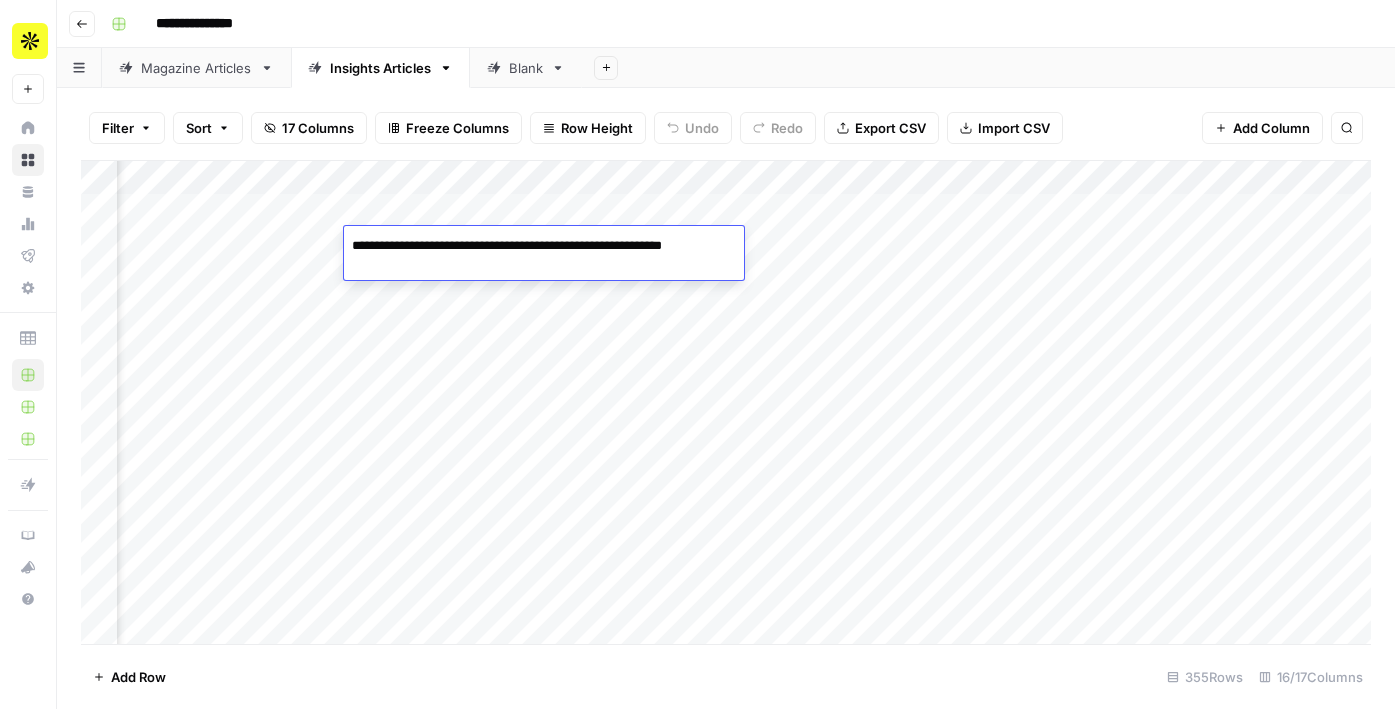 click on "Add Sheet" at bounding box center [988, 68] 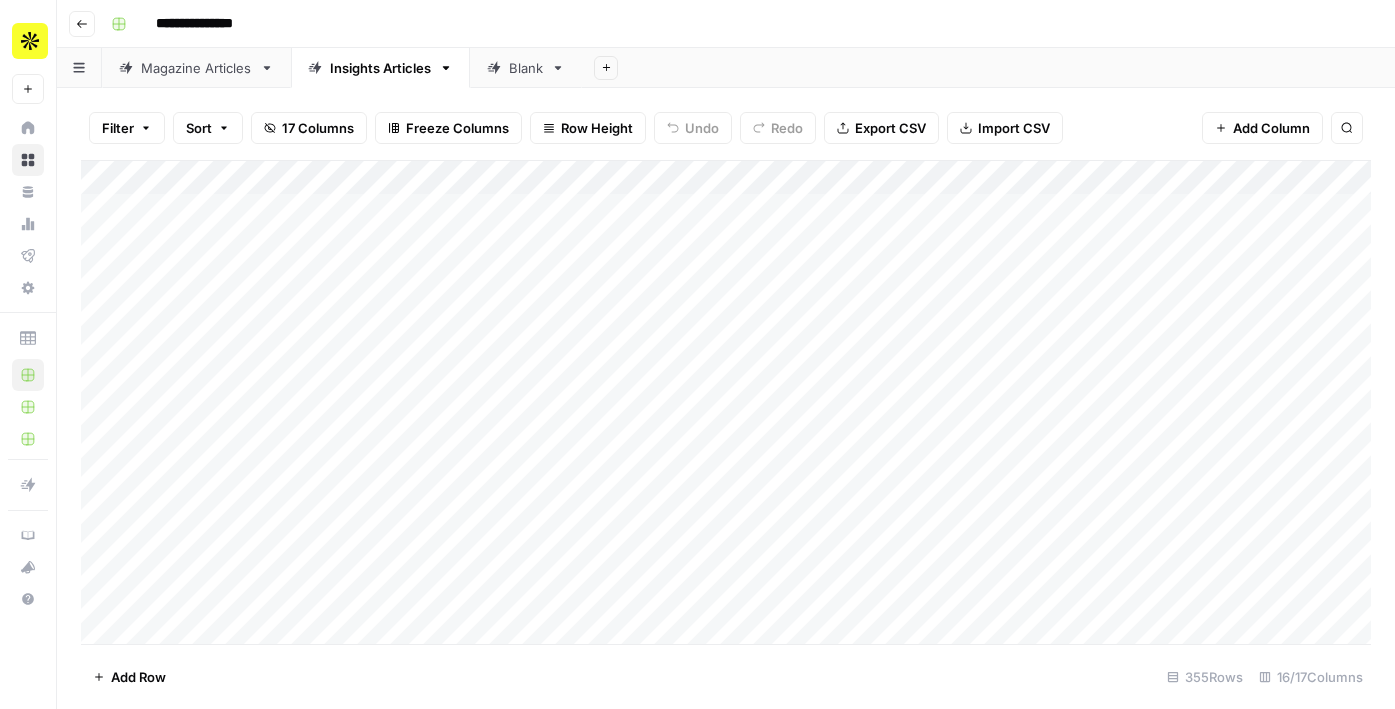 scroll, scrollTop: 0, scrollLeft: 0, axis: both 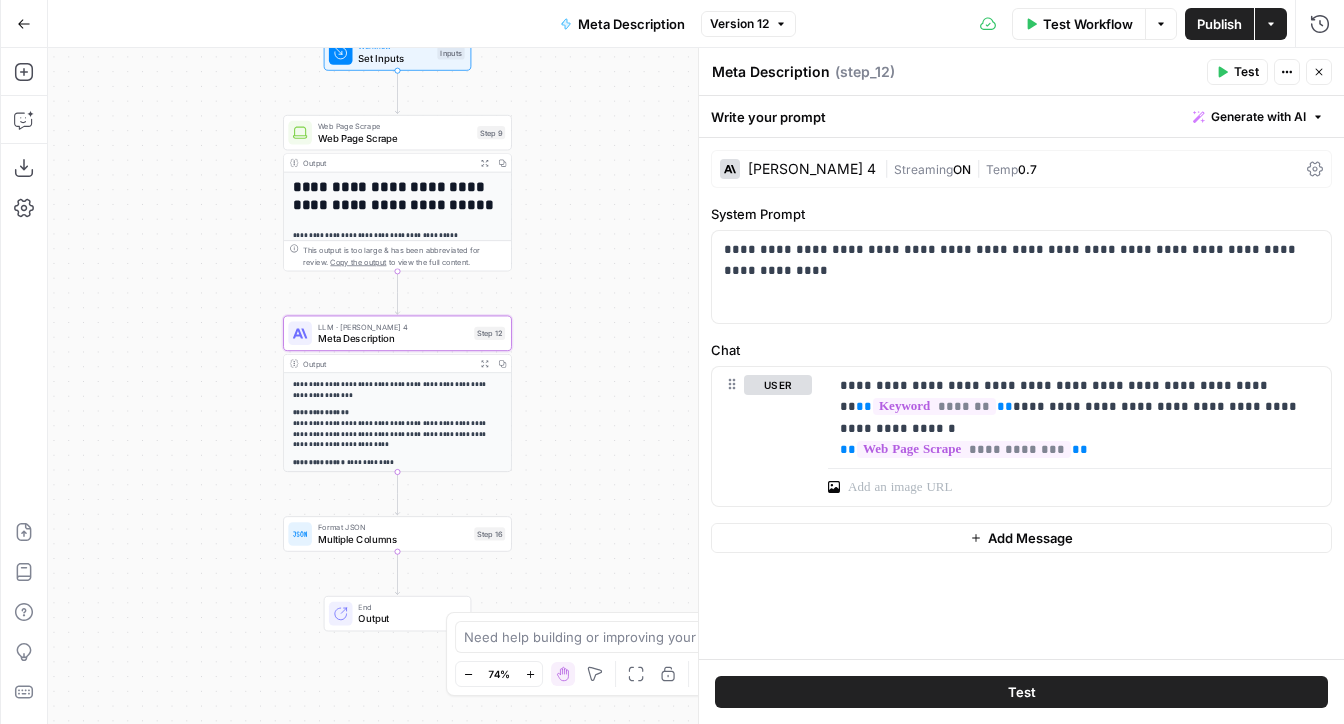 drag, startPoint x: 285, startPoint y: 302, endPoint x: 190, endPoint y: 294, distance: 95.33625 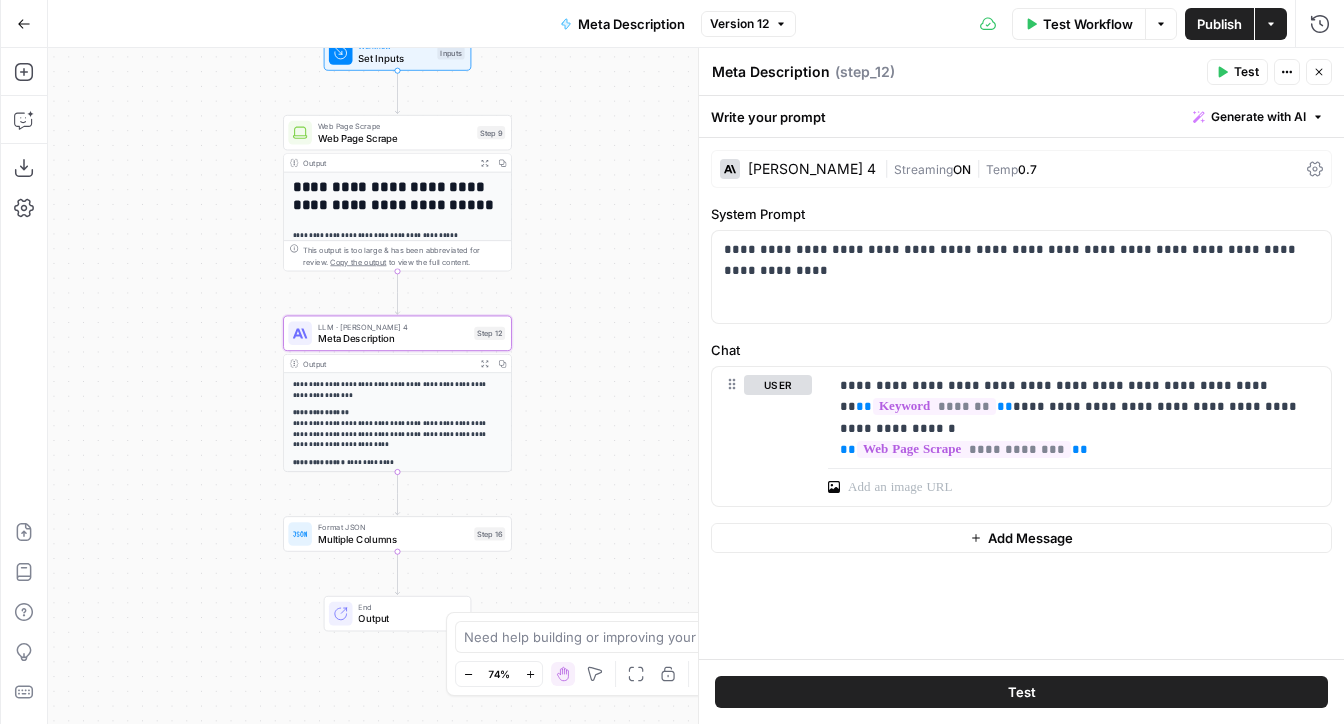 click on "**********" at bounding box center [696, 386] 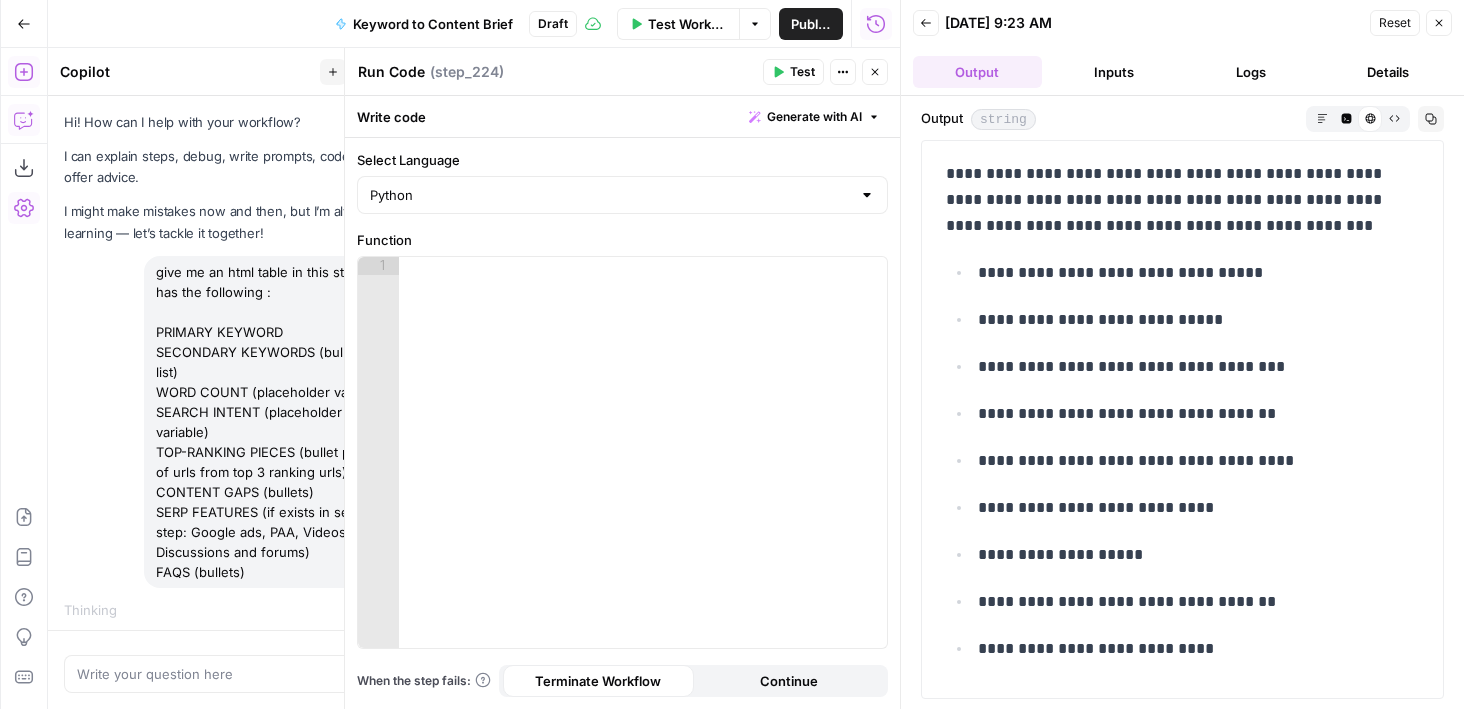 scroll, scrollTop: 0, scrollLeft: 0, axis: both 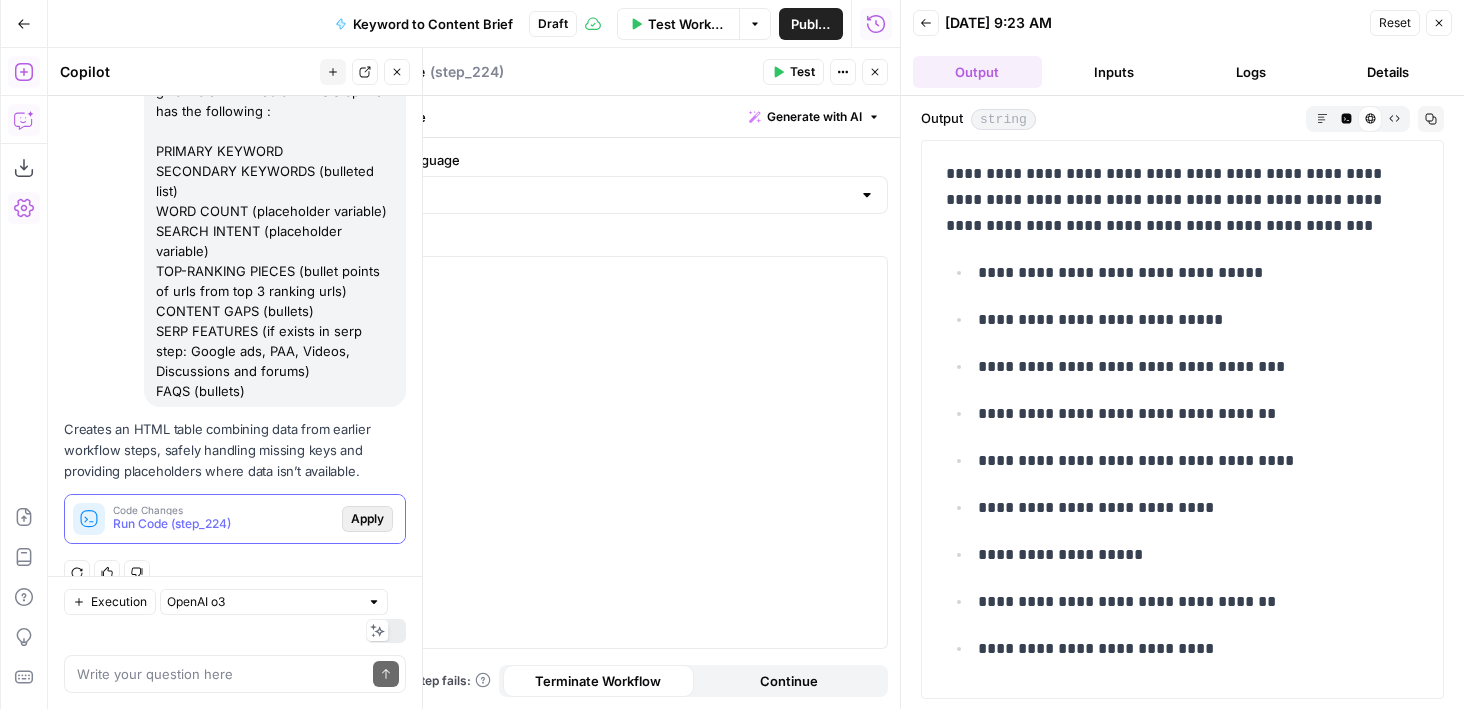 click on "Apply" at bounding box center [367, 519] 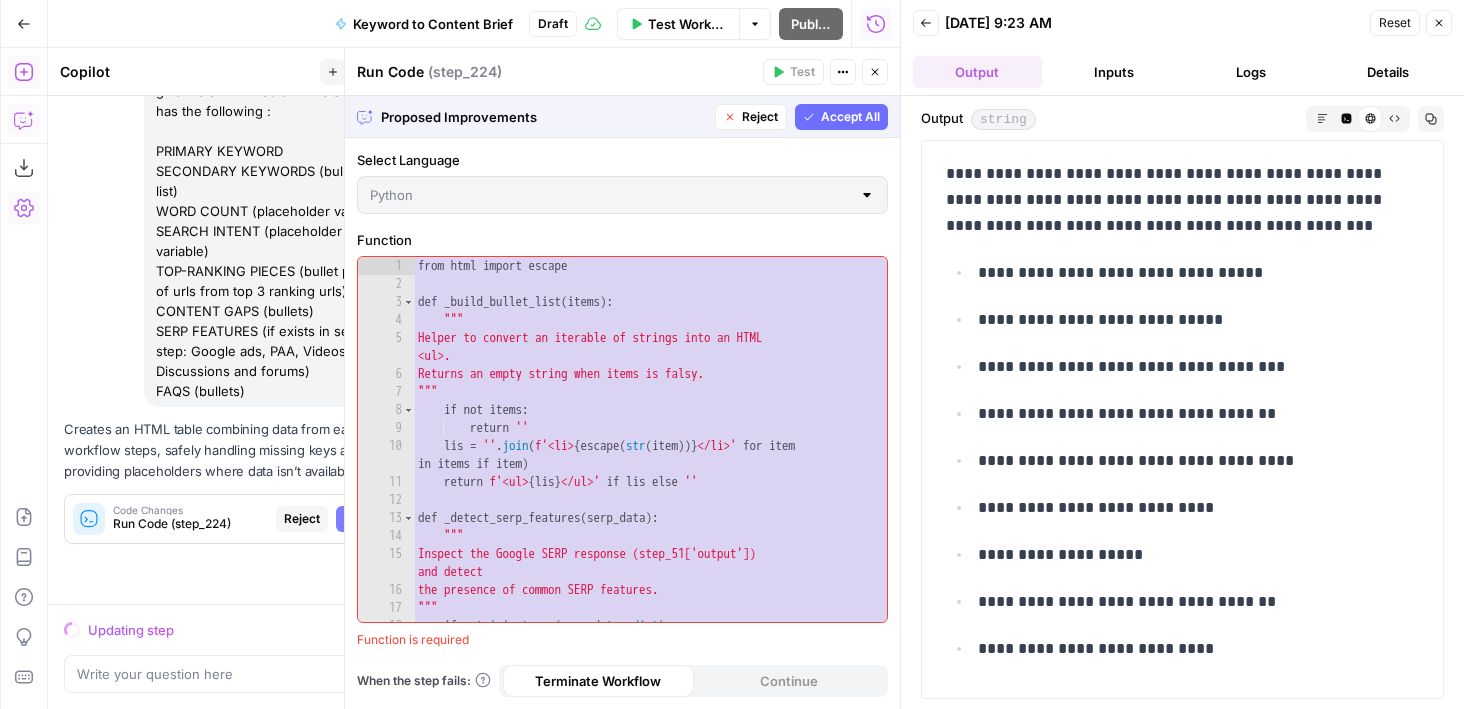 click on "Accept All" at bounding box center [850, 117] 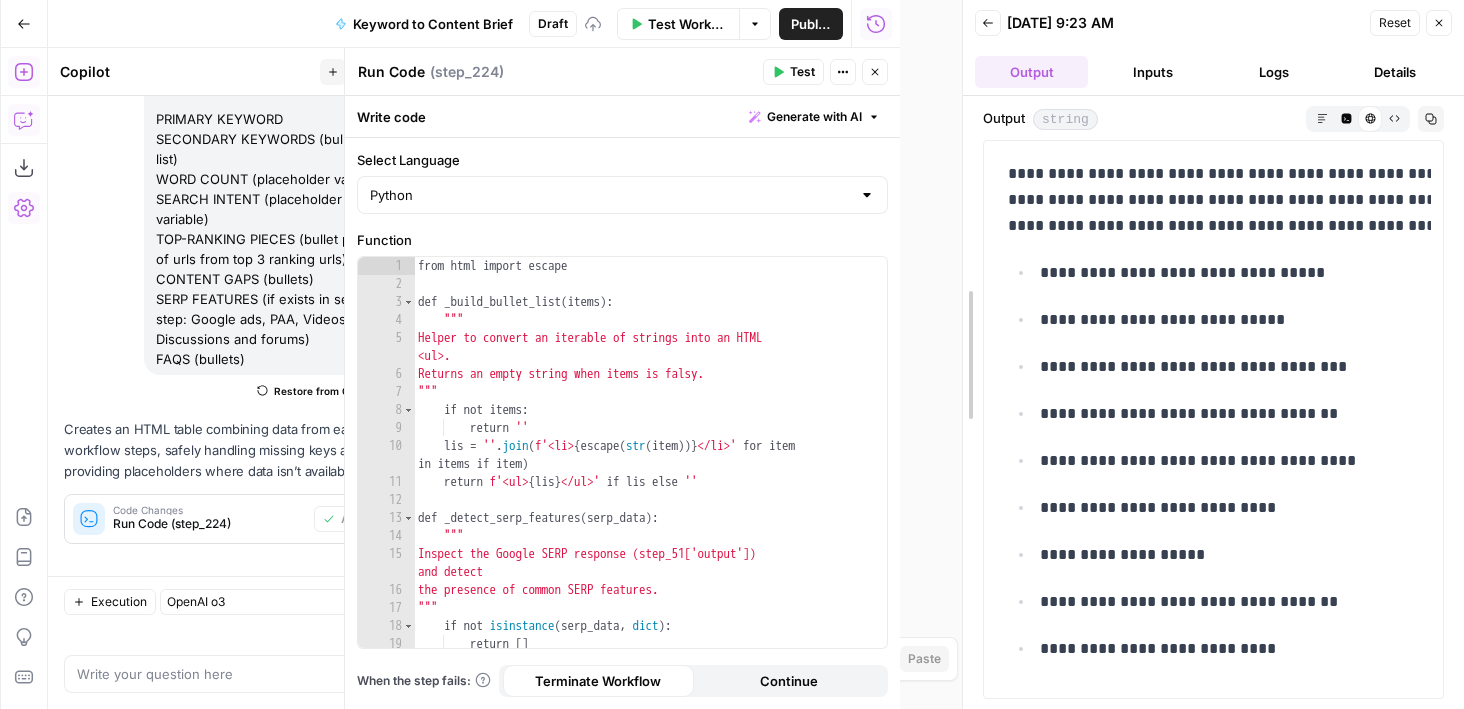 drag, startPoint x: 905, startPoint y: 109, endPoint x: 1073, endPoint y: 108, distance: 168.00298 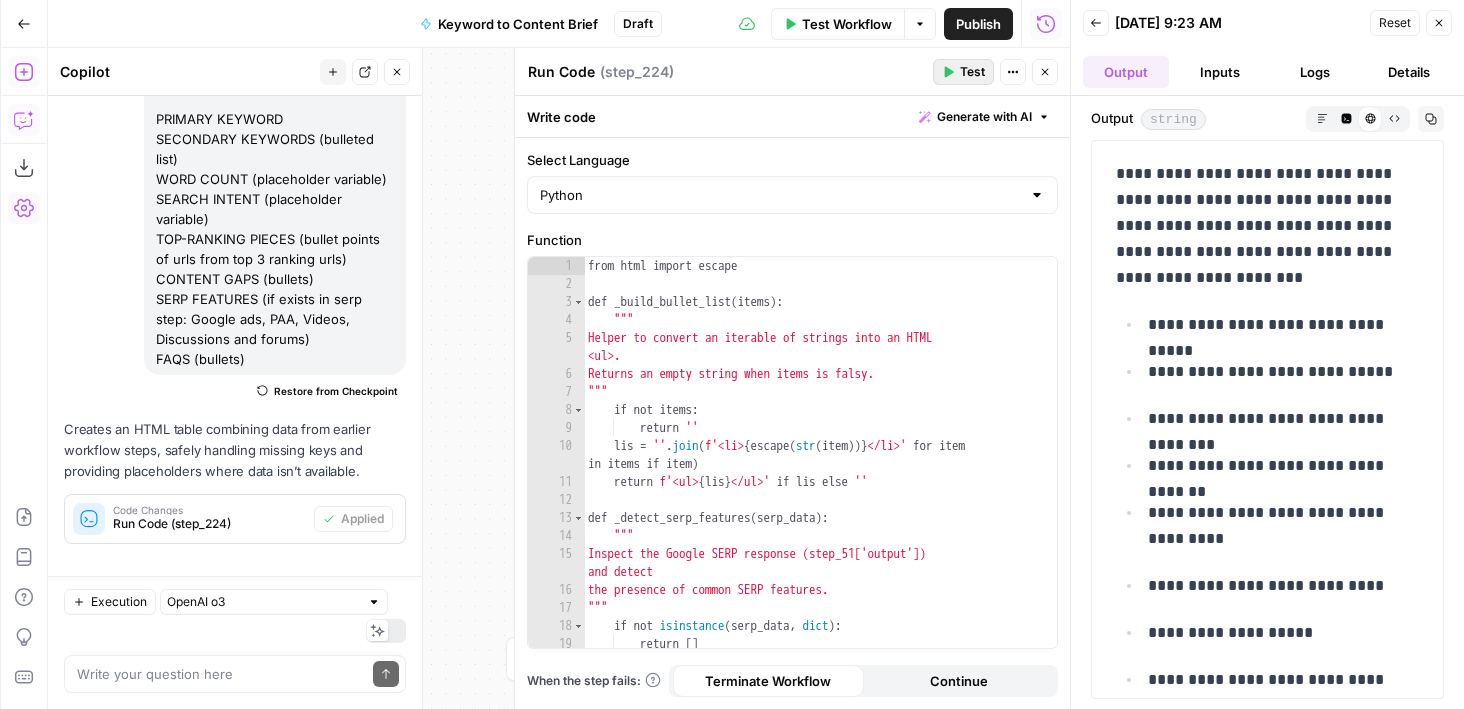 click on "Test" at bounding box center [972, 72] 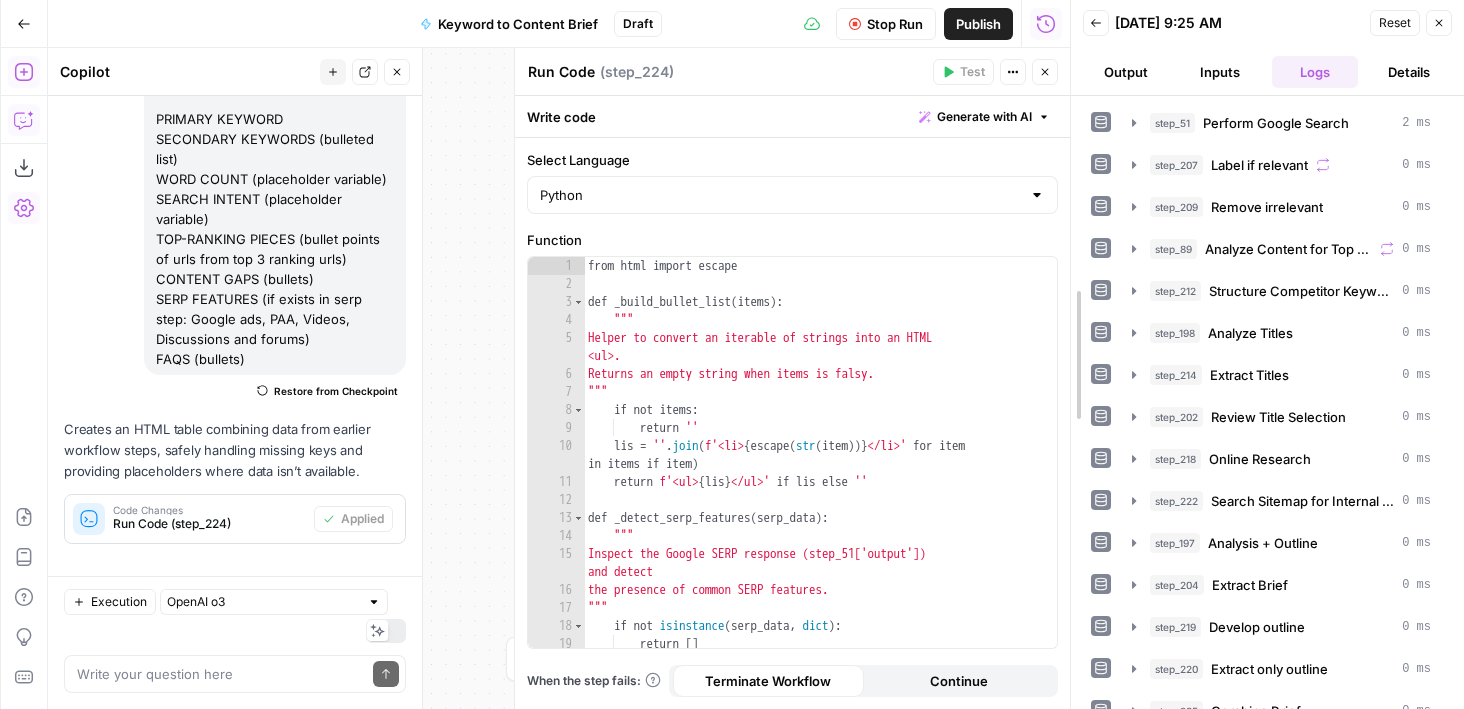 drag, startPoint x: 1075, startPoint y: 76, endPoint x: 931, endPoint y: 76, distance: 144 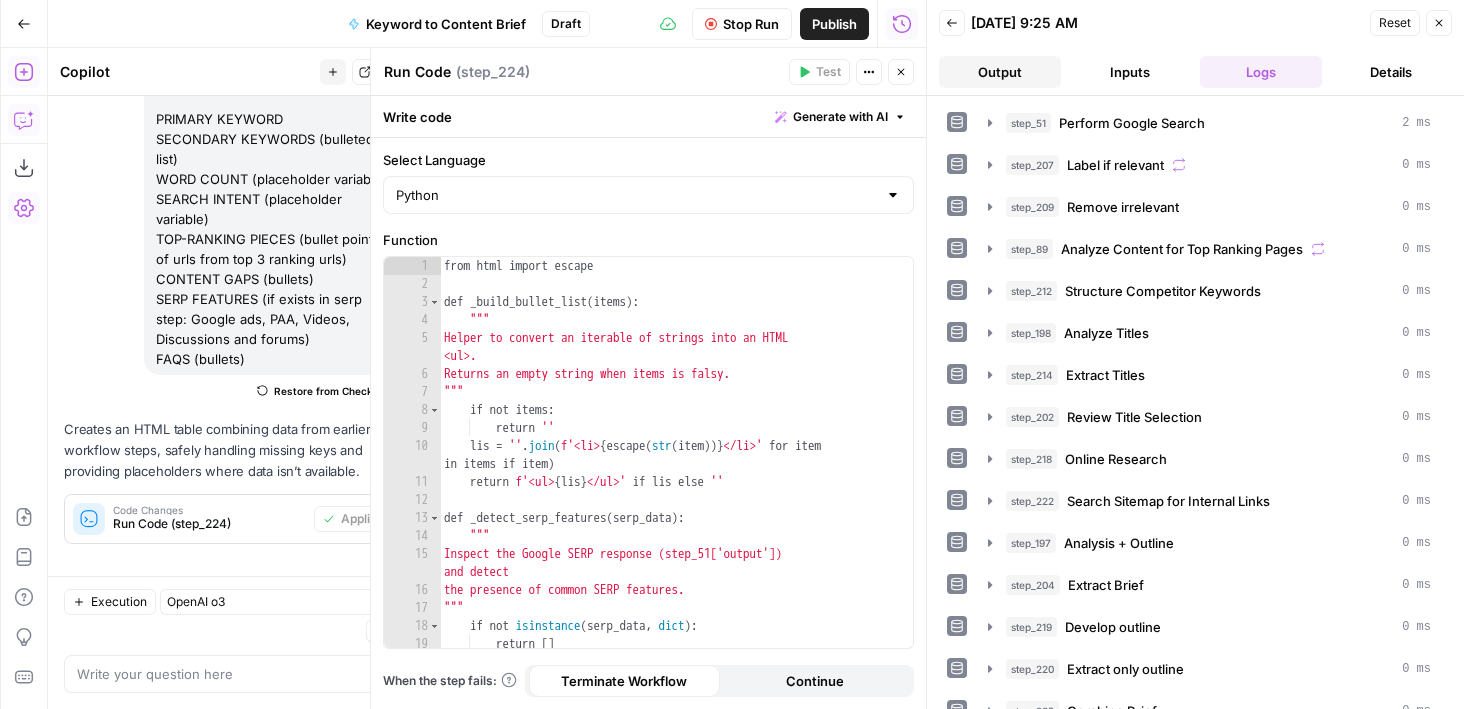 click on "Output" at bounding box center [1000, 72] 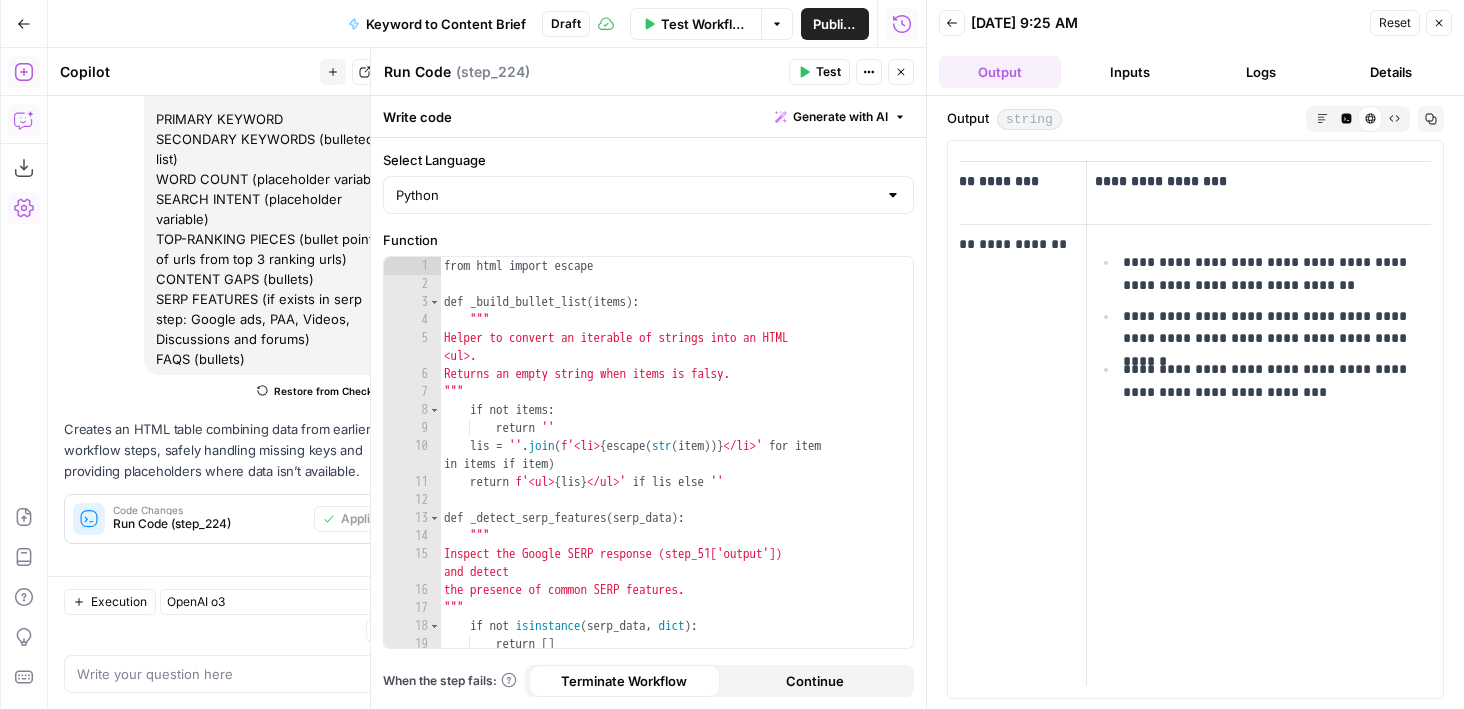 scroll, scrollTop: 0, scrollLeft: 0, axis: both 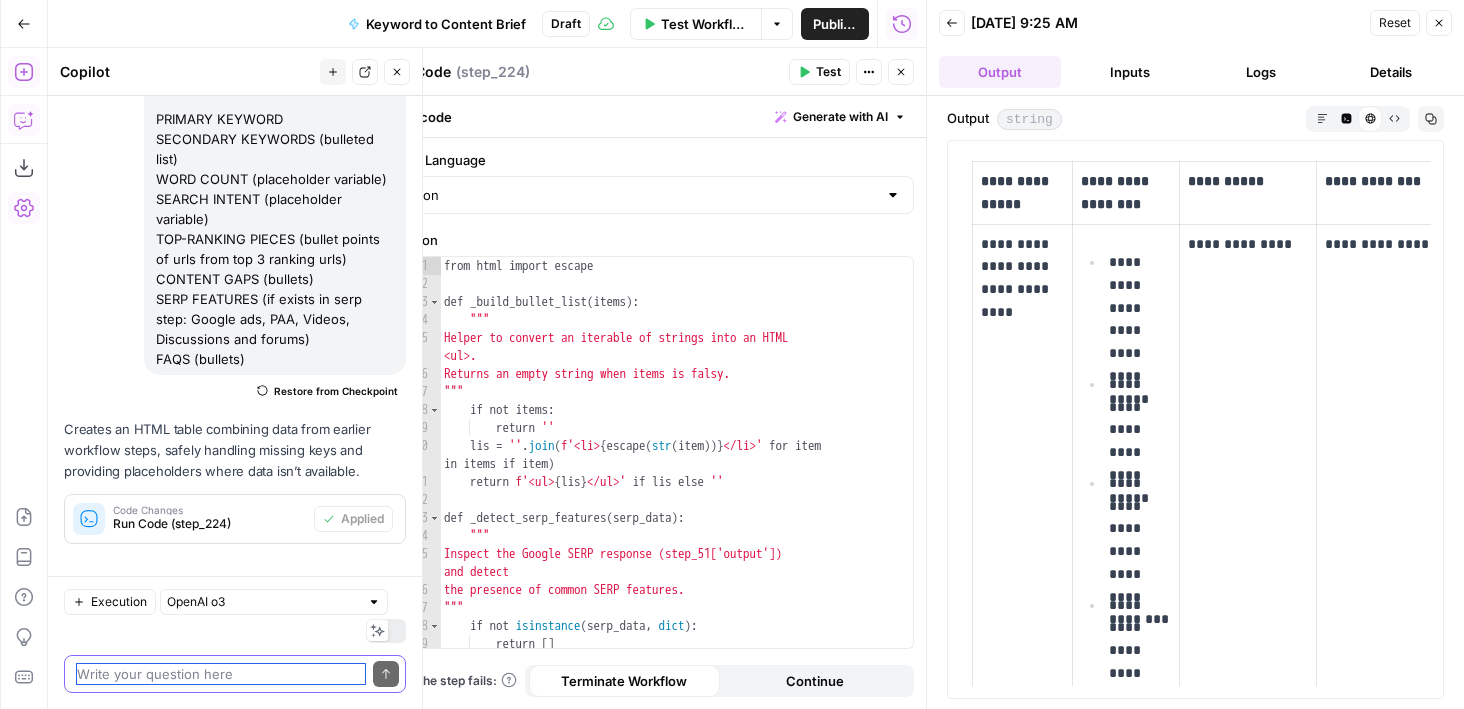 click at bounding box center (221, 674) 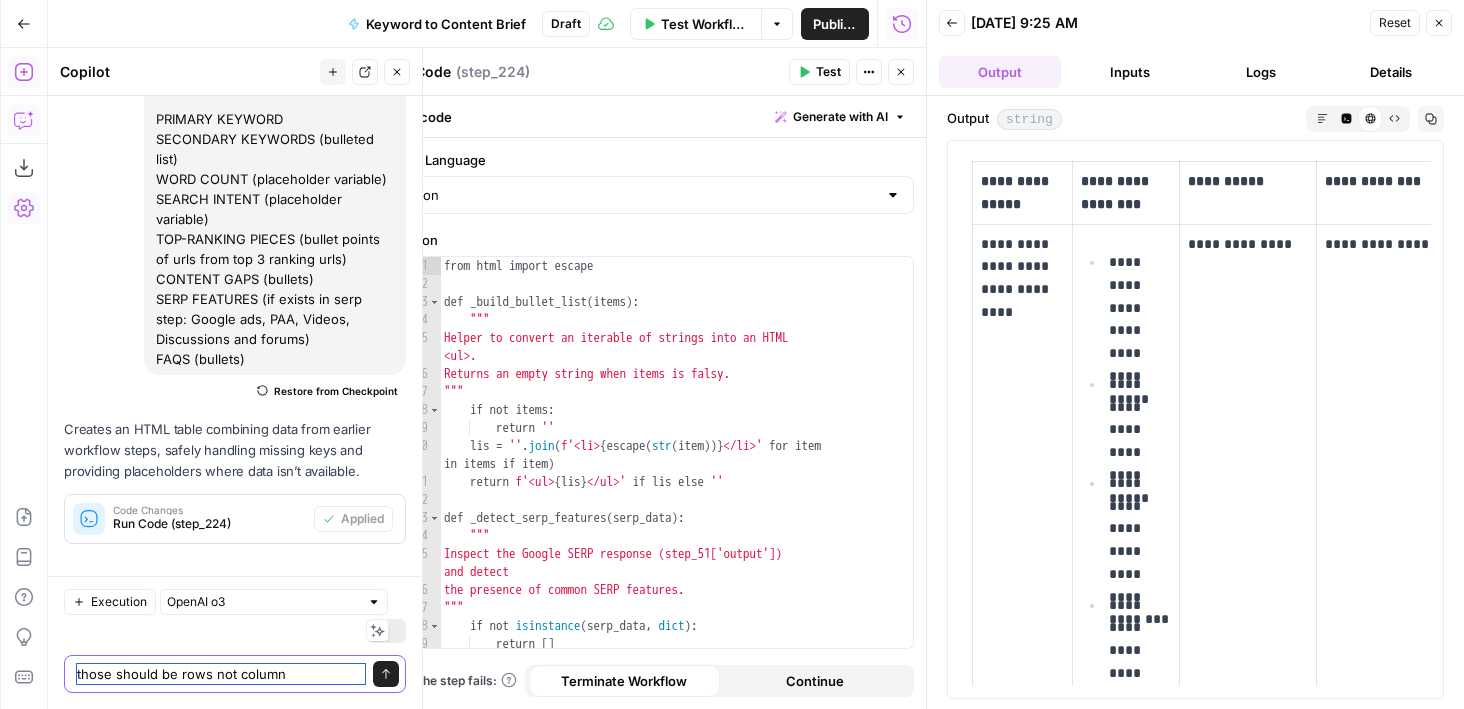 type on "those should be rows not columns" 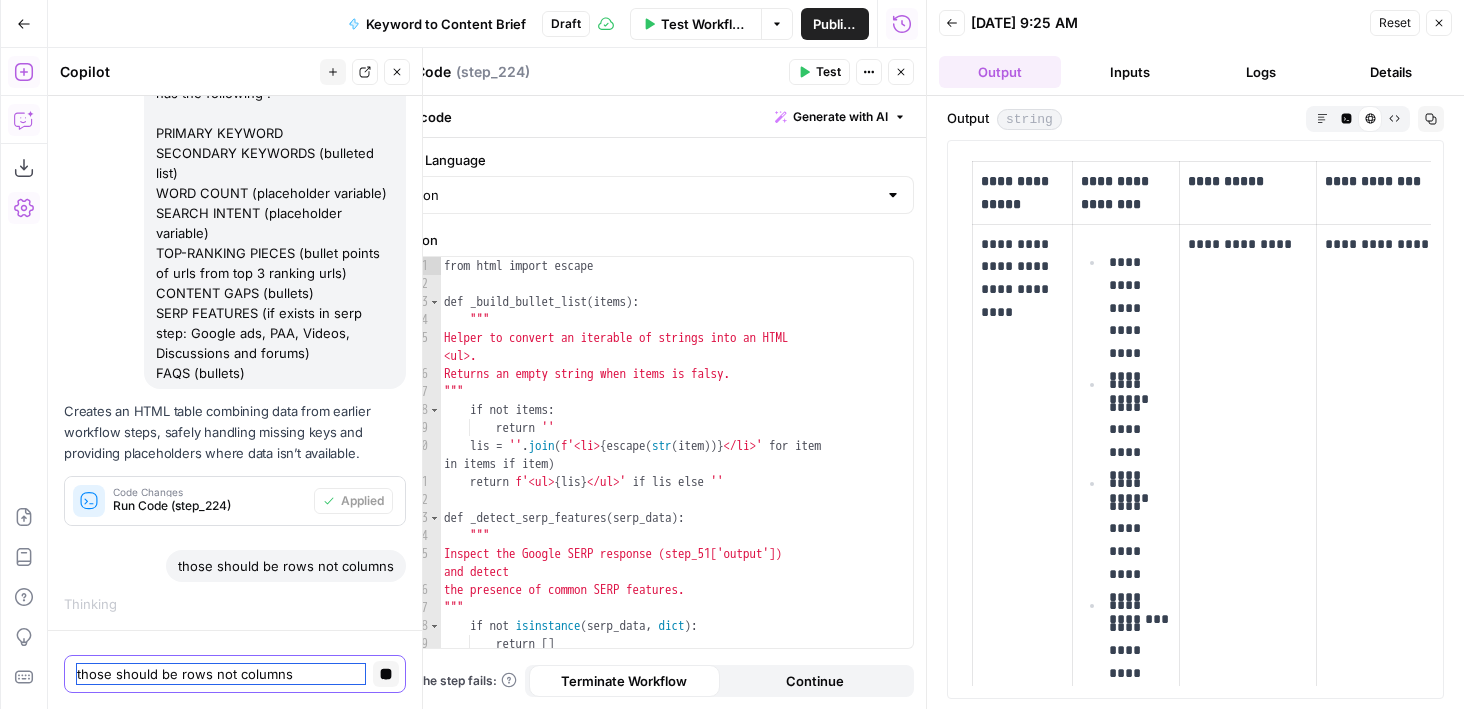scroll, scrollTop: 199, scrollLeft: 0, axis: vertical 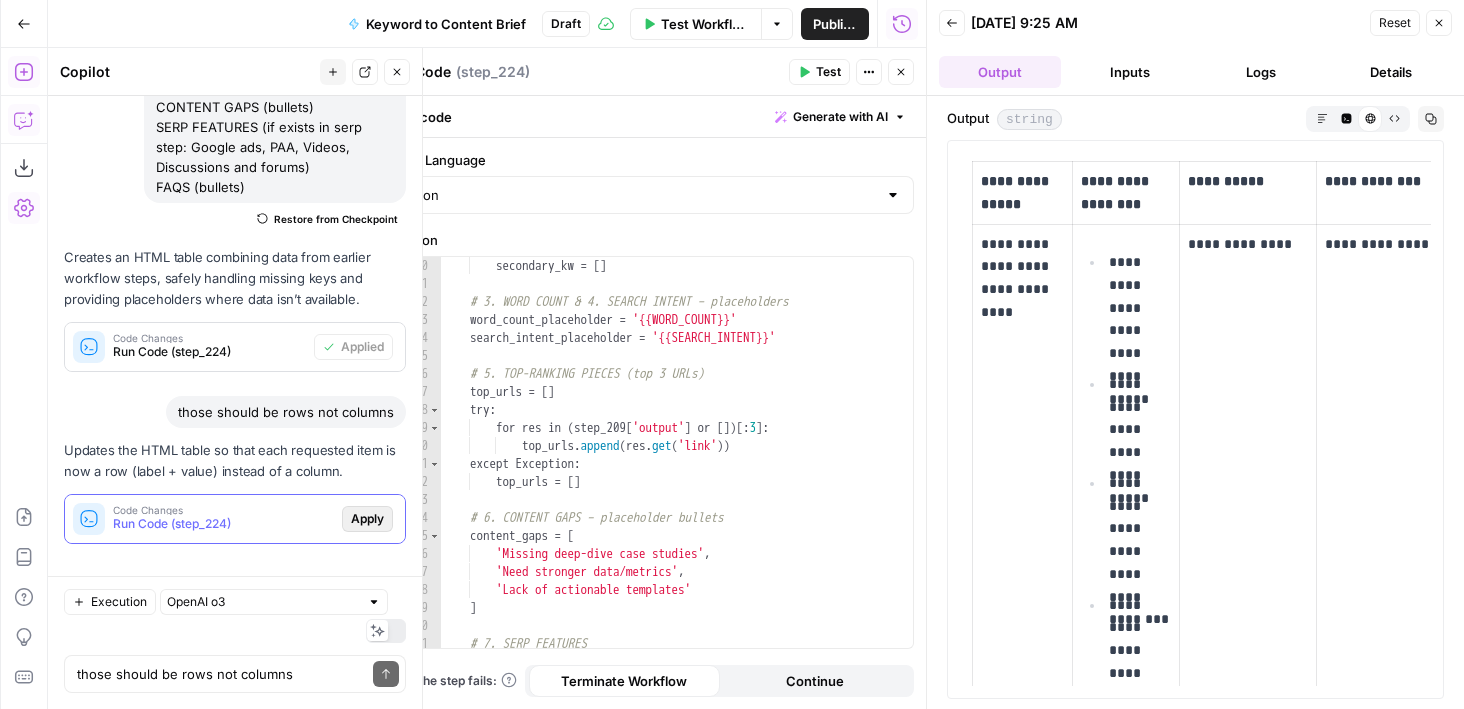 click on "Apply" at bounding box center (367, 519) 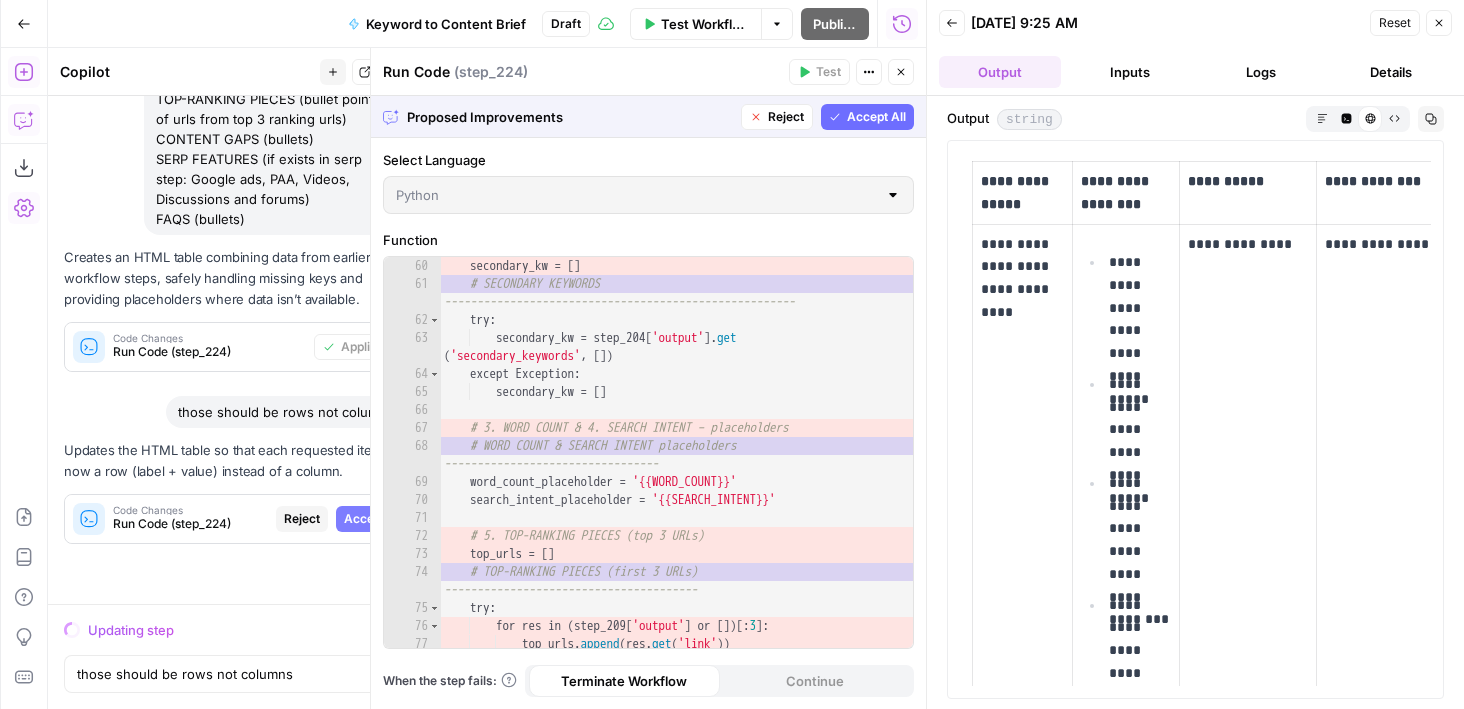 click on "Accept All" at bounding box center [876, 117] 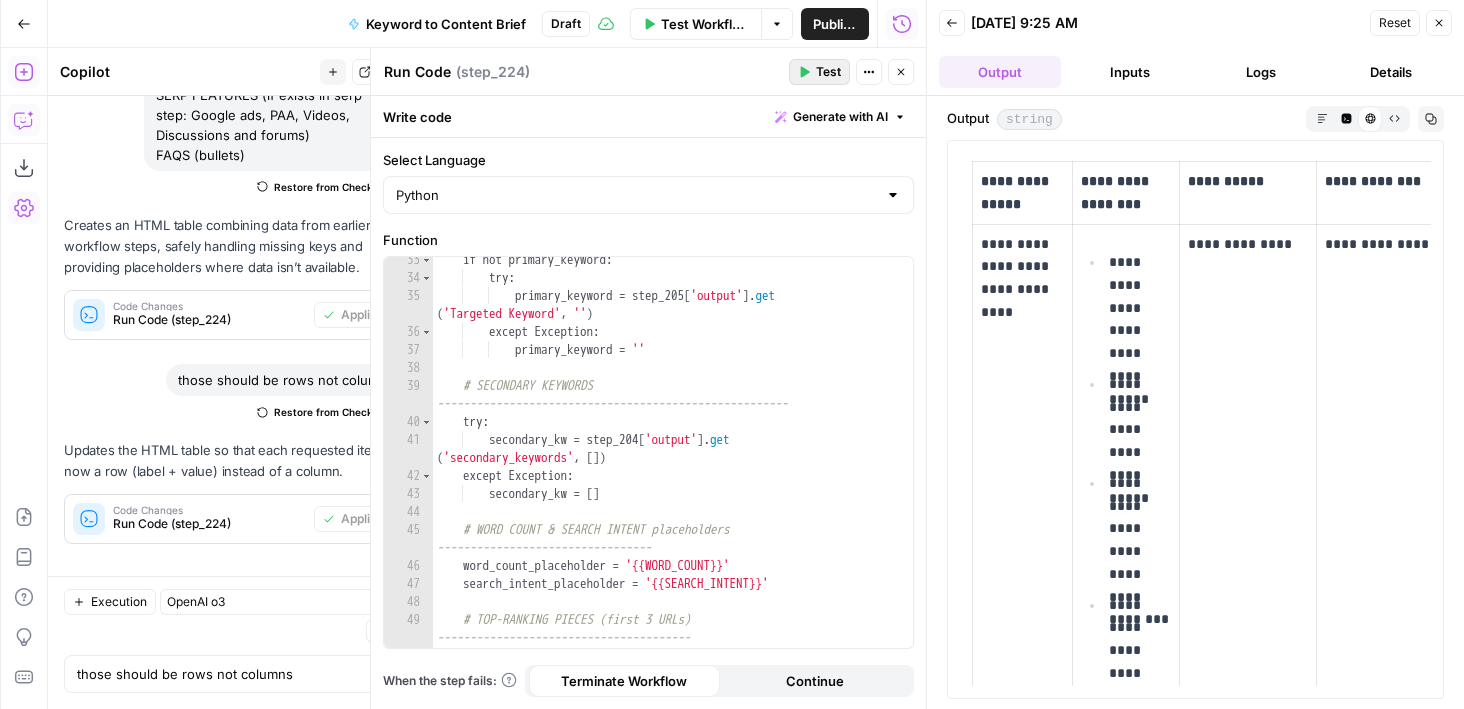 click on "Test" at bounding box center (828, 72) 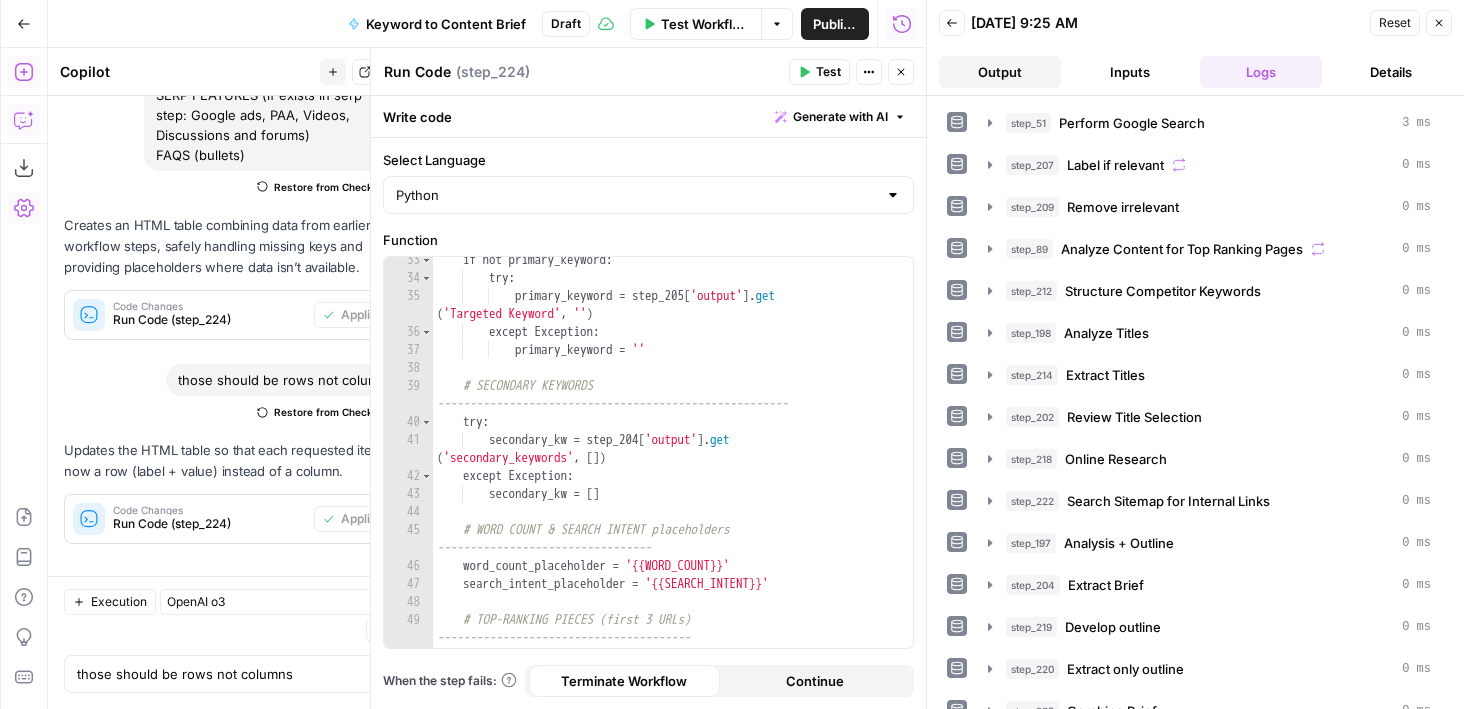 click on "Output" at bounding box center [1000, 72] 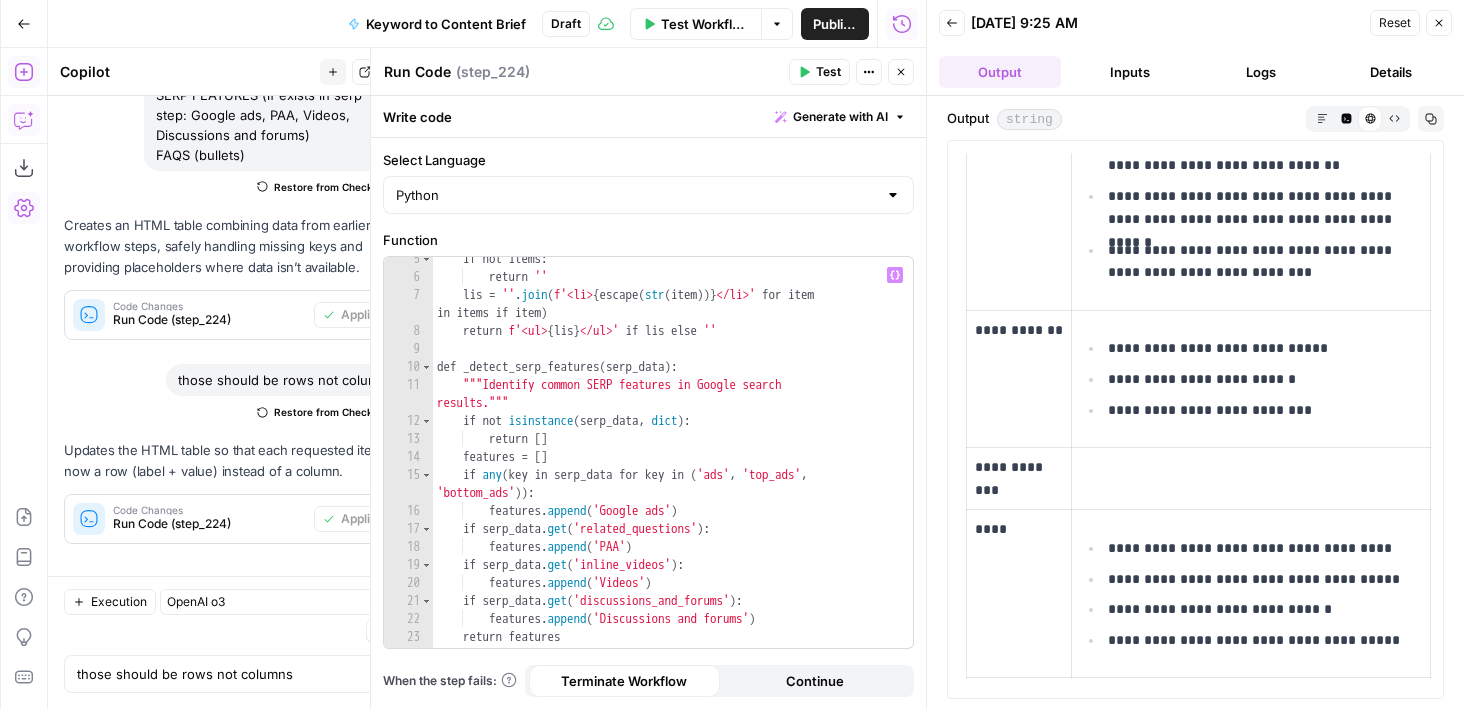 scroll, scrollTop: 84, scrollLeft: 0, axis: vertical 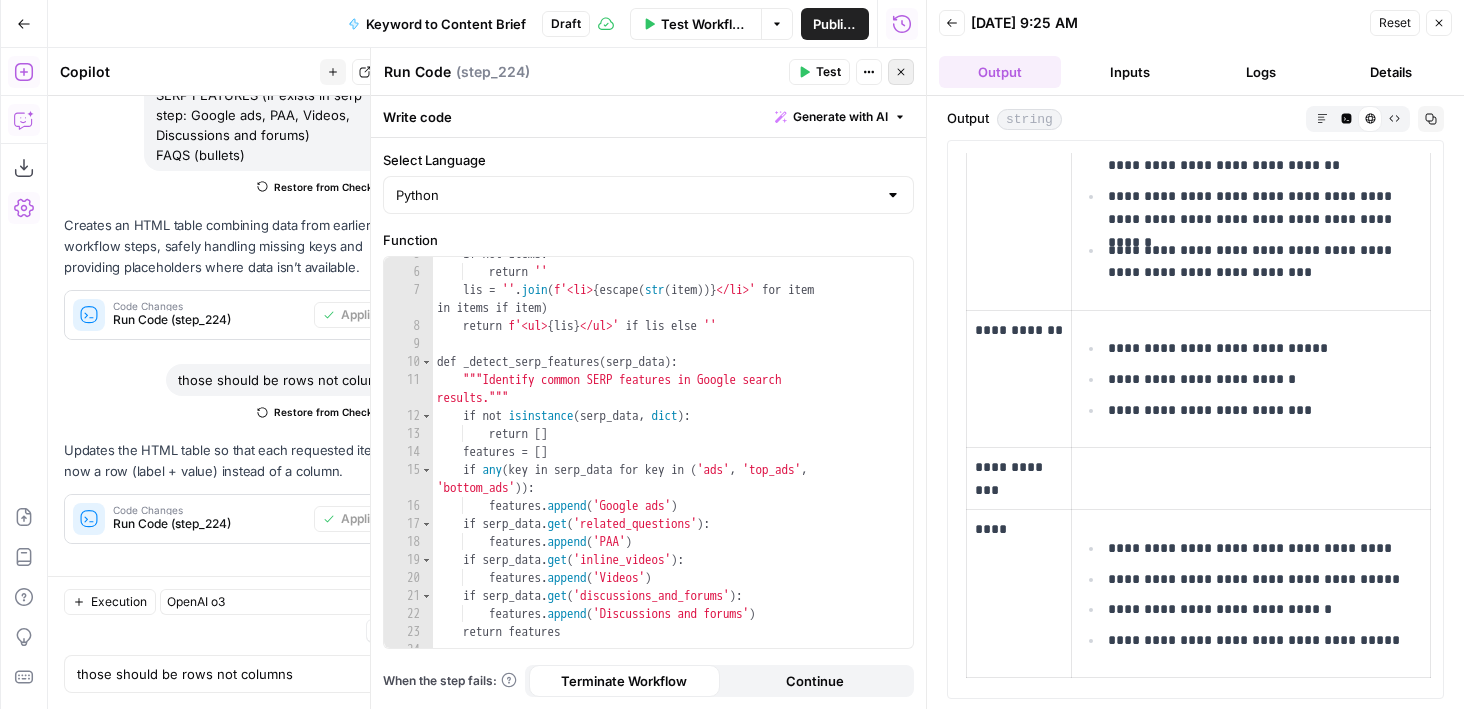 click on "Close" at bounding box center (901, 72) 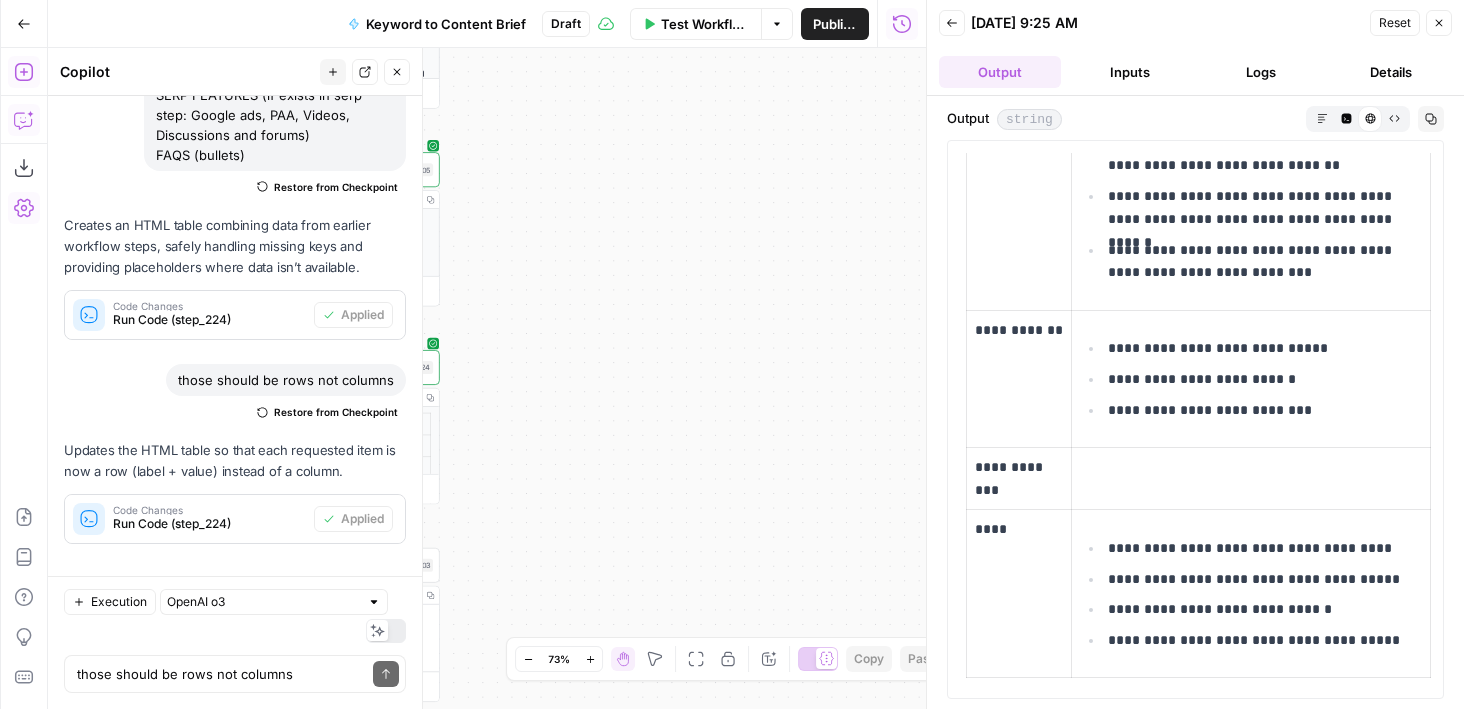 drag, startPoint x: 643, startPoint y: 532, endPoint x: 1013, endPoint y: 520, distance: 370.19455 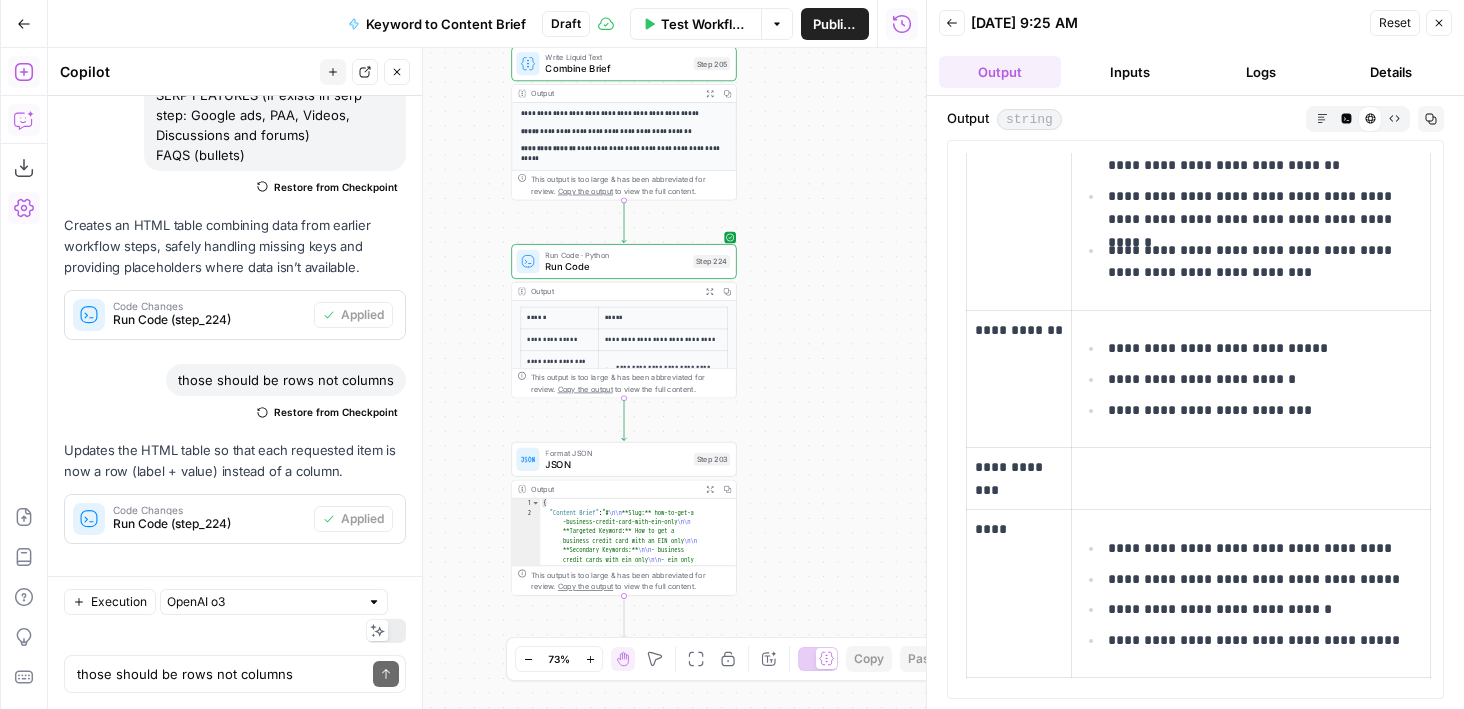 drag, startPoint x: 679, startPoint y: 579, endPoint x: 880, endPoint y: 411, distance: 261.96375 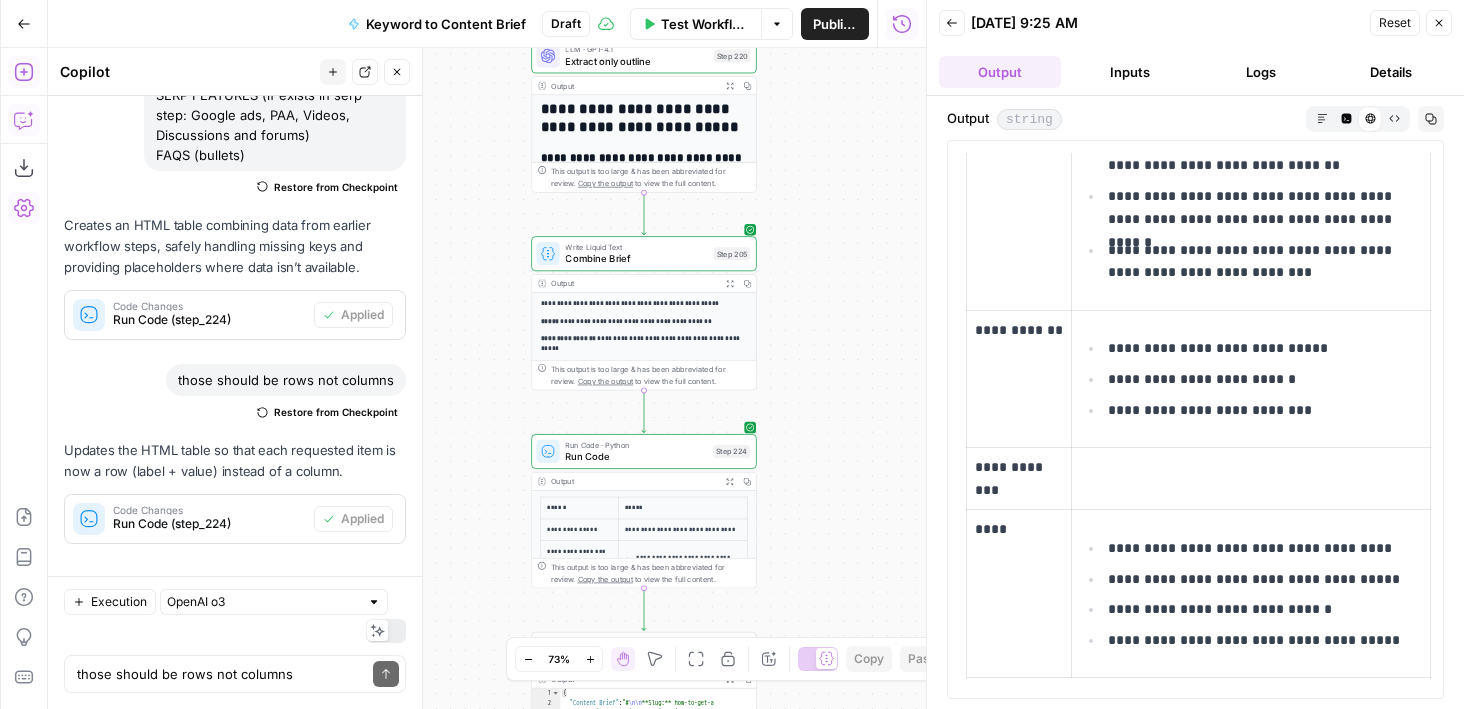 drag, startPoint x: 819, startPoint y: 329, endPoint x: 819, endPoint y: 551, distance: 222 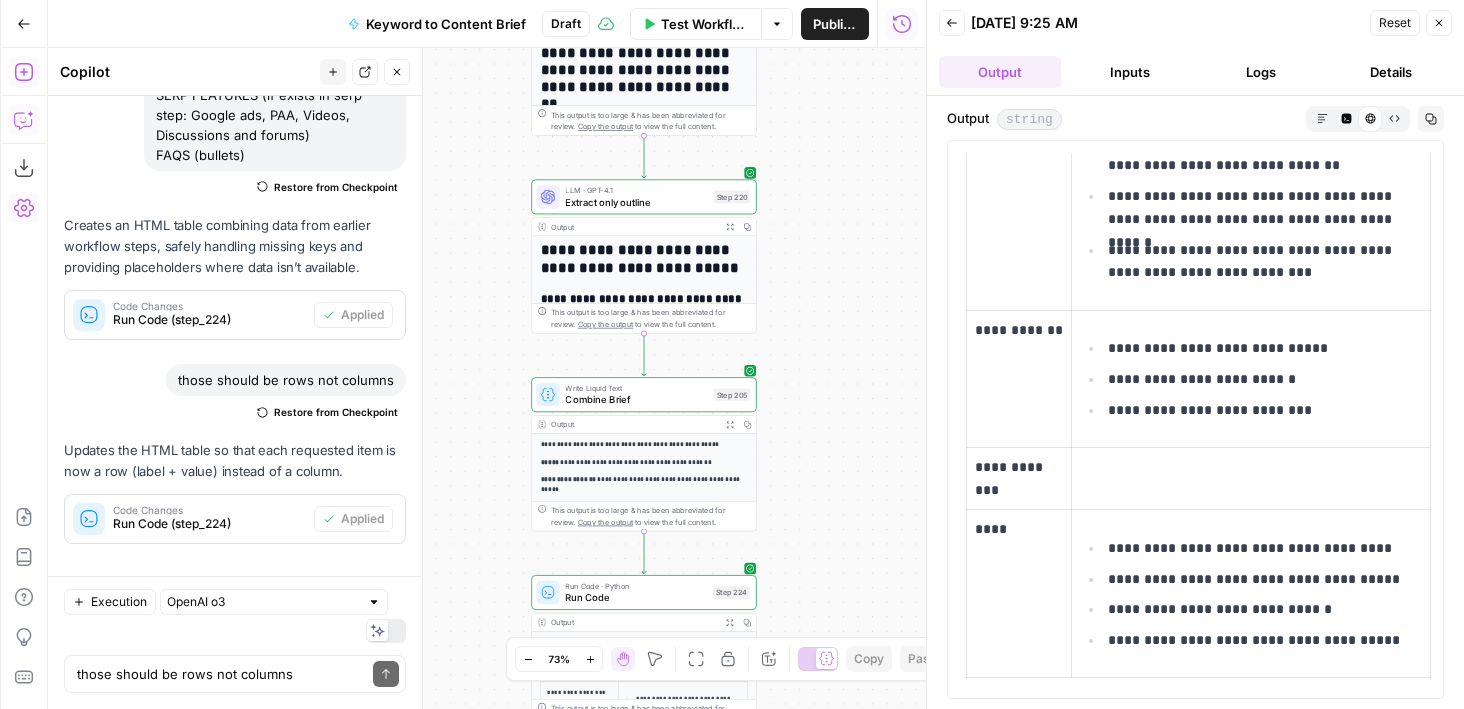 drag, startPoint x: 833, startPoint y: 330, endPoint x: 833, endPoint y: 480, distance: 150 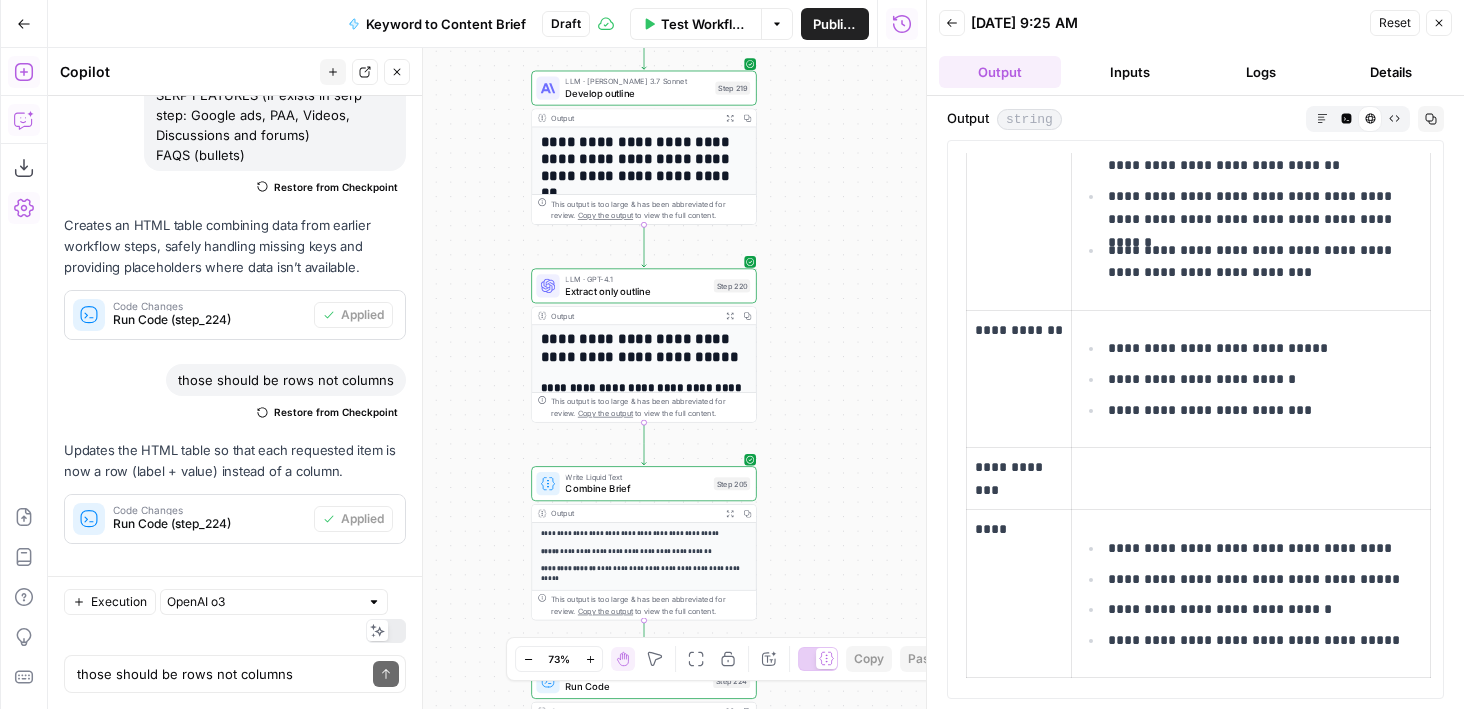 drag, startPoint x: 835, startPoint y: 245, endPoint x: 835, endPoint y: 324, distance: 79 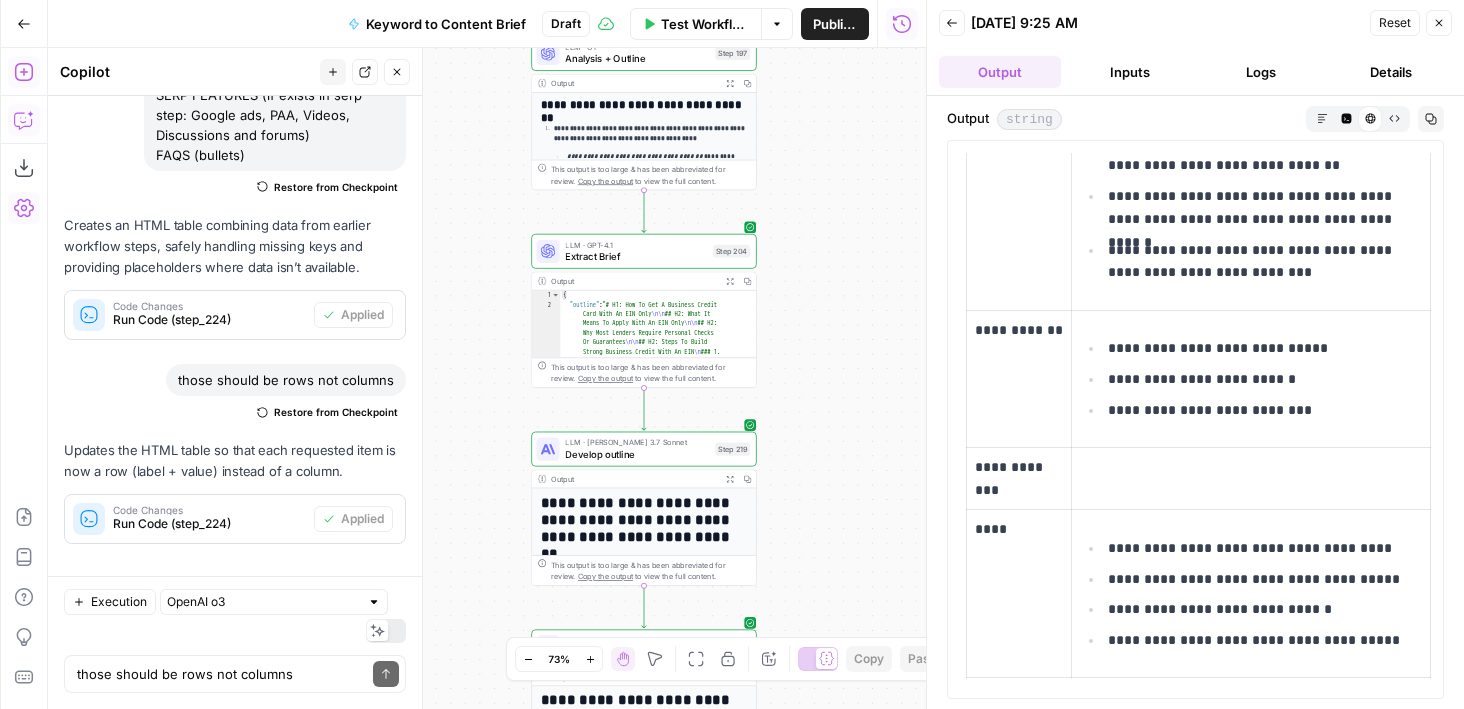 drag, startPoint x: 835, startPoint y: 324, endPoint x: 835, endPoint y: 685, distance: 361 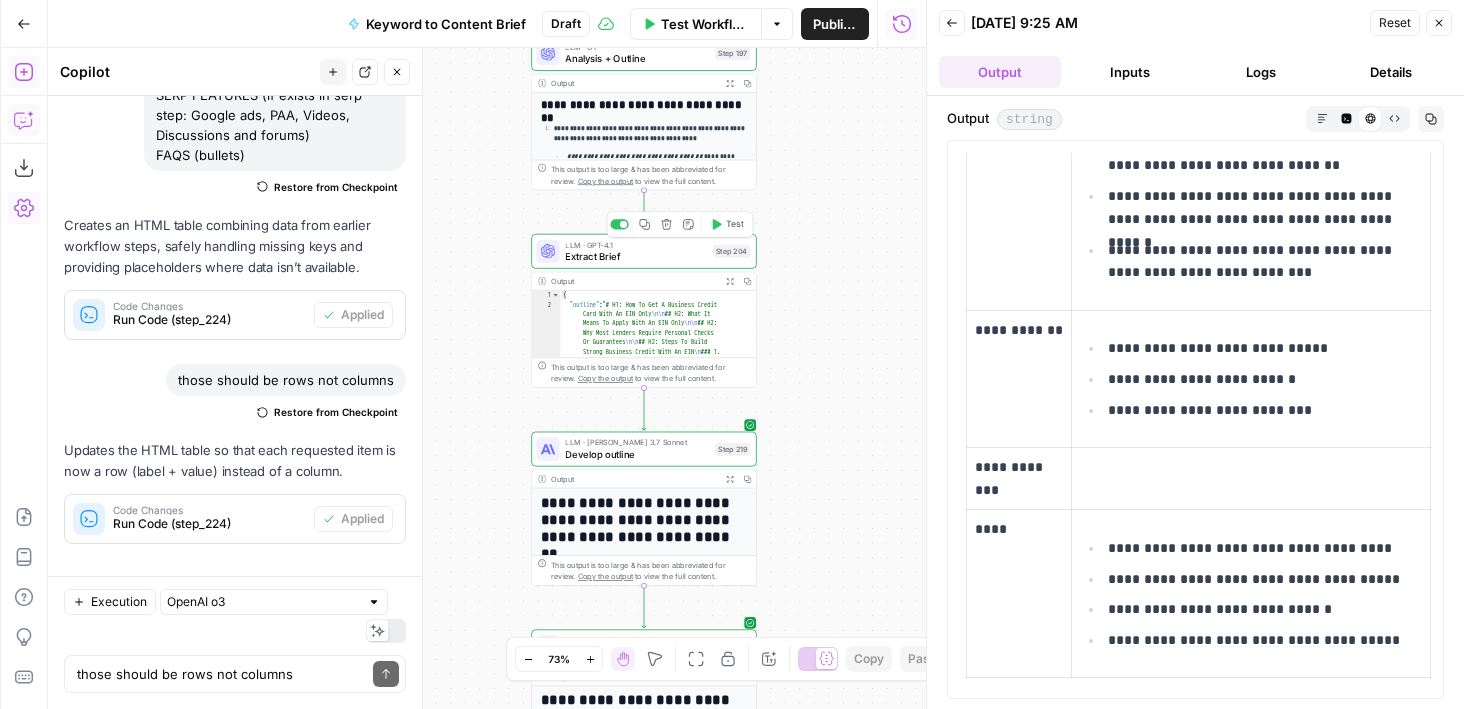 click on "Extract Brief" at bounding box center [636, 256] 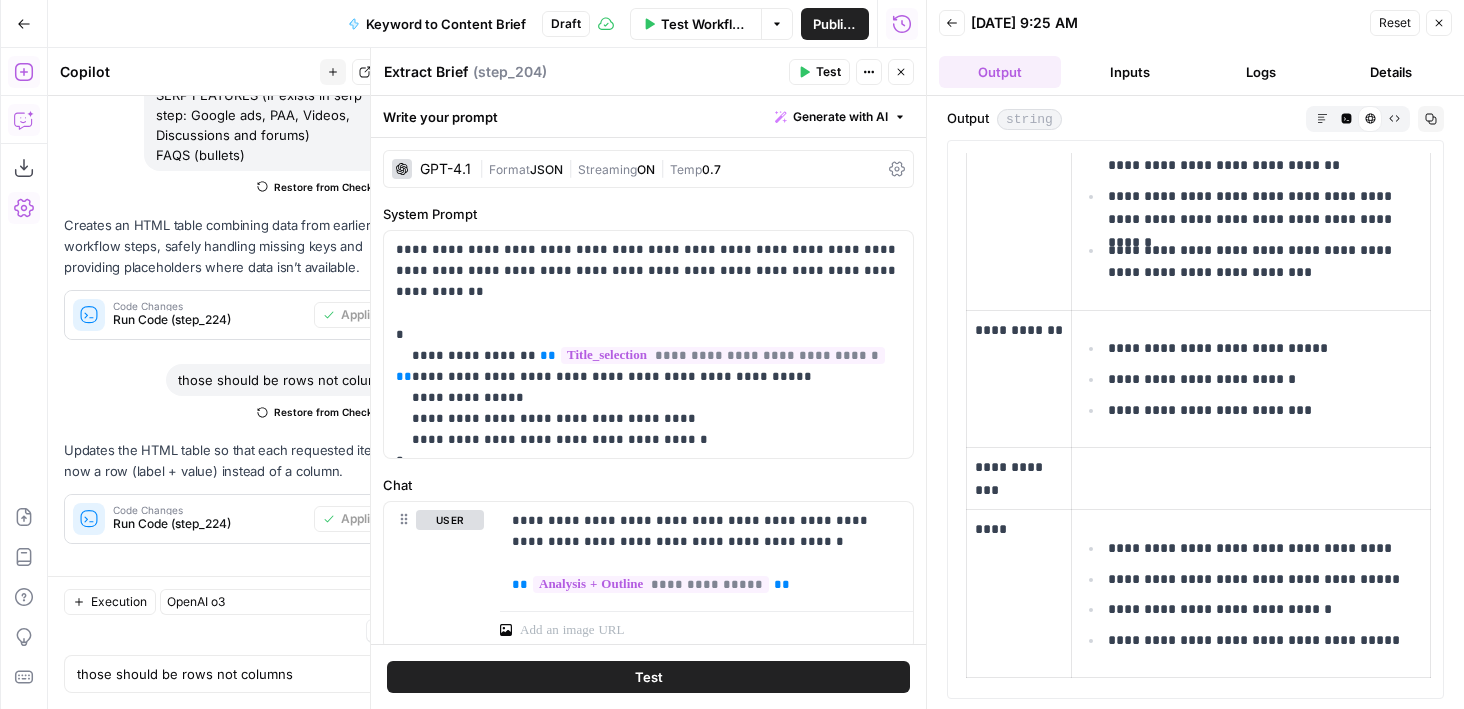 click on "GPT-4.1   |   Format  JSON   |   Streaming  ON   |   Temp  0.7" at bounding box center (648, 169) 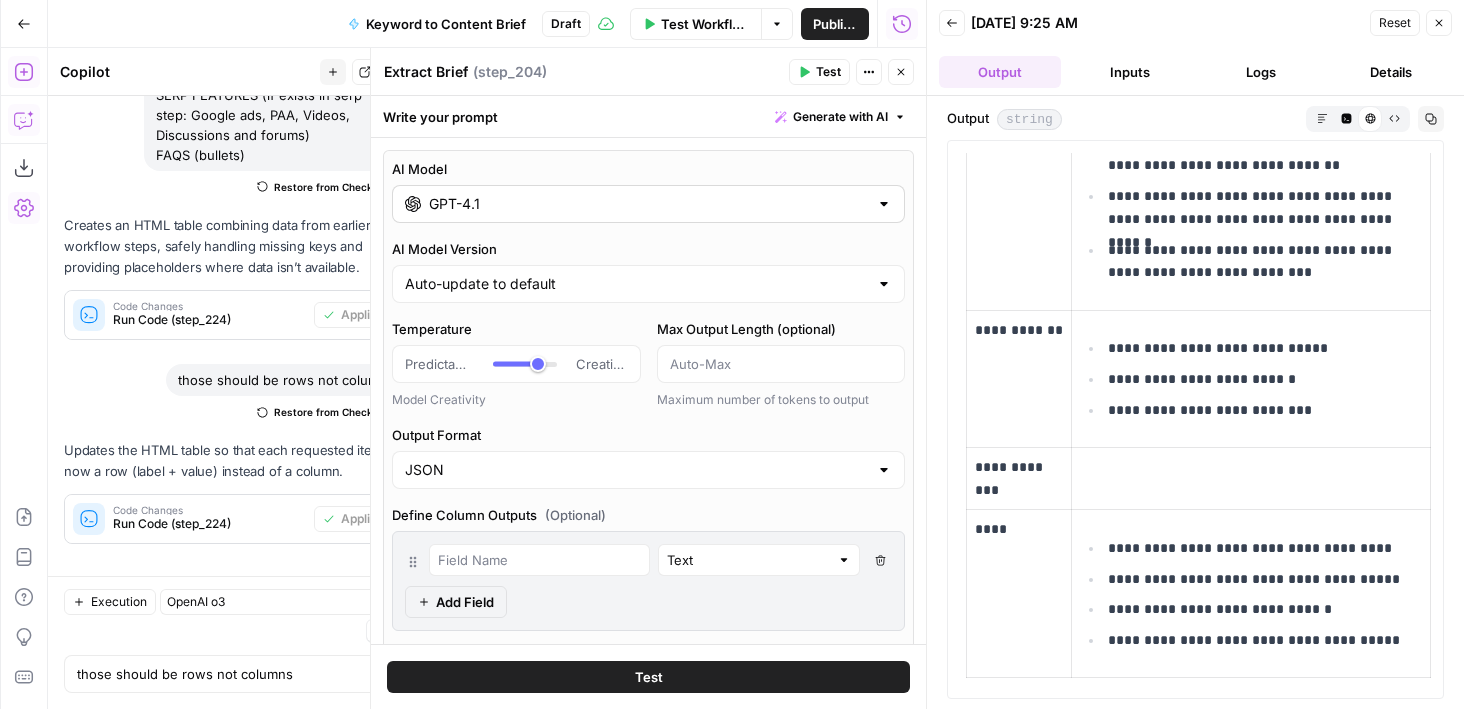click on "GPT-4.1" at bounding box center [648, 204] 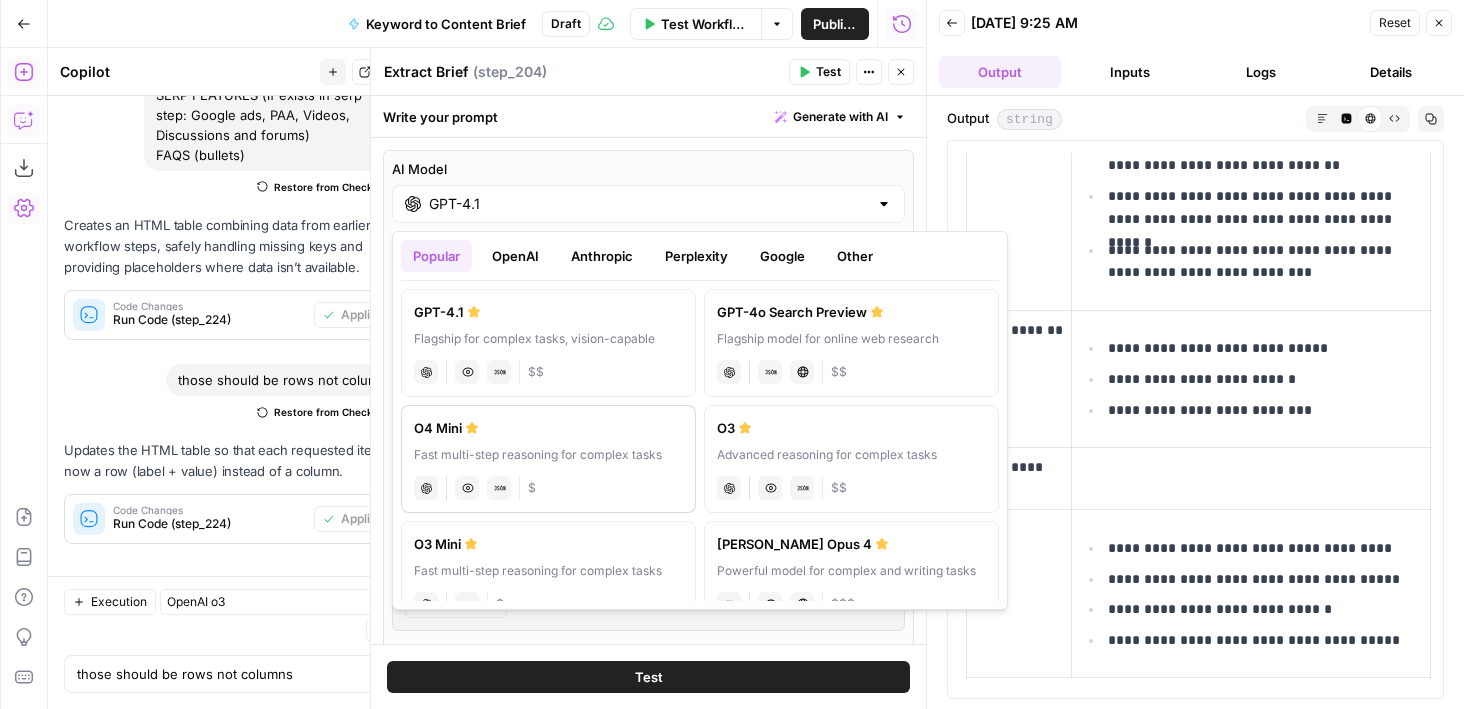 click on "O4 Mini" at bounding box center (548, 428) 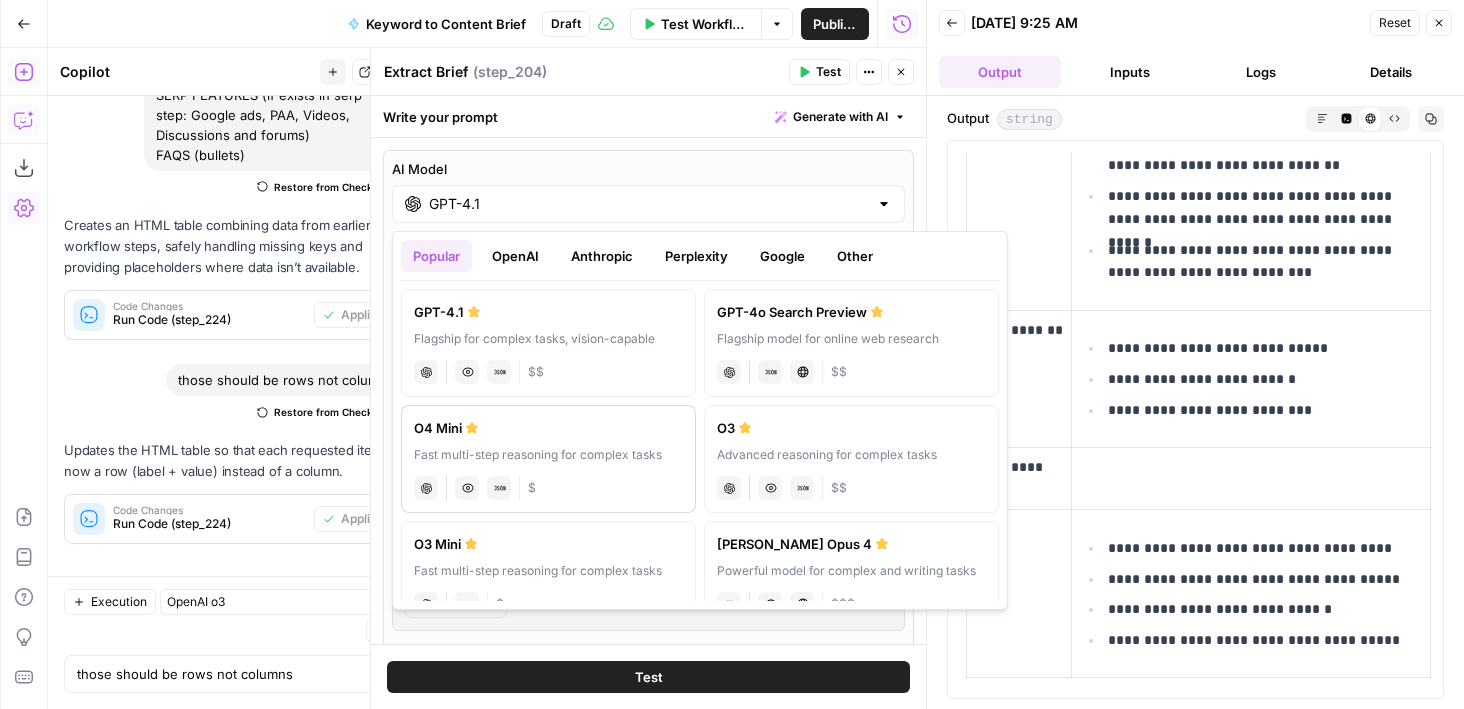 type on "O4 Mini" 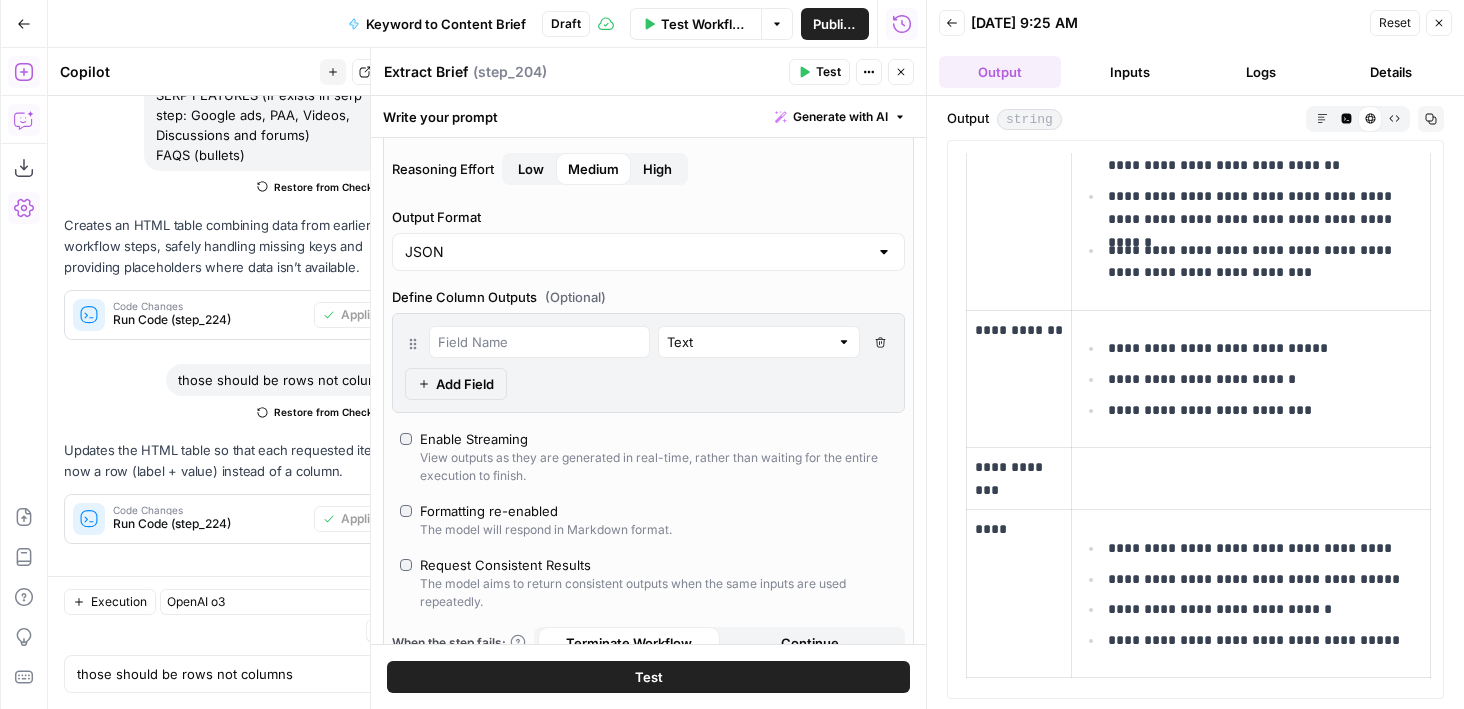 scroll, scrollTop: 253, scrollLeft: 0, axis: vertical 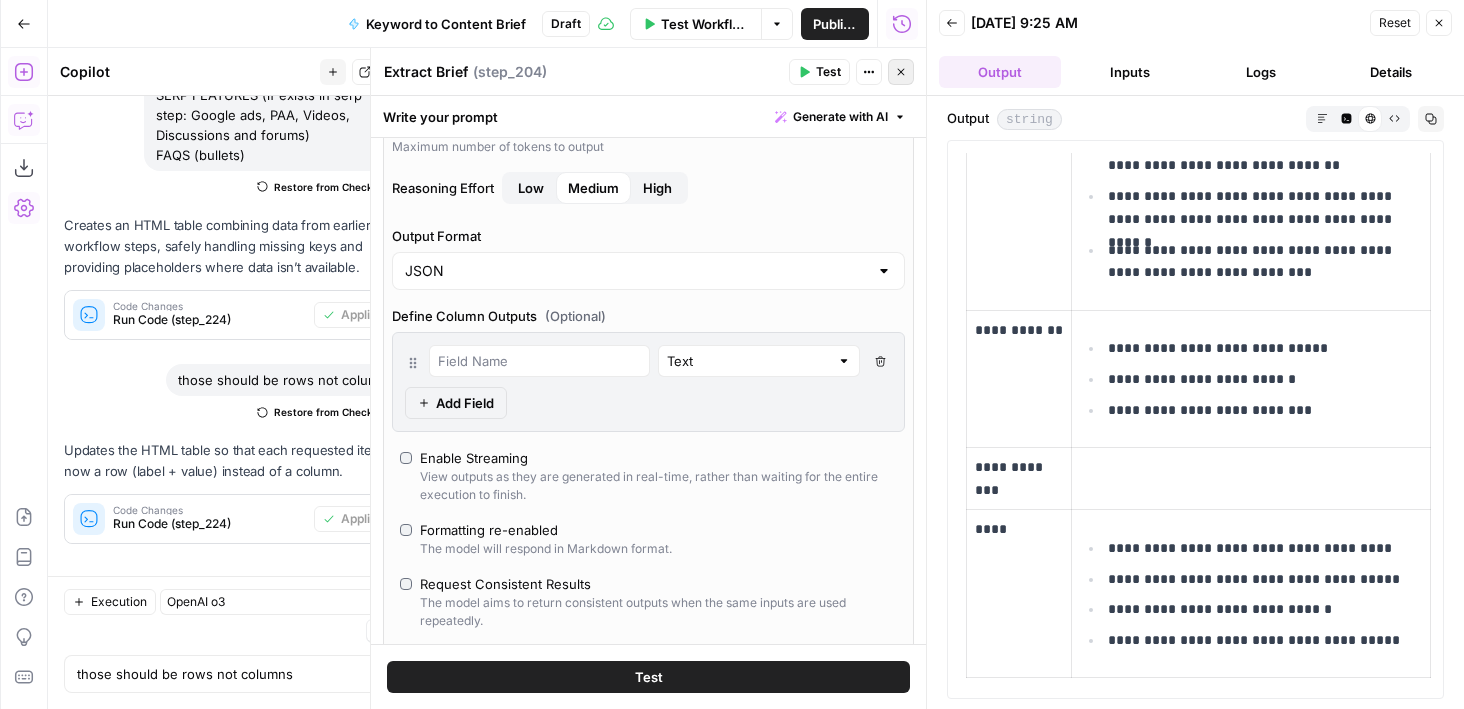 click on "Close" at bounding box center (901, 72) 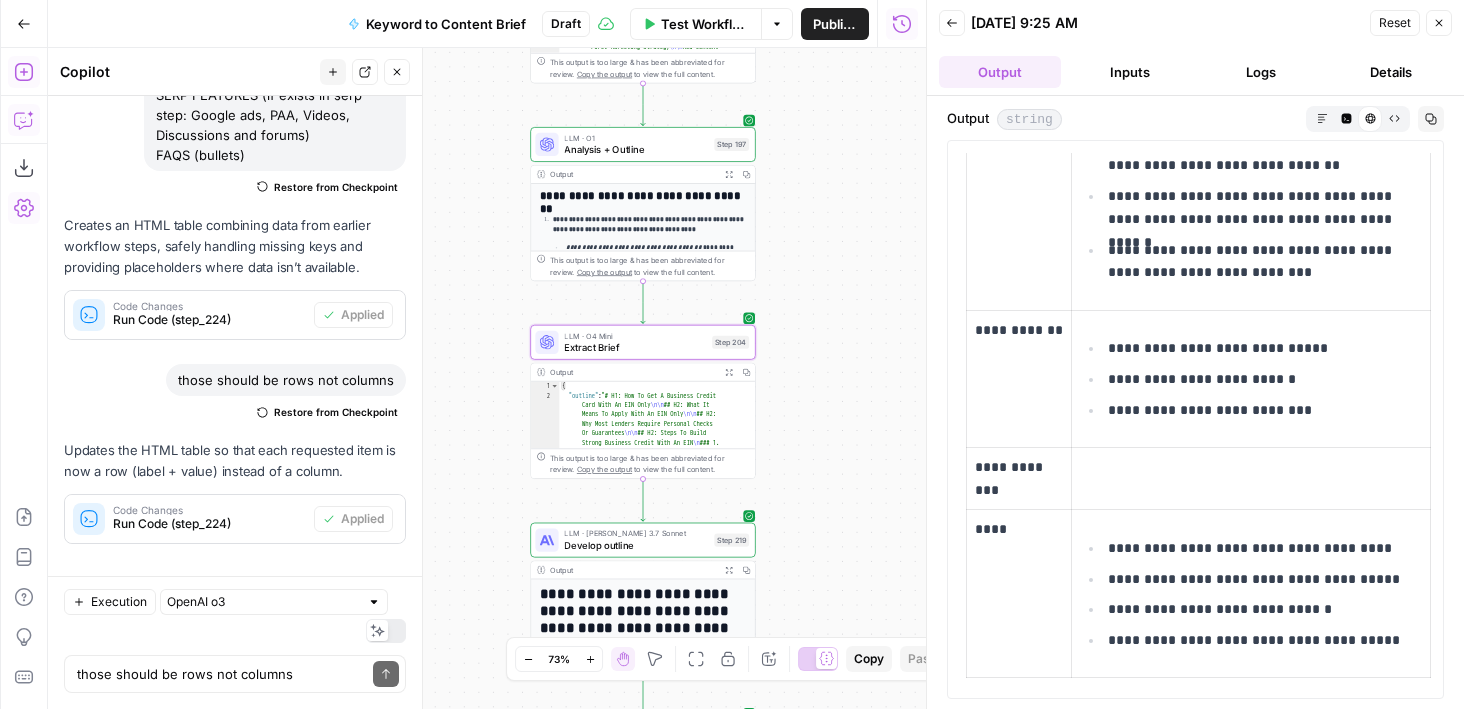 drag, startPoint x: 809, startPoint y: 173, endPoint x: 808, endPoint y: 264, distance: 91.00549 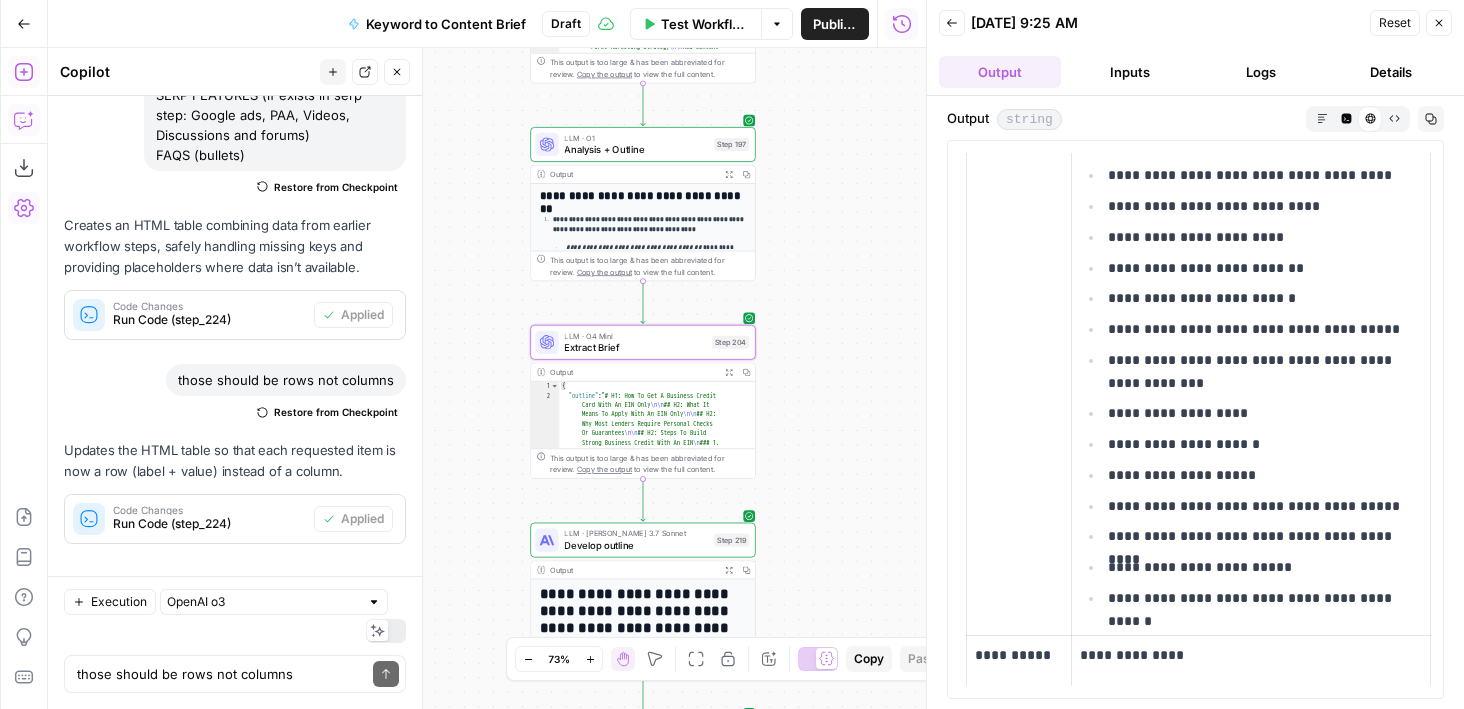 scroll, scrollTop: 0, scrollLeft: 0, axis: both 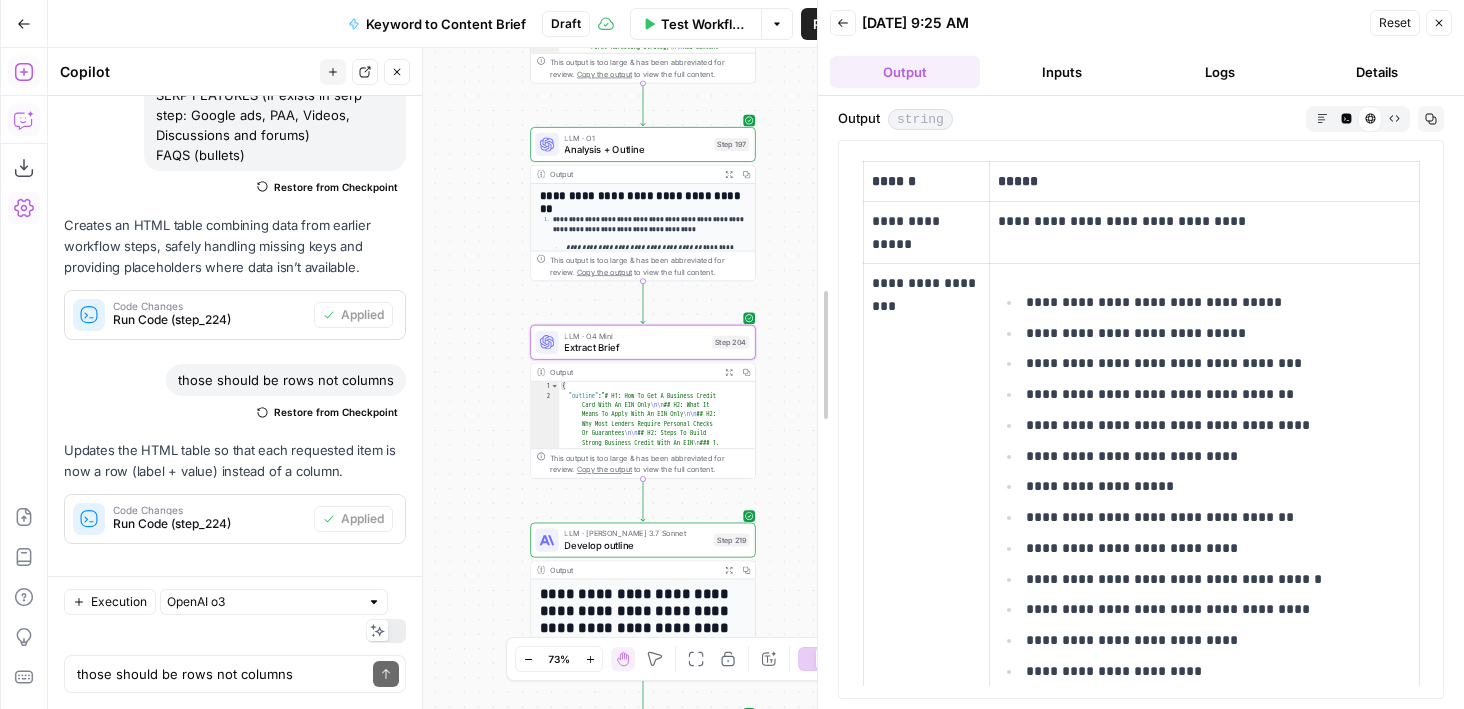 drag, startPoint x: 932, startPoint y: 386, endPoint x: 861, endPoint y: 387, distance: 71.00704 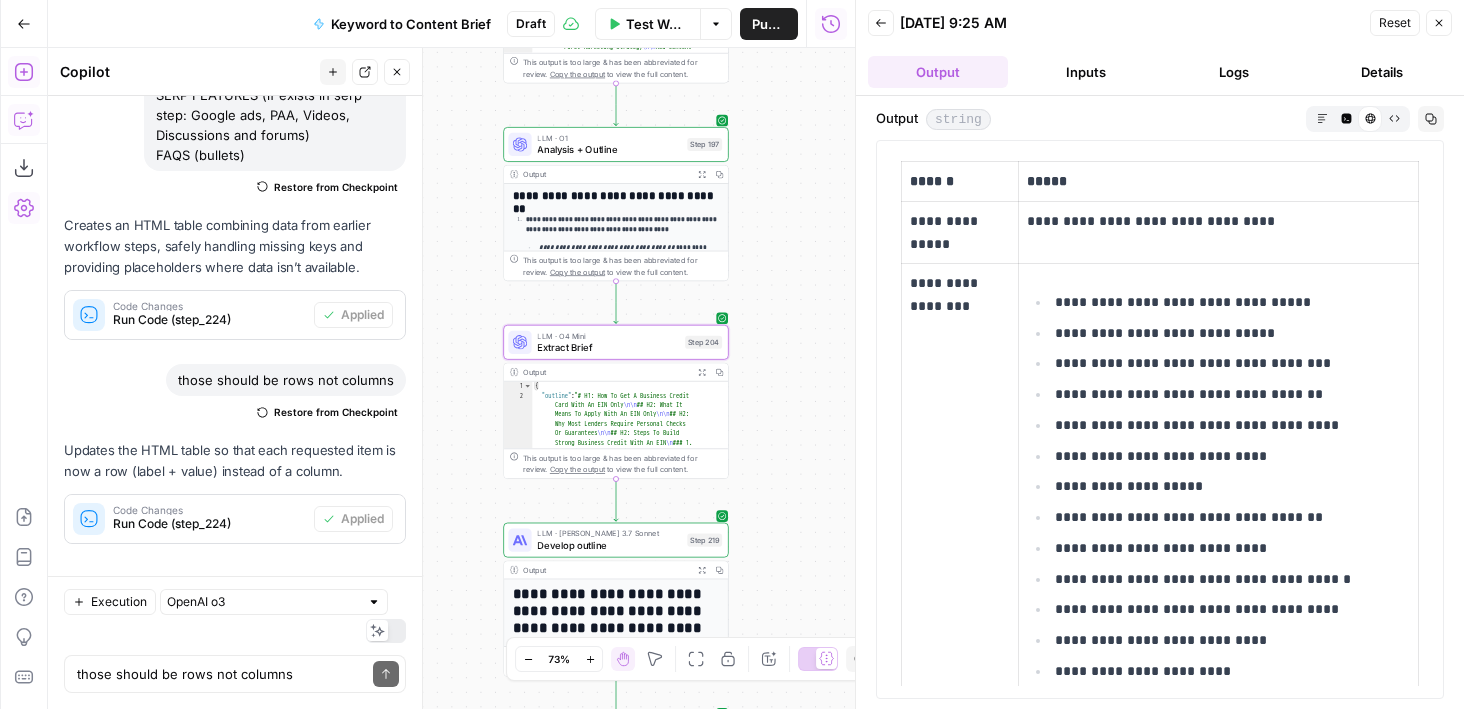 drag, startPoint x: 804, startPoint y: 385, endPoint x: 773, endPoint y: 385, distance: 31 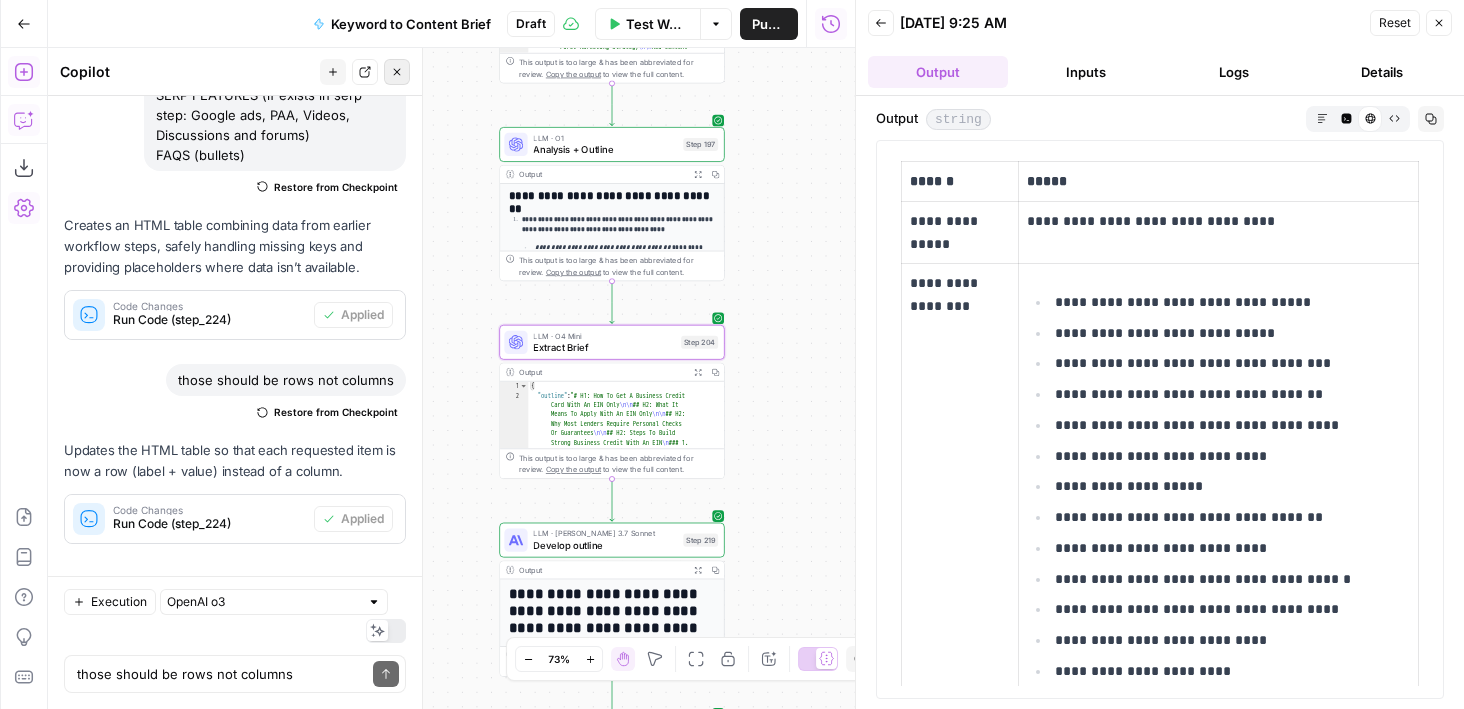 click on "Close" at bounding box center [397, 72] 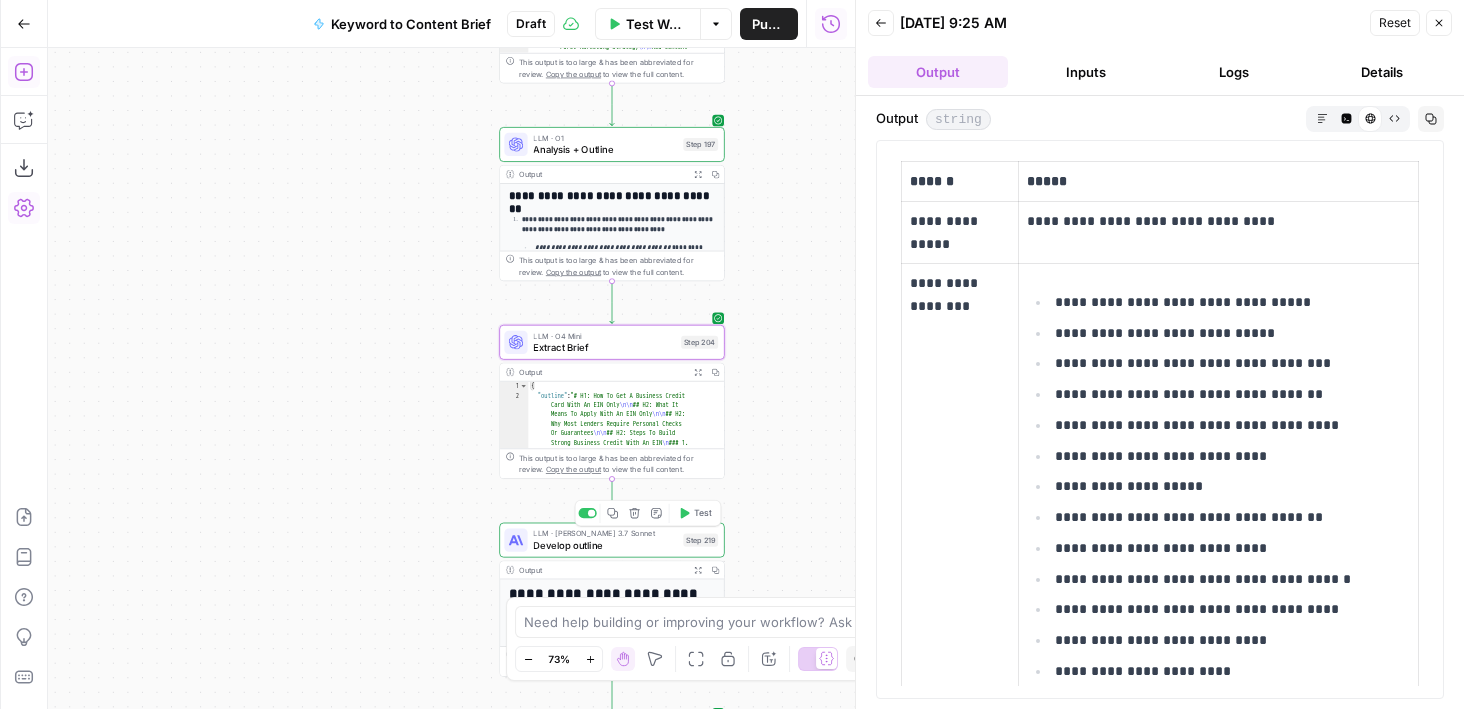 drag, startPoint x: 424, startPoint y: 518, endPoint x: 316, endPoint y: 518, distance: 108 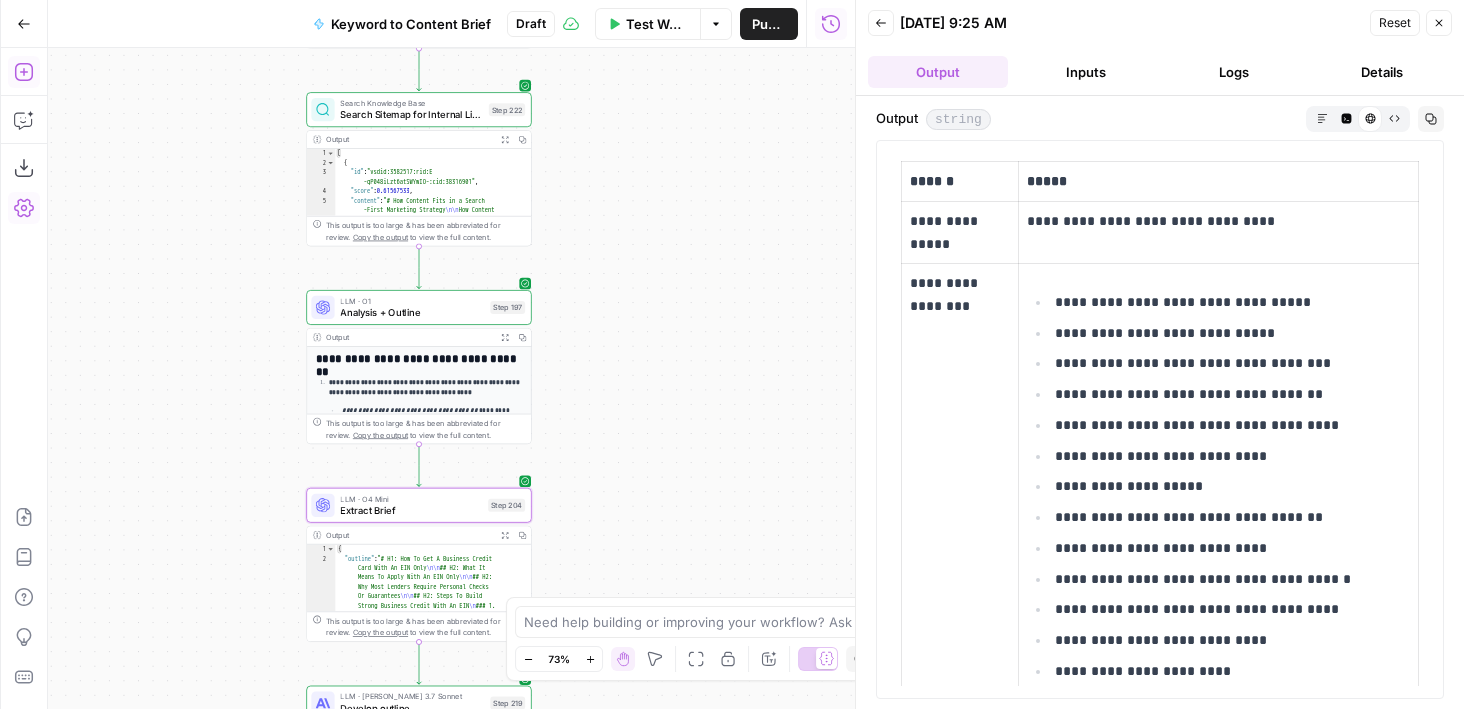 drag, startPoint x: 743, startPoint y: 190, endPoint x: 658, endPoint y: 353, distance: 183.83145 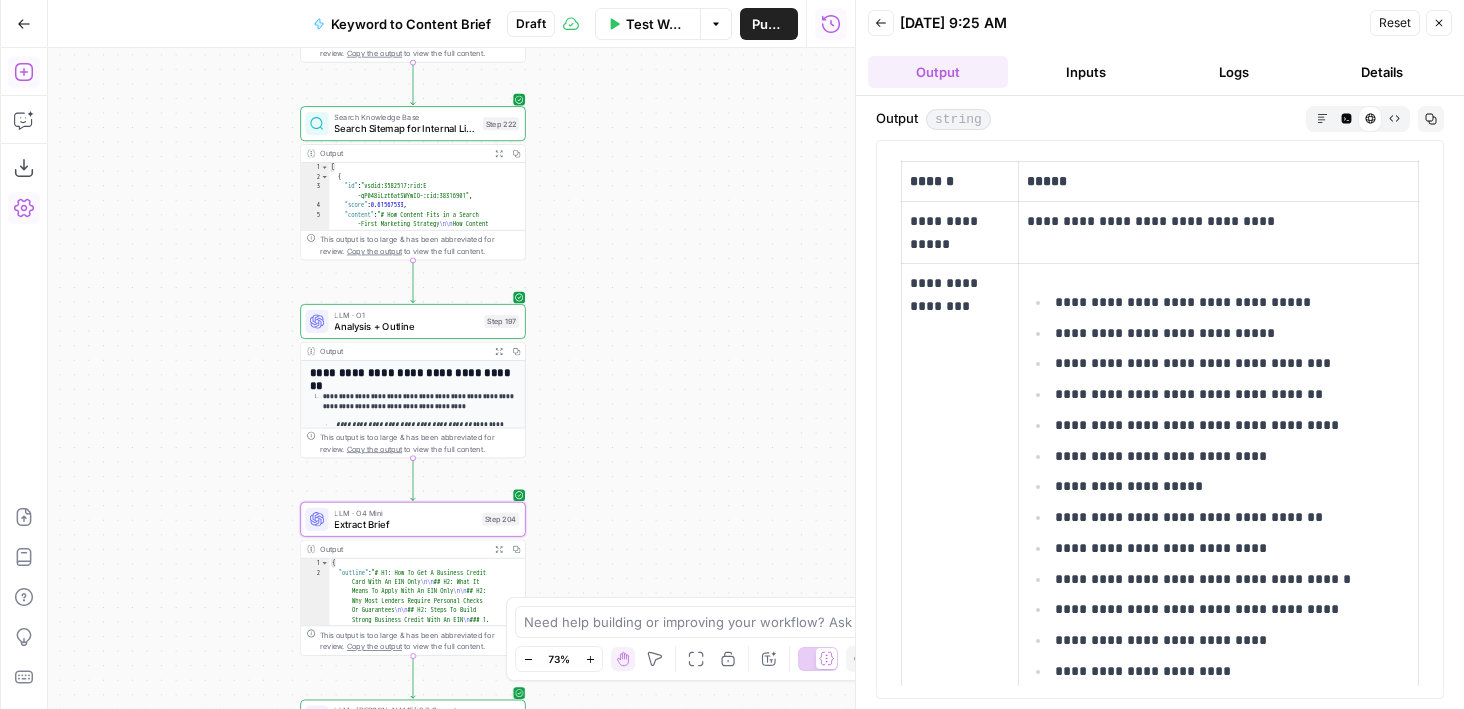 drag, startPoint x: 621, startPoint y: 231, endPoint x: 572, endPoint y: 356, distance: 134.26094 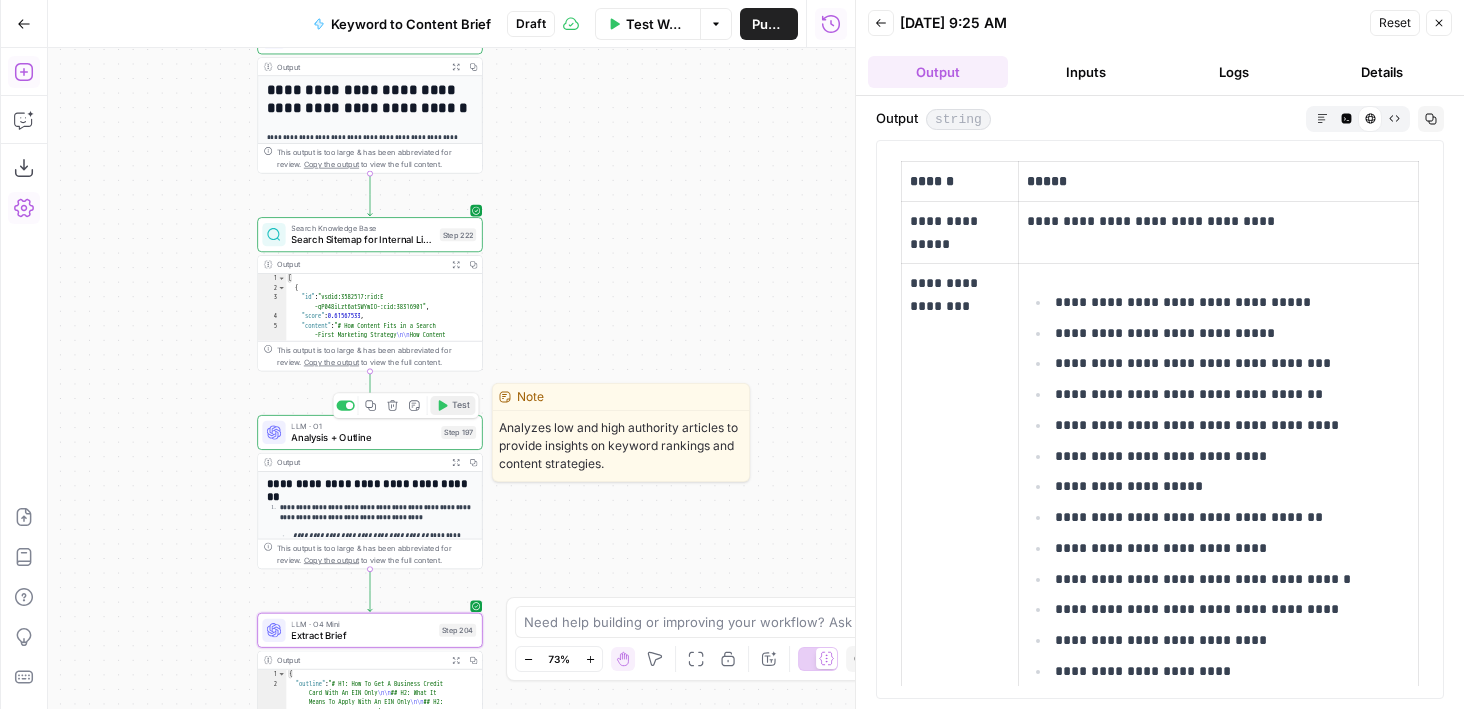 click 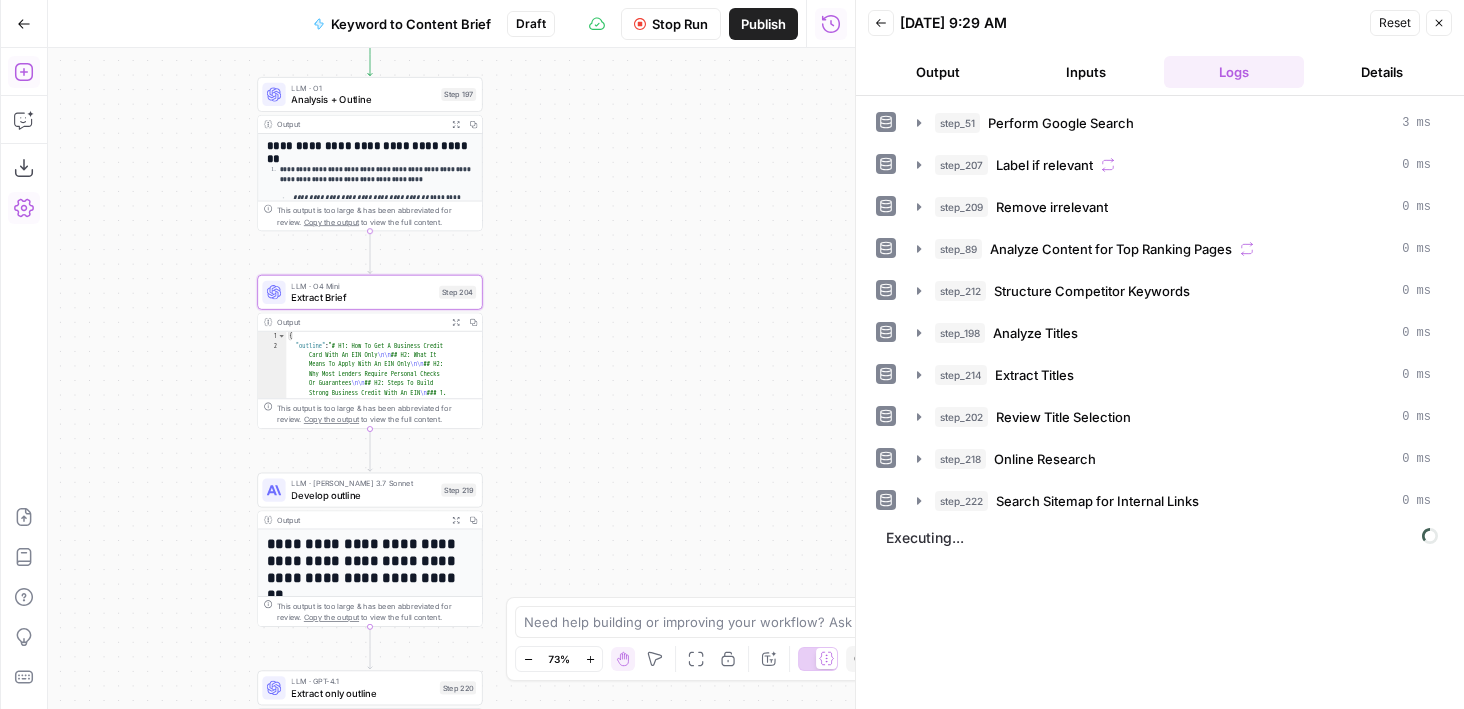 drag, startPoint x: 562, startPoint y: 544, endPoint x: 561, endPoint y: 206, distance: 338.00146 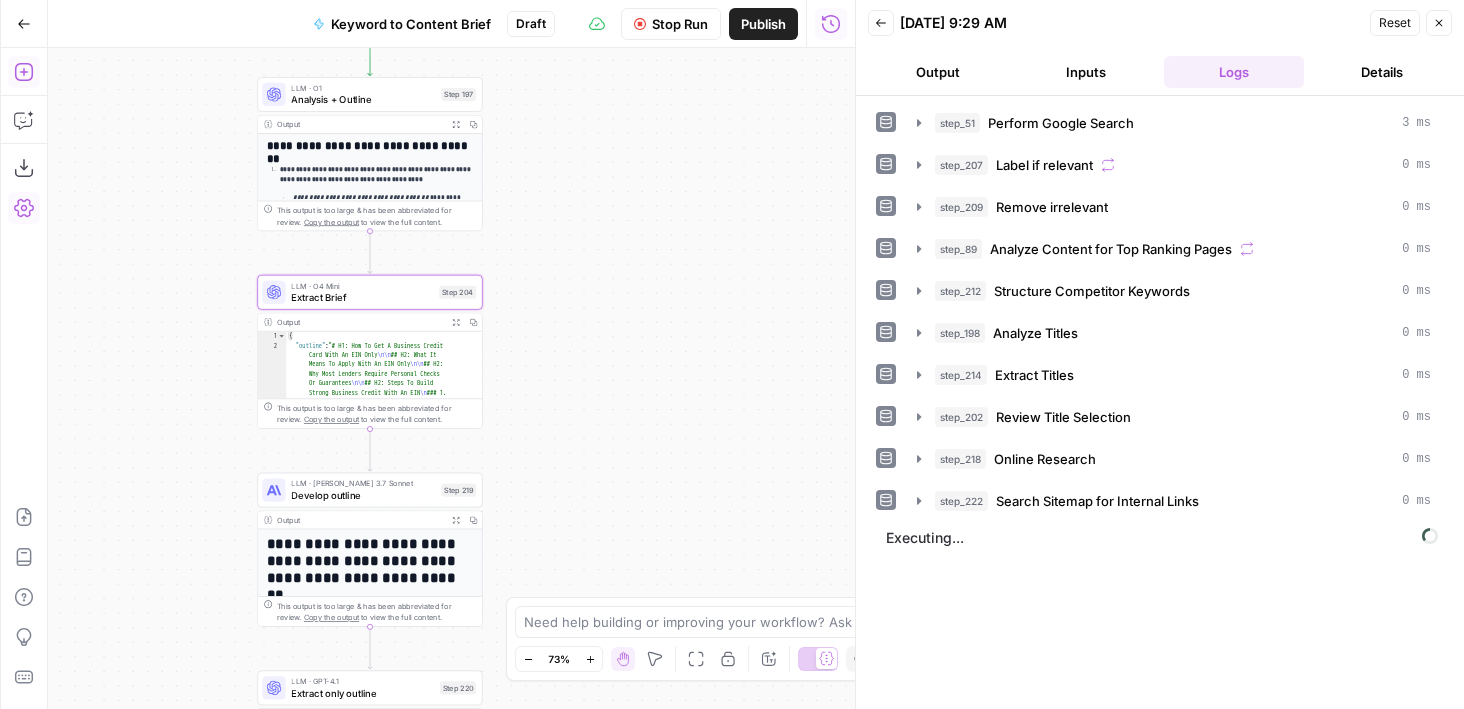 click on "Workflow Set Inputs Inputs Google Search Perform Google Search Step 51 Output Expand Output Copy 1 2 3 4 5 6 {    "search_metadata" :  {      "id" :  "68653e6b4fa3bad98dffd118" ,      "status" :  "Success" ,      "json_endpoint" :  "https://serpapi.com          /searches/123778e5d9046281          /68653e6b4fa3bad98dffd118.json" ,      "pixel_position_endpoint" :  "https          ://serpapi.com/searches          /123778e5d9046281          /68653e6b4fa3bad98dffd118          .json_with_pixel_position" ,     This output is too large & has been abbreviated for review.   Copy the output   to view the full content. Loop Iteration Label if relevant Step 207 Output Expand Output Copy 1 2 3 4 5 6 7 8 9 10 11 12 [    {      "relevant" :  "true"    } ,    {      "relevant" :  "true"    } ,    {      "relevant" :  "true"    } ,    {      "relevant" :  "true"     LLM · GPT-4o Mini Determine if relevant Step 208 Output Expand Output Copy 1 2 3 {    "relevant" :  "true" }" at bounding box center (451, 378) 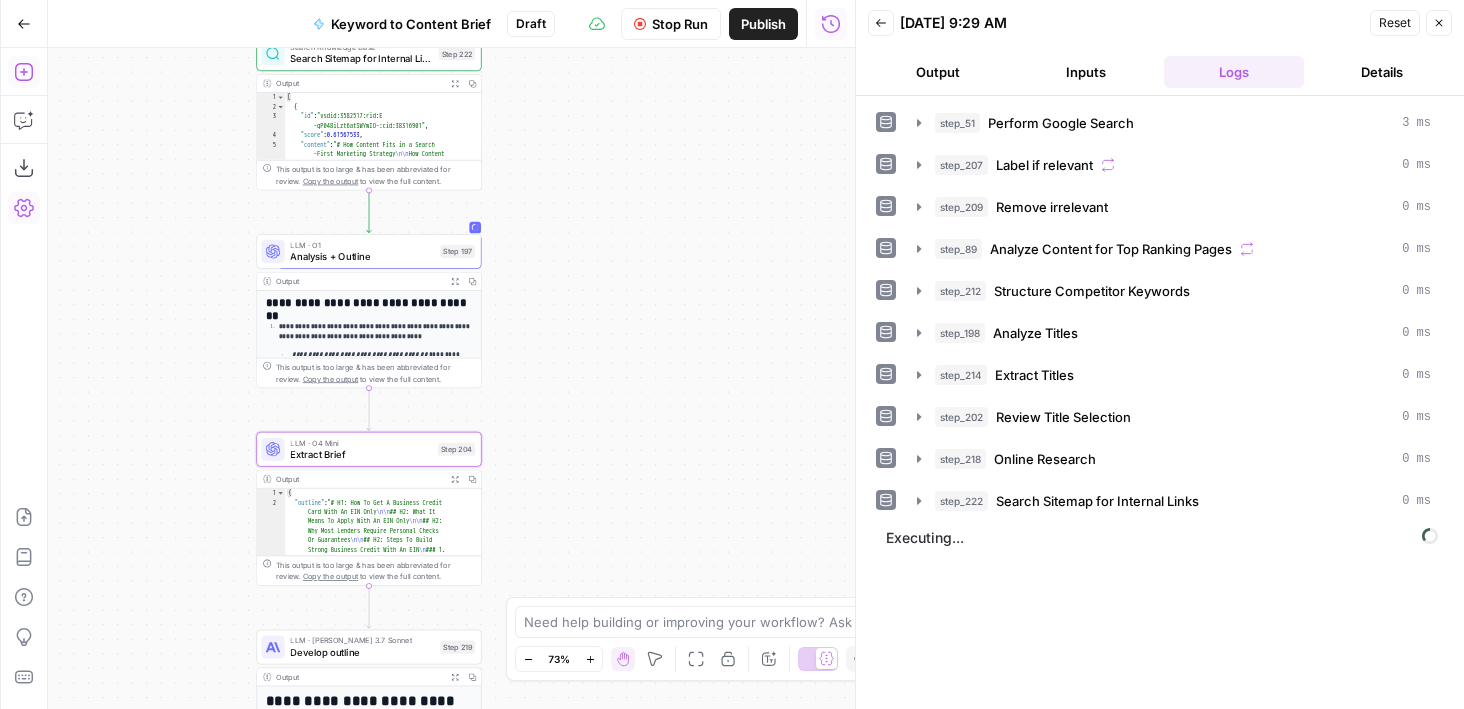 drag, startPoint x: 563, startPoint y: 391, endPoint x: 563, endPoint y: 547, distance: 156 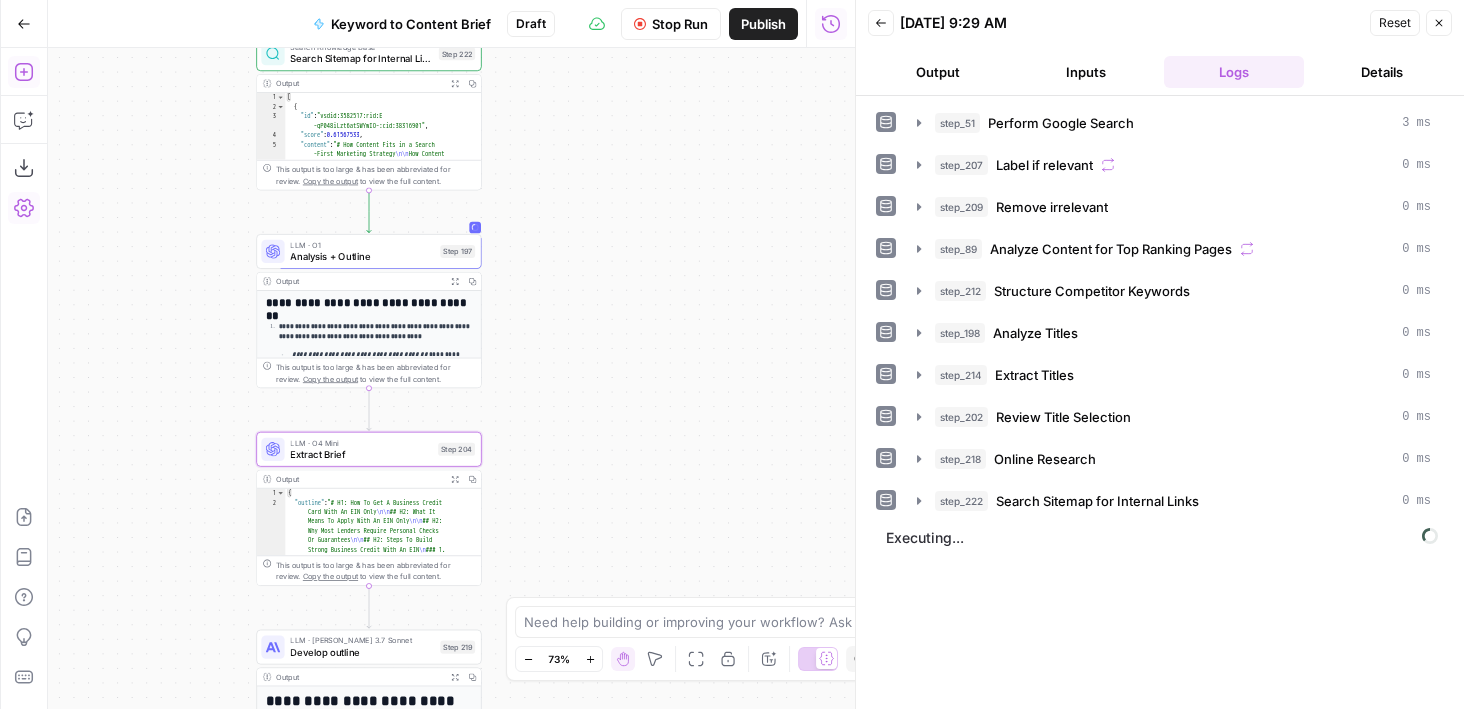 click on "Workflow Set Inputs Inputs Google Search Perform Google Search Step 51 Output Expand Output Copy 1 2 3 4 5 6 {    "search_metadata" :  {      "id" :  "68653e6b4fa3bad98dffd118" ,      "status" :  "Success" ,      "json_endpoint" :  "https://serpapi.com          /searches/123778e5d9046281          /68653e6b4fa3bad98dffd118.json" ,      "pixel_position_endpoint" :  "https          ://serpapi.com/searches          /123778e5d9046281          /68653e6b4fa3bad98dffd118          .json_with_pixel_position" ,     This output is too large & has been abbreviated for review.   Copy the output   to view the full content. Loop Iteration Label if relevant Step 207 Output Expand Output Copy 1 2 3 4 5 6 7 8 9 10 11 12 [    {      "relevant" :  "true"    } ,    {      "relevant" :  "true"    } ,    {      "relevant" :  "true"    } ,    {      "relevant" :  "true"     LLM · GPT-4o Mini Determine if relevant Step 208 Output Expand Output Copy 1 2 3 {    "relevant" :  "true" }" at bounding box center (451, 378) 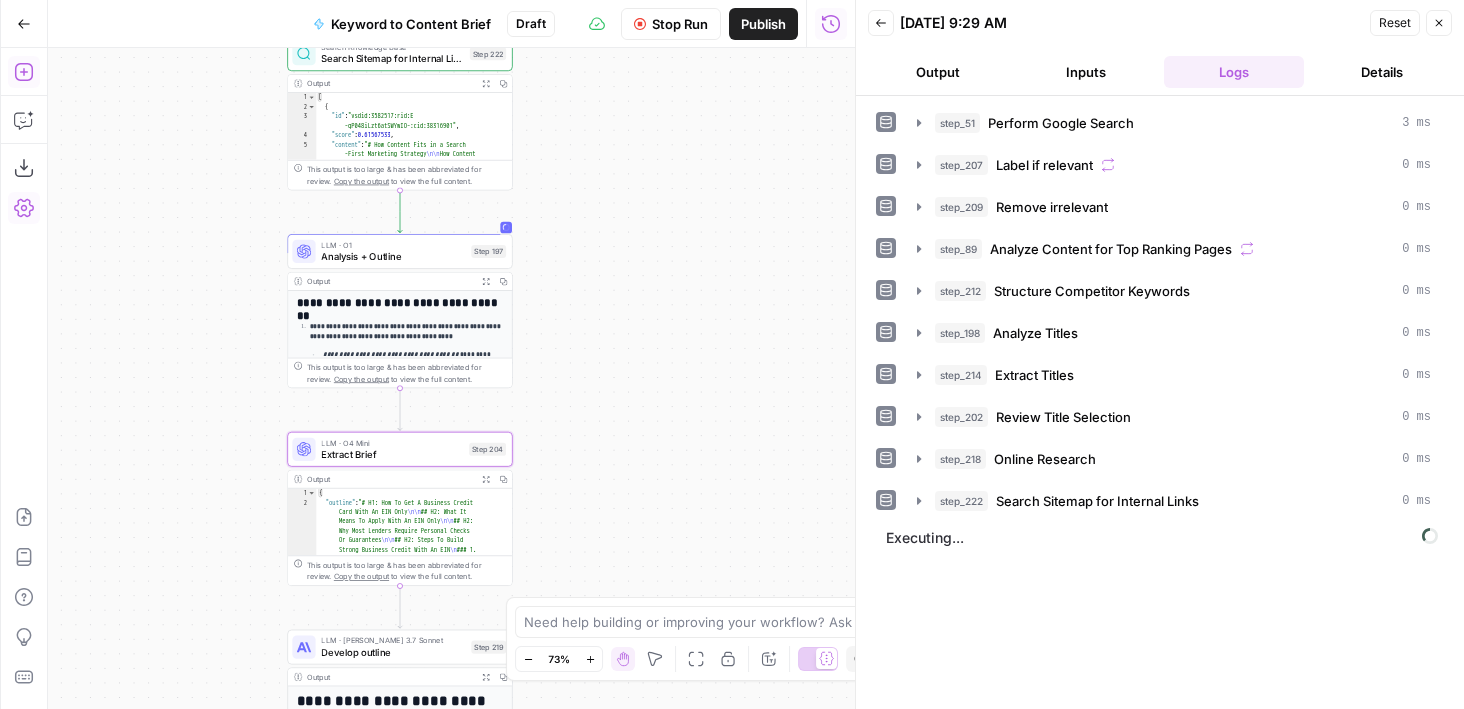 drag, startPoint x: 528, startPoint y: 348, endPoint x: 590, endPoint y: 348, distance: 62 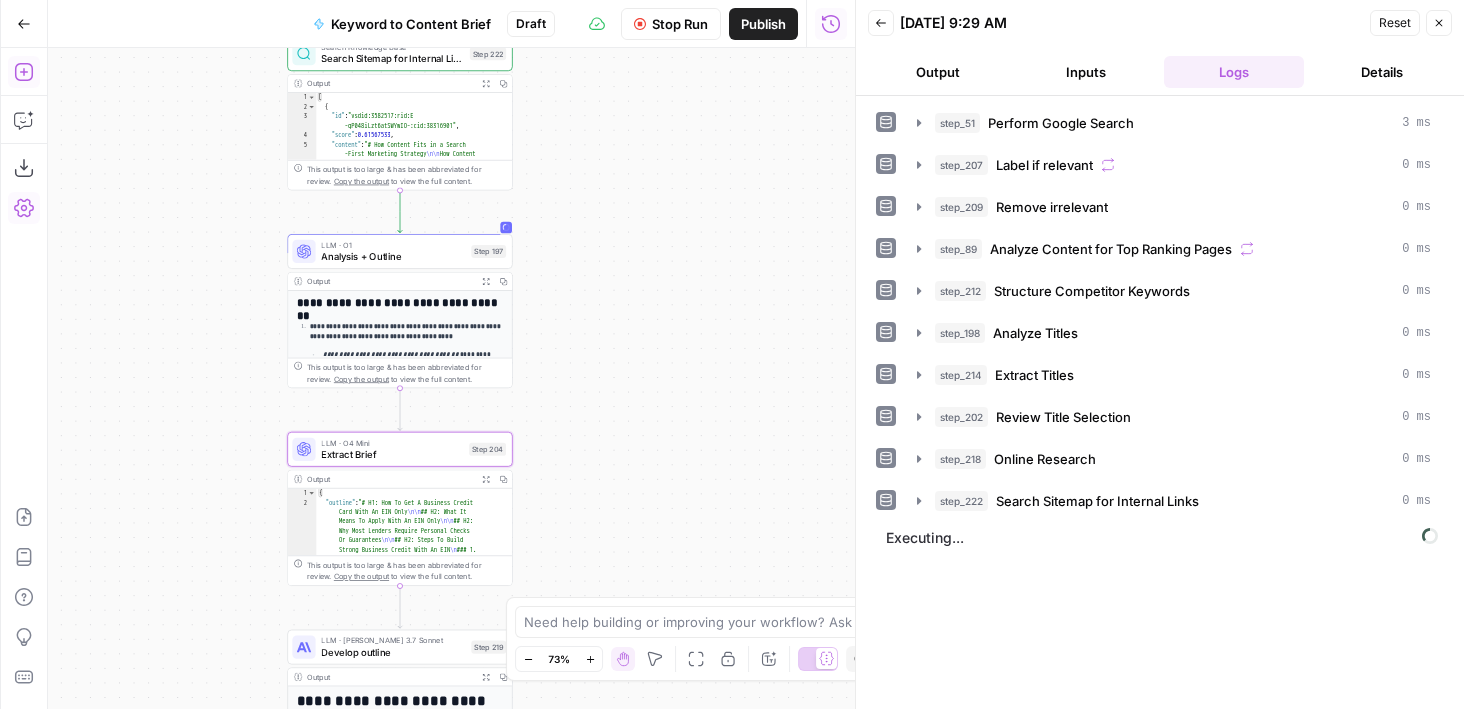 click on "Workflow Set Inputs Inputs Google Search Perform Google Search Step 51 Output Expand Output Copy 1 2 3 4 5 6 {    "search_metadata" :  {      "id" :  "68653e6b4fa3bad98dffd118" ,      "status" :  "Success" ,      "json_endpoint" :  "https://serpapi.com          /searches/123778e5d9046281          /68653e6b4fa3bad98dffd118.json" ,      "pixel_position_endpoint" :  "https          ://serpapi.com/searches          /123778e5d9046281          /68653e6b4fa3bad98dffd118          .json_with_pixel_position" ,     This output is too large & has been abbreviated for review.   Copy the output   to view the full content. Loop Iteration Label if relevant Step 207 Output Expand Output Copy 1 2 3 4 5 6 7 8 9 10 11 12 [    {      "relevant" :  "true"    } ,    {      "relevant" :  "true"    } ,    {      "relevant" :  "true"    } ,    {      "relevant" :  "true"     LLM · GPT-4o Mini Determine if relevant Step 208 Output Expand Output Copy 1 2 3 {    "relevant" :  "true" }" at bounding box center (451, 378) 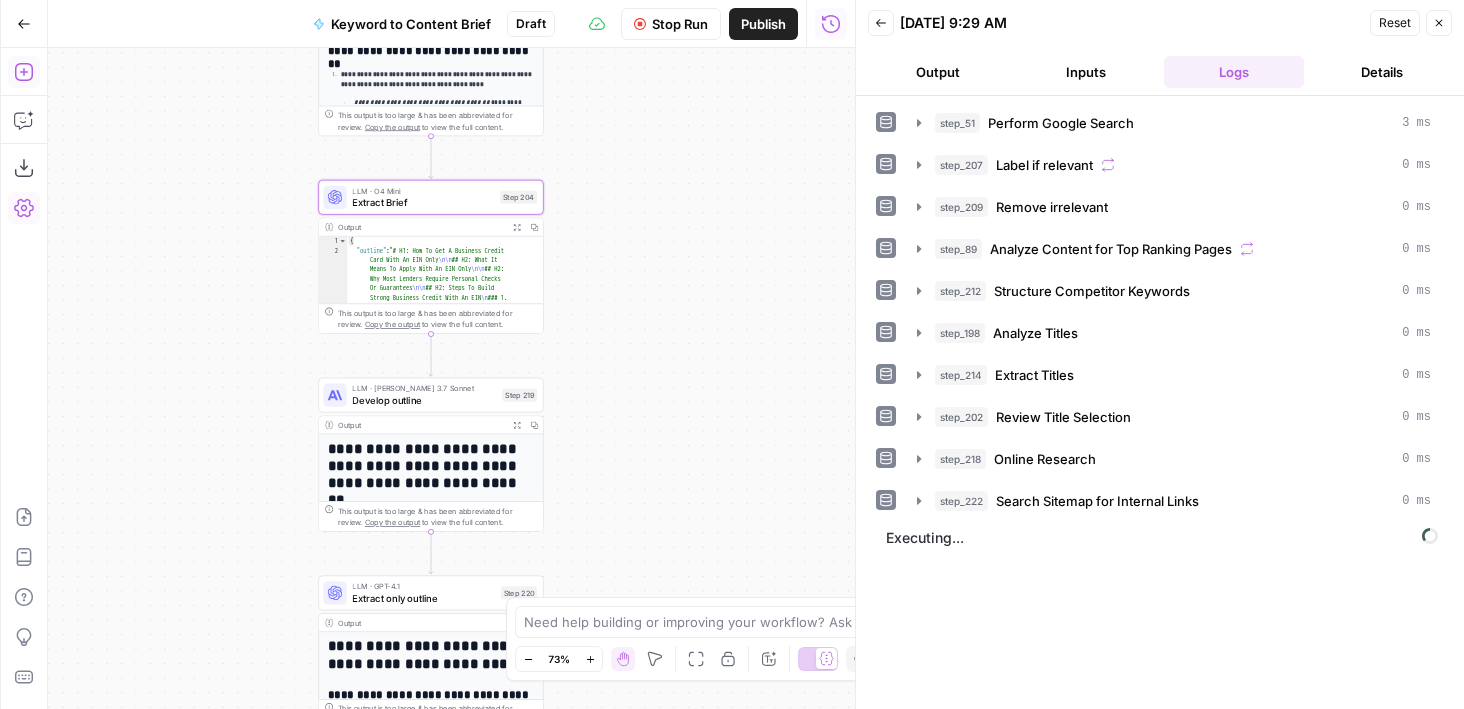 drag, startPoint x: 607, startPoint y: 437, endPoint x: 607, endPoint y: 152, distance: 285 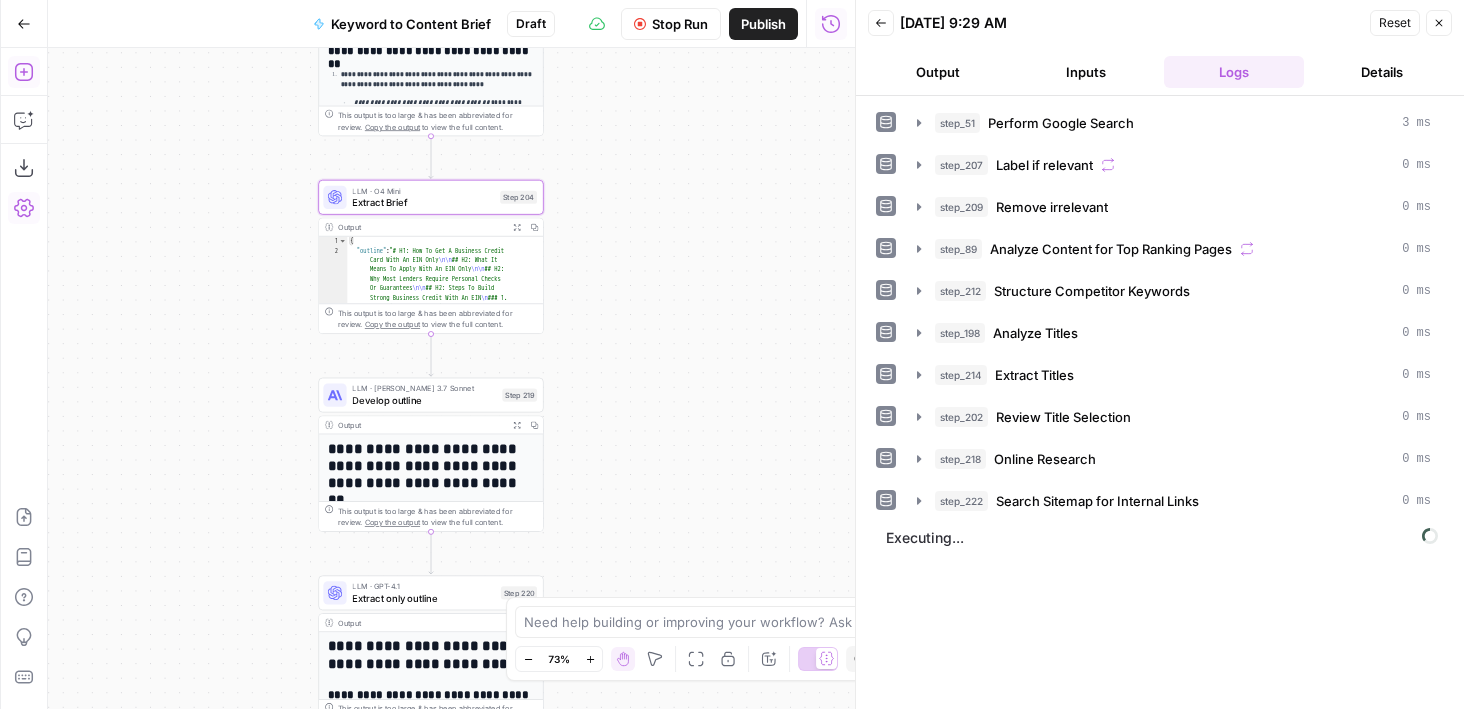 click on "Workflow Set Inputs Inputs Google Search Perform Google Search Step 51 Output Expand Output Copy 1 2 3 4 5 6 {    "search_metadata" :  {      "id" :  "68653e6b4fa3bad98dffd118" ,      "status" :  "Success" ,      "json_endpoint" :  "https://serpapi.com          /searches/123778e5d9046281          /68653e6b4fa3bad98dffd118.json" ,      "pixel_position_endpoint" :  "https          ://serpapi.com/searches          /123778e5d9046281          /68653e6b4fa3bad98dffd118          .json_with_pixel_position" ,     This output is too large & has been abbreviated for review.   Copy the output   to view the full content. Loop Iteration Label if relevant Step 207 Output Expand Output Copy 1 2 3 4 5 6 7 8 9 10 11 12 [    {      "relevant" :  "true"    } ,    {      "relevant" :  "true"    } ,    {      "relevant" :  "true"    } ,    {      "relevant" :  "true"     LLM · GPT-4o Mini Determine if relevant Step 208 Output Expand Output Copy 1 2 3 {    "relevant" :  "true" }" at bounding box center (451, 378) 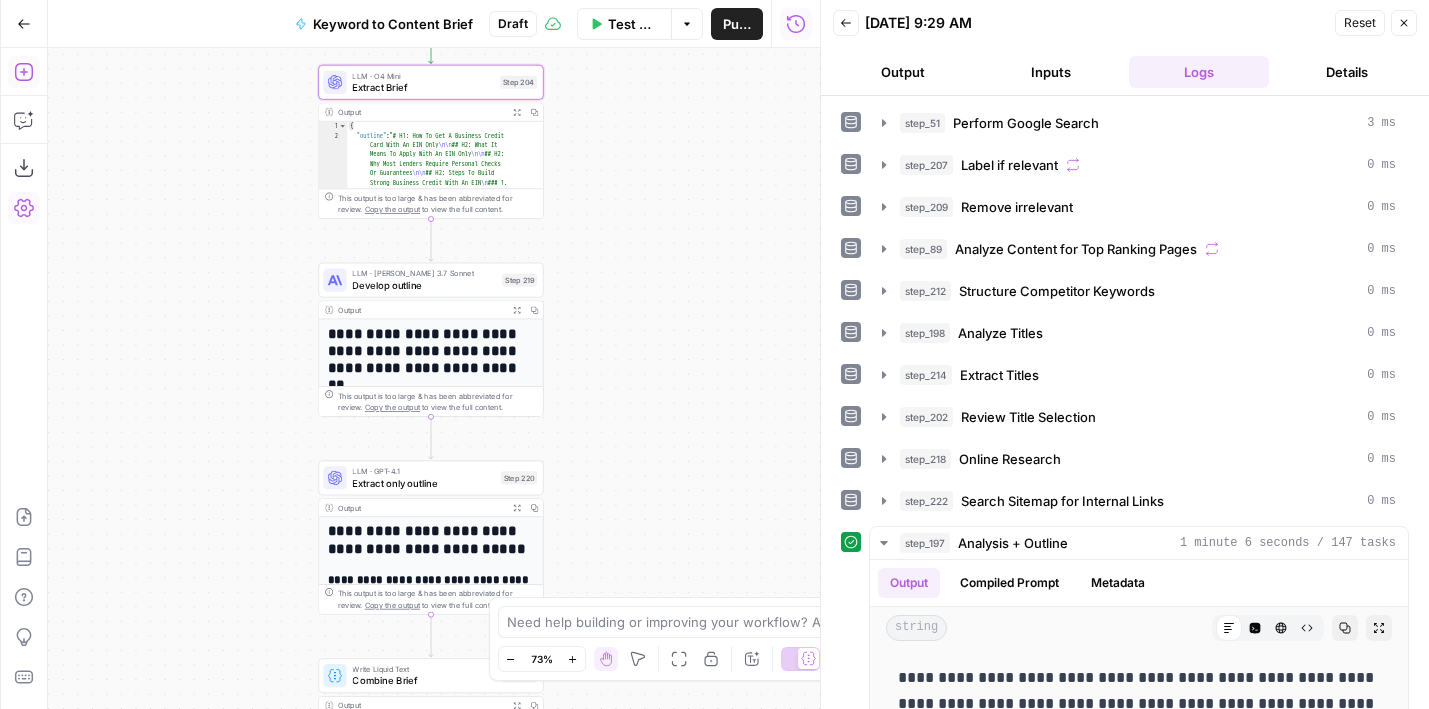 drag, startPoint x: 643, startPoint y: 349, endPoint x: 643, endPoint y: 278, distance: 71 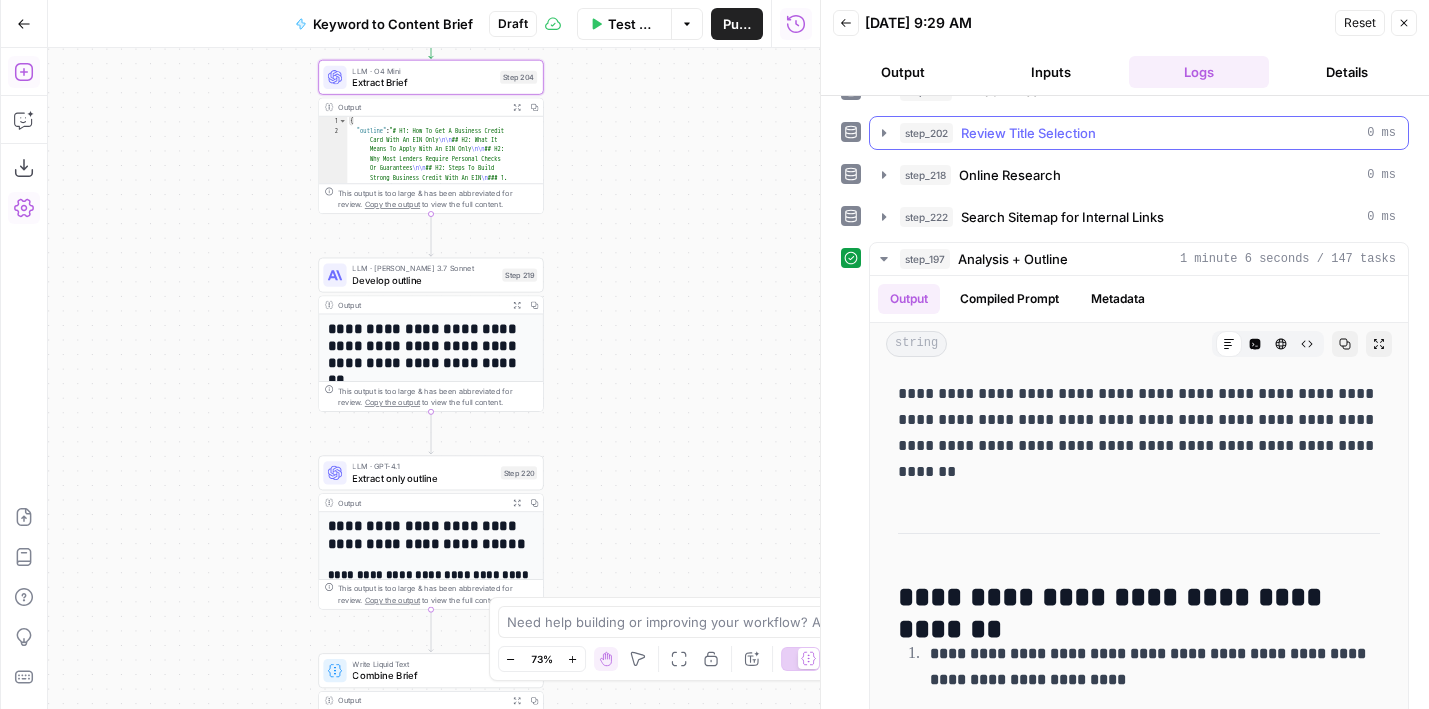 scroll, scrollTop: 282, scrollLeft: 0, axis: vertical 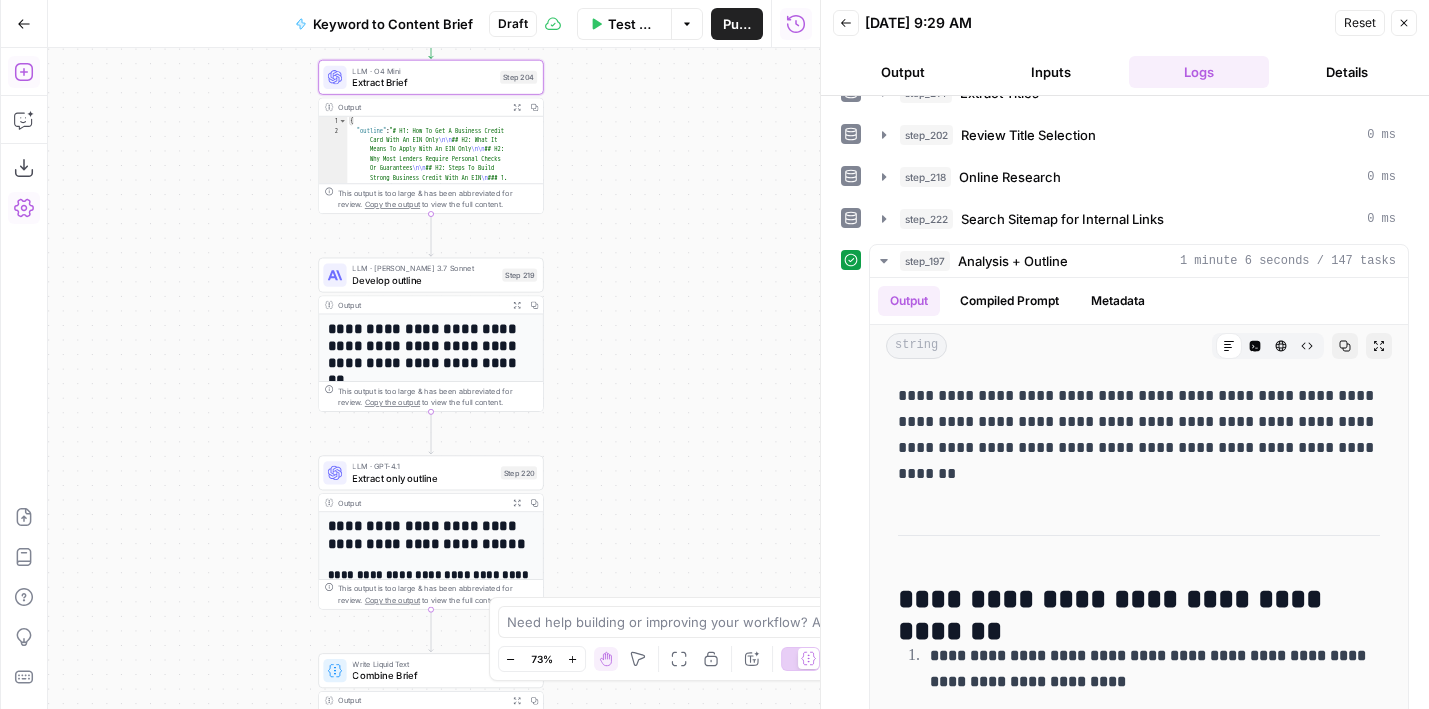 drag, startPoint x: 692, startPoint y: 191, endPoint x: 692, endPoint y: 503, distance: 312 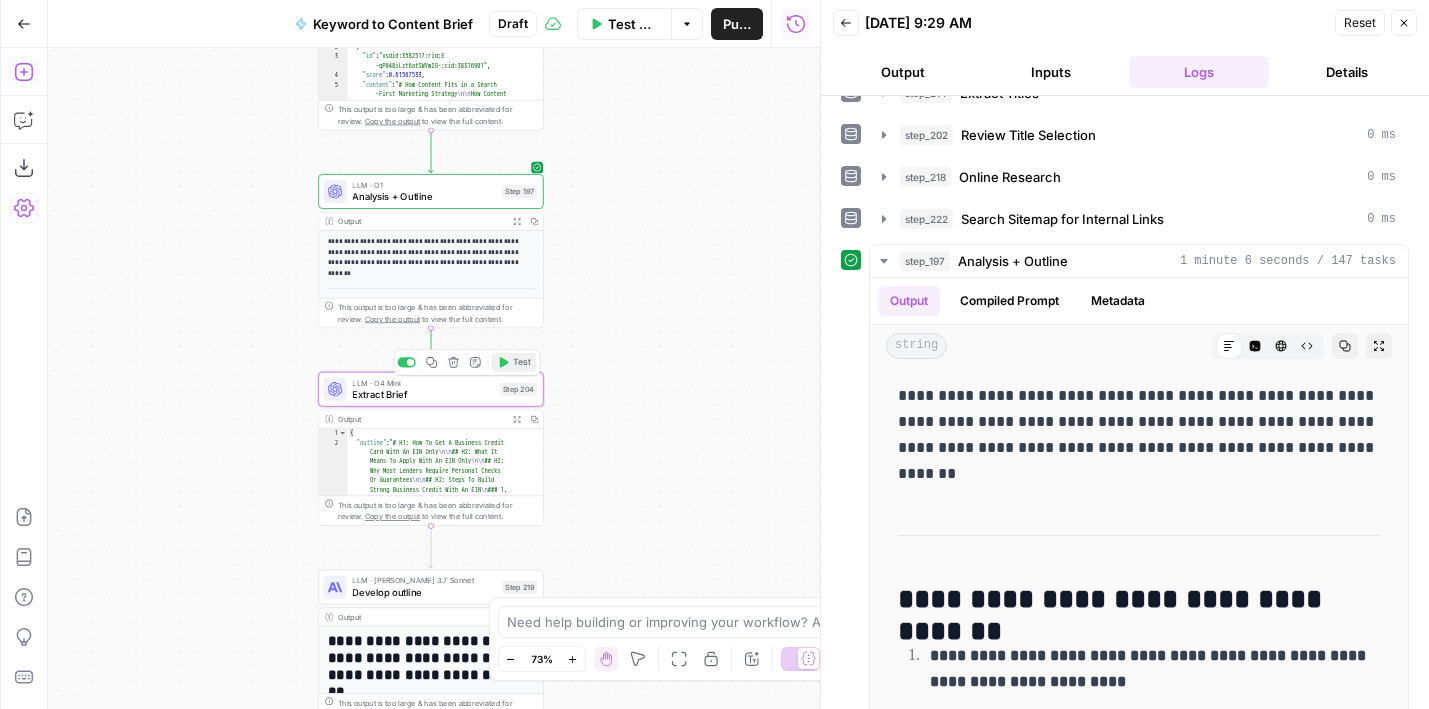 click on "Test" at bounding box center (513, 362) 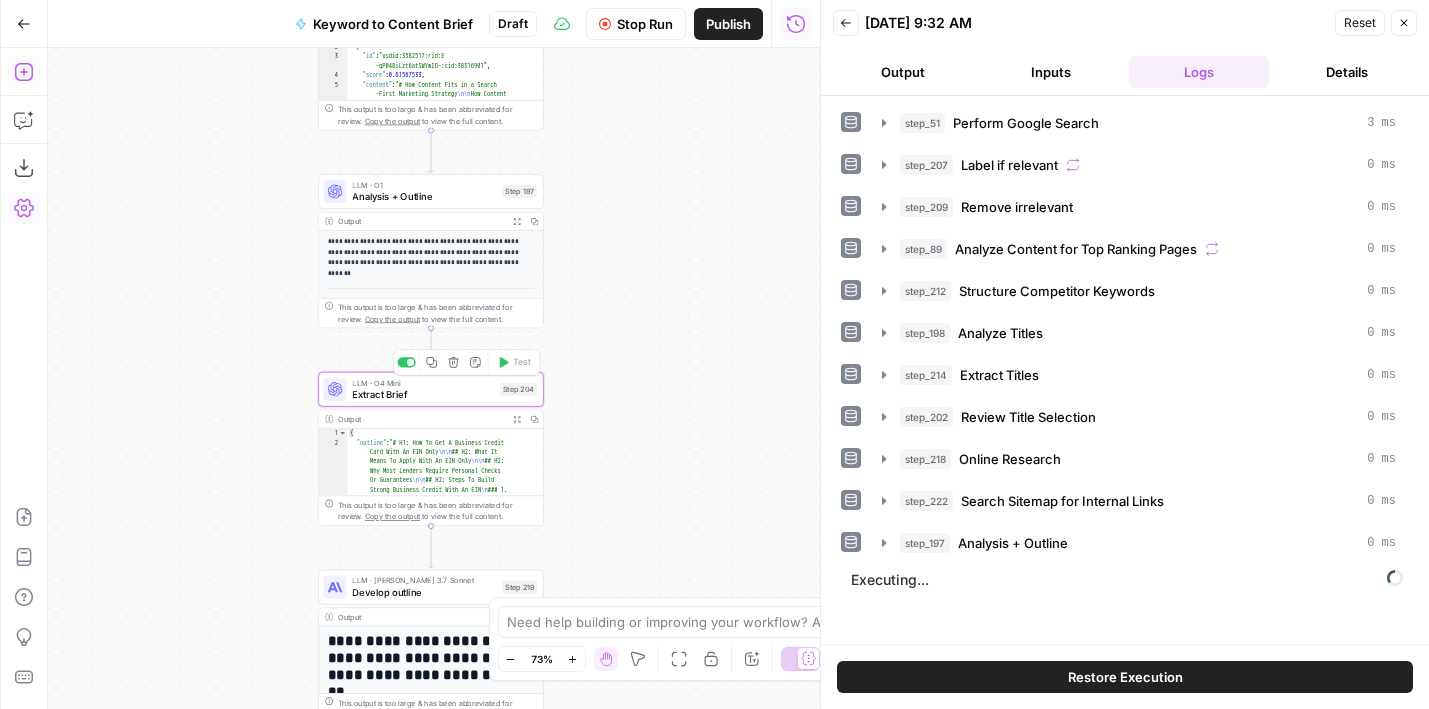 drag, startPoint x: 634, startPoint y: 422, endPoint x: 678, endPoint y: 294, distance: 135.3514 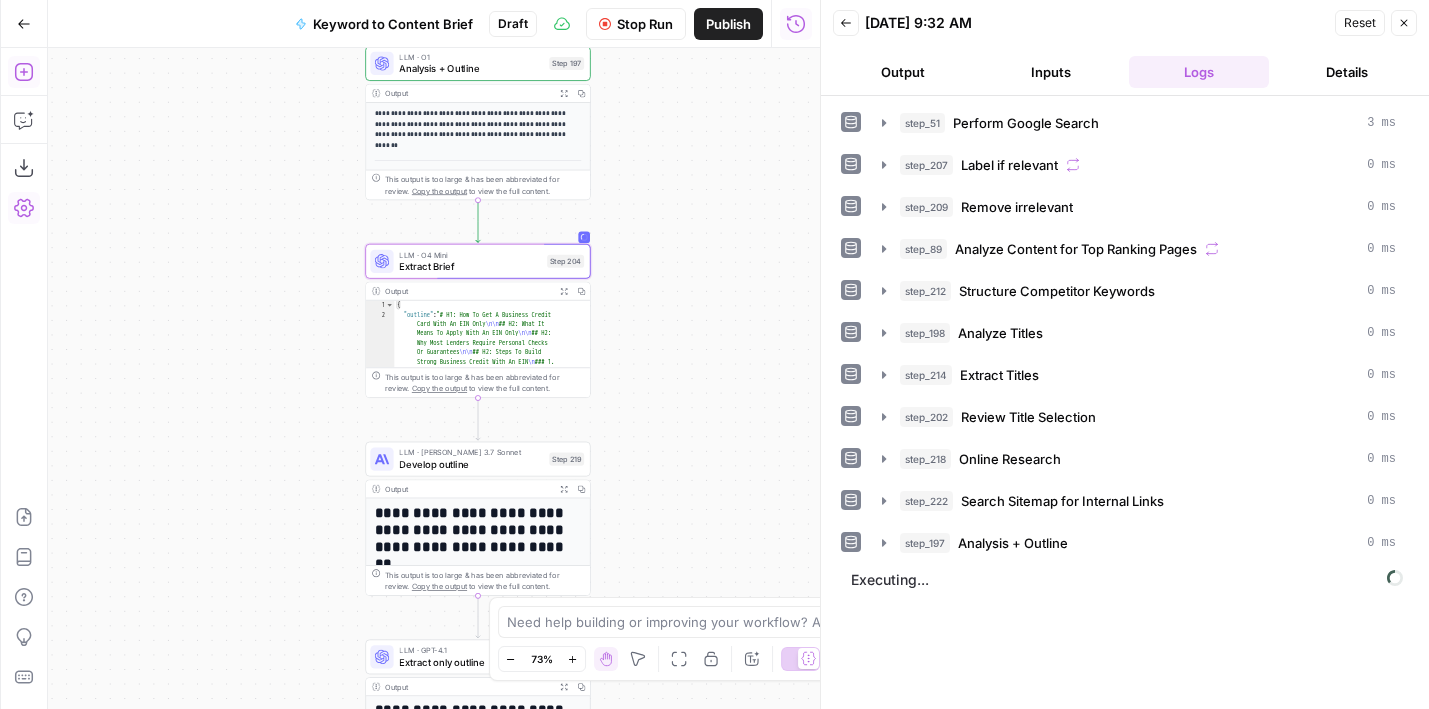 click on "Back 07/02/25 at 9:32 AM Reset Close Output Inputs Logs Details" at bounding box center [1125, 48] 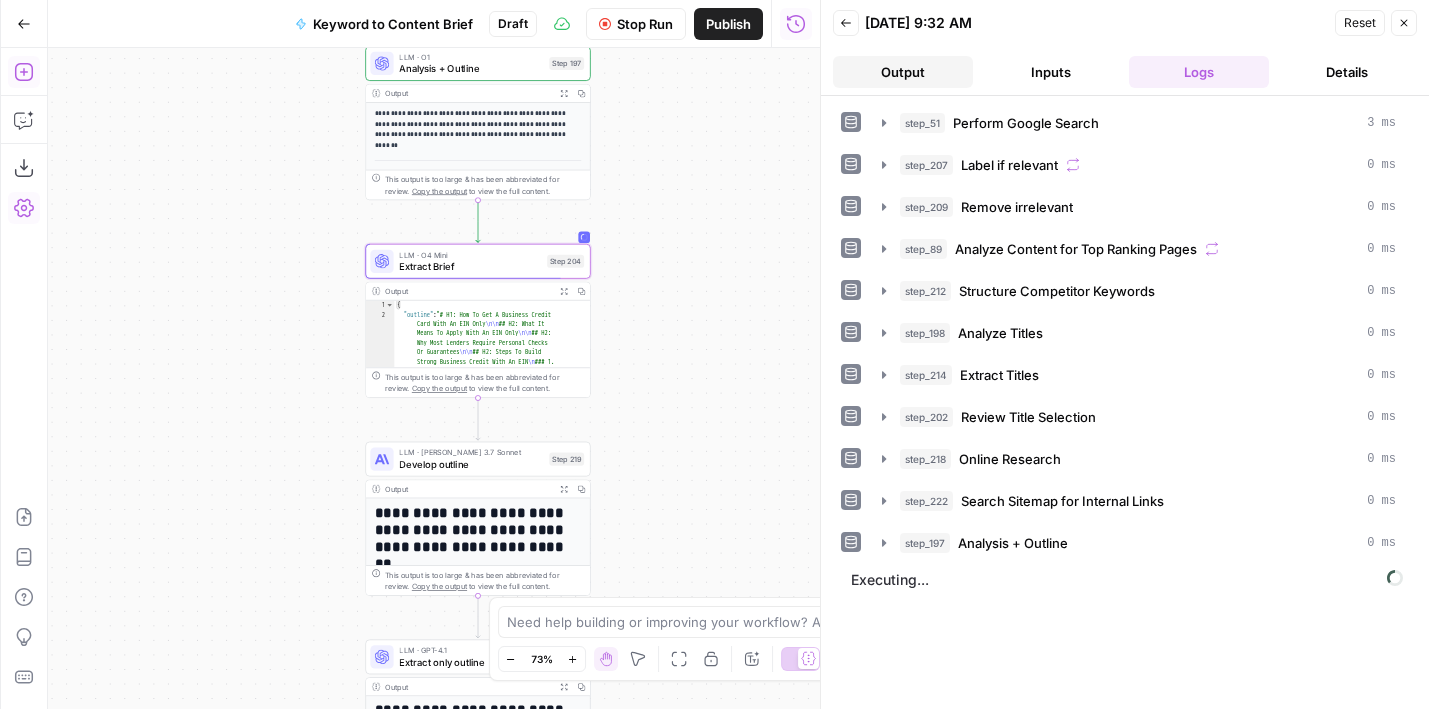 click on "Output" at bounding box center (903, 72) 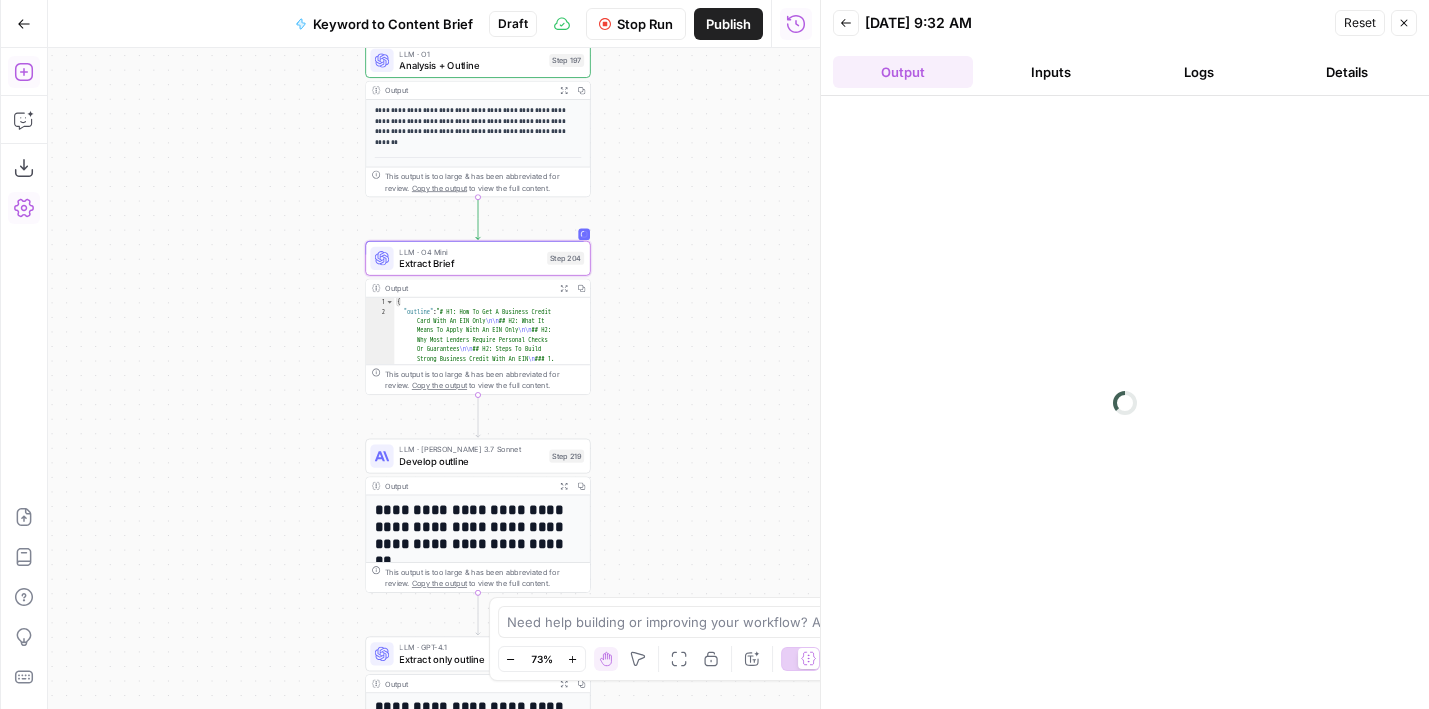 drag, startPoint x: 686, startPoint y: 369, endPoint x: 651, endPoint y: 180, distance: 192.21342 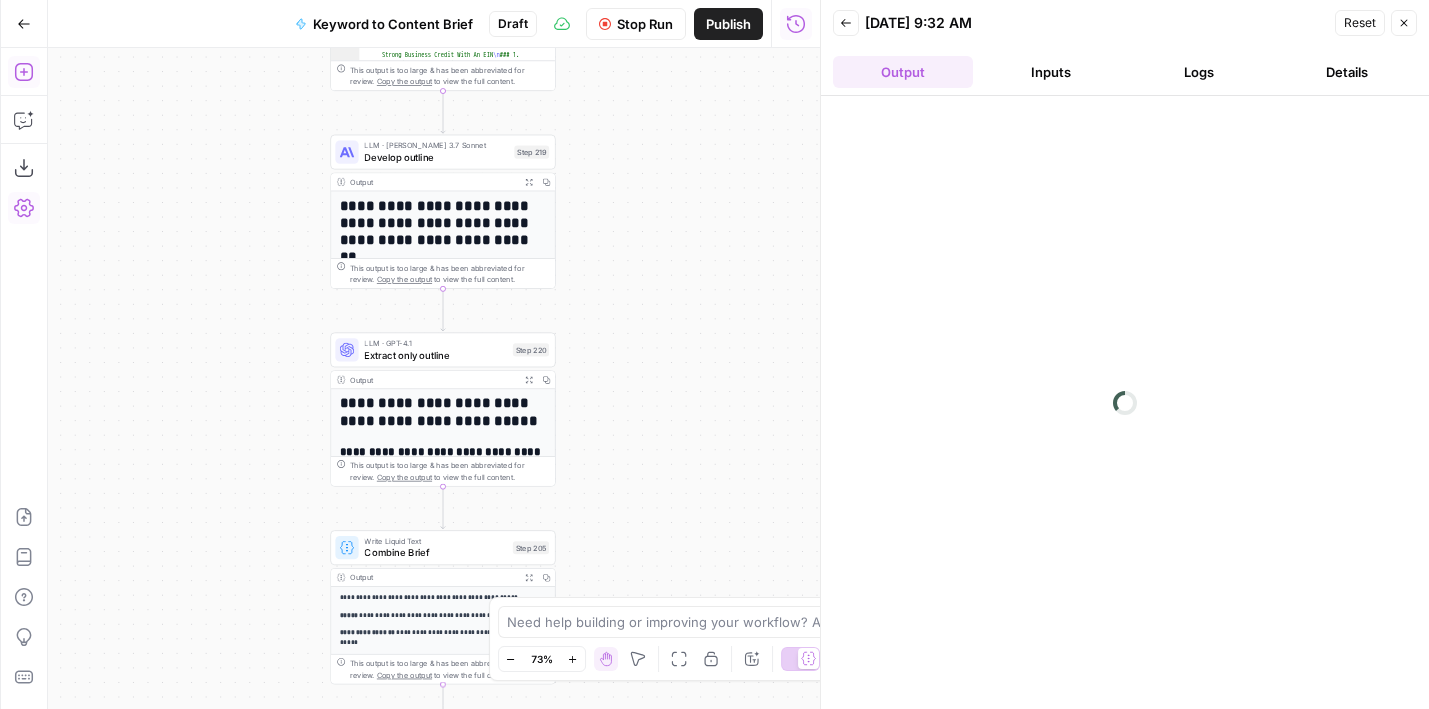 drag, startPoint x: 288, startPoint y: 349, endPoint x: 288, endPoint y: 231, distance: 118 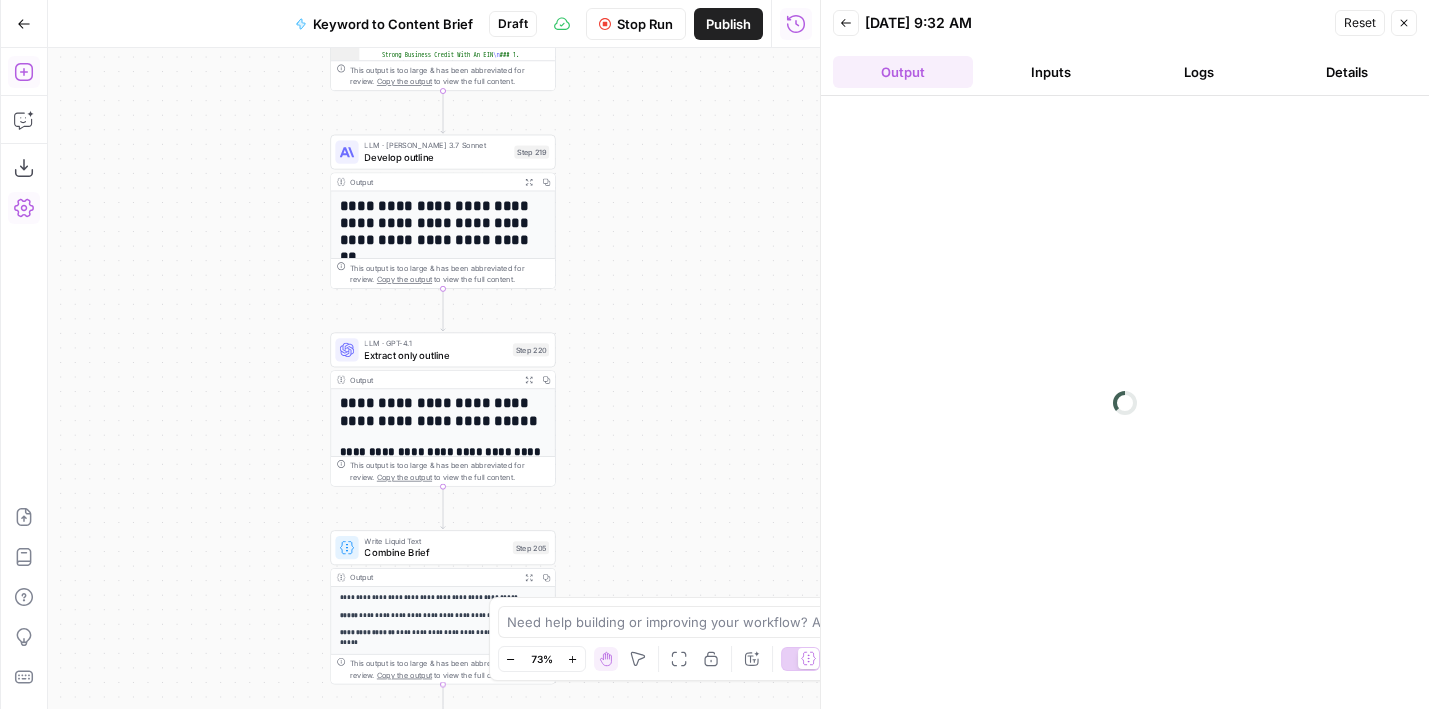 click on "Workflow Set Inputs Inputs Google Search Perform Google Search Step 51 Output Expand Output Copy 1 2 3 4 5 6 {    "search_metadata" :  {      "id" :  "68653e6b4fa3bad98dffd118" ,      "status" :  "Success" ,      "json_endpoint" :  "https://serpapi.com          /searches/123778e5d9046281          /68653e6b4fa3bad98dffd118.json" ,      "pixel_position_endpoint" :  "https          ://serpapi.com/searches          /123778e5d9046281          /68653e6b4fa3bad98dffd118          .json_with_pixel_position" ,     This output is too large & has been abbreviated for review.   Copy the output   to view the full content. Loop Iteration Label if relevant Step 207 Output Expand Output Copy 1 2 3 4 5 6 7 8 9 10 11 12 [    {      "relevant" :  "true"    } ,    {      "relevant" :  "true"    } ,    {      "relevant" :  "true"    } ,    {      "relevant" :  "true"     LLM · GPT-4o Mini Determine if relevant Step 208 Output Expand Output Copy 1 2 3 {    "relevant" :  "true" }" at bounding box center [434, 378] 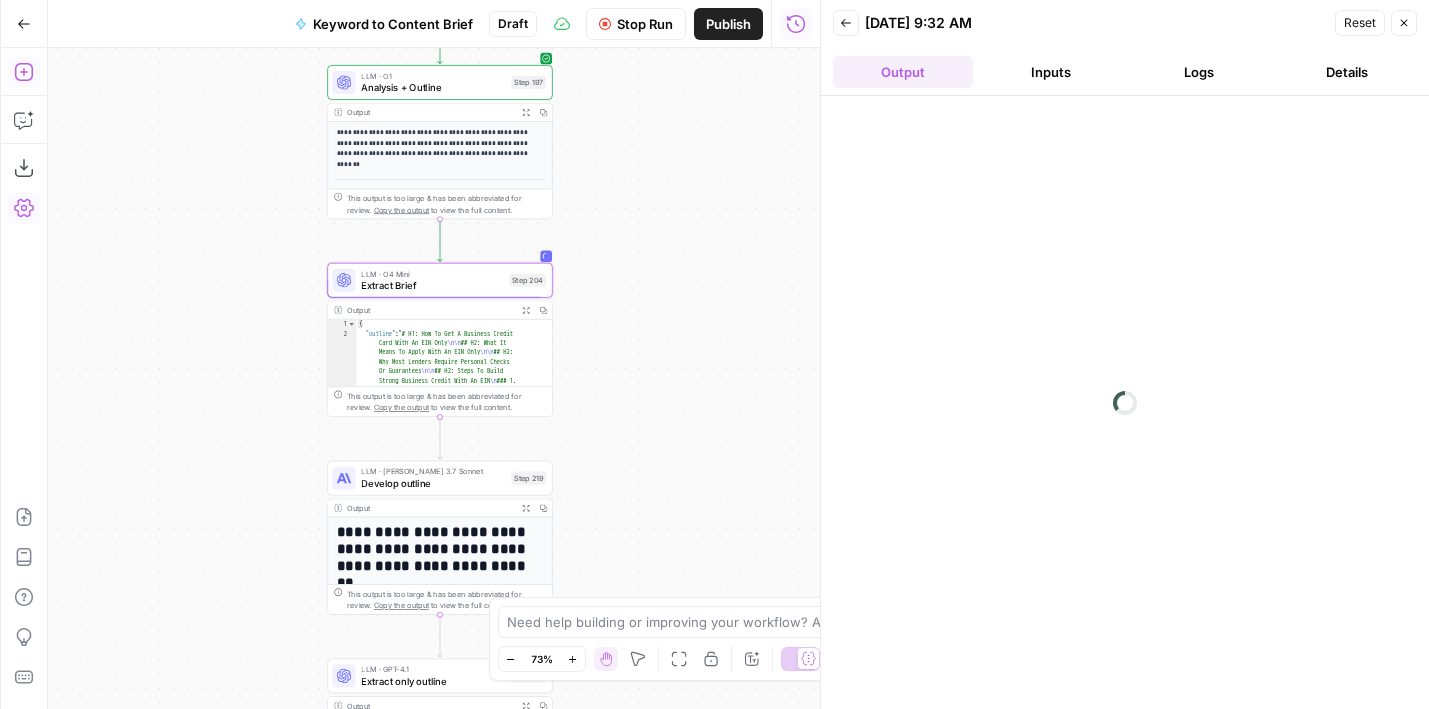 drag, startPoint x: 654, startPoint y: 186, endPoint x: 650, endPoint y: 511, distance: 325.02463 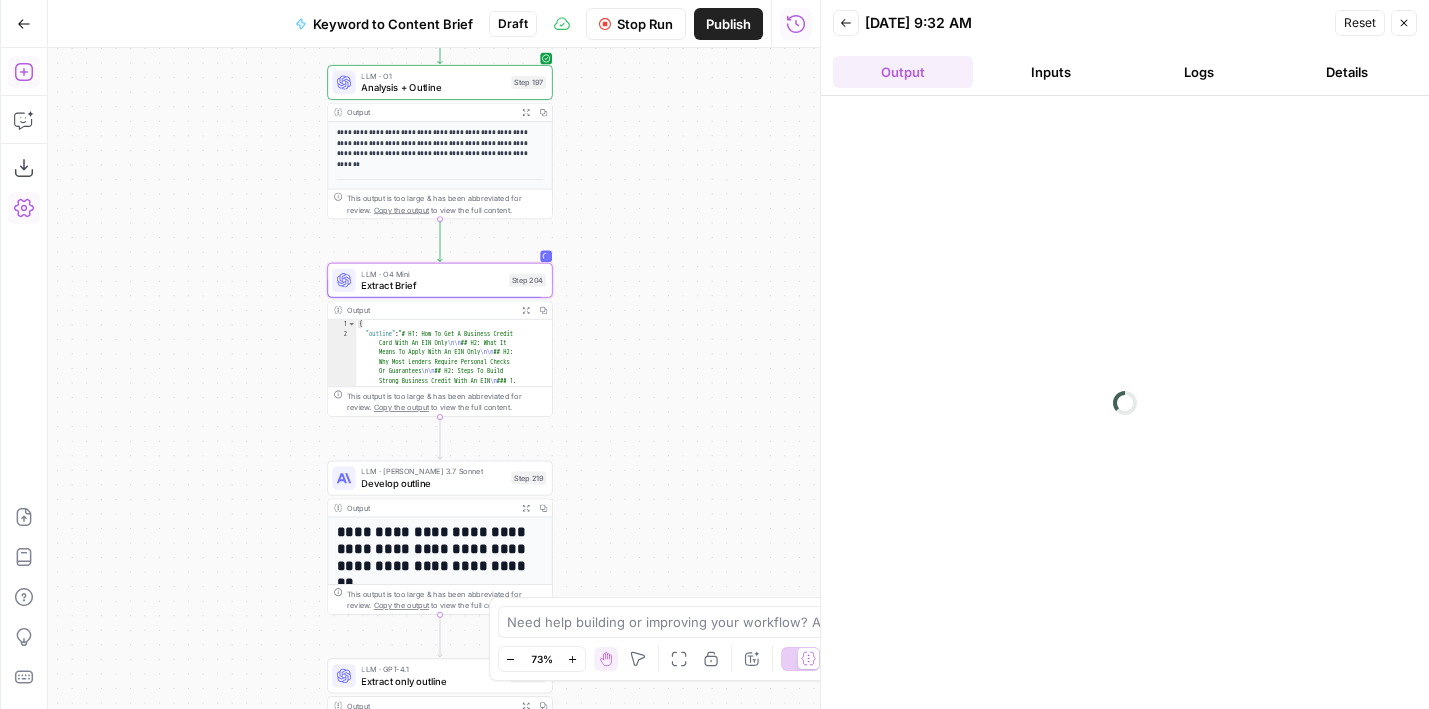 click on "Workflow Set Inputs Inputs Google Search Perform Google Search Step 51 Output Expand Output Copy 1 2 3 4 5 6 {    "search_metadata" :  {      "id" :  "68653e6b4fa3bad98dffd118" ,      "status" :  "Success" ,      "json_endpoint" :  "https://serpapi.com          /searches/123778e5d9046281          /68653e6b4fa3bad98dffd118.json" ,      "pixel_position_endpoint" :  "https          ://serpapi.com/searches          /123778e5d9046281          /68653e6b4fa3bad98dffd118          .json_with_pixel_position" ,     This output is too large & has been abbreviated for review.   Copy the output   to view the full content. Loop Iteration Label if relevant Step 207 Output Expand Output Copy 1 2 3 4 5 6 7 8 9 10 11 12 [    {      "relevant" :  "true"    } ,    {      "relevant" :  "true"    } ,    {      "relevant" :  "true"    } ,    {      "relevant" :  "true"     LLM · GPT-4o Mini Determine if relevant Step 208 Output Expand Output Copy 1 2 3 {    "relevant" :  "true" }" at bounding box center [434, 378] 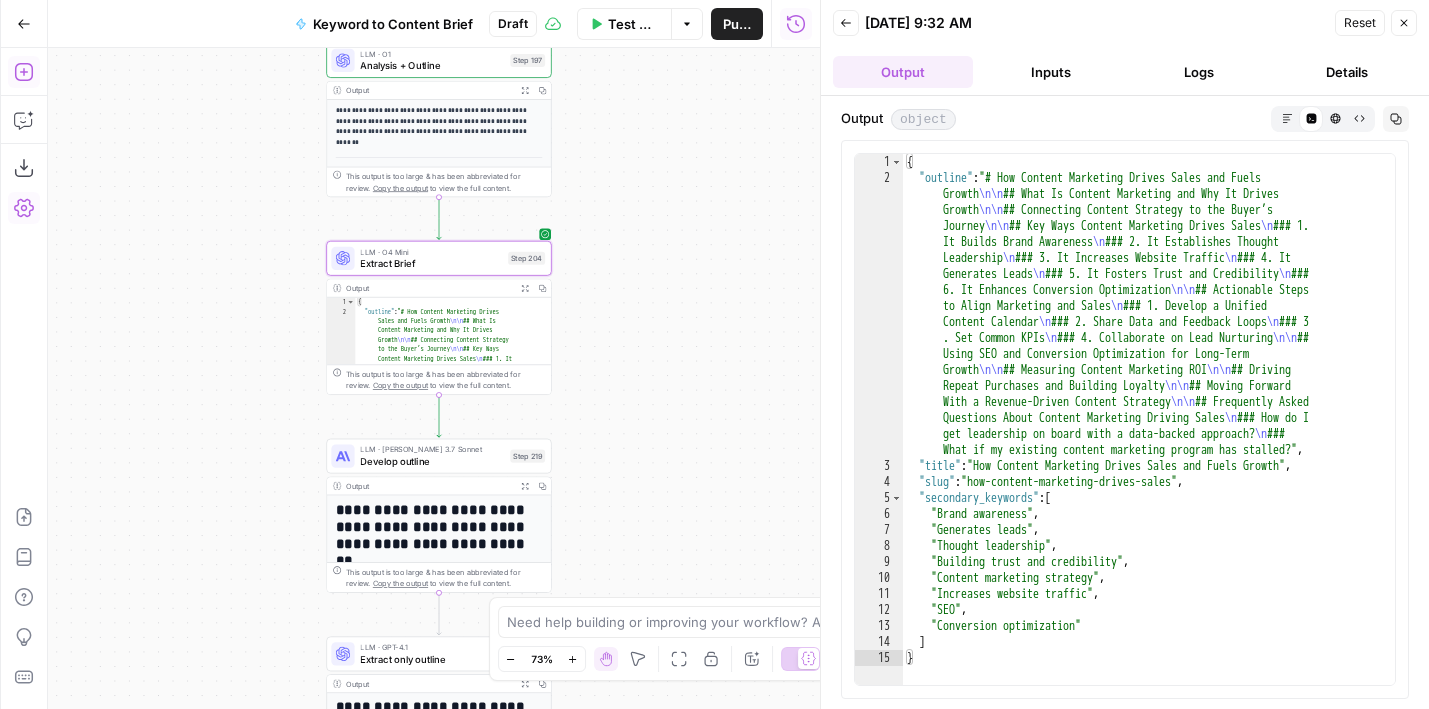 drag, startPoint x: 651, startPoint y: 457, endPoint x: 645, endPoint y: 369, distance: 88.20431 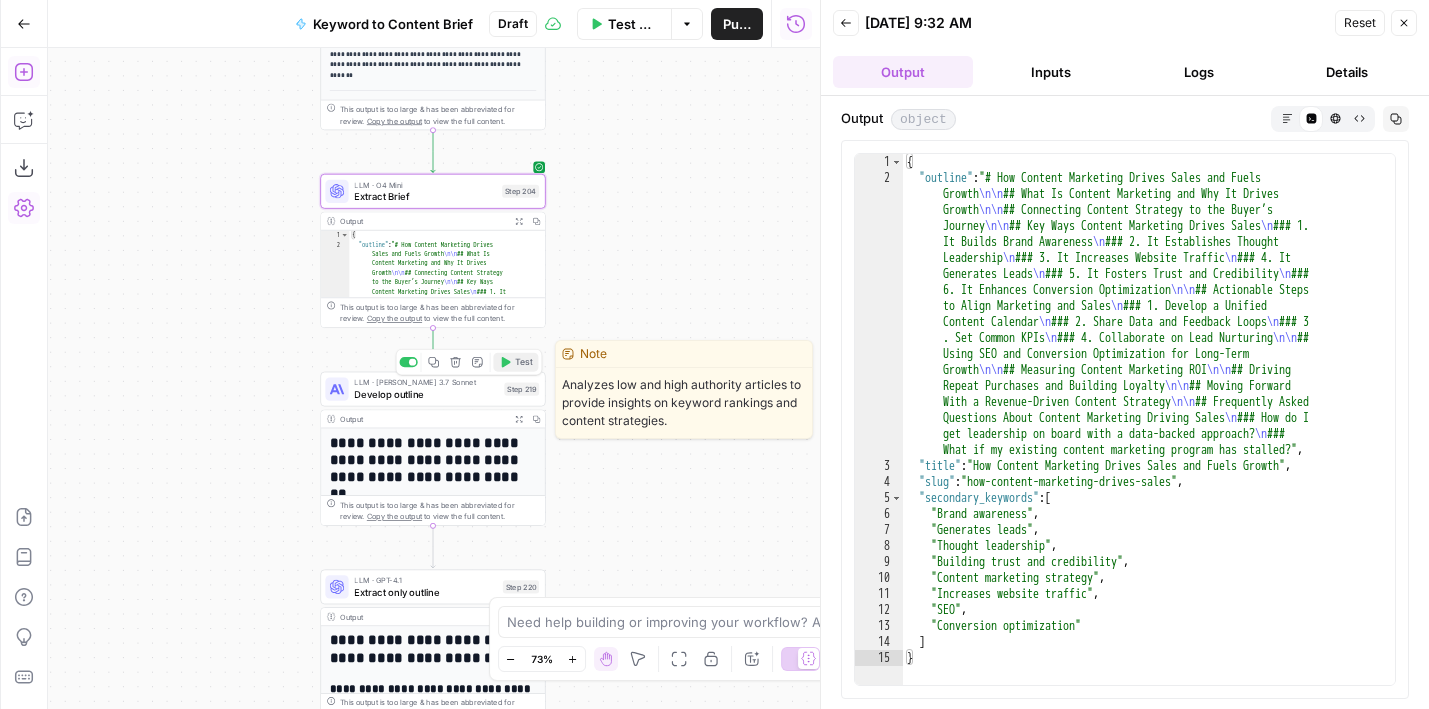 click 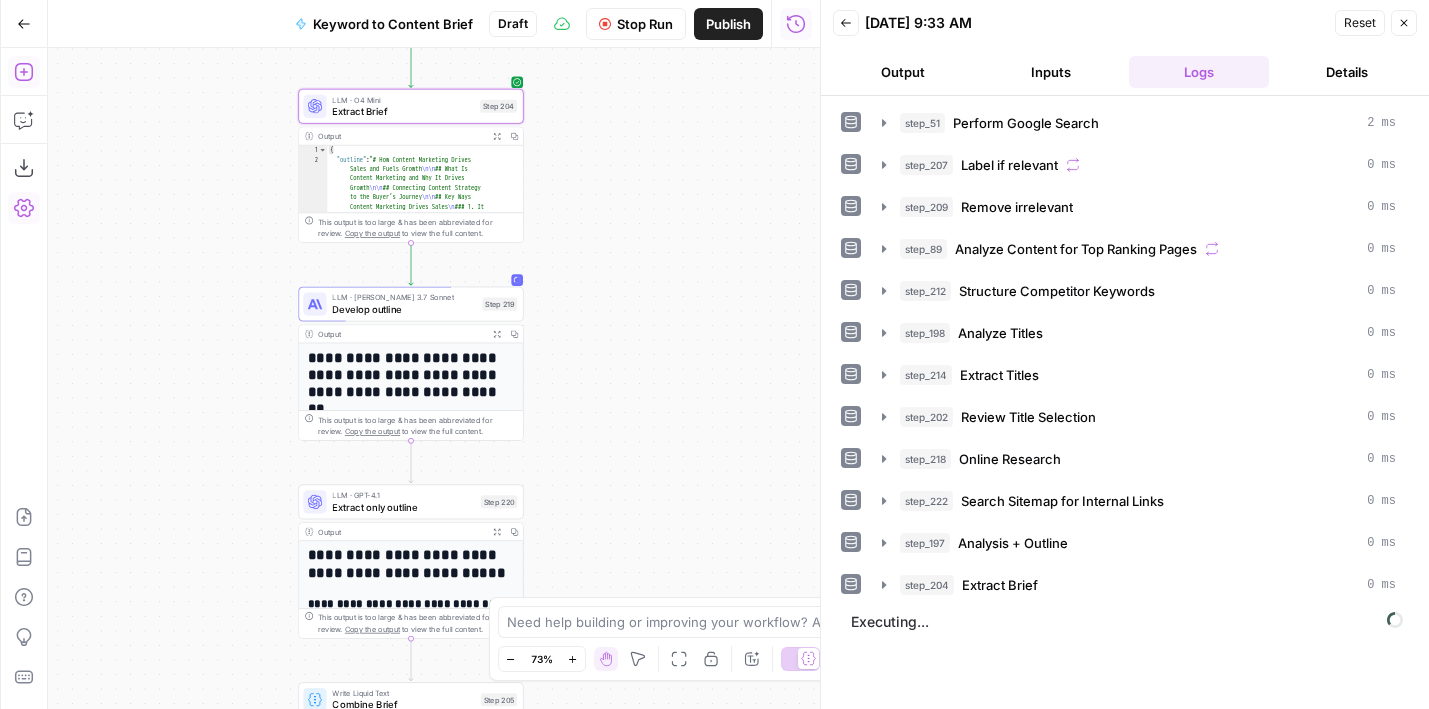 drag, startPoint x: 642, startPoint y: 268, endPoint x: 617, endPoint y: 174, distance: 97.26767 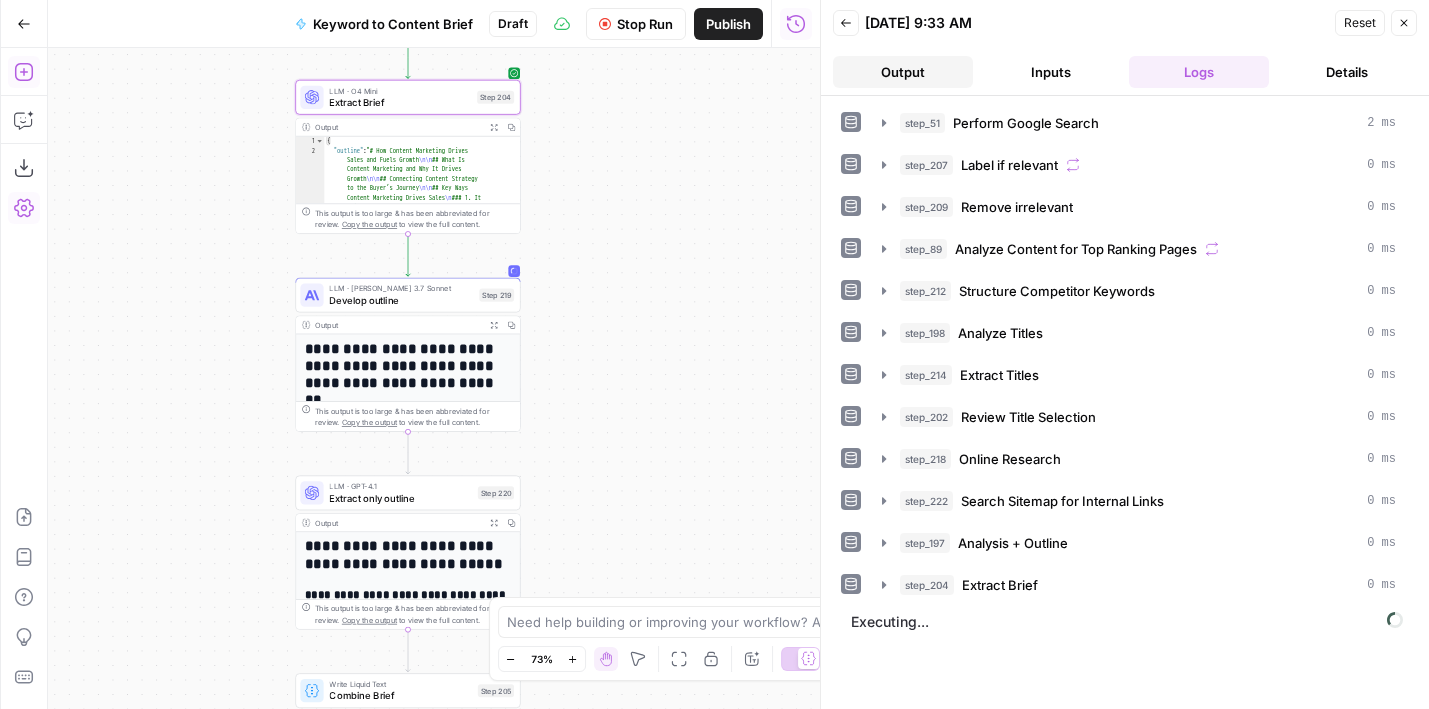 click on "Output" at bounding box center (903, 72) 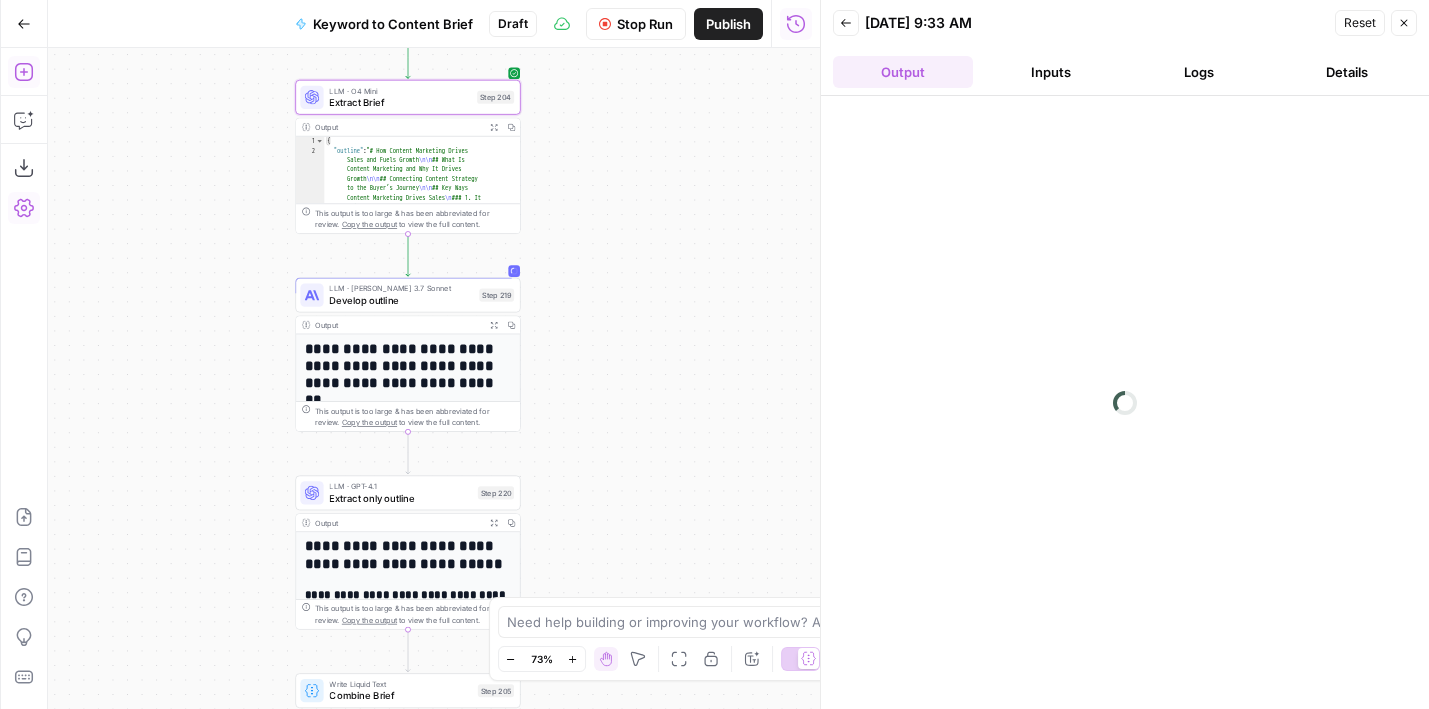 click at bounding box center (1125, 402) 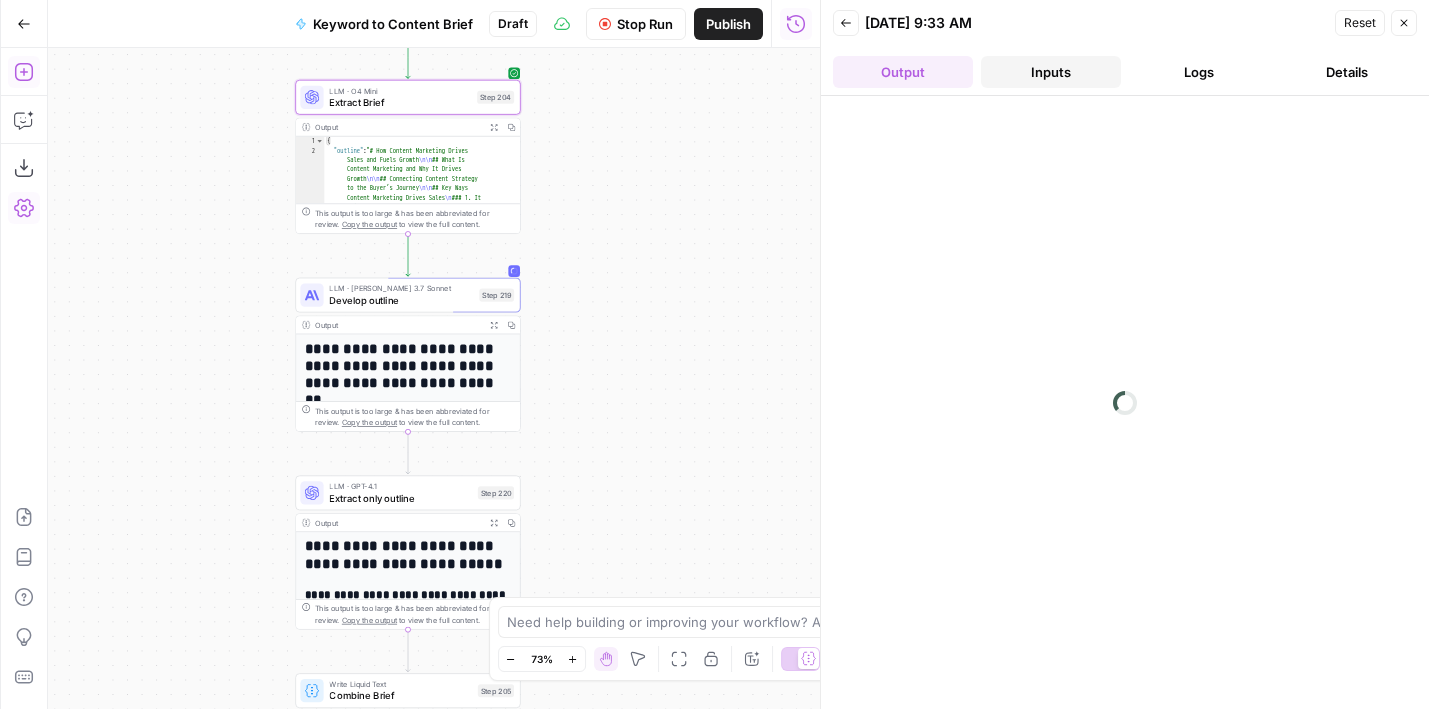 click on "Inputs" at bounding box center [1051, 72] 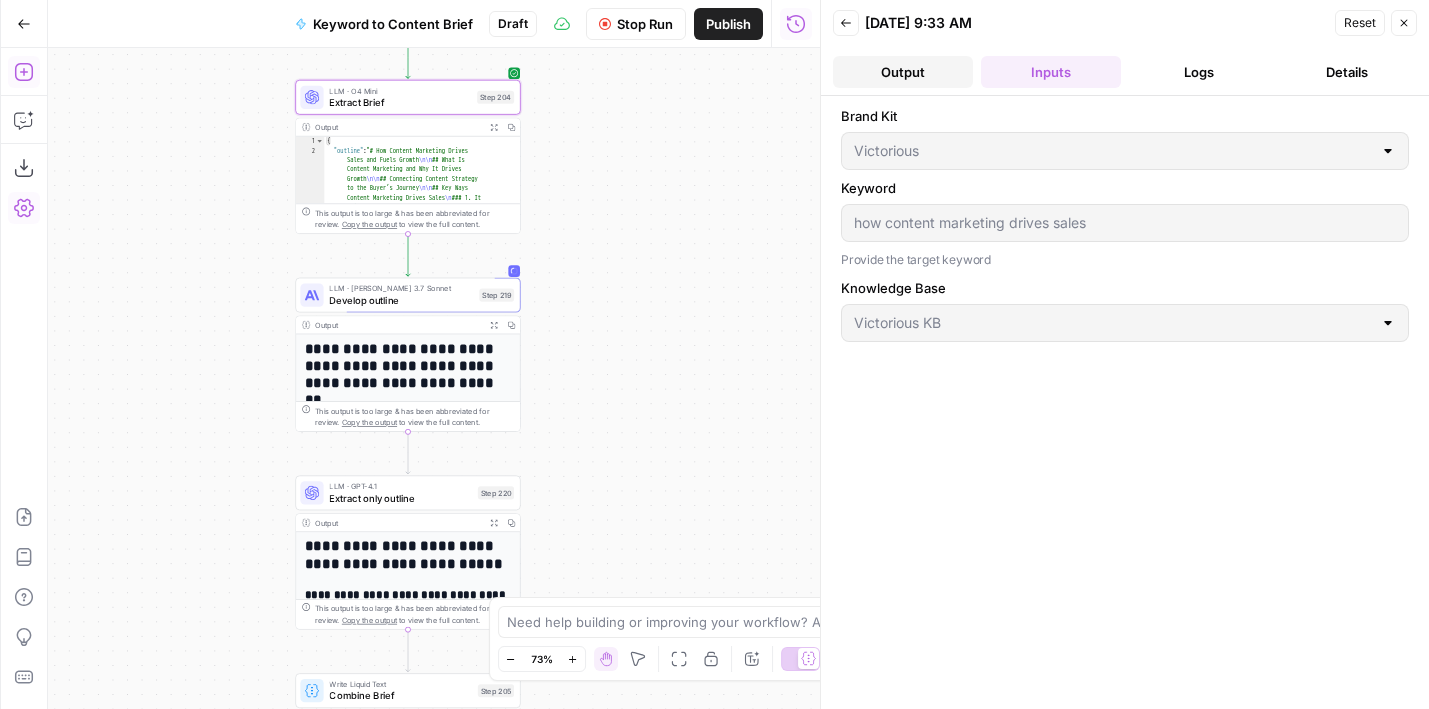 click on "Output" at bounding box center [903, 72] 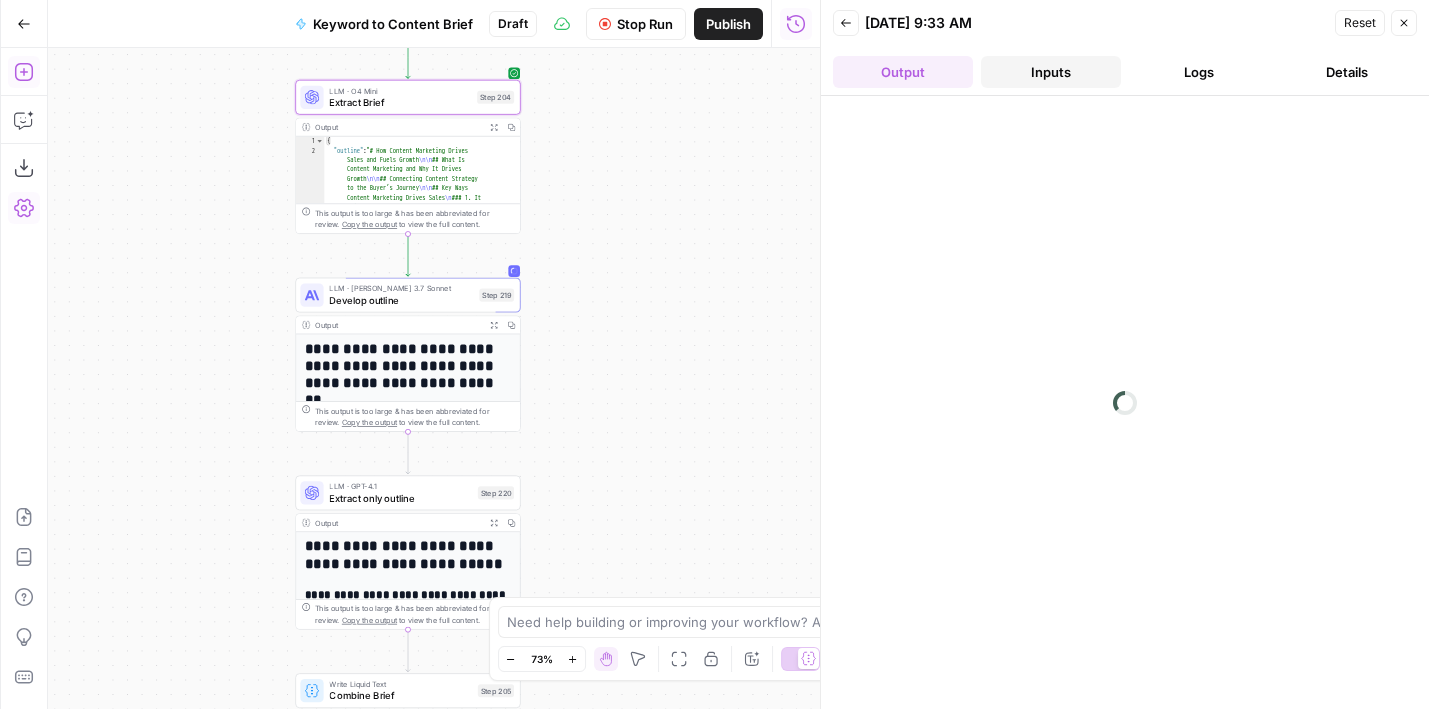 click on "Inputs" at bounding box center (1051, 72) 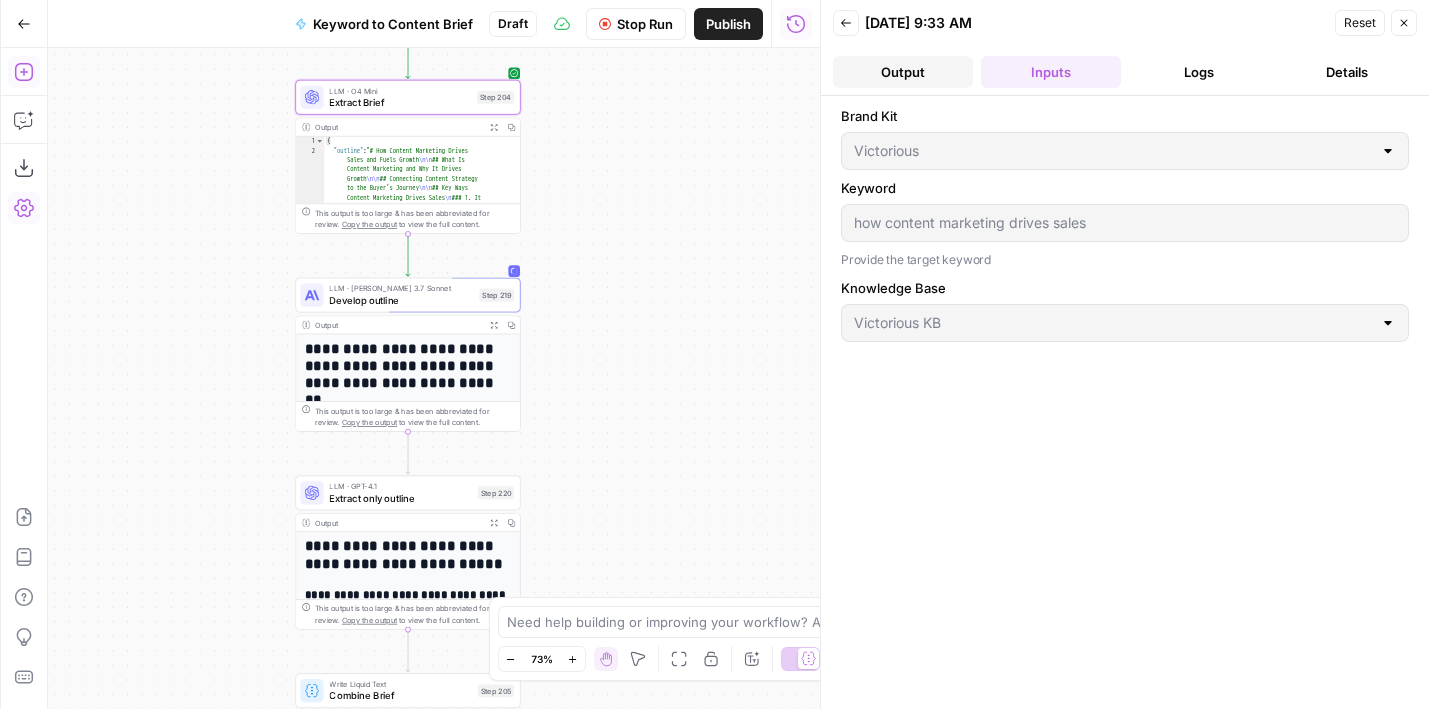 click on "Output" at bounding box center [903, 72] 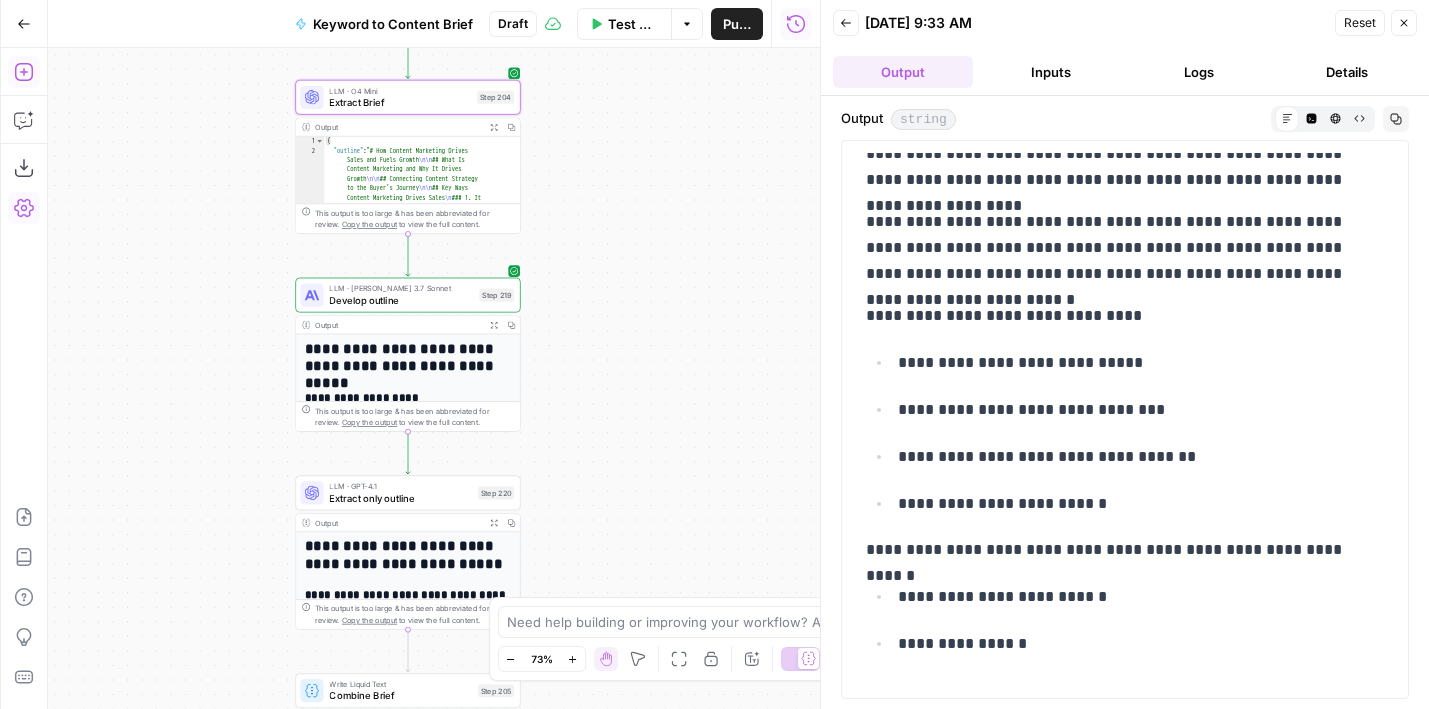 scroll, scrollTop: 0, scrollLeft: 0, axis: both 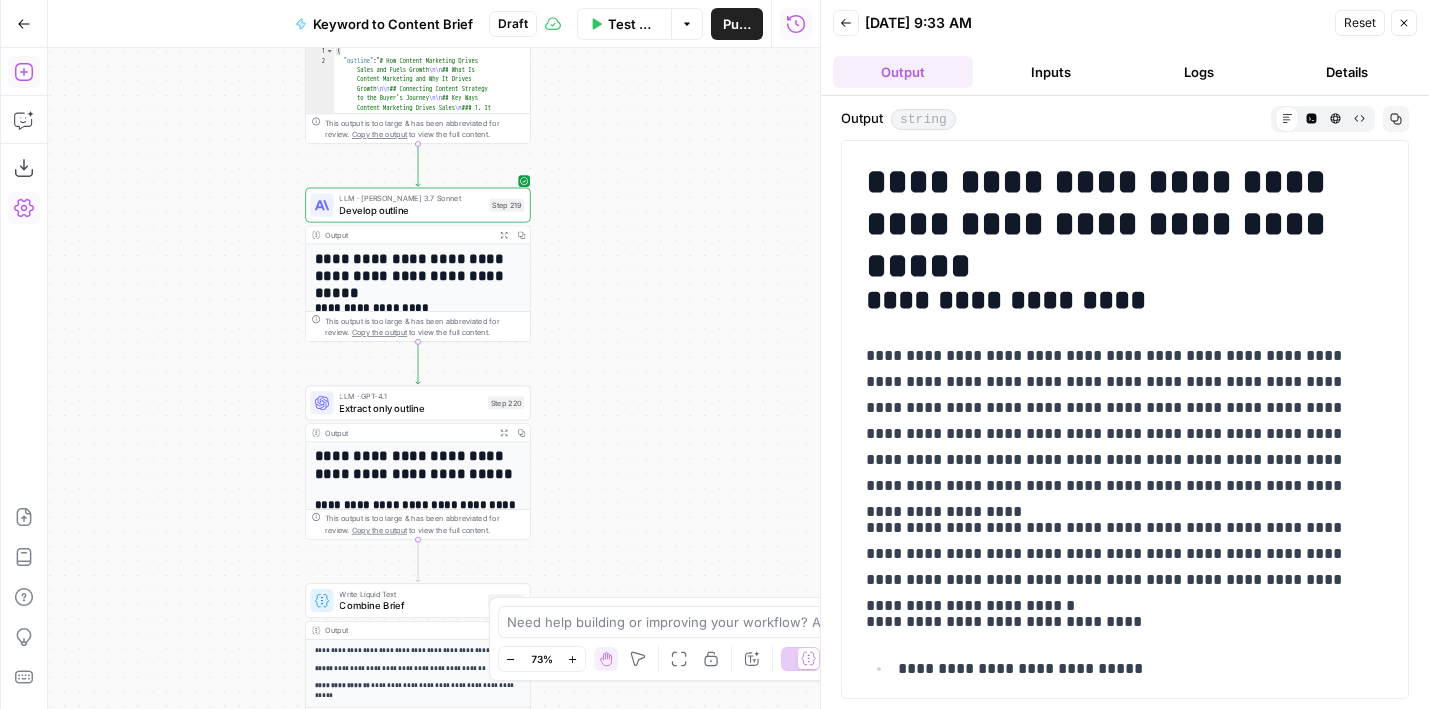 drag, startPoint x: 661, startPoint y: 378, endPoint x: 671, endPoint y: 288, distance: 90.55385 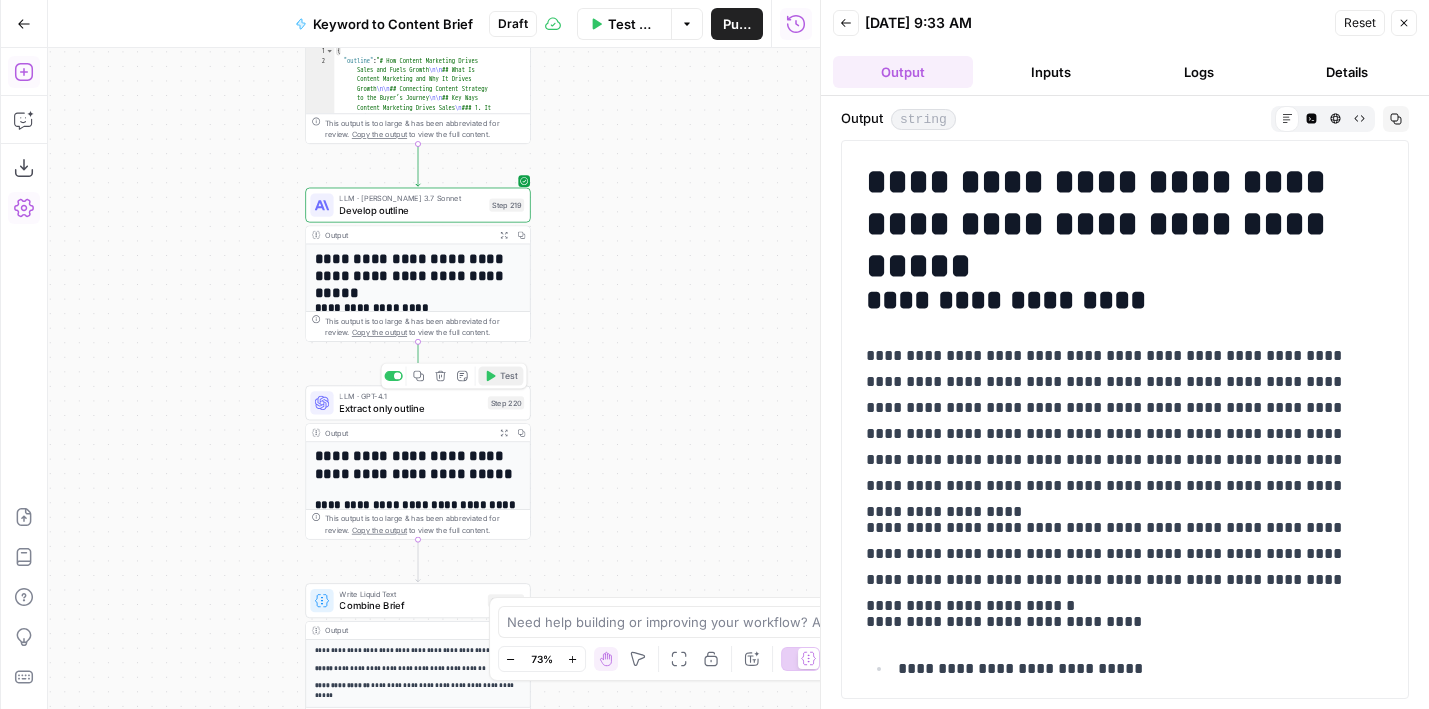 click 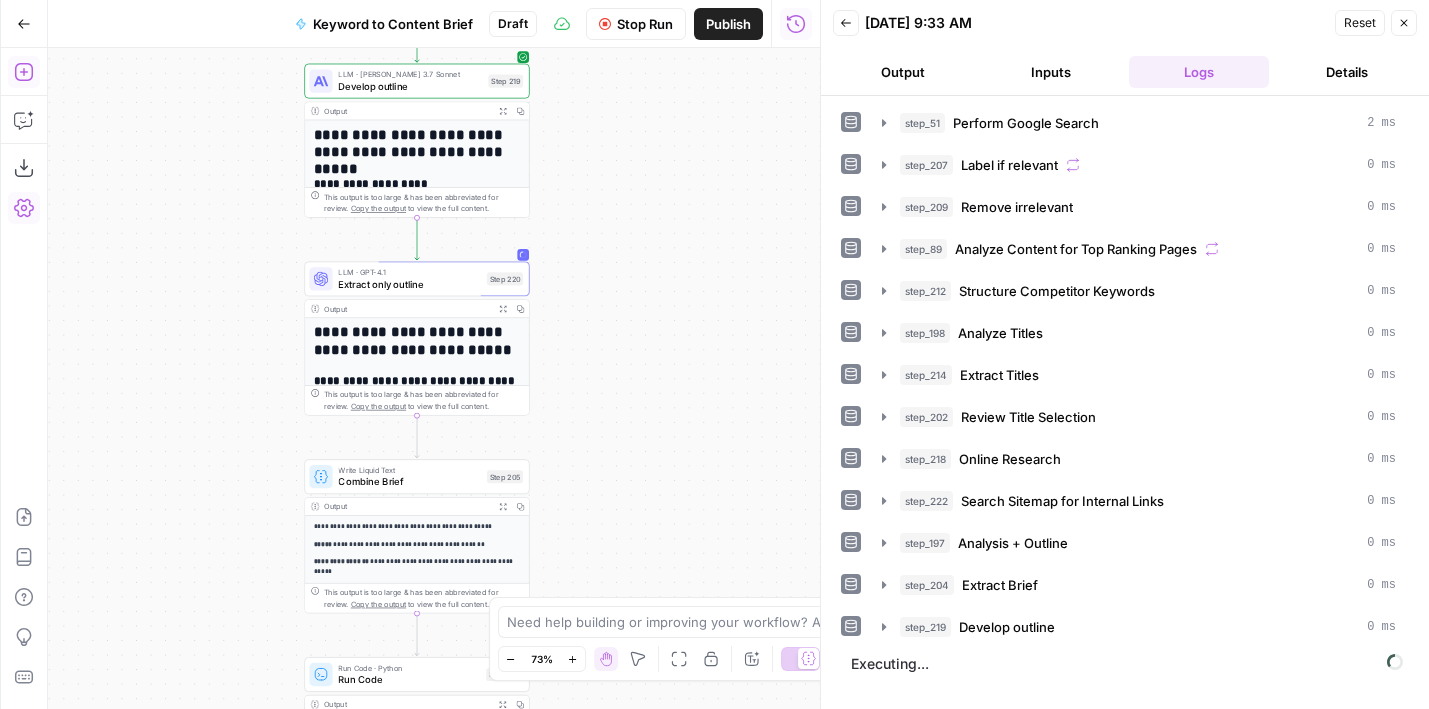 drag, startPoint x: 634, startPoint y: 444, endPoint x: 633, endPoint y: 318, distance: 126.00397 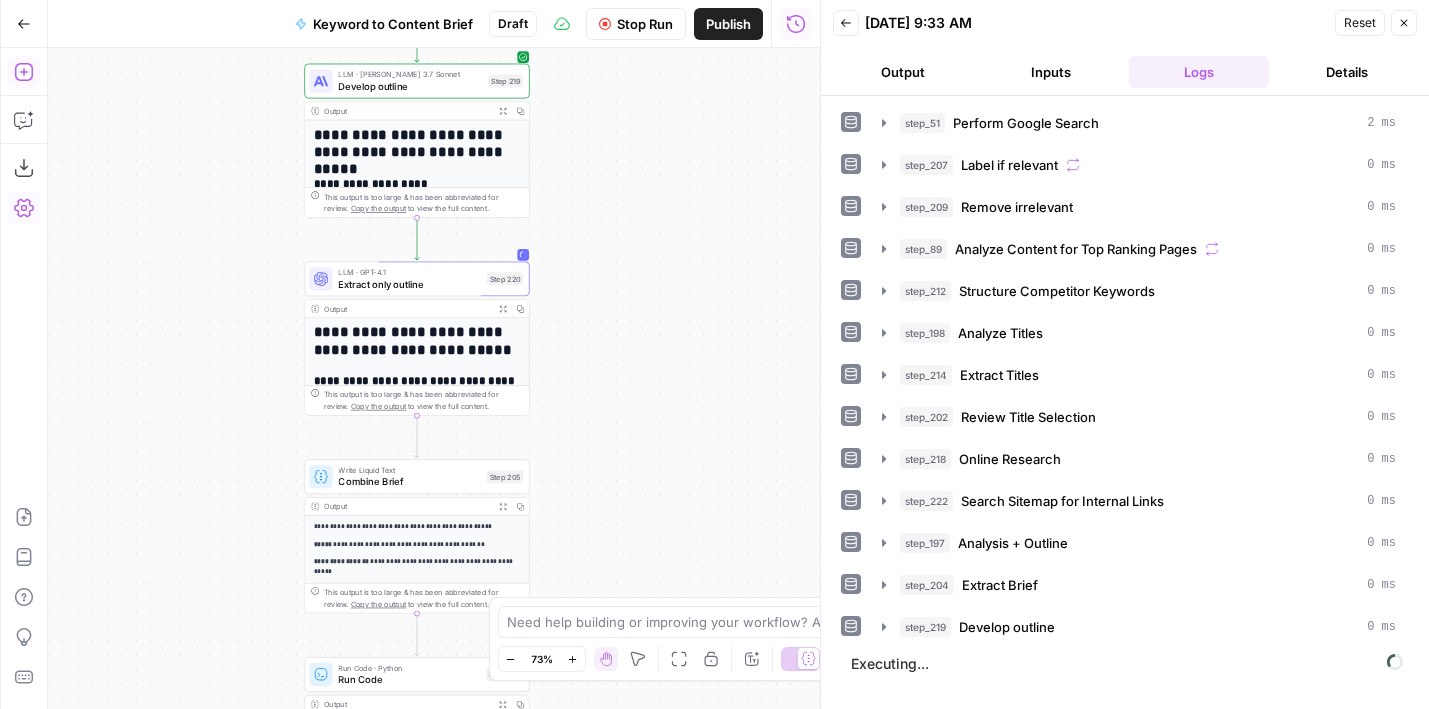 click on "Workflow Set Inputs Inputs Google Search Perform Google Search Step 51 Output Expand Output Copy 1 2 3 4 5 6 {    "search_metadata" :  {      "id" :  "68653e6b4fa3bad98dffd118" ,      "status" :  "Success" ,      "json_endpoint" :  "https://serpapi.com          /searches/123778e5d9046281          /68653e6b4fa3bad98dffd118.json" ,      "pixel_position_endpoint" :  "https          ://serpapi.com/searches          /123778e5d9046281          /68653e6b4fa3bad98dffd118          .json_with_pixel_position" ,     This output is too large & has been abbreviated for review.   Copy the output   to view the full content. Loop Iteration Label if relevant Step 207 Output Expand Output Copy 1 2 3 4 5 6 7 8 9 10 11 12 [    {      "relevant" :  "true"    } ,    {      "relevant" :  "true"    } ,    {      "relevant" :  "true"    } ,    {      "relevant" :  "true"     LLM · GPT-4o Mini Determine if relevant Step 208 Output Expand Output Copy 1 2 3 {    "relevant" :  "true" }" at bounding box center [434, 378] 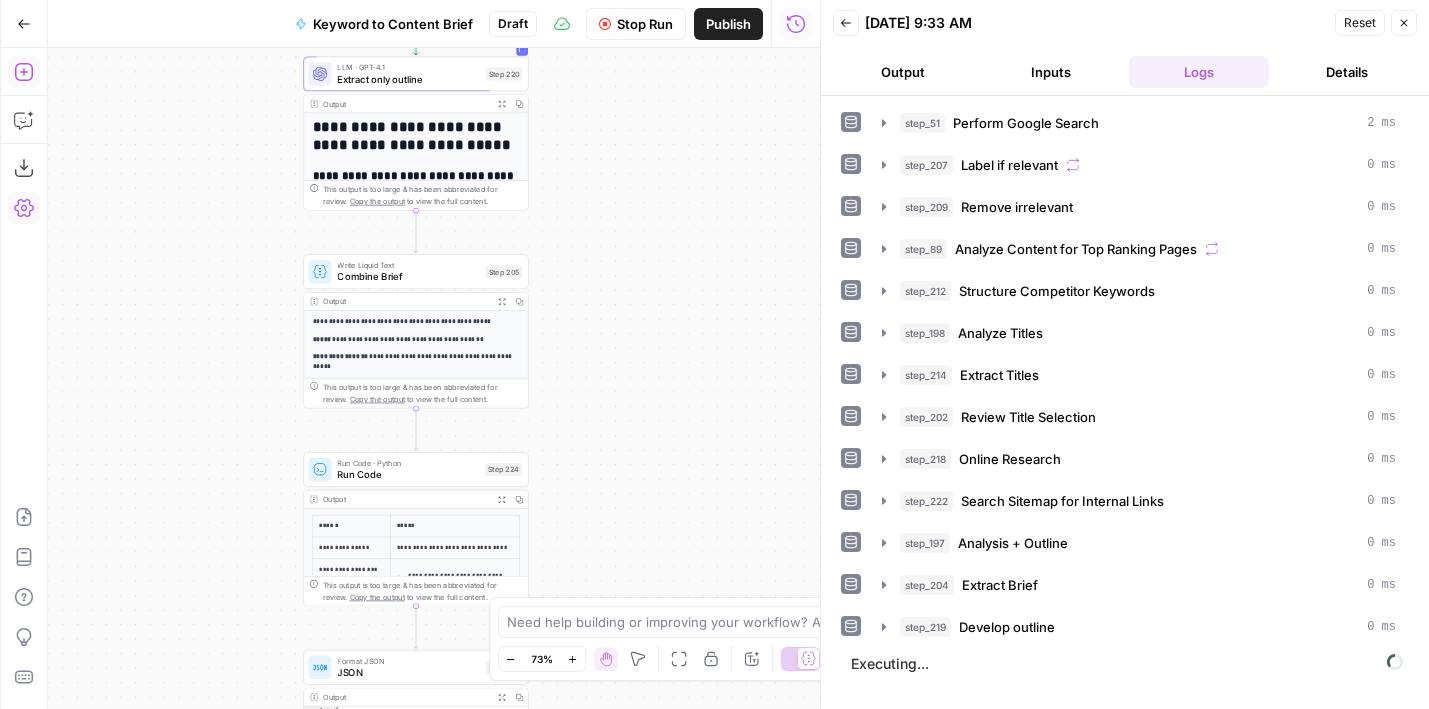 drag, startPoint x: 618, startPoint y: 398, endPoint x: 617, endPoint y: 205, distance: 193.0026 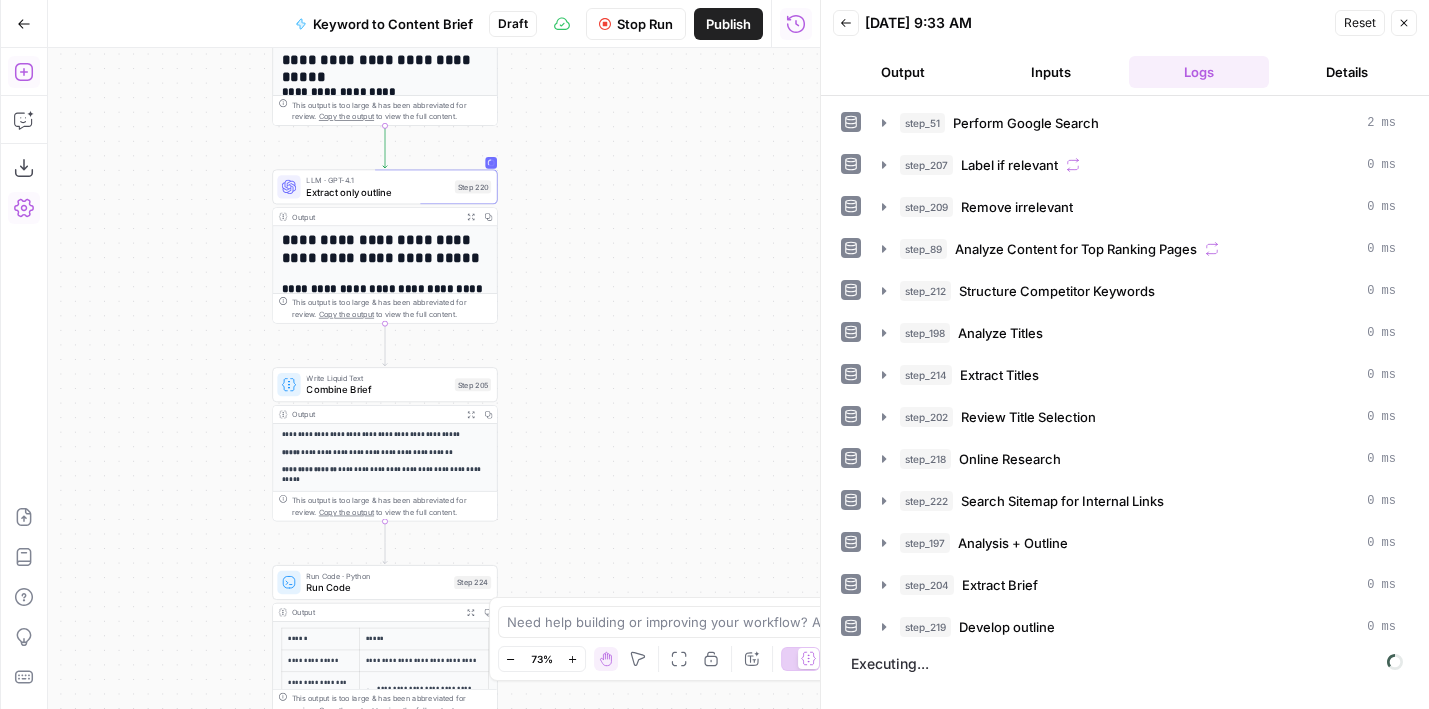 drag, startPoint x: 635, startPoint y: 167, endPoint x: 603, endPoint y: 486, distance: 320.601 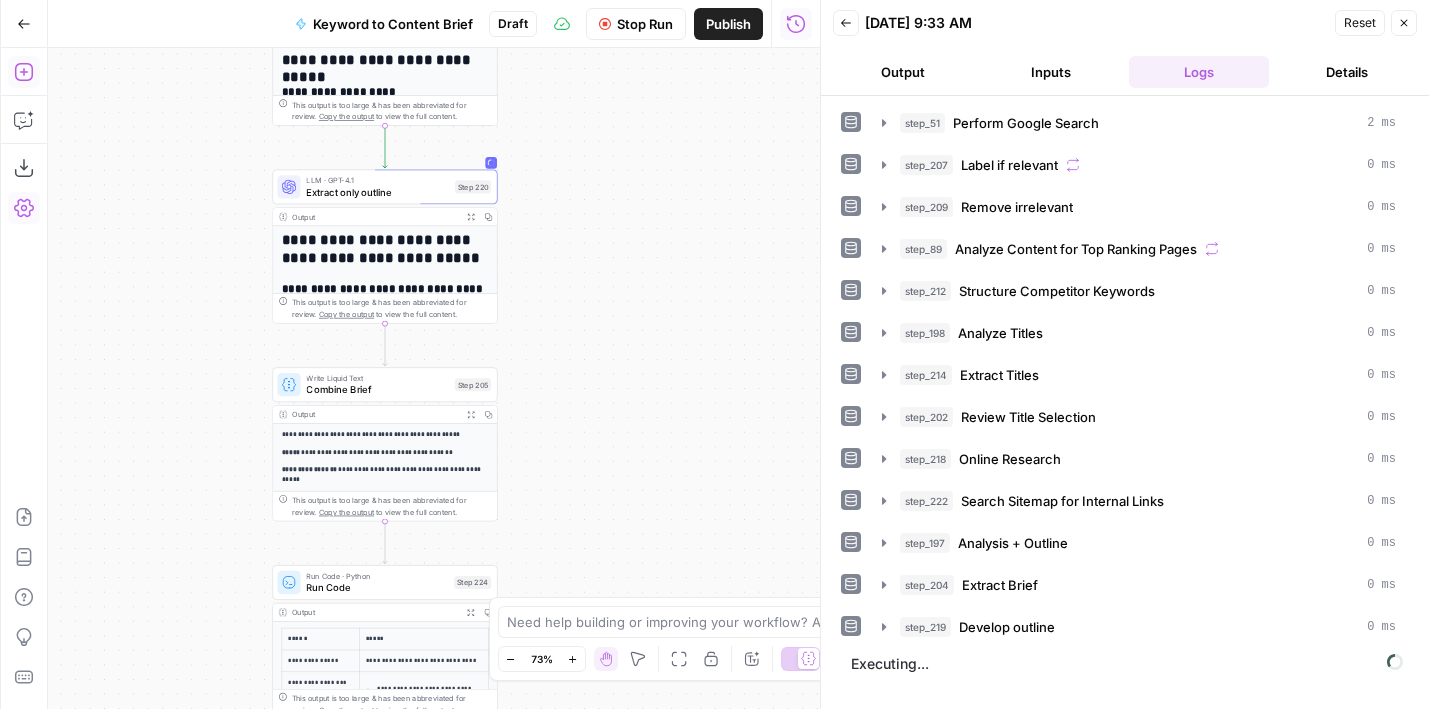 click on "Workflow Set Inputs Inputs Google Search Perform Google Search Step 51 Output Expand Output Copy 1 2 3 4 5 6 {    "search_metadata" :  {      "id" :  "68653e6b4fa3bad98dffd118" ,      "status" :  "Success" ,      "json_endpoint" :  "https://serpapi.com          /searches/123778e5d9046281          /68653e6b4fa3bad98dffd118.json" ,      "pixel_position_endpoint" :  "https          ://serpapi.com/searches          /123778e5d9046281          /68653e6b4fa3bad98dffd118          .json_with_pixel_position" ,     This output is too large & has been abbreviated for review.   Copy the output   to view the full content. Loop Iteration Label if relevant Step 207 Output Expand Output Copy 1 2 3 4 5 6 7 8 9 10 11 12 [    {      "relevant" :  "true"    } ,    {      "relevant" :  "true"    } ,    {      "relevant" :  "true"    } ,    {      "relevant" :  "true"     LLM · GPT-4o Mini Determine if relevant Step 208 Output Expand Output Copy 1 2 3 {    "relevant" :  "true" }" at bounding box center (434, 378) 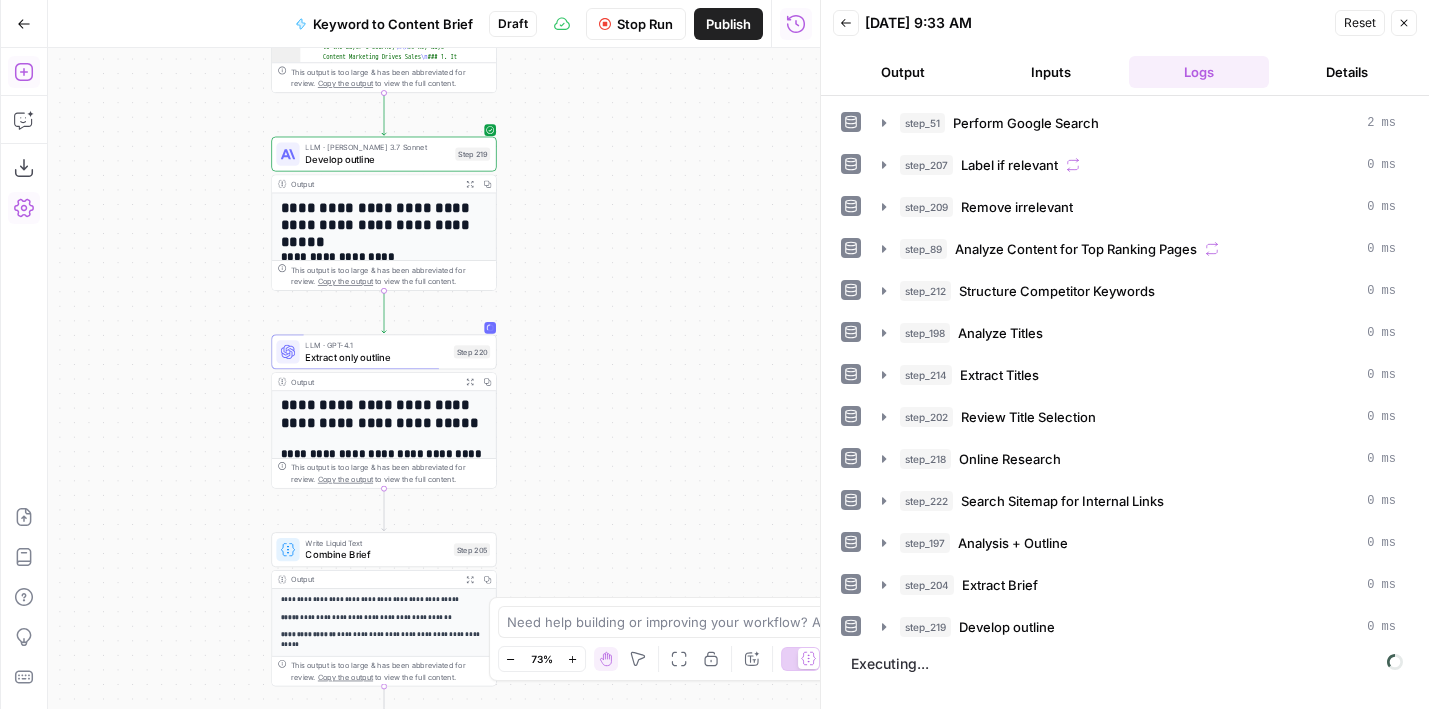 drag, startPoint x: 592, startPoint y: 297, endPoint x: 592, endPoint y: 462, distance: 165 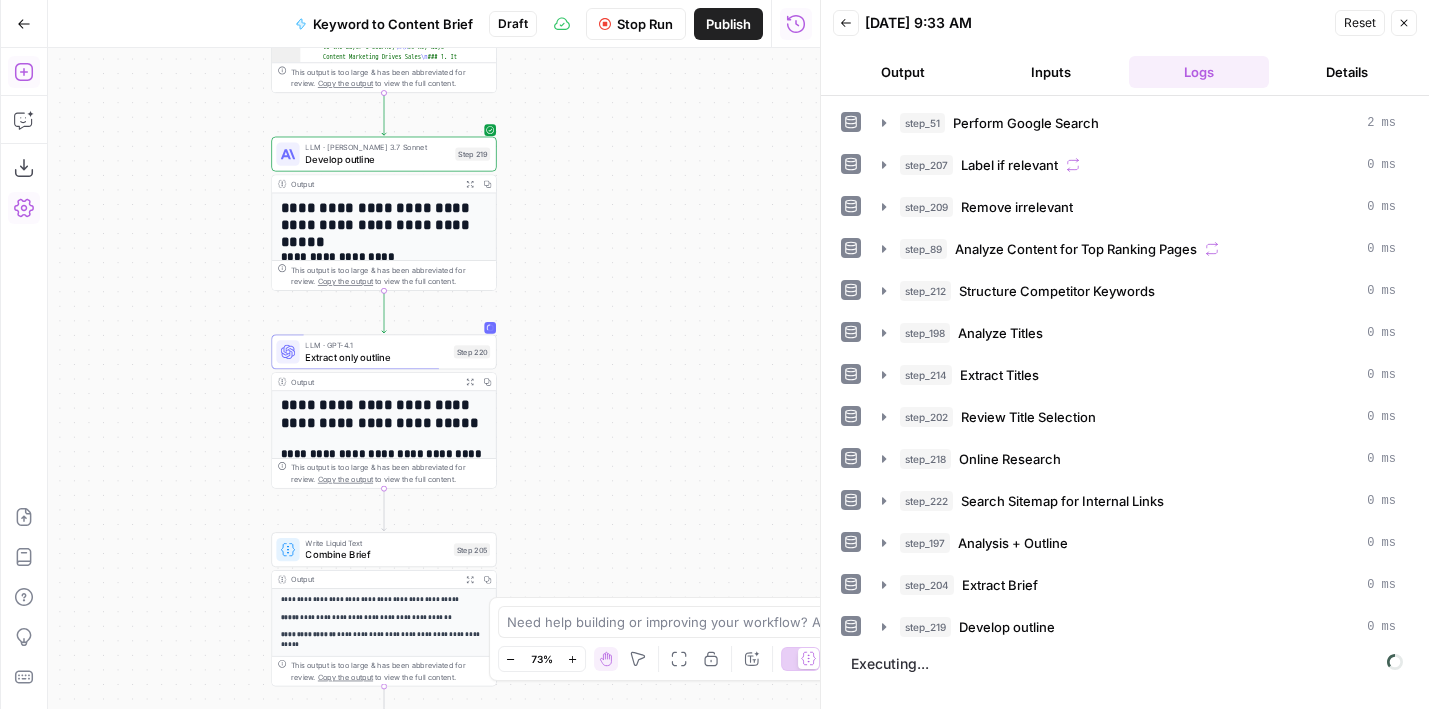 click on "Workflow Set Inputs Inputs Google Search Perform Google Search Step 51 Output Expand Output Copy 1 2 3 4 5 6 {    "search_metadata" :  {      "id" :  "68653e6b4fa3bad98dffd118" ,      "status" :  "Success" ,      "json_endpoint" :  "https://serpapi.com          /searches/123778e5d9046281          /68653e6b4fa3bad98dffd118.json" ,      "pixel_position_endpoint" :  "https          ://serpapi.com/searches          /123778e5d9046281          /68653e6b4fa3bad98dffd118          .json_with_pixel_position" ,     This output is too large & has been abbreviated for review.   Copy the output   to view the full content. Loop Iteration Label if relevant Step 207 Output Expand Output Copy 1 2 3 4 5 6 7 8 9 10 11 12 [    {      "relevant" :  "true"    } ,    {      "relevant" :  "true"    } ,    {      "relevant" :  "true"    } ,    {      "relevant" :  "true"     LLM · GPT-4o Mini Determine if relevant Step 208 Output Expand Output Copy 1 2 3 {    "relevant" :  "true" }" at bounding box center (434, 378) 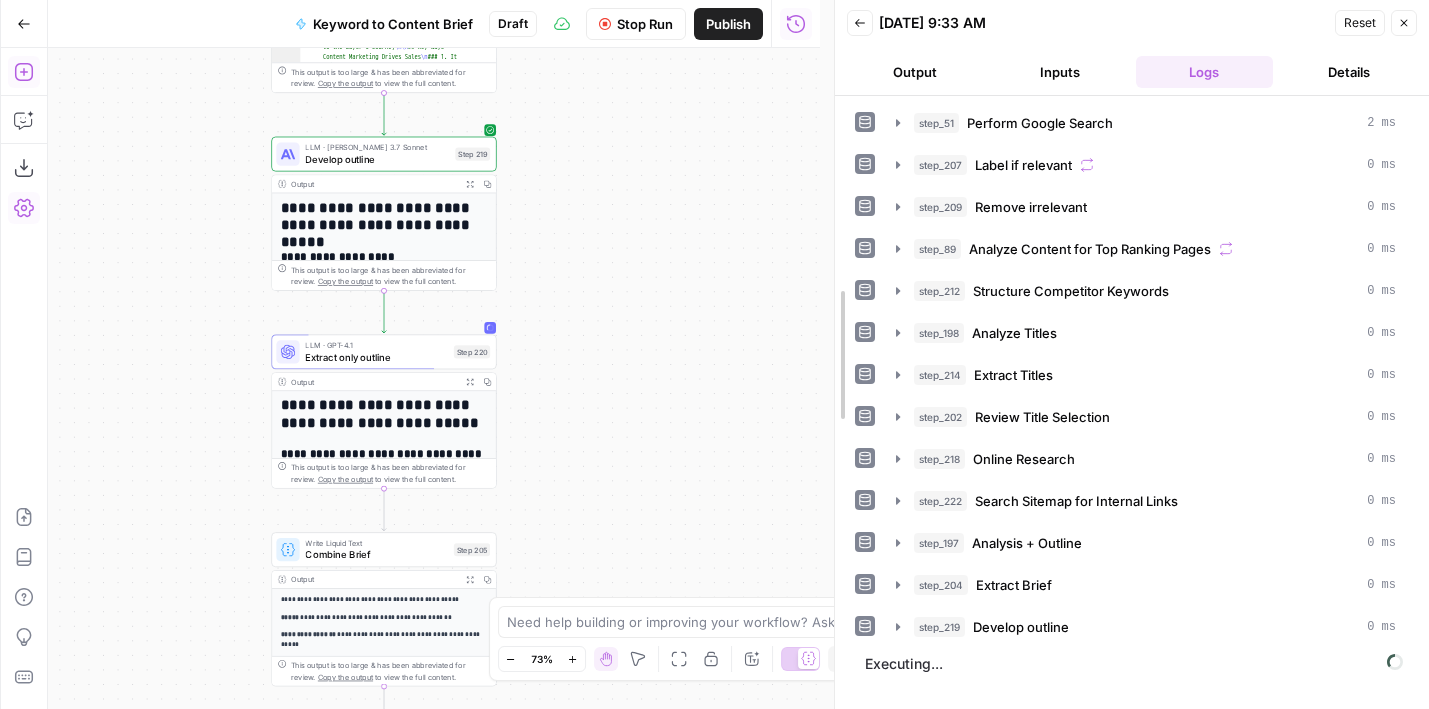 drag, startPoint x: 819, startPoint y: 101, endPoint x: 834, endPoint y: 101, distance: 15 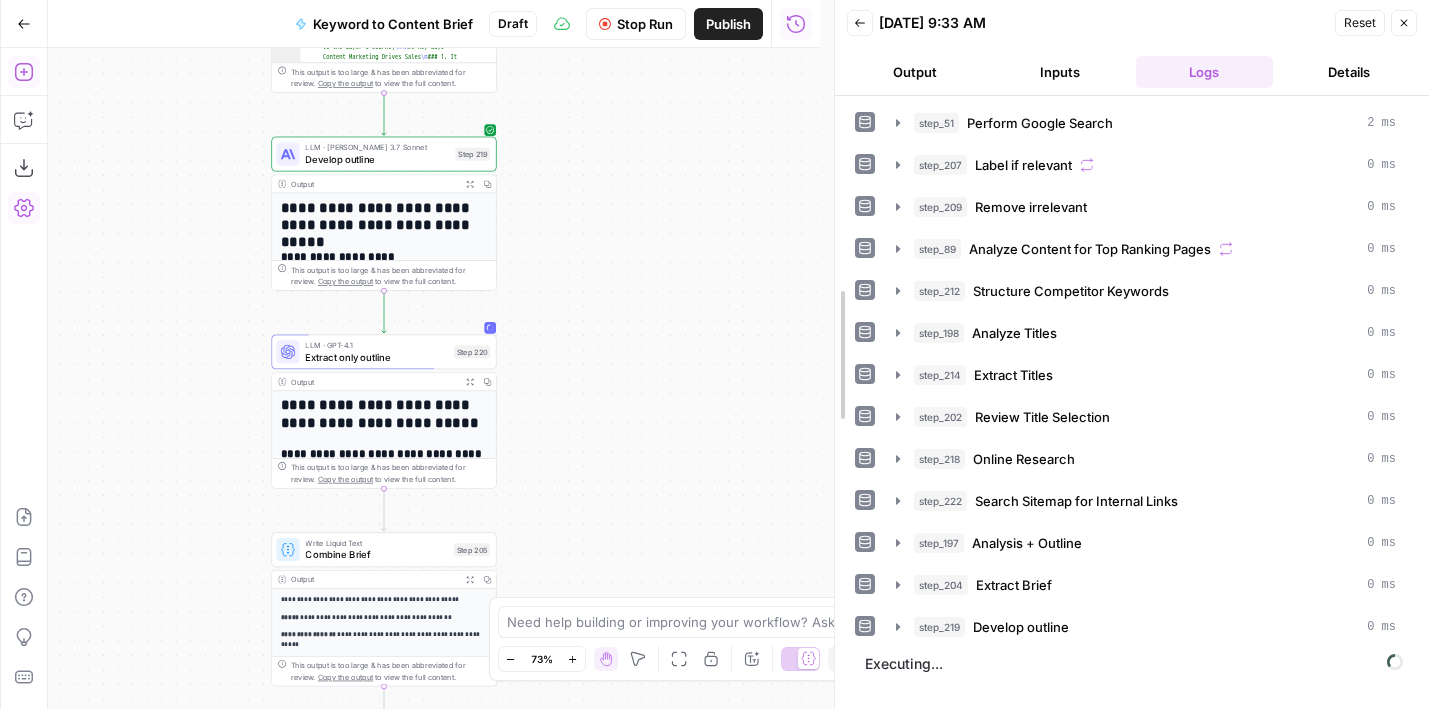 click at bounding box center [835, 354] 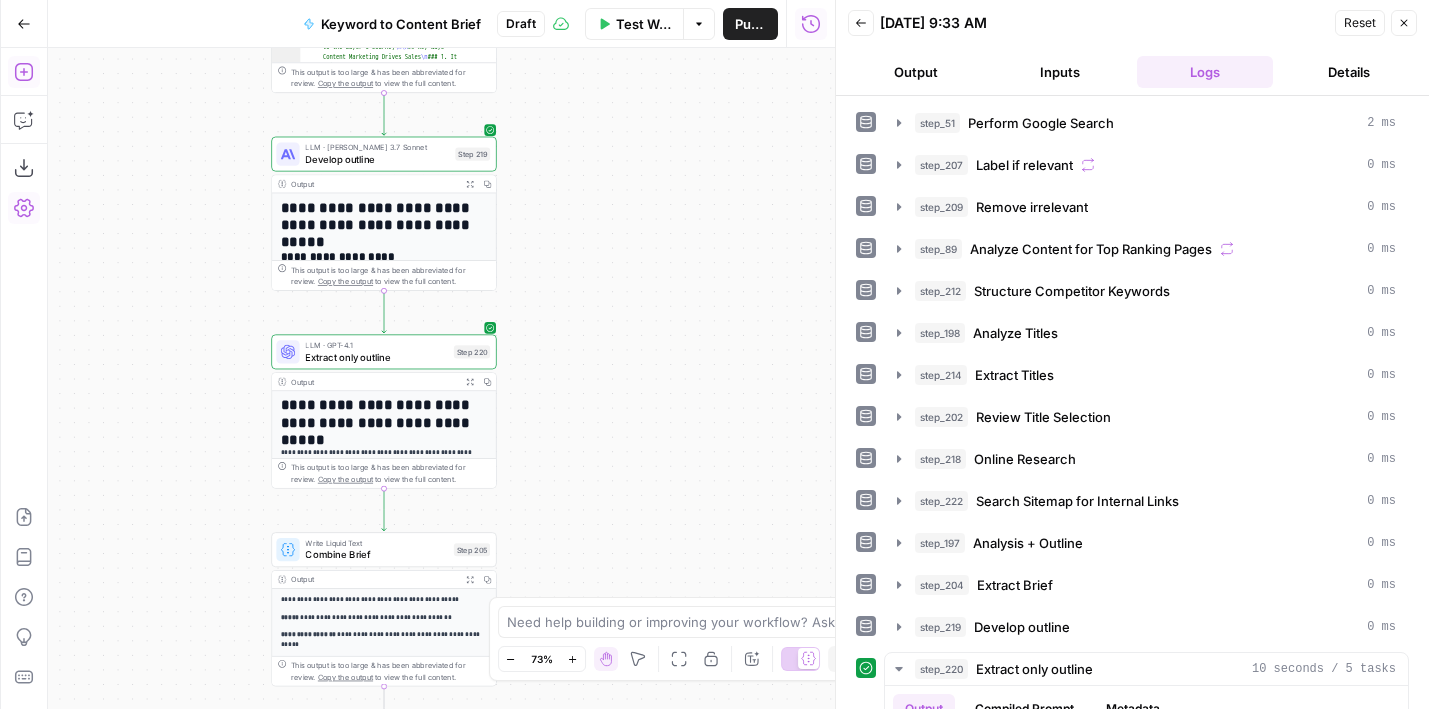 drag, startPoint x: 653, startPoint y: 200, endPoint x: 723, endPoint y: 200, distance: 70 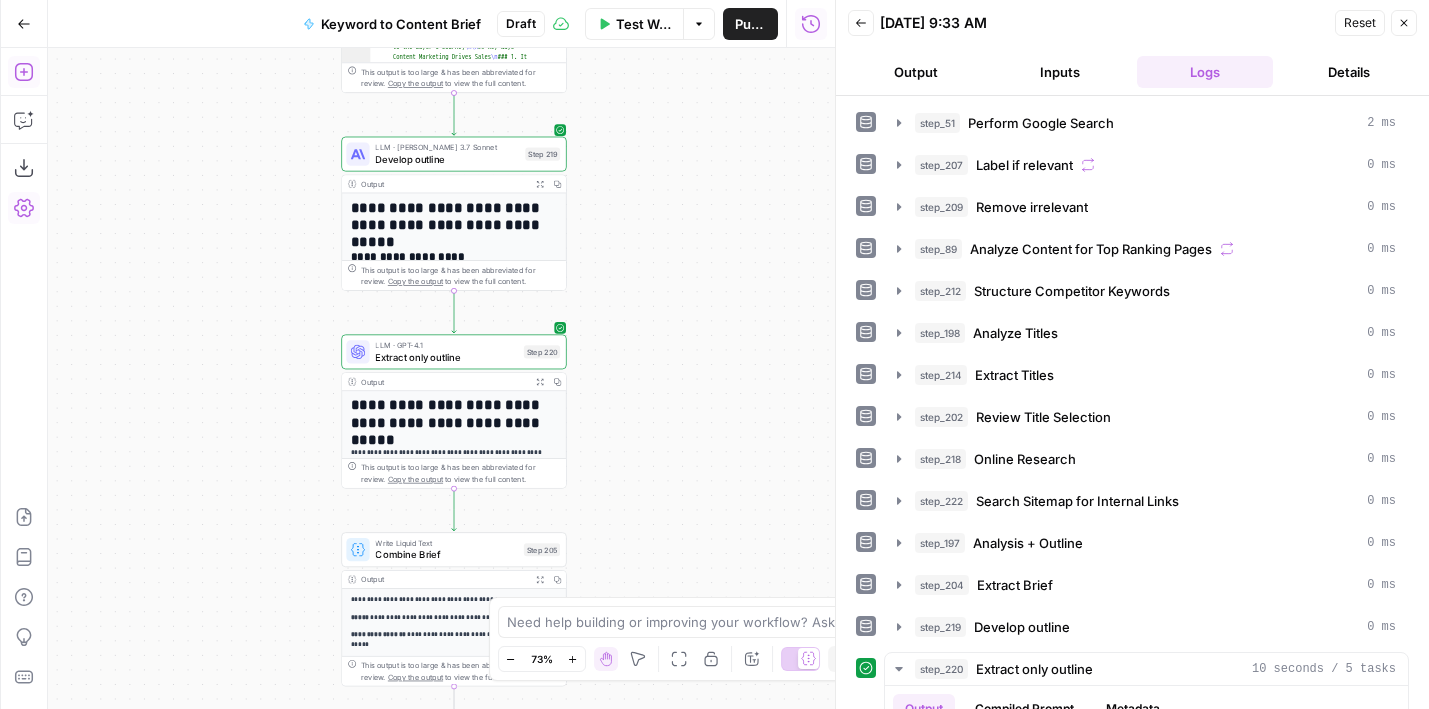 drag, startPoint x: 295, startPoint y: 374, endPoint x: 295, endPoint y: 156, distance: 218 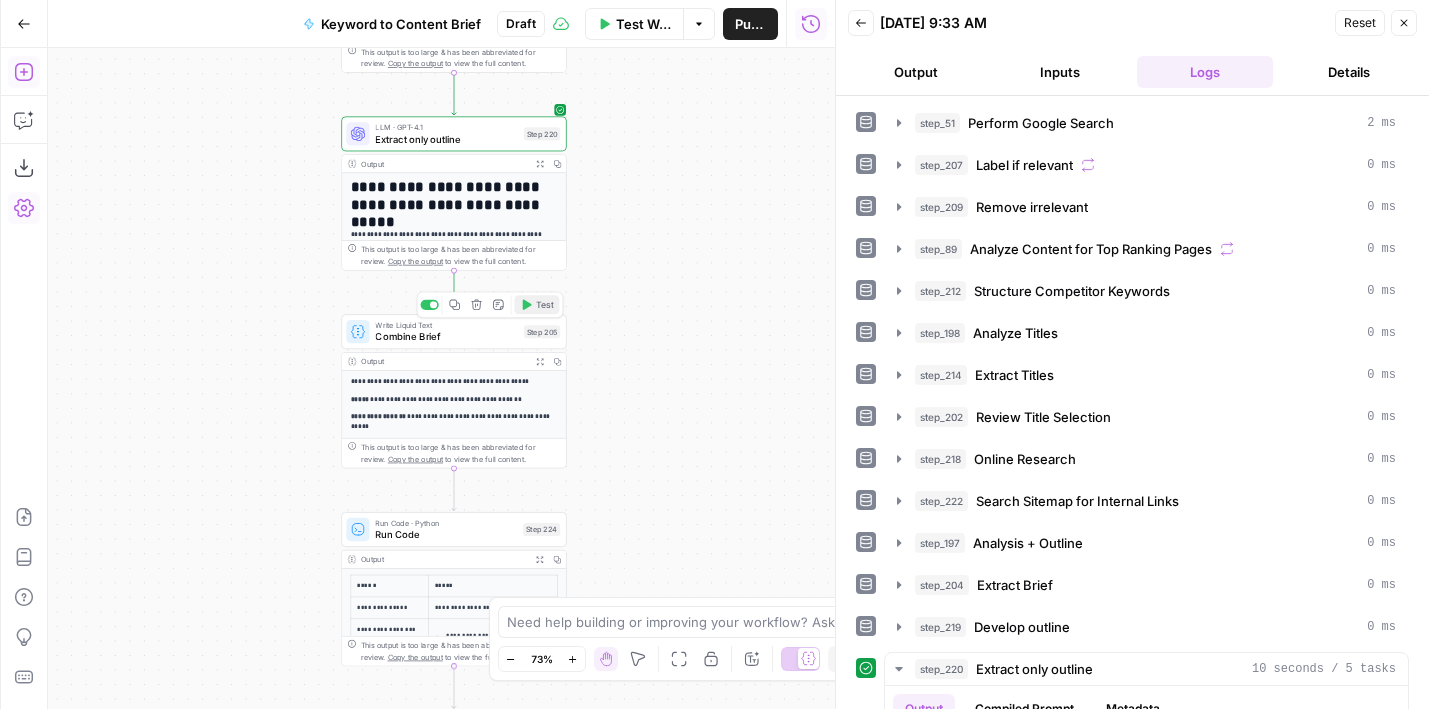 click on "Test" at bounding box center (544, 304) 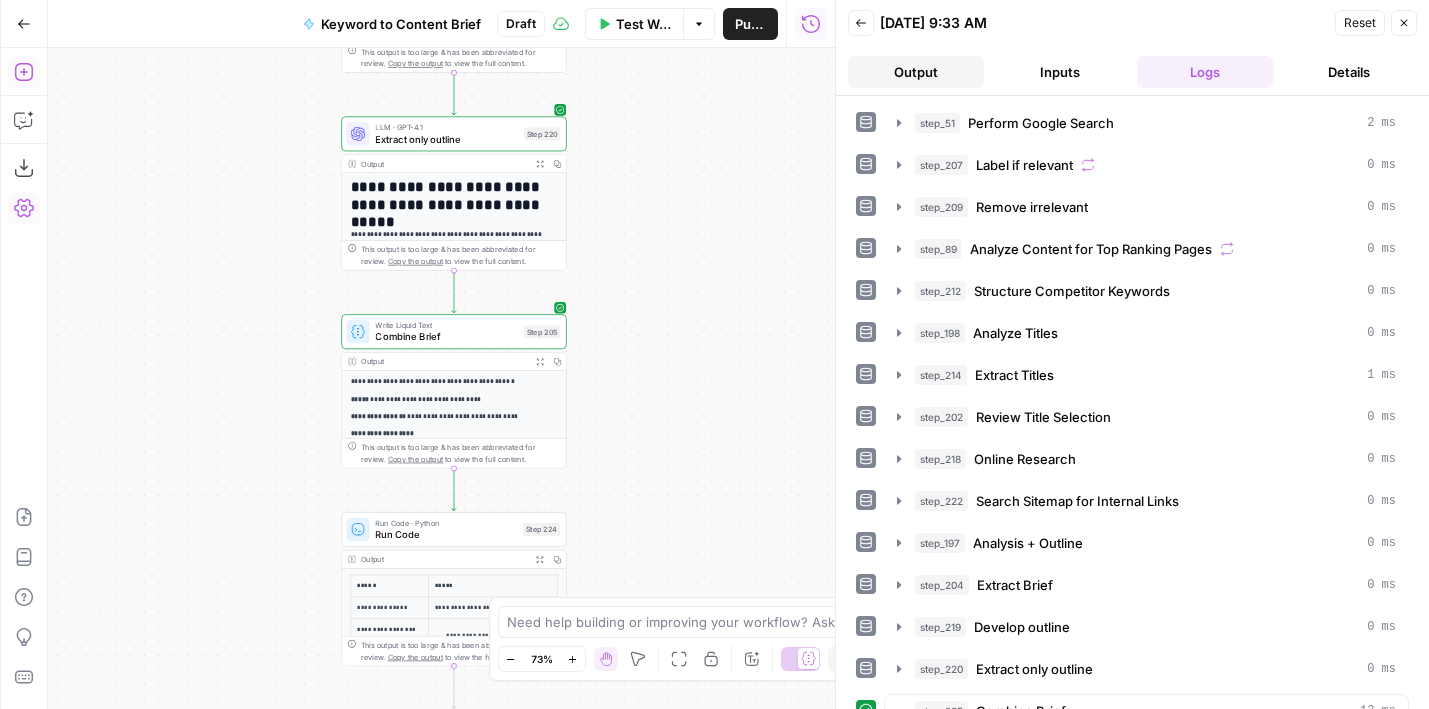click on "Output" at bounding box center (916, 72) 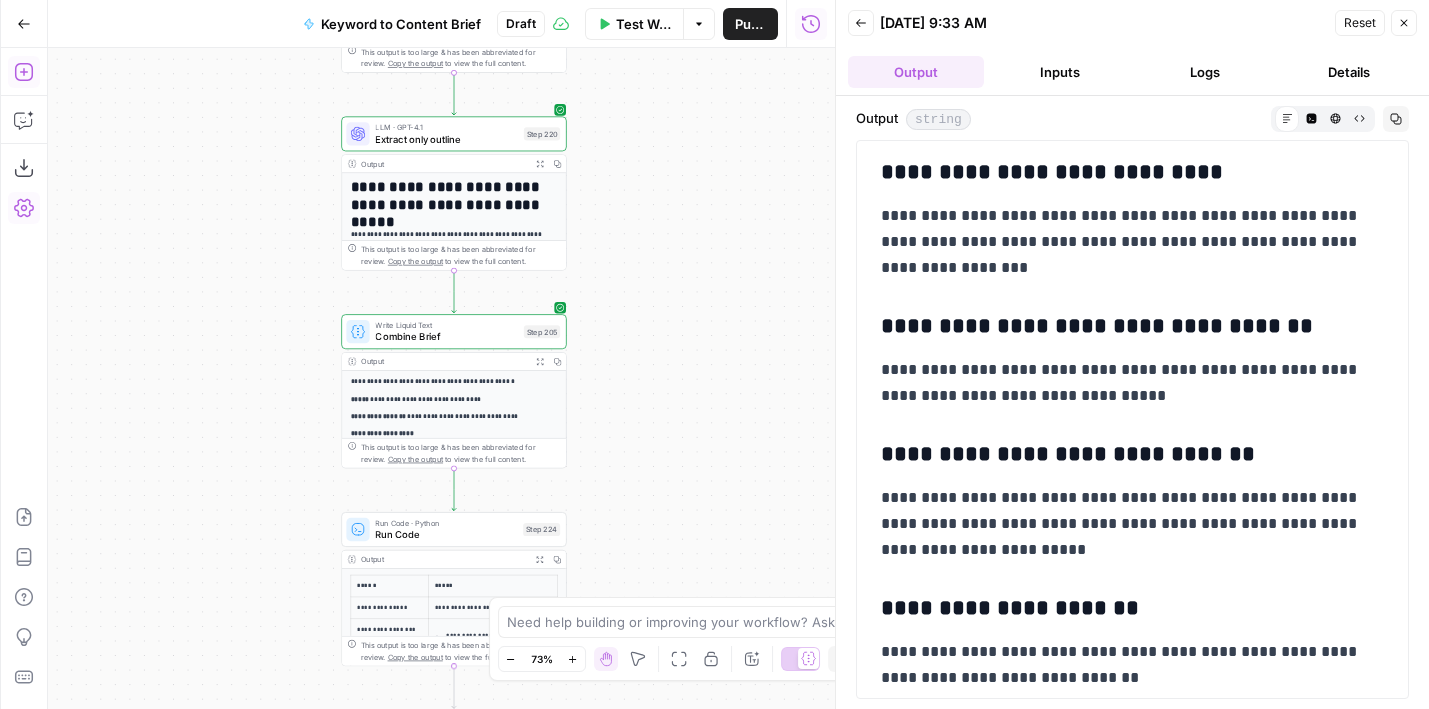 scroll, scrollTop: 3311, scrollLeft: 0, axis: vertical 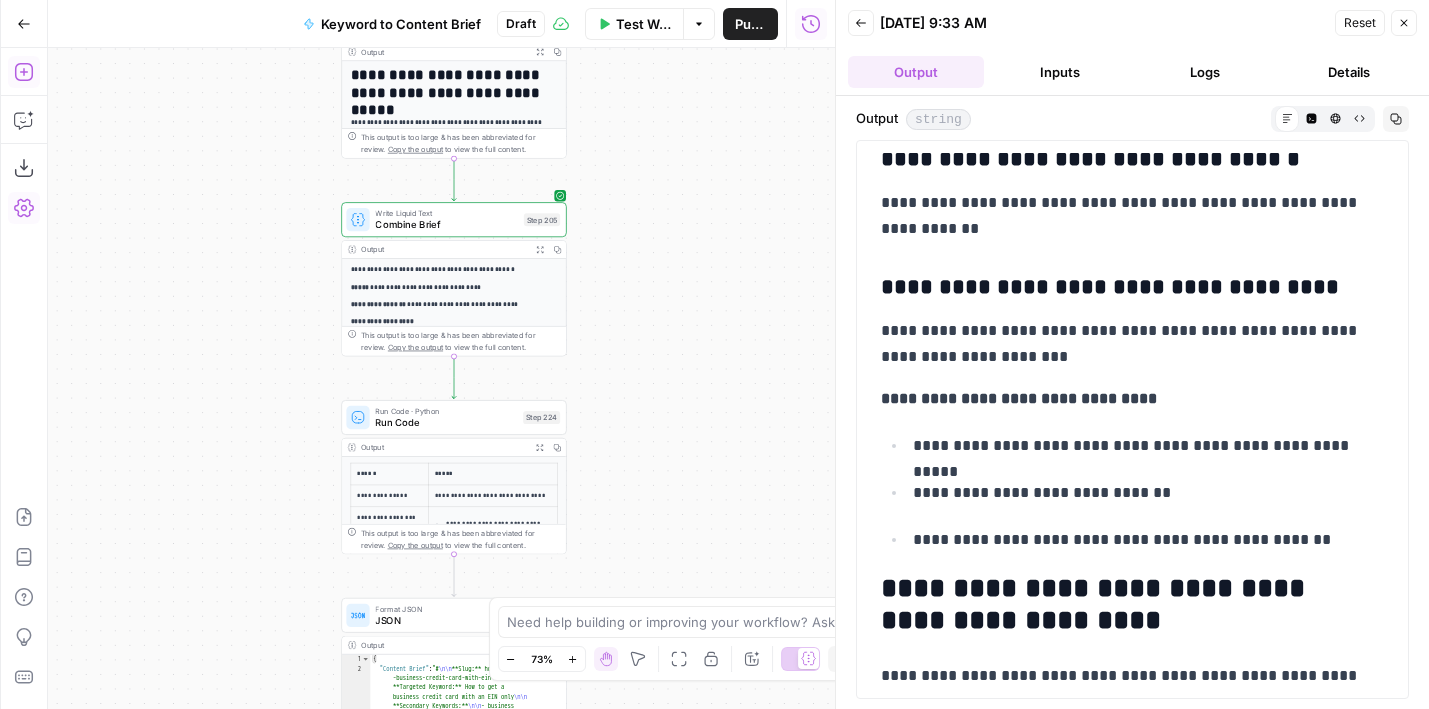 drag, startPoint x: 681, startPoint y: 426, endPoint x: 681, endPoint y: 313, distance: 113 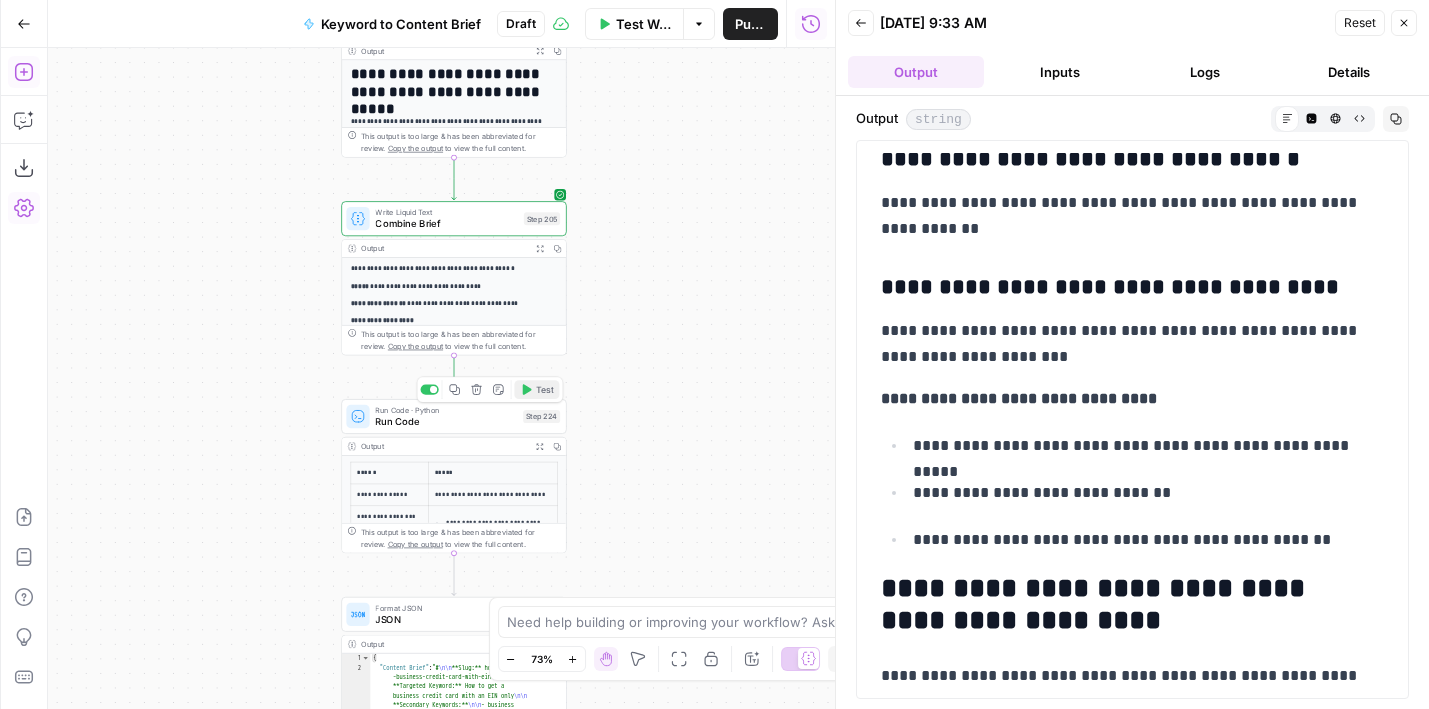 click on "Test" at bounding box center [544, 389] 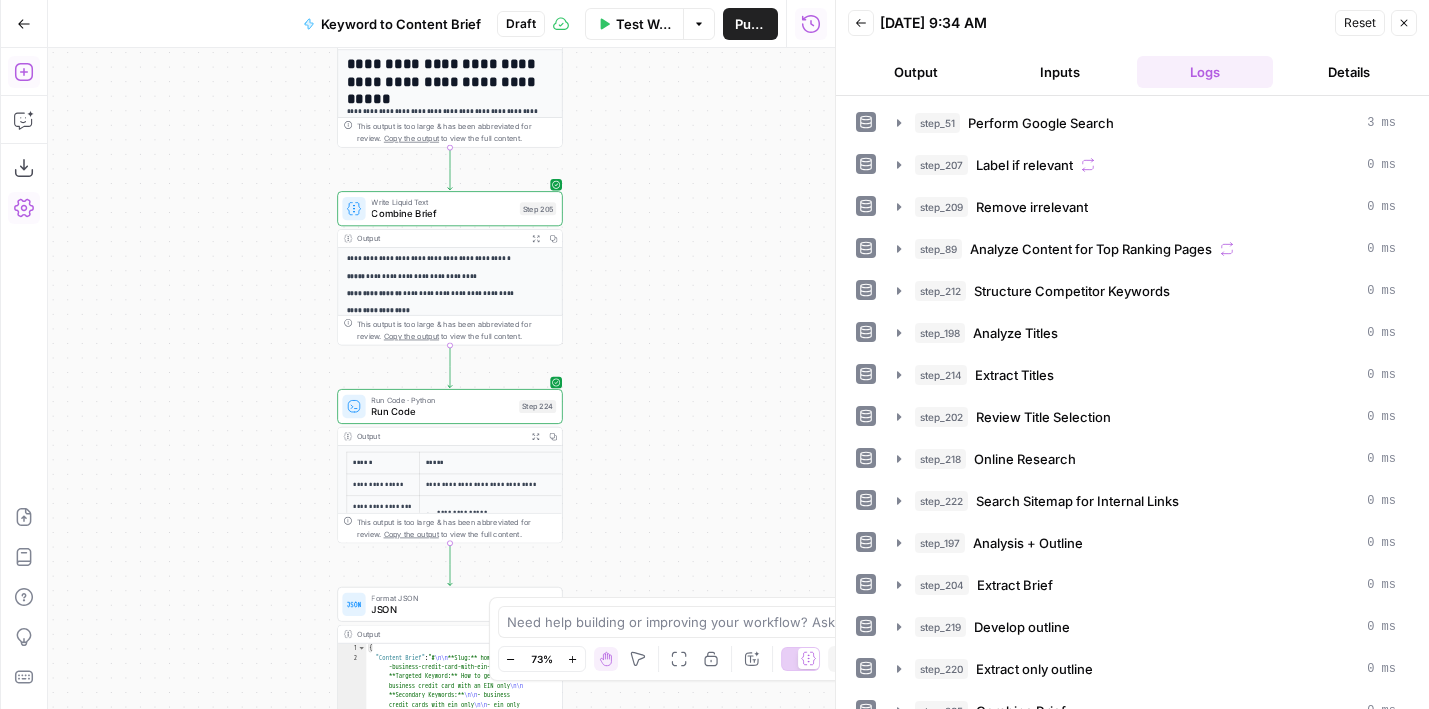 drag, startPoint x: 199, startPoint y: 547, endPoint x: 97, endPoint y: 394, distance: 183.88312 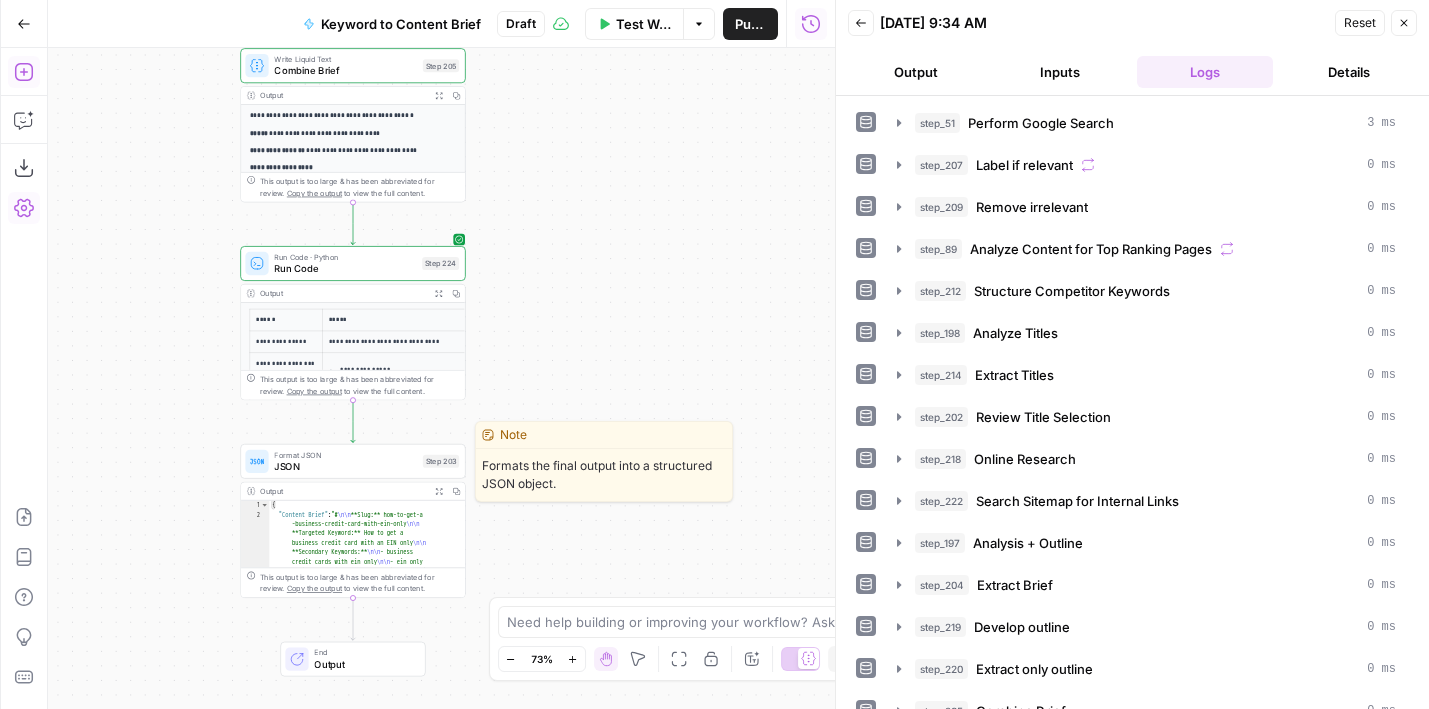 click on "Test" at bounding box center (443, 434) 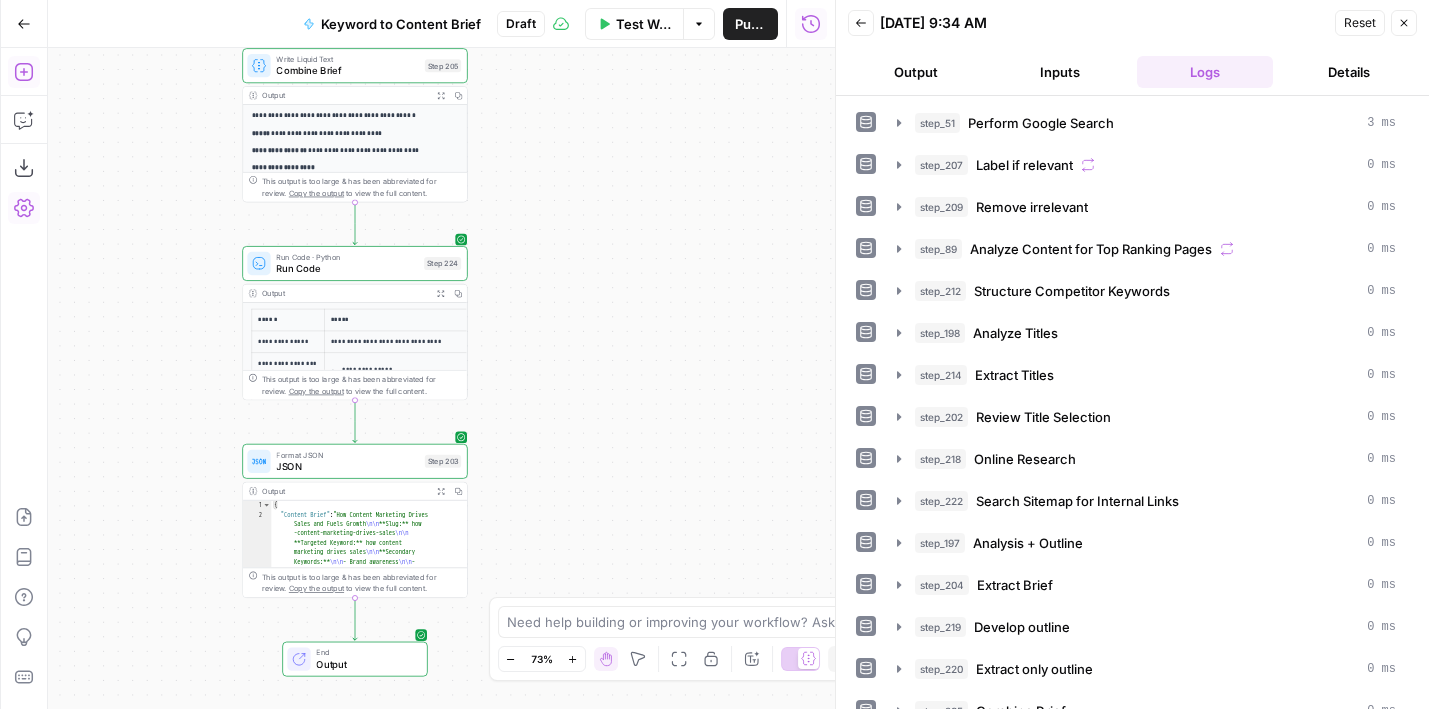 drag, startPoint x: 621, startPoint y: 419, endPoint x: 705, endPoint y: 436, distance: 85.70297 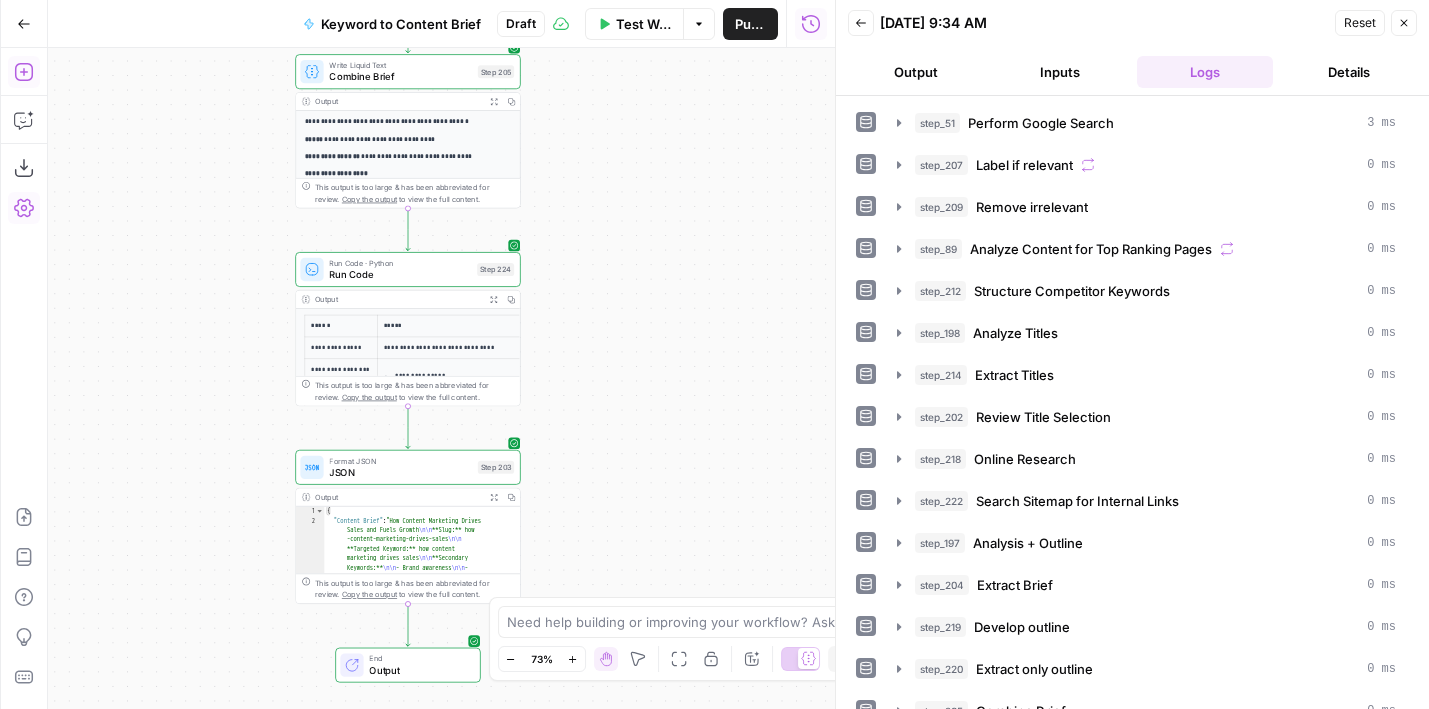 drag, startPoint x: 607, startPoint y: 210, endPoint x: 702, endPoint y: 544, distance: 347.24774 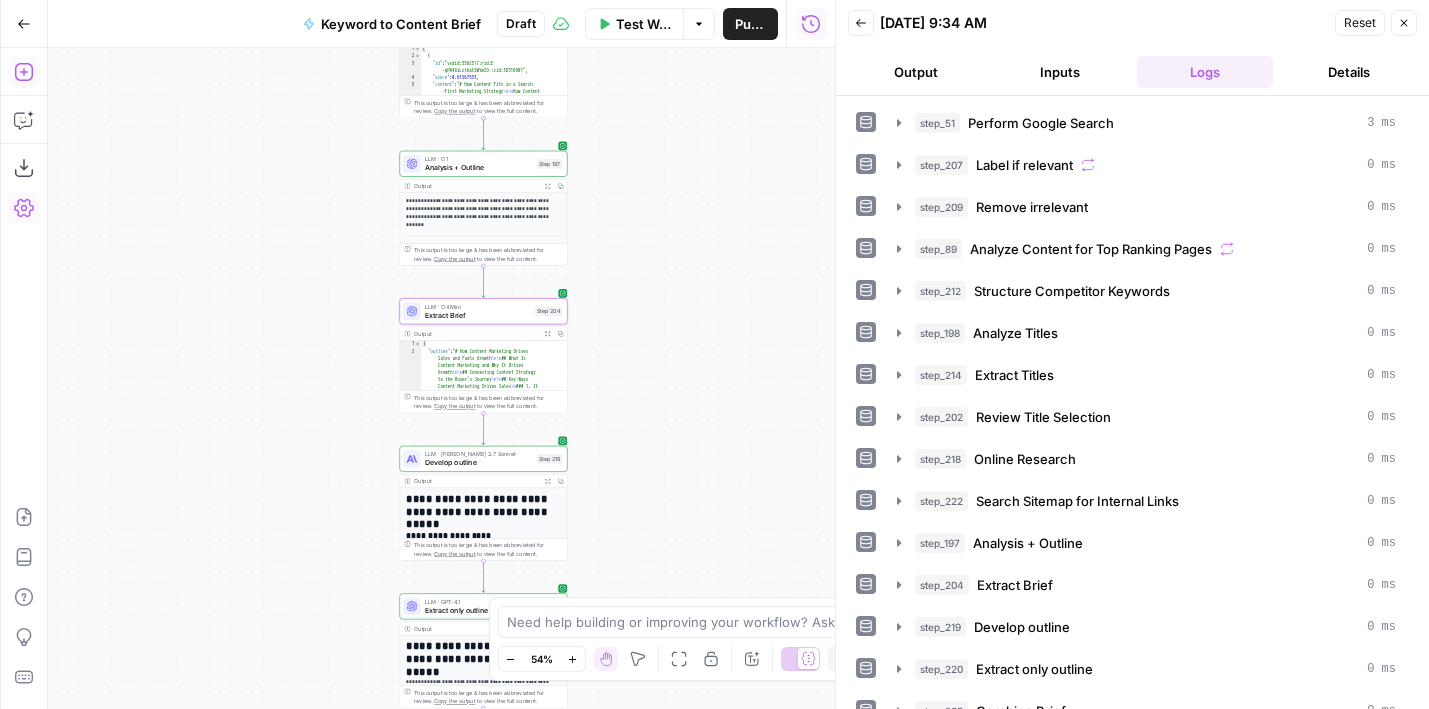 drag, startPoint x: 712, startPoint y: 102, endPoint x: 645, endPoint y: 500, distance: 403.60004 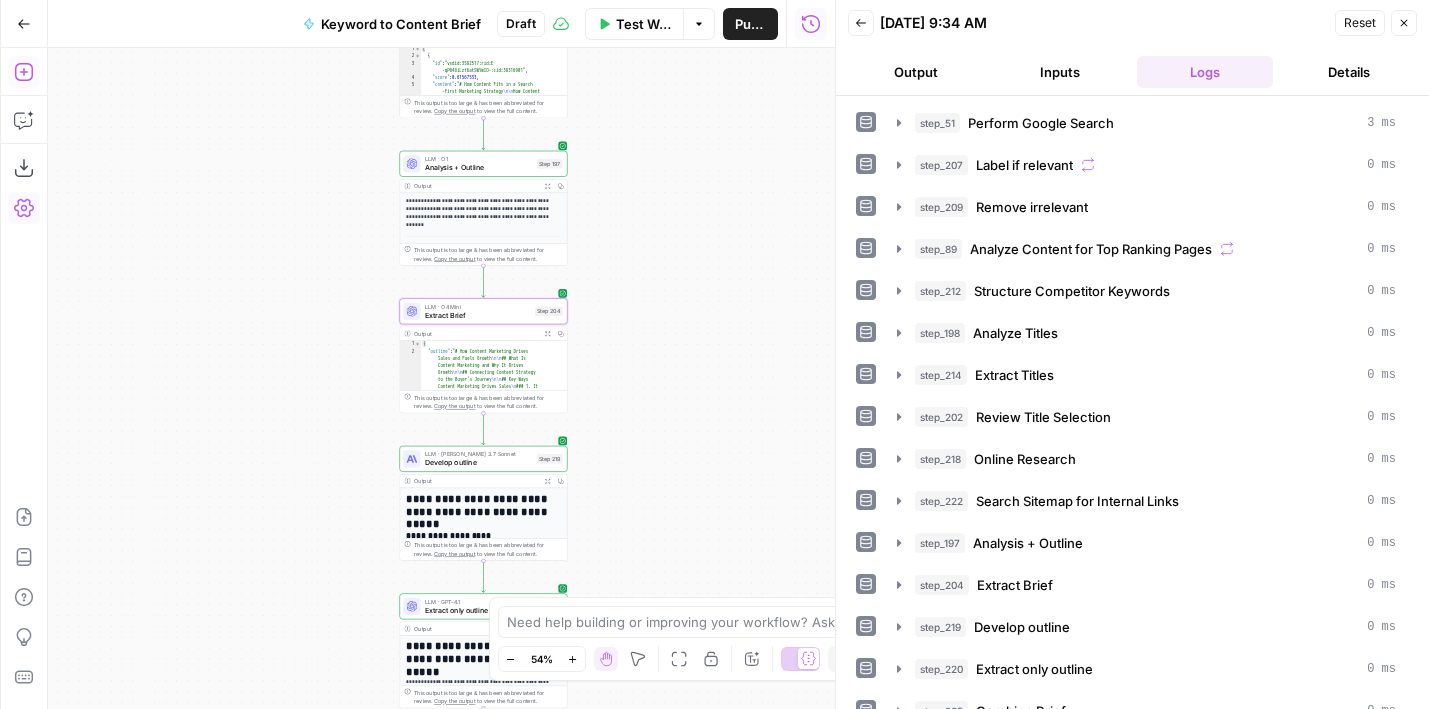 click on "Workflow Set Inputs Inputs Google Search Perform Google Search Step 51 Output Expand Output Copy 1 2 3 4 5 6 {    "search_metadata" :  {      "id" :  "68653e6b4fa3bad98dffd118" ,      "status" :  "Success" ,      "json_endpoint" :  "https://serpapi.com          /searches/123778e5d9046281          /68653e6b4fa3bad98dffd118.json" ,      "pixel_position_endpoint" :  "https          ://serpapi.com/searches          /123778e5d9046281          /68653e6b4fa3bad98dffd118          .json_with_pixel_position" ,     This output is too large & has been abbreviated for review.   Copy the output   to view the full content. Loop Iteration Label if relevant Step 207 Output Expand Output Copy 1 2 3 4 5 6 7 8 9 10 11 12 [    {      "relevant" :  "true"    } ,    {      "relevant" :  "true"    } ,    {      "relevant" :  "true"    } ,    {      "relevant" :  "true"     LLM · GPT-4o Mini Determine if relevant Step 208 Output Expand Output Copy 1 2 3 {    "relevant" :  "true" }" at bounding box center (441, 378) 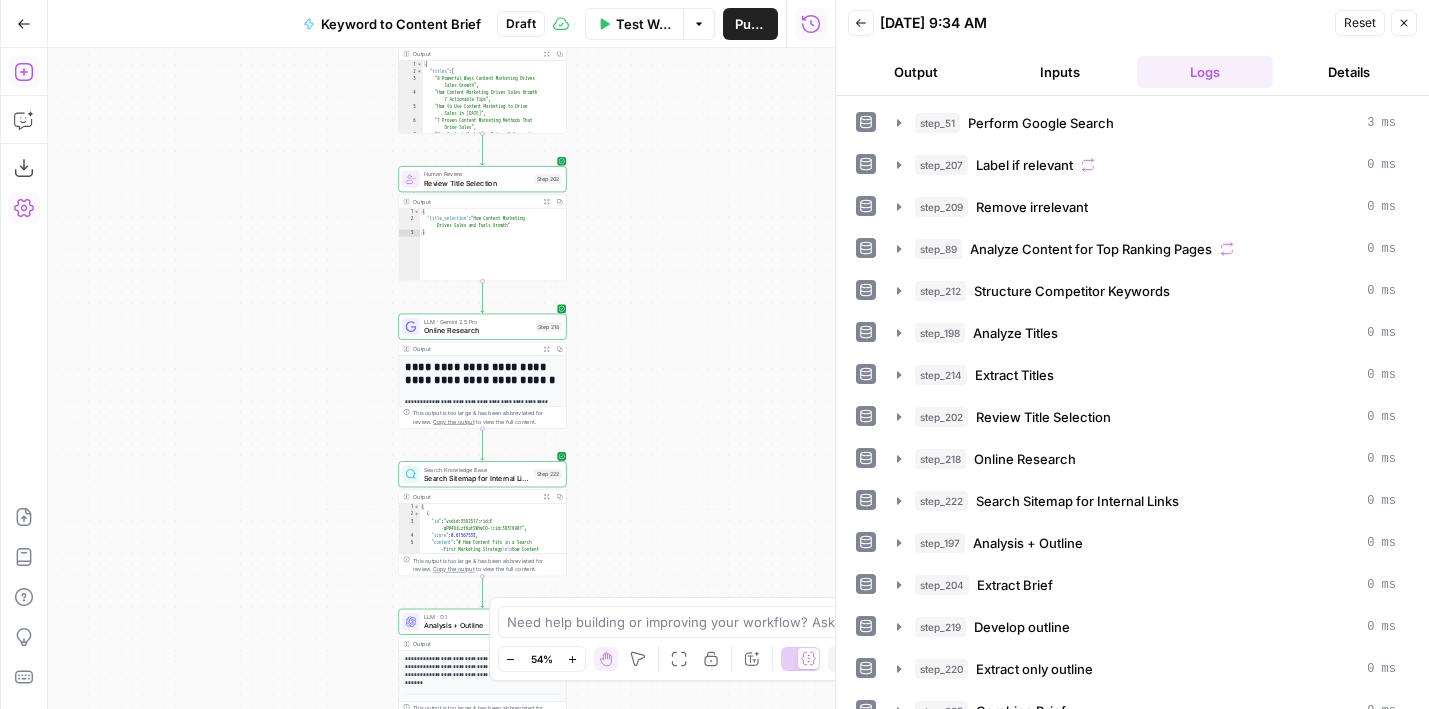 drag, startPoint x: 644, startPoint y: 234, endPoint x: 644, endPoint y: 558, distance: 324 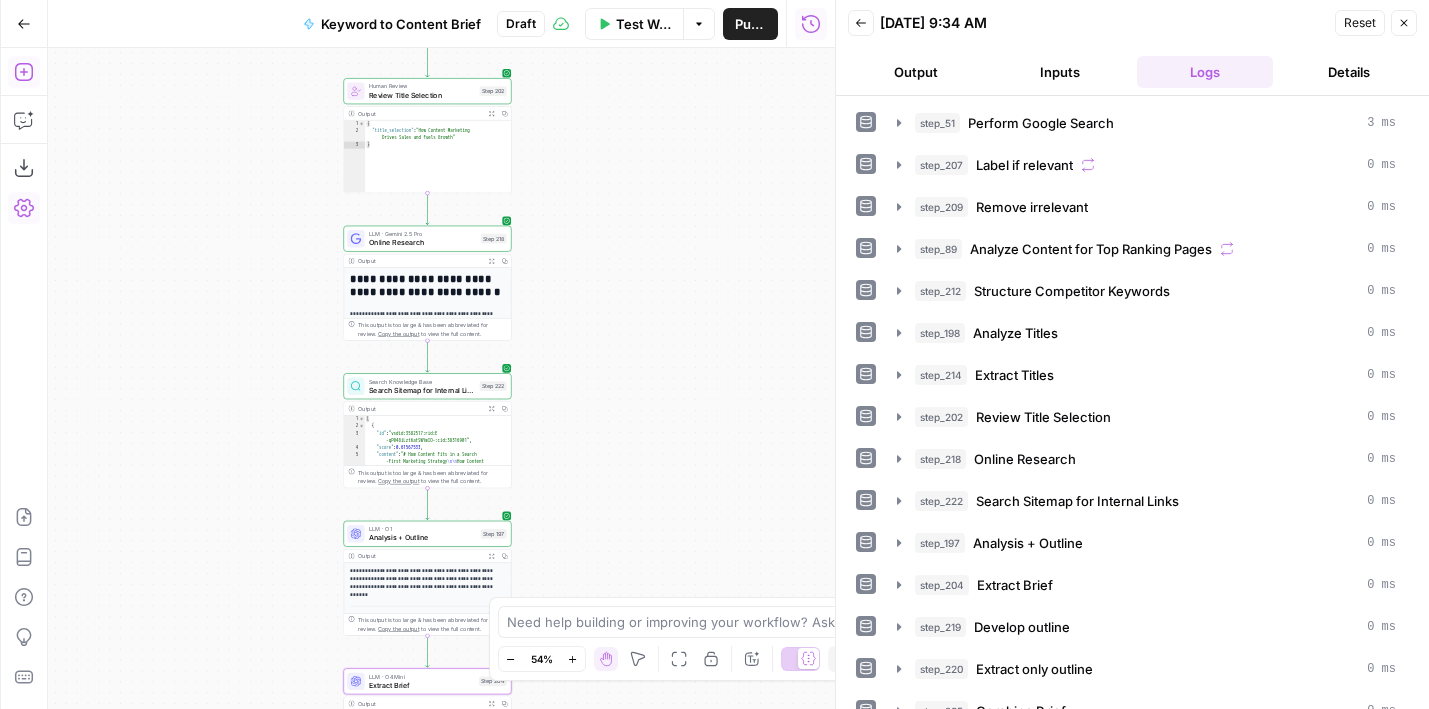drag, startPoint x: 644, startPoint y: 220, endPoint x: 588, endPoint y: -125, distance: 349.51538 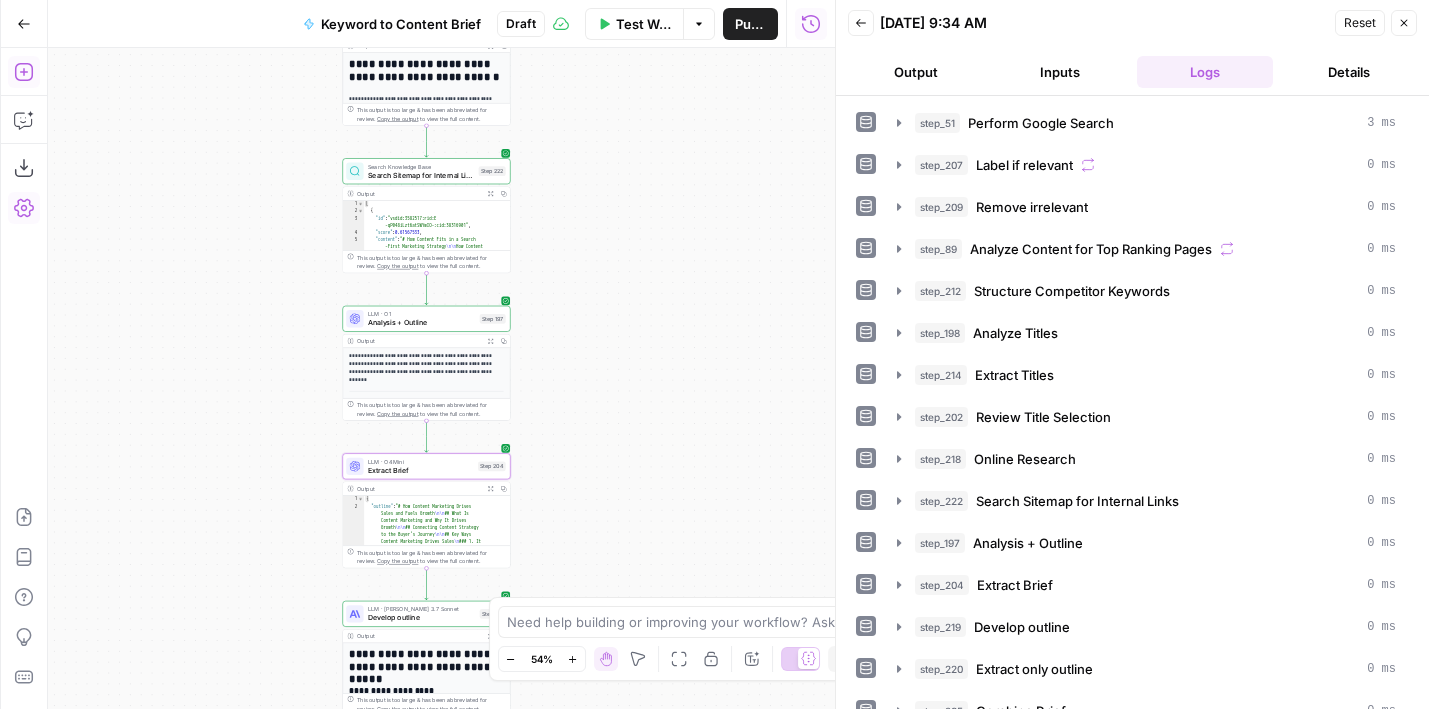 drag, startPoint x: 625, startPoint y: 333, endPoint x: 635, endPoint y: 69, distance: 264.18933 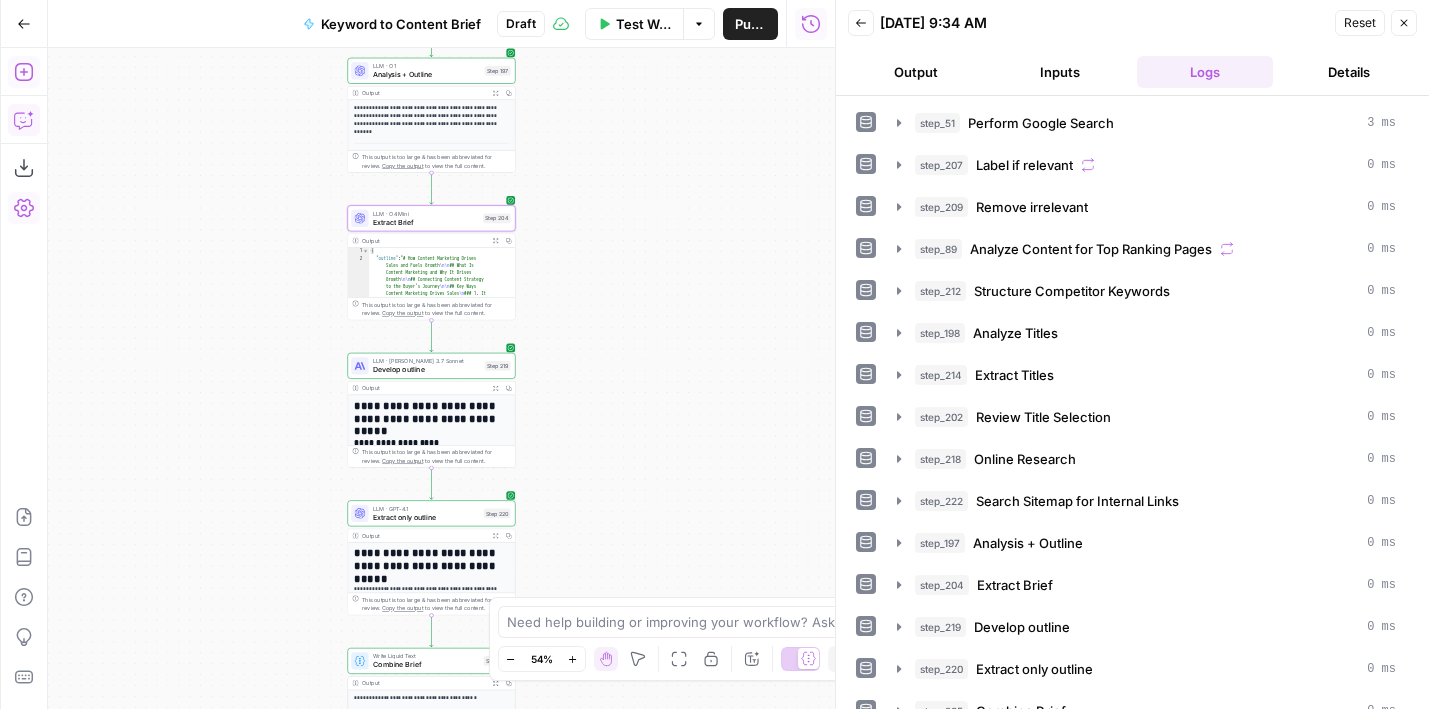 click 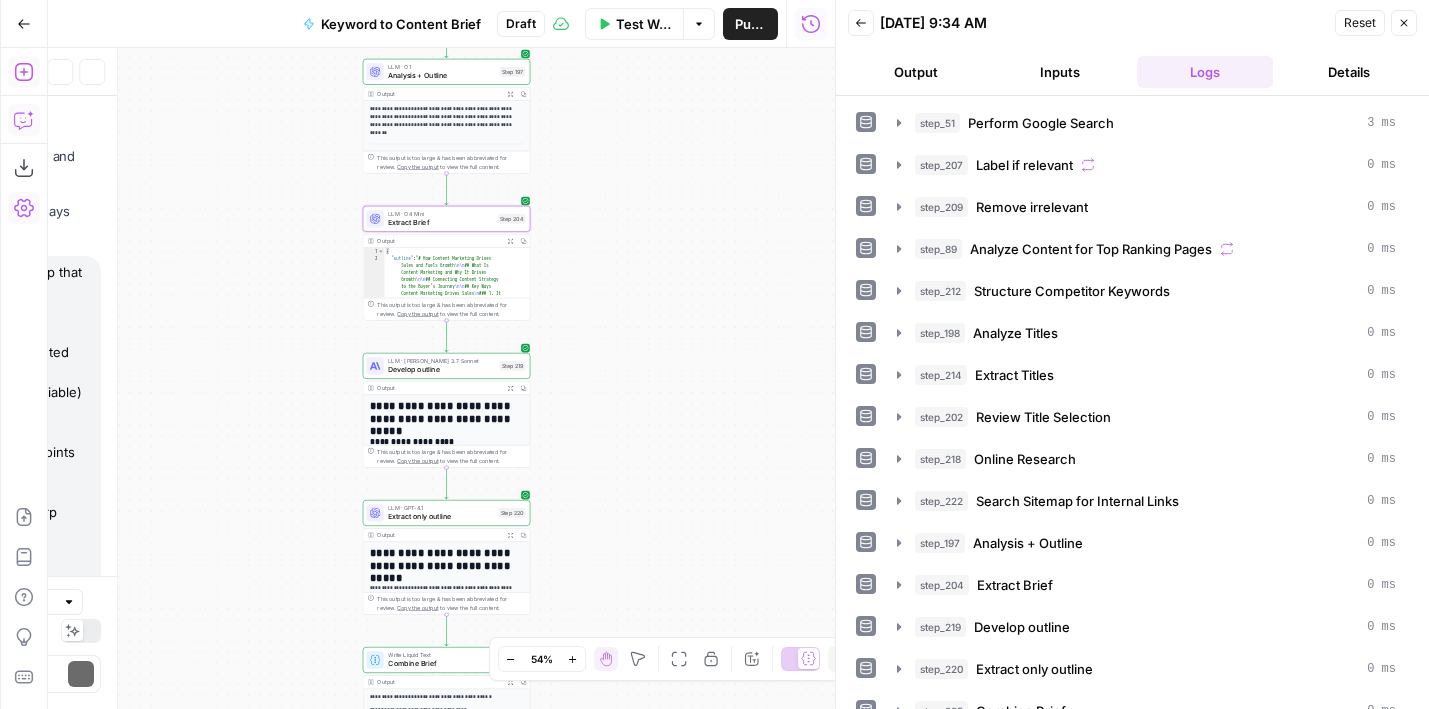 scroll, scrollTop: 417, scrollLeft: 0, axis: vertical 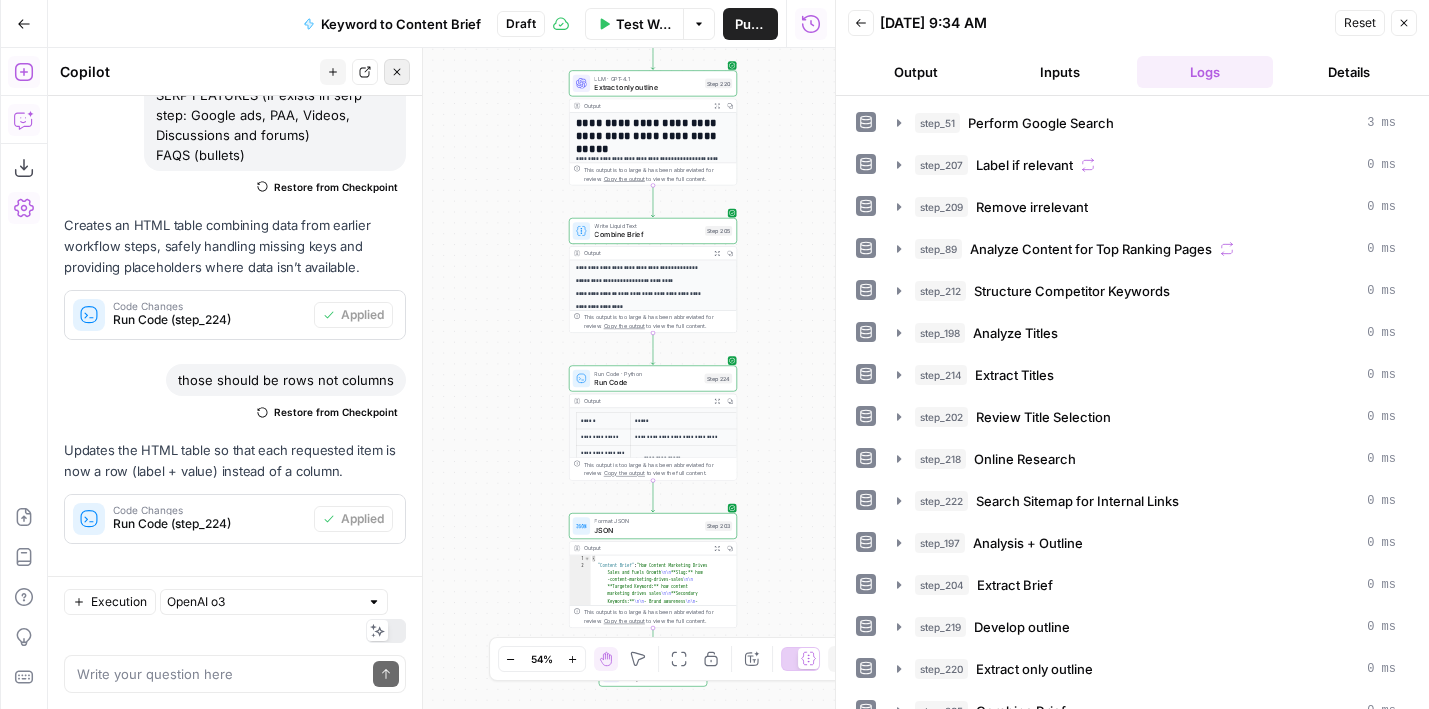click 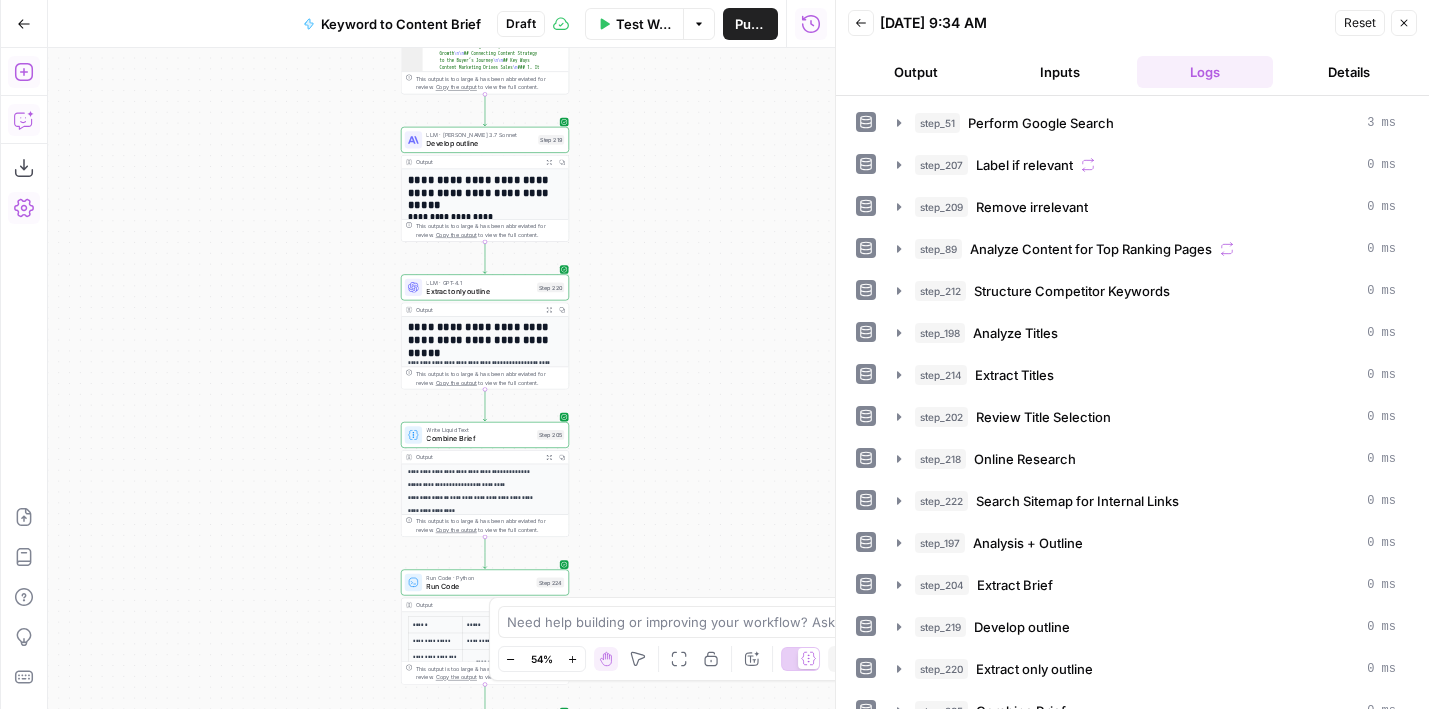 drag, startPoint x: 440, startPoint y: 108, endPoint x: 257, endPoint y: 337, distance: 293.13818 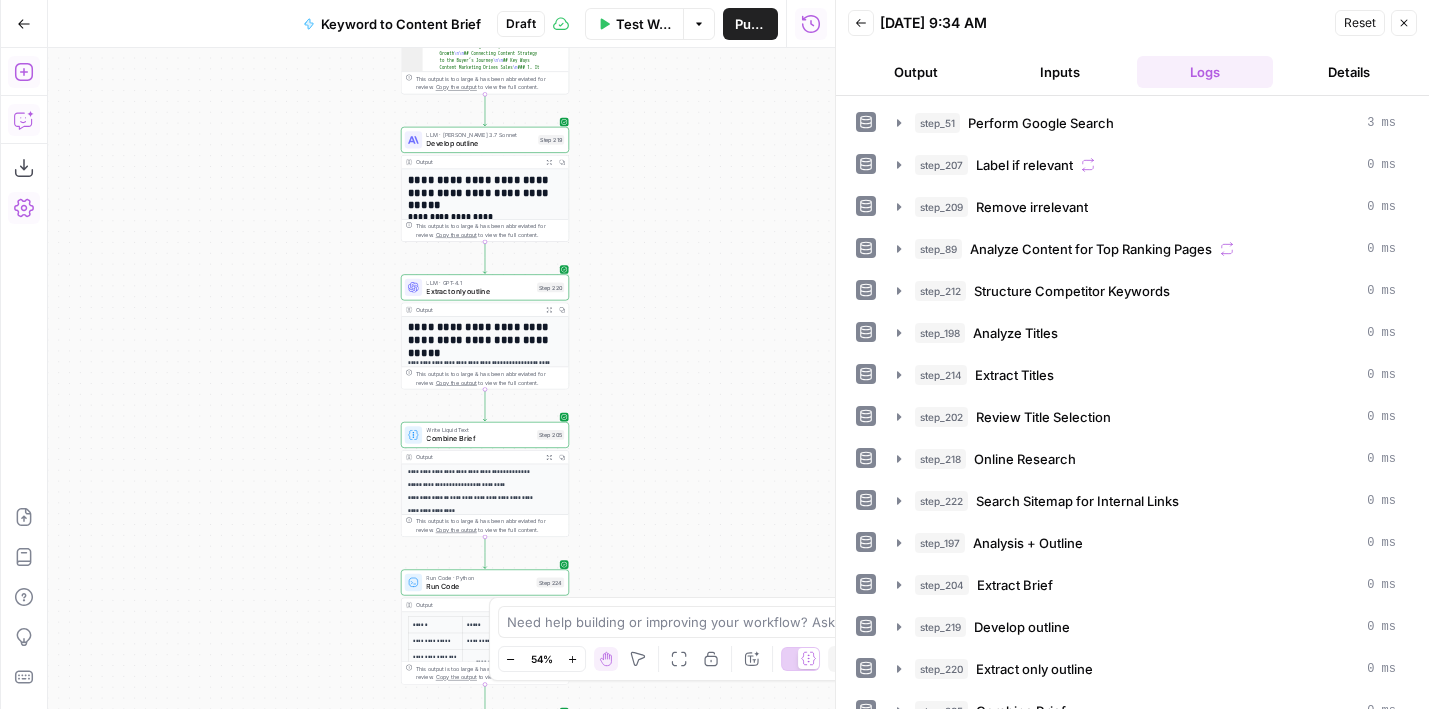 click on "Workflow Set Inputs Inputs Google Search Perform Google Search Step 51 Output Expand Output Copy 1 2 3 4 5 6 {    "search_metadata" :  {      "id" :  "68653e6b4fa3bad98dffd118" ,      "status" :  "Success" ,      "json_endpoint" :  "https://serpapi.com          /searches/123778e5d9046281          /68653e6b4fa3bad98dffd118.json" ,      "pixel_position_endpoint" :  "https          ://serpapi.com/searches          /123778e5d9046281          /68653e6b4fa3bad98dffd118          .json_with_pixel_position" ,     This output is too large & has been abbreviated for review.   Copy the output   to view the full content. Loop Iteration Label if relevant Step 207 Output Expand Output Copy 1 2 3 4 5 6 7 8 9 10 11 12 [    {      "relevant" :  "true"    } ,    {      "relevant" :  "true"    } ,    {      "relevant" :  "true"    } ,    {      "relevant" :  "true"     LLM · GPT-4o Mini Determine if relevant Step 208 Output Expand Output Copy 1 2 3 {    "relevant" :  "true" }" at bounding box center [441, 378] 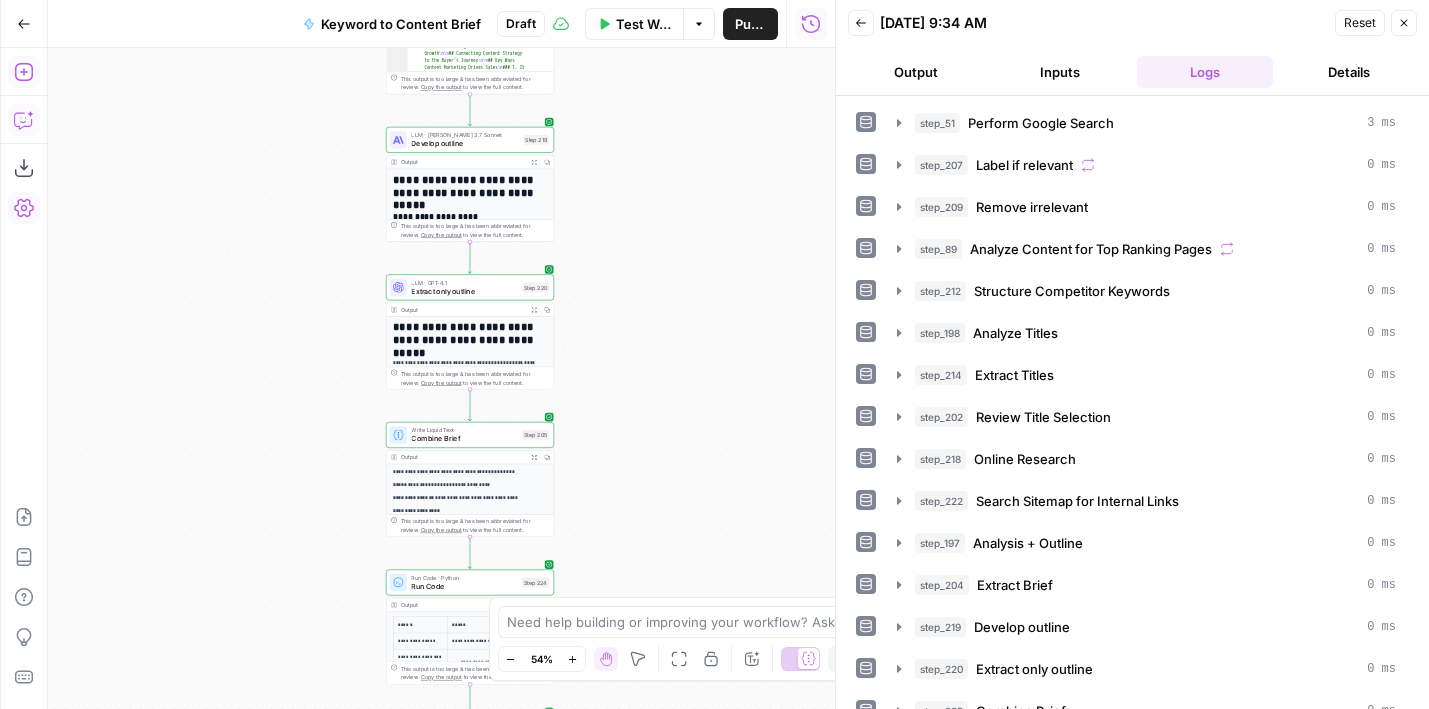 drag, startPoint x: 264, startPoint y: 390, endPoint x: 264, endPoint y: 166, distance: 224 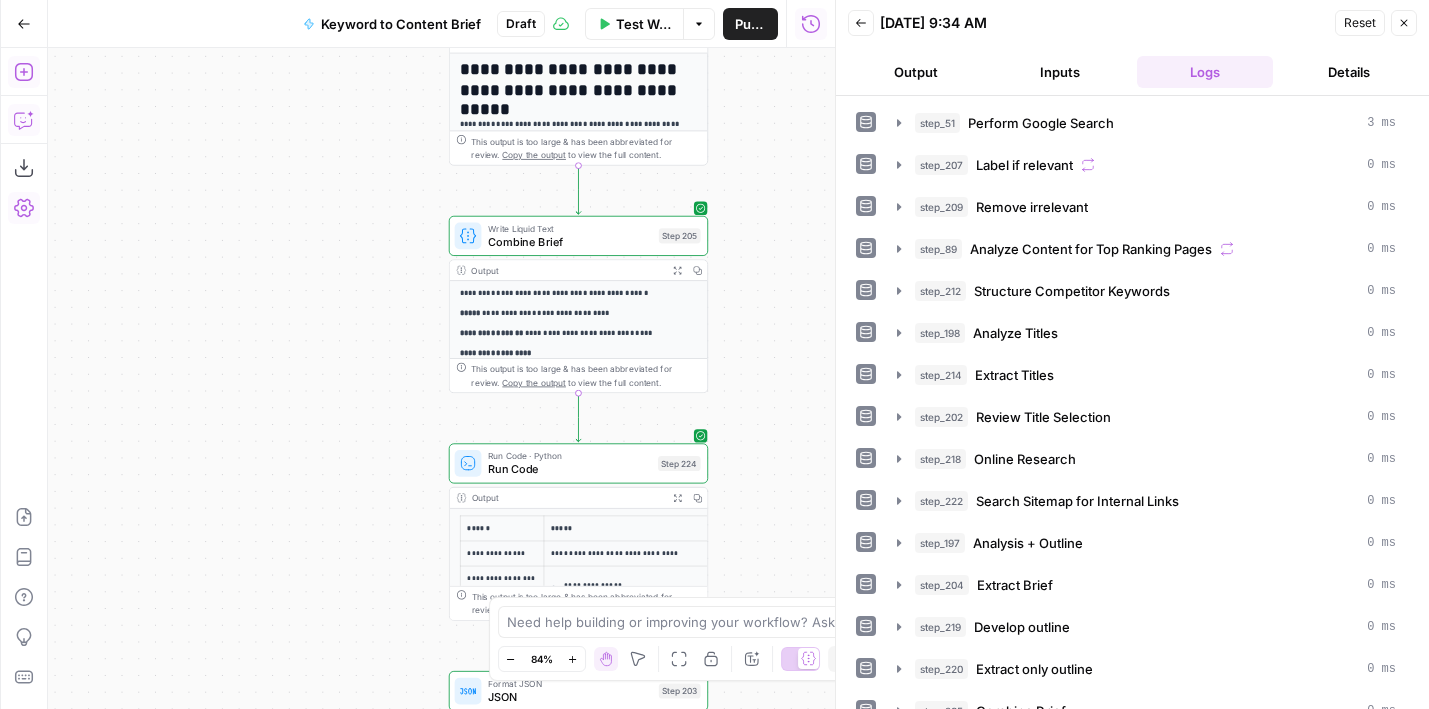 drag, startPoint x: 270, startPoint y: 165, endPoint x: 154, endPoint y: 374, distance: 239.03348 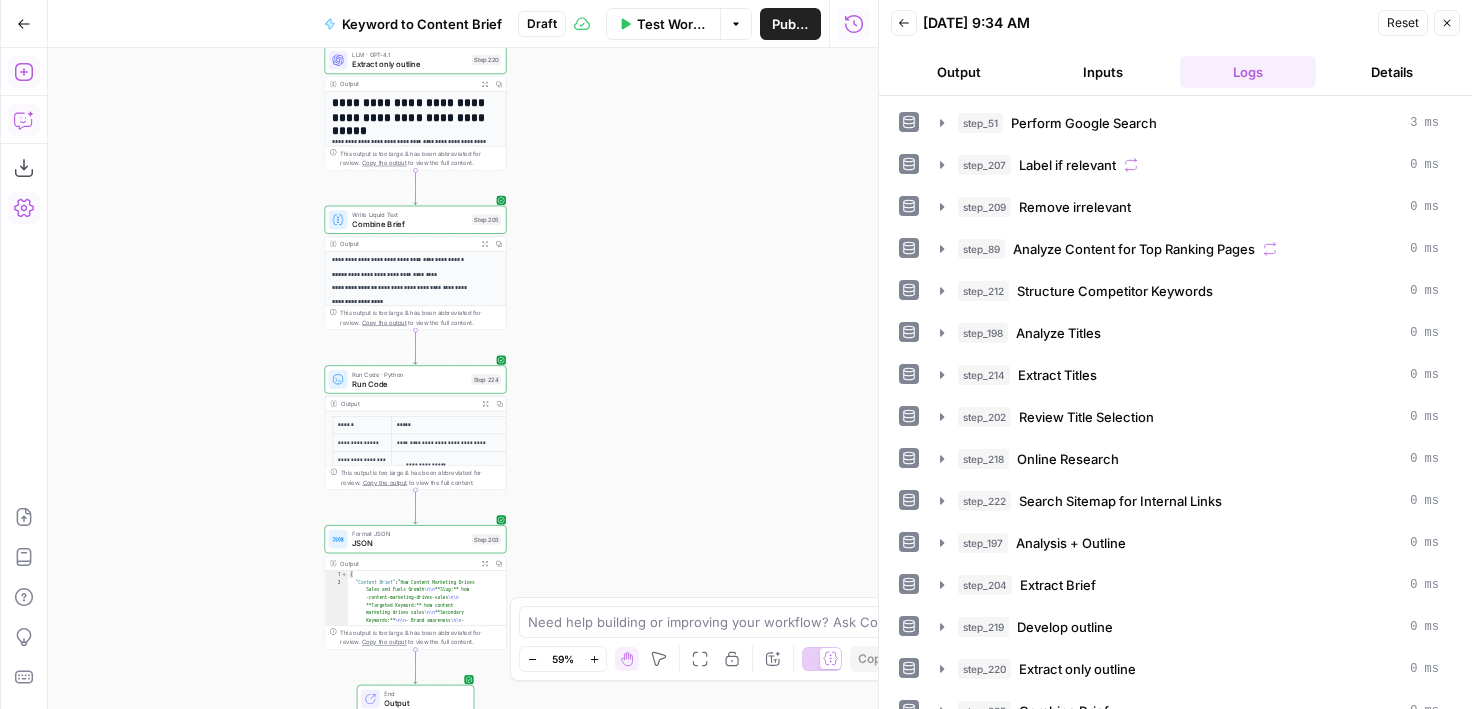drag, startPoint x: 523, startPoint y: 475, endPoint x: 573, endPoint y: 254, distance: 226.58553 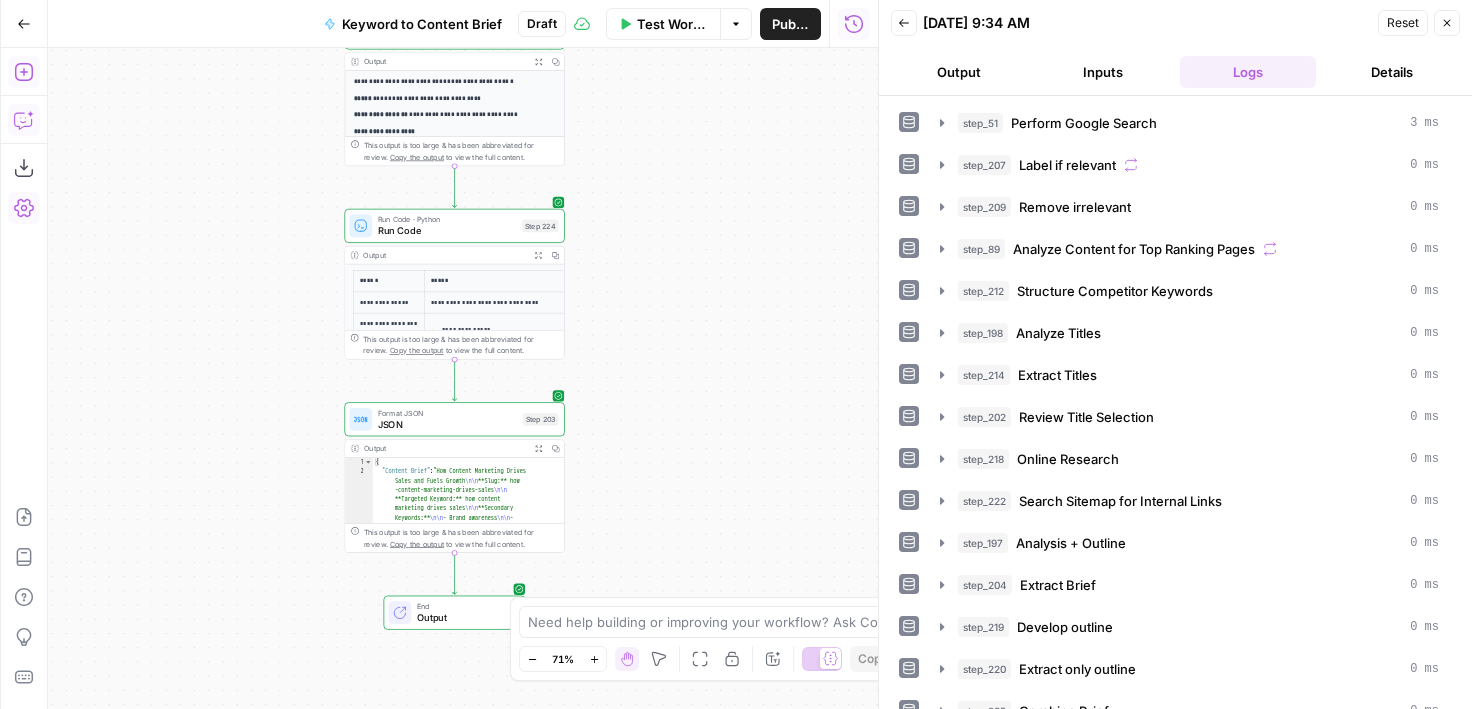 drag, startPoint x: 573, startPoint y: 427, endPoint x: 638, endPoint y: 304, distance: 139.11865 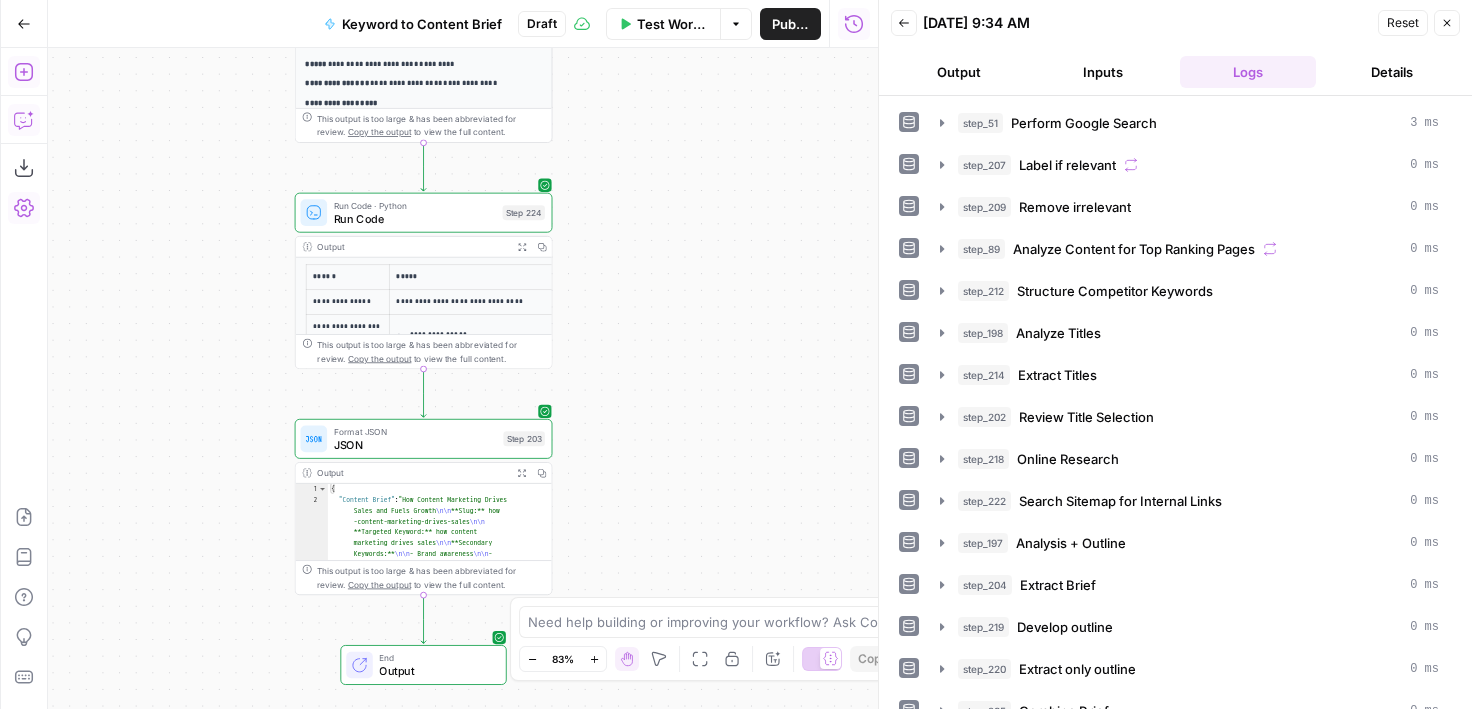 drag, startPoint x: 635, startPoint y: 257, endPoint x: 666, endPoint y: 293, distance: 47.507893 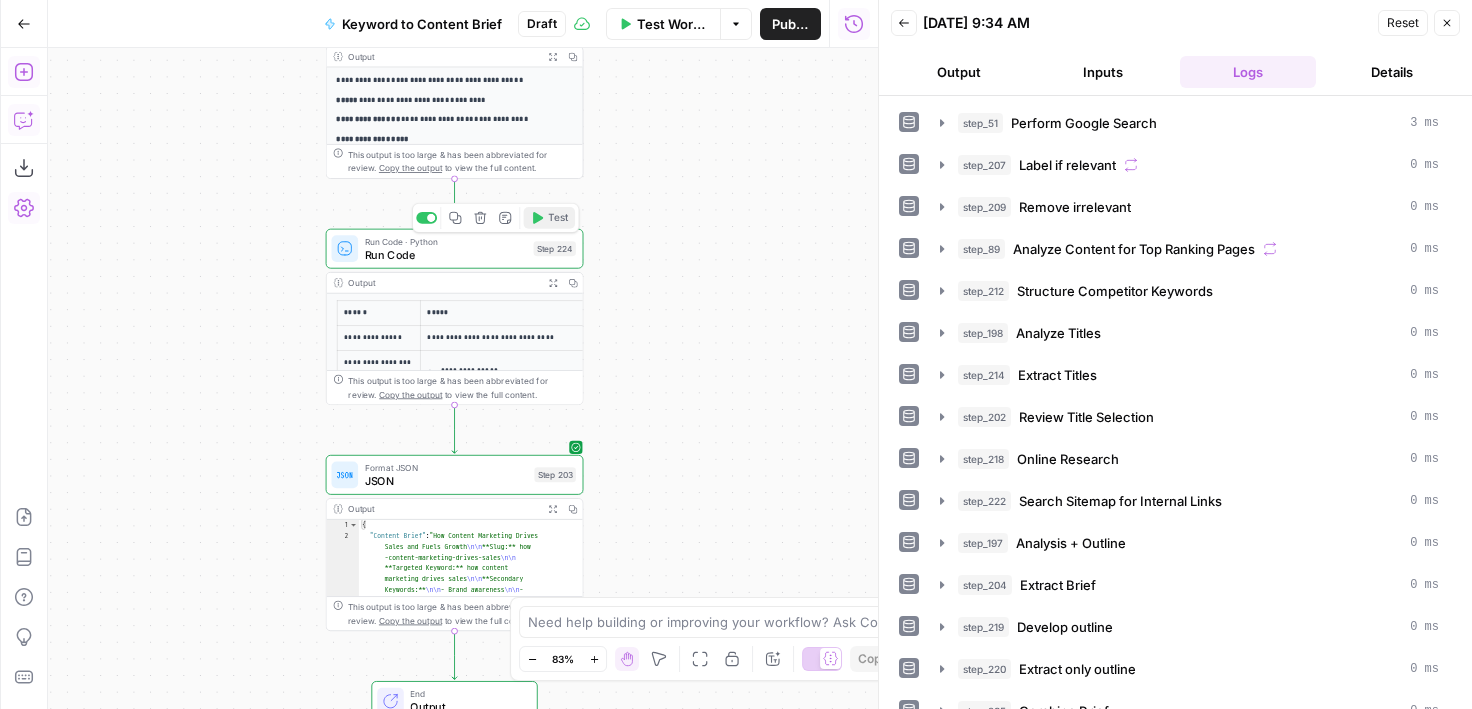 click on "Test" at bounding box center (558, 217) 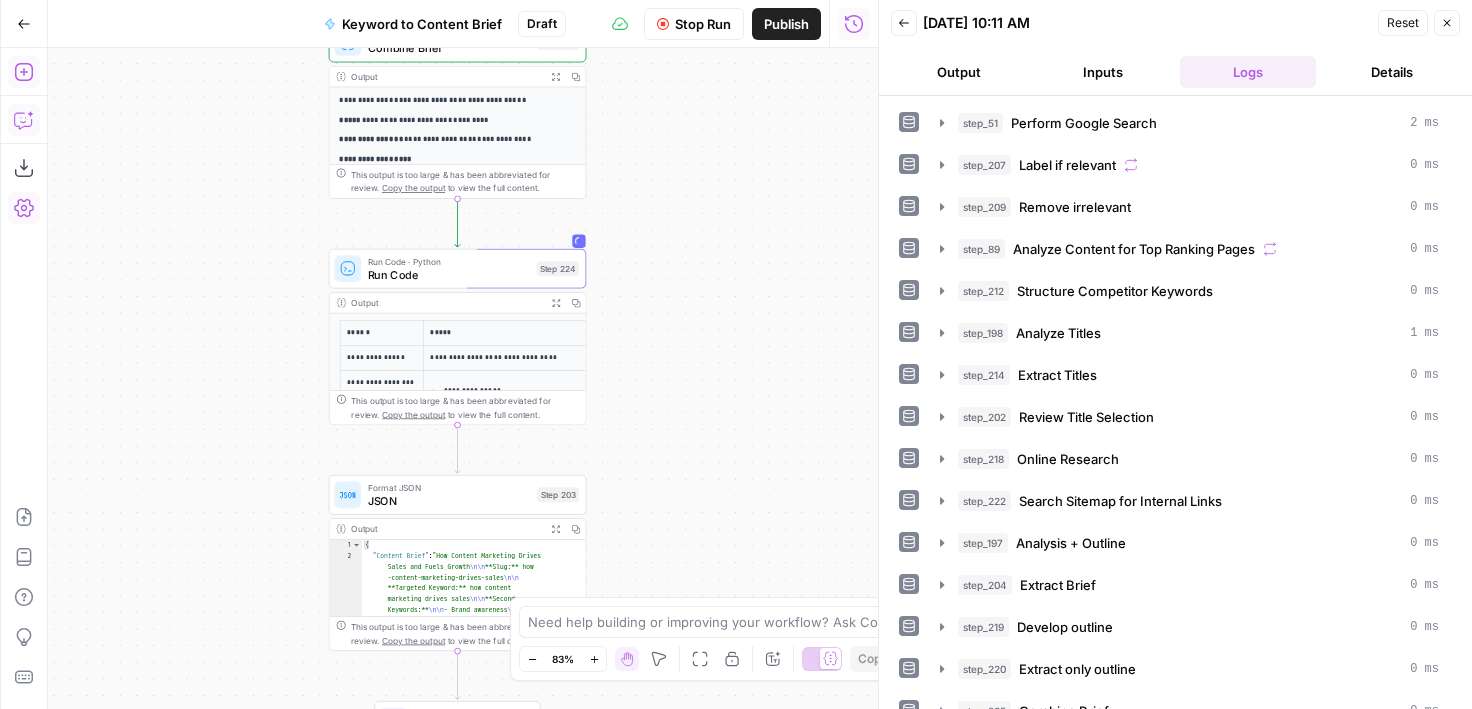drag, startPoint x: 599, startPoint y: 224, endPoint x: 602, endPoint y: 245, distance: 21.213203 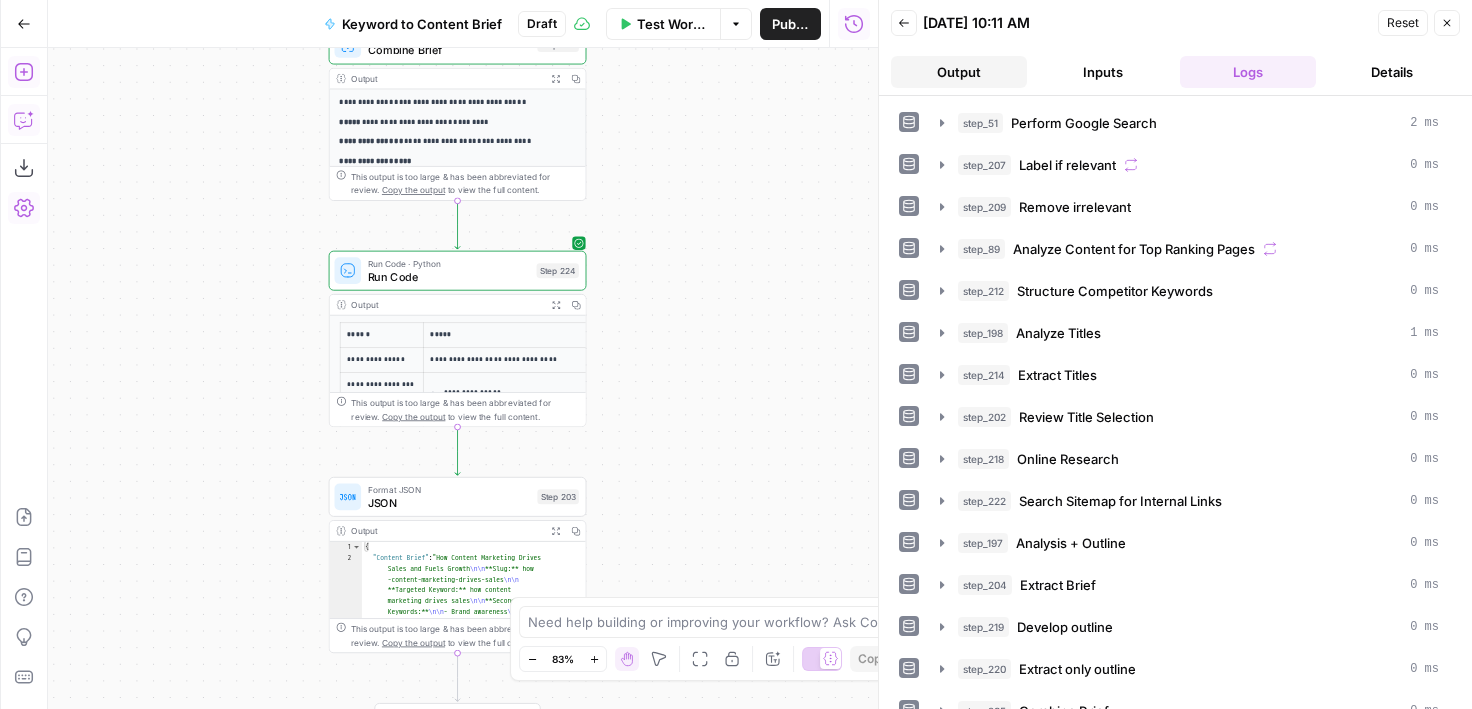 click on "Output" at bounding box center [959, 72] 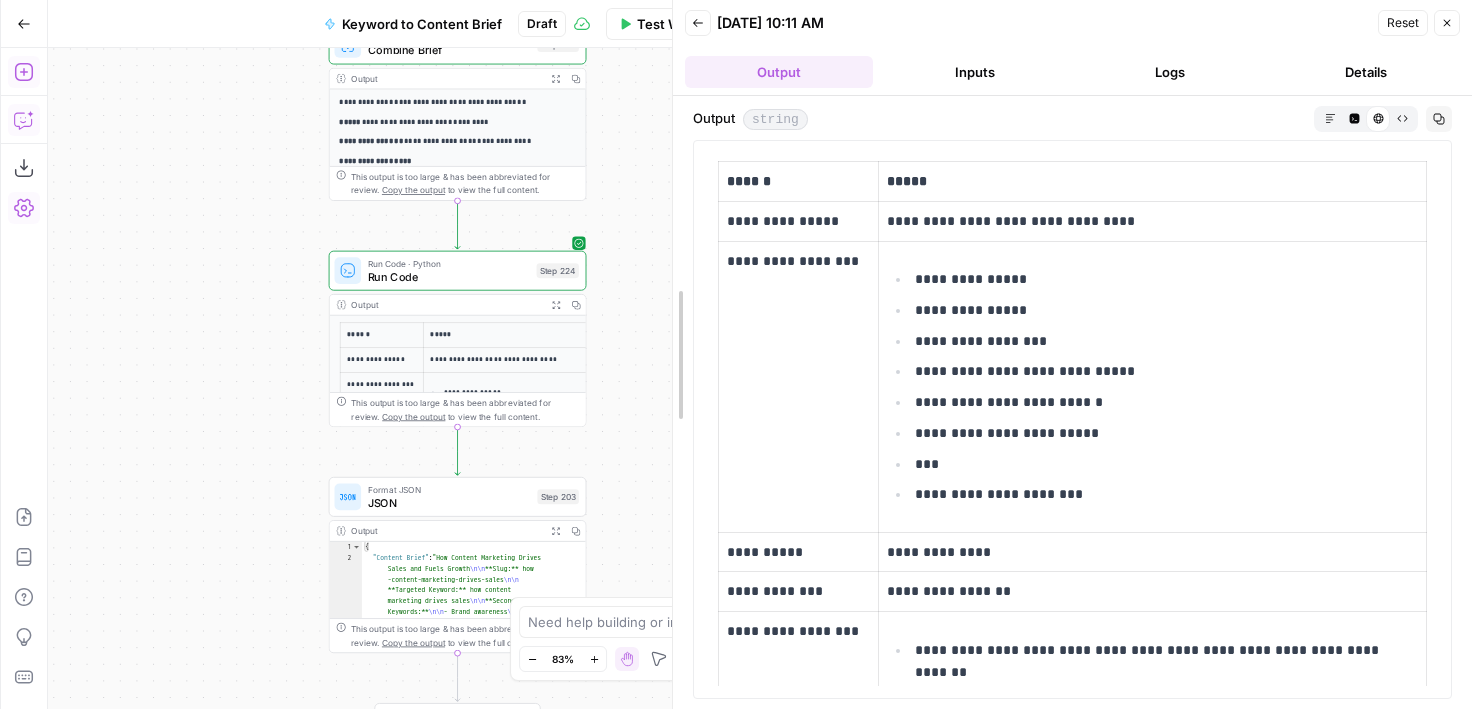 drag, startPoint x: 873, startPoint y: 118, endPoint x: 603, endPoint y: 124, distance: 270.06665 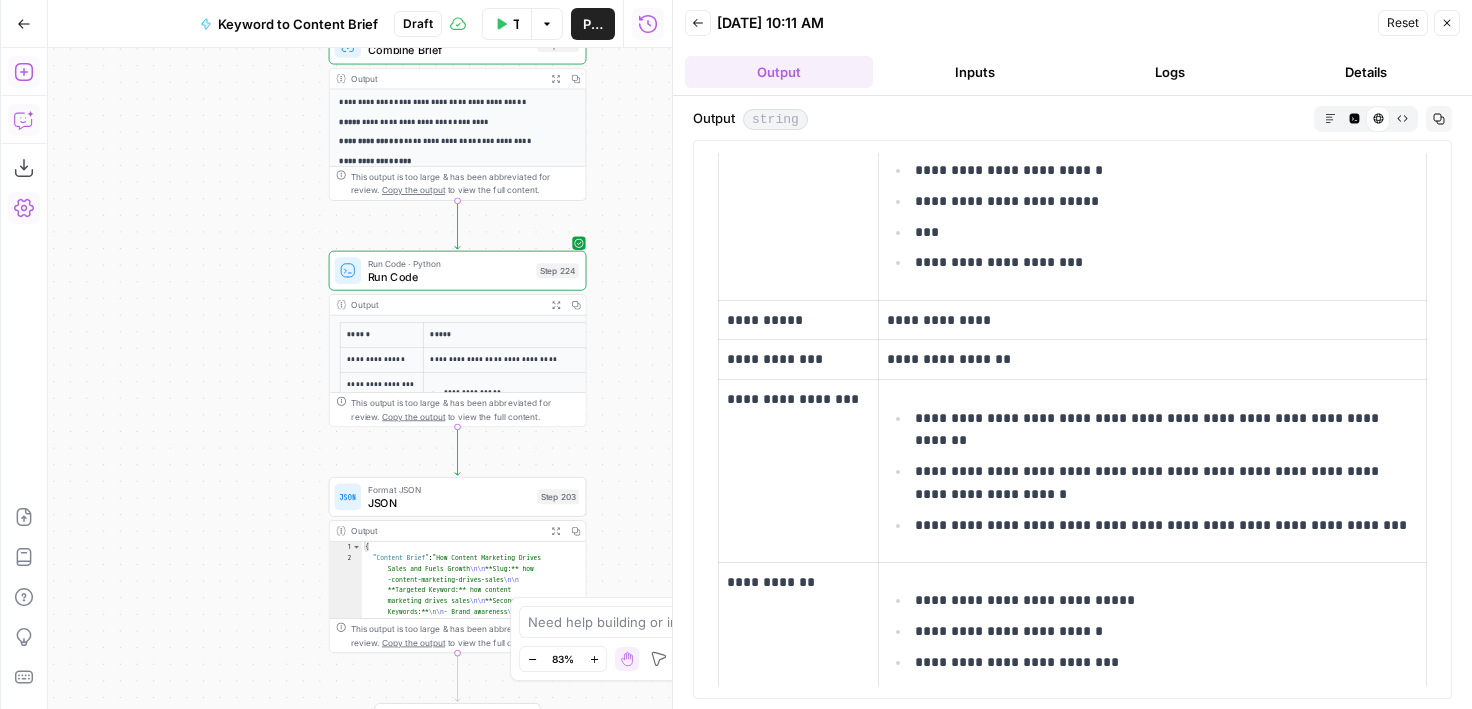 scroll, scrollTop: 0, scrollLeft: 0, axis: both 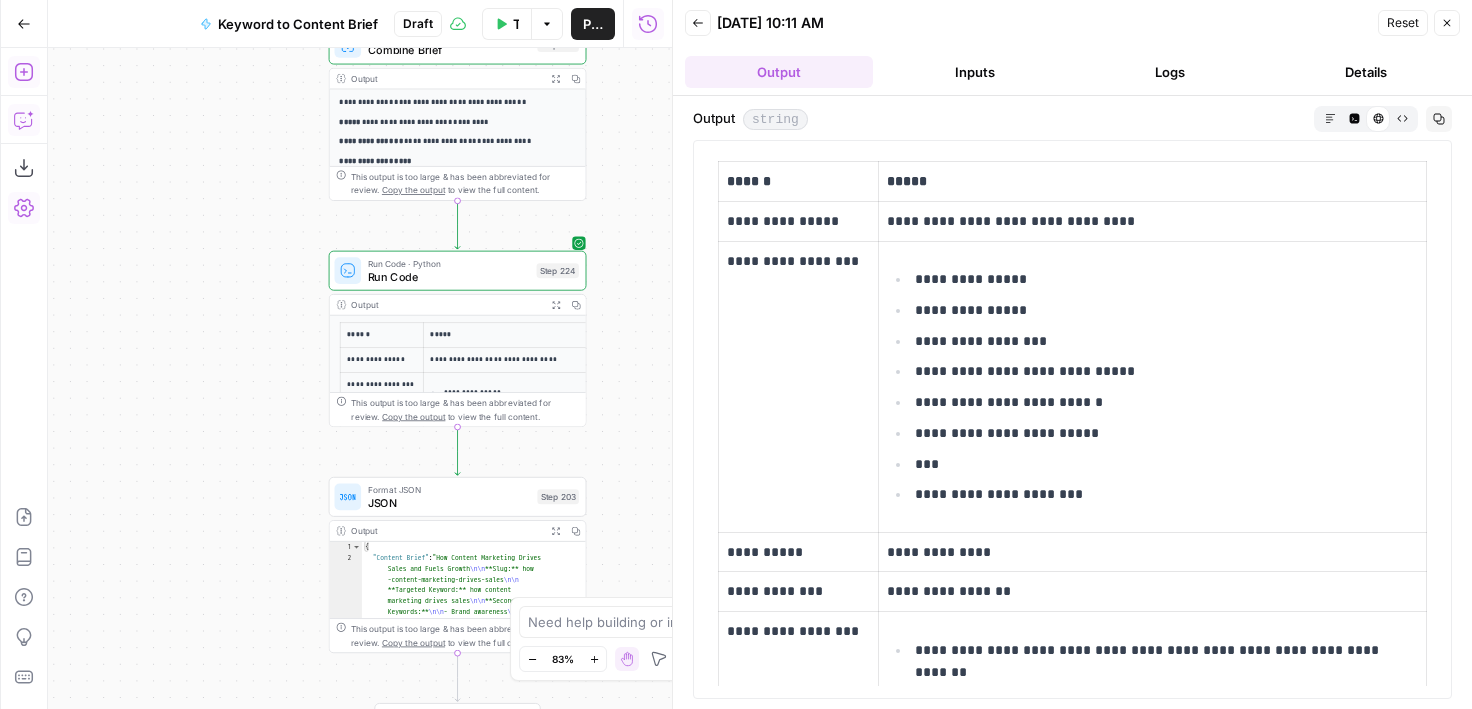 drag, startPoint x: 903, startPoint y: 285, endPoint x: 1039, endPoint y: 392, distance: 173.04623 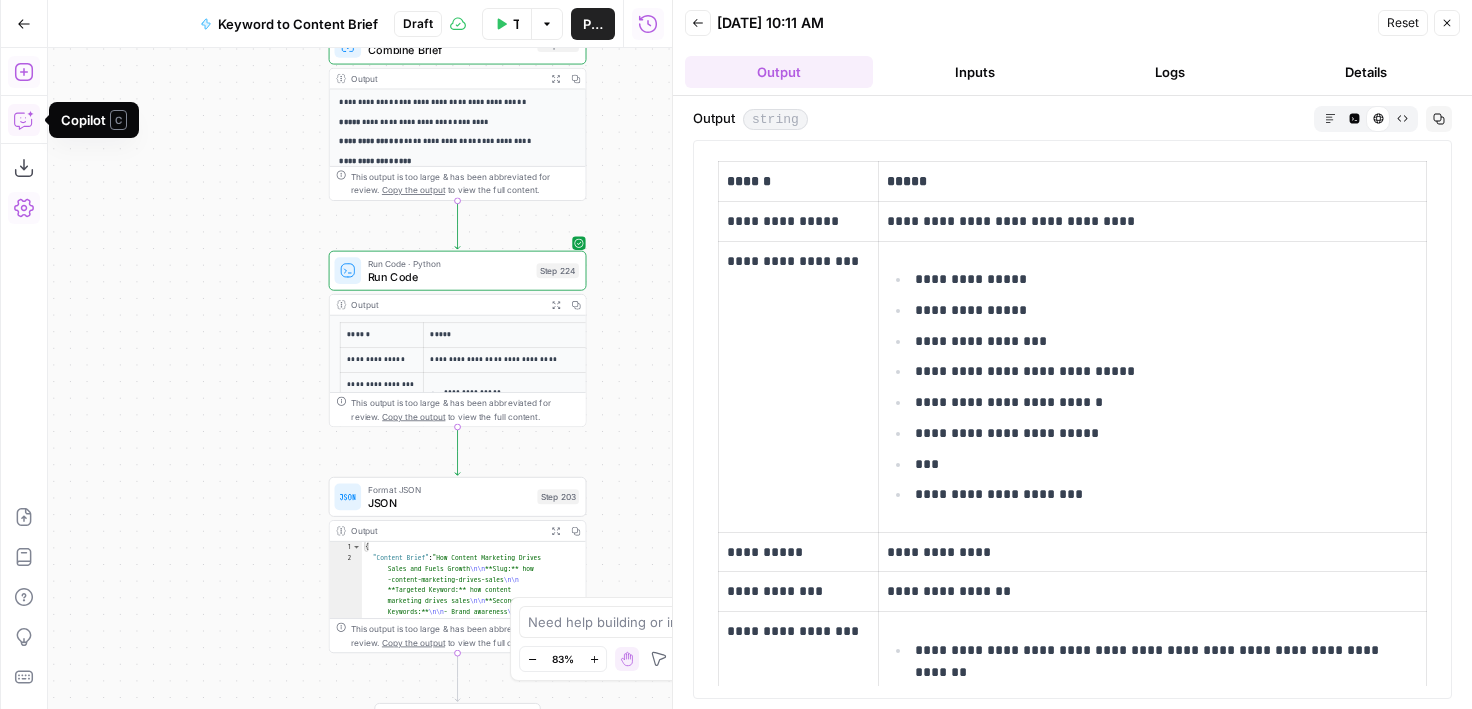 click 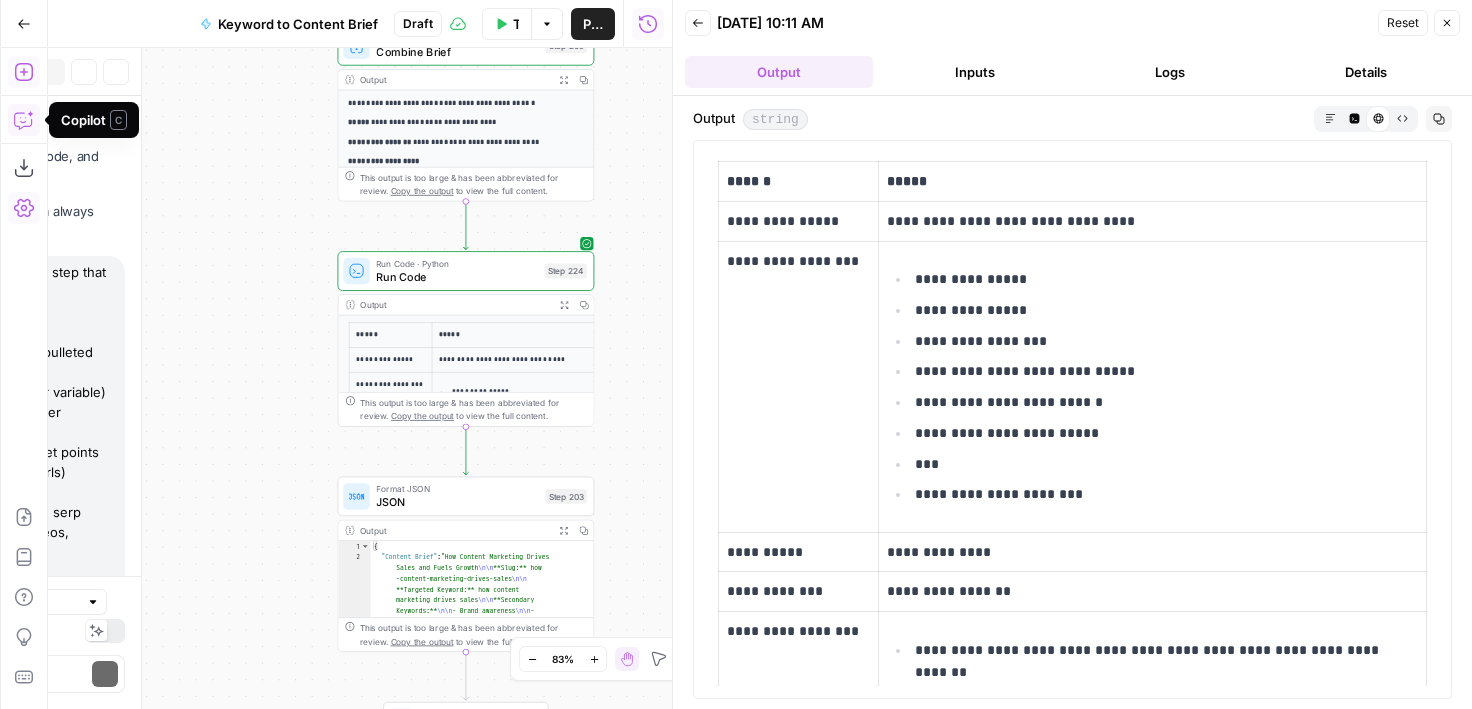 scroll, scrollTop: 417, scrollLeft: 0, axis: vertical 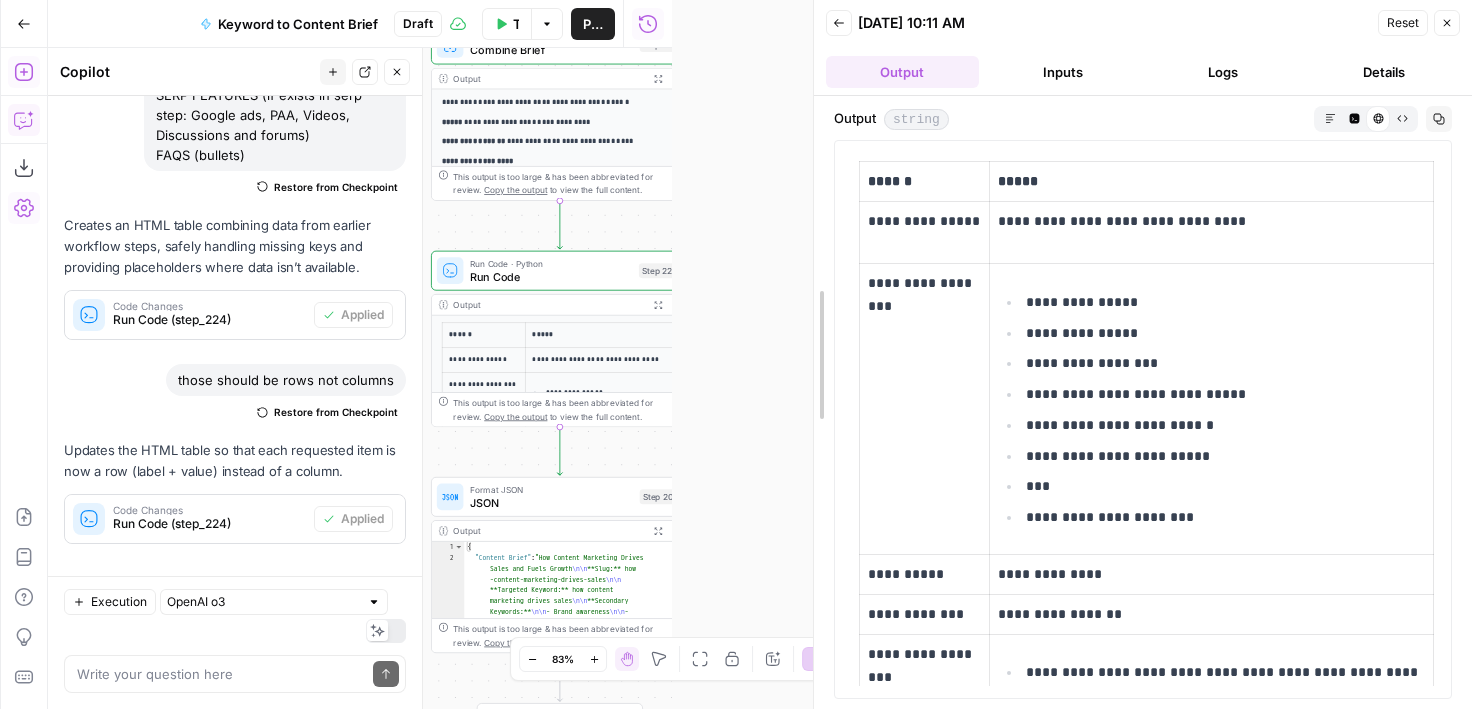 drag, startPoint x: 674, startPoint y: 195, endPoint x: 830, endPoint y: 195, distance: 156 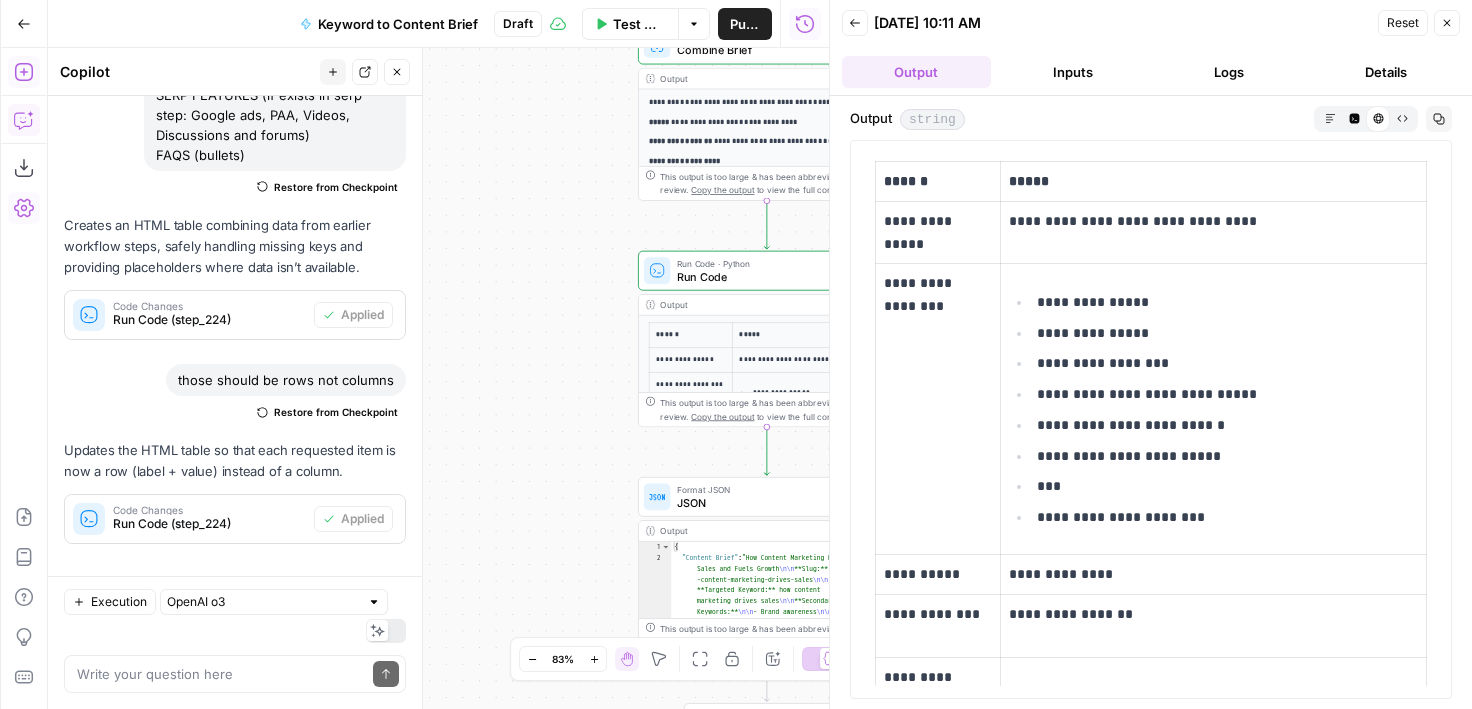 drag, startPoint x: 736, startPoint y: 203, endPoint x: 946, endPoint y: 203, distance: 210 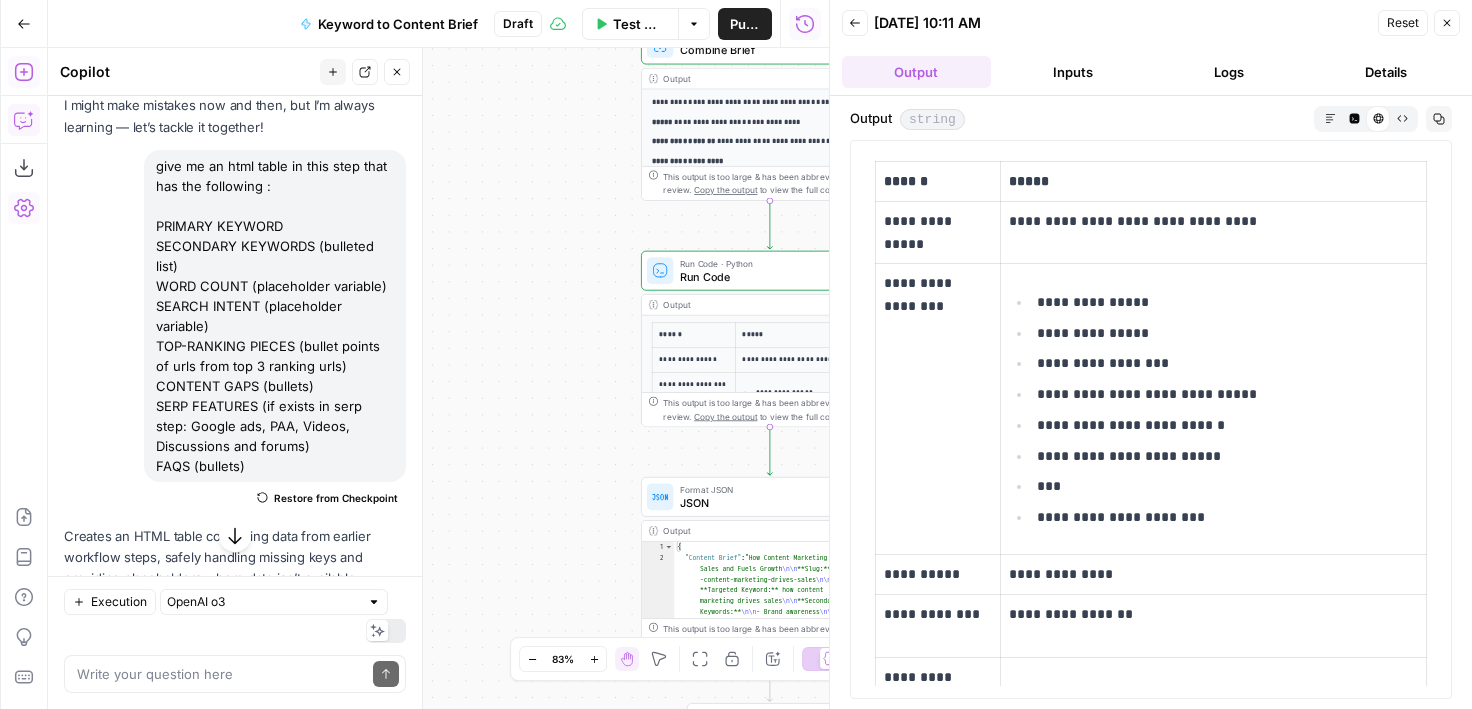 scroll, scrollTop: 132, scrollLeft: 0, axis: vertical 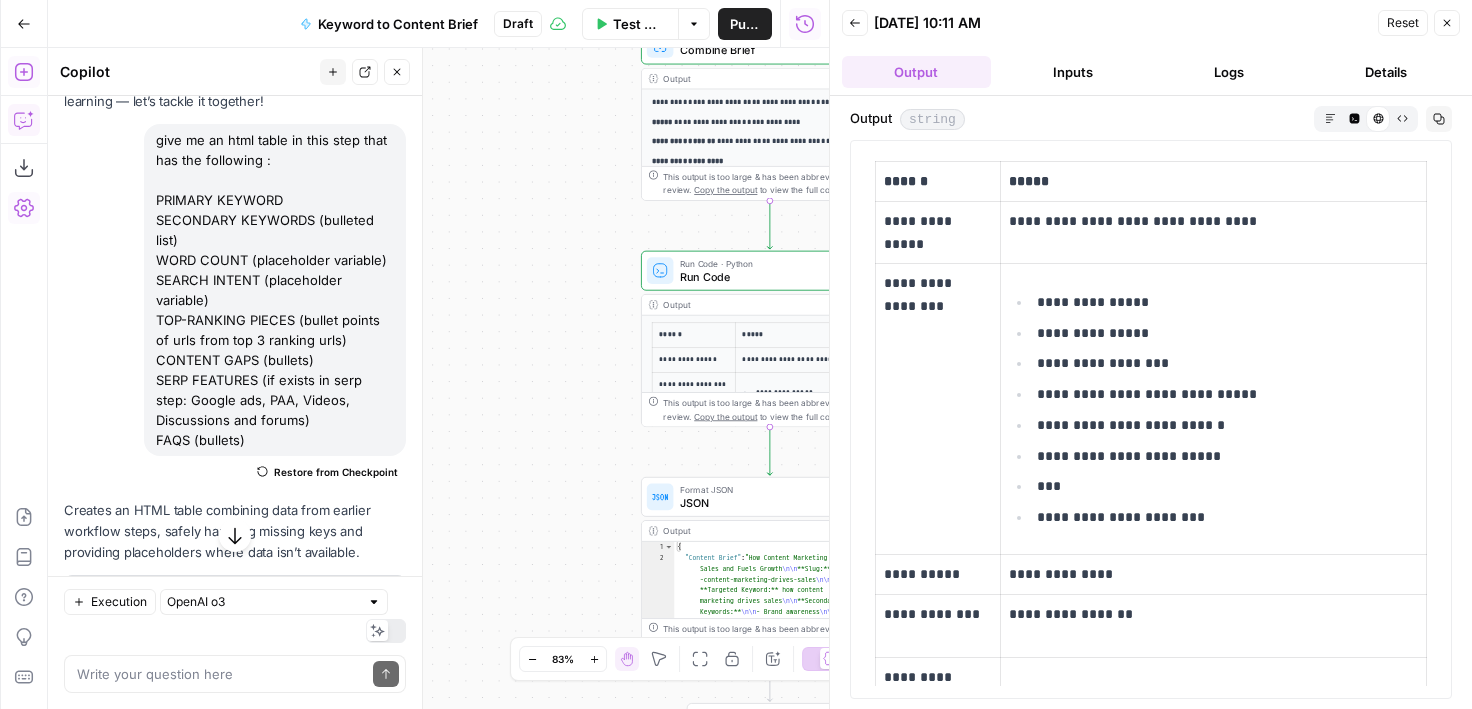 drag, startPoint x: 216, startPoint y: 240, endPoint x: 318, endPoint y: 218, distance: 104.34558 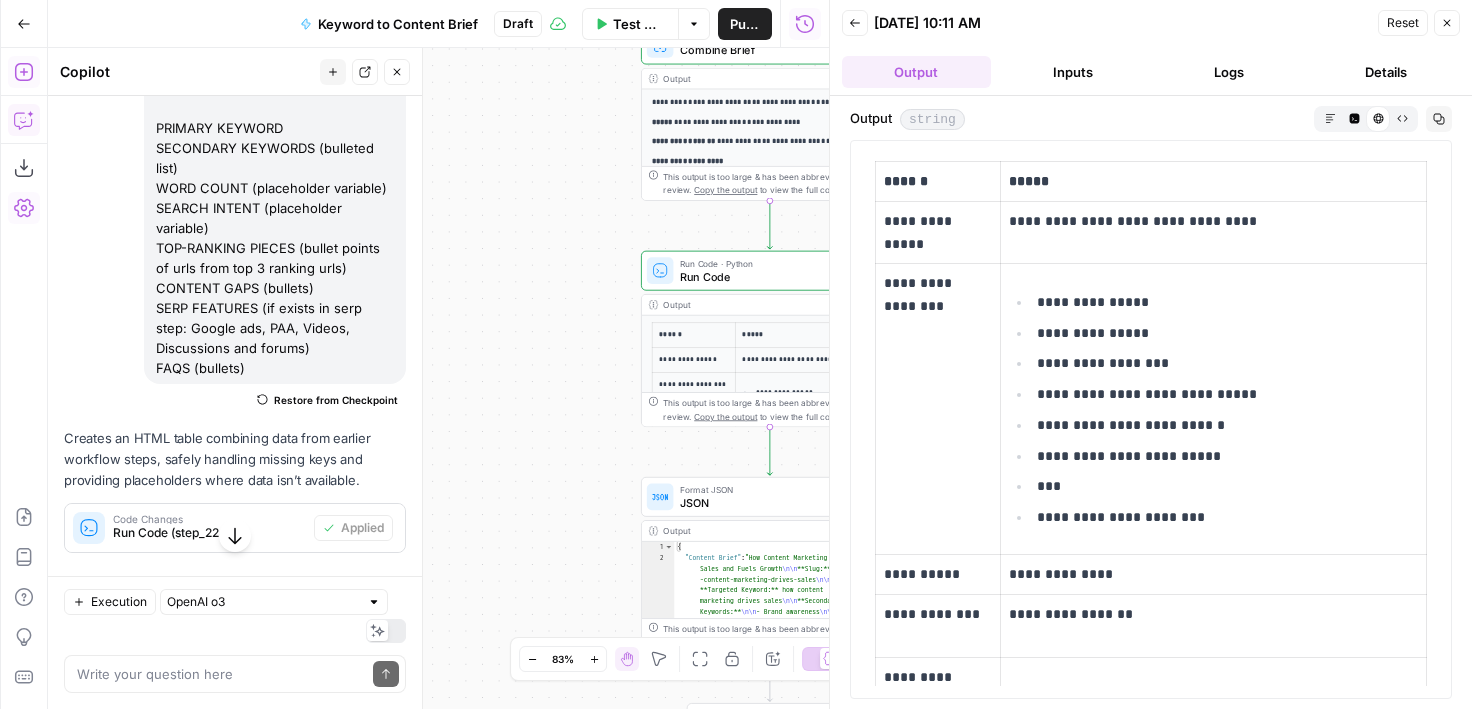 click on "give me an html table in this step that has the following :
PRIMARY KEYWORD
SECONDARY KEYWORDS (bulleted list)
WORD COUNT (placeholder variable)
SEARCH INTENT (placeholder variable)
TOP-RANKING PIECES (bullet points of urls from top 3 ranking urls)
CONTENT GAPS (bullets)
SERP FEATURES (if exists in serp step: Google ads, PAA, Videos, Discussions and forums)
FAQS (bullets)" at bounding box center [275, 218] 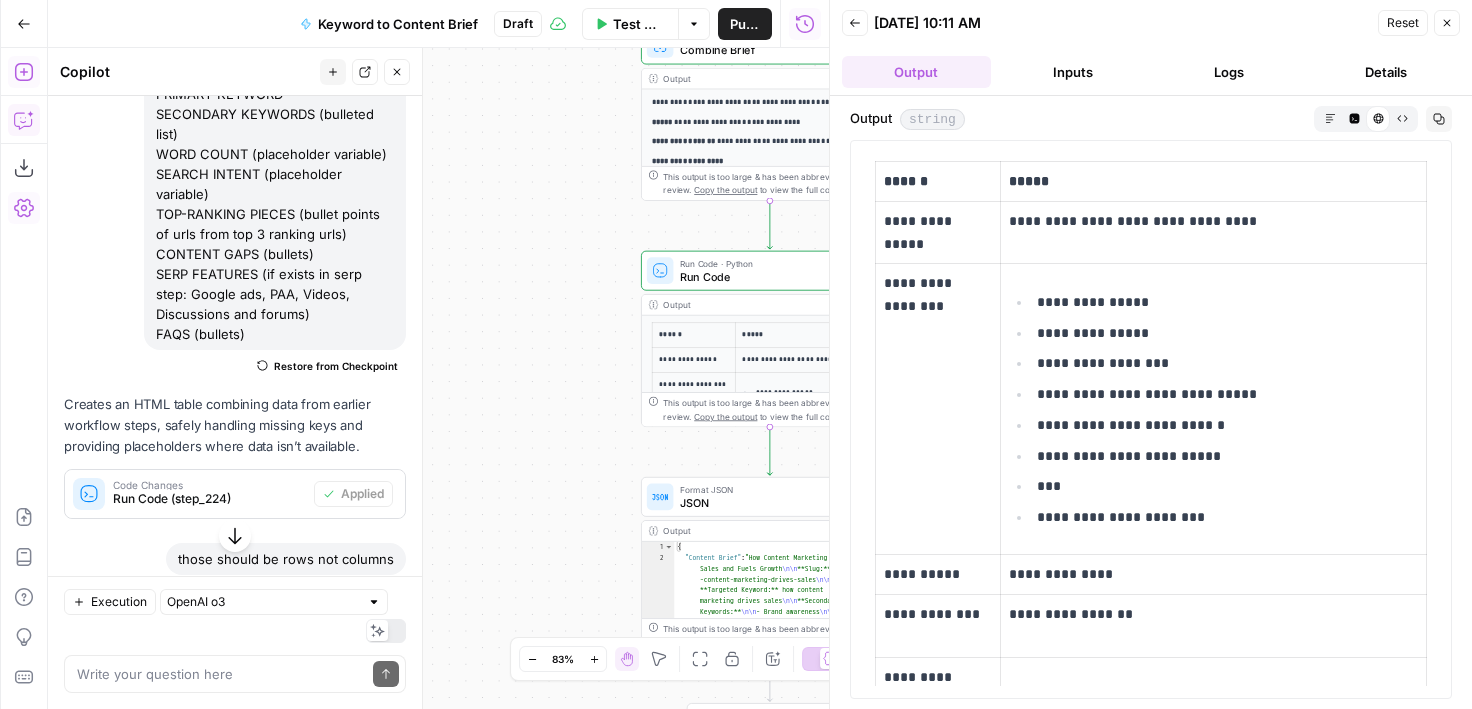 scroll, scrollTop: 263, scrollLeft: 0, axis: vertical 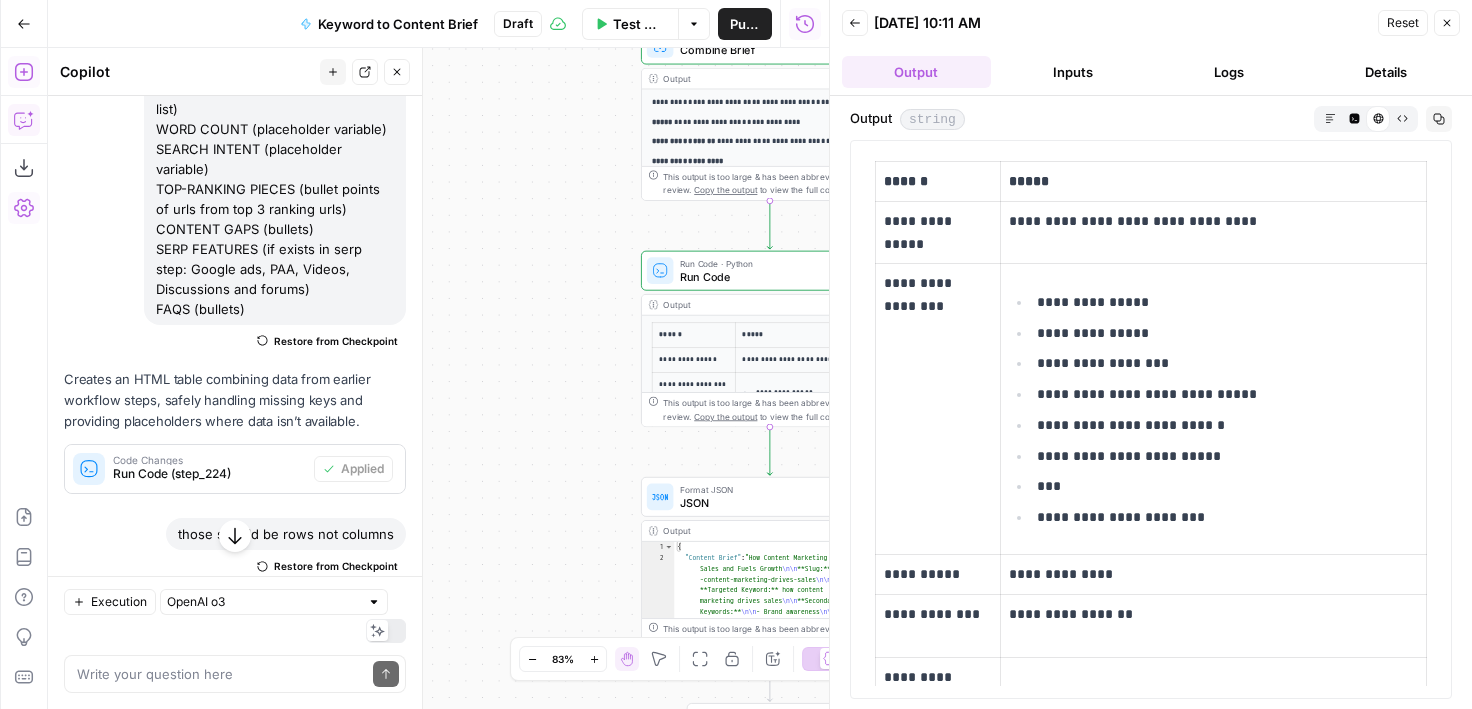 drag, startPoint x: 538, startPoint y: 230, endPoint x: 470, endPoint y: 255, distance: 72.44998 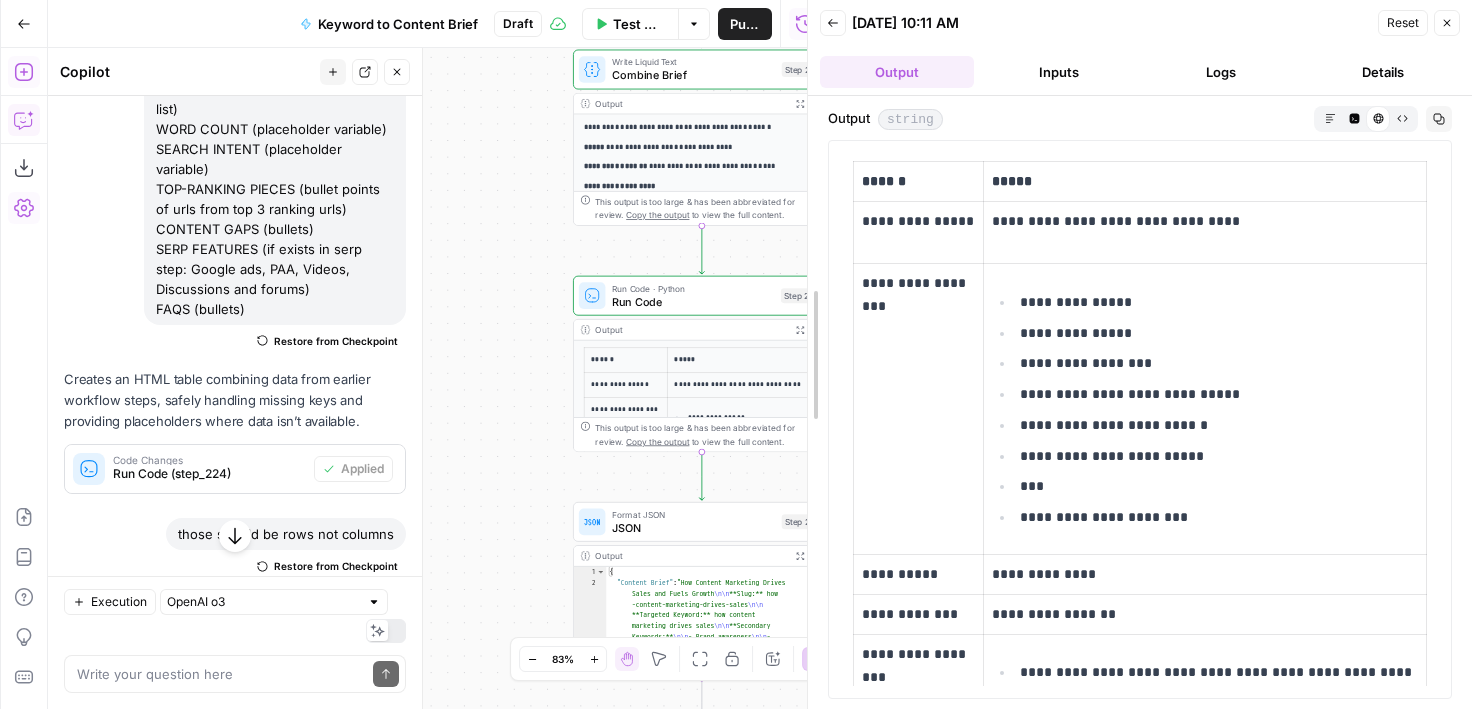 drag, startPoint x: 833, startPoint y: 242, endPoint x: 808, endPoint y: 242, distance: 25 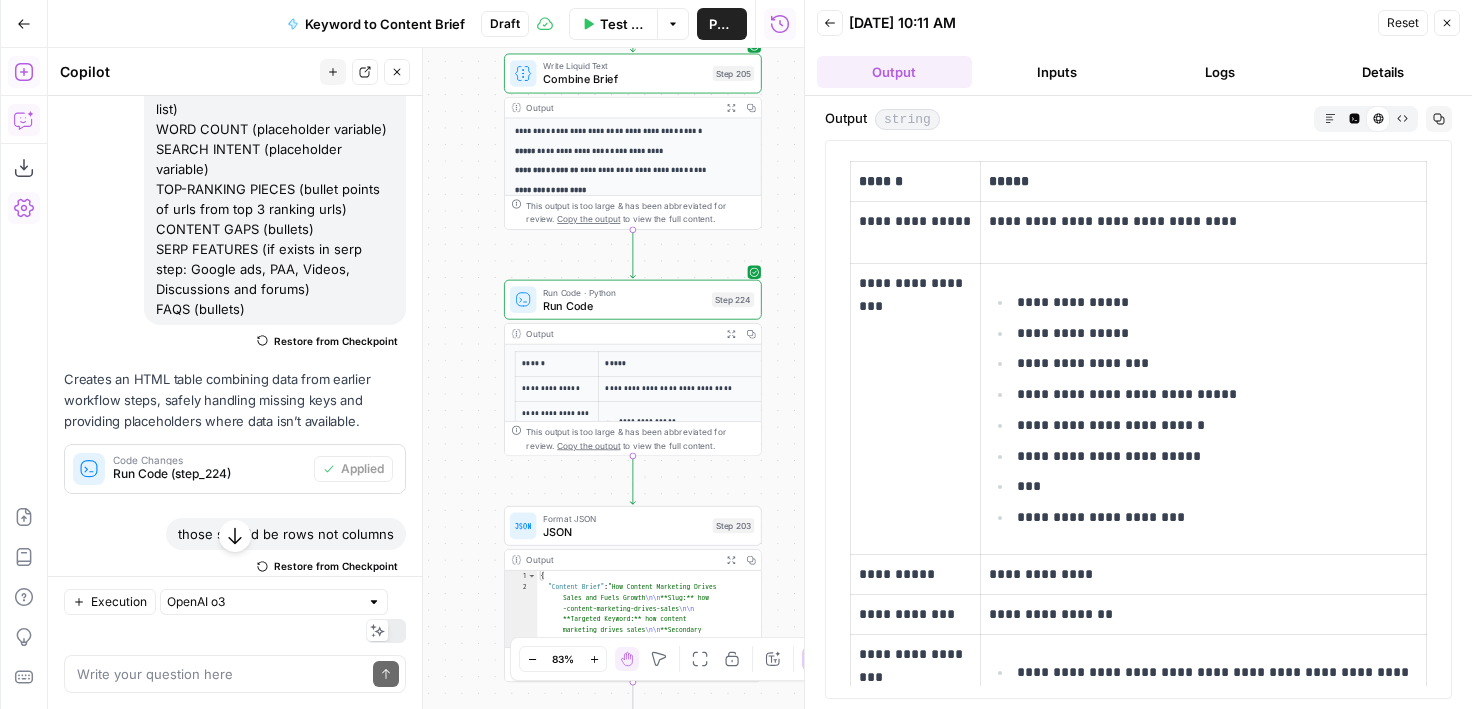 drag, startPoint x: 479, startPoint y: 247, endPoint x: 388, endPoint y: 254, distance: 91.26884 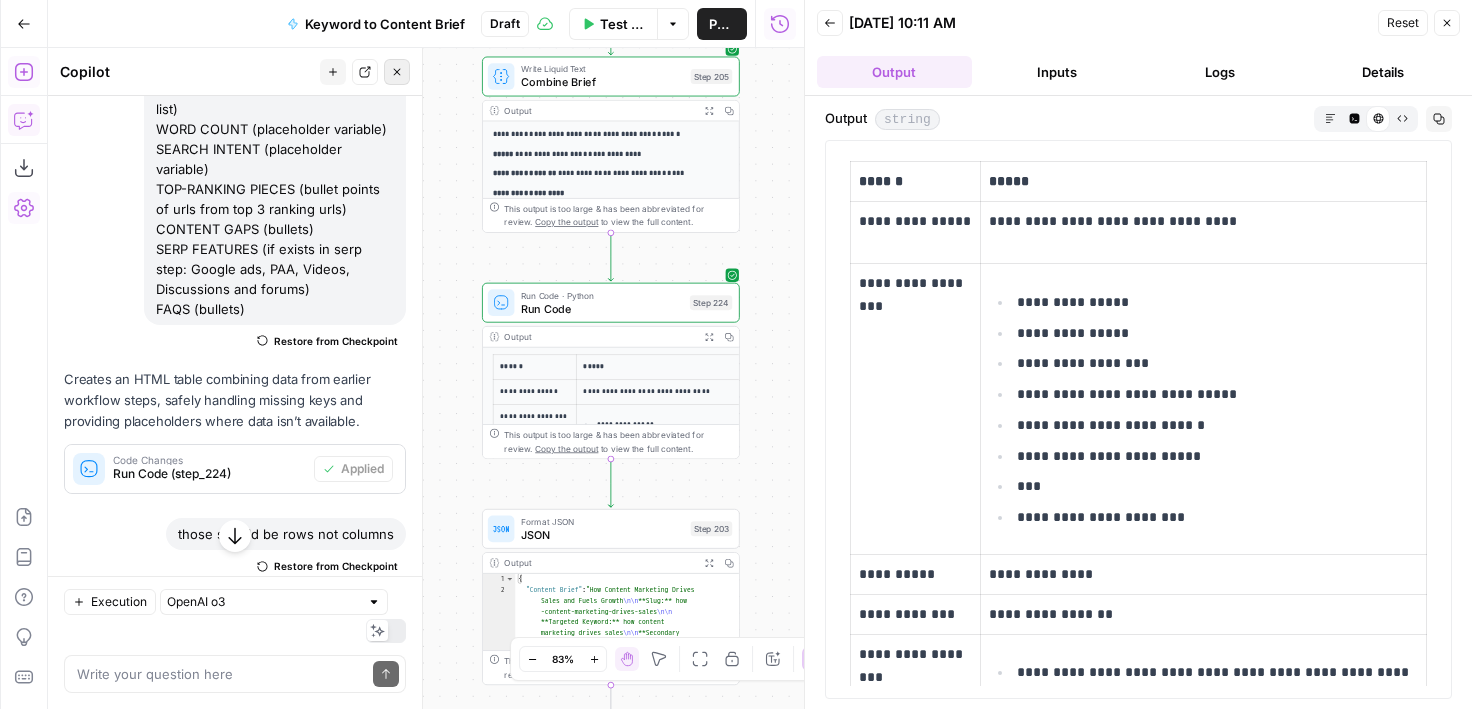 click 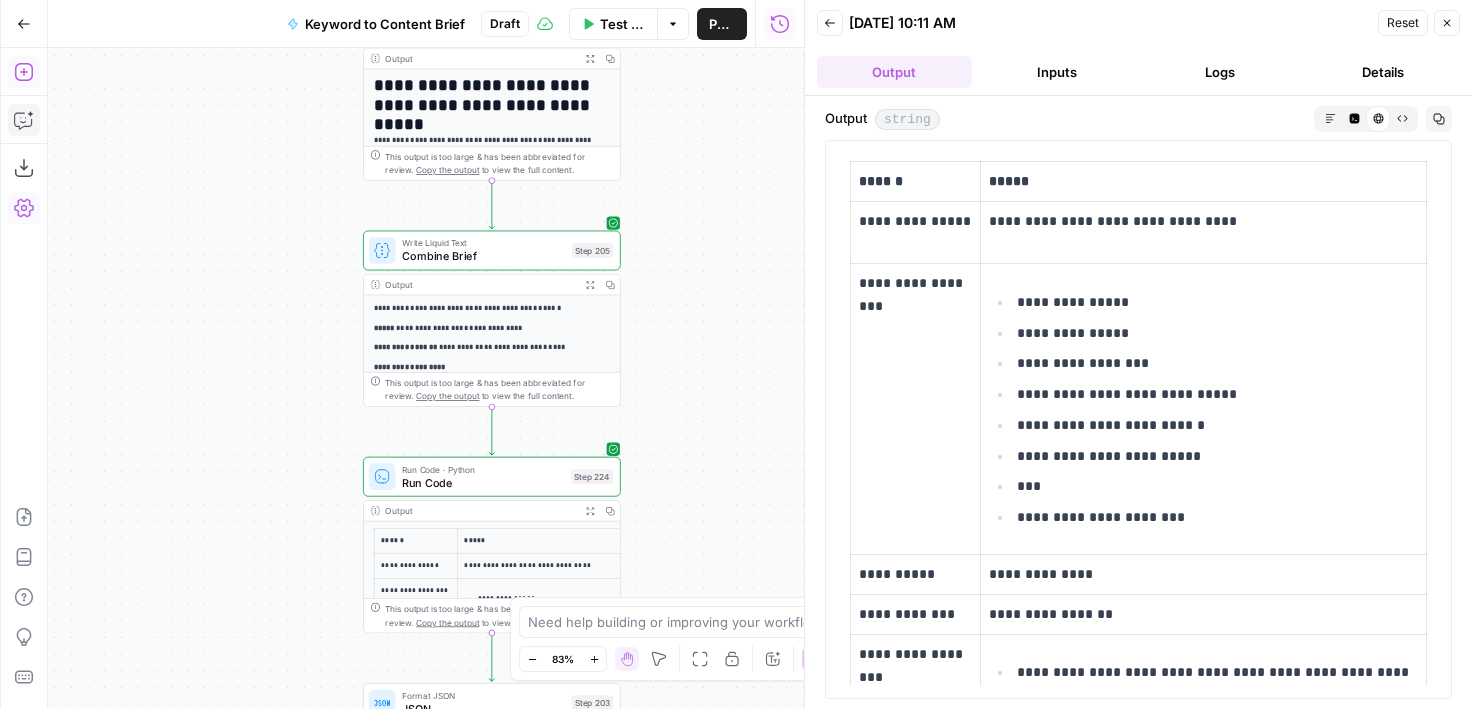 drag, startPoint x: 401, startPoint y: 76, endPoint x: 265, endPoint y: 278, distance: 243.51591 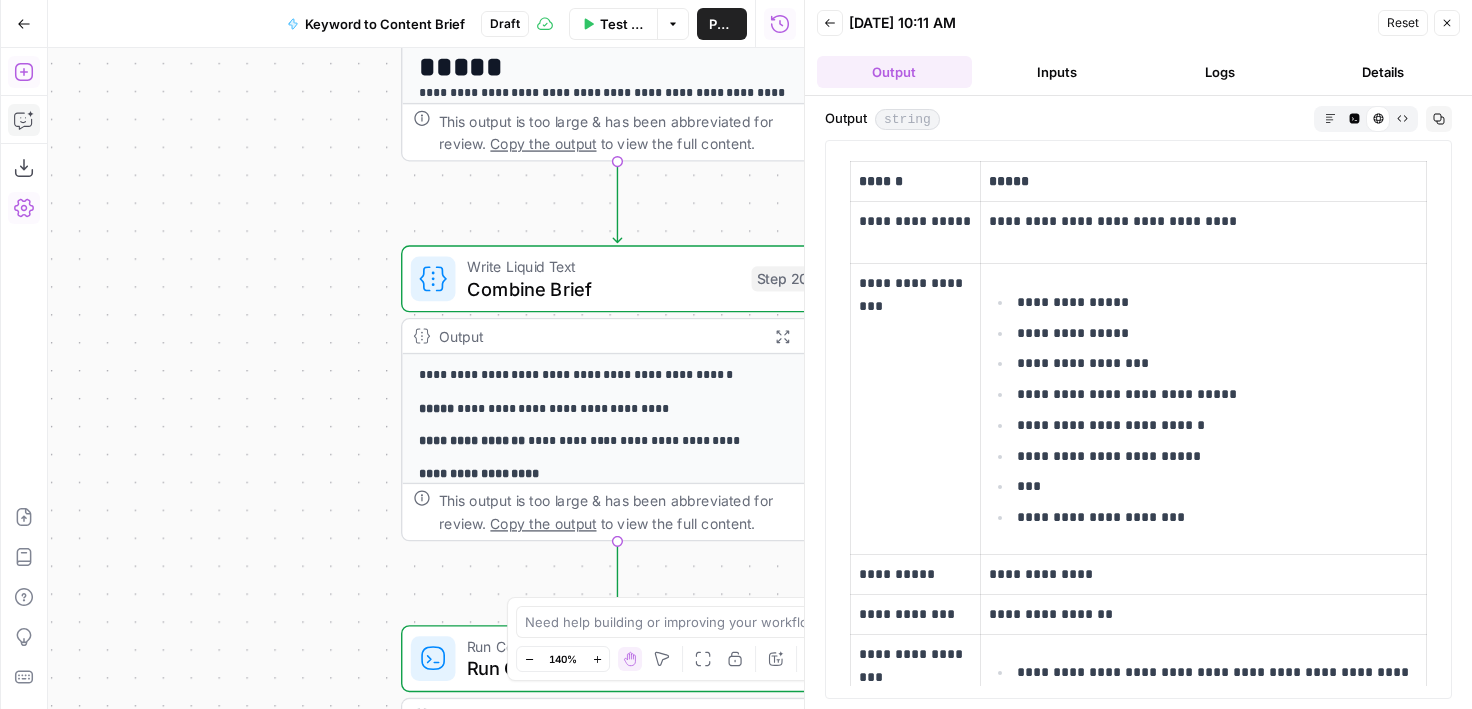 click on "Workflow Set Inputs Inputs Google Search Perform Google Search Step 51 Output Expand Output Copy 1 2 3 4 5 6 {    "search_metadata" :  {      "id" :  "68653e6b4fa3bad98dffd118" ,      "status" :  "Success" ,      "json_endpoint" :  "https://serpapi.com          /searches/123778e5d9046281          /68653e6b4fa3bad98dffd118.json" ,      "pixel_position_endpoint" :  "https          ://serpapi.com/searches          /123778e5d9046281          /68653e6b4fa3bad98dffd118          .json_with_pixel_position" ,     This output is too large & has been abbreviated for review.   Copy the output   to view the full content. Loop Iteration Label if relevant Step 207 Output Expand Output Copy 1 2 3 4 5 6 7 8 9 10 11 12 [    {      "relevant" :  "true"    } ,    {      "relevant" :  "true"    } ,    {      "relevant" :  "true"    } ,    {      "relevant" :  "true"     LLM · GPT-4o Mini Determine if relevant Step 208 Output Expand Output Copy 1 2 3 {    "relevant" :  "true" }" at bounding box center [426, 378] 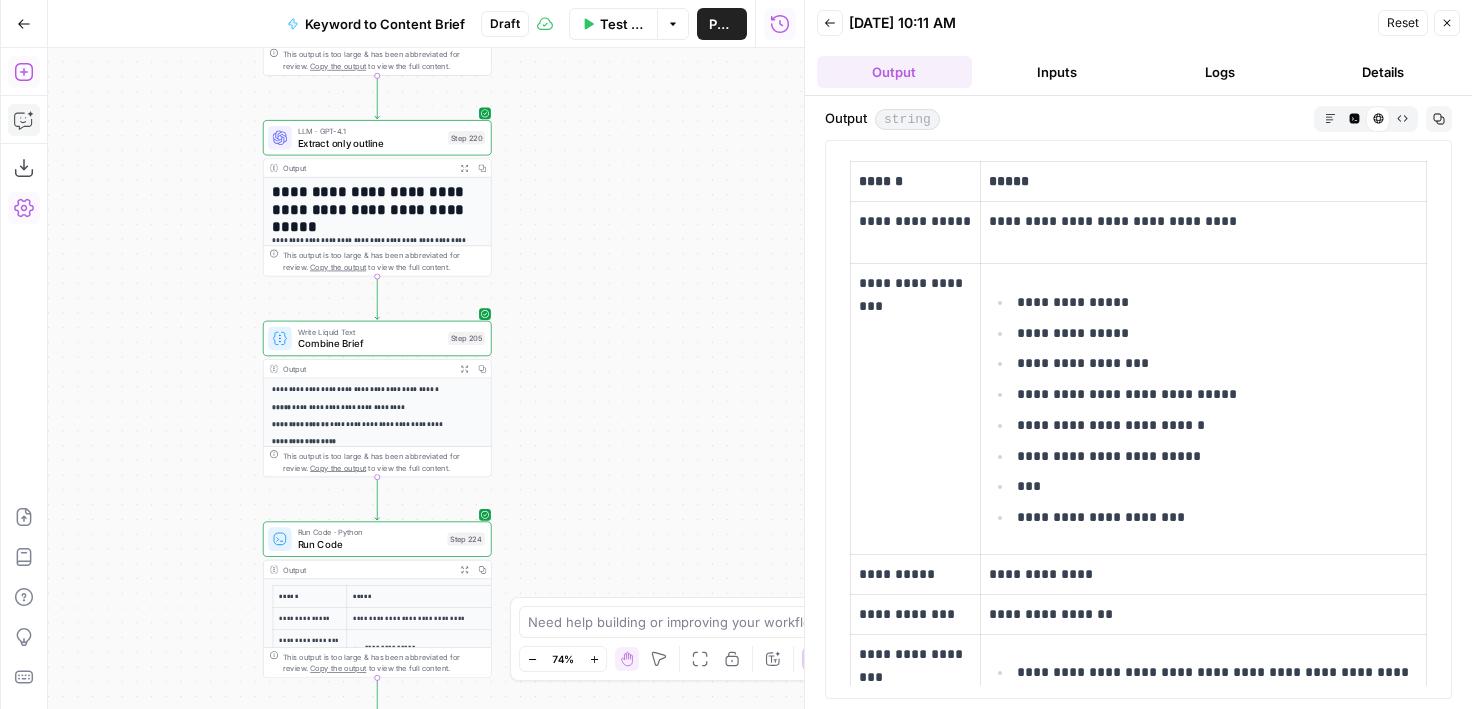 drag, startPoint x: 265, startPoint y: 278, endPoint x: 125, endPoint y: 402, distance: 187.01872 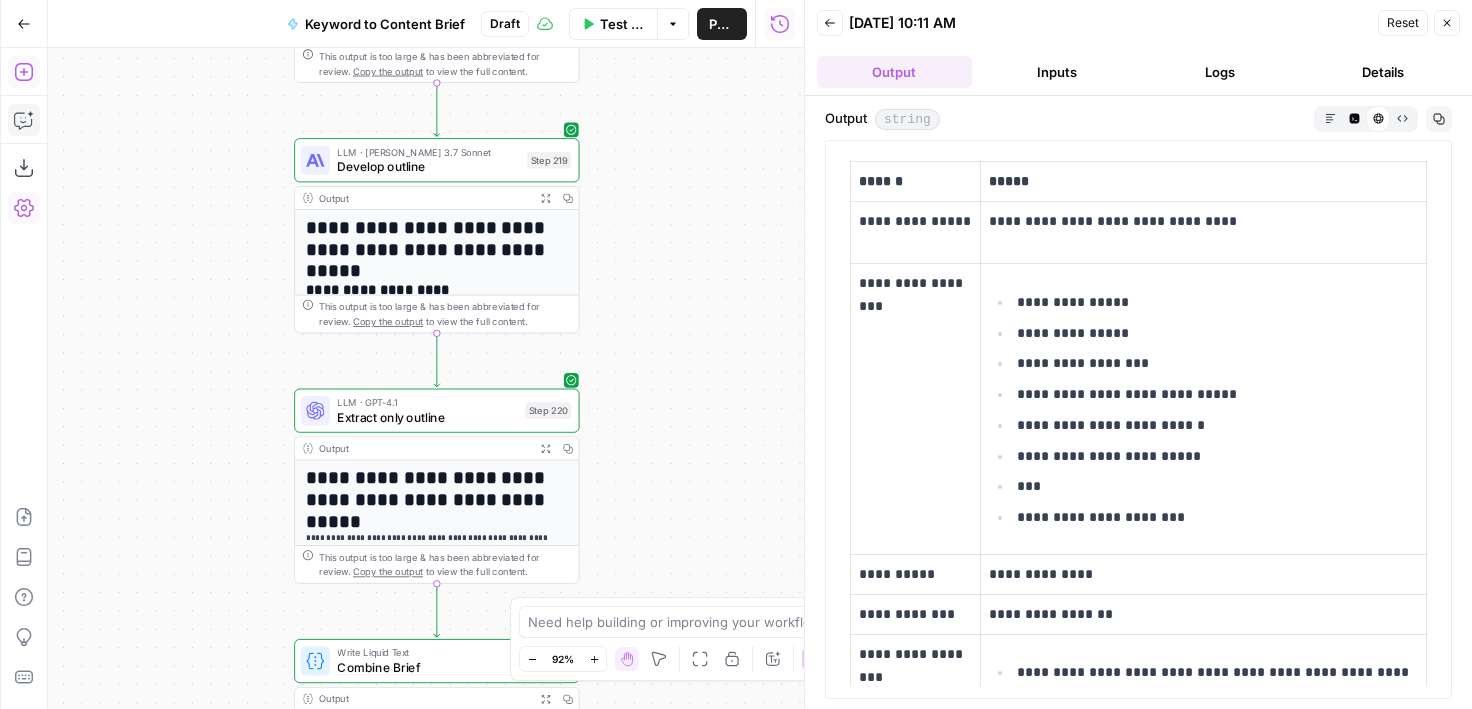 drag, startPoint x: 159, startPoint y: 167, endPoint x: 205, endPoint y: 465, distance: 301.52945 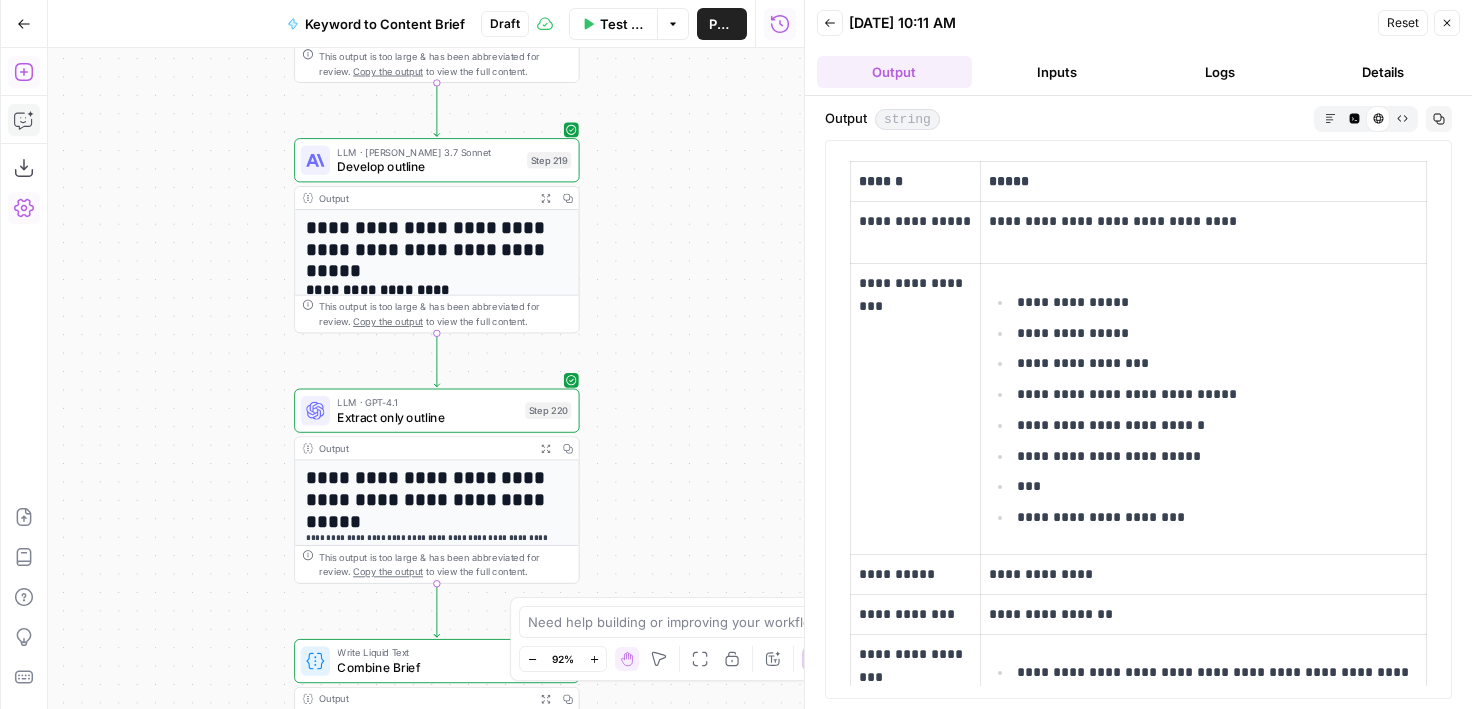 click on "Workflow Set Inputs Inputs Google Search Perform Google Search Step 51 Output Expand Output Copy 1 2 3 4 5 6 {    "search_metadata" :  {      "id" :  "68653e6b4fa3bad98dffd118" ,      "status" :  "Success" ,      "json_endpoint" :  "https://serpapi.com          /searches/123778e5d9046281          /68653e6b4fa3bad98dffd118.json" ,      "pixel_position_endpoint" :  "https          ://serpapi.com/searches          /123778e5d9046281          /68653e6b4fa3bad98dffd118          .json_with_pixel_position" ,     This output is too large & has been abbreviated for review.   Copy the output   to view the full content. Loop Iteration Label if relevant Step 207 Output Expand Output Copy 1 2 3 4 5 6 7 8 9 10 11 12 [    {      "relevant" :  "true"    } ,    {      "relevant" :  "true"    } ,    {      "relevant" :  "true"    } ,    {      "relevant" :  "true"     LLM · GPT-4o Mini Determine if relevant Step 208 Output Expand Output Copy 1 2 3 {    "relevant" :  "true" }" at bounding box center (426, 378) 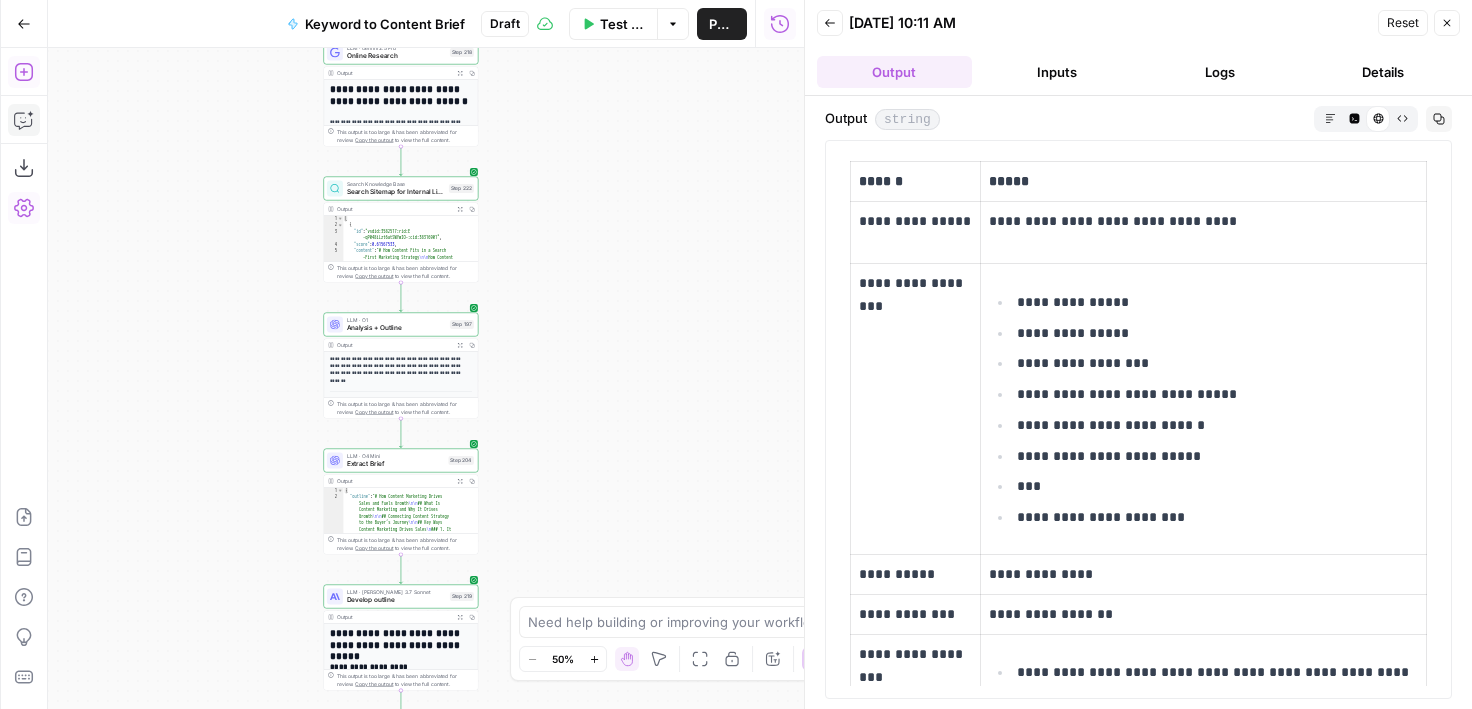drag, startPoint x: 194, startPoint y: 222, endPoint x: 264, endPoint y: 524, distance: 310.00644 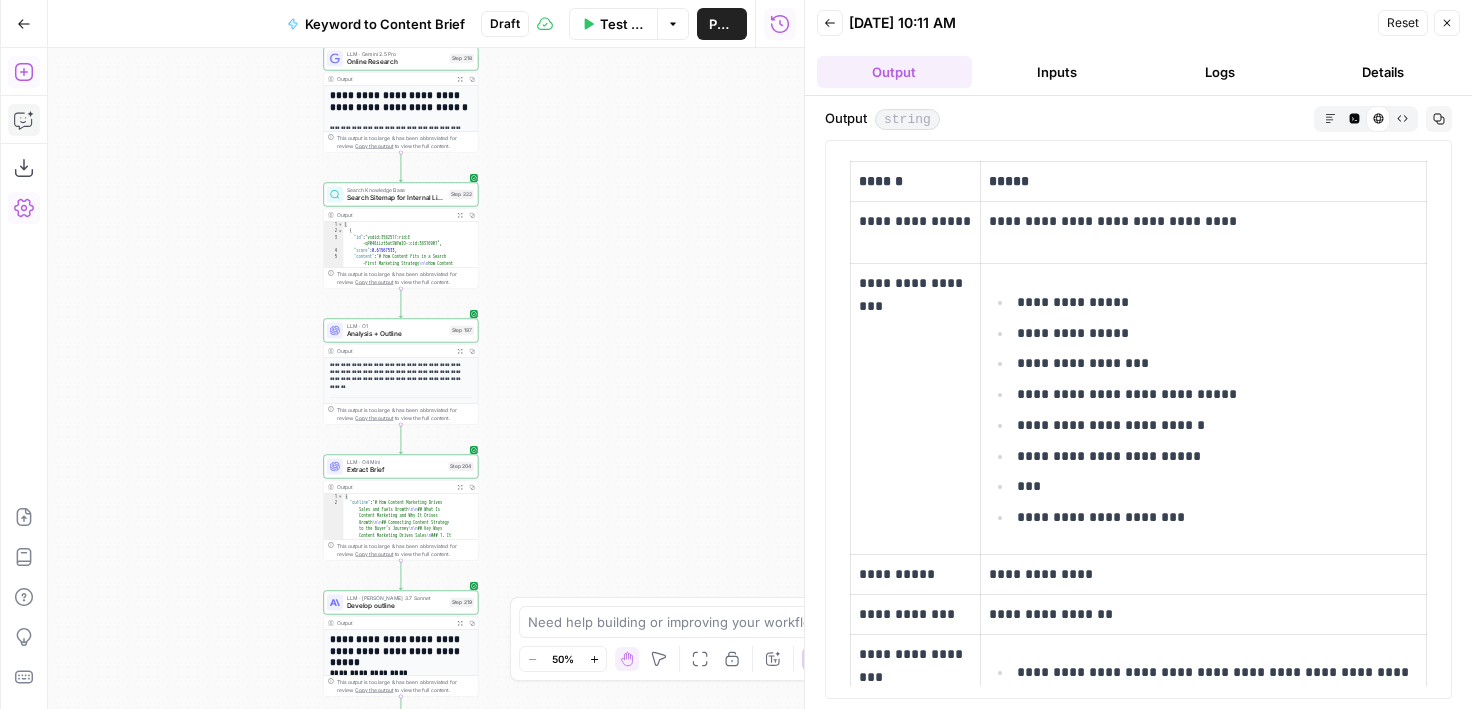 drag, startPoint x: 240, startPoint y: 175, endPoint x: 240, endPoint y: 499, distance: 324 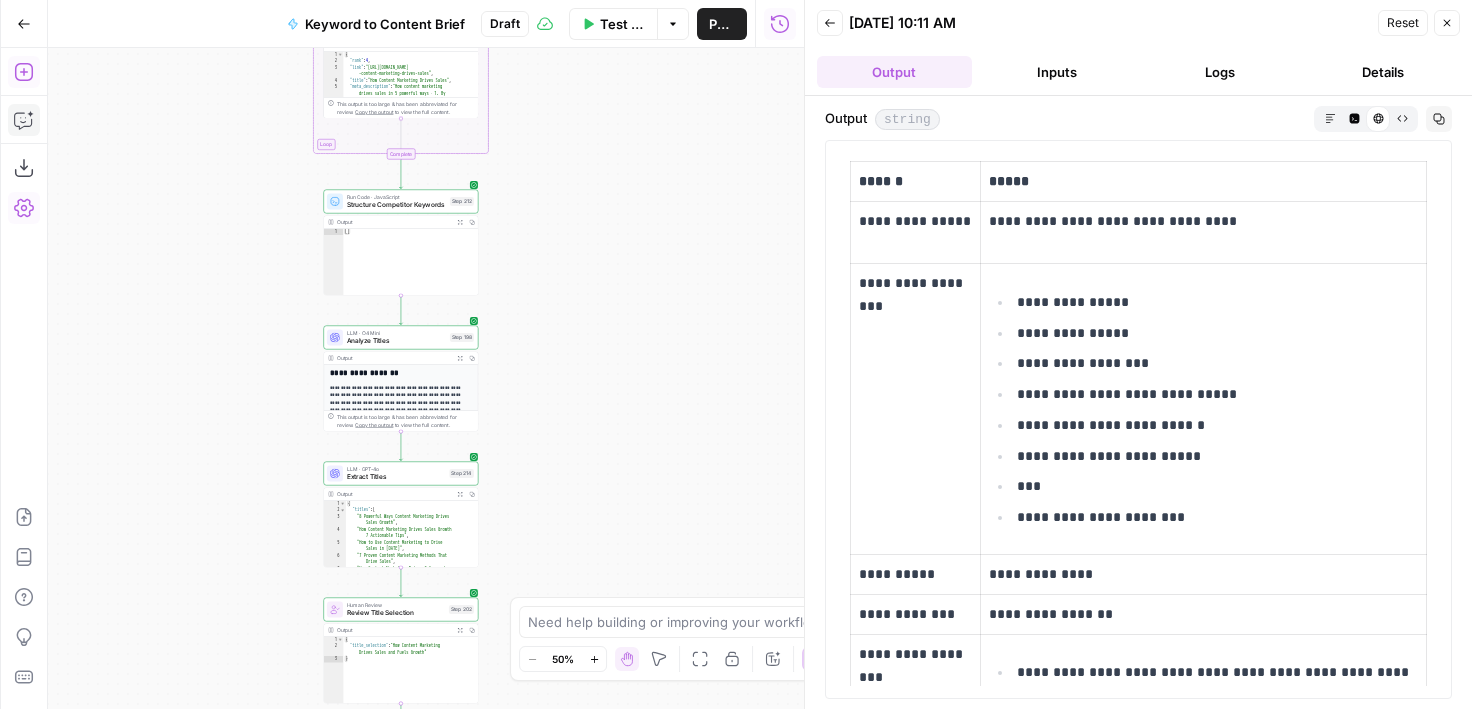 drag, startPoint x: 247, startPoint y: 168, endPoint x: 247, endPoint y: 511, distance: 343 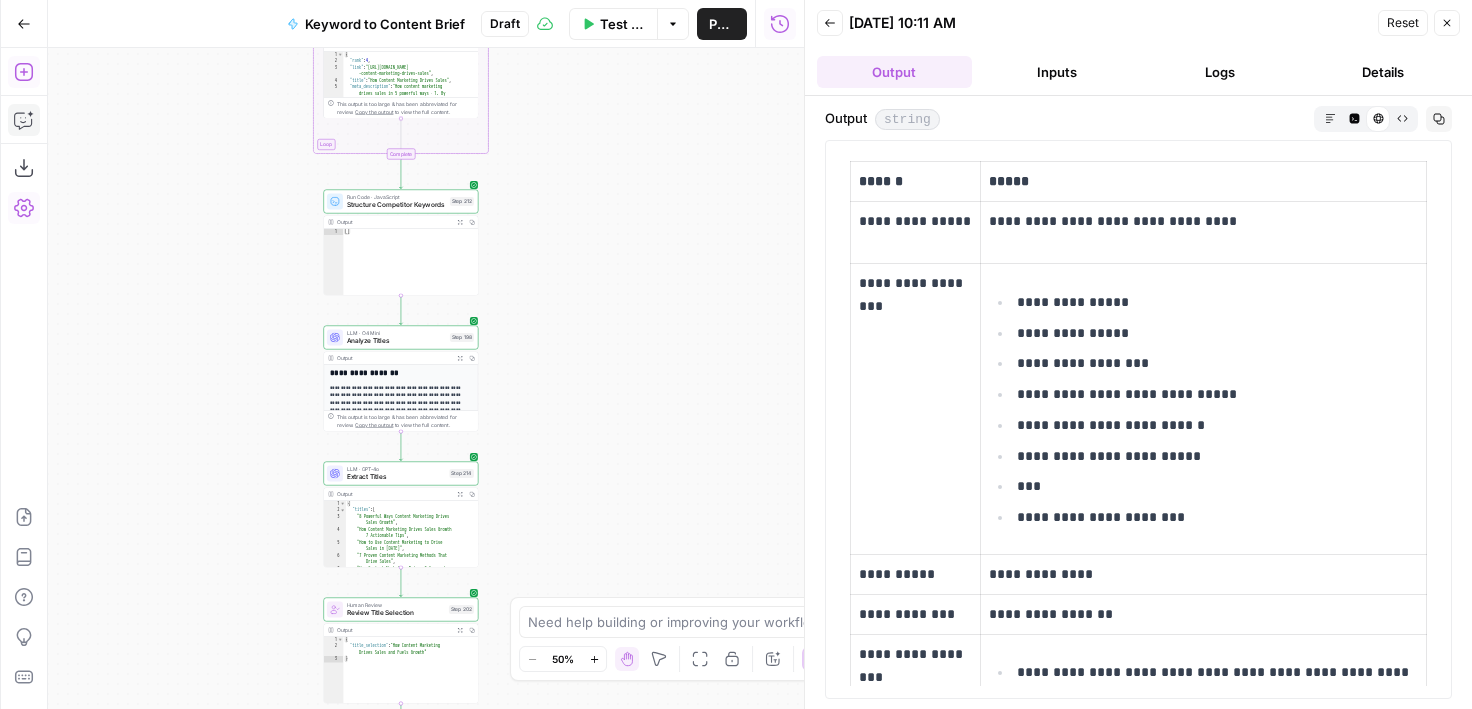click on "Workflow Set Inputs Inputs Google Search Perform Google Search Step 51 Output Expand Output Copy 1 2 3 4 5 6 {    "search_metadata" :  {      "id" :  "68653e6b4fa3bad98dffd118" ,      "status" :  "Success" ,      "json_endpoint" :  "https://serpapi.com          /searches/123778e5d9046281          /68653e6b4fa3bad98dffd118.json" ,      "pixel_position_endpoint" :  "https          ://serpapi.com/searches          /123778e5d9046281          /68653e6b4fa3bad98dffd118          .json_with_pixel_position" ,     This output is too large & has been abbreviated for review.   Copy the output   to view the full content. Loop Iteration Label if relevant Step 207 Output Expand Output Copy 1 2 3 4 5 6 7 8 9 10 11 12 [    {      "relevant" :  "true"    } ,    {      "relevant" :  "true"    } ,    {      "relevant" :  "true"    } ,    {      "relevant" :  "true"     LLM · GPT-4o Mini Determine if relevant Step 208 Output Expand Output Copy 1 2 3 {    "relevant" :  "true" }" at bounding box center (426, 378) 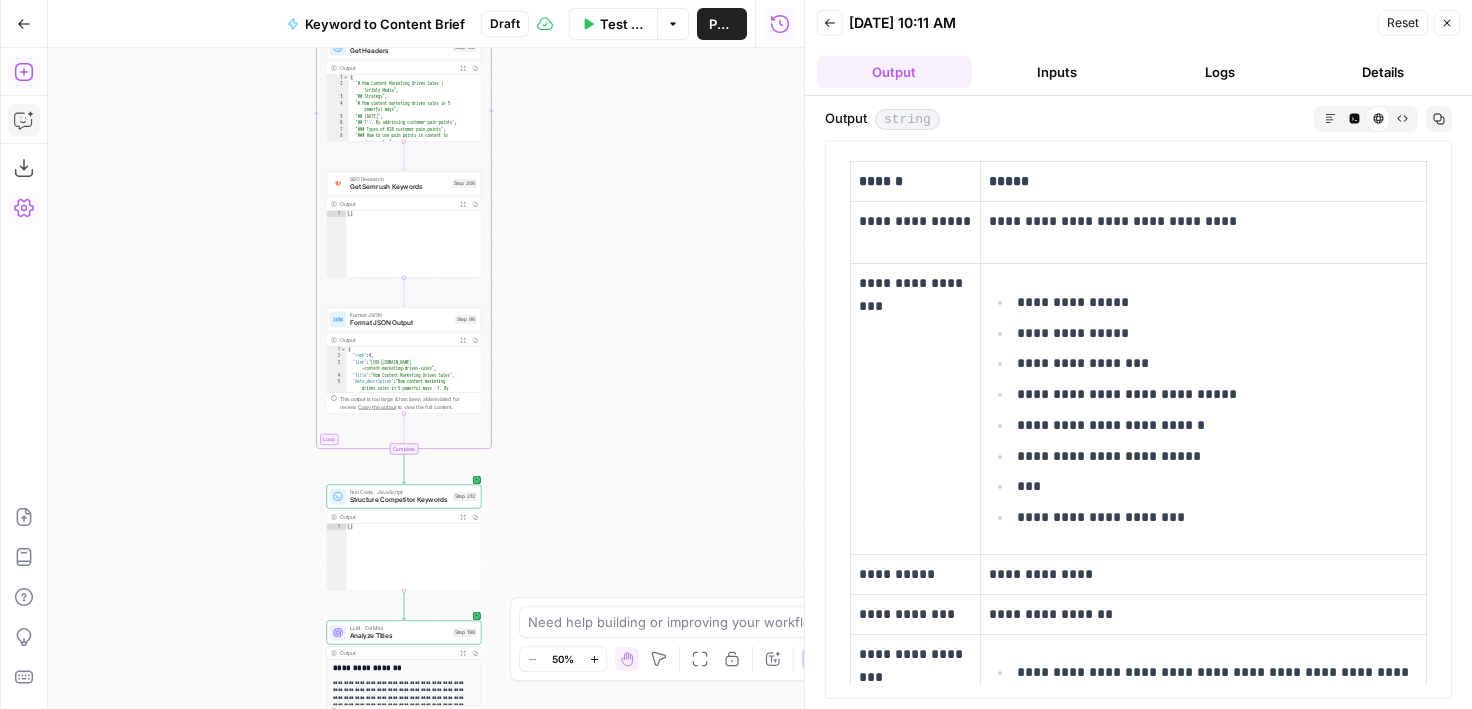 drag, startPoint x: 243, startPoint y: 321, endPoint x: 246, endPoint y: 507, distance: 186.02419 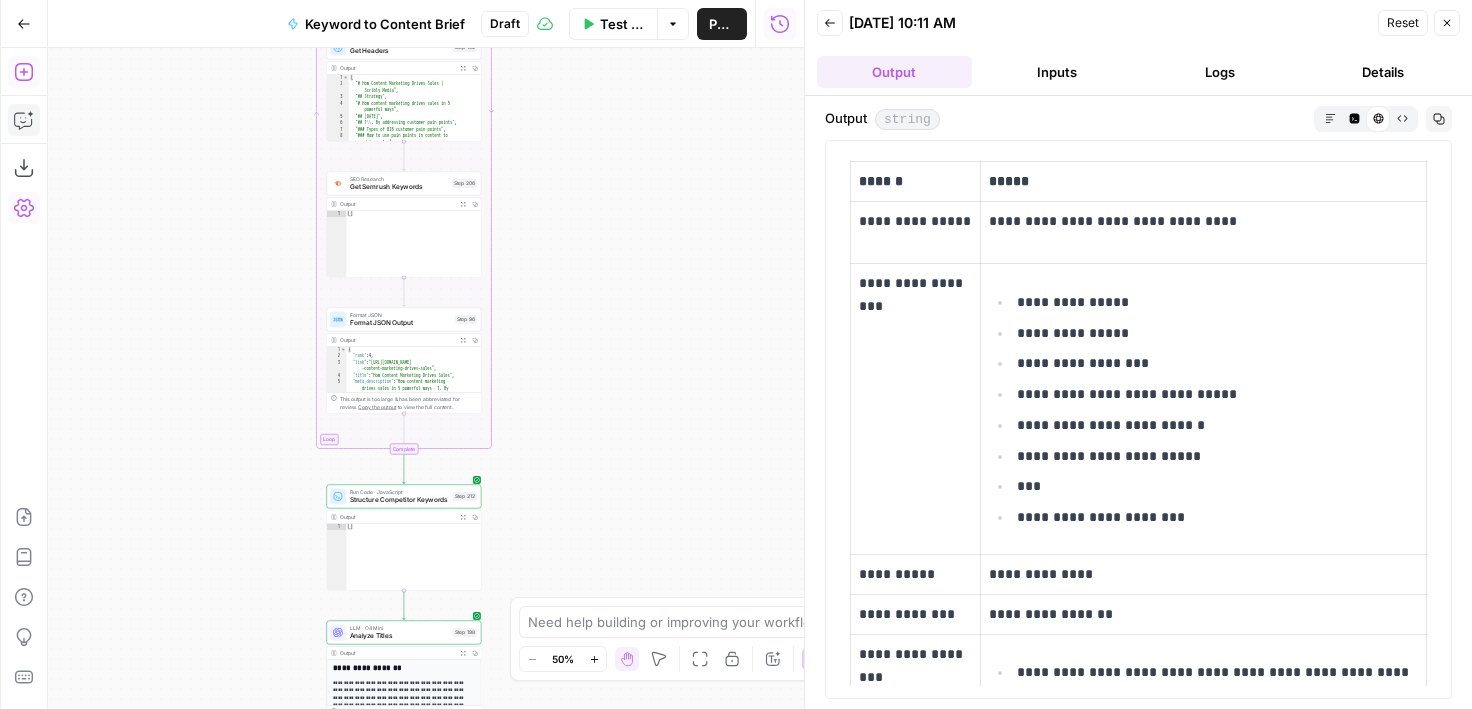 click on "Workflow Set Inputs Inputs Google Search Perform Google Search Step 51 Output Expand Output Copy 1 2 3 4 5 6 {    "search_metadata" :  {      "id" :  "68653e6b4fa3bad98dffd118" ,      "status" :  "Success" ,      "json_endpoint" :  "https://serpapi.com          /searches/123778e5d9046281          /68653e6b4fa3bad98dffd118.json" ,      "pixel_position_endpoint" :  "https          ://serpapi.com/searches          /123778e5d9046281          /68653e6b4fa3bad98dffd118          .json_with_pixel_position" ,     This output is too large & has been abbreviated for review.   Copy the output   to view the full content. Loop Iteration Label if relevant Step 207 Output Expand Output Copy 1 2 3 4 5 6 7 8 9 10 11 12 [    {      "relevant" :  "true"    } ,    {      "relevant" :  "true"    } ,    {      "relevant" :  "true"    } ,    {      "relevant" :  "true"     LLM · GPT-4o Mini Determine if relevant Step 208 Output Expand Output Copy 1 2 3 {    "relevant" :  "true" }" at bounding box center [426, 378] 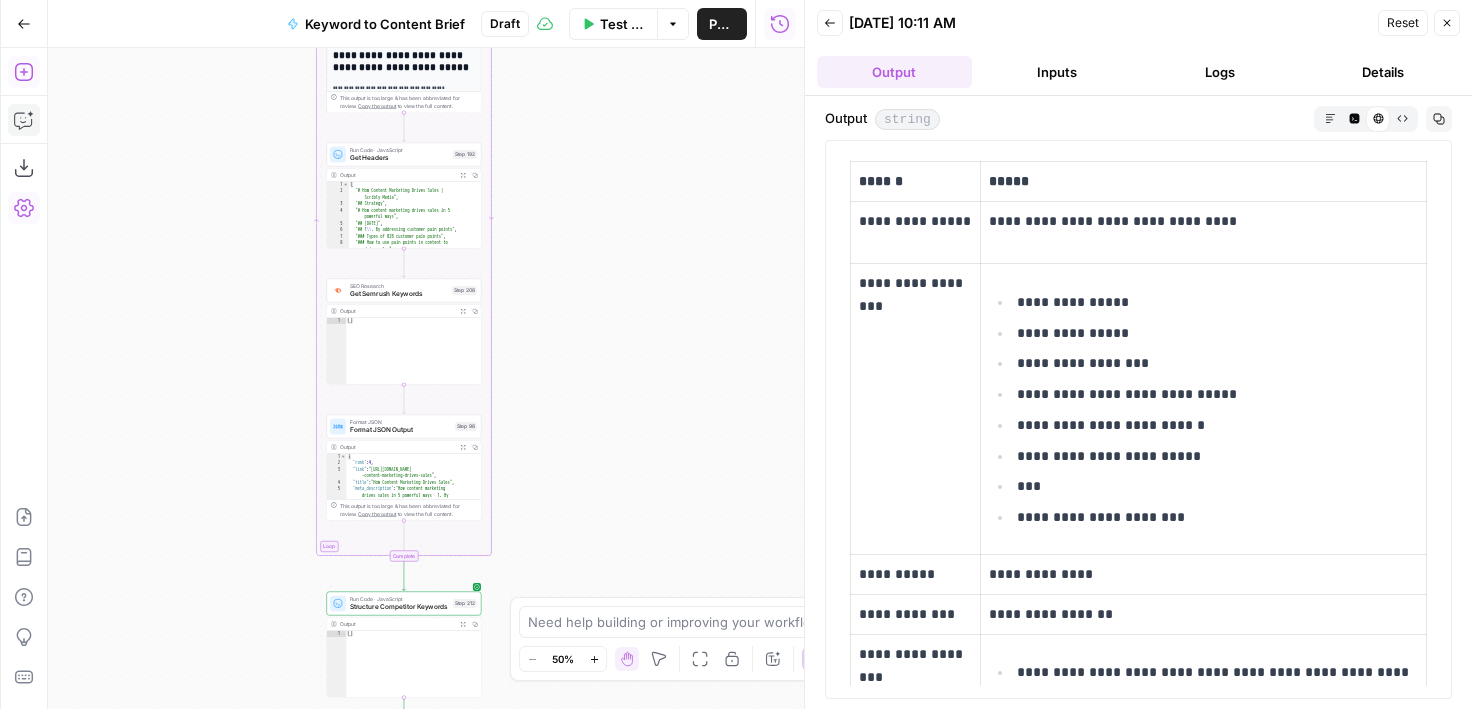 drag, startPoint x: 246, startPoint y: 242, endPoint x: 246, endPoint y: 595, distance: 353 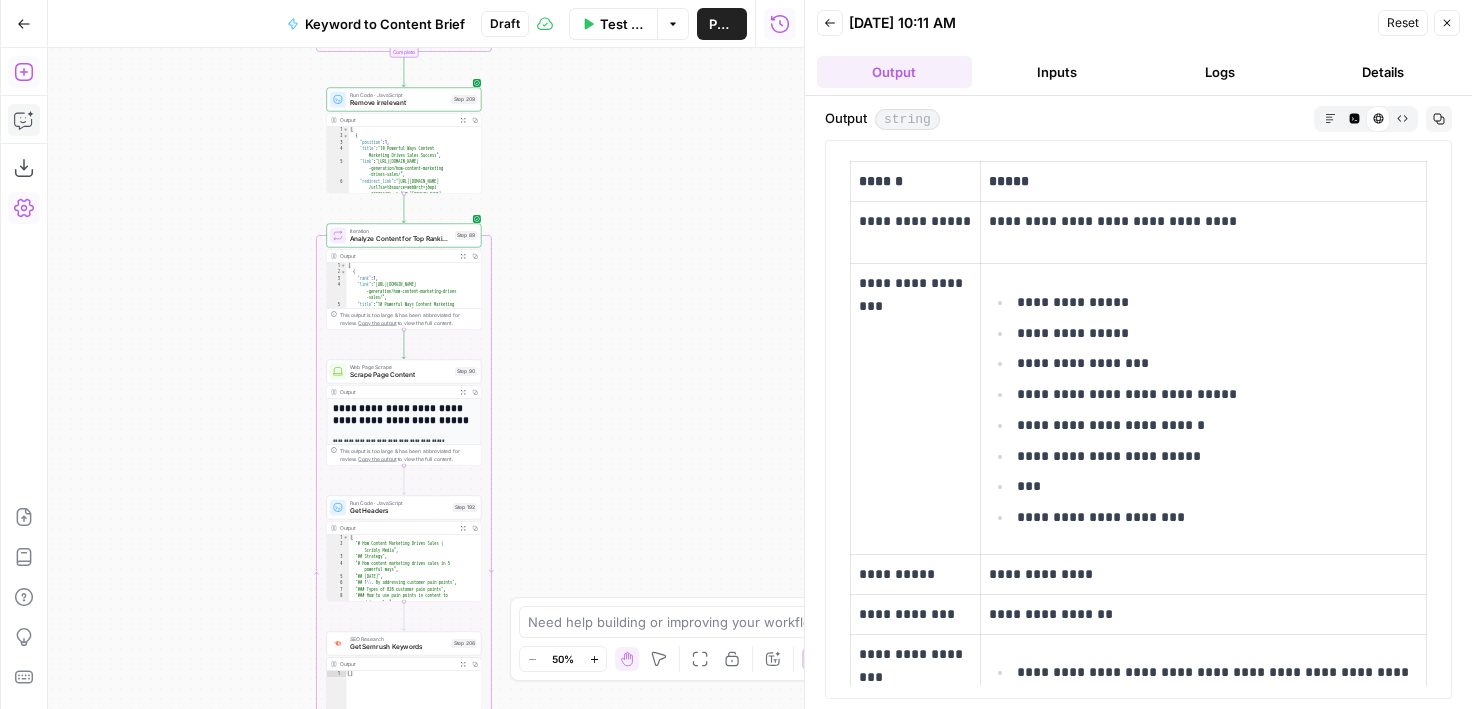 drag, startPoint x: 250, startPoint y: 228, endPoint x: 250, endPoint y: 526, distance: 298 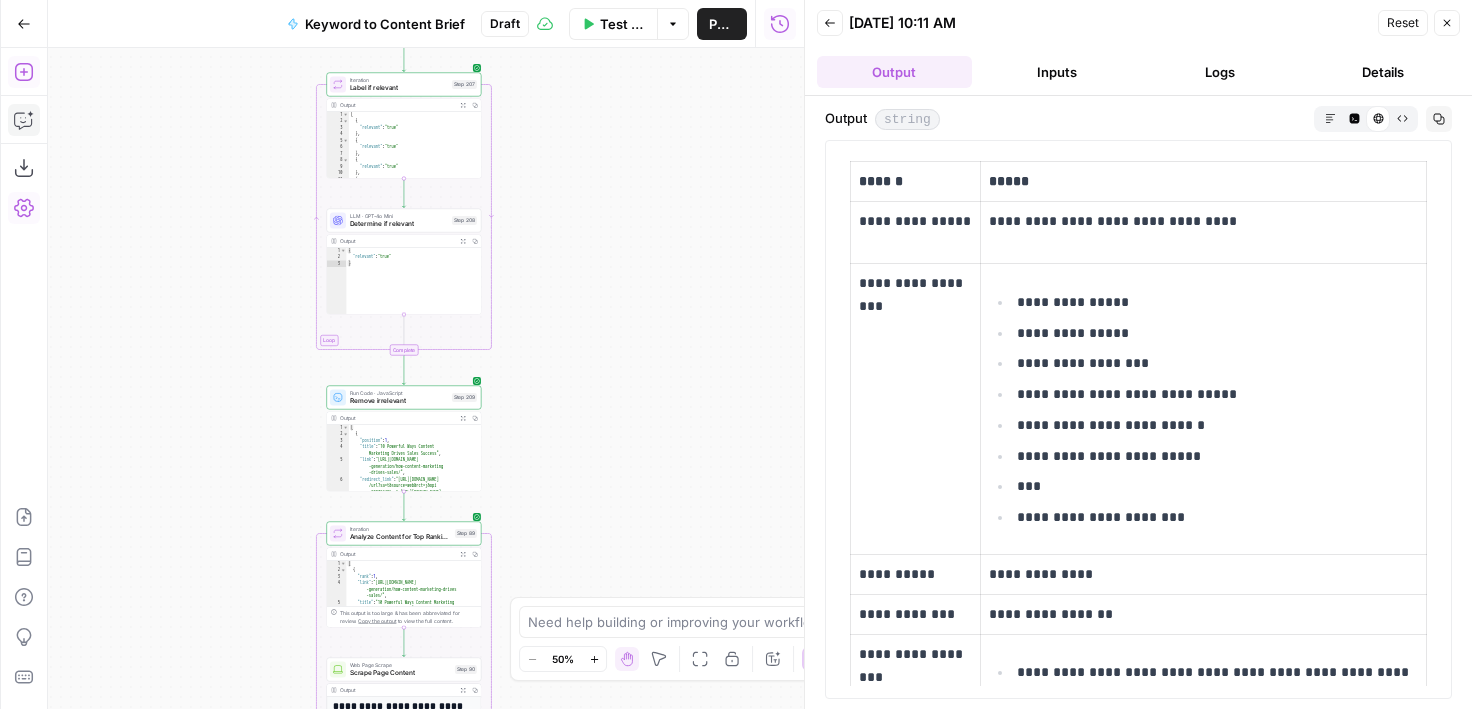 drag, startPoint x: 249, startPoint y: 327, endPoint x: 249, endPoint y: 462, distance: 135 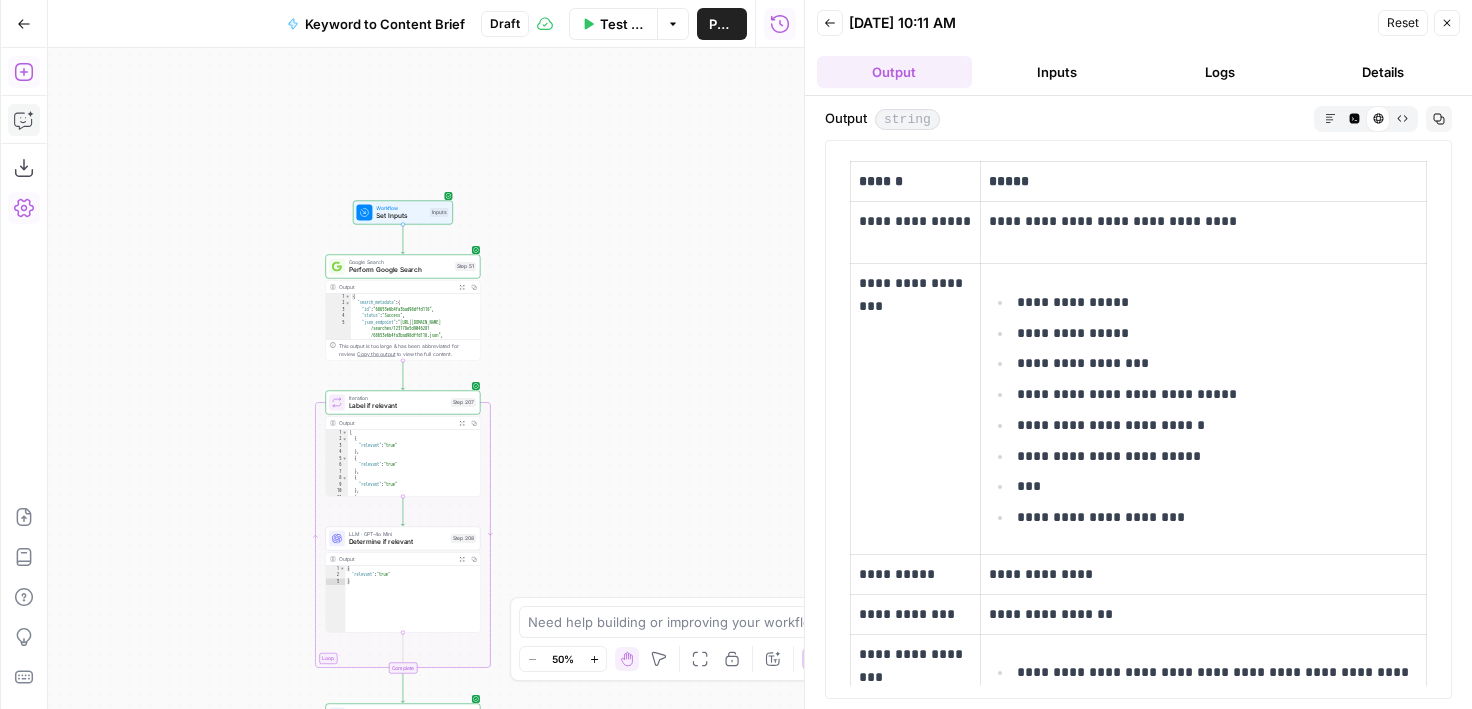 drag, startPoint x: 261, startPoint y: 279, endPoint x: 261, endPoint y: 312, distance: 33 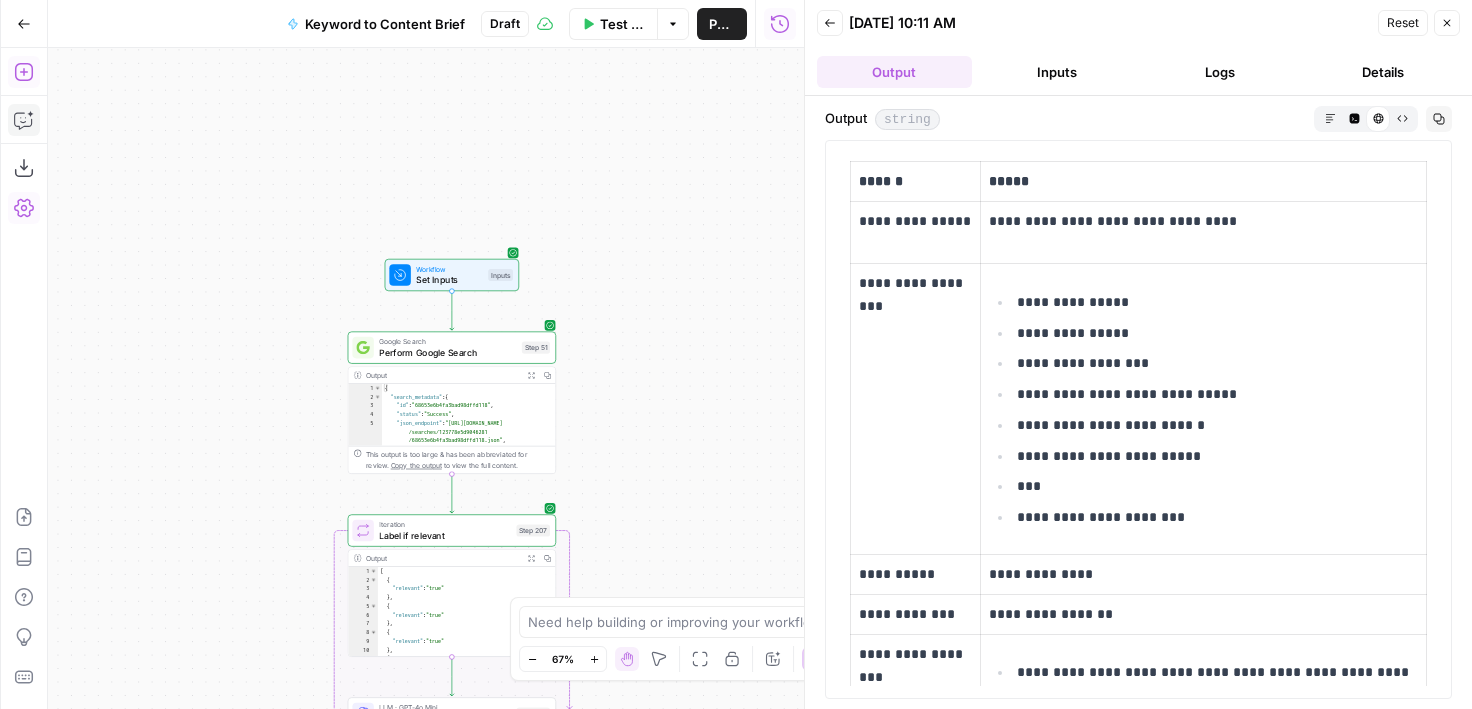 drag, startPoint x: 300, startPoint y: 278, endPoint x: 262, endPoint y: 278, distance: 38 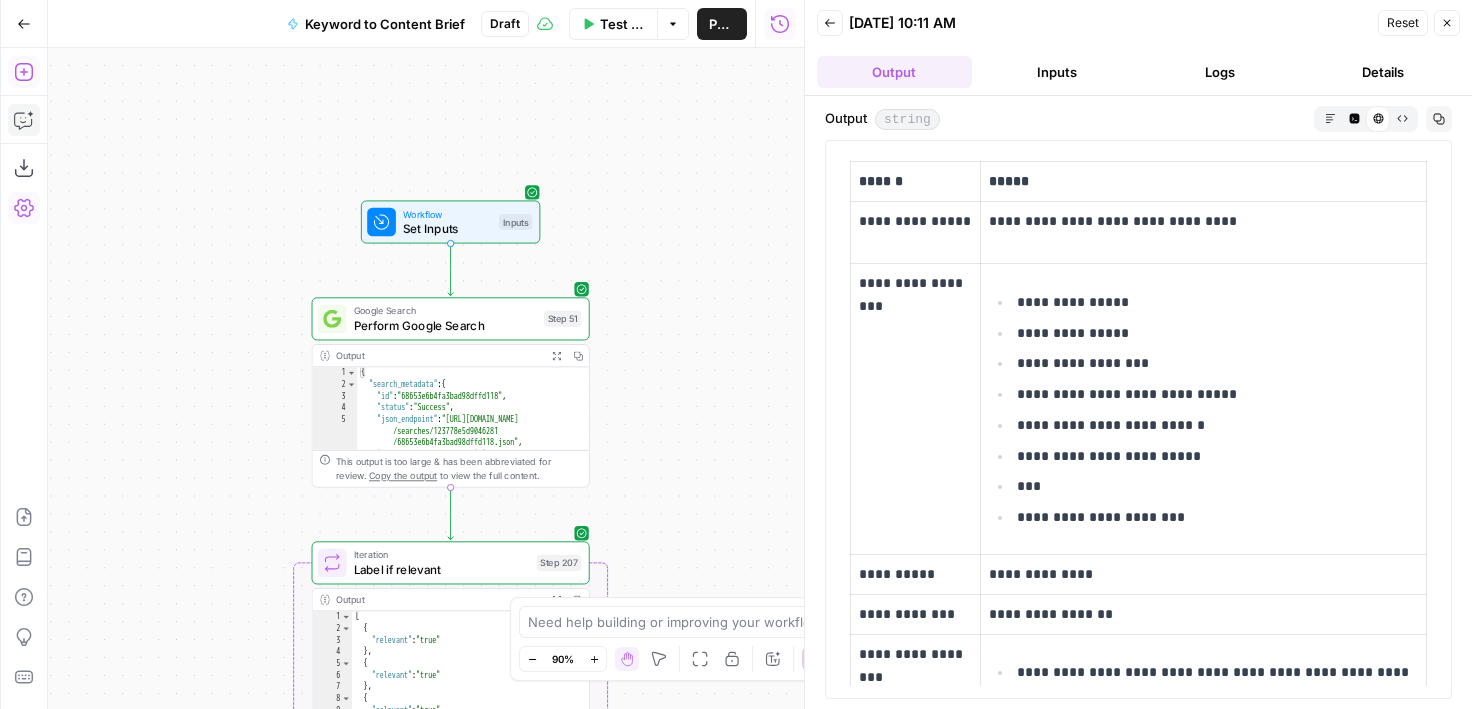 drag, startPoint x: 264, startPoint y: 284, endPoint x: 244, endPoint y: 219, distance: 68.007355 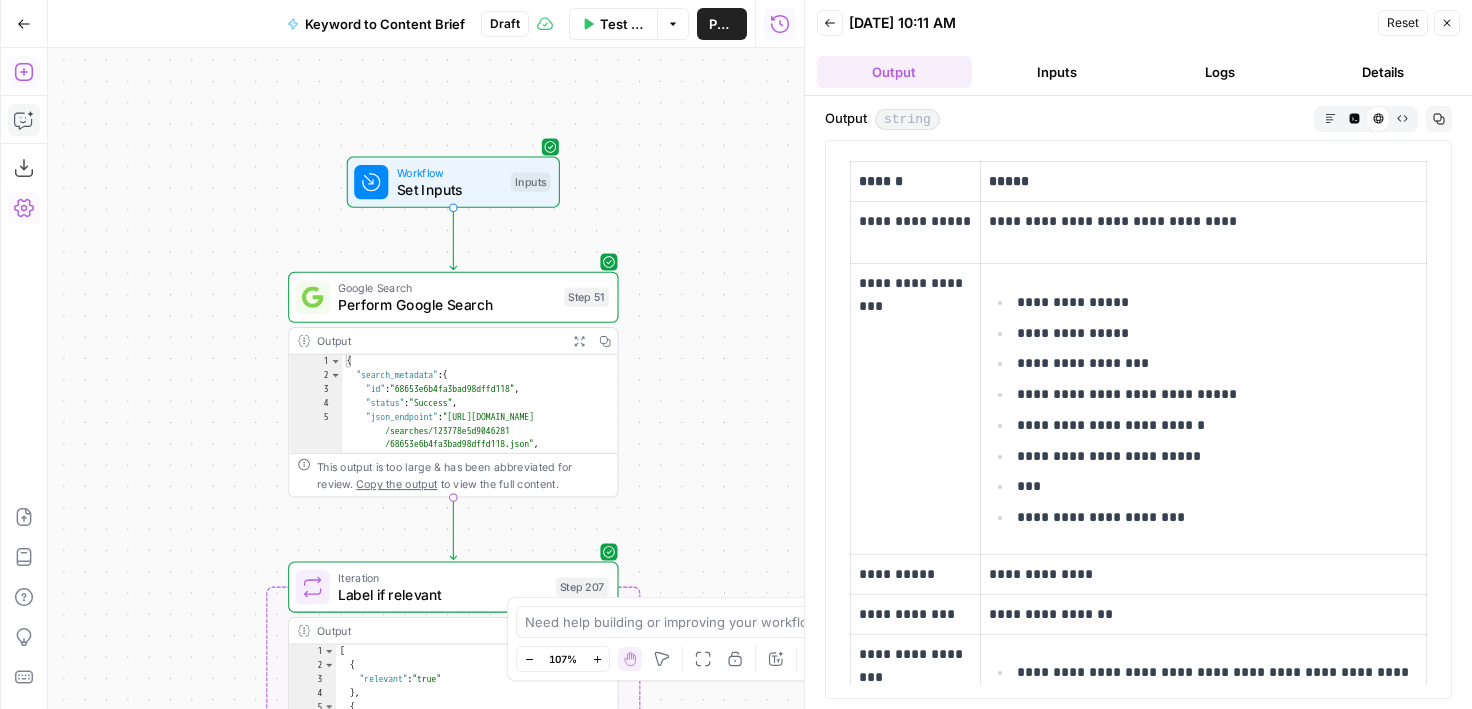 drag, startPoint x: 257, startPoint y: 255, endPoint x: 182, endPoint y: 203, distance: 91.26335 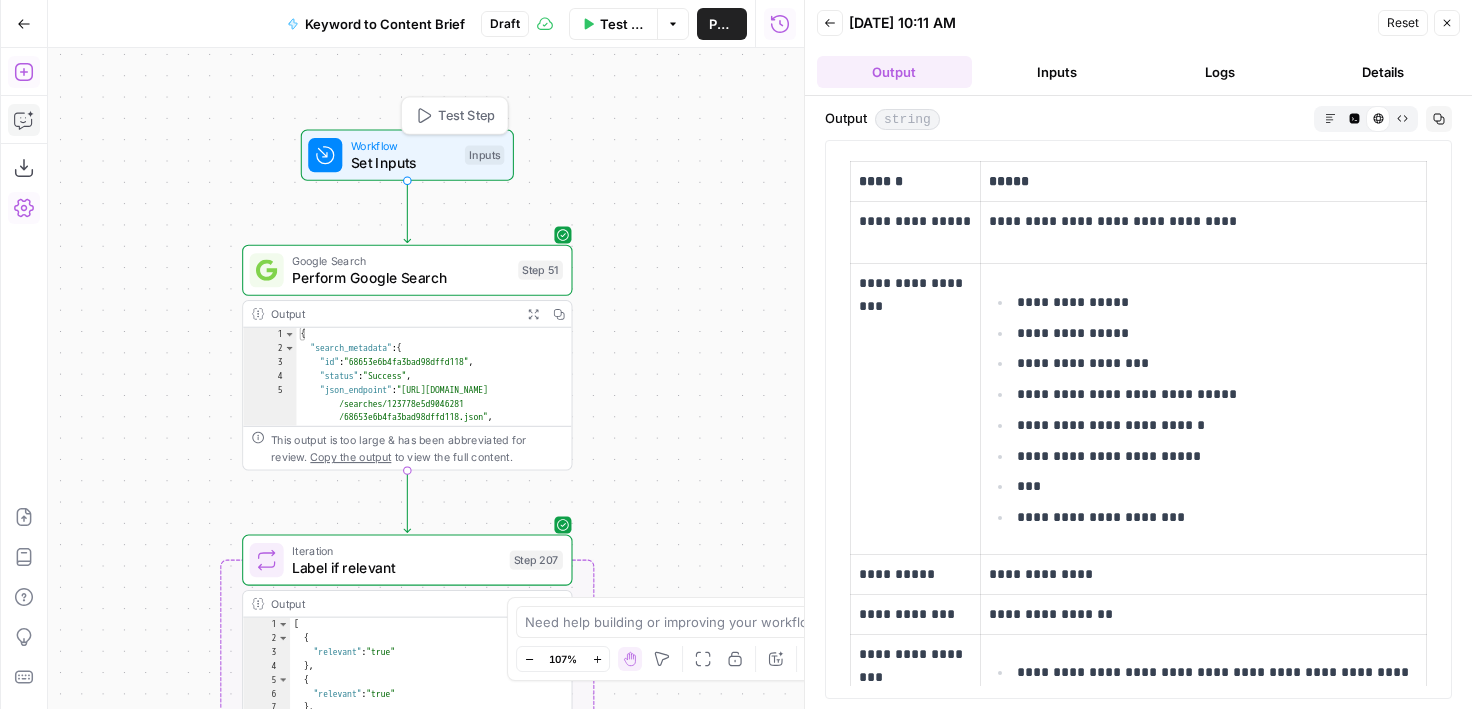 click on "Workflow" at bounding box center [404, 145] 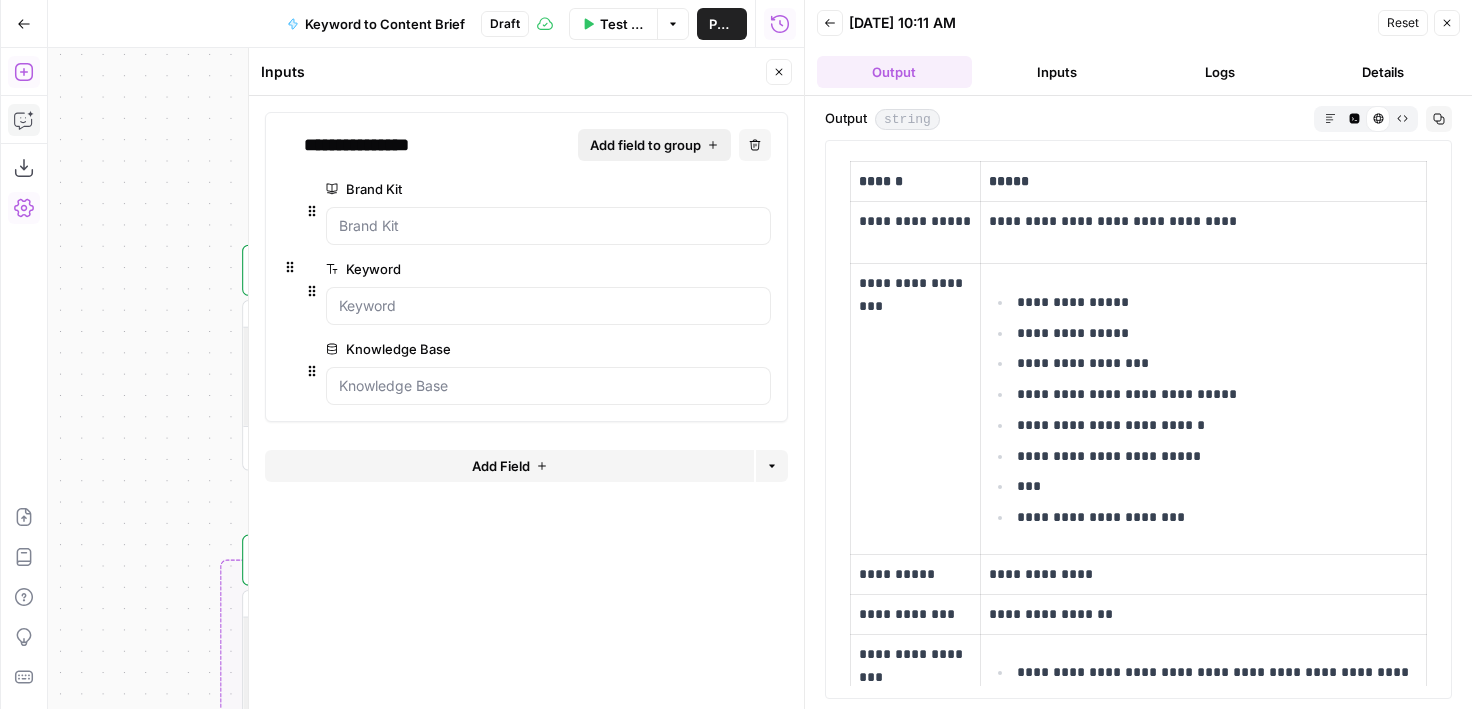 click on "Add field to group" at bounding box center (645, 145) 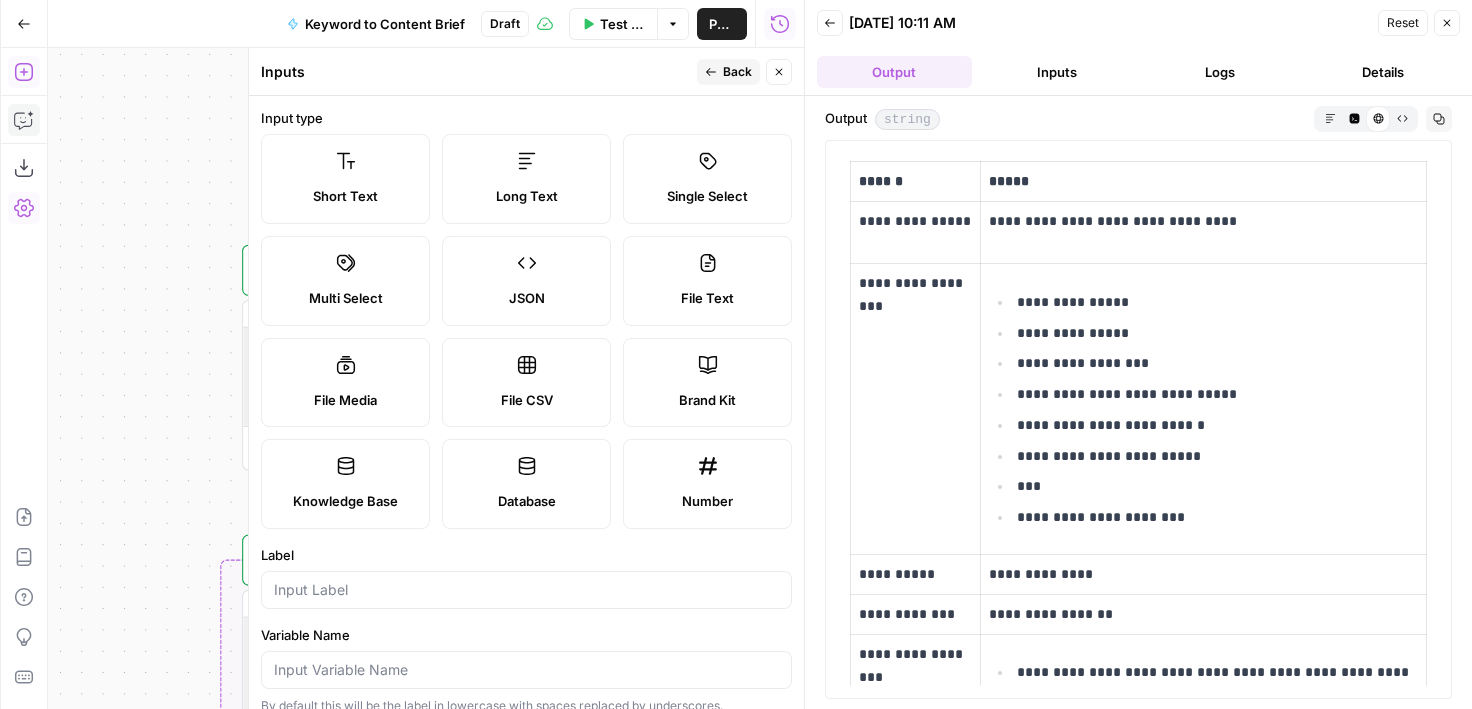 click on "Label" at bounding box center (526, 577) 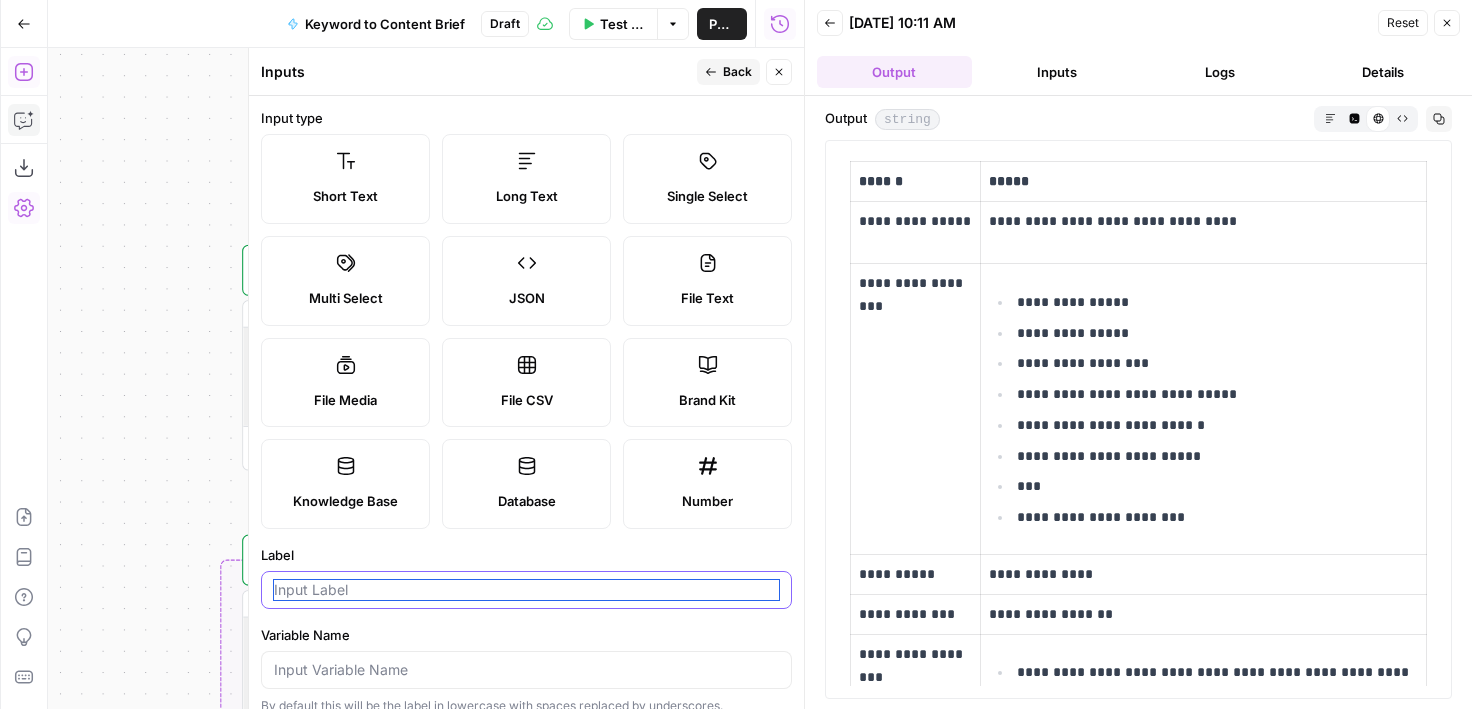click on "Label" at bounding box center (526, 590) 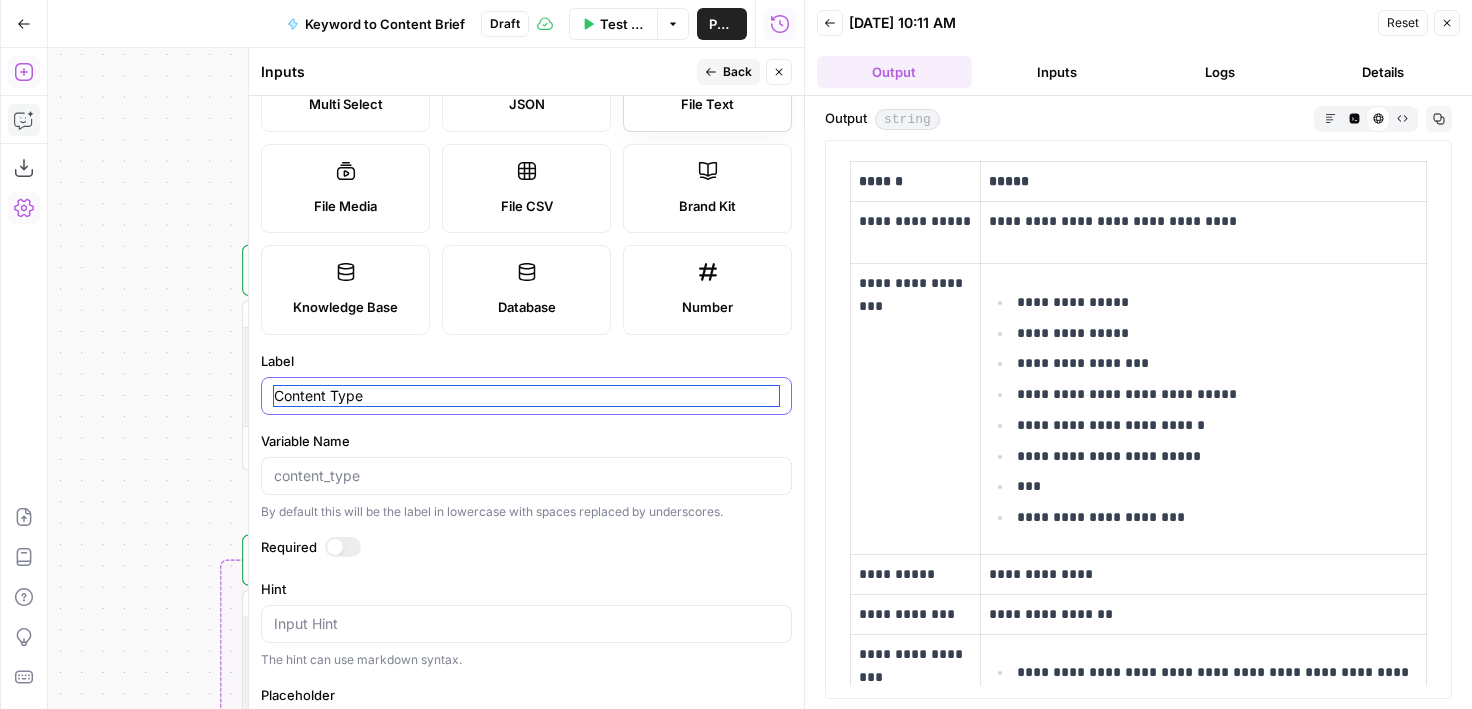 scroll, scrollTop: 0, scrollLeft: 0, axis: both 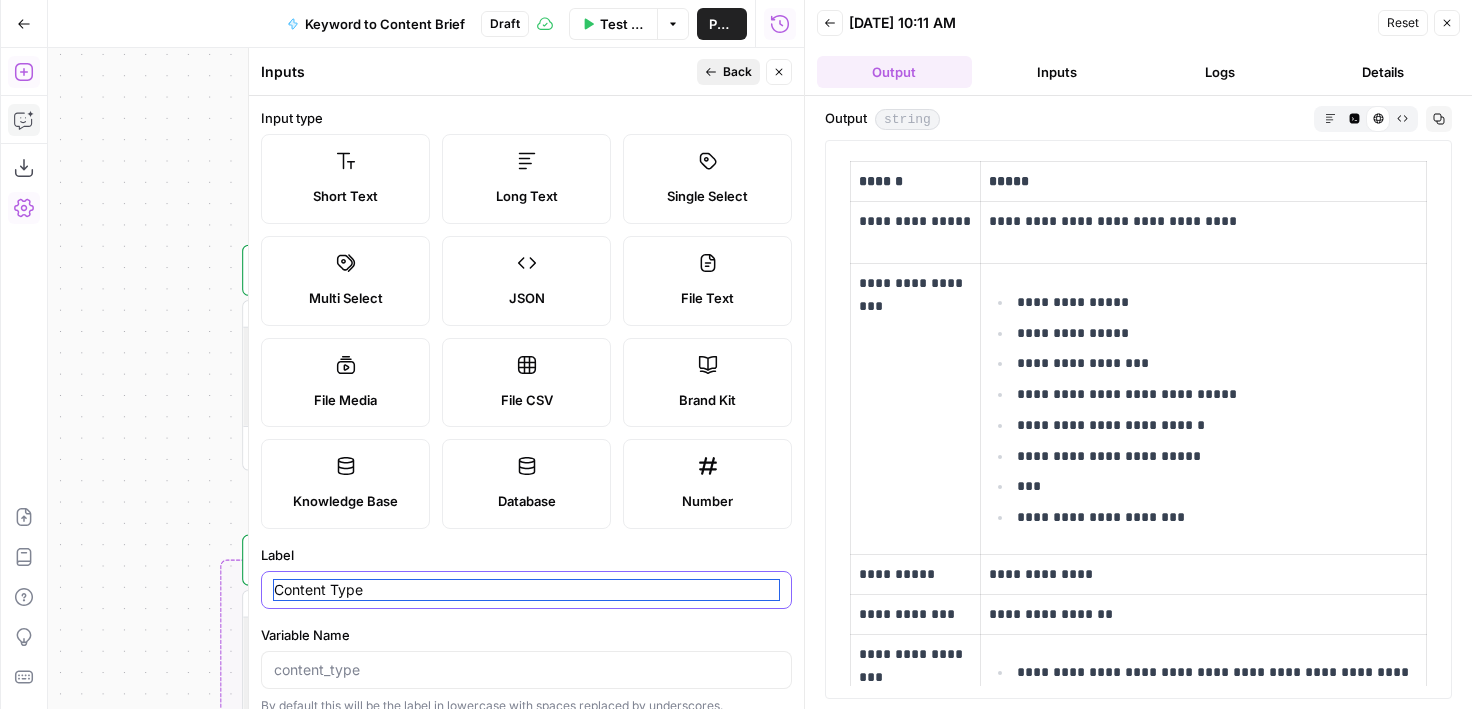 type on "Content Type" 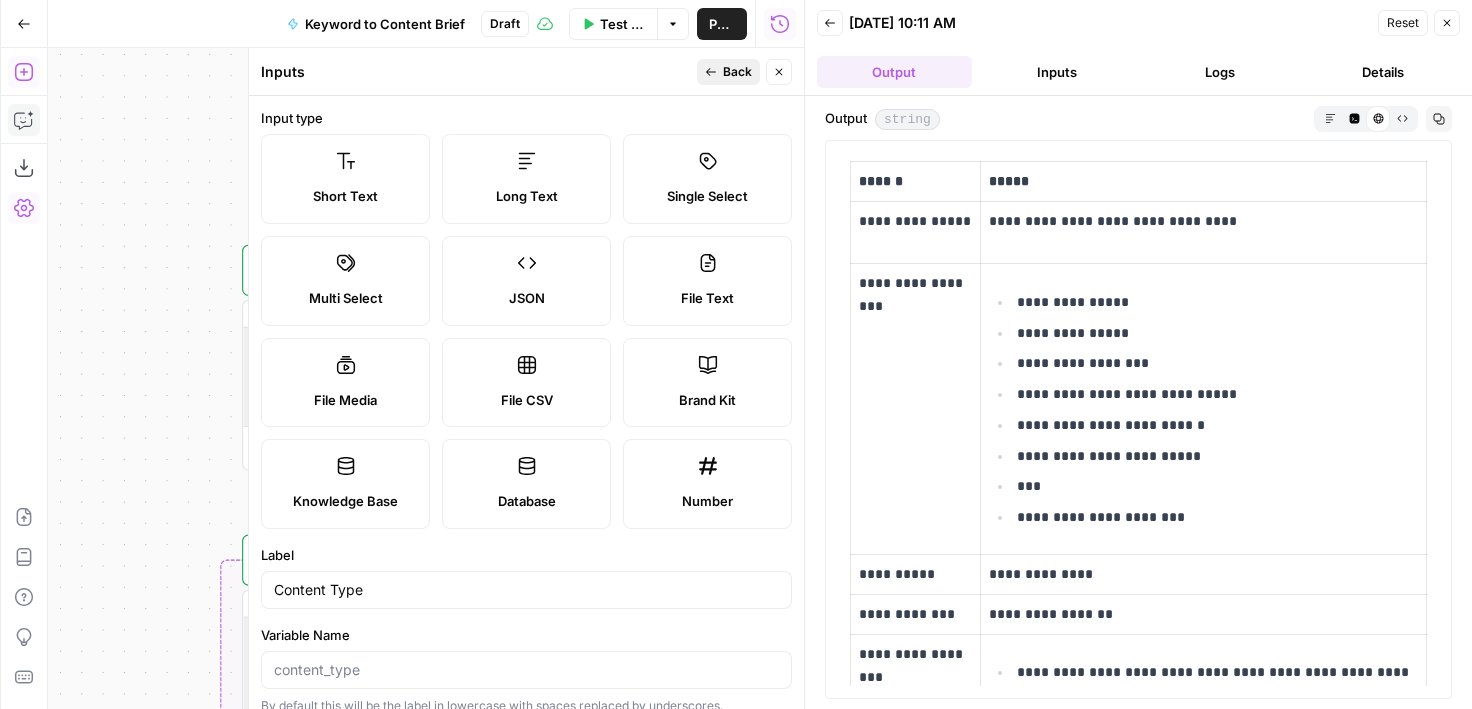 click on "Back" at bounding box center (737, 72) 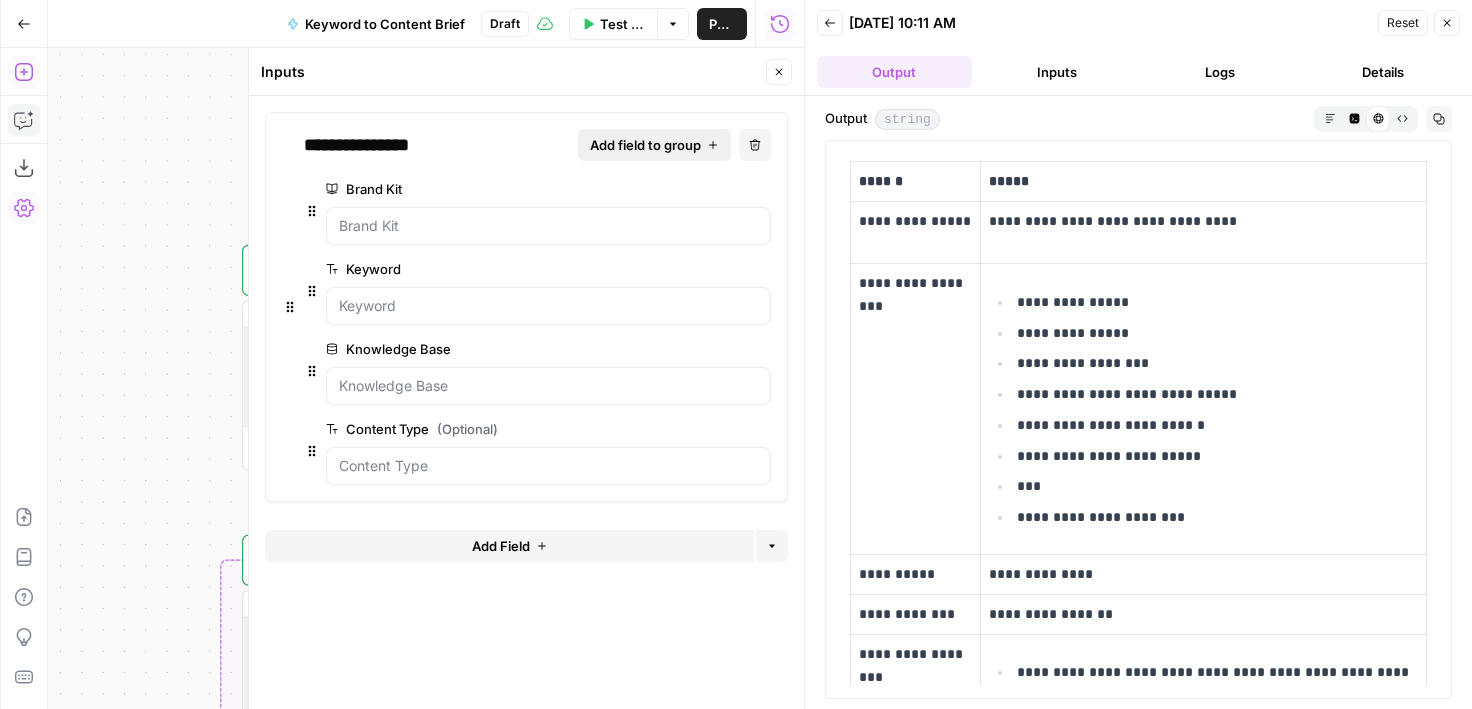 click on "Add field to group" at bounding box center [645, 145] 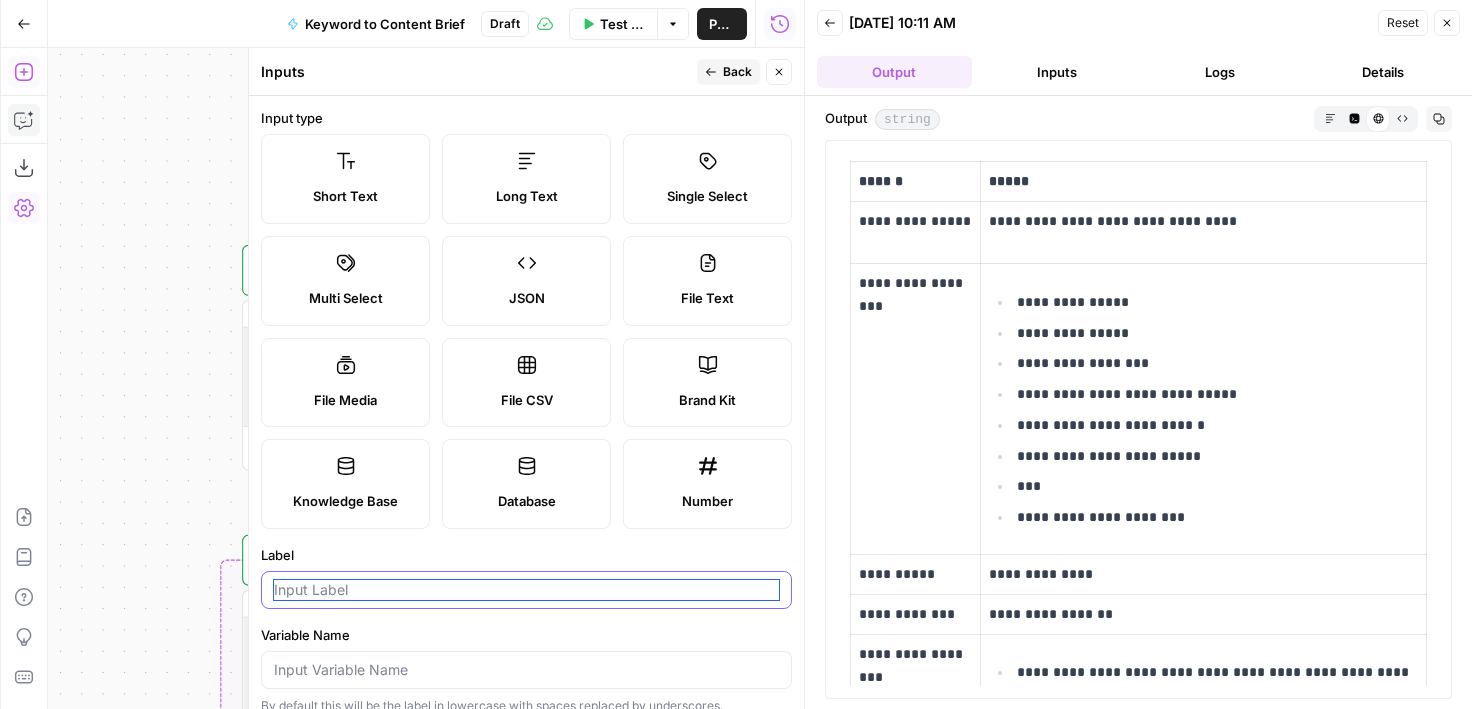click on "Label" at bounding box center [526, 590] 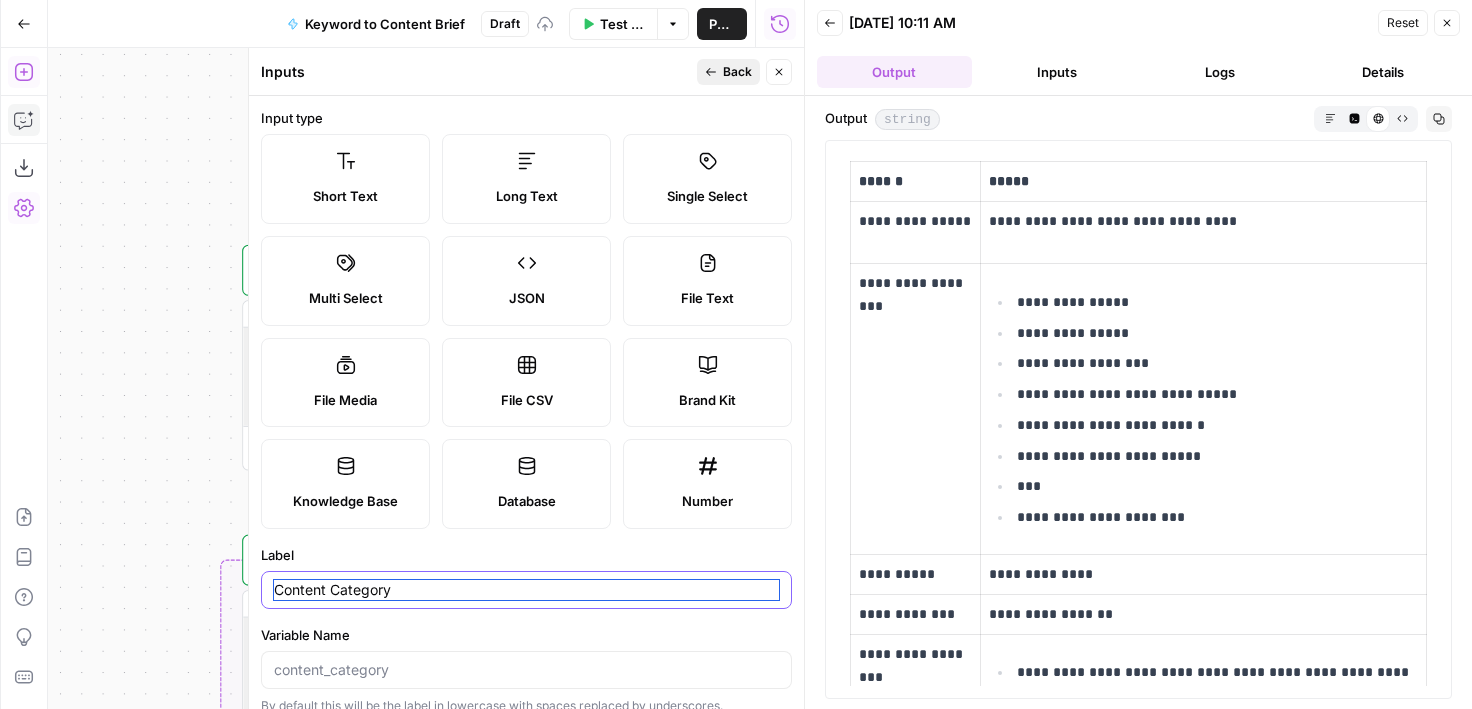type on "Content Category" 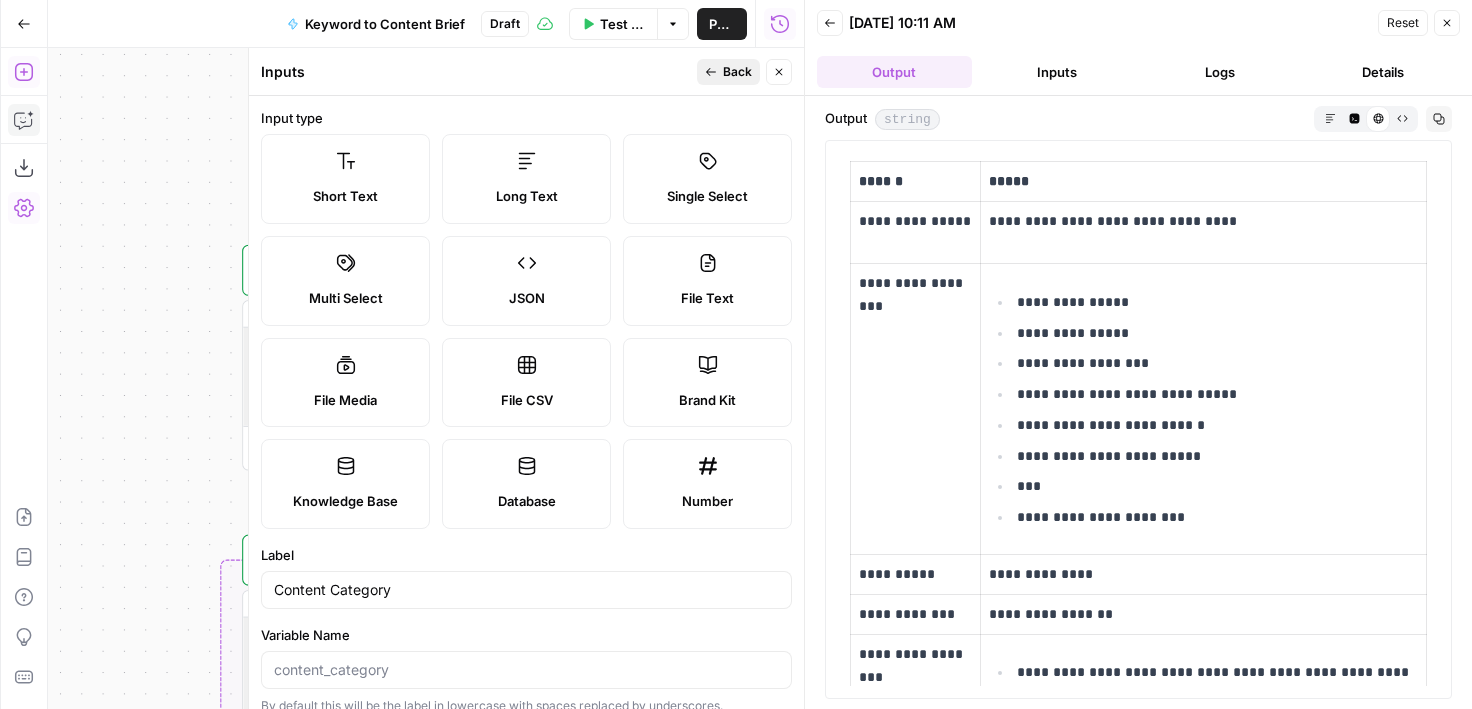 click on "Back" at bounding box center (728, 72) 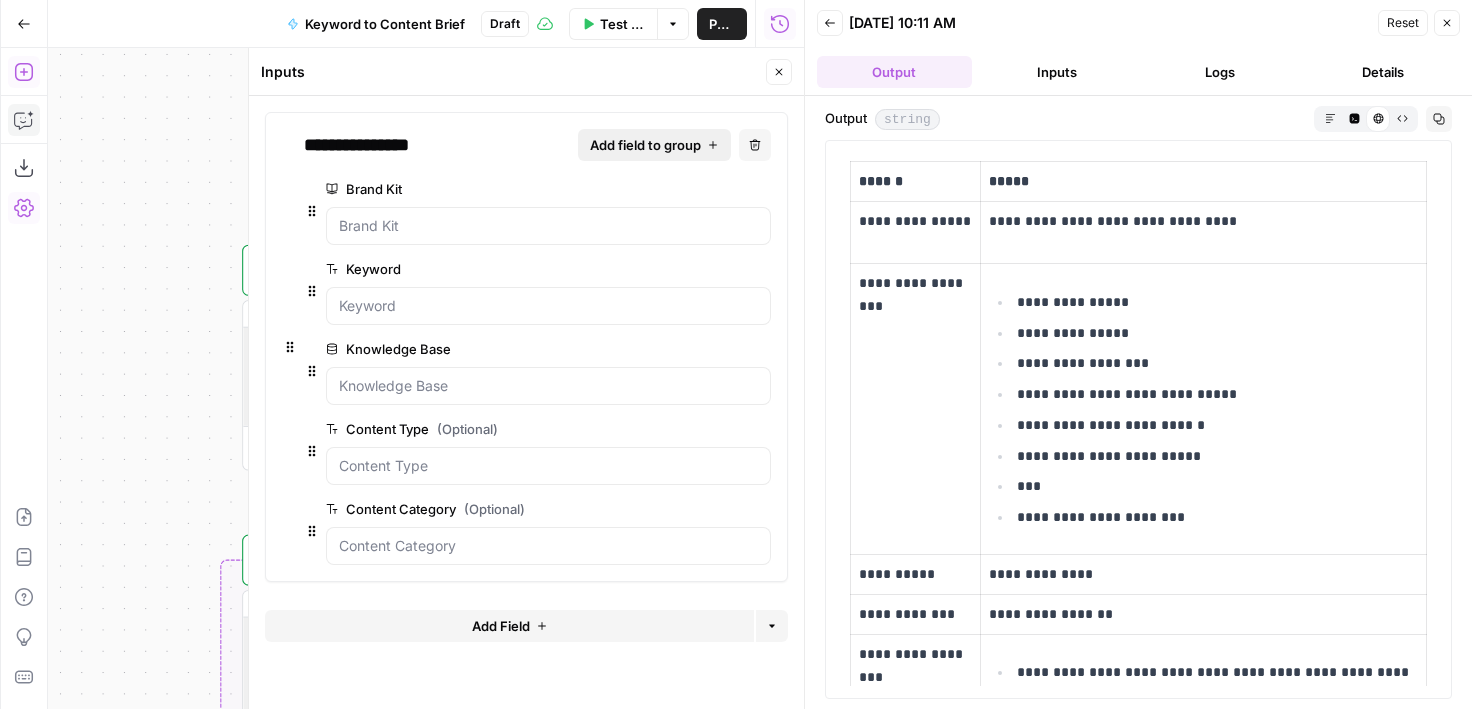 click on "Add field to group" at bounding box center [645, 145] 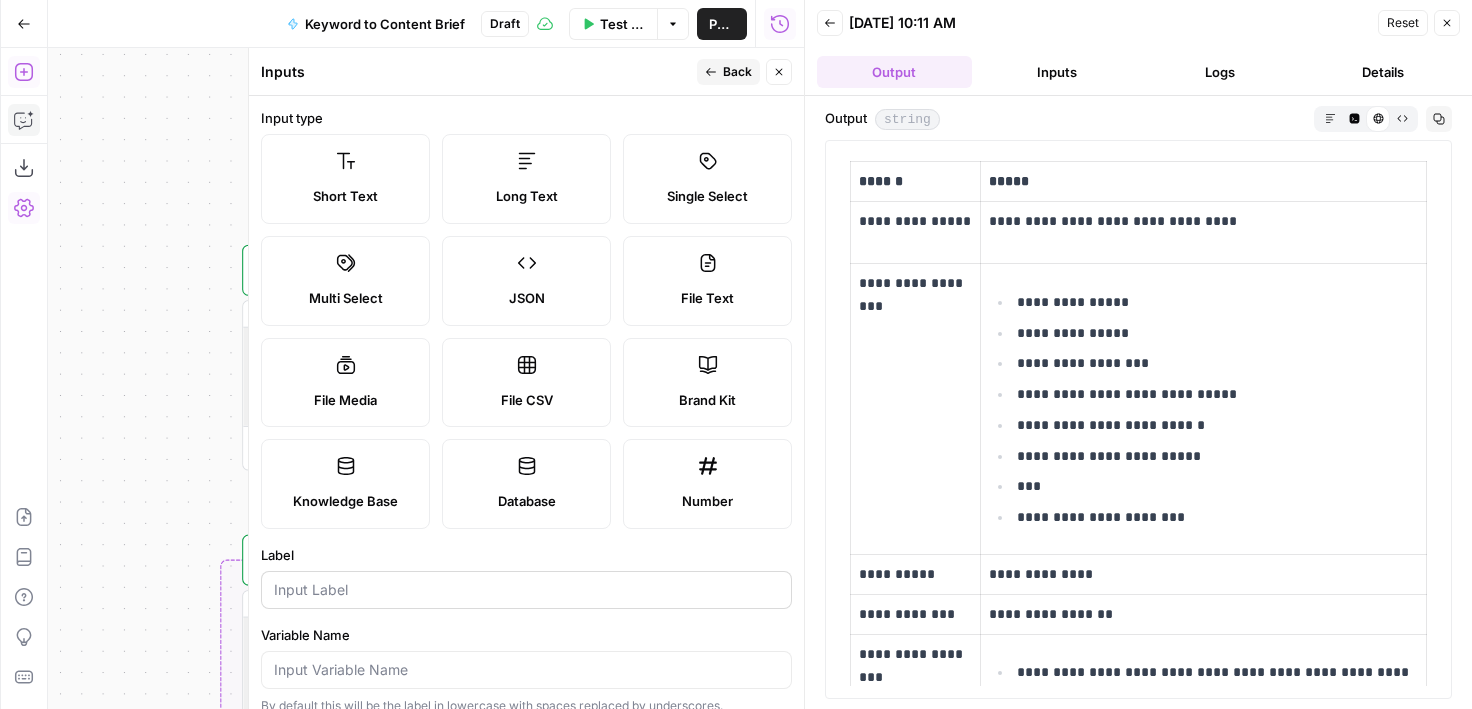 click at bounding box center (526, 590) 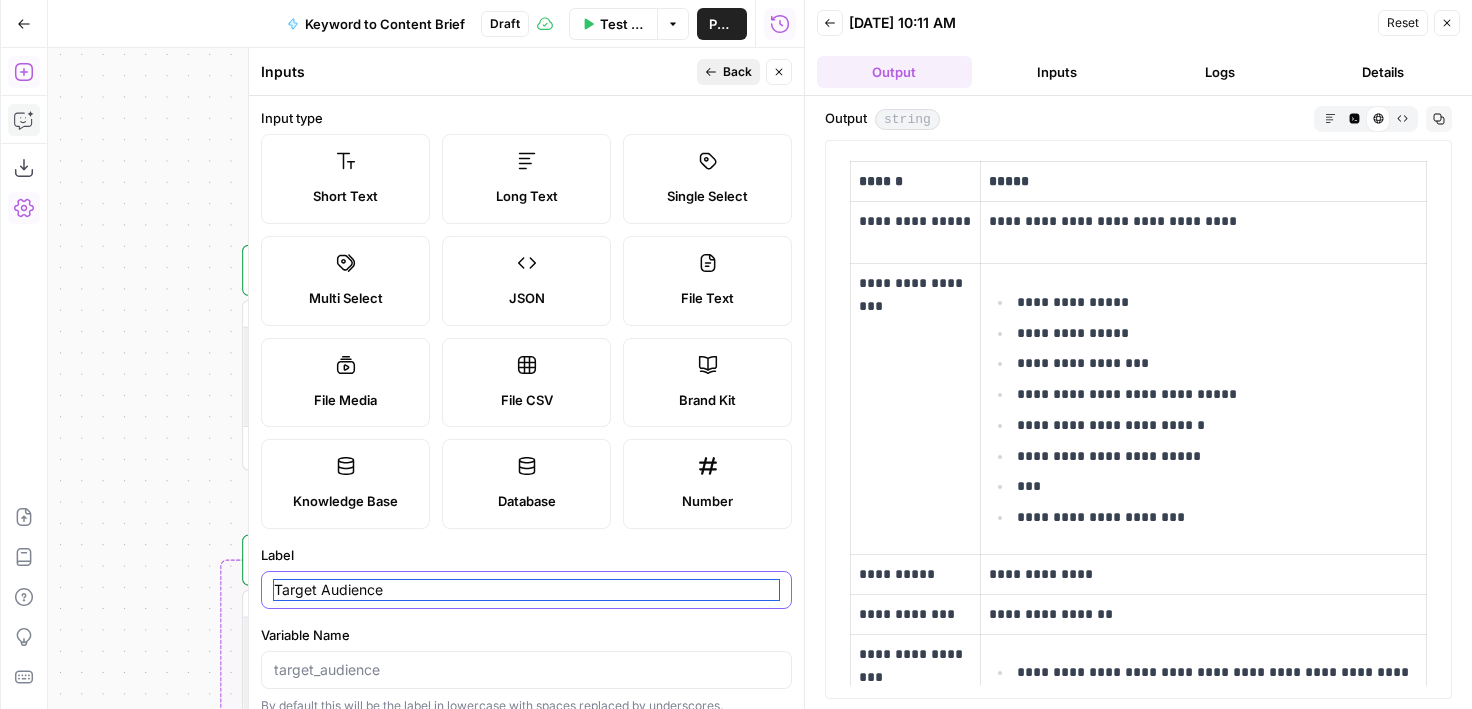 type on "Target Audience" 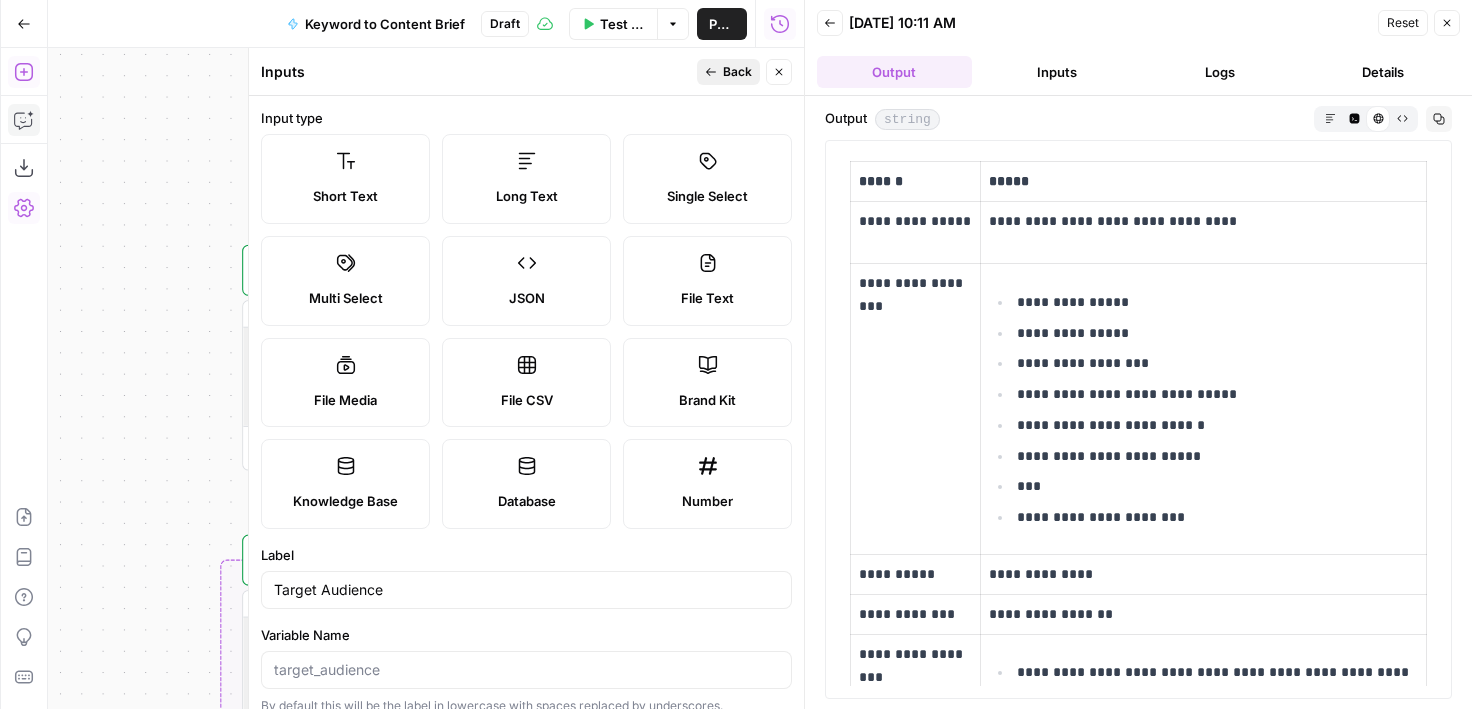 click on "Back" at bounding box center [737, 72] 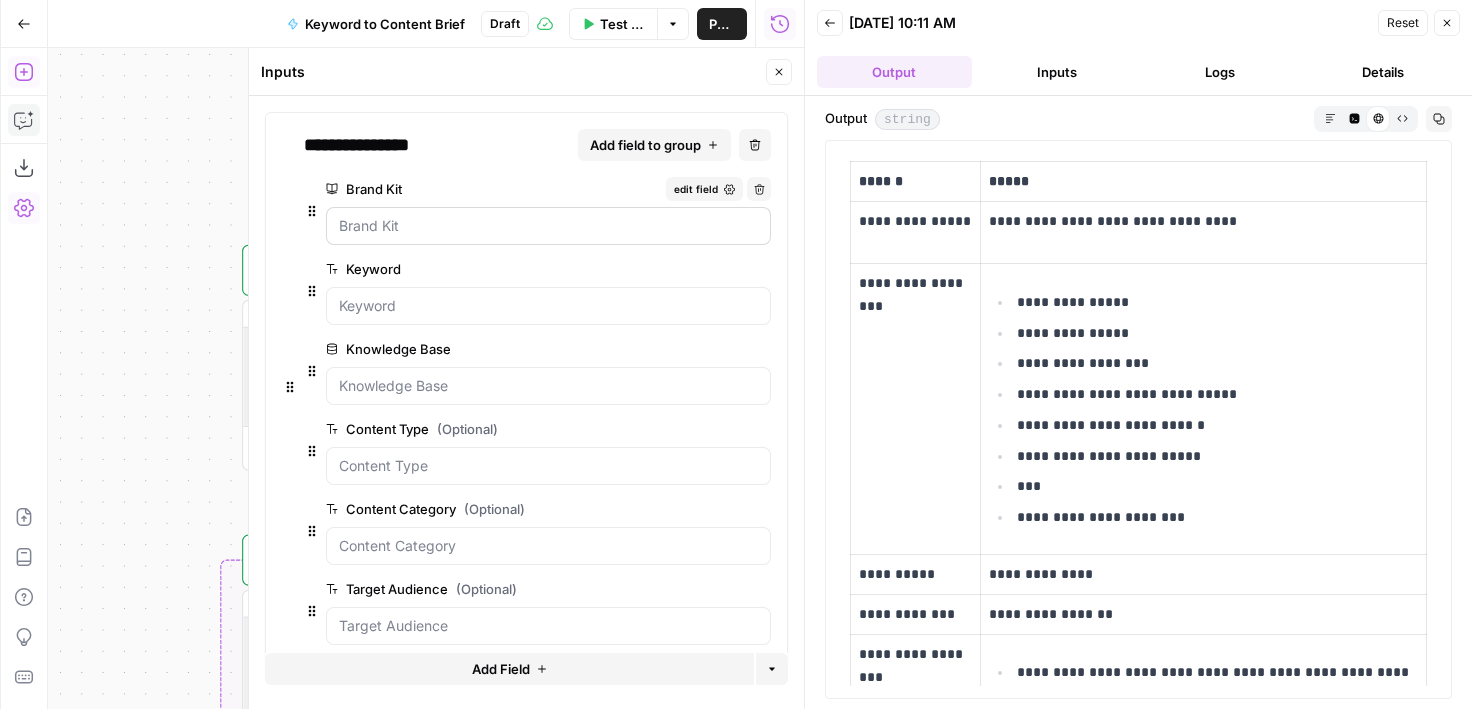 scroll, scrollTop: 23, scrollLeft: 0, axis: vertical 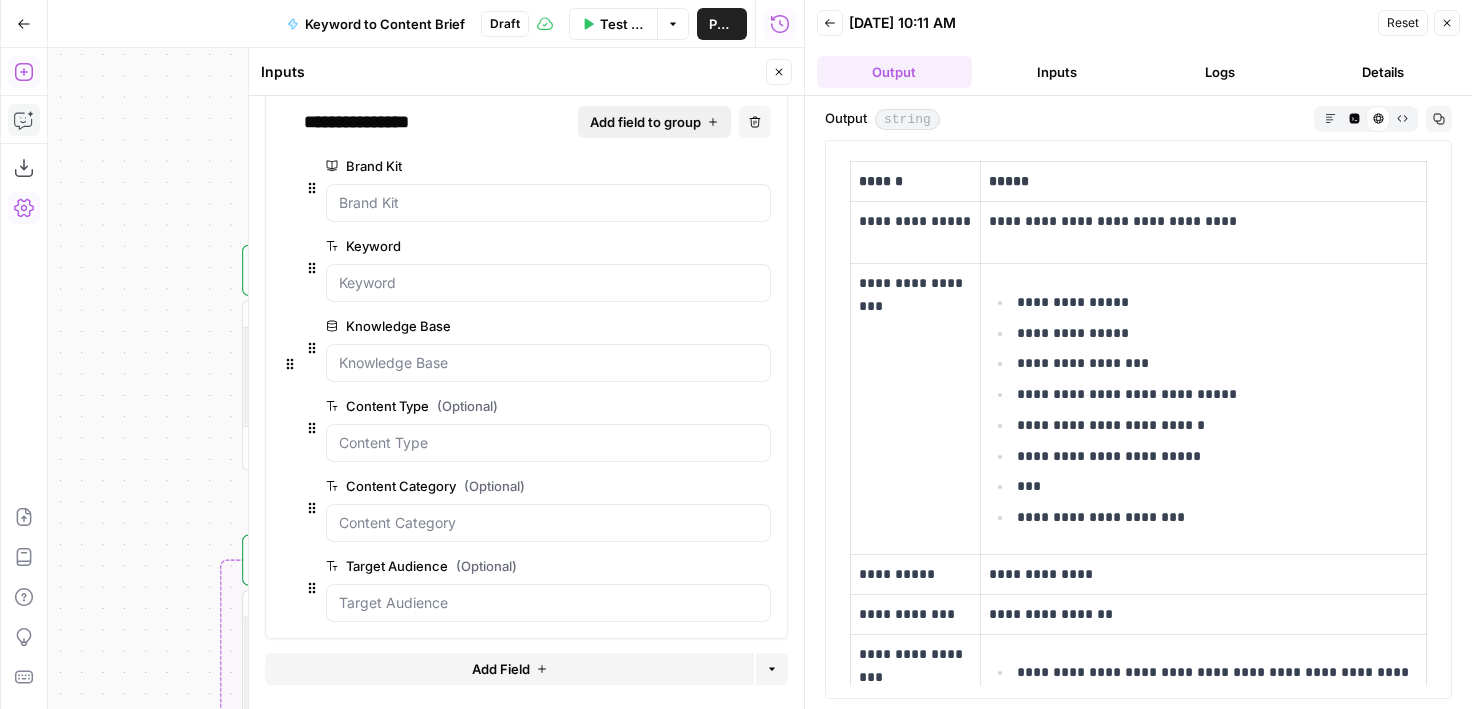 click on "Add field to group" at bounding box center (645, 122) 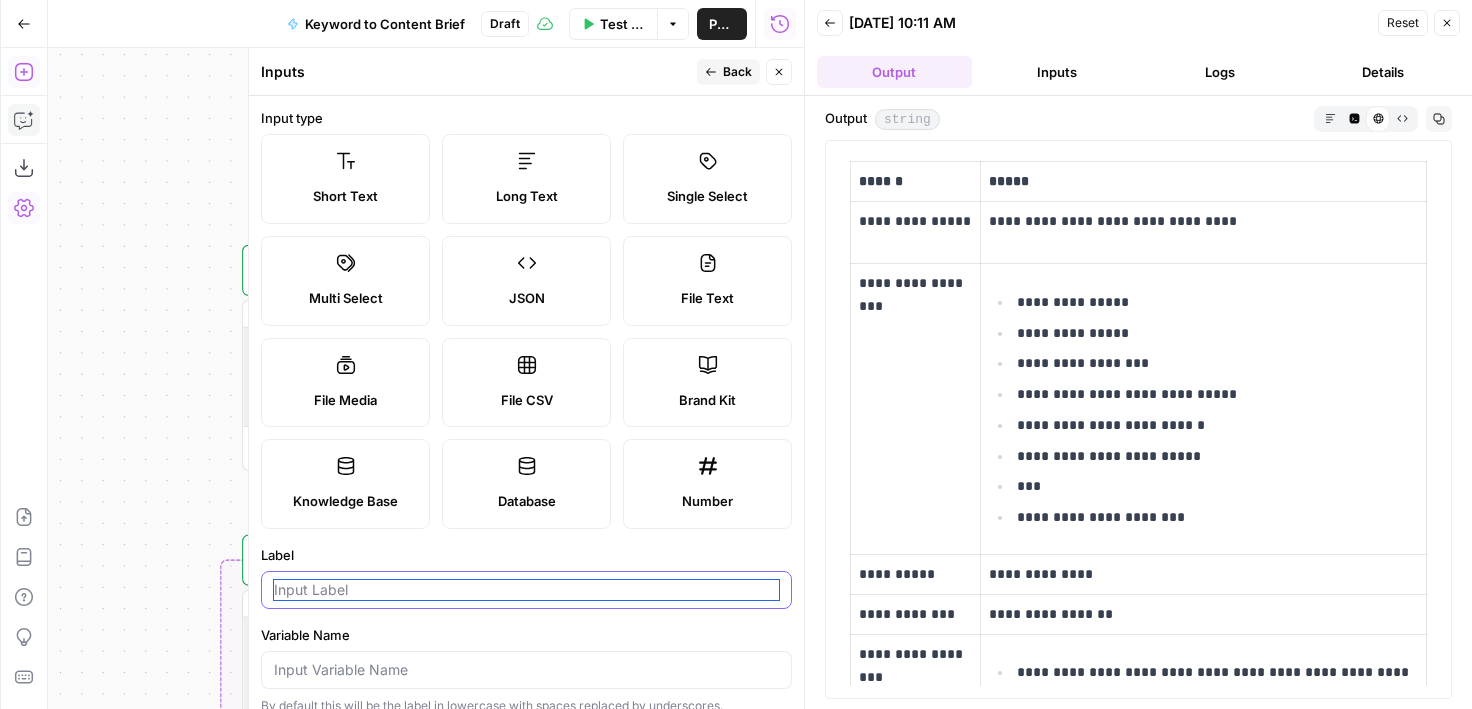 click on "Label" at bounding box center (526, 590) 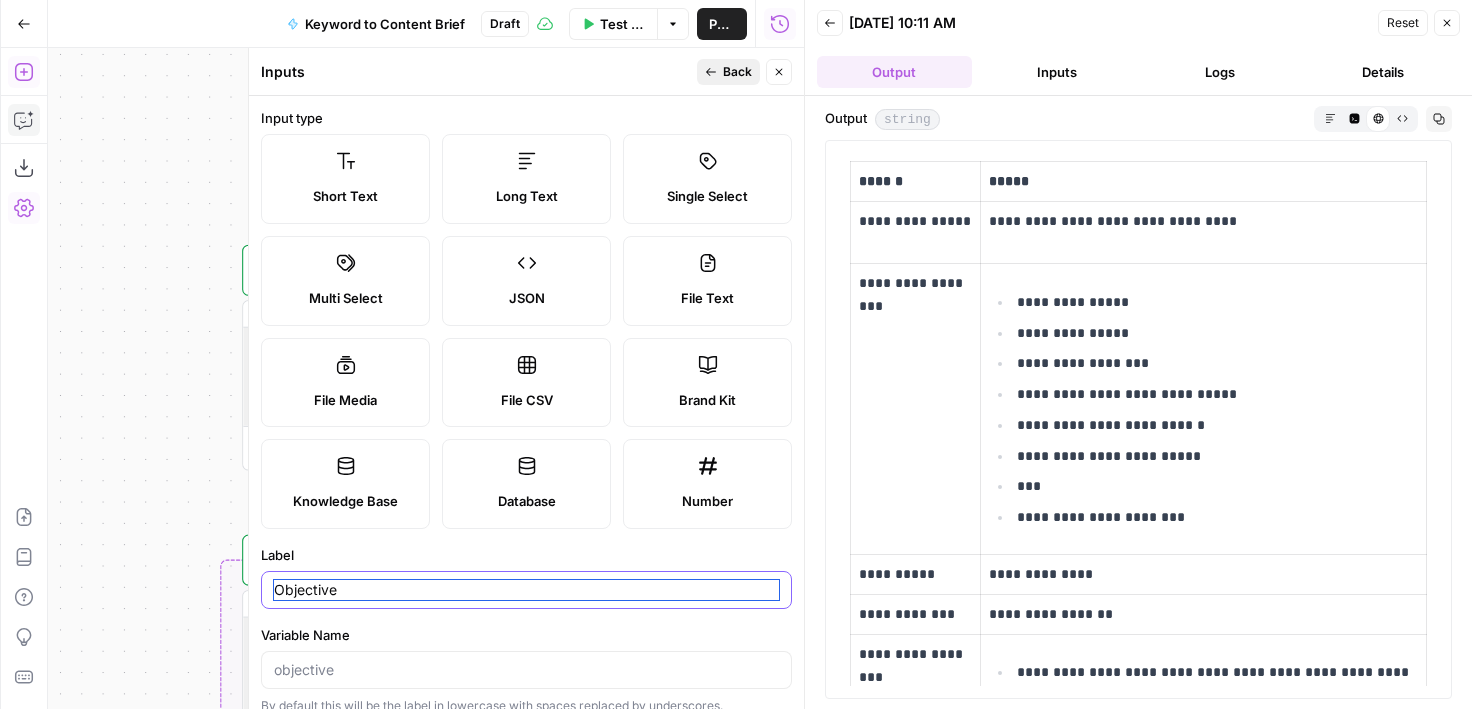 type on "Objective" 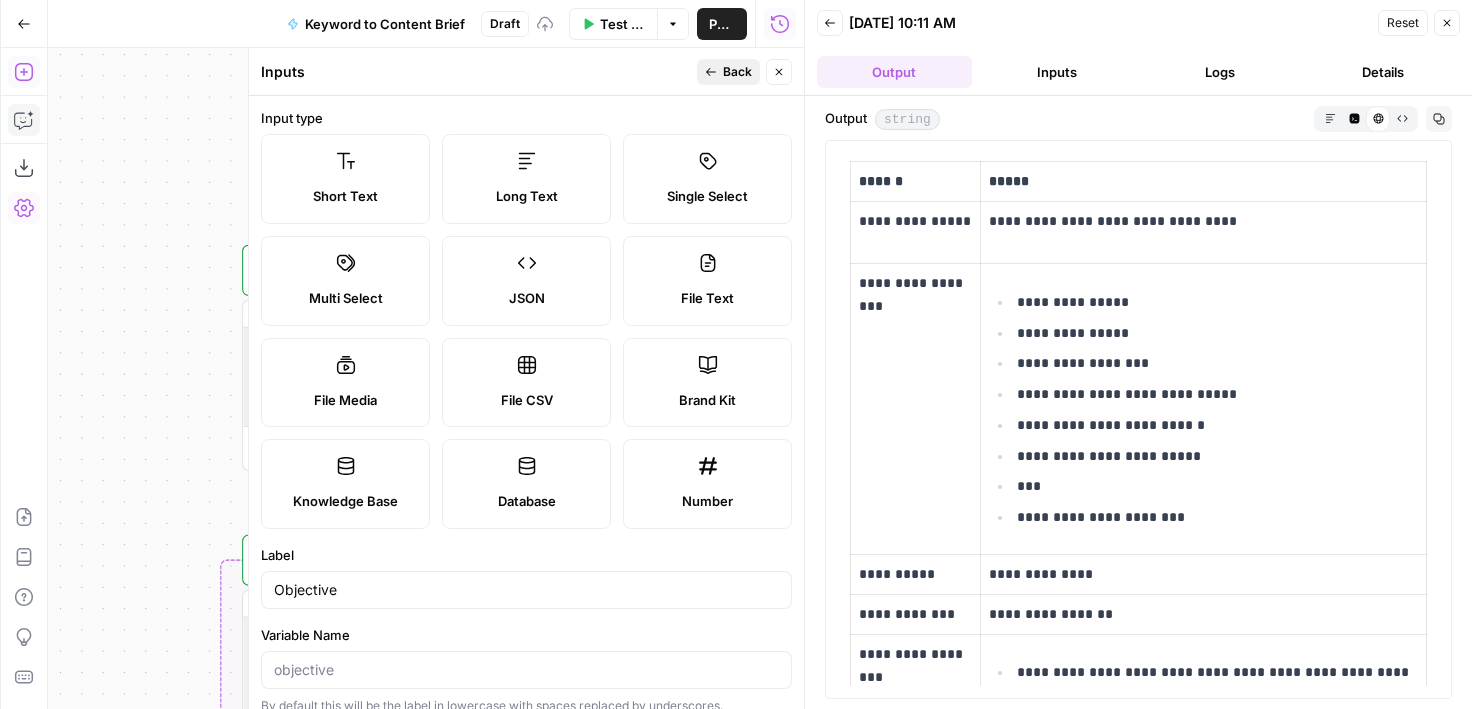 click on "Back" at bounding box center (737, 72) 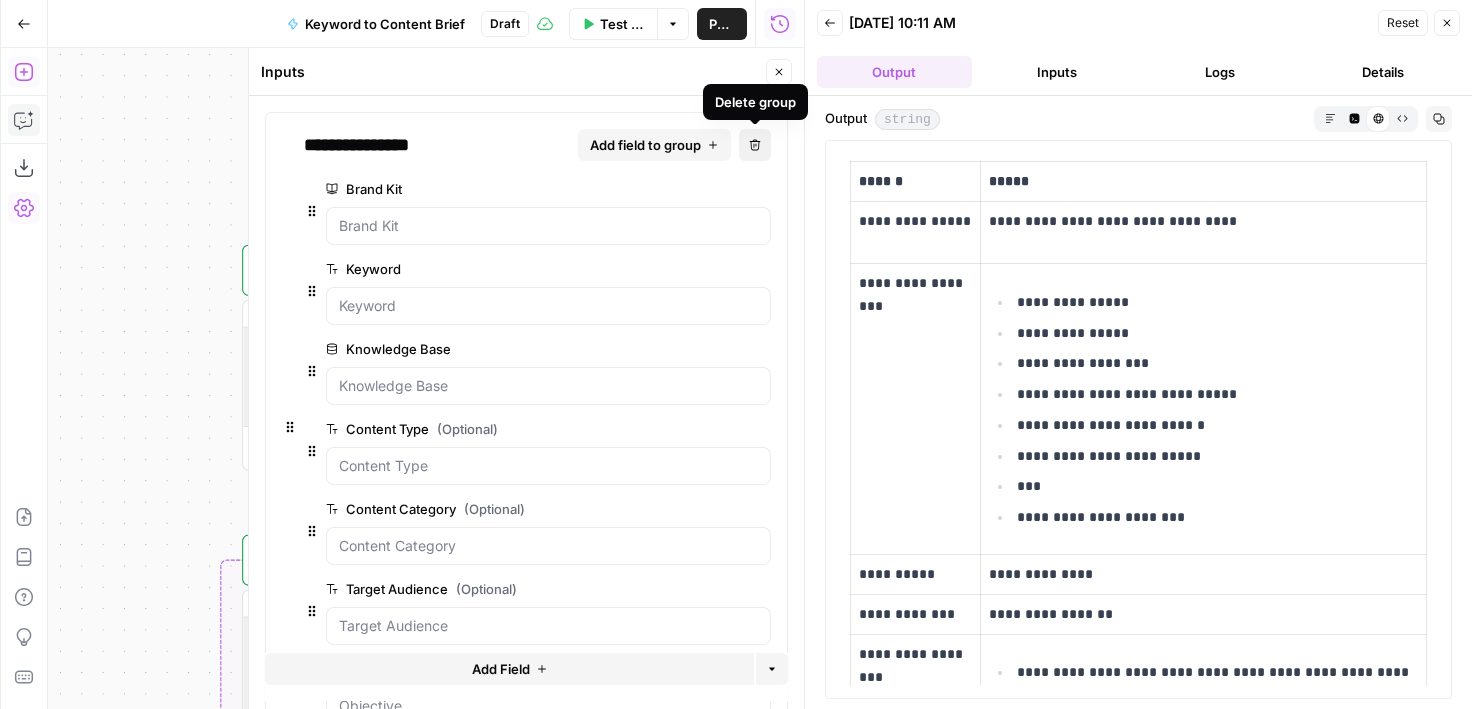click 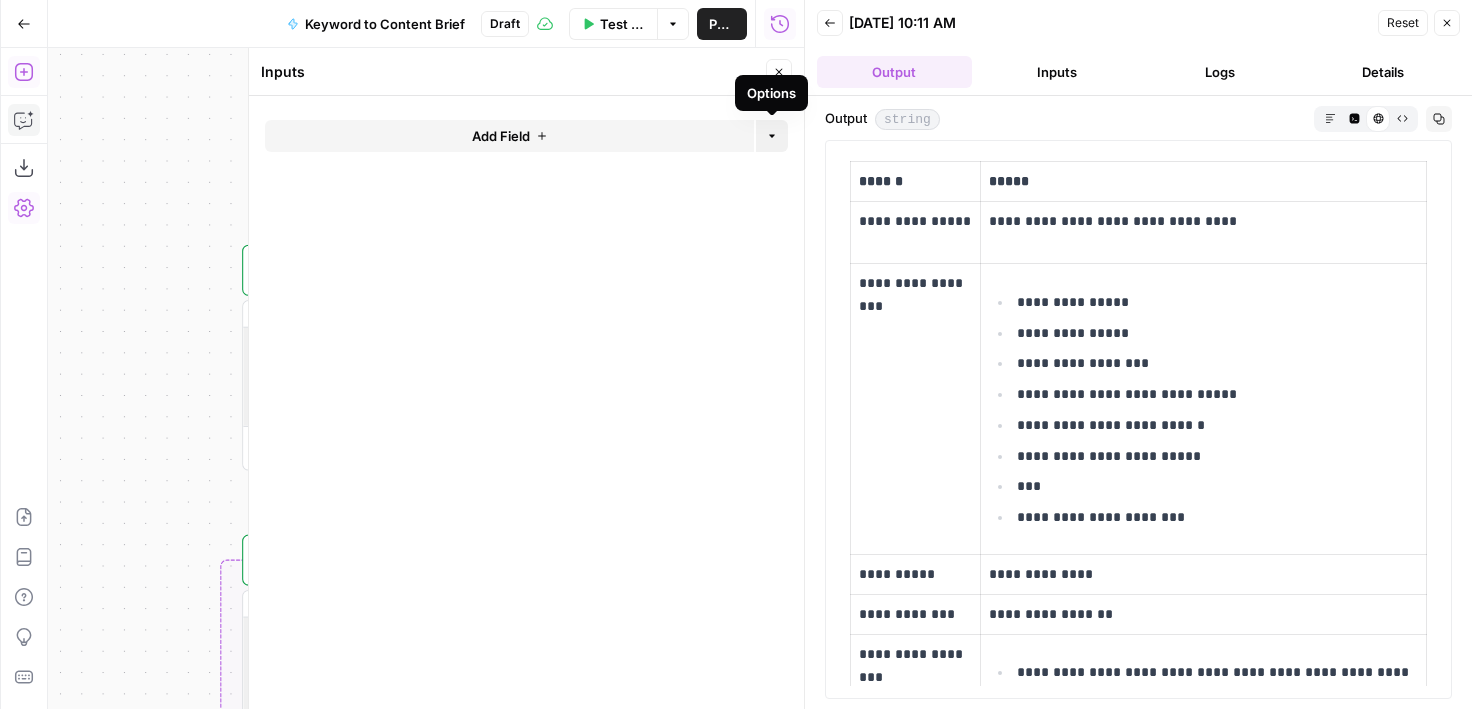 click on "Options" at bounding box center (772, 136) 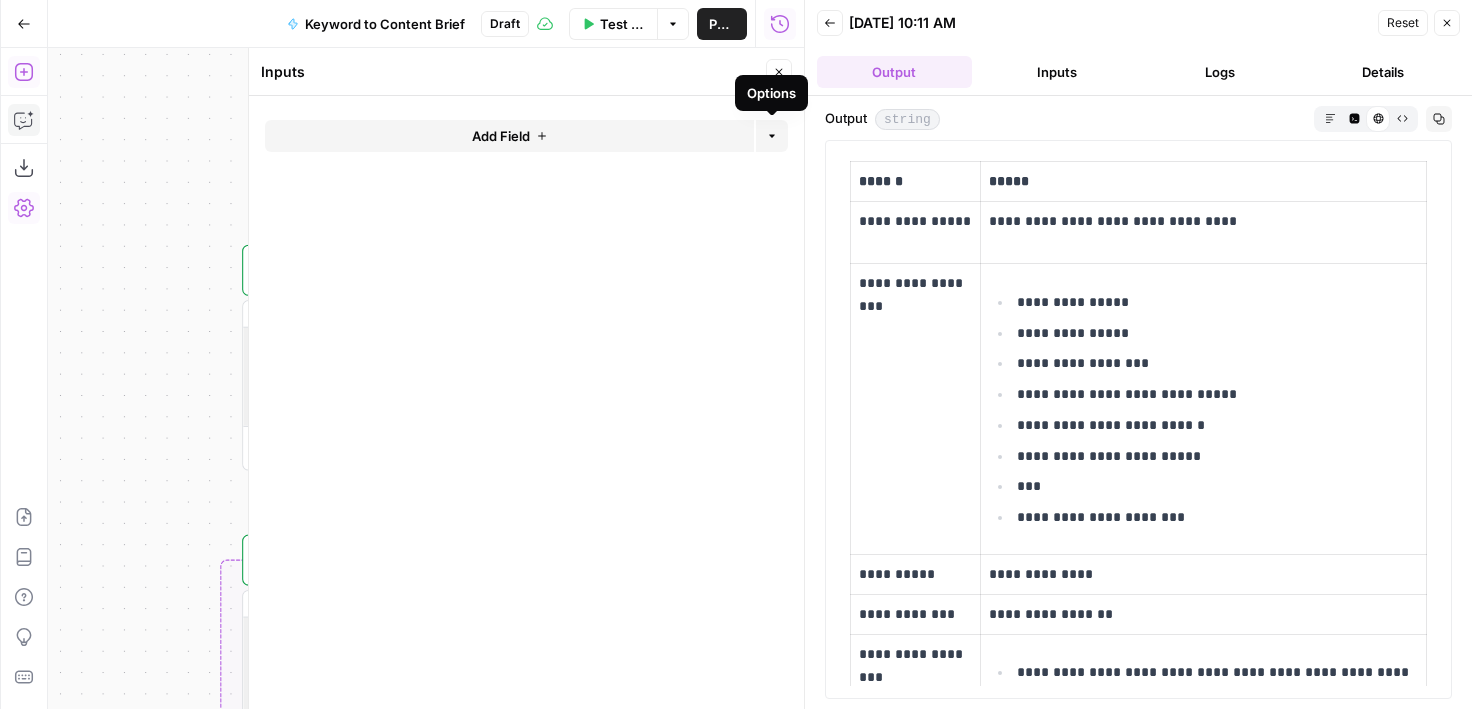 click on "Add Field Options" at bounding box center (526, 402) 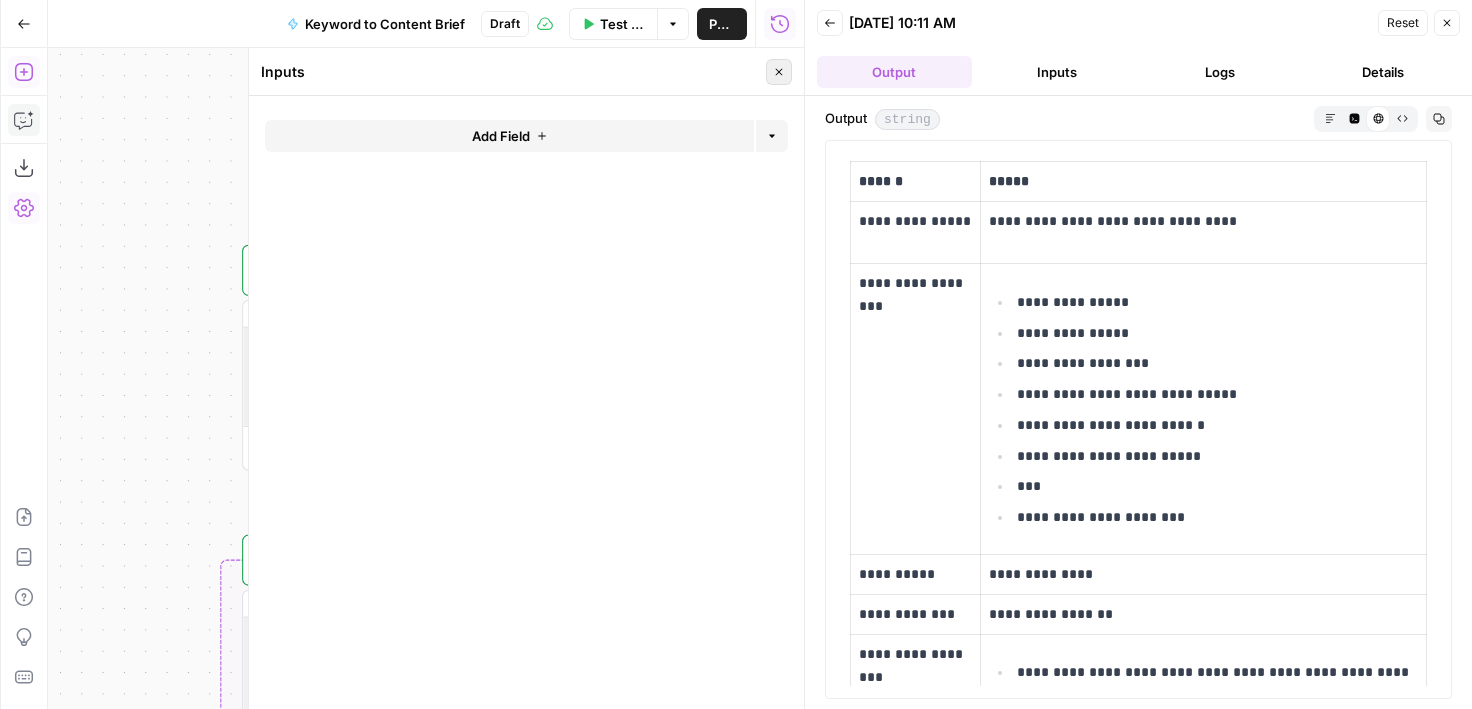 click on "Close" at bounding box center (779, 72) 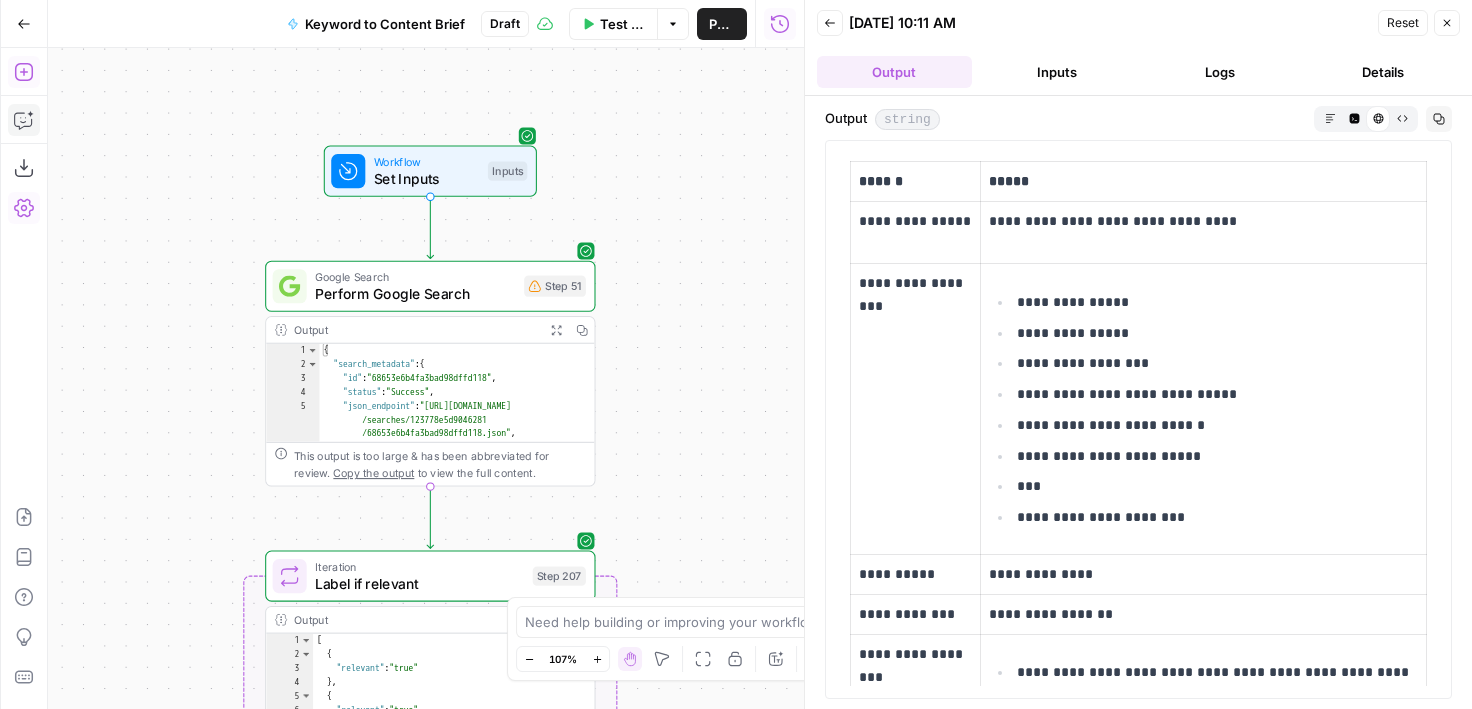 drag, startPoint x: 200, startPoint y: 177, endPoint x: 262, endPoint y: 231, distance: 82.219215 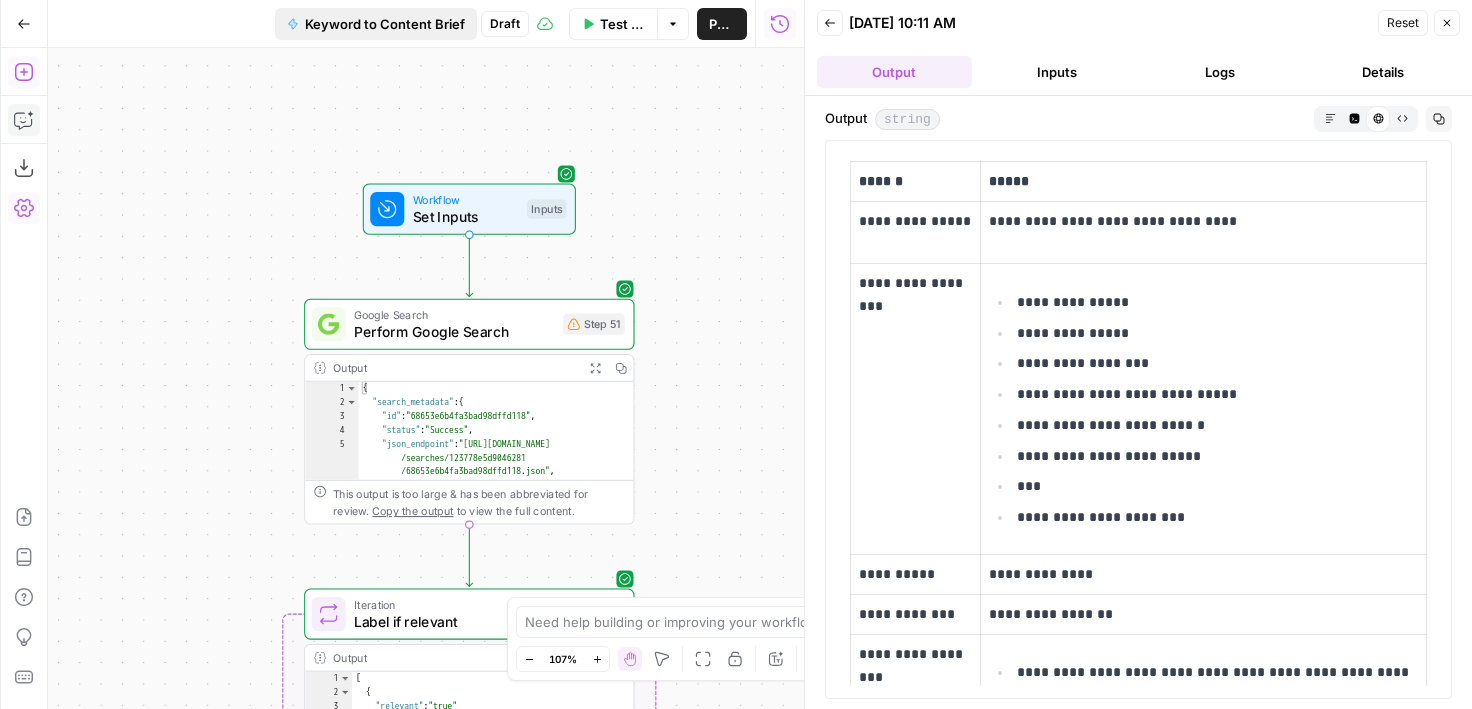 click on "Keyword to Content Brief" at bounding box center (385, 24) 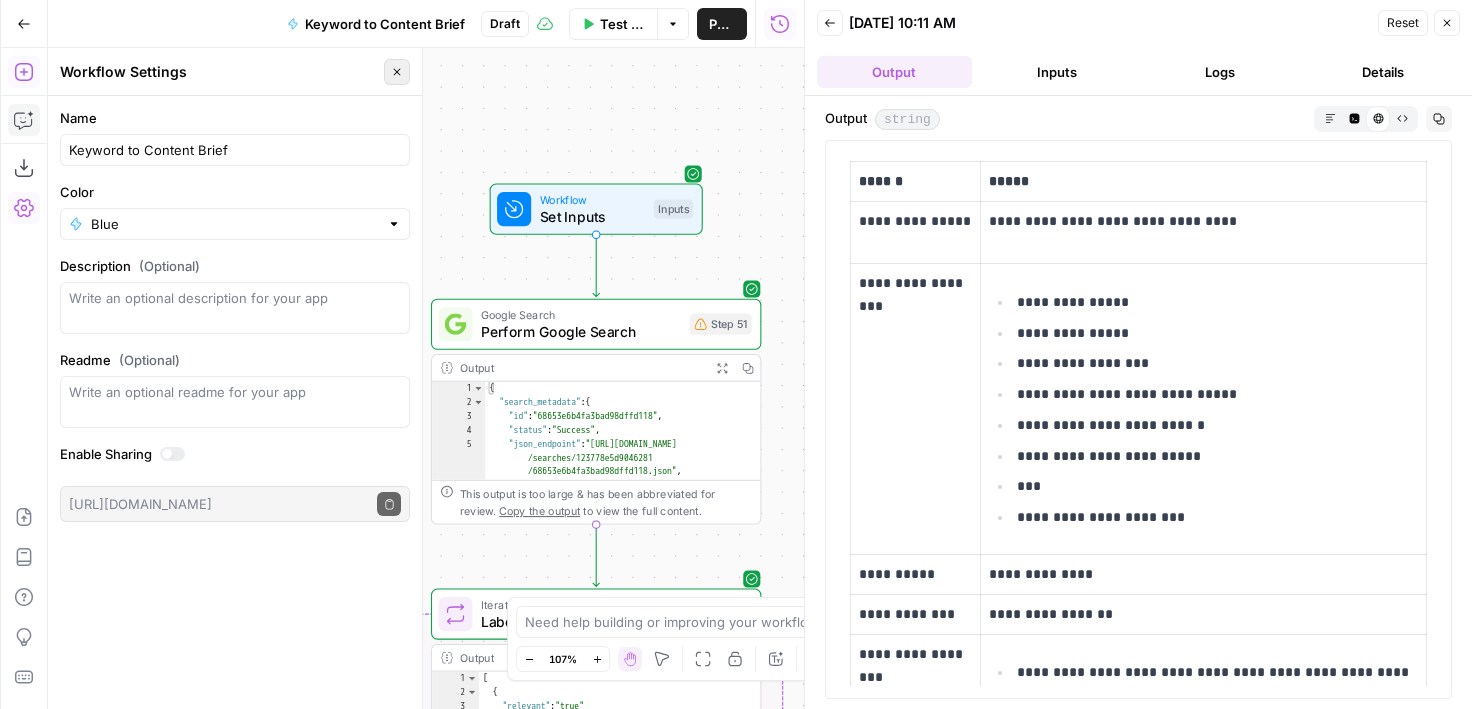 click on "Close" at bounding box center (397, 72) 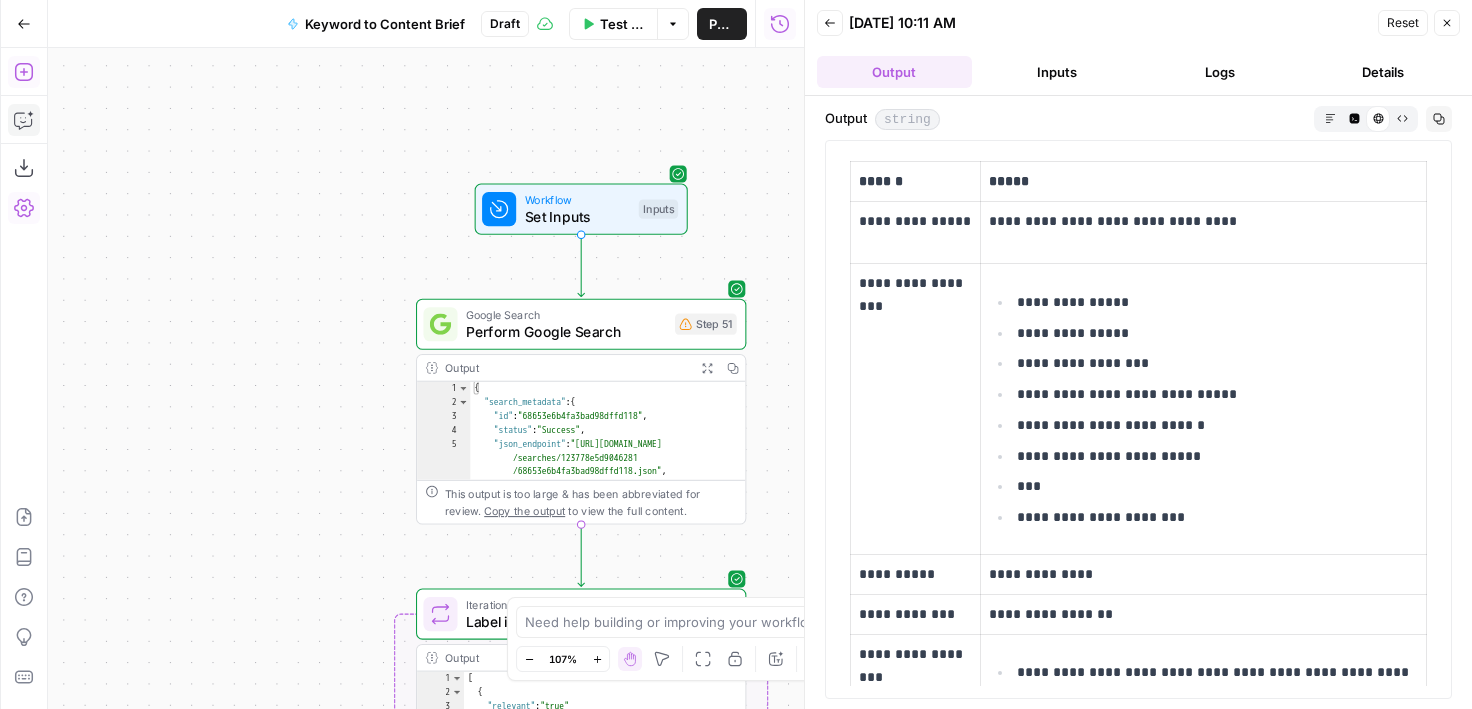 drag, startPoint x: 437, startPoint y: 100, endPoint x: 268, endPoint y: 100, distance: 169 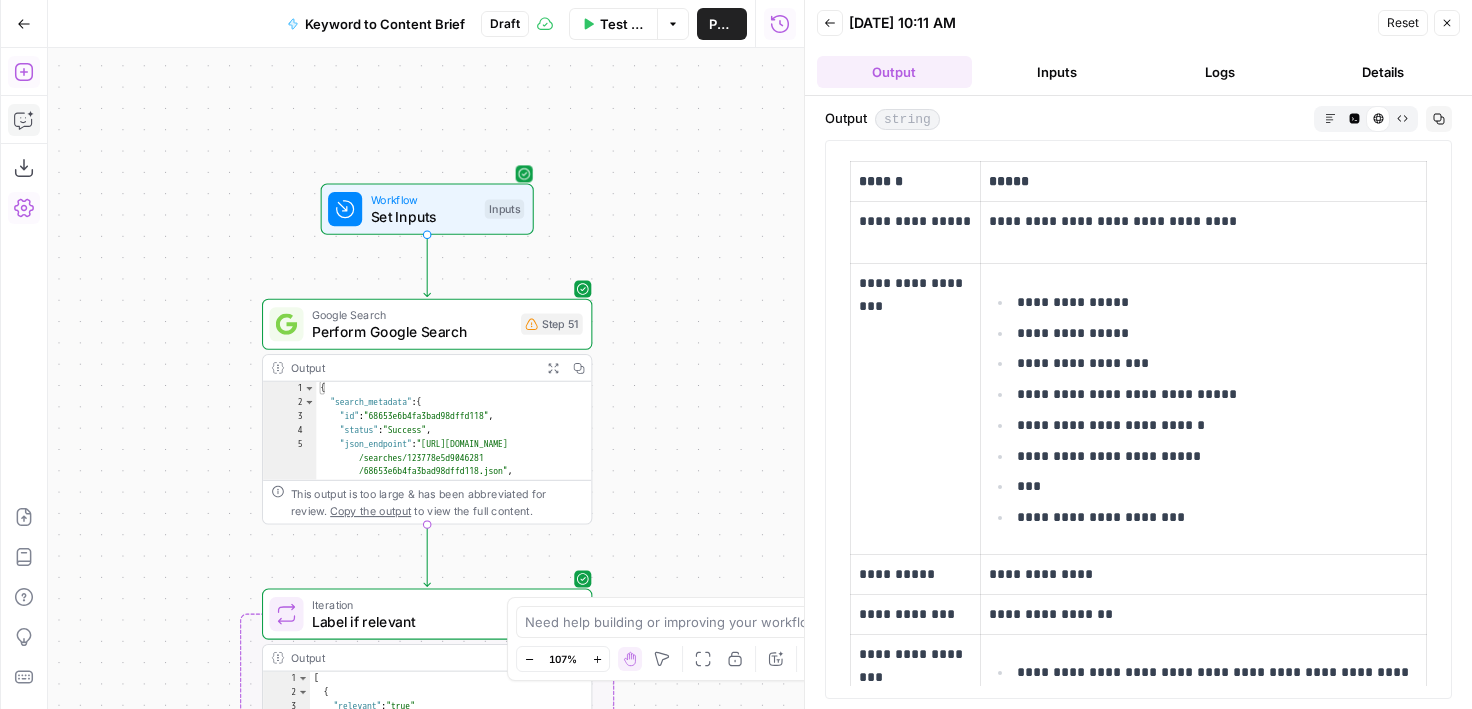 click on "Set Inputs" at bounding box center [424, 216] 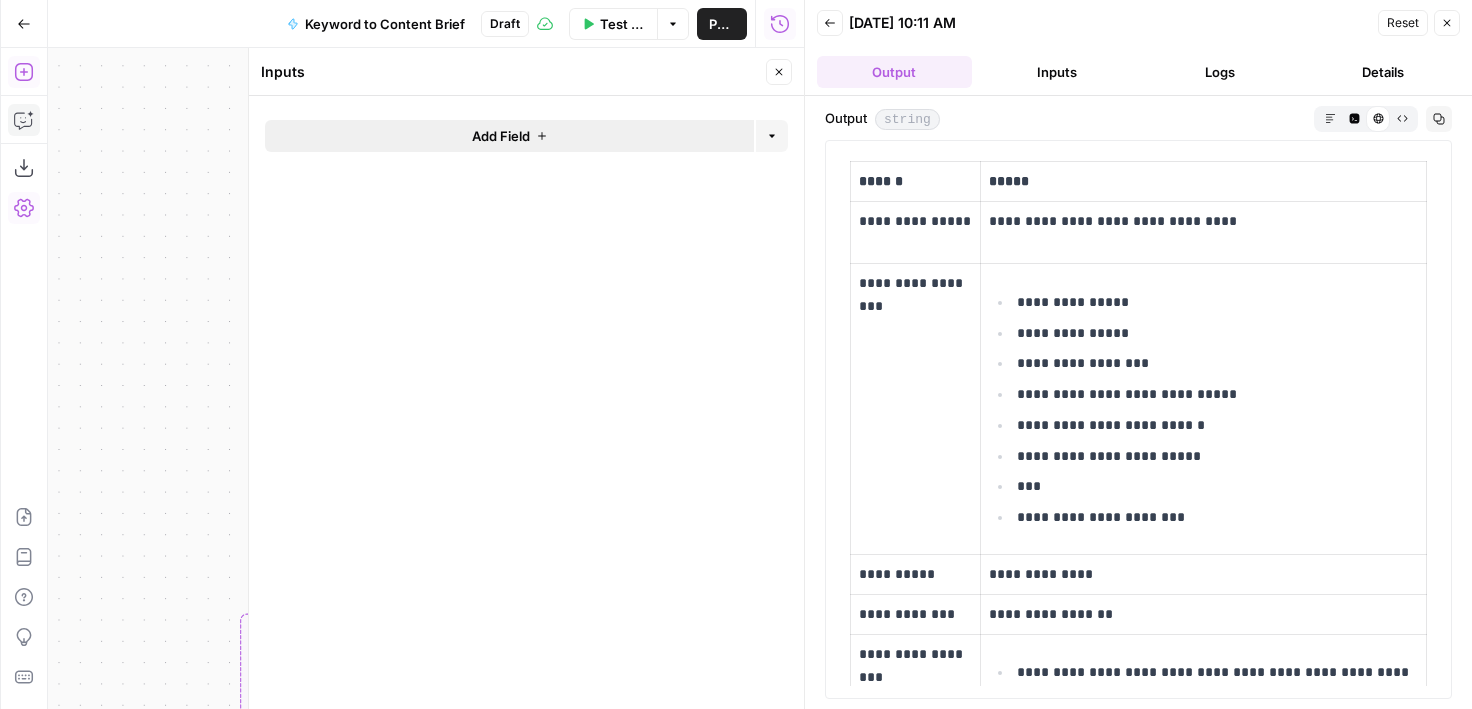 click on "Add Field" at bounding box center [509, 136] 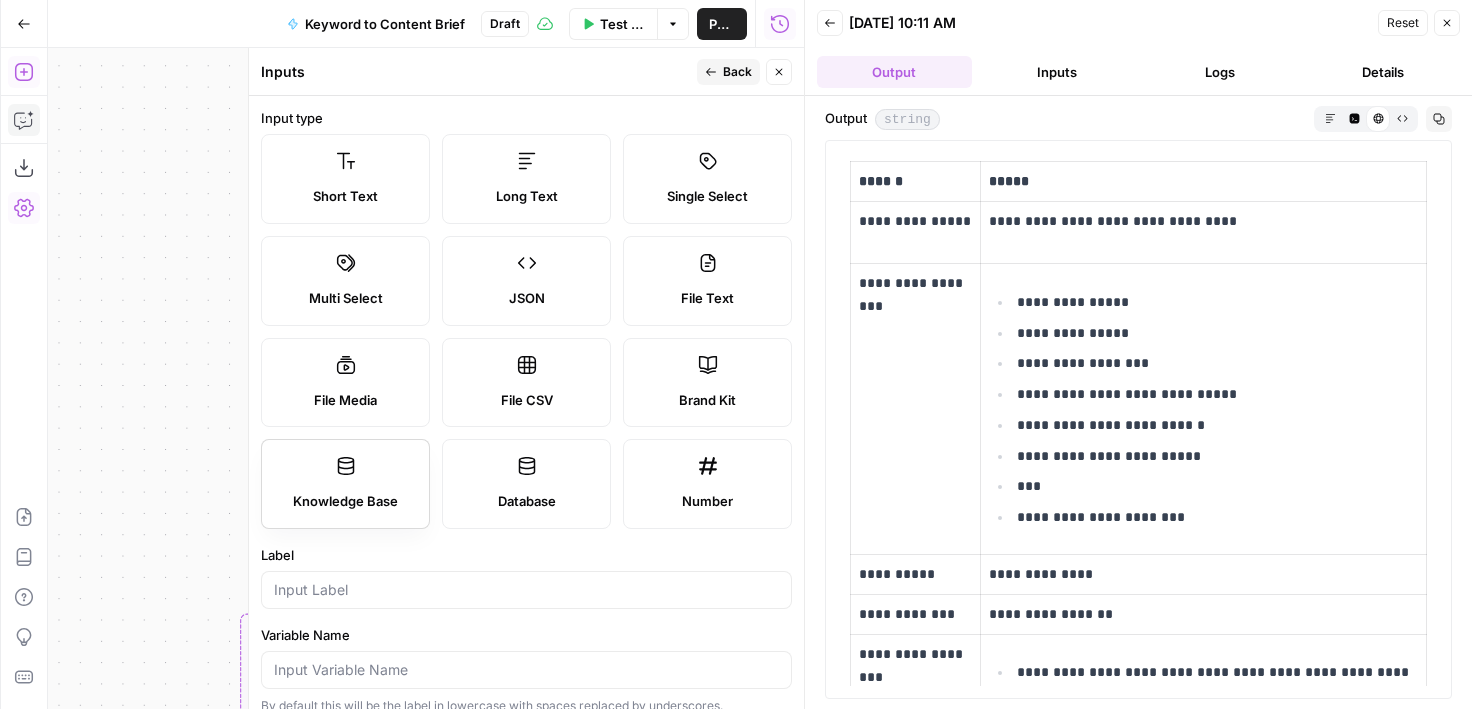 scroll, scrollTop: 91, scrollLeft: 0, axis: vertical 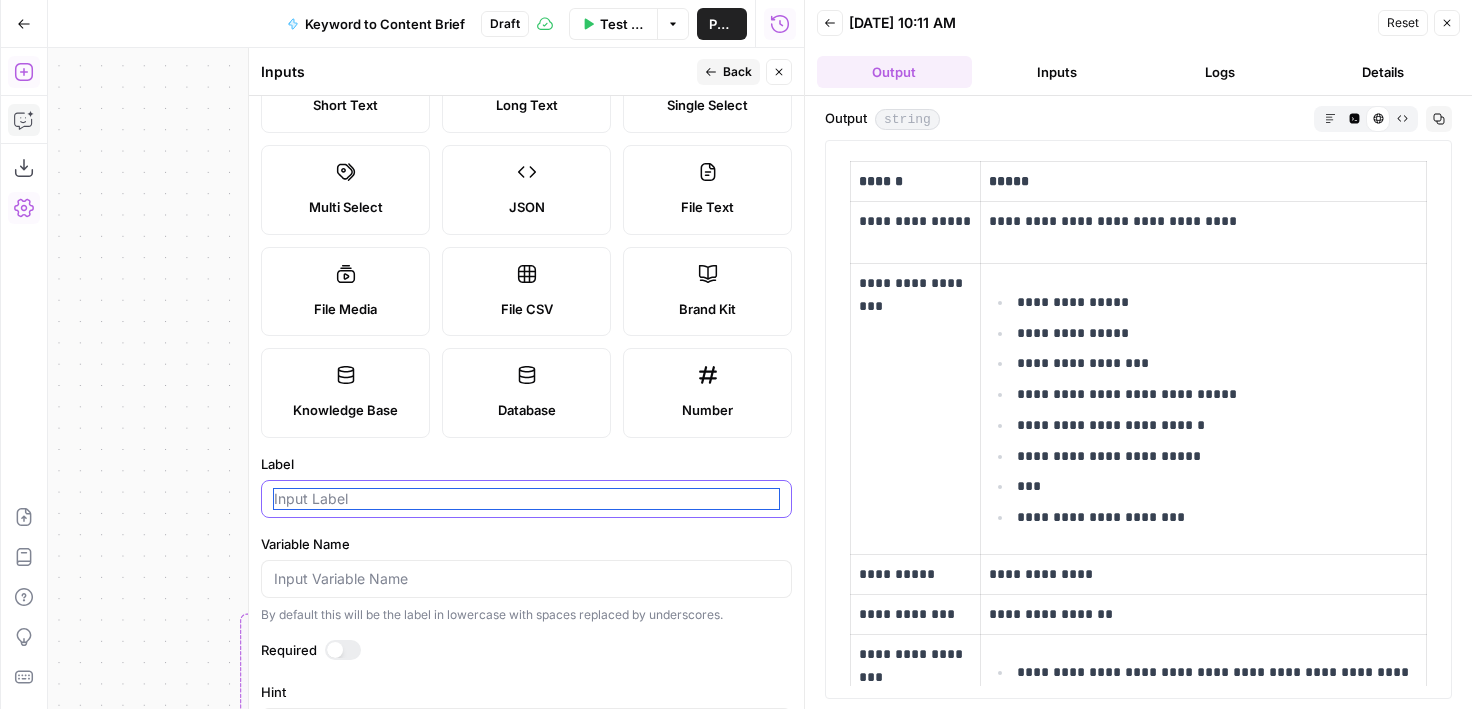 click on "Label" at bounding box center (526, 499) 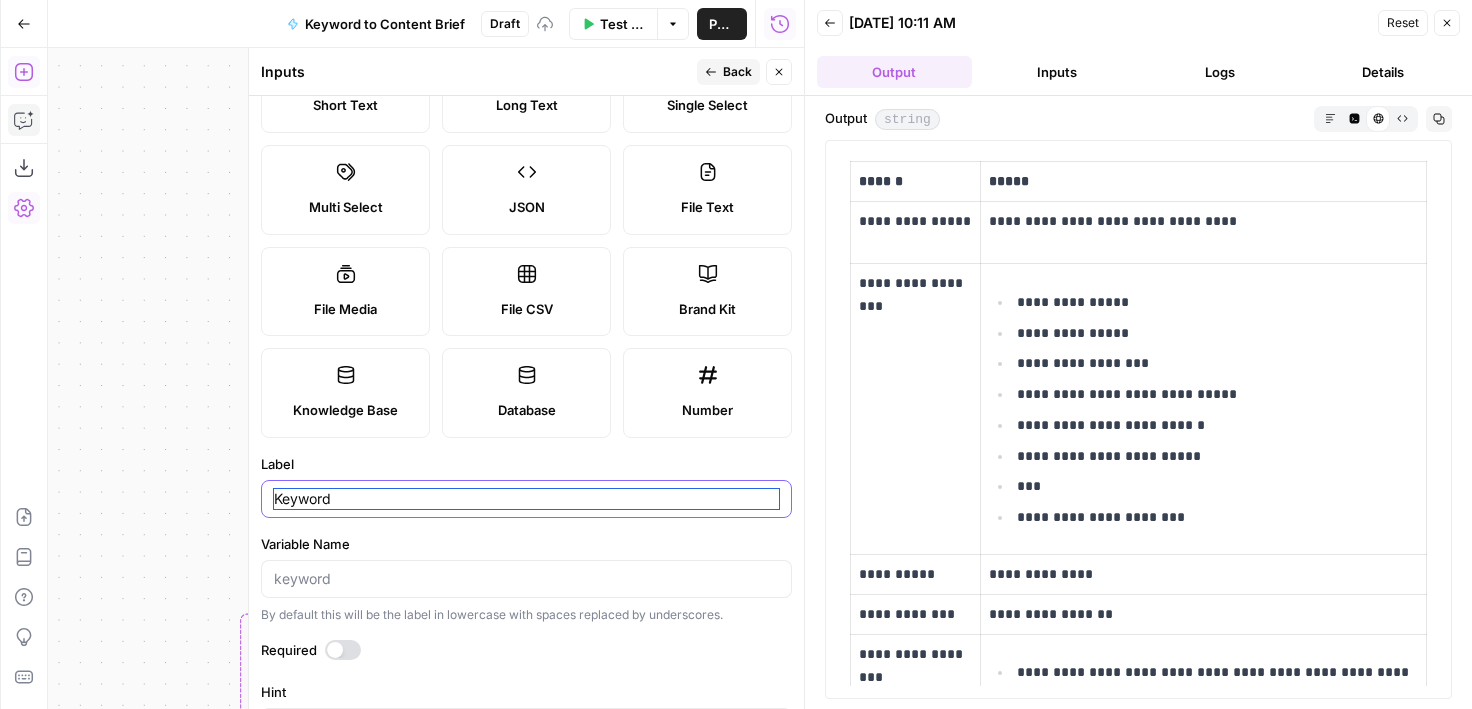 type on "Keyword" 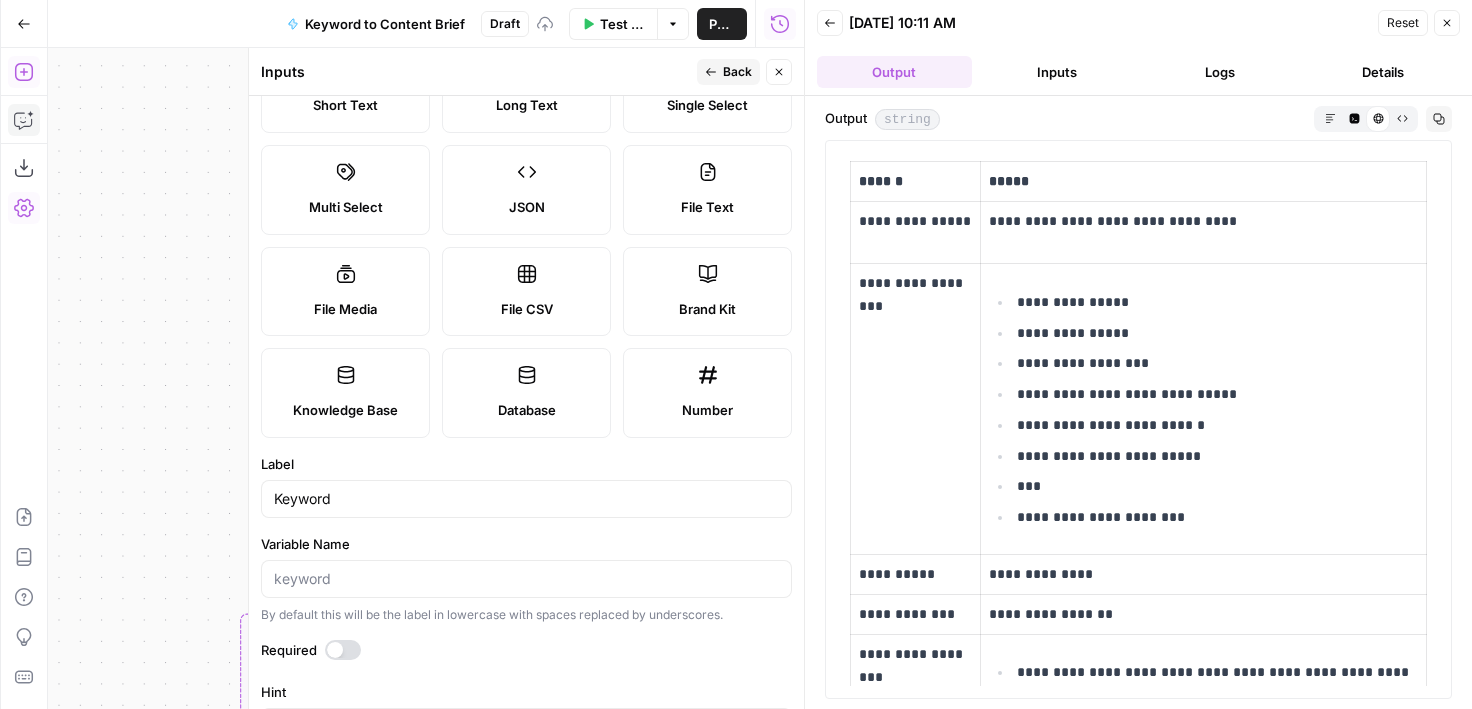 click at bounding box center (335, 650) 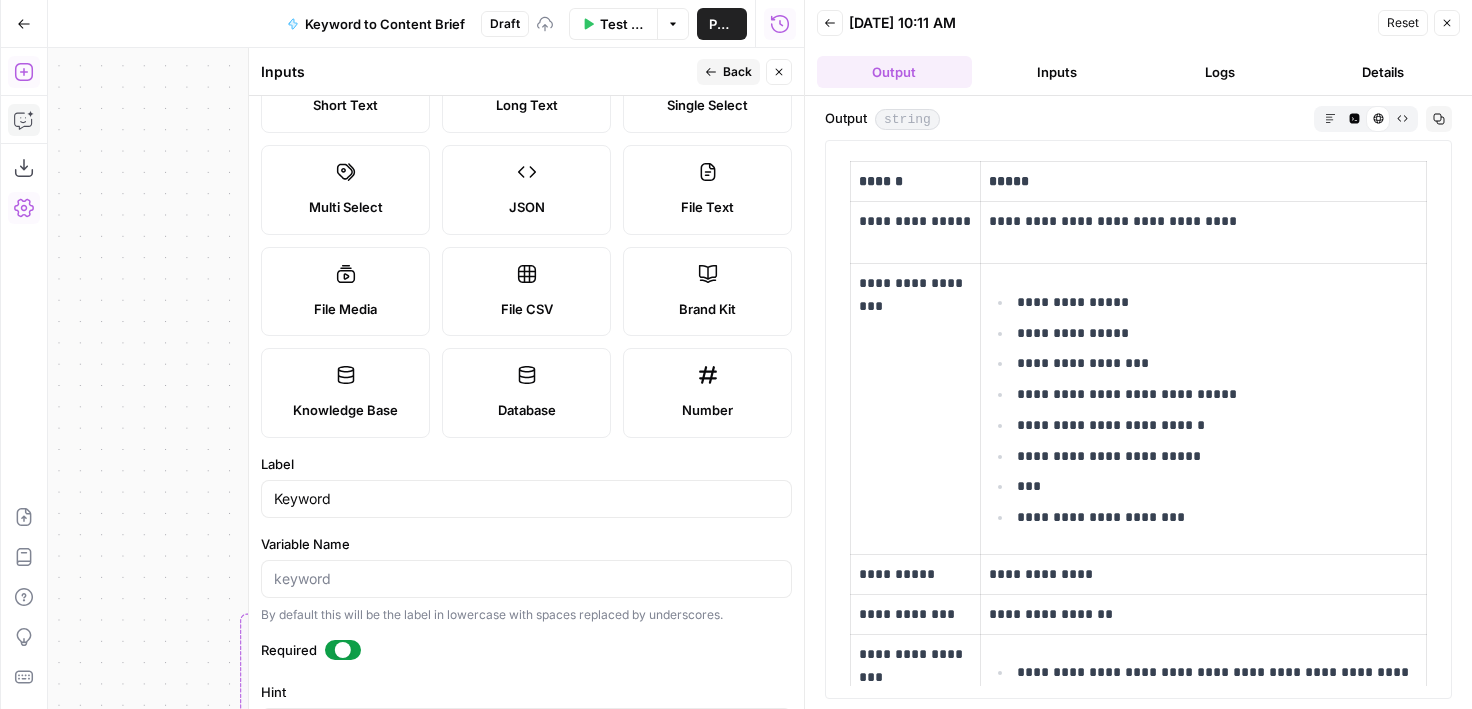 scroll, scrollTop: 0, scrollLeft: 0, axis: both 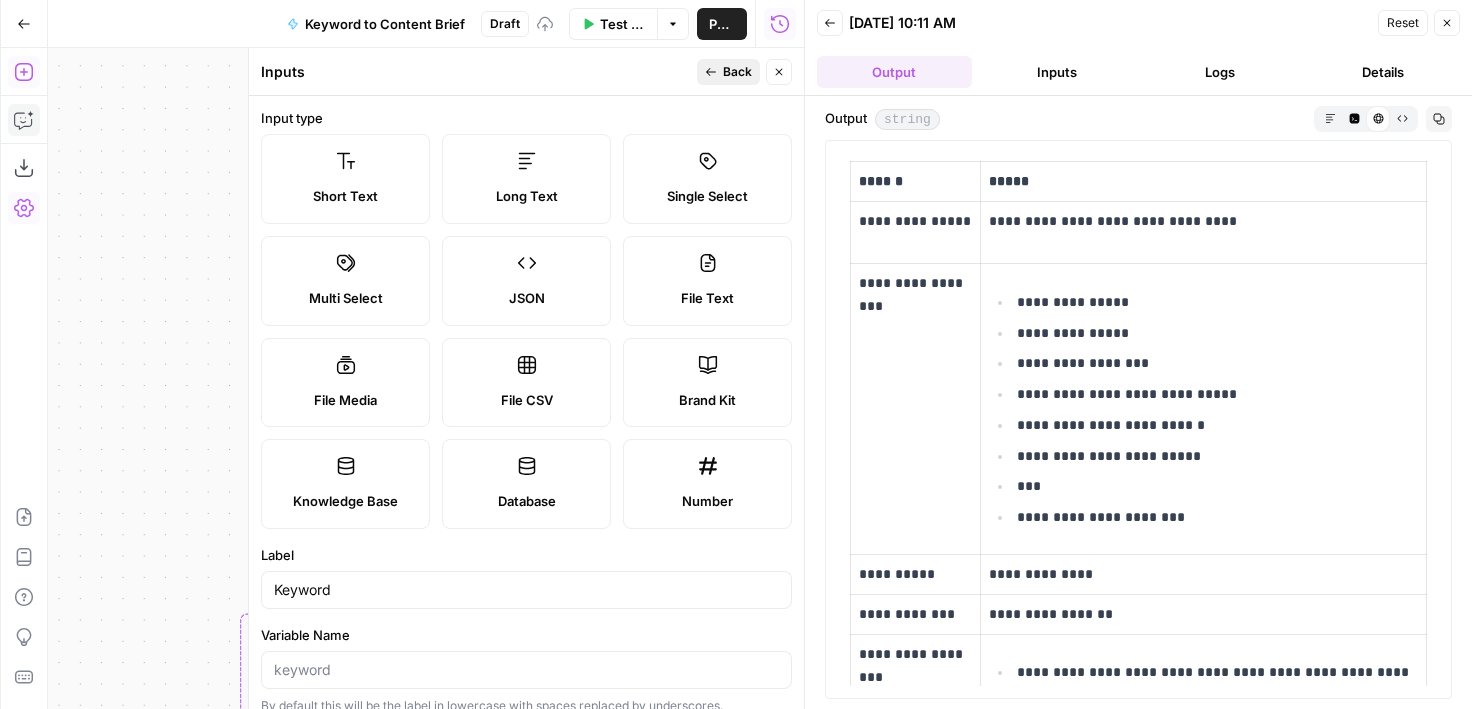 click 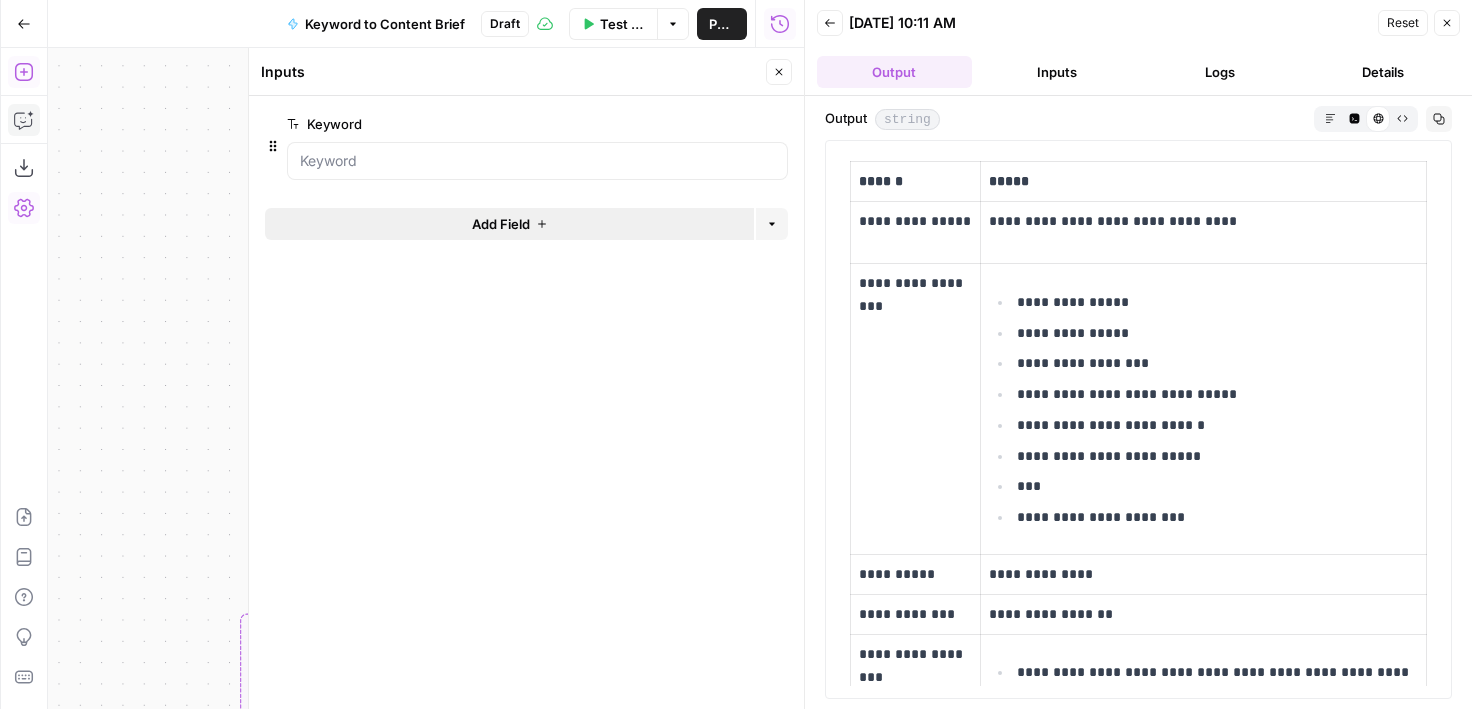 click on "Add Field" at bounding box center [509, 224] 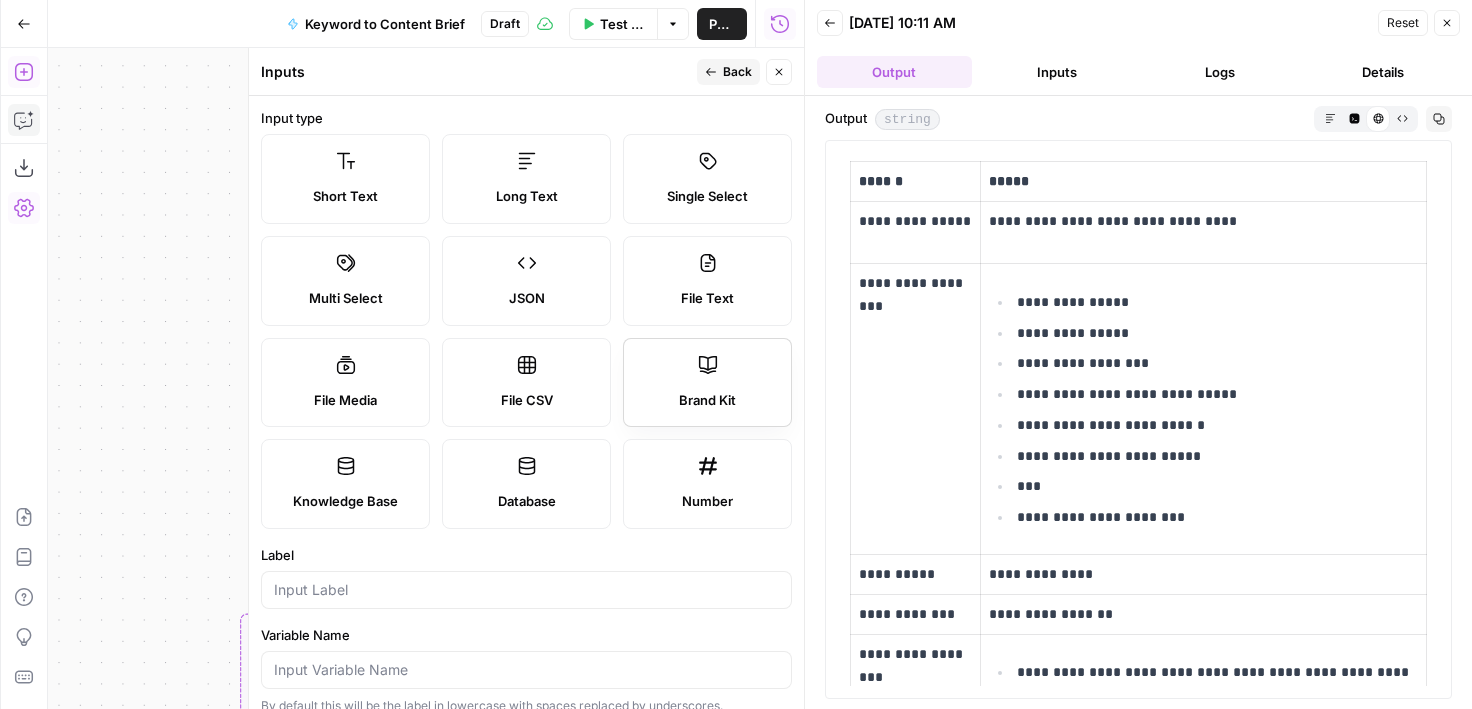 click 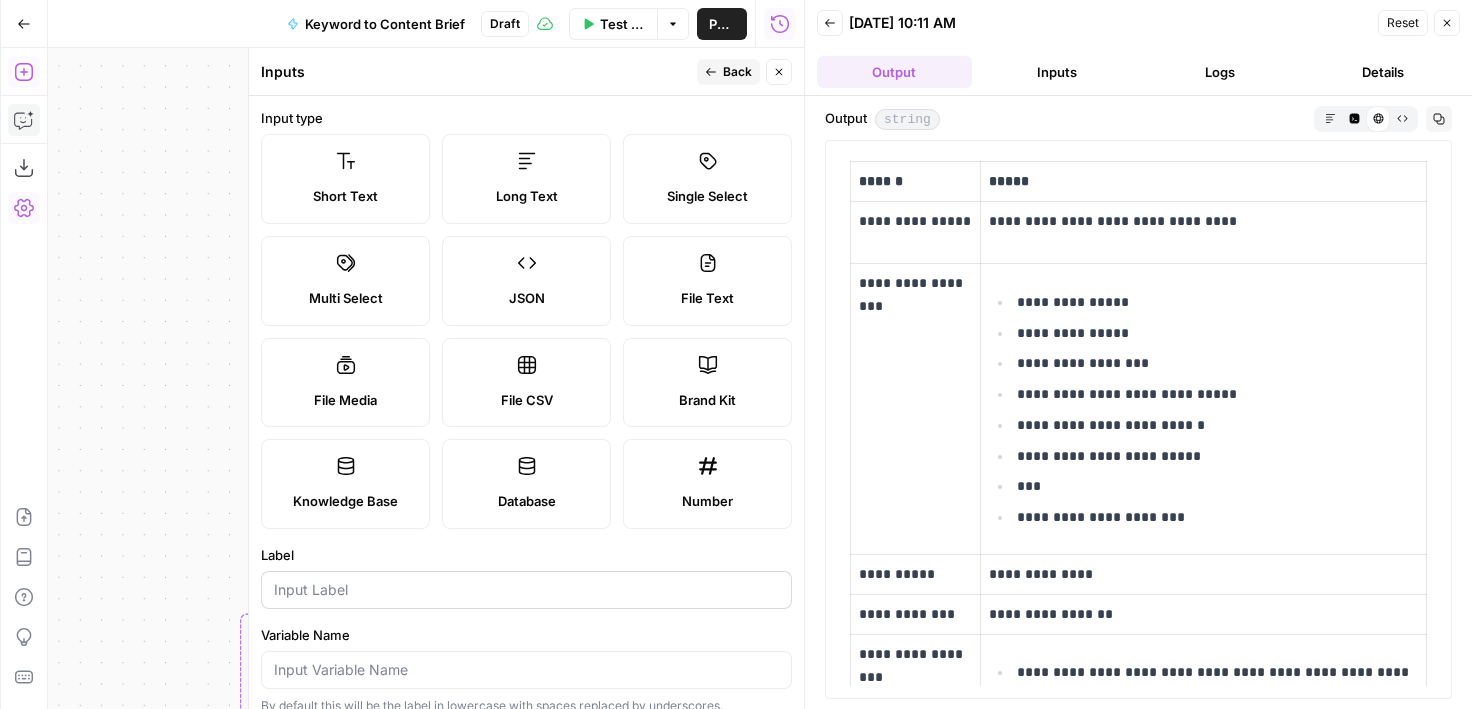 click at bounding box center [526, 590] 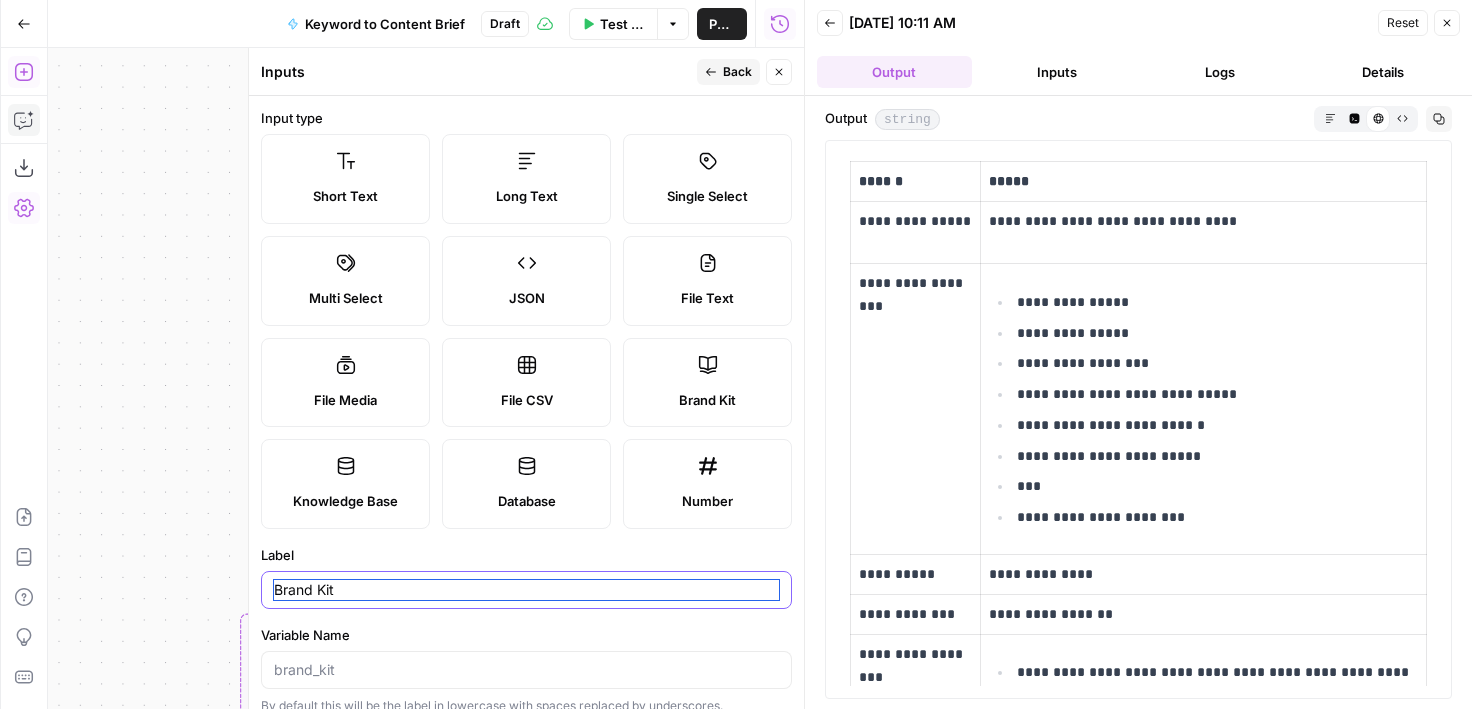 type on "Brand Kit" 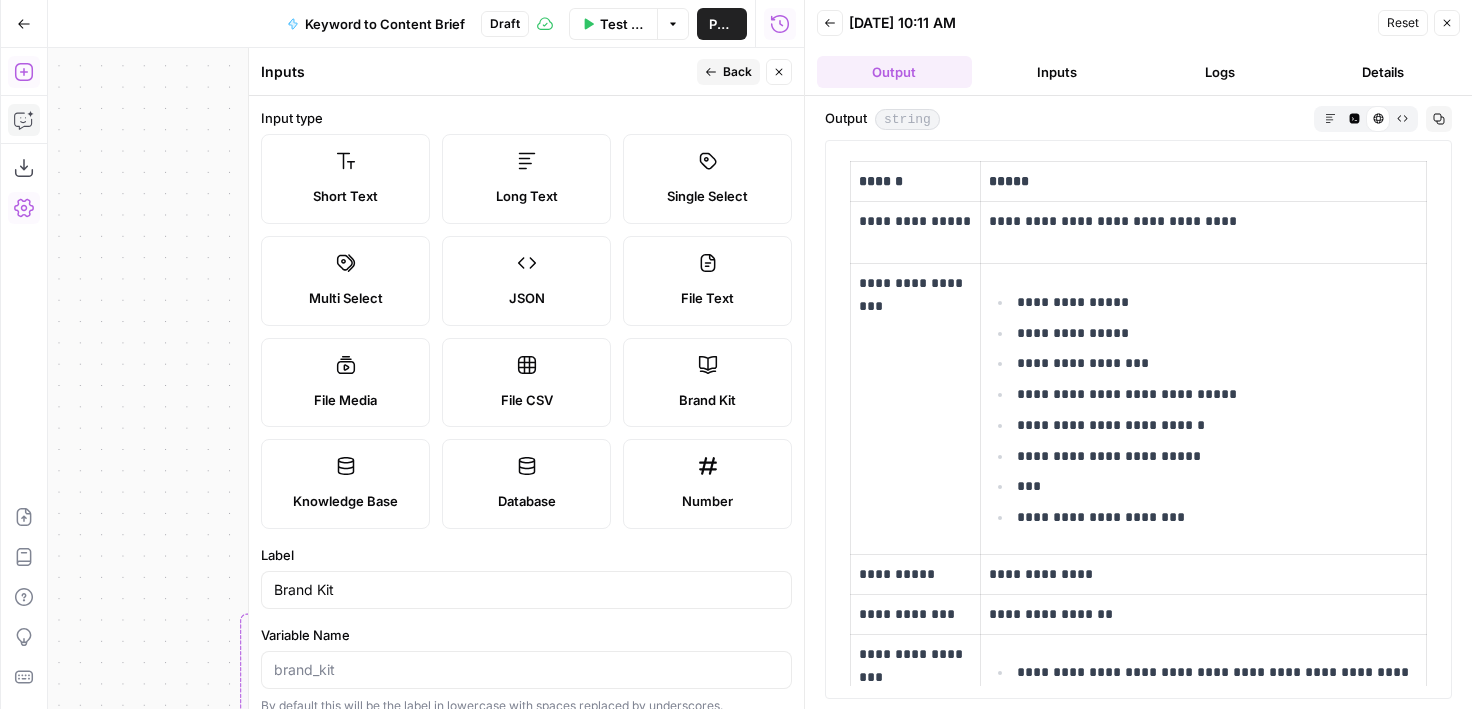 click on "Inputs Back Close" at bounding box center [526, 72] 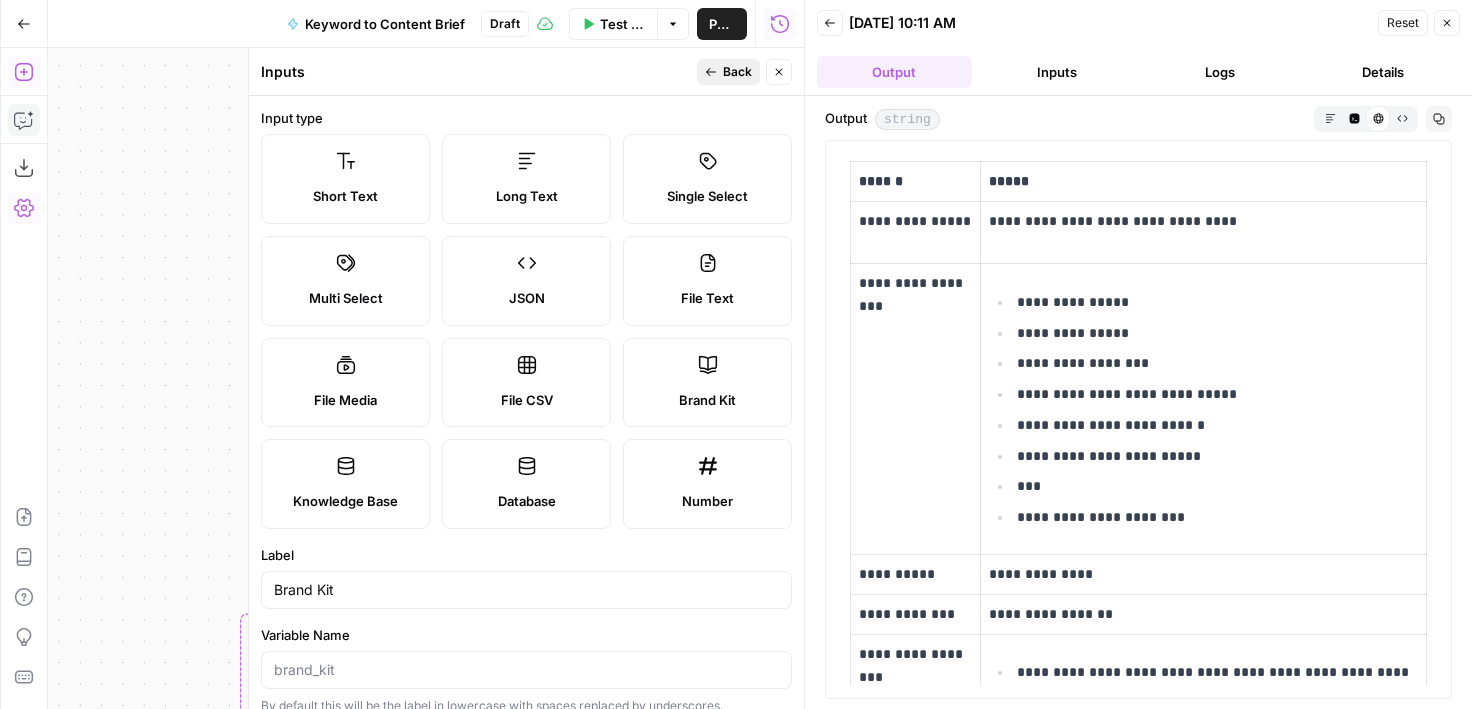 click 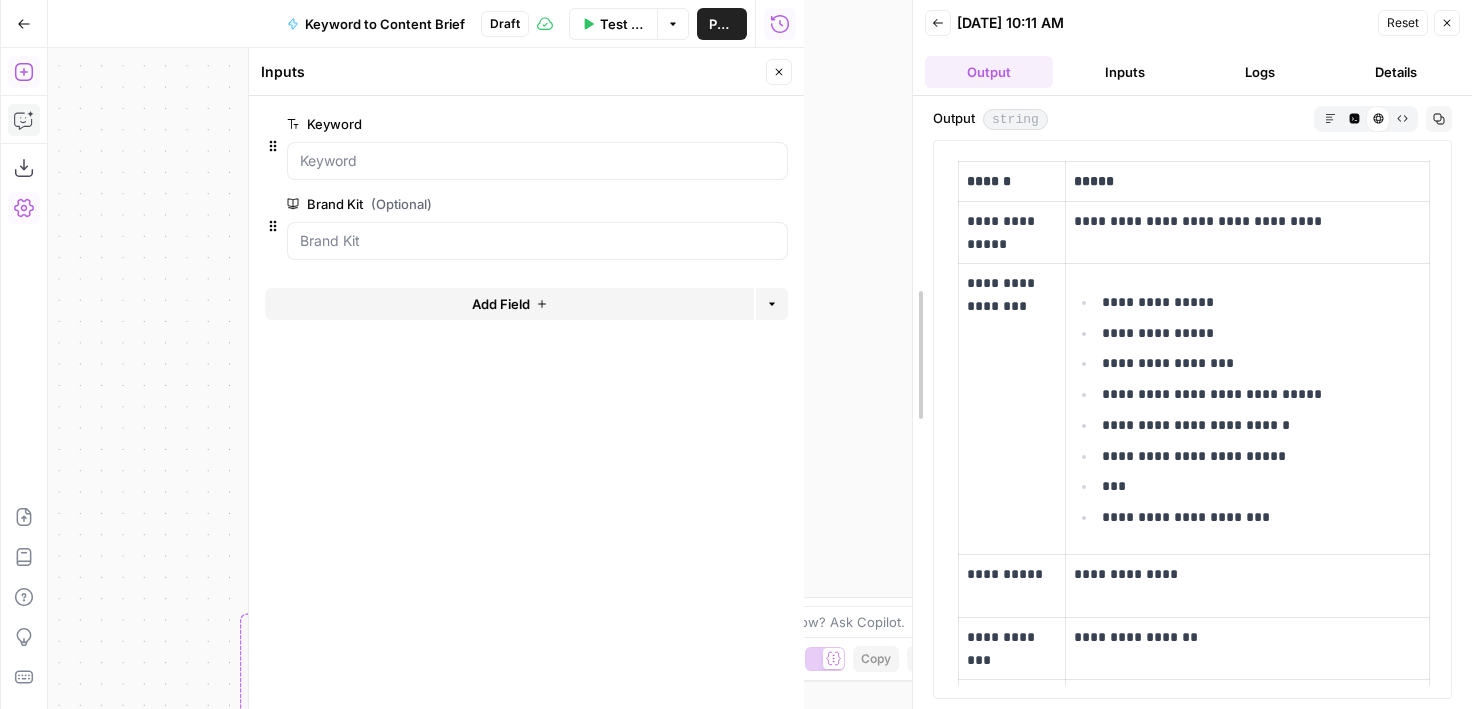drag, startPoint x: 812, startPoint y: 69, endPoint x: 919, endPoint y: 69, distance: 107 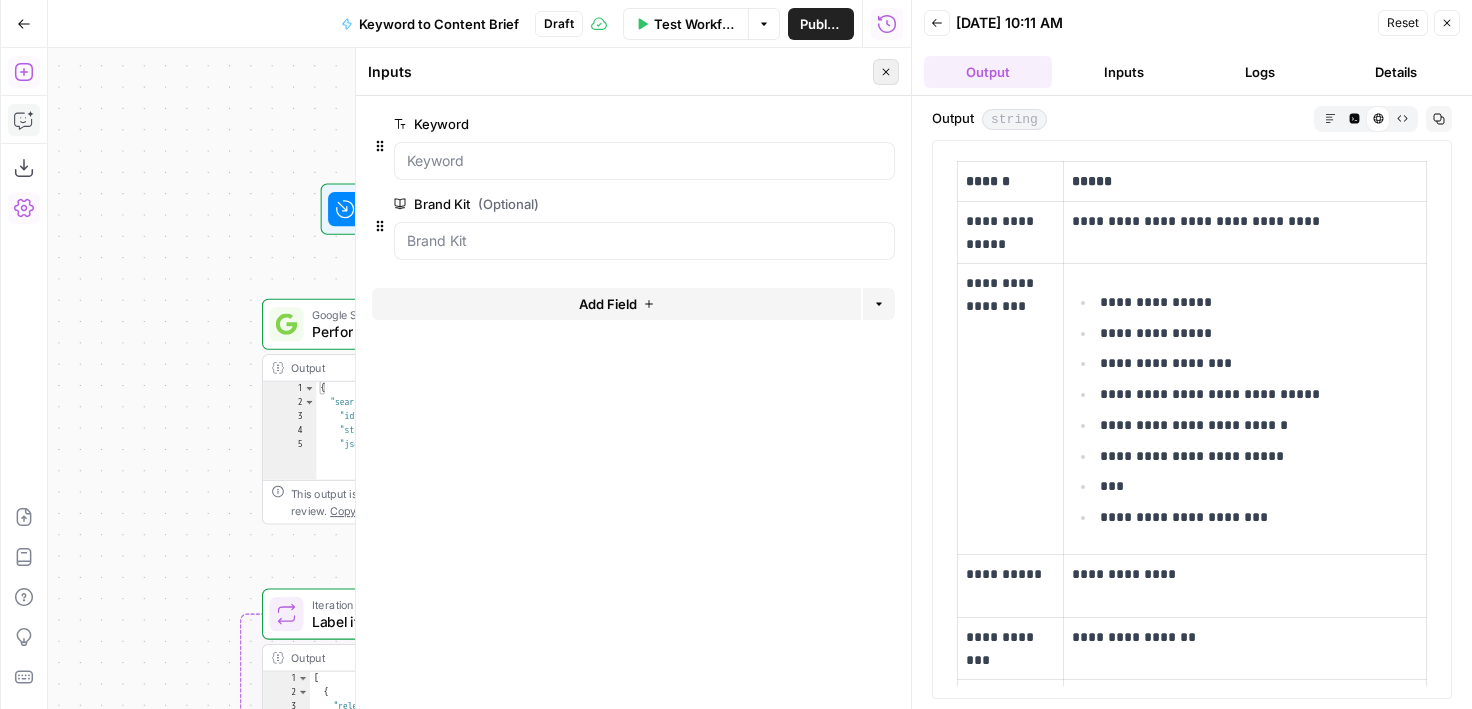 click 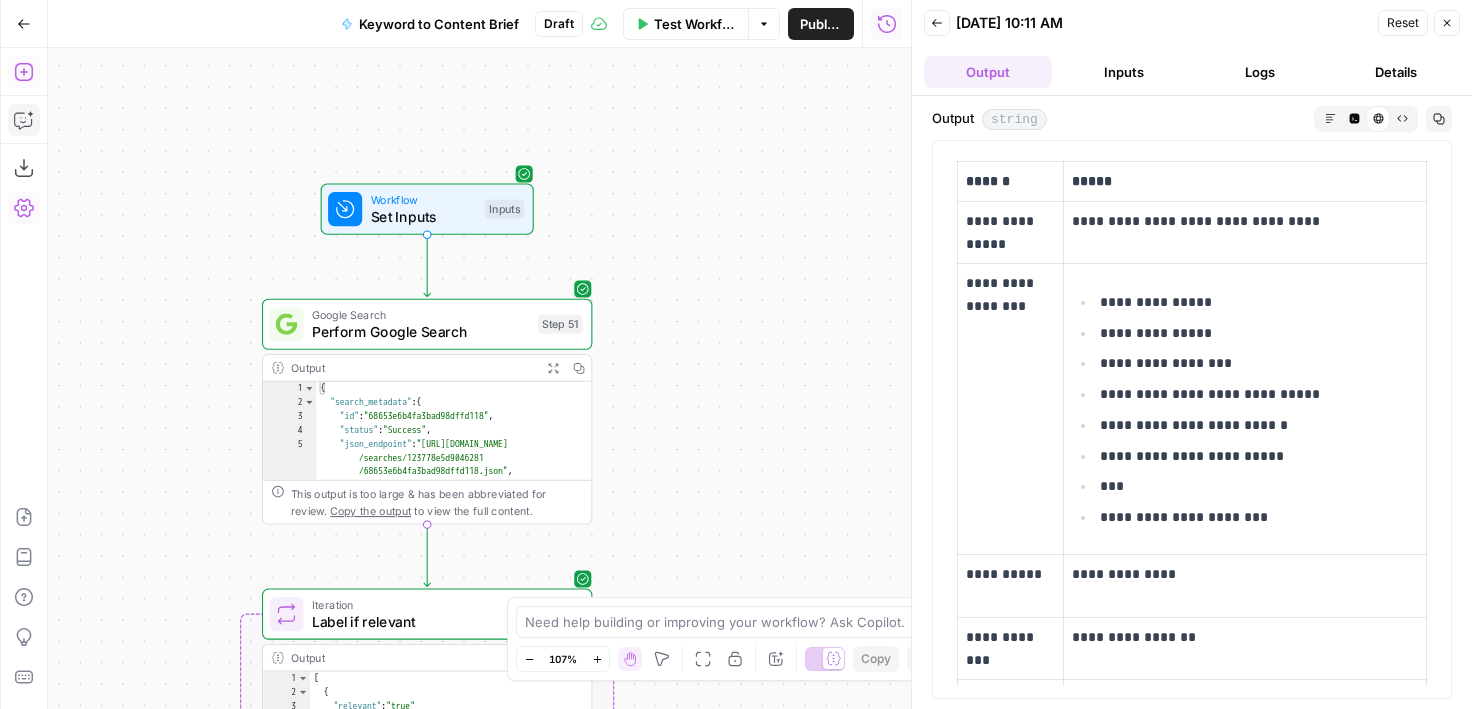 drag, startPoint x: 674, startPoint y: 95, endPoint x: 751, endPoint y: 95, distance: 77 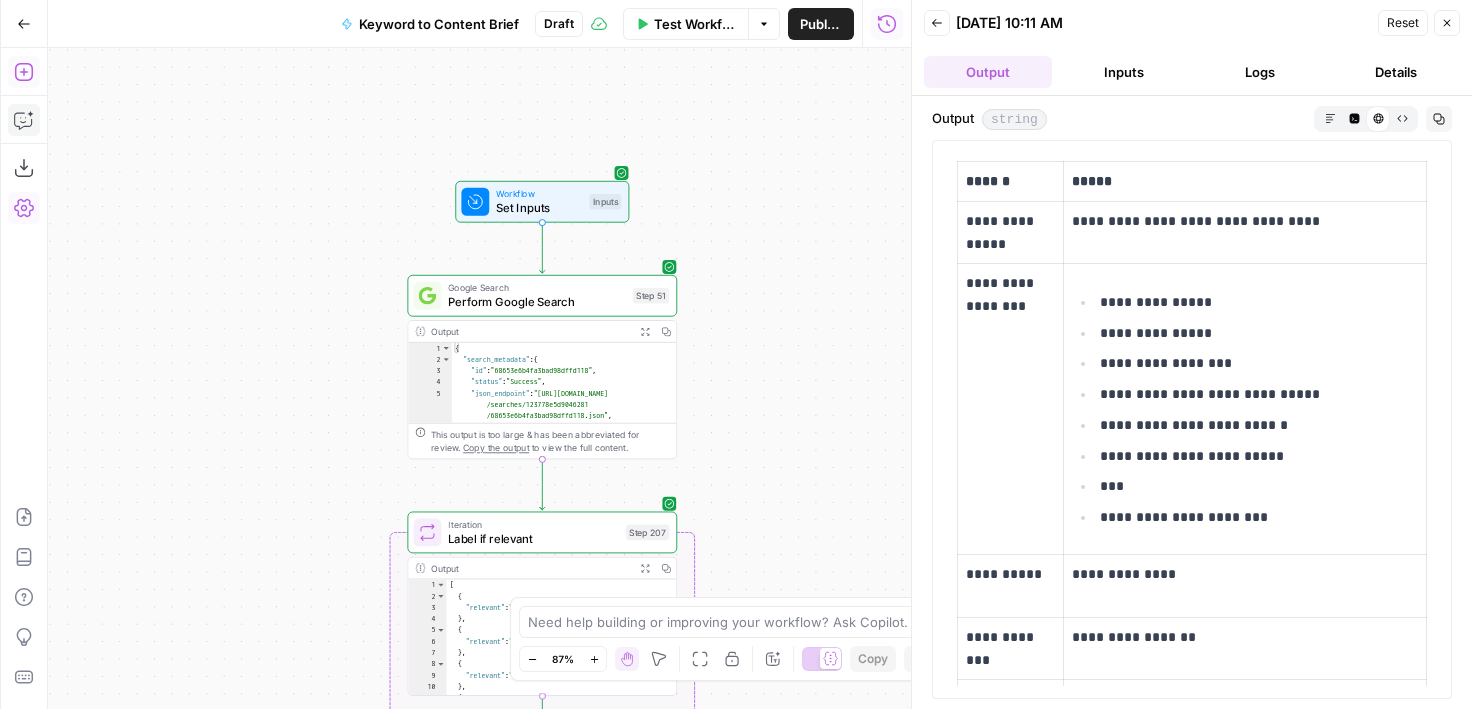 drag, startPoint x: 504, startPoint y: 125, endPoint x: 562, endPoint y: 125, distance: 58 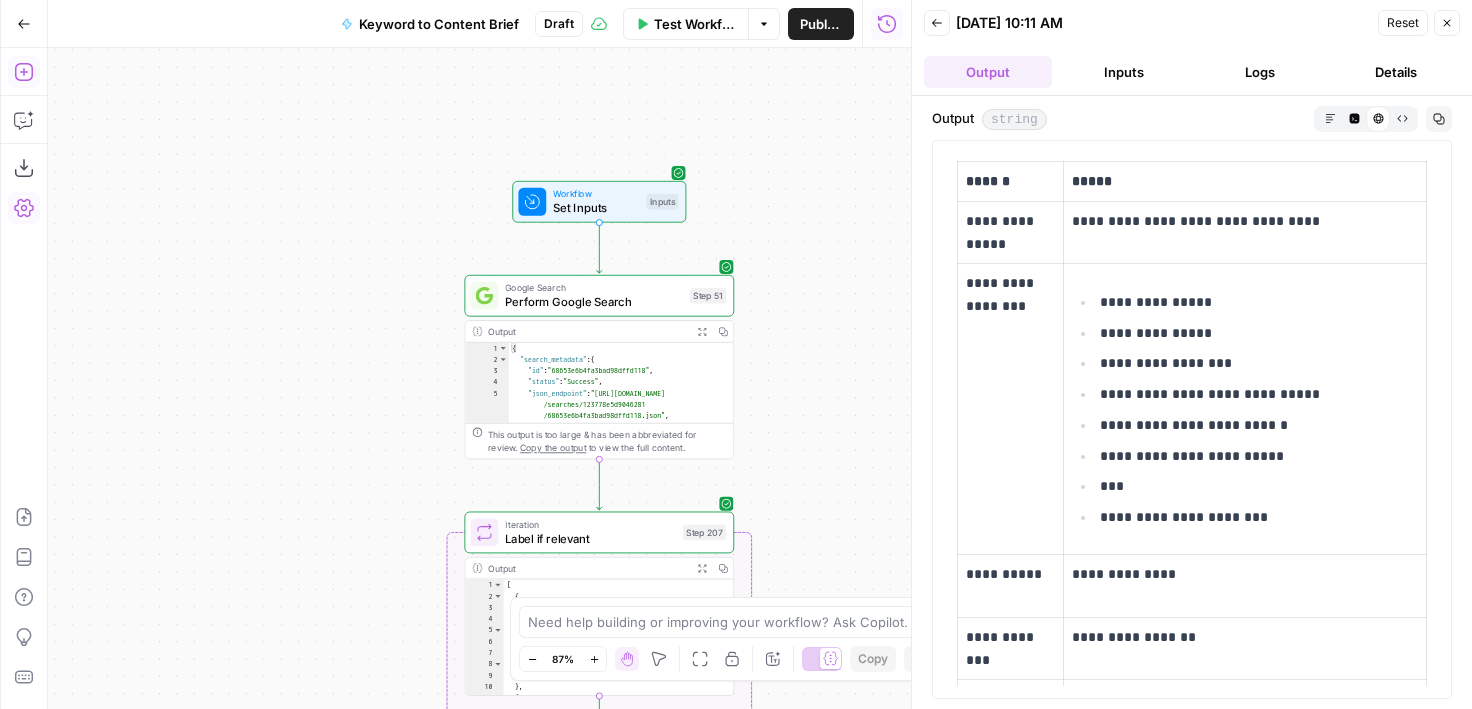 scroll, scrollTop: 0, scrollLeft: 0, axis: both 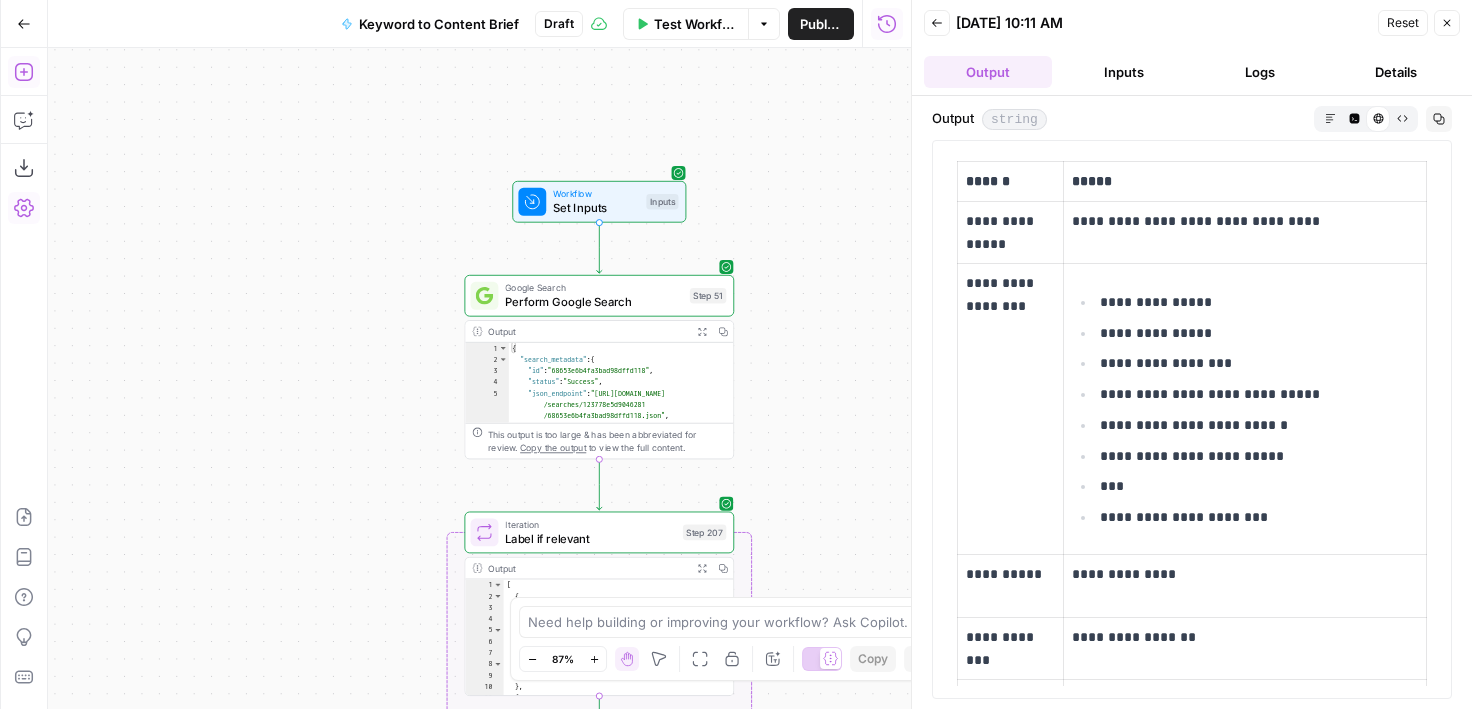 click on "Draft" at bounding box center [559, 24] 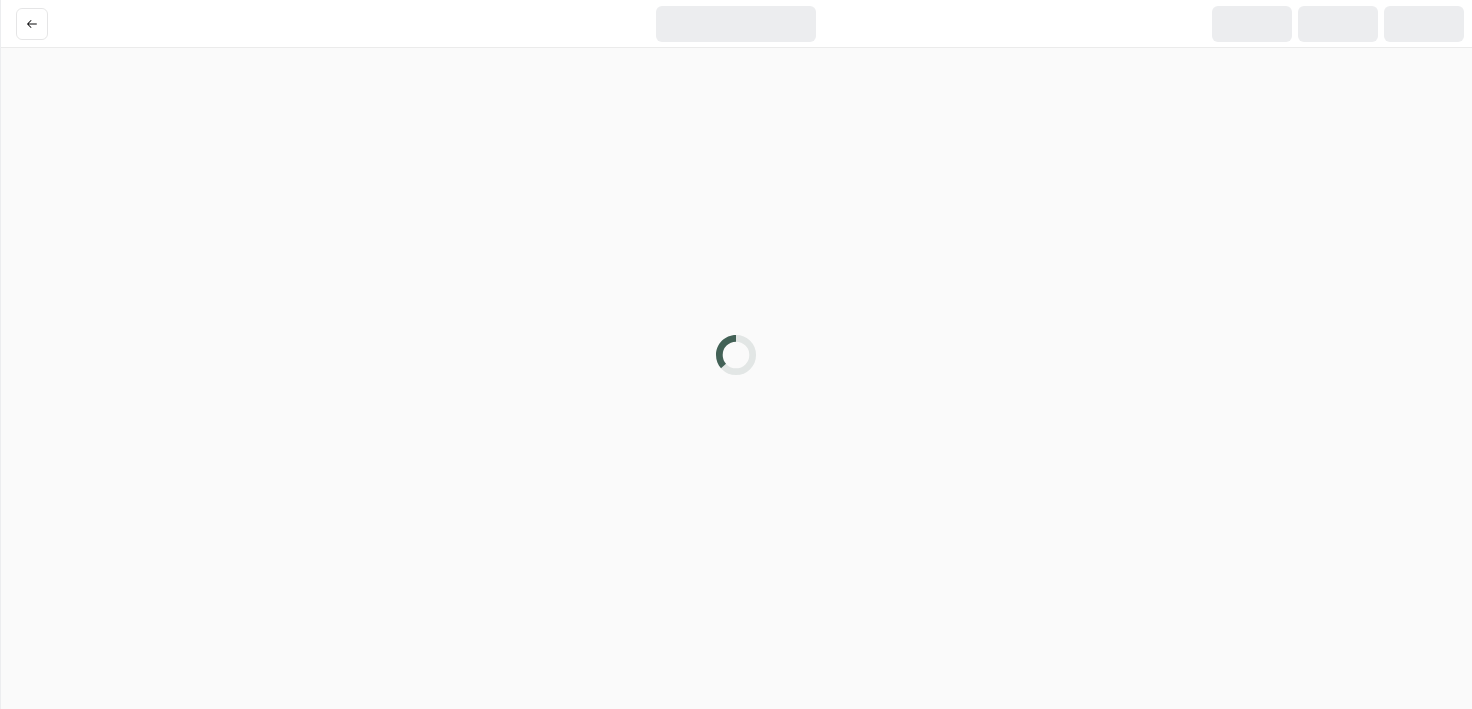 scroll, scrollTop: 0, scrollLeft: 0, axis: both 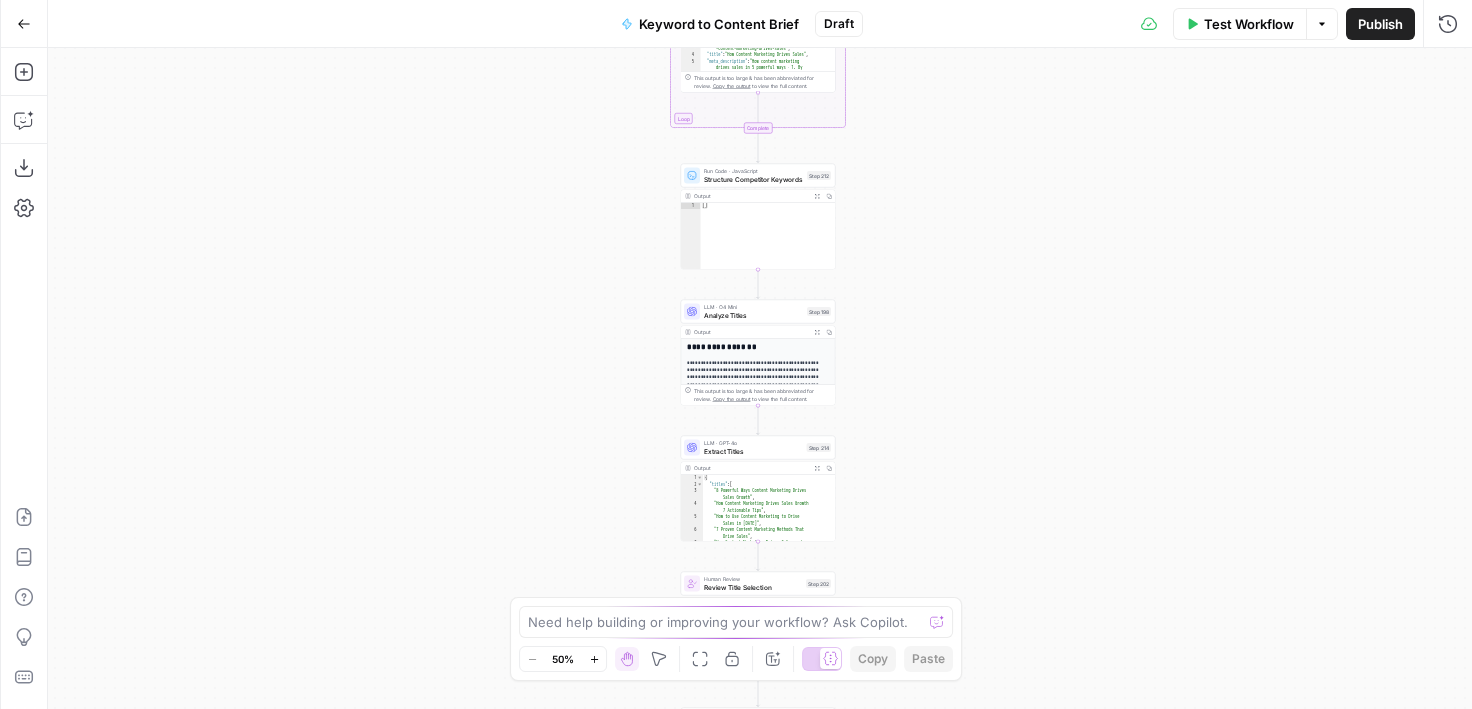 drag, startPoint x: 586, startPoint y: 145, endPoint x: 317, endPoint y: 403, distance: 372.72644 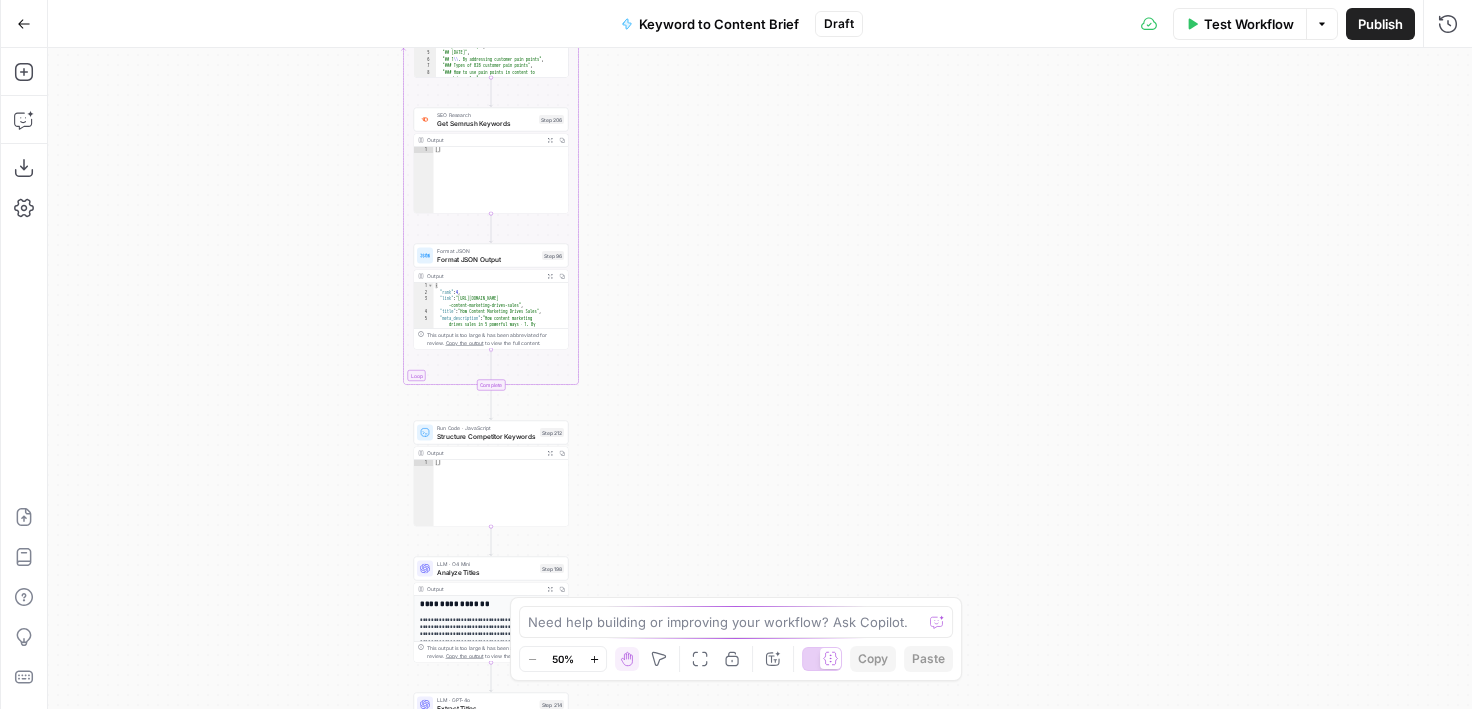 click on "Draft" at bounding box center [839, 24] 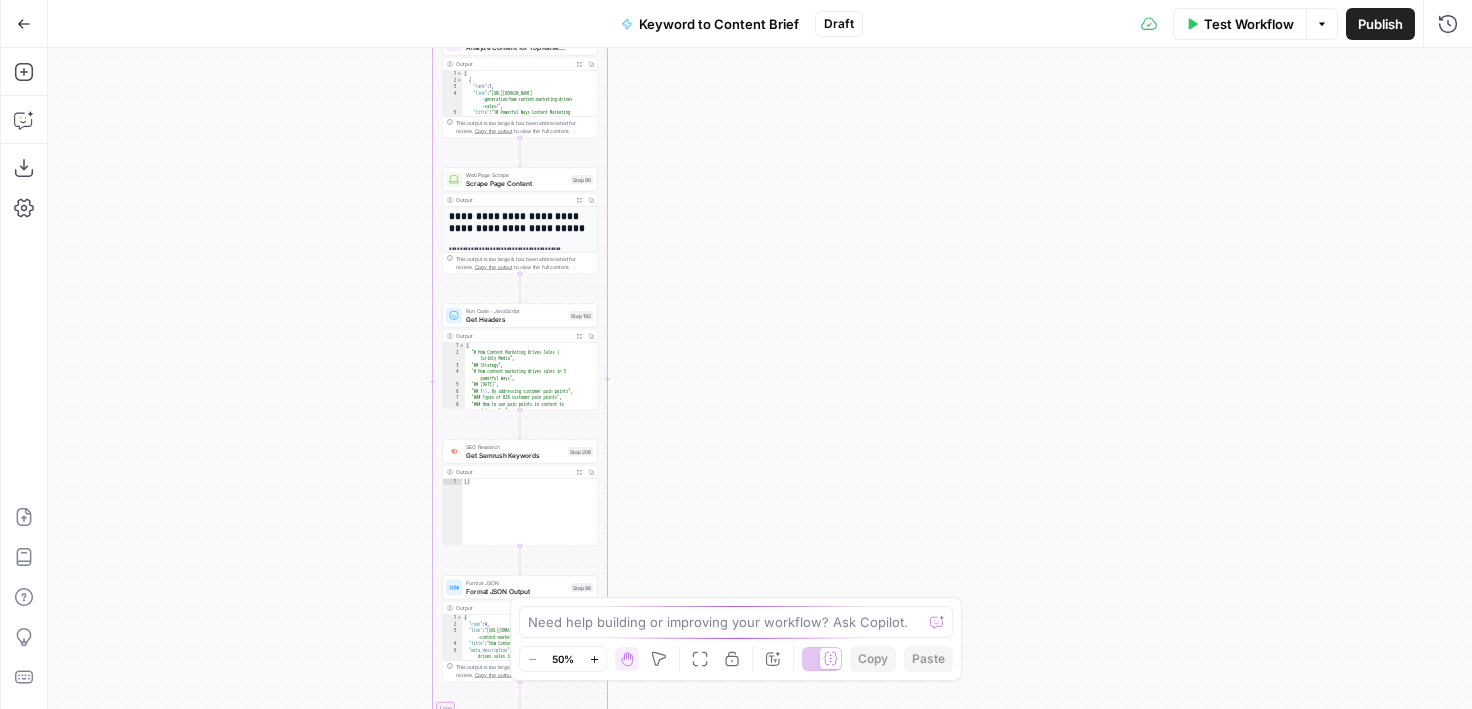 drag, startPoint x: 781, startPoint y: 213, endPoint x: 833, endPoint y: 660, distance: 450.01443 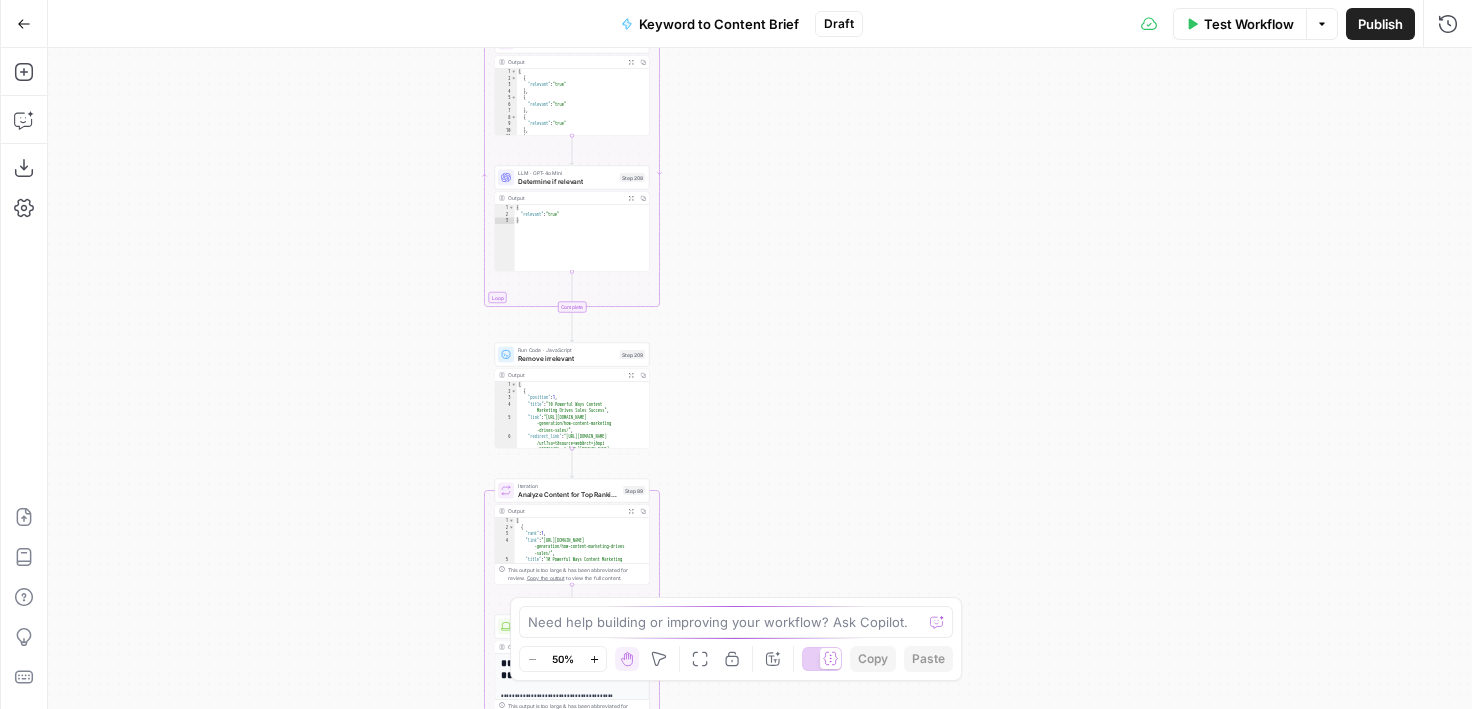 drag, startPoint x: 836, startPoint y: 147, endPoint x: 836, endPoint y: 529, distance: 382 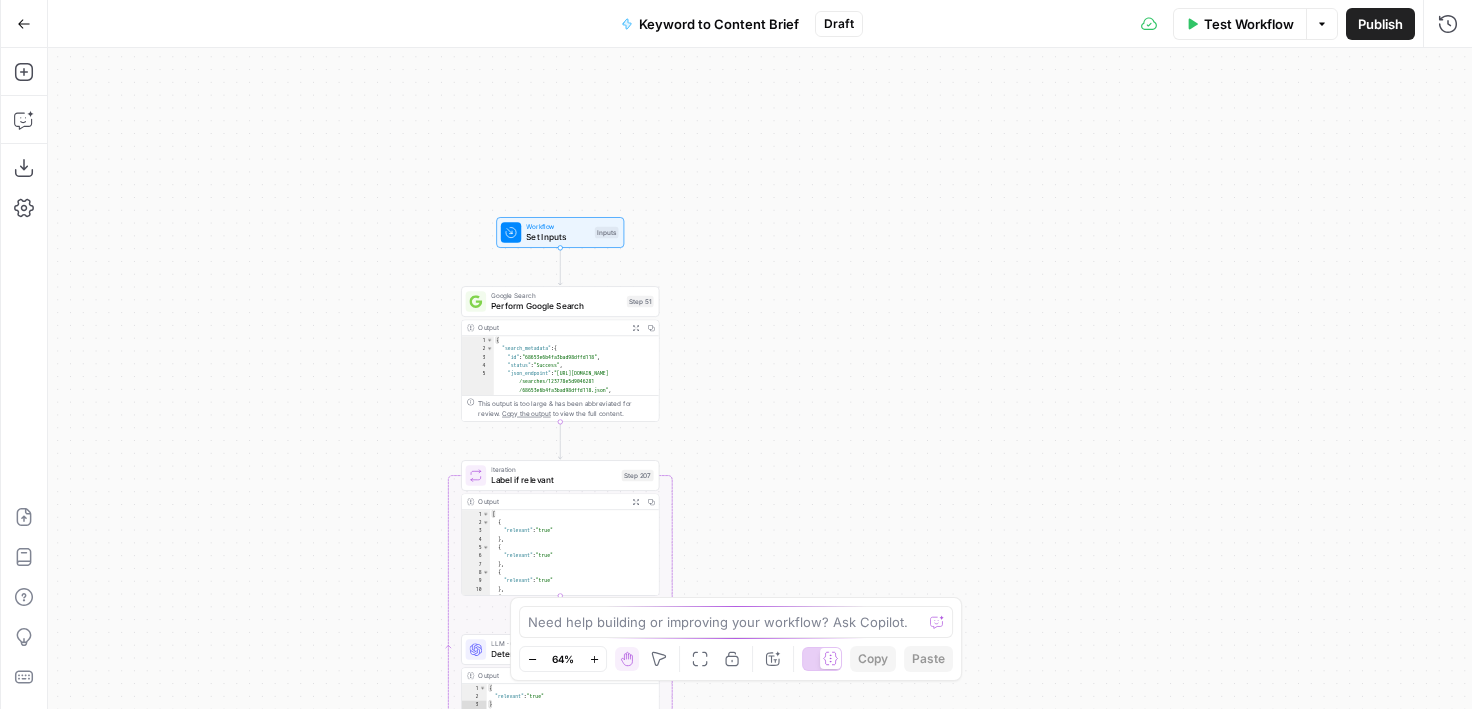click on "Draft" at bounding box center [839, 24] 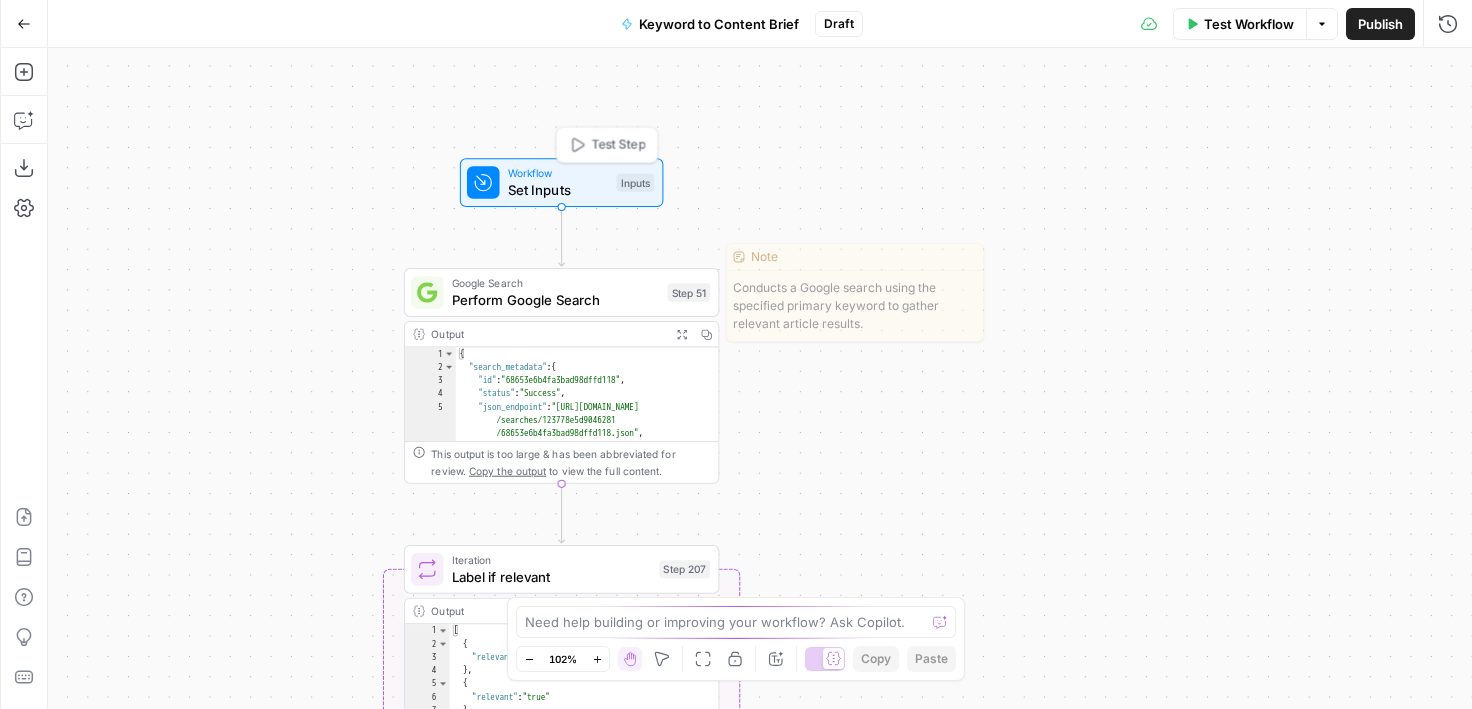 click on "Set Inputs" at bounding box center (558, 190) 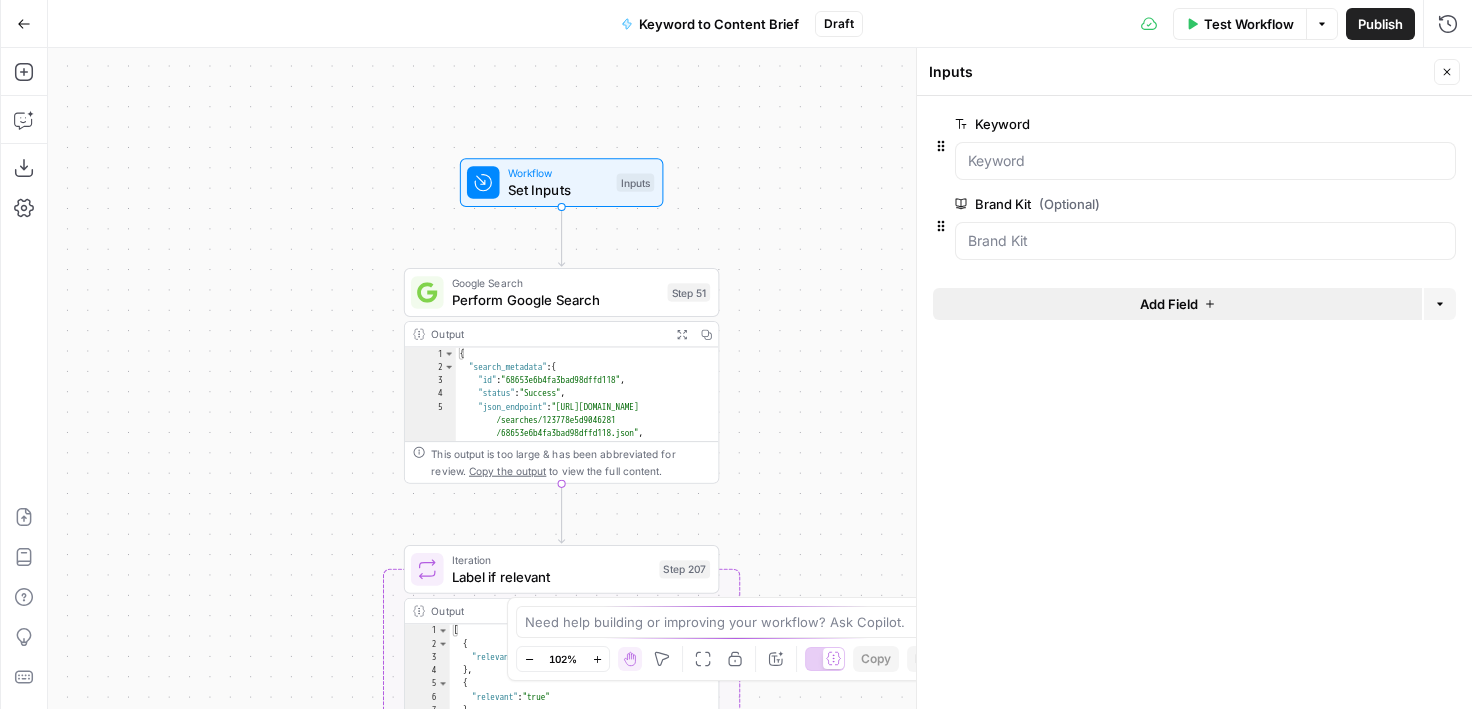 click on "Add Field" at bounding box center (1177, 304) 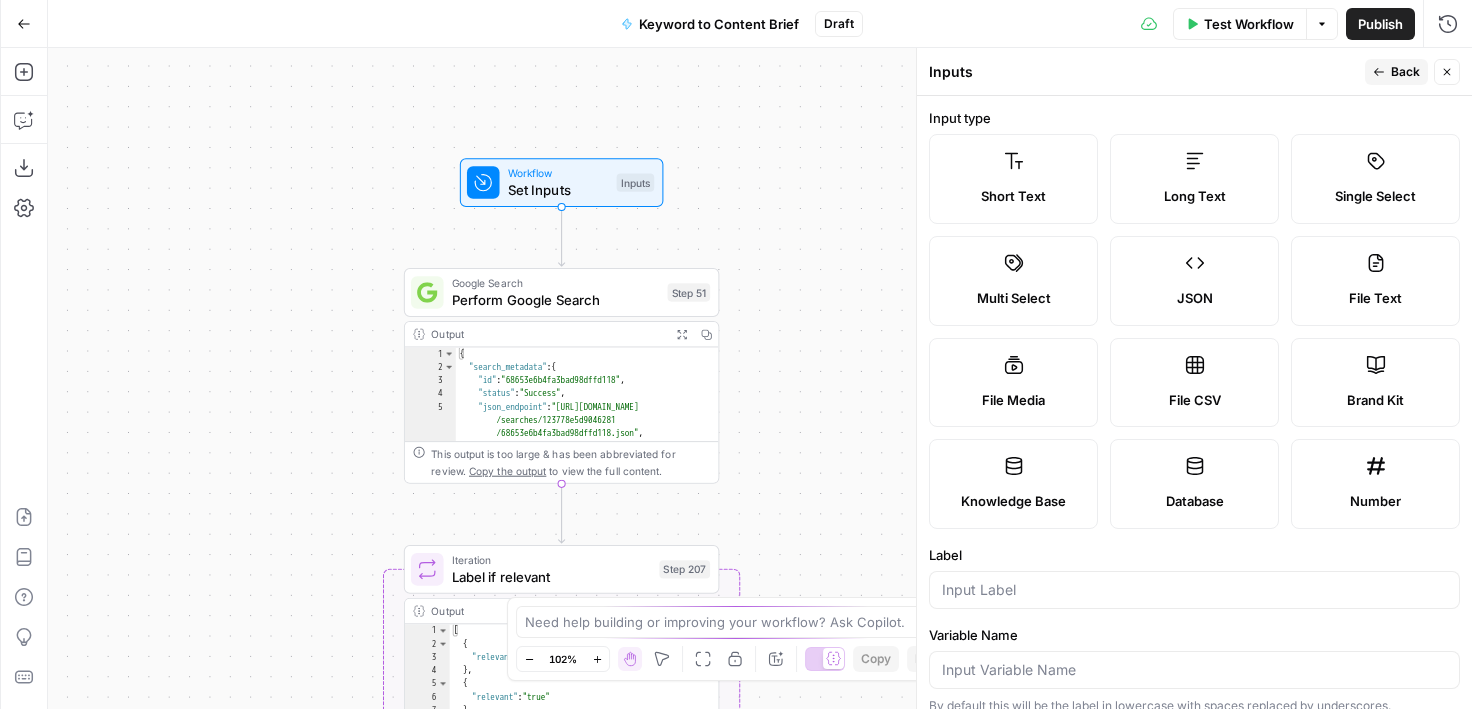 click on "Draft" at bounding box center [839, 24] 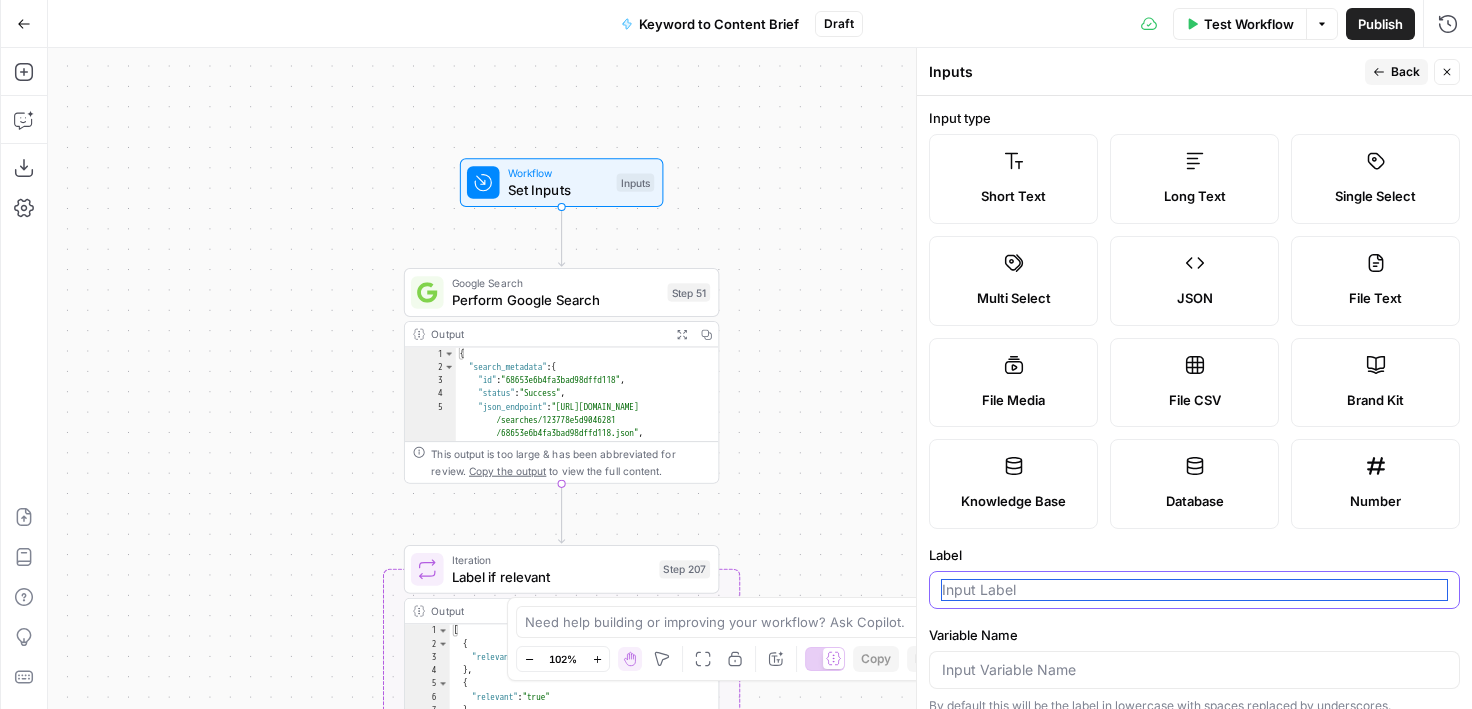 click on "Label" at bounding box center [1194, 590] 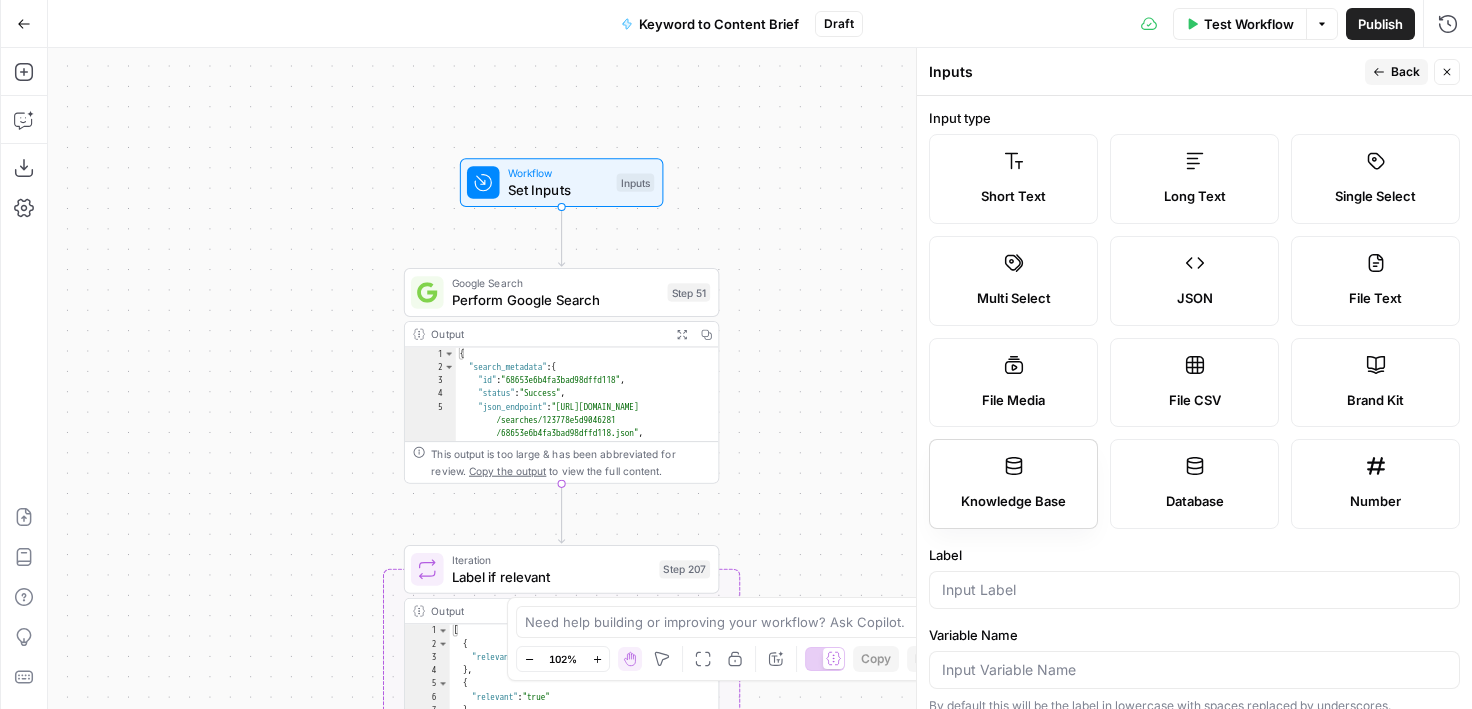 click on "Knowledge Base" at bounding box center (1013, 484) 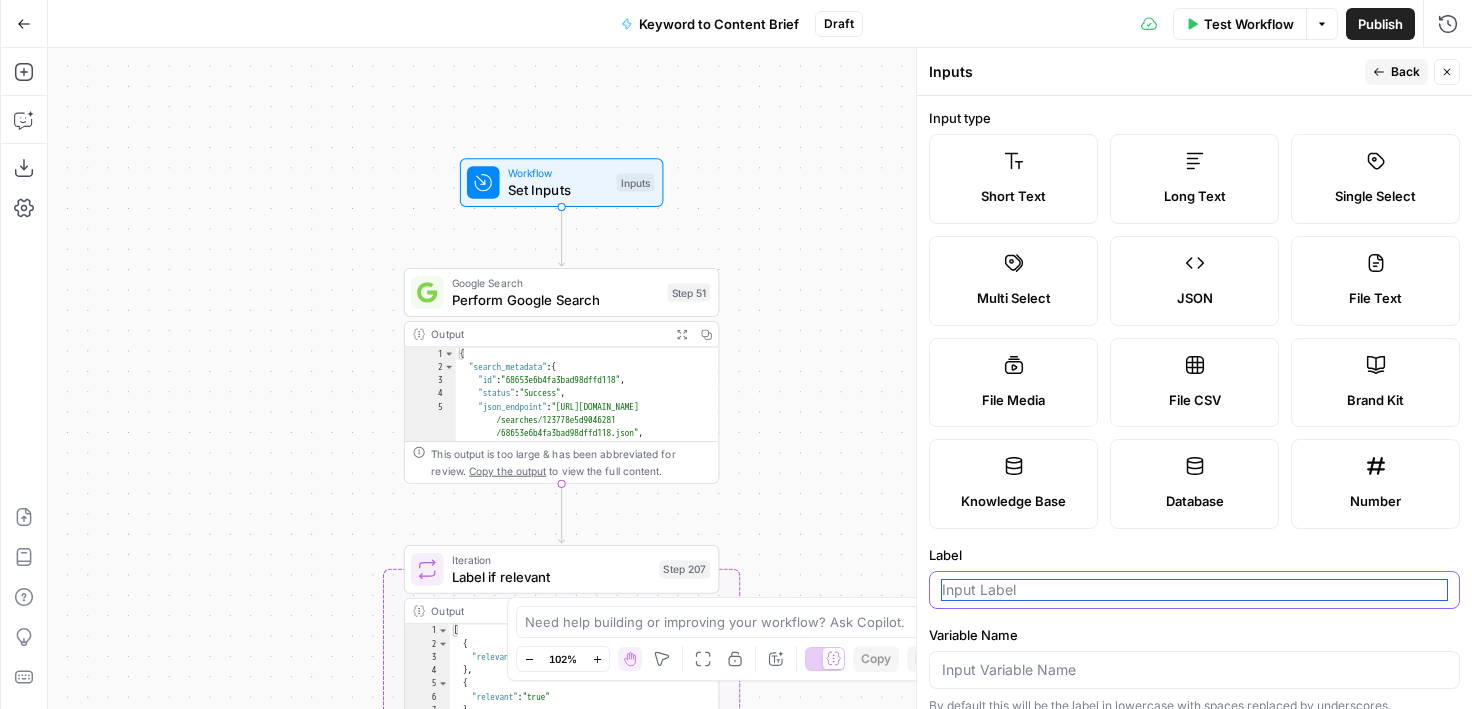 click on "Label" at bounding box center [1194, 590] 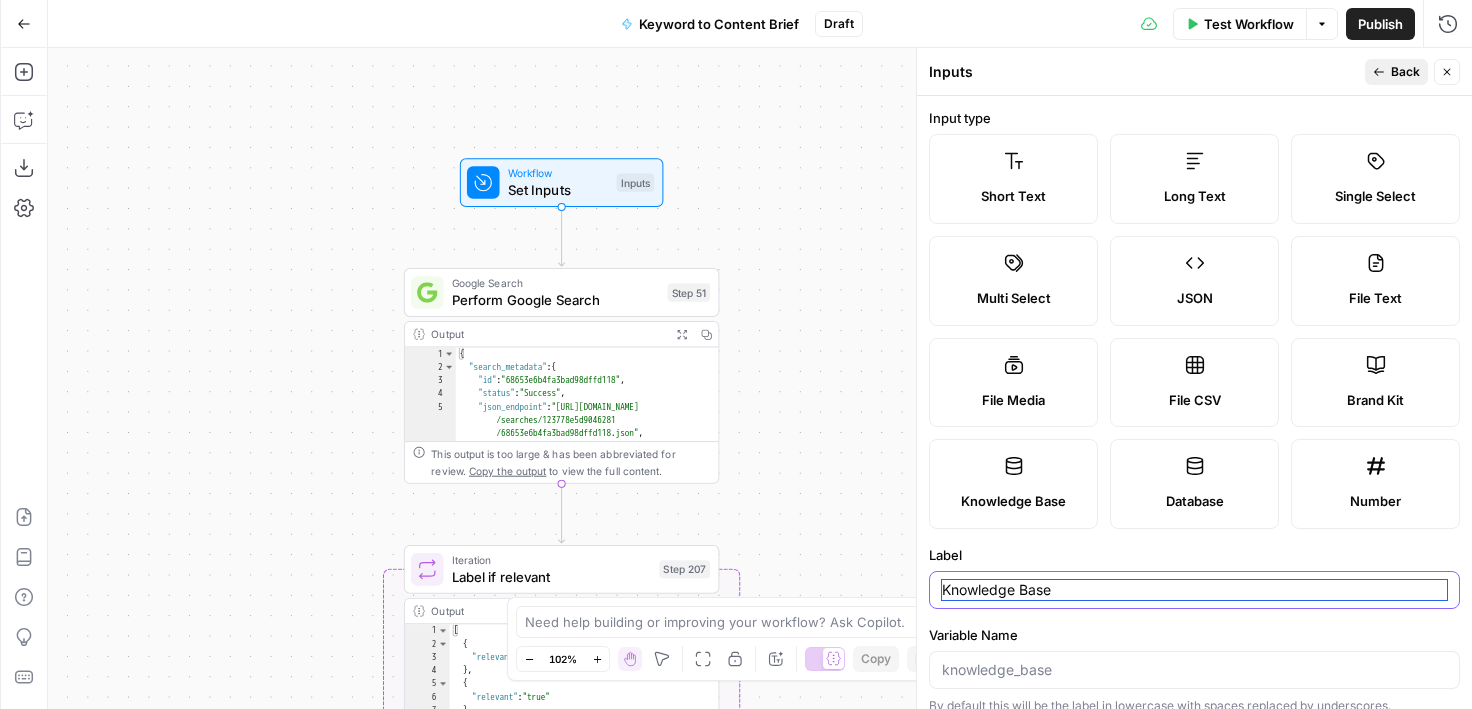 type on "Knowledge Base" 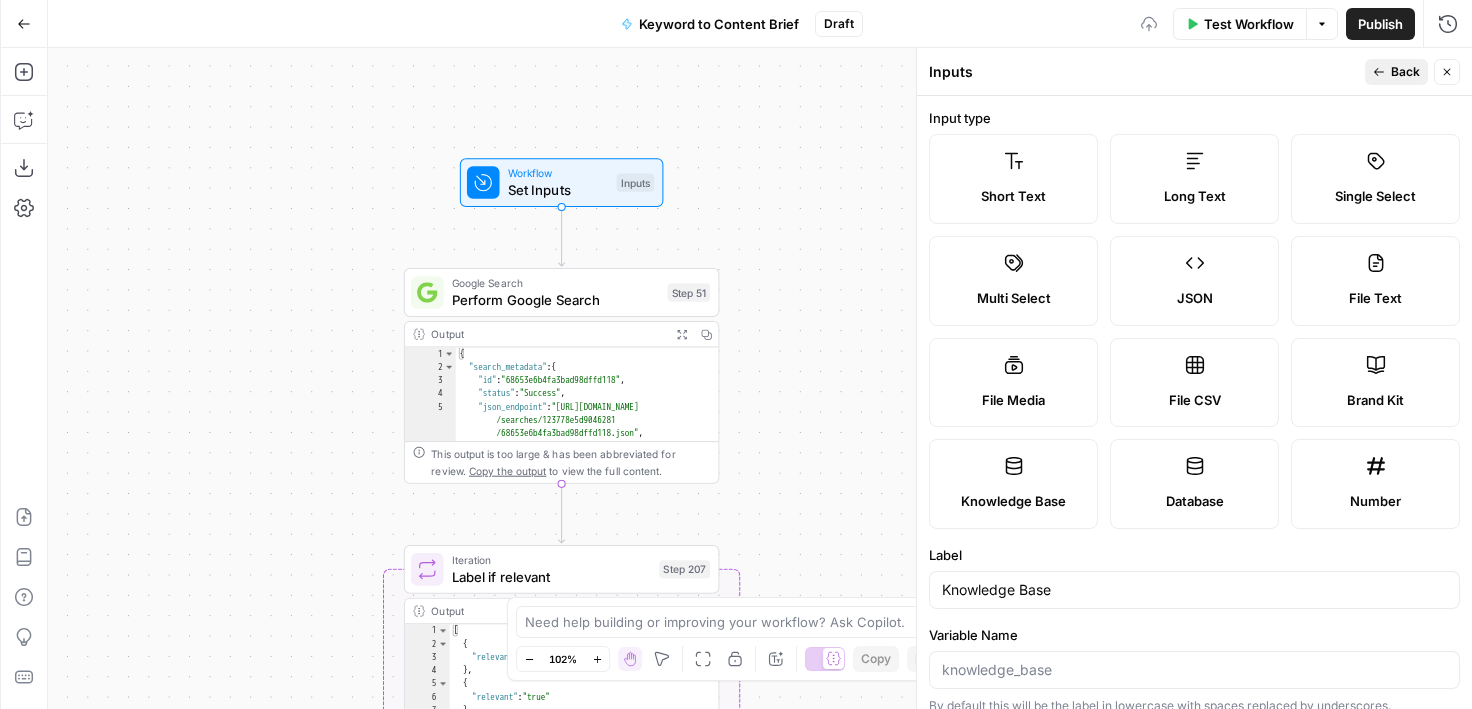 click on "Back" at bounding box center (1405, 72) 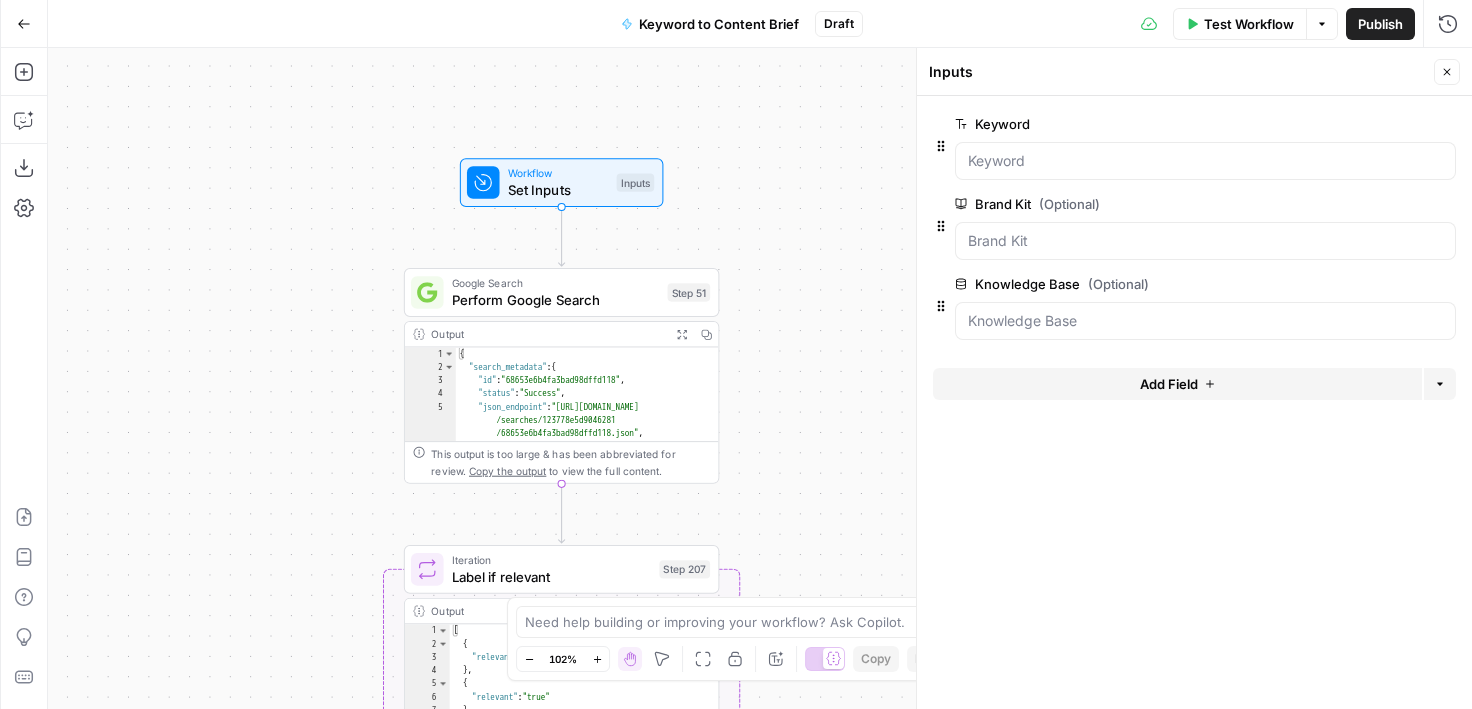 click on "Workflow Set Inputs Inputs Google Search Perform Google Search Step 51 Output Expand Output Copy 1 2 3 4 5 6 {    "search_metadata" :  {      "id" :  "68653e6b4fa3bad98dffd118" ,      "status" :  "Success" ,      "json_endpoint" :  "https://serpapi.com          /searches/123778e5d9046281          /68653e6b4fa3bad98dffd118.json" ,      "pixel_position_endpoint" :  "https          ://serpapi.com/searches          /123778e5d9046281          /68653e6b4fa3bad98dffd118          .json_with_pixel_position" ,     This output is too large & has been abbreviated for review.   Copy the output   to view the full content. Loop Iteration Label if relevant Step 207 Output Expand Output Copy 1 2 3 4 5 6 7 8 9 10 11 12 [    {      "relevant" :  "true"    } ,    {      "relevant" :  "true"    } ,    {      "relevant" :  "true"    } ,    {      "relevant" :  "true"     LLM · GPT-4o Mini Determine if relevant Step 208 Output Expand Output Copy 1 2 3 {    "relevant" :  "true" }" at bounding box center (760, 378) 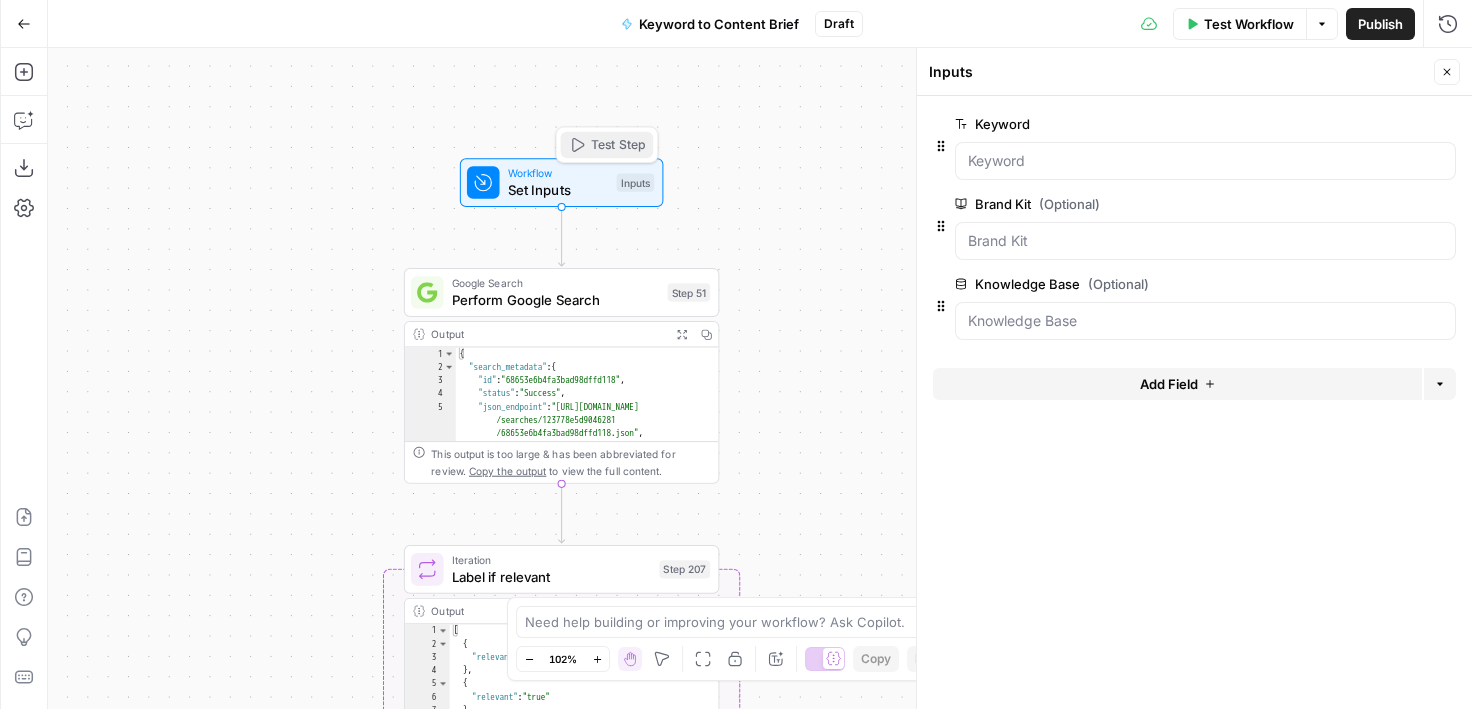 click on "Test Step" at bounding box center [607, 145] 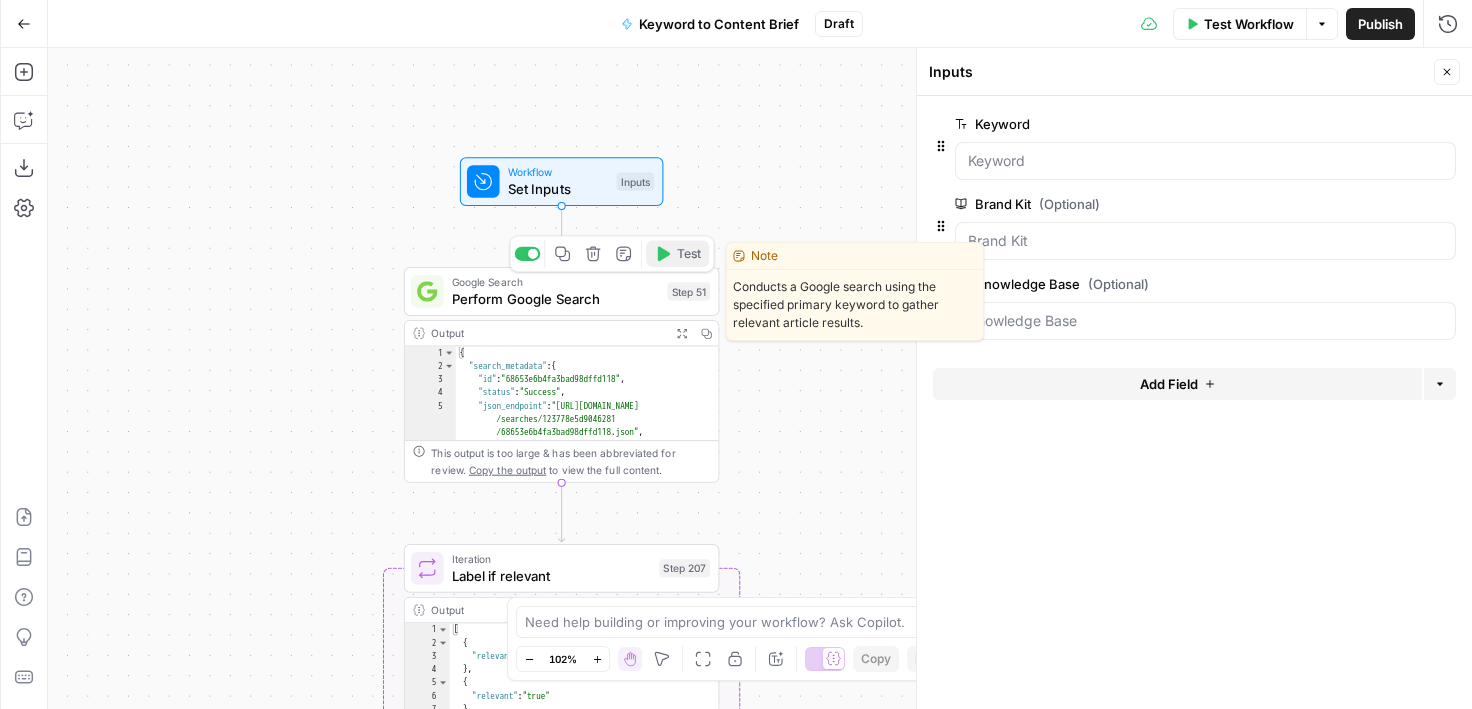 click 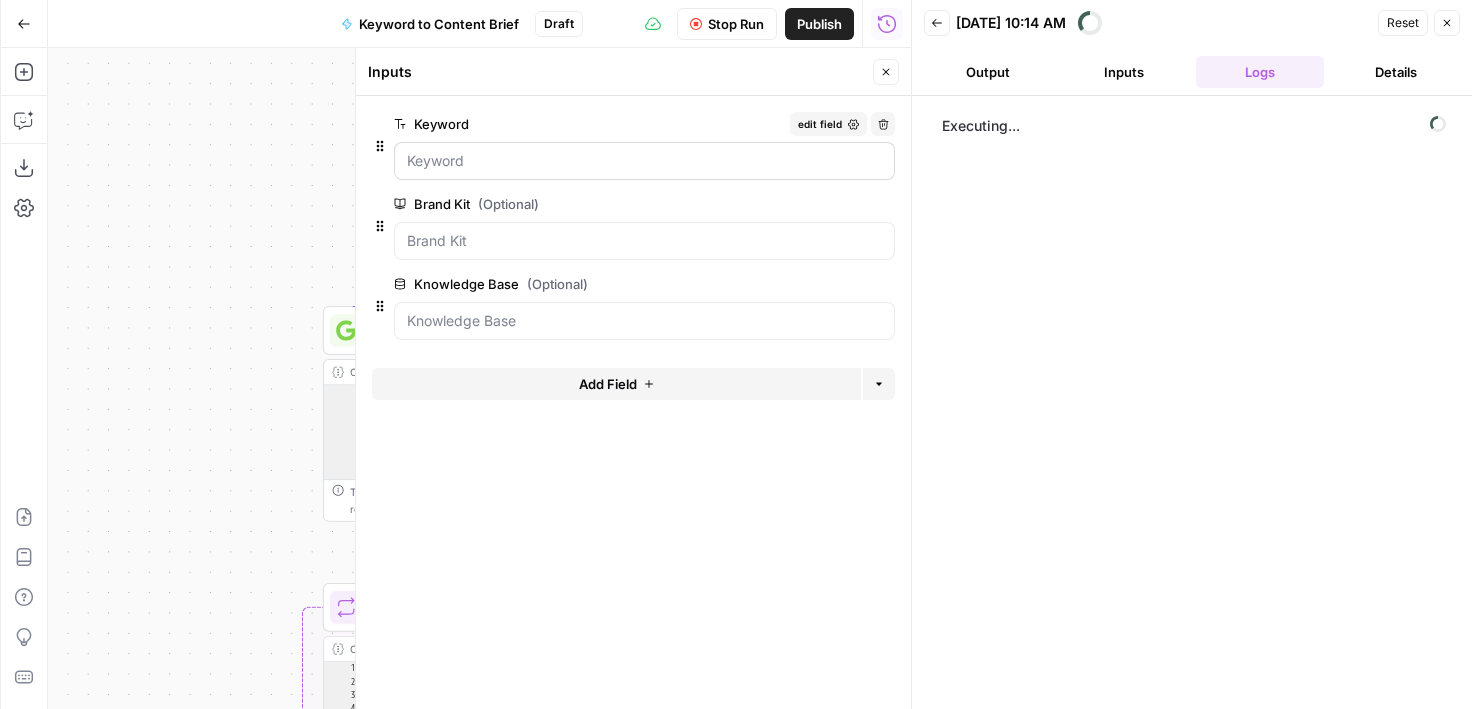 drag, startPoint x: 751, startPoint y: 137, endPoint x: 669, endPoint y: 176, distance: 90.80198 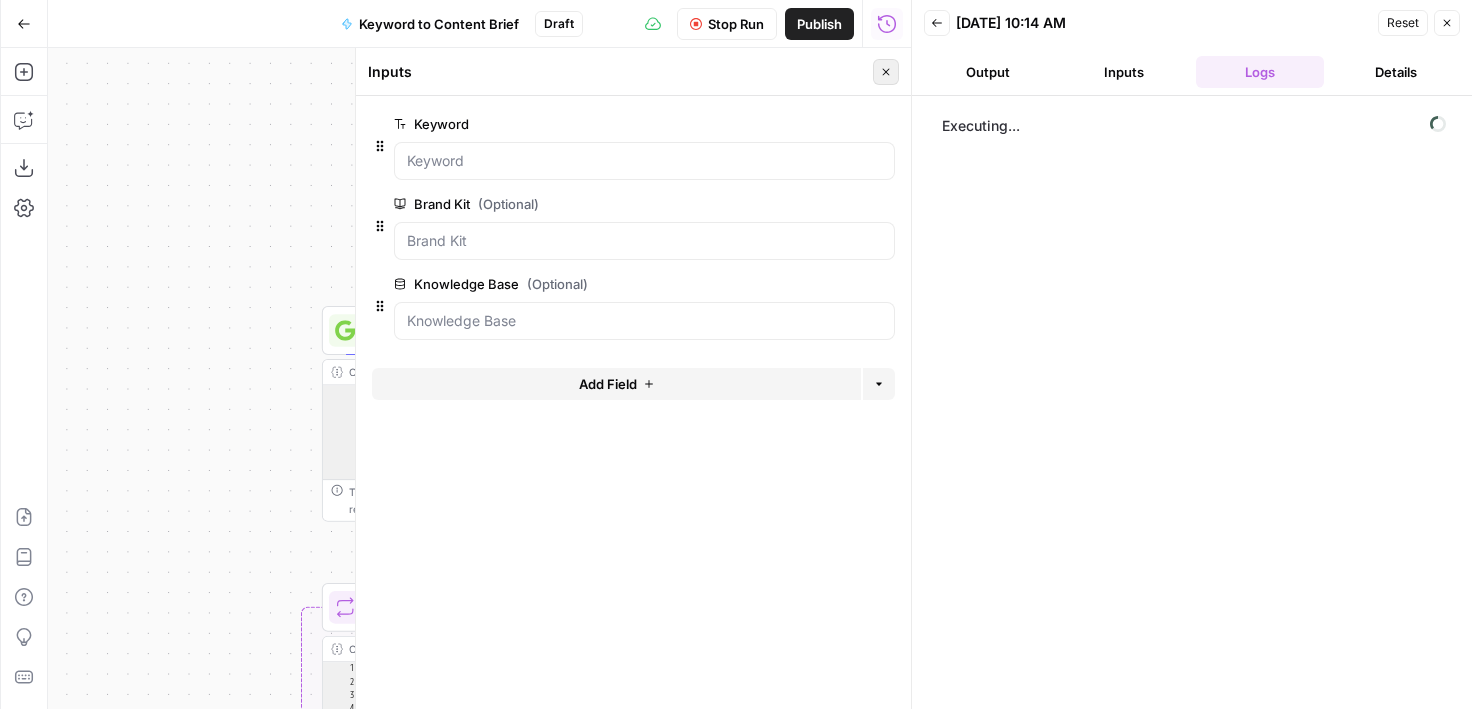 click on "Close" at bounding box center [886, 72] 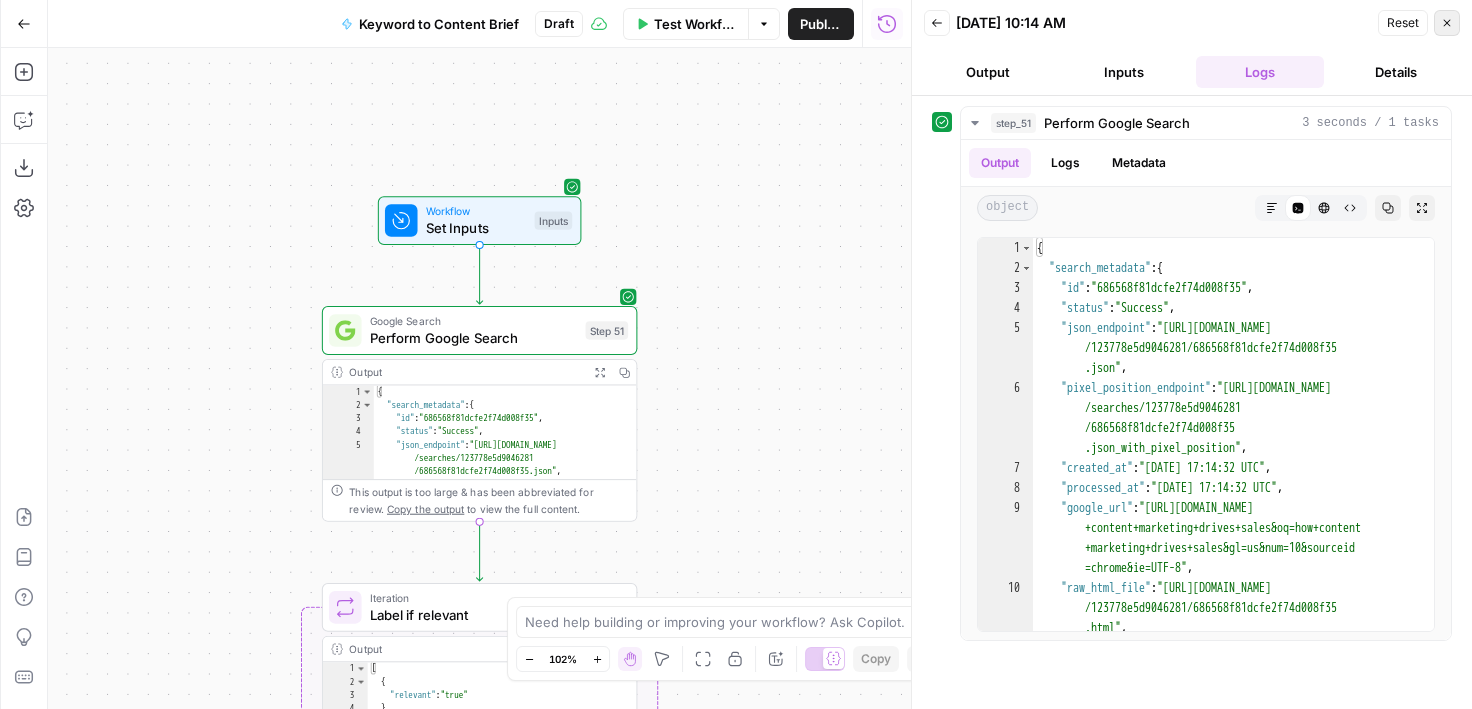 click 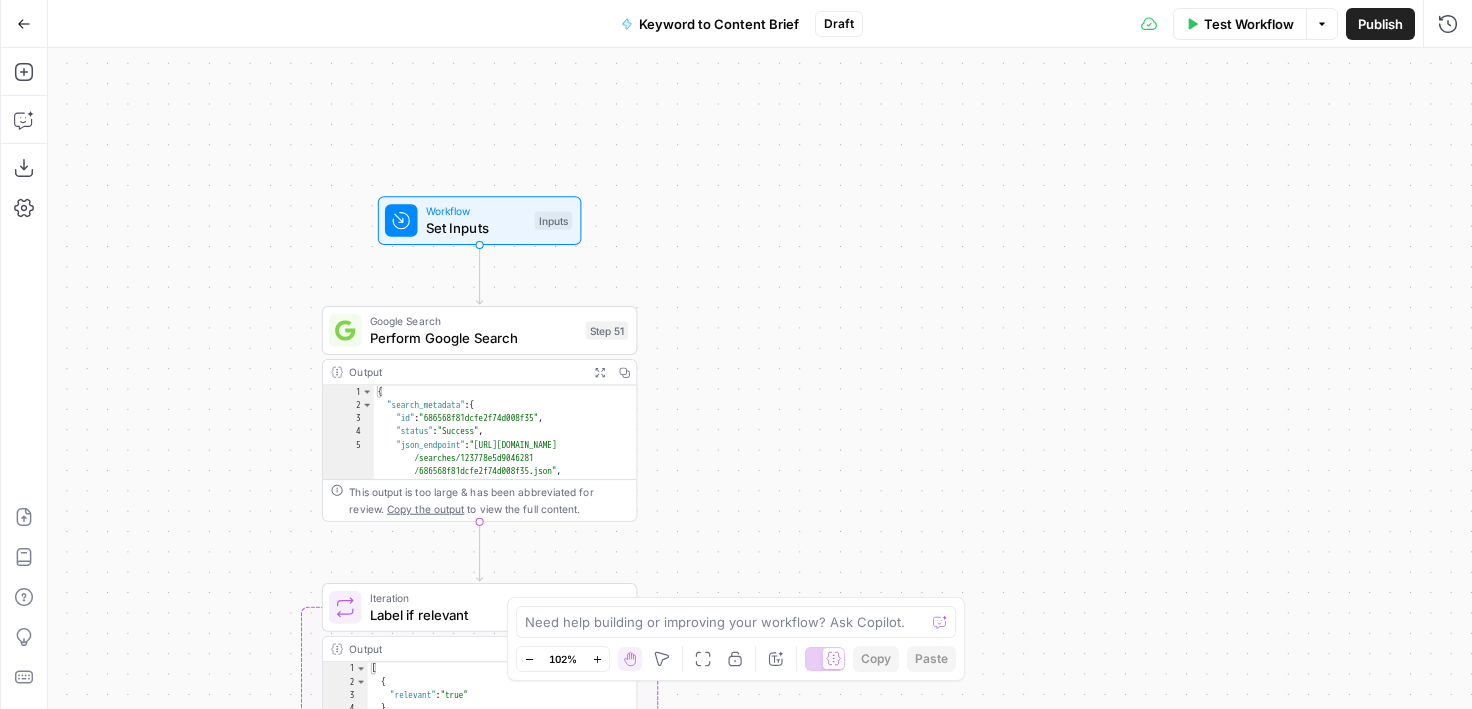 drag, startPoint x: 802, startPoint y: 161, endPoint x: 938, endPoint y: 161, distance: 136 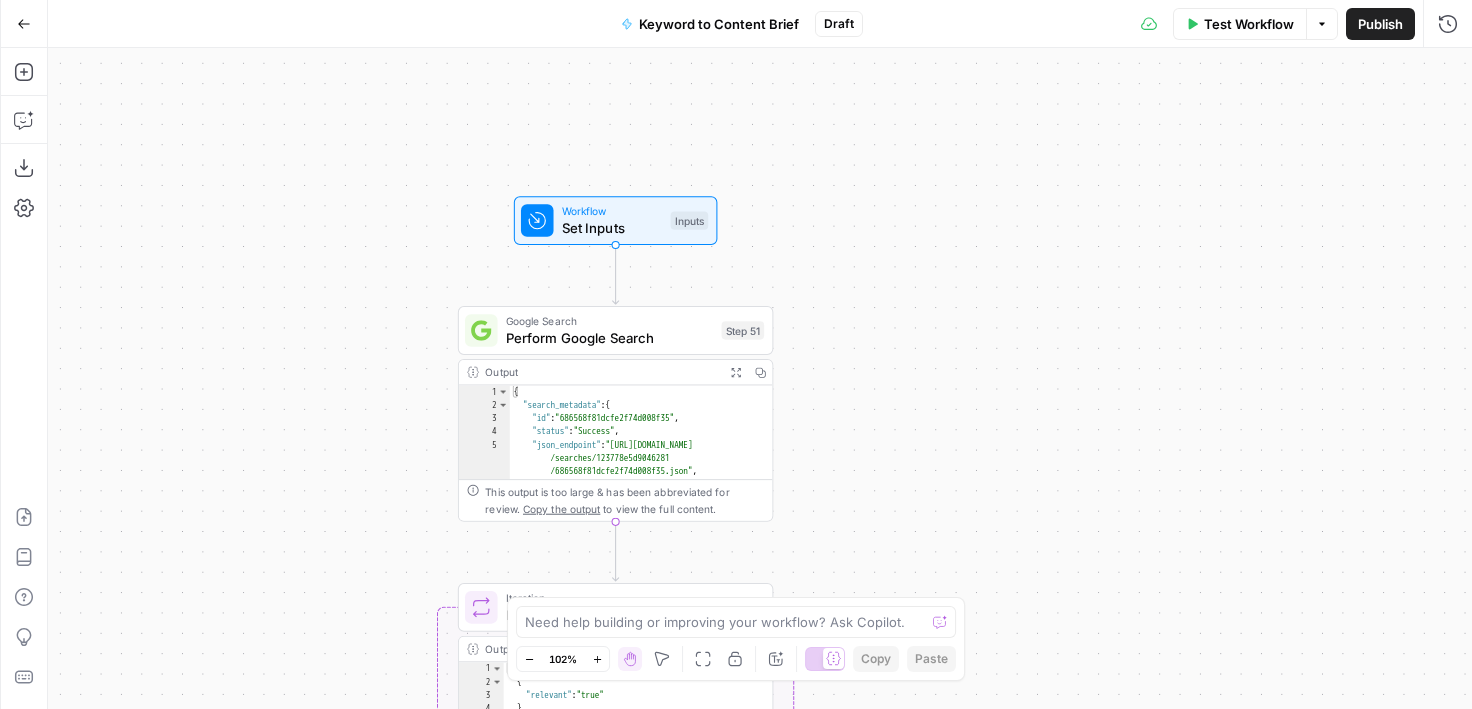 drag, startPoint x: 858, startPoint y: 206, endPoint x: 997, endPoint y: 201, distance: 139.0899 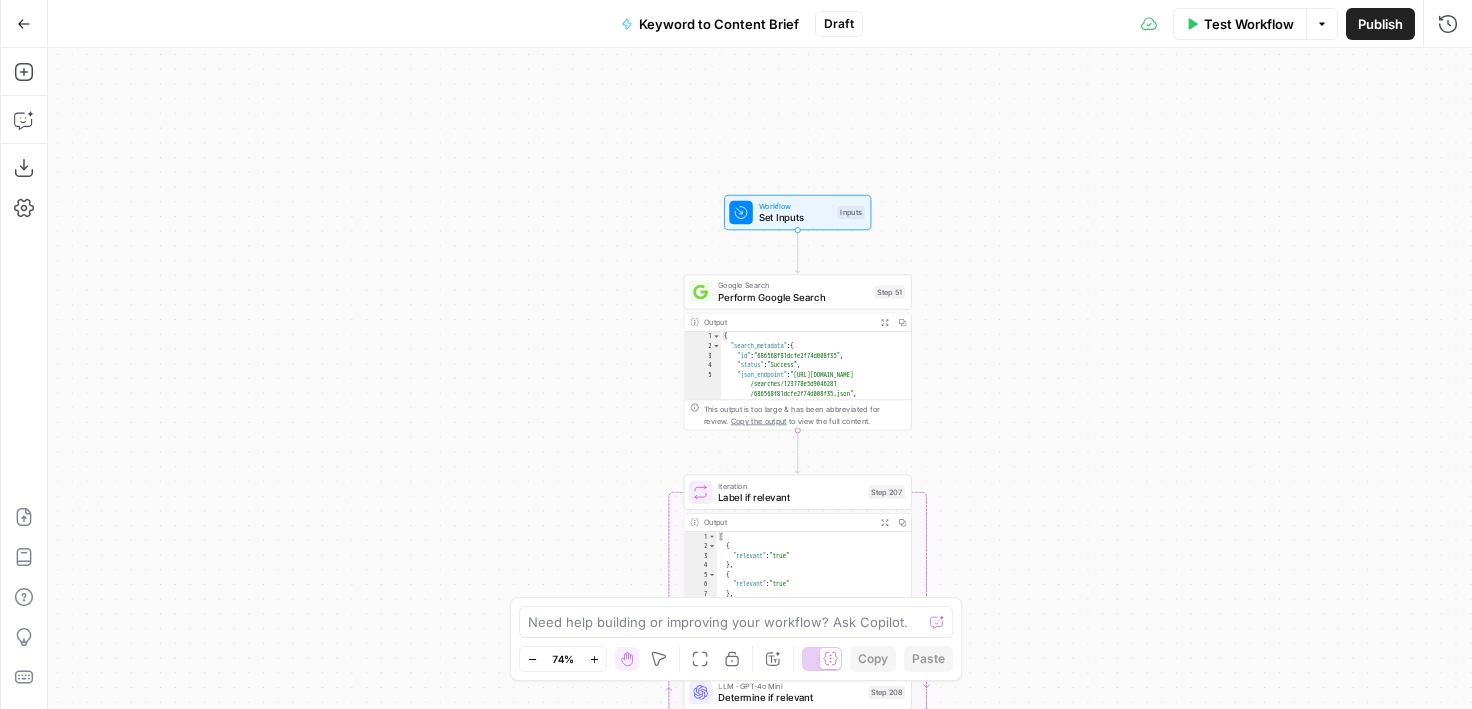 drag, startPoint x: 997, startPoint y: 201, endPoint x: 886, endPoint y: 218, distance: 112.29426 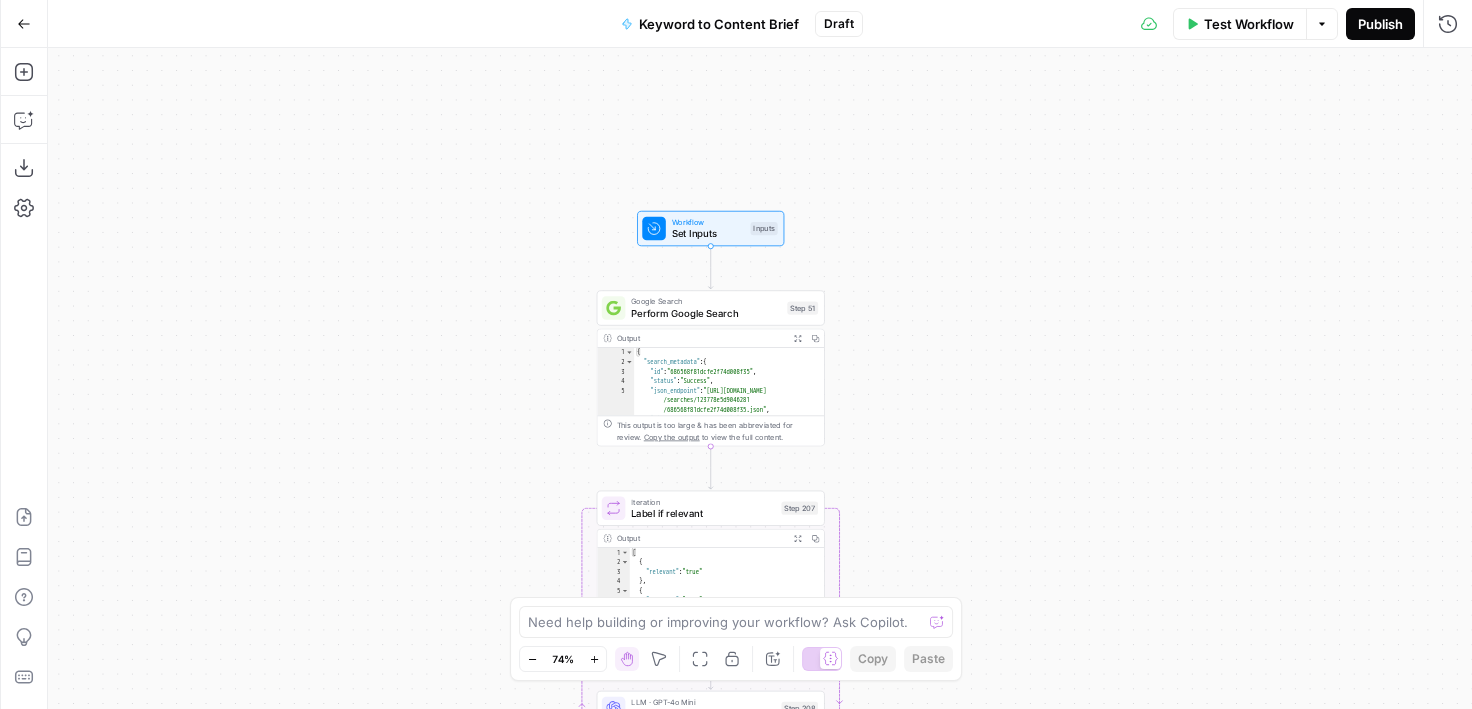 click on "Publish" at bounding box center [1380, 24] 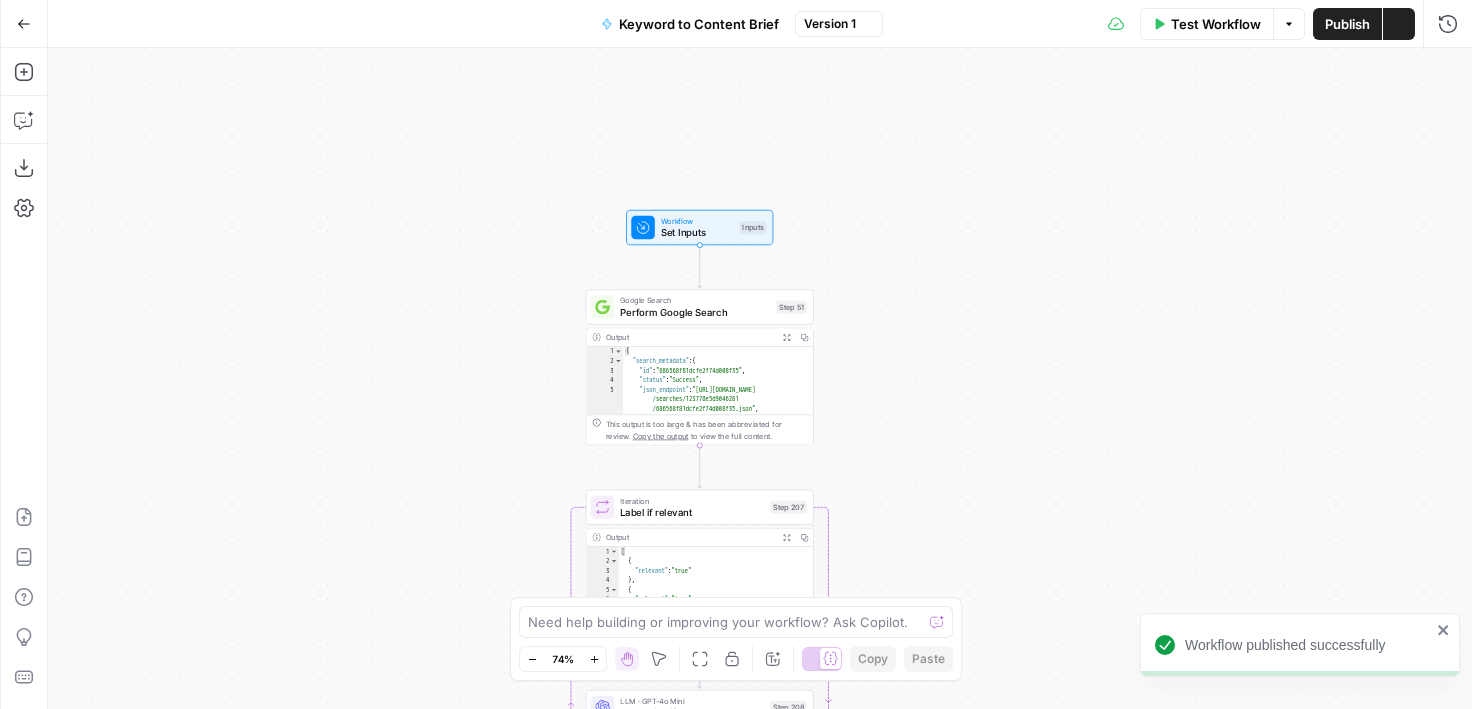 drag, startPoint x: 544, startPoint y: 181, endPoint x: 420, endPoint y: 193, distance: 124.57929 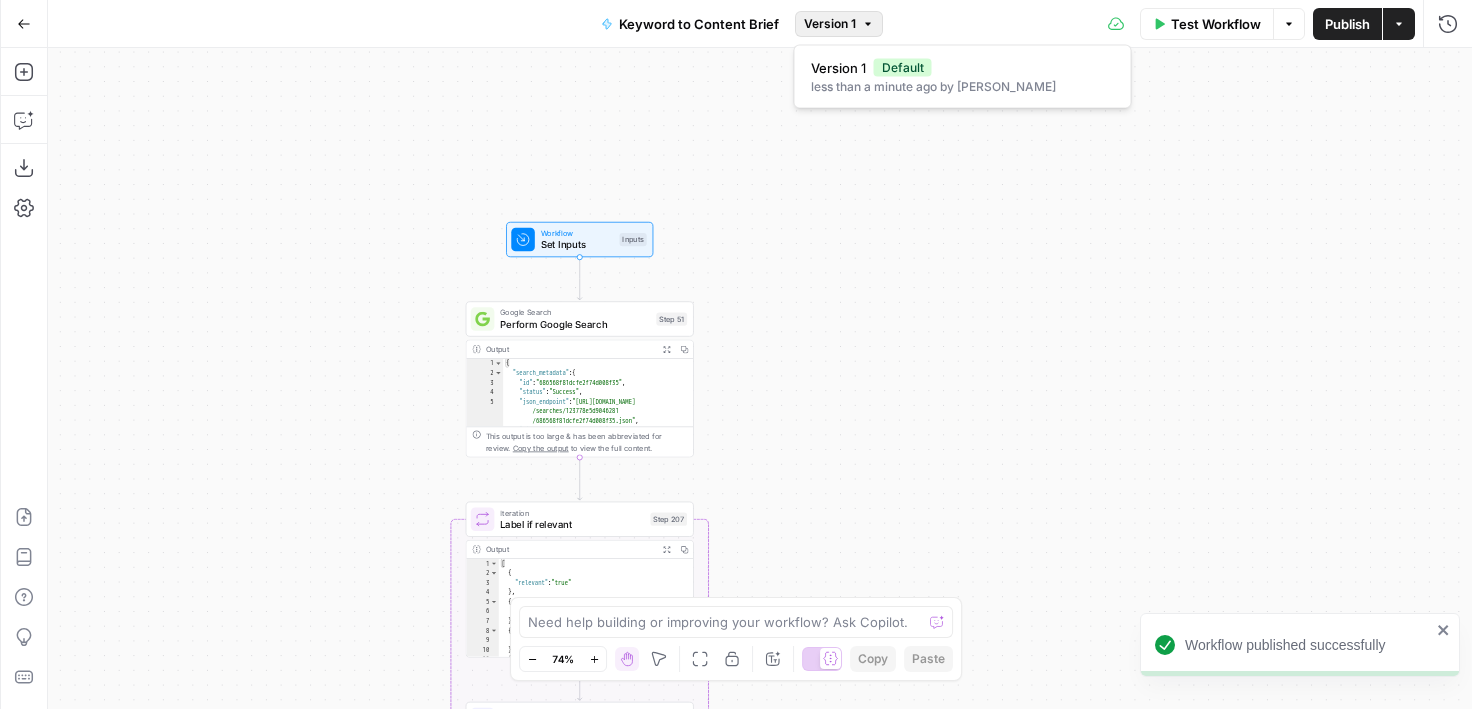 click on "Version 1" at bounding box center (830, 24) 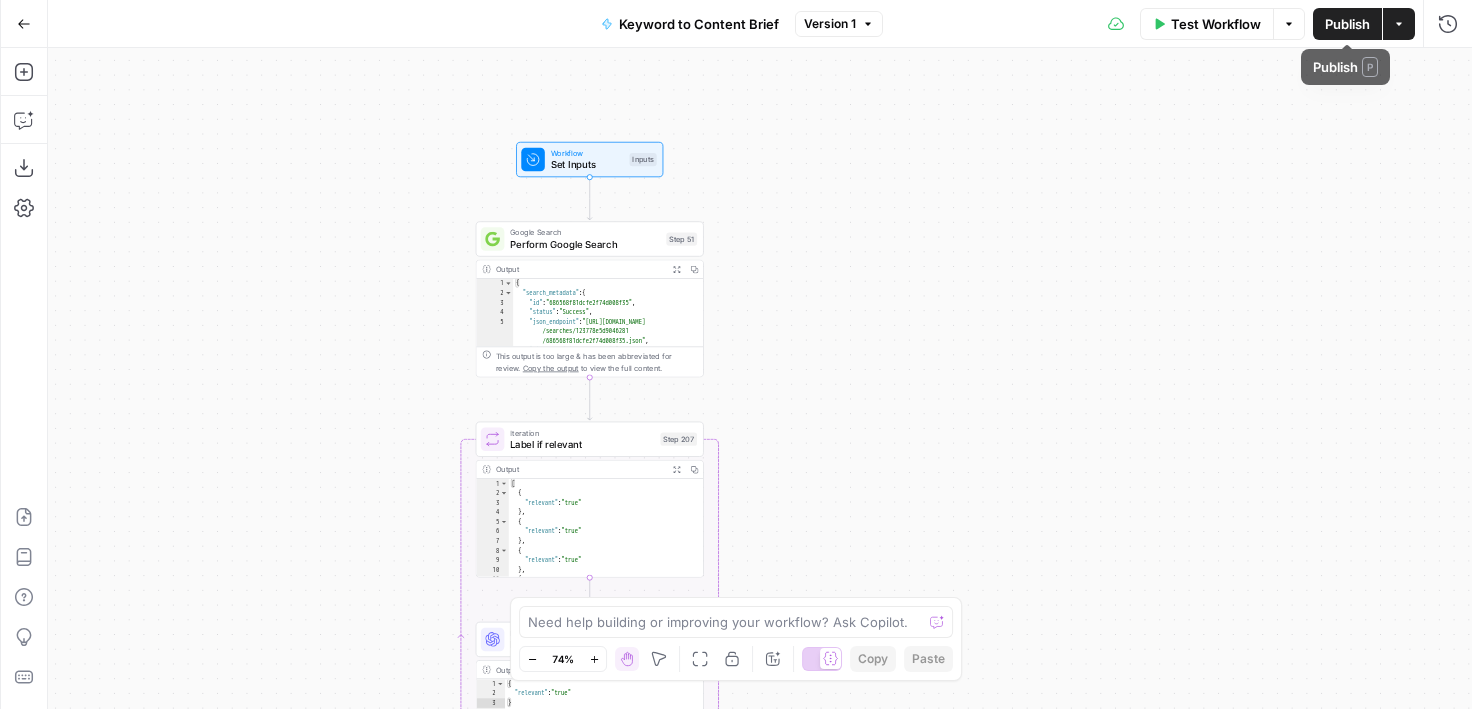 drag, startPoint x: 868, startPoint y: 268, endPoint x: 884, endPoint y: 159, distance: 110.16805 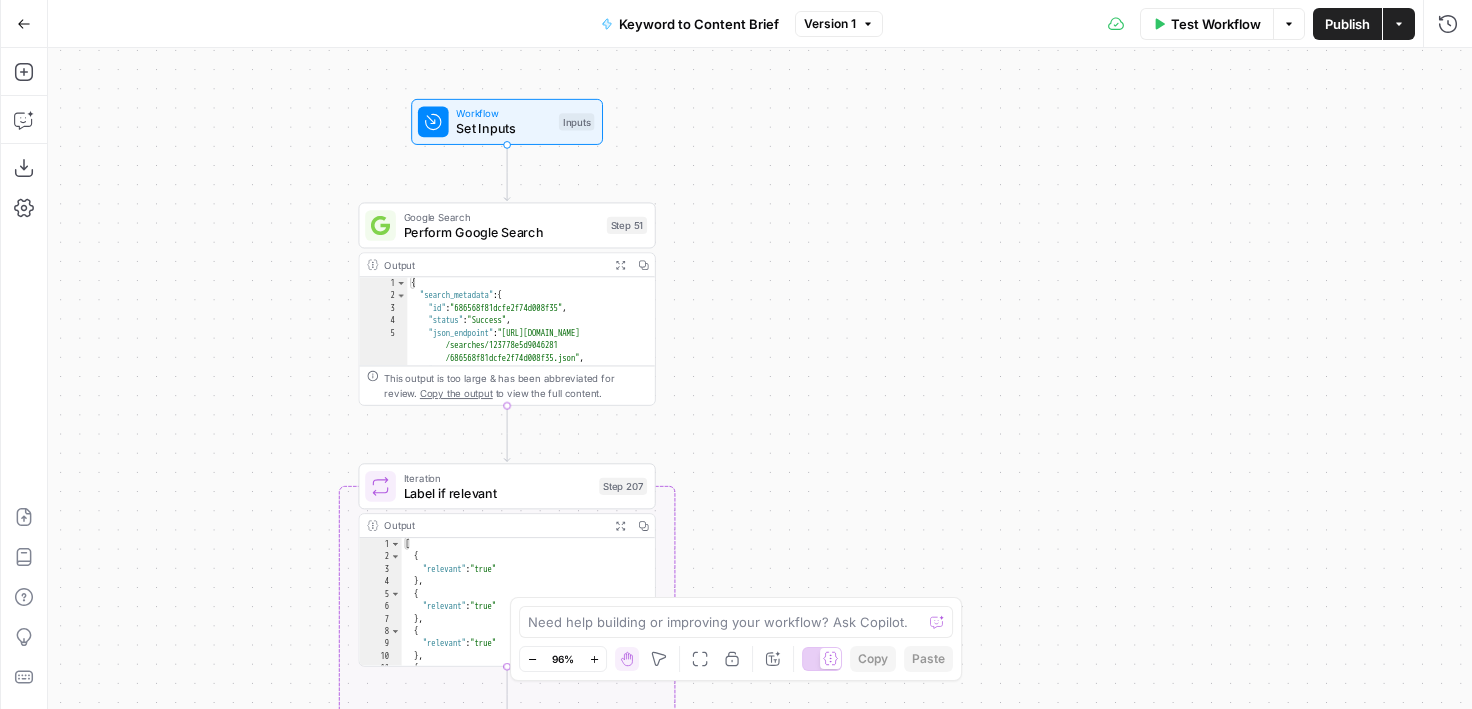 click on "Google Search" at bounding box center (502, 216) 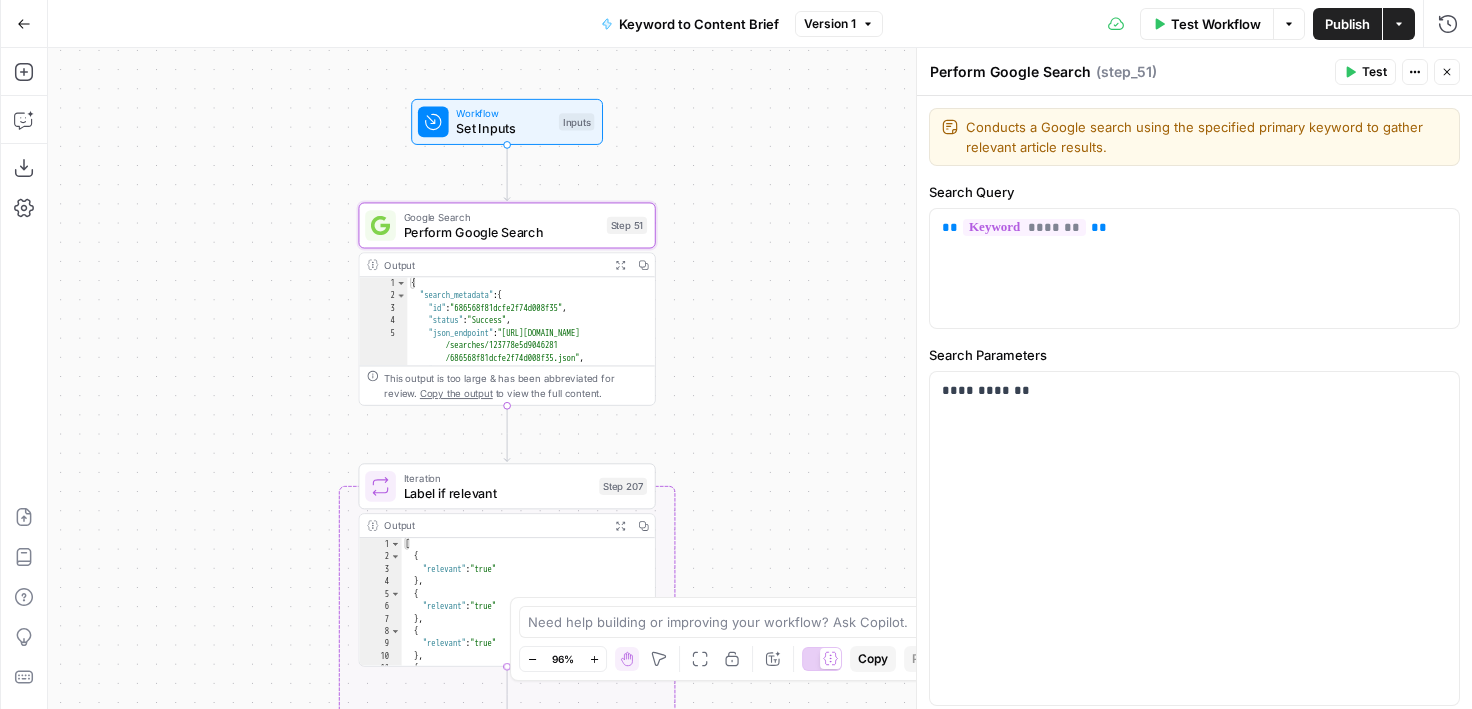 click on "Workflow Set Inputs Inputs Test Step" at bounding box center [506, 122] 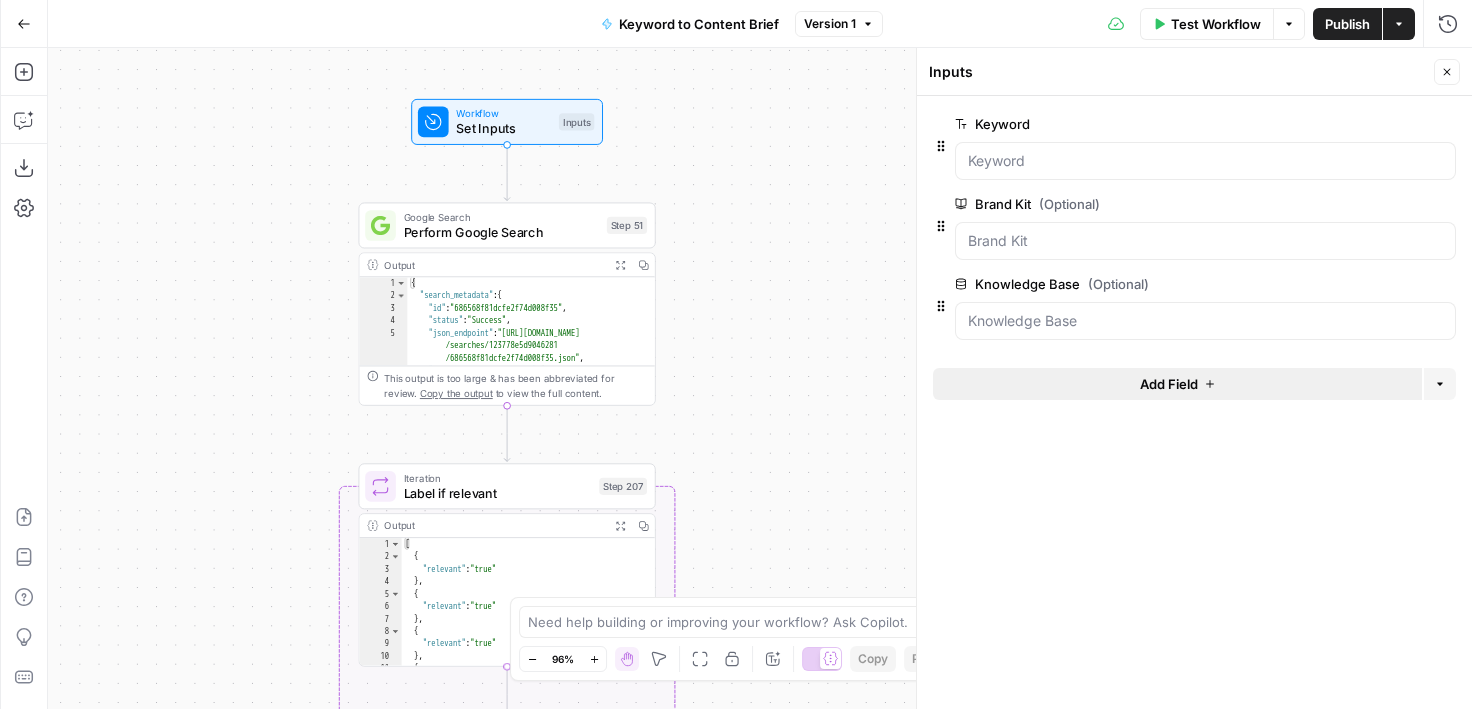 click on "Add Field" at bounding box center [1177, 384] 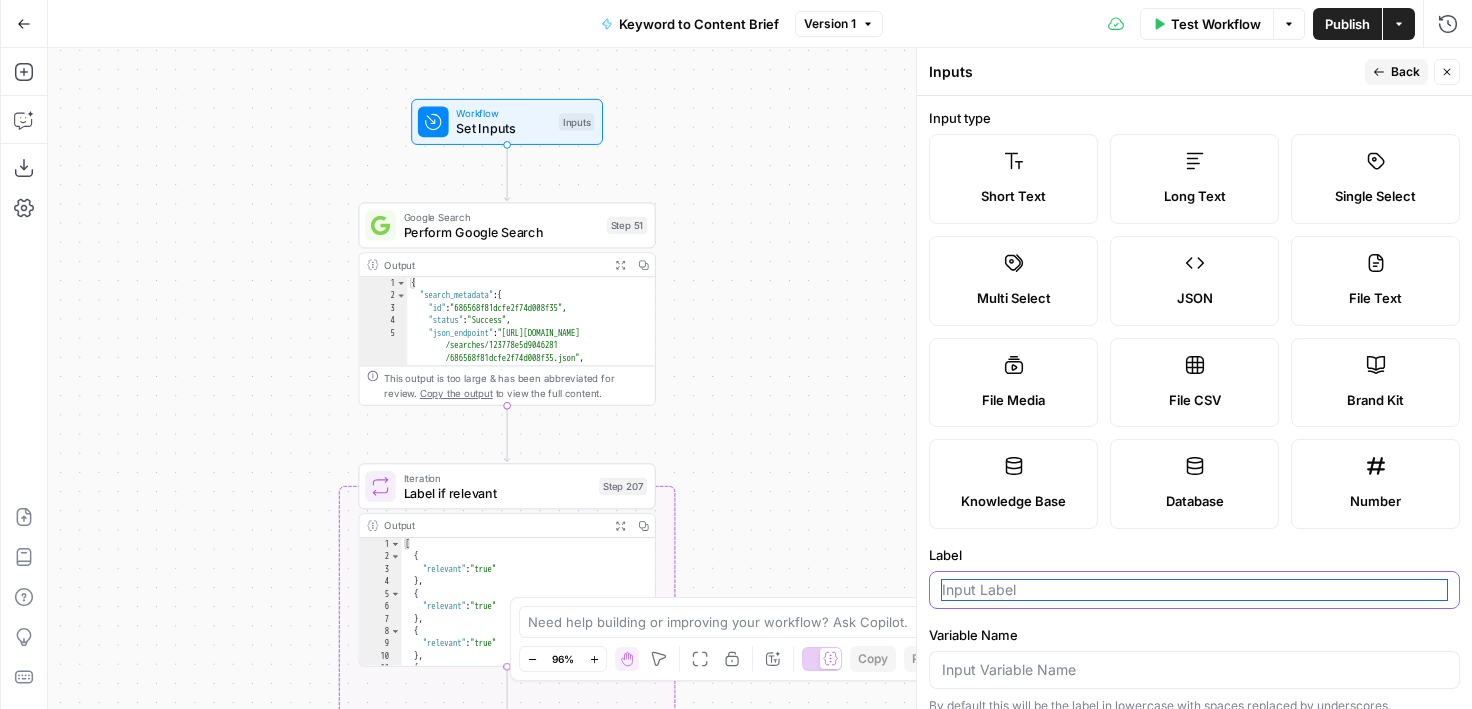 click on "Label" at bounding box center (1194, 590) 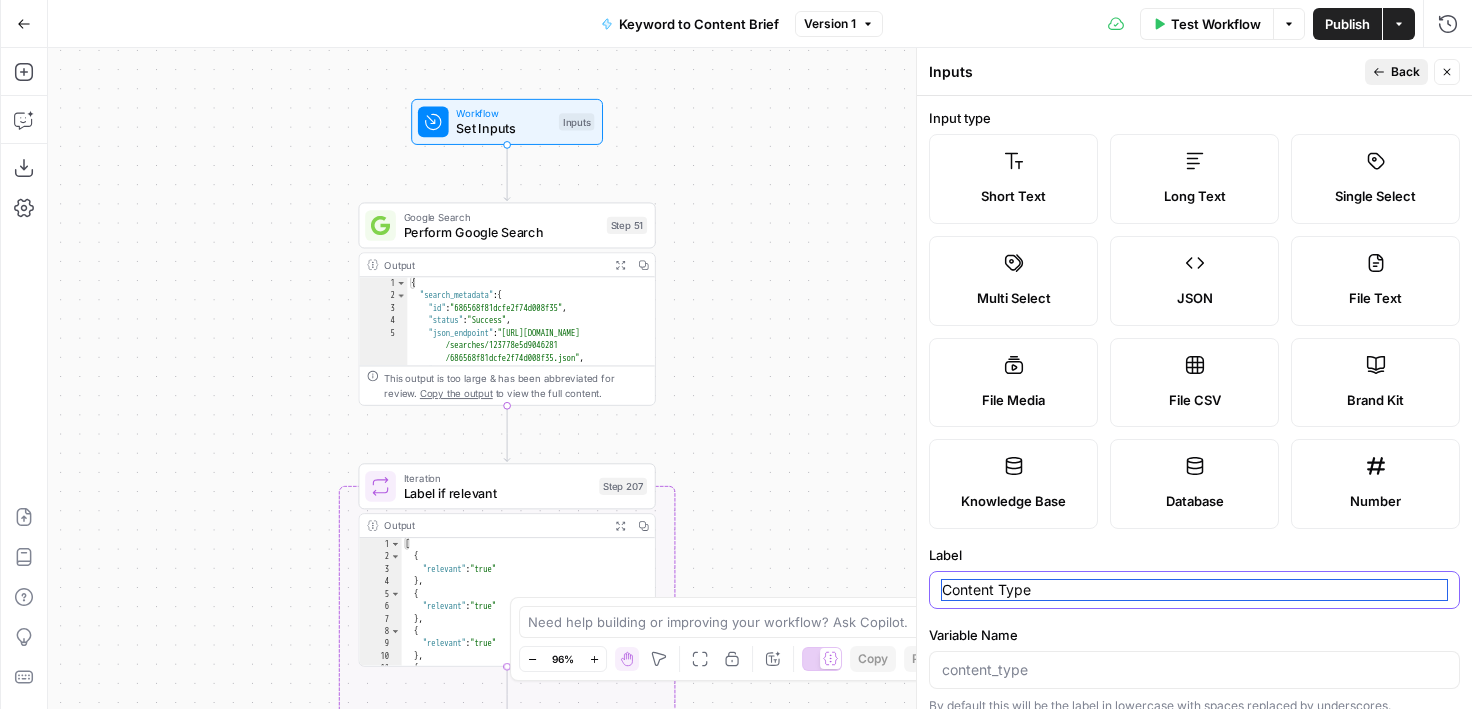 type on "Content Type" 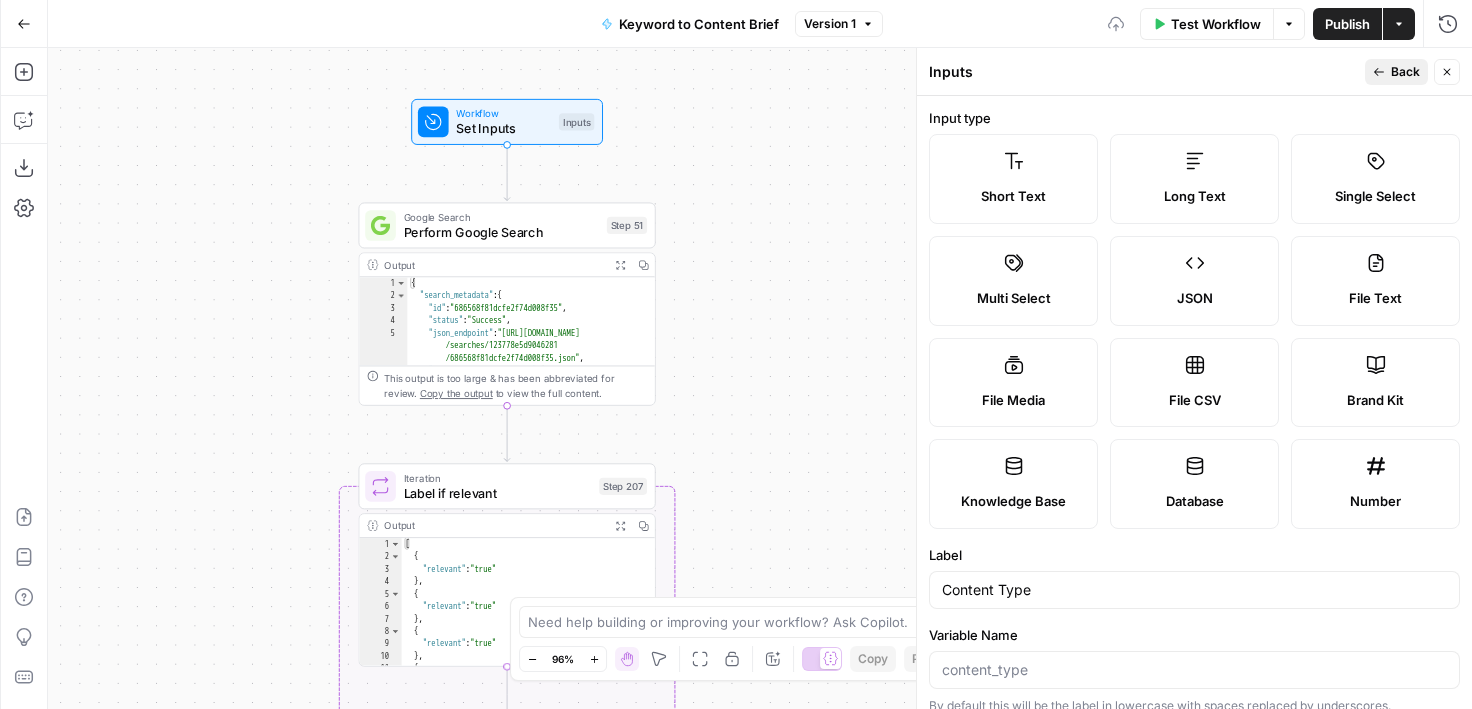 click on "Back" at bounding box center [1405, 72] 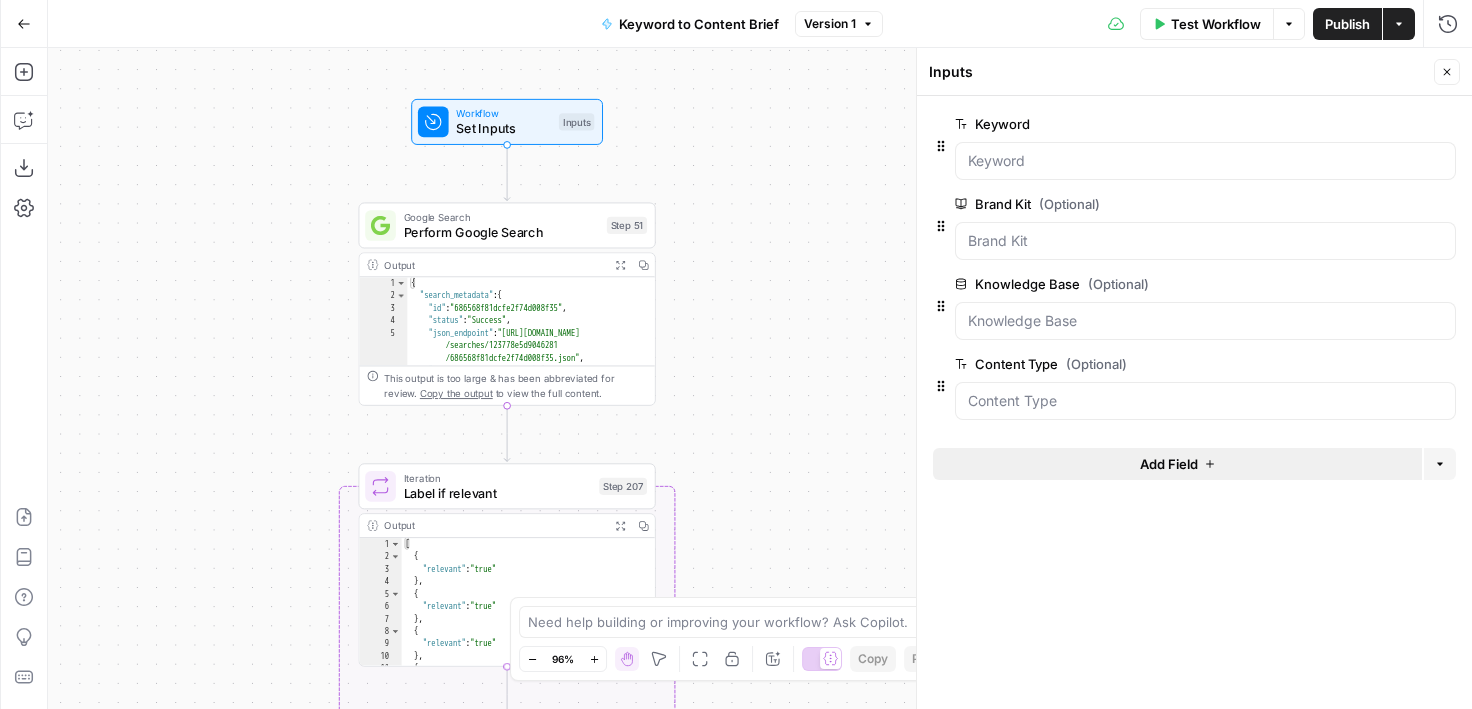 click on "Add Field" at bounding box center [1177, 464] 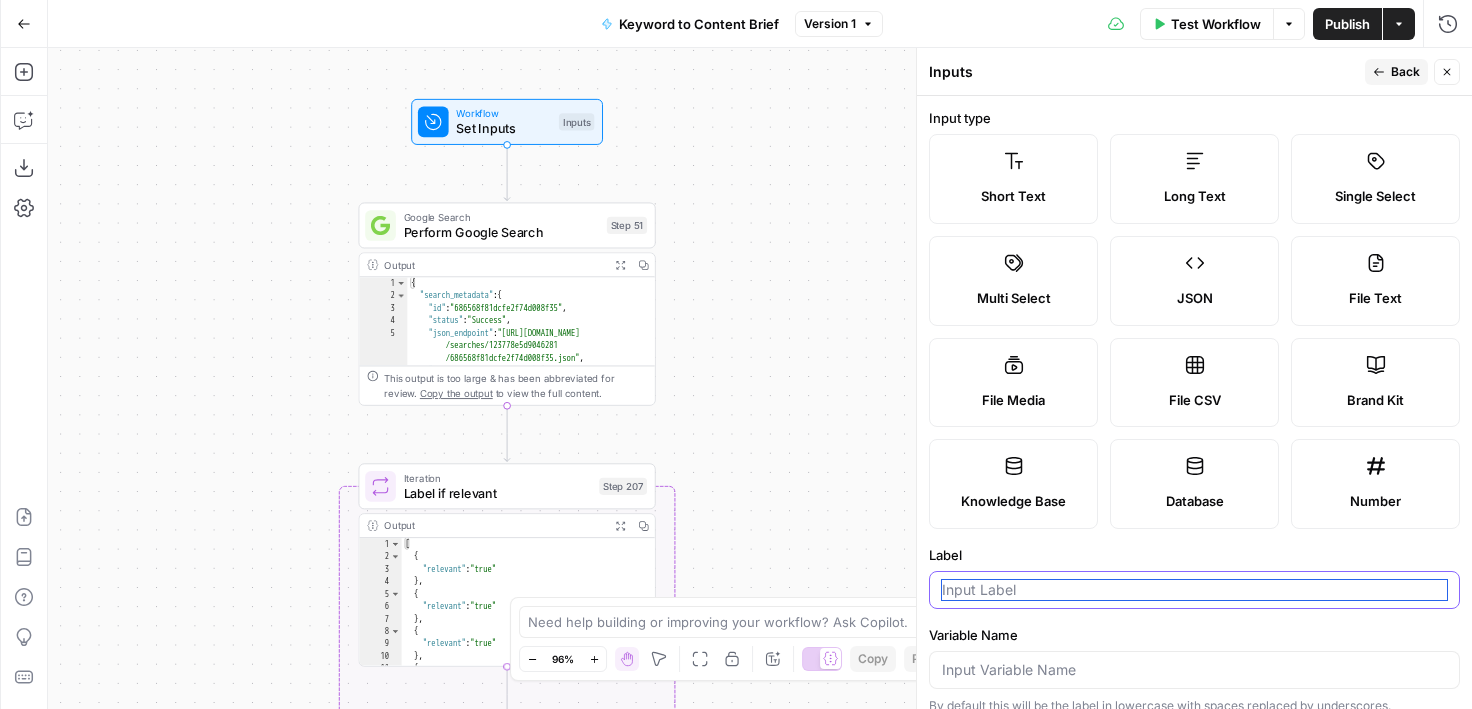 click on "Label" at bounding box center [1194, 590] 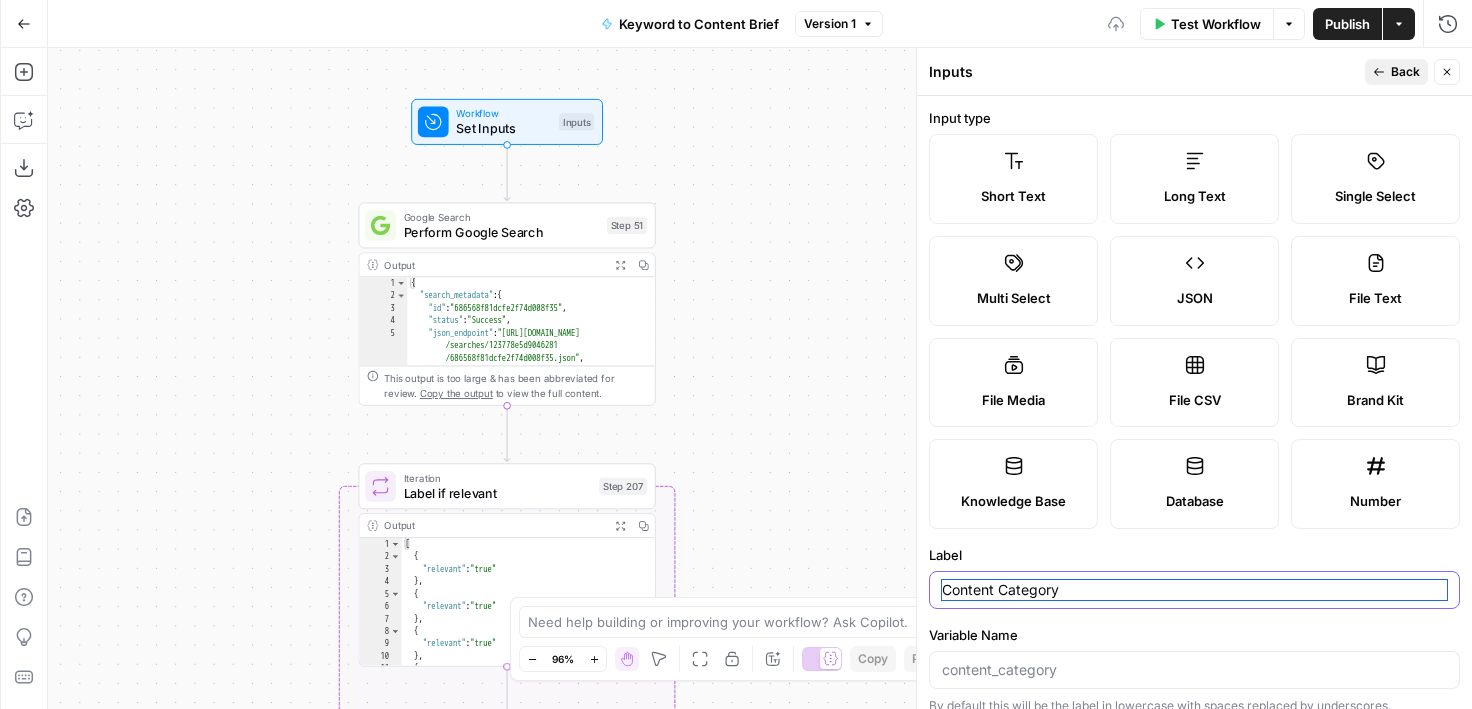 type on "Content Category" 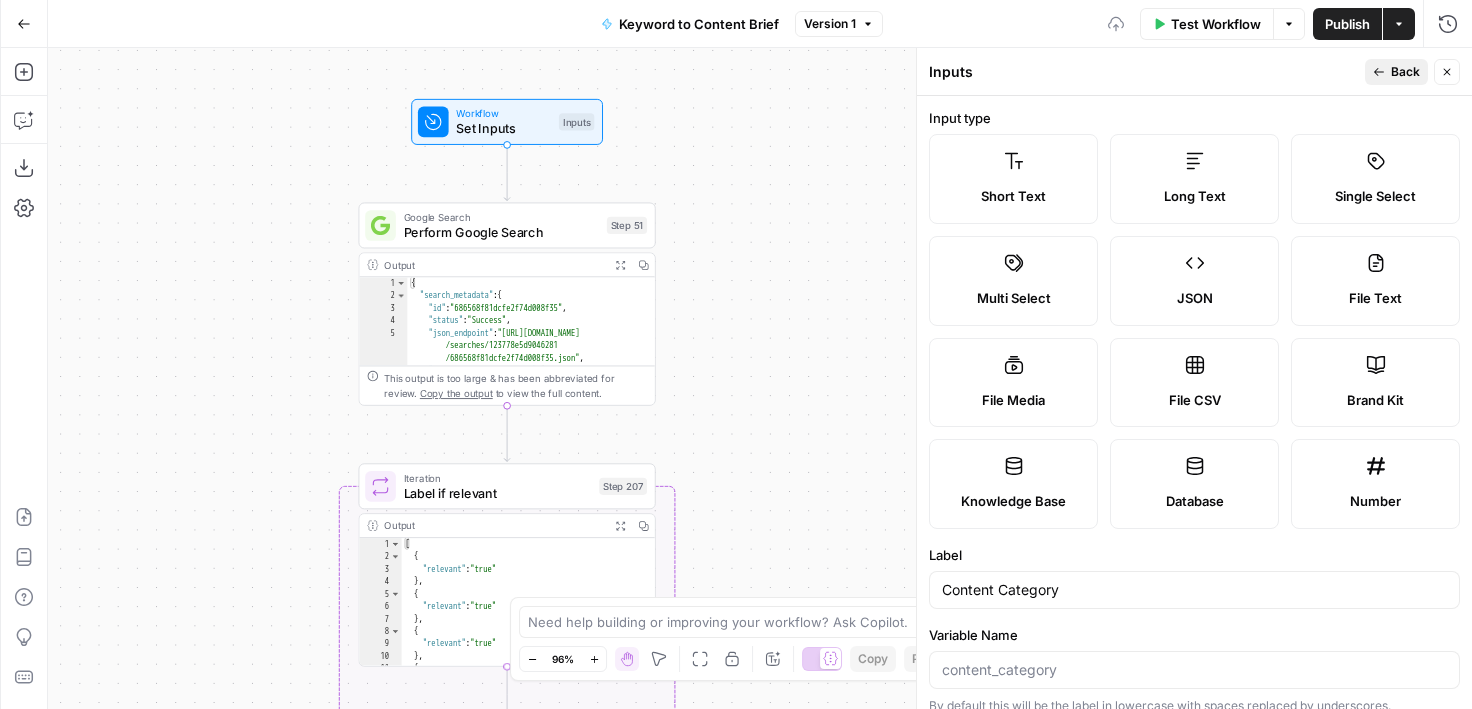 click on "Back" at bounding box center [1405, 72] 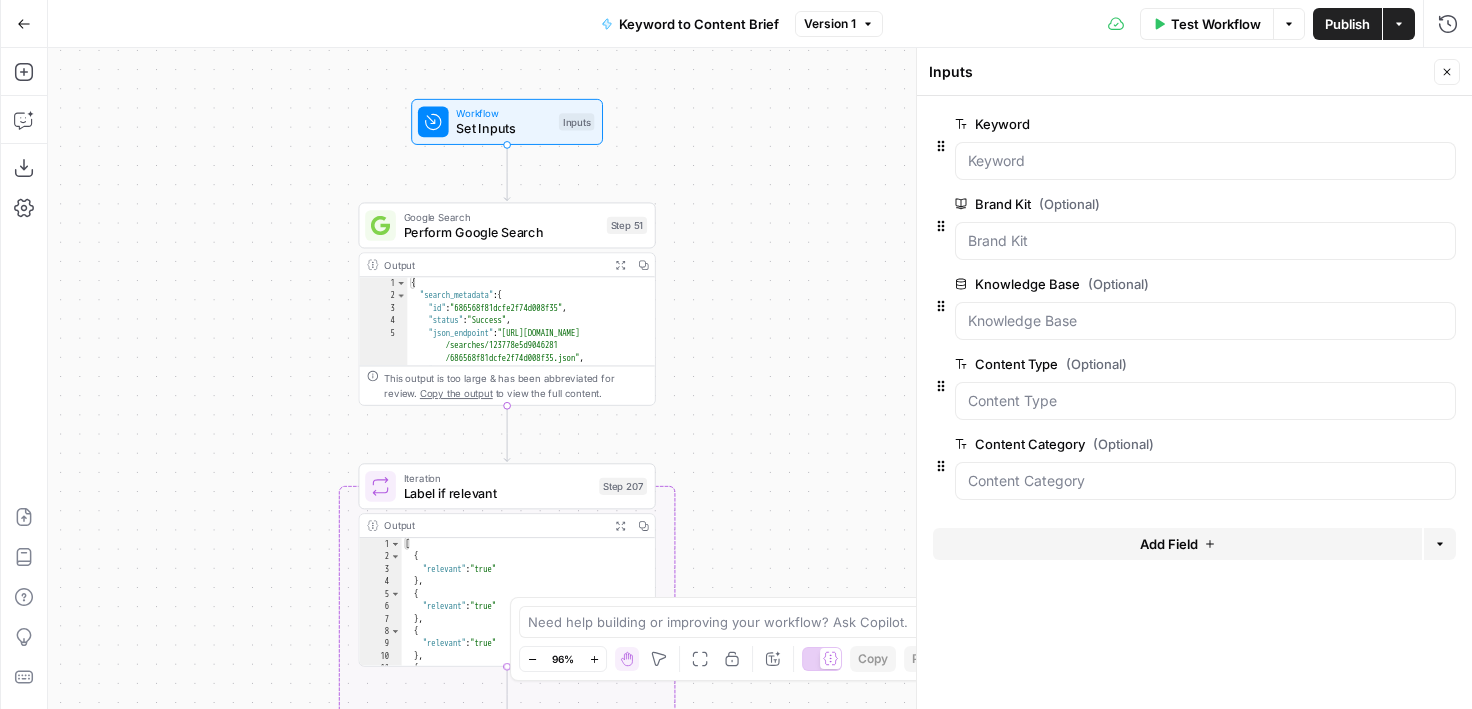 drag, startPoint x: 777, startPoint y: 95, endPoint x: 821, endPoint y: 161, distance: 79.32213 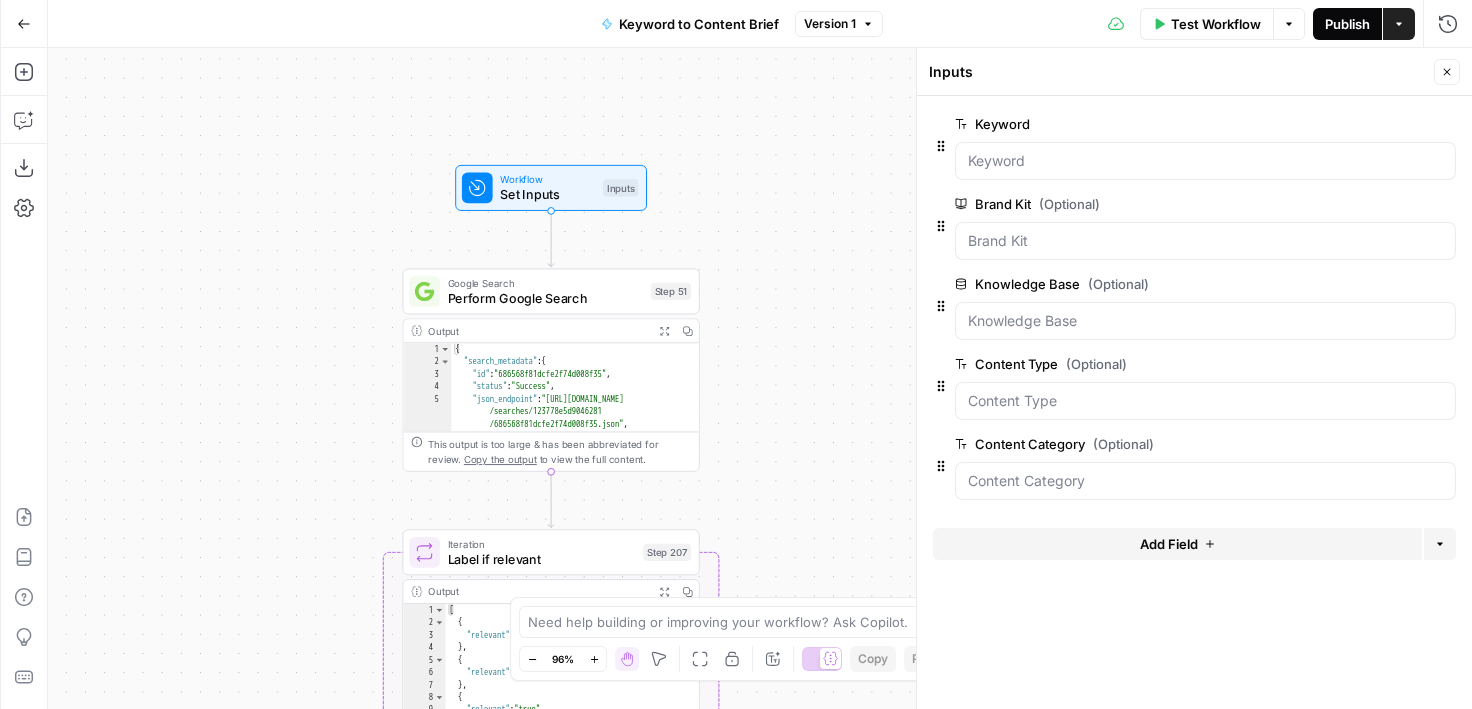 click on "Publish" at bounding box center [1347, 24] 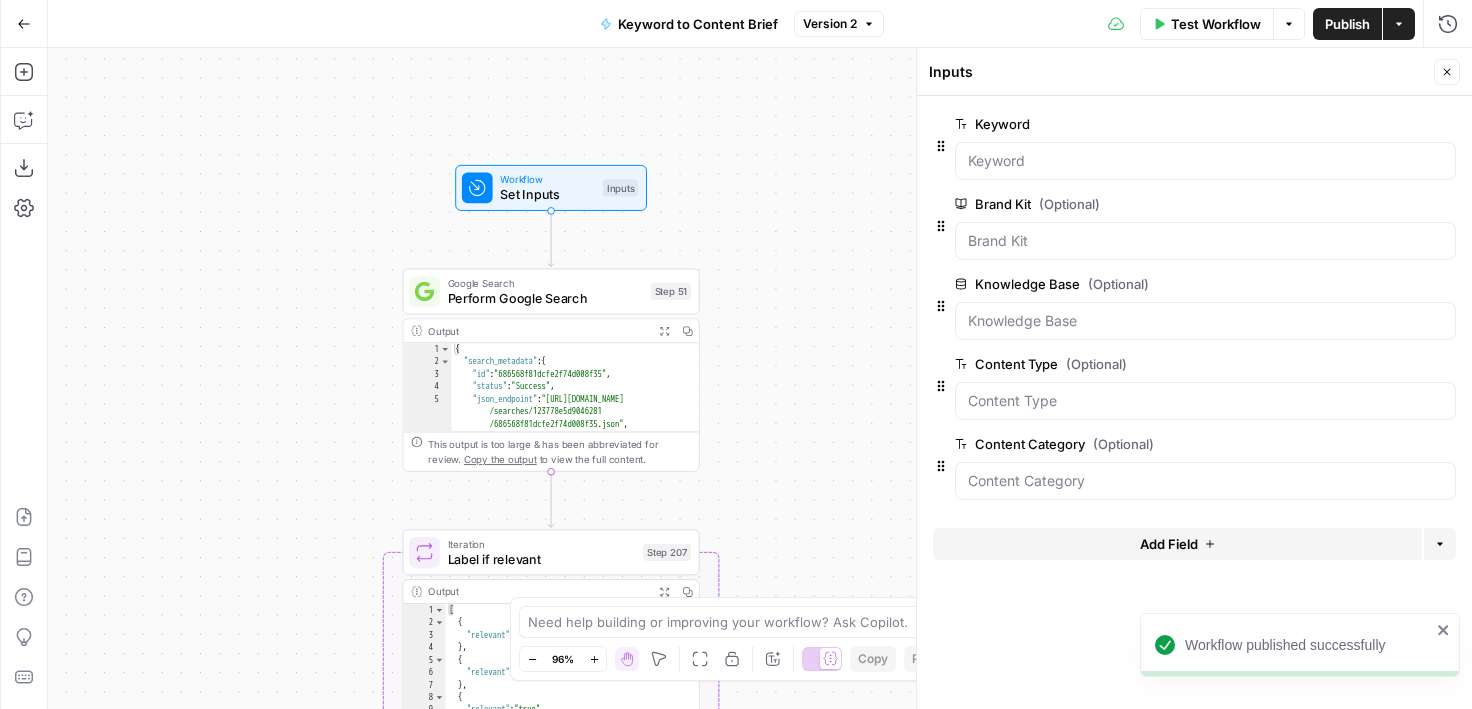 drag, startPoint x: 761, startPoint y: 139, endPoint x: 636, endPoint y: 140, distance: 125.004 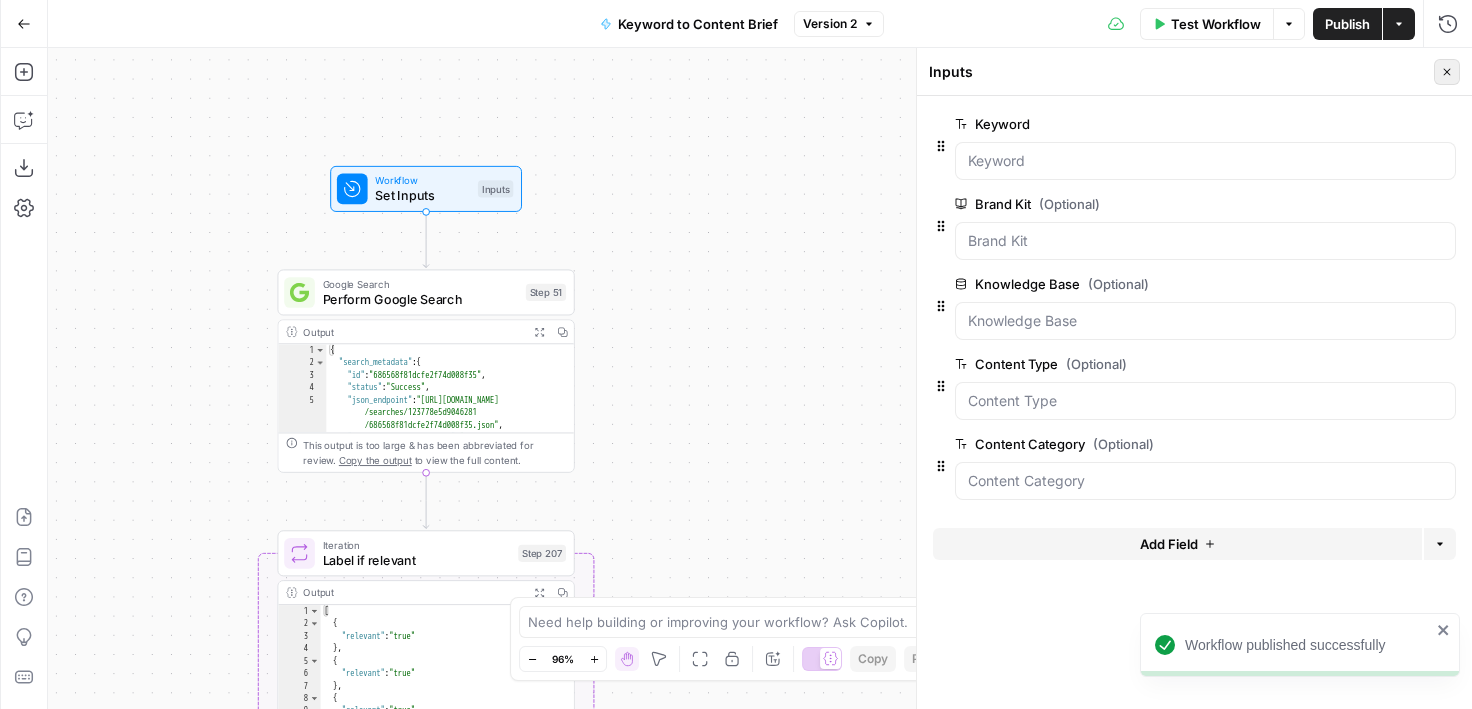 click 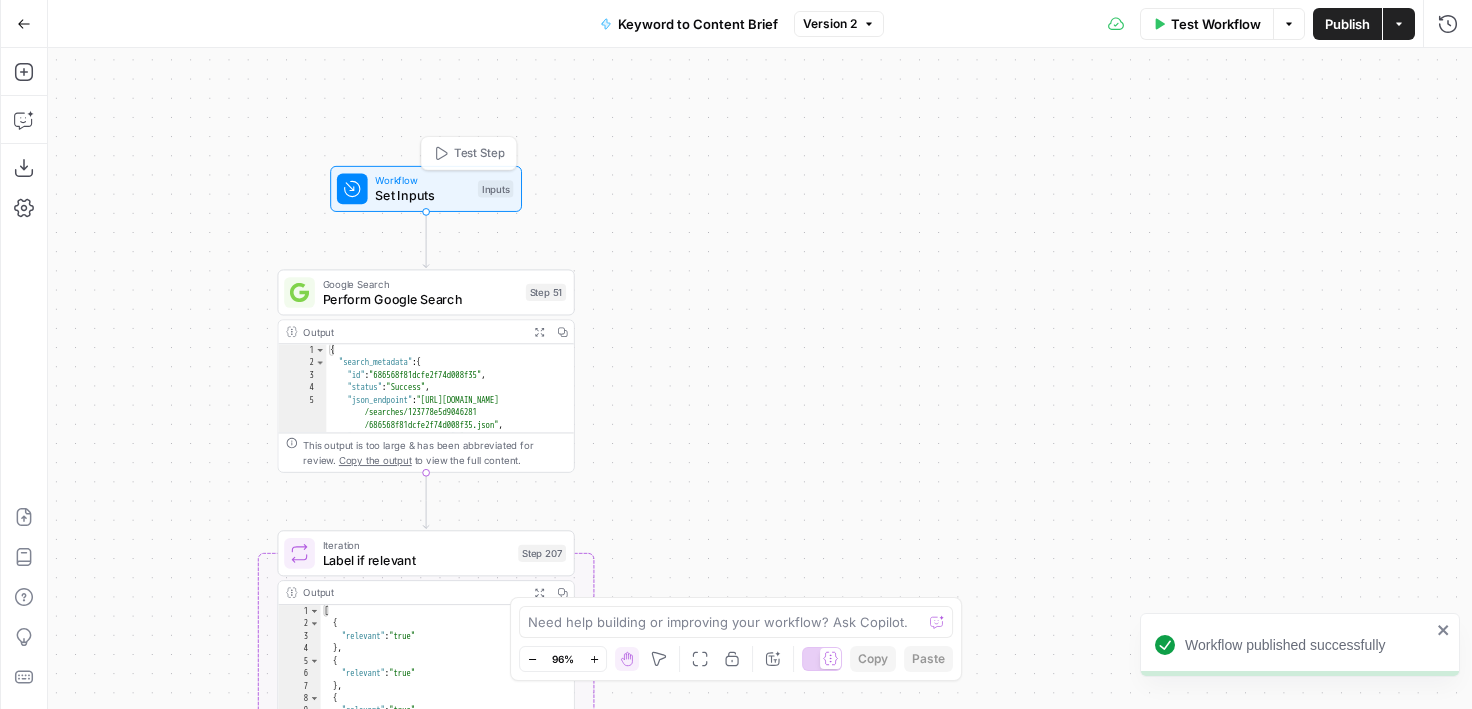 drag, startPoint x: 614, startPoint y: 151, endPoint x: 814, endPoint y: 151, distance: 200 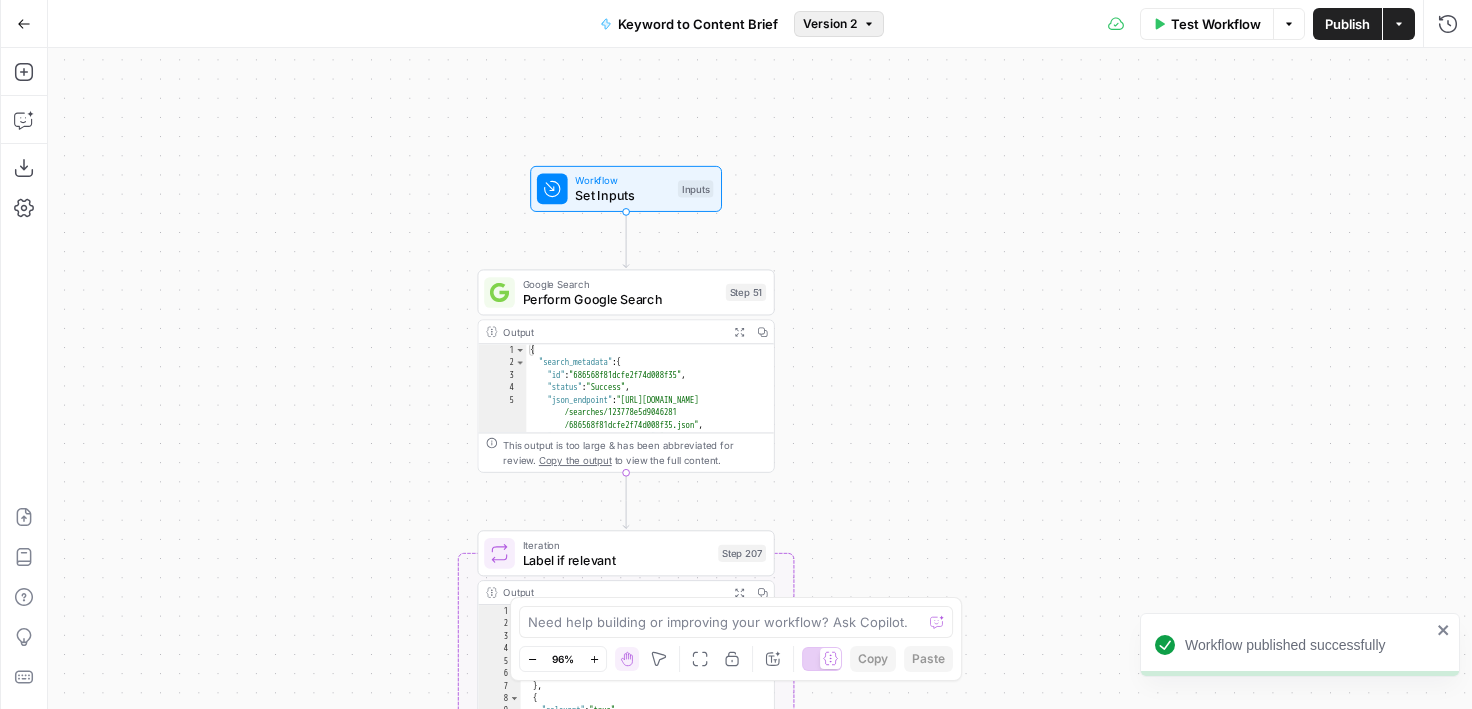 click on "Version 2" at bounding box center [830, 24] 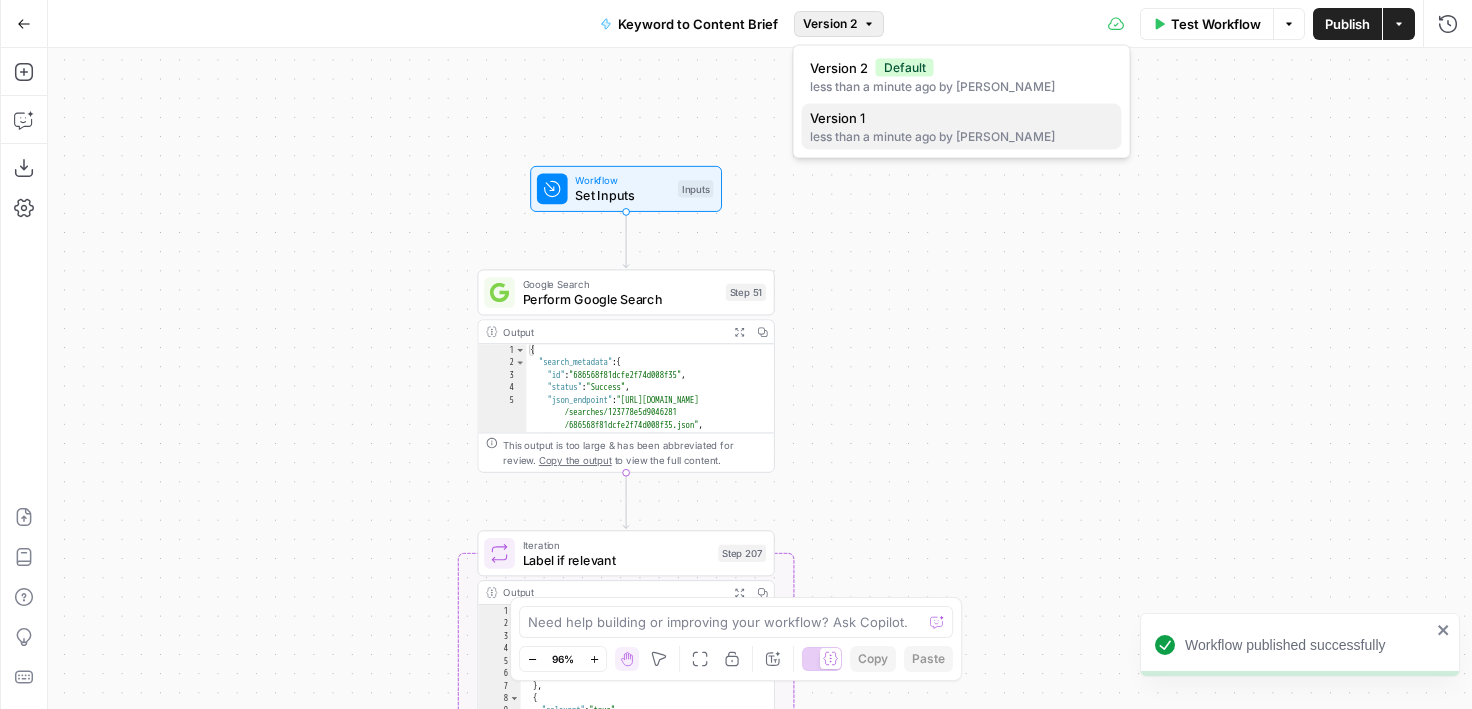 click on "less than a minute ago
by Cindy Ouyang" at bounding box center (962, 137) 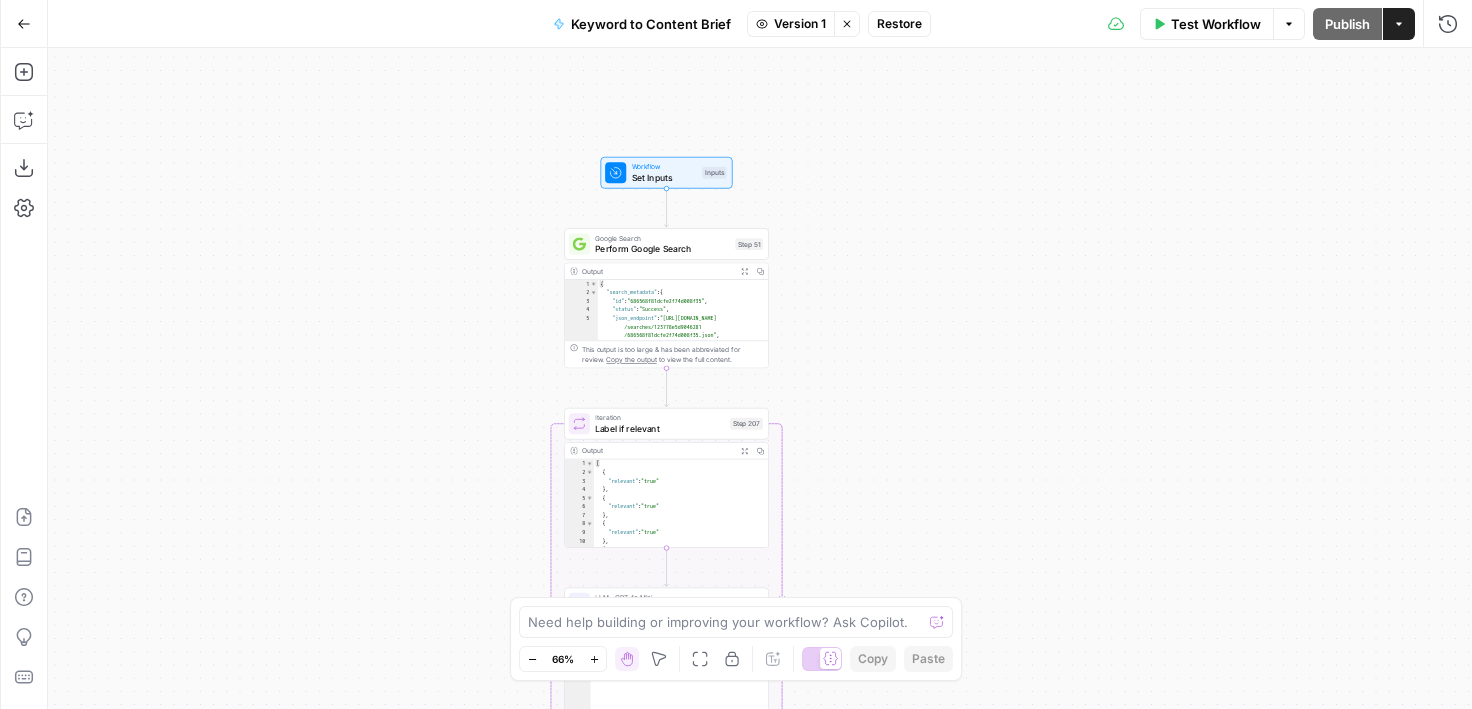 drag, startPoint x: 783, startPoint y: 135, endPoint x: 770, endPoint y: 210, distance: 76.11833 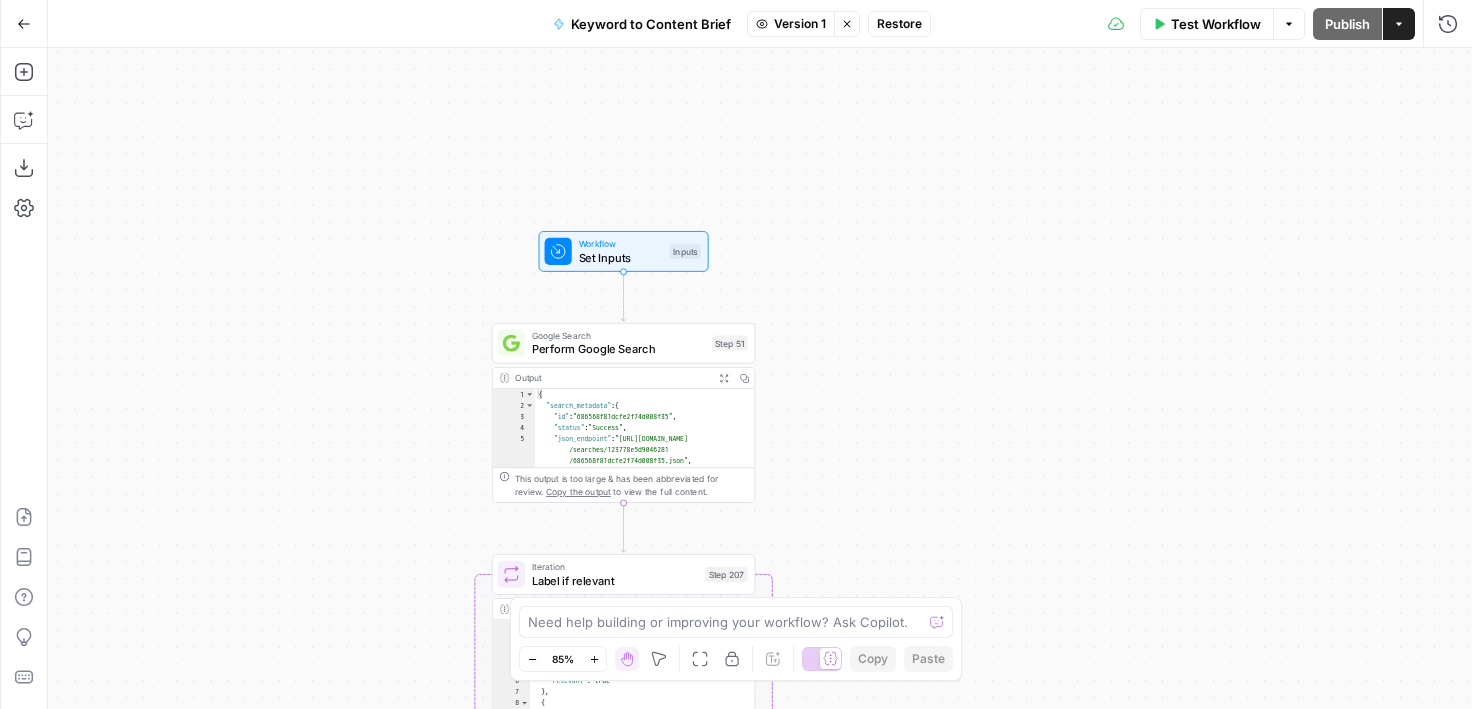 click on "Workflow Set Inputs Inputs" at bounding box center [623, 251] 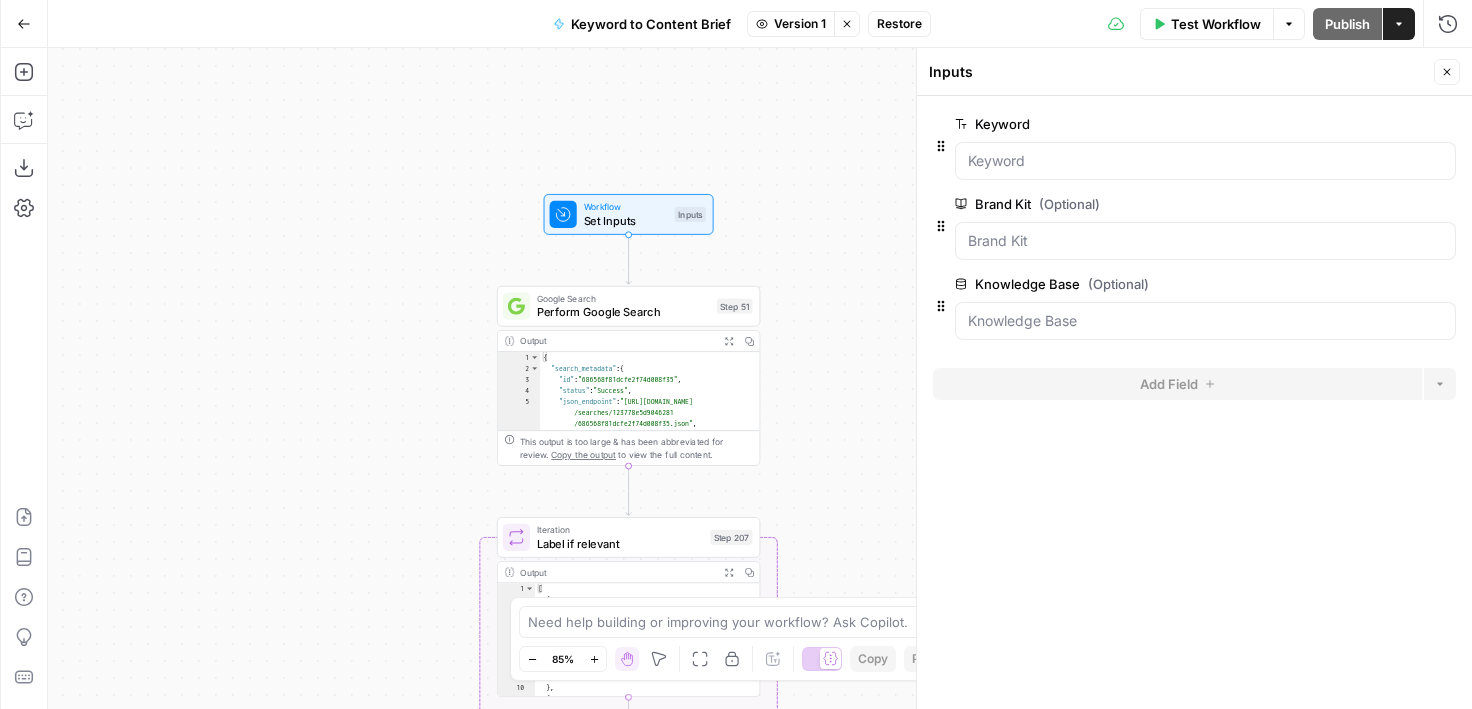 drag, startPoint x: 797, startPoint y: 146, endPoint x: 808, endPoint y: 114, distance: 33.83785 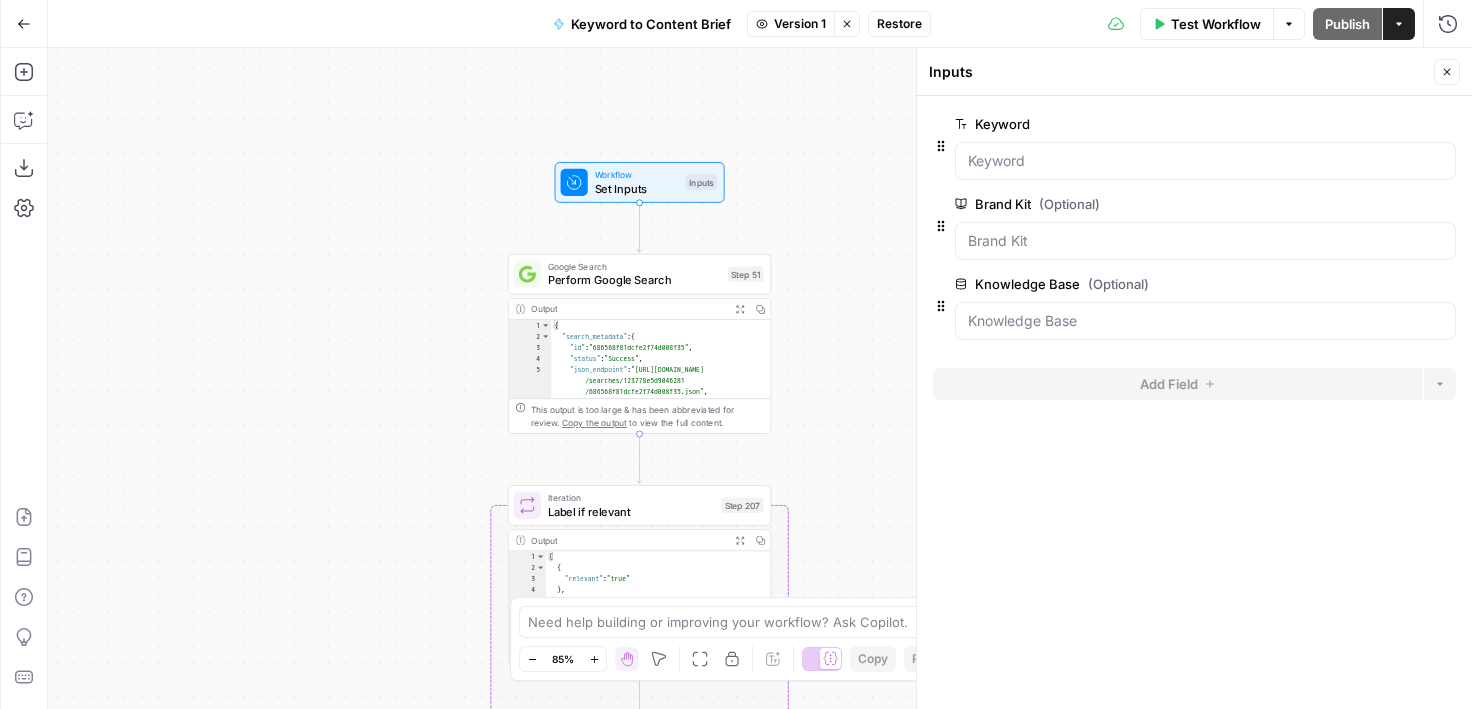 drag, startPoint x: 761, startPoint y: 151, endPoint x: 761, endPoint y: 173, distance: 22 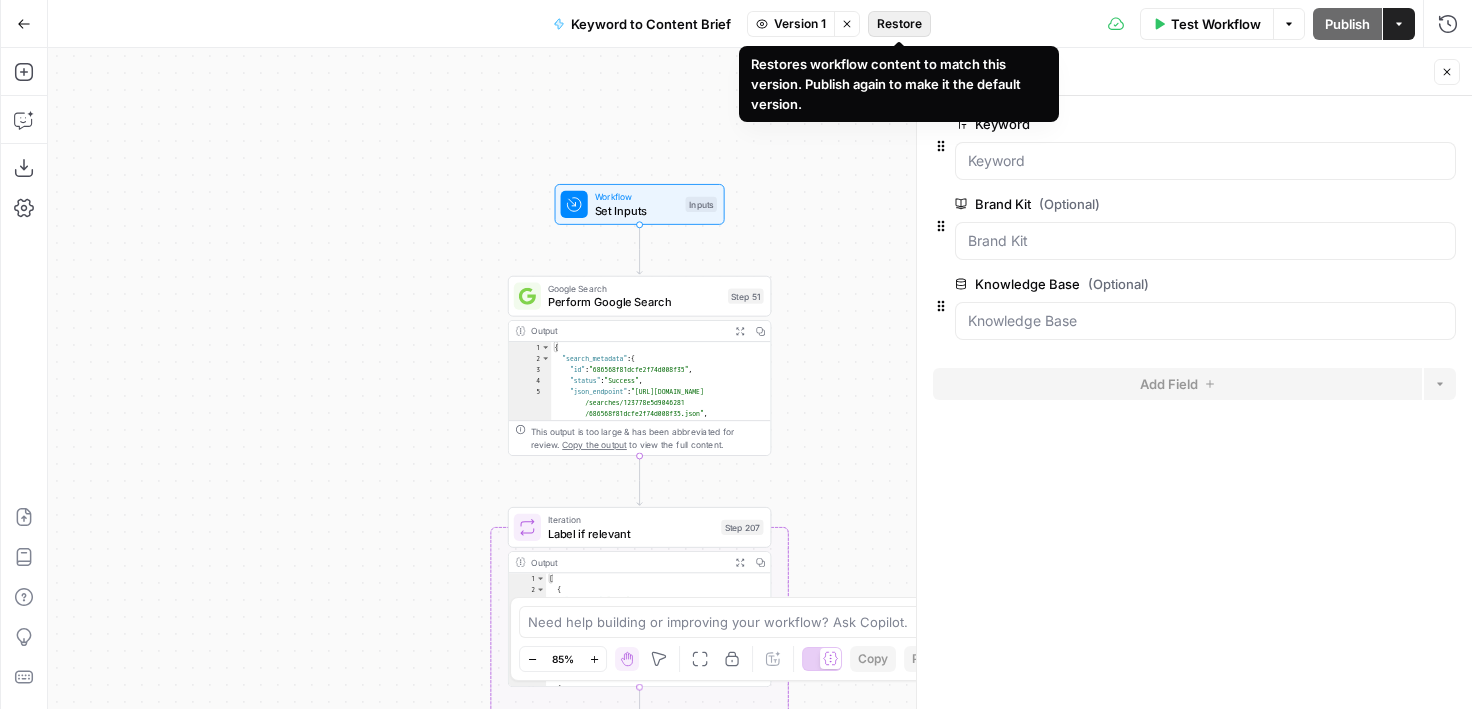 click on "Restore" at bounding box center (899, 24) 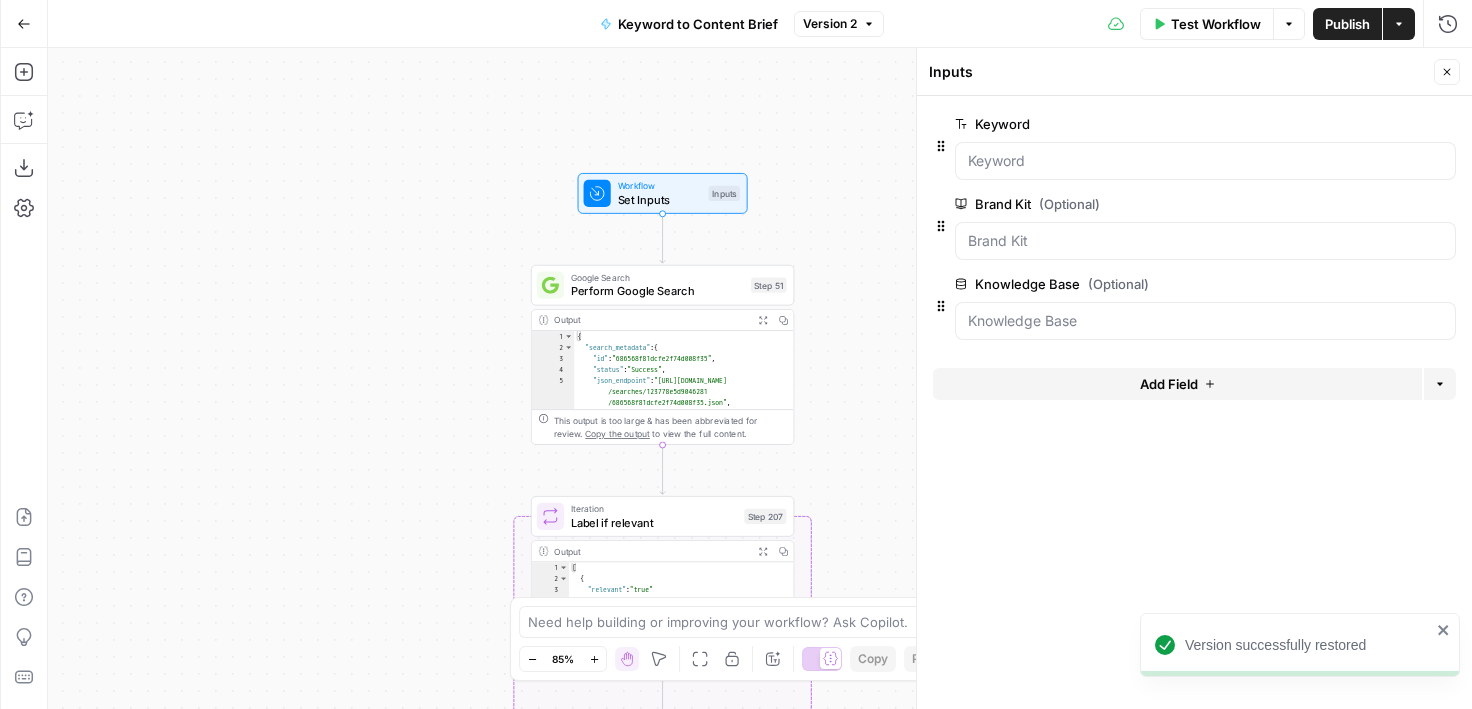 drag, startPoint x: 811, startPoint y: 196, endPoint x: 836, endPoint y: 235, distance: 46.32494 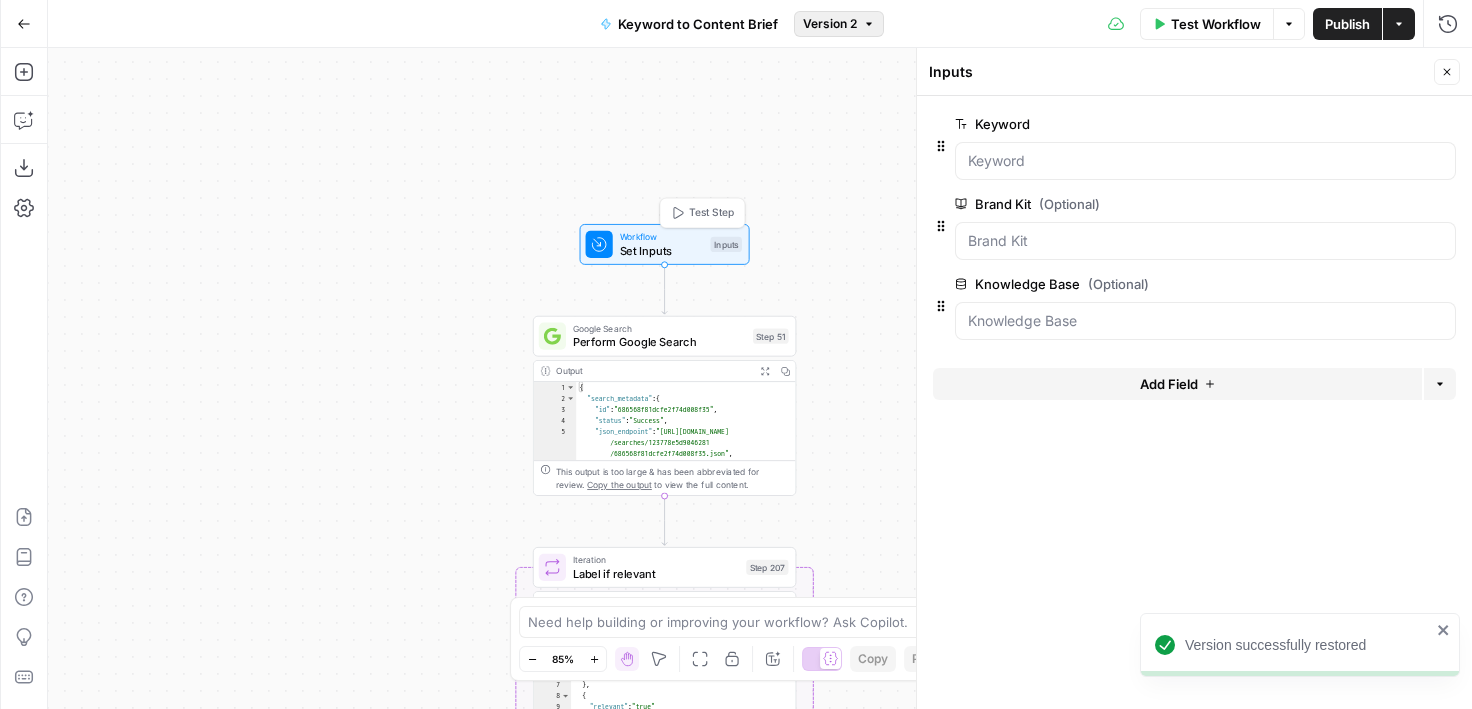 click on "Version 2" at bounding box center [830, 24] 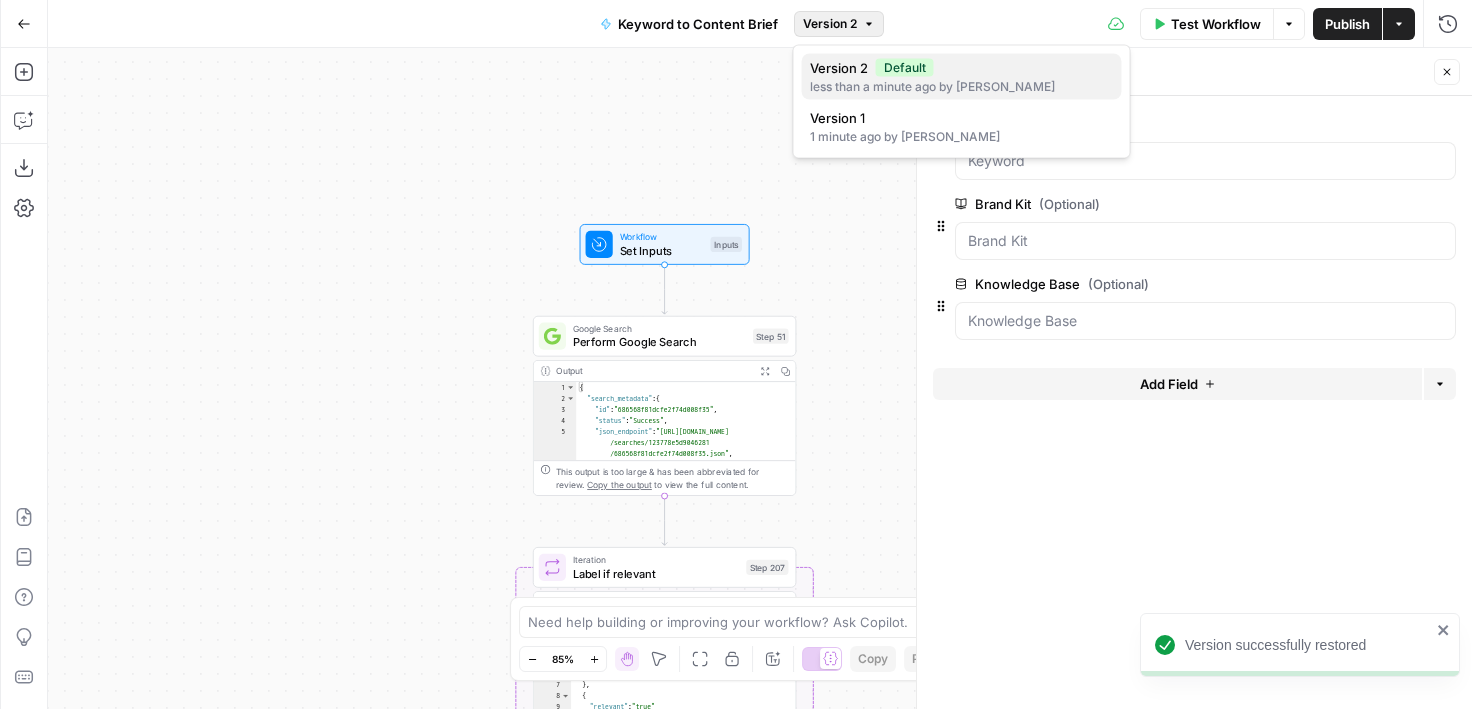 click on "Version 2" at bounding box center (839, 68) 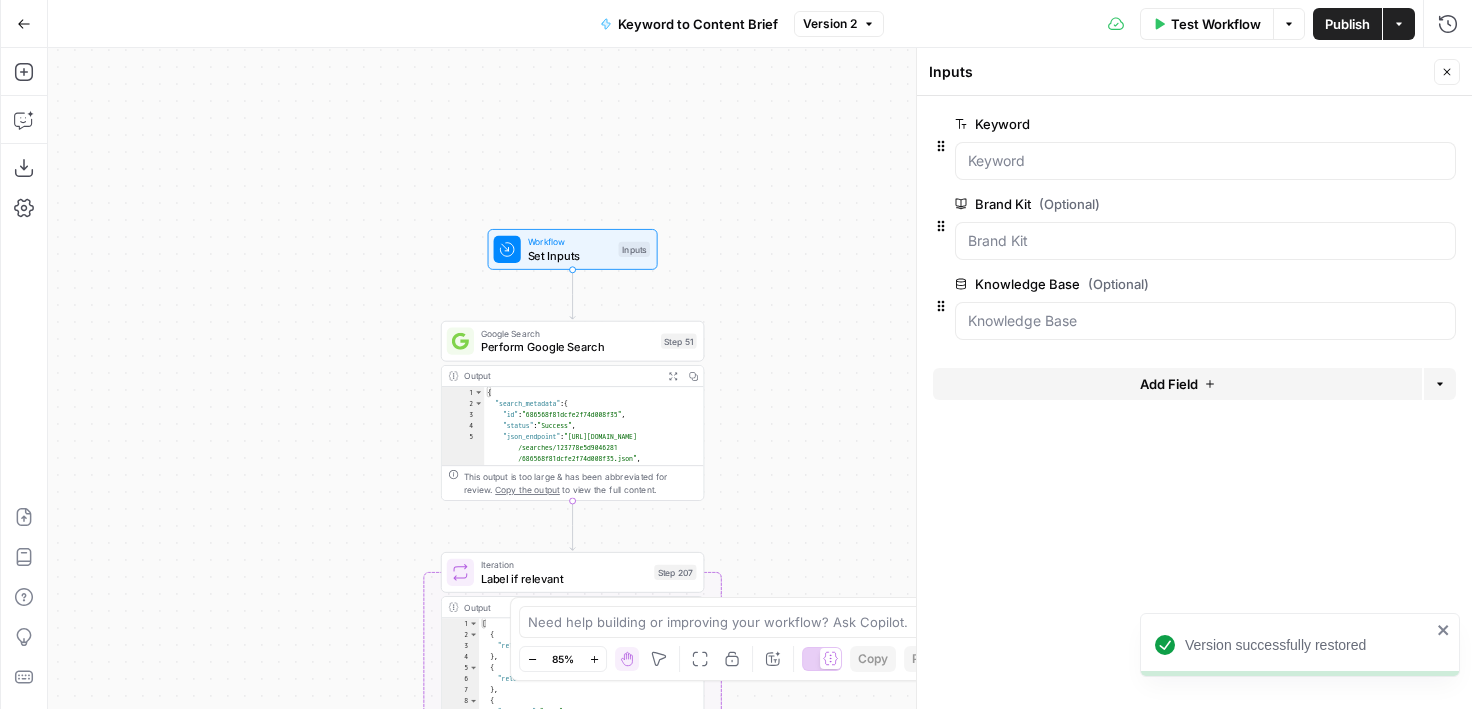 drag, startPoint x: 788, startPoint y: 147, endPoint x: 694, endPoint y: 151, distance: 94.08507 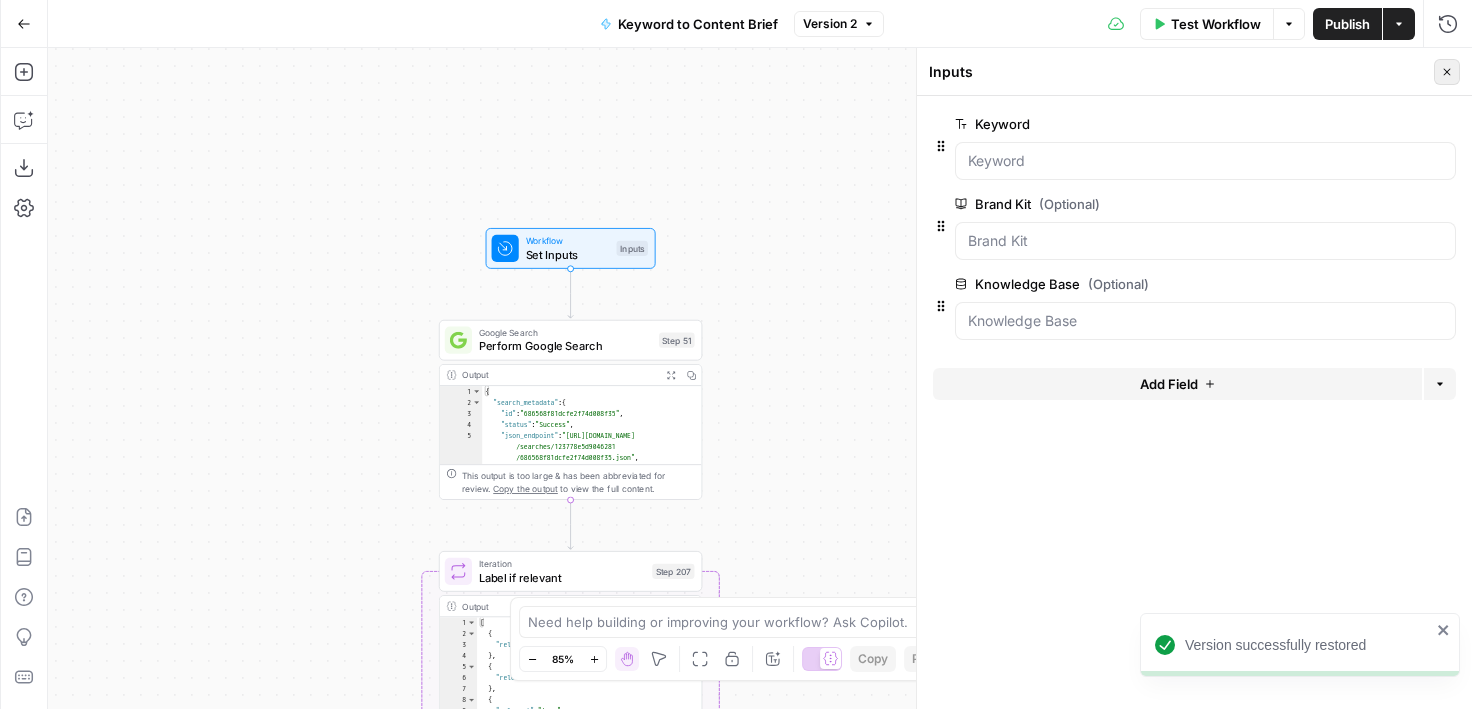 click on "Close" at bounding box center [1447, 72] 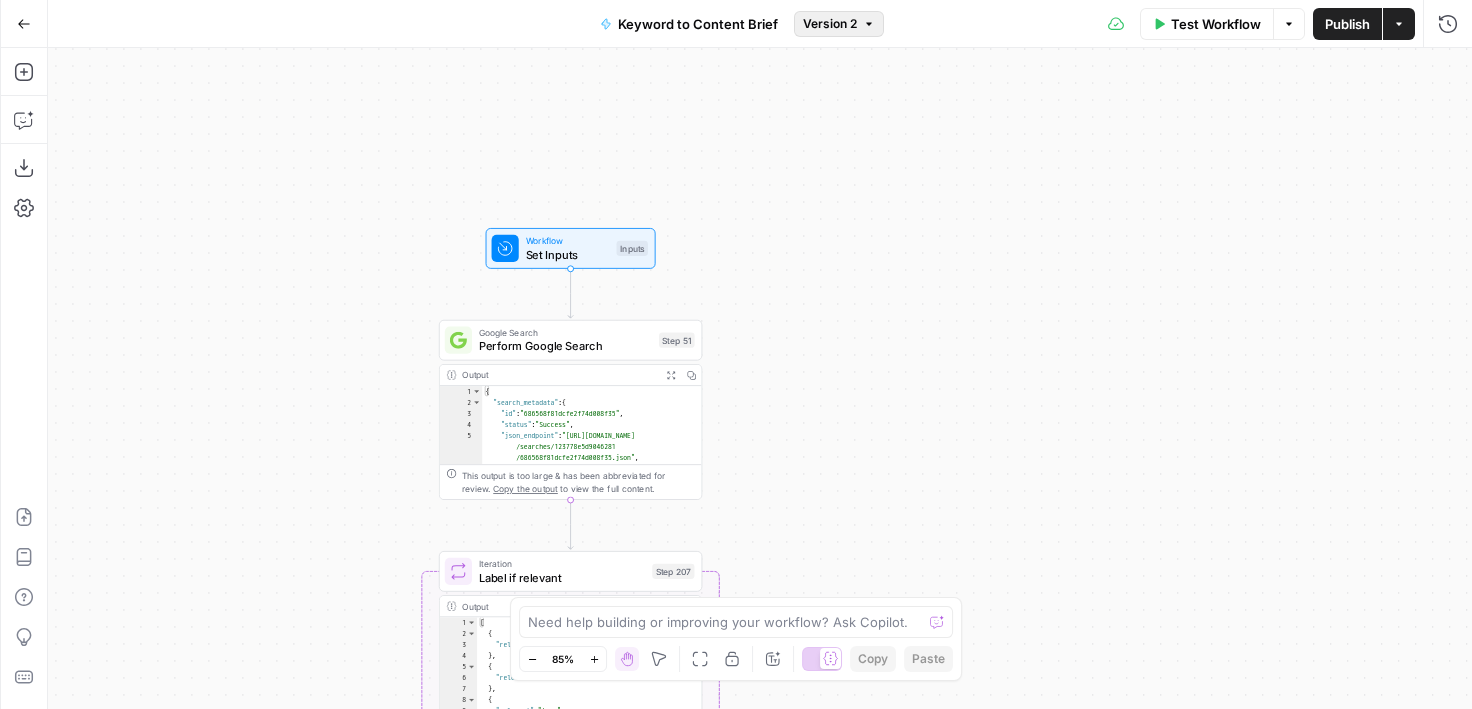 click on "Version 2" at bounding box center [830, 24] 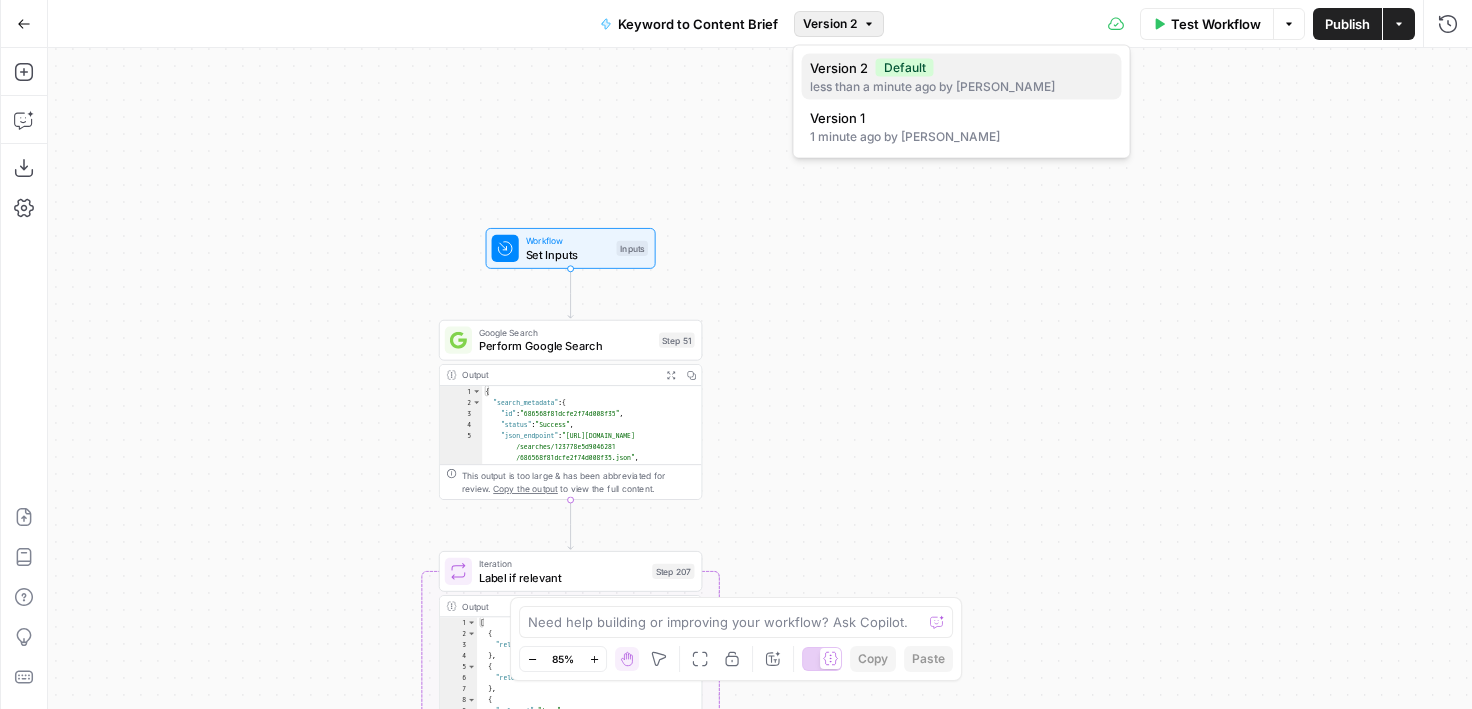 click on "less than a minute ago
by Cindy Ouyang" at bounding box center [962, 87] 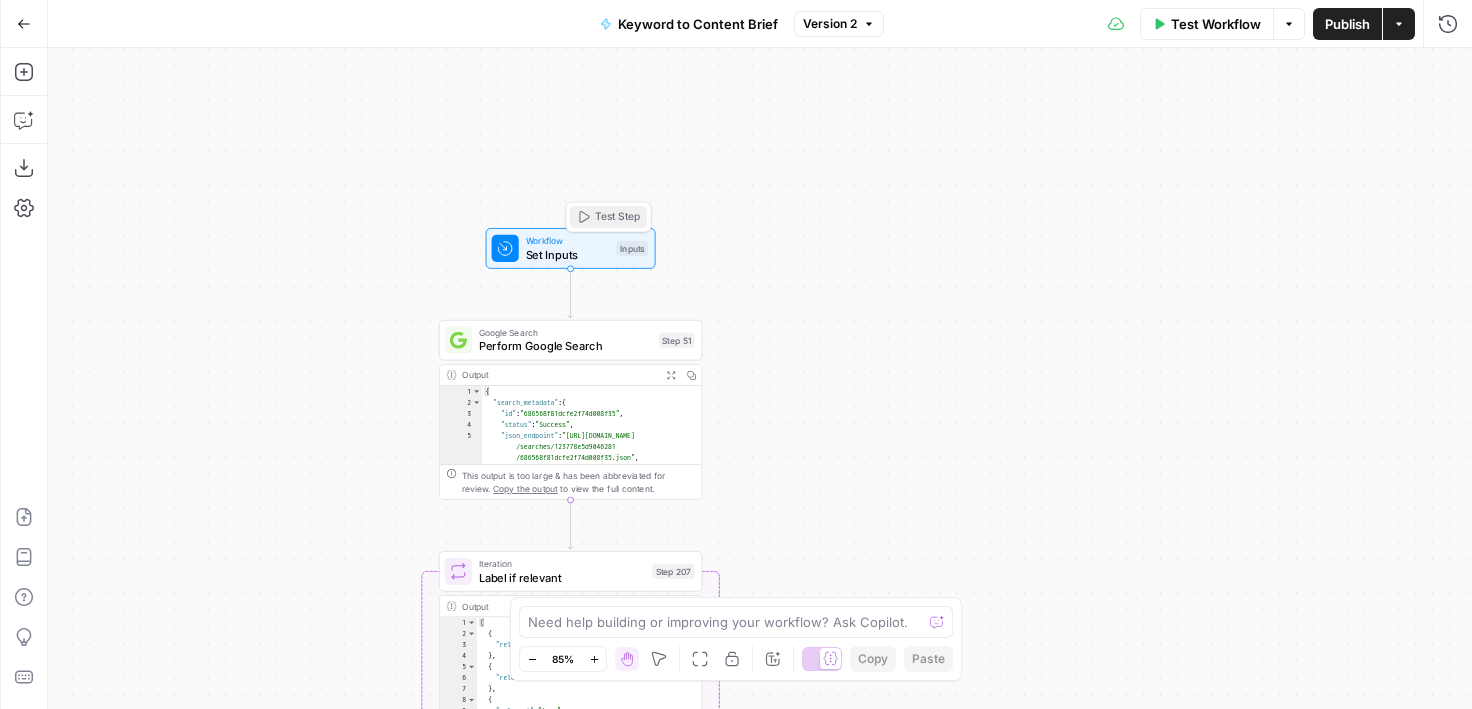 click on "Test Step" at bounding box center (617, 216) 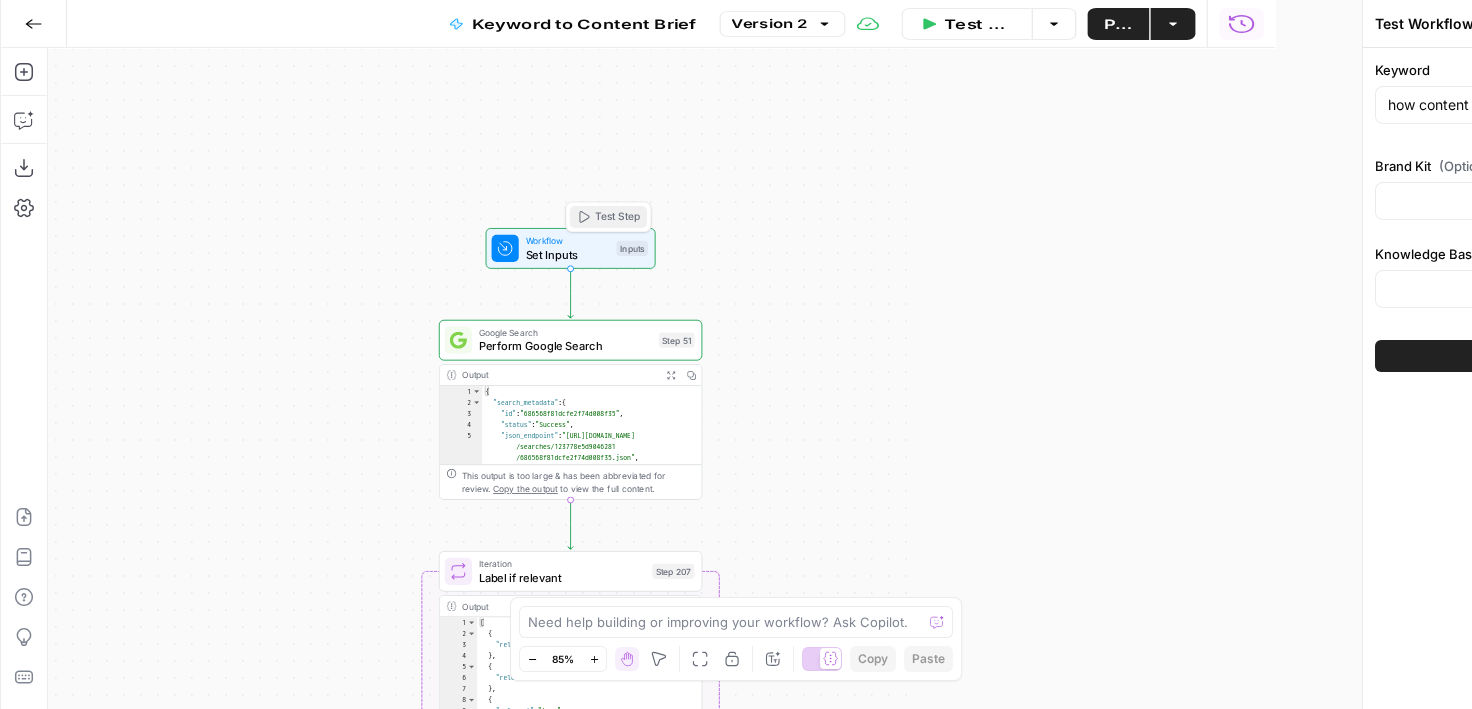 type on "Victorious" 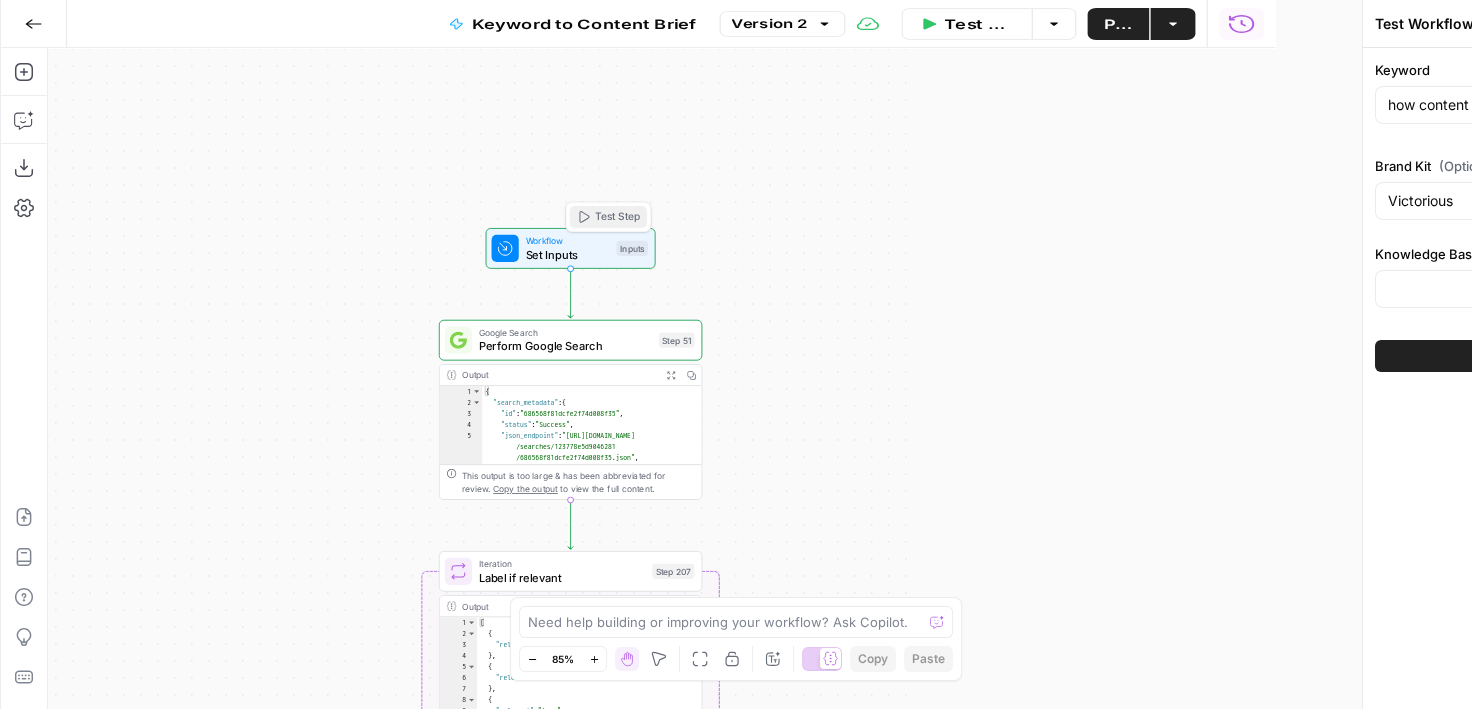 type on "Victorious KB" 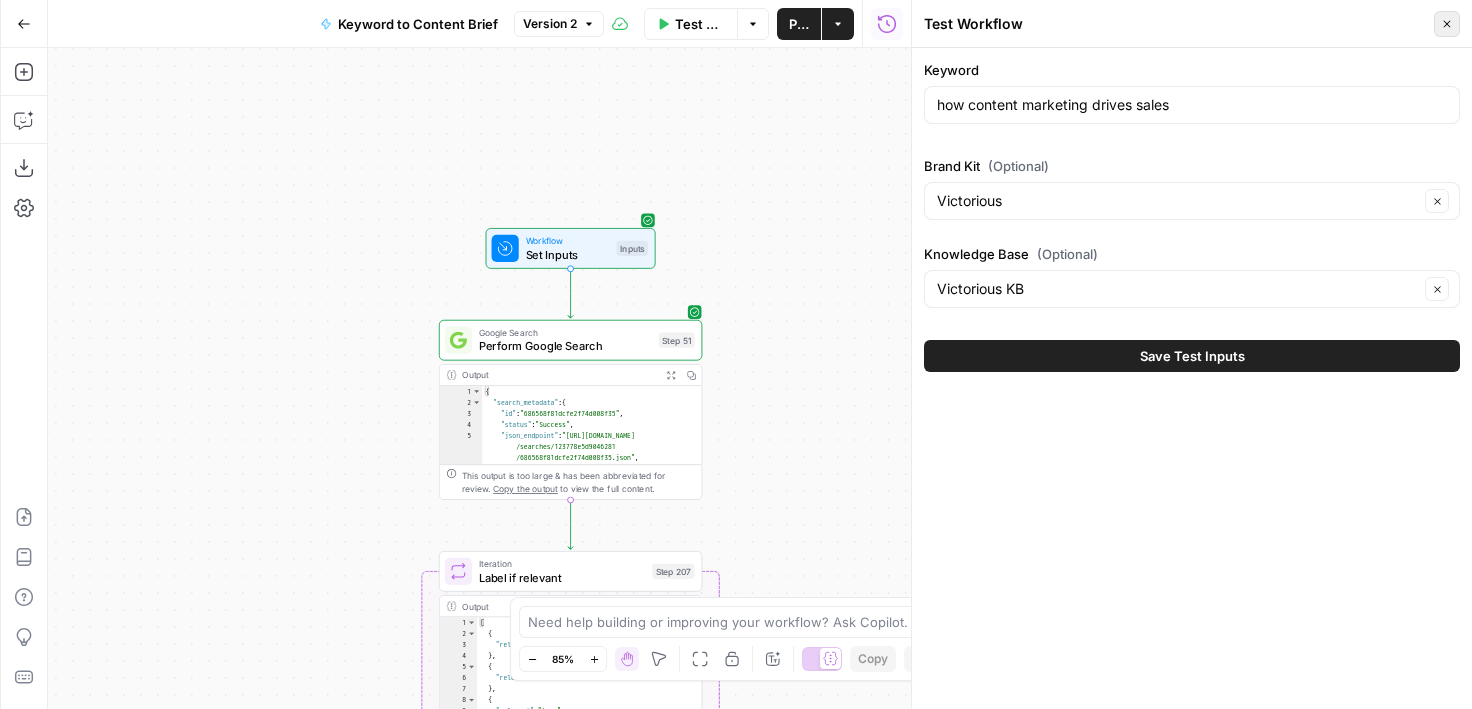 click 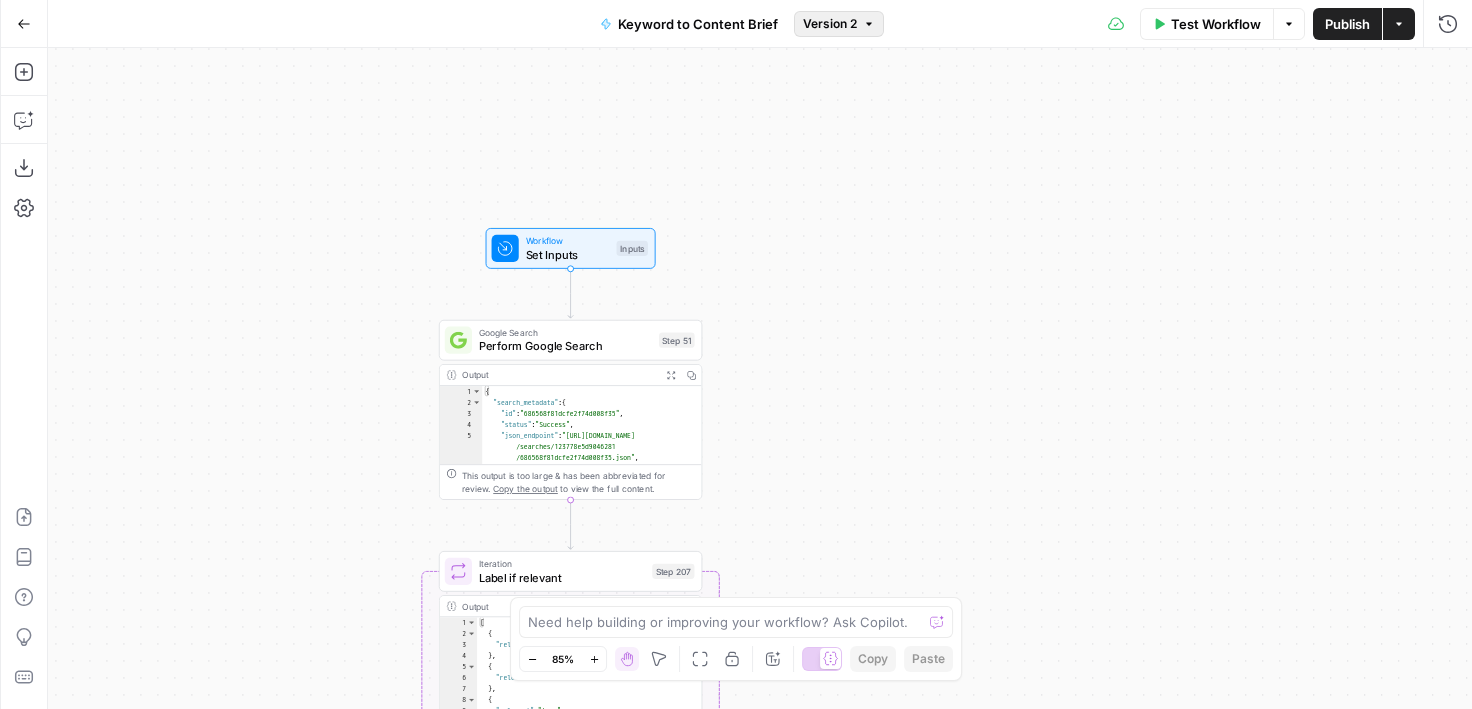 click on "Version 2" at bounding box center (839, 24) 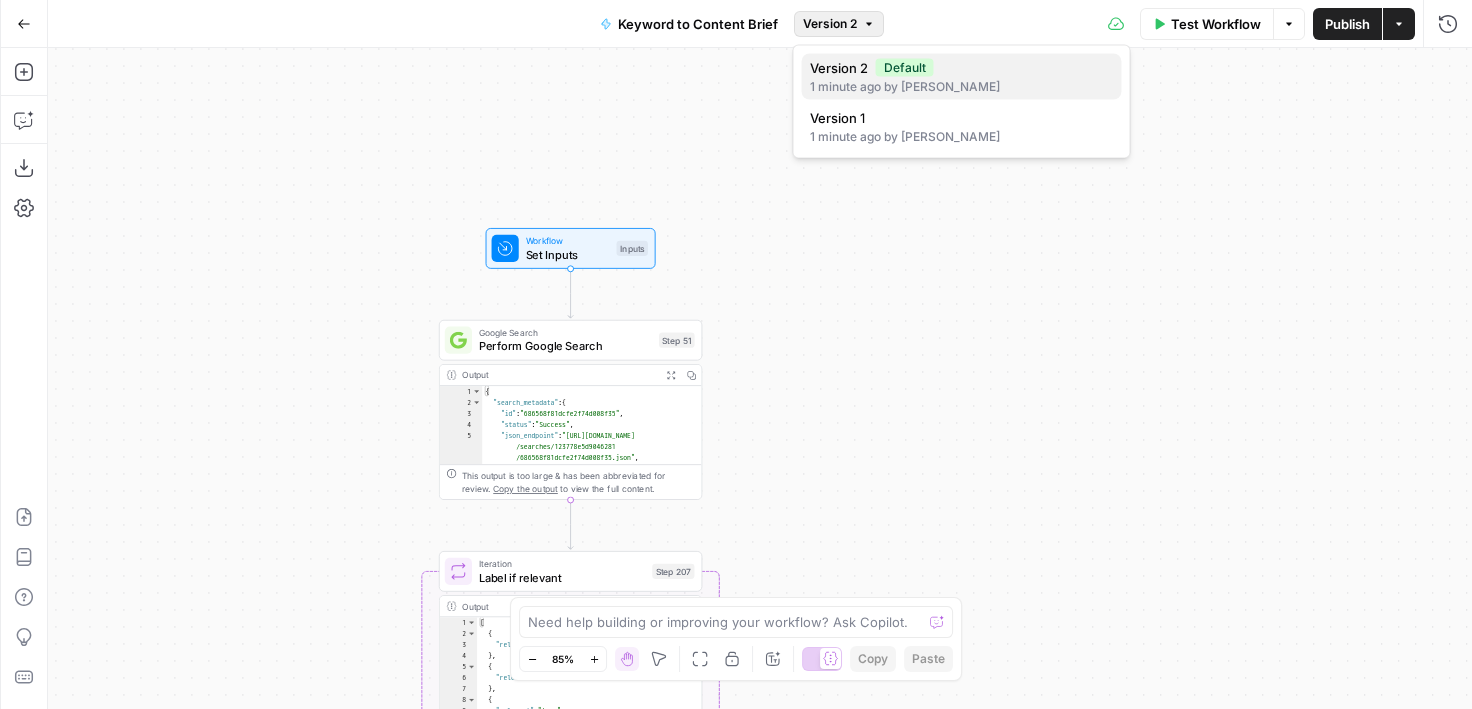 click on "Version 2" at bounding box center (839, 68) 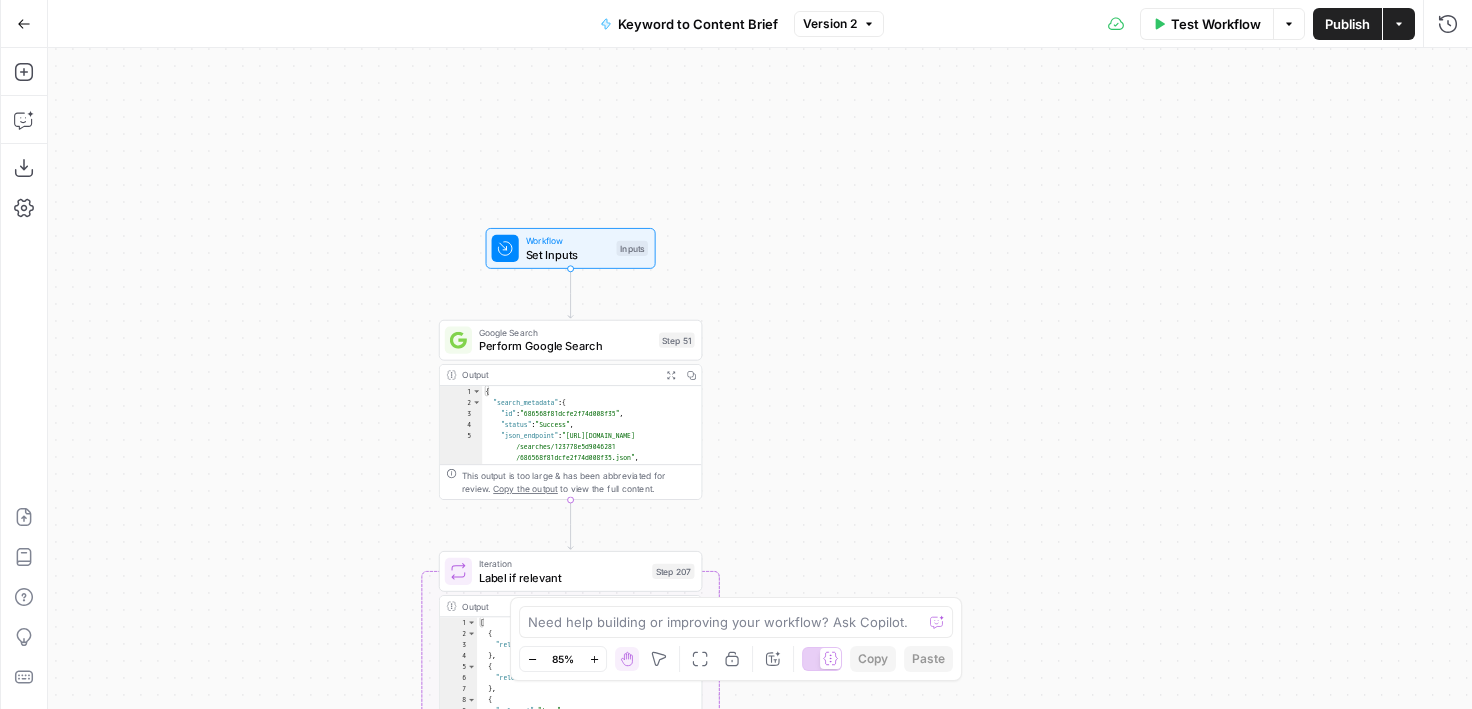 click on "Workflow Set Inputs Inputs Test Step" at bounding box center (570, 248) 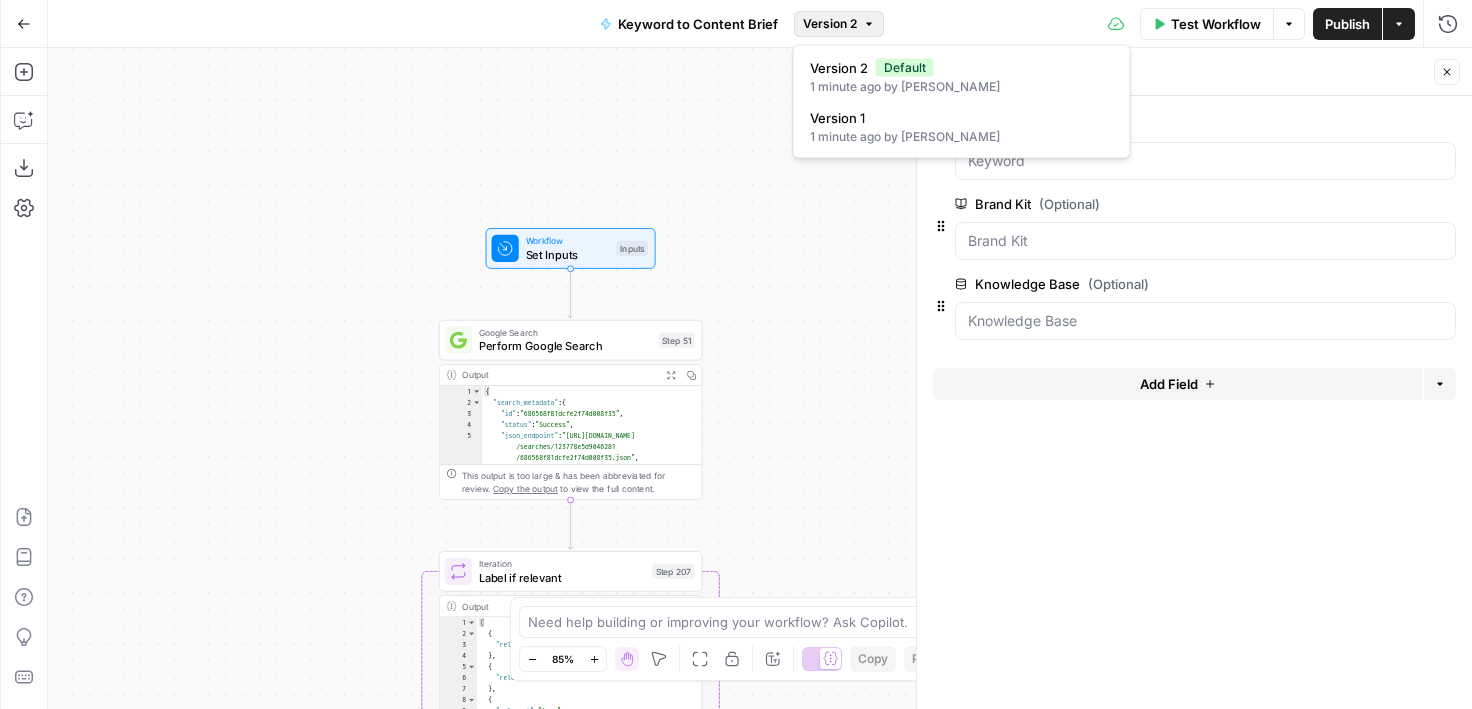 click on "Version 2" at bounding box center [830, 24] 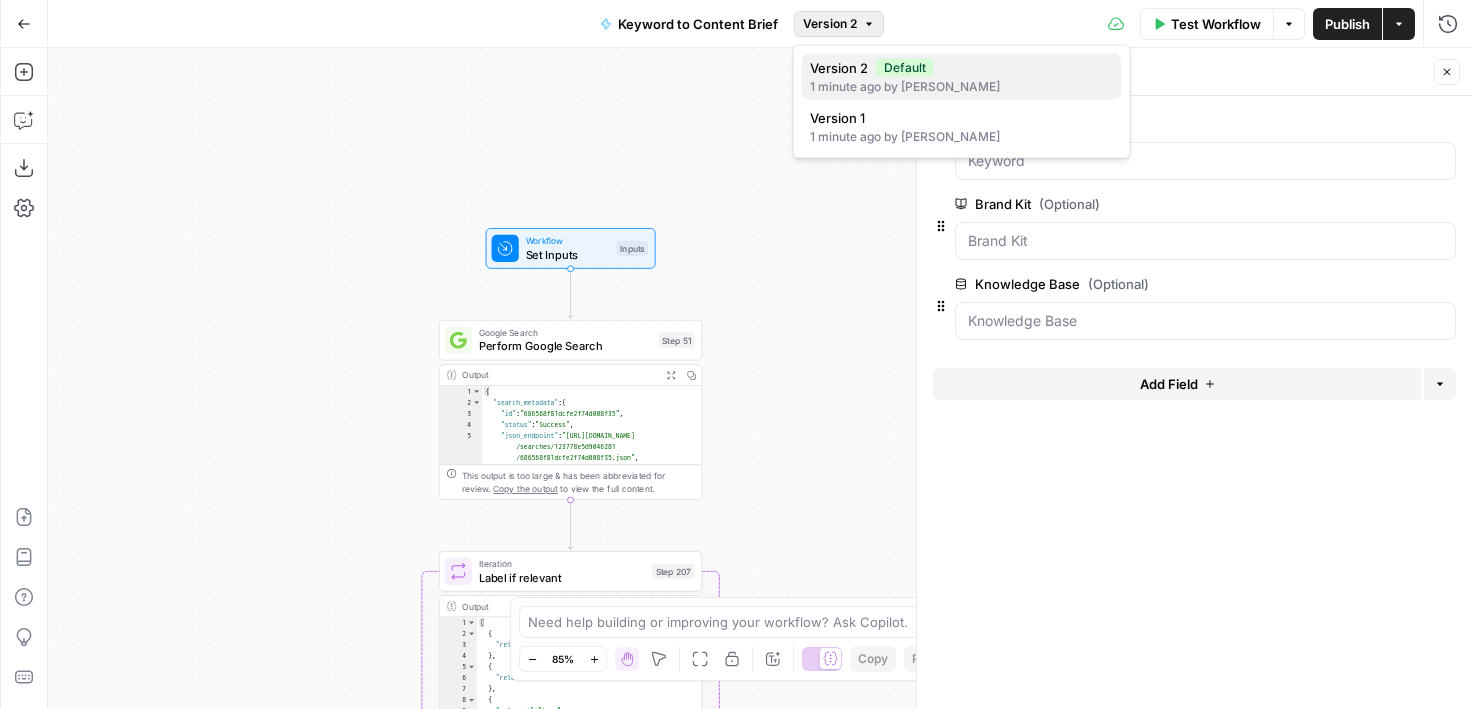 click on "Version 2" at bounding box center (839, 68) 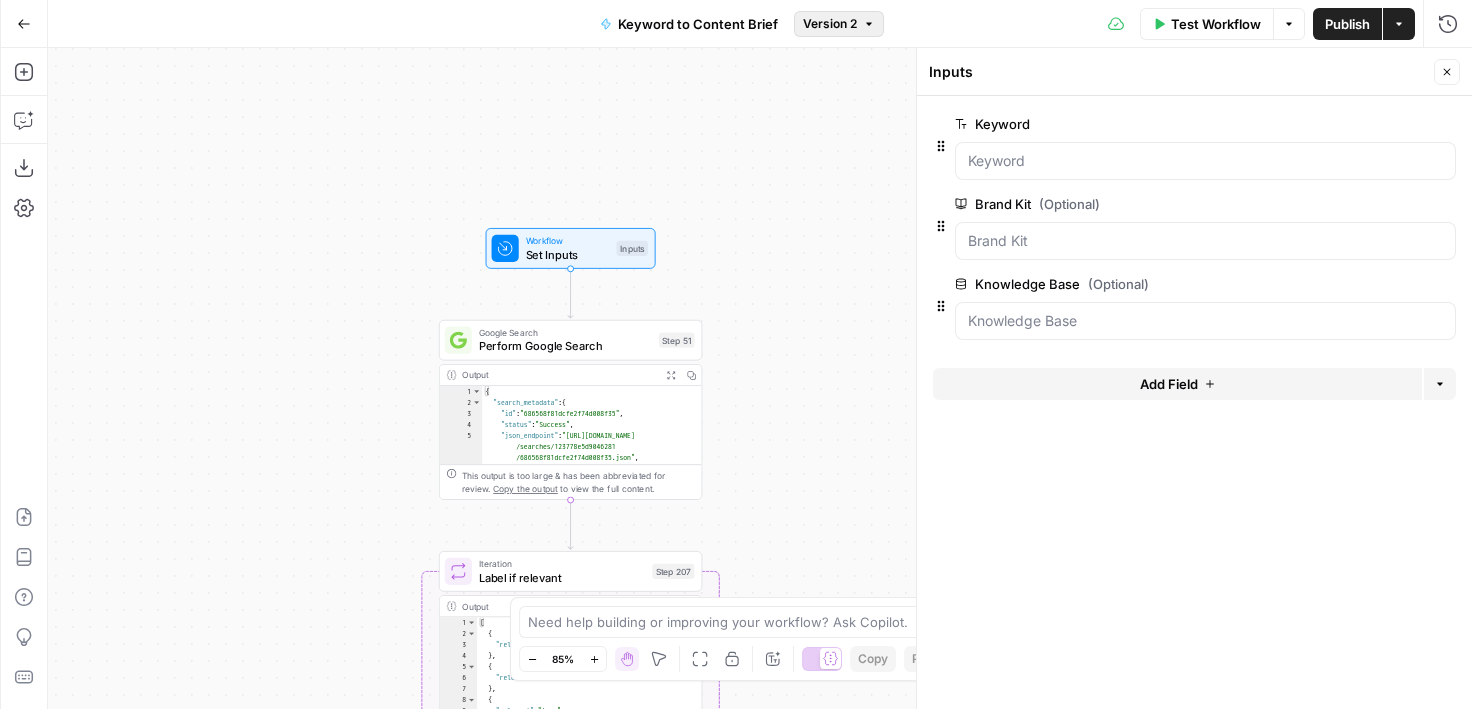click on "Version 2" at bounding box center (830, 24) 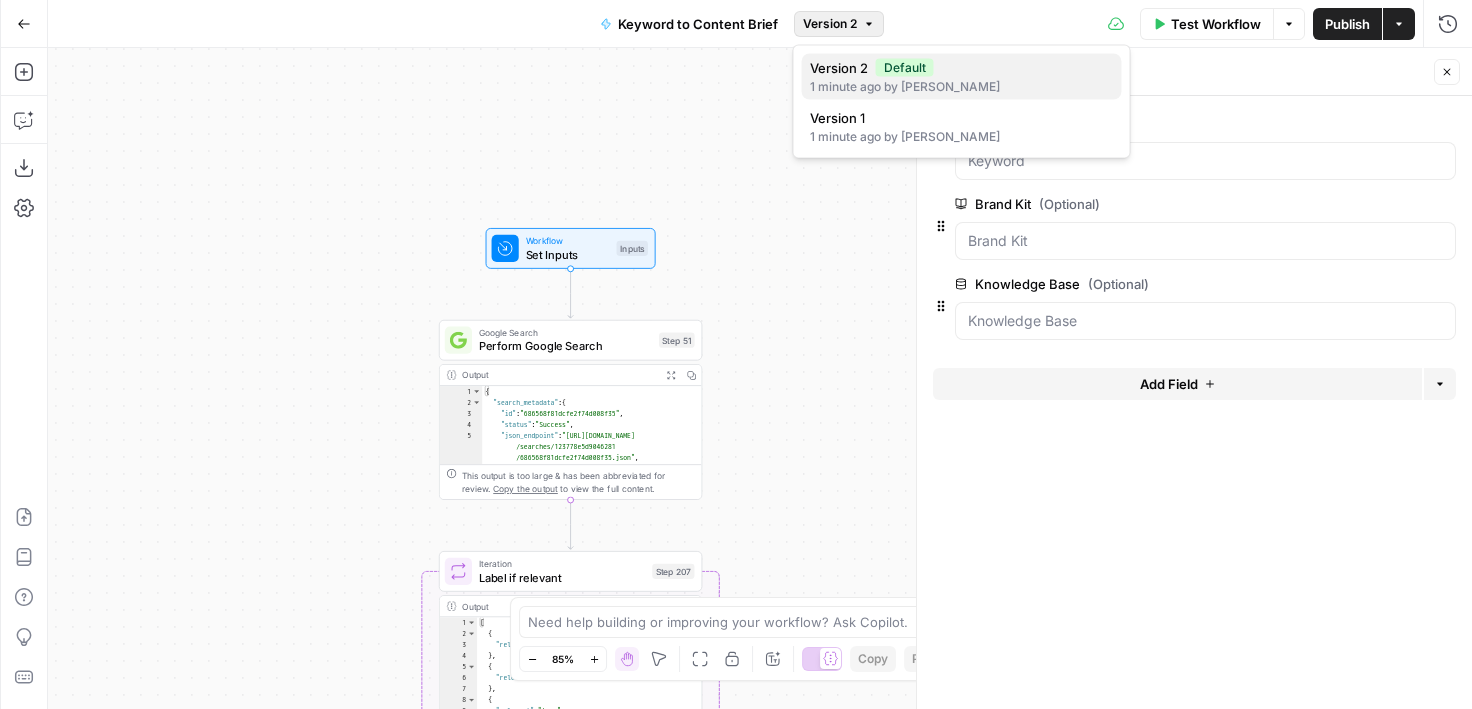 click on "1 minute ago
by Cindy Ouyang" at bounding box center [962, 87] 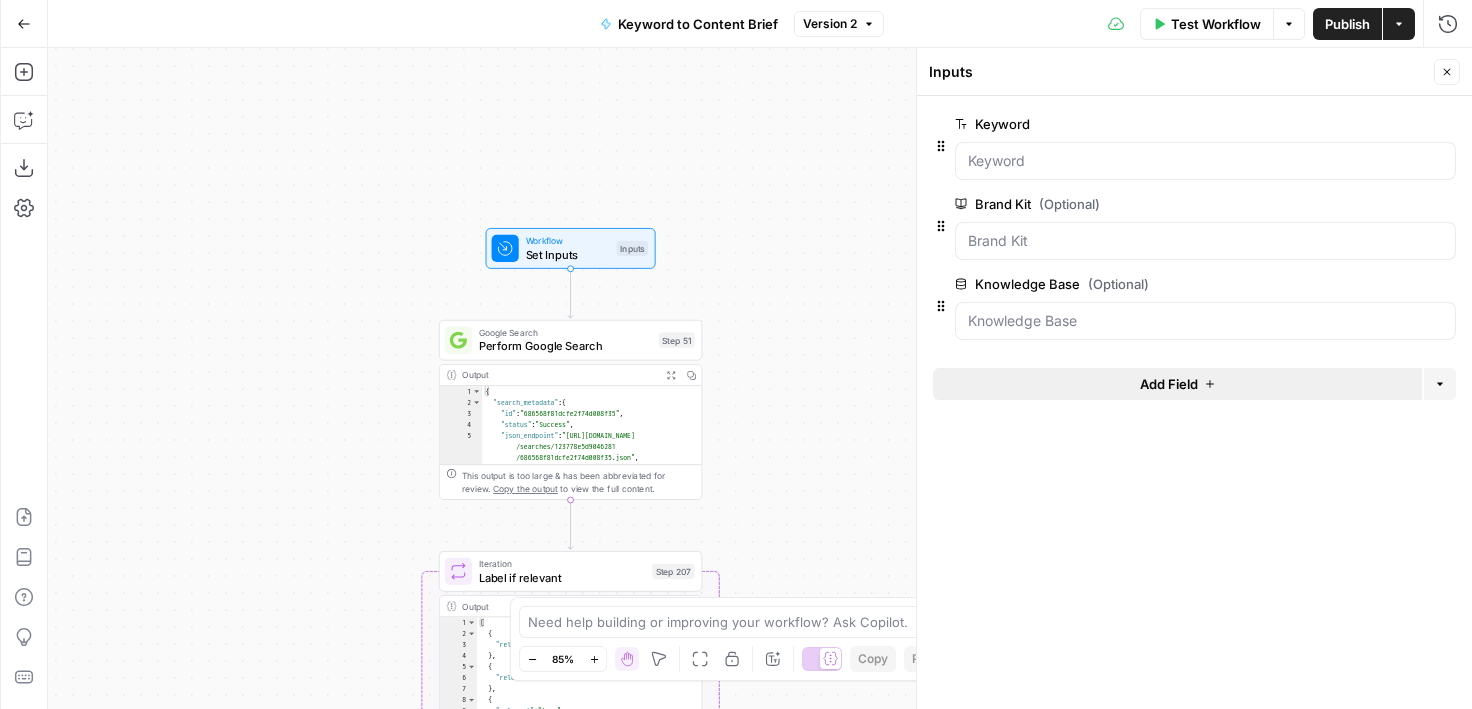 click on "Add Field" at bounding box center (1169, 384) 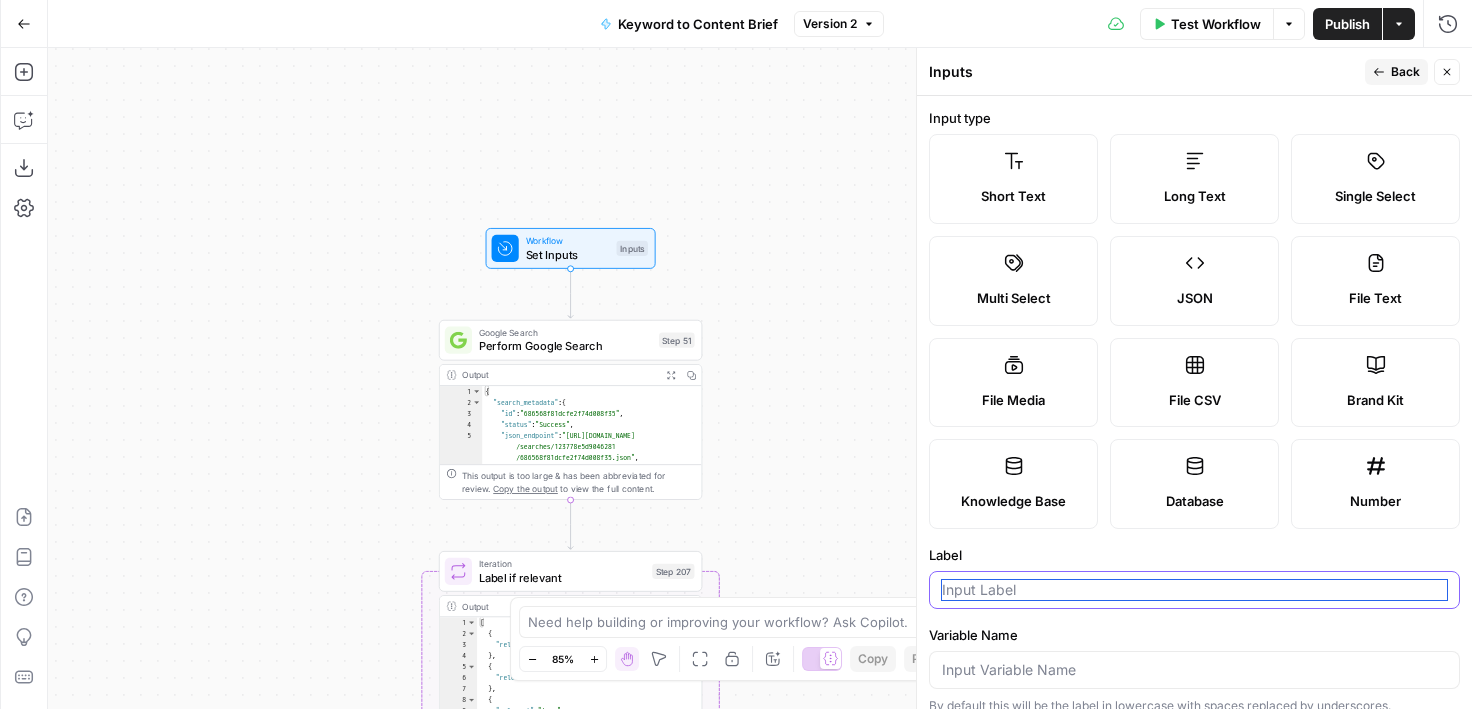 click on "Label" at bounding box center (1194, 590) 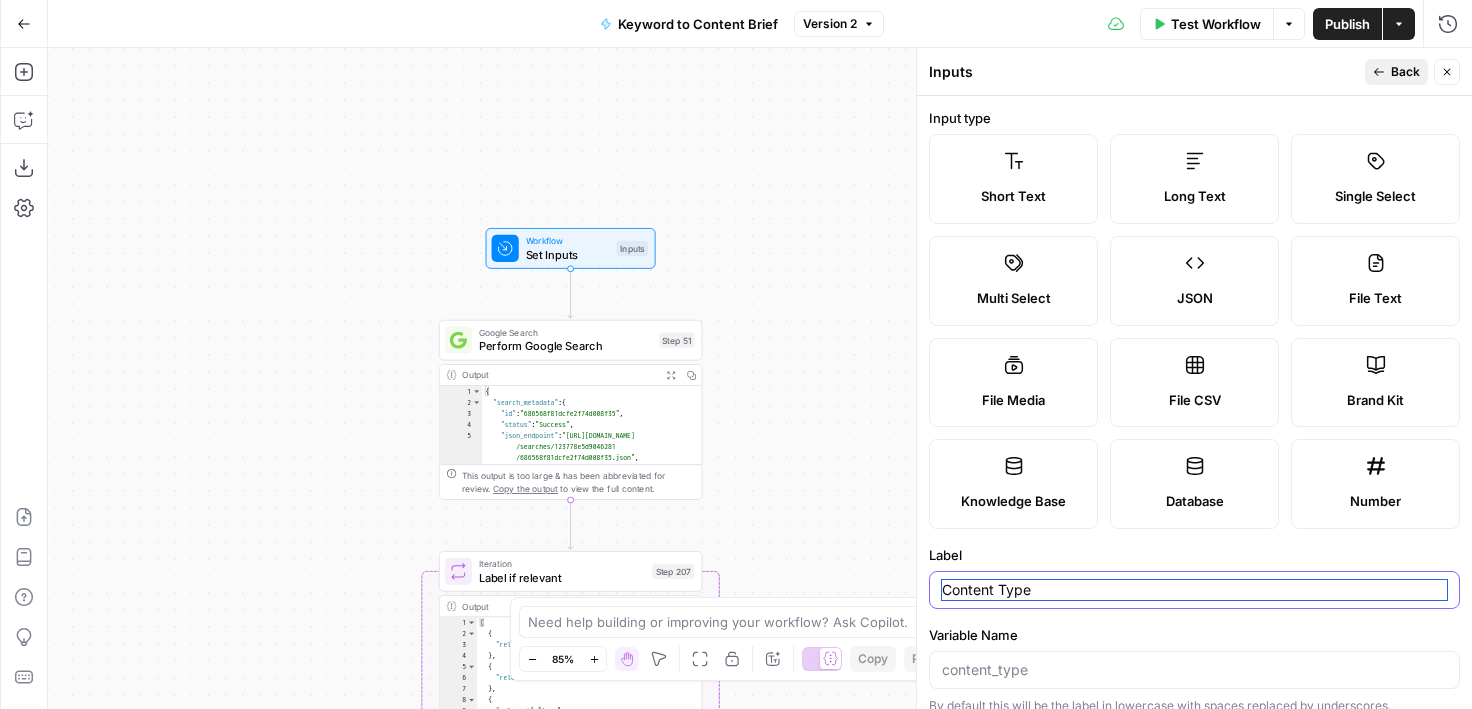 type on "Content Type" 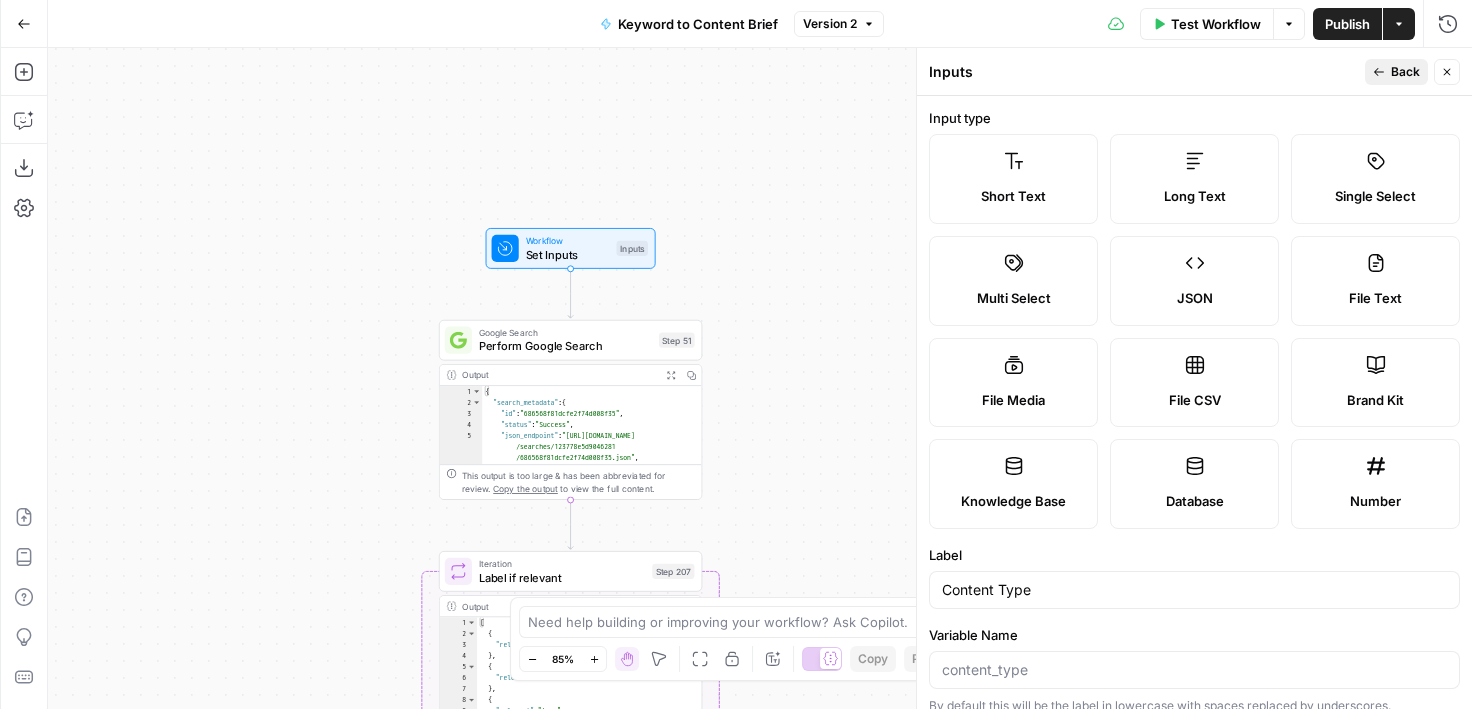 click 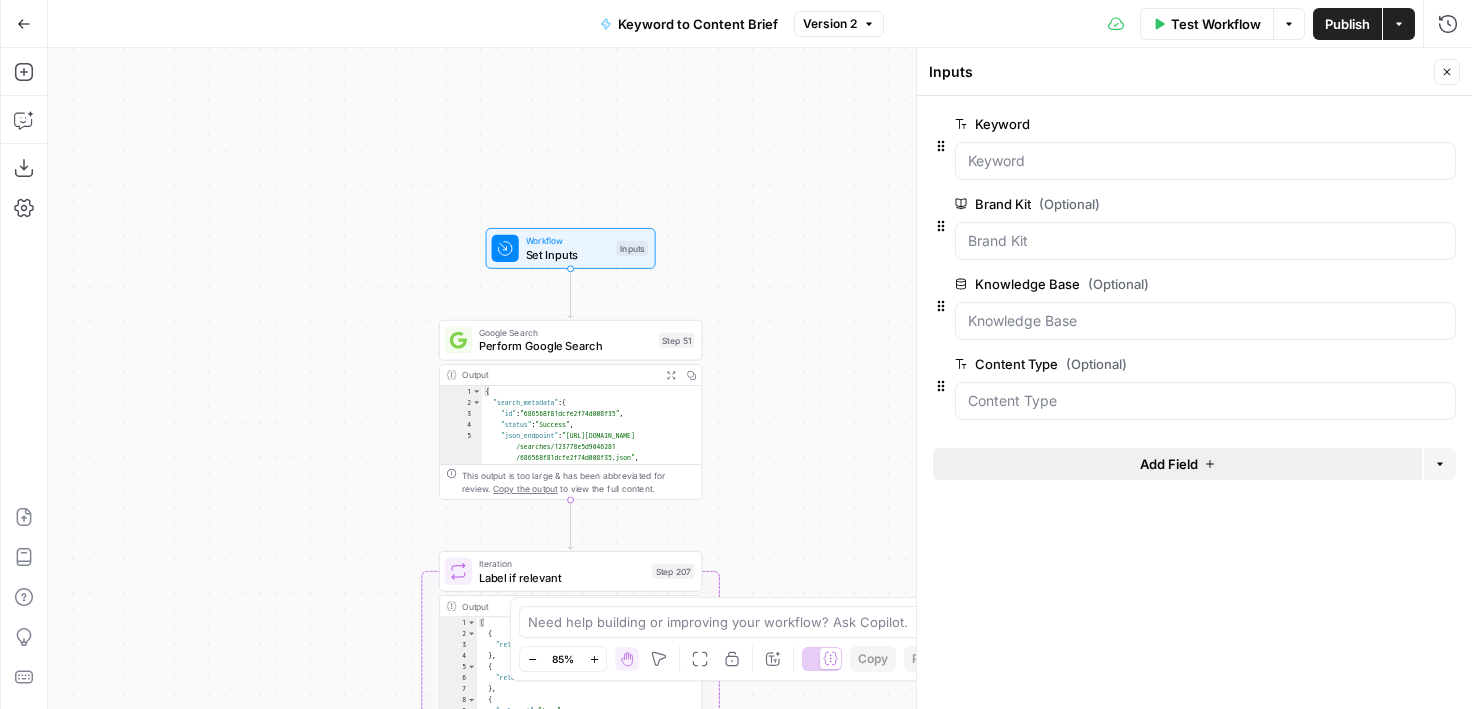click on "Add Field" at bounding box center (1177, 464) 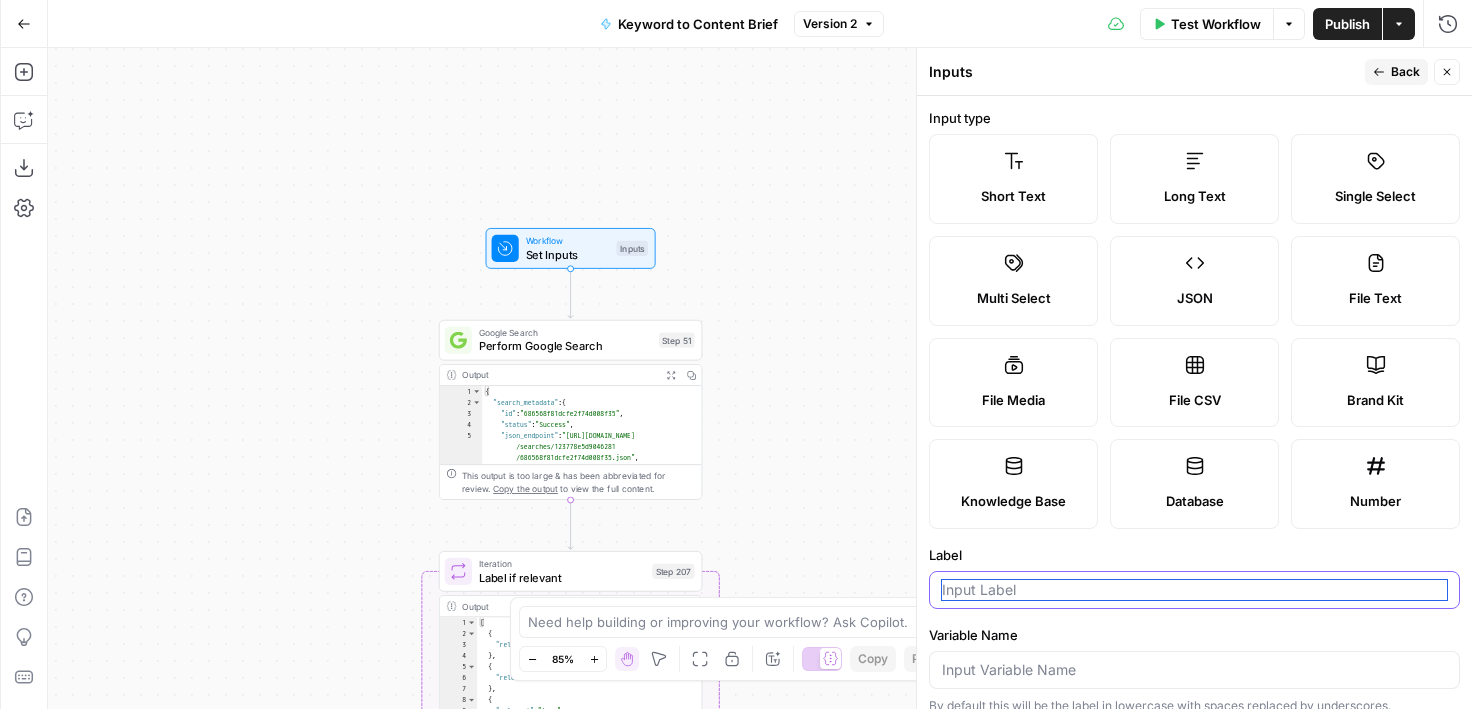 click on "Label" at bounding box center [1194, 590] 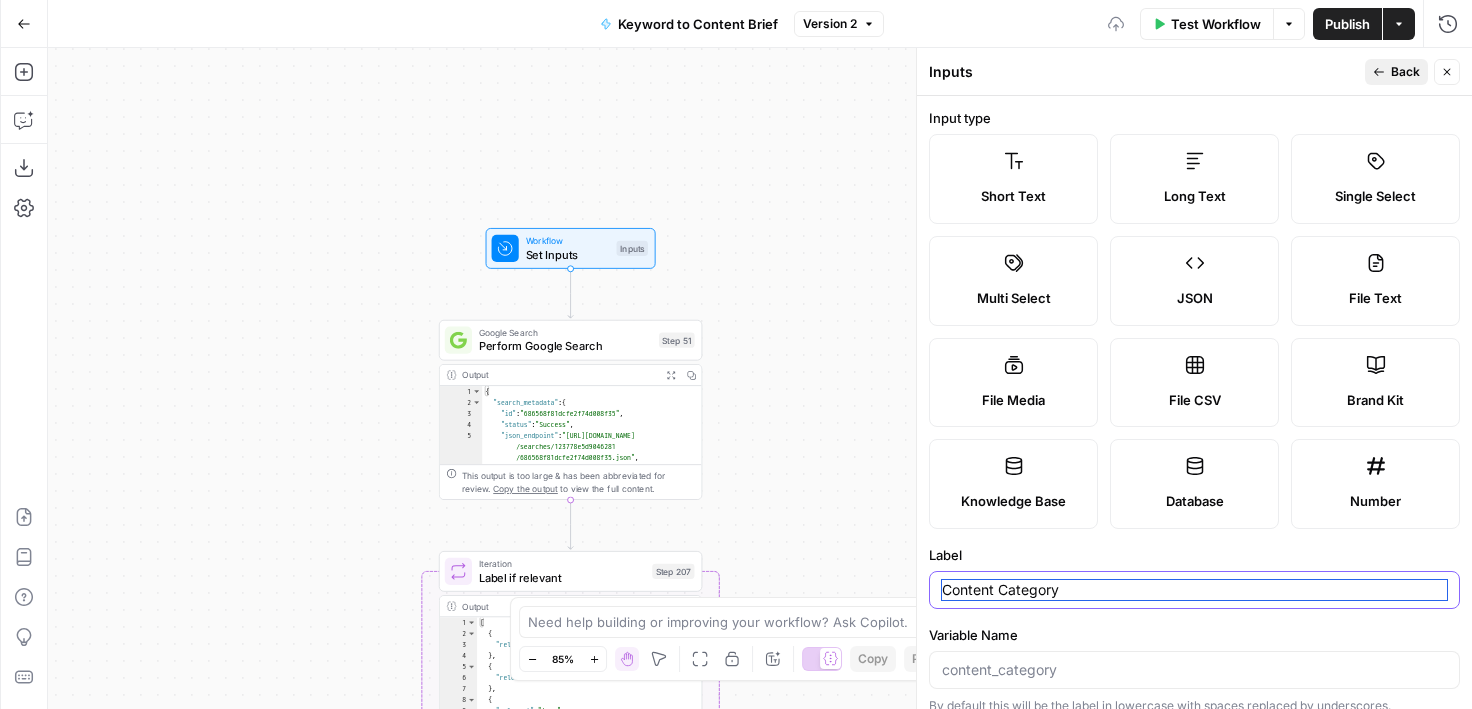 type on "Content Category" 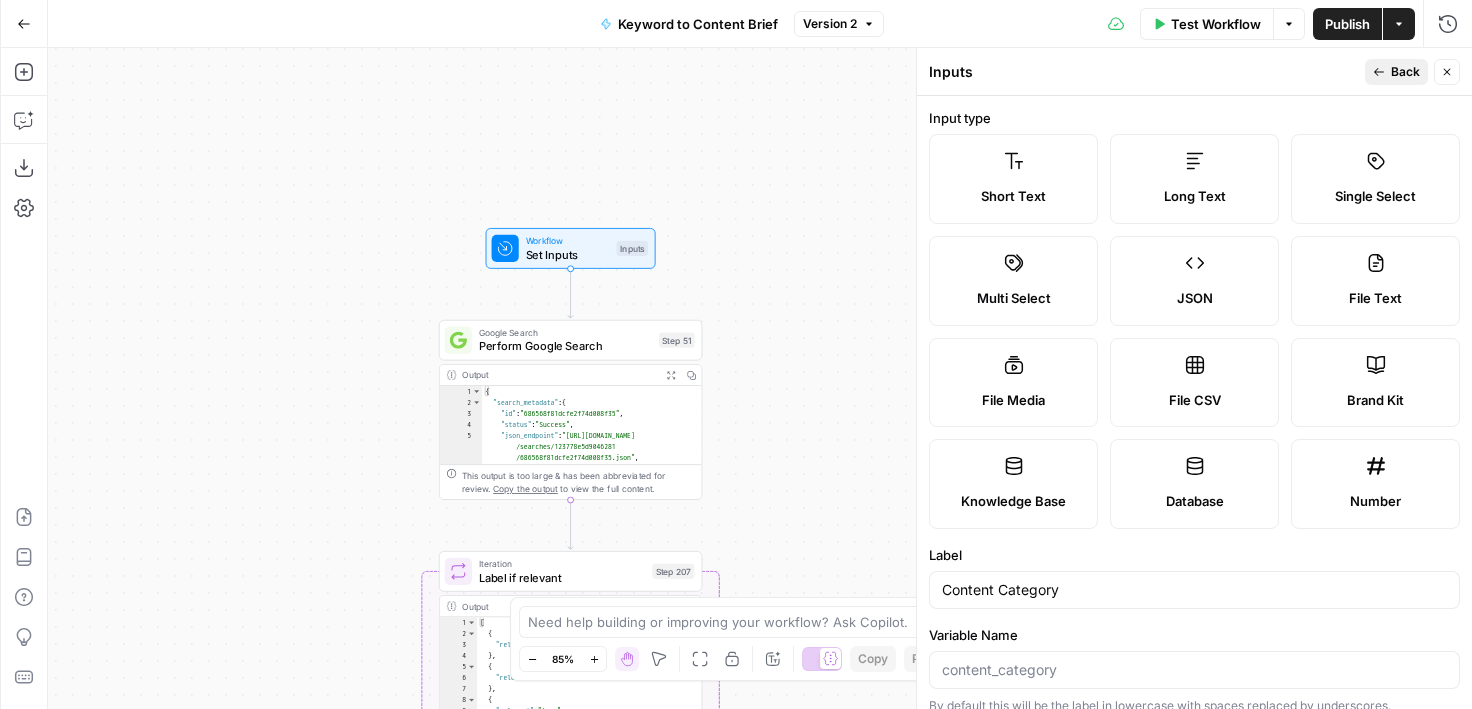 click 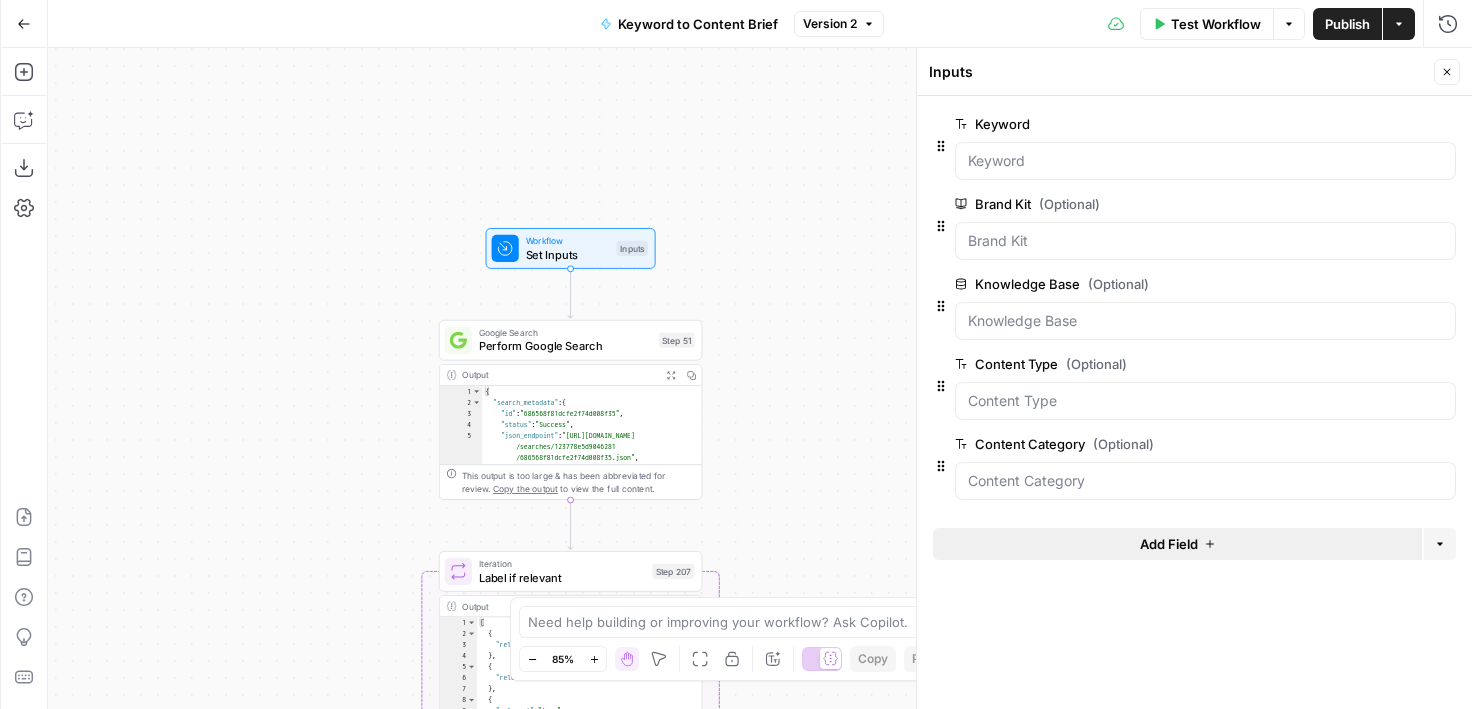 click on "Add Field" at bounding box center [1177, 544] 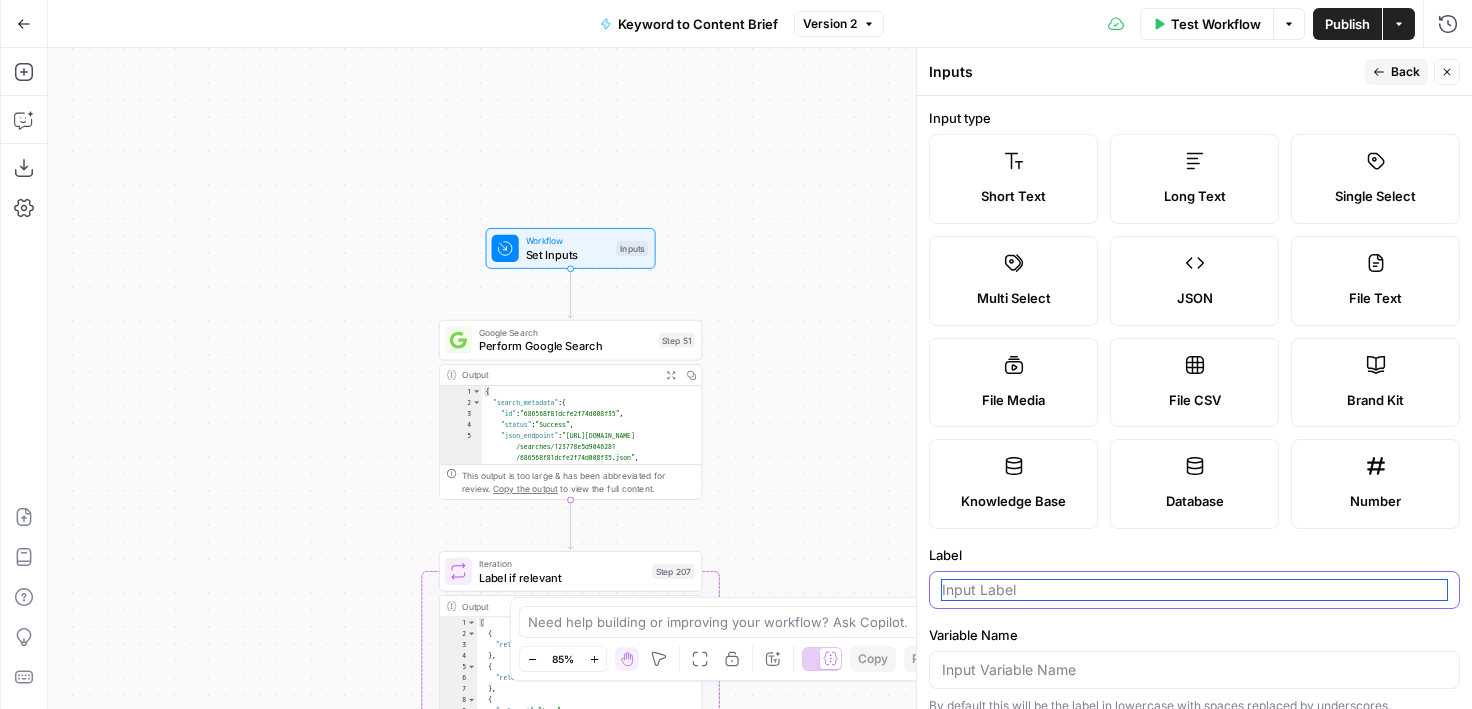 click on "Label" at bounding box center [1194, 590] 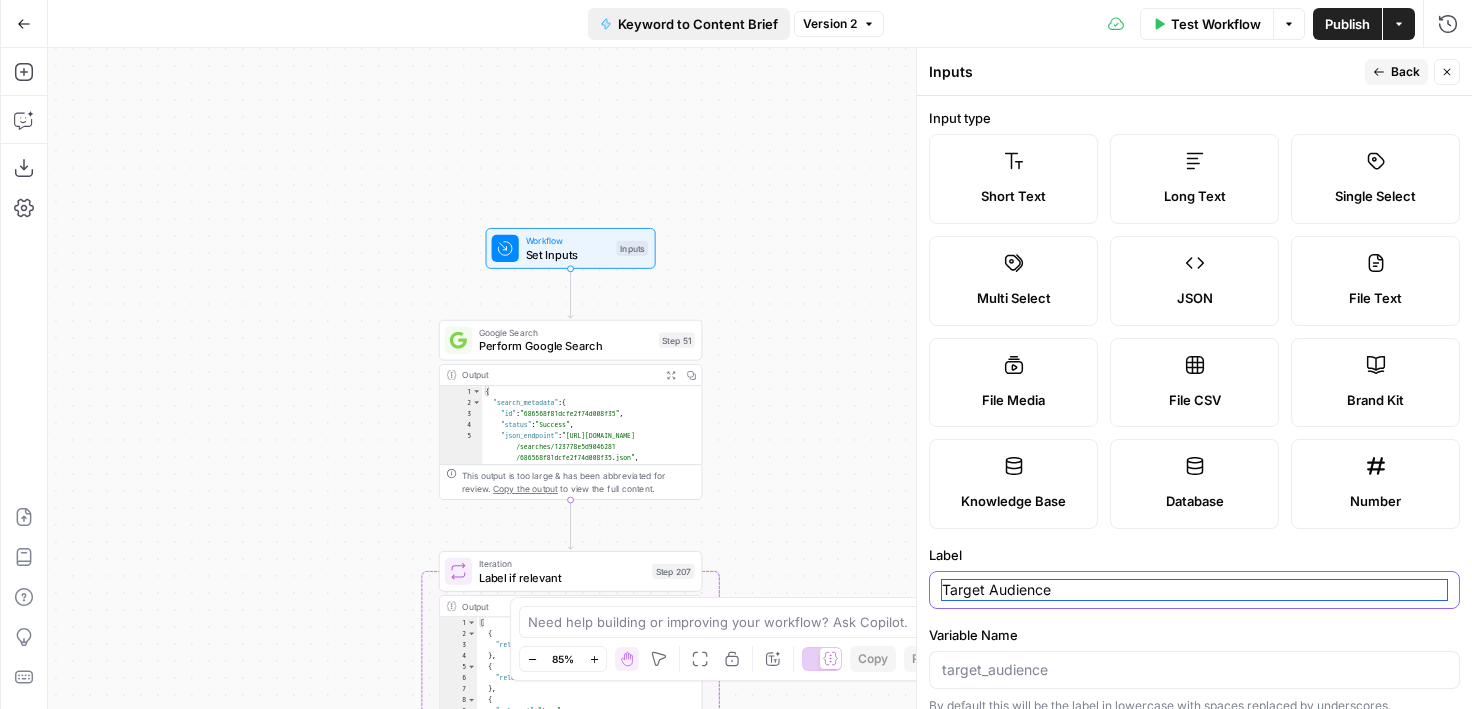 type on "Target Audience" 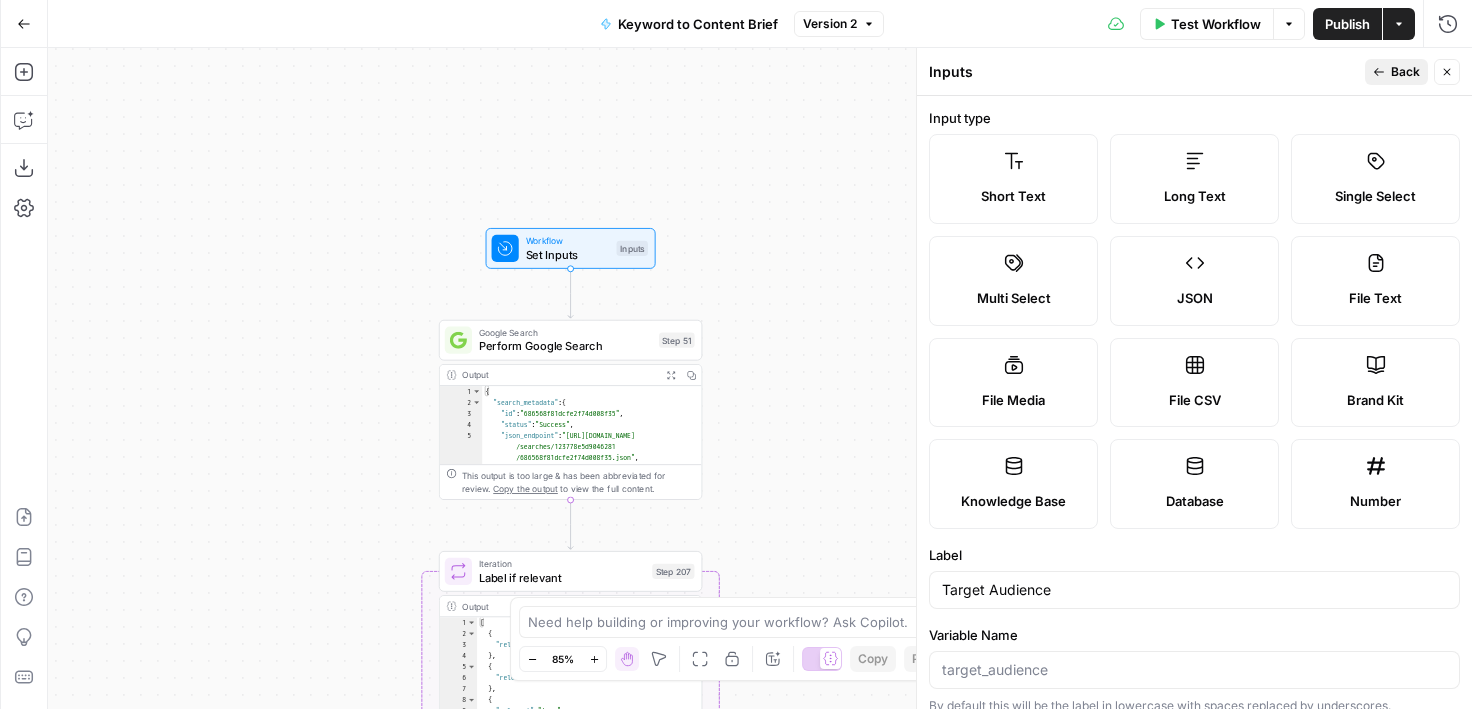 click on "Back" at bounding box center (1405, 72) 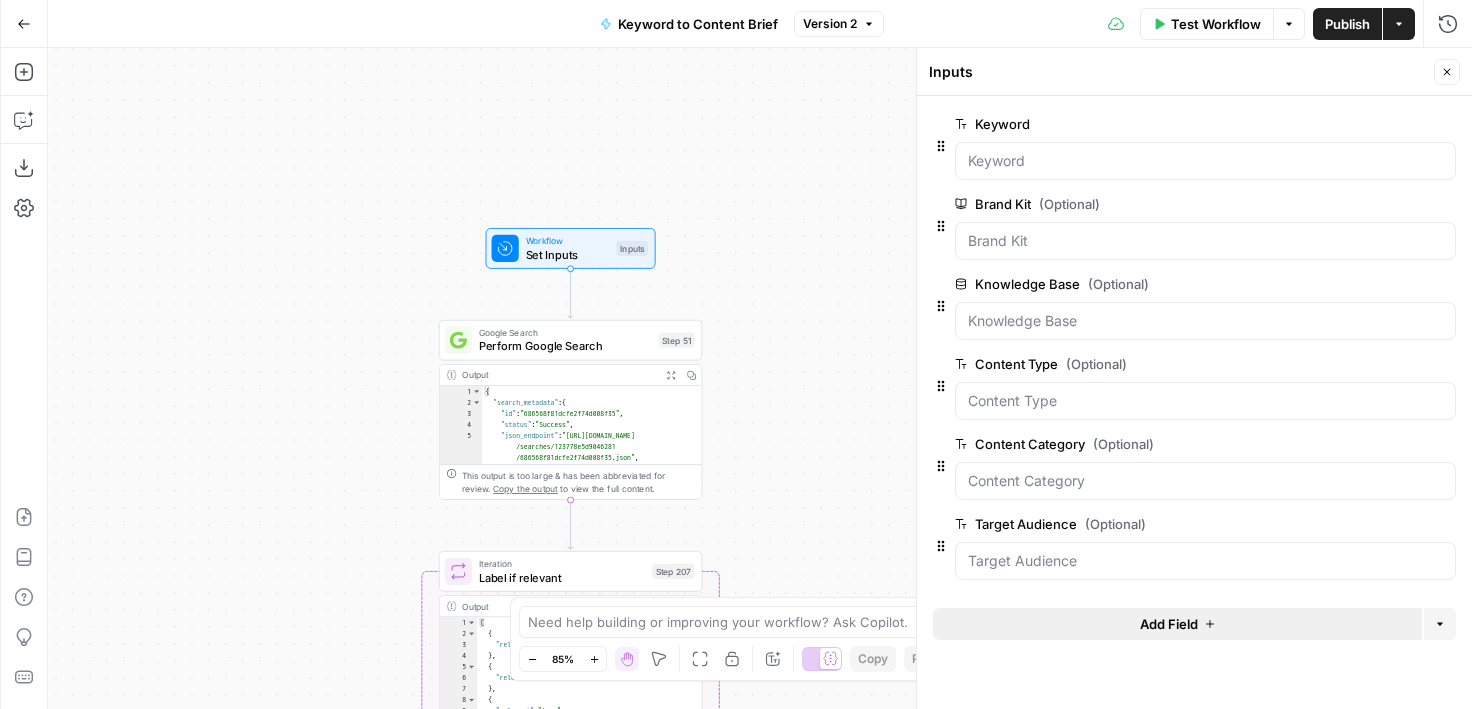 click on "Add Field" at bounding box center [1169, 624] 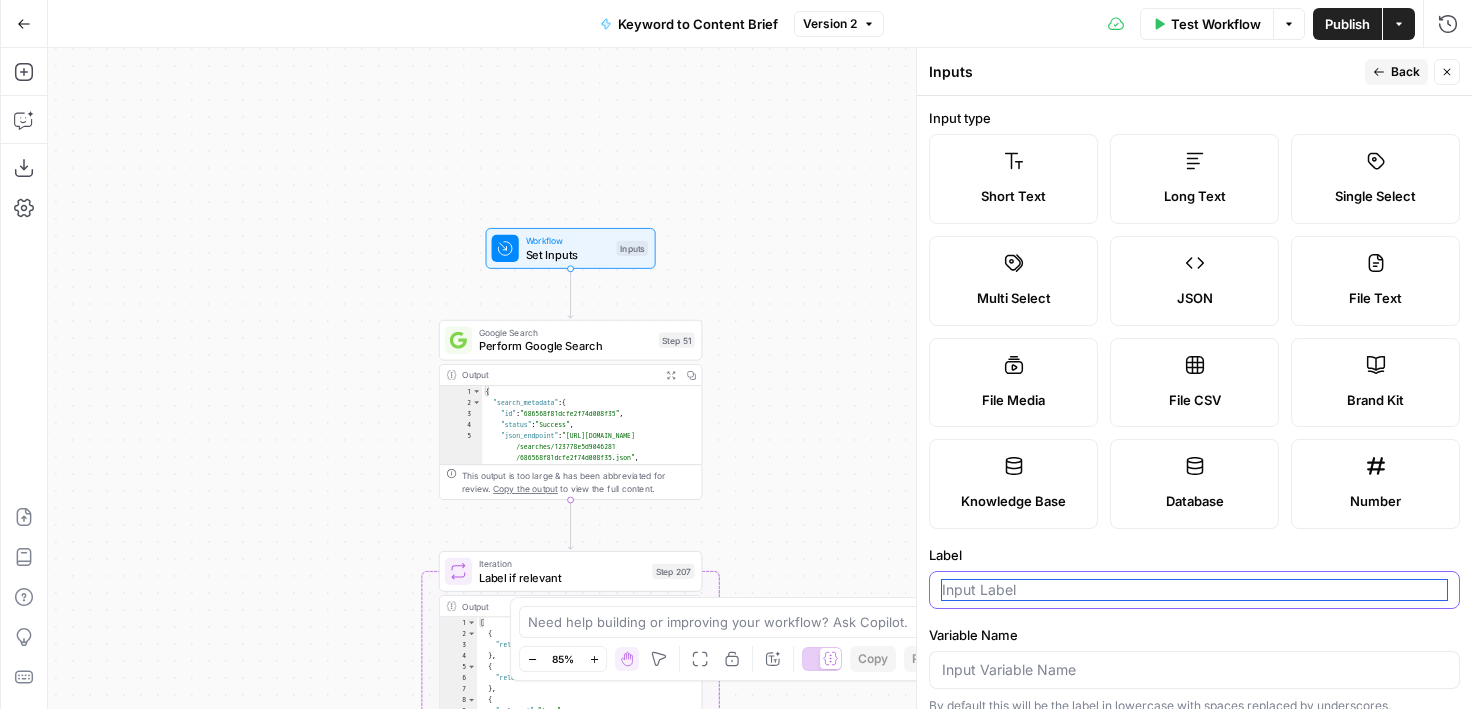 click on "Label" at bounding box center [1194, 590] 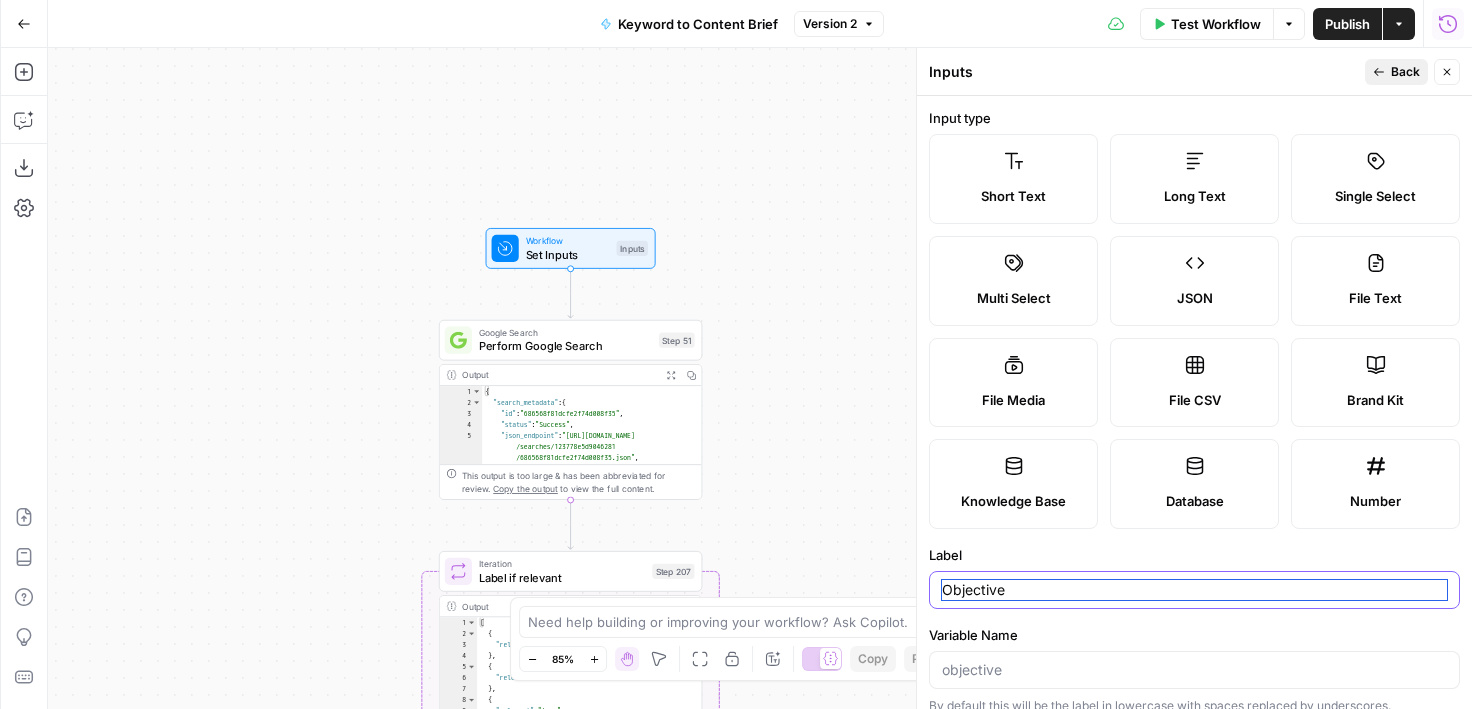 type on "Objective" 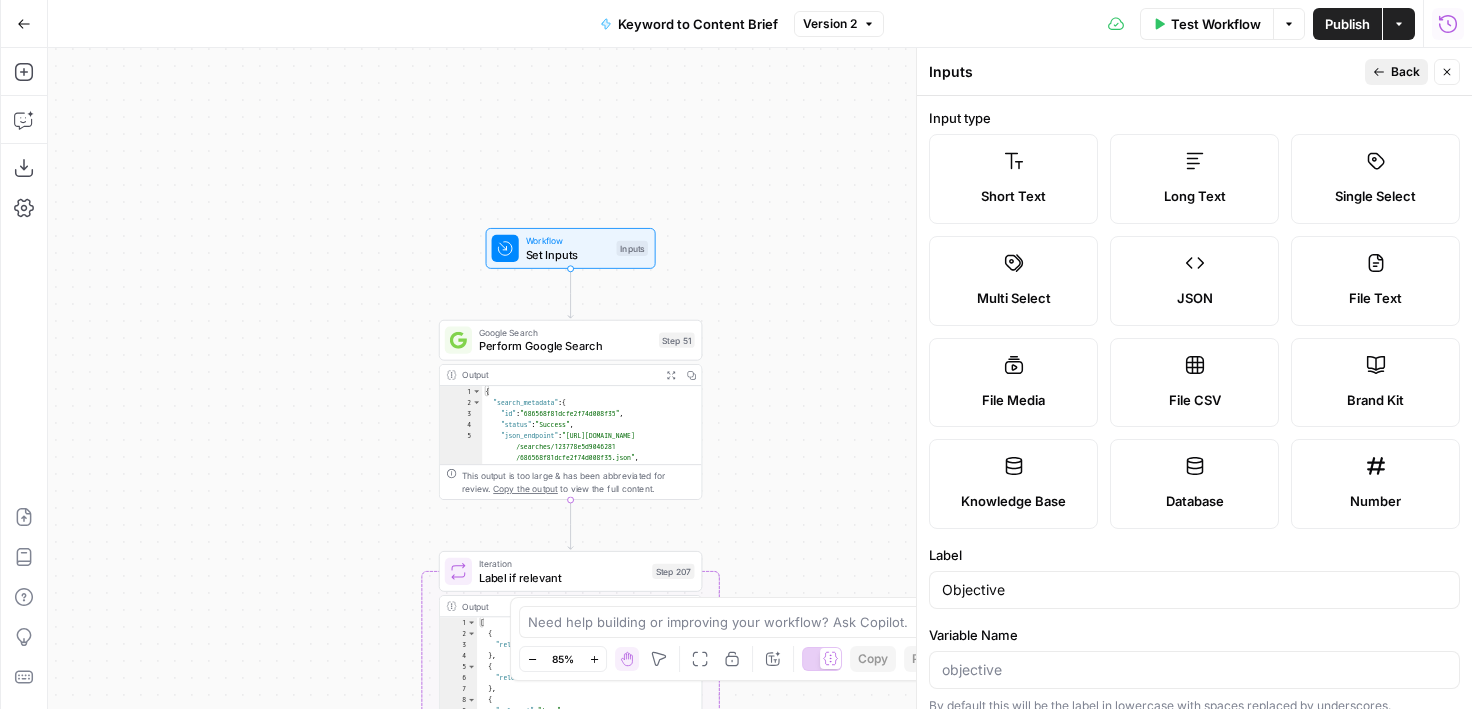 click on "Back" at bounding box center [1405, 72] 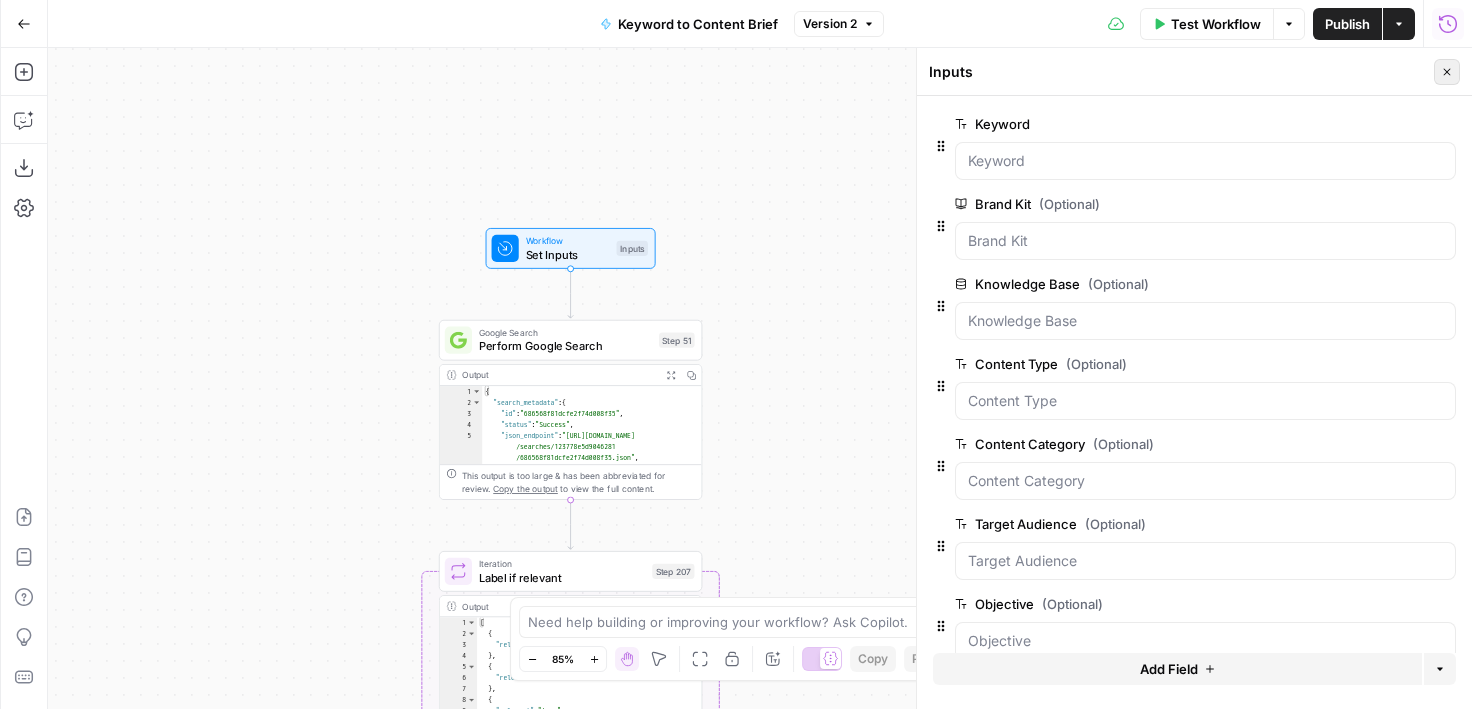 click on "Close" at bounding box center [1447, 72] 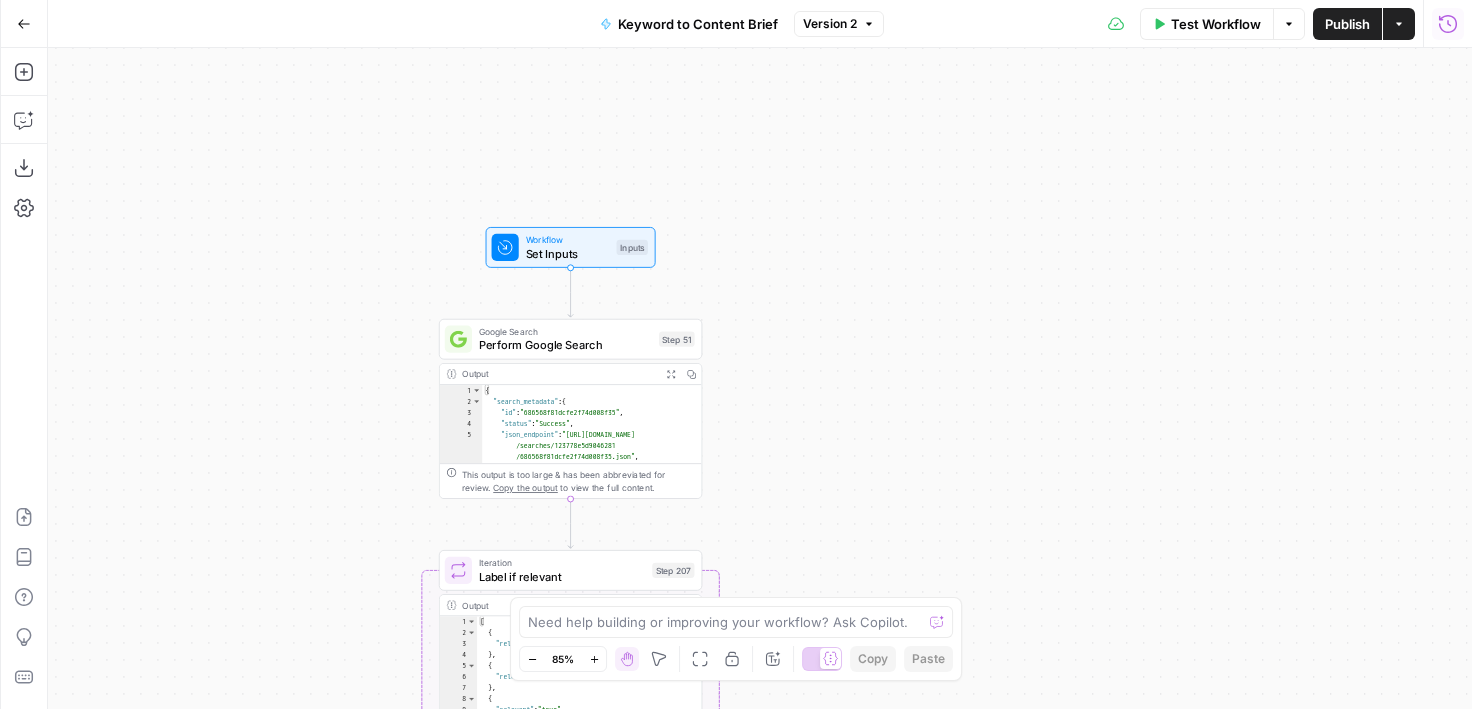 drag, startPoint x: 902, startPoint y: 281, endPoint x: 1035, endPoint y: 210, distance: 150.76472 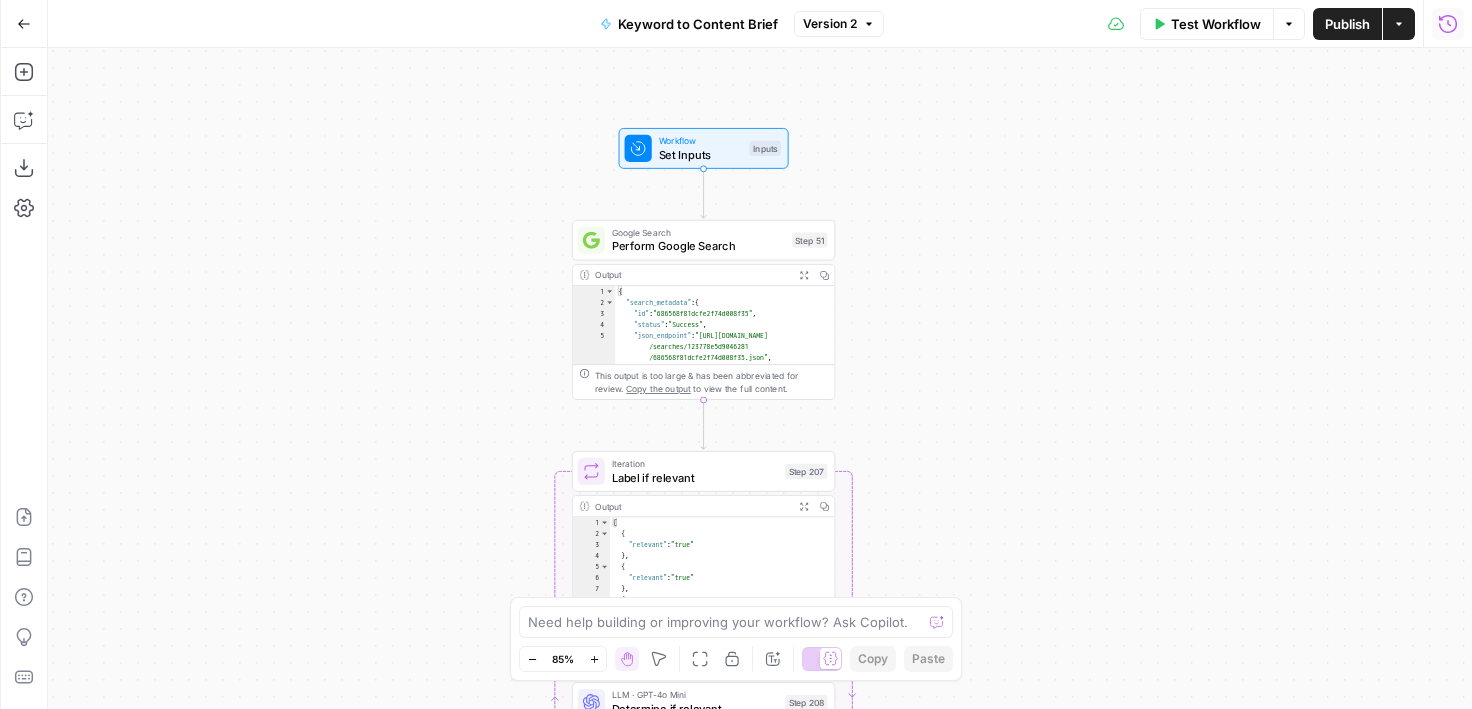drag, startPoint x: 982, startPoint y: 400, endPoint x: 982, endPoint y: 370, distance: 30 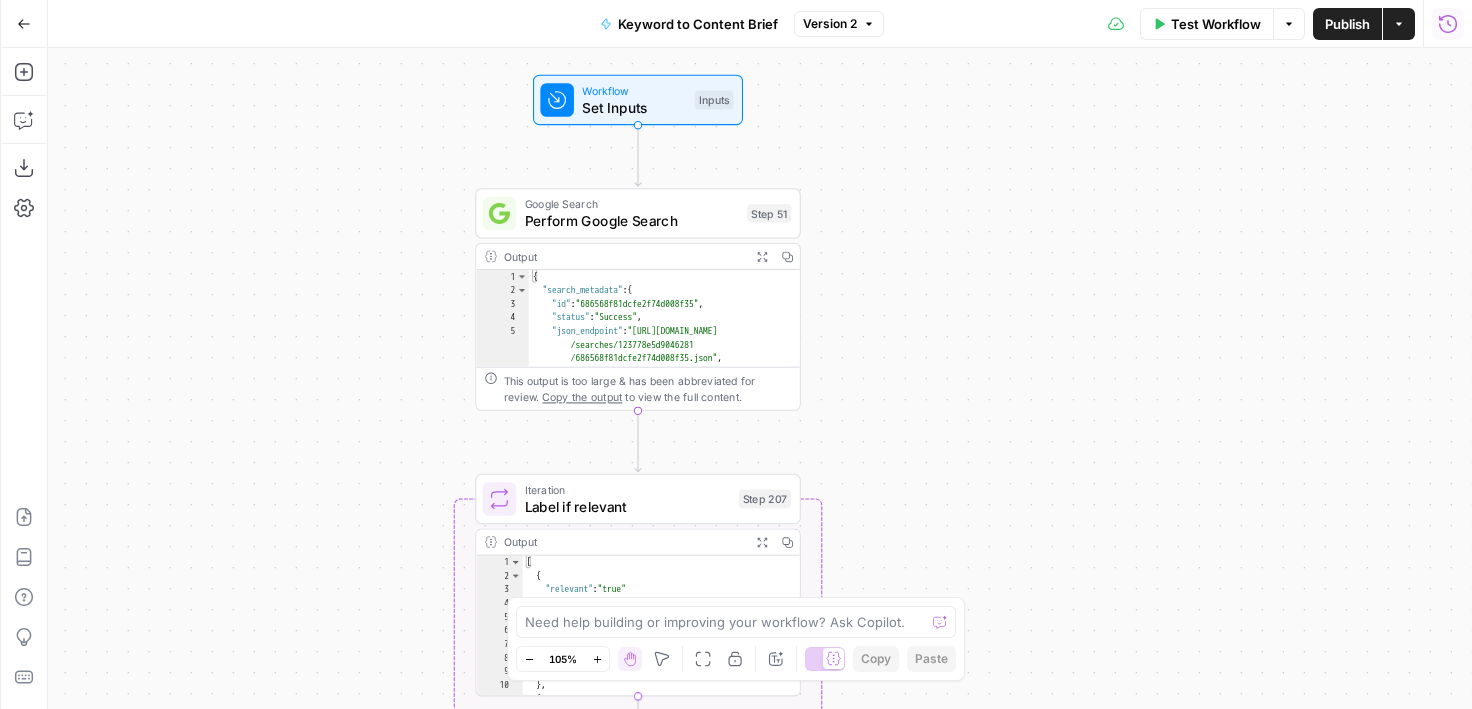 drag, startPoint x: 938, startPoint y: 278, endPoint x: 939, endPoint y: 318, distance: 40.012497 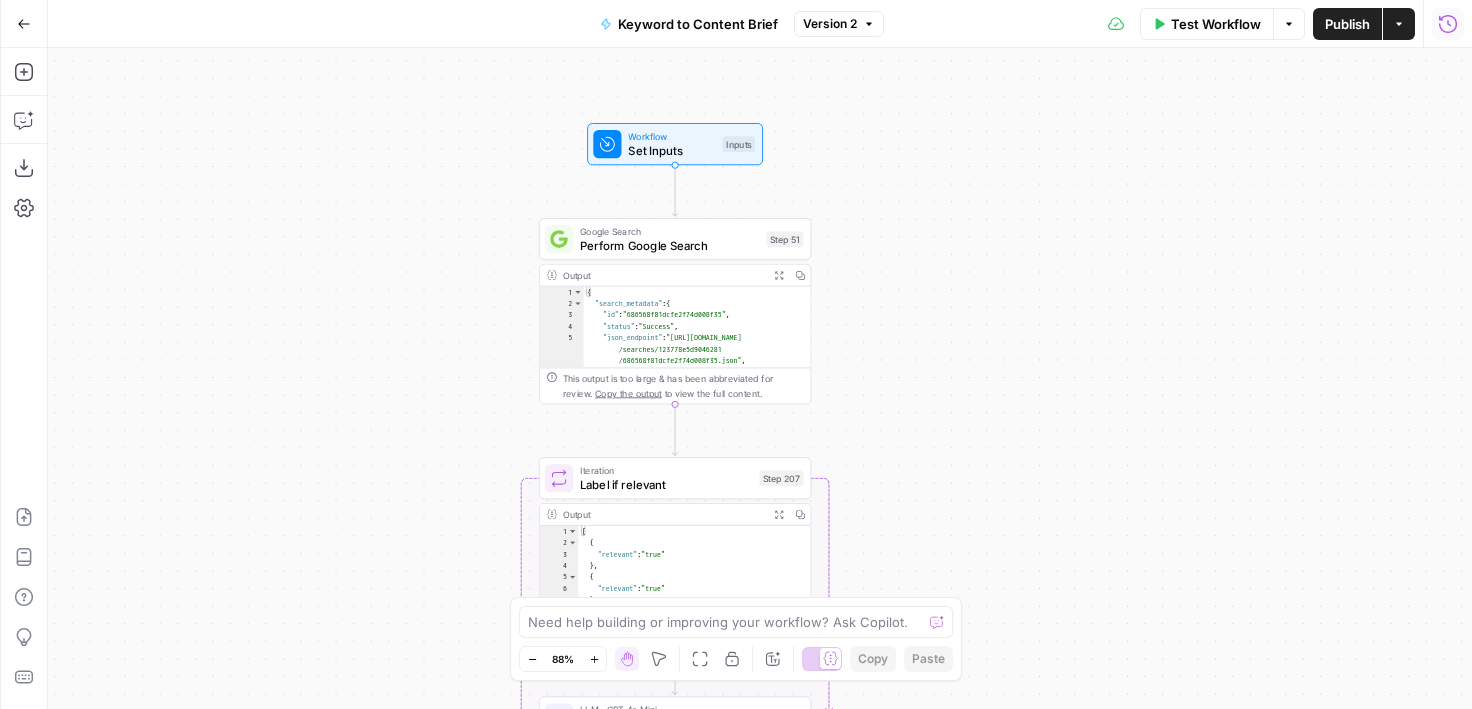drag, startPoint x: 1273, startPoint y: 136, endPoint x: 1206, endPoint y: 145, distance: 67.601776 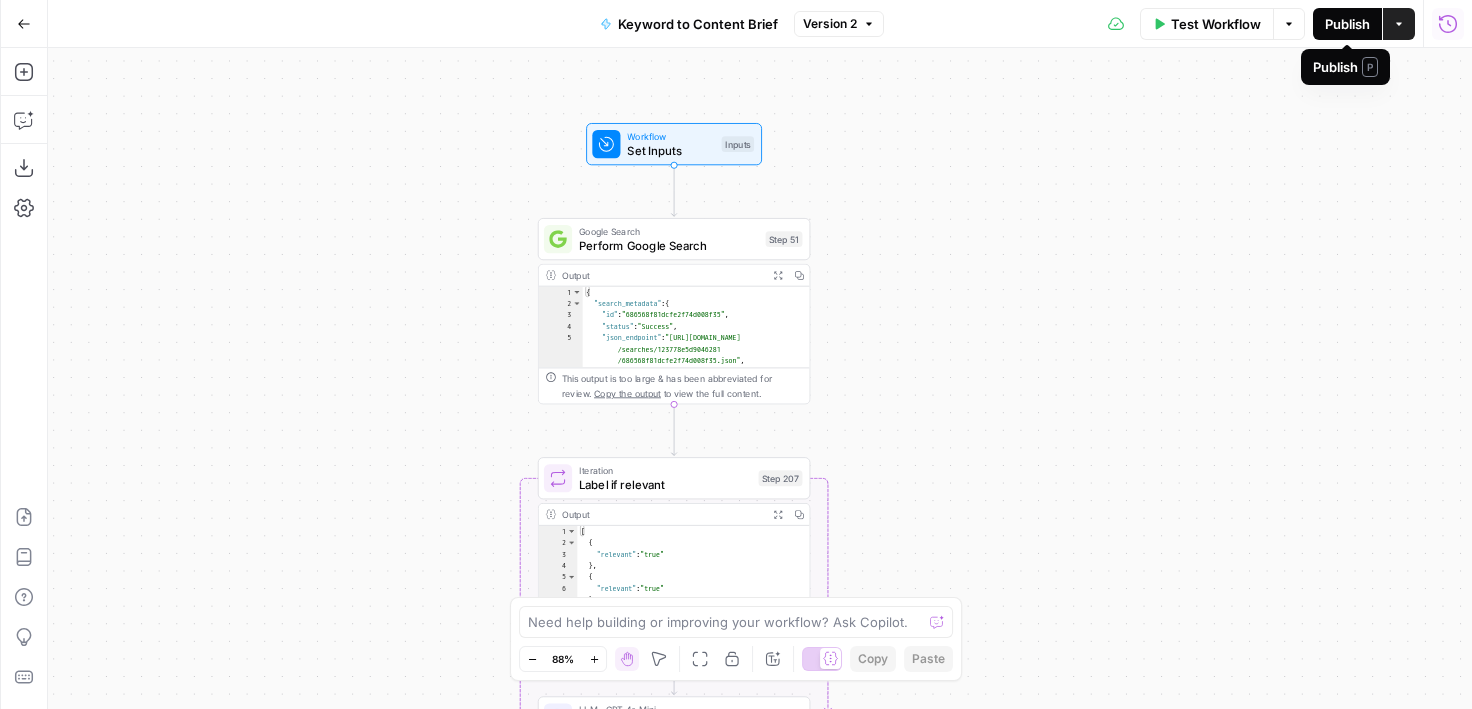 click on "Publish" at bounding box center [1347, 24] 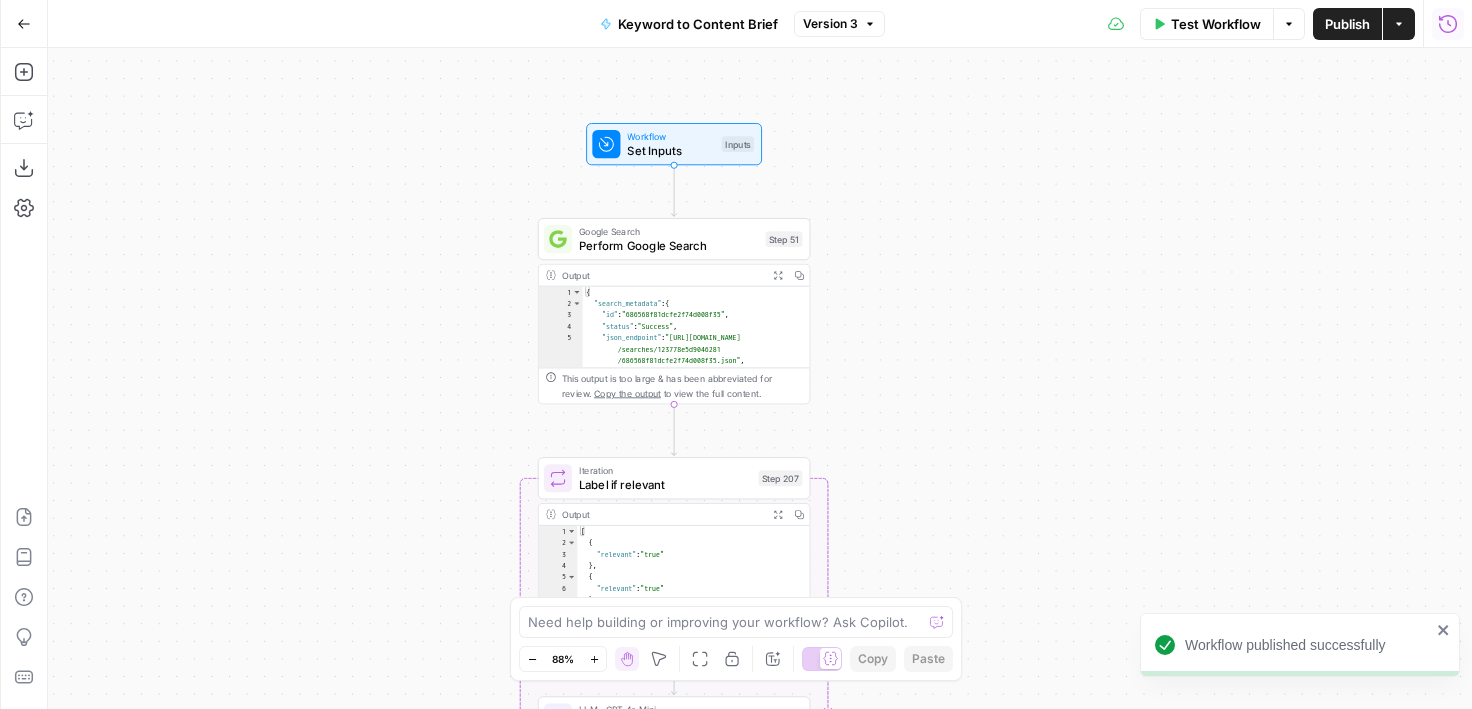 drag, startPoint x: 881, startPoint y: 213, endPoint x: 826, endPoint y: 117, distance: 110.63905 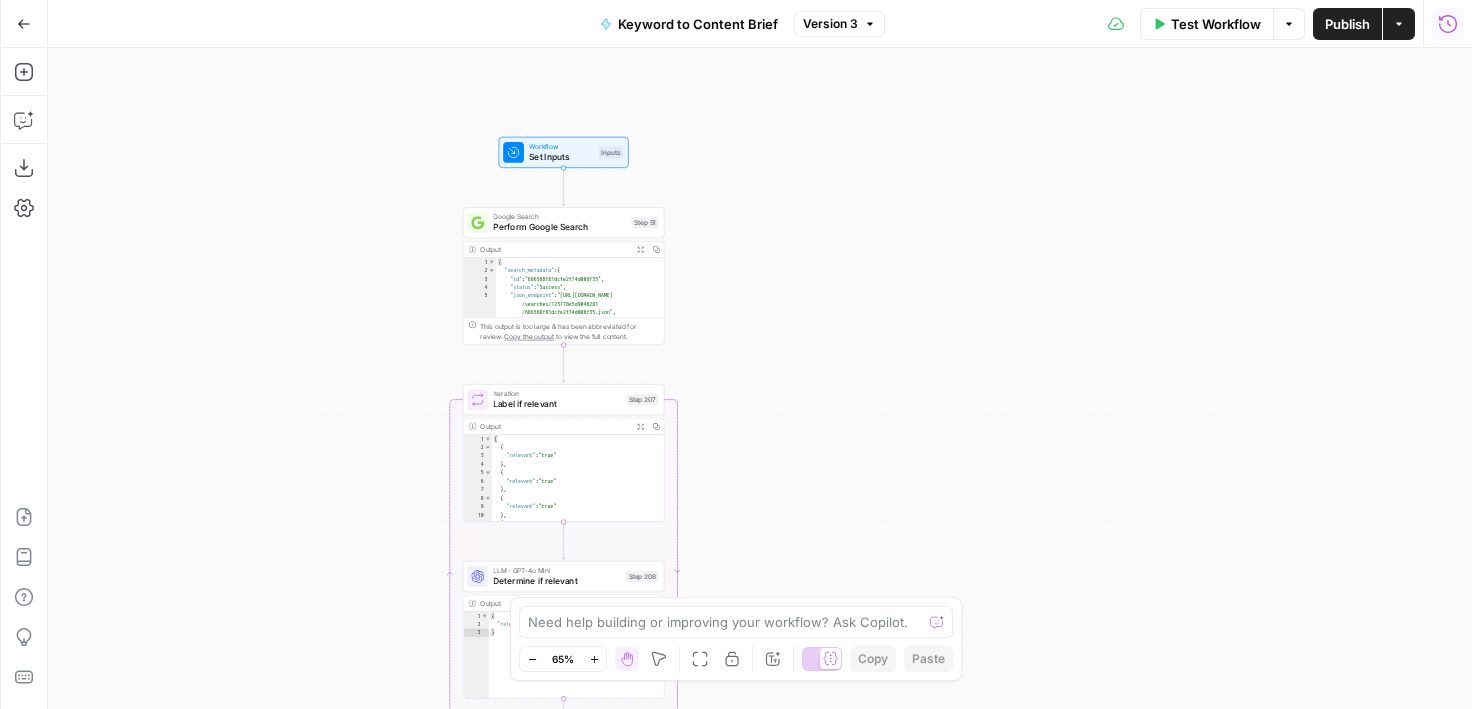 drag, startPoint x: 367, startPoint y: 559, endPoint x: 385, endPoint y: 155, distance: 404.4008 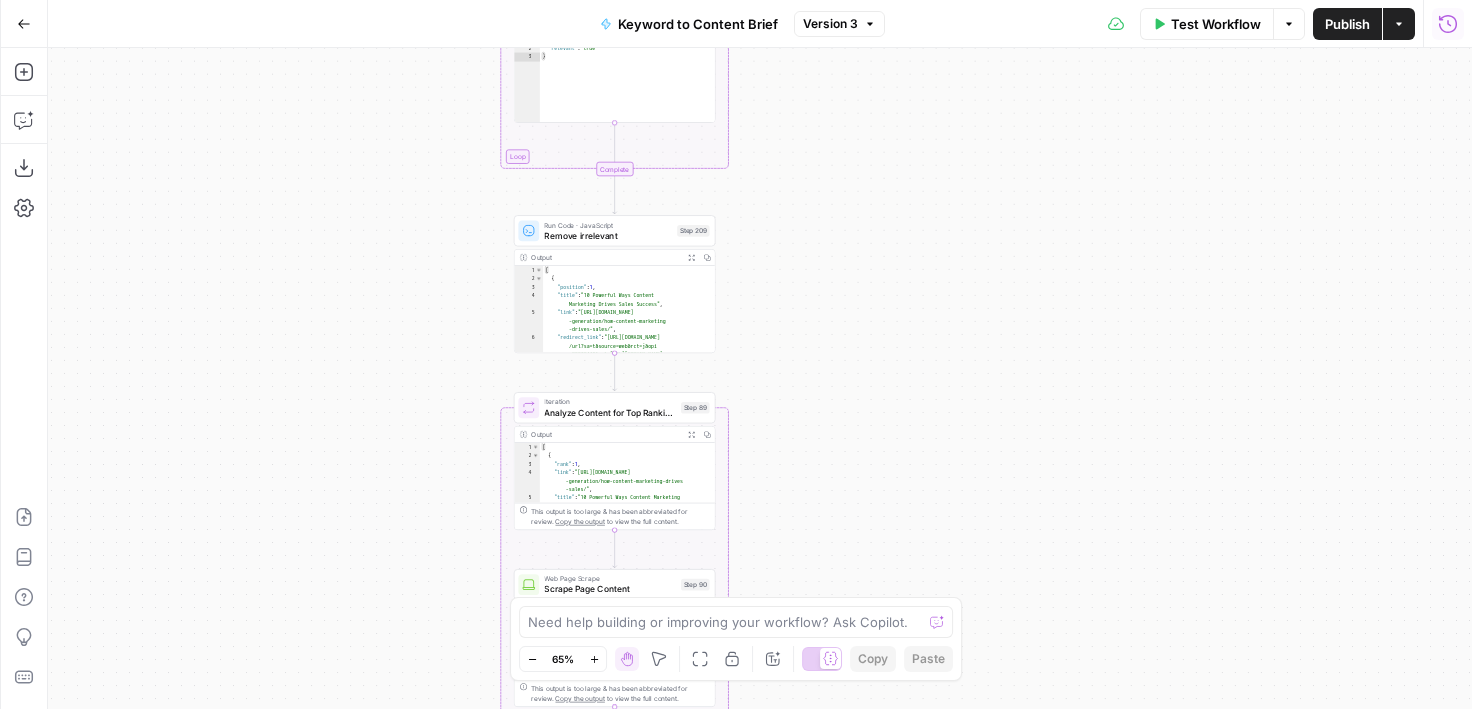 drag, startPoint x: 373, startPoint y: 390, endPoint x: 435, endPoint y: 126, distance: 271.1826 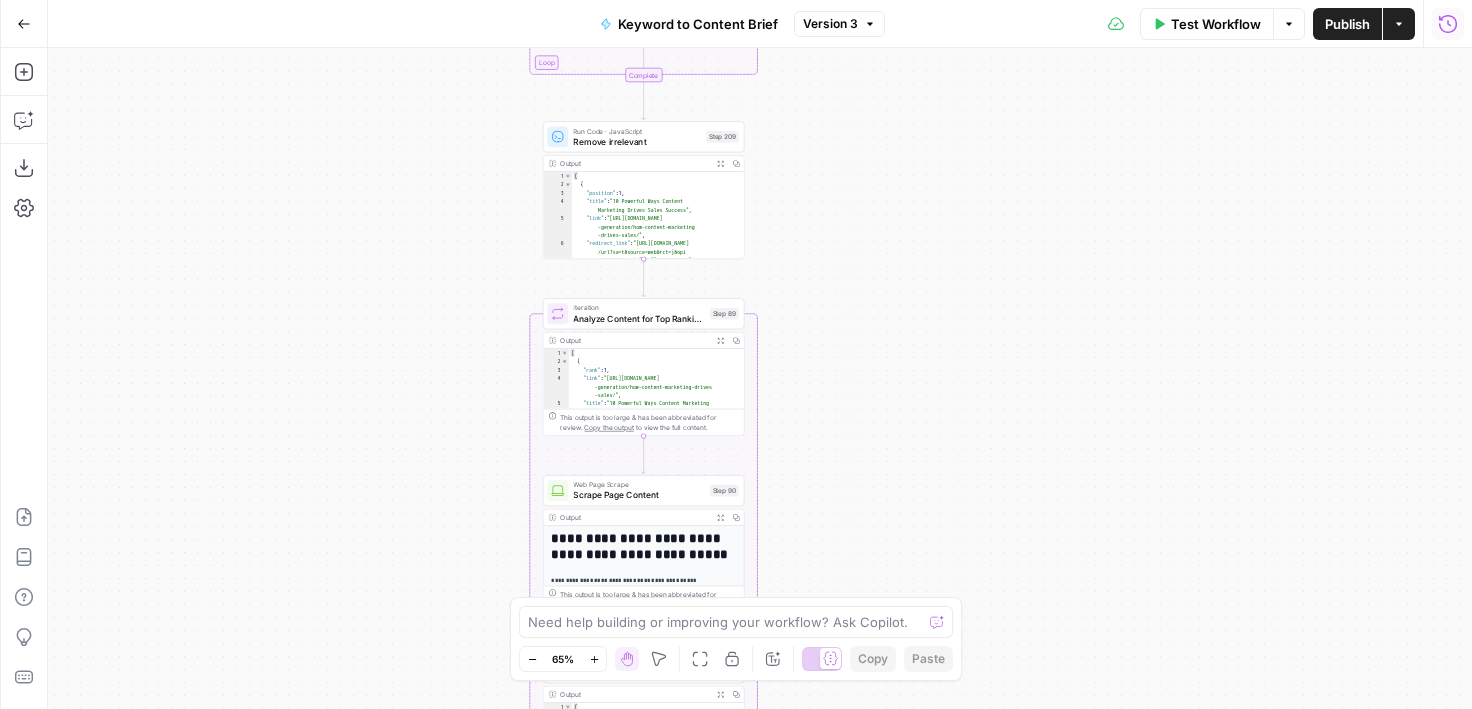 drag, startPoint x: 375, startPoint y: 436, endPoint x: 375, endPoint y: 111, distance: 325 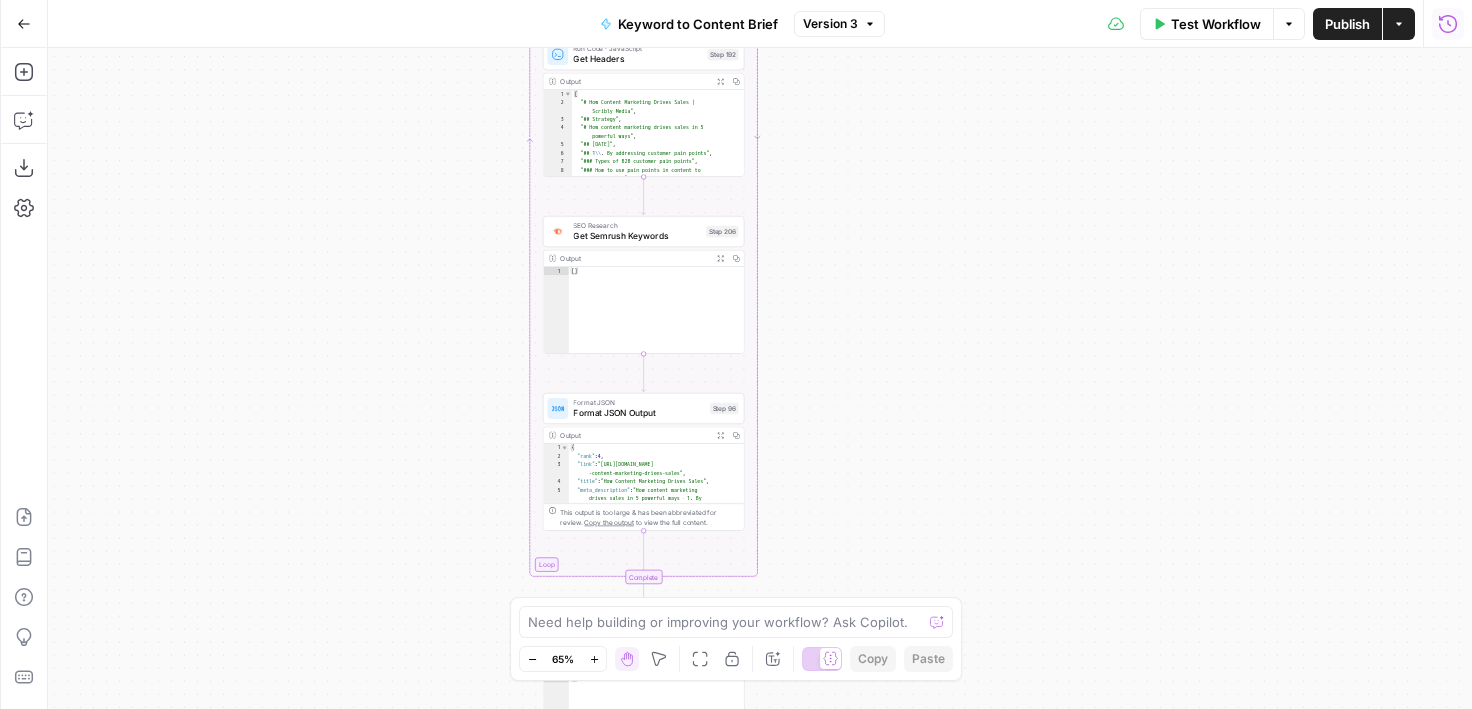 drag, startPoint x: 375, startPoint y: 408, endPoint x: 375, endPoint y: 120, distance: 288 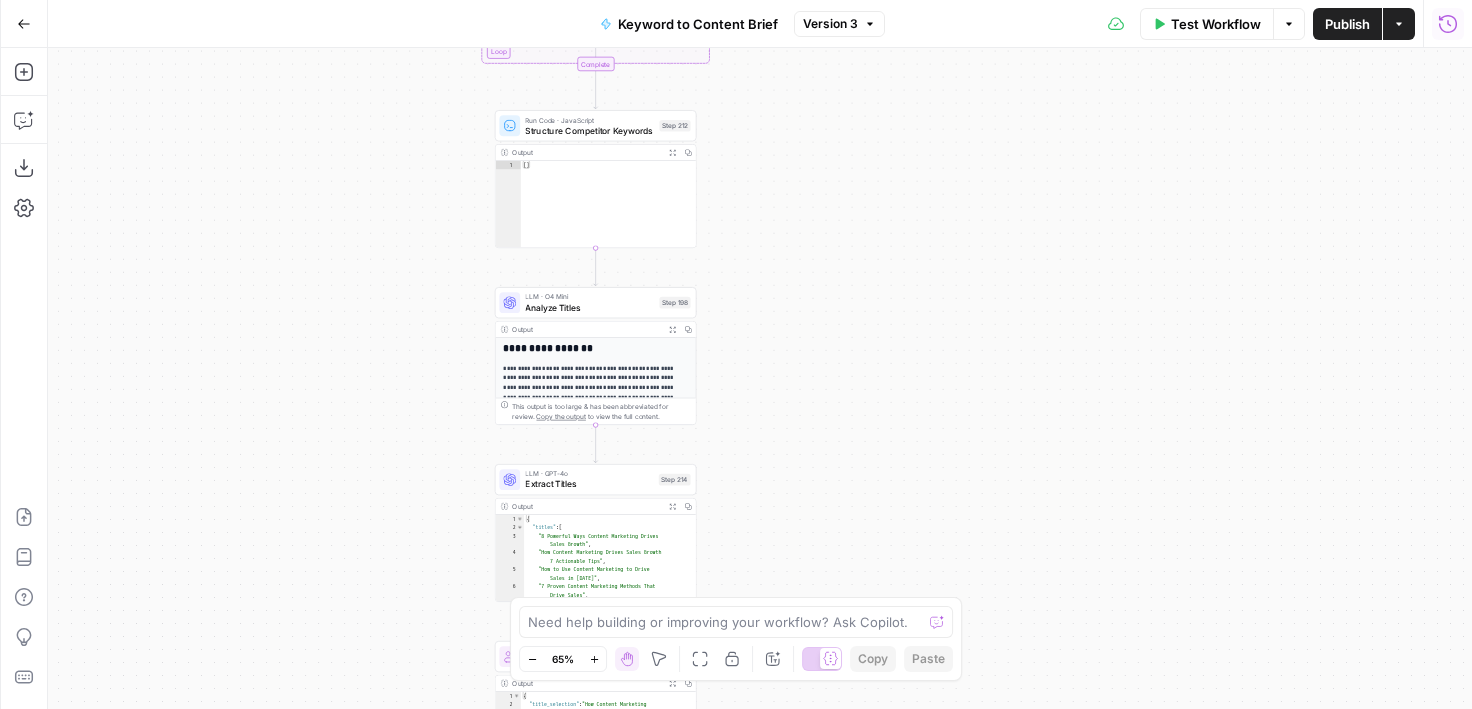drag, startPoint x: 400, startPoint y: 405, endPoint x: 351, endPoint y: 178, distance: 232.22833 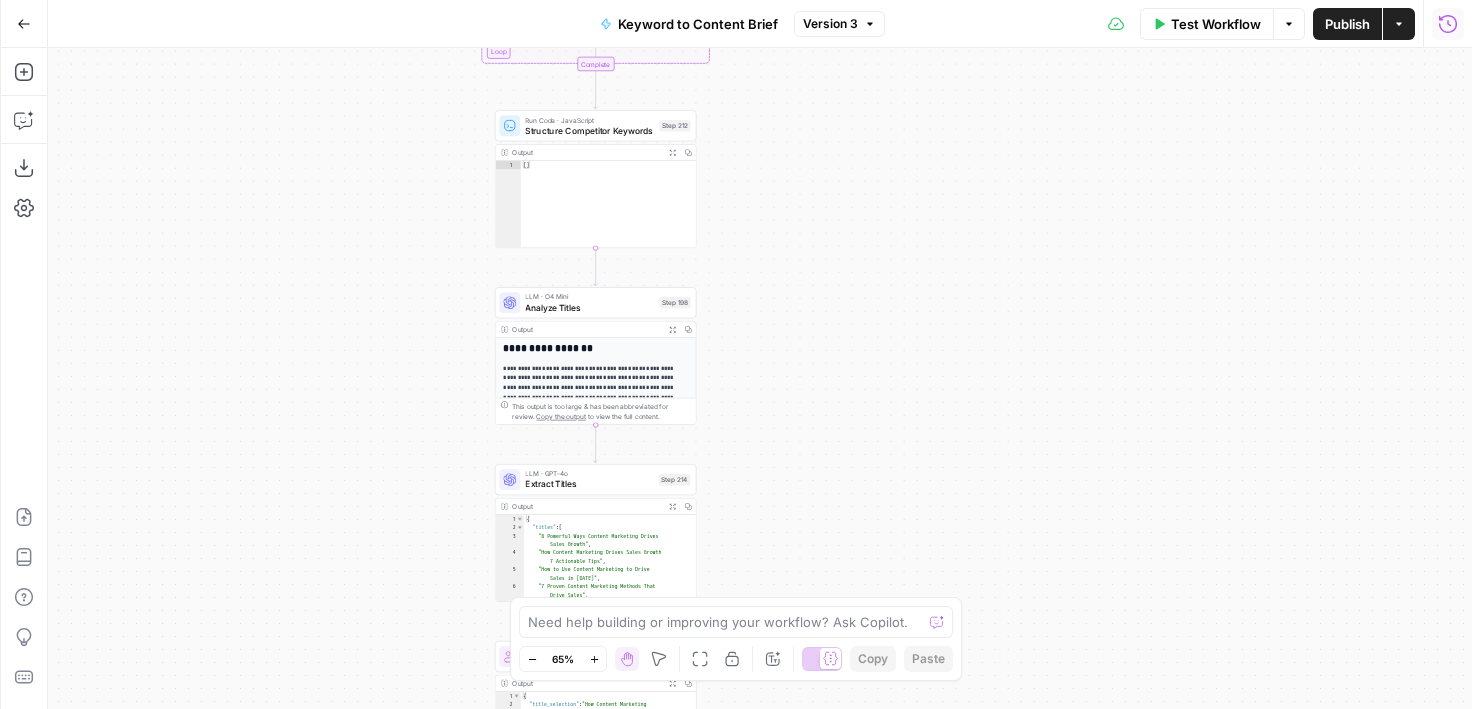 click on "Workflow Set Inputs Inputs Google Search Perform Google Search Step 51 Output Expand Output Copy 1 2 3 4 5 6 {    "search_metadata" :  {      "id" :  "686568f81dcfe2f74d008f35" ,      "status" :  "Success" ,      "json_endpoint" :  "[URL][DOMAIN_NAME]          /searches/123778e5d9046281          /686568f81dcfe2f74d008f35.json" ,      "pixel_position_endpoint" :  "https          ://[DOMAIN_NAME][URL]          /123778e5d9046281          /686568f81dcfe2f74d008f35          .json_with_pixel_position" ,     This output is too large & has been abbreviated for review.   Copy the output   to view the full content. Loop Iteration Label if relevant Step 207 Output Expand Output Copy 1 2 3 4 5 6 7 8 9 10 11 12 [    {      "relevant" :  "true"    } ,    {      "relevant" :  "true"    } ,    {      "relevant" :  "true"    } ,    {      "relevant" :  "true"     LLM · GPT-4o Mini Determine if relevant Step 208 Output Expand Output Copy 1 2 3 {    "relevant" :  "true" }" at bounding box center [760, 378] 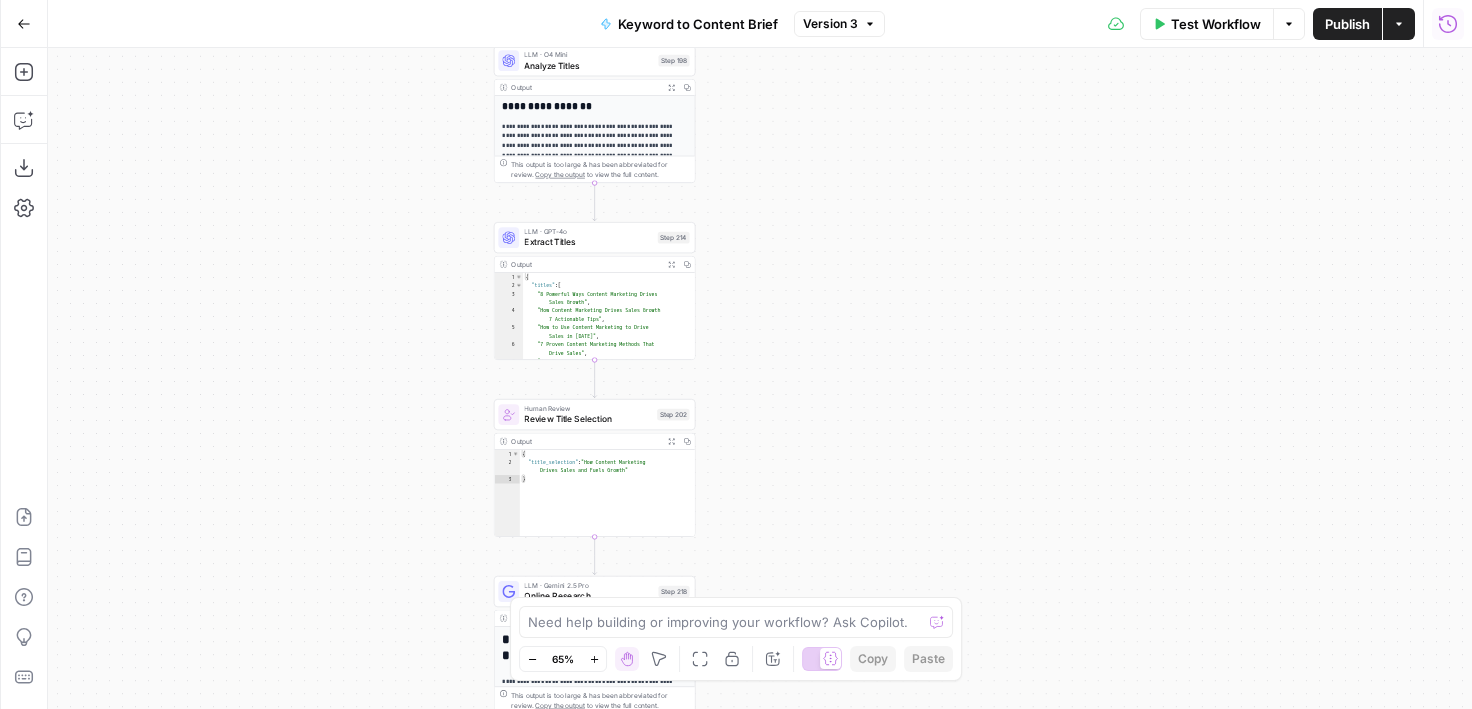 drag, startPoint x: 382, startPoint y: 470, endPoint x: 382, endPoint y: 232, distance: 238 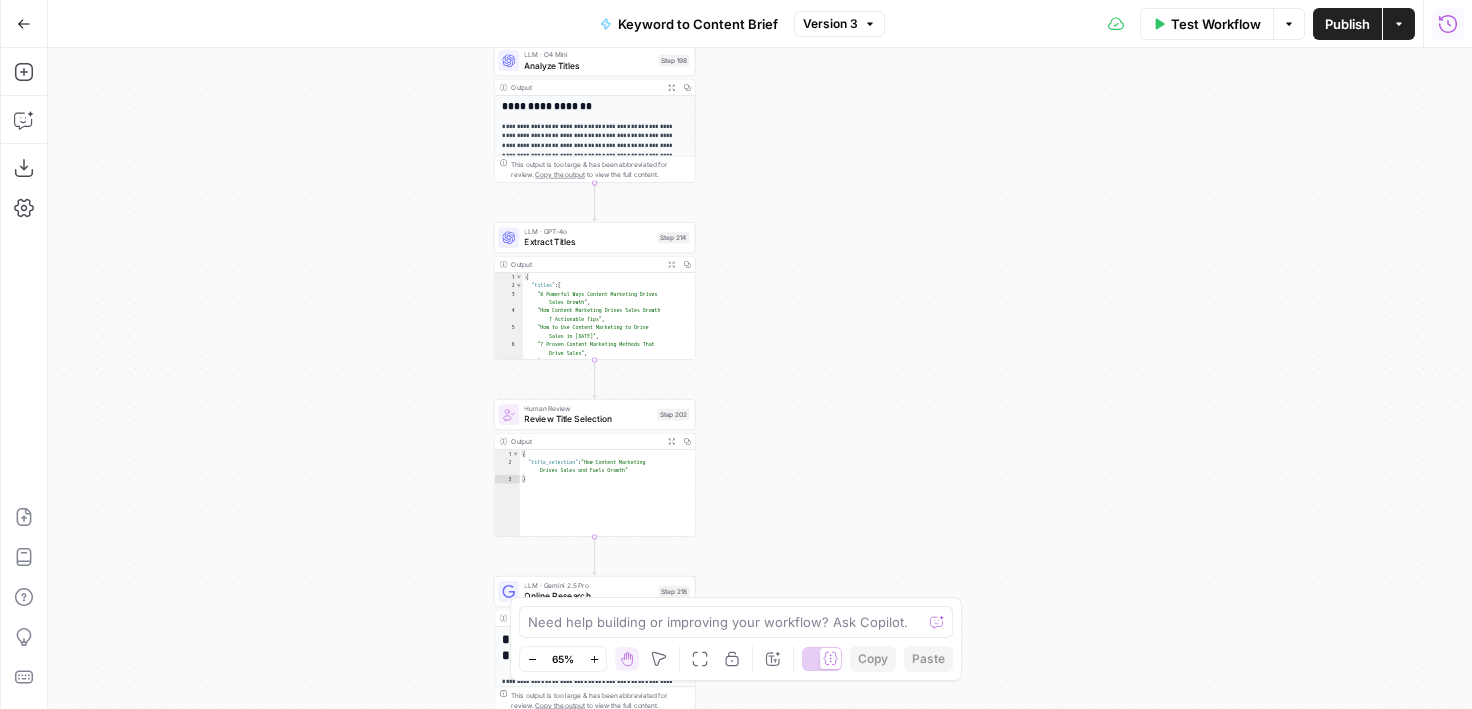 click on "Workflow Set Inputs Inputs Google Search Perform Google Search Step 51 Output Expand Output Copy 1 2 3 4 5 6 {    "search_metadata" :  {      "id" :  "686568f81dcfe2f74d008f35" ,      "status" :  "Success" ,      "json_endpoint" :  "[URL][DOMAIN_NAME]          /searches/123778e5d9046281          /686568f81dcfe2f74d008f35.json" ,      "pixel_position_endpoint" :  "https          ://[DOMAIN_NAME][URL]          /123778e5d9046281          /686568f81dcfe2f74d008f35          .json_with_pixel_position" ,     This output is too large & has been abbreviated for review.   Copy the output   to view the full content. Loop Iteration Label if relevant Step 207 Output Expand Output Copy 1 2 3 4 5 6 7 8 9 10 11 12 [    {      "relevant" :  "true"    } ,    {      "relevant" :  "true"    } ,    {      "relevant" :  "true"    } ,    {      "relevant" :  "true"     LLM · GPT-4o Mini Determine if relevant Step 208 Output Expand Output Copy 1 2 3 {    "relevant" :  "true" }" at bounding box center [760, 378] 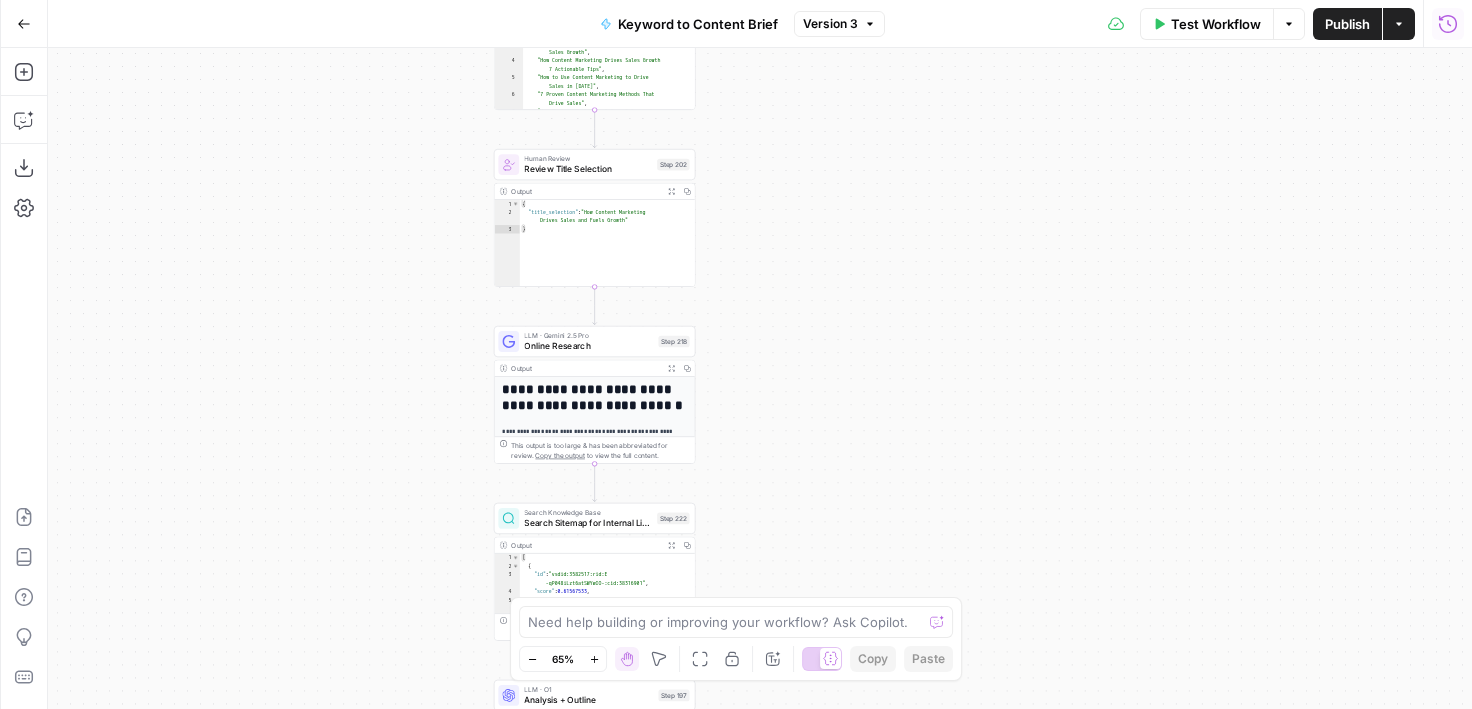 drag, startPoint x: 382, startPoint y: 450, endPoint x: 382, endPoint y: 208, distance: 242 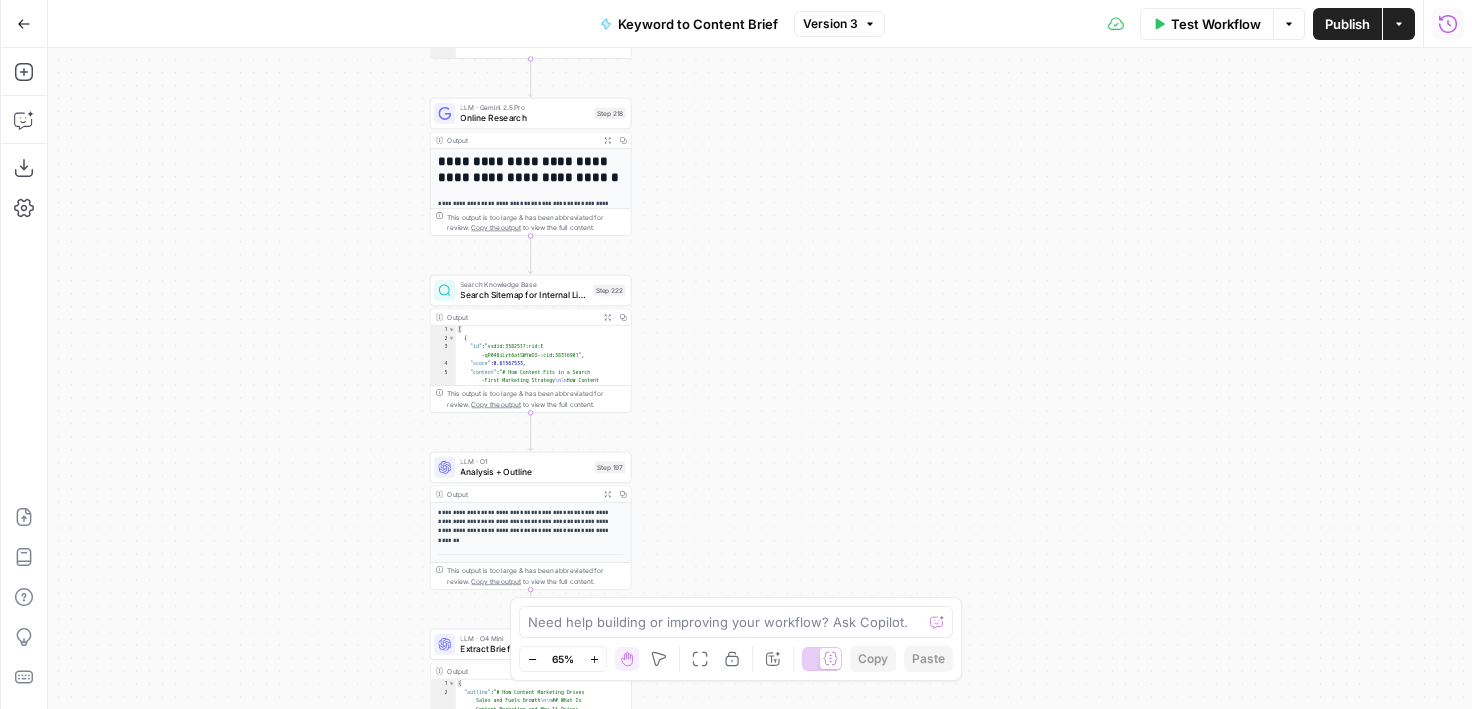 drag, startPoint x: 350, startPoint y: 450, endPoint x: 350, endPoint y: 206, distance: 244 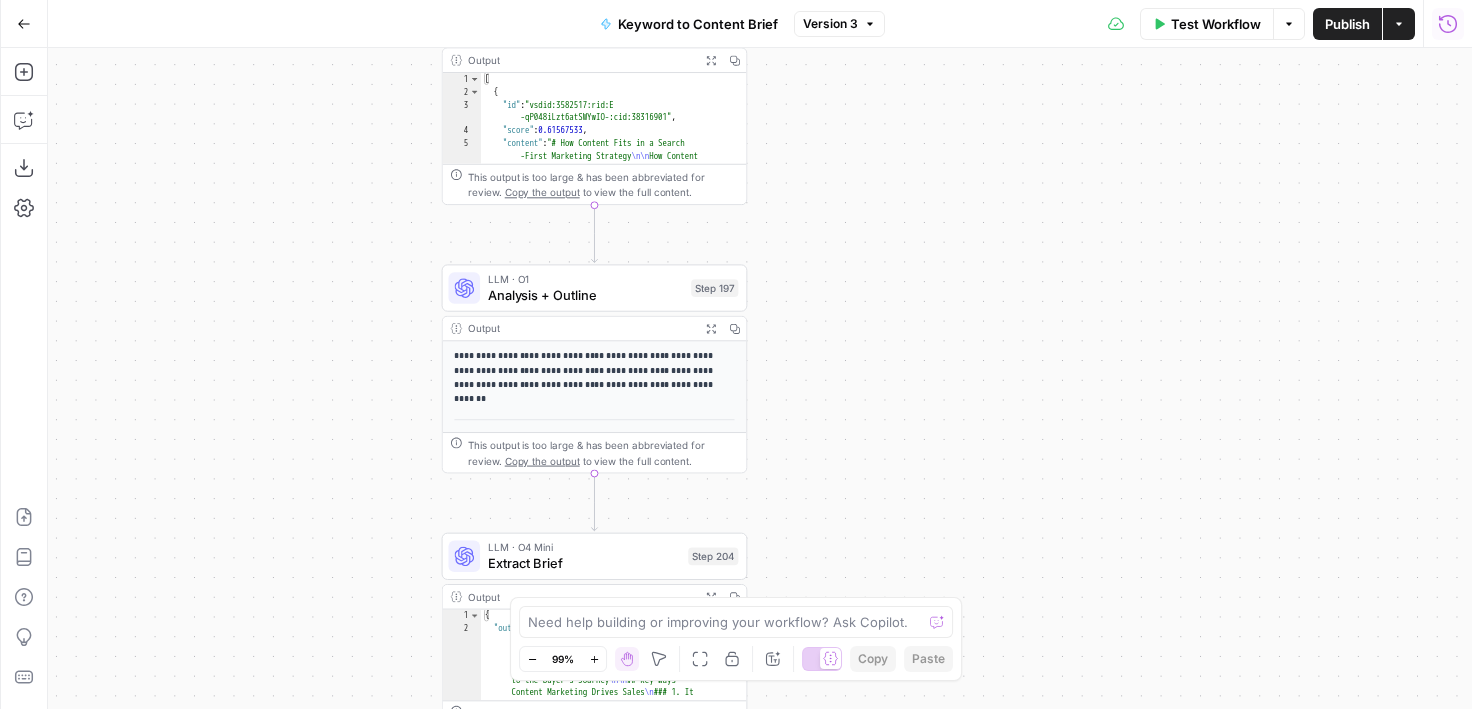 drag, startPoint x: 403, startPoint y: 285, endPoint x: 349, endPoint y: 283, distance: 54.037025 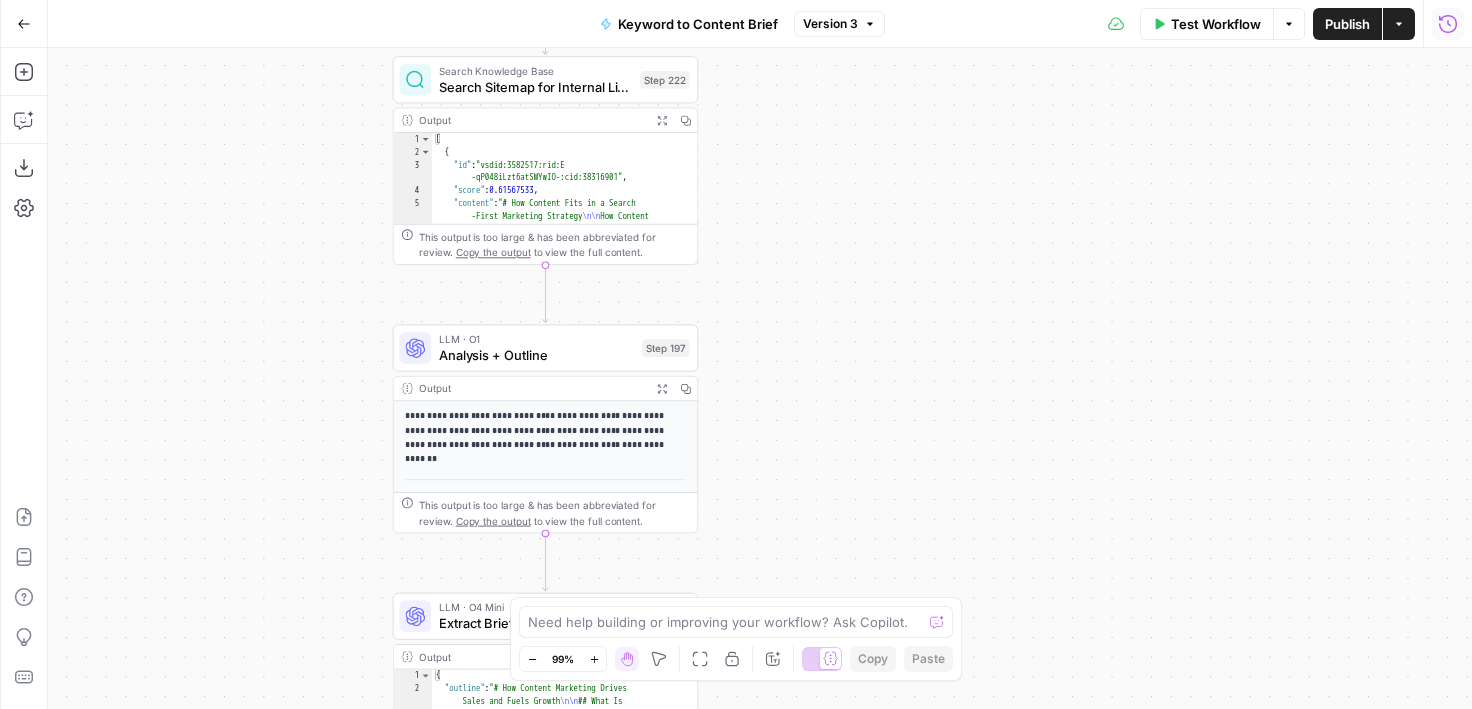 drag, startPoint x: 239, startPoint y: 185, endPoint x: 245, endPoint y: 246, distance: 61.294373 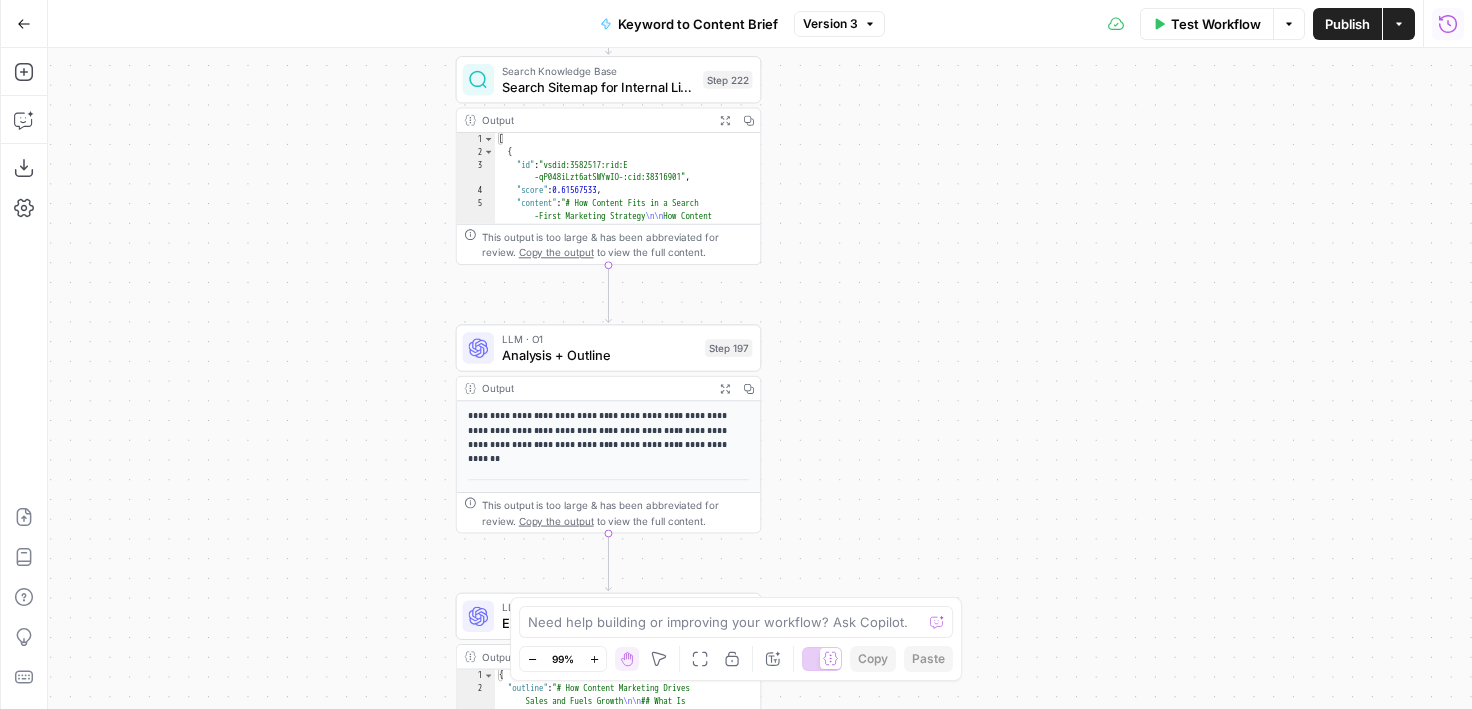 drag, startPoint x: 347, startPoint y: 306, endPoint x: 415, endPoint y: 306, distance: 68 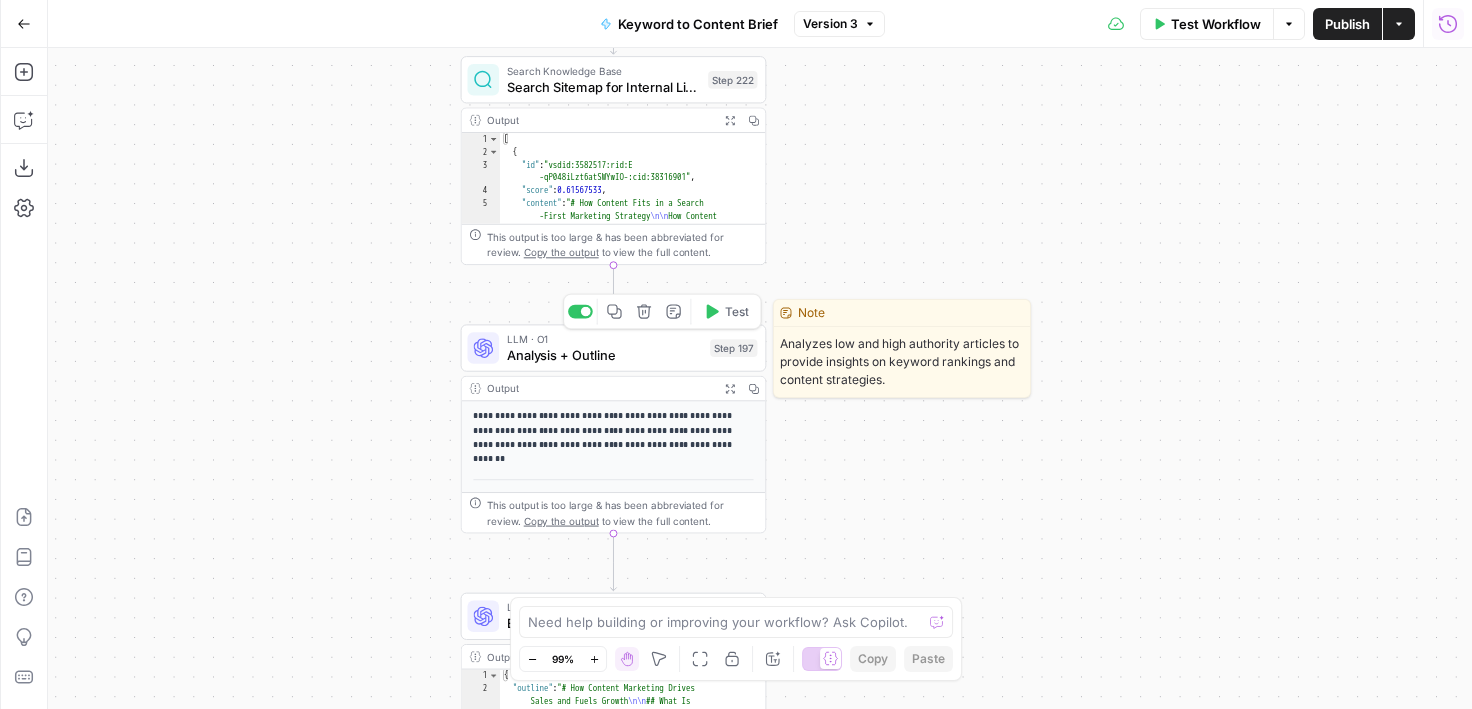click on "Analysis + Outline" at bounding box center (604, 355) 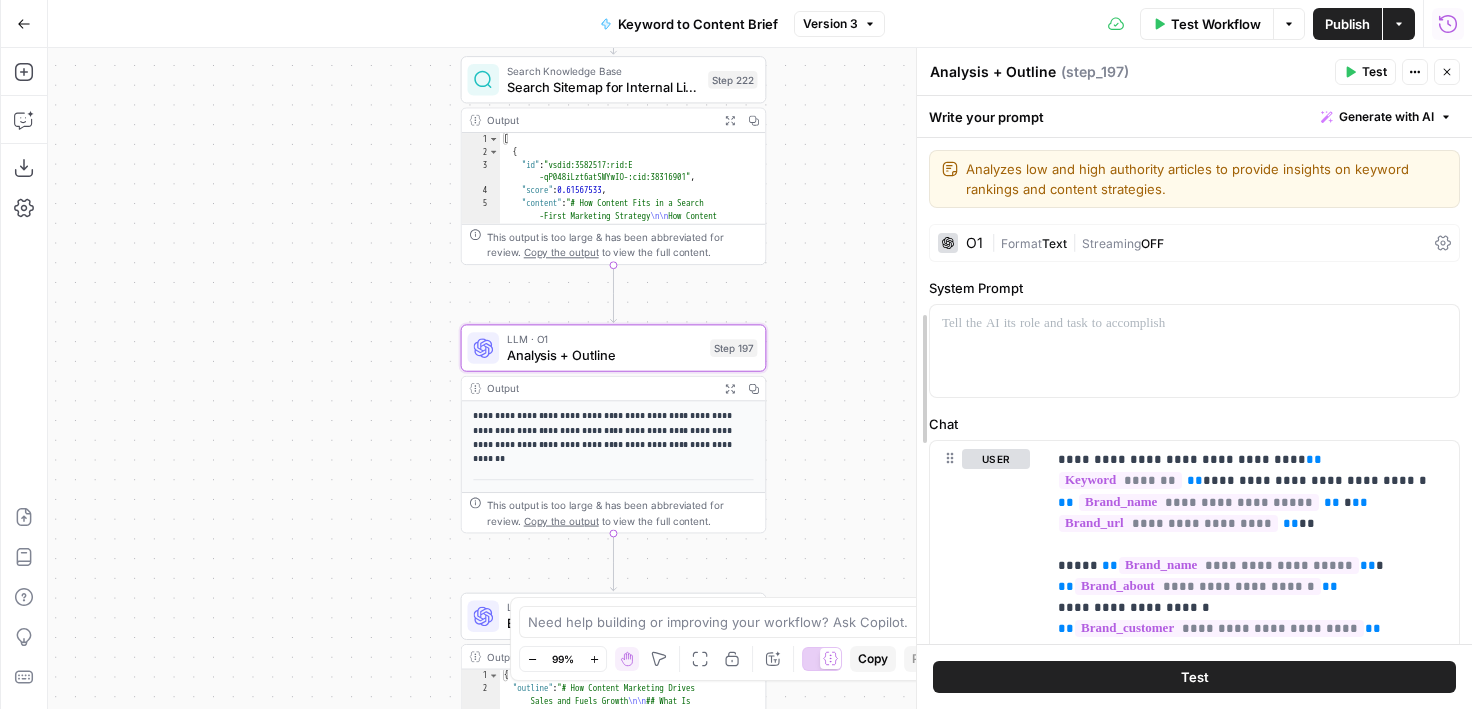 drag, startPoint x: 920, startPoint y: 398, endPoint x: 713, endPoint y: 398, distance: 207 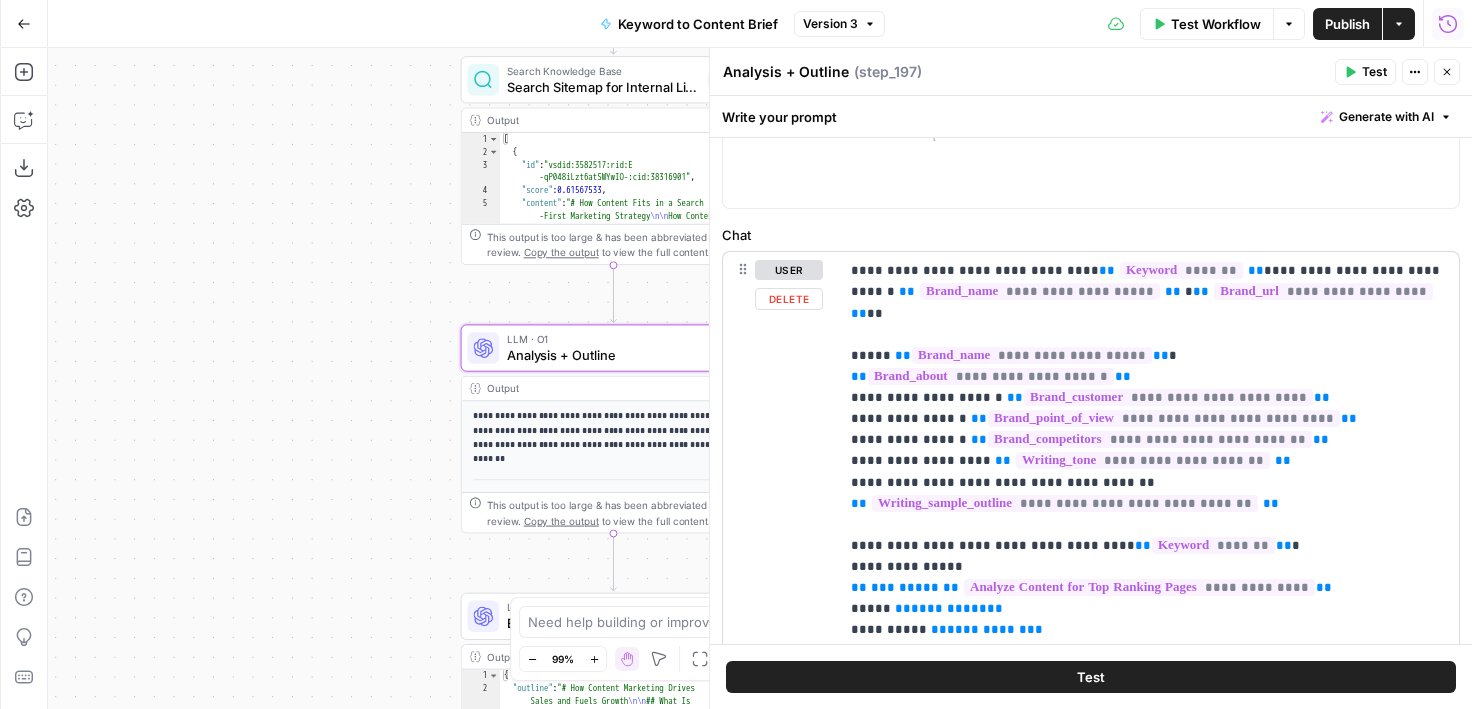 scroll, scrollTop: 224, scrollLeft: 0, axis: vertical 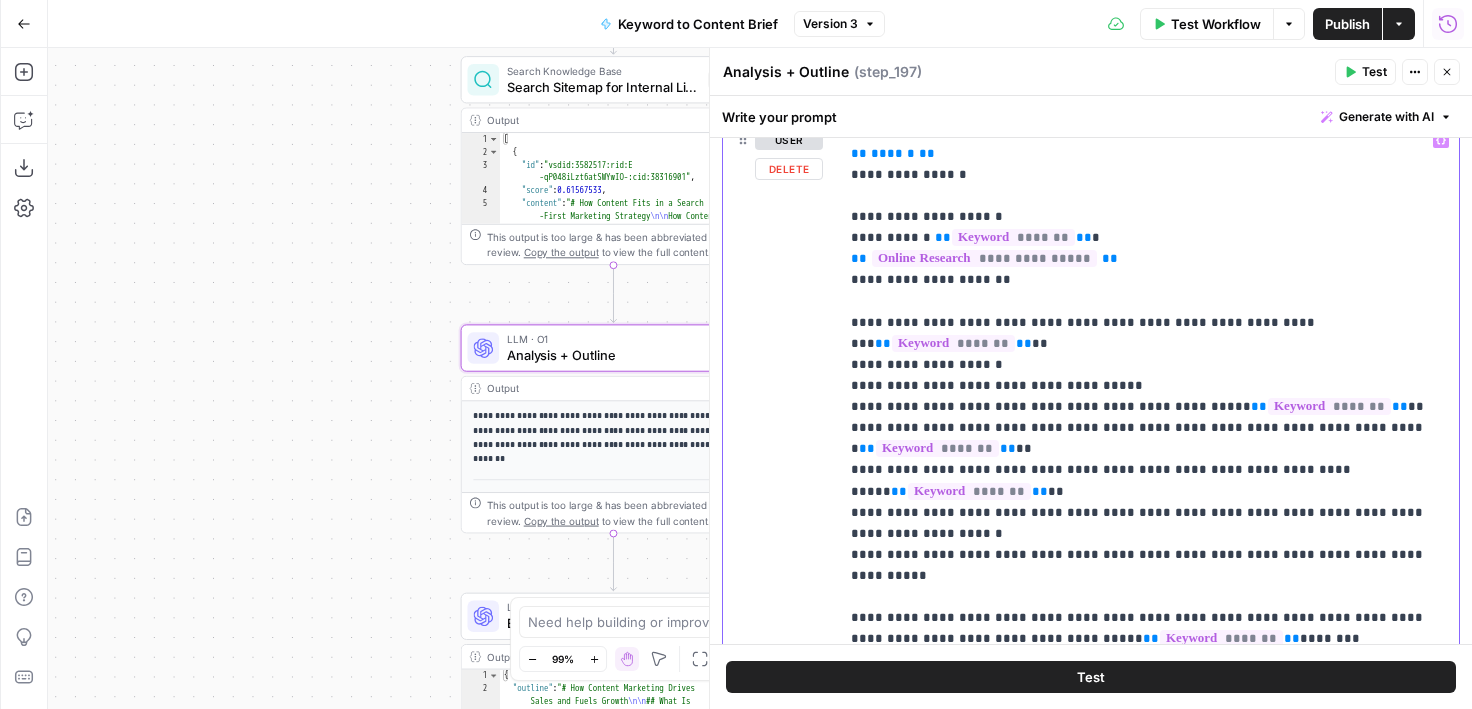 drag, startPoint x: 957, startPoint y: 323, endPoint x: 1154, endPoint y: 323, distance: 197 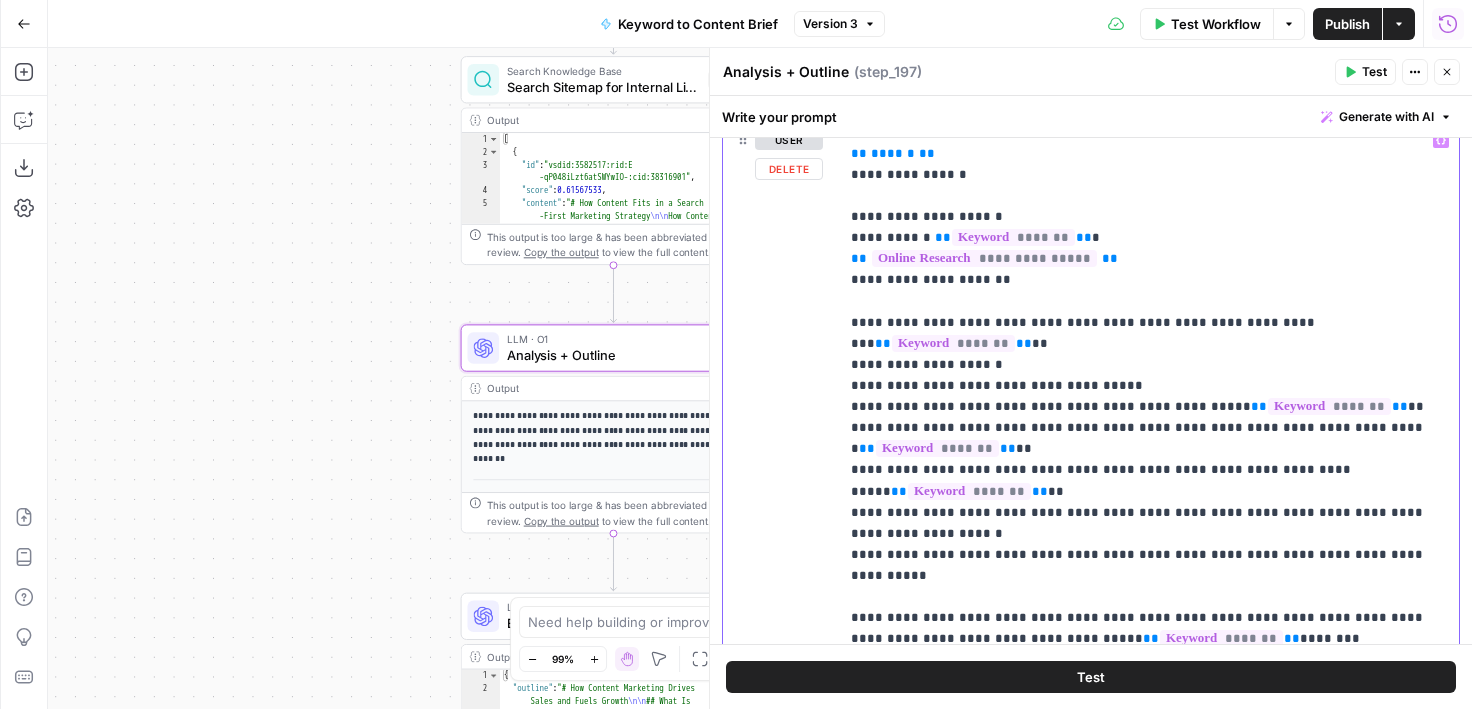 click on "**********" at bounding box center [1149, 1684] 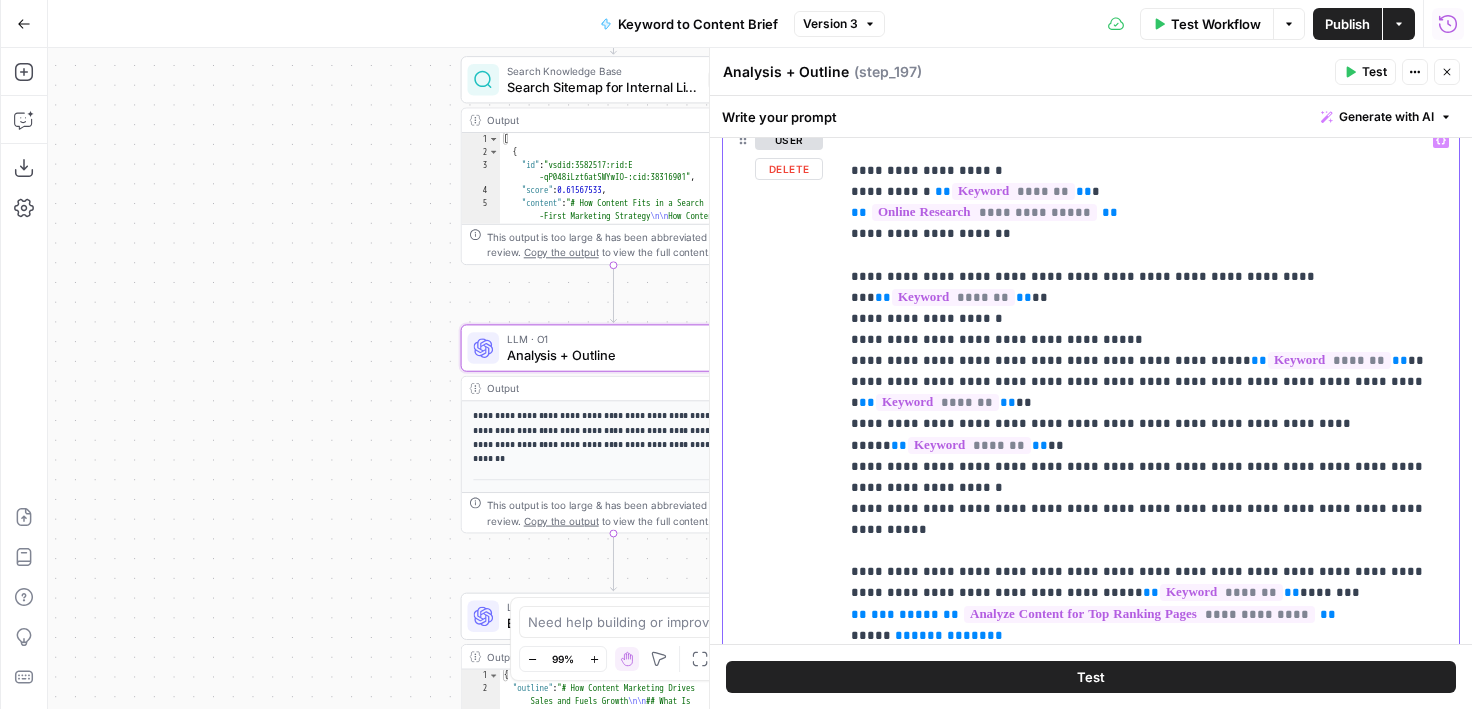 scroll, scrollTop: 758, scrollLeft: 0, axis: vertical 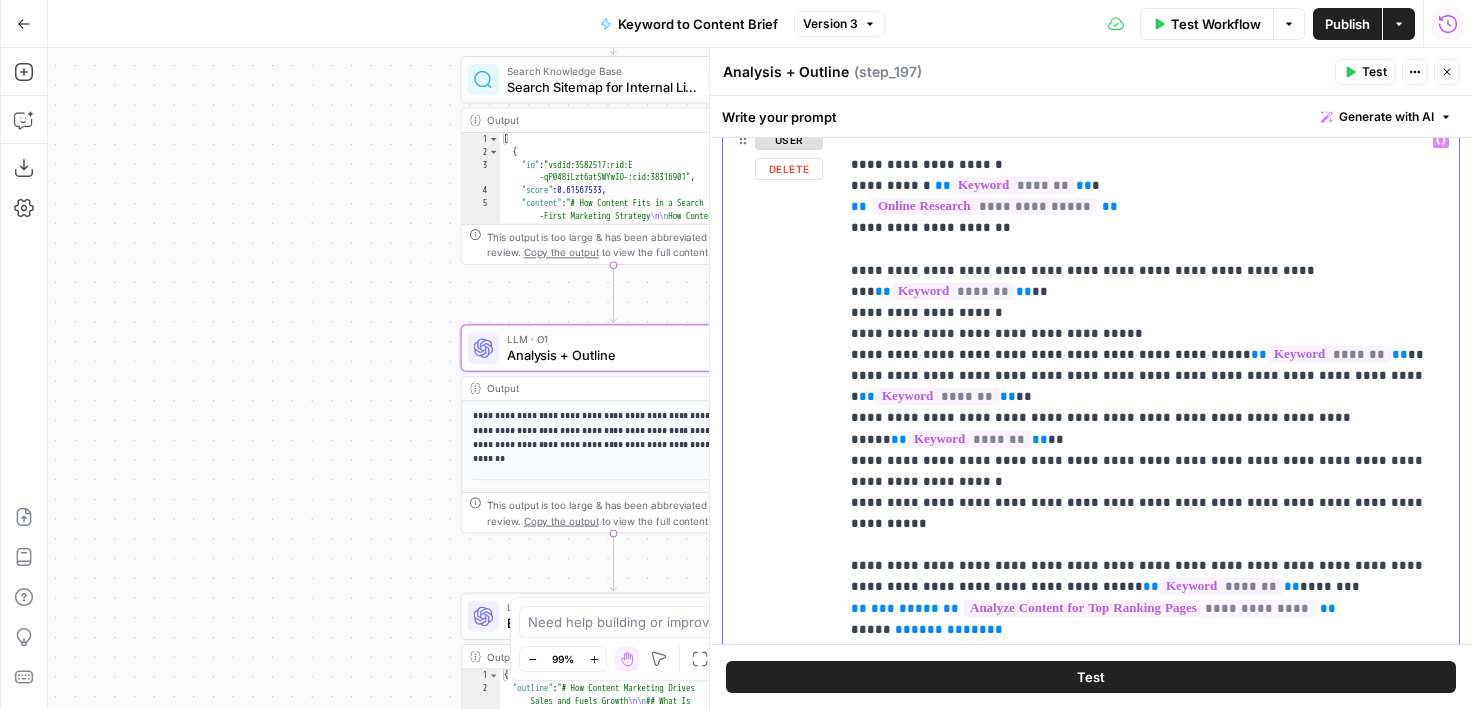 drag, startPoint x: 1406, startPoint y: 420, endPoint x: 1026, endPoint y: 380, distance: 382.09946 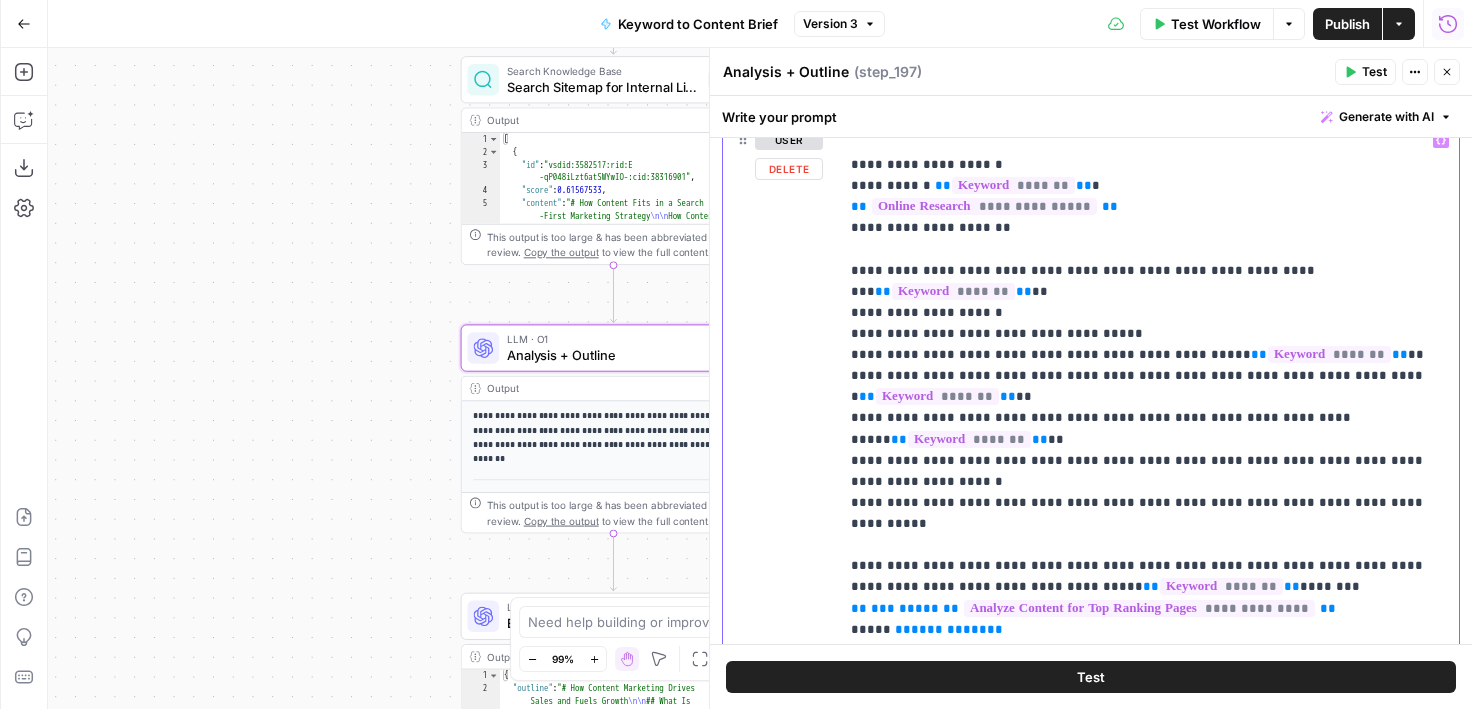 click on "**********" at bounding box center (1149, 529) 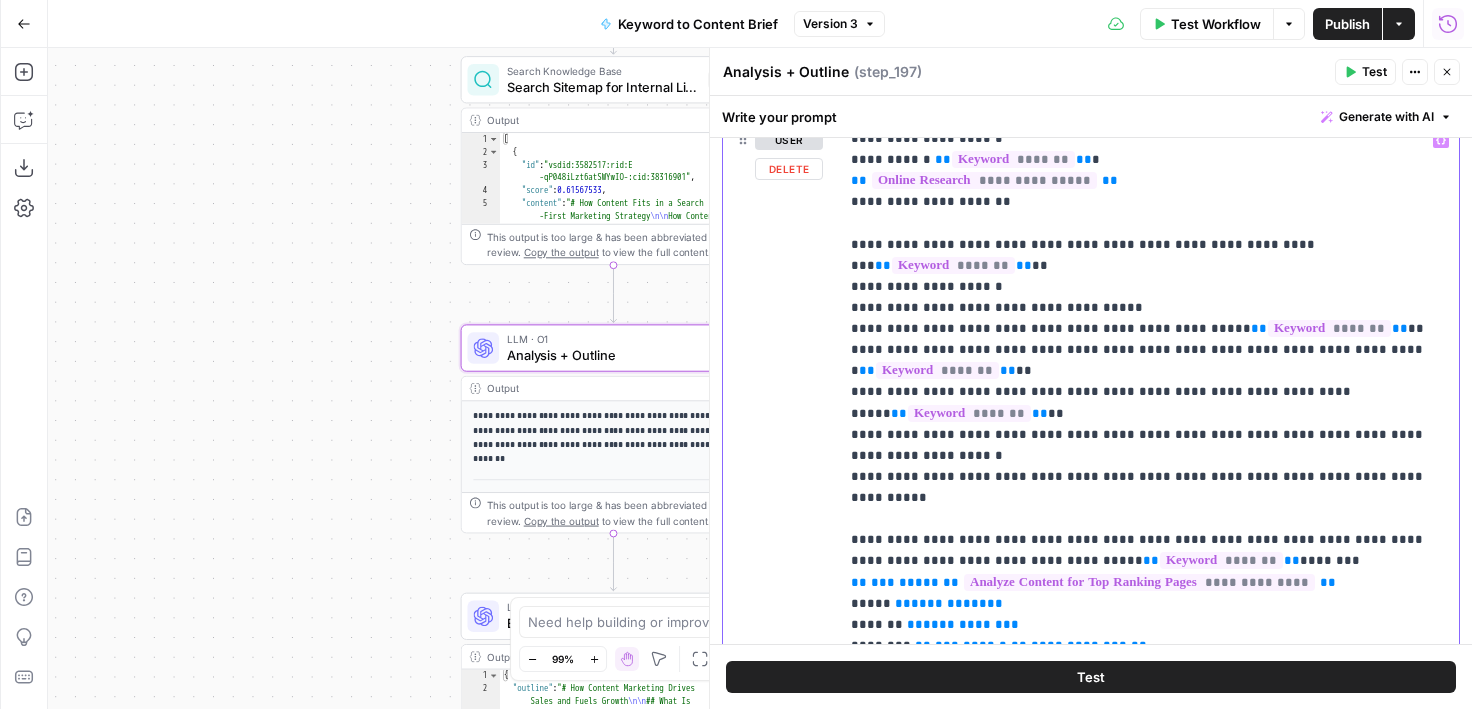 scroll, scrollTop: 792, scrollLeft: 0, axis: vertical 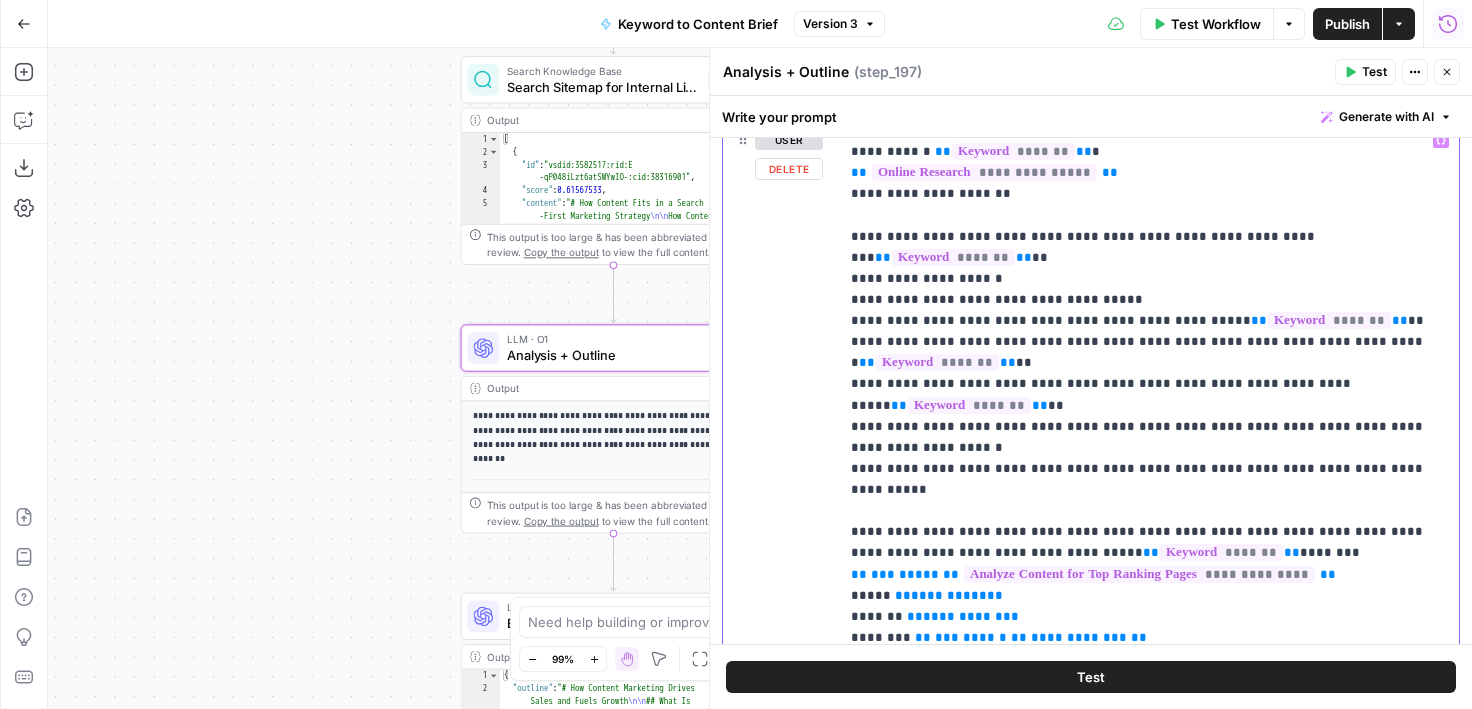 click on "**********" at bounding box center [1149, 1598] 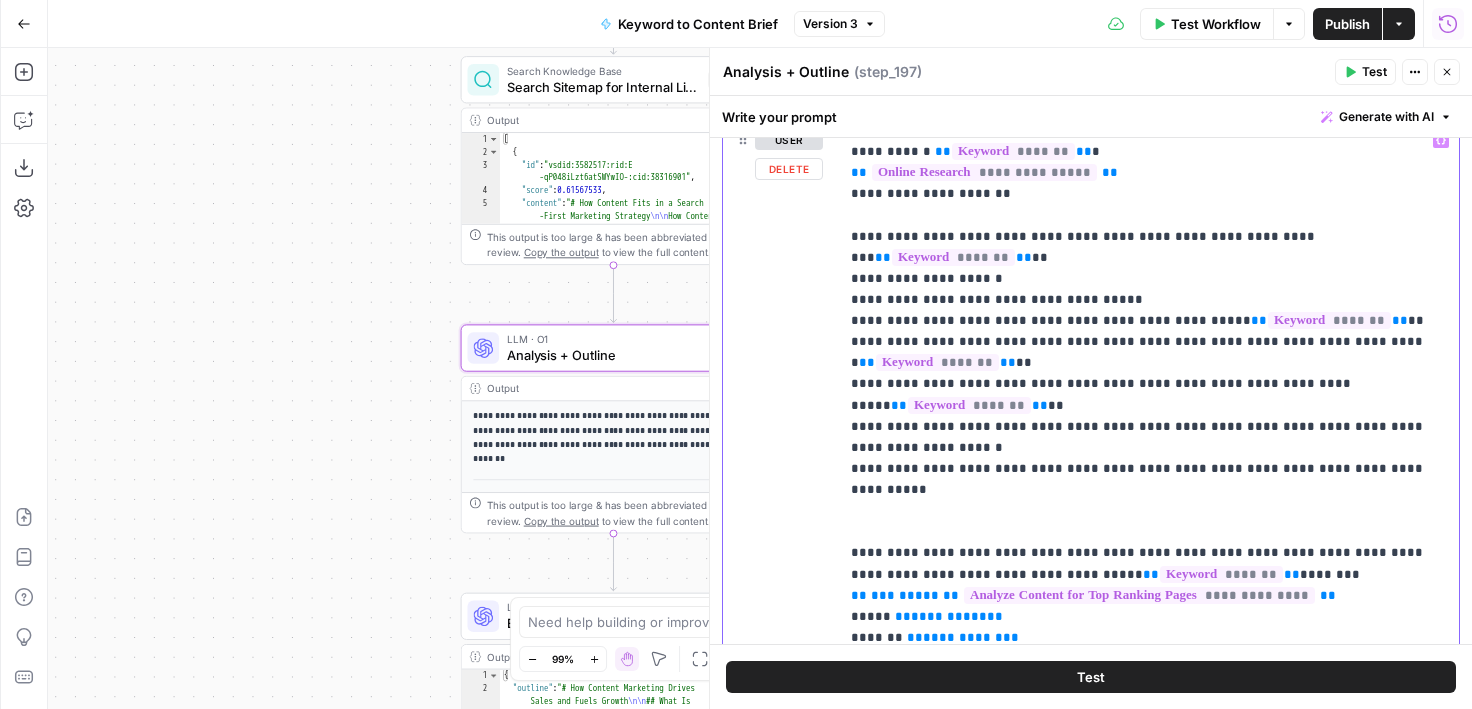 type 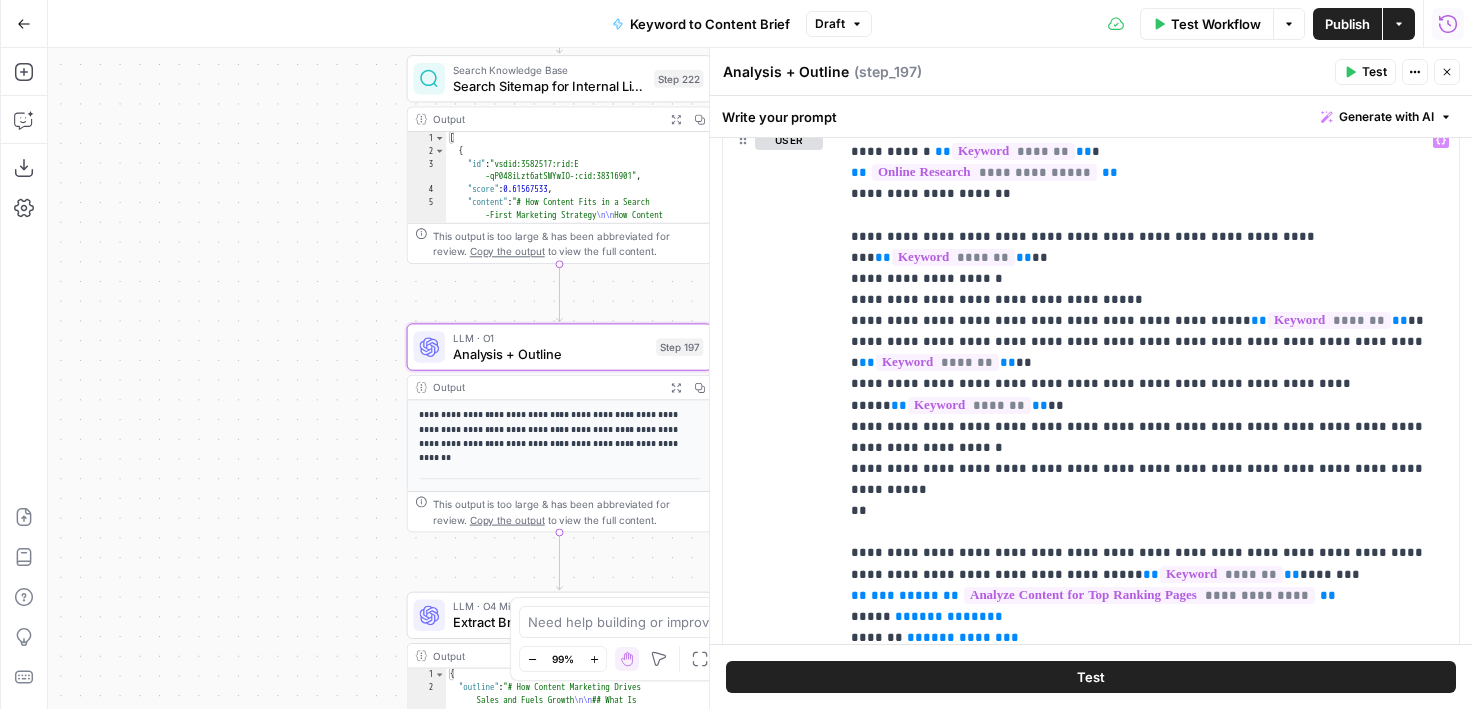 drag, startPoint x: 387, startPoint y: 375, endPoint x: 219, endPoint y: 375, distance: 168 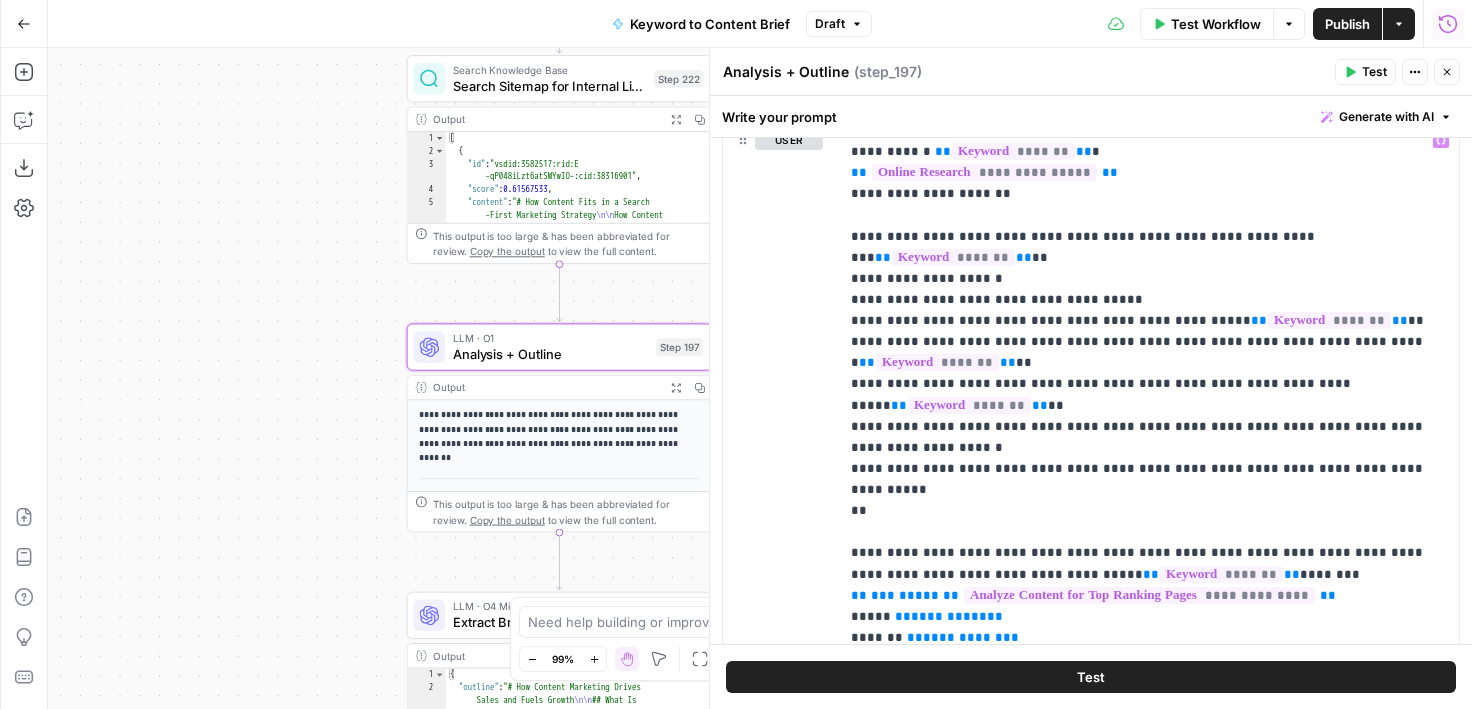 click on "Workflow Set Inputs Inputs Google Search Perform Google Search Step 51 Output Expand Output Copy 1 2 3 4 5 6 {    "search_metadata" :  {      "id" :  "686568f81dcfe2f74d008f35" ,      "status" :  "Success" ,      "json_endpoint" :  "[URL][DOMAIN_NAME]          /searches/123778e5d9046281          /686568f81dcfe2f74d008f35.json" ,      "pixel_position_endpoint" :  "https          ://[DOMAIN_NAME][URL]          /123778e5d9046281          /686568f81dcfe2f74d008f35          .json_with_pixel_position" ,     This output is too large & has been abbreviated for review.   Copy the output   to view the full content. Loop Iteration Label if relevant Step 207 Output Expand Output Copy 1 2 3 4 5 6 7 8 9 10 11 12 [    {      "relevant" :  "true"    } ,    {      "relevant" :  "true"    } ,    {      "relevant" :  "true"    } ,    {      "relevant" :  "true"     LLM · GPT-4o Mini Determine if relevant Step 208 Output Expand Output Copy 1 2 3 {    "relevant" :  "true" }" at bounding box center [760, 378] 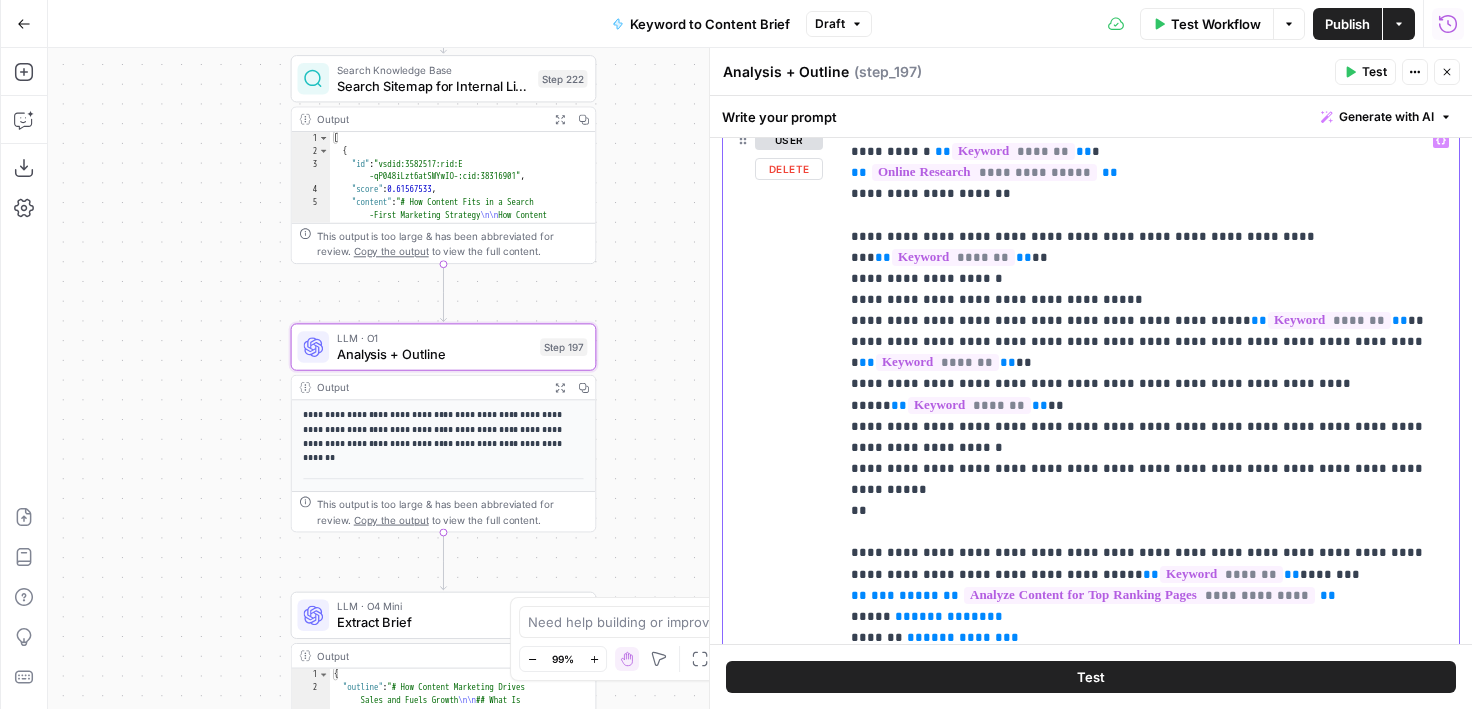 click on "**********" at bounding box center [1149, 1609] 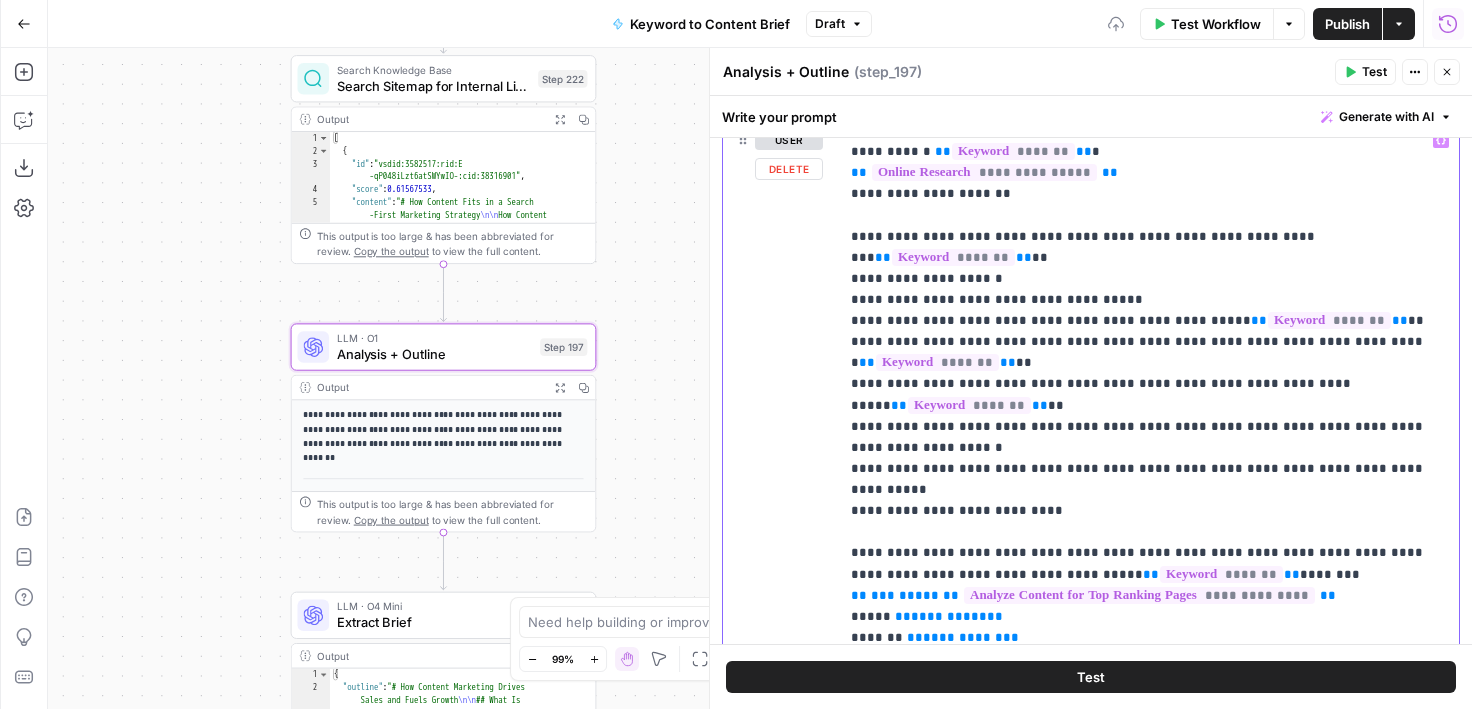 click on "**********" at bounding box center (1149, 1609) 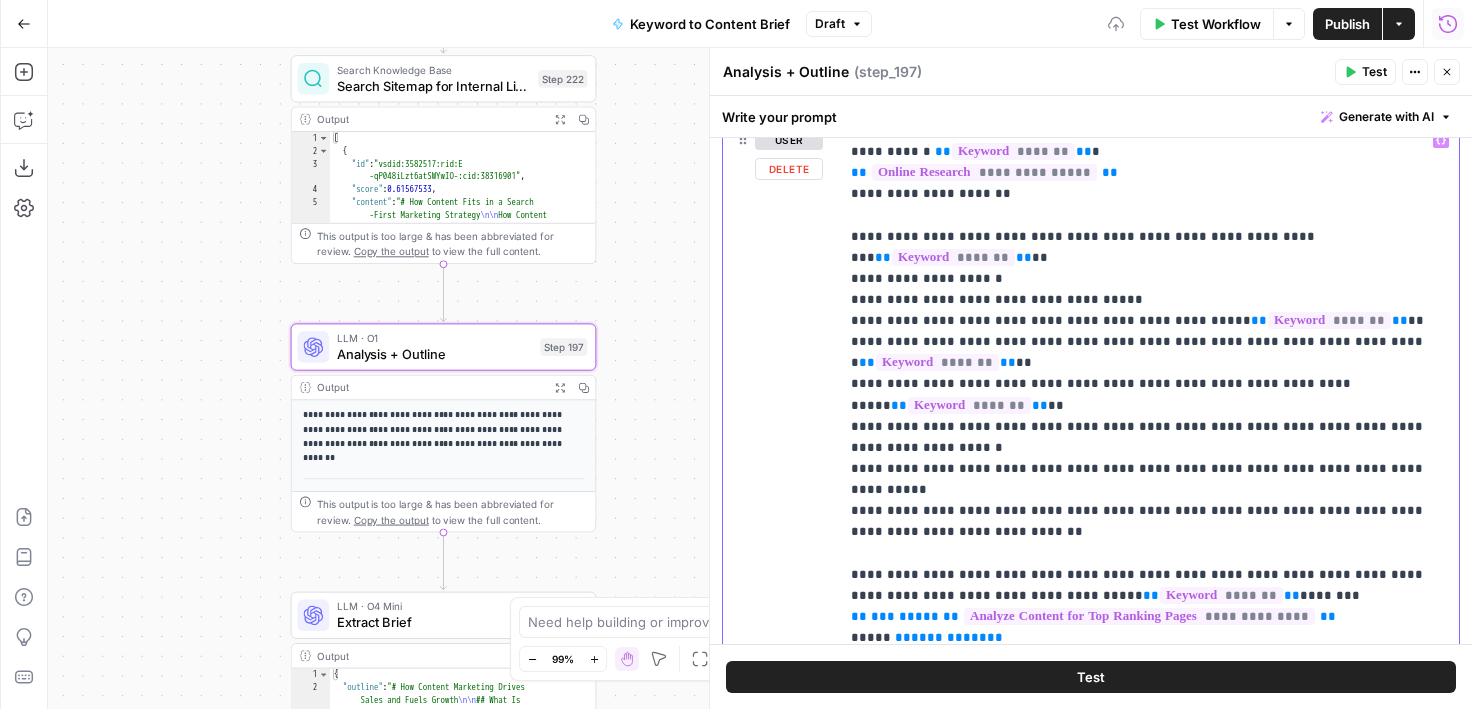 click on "**********" at bounding box center [1149, 1619] 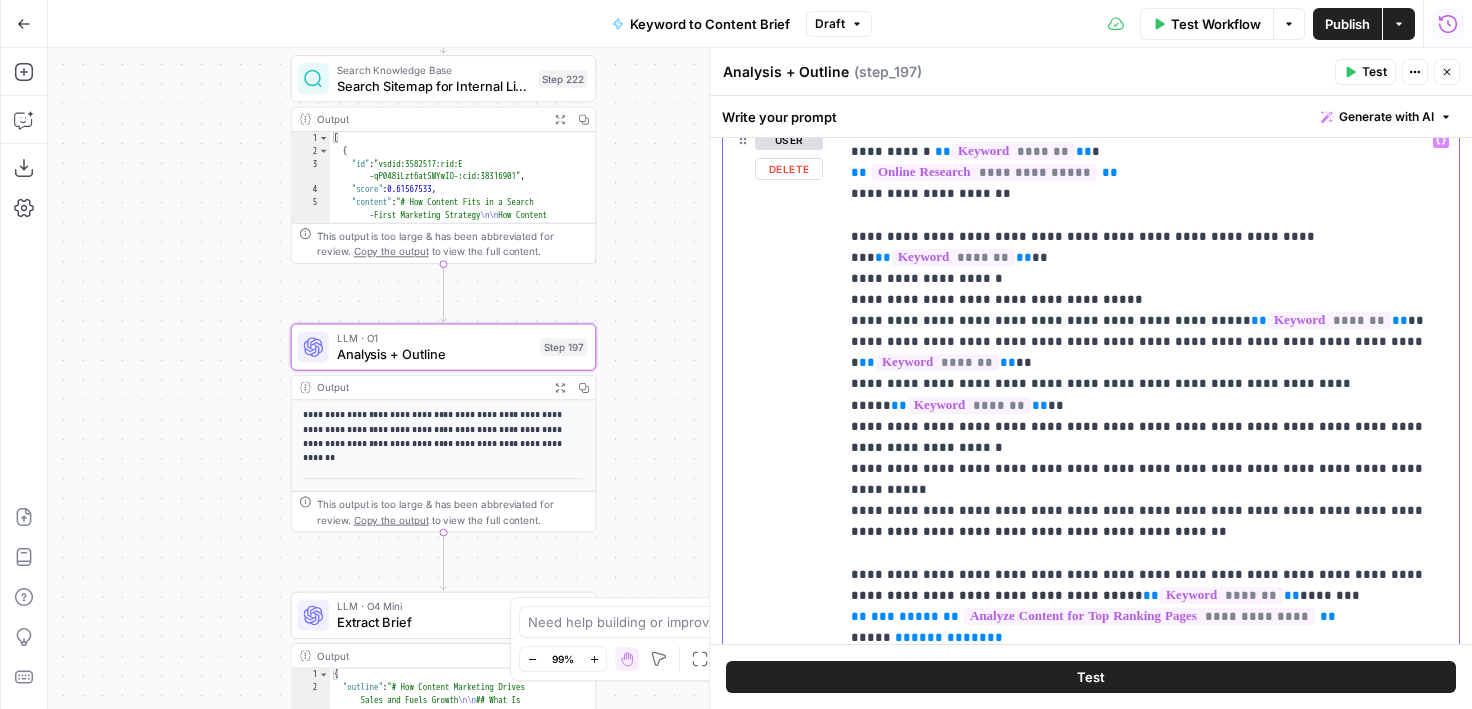 drag, startPoint x: 1128, startPoint y: 427, endPoint x: 843, endPoint y: 415, distance: 285.25253 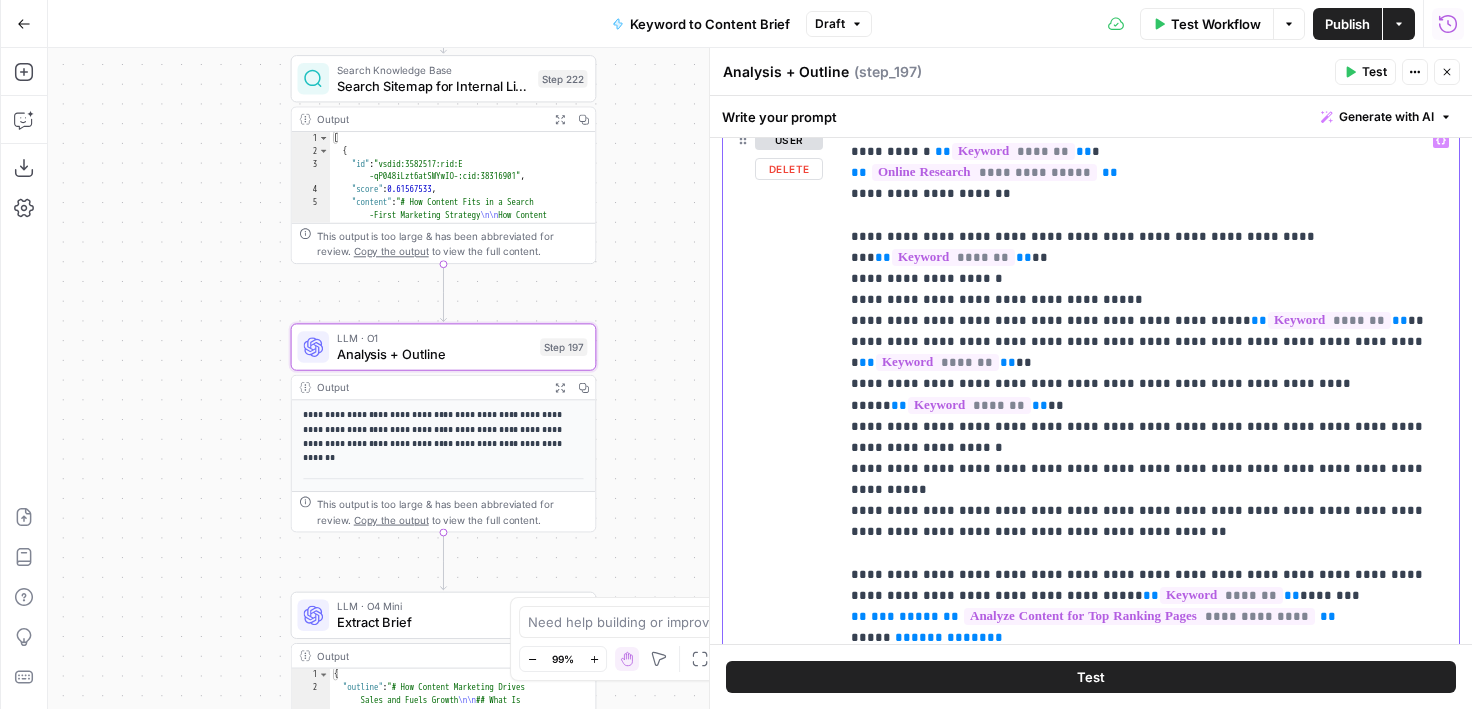 click on "**********" at bounding box center (1149, 1619) 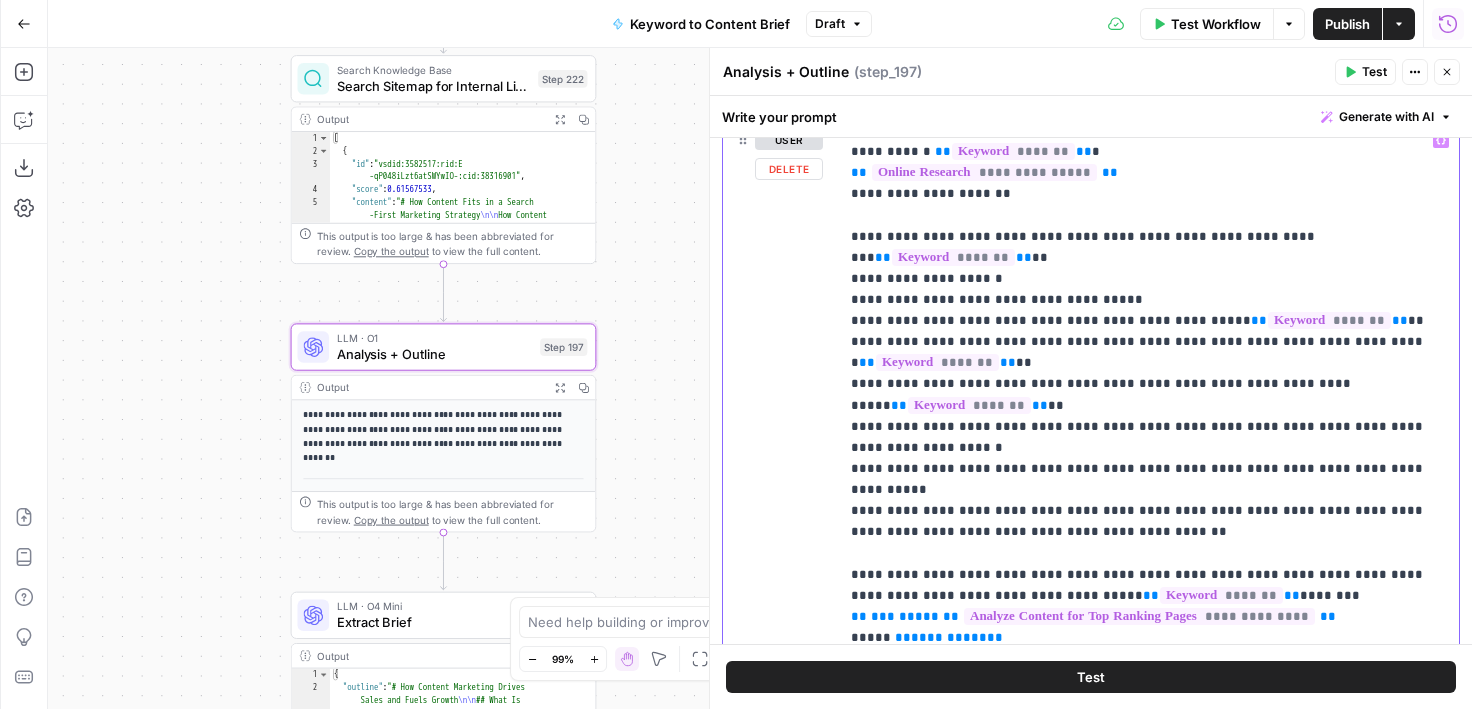 click on "**********" at bounding box center (1149, 1619) 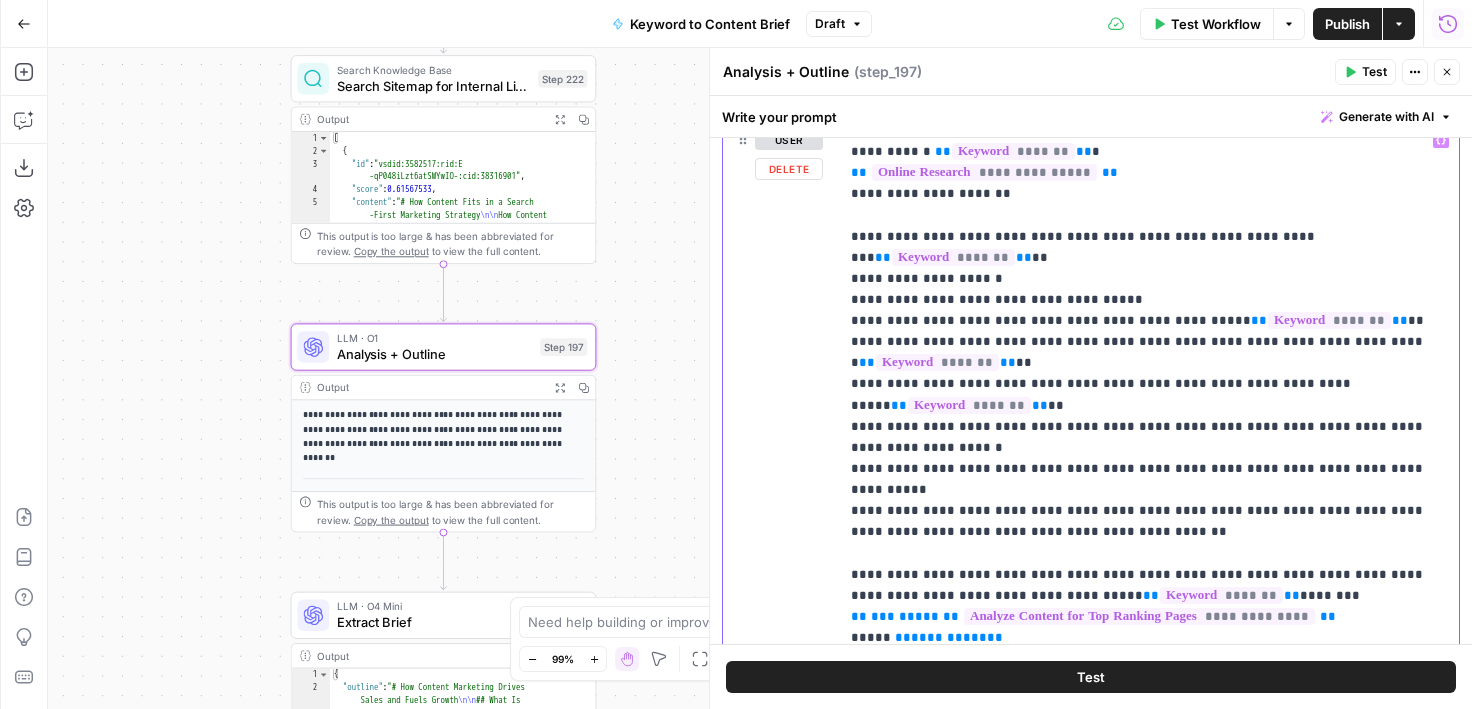 drag, startPoint x: 859, startPoint y: 401, endPoint x: 842, endPoint y: 401, distance: 17 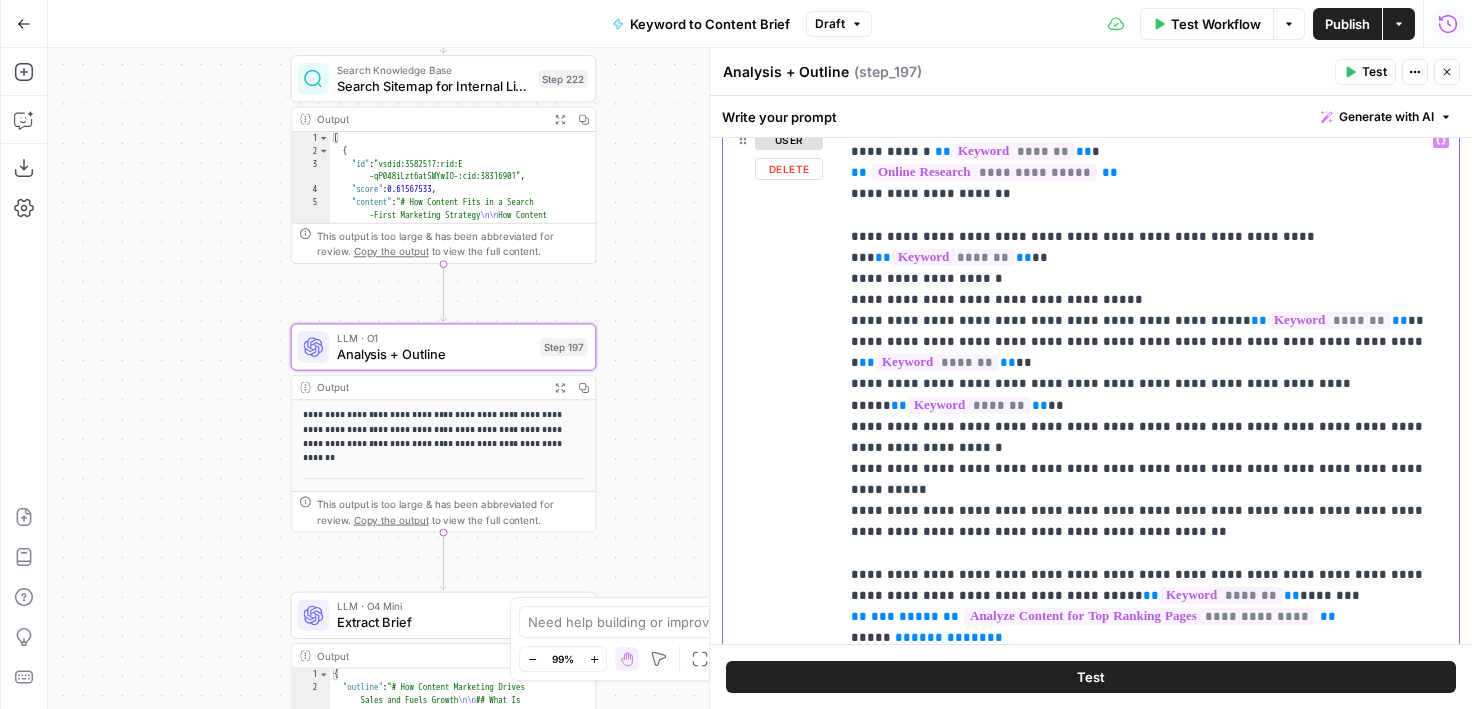 click on "**********" at bounding box center [1149, 529] 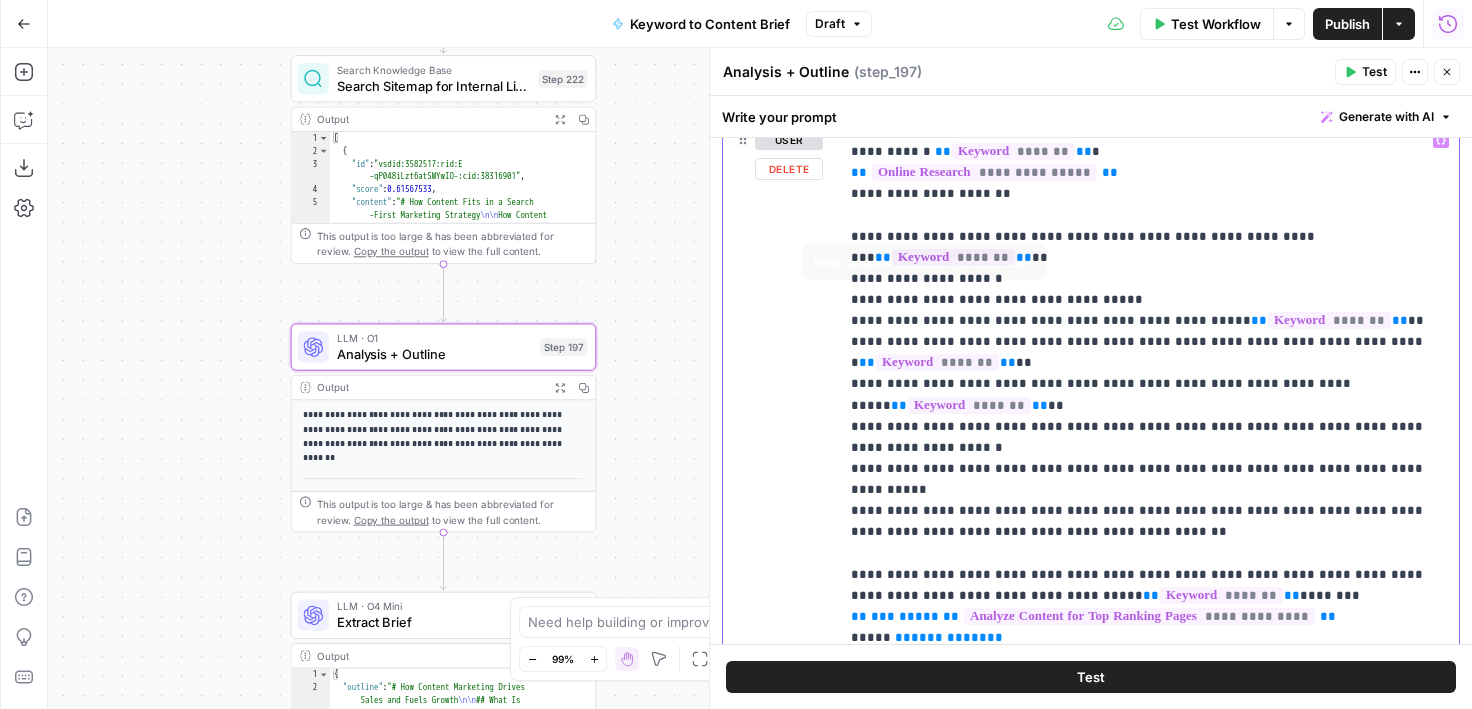 drag, startPoint x: 852, startPoint y: 252, endPoint x: 1091, endPoint y: 388, distance: 274.98544 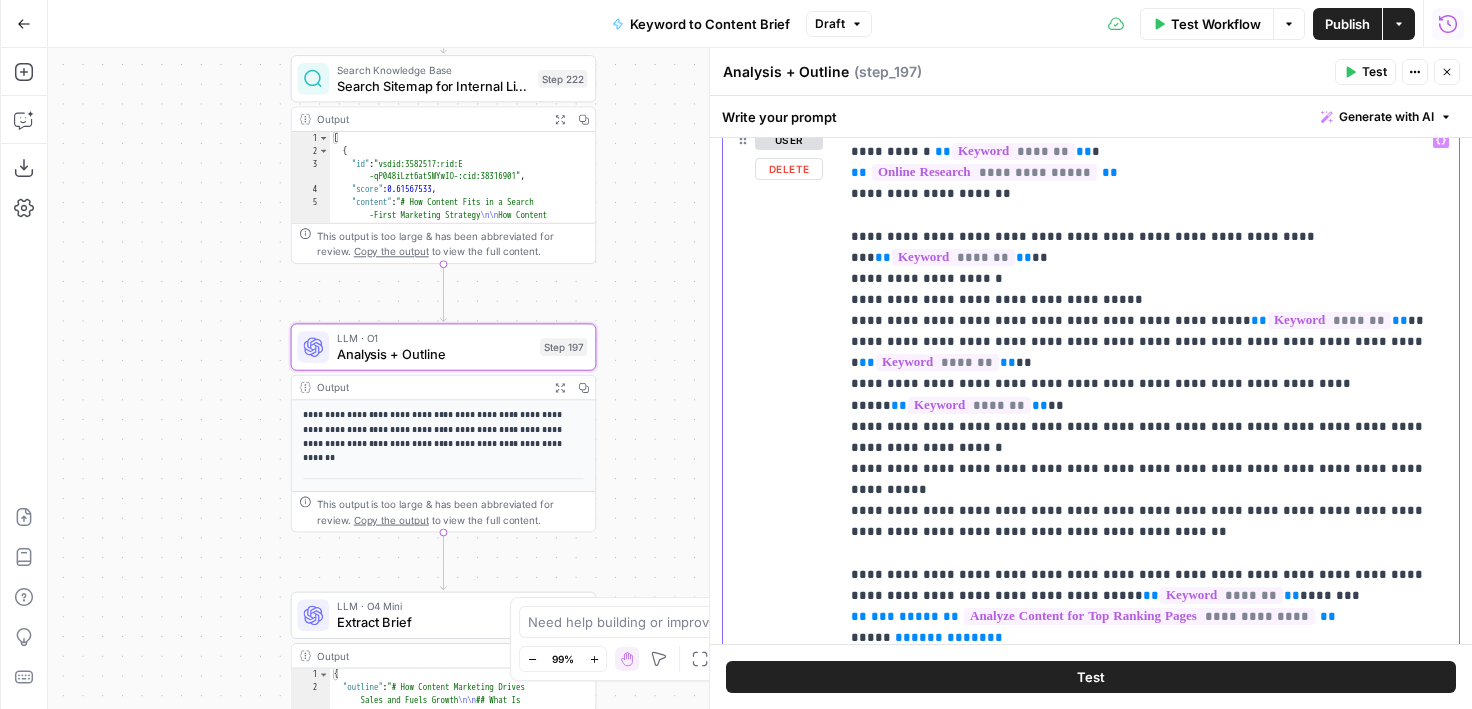 click on "**********" at bounding box center [1149, 1619] 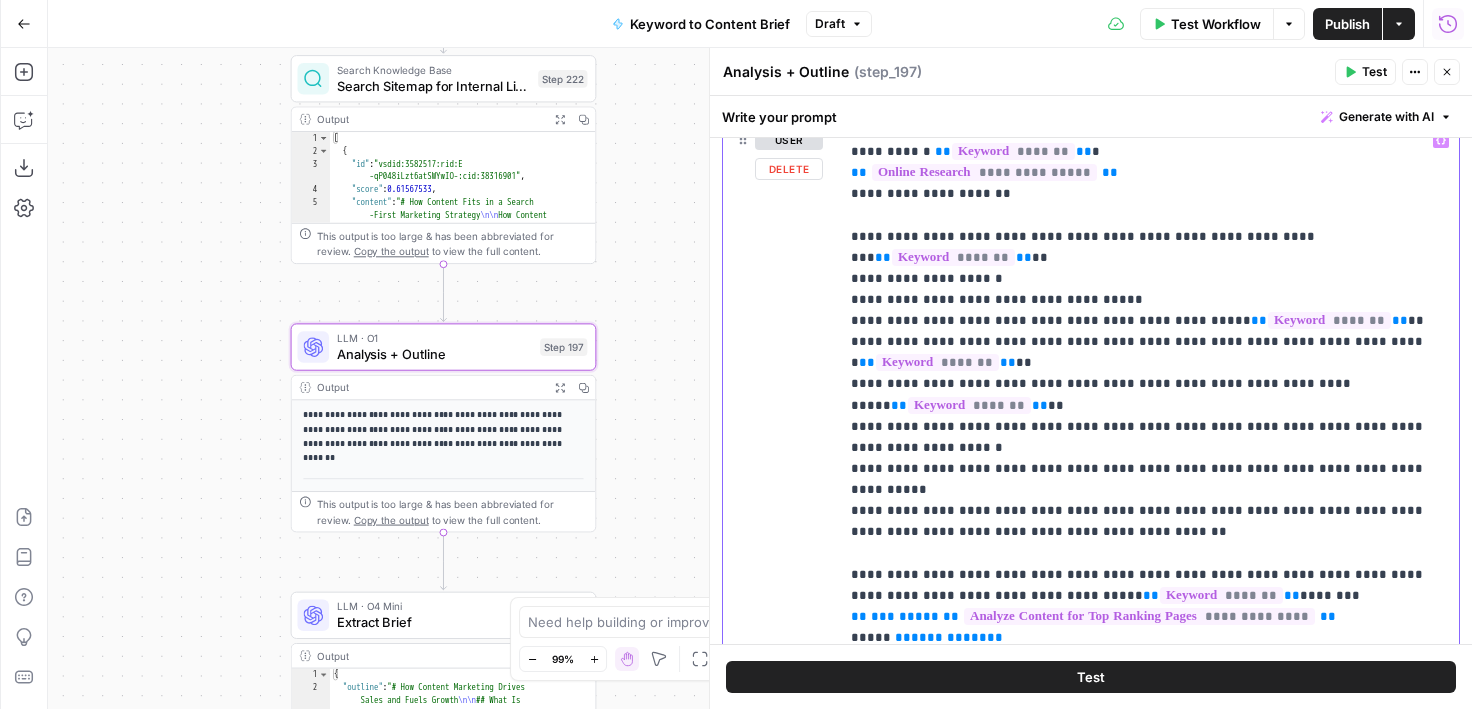 click on "**********" at bounding box center (1149, 1619) 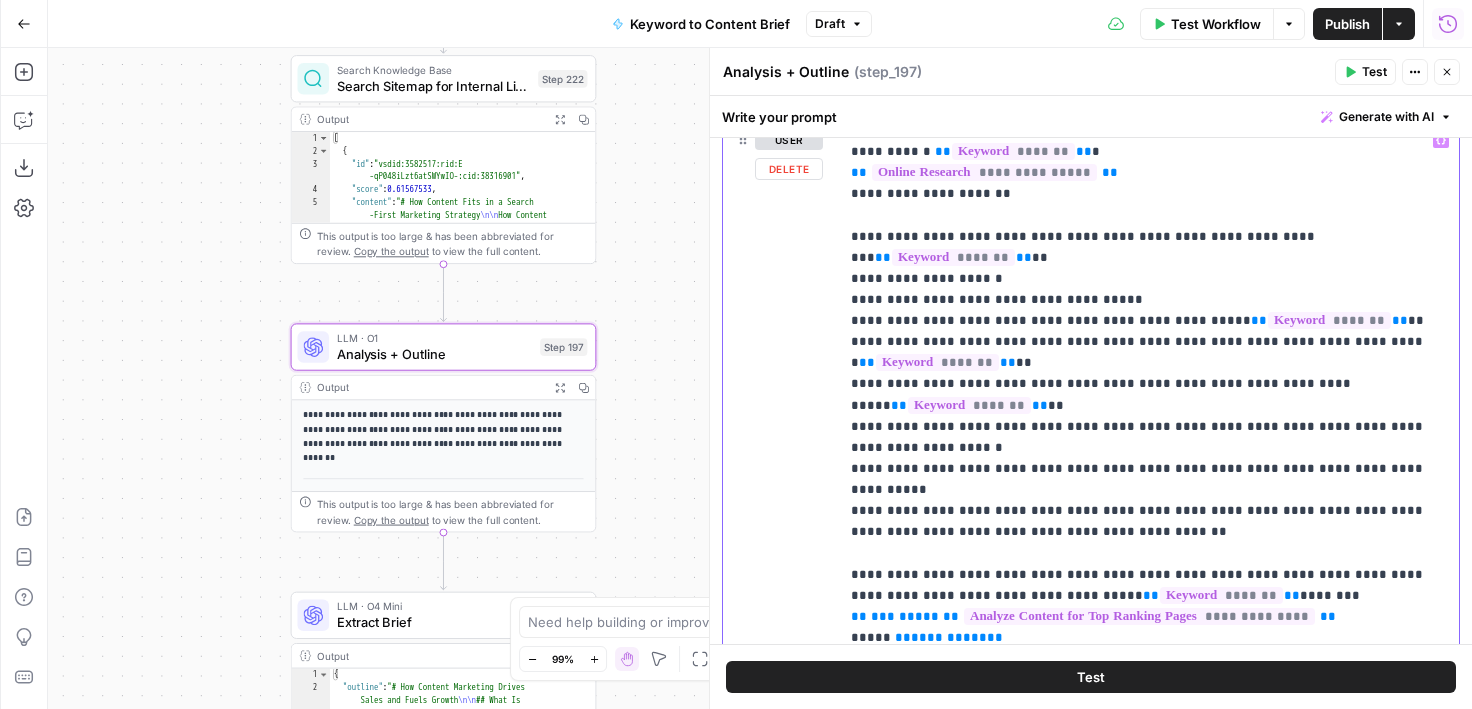 scroll, scrollTop: 819, scrollLeft: 0, axis: vertical 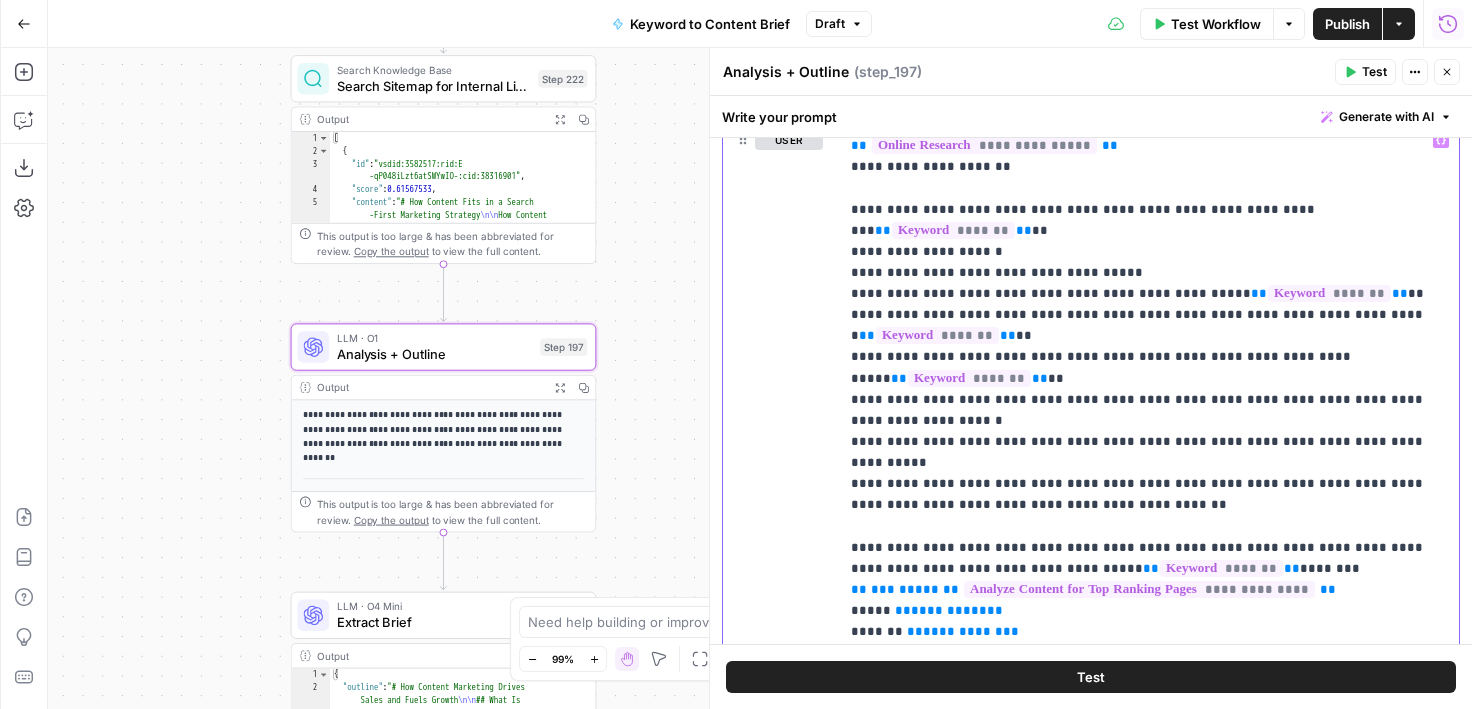 drag, startPoint x: 853, startPoint y: 338, endPoint x: 1458, endPoint y: 342, distance: 605.01324 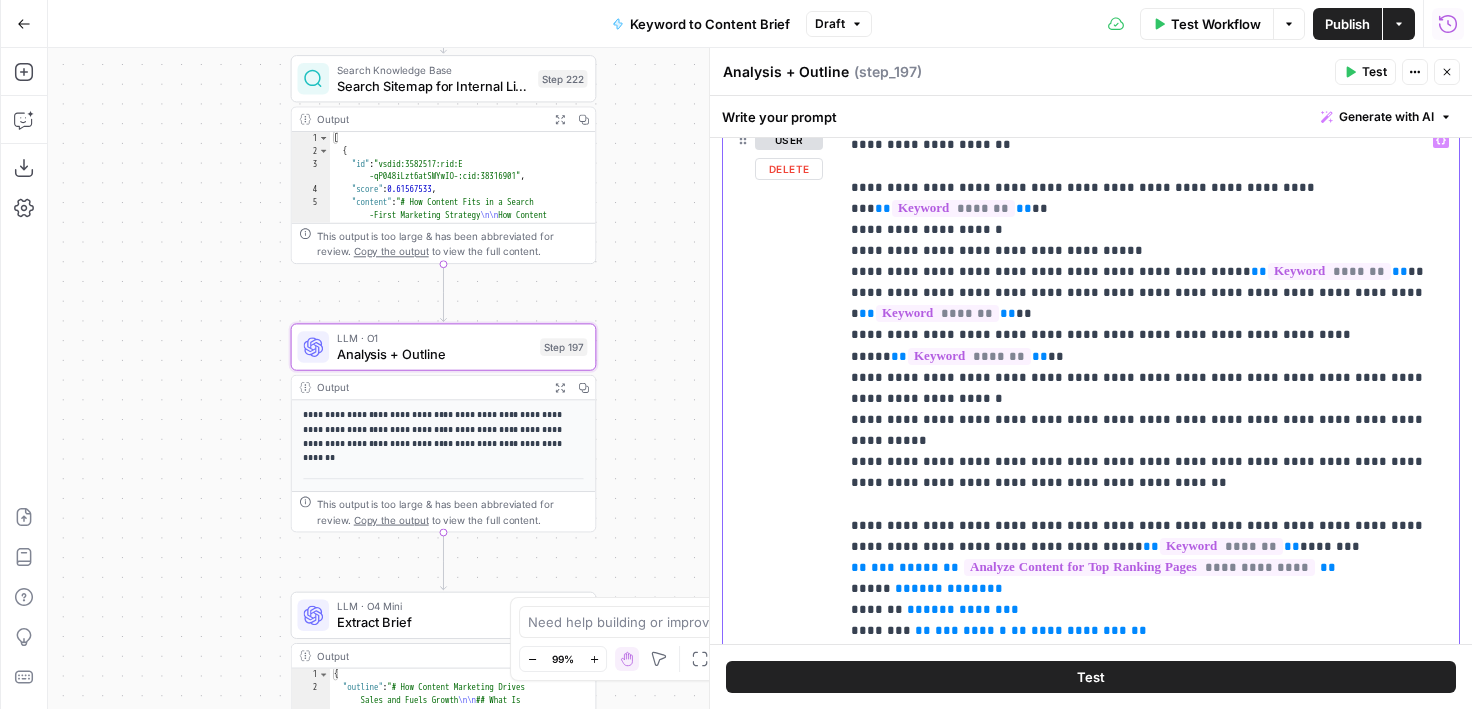 scroll, scrollTop: 843, scrollLeft: 0, axis: vertical 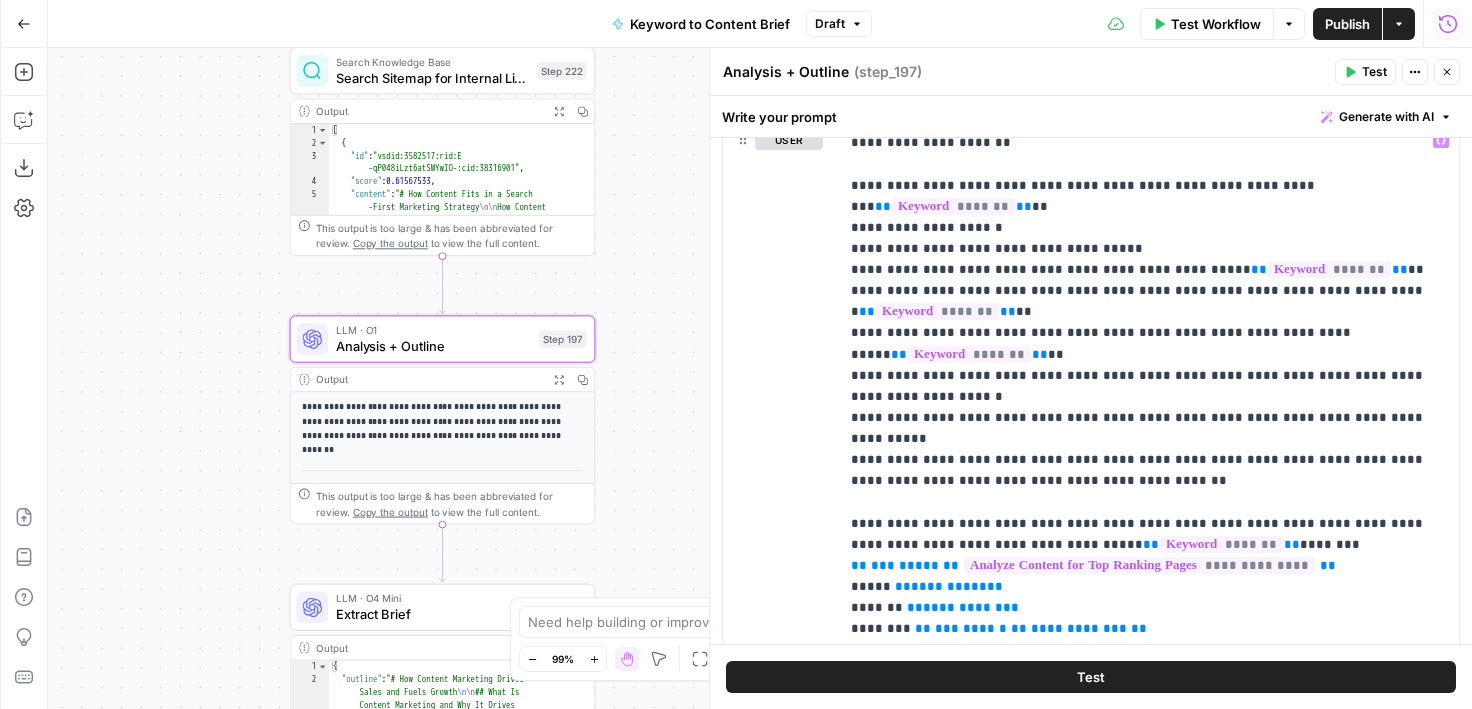 drag, startPoint x: 633, startPoint y: 510, endPoint x: 600, endPoint y: 420, distance: 95.85927 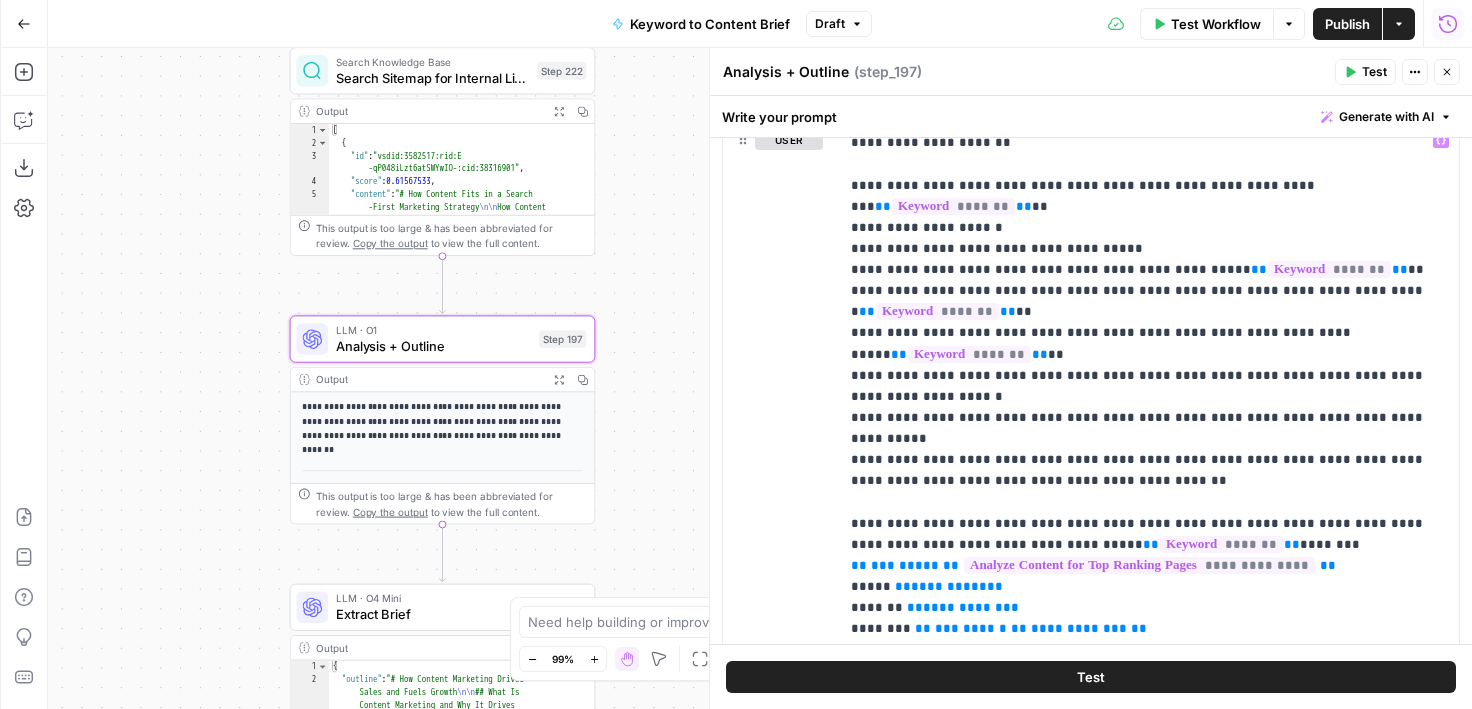 click on "Workflow Set Inputs Inputs Google Search Perform Google Search Step 51 Output Expand Output Copy 1 2 3 4 5 6 {    "search_metadata" :  {      "id" :  "686568f81dcfe2f74d008f35" ,      "status" :  "Success" ,      "json_endpoint" :  "[URL][DOMAIN_NAME]          /searches/123778e5d9046281          /686568f81dcfe2f74d008f35.json" ,      "pixel_position_endpoint" :  "https          ://[DOMAIN_NAME][URL]          /123778e5d9046281          /686568f81dcfe2f74d008f35          .json_with_pixel_position" ,     This output is too large & has been abbreviated for review.   Copy the output   to view the full content. Loop Iteration Label if relevant Step 207 Output Expand Output Copy 1 2 3 4 5 6 7 8 9 10 11 12 [    {      "relevant" :  "true"    } ,    {      "relevant" :  "true"    } ,    {      "relevant" :  "true"    } ,    {      "relevant" :  "true"     LLM · GPT-4o Mini Determine if relevant Step 208 Output Expand Output Copy 1 2 3 {    "relevant" :  "true" }" at bounding box center [760, 378] 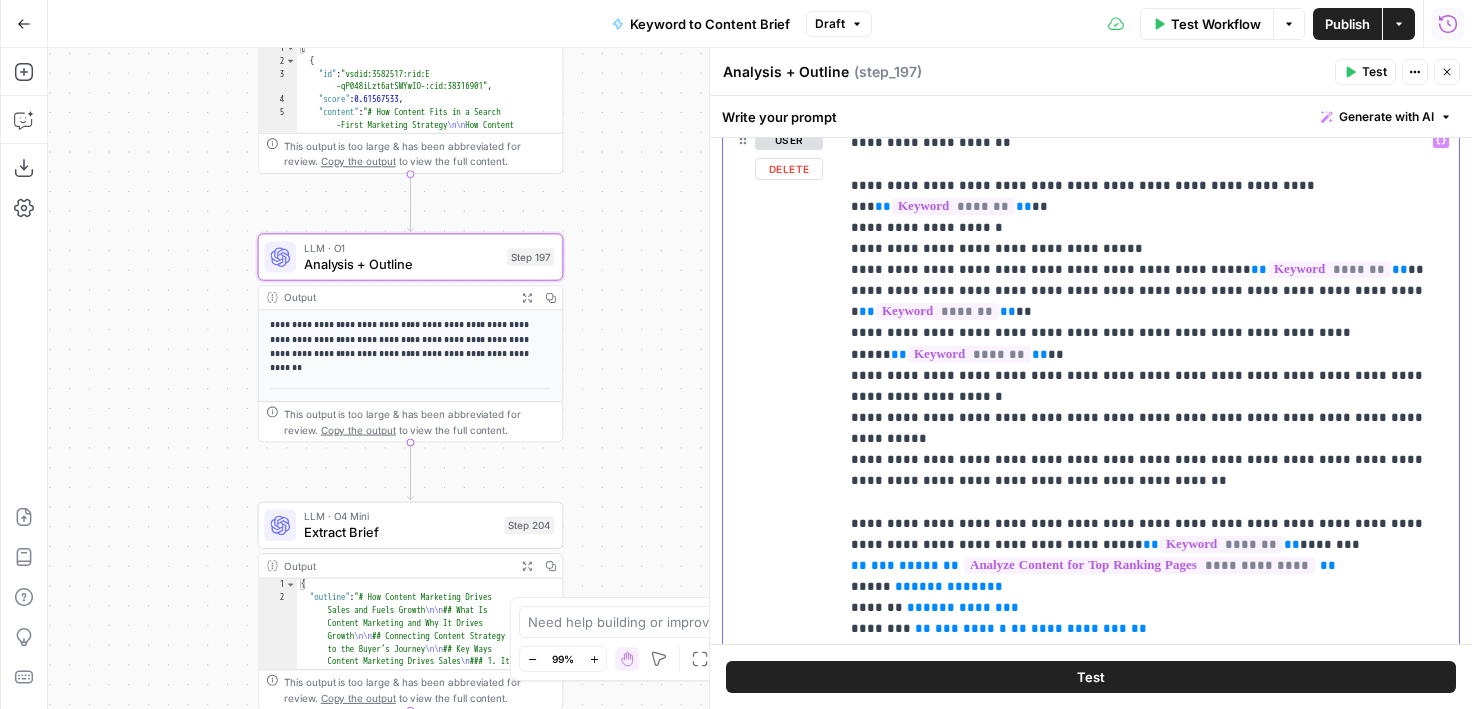click on "**********" at bounding box center (1149, 1568) 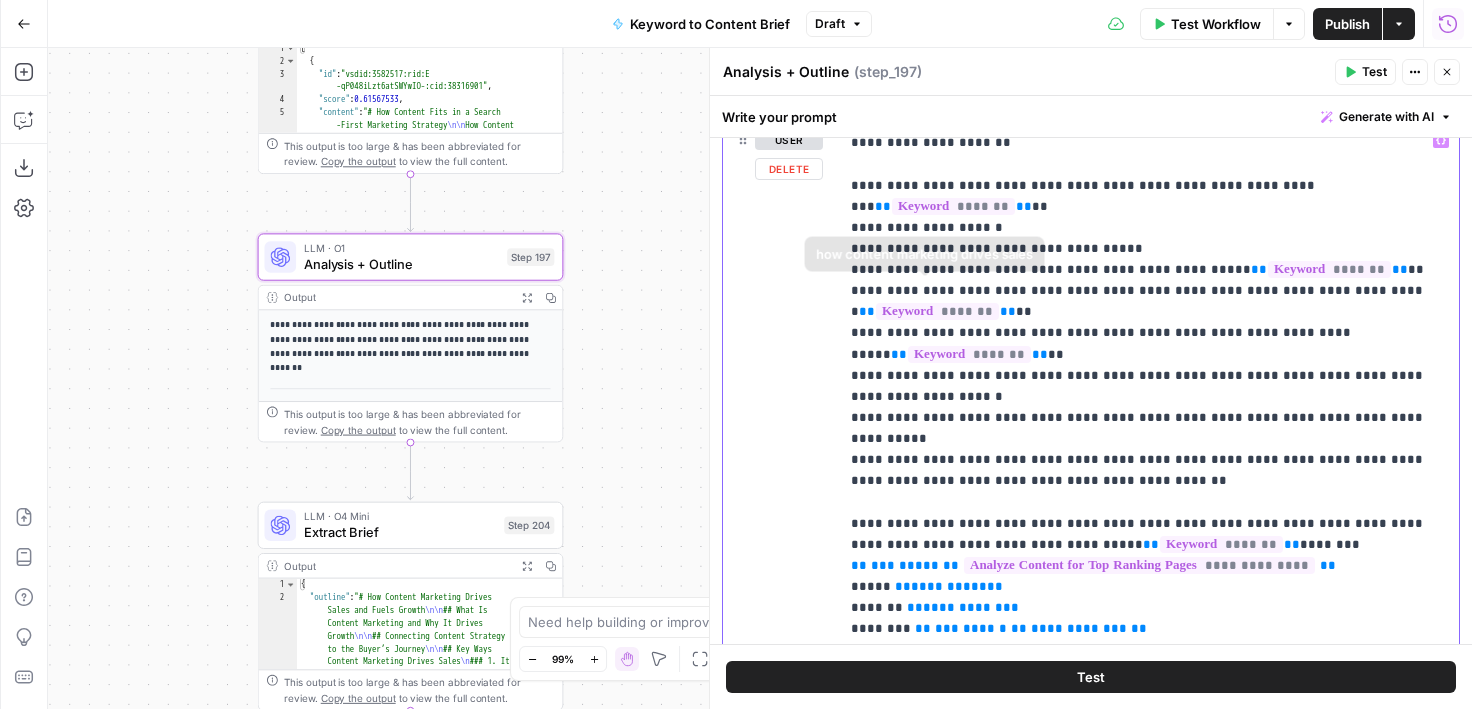click on "**********" at bounding box center (1149, 1568) 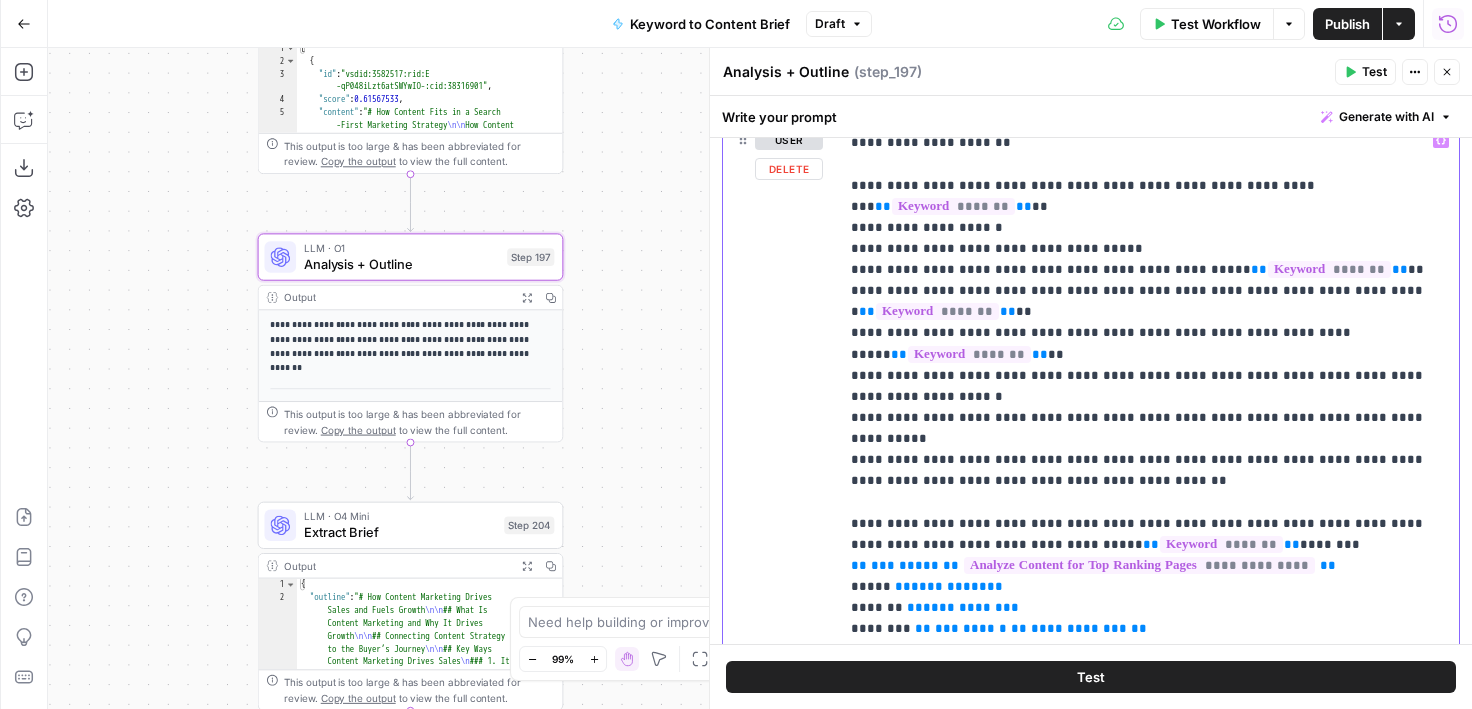 drag, startPoint x: 854, startPoint y: 316, endPoint x: 1142, endPoint y: 316, distance: 288 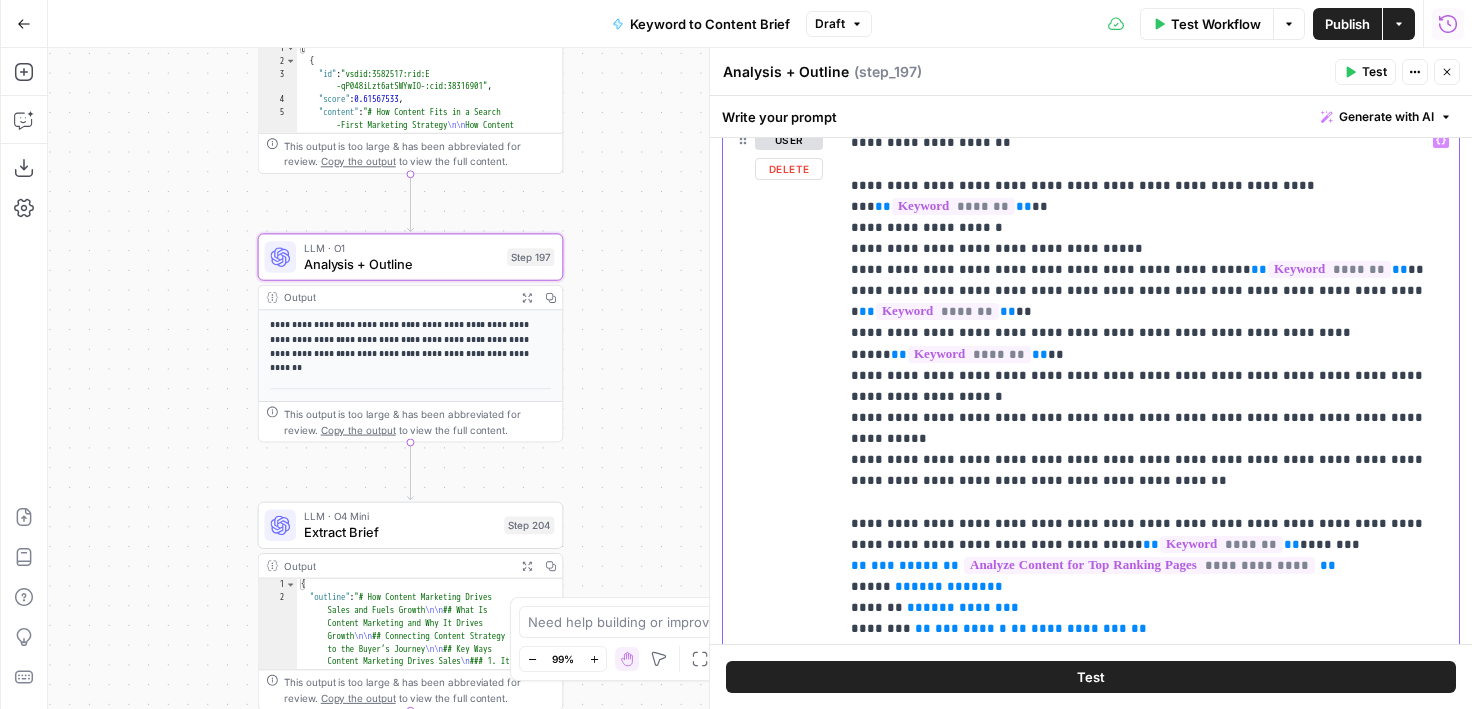 click on "**********" at bounding box center (1149, 1568) 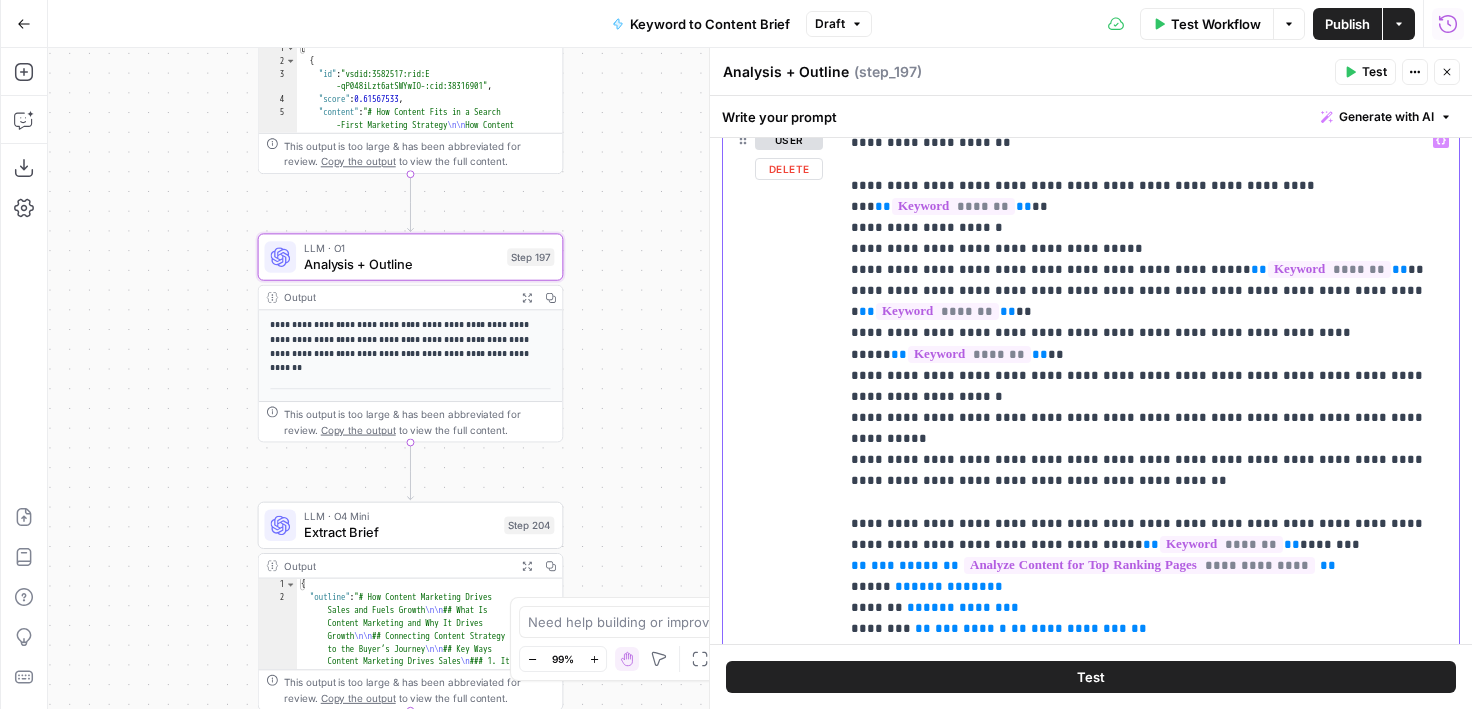 drag, startPoint x: 850, startPoint y: 311, endPoint x: 1285, endPoint y: 302, distance: 435.09308 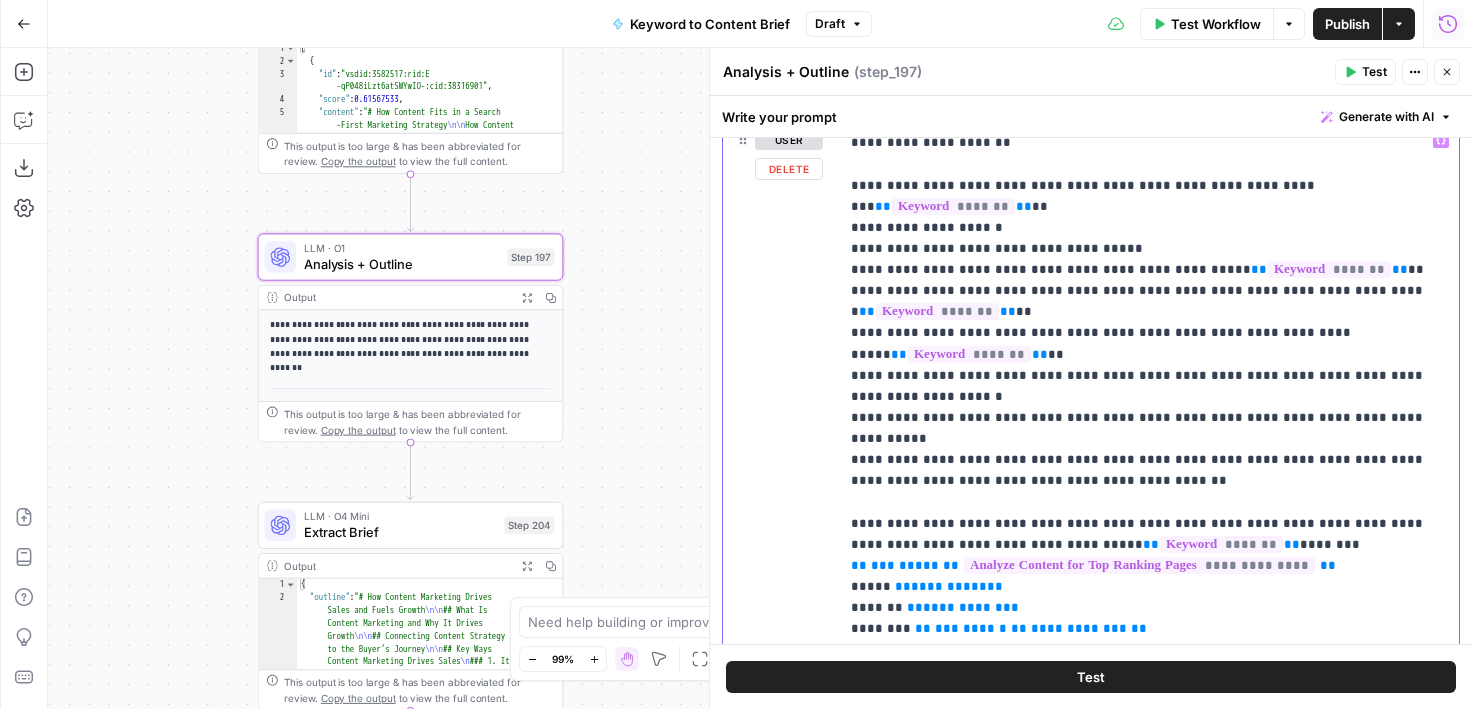 click on "**********" at bounding box center (1149, 1568) 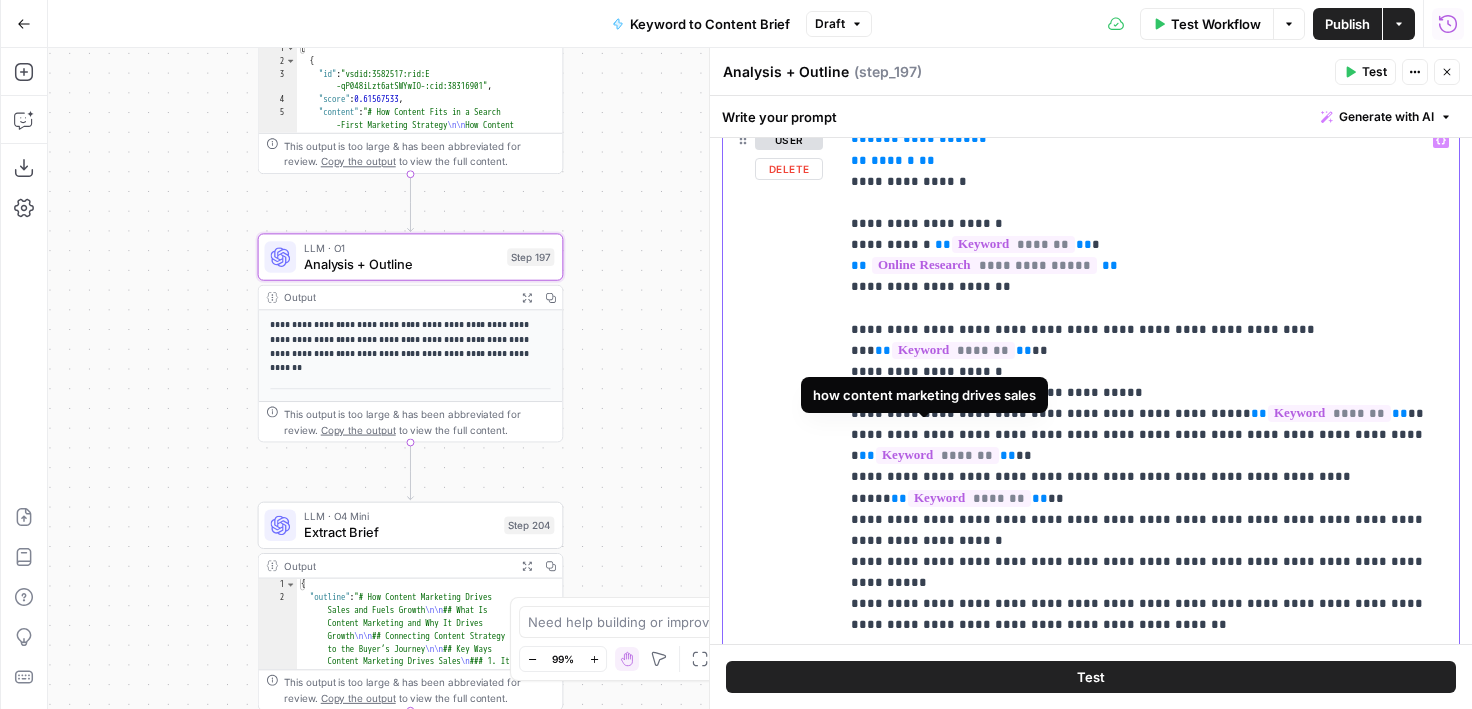scroll, scrollTop: 727, scrollLeft: 0, axis: vertical 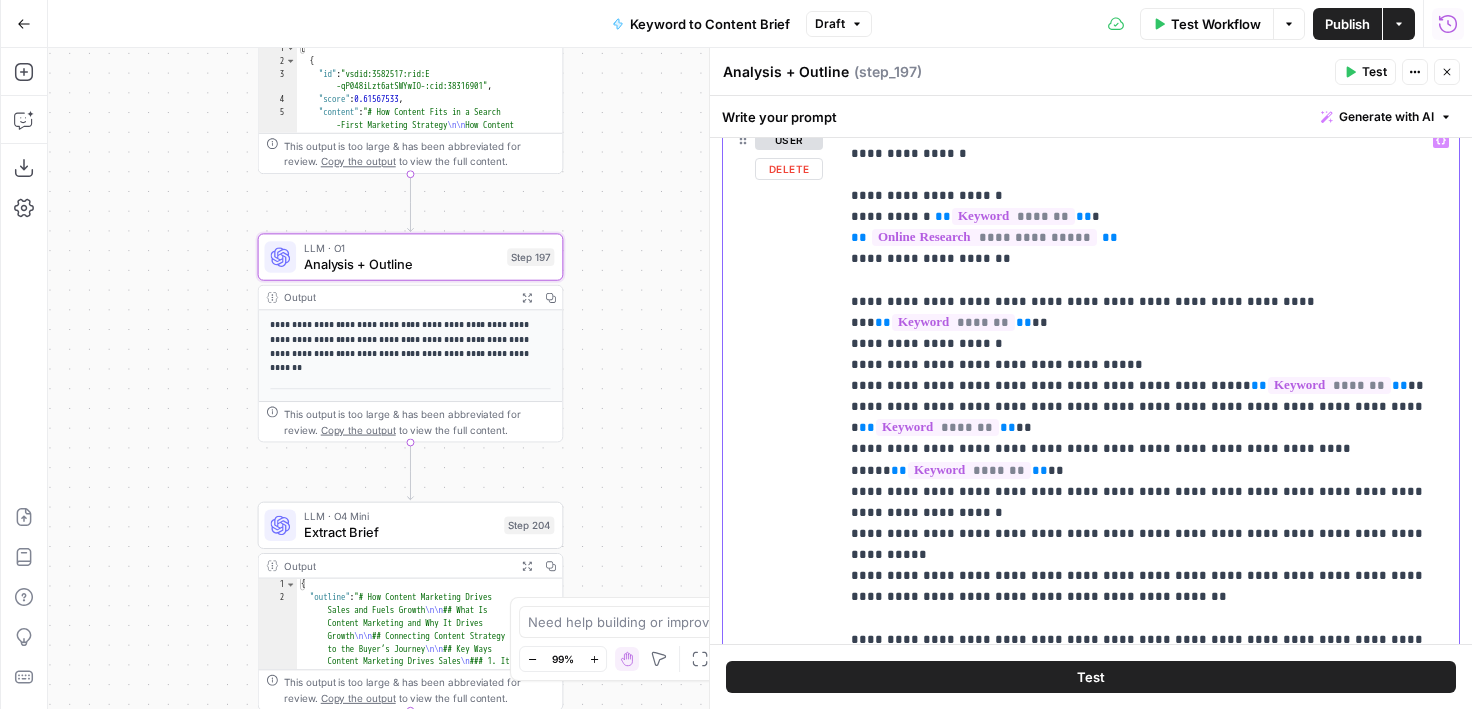click on "**********" at bounding box center [1149, 1684] 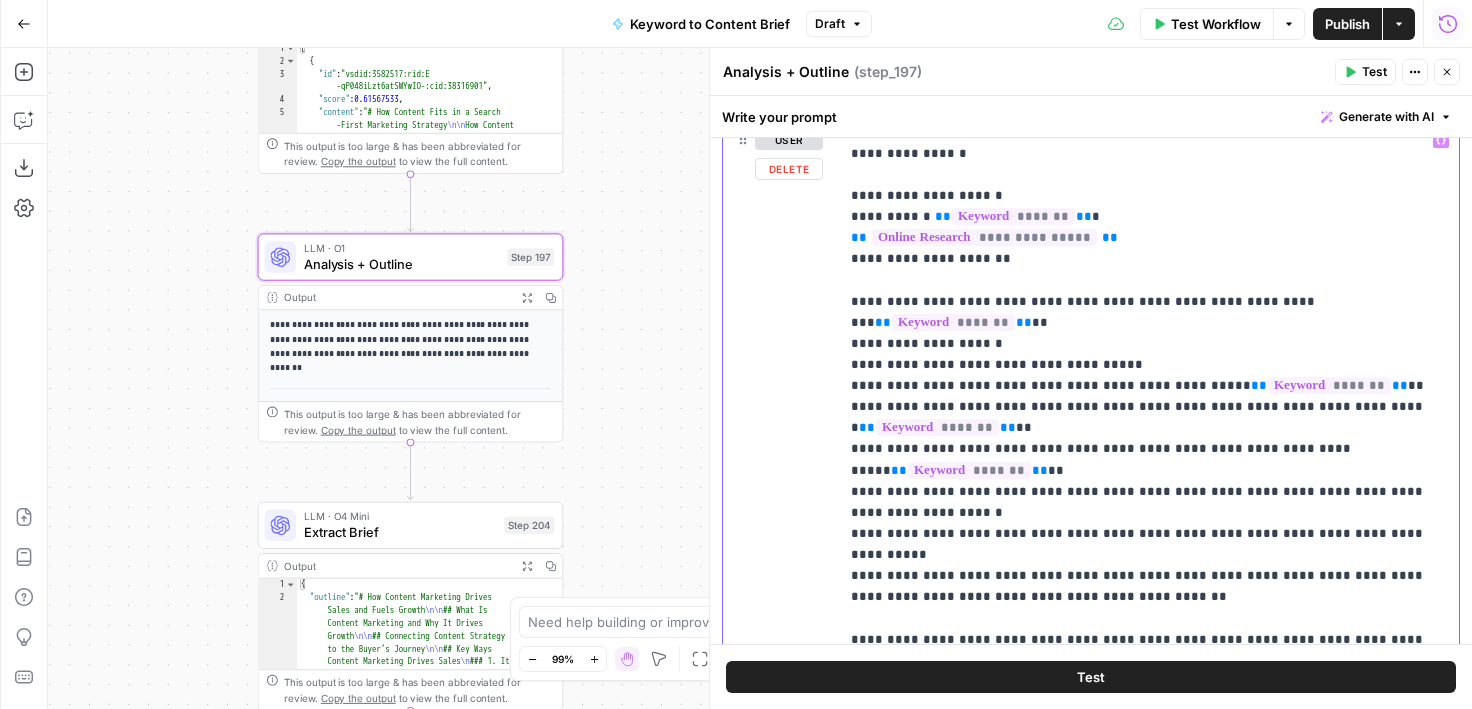 click on "**********" at bounding box center [1149, 1684] 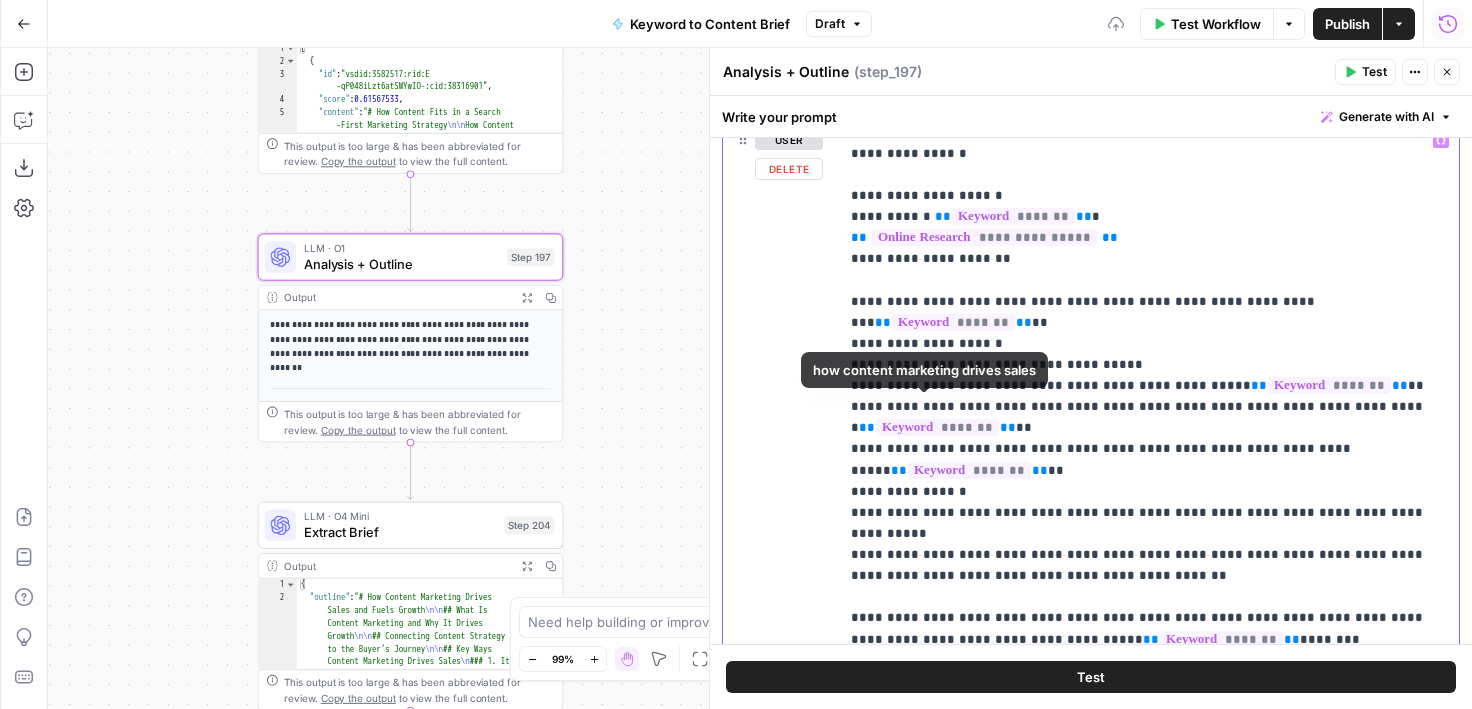 click on "**********" at bounding box center [1149, 1684] 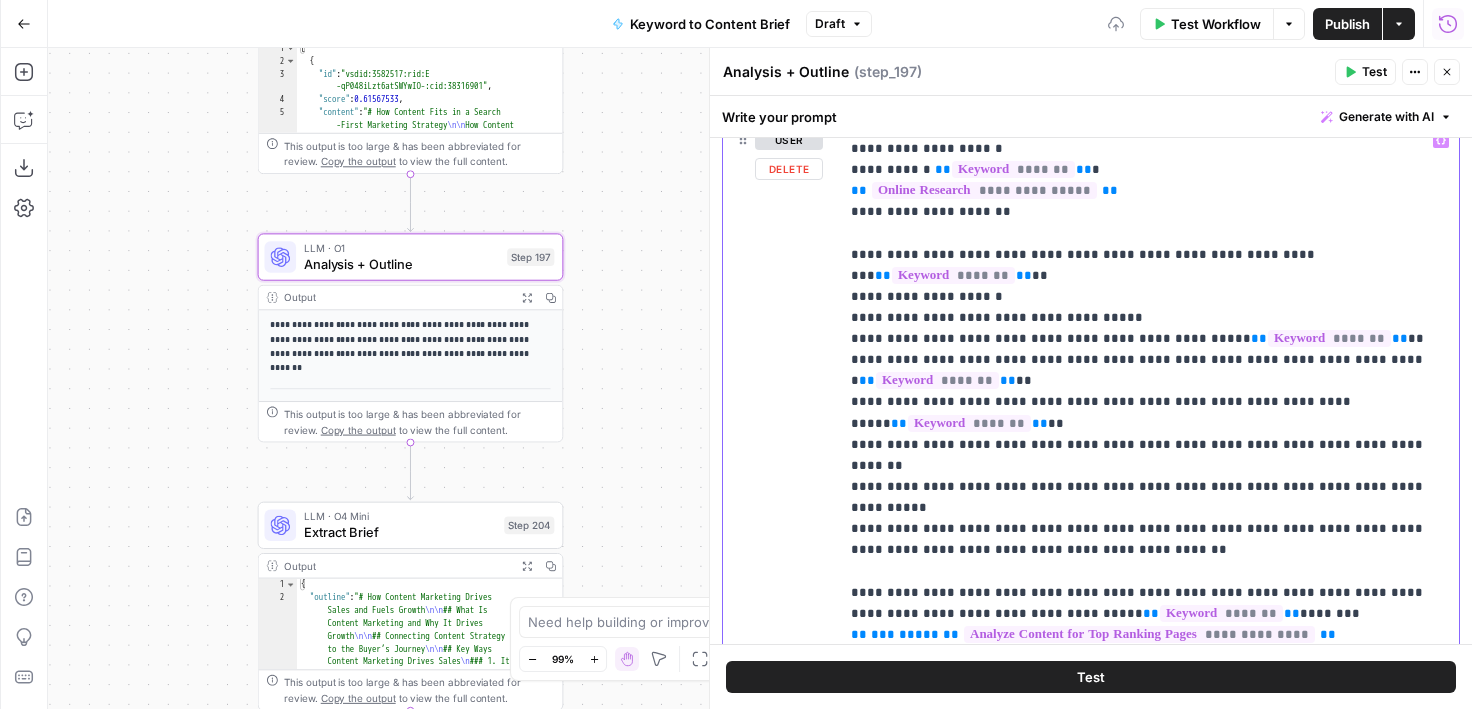 scroll, scrollTop: 778, scrollLeft: 0, axis: vertical 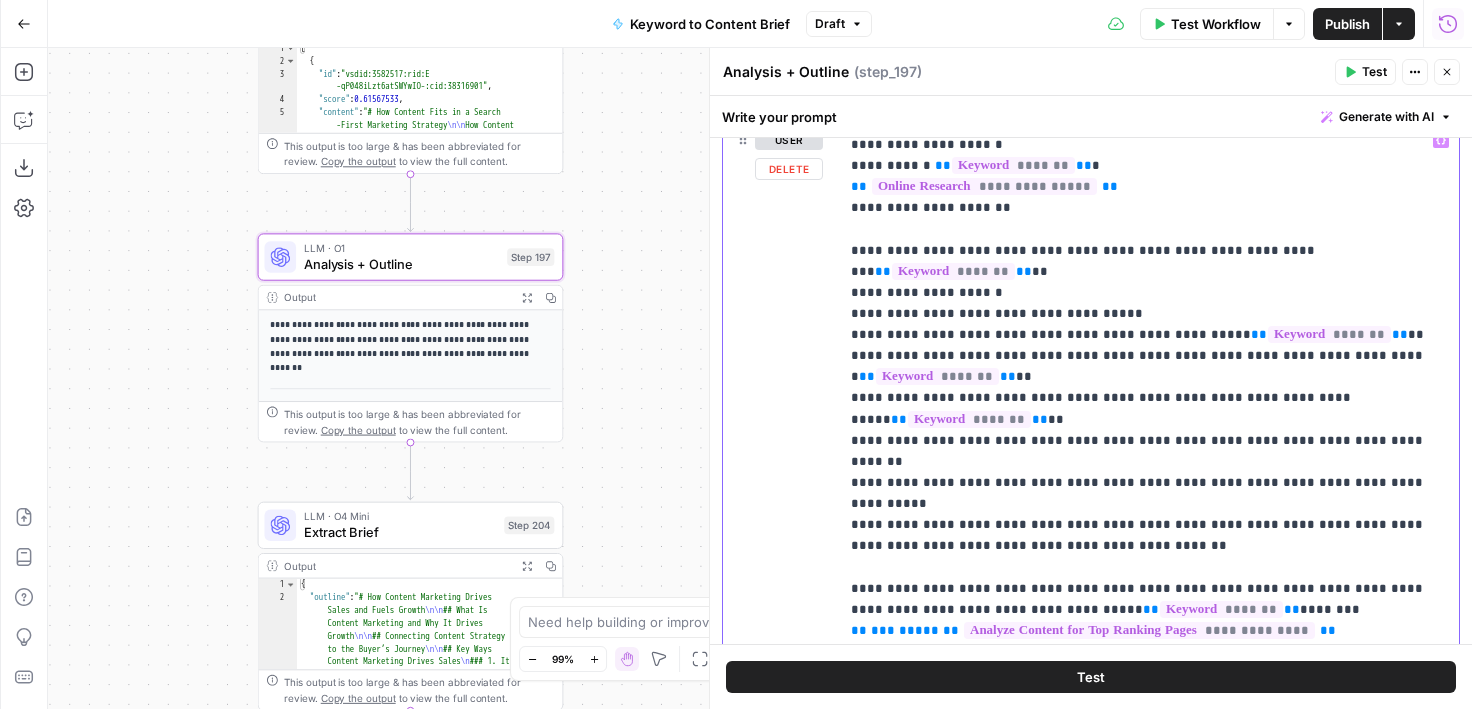 click on "**********" at bounding box center (1149, 1633) 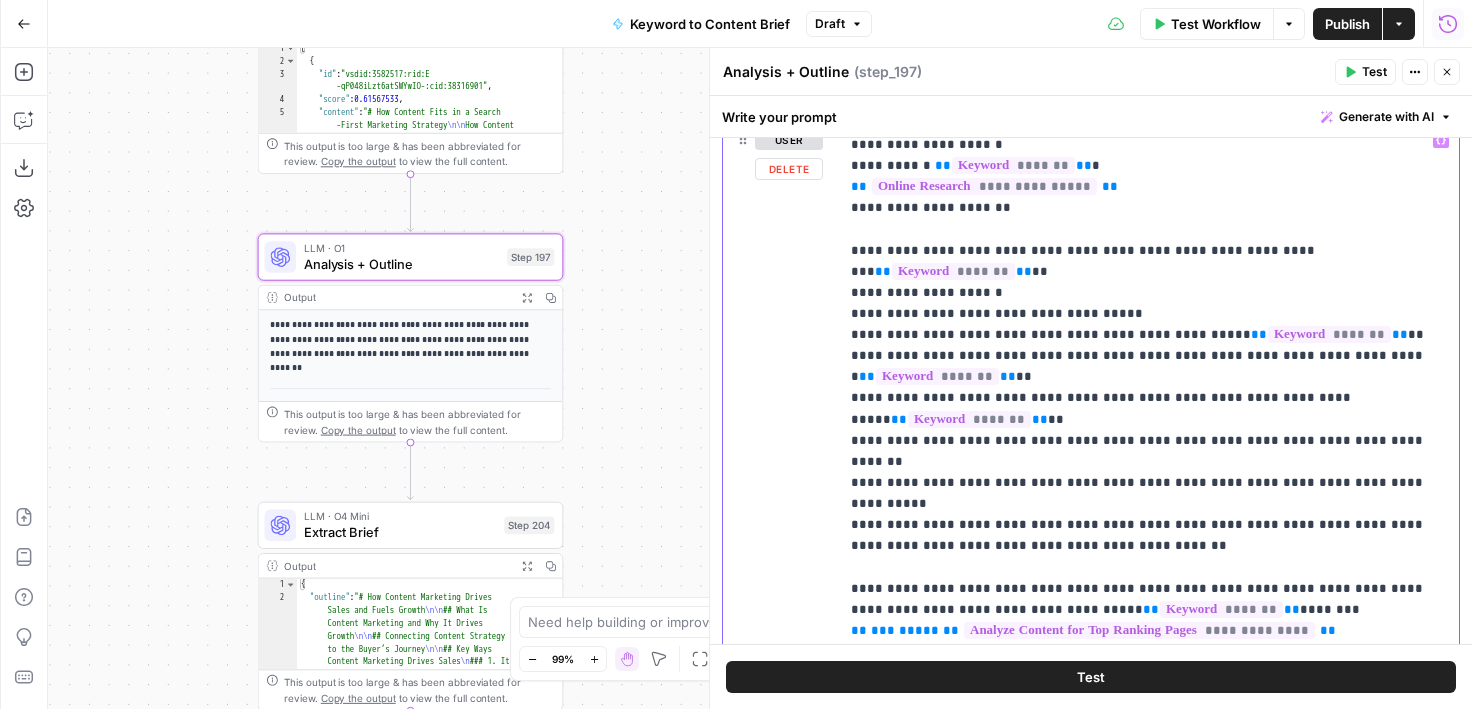 drag, startPoint x: 1045, startPoint y: 359, endPoint x: 850, endPoint y: 272, distance: 213.52751 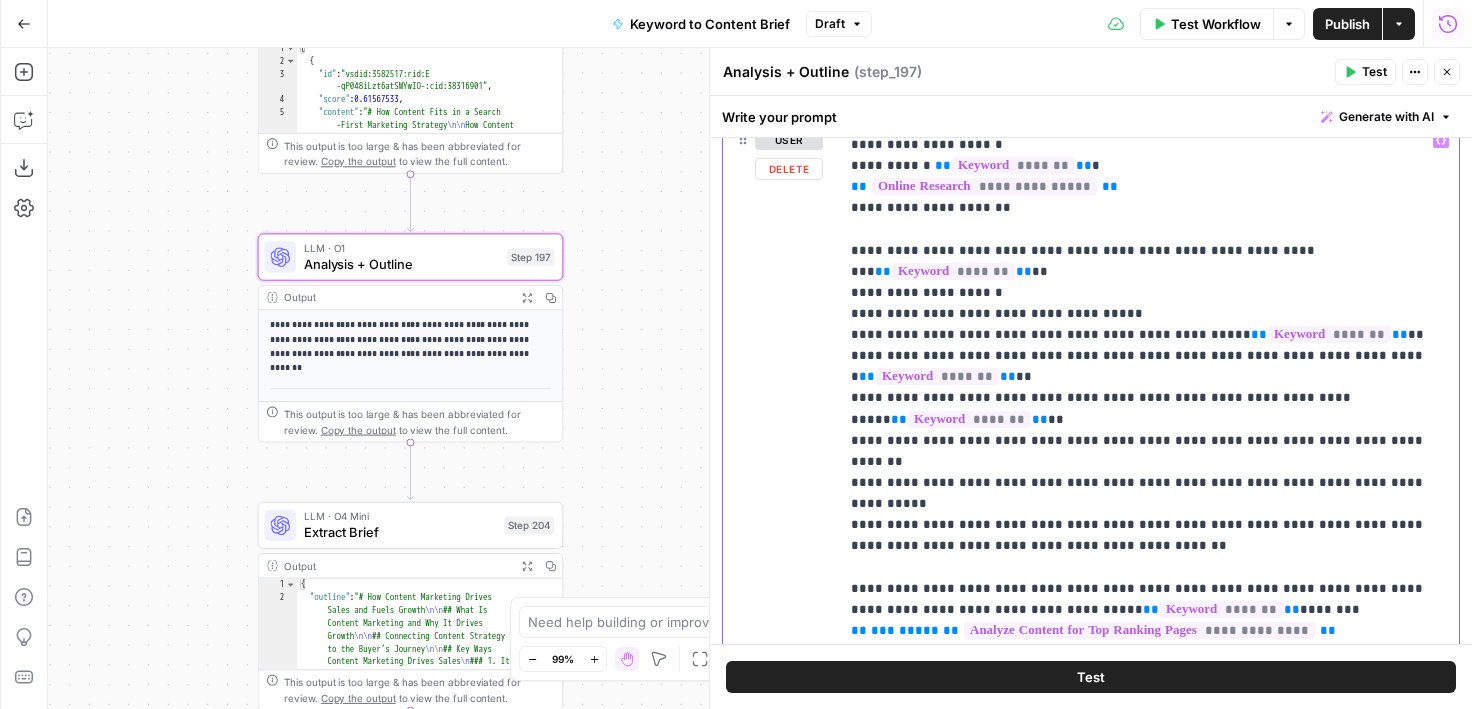 click on "**********" at bounding box center (1149, 529) 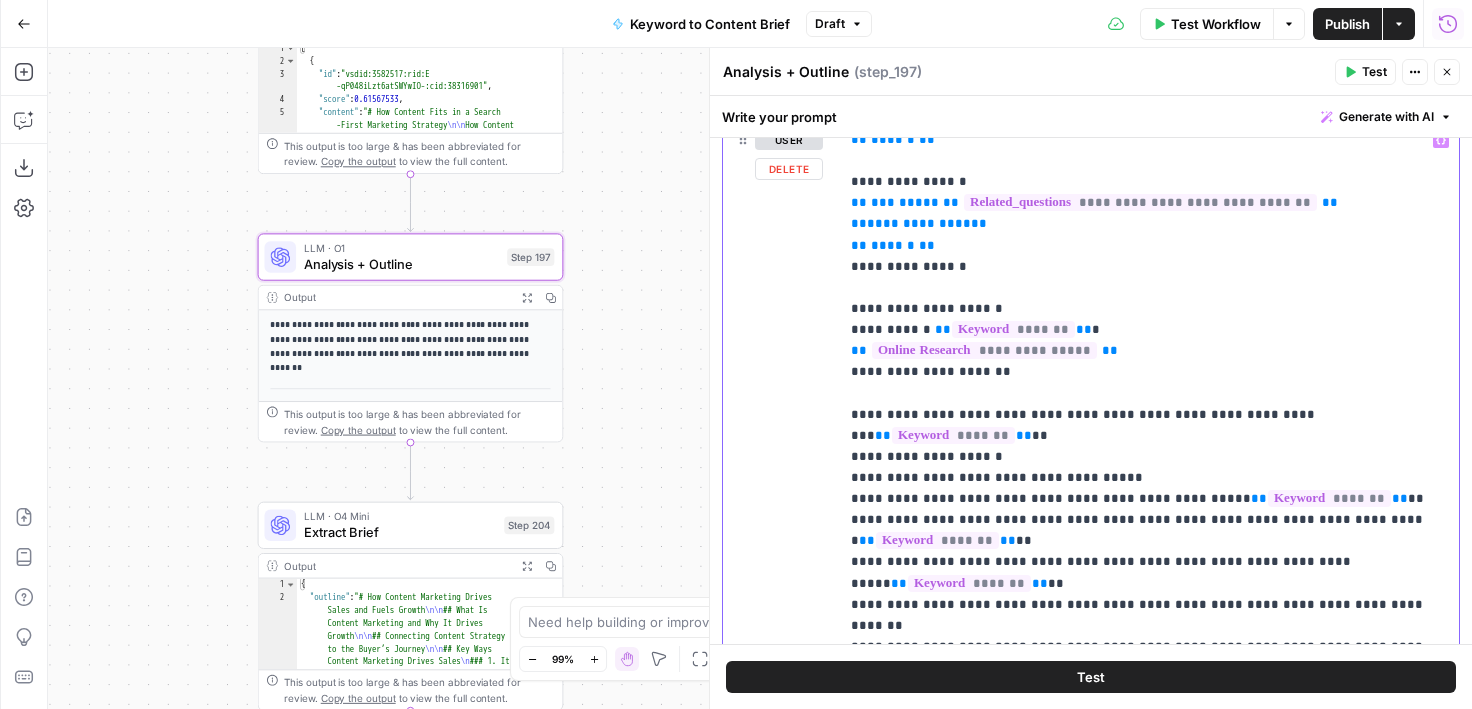scroll, scrollTop: 618, scrollLeft: 0, axis: vertical 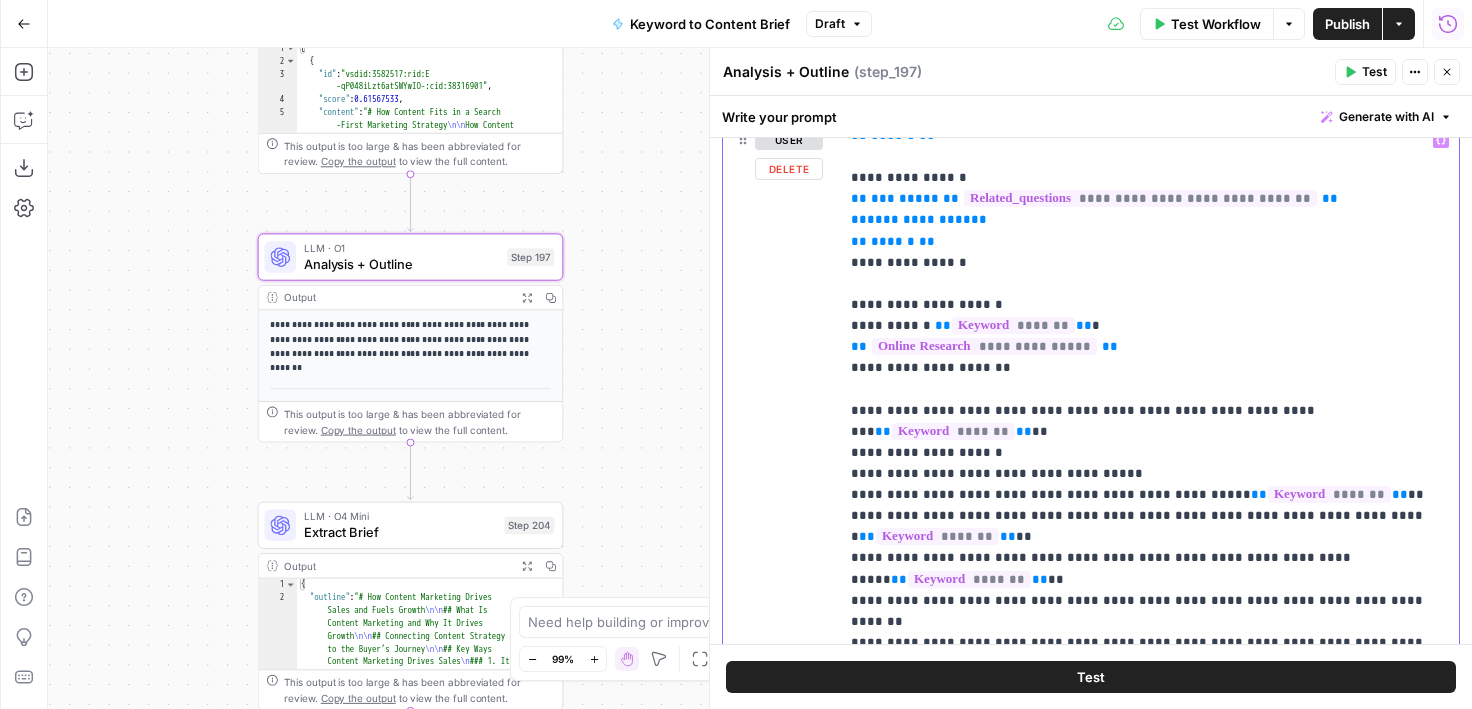 click on "**********" at bounding box center (1149, 1793) 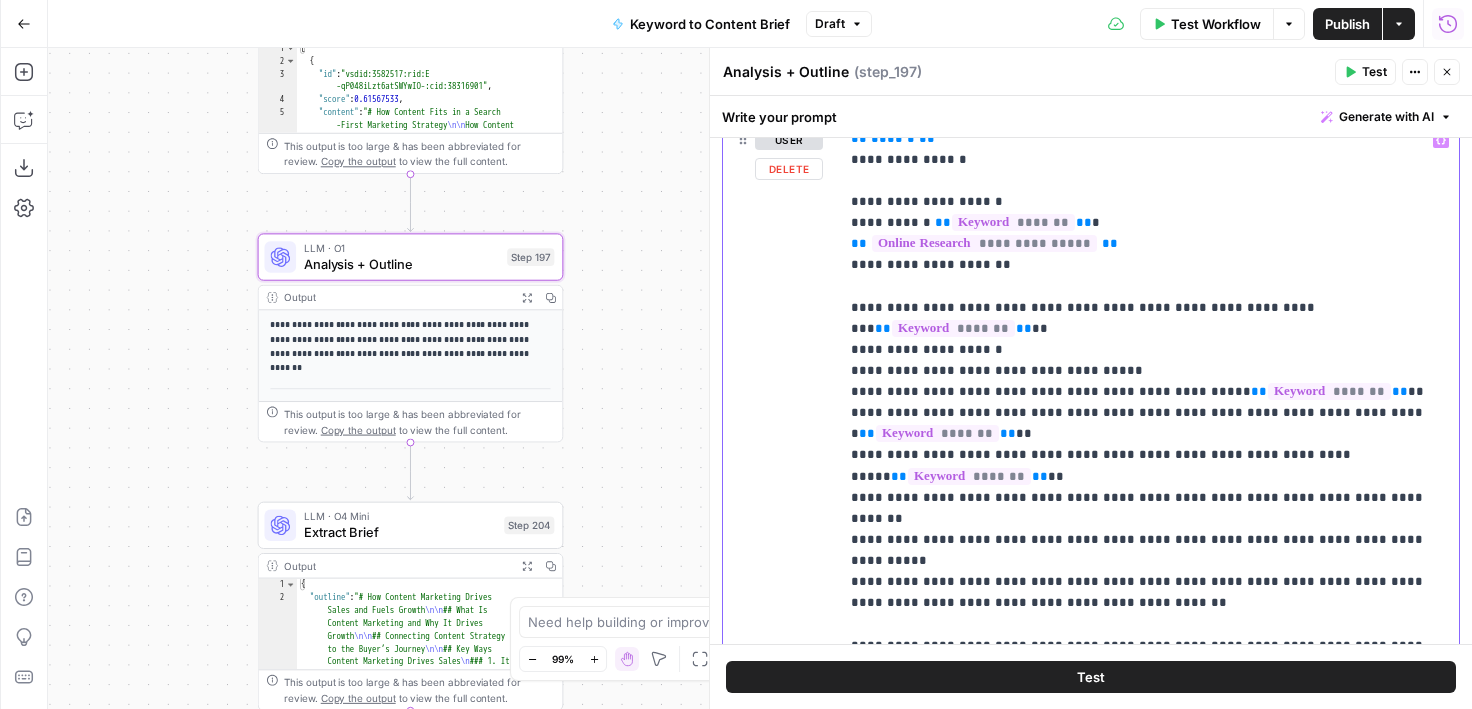 scroll, scrollTop: 787, scrollLeft: 0, axis: vertical 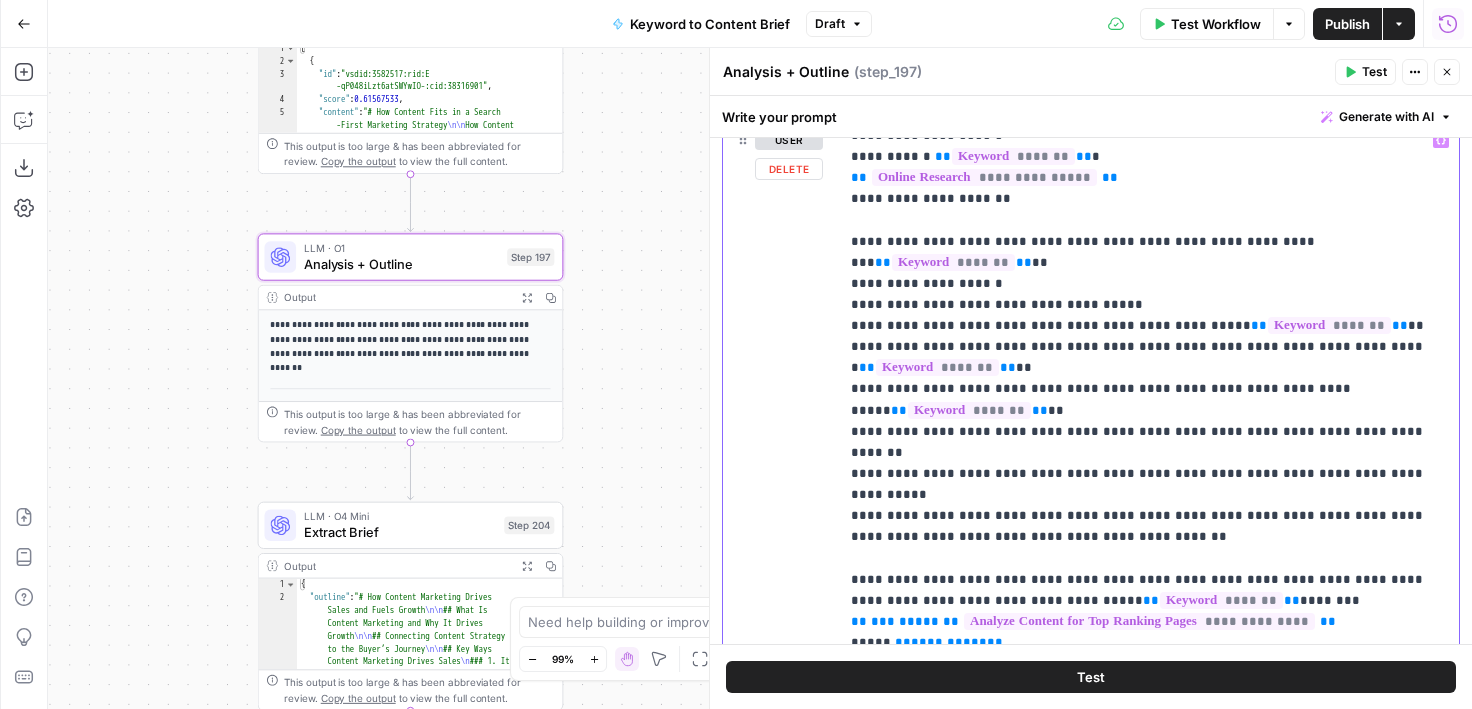 drag, startPoint x: 1114, startPoint y: 431, endPoint x: 835, endPoint y: 218, distance: 351.01282 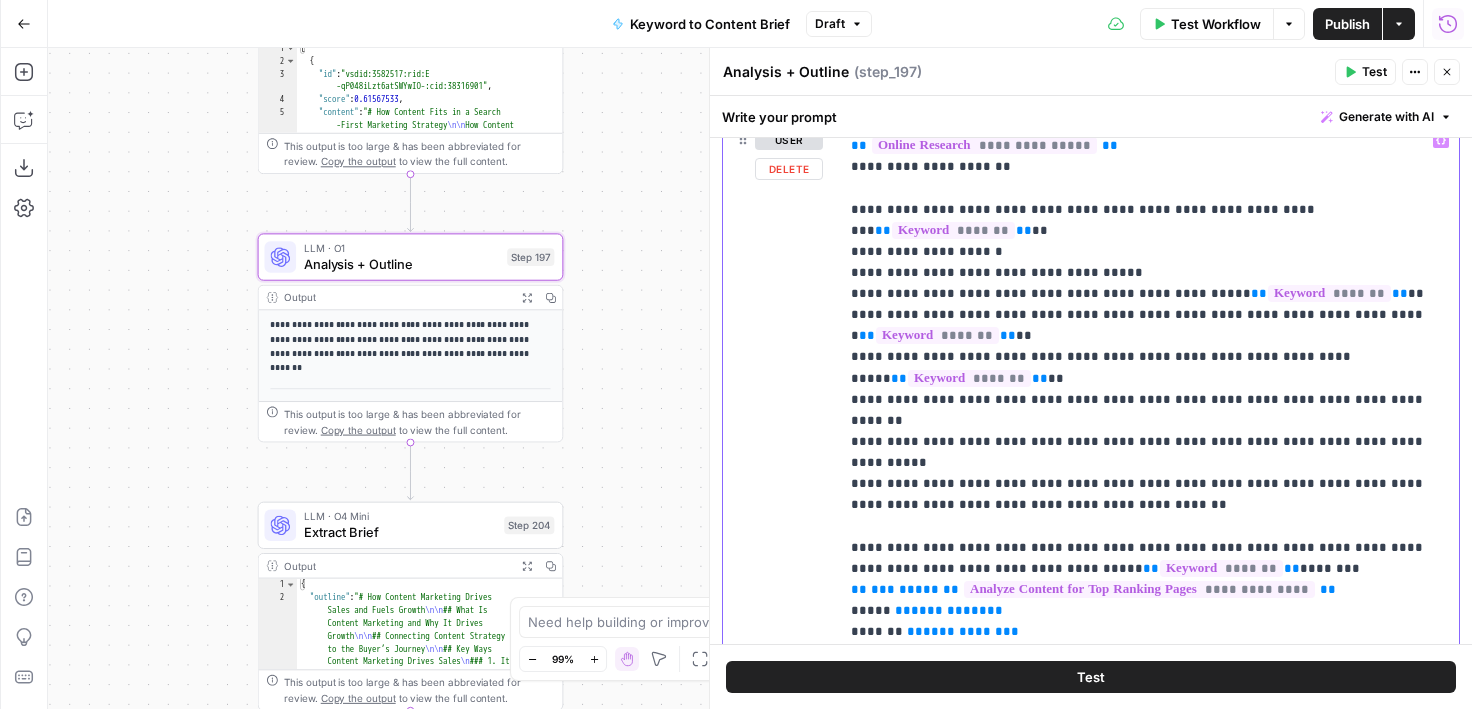 click on "**********" at bounding box center [1149, 1592] 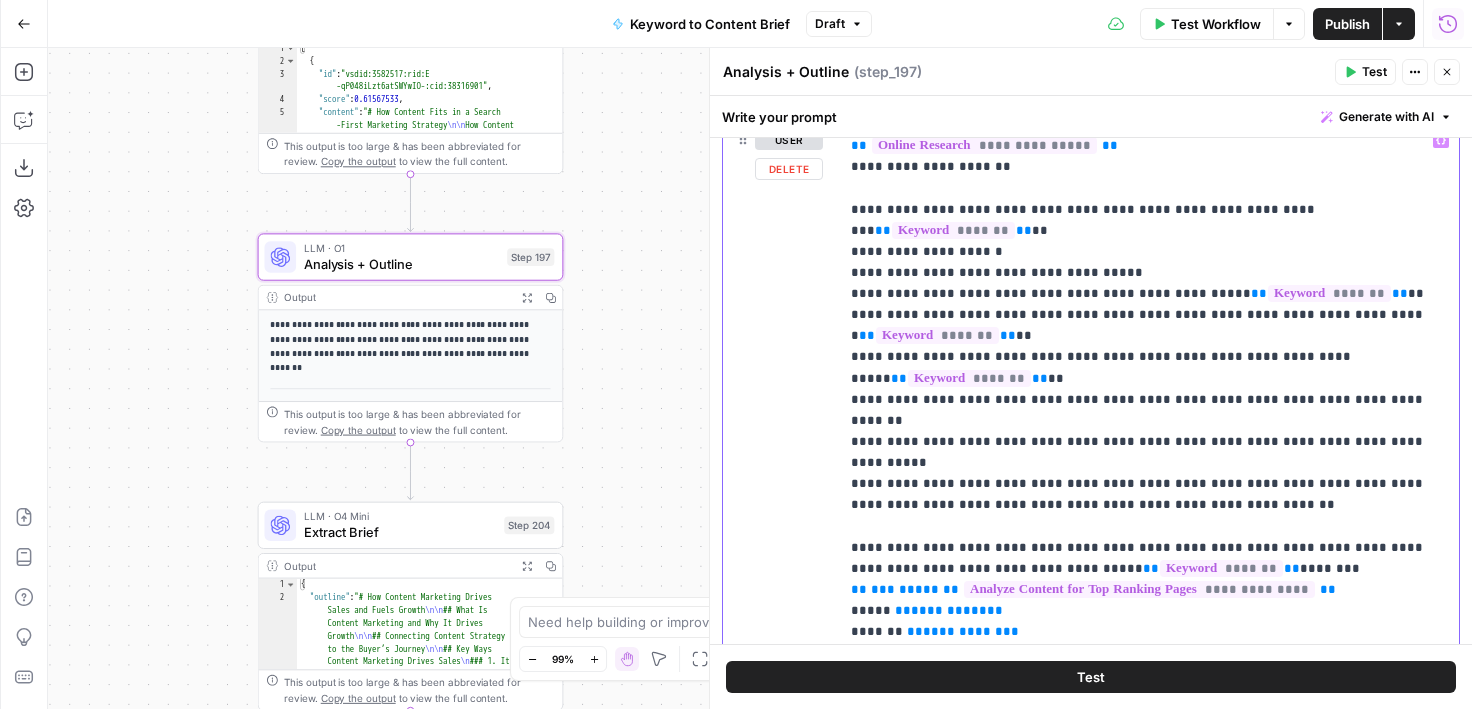 click on "**********" at bounding box center (1149, 1592) 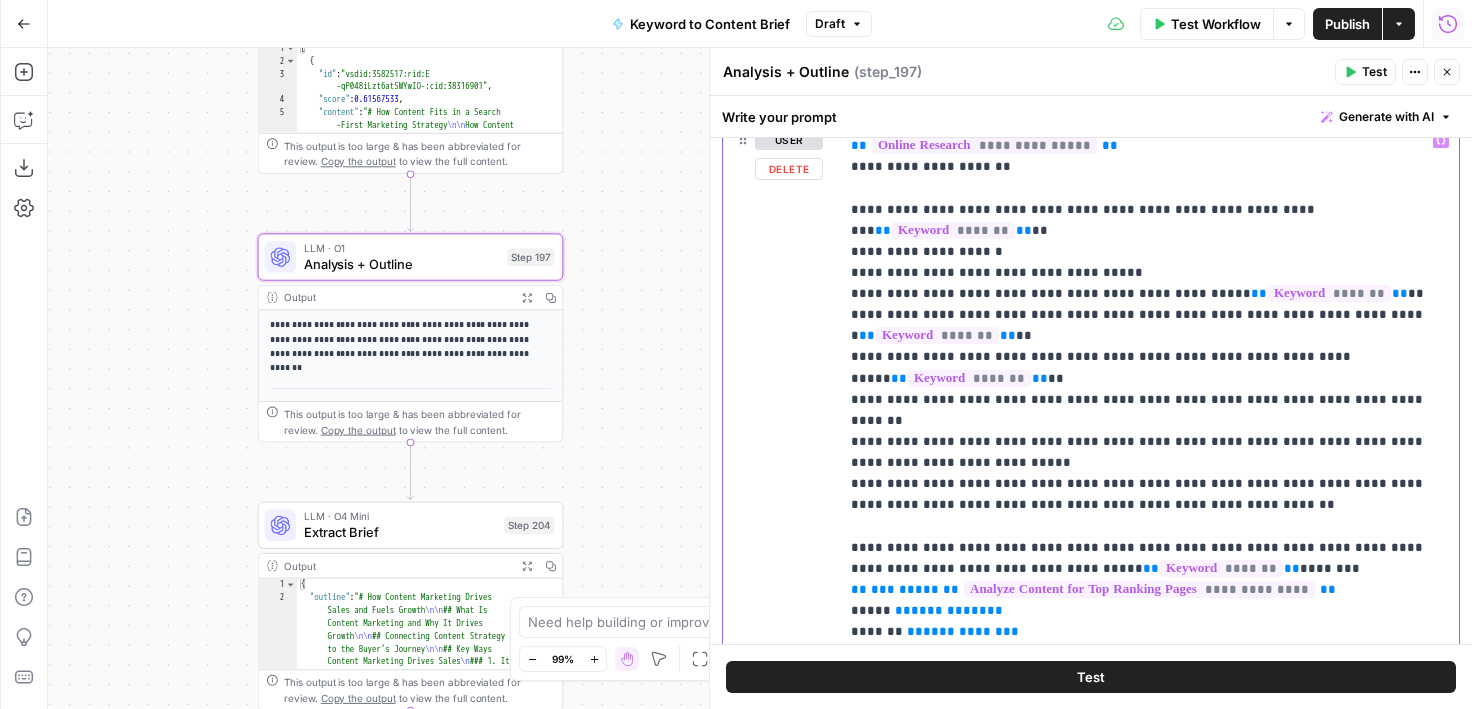 click on "**********" at bounding box center (1149, 1603) 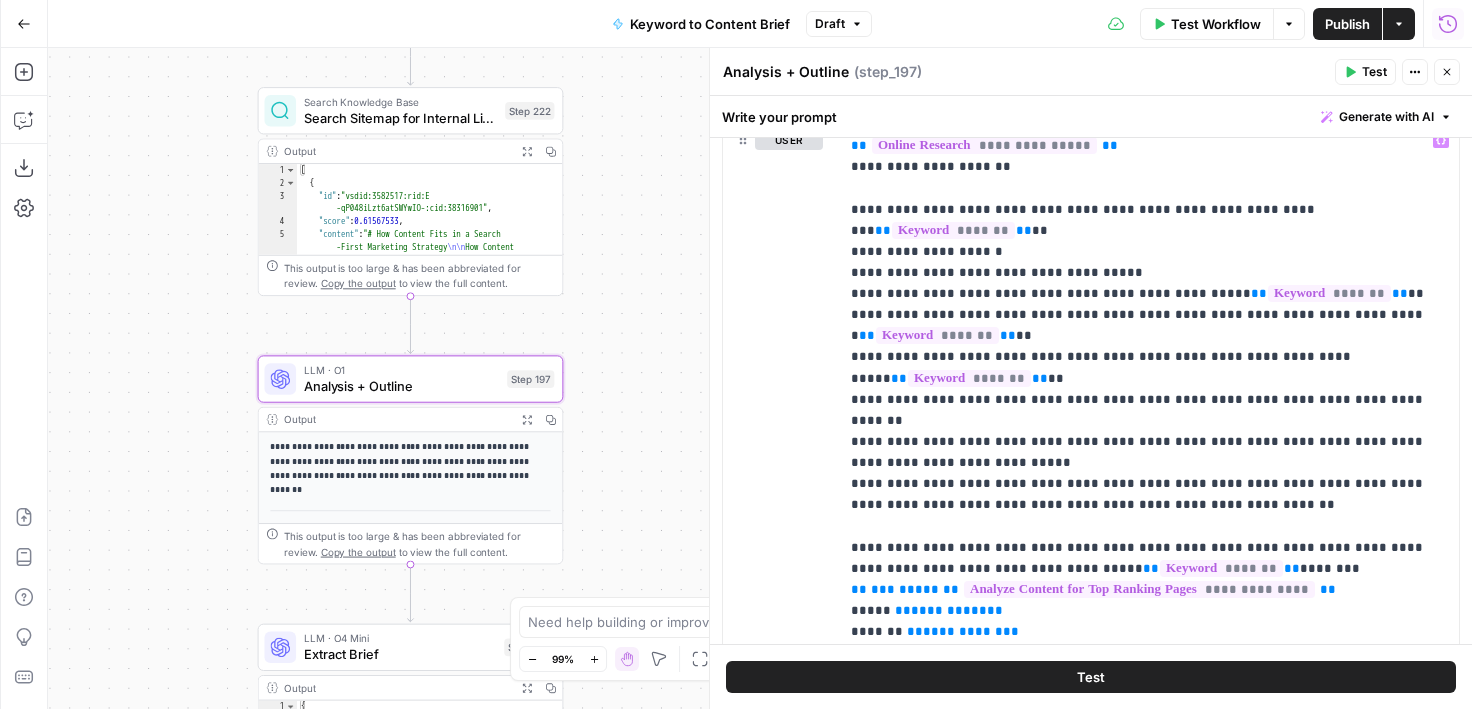 drag, startPoint x: 634, startPoint y: 171, endPoint x: 634, endPoint y: 487, distance: 316 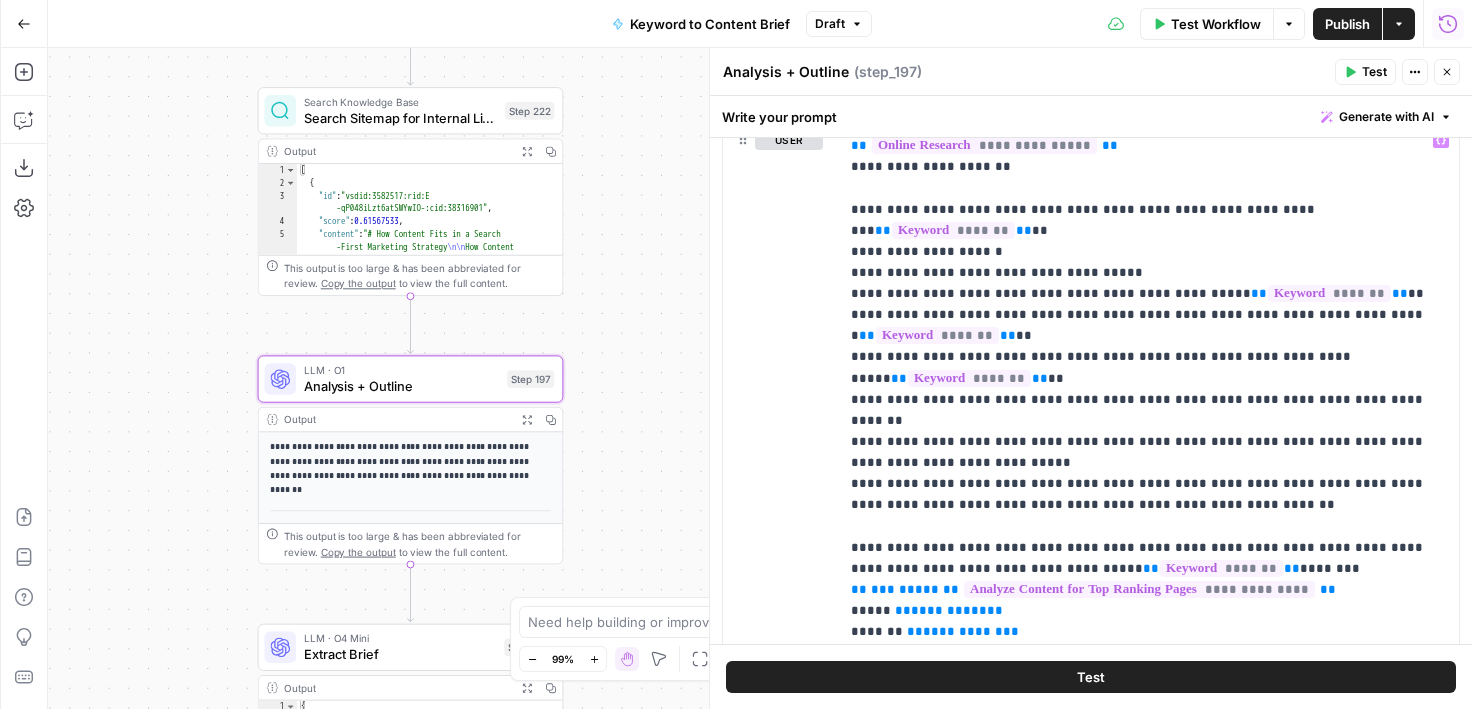 click on "Workflow Set Inputs Inputs Google Search Perform Google Search Step 51 Output Expand Output Copy 1 2 3 4 5 6 {    "search_metadata" :  {      "id" :  "686568f81dcfe2f74d008f35" ,      "status" :  "Success" ,      "json_endpoint" :  "https://serpapi.com          /searches/123778e5d9046281          /686568f81dcfe2f74d008f35.json" ,      "pixel_position_endpoint" :  "https          ://serpapi.com/searches          /123778e5d9046281          /686568f81dcfe2f74d008f35          .json_with_pixel_position" ,     This output is too large & has been abbreviated for review.   Copy the output   to view the full content. Loop Iteration Label if relevant Step 207 Output Expand Output Copy 1 2 3 4 5 6 7 8 9 10 11 12 [    {      "relevant" :  "true"    } ,    {      "relevant" :  "true"    } ,    {      "relevant" :  "true"    } ,    {      "relevant" :  "true"     LLM · GPT-4o Mini Determine if relevant Step 208 Output Expand Output Copy 1 2 3 {    "relevant" :  "true" }" at bounding box center [760, 378] 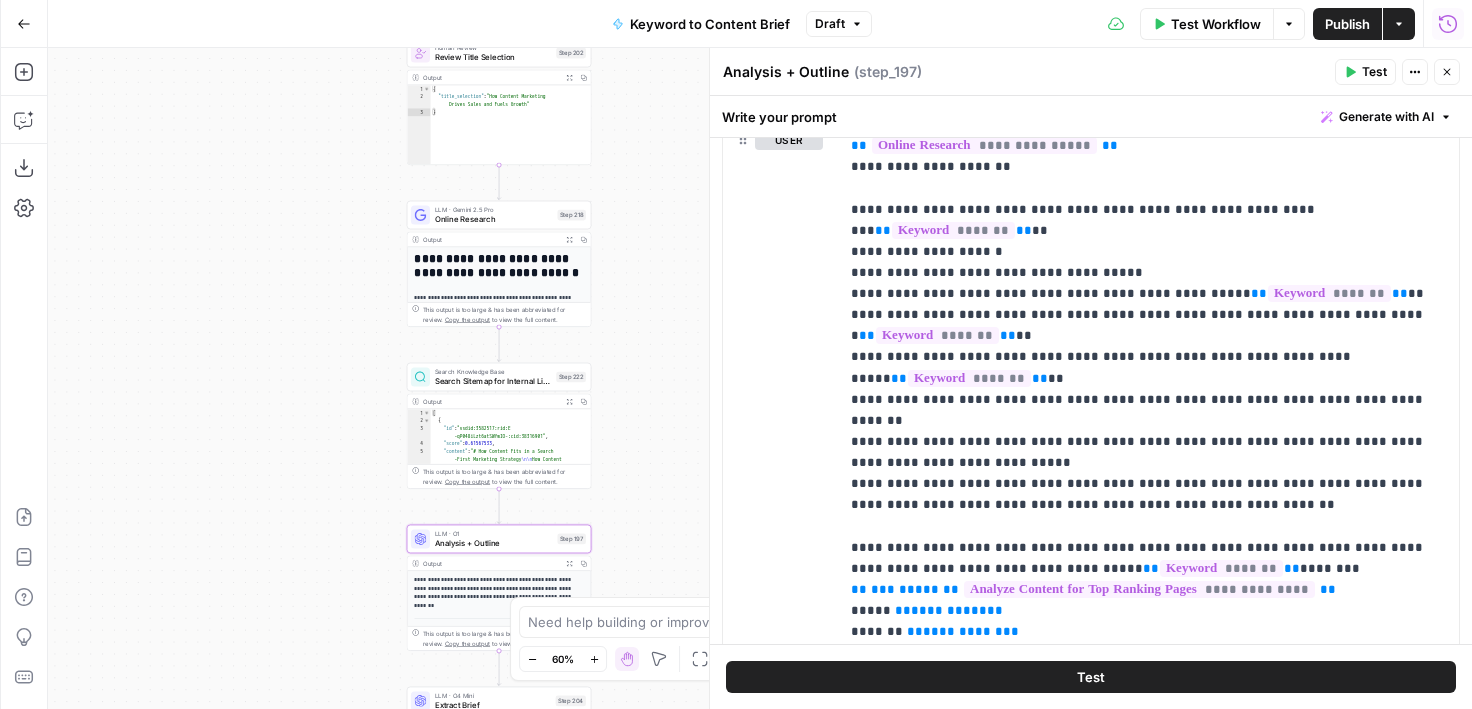 drag, startPoint x: 629, startPoint y: 283, endPoint x: 563, endPoint y: 486, distance: 213.4596 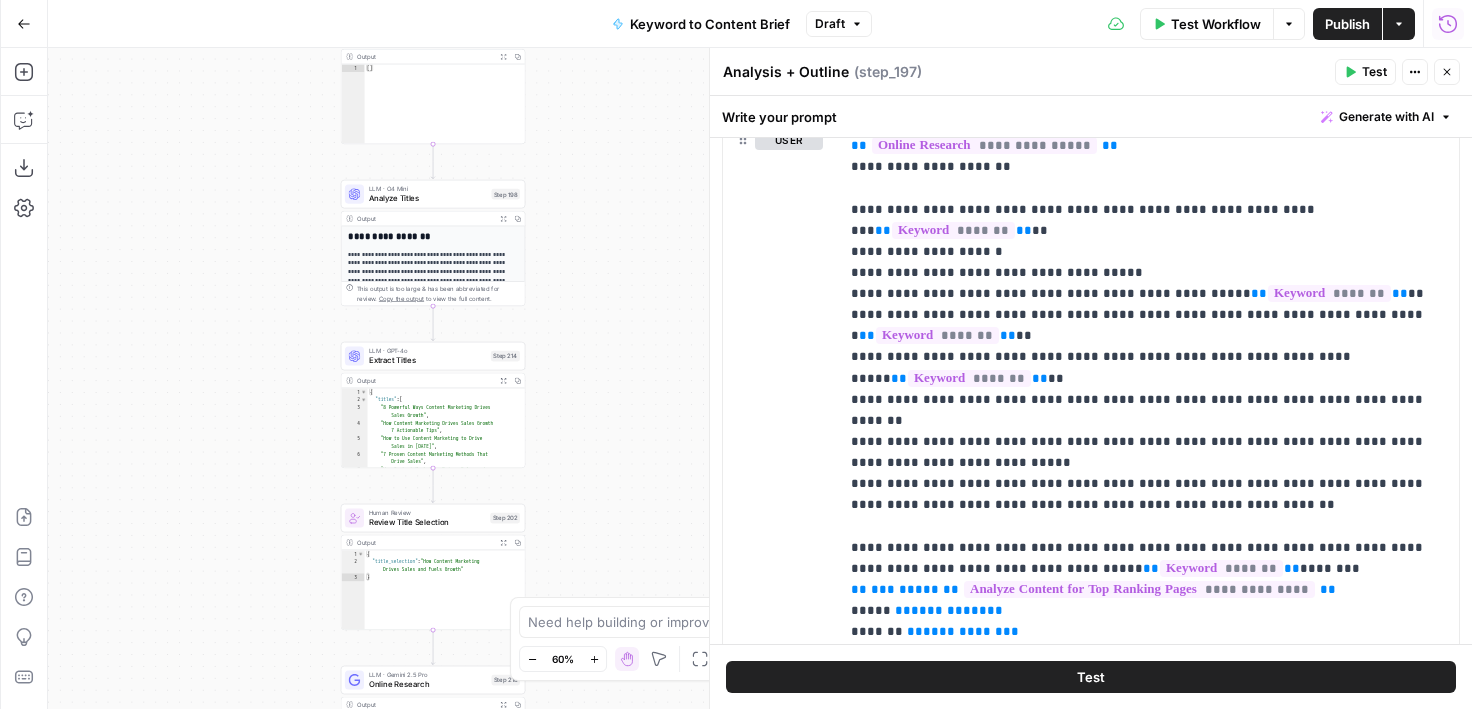drag, startPoint x: 593, startPoint y: 284, endPoint x: 593, endPoint y: 460, distance: 176 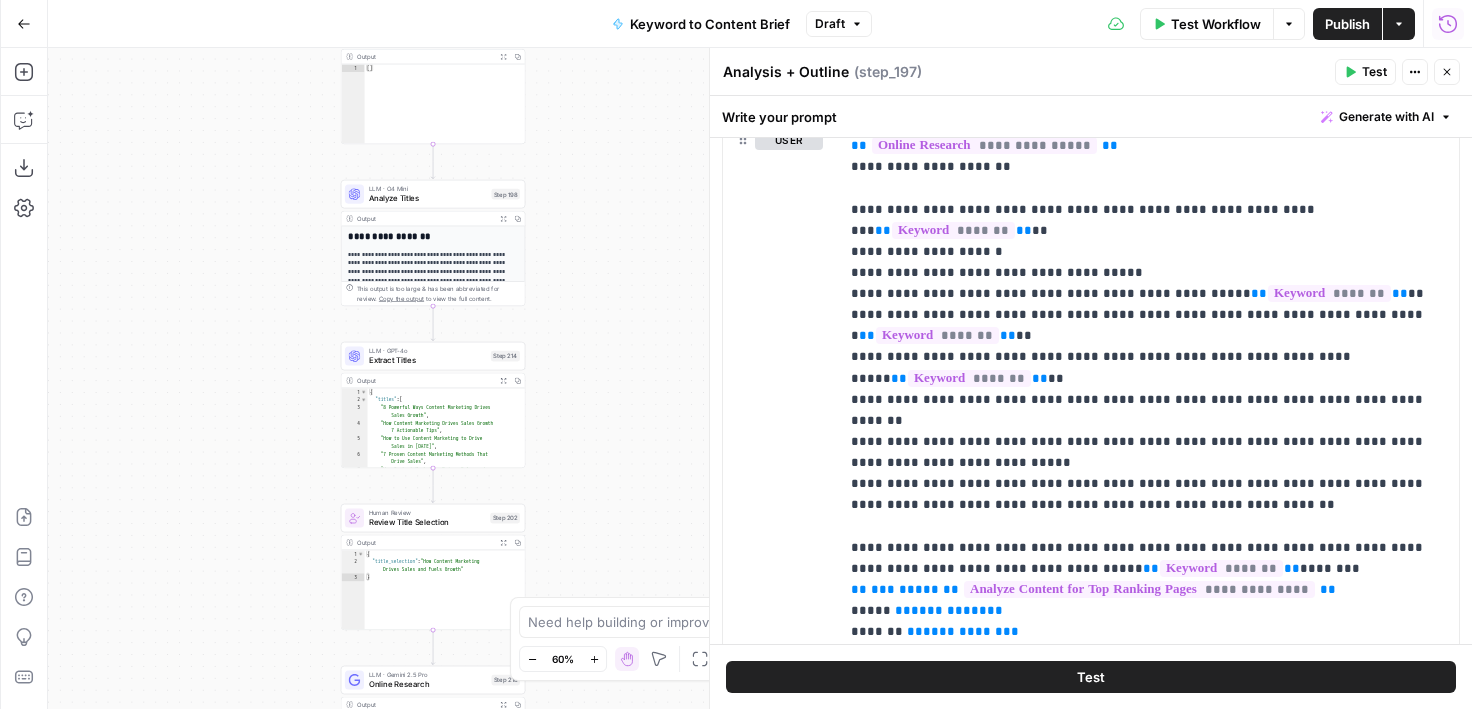 click on "Workflow Set Inputs Inputs Google Search Perform Google Search Step 51 Output Expand Output Copy 1 2 3 4 5 6 {    "search_metadata" :  {      "id" :  "686568f81dcfe2f74d008f35" ,      "status" :  "Success" ,      "json_endpoint" :  "https://serpapi.com          /searches/123778e5d9046281          /686568f81dcfe2f74d008f35.json" ,      "pixel_position_endpoint" :  "https          ://serpapi.com/searches          /123778e5d9046281          /686568f81dcfe2f74d008f35          .json_with_pixel_position" ,     This output is too large & has been abbreviated for review.   Copy the output   to view the full content. Loop Iteration Label if relevant Step 207 Output Expand Output Copy 1 2 3 4 5 6 7 8 9 10 11 12 [    {      "relevant" :  "true"    } ,    {      "relevant" :  "true"    } ,    {      "relevant" :  "true"    } ,    {      "relevant" :  "true"     LLM · GPT-4o Mini Determine if relevant Step 208 Output Expand Output Copy 1 2 3 {    "relevant" :  "true" }" at bounding box center [760, 378] 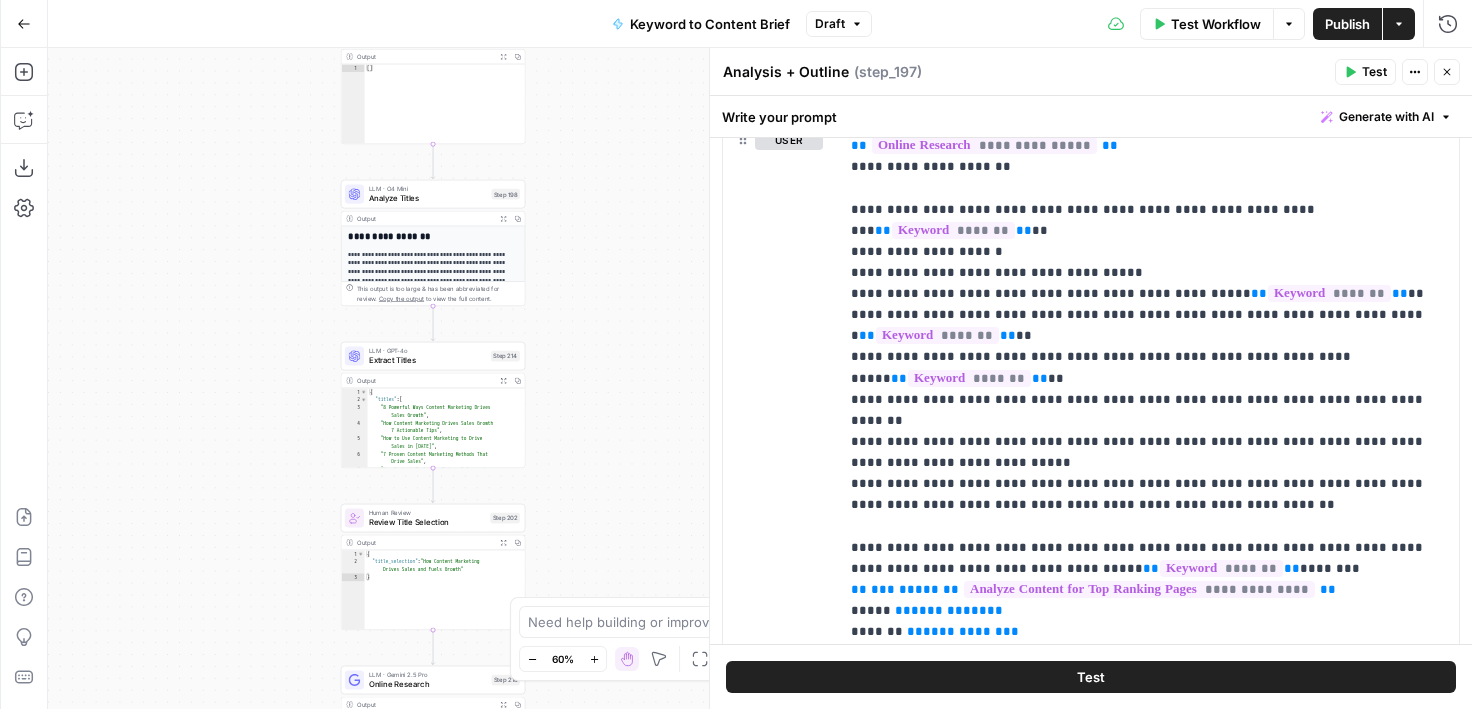 drag, startPoint x: 634, startPoint y: 118, endPoint x: 633, endPoint y: 514, distance: 396.00125 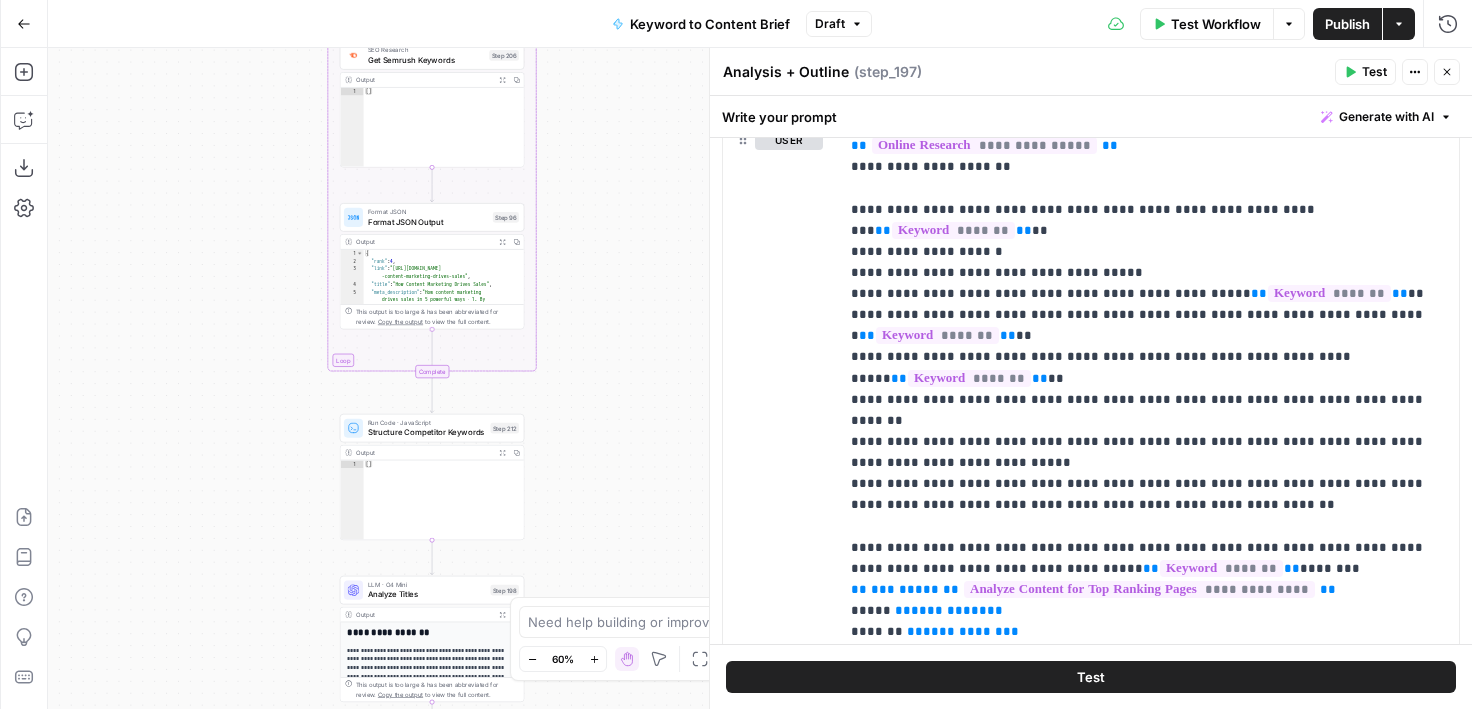 drag, startPoint x: 600, startPoint y: 200, endPoint x: 600, endPoint y: 476, distance: 276 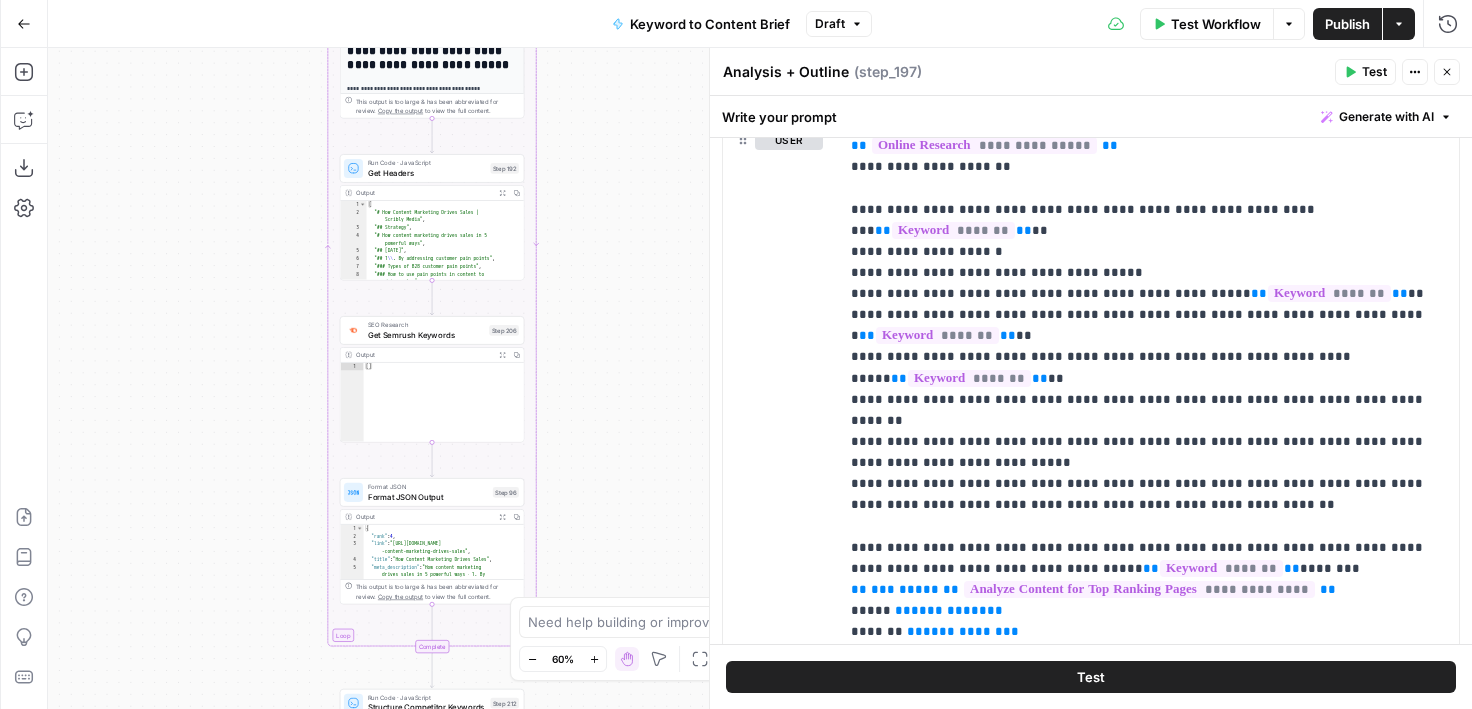 drag, startPoint x: 615, startPoint y: 172, endPoint x: 615, endPoint y: 432, distance: 260 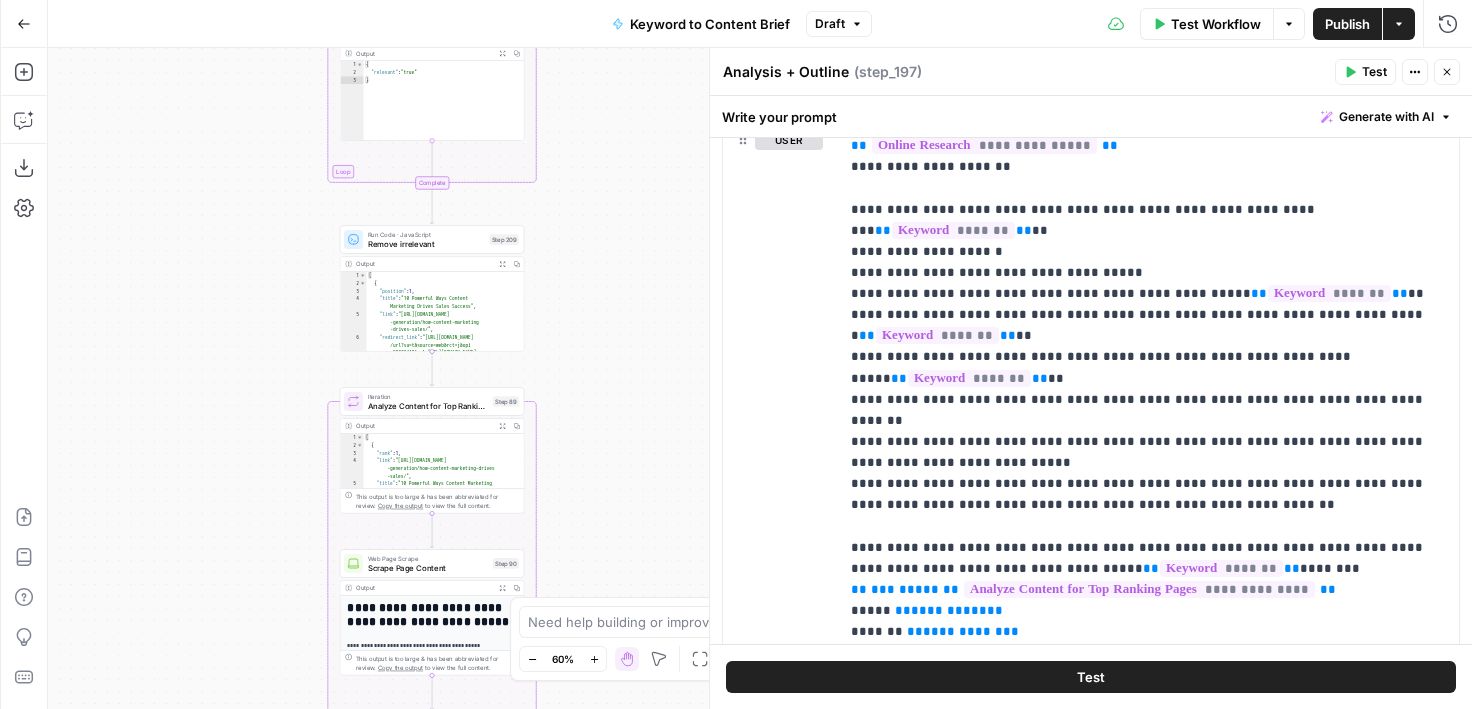 drag, startPoint x: 581, startPoint y: 180, endPoint x: 580, endPoint y: 476, distance: 296.00168 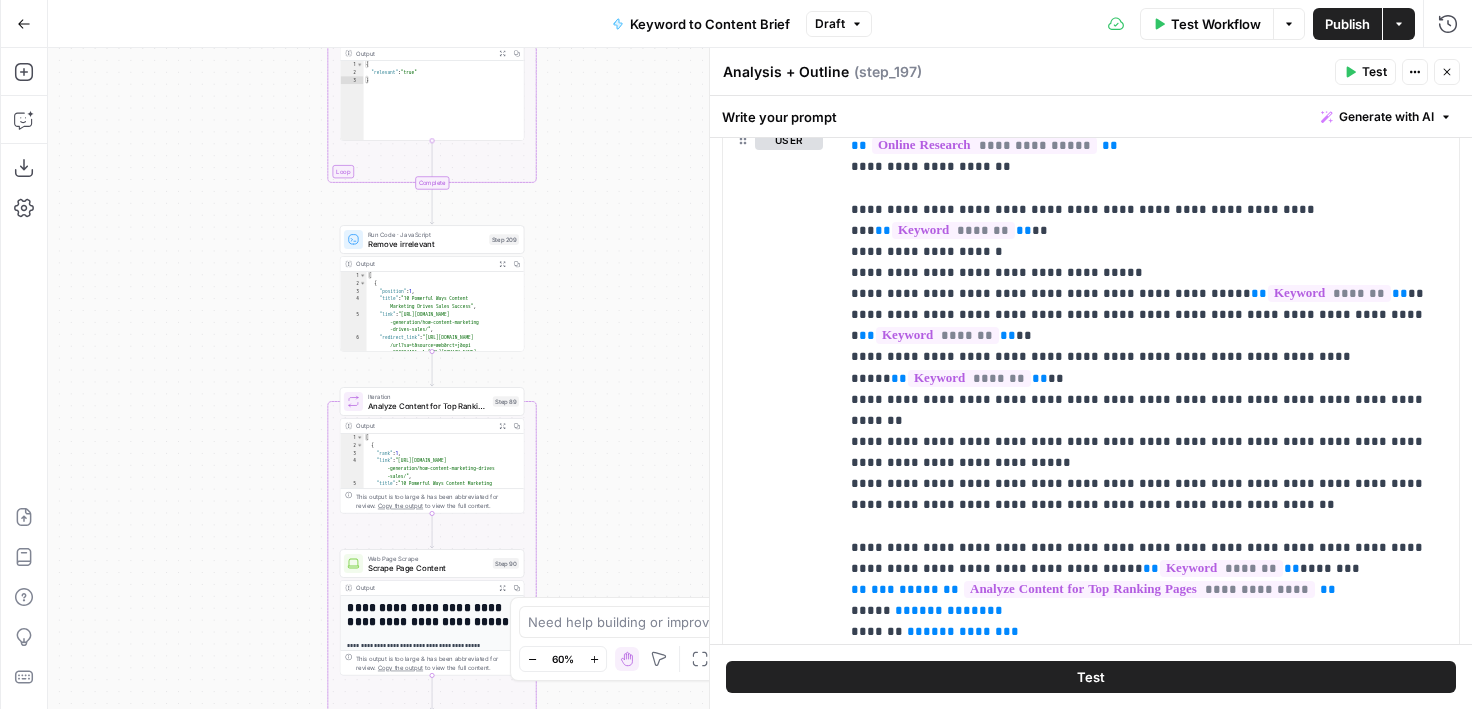 click on "Workflow Set Inputs Inputs Google Search Perform Google Search Step 51 Output Expand Output Copy 1 2 3 4 5 6 {    "search_metadata" :  {      "id" :  "686568f81dcfe2f74d008f35" ,      "status" :  "Success" ,      "json_endpoint" :  "[URL][DOMAIN_NAME]          /searches/123778e5d9046281          /686568f81dcfe2f74d008f35.json" ,      "pixel_position_endpoint" :  "https          ://[DOMAIN_NAME][URL]          /123778e5d9046281          /686568f81dcfe2f74d008f35          .json_with_pixel_position" ,     This output is too large & has been abbreviated for review.   Copy the output   to view the full content. Loop Iteration Label if relevant Step 207 Output Expand Output Copy 1 2 3 4 5 6 7 8 9 10 11 12 [    {      "relevant" :  "true"    } ,    {      "relevant" :  "true"    } ,    {      "relevant" :  "true"    } ,    {      "relevant" :  "true"     LLM · GPT-4o Mini Determine if relevant Step 208 Output Expand Output Copy 1 2 3 {    "relevant" :  "true" }" at bounding box center [760, 378] 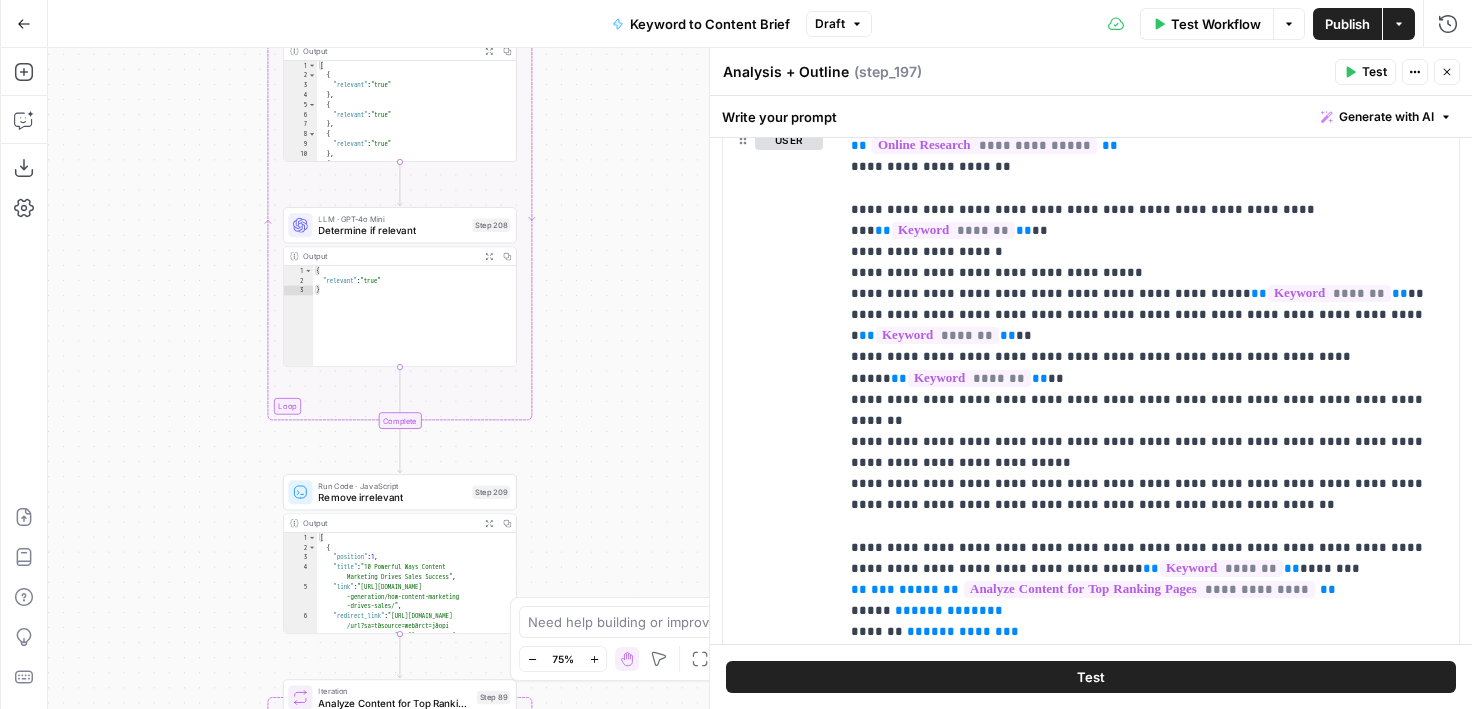 drag, startPoint x: 589, startPoint y: 155, endPoint x: 600, endPoint y: 411, distance: 256.2362 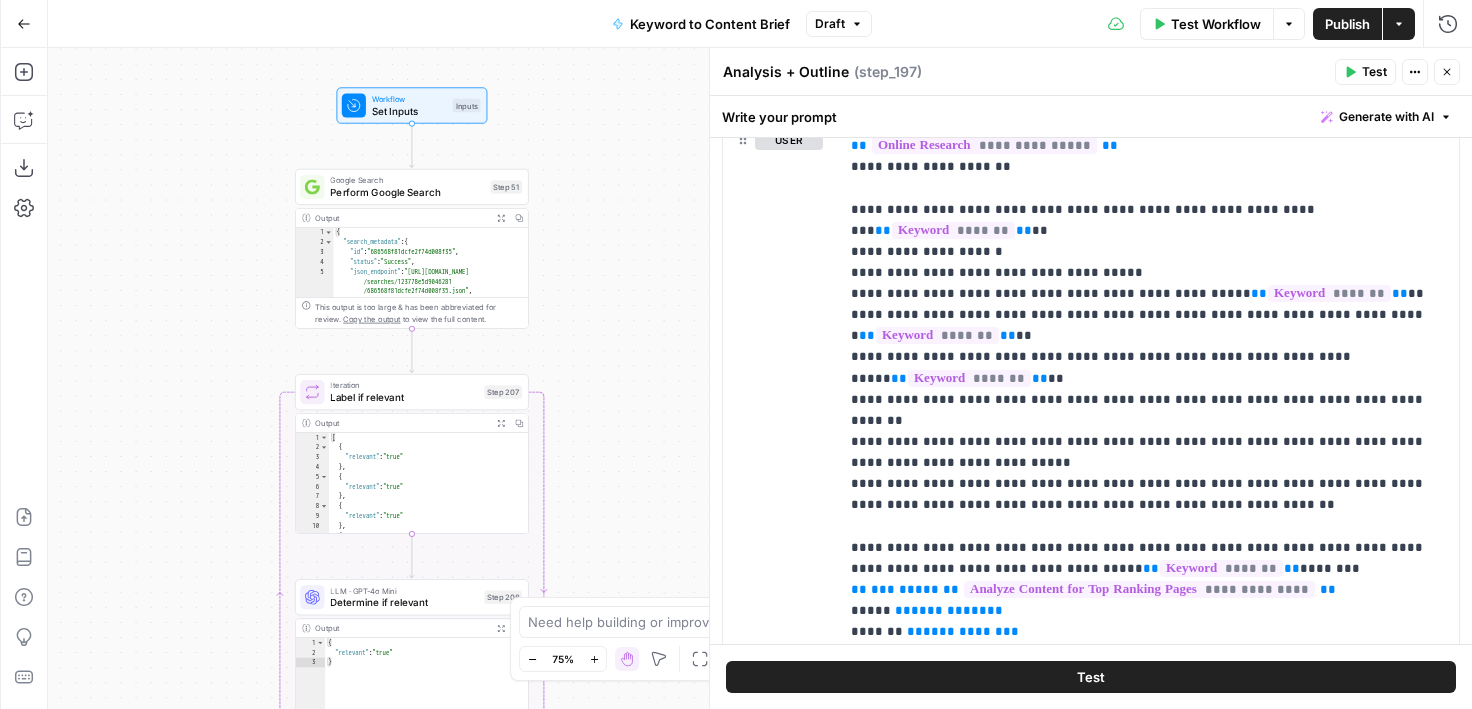 drag, startPoint x: 600, startPoint y: 180, endPoint x: 614, endPoint y: 570, distance: 390.2512 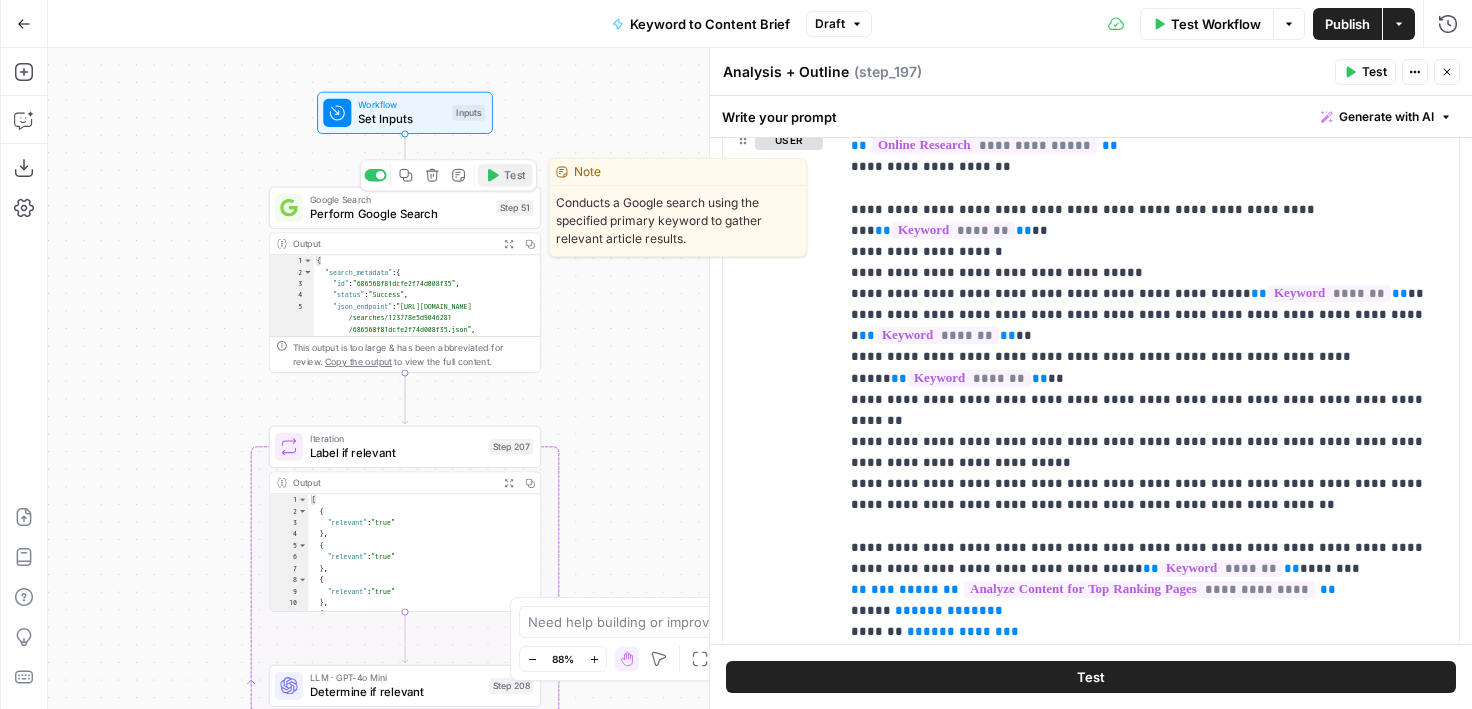 click on "Test" at bounding box center (514, 175) 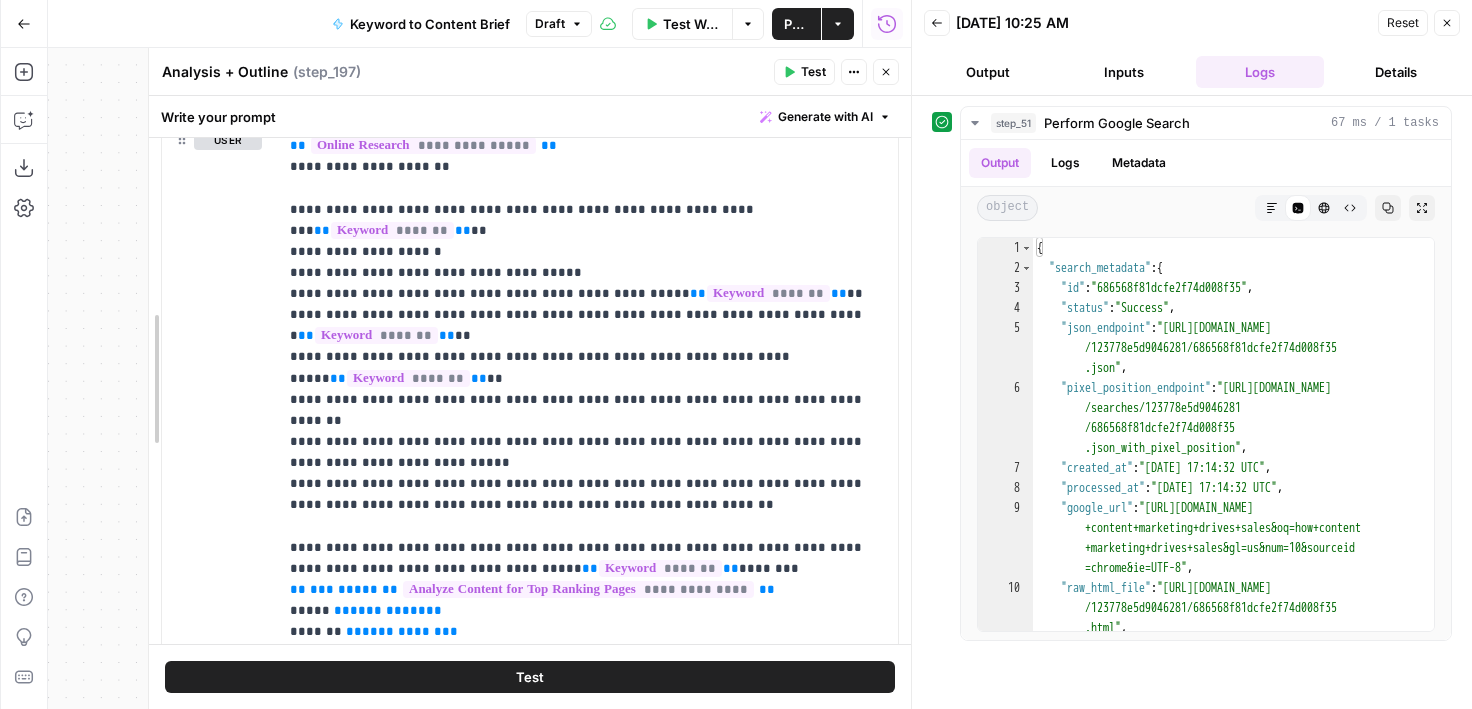 scroll, scrollTop: 861, scrollLeft: 0, axis: vertical 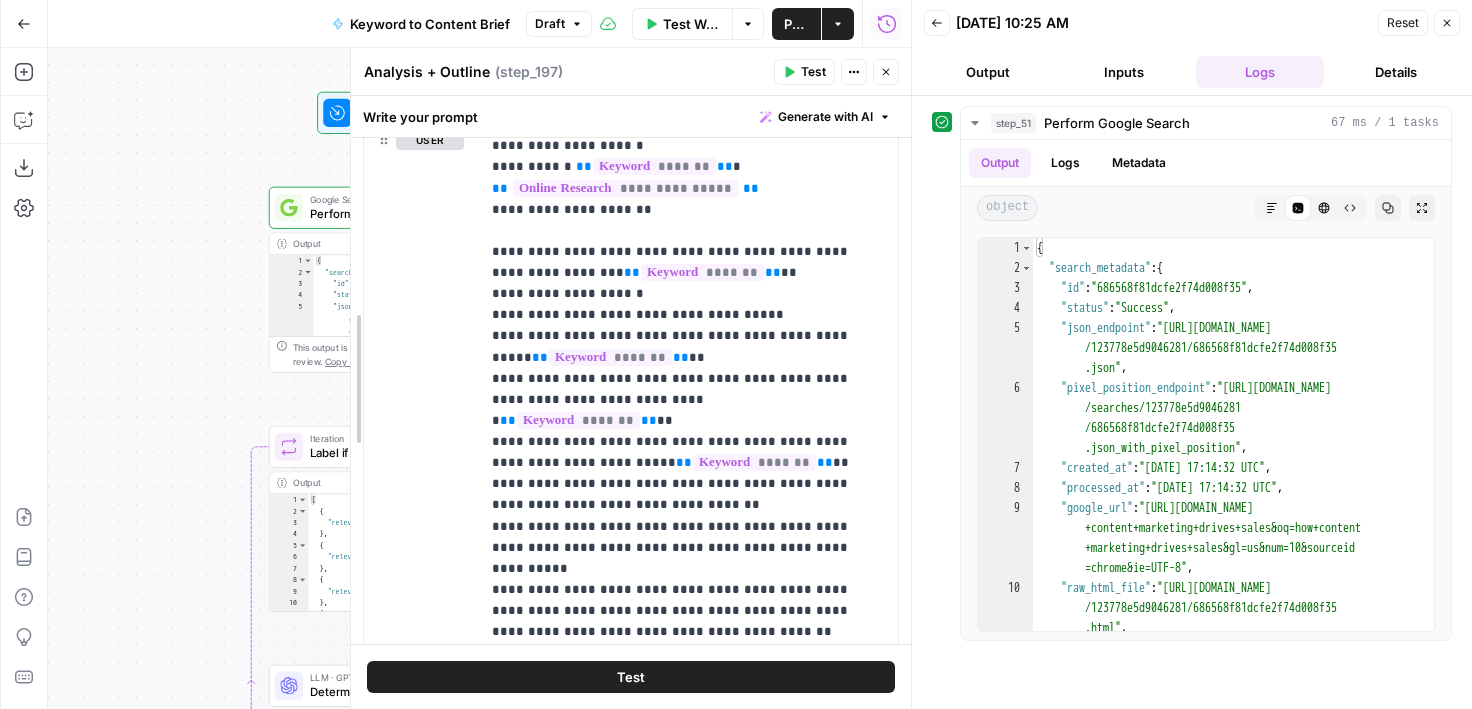 drag, startPoint x: 152, startPoint y: 207, endPoint x: 351, endPoint y: 222, distance: 199.56453 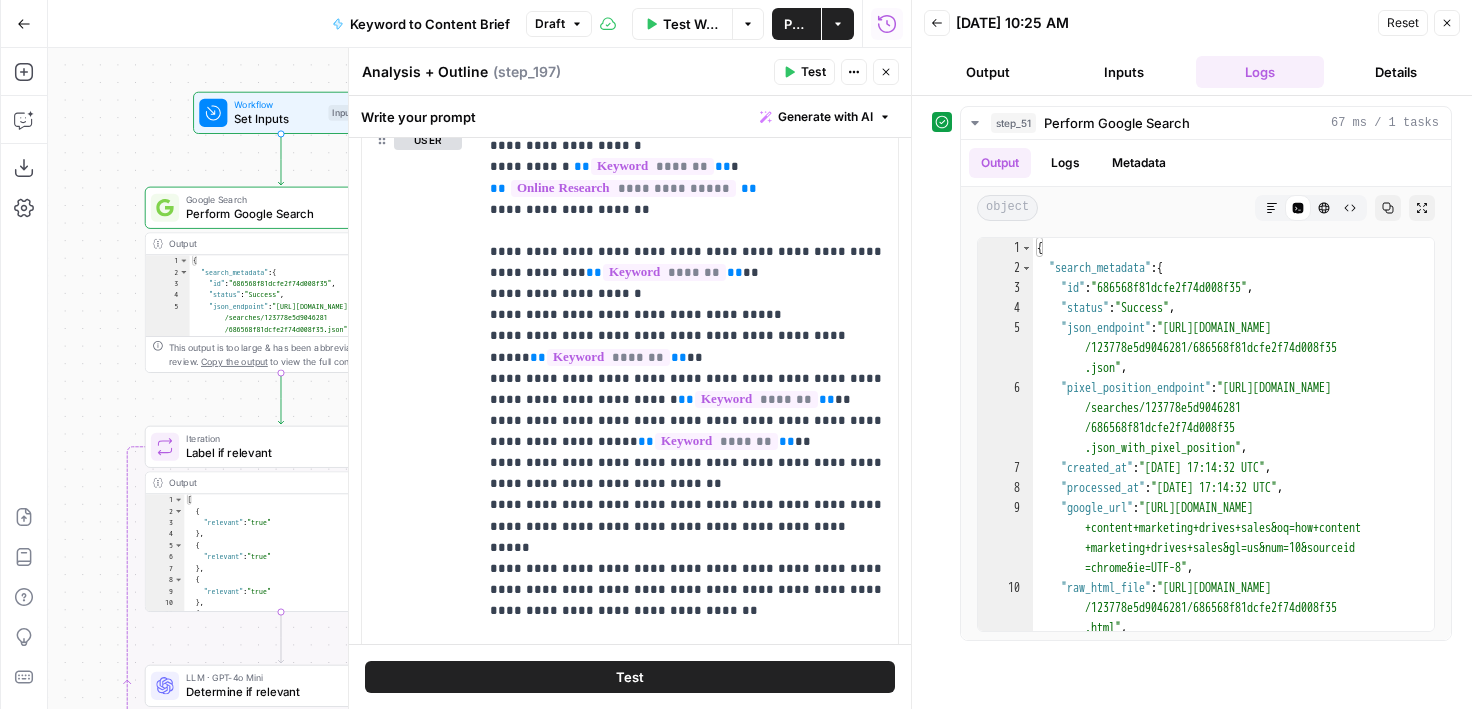 drag, startPoint x: 203, startPoint y: 228, endPoint x: 67, endPoint y: 228, distance: 136 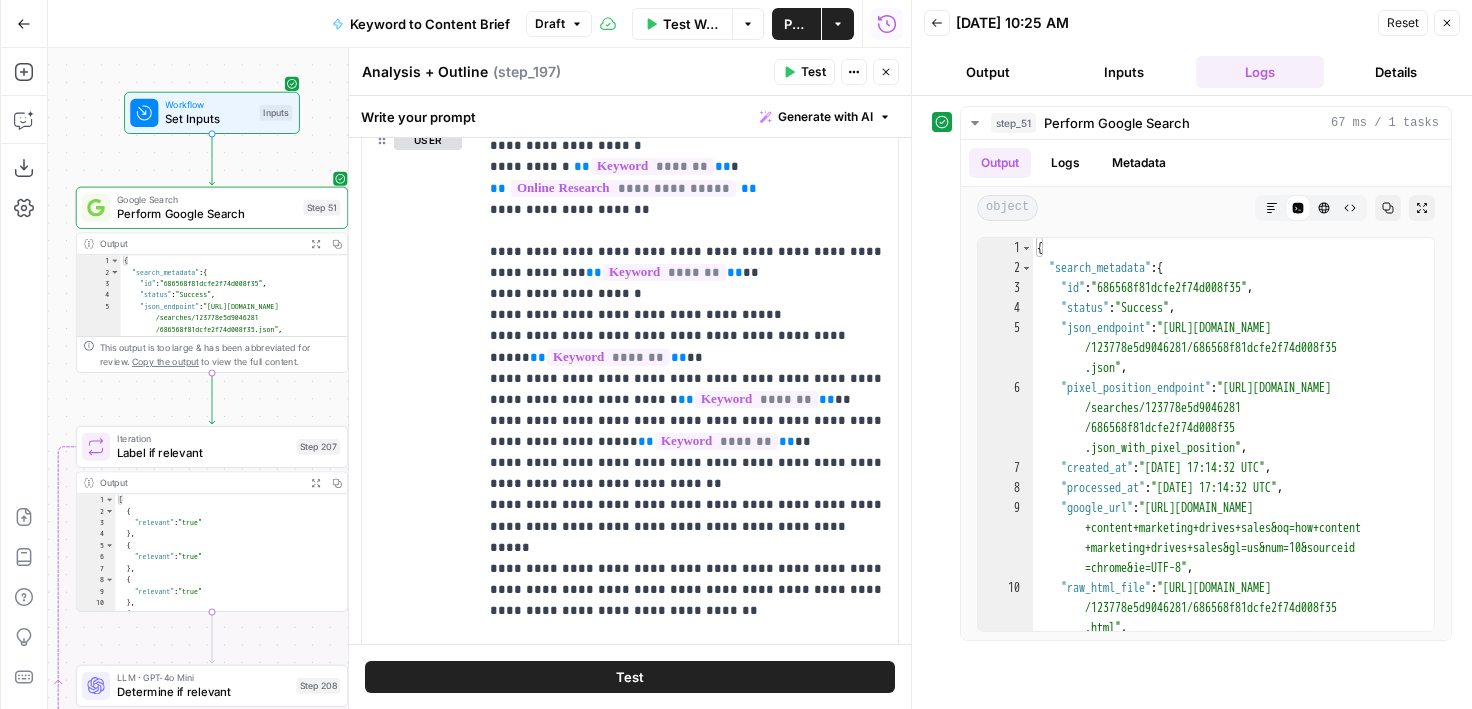 drag, startPoint x: 173, startPoint y: 174, endPoint x: 113, endPoint y: 174, distance: 60 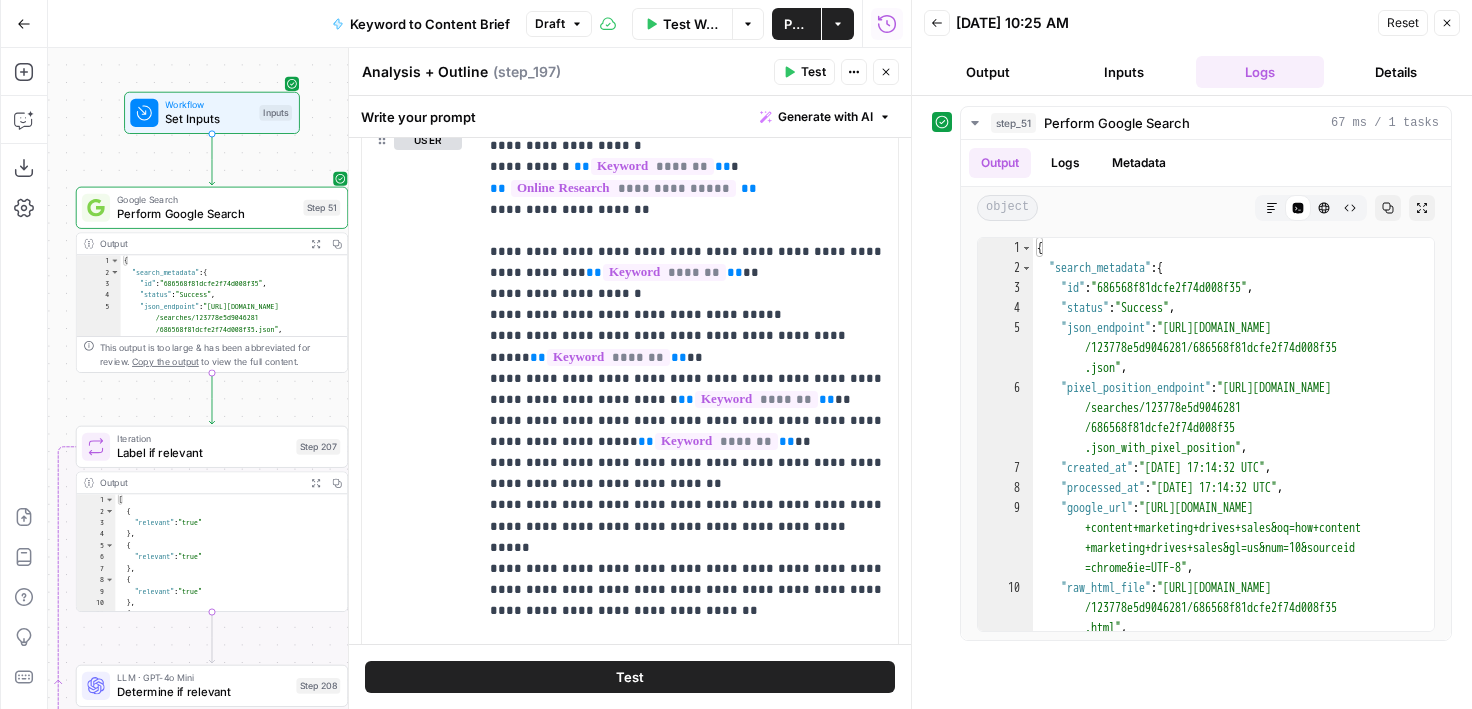 click on "Workflow Set Inputs Inputs Google Search Perform Google Search Step 51 Output Expand Output Copy 1 2 3 4 5 6 {    "search_metadata" :  {      "id" :  "686568f81dcfe2f74d008f35" ,      "status" :  "Success" ,      "json_endpoint" :  "[URL][DOMAIN_NAME]          /searches/123778e5d9046281          /686568f81dcfe2f74d008f35.json" ,      "pixel_position_endpoint" :  "https          ://[DOMAIN_NAME][URL]          /123778e5d9046281          /686568f81dcfe2f74d008f35          .json_with_pixel_position" ,     This output is too large & has been abbreviated for review.   Copy the output   to view the full content. Loop Iteration Label if relevant Step 207 Output Expand Output Copy 1 2 3 4 5 6 7 8 9 10 11 12 [    {      "relevant" :  "true"    } ,    {      "relevant" :  "true"    } ,    {      "relevant" :  "true"    } ,    {      "relevant" :  "true"     LLM · GPT-4o Mini Determine if relevant Step 208 Output Expand Output Copy 1 2 3 {    "relevant" :  "true" }" at bounding box center [479, 378] 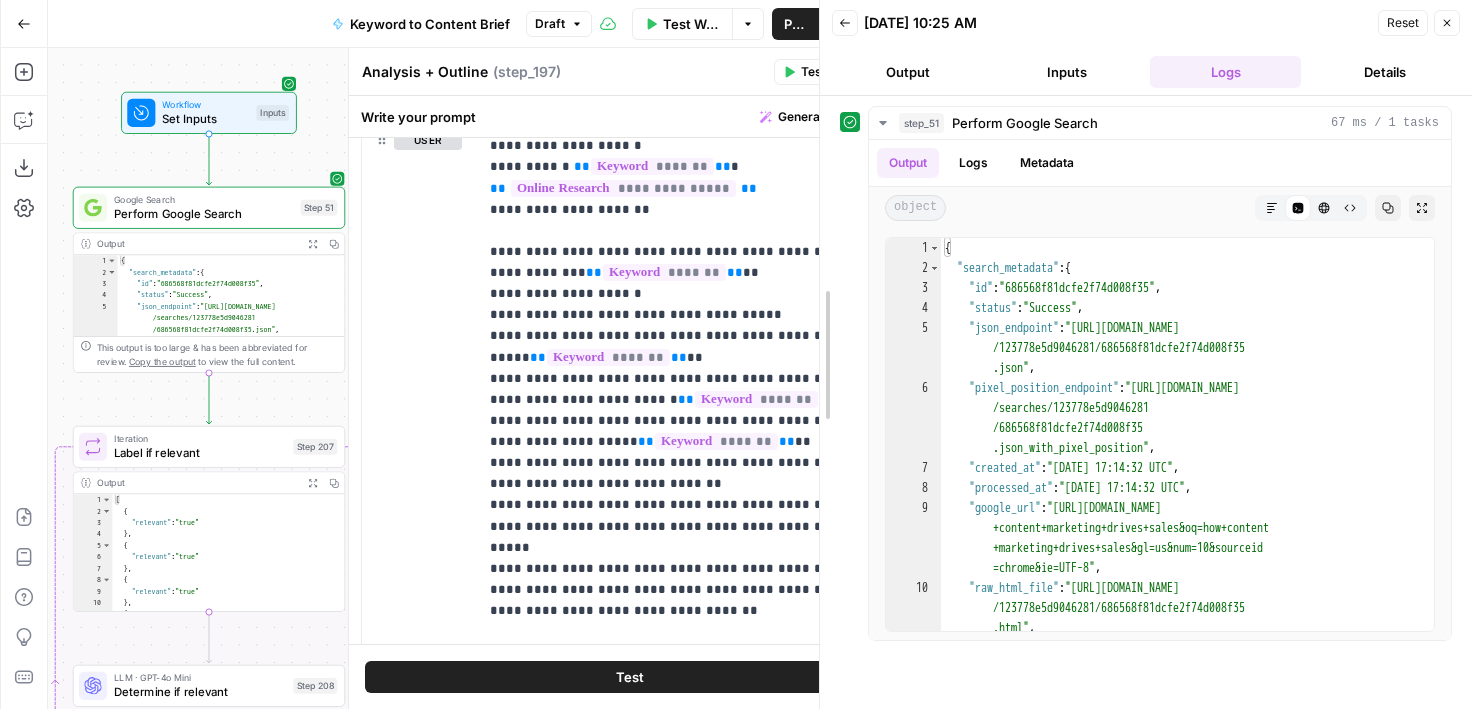 drag, startPoint x: 914, startPoint y: 336, endPoint x: 801, endPoint y: 336, distance: 113 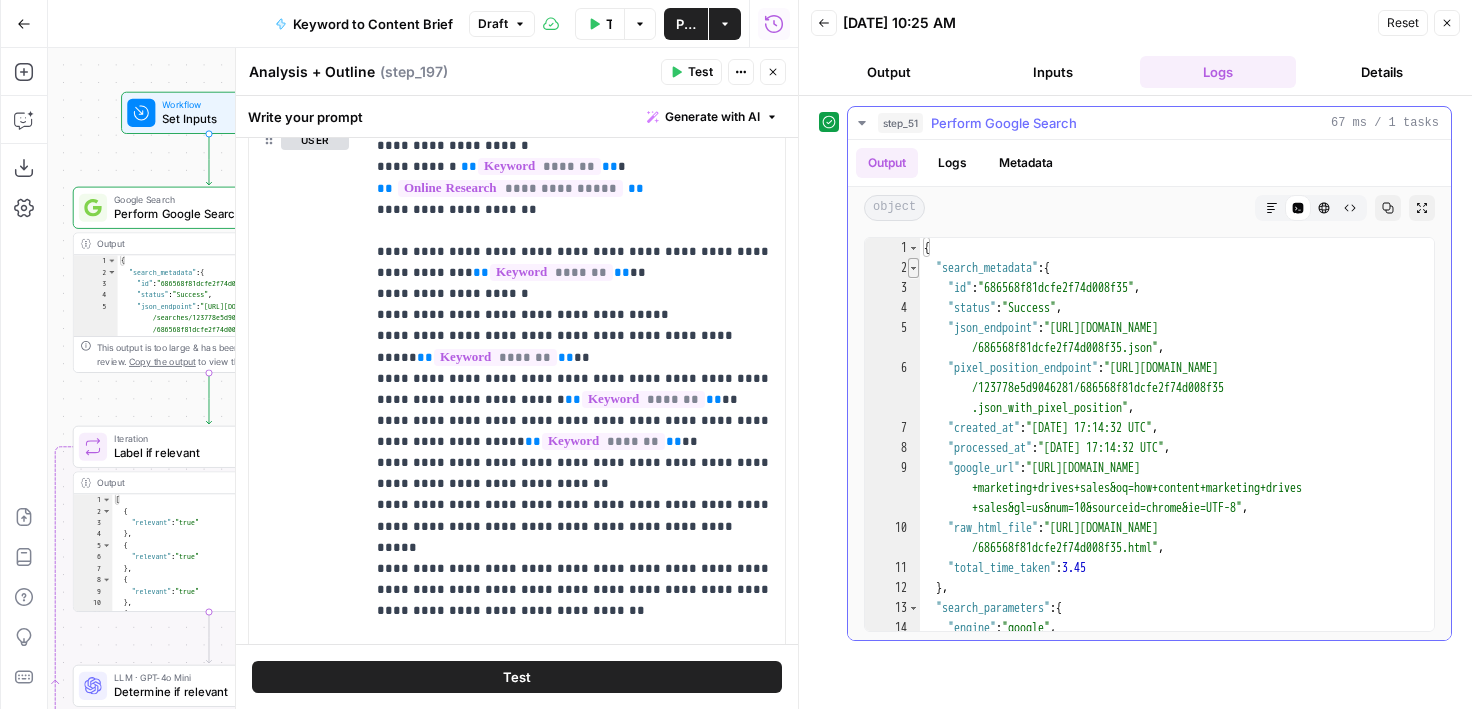 click at bounding box center [913, 268] 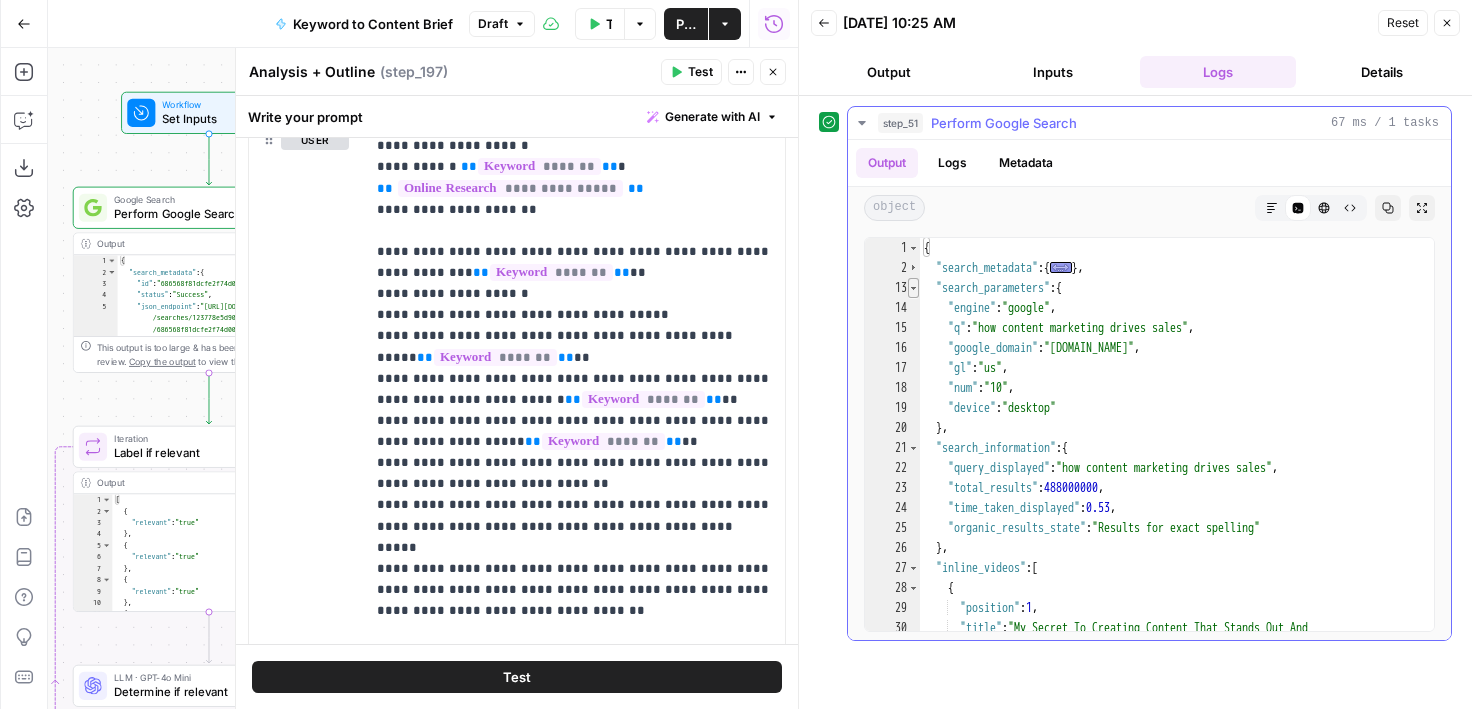 click at bounding box center (913, 288) 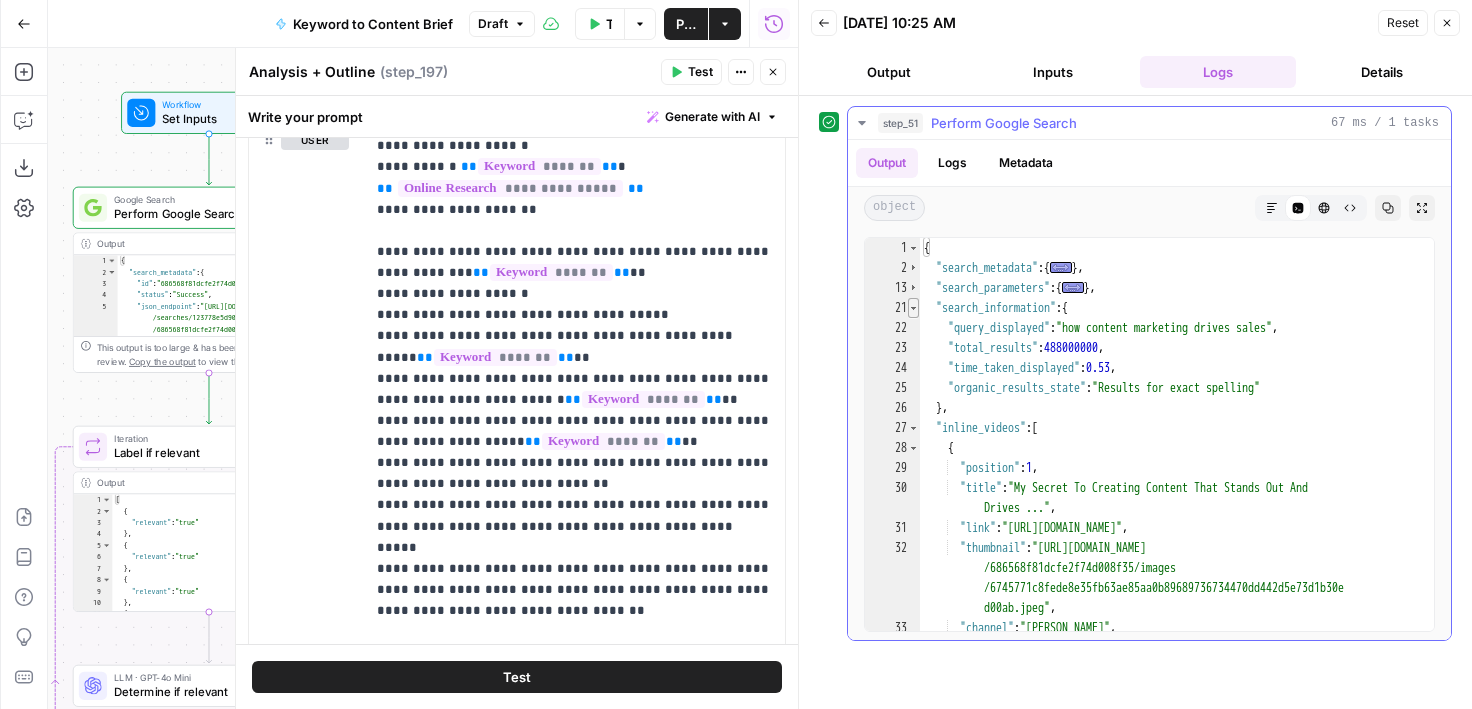 click at bounding box center [913, 308] 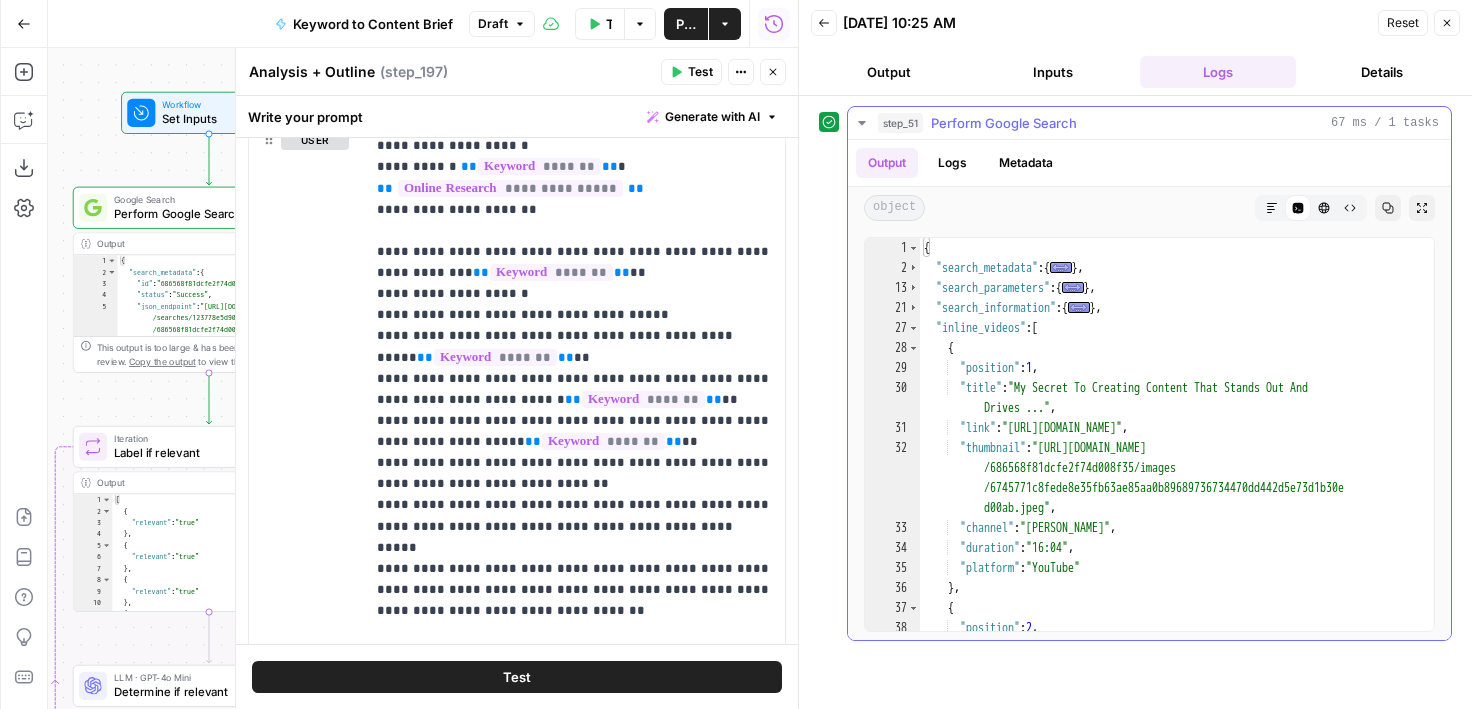 click on "{    "search_metadata" :  { ... } ,    "search_parameters" :  { ... } ,    "search_information" :  { ... } ,    "inline_videos" :  [      {         "position" :  1 ,         "title" :  "My Secret To Creating Content That Stands Out And             Drives ..." ,         "link" :  "https://m.youtube.com/watch?v=7iYI_dSC34g" ,         "thumbnail" :  "https://serpapi.com/searches            /686568f81dcfe2f74d008f35/images            /6745771c8fede8e35fb63ae85aa0b89689736734470dd442d5e73d1b30e            d00ab.jpeg" ,         "channel" :  "Kimberly Ann Jimenez" ,         "duration" :  "16:04" ,         "platform" :  "YouTube"      } ,      {         "position" :  2 ,         "title" :  "How to Drive Sales Through Content Creation" ," at bounding box center [1177, 454] 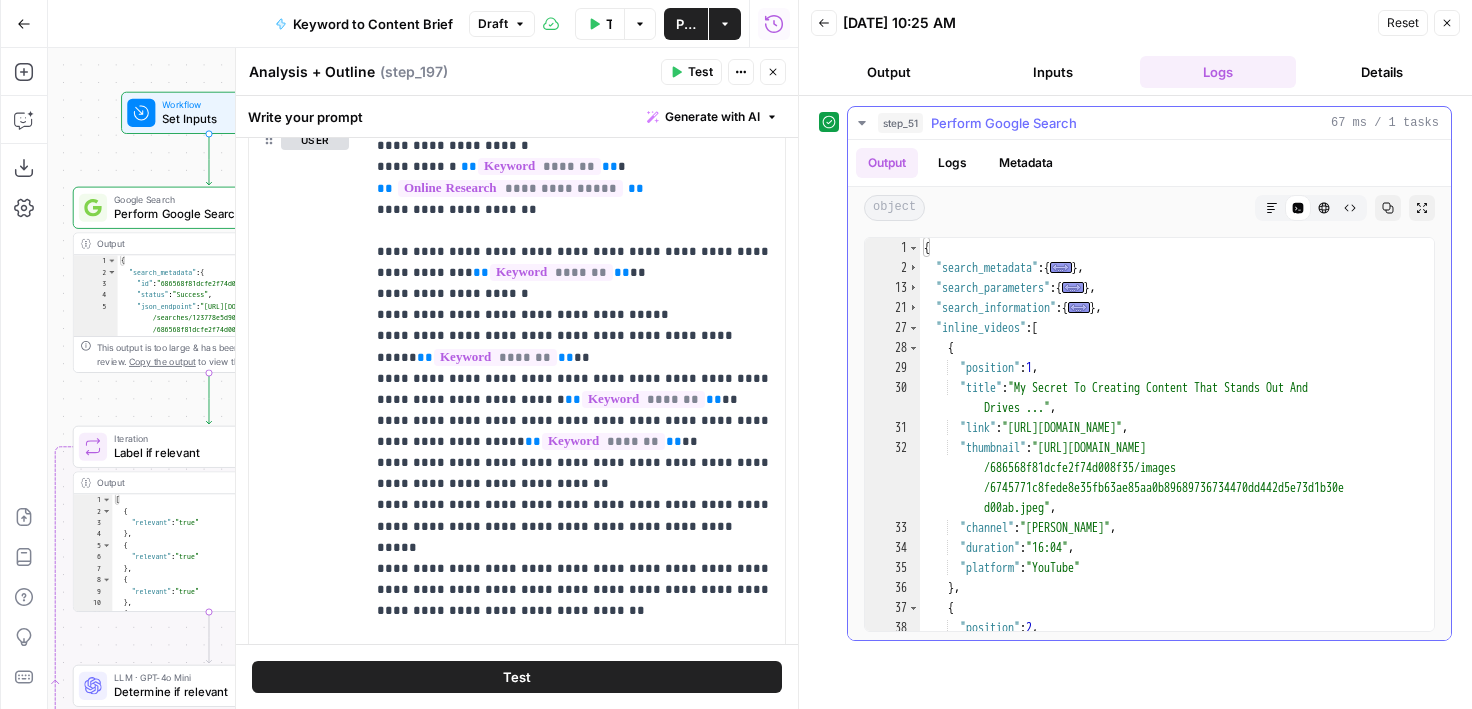 click on "{    "search_metadata" :  { ... } ,    "search_parameters" :  { ... } ,    "search_information" :  { ... } ,    "inline_videos" :  [      {         "position" :  1 ,         "title" :  "My Secret To Creating Content That Stands Out And             Drives ..." ,         "link" :  "https://m.youtube.com/watch?v=7iYI_dSC34g" ,         "thumbnail" :  "https://serpapi.com/searches            /686568f81dcfe2f74d008f35/images            /6745771c8fede8e35fb63ae85aa0b89689736734470dd442d5e73d1b30e            d00ab.jpeg" ,         "channel" :  "Kimberly Ann Jimenez" ,         "duration" :  "16:04" ,         "platform" :  "YouTube"      } ,      {         "position" :  2 ,         "title" :  "How to Drive Sales Through Content Creation" ," at bounding box center [1177, 454] 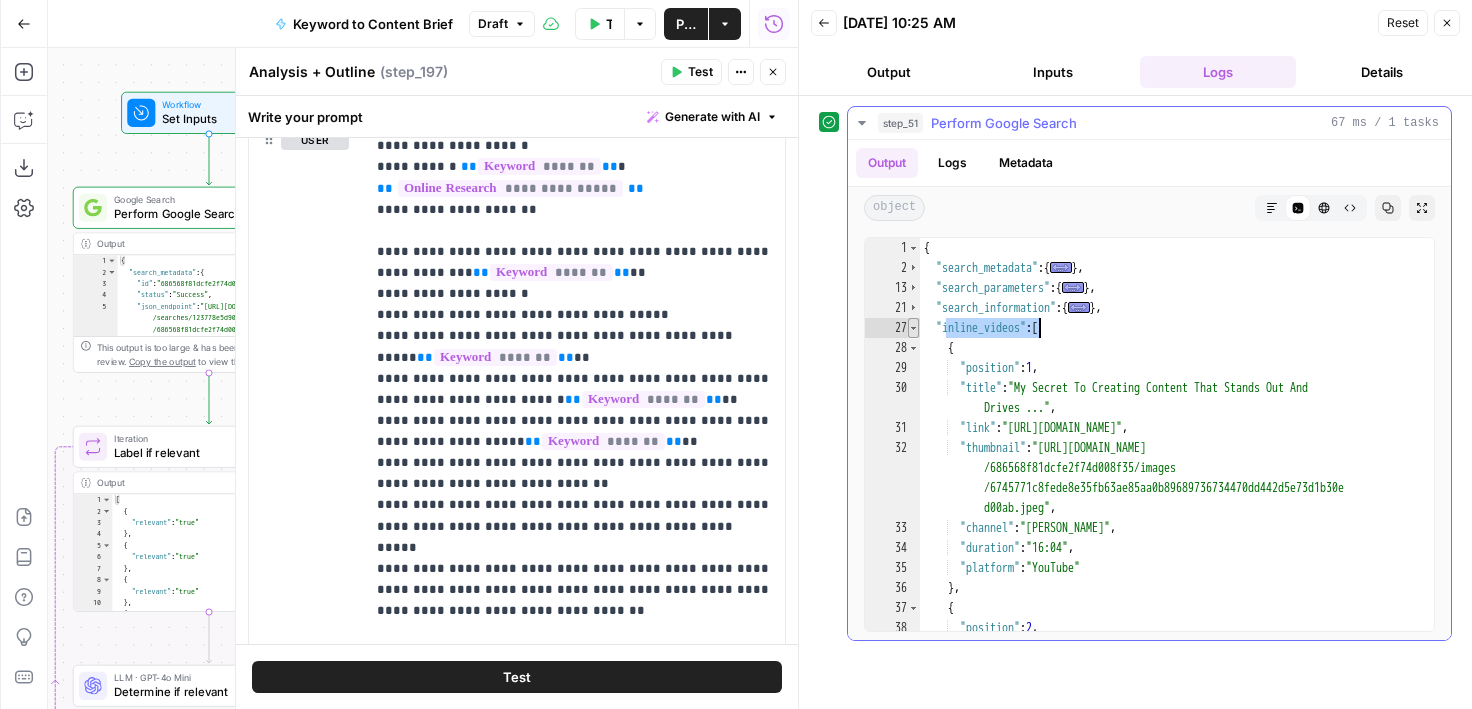 click at bounding box center [913, 328] 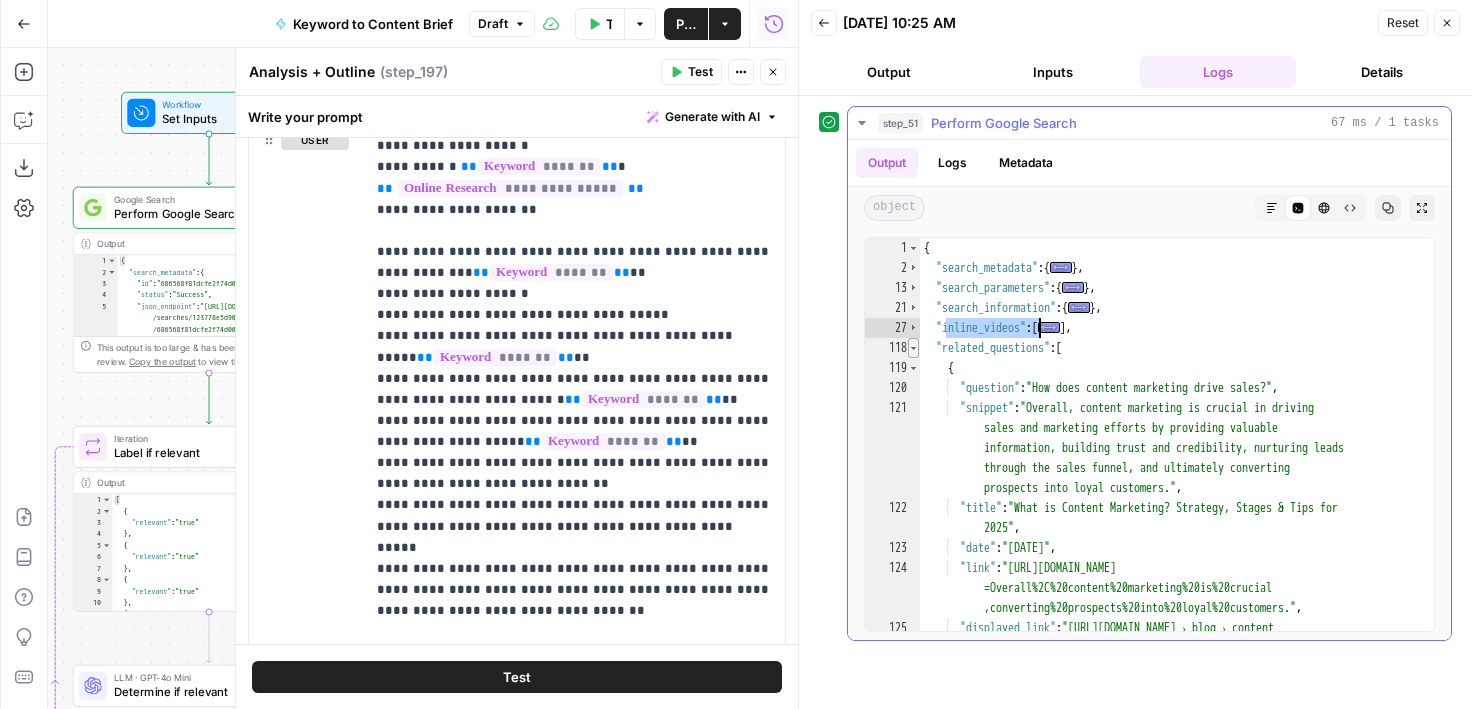 click at bounding box center [913, 348] 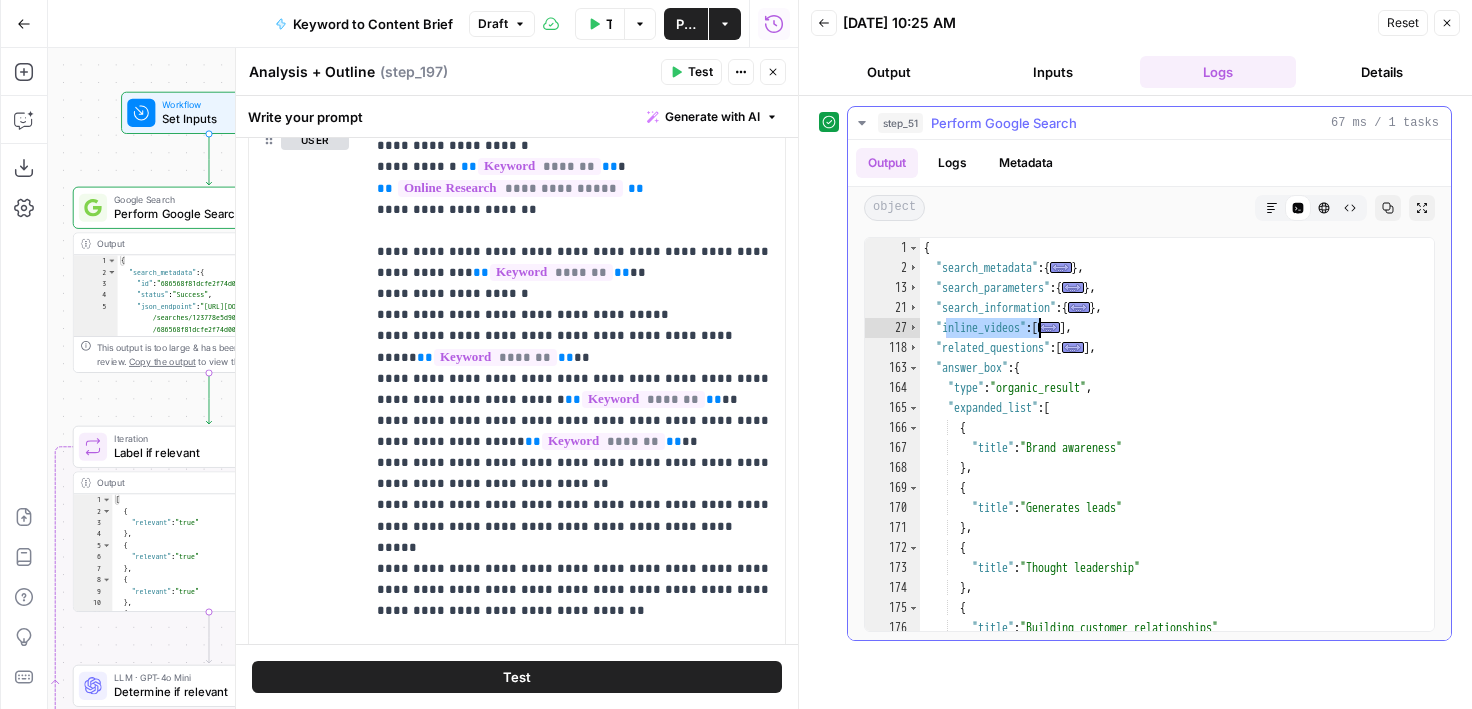 click on "{    "search_metadata" :  { ... } ,    "search_parameters" :  { ... } ,    "search_information" :  { ... } ,    "inline_videos" :  [ ... ] ,    "related_questions" :  [ ... ] ,    "answer_box" :  {      "type" :  "organic_result" ,      "expanded_list" :  [         {           "title" :  "Brand awareness"         } ,         {           "title" :  "Generates leads"         } ,         {           "title" :  "Thought leadership"         } ,         {           "title" :  "Building customer relationships"         } ," at bounding box center [1177, 454] 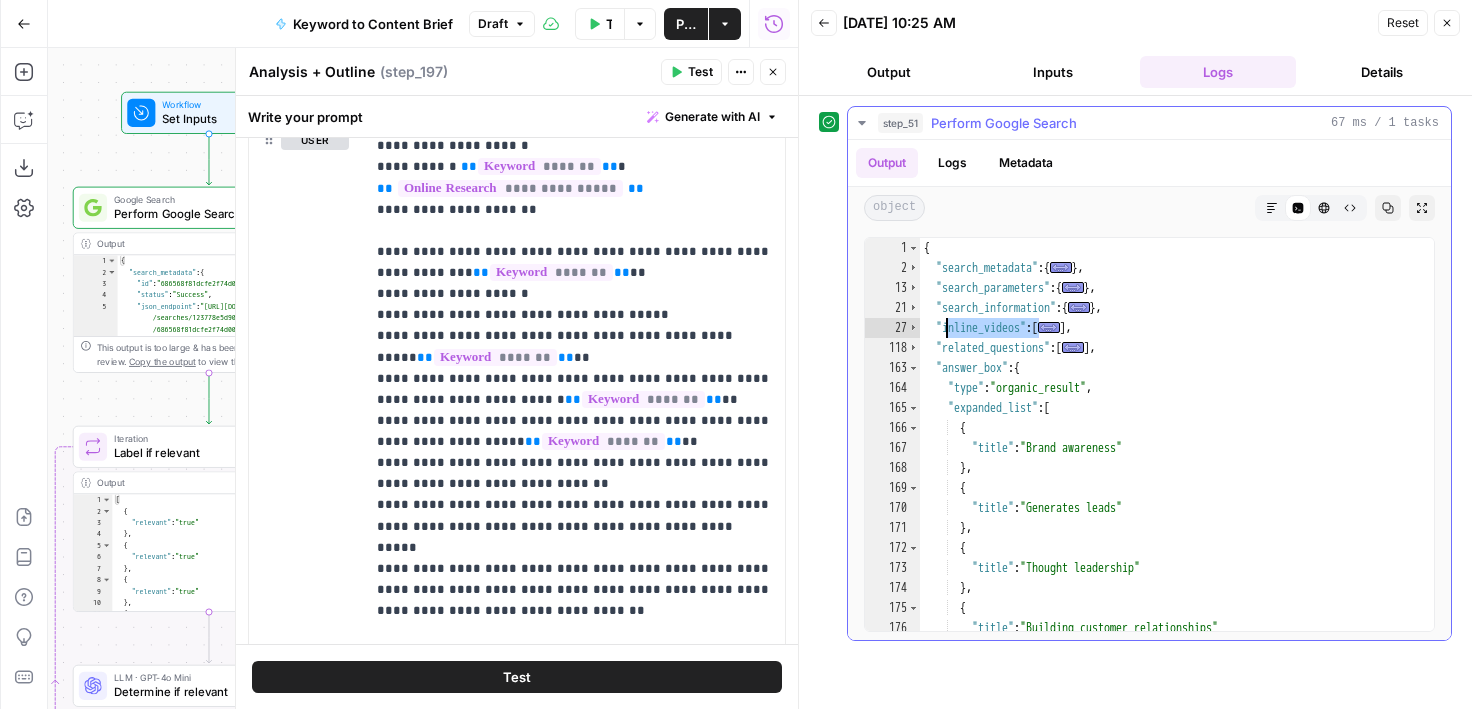click on "{    "search_metadata" :  { ... } ,    "search_parameters" :  { ... } ,    "search_information" :  { ... } ,    "inline_videos" :  [ ... ] ,    "related_questions" :  [ ... ] ,    "answer_box" :  {      "type" :  "organic_result" ,      "expanded_list" :  [         {           "title" :  "Brand awareness"         } ,         {           "title" :  "Generates leads"         } ,         {           "title" :  "Thought leadership"         } ,         {           "title" :  "Building customer relationships"         } ," at bounding box center [1177, 454] 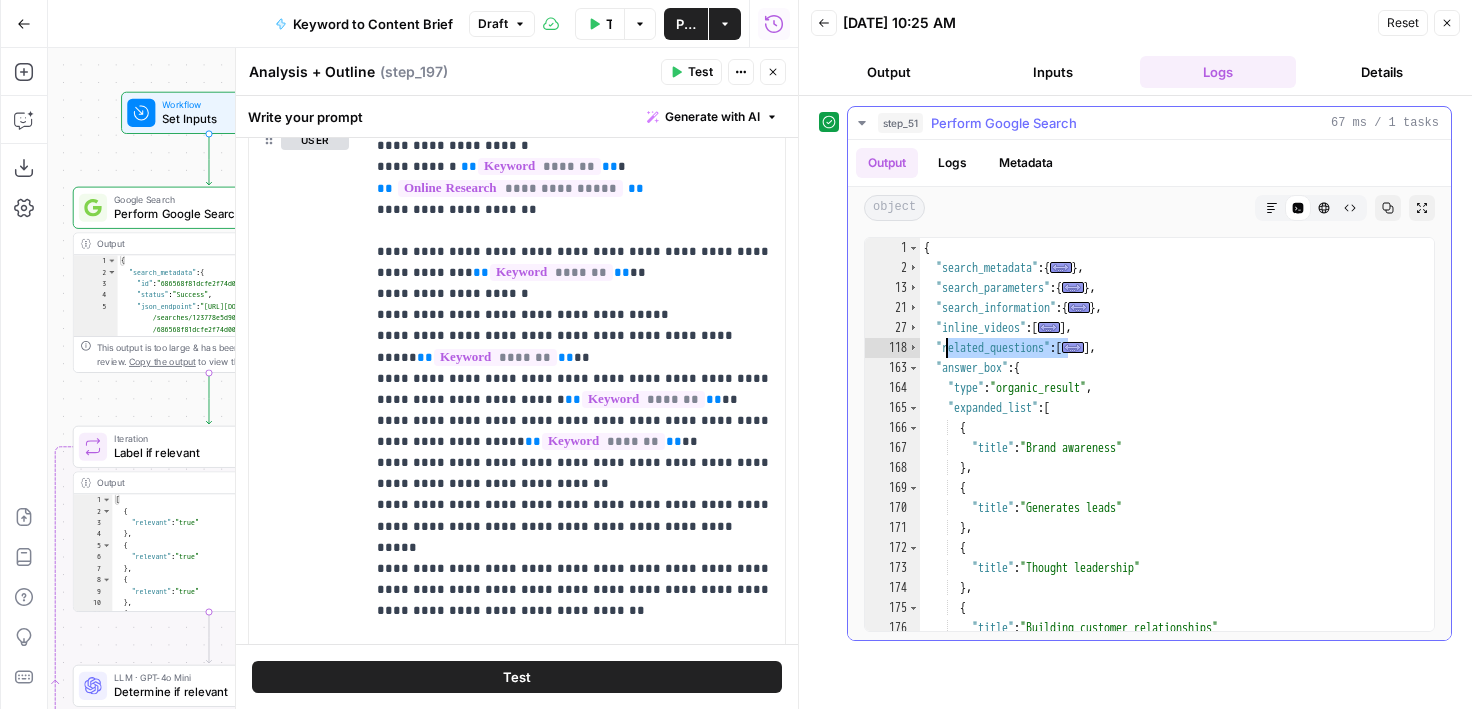 click on "{    "search_metadata" :  { ... } ,    "search_parameters" :  { ... } ,    "search_information" :  { ... } ,    "inline_videos" :  [ ... ] ,    "related_questions" :  [ ... ] ,    "answer_box" :  {      "type" :  "organic_result" ,      "expanded_list" :  [         {           "title" :  "Brand awareness"         } ,         {           "title" :  "Generates leads"         } ,         {           "title" :  "Thought leadership"         } ,         {           "title" :  "Building customer relationships"         } ," at bounding box center [1177, 454] 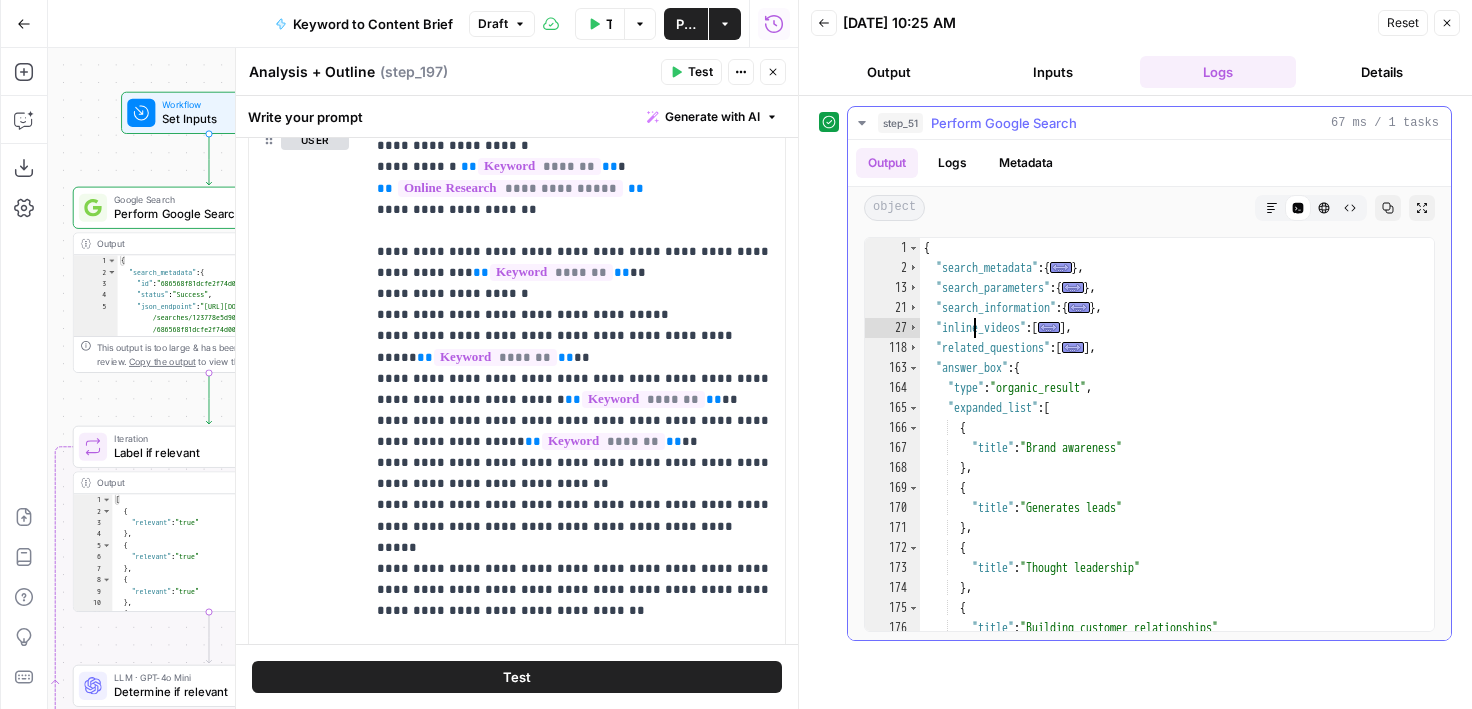 click on "{    "search_metadata" :  { ... } ,    "search_parameters" :  { ... } ,    "search_information" :  { ... } ,    "inline_videos" :  [ ... ] ,    "related_questions" :  [ ... ] ,    "answer_box" :  {      "type" :  "organic_result" ,      "expanded_list" :  [         {           "title" :  "Brand awareness"         } ,         {           "title" :  "Generates leads"         } ,         {           "title" :  "Thought leadership"         } ,         {           "title" :  "Building customer relationships"         } ," at bounding box center [1177, 454] 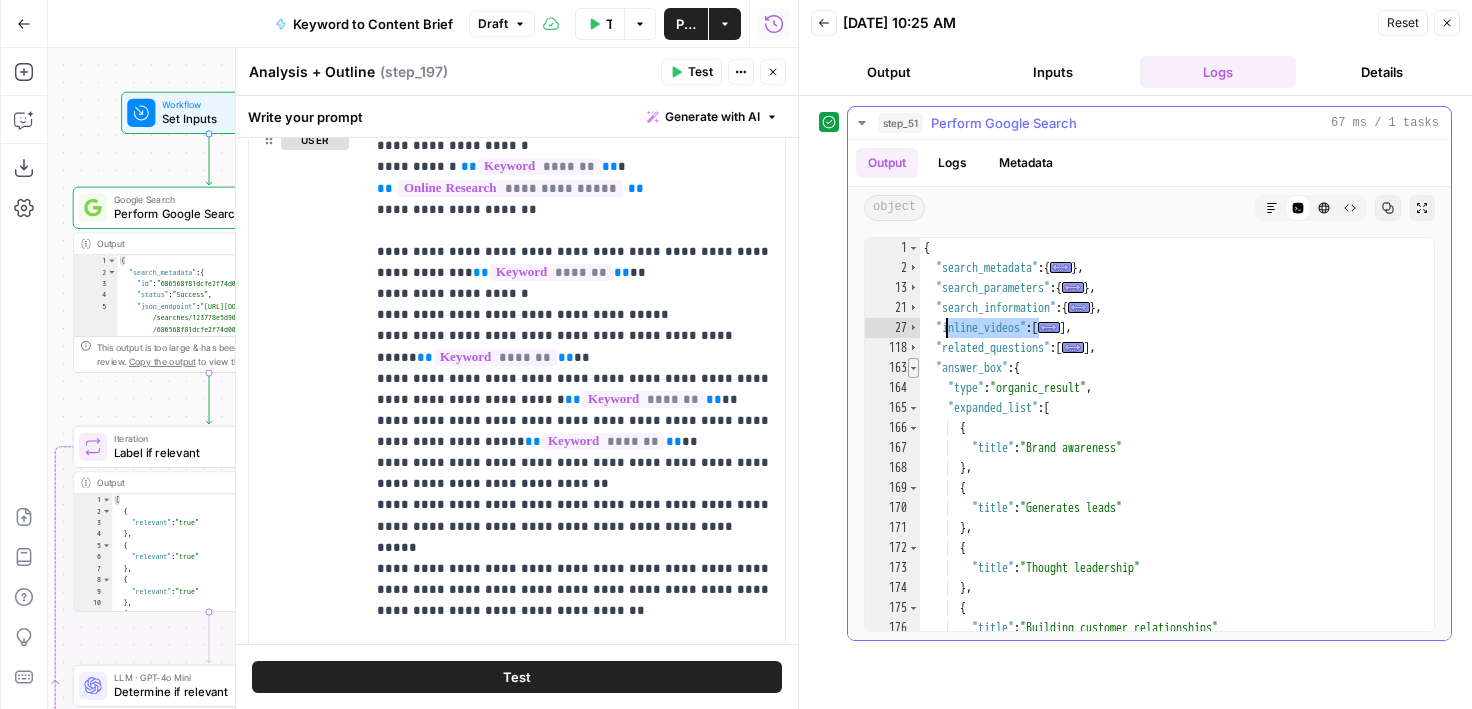 click at bounding box center [913, 368] 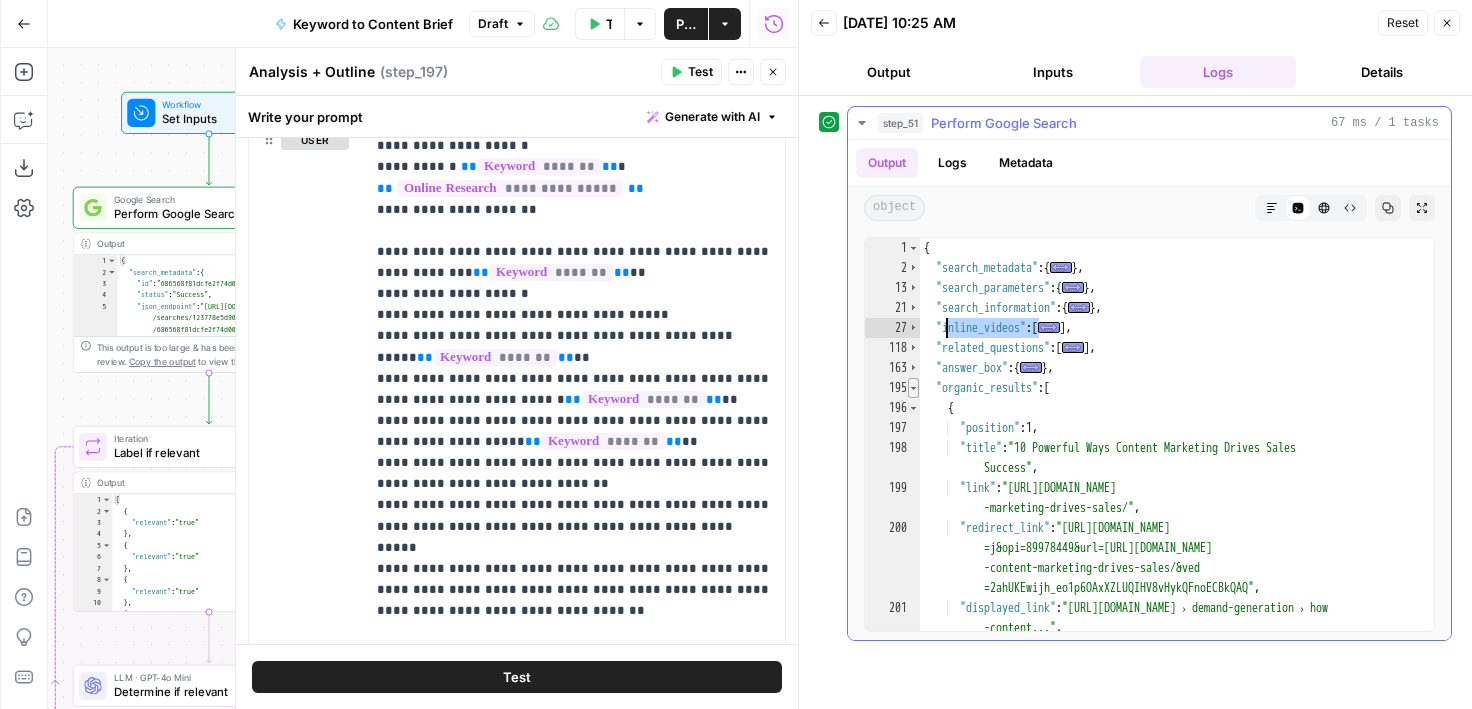 click at bounding box center (913, 388) 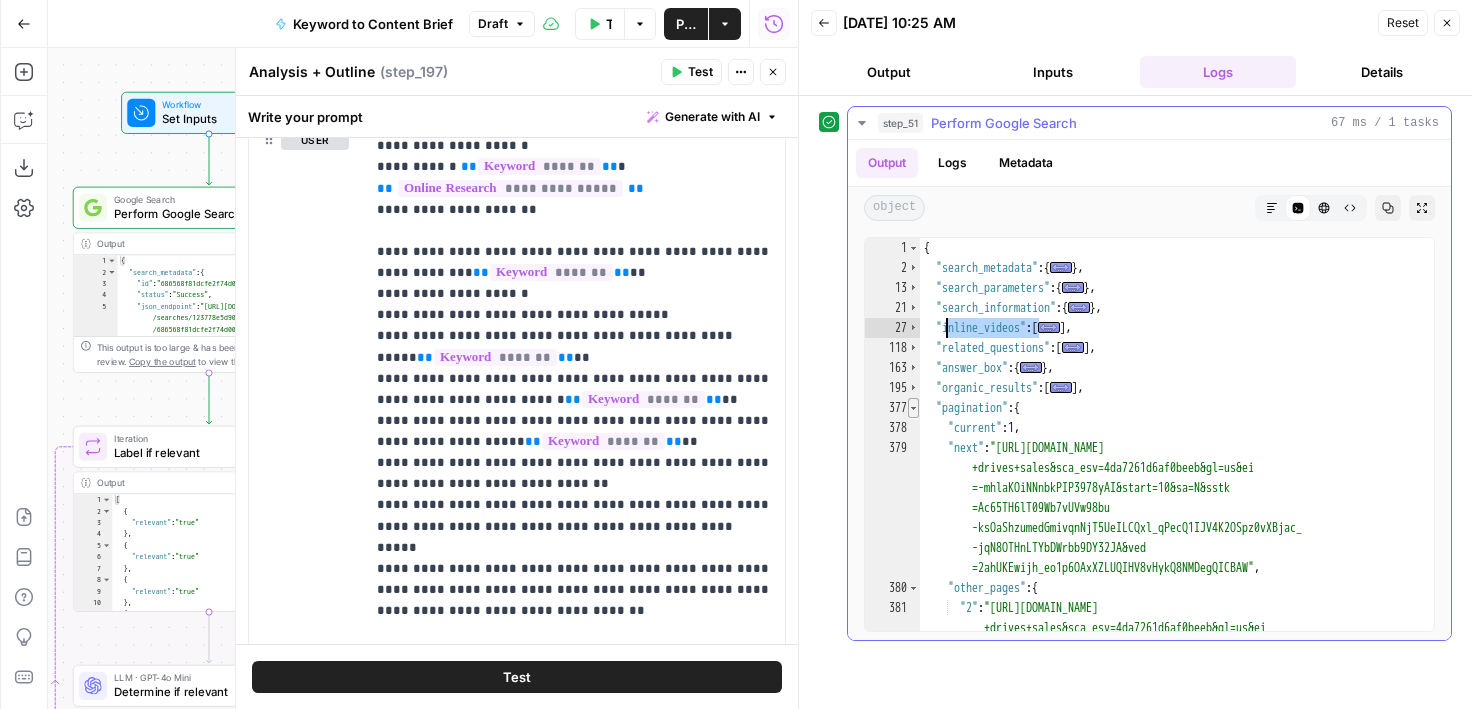 click at bounding box center (913, 408) 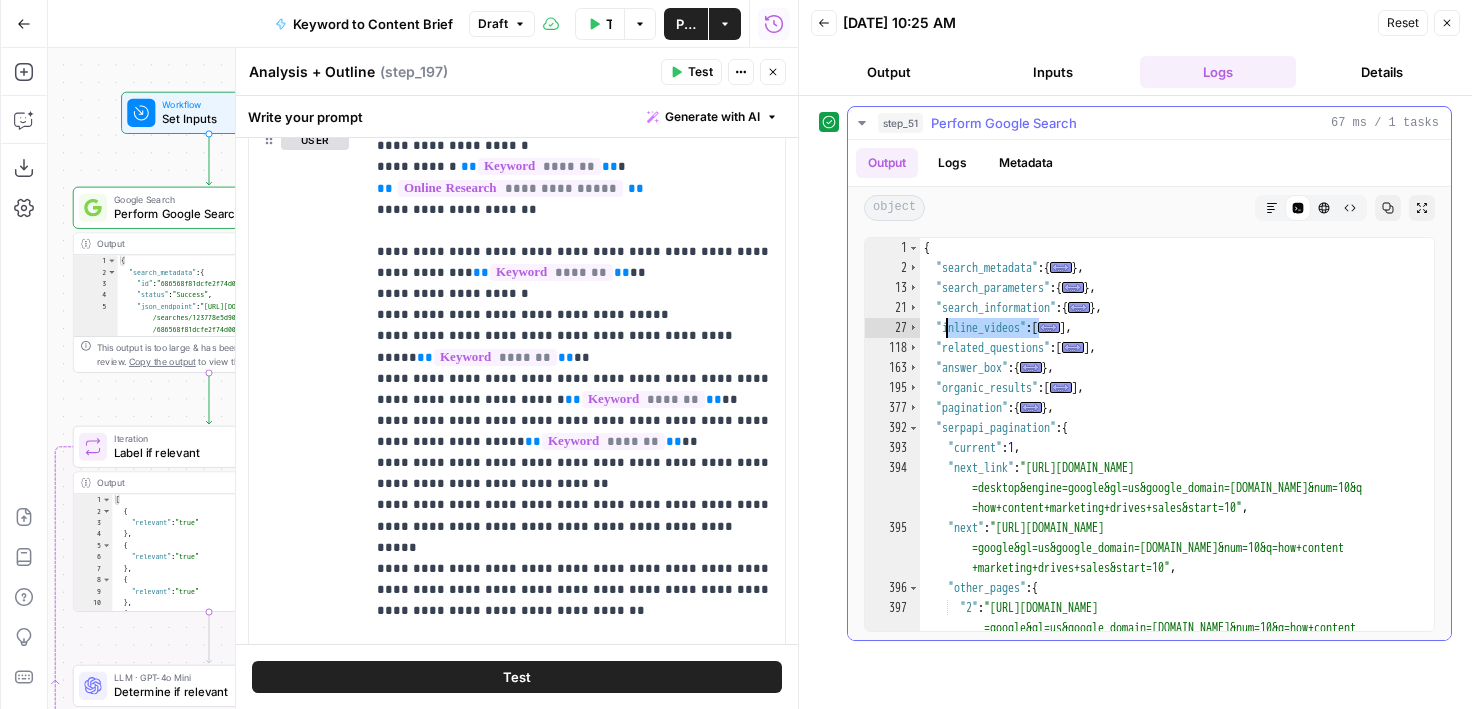 click on "{    "search_metadata" :  { ... } ,    "search_parameters" :  { ... } ,    "search_information" :  { ... } ,    "inline_videos" :  [ ... ] ,    "related_questions" :  [ ... ] ,    "answer_box" :  { ... } ,    "organic_results" :  [ ... ] ,    "pagination" :  { ... } ,    "serpapi_pagination" :  {      "current" :  1 ,      "next_link" :  "https://serpapi.com/search.json?device          =desktop&engine=google&gl=us&google_domain=google.com&num=10&q          =how+content+marketing+drives+sales&start=10" ,      "next" :  "https://serpapi.com/search.json?device=desktop&engine          =google&gl=us&google_domain=google.com&num=10&q=how+content          +marketing+drives+sales&start=10" ,      "other_pages" :  {         "2" :  "https://serpapi.com/search.json?device=desktop&engine            =google&gl=us&google_domain=google.com&num=10&q=how+content            +marketing+drives+sales&start=10" ," at bounding box center (1177, 474) 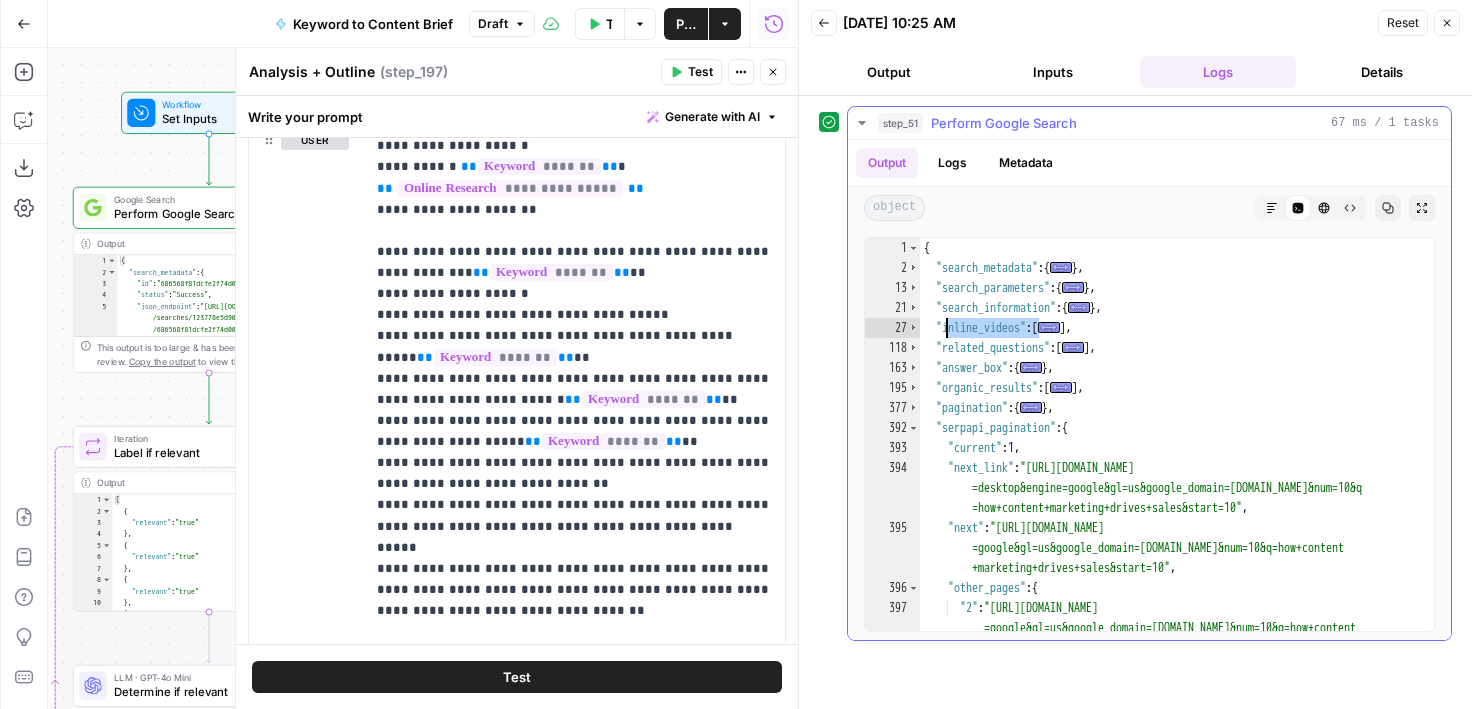 click on "{    "search_metadata" :  { ... } ,    "search_parameters" :  { ... } ,    "search_information" :  { ... } ,    "inline_videos" :  [ ... ] ,    "related_questions" :  [ ... ] ,    "answer_box" :  { ... } ,    "organic_results" :  [ ... ] ,    "pagination" :  { ... } ,    "serpapi_pagination" :  {      "current" :  1 ,      "next_link" :  "https://serpapi.com/search.json?device          =desktop&engine=google&gl=us&google_domain=google.com&num=10&q          =how+content+marketing+drives+sales&start=10" ,      "next" :  "https://serpapi.com/search.json?device=desktop&engine          =google&gl=us&google_domain=google.com&num=10&q=how+content          +marketing+drives+sales&start=10" ,      "other_pages" :  {         "2" :  "https://serpapi.com/search.json?device=desktop&engine            =google&gl=us&google_domain=google.com&num=10&q=how+content            +marketing+drives+sales&start=10" ," at bounding box center (1177, 474) 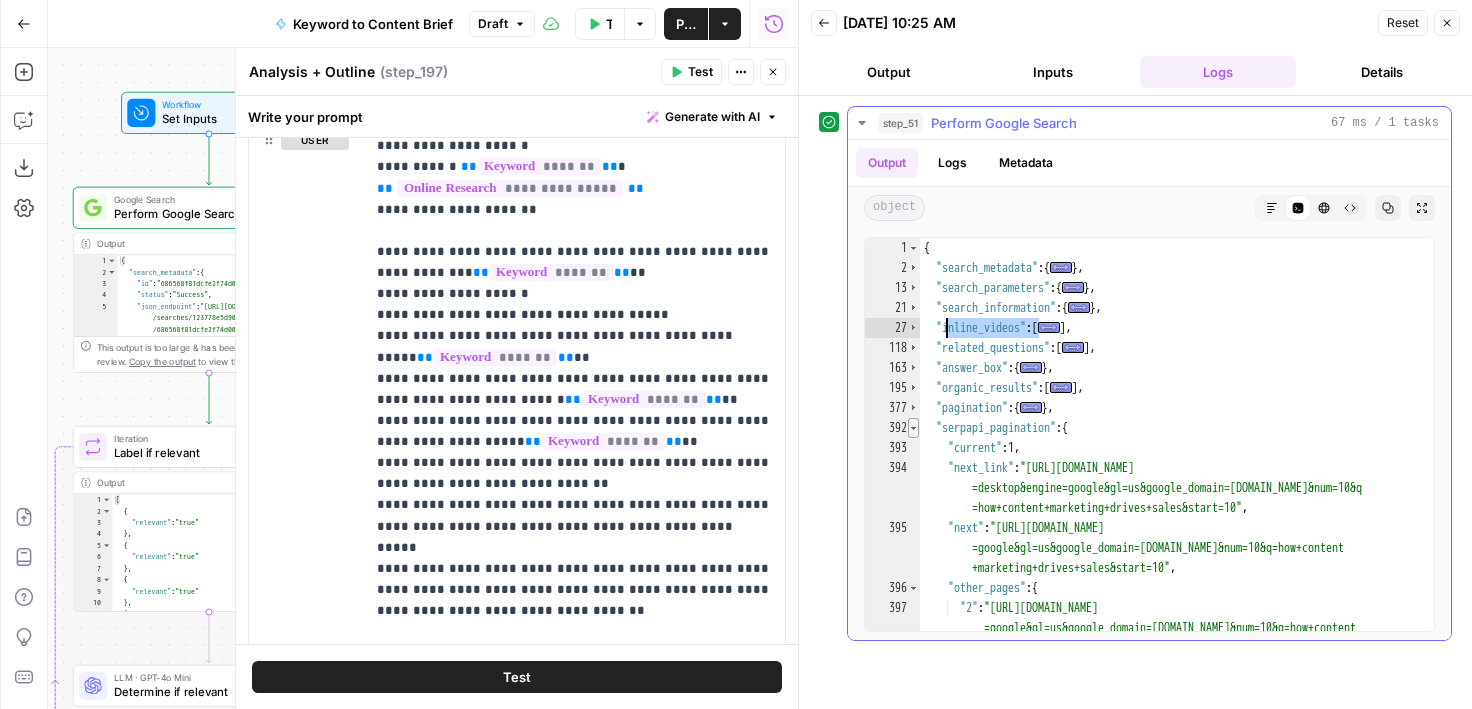 click at bounding box center (913, 428) 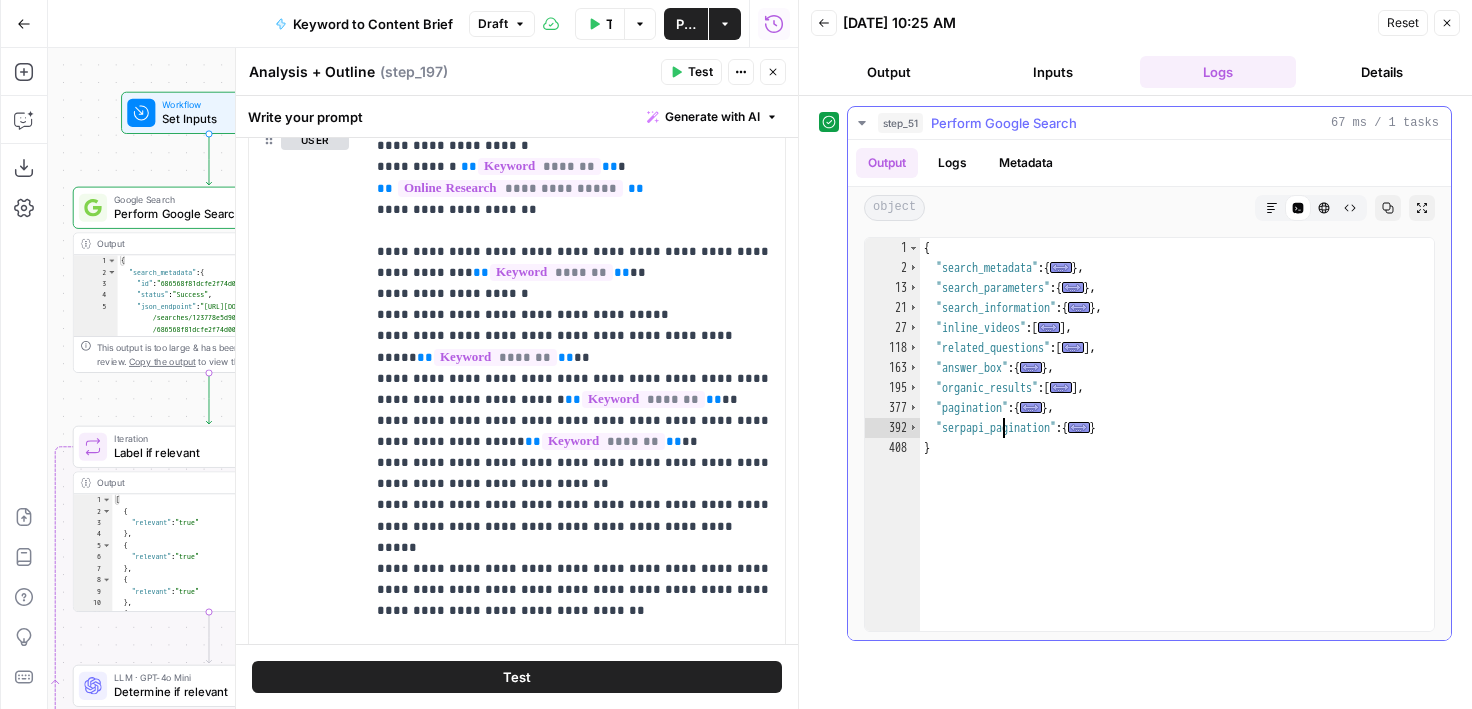 click on "{    "search_metadata" :  { ... } ,    "search_parameters" :  { ... } ,    "search_information" :  { ... } ,    "inline_videos" :  [ ... ] ,    "related_questions" :  [ ... ] ,    "answer_box" :  { ... } ,    "organic_results" :  [ ... ] ,    "pagination" :  { ... } ,    "serpapi_pagination" :  { ... } }" at bounding box center (1177, 454) 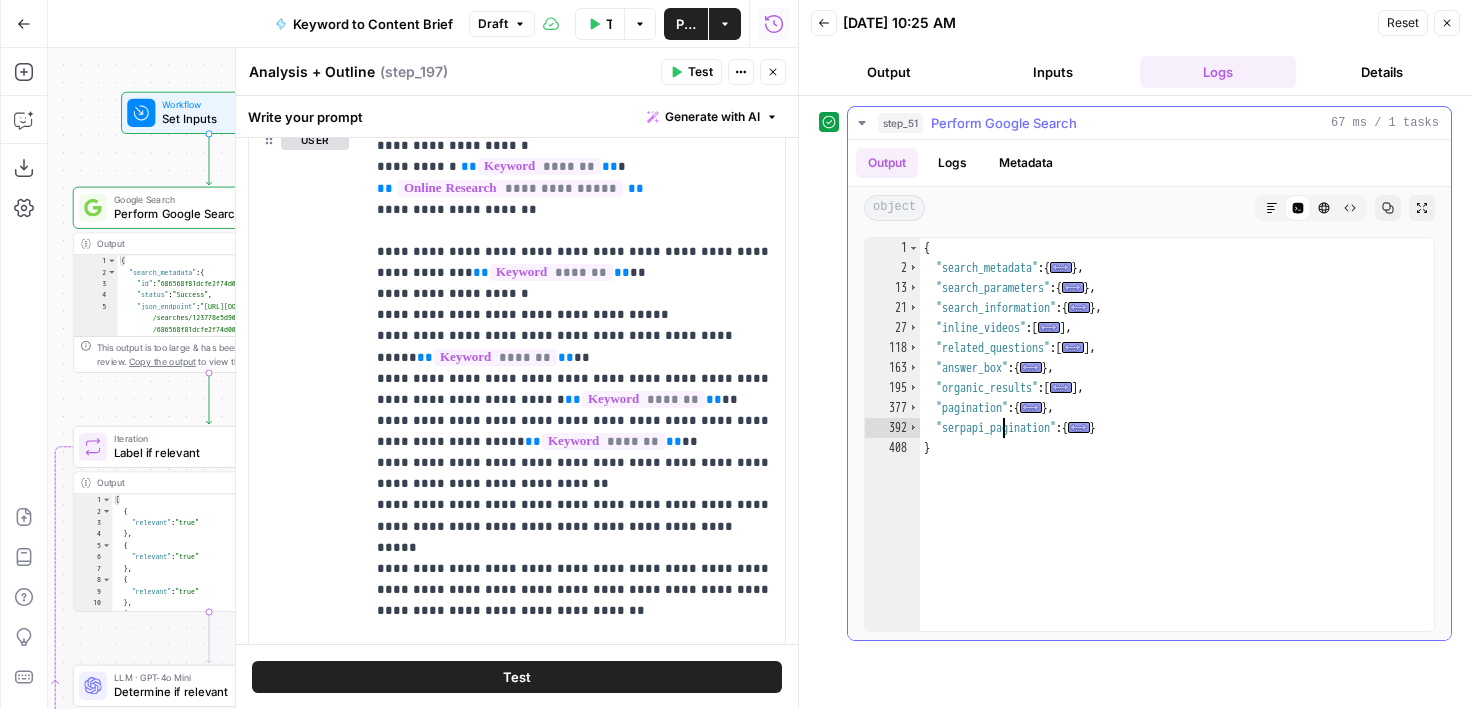 type on "**********" 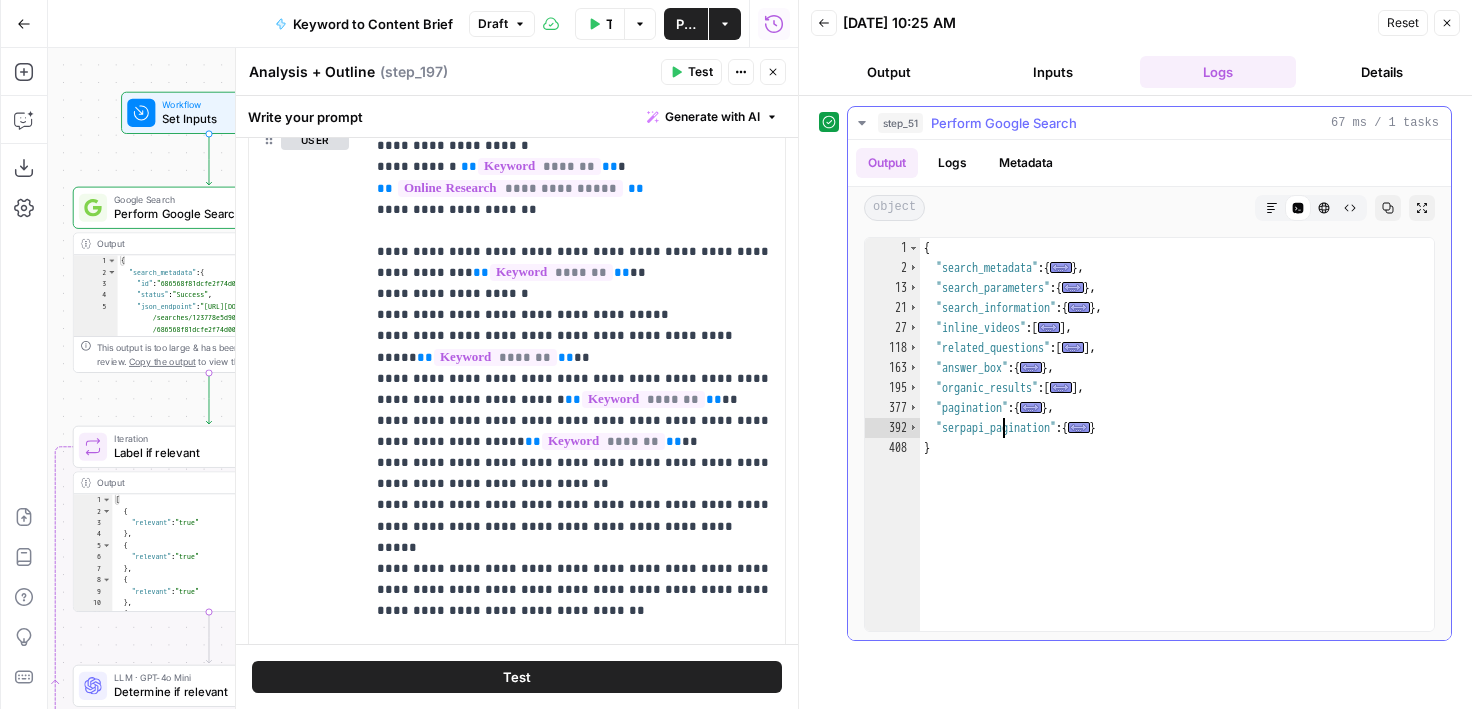 click on "{    "search_metadata" :  { ... } ,    "search_parameters" :  { ... } ,    "search_information" :  { ... } ,    "inline_videos" :  [ ... ] ,    "related_questions" :  [ ... ] ,    "answer_box" :  { ... } ,    "organic_results" :  [ ... ] ,    "pagination" :  { ... } ,    "serpapi_pagination" :  { ... } }" at bounding box center (1177, 454) 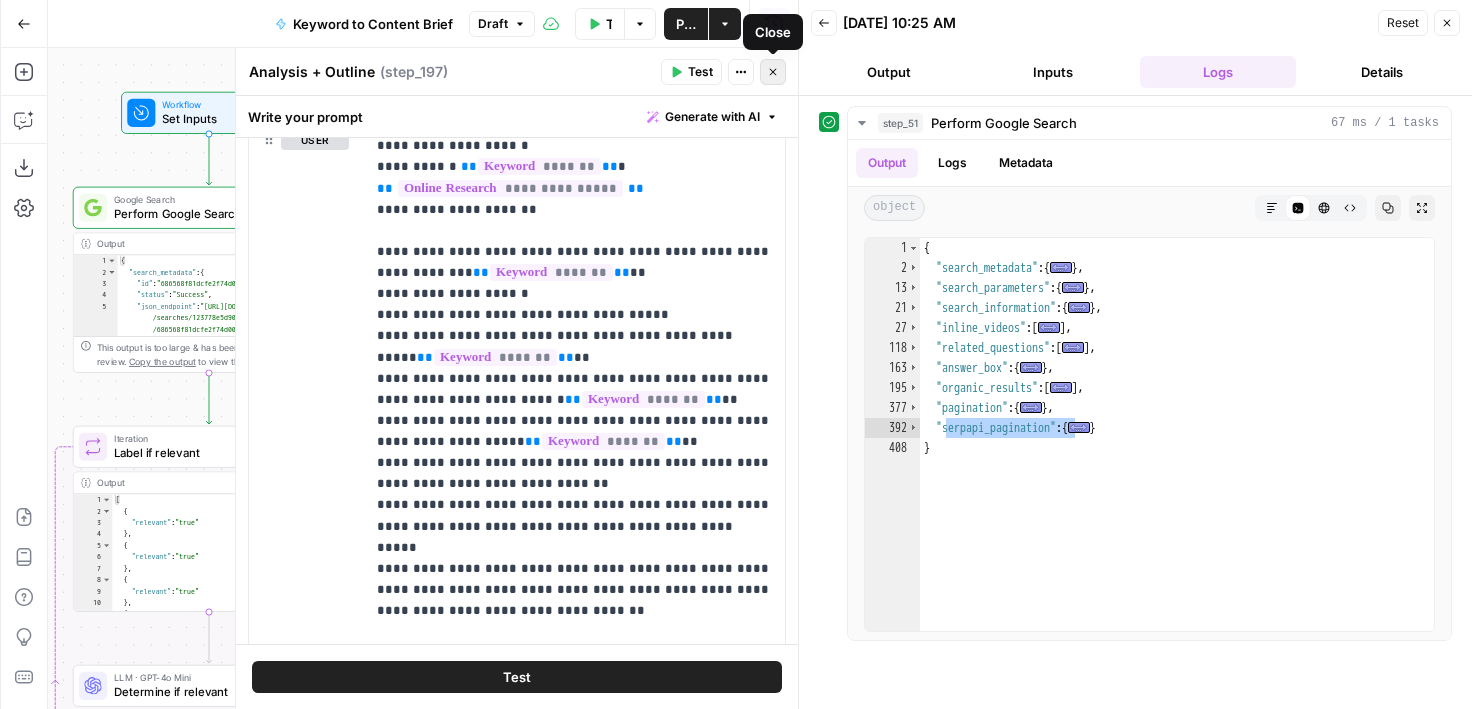 click 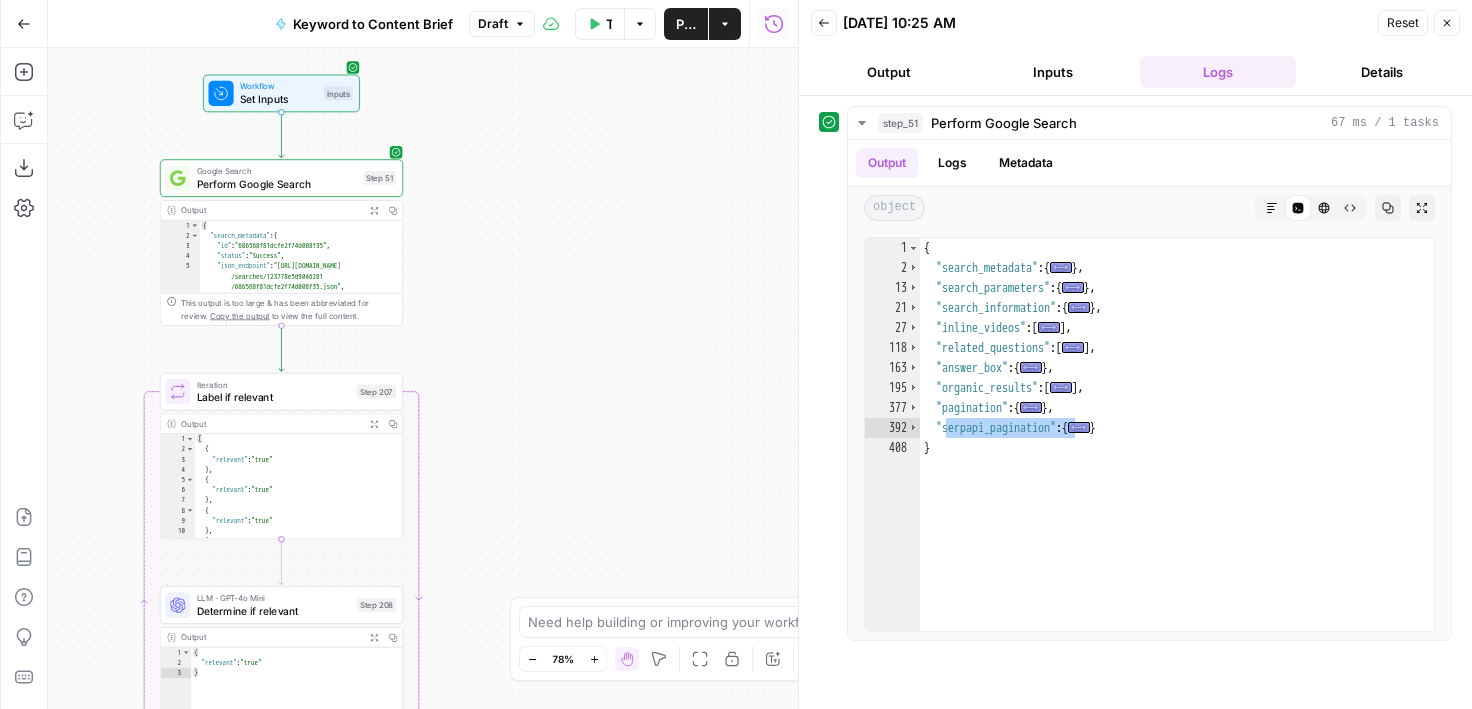 drag, startPoint x: 457, startPoint y: 380, endPoint x: 653, endPoint y: 214, distance: 256.85016 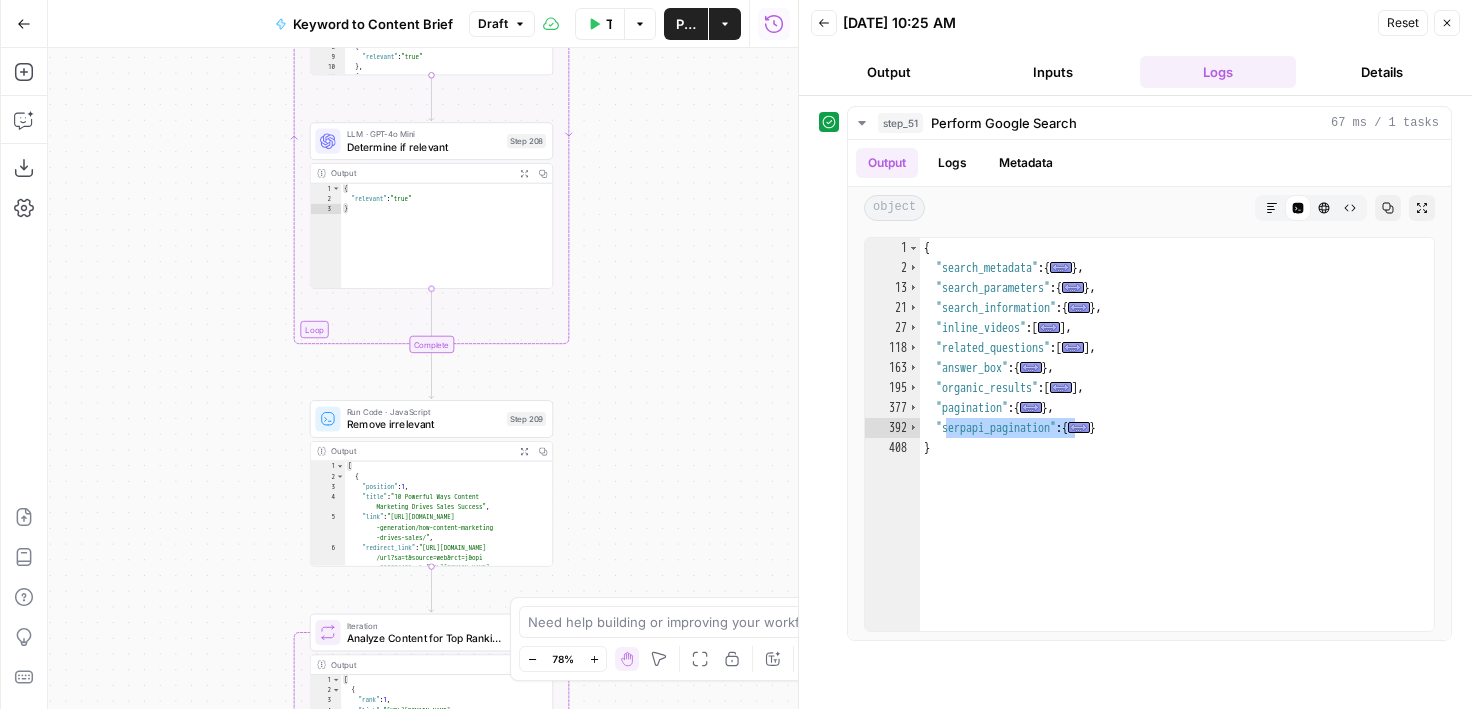 drag, startPoint x: 676, startPoint y: 489, endPoint x: 676, endPoint y: 128, distance: 361 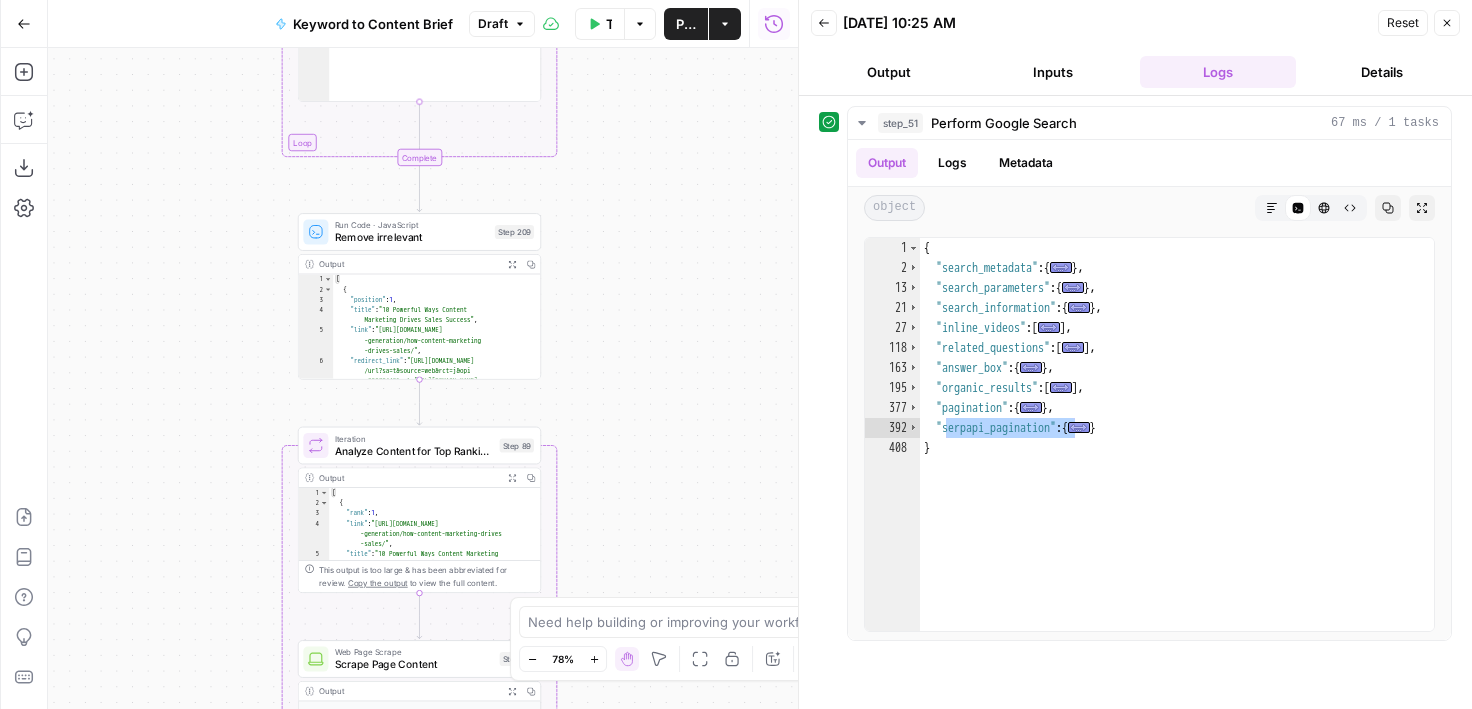 drag, startPoint x: 673, startPoint y: 373, endPoint x: 661, endPoint y: 178, distance: 195.36888 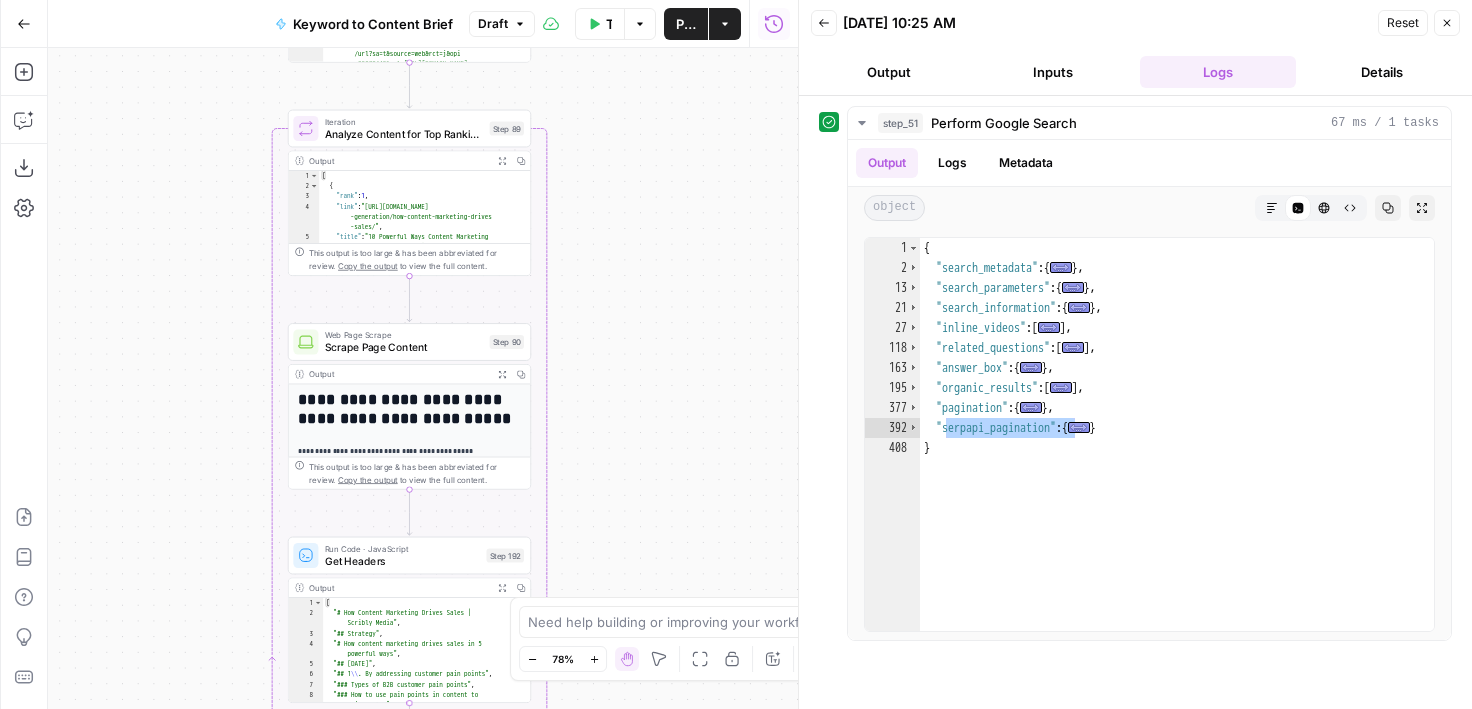 drag, startPoint x: 660, startPoint y: 239, endPoint x: 659, endPoint y: 141, distance: 98.005104 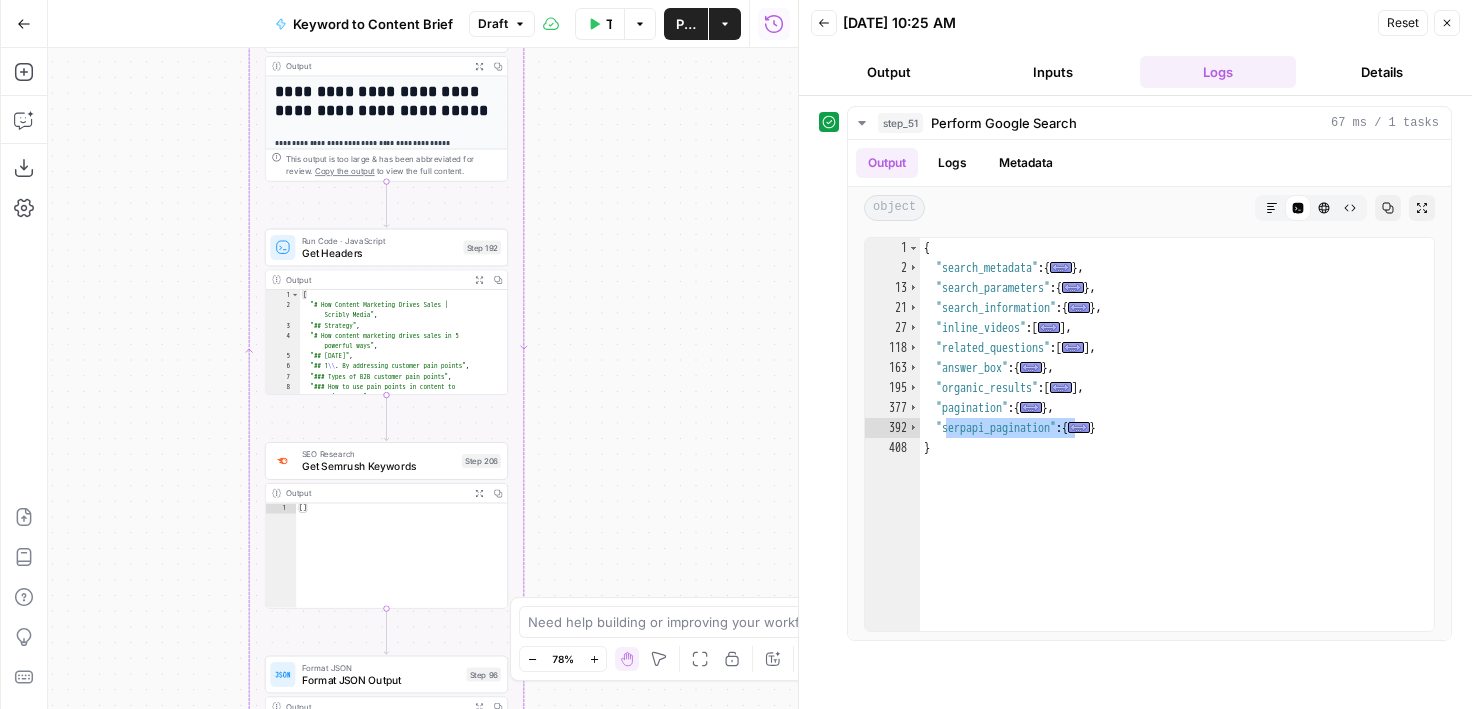 drag, startPoint x: 647, startPoint y: 346, endPoint x: 641, endPoint y: 86, distance: 260.0692 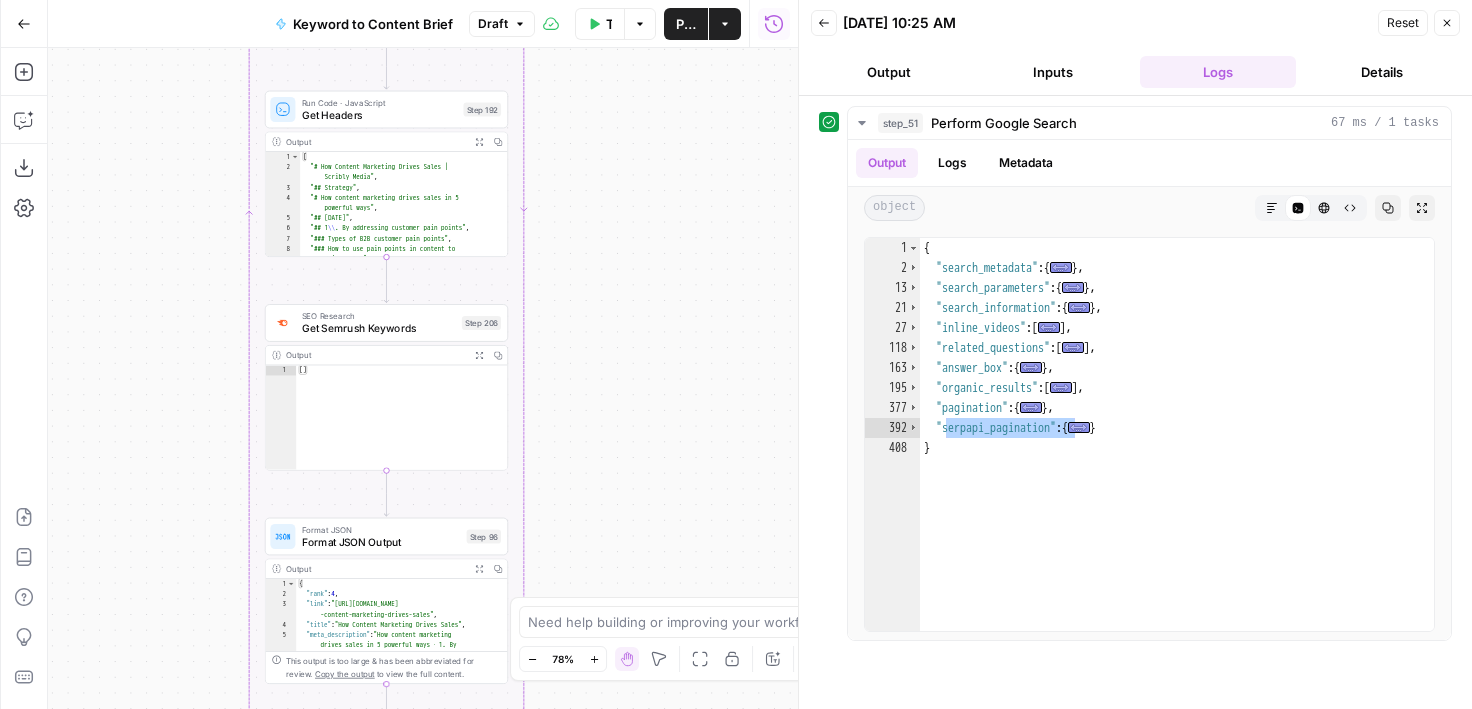 drag, startPoint x: 643, startPoint y: 461, endPoint x: 643, endPoint y: 48, distance: 413 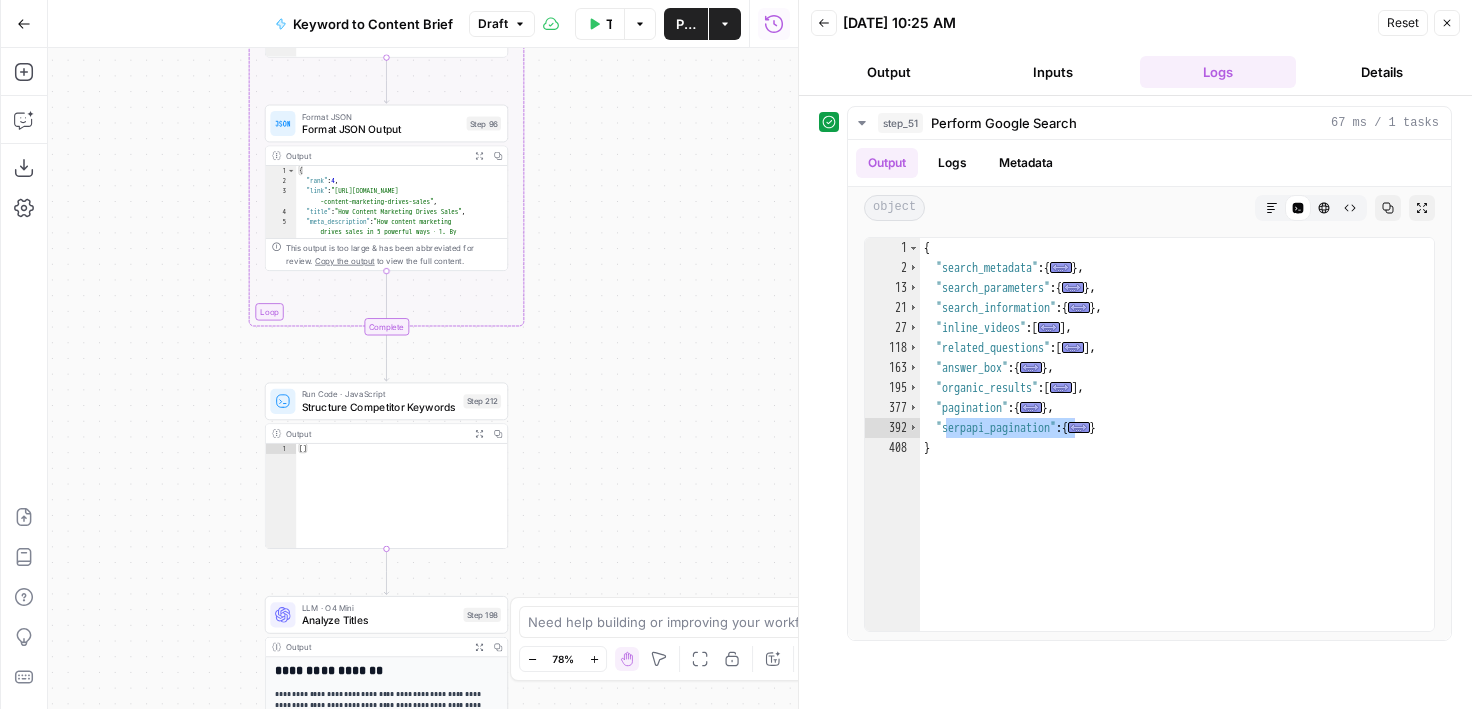 drag, startPoint x: 587, startPoint y: 546, endPoint x: 587, endPoint y: 210, distance: 336 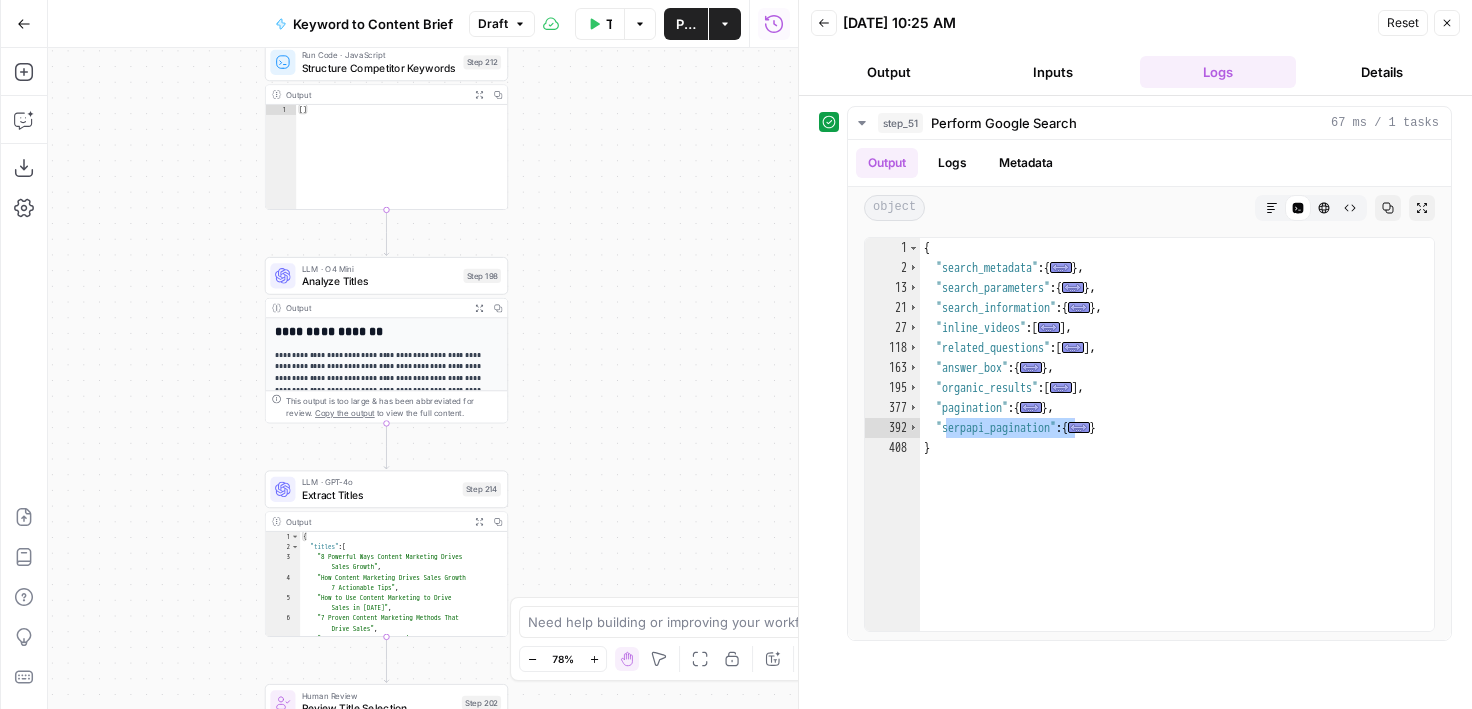 drag, startPoint x: 589, startPoint y: 464, endPoint x: 624, endPoint y: 257, distance: 209.93808 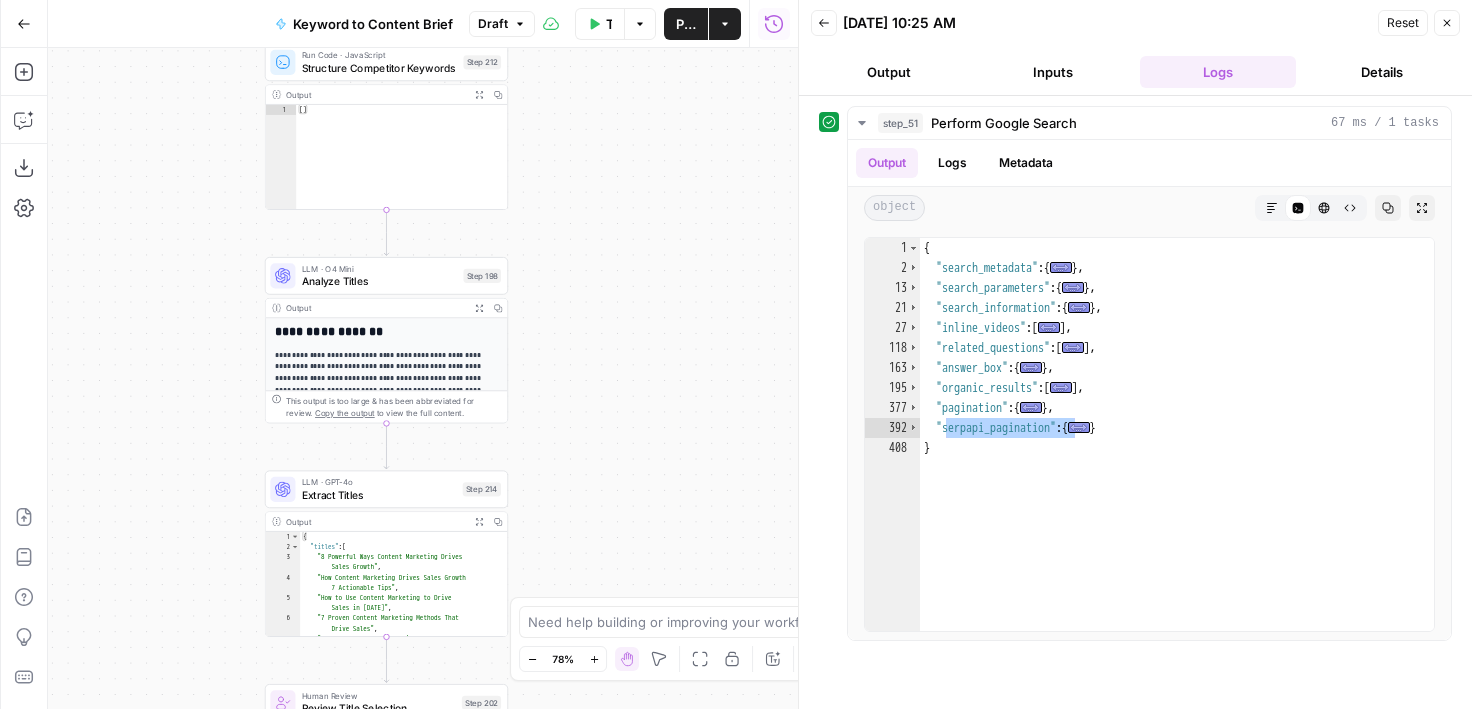click on "Workflow Set Inputs Inputs Google Search Perform Google Search Step 51 Output Expand Output Copy 1 2 3 4 5 6 {    "search_metadata" :  {      "id" :  "686568f81dcfe2f74d008f35" ,      "status" :  "Success" ,      "json_endpoint" :  "[URL][DOMAIN_NAME]          /searches/123778e5d9046281          /686568f81dcfe2f74d008f35.json" ,      "pixel_position_endpoint" :  "https          ://[DOMAIN_NAME][URL]          /123778e5d9046281          /686568f81dcfe2f74d008f35          .json_with_pixel_position" ,     This output is too large & has been abbreviated for review.   Copy the output   to view the full content. Loop Iteration Label if relevant Step 207 Output Expand Output Copy 1 2 3 4 5 6 7 8 9 10 11 12 [    {      "relevant" :  "true"    } ,    {      "relevant" :  "true"    } ,    {      "relevant" :  "true"    } ,    {      "relevant" :  "true"     LLM · GPT-4o Mini Determine if relevant Step 208 Output Expand Output Copy 1 2 3 {    "relevant" :  "true" }" at bounding box center [423, 378] 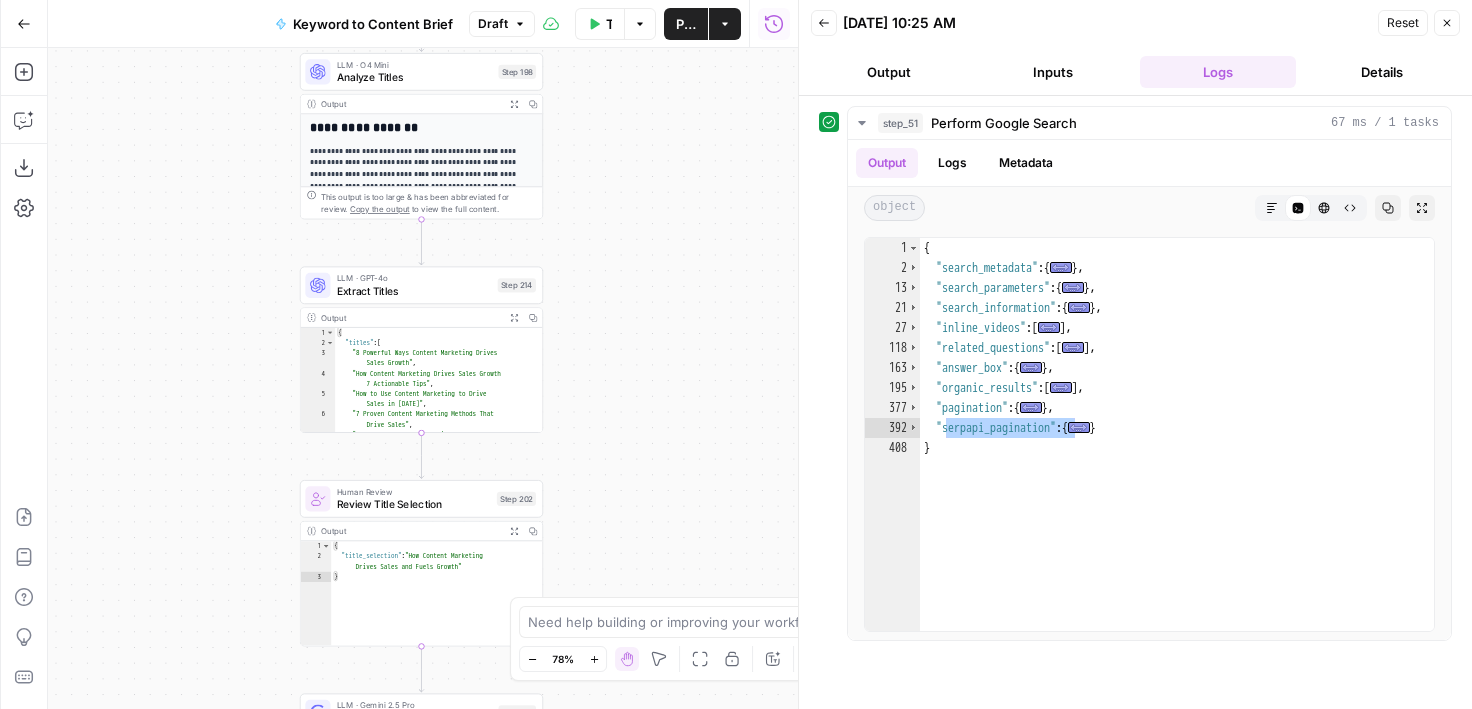 drag, startPoint x: 625, startPoint y: 236, endPoint x: 615, endPoint y: 128, distance: 108.461975 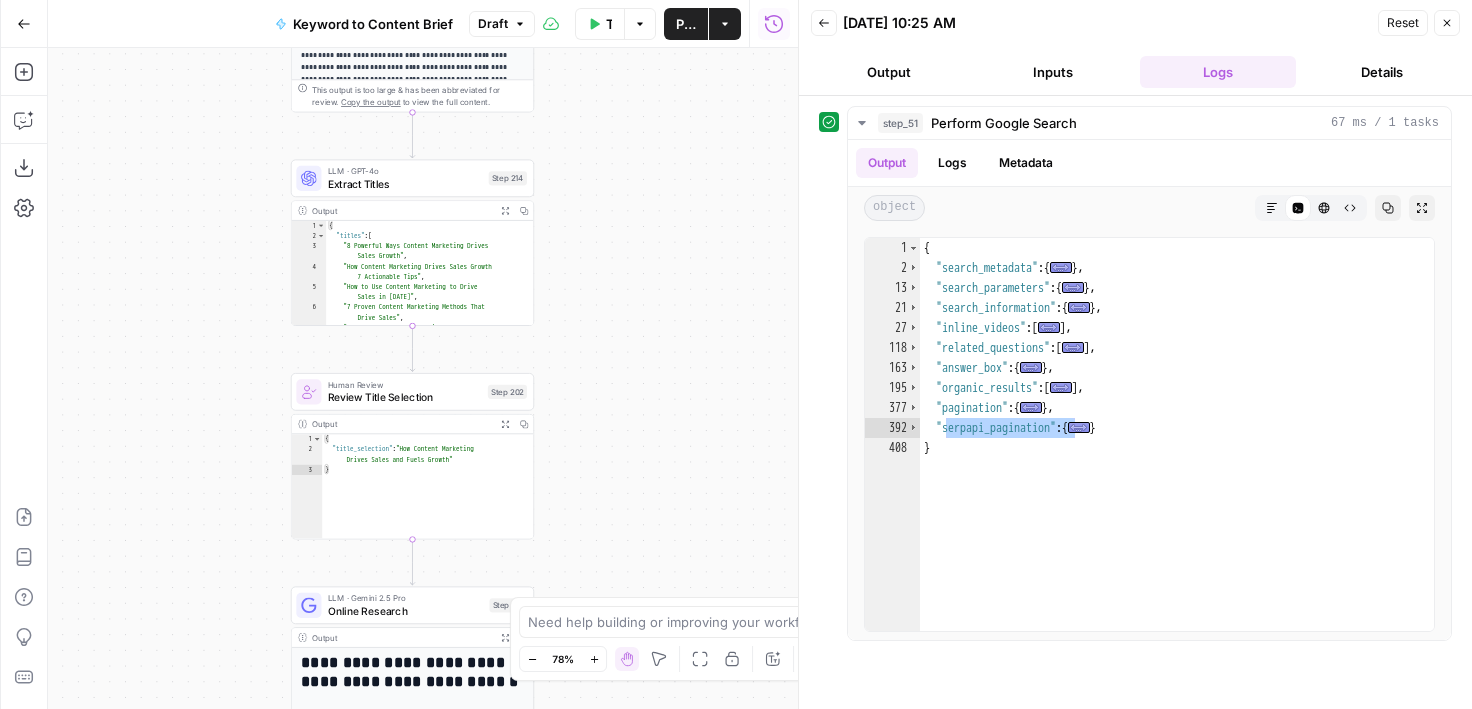 drag, startPoint x: 620, startPoint y: 489, endPoint x: 620, endPoint y: 156, distance: 333 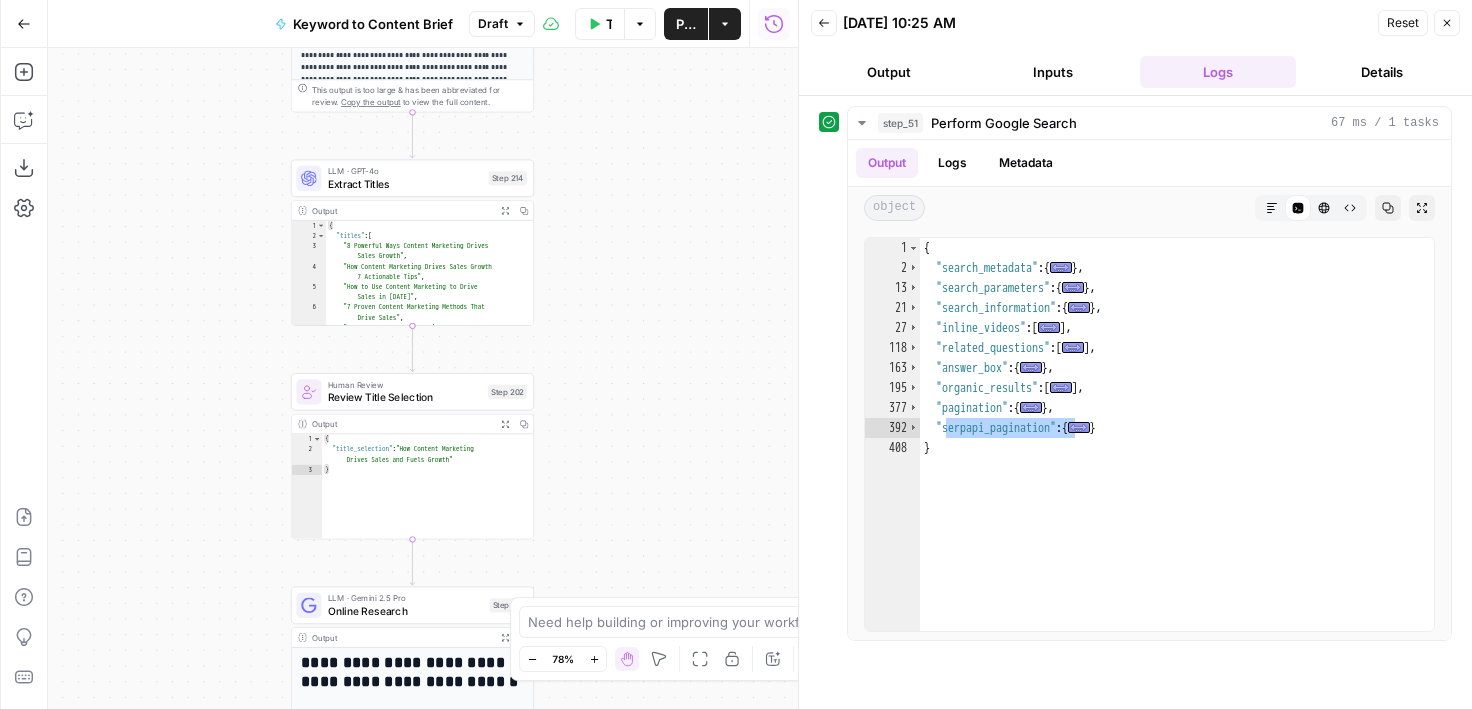 click on "Workflow Set Inputs Inputs Google Search Perform Google Search Step 51 Output Expand Output Copy 1 2 3 4 5 6 {    "search_metadata" :  {      "id" :  "686568f81dcfe2f74d008f35" ,      "status" :  "Success" ,      "json_endpoint" :  "[URL][DOMAIN_NAME]          /searches/123778e5d9046281          /686568f81dcfe2f74d008f35.json" ,      "pixel_position_endpoint" :  "https          ://[DOMAIN_NAME][URL]          /123778e5d9046281          /686568f81dcfe2f74d008f35          .json_with_pixel_position" ,     This output is too large & has been abbreviated for review.   Copy the output   to view the full content. Loop Iteration Label if relevant Step 207 Output Expand Output Copy 1 2 3 4 5 6 7 8 9 10 11 12 [    {      "relevant" :  "true"    } ,    {      "relevant" :  "true"    } ,    {      "relevant" :  "true"    } ,    {      "relevant" :  "true"     LLM · GPT-4o Mini Determine if relevant Step 208 Output Expand Output Copy 1 2 3 {    "relevant" :  "true" }" at bounding box center [423, 378] 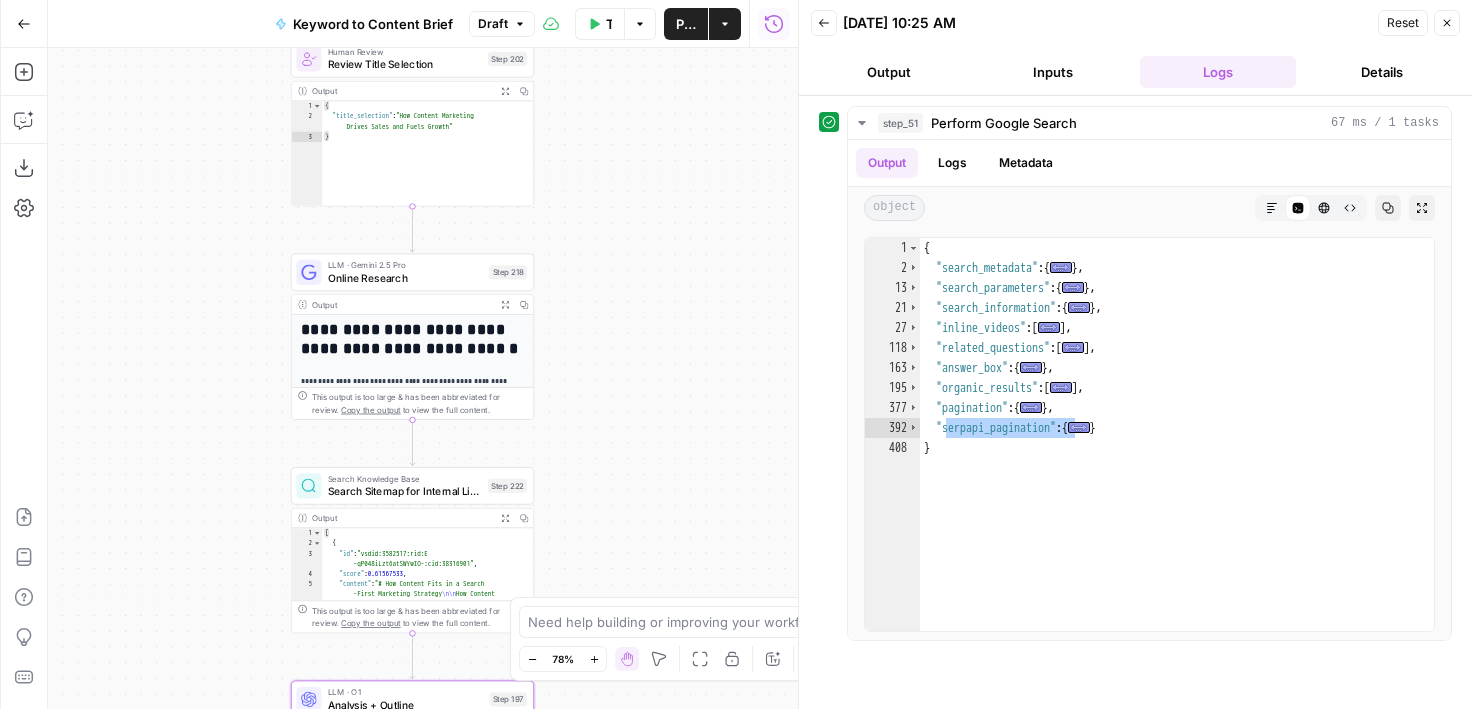 drag, startPoint x: 620, startPoint y: 400, endPoint x: 620, endPoint y: 166, distance: 234 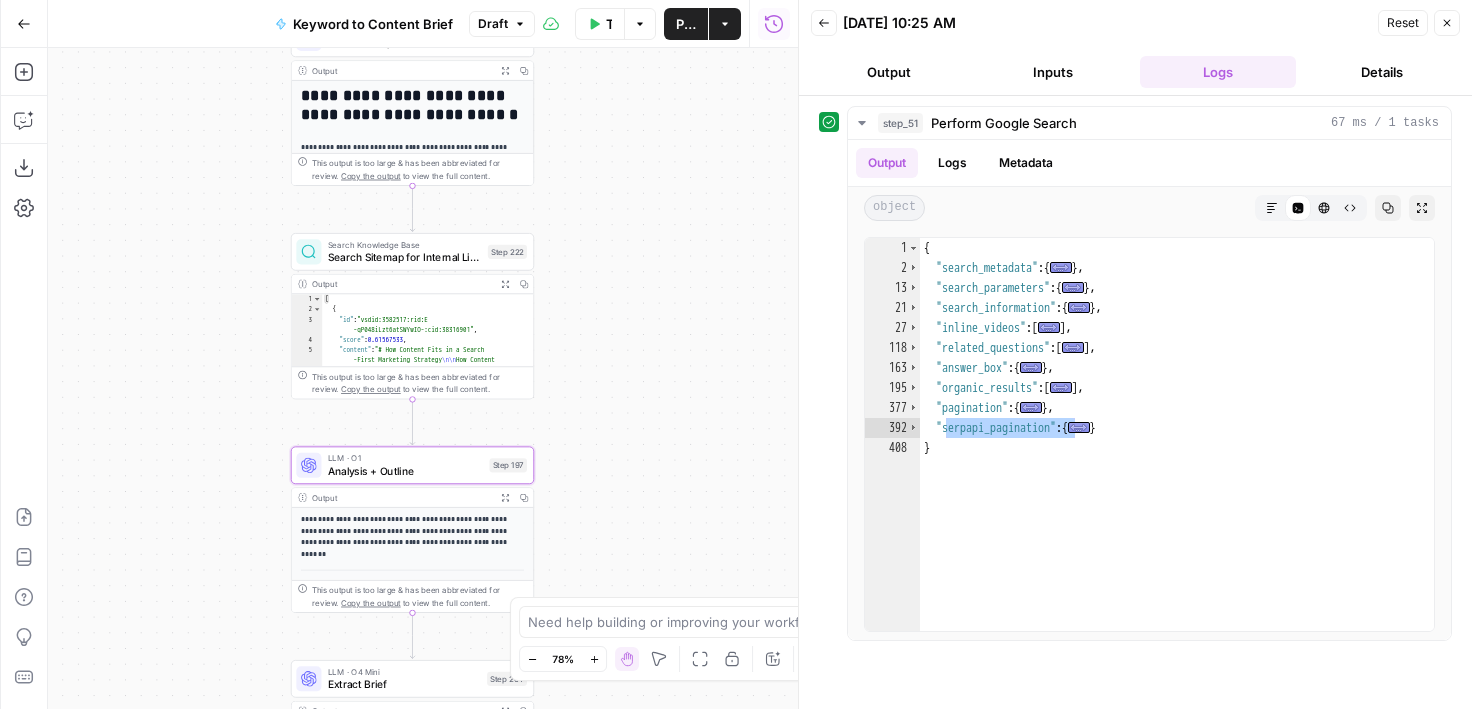 drag, startPoint x: 625, startPoint y: 416, endPoint x: 625, endPoint y: 287, distance: 129 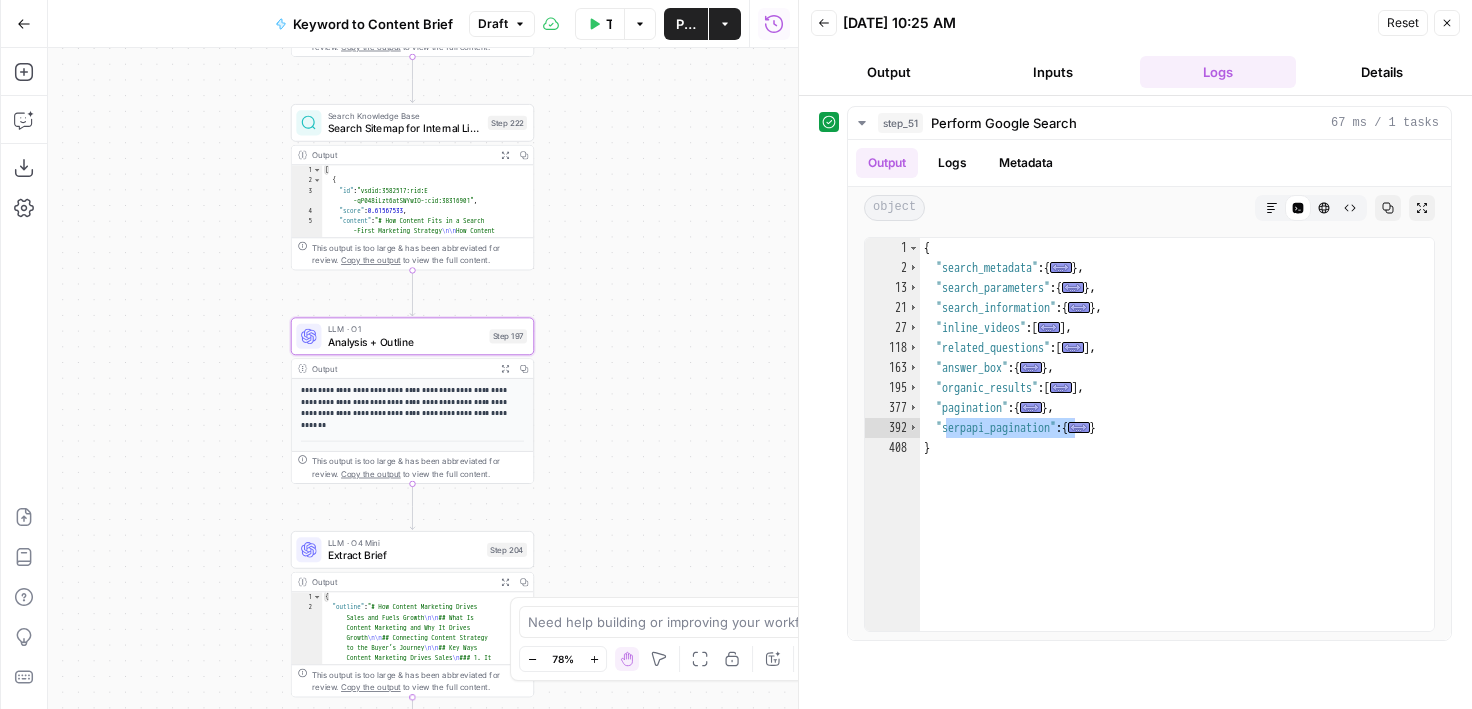 drag, startPoint x: 616, startPoint y: 411, endPoint x: 616, endPoint y: 268, distance: 143 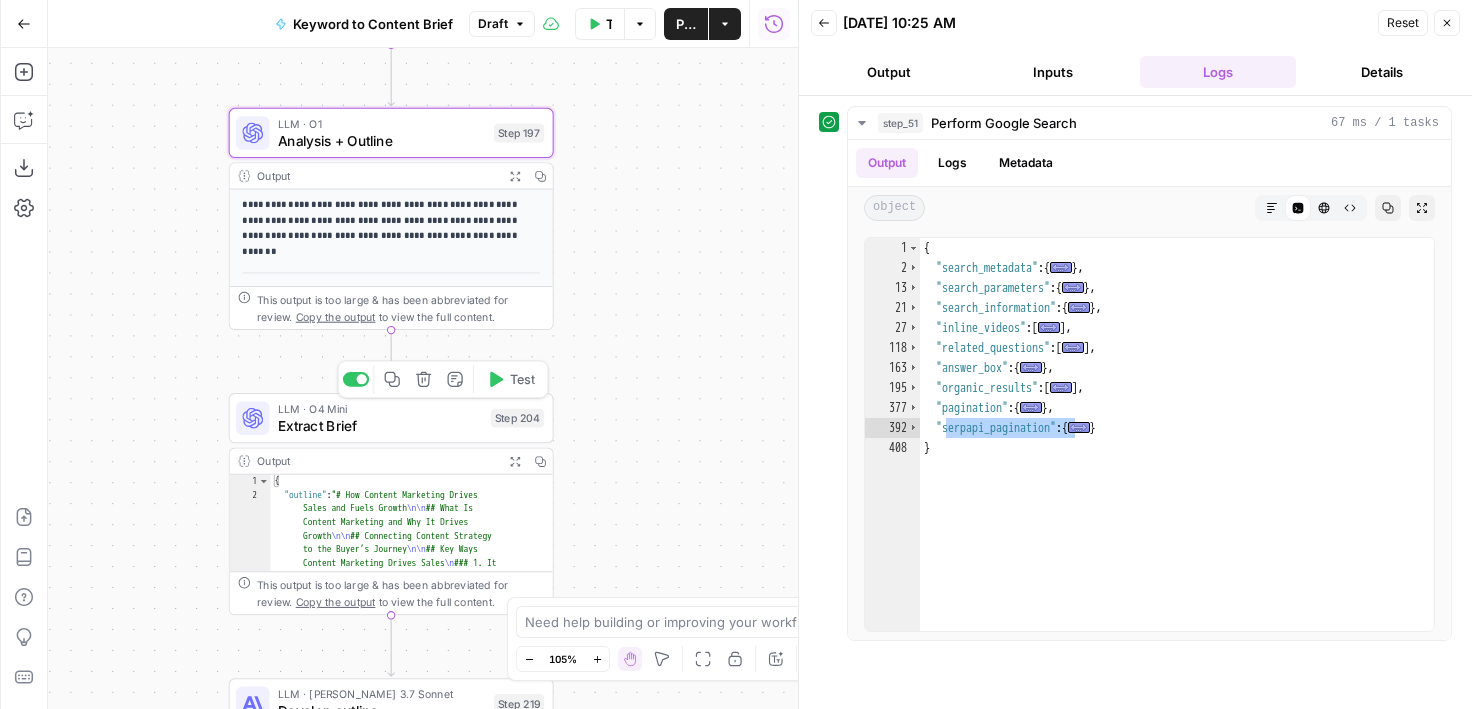 click on "Extract Brief" at bounding box center [380, 425] 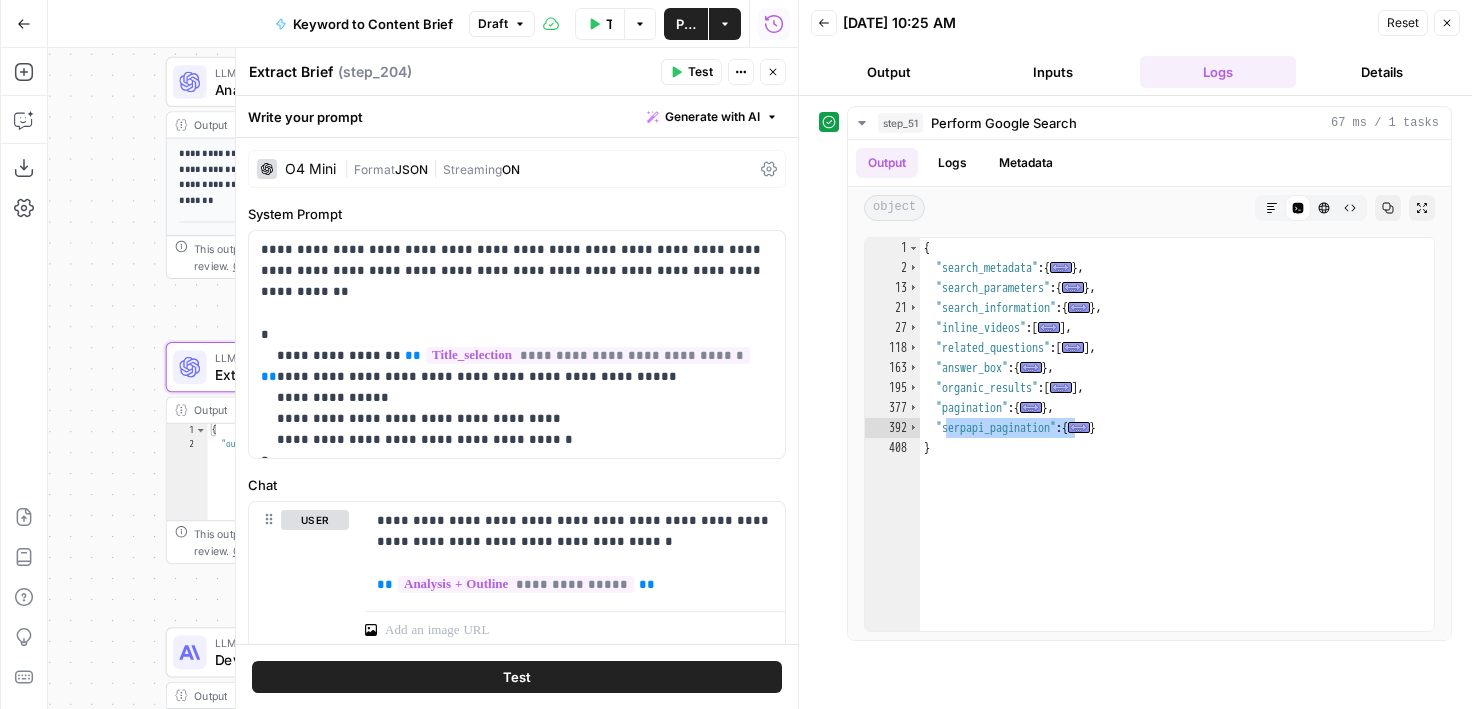 drag, startPoint x: 135, startPoint y: 447, endPoint x: 72, endPoint y: 396, distance: 81.055534 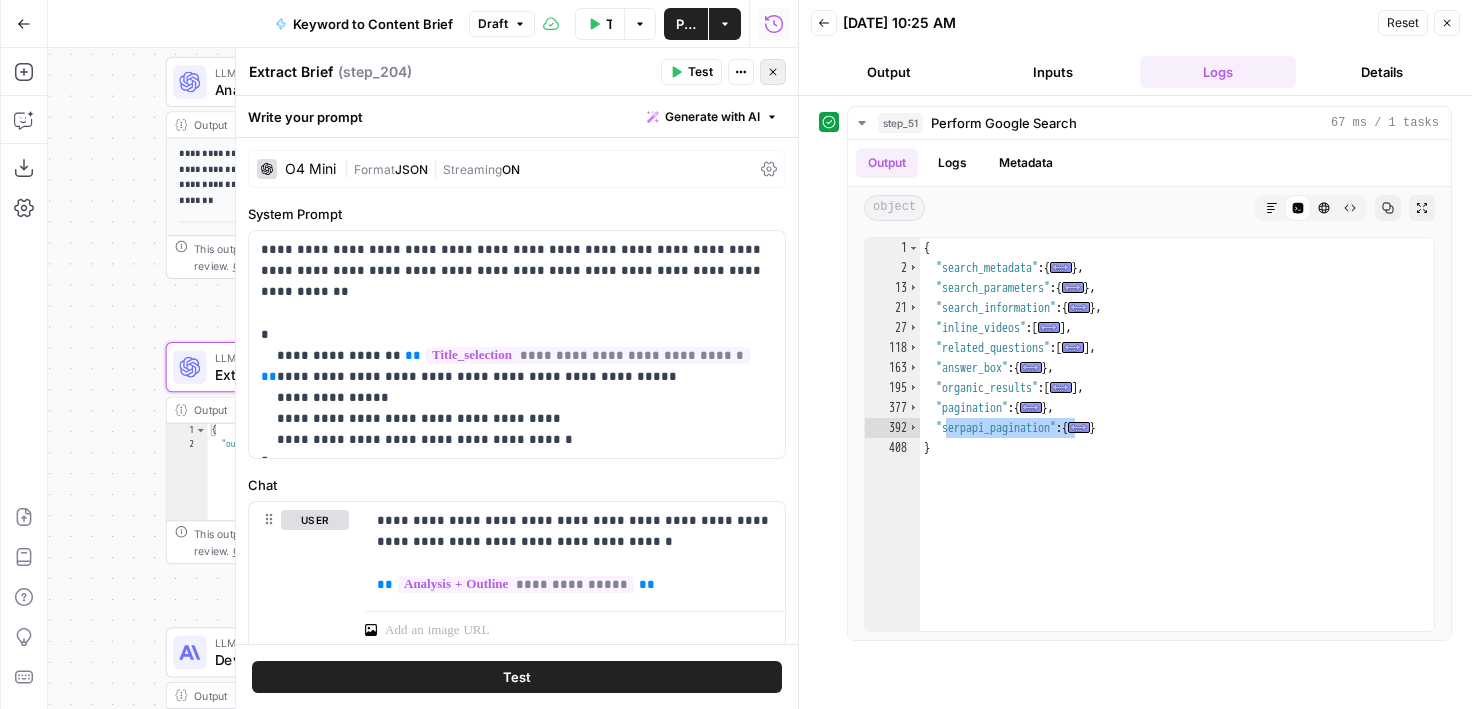 click 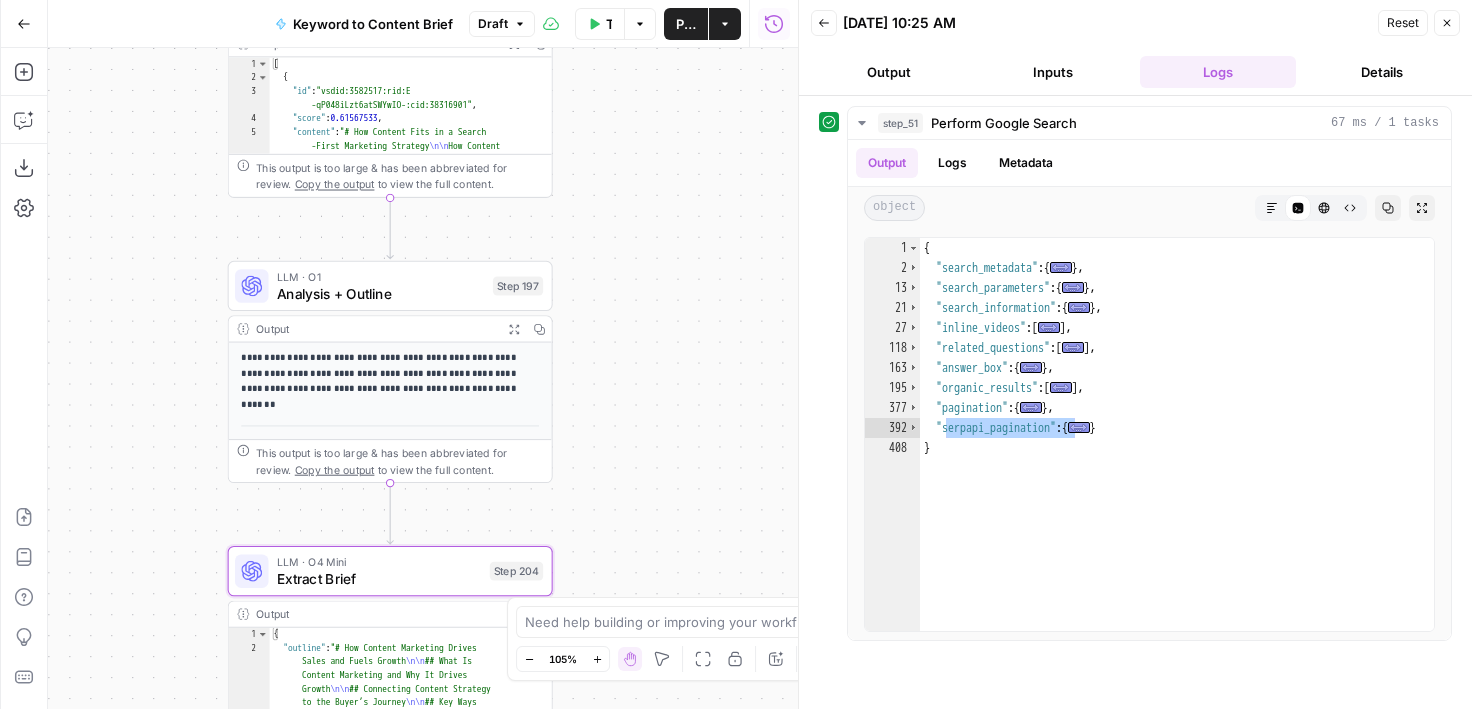 drag, startPoint x: 566, startPoint y: 201, endPoint x: 639, endPoint y: 453, distance: 262.36044 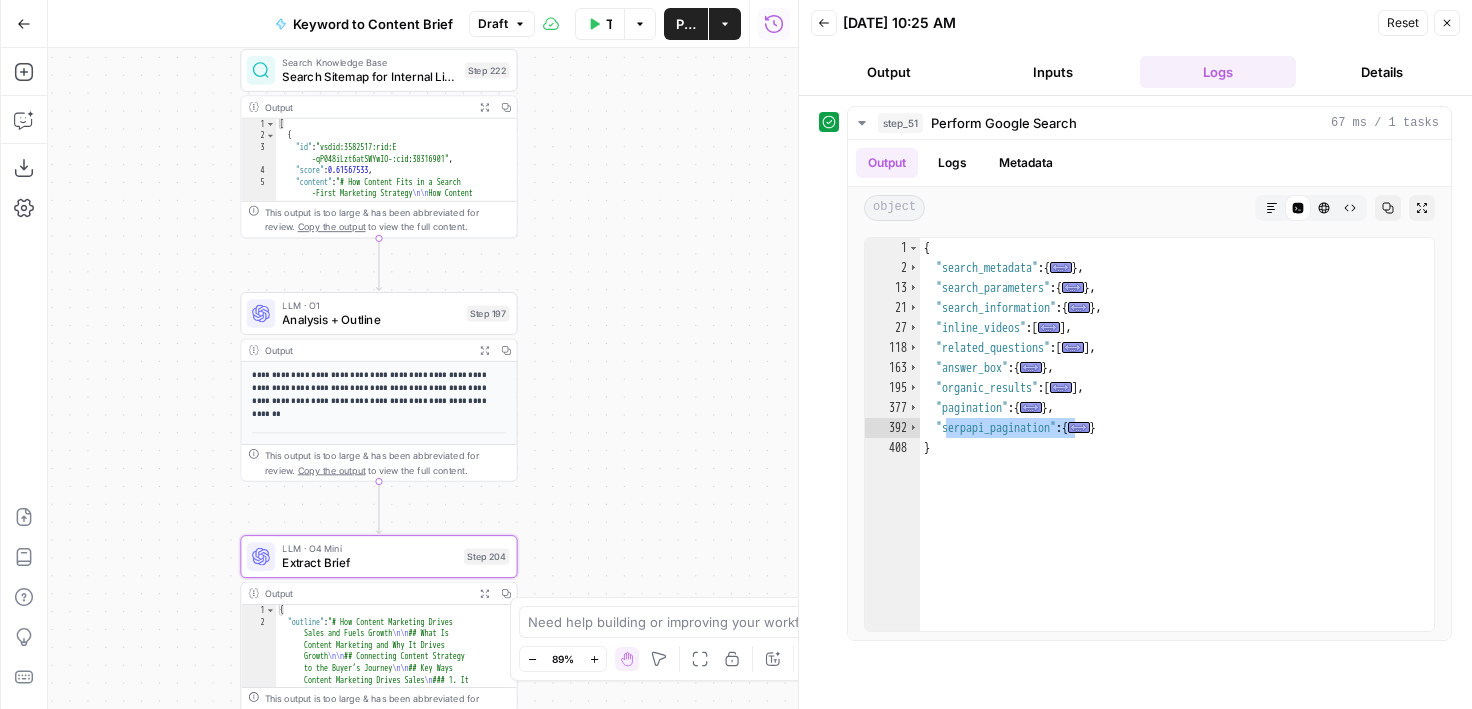 drag, startPoint x: 659, startPoint y: 311, endPoint x: 604, endPoint y: 248, distance: 83.630135 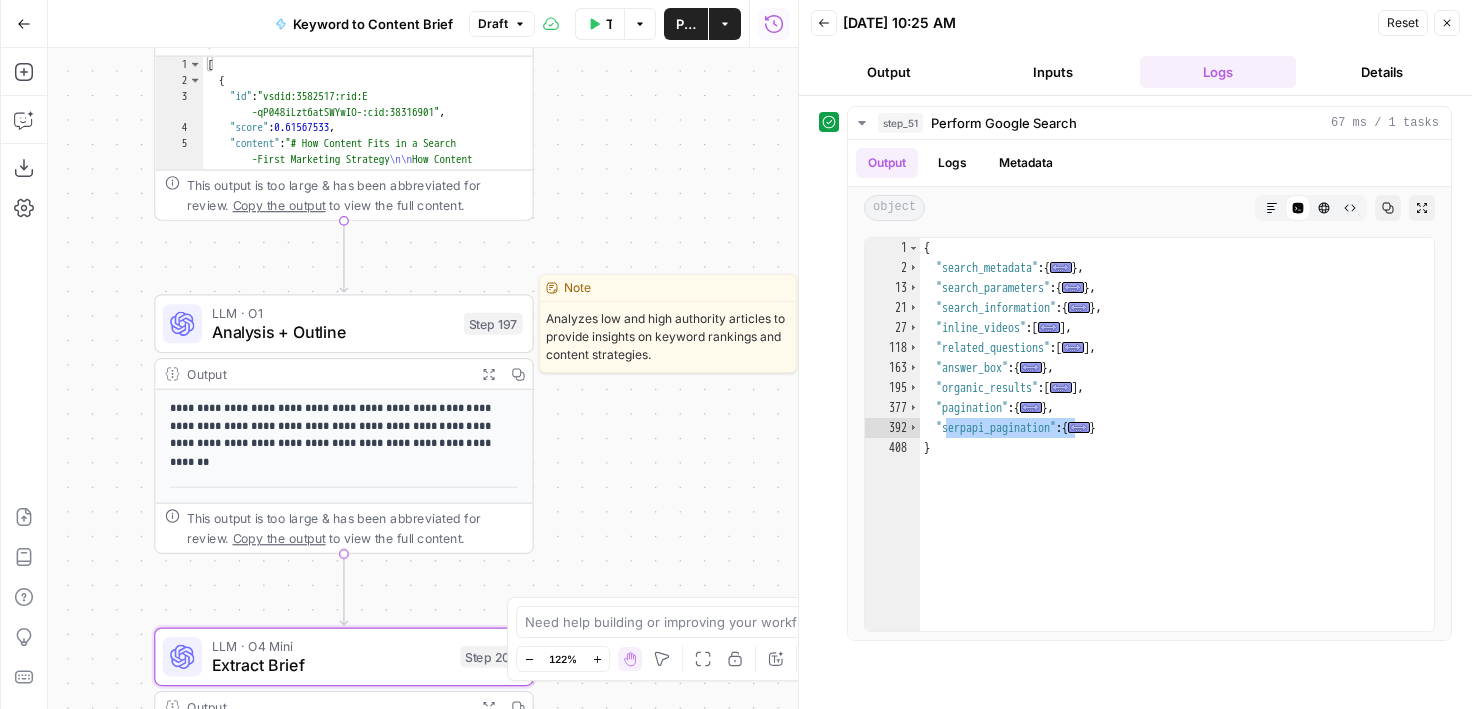 click on "Analysis + Outline" at bounding box center [333, 332] 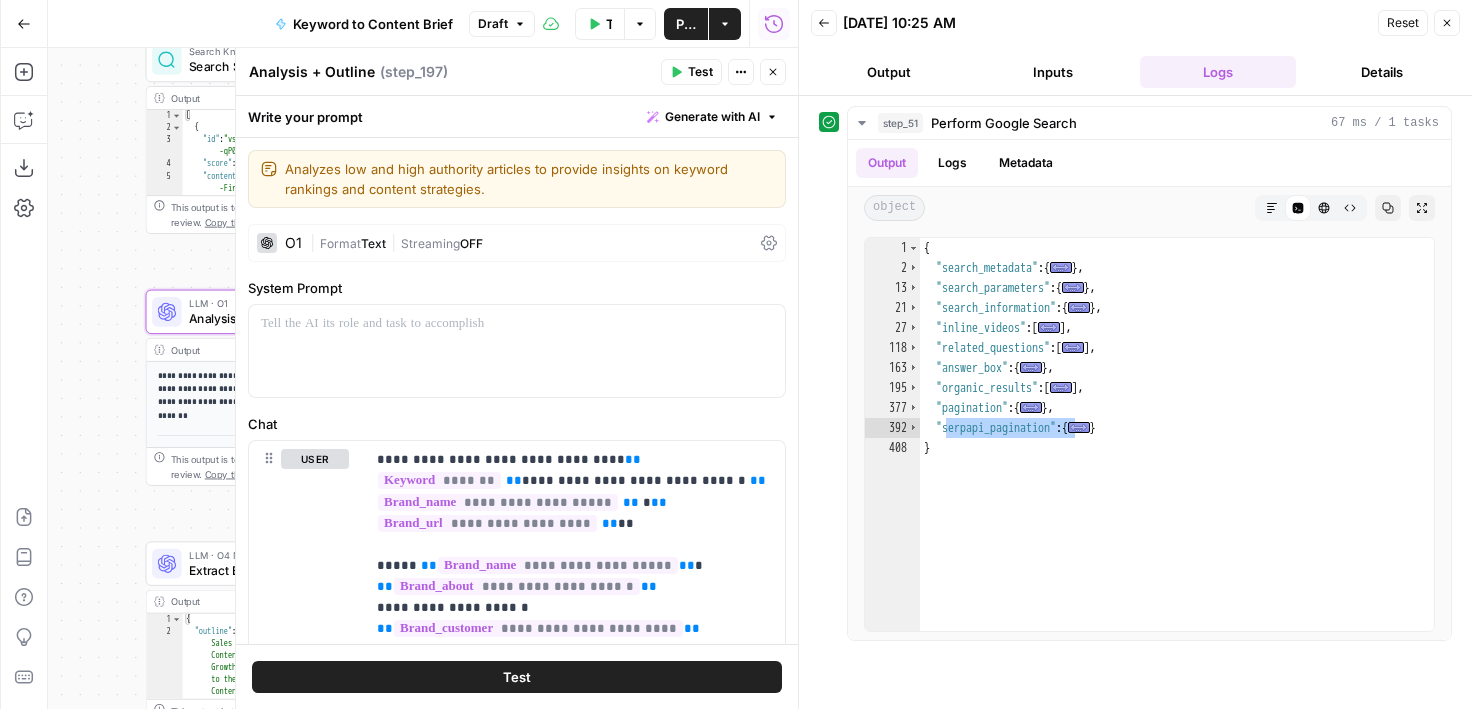 drag, startPoint x: 119, startPoint y: 275, endPoint x: 95, endPoint y: 327, distance: 57.271286 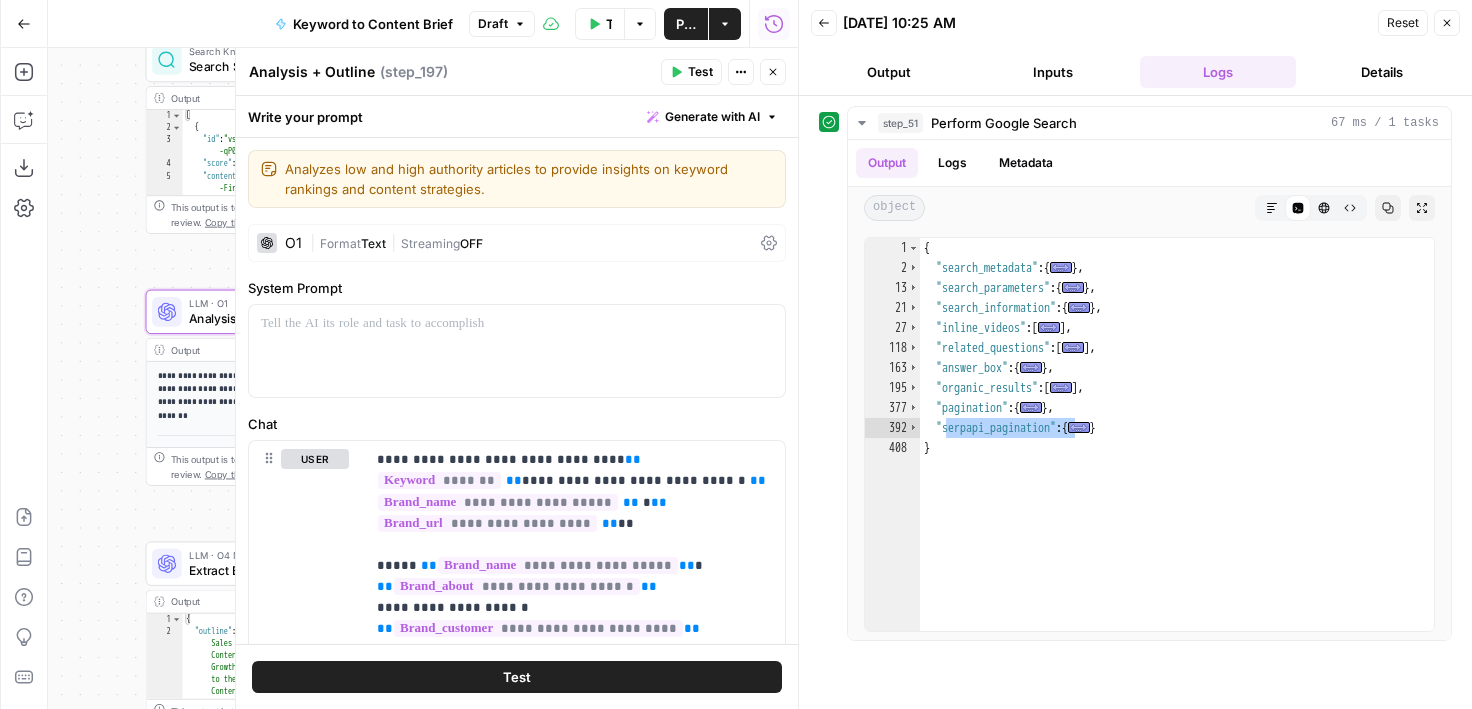 click on "Workflow Set Inputs Inputs Google Search Perform Google Search Step 51 Output Expand Output Copy 1 2 3 4 5 6 {    "search_metadata" :  {      "id" :  "686568f81dcfe2f74d008f35" ,      "status" :  "Success" ,      "json_endpoint" :  "[URL][DOMAIN_NAME]          /searches/123778e5d9046281          /686568f81dcfe2f74d008f35.json" ,      "pixel_position_endpoint" :  "https          ://[DOMAIN_NAME][URL]          /123778e5d9046281          /686568f81dcfe2f74d008f35          .json_with_pixel_position" ,     This output is too large & has been abbreviated for review.   Copy the output   to view the full content. Loop Iteration Label if relevant Step 207 Output Expand Output Copy 1 2 3 4 5 6 7 8 9 10 11 12 [    {      "relevant" :  "true"    } ,    {      "relevant" :  "true"    } ,    {      "relevant" :  "true"    } ,    {      "relevant" :  "true"     LLM · GPT-4o Mini Determine if relevant Step 208 Output Expand Output Copy 1 2 3 {    "relevant" :  "true" }" at bounding box center [423, 378] 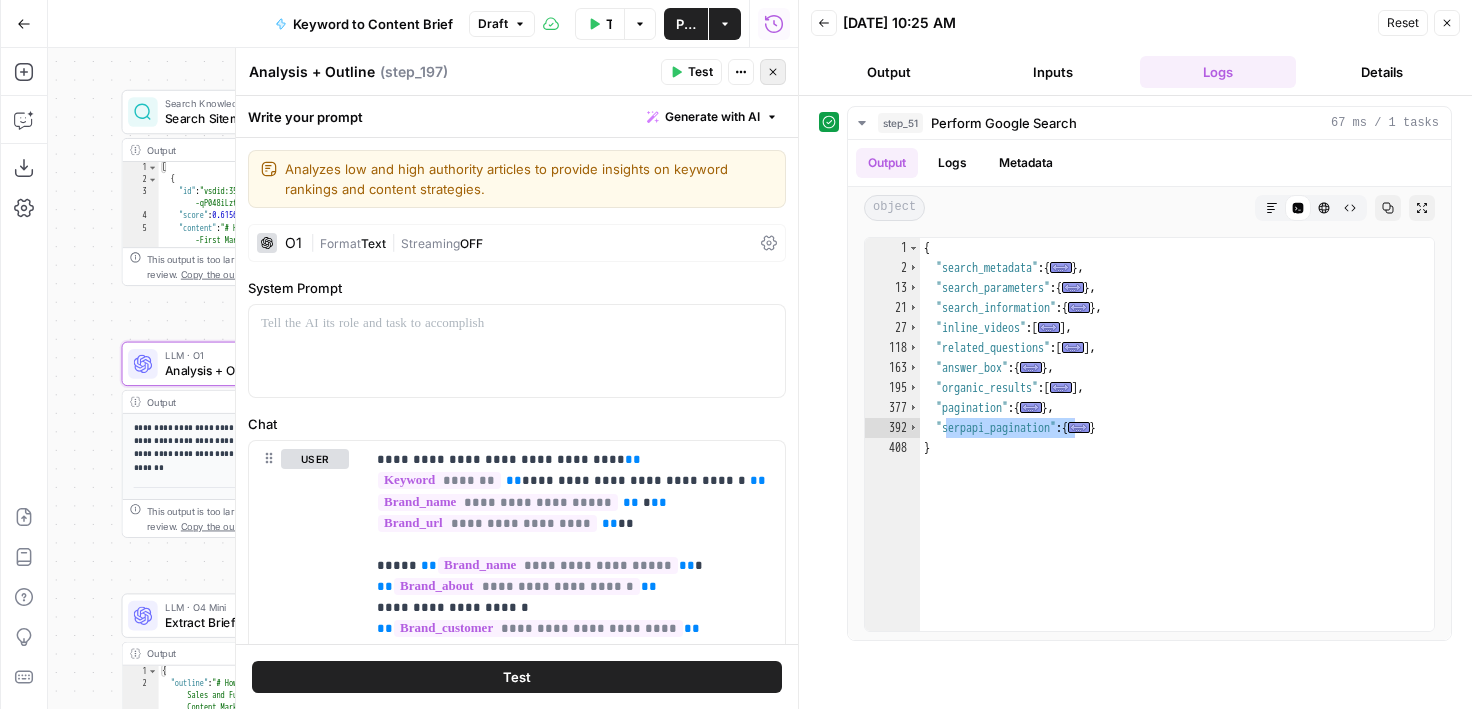 click on "Close" at bounding box center [773, 72] 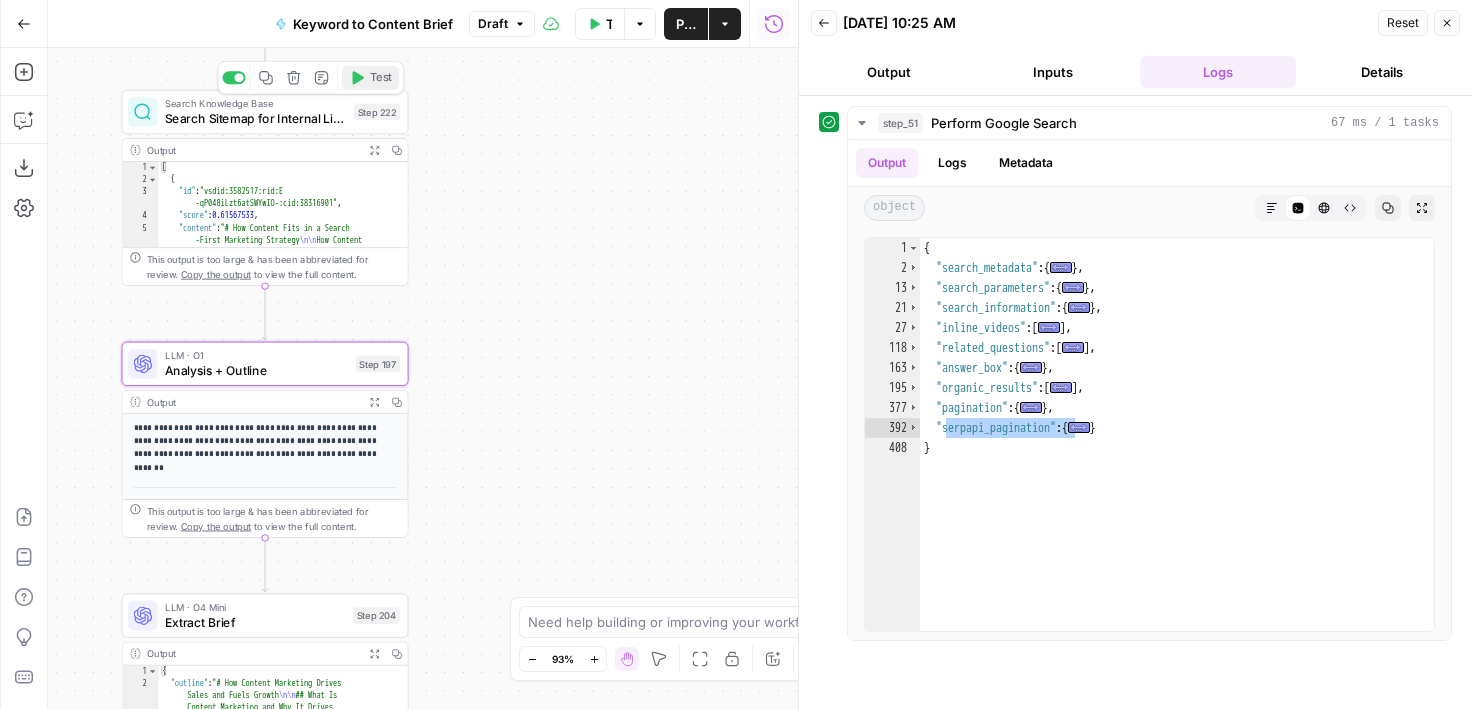 click on "Test" at bounding box center [370, 78] 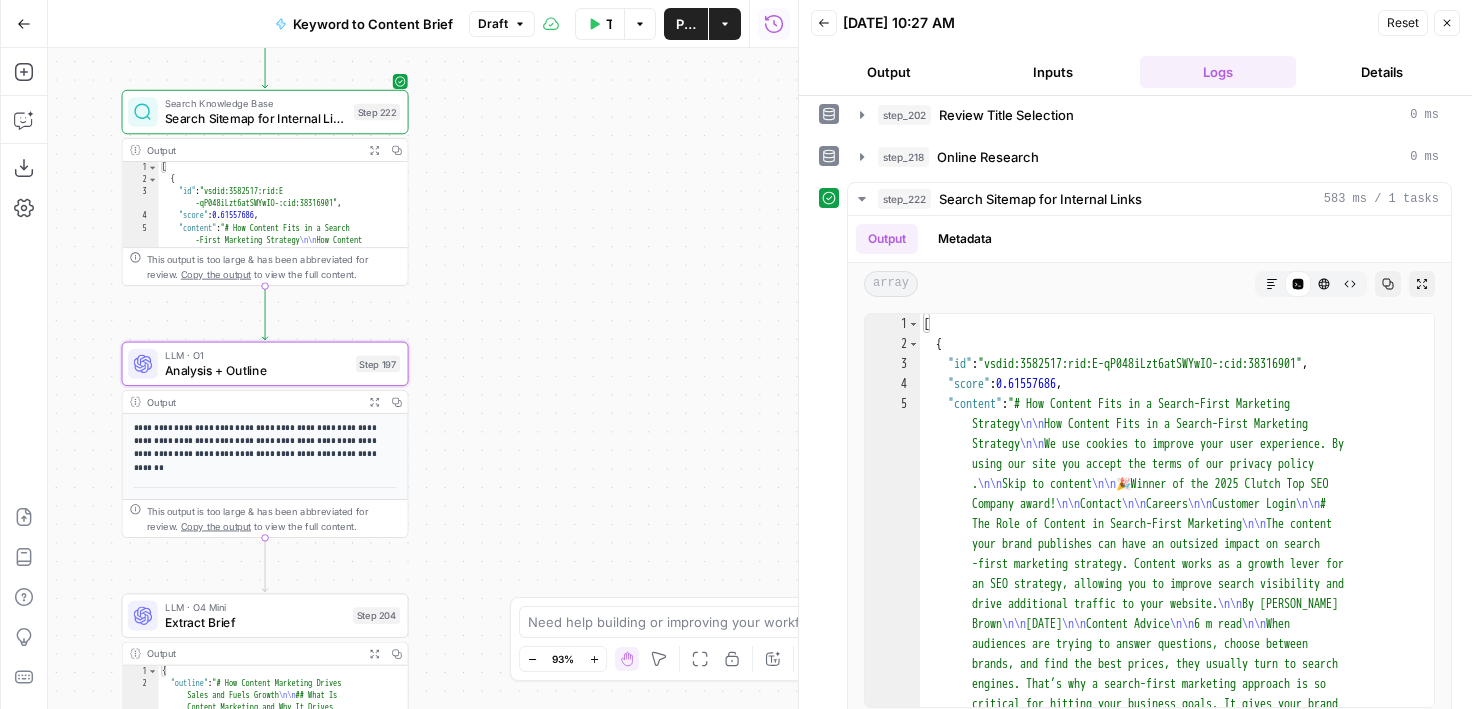 scroll, scrollTop: 307, scrollLeft: 0, axis: vertical 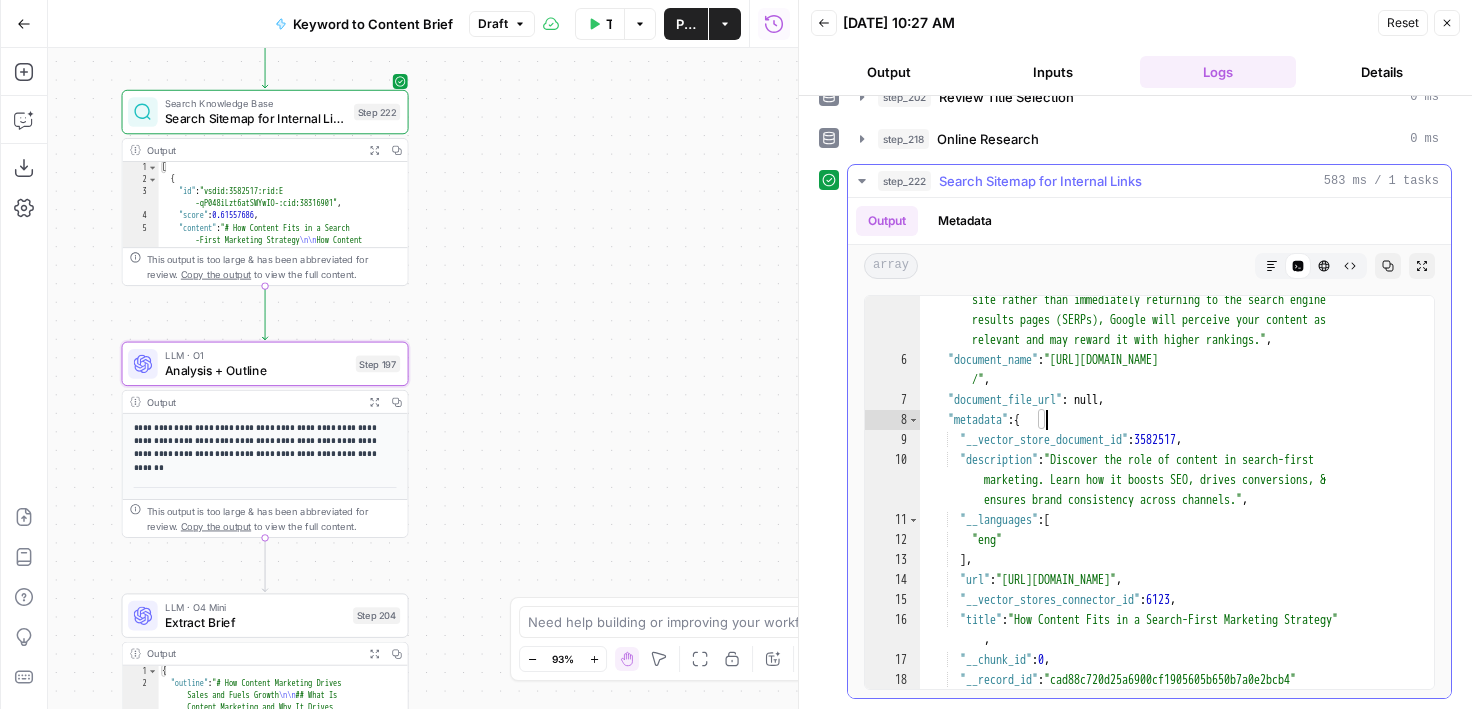 click on ""content" :  "# How Content Fits in a Search-First Marketing           Strategy \n\n How Content Fits in a Search-First Marketing           Strategy \n\n We use cookies to improve your user experience. By           using our site you accept the terms of our privacy policy          . \n\n Skip to content \n\n 🎉  Winner of the 2025 Clutch Top SEO           Company award! \n\n Contact \n\n Careers \n\n Customer Login \n\n #           The Role of Content in Search-First Marketing \n\n The content           your brand publishes can have an outsized impact on search          -first marketing strategy. Content works as a growth lever for           an SEO strategy, allowing you to improve search visibility and           drive additional traffic to your website. \n\n By Tania           Brown \n\n Sep 3, 2024 \n\n Content Advice \n\n 6 m read \n\n When                                      . ." at bounding box center [1177, -194] 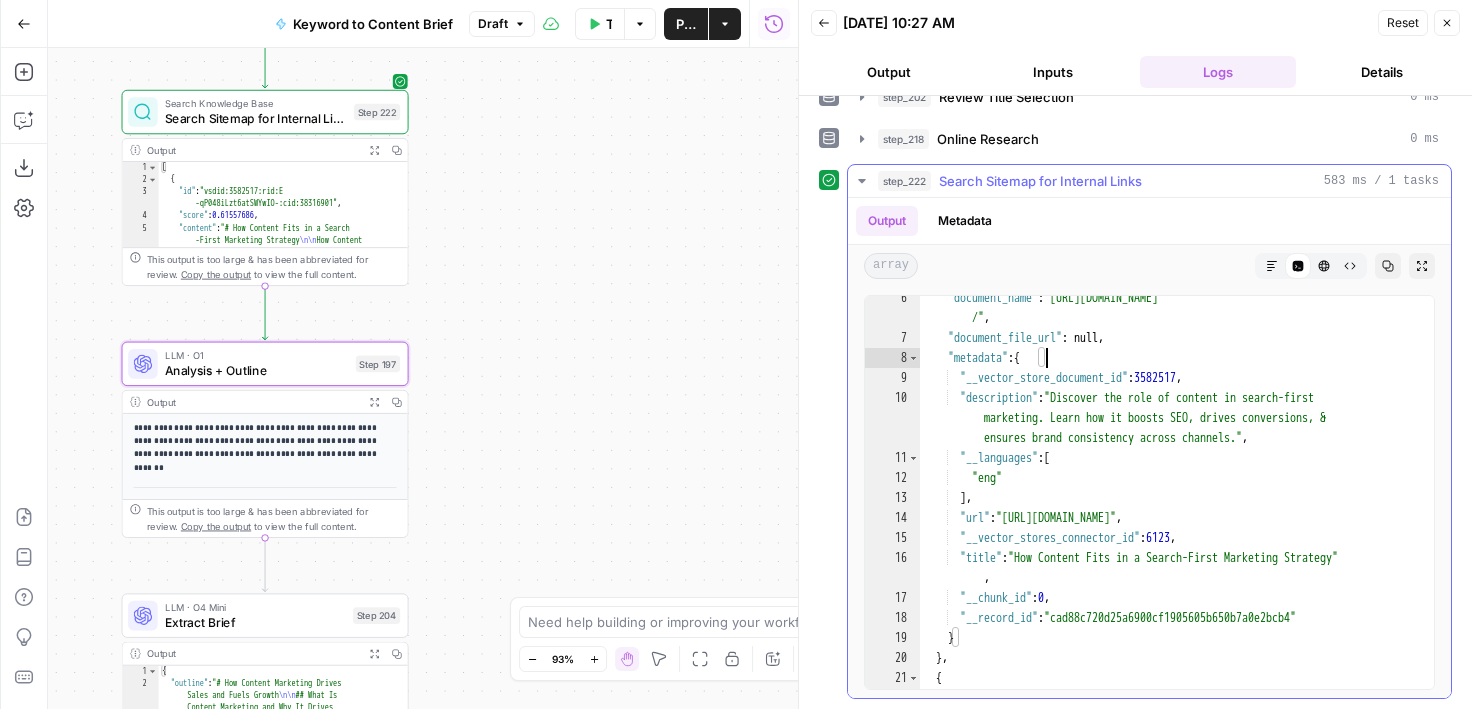 scroll, scrollTop: 525, scrollLeft: 0, axis: vertical 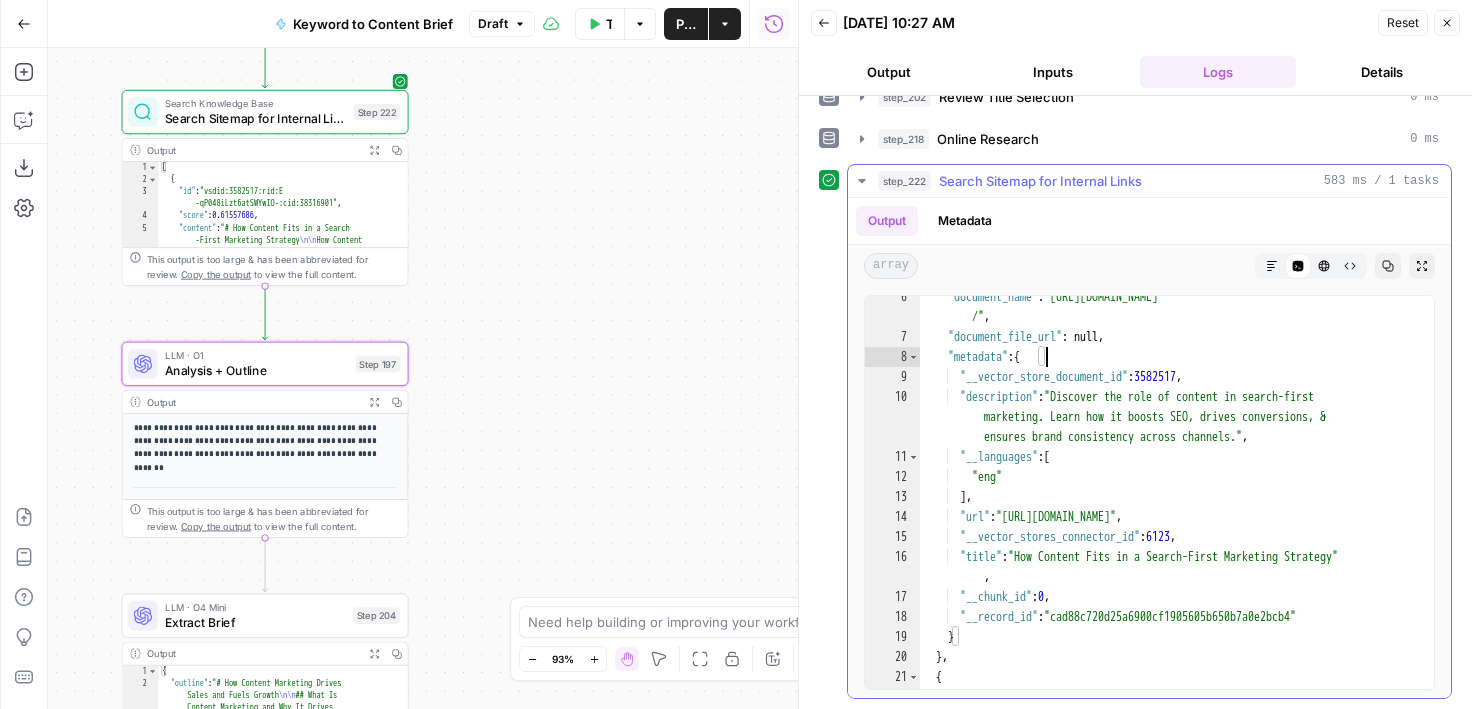 click on ""document_name" :  "https://victorious.com/blog/search-first-content          /" ,      "document_file_url" : null ,      "metadata" :  {         "__vector_store_document_id" :  3582517 ,         "description" :  "Discover the role of content in search-first             marketing. Learn how it boosts SEO, drives conversions, &             ensures brand consistency across channels." ,         "__languages" :  [           "eng"         ] ,         "url" :  "https://victorious.com/blog/search-first-content/" ,         "__vector_stores_connector_id" :  6123 ,         "title" :  "How Content Fits in a Search-First Marketing Strategy"            ,         "__chunk_id" :  0 ,         "__record_id" :  "cad88c720d25a6900cf1905605b650b7a0e2bcb4"      }    } ,    {      "id" :  "vsdid:3582628:rid:-Uev-2gGFkp33ZMx1mcDa:cid:38317369" ," at bounding box center (1177, 513) 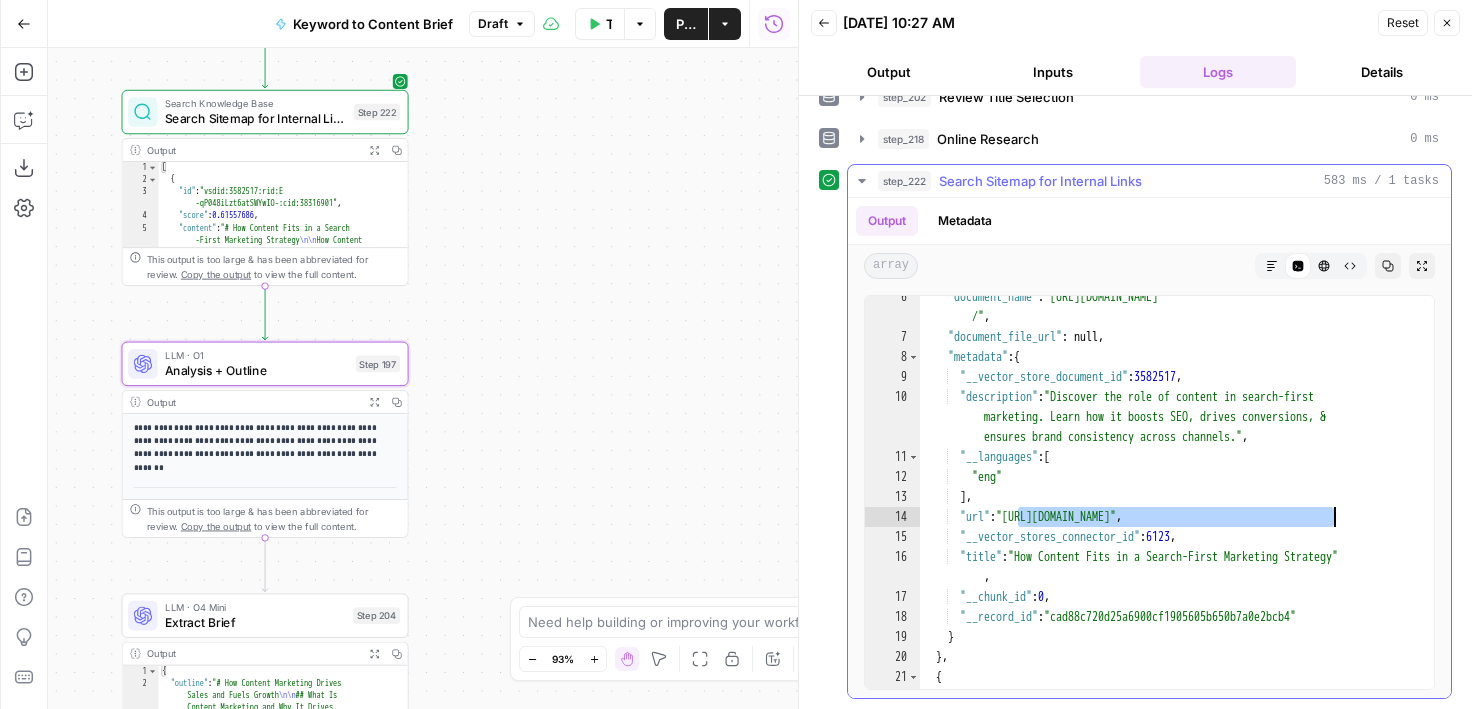 drag, startPoint x: 1021, startPoint y: 517, endPoint x: 1335, endPoint y: 517, distance: 314 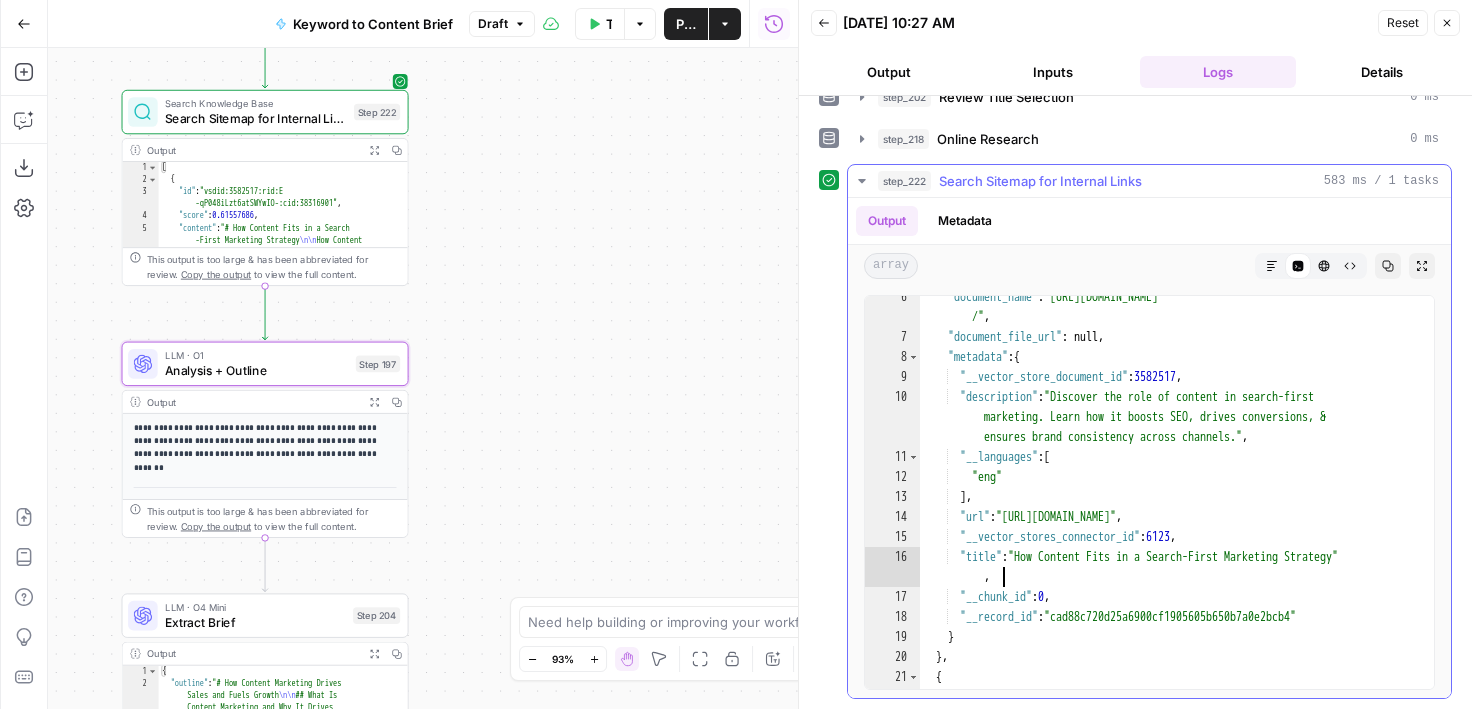 drag, startPoint x: 1062, startPoint y: 567, endPoint x: 1012, endPoint y: 567, distance: 50 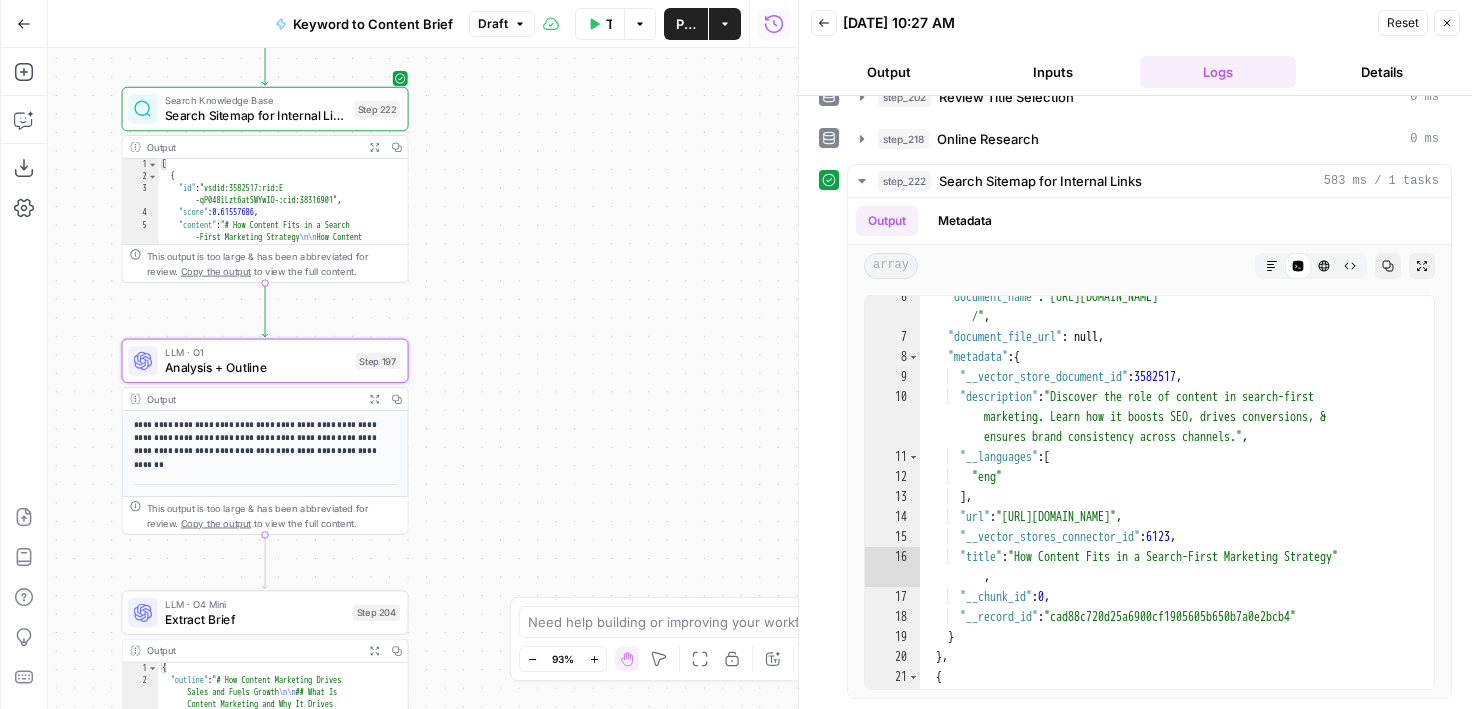 drag, startPoint x: 494, startPoint y: 507, endPoint x: 542, endPoint y: 365, distance: 149.8933 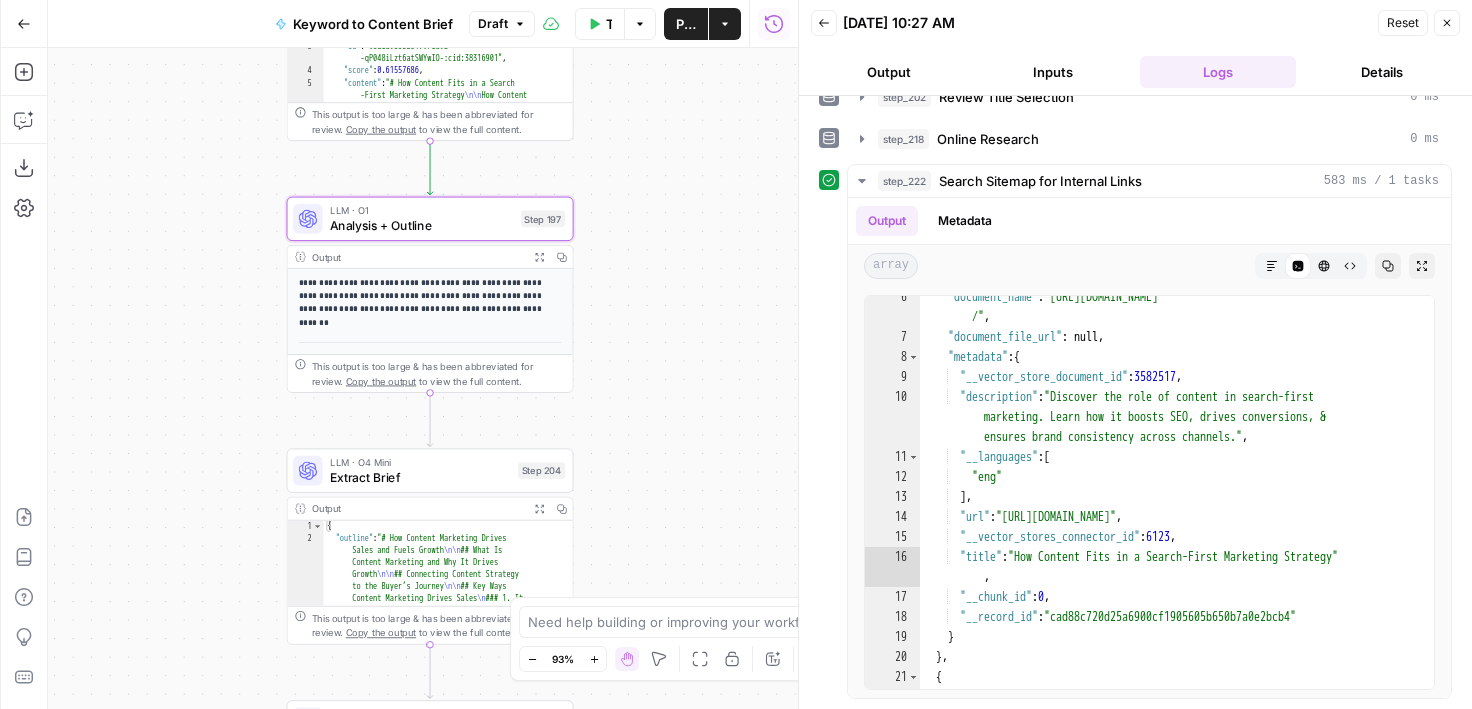 drag, startPoint x: 504, startPoint y: 256, endPoint x: 654, endPoint y: 253, distance: 150.03 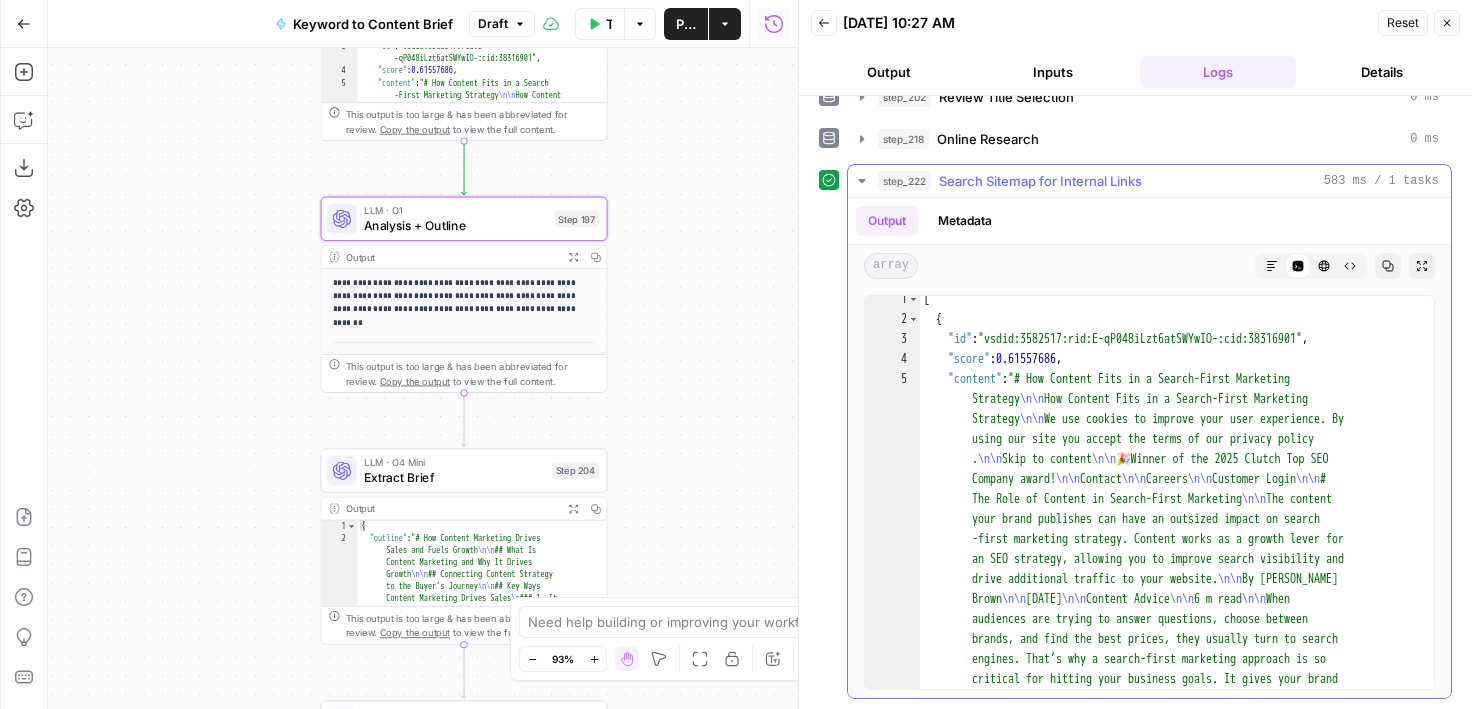 scroll, scrollTop: 0, scrollLeft: 0, axis: both 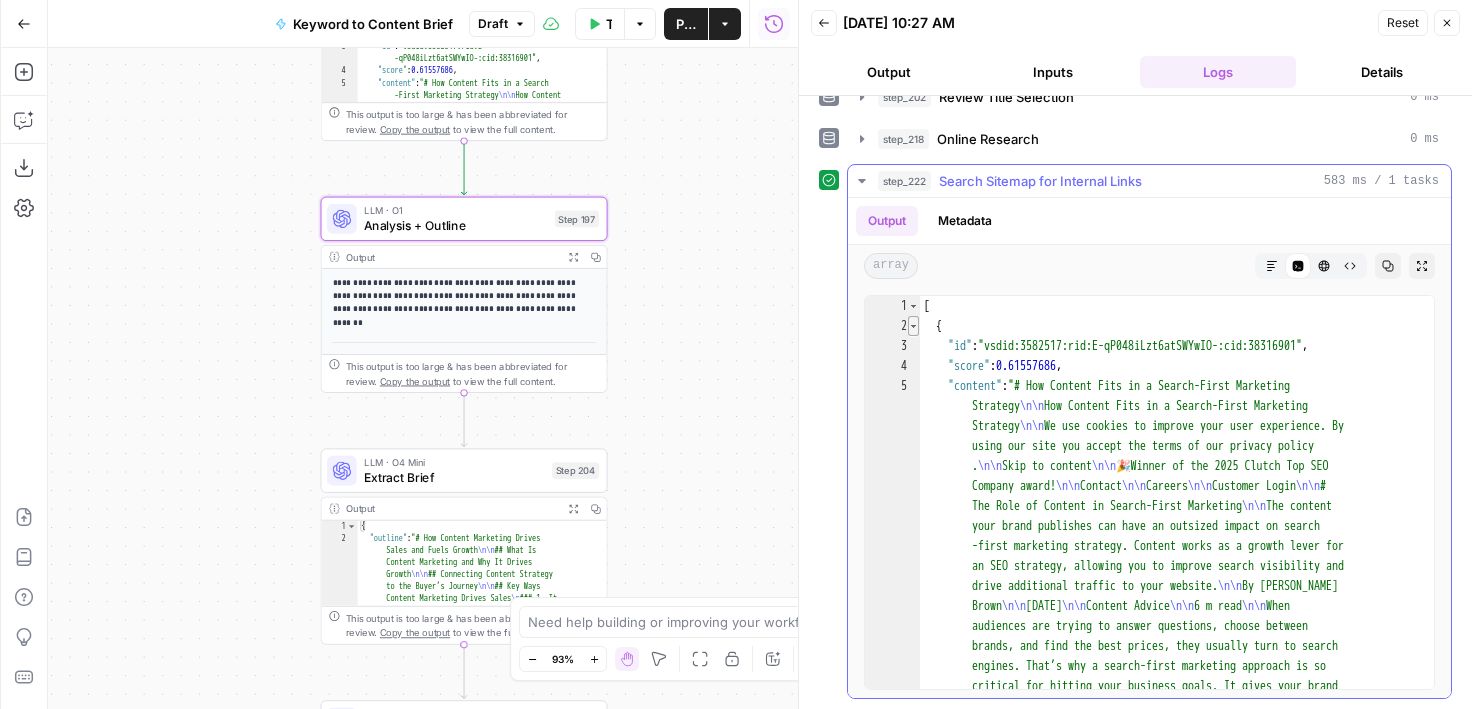 click at bounding box center (913, 326) 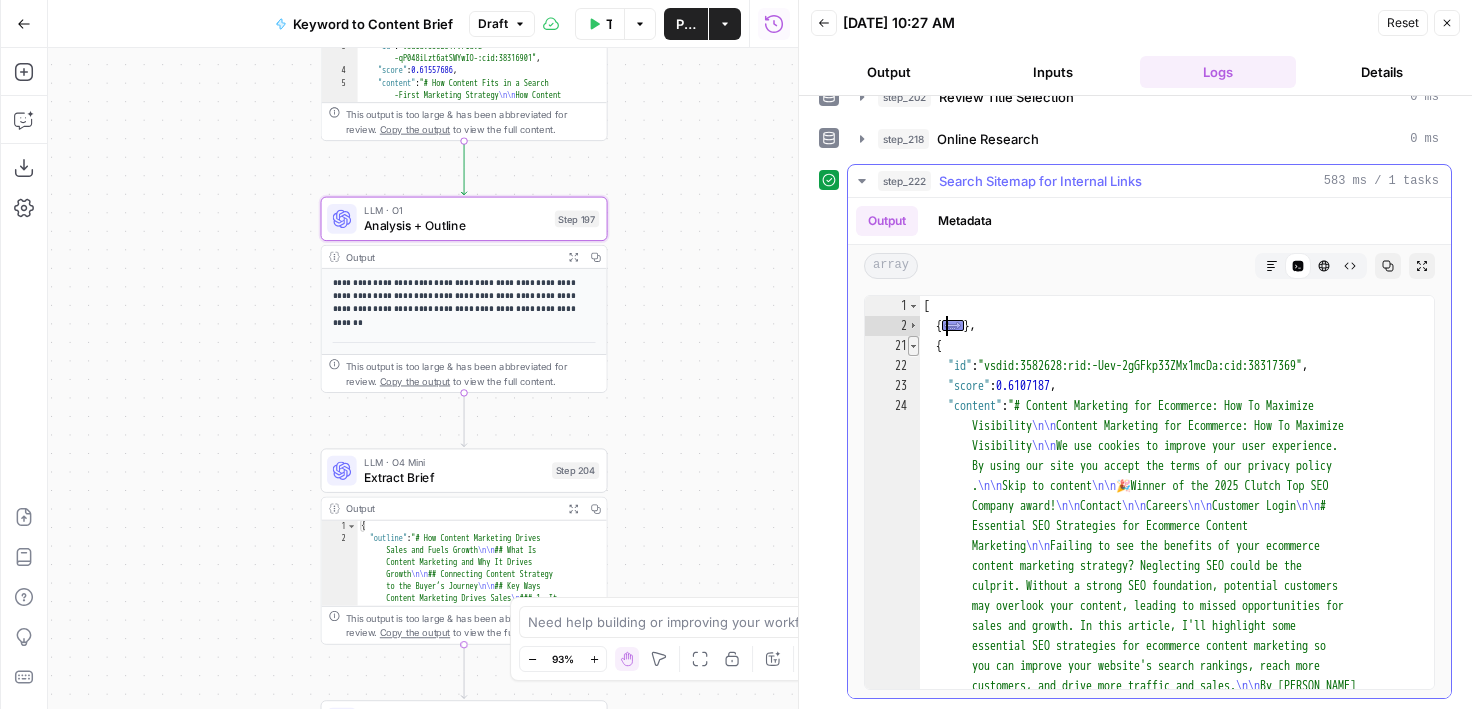 click at bounding box center (913, 346) 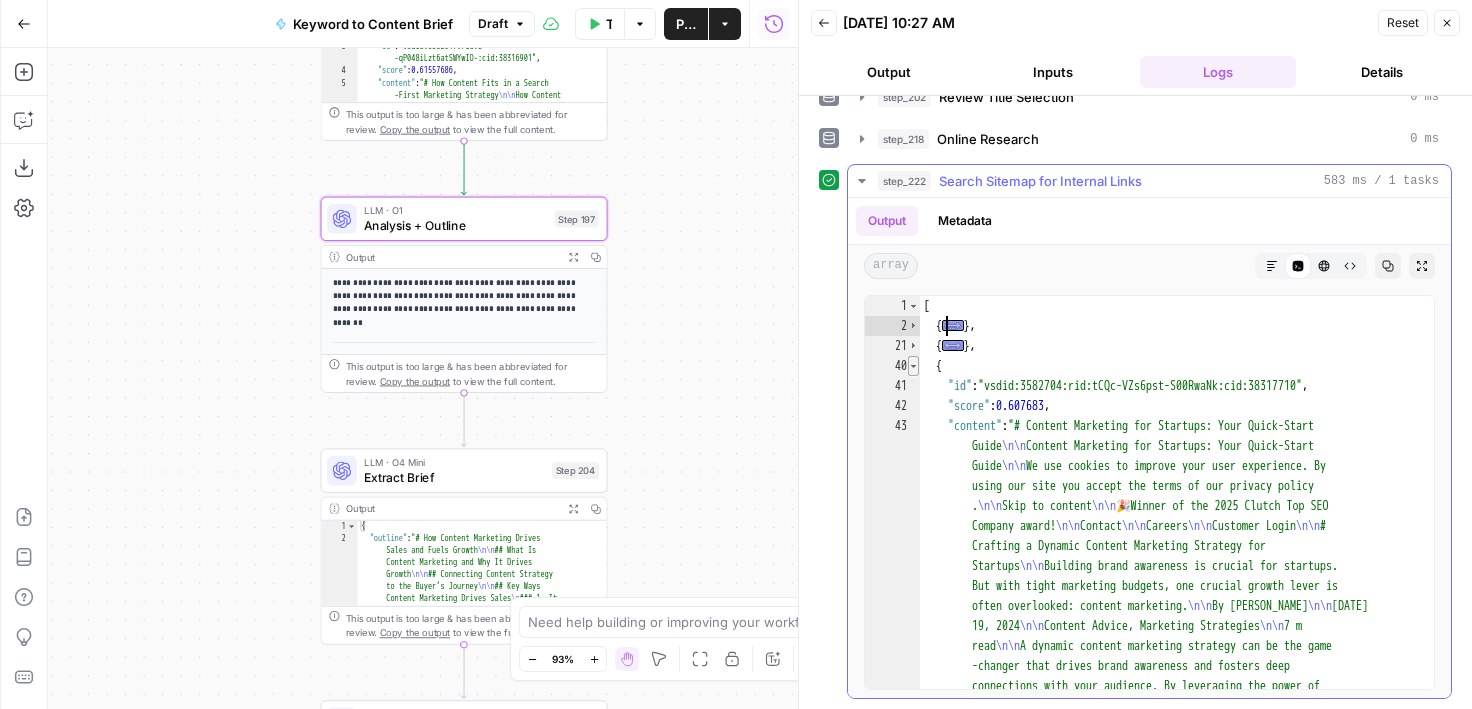 click at bounding box center [913, 366] 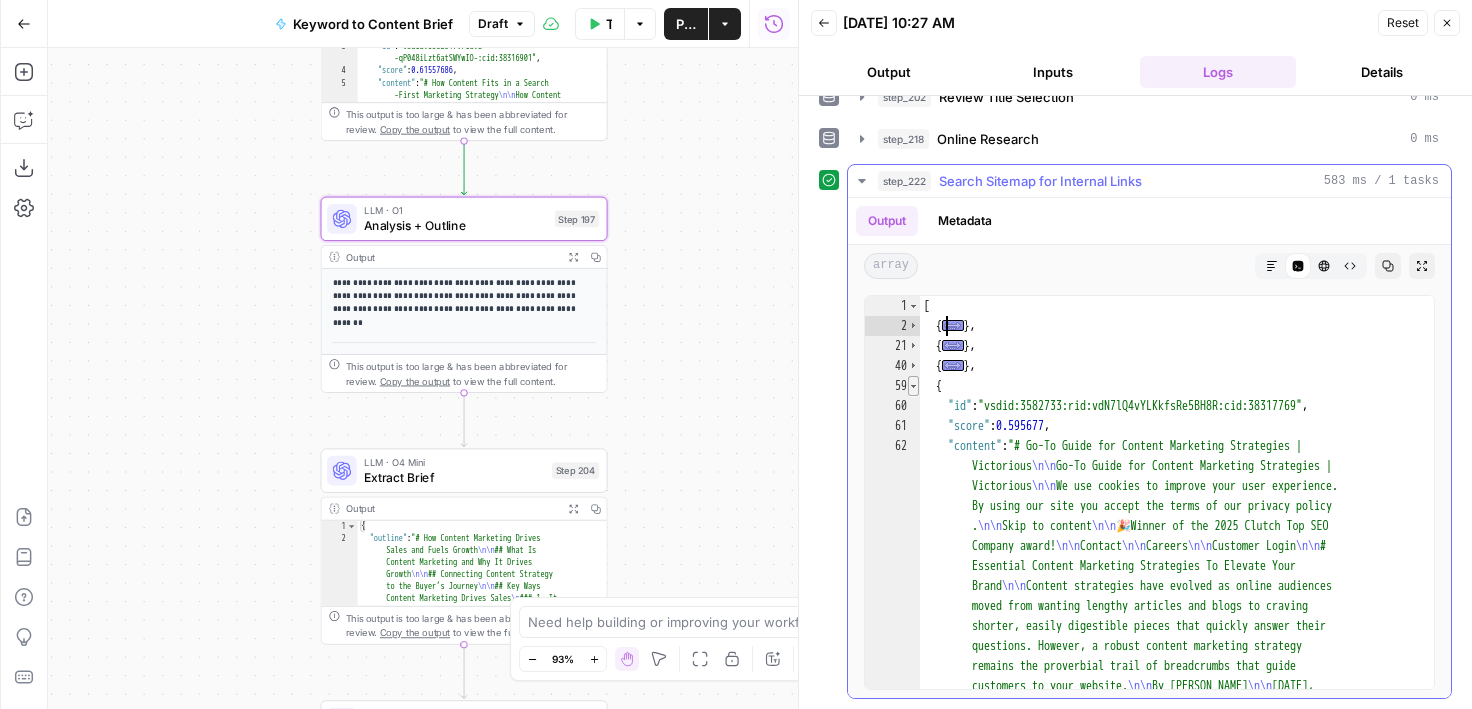 click at bounding box center (913, 386) 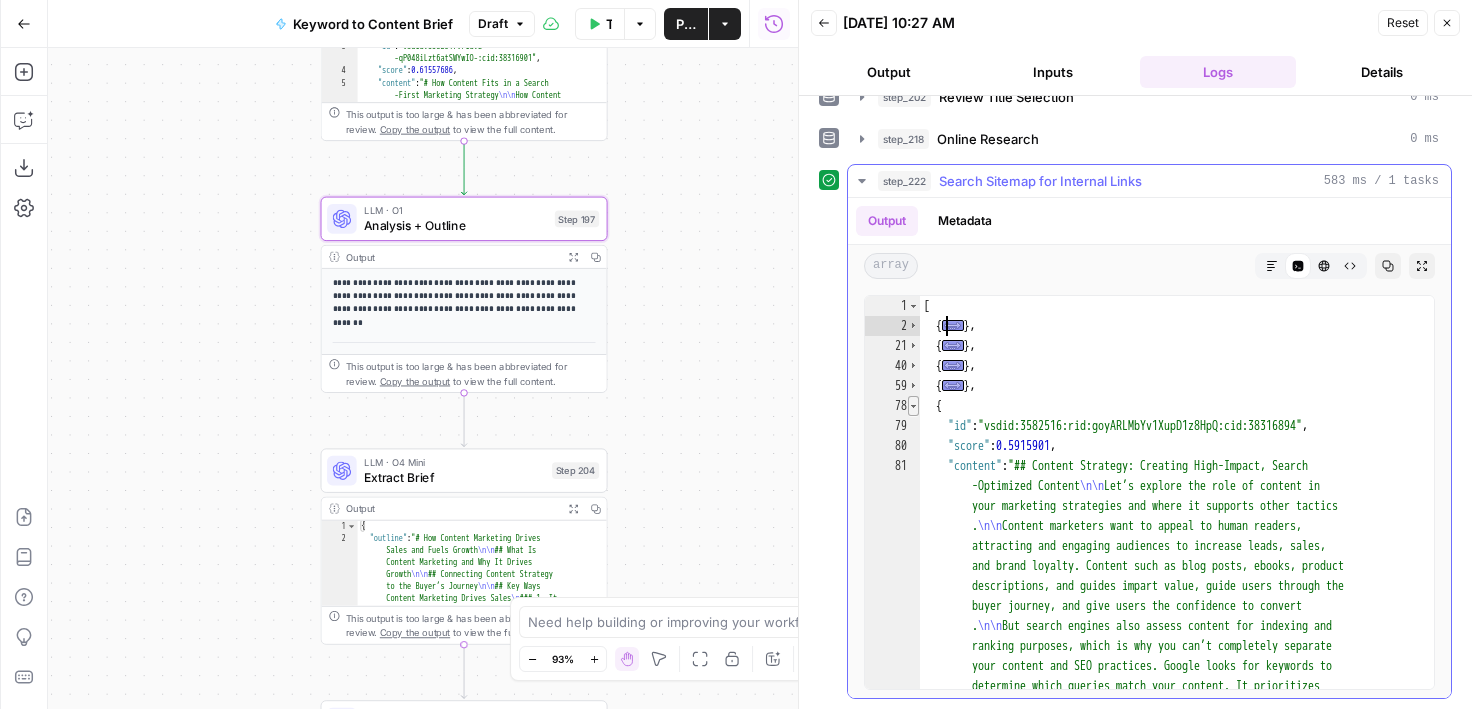 click at bounding box center [913, 406] 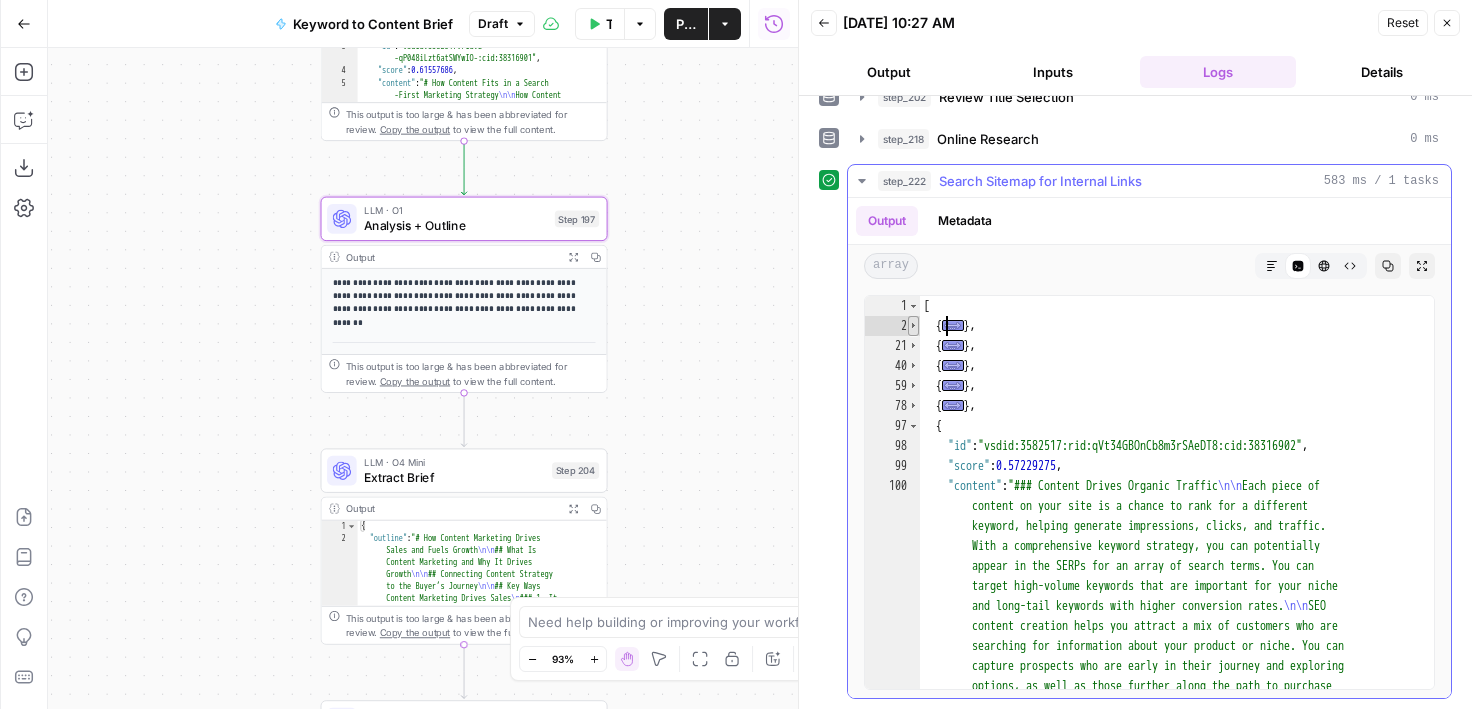 click at bounding box center [913, 326] 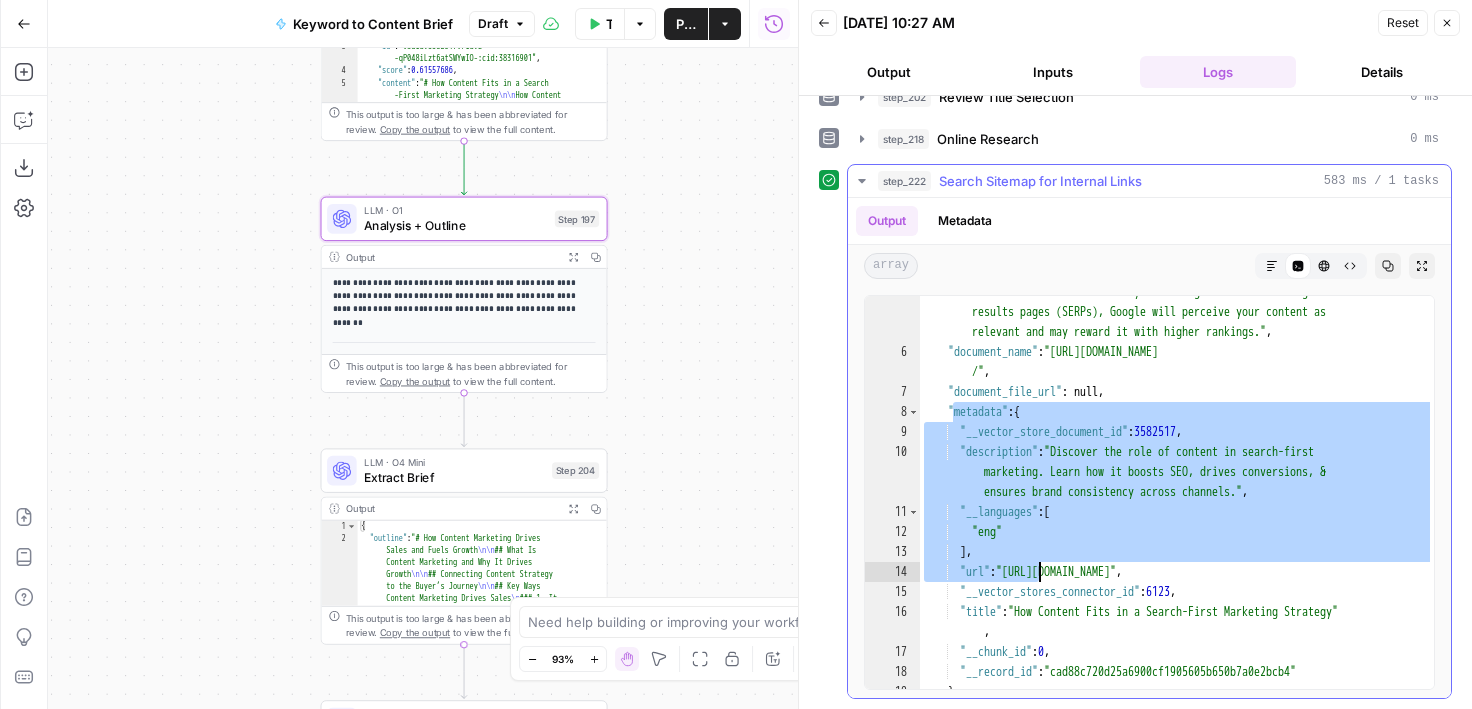 drag, startPoint x: 954, startPoint y: 415, endPoint x: 1067, endPoint y: 631, distance: 243.77243 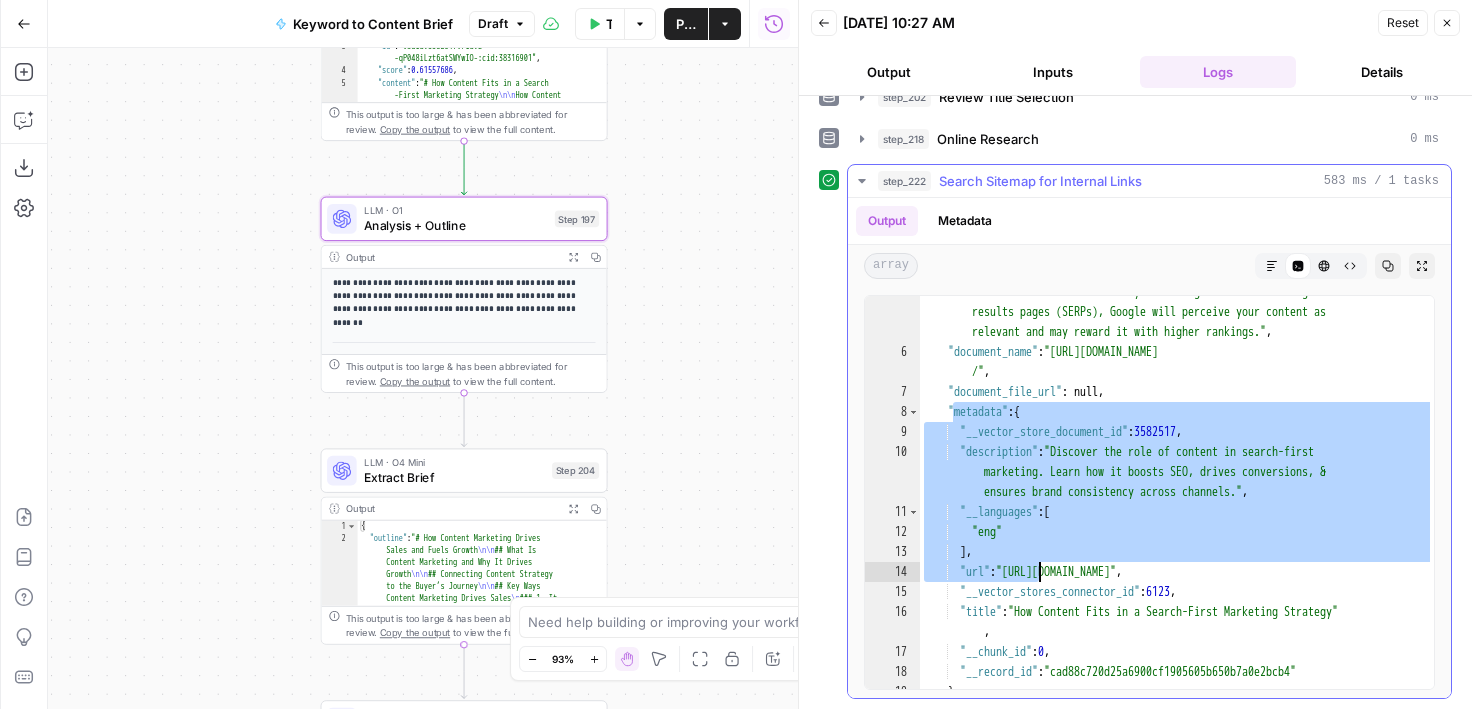 click on ""content" :  "# How Content Fits in a Search-First Marketing           Strategy \n\n How Content Fits in a Search-First Marketing           Strategy \n\n We use cookies to improve your user experience. By           using our site you accept the terms of our privacy policy          . \n\n Skip to content \n\n 🎉  Winner of the 2025 Clutch Top SEO           Company award! \n\n Contact \n\n Careers \n\n Customer Login \n\n #           The Role of Content in Search-First Marketing \n\n The content           your brand publishes can have an outsized impact on search          -first marketing strategy. Content works as a growth lever for           an SEO strategy, allowing you to improve search visibility and           drive additional traffic to your website. \n\n By Tania           Brown \n\n Sep 3, 2024 \n\n Content Advice \n\n 6 m read \n\n When                                      . ." at bounding box center [1177, -202] 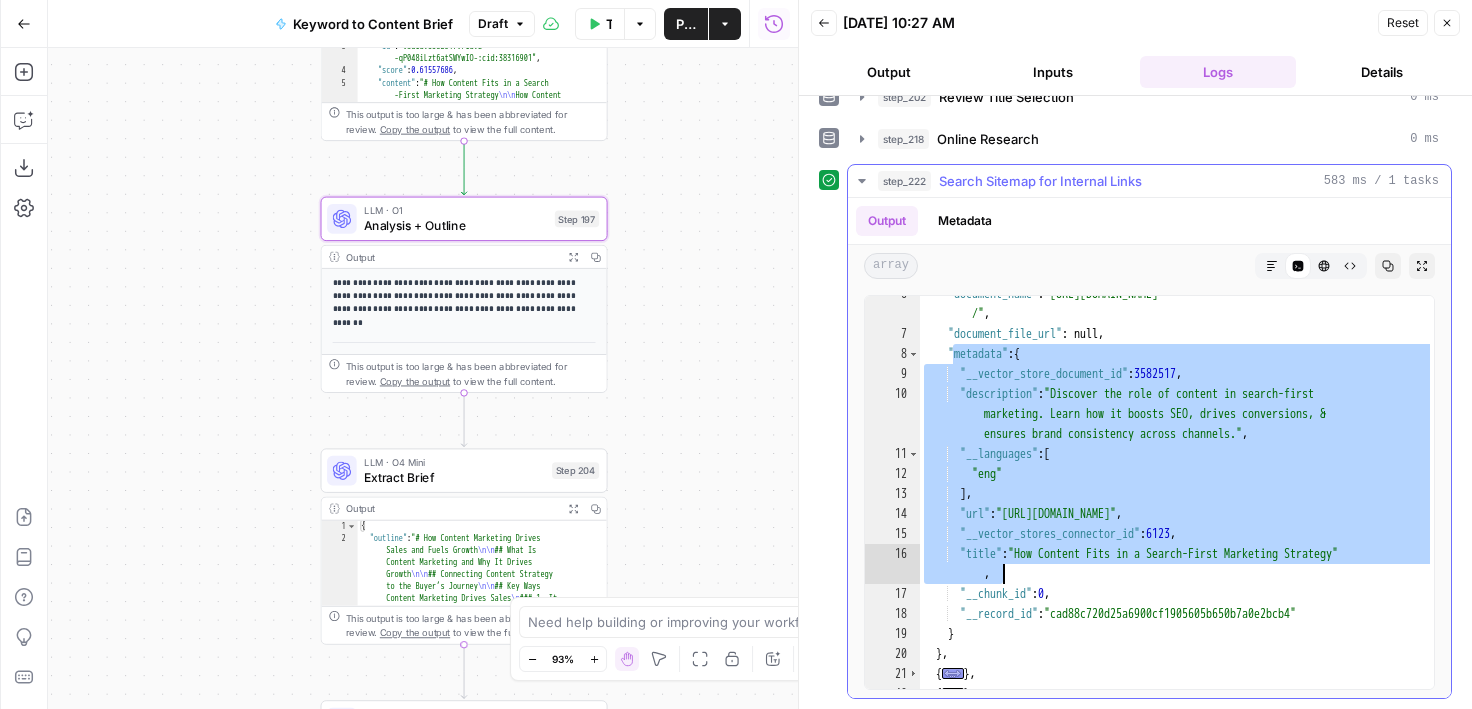 scroll, scrollTop: 574, scrollLeft: 0, axis: vertical 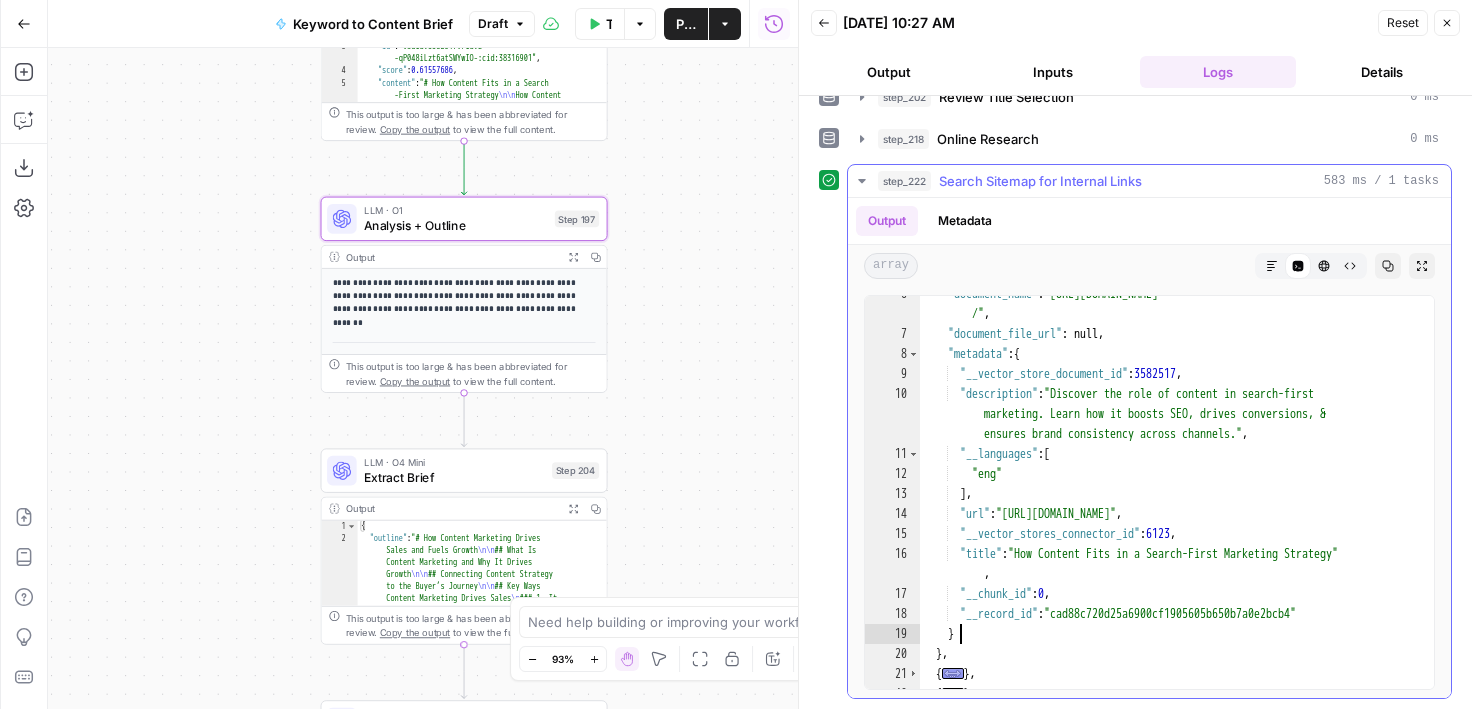 click on ""document_name" :  "https://victorious.com/blog/search-first-content          /" ,      "document_file_url" : null ,      "metadata" :  {         "__vector_store_document_id" :  3582517 ,         "description" :  "Discover the role of content in search-first             marketing. Learn how it boosts SEO, drives conversions, &             ensures brand consistency across channels." ,         "__languages" :  [           "eng"         ] ,         "url" :  "https://victorious.com/blog/search-first-content/" ,         "__vector_stores_connector_id" :  6123 ,         "title" :  "How Content Fits in a Search-First Marketing Strategy"            ,         "__chunk_id" :  0 ,         "__record_id" :  "cad88c720d25a6900cf1905605b650b7a0e2bcb4"      }    } ,    { ... } ,    { ... } ," at bounding box center [1177, 510] 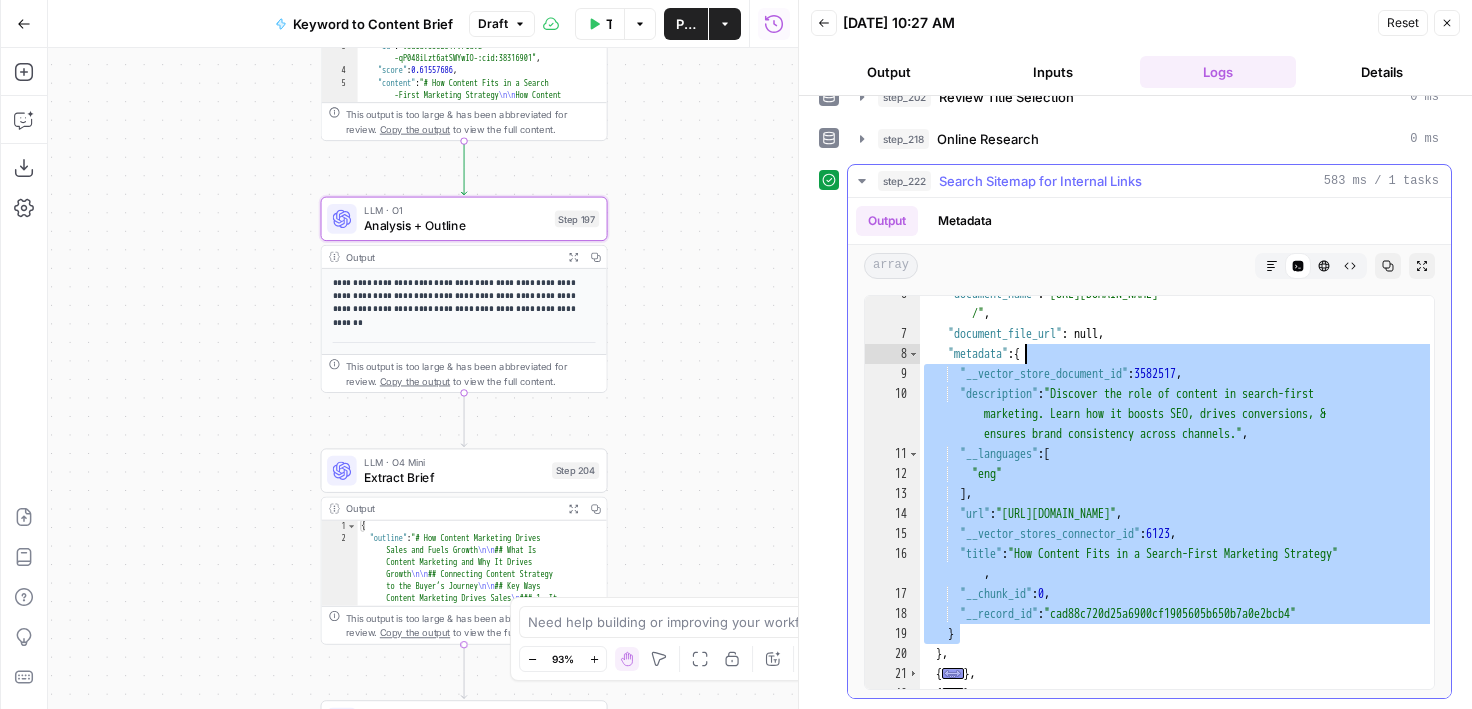 drag, startPoint x: 975, startPoint y: 632, endPoint x: 1028, endPoint y: 359, distance: 278.0971 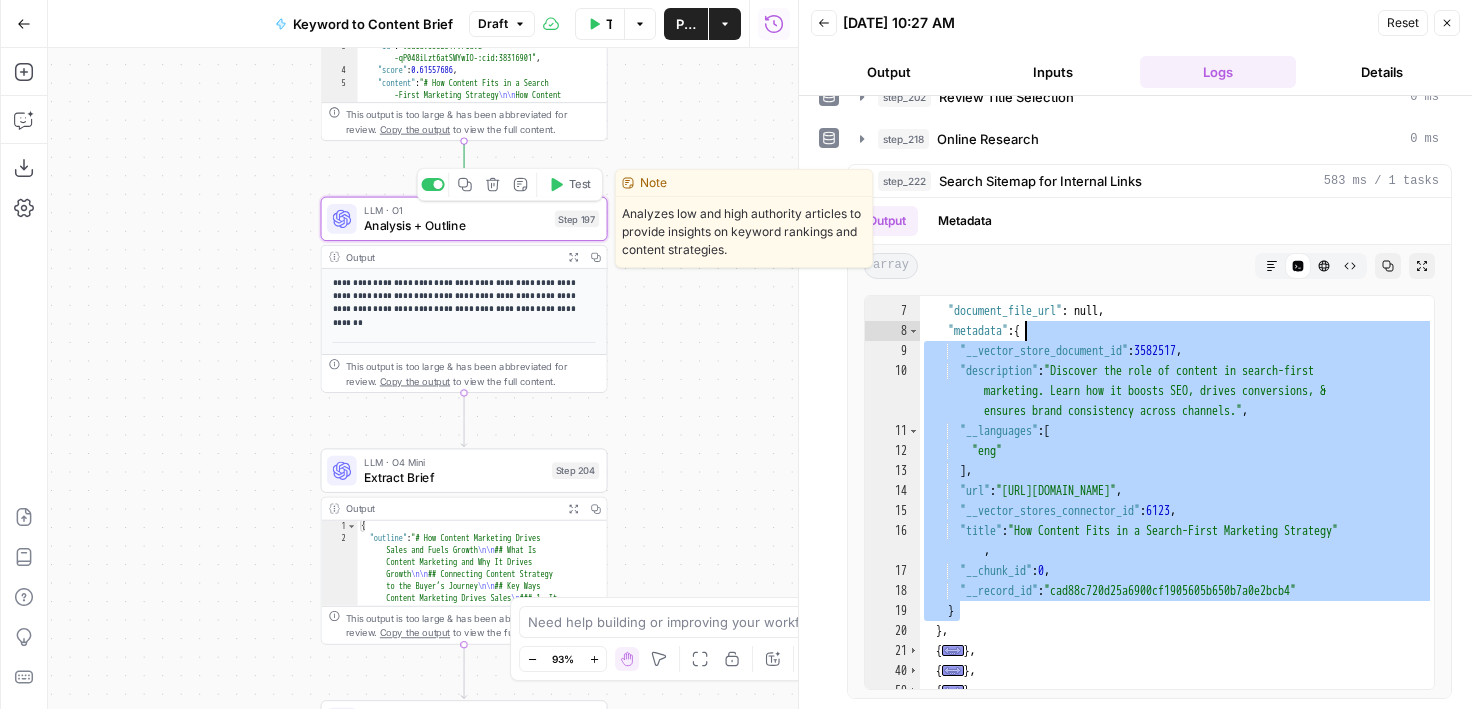 click on "Workflow Set Inputs Inputs Google Search Perform Google Search Step 51 Output Expand Output Copy 1 2 3 4 5 6 {    "search_metadata" :  {      "id" :  "686568f81dcfe2f74d008f35" ,      "status" :  "Success" ,      "json_endpoint" :  "https://serpapi.com          /searches/123778e5d9046281          /686568f81dcfe2f74d008f35.json" ,      "pixel_position_endpoint" :  "https          ://serpapi.com/searches          /123778e5d9046281          /686568f81dcfe2f74d008f35          .json_with_pixel_position" ,     This output is too large & has been abbreviated for review.   Copy the output   to view the full content. Loop Iteration Label if relevant Step 207 Output Expand Output Copy 1 2 3 4 5 6 7 8 9 10 11 12 [    {      "relevant" :  "true"    } ,    {      "relevant" :  "true"    } ,    {      "relevant" :  "true"    } ,    {      "relevant" :  "true"     LLM · GPT-4o Mini Determine if relevant Step 208 Output Expand Output Copy 1 2 3 {    "relevant" :  "true" }" at bounding box center [423, 378] 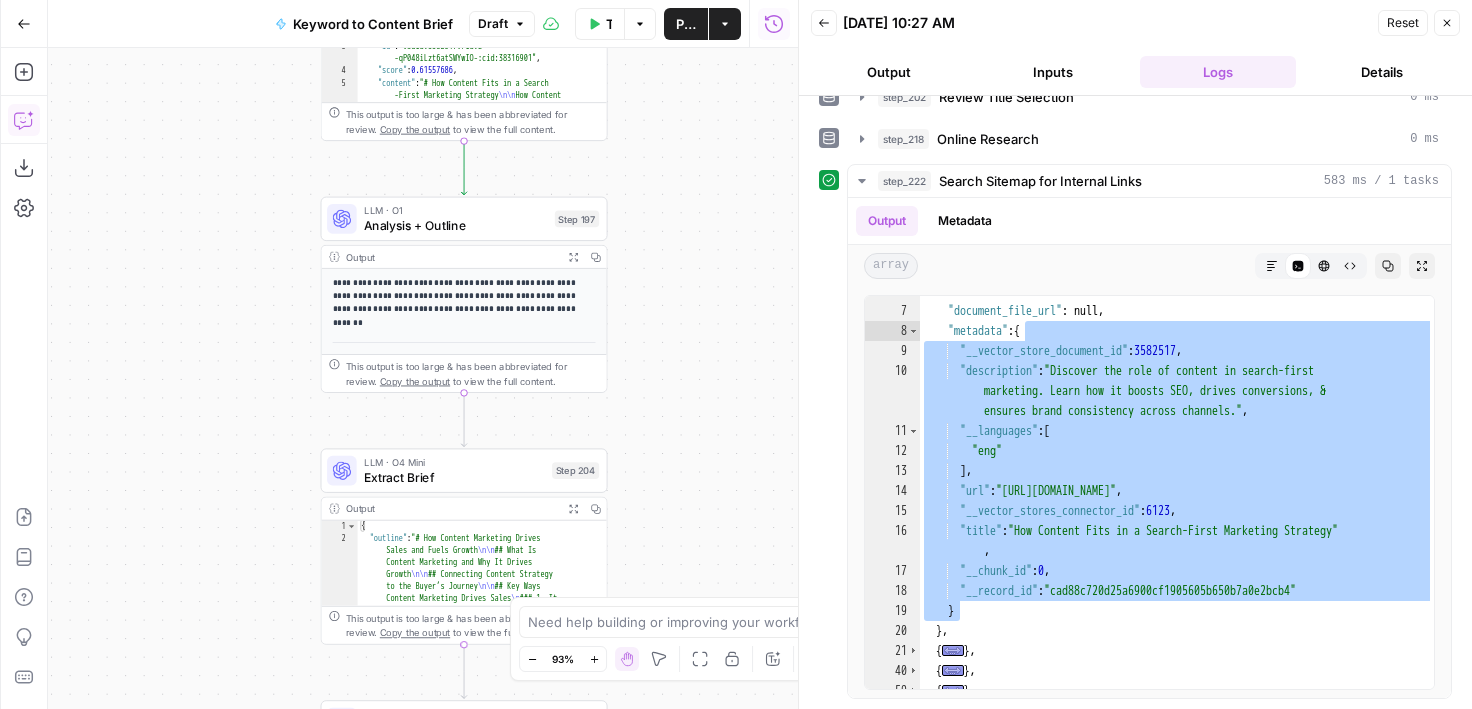 click 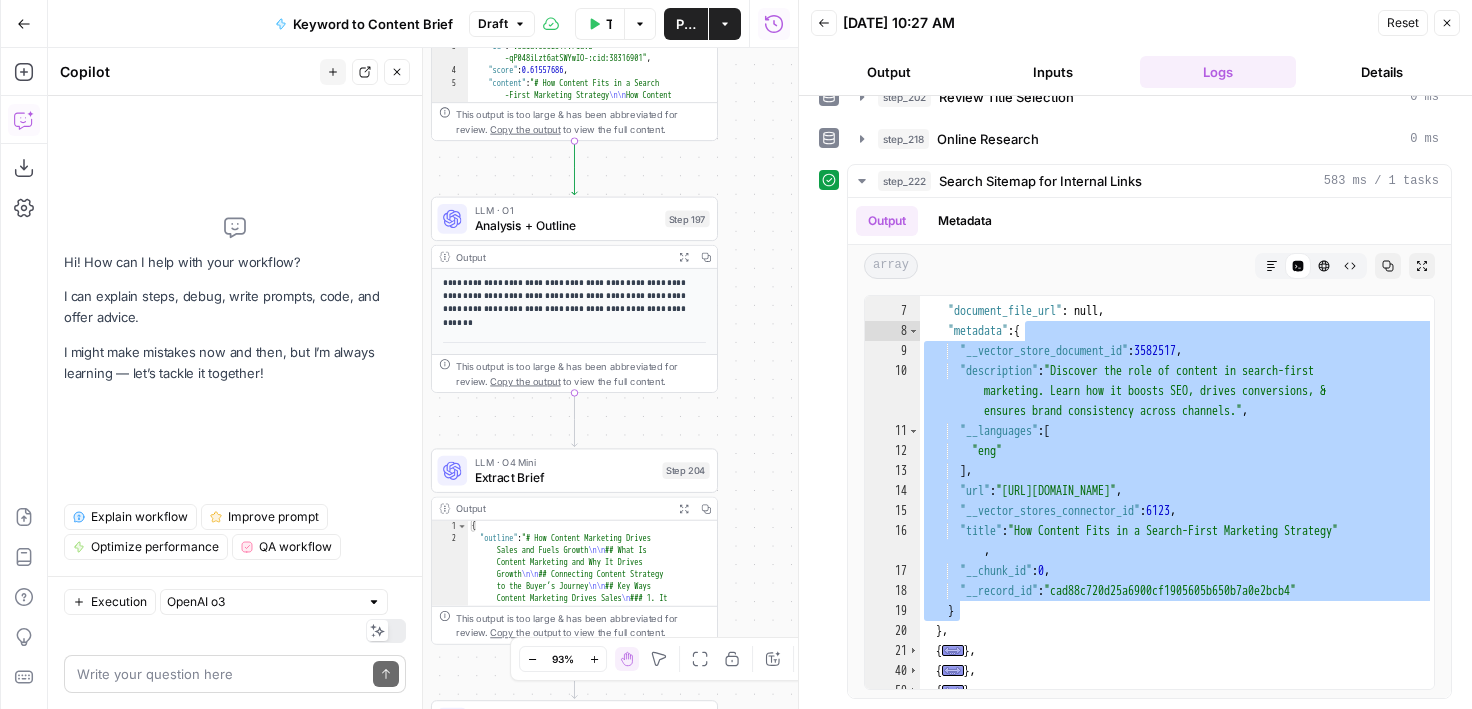 click at bounding box center [221, 674] 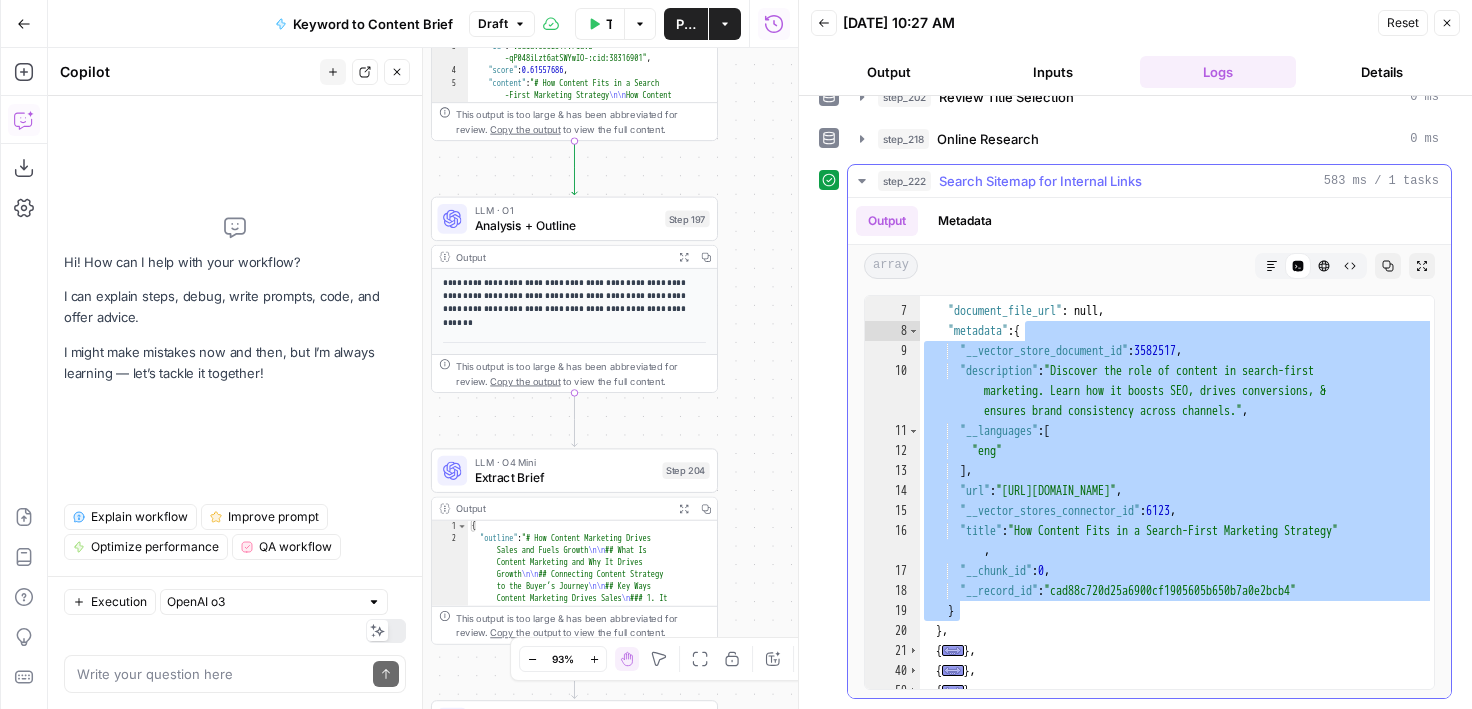 scroll, scrollTop: 565, scrollLeft: 0, axis: vertical 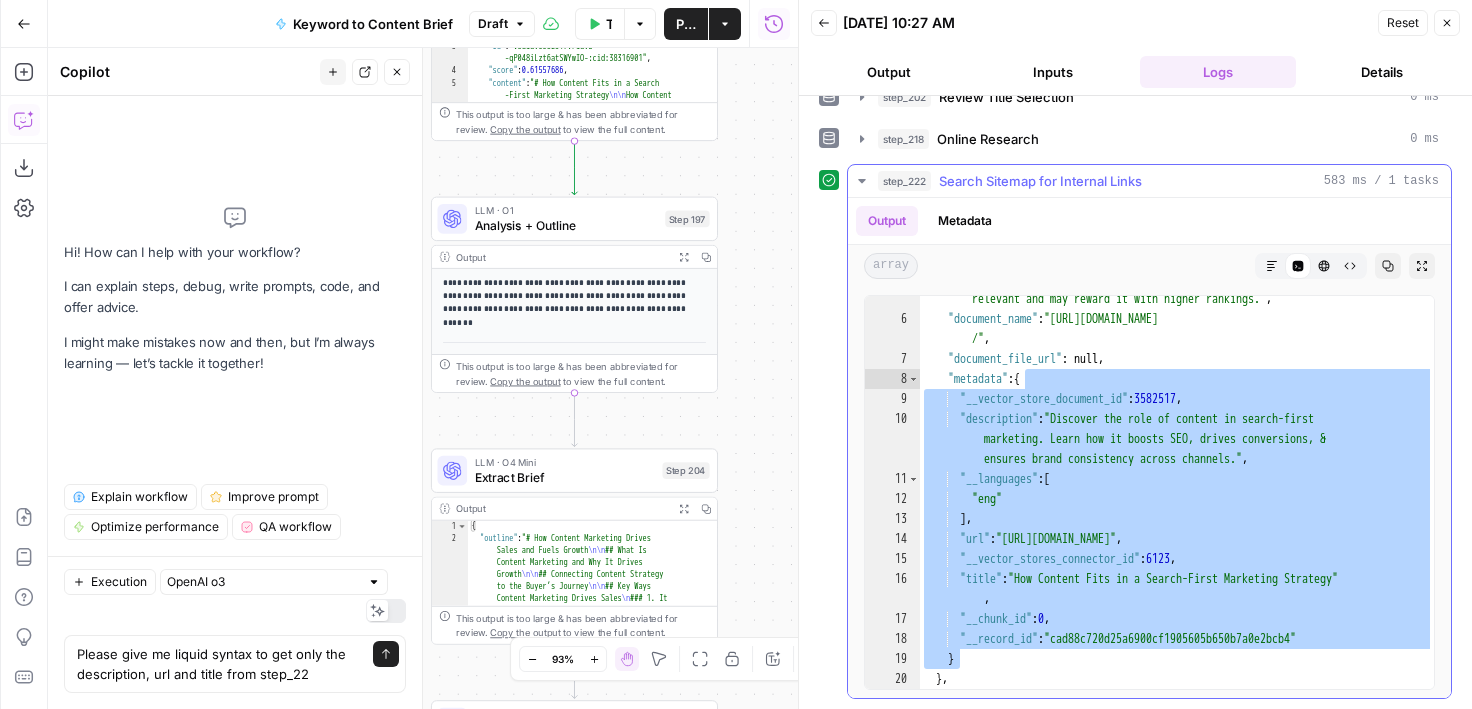 type on "Please give me liquid syntax to get only the description, url and title from step_222" 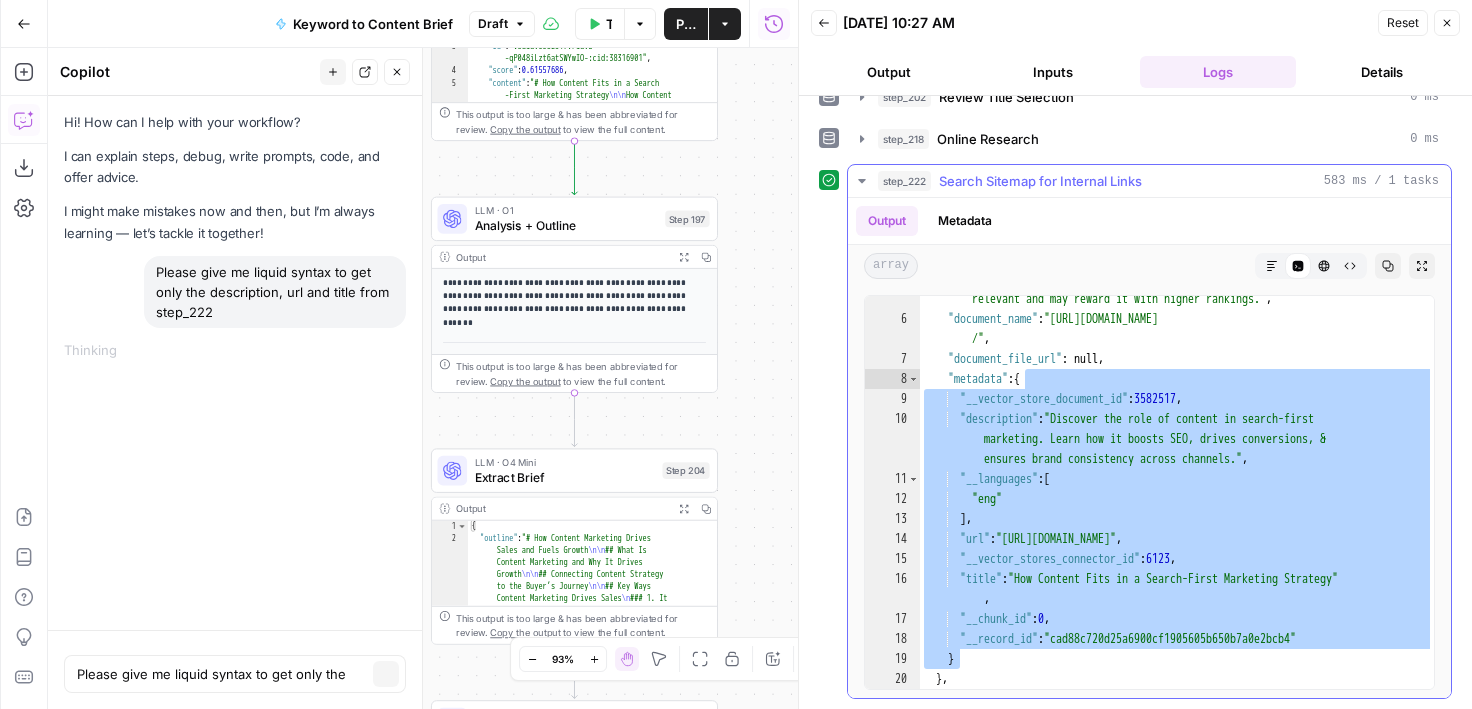 type 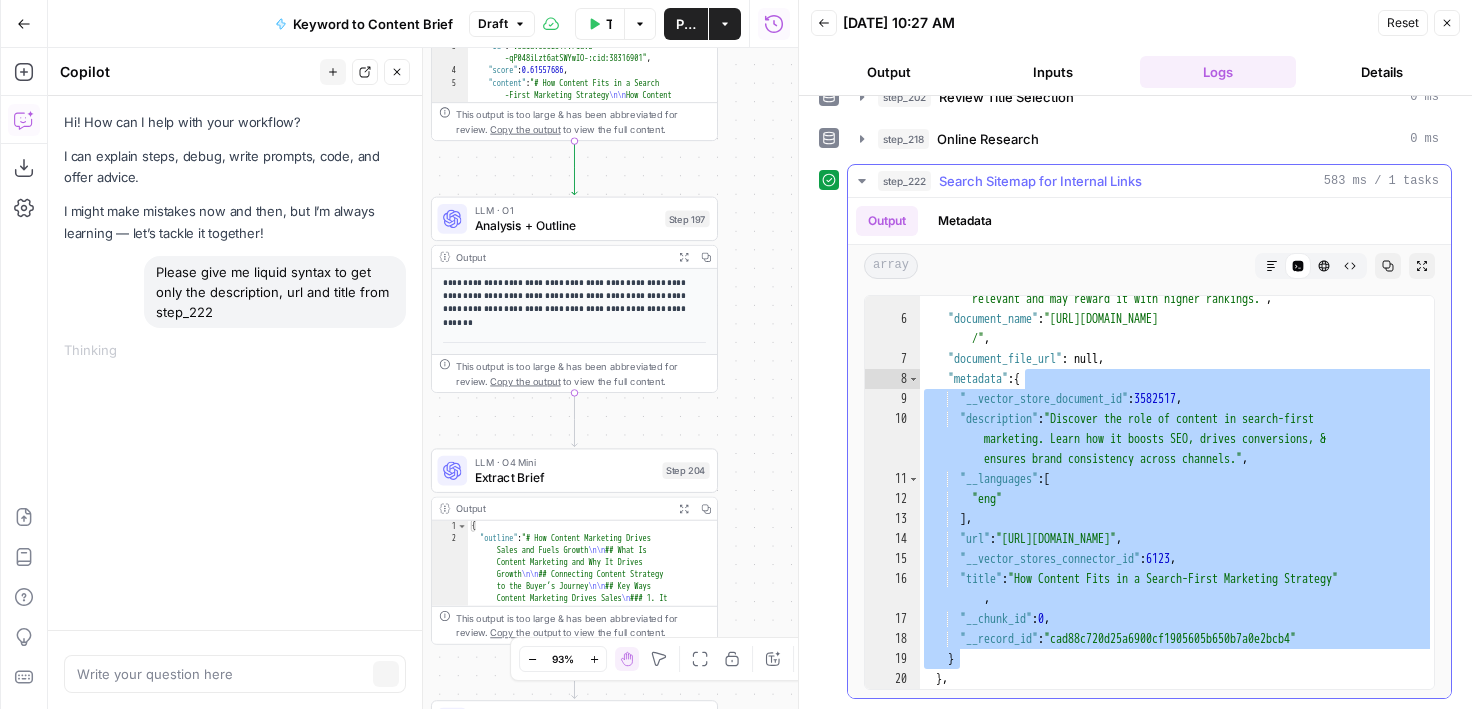scroll, scrollTop: 0, scrollLeft: 0, axis: both 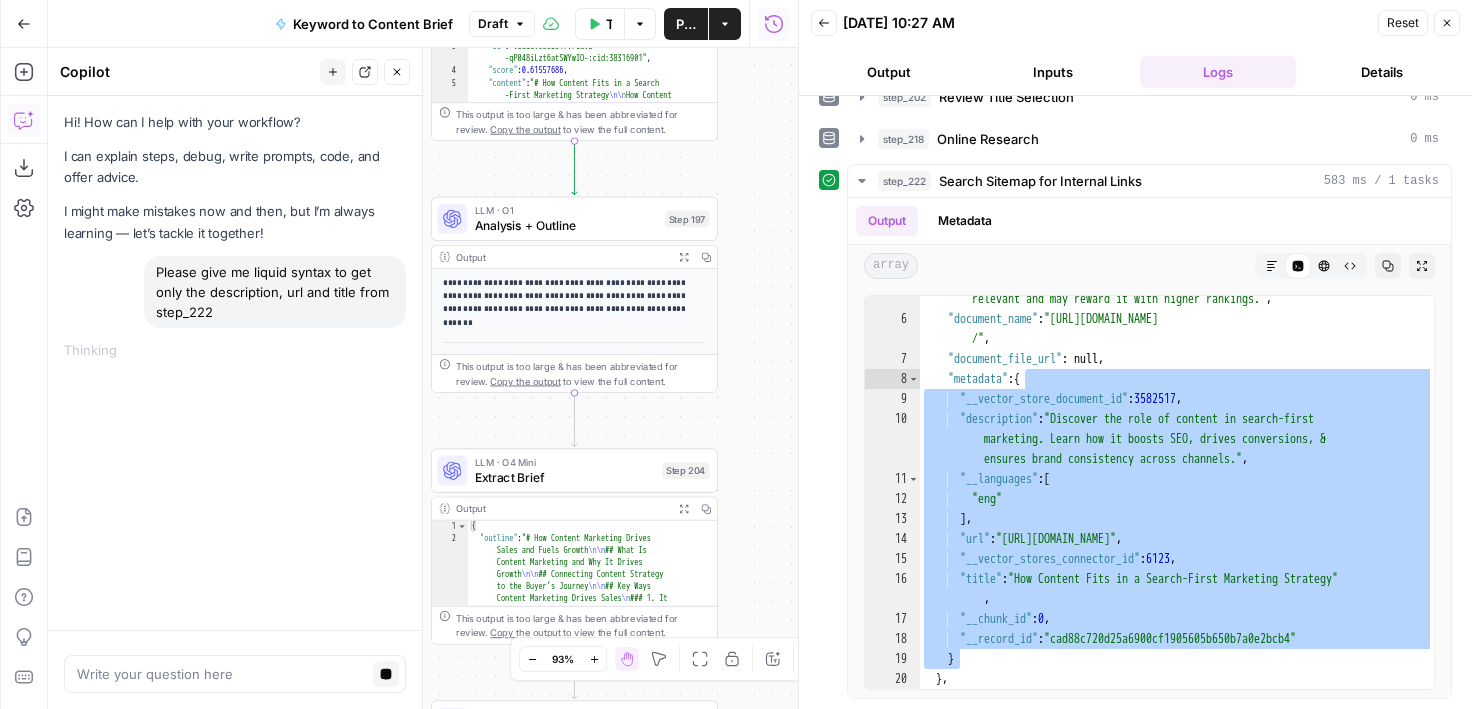 drag, startPoint x: 766, startPoint y: 443, endPoint x: 762, endPoint y: 348, distance: 95.084175 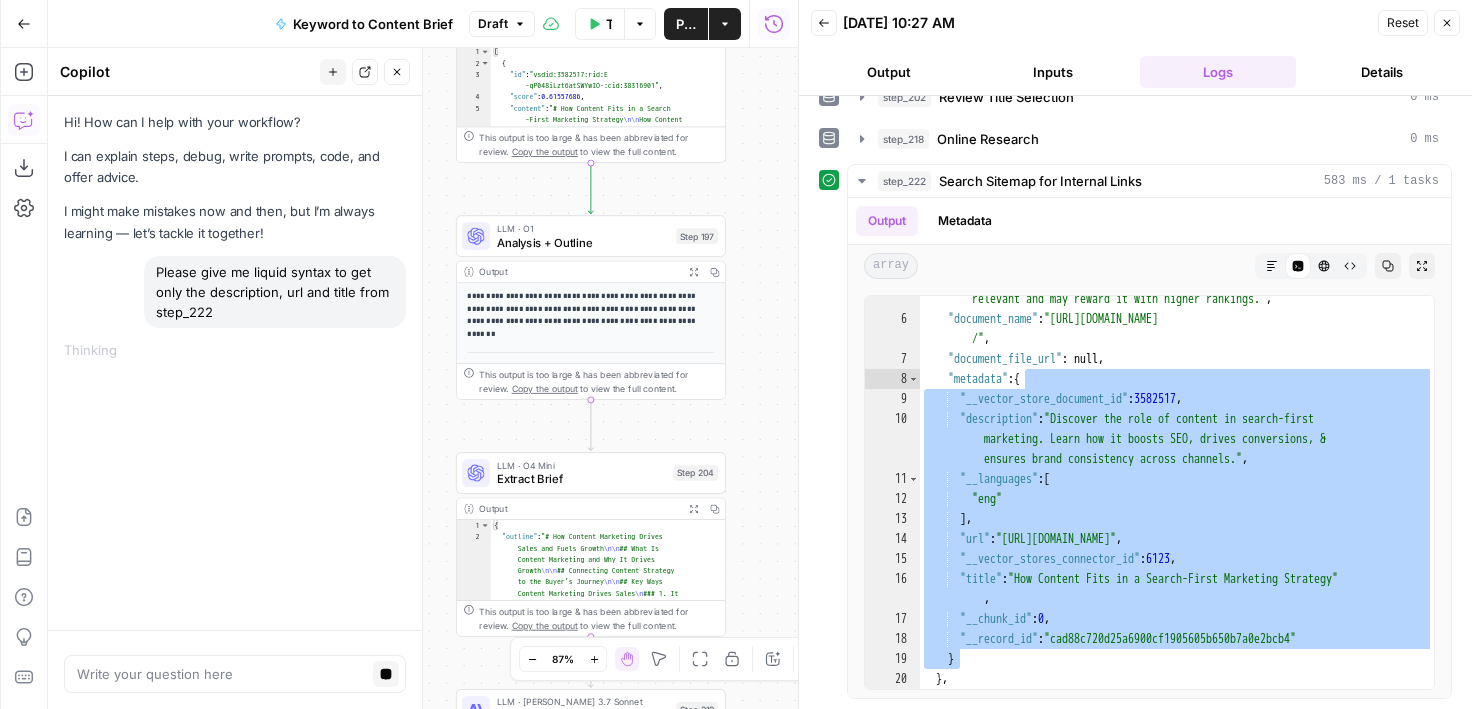 drag, startPoint x: 750, startPoint y: 257, endPoint x: 759, endPoint y: 357, distance: 100.40418 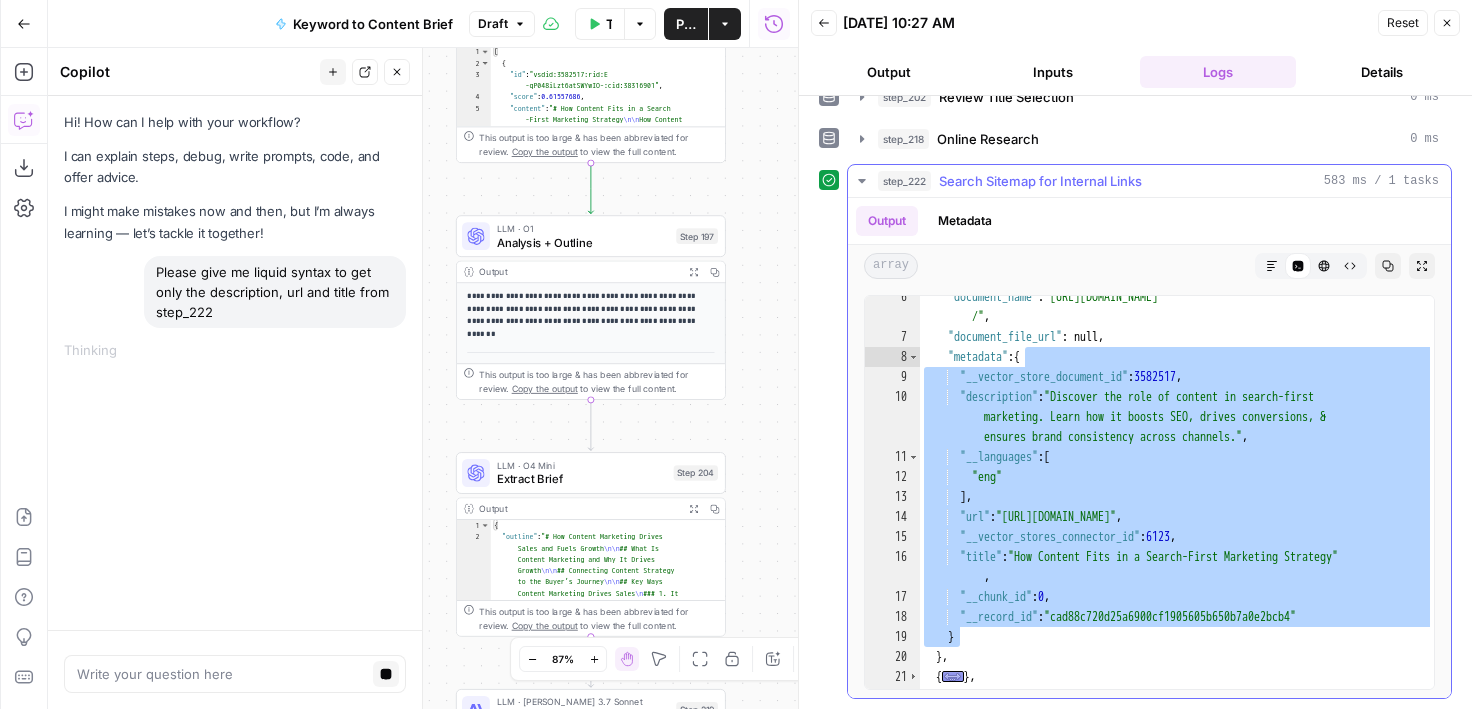 scroll, scrollTop: 577, scrollLeft: 0, axis: vertical 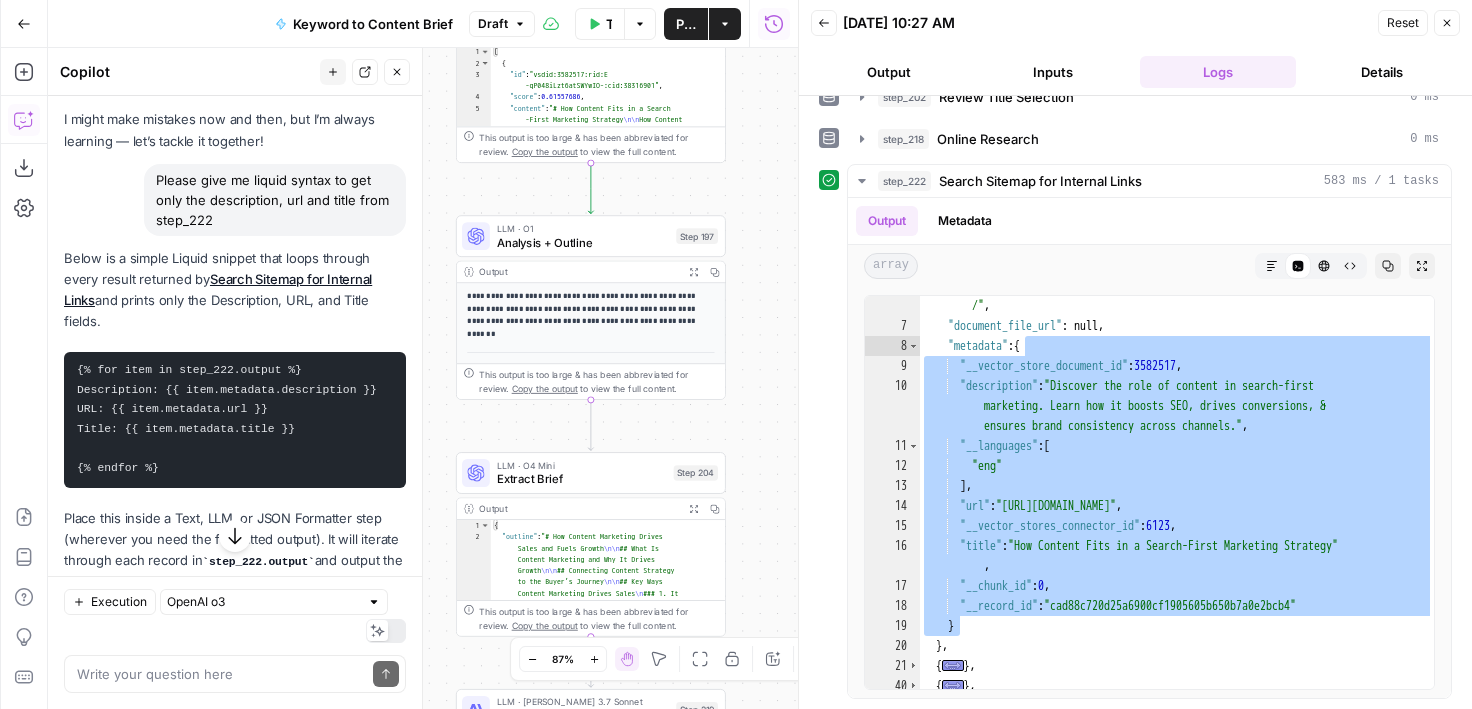 drag, startPoint x: 188, startPoint y: 456, endPoint x: 62, endPoint y: 334, distance: 175.38528 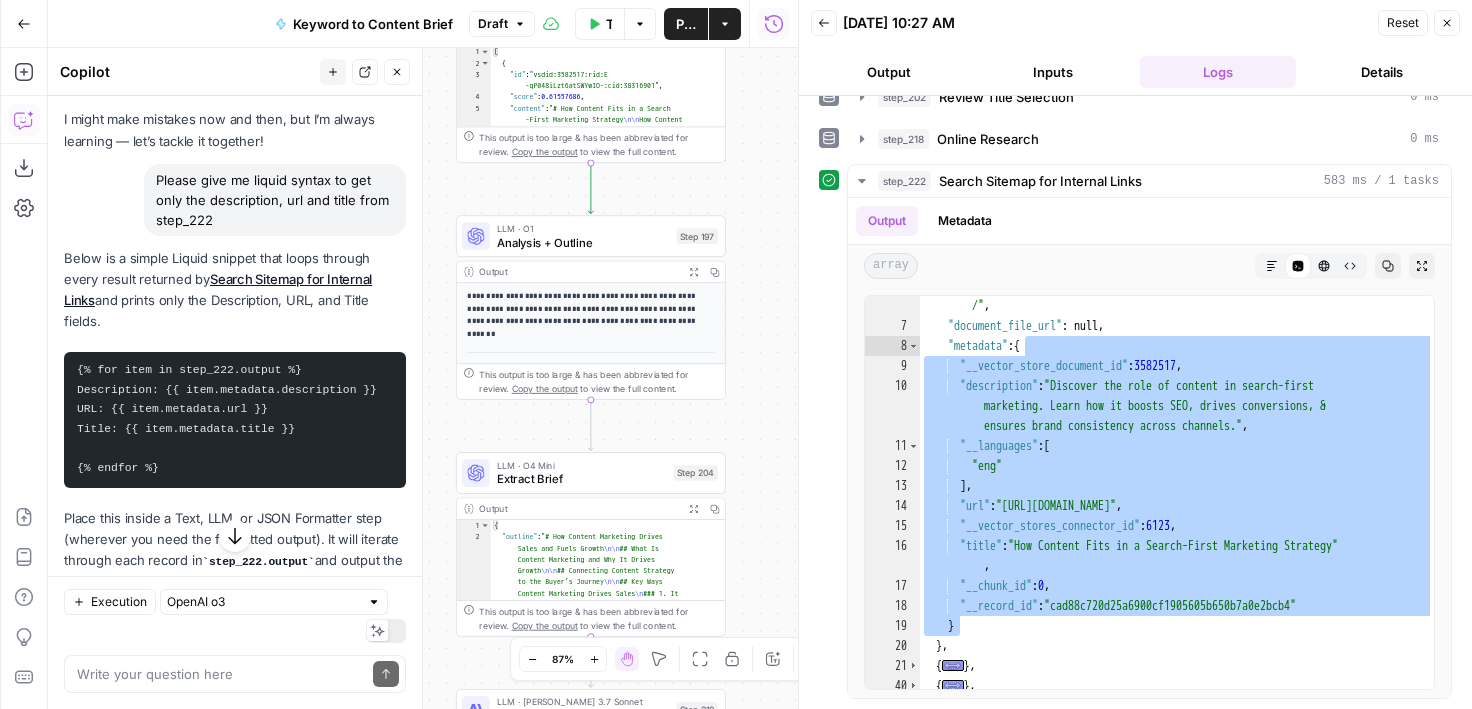 click on "Hi! How can I help with your workflow?
I can explain steps, debug, write prompts, code, and offer advice.
I might make mistakes now and then, but I’m always learning — let’s tackle it together! Please give me liquid syntax to get only the description, url and title from step_222 Below is a simple Liquid snippet that loops through every result returned by  Search Sitemap for Internal Links  and prints only the Description, URL, and Title fields.
{% for item in step_222.output %}
Description: {{ item.metadata.description }}
URL: {{ item.metadata.url }}
Title: {{ item.metadata.title }}
{% endfor %}
Place this inside a Text, LLM, or JSON Formatter step (wherever you need the formatted output). It will iterate through each record in  step_222.output  and output the three requested fields." at bounding box center (235, 322) 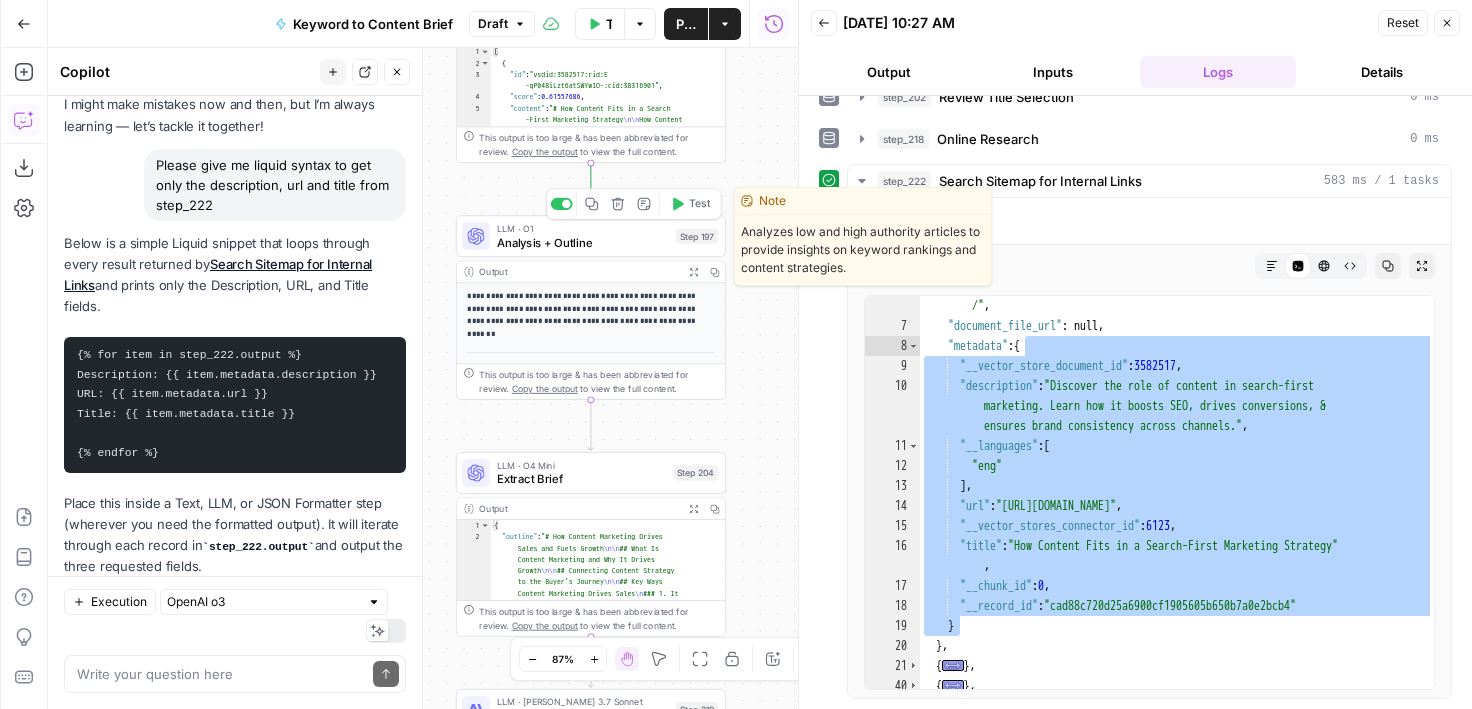 click on "LLM · O1 Analysis + Outline Step 197 Copy step Delete step Edit Note Test" at bounding box center (591, 236) 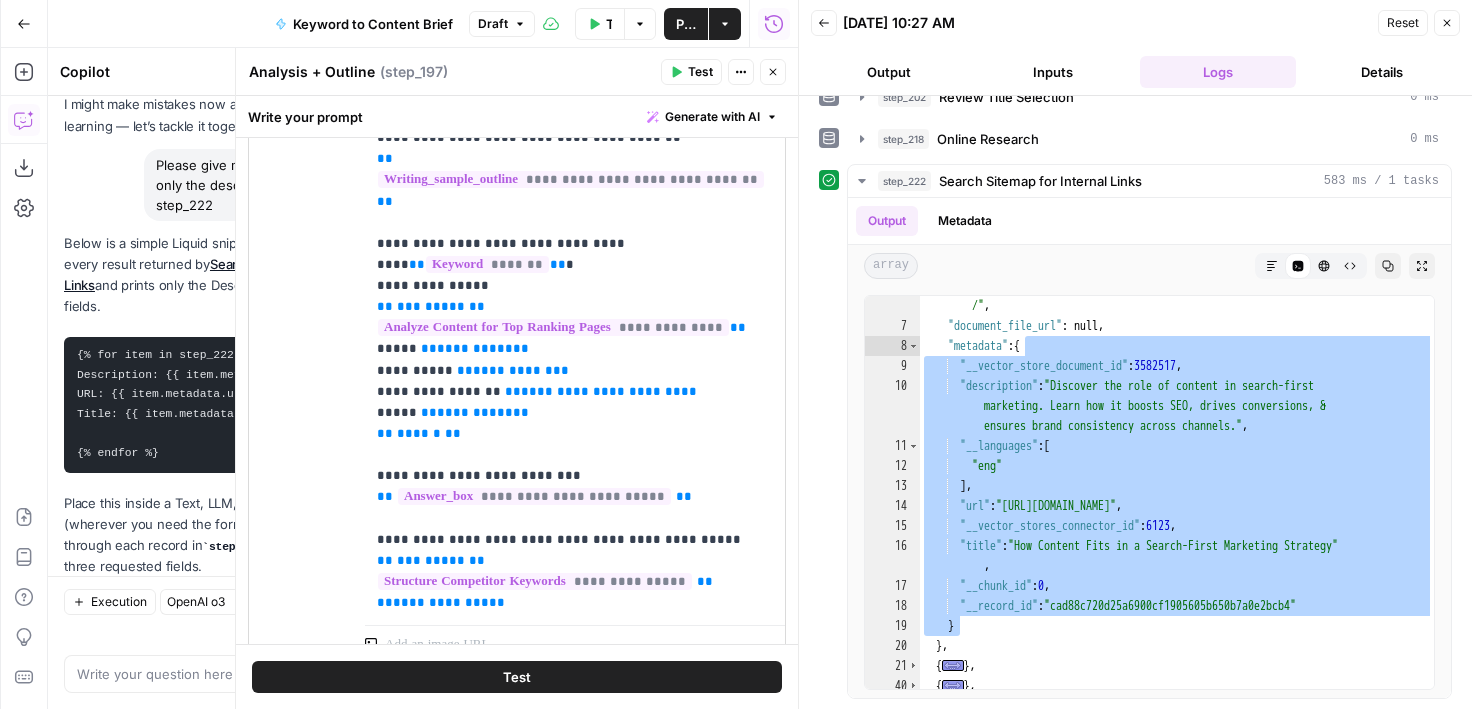 scroll, scrollTop: 608, scrollLeft: 0, axis: vertical 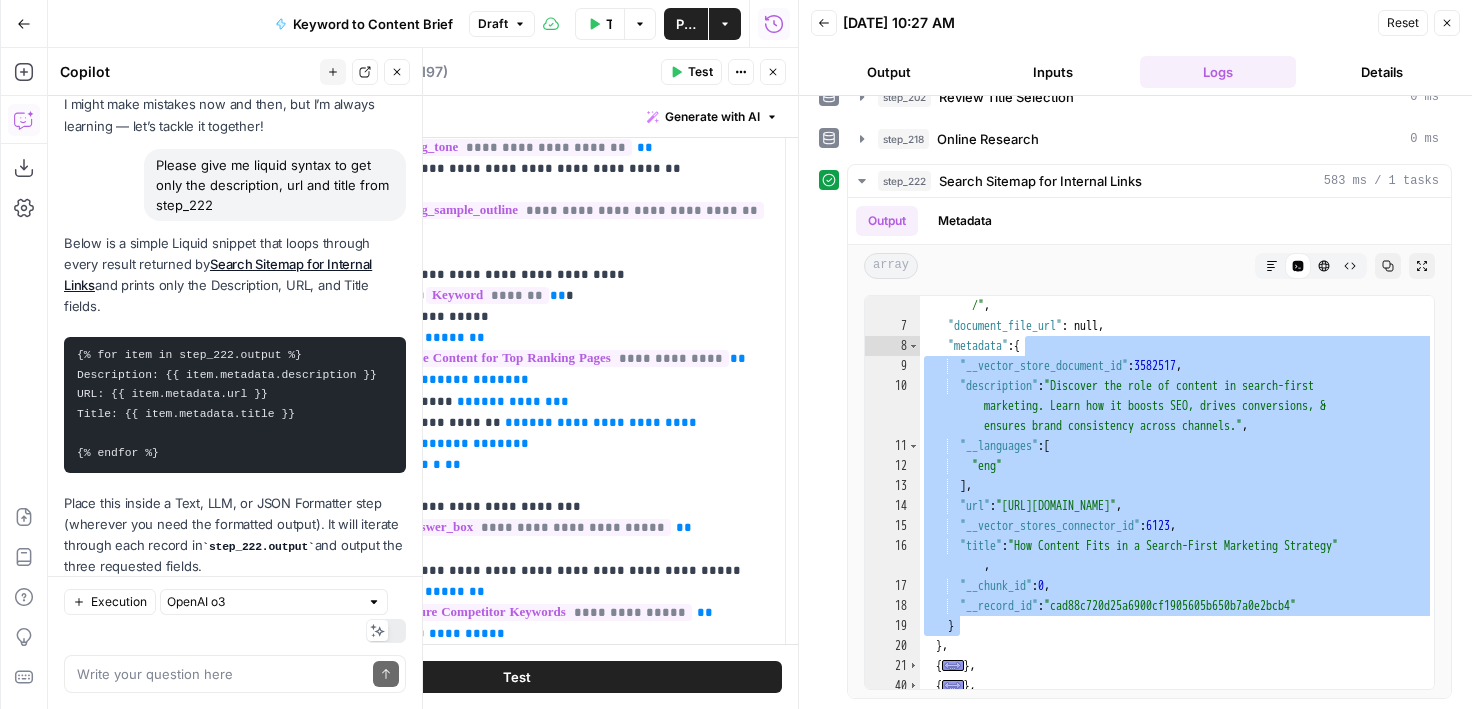 click on "I might make mistakes now and then, but I’m always learning — let’s tackle it together!" at bounding box center (235, 115) 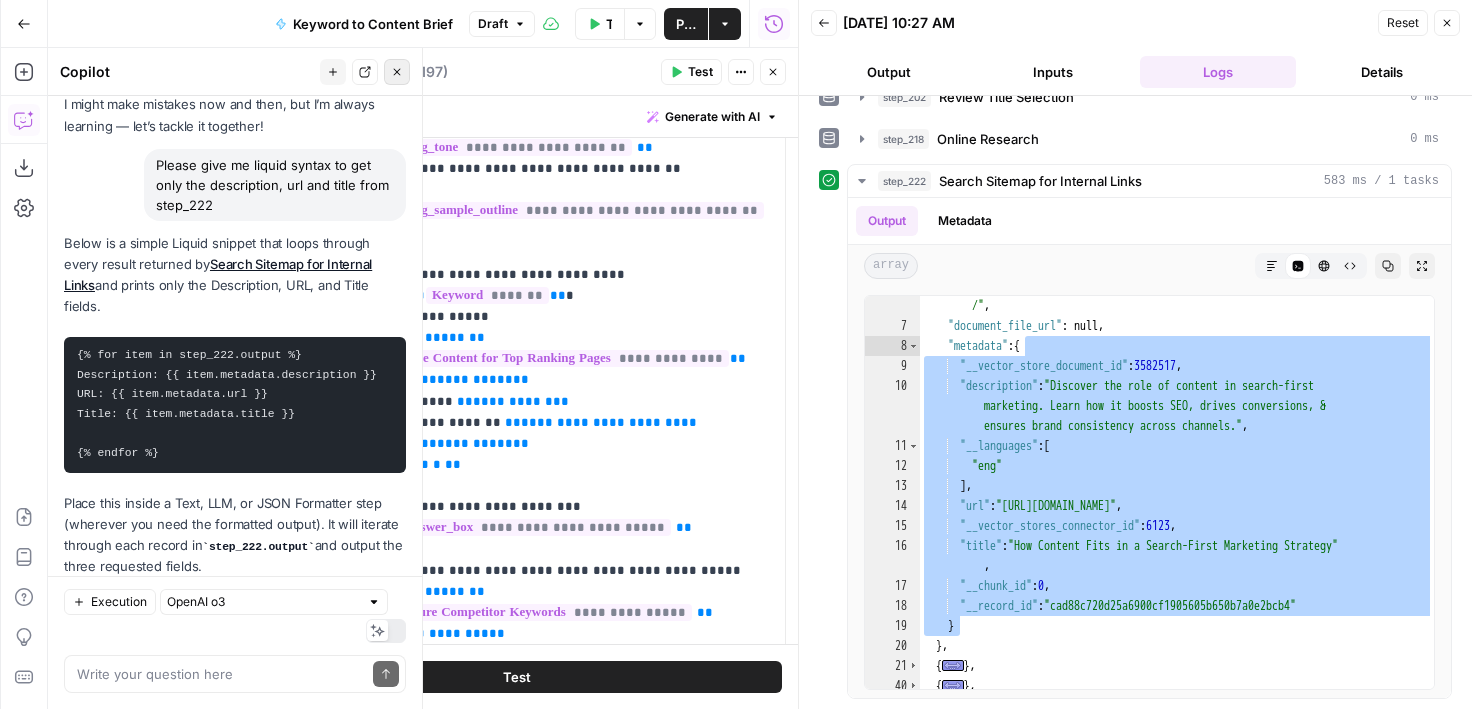 click 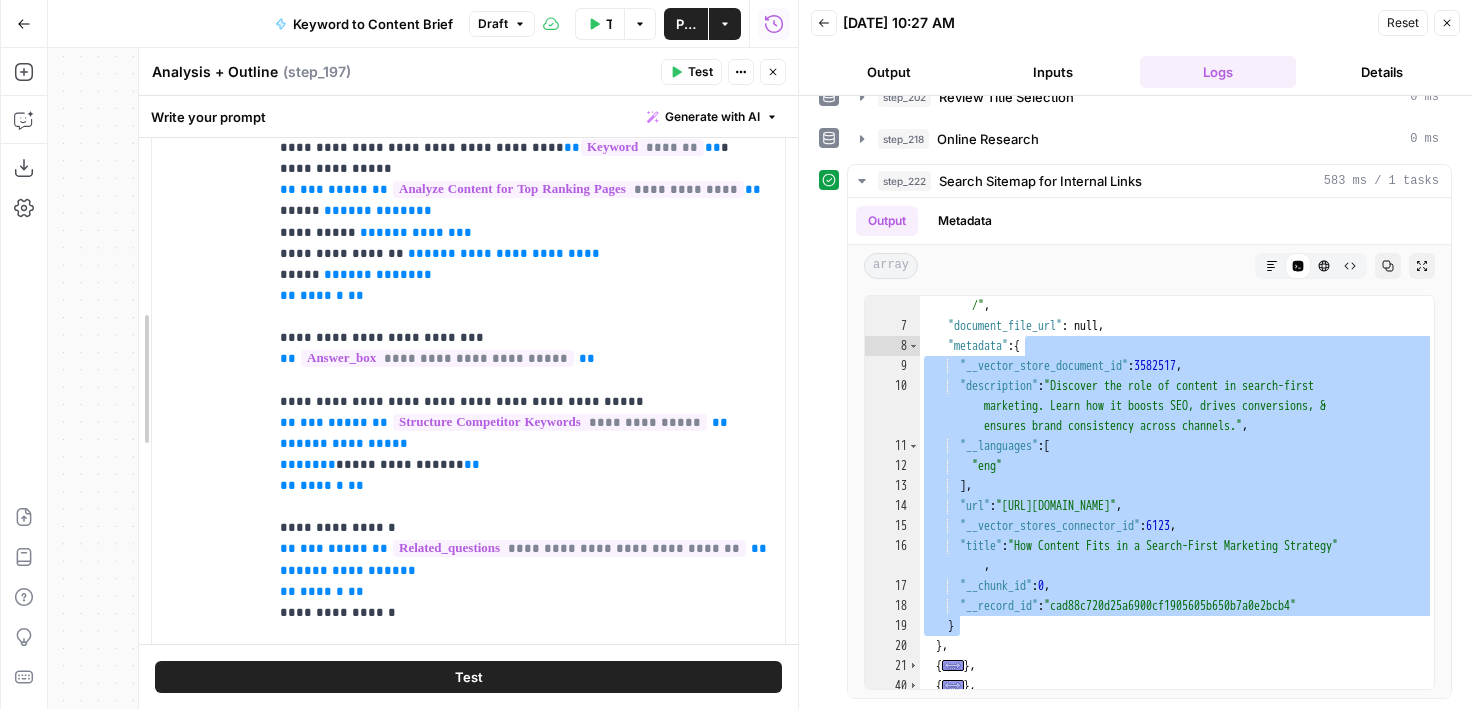 drag, startPoint x: 237, startPoint y: 215, endPoint x: 128, endPoint y: 215, distance: 109 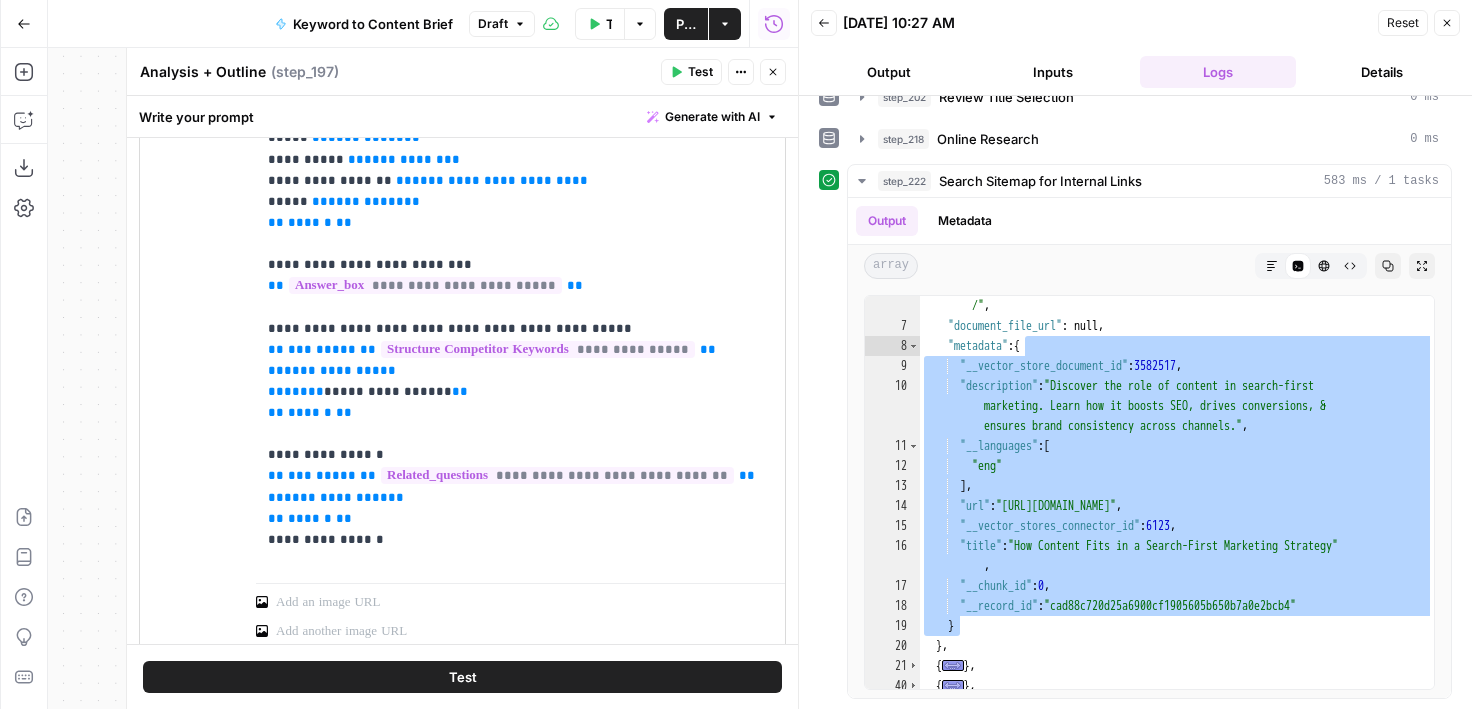 scroll, scrollTop: 702, scrollLeft: 0, axis: vertical 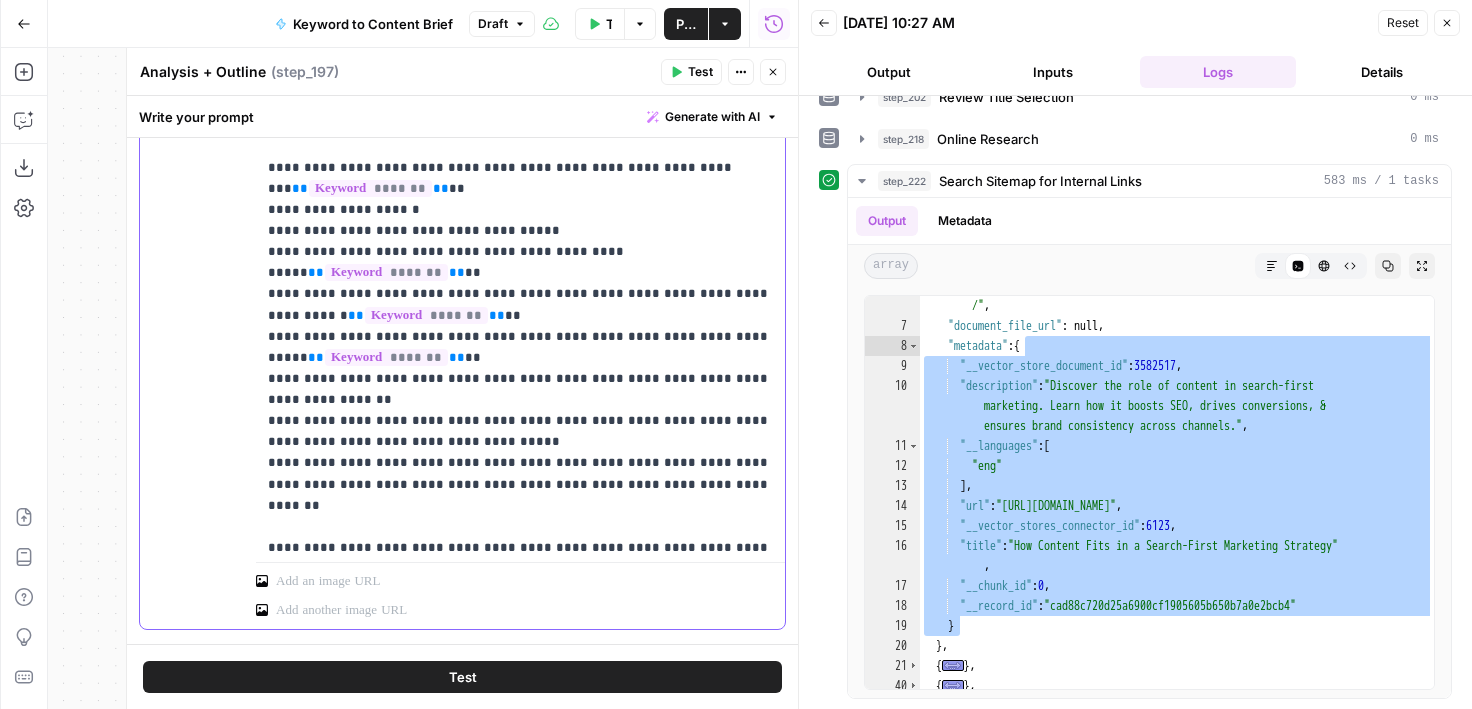 drag, startPoint x: 300, startPoint y: 208, endPoint x: 512, endPoint y: 208, distance: 212 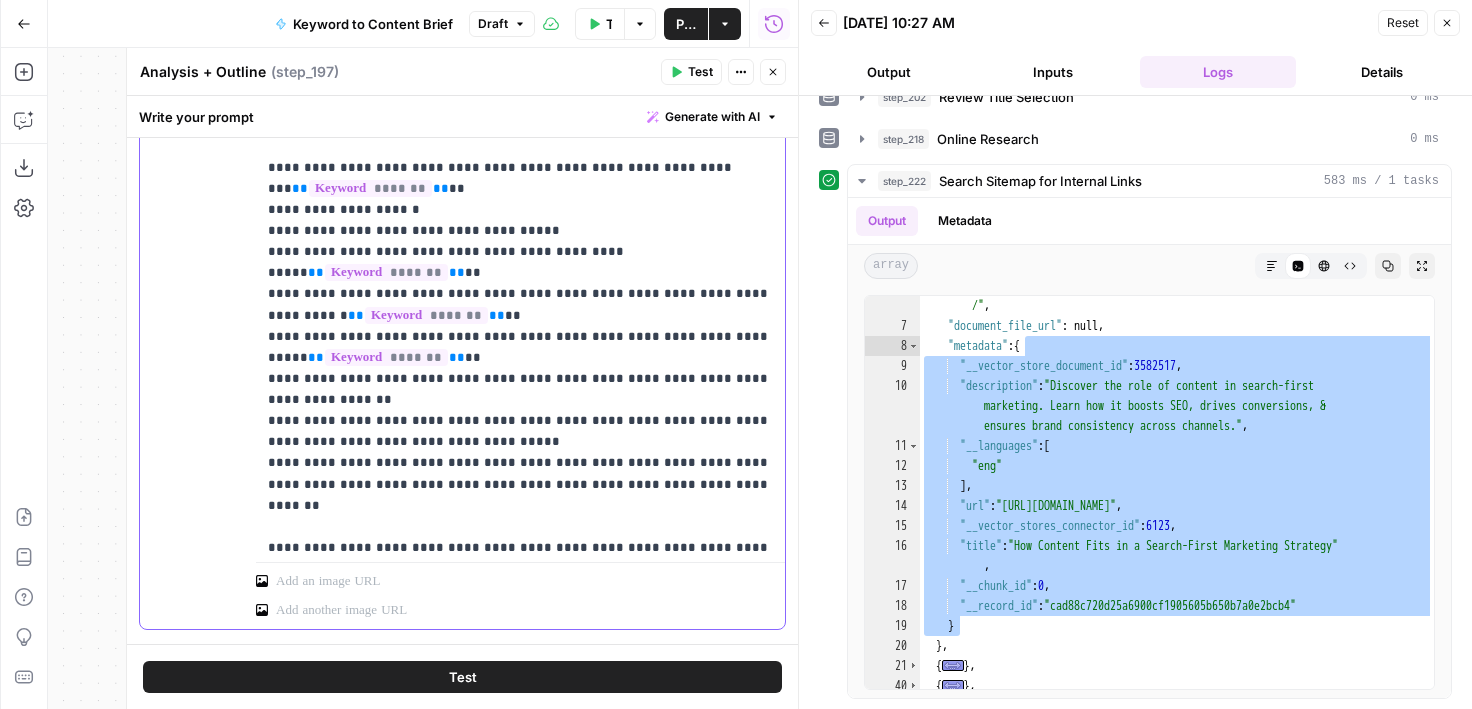 click on "**********" at bounding box center [520, 1741] 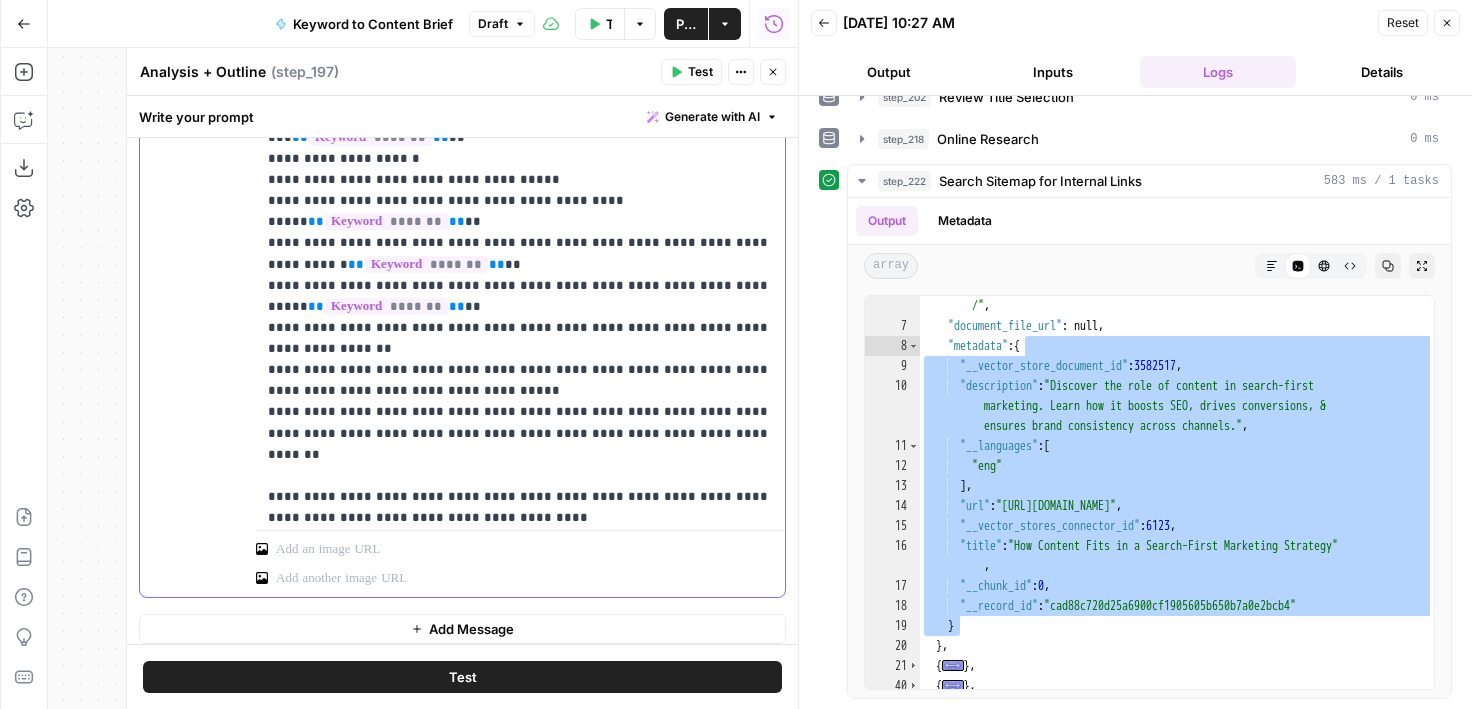 scroll, scrollTop: 748, scrollLeft: 0, axis: vertical 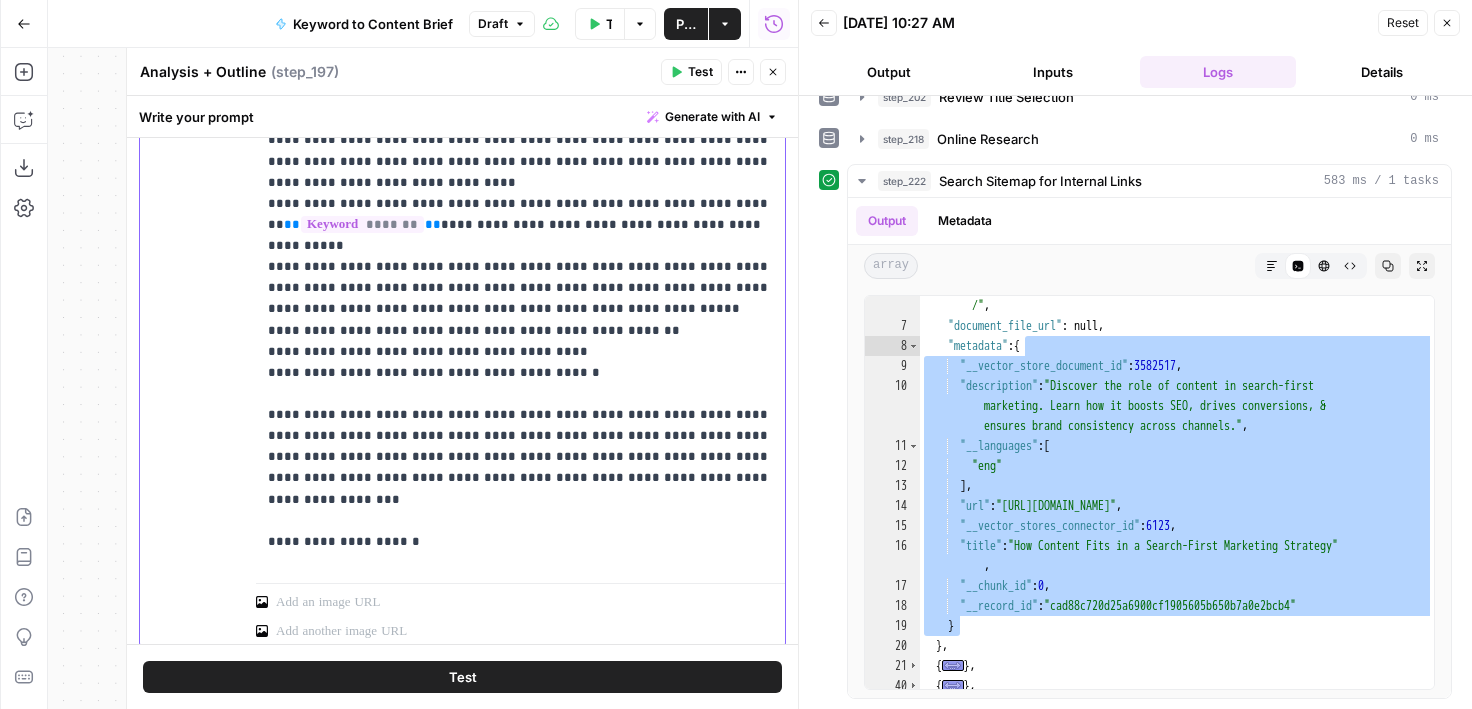 click on "**********" at bounding box center (520, -1286) 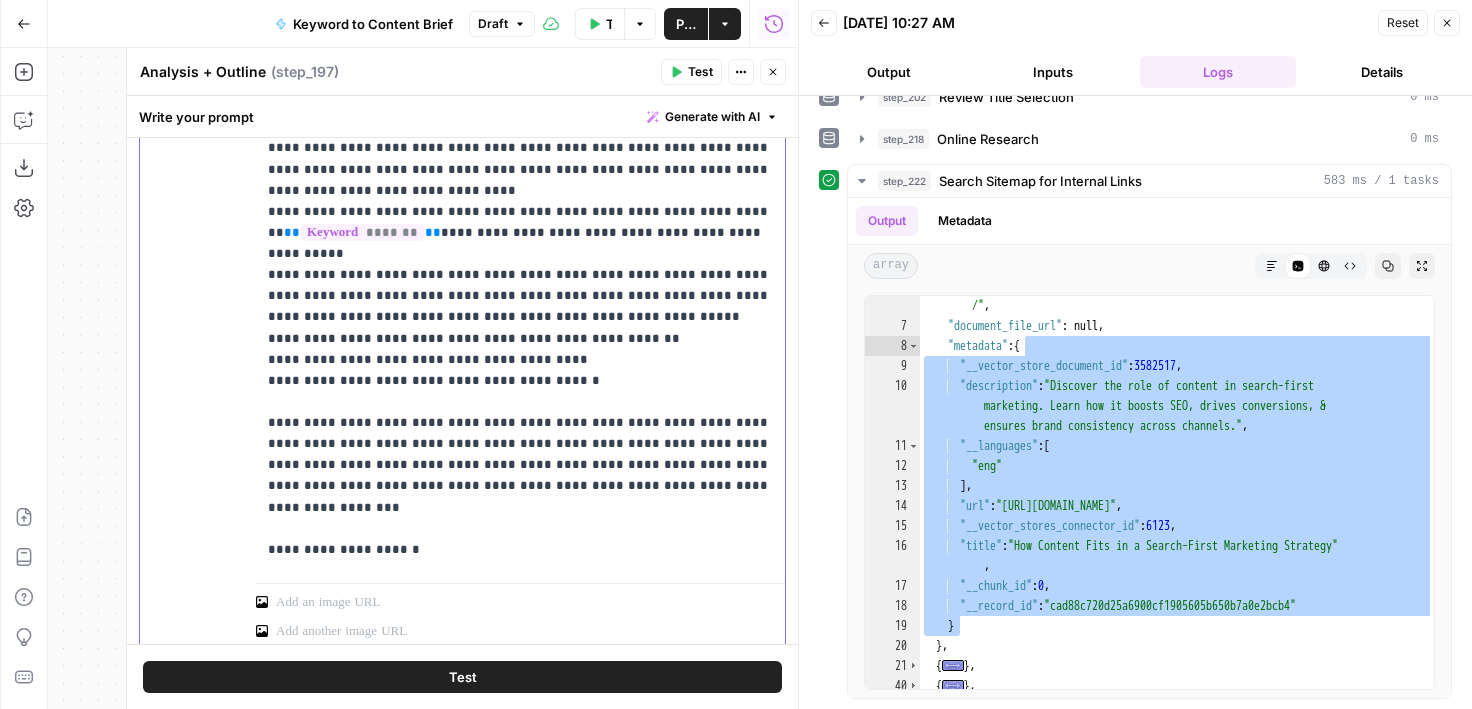 scroll, scrollTop: 3526, scrollLeft: 0, axis: vertical 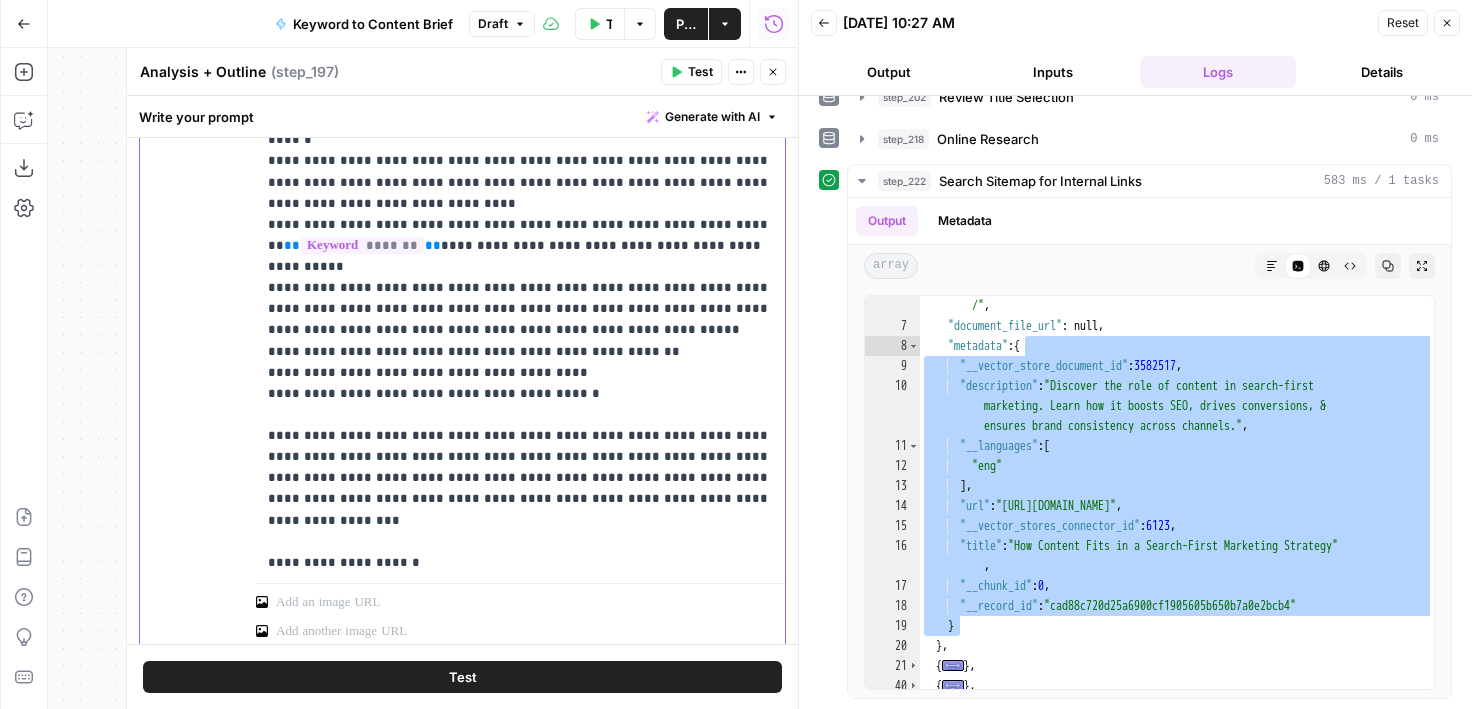 type 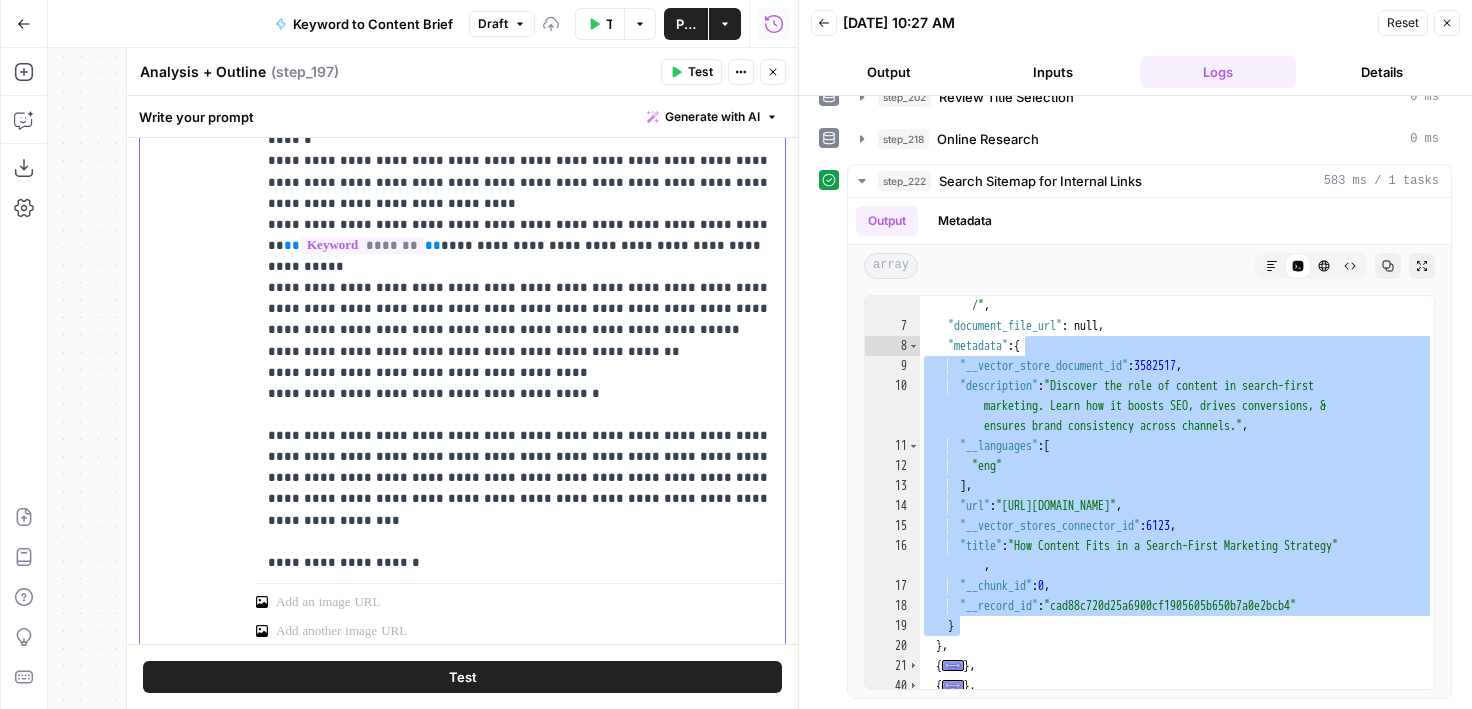 scroll, scrollTop: 3510, scrollLeft: 0, axis: vertical 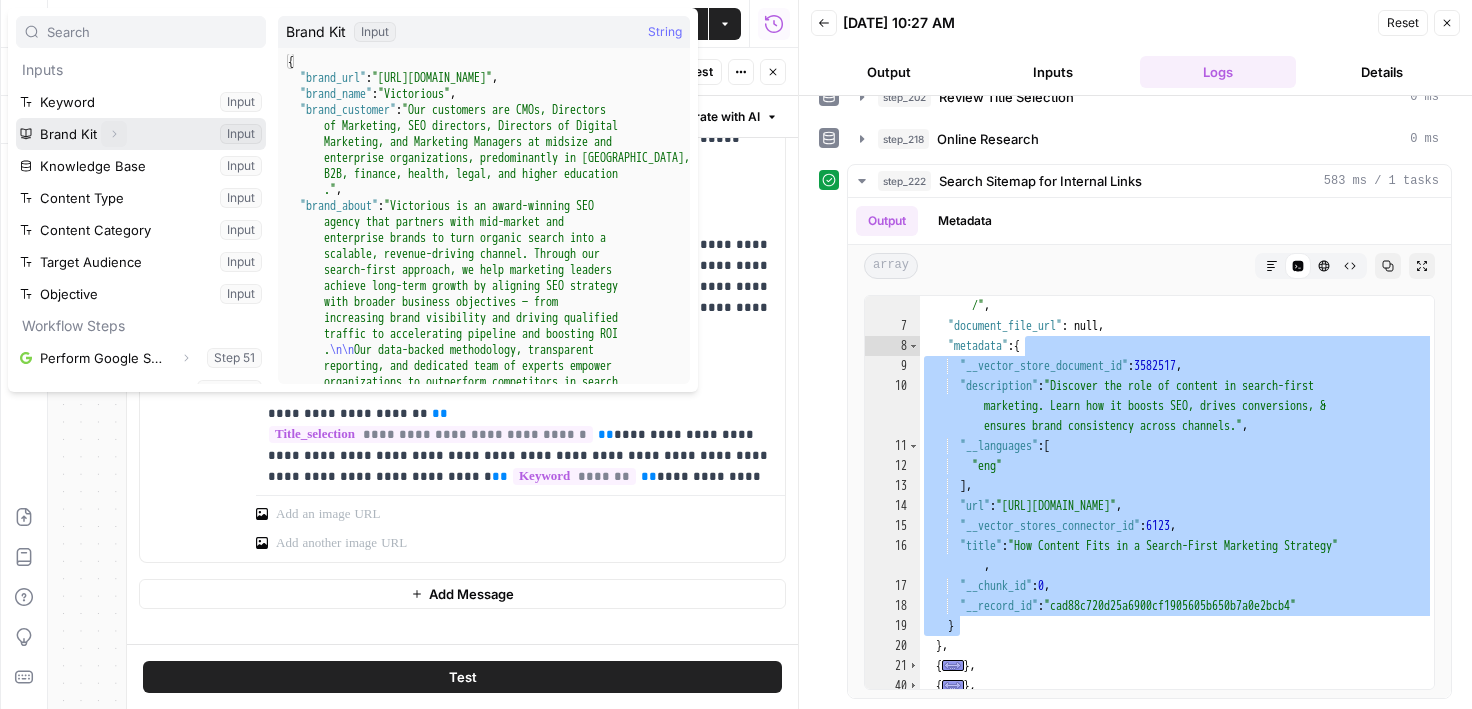 click 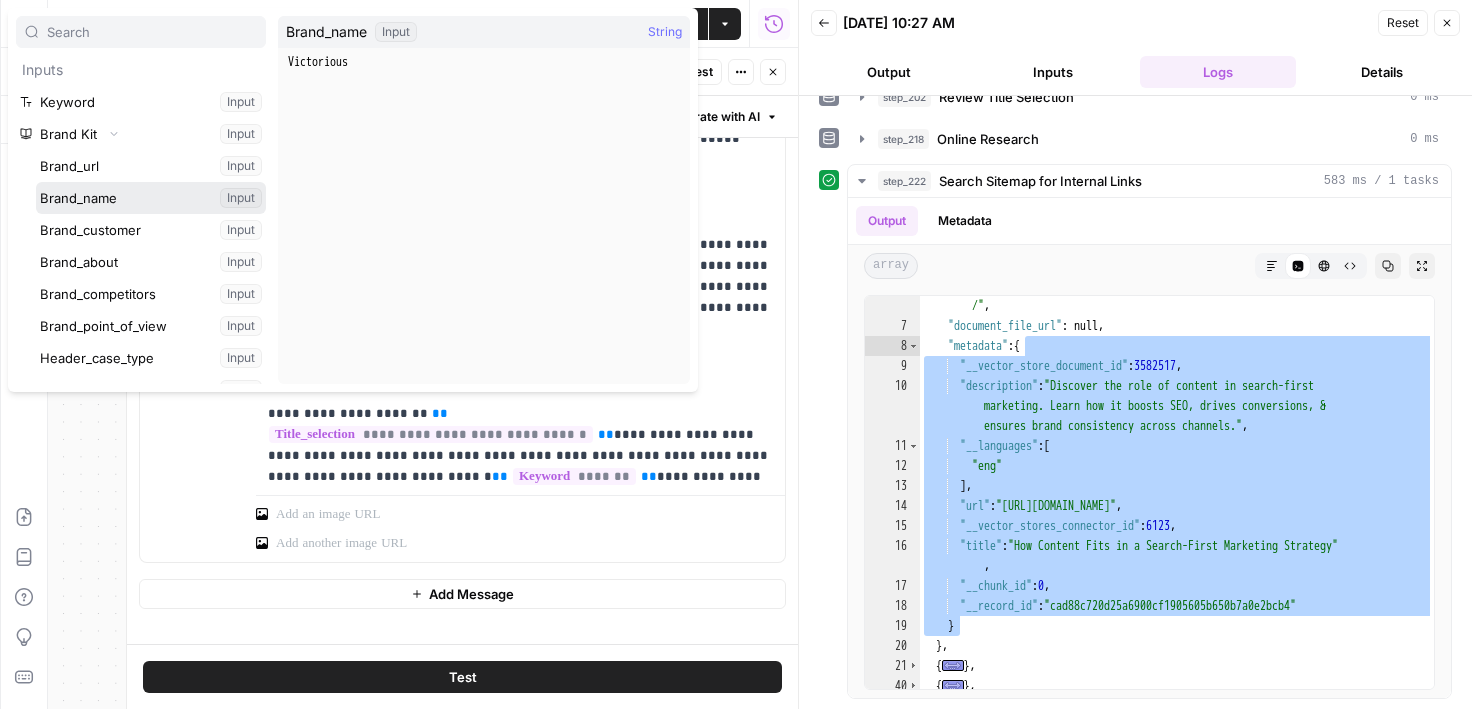 click at bounding box center [151, 198] 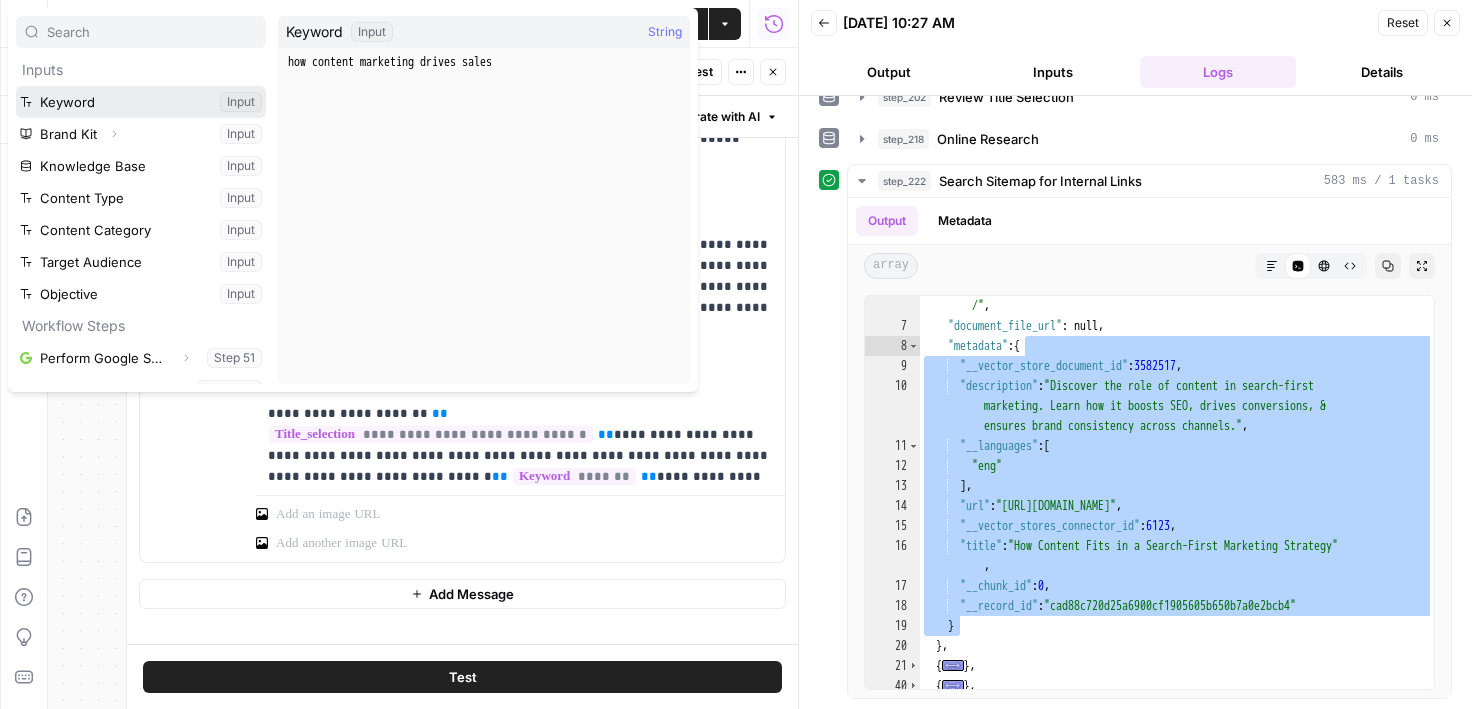 click at bounding box center [141, 102] 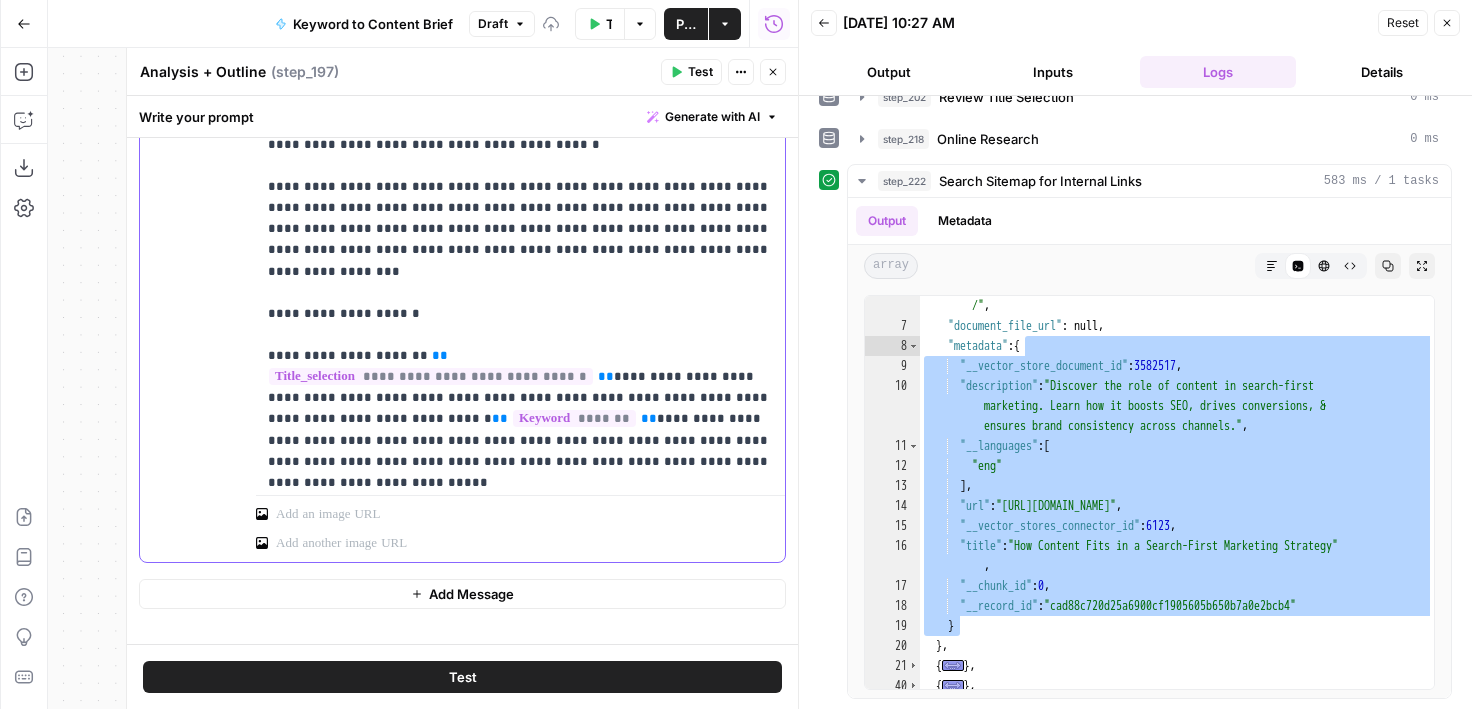 scroll, scrollTop: 3688, scrollLeft: 0, axis: vertical 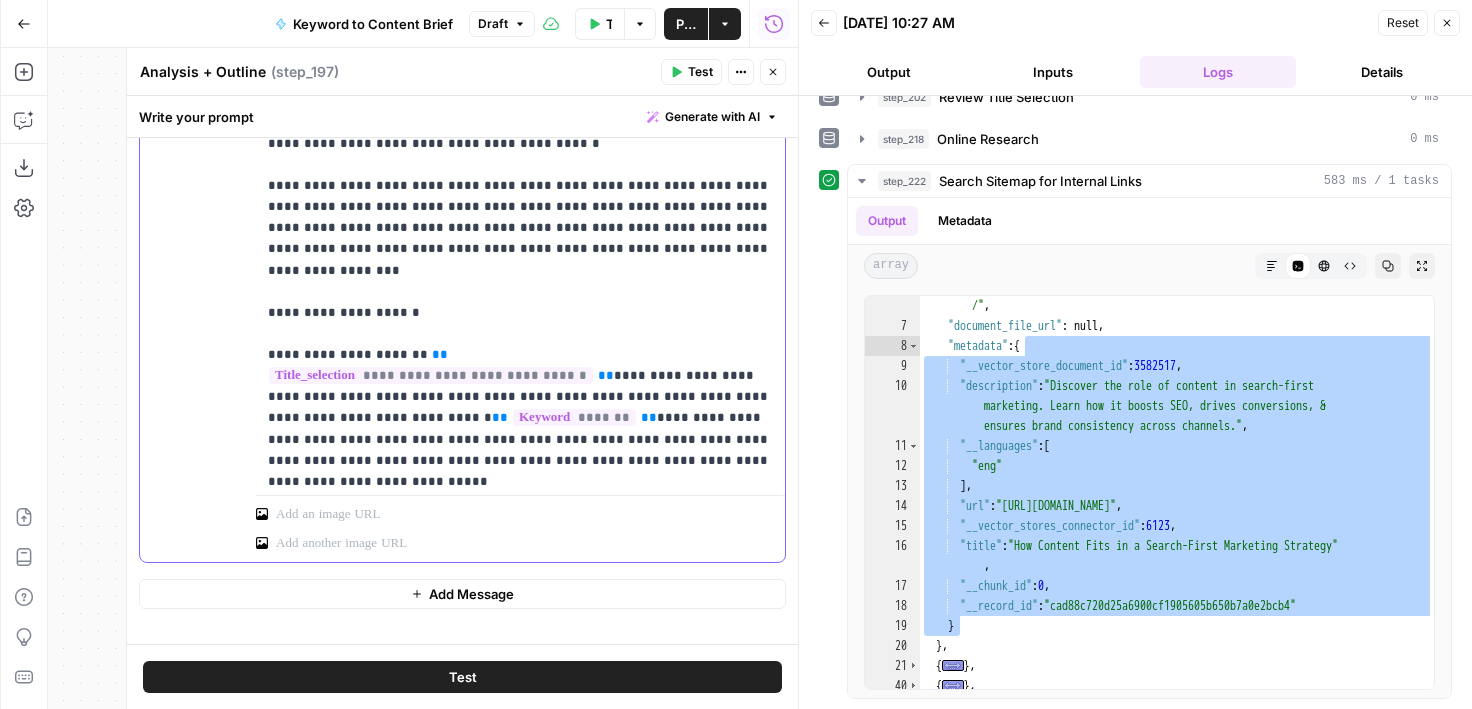 click on "**********" at bounding box center [520, -1378] 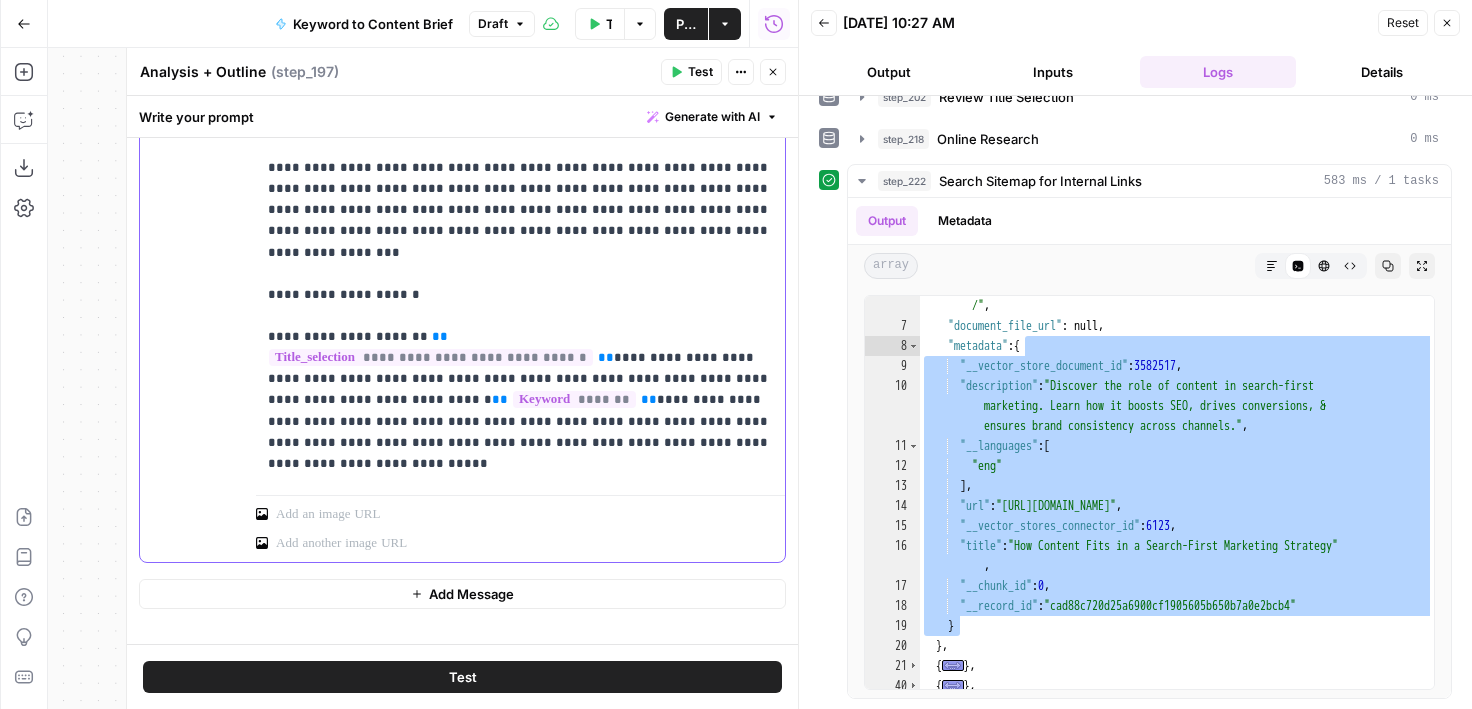 scroll, scrollTop: 3710, scrollLeft: 0, axis: vertical 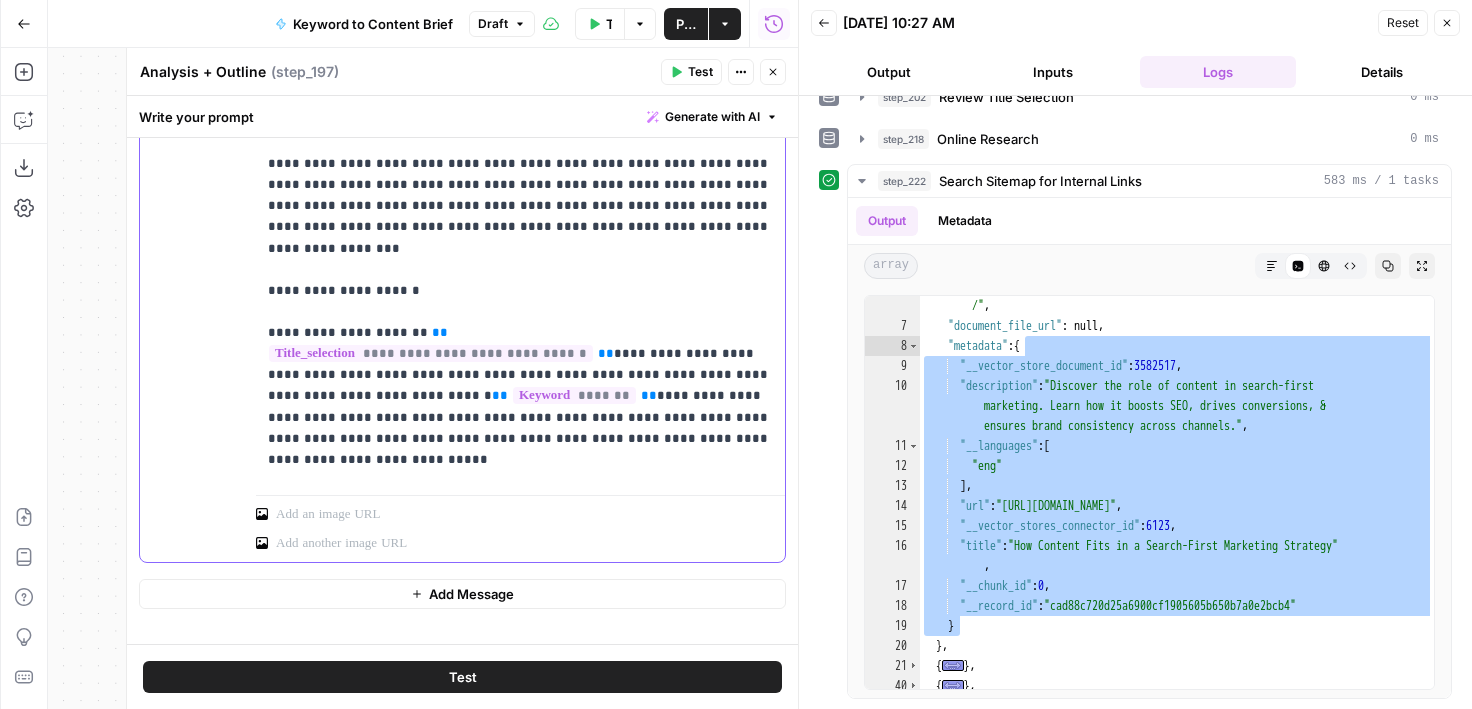 click on "**********" at bounding box center (520, -1400) 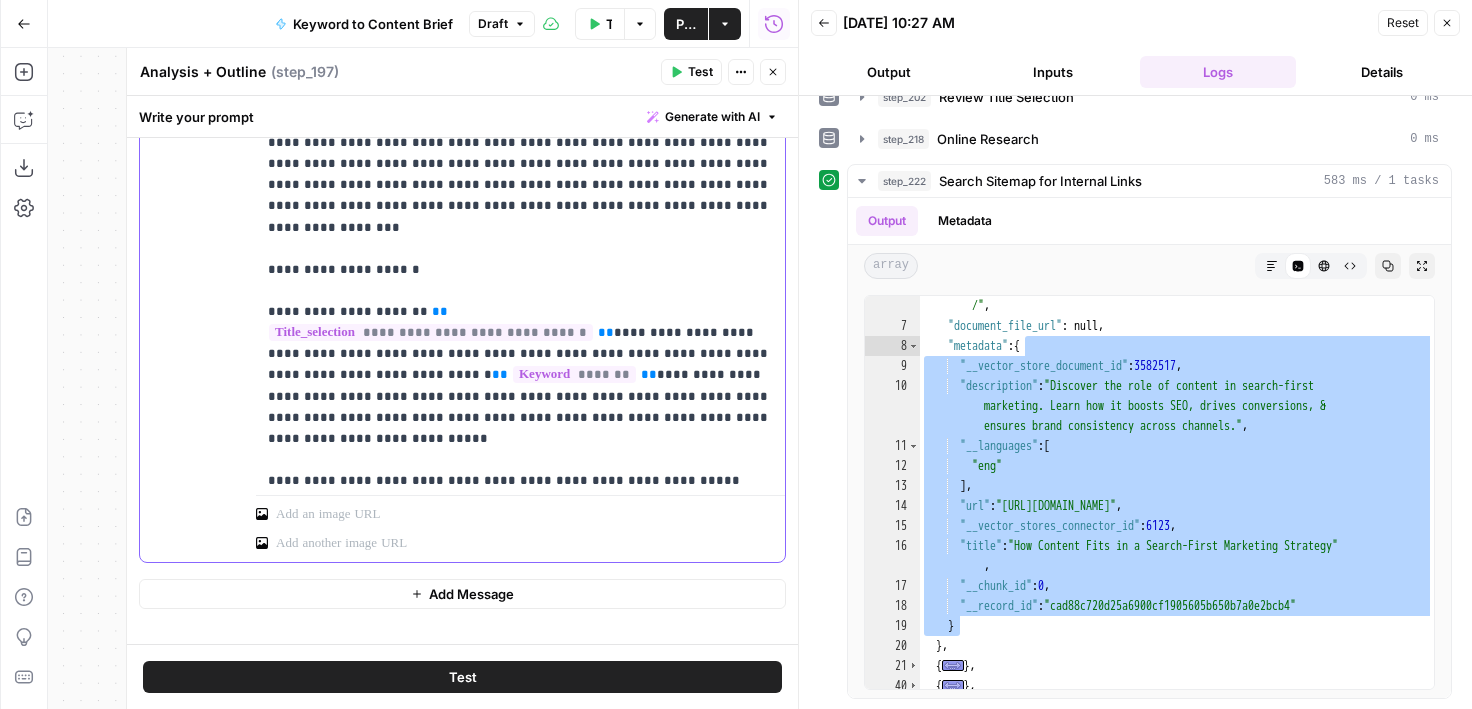 drag, startPoint x: 411, startPoint y: 458, endPoint x: 241, endPoint y: 205, distance: 304.80978 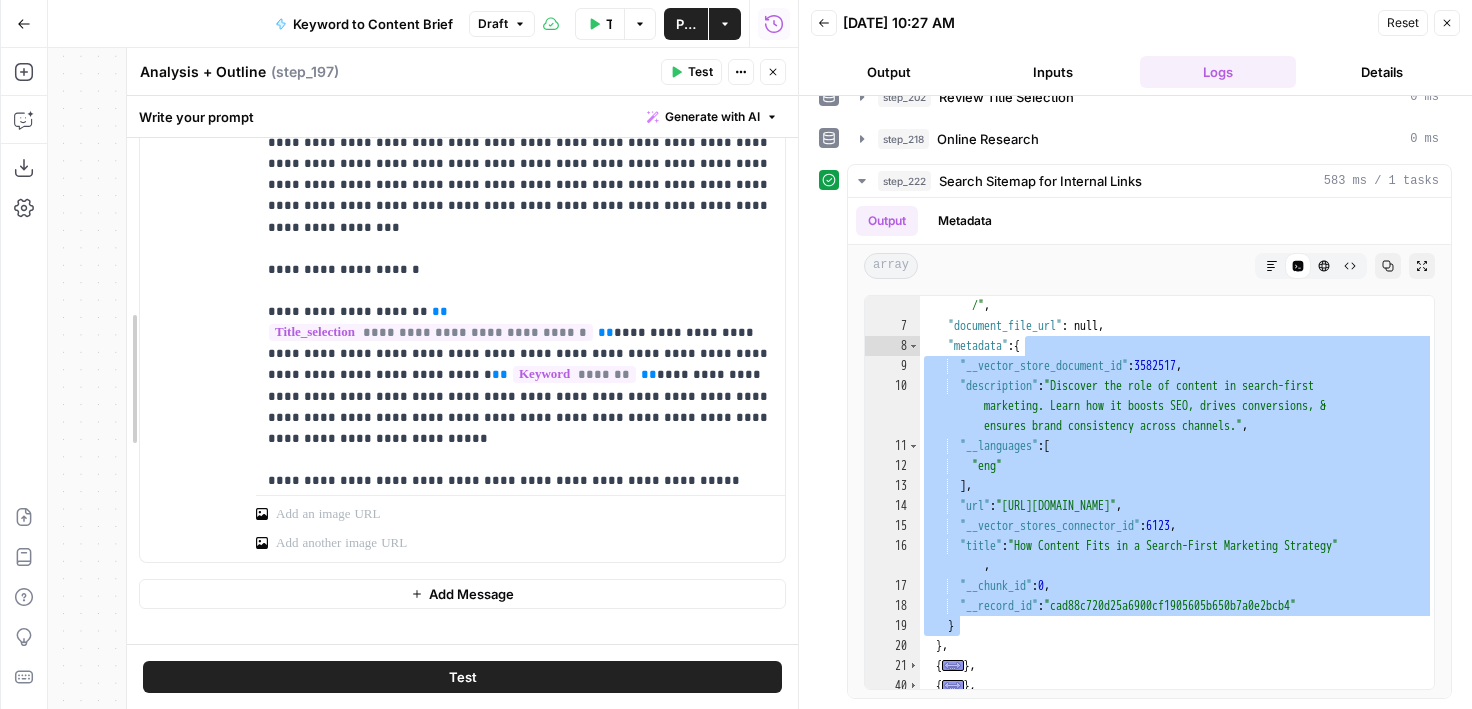click at bounding box center [127, 378] 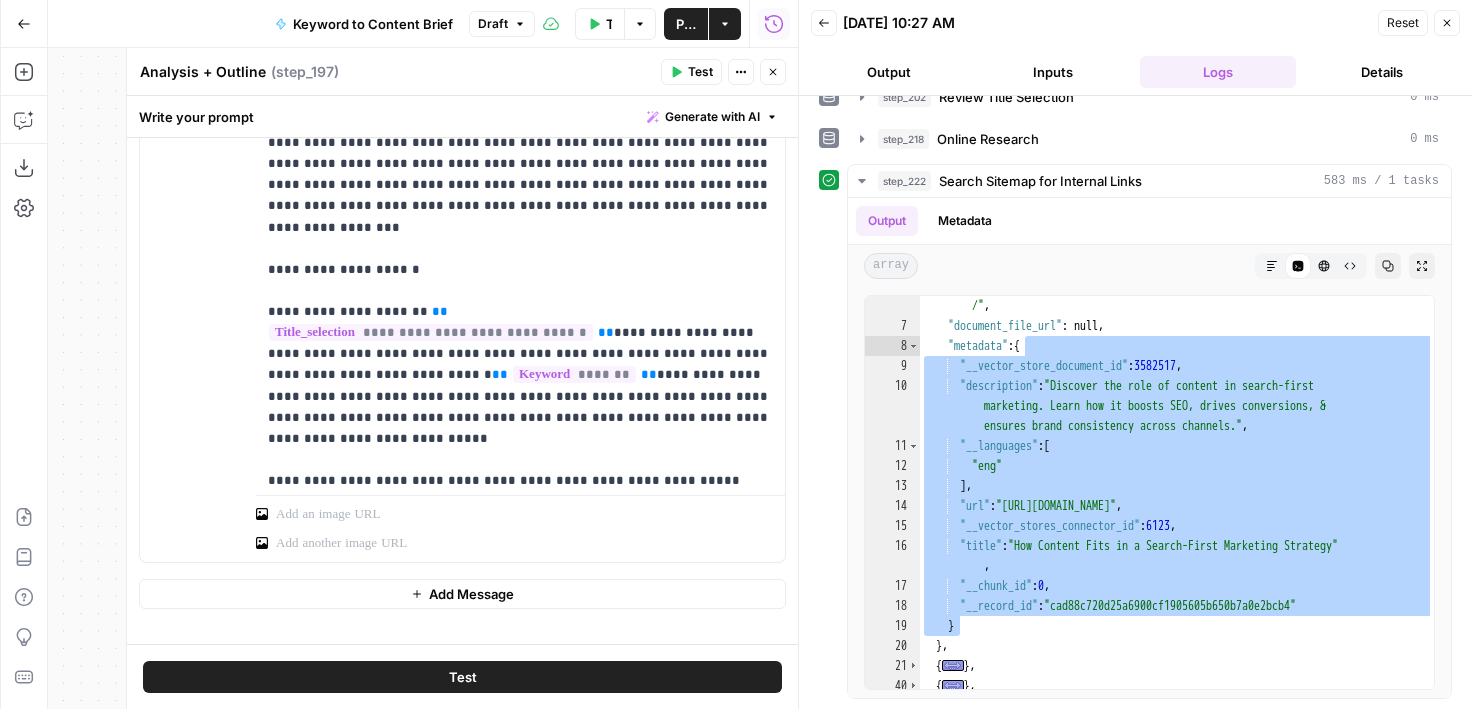 click on "Workflow Set Inputs Inputs Google Search Perform Google Search Step 51 Output Expand Output Copy 1 2 3 4 5 6 {    "search_metadata" :  {      "id" :  "686568f81dcfe2f74d008f35" ,      "status" :  "Success" ,      "json_endpoint" :  "https://serpapi.com          /searches/123778e5d9046281          /686568f81dcfe2f74d008f35.json" ,      "pixel_position_endpoint" :  "https          ://serpapi.com/searches          /123778e5d9046281          /686568f81dcfe2f74d008f35          .json_with_pixel_position" ,     This output is too large & has been abbreviated for review.   Copy the output   to view the full content. Loop Iteration Label if relevant Step 207 Output Expand Output Copy 1 2 3 4 5 6 7 8 9 10 11 12 [    {      "relevant" :  "true"    } ,    {      "relevant" :  "true"    } ,    {      "relevant" :  "true"    } ,    {      "relevant" :  "true"     LLM · GPT-4o Mini Determine if relevant Step 208 Output Expand Output Copy 1 2 3 {    "relevant" :  "true" }" at bounding box center (423, 378) 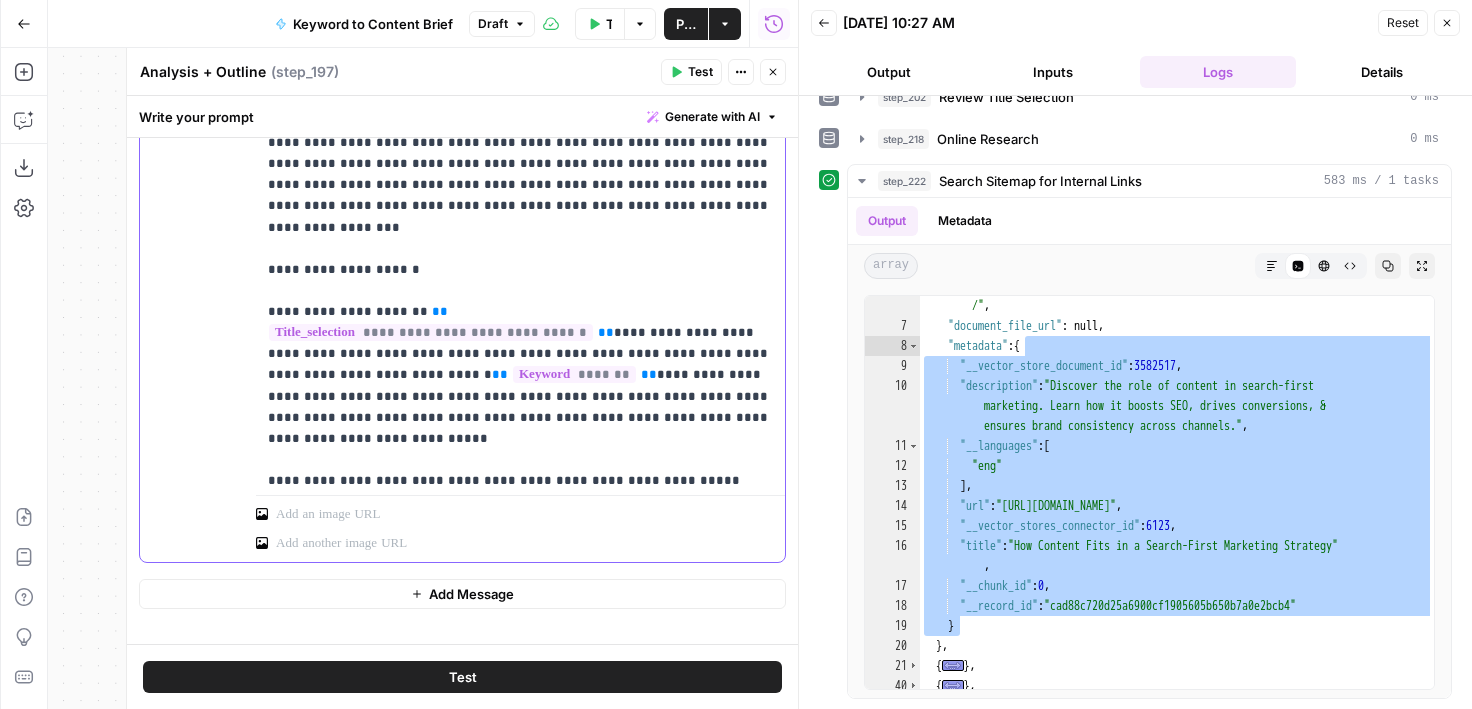 click on "**********" at bounding box center (520, -1432) 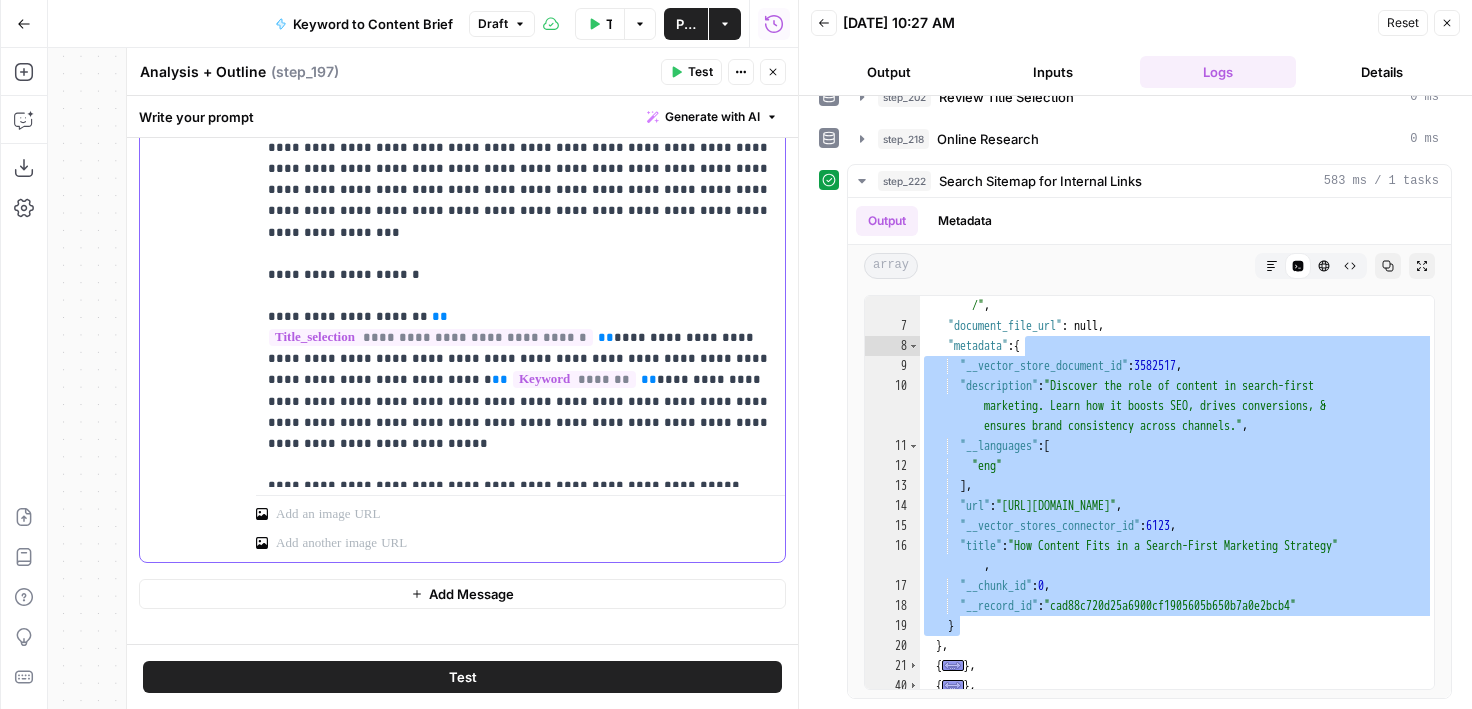 scroll, scrollTop: 3727, scrollLeft: 0, axis: vertical 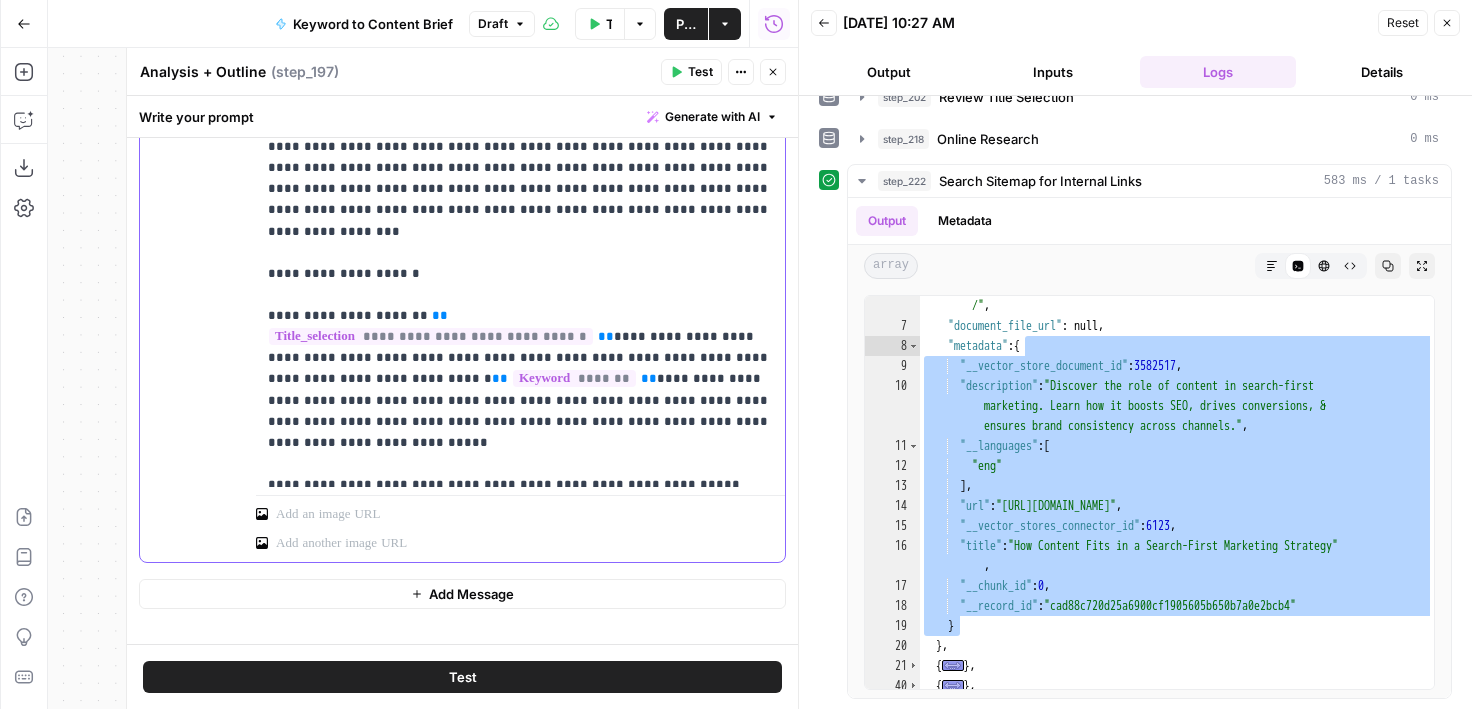 drag, startPoint x: 381, startPoint y: 434, endPoint x: 222, endPoint y: 236, distance: 253.93896 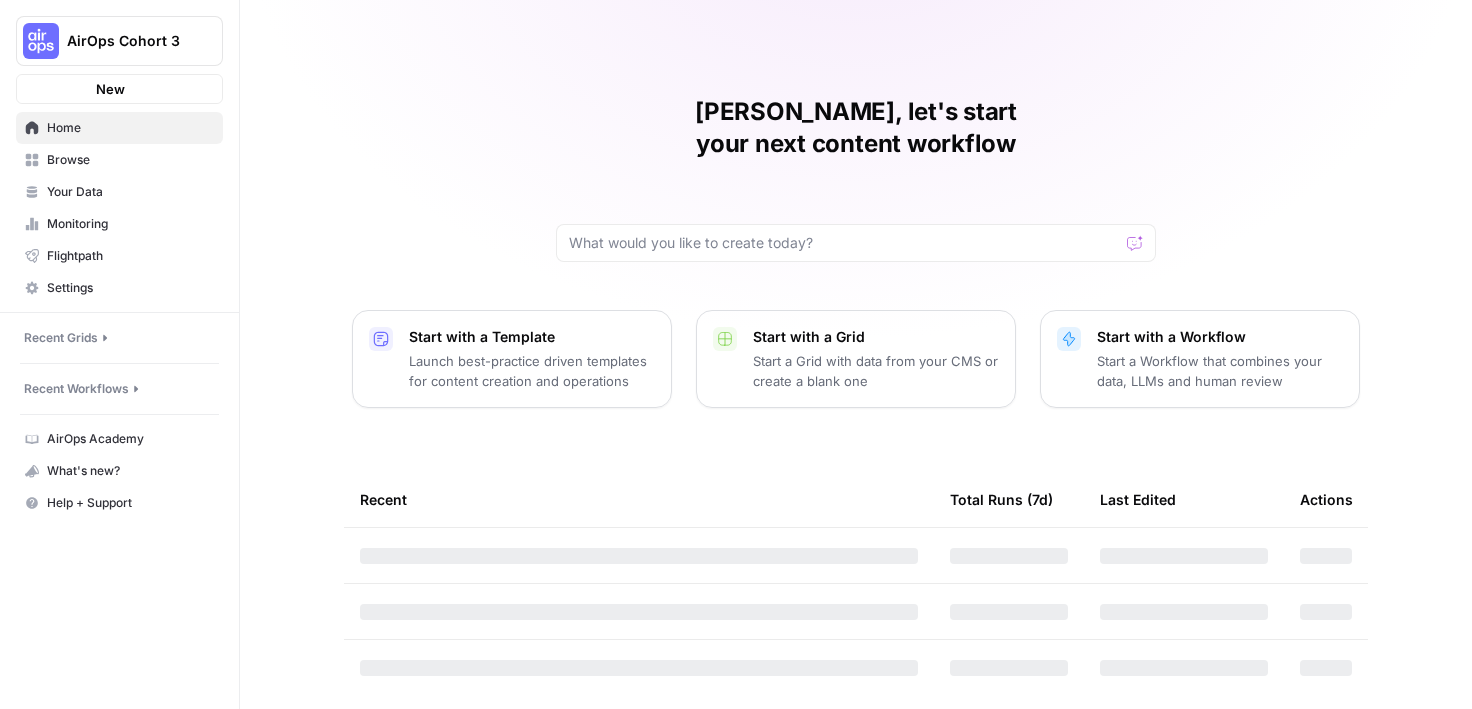 scroll, scrollTop: 0, scrollLeft: 0, axis: both 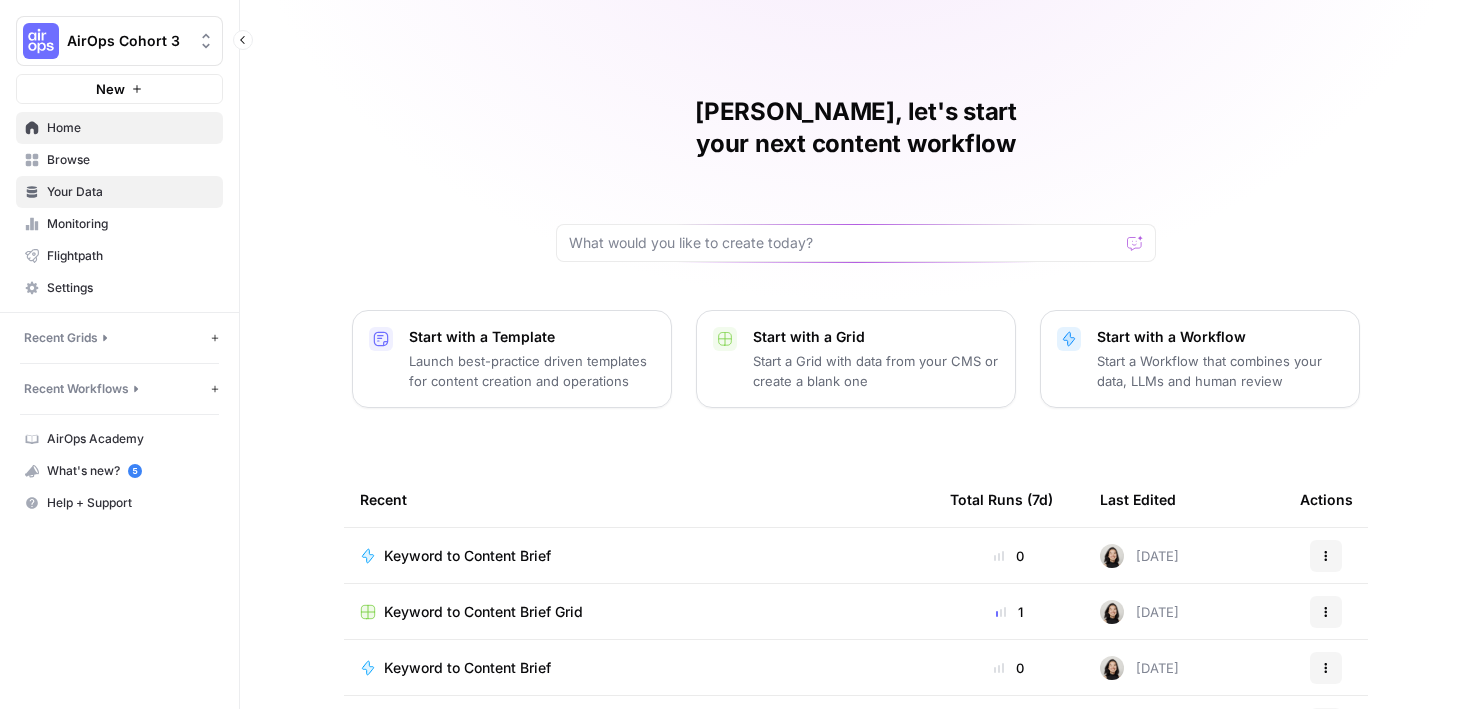 click on "Your Data" at bounding box center [130, 192] 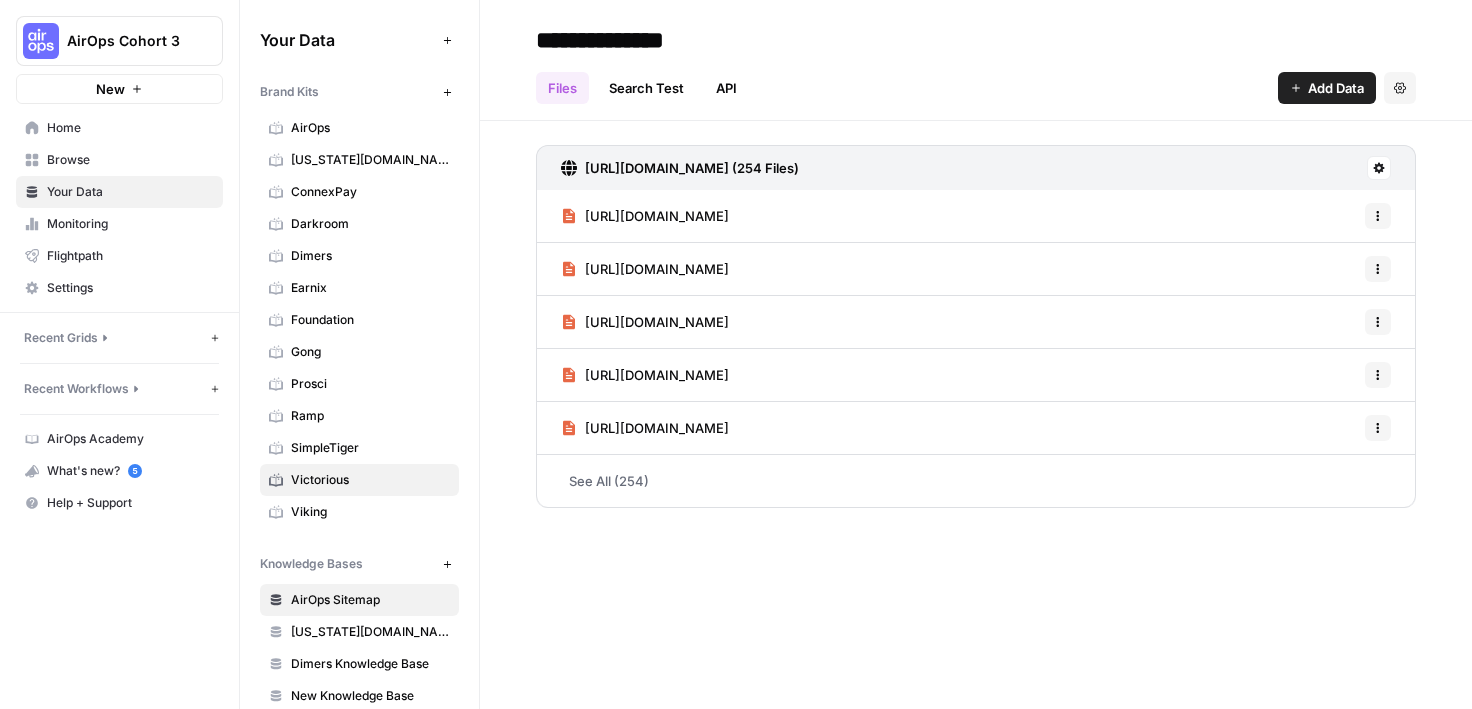 click on "Victorious" at bounding box center (370, 480) 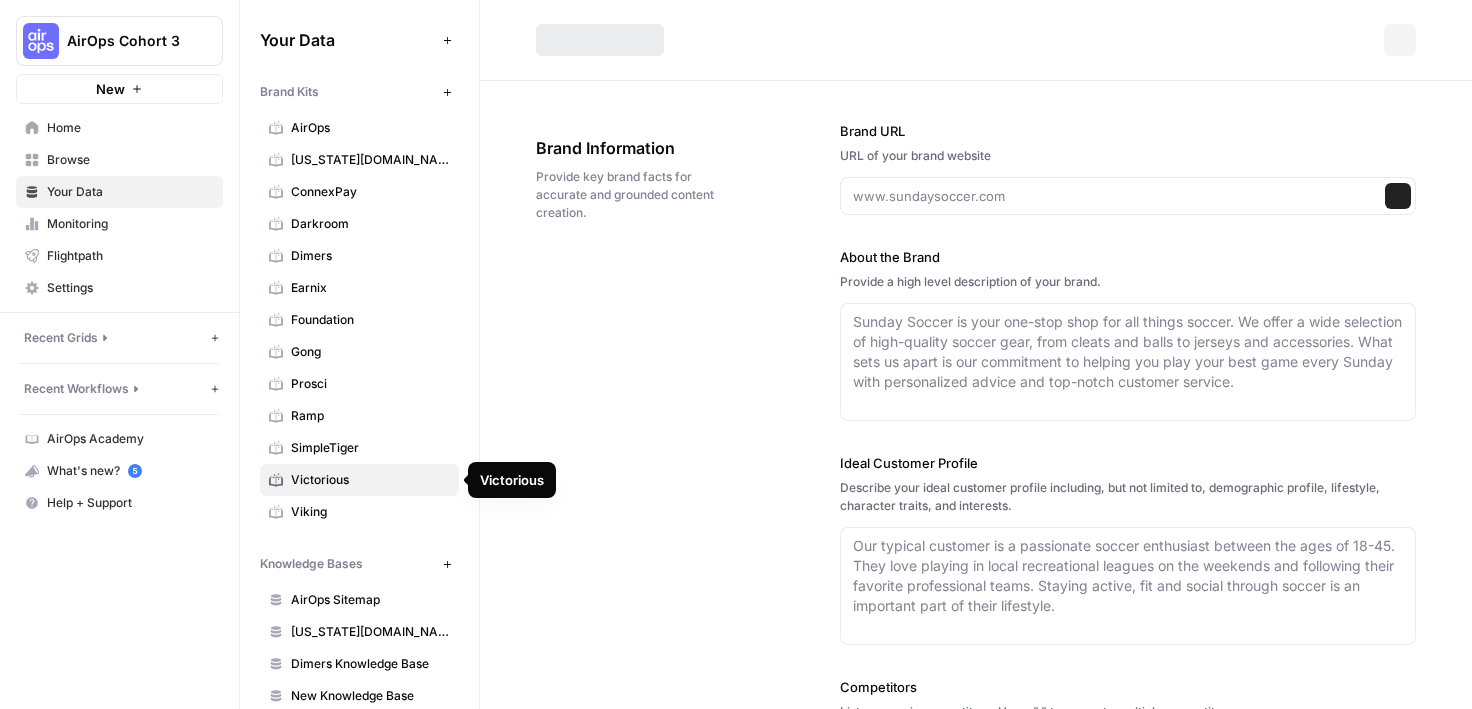 type on "[URL][DOMAIN_NAME]" 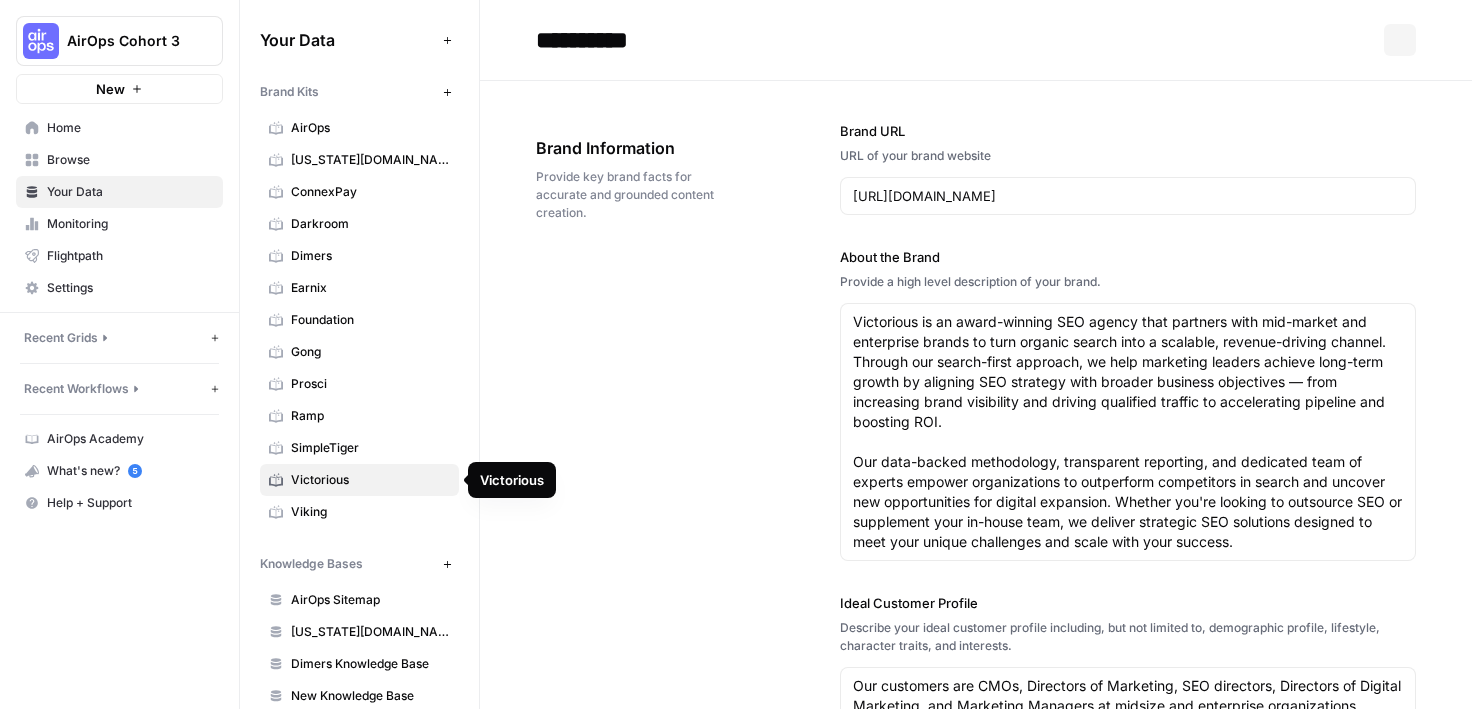 type on "Victorious is an award-winning SEO agency that partners with mid-market and enterprise brands to turn organic search into a scalable, revenue-driving channel. Through our search-first approach, we help marketing leaders achieve long-term growth by aligning SEO strategy with broader business objectives — from increasing brand visibility and driving qualified traffic to accelerating pipeline and boosting ROI.
Our data-backed methodology, transparent reporting, and dedicated team of experts empower organizations to outperform competitors in search and uncover new opportunities for digital expansion. Whether you're looking to outsource SEO or supplement your in-house team, we deliver strategic SEO solutions designed to meet your unique challenges and scale with your success." 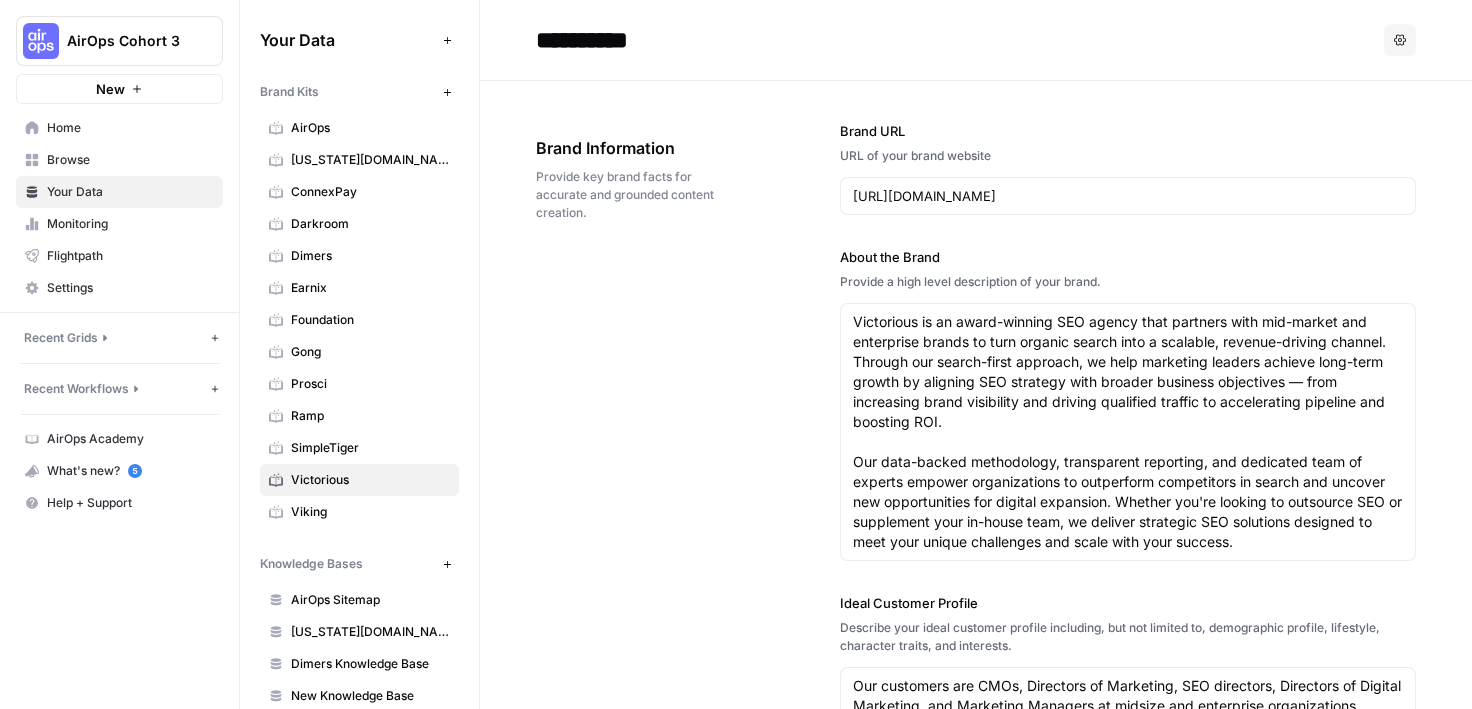 scroll, scrollTop: 123, scrollLeft: 0, axis: vertical 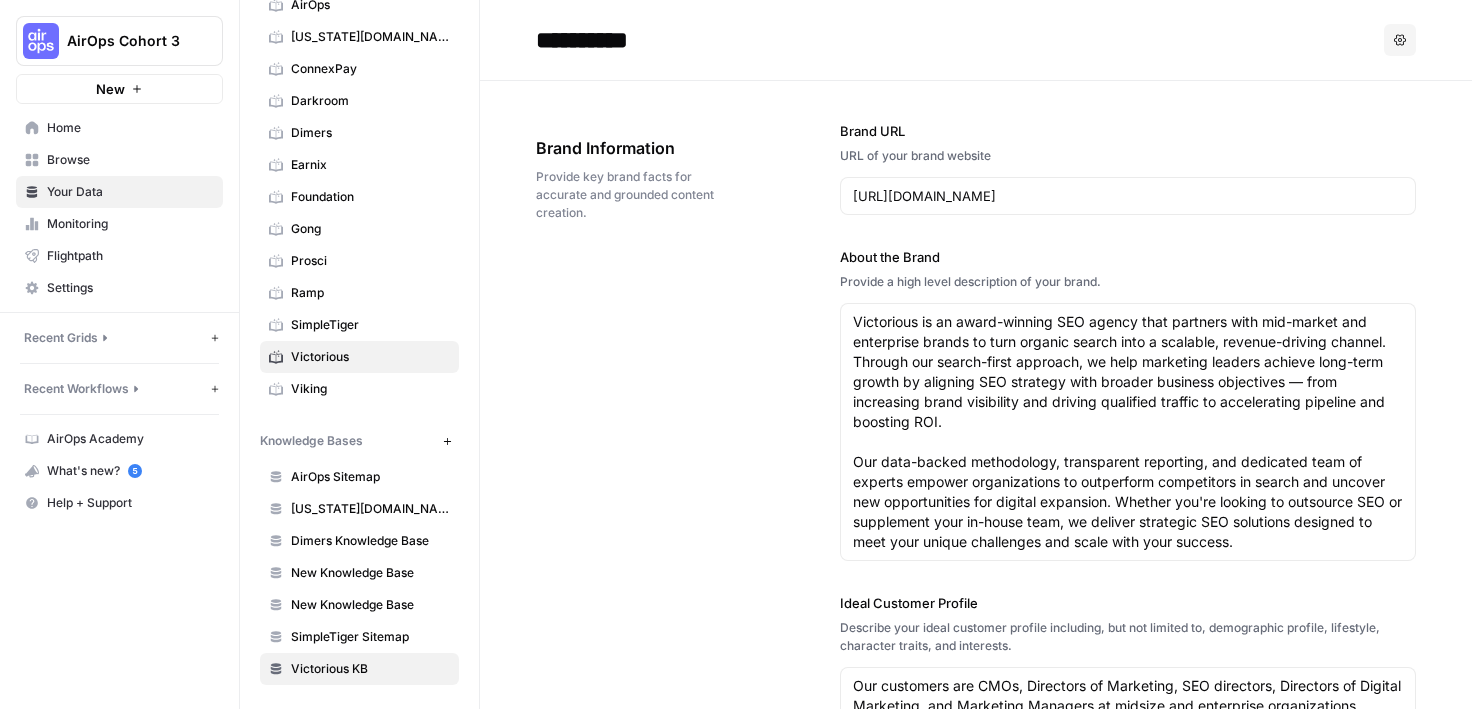 click on "Victorious KB" at bounding box center [370, 669] 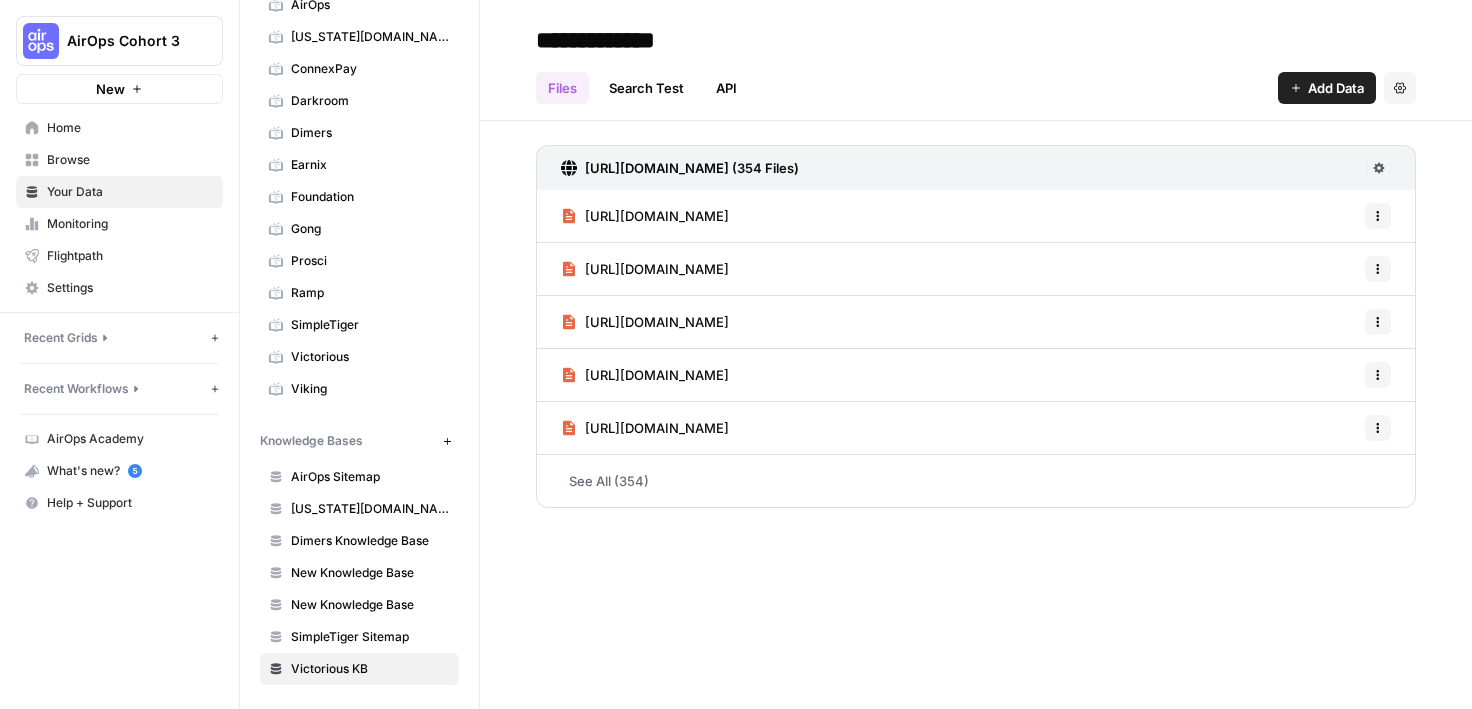 click 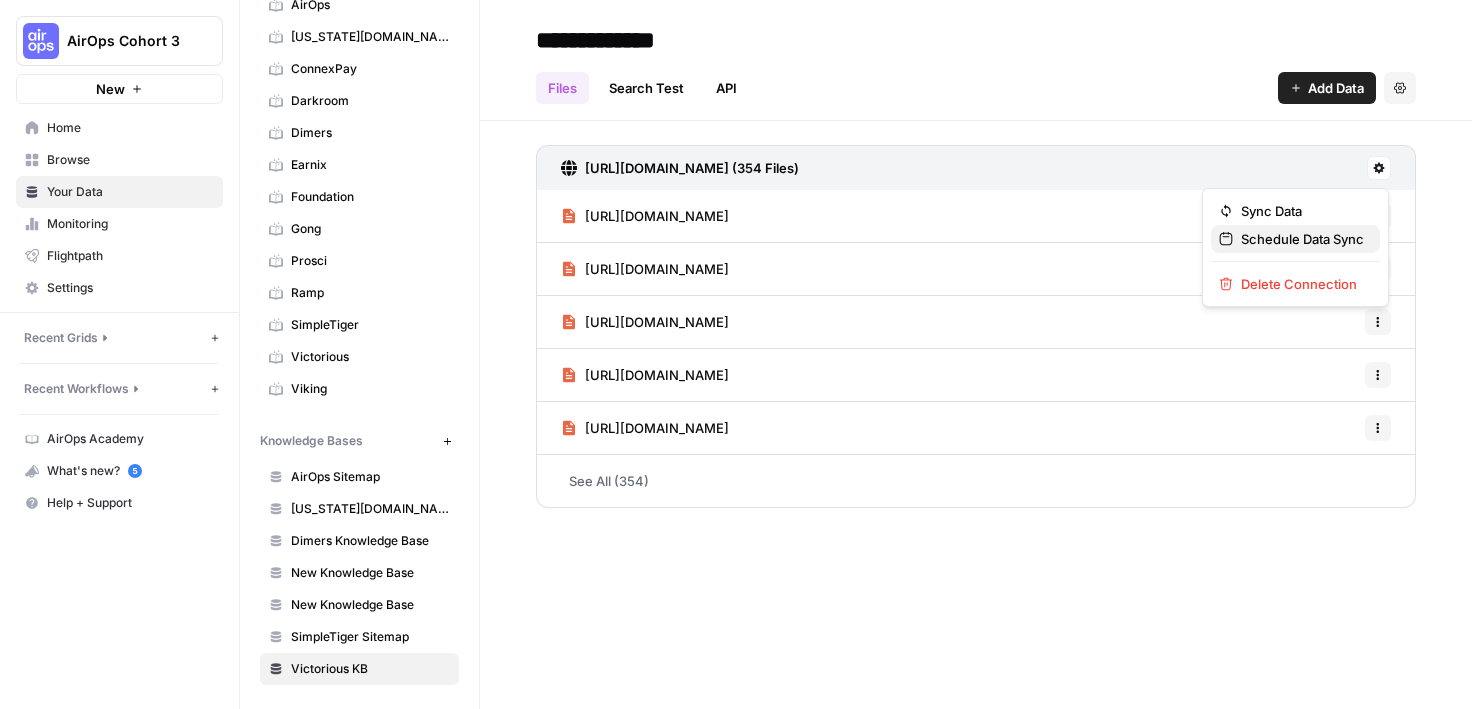 click on "Schedule Data Sync" at bounding box center (1302, 239) 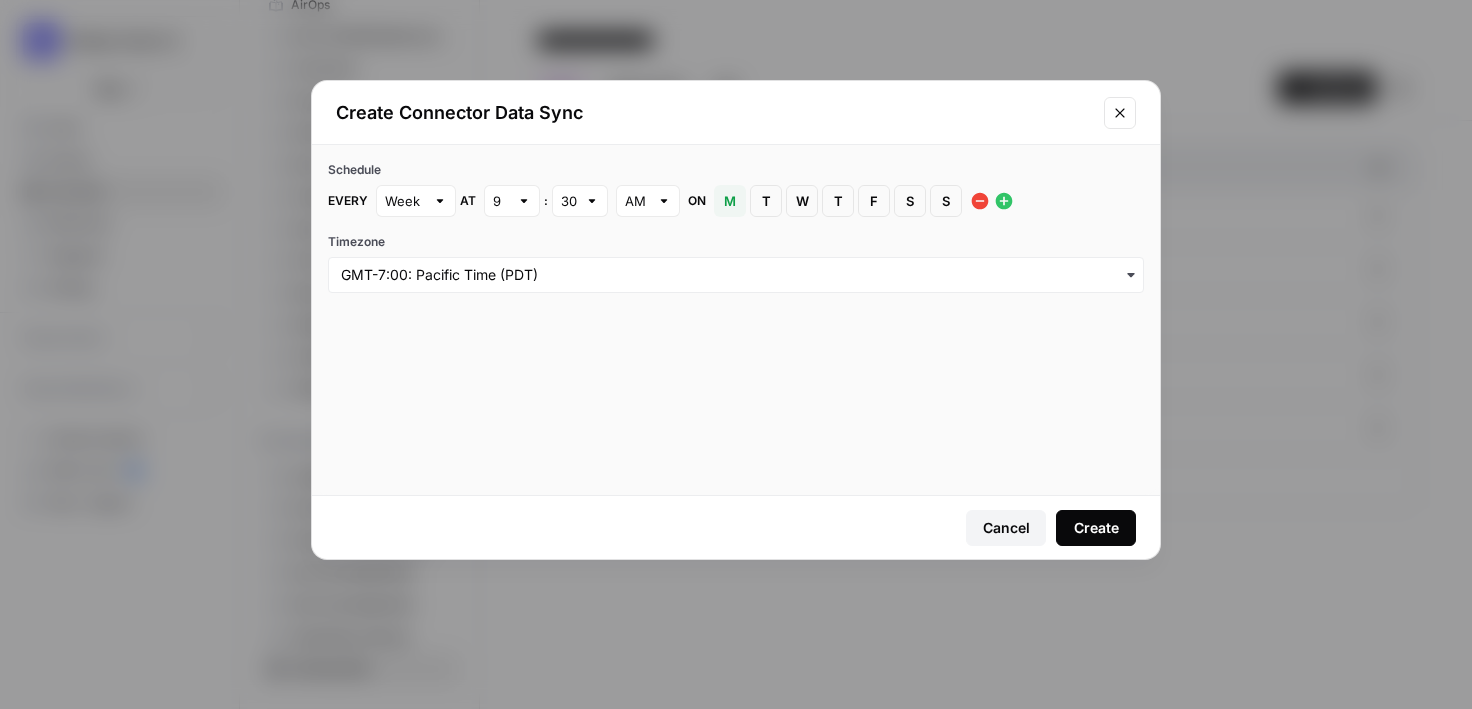 click at bounding box center (1120, 113) 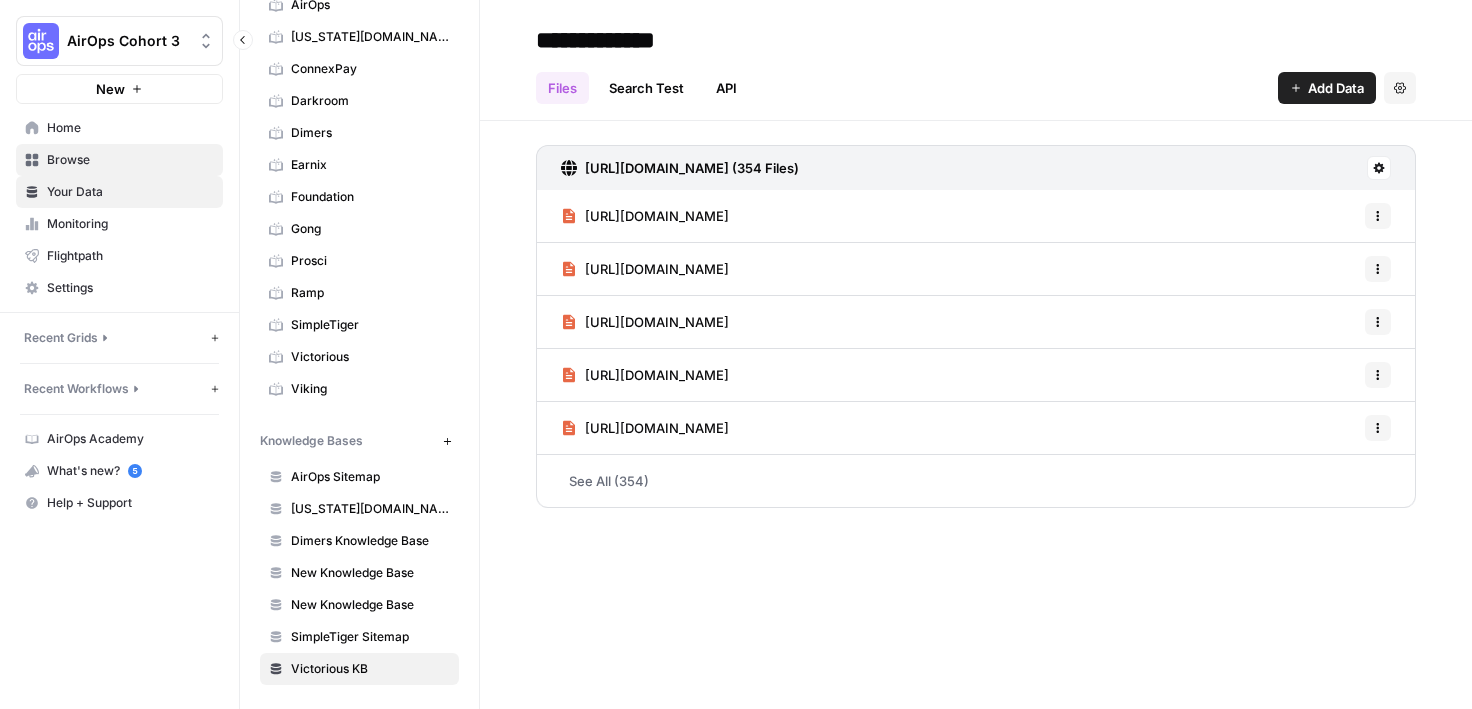 click on "Browse" at bounding box center [119, 160] 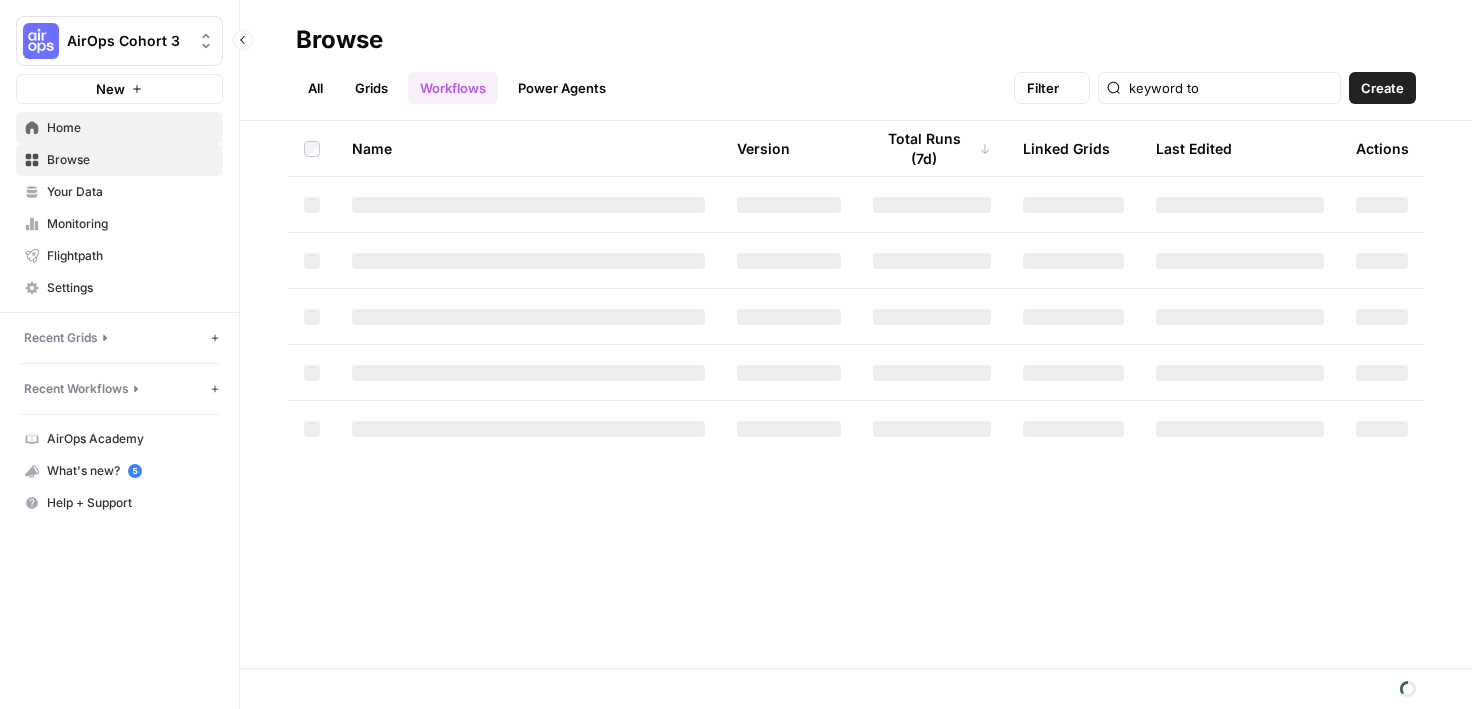 click on "Home" at bounding box center [130, 128] 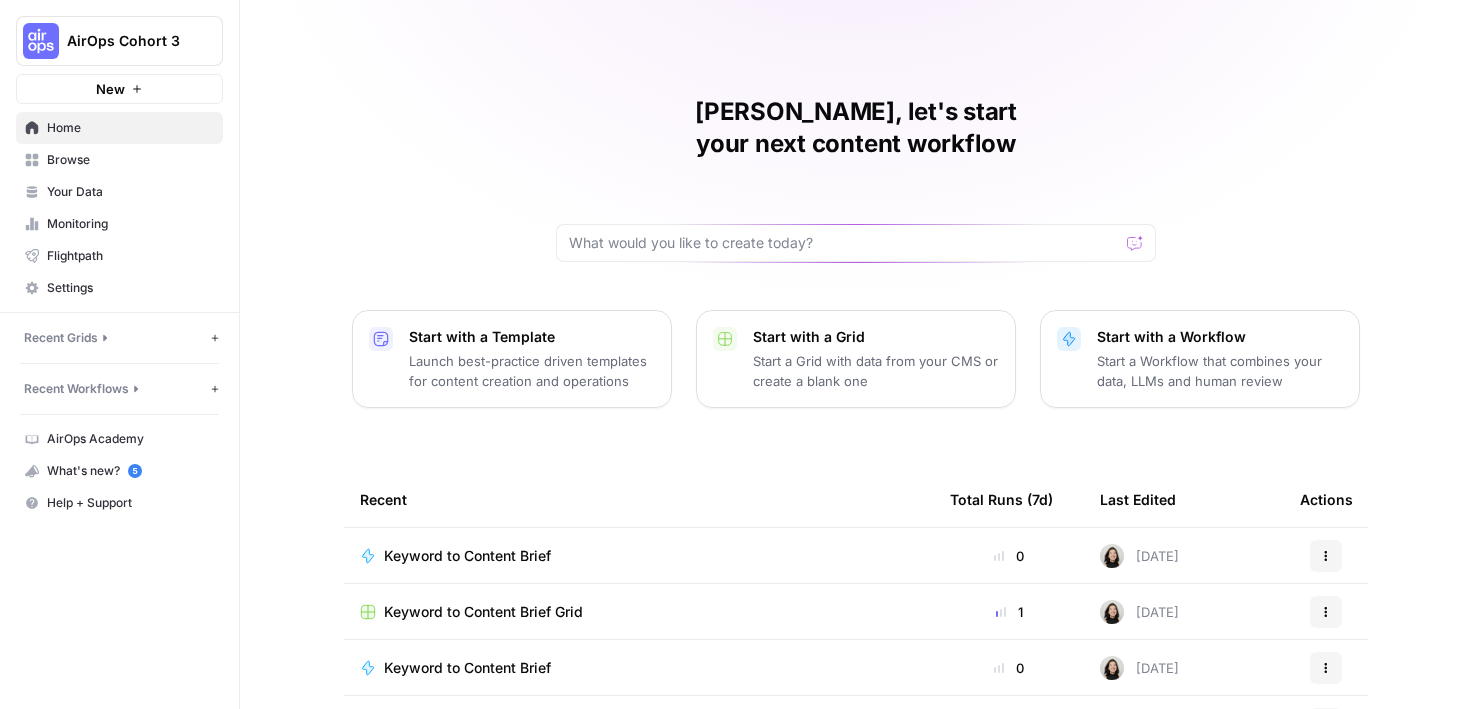 scroll, scrollTop: 98, scrollLeft: 0, axis: vertical 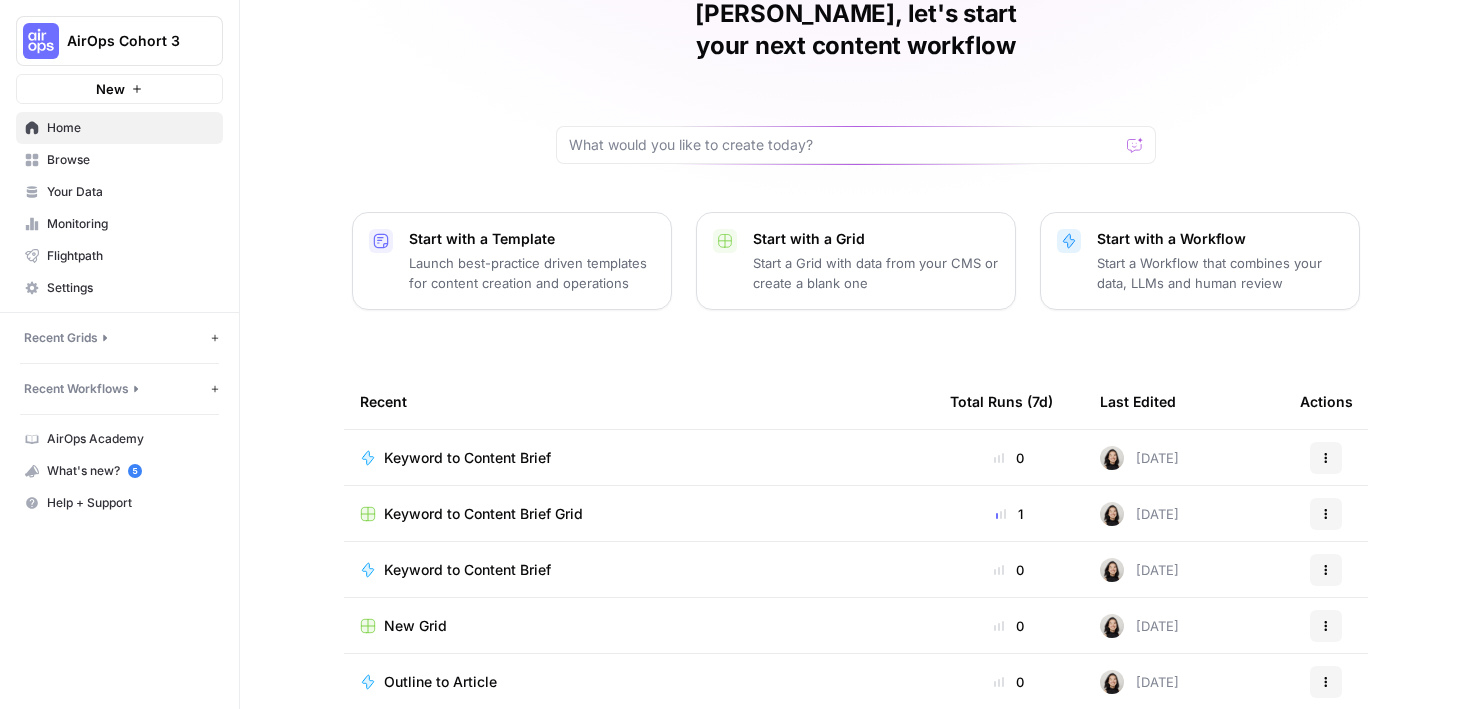 click on "Keyword to Content Brief" at bounding box center (467, 458) 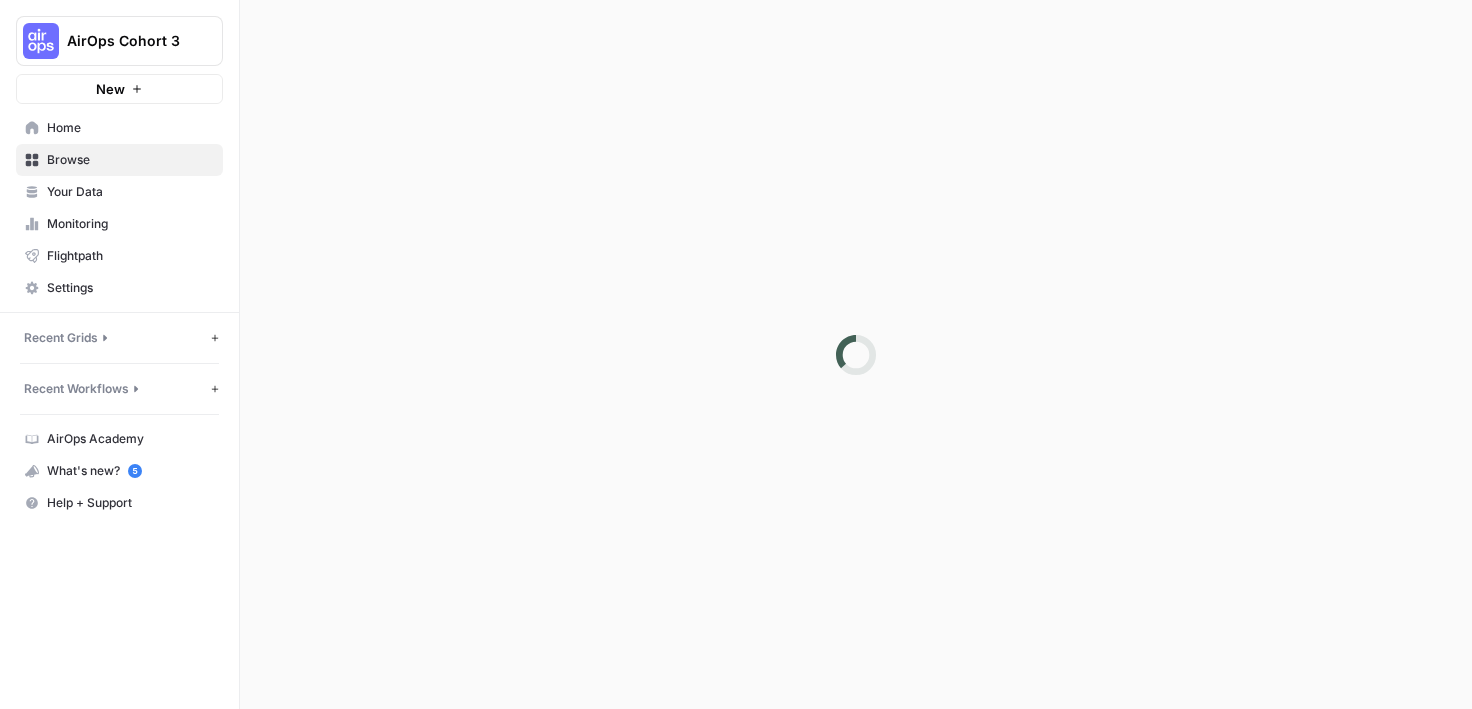 scroll, scrollTop: 0, scrollLeft: 0, axis: both 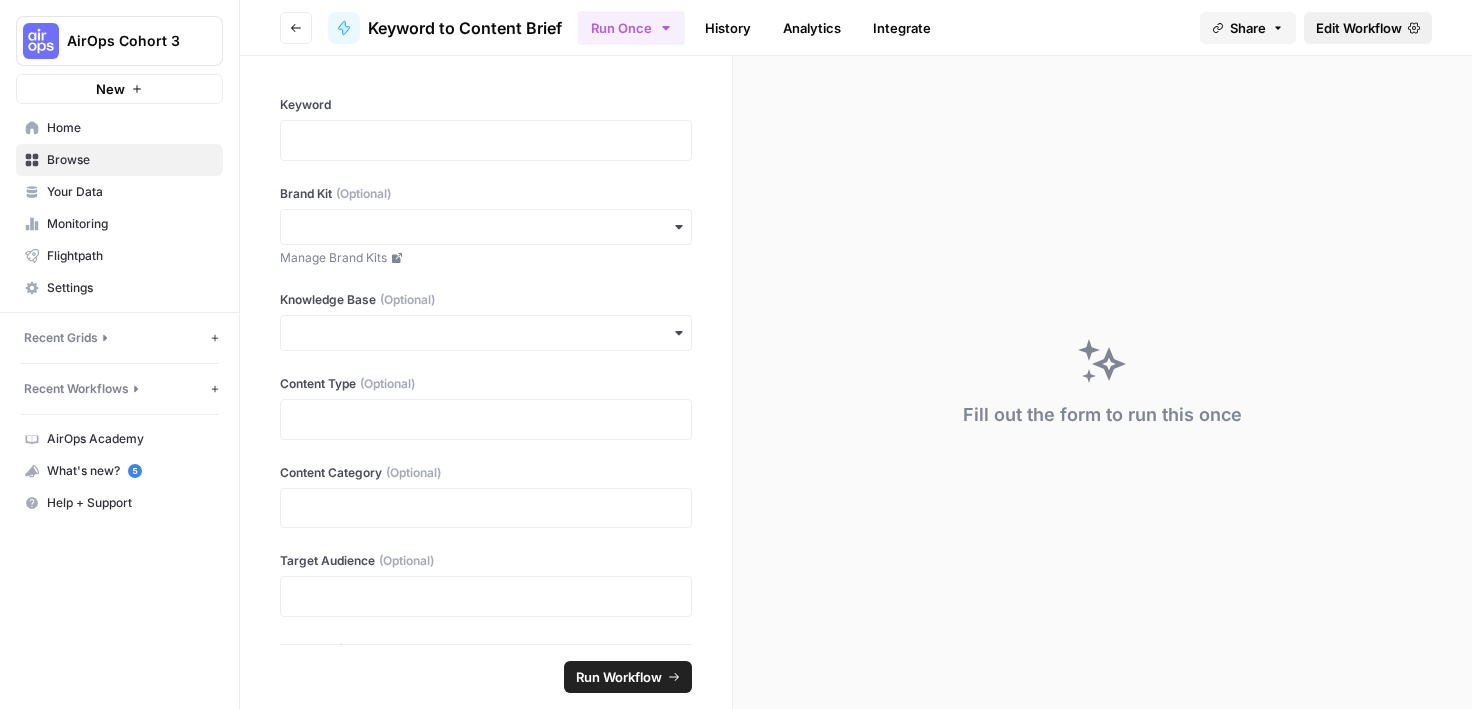 click on "Edit Workflow" at bounding box center [1359, 28] 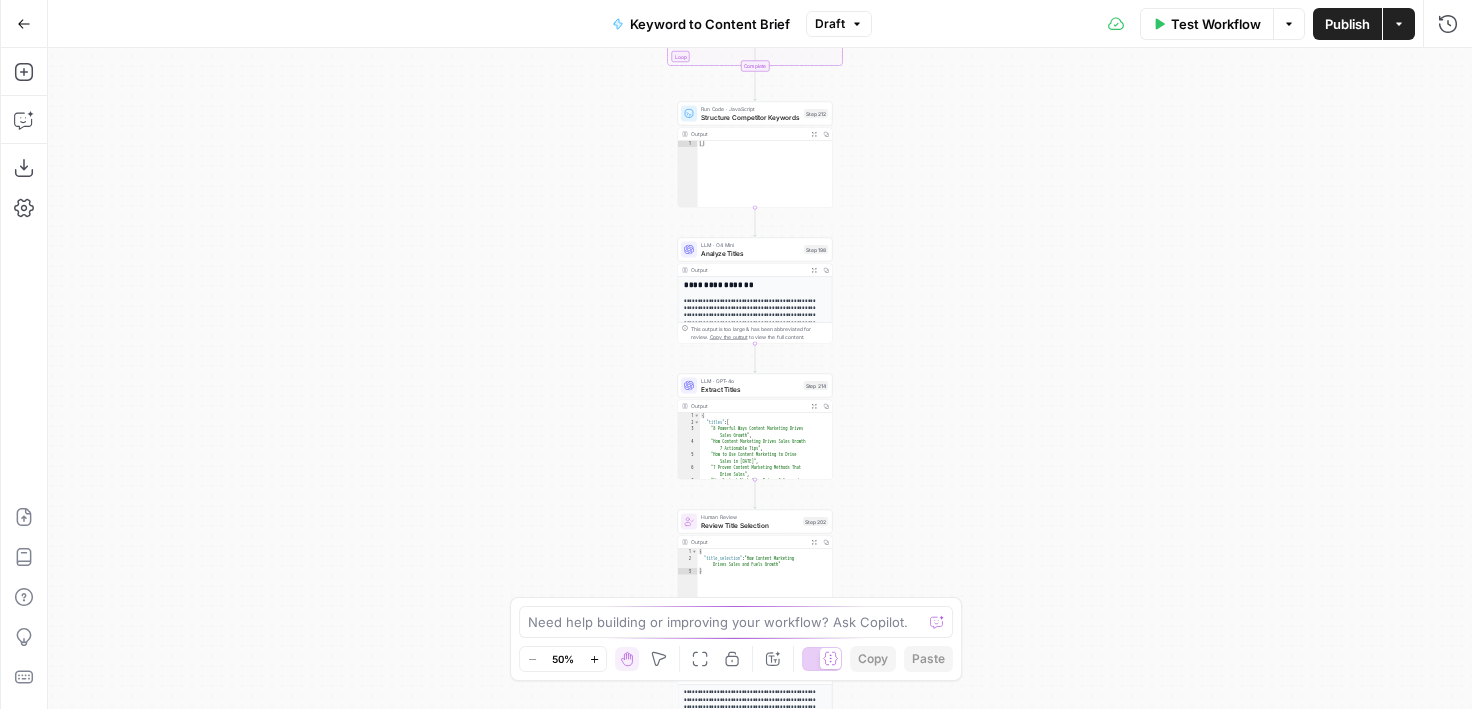 drag, startPoint x: 616, startPoint y: 181, endPoint x: 447, endPoint y: 419, distance: 291.89896 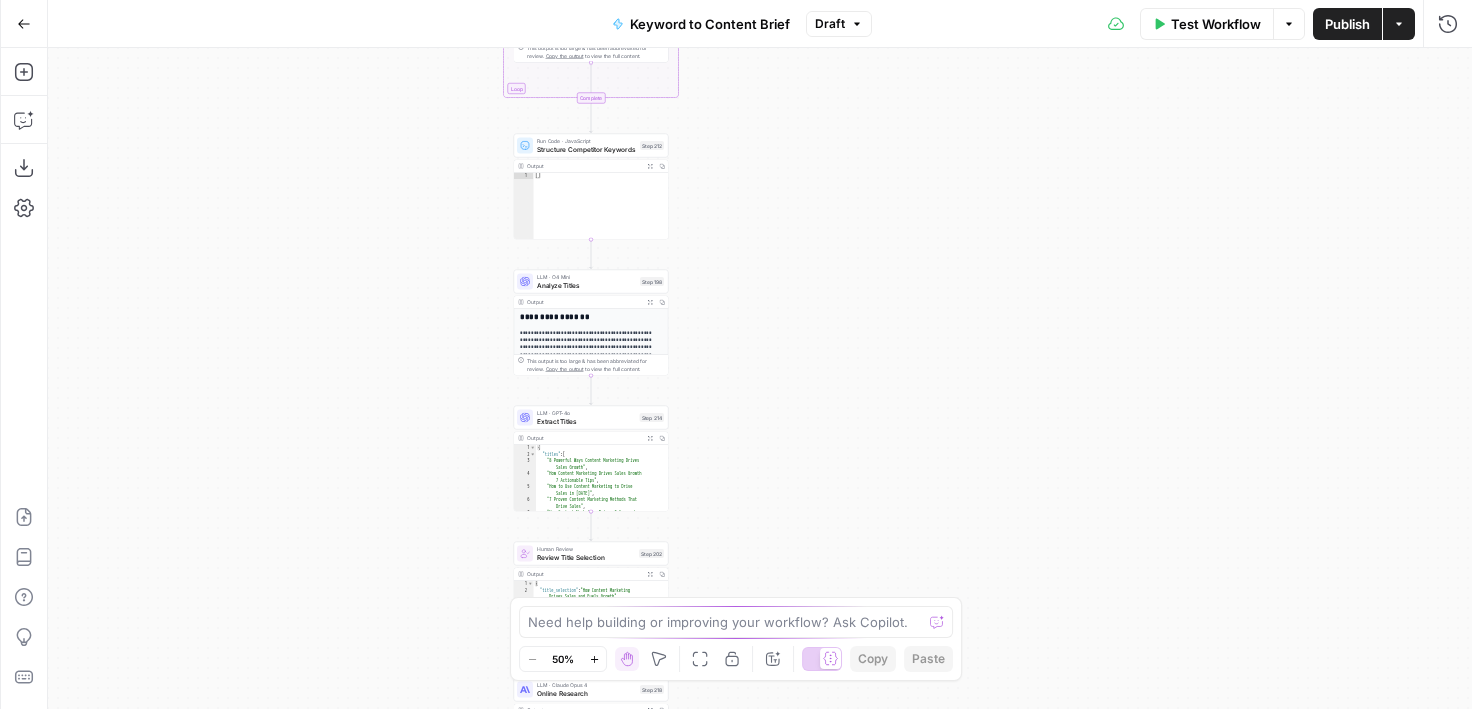 drag, startPoint x: 758, startPoint y: 426, endPoint x: 758, endPoint y: 227, distance: 199 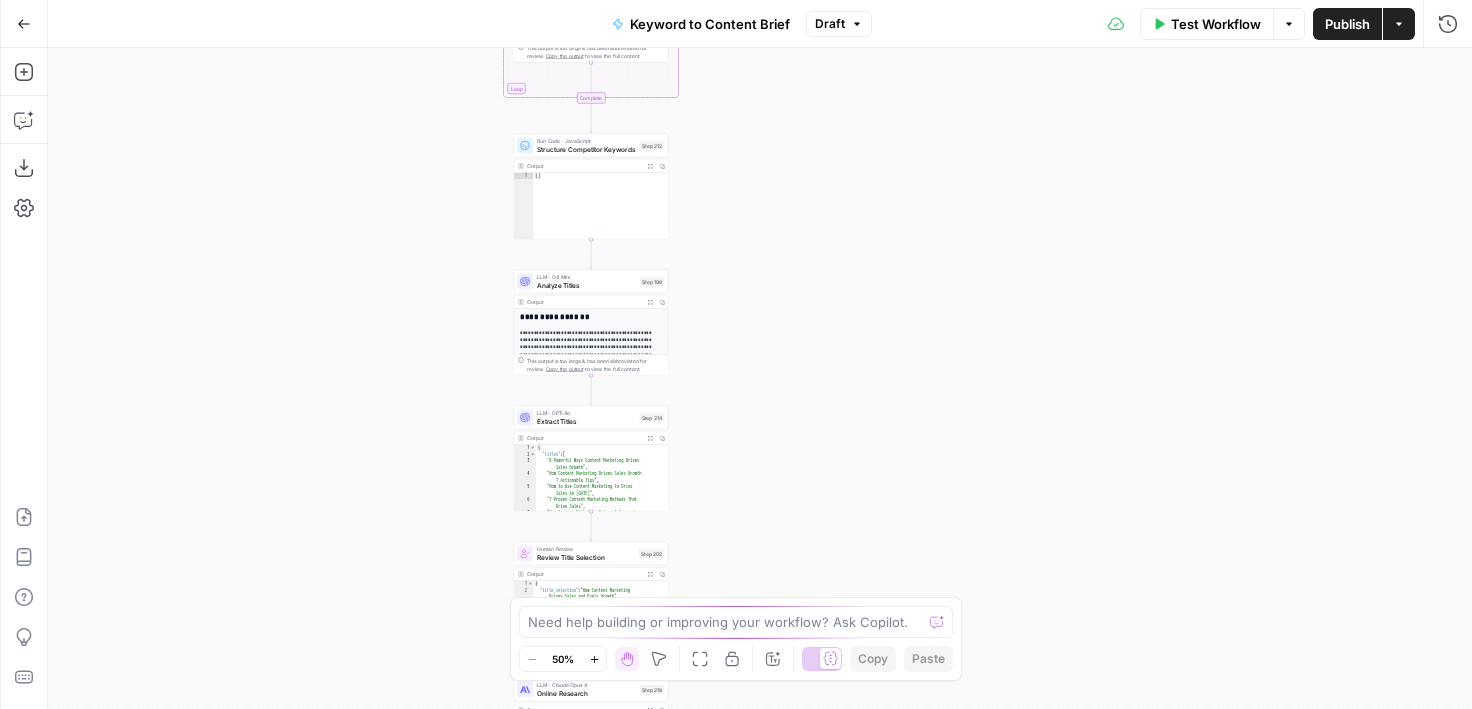 click on "Workflow Set Inputs Inputs Google Search Perform Google Search Step 51 Output Expand Output Copy 1 2 3 4 5 6 {    "search_metadata" :  {      "id" :  "686568f81dcfe2f74d008f35" ,      "status" :  "Success" ,      "json_endpoint" :  "[URL][DOMAIN_NAME]          /searches/123778e5d9046281          /686568f81dcfe2f74d008f35.json" ,      "pixel_position_endpoint" :  "https          ://[DOMAIN_NAME][URL]          /123778e5d9046281          /686568f81dcfe2f74d008f35          .json_with_pixel_position" ,     This output is too large & has been abbreviated for review.   Copy the output   to view the full content. Loop Iteration Label if relevant Step 207 Output Expand Output Copy 1 2 3 4 5 6 7 8 9 10 11 12 [    {      "relevant" :  "true"    } ,    {      "relevant" :  "true"    } ,    {      "relevant" :  "true"    } ,    {      "relevant" :  "true"     LLM · GPT-4o Mini Determine if relevant Step 208 Output Expand Output Copy 1 2 3 {    "relevant" :  "true" }" at bounding box center [760, 378] 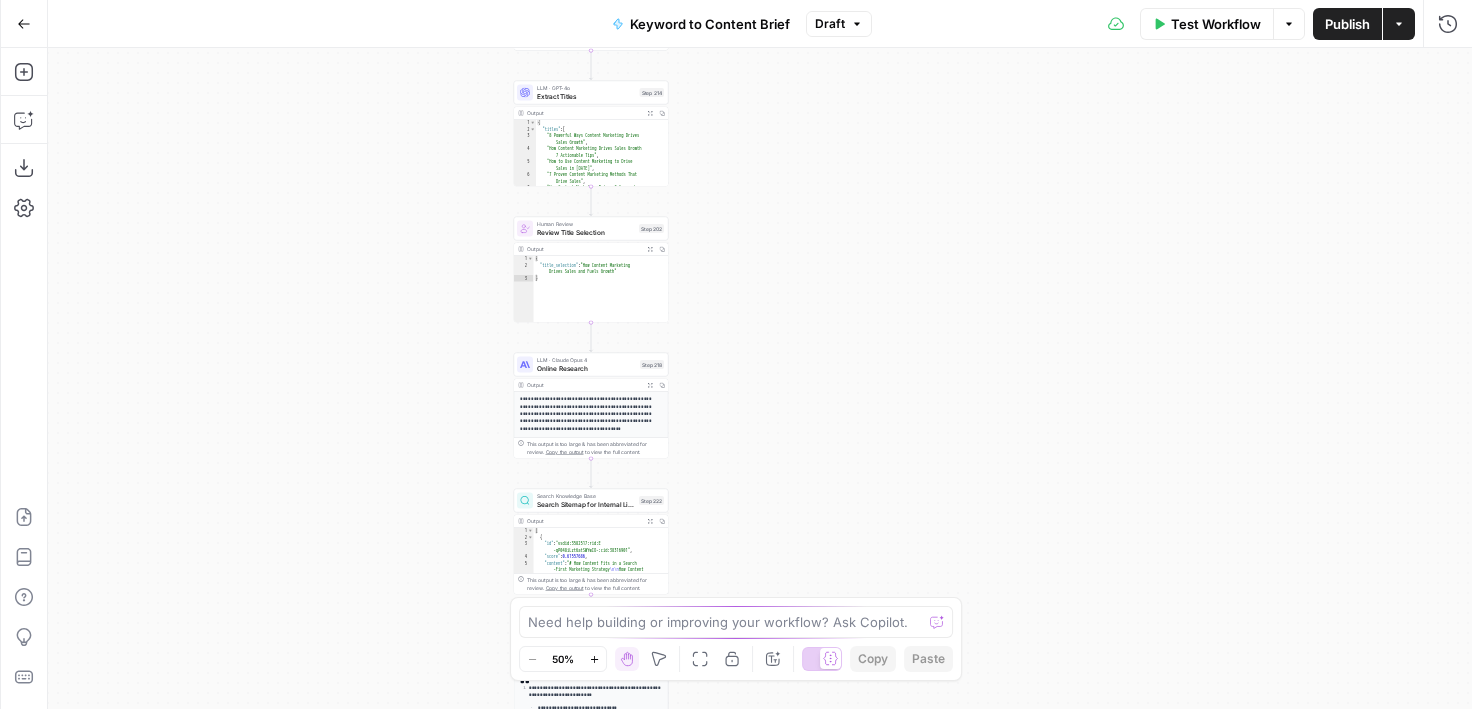 drag, startPoint x: 766, startPoint y: 381, endPoint x: 766, endPoint y: 56, distance: 325 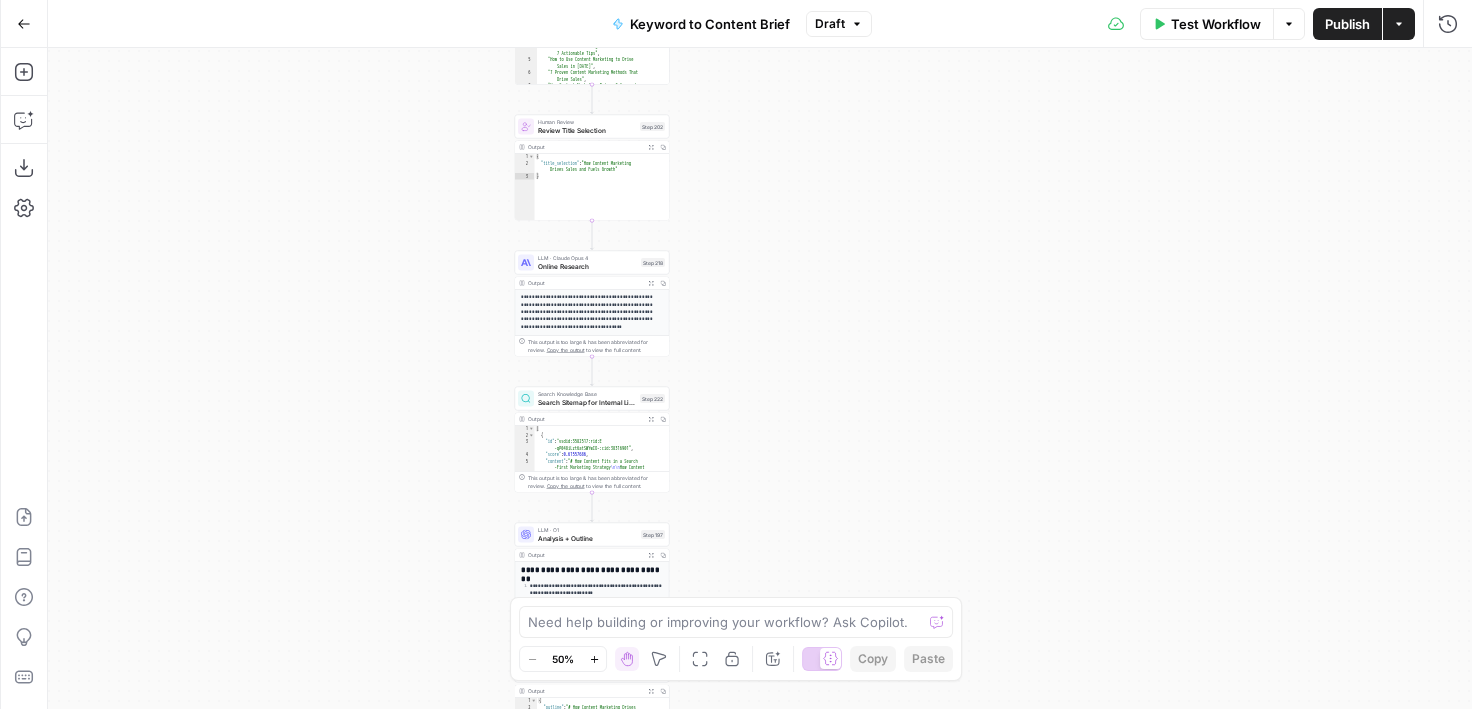 drag, startPoint x: 923, startPoint y: 248, endPoint x: 924, endPoint y: 144, distance: 104.00481 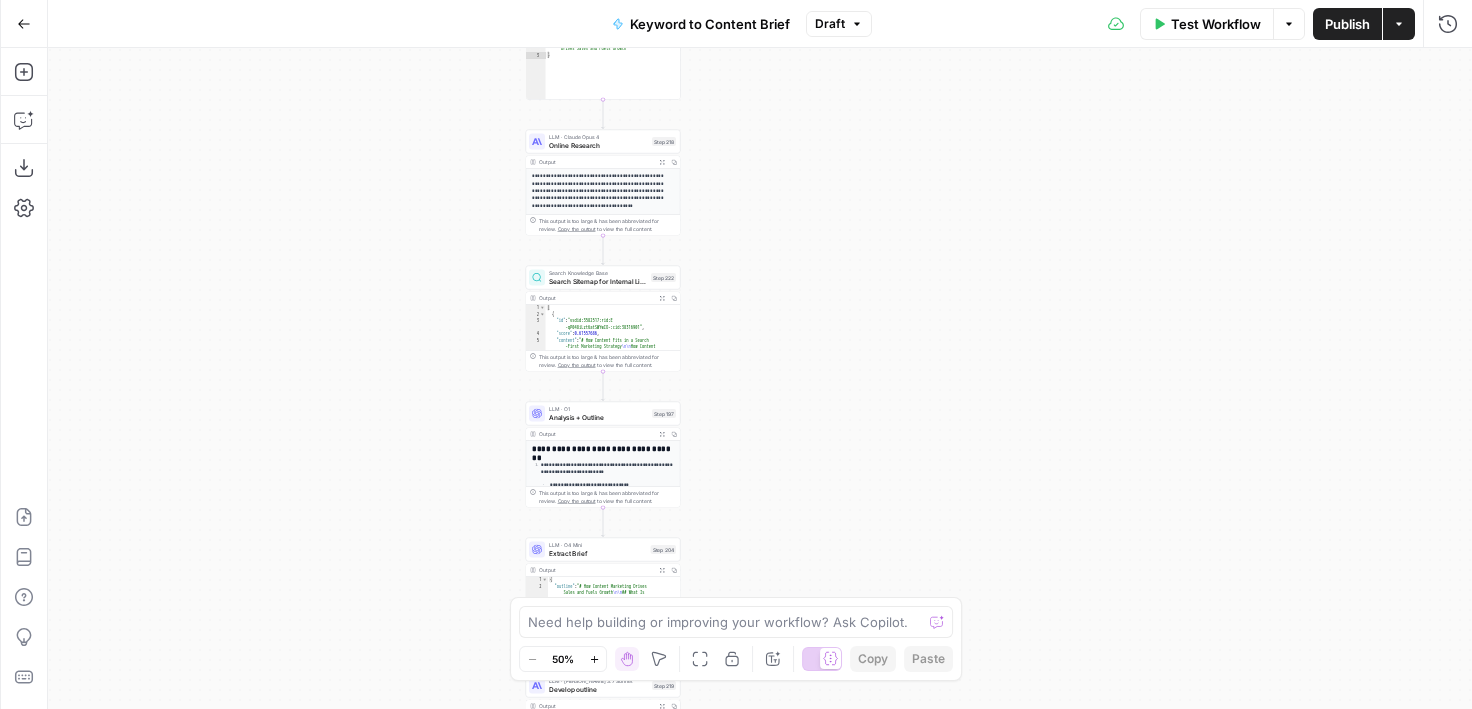 drag, startPoint x: 765, startPoint y: 400, endPoint x: 786, endPoint y: 230, distance: 171.29214 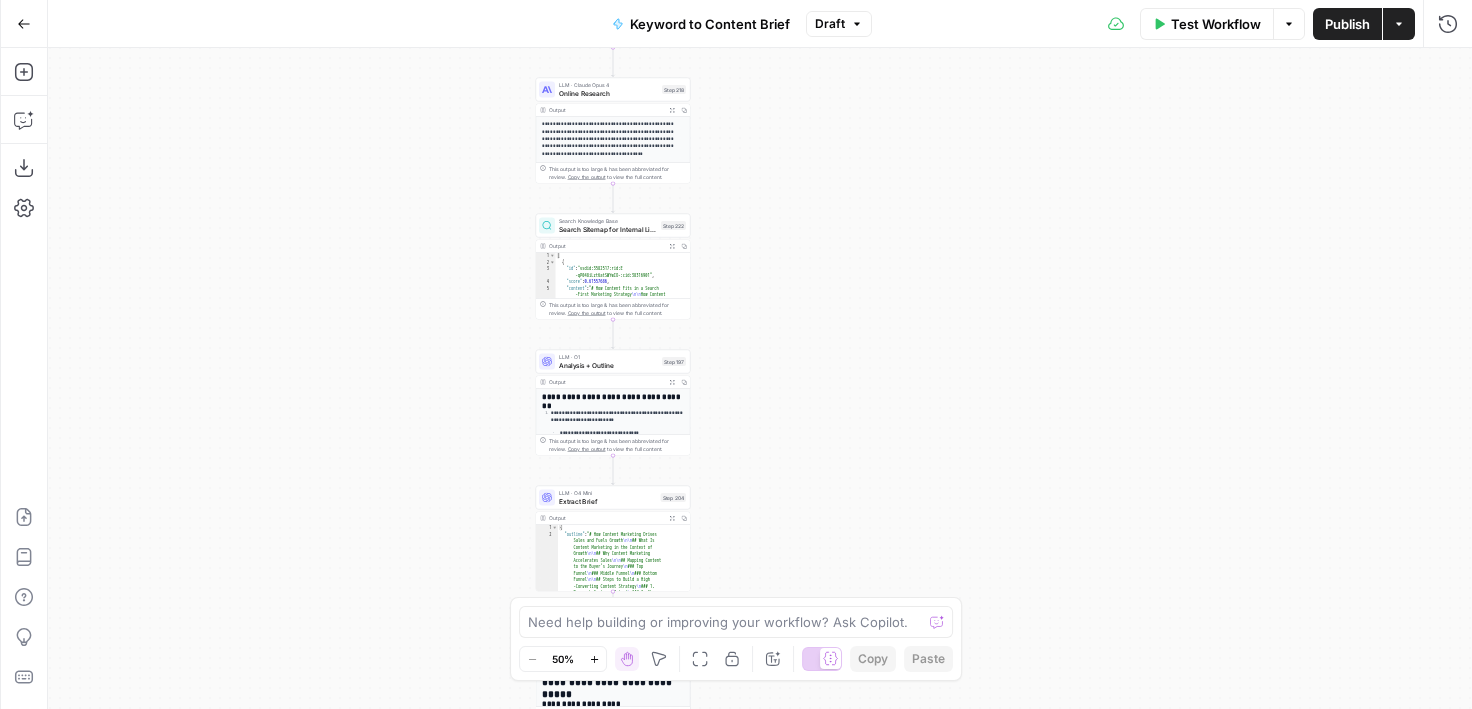 drag, startPoint x: 779, startPoint y: 420, endPoint x: 779, endPoint y: 394, distance: 26 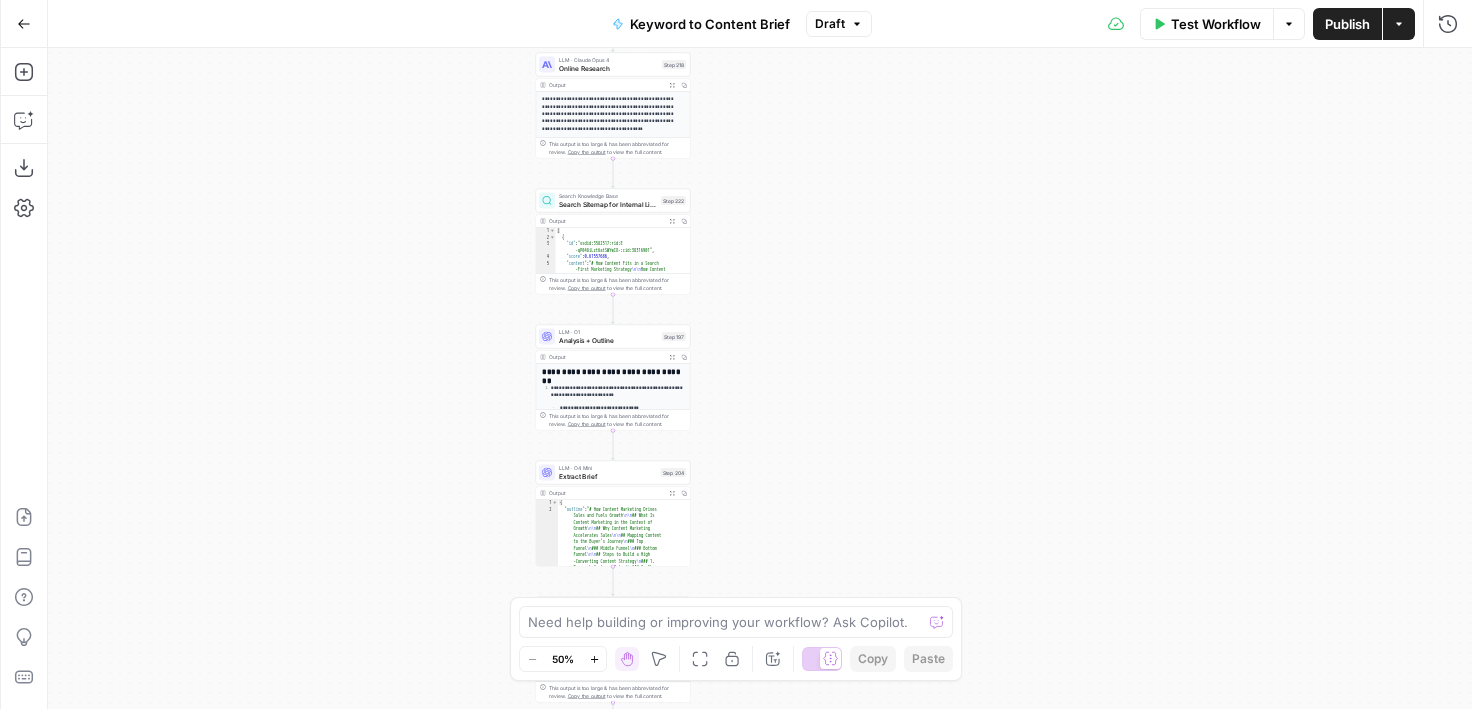 drag, startPoint x: 779, startPoint y: 164, endPoint x: 779, endPoint y: 602, distance: 438 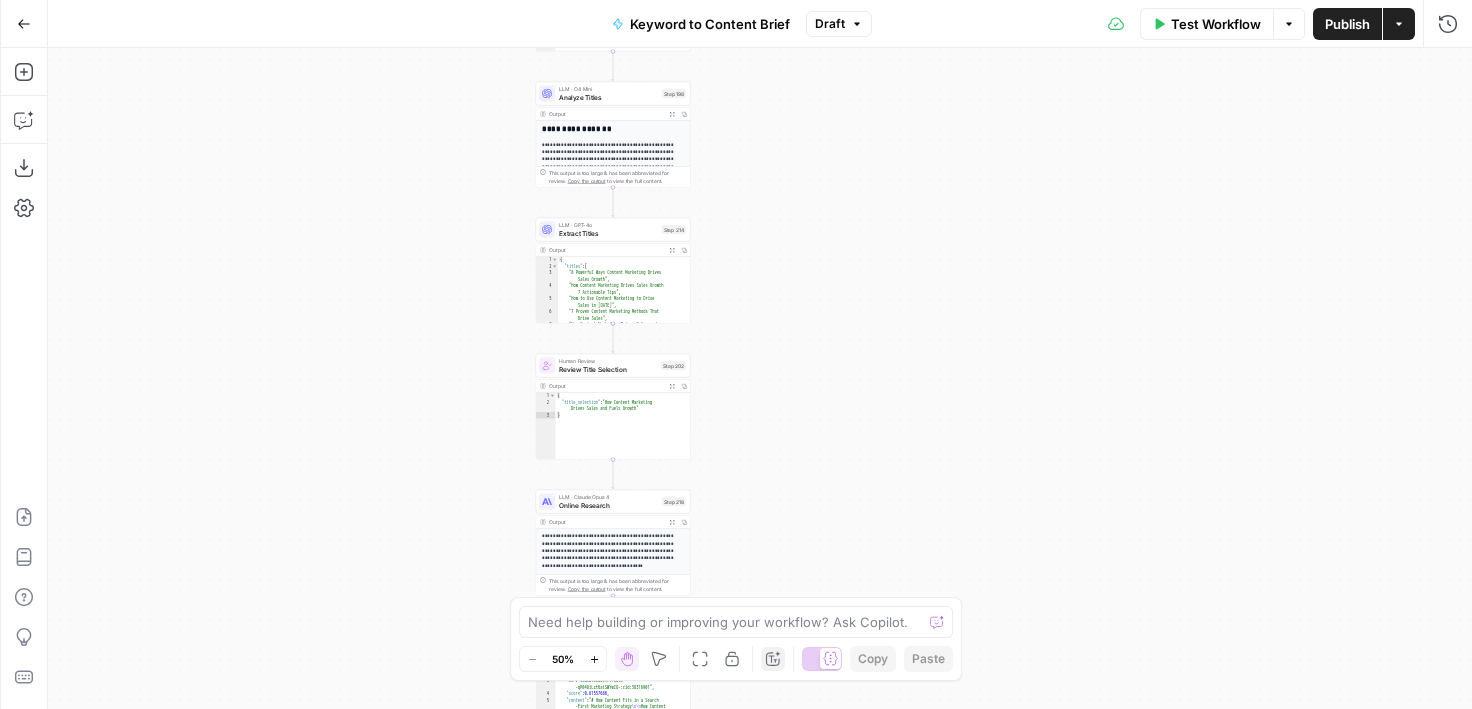 drag, startPoint x: 779, startPoint y: 247, endPoint x: 779, endPoint y: 662, distance: 415 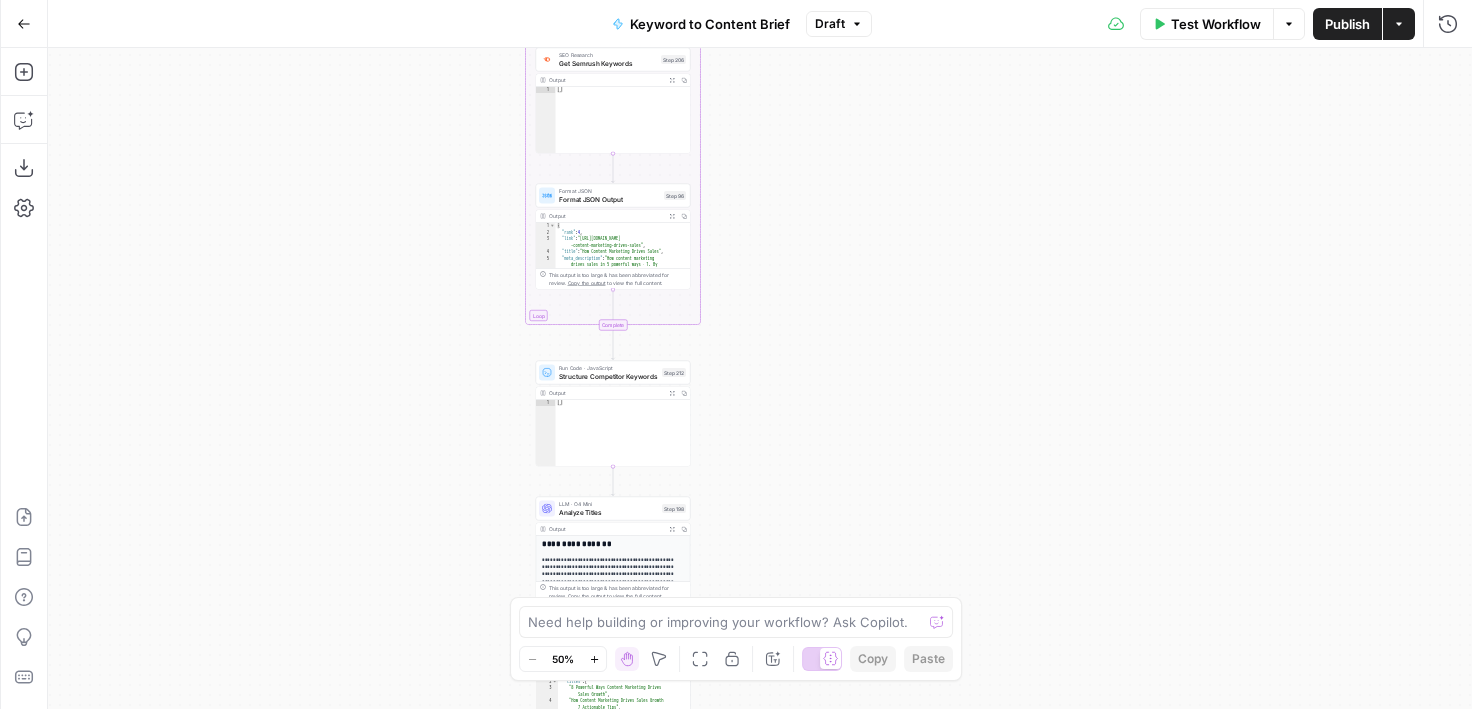 drag, startPoint x: 764, startPoint y: 142, endPoint x: 784, endPoint y: 684, distance: 542.3689 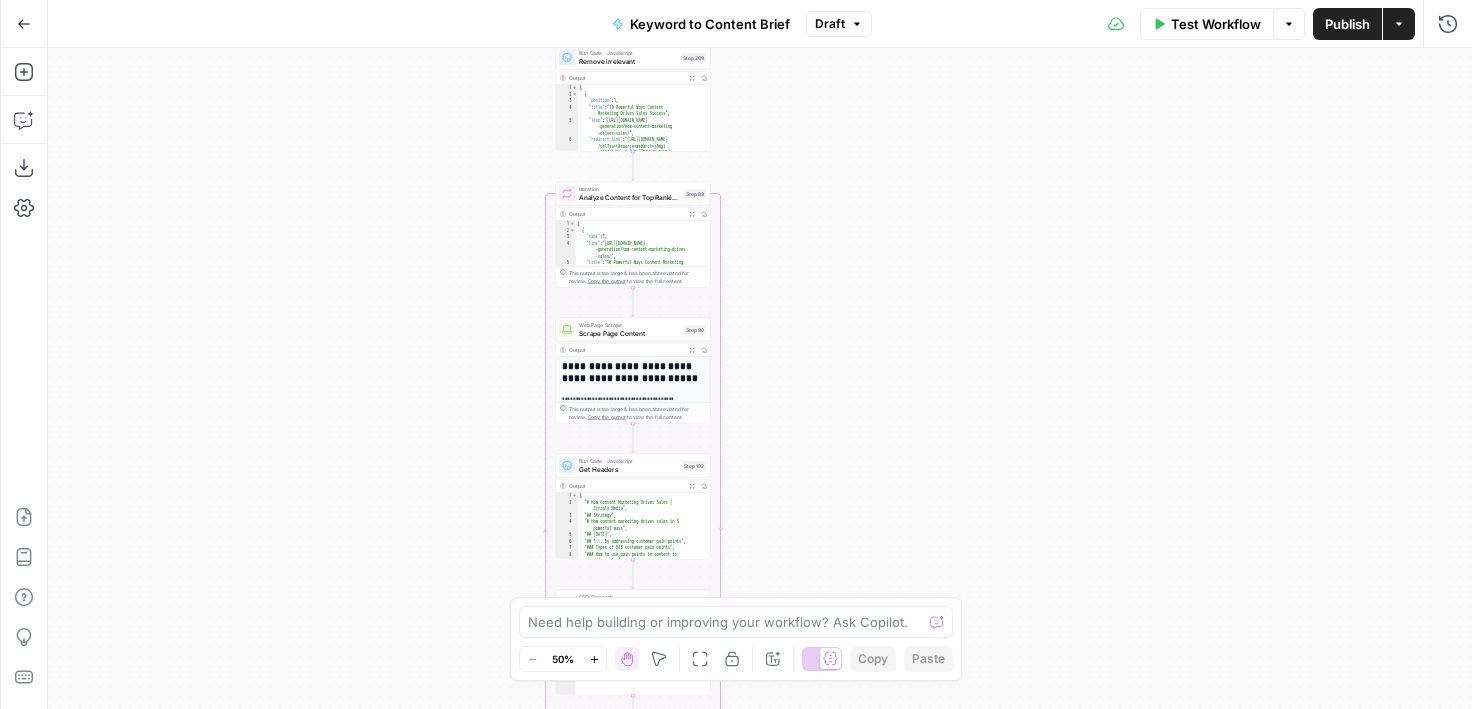 drag, startPoint x: 749, startPoint y: 426, endPoint x: 749, endPoint y: 706, distance: 280 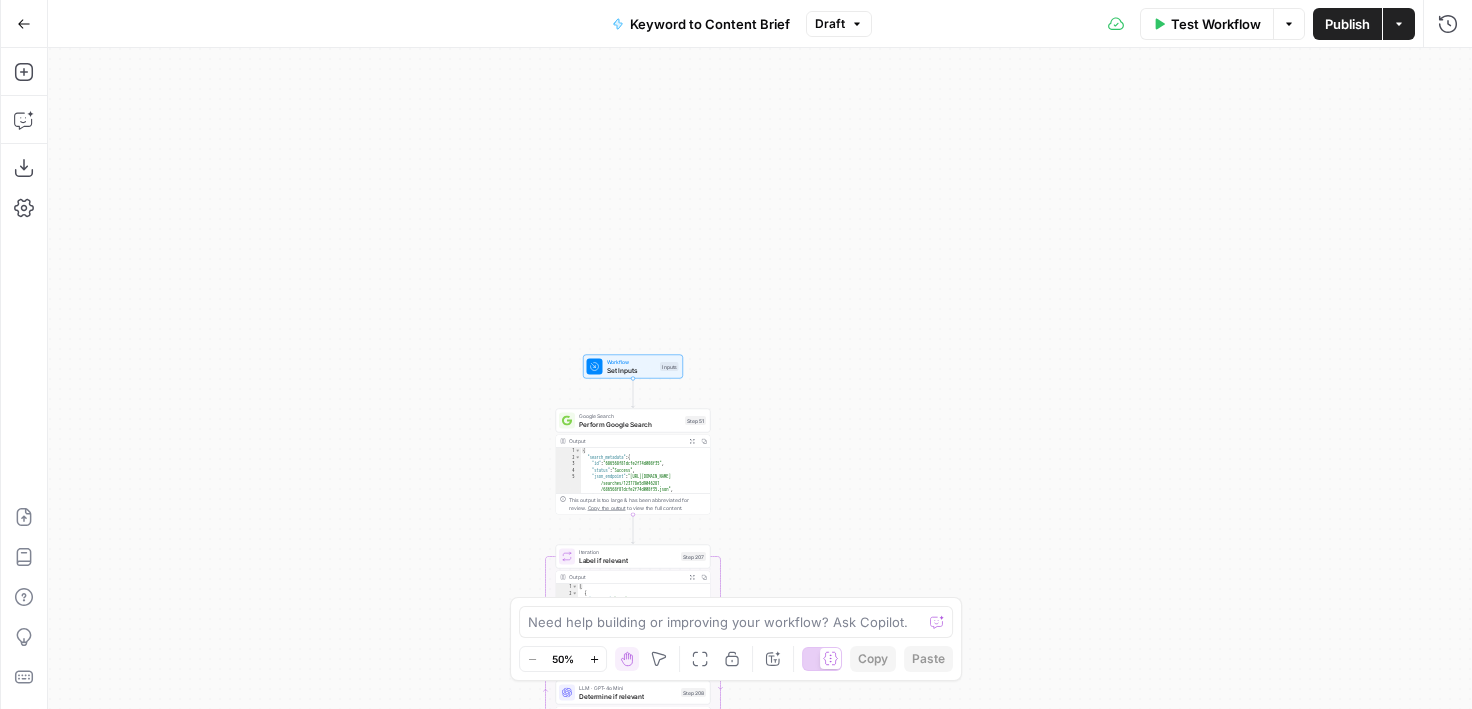 drag, startPoint x: 749, startPoint y: 316, endPoint x: 749, endPoint y: 686, distance: 370 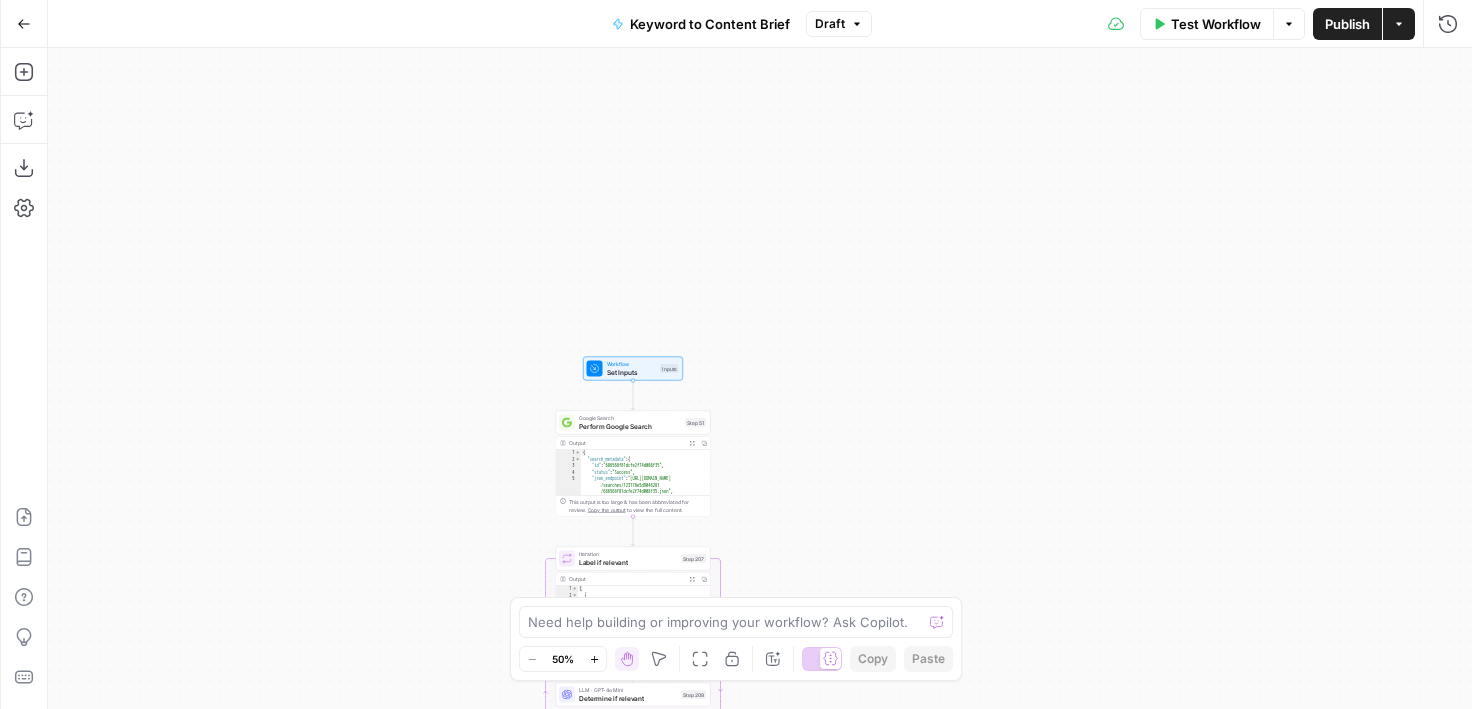click on "Set Inputs" at bounding box center (632, 372) 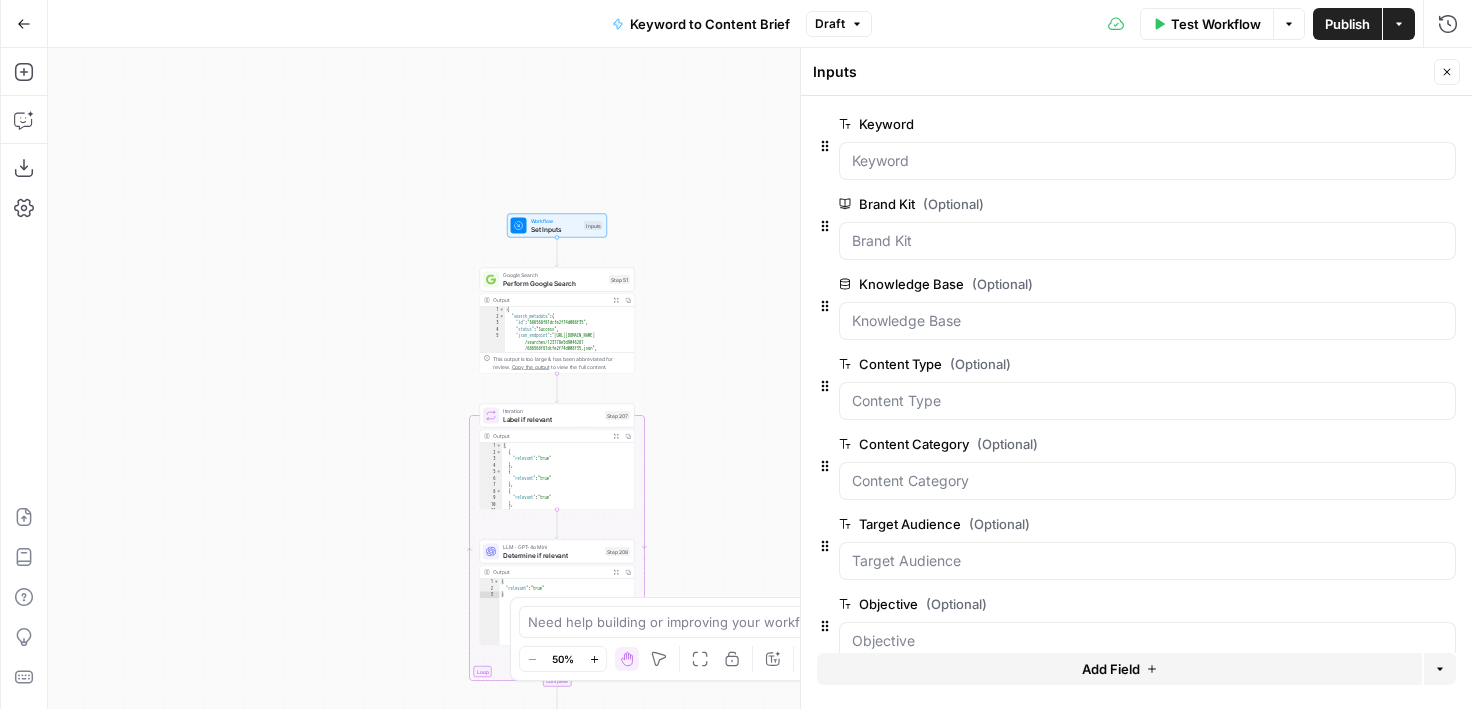 drag, startPoint x: 486, startPoint y: 436, endPoint x: 408, endPoint y: 289, distance: 166.41214 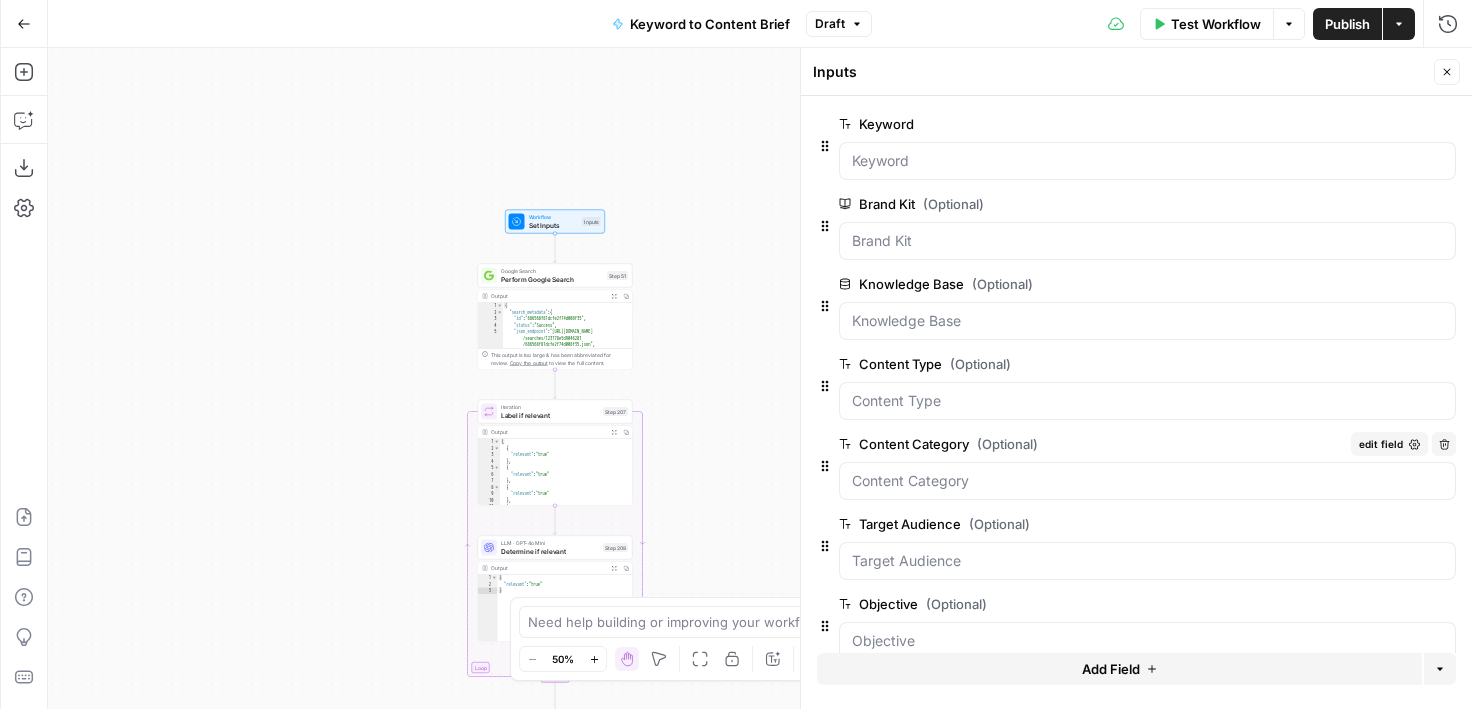 scroll, scrollTop: 35, scrollLeft: 0, axis: vertical 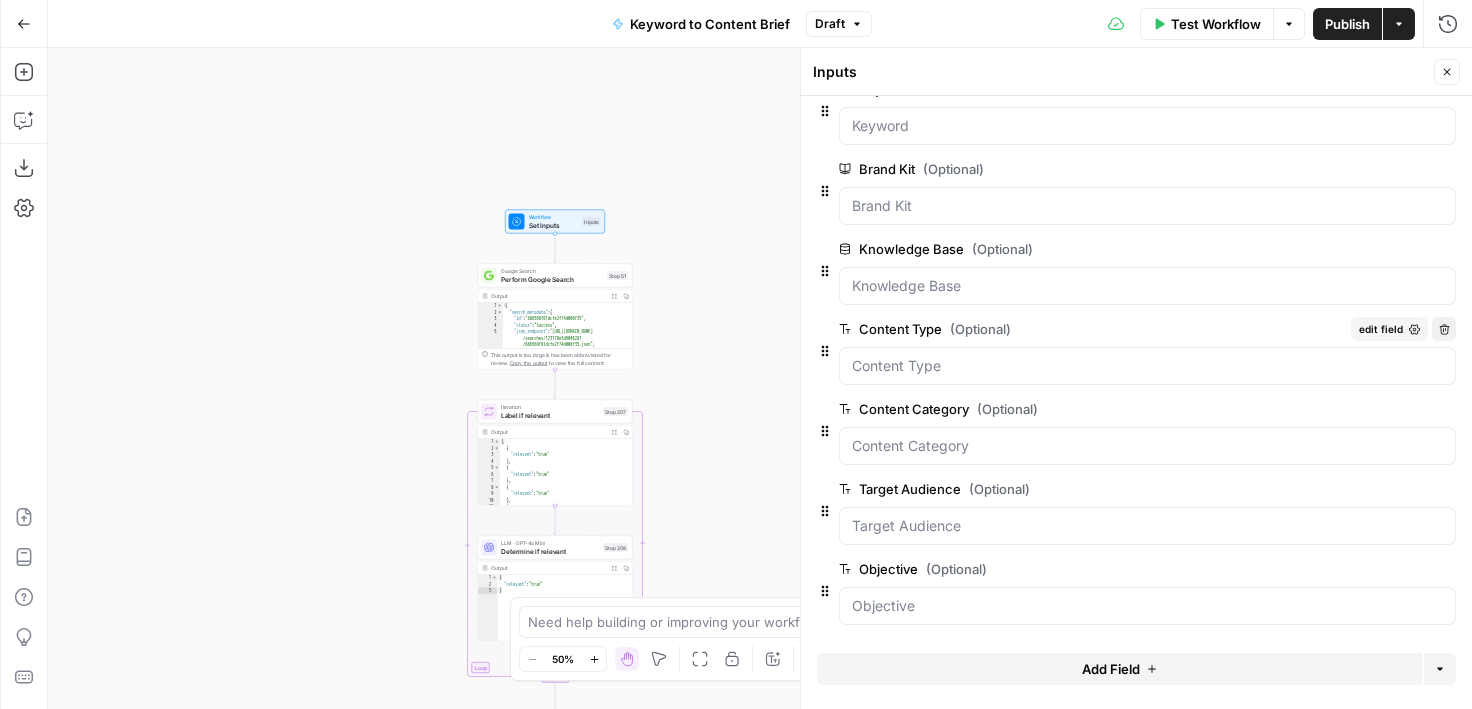 click 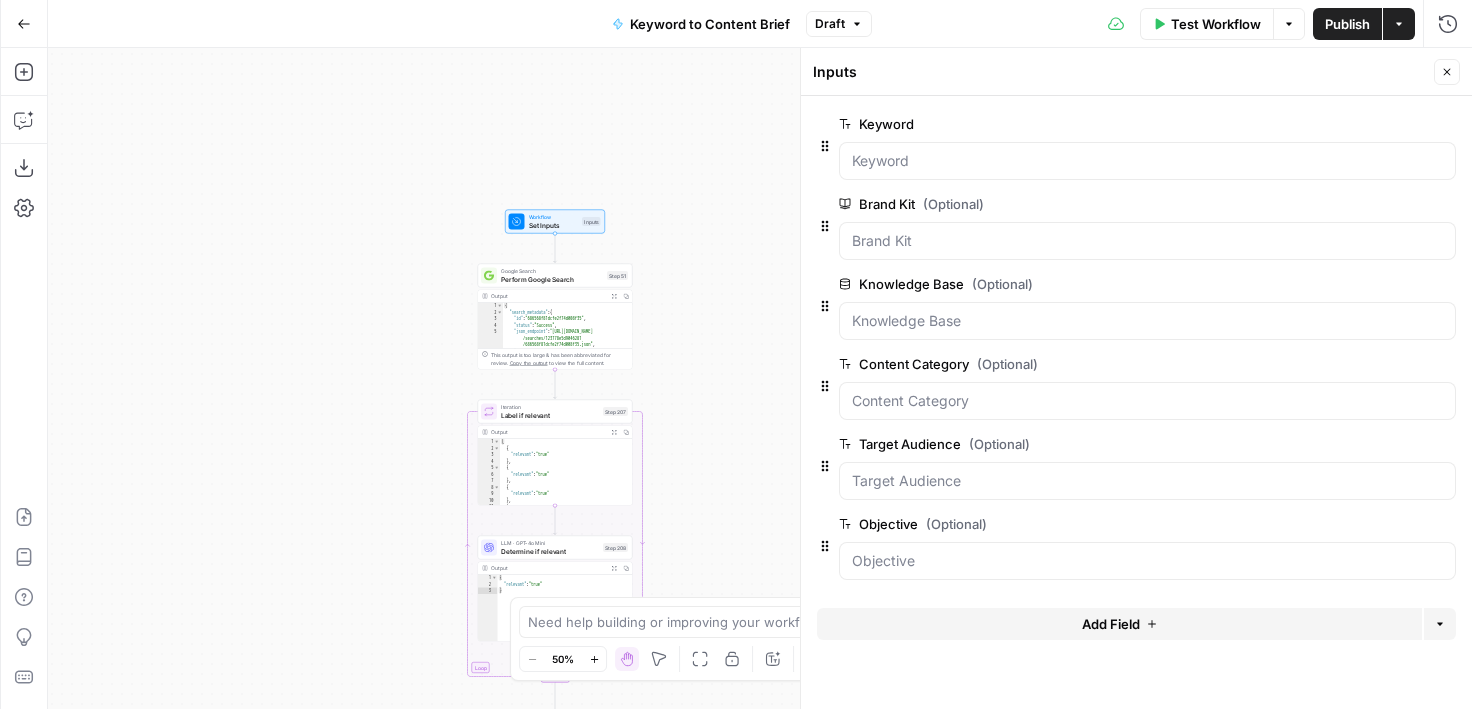 scroll, scrollTop: 0, scrollLeft: 0, axis: both 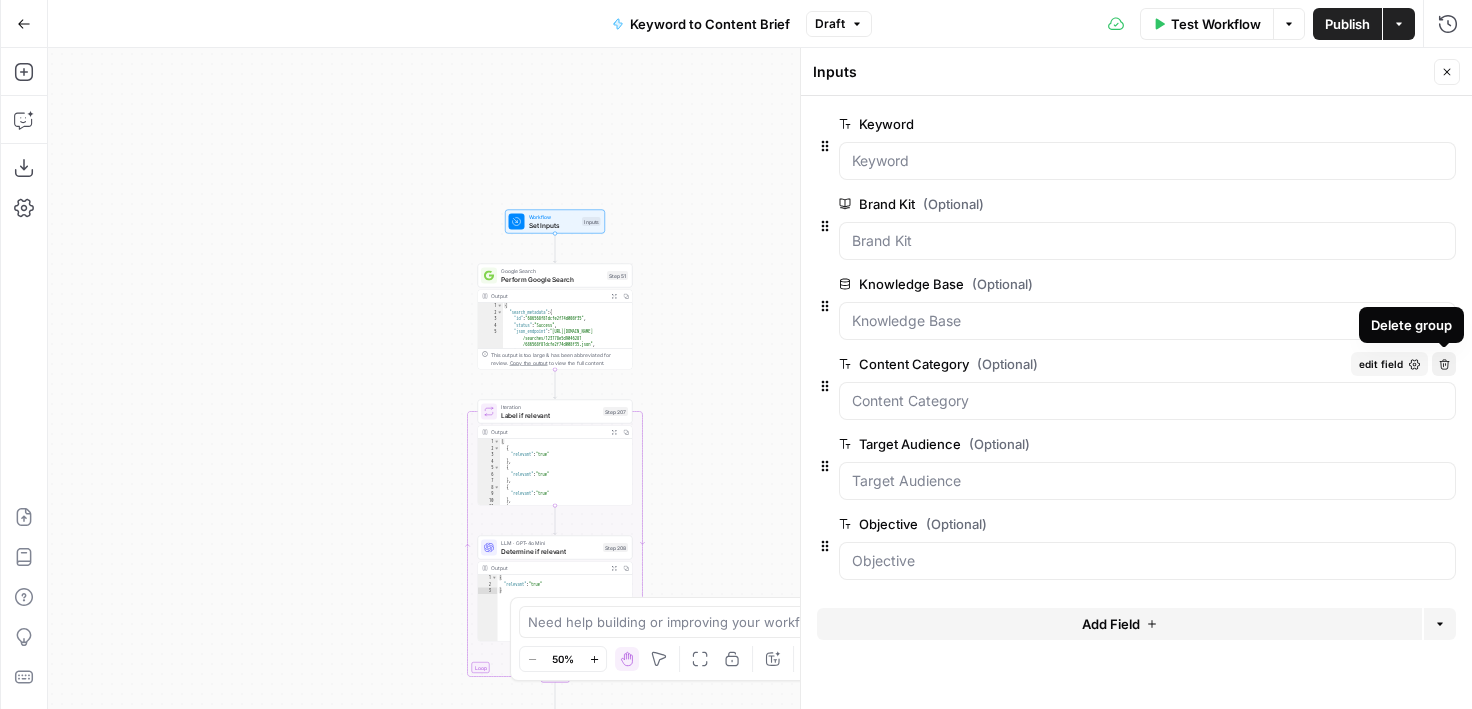 click on "Delete group" at bounding box center (1444, 364) 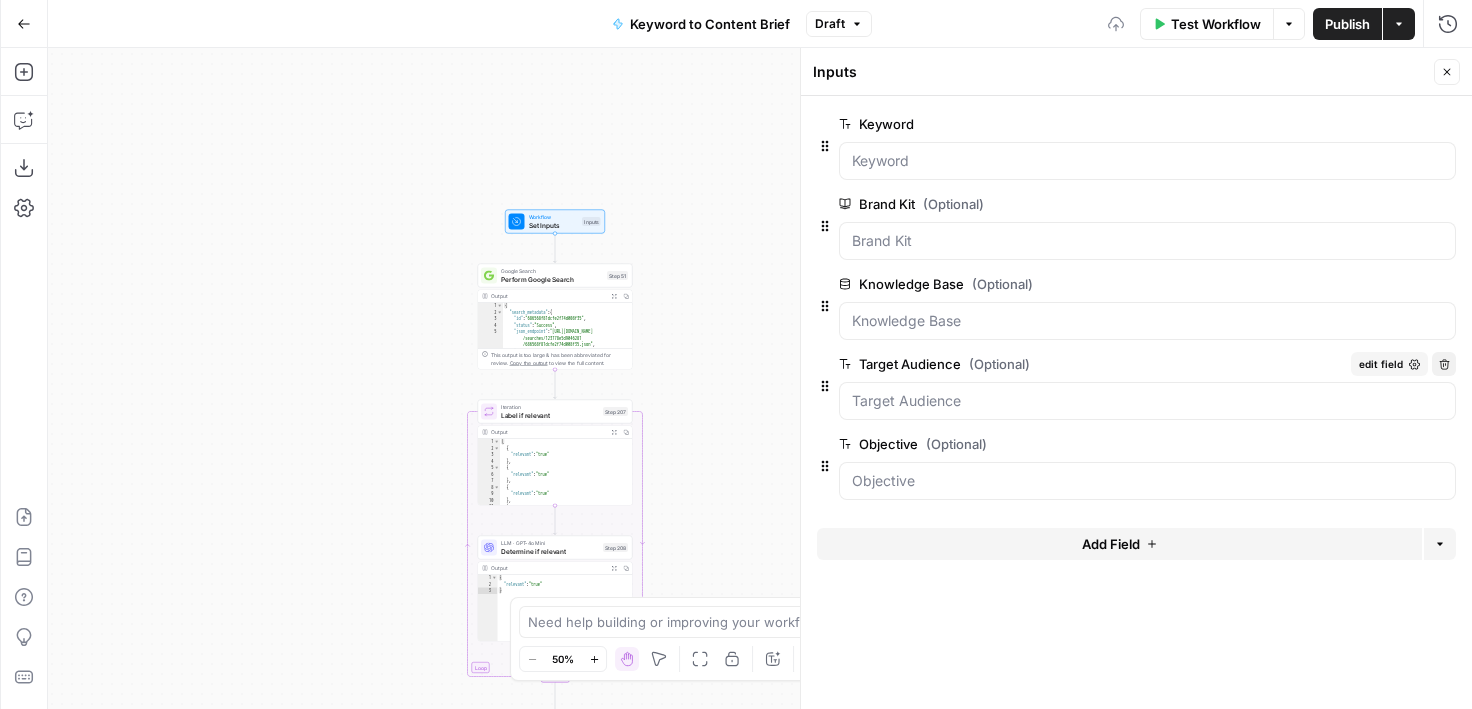 click on "Delete group" at bounding box center (1444, 364) 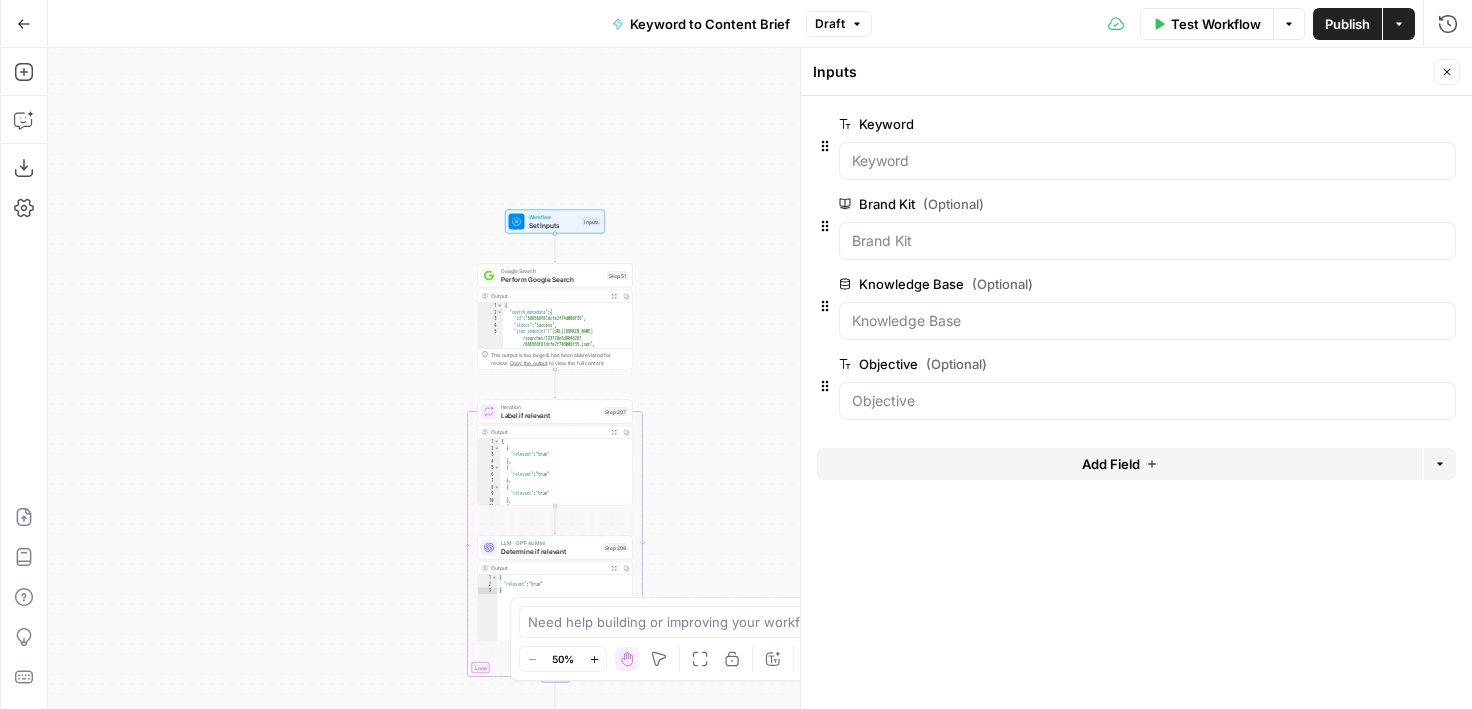click on "Delete group" at bounding box center (1444, 364) 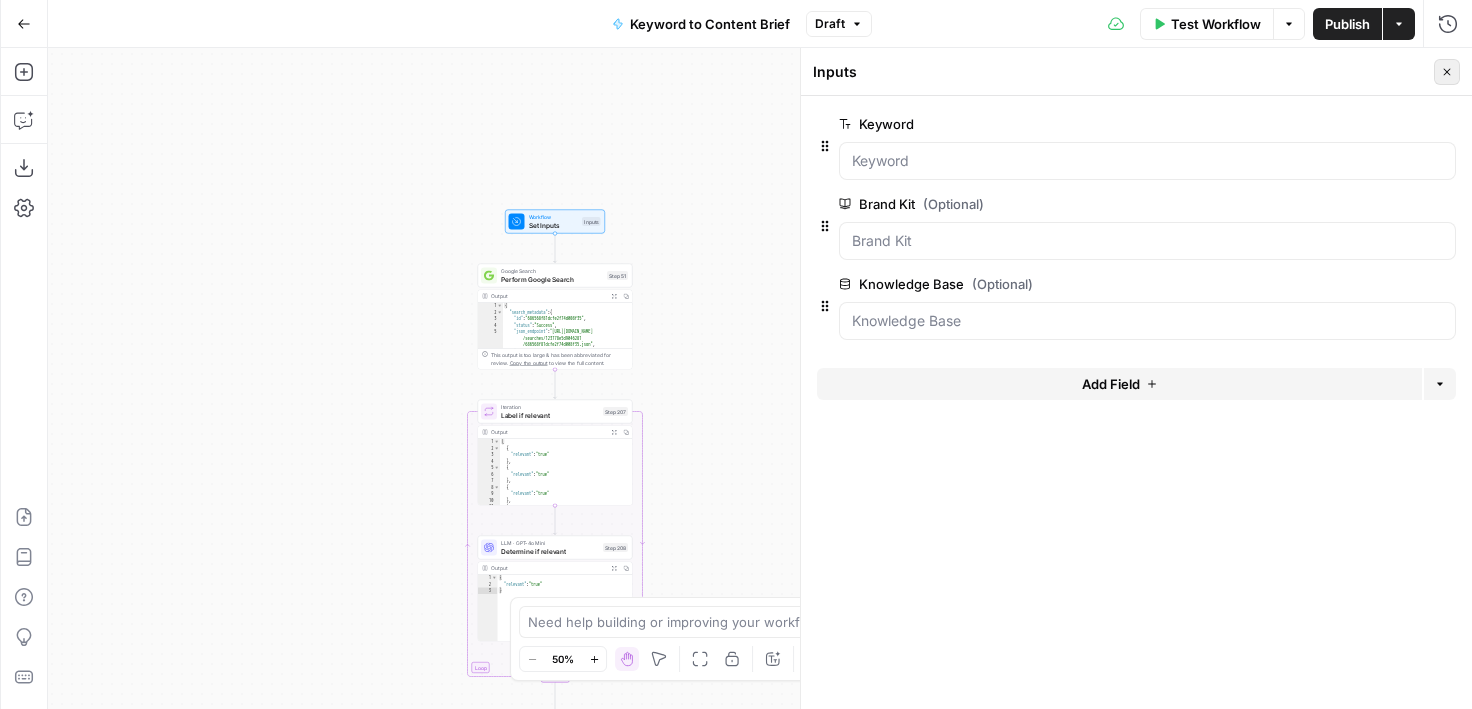 click 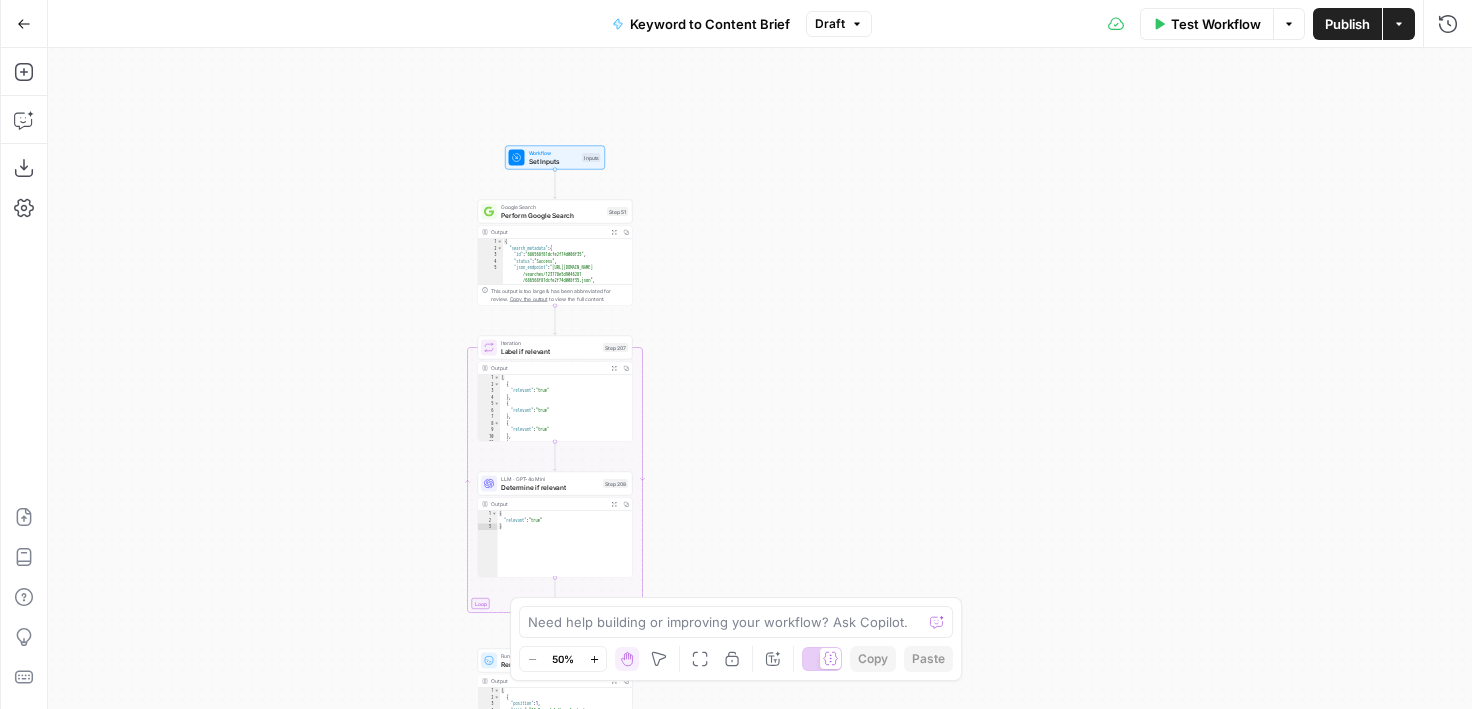 drag, startPoint x: 886, startPoint y: 485, endPoint x: 886, endPoint y: 80, distance: 405 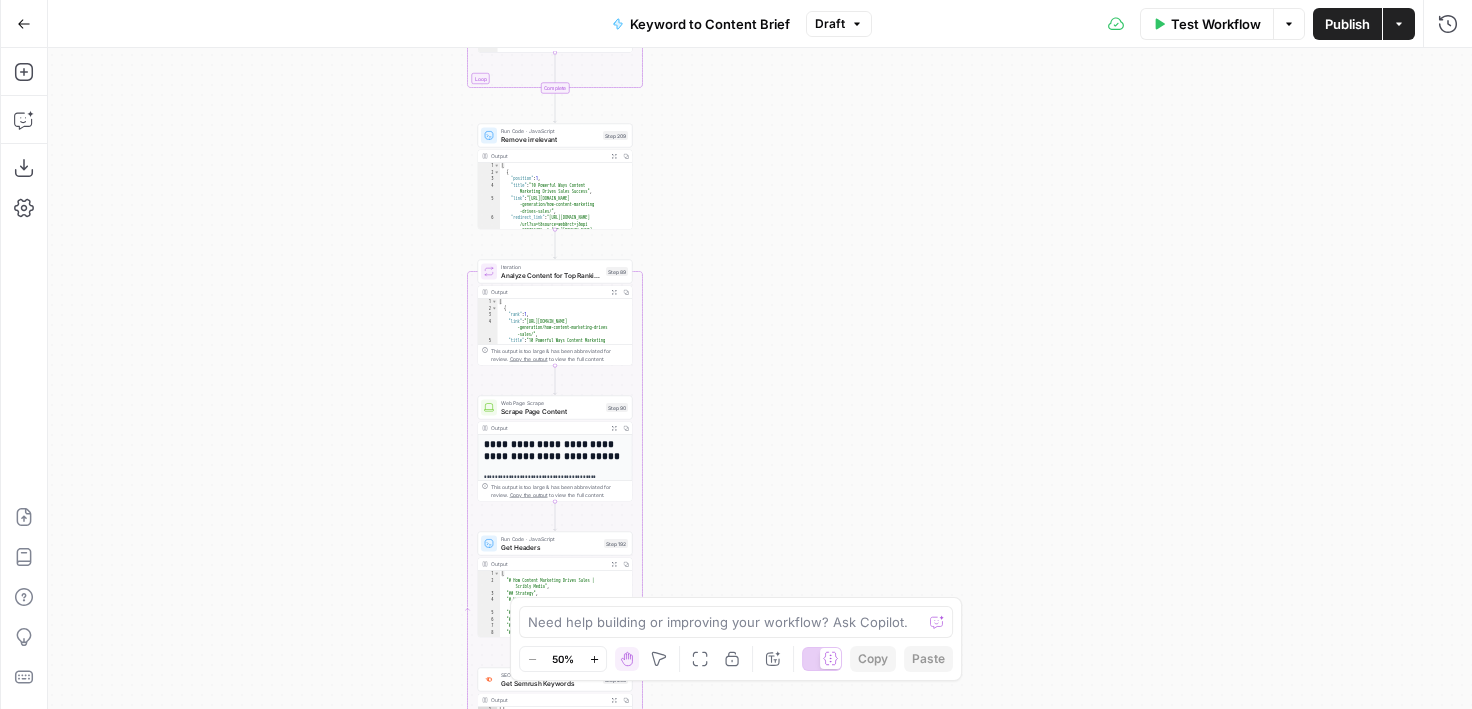 drag, startPoint x: 879, startPoint y: 235, endPoint x: 879, endPoint y: 45, distance: 190 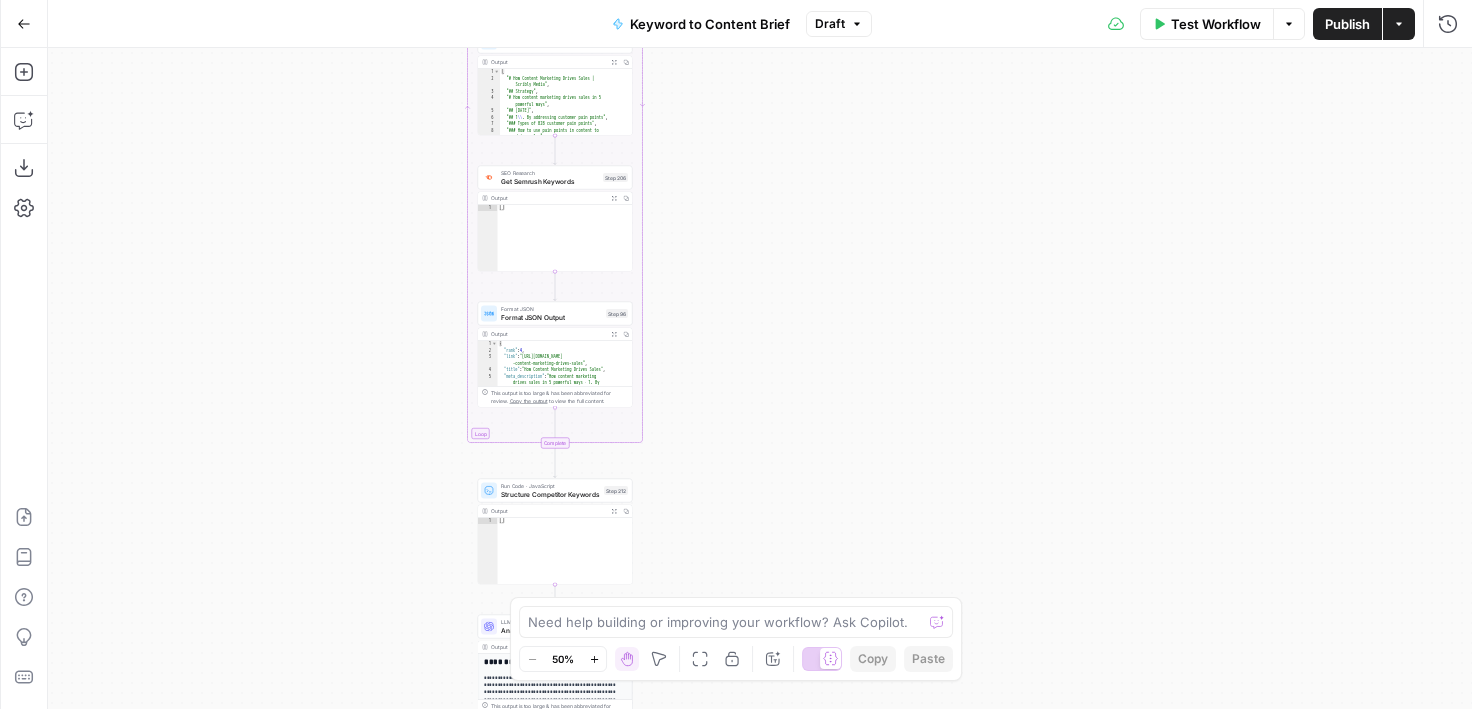 drag, startPoint x: 832, startPoint y: 180, endPoint x: 832, endPoint y: 45, distance: 135 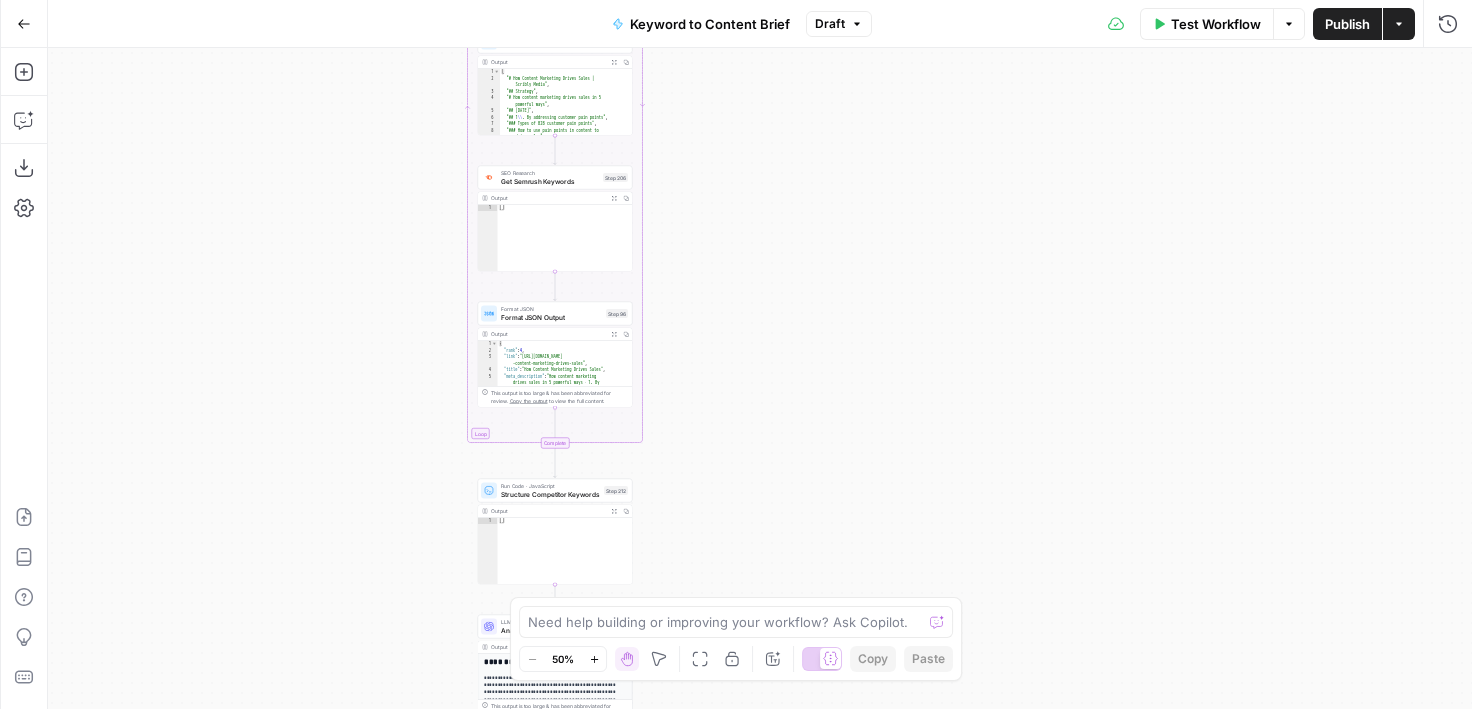 click on "Go Back Keyword to Content Brief Draft Test Workflow Options Publish Actions Run History Add Steps Copilot Download as JSON Settings Import JSON AirOps Academy Help Give Feedback Shortcuts Workflow Set Inputs Inputs Google Search Perform Google Search Step 51 Output Expand Output Copy 1 2 3 4 5 6 {    "search_metadata" :  {      "id" :  "686568f81dcfe2f74d008f35" ,      "status" :  "Success" ,      "json_endpoint" :  "[URL][DOMAIN_NAME]          /searches/123778e5d9046281          /686568f81dcfe2f74d008f35.json" ,      "pixel_position_endpoint" :  "https          ://[DOMAIN_NAME][URL]          /123778e5d9046281          /686568f81dcfe2f74d008f35          .json_with_pixel_position" ,     This output is too large & has been abbreviated for review.   Copy the output   to view the full content. Loop Iteration Label if relevant Step 207 Output Expand Output Copy 1 2 3 4 5 6 7 8 9 10 11 12 [    {      "relevant" :  "true"    } ,    {      "relevant" :  "true"" at bounding box center (736, 354) 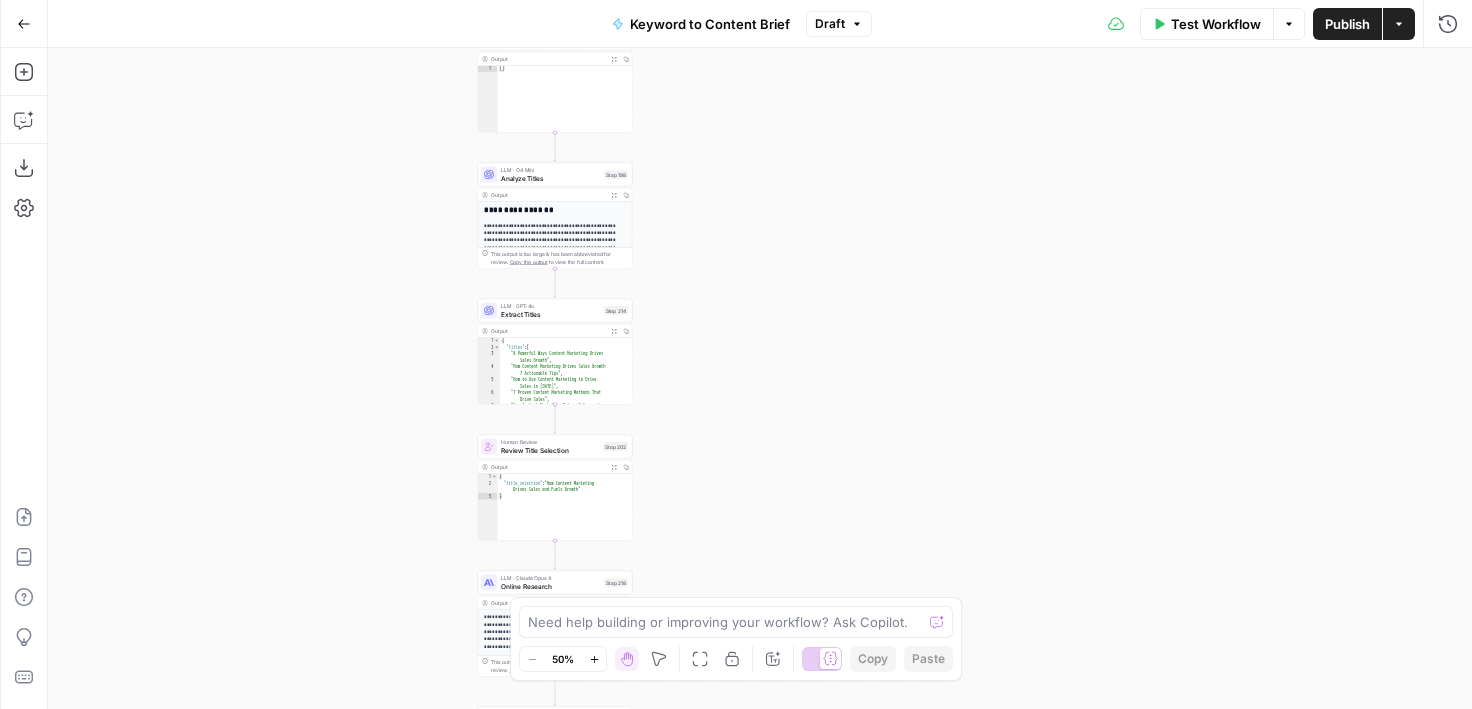 drag, startPoint x: 801, startPoint y: 321, endPoint x: 801, endPoint y: 62, distance: 259 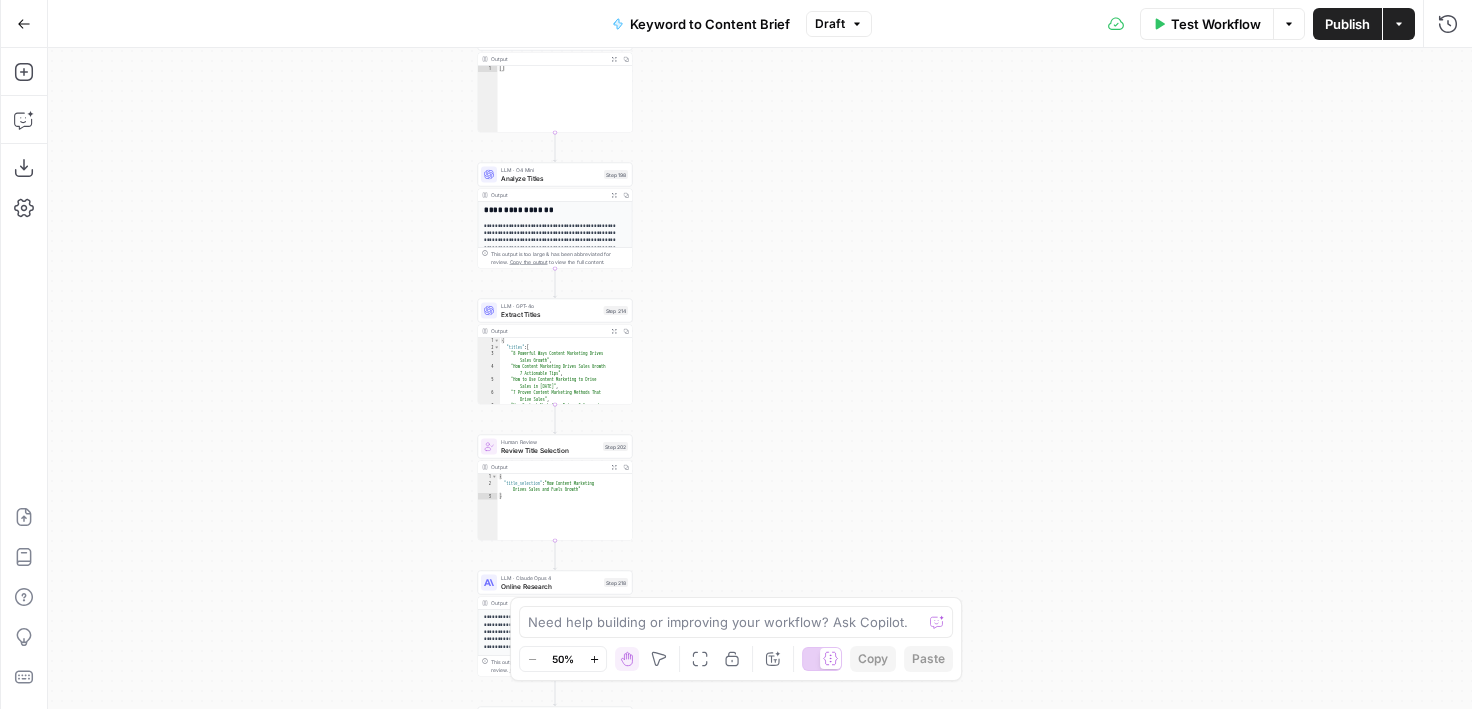 click on "Workflow Set Inputs Inputs Google Search Perform Google Search Step 51 Output Expand Output Copy 1 2 3 4 5 6 {    "search_metadata" :  {      "id" :  "686568f81dcfe2f74d008f35" ,      "status" :  "Success" ,      "json_endpoint" :  "[URL][DOMAIN_NAME]          /searches/123778e5d9046281          /686568f81dcfe2f74d008f35.json" ,      "pixel_position_endpoint" :  "https          ://[DOMAIN_NAME][URL]          /123778e5d9046281          /686568f81dcfe2f74d008f35          .json_with_pixel_position" ,     This output is too large & has been abbreviated for review.   Copy the output   to view the full content. Loop Iteration Label if relevant Step 207 Output Expand Output Copy 1 2 3 4 5 6 7 8 9 10 11 12 [    {      "relevant" :  "true"    } ,    {      "relevant" :  "true"    } ,    {      "relevant" :  "true"    } ,    {      "relevant" :  "true"     LLM · GPT-4o Mini Determine if relevant Step 208 Output Expand Output Copy 1 2 3 {    "relevant" :  "true" }" at bounding box center [760, 378] 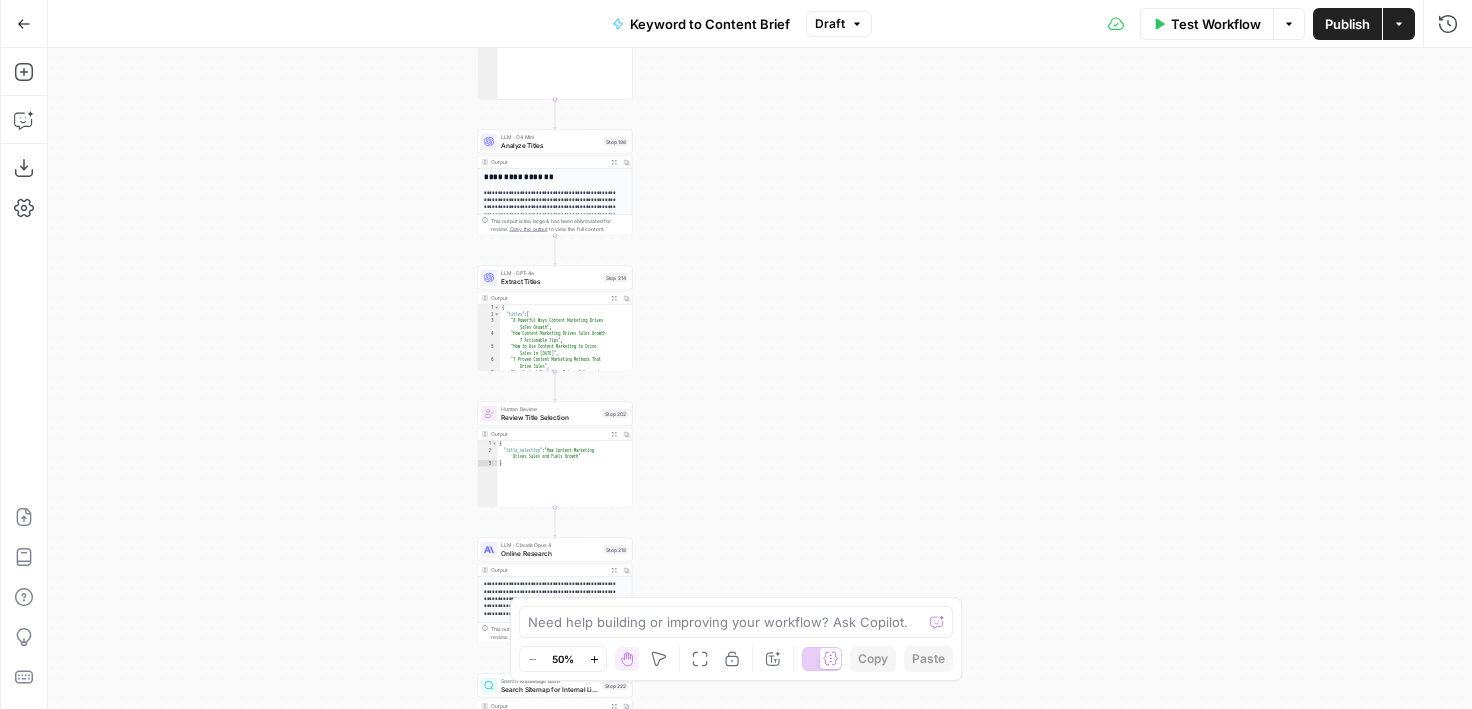 drag, startPoint x: 771, startPoint y: 540, endPoint x: 776, endPoint y: 146, distance: 394.03174 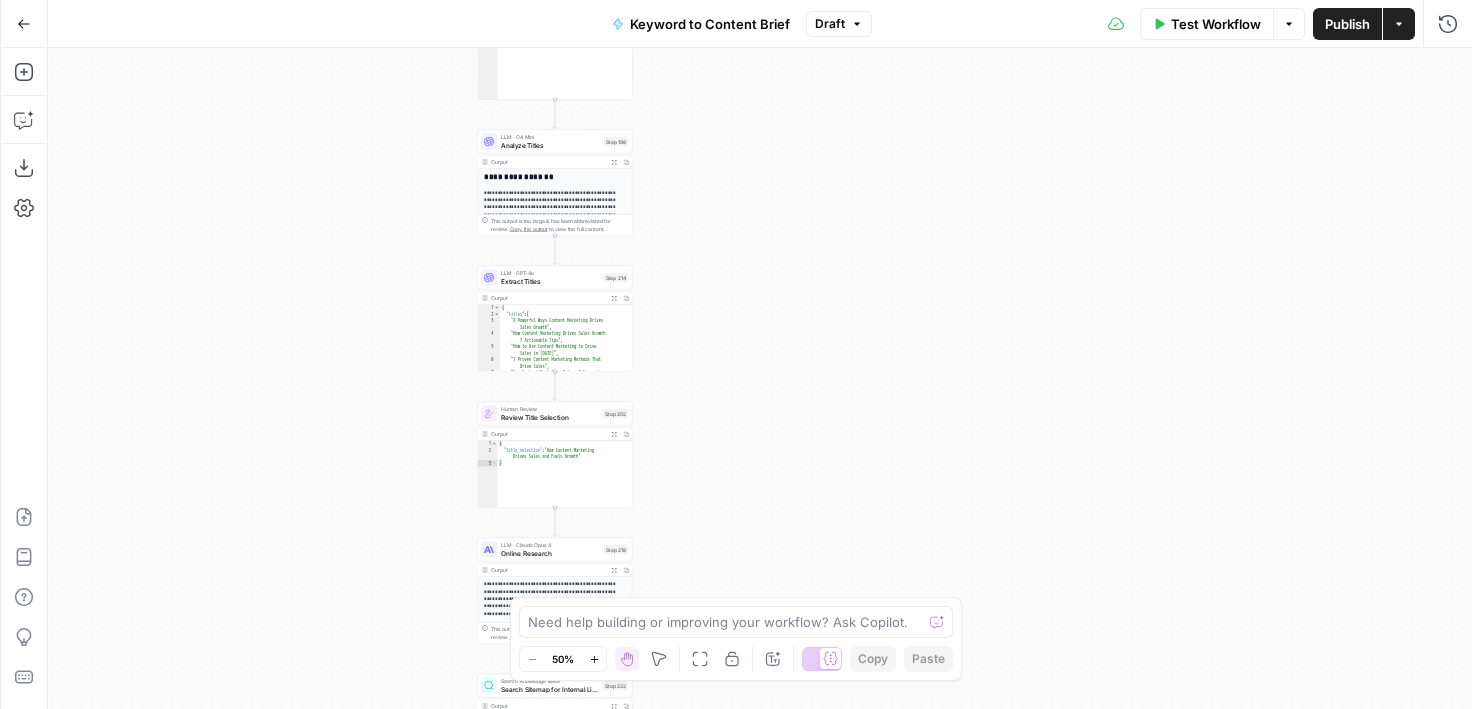 click on "Workflow Set Inputs Inputs Google Search Perform Google Search Step 51 Output Expand Output Copy 1 2 3 4 5 6 {    "search_metadata" :  {      "id" :  "686568f81dcfe2f74d008f35" ,      "status" :  "Success" ,      "json_endpoint" :  "[URL][DOMAIN_NAME]          /searches/123778e5d9046281          /686568f81dcfe2f74d008f35.json" ,      "pixel_position_endpoint" :  "https          ://[DOMAIN_NAME][URL]          /123778e5d9046281          /686568f81dcfe2f74d008f35          .json_with_pixel_position" ,     This output is too large & has been abbreviated for review.   Copy the output   to view the full content. Loop Iteration Label if relevant Step 207 Output Expand Output Copy 1 2 3 4 5 6 7 8 9 10 11 12 [    {      "relevant" :  "true"    } ,    {      "relevant" :  "true"    } ,    {      "relevant" :  "true"    } ,    {      "relevant" :  "true"     LLM · GPT-4o Mini Determine if relevant Step 208 Output Expand Output Copy 1 2 3 {    "relevant" :  "true" }" at bounding box center (760, 378) 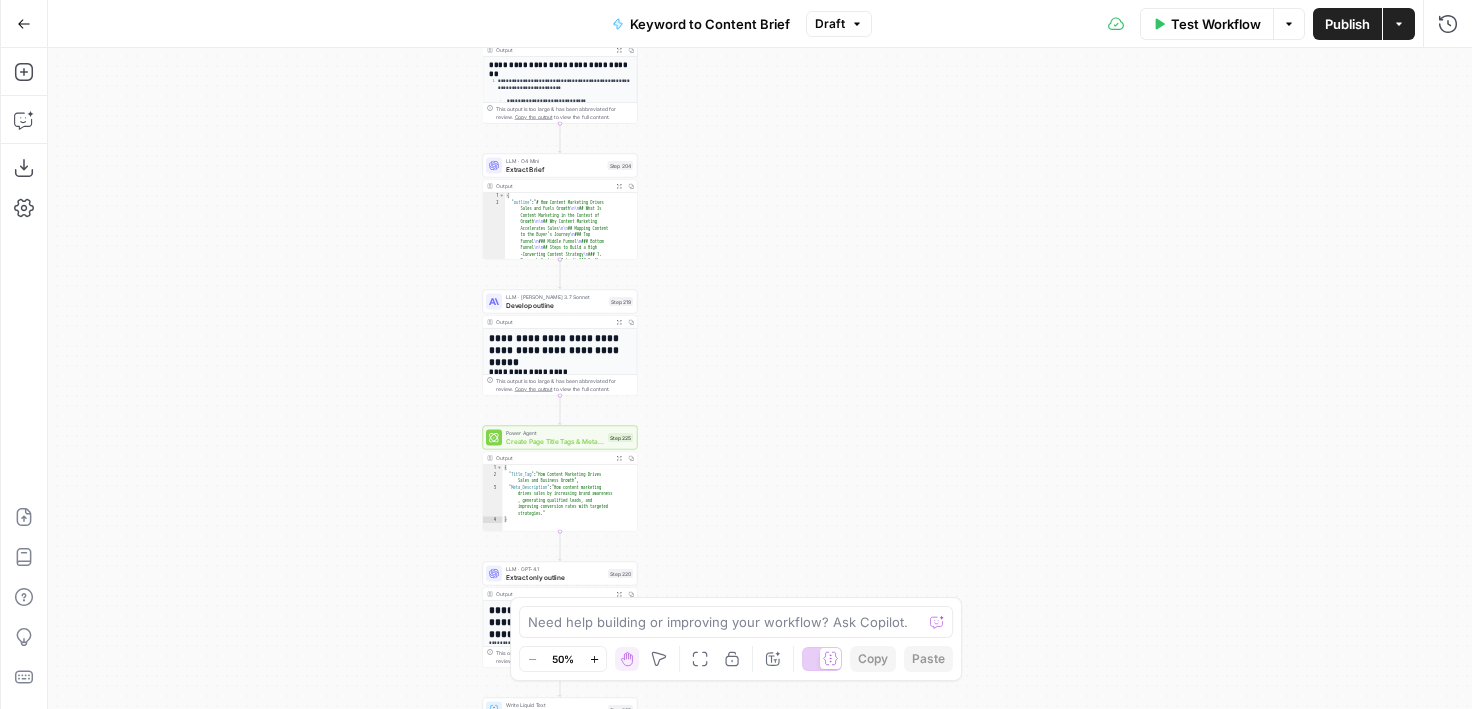 drag, startPoint x: 760, startPoint y: 125, endPoint x: 760, endPoint y: 81, distance: 44 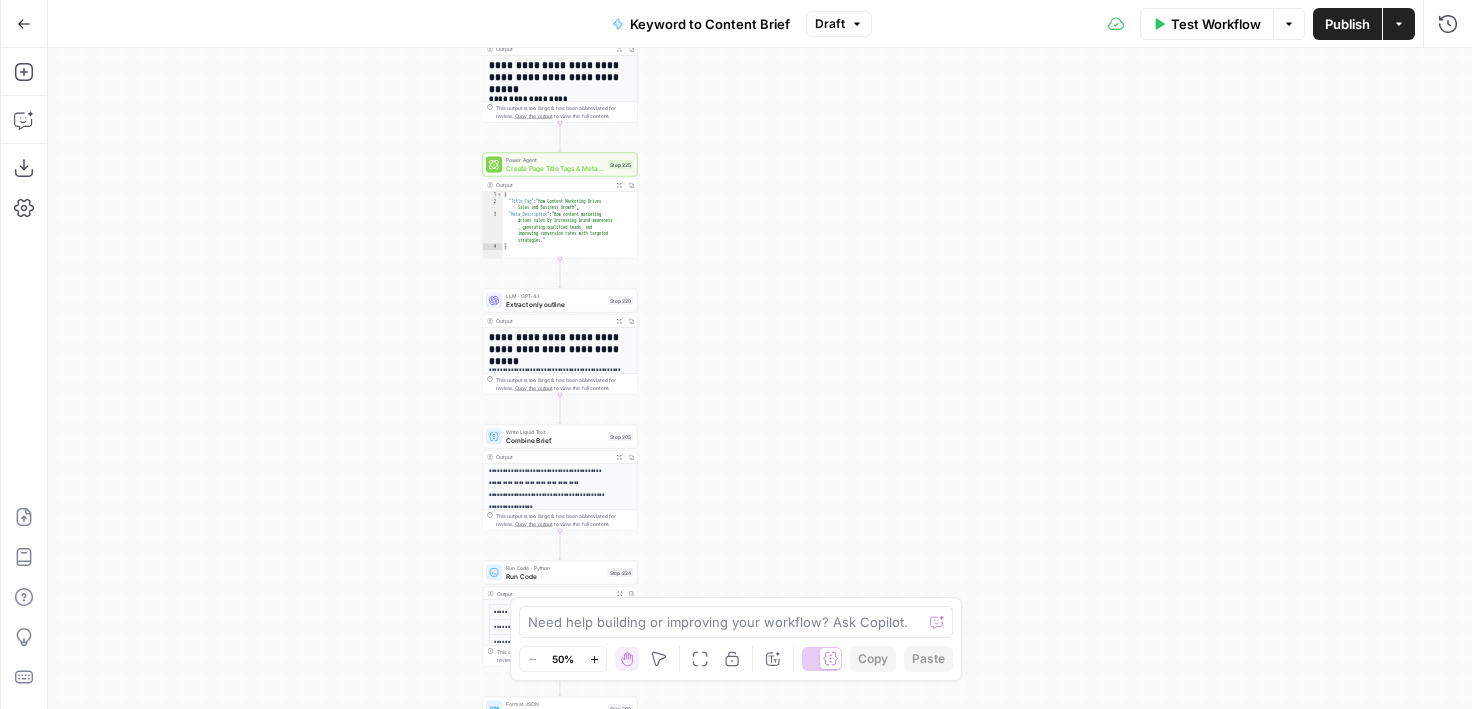 drag, startPoint x: 751, startPoint y: 516, endPoint x: 751, endPoint y: 216, distance: 300 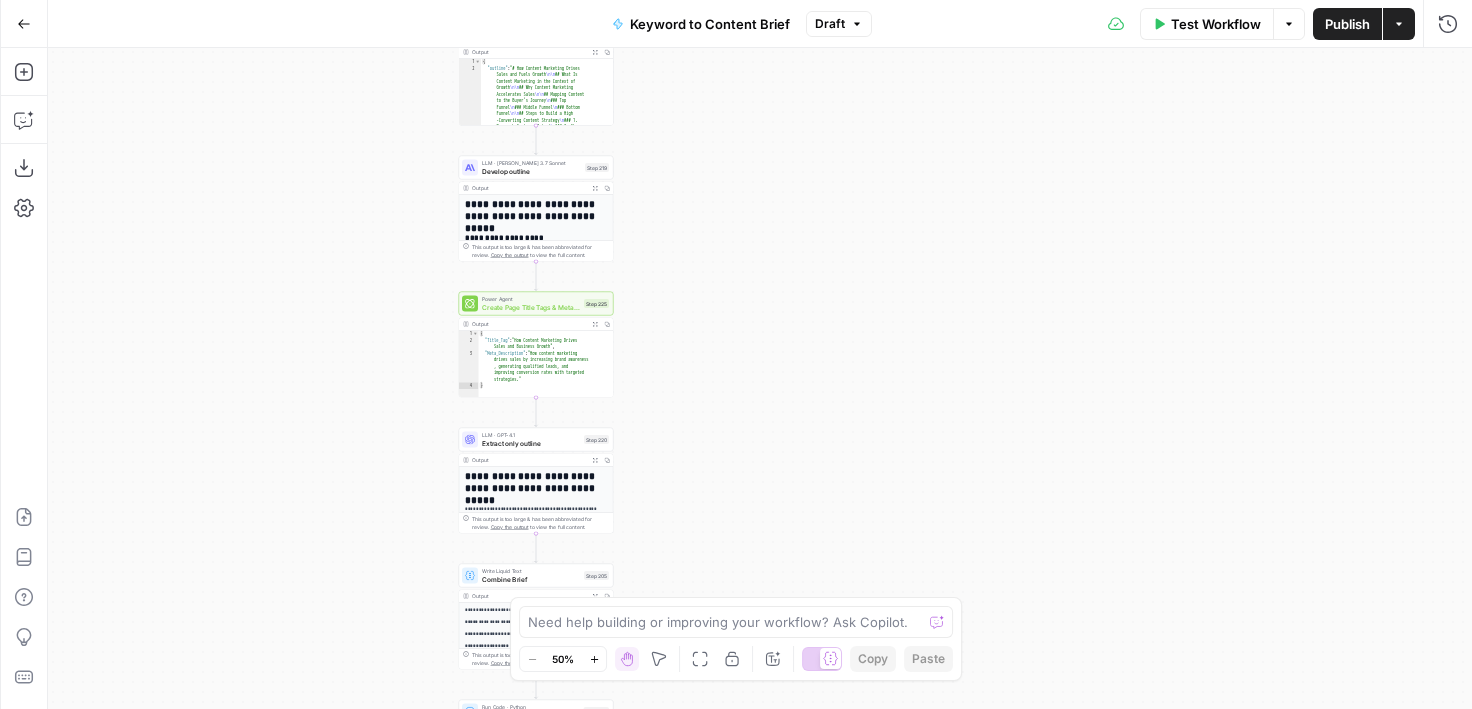 drag, startPoint x: 774, startPoint y: 404, endPoint x: 704, endPoint y: 362, distance: 81.63332 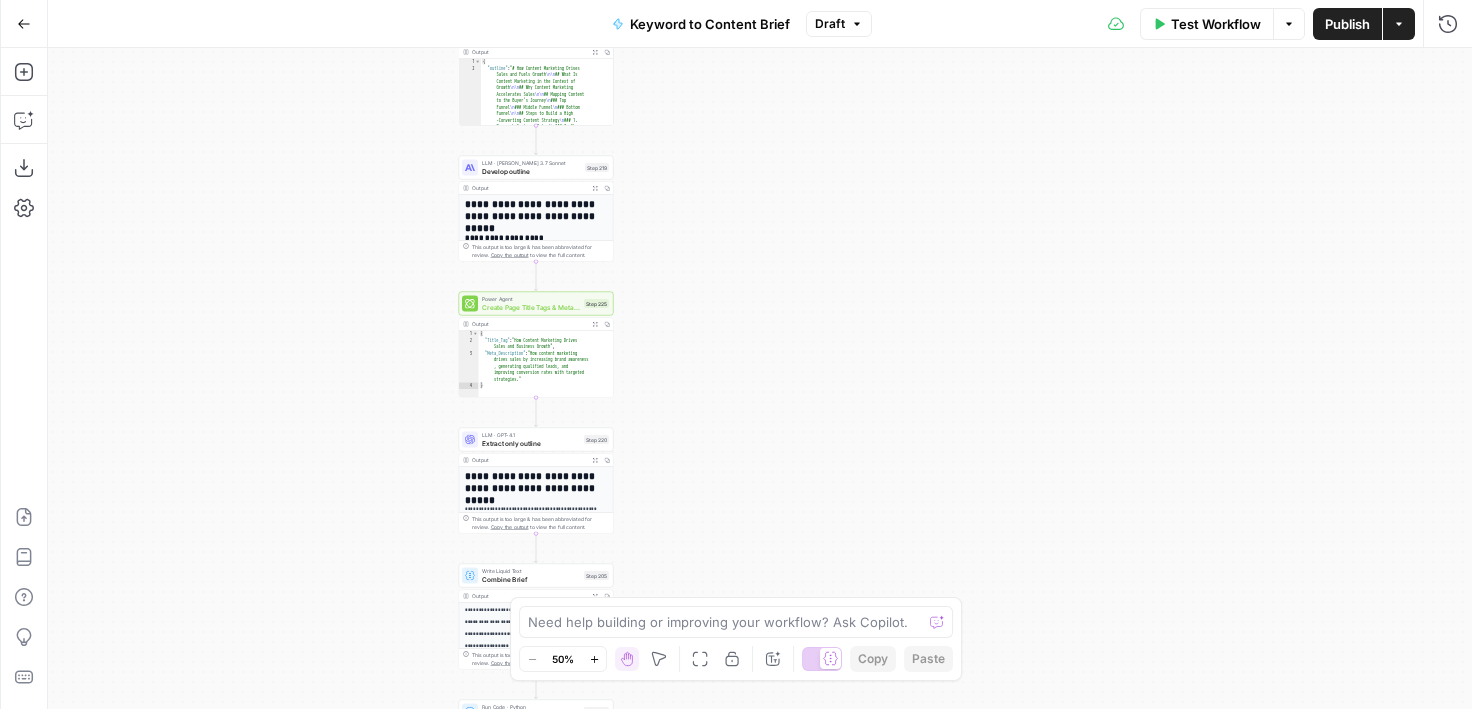 click on "Workflow Set Inputs Inputs Google Search Perform Google Search Step 51 Output Expand Output Copy 1 2 3 4 5 6 {    "search_metadata" :  {      "id" :  "686568f81dcfe2f74d008f35" ,      "status" :  "Success" ,      "json_endpoint" :  "[URL][DOMAIN_NAME]          /searches/123778e5d9046281          /686568f81dcfe2f74d008f35.json" ,      "pixel_position_endpoint" :  "https          ://[DOMAIN_NAME][URL]          /123778e5d9046281          /686568f81dcfe2f74d008f35          .json_with_pixel_position" ,     This output is too large & has been abbreviated for review.   Copy the output   to view the full content. Loop Iteration Label if relevant Step 207 Output Expand Output Copy 1 2 3 4 5 6 7 8 9 10 11 12 [    {      "relevant" :  "true"    } ,    {      "relevant" :  "true"    } ,    {      "relevant" :  "true"    } ,    {      "relevant" :  "true"     LLM · GPT-4o Mini Determine if relevant Step 208 Output Expand Output Copy 1 2 3 {    "relevant" :  "true" }" at bounding box center (760, 378) 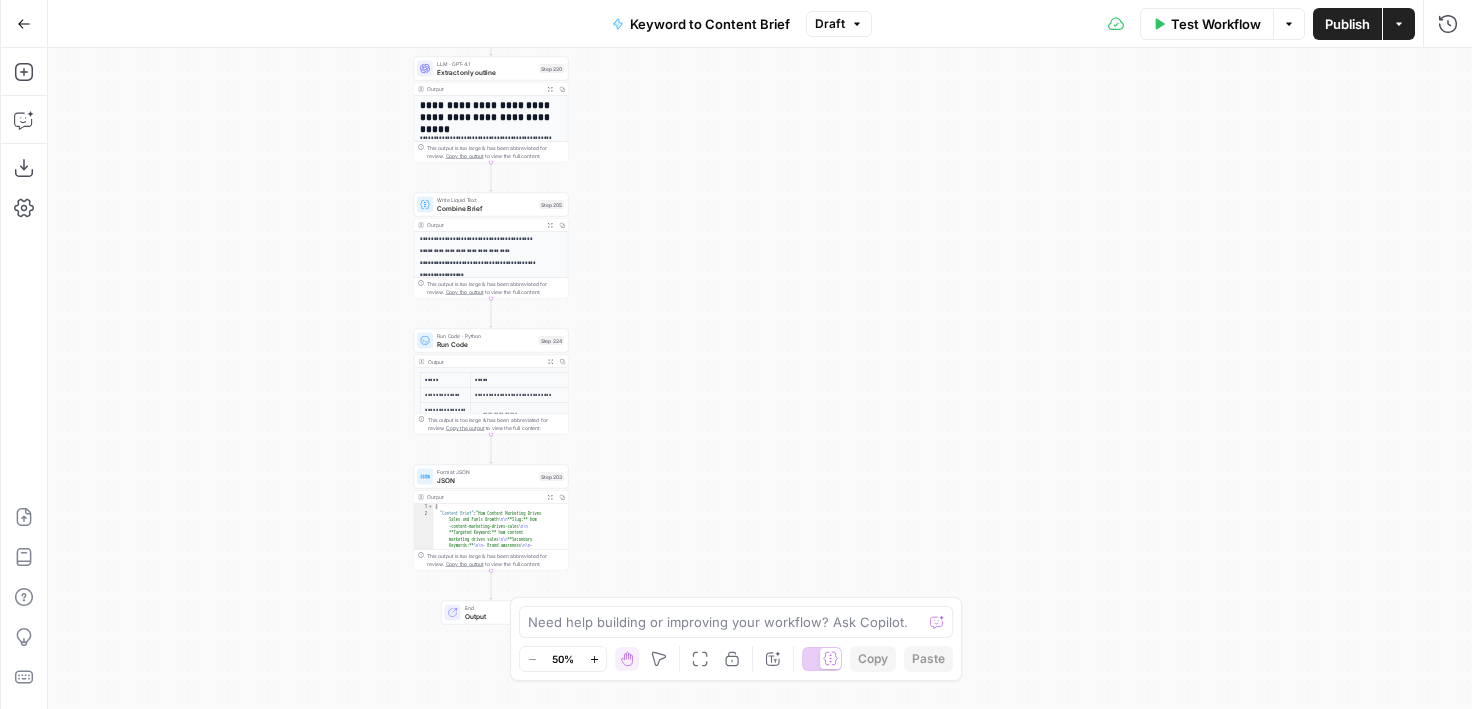 drag, startPoint x: 716, startPoint y: 474, endPoint x: 715, endPoint y: 315, distance: 159.00314 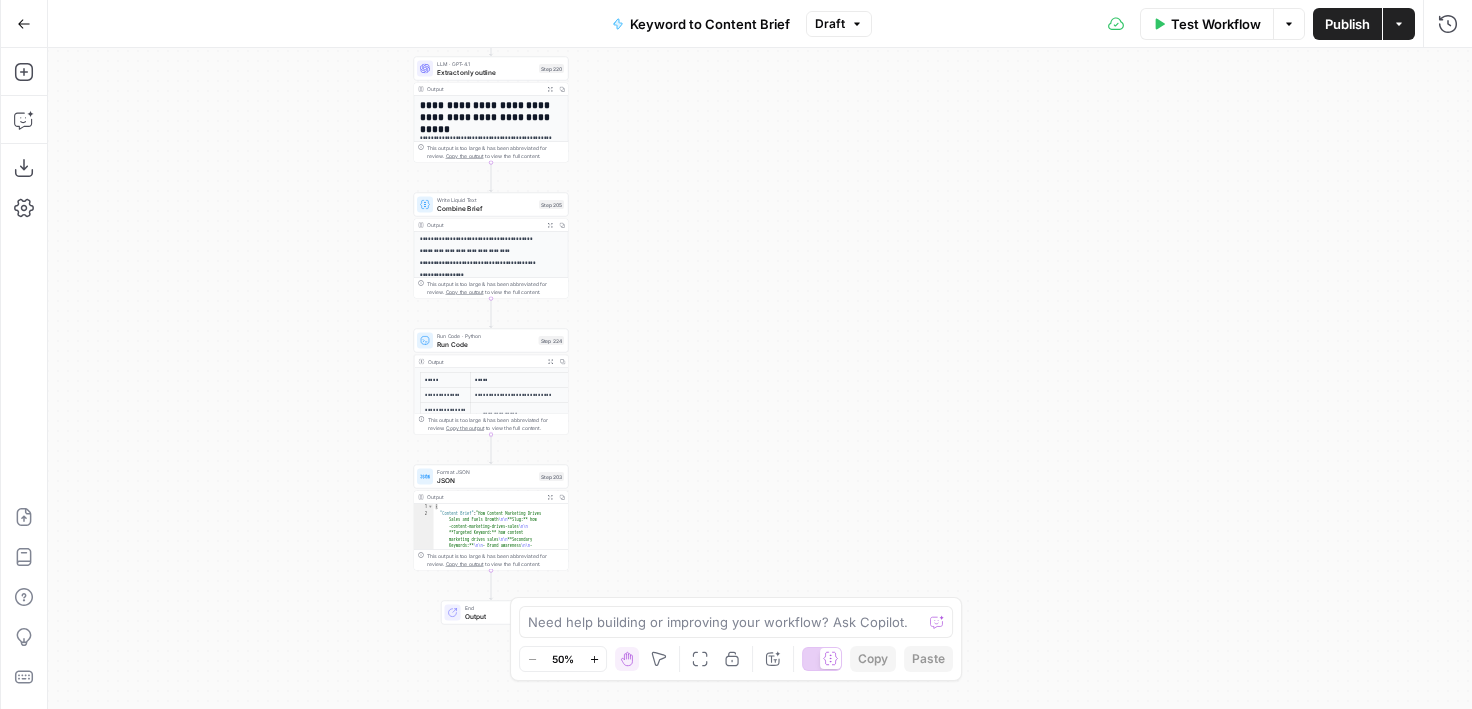 click on "Run Code" at bounding box center (486, 344) 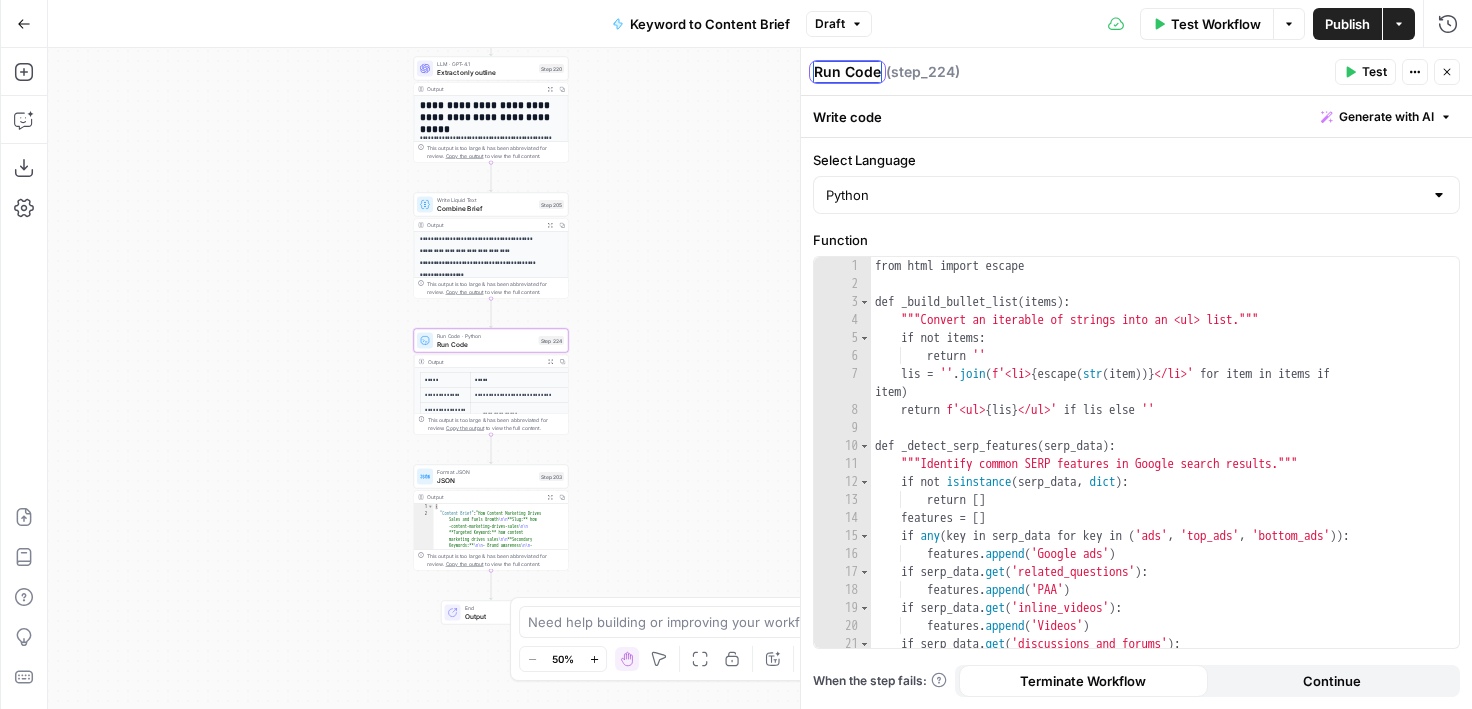 click on "Run Code" at bounding box center (847, 72) 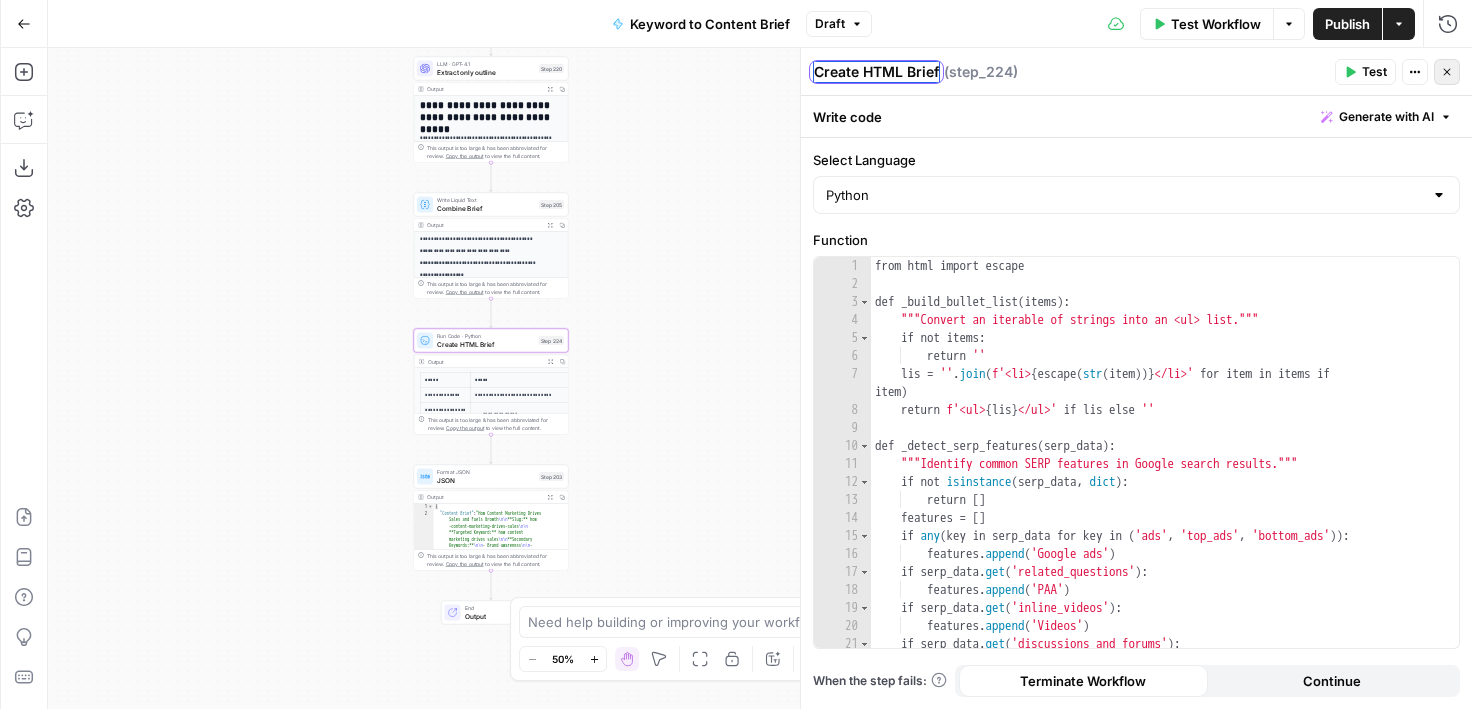 type on "Create HTML Brief" 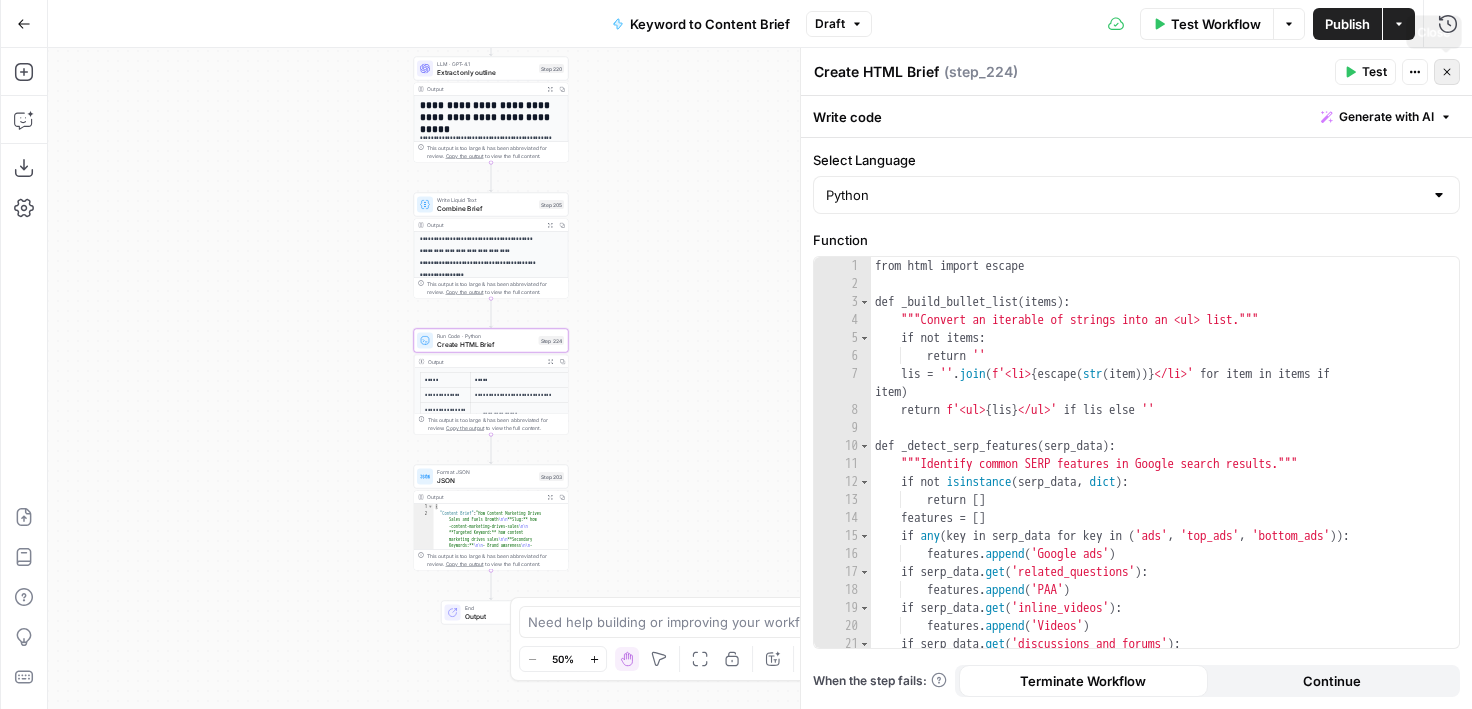 click 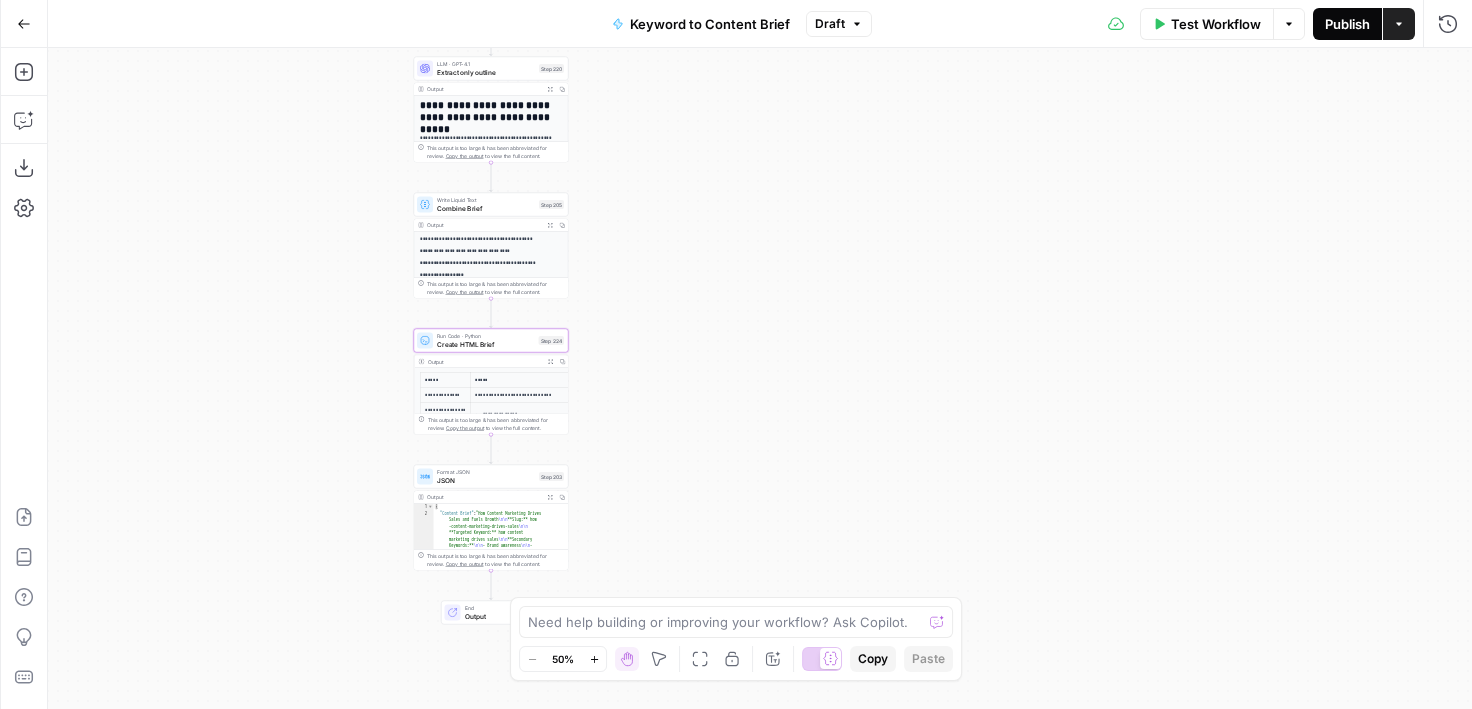 click on "Publish" at bounding box center (1347, 24) 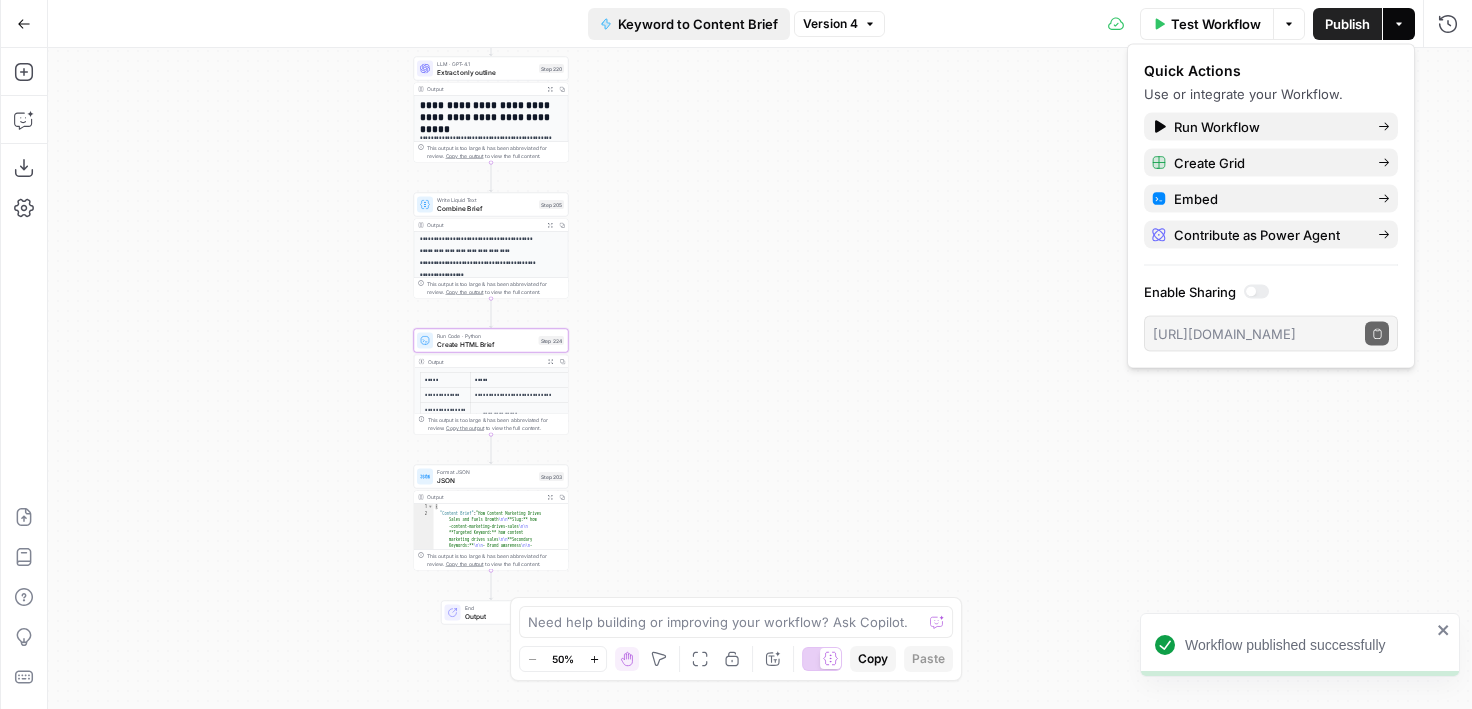click on "Keyword to Content Brief" at bounding box center (698, 24) 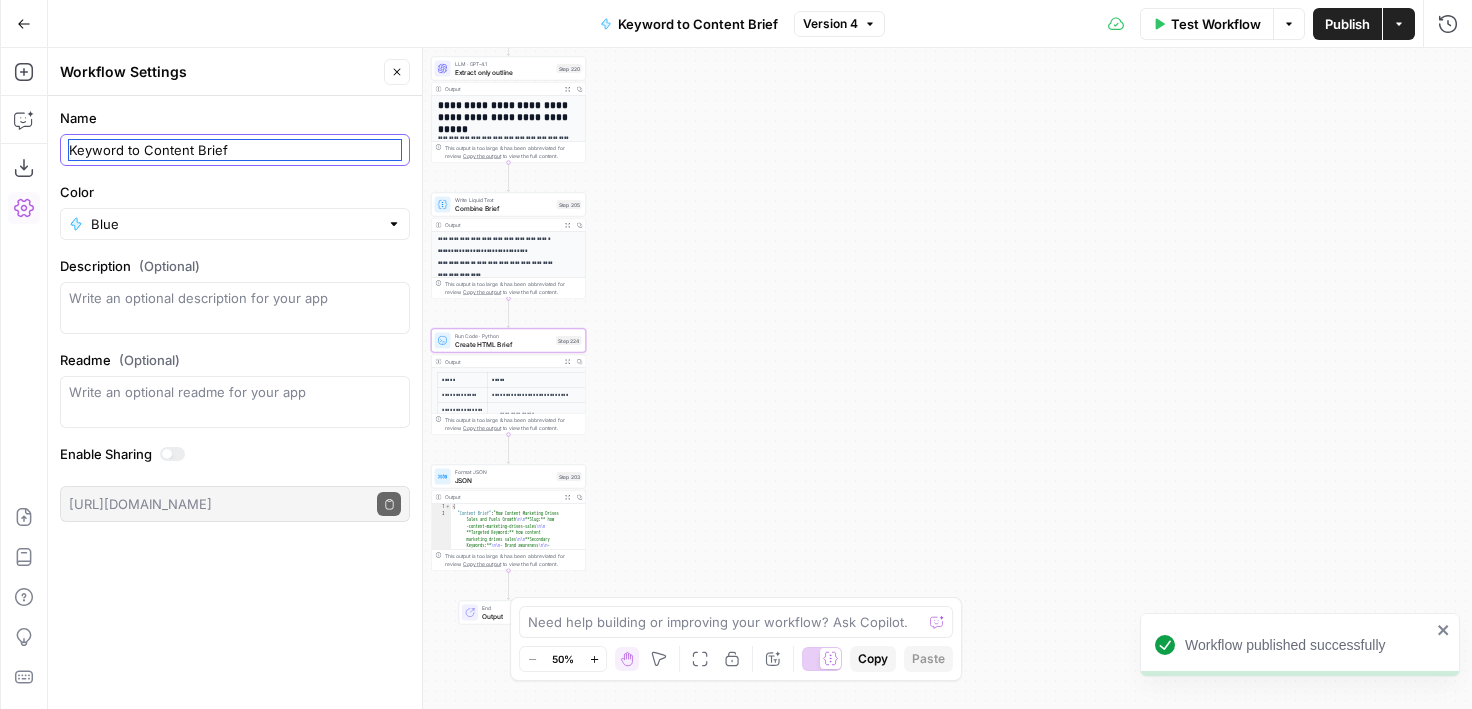 click on "Keyword to Content Brief" at bounding box center (235, 150) 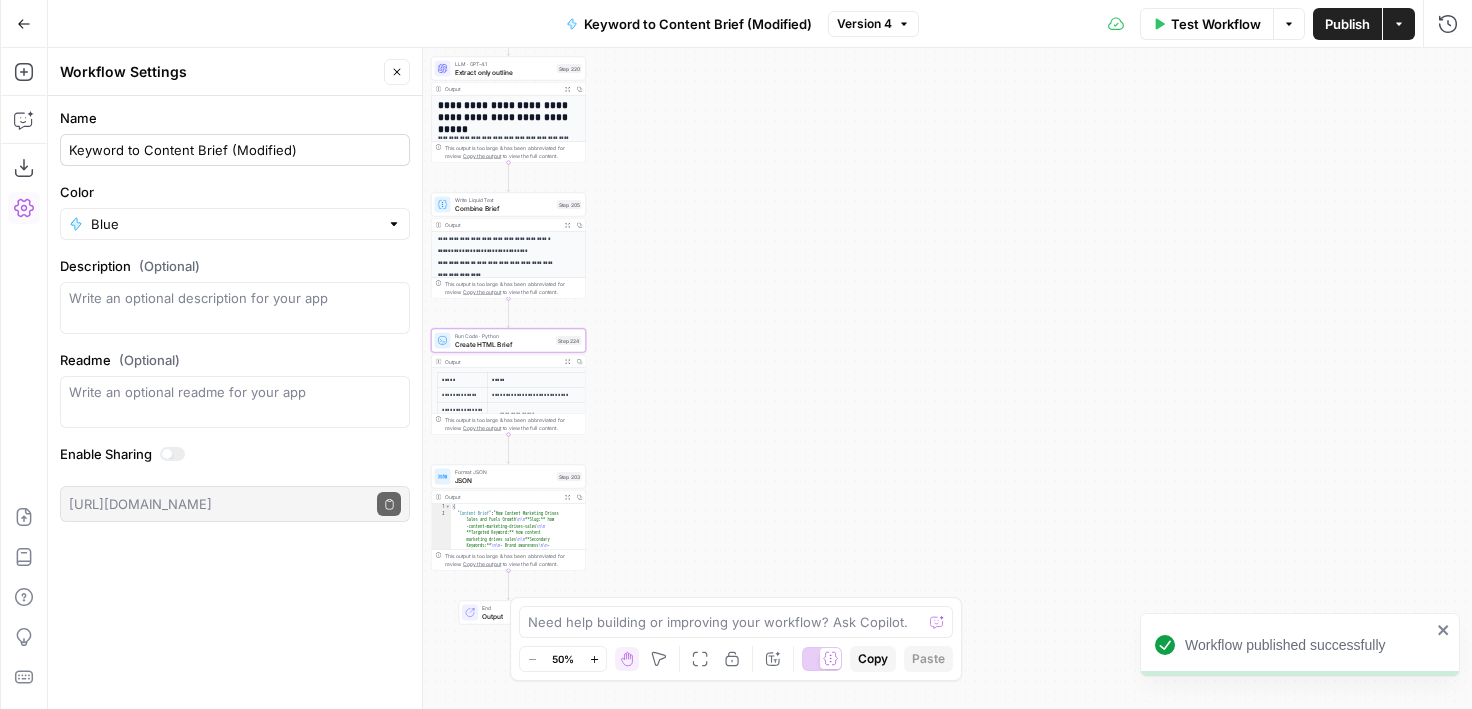 click on "Keyword to Content Brief (Modified)" at bounding box center (235, 150) 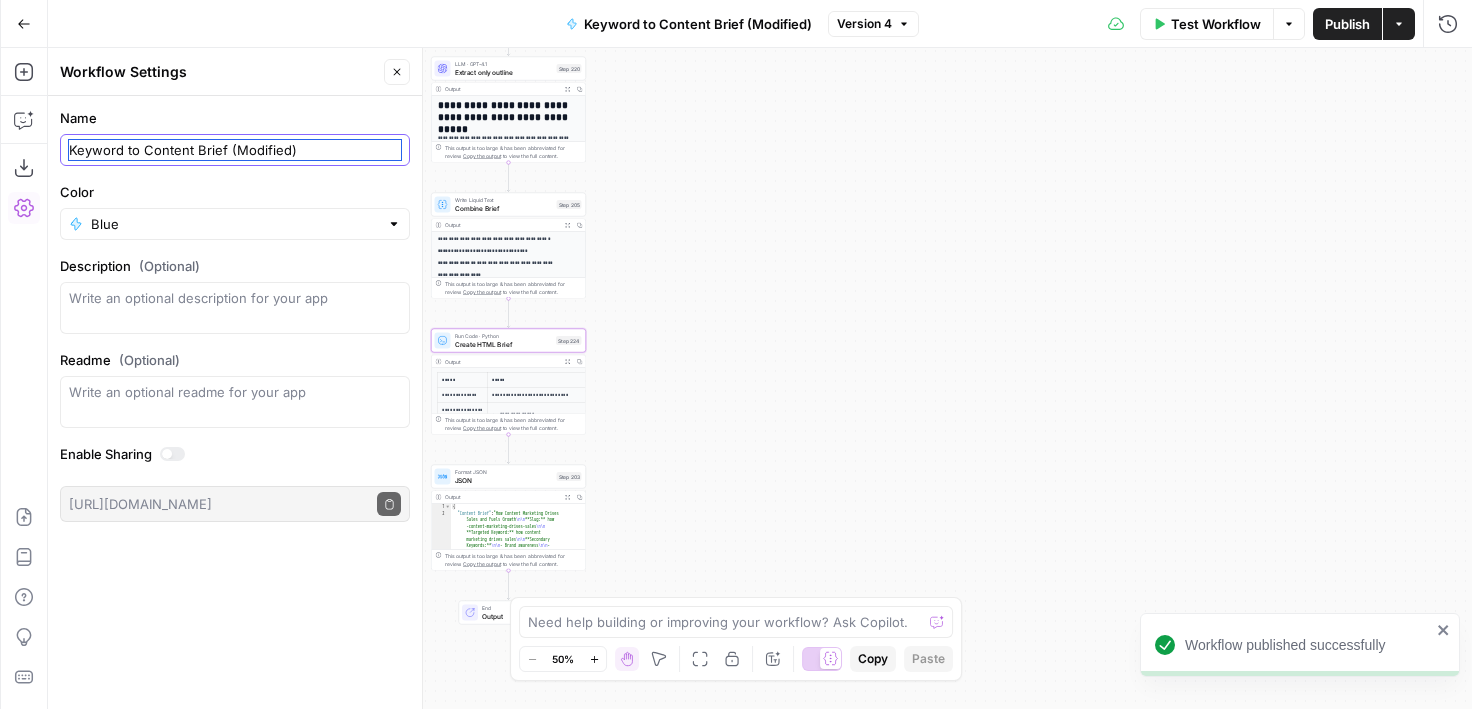 click on "Keyword to Content Brief (Modified)" at bounding box center (235, 150) 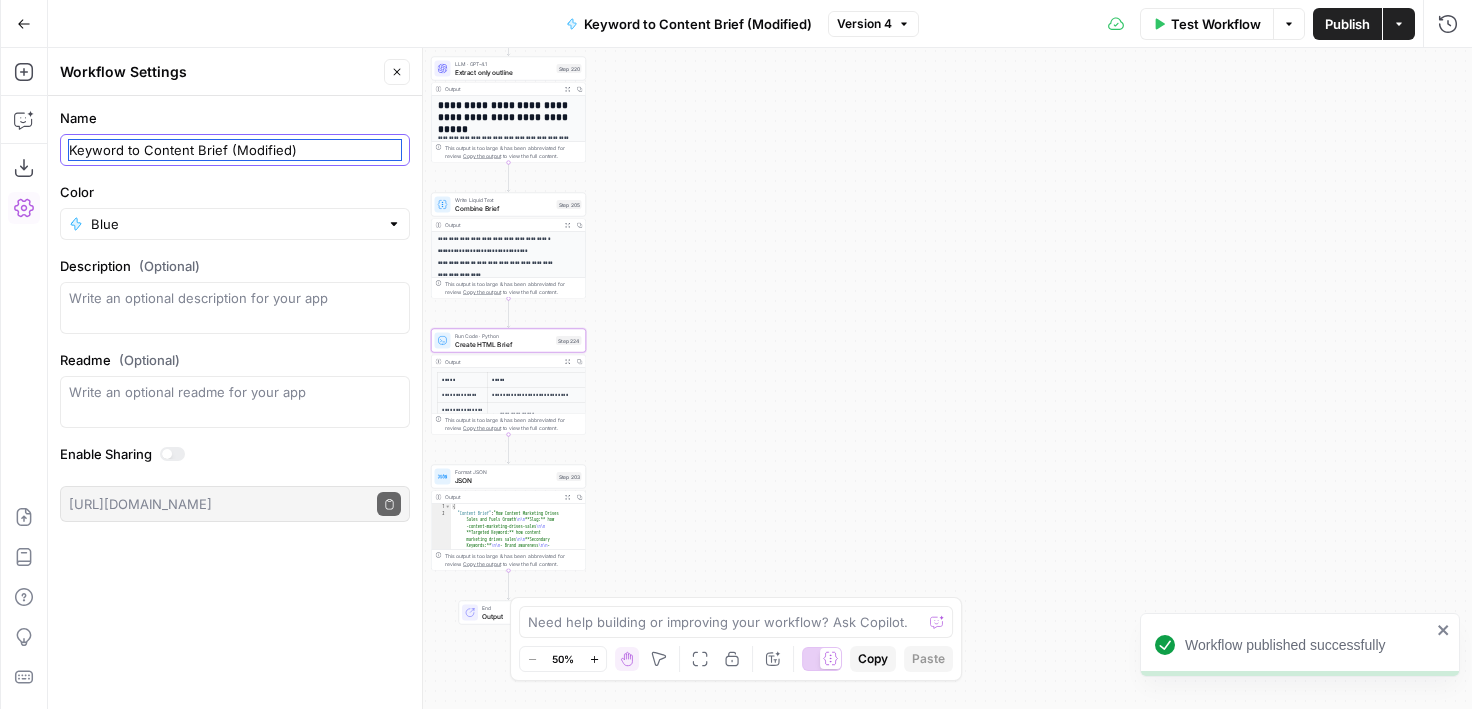 click on "Keyword to Content Brief (Modified)" at bounding box center (235, 150) 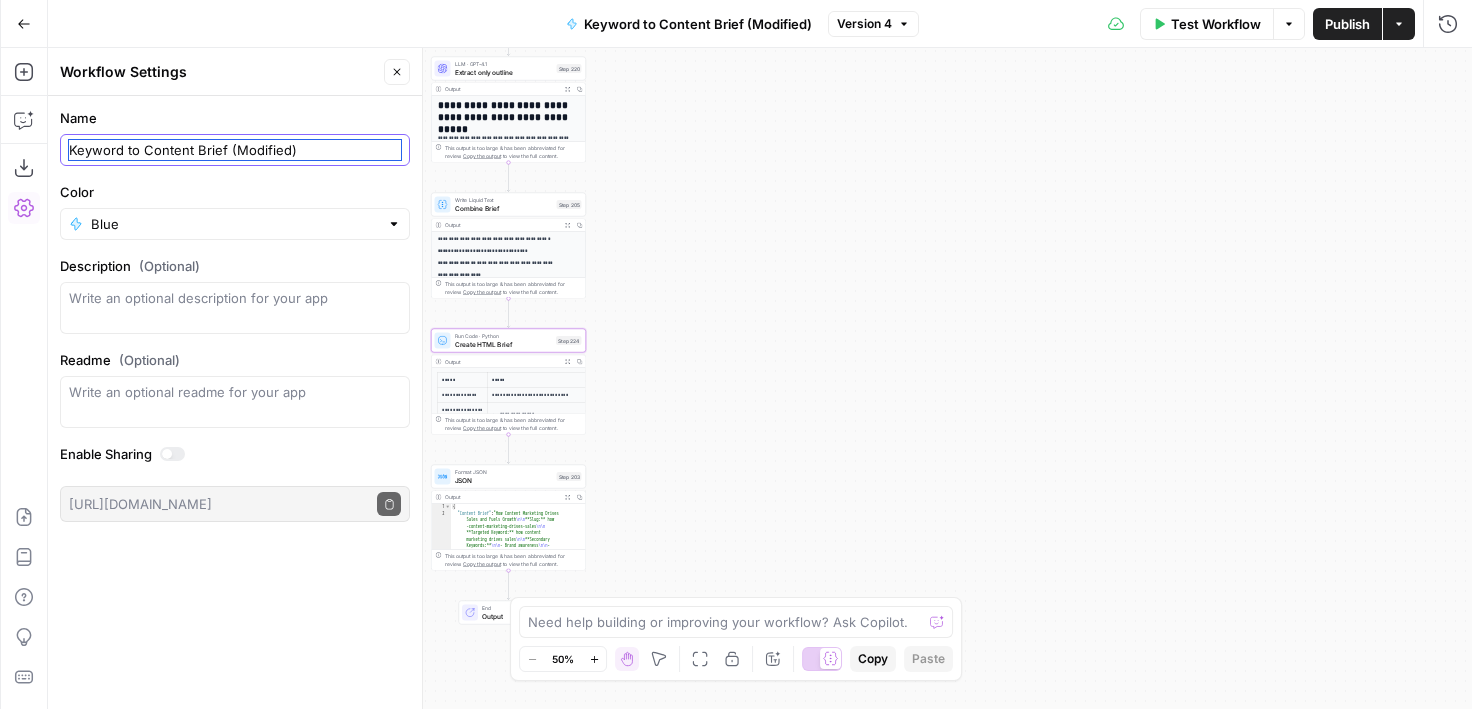 click on "Keyword to Content Brief (Modified)" at bounding box center [235, 150] 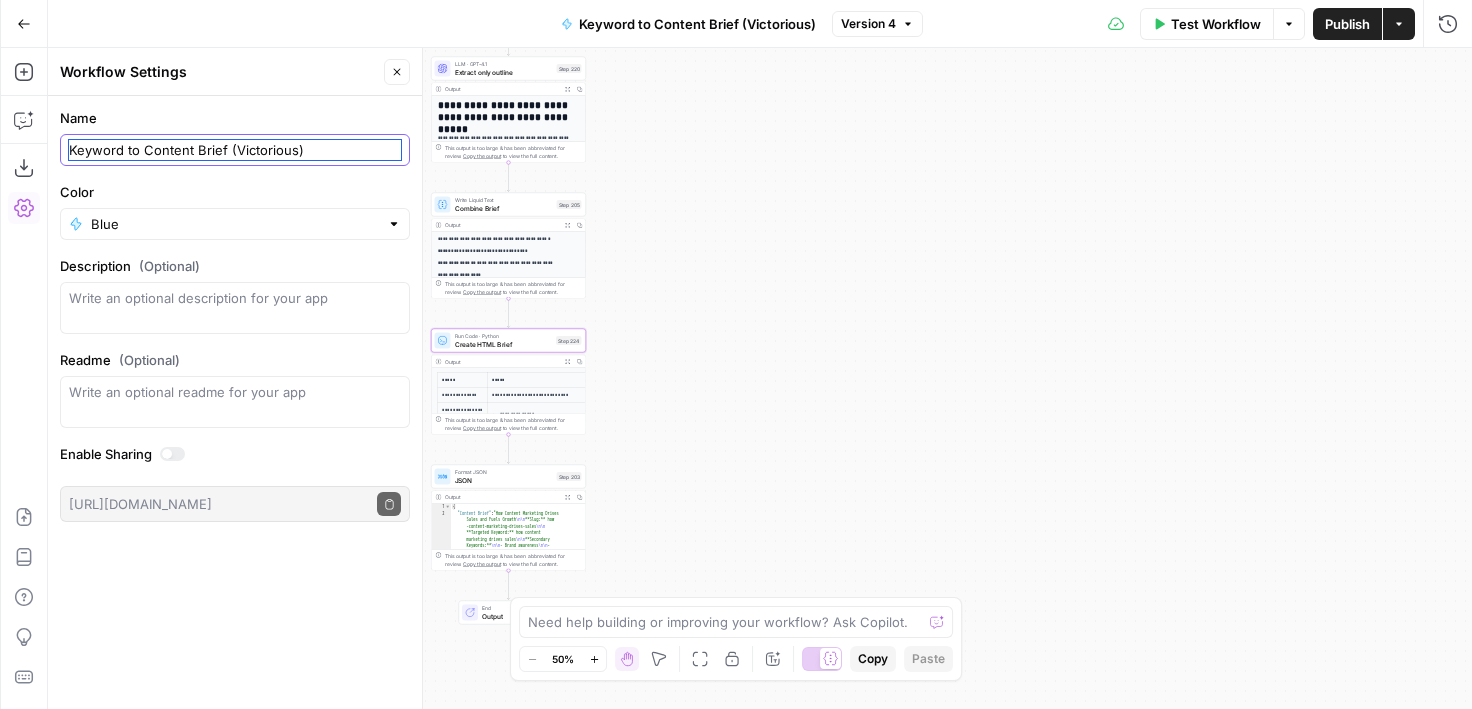 type on "Keyword to Content Brief (Victorious)" 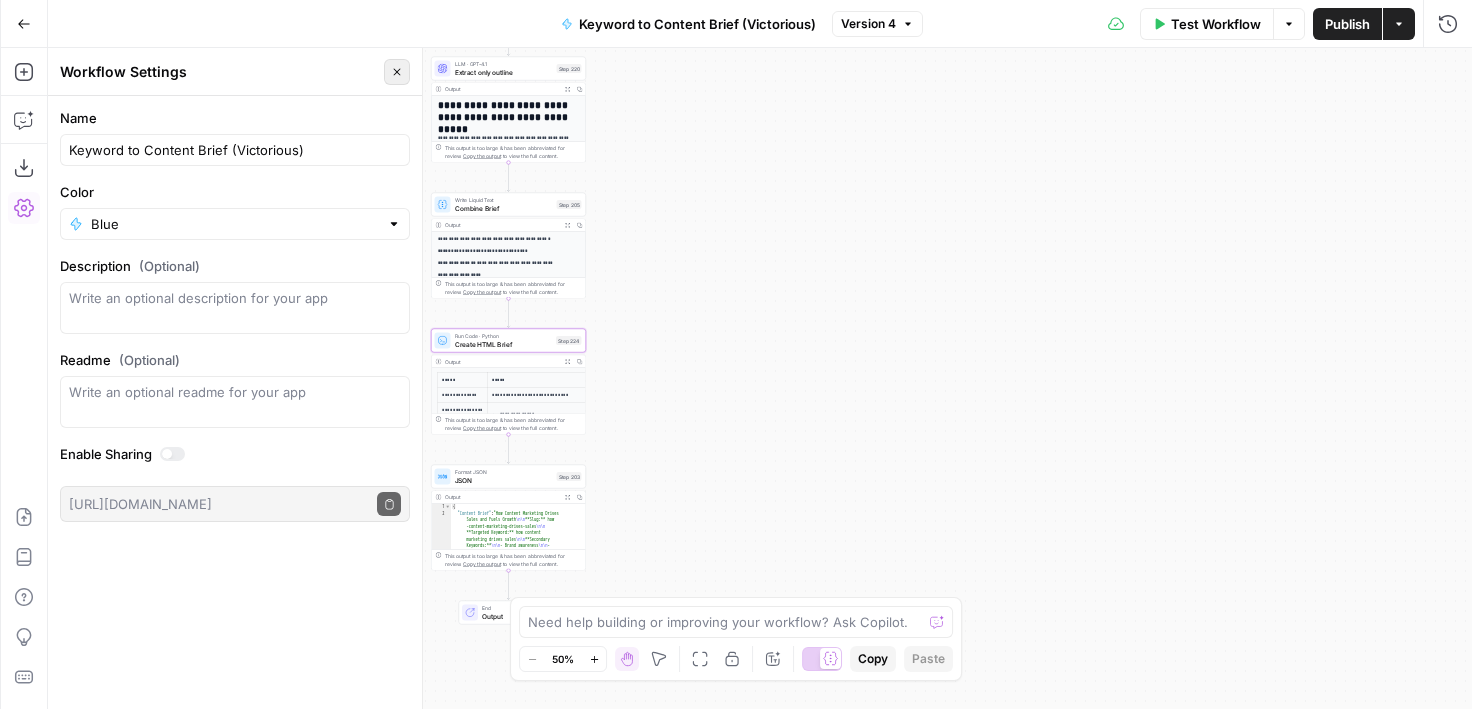 click on "Close" at bounding box center (397, 72) 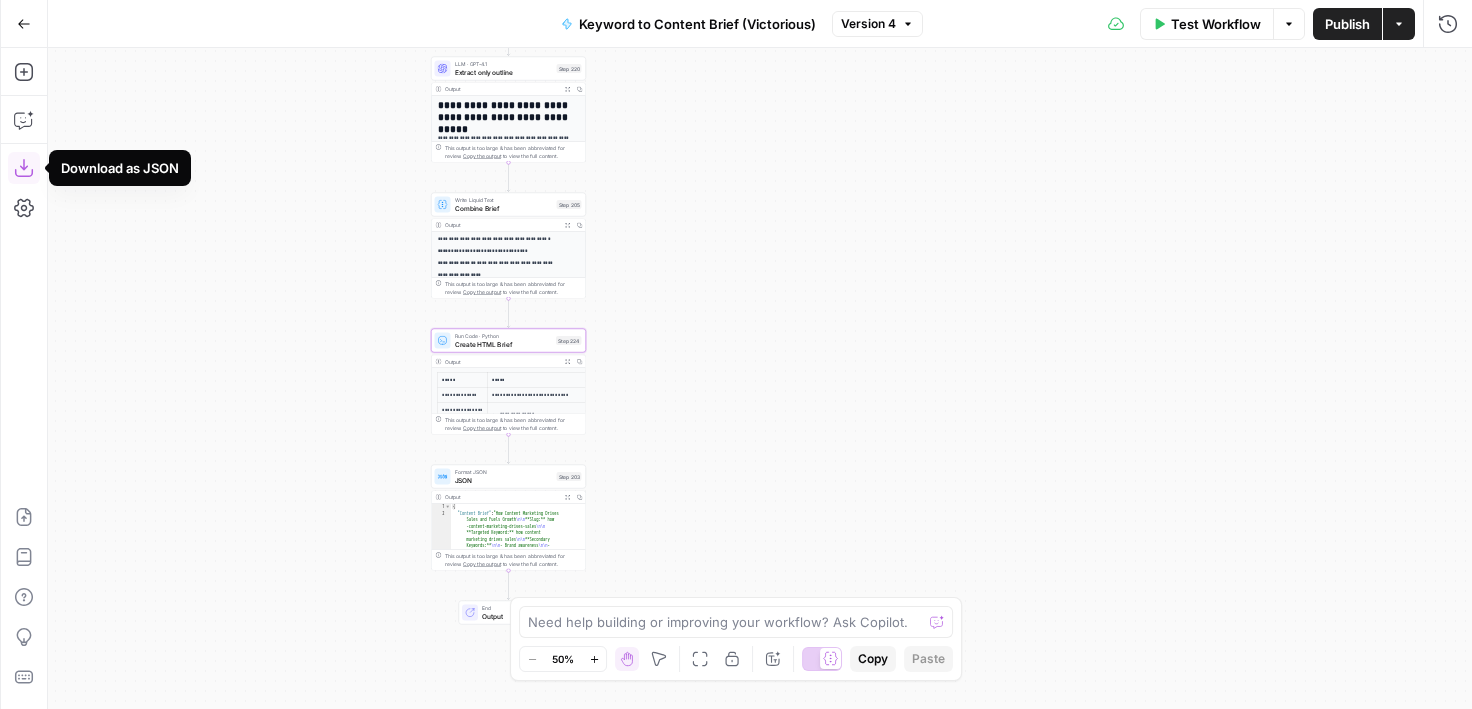 click 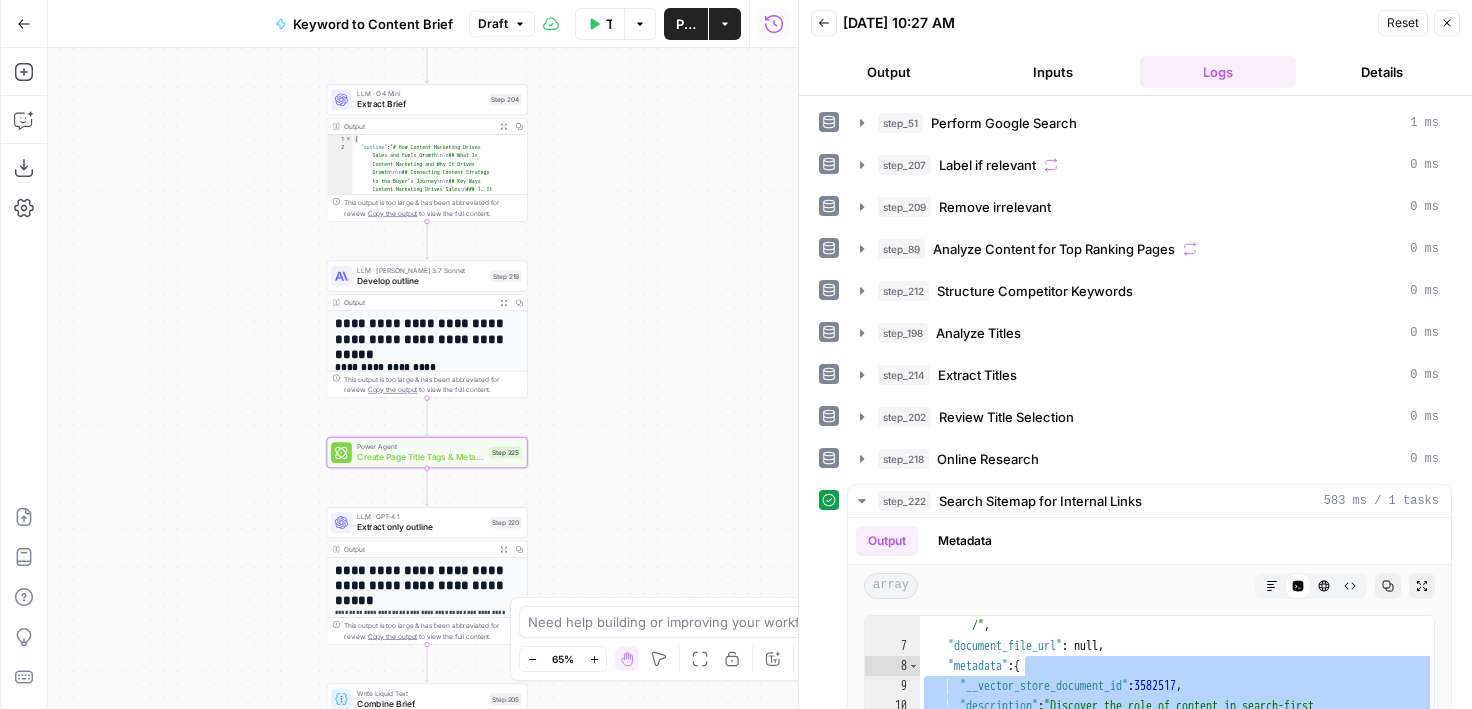 scroll, scrollTop: 0, scrollLeft: 0, axis: both 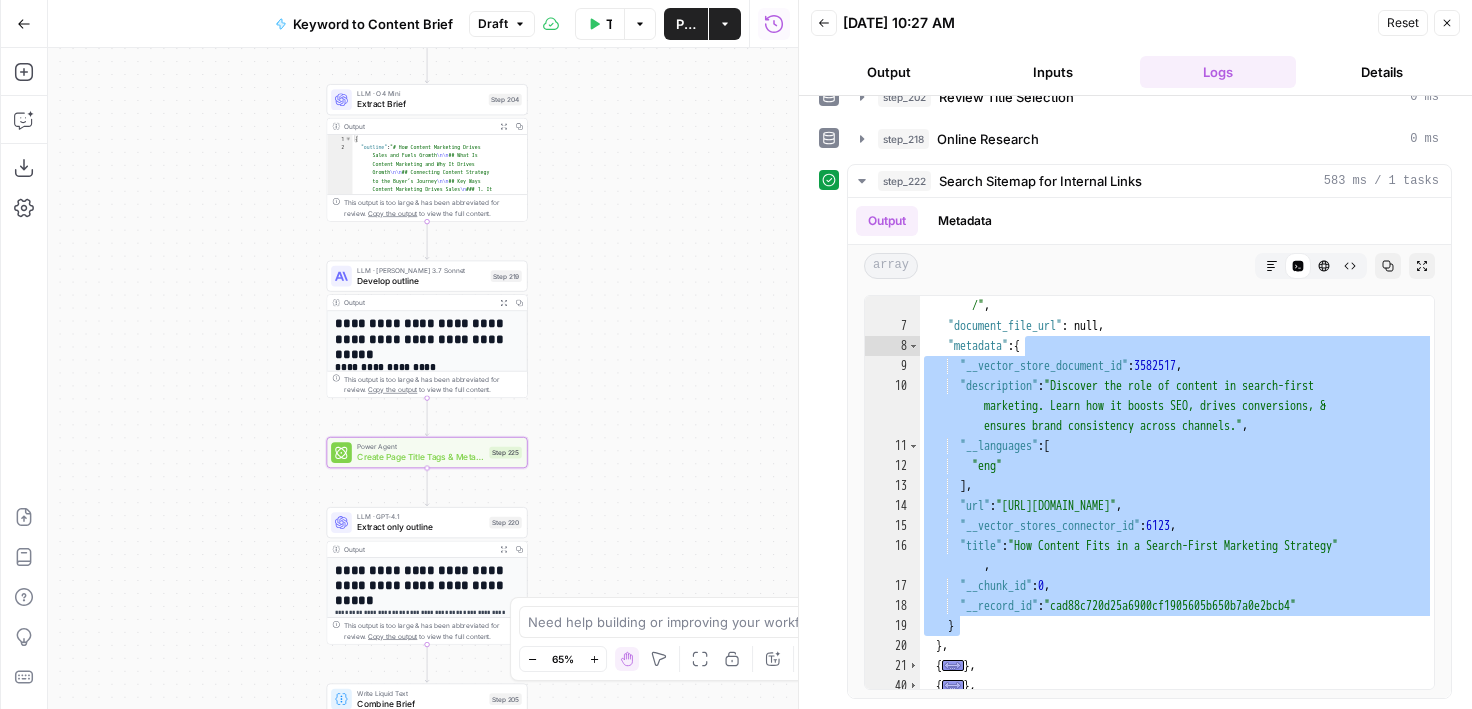 click on "Create Page Title Tags & Meta Descriptions" at bounding box center (420, 457) 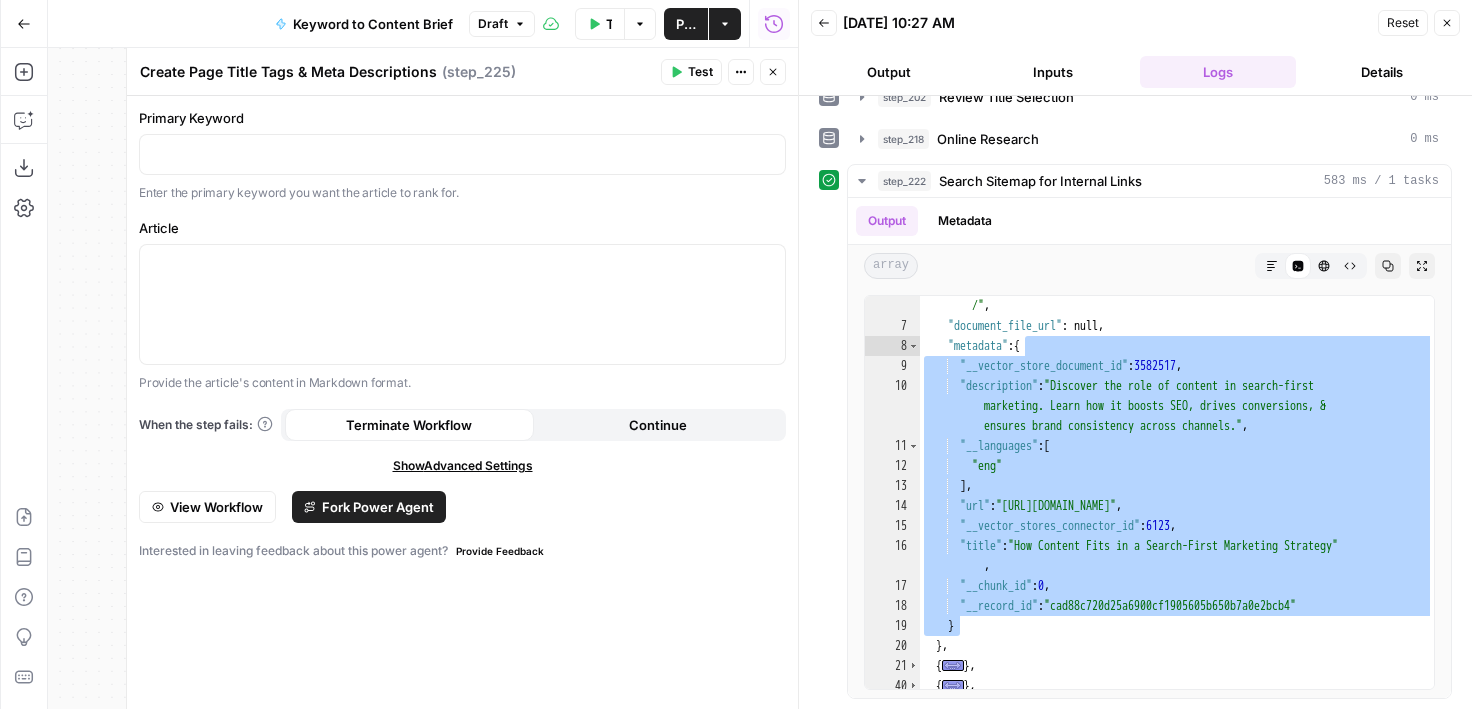 click on "Primary Keyword “/” to reference Variables Menu Enter the primary keyword you want the article to rank for." at bounding box center [462, 155] 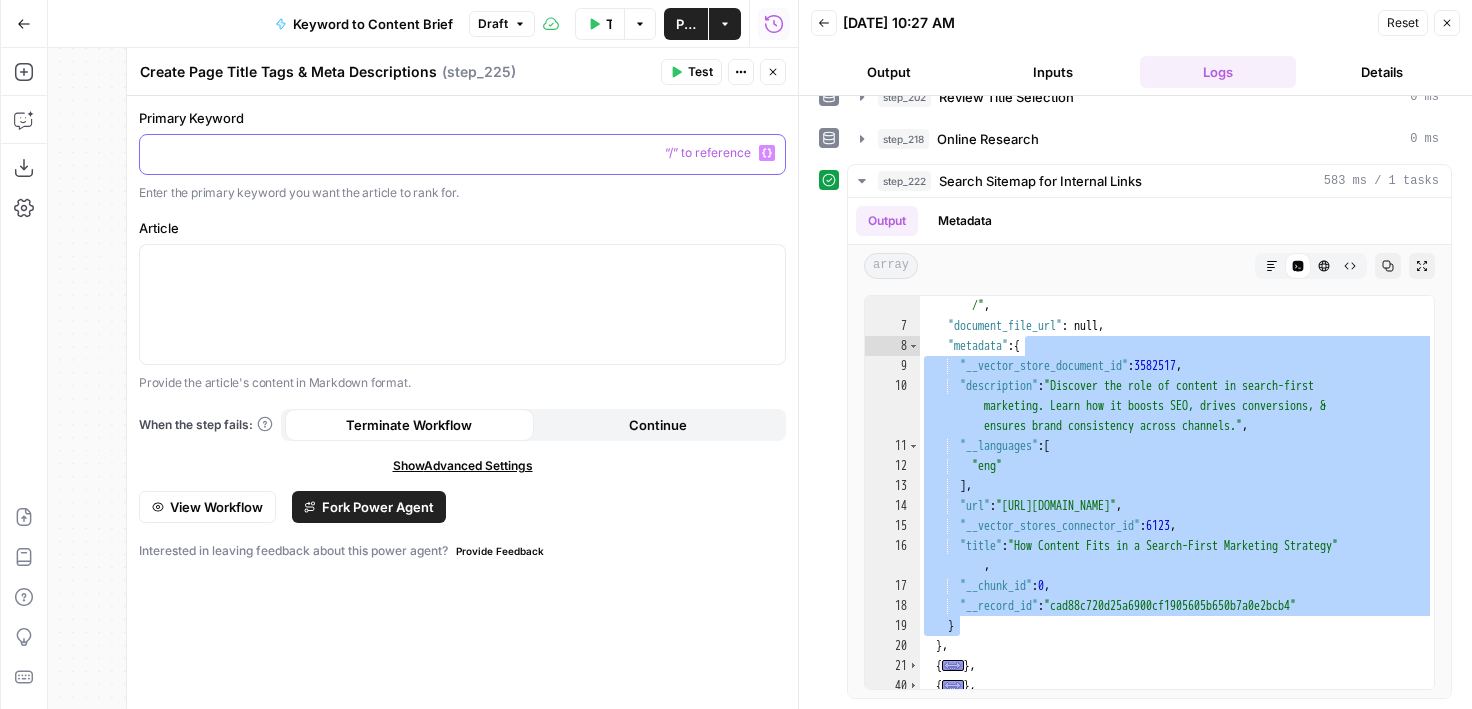 click at bounding box center (462, 153) 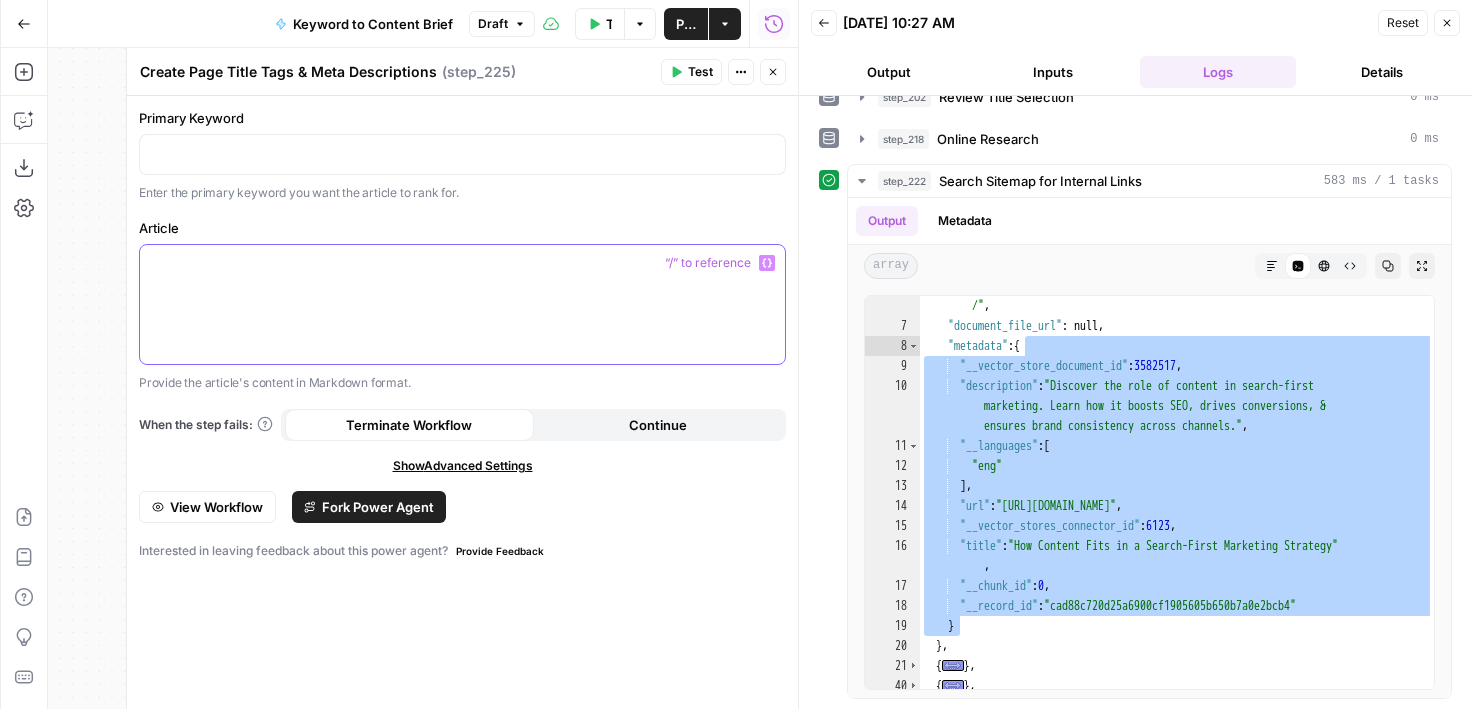 click at bounding box center [462, 263] 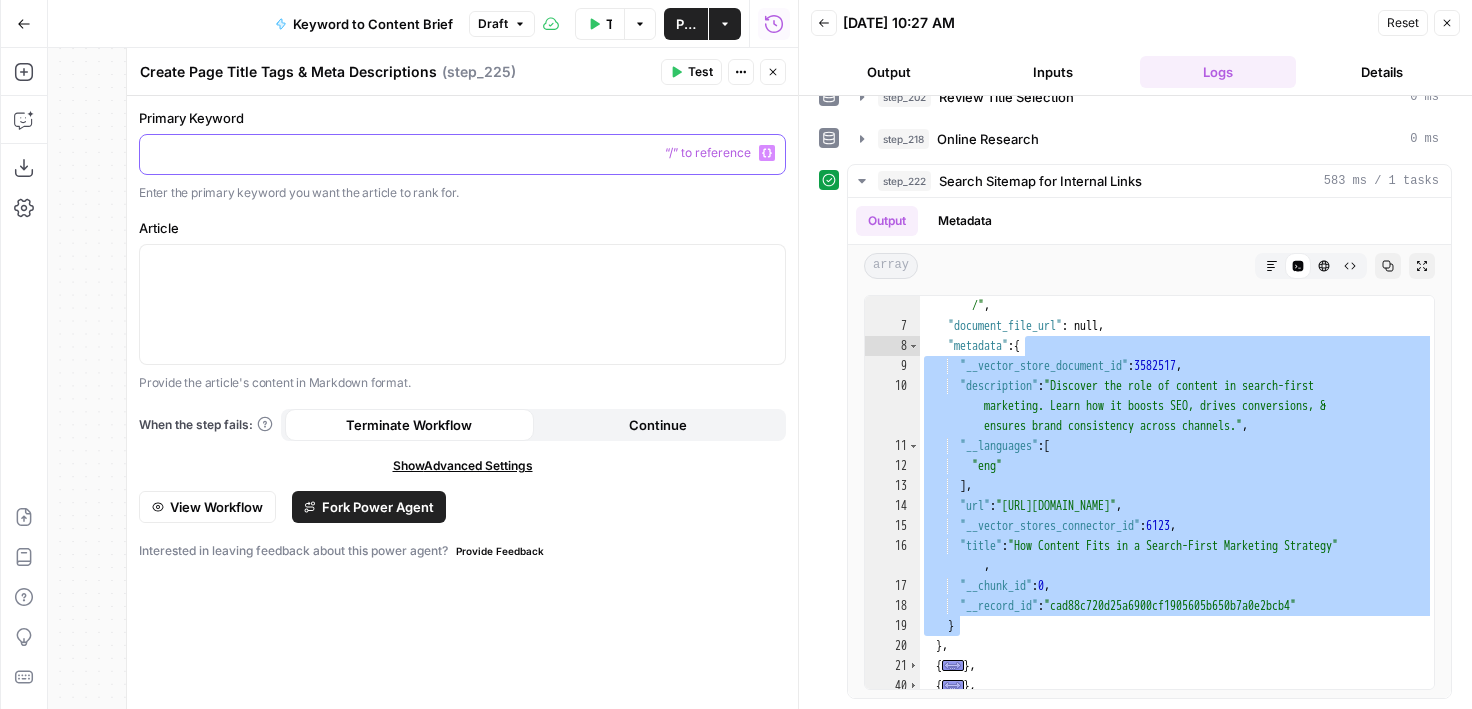 click at bounding box center [462, 153] 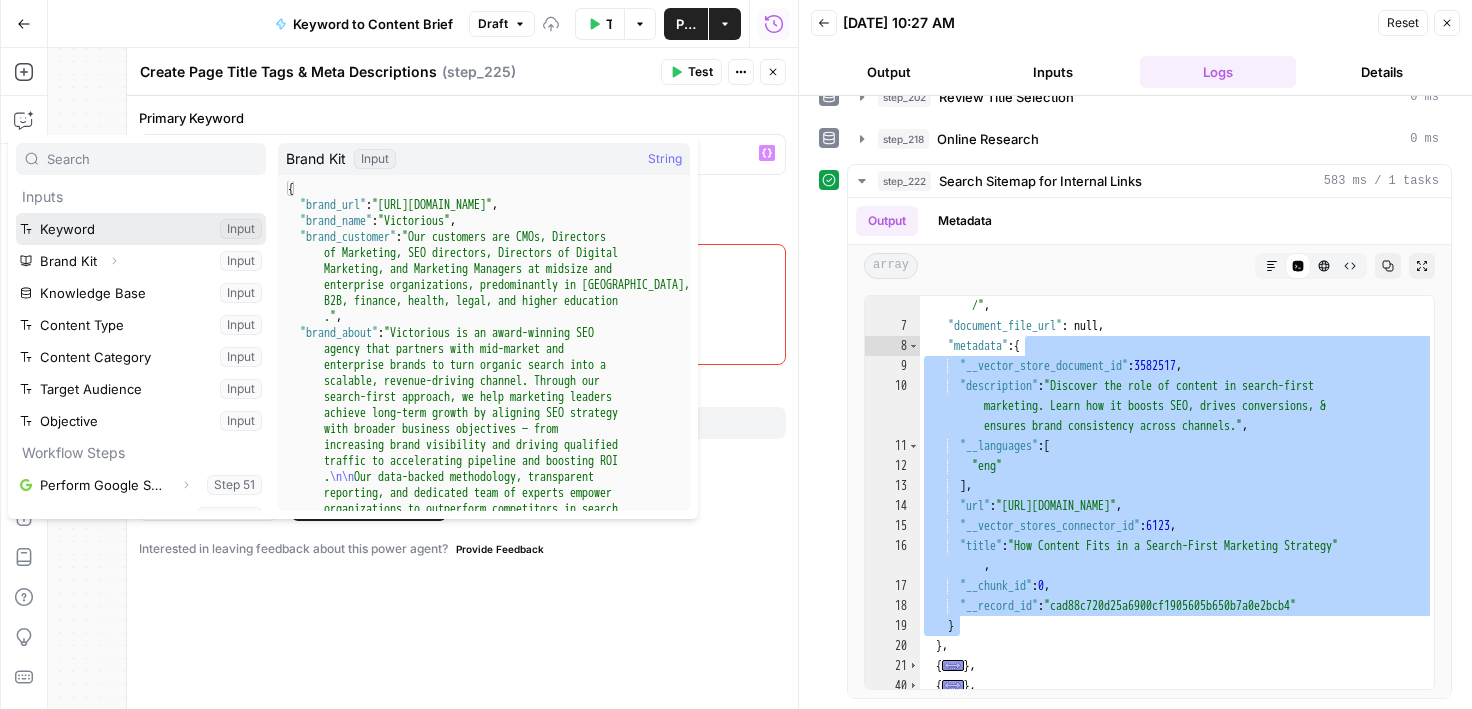 click at bounding box center (141, 229) 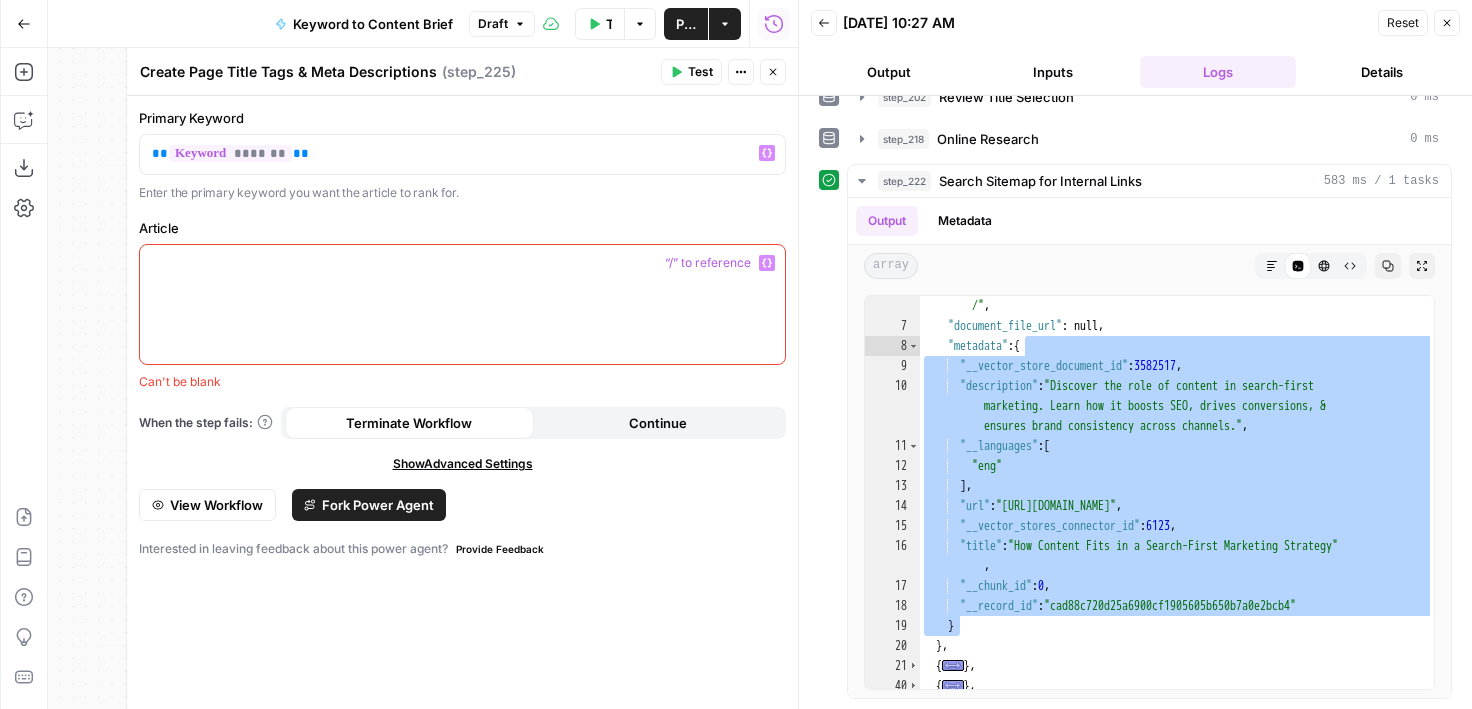 click at bounding box center (462, 263) 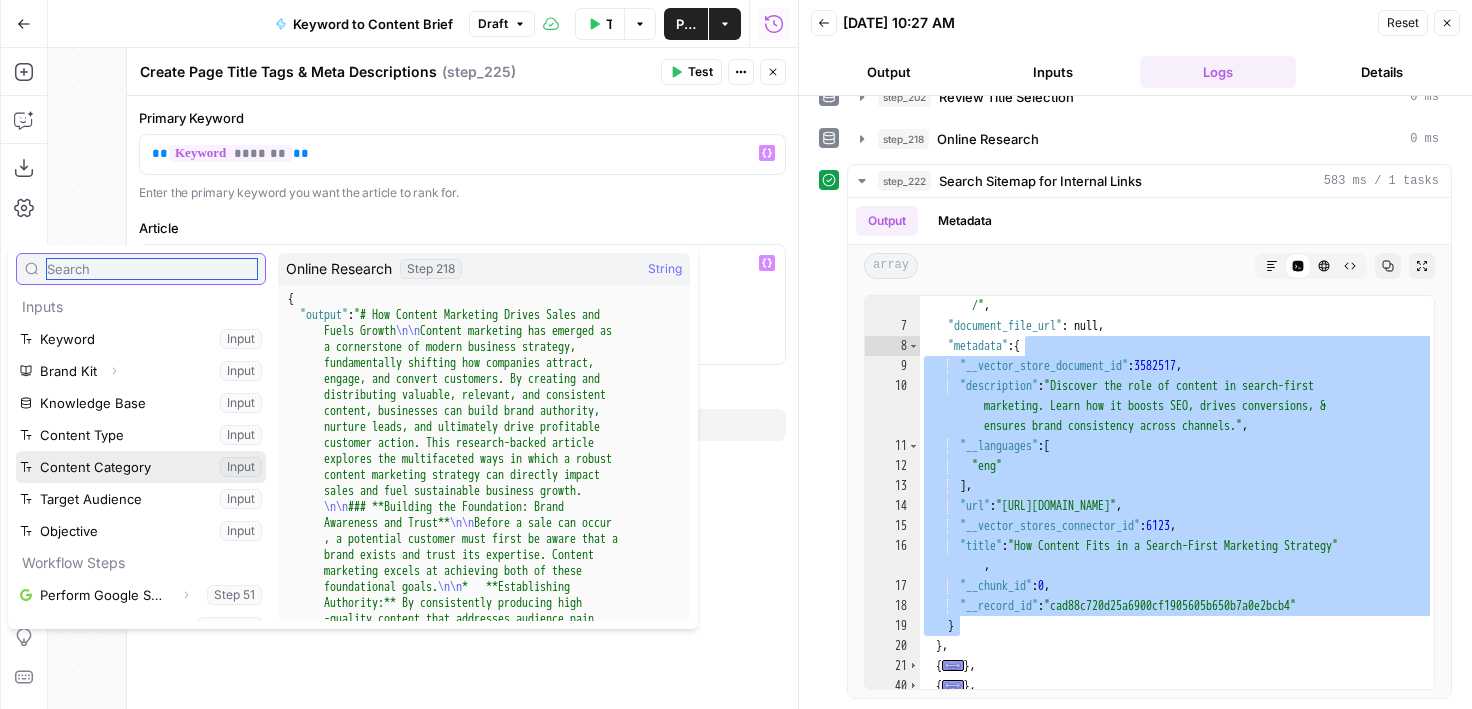 scroll, scrollTop: 374, scrollLeft: 0, axis: vertical 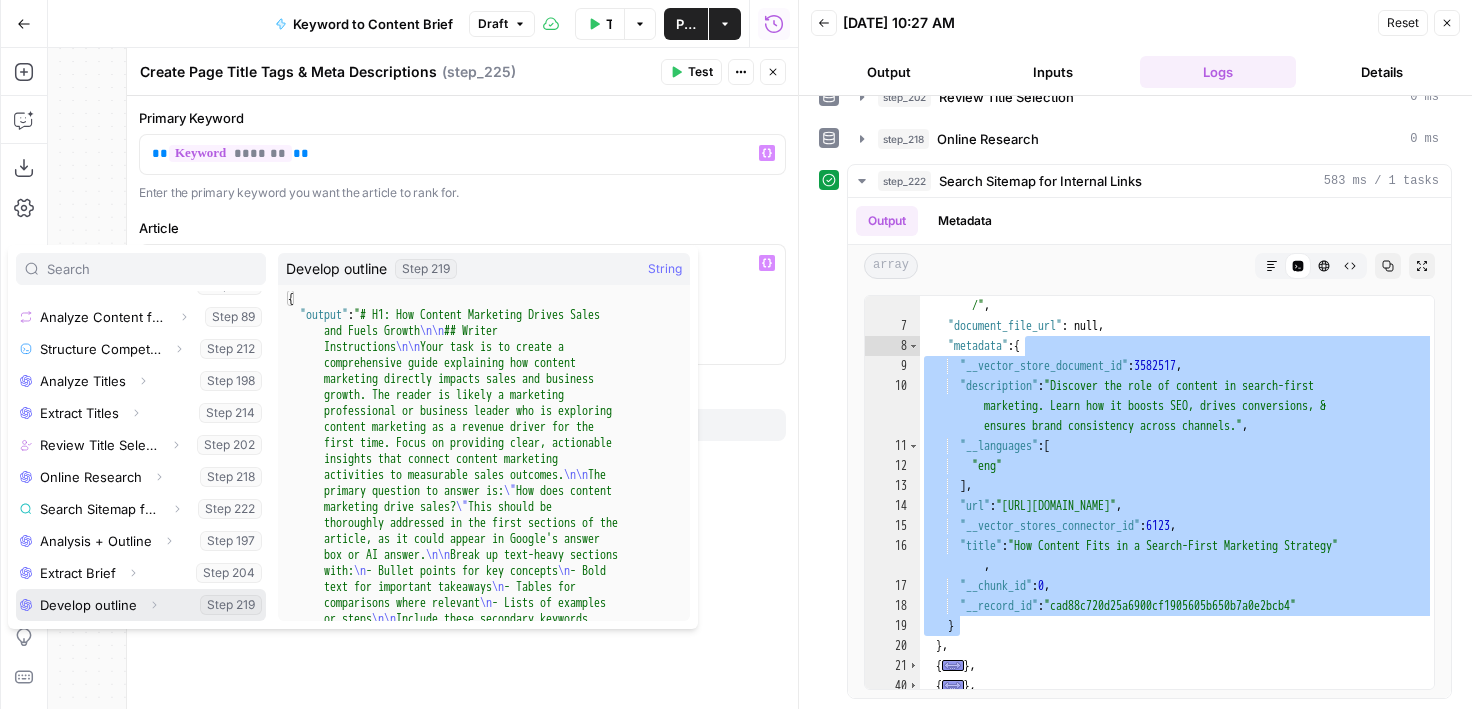 click at bounding box center (141, 605) 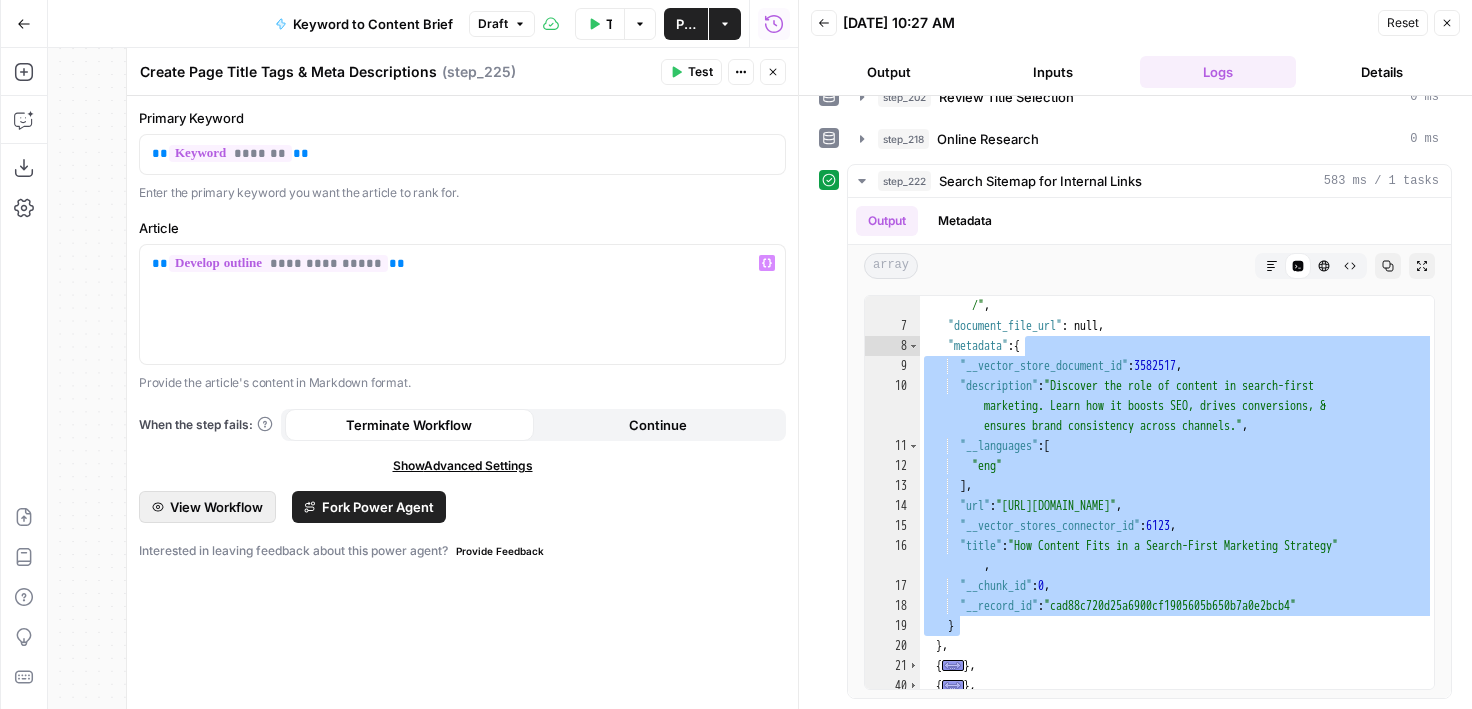 click on "View Workflow" at bounding box center [216, 507] 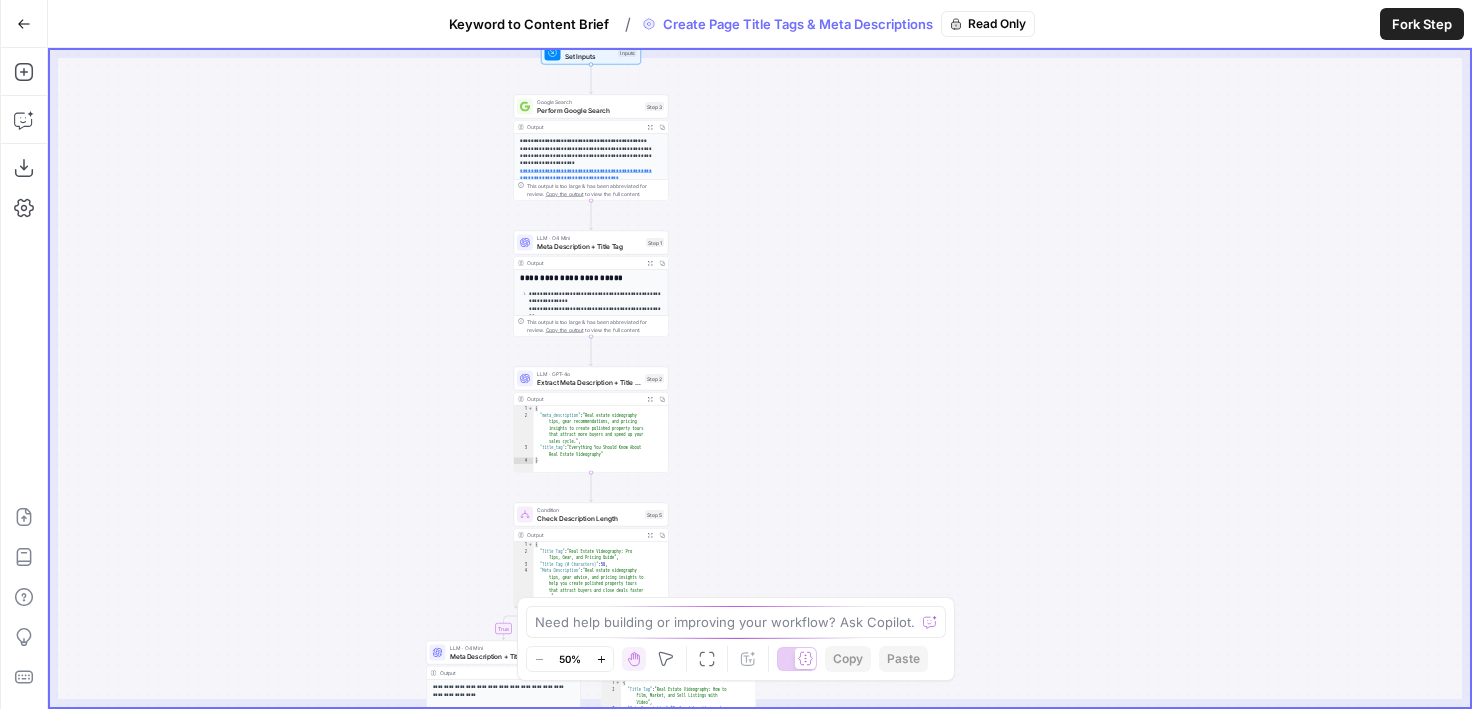 drag, startPoint x: 472, startPoint y: 335, endPoint x: 378, endPoint y: 494, distance: 184.70787 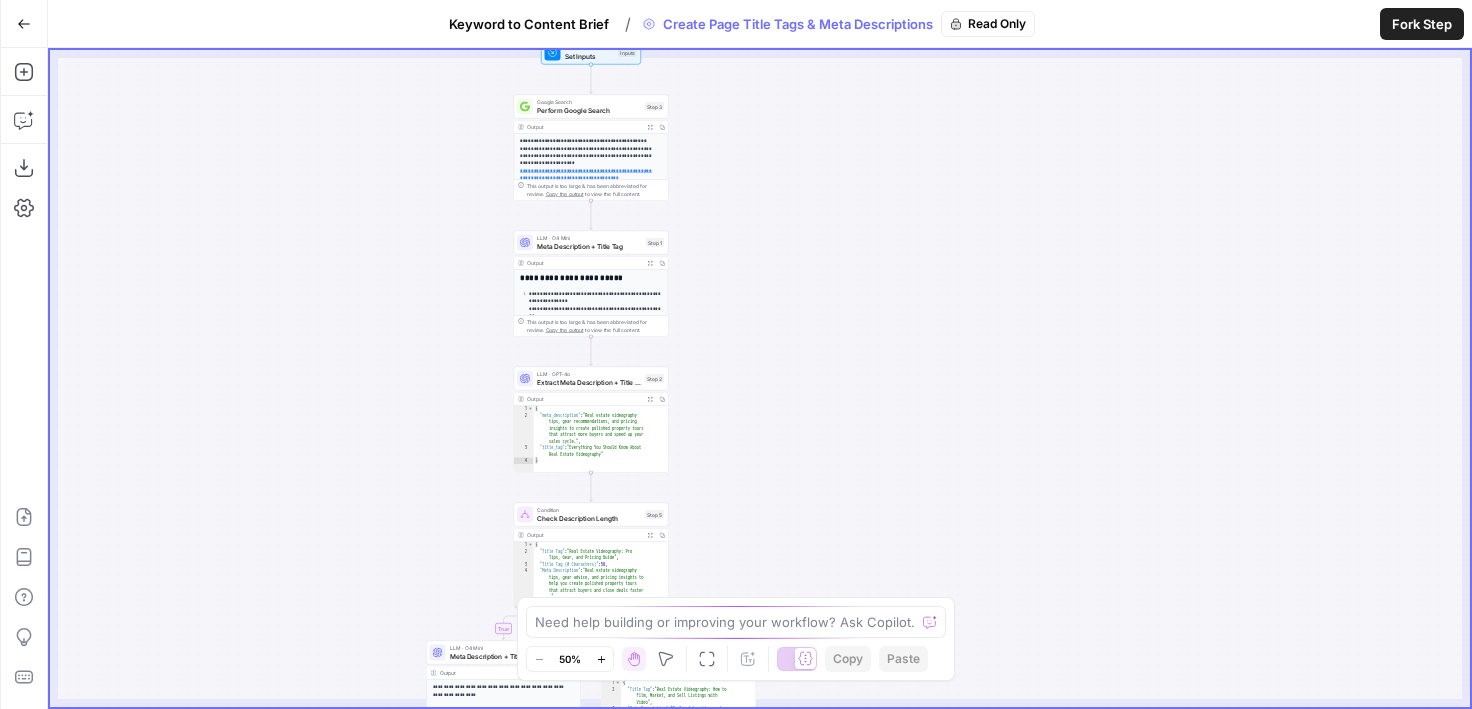 click on "**********" at bounding box center (760, 378) 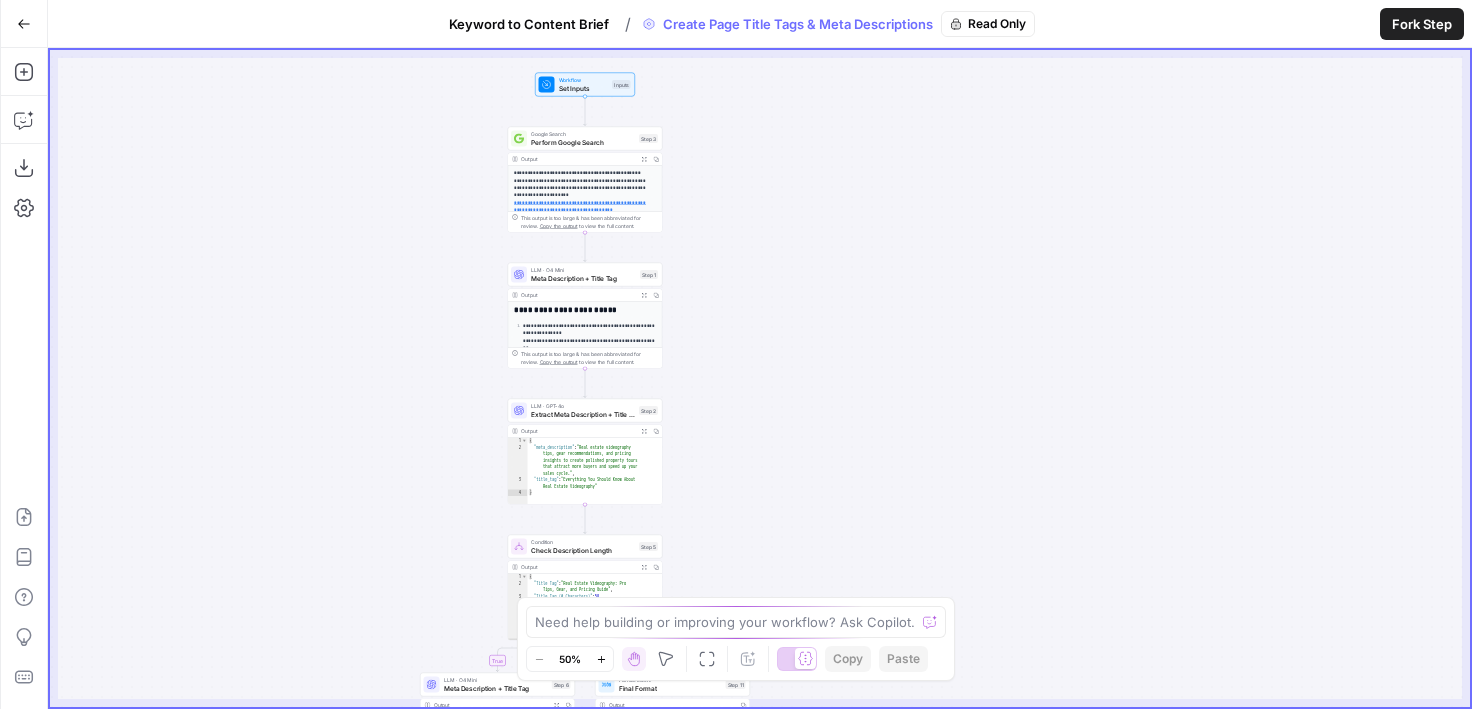 drag, startPoint x: 454, startPoint y: 206, endPoint x: 437, endPoint y: 309, distance: 104.393486 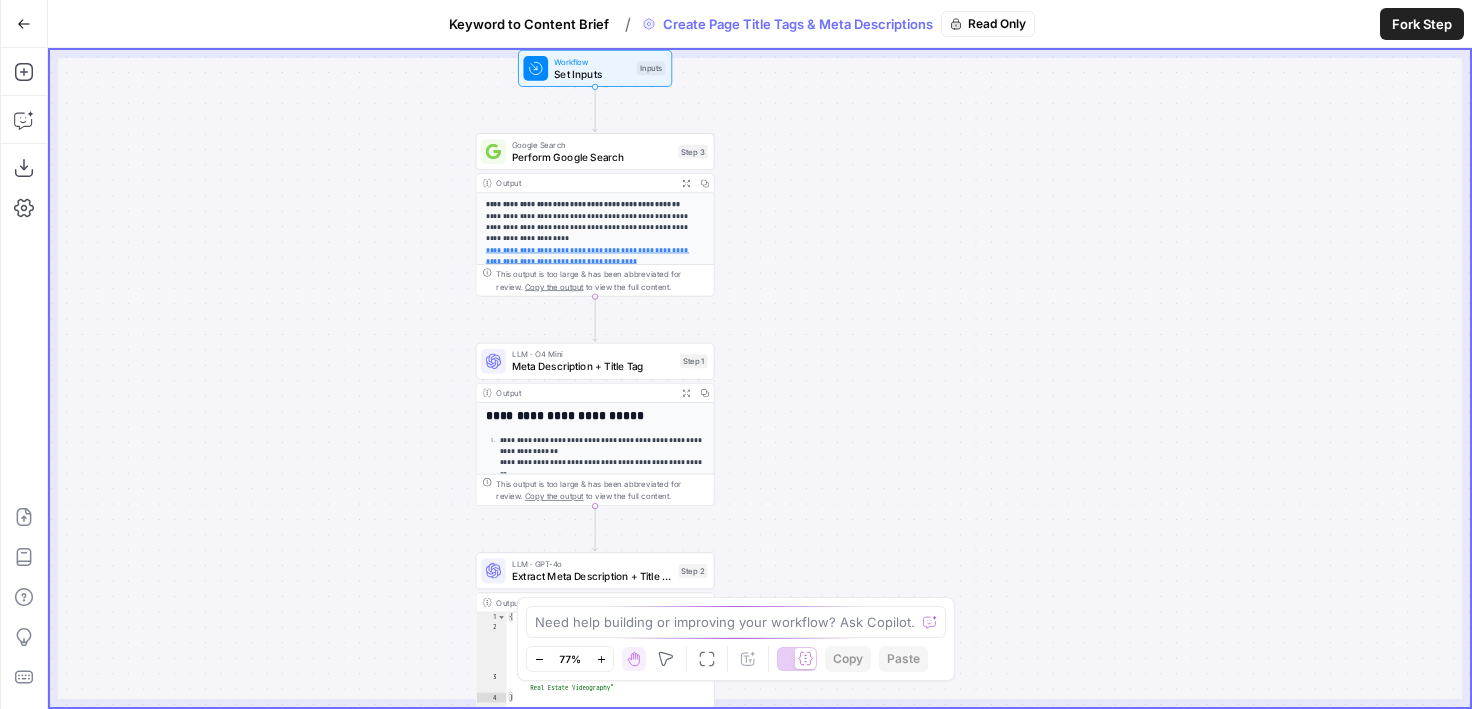 drag, startPoint x: 430, startPoint y: 427, endPoint x: 379, endPoint y: 403, distance: 56.364883 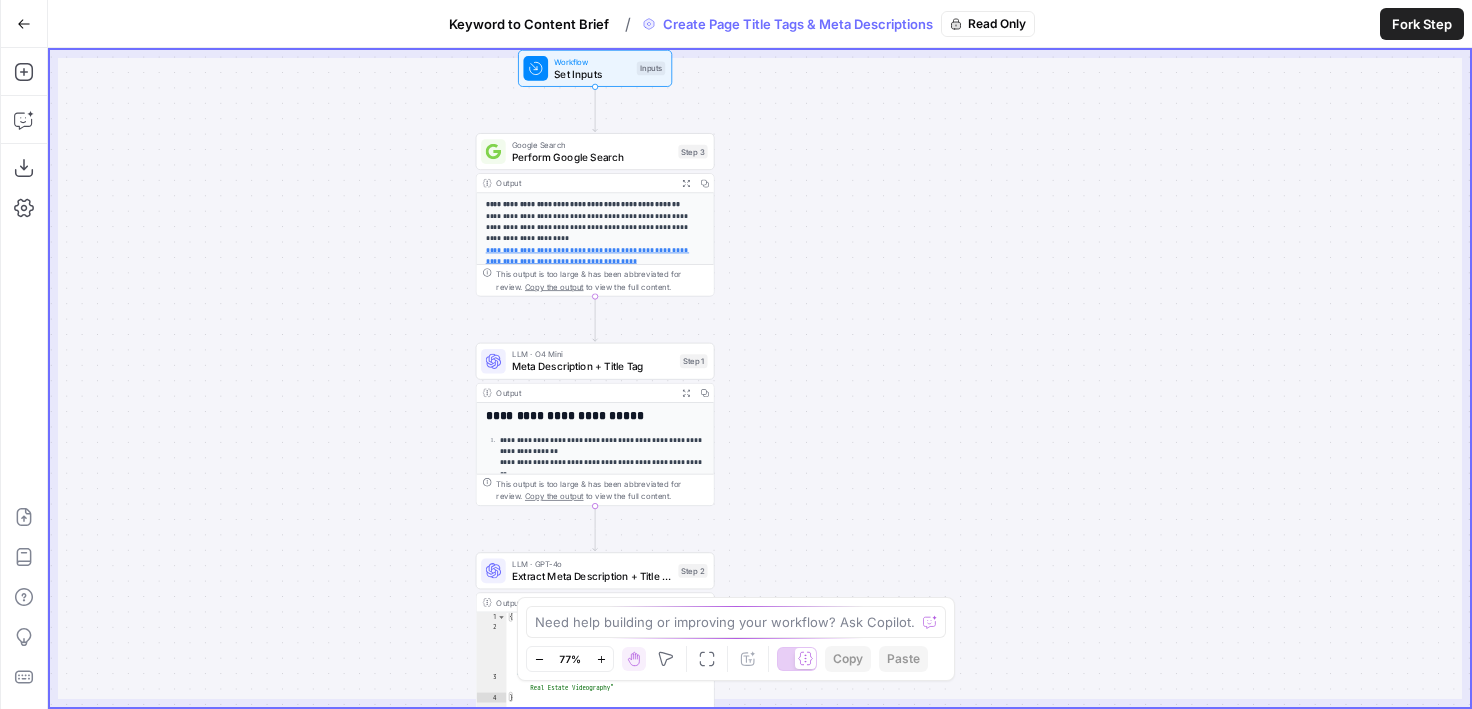 click on "**********" at bounding box center (760, 378) 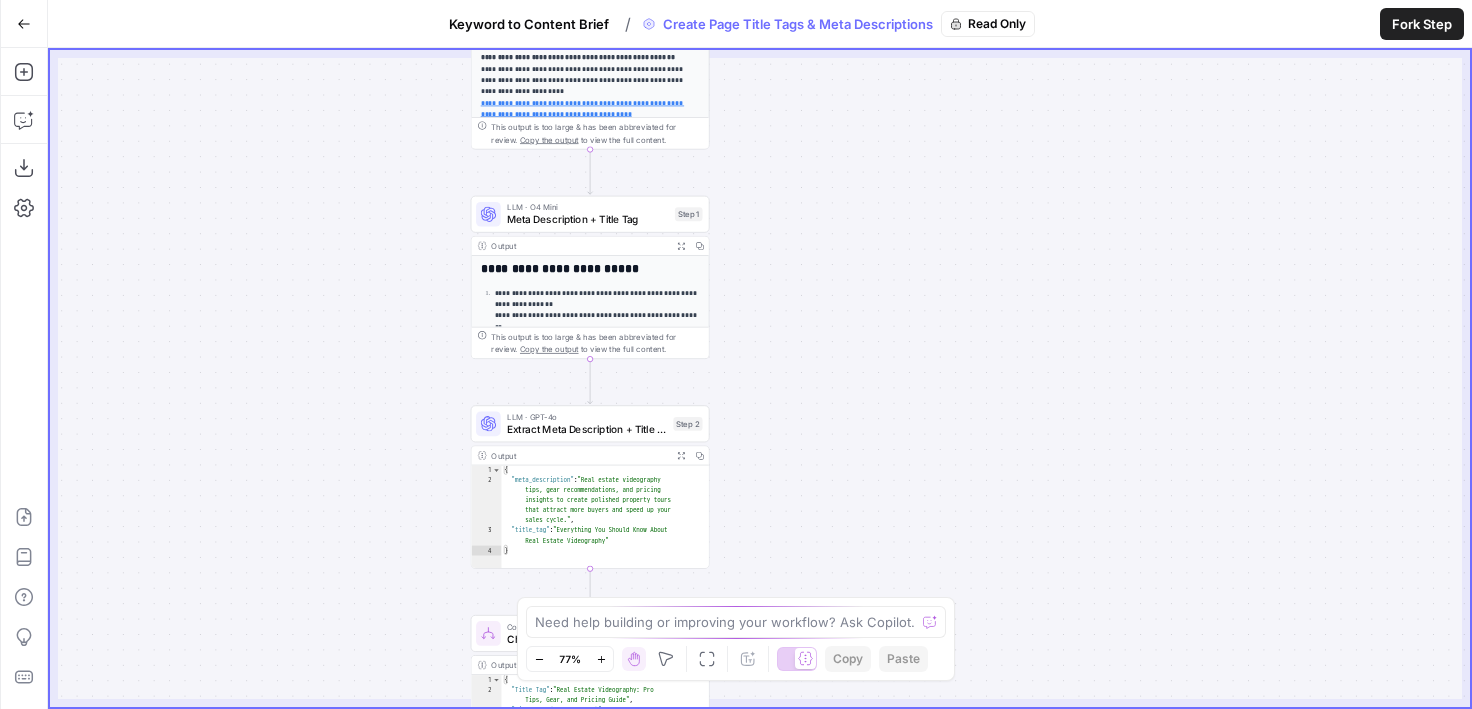 drag, startPoint x: 433, startPoint y: 447, endPoint x: 432, endPoint y: 304, distance: 143.0035 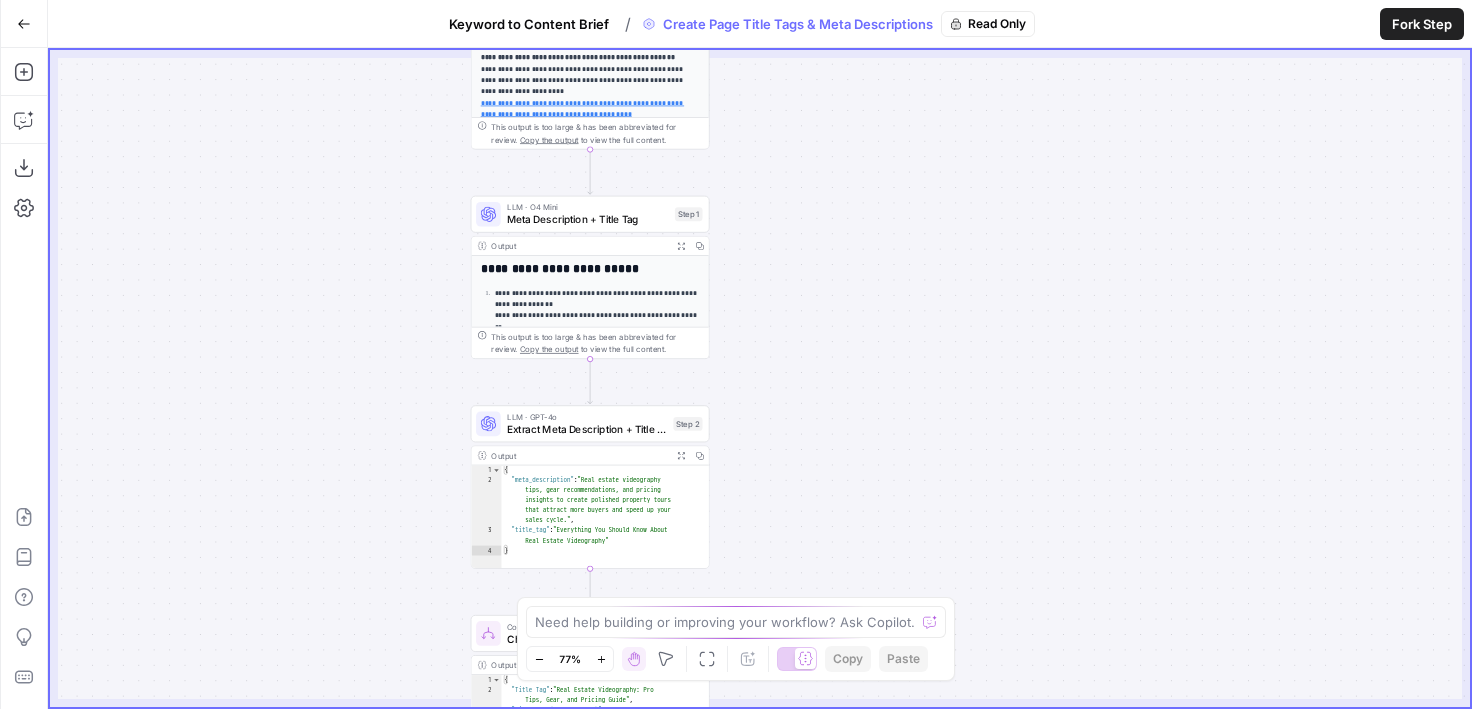 click on "**********" at bounding box center [760, 378] 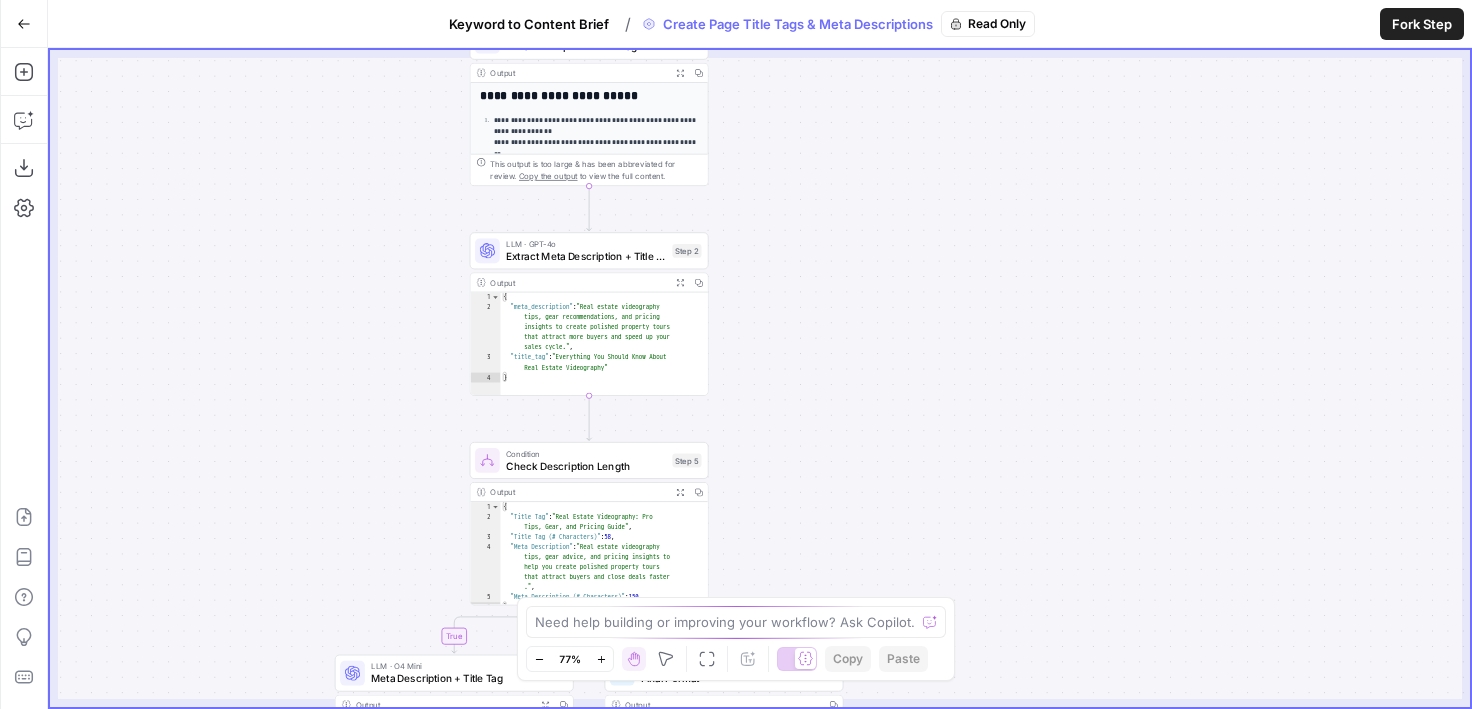drag, startPoint x: 390, startPoint y: 432, endPoint x: 390, endPoint y: 126, distance: 306 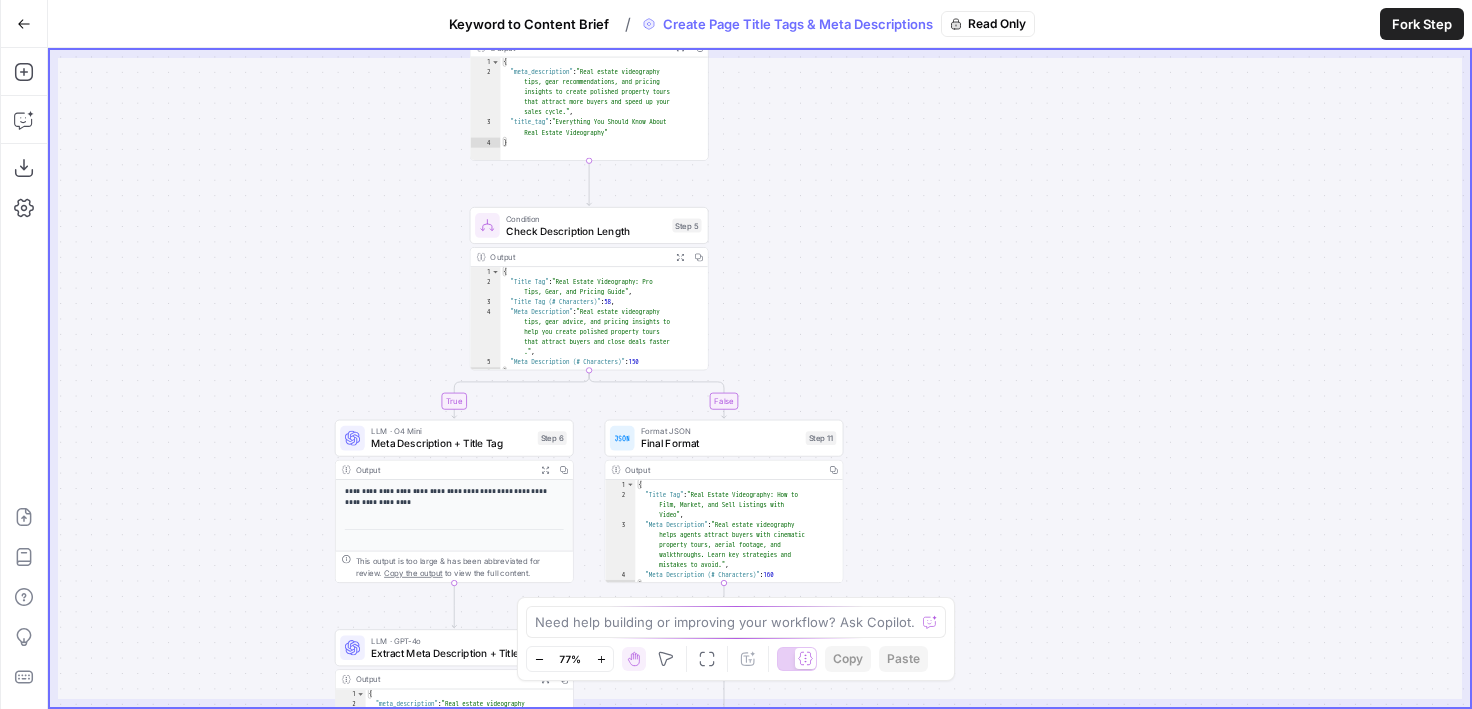 drag, startPoint x: 364, startPoint y: 368, endPoint x: 364, endPoint y: 265, distance: 103 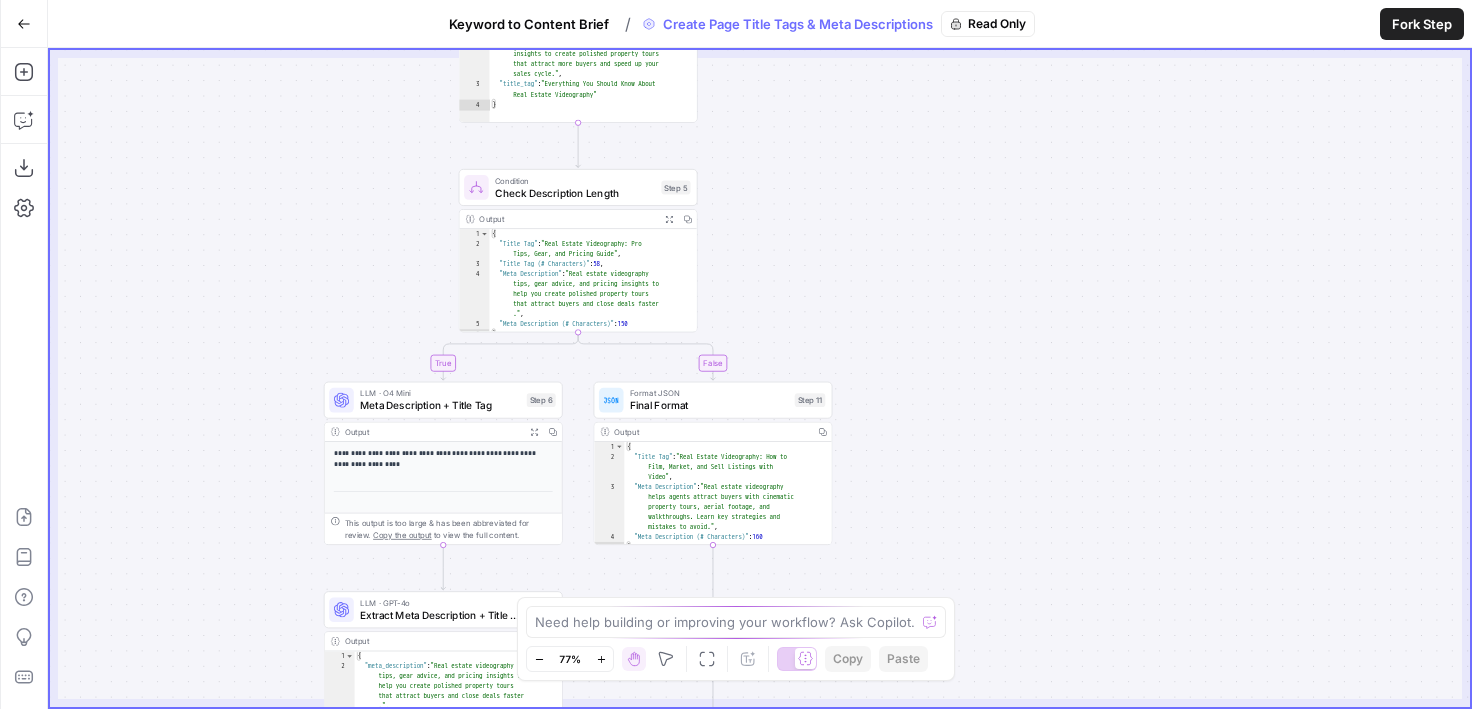 drag, startPoint x: 283, startPoint y: 531, endPoint x: 276, endPoint y: 580, distance: 49.497475 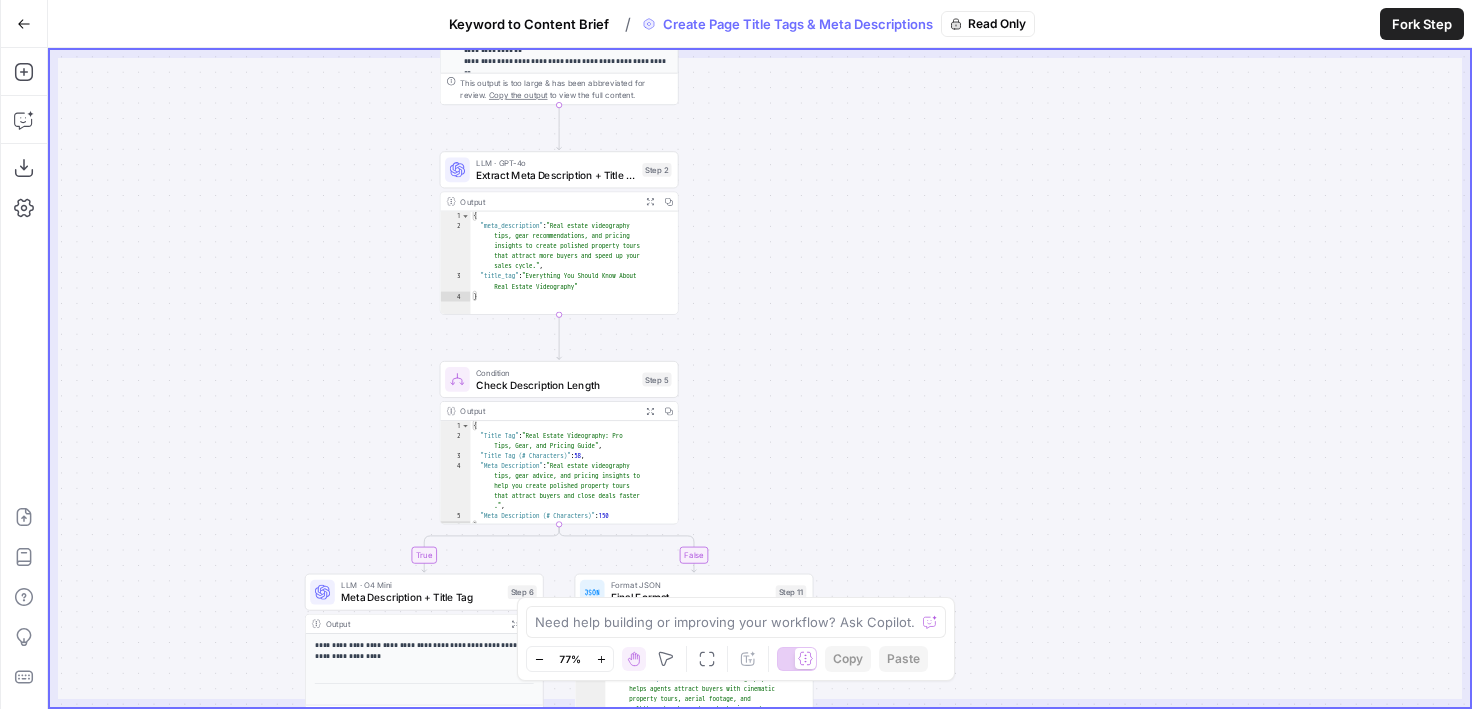 drag, startPoint x: 315, startPoint y: 375, endPoint x: 287, endPoint y: 543, distance: 170.31735 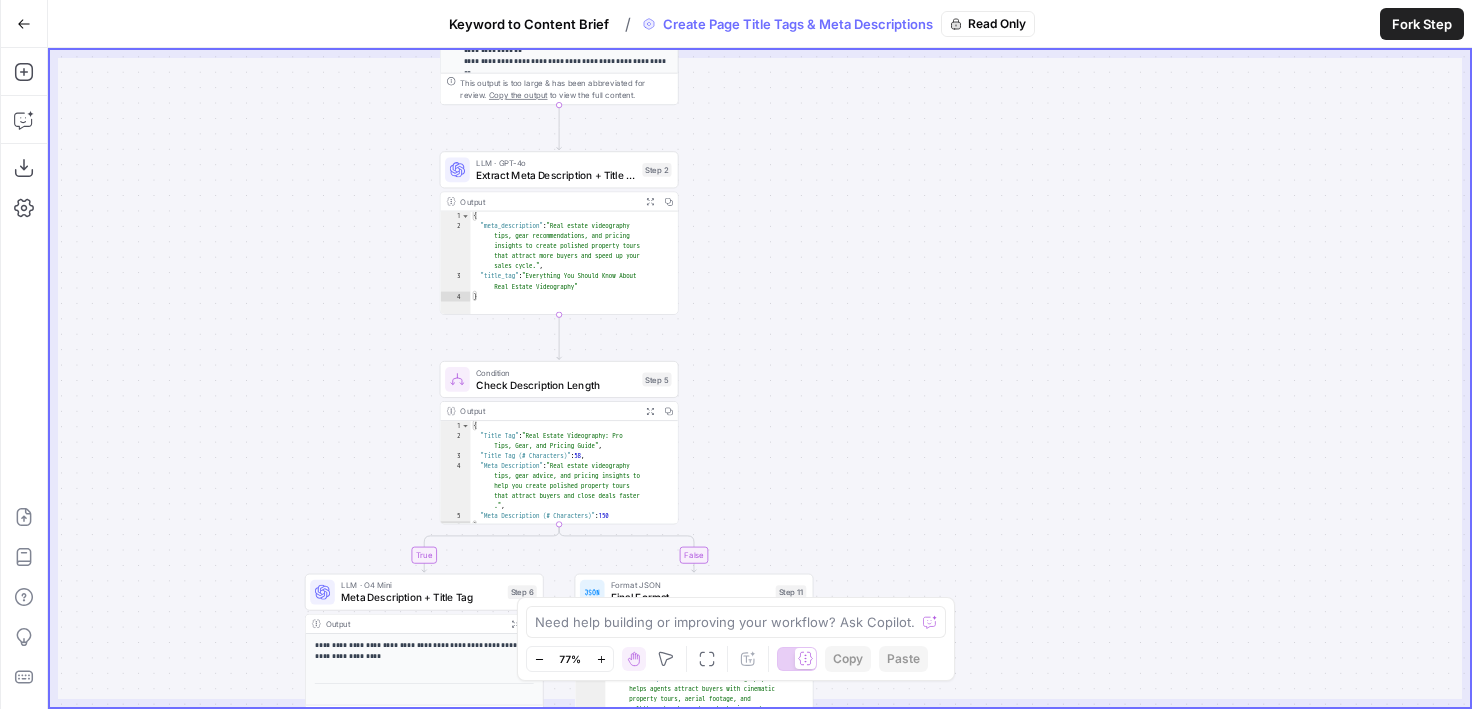click on "**********" at bounding box center [760, 378] 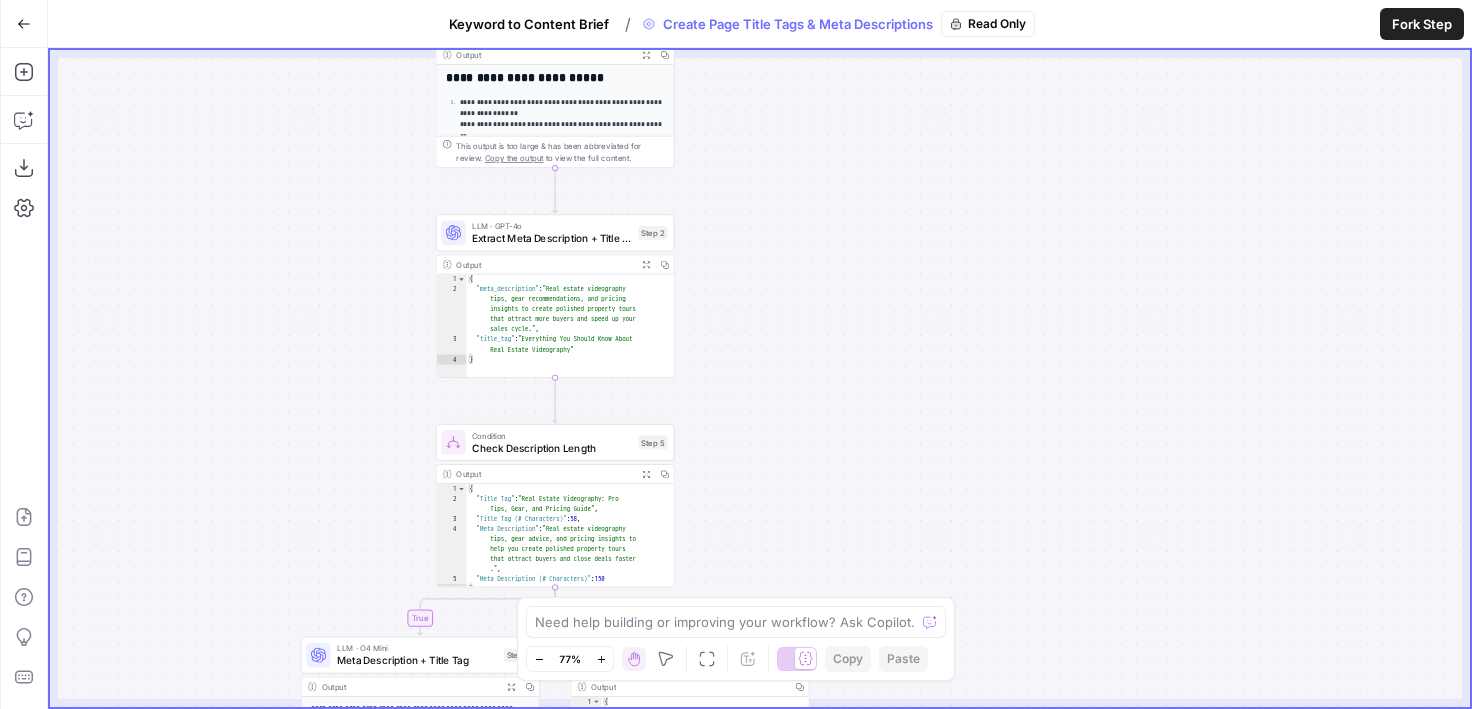 drag, startPoint x: 314, startPoint y: 296, endPoint x: 314, endPoint y: 470, distance: 174 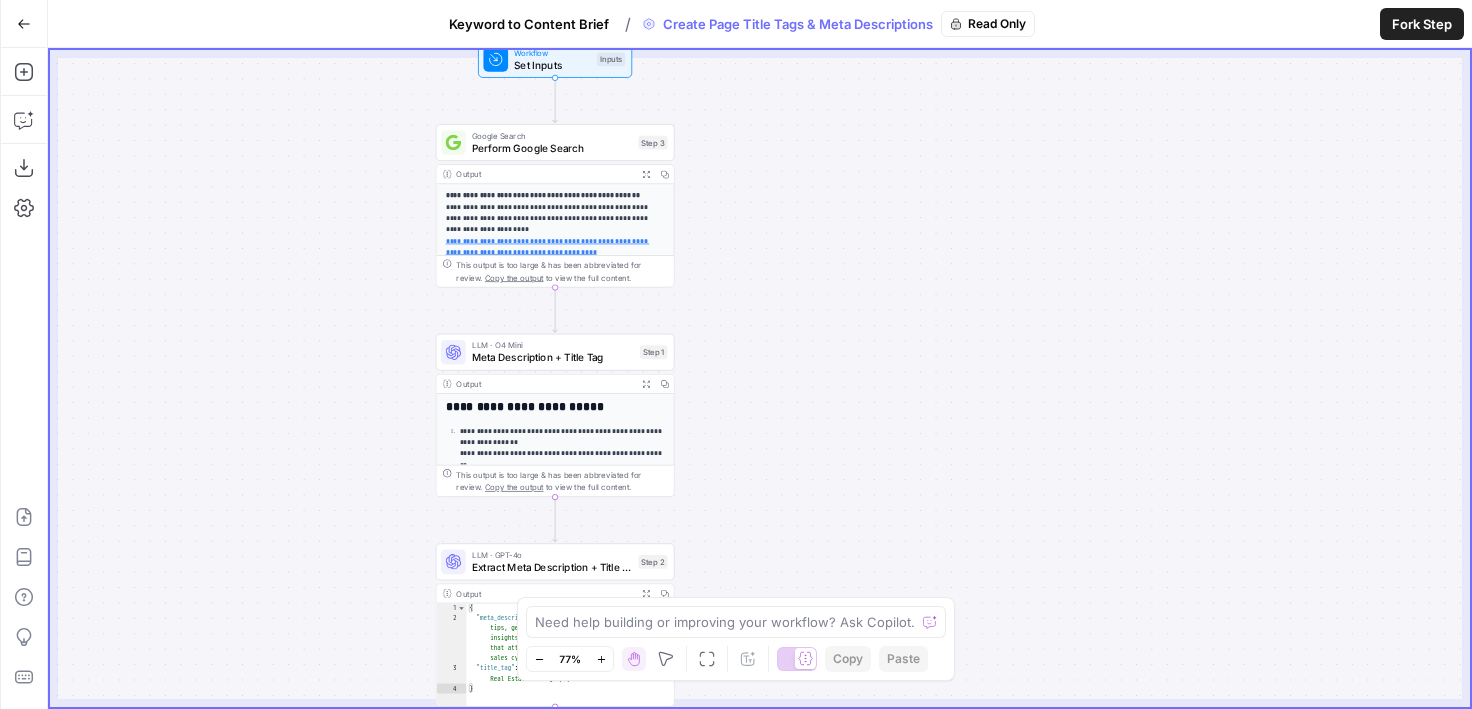 drag, startPoint x: 322, startPoint y: 280, endPoint x: 322, endPoint y: 365, distance: 85 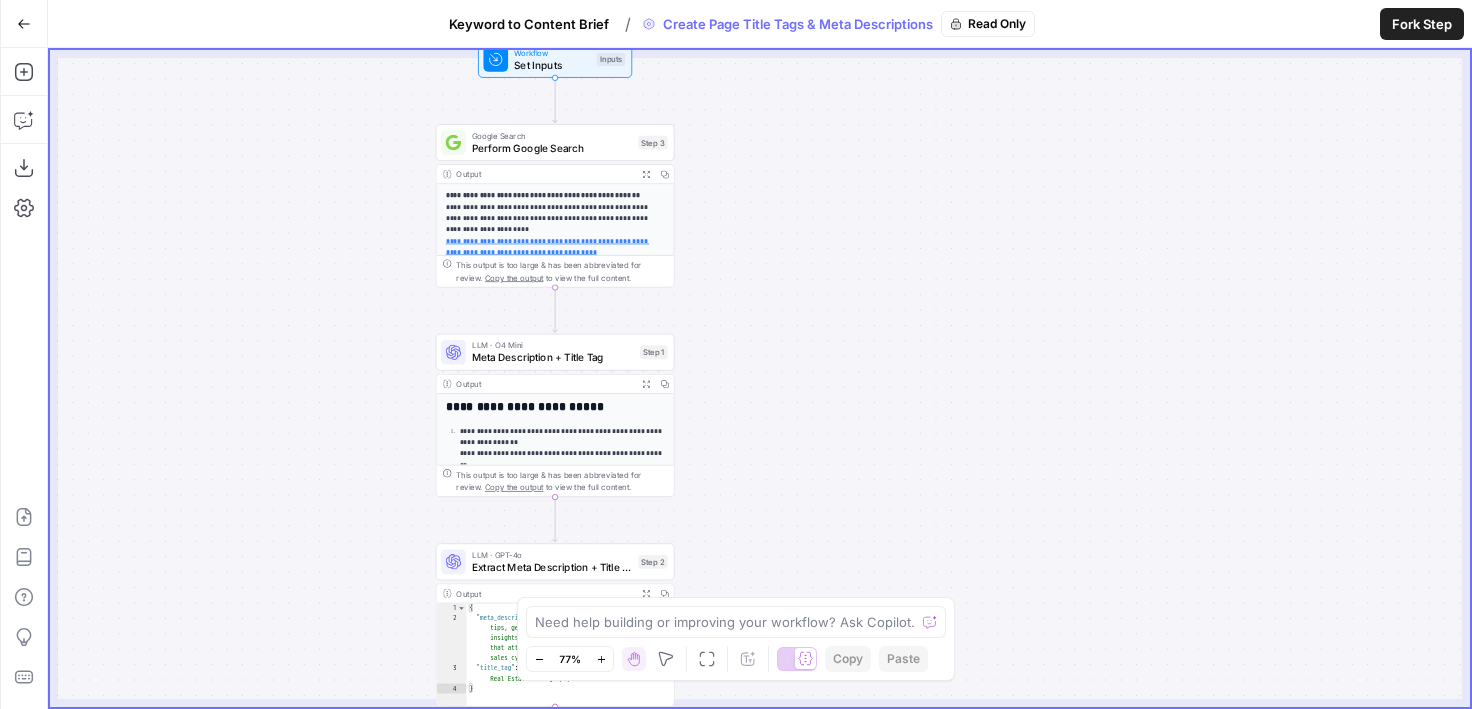 click on "**********" at bounding box center [760, 378] 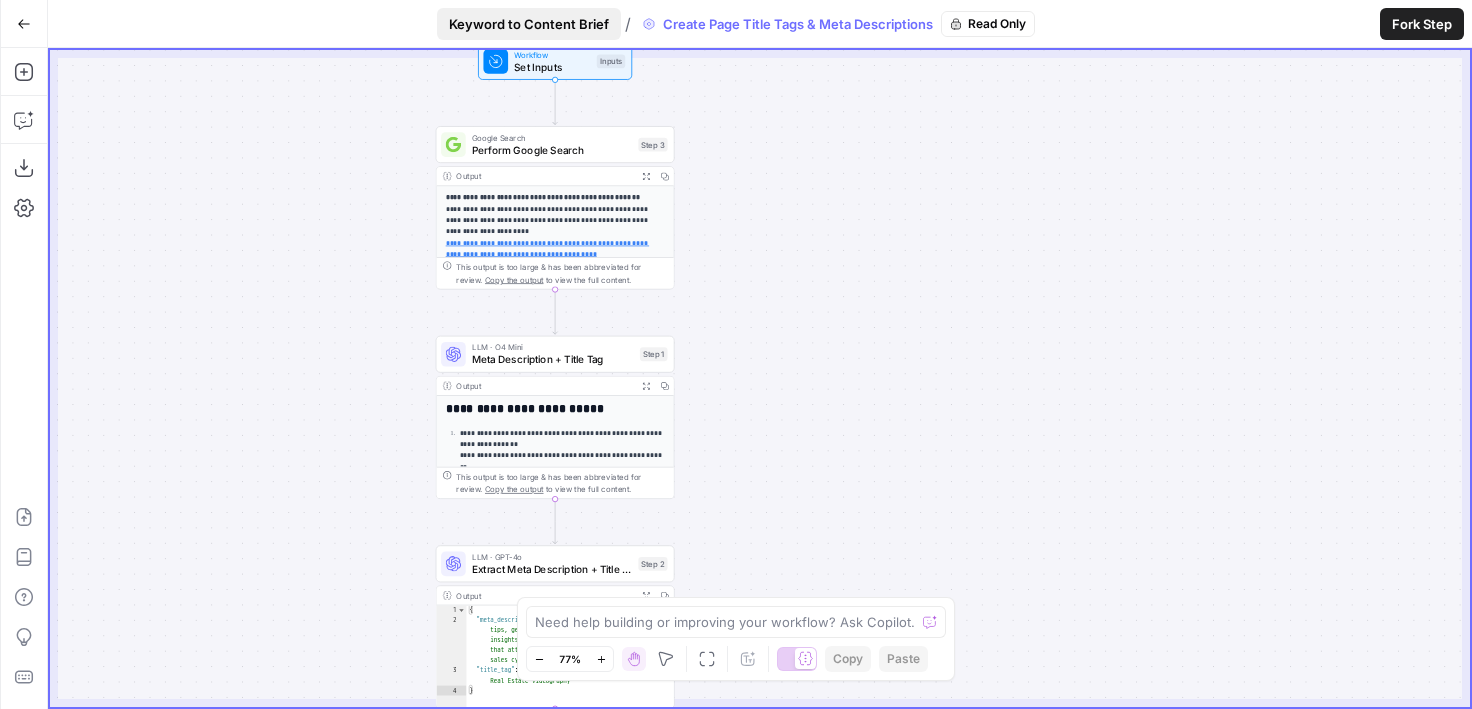 click on "Keyword to Content Brief" at bounding box center (529, 24) 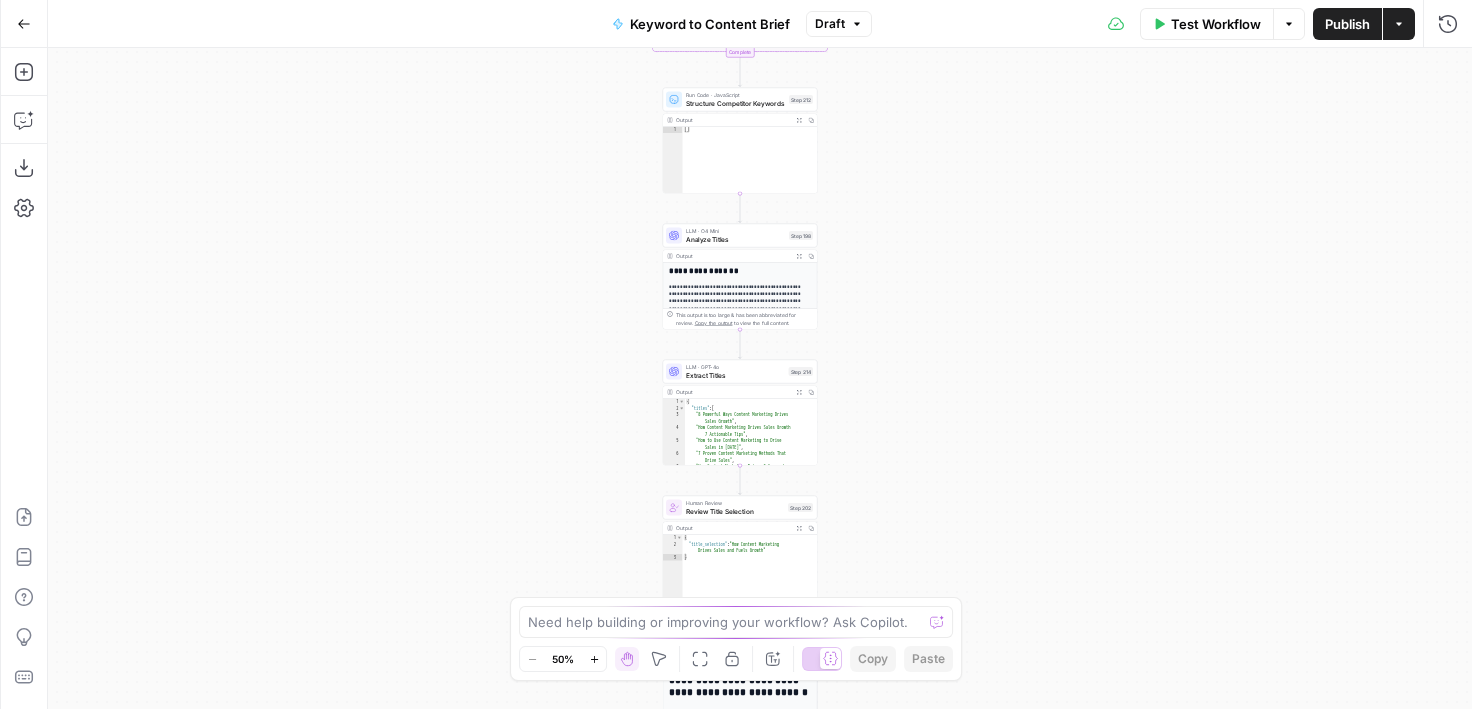 drag, startPoint x: 437, startPoint y: 533, endPoint x: 224, endPoint y: 79, distance: 501.4828 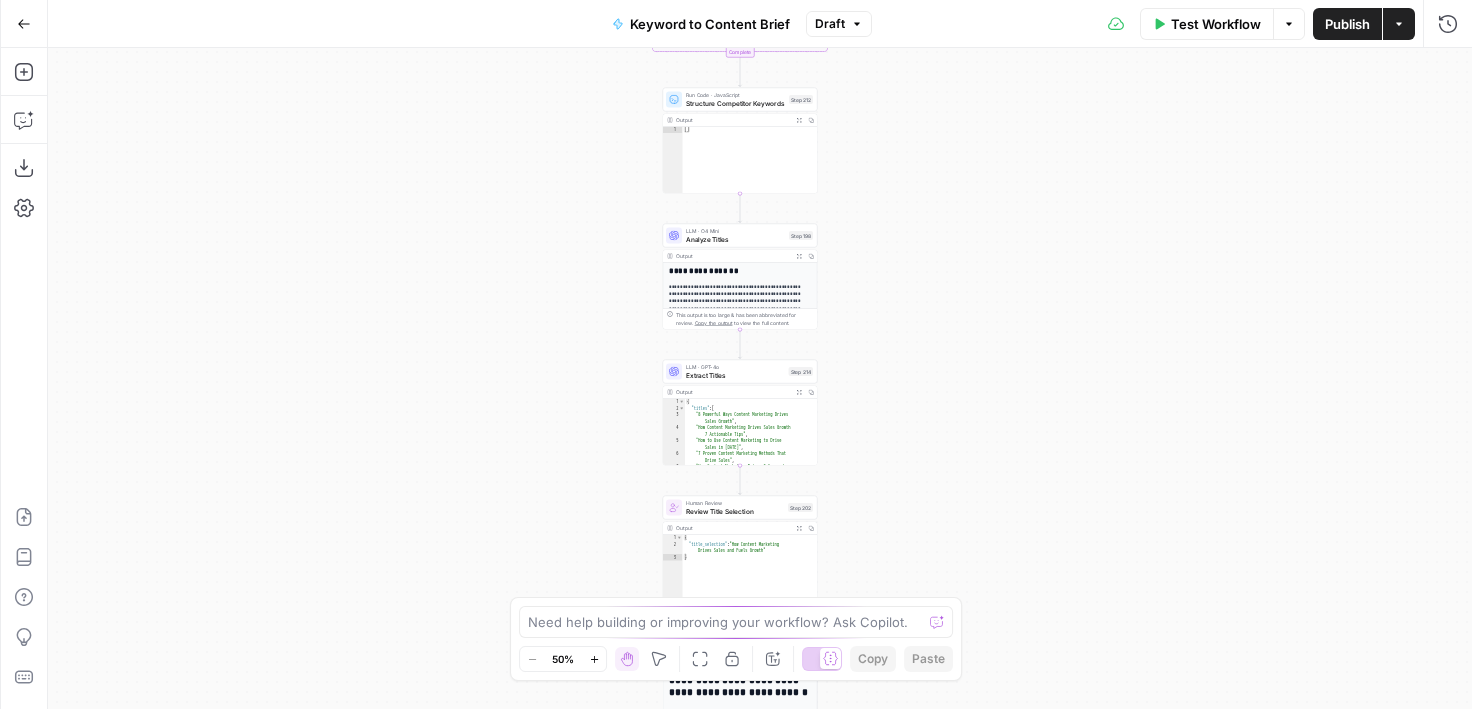 click on "Workflow Set Inputs Inputs Google Search Perform Google Search Step 51 Output Expand Output Copy 1 2 3 4 5 6 {    "search_metadata" :  {      "id" :  "686568f81dcfe2f74d008f35" ,      "status" :  "Success" ,      "json_endpoint" :  "[URL][DOMAIN_NAME]          /searches/123778e5d9046281          /686568f81dcfe2f74d008f35.json" ,      "pixel_position_endpoint" :  "https          ://[DOMAIN_NAME][URL]          /123778e5d9046281          /686568f81dcfe2f74d008f35          .json_with_pixel_position" ,     This output is too large & has been abbreviated for review.   Copy the output   to view the full content. Loop Iteration Label if relevant Step 207 Output Expand Output Copy 1 2 3 4 5 6 7 8 9 10 11 12 [    {      "relevant" :  "true"    } ,    {      "relevant" :  "true"    } ,    {      "relevant" :  "true"    } ,    {      "relevant" :  "true"     LLM · GPT-4o Mini Determine if relevant Step 208 Output Expand Output Copy 1 2 3 {    "relevant" :  "true" }" at bounding box center [760, 378] 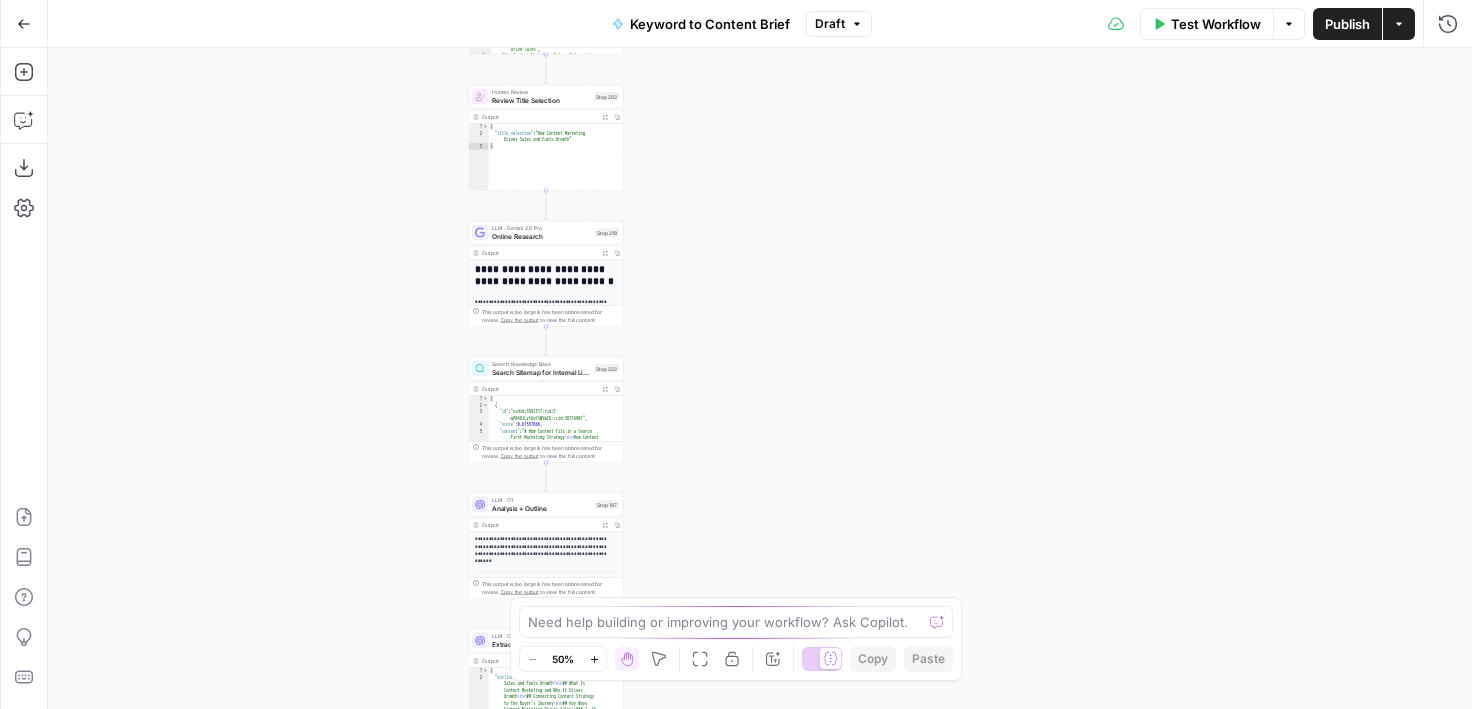 drag, startPoint x: 296, startPoint y: 398, endPoint x: 222, endPoint y: 74, distance: 332.3432 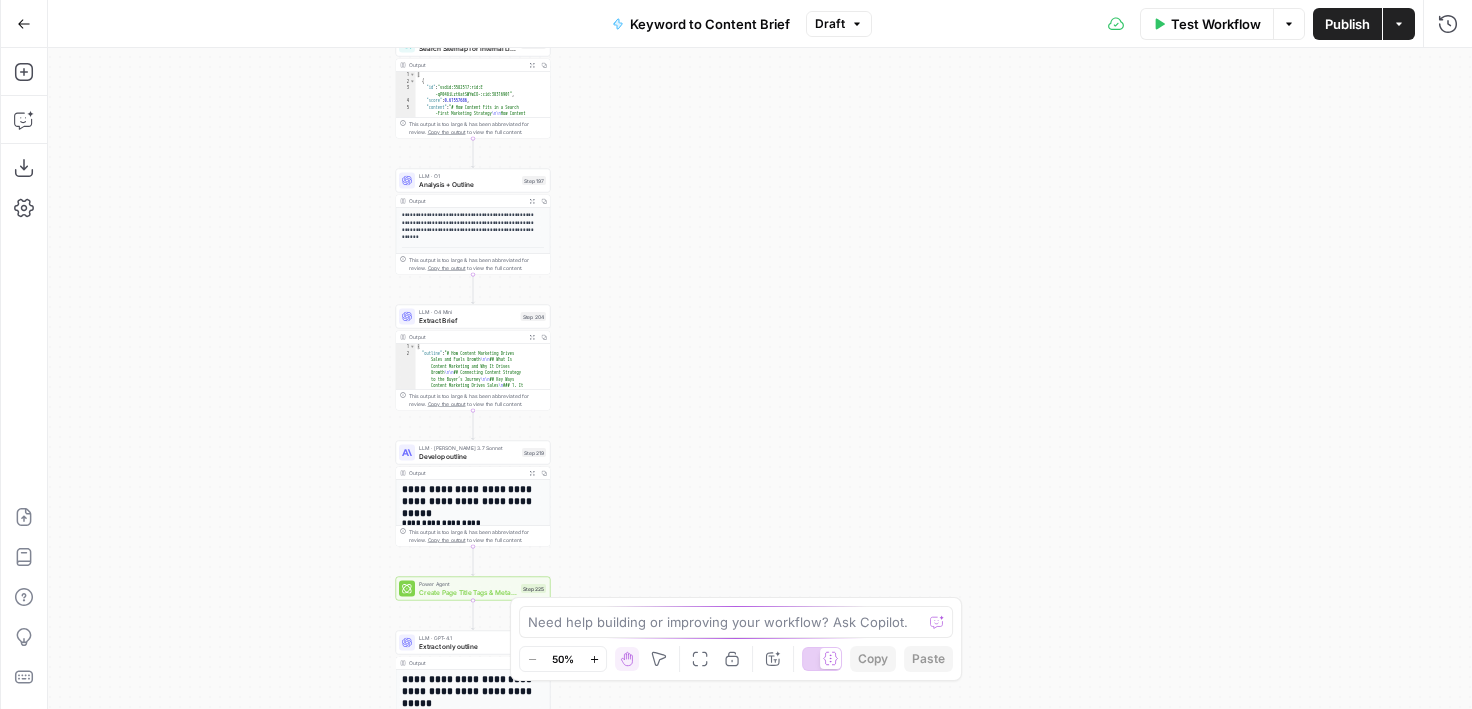 drag, startPoint x: 319, startPoint y: 361, endPoint x: 319, endPoint y: 156, distance: 205 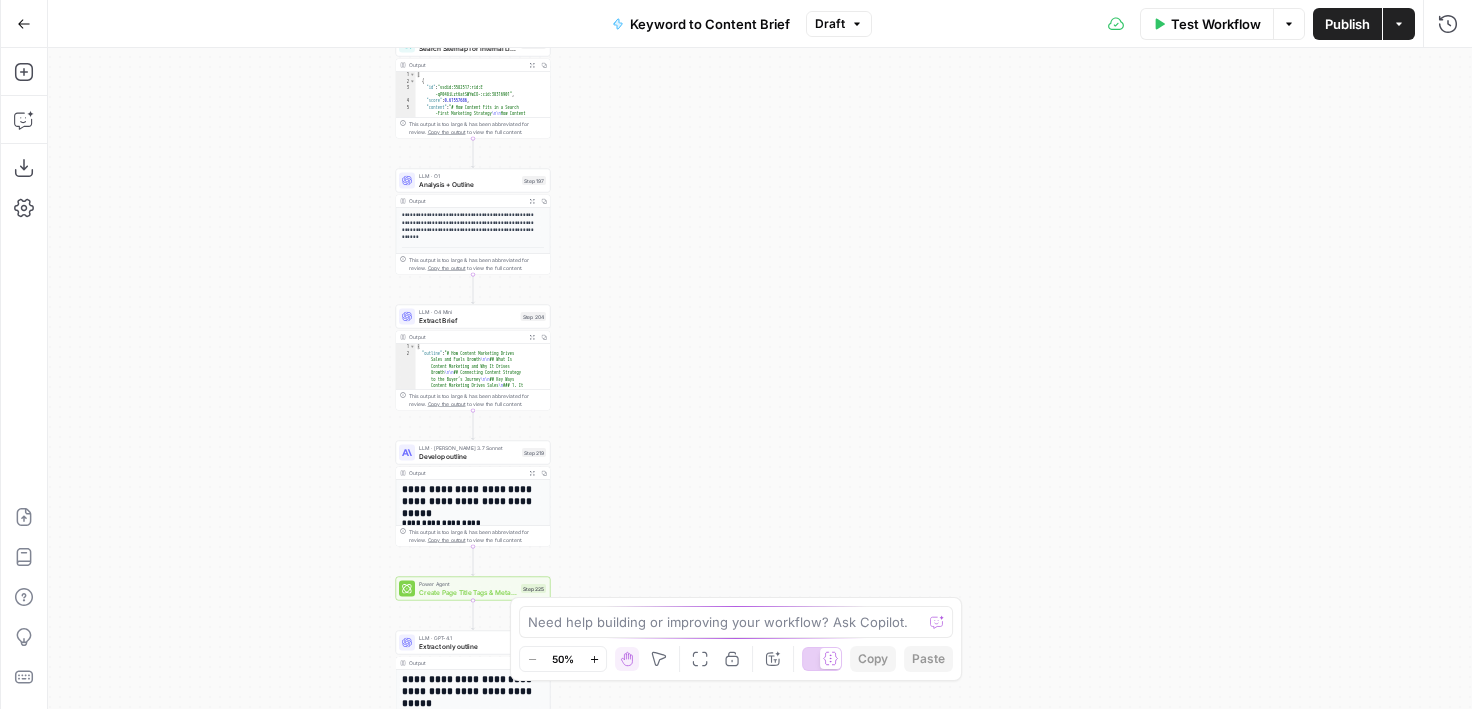 click on "Workflow Set Inputs Inputs Google Search Perform Google Search Step 51 Output Expand Output Copy 1 2 3 4 5 6 {    "search_metadata" :  {      "id" :  "686568f81dcfe2f74d008f35" ,      "status" :  "Success" ,      "json_endpoint" :  "[URL][DOMAIN_NAME]          /searches/123778e5d9046281          /686568f81dcfe2f74d008f35.json" ,      "pixel_position_endpoint" :  "https          ://[DOMAIN_NAME][URL]          /123778e5d9046281          /686568f81dcfe2f74d008f35          .json_with_pixel_position" ,     This output is too large & has been abbreviated for review.   Copy the output   to view the full content. Loop Iteration Label if relevant Step 207 Output Expand Output Copy 1 2 3 4 5 6 7 8 9 10 11 12 [    {      "relevant" :  "true"    } ,    {      "relevant" :  "true"    } ,    {      "relevant" :  "true"    } ,    {      "relevant" :  "true"     LLM · GPT-4o Mini Determine if relevant Step 208 Output Expand Output Copy 1 2 3 {    "relevant" :  "true" }" at bounding box center [760, 378] 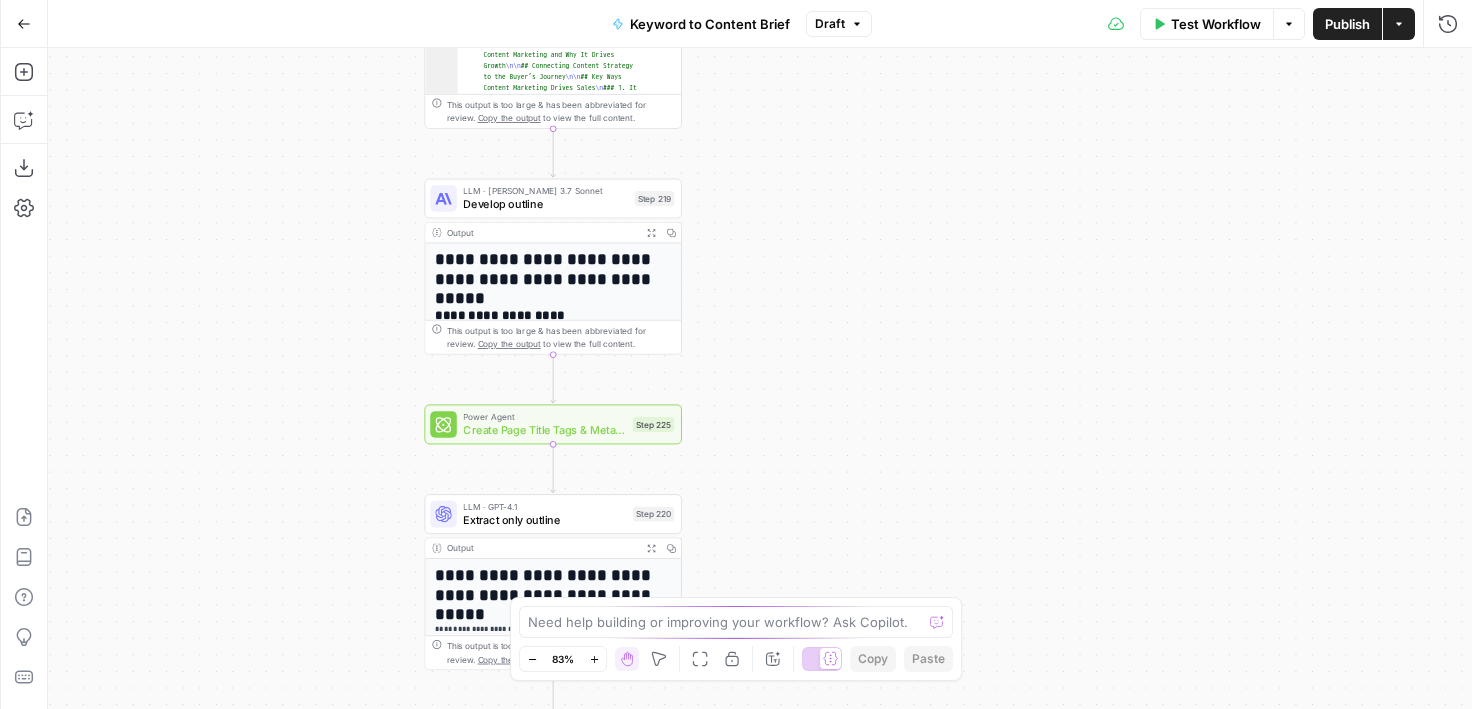 drag, startPoint x: 405, startPoint y: 434, endPoint x: 393, endPoint y: 464, distance: 32.31099 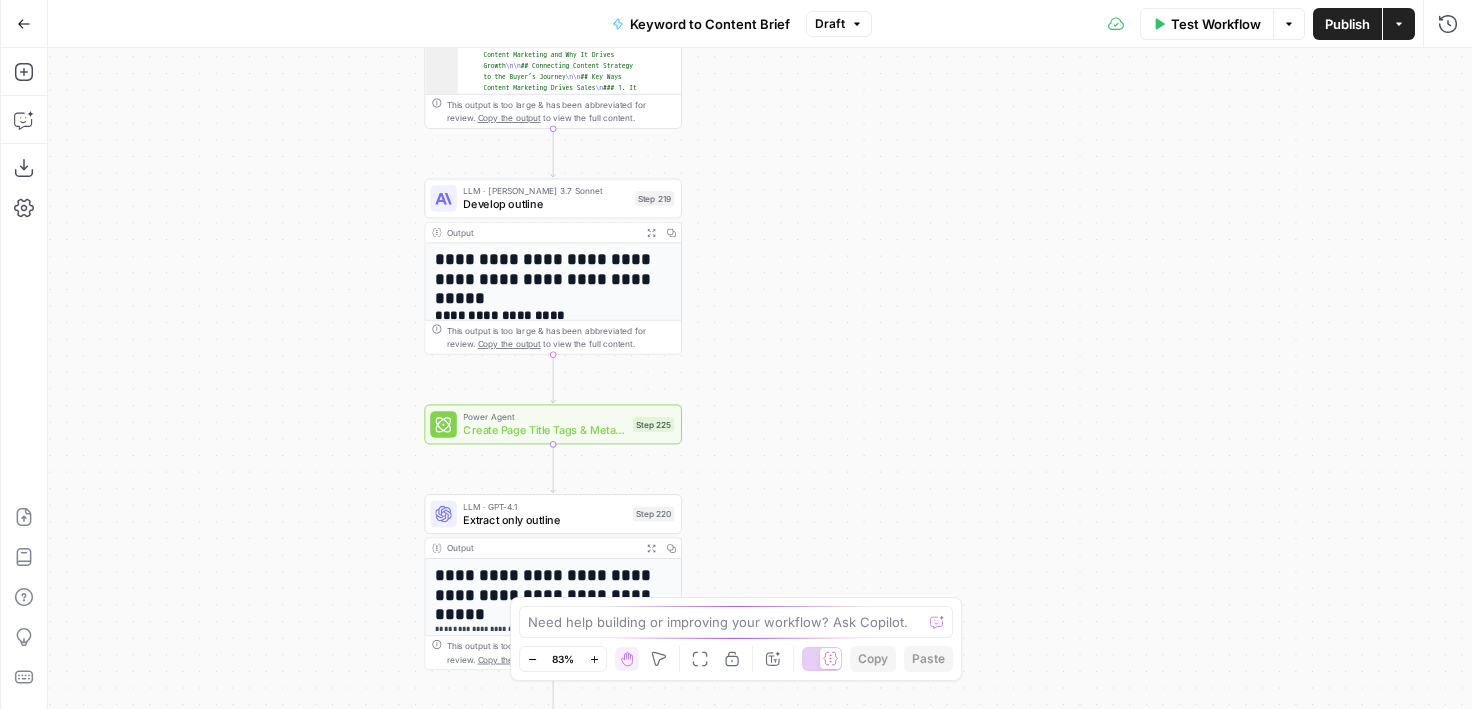 click on "Workflow Set Inputs Inputs Google Search Perform Google Search Step 51 Output Expand Output Copy 1 2 3 4 5 6 {    "search_metadata" :  {      "id" :  "686568f81dcfe2f74d008f35" ,      "status" :  "Success" ,      "json_endpoint" :  "[URL][DOMAIN_NAME]          /searches/123778e5d9046281          /686568f81dcfe2f74d008f35.json" ,      "pixel_position_endpoint" :  "https          ://[DOMAIN_NAME][URL]          /123778e5d9046281          /686568f81dcfe2f74d008f35          .json_with_pixel_position" ,     This output is too large & has been abbreviated for review.   Copy the output   to view the full content. Loop Iteration Label if relevant Step 207 Output Expand Output Copy 1 2 3 4 5 6 7 8 9 10 11 12 [    {      "relevant" :  "true"    } ,    {      "relevant" :  "true"    } ,    {      "relevant" :  "true"    } ,    {      "relevant" :  "true"     LLM · GPT-4o Mini Determine if relevant Step 208 Output Expand Output Copy 1 2 3 {    "relevant" :  "true" }" at bounding box center (760, 378) 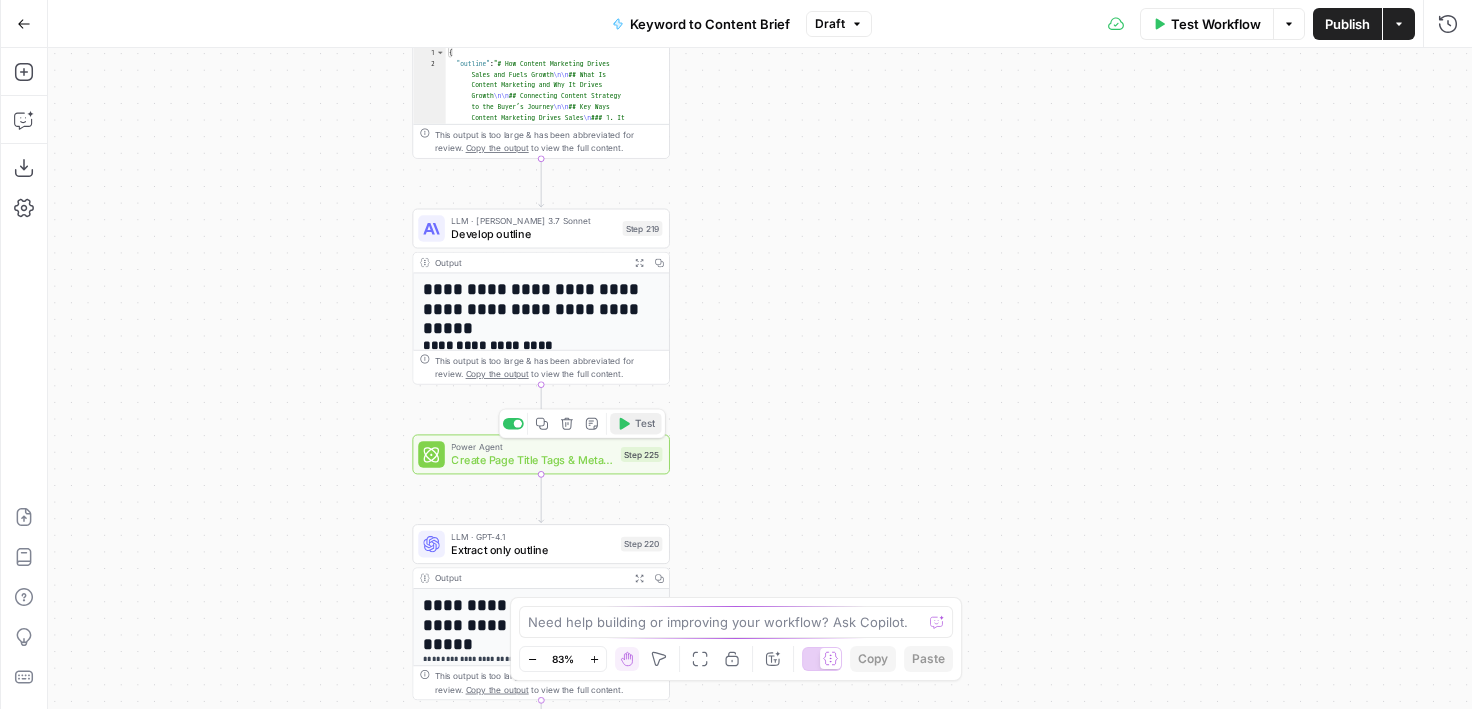 click 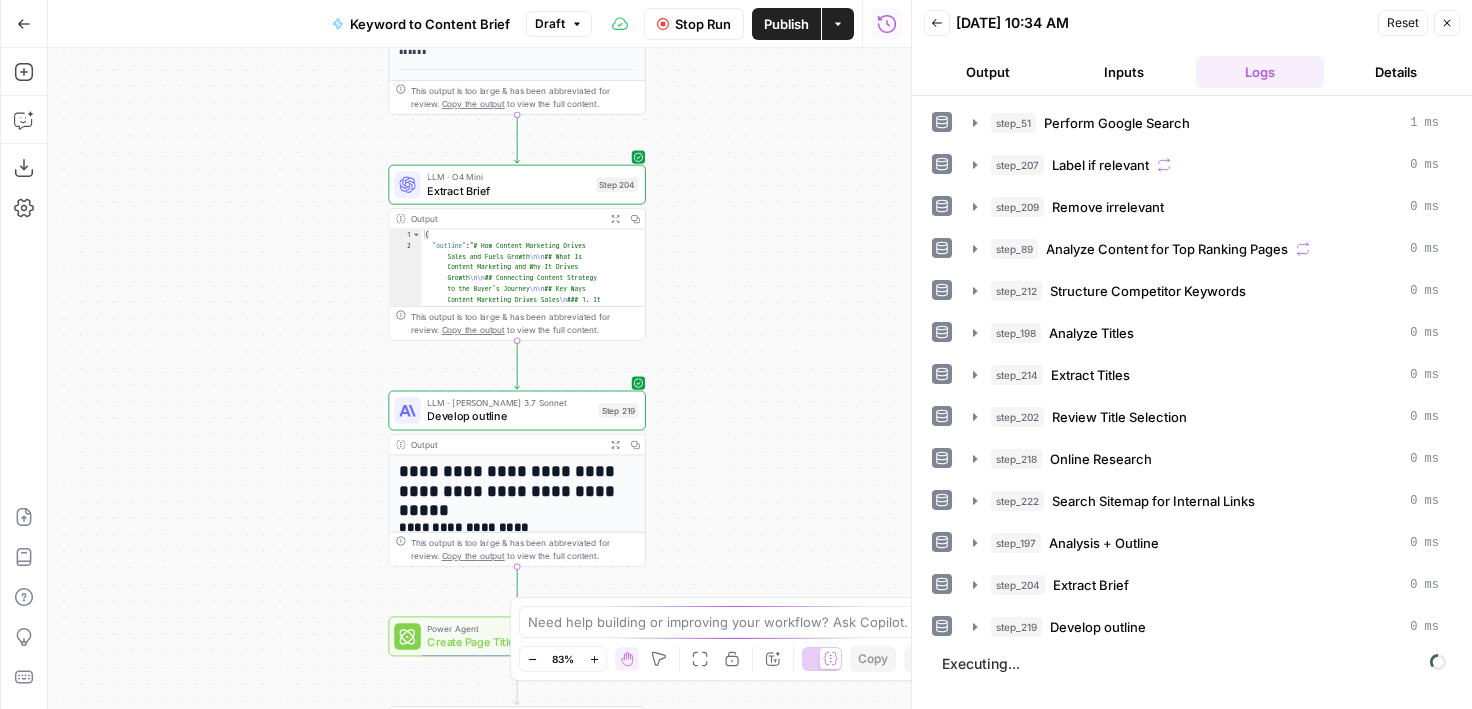 drag, startPoint x: 345, startPoint y: 377, endPoint x: 321, endPoint y: 559, distance: 183.57559 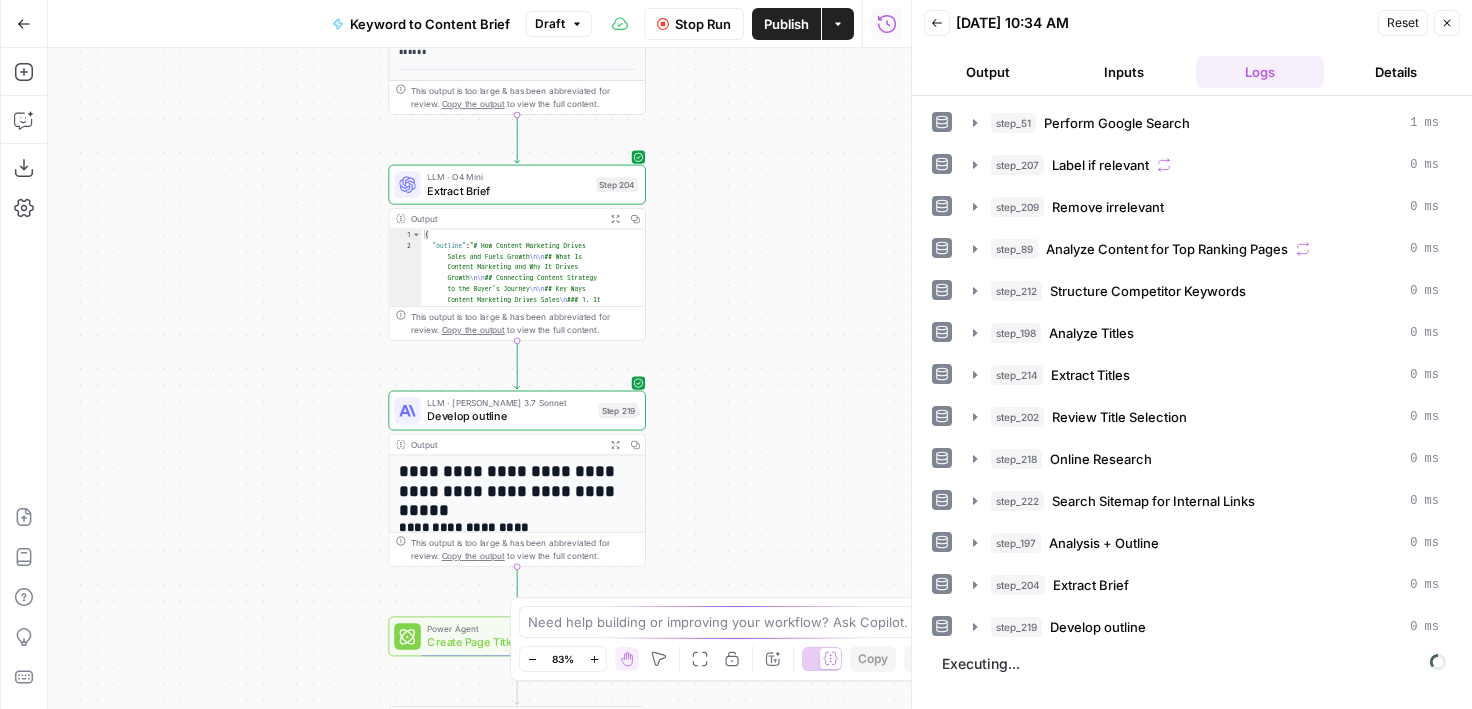 click on "Workflow Set Inputs Inputs Google Search Perform Google Search Step 51 Output Expand Output Copy 1 2 3 4 5 6 {    "search_metadata" :  {      "id" :  "686568f81dcfe2f74d008f35" ,      "status" :  "Success" ,      "json_endpoint" :  "[URL][DOMAIN_NAME]          /searches/123778e5d9046281          /686568f81dcfe2f74d008f35.json" ,      "pixel_position_endpoint" :  "https          ://[DOMAIN_NAME][URL]          /123778e5d9046281          /686568f81dcfe2f74d008f35          .json_with_pixel_position" ,     This output is too large & has been abbreviated for review.   Copy the output   to view the full content. Loop Iteration Label if relevant Step 207 Output Expand Output Copy 1 2 3 4 5 6 7 8 9 10 11 12 [    {      "relevant" :  "true"    } ,    {      "relevant" :  "true"    } ,    {      "relevant" :  "true"    } ,    {      "relevant" :  "true"     LLM · GPT-4o Mini Determine if relevant Step 208 Output Expand Output Copy 1 2 3 {    "relevant" :  "true" }" at bounding box center [479, 378] 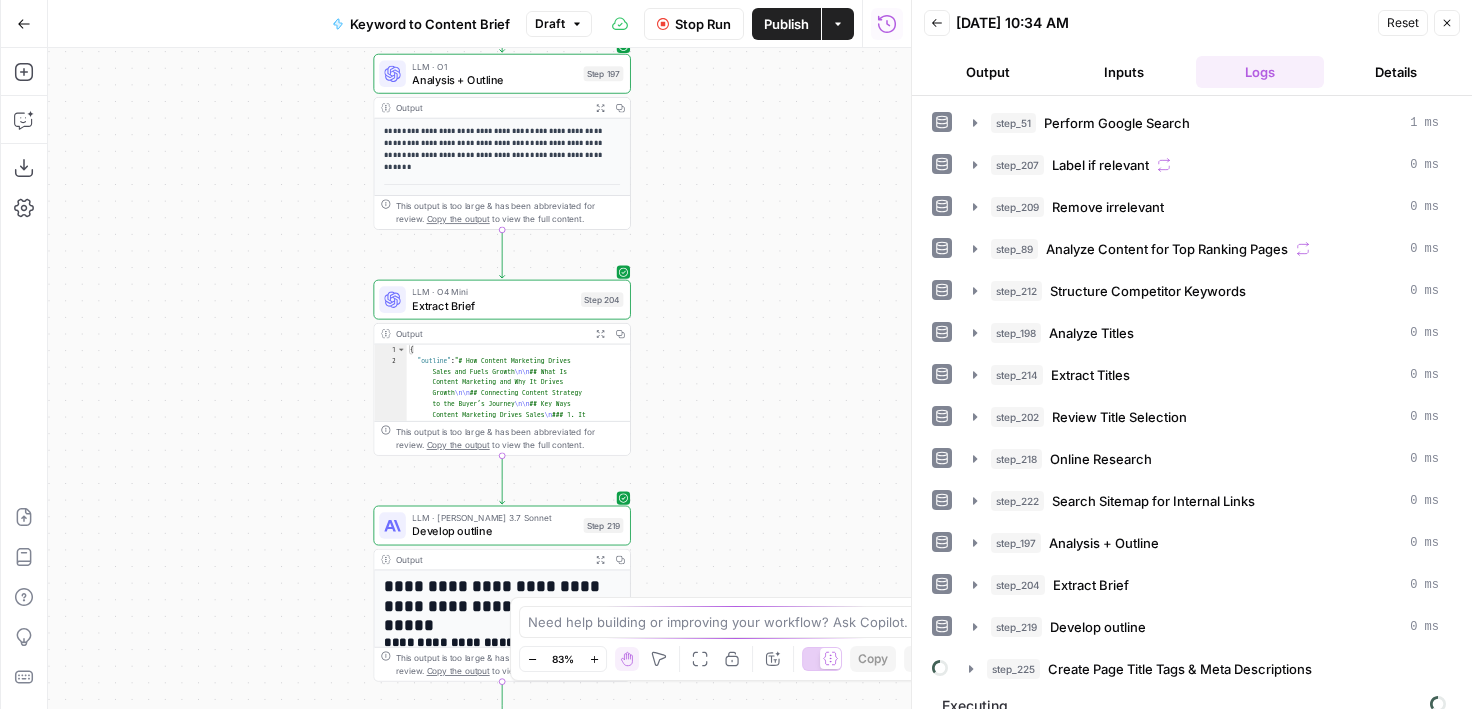 drag, startPoint x: 310, startPoint y: 342, endPoint x: 304, endPoint y: 431, distance: 89.20202 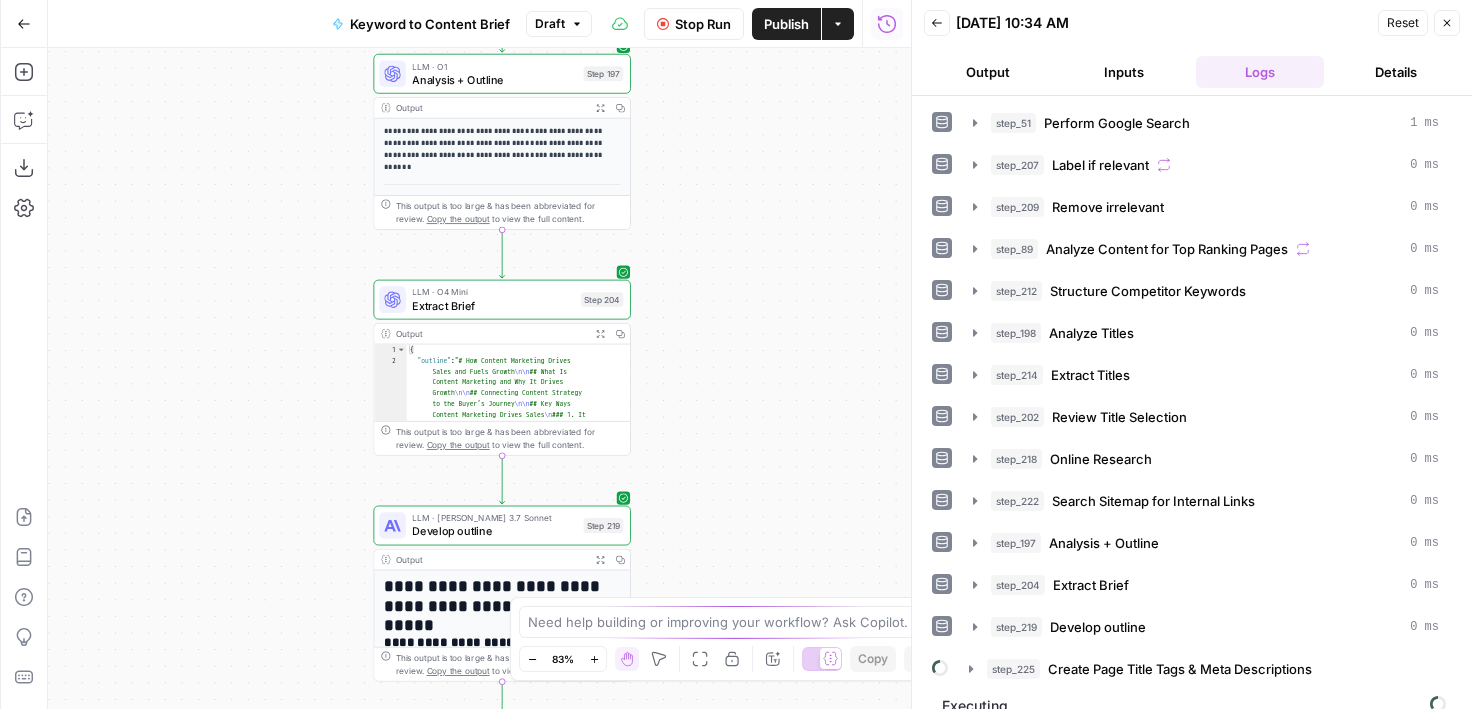 click on "Workflow Set Inputs Inputs Google Search Perform Google Search Step 51 Output Expand Output Copy 1 2 3 4 5 6 {    "search_metadata" :  {      "id" :  "686568f81dcfe2f74d008f35" ,      "status" :  "Success" ,      "json_endpoint" :  "[URL][DOMAIN_NAME]          /searches/123778e5d9046281          /686568f81dcfe2f74d008f35.json" ,      "pixel_position_endpoint" :  "https          ://[DOMAIN_NAME][URL]          /123778e5d9046281          /686568f81dcfe2f74d008f35          .json_with_pixel_position" ,     This output is too large & has been abbreviated for review.   Copy the output   to view the full content. Loop Iteration Label if relevant Step 207 Output Expand Output Copy 1 2 3 4 5 6 7 8 9 10 11 12 [    {      "relevant" :  "true"    } ,    {      "relevant" :  "true"    } ,    {      "relevant" :  "true"    } ,    {      "relevant" :  "true"     LLM · GPT-4o Mini Determine if relevant Step 208 Output Expand Output Copy 1 2 3 {    "relevant" :  "true" }" at bounding box center [479, 378] 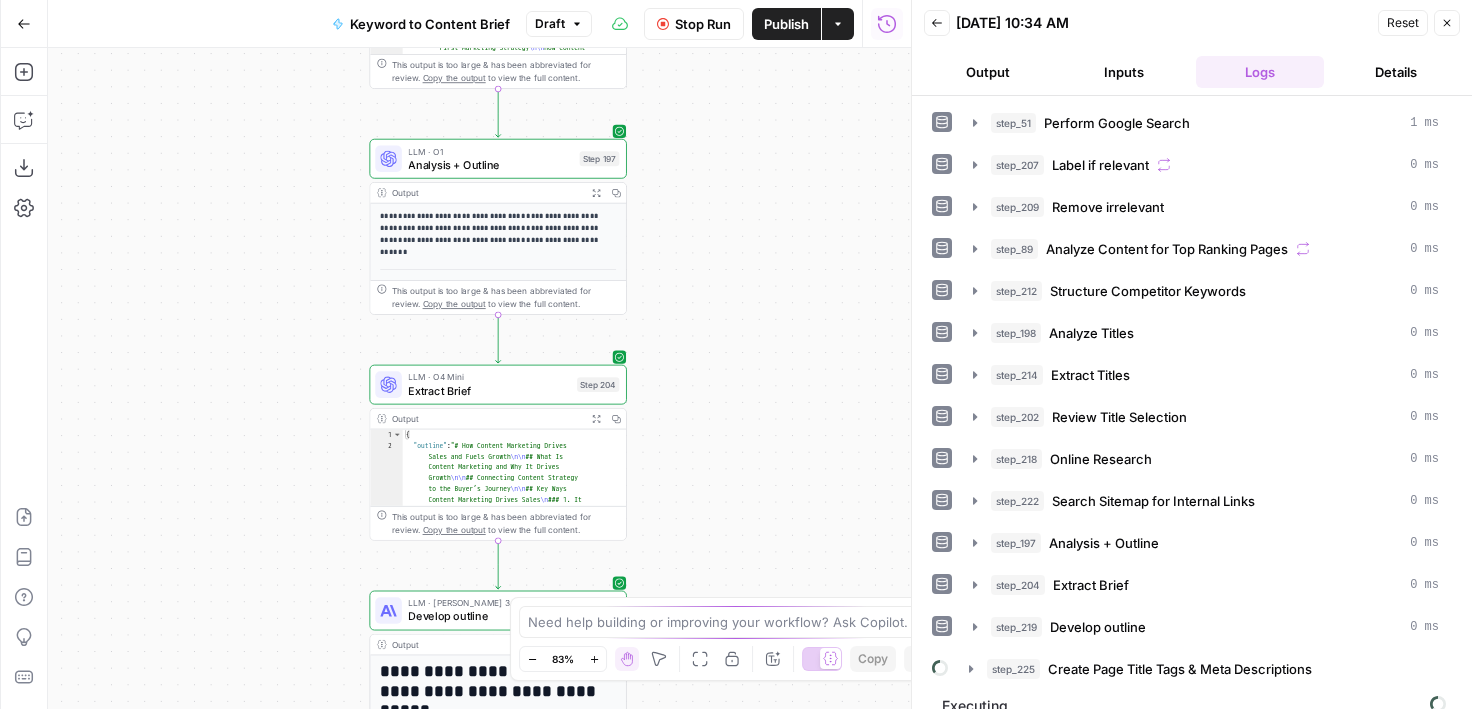 drag, startPoint x: 310, startPoint y: 306, endPoint x: 301, endPoint y: 376, distance: 70.5762 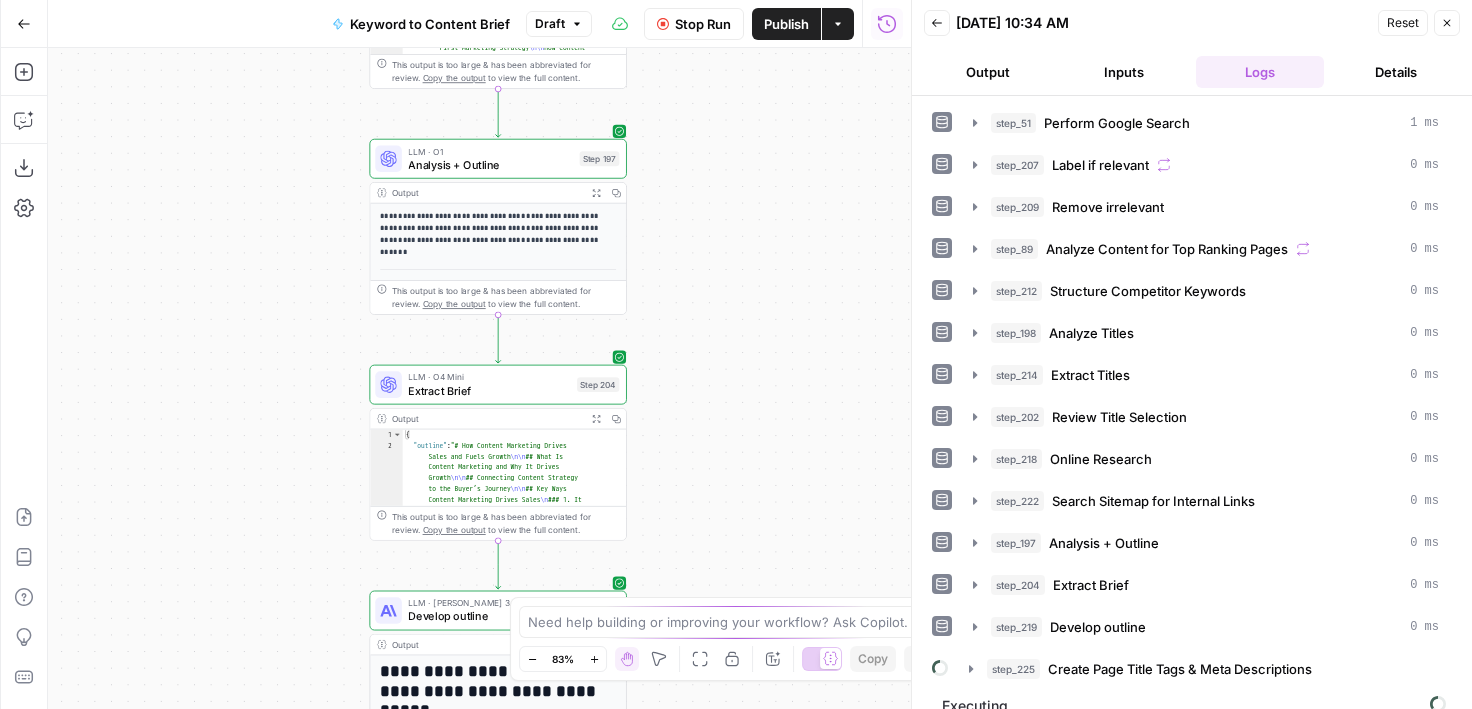 click on "Workflow Set Inputs Inputs Google Search Perform Google Search Step 51 Output Expand Output Copy 1 2 3 4 5 6 {    "search_metadata" :  {      "id" :  "686568f81dcfe2f74d008f35" ,      "status" :  "Success" ,      "json_endpoint" :  "[URL][DOMAIN_NAME]          /searches/123778e5d9046281          /686568f81dcfe2f74d008f35.json" ,      "pixel_position_endpoint" :  "https          ://[DOMAIN_NAME][URL]          /123778e5d9046281          /686568f81dcfe2f74d008f35          .json_with_pixel_position" ,     This output is too large & has been abbreviated for review.   Copy the output   to view the full content. Loop Iteration Label if relevant Step 207 Output Expand Output Copy 1 2 3 4 5 6 7 8 9 10 11 12 [    {      "relevant" :  "true"    } ,    {      "relevant" :  "true"    } ,    {      "relevant" :  "true"    } ,    {      "relevant" :  "true"     LLM · GPT-4o Mini Determine if relevant Step 208 Output Expand Output Copy 1 2 3 {    "relevant" :  "true" }" at bounding box center [479, 378] 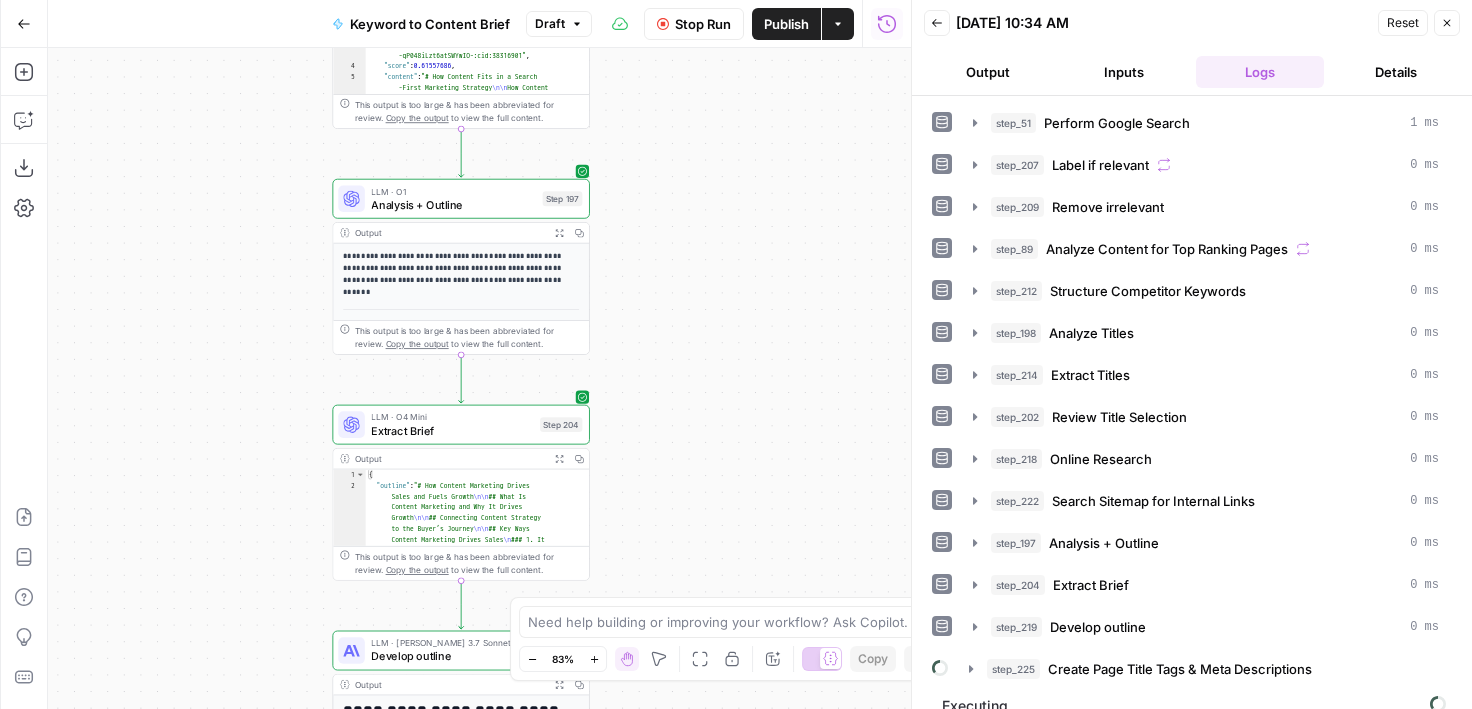 drag, startPoint x: 260, startPoint y: 295, endPoint x: 148, endPoint y: 290, distance: 112.11155 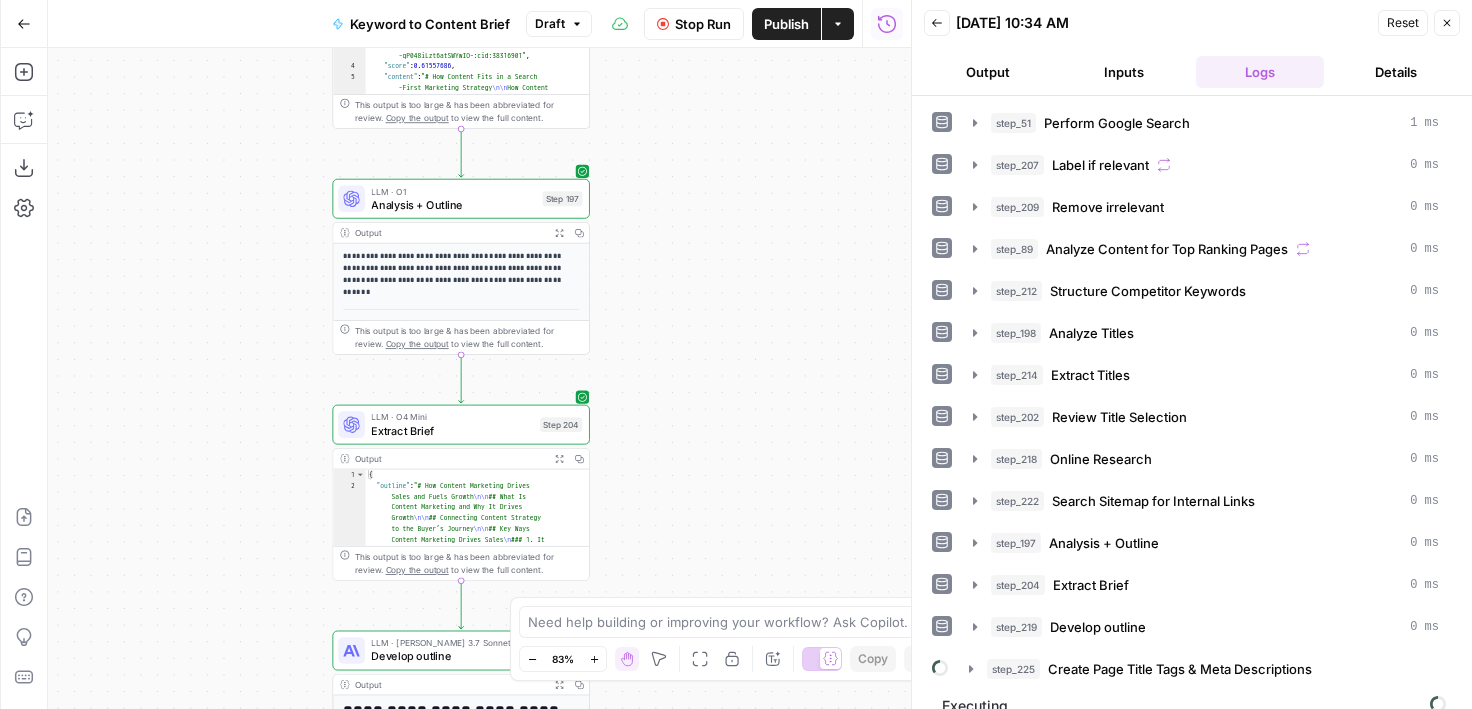 click on "Workflow Set Inputs Inputs Google Search Perform Google Search Step 51 Output Expand Output Copy 1 2 3 4 5 6 {    "search_metadata" :  {      "id" :  "686568f81dcfe2f74d008f35" ,      "status" :  "Success" ,      "json_endpoint" :  "[URL][DOMAIN_NAME]          /searches/123778e5d9046281          /686568f81dcfe2f74d008f35.json" ,      "pixel_position_endpoint" :  "https          ://[DOMAIN_NAME][URL]          /123778e5d9046281          /686568f81dcfe2f74d008f35          .json_with_pixel_position" ,     This output is too large & has been abbreviated for review.   Copy the output   to view the full content. Loop Iteration Label if relevant Step 207 Output Expand Output Copy 1 2 3 4 5 6 7 8 9 10 11 12 [    {      "relevant" :  "true"    } ,    {      "relevant" :  "true"    } ,    {      "relevant" :  "true"    } ,    {      "relevant" :  "true"     LLM · GPT-4o Mini Determine if relevant Step 208 Output Expand Output Copy 1 2 3 {    "relevant" :  "true" }" at bounding box center [479, 378] 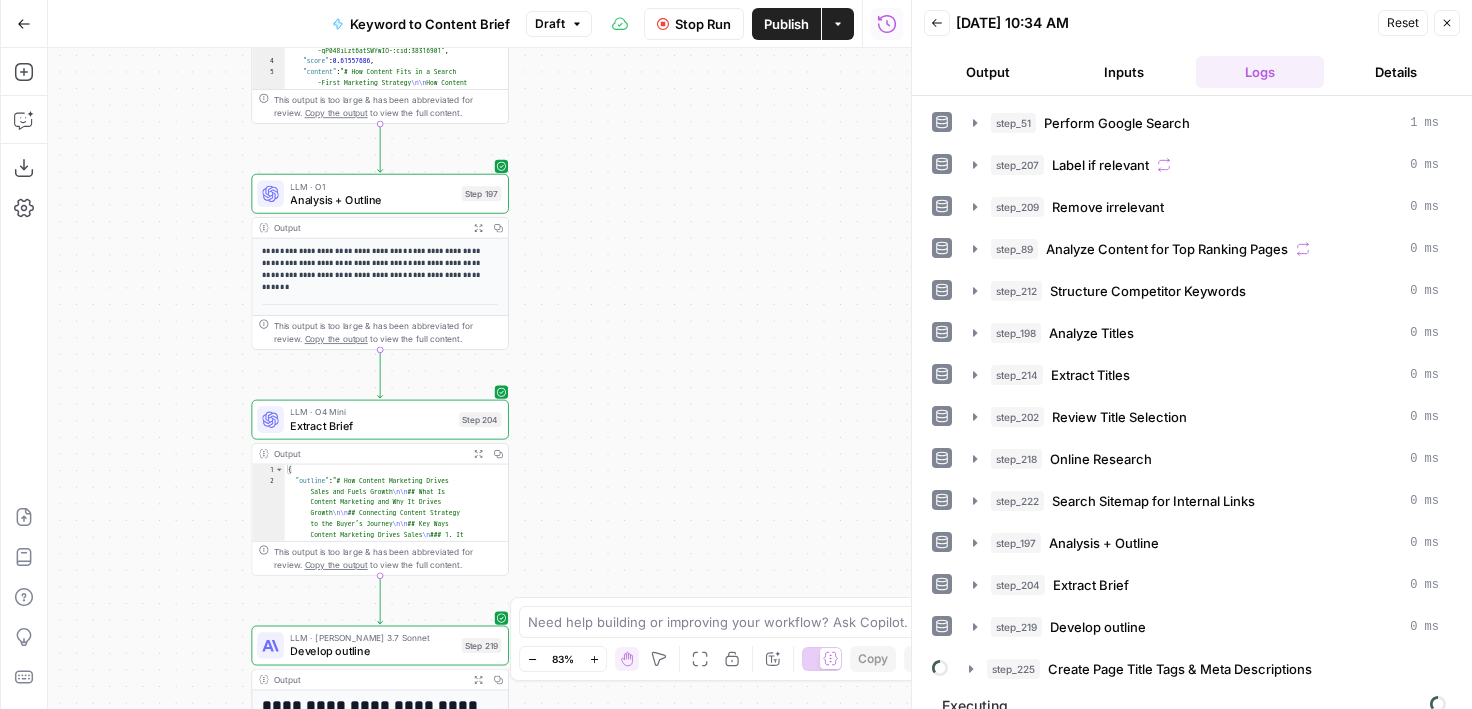 scroll, scrollTop: 23, scrollLeft: 0, axis: vertical 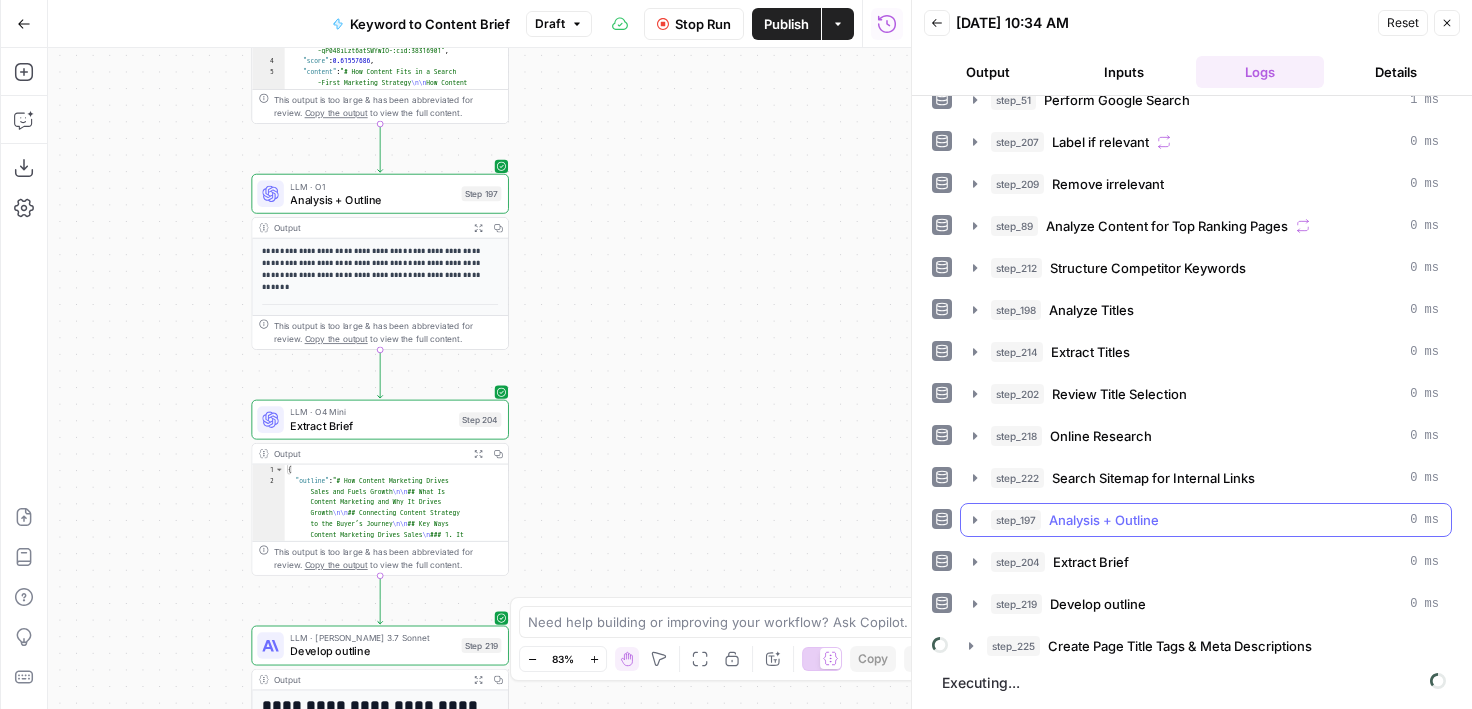 click 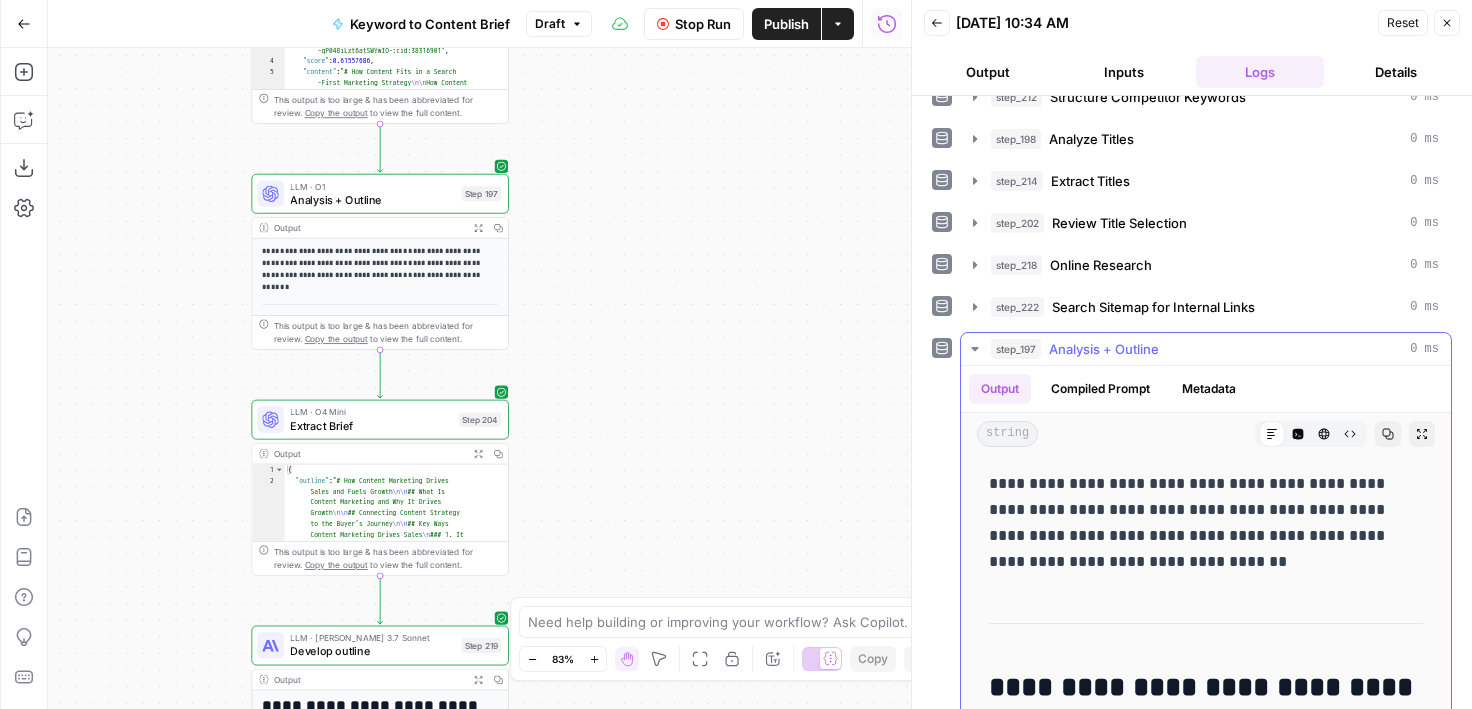 scroll, scrollTop: 457, scrollLeft: 0, axis: vertical 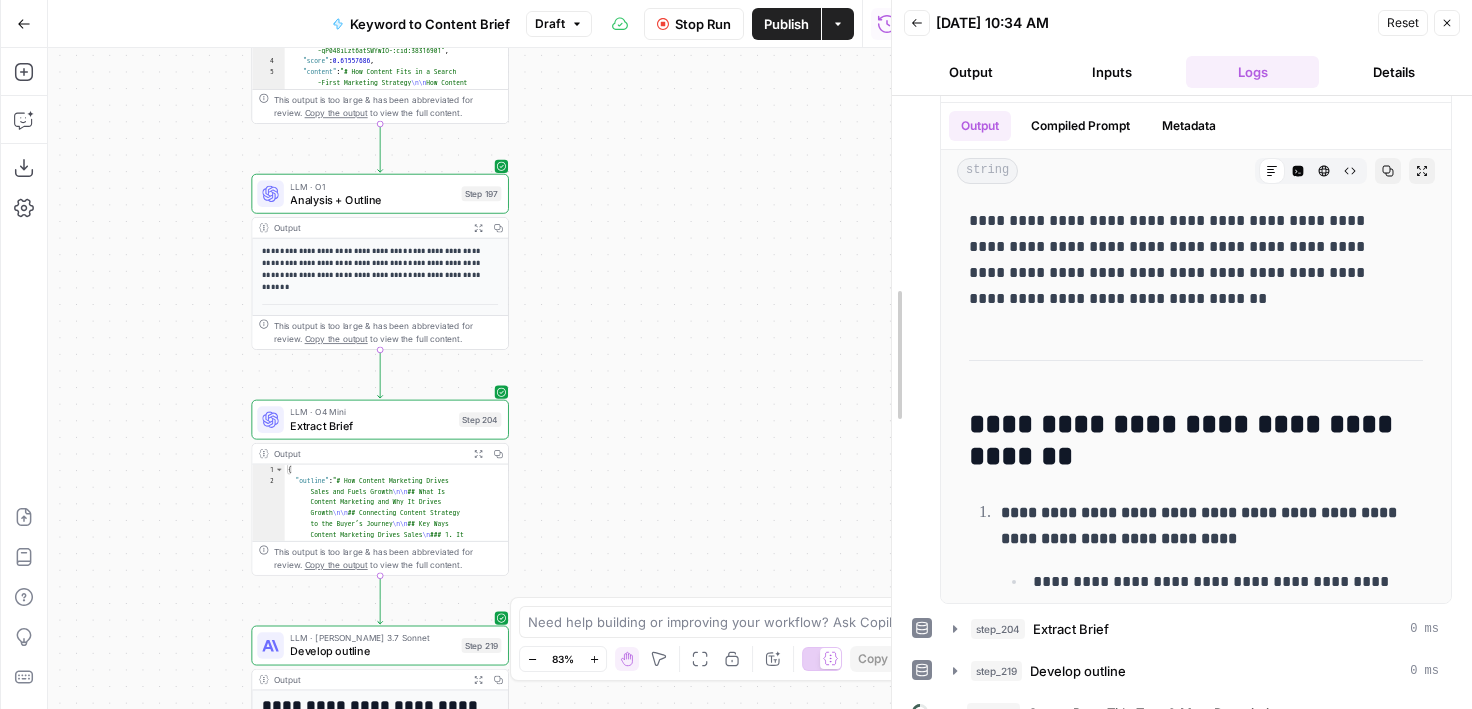 drag, startPoint x: 911, startPoint y: 398, endPoint x: 687, endPoint y: 419, distance: 224.98222 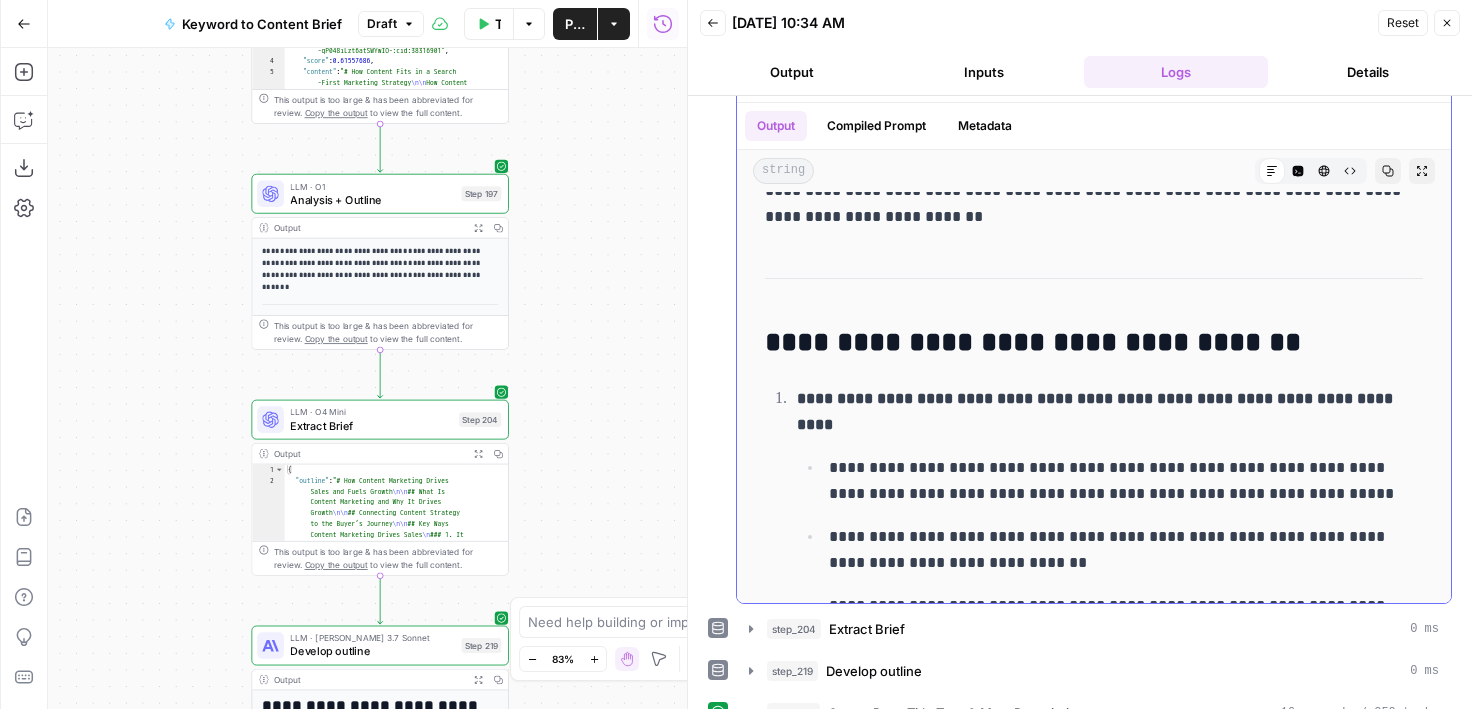 scroll, scrollTop: 68, scrollLeft: 0, axis: vertical 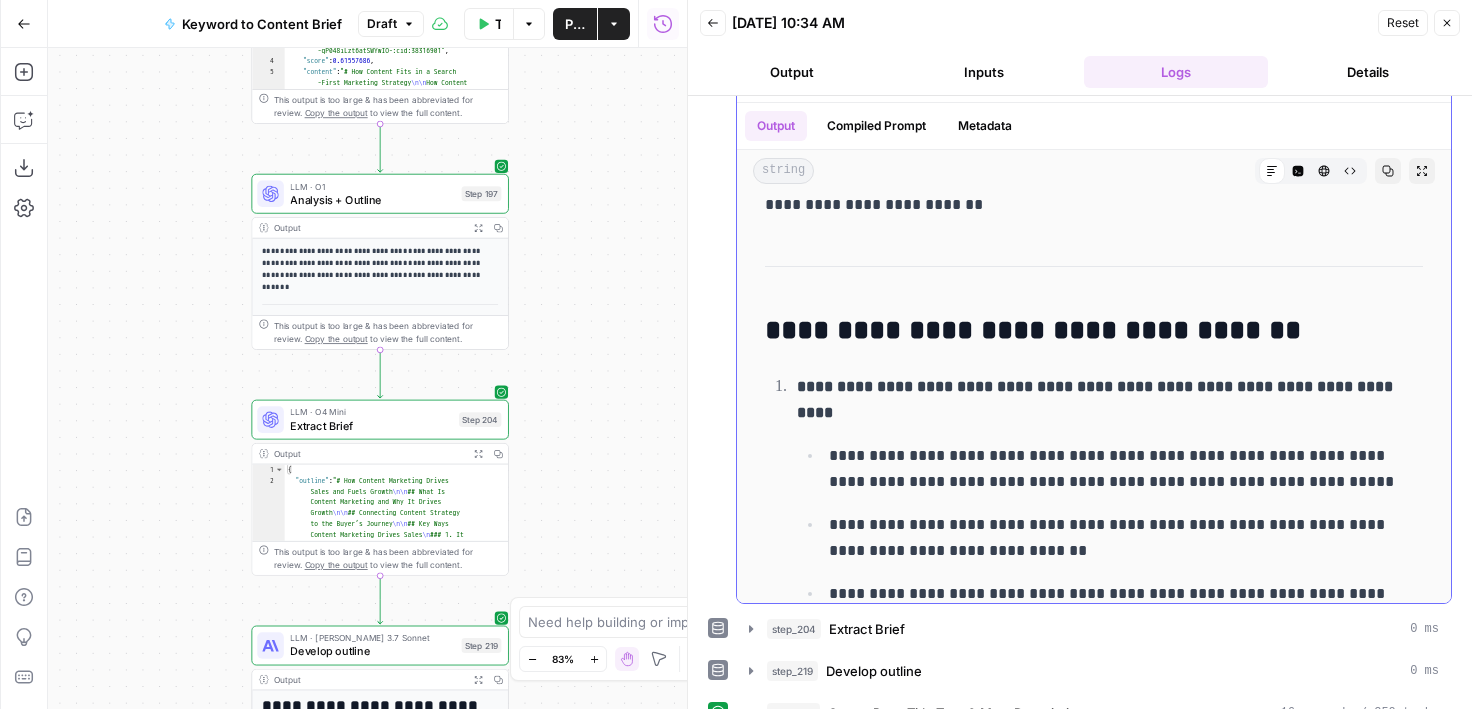 drag, startPoint x: 767, startPoint y: 326, endPoint x: 785, endPoint y: 395, distance: 71.30919 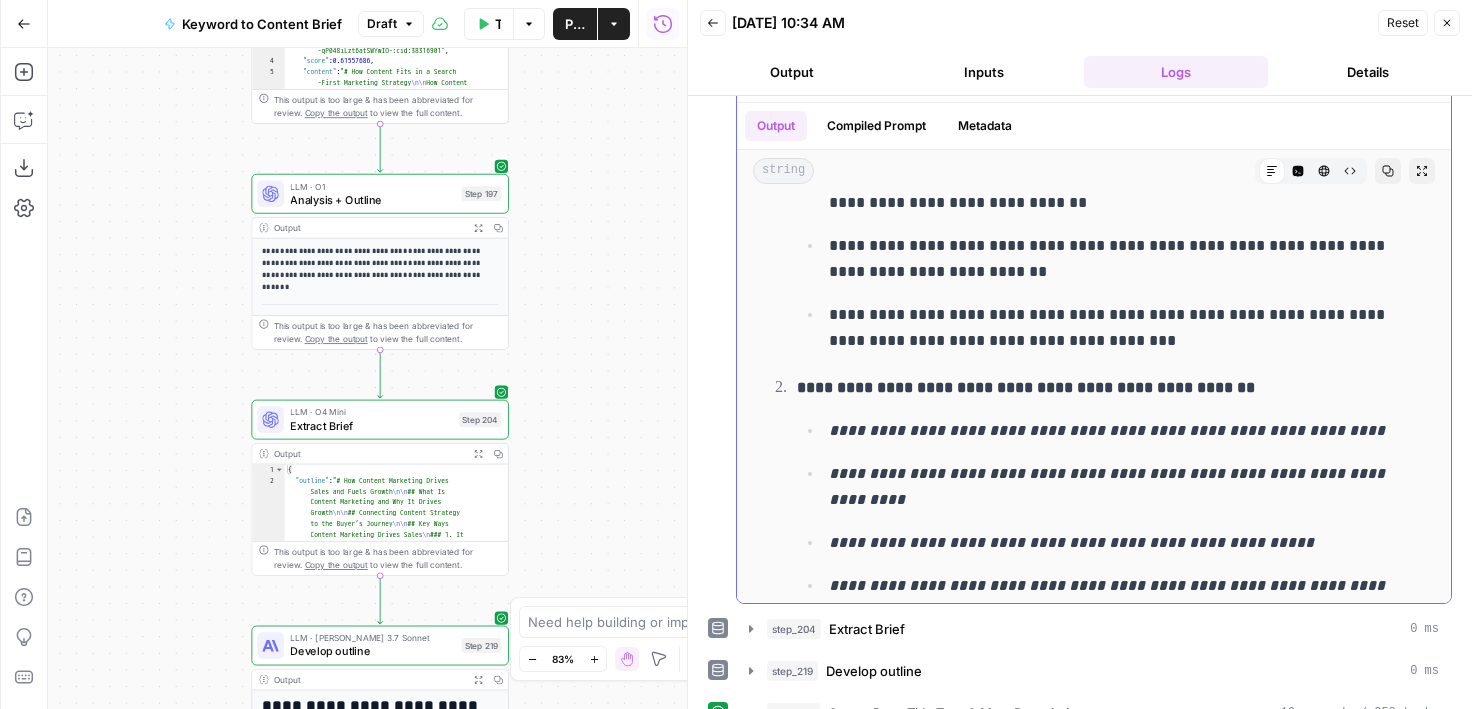 scroll, scrollTop: 417, scrollLeft: 0, axis: vertical 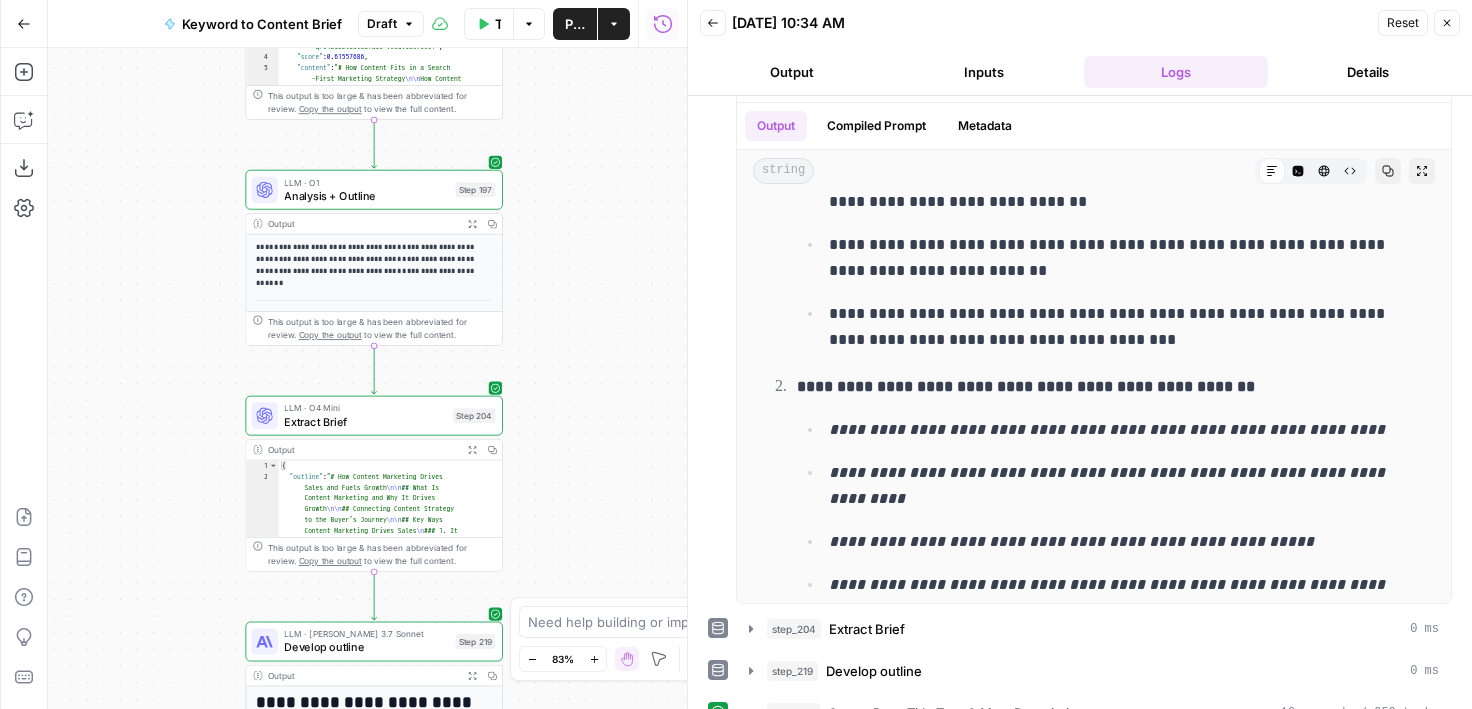 drag, startPoint x: 162, startPoint y: 479, endPoint x: 149, endPoint y: 469, distance: 16.40122 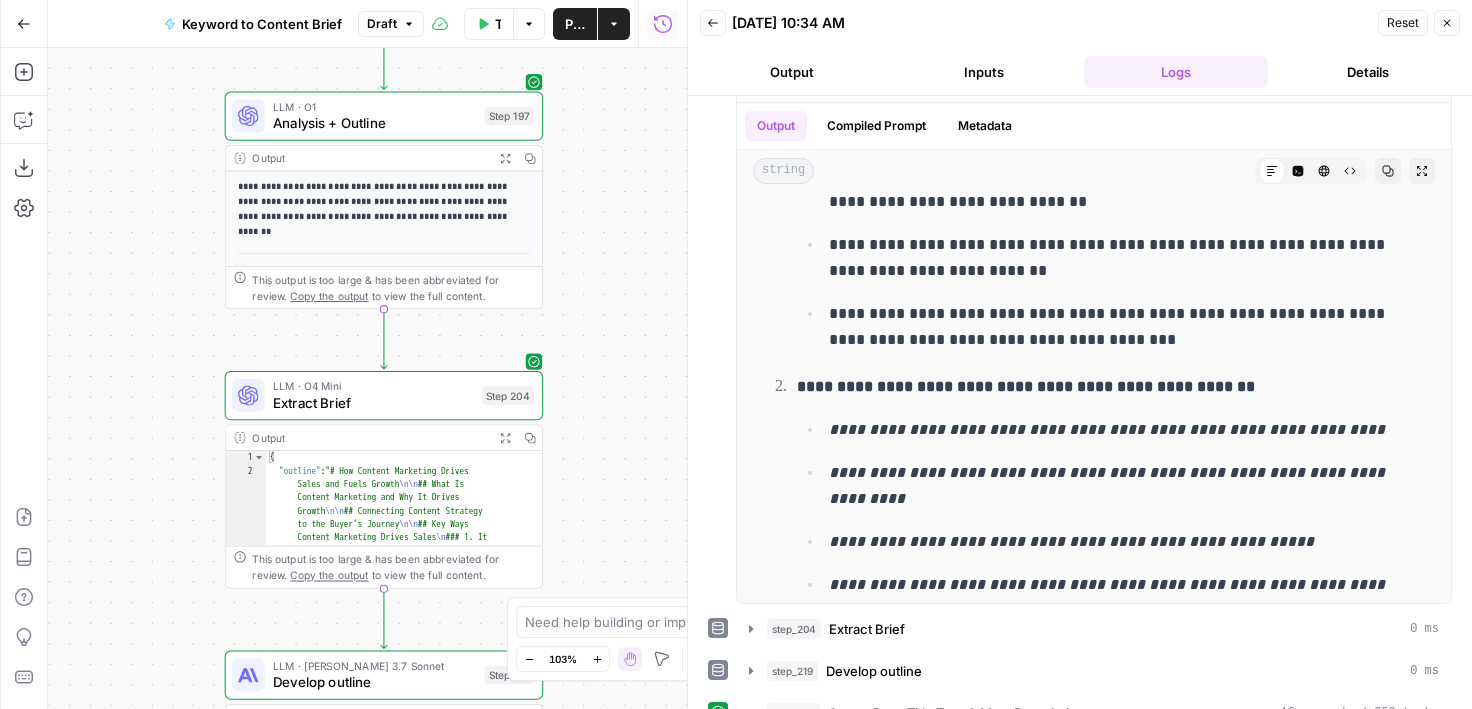 drag, startPoint x: 149, startPoint y: 469, endPoint x: 101, endPoint y: 469, distance: 48 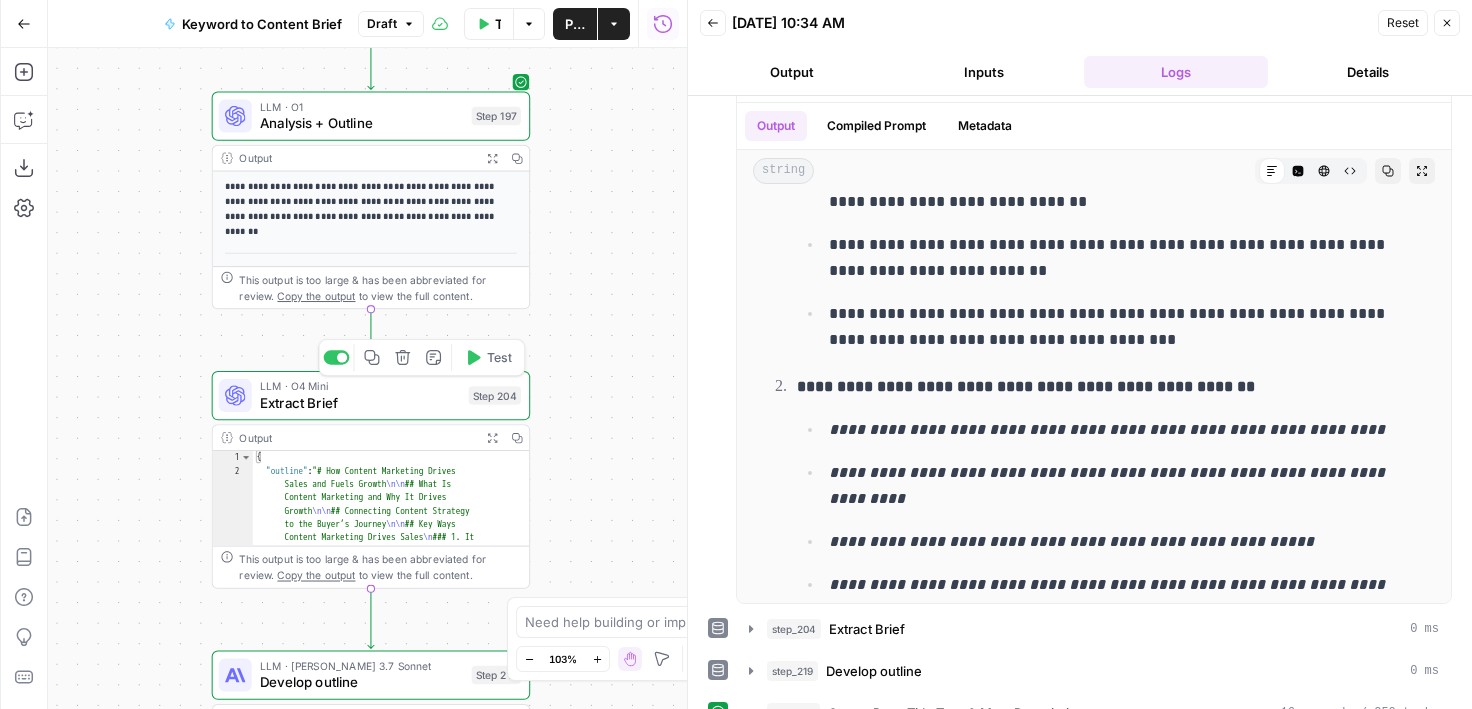 click on "Extract Brief" at bounding box center [360, 402] 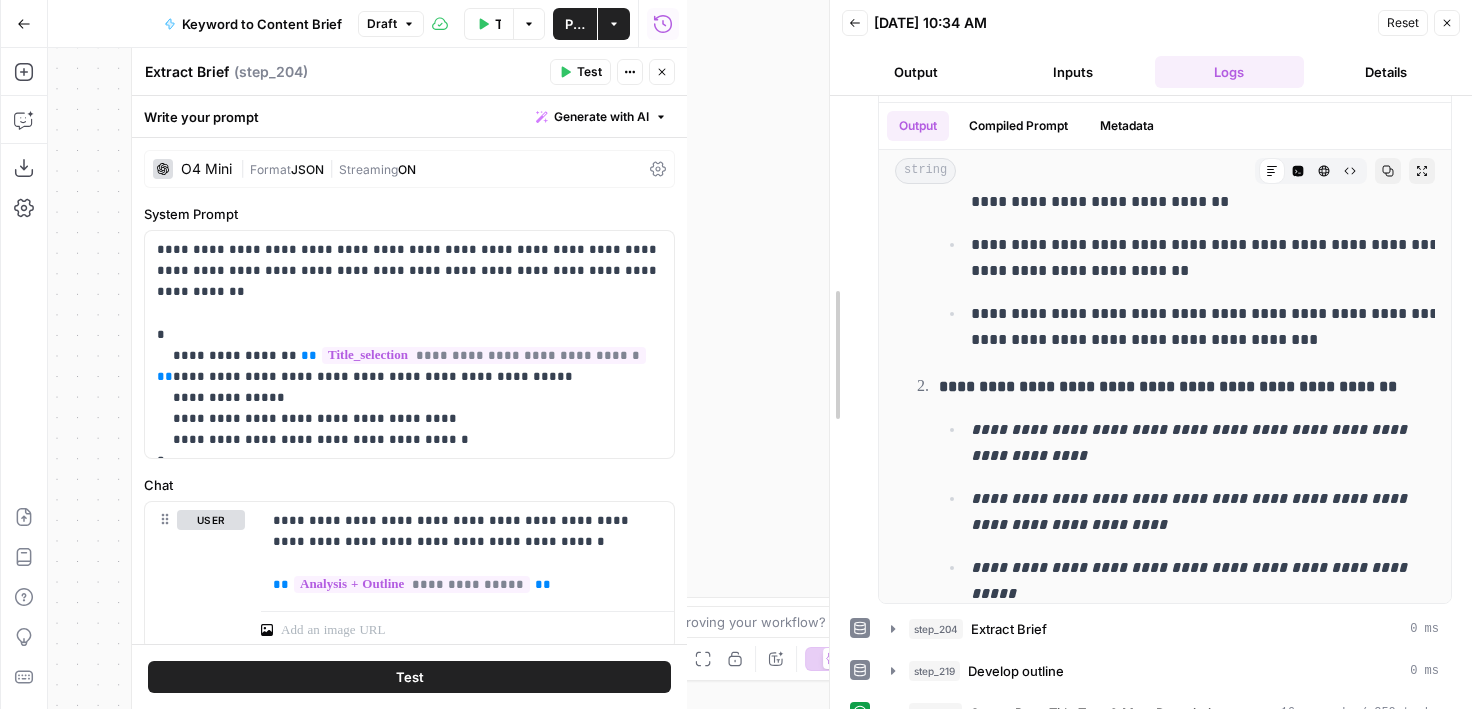 scroll, scrollTop: 469, scrollLeft: 0, axis: vertical 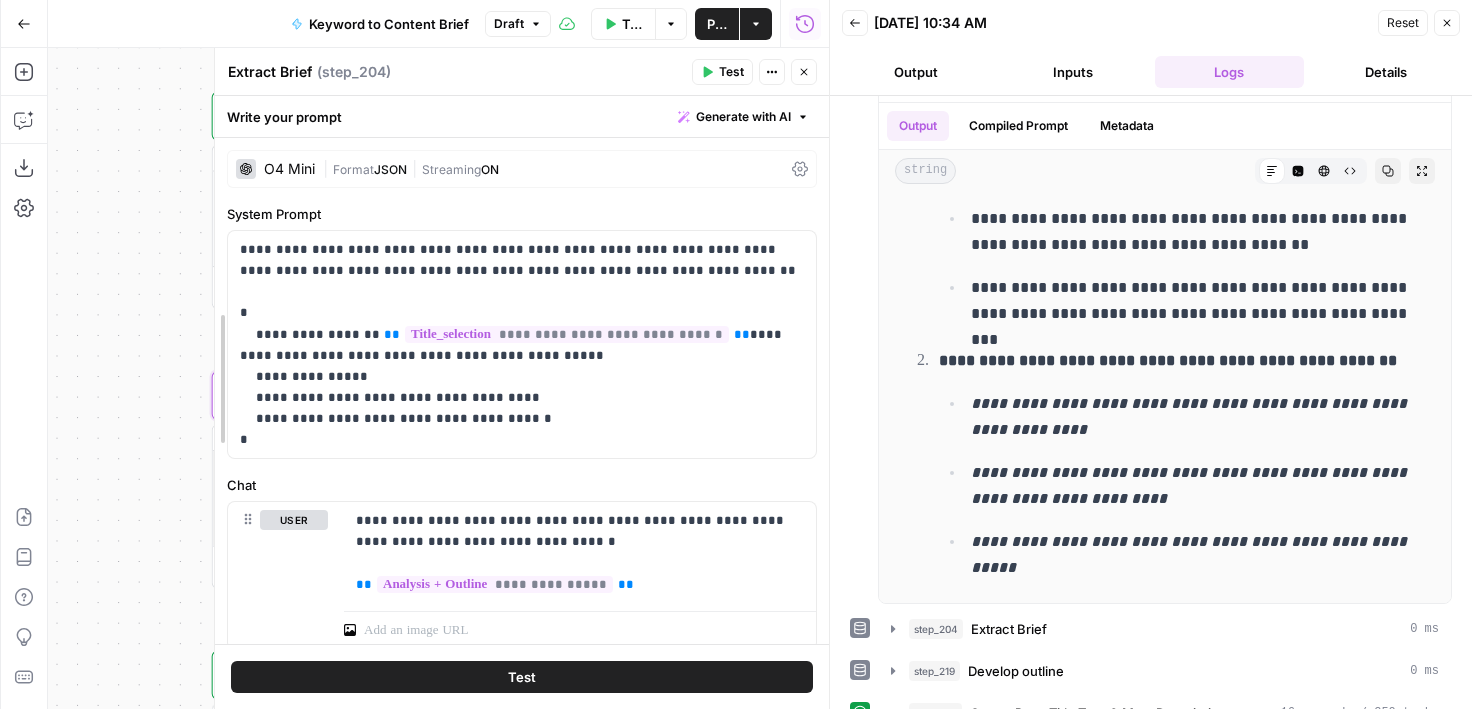 drag, startPoint x: 275, startPoint y: 165, endPoint x: 206, endPoint y: 165, distance: 69 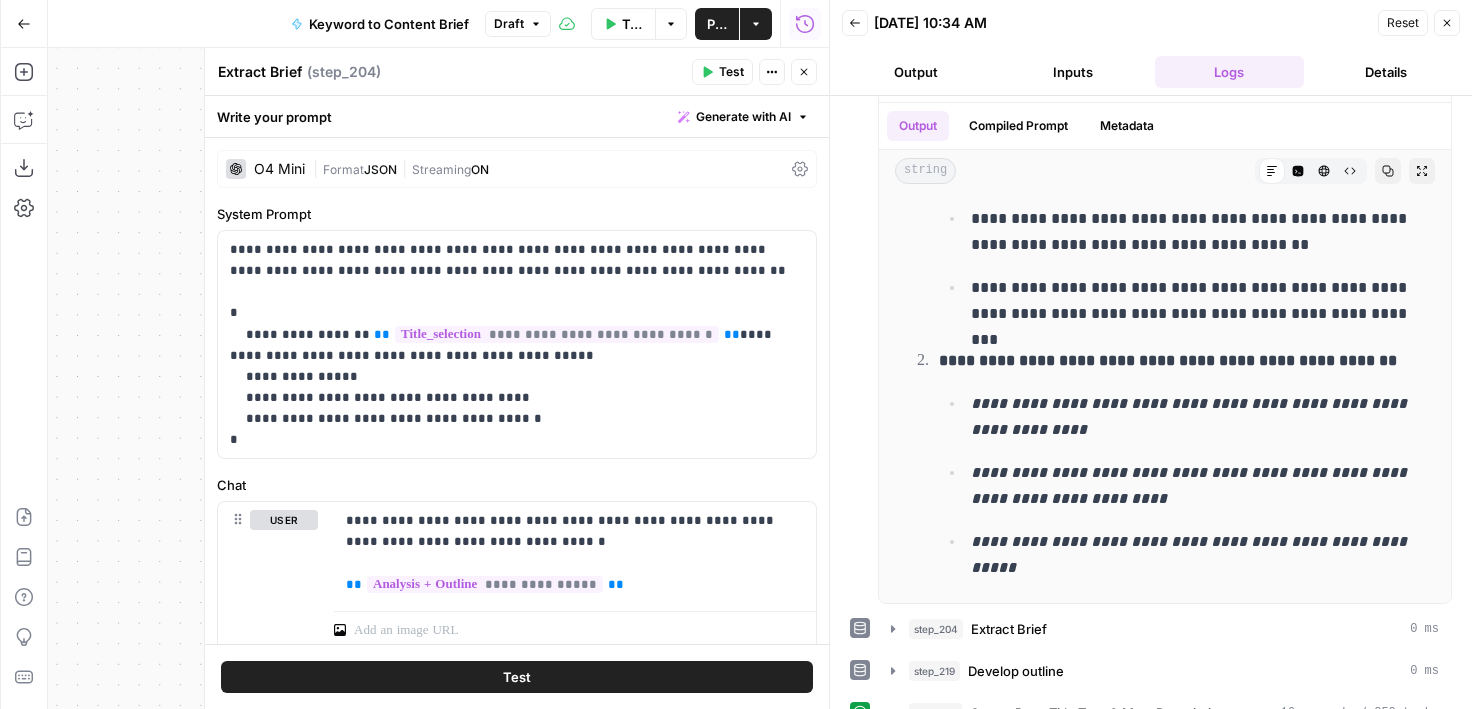 drag, startPoint x: 156, startPoint y: 296, endPoint x: 34, endPoint y: 296, distance: 122 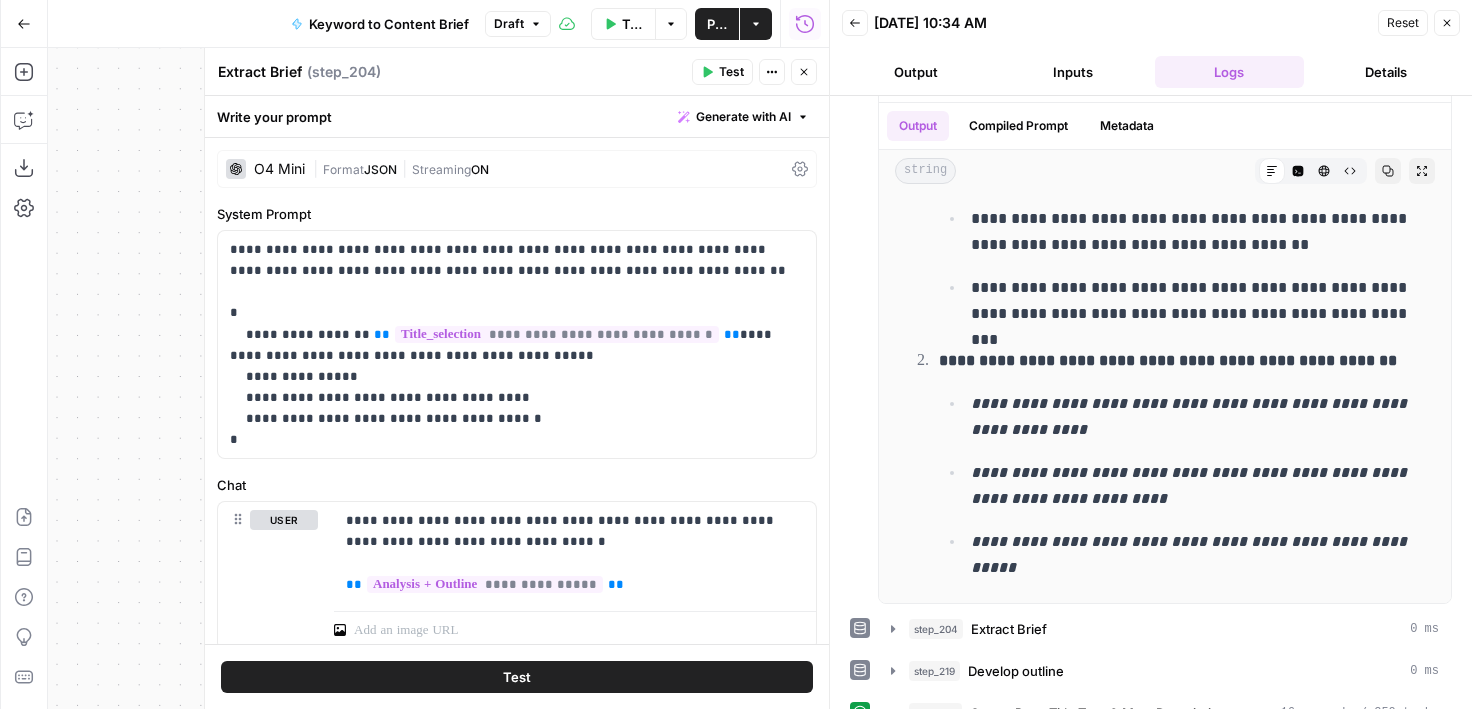 click on "Add Steps Copilot Download as JSON Settings Import JSON AirOps Academy Help Give Feedback Shortcuts Workflow Set Inputs Inputs Google Search Perform Google Search Step 51 Output Expand Output Copy 1 2 3 4 5 6 {    "search_metadata" :  {      "id" :  "686568f81dcfe2f74d008f35" ,      "status" :  "Success" ,      "json_endpoint" :  "[URL][DOMAIN_NAME]          /searches/123778e5d9046281          /686568f81dcfe2f74d008f35.json" ,      "pixel_position_endpoint" :  "https          ://[DOMAIN_NAME][URL]          /123778e5d9046281          /686568f81dcfe2f74d008f35          .json_with_pixel_position" ,     This output is too large & has been abbreviated for review.   Copy the output   to view the full content. Loop Iteration Label if relevant Step 207 Output Expand Output Copy 1 2 3 4 5 6 7 8 9 10 11 12 [    {      "relevant" :  "true"    } ,    {      "relevant" :  "true"    } ,    {      "relevant" :  "true"    } ,    {      "relevant" :  "true"     Step 208 1" at bounding box center (414, 378) 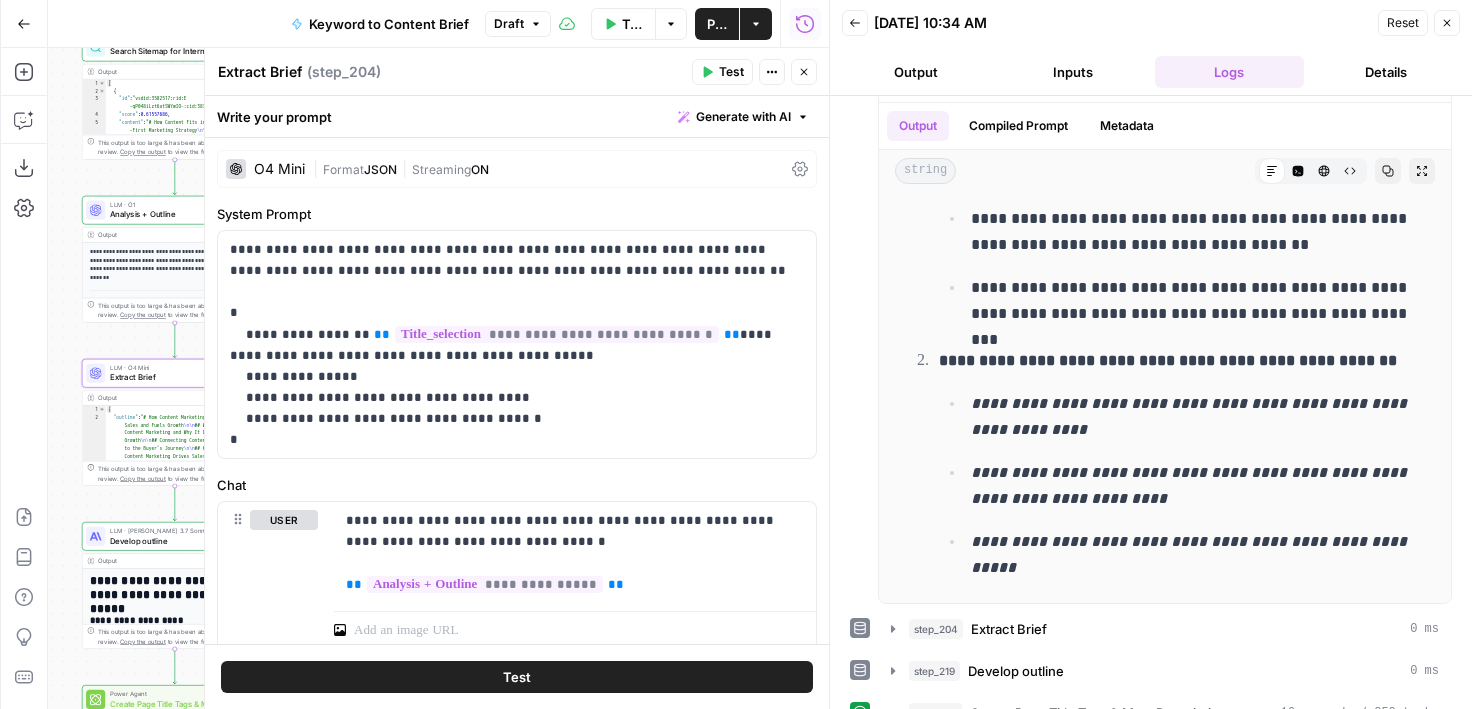 drag, startPoint x: 99, startPoint y: 346, endPoint x: 84, endPoint y: 346, distance: 15 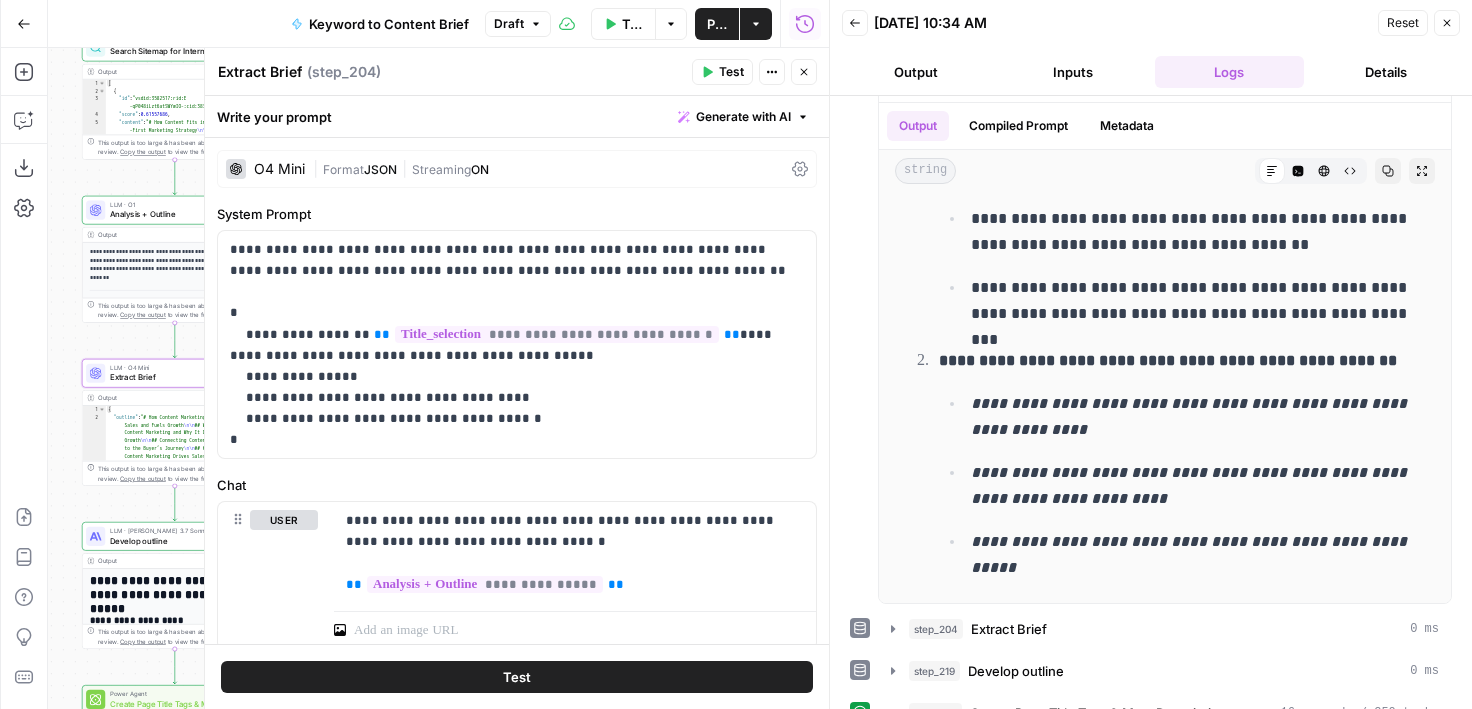 click on "Workflow Set Inputs Inputs Google Search Perform Google Search Step 51 Output Expand Output Copy 1 2 3 4 5 6 {    "search_metadata" :  {      "id" :  "686568f81dcfe2f74d008f35" ,      "status" :  "Success" ,      "json_endpoint" :  "[URL][DOMAIN_NAME]          /searches/123778e5d9046281          /686568f81dcfe2f74d008f35.json" ,      "pixel_position_endpoint" :  "https          ://[DOMAIN_NAME][URL]          /123778e5d9046281          /686568f81dcfe2f74d008f35          .json_with_pixel_position" ,     This output is too large & has been abbreviated for review.   Copy the output   to view the full content. Loop Iteration Label if relevant Step 207 Output Expand Output Copy 1 2 3 4 5 6 7 8 9 10 11 12 [    {      "relevant" :  "true"    } ,    {      "relevant" :  "true"    } ,    {      "relevant" :  "true"    } ,    {      "relevant" :  "true"     LLM · GPT-4o Mini Determine if relevant Step 208 Output Expand Output Copy 1 2 3 {    "relevant" :  "true" }" at bounding box center [438, 378] 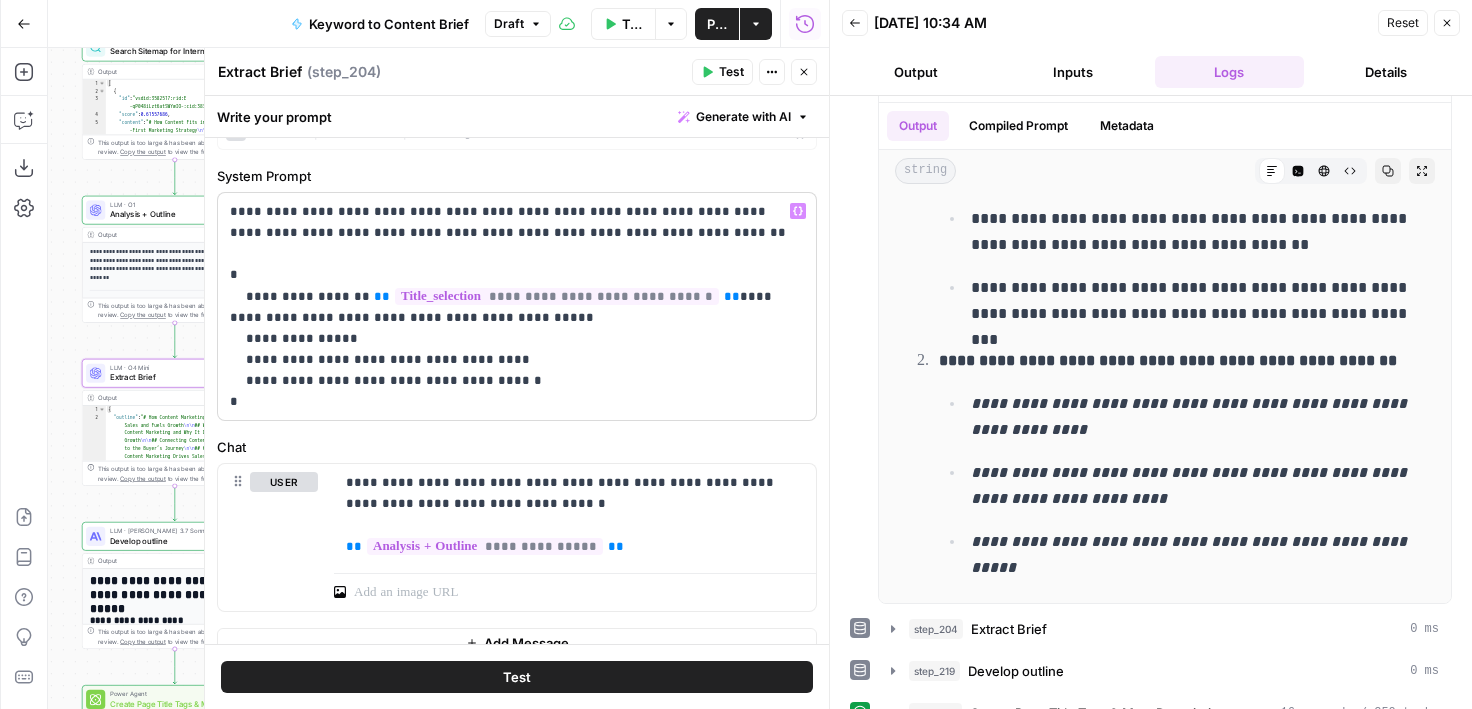 scroll, scrollTop: 25, scrollLeft: 0, axis: vertical 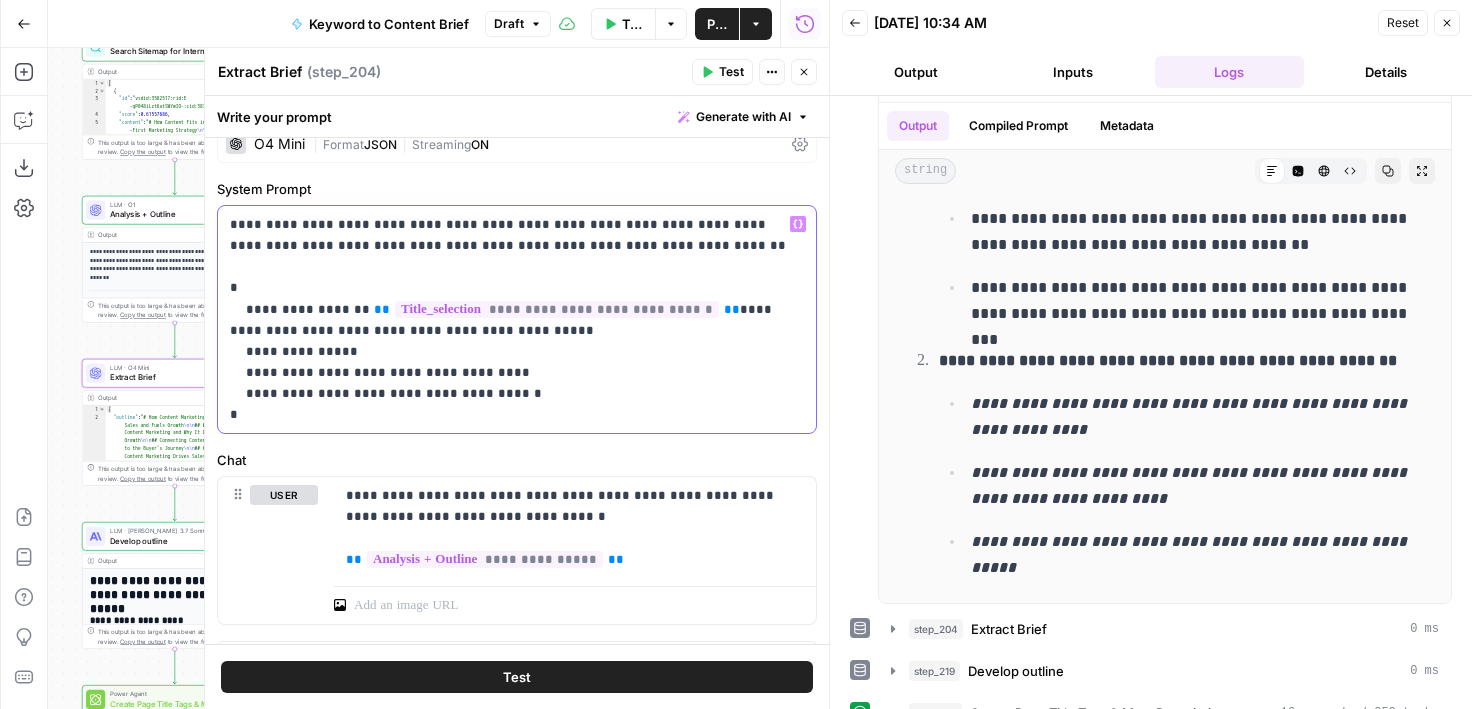 click on "**********" at bounding box center (517, 319) 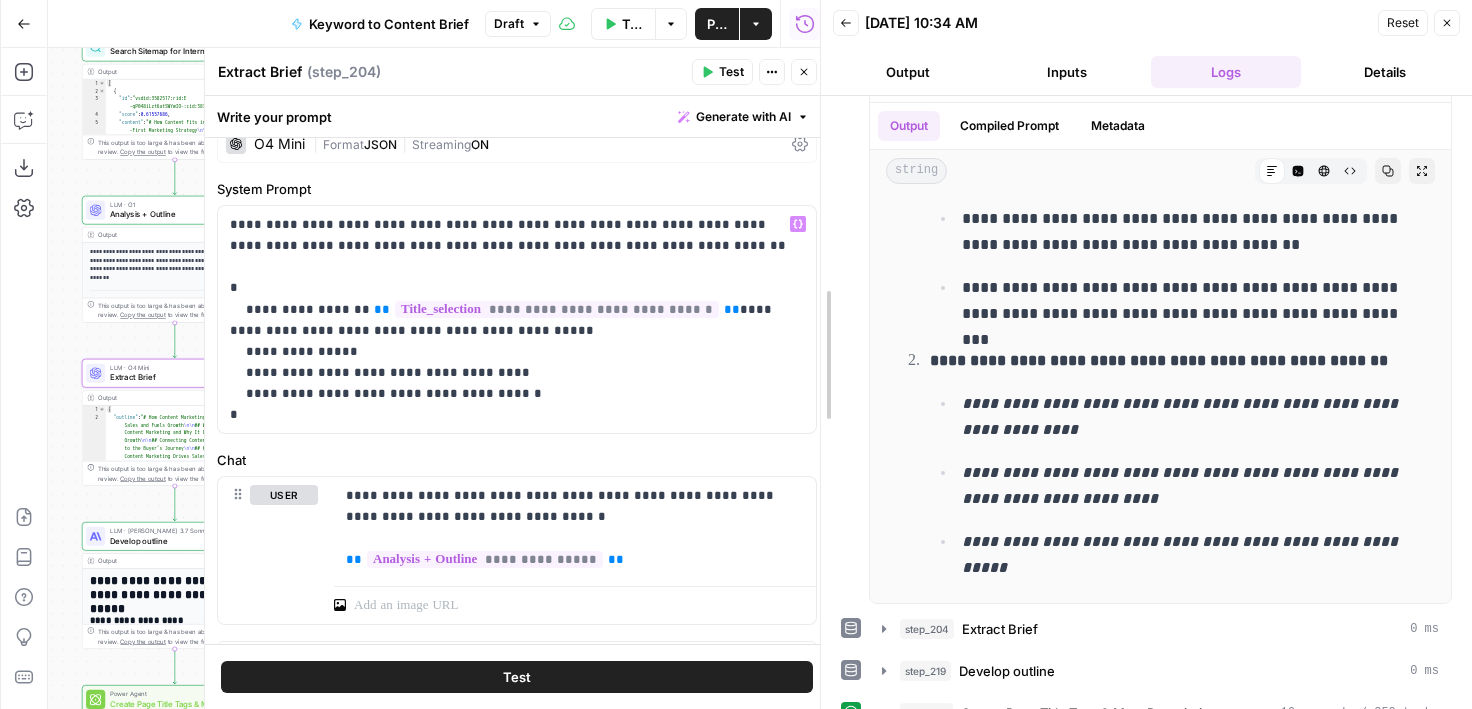 drag, startPoint x: 831, startPoint y: 262, endPoint x: 819, endPoint y: 262, distance: 12 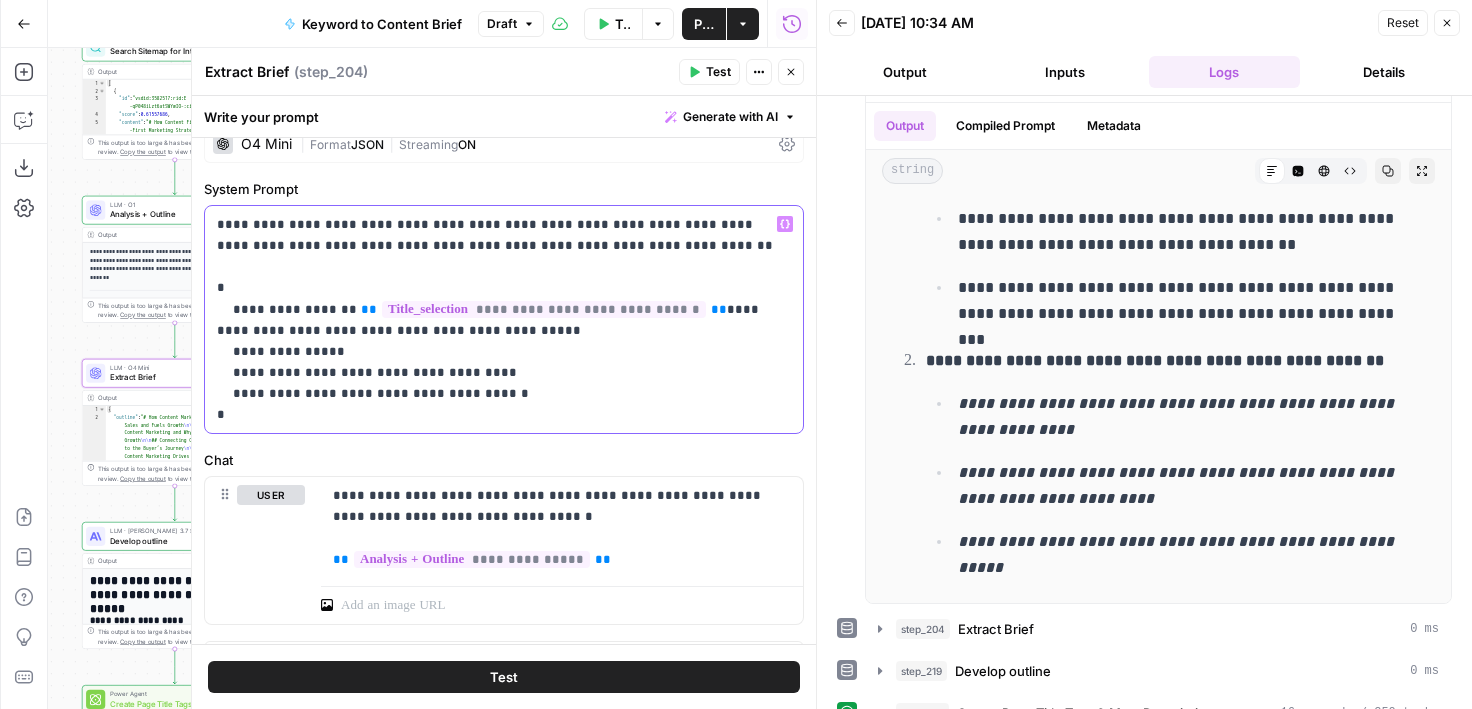 click on "**********" at bounding box center [504, 319] 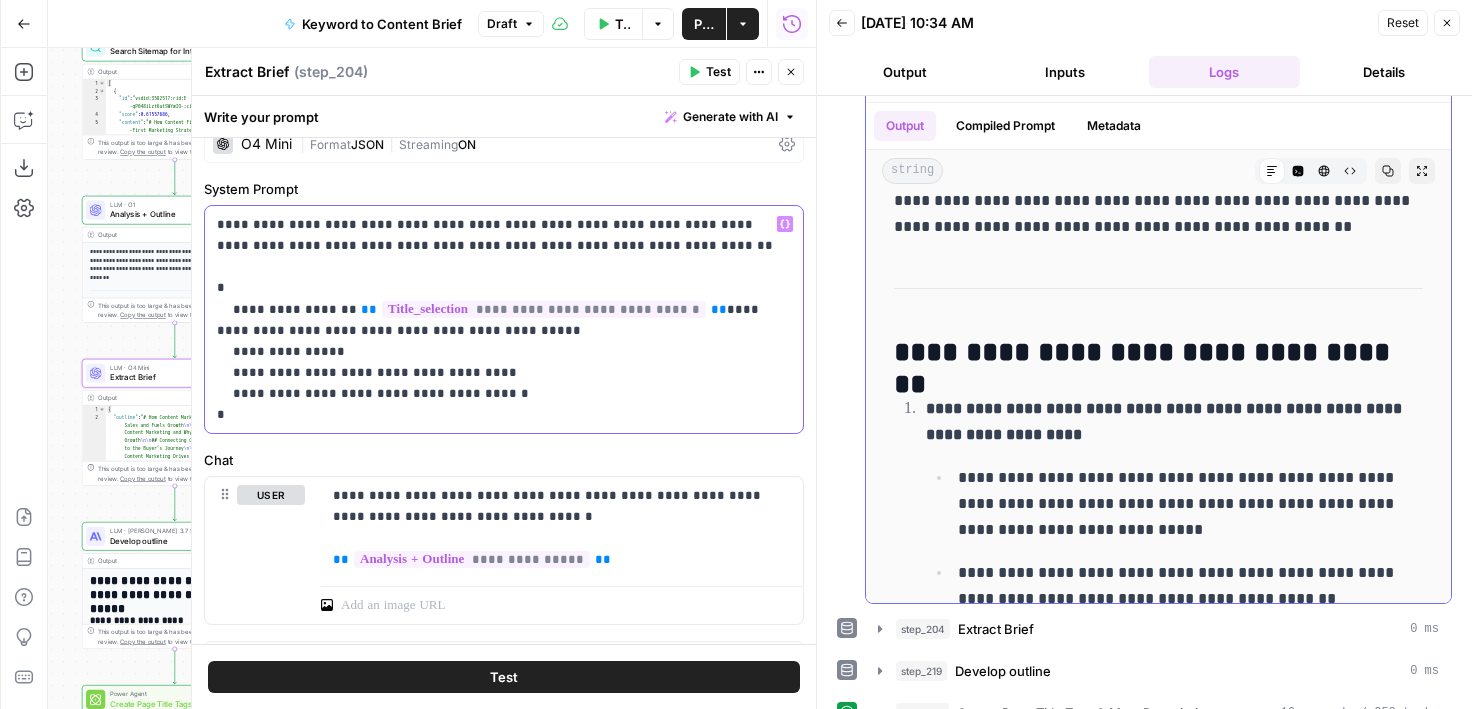 scroll, scrollTop: 0, scrollLeft: 0, axis: both 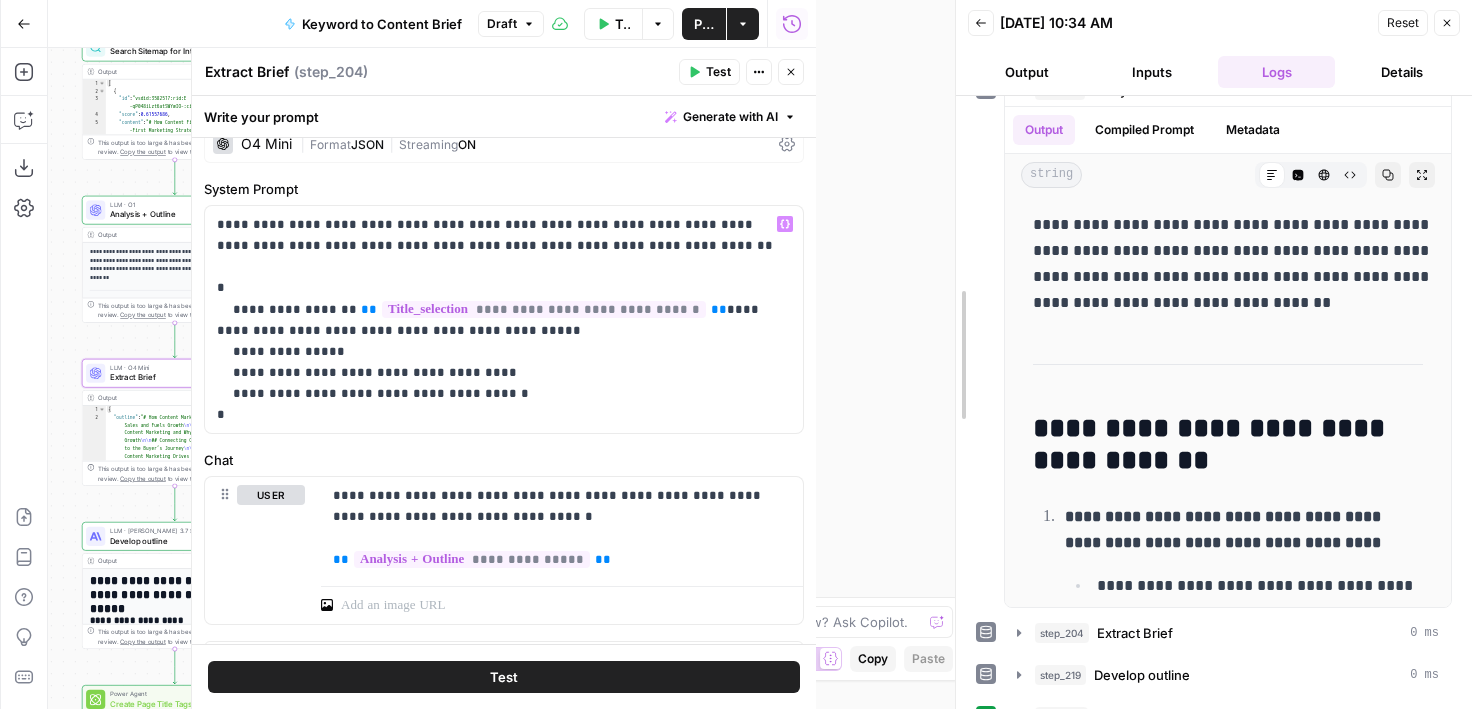 drag, startPoint x: 820, startPoint y: 76, endPoint x: 971, endPoint y: 77, distance: 151.00331 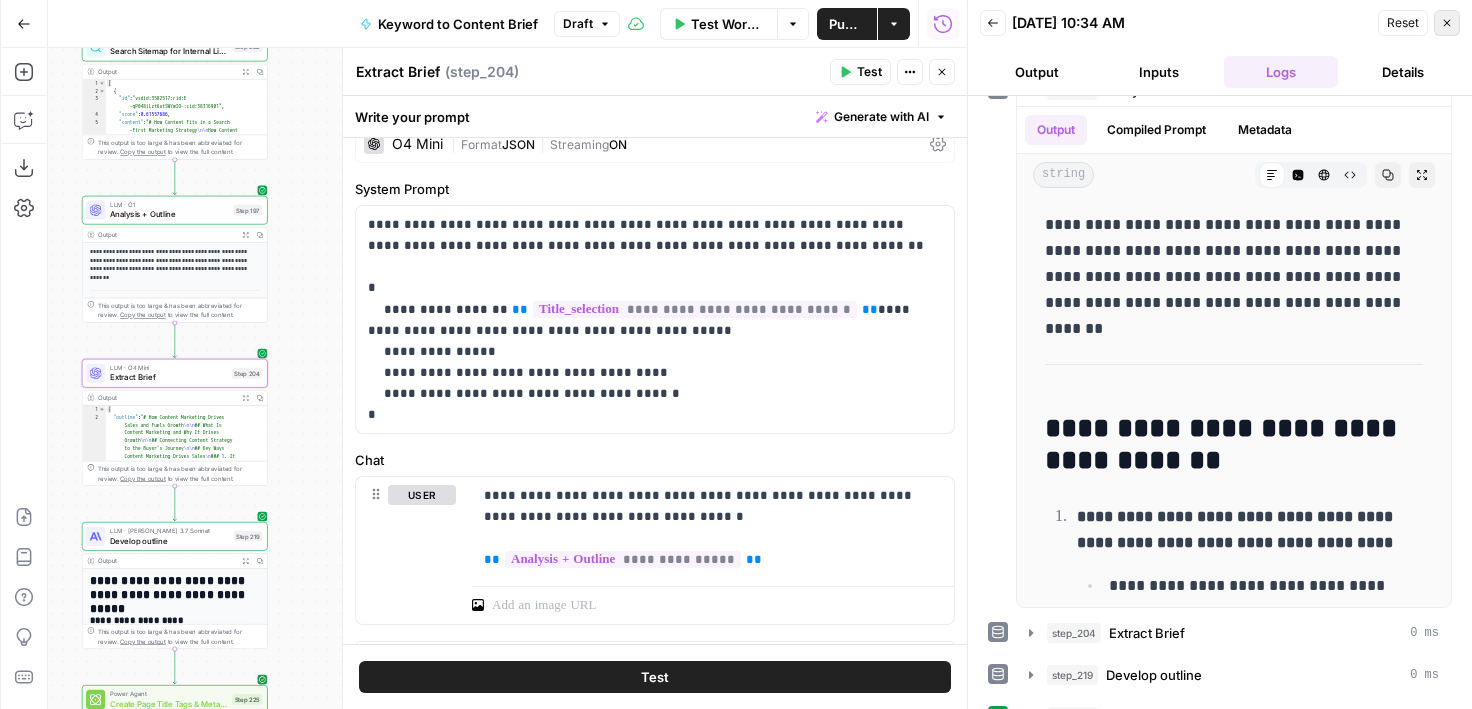 click 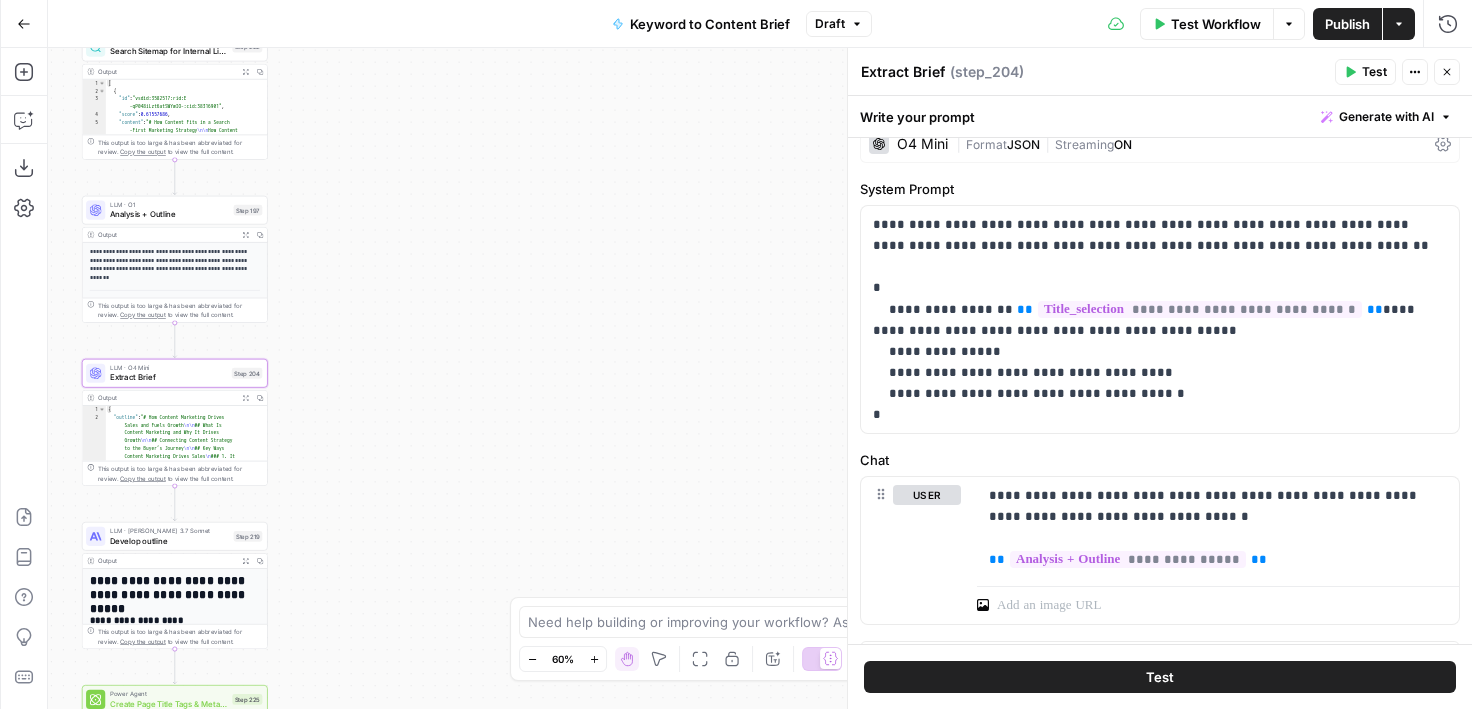 drag, startPoint x: 550, startPoint y: 297, endPoint x: 746, endPoint y: 113, distance: 268.83453 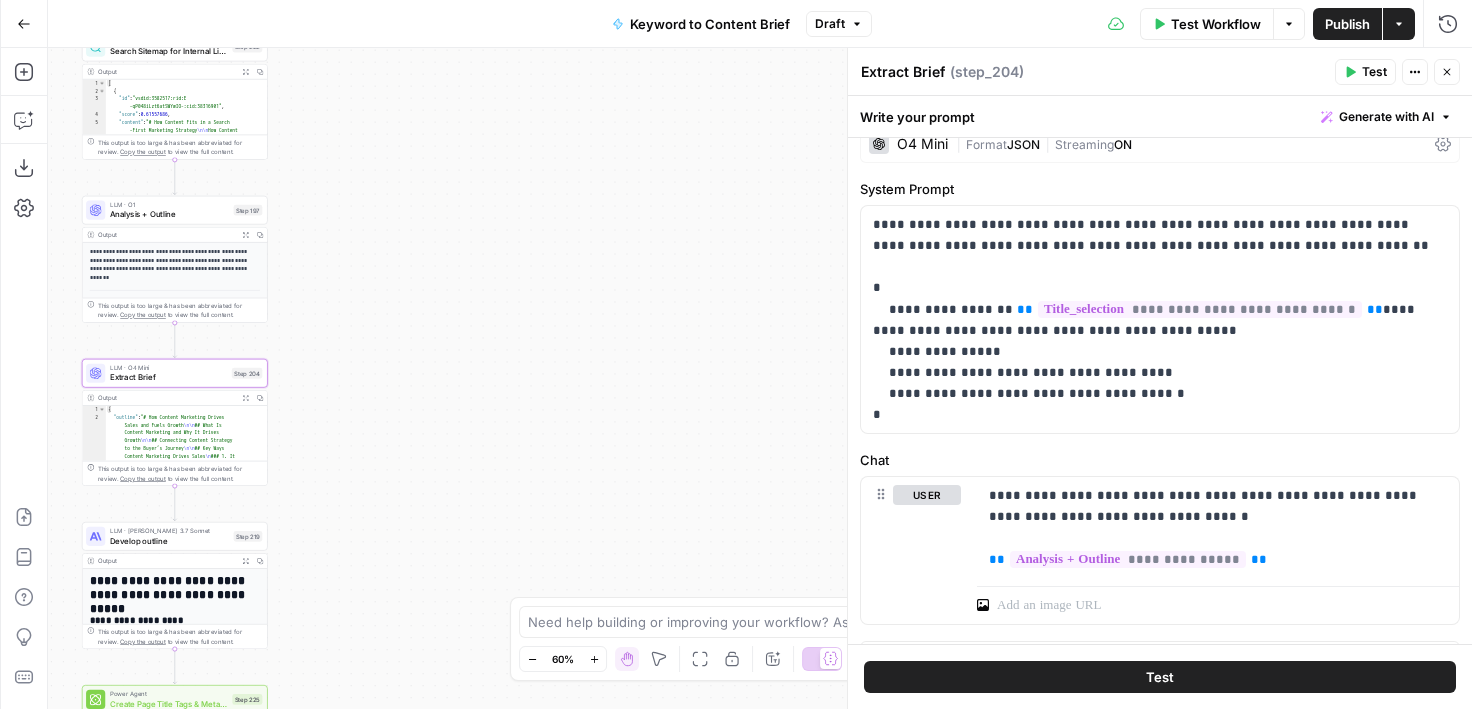 click on "Workflow Set Inputs Inputs Google Search Perform Google Search Step 51 Output Expand Output Copy 1 2 3 4 5 6 {    "search_metadata" :  {      "id" :  "686568f81dcfe2f74d008f35" ,      "status" :  "Success" ,      "json_endpoint" :  "[URL][DOMAIN_NAME]          /searches/123778e5d9046281          /686568f81dcfe2f74d008f35.json" ,      "pixel_position_endpoint" :  "https          ://[DOMAIN_NAME][URL]          /123778e5d9046281          /686568f81dcfe2f74d008f35          .json_with_pixel_position" ,     This output is too large & has been abbreviated for review.   Copy the output   to view the full content. Loop Iteration Label if relevant Step 207 Output Expand Output Copy 1 2 3 4 5 6 7 8 9 10 11 12 [    {      "relevant" :  "true"    } ,    {      "relevant" :  "true"    } ,    {      "relevant" :  "true"    } ,    {      "relevant" :  "true"     LLM · GPT-4o Mini Determine if relevant Step 208 Output Expand Output Copy 1 2 3 {    "relevant" :  "true" }" at bounding box center [760, 378] 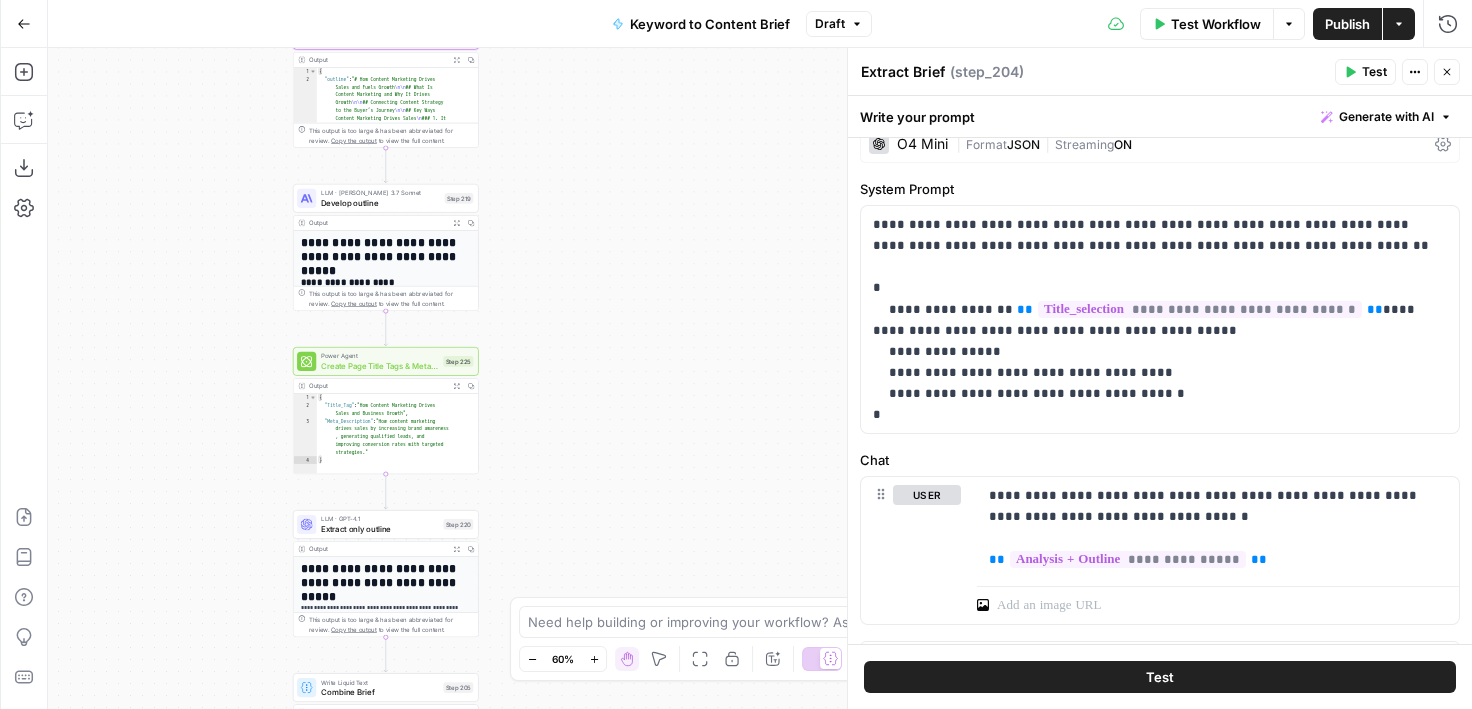 drag, startPoint x: 564, startPoint y: 400, endPoint x: 586, endPoint y: 262, distance: 139.74261 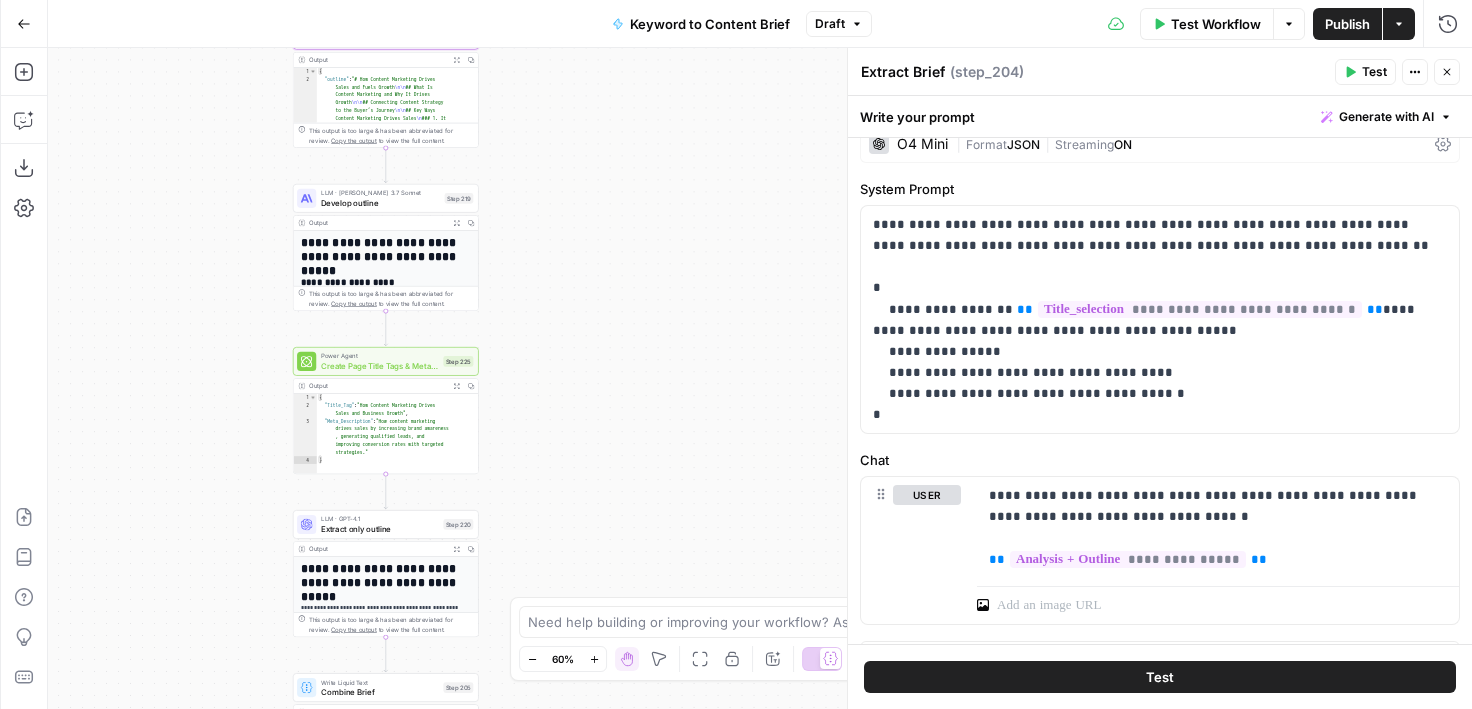 click on "Workflow Set Inputs Inputs Google Search Perform Google Search Step 51 Output Expand Output Copy 1 2 3 4 5 6 {    "search_metadata" :  {      "id" :  "686568f81dcfe2f74d008f35" ,      "status" :  "Success" ,      "json_endpoint" :  "[URL][DOMAIN_NAME]          /searches/123778e5d9046281          /686568f81dcfe2f74d008f35.json" ,      "pixel_position_endpoint" :  "https          ://[DOMAIN_NAME][URL]          /123778e5d9046281          /686568f81dcfe2f74d008f35          .json_with_pixel_position" ,     This output is too large & has been abbreviated for review.   Copy the output   to view the full content. Loop Iteration Label if relevant Step 207 Output Expand Output Copy 1 2 3 4 5 6 7 8 9 10 11 12 [    {      "relevant" :  "true"    } ,    {      "relevant" :  "true"    } ,    {      "relevant" :  "true"    } ,    {      "relevant" :  "true"     LLM · GPT-4o Mini Determine if relevant Step 208 Output Expand Output Copy 1 2 3 {    "relevant" :  "true" }" at bounding box center [760, 378] 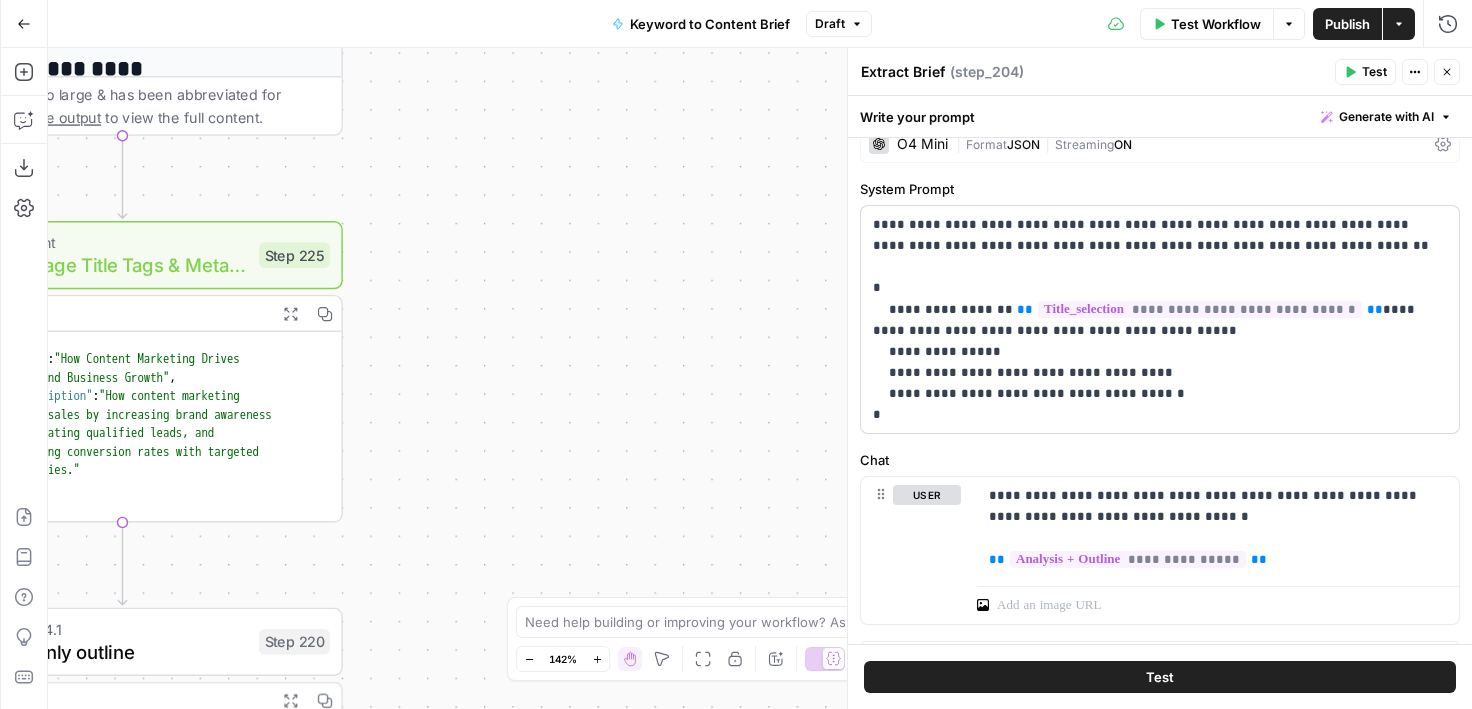 drag, startPoint x: 584, startPoint y: 432, endPoint x: 887, endPoint y: 426, distance: 303.0594 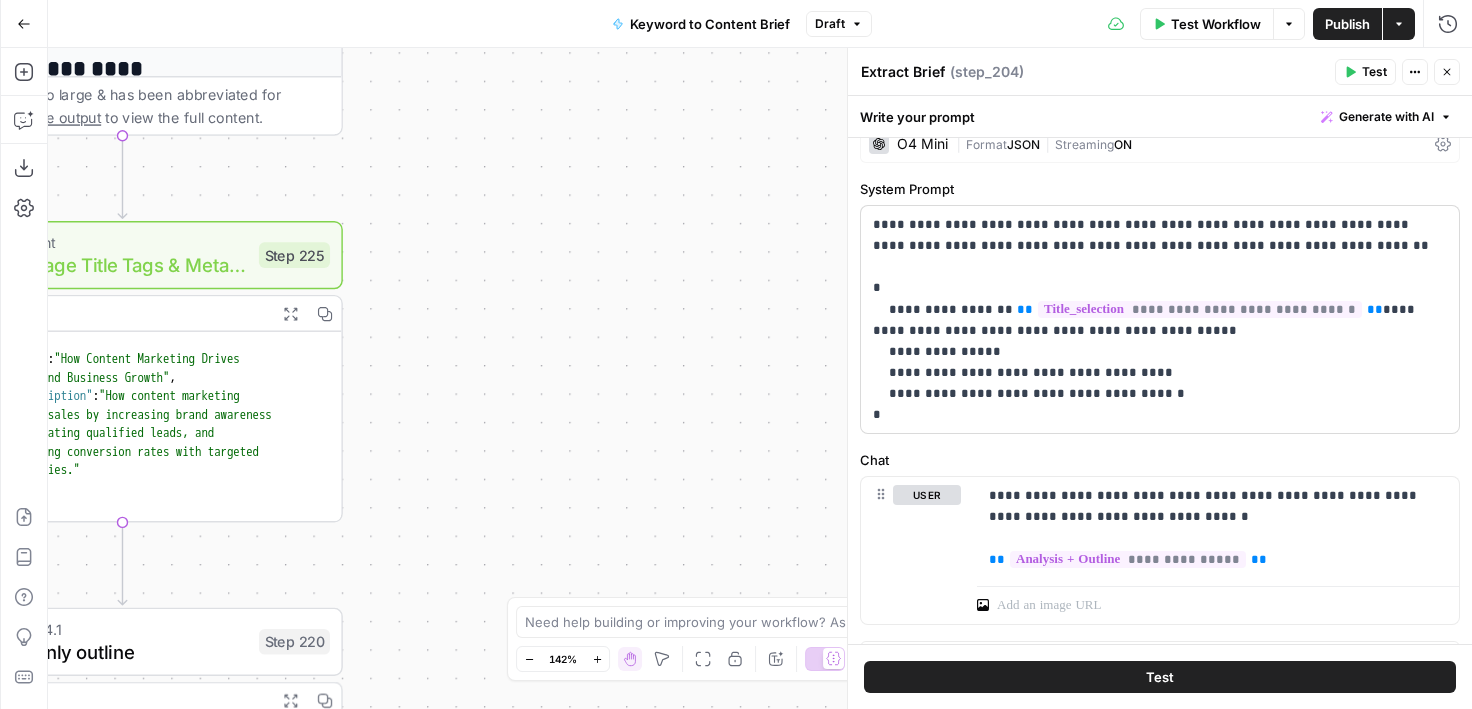 click on "AirOps Cohort 3 New Home Browse Your Data Monitoring Flightpath Settings Recent Grids New grid NK - Keyword to Content Brief Grid Keyword to Content Brief Grid (2) Keyword to Content Brief (Siobhan) Grid Recent Workflows New Workflow Onboarding Doc for Client Transition Keyword to Content Brief Untitled AirOps Academy What's new?
5
Help + Support Go Back Keyword to Content Brief Draft Test Workflow Options Publish Actions Run History Add Steps Copilot Download as JSON Settings Import JSON AirOps Academy Help Give Feedback Shortcuts Workflow Set Inputs Inputs Google Search Perform Google Search Step 51 Output Expand Output Copy 1 2 3 4 5 6 {    "search_metadata" :  {      "id" :  "686568f81dcfe2f74d008f35" ,      "status" :  "Success" ,      "json_endpoint" :  "[URL][DOMAIN_NAME]          /searches/123778e5d9046281          /686568f81dcfe2f74d008f35.json" ,      "pixel_position_endpoint" :  "https                   ," at bounding box center (736, 354) 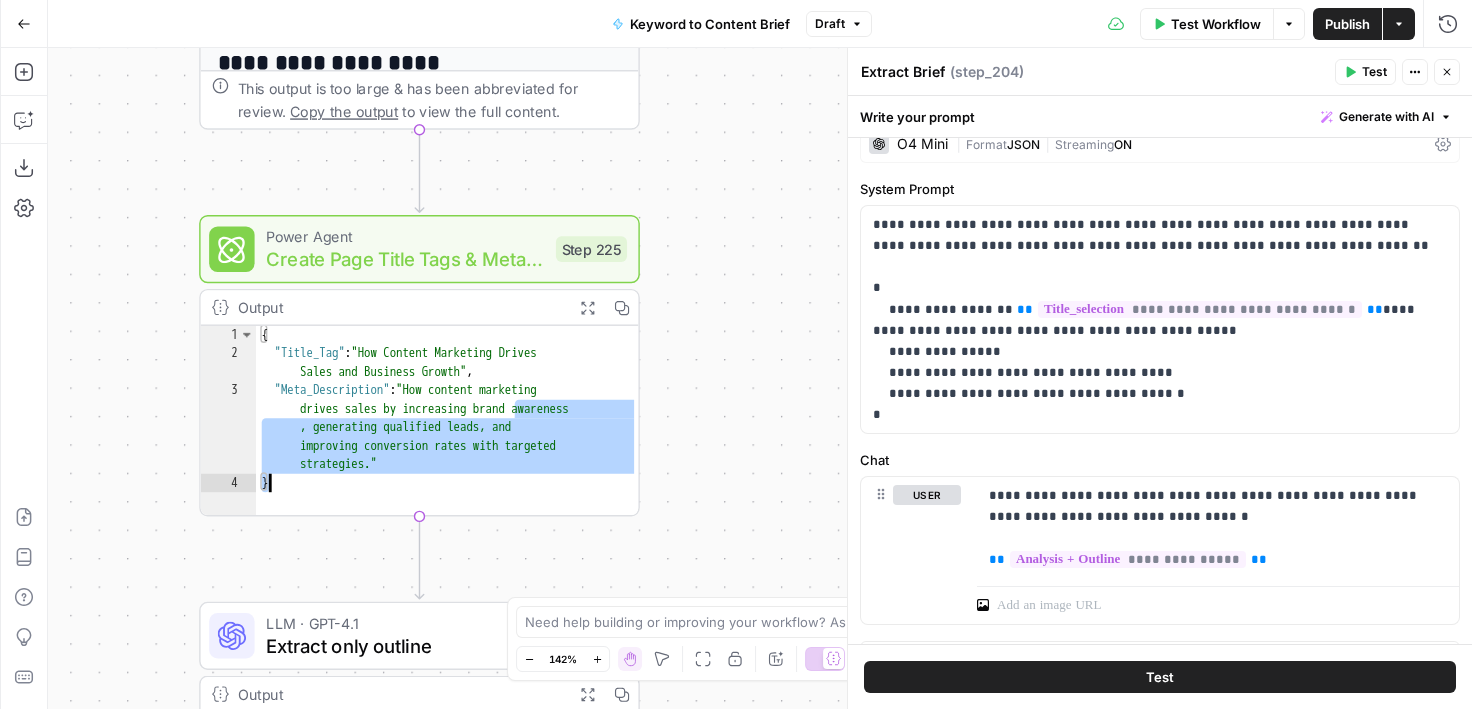 drag, startPoint x: 439, startPoint y: 385, endPoint x: 386, endPoint y: 451, distance: 84.646324 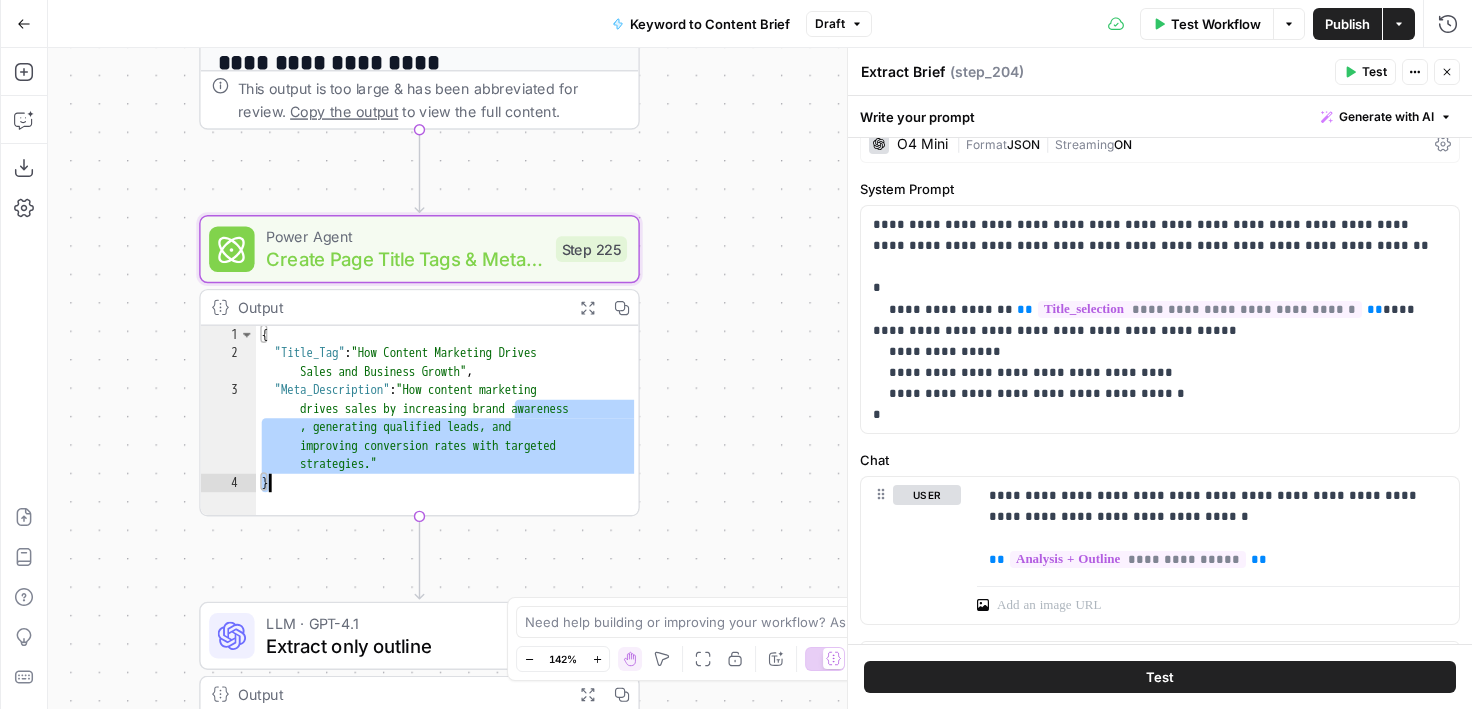 click on "{    "Title_Tag" :  "How Content Marketing Drives         Sales and Business Growth" ,    "Meta_Description" :  "How content marketing         drives sales by increasing brand awareness        , generating qualified leads, and         improving conversion rates with targeted         strategies." }" at bounding box center [448, 440] 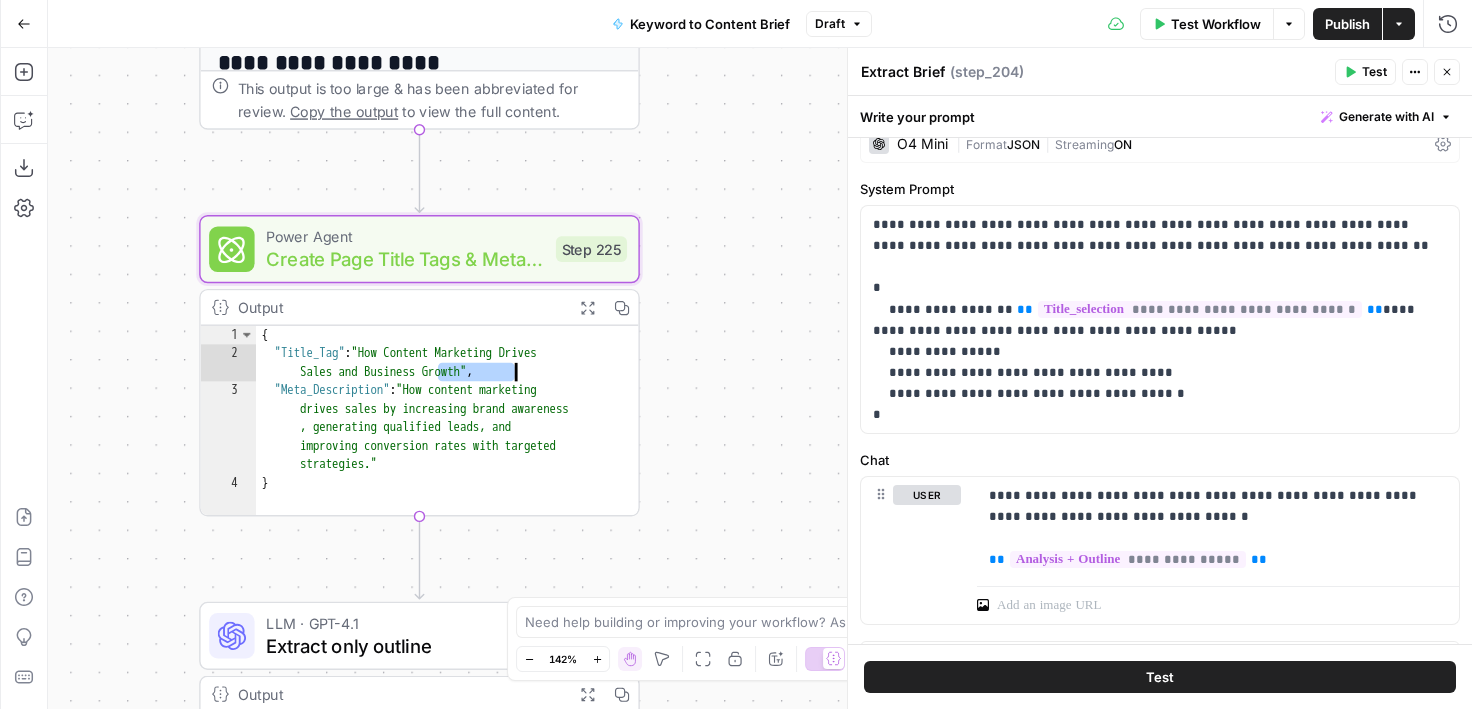 drag, startPoint x: 382, startPoint y: 353, endPoint x: 471, endPoint y: 357, distance: 89.08984 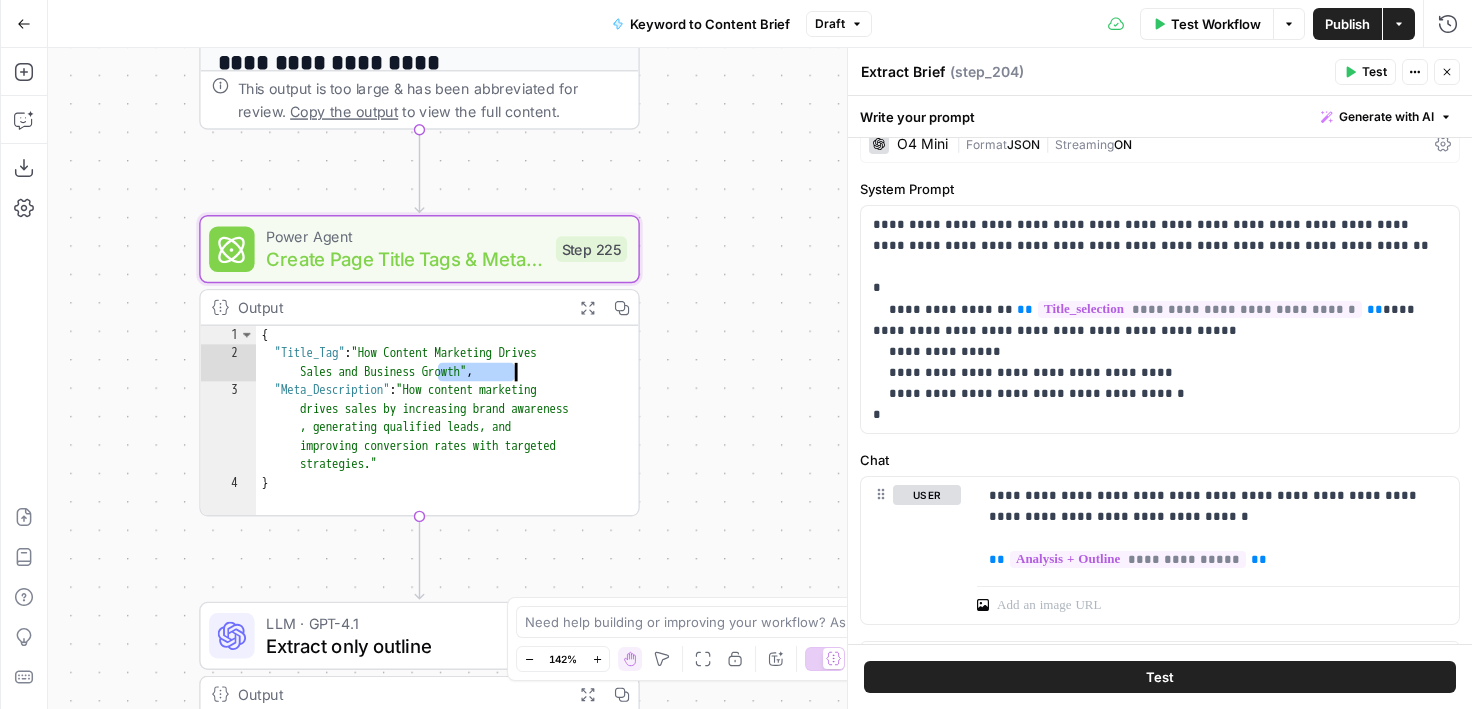 click on "{    "Title_Tag" :  "How Content Marketing Drives         Sales and Business Growth" ,    "Meta_Description" :  "How content marketing         drives sales by increasing brand awareness        , generating qualified leads, and         improving conversion rates with targeted         strategies." }" at bounding box center [448, 440] 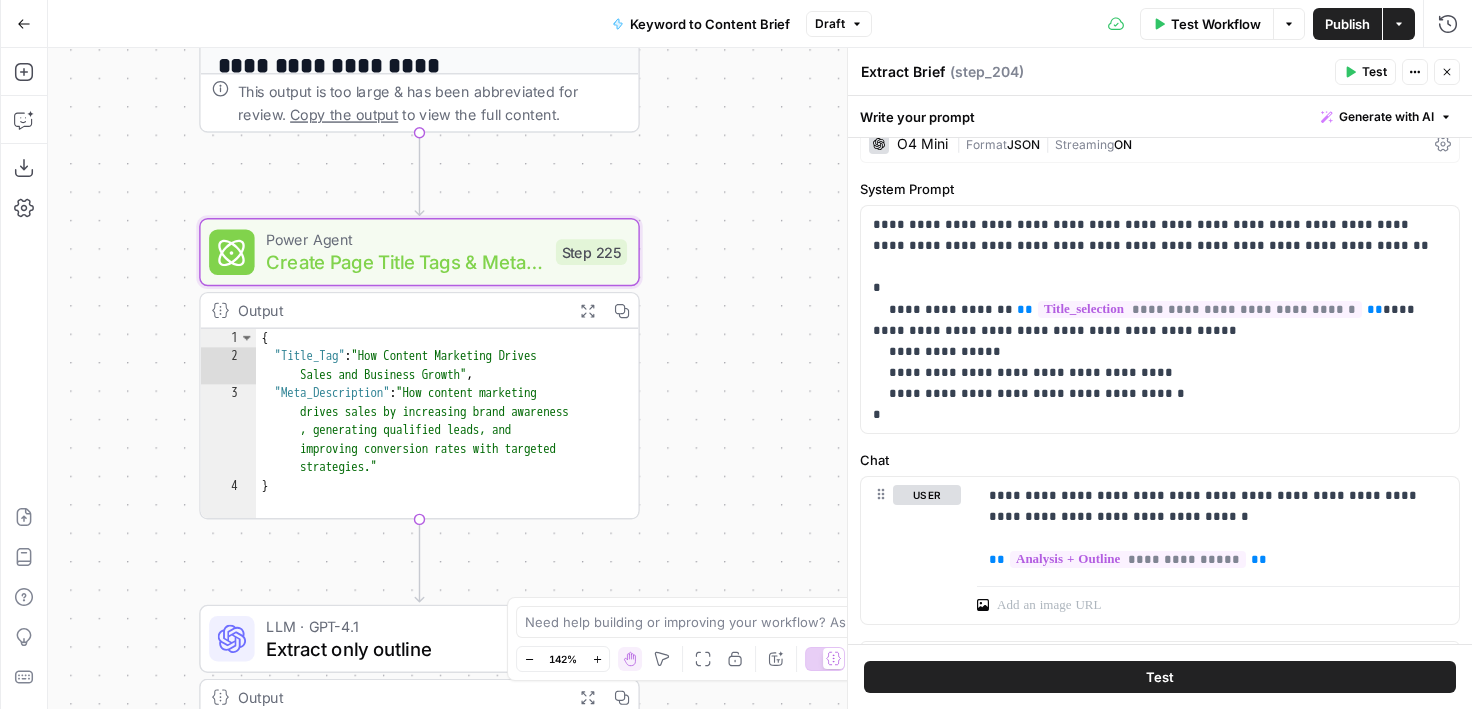 drag, startPoint x: 700, startPoint y: 260, endPoint x: 707, endPoint y: 351, distance: 91.26884 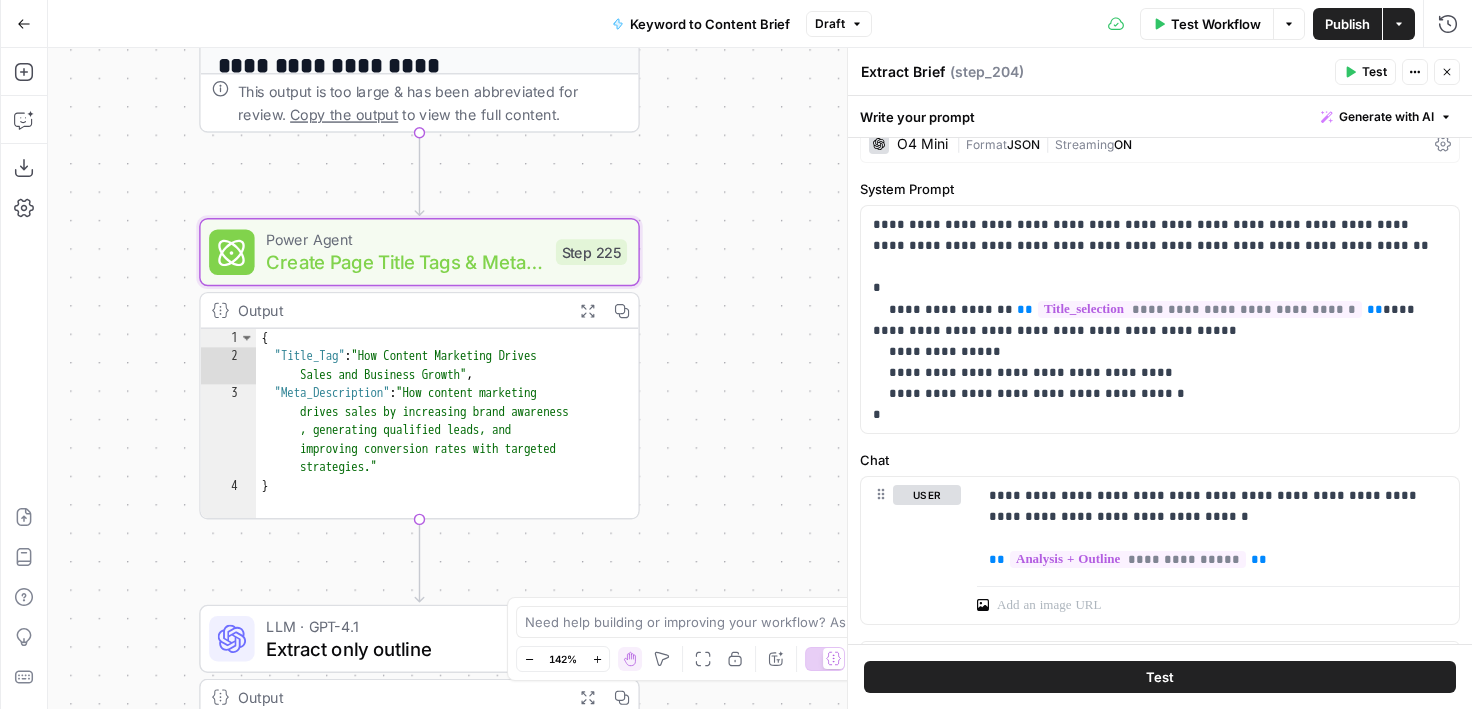click on "Workflow Set Inputs Inputs Google Search Perform Google Search Step 51 Output Expand Output Copy 1 2 3 4 5 6 {    "search_metadata" :  {      "id" :  "686568f81dcfe2f74d008f35" ,      "status" :  "Success" ,      "json_endpoint" :  "[URL][DOMAIN_NAME]          /searches/123778e5d9046281          /686568f81dcfe2f74d008f35.json" ,      "pixel_position_endpoint" :  "https          ://[DOMAIN_NAME][URL]          /123778e5d9046281          /686568f81dcfe2f74d008f35          .json_with_pixel_position" ,     This output is too large & has been abbreviated for review.   Copy the output   to view the full content. Loop Iteration Label if relevant Step 207 Output Expand Output Copy 1 2 3 4 5 6 7 8 9 10 11 12 [    {      "relevant" :  "true"    } ,    {      "relevant" :  "true"    } ,    {      "relevant" :  "true"    } ,    {      "relevant" :  "true"     LLM · GPT-4o Mini Determine if relevant Step 208 Output Expand Output Copy 1 2 3 {    "relevant" :  "true" }" at bounding box center (760, 378) 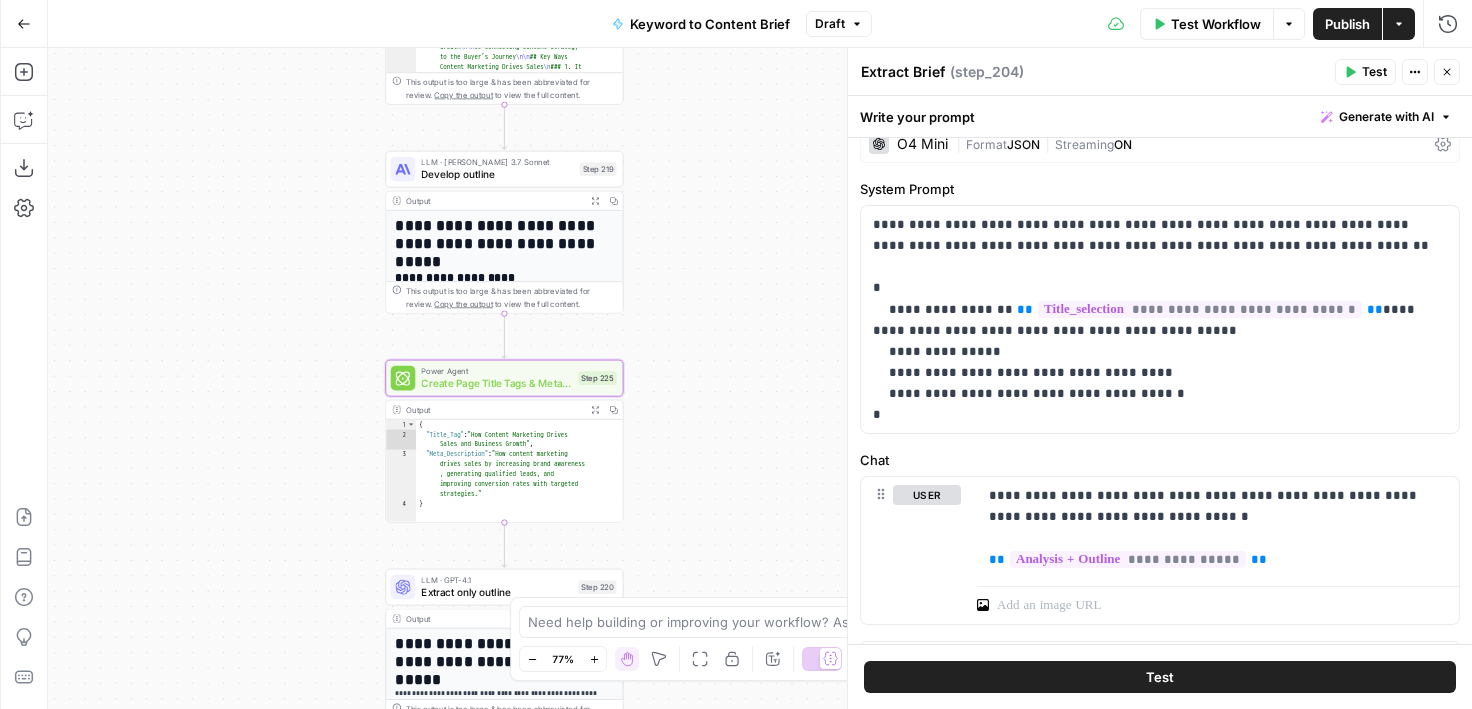 drag, startPoint x: 732, startPoint y: 158, endPoint x: 680, endPoint y: 191, distance: 61.587337 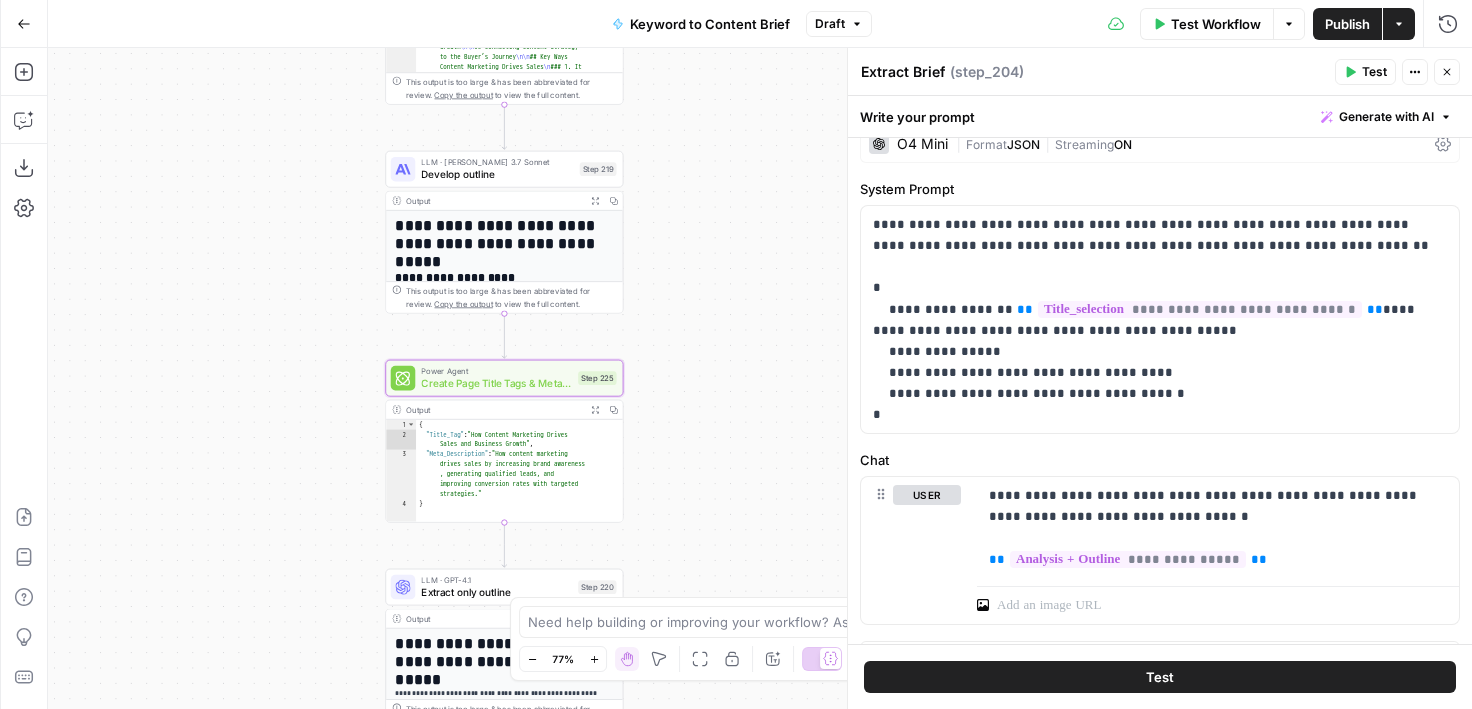 click on "Workflow Set Inputs Inputs Google Search Perform Google Search Step 51 Output Expand Output Copy 1 2 3 4 5 6 {    "search_metadata" :  {      "id" :  "686568f81dcfe2f74d008f35" ,      "status" :  "Success" ,      "json_endpoint" :  "[URL][DOMAIN_NAME]          /searches/123778e5d9046281          /686568f81dcfe2f74d008f35.json" ,      "pixel_position_endpoint" :  "https          ://[DOMAIN_NAME][URL]          /123778e5d9046281          /686568f81dcfe2f74d008f35          .json_with_pixel_position" ,     This output is too large & has been abbreviated for review.   Copy the output   to view the full content. Loop Iteration Label if relevant Step 207 Output Expand Output Copy 1 2 3 4 5 6 7 8 9 10 11 12 [    {      "relevant" :  "true"    } ,    {      "relevant" :  "true"    } ,    {      "relevant" :  "true"    } ,    {      "relevant" :  "true"     LLM · GPT-4o Mini Determine if relevant Step 208 Output Expand Output Copy 1 2 3 {    "relevant" :  "true" }" at bounding box center [760, 378] 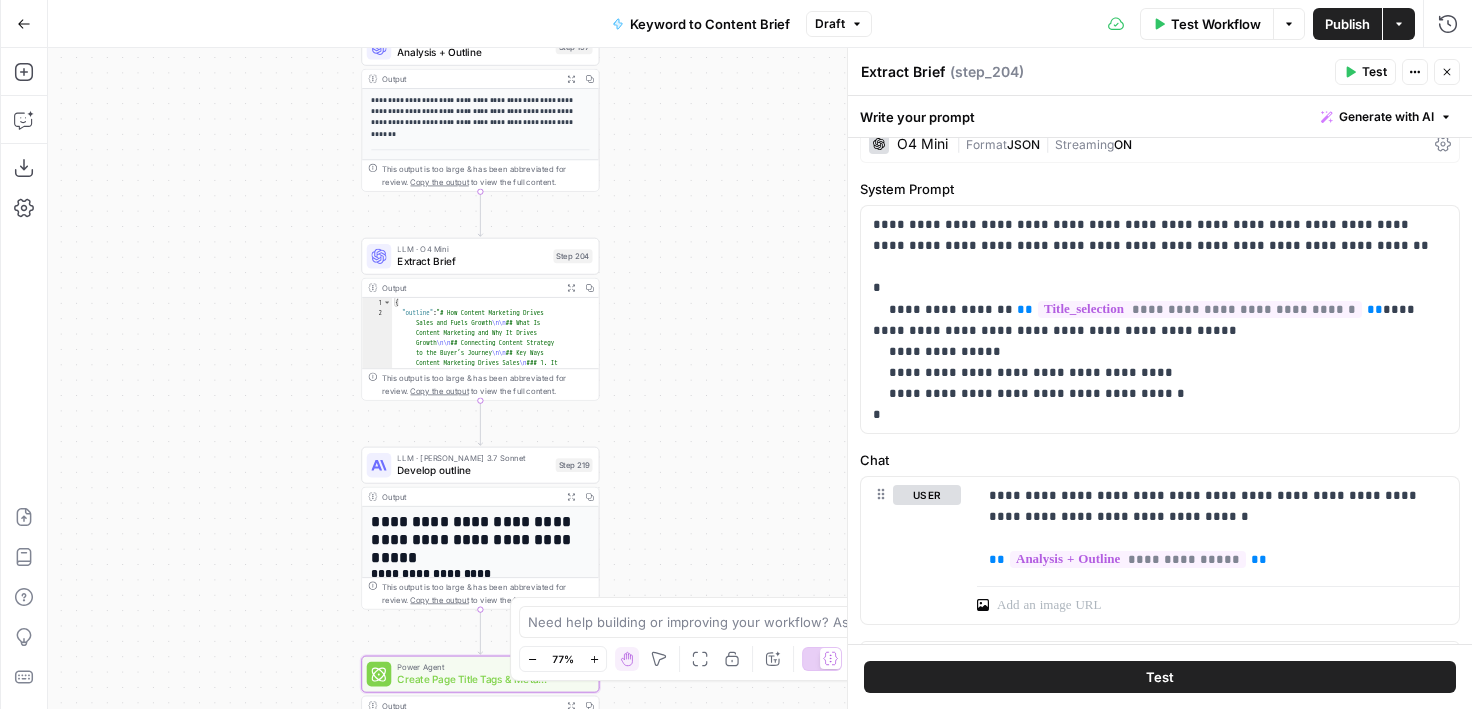 drag, startPoint x: 680, startPoint y: 191, endPoint x: 657, endPoint y: 488, distance: 297.88925 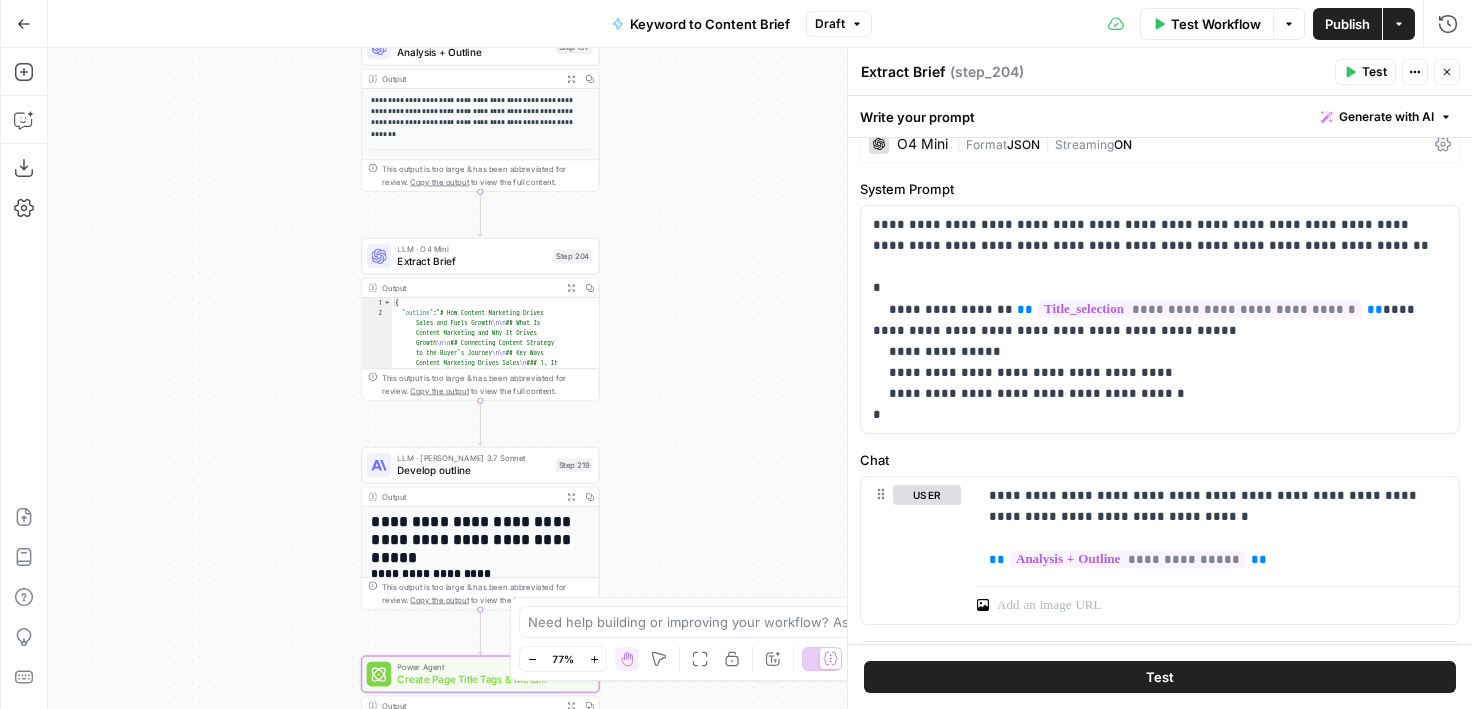 click on "Workflow Set Inputs Inputs Google Search Perform Google Search Step 51 Output Expand Output Copy 1 2 3 4 5 6 {    "search_metadata" :  {      "id" :  "686568f81dcfe2f74d008f35" ,      "status" :  "Success" ,      "json_endpoint" :  "[URL][DOMAIN_NAME]          /searches/123778e5d9046281          /686568f81dcfe2f74d008f35.json" ,      "pixel_position_endpoint" :  "https          ://[DOMAIN_NAME][URL]          /123778e5d9046281          /686568f81dcfe2f74d008f35          .json_with_pixel_position" ,     This output is too large & has been abbreviated for review.   Copy the output   to view the full content. Loop Iteration Label if relevant Step 207 Output Expand Output Copy 1 2 3 4 5 6 7 8 9 10 11 12 [    {      "relevant" :  "true"    } ,    {      "relevant" :  "true"    } ,    {      "relevant" :  "true"    } ,    {      "relevant" :  "true"     LLM · GPT-4o Mini Determine if relevant Step 208 Output Expand Output Copy 1 2 3 {    "relevant" :  "true" }" at bounding box center (760, 378) 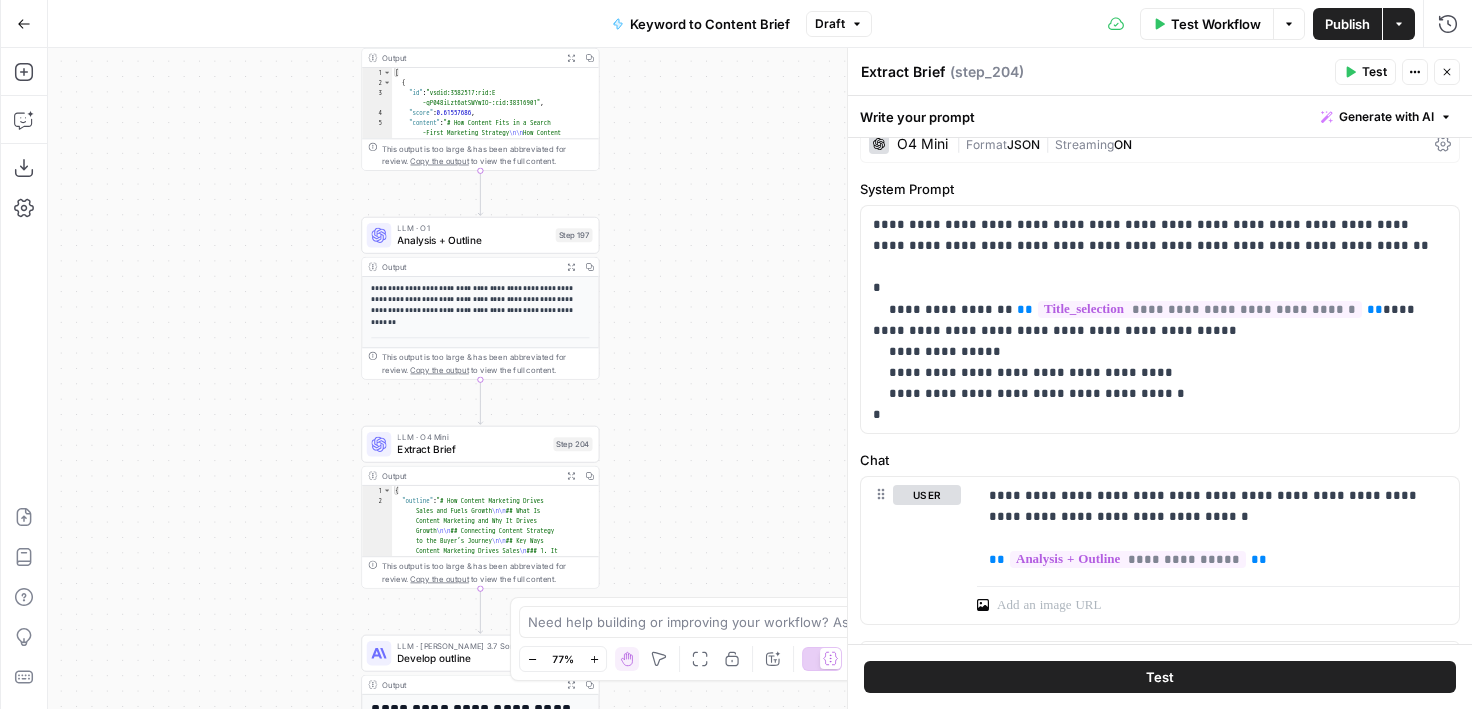 drag, startPoint x: 689, startPoint y: 249, endPoint x: 689, endPoint y: 436, distance: 187 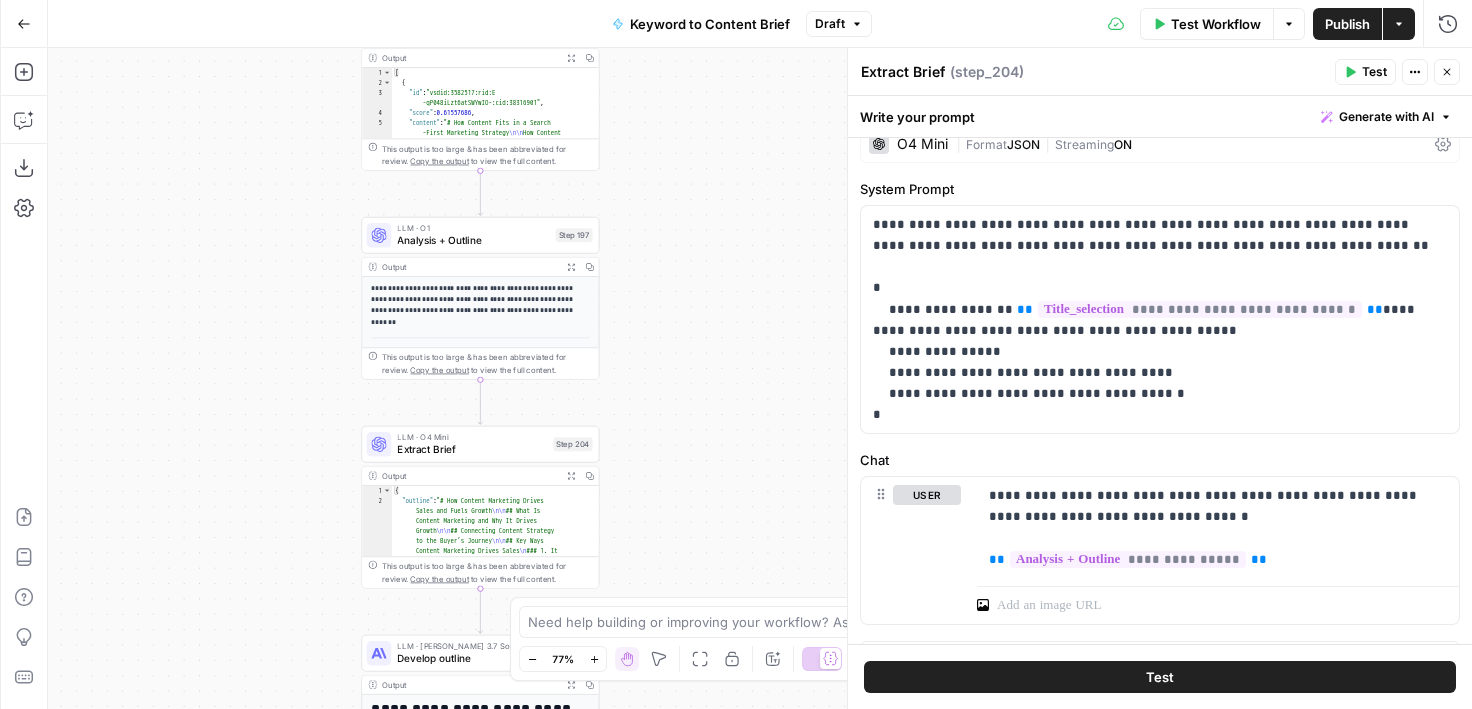 click on "Workflow Set Inputs Inputs Google Search Perform Google Search Step 51 Output Expand Output Copy 1 2 3 4 5 6 {    "search_metadata" :  {      "id" :  "686568f81dcfe2f74d008f35" ,      "status" :  "Success" ,      "json_endpoint" :  "[URL][DOMAIN_NAME]          /searches/123778e5d9046281          /686568f81dcfe2f74d008f35.json" ,      "pixel_position_endpoint" :  "https          ://[DOMAIN_NAME][URL]          /123778e5d9046281          /686568f81dcfe2f74d008f35          .json_with_pixel_position" ,     This output is too large & has been abbreviated for review.   Copy the output   to view the full content. Loop Iteration Label if relevant Step 207 Output Expand Output Copy 1 2 3 4 5 6 7 8 9 10 11 12 [    {      "relevant" :  "true"    } ,    {      "relevant" :  "true"    } ,    {      "relevant" :  "true"    } ,    {      "relevant" :  "true"     LLM · GPT-4o Mini Determine if relevant Step 208 Output Expand Output Copy 1 2 3 {    "relevant" :  "true" }" at bounding box center [760, 378] 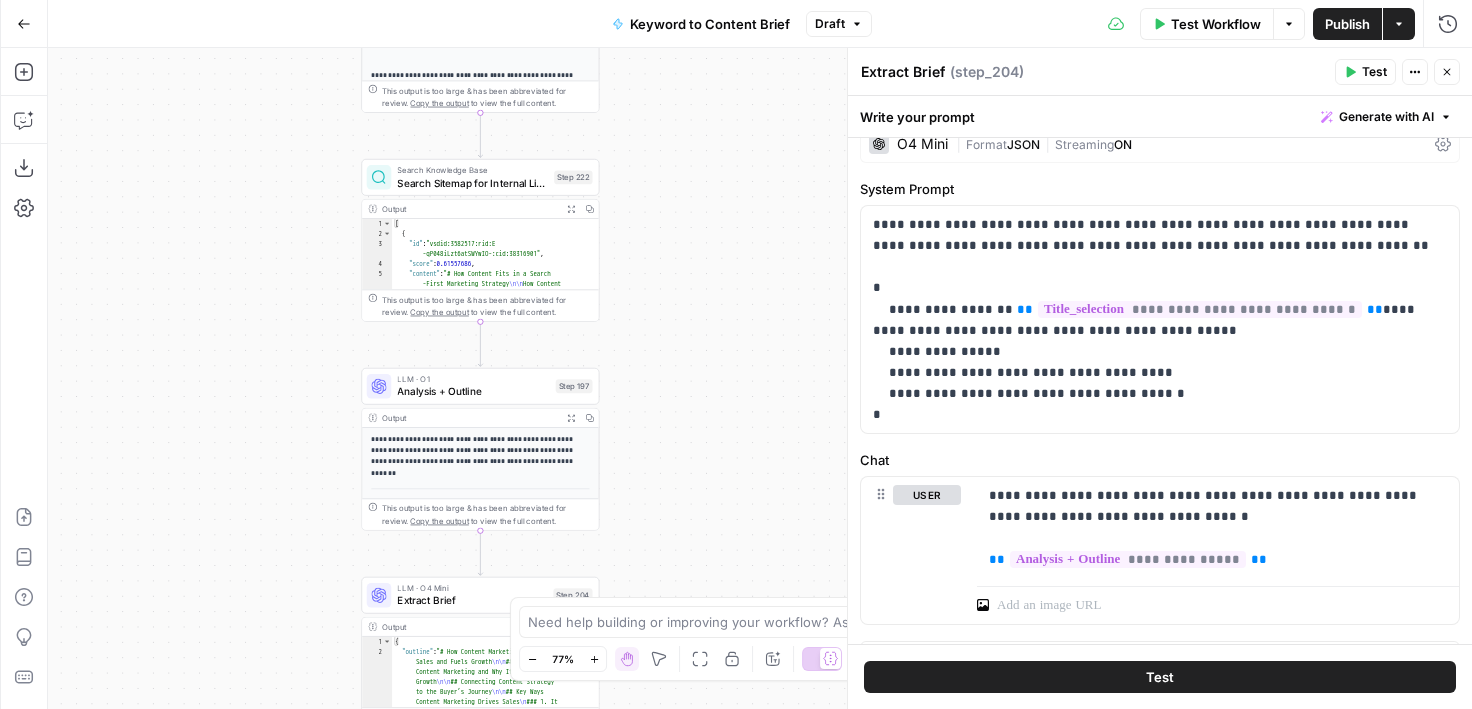 drag, startPoint x: 688, startPoint y: 351, endPoint x: 688, endPoint y: 393, distance: 42 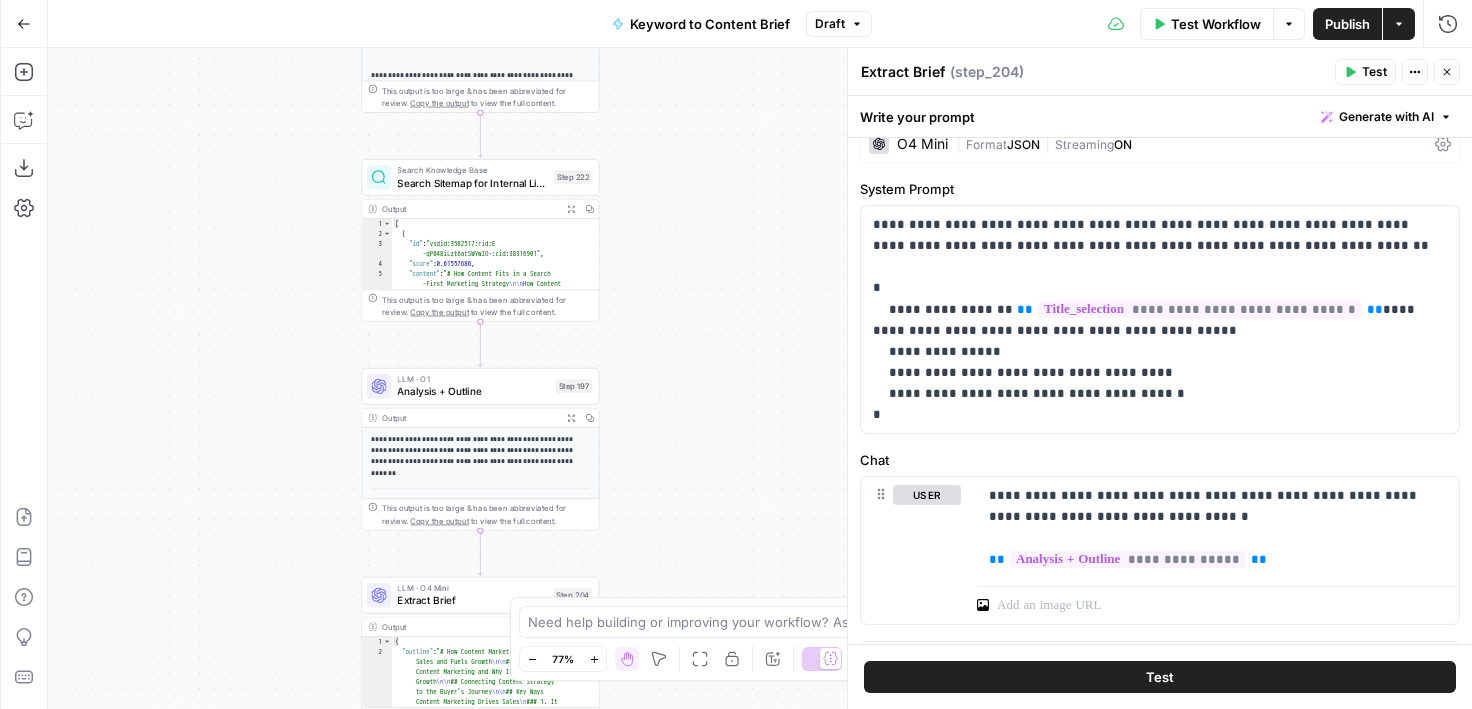 click on "Workflow Set Inputs Inputs Google Search Perform Google Search Step 51 Output Expand Output Copy 1 2 3 4 5 6 {    "search_metadata" :  {      "id" :  "686568f81dcfe2f74d008f35" ,      "status" :  "Success" ,      "json_endpoint" :  "[URL][DOMAIN_NAME]          /searches/123778e5d9046281          /686568f81dcfe2f74d008f35.json" ,      "pixel_position_endpoint" :  "https          ://[DOMAIN_NAME][URL]          /123778e5d9046281          /686568f81dcfe2f74d008f35          .json_with_pixel_position" ,     This output is too large & has been abbreviated for review.   Copy the output   to view the full content. Loop Iteration Label if relevant Step 207 Output Expand Output Copy 1 2 3 4 5 6 7 8 9 10 11 12 [    {      "relevant" :  "true"    } ,    {      "relevant" :  "true"    } ,    {      "relevant" :  "true"    } ,    {      "relevant" :  "true"     LLM · GPT-4o Mini Determine if relevant Step 208 Output Expand Output Copy 1 2 3 {    "relevant" :  "true" }" at bounding box center [760, 378] 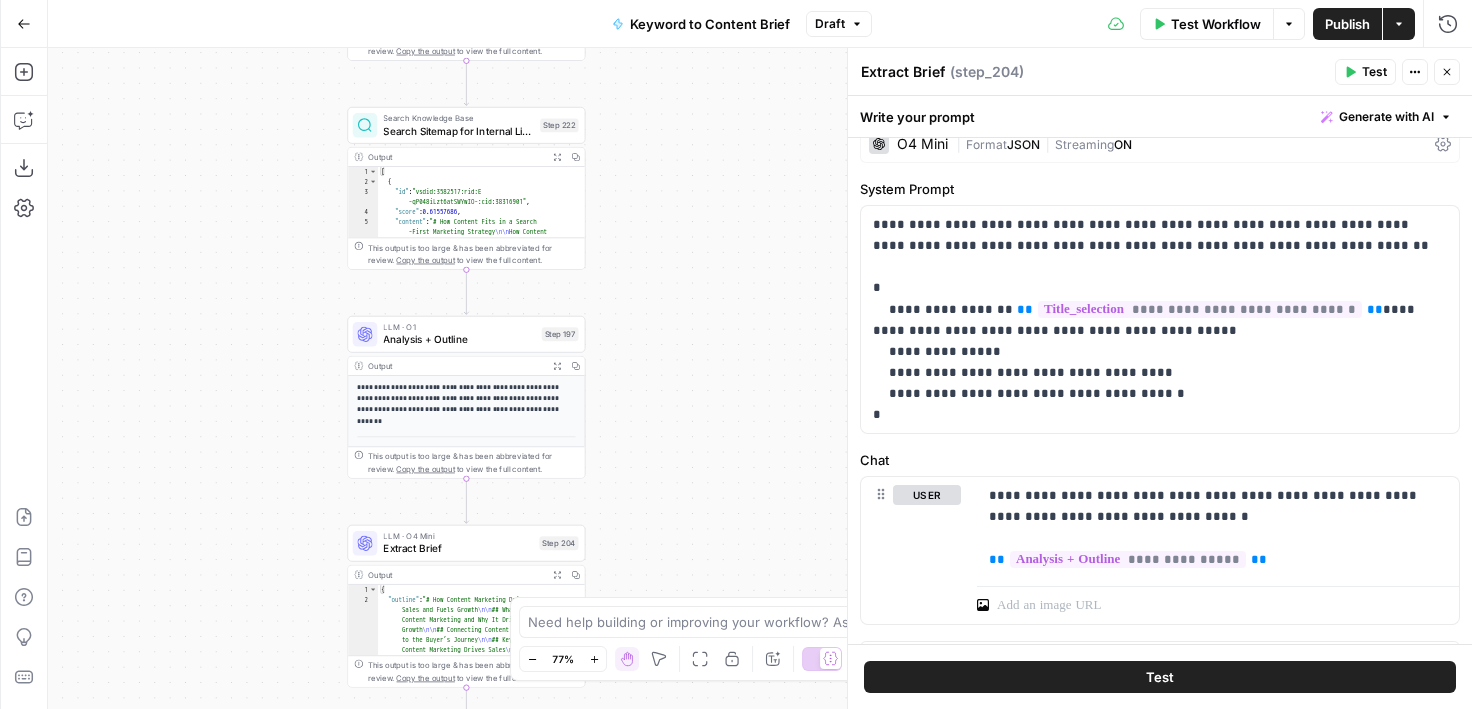 drag, startPoint x: 680, startPoint y: 344, endPoint x: 666, endPoint y: 249, distance: 96.02604 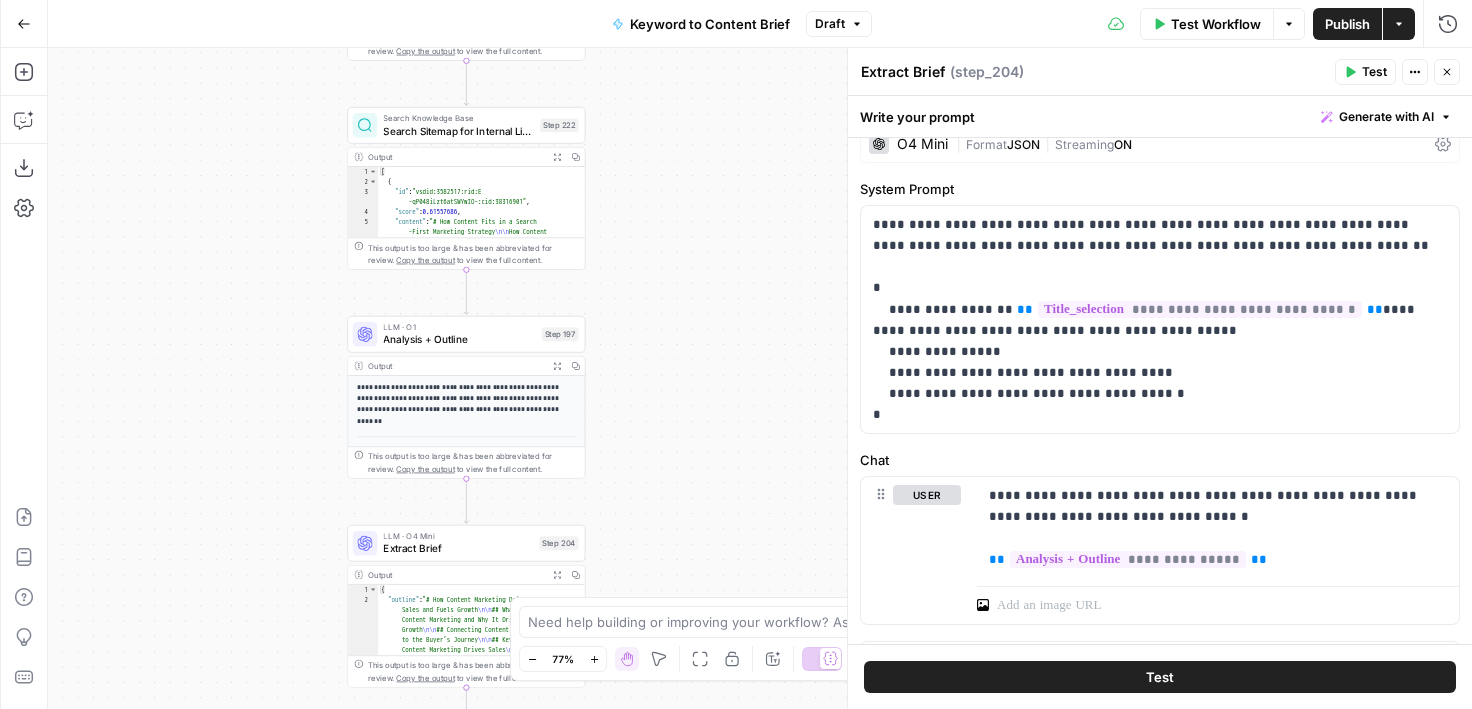 click on "Workflow Set Inputs Inputs Google Search Perform Google Search Step 51 Output Expand Output Copy 1 2 3 4 5 6 {    "search_metadata" :  {      "id" :  "686568f81dcfe2f74d008f35" ,      "status" :  "Success" ,      "json_endpoint" :  "[URL][DOMAIN_NAME]          /searches/123778e5d9046281          /686568f81dcfe2f74d008f35.json" ,      "pixel_position_endpoint" :  "https          ://[DOMAIN_NAME][URL]          /123778e5d9046281          /686568f81dcfe2f74d008f35          .json_with_pixel_position" ,     This output is too large & has been abbreviated for review.   Copy the output   to view the full content. Loop Iteration Label if relevant Step 207 Output Expand Output Copy 1 2 3 4 5 6 7 8 9 10 11 12 [    {      "relevant" :  "true"    } ,    {      "relevant" :  "true"    } ,    {      "relevant" :  "true"    } ,    {      "relevant" :  "true"     LLM · GPT-4o Mini Determine if relevant Step 208 Output Expand Output Copy 1 2 3 {    "relevant" :  "true" }" at bounding box center (760, 378) 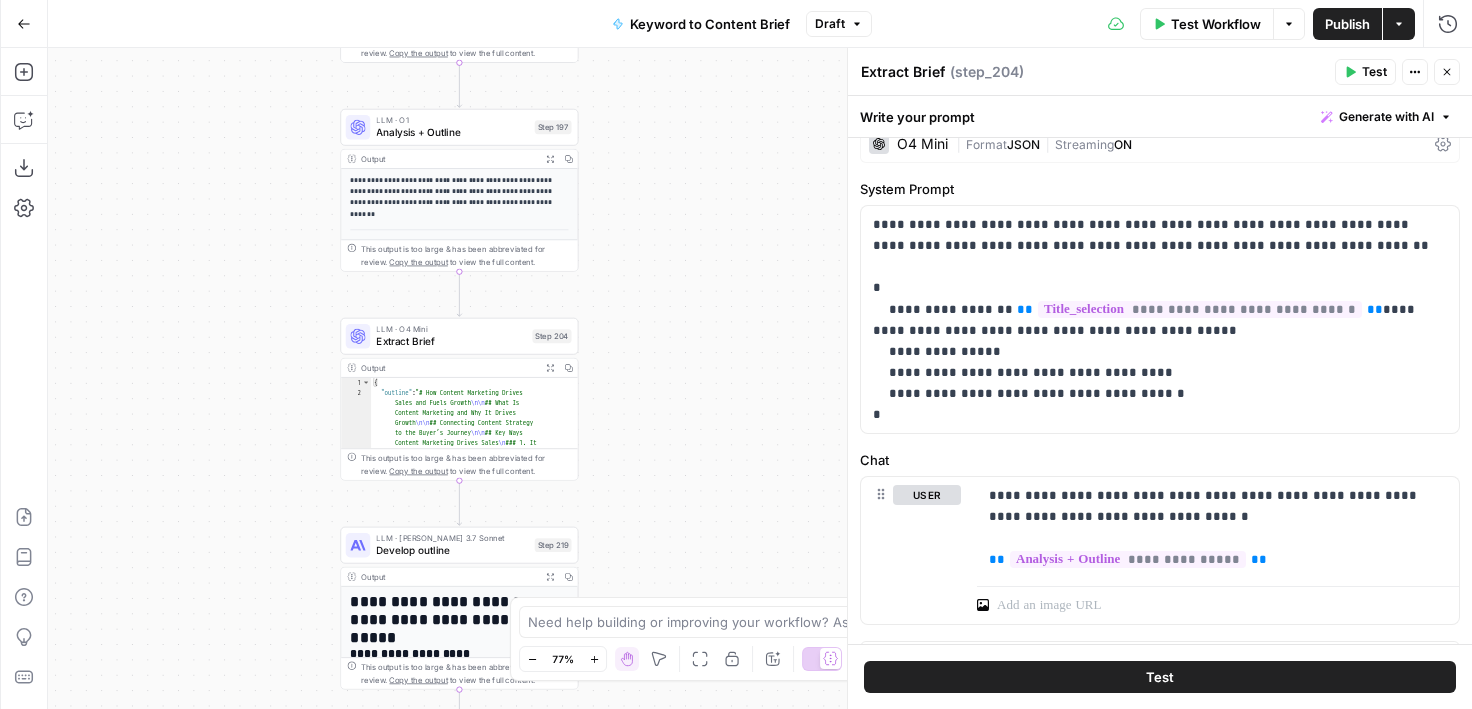 drag, startPoint x: 665, startPoint y: 382, endPoint x: 628, endPoint y: 357, distance: 44.65423 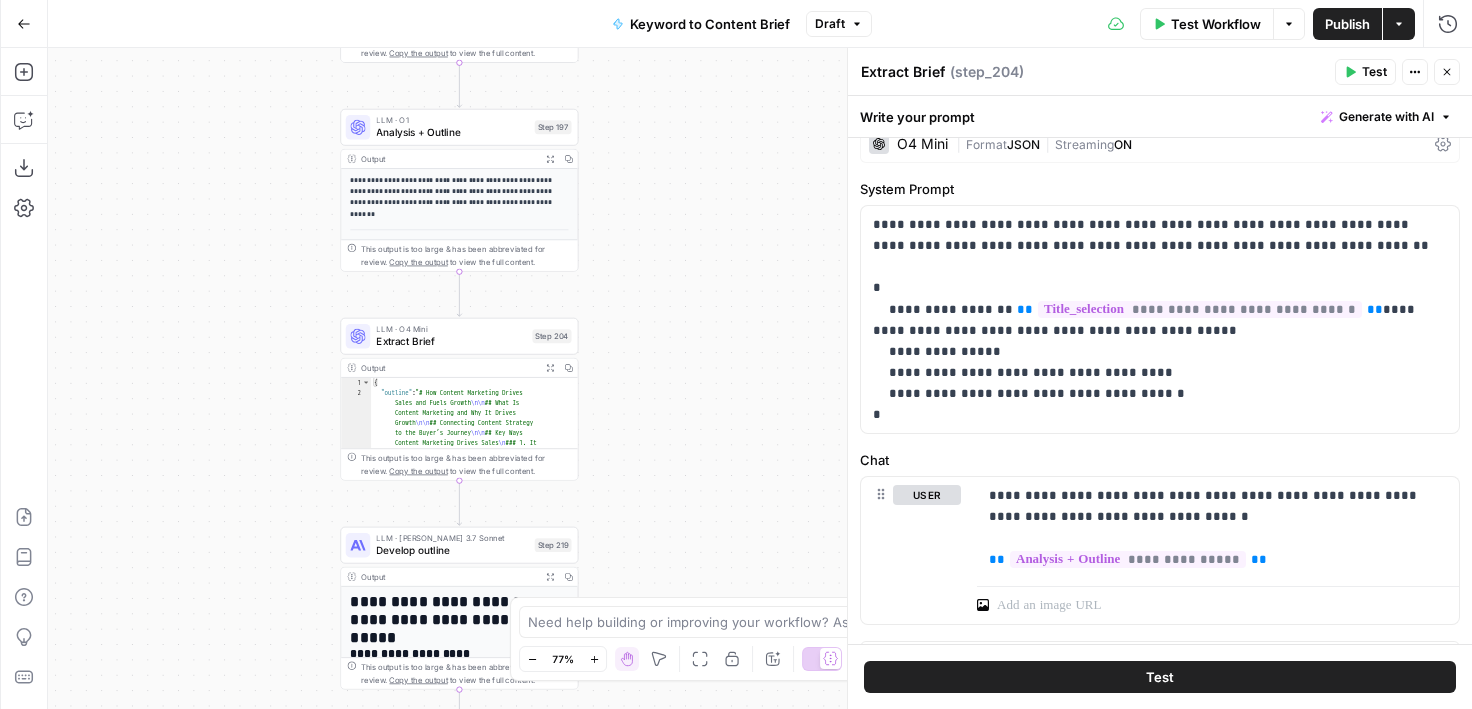 click on "Workflow Set Inputs Inputs Google Search Perform Google Search Step 51 Output Expand Output Copy 1 2 3 4 5 6 {    "search_metadata" :  {      "id" :  "686568f81dcfe2f74d008f35" ,      "status" :  "Success" ,      "json_endpoint" :  "[URL][DOMAIN_NAME]          /searches/123778e5d9046281          /686568f81dcfe2f74d008f35.json" ,      "pixel_position_endpoint" :  "https          ://[DOMAIN_NAME][URL]          /123778e5d9046281          /686568f81dcfe2f74d008f35          .json_with_pixel_position" ,     This output is too large & has been abbreviated for review.   Copy the output   to view the full content. Loop Iteration Label if relevant Step 207 Output Expand Output Copy 1 2 3 4 5 6 7 8 9 10 11 12 [    {      "relevant" :  "true"    } ,    {      "relevant" :  "true"    } ,    {      "relevant" :  "true"    } ,    {      "relevant" :  "true"     LLM · GPT-4o Mini Determine if relevant Step 208 Output Expand Output Copy 1 2 3 {    "relevant" :  "true" }" at bounding box center [760, 378] 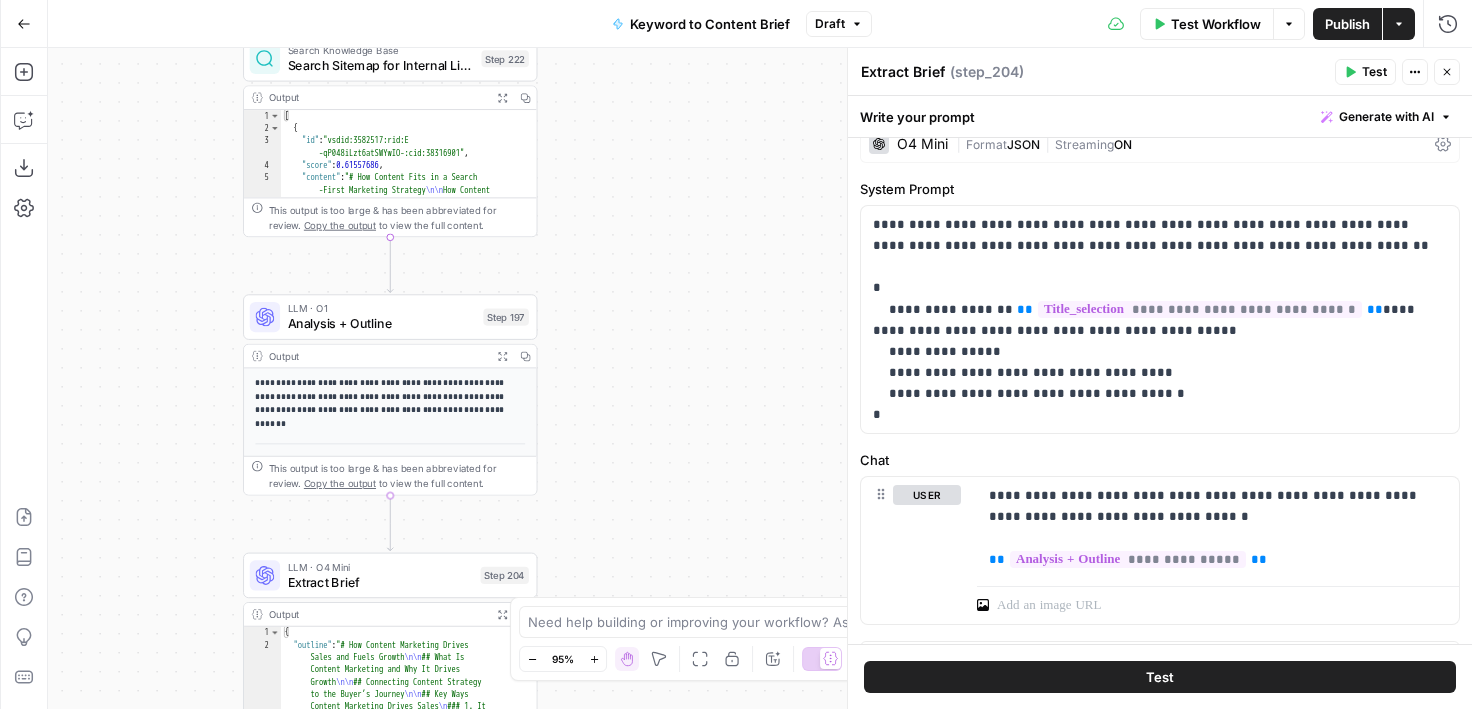 click on "Analysis + Outline" at bounding box center (382, 323) 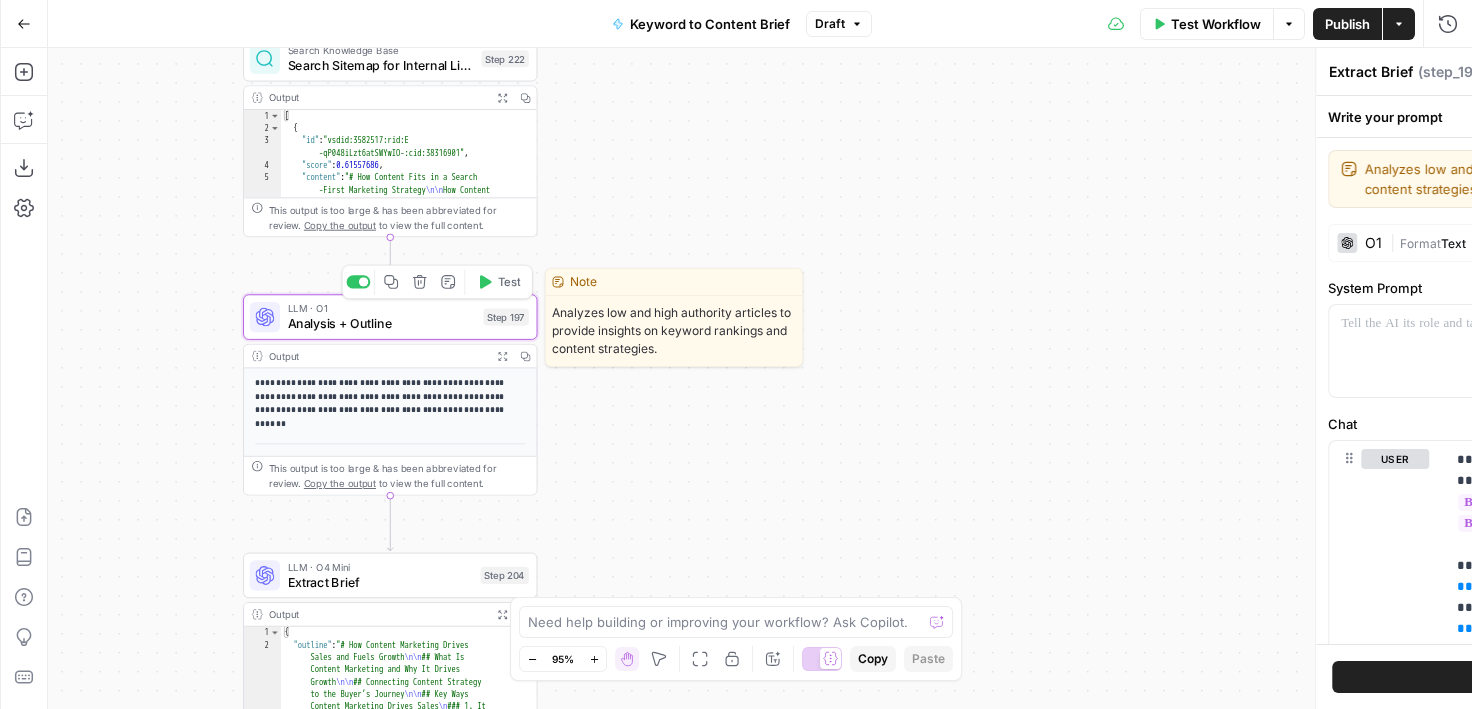 type on "Analysis + Outline" 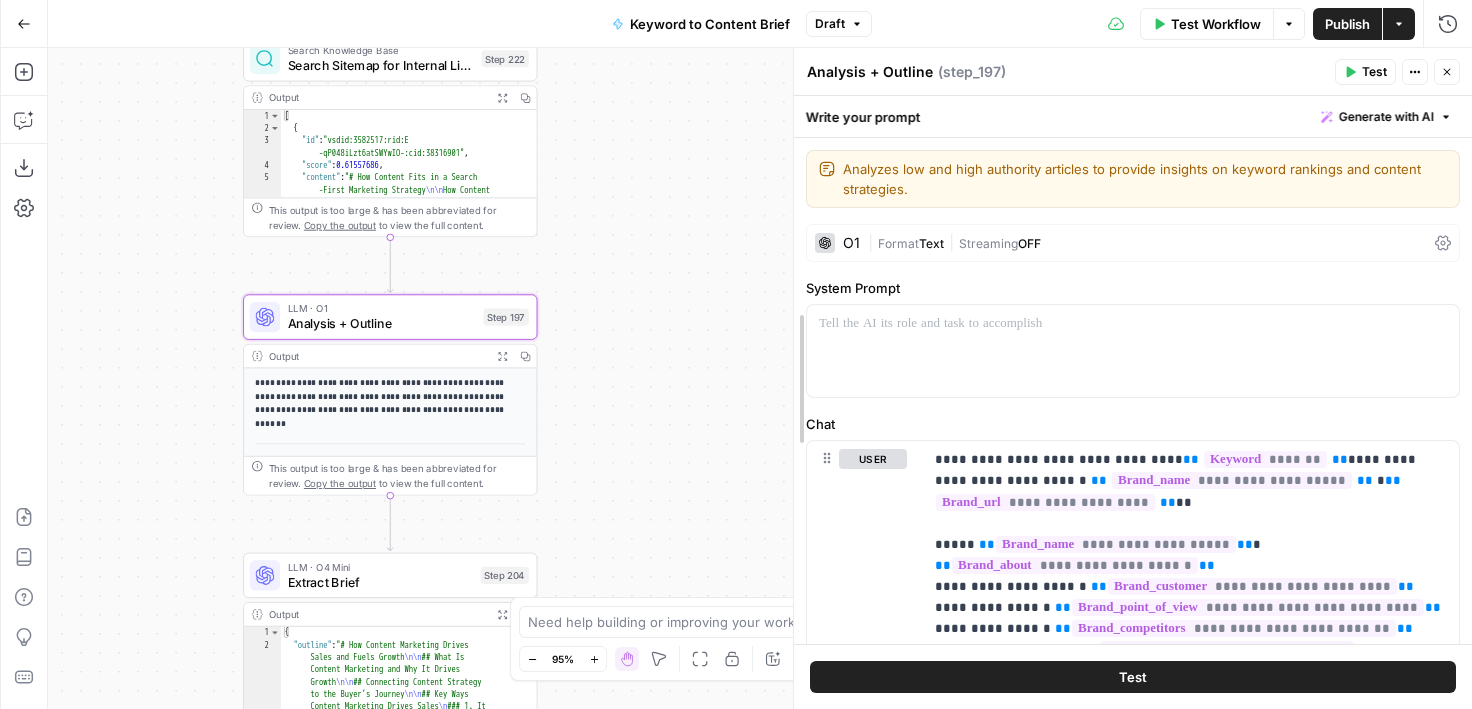 drag, startPoint x: 847, startPoint y: 440, endPoint x: 794, endPoint y: 440, distance: 53 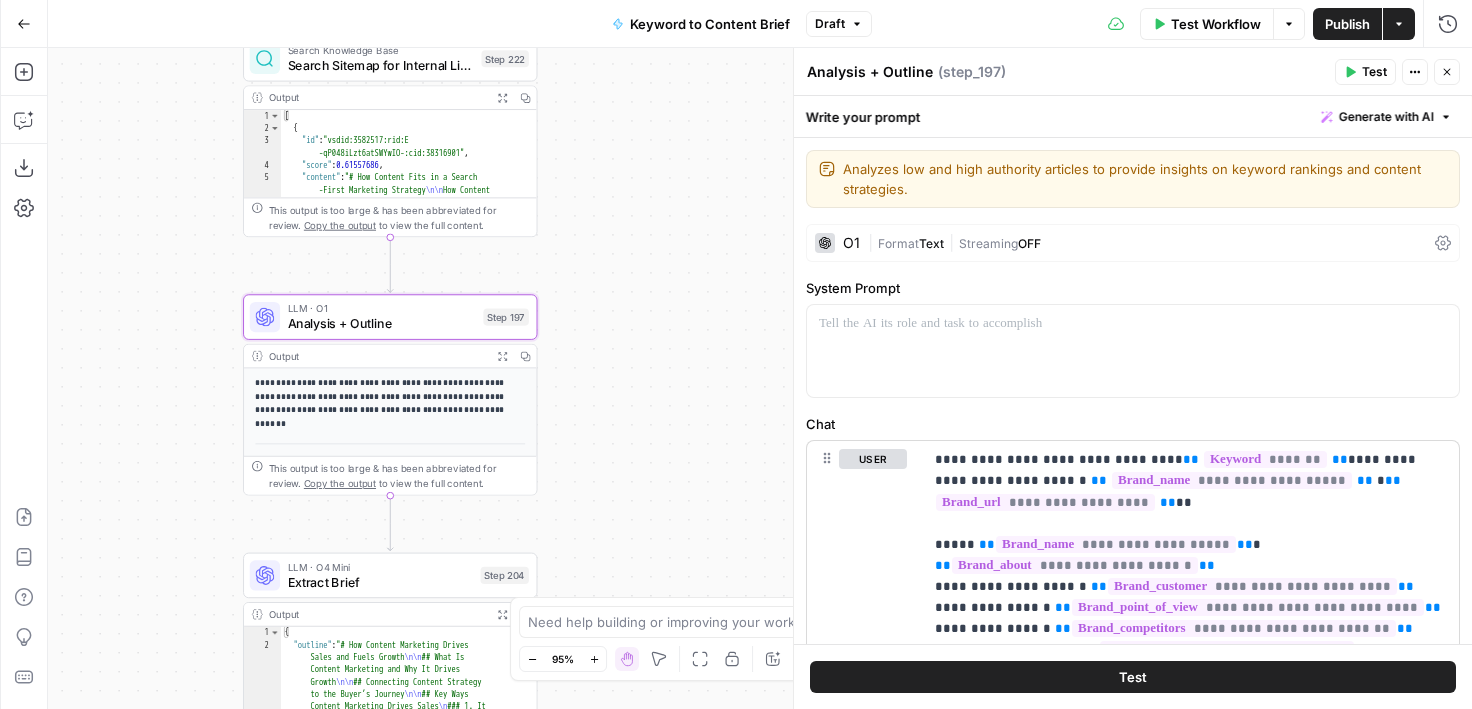 scroll, scrollTop: 276, scrollLeft: 0, axis: vertical 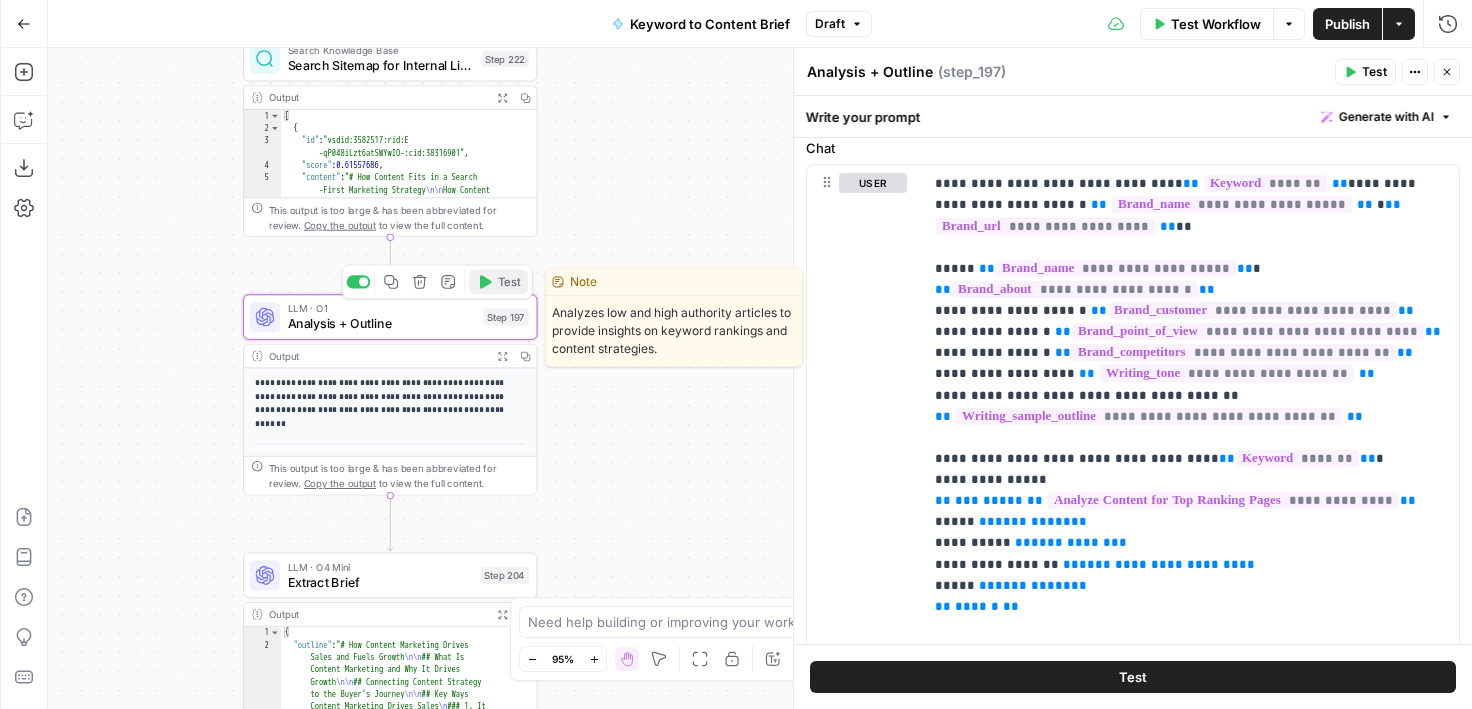 click 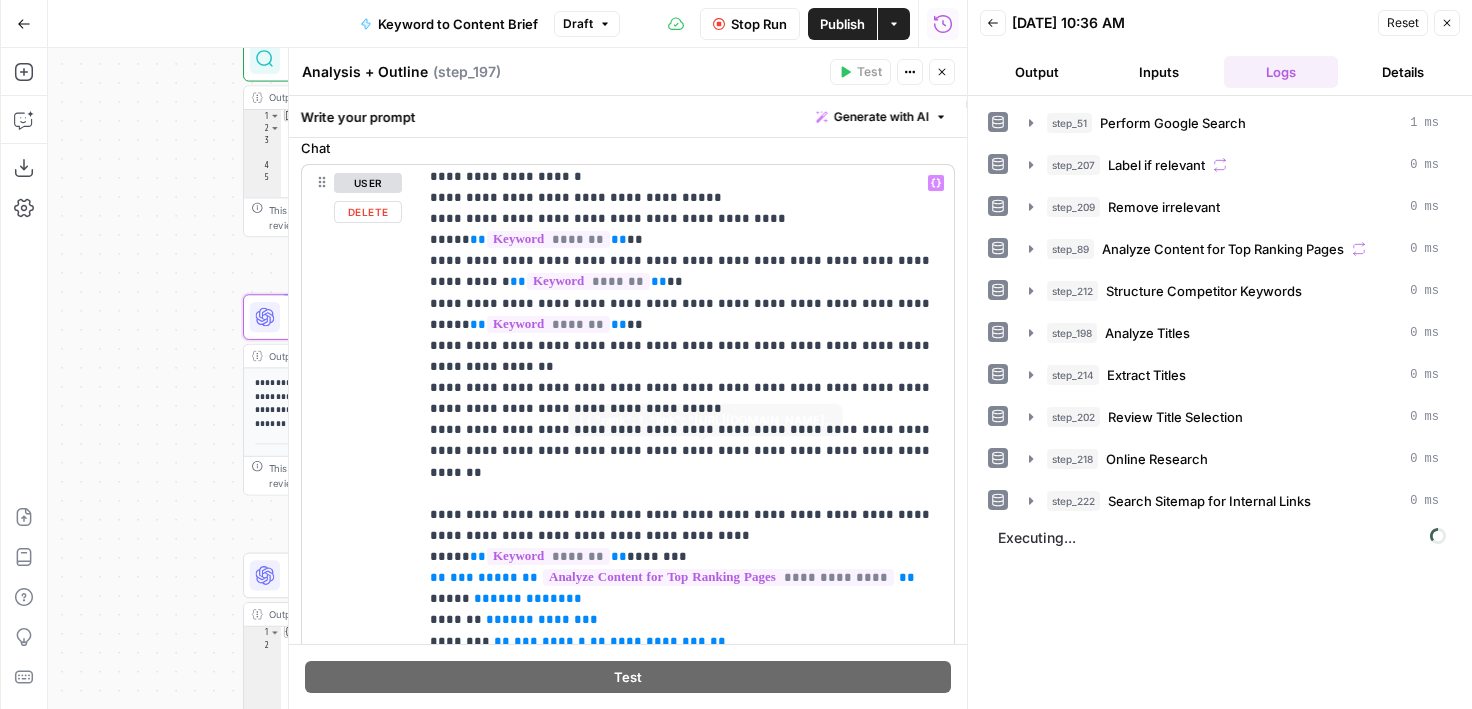 scroll, scrollTop: 919, scrollLeft: 0, axis: vertical 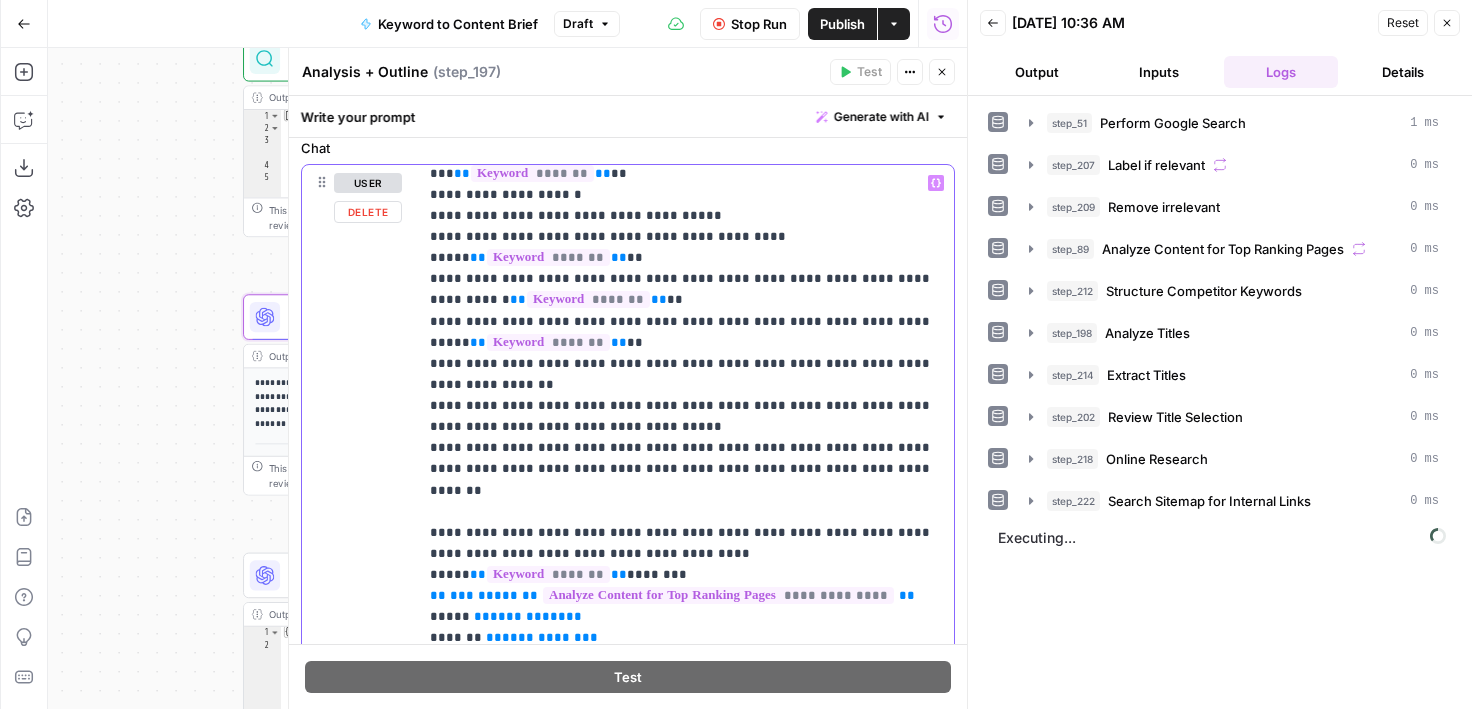 click on "**********" at bounding box center [686, 1863] 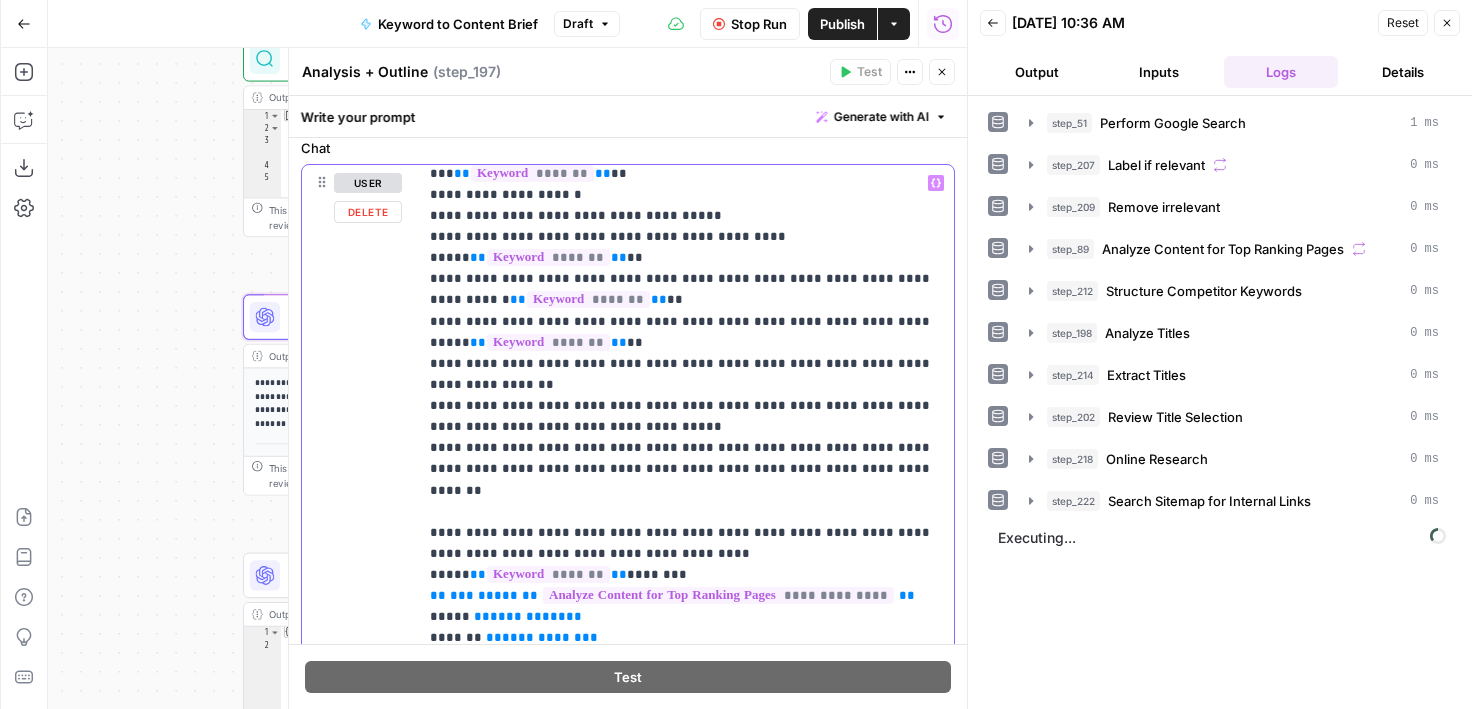 click on "**********" at bounding box center [686, 1863] 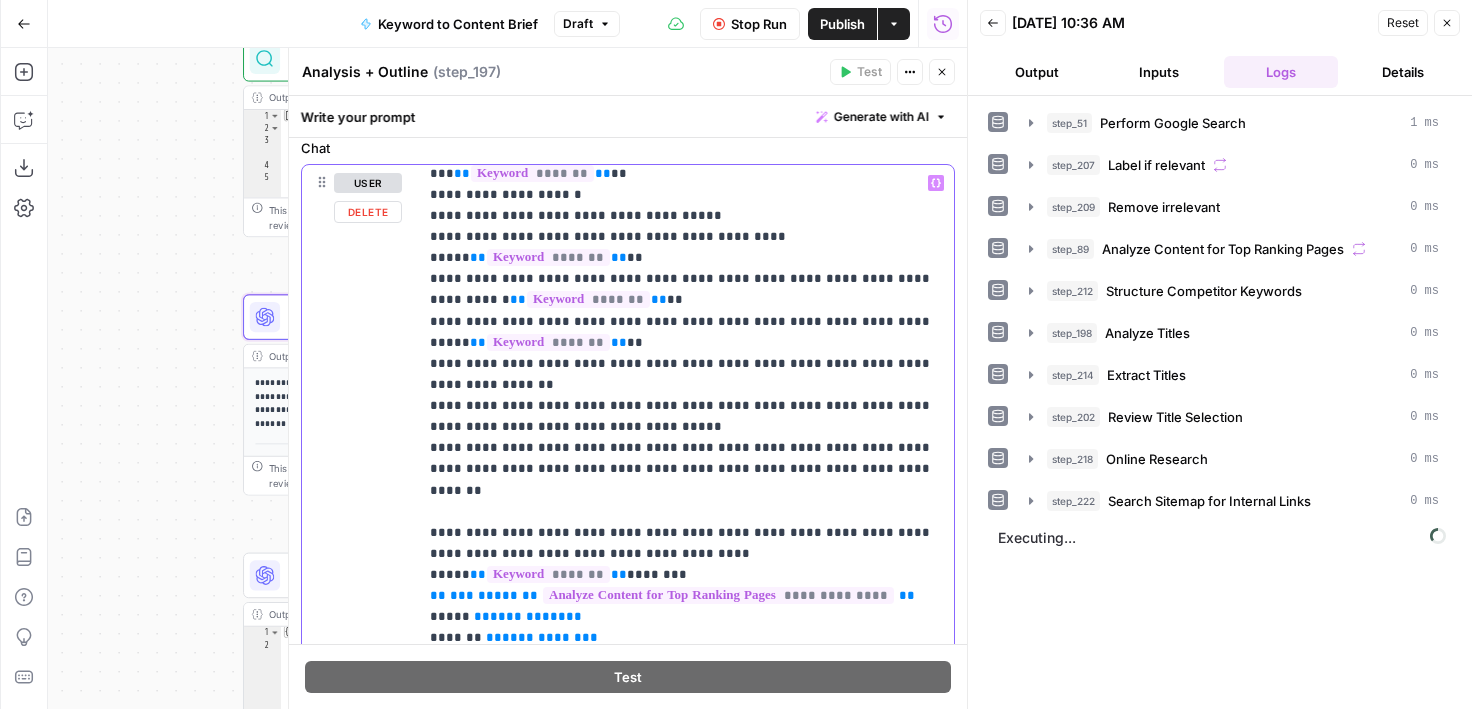 click on "**********" at bounding box center [686, 1863] 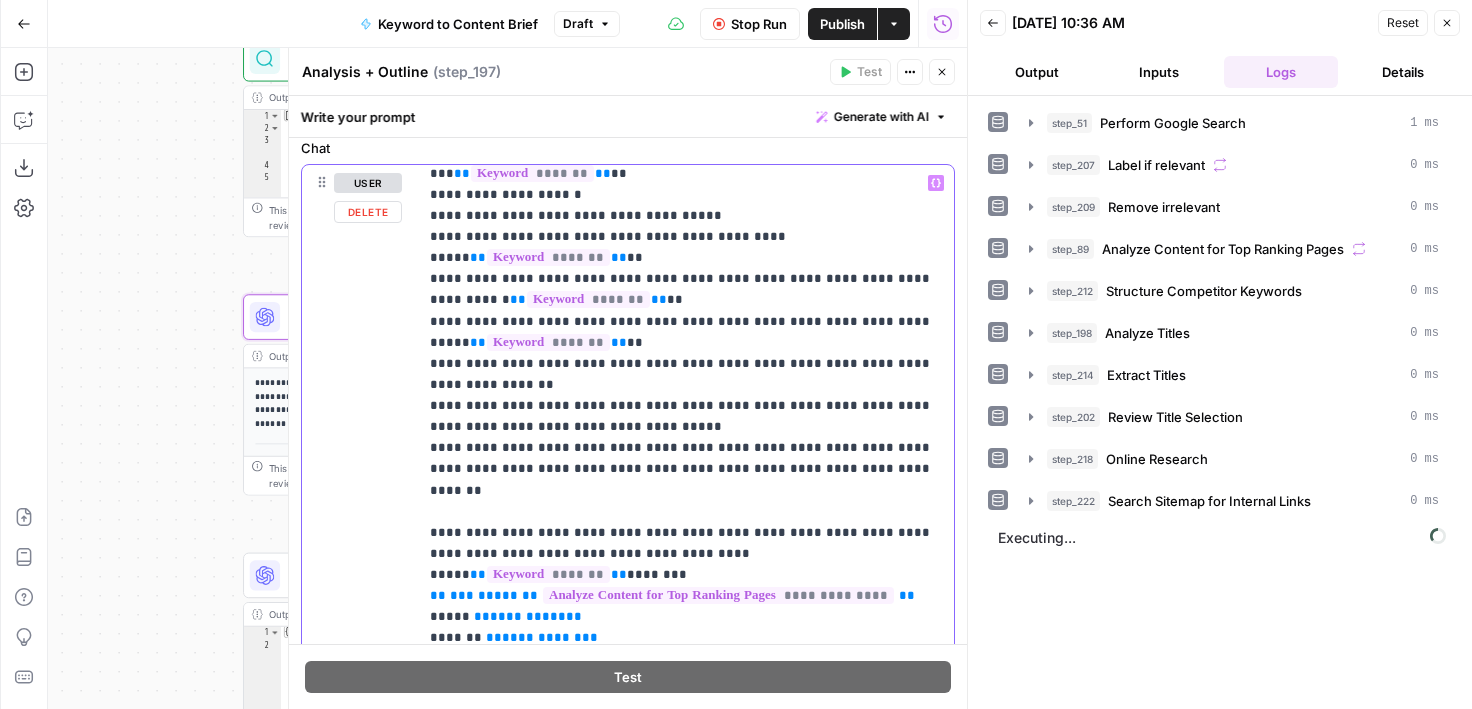 drag, startPoint x: 524, startPoint y: 345, endPoint x: 427, endPoint y: 345, distance: 97 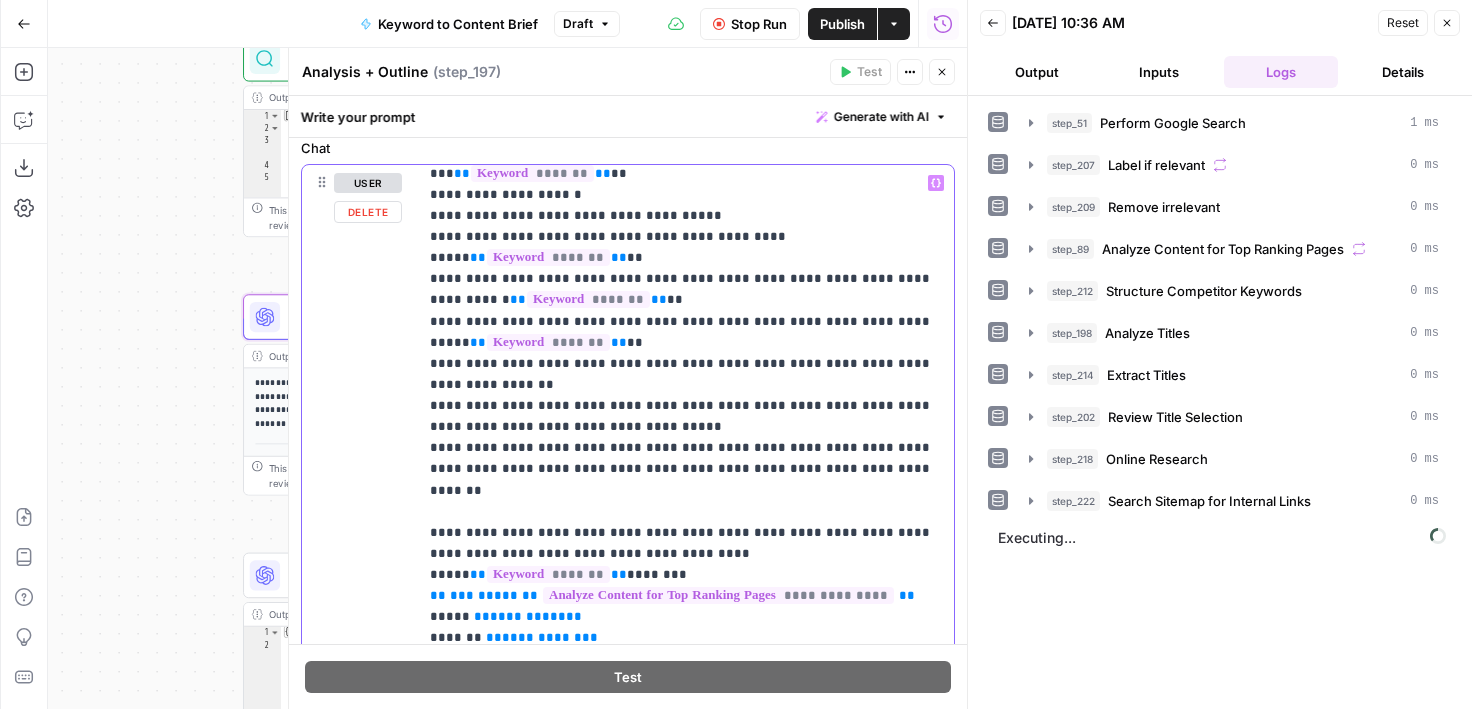 drag, startPoint x: 573, startPoint y: 385, endPoint x: 405, endPoint y: 385, distance: 168 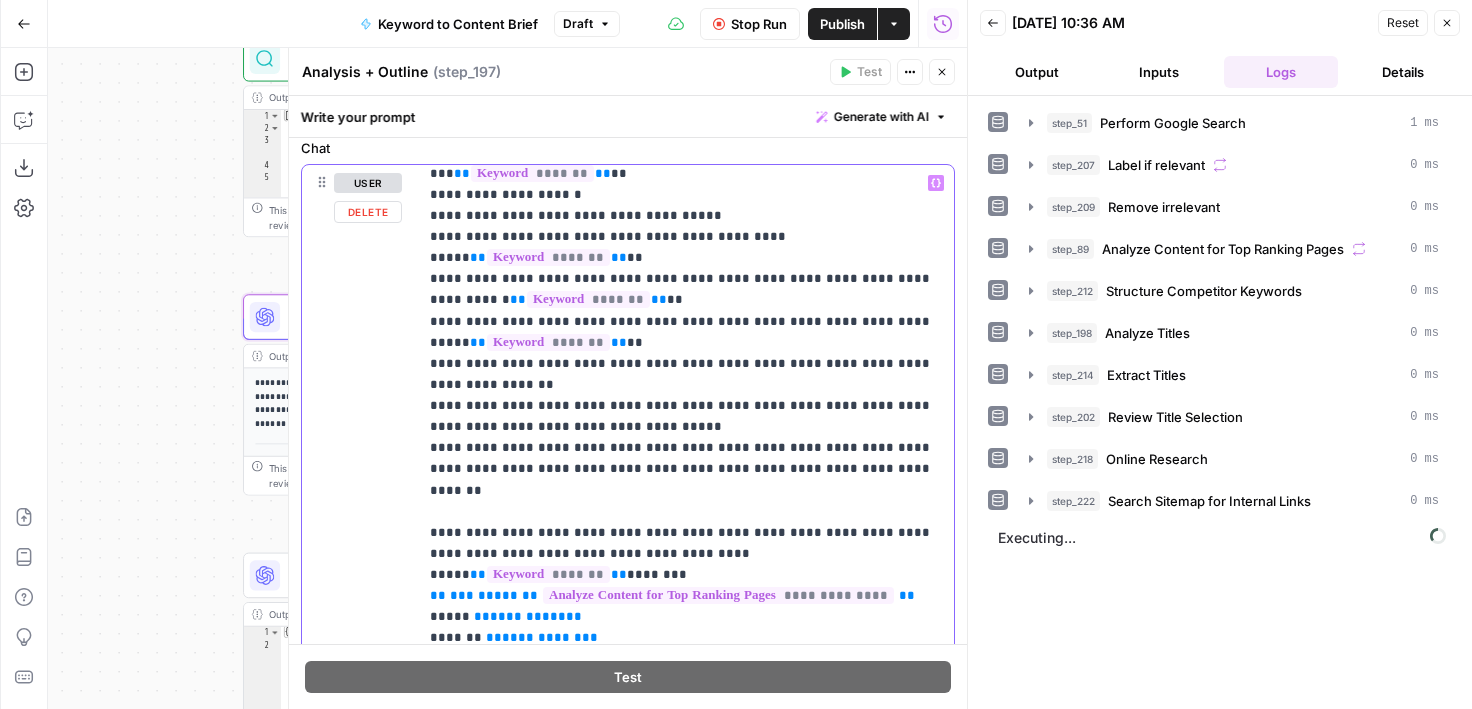 click on "**********" at bounding box center (628, 610) 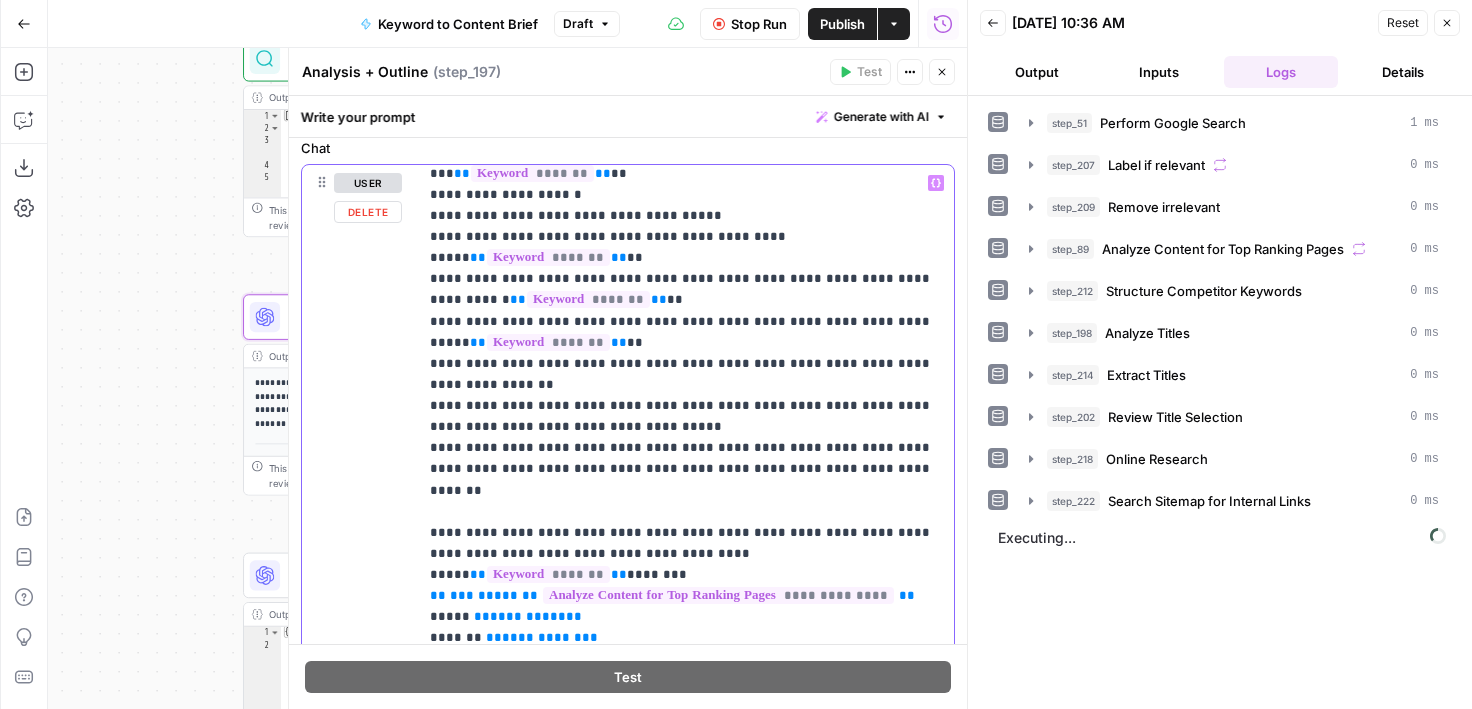 drag, startPoint x: 527, startPoint y: 426, endPoint x: 372, endPoint y: 426, distance: 155 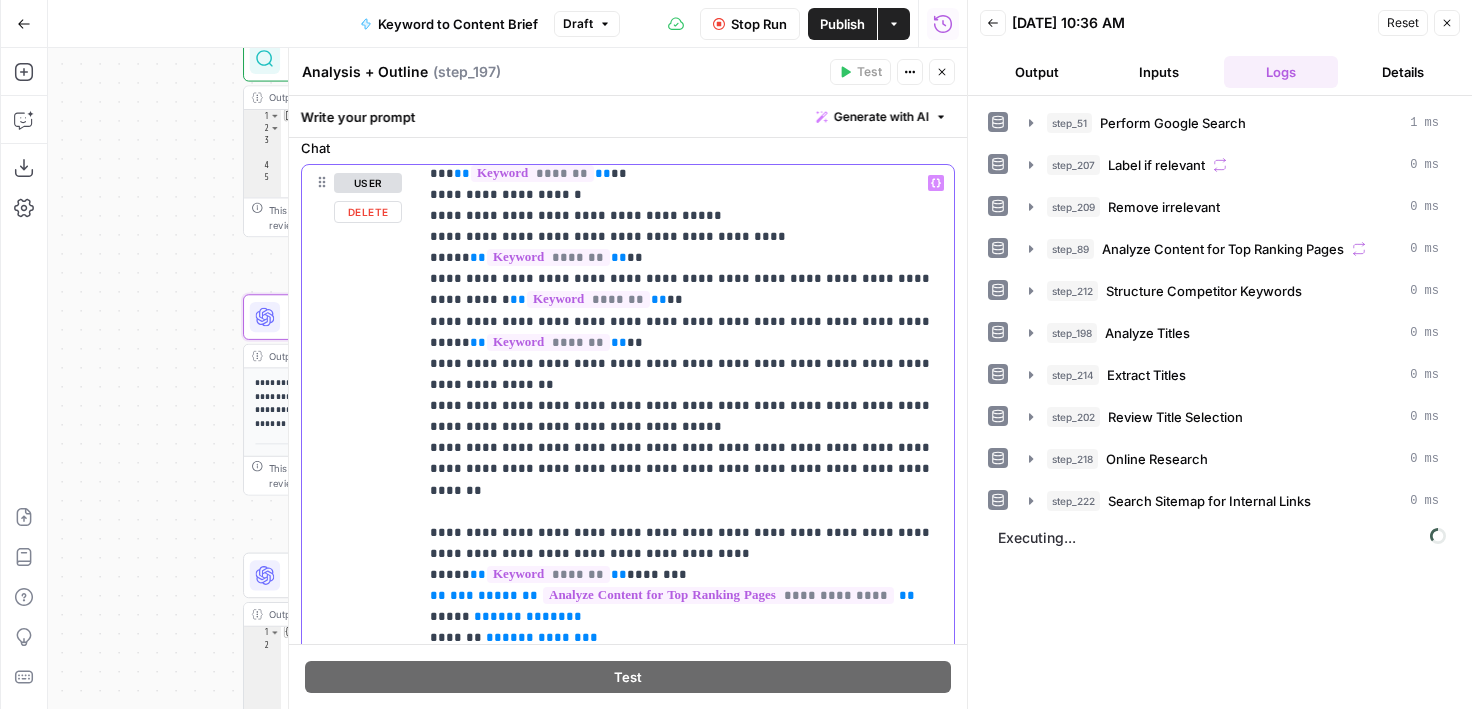 click on "**********" at bounding box center [628, 610] 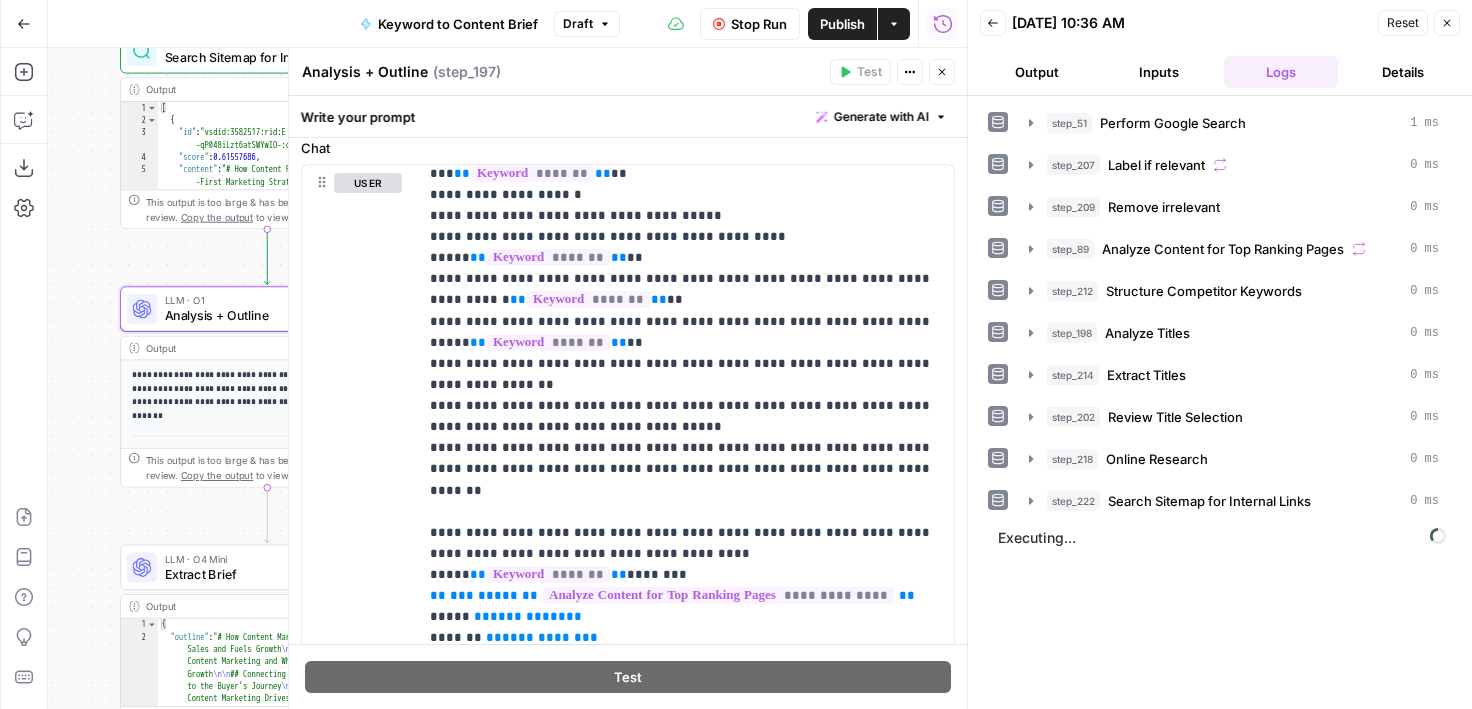 drag, startPoint x: 203, startPoint y: 418, endPoint x: 68, endPoint y: 400, distance: 136.19472 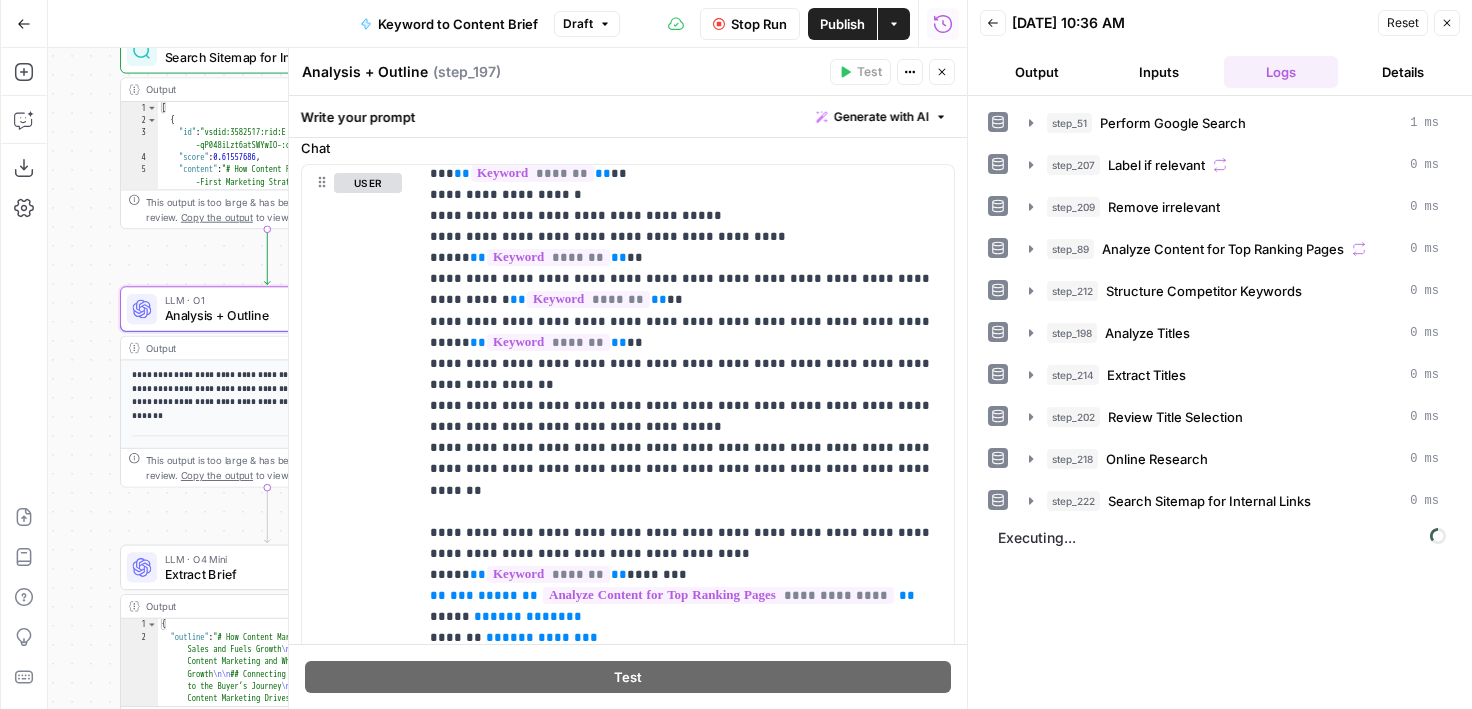 click on "Workflow Set Inputs Inputs Google Search Perform Google Search Step 51 Output Expand Output Copy 1 2 3 4 5 6 {    "search_metadata" :  {      "id" :  "686568f81dcfe2f74d008f35" ,      "status" :  "Success" ,      "json_endpoint" :  "[URL][DOMAIN_NAME]          /searches/123778e5d9046281          /686568f81dcfe2f74d008f35.json" ,      "pixel_position_endpoint" :  "https          ://[DOMAIN_NAME][URL]          /123778e5d9046281          /686568f81dcfe2f74d008f35          .json_with_pixel_position" ,     This output is too large & has been abbreviated for review.   Copy the output   to view the full content. Loop Iteration Label if relevant Step 207 Output Expand Output Copy 1 2 3 4 5 6 7 8 9 10 11 12 [    {      "relevant" :  "true"    } ,    {      "relevant" :  "true"    } ,    {      "relevant" :  "true"    } ,    {      "relevant" :  "true"     LLM · GPT-4o Mini Determine if relevant Step 208 Output Expand Output Copy 1 2 3 {    "relevant" :  "true" }" at bounding box center (507, 378) 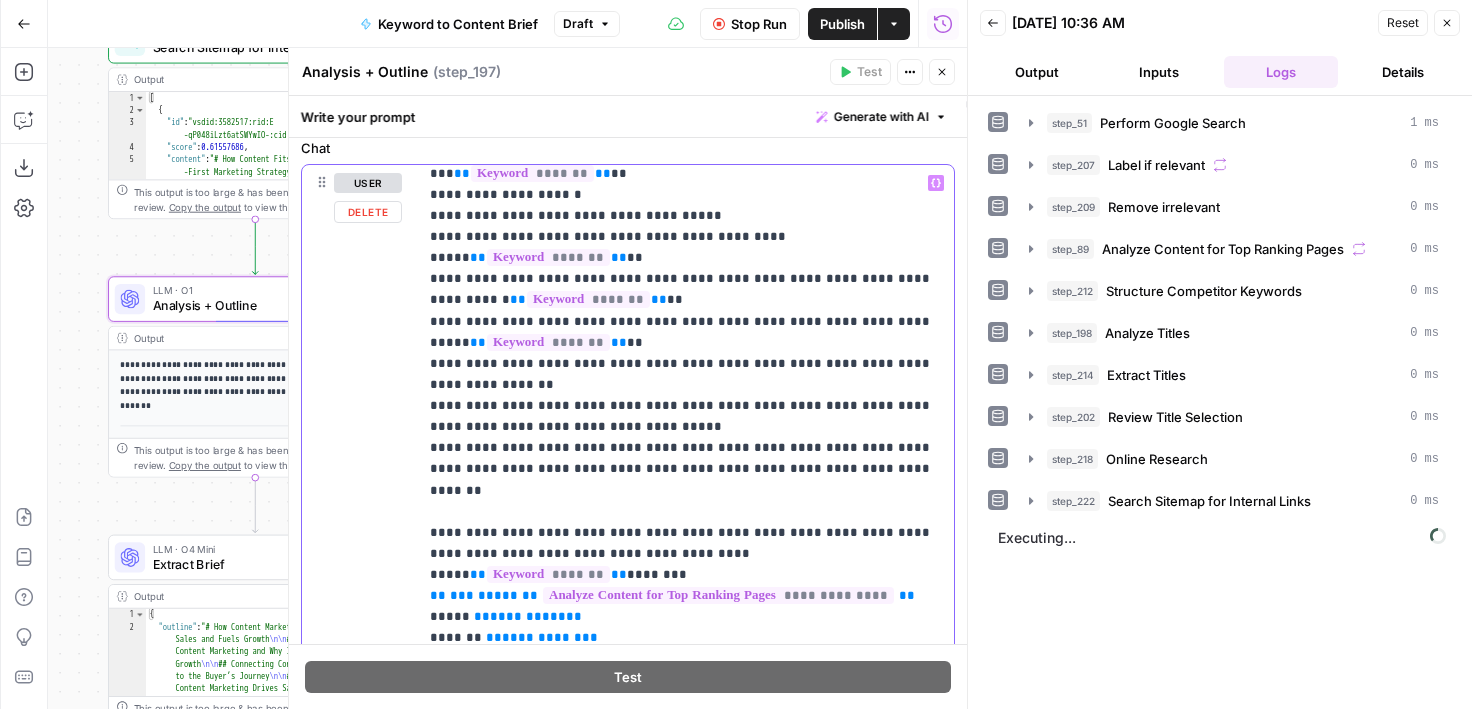 click on "**********" at bounding box center (686, 1863) 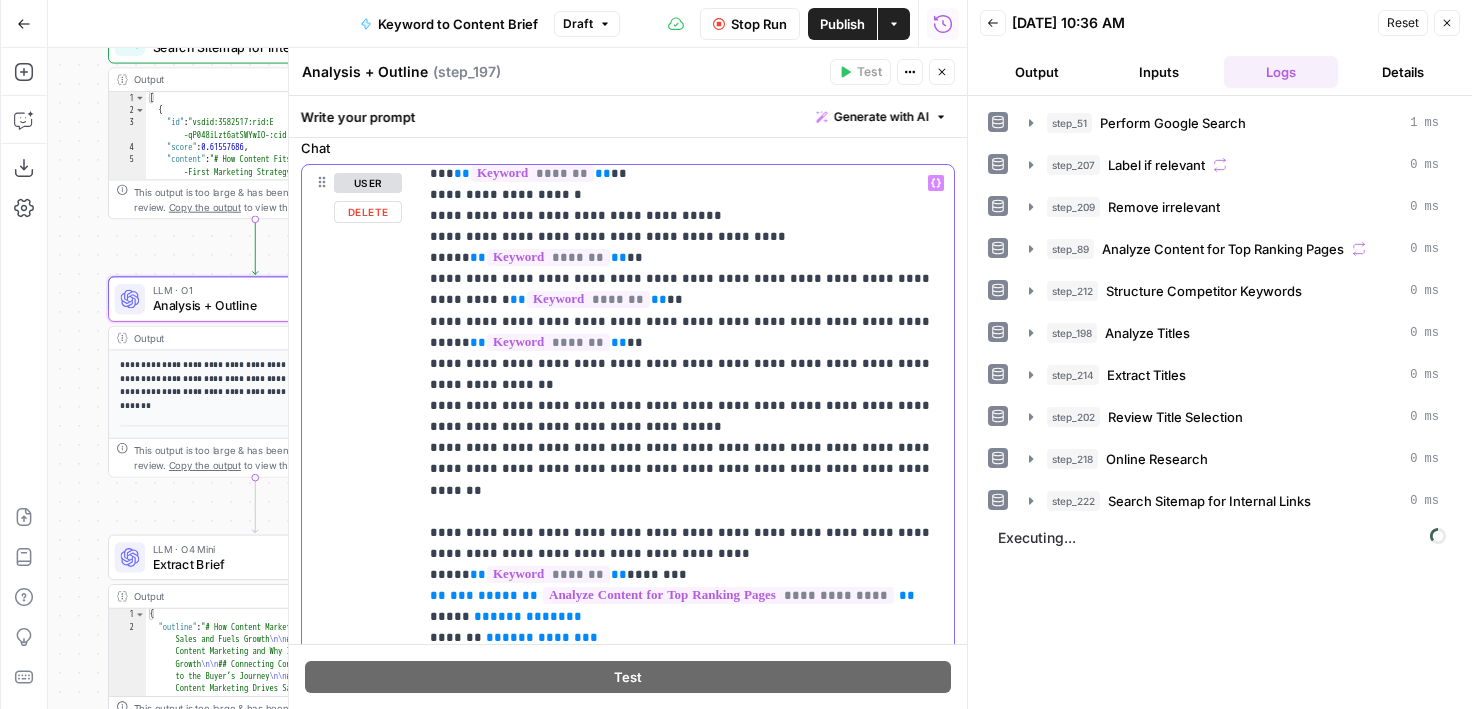 drag, startPoint x: 854, startPoint y: 450, endPoint x: 432, endPoint y: 343, distance: 435.35388 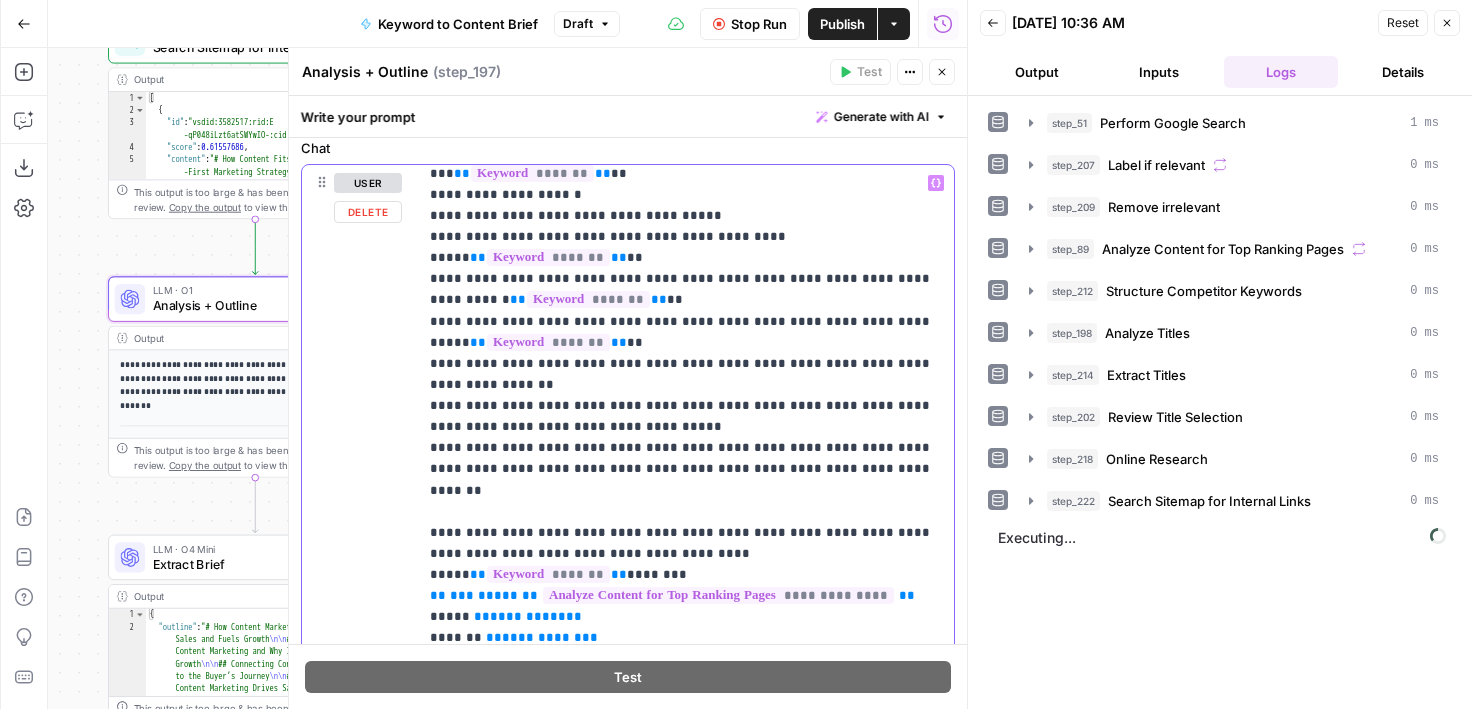 click on "**********" at bounding box center (686, 1863) 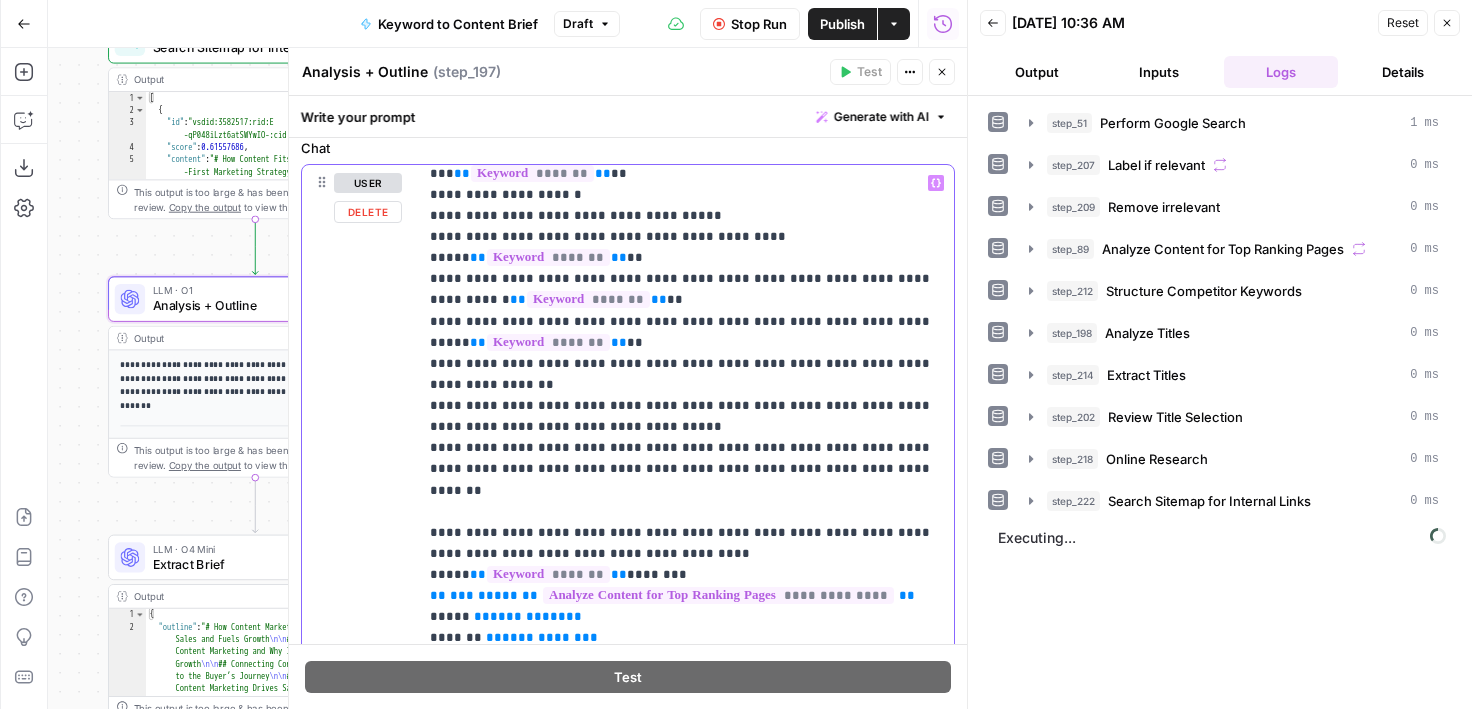 copy on "**********" 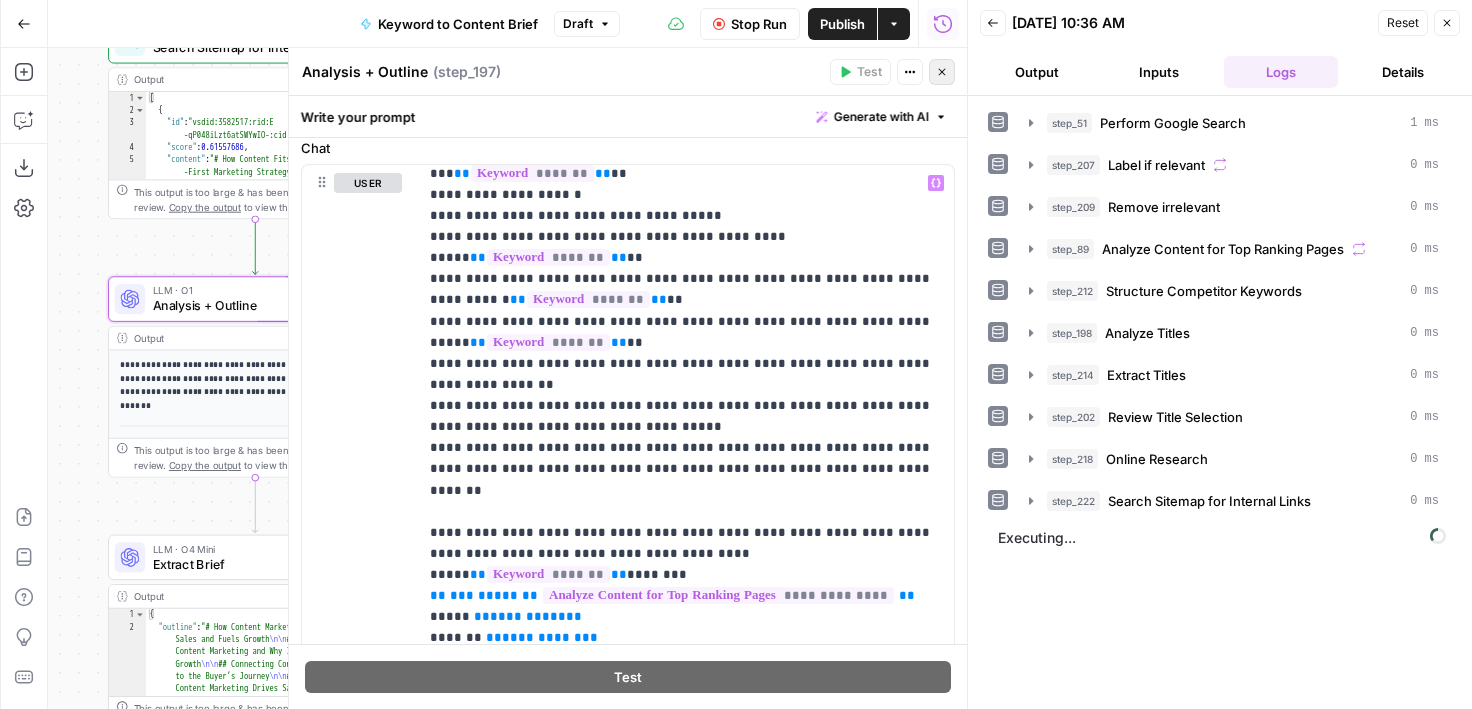 click on "Close" at bounding box center (942, 72) 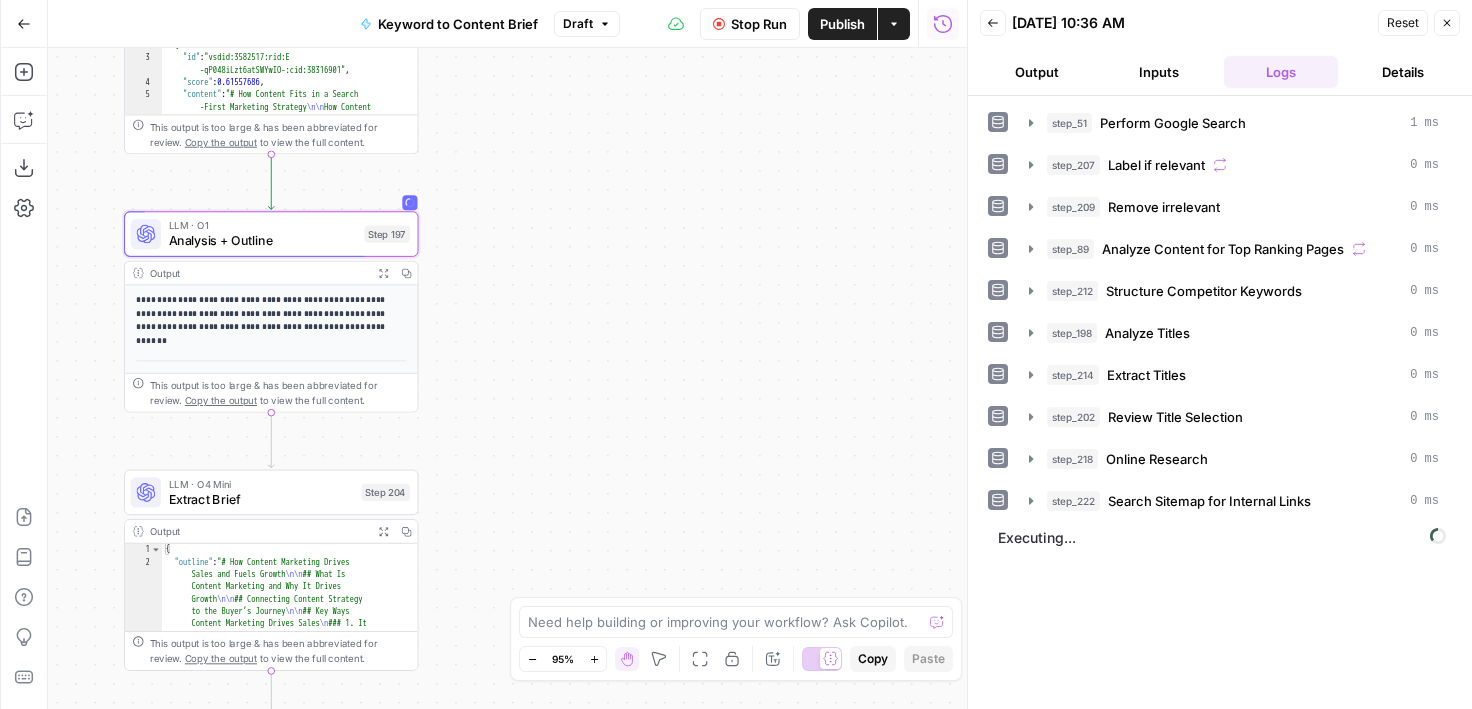 drag, startPoint x: 496, startPoint y: 435, endPoint x: 549, endPoint y: 299, distance: 145.96233 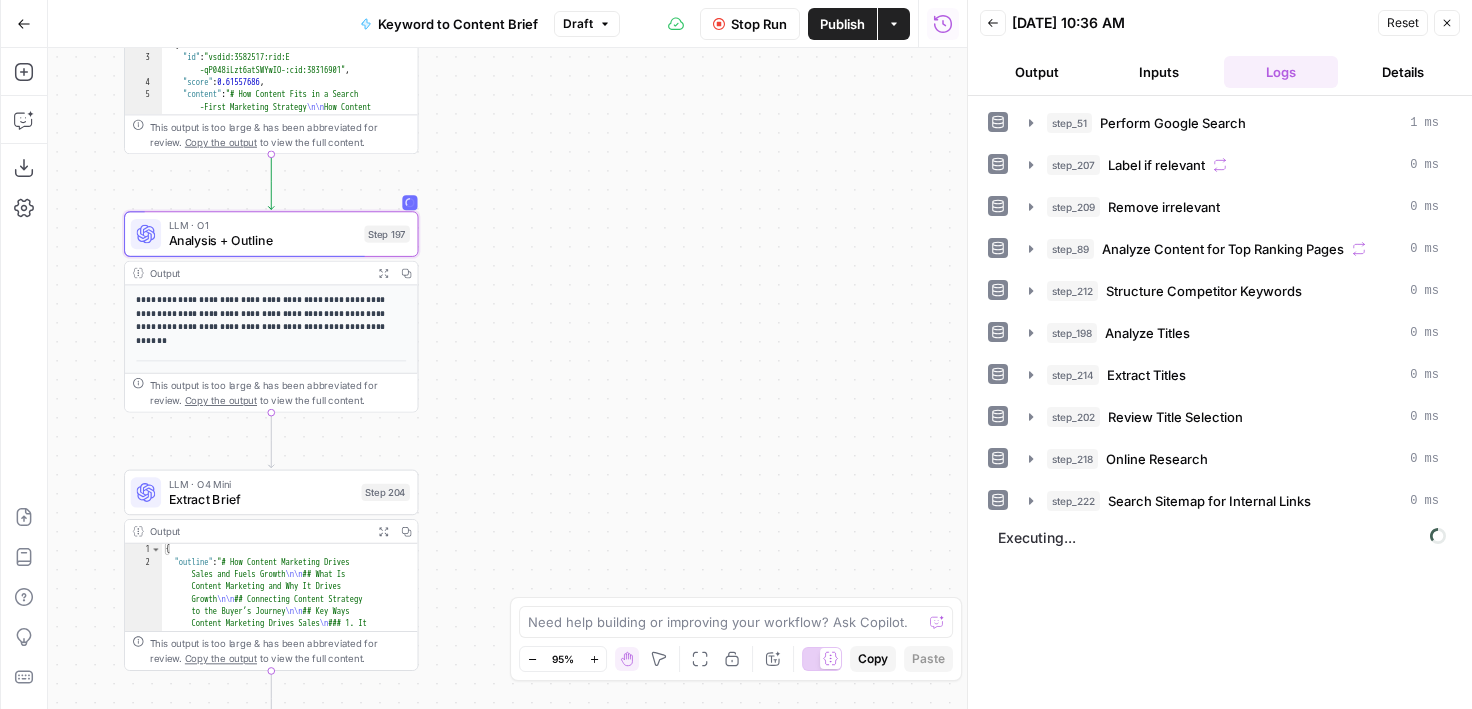 click on "Workflow Set Inputs Inputs Google Search Perform Google Search Step 51 Output Expand Output Copy 1 2 3 4 5 6 {    "search_metadata" :  {      "id" :  "686568f81dcfe2f74d008f35" ,      "status" :  "Success" ,      "json_endpoint" :  "[URL][DOMAIN_NAME]          /searches/123778e5d9046281          /686568f81dcfe2f74d008f35.json" ,      "pixel_position_endpoint" :  "https          ://[DOMAIN_NAME][URL]          /123778e5d9046281          /686568f81dcfe2f74d008f35          .json_with_pixel_position" ,     This output is too large & has been abbreviated for review.   Copy the output   to view the full content. Loop Iteration Label if relevant Step 207 Output Expand Output Copy 1 2 3 4 5 6 7 8 9 10 11 12 [    {      "relevant" :  "true"    } ,    {      "relevant" :  "true"    } ,    {      "relevant" :  "true"    } ,    {      "relevant" :  "true"     LLM · GPT-4o Mini Determine if relevant Step 208 Output Expand Output Copy 1 2 3 {    "relevant" :  "true" }" at bounding box center [507, 378] 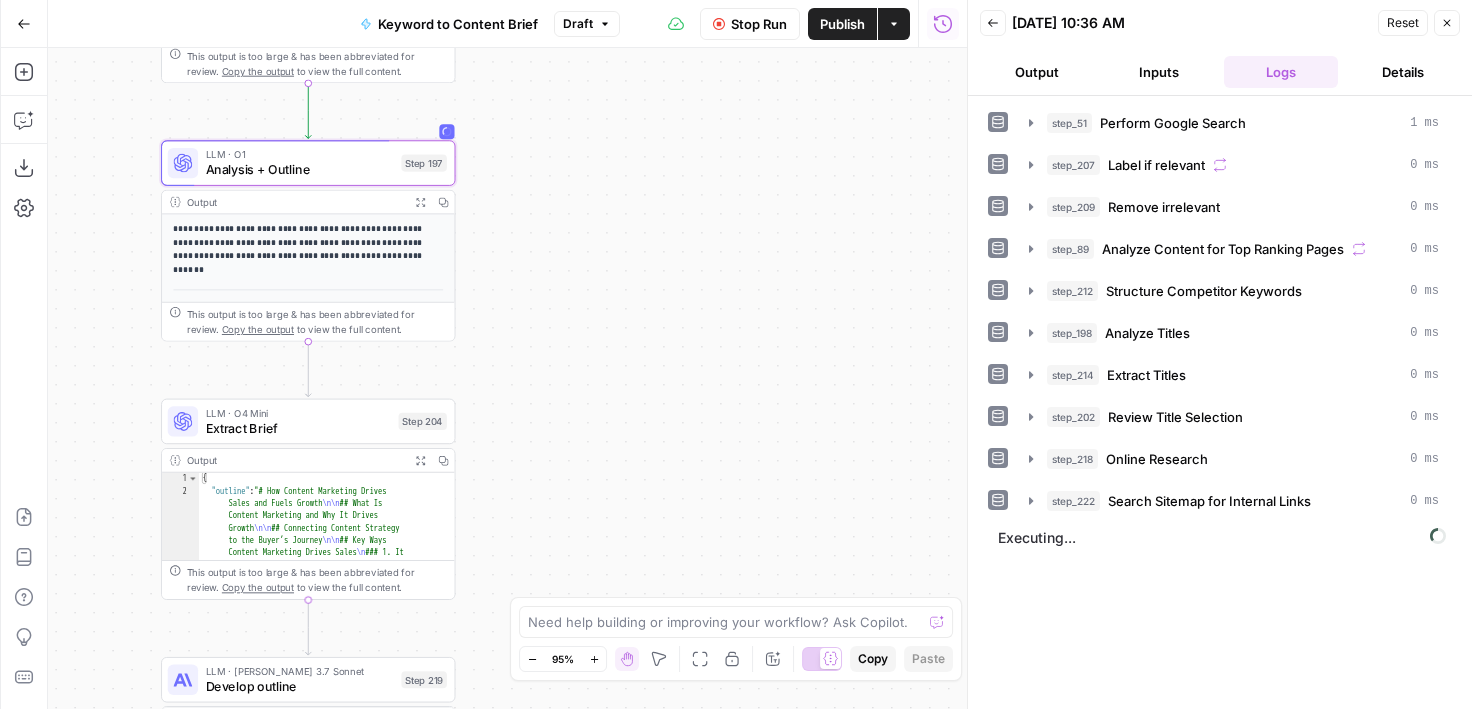 click on "Extract Brief" at bounding box center (298, 428) 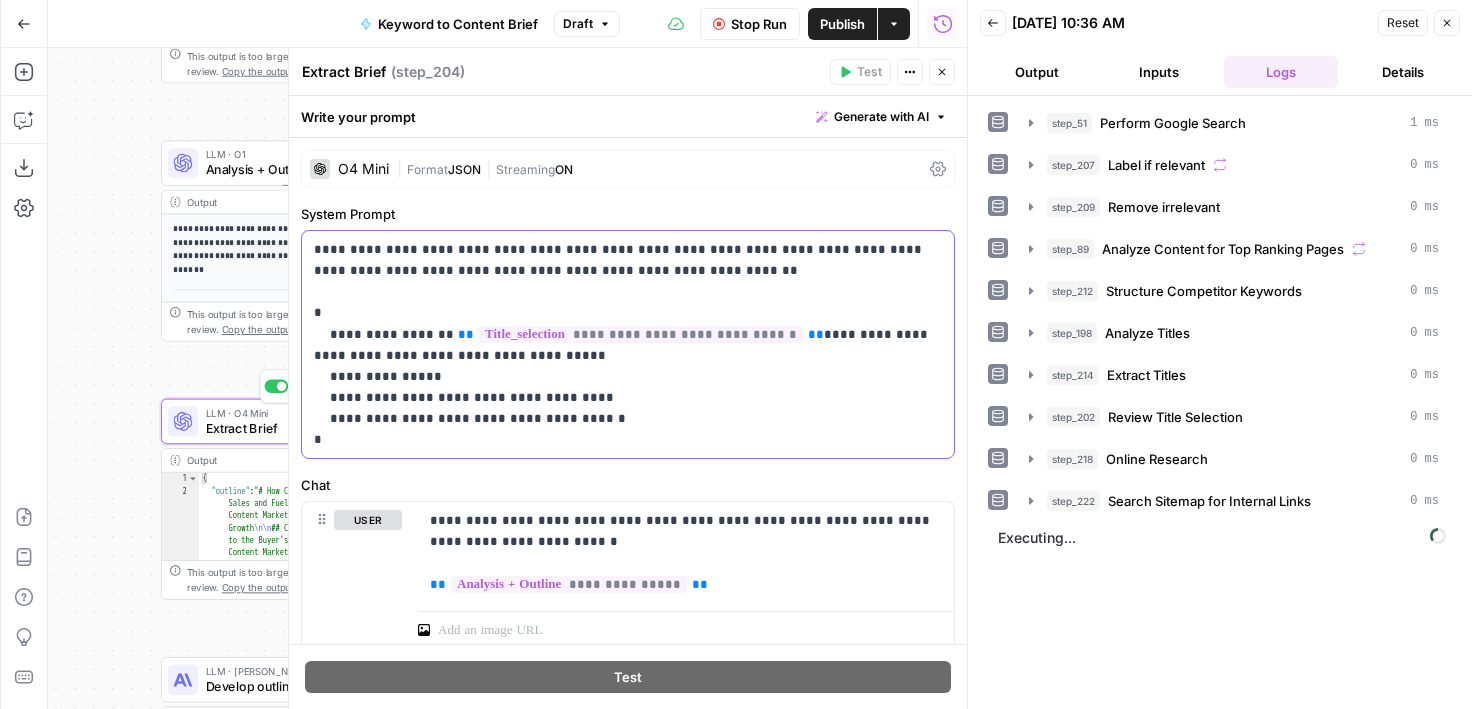 click on "**********" at bounding box center (628, 344) 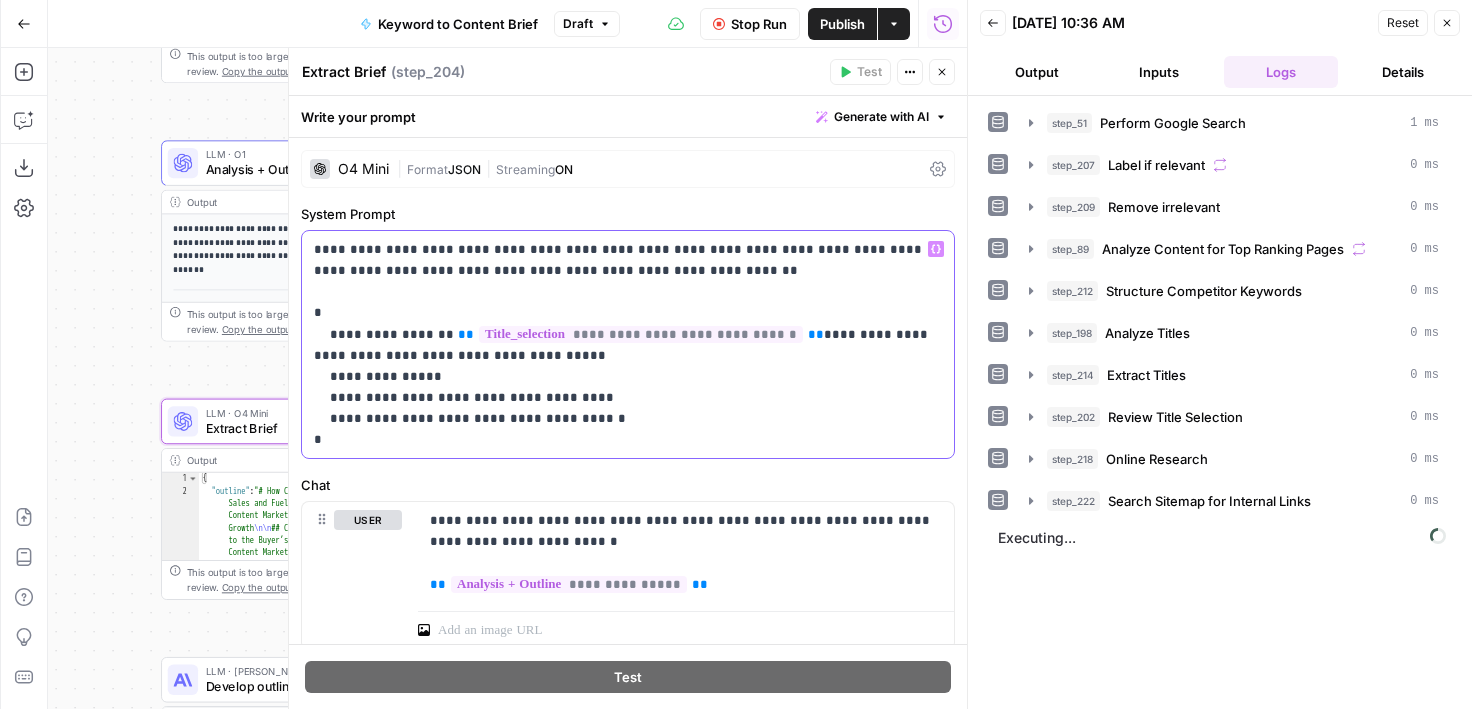 scroll, scrollTop: 41, scrollLeft: 0, axis: vertical 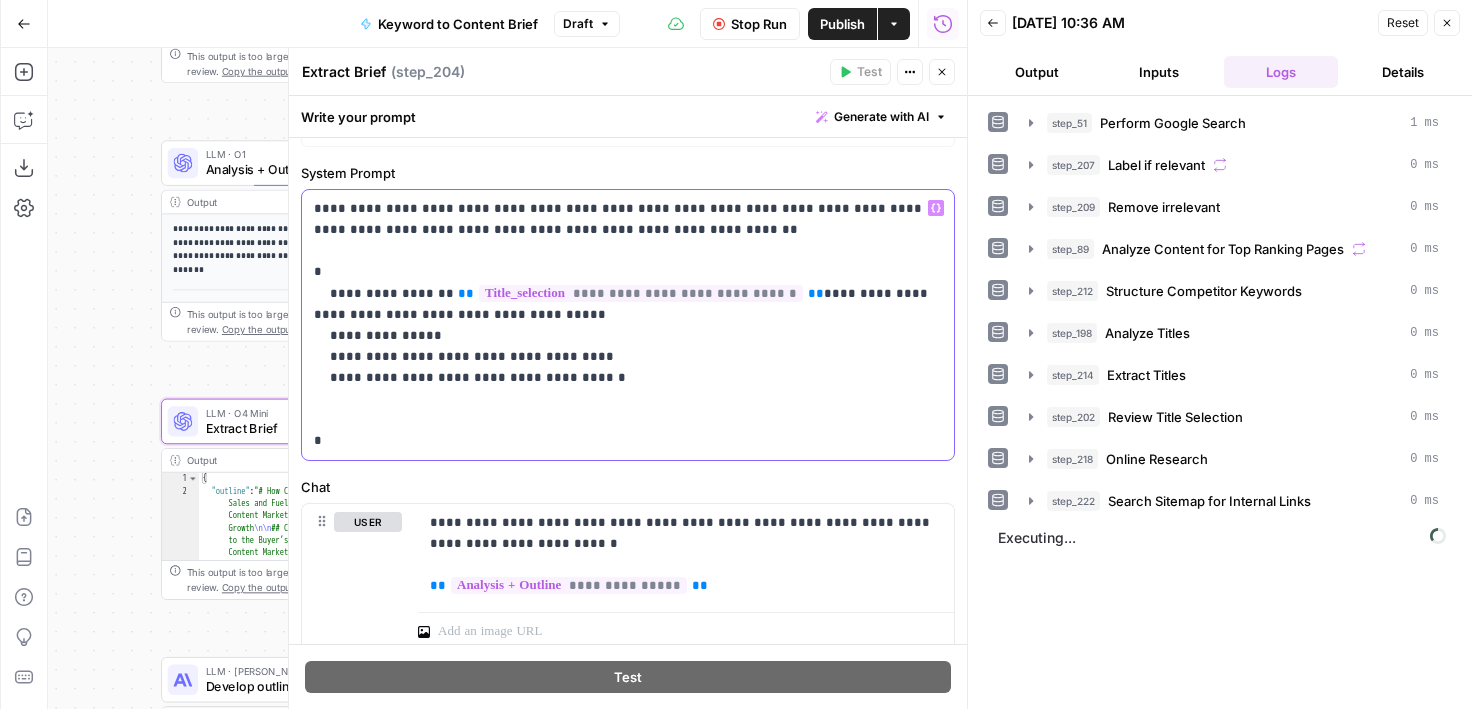 paste 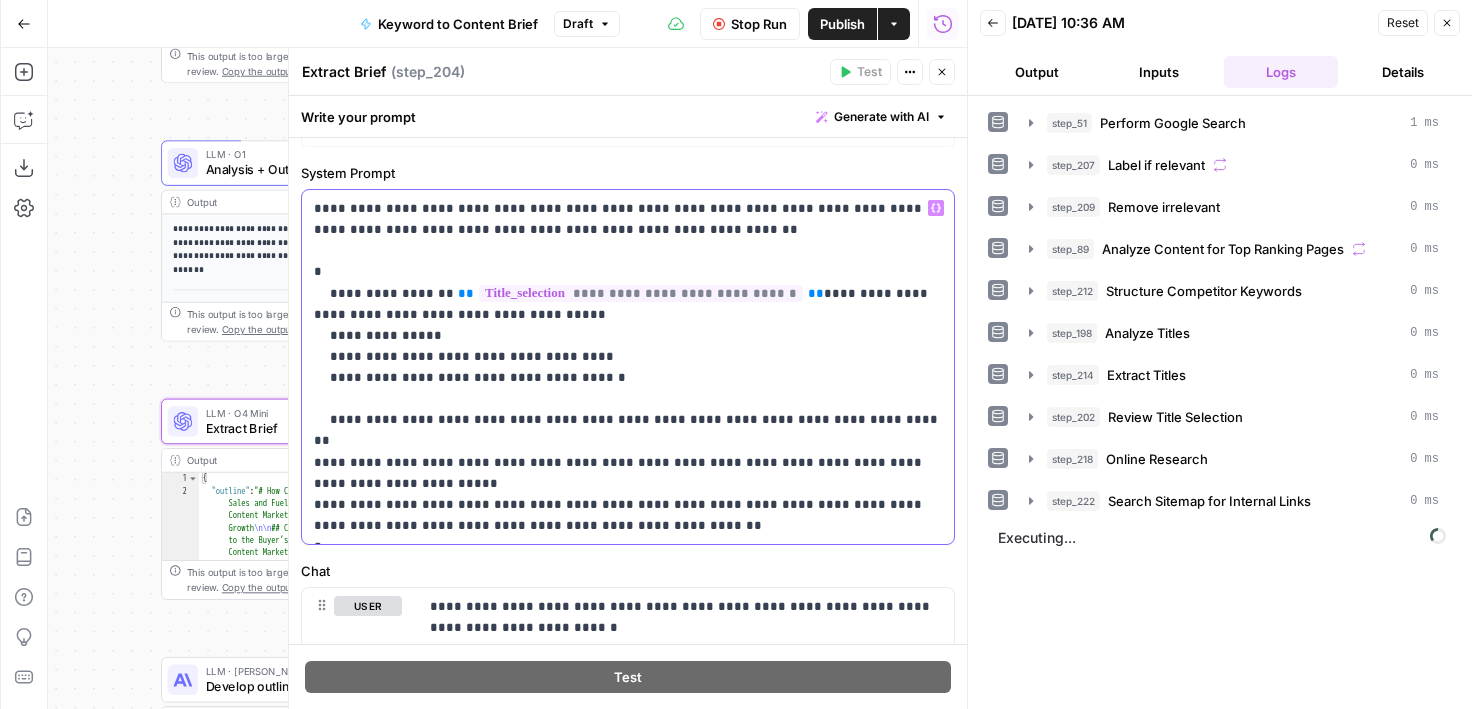 click on "**********" at bounding box center (628, 367) 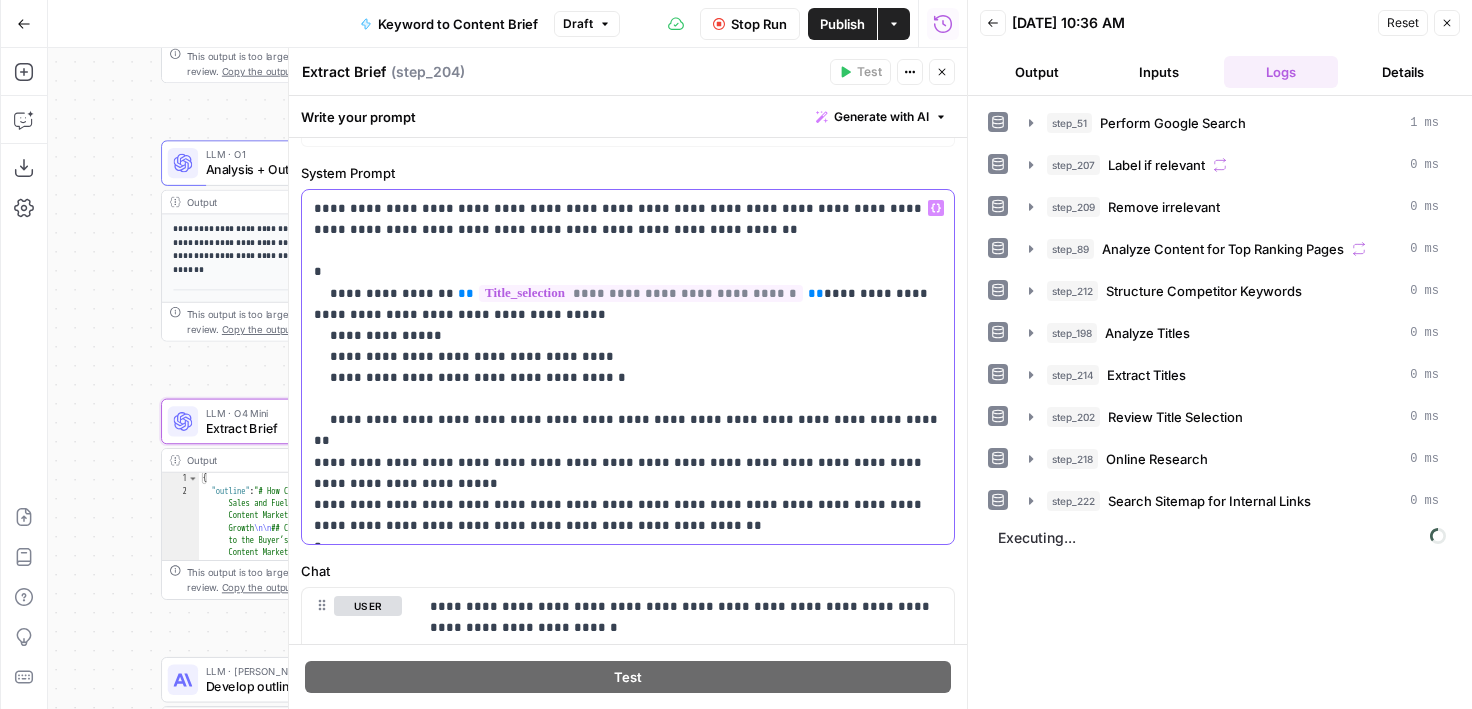 click on "**********" at bounding box center [628, 367] 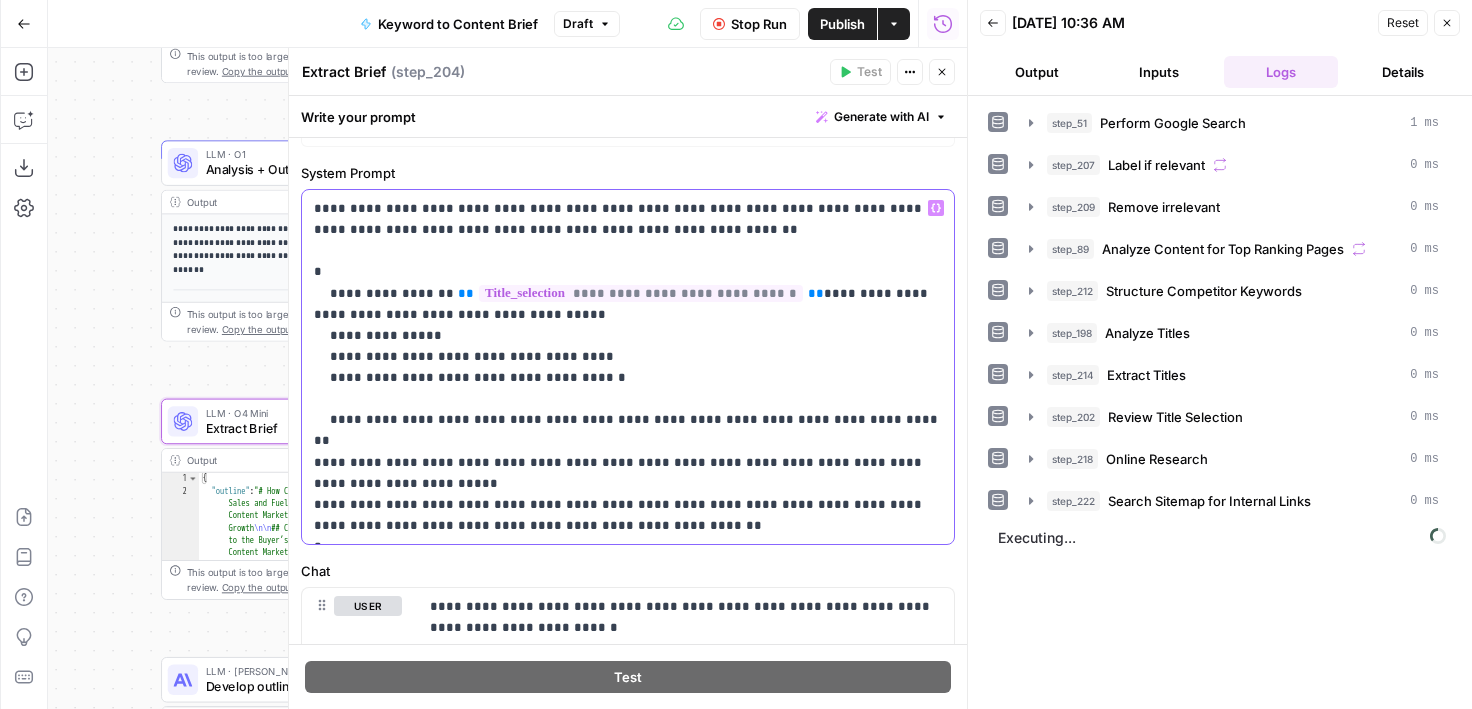 type 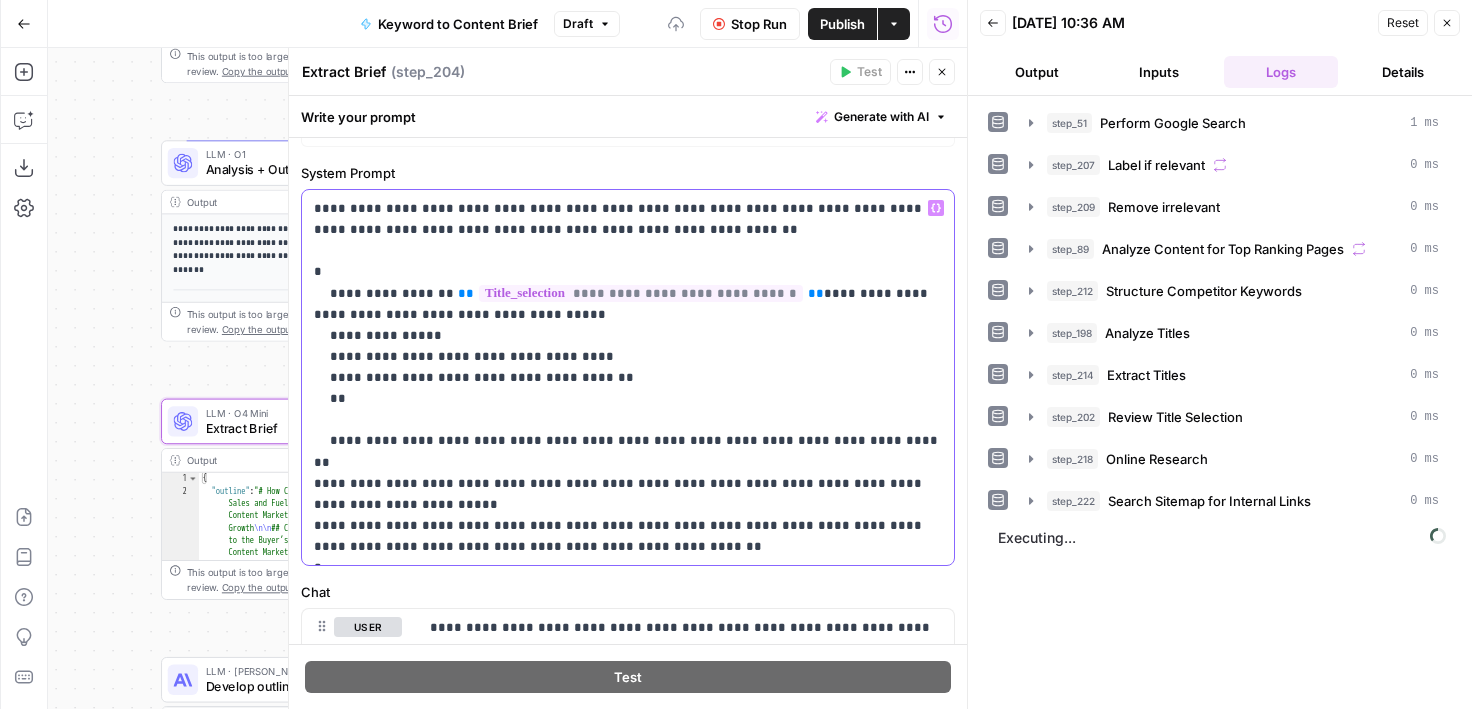 click on "**********" at bounding box center (628, 377) 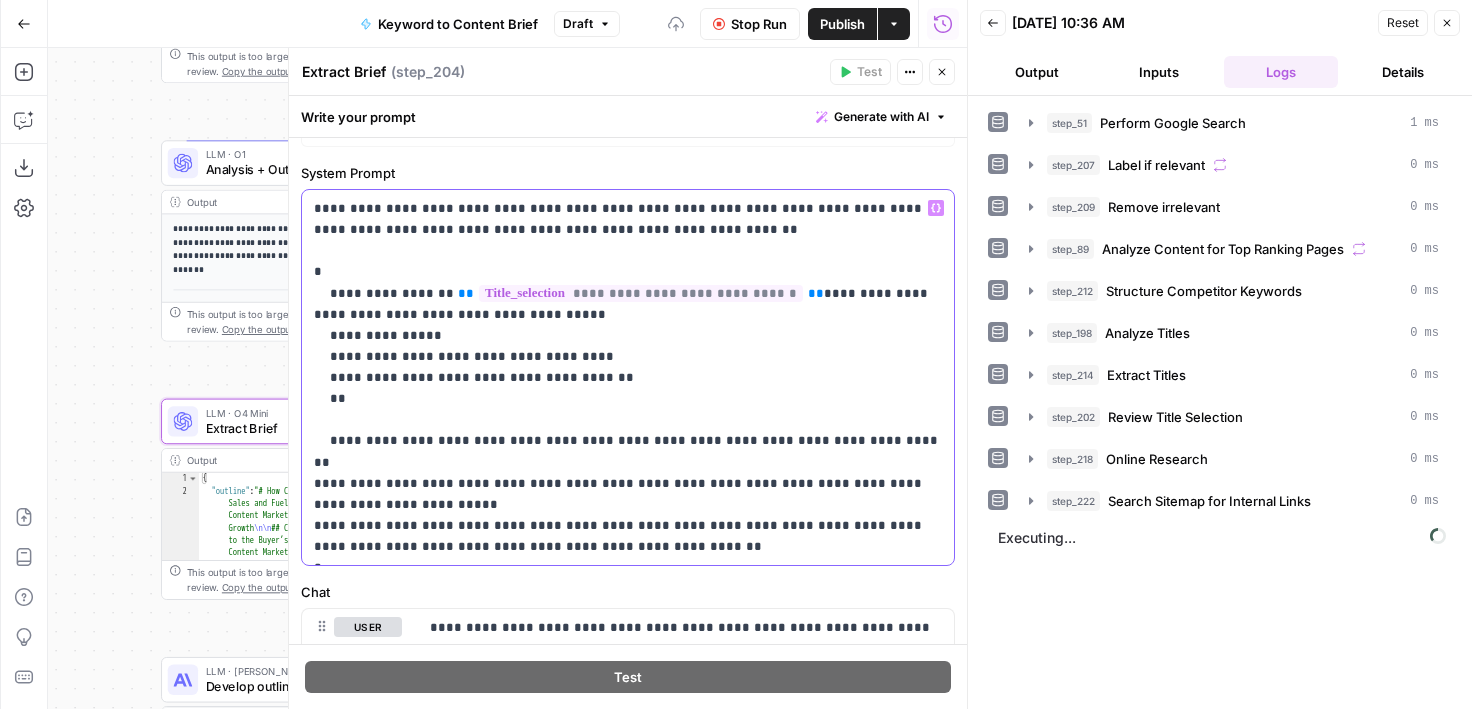 click on "**********" at bounding box center [628, 377] 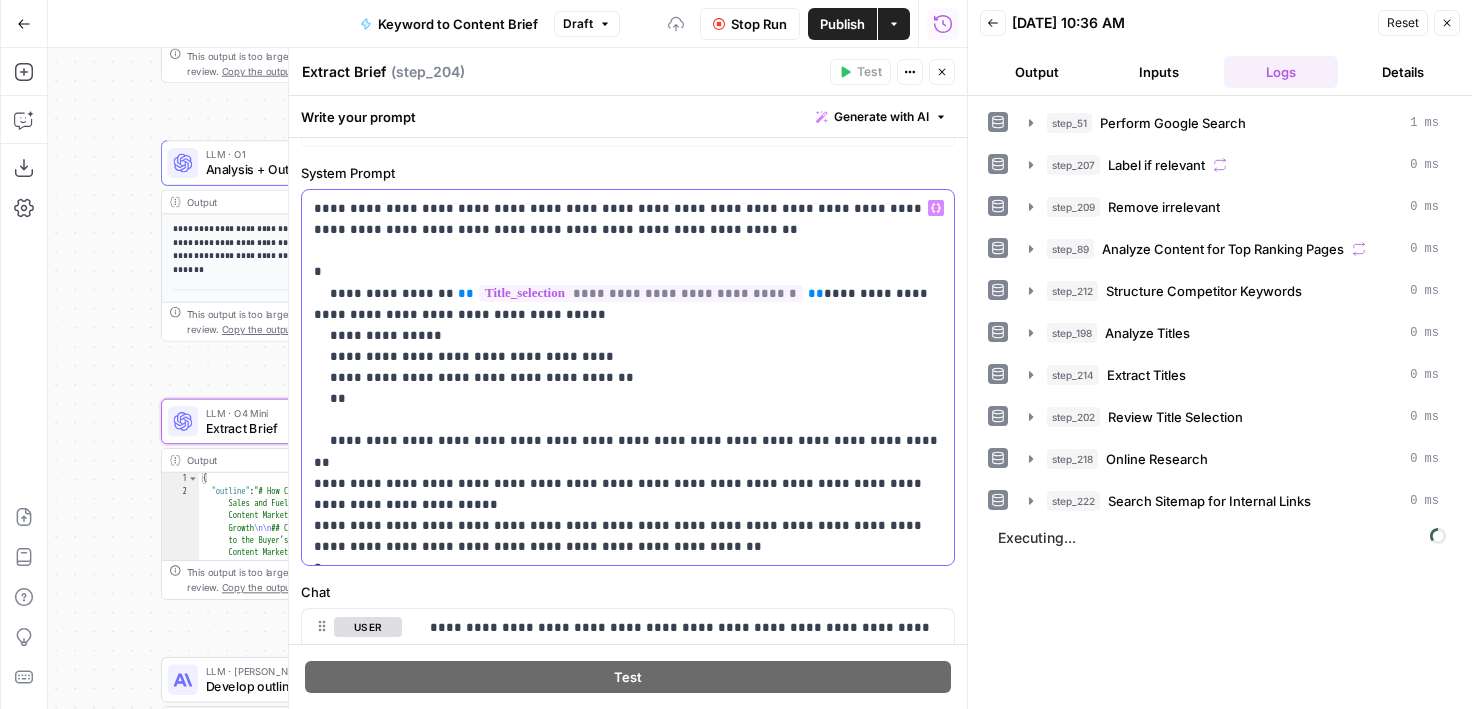 click on "**********" at bounding box center (628, 377) 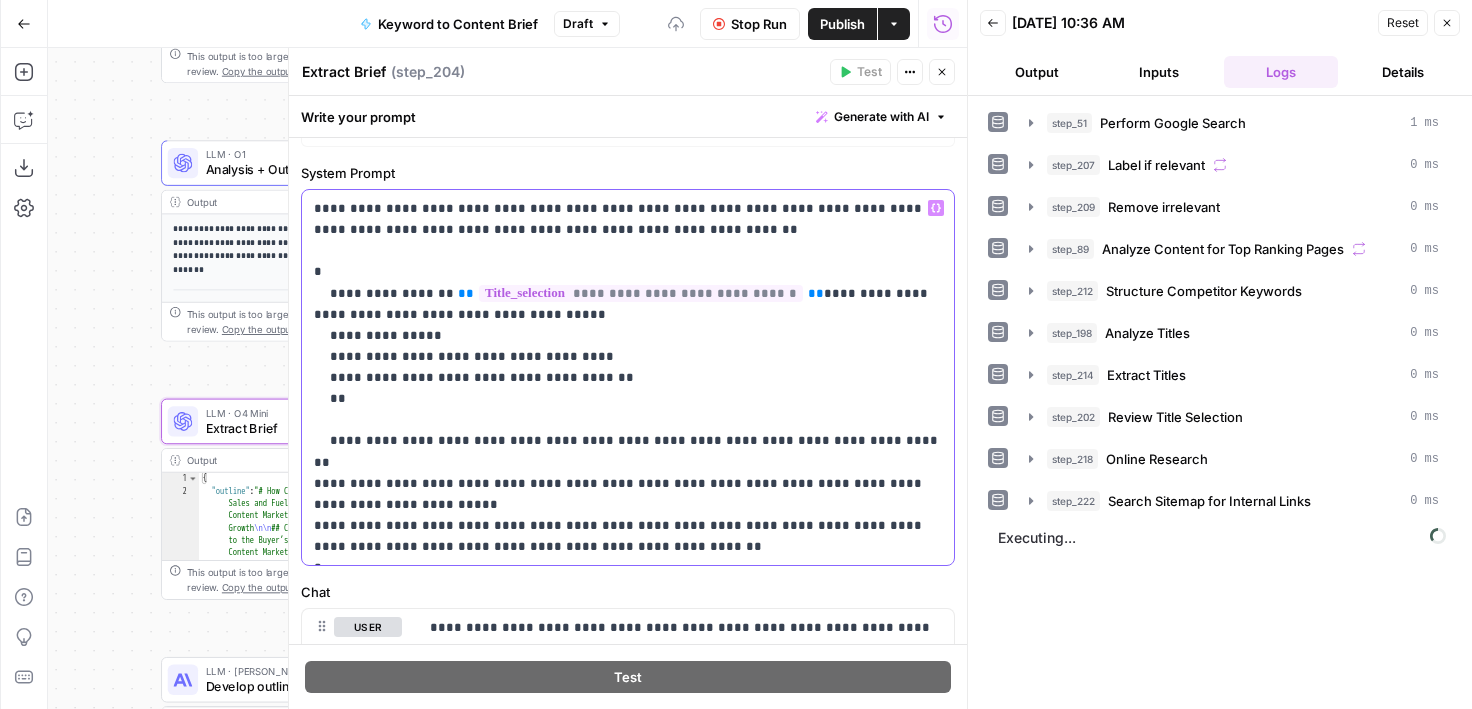 click on "**********" at bounding box center (628, 377) 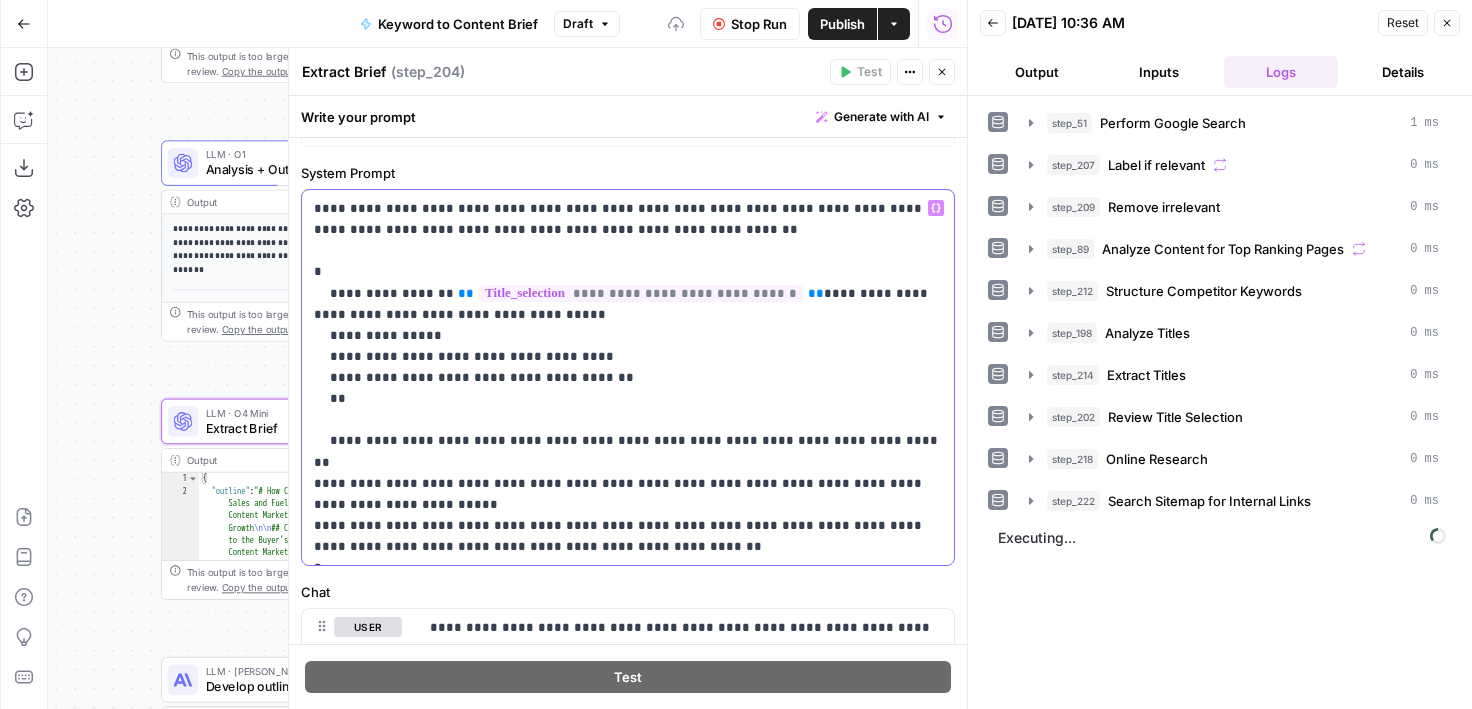 click on "**********" at bounding box center [628, 377] 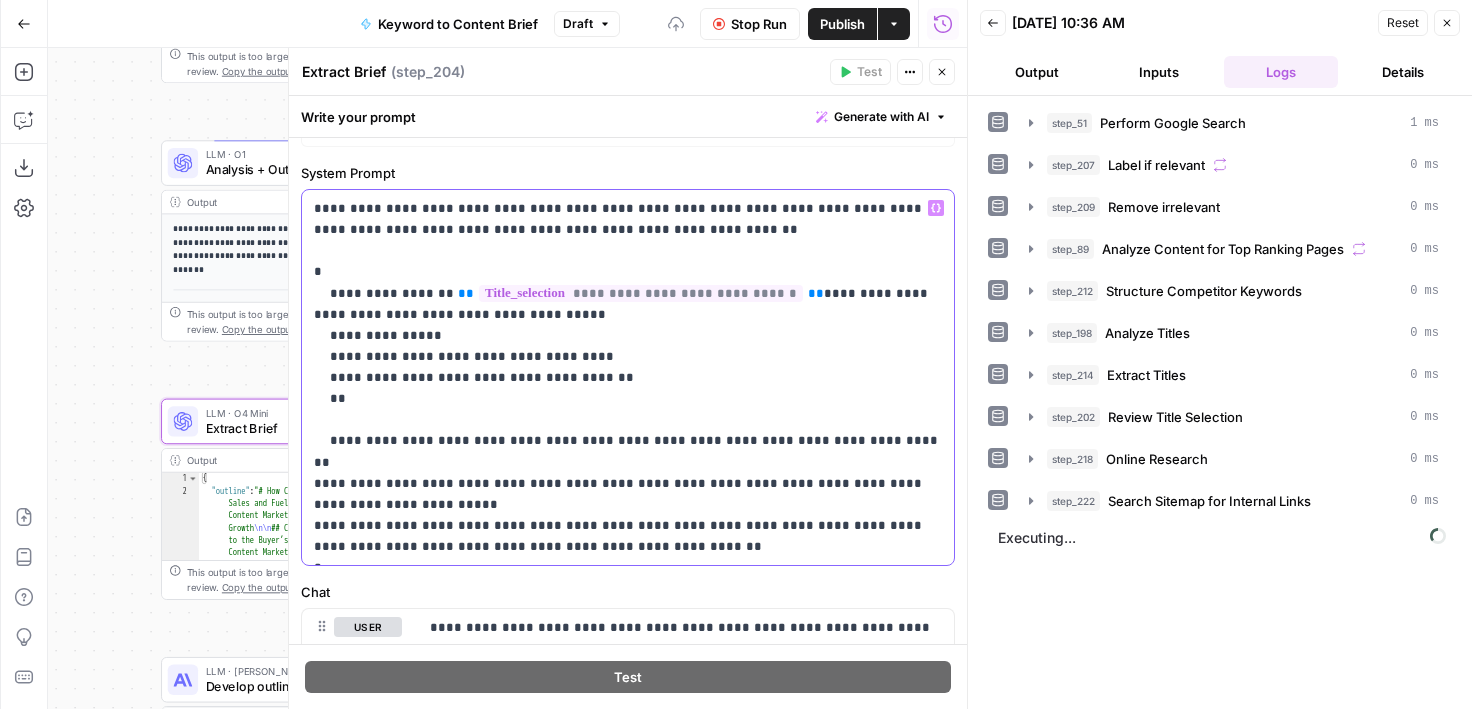 click on "**********" at bounding box center [628, 377] 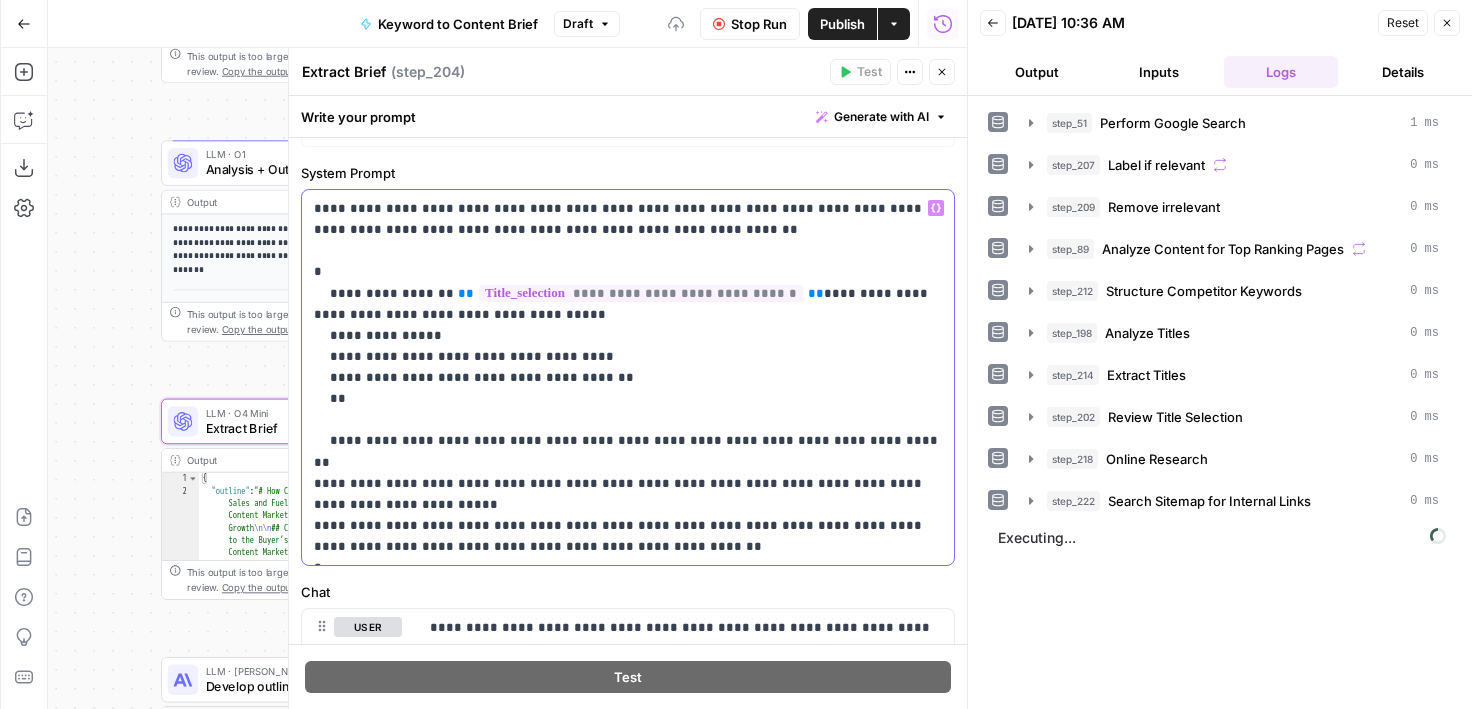 click on "**********" at bounding box center (628, 377) 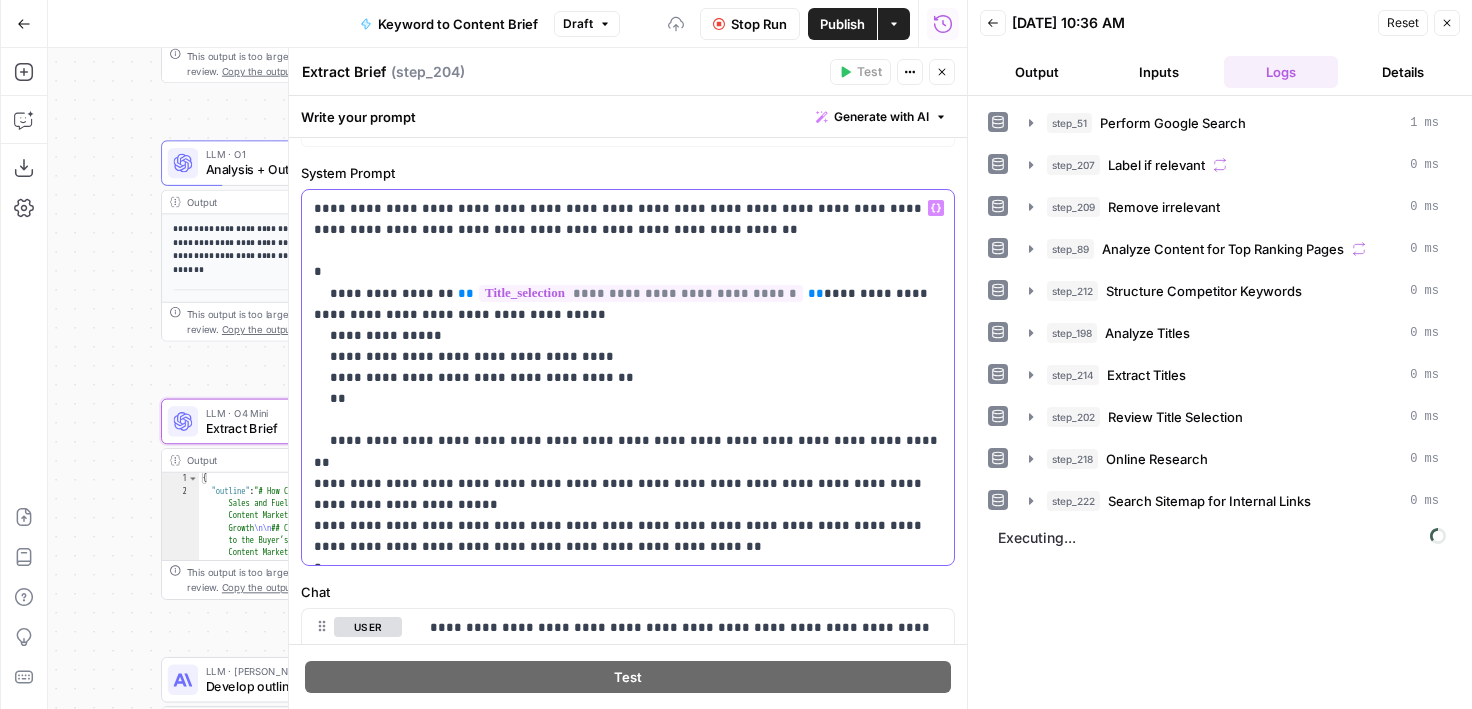 click on "**********" at bounding box center (628, 377) 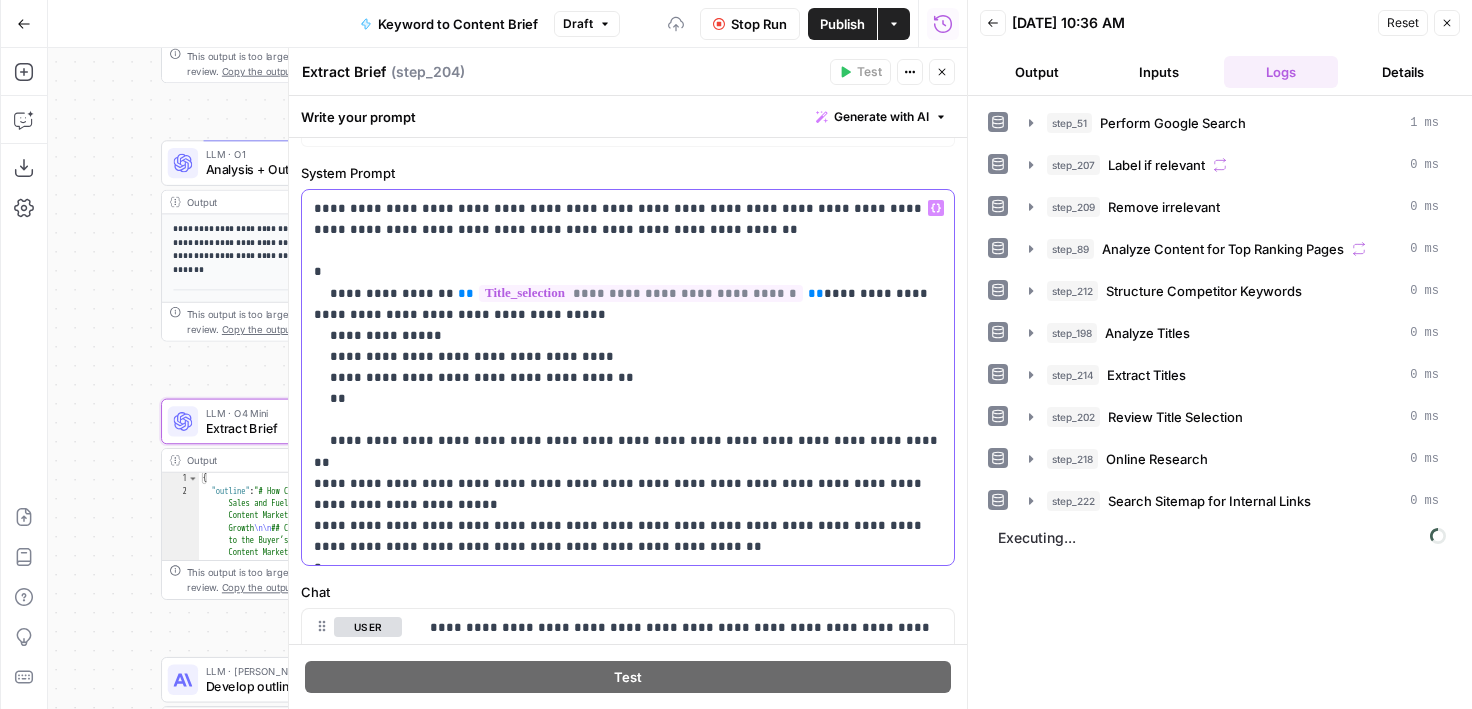 click on "**********" at bounding box center [628, 377] 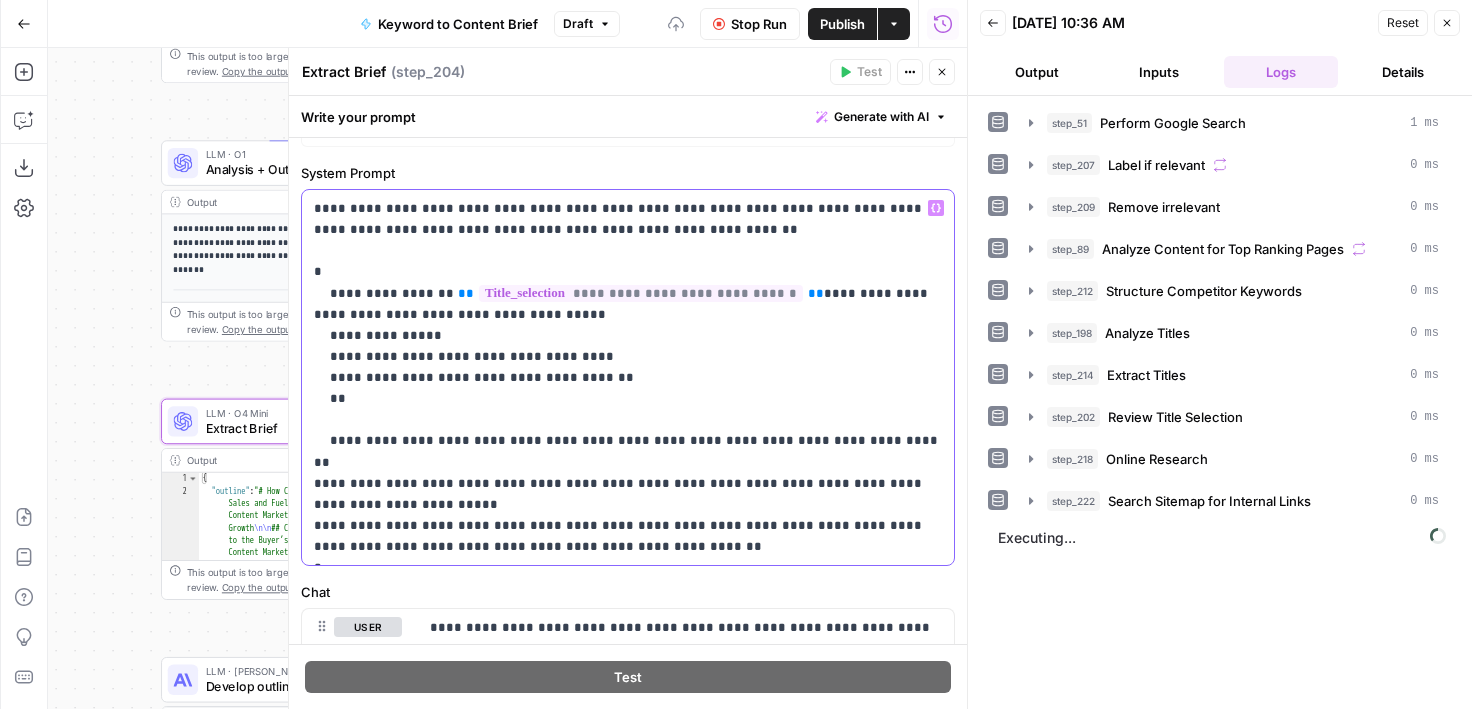 click on "**********" at bounding box center (628, 377) 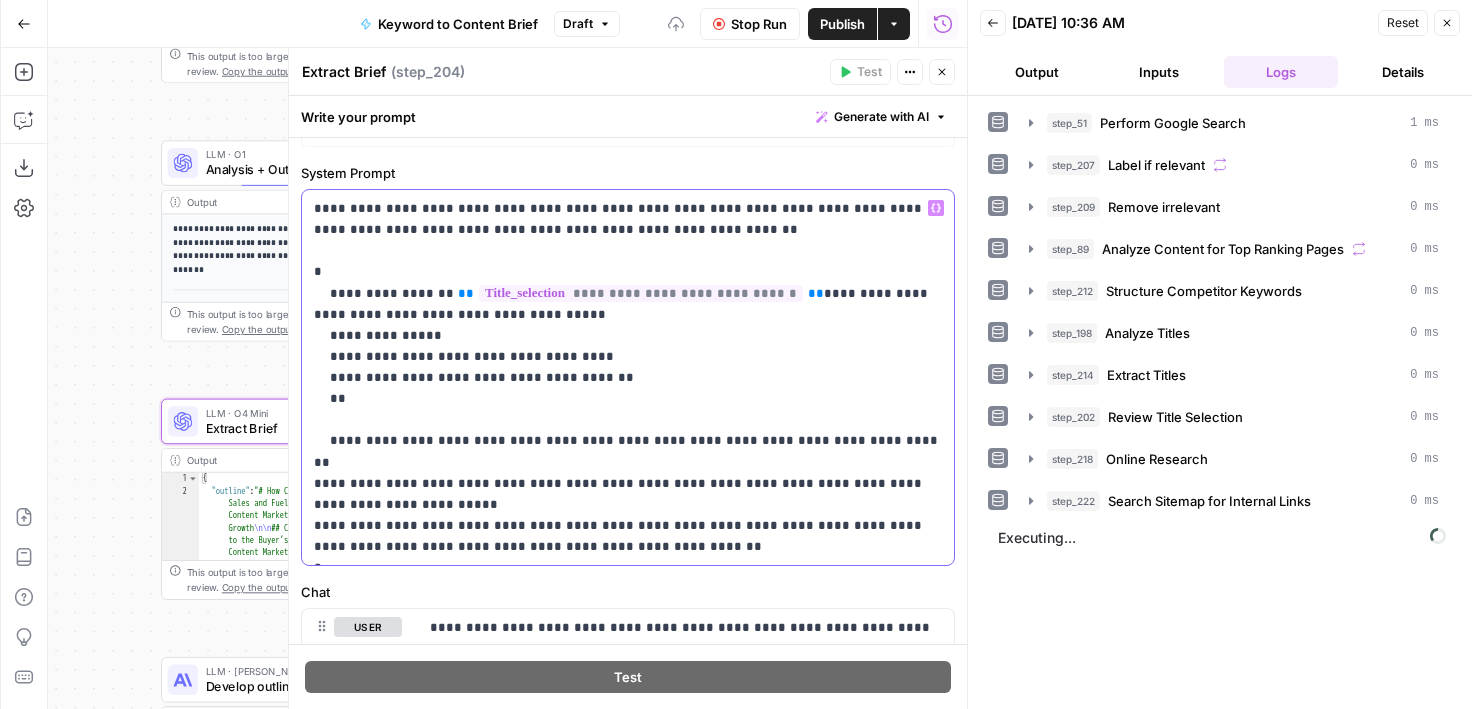 click on "**********" at bounding box center (628, 377) 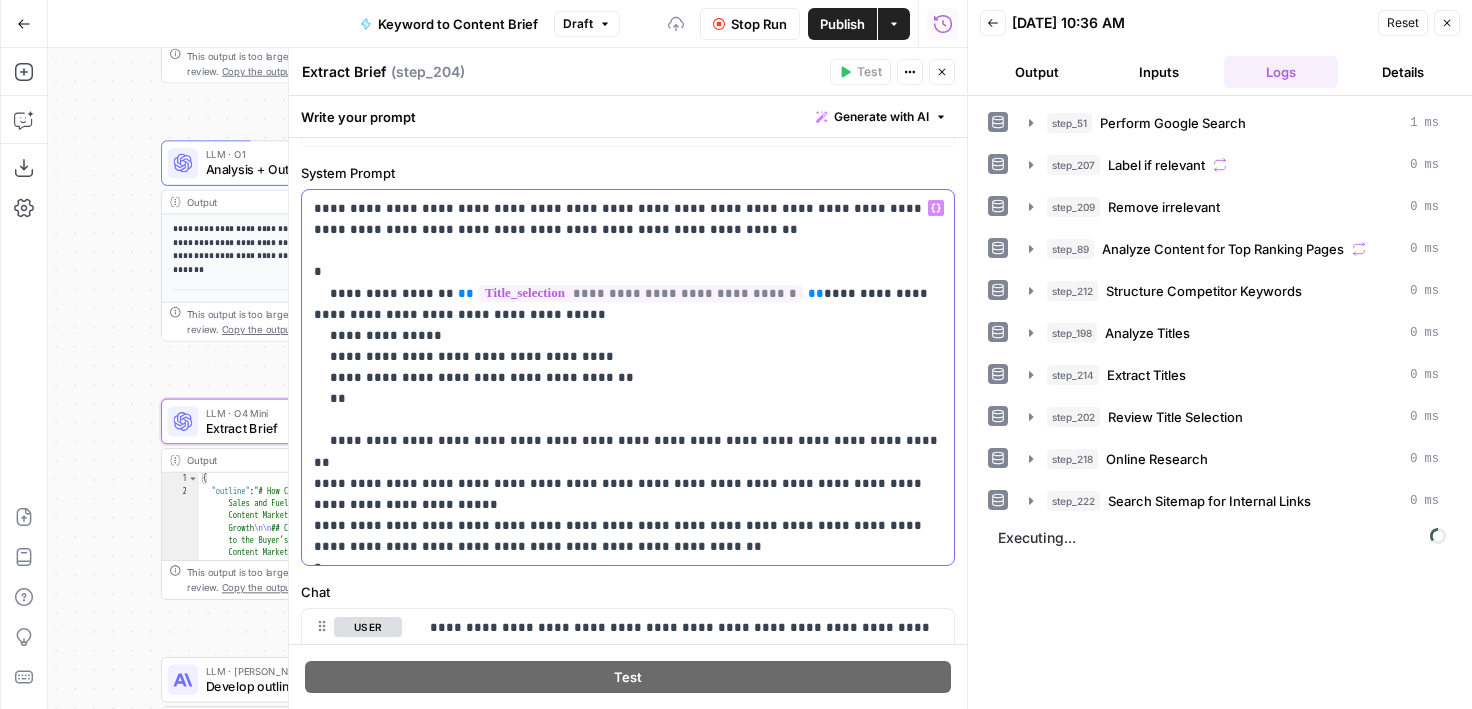 click on "**********" at bounding box center (628, 377) 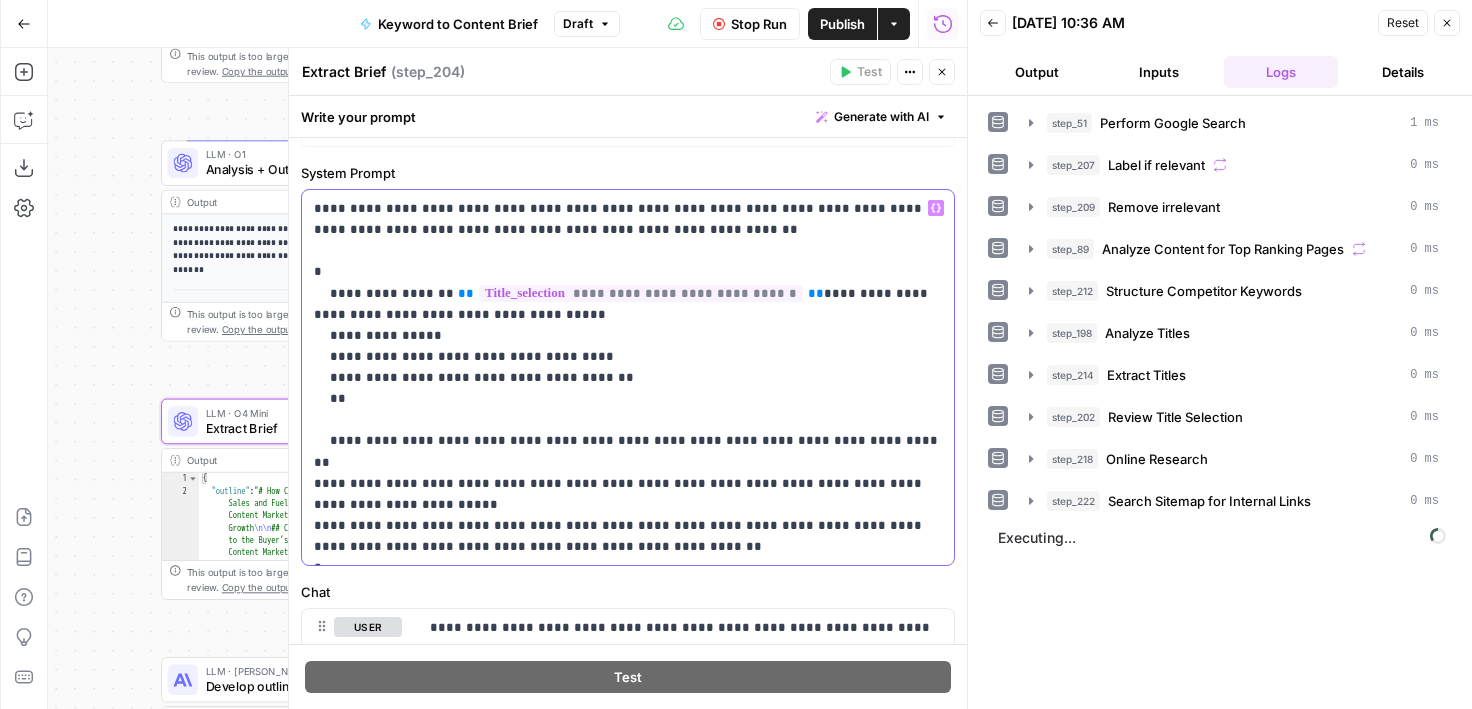 click on "**********" at bounding box center (628, 377) 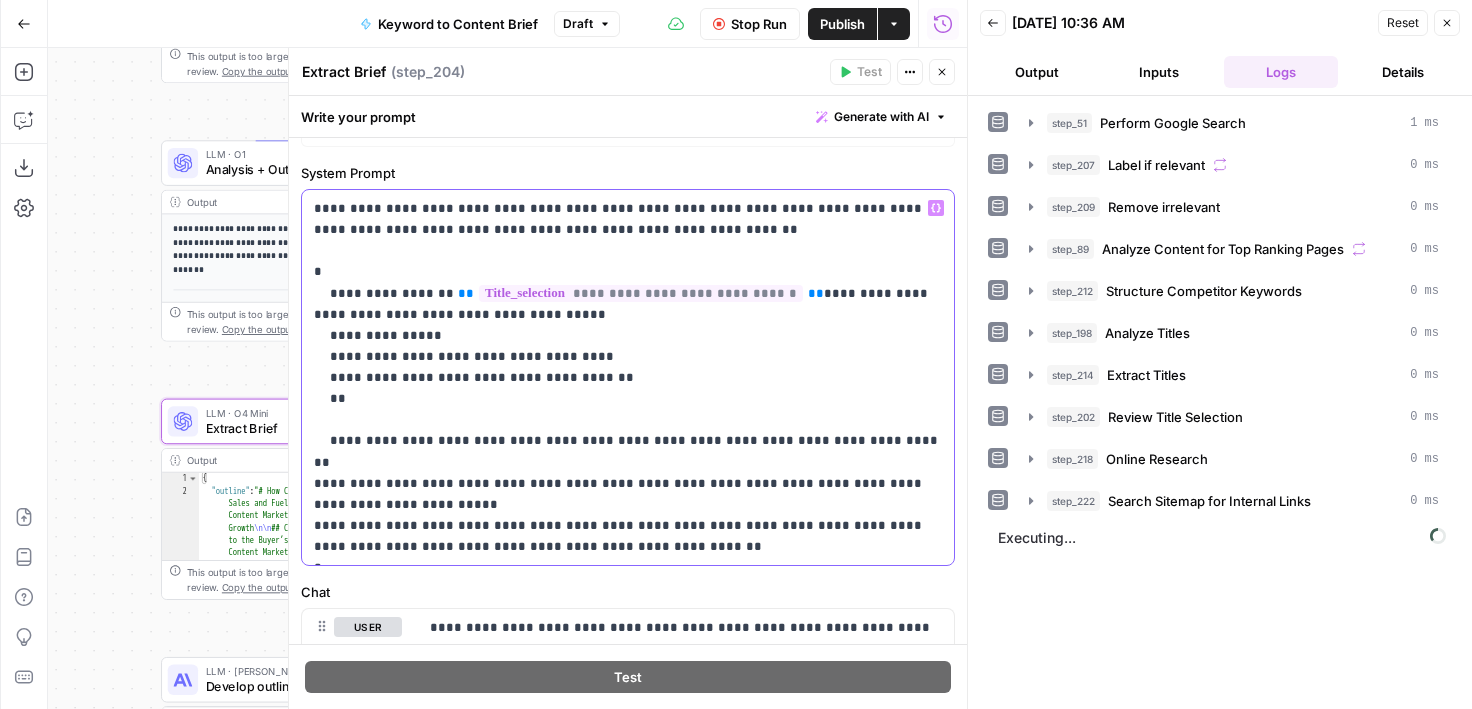click on "**********" at bounding box center (628, 377) 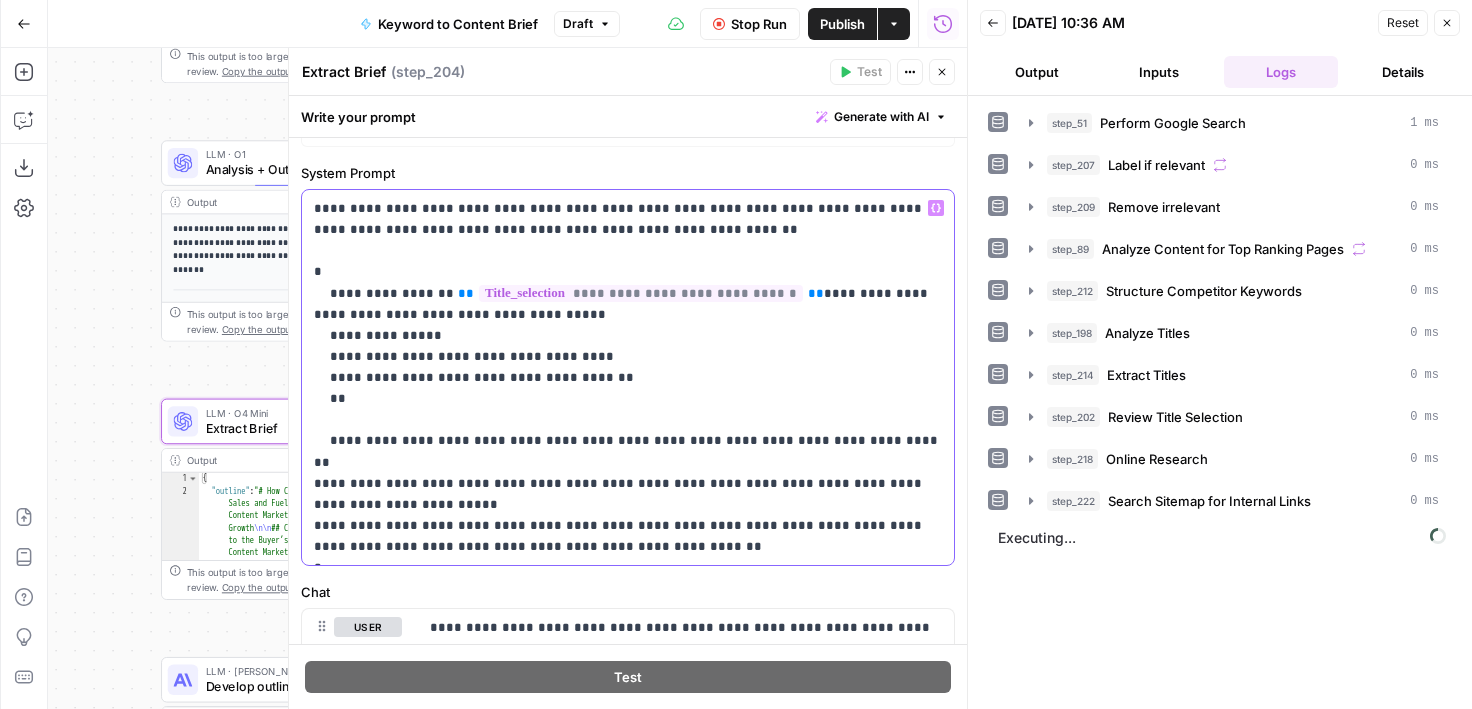 click on "**********" at bounding box center (628, 377) 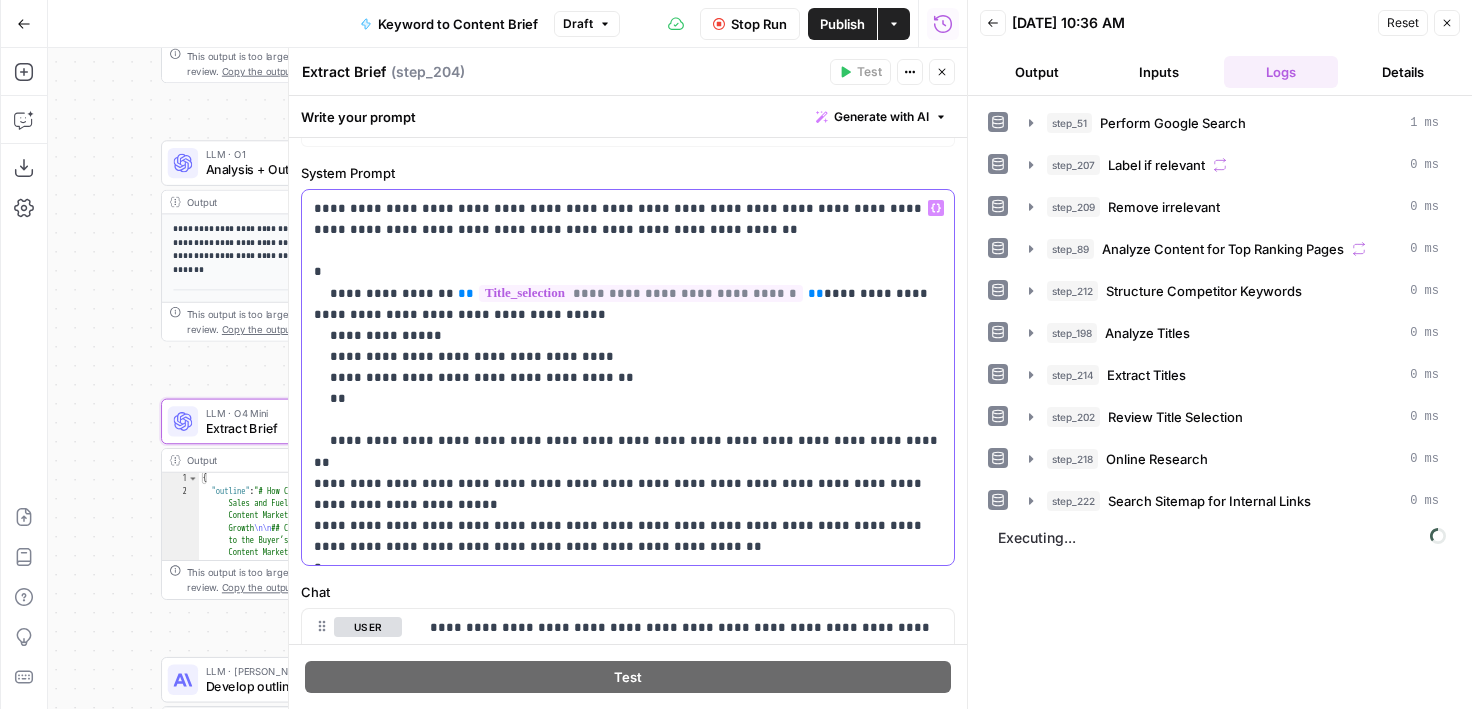 click on "**********" at bounding box center (628, 377) 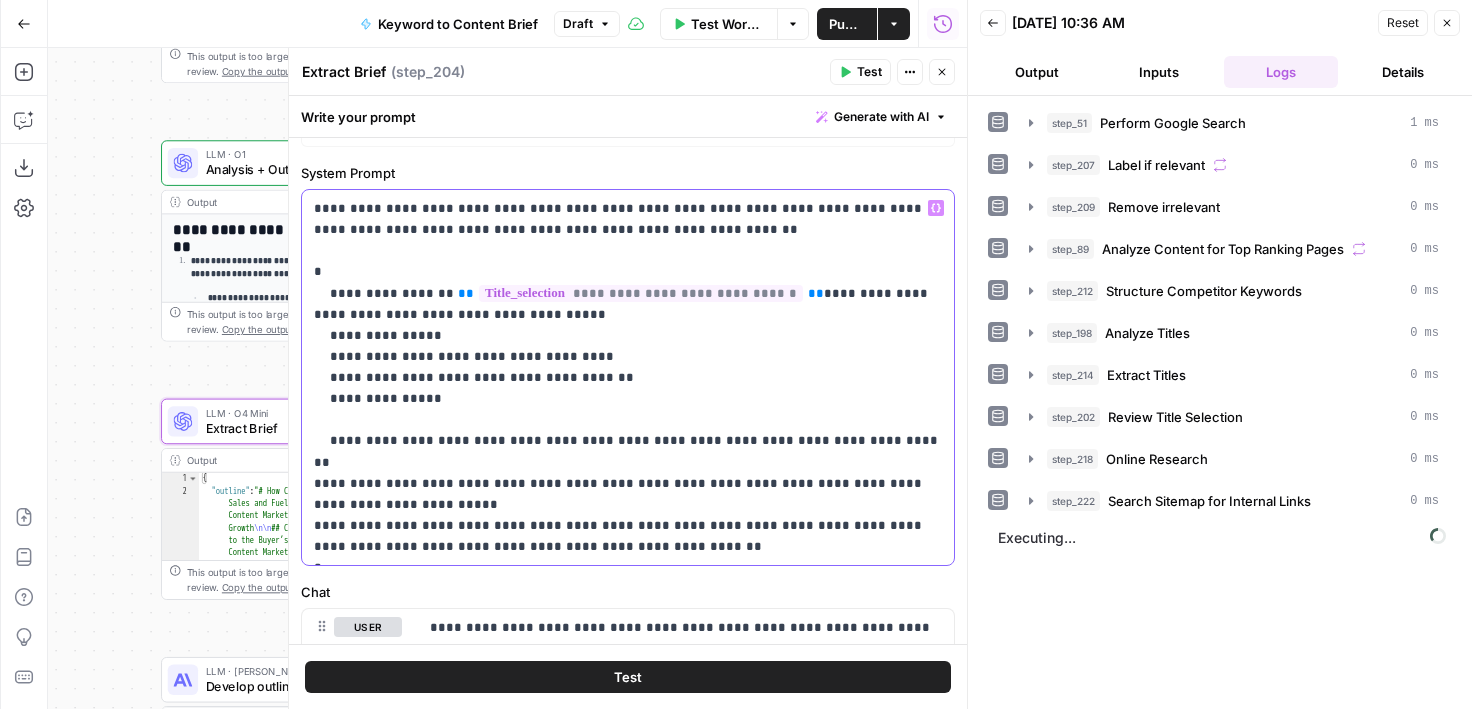 click on "**********" at bounding box center (628, 377) 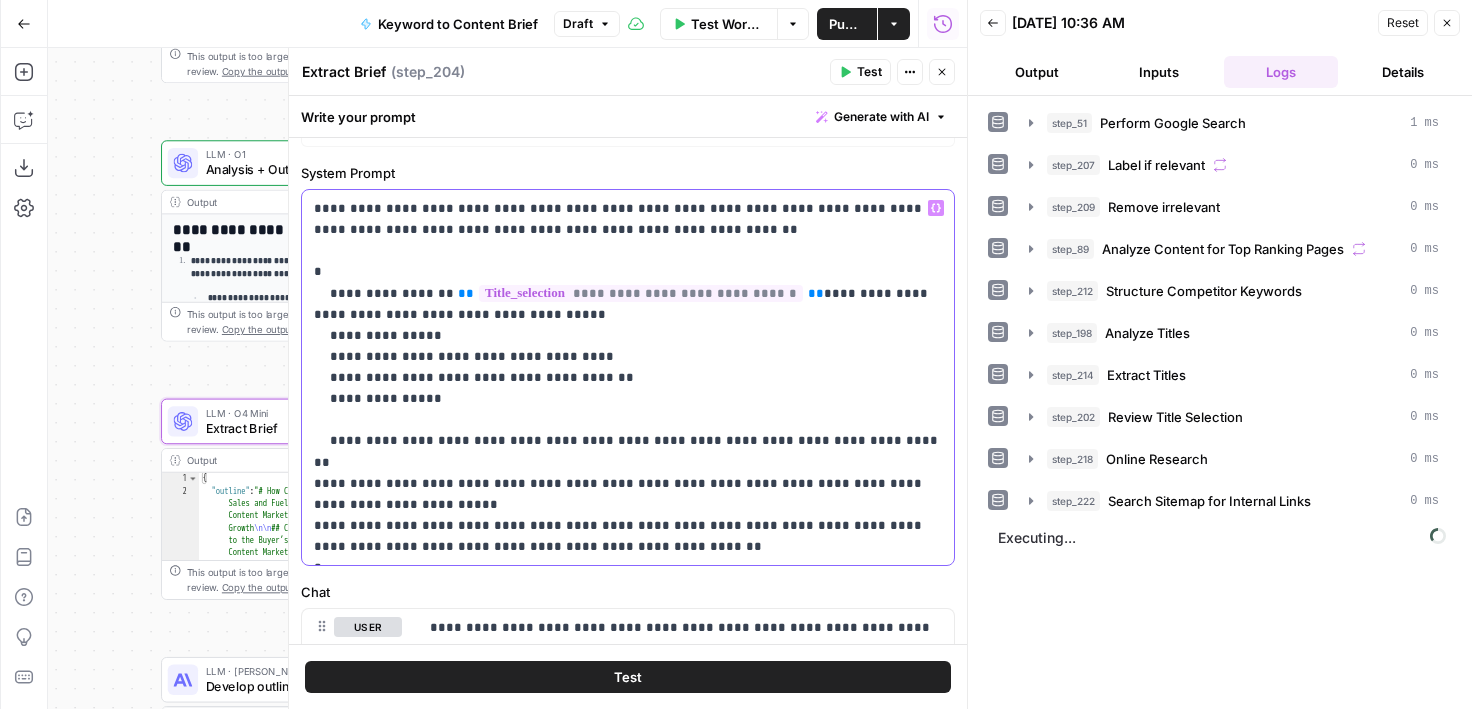 click on "**********" at bounding box center [628, 377] 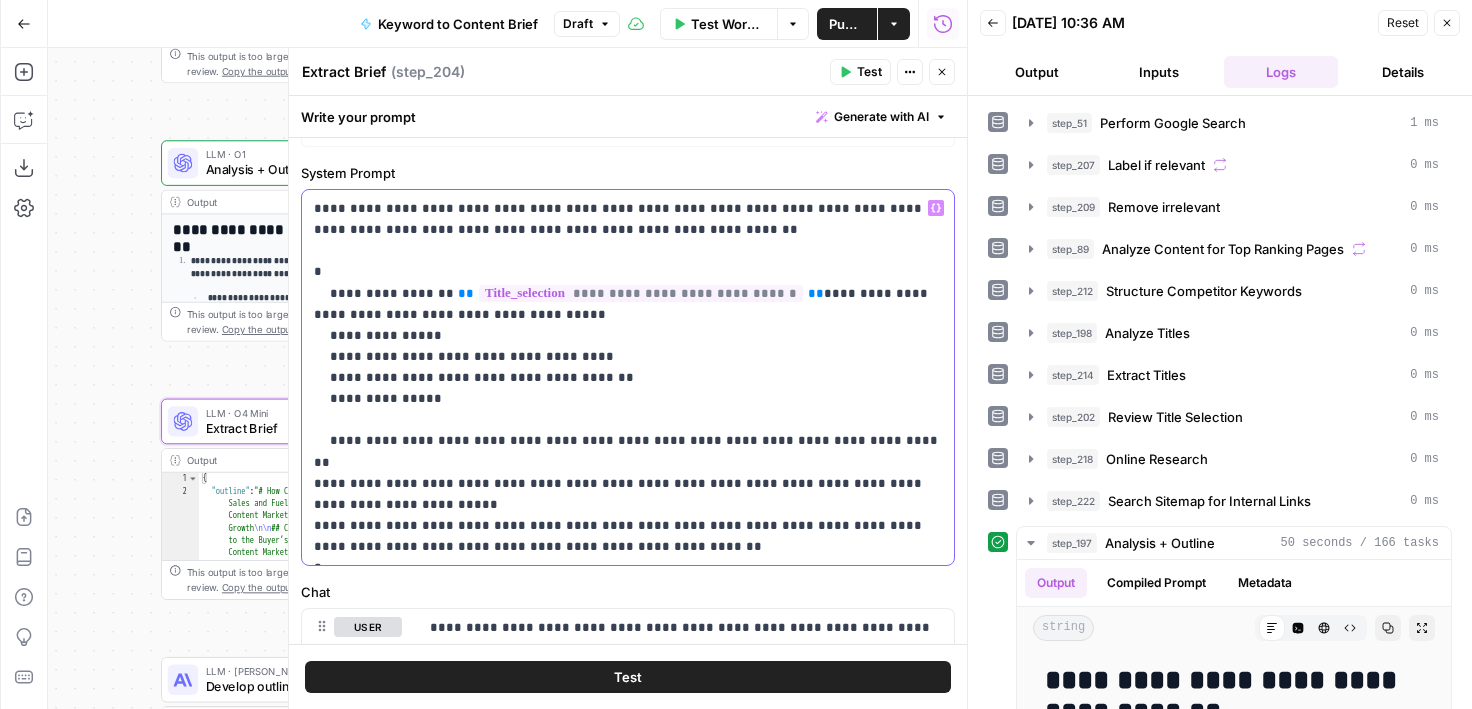 drag, startPoint x: 477, startPoint y: 376, endPoint x: 545, endPoint y: 376, distance: 68 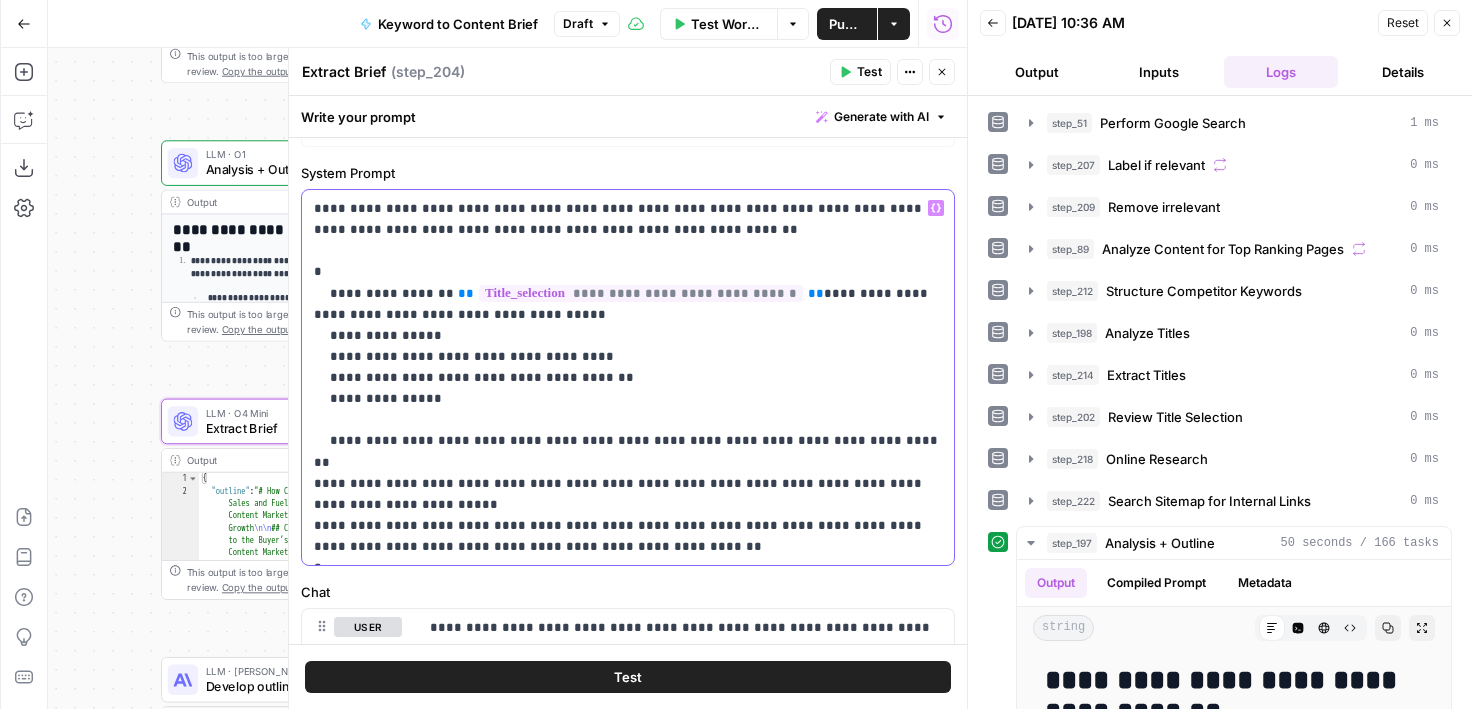 click on "**********" at bounding box center (628, 377) 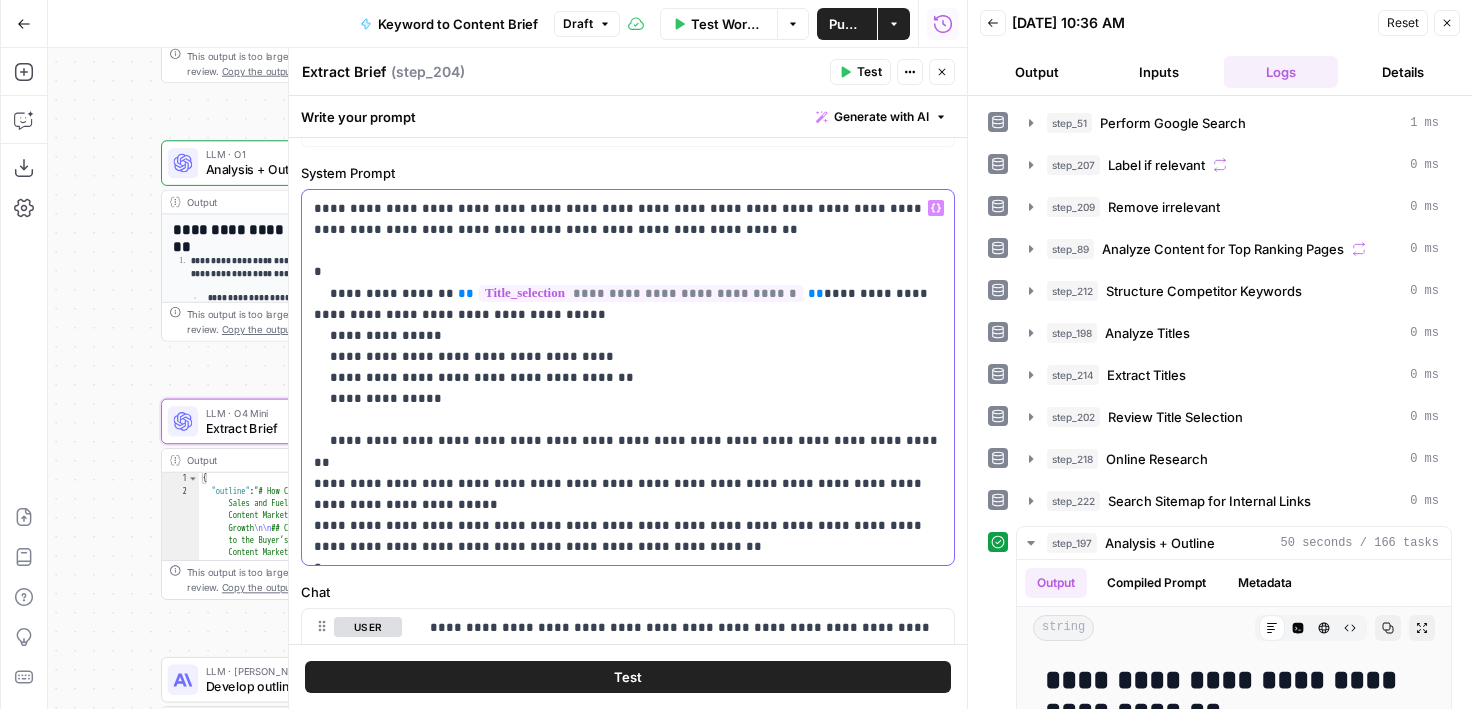 click on "**********" at bounding box center (628, 377) 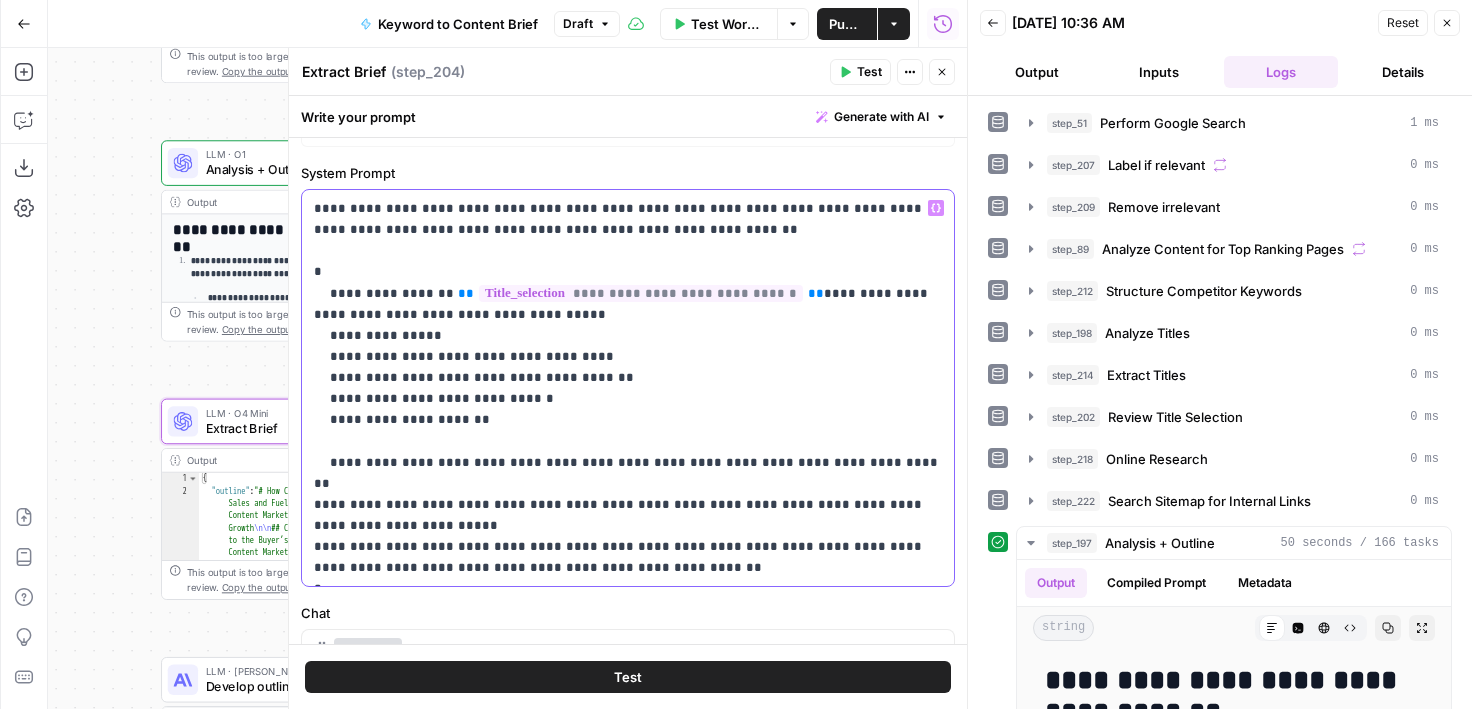 drag, startPoint x: 429, startPoint y: 416, endPoint x: 446, endPoint y: 416, distance: 17 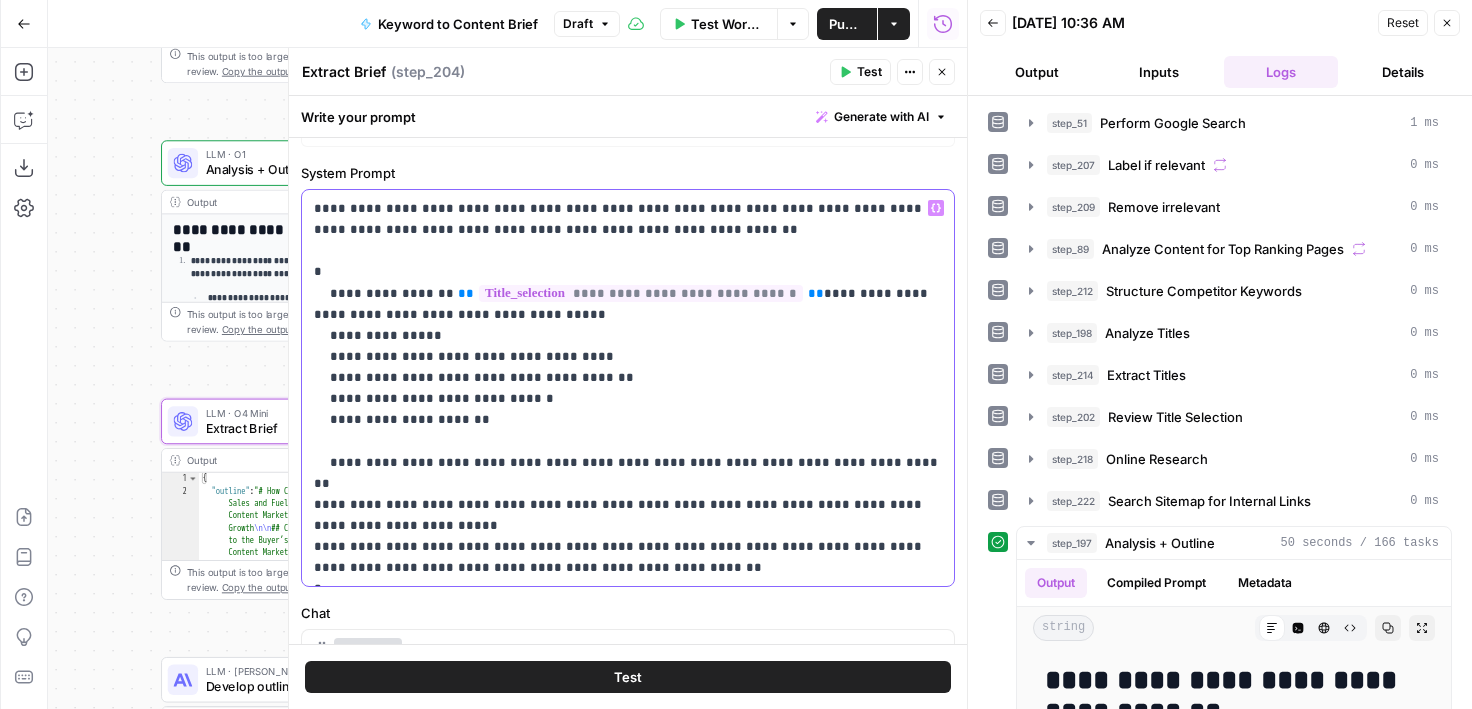 click on "**********" at bounding box center [628, 388] 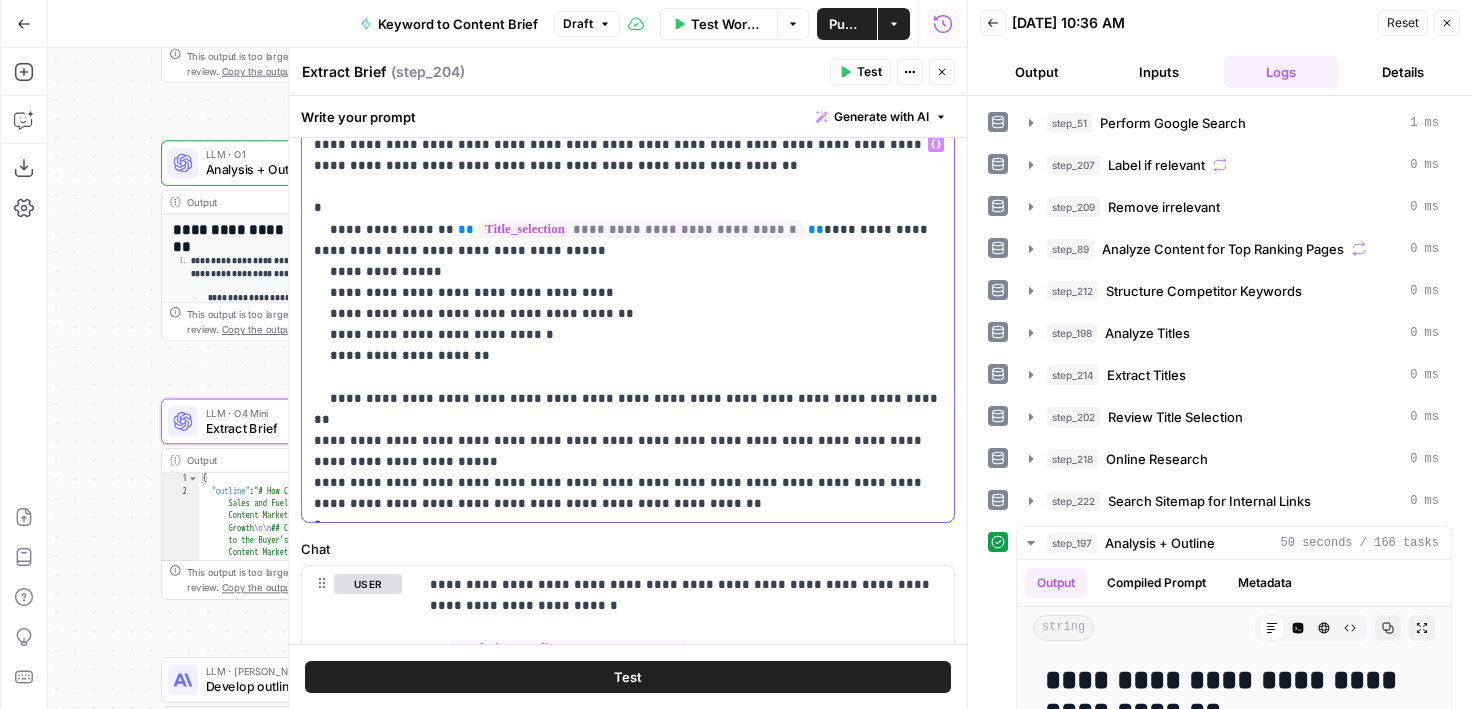 drag, startPoint x: 574, startPoint y: 485, endPoint x: 327, endPoint y: 400, distance: 261.2164 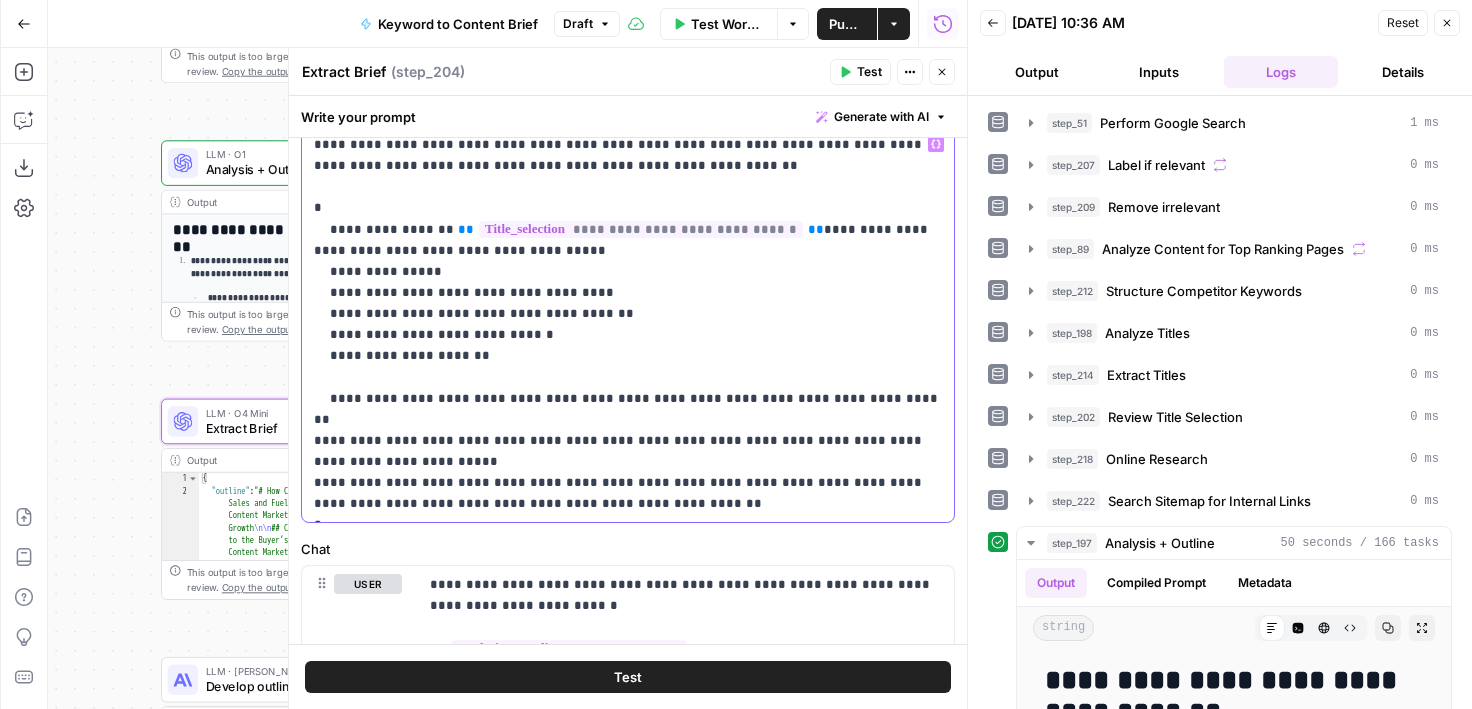click on "**********" at bounding box center (628, 324) 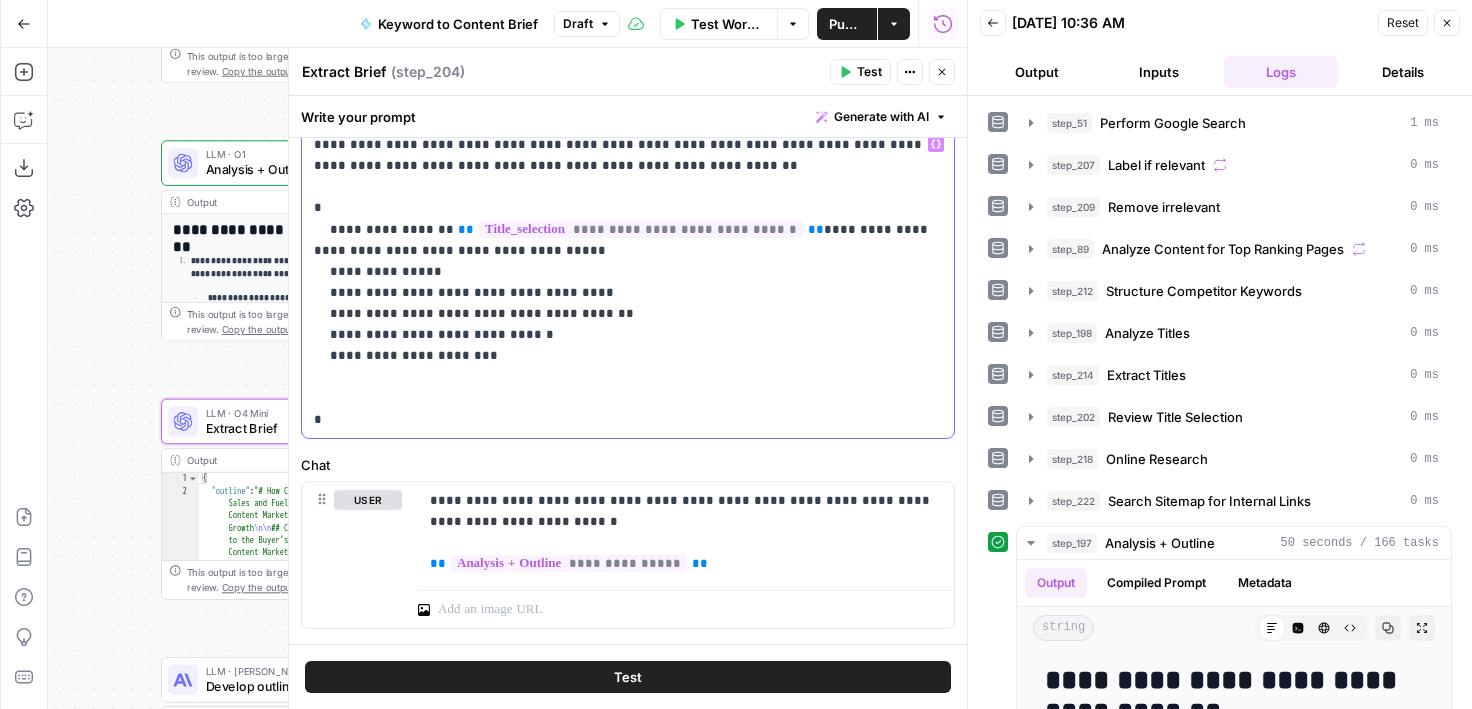 drag, startPoint x: 489, startPoint y: 329, endPoint x: 325, endPoint y: 329, distance: 164 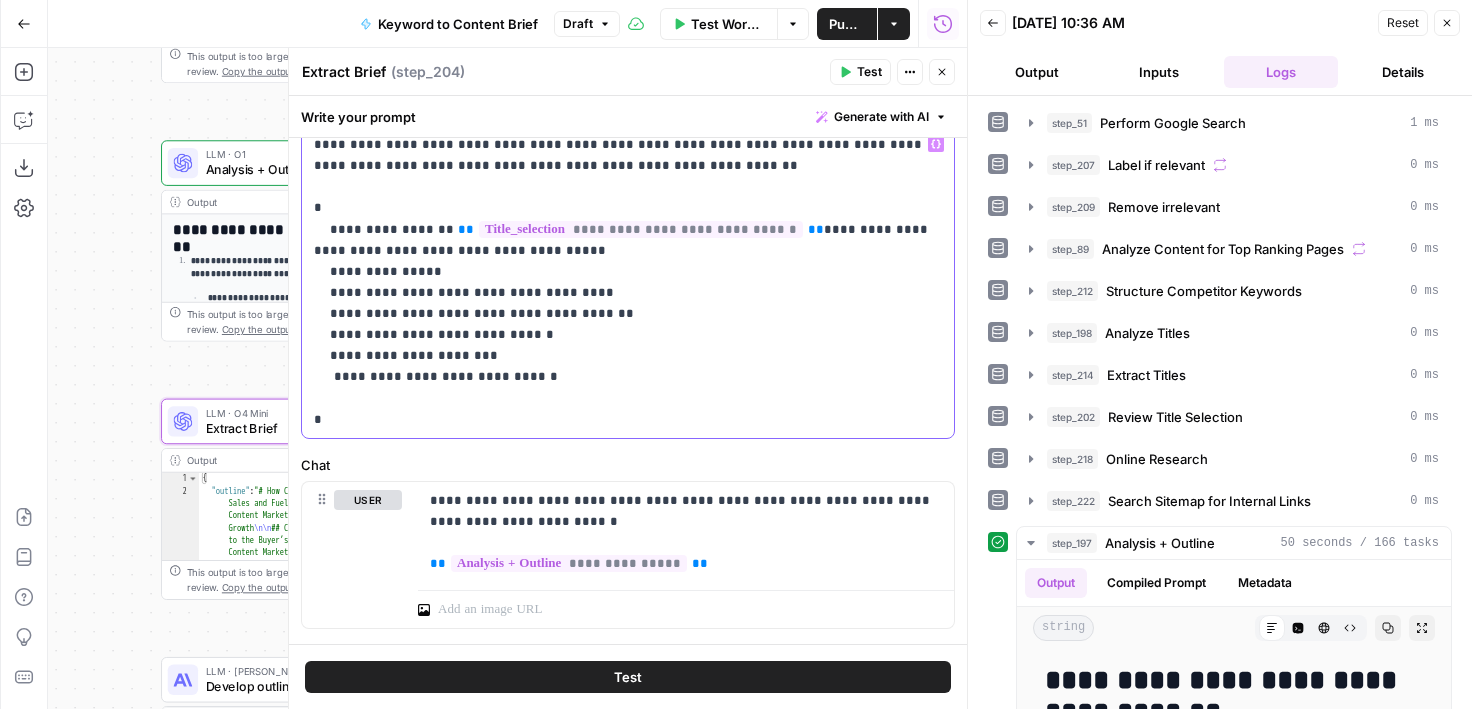 click on "**********" at bounding box center [628, 282] 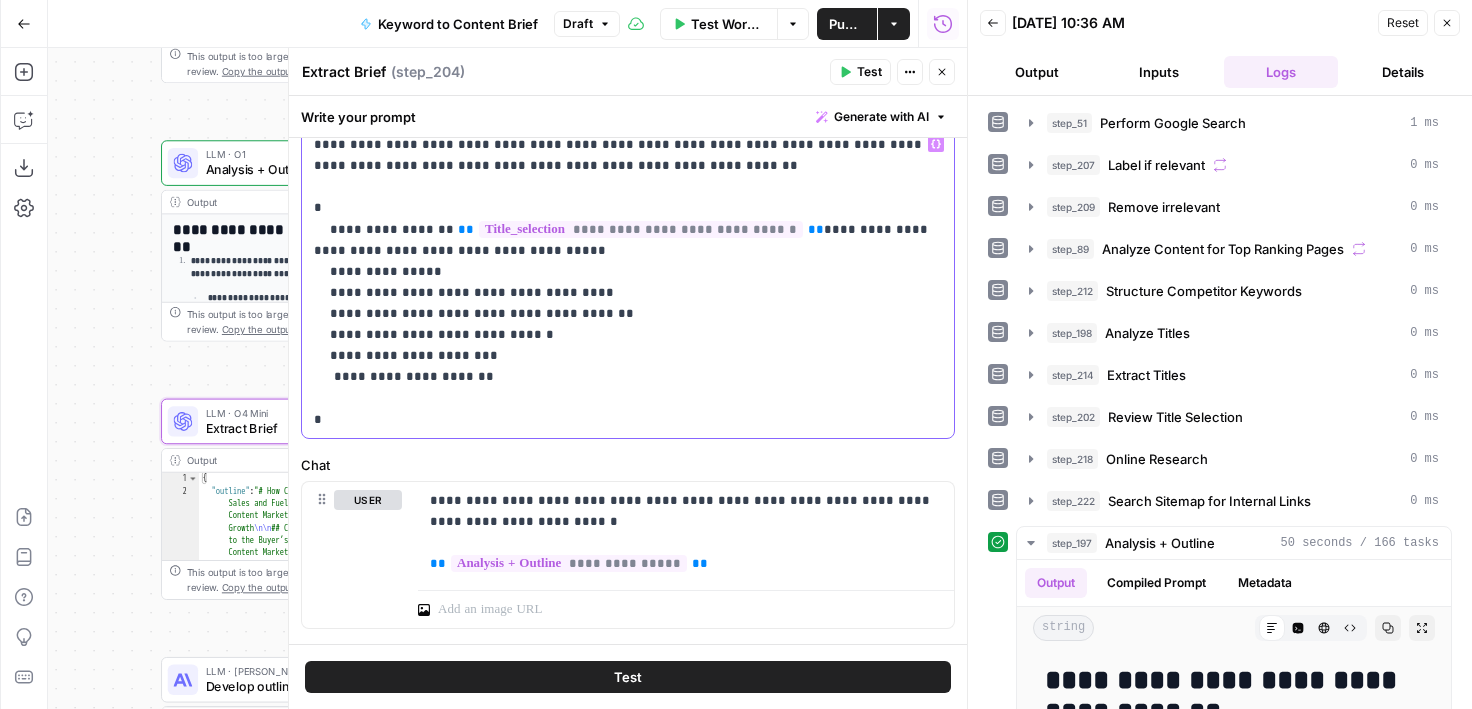 click on "**********" at bounding box center [628, 282] 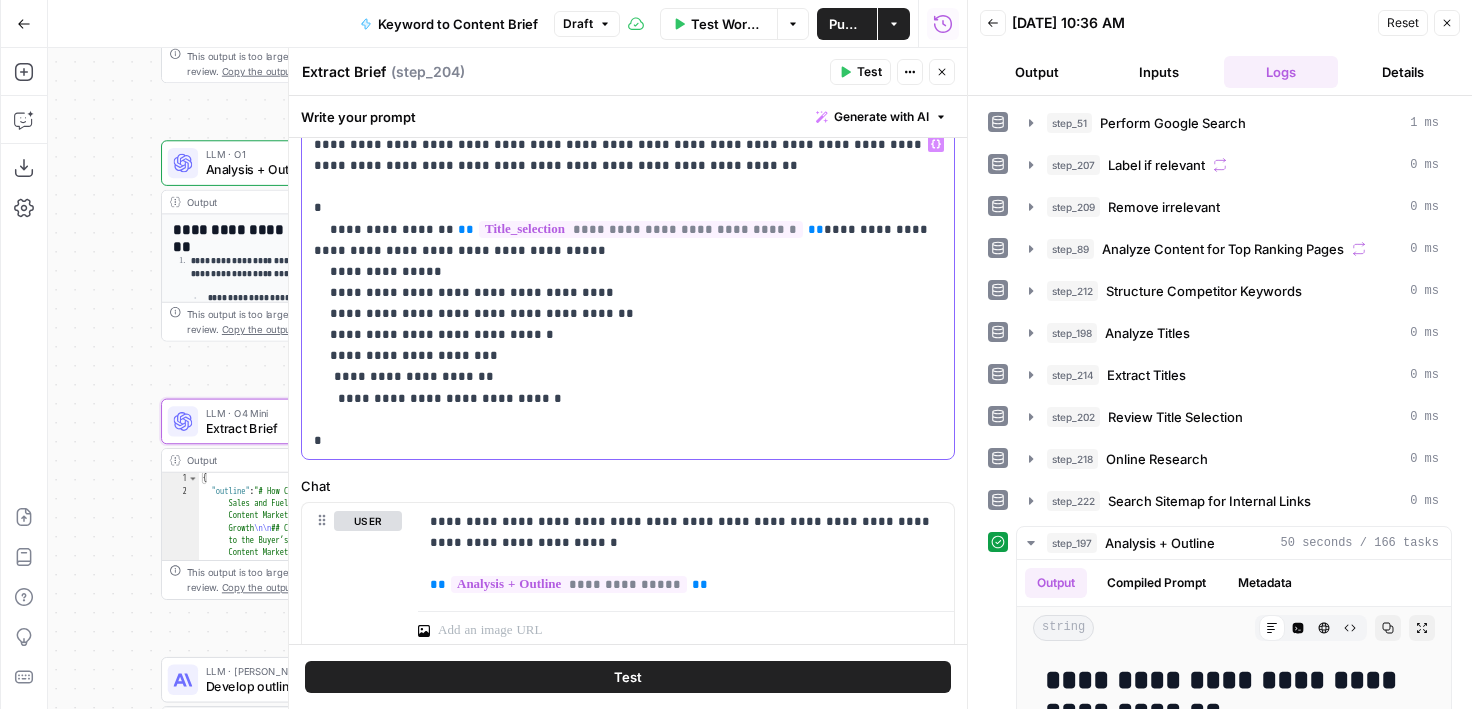 click on "**********" at bounding box center (628, 292) 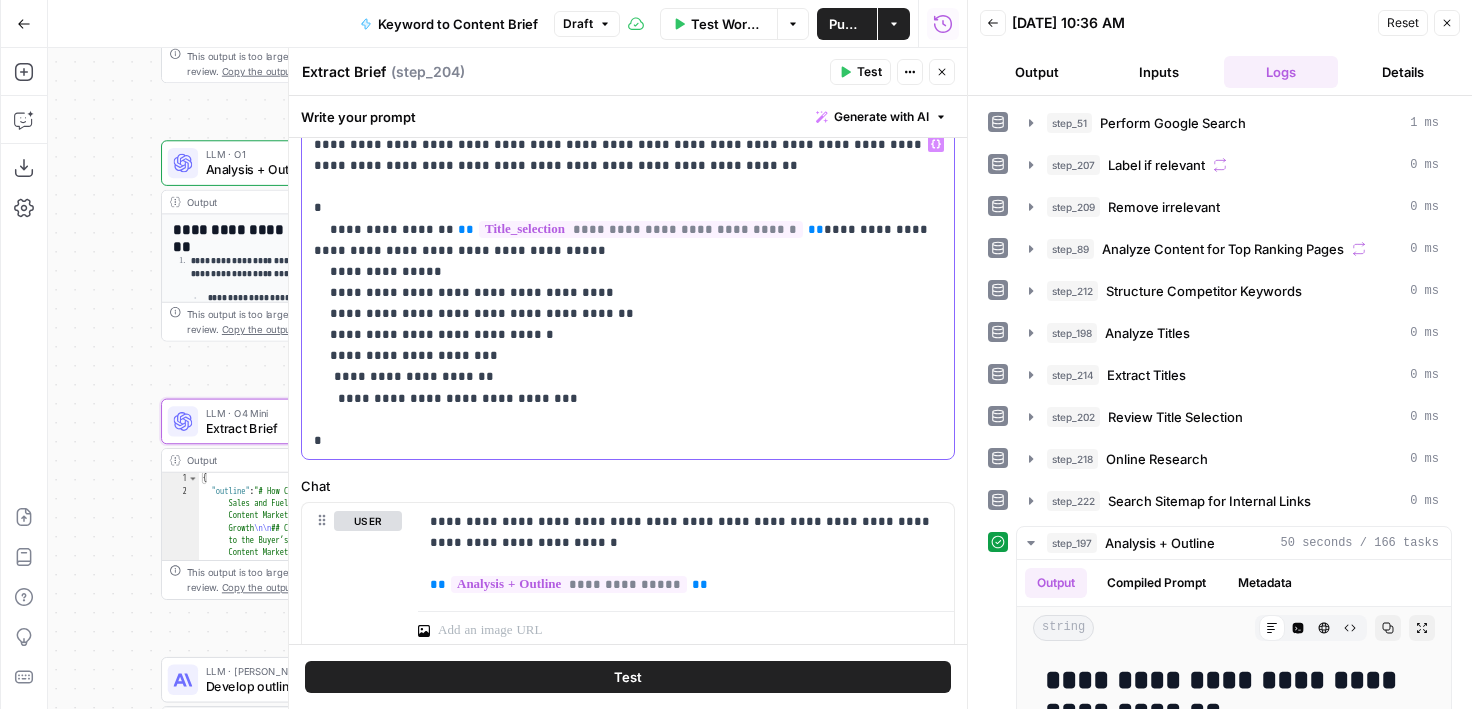 click on "**********" at bounding box center (628, 292) 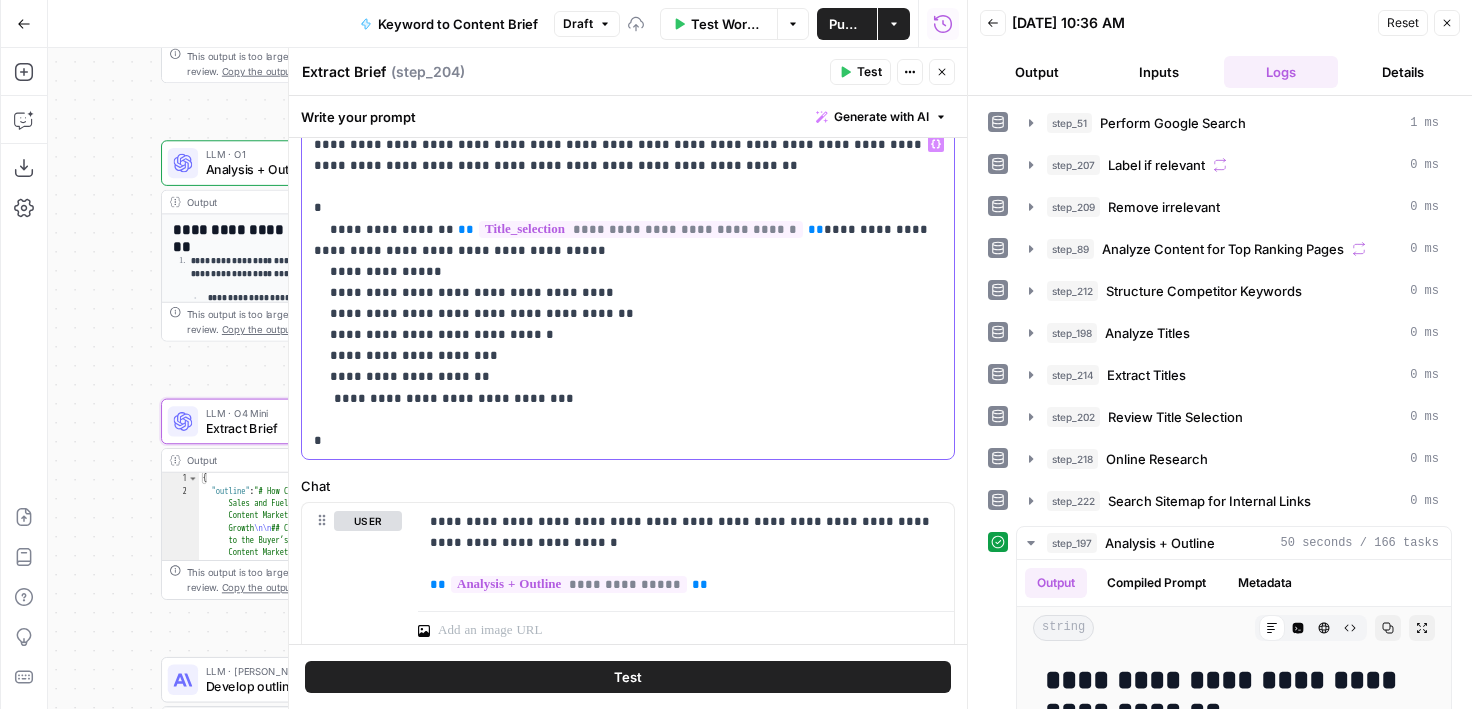 click on "**********" at bounding box center (628, 292) 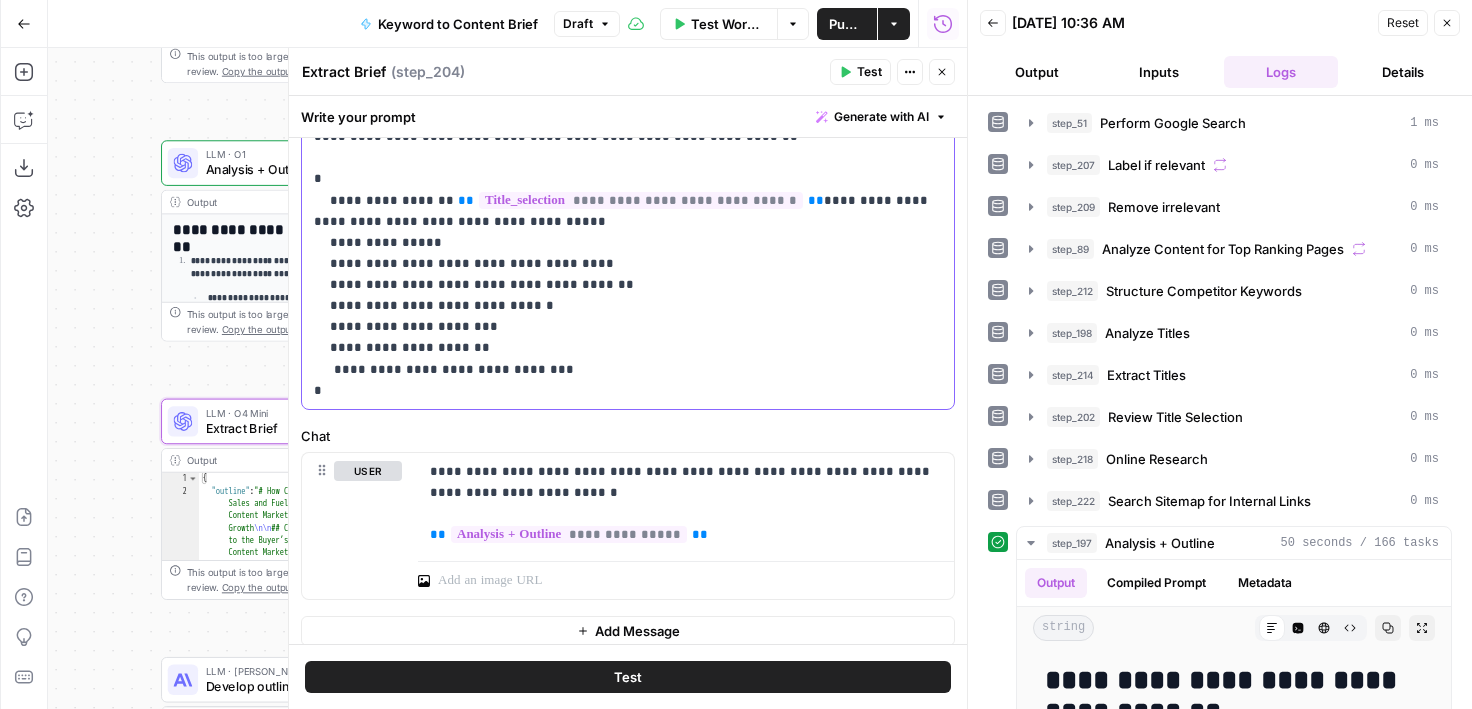 scroll, scrollTop: 142, scrollLeft: 0, axis: vertical 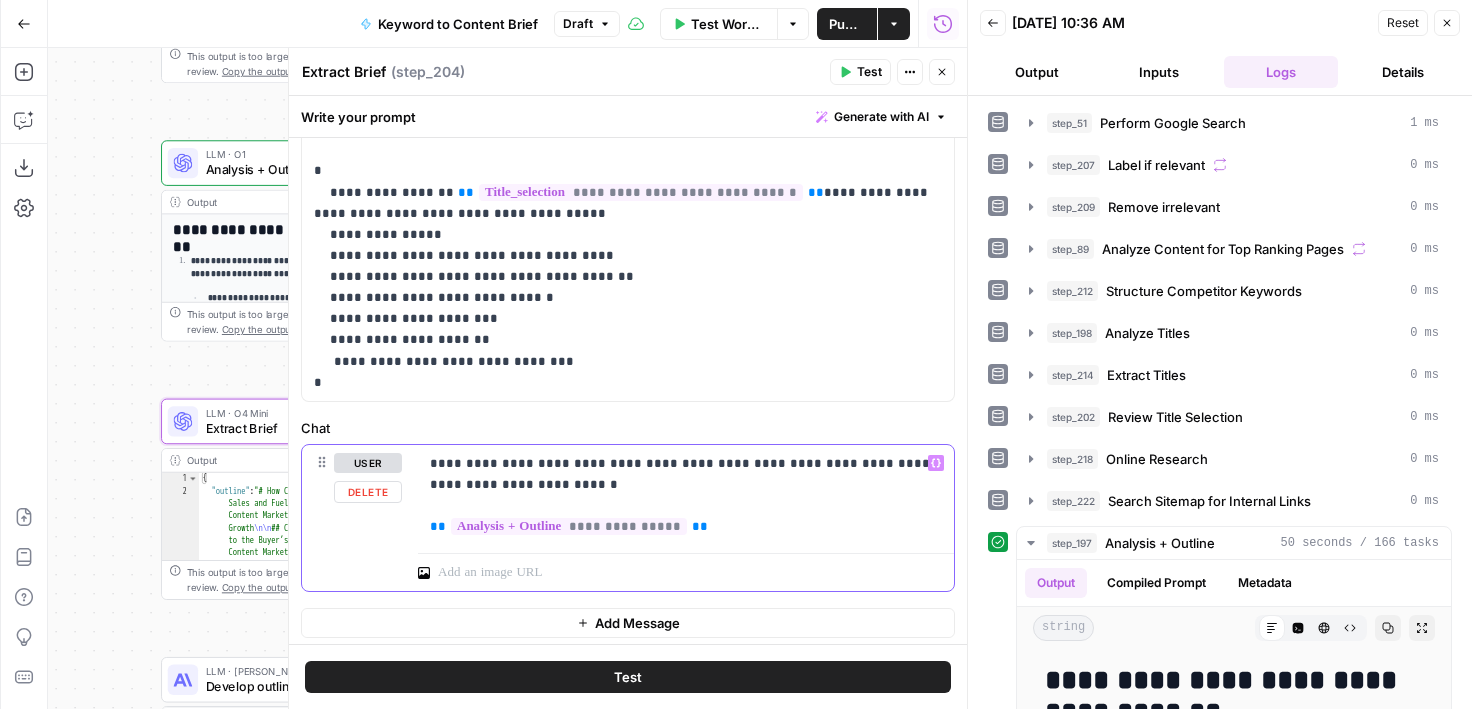 click on "**********" at bounding box center (686, 495) 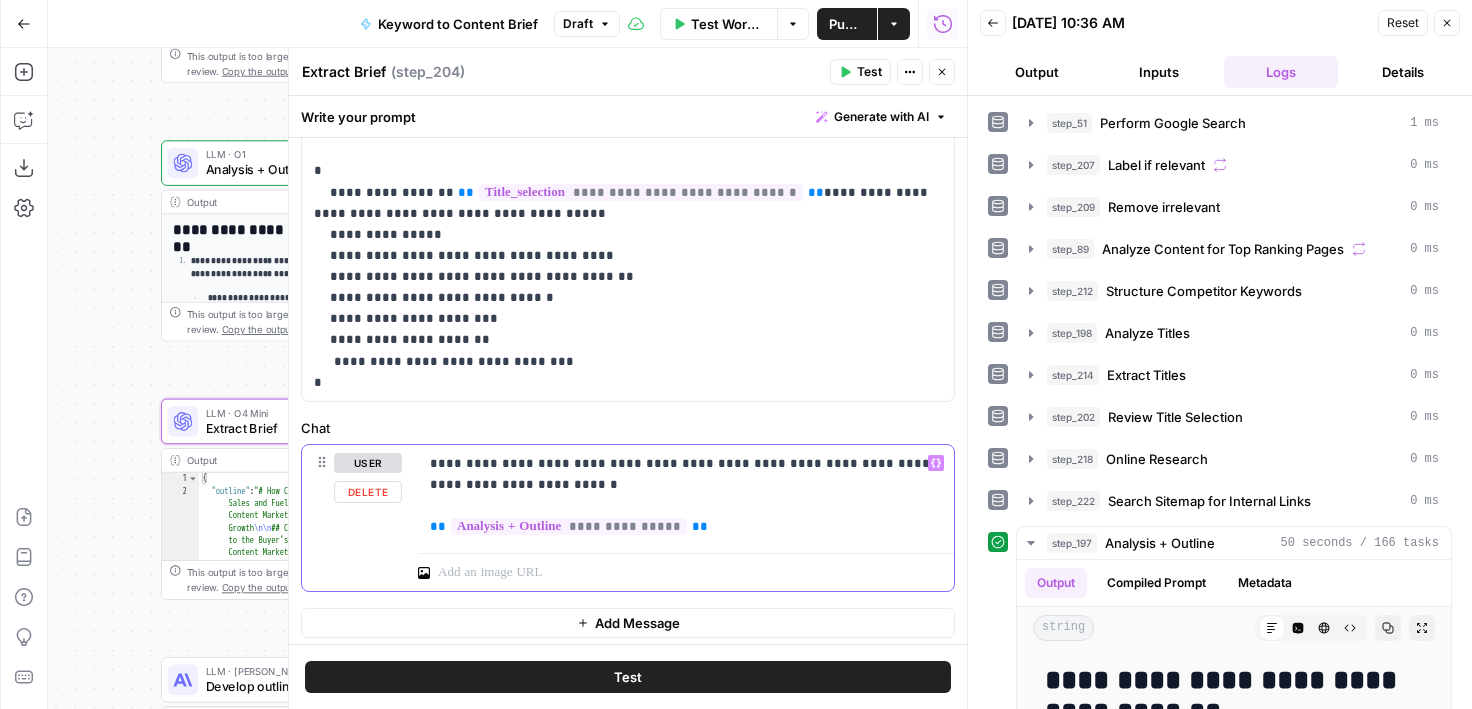 click on "**********" at bounding box center [686, 495] 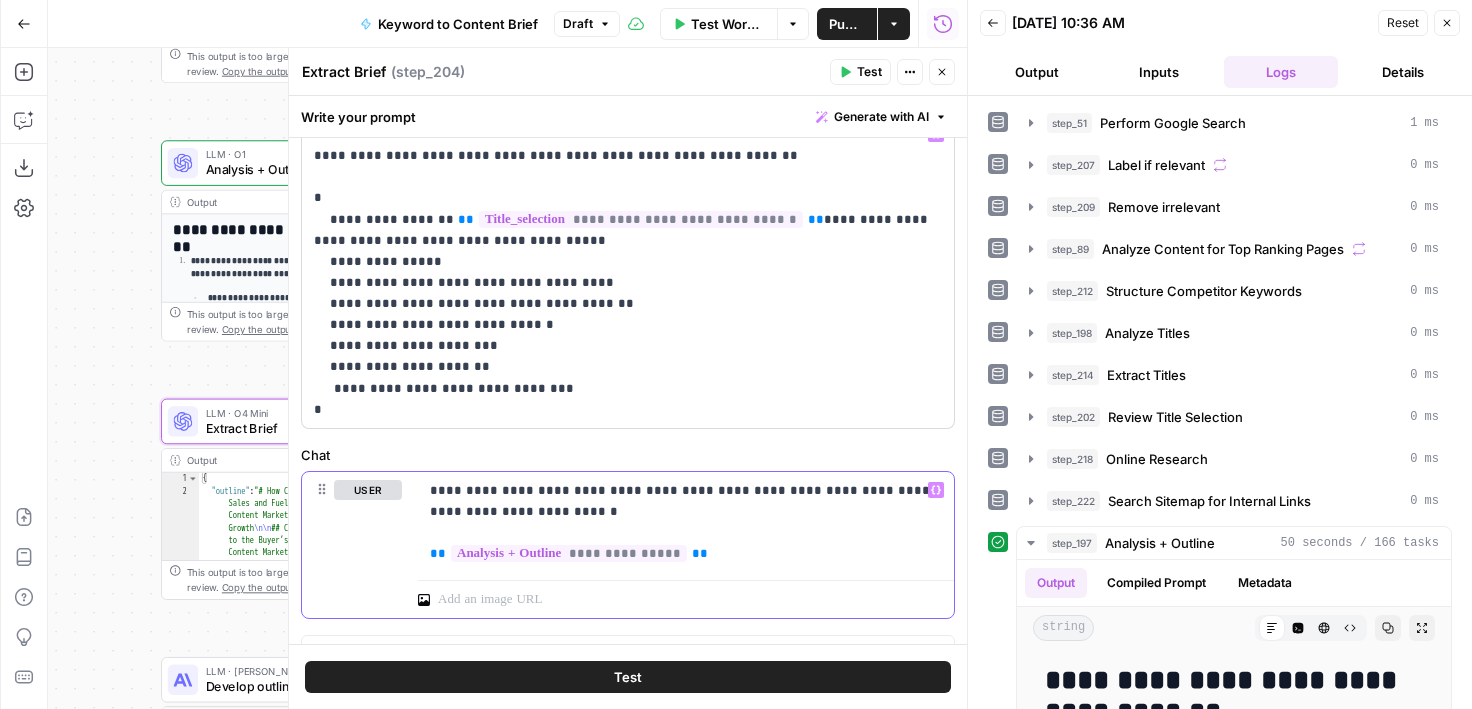 scroll, scrollTop: 114, scrollLeft: 0, axis: vertical 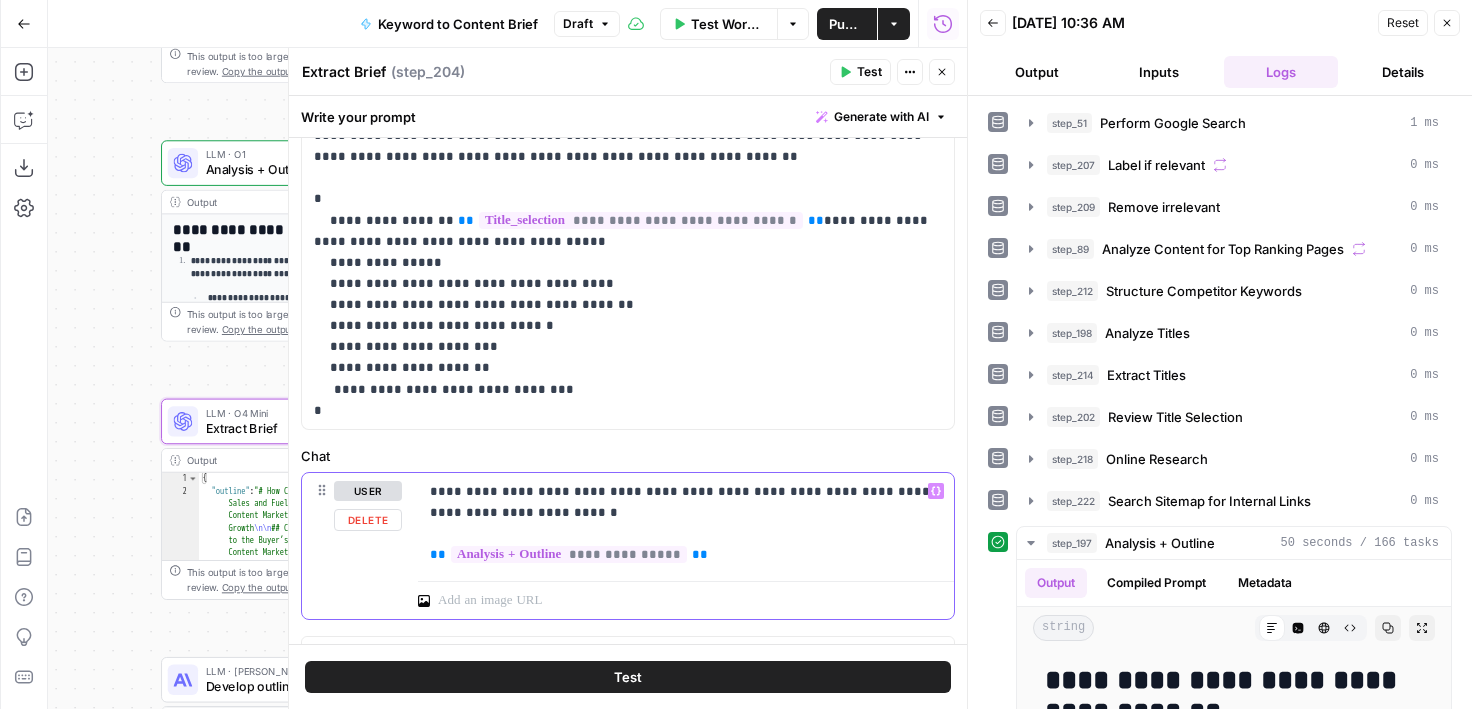 click on "**********" at bounding box center [686, 523] 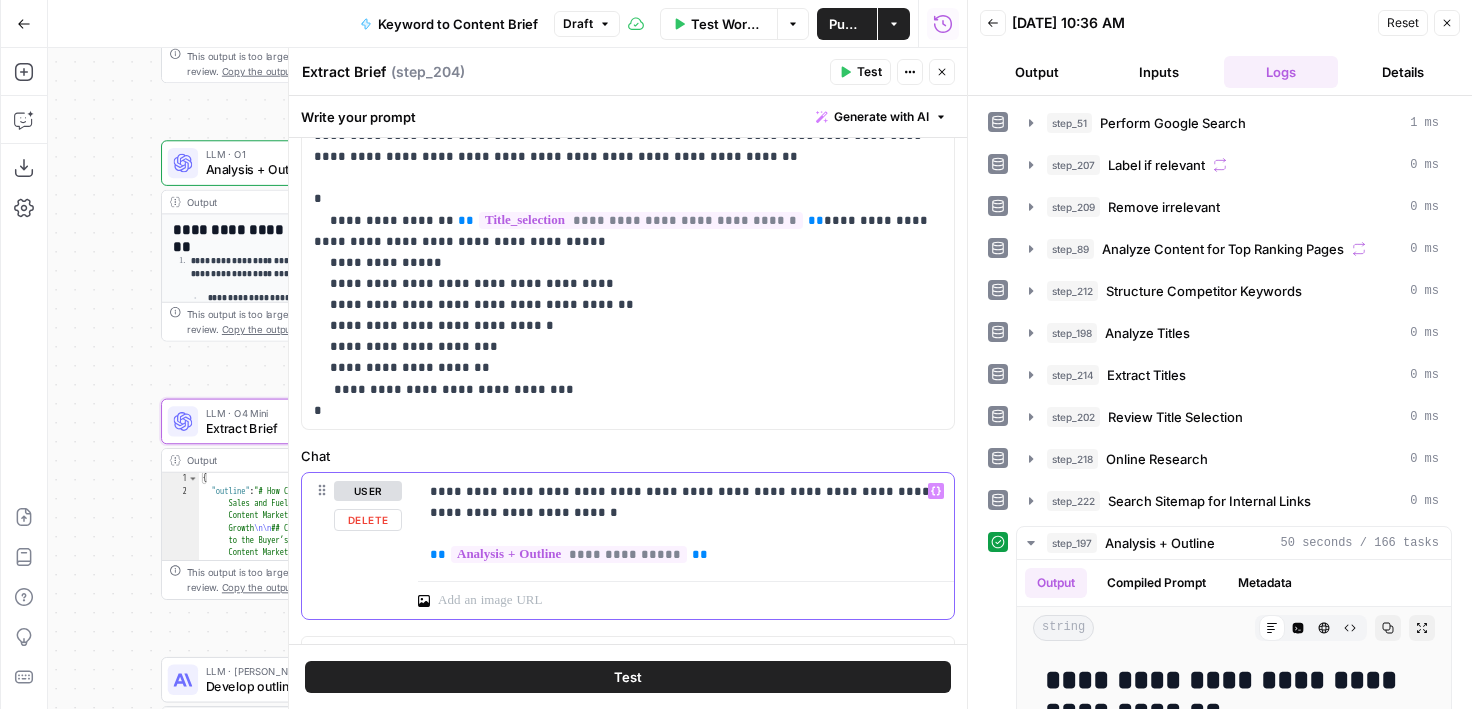 drag, startPoint x: 429, startPoint y: 491, endPoint x: 679, endPoint y: 490, distance: 250.002 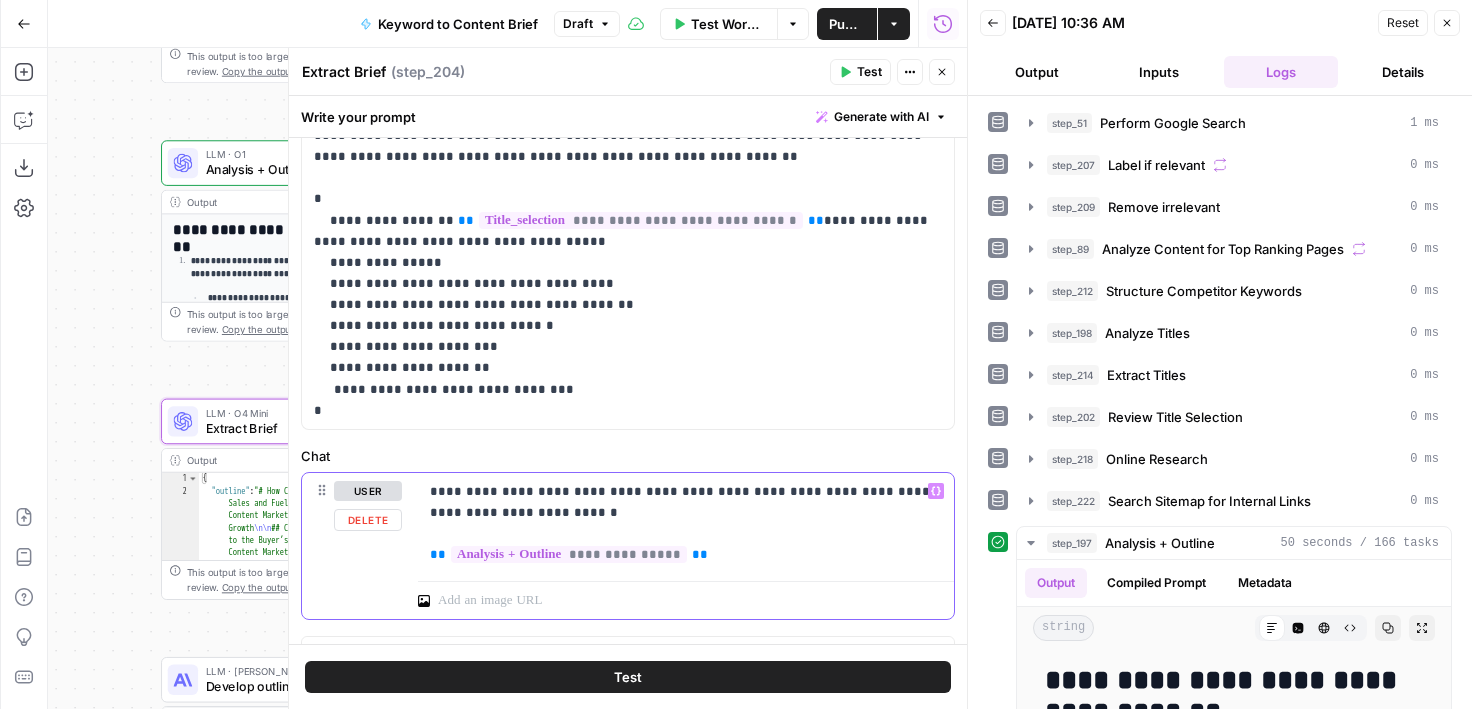 click on "**********" at bounding box center (686, 523) 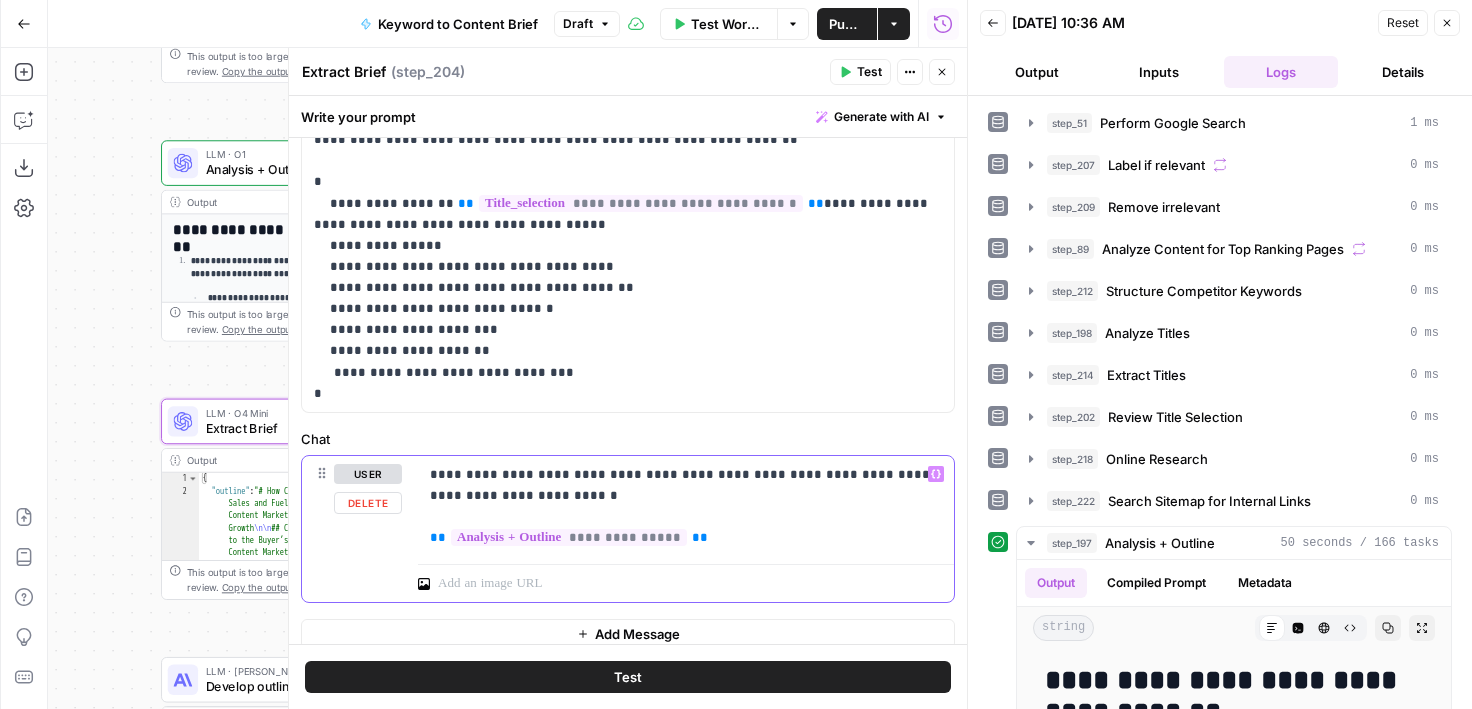 click on "**********" at bounding box center [686, 506] 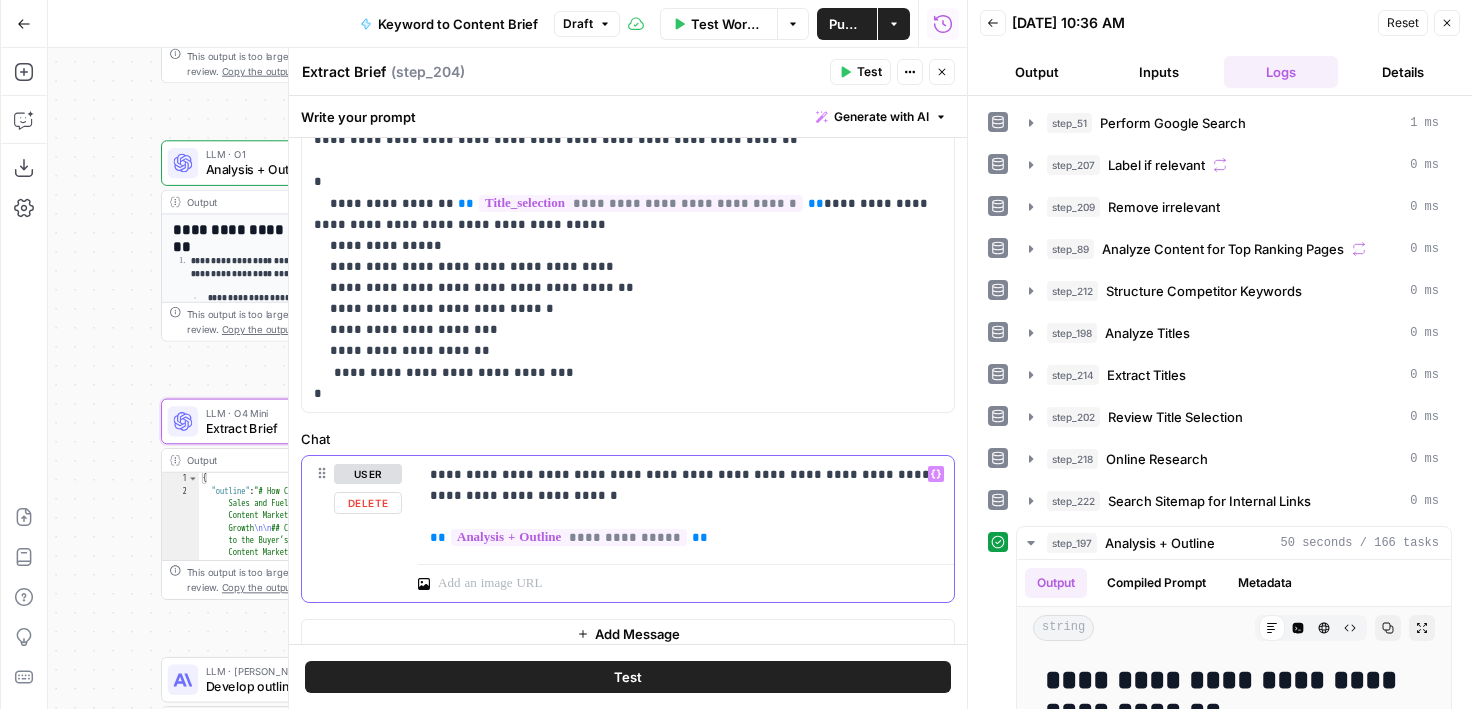 type 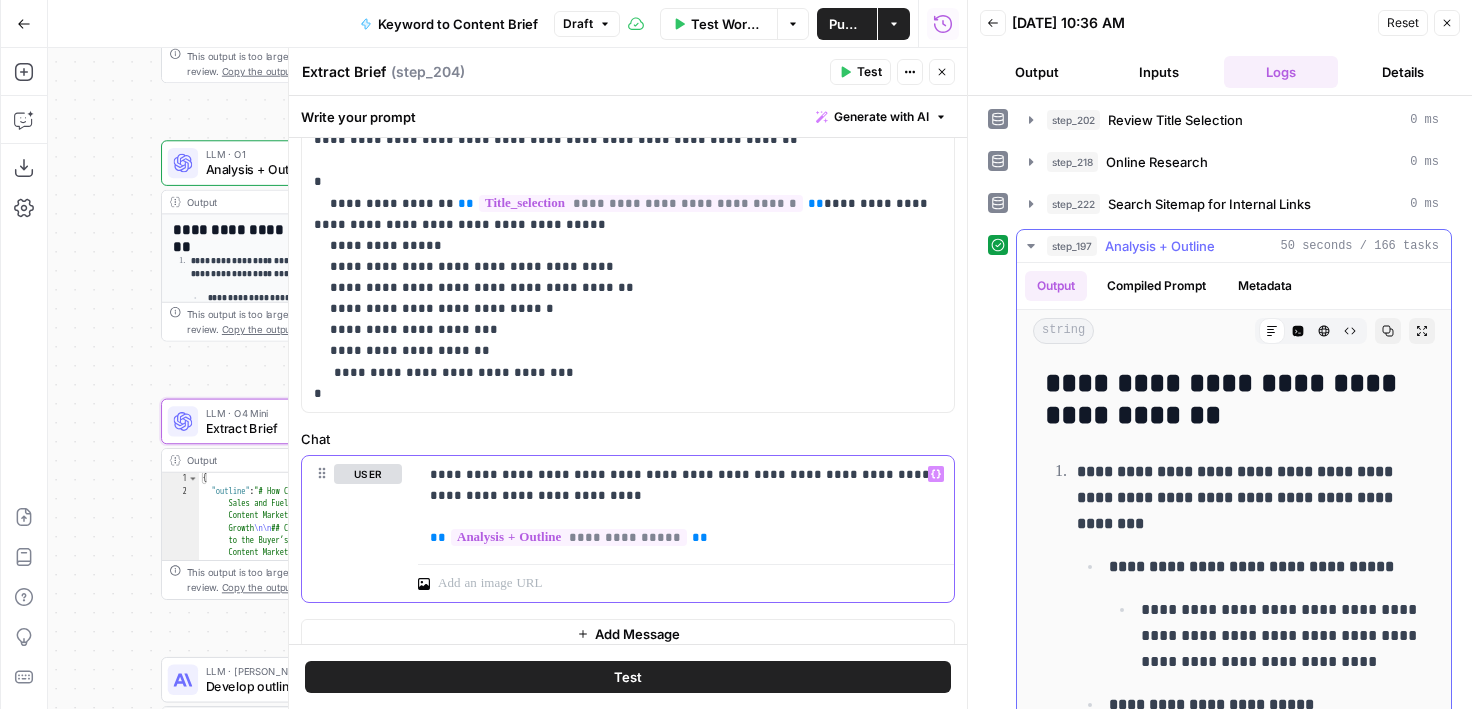 scroll, scrollTop: 358, scrollLeft: 0, axis: vertical 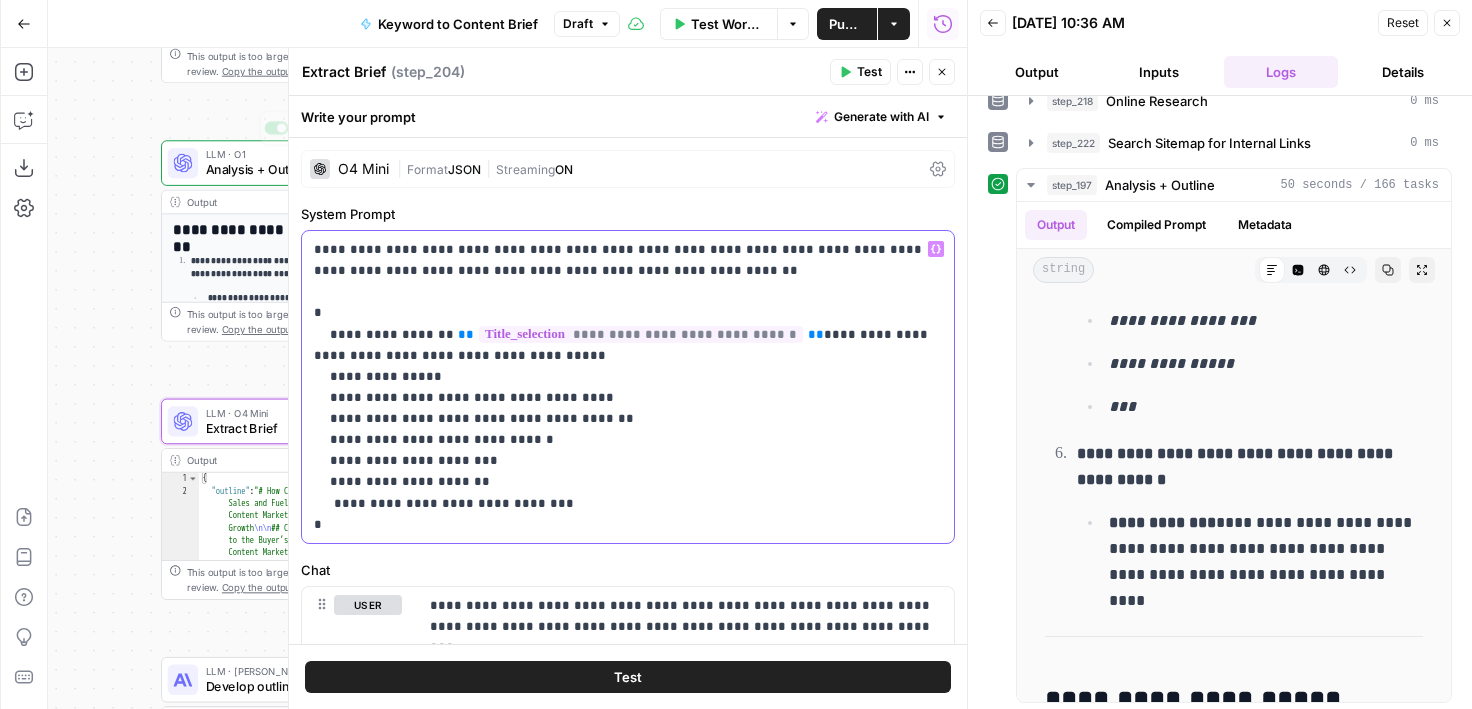 drag, startPoint x: 520, startPoint y: 398, endPoint x: 230, endPoint y: 139, distance: 388.82 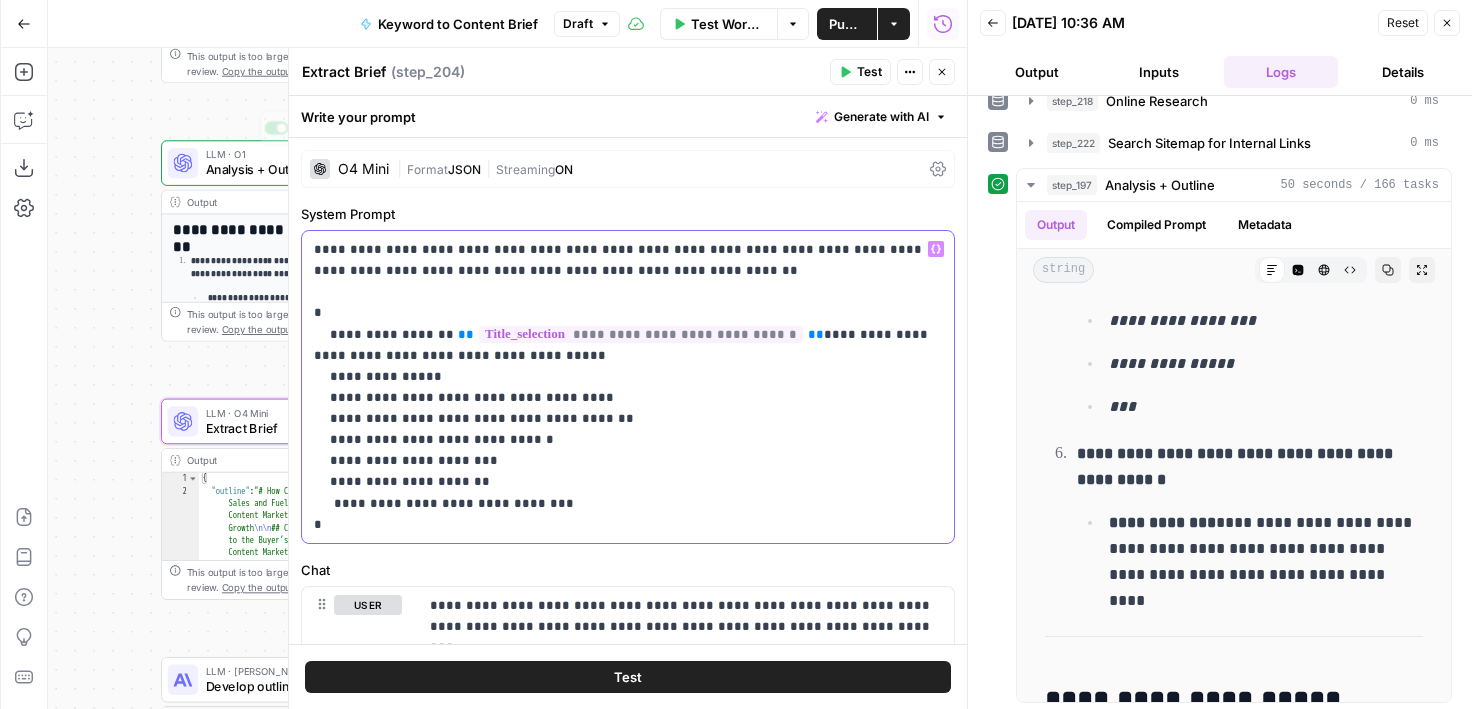 click on "AirOps Cohort 3 New Home Browse Your Data Monitoring Flightpath Settings Recent Grids New grid NK - Keyword to Content Brief Grid Keyword to Content Brief Grid (2) Keyword to Content Brief (Siobhan) Grid Recent Workflows New Workflow Onboarding Doc for Client Transition Keyword to Content Brief Untitled AirOps Academy What's new?
5
Help + Support Go Back Keyword to Content Brief Draft Test Workflow Options Publish Actions Run History Add Steps Copilot Download as JSON Settings Import JSON AirOps Academy Help Give Feedback Shortcuts Workflow Set Inputs Inputs Google Search Perform Google Search Step 51 Output Expand Output Copy 1 2 3 4 5 6 {    "search_metadata" :  {      "id" :  "686568f81dcfe2f74d008f35" ,      "status" :  "Success" ,      "json_endpoint" :  "[URL][DOMAIN_NAME]          /searches/123778e5d9046281          /686568f81dcfe2f74d008f35.json" ,      "pixel_position_endpoint" :  "https                   ," at bounding box center [736, 354] 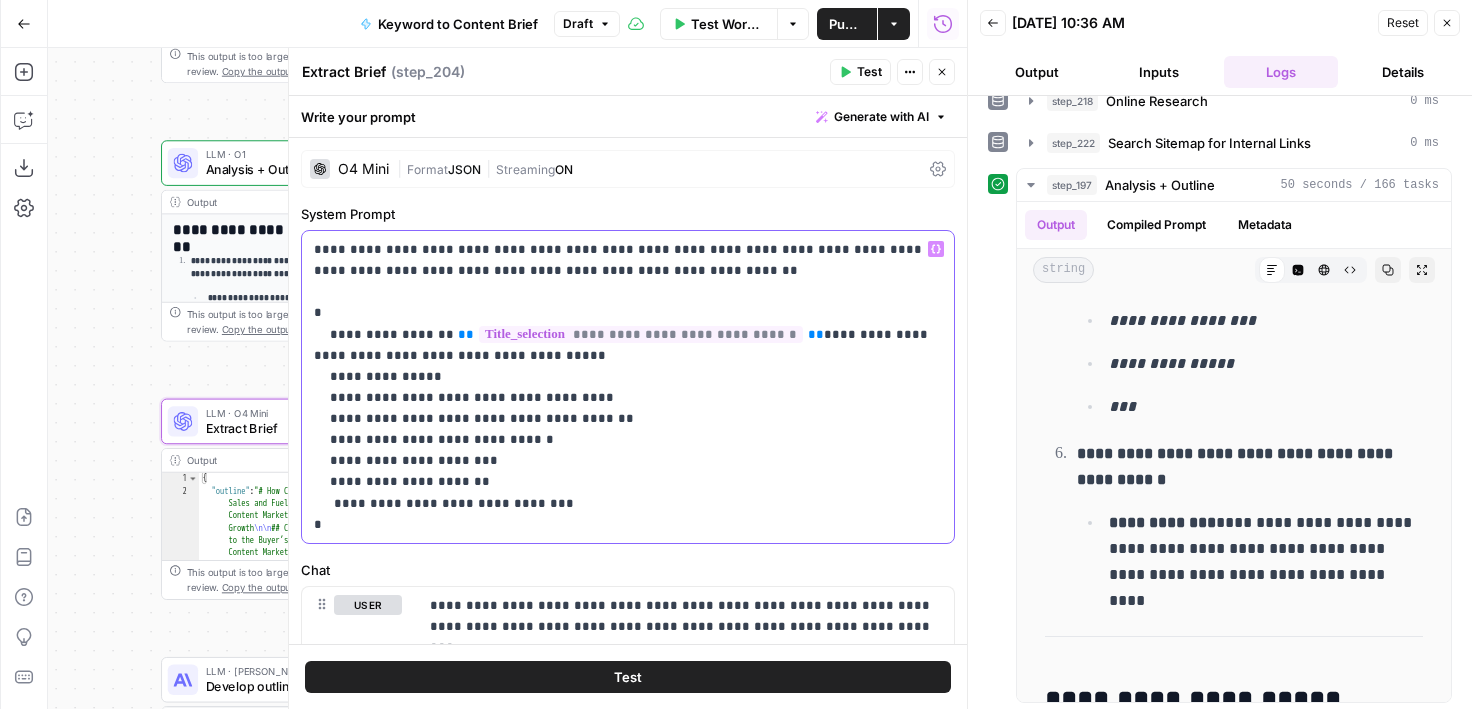 click on "**********" at bounding box center (628, 387) 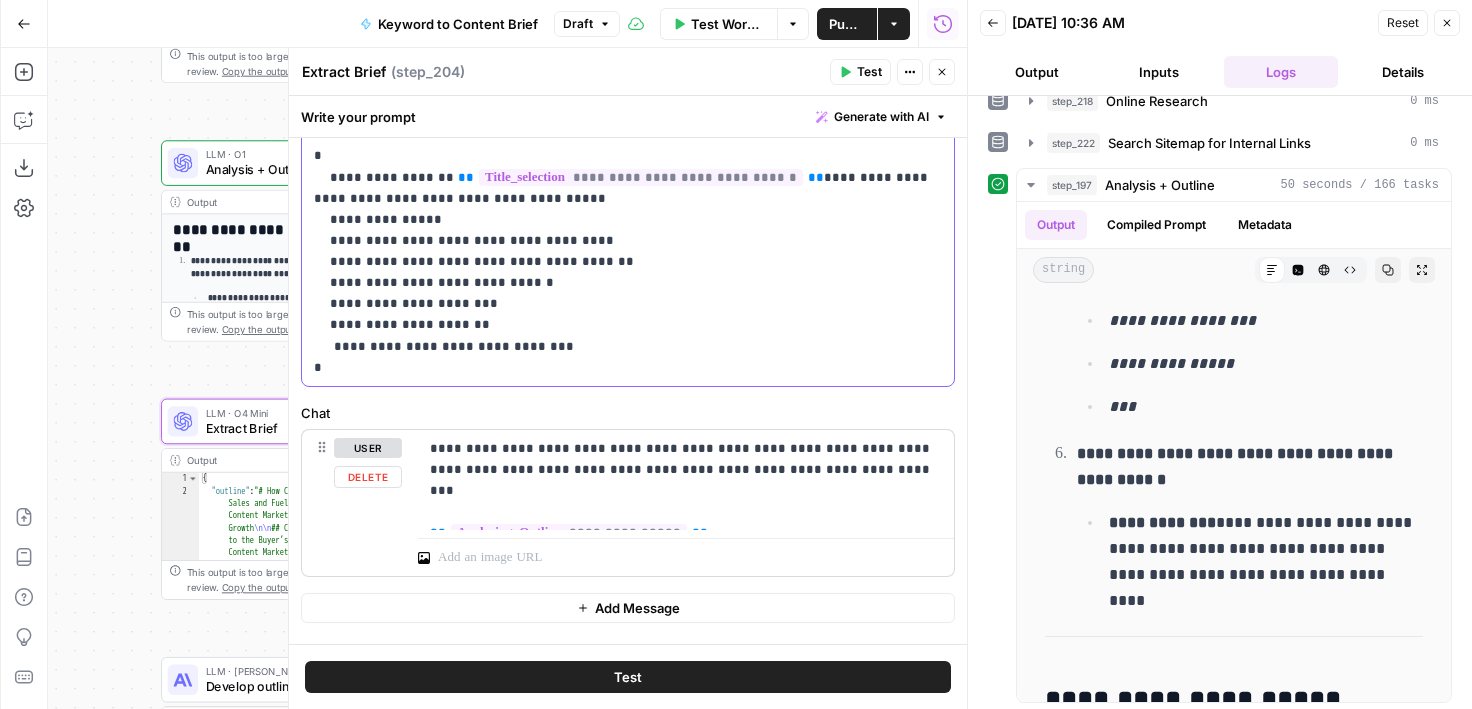 scroll, scrollTop: 196, scrollLeft: 0, axis: vertical 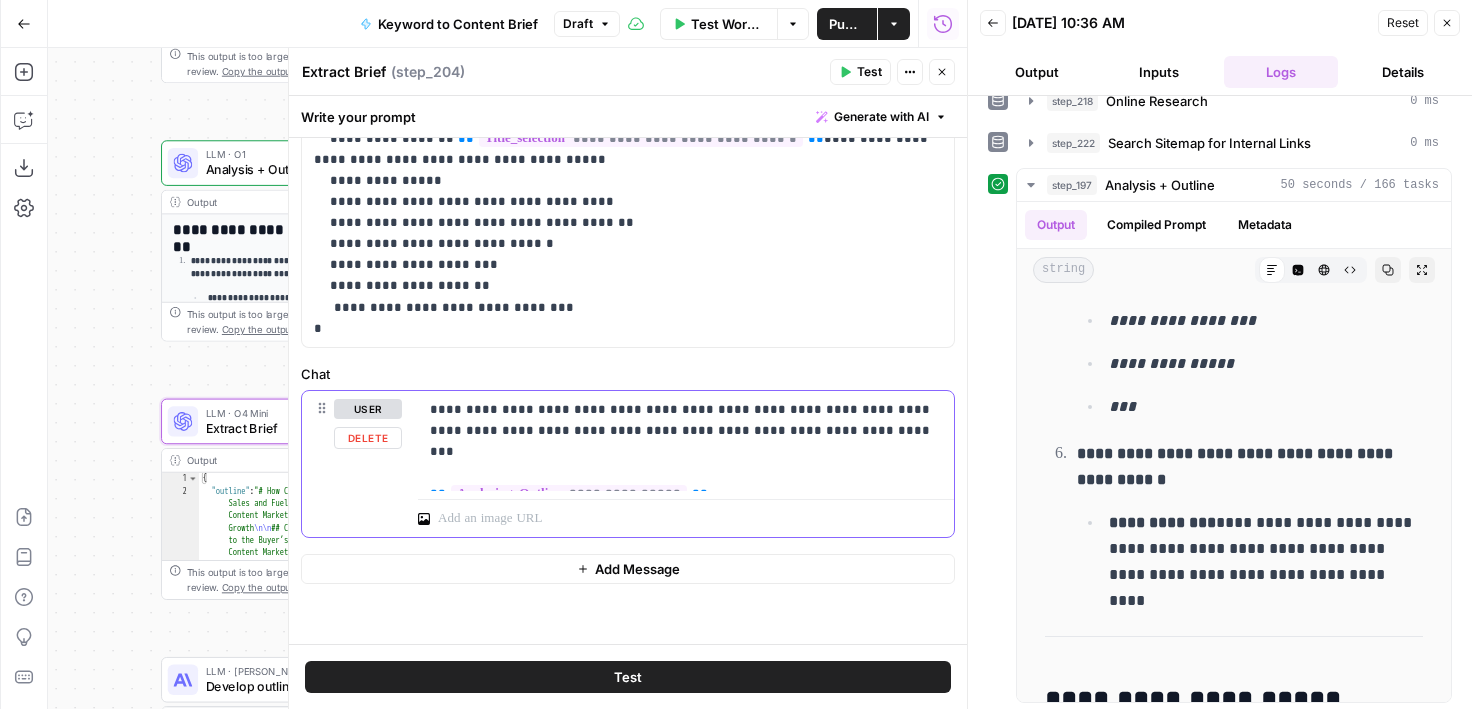 click on "**********" at bounding box center [686, 441] 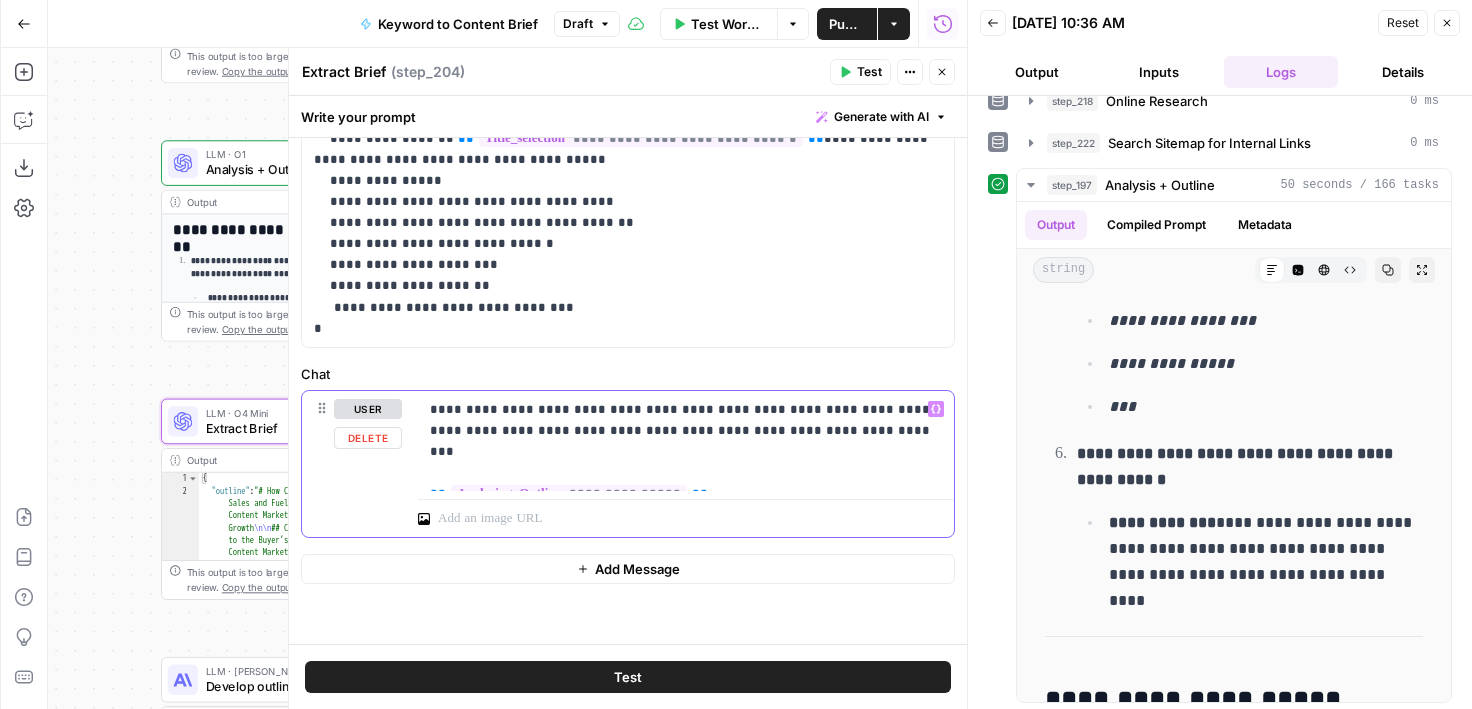 click on "**********" at bounding box center [686, 441] 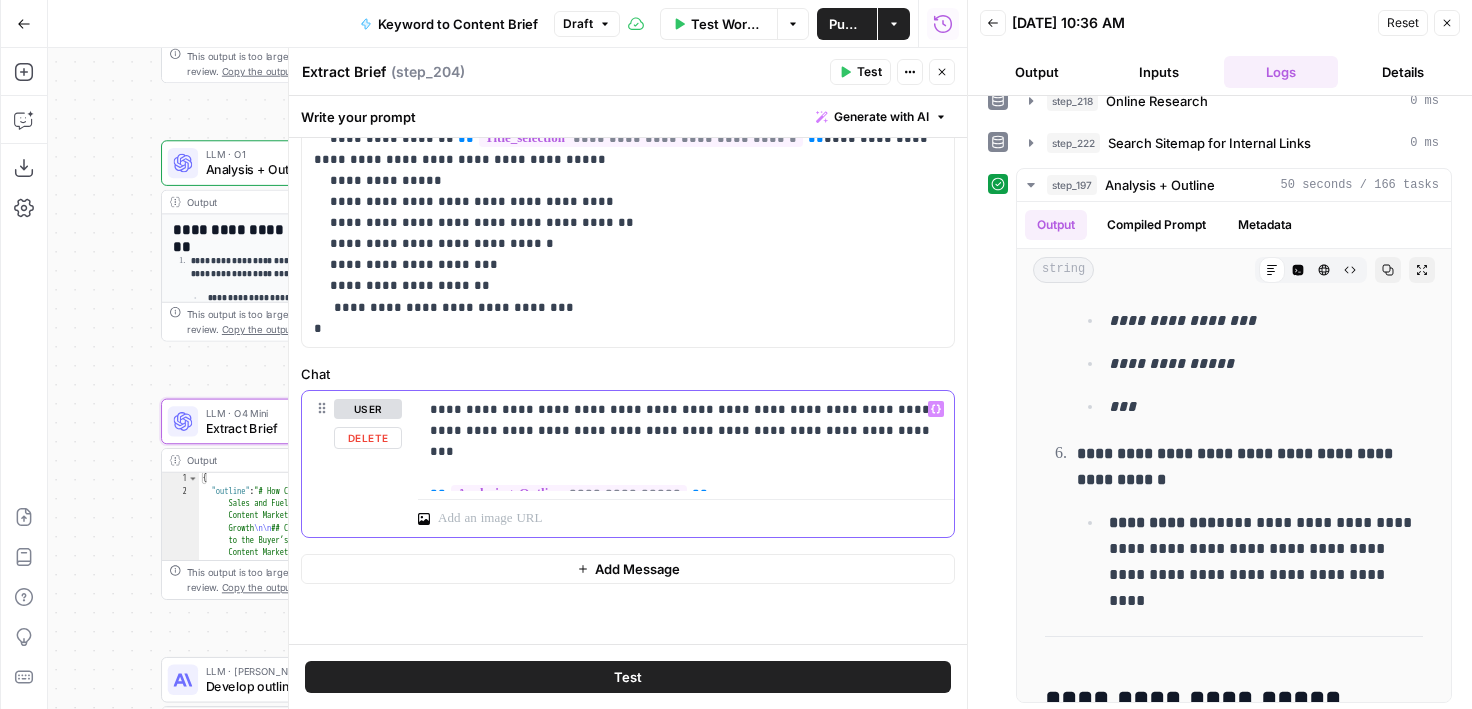 drag, startPoint x: 781, startPoint y: 429, endPoint x: 423, endPoint y: 438, distance: 358.1131 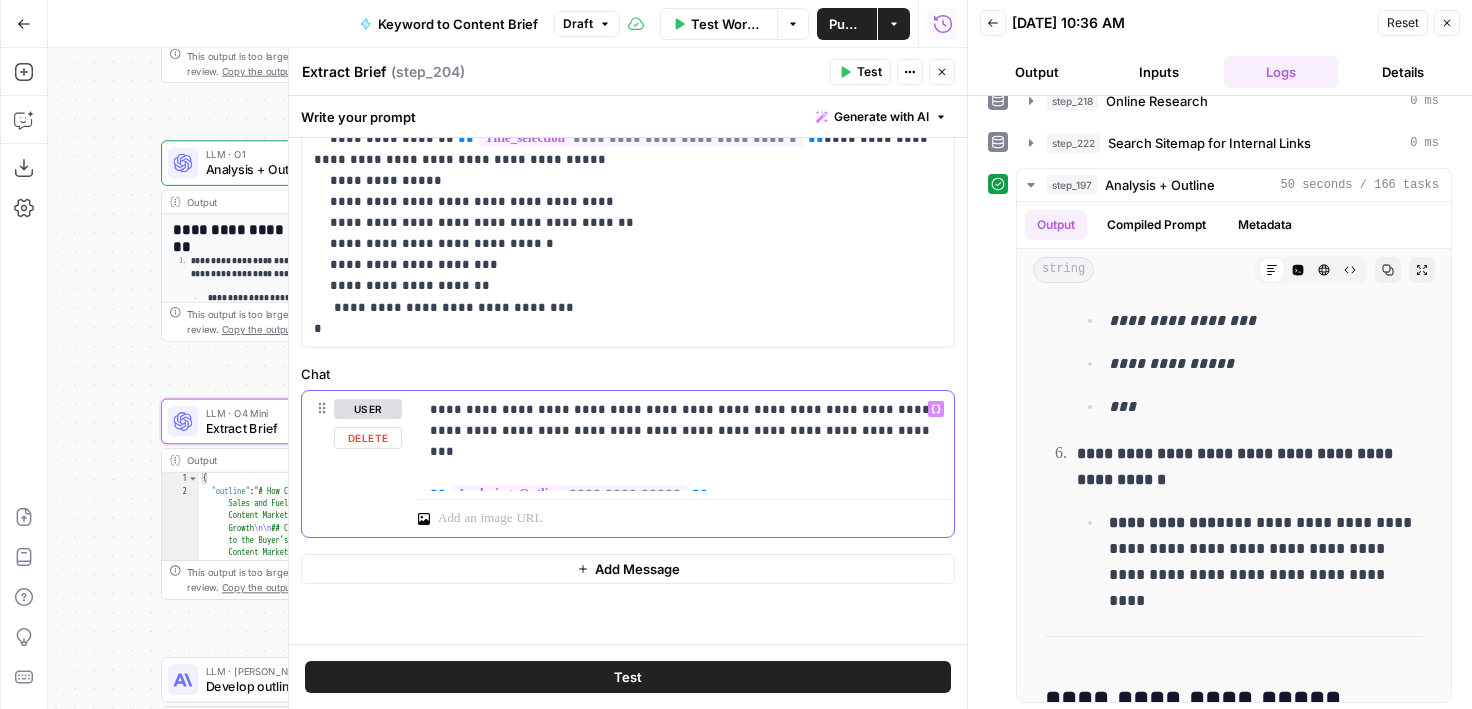 click on "**********" at bounding box center [686, 441] 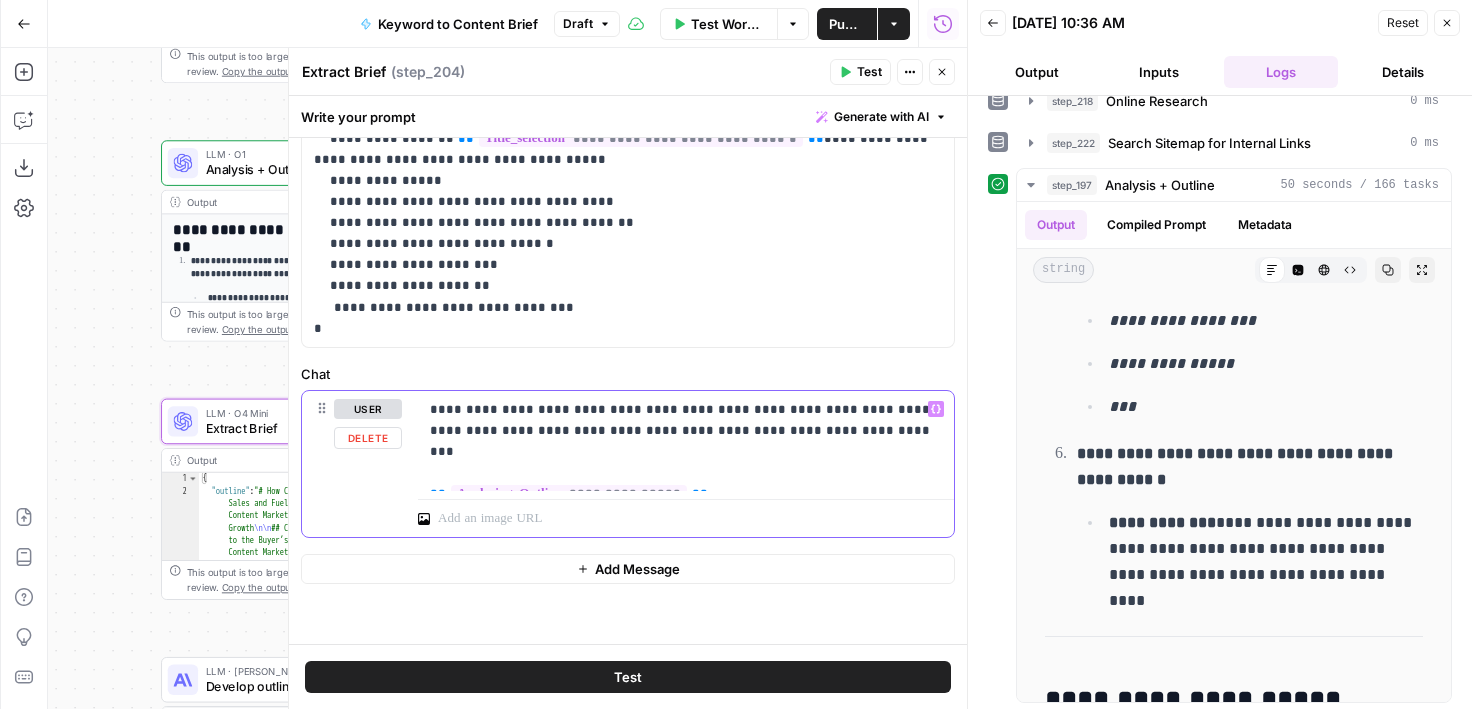 click on "**********" at bounding box center [686, 441] 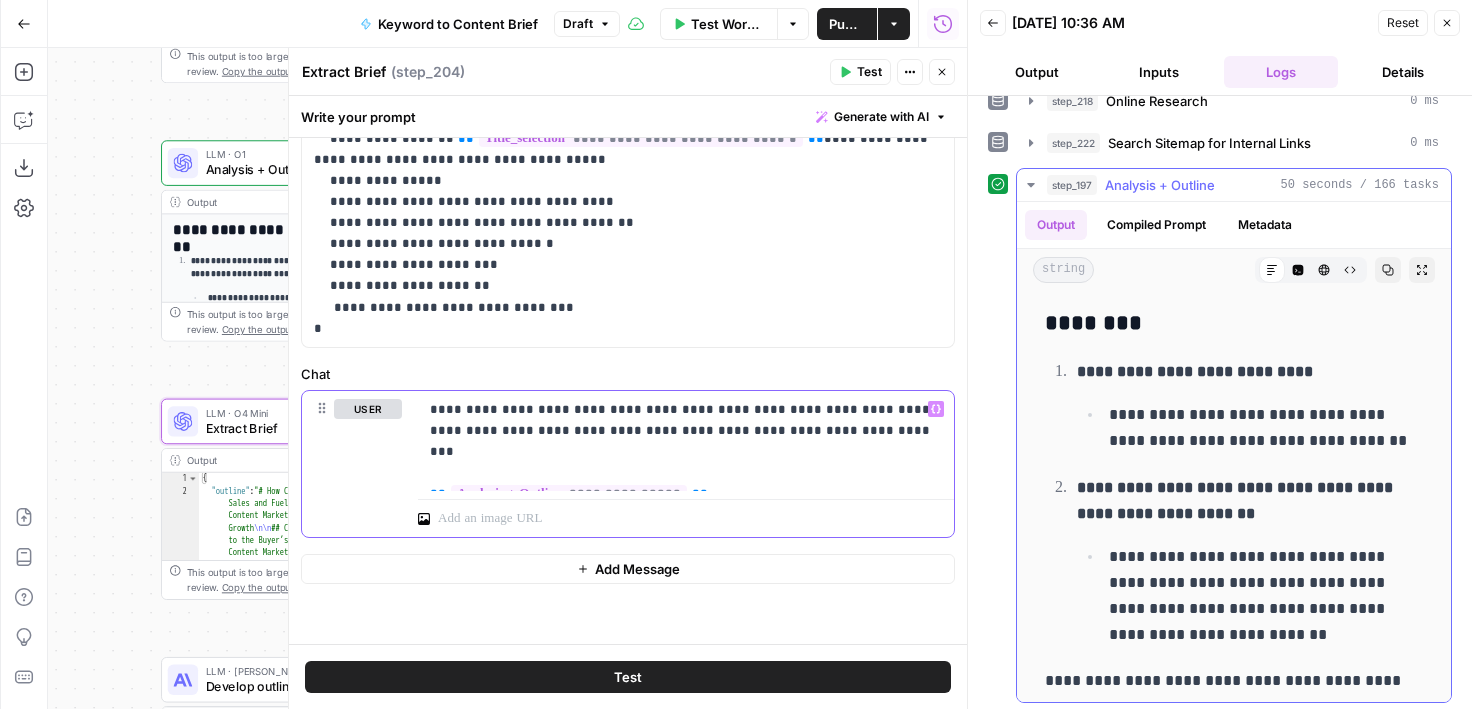 scroll, scrollTop: 15206, scrollLeft: 0, axis: vertical 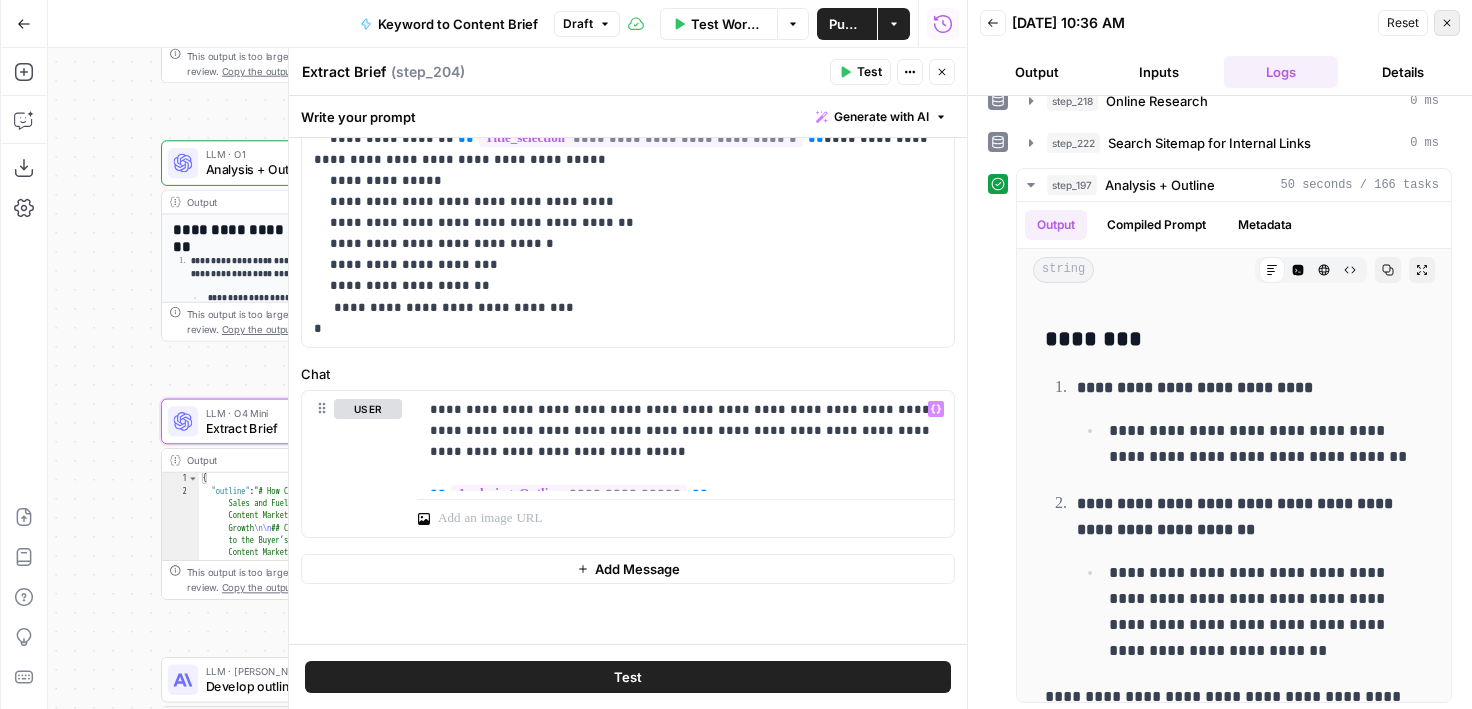 click 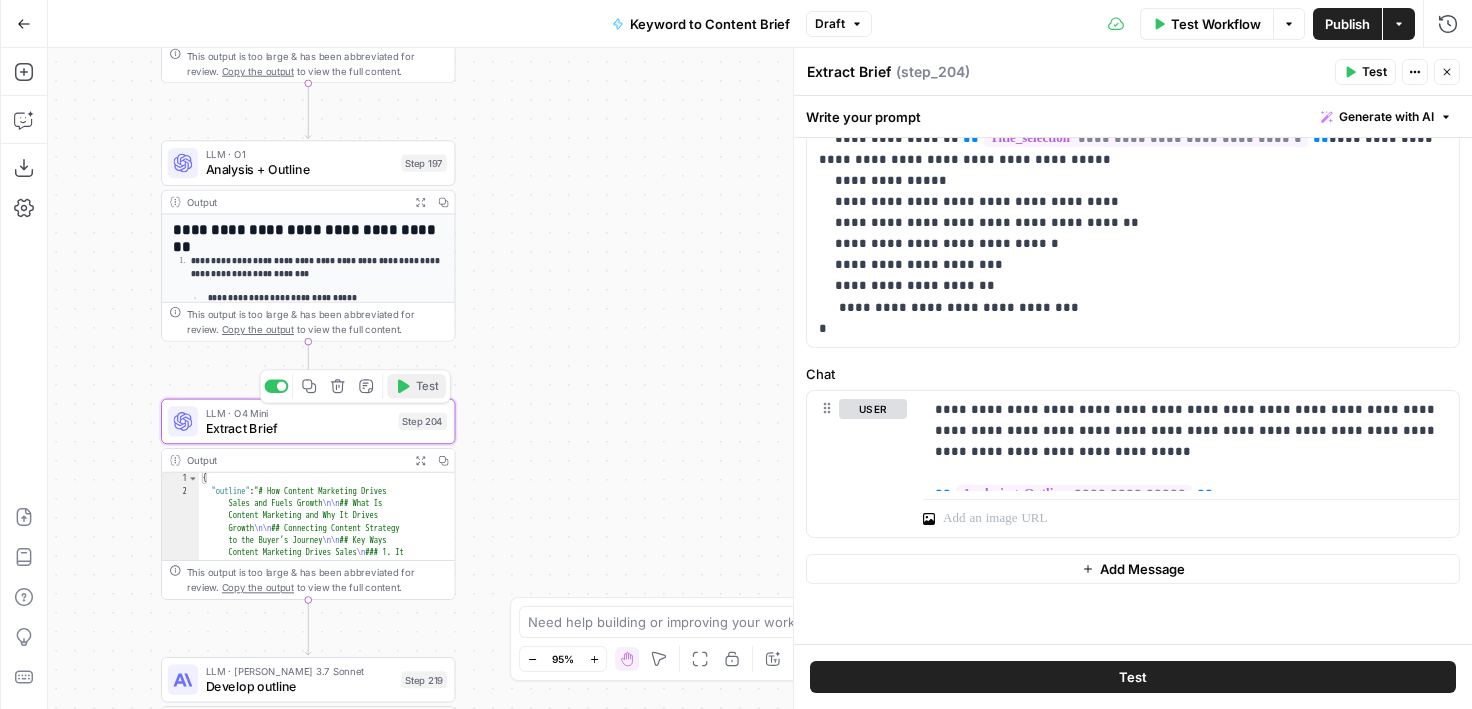 click on "Test" at bounding box center [416, 386] 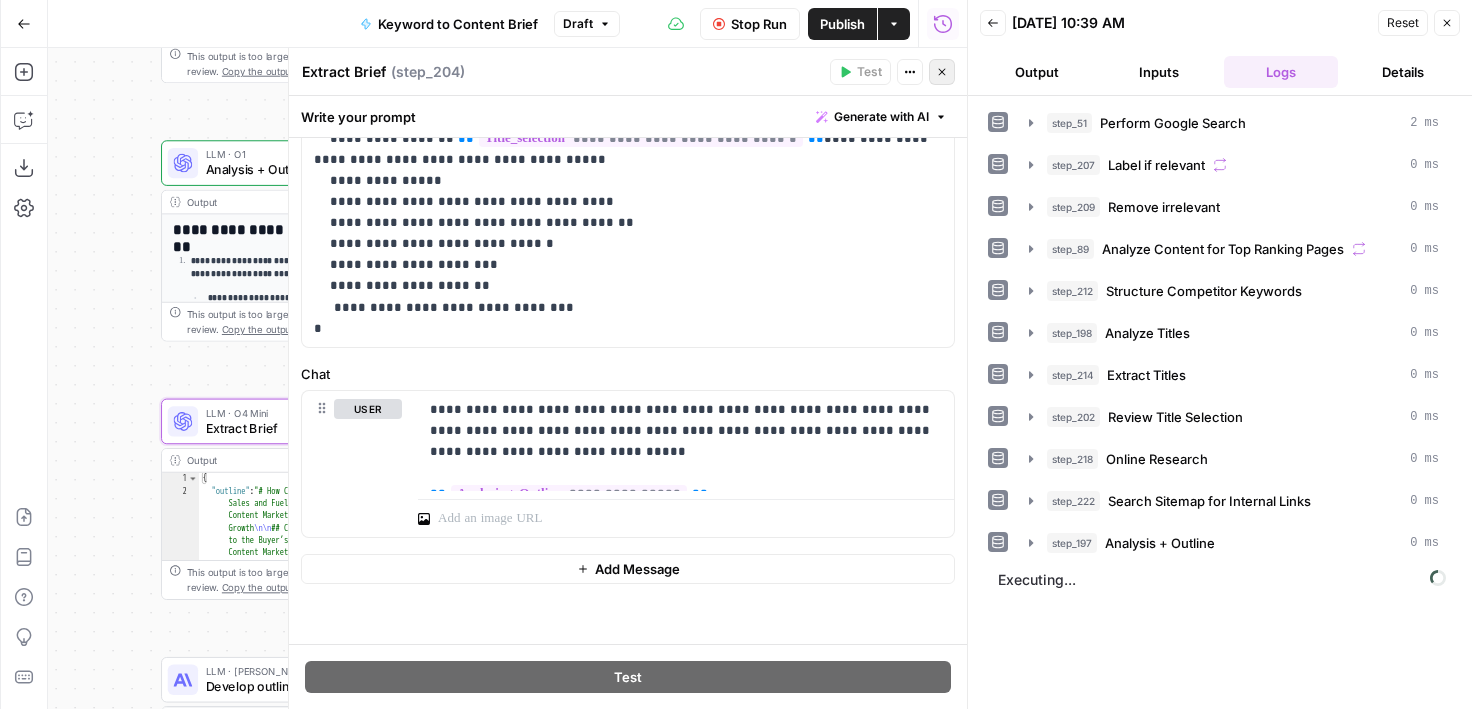 click 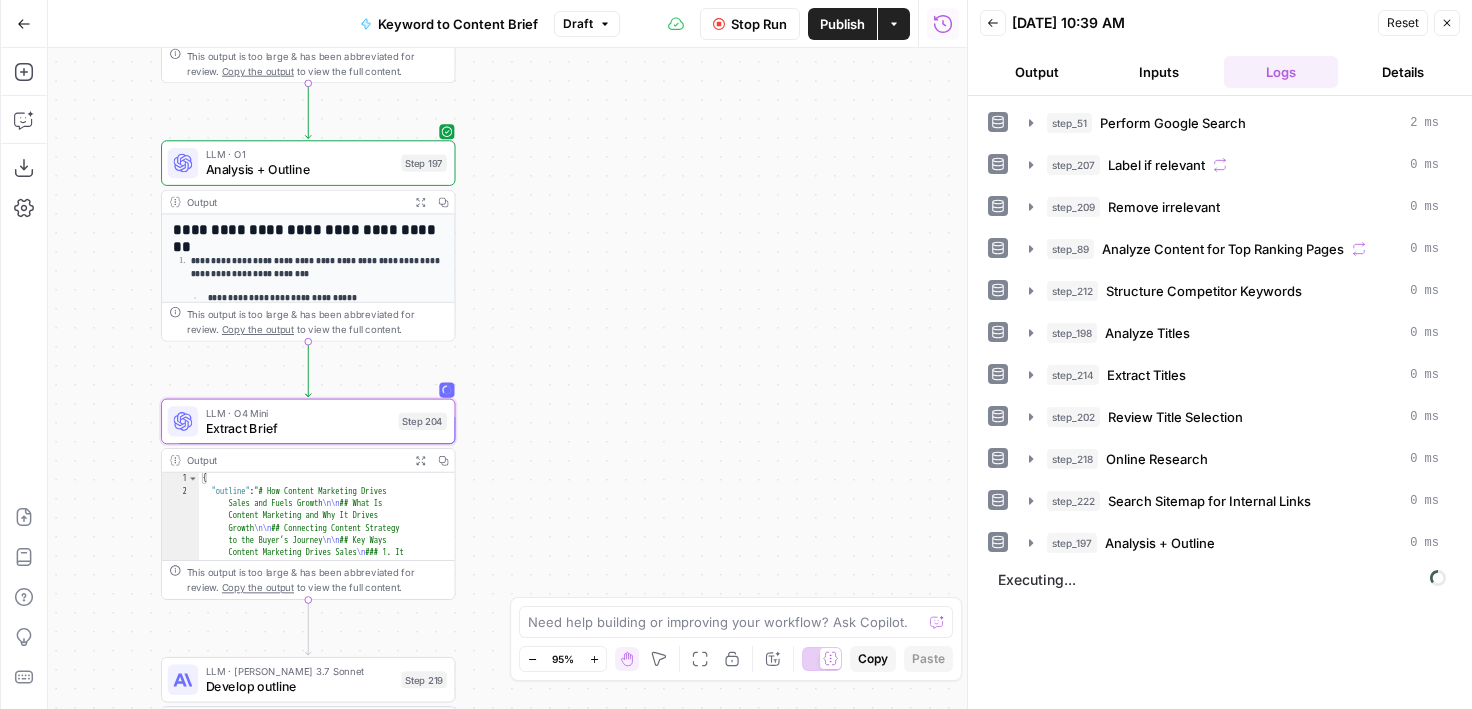 drag, startPoint x: 562, startPoint y: 462, endPoint x: 649, endPoint y: 264, distance: 216.27066 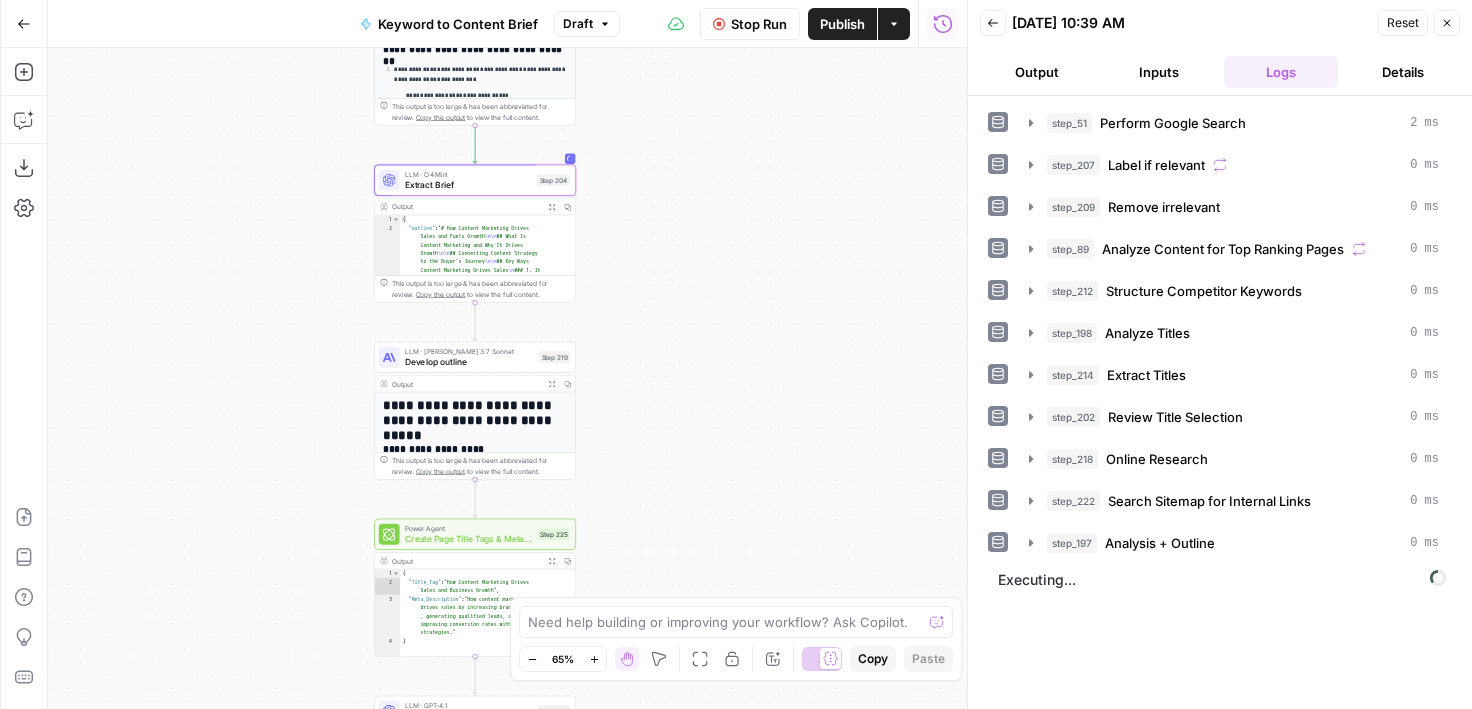 drag, startPoint x: 663, startPoint y: 449, endPoint x: 663, endPoint y: 290, distance: 159 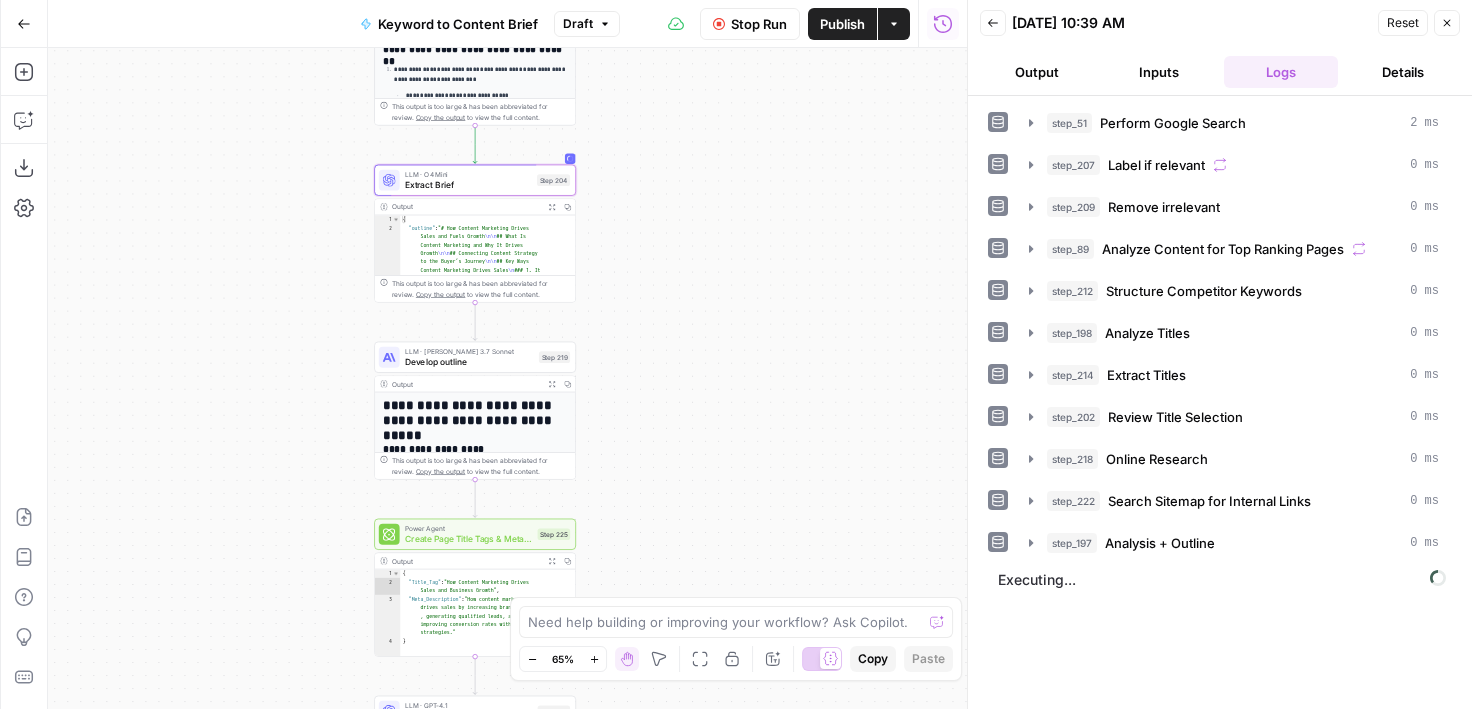 click on "Workflow Set Inputs Inputs Google Search Perform Google Search Step 51 Output Expand Output Copy 1 2 3 4 5 6 {    "search_metadata" :  {      "id" :  "686568f81dcfe2f74d008f35" ,      "status" :  "Success" ,      "json_endpoint" :  "[URL][DOMAIN_NAME]          /searches/123778e5d9046281          /686568f81dcfe2f74d008f35.json" ,      "pixel_position_endpoint" :  "https          ://[DOMAIN_NAME][URL]          /123778e5d9046281          /686568f81dcfe2f74d008f35          .json_with_pixel_position" ,     This output is too large & has been abbreviated for review.   Copy the output   to view the full content. Loop Iteration Label if relevant Step 207 Output Expand Output Copy 1 2 3 4 5 6 7 8 9 10 11 12 [    {      "relevant" :  "true"    } ,    {      "relevant" :  "true"    } ,    {      "relevant" :  "true"    } ,    {      "relevant" :  "true"     LLM · GPT-4o Mini Determine if relevant Step 208 Output Expand Output Copy 1 2 3 {    "relevant" :  "true" }" at bounding box center [507, 378] 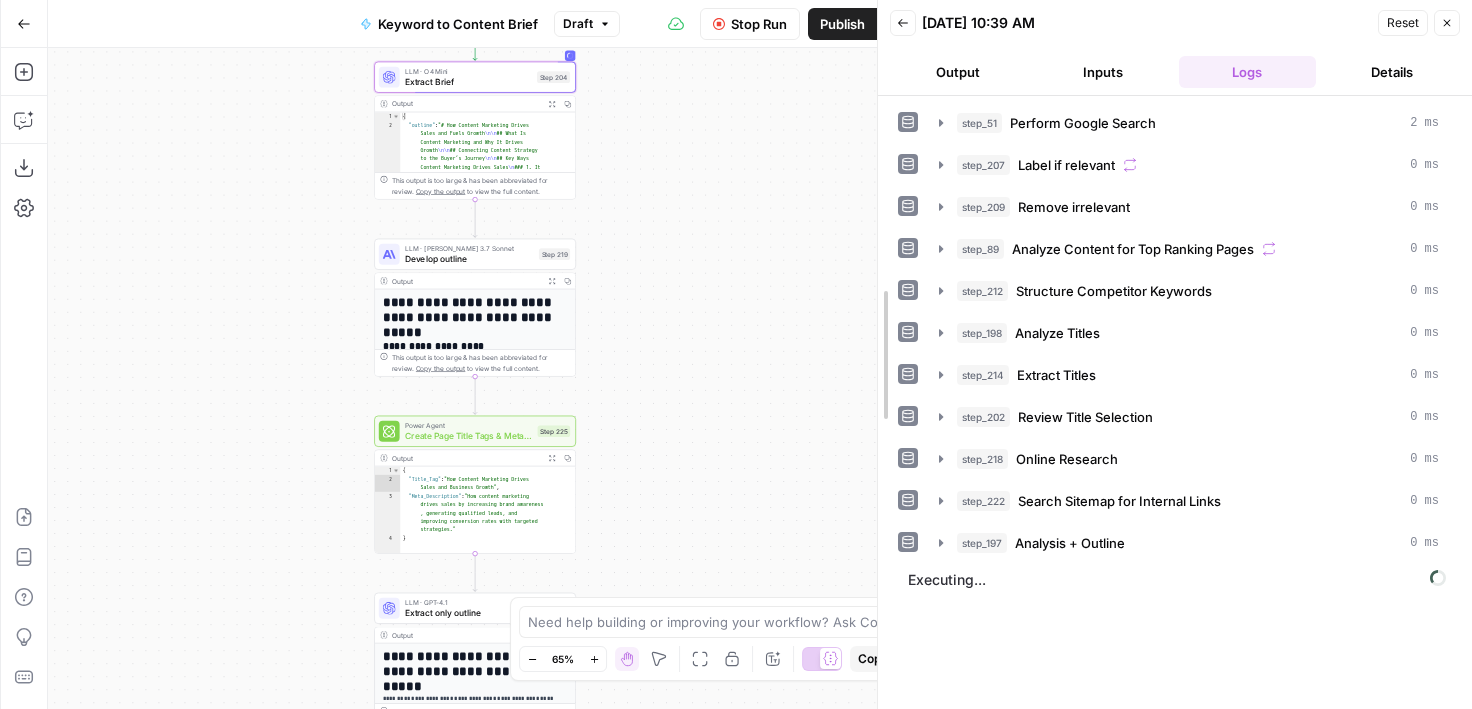 drag, startPoint x: 970, startPoint y: 229, endPoint x: 879, endPoint y: 229, distance: 91 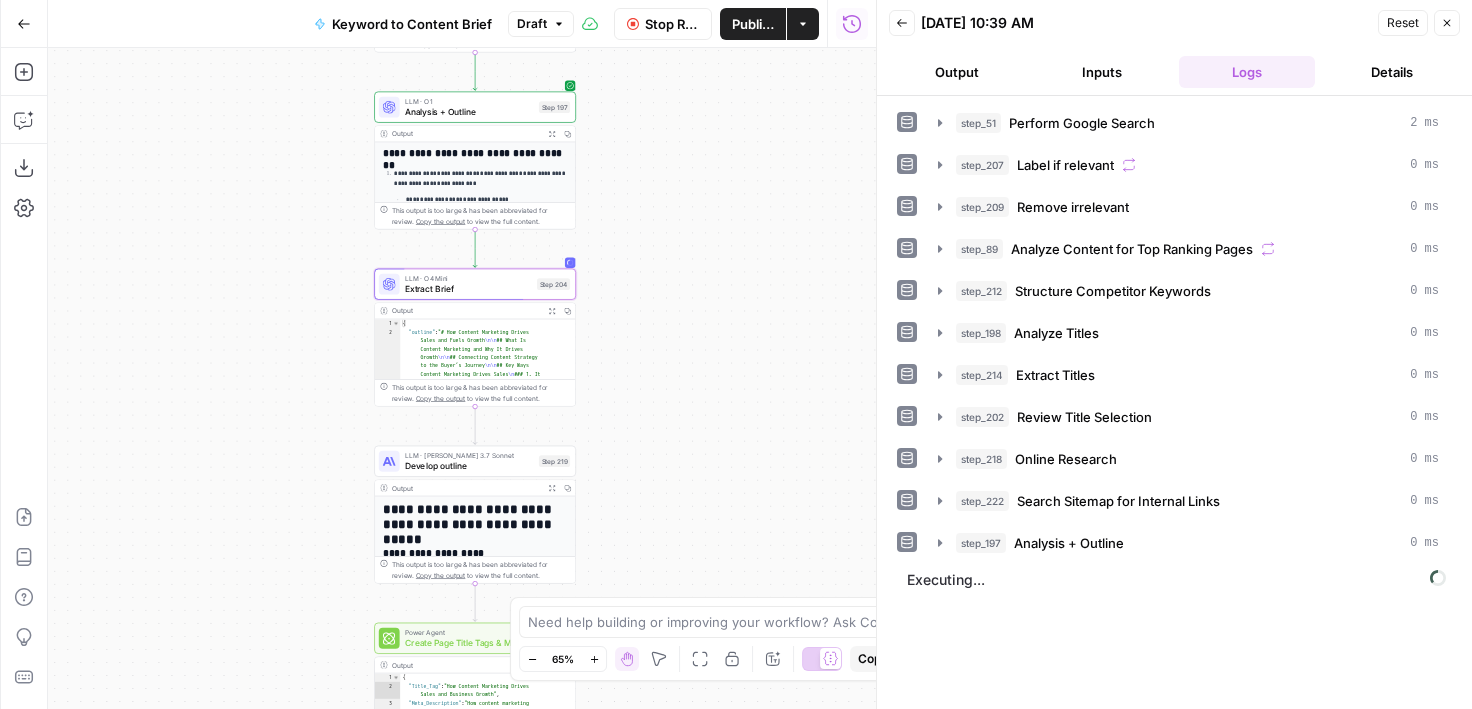 drag, startPoint x: 703, startPoint y: 194, endPoint x: 703, endPoint y: 440, distance: 246 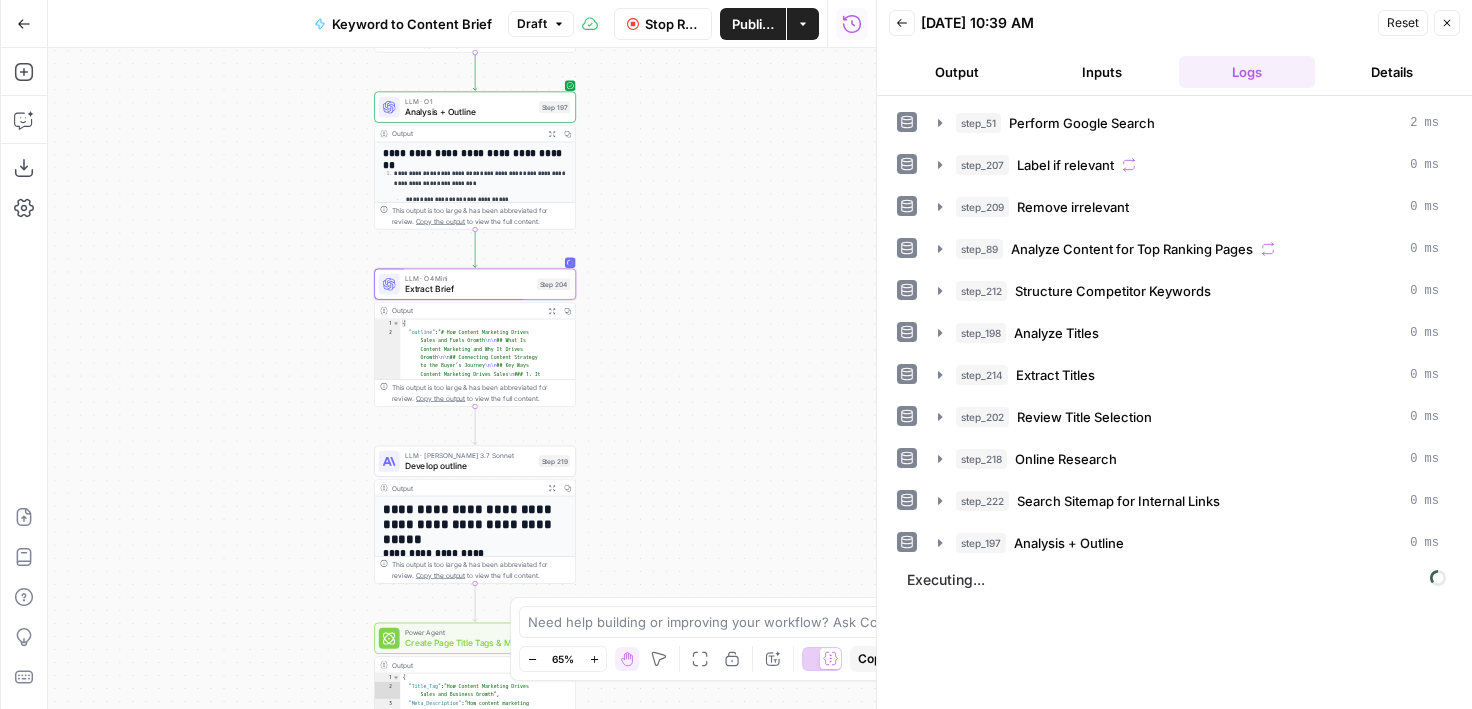 click on "Workflow Set Inputs Inputs Google Search Perform Google Search Step 51 Output Expand Output Copy 1 2 3 4 5 6 {    "search_metadata" :  {      "id" :  "686568f81dcfe2f74d008f35" ,      "status" :  "Success" ,      "json_endpoint" :  "https://serpapi.com          /searches/123778e5d9046281          /686568f81dcfe2f74d008f35.json" ,      "pixel_position_endpoint" :  "https          ://serpapi.com/searches          /123778e5d9046281          /686568f81dcfe2f74d008f35          .json_with_pixel_position" ,     This output is too large & has been abbreviated for review.   Copy the output   to view the full content. Loop Iteration Label if relevant Step 207 Output Expand Output Copy 1 2 3 4 5 6 7 8 9 10 11 12 [    {      "relevant" :  "true"    } ,    {      "relevant" :  "true"    } ,    {      "relevant" :  "true"    } ,    {      "relevant" :  "true"     LLM · GPT-4o Mini Determine if relevant Step 208 Output Expand Output Copy 1 2 3 {    "relevant" :  "true" }" at bounding box center (462, 378) 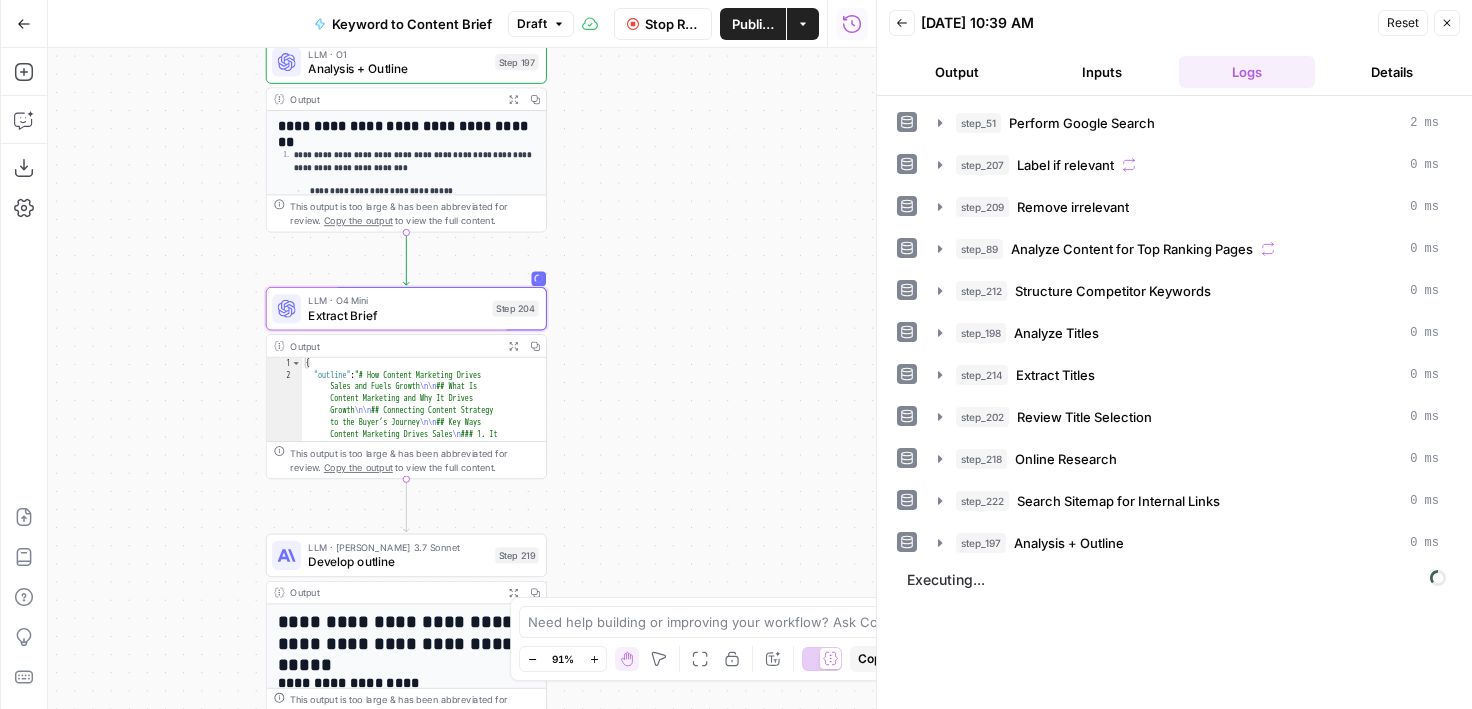 drag, startPoint x: 631, startPoint y: 408, endPoint x: 638, endPoint y: 335, distance: 73.33485 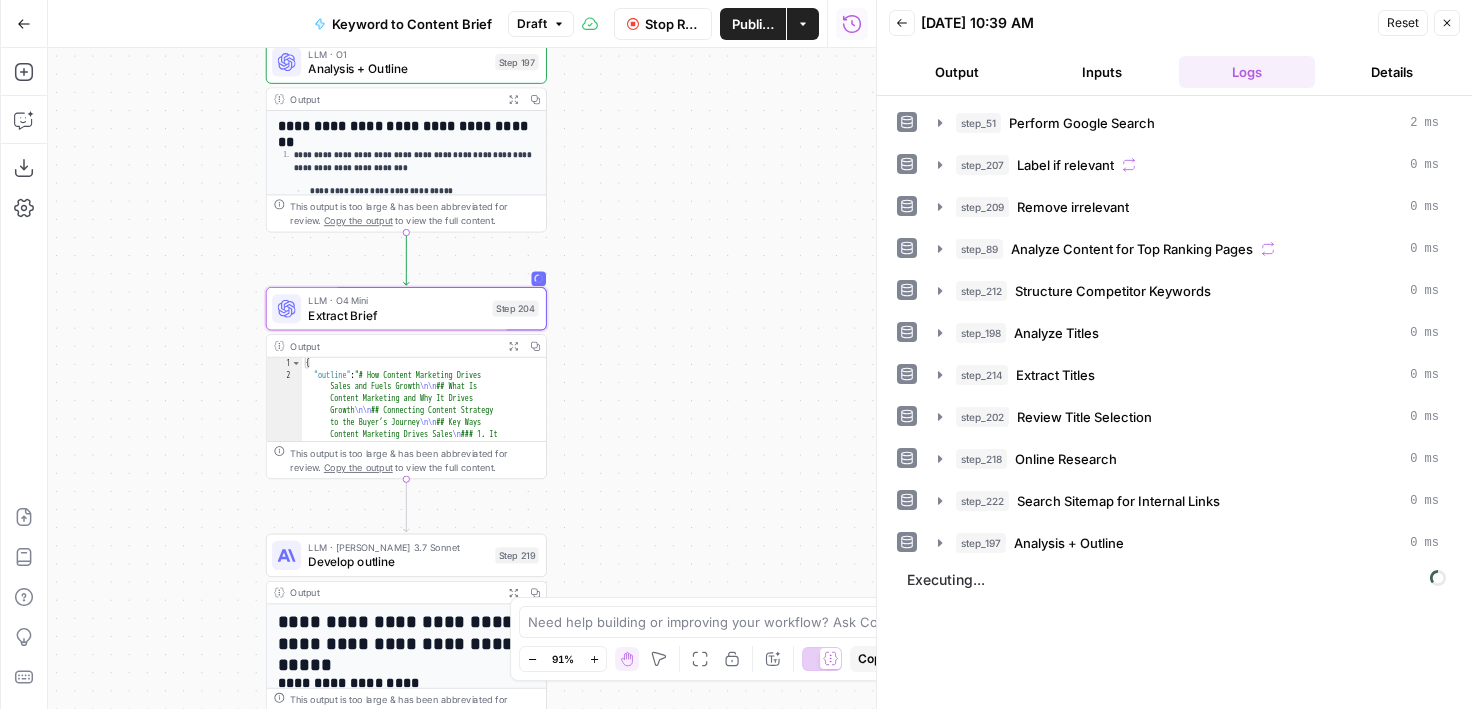 click on "Workflow Set Inputs Inputs Google Search Perform Google Search Step 51 Output Expand Output Copy 1 2 3 4 5 6 {    "search_metadata" :  {      "id" :  "686568f81dcfe2f74d008f35" ,      "status" :  "Success" ,      "json_endpoint" :  "https://serpapi.com          /searches/123778e5d9046281          /686568f81dcfe2f74d008f35.json" ,      "pixel_position_endpoint" :  "https          ://serpapi.com/searches          /123778e5d9046281          /686568f81dcfe2f74d008f35          .json_with_pixel_position" ,     This output is too large & has been abbreviated for review.   Copy the output   to view the full content. Loop Iteration Label if relevant Step 207 Output Expand Output Copy 1 2 3 4 5 6 7 8 9 10 11 12 [    {      "relevant" :  "true"    } ,    {      "relevant" :  "true"    } ,    {      "relevant" :  "true"    } ,    {      "relevant" :  "true"     LLM · GPT-4o Mini Determine if relevant Step 208 Output Expand Output Copy 1 2 3 {    "relevant" :  "true" }" at bounding box center [462, 378] 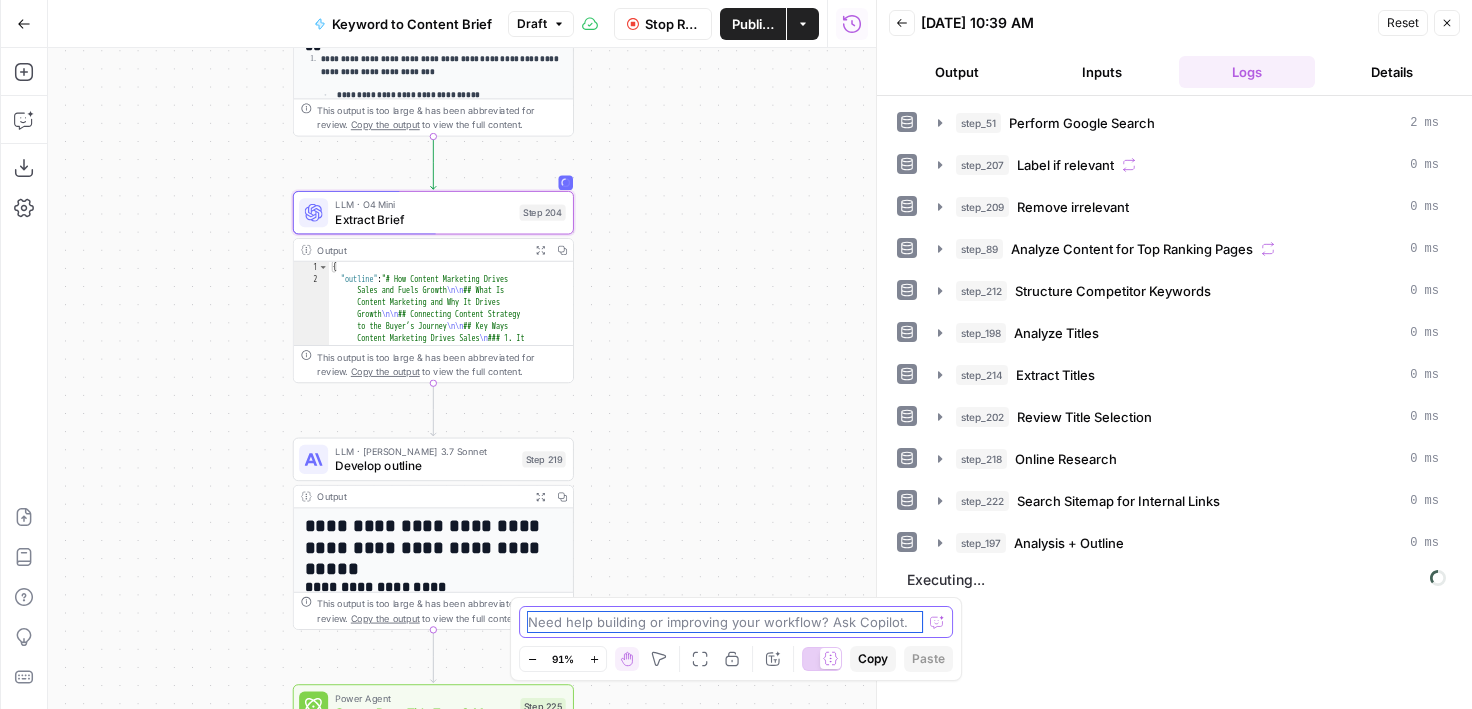 drag, startPoint x: 636, startPoint y: 569, endPoint x: 655, endPoint y: 628, distance: 61.983868 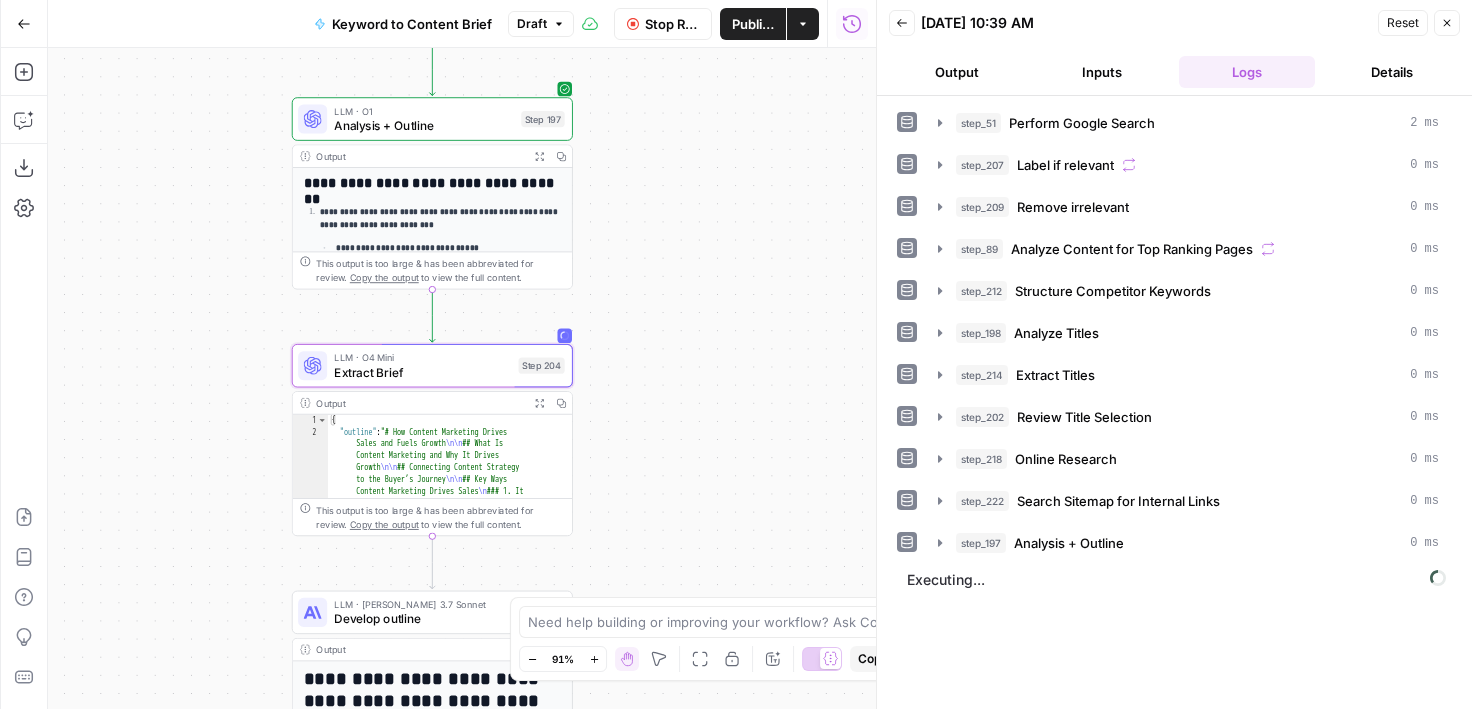 drag, startPoint x: 662, startPoint y: 394, endPoint x: 662, endPoint y: 465, distance: 71 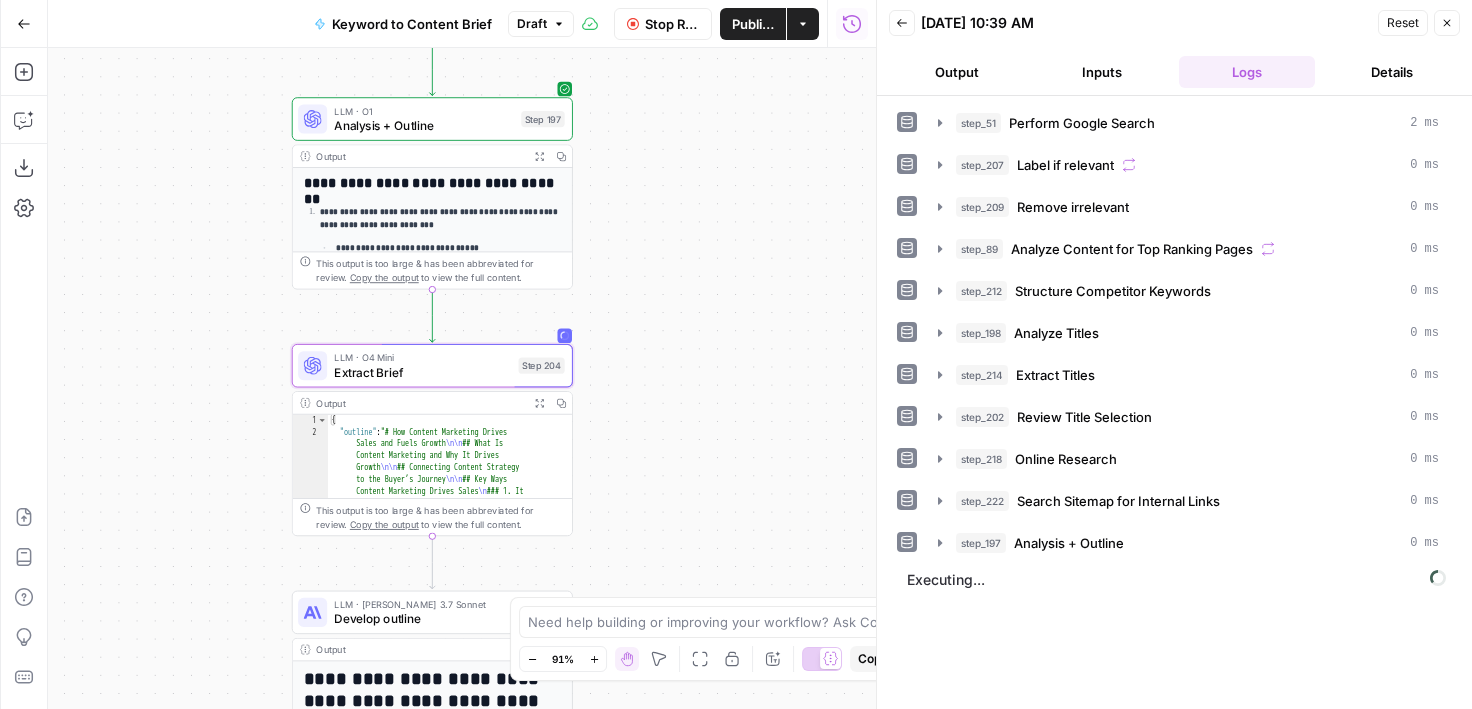 click on "Workflow Set Inputs Inputs Google Search Perform Google Search Step 51 Output Expand Output Copy 1 2 3 4 5 6 {    "search_metadata" :  {      "id" :  "686568f81dcfe2f74d008f35" ,      "status" :  "Success" ,      "json_endpoint" :  "https://serpapi.com          /searches/123778e5d9046281          /686568f81dcfe2f74d008f35.json" ,      "pixel_position_endpoint" :  "https          ://serpapi.com/searches          /123778e5d9046281          /686568f81dcfe2f74d008f35          .json_with_pixel_position" ,     This output is too large & has been abbreviated for review.   Copy the output   to view the full content. Loop Iteration Label if relevant Step 207 Output Expand Output Copy 1 2 3 4 5 6 7 8 9 10 11 12 [    {      "relevant" :  "true"    } ,    {      "relevant" :  "true"    } ,    {      "relevant" :  "true"    } ,    {      "relevant" :  "true"     LLM · GPT-4o Mini Determine if relevant Step 208 Output Expand Output Copy 1 2 3 {    "relevant" :  "true" }" at bounding box center [462, 378] 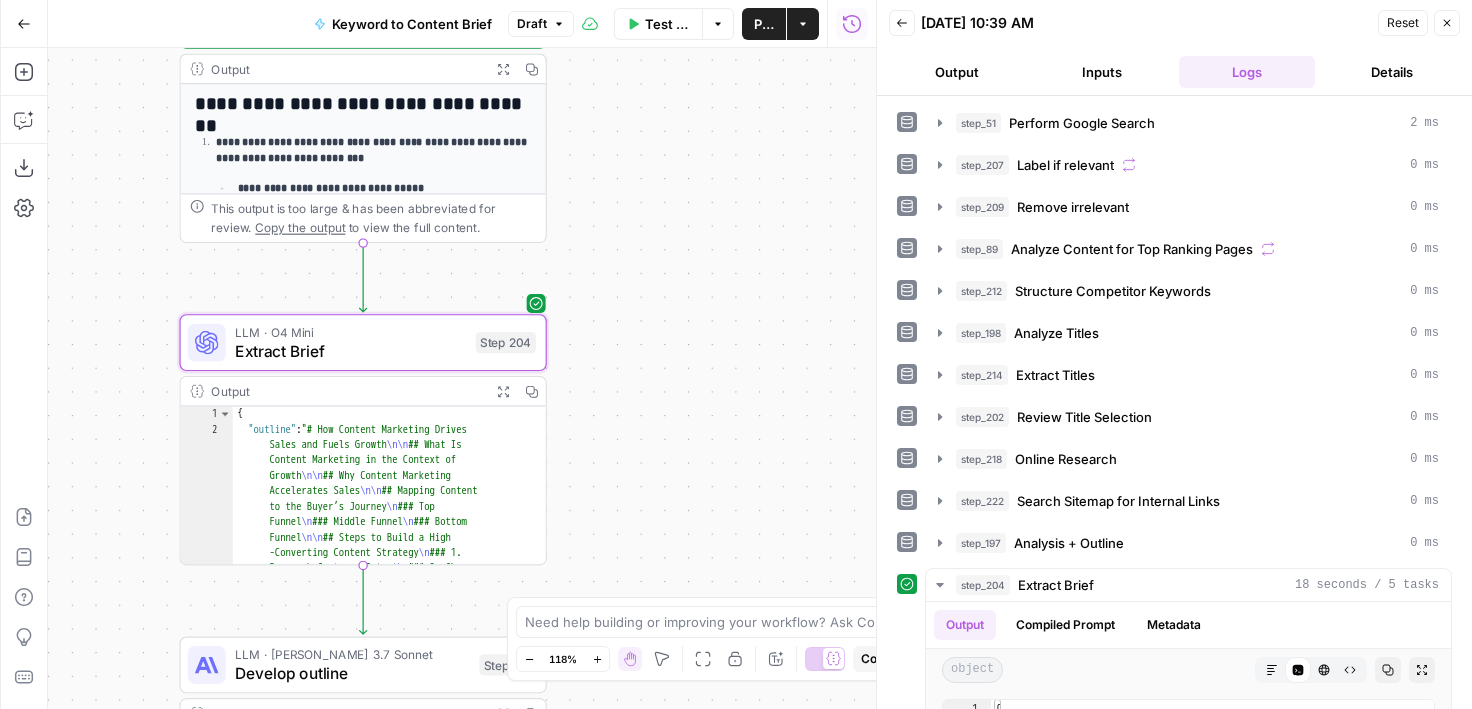 drag, startPoint x: 658, startPoint y: 441, endPoint x: 731, endPoint y: 420, distance: 75.96052 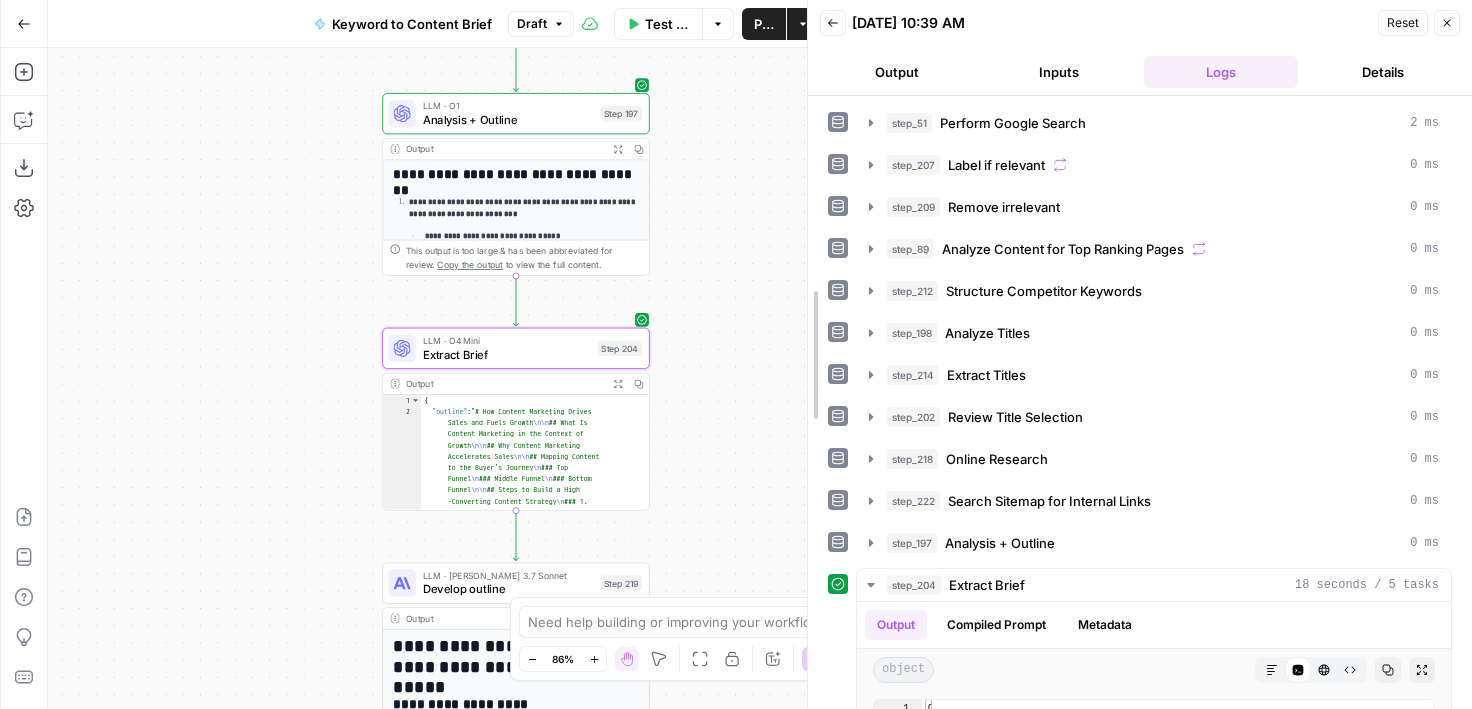 drag, startPoint x: 880, startPoint y: 376, endPoint x: 798, endPoint y: 375, distance: 82.006096 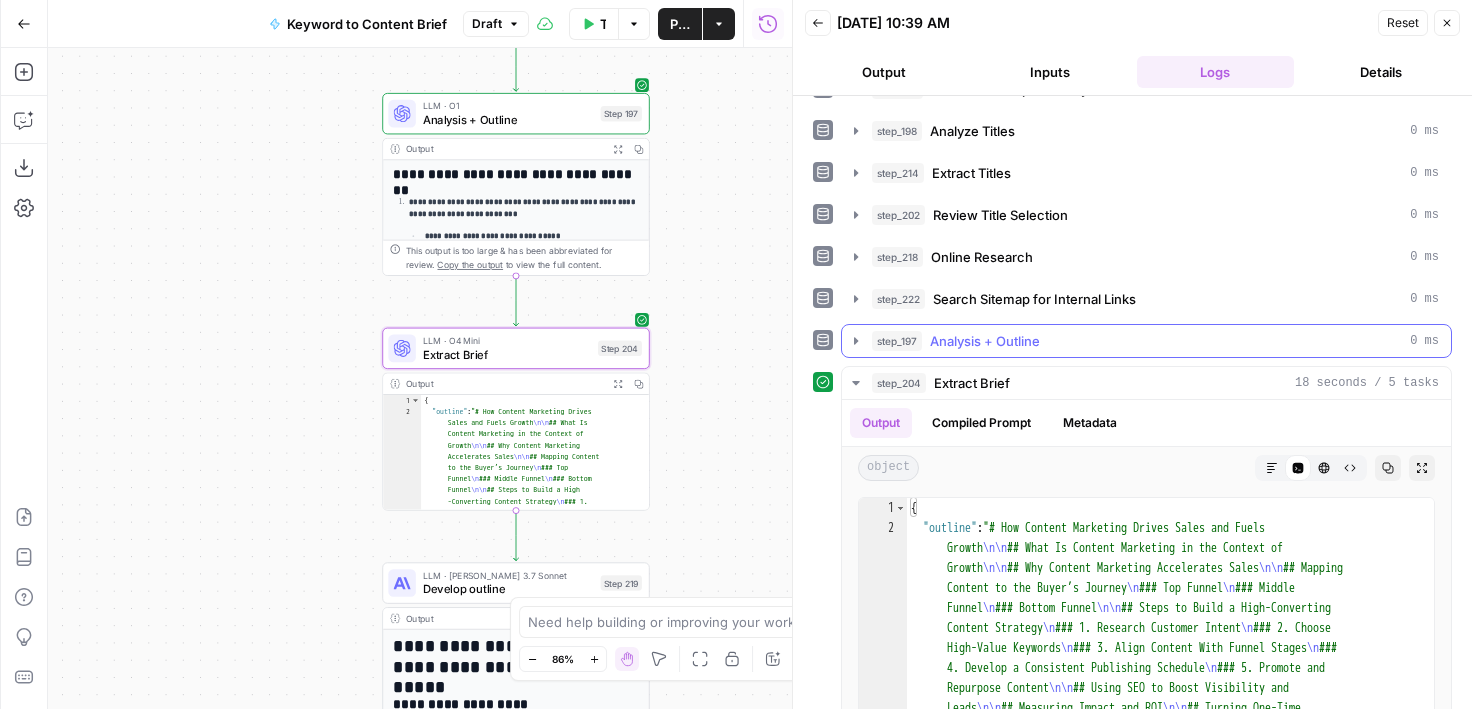 scroll, scrollTop: 404, scrollLeft: 0, axis: vertical 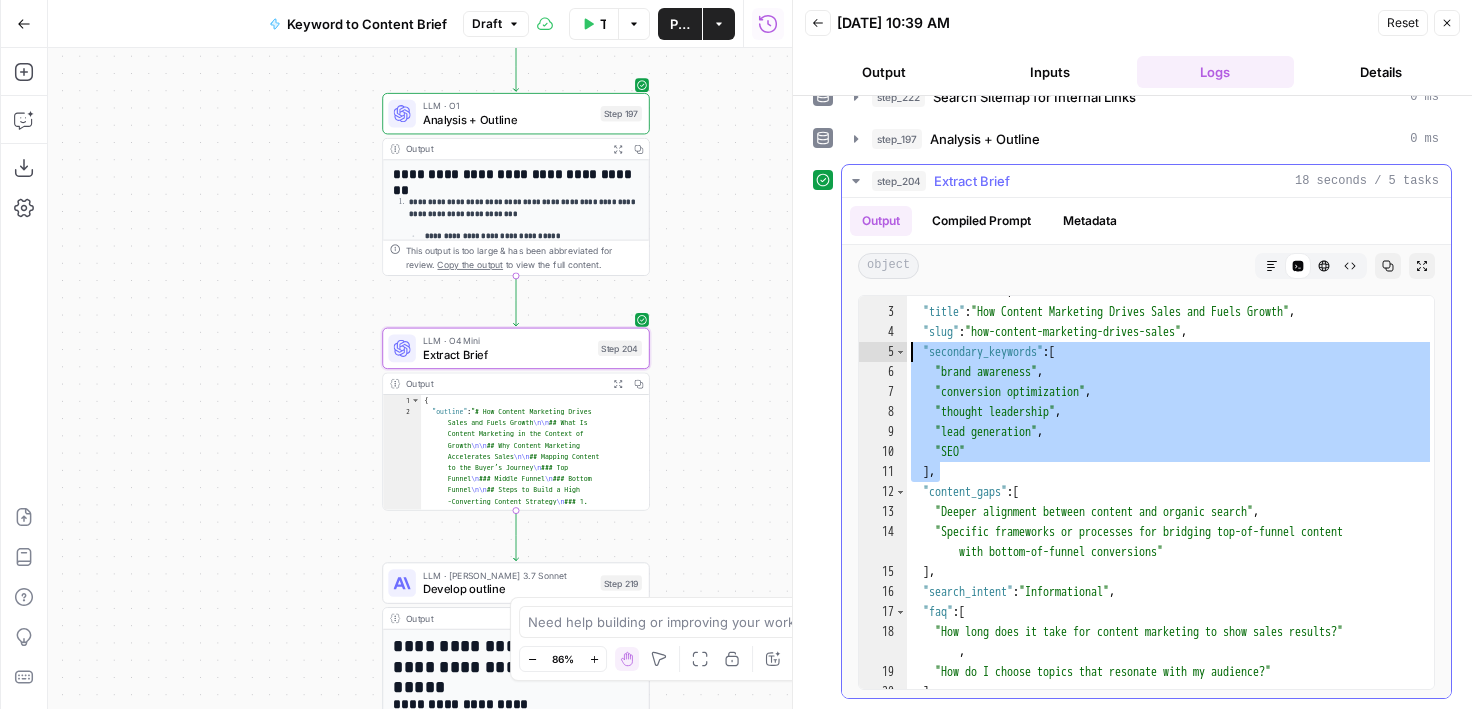 drag, startPoint x: 962, startPoint y: 470, endPoint x: 908, endPoint y: 360, distance: 122.53979 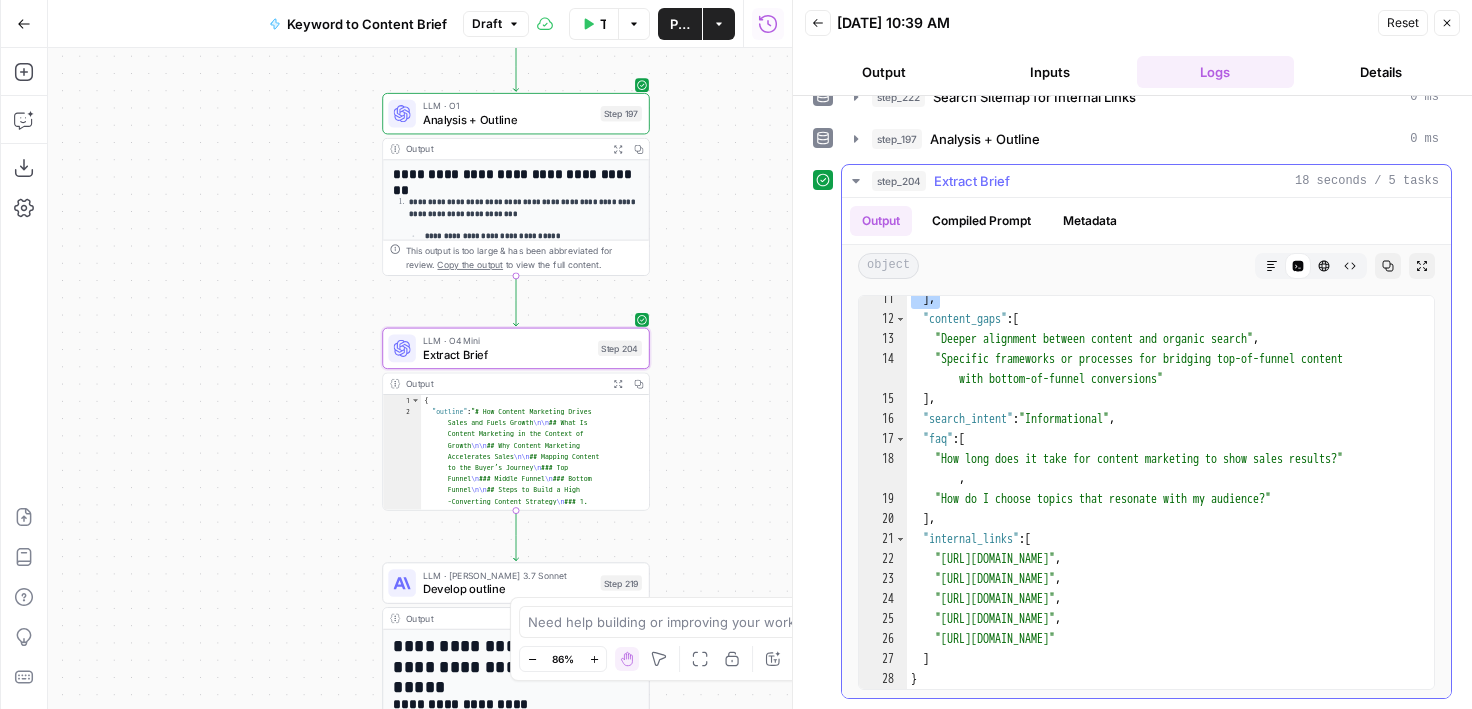 scroll, scrollTop: 487, scrollLeft: 0, axis: vertical 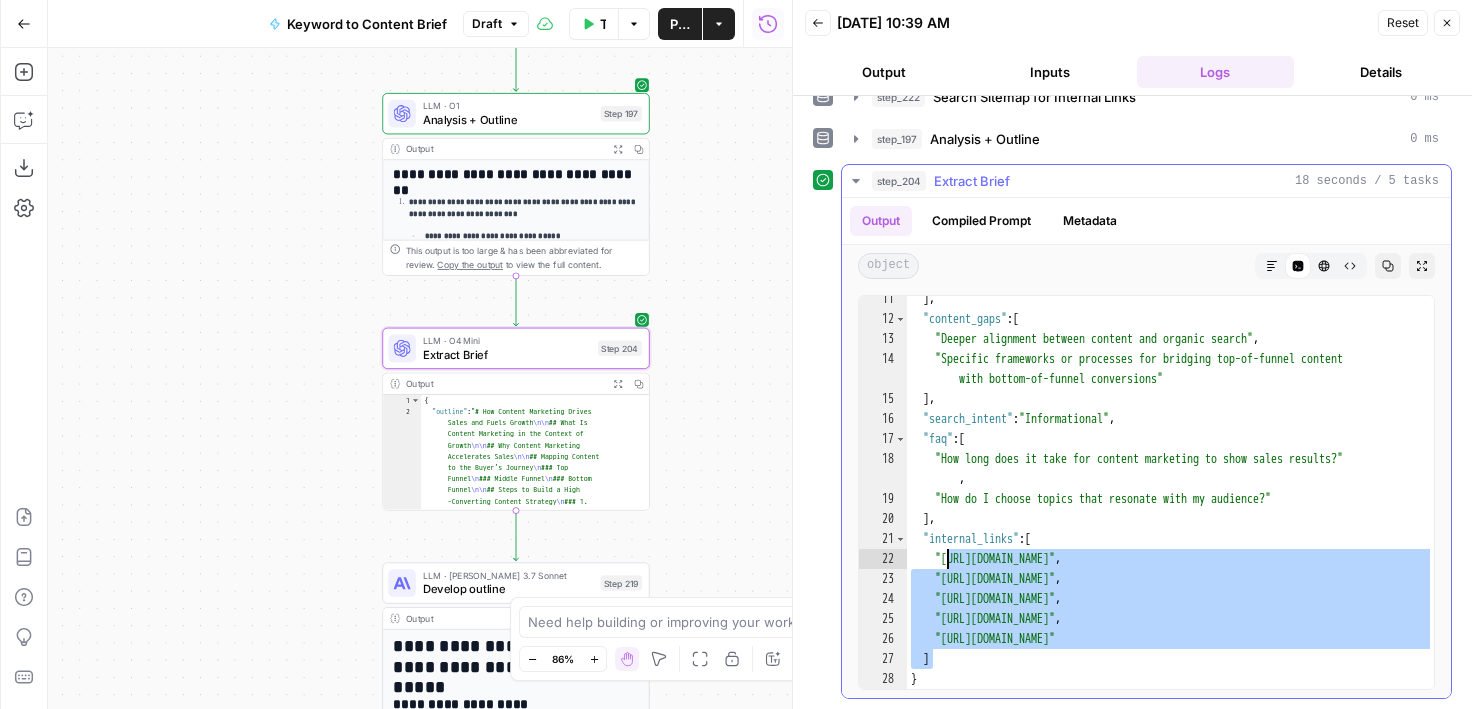 drag, startPoint x: 1031, startPoint y: 655, endPoint x: 948, endPoint y: 562, distance: 124.65151 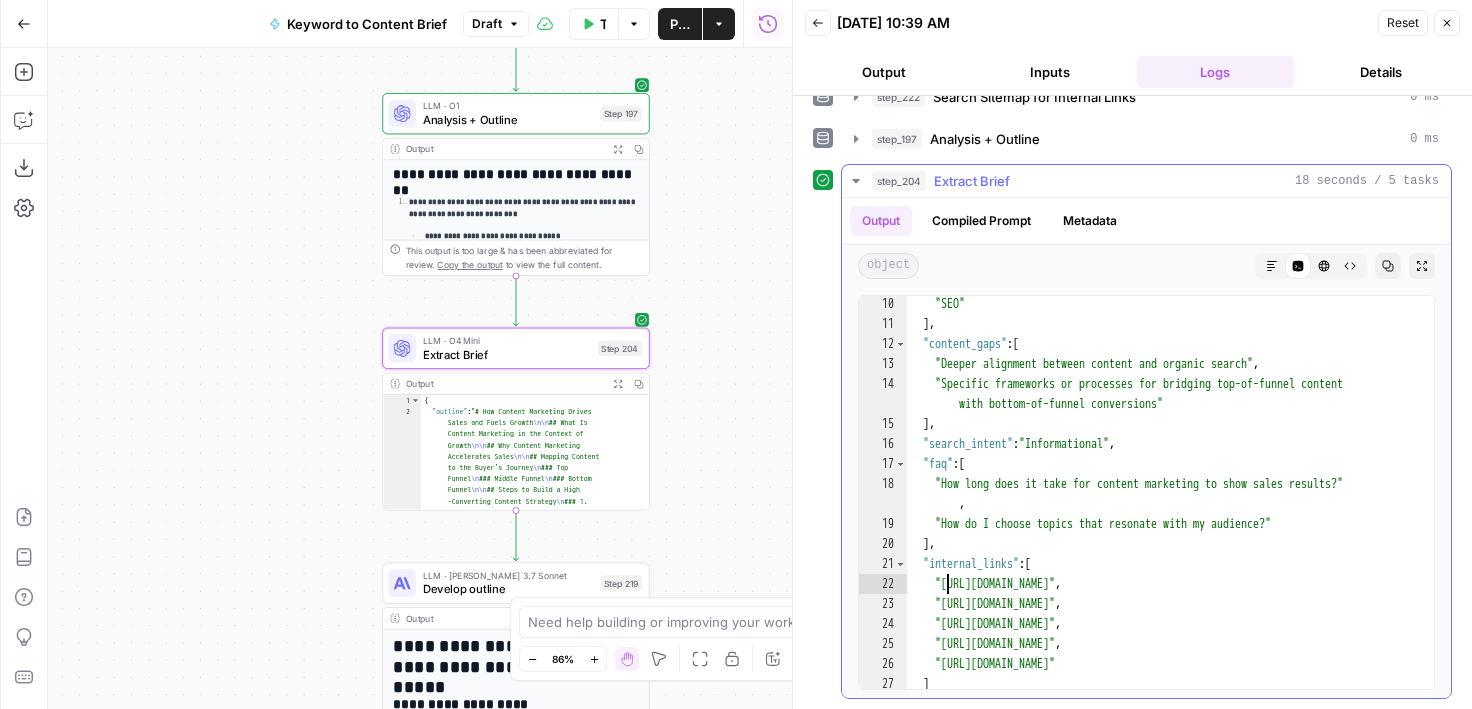 scroll, scrollTop: 408, scrollLeft: 0, axis: vertical 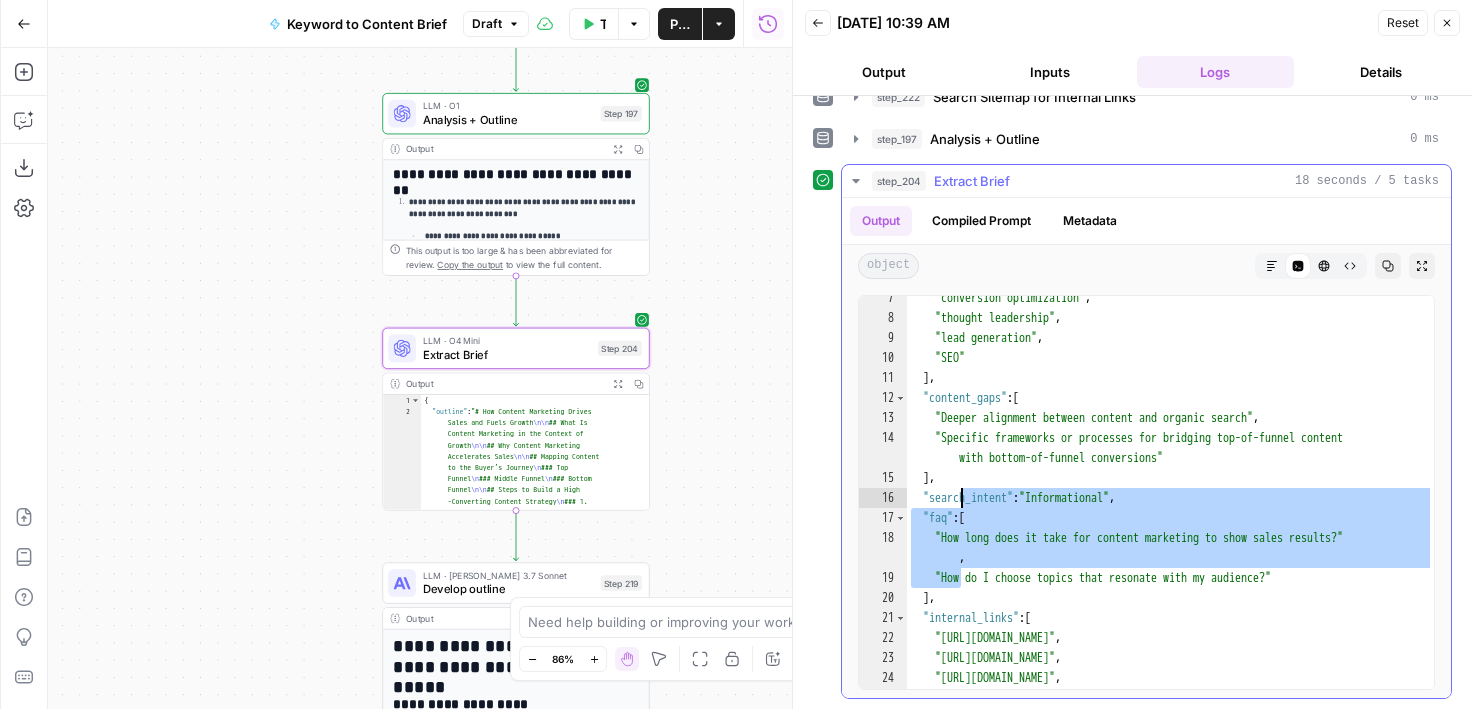 drag, startPoint x: 962, startPoint y: 582, endPoint x: 961, endPoint y: 495, distance: 87.005745 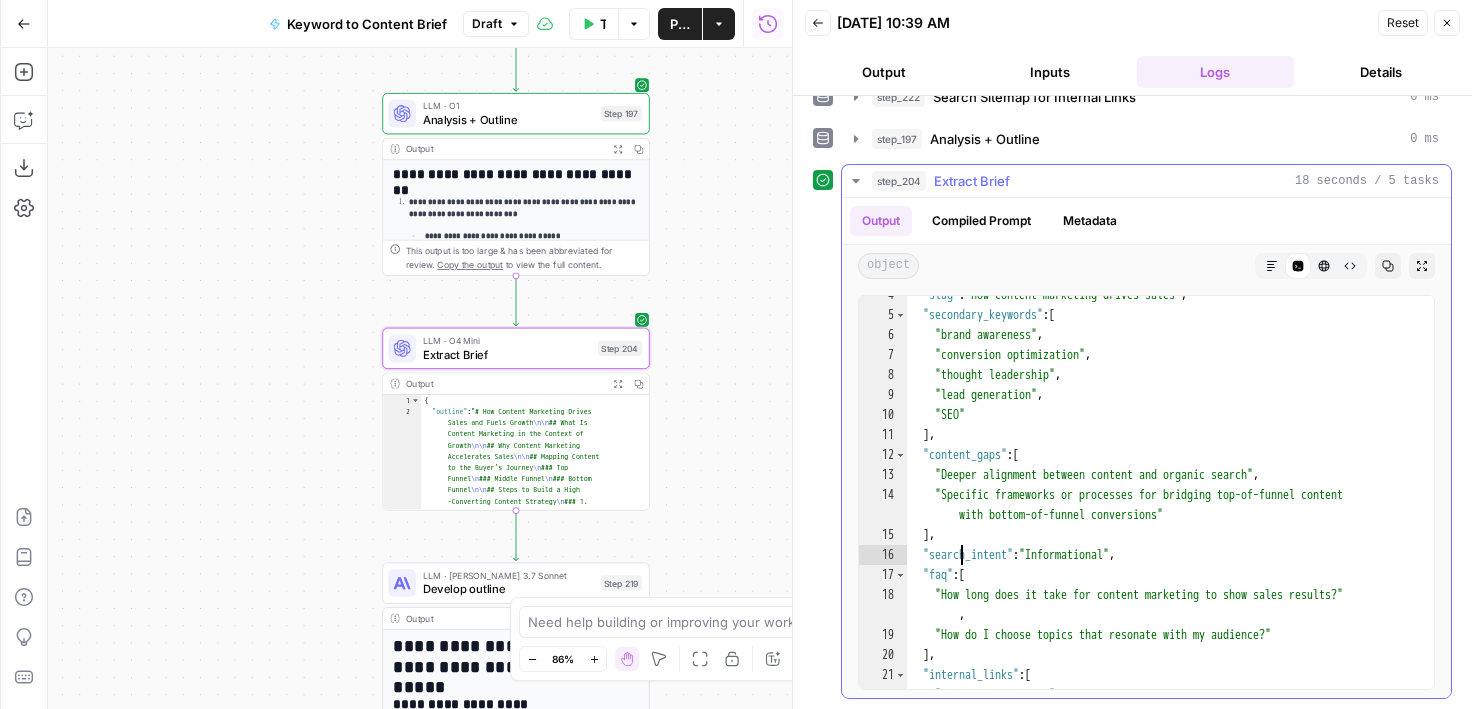 scroll, scrollTop: 311, scrollLeft: 0, axis: vertical 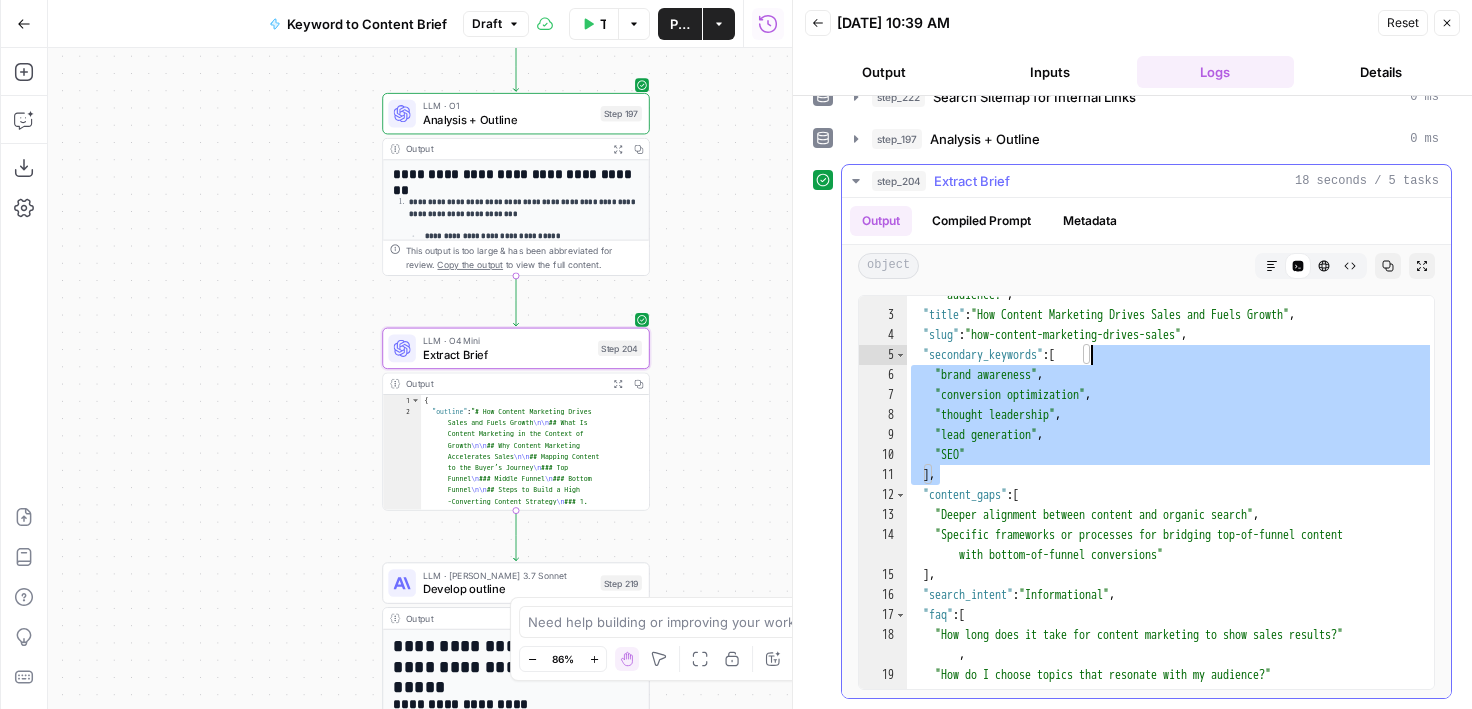 drag, startPoint x: 946, startPoint y: 475, endPoint x: 1084, endPoint y: 356, distance: 182.2224 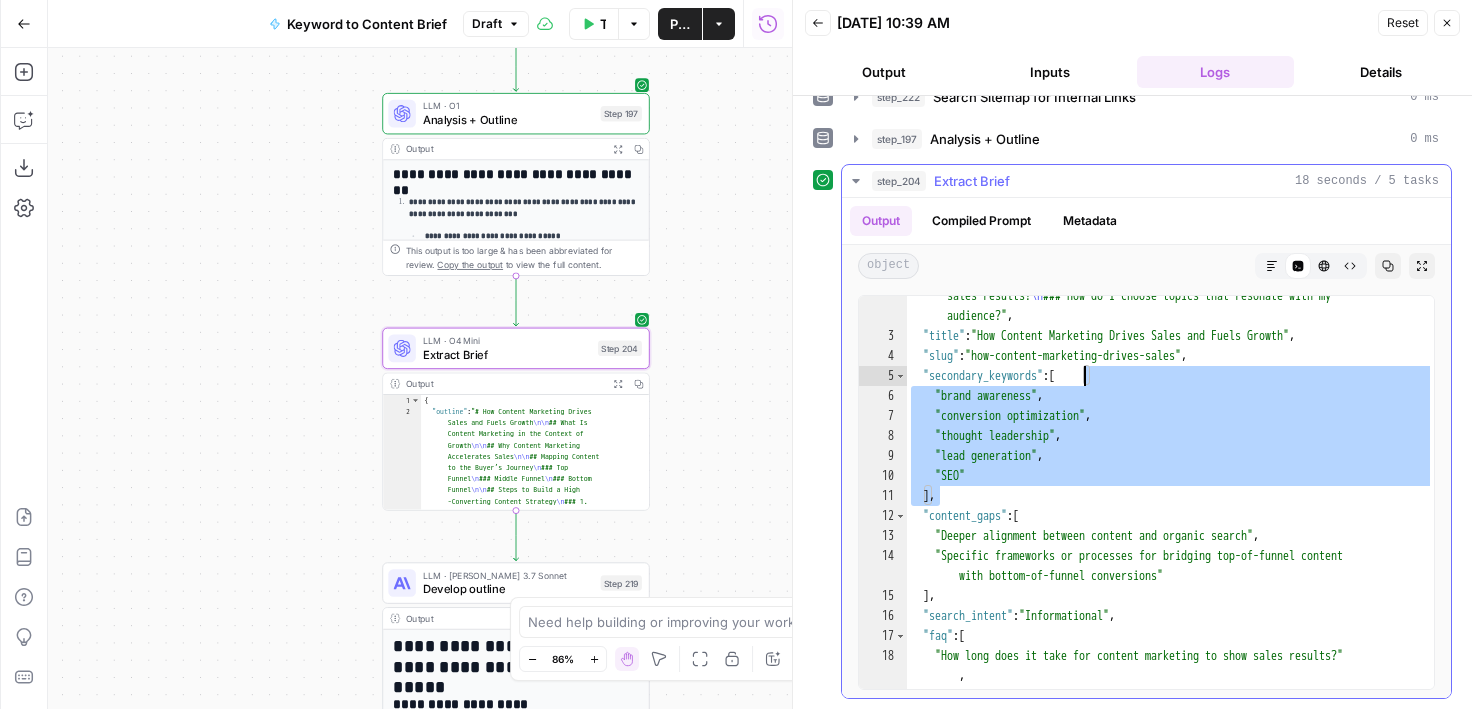 scroll, scrollTop: 276, scrollLeft: 0, axis: vertical 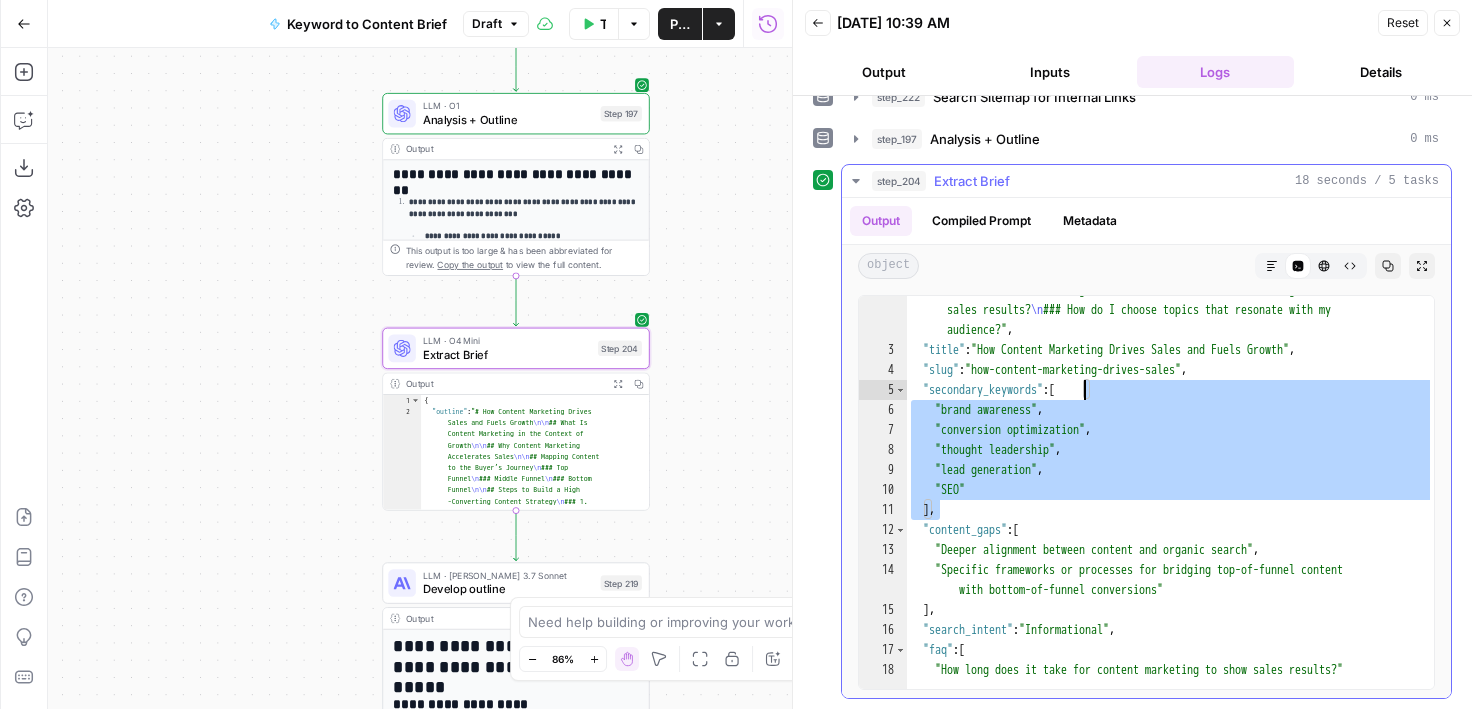 click on ""outline" :  "# How Content Marketing Drives Sales and Fuels         Growth \n\n ## What Is Content Marketing in the Context of         Growth \n\n ## Why Content Marketing Accelerates Sales \n\n ## Mapping         Content to the Buyer’s Journey \n ### Top Funnel \n ### Middle         Funnel \n ### Bottom Funnel \n\n ## Steps to Build a High-Converting         Content Strategy \n ### 1. Research Customer Intent \n ### 2. Choose         High-Value Keywords \n ### 3. Align Content With Funnel Stages \n ###         4. Develop a Consistent Publishing Schedule \n ### 5. Promote and         Repurpose Content \n\n ## Using SEO to Boost Visibility and         Leads \n\n ## Measuring Impact and ROI \n\n ## Turning One-Time         Customers Into Repeat Buyers \n\n ## Next Steps to Drive Sustainable         Growth \n\n ## Frequently Asked Questions About Content Marketing         and Sales \n        sales results? \n        ,    :" at bounding box center (1170, 406) 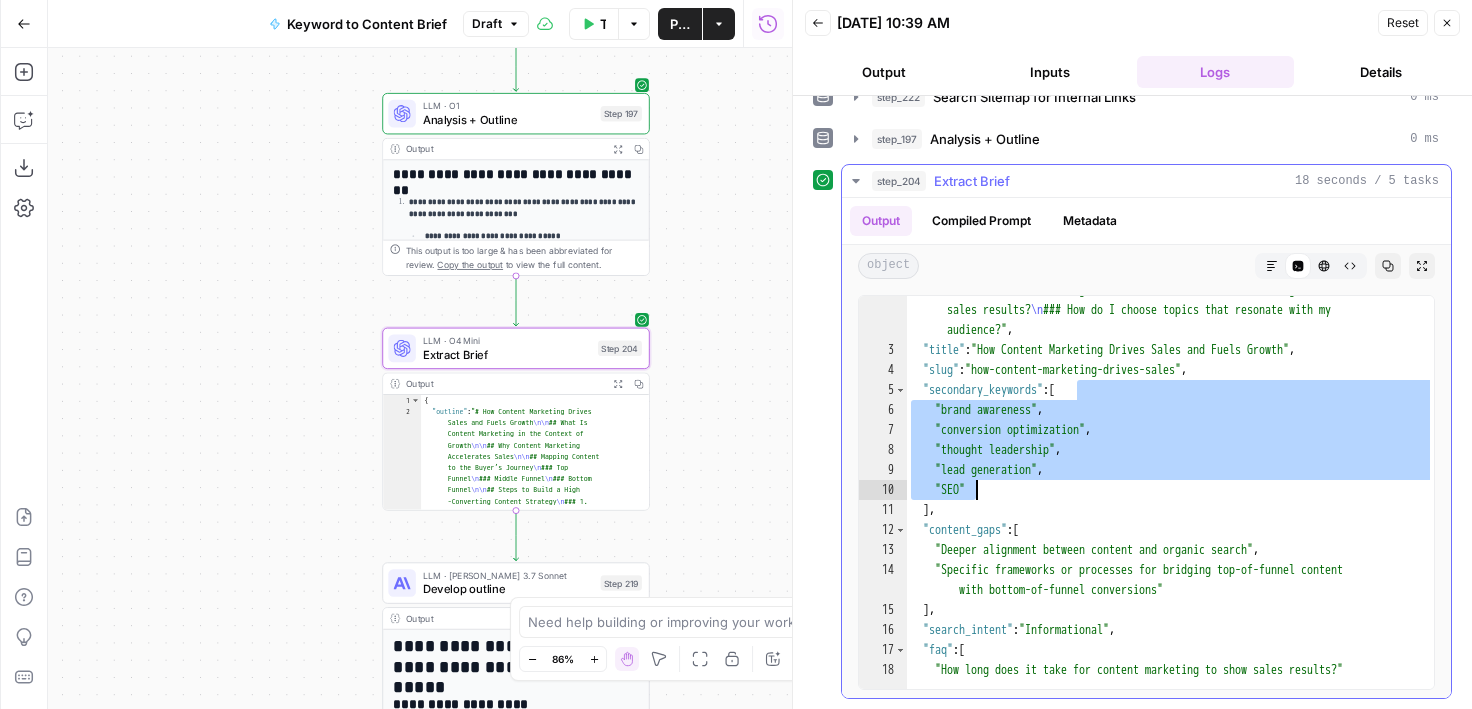 drag, startPoint x: 1079, startPoint y: 392, endPoint x: 1053, endPoint y: 497, distance: 108.17116 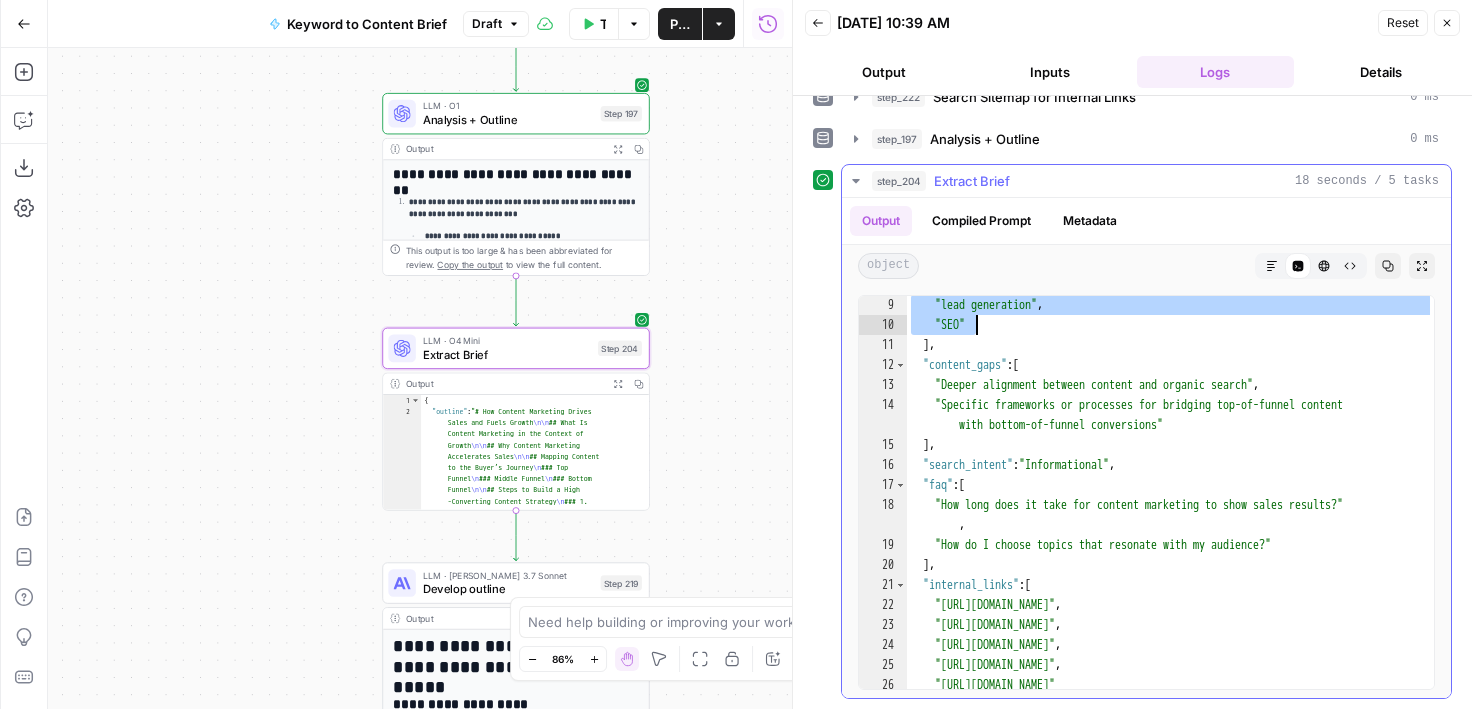 scroll, scrollTop: 487, scrollLeft: 0, axis: vertical 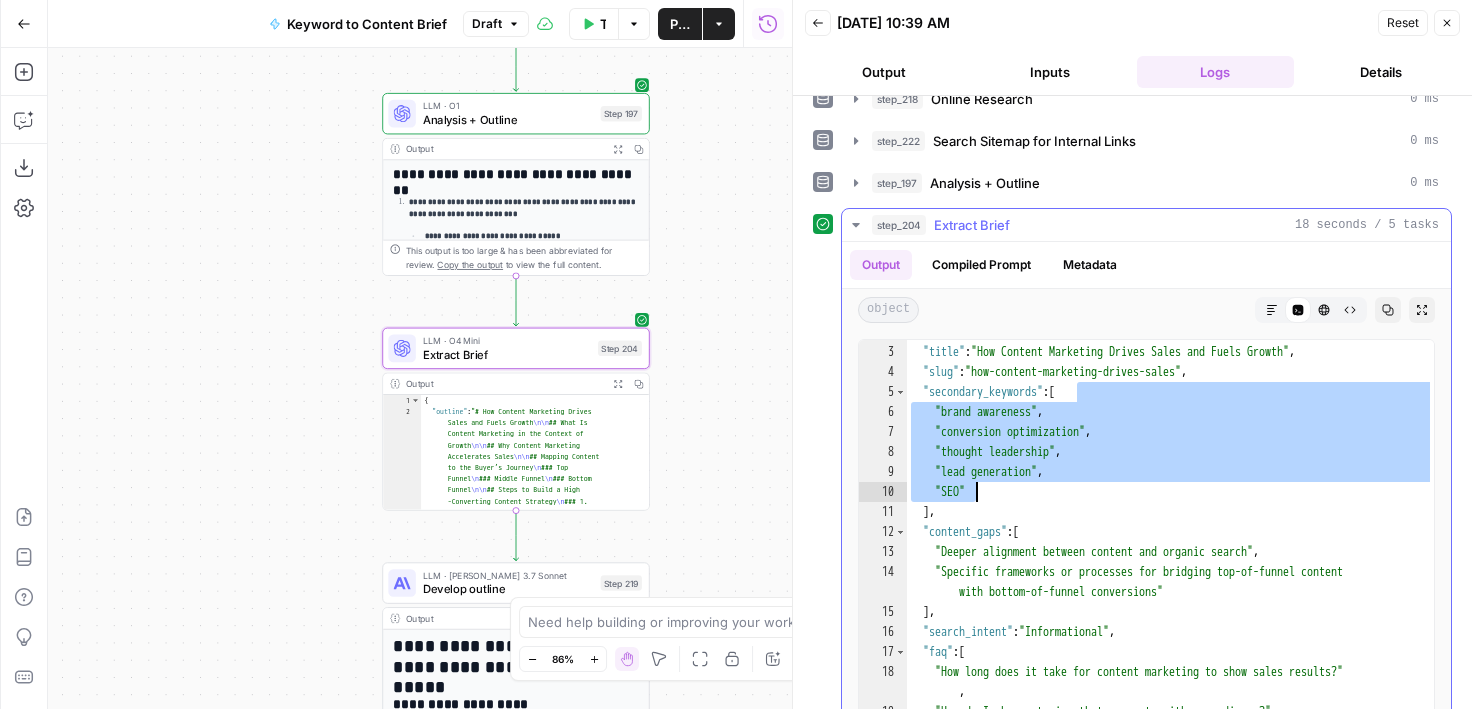 click on ""outline" :  "# How Content Marketing Drives Sales and Fuels         Growth \n\n ## What Is Content Marketing in the Context of         Growth \n\n ## Why Content Marketing Accelerates Sales \n\n ## Mapping         Content to the Buyer’s Journey \n ### Top Funnel \n ### Middle         Funnel \n ### Bottom Funnel \n\n ## Steps to Build a High-Converting         Content Strategy \n ### 1. Research Customer Intent \n ### 2. Choose         High-Value Keywords \n ### 3. Align Content With Funnel Stages \n ###         4. Develop a Consistent Publishing Schedule \n ### 5. Promote and         Repurpose Content \n\n ## Using SEO to Boost Visibility and         Leads \n\n ## Measuring Impact and ROI \n\n ## Turning One-Time         Customers Into Repeat Buyers \n\n ## Next Steps to Drive Sustainable         Growth \n\n ## Frequently Asked Questions About Content Marketing         and Sales \n        sales results? \n        ,    :" at bounding box center (1170, 398) 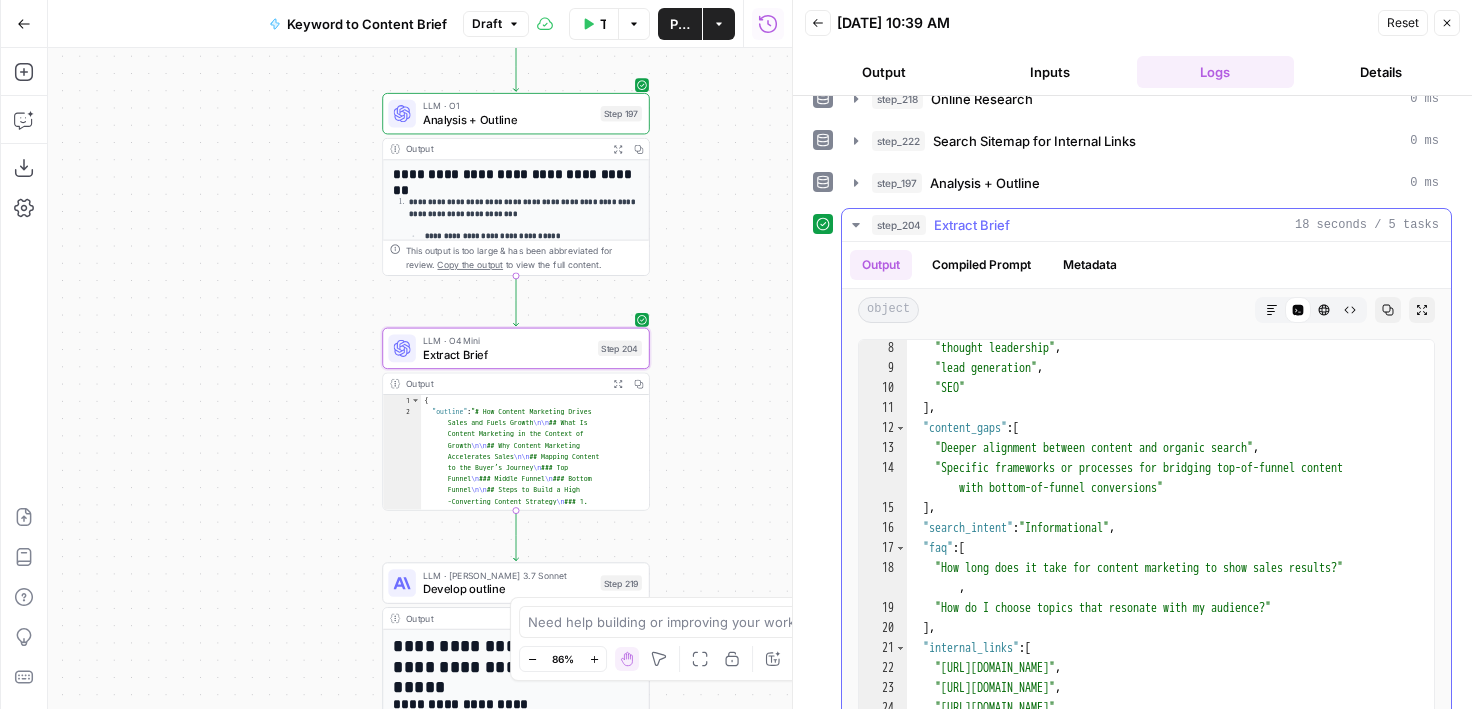 scroll, scrollTop: 422, scrollLeft: 0, axis: vertical 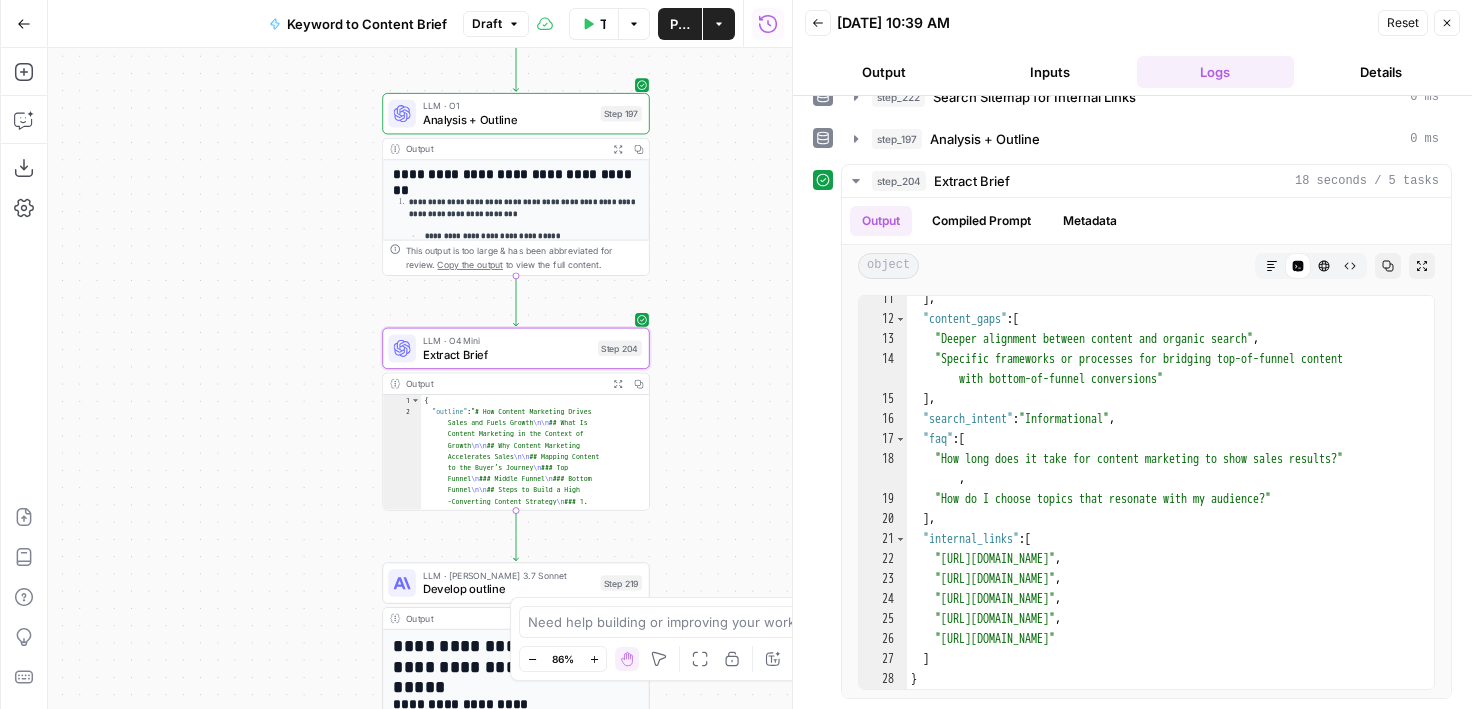 drag, startPoint x: 711, startPoint y: 485, endPoint x: 710, endPoint y: 356, distance: 129.00388 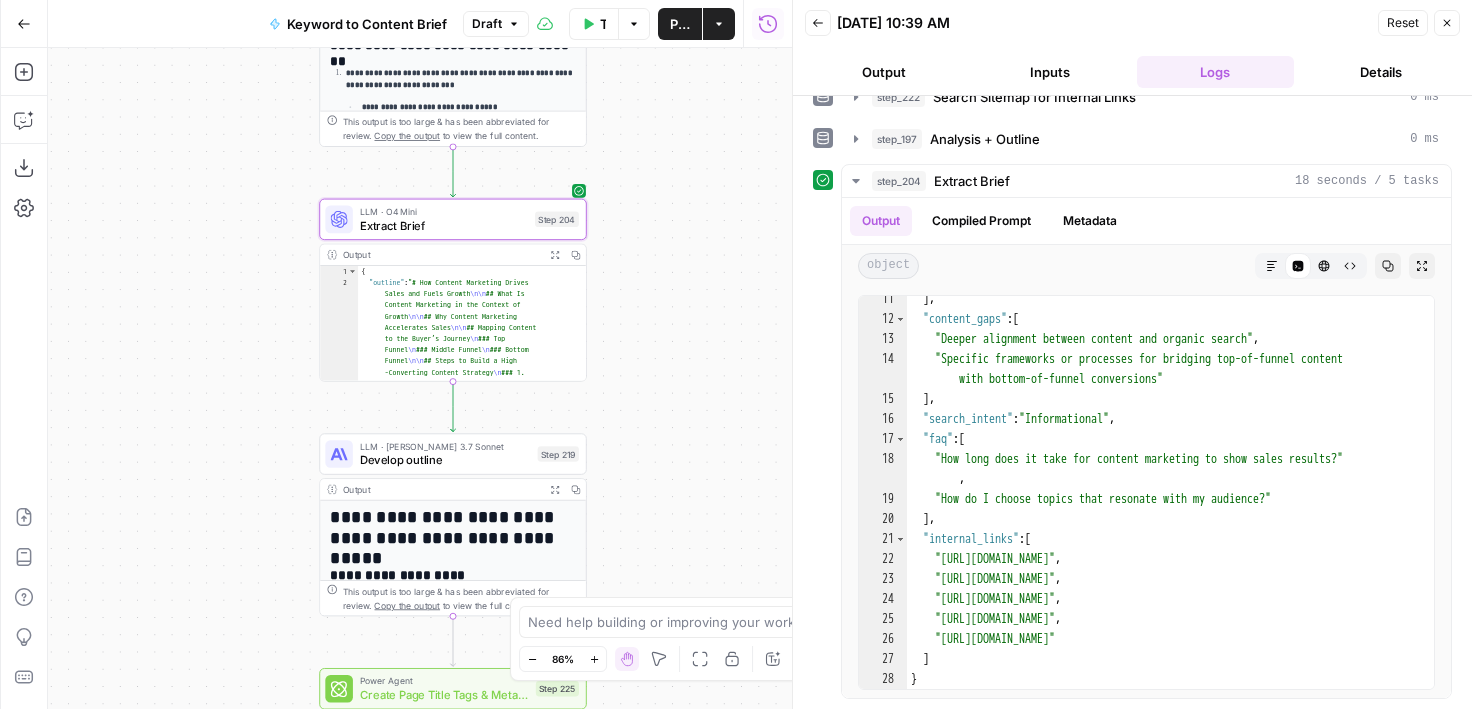 drag, startPoint x: 704, startPoint y: 442, endPoint x: 641, endPoint y: 442, distance: 63 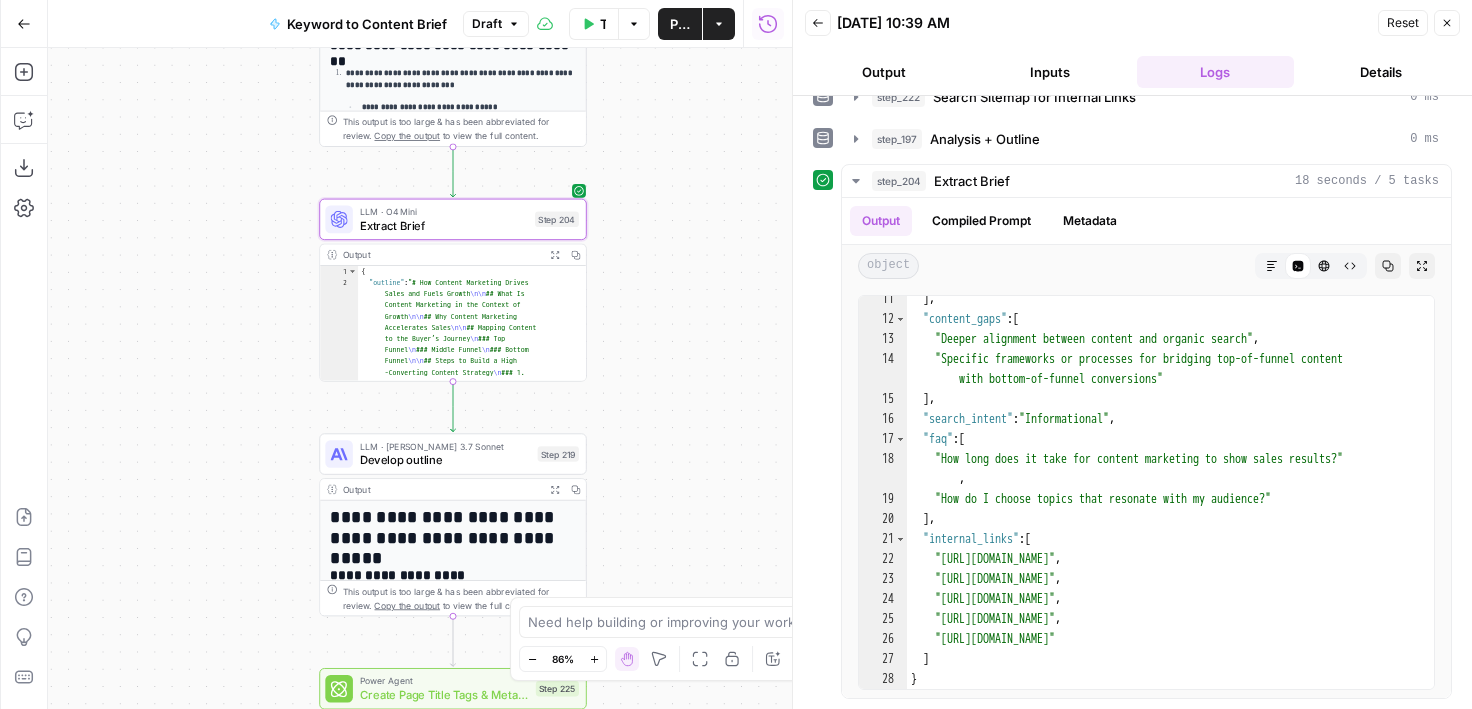 click on "Workflow Set Inputs Inputs Google Search Perform Google Search Step 51 Output Expand Output Copy 1 2 3 4 5 6 {    "search_metadata" :  {      "id" :  "686568f81dcfe2f74d008f35" ,      "status" :  "Success" ,      "json_endpoint" :  "[URL][DOMAIN_NAME]          /searches/123778e5d9046281          /686568f81dcfe2f74d008f35.json" ,      "pixel_position_endpoint" :  "https          ://[DOMAIN_NAME][URL]          /123778e5d9046281          /686568f81dcfe2f74d008f35          .json_with_pixel_position" ,     This output is too large & has been abbreviated for review.   Copy the output   to view the full content. Loop Iteration Label if relevant Step 207 Output Expand Output Copy 1 2 3 4 5 6 7 8 9 10 11 12 [    {      "relevant" :  "true"    } ,    {      "relevant" :  "true"    } ,    {      "relevant" :  "true"    } ,    {      "relevant" :  "true"     LLM · GPT-4o Mini Determine if relevant Step 208 Output Expand Output Copy 1 2 3 {    "relevant" :  "true" }" at bounding box center (420, 378) 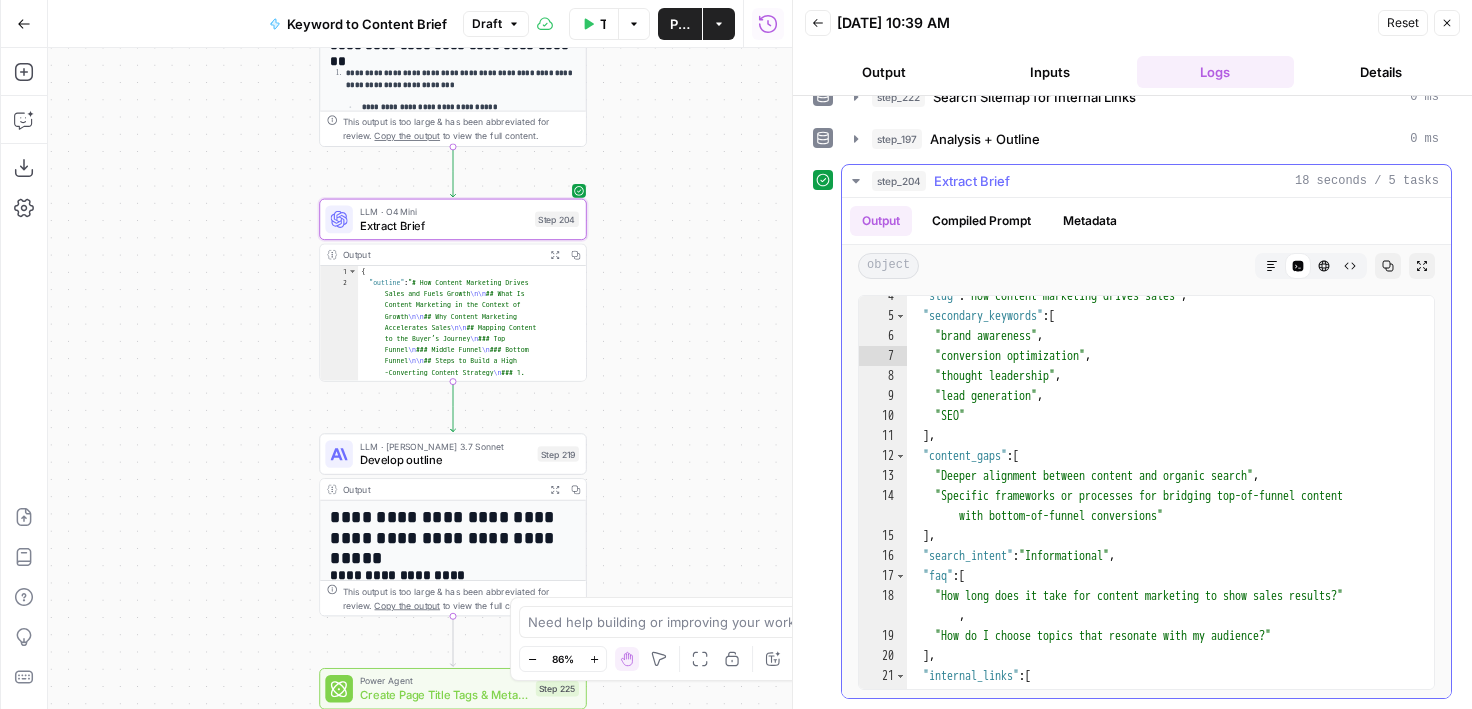 scroll, scrollTop: 487, scrollLeft: 0, axis: vertical 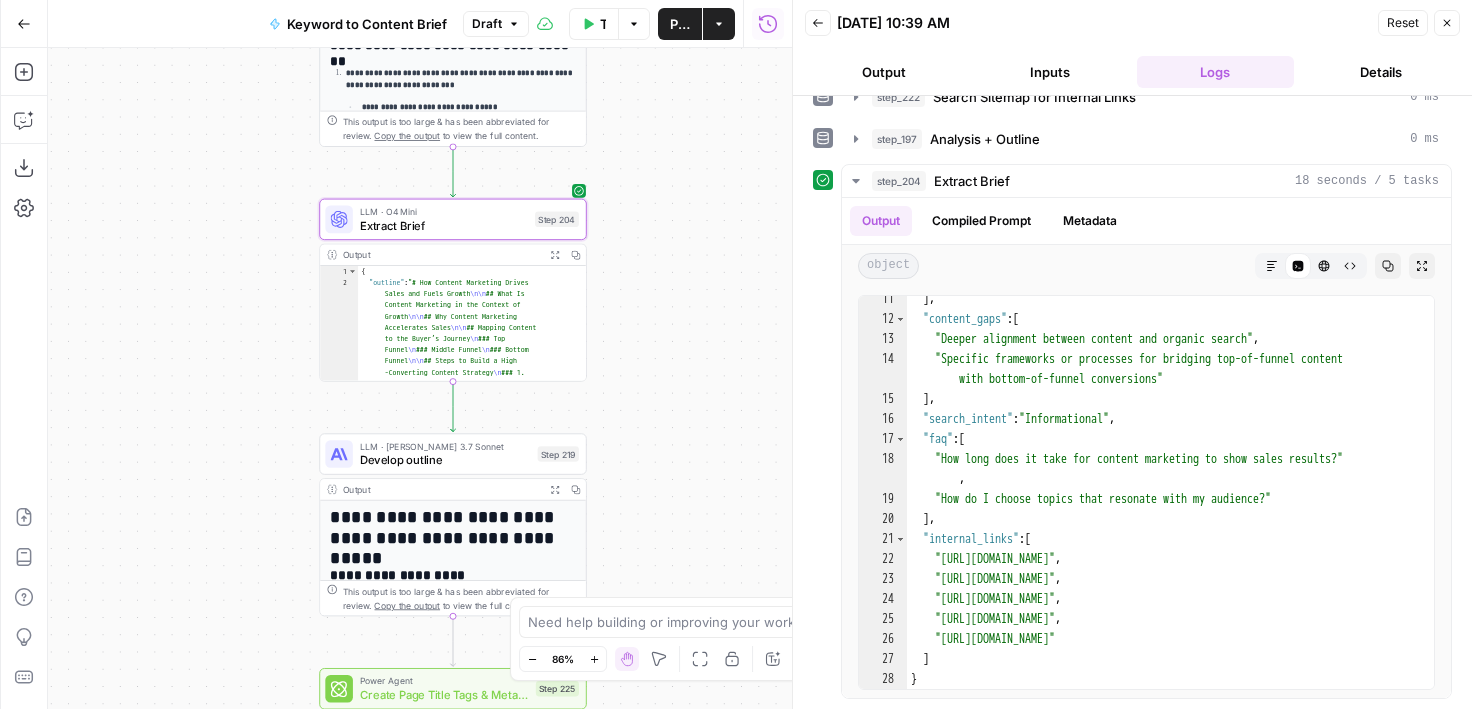 drag, startPoint x: 713, startPoint y: 422, endPoint x: 713, endPoint y: 344, distance: 78 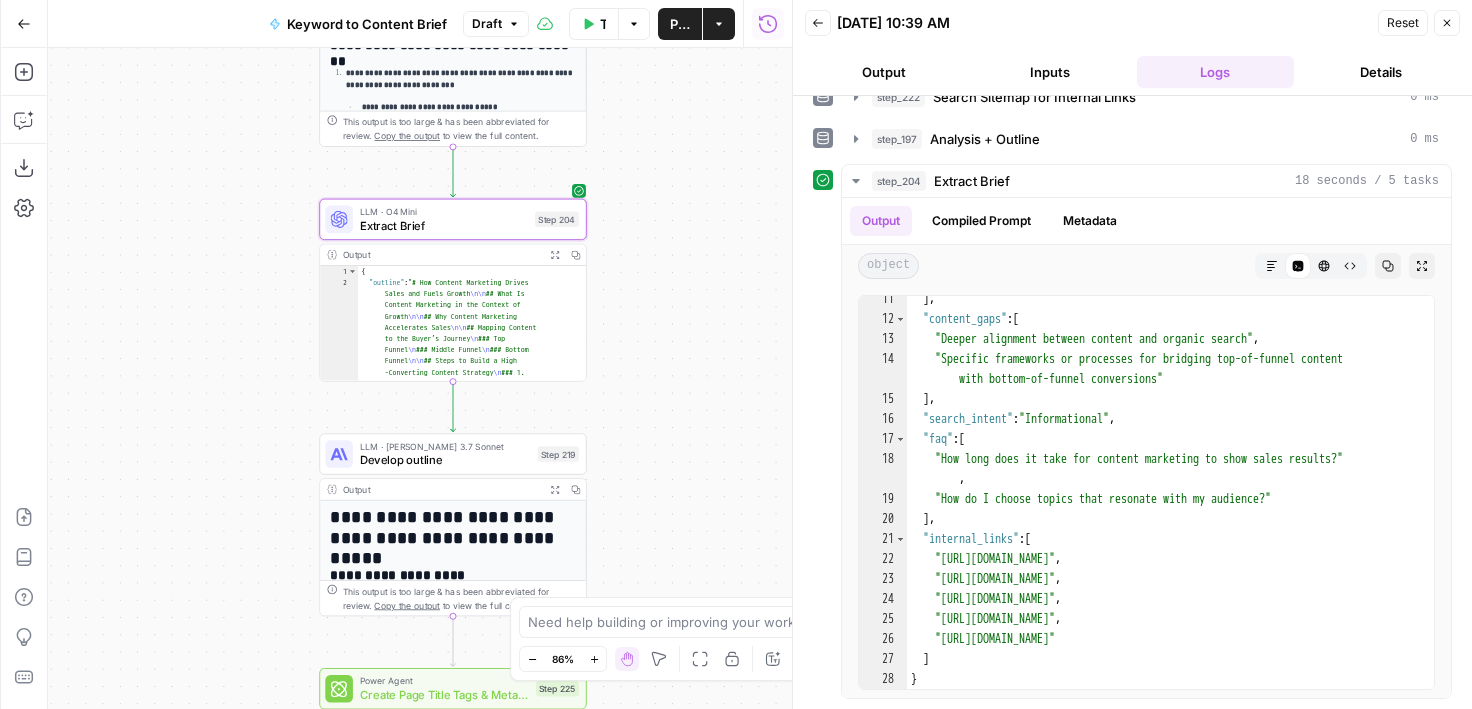 click on "Workflow Set Inputs Inputs Google Search Perform Google Search Step 51 Output Expand Output Copy 1 2 3 4 5 6 {    "search_metadata" :  {      "id" :  "686568f81dcfe2f74d008f35" ,      "status" :  "Success" ,      "json_endpoint" :  "[URL][DOMAIN_NAME]          /searches/123778e5d9046281          /686568f81dcfe2f74d008f35.json" ,      "pixel_position_endpoint" :  "https          ://[DOMAIN_NAME][URL]          /123778e5d9046281          /686568f81dcfe2f74d008f35          .json_with_pixel_position" ,     This output is too large & has been abbreviated for review.   Copy the output   to view the full content. Loop Iteration Label if relevant Step 207 Output Expand Output Copy 1 2 3 4 5 6 7 8 9 10 11 12 [    {      "relevant" :  "true"    } ,    {      "relevant" :  "true"    } ,    {      "relevant" :  "true"    } ,    {      "relevant" :  "true"     LLM · GPT-4o Mini Determine if relevant Step 208 Output Expand Output Copy 1 2 3 {    "relevant" :  "true" }" at bounding box center [420, 378] 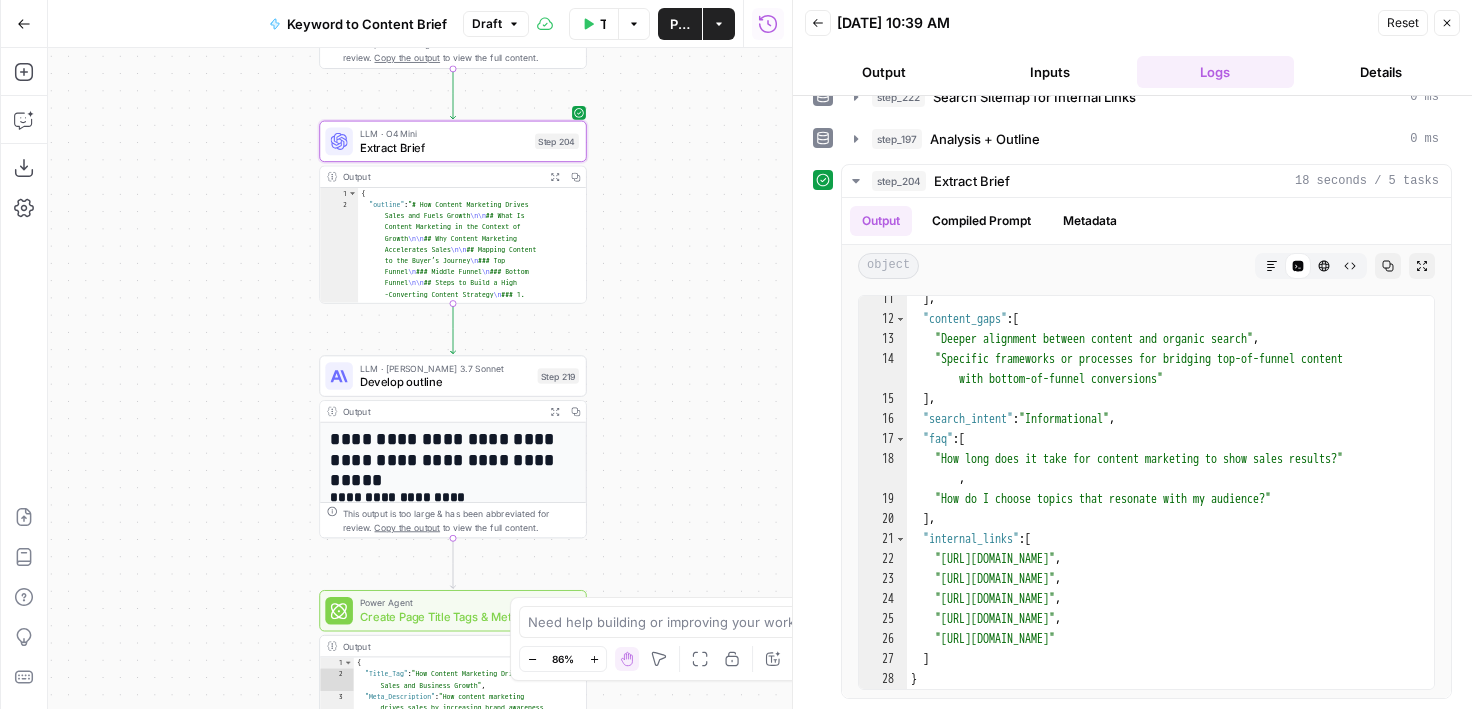 drag, startPoint x: 677, startPoint y: 477, endPoint x: 677, endPoint y: 331, distance: 146 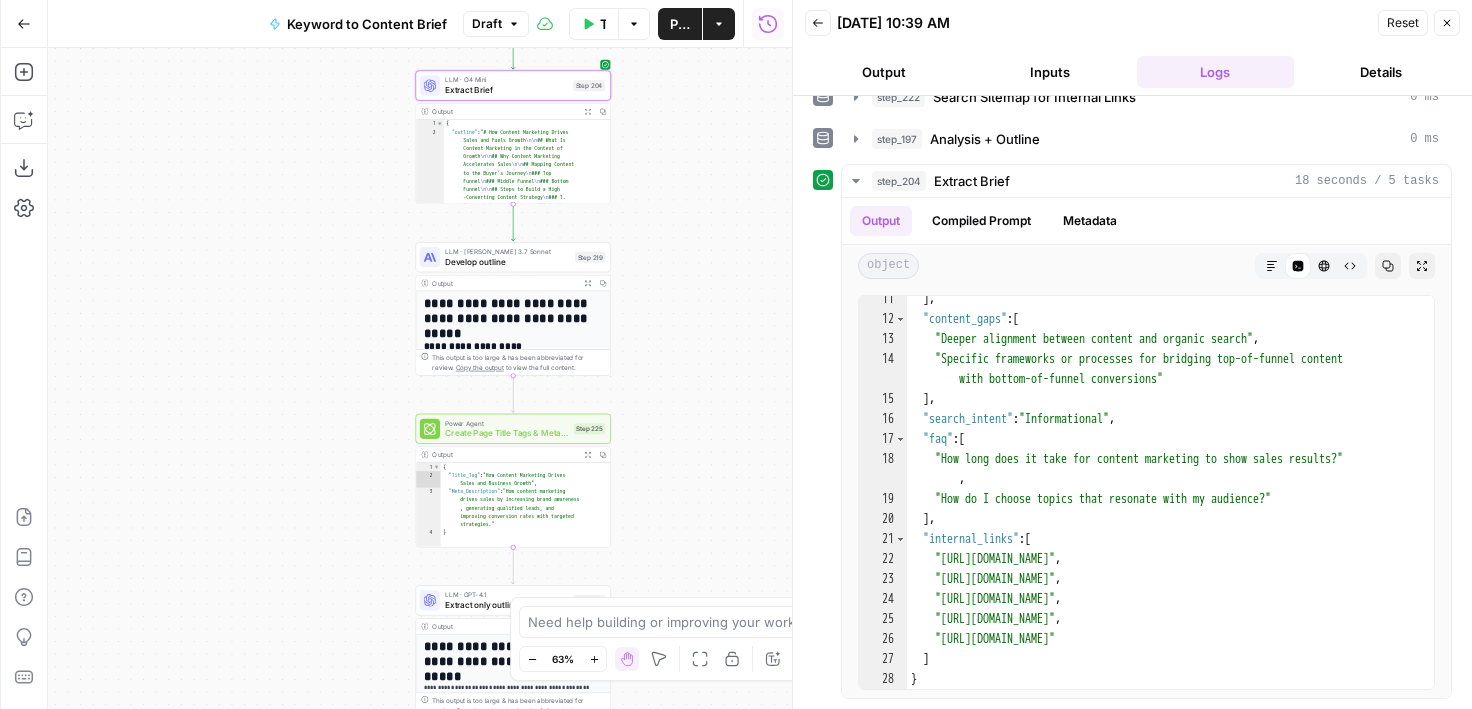 drag, startPoint x: 673, startPoint y: 442, endPoint x: 673, endPoint y: 304, distance: 138 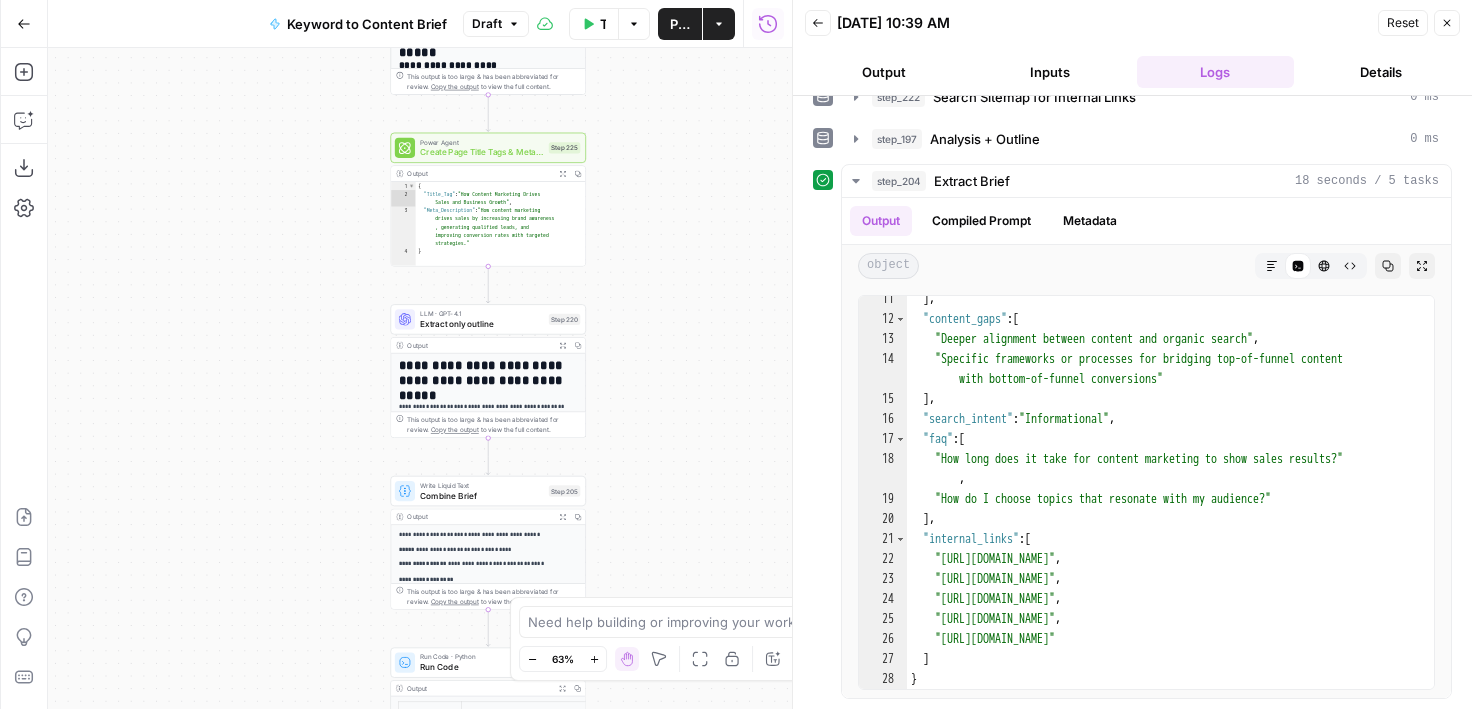 drag, startPoint x: 701, startPoint y: 435, endPoint x: 674, endPoint y: 292, distance: 145.52663 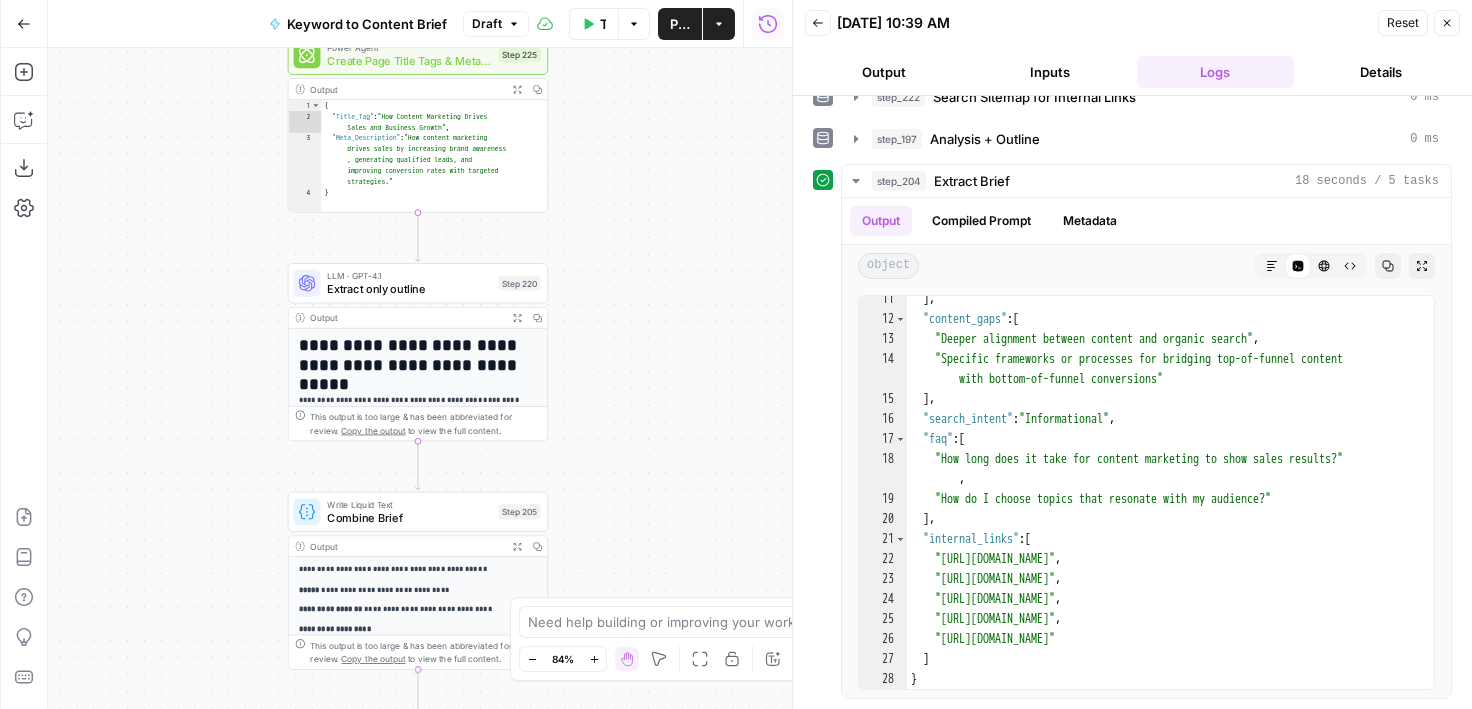 drag, startPoint x: 692, startPoint y: 356, endPoint x: 691, endPoint y: 253, distance: 103.00485 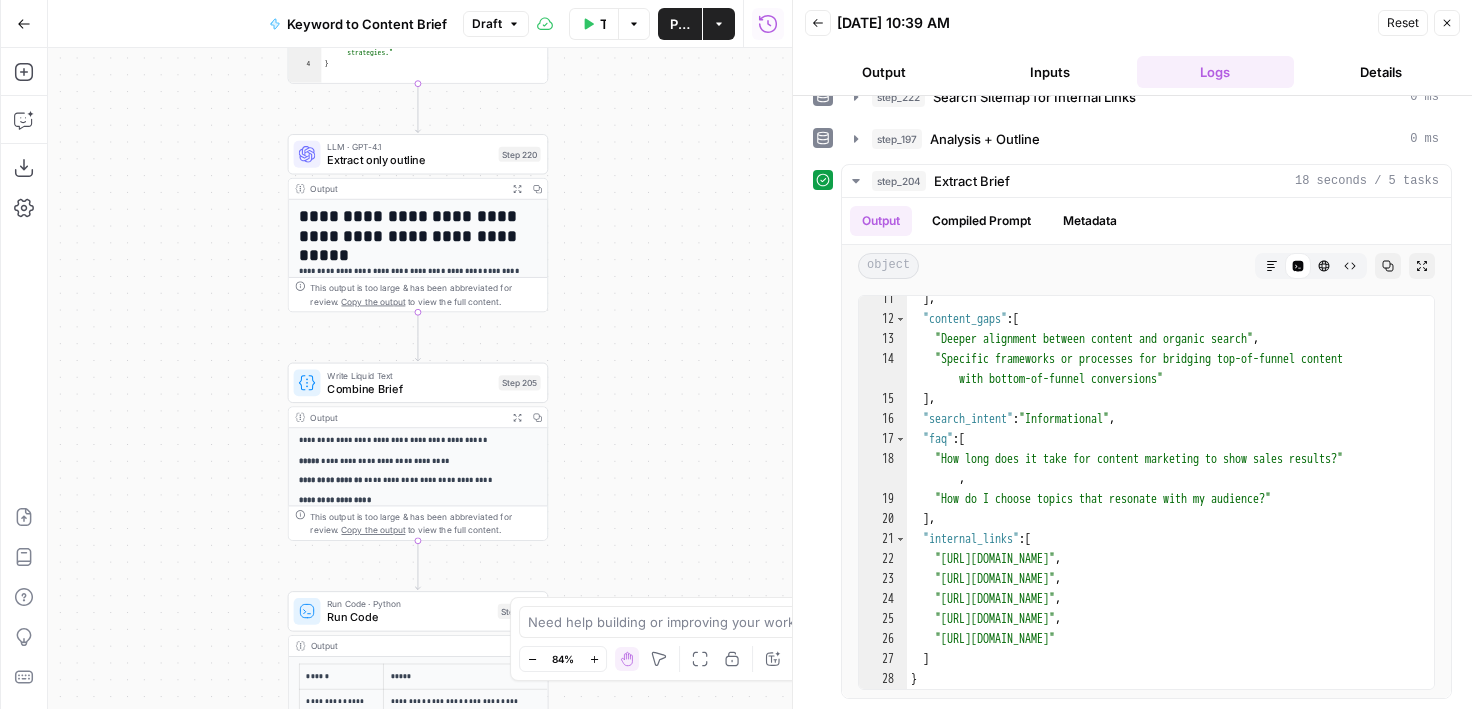 drag, startPoint x: 651, startPoint y: 534, endPoint x: 651, endPoint y: 362, distance: 172 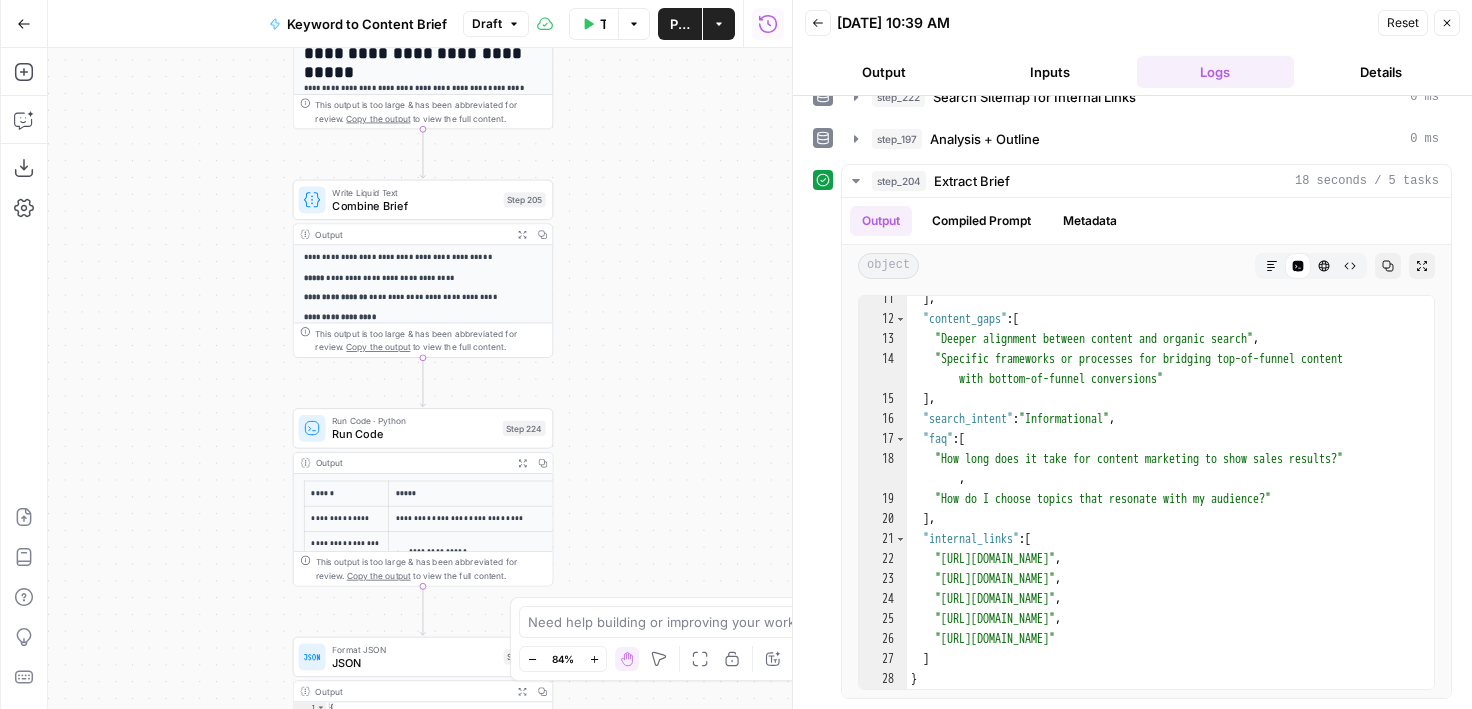 drag, startPoint x: 645, startPoint y: 416, endPoint x: 650, endPoint y: 352, distance: 64.195015 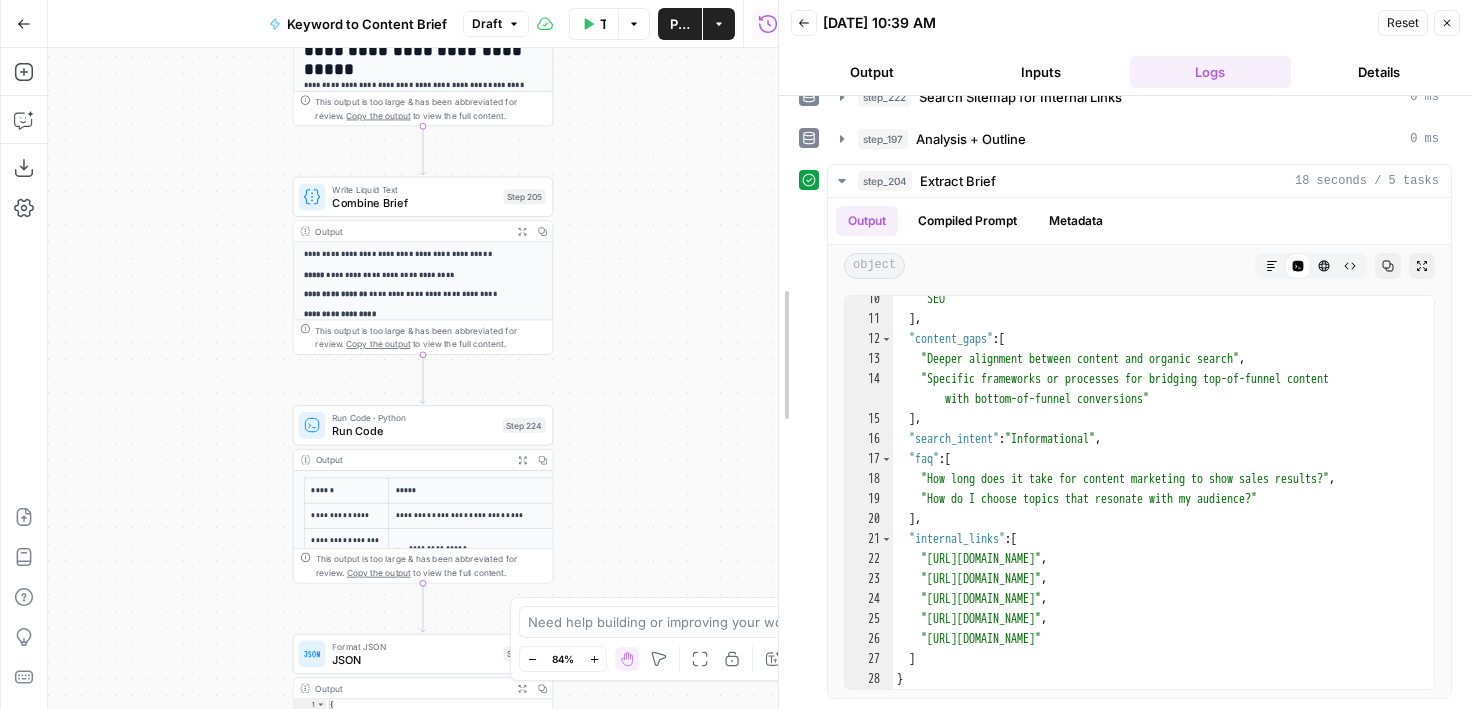 scroll, scrollTop: 447, scrollLeft: 0, axis: vertical 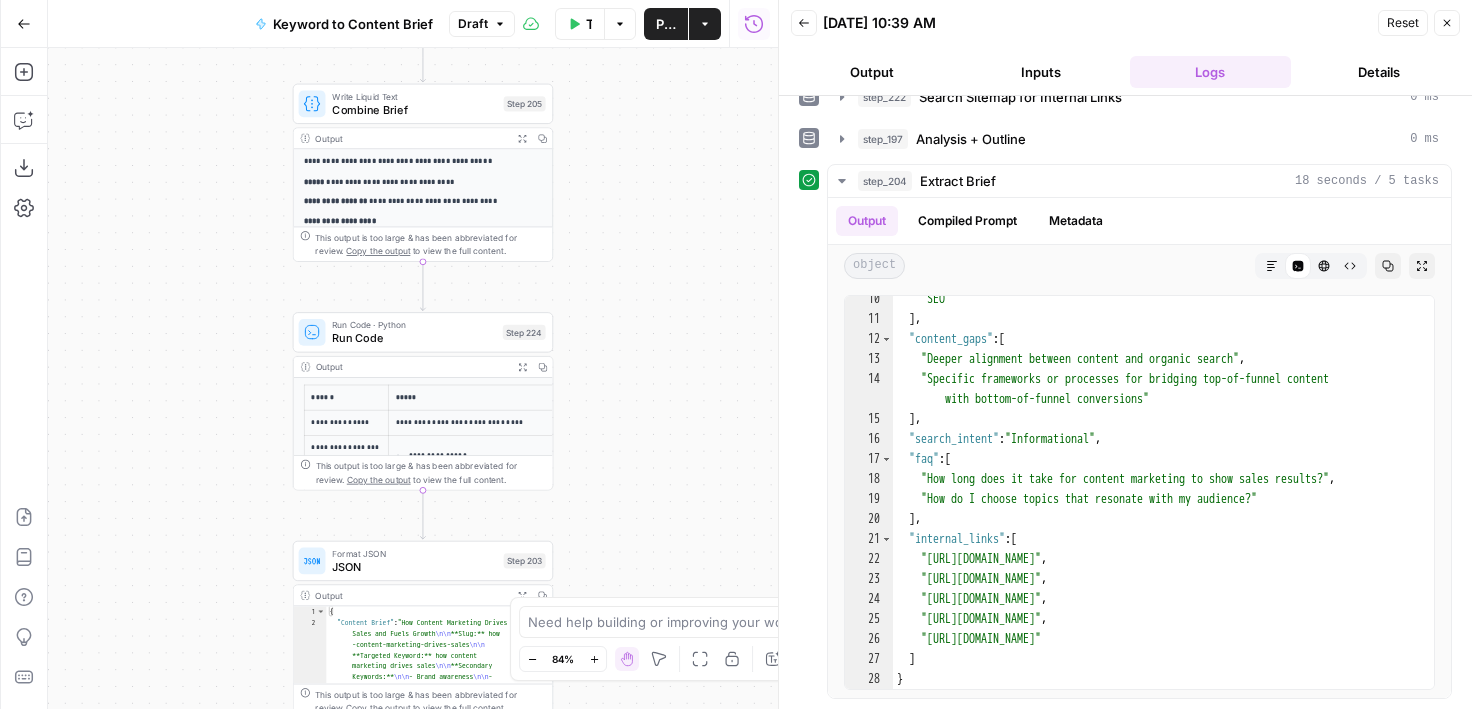 drag, startPoint x: 631, startPoint y: 462, endPoint x: 631, endPoint y: 367, distance: 95 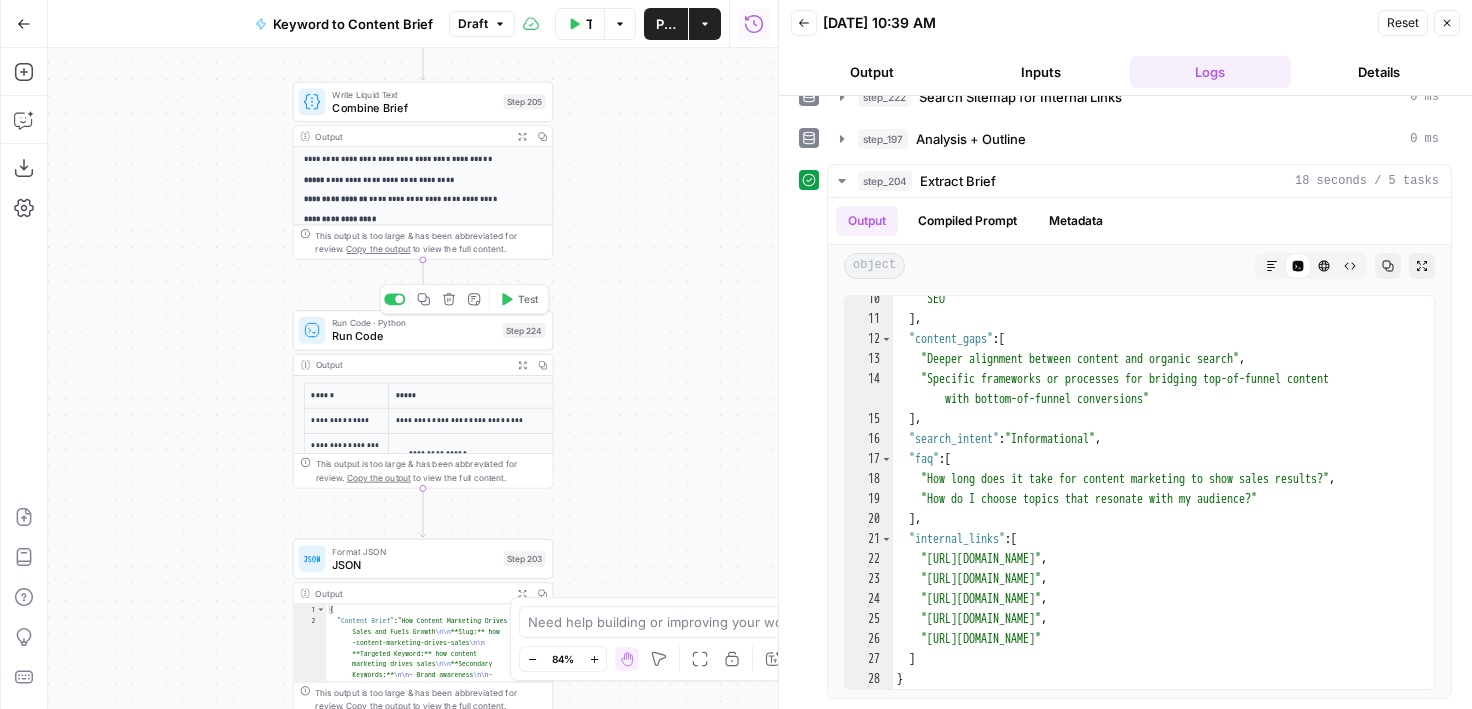click on "Run Code · Python Run Code Step 224 Copy step Delete step Add Note Test" at bounding box center [422, 330] 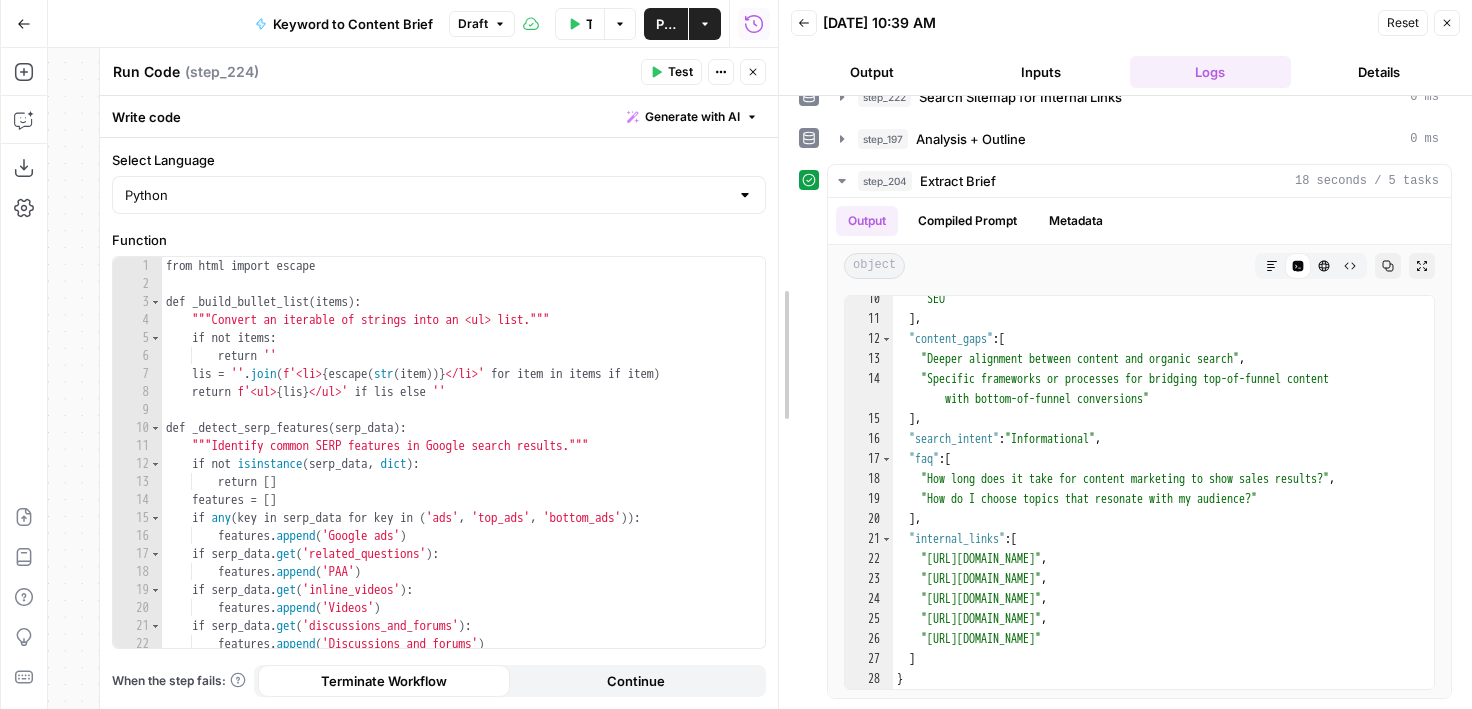 drag, startPoint x: 780, startPoint y: 189, endPoint x: 909, endPoint y: 189, distance: 129 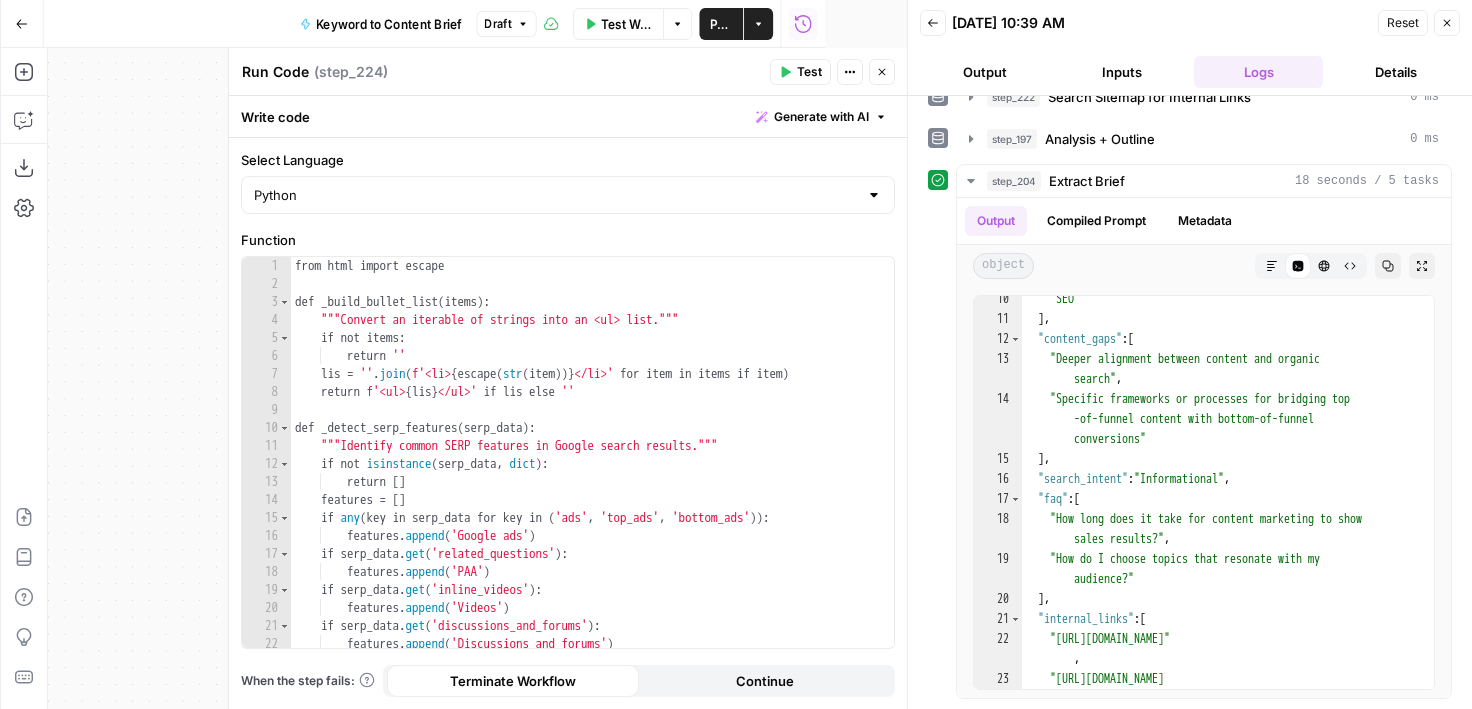 scroll, scrollTop: 567, scrollLeft: 0, axis: vertical 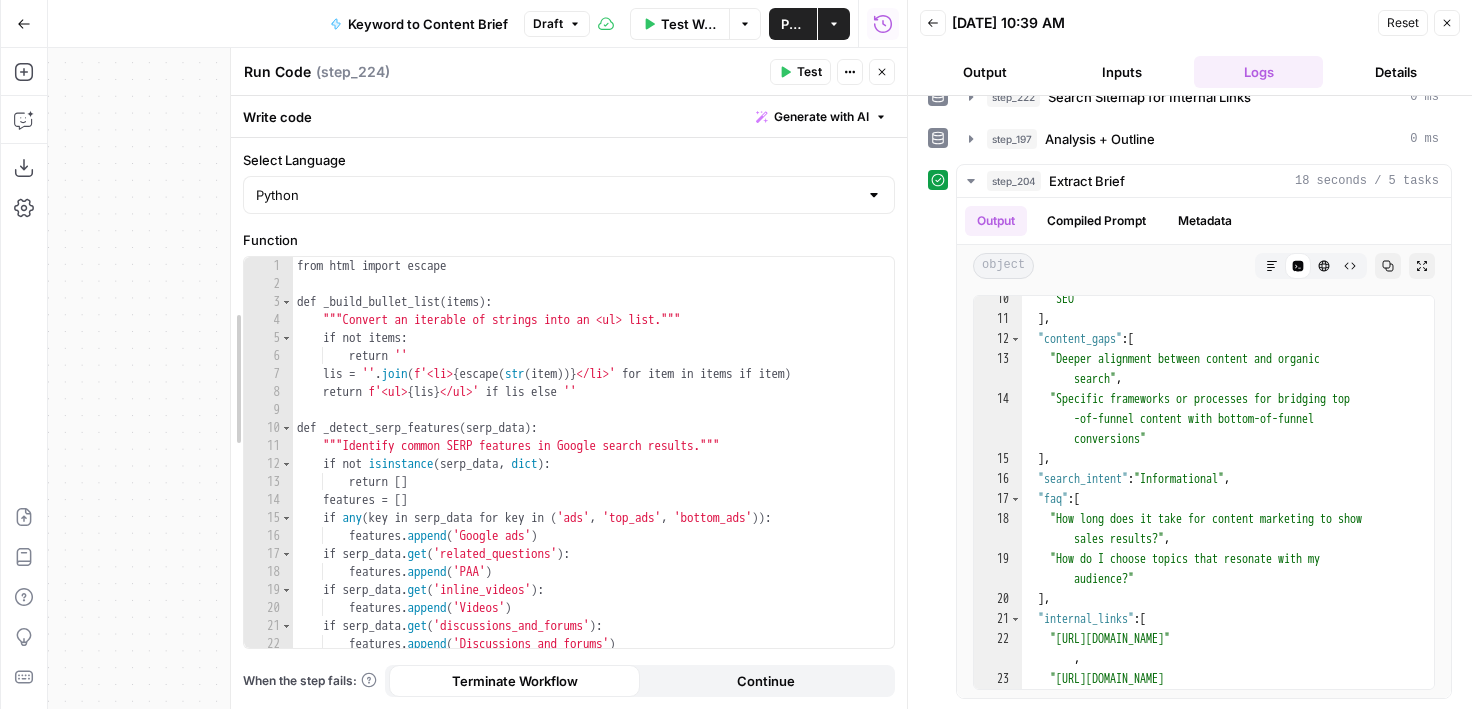 drag, startPoint x: 228, startPoint y: 191, endPoint x: 281, endPoint y: 191, distance: 53 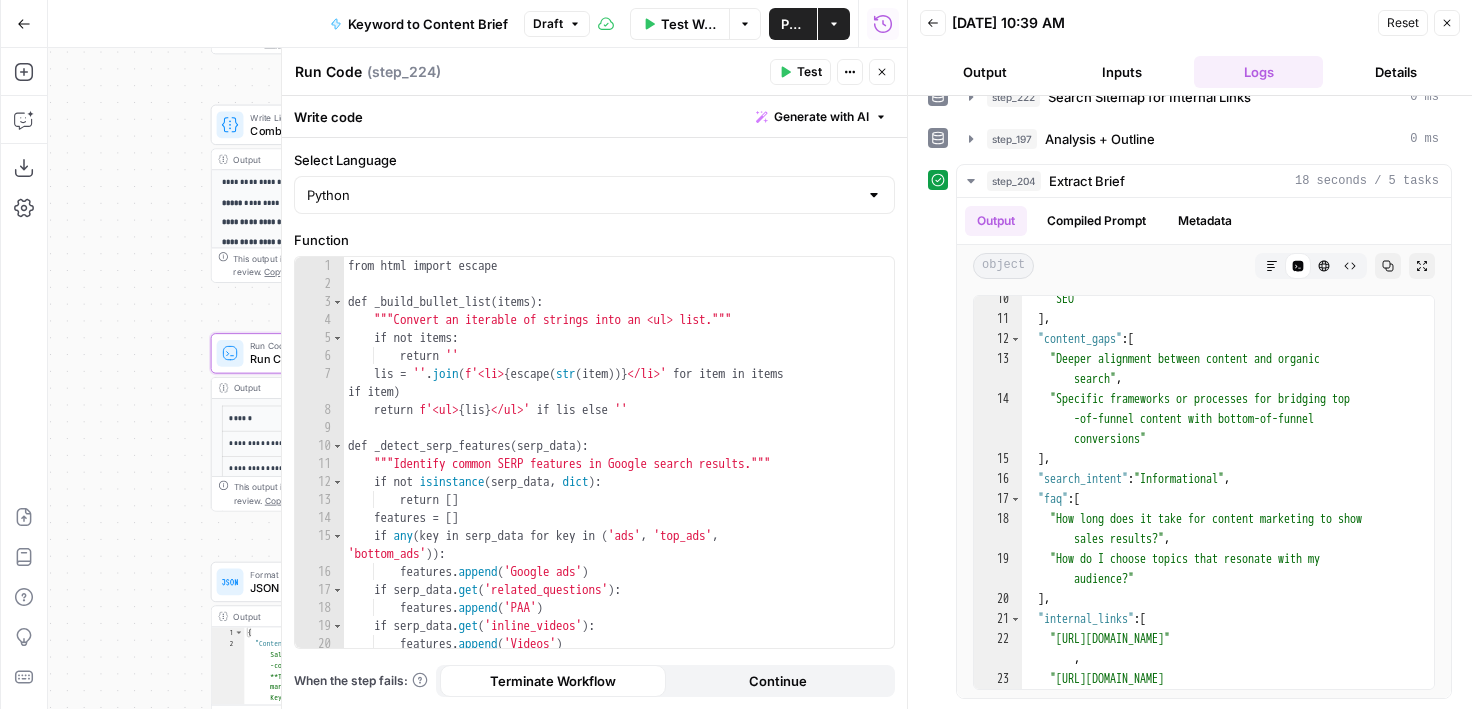 drag, startPoint x: 218, startPoint y: 193, endPoint x: 136, endPoint y: 216, distance: 85.16454 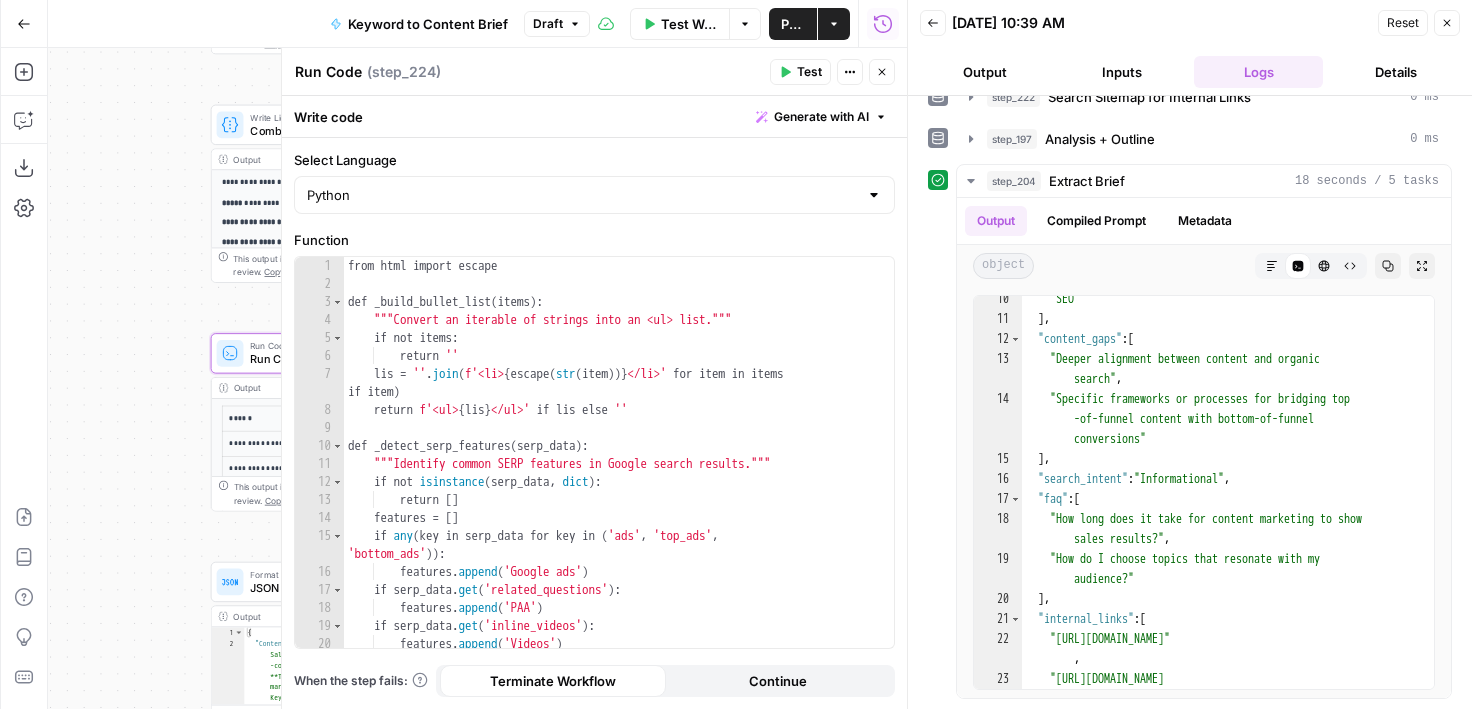 click on "Workflow Set Inputs Inputs Google Search Perform Google Search Step 51 Output Expand Output Copy 1 2 3 4 5 6 {    "search_metadata" :  {      "id" :  "686568f81dcfe2f74d008f35" ,      "status" :  "Success" ,      "json_endpoint" :  "[URL][DOMAIN_NAME]          /searches/123778e5d9046281          /686568f81dcfe2f74d008f35.json" ,      "pixel_position_endpoint" :  "https          ://[DOMAIN_NAME][URL]          /123778e5d9046281          /686568f81dcfe2f74d008f35          .json_with_pixel_position" ,     This output is too large & has been abbreviated for review.   Copy the output   to view the full content. Loop Iteration Label if relevant Step 207 Output Expand Output Copy 1 2 3 4 5 6 7 8 9 10 11 12 [    {      "relevant" :  "true"    } ,    {      "relevant" :  "true"    } ,    {      "relevant" :  "true"    } ,    {      "relevant" :  "true"     LLM · GPT-4o Mini Determine if relevant Step 208 Output Expand Output Copy 1 2 3 {    "relevant" :  "true" }" at bounding box center (477, 378) 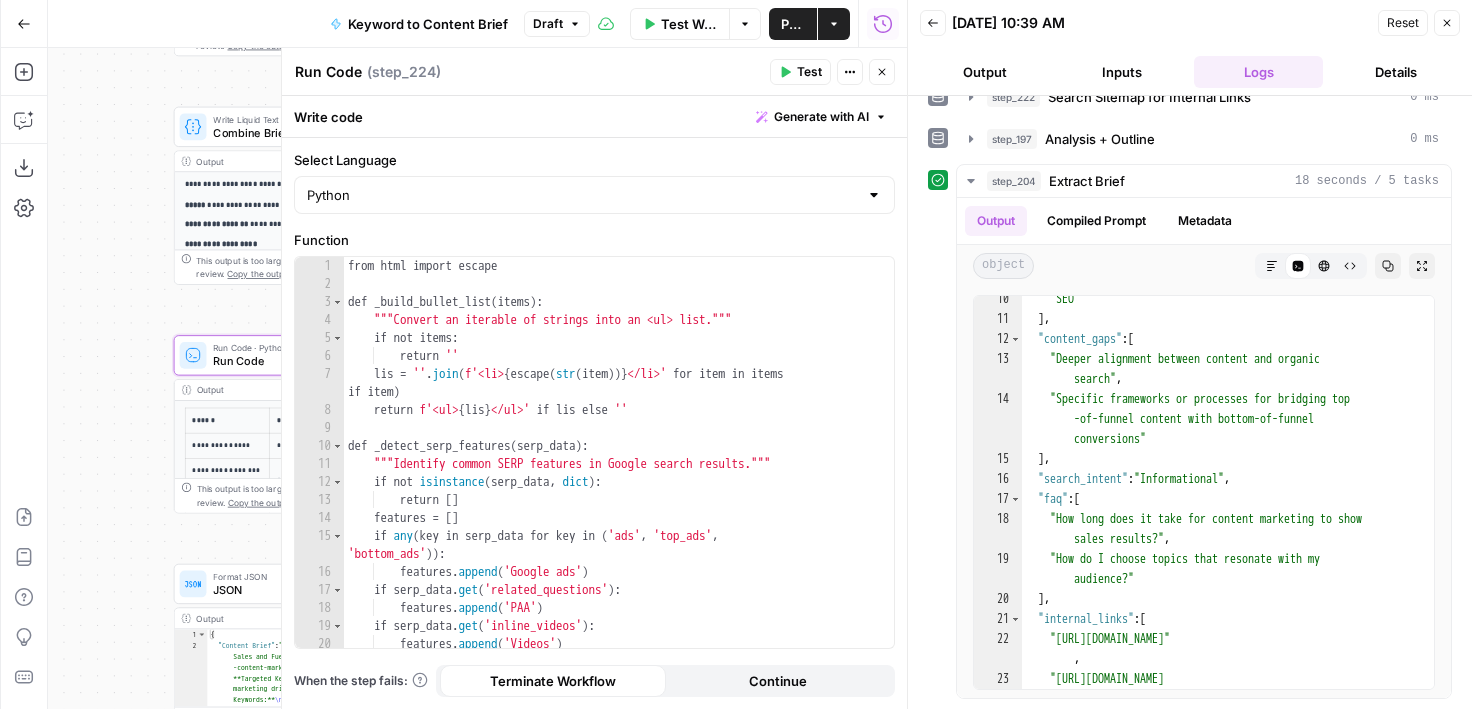 drag, startPoint x: 180, startPoint y: 242, endPoint x: 142, endPoint y: 243, distance: 38.013157 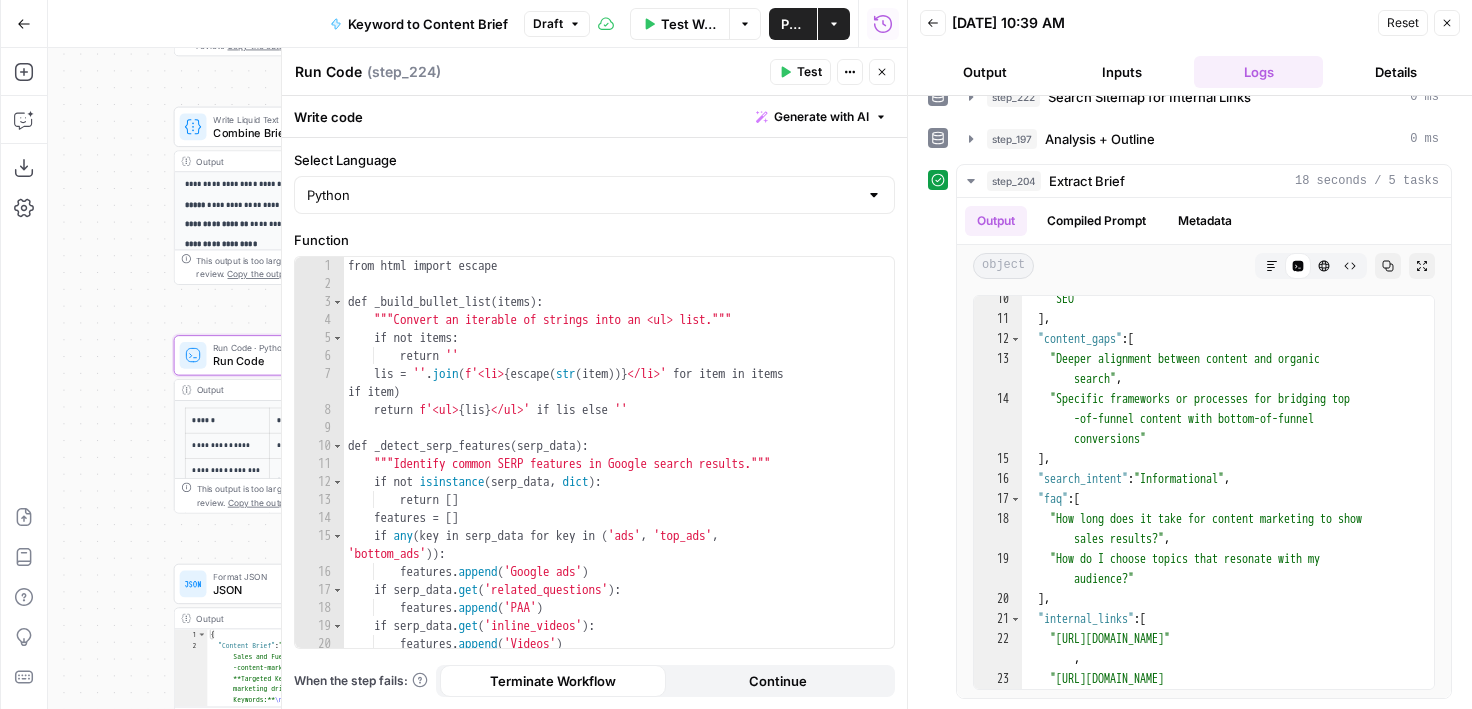 click on "Workflow Set Inputs Inputs Google Search Perform Google Search Step 51 Output Expand Output Copy 1 2 3 4 5 6 {    "search_metadata" :  {      "id" :  "686568f81dcfe2f74d008f35" ,      "status" :  "Success" ,      "json_endpoint" :  "[URL][DOMAIN_NAME]          /searches/123778e5d9046281          /686568f81dcfe2f74d008f35.json" ,      "pixel_position_endpoint" :  "https          ://[DOMAIN_NAME][URL]          /123778e5d9046281          /686568f81dcfe2f74d008f35          .json_with_pixel_position" ,     This output is too large & has been abbreviated for review.   Copy the output   to view the full content. Loop Iteration Label if relevant Step 207 Output Expand Output Copy 1 2 3 4 5 6 7 8 9 10 11 12 [    {      "relevant" :  "true"    } ,    {      "relevant" :  "true"    } ,    {      "relevant" :  "true"    } ,    {      "relevant" :  "true"     LLM · GPT-4o Mini Determine if relevant Step 208 Output Expand Output Copy 1 2 3 {    "relevant" :  "true" }" at bounding box center [477, 378] 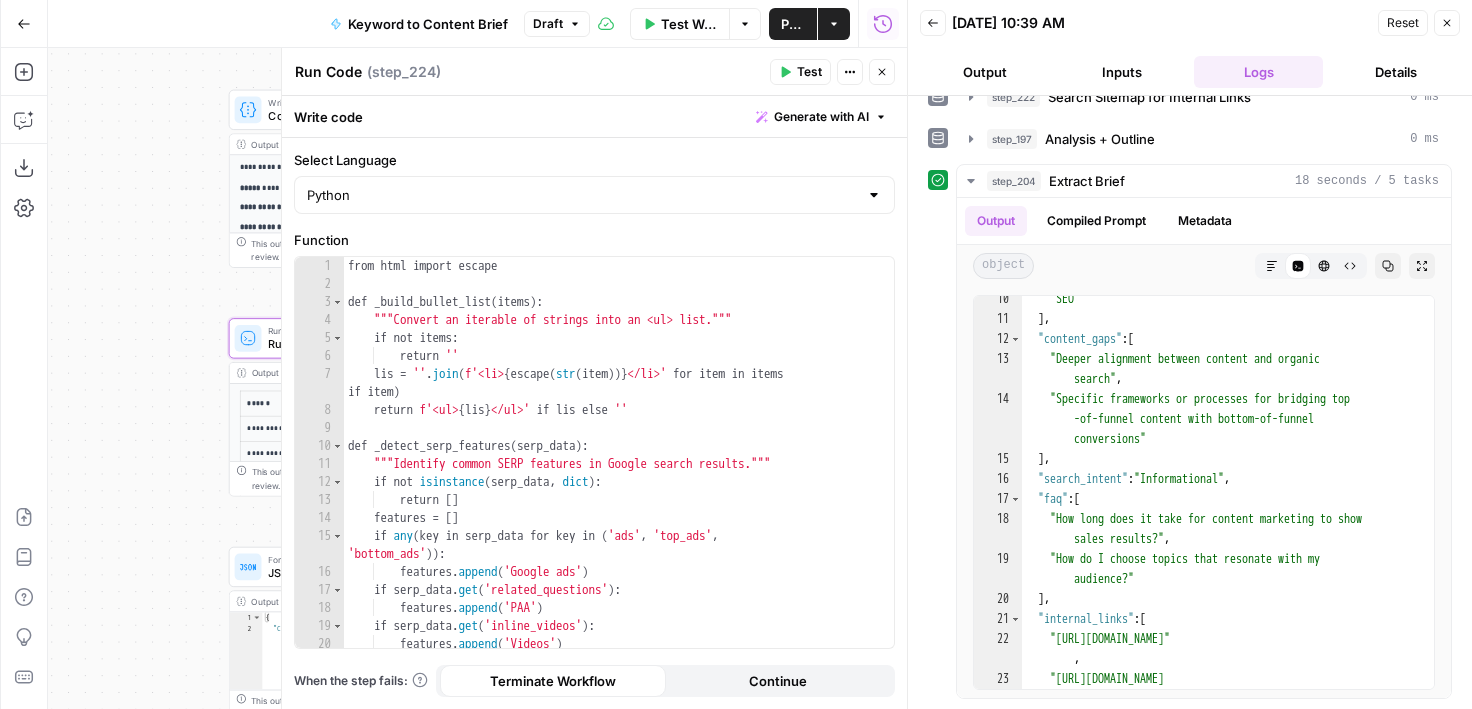 drag, startPoint x: 125, startPoint y: 235, endPoint x: 206, endPoint y: 218, distance: 82.764725 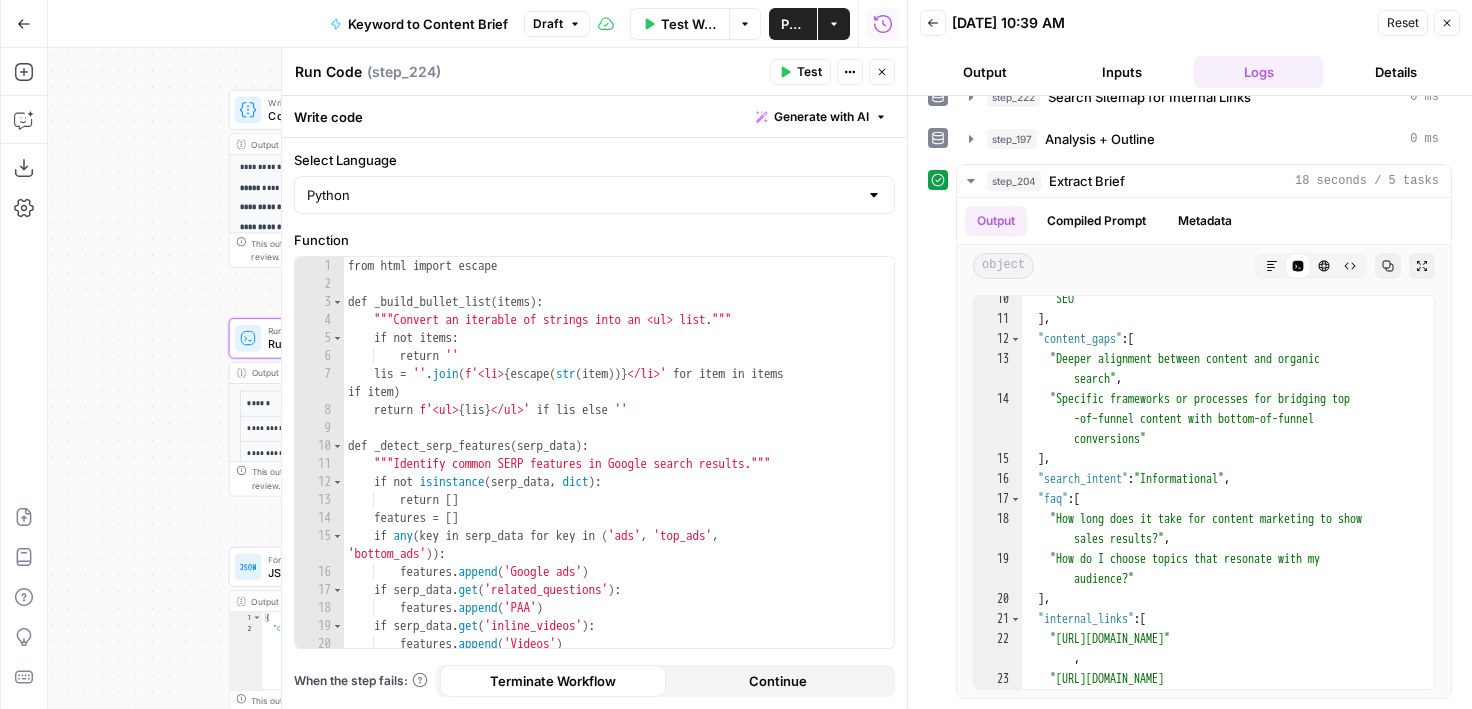 click on "Workflow Set Inputs Inputs Google Search Perform Google Search Step 51 Output Expand Output Copy 1 2 3 4 5 6 {    "search_metadata" :  {      "id" :  "686568f81dcfe2f74d008f35" ,      "status" :  "Success" ,      "json_endpoint" :  "[URL][DOMAIN_NAME]          /searches/123778e5d9046281          /686568f81dcfe2f74d008f35.json" ,      "pixel_position_endpoint" :  "https          ://[DOMAIN_NAME][URL]          /123778e5d9046281          /686568f81dcfe2f74d008f35          .json_with_pixel_position" ,     This output is too large & has been abbreviated for review.   Copy the output   to view the full content. Loop Iteration Label if relevant Step 207 Output Expand Output Copy 1 2 3 4 5 6 7 8 9 10 11 12 [    {      "relevant" :  "true"    } ,    {      "relevant" :  "true"    } ,    {      "relevant" :  "true"    } ,    {      "relevant" :  "true"     LLM · GPT-4o Mini Determine if relevant Step 208 Output Expand Output Copy 1 2 3 {    "relevant" :  "true" }" at bounding box center [477, 378] 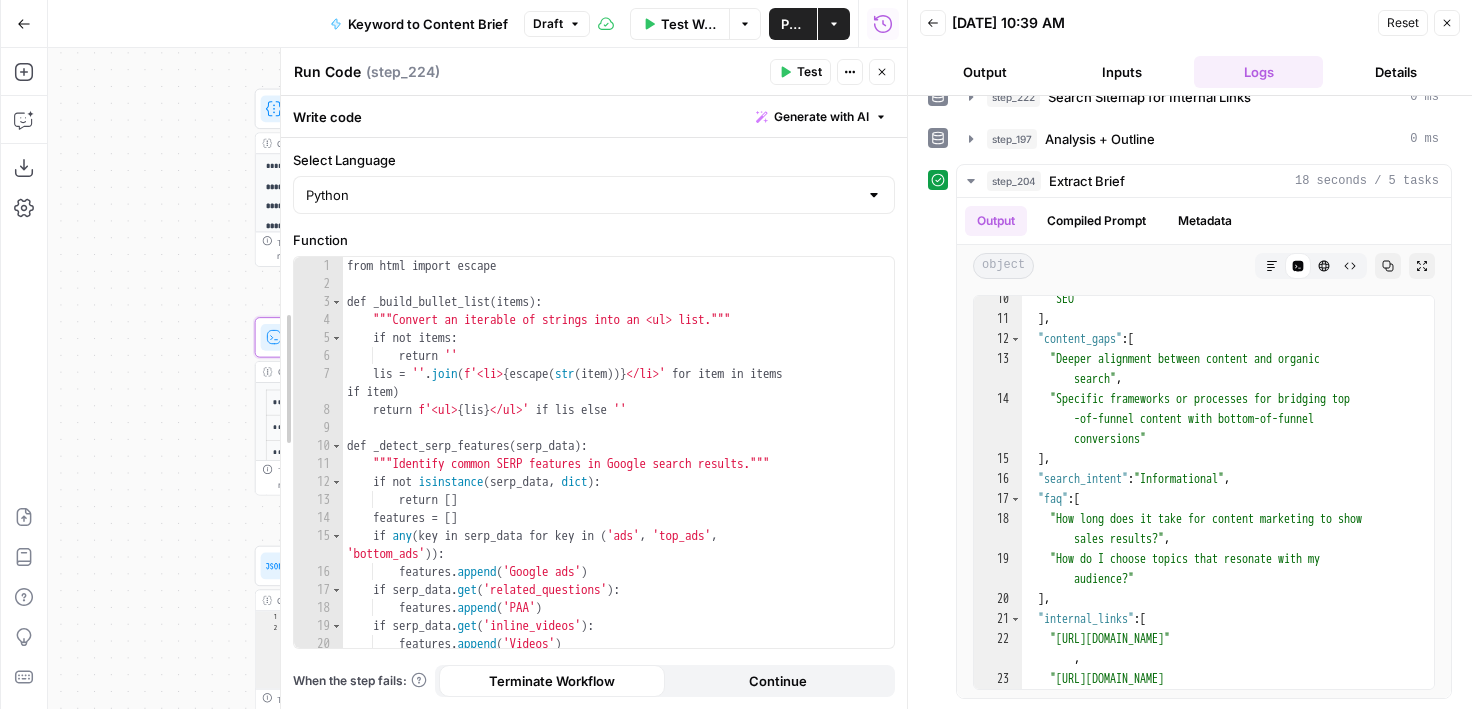 drag, startPoint x: 284, startPoint y: 316, endPoint x: 222, endPoint y: 316, distance: 62 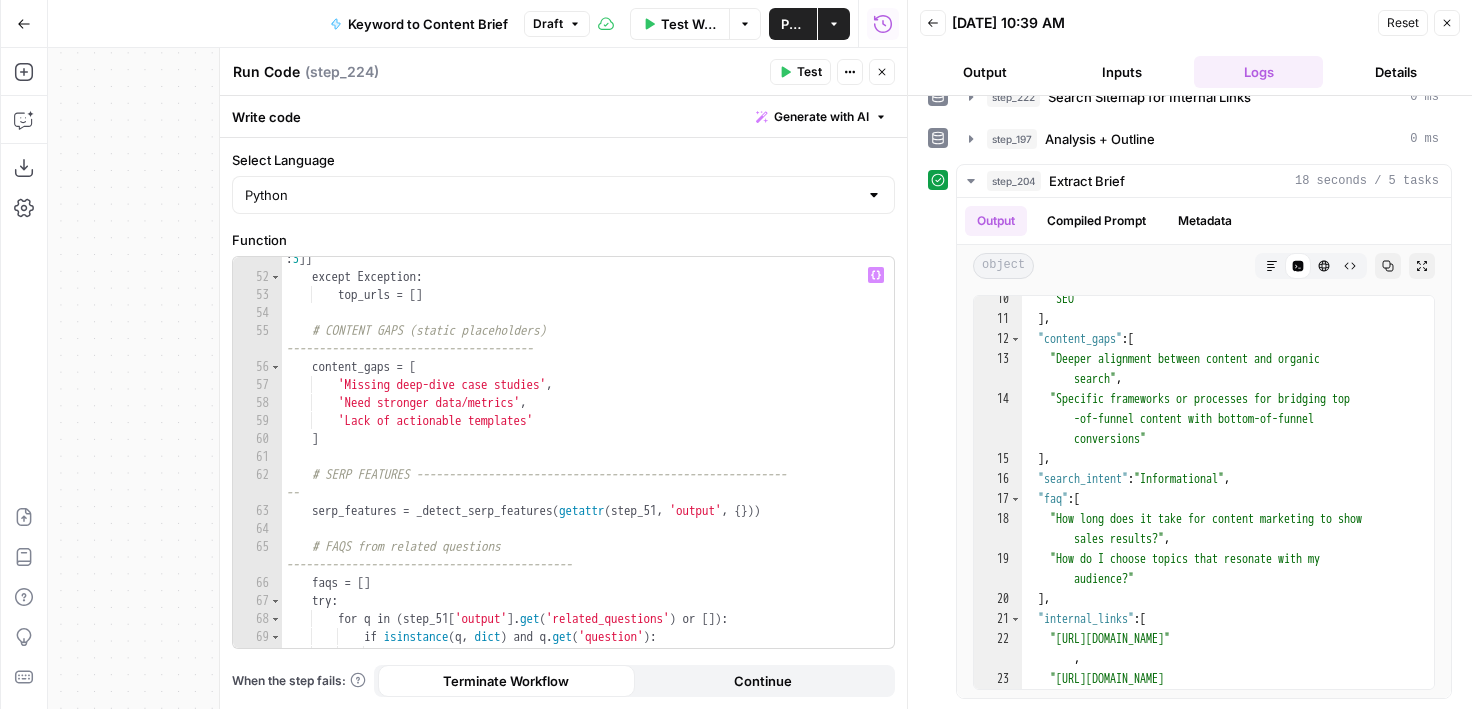scroll, scrollTop: 993, scrollLeft: 0, axis: vertical 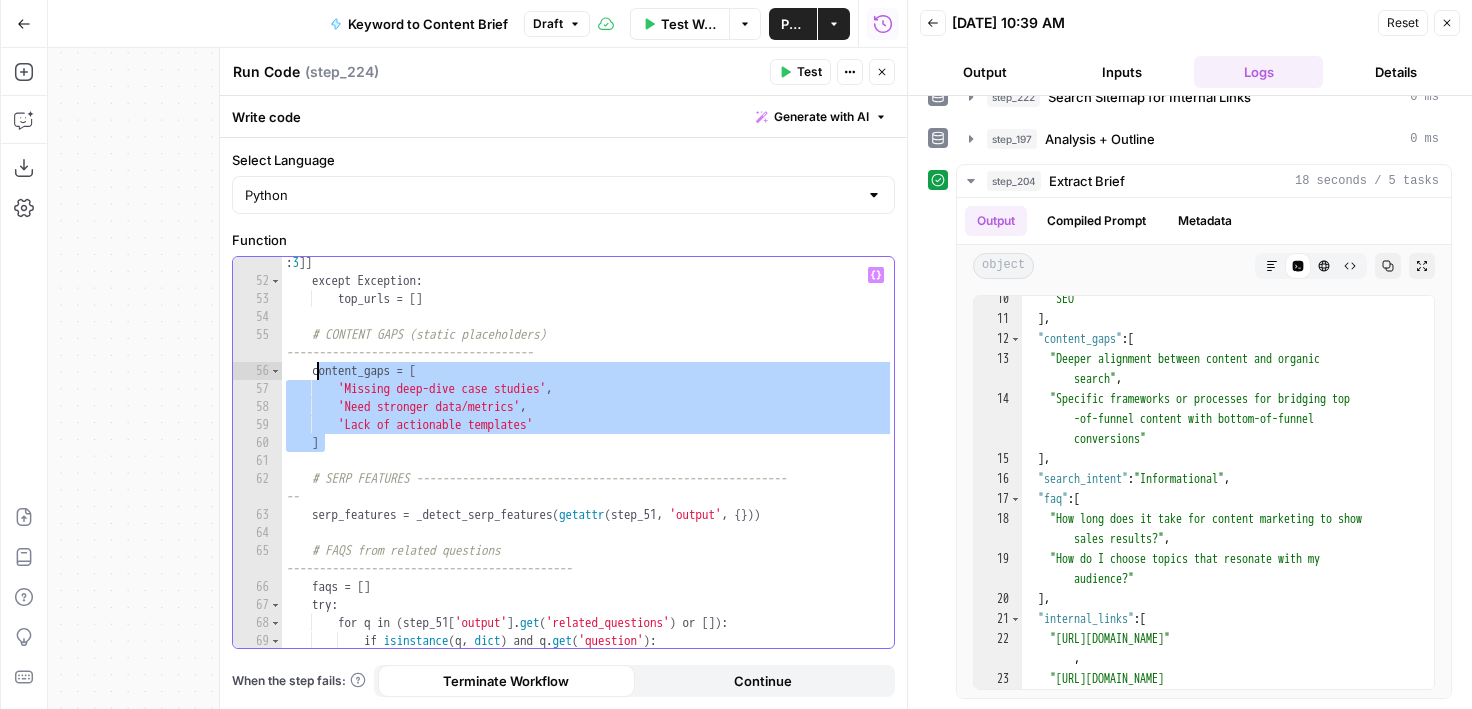 drag, startPoint x: 345, startPoint y: 442, endPoint x: 318, endPoint y: 378, distance: 69.46222 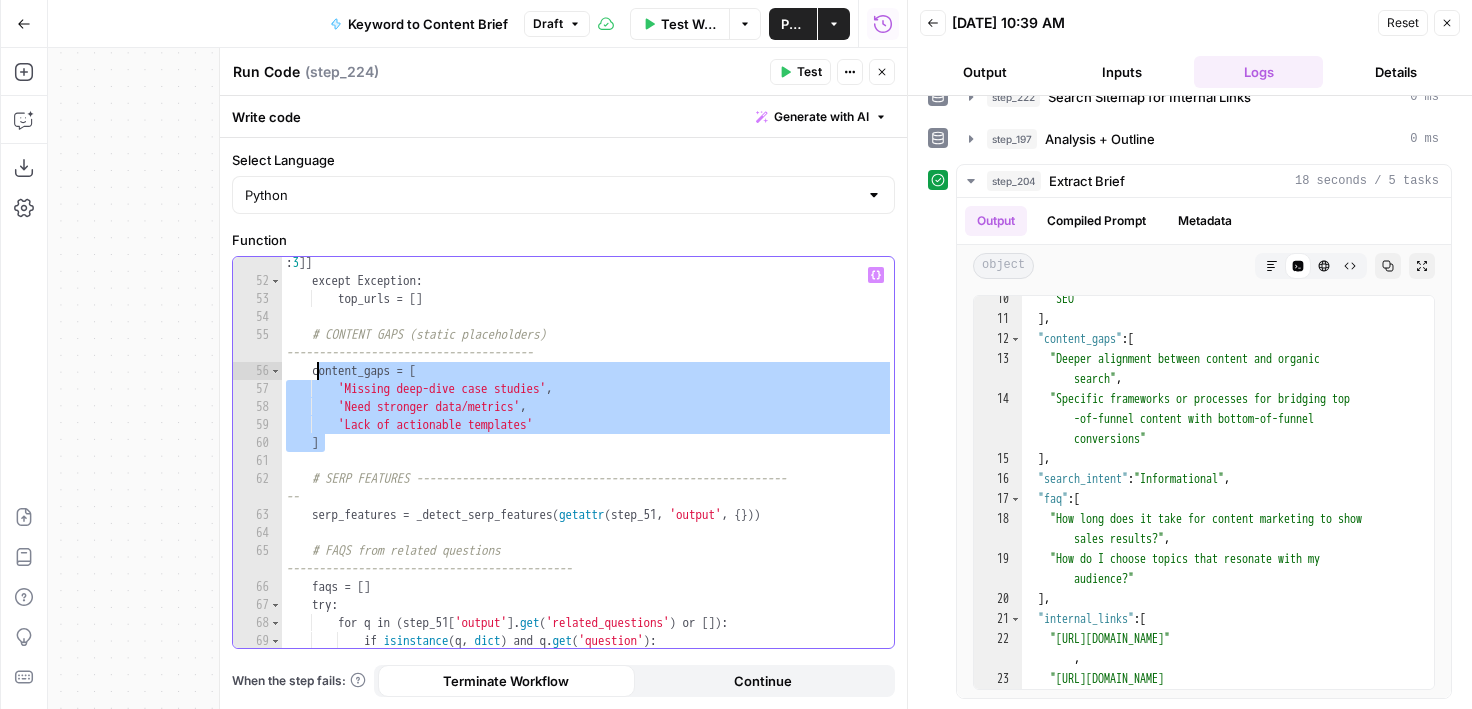 click on "top_urls   =   [ res . get ( 'link' )   for   res   in   ( step_209 [ 'output' ]   or   [ ]) [ : 3 ]]      except   Exception :           top_urls   =   [ ]      # CONTENT GAPS (static placeholders)  --------------------------------------      content_gaps   =   [           'Missing deep-dive case studies' ,           'Need stronger data/metrics' ,           'Lack of actionable templates'      ]      # SERP FEATURES --------------------------------------------------------- --      serp_features   =   _detect_serp_features ( getattr ( step_51 ,   'output' ,   { }))      # FAQS from related questions  --------------------------------------------      faqs   =   [ ]      try :           for   q   in   ( step_51 [ 'output' ] . get ( 'related_questions' )   or   [ ]) :                if   isinstance ( q ,   dict )   and   q . get ( 'question' ) :                     faqs . append ( q [ 'question' ])" at bounding box center (588, 458) 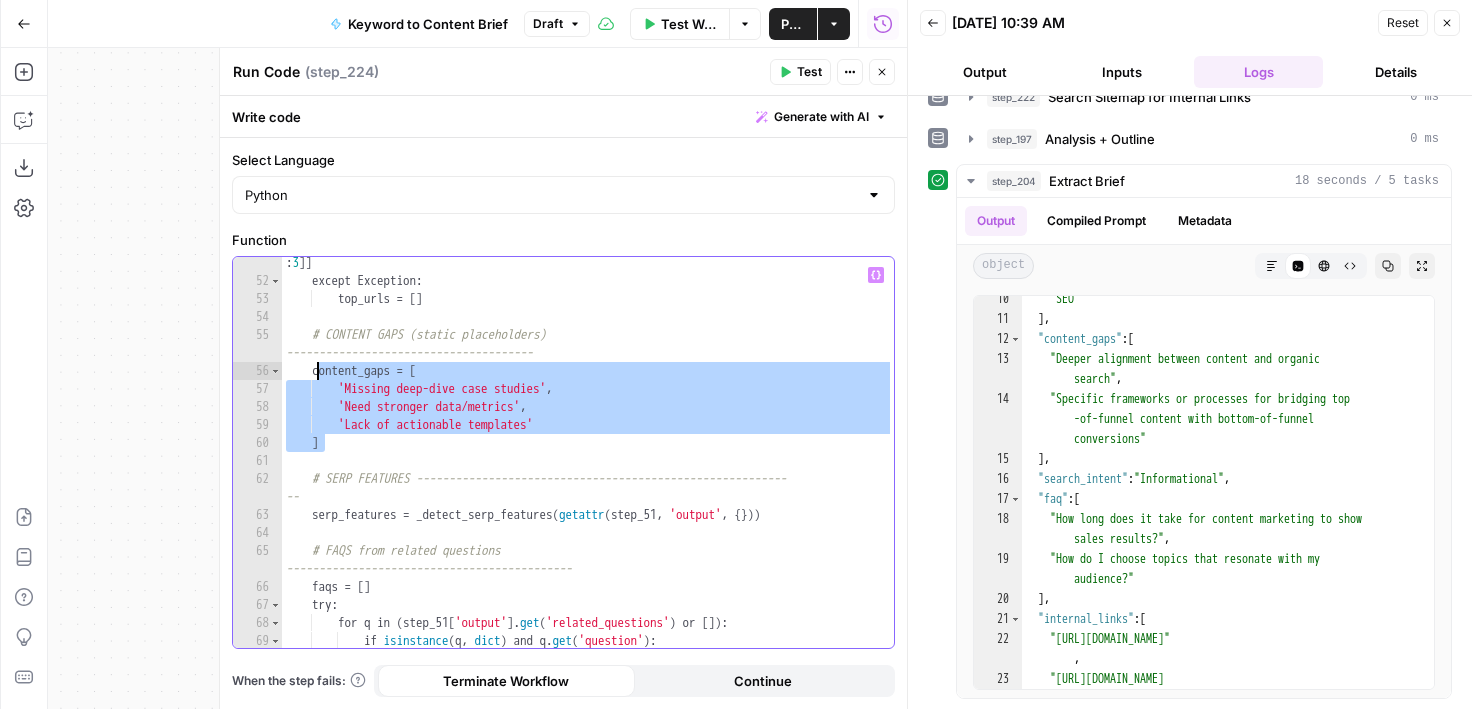 click on "top_urls   =   [ res . get ( 'link' )   for   res   in   ( step_209 [ 'output' ]   or   [ ]) [ : 3 ]]      except   Exception :           top_urls   =   [ ]      # CONTENT GAPS (static placeholders)  --------------------------------------      content_gaps   =   [           'Missing deep-dive case studies' ,           'Need stronger data/metrics' ,           'Lack of actionable templates'      ]      # SERP FEATURES --------------------------------------------------------- --      serp_features   =   _detect_serp_features ( getattr ( step_51 ,   'output' ,   { }))      # FAQS from related questions  --------------------------------------------      faqs   =   [ ]      try :           for   q   in   ( step_51 [ 'output' ] . get ( 'related_questions' )   or   [ ]) :                if   isinstance ( q ,   dict )   and   q . get ( 'question' ) :                     faqs . append ( q [ 'question' ])" at bounding box center (588, 458) 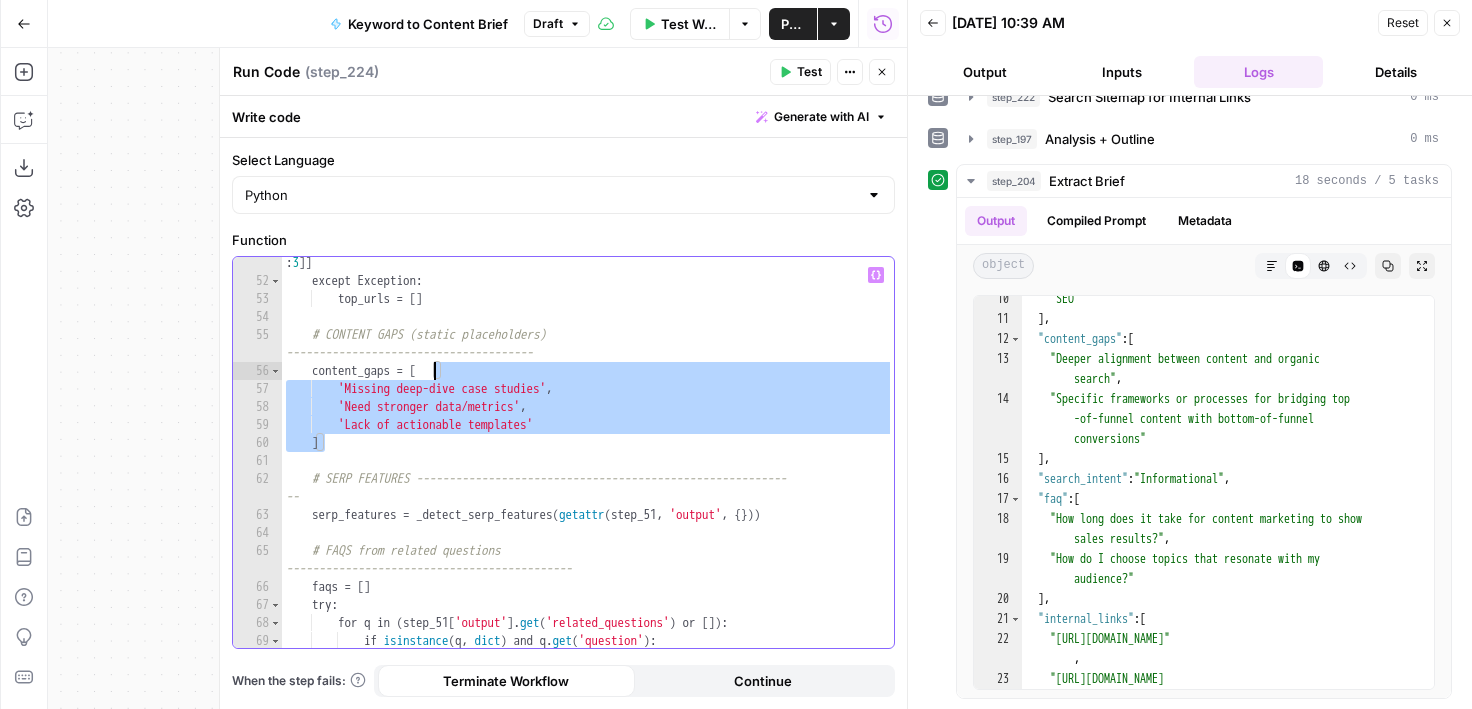 drag, startPoint x: 405, startPoint y: 441, endPoint x: 436, endPoint y: 373, distance: 74.73286 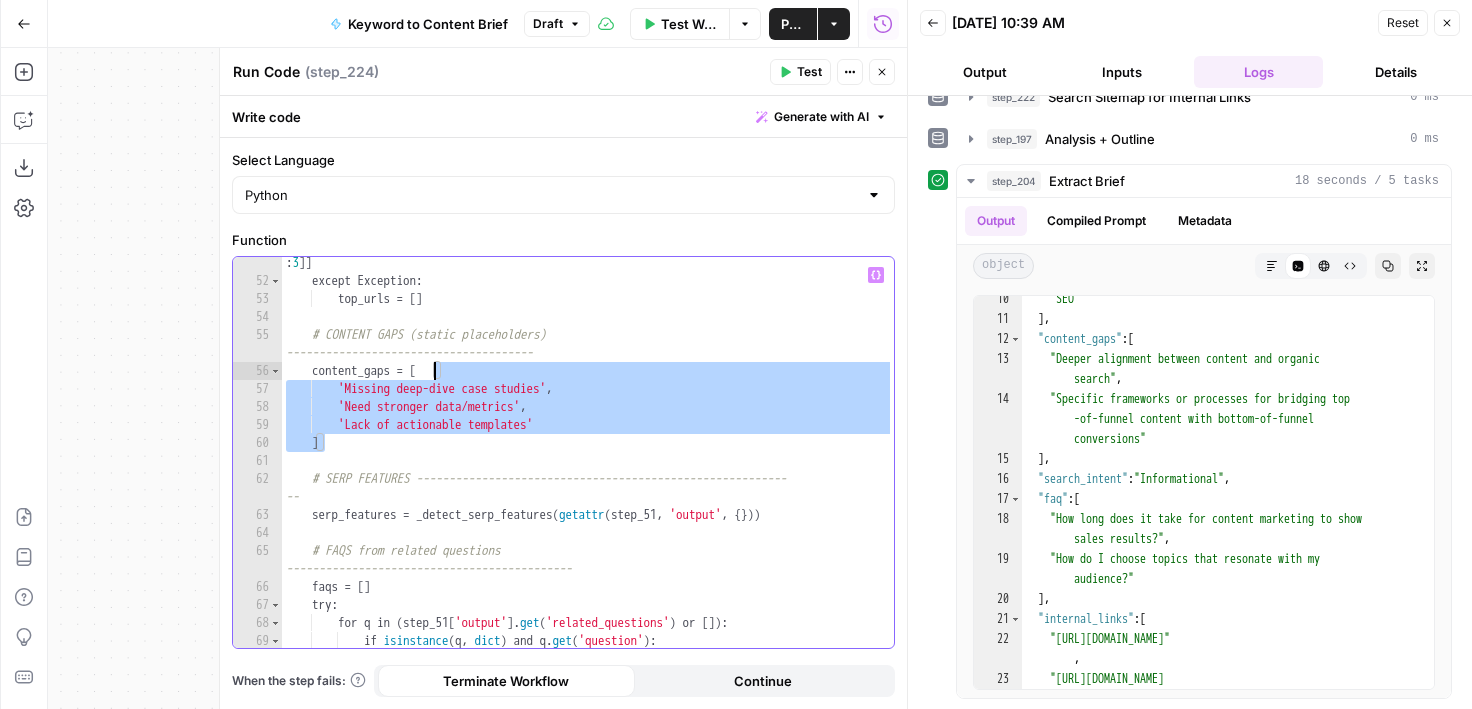 click on "top_urls   =   [ res . get ( 'link' )   for   res   in   ( step_209 [ 'output' ]   or   [ ]) [ : 3 ]]      except   Exception :           top_urls   =   [ ]      # CONTENT GAPS (static placeholders)  --------------------------------------      content_gaps   =   [           'Missing deep-dive case studies' ,           'Need stronger data/metrics' ,           'Lack of actionable templates'      ]      # SERP FEATURES --------------------------------------------------------- --      serp_features   =   _detect_serp_features ( getattr ( step_51 ,   'output' ,   { }))      # FAQS from related questions  --------------------------------------------      faqs   =   [ ]      try :           for   q   in   ( step_51 [ 'output' ] . get ( 'related_questions' )   or   [ ]) :                if   isinstance ( q ,   dict )   and   q . get ( 'question' ) :                     faqs . append ( q [ 'question' ])" at bounding box center [588, 458] 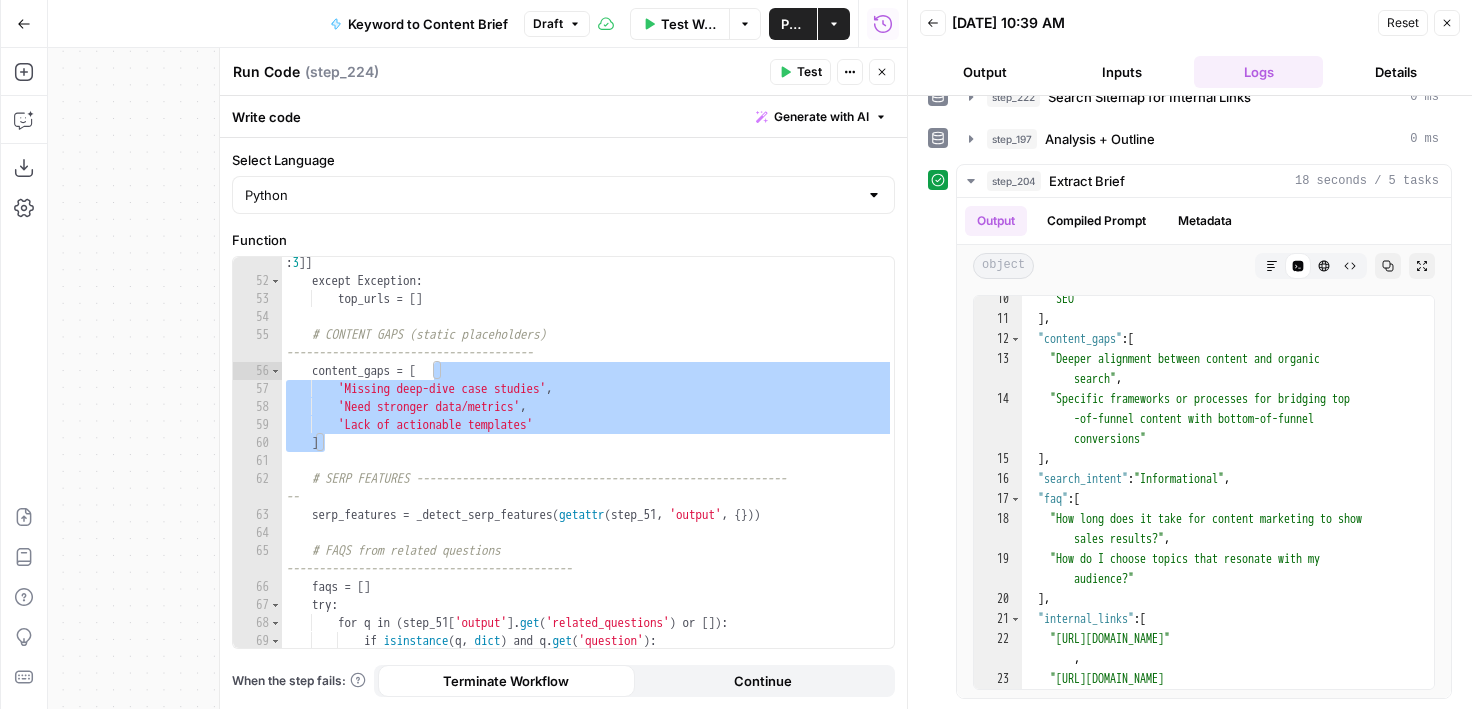 drag, startPoint x: 124, startPoint y: 392, endPoint x: 142, endPoint y: 423, distance: 35.846897 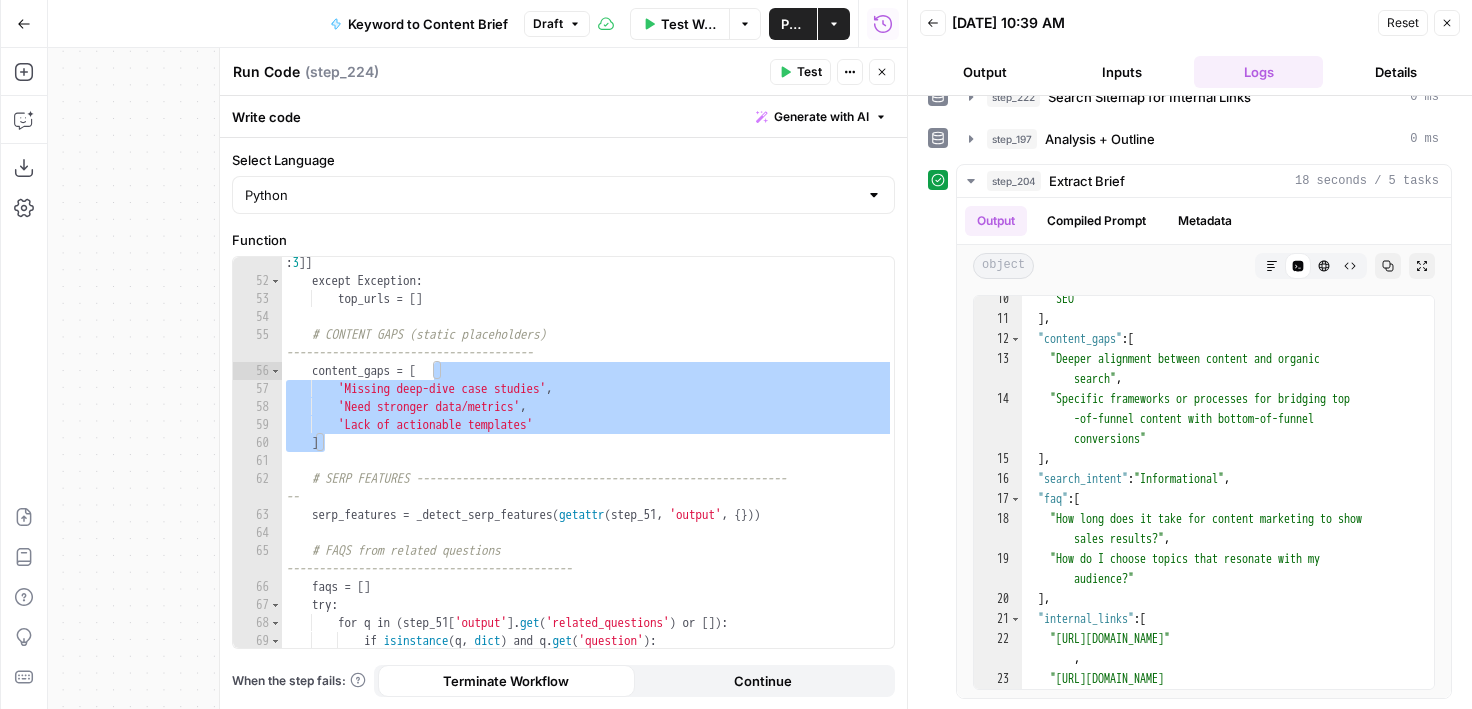 click on "Workflow Set Inputs Inputs Google Search Perform Google Search Step 51 Output Expand Output Copy 1 2 3 4 5 6 {    "search_metadata" :  {      "id" :  "686568f81dcfe2f74d008f35" ,      "status" :  "Success" ,      "json_endpoint" :  "[URL][DOMAIN_NAME]          /searches/123778e5d9046281          /686568f81dcfe2f74d008f35.json" ,      "pixel_position_endpoint" :  "https          ://[DOMAIN_NAME][URL]          /123778e5d9046281          /686568f81dcfe2f74d008f35          .json_with_pixel_position" ,     This output is too large & has been abbreviated for review.   Copy the output   to view the full content. Loop Iteration Label if relevant Step 207 Output Expand Output Copy 1 2 3 4 5 6 7 8 9 10 11 12 [    {      "relevant" :  "true"    } ,    {      "relevant" :  "true"    } ,    {      "relevant" :  "true"    } ,    {      "relevant" :  "true"     LLM · GPT-4o Mini Determine if relevant Step 208 Output Expand Output Copy 1 2 3 {    "relevant" :  "true" }" at bounding box center [477, 378] 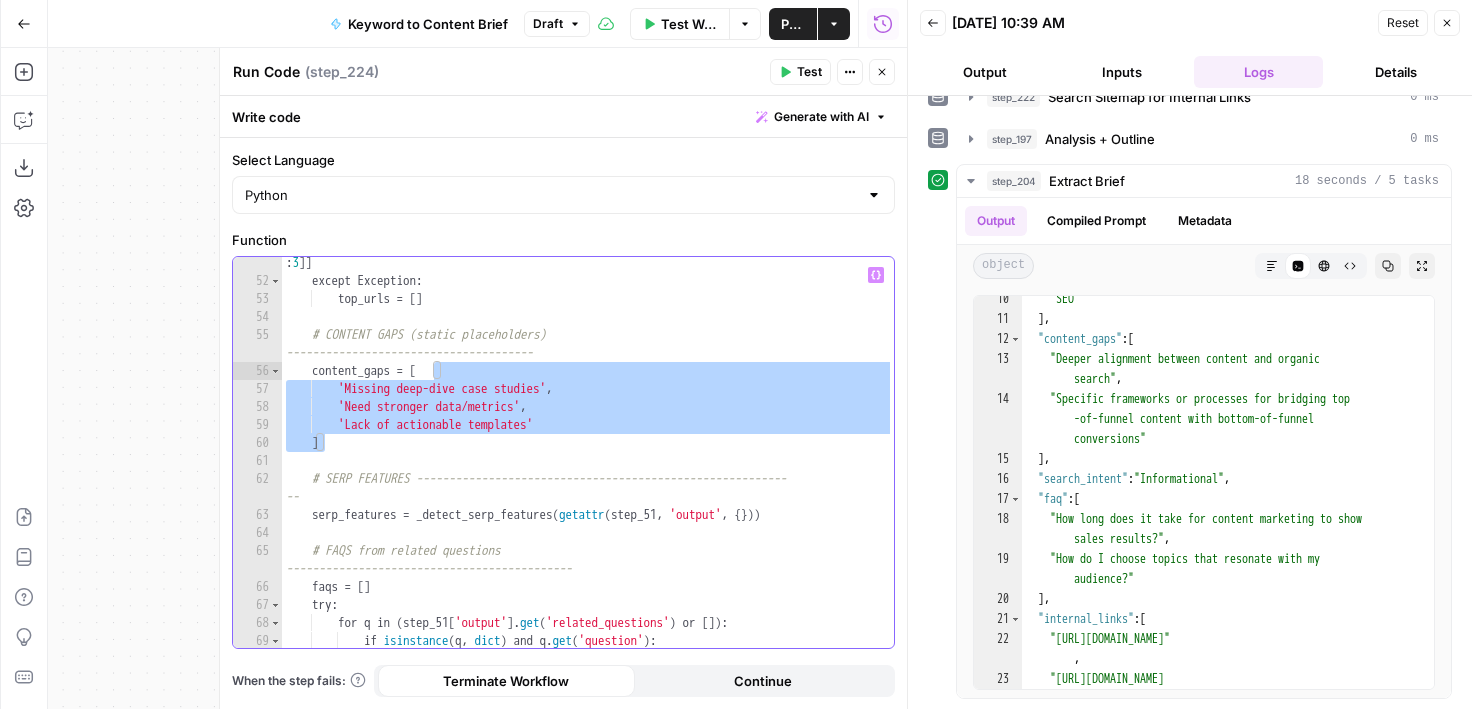 click on "top_urls   =   [ res . get ( 'link' )   for   res   in   ( step_209 [ 'output' ]   or   [ ]) [ : 3 ]]      except   Exception :           top_urls   =   [ ]      # CONTENT GAPS (static placeholders)  --------------------------------------      content_gaps   =   [           'Missing deep-dive case studies' ,           'Need stronger data/metrics' ,           'Lack of actionable templates'      ]      # SERP FEATURES --------------------------------------------------------- --      serp_features   =   _detect_serp_features ( getattr ( step_51 ,   'output' ,   { }))      # FAQS from related questions  --------------------------------------------      faqs   =   [ ]      try :           for   q   in   ( step_51 [ 'output' ] . get ( 'related_questions' )   or   [ ]) :                if   isinstance ( q ,   dict )   and   q . get ( 'question' ) :                     faqs . append ( q [ 'question' ])" at bounding box center (588, 458) 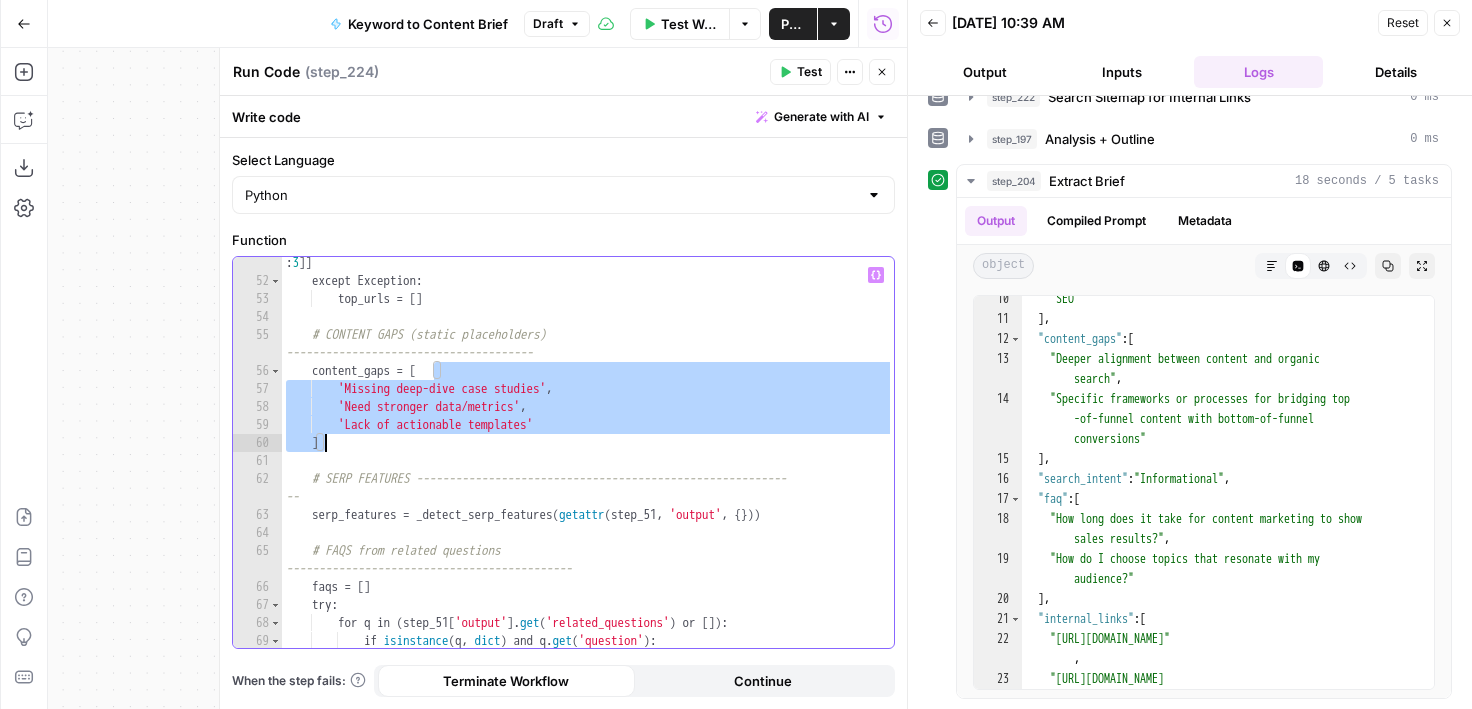 drag, startPoint x: 432, startPoint y: 379, endPoint x: 432, endPoint y: 447, distance: 68 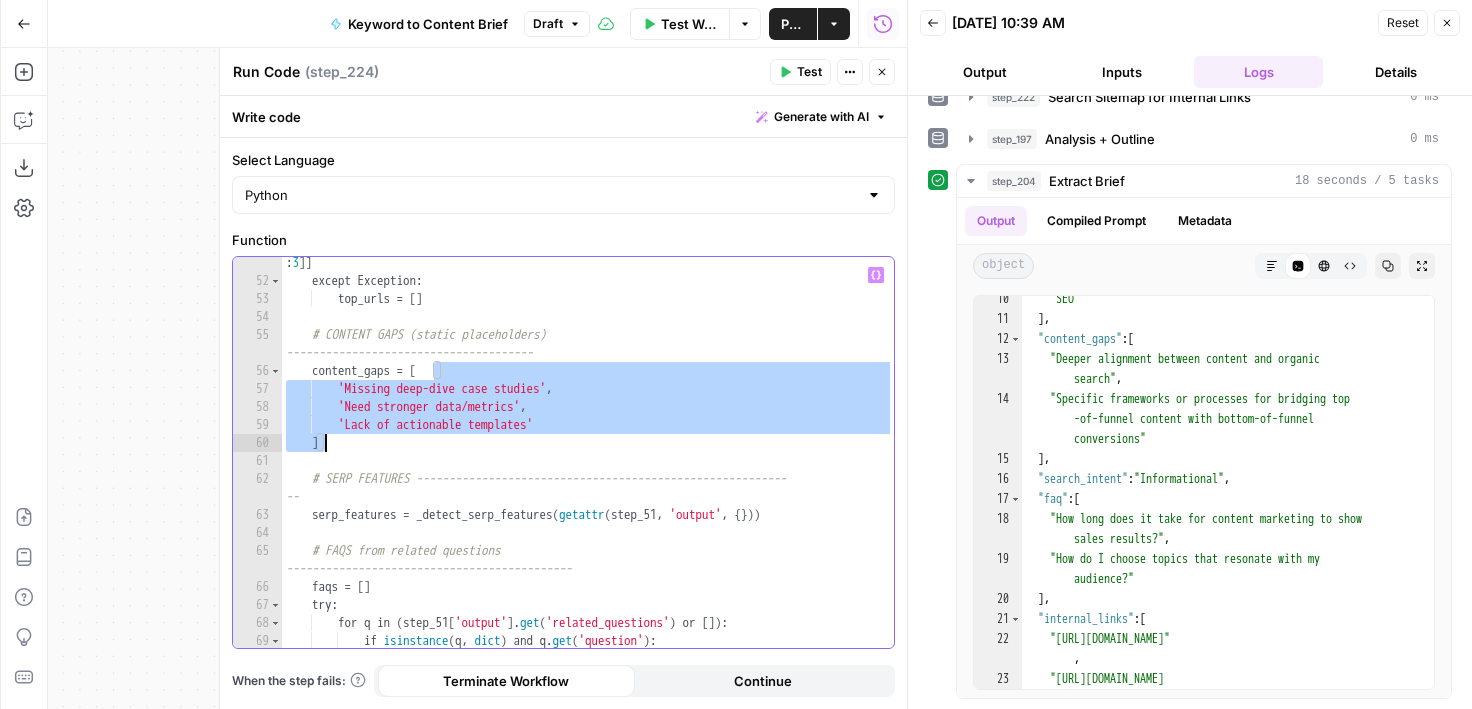 click on "top_urls   =   [ res . get ( 'link' )   for   res   in   ( step_209 [ 'output' ]   or   [ ]) [ : 3 ]]      except   Exception :           top_urls   =   [ ]      # CONTENT GAPS (static placeholders)  --------------------------------------      content_gaps   =   [           'Missing deep-dive case studies' ,           'Need stronger data/metrics' ,           'Lack of actionable templates'      ]      # SERP FEATURES --------------------------------------------------------- --      serp_features   =   _detect_serp_features ( getattr ( step_51 ,   'output' ,   { }))      # FAQS from related questions  --------------------------------------------      faqs   =   [ ]      try :           for   q   in   ( step_51 [ 'output' ] . get ( 'related_questions' )   or   [ ]) :                if   isinstance ( q ,   dict )   and   q . get ( 'question' ) :                     faqs . append ( q [ 'question' ])" at bounding box center [588, 458] 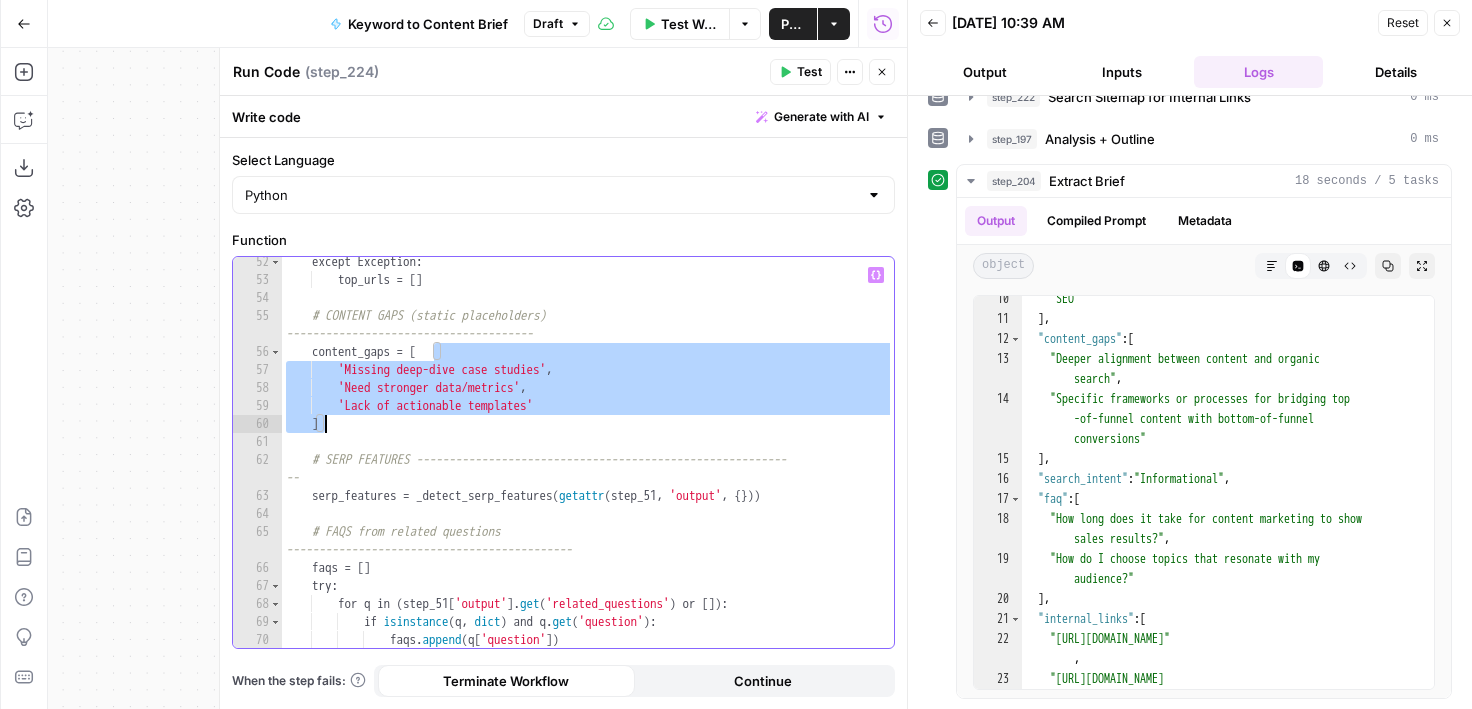 scroll, scrollTop: 1024, scrollLeft: 0, axis: vertical 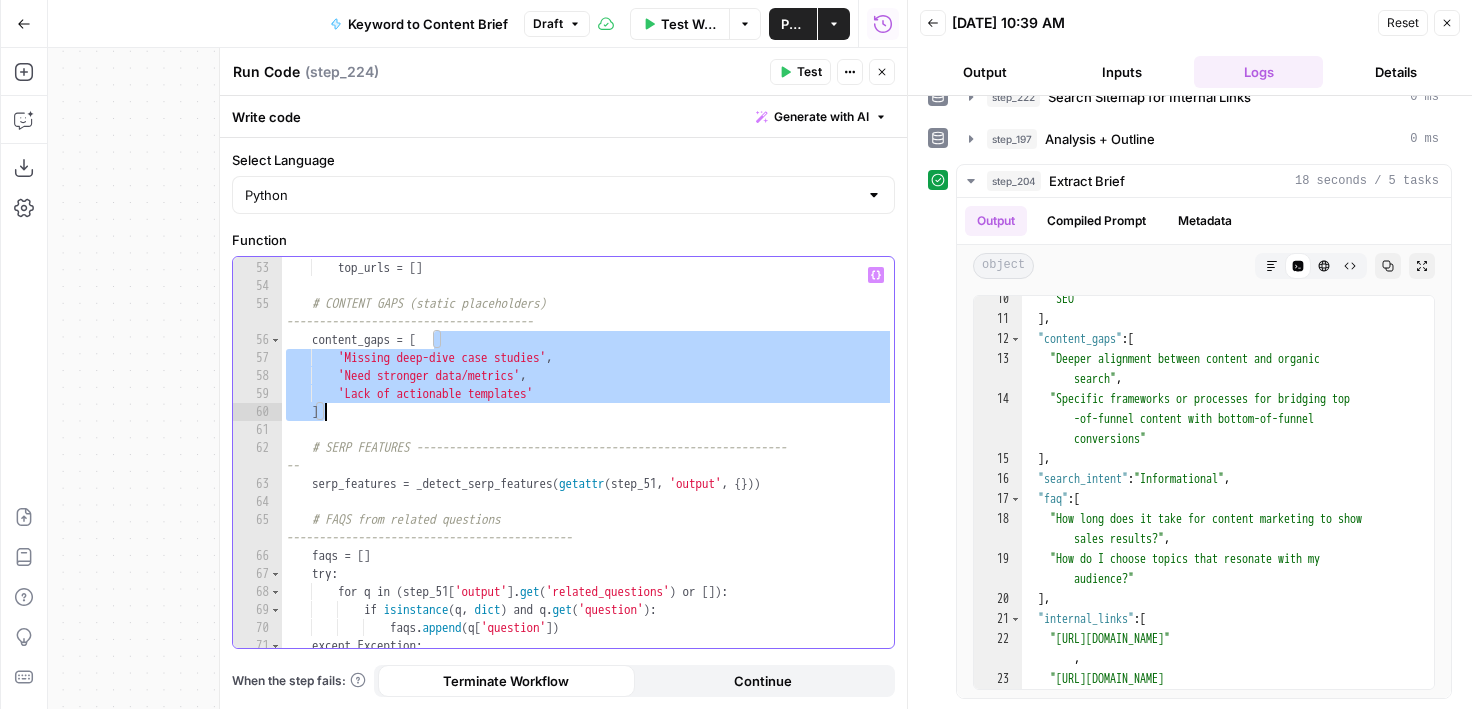 click on "except   Exception :           top_urls   =   [ ]      # CONTENT GAPS (static placeholders)  --------------------------------------      content_gaps   =   [           'Missing deep-dive case studies' ,           'Need stronger data/metrics' ,           'Lack of actionable templates'      ]      # SERP FEATURES --------------------------------------------------------- --      serp_features   =   _detect_serp_features ( getattr ( step_51 ,   'output' ,   { }))      # FAQS from related questions  --------------------------------------------      faqs   =   [ ]      try :           for   q   in   ( step_51 [ 'output' ] . get ( 'related_questions' )   or   [ ]) :                if   isinstance ( q ,   dict )   and   q . get ( 'question' ) :                     faqs . append ( q [ 'question' ])      except   Exception :" at bounding box center [588, 454] 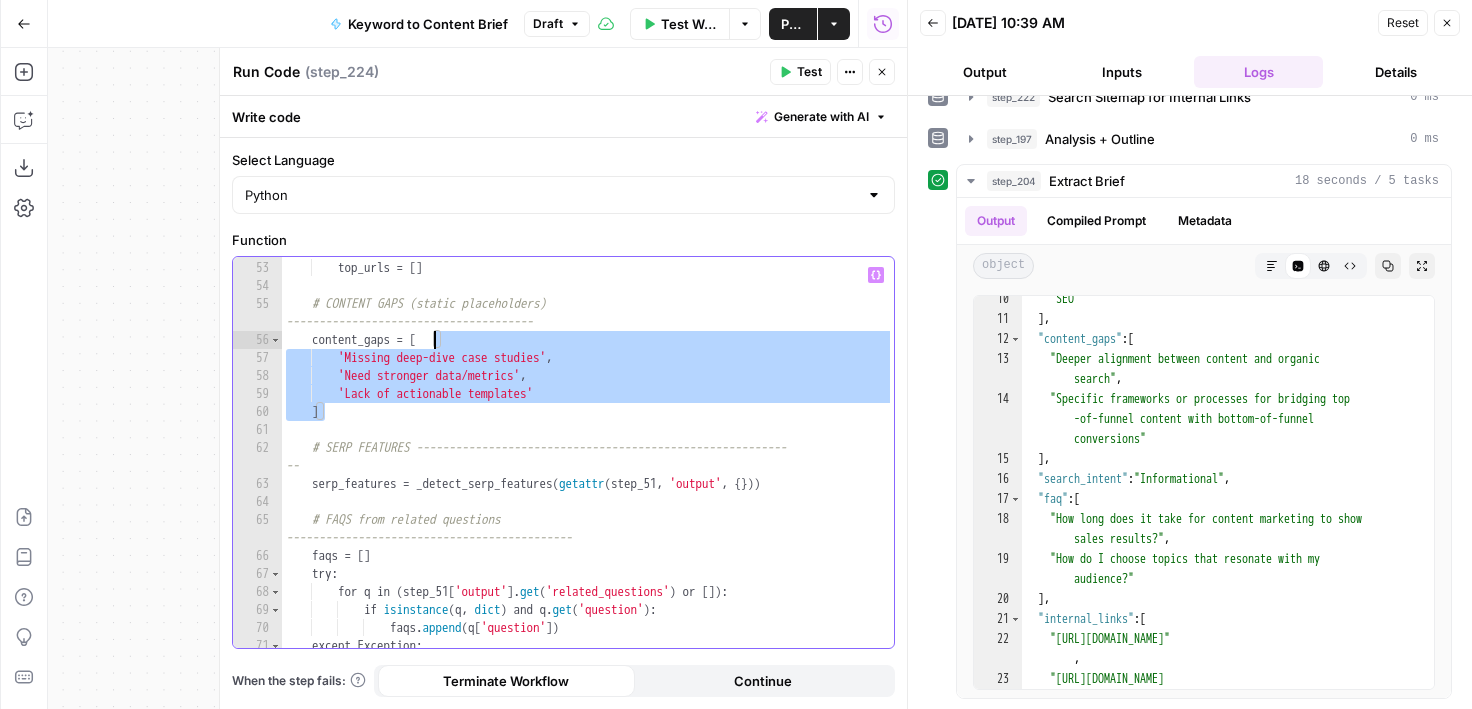 drag, startPoint x: 433, startPoint y: 403, endPoint x: 433, endPoint y: 341, distance: 62 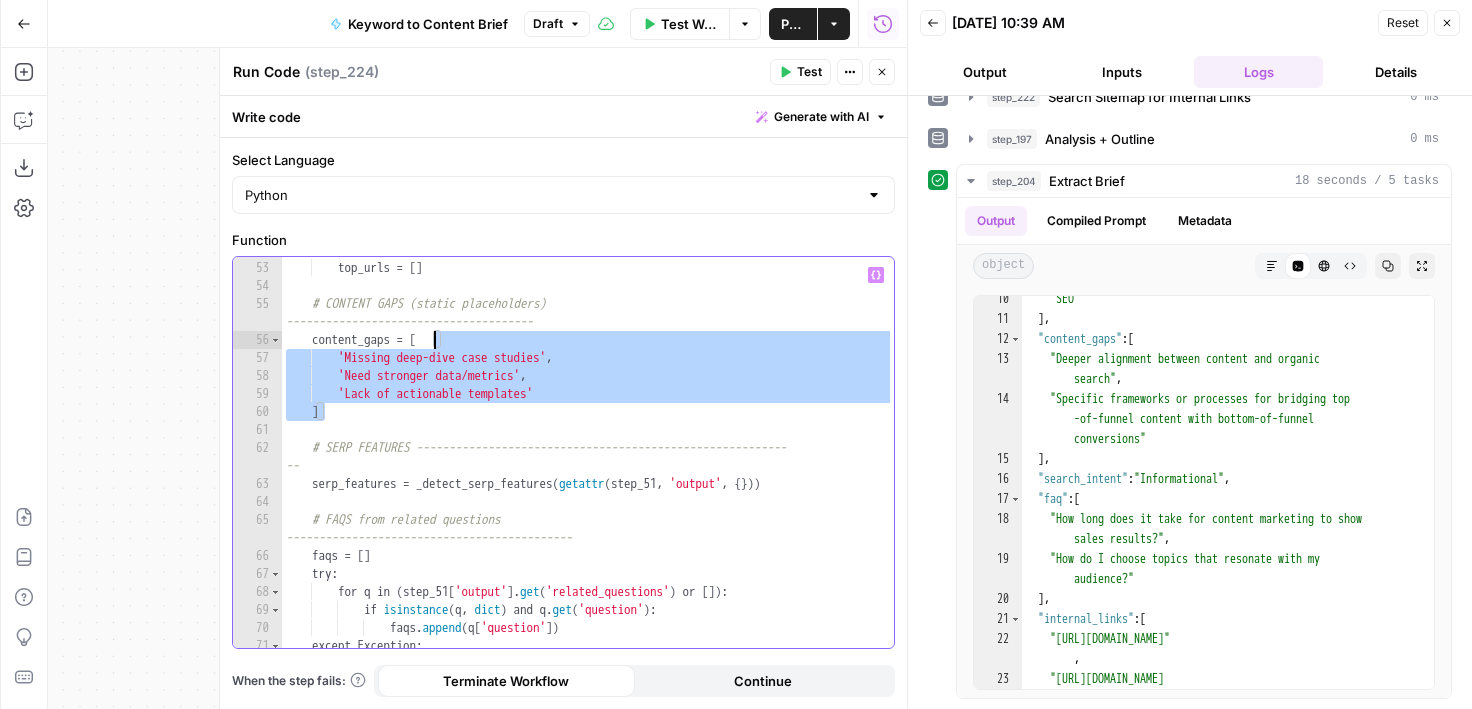 click on "except   Exception :           top_urls   =   [ ]      # CONTENT GAPS (static placeholders)  --------------------------------------      content_gaps   =   [           'Missing deep-dive case studies' ,           'Need stronger data/metrics' ,           'Lack of actionable templates'      ]      # SERP FEATURES --------------------------------------------------------- --      serp_features   =   _detect_serp_features ( getattr ( step_51 ,   'output' ,   { }))      # FAQS from related questions  --------------------------------------------      faqs   =   [ ]      try :           for   q   in   ( step_51 [ 'output' ] . get ( 'related_questions' )   or   [ ]) :                if   isinstance ( q ,   dict )   and   q . get ( 'question' ) :                     faqs . append ( q [ 'question' ])      except   Exception :" at bounding box center (588, 454) 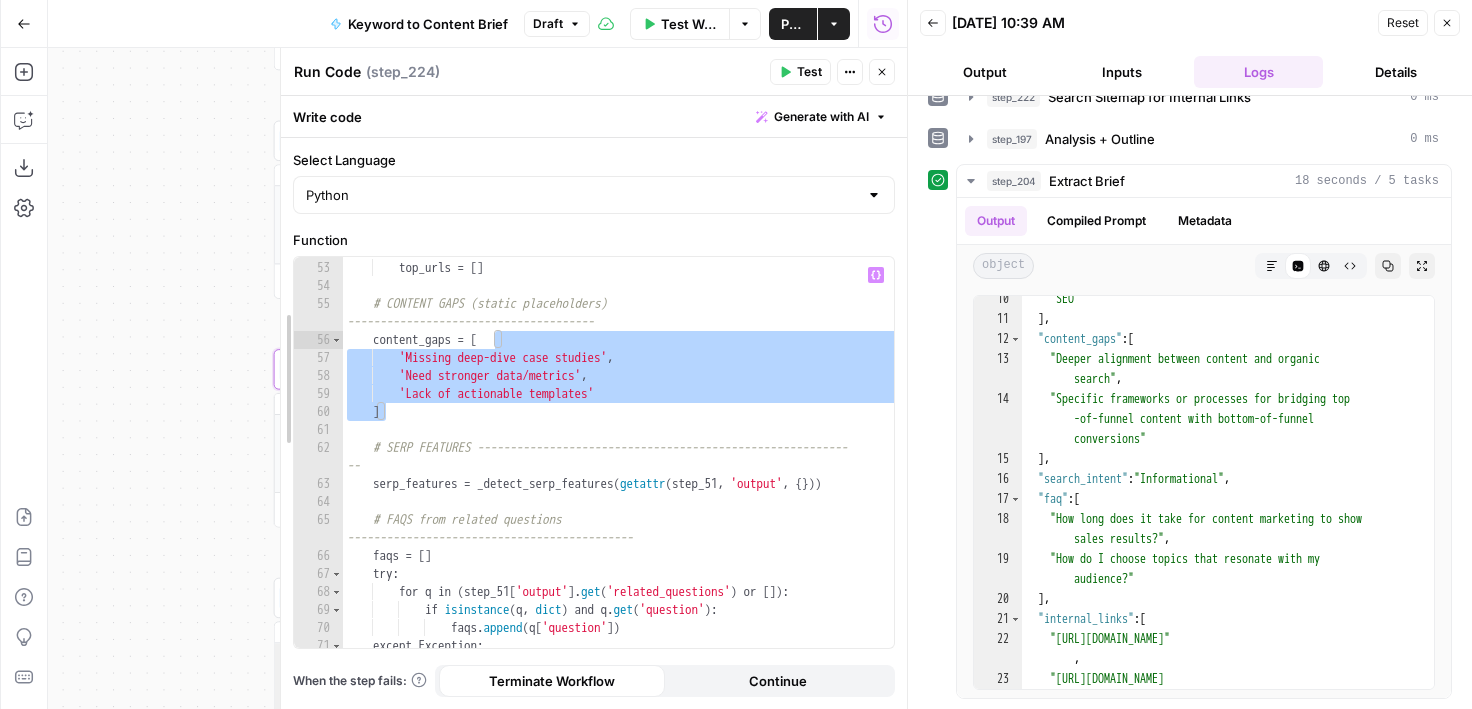 drag, startPoint x: 223, startPoint y: 315, endPoint x: 284, endPoint y: 315, distance: 61 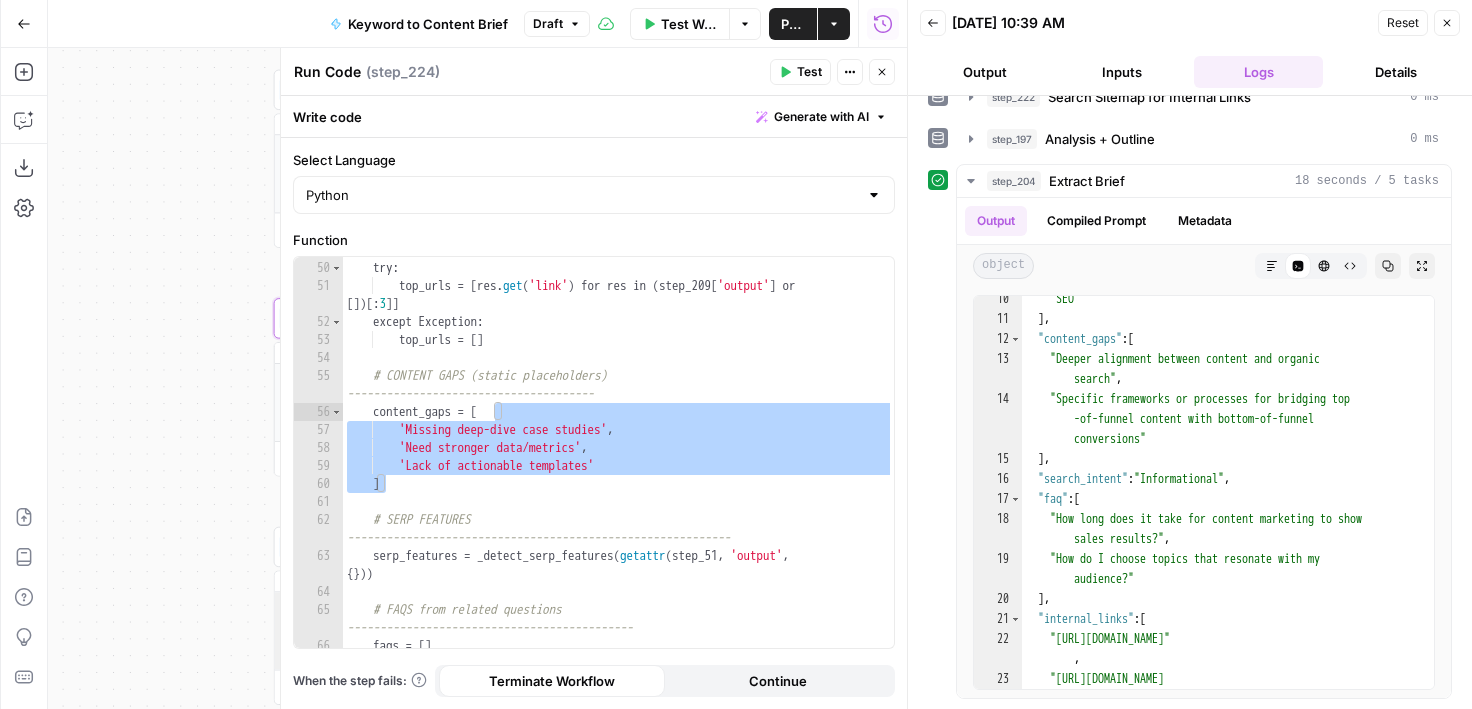 drag, startPoint x: 206, startPoint y: 359, endPoint x: 206, endPoint y: 308, distance: 51 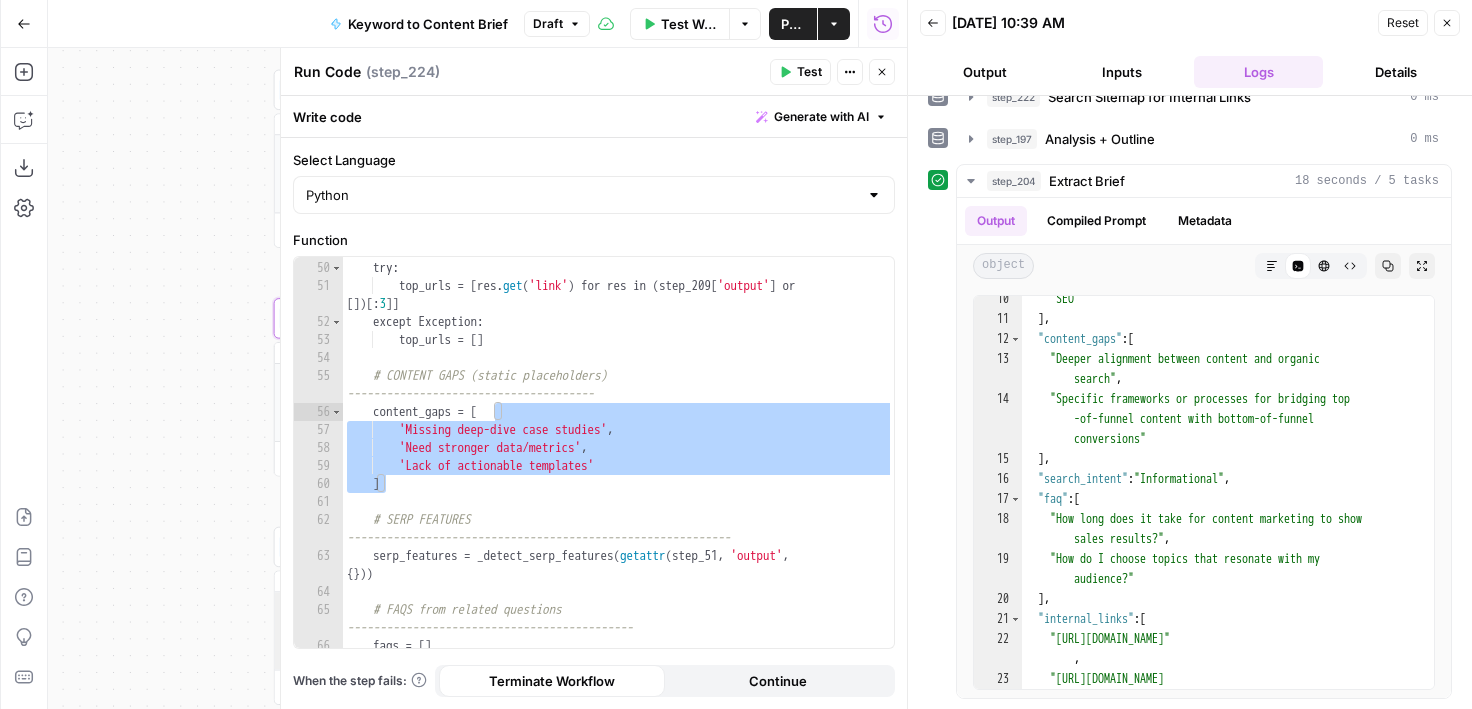 click on "Workflow Set Inputs Inputs Google Search Perform Google Search Step 51 Output Expand Output Copy 1 2 3 4 5 6 {    "search_metadata" :  {      "id" :  "686568f81dcfe2f74d008f35" ,      "status" :  "Success" ,      "json_endpoint" :  "[URL][DOMAIN_NAME]          /searches/123778e5d9046281          /686568f81dcfe2f74d008f35.json" ,      "pixel_position_endpoint" :  "https          ://[DOMAIN_NAME][URL]          /123778e5d9046281          /686568f81dcfe2f74d008f35          .json_with_pixel_position" ,     This output is too large & has been abbreviated for review.   Copy the output   to view the full content. Loop Iteration Label if relevant Step 207 Output Expand Output Copy 1 2 3 4 5 6 7 8 9 10 11 12 [    {      "relevant" :  "true"    } ,    {      "relevant" :  "true"    } ,    {      "relevant" :  "true"    } ,    {      "relevant" :  "true"     LLM · GPT-4o Mini Determine if relevant Step 208 Output Expand Output Copy 1 2 3 {    "relevant" :  "true" }" at bounding box center (477, 378) 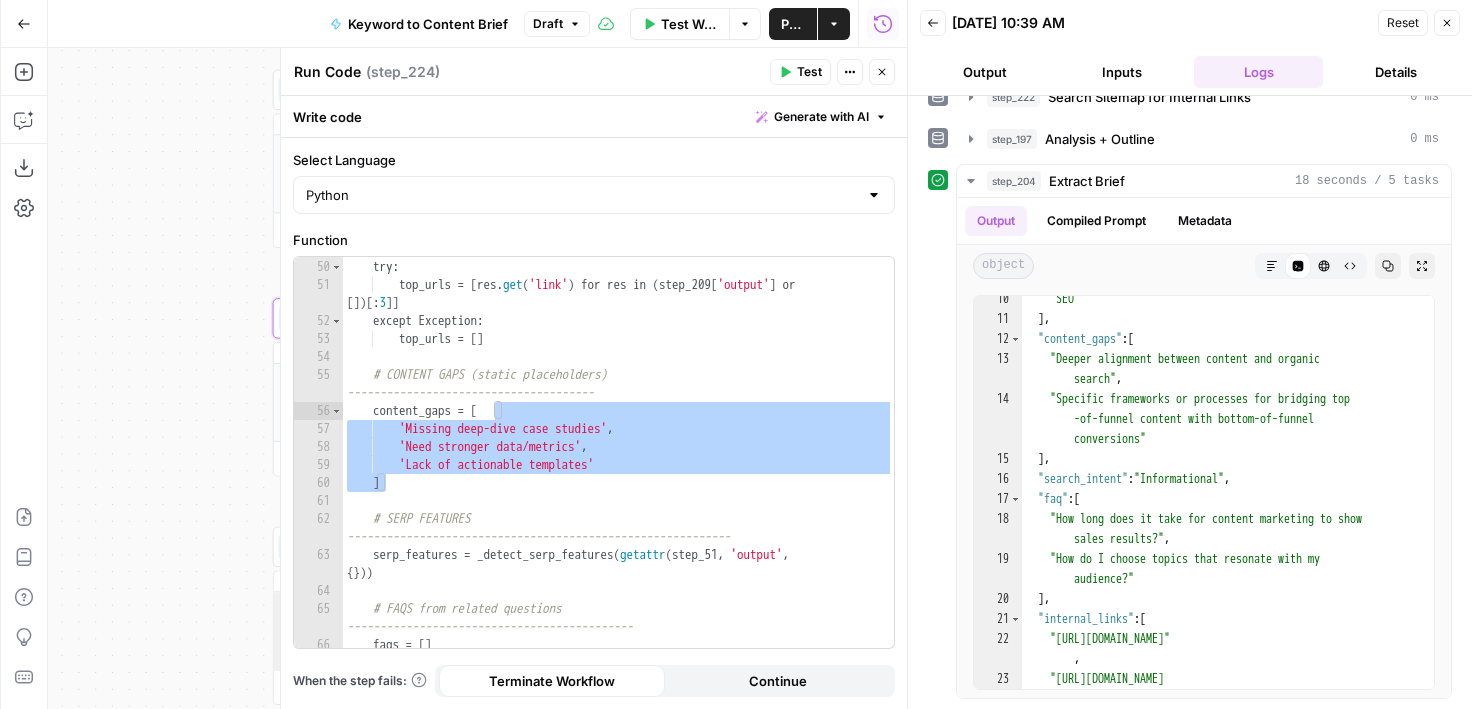 scroll, scrollTop: 1092, scrollLeft: 0, axis: vertical 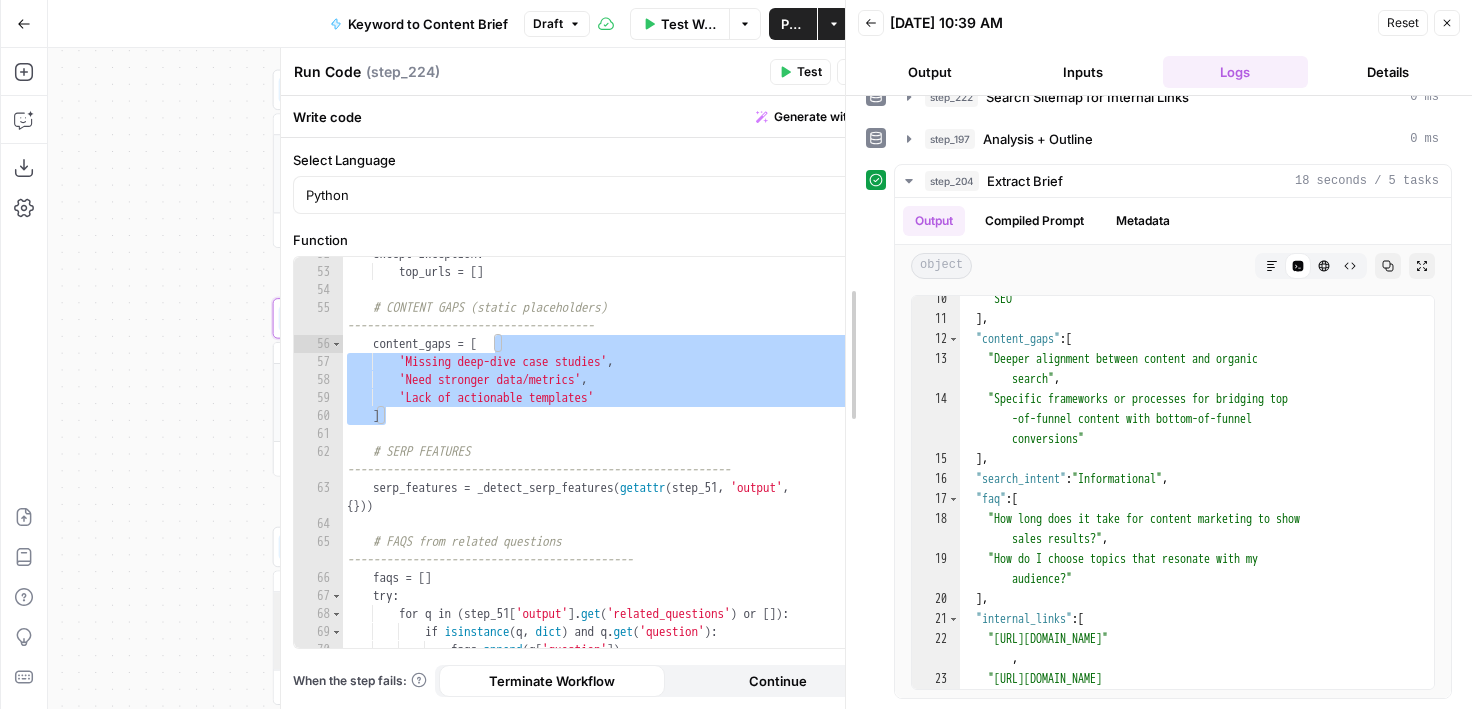 drag, startPoint x: 908, startPoint y: 378, endPoint x: 846, endPoint y: 380, distance: 62.03225 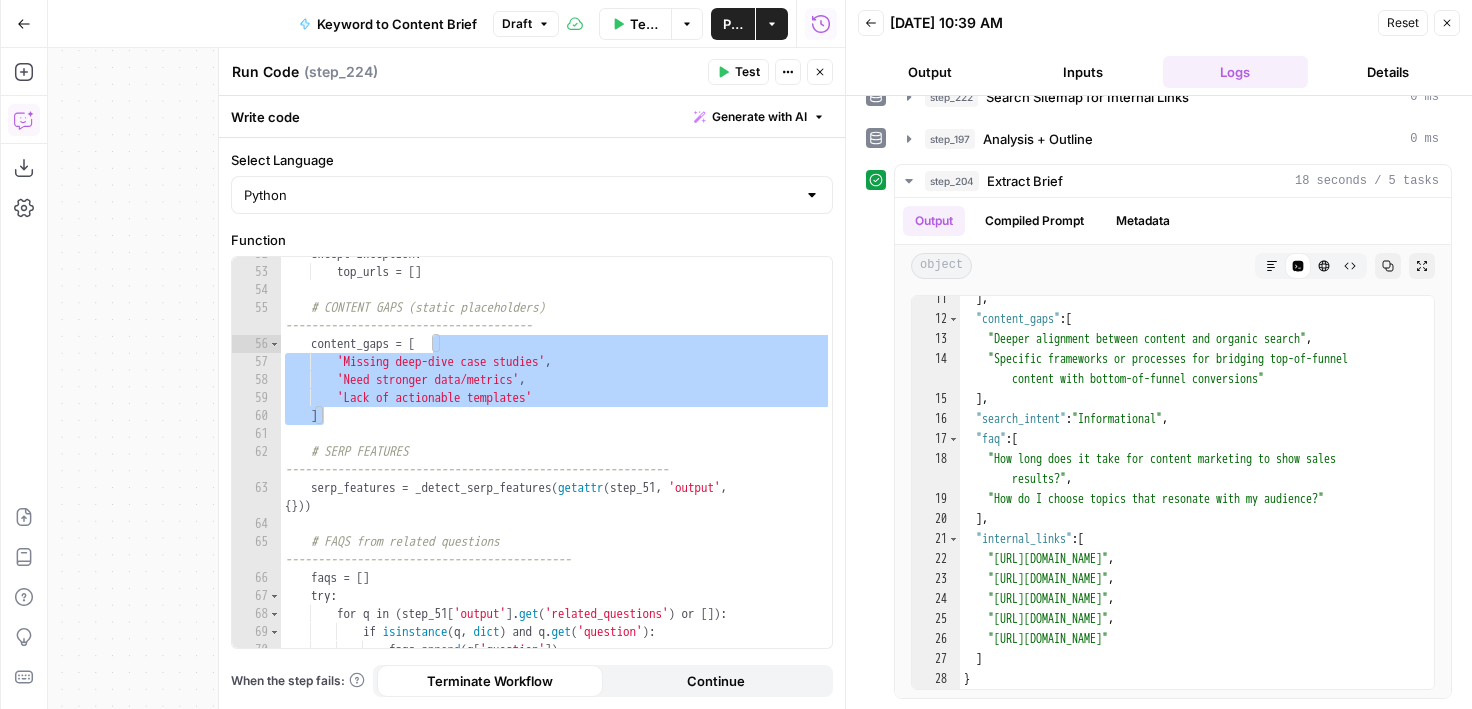 click 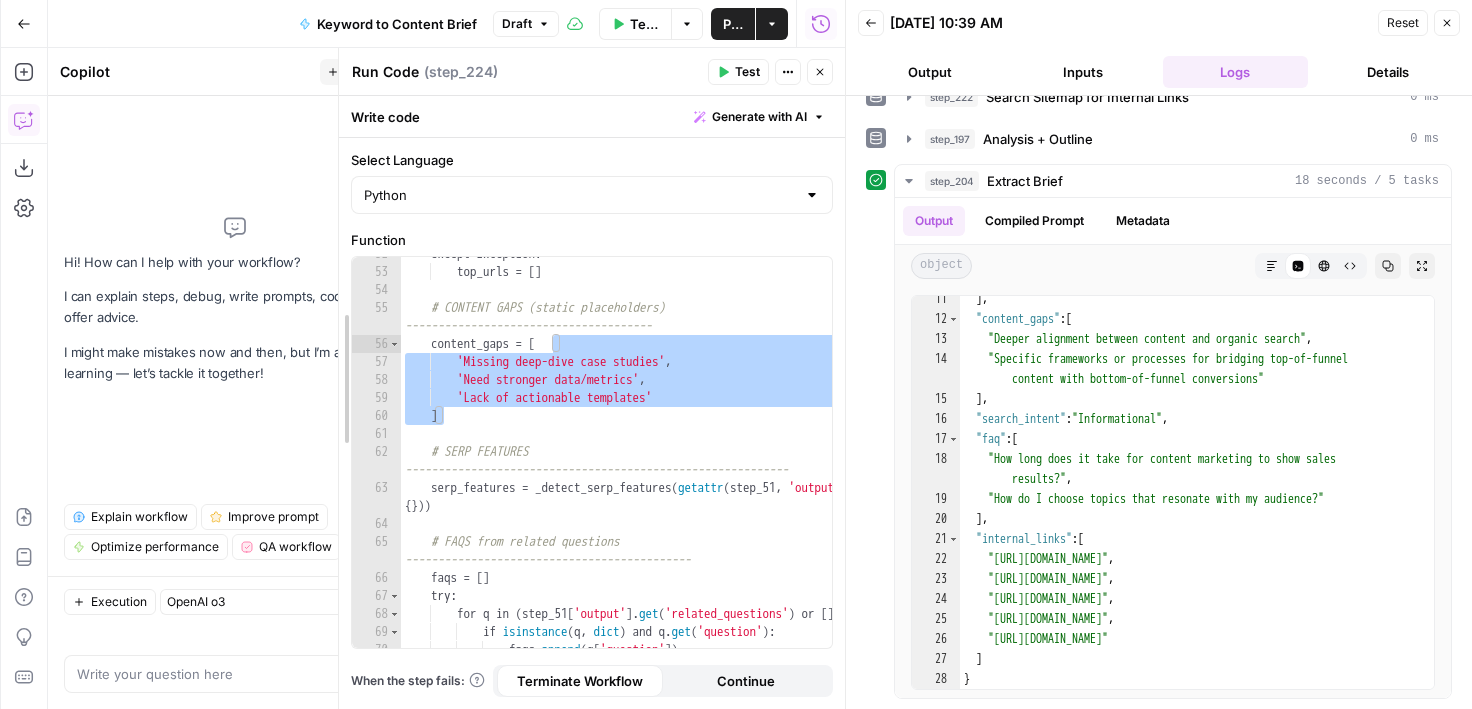 scroll, scrollTop: 1128, scrollLeft: 0, axis: vertical 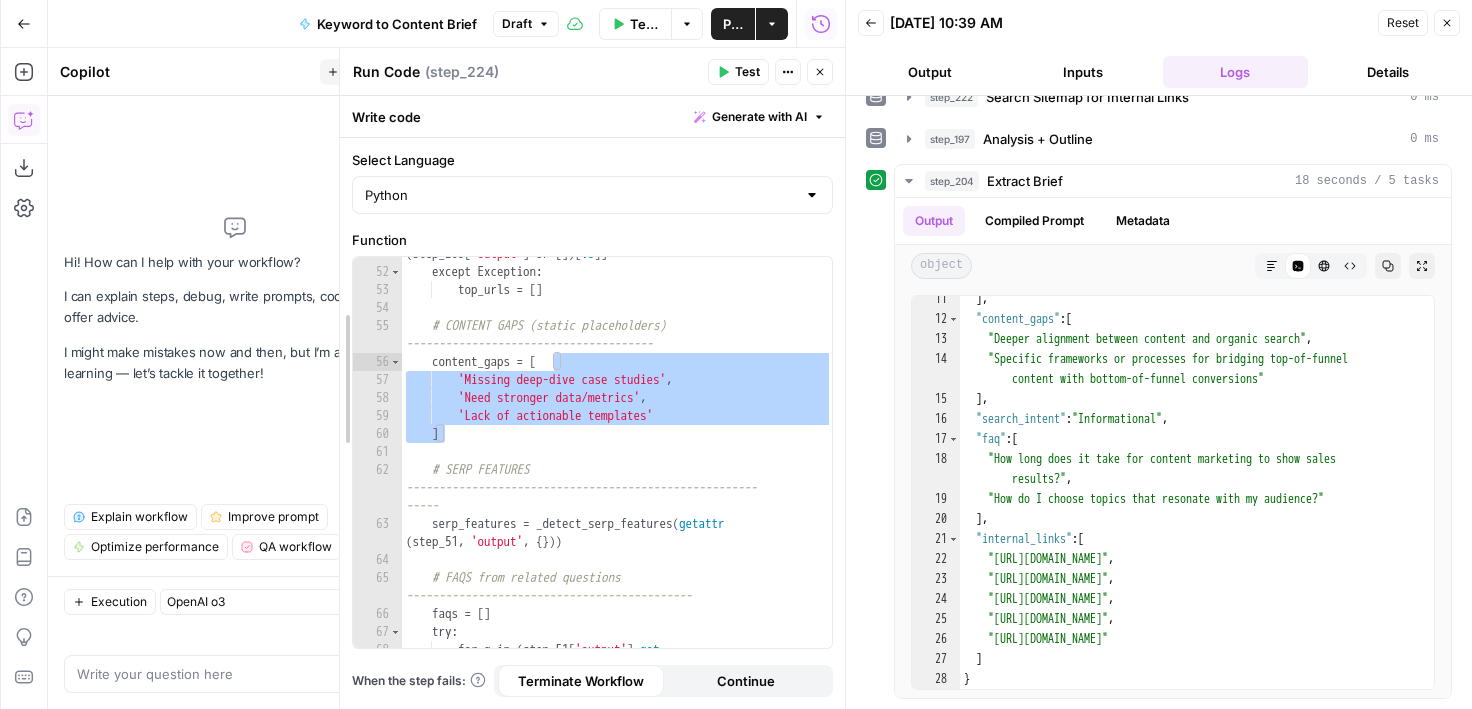 drag, startPoint x: 218, startPoint y: 164, endPoint x: 362, endPoint y: 163, distance: 144.00348 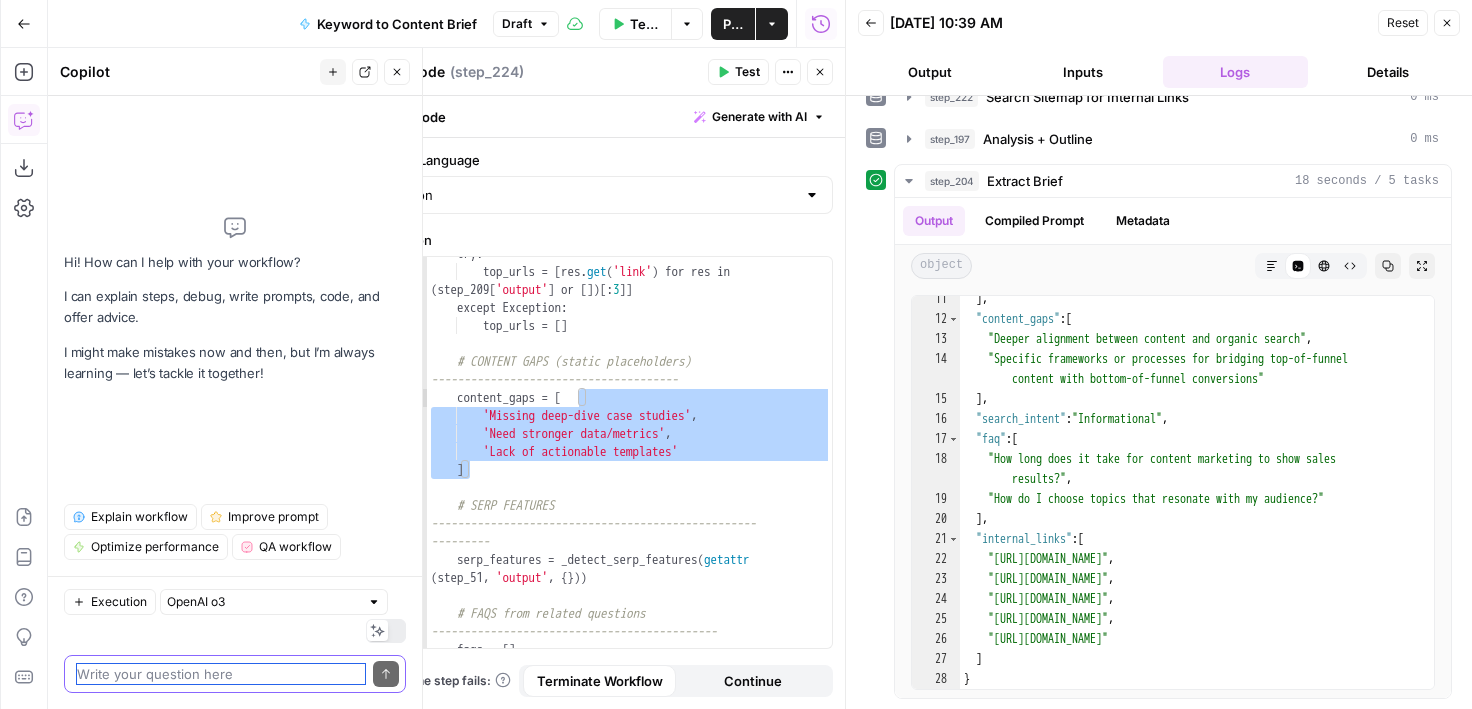 click at bounding box center (221, 674) 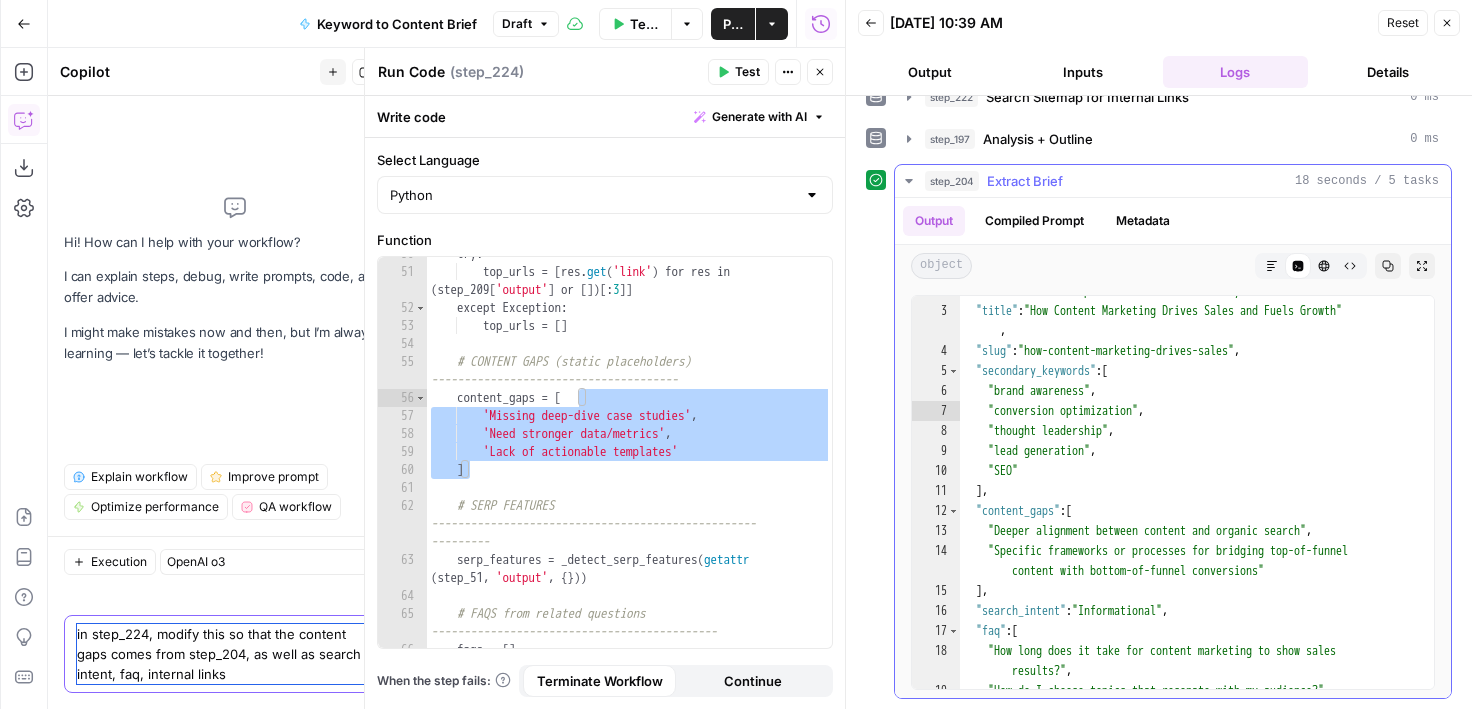 scroll, scrollTop: 527, scrollLeft: 0, axis: vertical 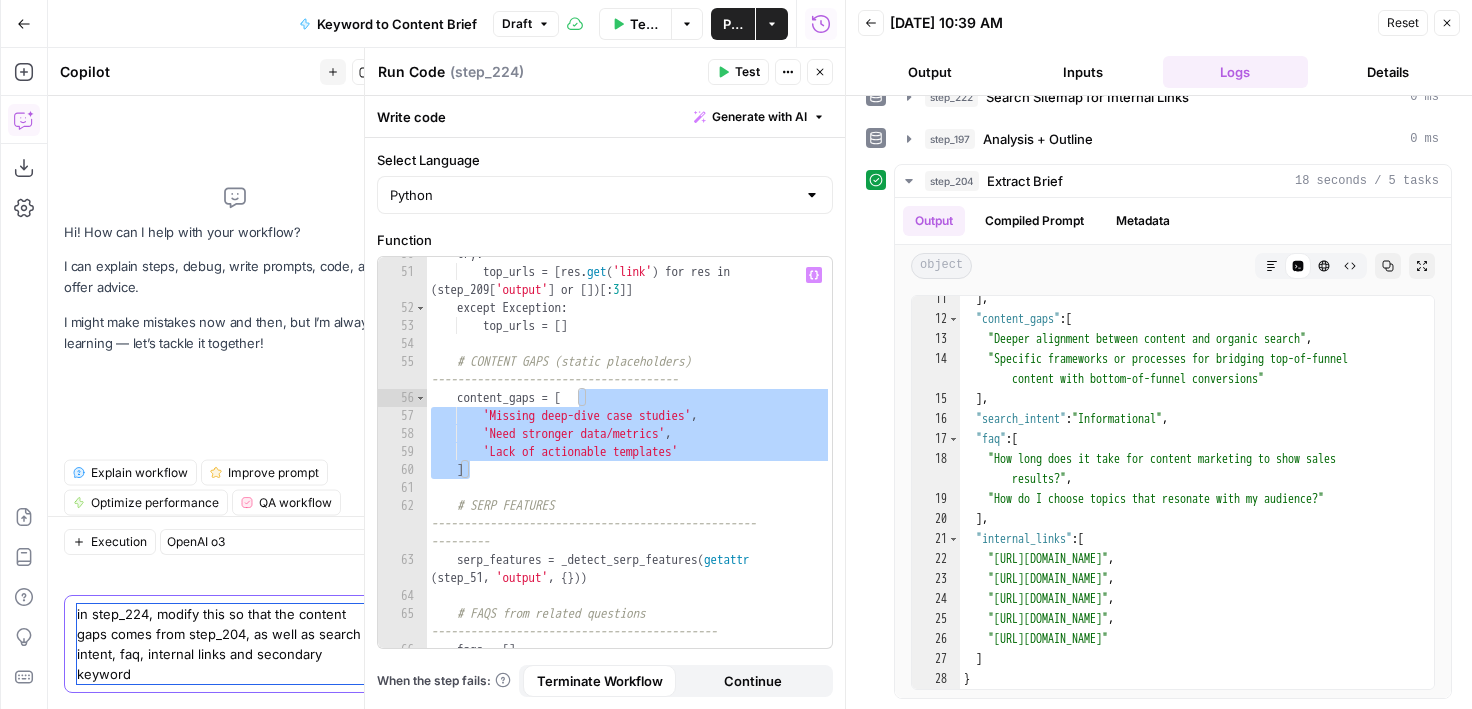 type on "in step_224, modify this so that the content gaps comes from step_204, as well as search intent, faq, internal links and secondary keywords" 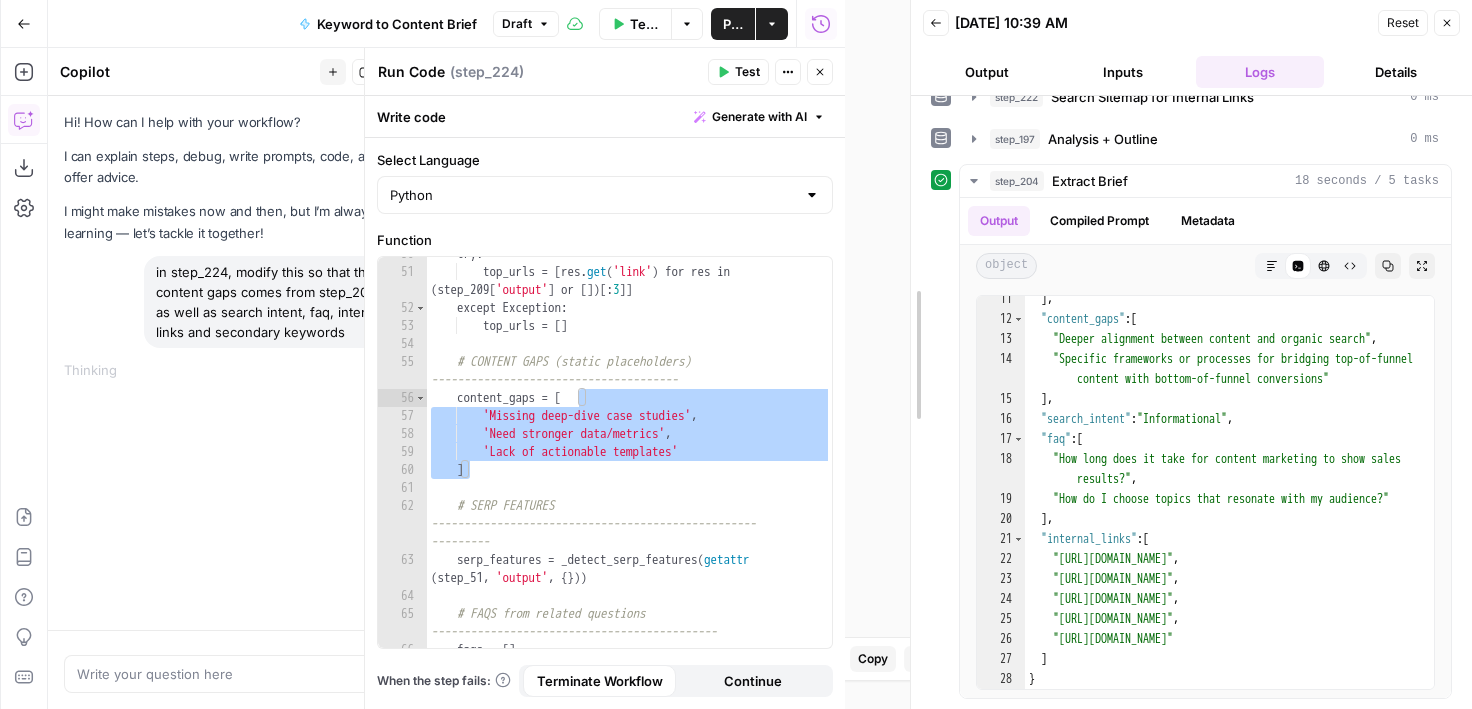 drag, startPoint x: 848, startPoint y: 273, endPoint x: 1043, endPoint y: 272, distance: 195.00256 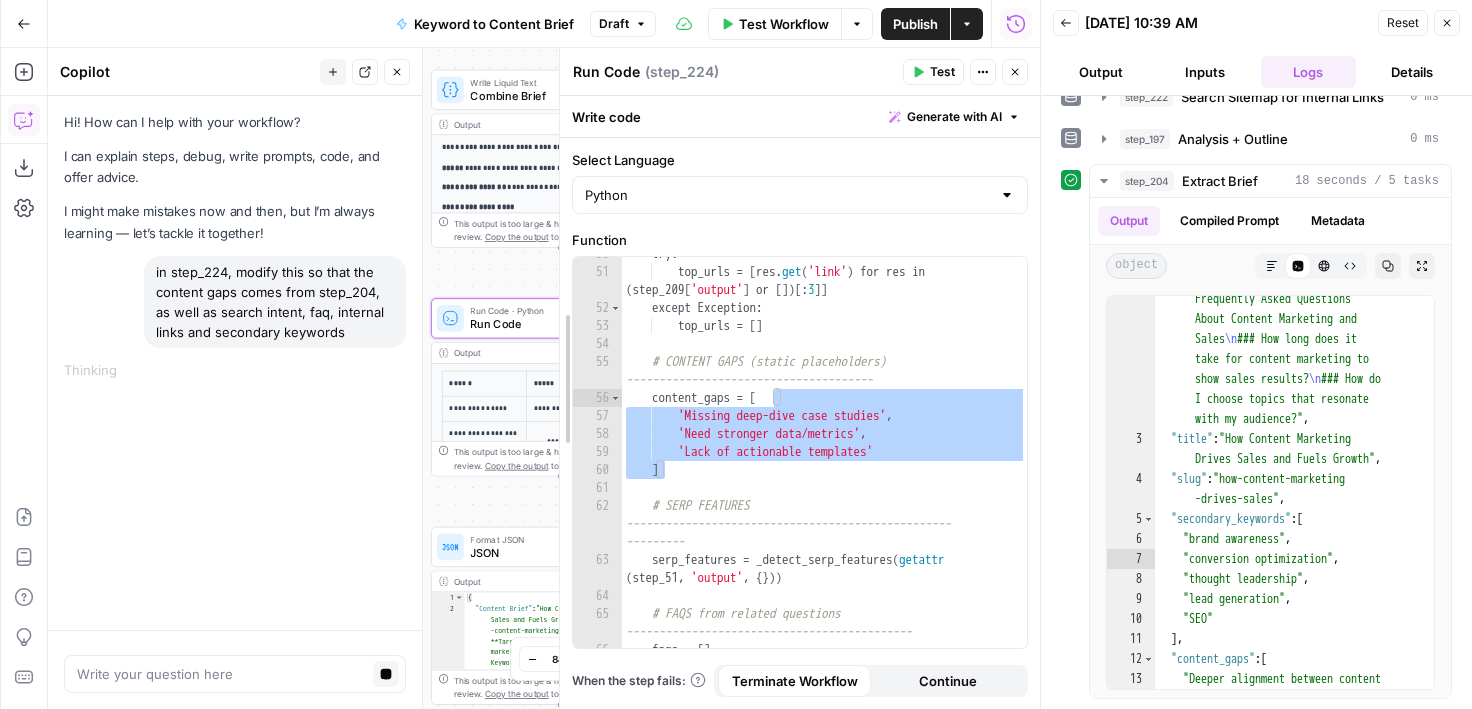 drag, startPoint x: 567, startPoint y: 436, endPoint x: 534, endPoint y: 436, distance: 33 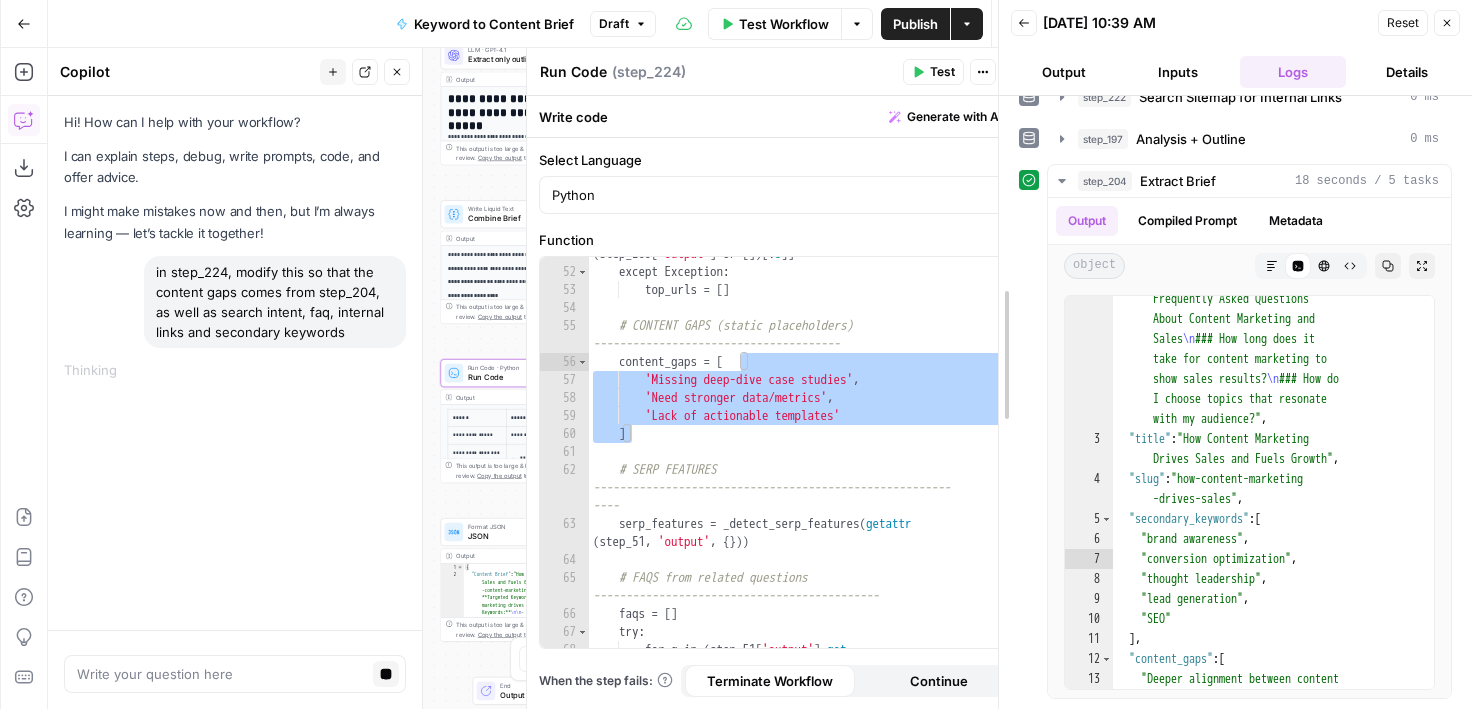 drag, startPoint x: 1031, startPoint y: 180, endPoint x: 989, endPoint y: 180, distance: 42 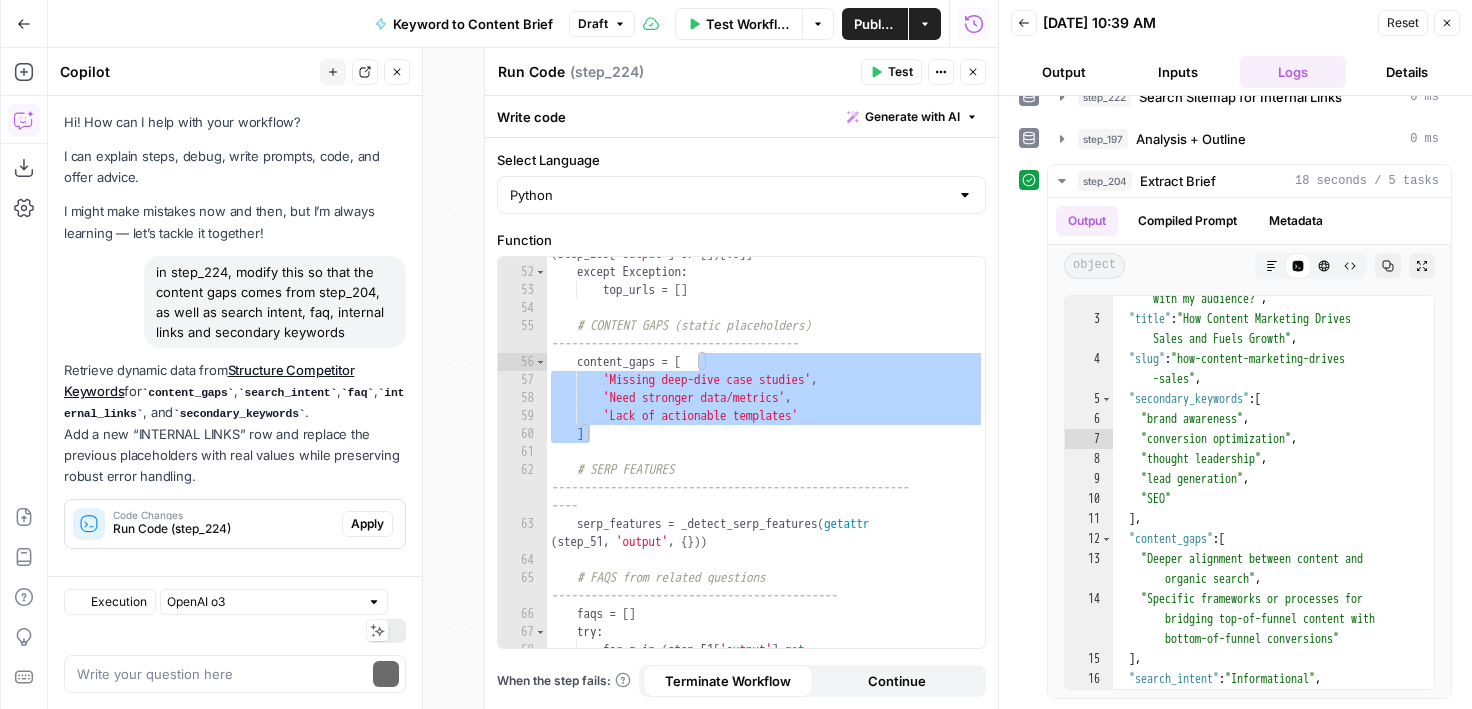 scroll, scrollTop: 4, scrollLeft: 0, axis: vertical 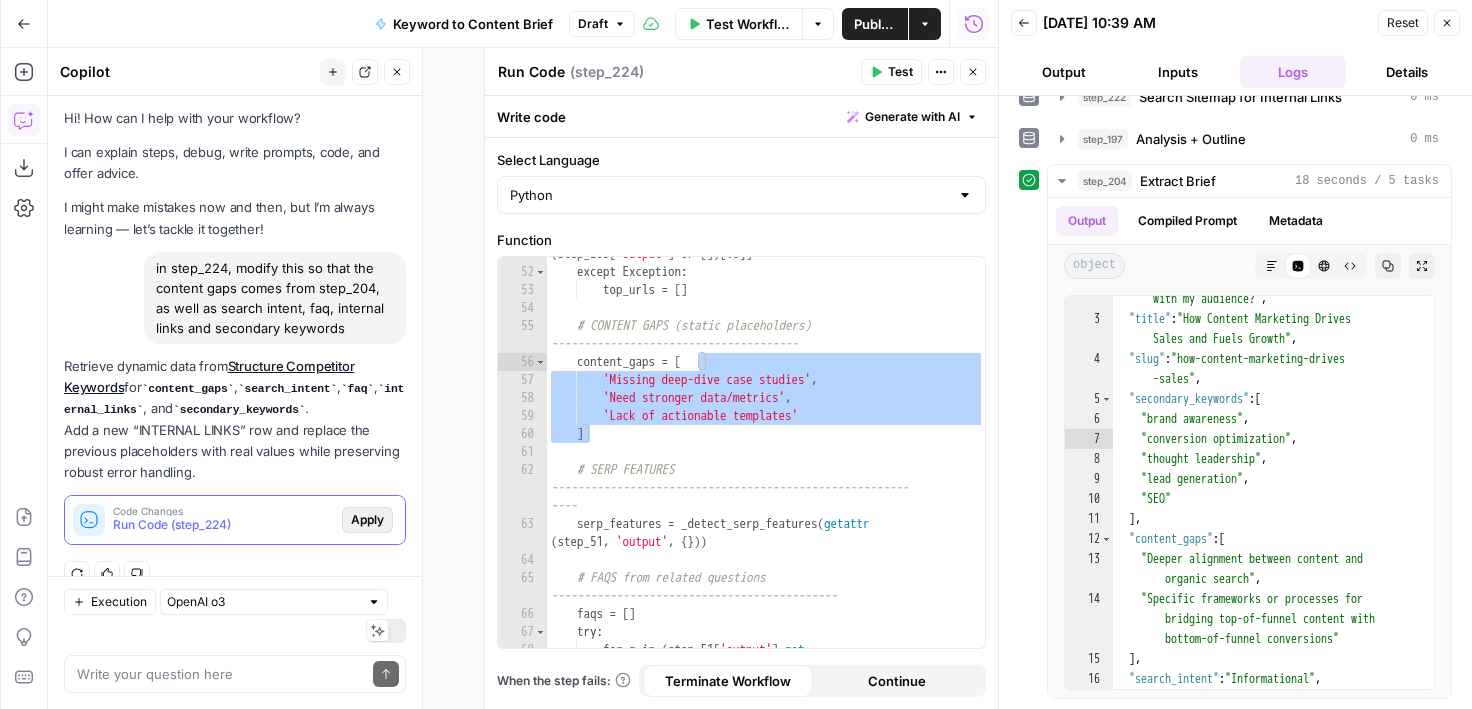 click on "Apply" at bounding box center (367, 520) 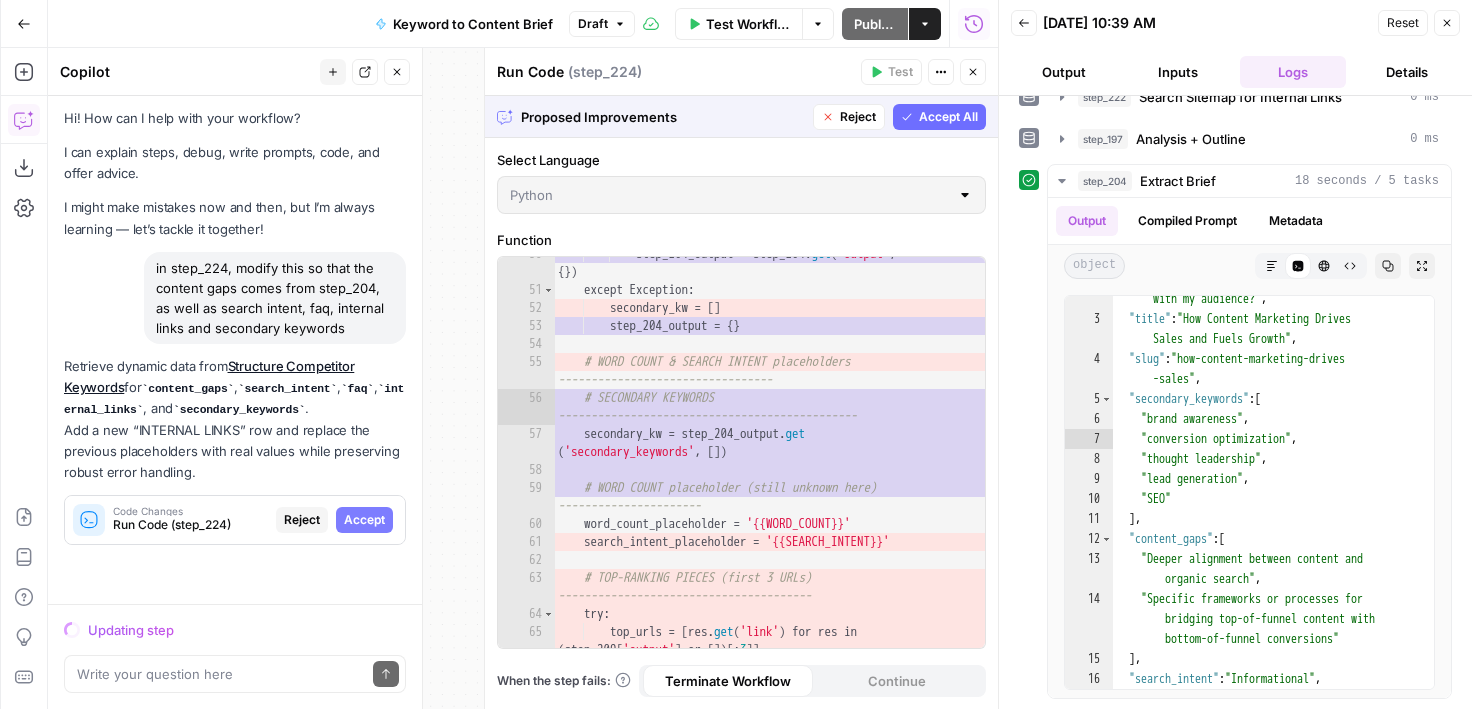 click on "Accept All" at bounding box center (948, 117) 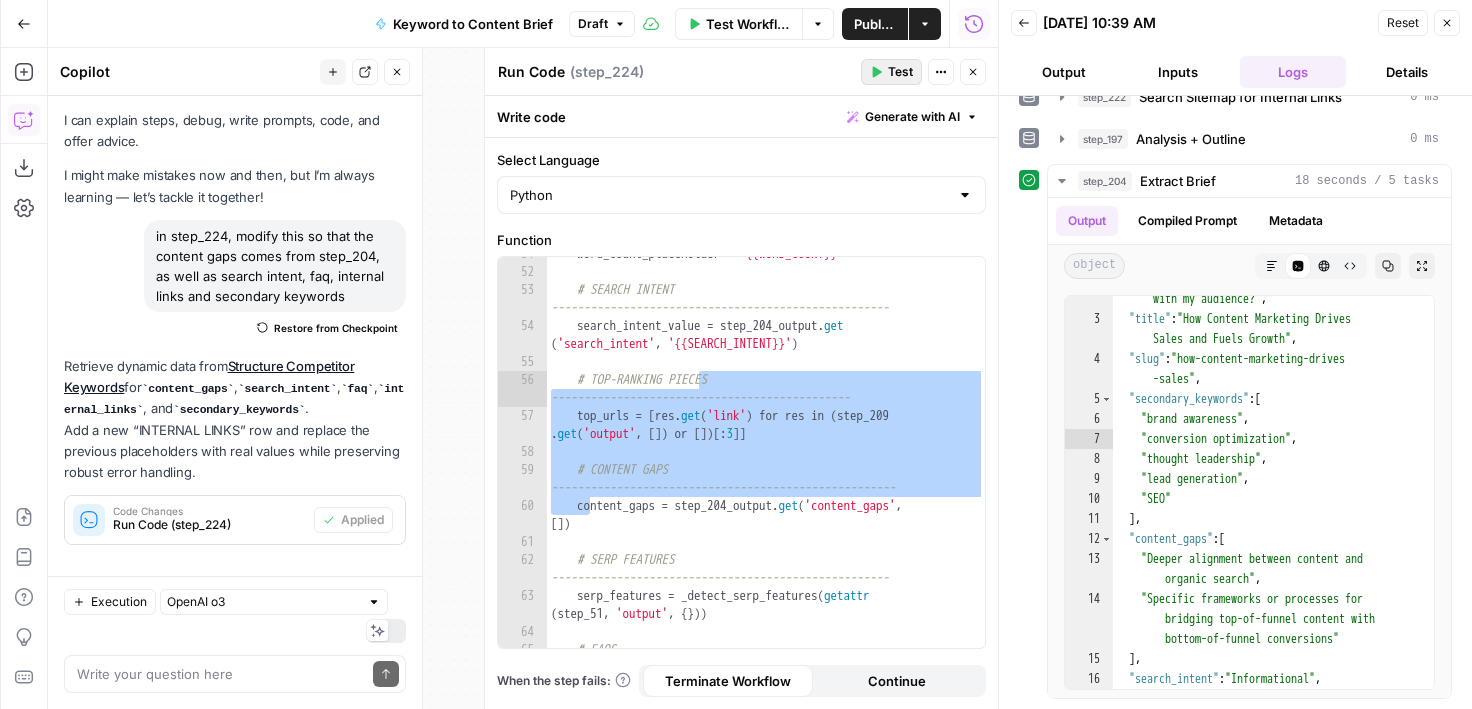 click on "Test" at bounding box center [900, 72] 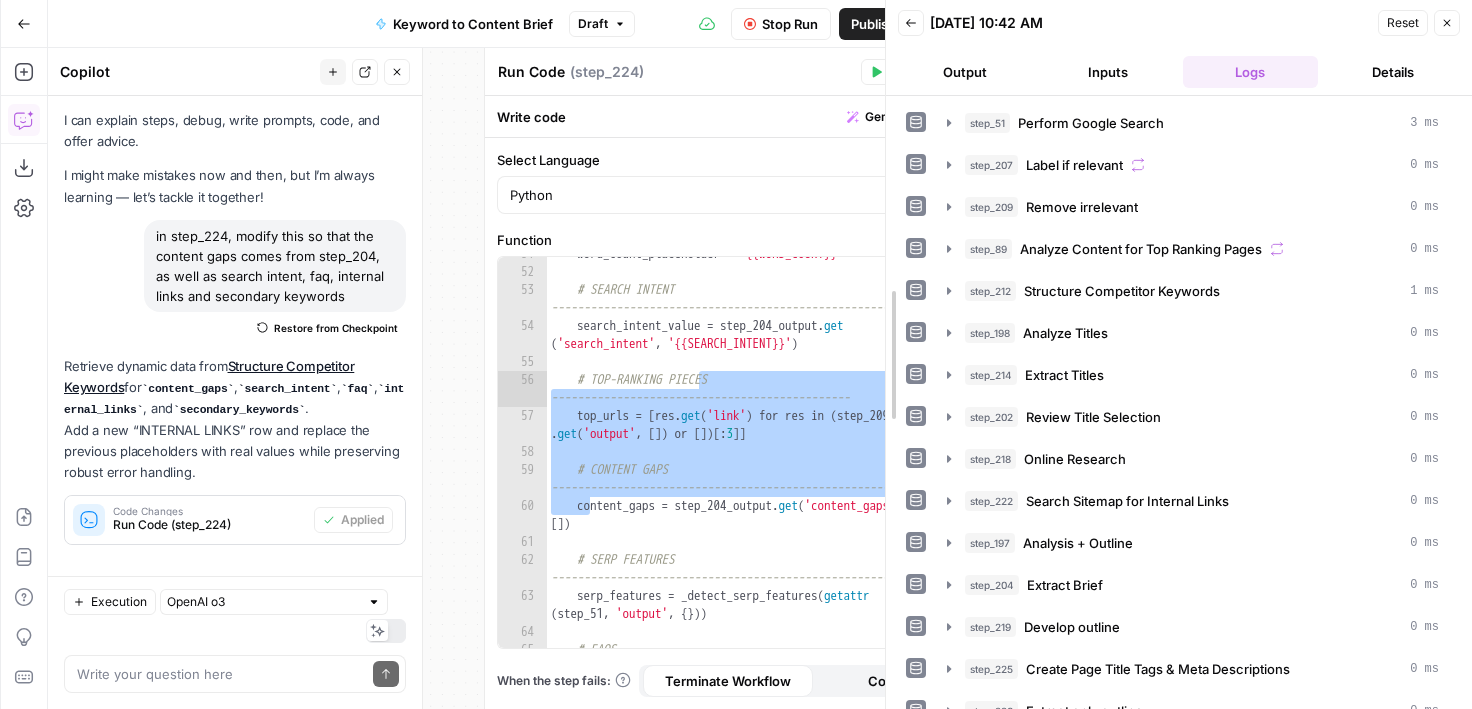 drag, startPoint x: 999, startPoint y: 109, endPoint x: 886, endPoint y: 109, distance: 113 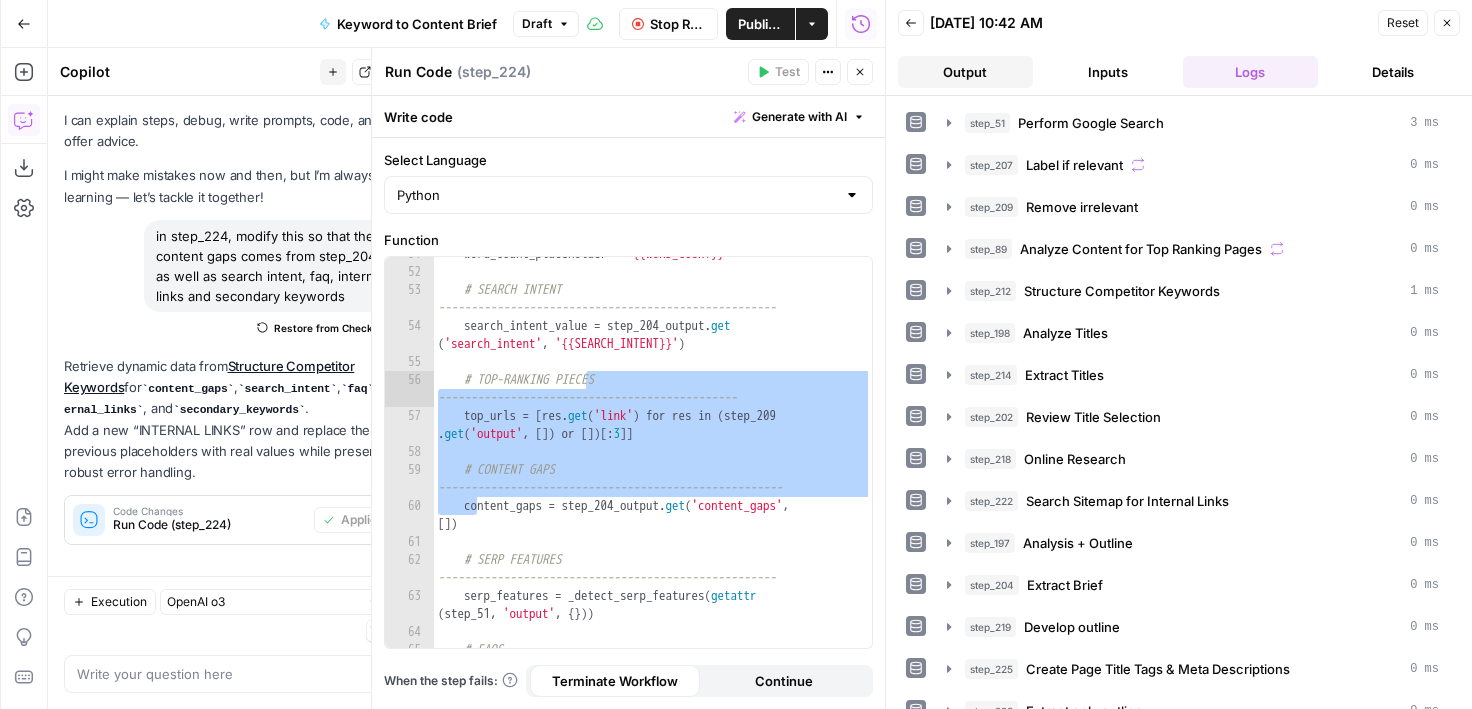 click on "Output" at bounding box center (965, 72) 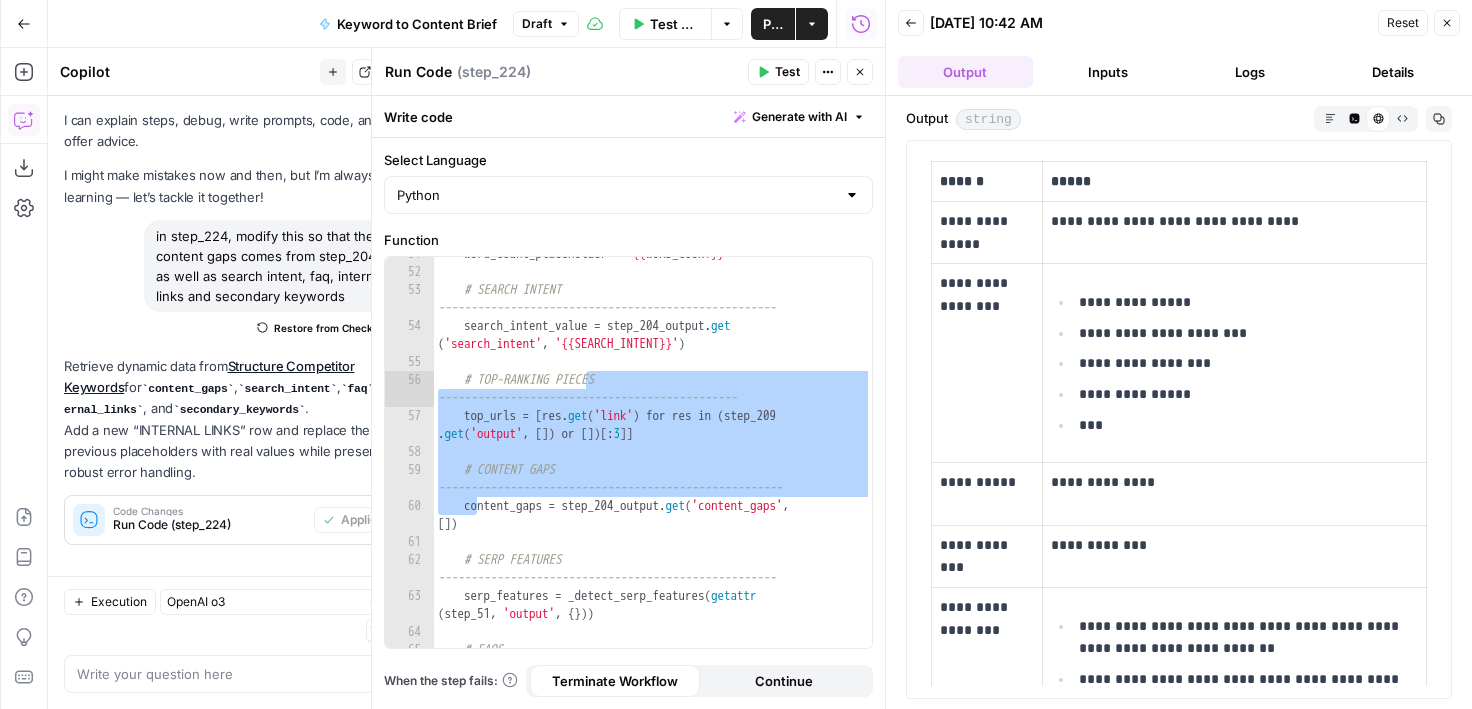 drag, startPoint x: 1193, startPoint y: 486, endPoint x: 1051, endPoint y: 486, distance: 142 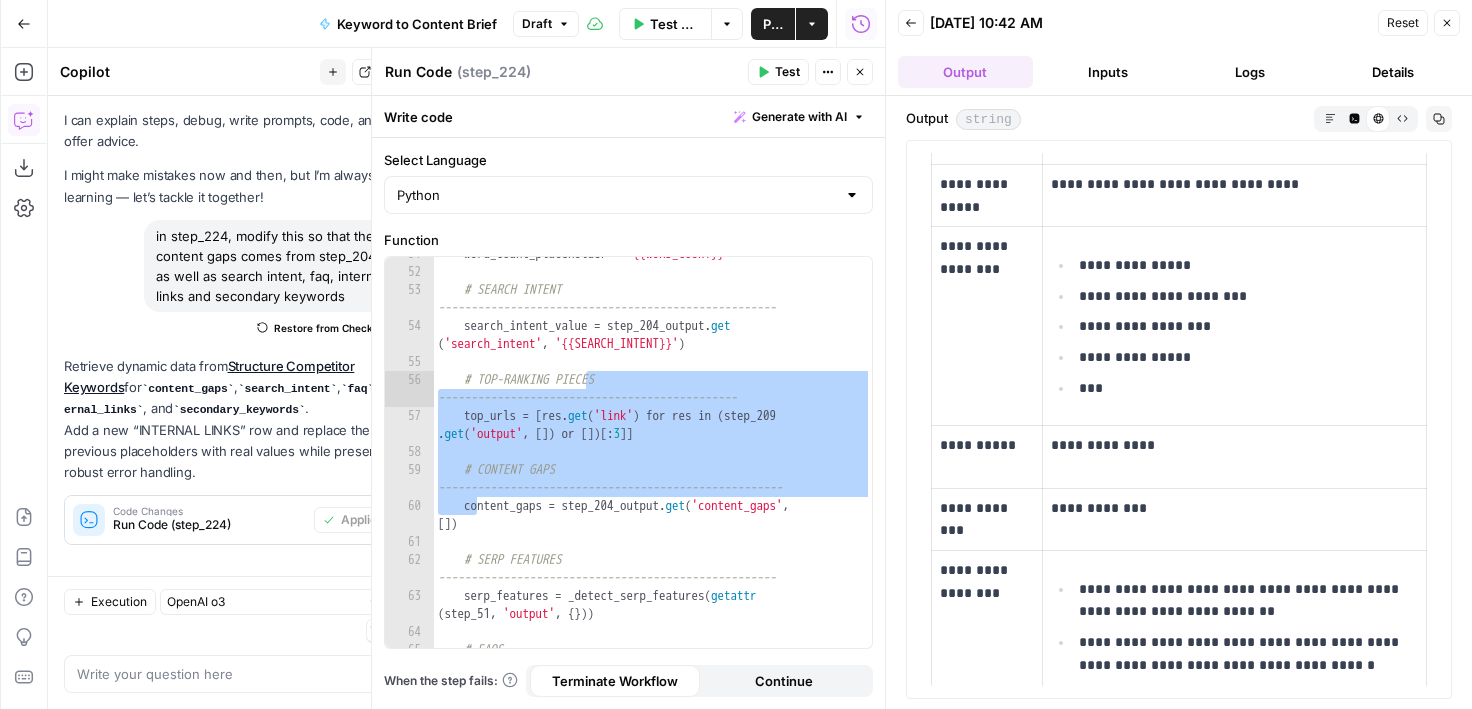 scroll, scrollTop: 44, scrollLeft: 0, axis: vertical 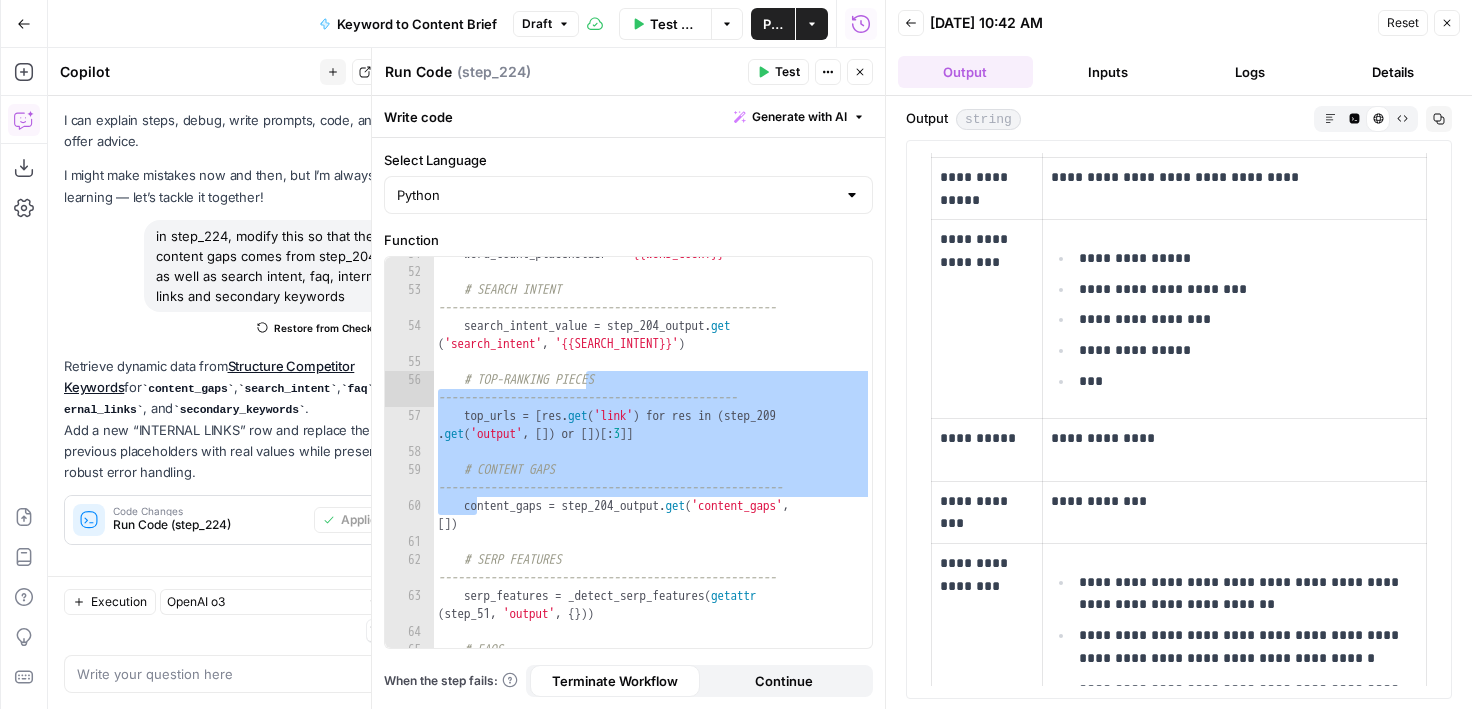 click on "**********" at bounding box center [1234, 501] 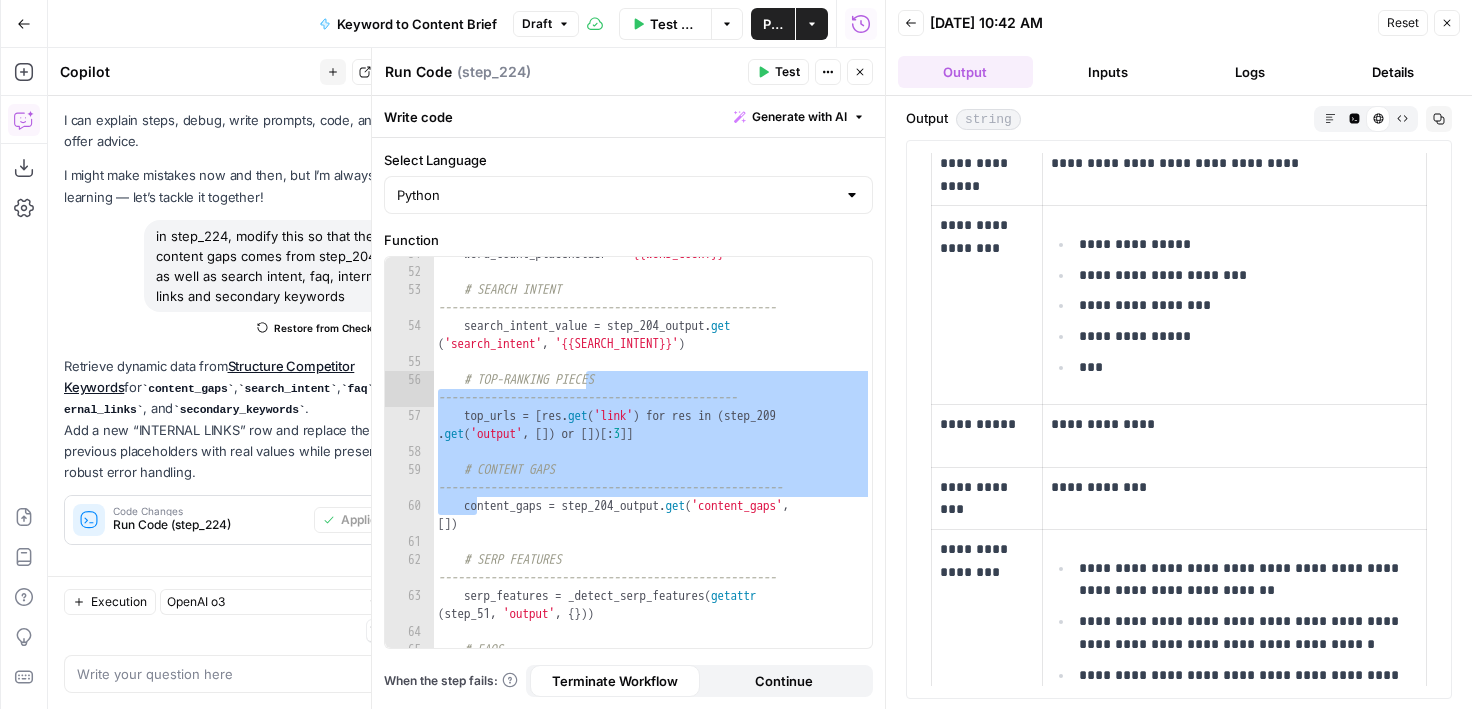 scroll, scrollTop: 0, scrollLeft: 0, axis: both 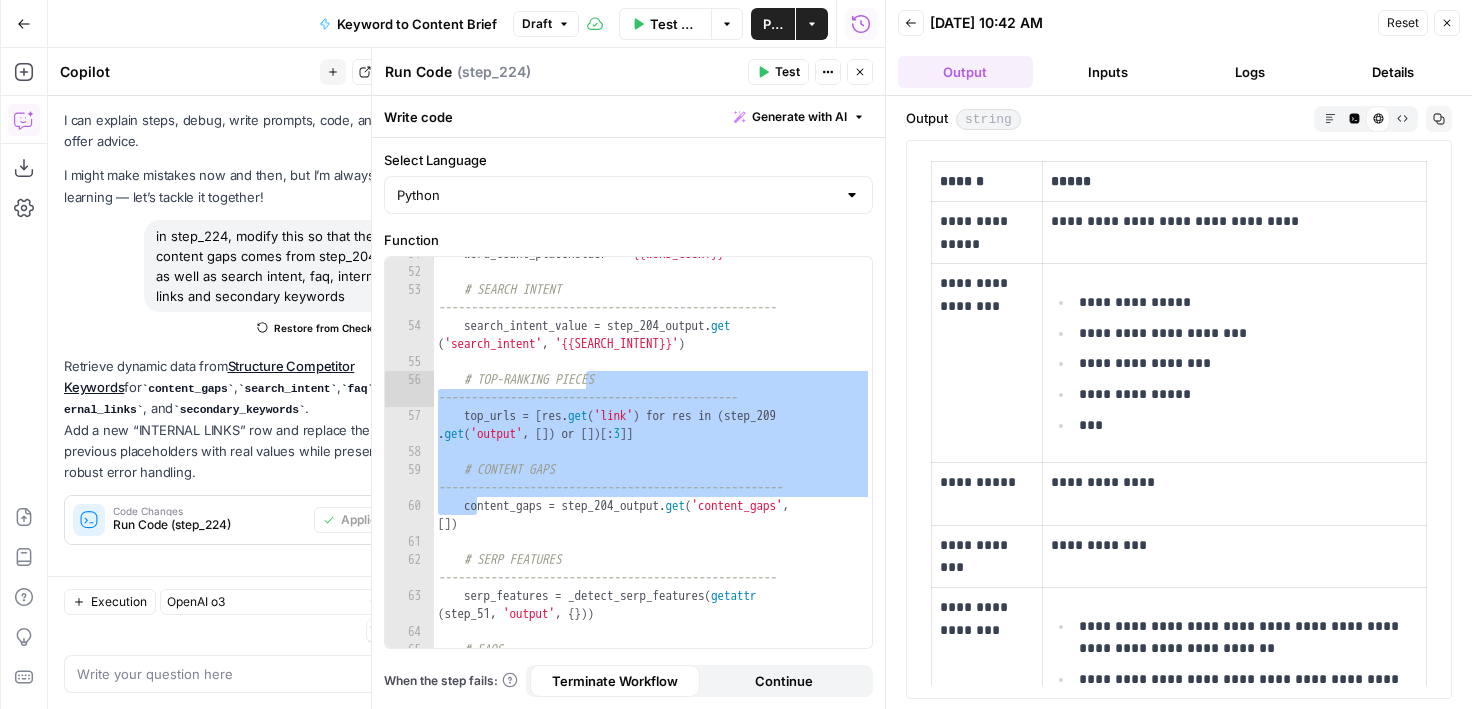 click on "**********" at bounding box center (1248, 333) 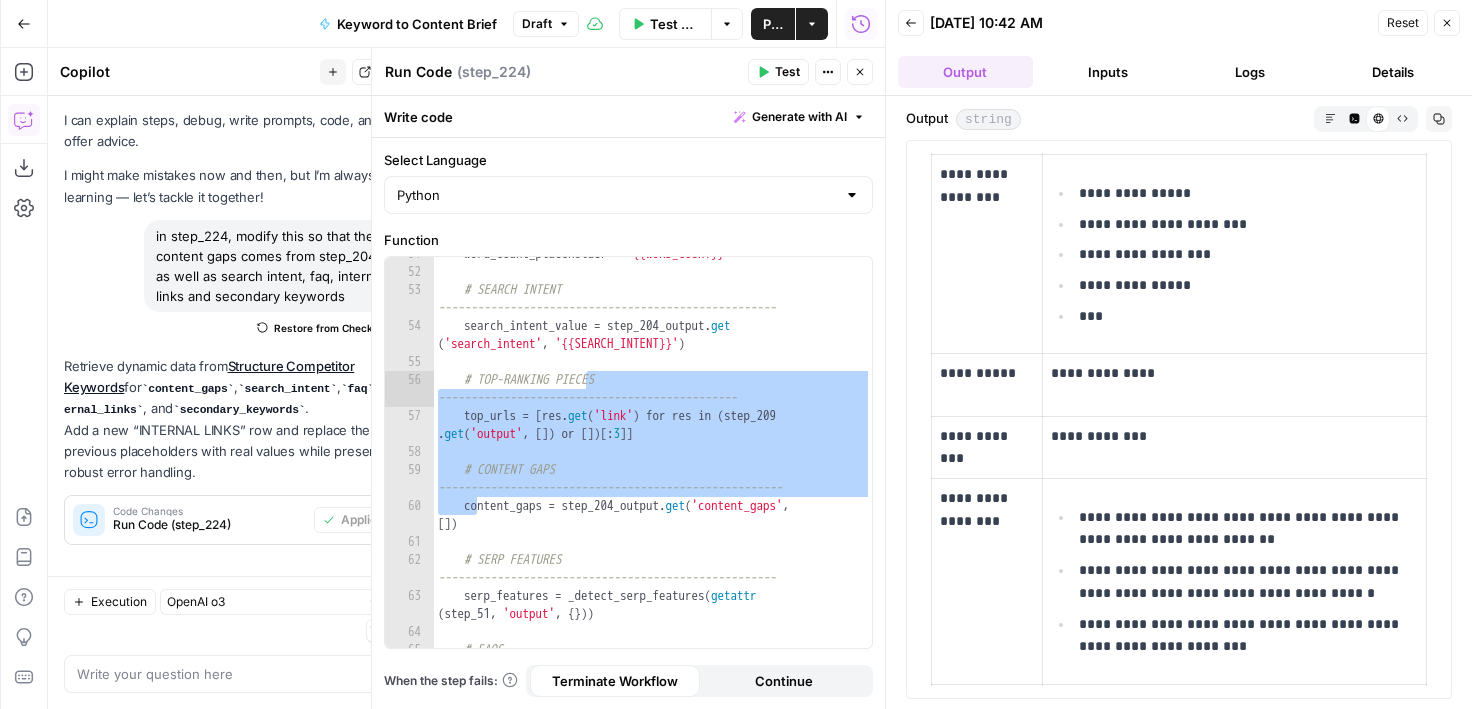 drag, startPoint x: 1112, startPoint y: 337, endPoint x: 1066, endPoint y: 192, distance: 152.12166 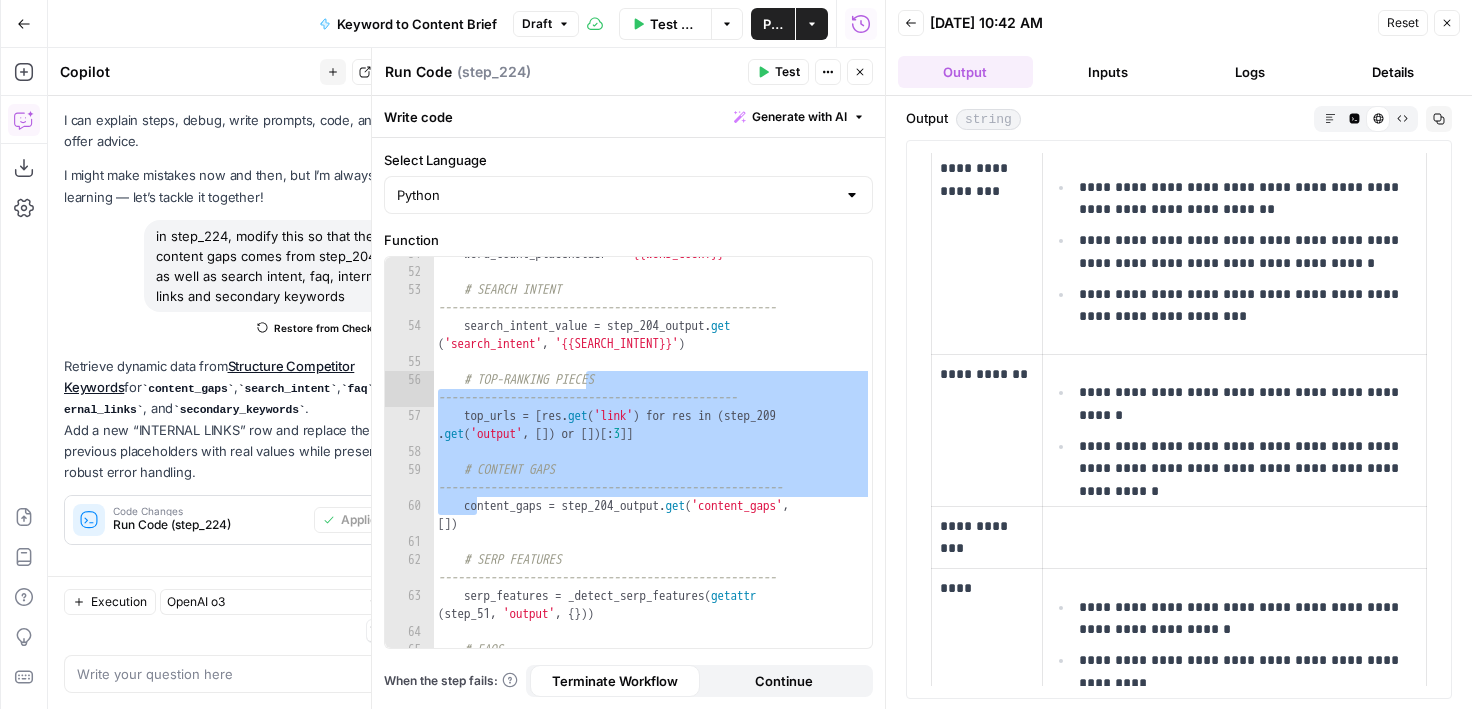 scroll, scrollTop: 391, scrollLeft: 0, axis: vertical 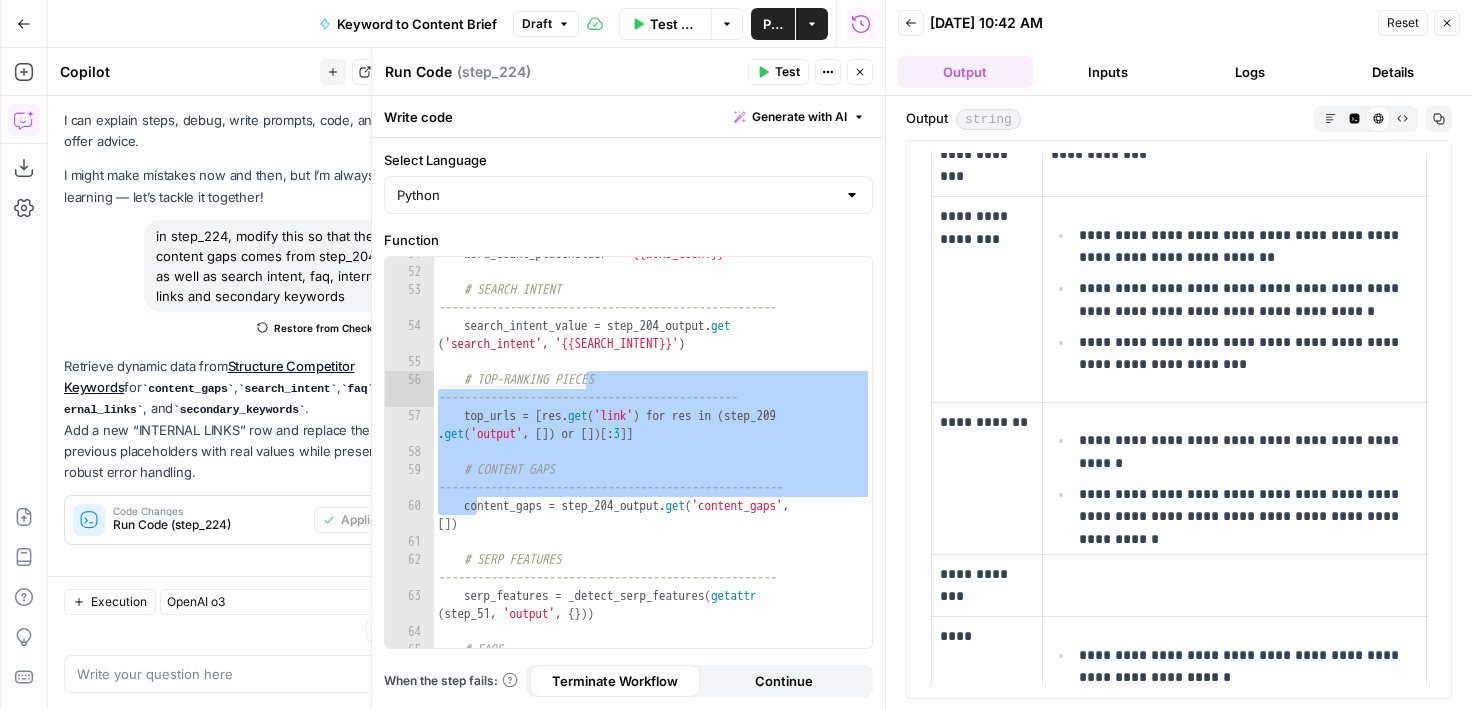 drag, startPoint x: 1271, startPoint y: 354, endPoint x: 1099, endPoint y: 236, distance: 208.58571 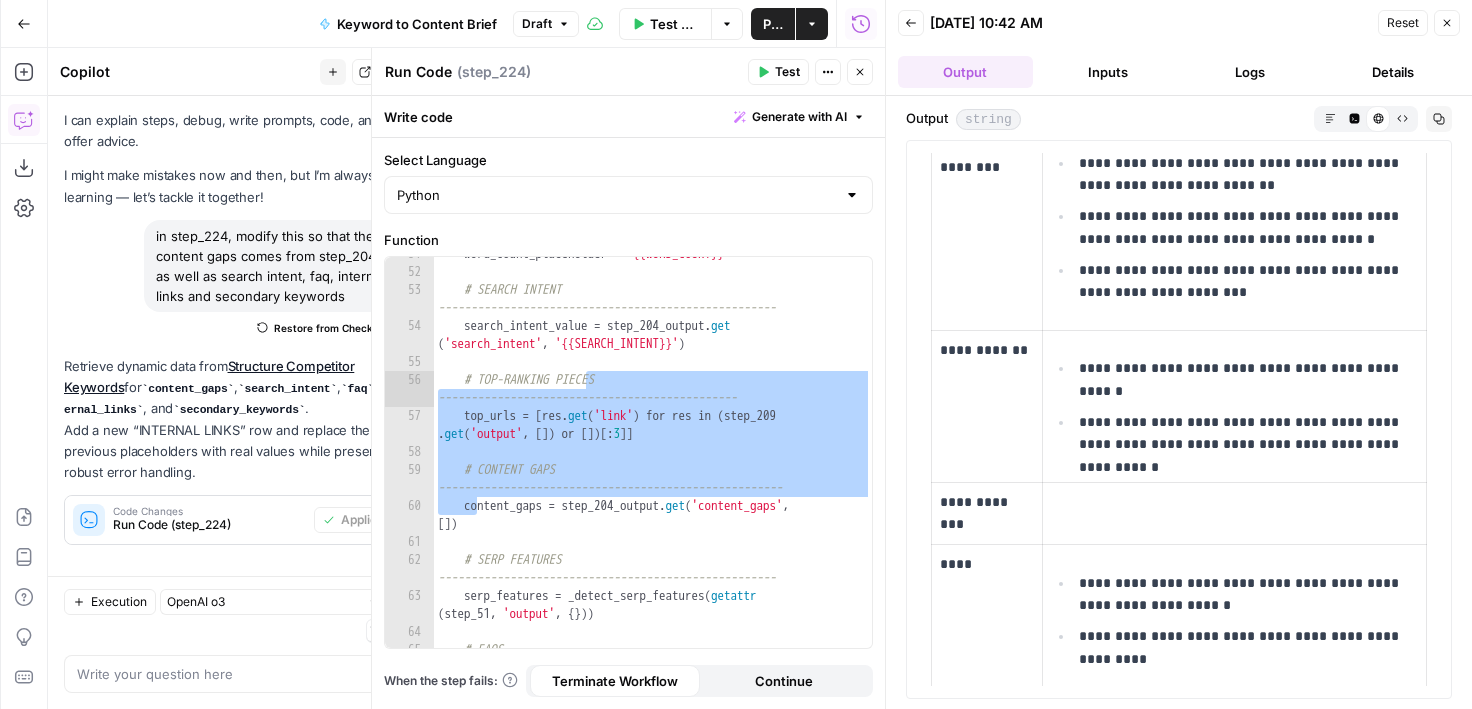 click on "**********" at bounding box center (1248, 434) 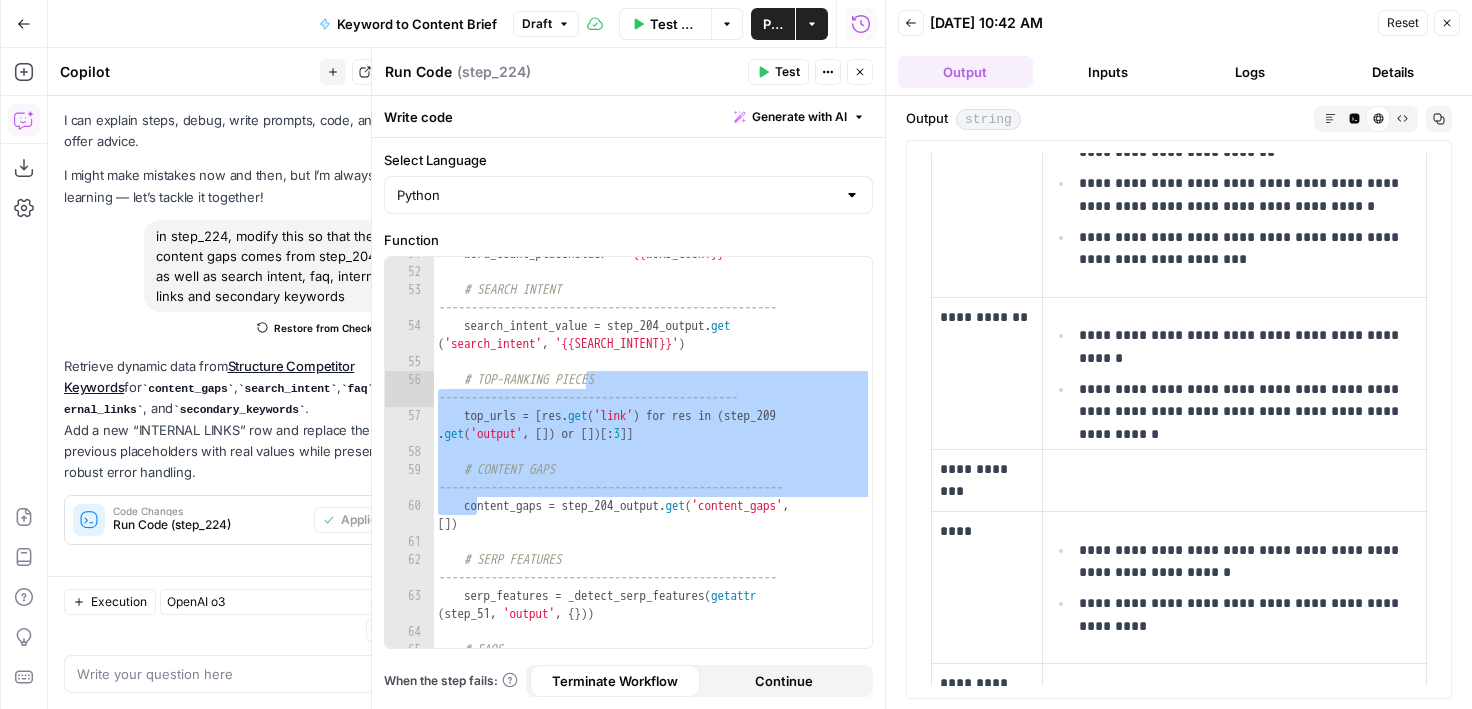 drag, startPoint x: 1080, startPoint y: 331, endPoint x: 1222, endPoint y: 429, distance: 172.53406 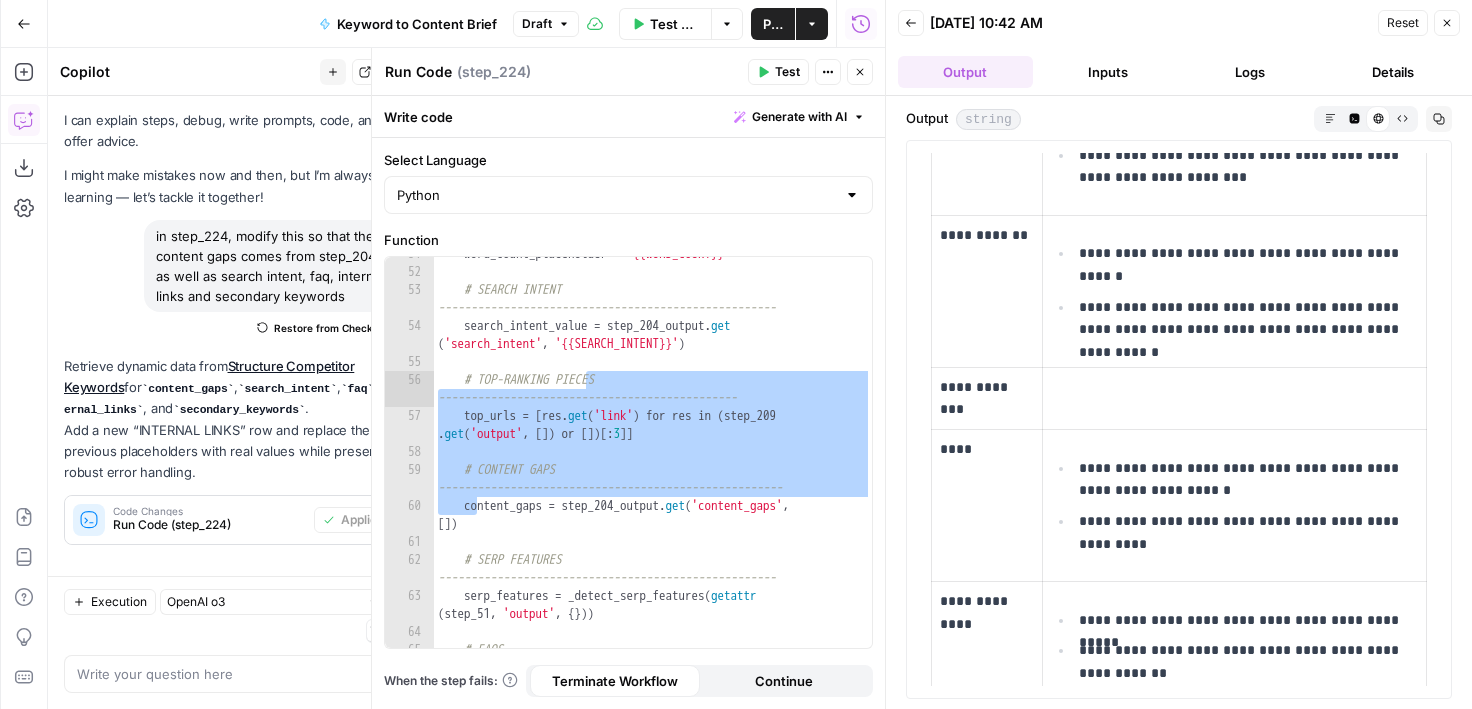 click at bounding box center [1234, 398] 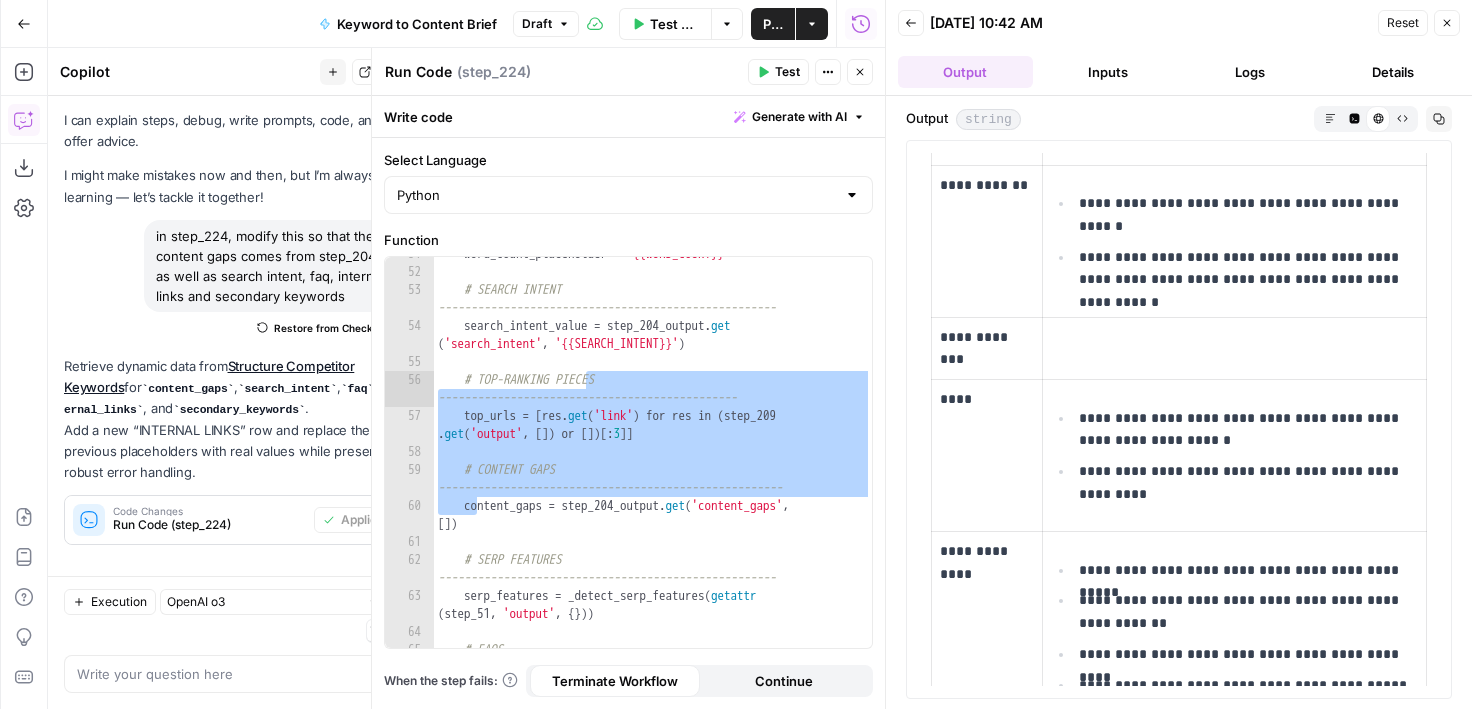 click at bounding box center [1234, 348] 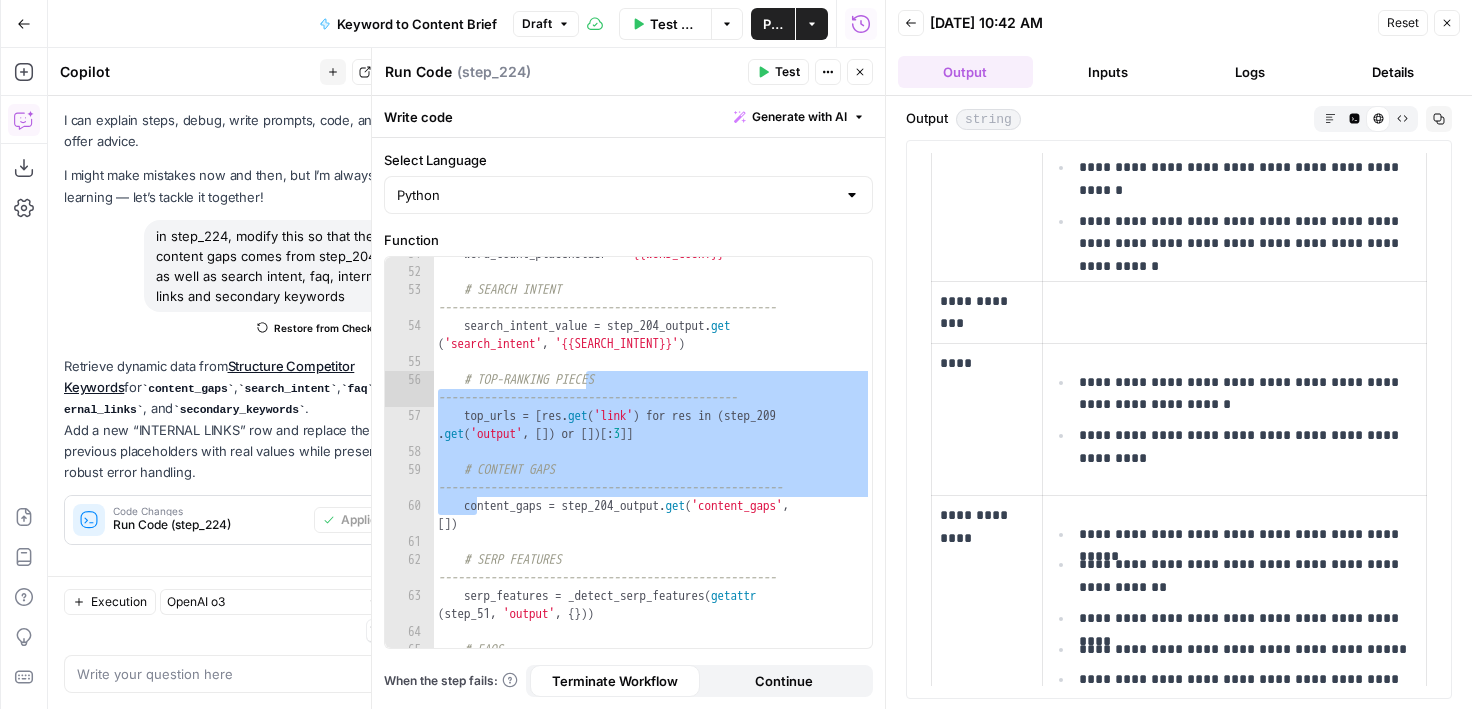 scroll, scrollTop: 675, scrollLeft: 0, axis: vertical 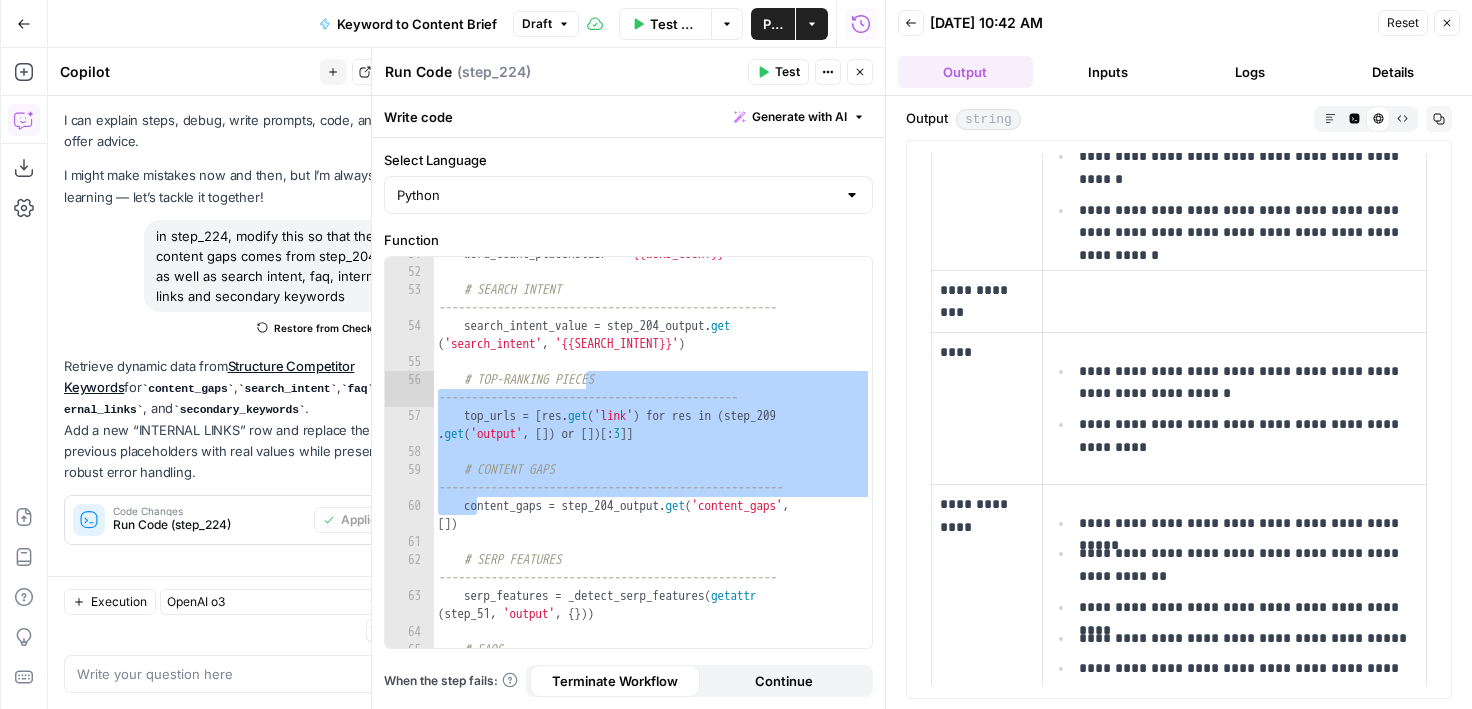 drag, startPoint x: 1070, startPoint y: 354, endPoint x: 1155, endPoint y: 452, distance: 129.72664 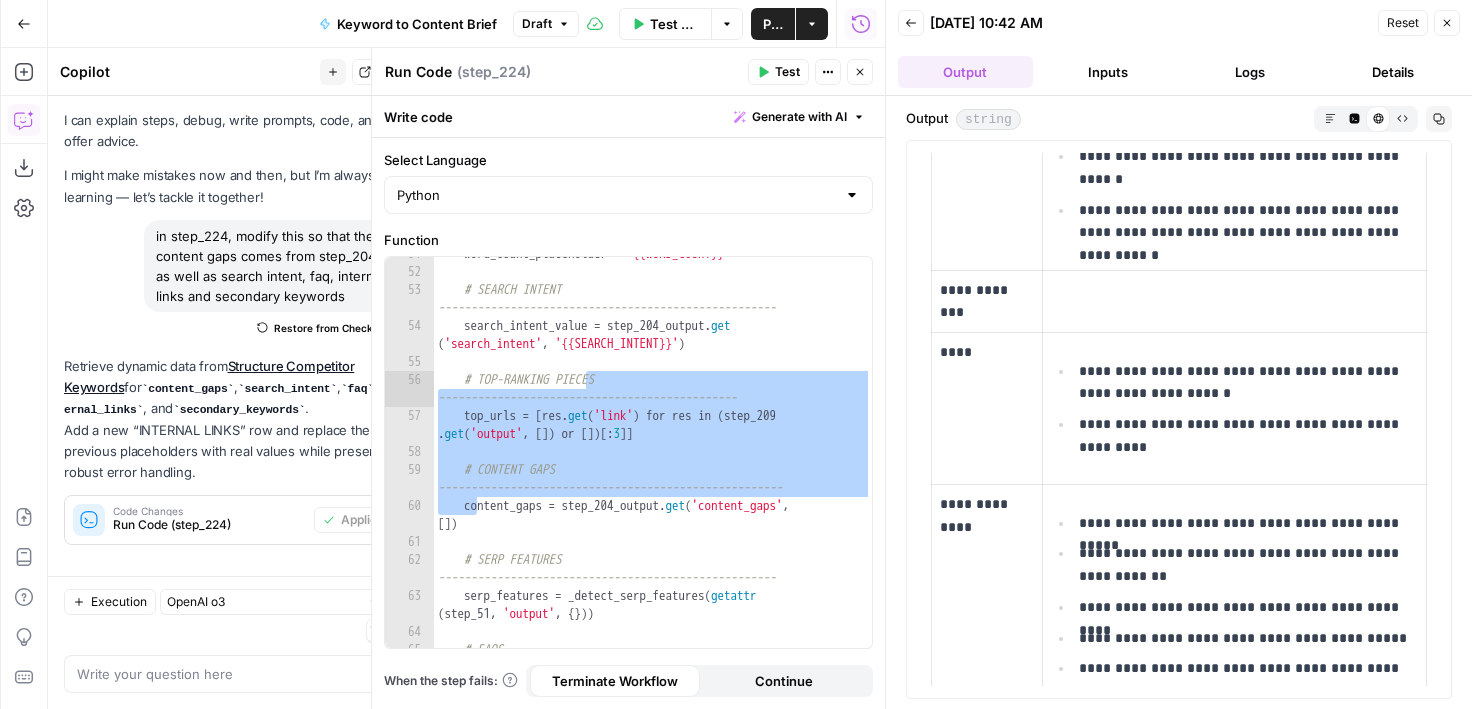 click on "**********" at bounding box center (1234, 409) 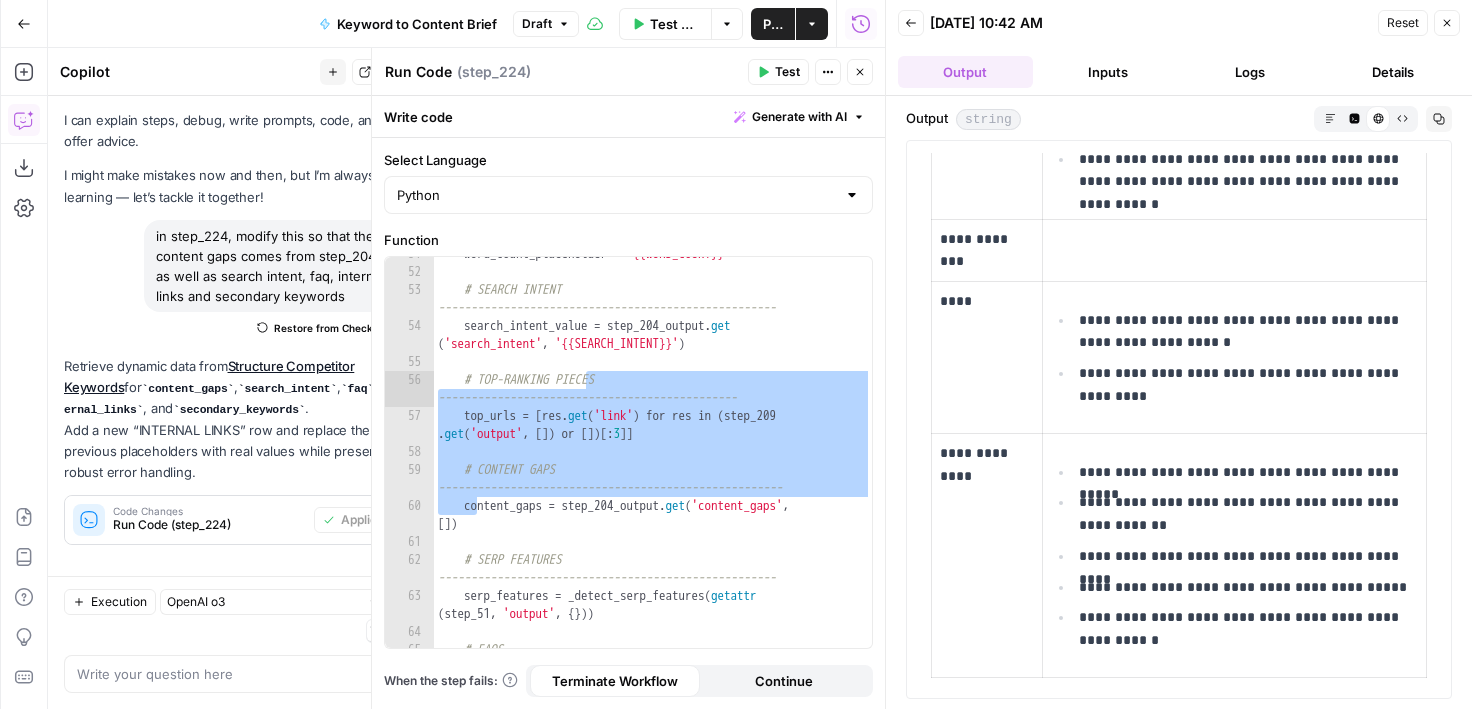 drag, startPoint x: 1077, startPoint y: 472, endPoint x: 1165, endPoint y: 675, distance: 221.25325 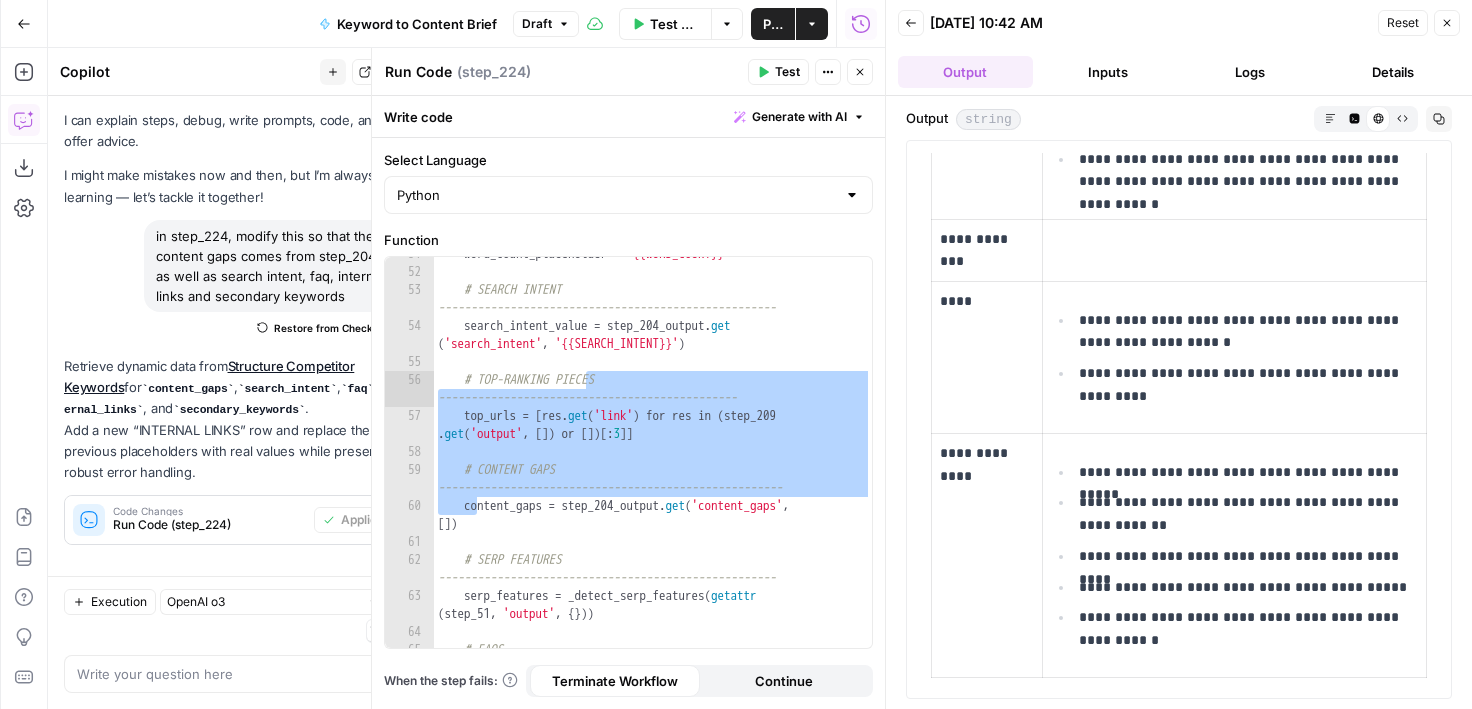 click on "**********" at bounding box center (1234, 556) 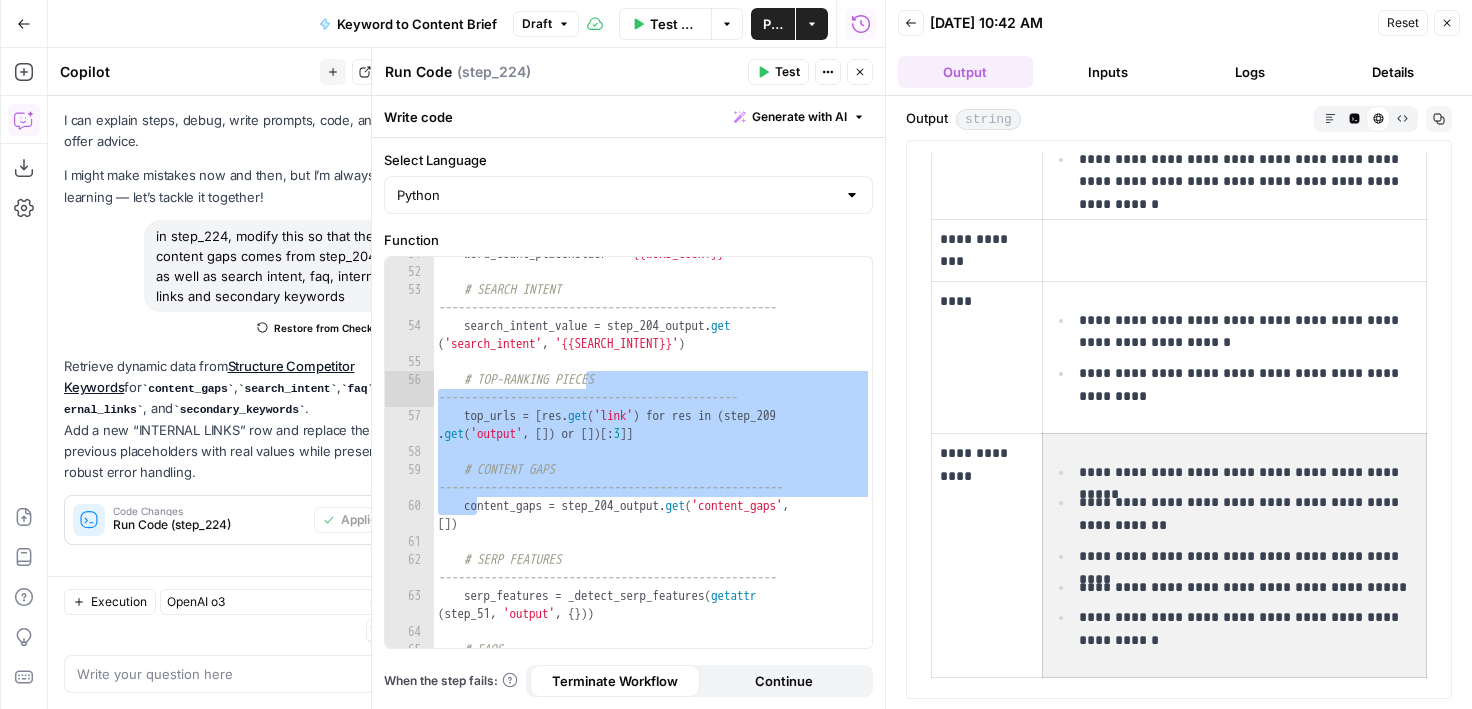 click on "**********" at bounding box center (1248, 629) 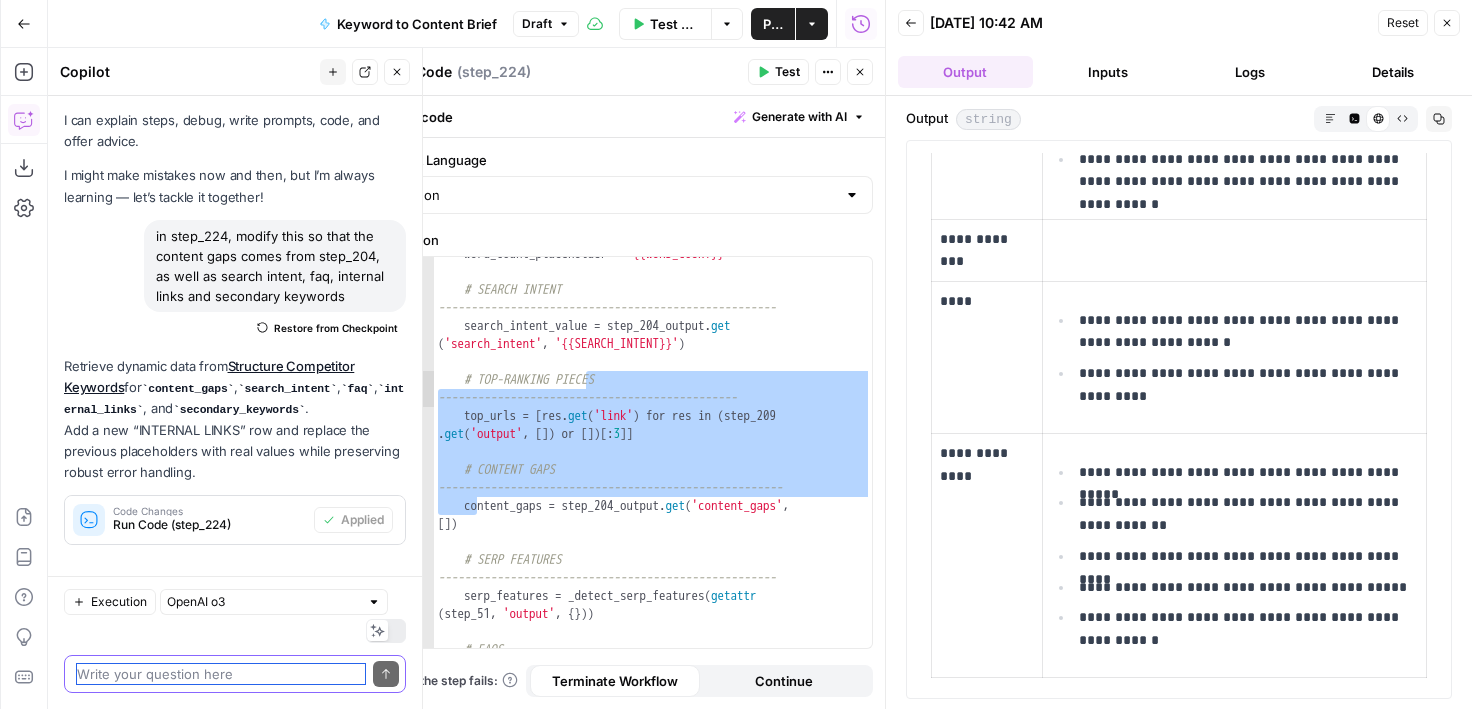 click at bounding box center (221, 674) 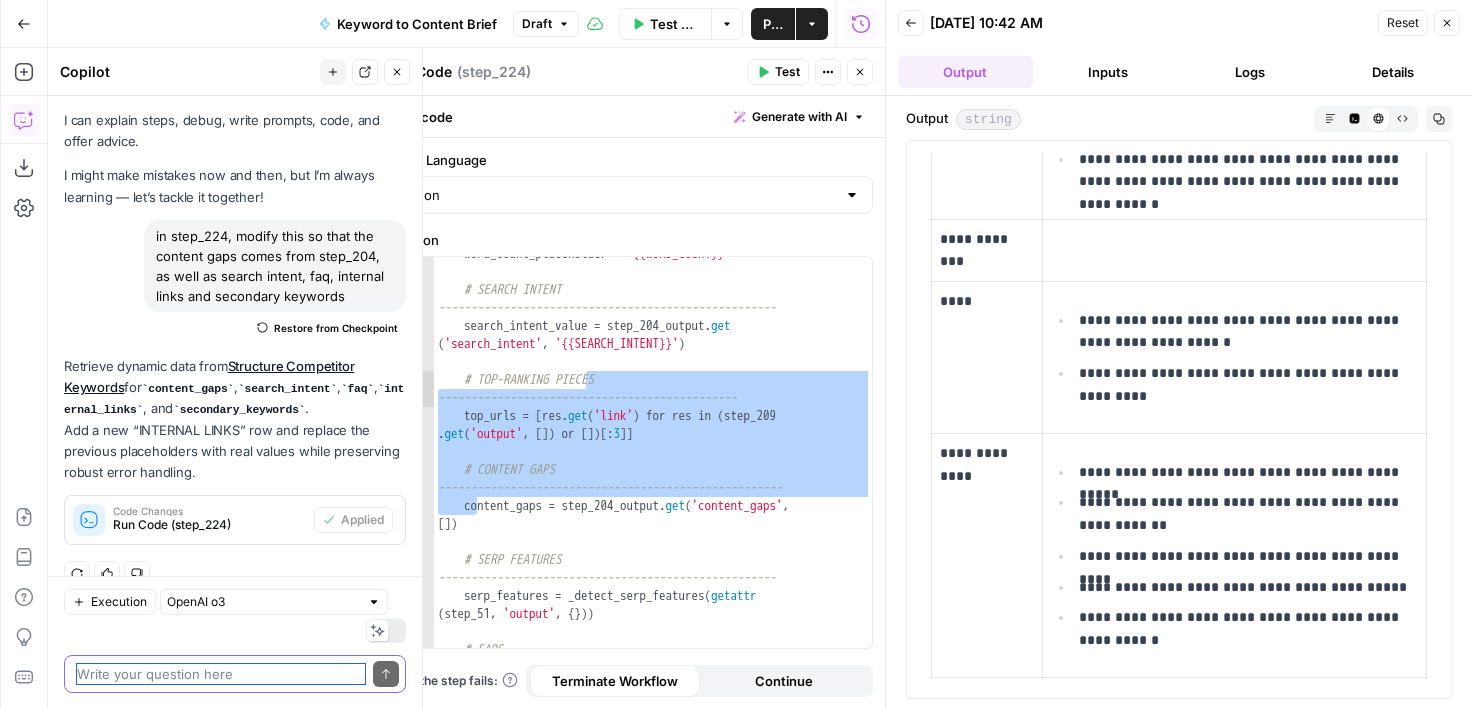 paste on "H1
Include primary keyword as close as possible to the beginning of the header
20-70 characters
10-13 words
SEO TITLE
Contains primary or secondary keyword
No more than 60 characters
PAGE URL
Primary keyword
META DESCRIPTION
Include primary keyword
120 - 155 characters" 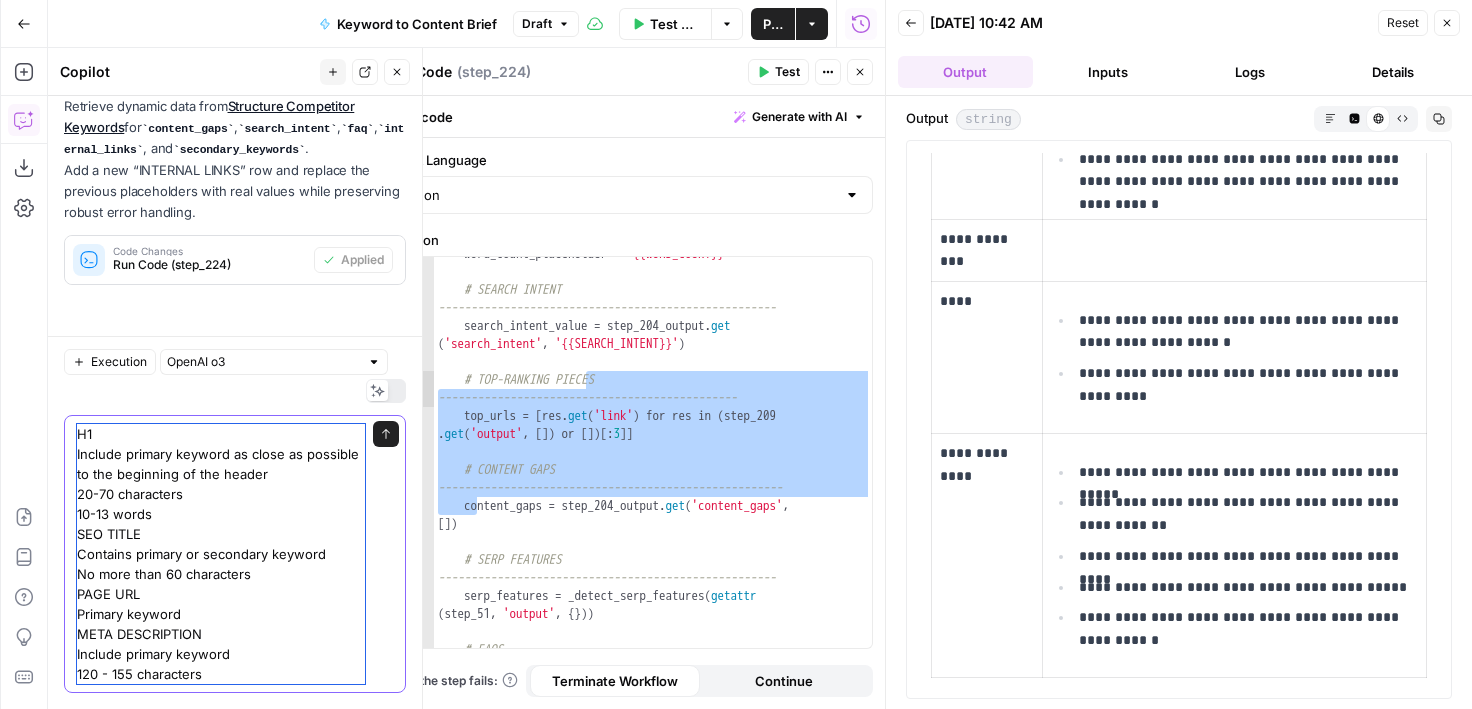 scroll, scrollTop: 251, scrollLeft: 0, axis: vertical 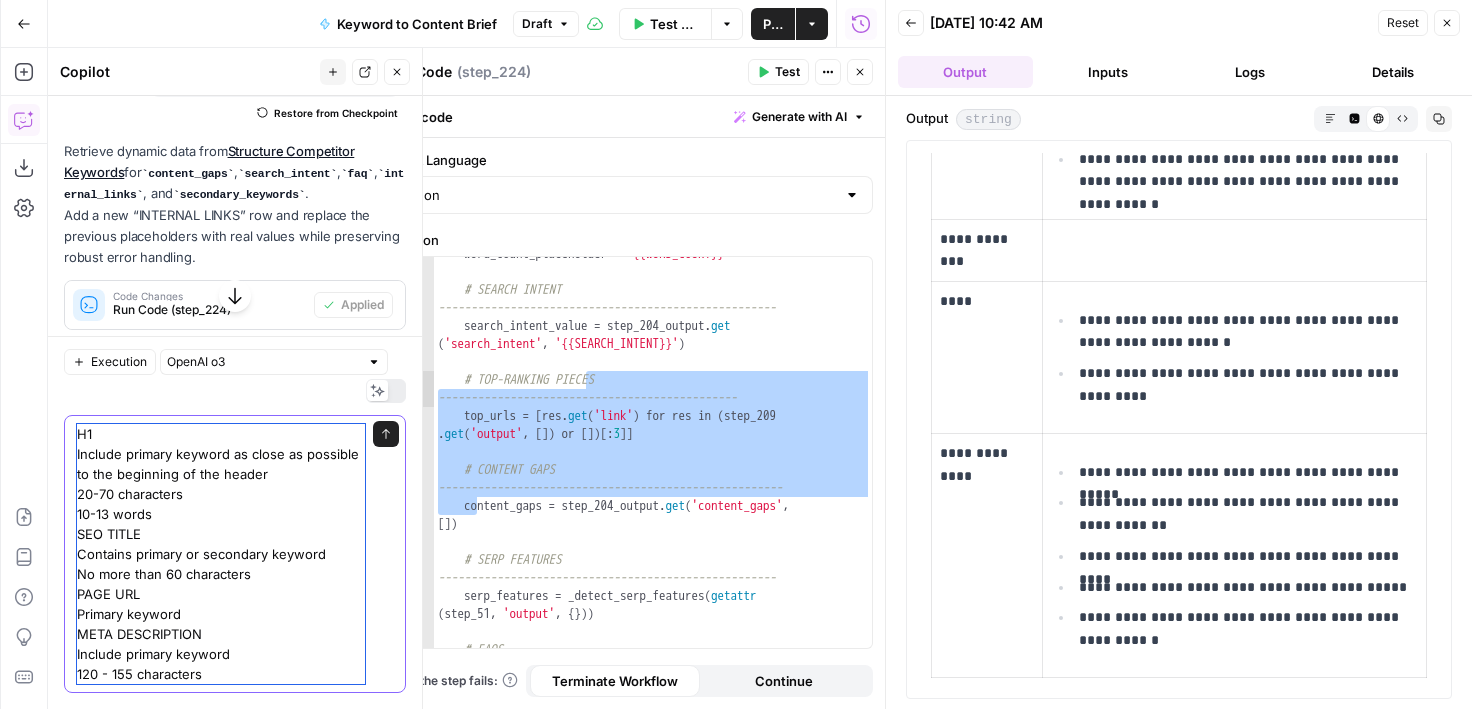 click on "H1
Include primary keyword as close as possible to the beginning of the header
20-70 characters
10-13 words
SEO TITLE
Contains primary or secondary keyword
No more than 60 characters
PAGE URL
Primary keyword
META DESCRIPTION
Include primary keyword
120 - 155 characters" at bounding box center [221, 554] 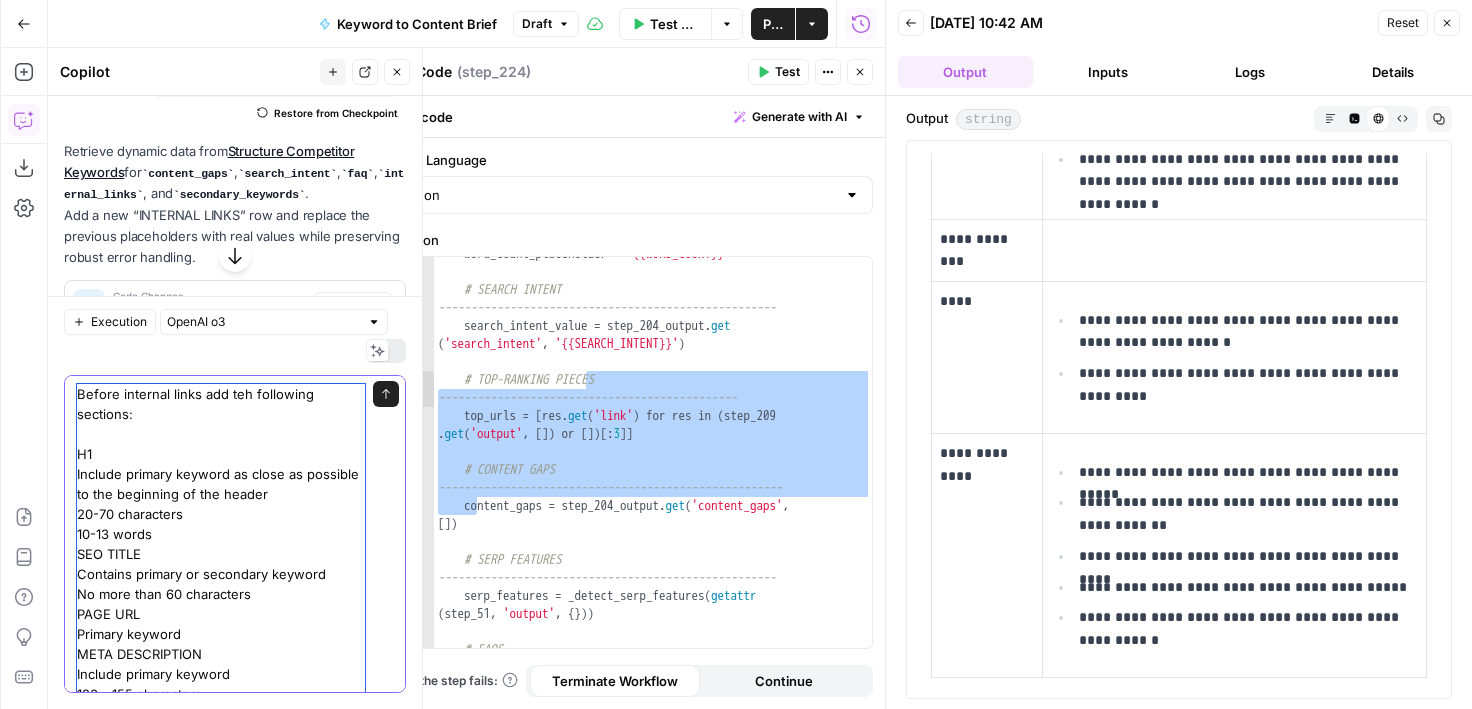 click on "Before internal links add teh following sections:
H1
Include primary keyword as close as possible to the beginning of the header
20-70 characters
10-13 words
SEO TITLE
Contains primary or secondary keyword
No more than 60 characters
PAGE URL
Primary keyword
META DESCRIPTION
Include primary keyword
120 - 155 characters" at bounding box center (221, 544) 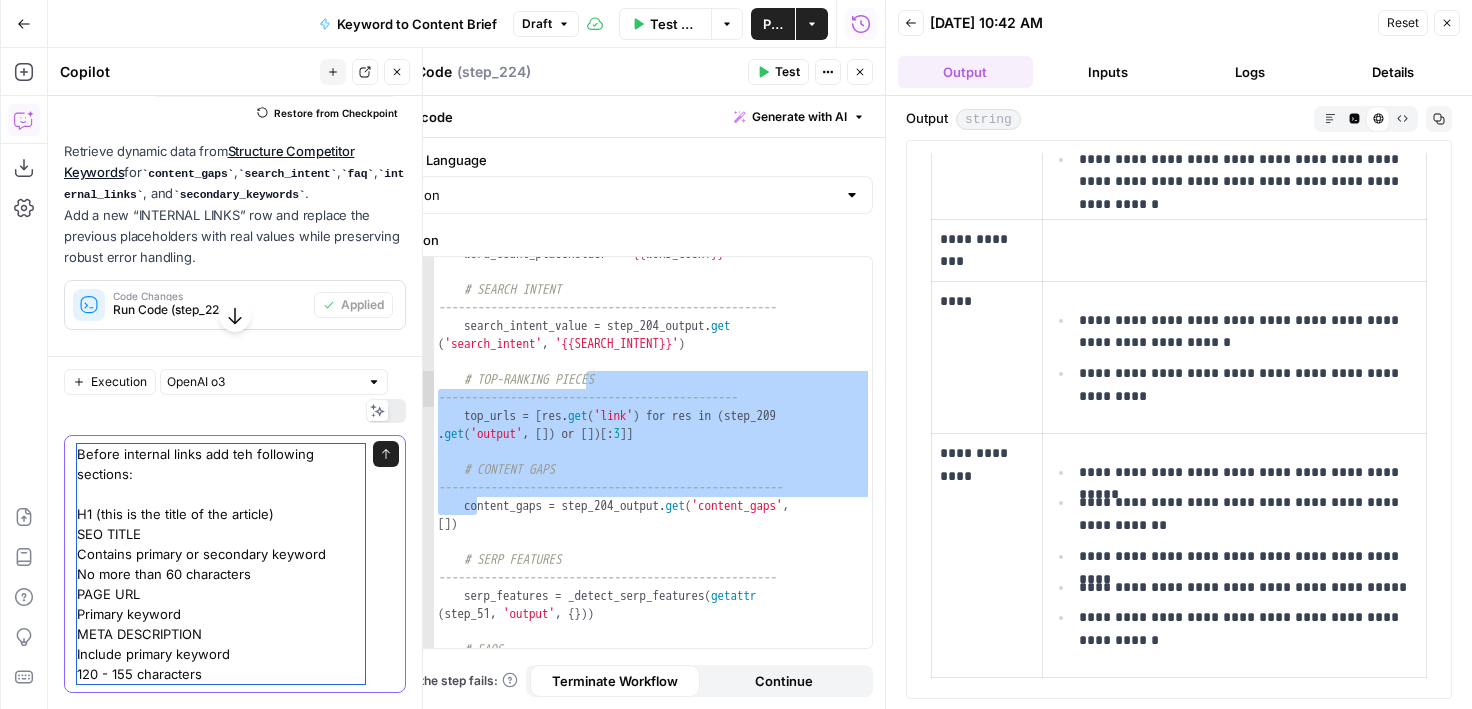 drag, startPoint x: 286, startPoint y: 556, endPoint x: 66, endPoint y: 543, distance: 220.38376 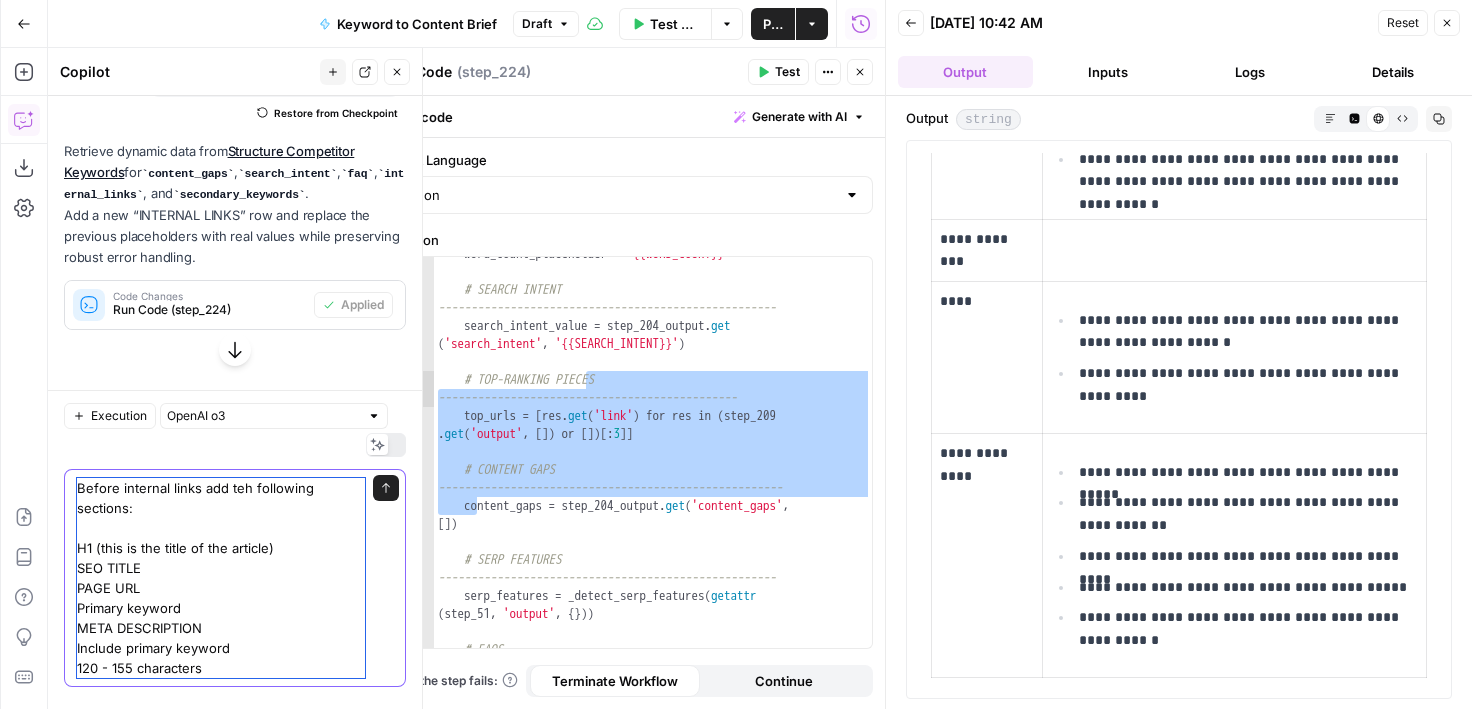 scroll, scrollTop: 236, scrollLeft: 0, axis: vertical 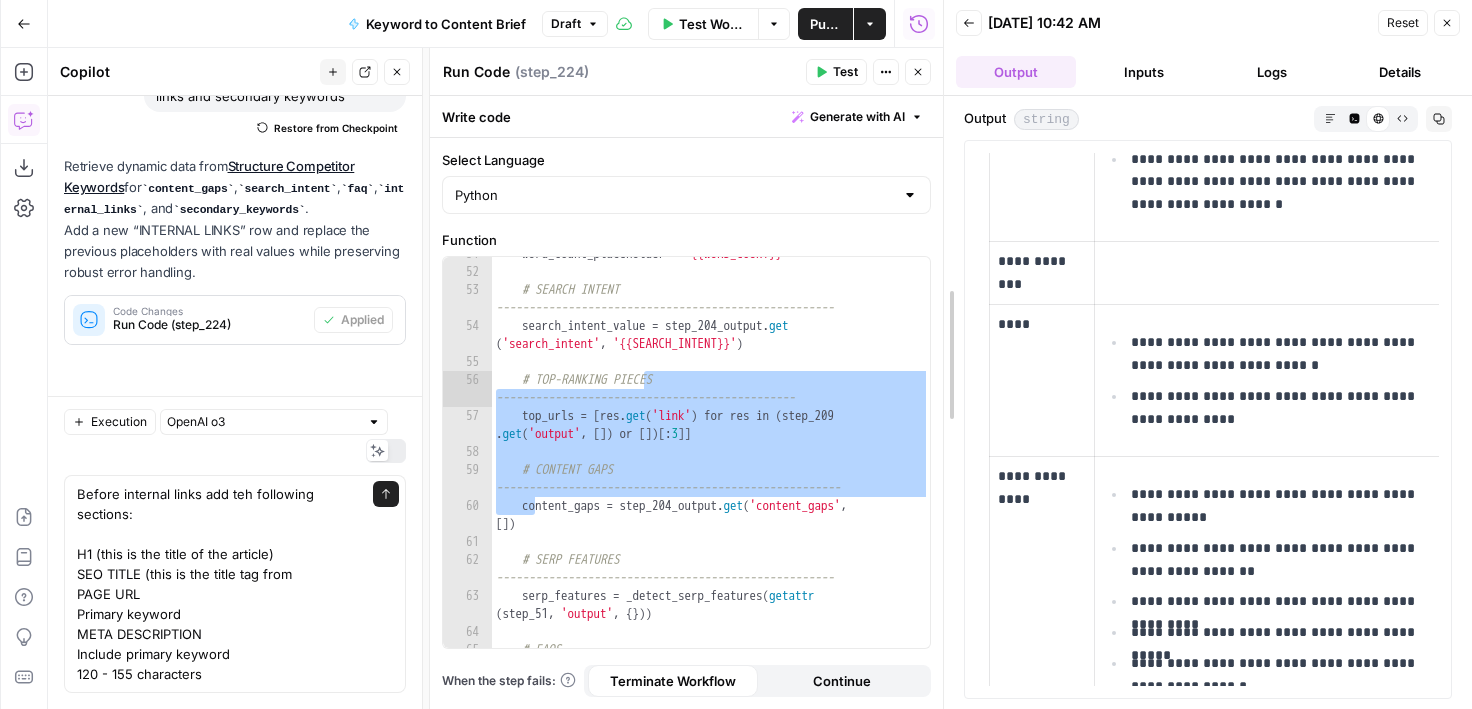 click 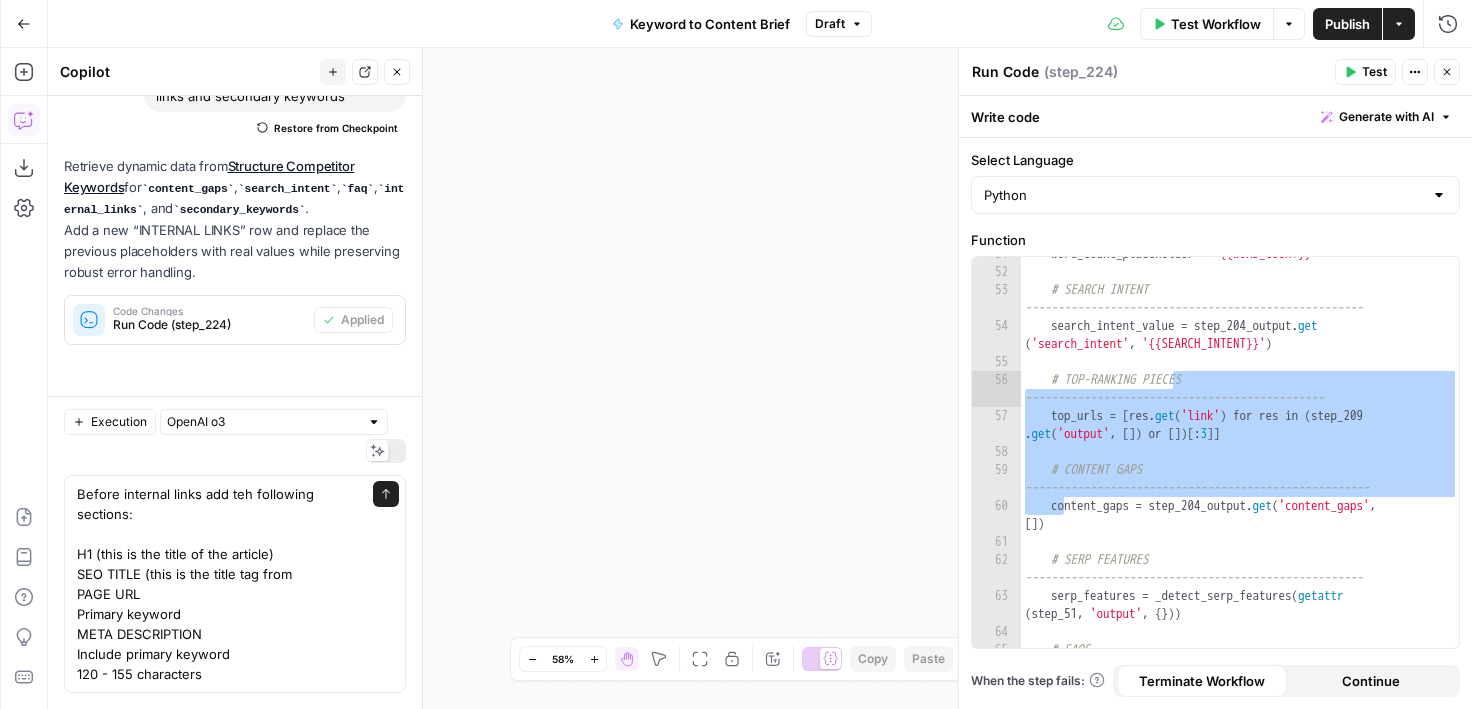 click on "Workflow Set Inputs Inputs Google Search Perform Google Search Step 51 Output Expand Output Copy 1 2 3 4 5 6 {    "search_metadata" :  {      "id" :  "686568f81dcfe2f74d008f35" ,      "status" :  "Success" ,      "json_endpoint" :  "https://serpapi.com          /searches/123778e5d9046281          /686568f81dcfe2f74d008f35.json" ,      "pixel_position_endpoint" :  "https          ://serpapi.com/searches          /123778e5d9046281          /686568f81dcfe2f74d008f35          .json_with_pixel_position" ,     This output is too large & has been abbreviated for review.   Copy the output   to view the full content. Loop Iteration Label if relevant Step 207 Output Expand Output Copy 1 2 3 4 5 6 7 8 9 10 11 12 [    {      "relevant" :  "true"    } ,    {      "relevant" :  "true"    } ,    {      "relevant" :  "true"    } ,    {      "relevant" :  "true"     LLM · GPT-4o Mini Determine if relevant Step 208 Output Expand Output Copy 1 2 3 {    "relevant" :  "true" }" at bounding box center (760, 378) 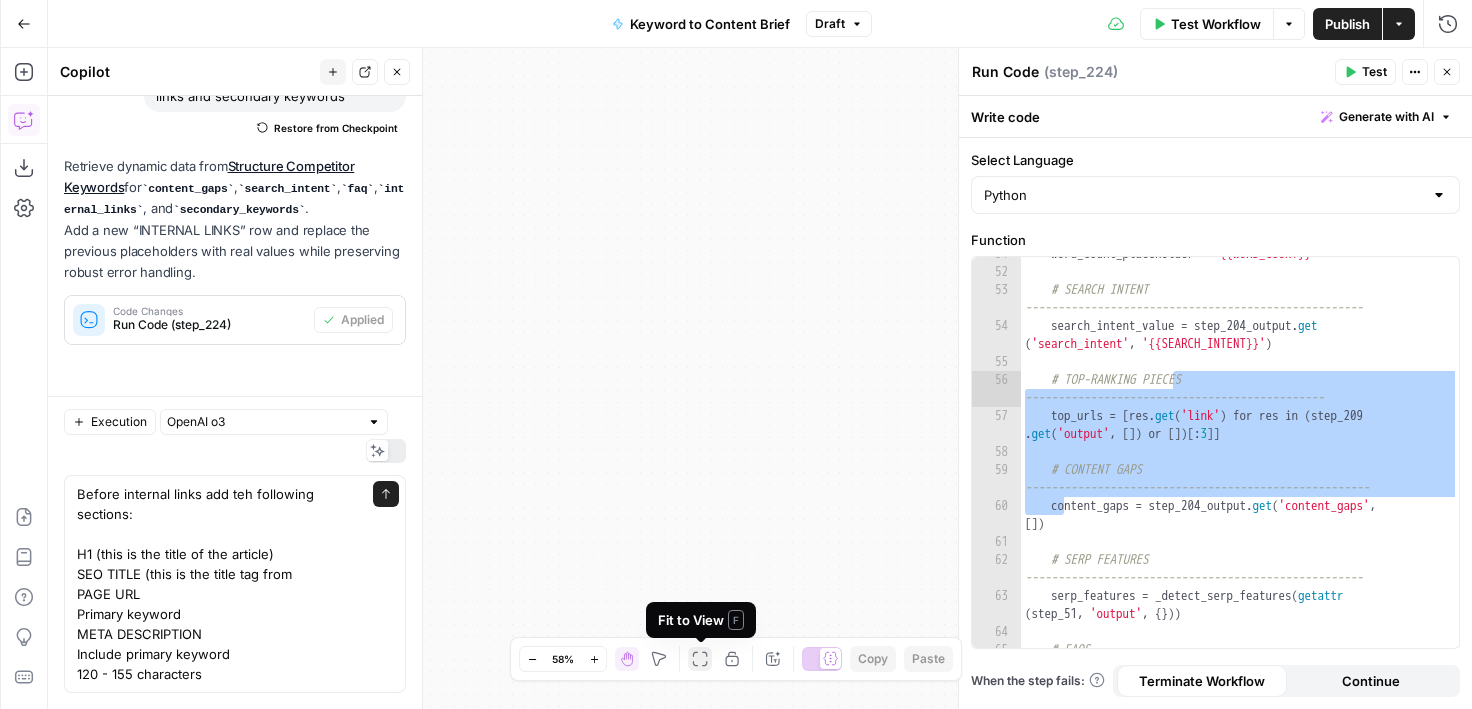 click 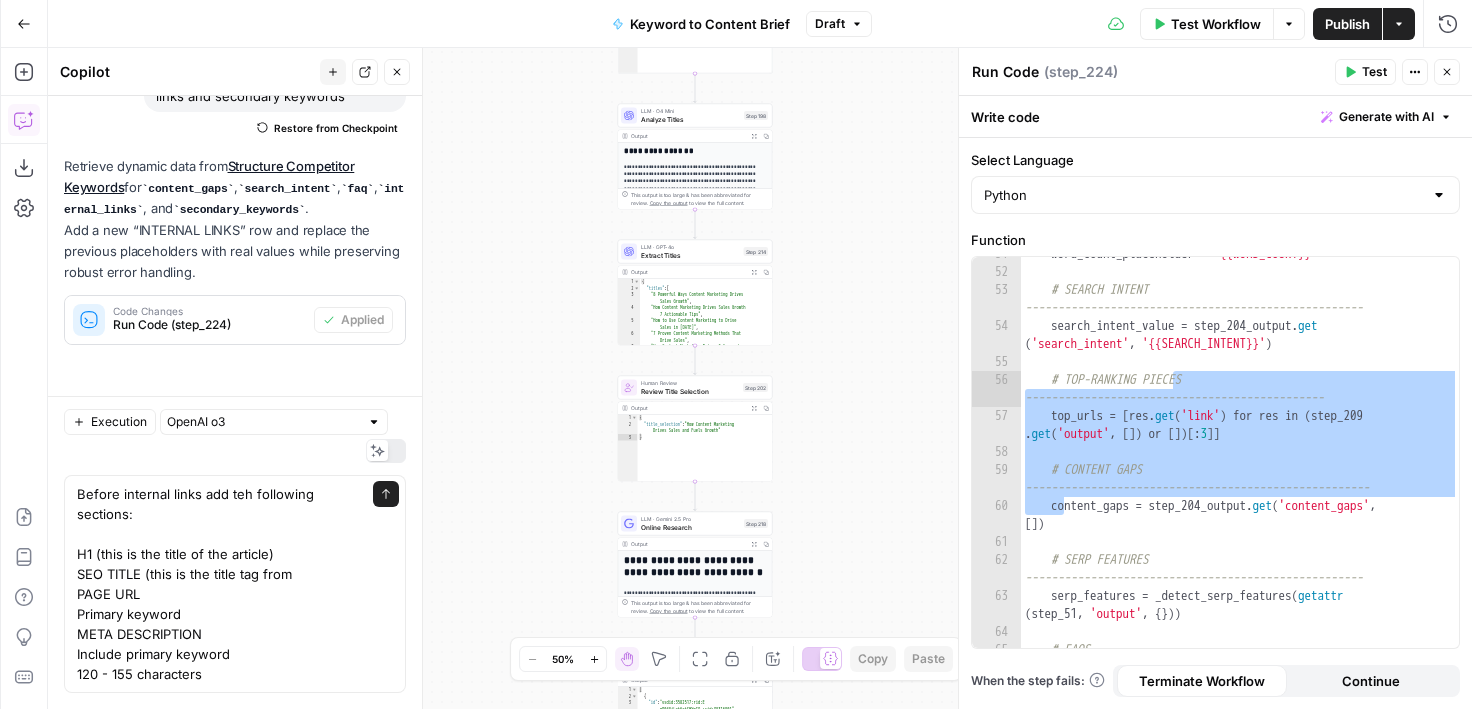 drag, startPoint x: 594, startPoint y: 561, endPoint x: 508, endPoint y: 401, distance: 181.64801 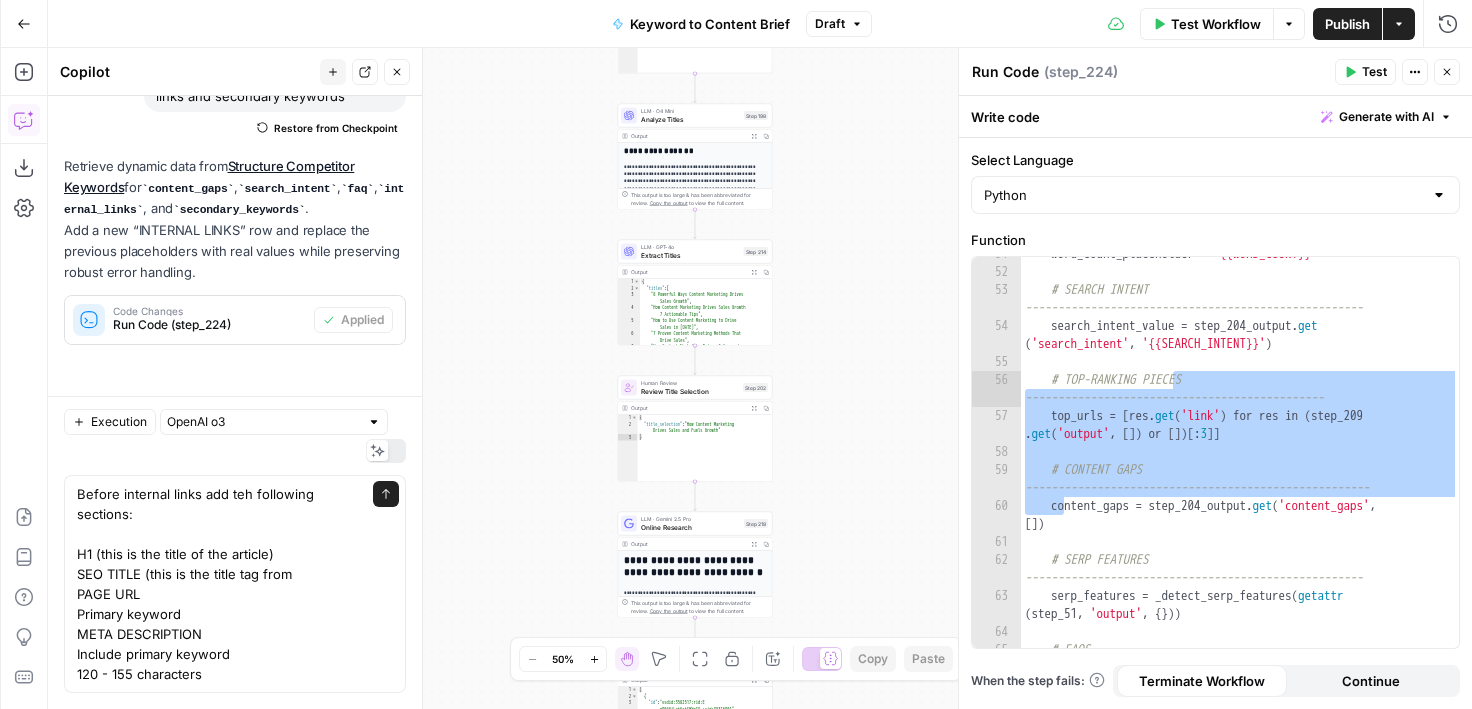 click on "Workflow Set Inputs Inputs Google Search Perform Google Search Step 51 Output Expand Output Copy 1 2 3 4 5 6 {    "search_metadata" :  {      "id" :  "686568f81dcfe2f74d008f35" ,      "status" :  "Success" ,      "json_endpoint" :  "https://serpapi.com          /searches/123778e5d9046281          /686568f81dcfe2f74d008f35.json" ,      "pixel_position_endpoint" :  "https          ://serpapi.com/searches          /123778e5d9046281          /686568f81dcfe2f74d008f35          .json_with_pixel_position" ,     This output is too large & has been abbreviated for review.   Copy the output   to view the full content. Loop Iteration Label if relevant Step 207 Output Expand Output Copy 1 2 3 4 5 6 7 8 9 10 11 12 [    {      "relevant" :  "true"    } ,    {      "relevant" :  "true"    } ,    {      "relevant" :  "true"    } ,    {      "relevant" :  "true"     LLM · GPT-4o Mini Determine if relevant Step 208 Output Expand Output Copy 1 2 3 {    "relevant" :  "true" }" at bounding box center [760, 378] 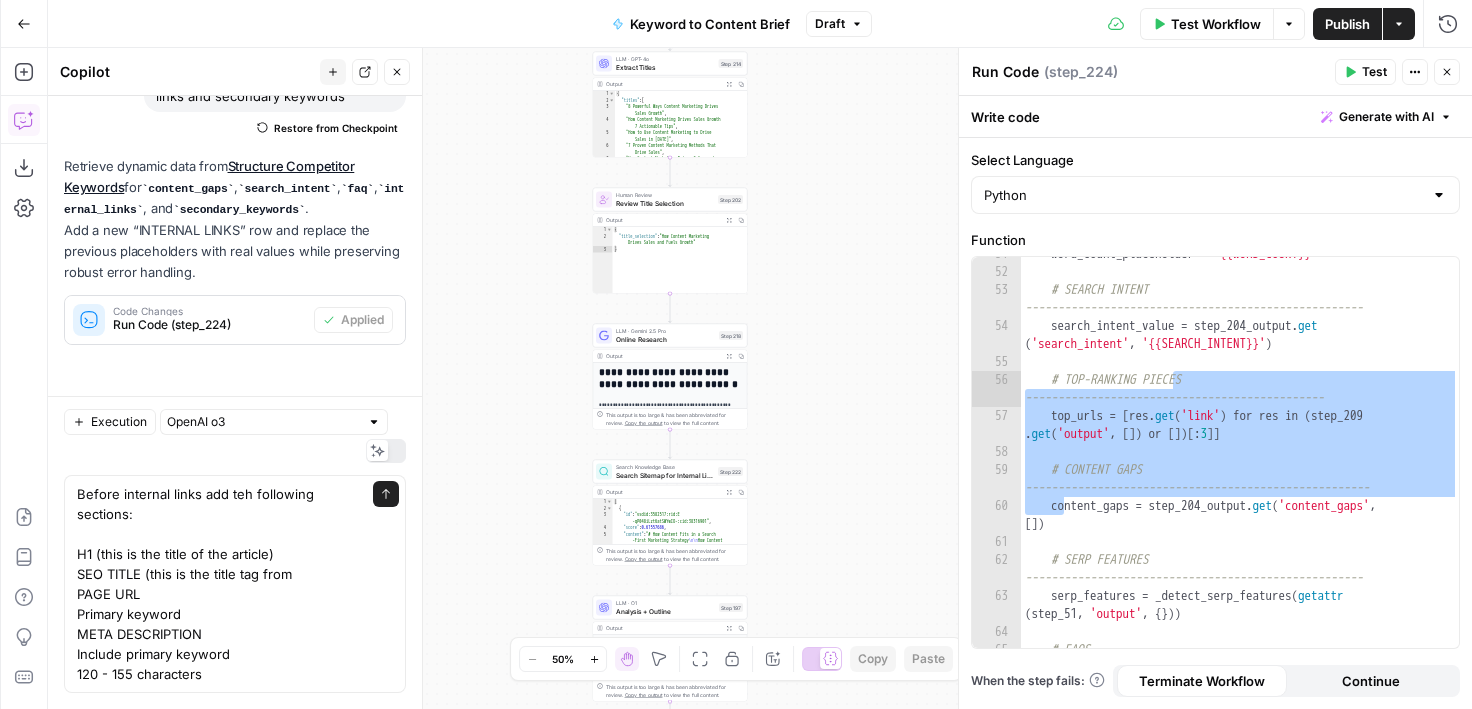 drag, startPoint x: 526, startPoint y: 528, endPoint x: 523, endPoint y: 282, distance: 246.0183 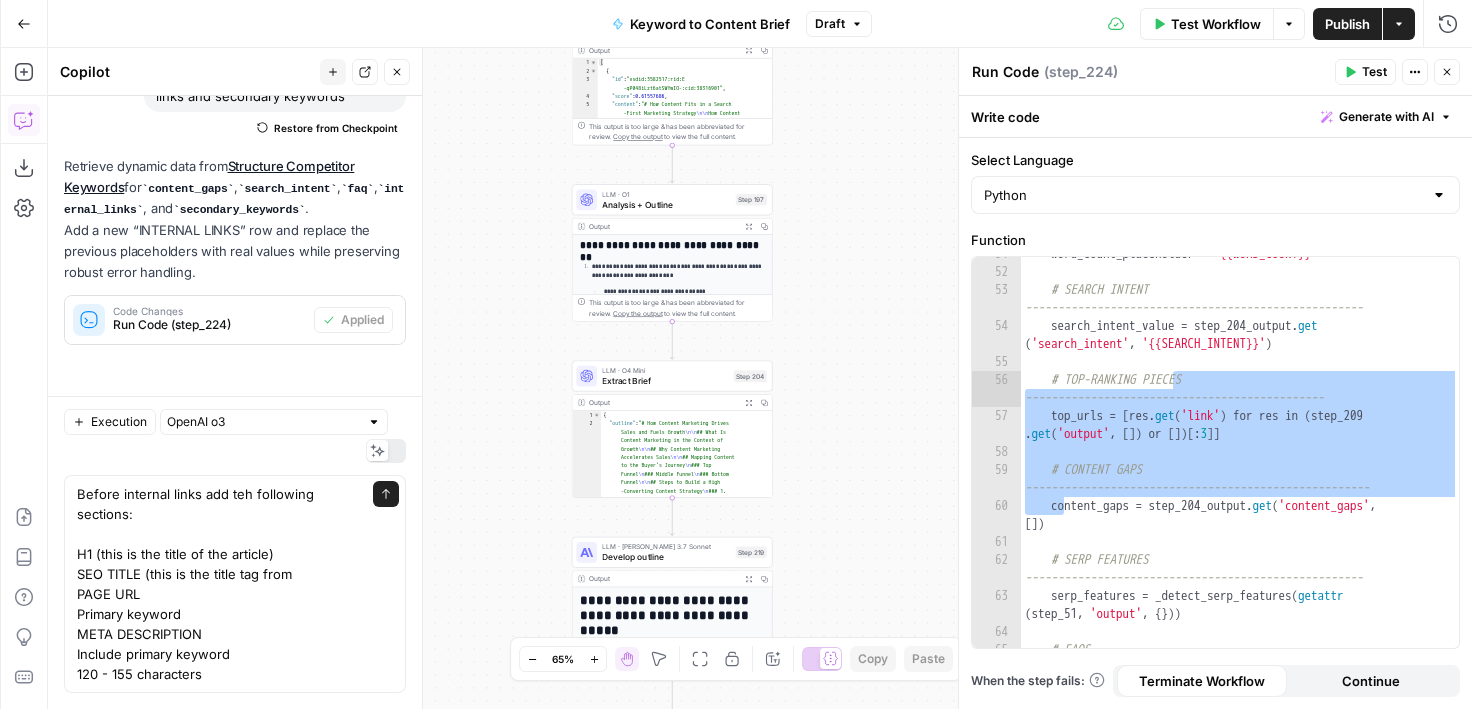 drag, startPoint x: 484, startPoint y: 170, endPoint x: 484, endPoint y: 129, distance: 41 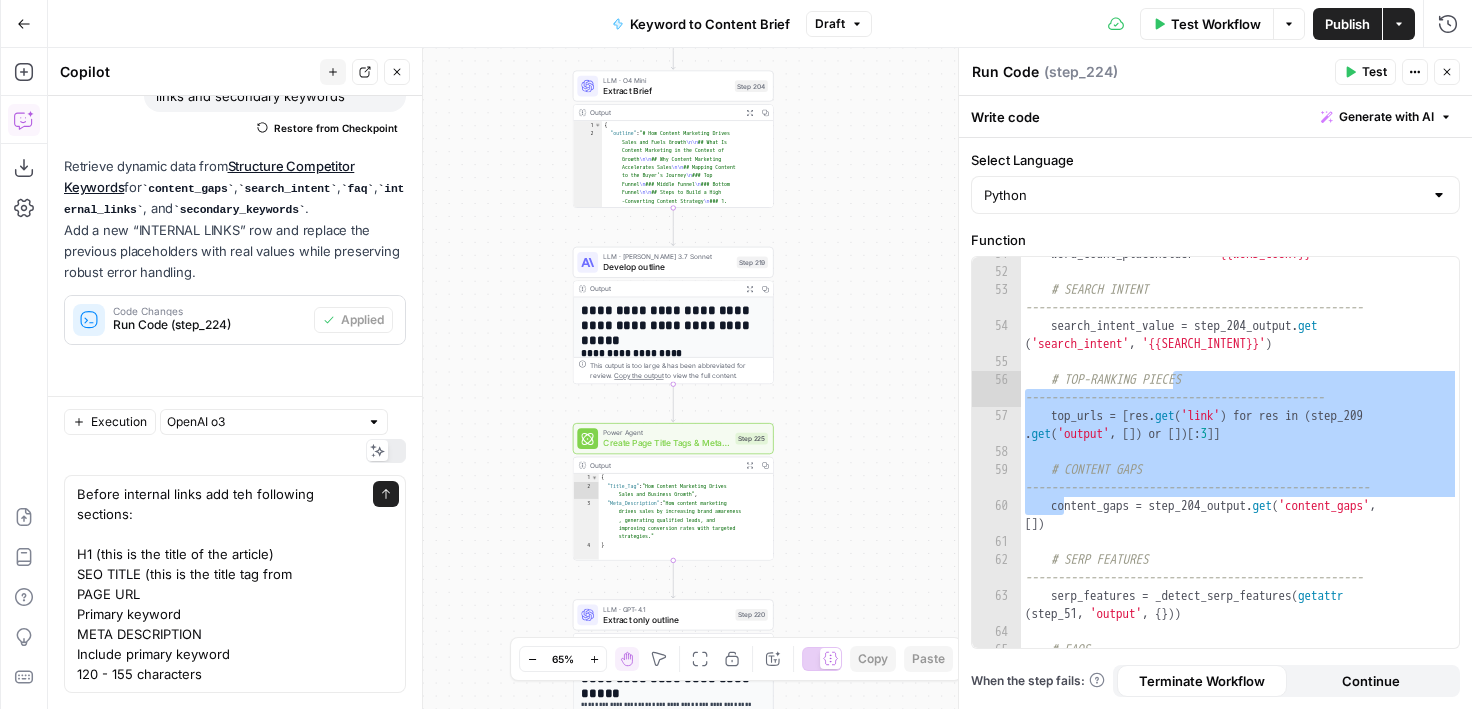 drag, startPoint x: 488, startPoint y: 486, endPoint x: 488, endPoint y: 197, distance: 289 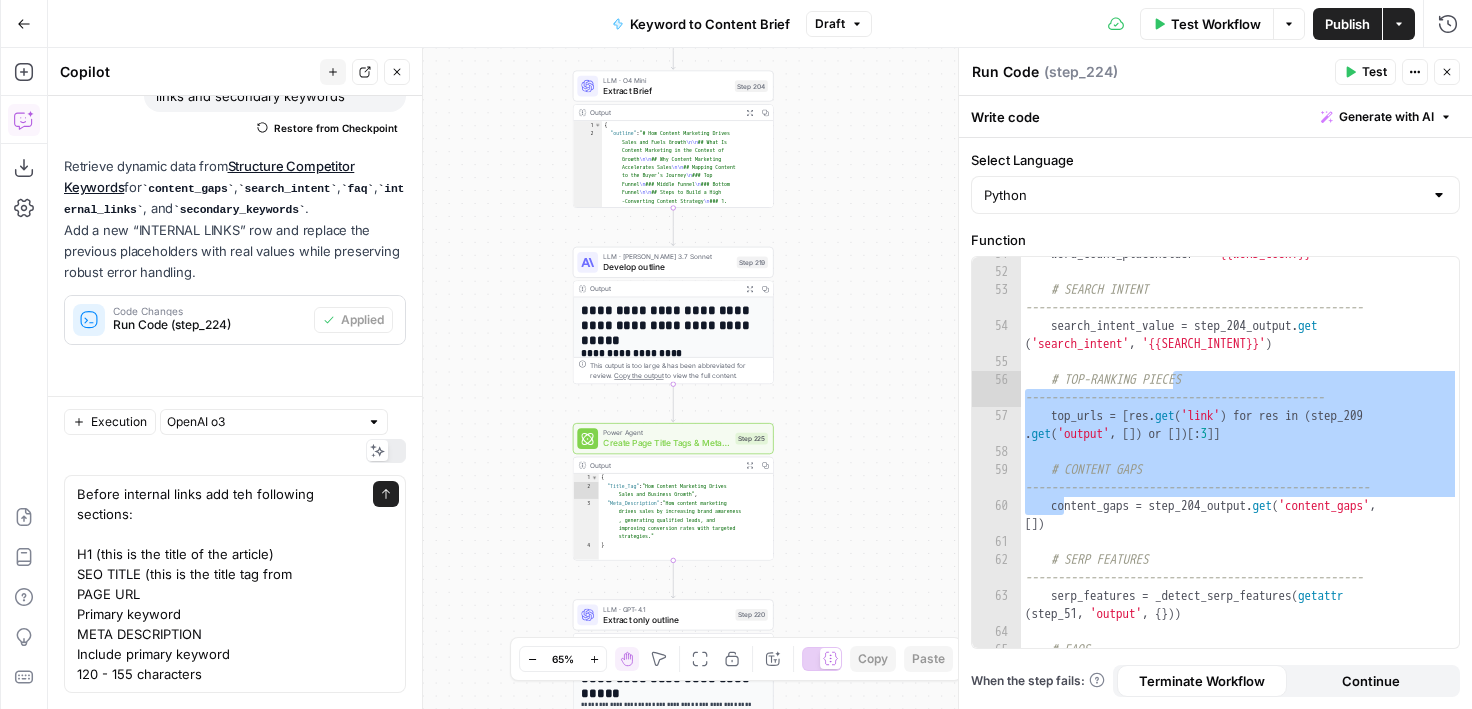 click on "Workflow Set Inputs Inputs Google Search Perform Google Search Step 51 Output Expand Output Copy 1 2 3 4 5 6 {    "search_metadata" :  {      "id" :  "686568f81dcfe2f74d008f35" ,      "status" :  "Success" ,      "json_endpoint" :  "https://serpapi.com          /searches/123778e5d9046281          /686568f81dcfe2f74d008f35.json" ,      "pixel_position_endpoint" :  "https          ://serpapi.com/searches          /123778e5d9046281          /686568f81dcfe2f74d008f35          .json_with_pixel_position" ,     This output is too large & has been abbreviated for review.   Copy the output   to view the full content. Loop Iteration Label if relevant Step 207 Output Expand Output Copy 1 2 3 4 5 6 7 8 9 10 11 12 [    {      "relevant" :  "true"    } ,    {      "relevant" :  "true"    } ,    {      "relevant" :  "true"    } ,    {      "relevant" :  "true"     LLM · GPT-4o Mini Determine if relevant Step 208 Output Expand Output Copy 1 2 3 {    "relevant" :  "true" }" at bounding box center (760, 378) 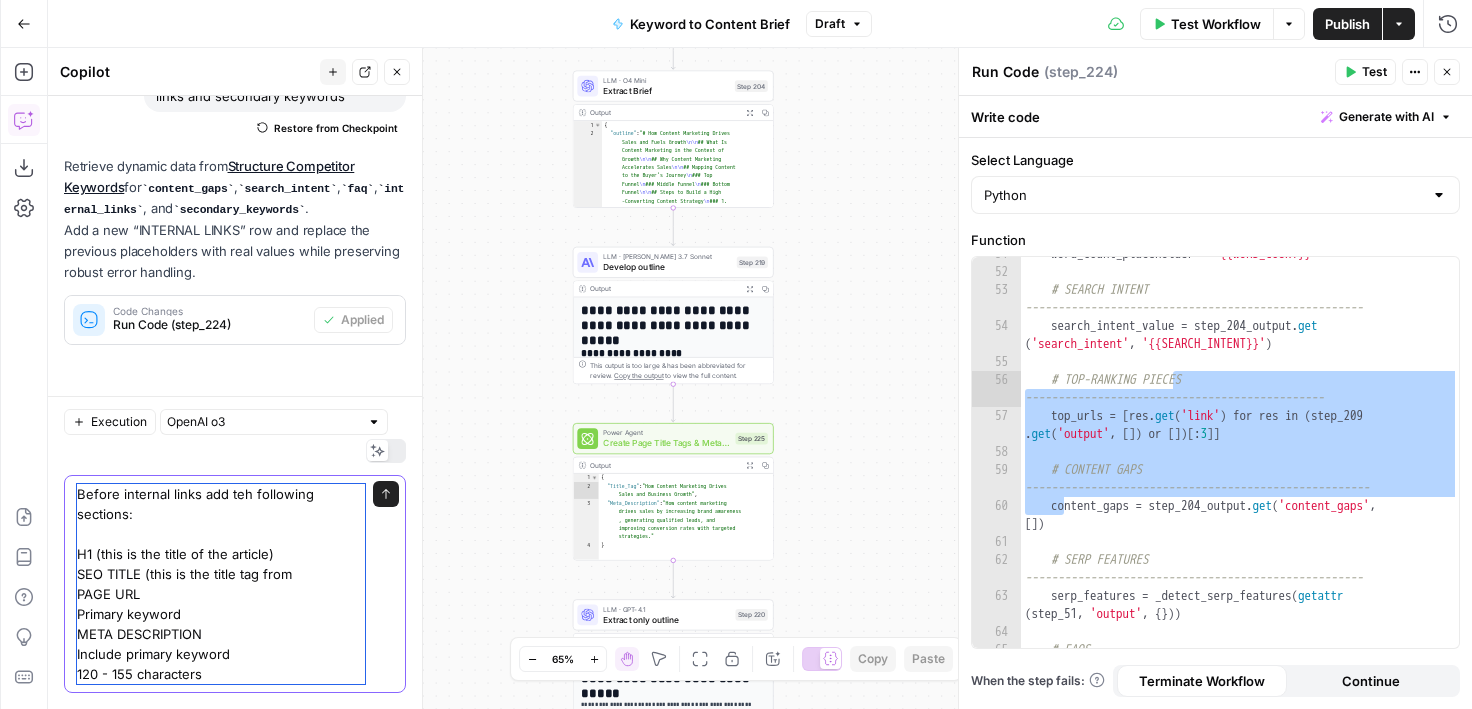 click on "Before internal links add teh following sections:
H1 (this is the title of the article)
SEO TITLE (this is the title tag from
PAGE URL
Primary keyword
META DESCRIPTION
Include primary keyword
120 - 155 characters" at bounding box center [221, 584] 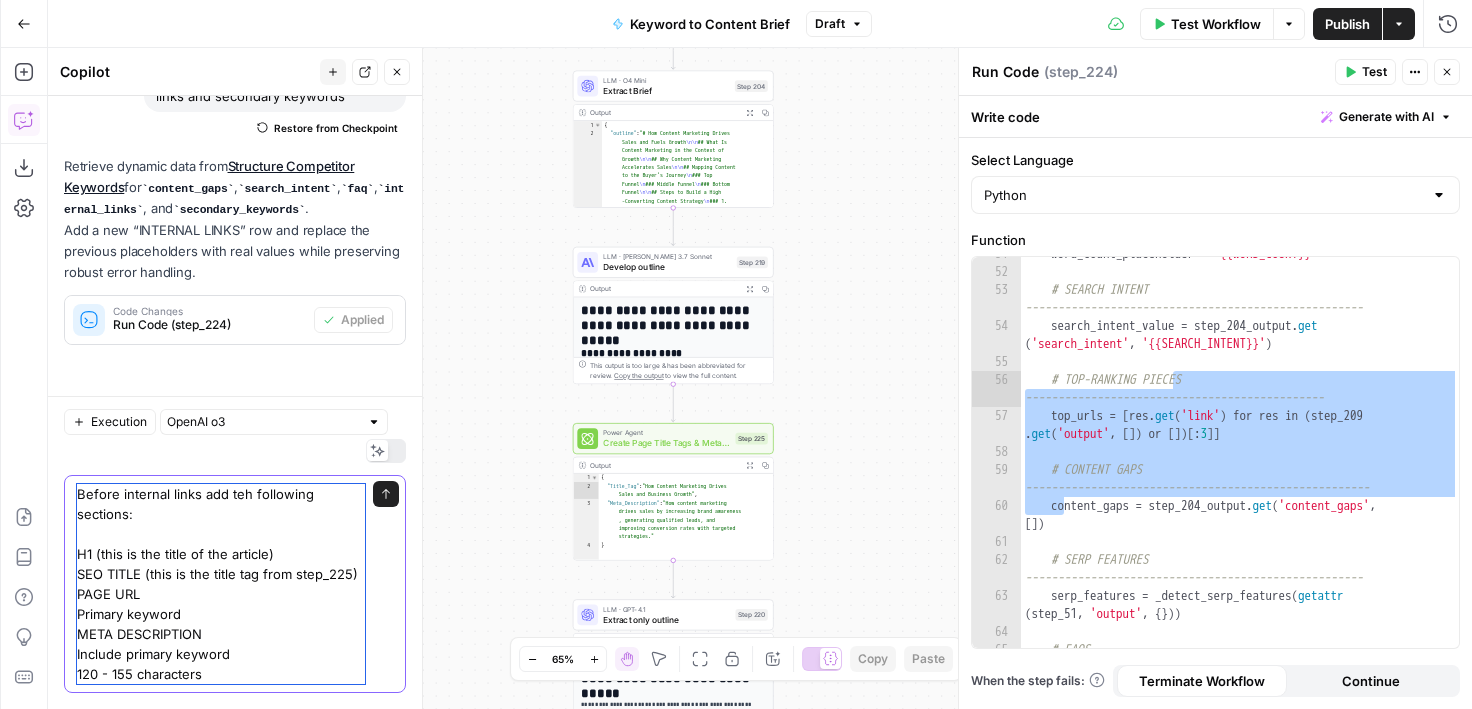 click on "Before internal links add teh following sections:
H1 (this is the title of the article)
SEO TITLE (this is the title tag from step_225)
PAGE URL
Primary keyword
META DESCRIPTION
Include primary keyword
120 - 155 characters" at bounding box center (221, 584) 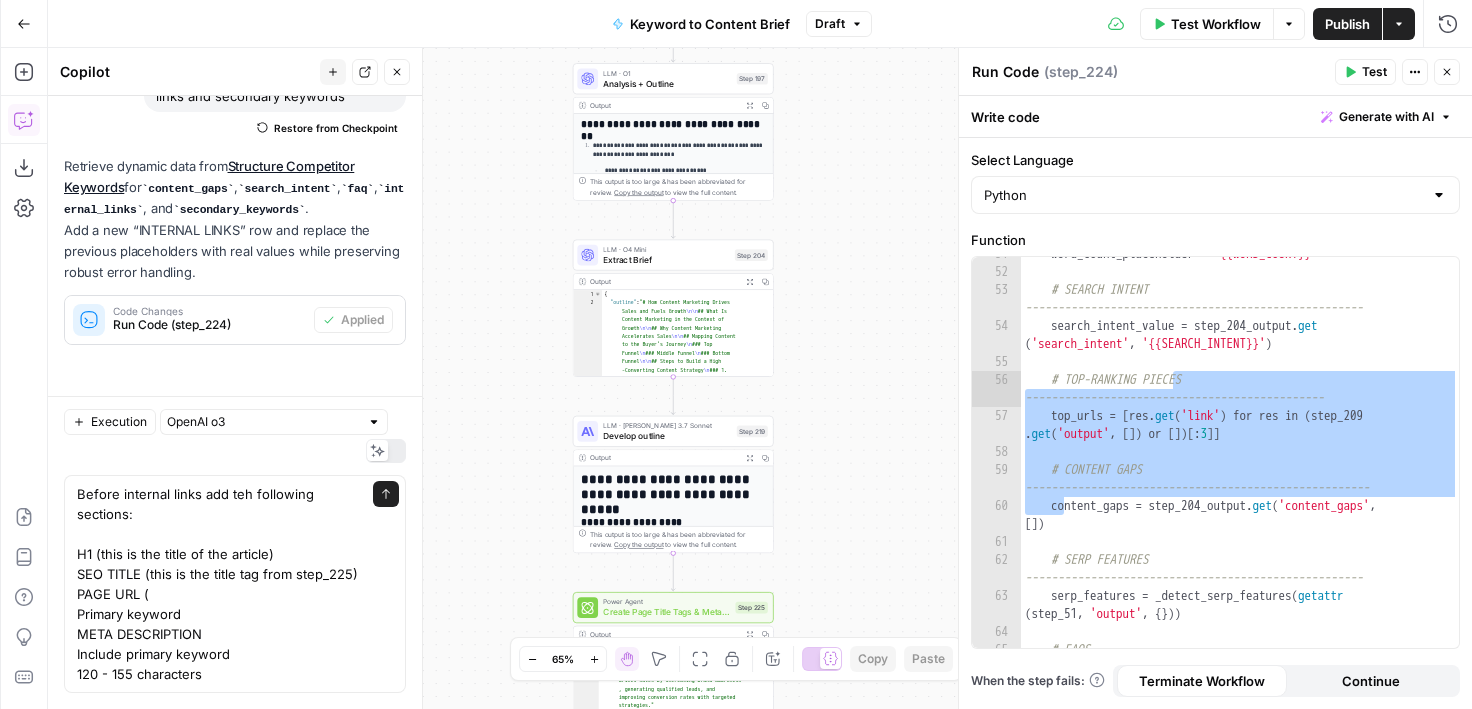 drag, startPoint x: 516, startPoint y: 339, endPoint x: 516, endPoint y: 493, distance: 154 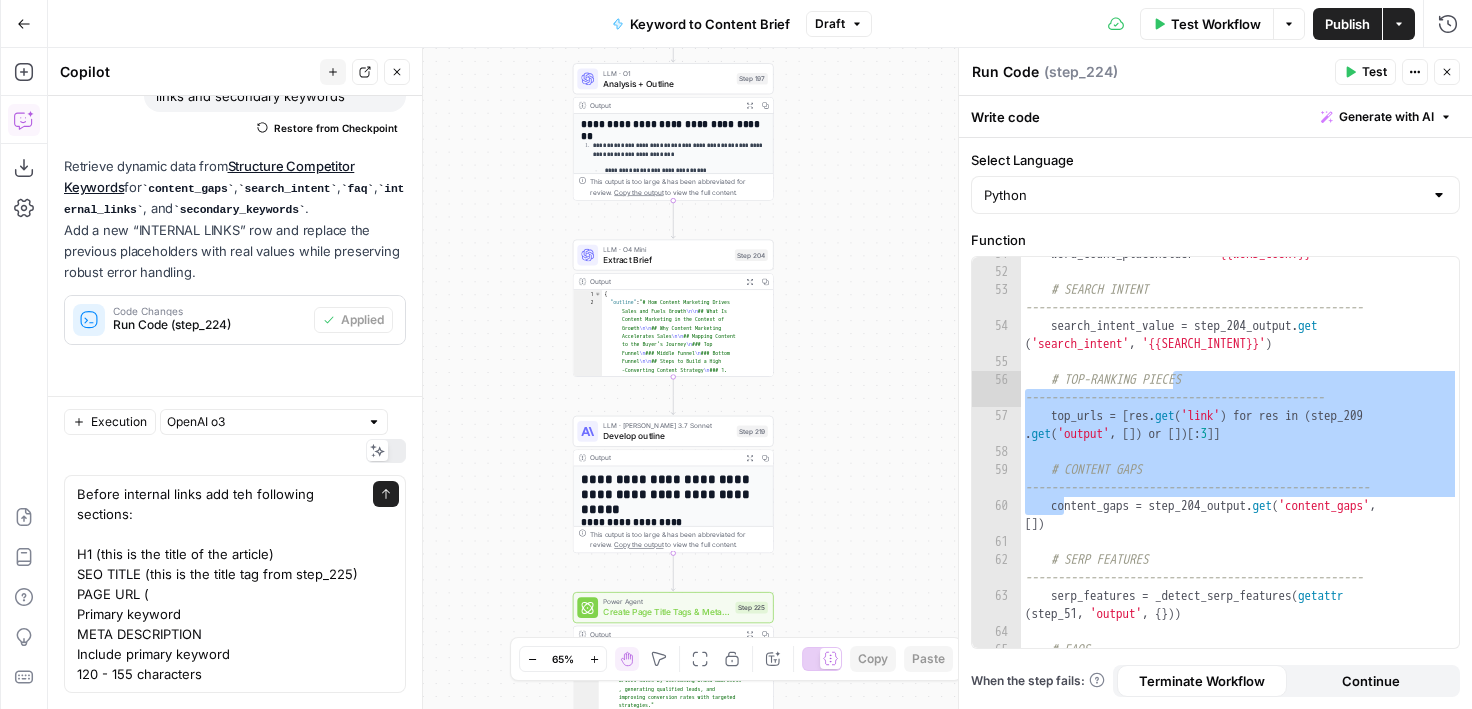 click on "Workflow Set Inputs Inputs Google Search Perform Google Search Step 51 Output Expand Output Copy 1 2 3 4 5 6 {    "search_metadata" :  {      "id" :  "686568f81dcfe2f74d008f35" ,      "status" :  "Success" ,      "json_endpoint" :  "https://serpapi.com          /searches/123778e5d9046281          /686568f81dcfe2f74d008f35.json" ,      "pixel_position_endpoint" :  "https          ://serpapi.com/searches          /123778e5d9046281          /686568f81dcfe2f74d008f35          .json_with_pixel_position" ,     This output is too large & has been abbreviated for review.   Copy the output   to view the full content. Loop Iteration Label if relevant Step 207 Output Expand Output Copy 1 2 3 4 5 6 7 8 9 10 11 12 [    {      "relevant" :  "true"    } ,    {      "relevant" :  "true"    } ,    {      "relevant" :  "true"    } ,    {      "relevant" :  "true"     LLM · GPT-4o Mini Determine if relevant Step 208 Output Expand Output Copy 1 2 3 {    "relevant" :  "true" }" at bounding box center [760, 378] 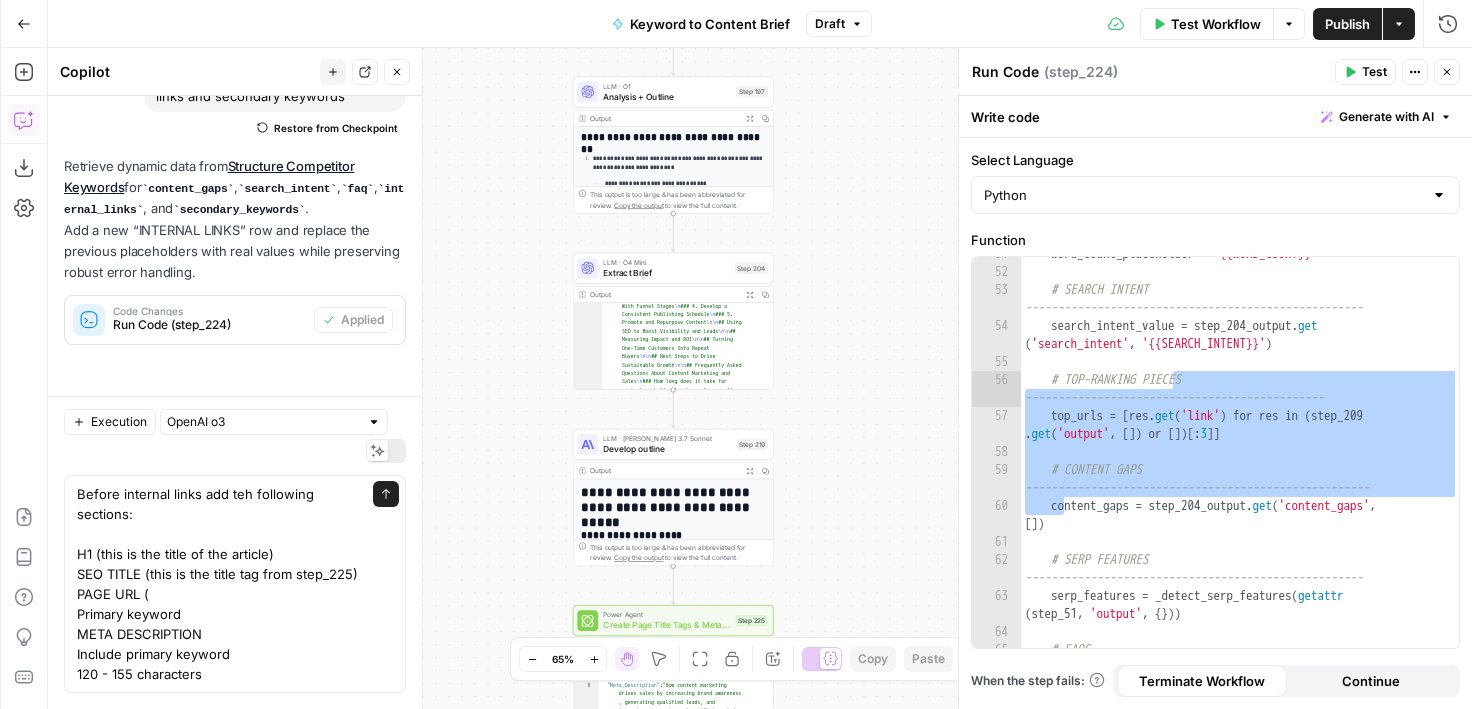 scroll, scrollTop: 119, scrollLeft: 0, axis: vertical 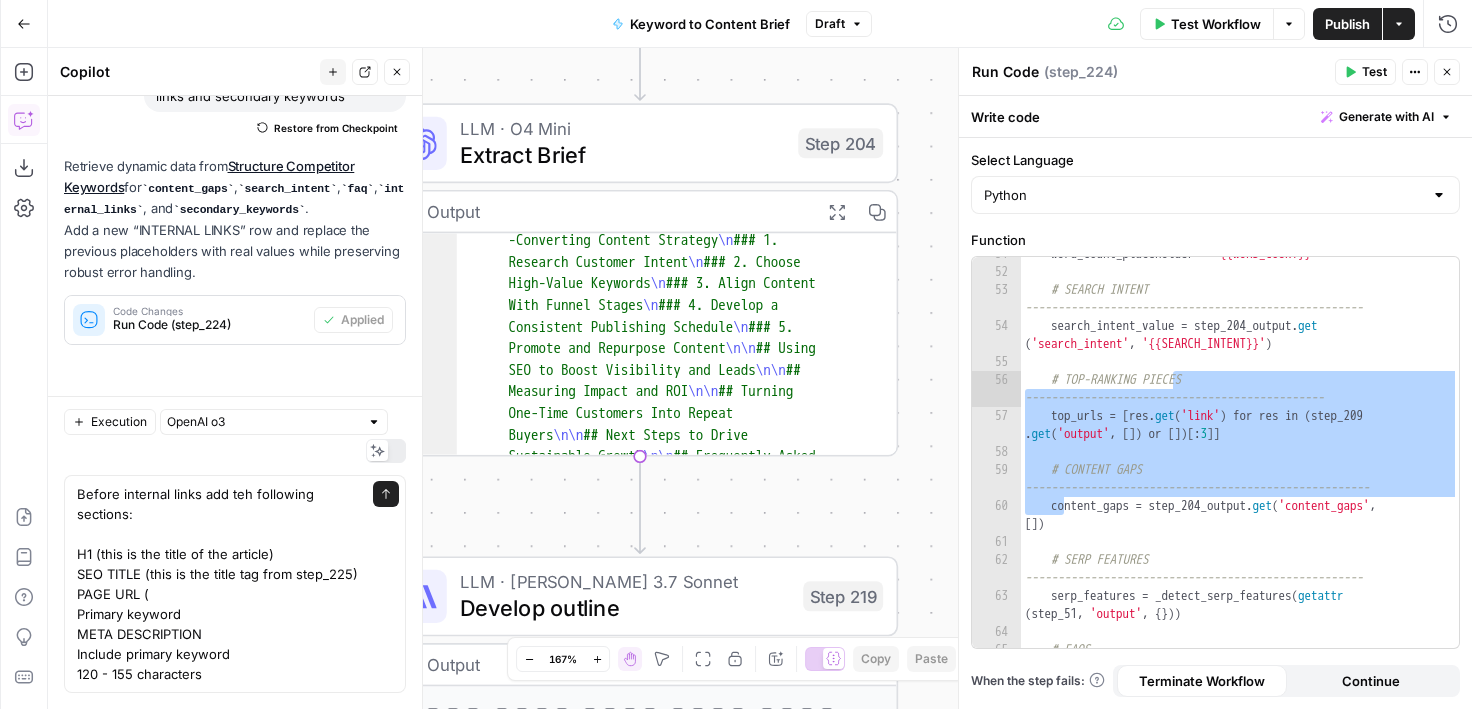 drag, startPoint x: 849, startPoint y: 323, endPoint x: 1099, endPoint y: 261, distance: 257.5733 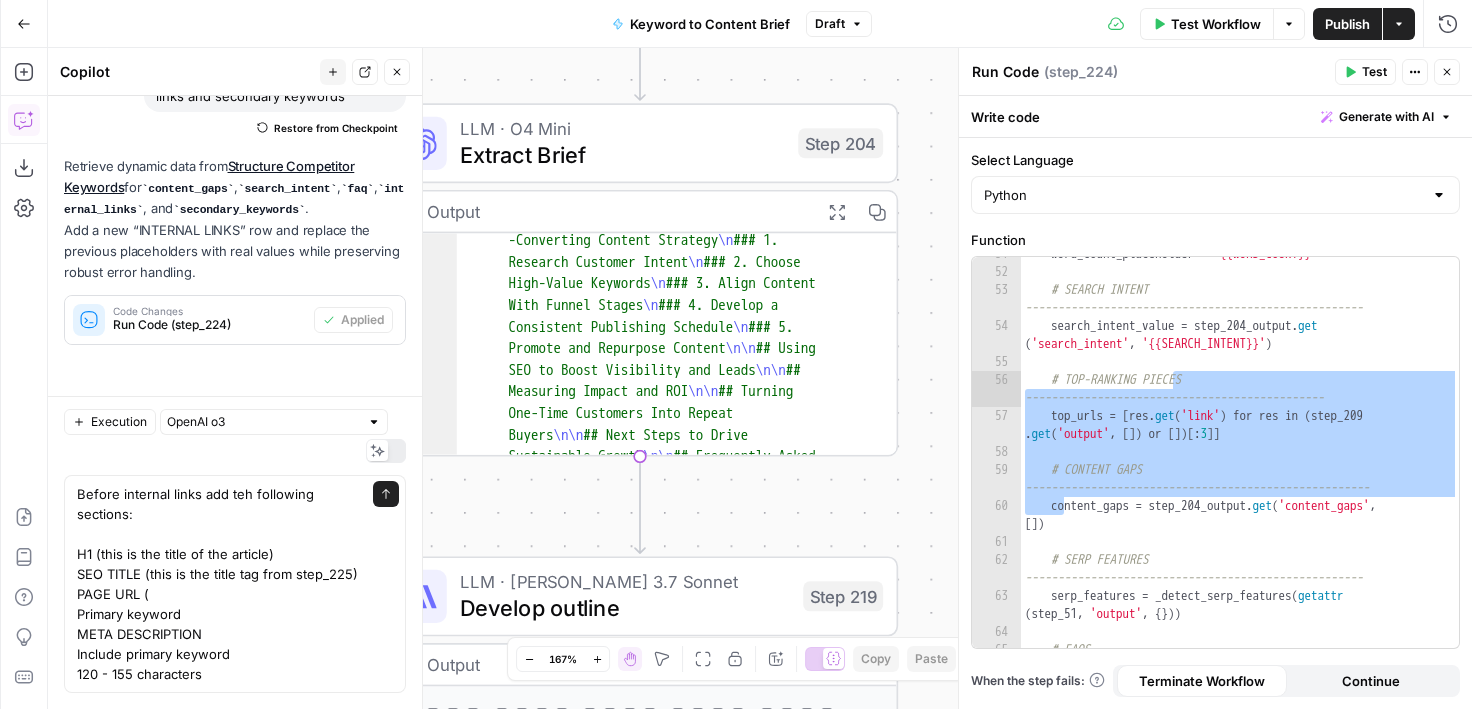 click on "AirOps Cohort 3 New Home Browse Your Data Monitoring Flightpath Settings Recent Grids New grid NK - Keyword to Content Brief Grid Keyword to Content Brief Grid (2) Keyword to Content Brief (Siobhan) Grid Recent Workflows New Workflow Keyword to Content Brief Onboarding Doc for Client Transition Untitled AirOps Academy What's new?
5
Help + Support Go Back Keyword to Content Brief Draft Test Workflow Options Publish Actions Run History Add Steps Copilot Download as JSON Settings Import JSON AirOps Academy Help Give Feedback Shortcuts Workflow Set Inputs Inputs Google Search Perform Google Search Step 51 Output Expand Output Copy 1 2 3 4 5 6 {    "search_metadata" :  {      "id" :  "686568f81dcfe2f74d008f35" ,      "status" :  "Success" ,      "json_endpoint" :  "https://serpapi.com          /searches/123778e5d9046281          /686568f81dcfe2f74d008f35.json" ,      "pixel_position_endpoint" :  "https                   ," at bounding box center (736, 354) 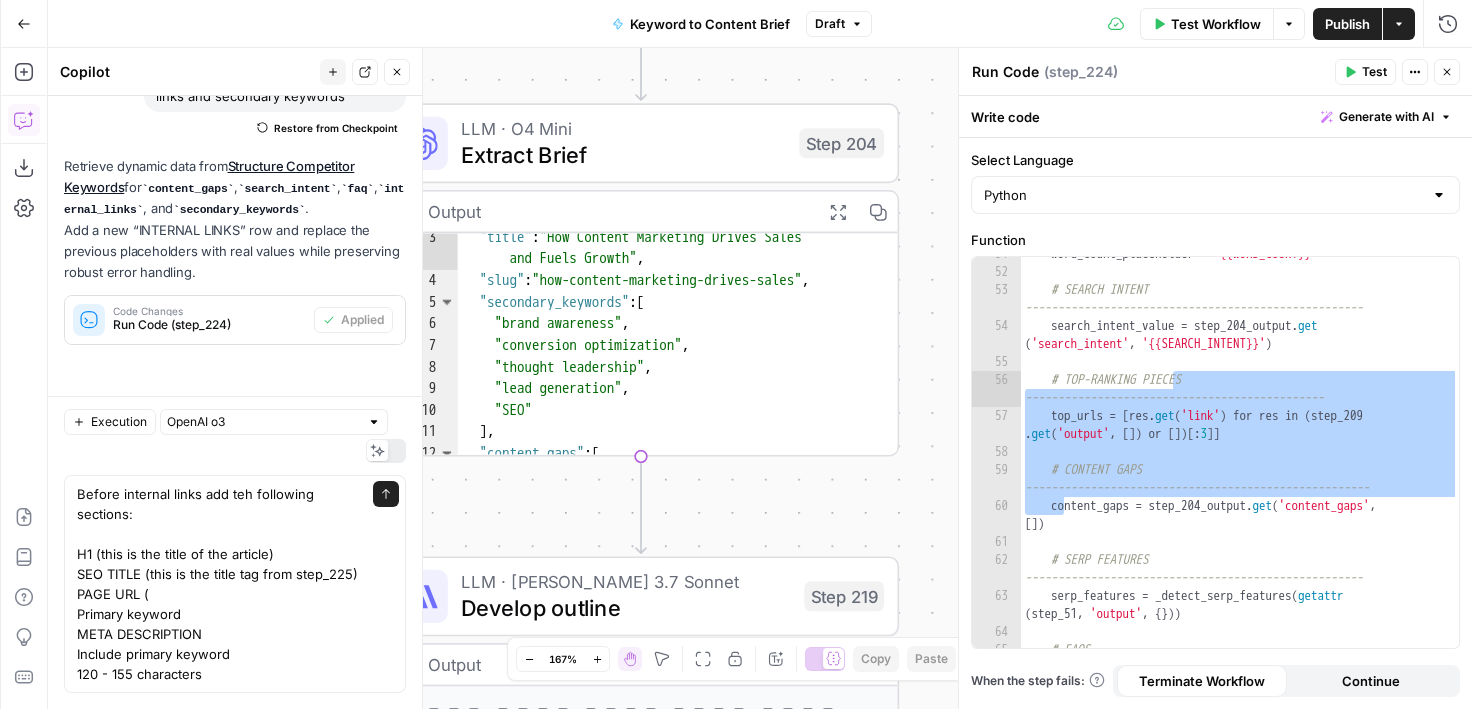 scroll, scrollTop: 320, scrollLeft: 0, axis: vertical 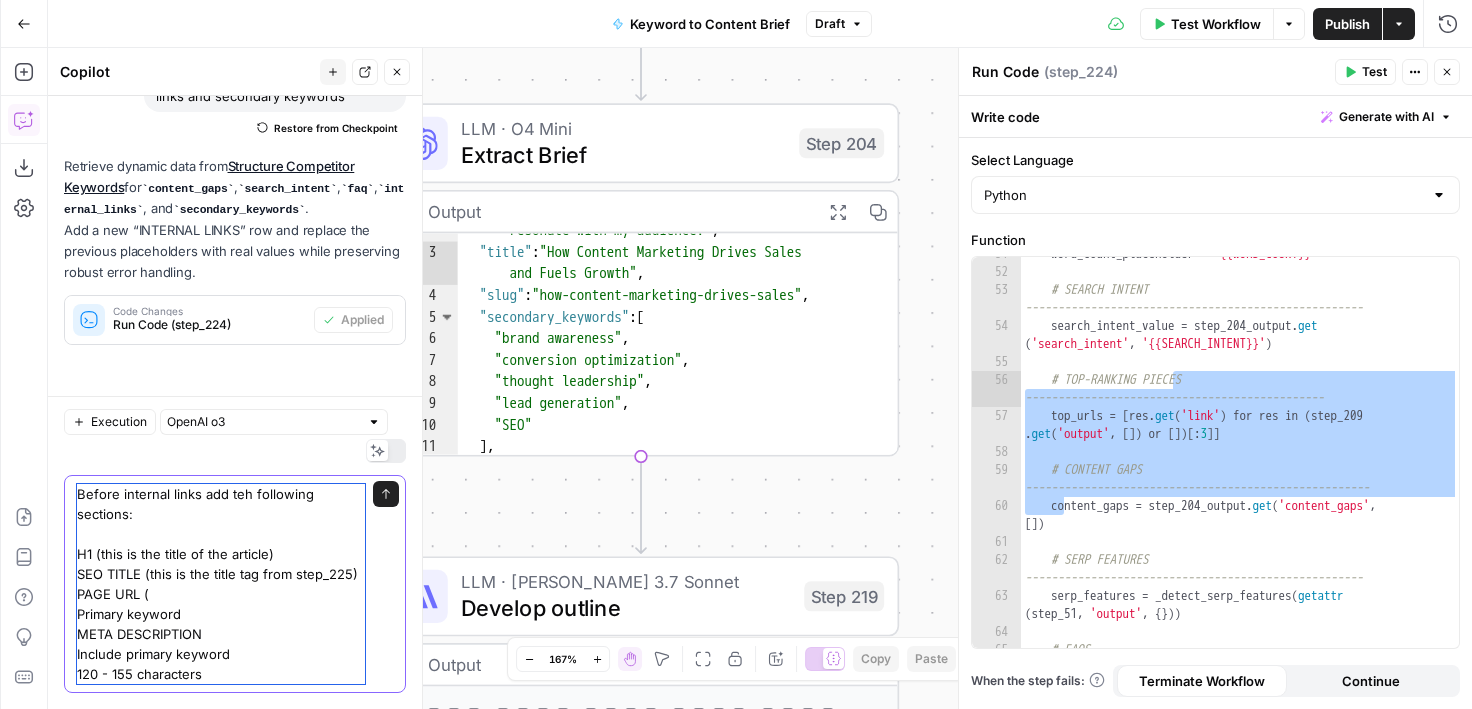 click on "Before internal links add teh following sections:
H1 (this is the title of the article)
SEO TITLE (this is the title tag from step_225)
PAGE URL (
Primary keyword
META DESCRIPTION
Include primary keyword
120 - 155 characters" at bounding box center [221, 584] 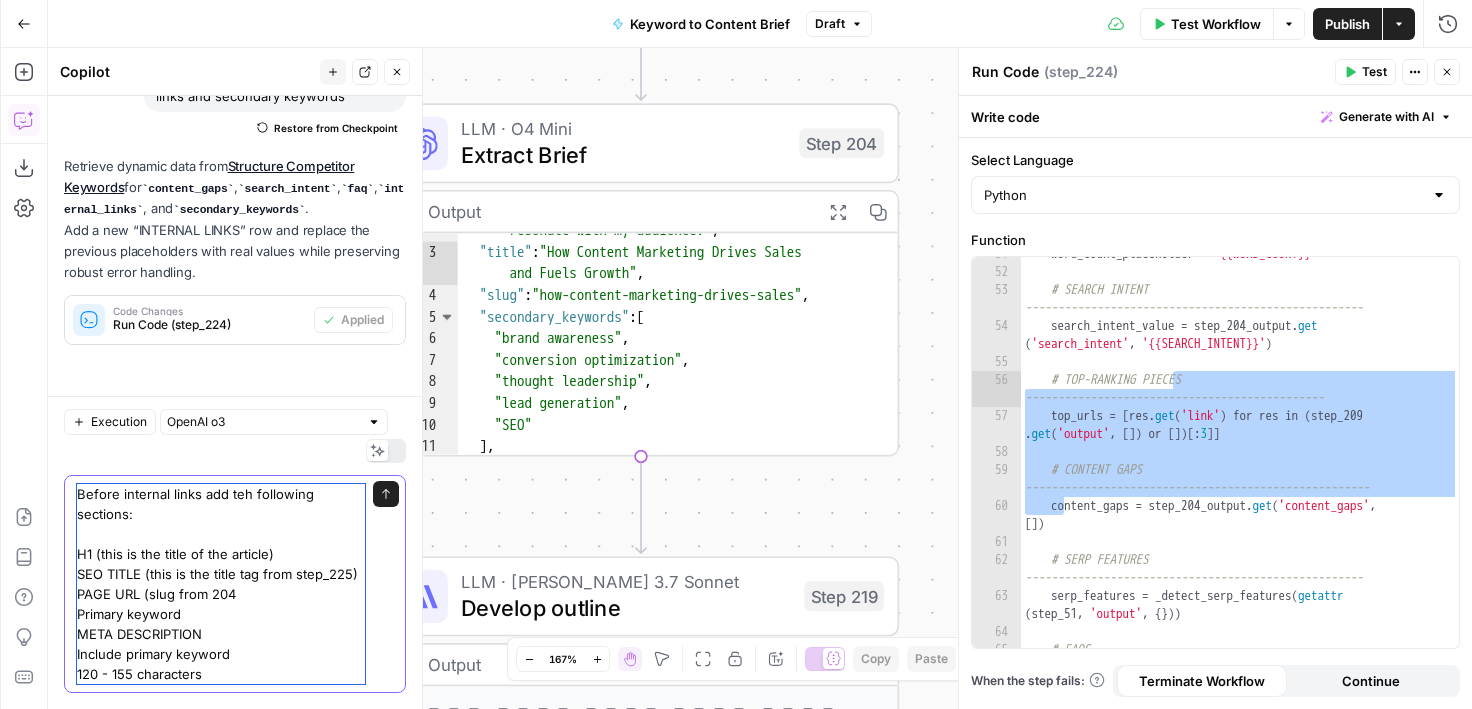 click on "Before internal links add teh following sections:
H1 (this is the title of the article)
SEO TITLE (this is the title tag from step_225)
PAGE URL (slug from 204
Primary keyword
META DESCRIPTION
Include primary keyword
120 - 155 characters" at bounding box center (221, 584) 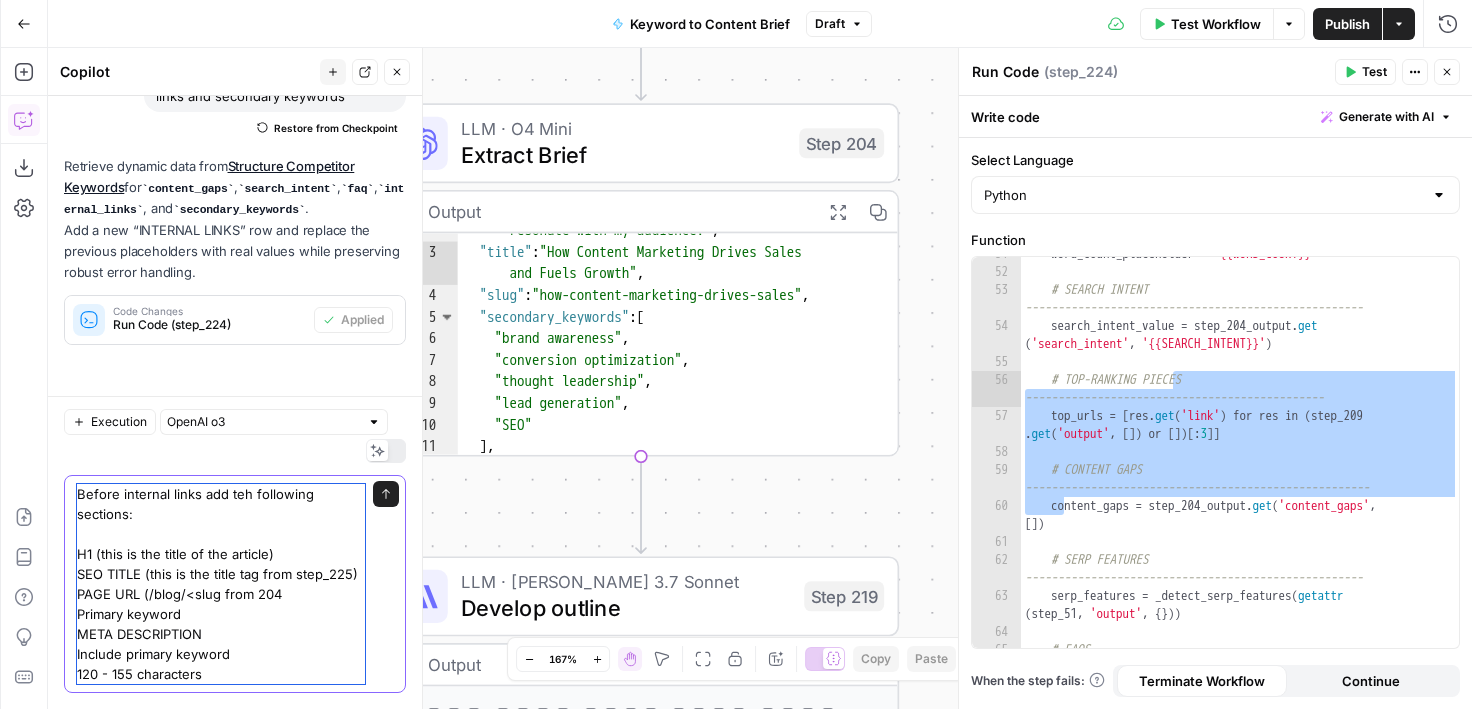 click on "Before internal links add teh following sections:
H1 (this is the title of the article)
SEO TITLE (this is the title tag from step_225)
PAGE URL (/blog/<slug from 204
Primary keyword
META DESCRIPTION
Include primary keyword
120 - 155 characters" at bounding box center (221, 584) 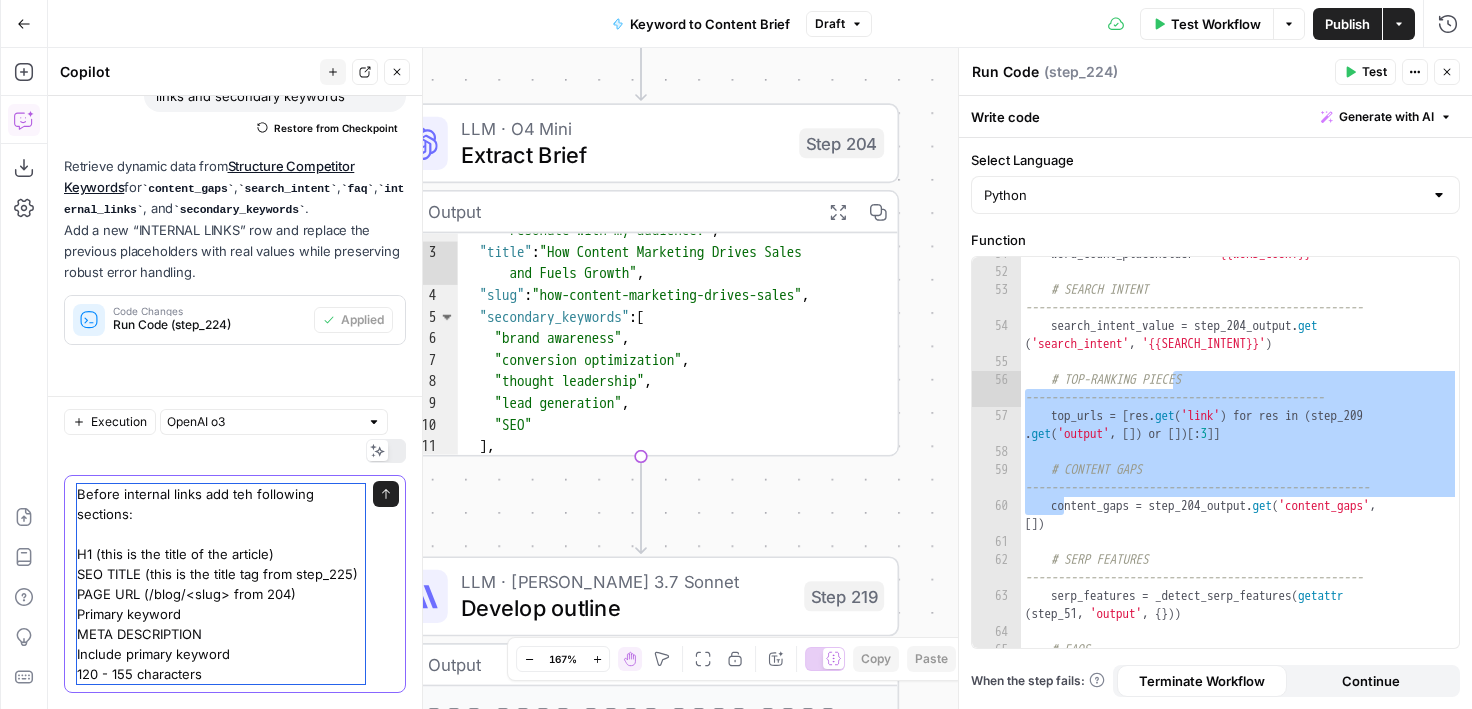 click on "Before internal links add teh following sections:
H1 (this is the title of the article)
SEO TITLE (this is the title tag from step_225)
PAGE URL (/blog/<slug> from 204)
Primary keyword
META DESCRIPTION
Include primary keyword
120 - 155 characters" at bounding box center (221, 584) 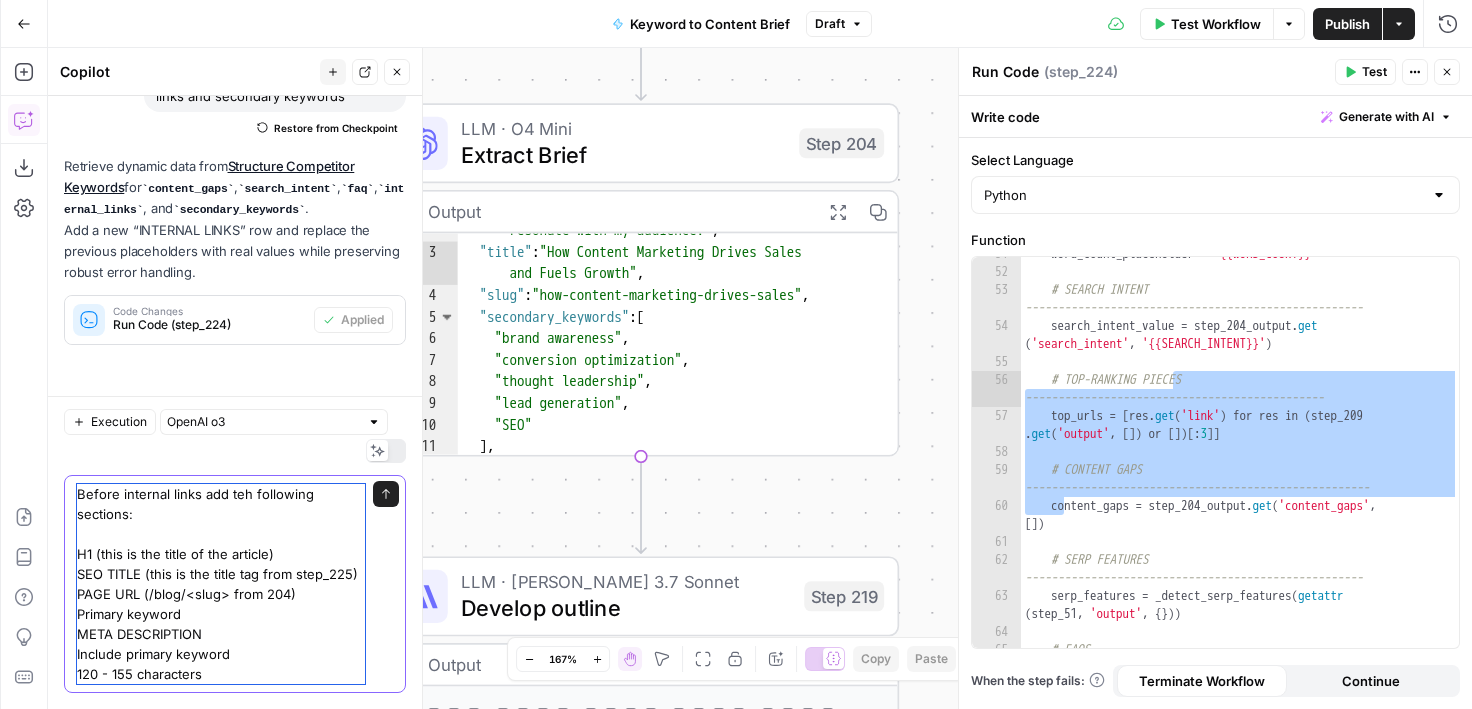 click on "Before internal links add teh following sections:
H1 (this is the title of the article)
SEO TITLE (this is the title tag from step_225)
PAGE URL (/blog/<slug> from 204)
Primary keyword
META DESCRIPTION
Include primary keyword
120 - 155 characters" at bounding box center (221, 584) 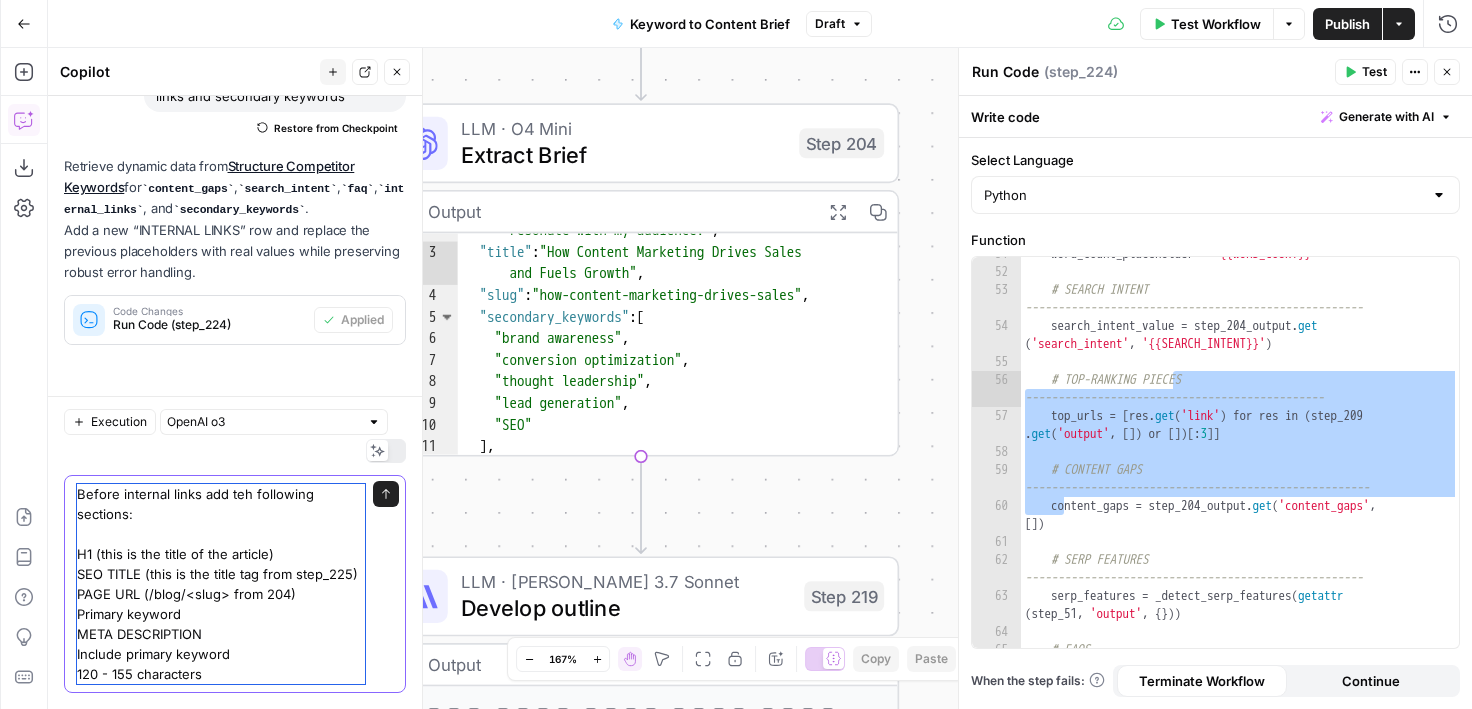 click on "Before internal links add teh following sections:
H1 (this is the title of the article)
SEO TITLE (this is the title tag from step_225)
PAGE URL (/blog/<slug> from 204)
Primary keyword
META DESCRIPTION
Include primary keyword
120 - 155 characters" at bounding box center [221, 584] 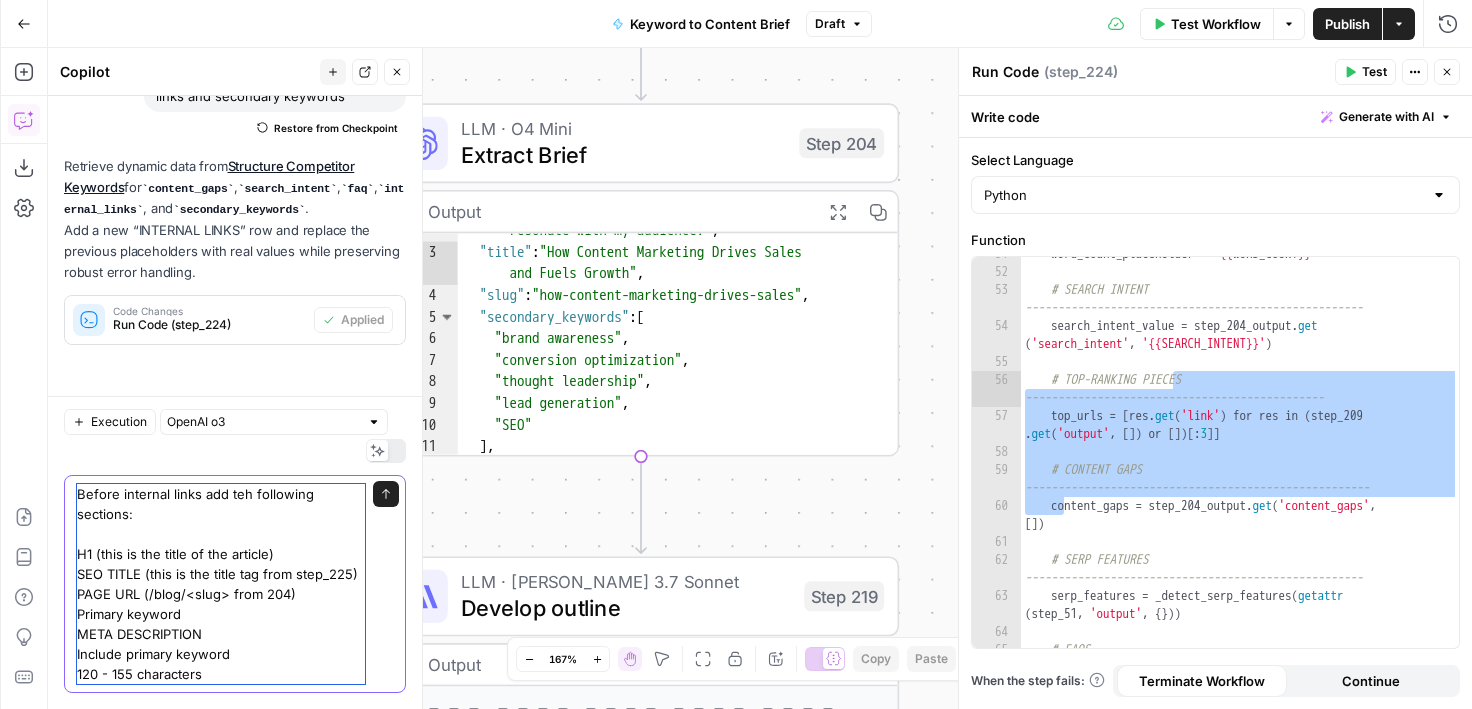 click on "Before internal links add teh following sections:
H1 (this is the title of the article)
SEO TITLE (this is the title tag from step_225)
PAGE URL (/blog/<slug> from 204)
Primary keyword
META DESCRIPTION
Include primary keyword
120 - 155 characters" at bounding box center [221, 584] 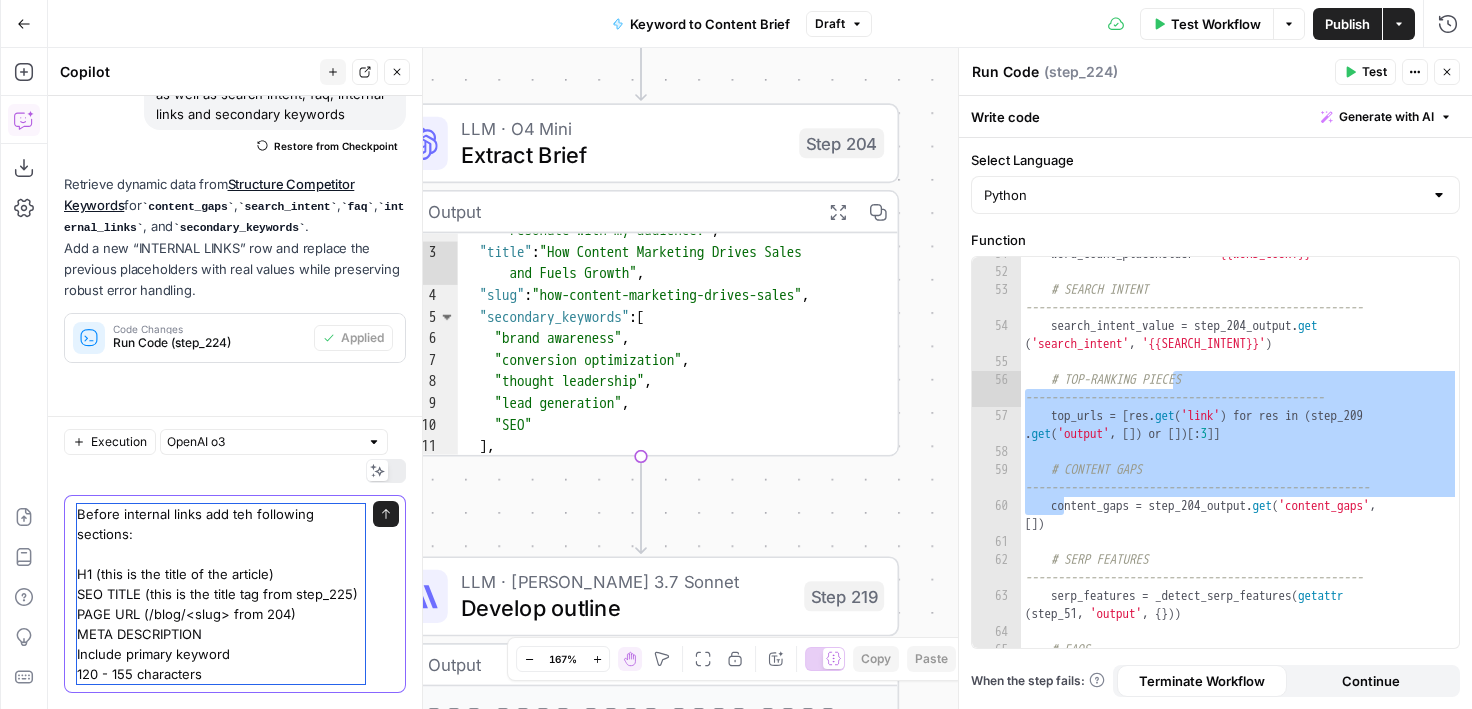 scroll, scrollTop: 216, scrollLeft: 0, axis: vertical 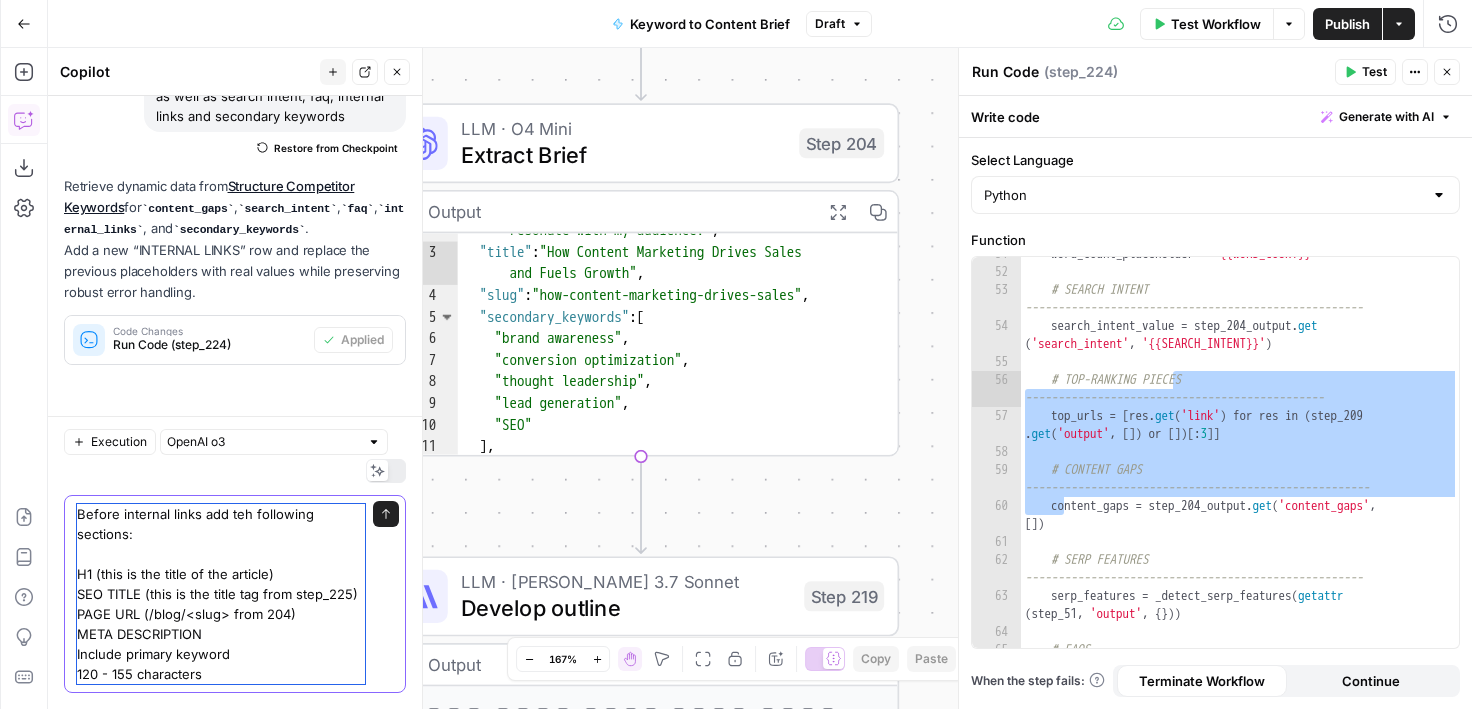 click on "Before internal links add teh following sections:
H1 (this is the title of the article)
SEO TITLE (this is the title tag from step_225)
PAGE URL (/blog/<slug> from 204)
META DESCRIPTION
Include primary keyword
120 - 155 characters" at bounding box center [221, 594] 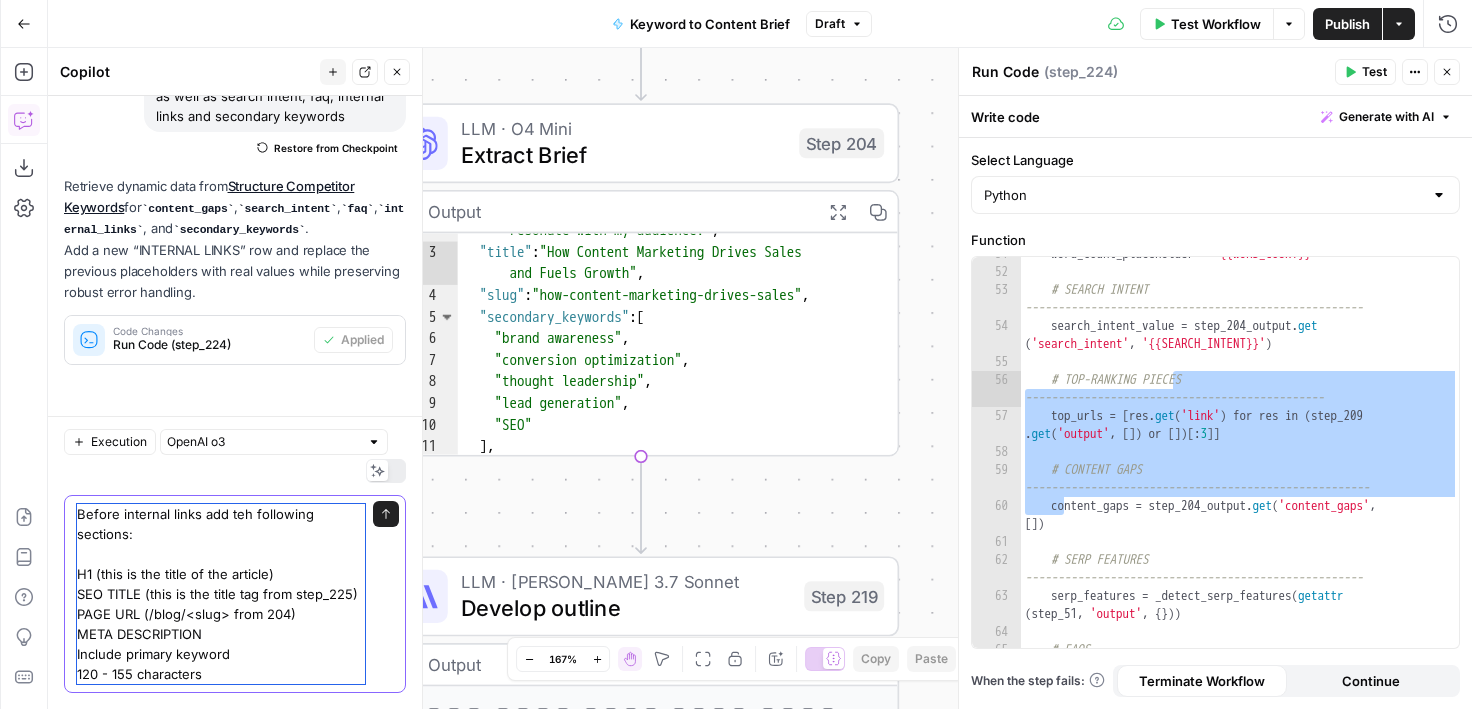 click on "Before internal links add teh following sections:
H1 (this is the title of the article)
SEO TITLE (this is the title tag from step_225)
PAGE URL (/blog/<slug> from 204)
META DESCRIPTION
Include primary keyword
120 - 155 characters
Before internal links add teh following sections:
H1 (this is the title of the article)
SEO TITLE (this is the title tag from step_225)
PAGE URL (/blog/<slug> from 204)
META DESCRIPTION
Include primary keyword
120 - 155 characters
Send" at bounding box center (235, 594) 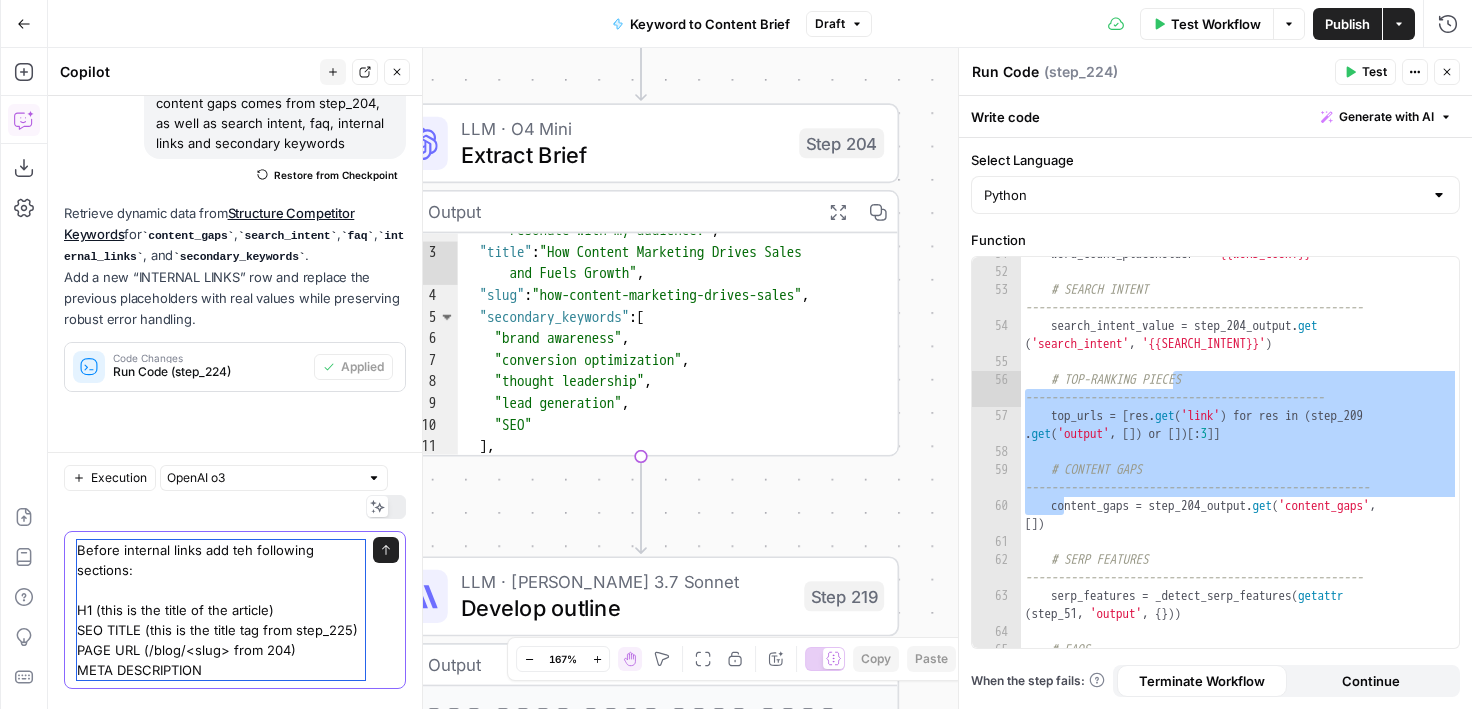 scroll, scrollTop: 176, scrollLeft: 0, axis: vertical 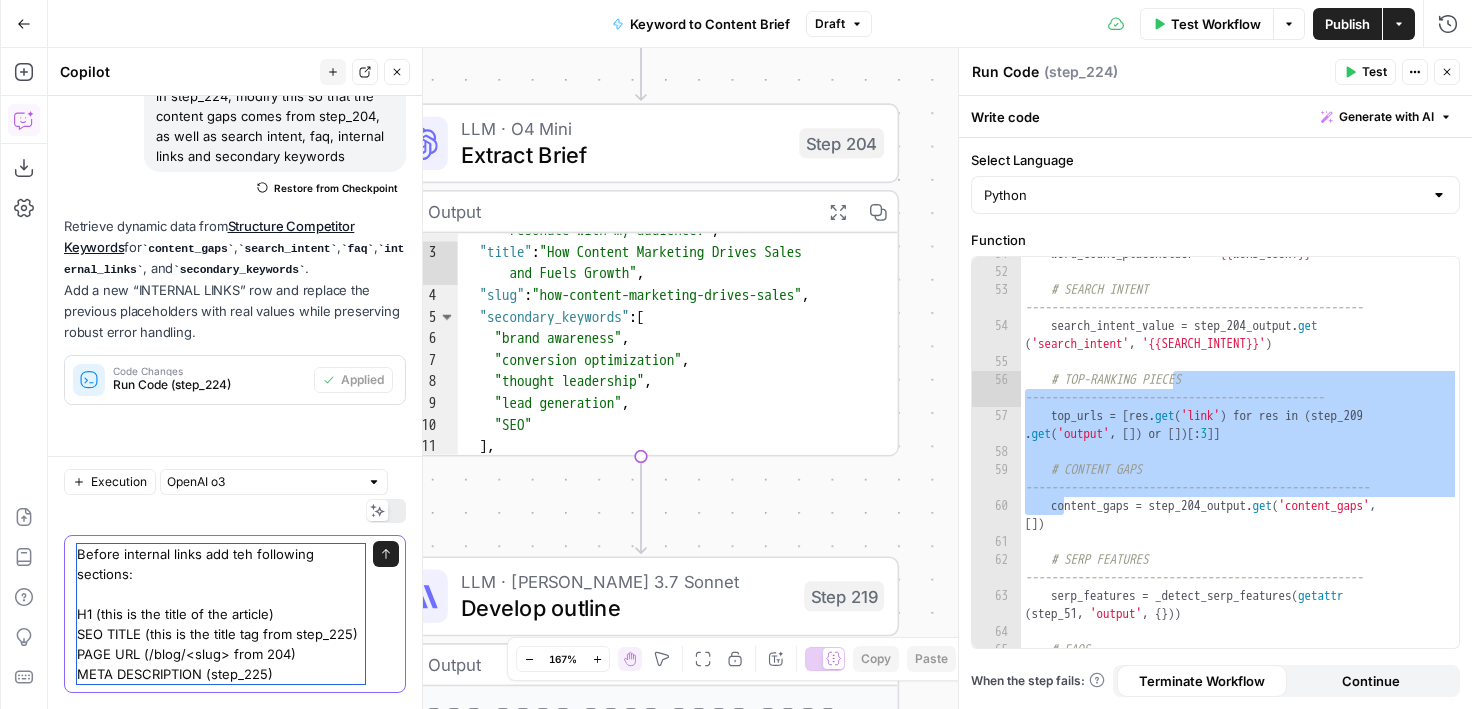 click on "Before internal links add teh following sections:
H1 (this is the title of the article)
SEO TITLE (this is the title tag from step_225)
PAGE URL (/blog/<slug> from 204)
META DESCRIPTION (step_225)" at bounding box center [221, 614] 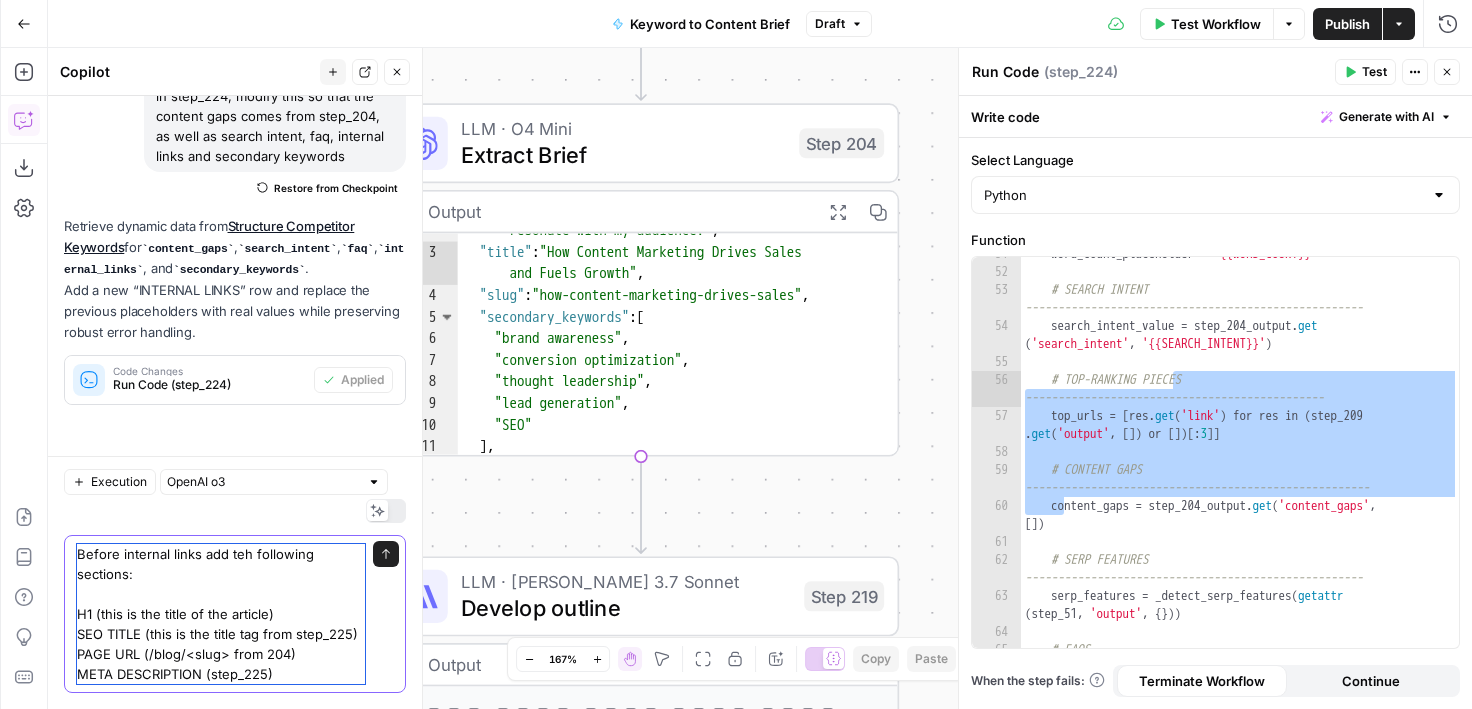 click on "Before internal links add teh following sections:
H1 (this is the title of the article)
SEO TITLE (this is the title tag from step_225)
PAGE URL (/blog/<slug> from 204)
META DESCRIPTION (step_225)" at bounding box center [221, 614] 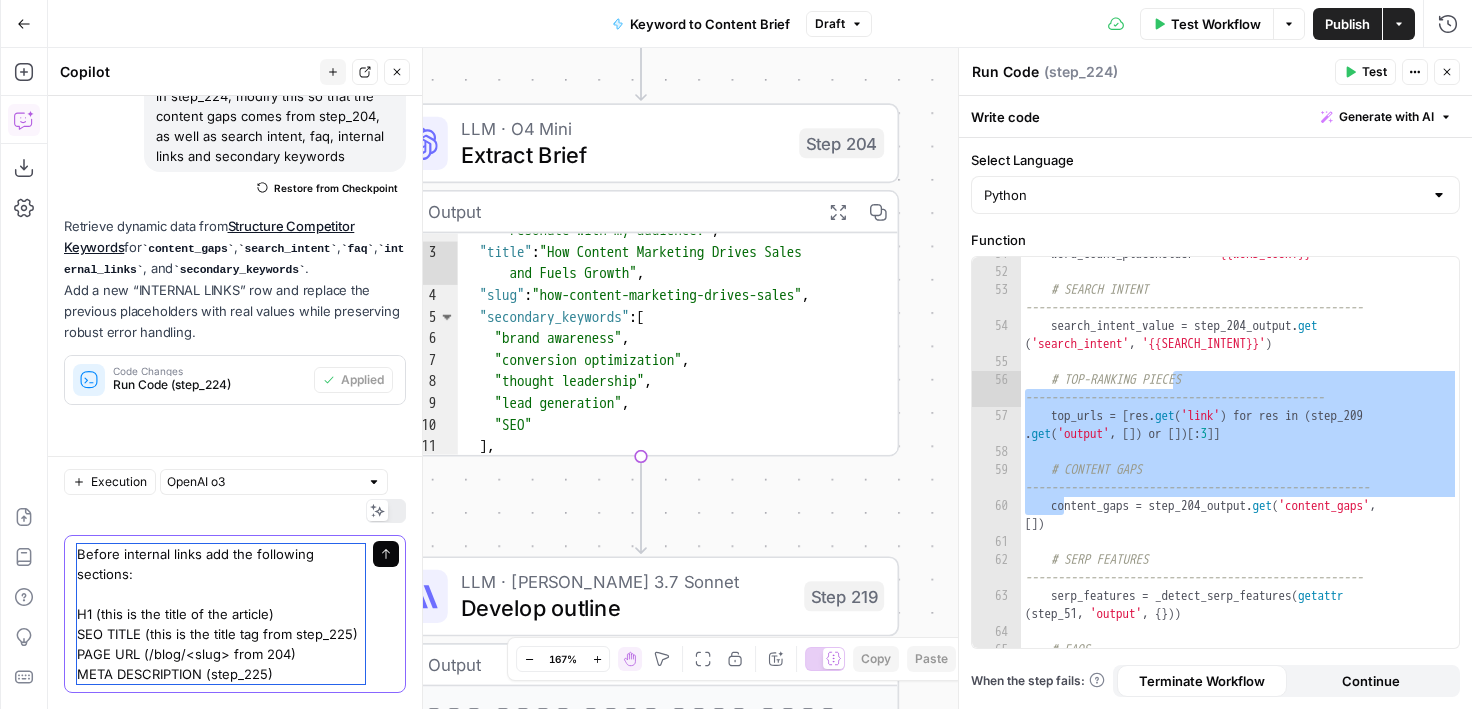 type on "Before internal links add the following sections:
H1 (this is the title of the article)
SEO TITLE (this is the title tag from step_225)
PAGE URL (/blog/<slug> from 204)
META DESCRIPTION (step_225)" 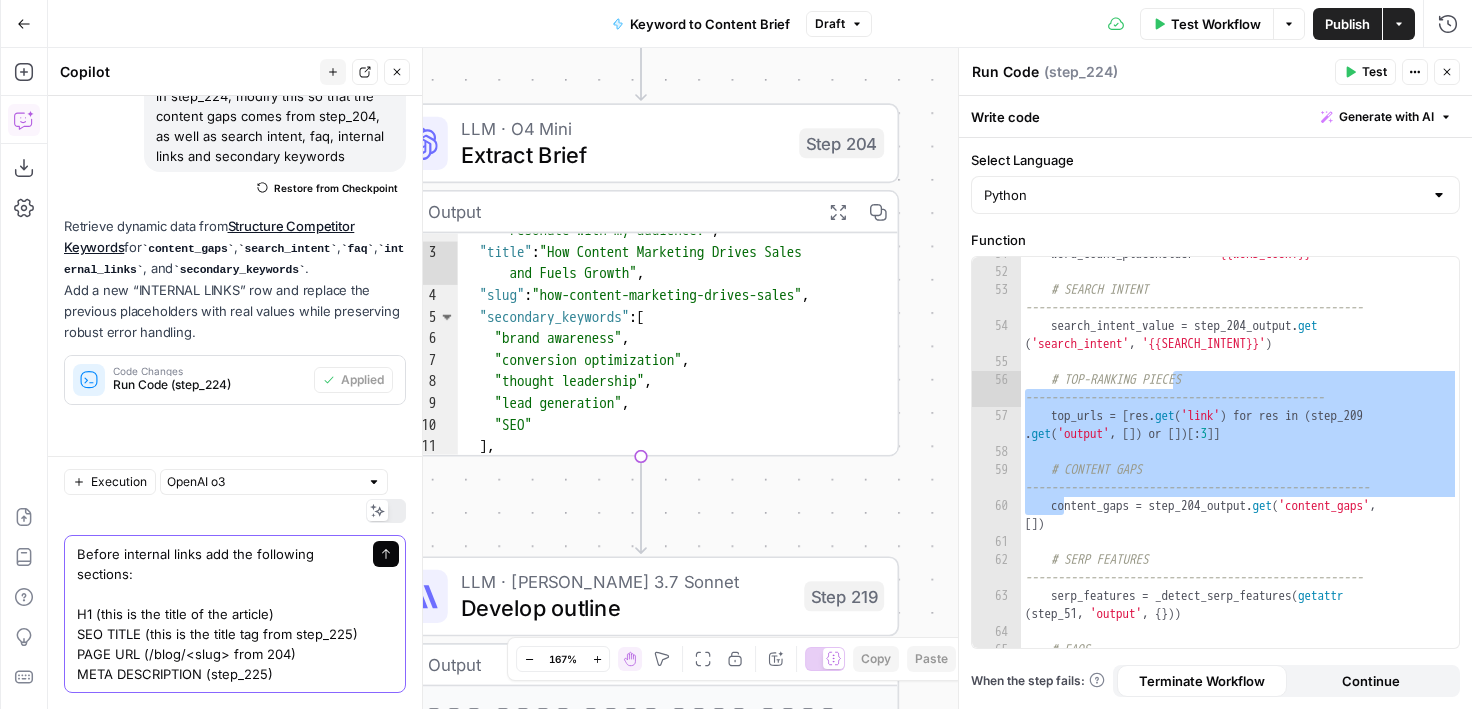 click 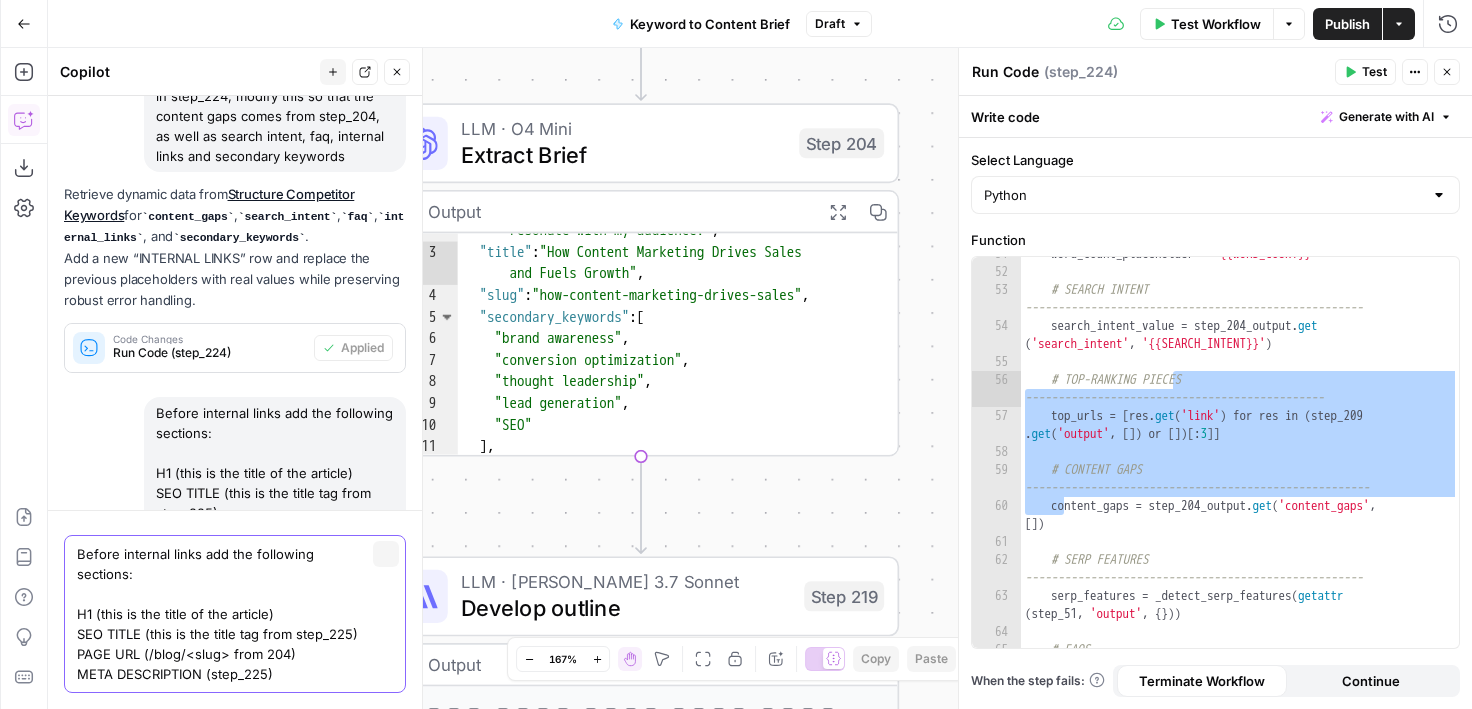type 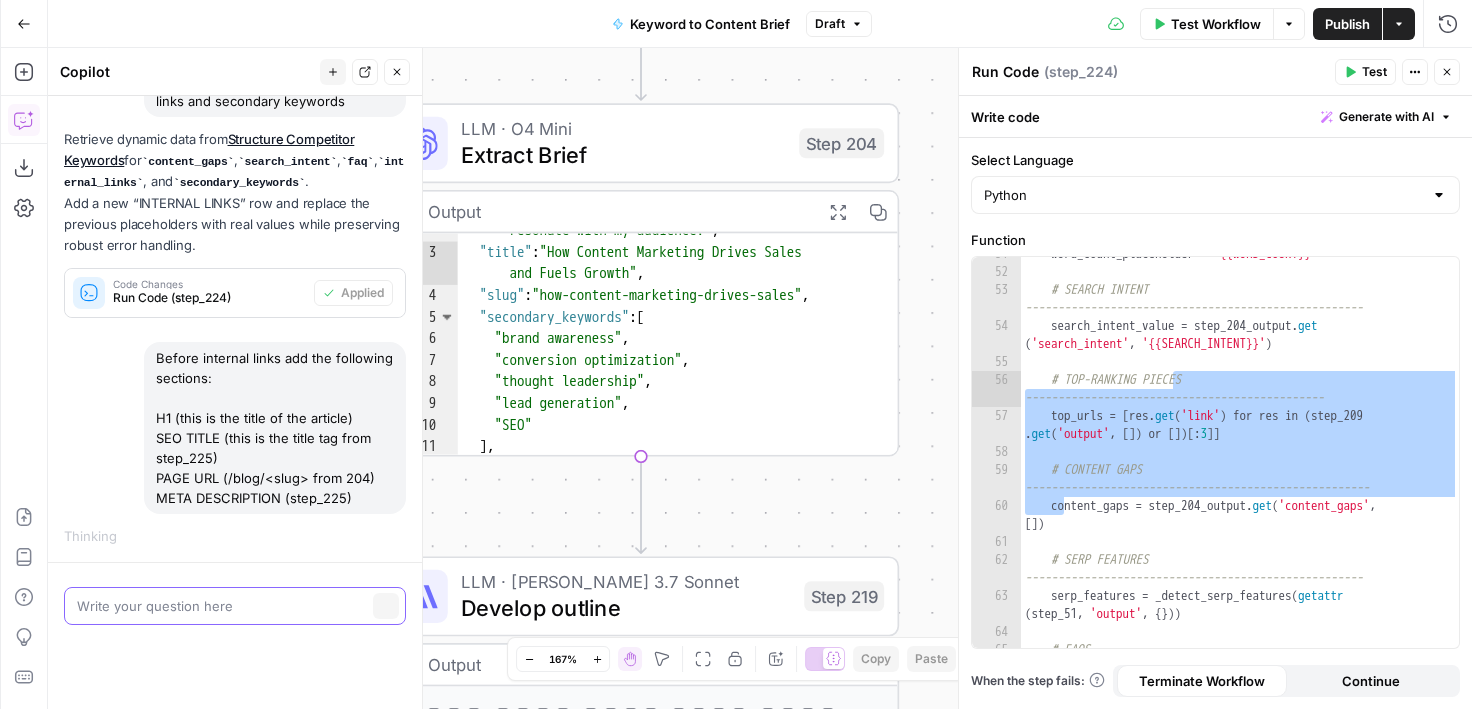 scroll, scrollTop: 182, scrollLeft: 0, axis: vertical 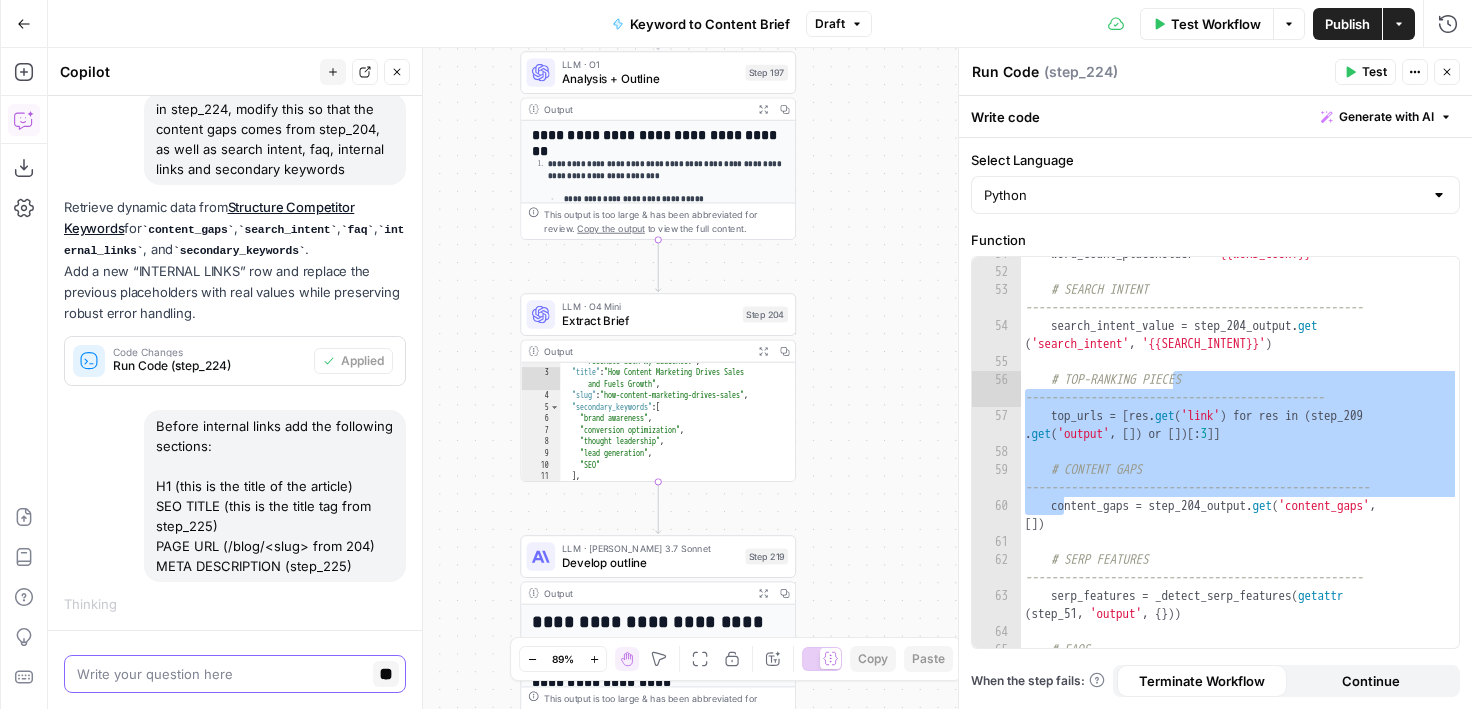 drag, startPoint x: 871, startPoint y: 505, endPoint x: 810, endPoint y: 429, distance: 97.45255 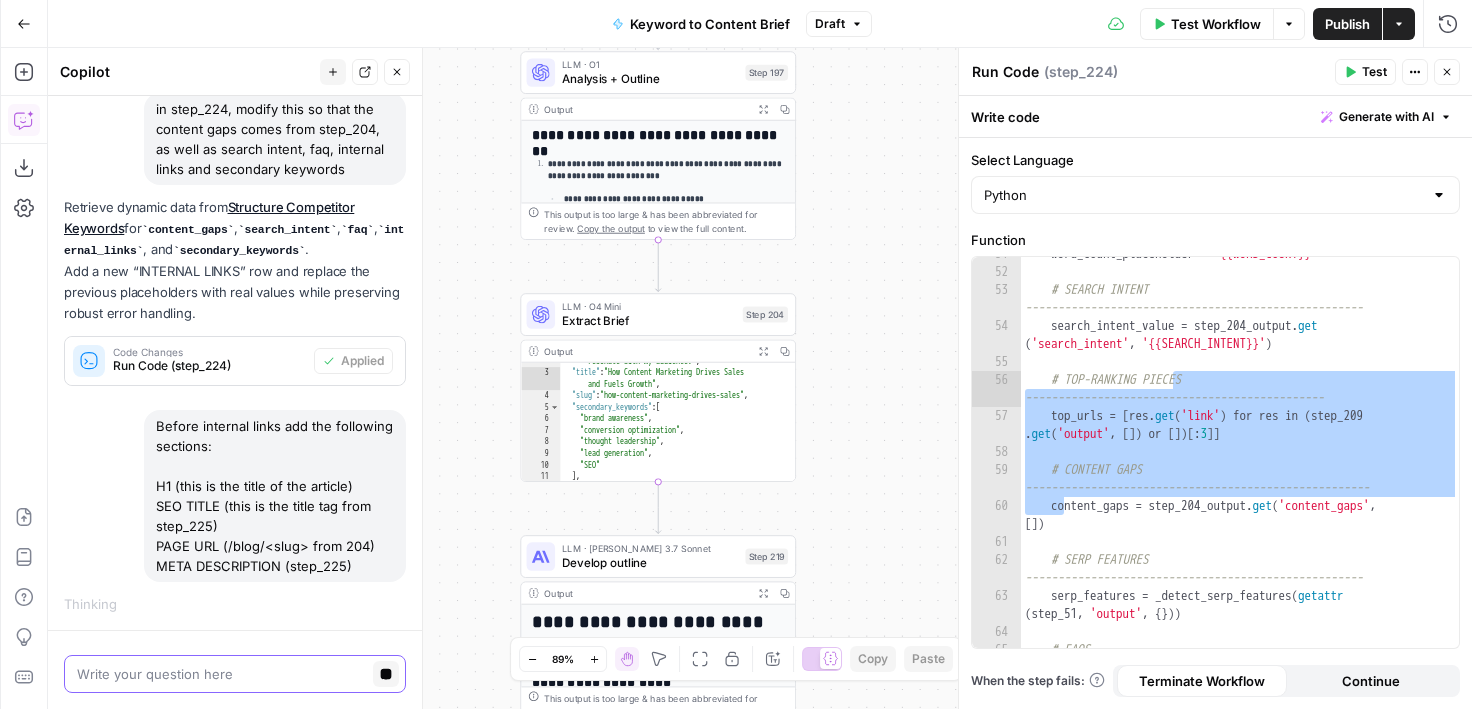 click on "Workflow Set Inputs Inputs Google Search Perform Google Search Step 51 Output Expand Output Copy 1 2 3 4 5 6 {    "search_metadata" :  {      "id" :  "686568f81dcfe2f74d008f35" ,      "status" :  "Success" ,      "json_endpoint" :  "https://serpapi.com          /searches/123778e5d9046281          /686568f81dcfe2f74d008f35.json" ,      "pixel_position_endpoint" :  "https          ://serpapi.com/searches          /123778e5d9046281          /686568f81dcfe2f74d008f35          .json_with_pixel_position" ,     This output is too large & has been abbreviated for review.   Copy the output   to view the full content. Loop Iteration Label if relevant Step 207 Output Expand Output Copy 1 2 3 4 5 6 7 8 9 10 11 12 [    {      "relevant" :  "true"    } ,    {      "relevant" :  "true"    } ,    {      "relevant" :  "true"    } ,    {      "relevant" :  "true"     LLM · GPT-4o Mini Determine if relevant Step 208 Output Expand Output Copy 1 2 3 {    "relevant" :  "true" }" at bounding box center [760, 378] 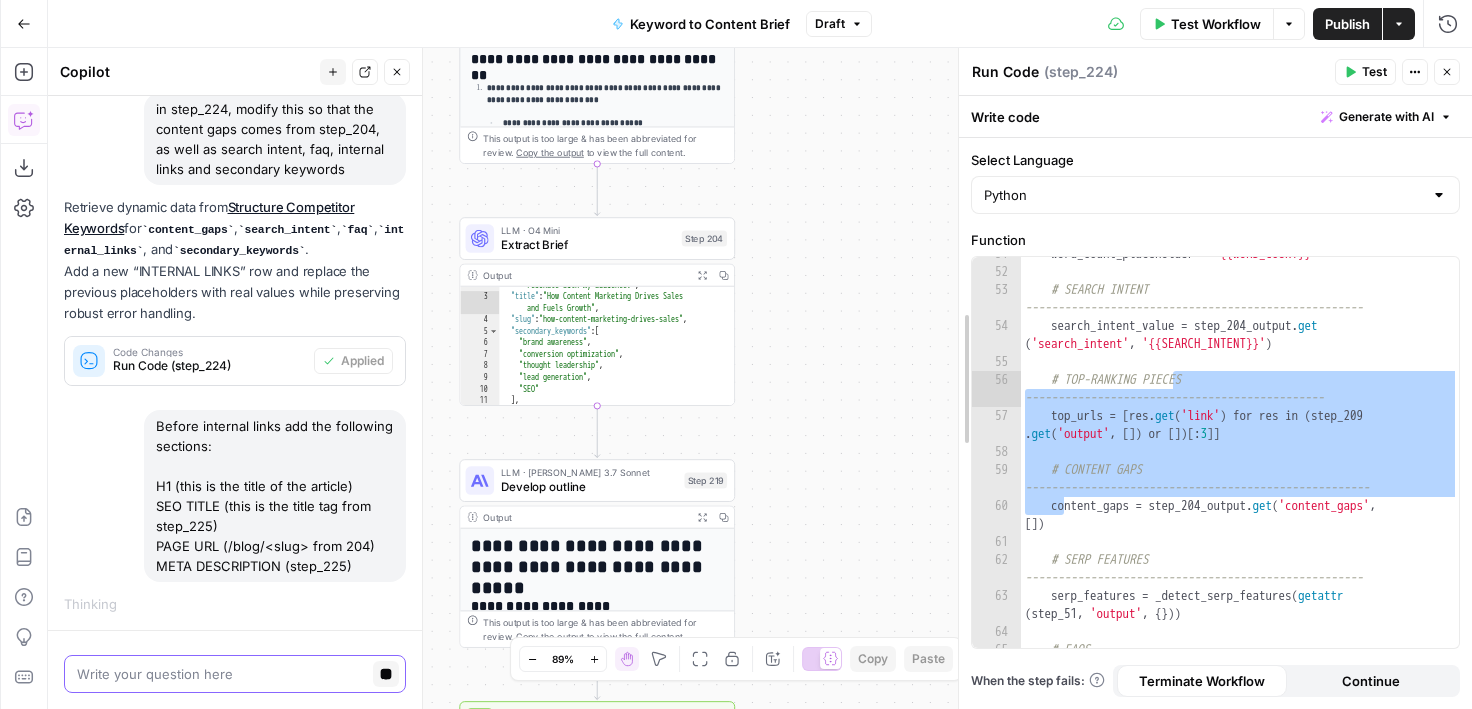drag, startPoint x: 959, startPoint y: 379, endPoint x: 825, endPoint y: 376, distance: 134.03358 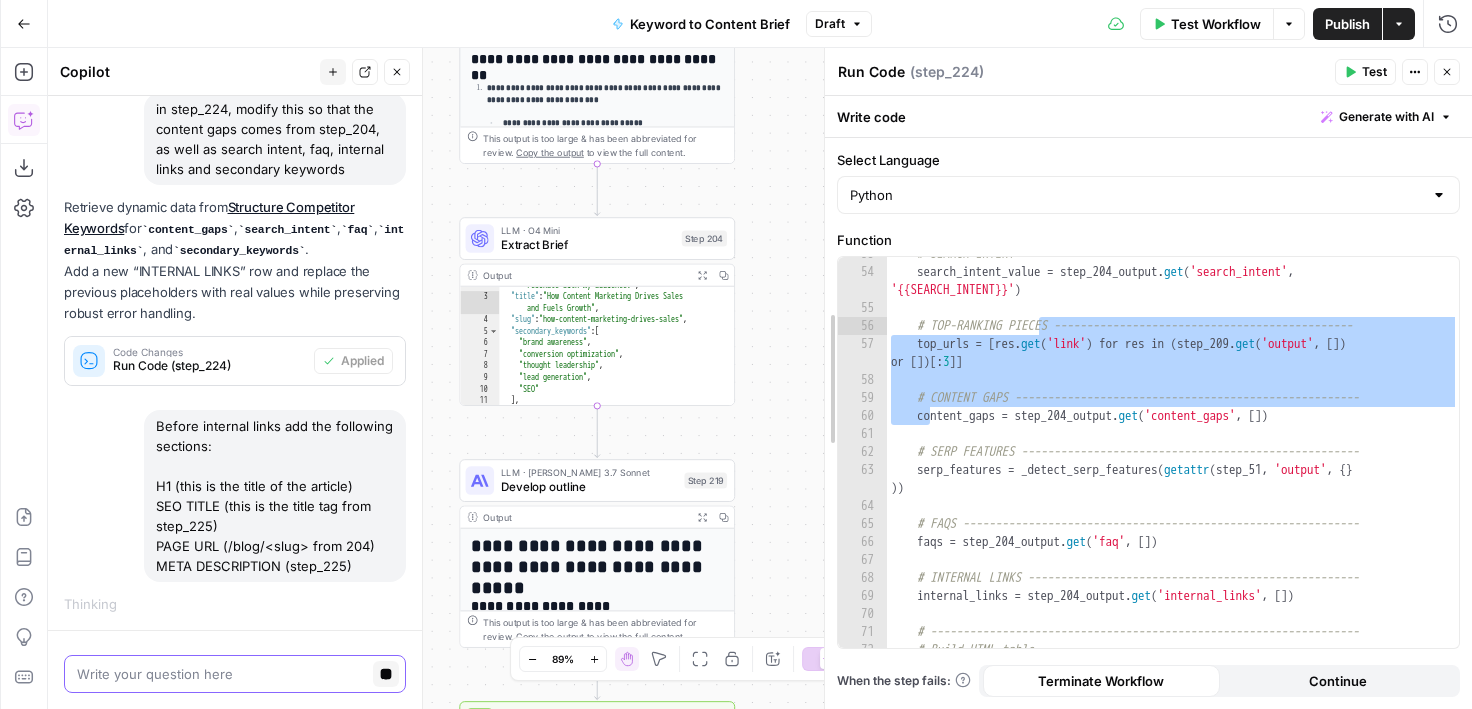 scroll, scrollTop: 984, scrollLeft: 0, axis: vertical 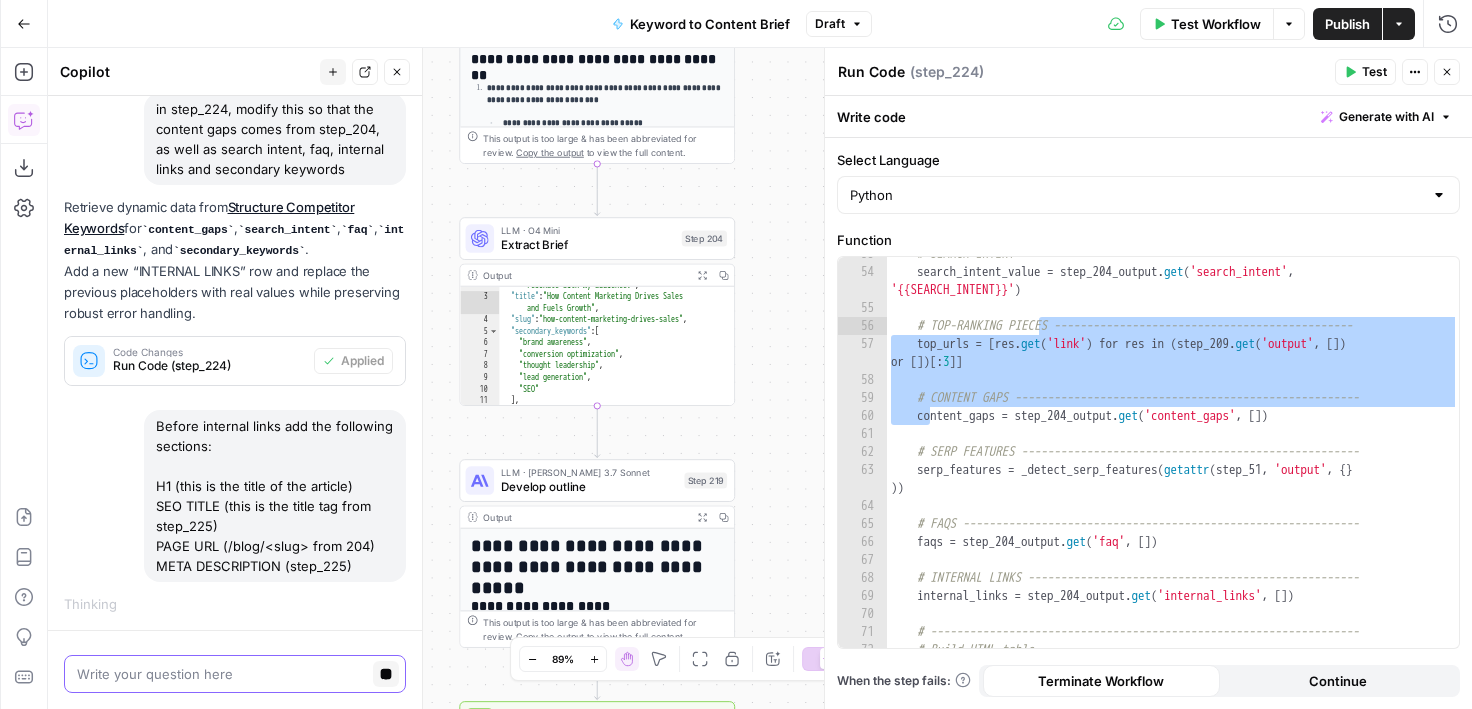 drag, startPoint x: 783, startPoint y: 558, endPoint x: 783, endPoint y: 336, distance: 222 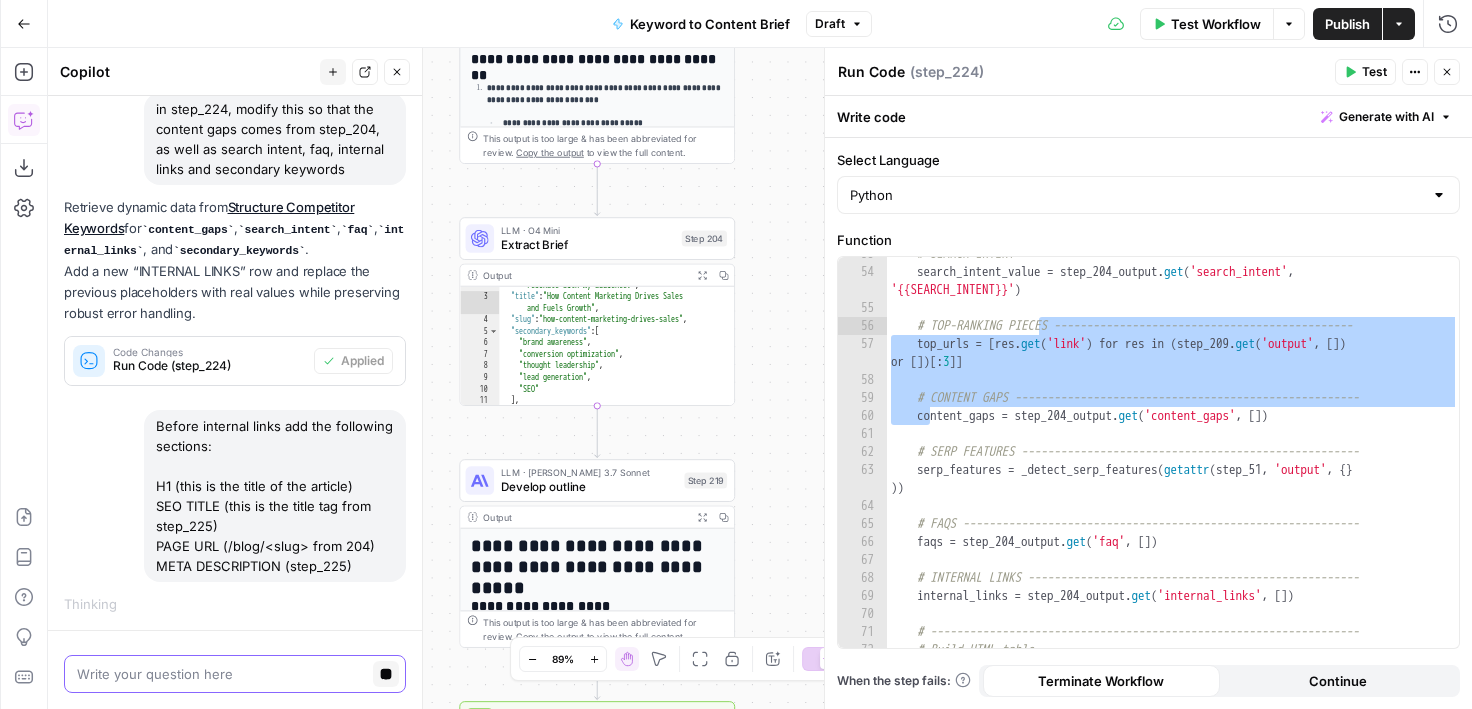 click on "Workflow Set Inputs Inputs Google Search Perform Google Search Step 51 Output Expand Output Copy 1 2 3 4 5 6 {    "search_metadata" :  {      "id" :  "686568f81dcfe2f74d008f35" ,      "status" :  "Success" ,      "json_endpoint" :  "https://serpapi.com          /searches/123778e5d9046281          /686568f81dcfe2f74d008f35.json" ,      "pixel_position_endpoint" :  "https          ://serpapi.com/searches          /123778e5d9046281          /686568f81dcfe2f74d008f35          .json_with_pixel_position" ,     This output is too large & has been abbreviated for review.   Copy the output   to view the full content. Loop Iteration Label if relevant Step 207 Output Expand Output Copy 1 2 3 4 5 6 7 8 9 10 11 12 [    {      "relevant" :  "true"    } ,    {      "relevant" :  "true"    } ,    {      "relevant" :  "true"    } ,    {      "relevant" :  "true"     LLM · GPT-4o Mini Determine if relevant Step 208 Output Expand Output Copy 1 2 3 {    "relevant" :  "true" }" at bounding box center (760, 378) 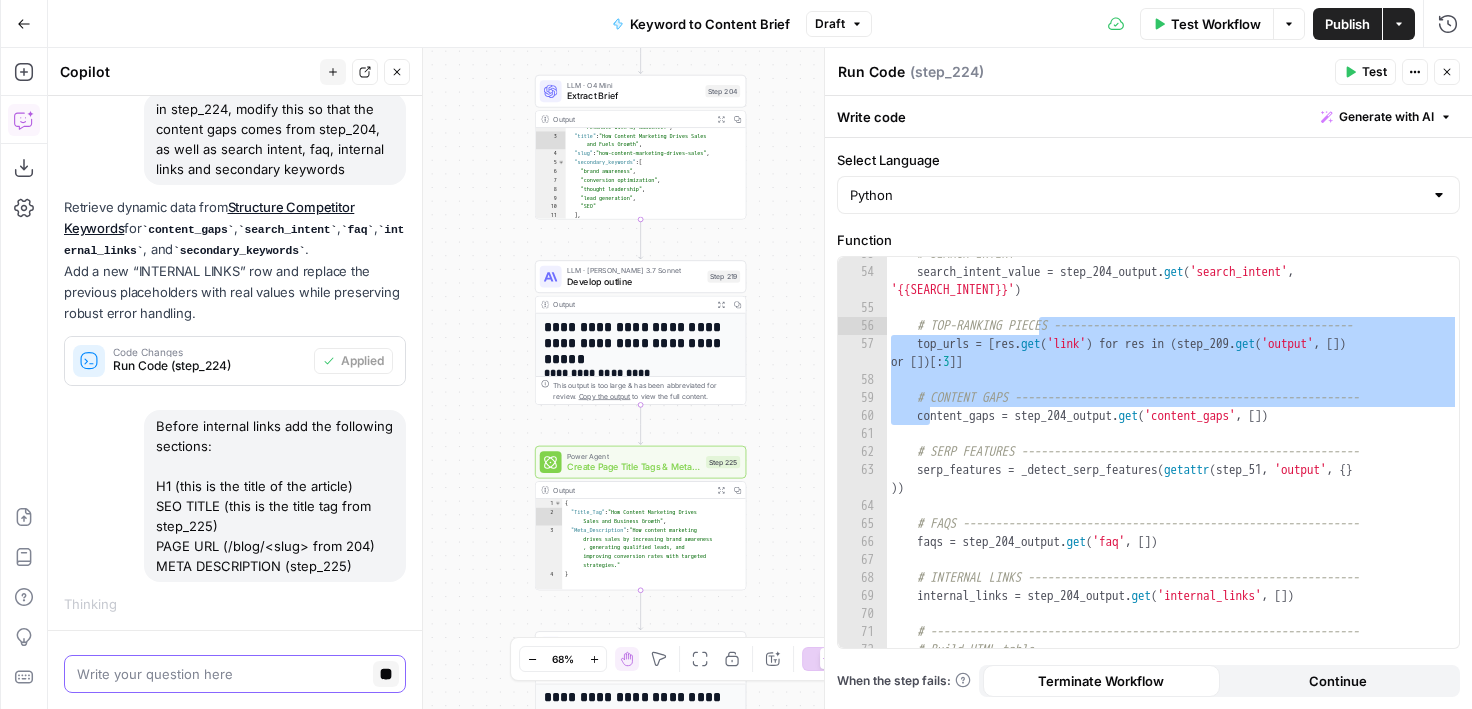 drag, startPoint x: 781, startPoint y: 523, endPoint x: 746, endPoint y: 219, distance: 306.00818 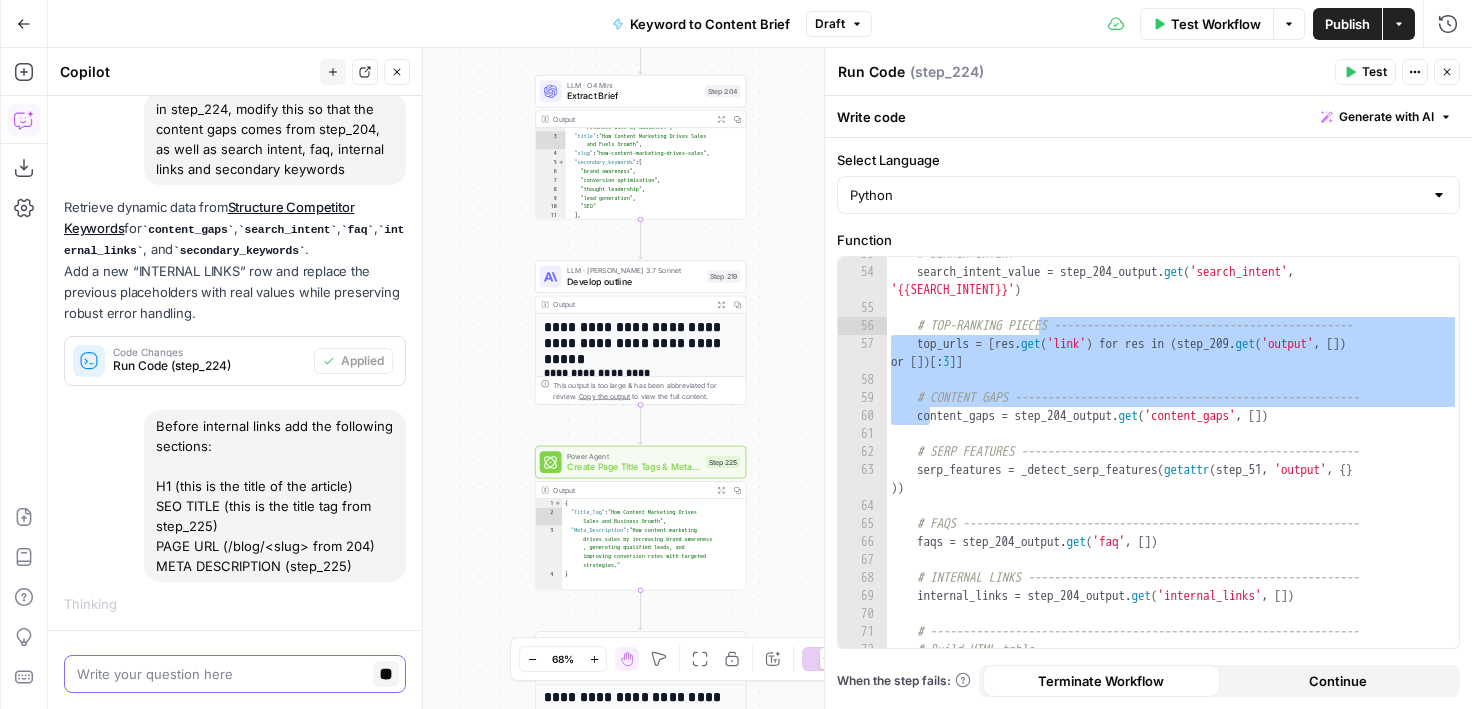 click on "Workflow Set Inputs Inputs Google Search Perform Google Search Step 51 Output Expand Output Copy 1 2 3 4 5 6 {    "search_metadata" :  {      "id" :  "686568f81dcfe2f74d008f35" ,      "status" :  "Success" ,      "json_endpoint" :  "https://serpapi.com          /searches/123778e5d9046281          /686568f81dcfe2f74d008f35.json" ,      "pixel_position_endpoint" :  "https          ://serpapi.com/searches          /123778e5d9046281          /686568f81dcfe2f74d008f35          .json_with_pixel_position" ,     This output is too large & has been abbreviated for review.   Copy the output   to view the full content. Loop Iteration Label if relevant Step 207 Output Expand Output Copy 1 2 3 4 5 6 7 8 9 10 11 12 [    {      "relevant" :  "true"    } ,    {      "relevant" :  "true"    } ,    {      "relevant" :  "true"    } ,    {      "relevant" :  "true"     LLM · GPT-4o Mini Determine if relevant Step 208 Output Expand Output Copy 1 2 3 {    "relevant" :  "true" }" at bounding box center [760, 378] 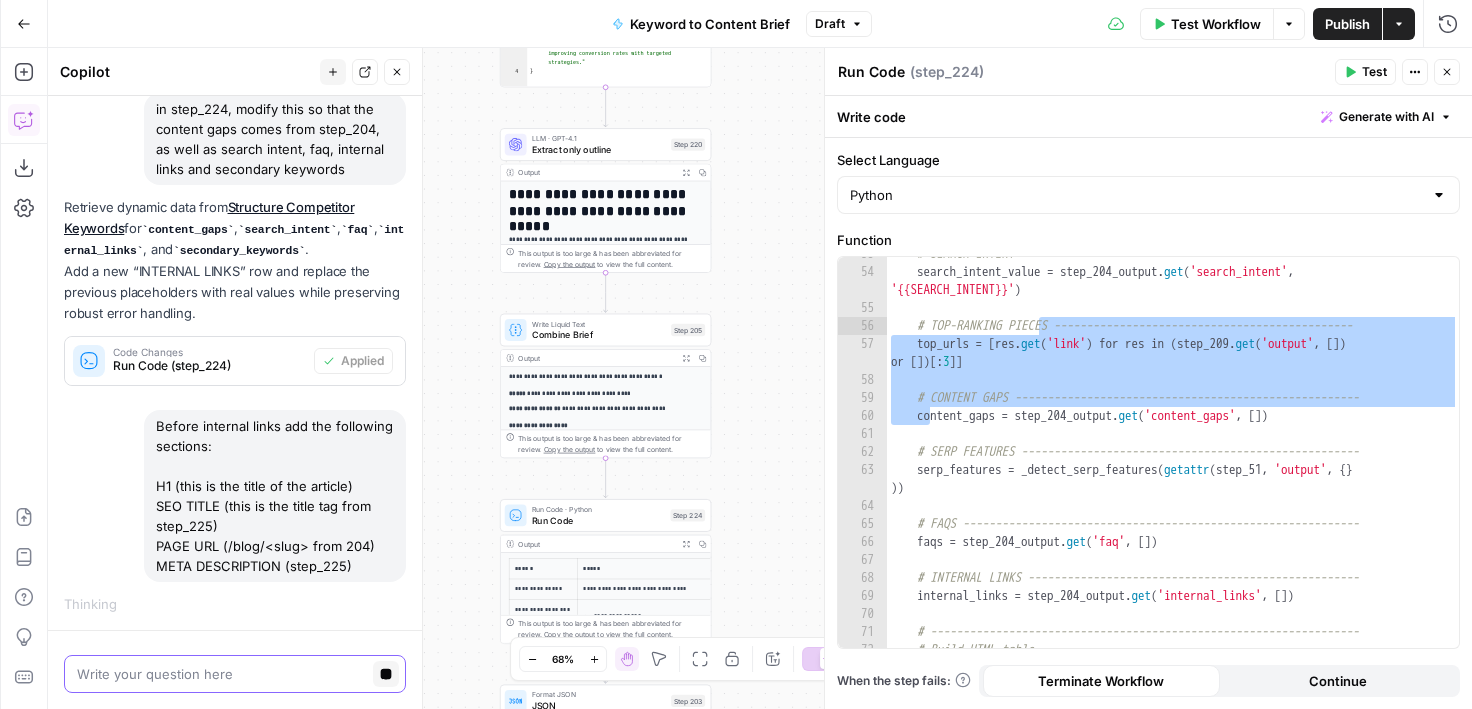 drag, startPoint x: 784, startPoint y: 571, endPoint x: 784, endPoint y: 372, distance: 199 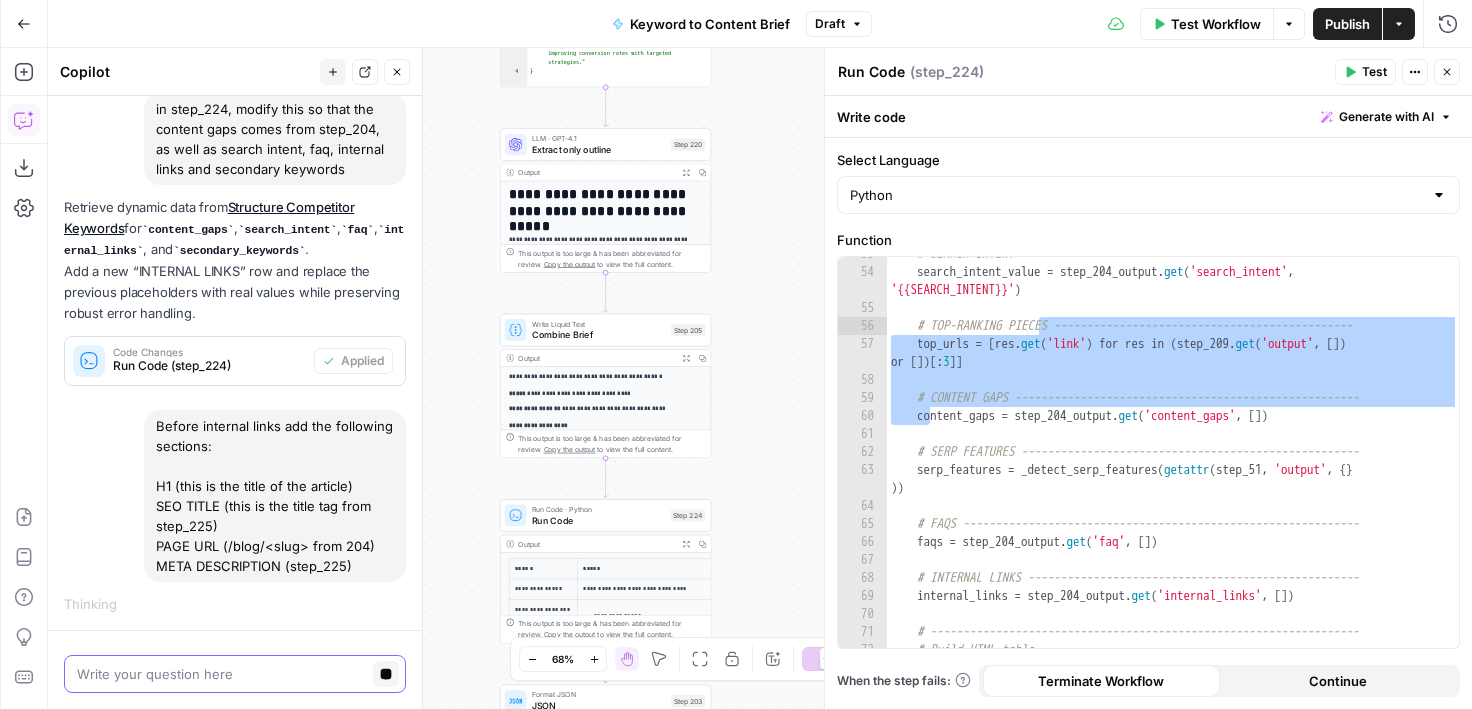 click on "Workflow Set Inputs Inputs Google Search Perform Google Search Step 51 Output Expand Output Copy 1 2 3 4 5 6 {    "search_metadata" :  {      "id" :  "686568f81dcfe2f74d008f35" ,      "status" :  "Success" ,      "json_endpoint" :  "https://serpapi.com          /searches/123778e5d9046281          /686568f81dcfe2f74d008f35.json" ,      "pixel_position_endpoint" :  "https          ://serpapi.com/searches          /123778e5d9046281          /686568f81dcfe2f74d008f35          .json_with_pixel_position" ,     This output is too large & has been abbreviated for review.   Copy the output   to view the full content. Loop Iteration Label if relevant Step 207 Output Expand Output Copy 1 2 3 4 5 6 7 8 9 10 11 12 [    {      "relevant" :  "true"    } ,    {      "relevant" :  "true"    } ,    {      "relevant" :  "true"    } ,    {      "relevant" :  "true"     LLM · GPT-4o Mini Determine if relevant Step 208 Output Expand Output Copy 1 2 3 {    "relevant" :  "true" }" at bounding box center [760, 378] 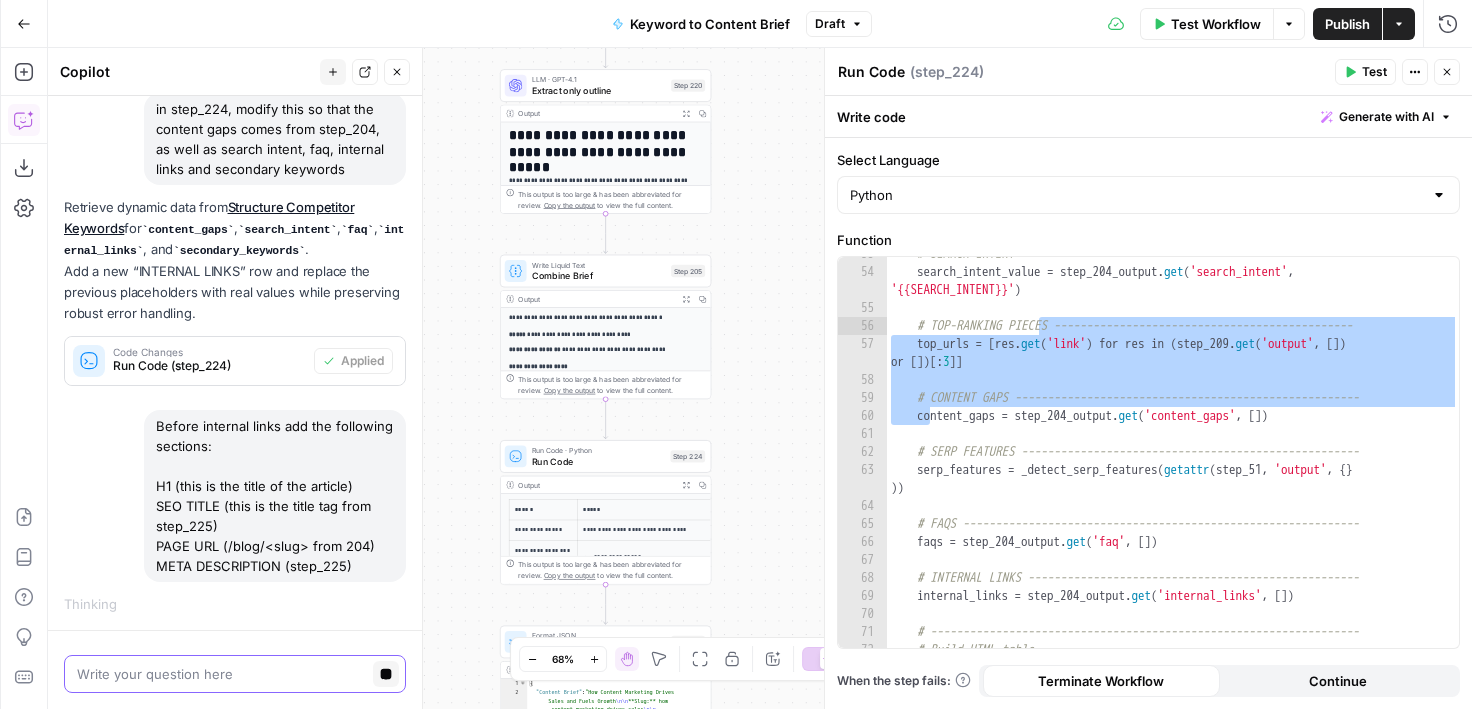 drag, startPoint x: 450, startPoint y: 588, endPoint x: 450, endPoint y: 485, distance: 103 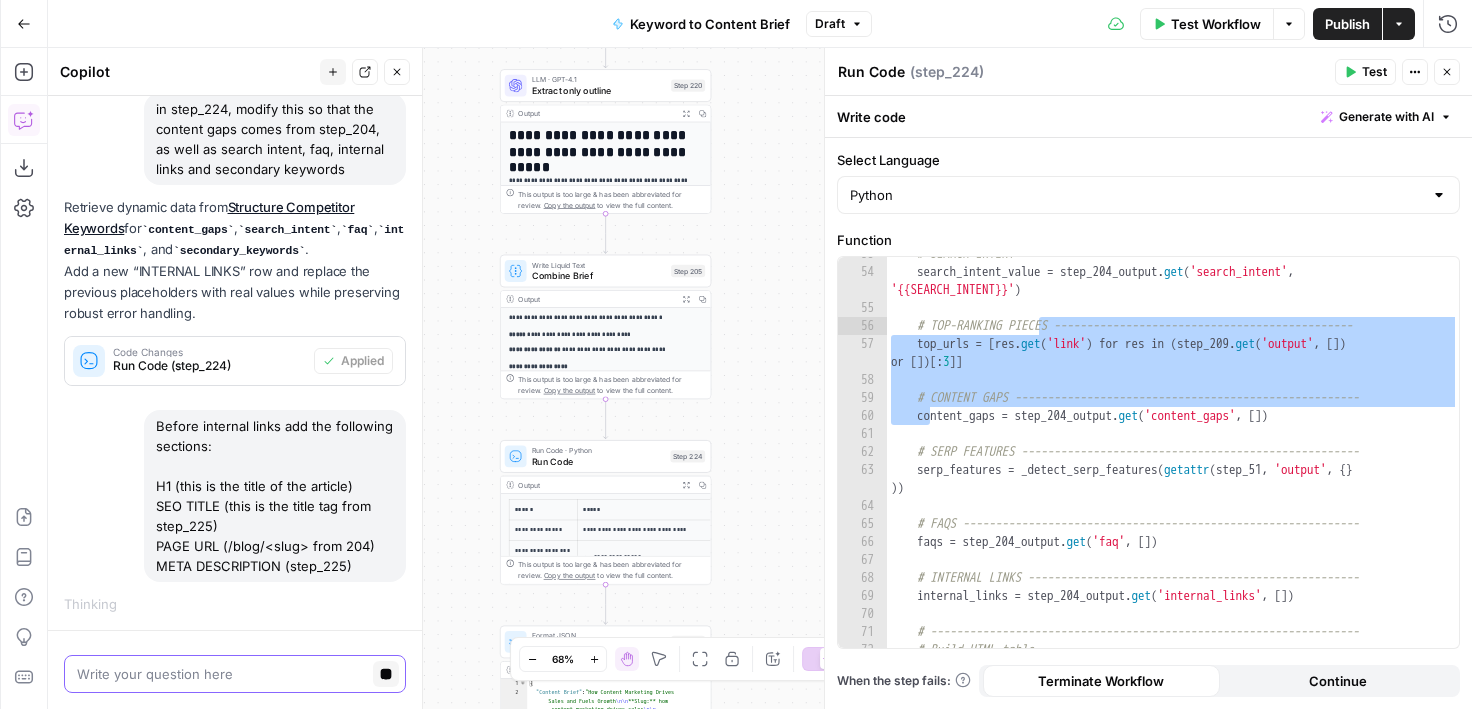 click on "Workflow Set Inputs Inputs Google Search Perform Google Search Step 51 Output Expand Output Copy 1 2 3 4 5 6 {    "search_metadata" :  {      "id" :  "686568f81dcfe2f74d008f35" ,      "status" :  "Success" ,      "json_endpoint" :  "https://serpapi.com          /searches/123778e5d9046281          /686568f81dcfe2f74d008f35.json" ,      "pixel_position_endpoint" :  "https          ://serpapi.com/searches          /123778e5d9046281          /686568f81dcfe2f74d008f35          .json_with_pixel_position" ,     This output is too large & has been abbreviated for review.   Copy the output   to view the full content. Loop Iteration Label if relevant Step 207 Output Expand Output Copy 1 2 3 4 5 6 7 8 9 10 11 12 [    {      "relevant" :  "true"    } ,    {      "relevant" :  "true"    } ,    {      "relevant" :  "true"    } ,    {      "relevant" :  "true"     LLM · GPT-4o Mini Determine if relevant Step 208 Output Expand Output Copy 1 2 3 {    "relevant" :  "true" }" at bounding box center (760, 378) 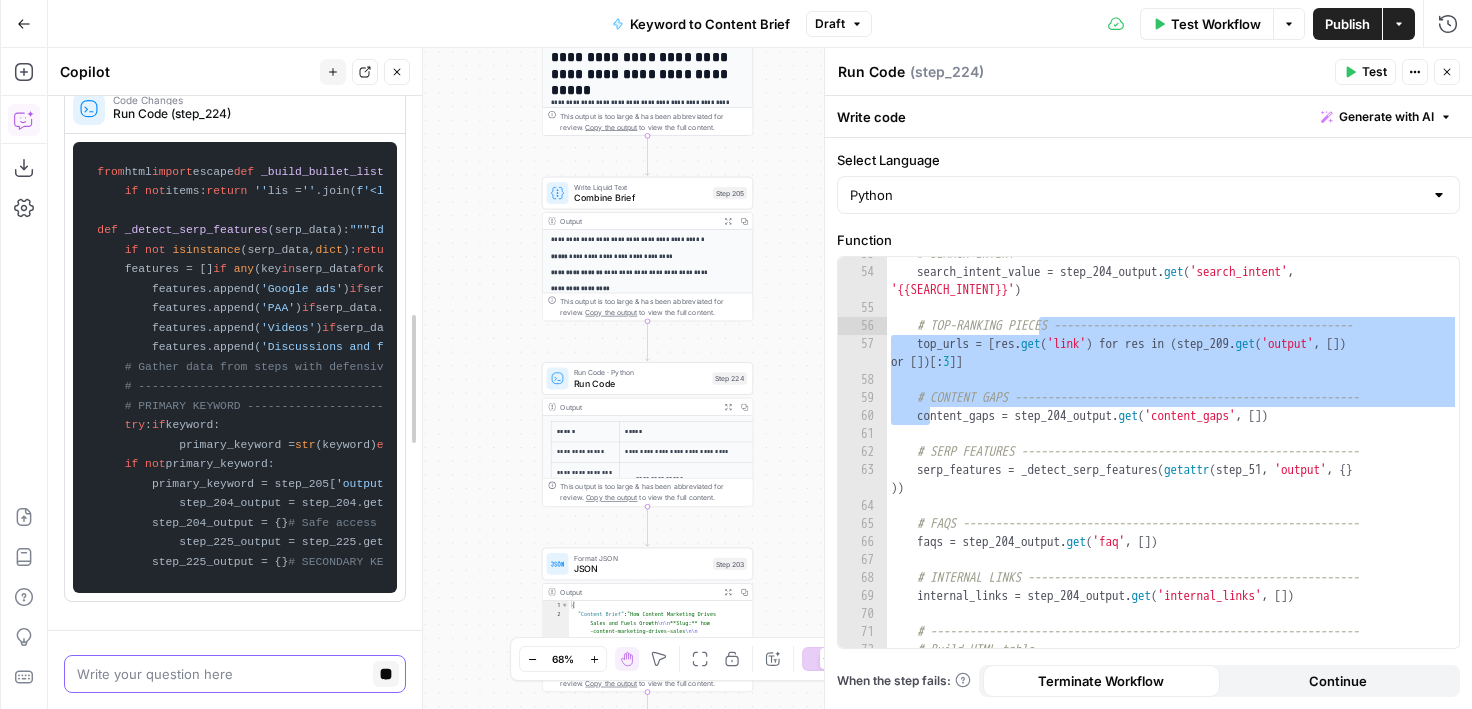 scroll, scrollTop: 1574, scrollLeft: 0, axis: vertical 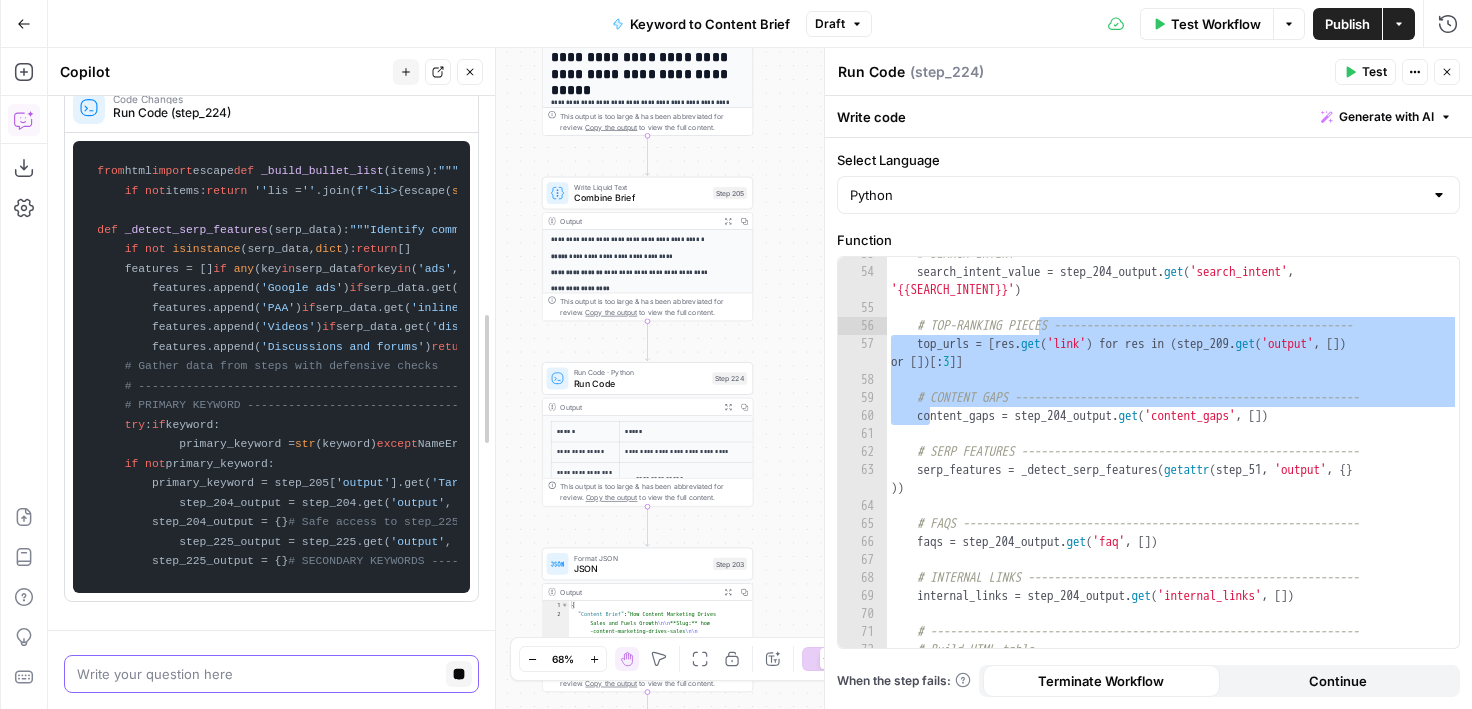 drag, startPoint x: 415, startPoint y: 451, endPoint x: 488, endPoint y: 448, distance: 73.061615 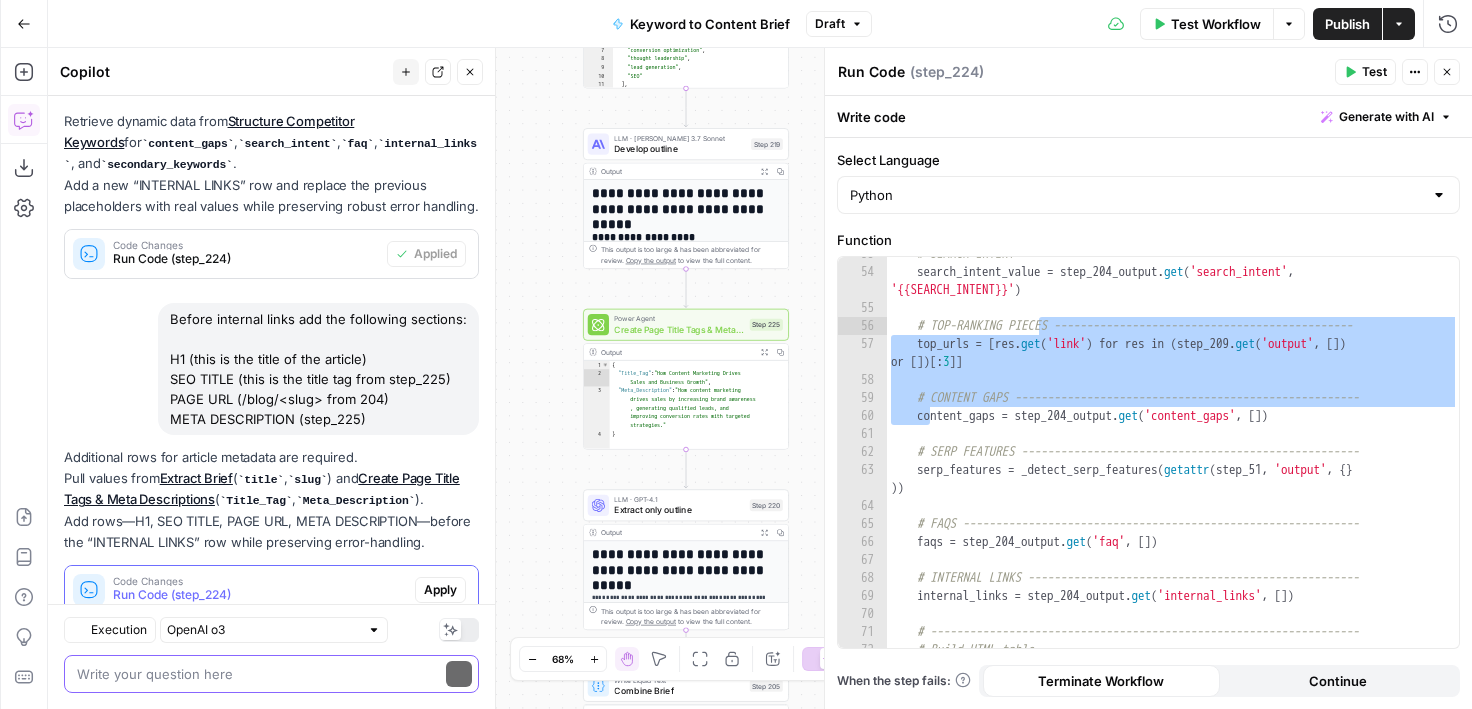 scroll, scrollTop: 330, scrollLeft: 0, axis: vertical 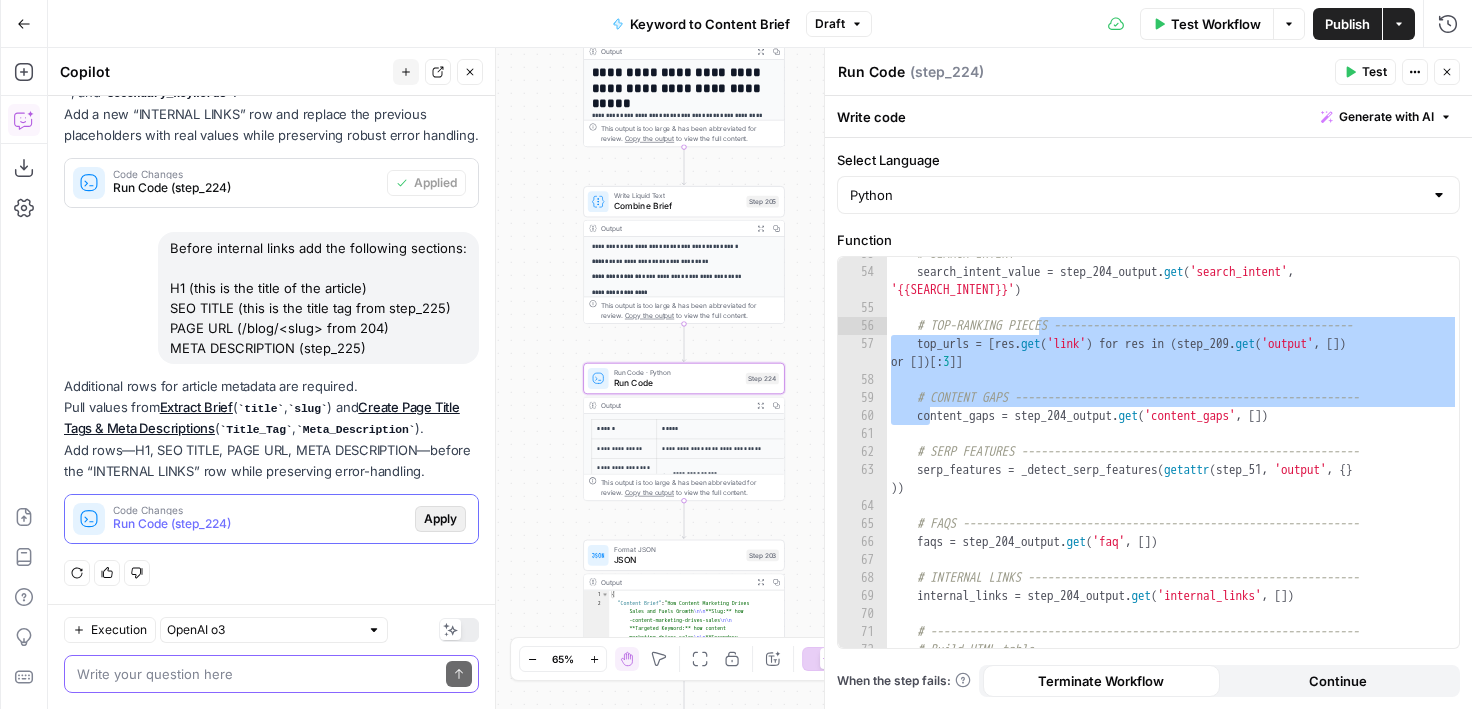 click on "Apply" at bounding box center (440, 519) 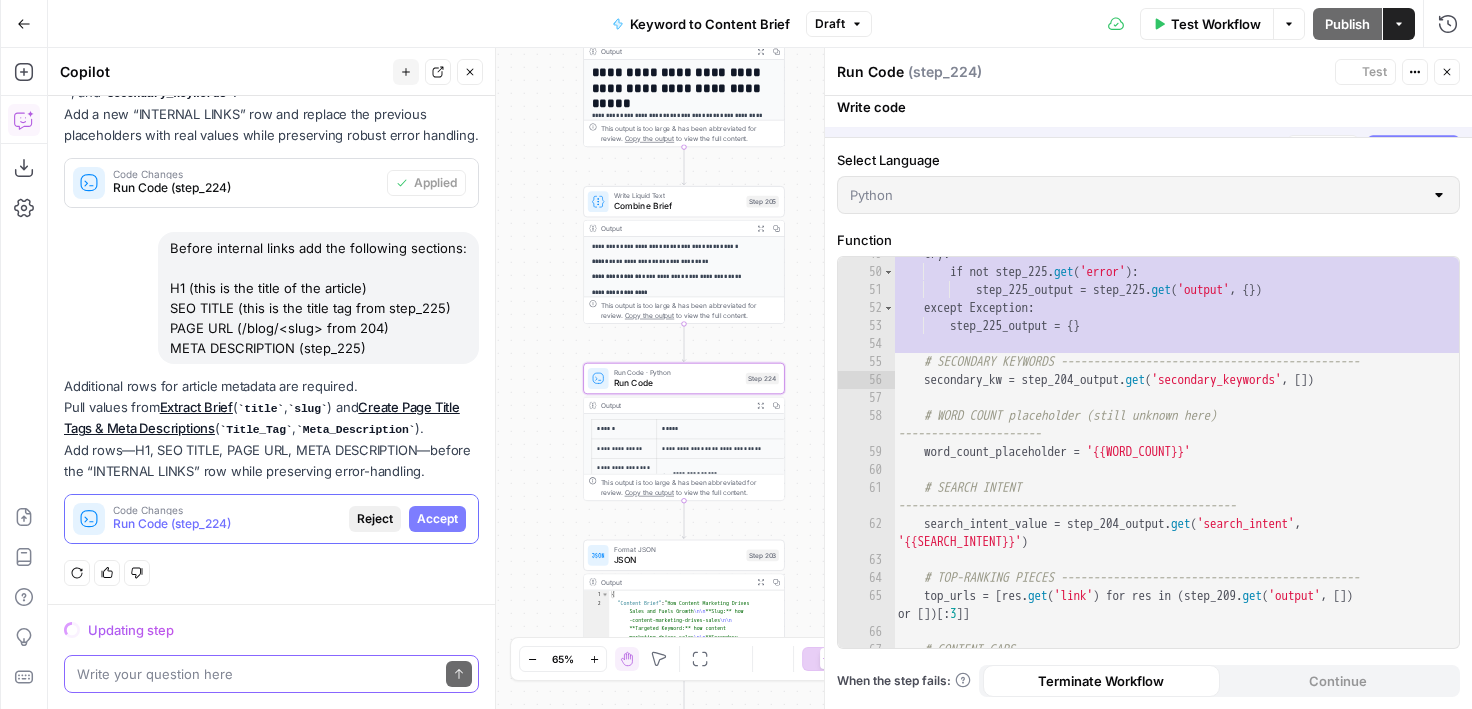 scroll, scrollTop: 298, scrollLeft: 0, axis: vertical 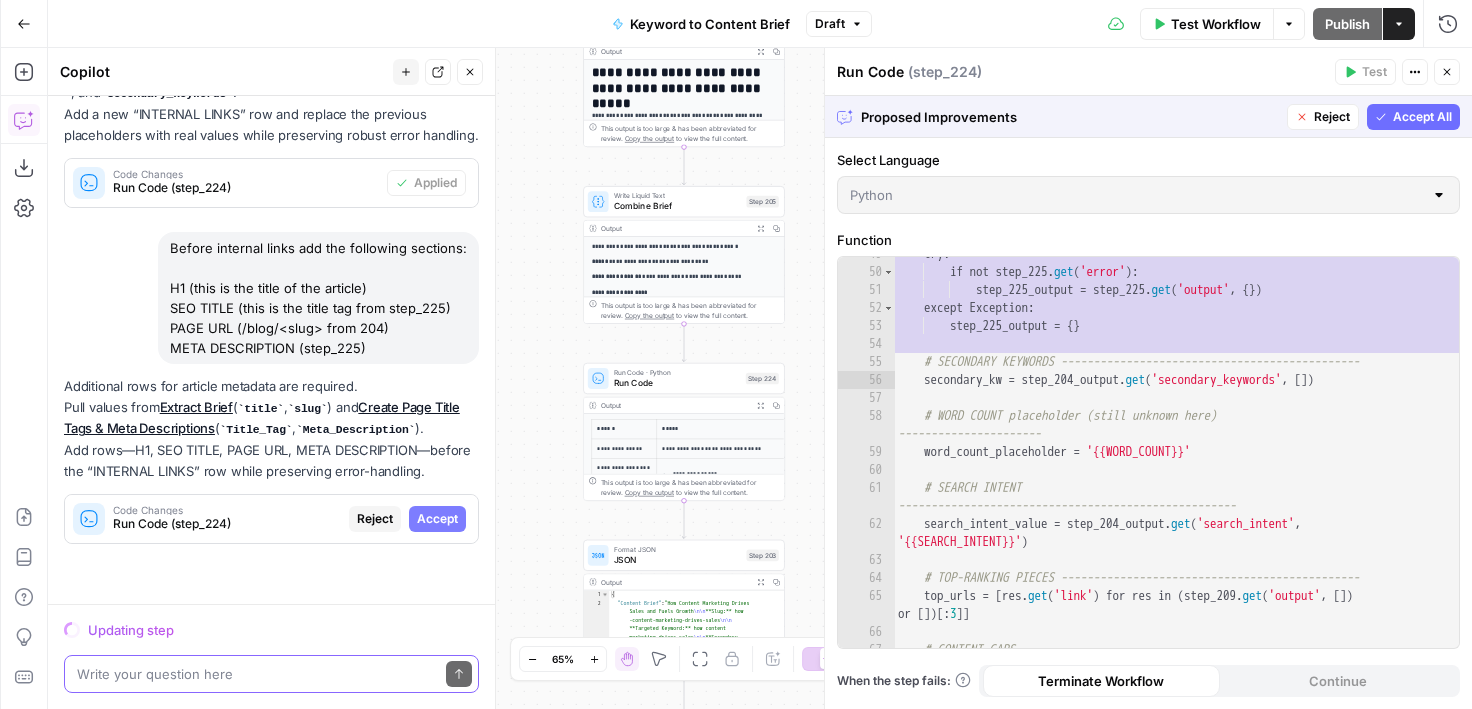 click on "Accept All" at bounding box center [1422, 117] 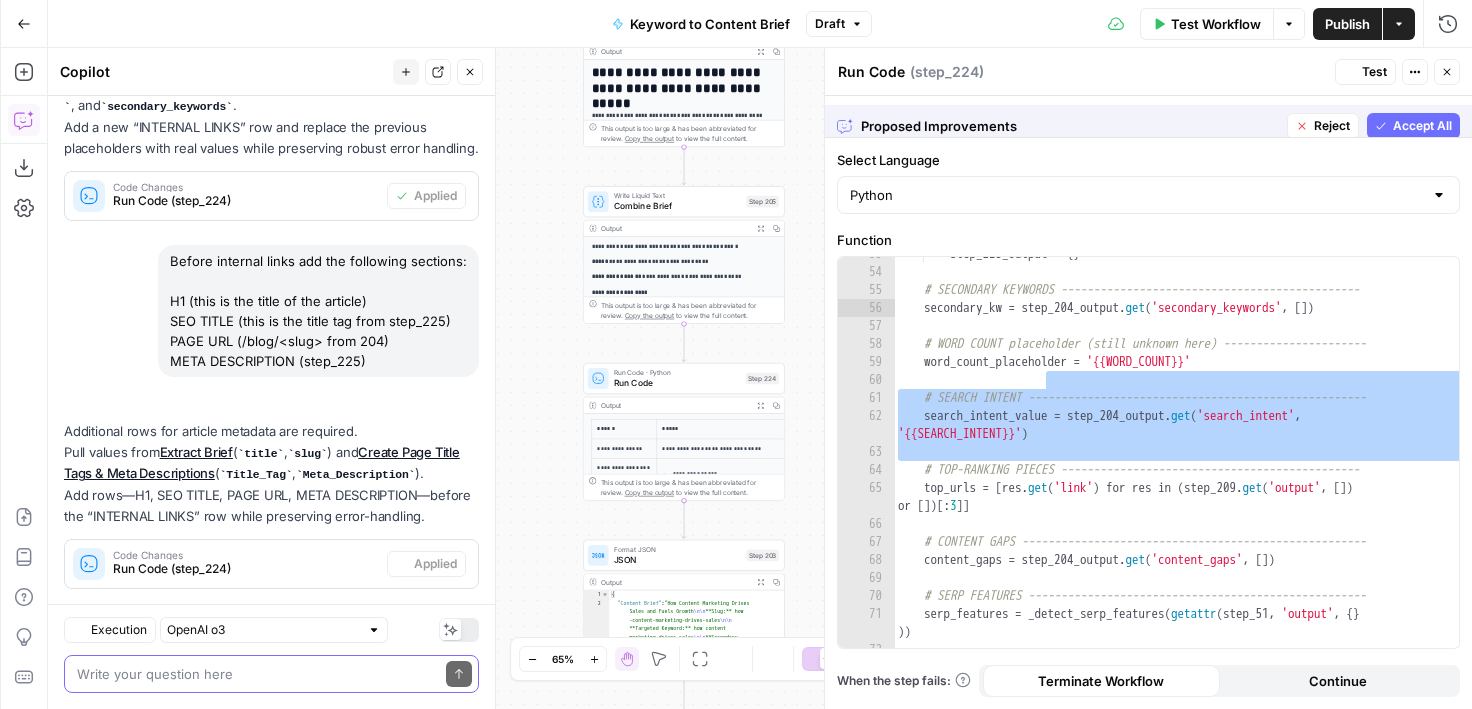 scroll, scrollTop: 362, scrollLeft: 0, axis: vertical 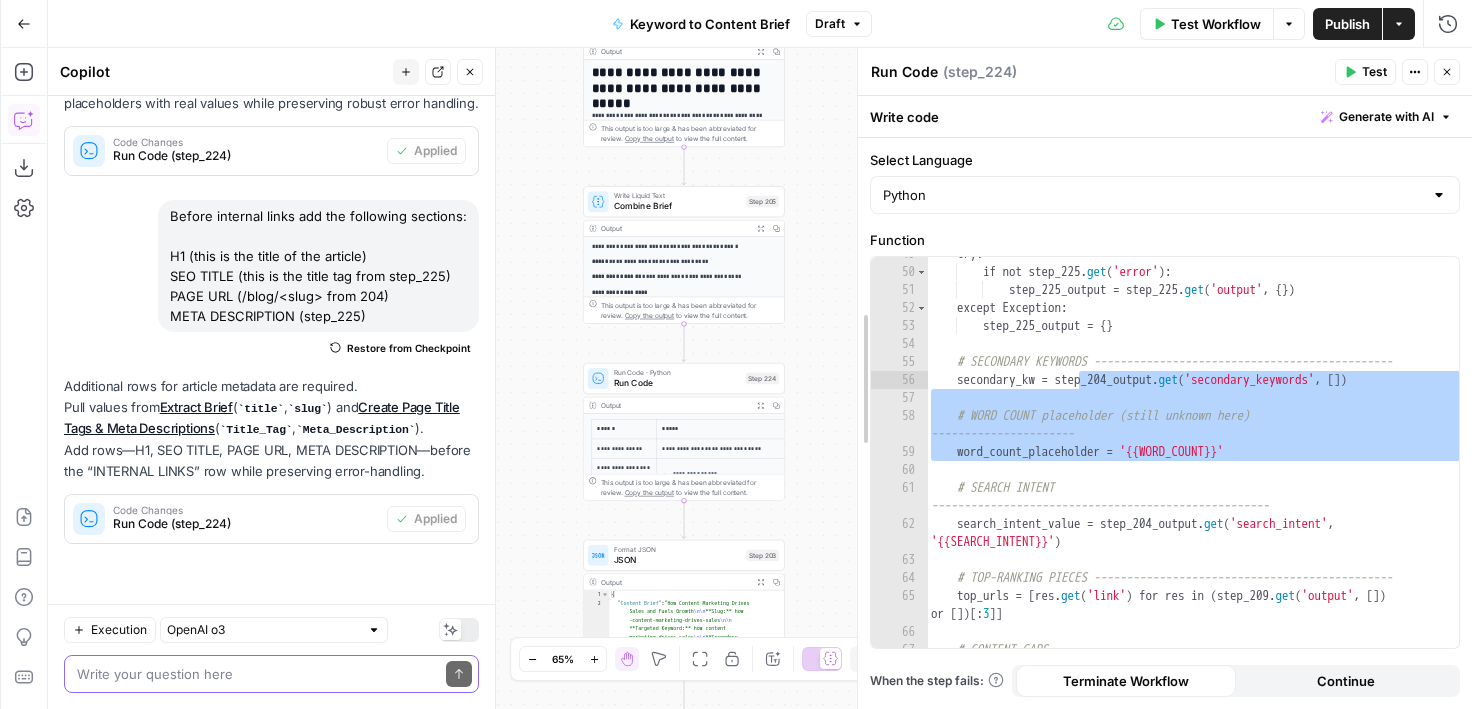 drag, startPoint x: 825, startPoint y: 331, endPoint x: 863, endPoint y: 331, distance: 38 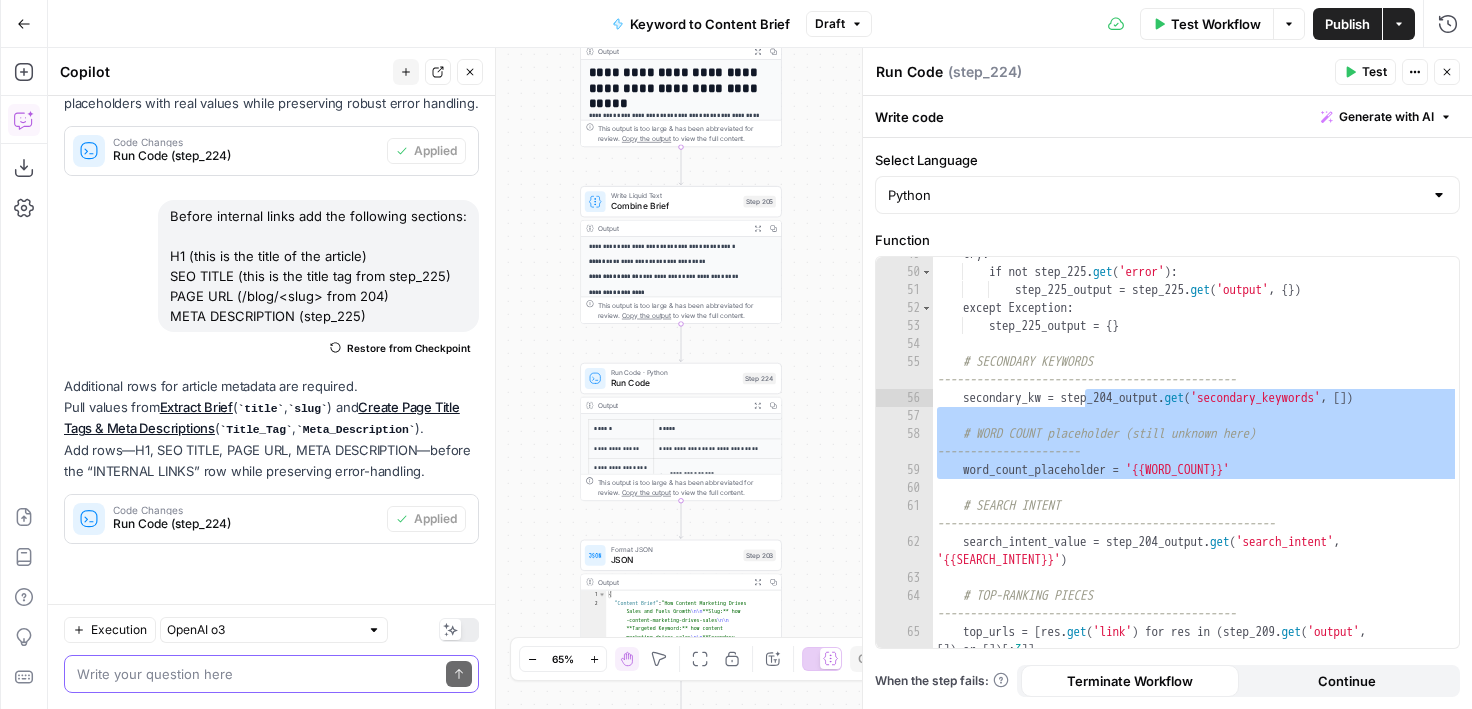click on "Workflow Set Inputs Inputs Google Search Perform Google Search Step 51 Output Expand Output Copy 1 2 3 4 5 6 {    "search_metadata" :  {      "id" :  "686568f81dcfe2f74d008f35" ,      "status" :  "Success" ,      "json_endpoint" :  "https://serpapi.com          /searches/123778e5d9046281          /686568f81dcfe2f74d008f35.json" ,      "pixel_position_endpoint" :  "https          ://serpapi.com/searches          /123778e5d9046281          /686568f81dcfe2f74d008f35          .json_with_pixel_position" ,     This output is too large & has been abbreviated for review.   Copy the output   to view the full content. Loop Iteration Label if relevant Step 207 Output Expand Output Copy 1 2 3 4 5 6 7 8 9 10 11 12 [    {      "relevant" :  "true"    } ,    {      "relevant" :  "true"    } ,    {      "relevant" :  "true"    } ,    {      "relevant" :  "true"     LLM · GPT-4o Mini Determine if relevant Step 208 Output Expand Output Copy 1 2 3 {    "relevant" :  "true" }" at bounding box center (760, 378) 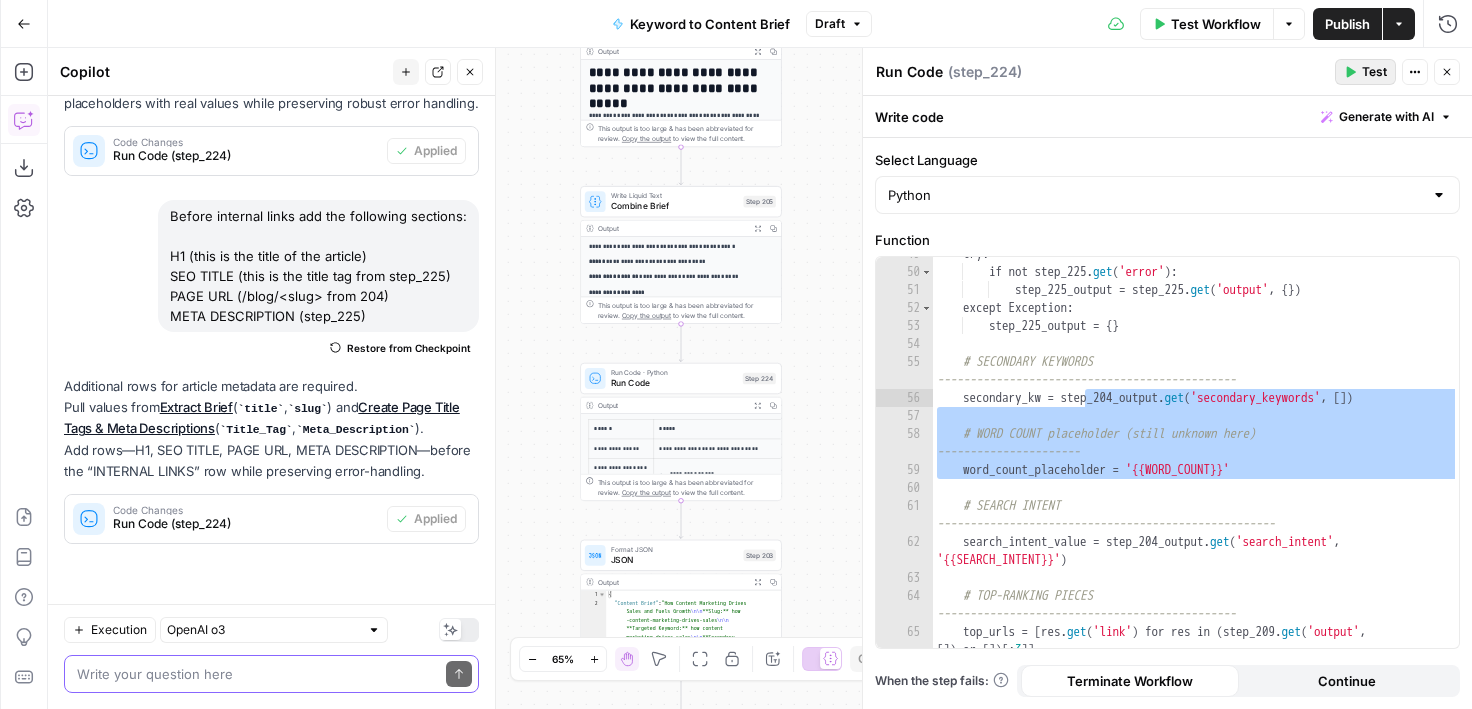 click 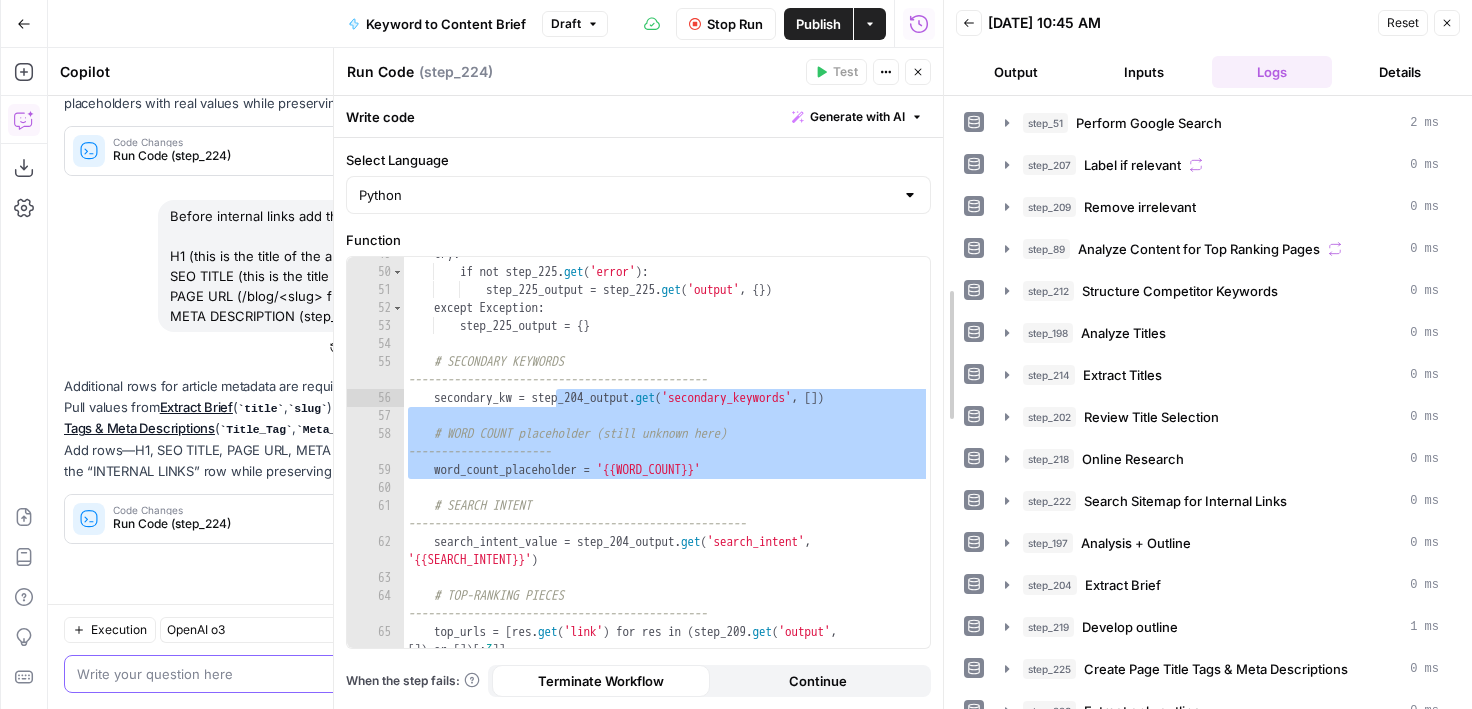 drag, startPoint x: 944, startPoint y: 68, endPoint x: 771, endPoint y: 68, distance: 173 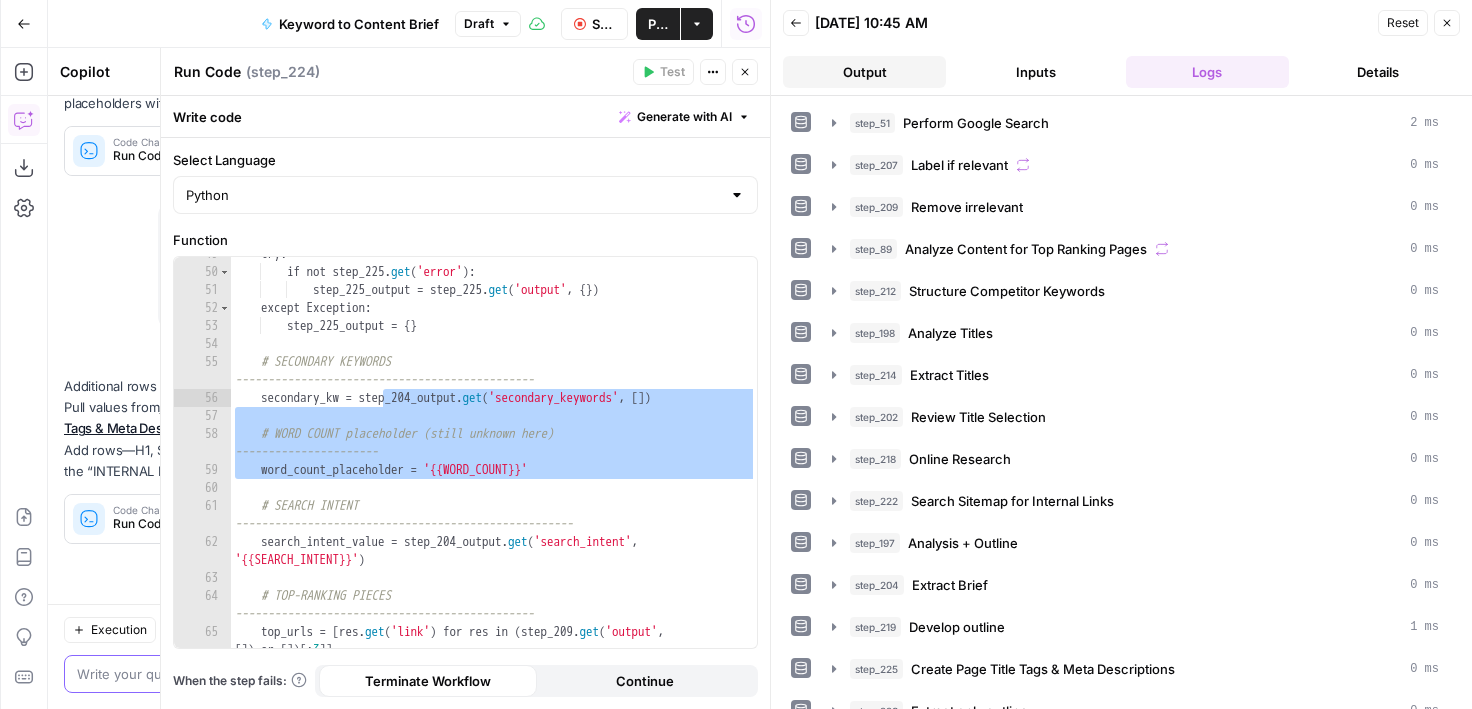 click on "Output" at bounding box center (864, 72) 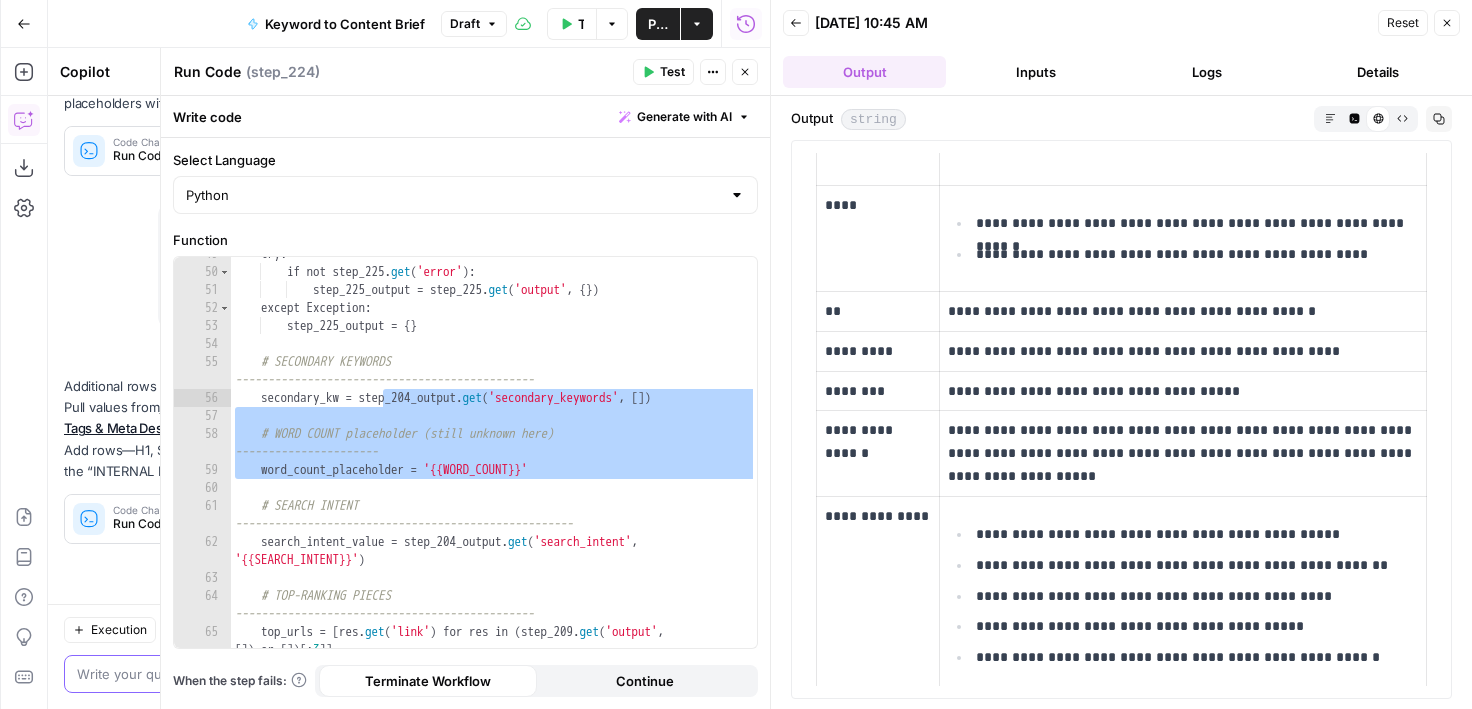 scroll, scrollTop: 794, scrollLeft: 0, axis: vertical 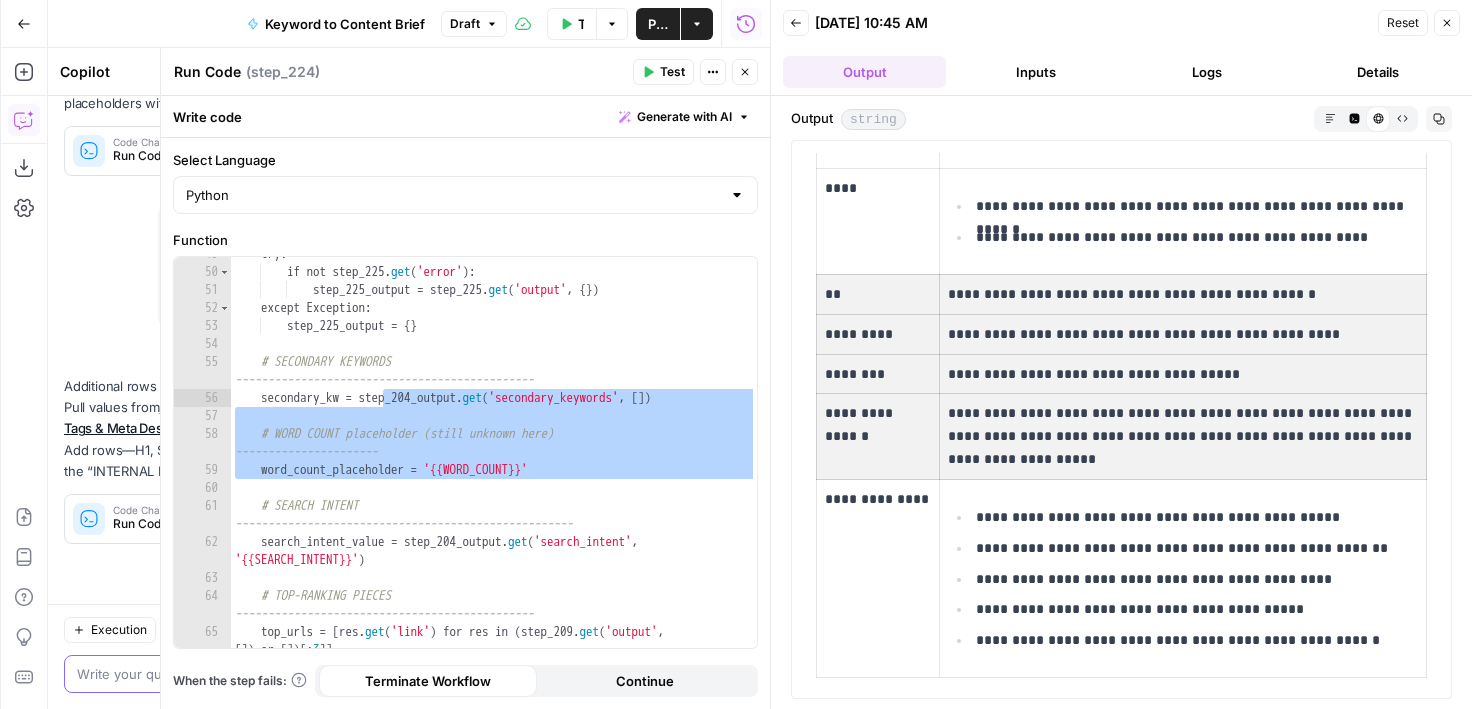 drag, startPoint x: 1022, startPoint y: 452, endPoint x: 835, endPoint y: 289, distance: 248.06854 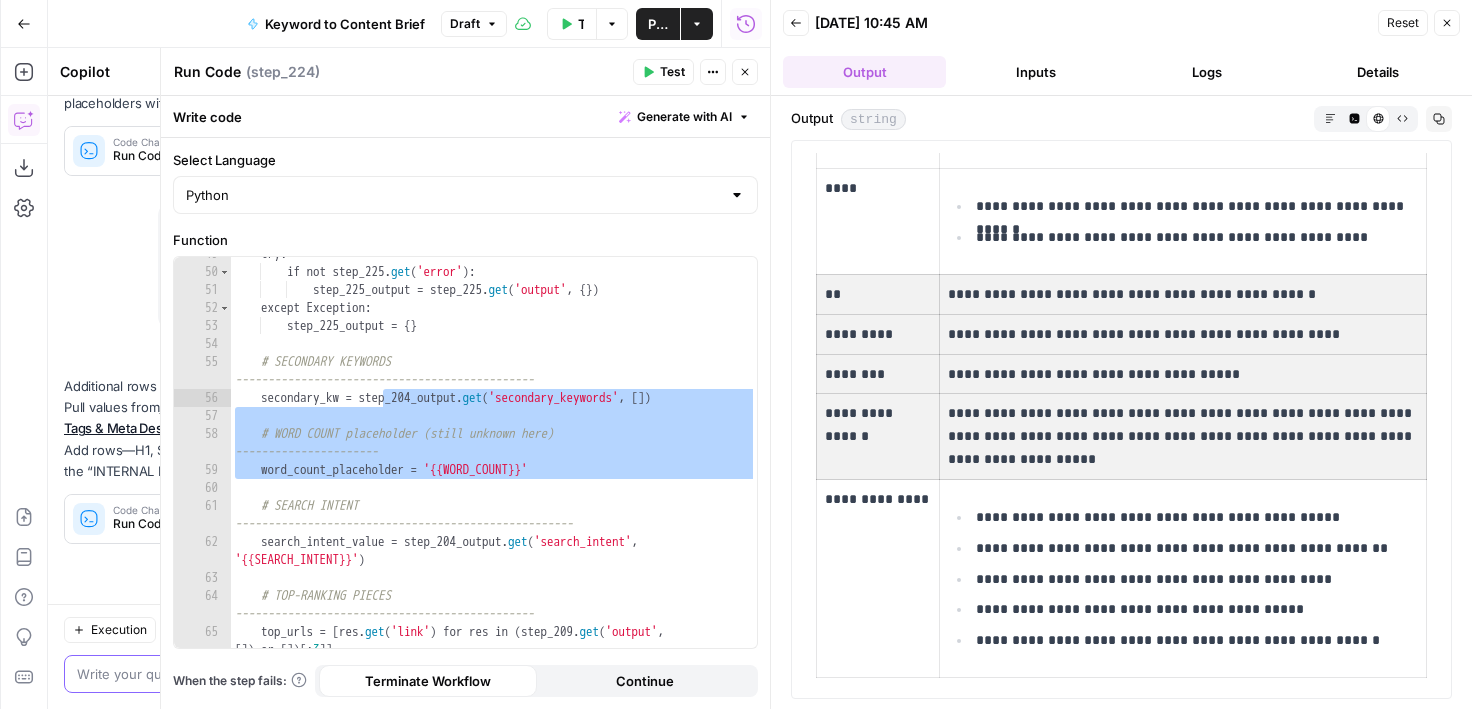 click on "**********" at bounding box center [1122, 23] 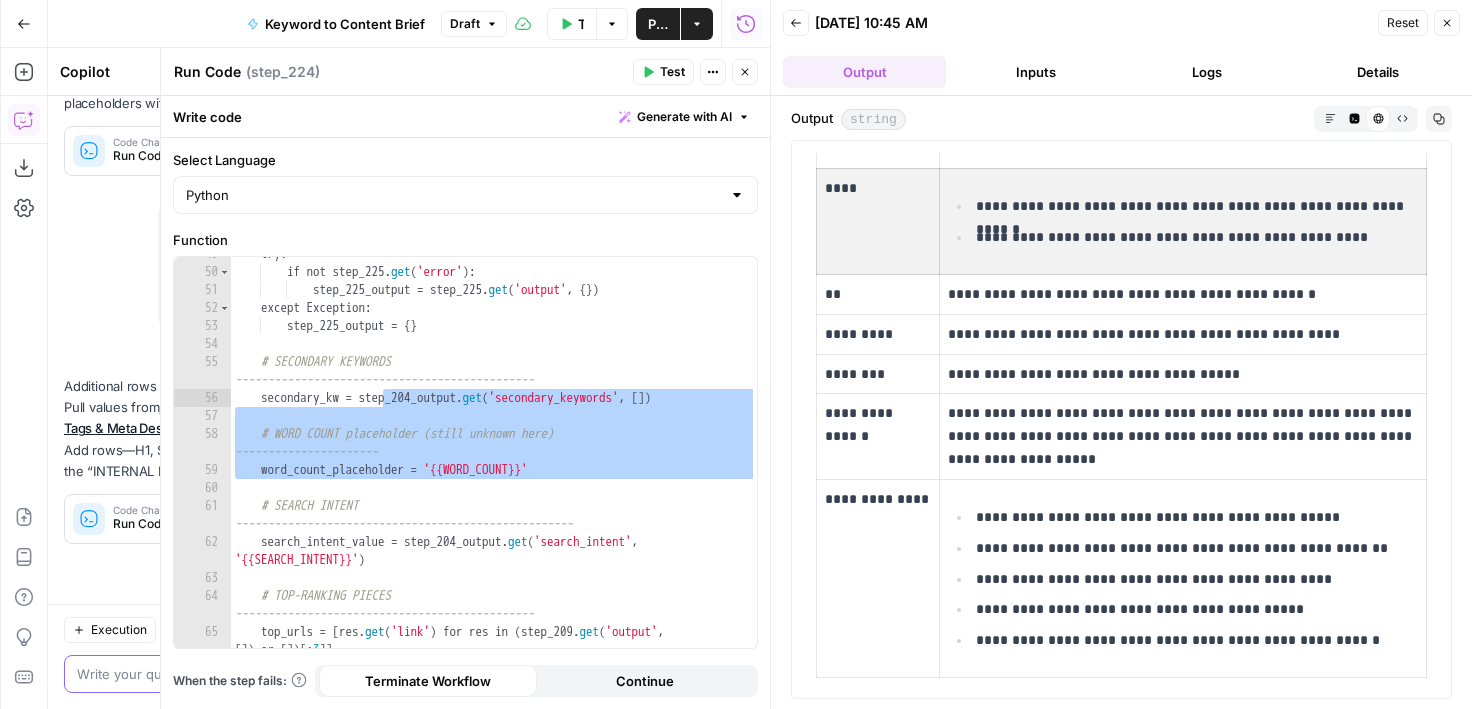 drag, startPoint x: 837, startPoint y: 261, endPoint x: 1028, endPoint y: 263, distance: 191.01047 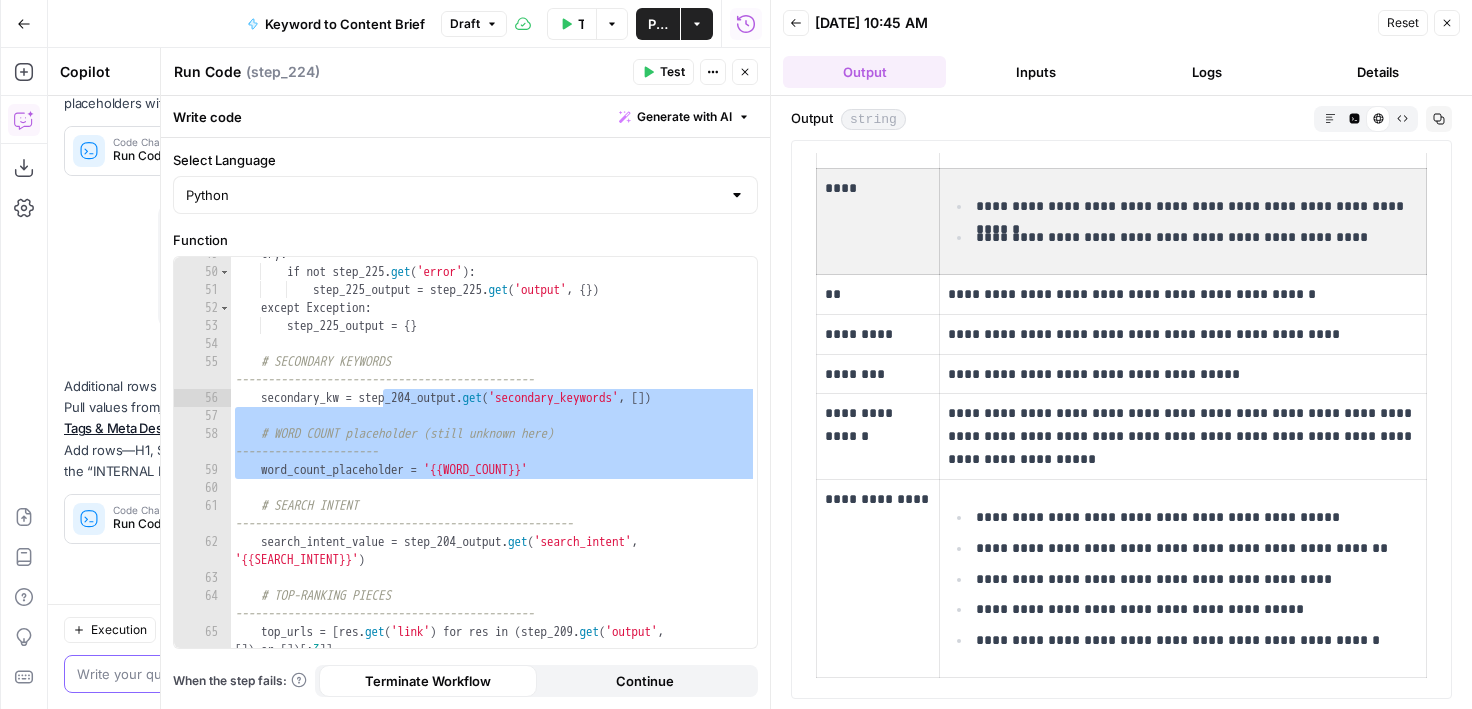 click on "**********" at bounding box center [1122, 221] 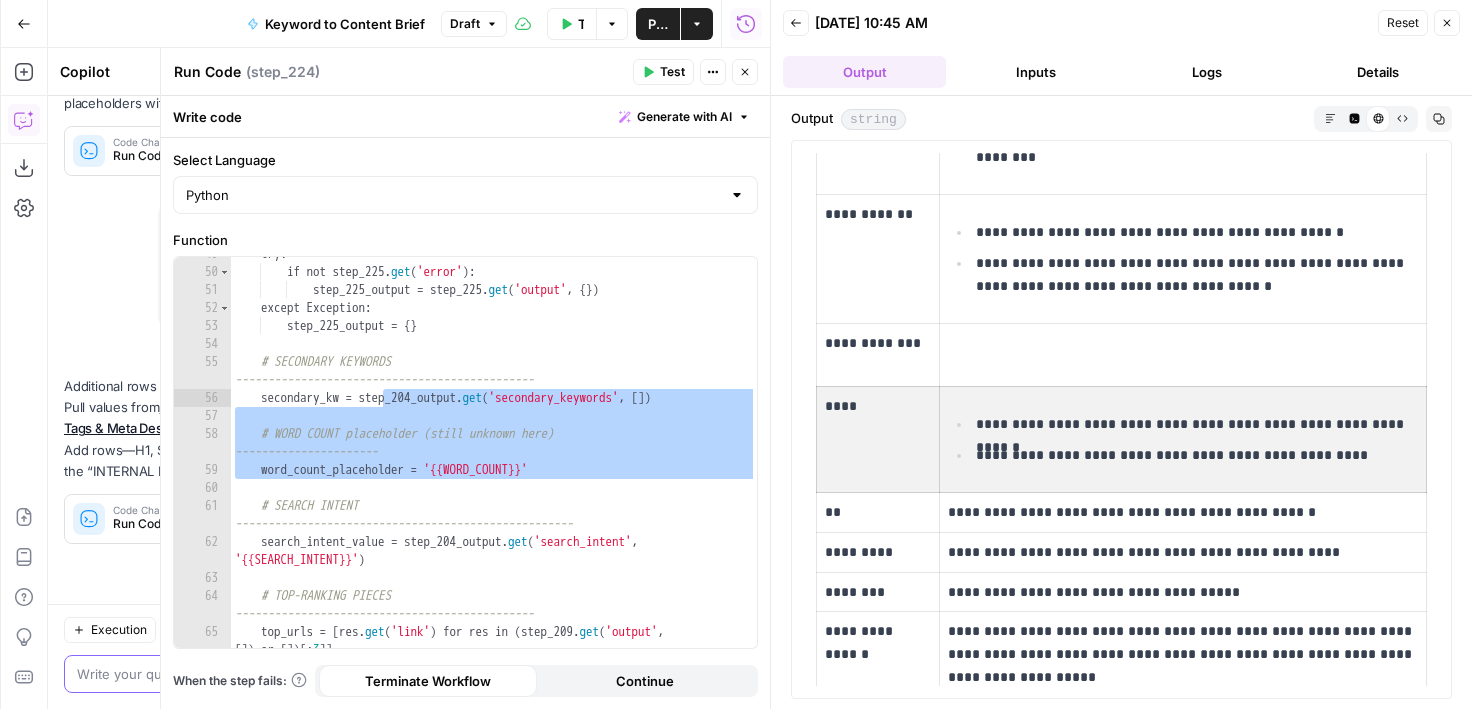 scroll, scrollTop: 794, scrollLeft: 0, axis: vertical 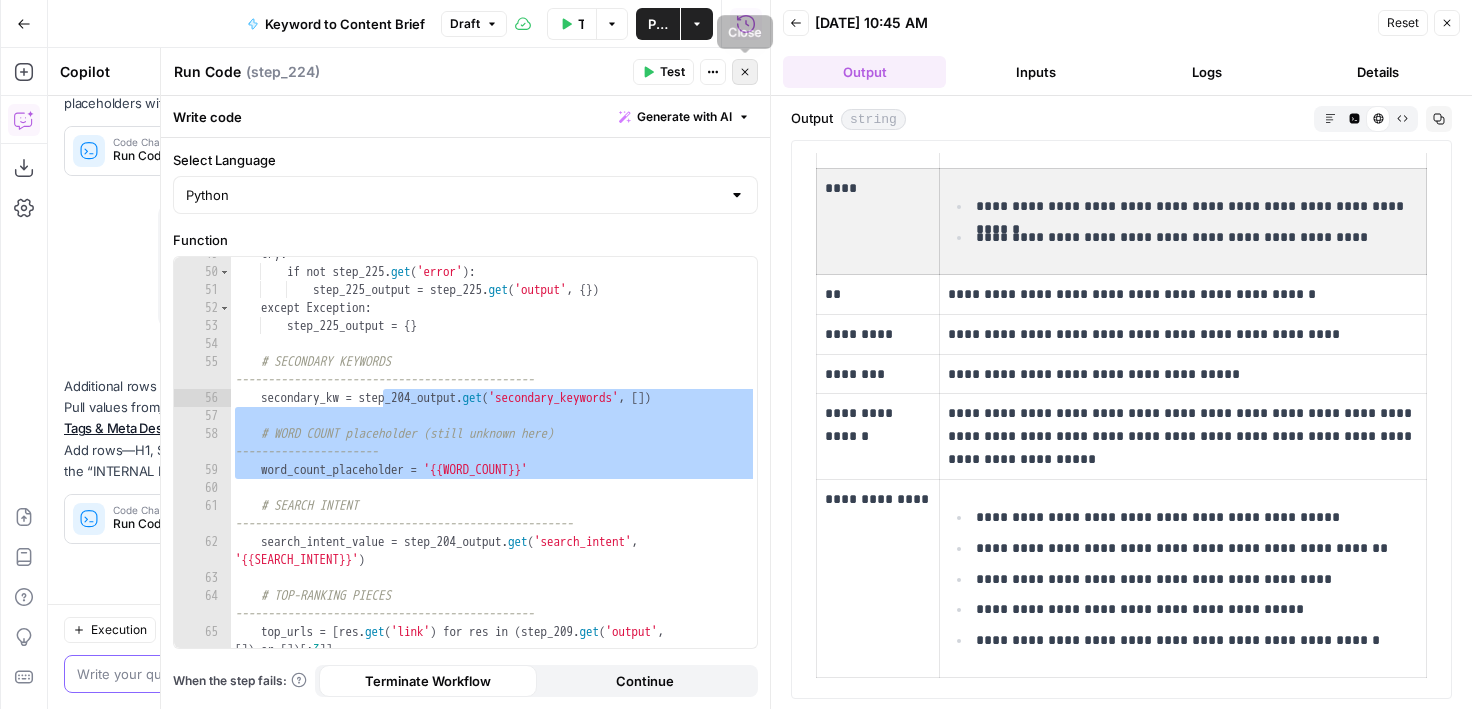 click 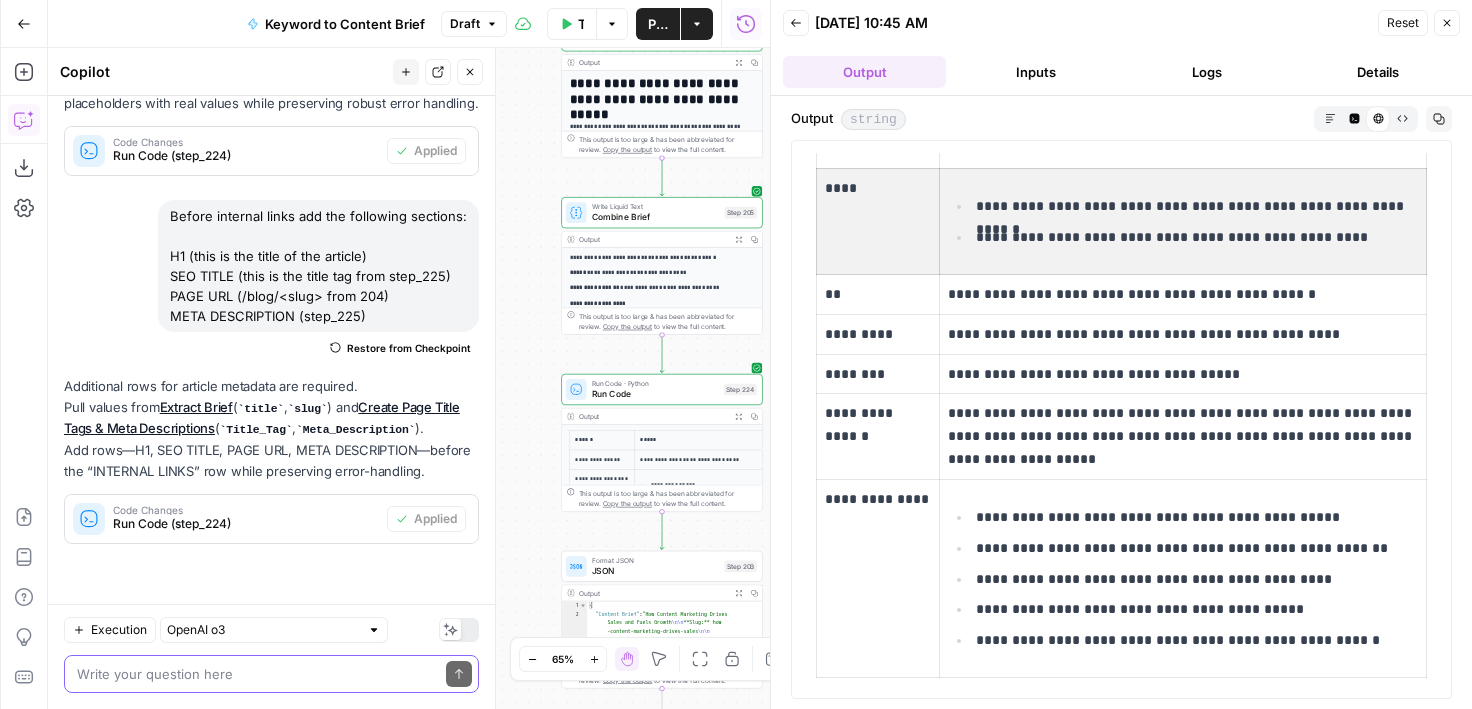 drag, startPoint x: 547, startPoint y: 278, endPoint x: 528, endPoint y: 288, distance: 21.470911 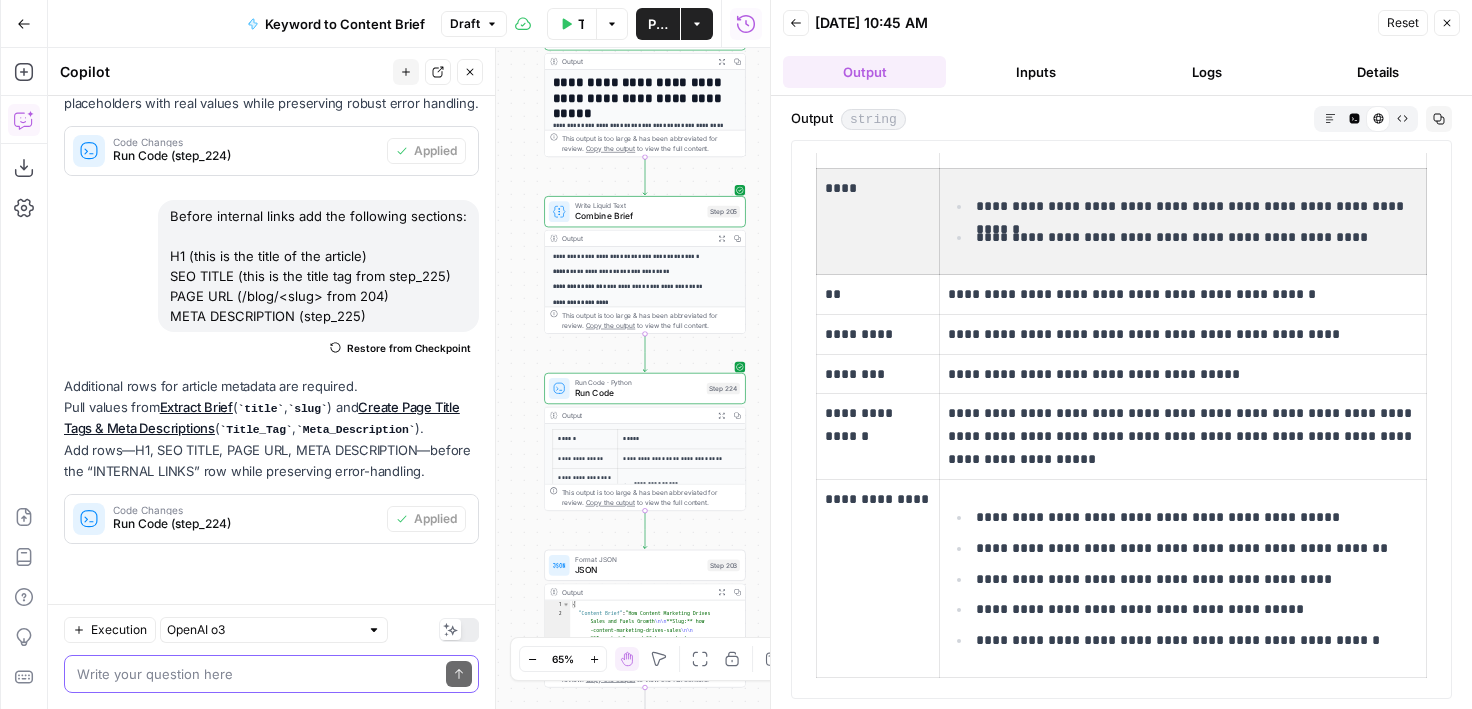 drag, startPoint x: 533, startPoint y: 300, endPoint x: 516, endPoint y: 300, distance: 17 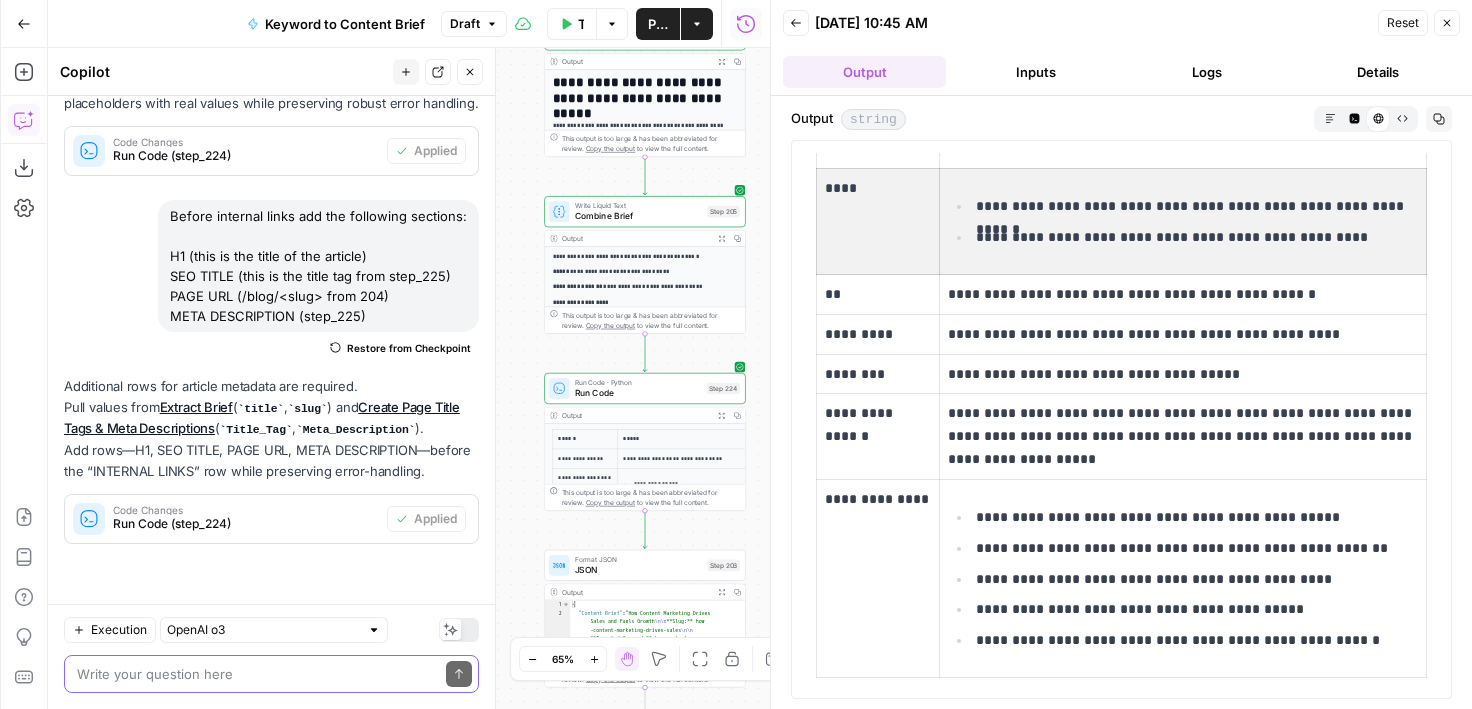 click on "Back 07/02/25 at 10:45 AM Reset Close Output Inputs Logs Details" at bounding box center [1121, 48] 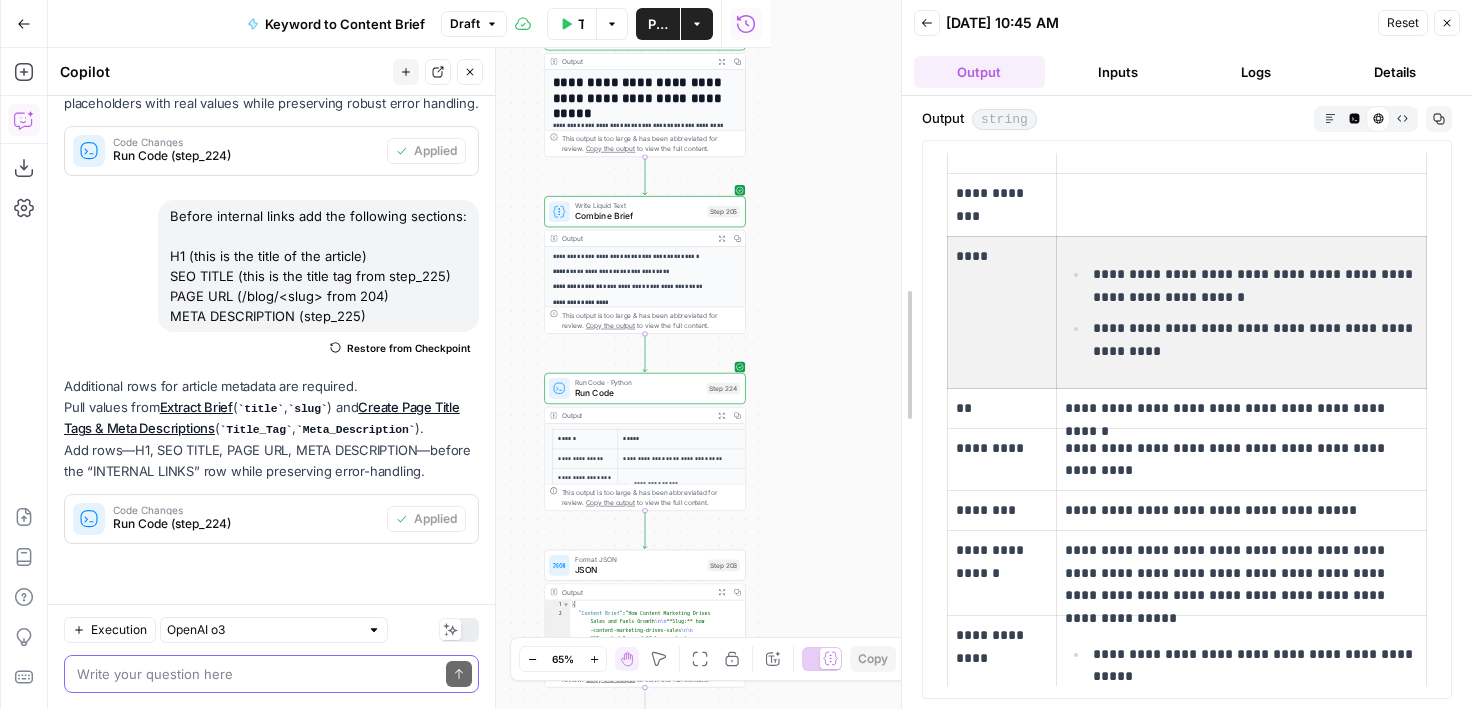 drag, startPoint x: 773, startPoint y: 160, endPoint x: 902, endPoint y: 161, distance: 129.00388 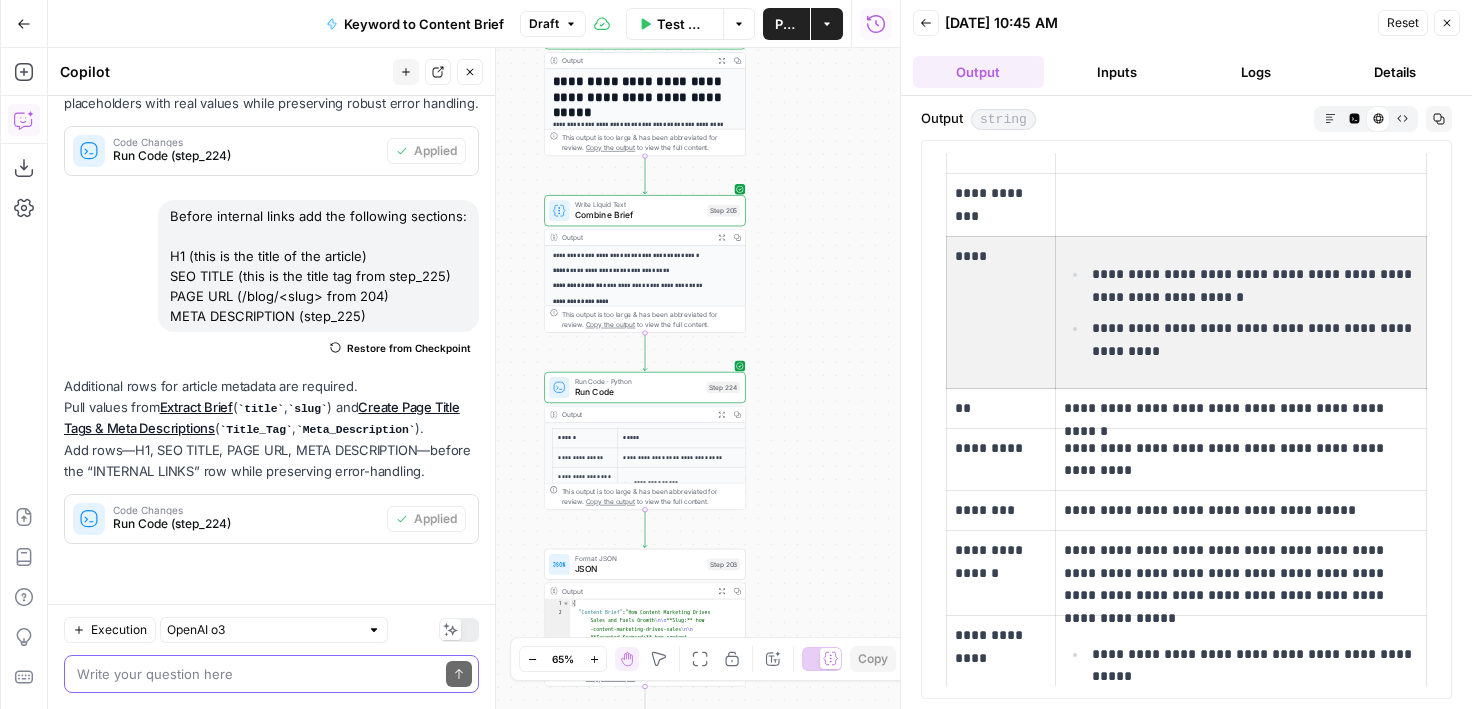 drag, startPoint x: 800, startPoint y: 287, endPoint x: 817, endPoint y: 208, distance: 80.80842 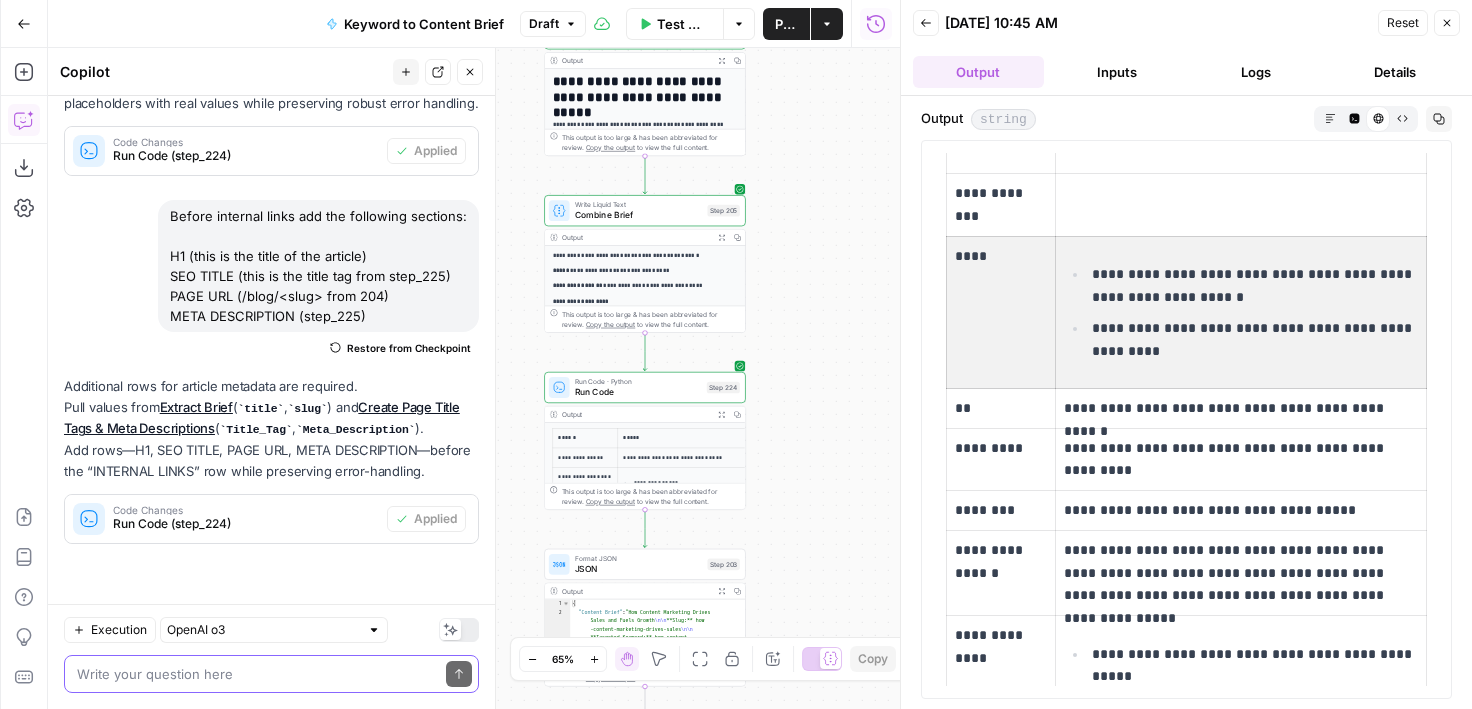 click on "Workflow Set Inputs Inputs Google Search Perform Google Search Step 51 Output Expand Output Copy 1 2 3 4 5 6 {    "search_metadata" :  {      "id" :  "686568f81dcfe2f74d008f35" ,      "status" :  "Success" ,      "json_endpoint" :  "https://serpapi.com          /searches/123778e5d9046281          /686568f81dcfe2f74d008f35.json" ,      "pixel_position_endpoint" :  "https          ://serpapi.com/searches          /123778e5d9046281          /686568f81dcfe2f74d008f35          .json_with_pixel_position" ,     This output is too large & has been abbreviated for review.   Copy the output   to view the full content. Loop Iteration Label if relevant Step 207 Output Expand Output Copy 1 2 3 4 5 6 7 8 9 10 11 12 [    {      "relevant" :  "true"    } ,    {      "relevant" :  "true"    } ,    {      "relevant" :  "true"    } ,    {      "relevant" :  "true"     LLM · GPT-4o Mini Determine if relevant Step 208 Output Expand Output Copy 1 2 3 {    "relevant" :  "true" }" at bounding box center [474, 378] 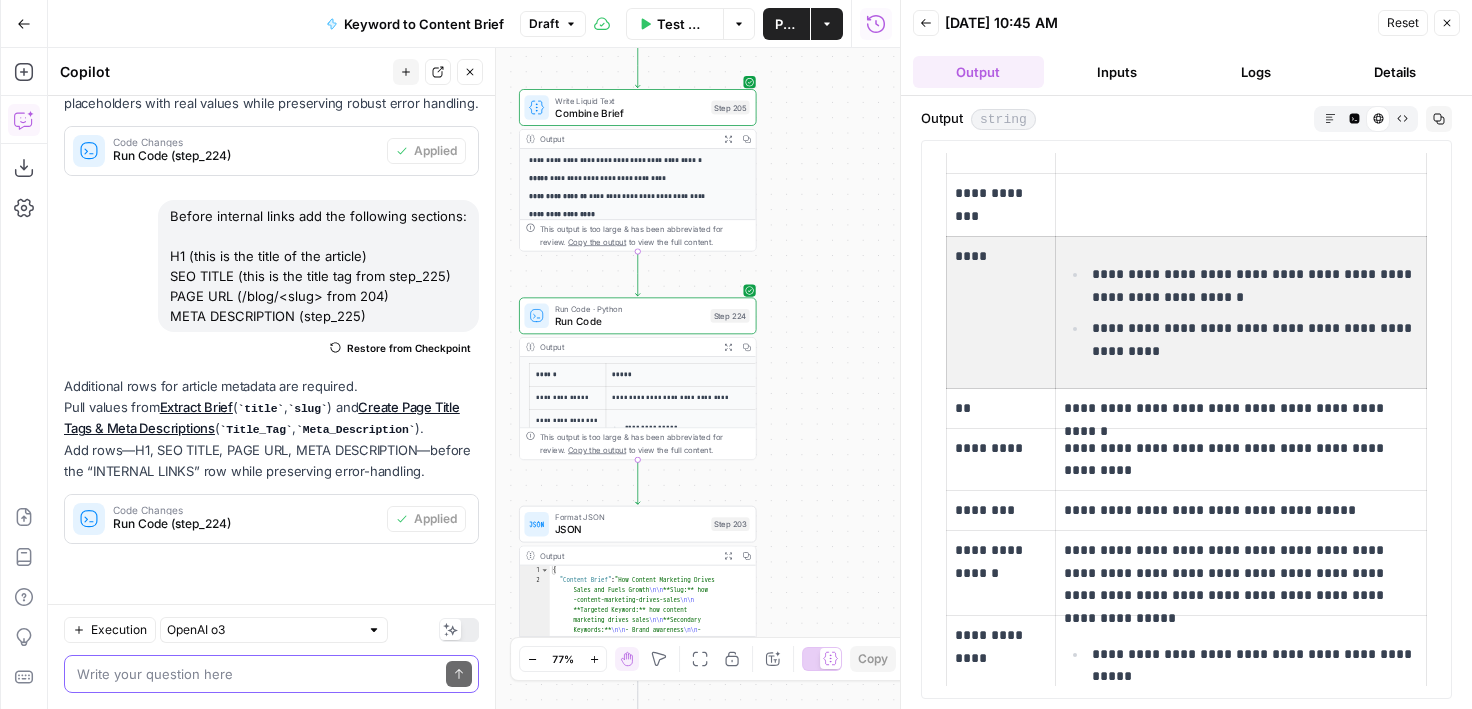 drag, startPoint x: 793, startPoint y: 309, endPoint x: 864, endPoint y: 300, distance: 71.568146 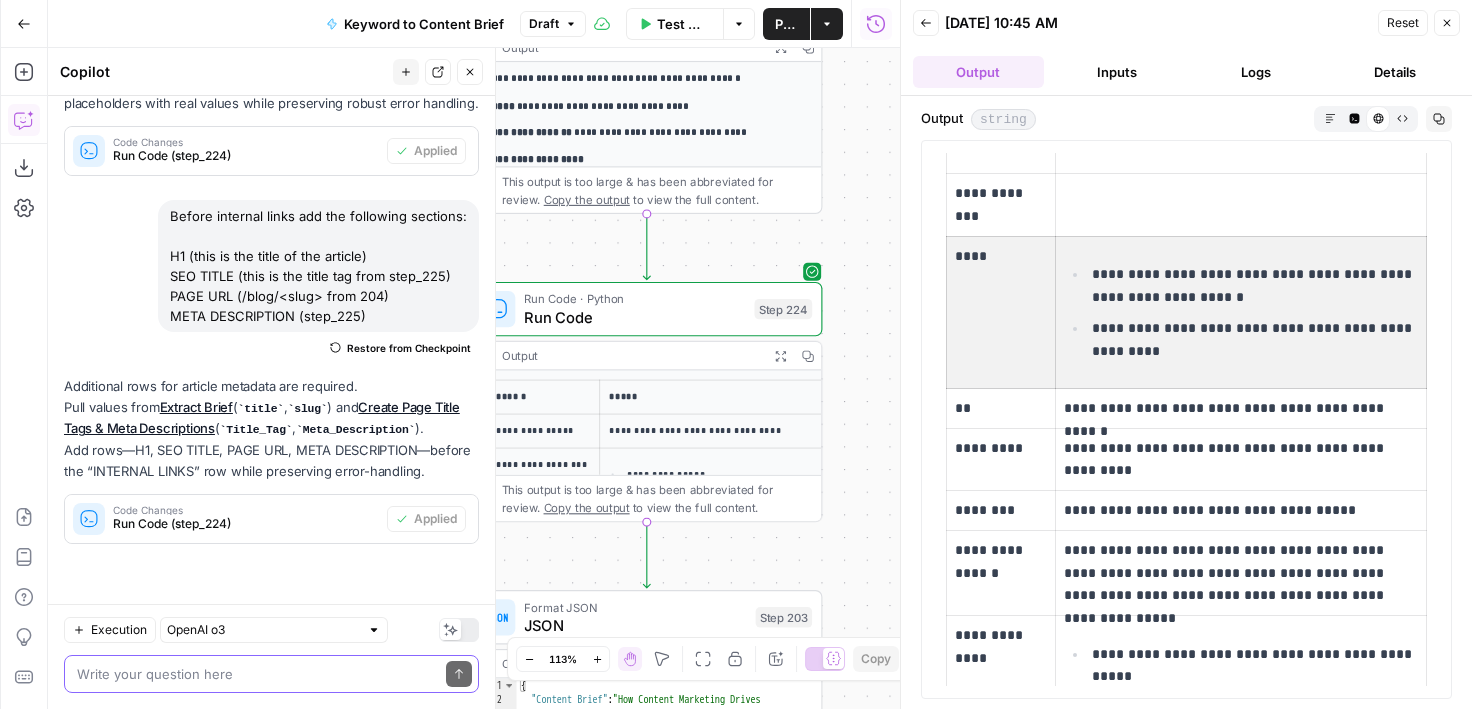 drag, startPoint x: 844, startPoint y: 332, endPoint x: 855, endPoint y: 331, distance: 11.045361 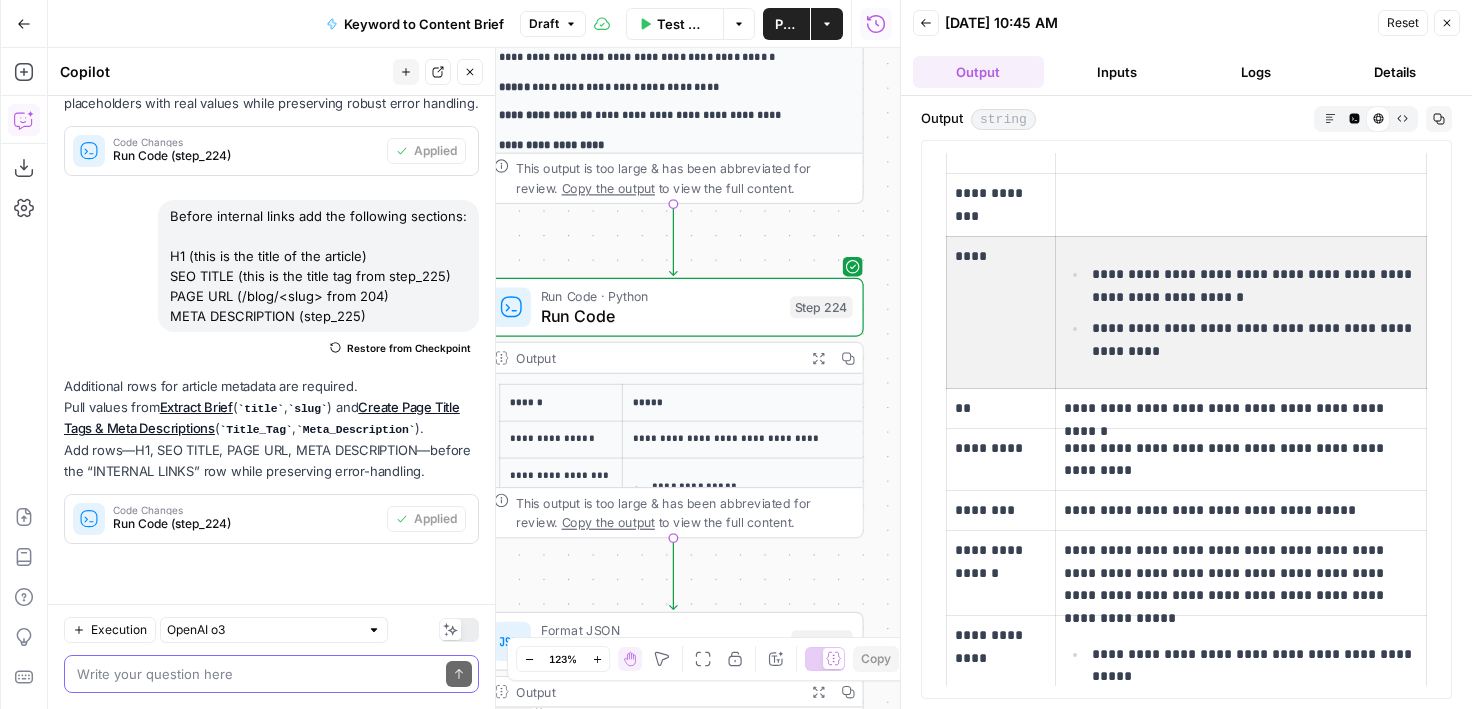 drag, startPoint x: 839, startPoint y: 367, endPoint x: 881, endPoint y: 367, distance: 42 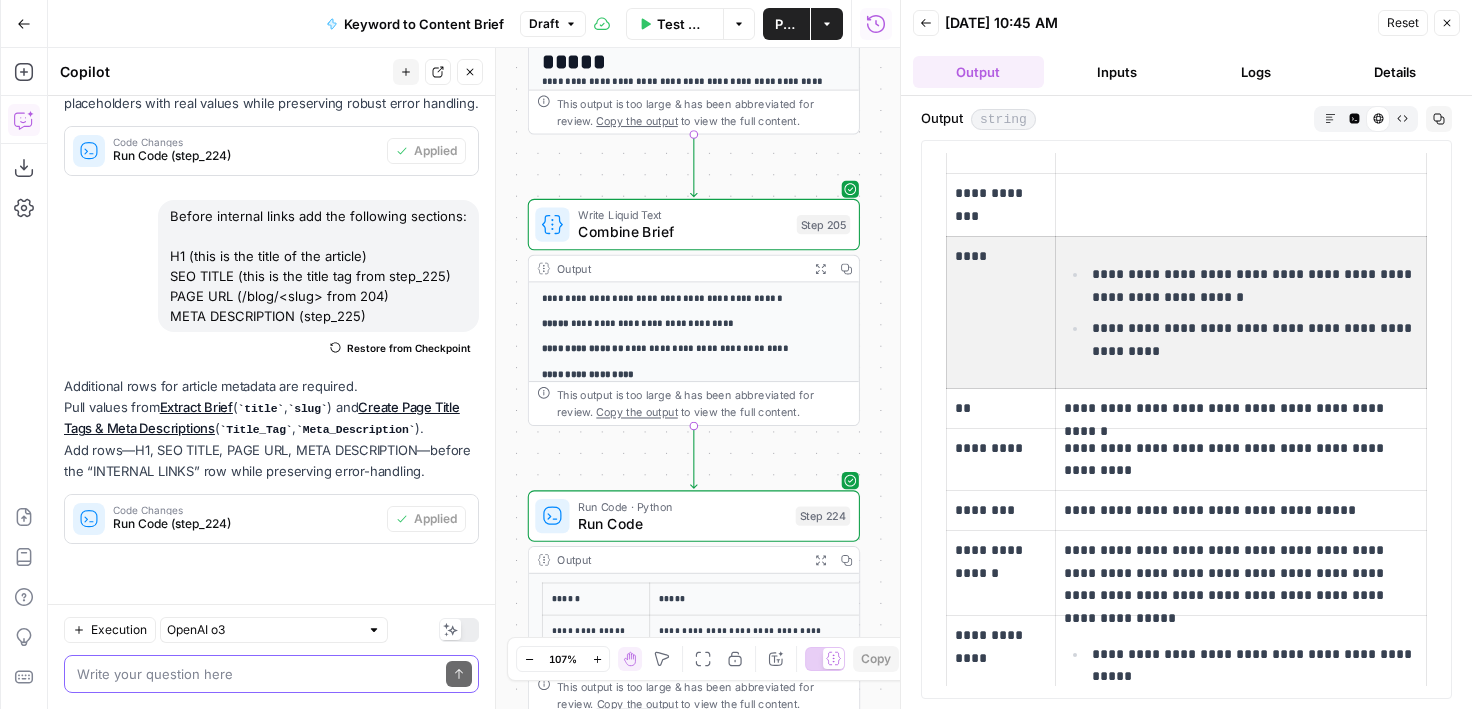 drag, startPoint x: 877, startPoint y: 178, endPoint x: 876, endPoint y: 383, distance: 205.00244 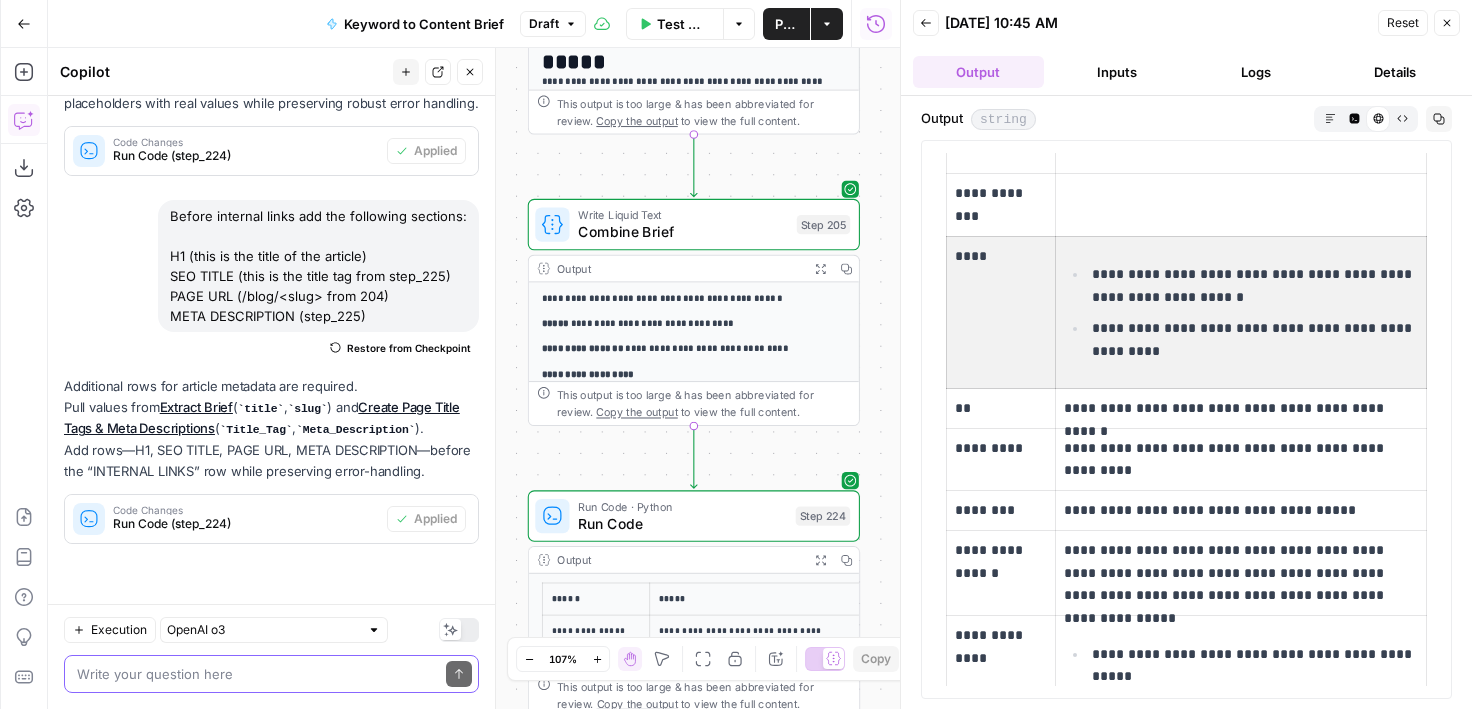 click on "Workflow Set Inputs Inputs Google Search Perform Google Search Step 51 Output Expand Output Copy 1 2 3 4 5 6 {    "search_metadata" :  {      "id" :  "686568f81dcfe2f74d008f35" ,      "status" :  "Success" ,      "json_endpoint" :  "https://serpapi.com          /searches/123778e5d9046281          /686568f81dcfe2f74d008f35.json" ,      "pixel_position_endpoint" :  "https          ://serpapi.com/searches          /123778e5d9046281          /686568f81dcfe2f74d008f35          .json_with_pixel_position" ,     This output is too large & has been abbreviated for review.   Copy the output   to view the full content. Loop Iteration Label if relevant Step 207 Output Expand Output Copy 1 2 3 4 5 6 7 8 9 10 11 12 [    {      "relevant" :  "true"    } ,    {      "relevant" :  "true"    } ,    {      "relevant" :  "true"    } ,    {      "relevant" :  "true"     LLM · GPT-4o Mini Determine if relevant Step 208 Output Expand Output Copy 1 2 3 {    "relevant" :  "true" }" at bounding box center [474, 378] 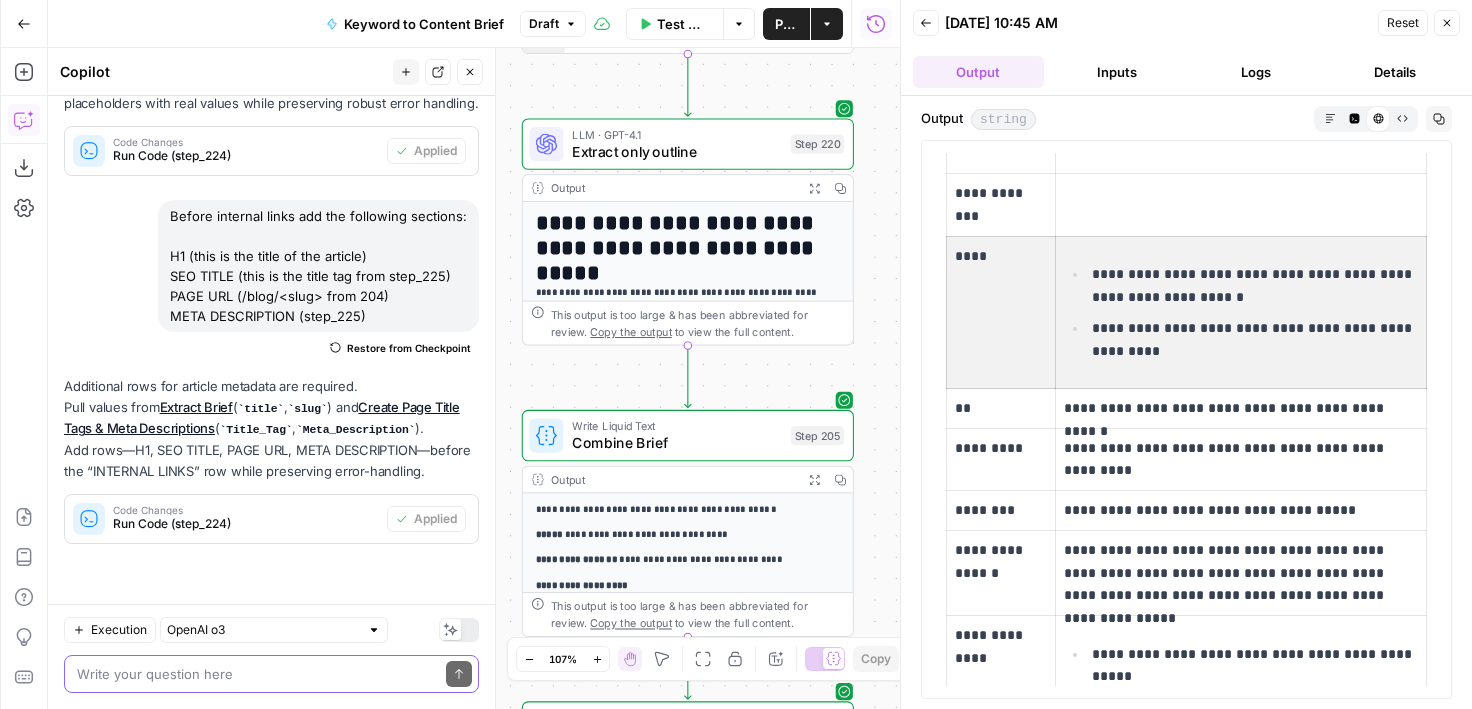 drag, startPoint x: 878, startPoint y: 191, endPoint x: 872, endPoint y: 441, distance: 250.07199 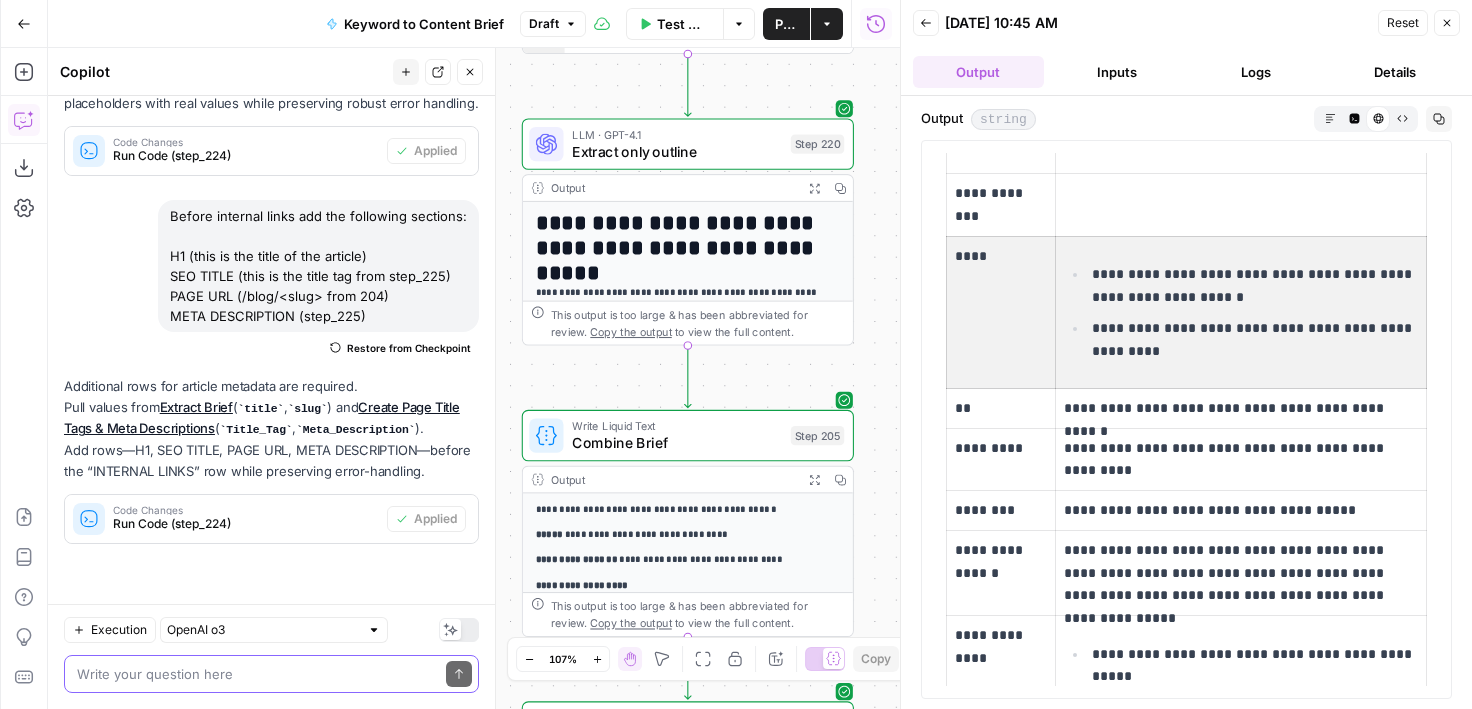 click on "Workflow Set Inputs Inputs Google Search Perform Google Search Step 51 Output Expand Output Copy 1 2 3 4 5 6 {    "search_metadata" :  {      "id" :  "686568f81dcfe2f74d008f35" ,      "status" :  "Success" ,      "json_endpoint" :  "https://serpapi.com          /searches/123778e5d9046281          /686568f81dcfe2f74d008f35.json" ,      "pixel_position_endpoint" :  "https          ://serpapi.com/searches          /123778e5d9046281          /686568f81dcfe2f74d008f35          .json_with_pixel_position" ,     This output is too large & has been abbreviated for review.   Copy the output   to view the full content. Loop Iteration Label if relevant Step 207 Output Expand Output Copy 1 2 3 4 5 6 7 8 9 10 11 12 [    {      "relevant" :  "true"    } ,    {      "relevant" :  "true"    } ,    {      "relevant" :  "true"    } ,    {      "relevant" :  "true"     LLM · GPT-4o Mini Determine if relevant Step 208 Output Expand Output Copy 1 2 3 {    "relevant" :  "true" }" at bounding box center (474, 378) 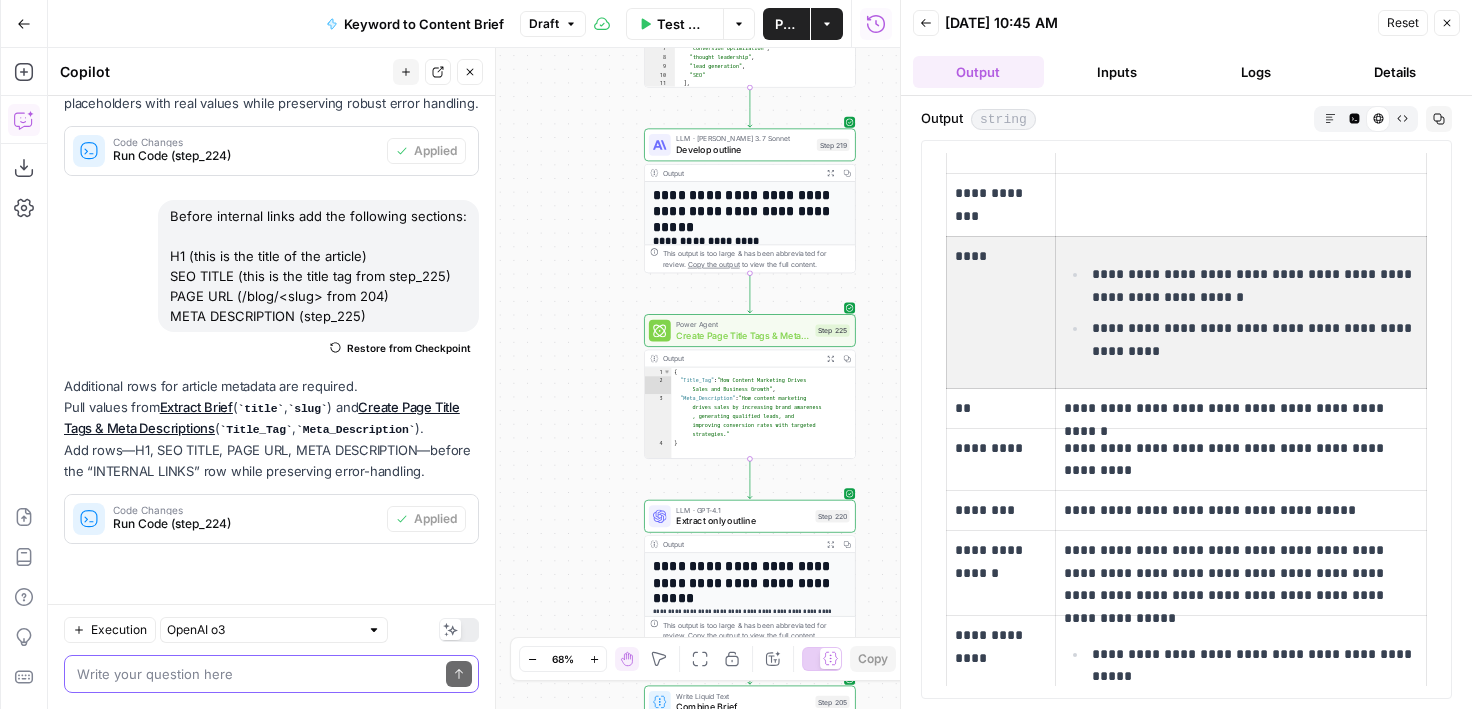 drag, startPoint x: 566, startPoint y: 420, endPoint x: 551, endPoint y: 700, distance: 280.4015 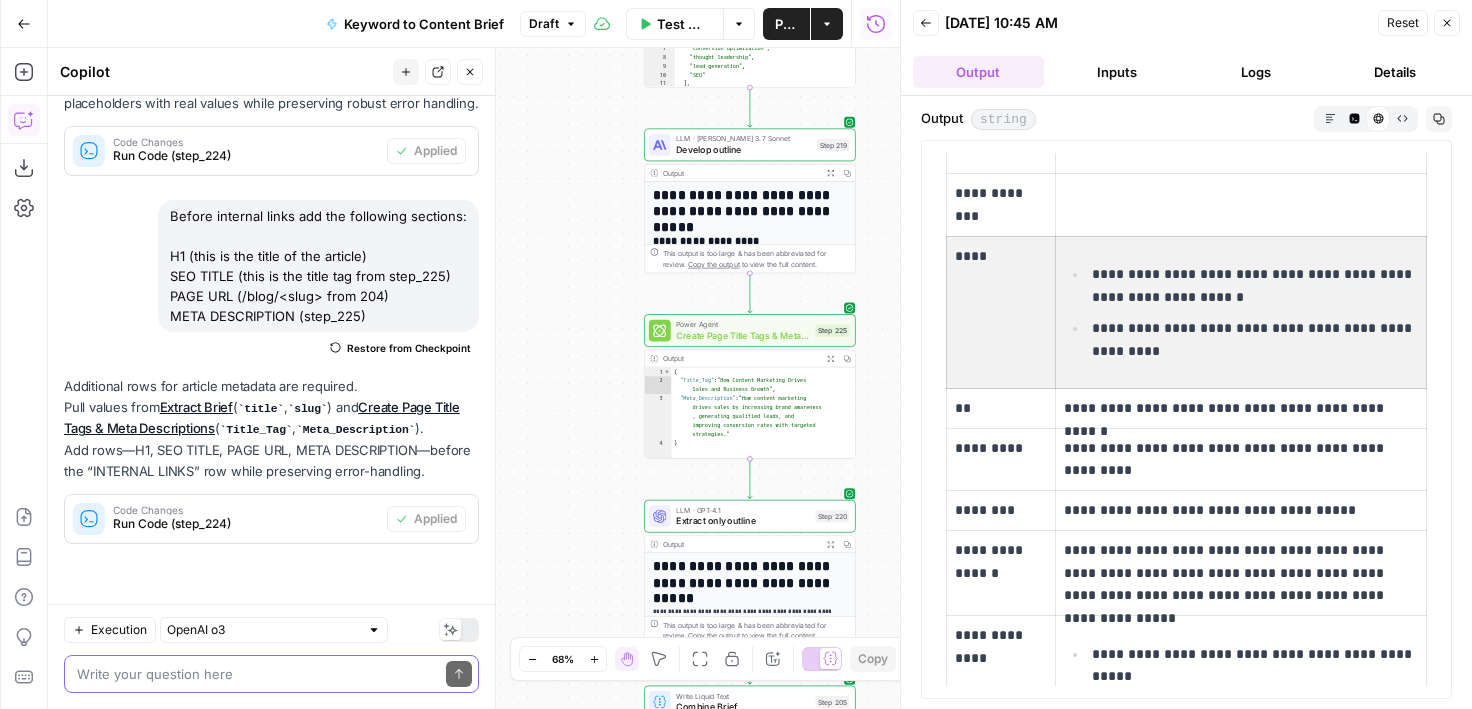 click on "Workflow Set Inputs Inputs Google Search Perform Google Search Step 51 Output Expand Output Copy 1 2 3 4 5 6 {    "search_metadata" :  {      "id" :  "686568f81dcfe2f74d008f35" ,      "status" :  "Success" ,      "json_endpoint" :  "https://serpapi.com          /searches/123778e5d9046281          /686568f81dcfe2f74d008f35.json" ,      "pixel_position_endpoint" :  "https          ://serpapi.com/searches          /123778e5d9046281          /686568f81dcfe2f74d008f35          .json_with_pixel_position" ,     This output is too large & has been abbreviated for review.   Copy the output   to view the full content. Loop Iteration Label if relevant Step 207 Output Expand Output Copy 1 2 3 4 5 6 7 8 9 10 11 12 [    {      "relevant" :  "true"    } ,    {      "relevant" :  "true"    } ,    {      "relevant" :  "true"    } ,    {      "relevant" :  "true"     LLM · GPT-4o Mini Determine if relevant Step 208 Output Expand Output Copy 1 2 3 {    "relevant" :  "true" }" at bounding box center (474, 378) 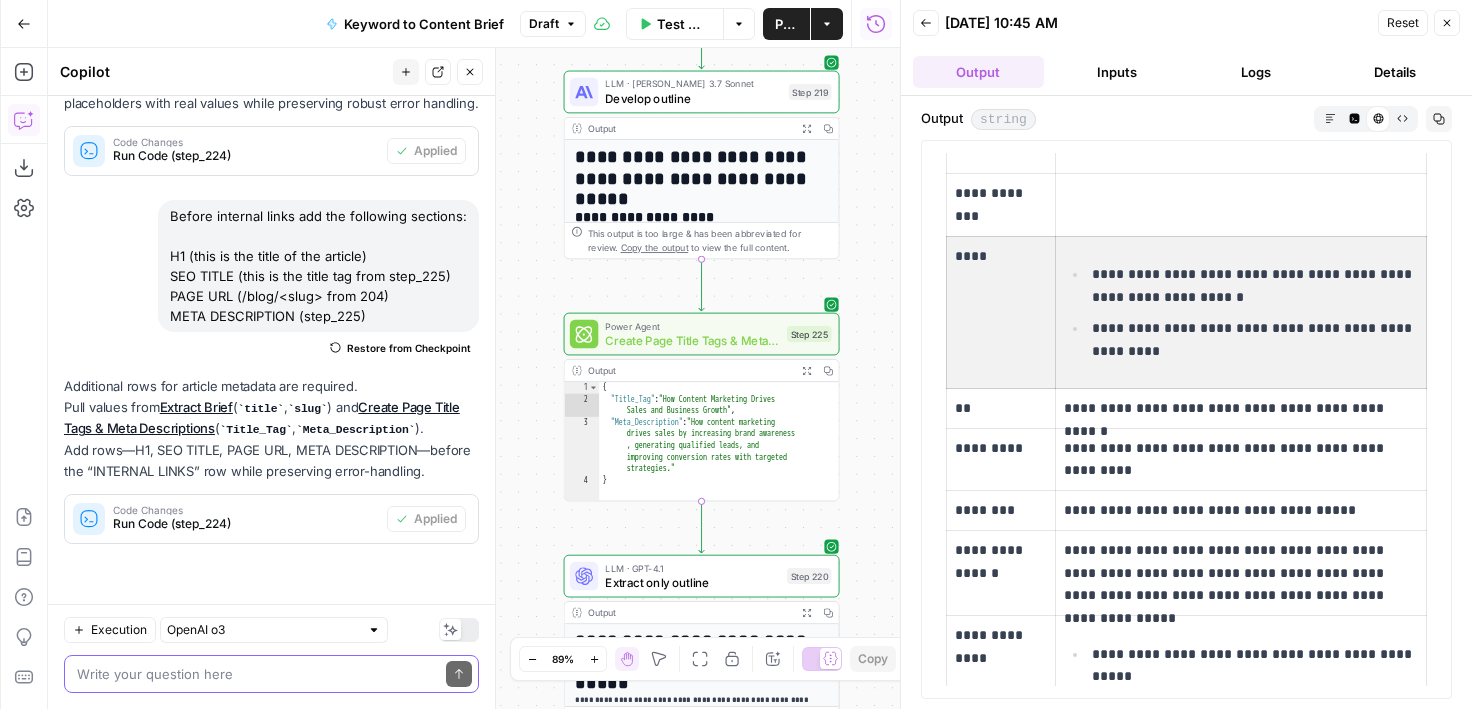 drag, startPoint x: 880, startPoint y: 432, endPoint x: 863, endPoint y: 420, distance: 20.808653 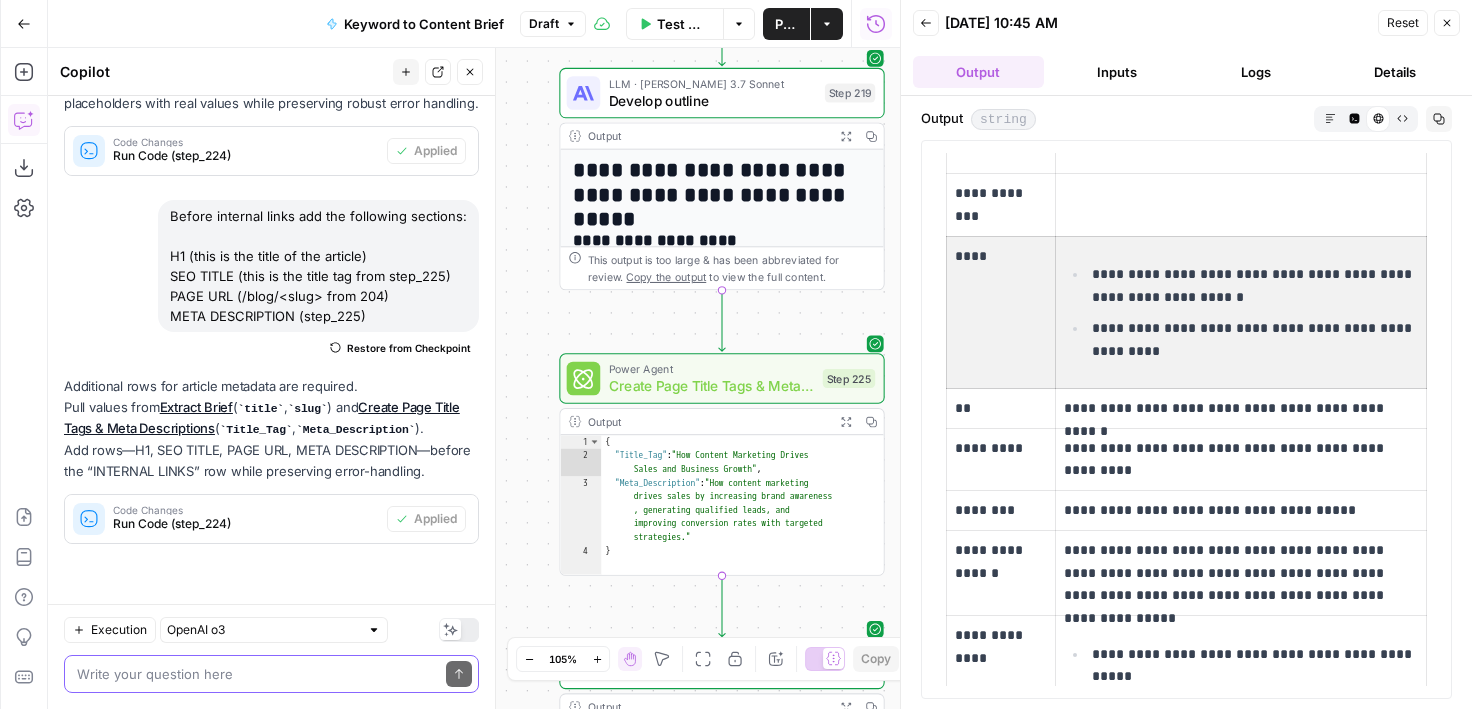 scroll, scrollTop: 242, scrollLeft: 0, axis: vertical 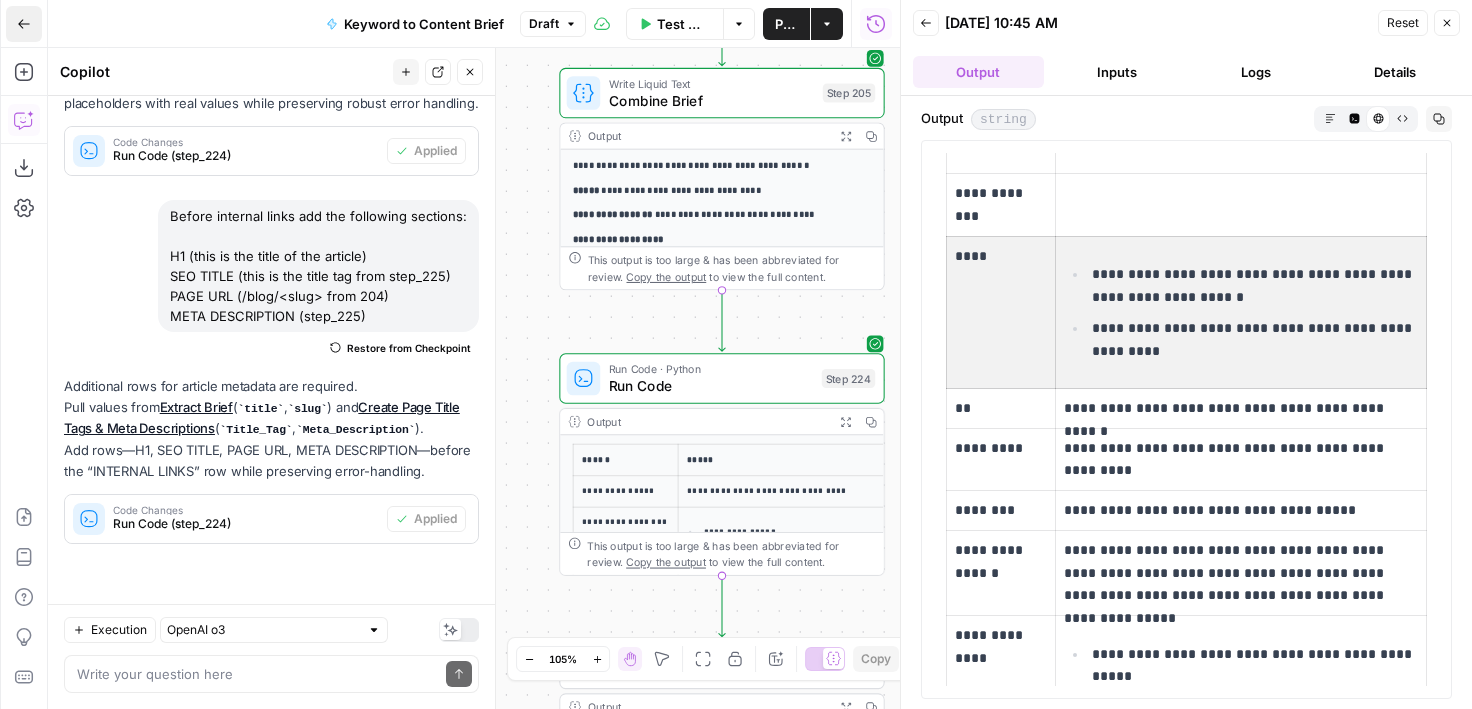 click 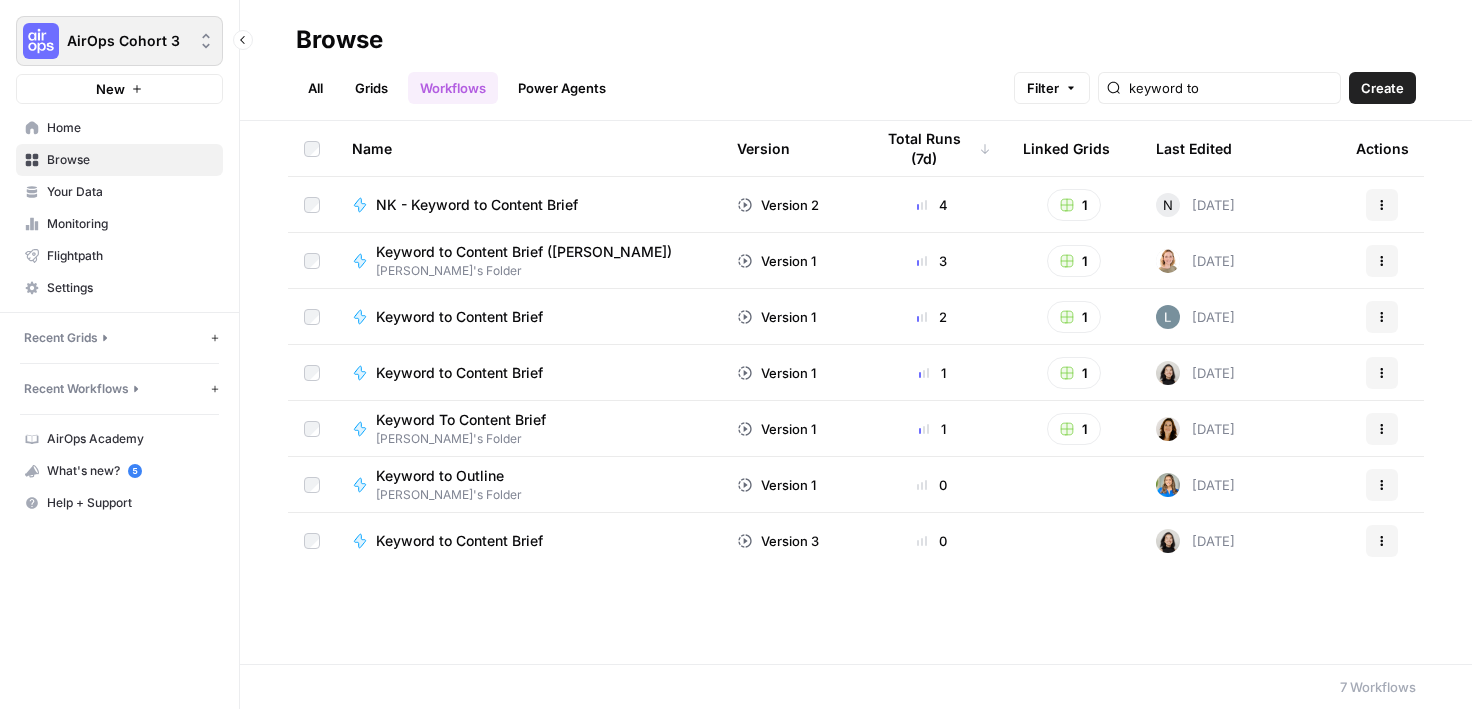 click on "AirOps Cohort 3" at bounding box center (141, 41) 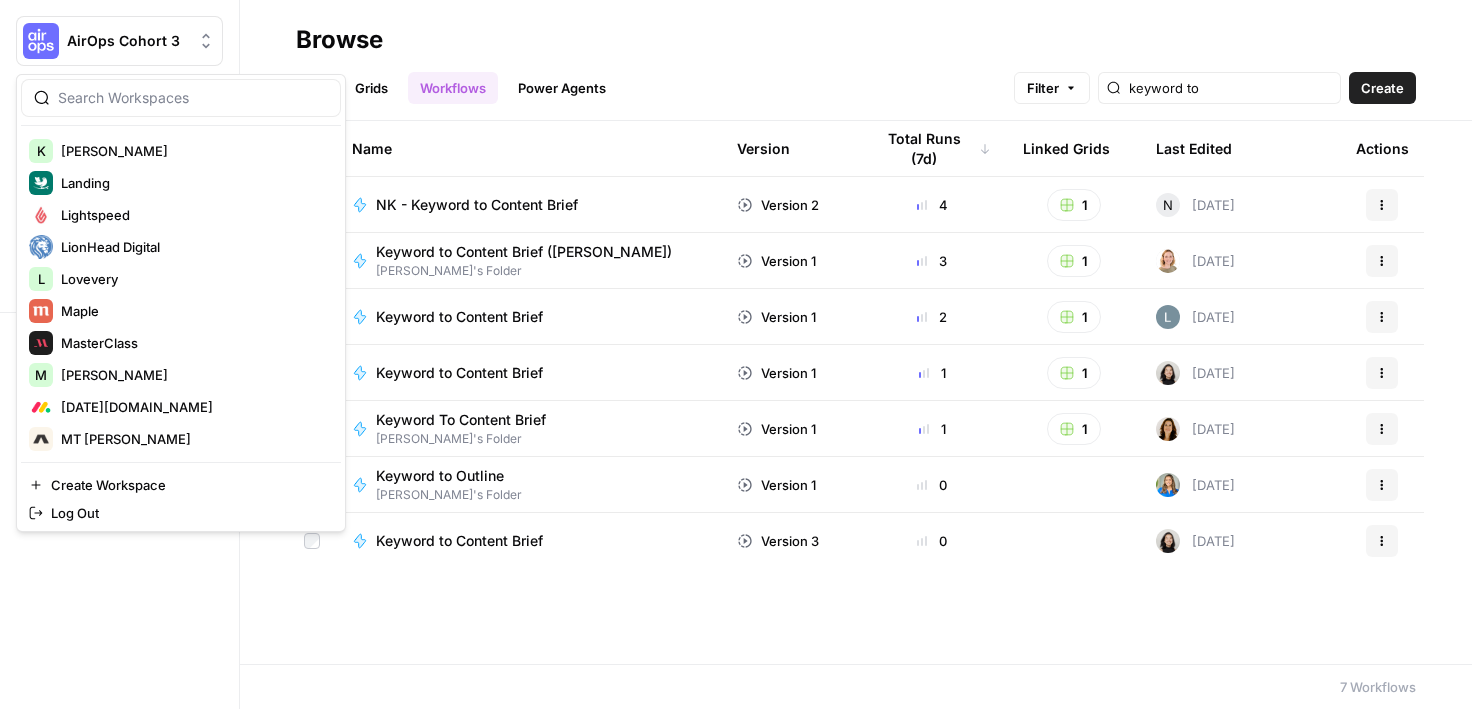 scroll, scrollTop: 2816, scrollLeft: 0, axis: vertical 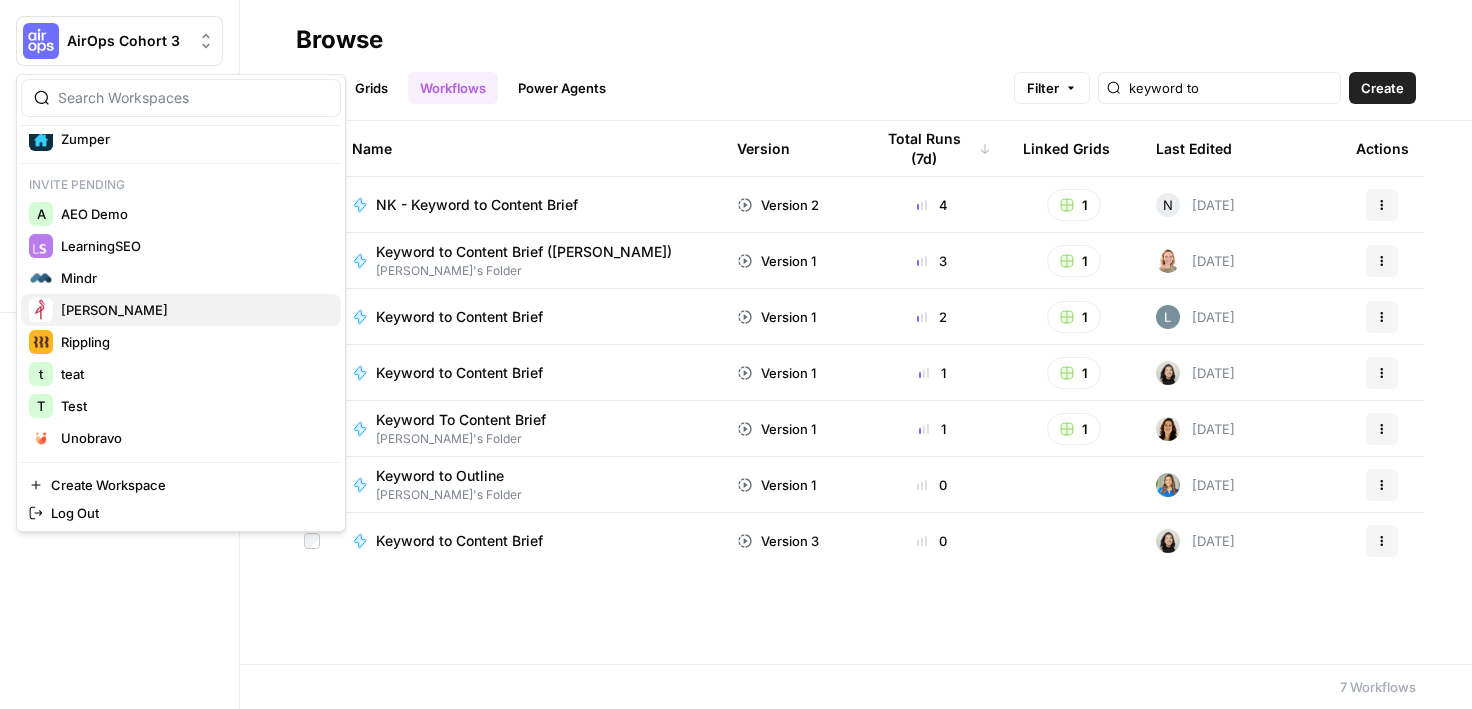 click on "[PERSON_NAME]" at bounding box center (181, 310) 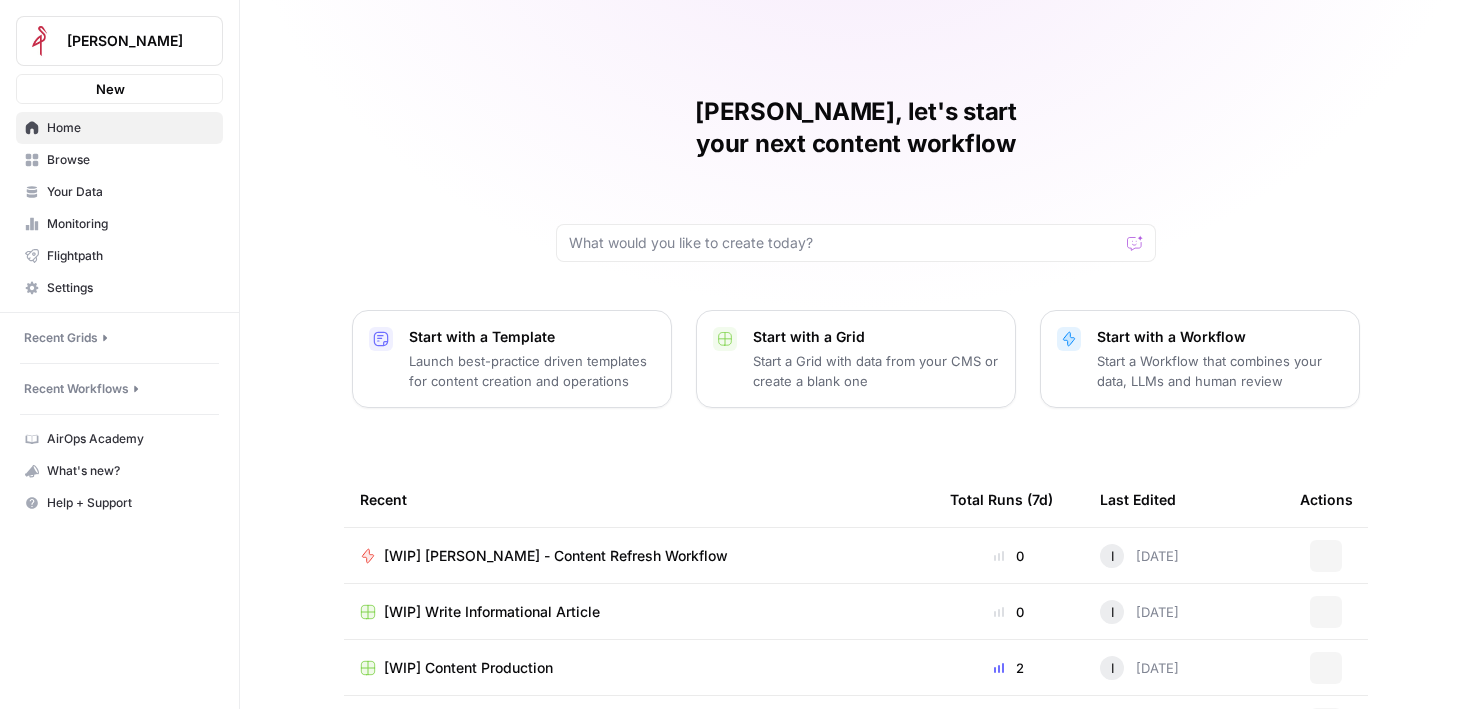 scroll, scrollTop: 0, scrollLeft: 0, axis: both 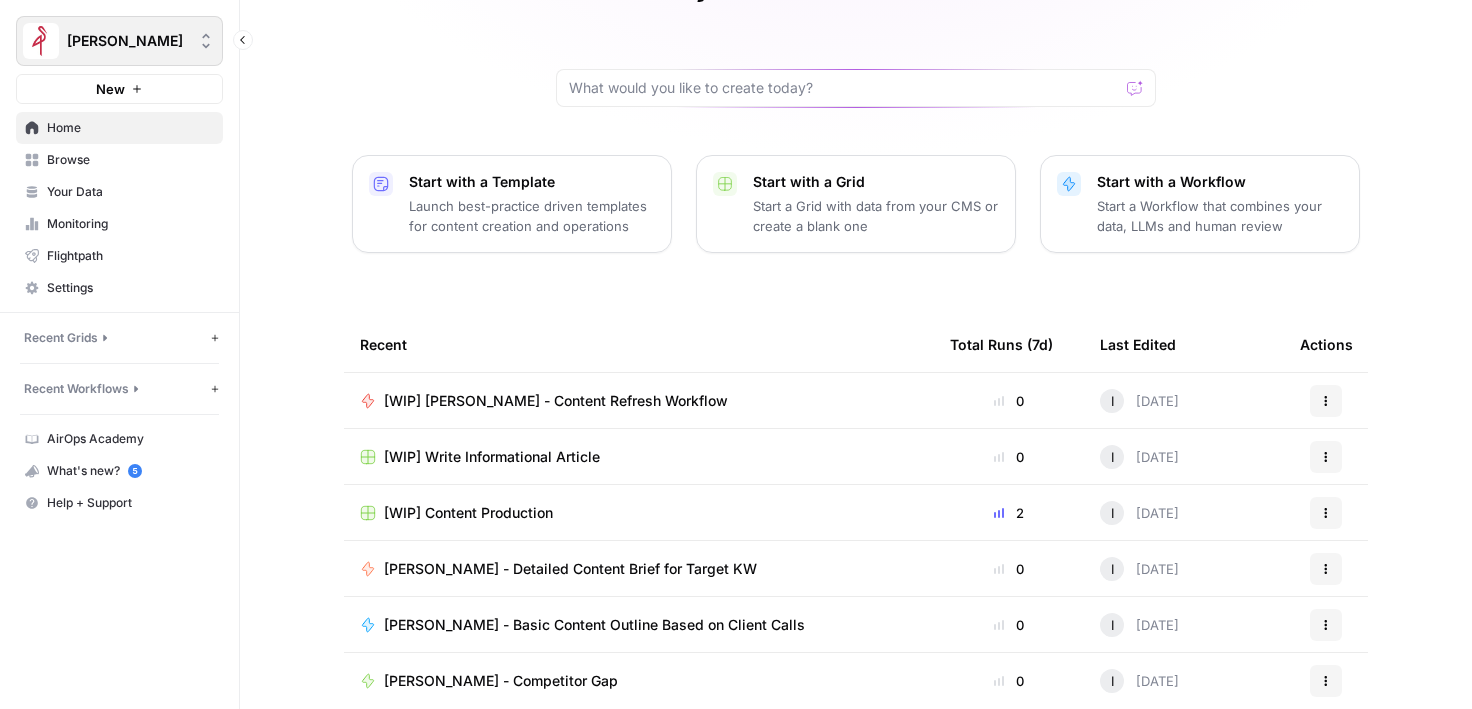 click 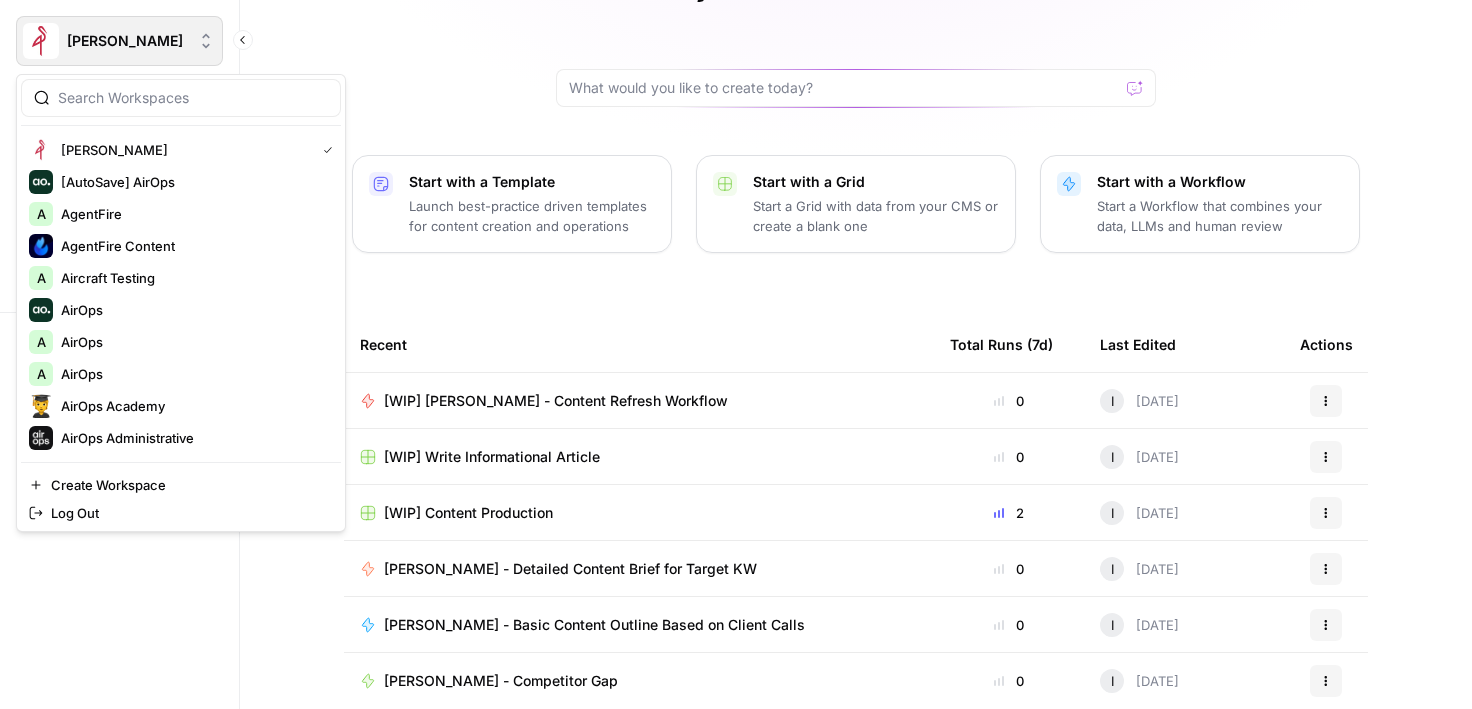 click 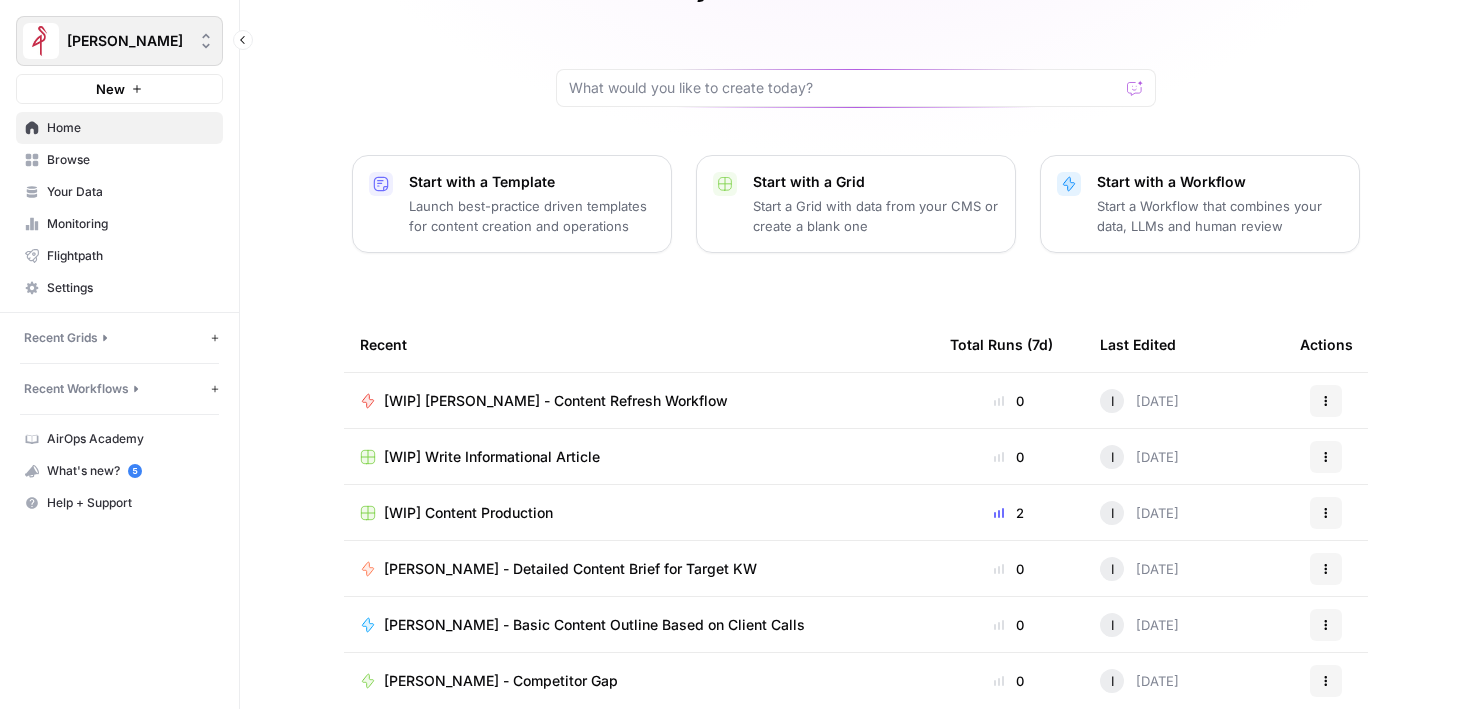 click 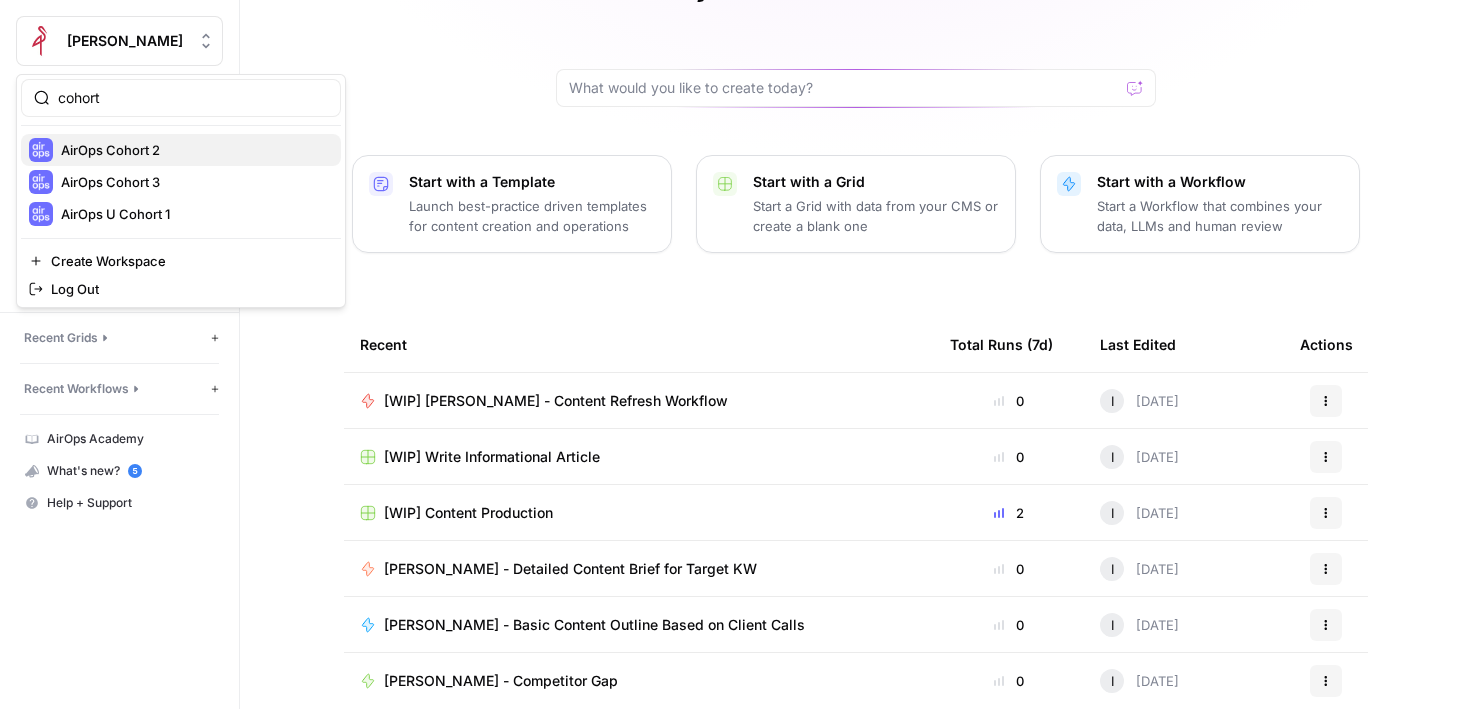 type on "cohort" 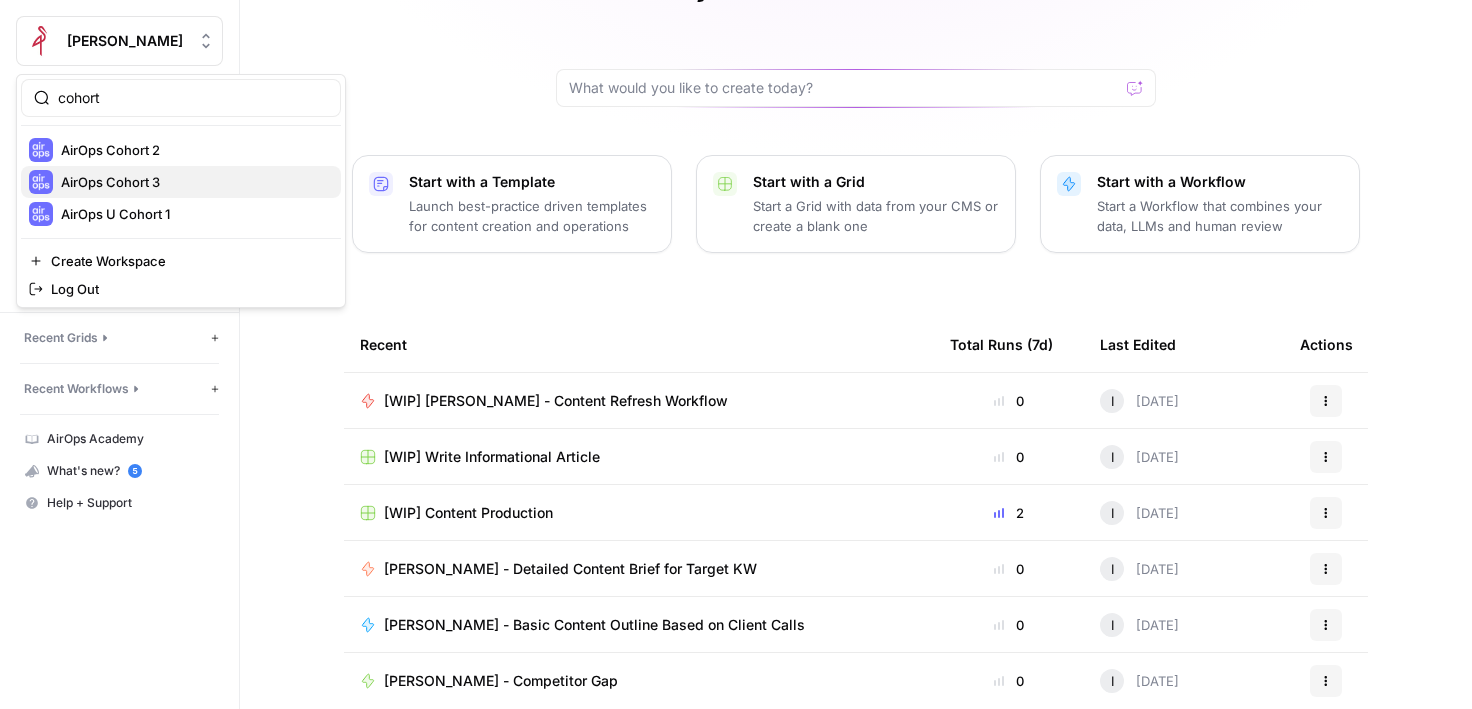 click on "AirOps Cohort 3" at bounding box center [181, 182] 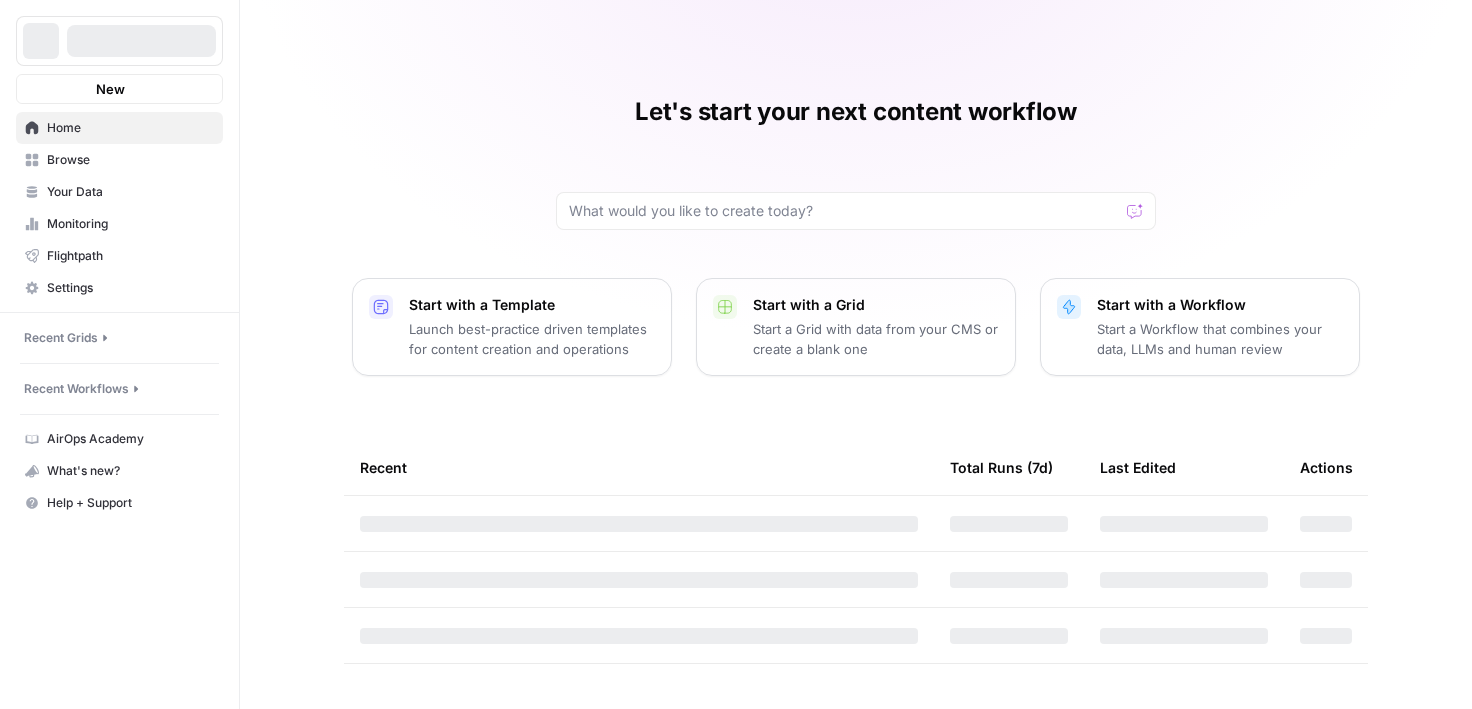 scroll, scrollTop: 0, scrollLeft: 0, axis: both 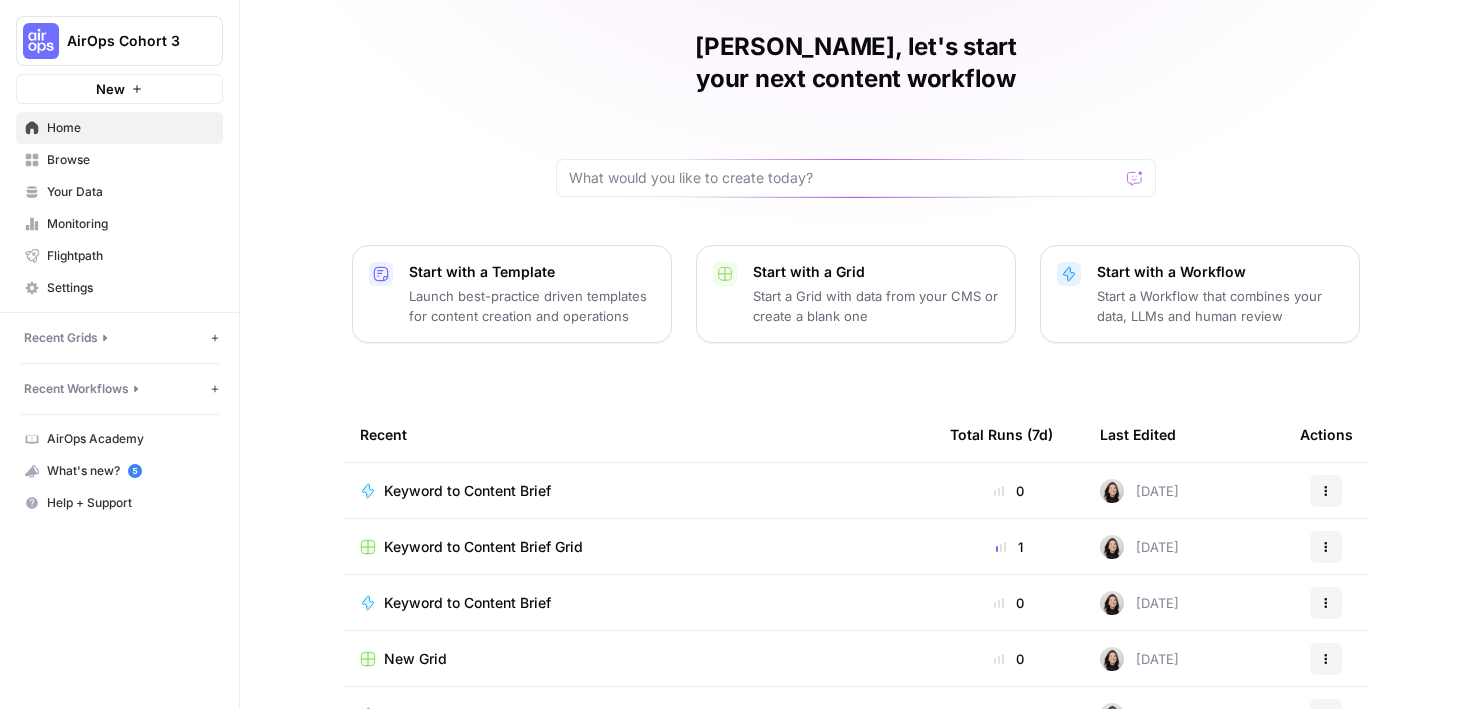 click on "Keyword to Content Brief" at bounding box center [467, 491] 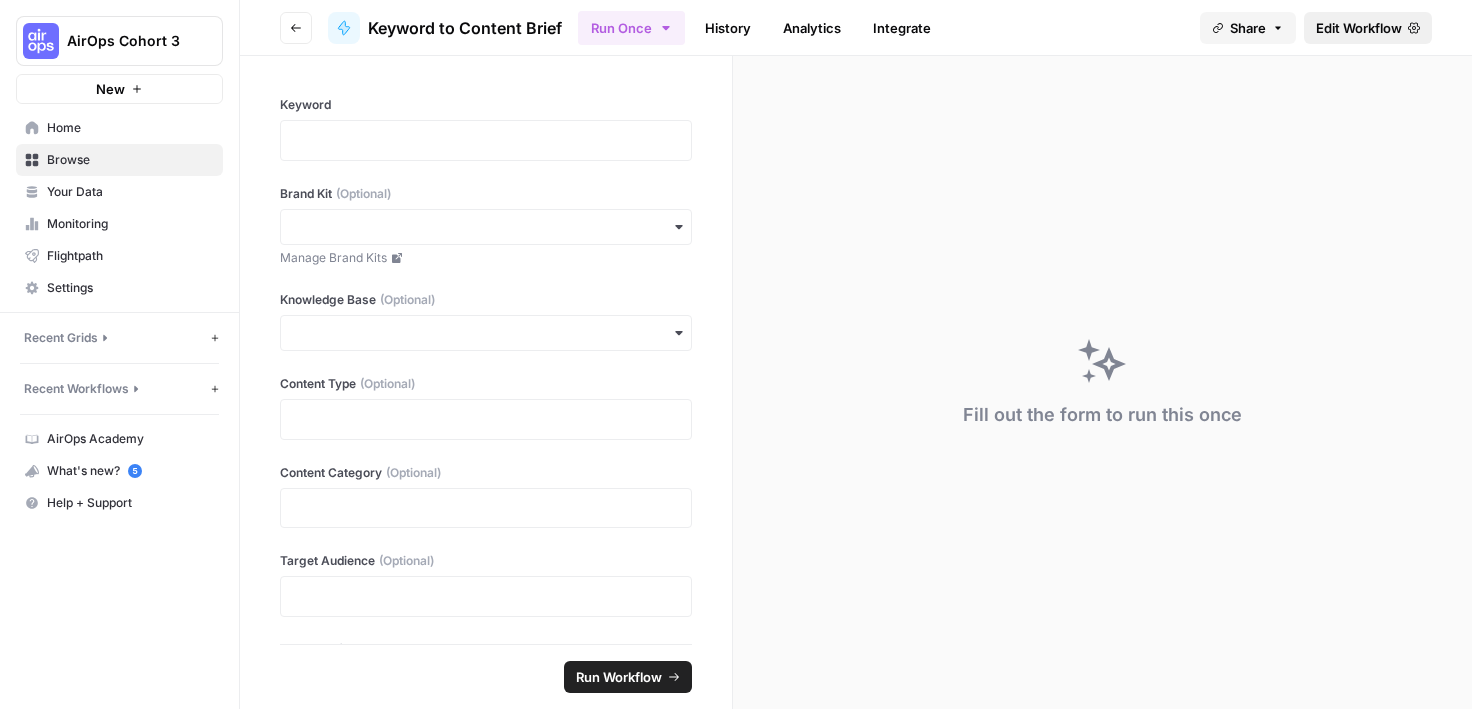 click on "Edit Workflow" at bounding box center (1359, 28) 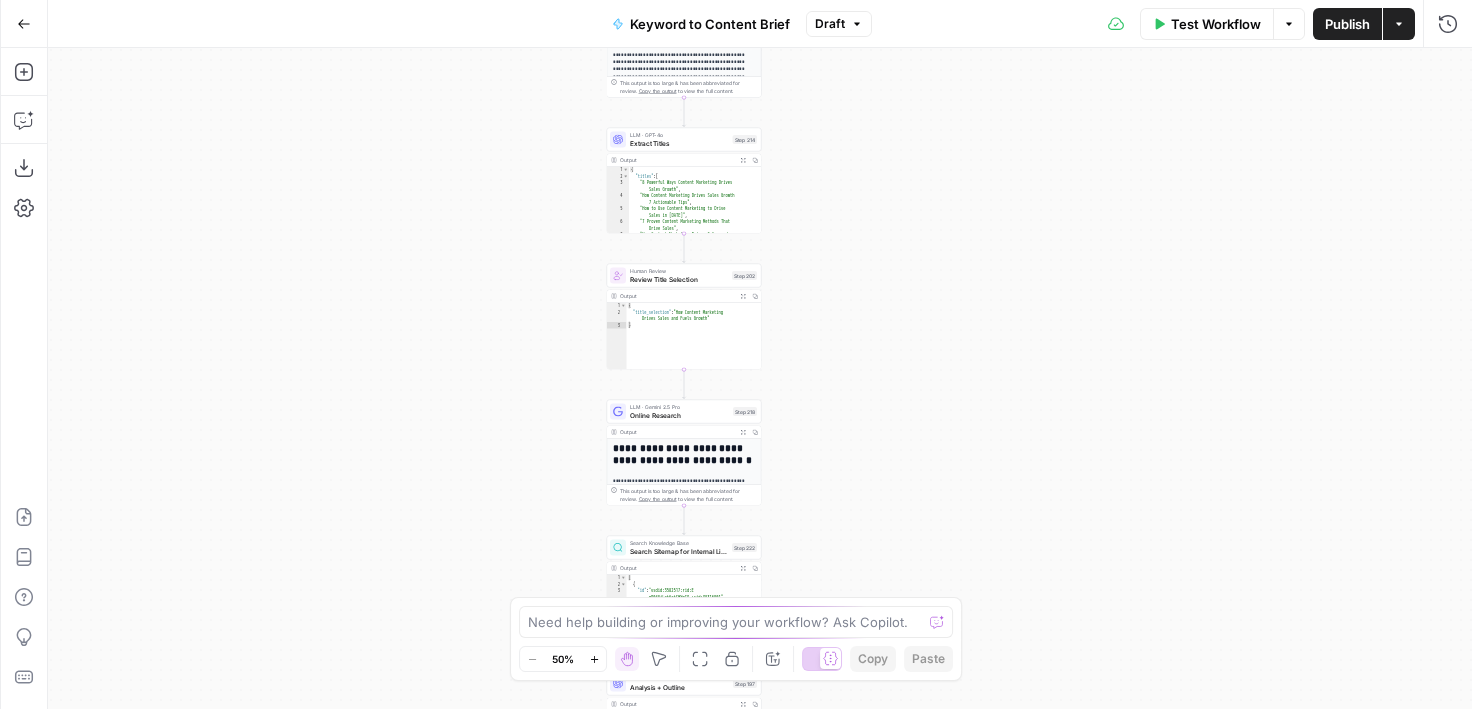 drag, startPoint x: 538, startPoint y: 520, endPoint x: 423, endPoint y: 163, distance: 375.06534 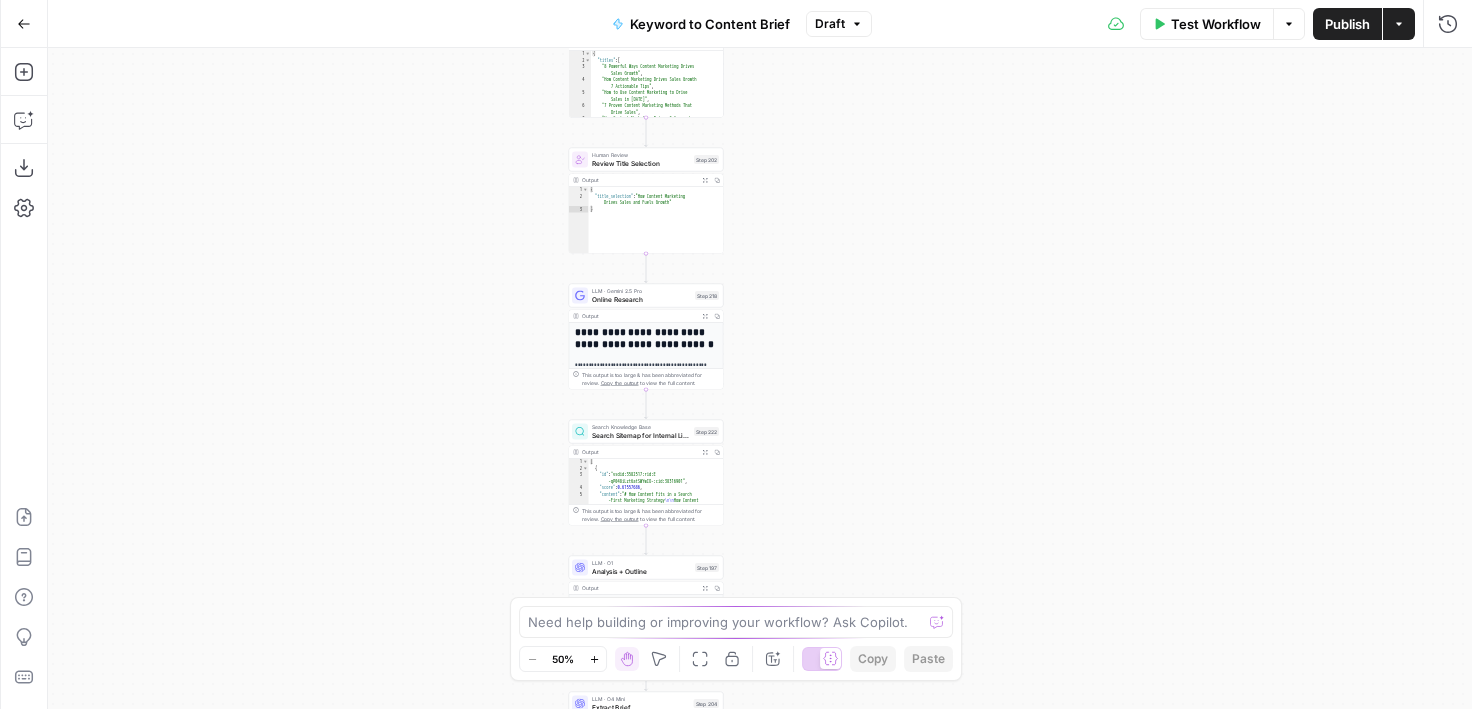 drag, startPoint x: 437, startPoint y: 494, endPoint x: 427, endPoint y: 207, distance: 287.17416 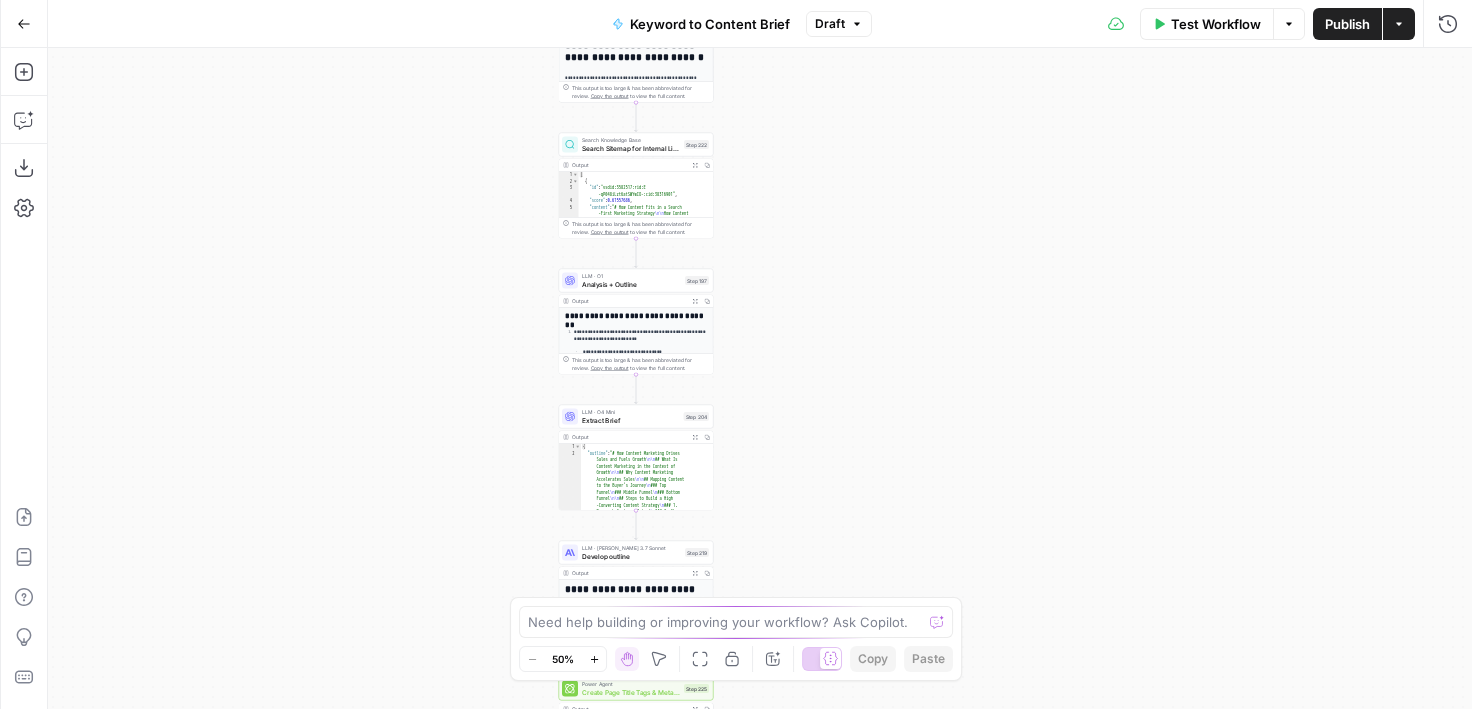 drag, startPoint x: 429, startPoint y: 223, endPoint x: 386, endPoint y: 444, distance: 225.1444 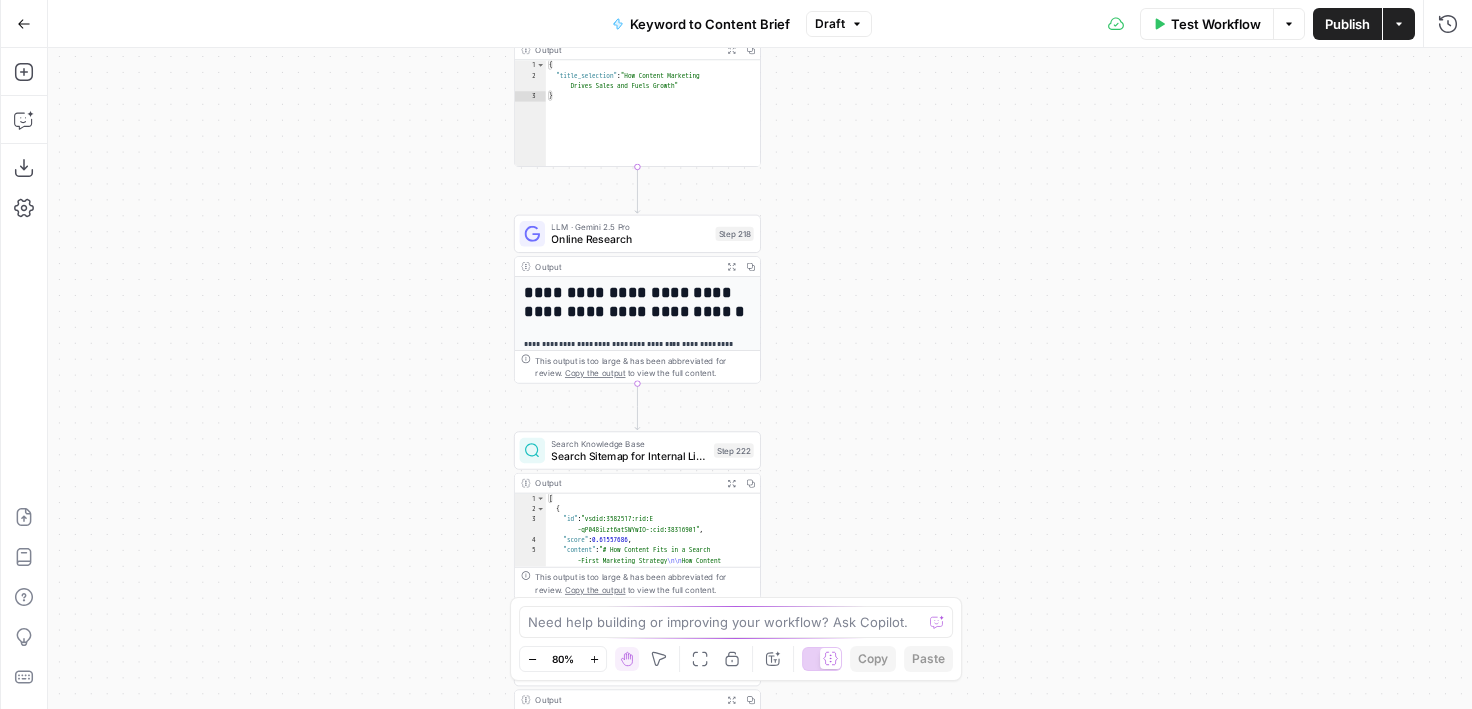 drag, startPoint x: 480, startPoint y: 290, endPoint x: 414, endPoint y: 325, distance: 74.70609 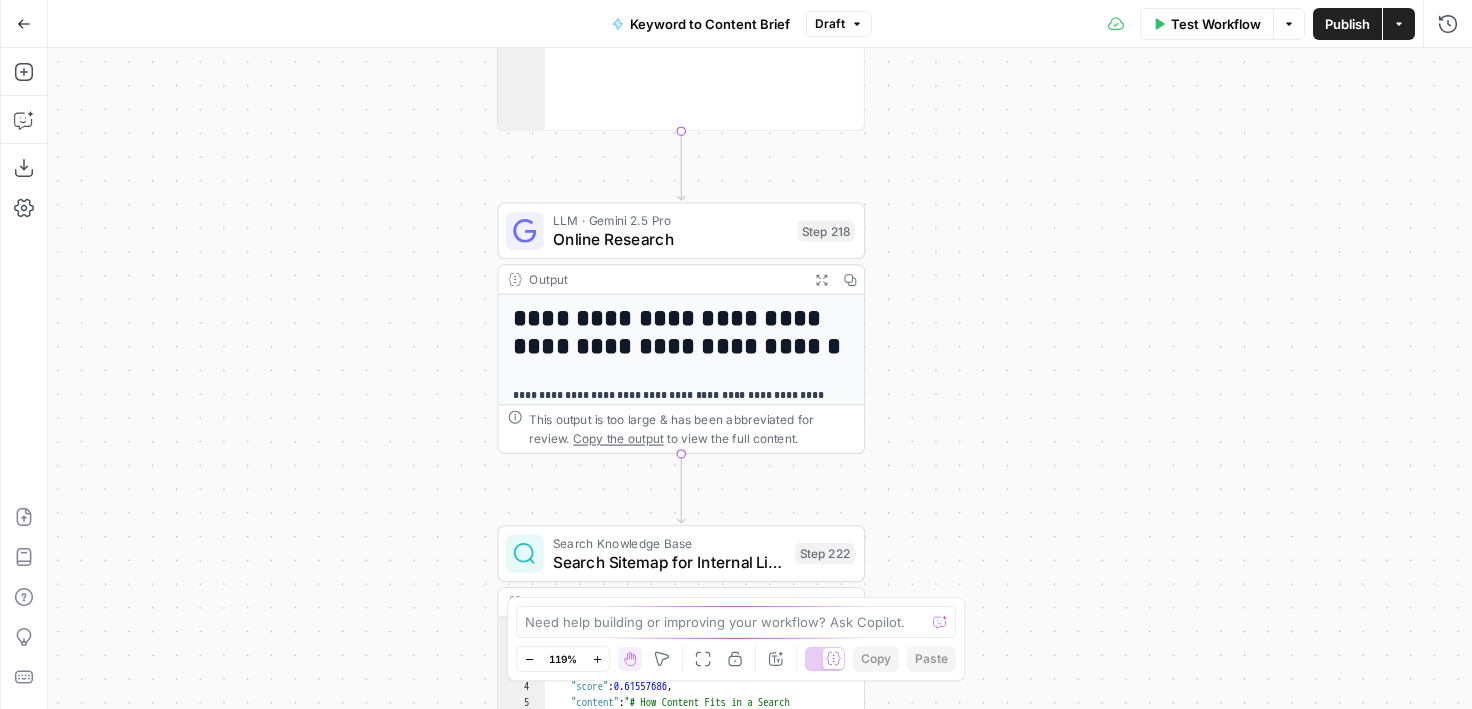 drag, startPoint x: 440, startPoint y: 338, endPoint x: 326, endPoint y: 339, distance: 114.00439 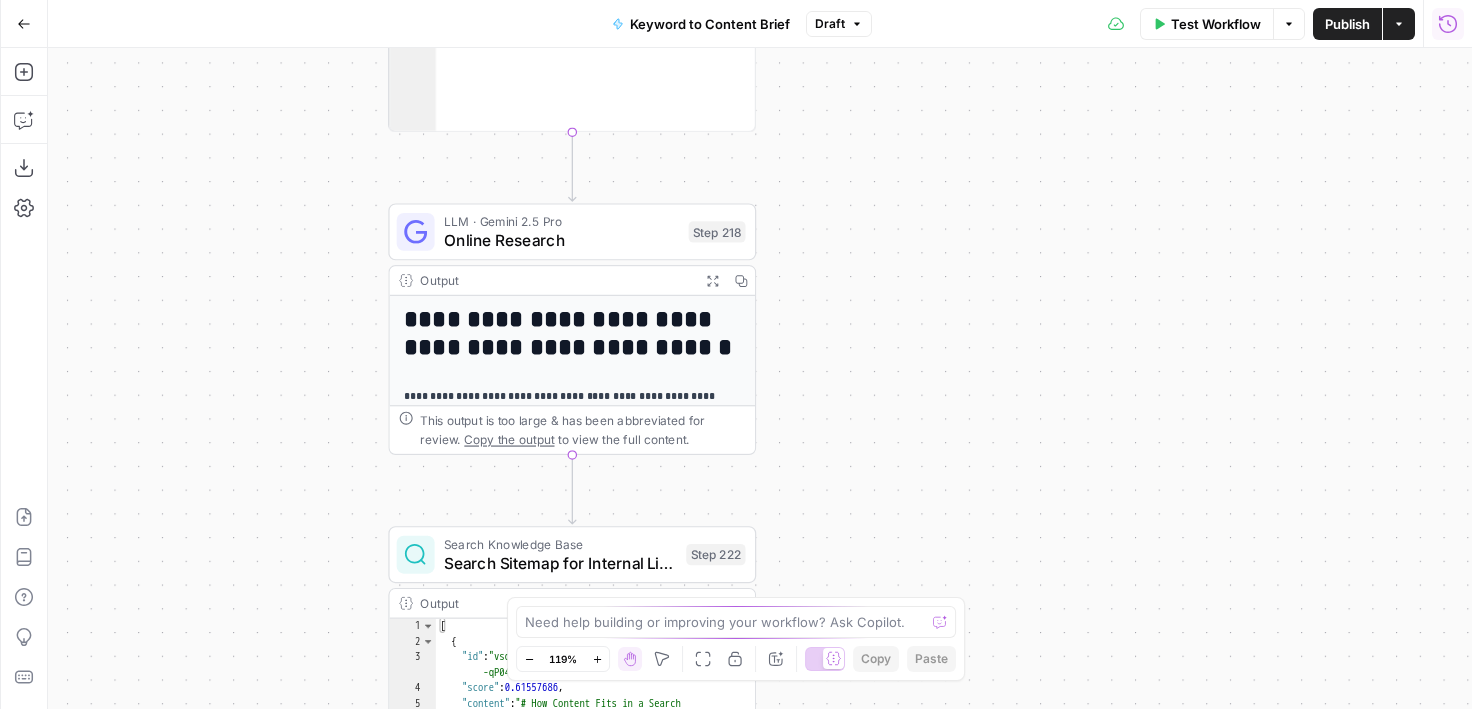 click 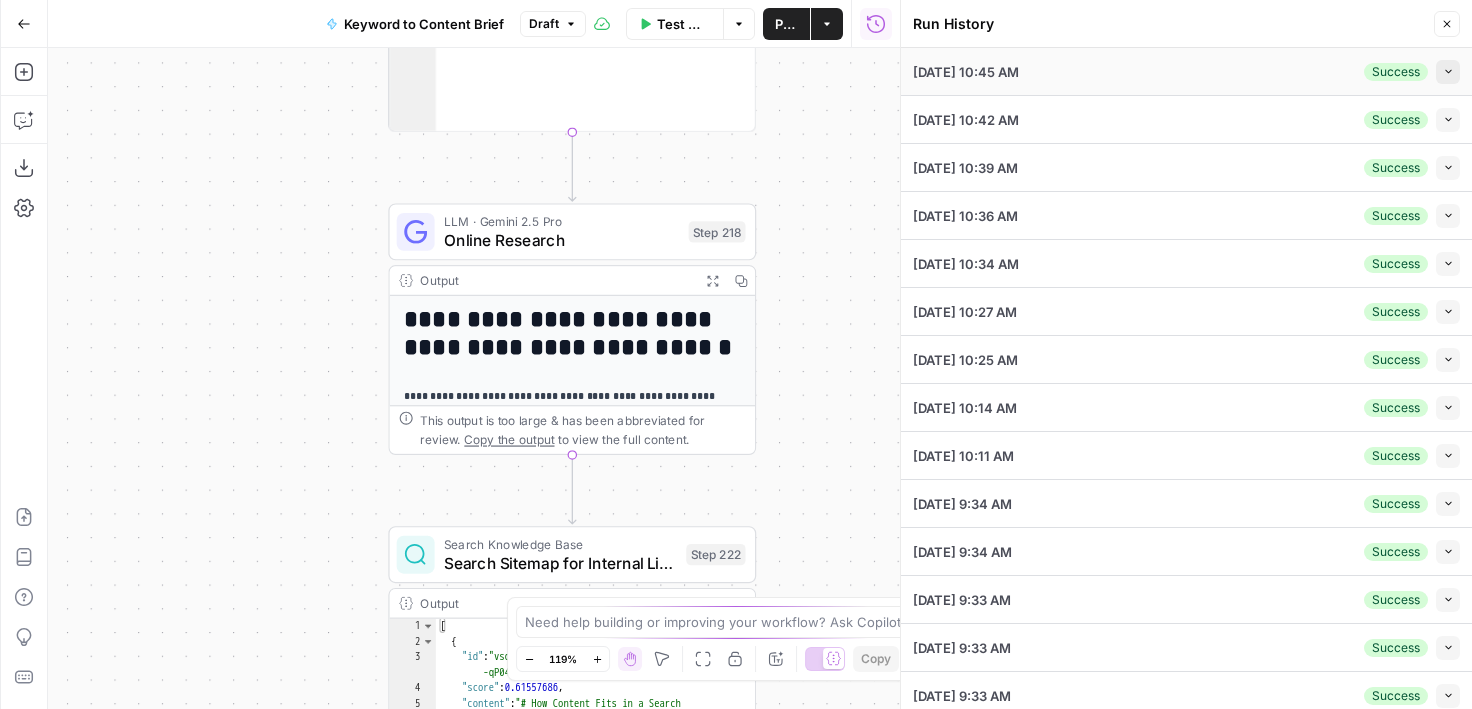click on "Collapse" at bounding box center (1448, 72) 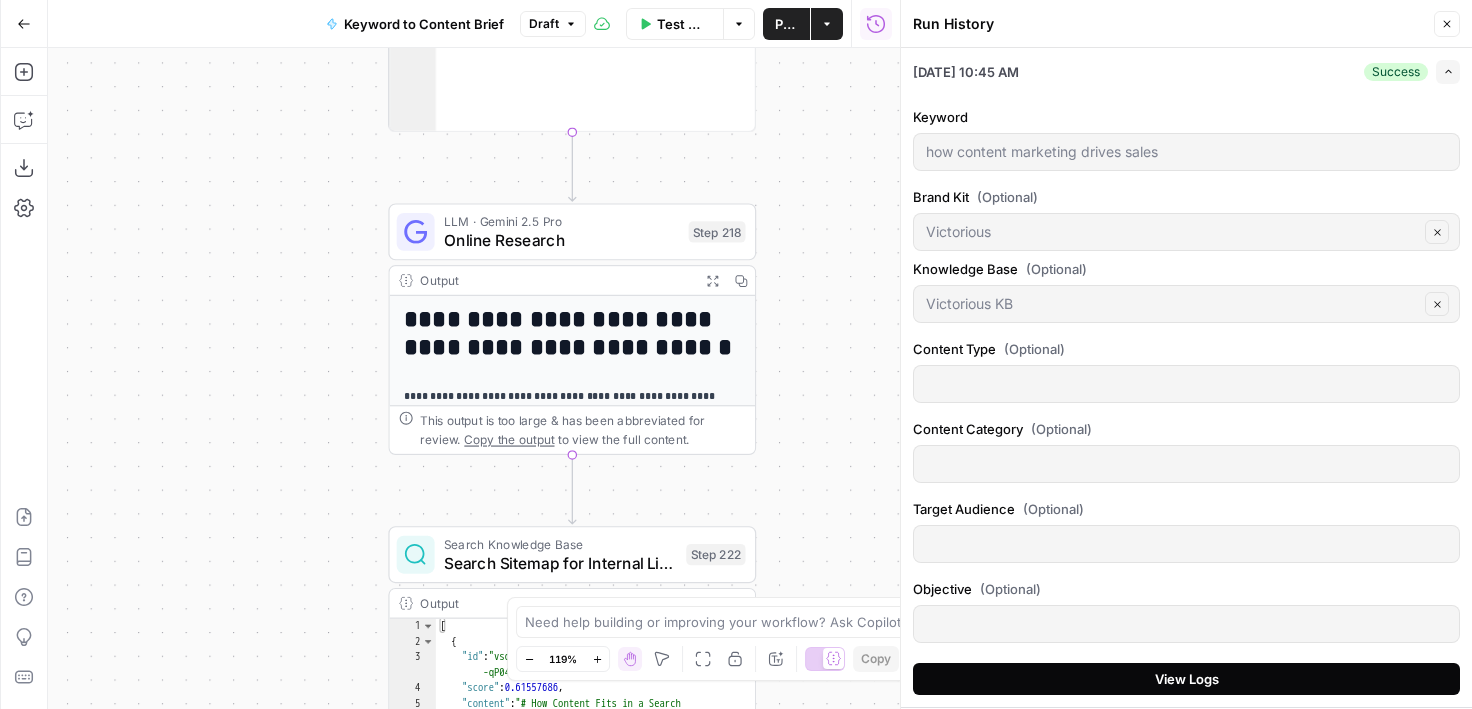 click on "View Logs" at bounding box center [1186, 679] 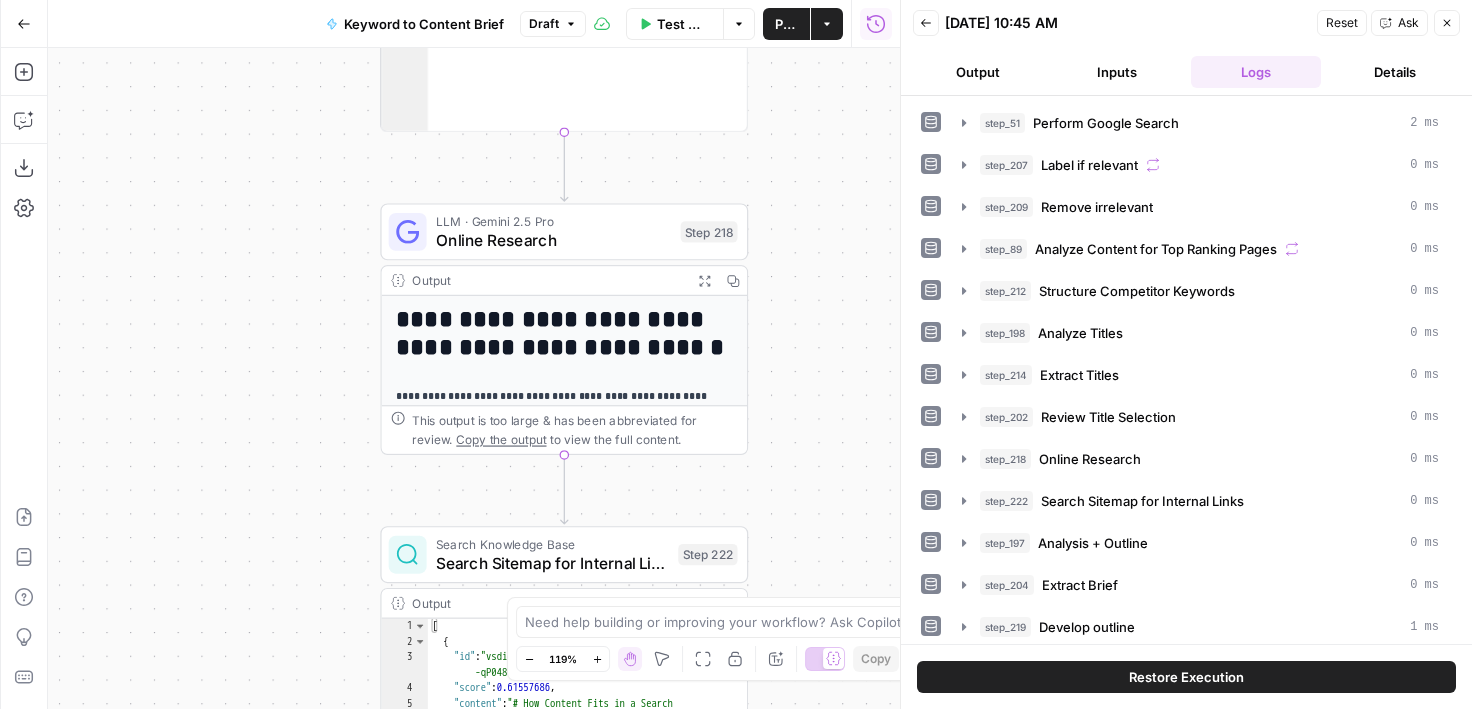 drag, startPoint x: 323, startPoint y: 385, endPoint x: 226, endPoint y: 385, distance: 97 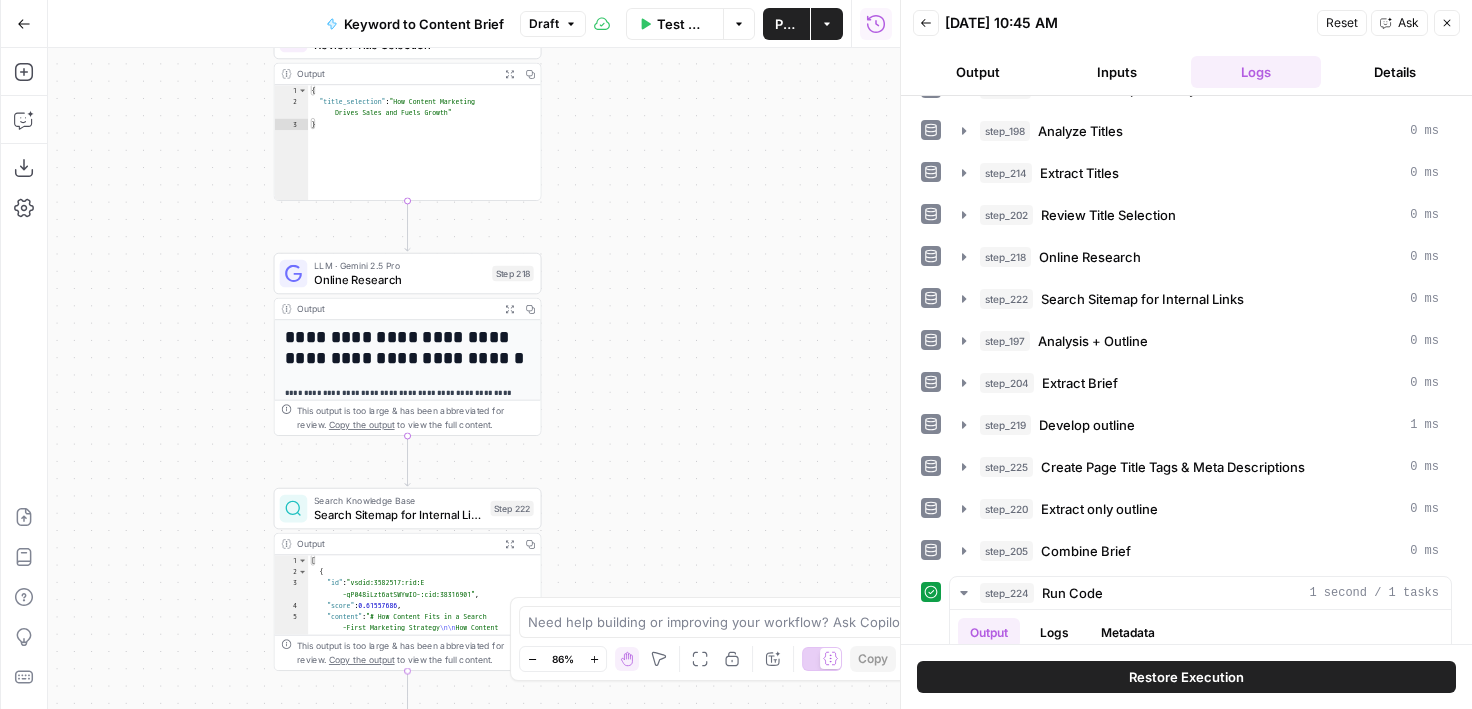 scroll, scrollTop: 200, scrollLeft: 0, axis: vertical 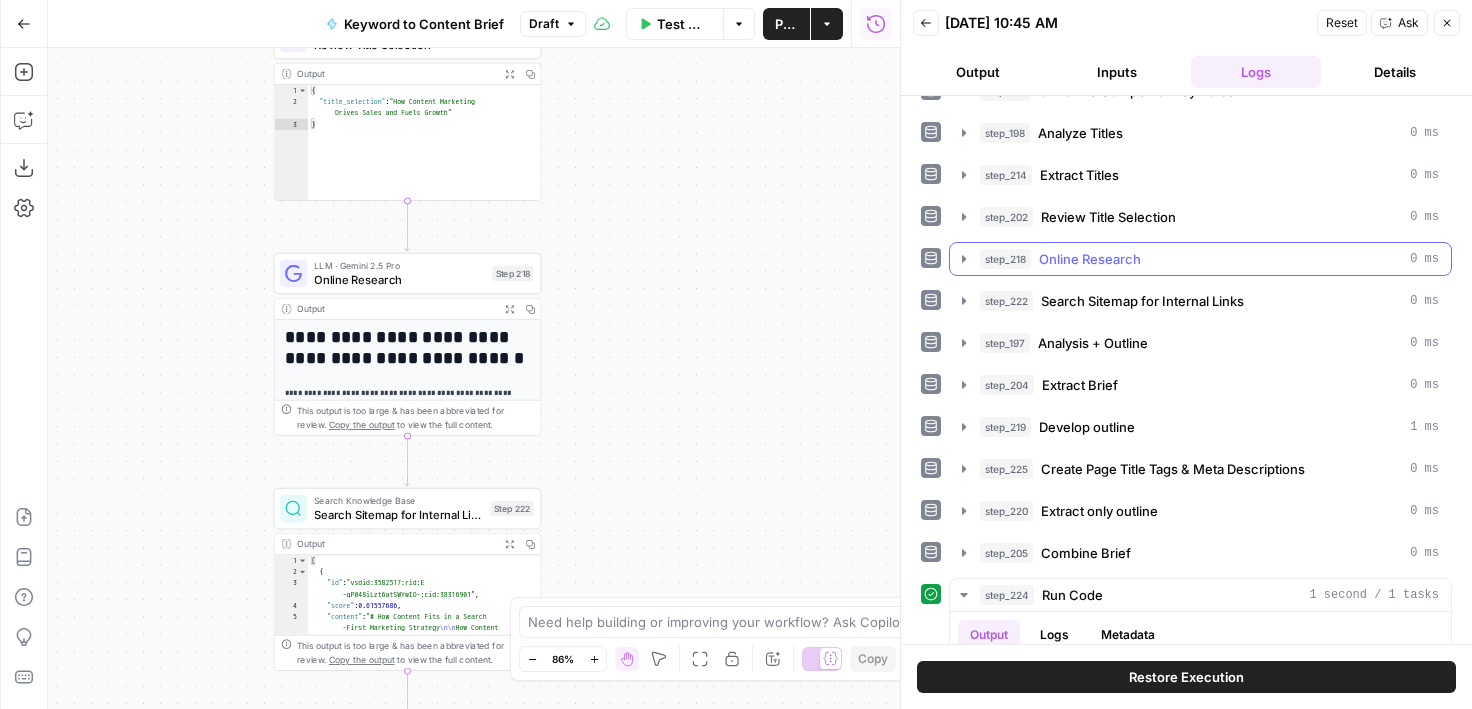 click on "step_218 Online Research 0 ms" at bounding box center [1200, 259] 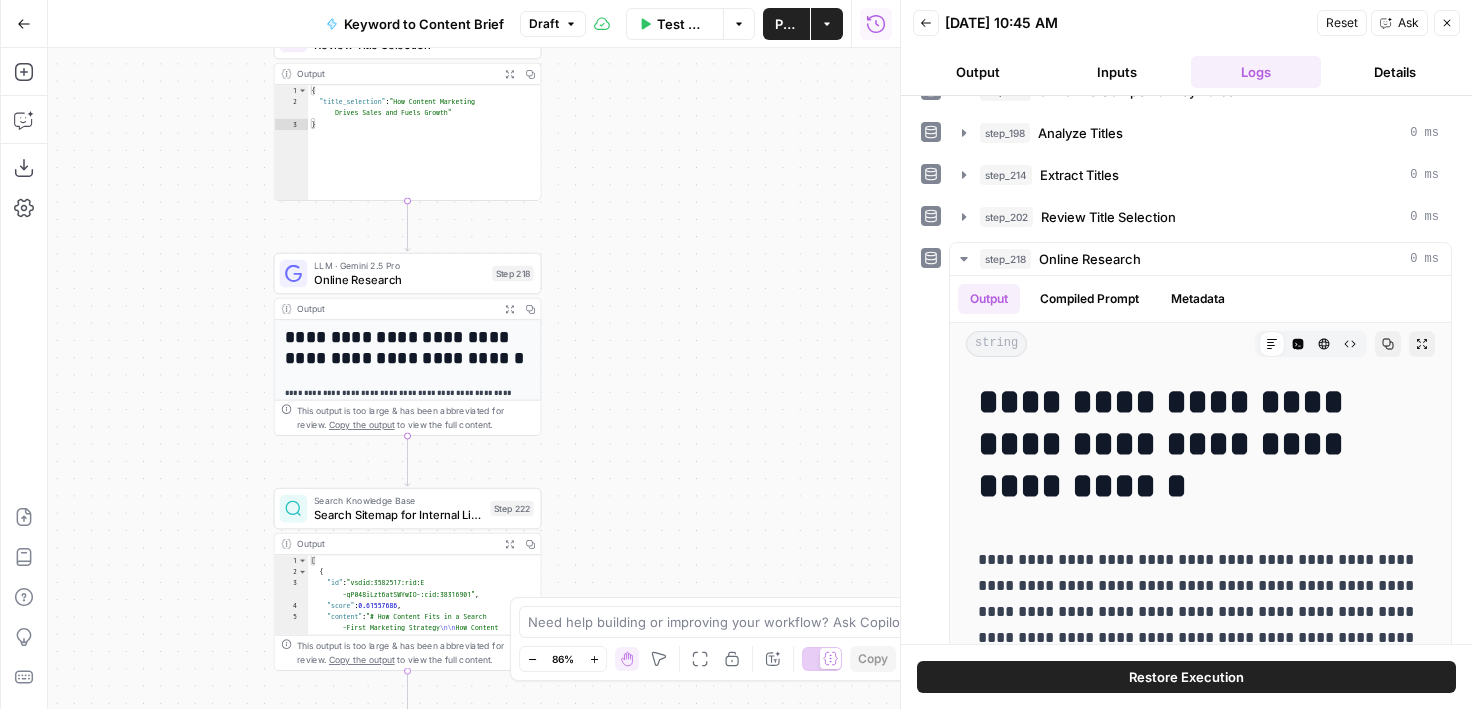 scroll, scrollTop: 308, scrollLeft: 0, axis: vertical 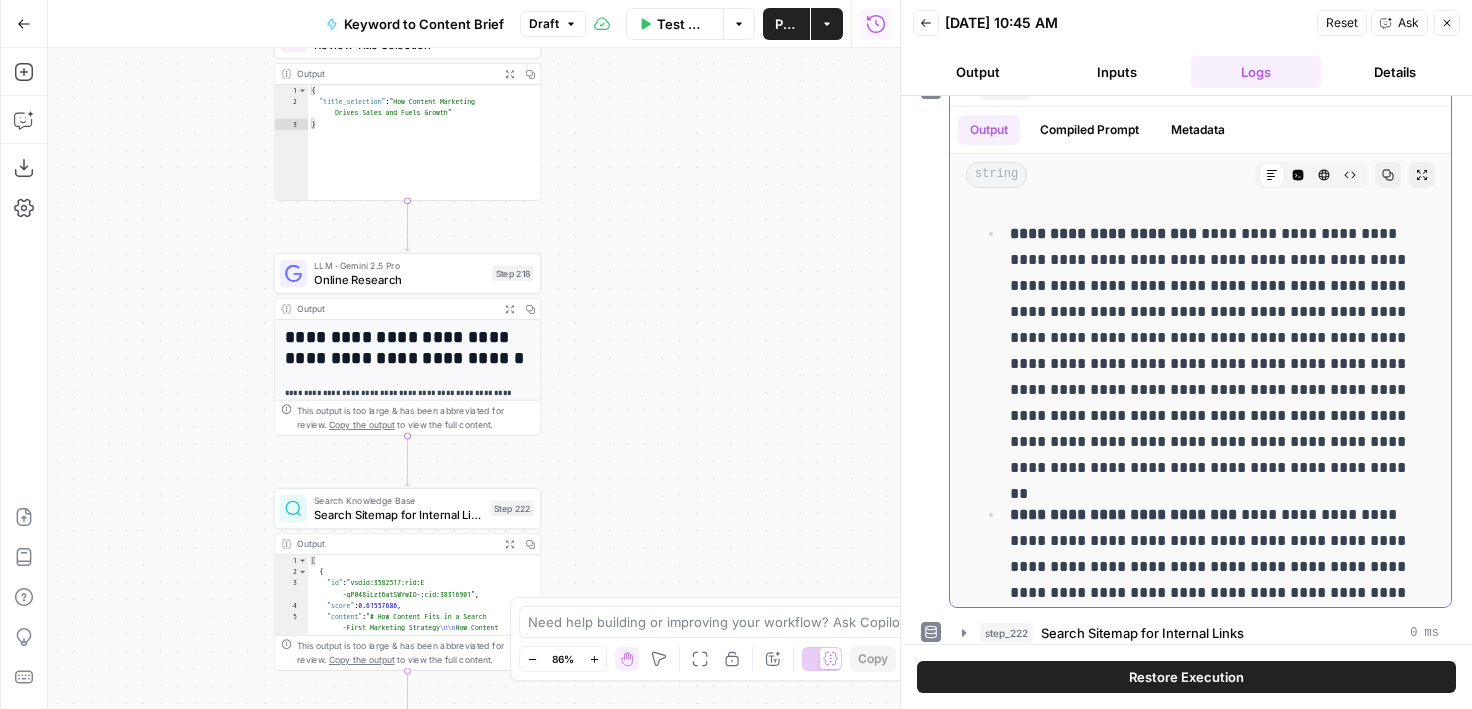 drag, startPoint x: 1223, startPoint y: 378, endPoint x: 1246, endPoint y: 415, distance: 43.56604 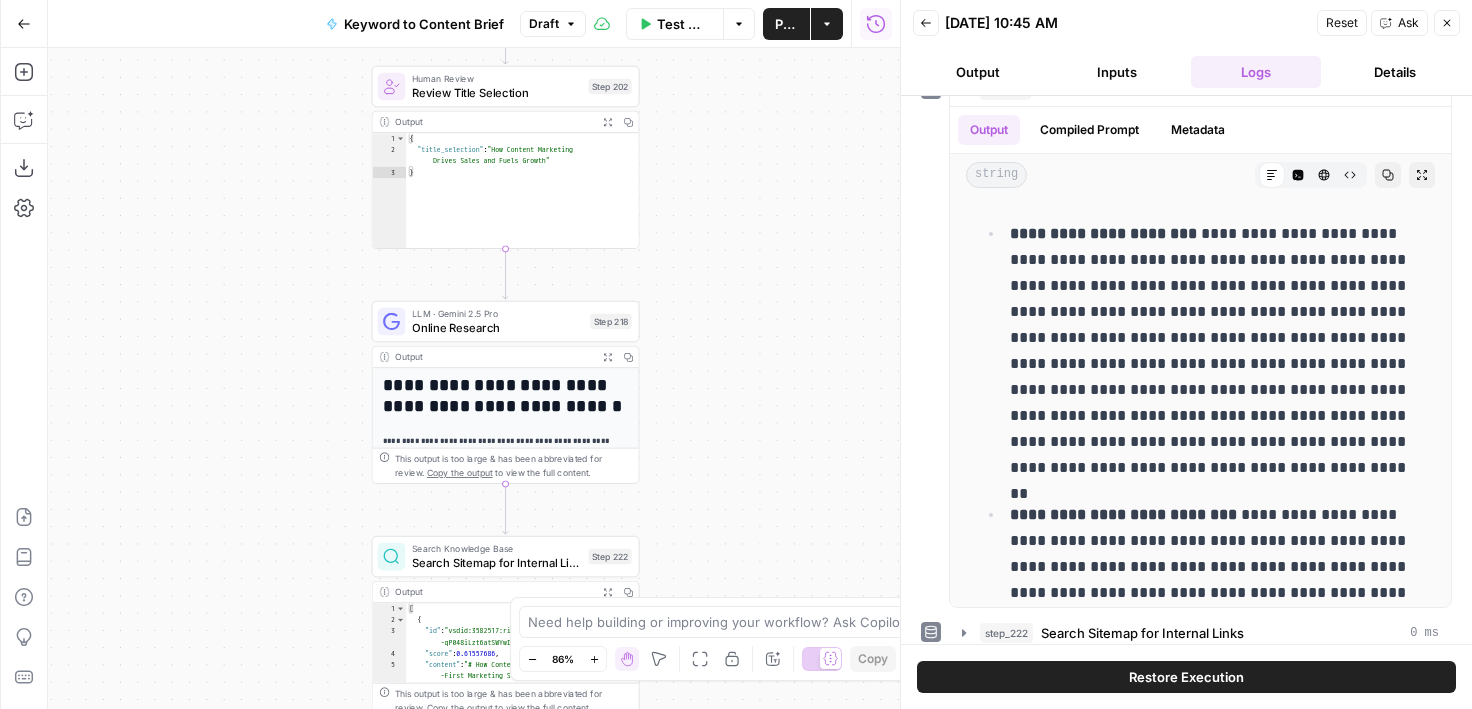drag, startPoint x: 586, startPoint y: 331, endPoint x: 691, endPoint y: 382, distance: 116.73046 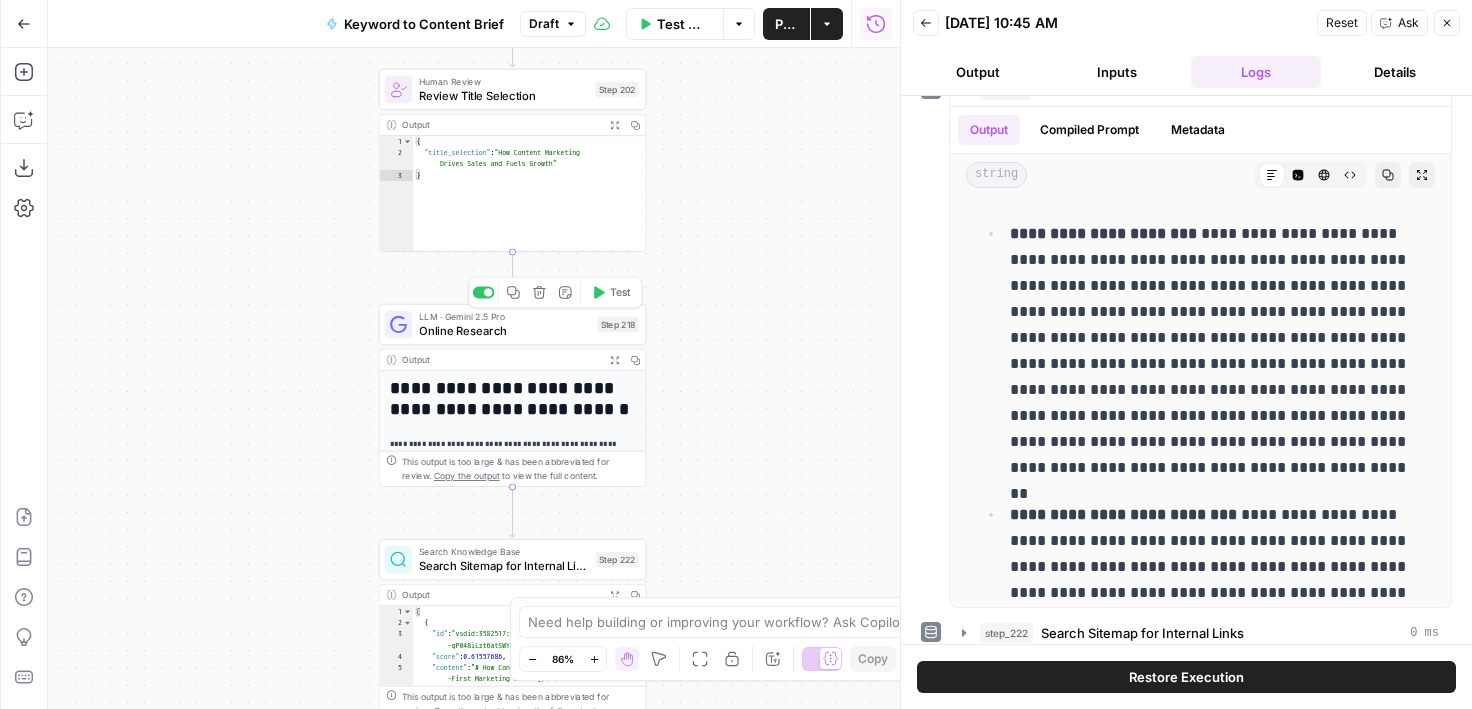 click on "Online Research" at bounding box center (504, 330) 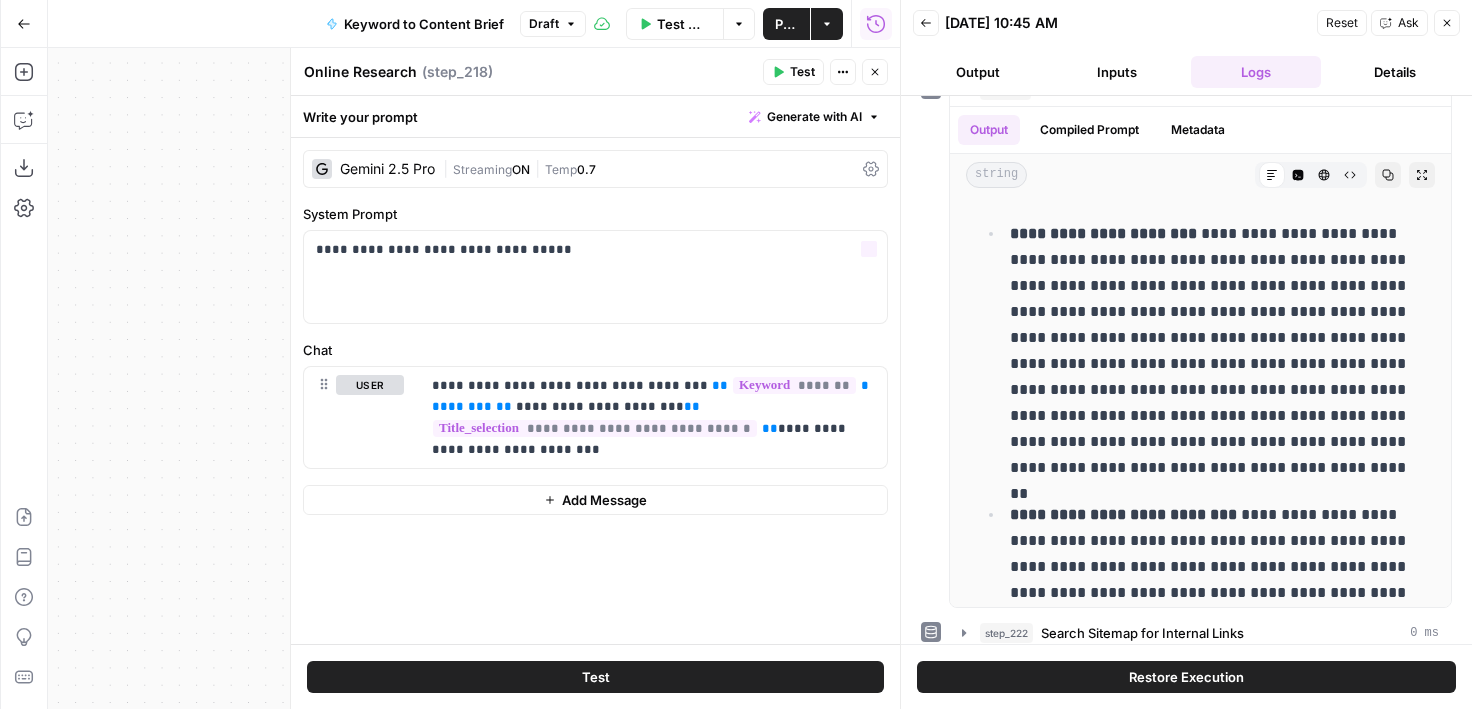 click on "Streaming" at bounding box center (482, 169) 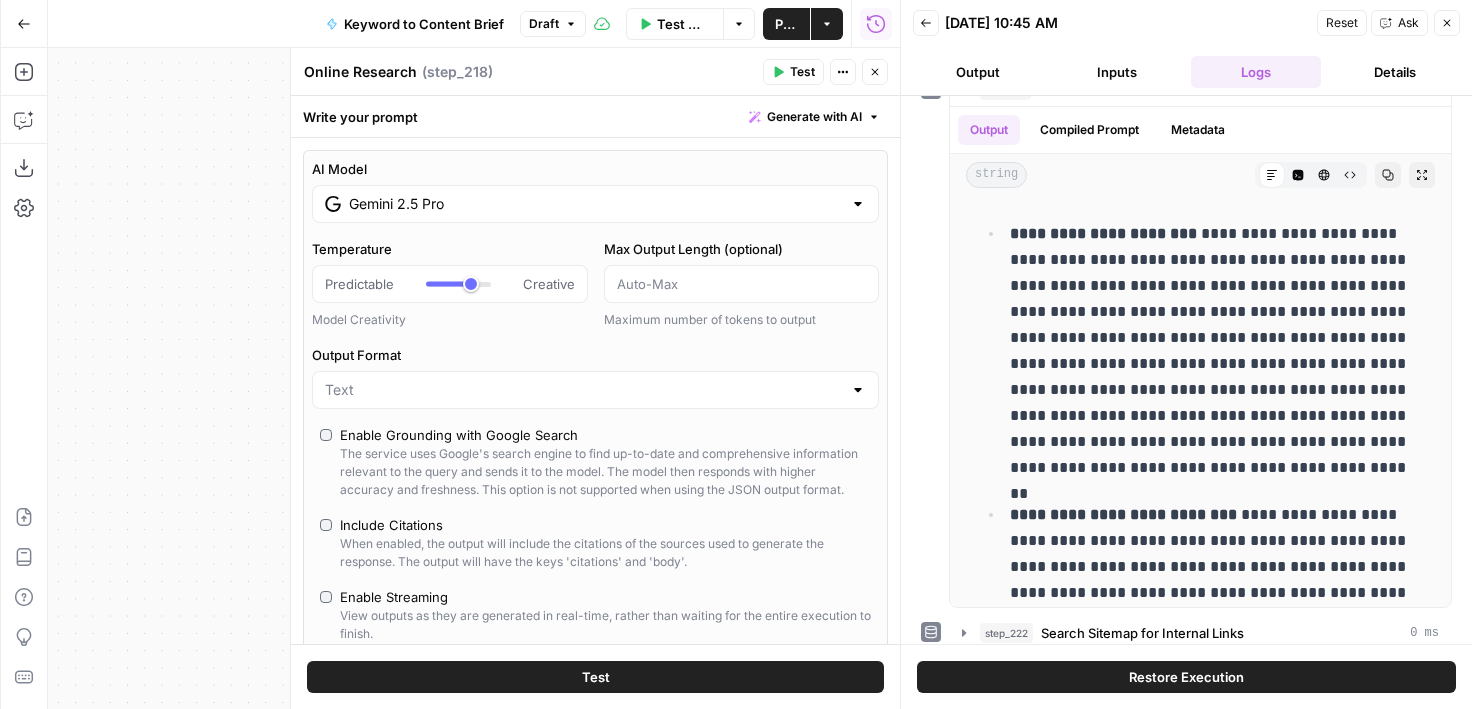 scroll, scrollTop: 75, scrollLeft: 0, axis: vertical 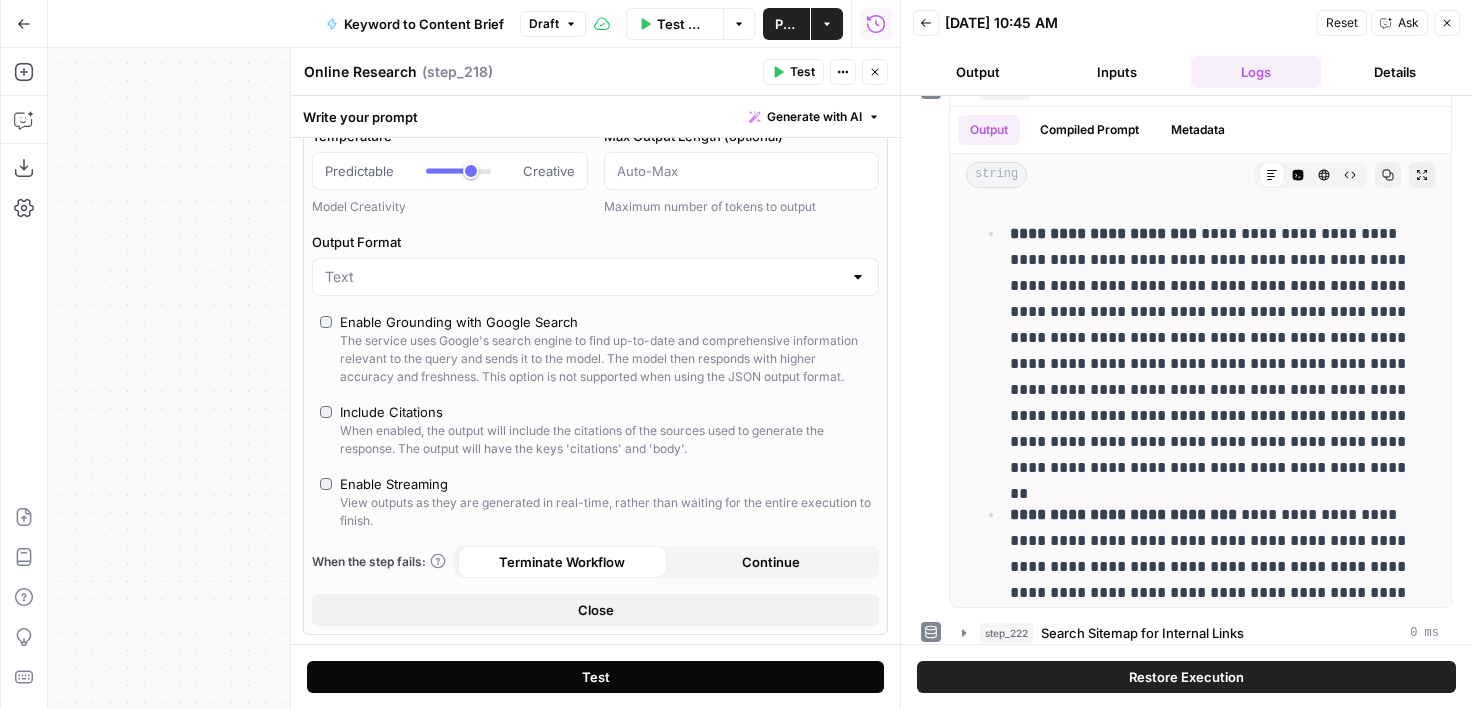 click on "Test" at bounding box center [595, 677] 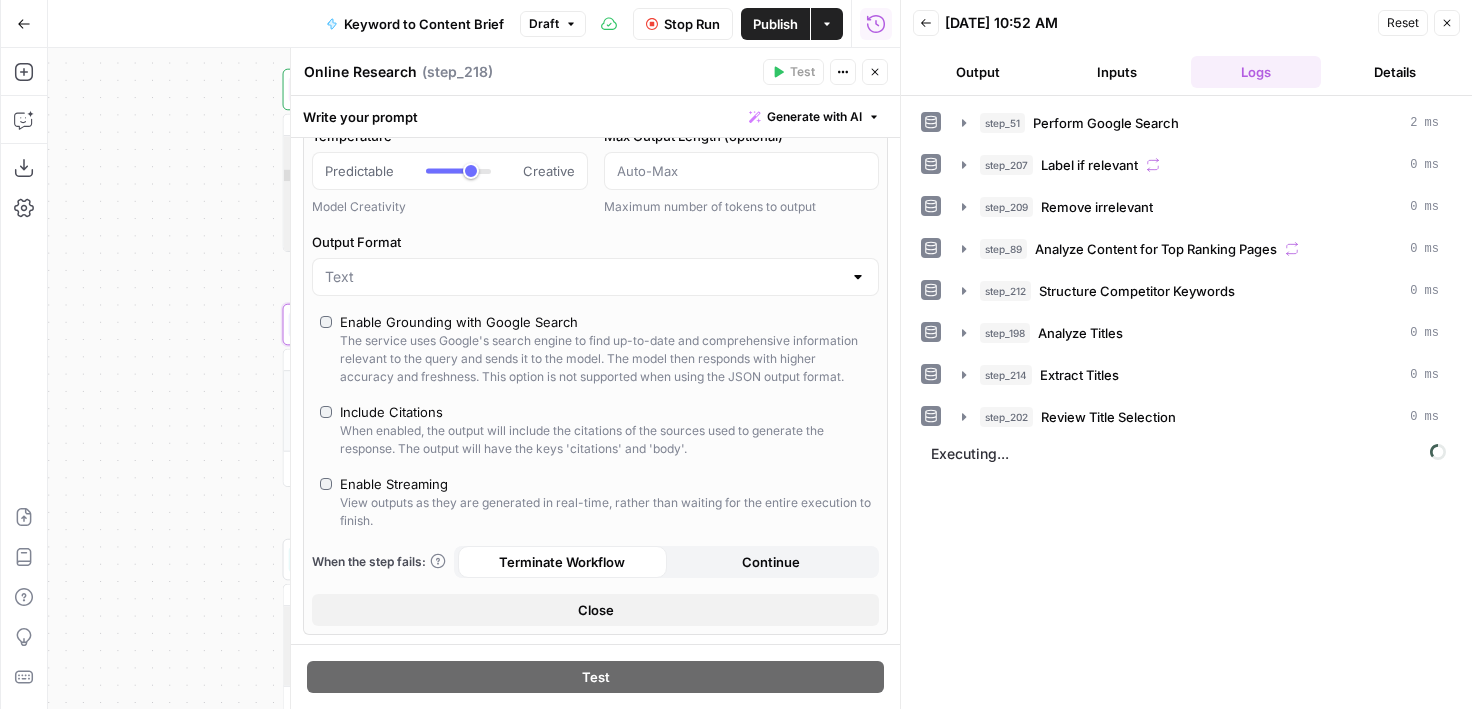 drag, startPoint x: 154, startPoint y: 490, endPoint x: 111, endPoint y: 490, distance: 43 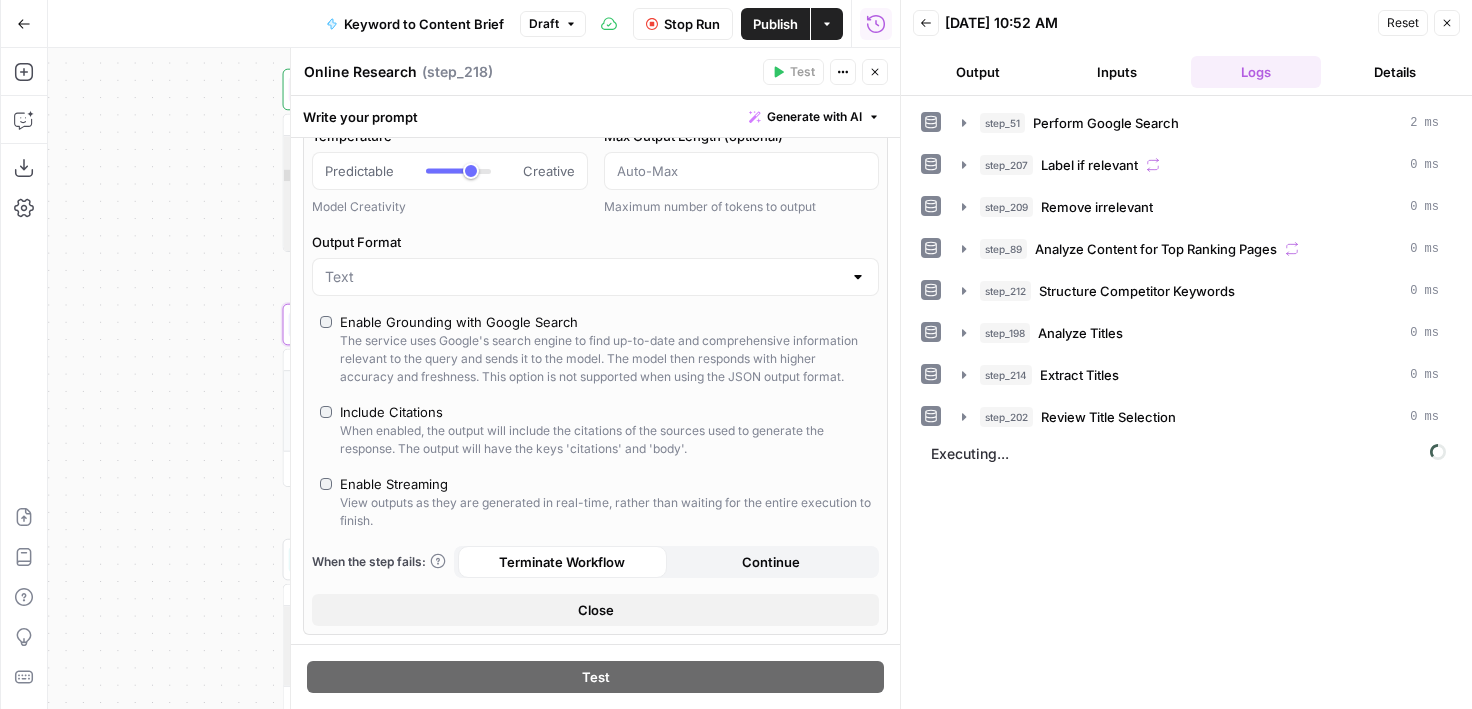 click on "Workflow Set Inputs Inputs Google Search Perform Google Search Step 51 Output Expand Output Copy 1 2 3 4 5 6 {    "search_metadata" :  {      "id" :  "686568f81dcfe2f74d008f35" ,      "status" :  "Success" ,      "json_endpoint" :  "[URL][DOMAIN_NAME]          /searches/123778e5d9046281          /686568f81dcfe2f74d008f35.json" ,      "pixel_position_endpoint" :  "https          ://[DOMAIN_NAME][URL]          /123778e5d9046281          /686568f81dcfe2f74d008f35          .json_with_pixel_position" ,     This output is too large & has been abbreviated for review.   Copy the output   to view the full content. Loop Iteration Label if relevant Step 207 Output Expand Output Copy 1 2 3 4 5 6 7 8 9 10 11 12 [    {      "relevant" :  "true"    } ,    {      "relevant" :  "true"    } ,    {      "relevant" :  "true"    } ,    {      "relevant" :  "true"     LLM · GPT-4o Mini Determine if relevant Step 208 Output Expand Output Copy 1 2 3 {    "relevant" :  "true" }" at bounding box center [474, 378] 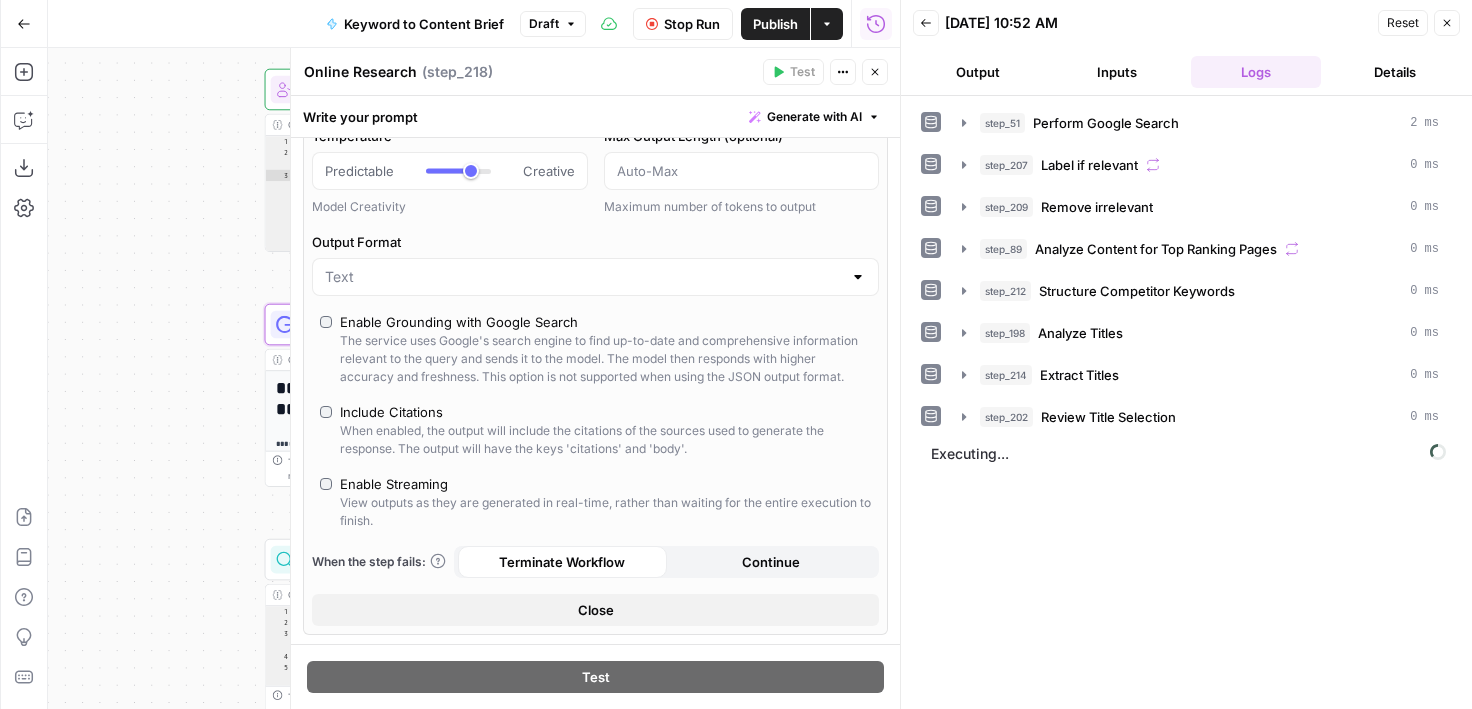 drag, startPoint x: 714, startPoint y: 448, endPoint x: 335, endPoint y: 429, distance: 379.47595 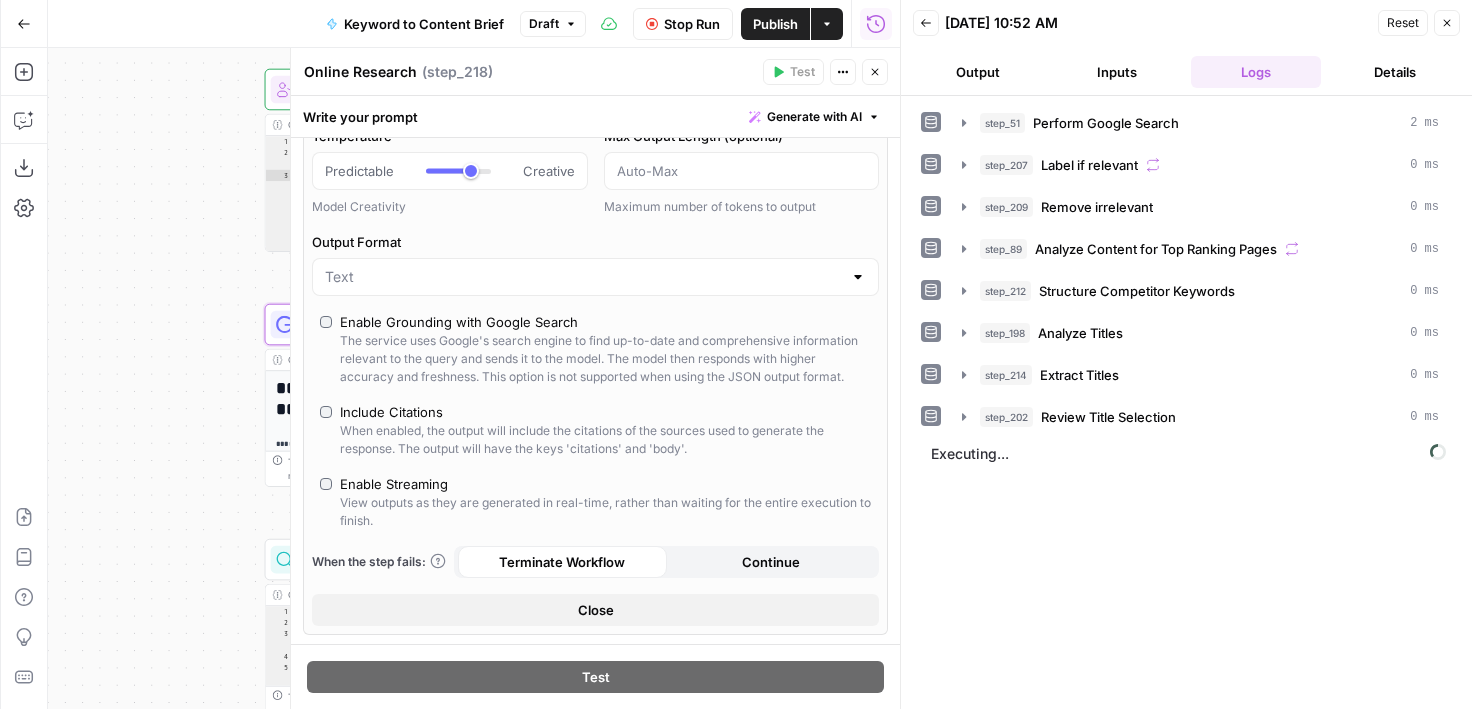 click on "Include Citations When enabled, the output will include the citations of the sources used to generate the response. The output will have the keys 'citations' and 'body'." at bounding box center [595, 430] 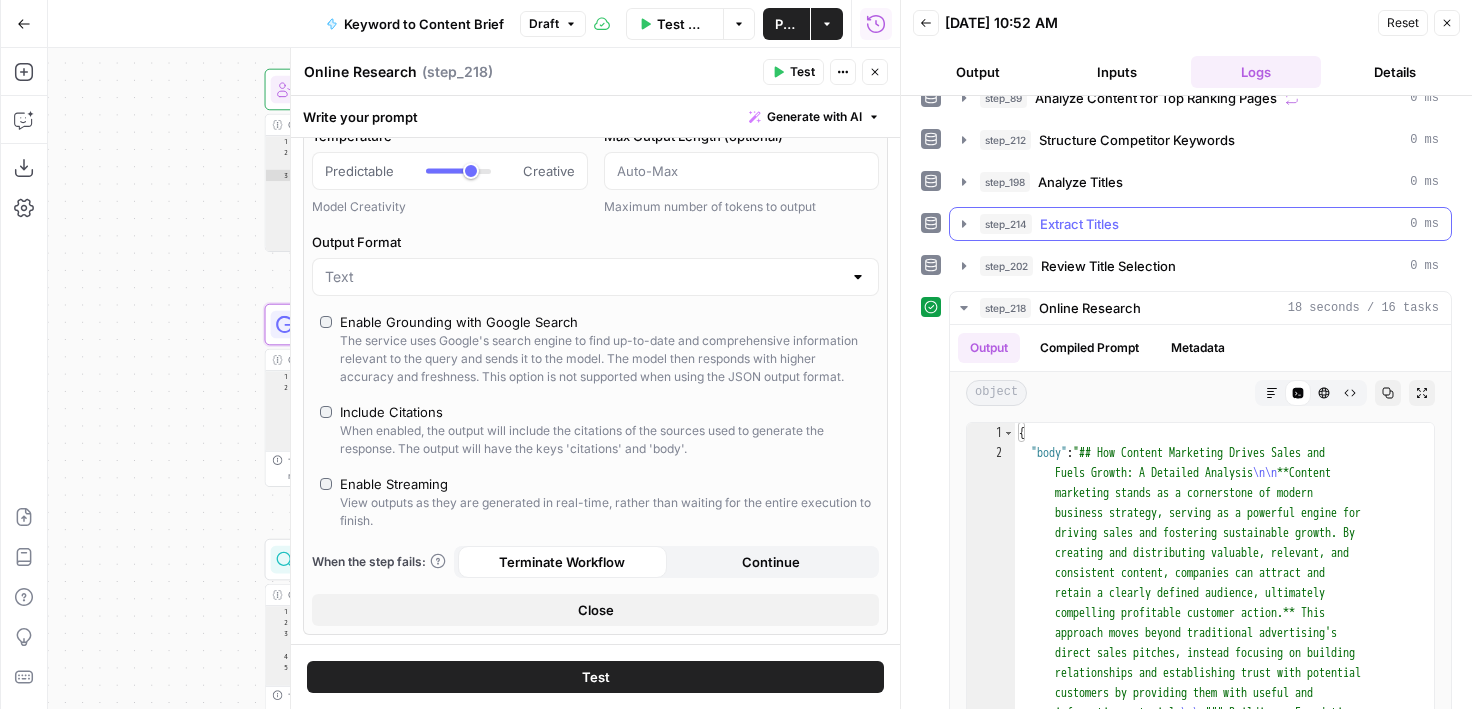 scroll, scrollTop: 168, scrollLeft: 0, axis: vertical 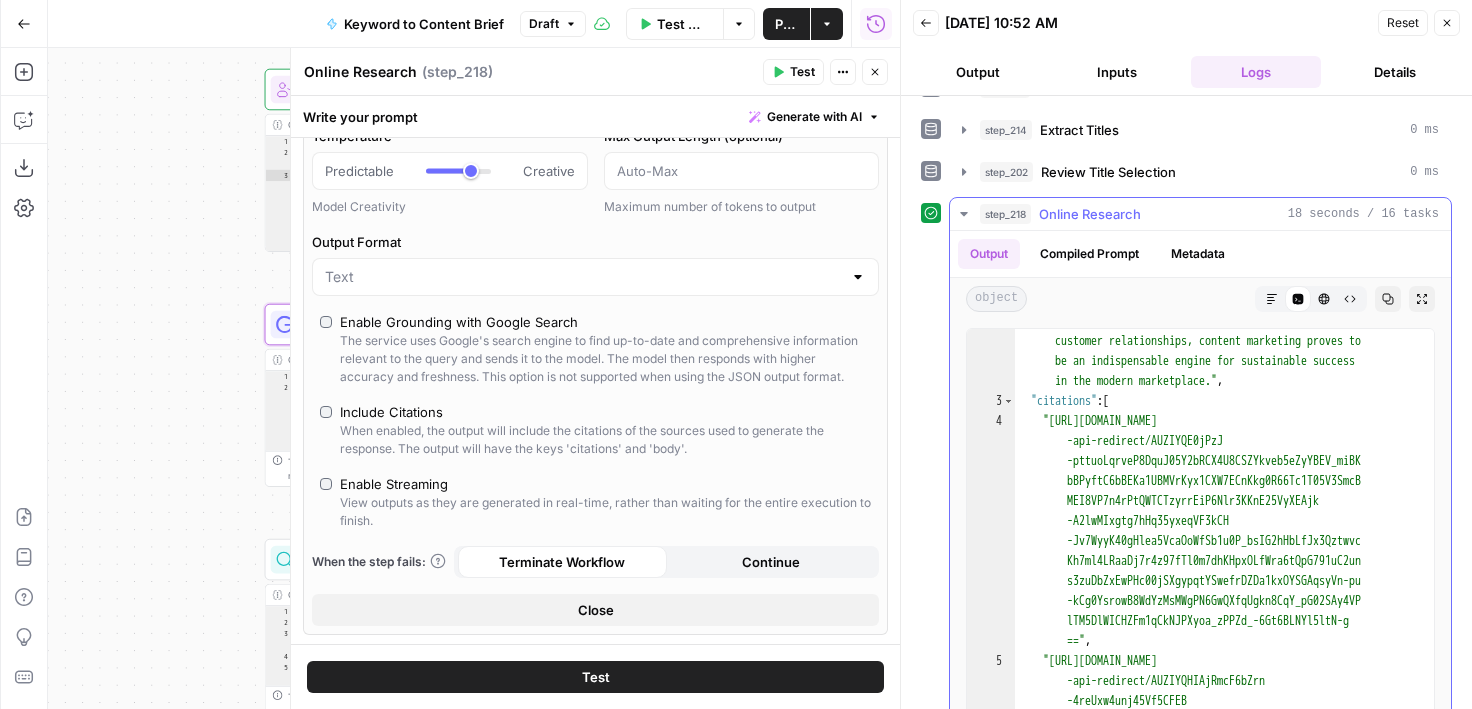type on "**********" 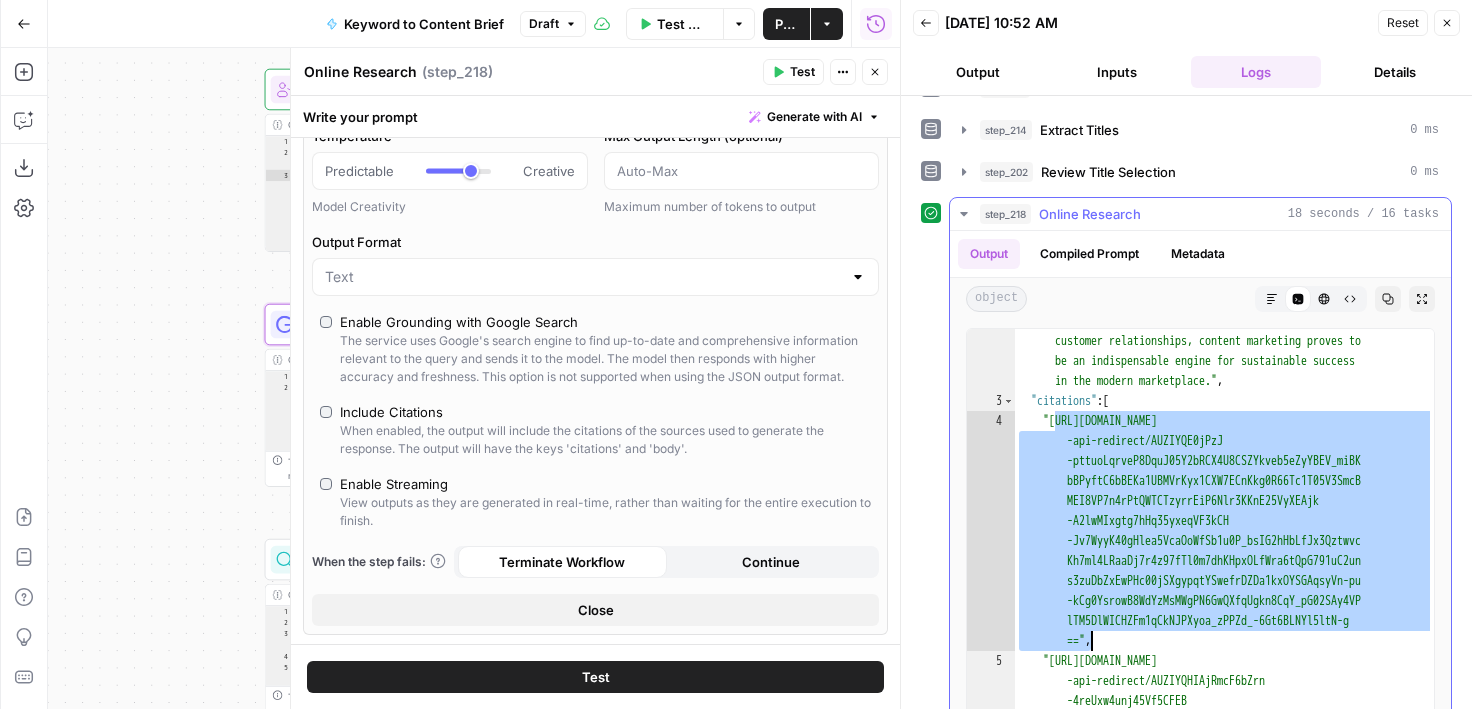 drag, startPoint x: 1053, startPoint y: 425, endPoint x: 1094, endPoint y: 642, distance: 220.83931 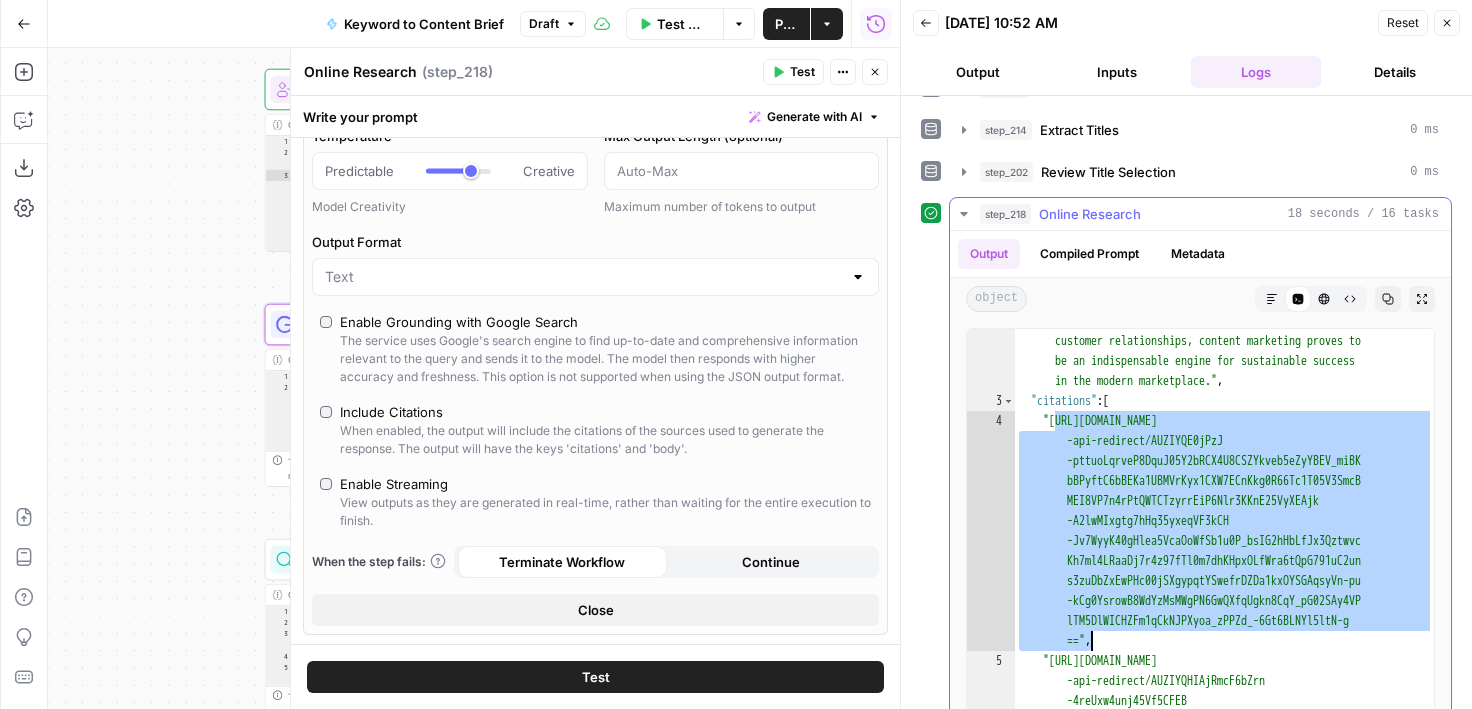 click on ""body" :  "## How Content Marketing Drives Sales and         Fuels Growth: A Detailed Analysis \n\n **Content         marketing stands as a cornerstone of modern         business strategy, serving as a powerful engine for         driving sales and fostering sustainable growth. By         creating and distributing valuable, relevant, and         consistent content, companies can attract and         retain a clearly defined audience, ultimately         compelling profitable customer action.** This         approach moves beyond traditional advertising's         direct sales pitches, instead focusing on building         relationships and establishing trust with potential         customers by providing them with useful and         informative material. \n\n ### Building a Foundation         of Trust and Authority \n\n At its core, content         marketing is about building trust, which is the                \"" at bounding box center [1224, -533] 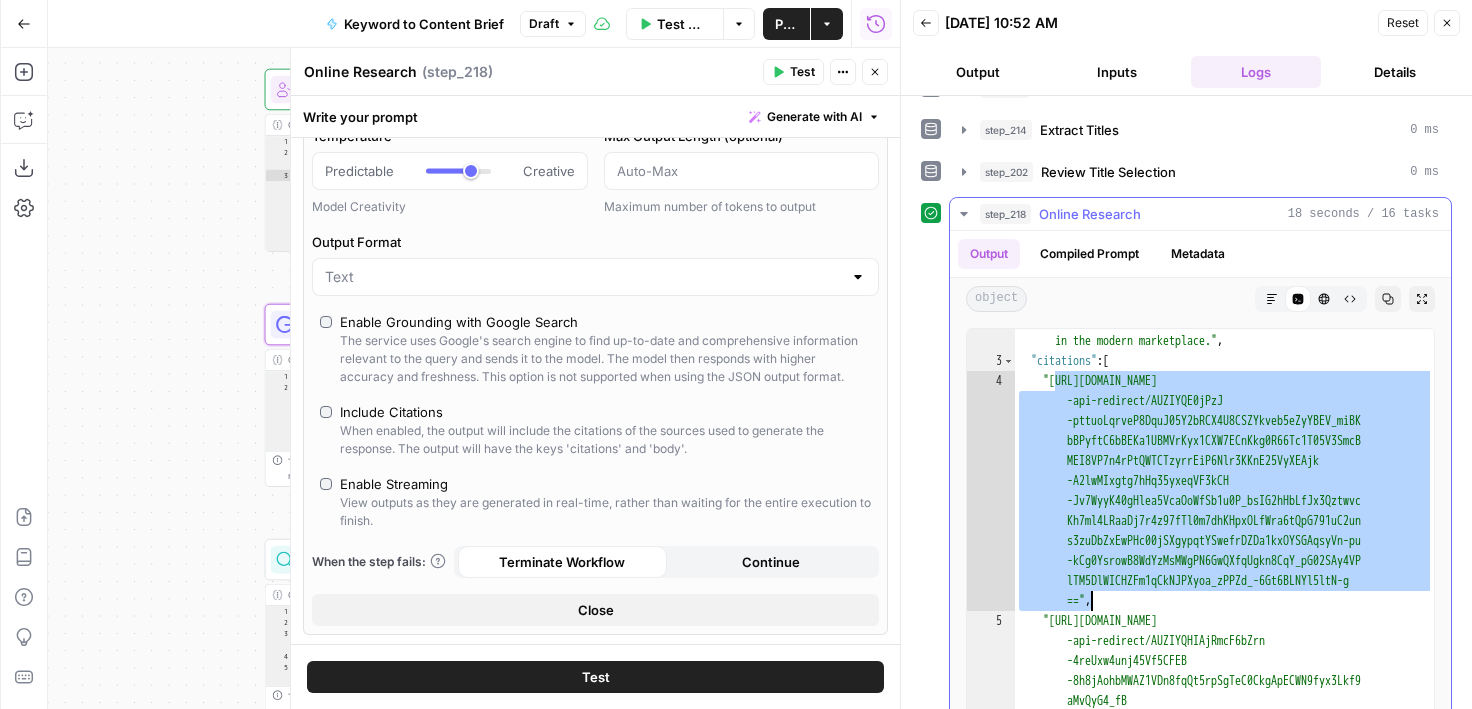 scroll, scrollTop: 2395, scrollLeft: 0, axis: vertical 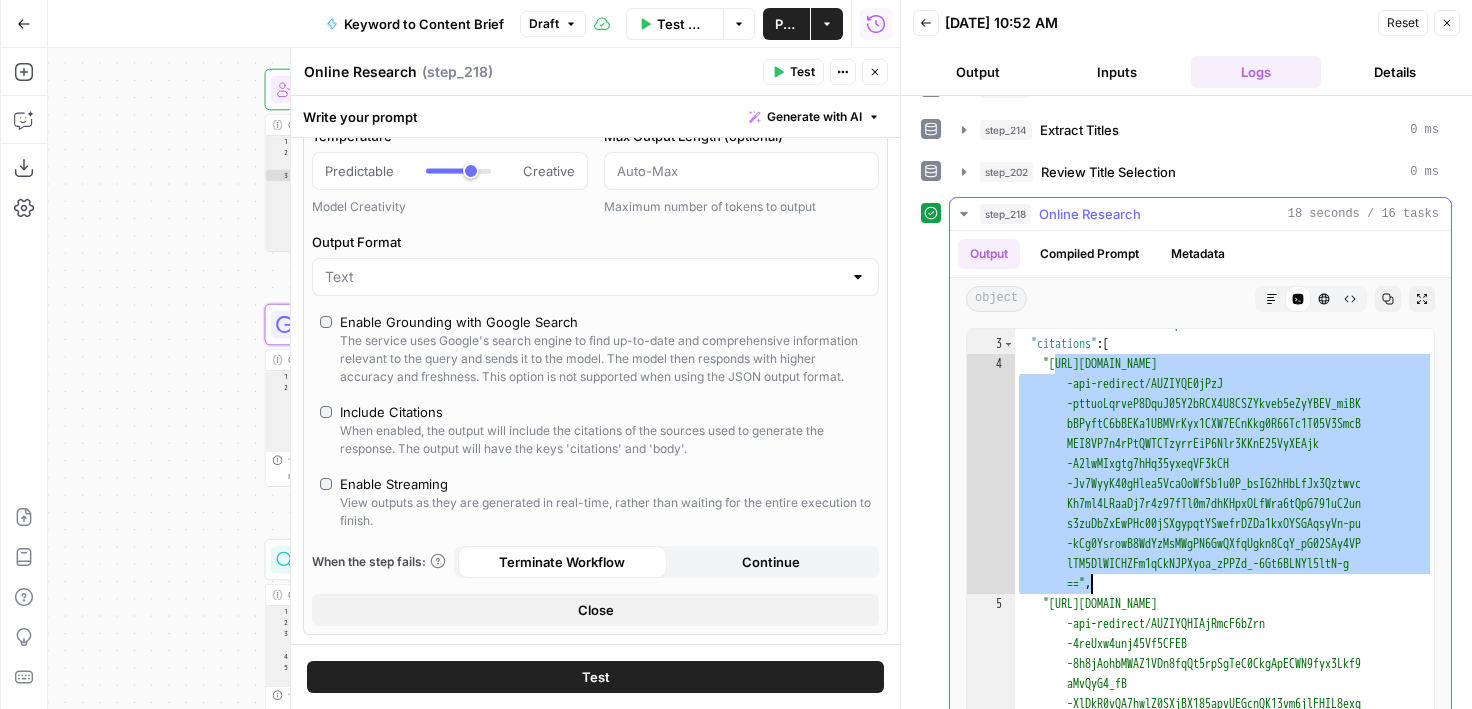 click on ""body" :  "## How Content Marketing Drives Sales and         Fuels Growth: A Detailed Analysis \n\n **Content         marketing stands as a cornerstone of modern         business strategy, serving as a powerful engine for         driving sales and fostering sustainable growth. By         creating and distributing valuable, relevant, and         consistent content, companies can attract and         retain a clearly defined audience, ultimately         compelling profitable customer action.** This         approach moves beyond traditional advertising's         direct sales pitches, instead focusing on building         relationships and establishing trust with potential         customers by providing them with useful and         informative material. \n\n ### Building a Foundation         of Trust and Authority \n\n At its core, content         marketing is about building trust, which is the                \"" at bounding box center (1224, -590) 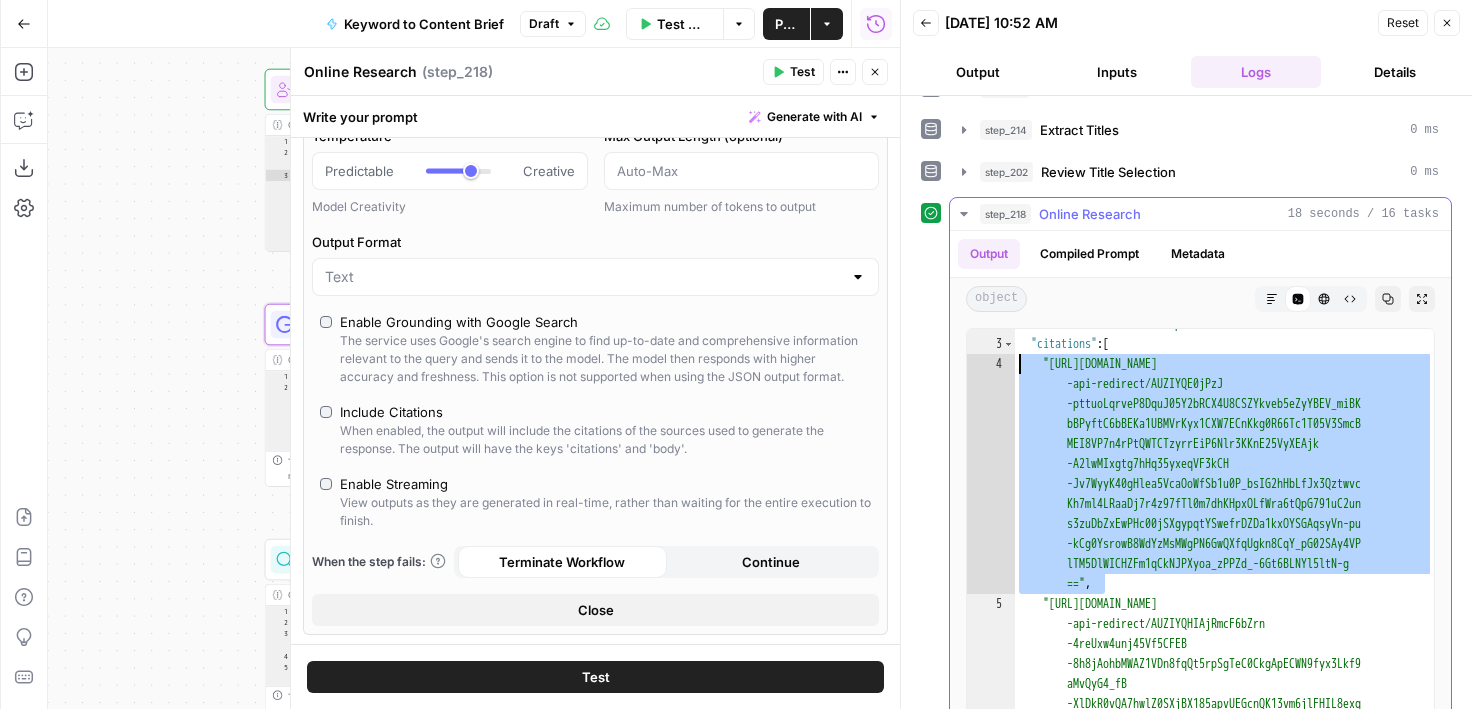 drag, startPoint x: 1090, startPoint y: 587, endPoint x: 1050, endPoint y: 365, distance: 225.57481 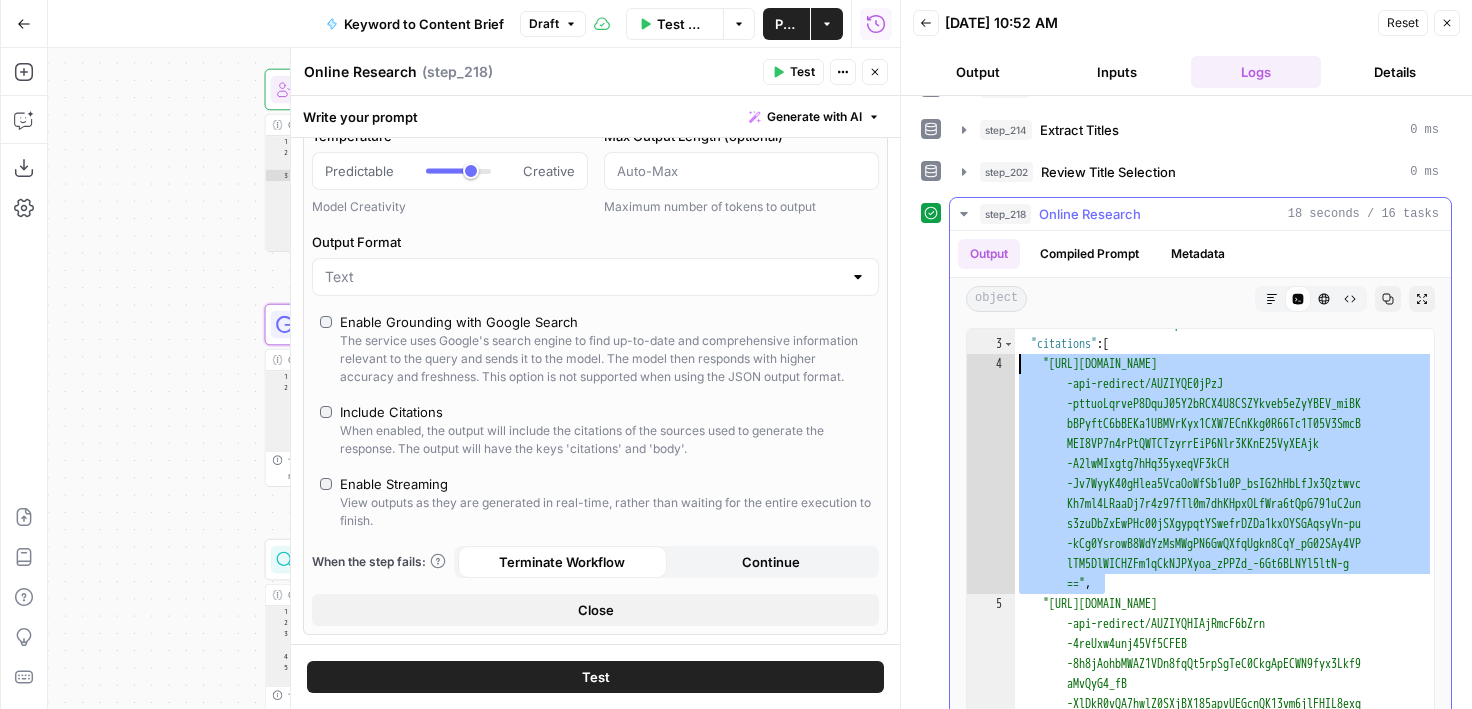 click on ""body" :  "## How Content Marketing Drives Sales and         Fuels Growth: A Detailed Analysis \n\n **Content         marketing stands as a cornerstone of modern         business strategy, serving as a powerful engine for         driving sales and fostering sustainable growth. By         creating and distributing valuable, relevant, and         consistent content, companies can attract and         retain a clearly defined audience, ultimately         compelling profitable customer action.** This         approach moves beyond traditional advertising's         direct sales pitches, instead focusing on building         relationships and establishing trust with potential         customers by providing them with useful and         informative material. \n\n ### Building a Foundation         of Trust and Authority \n\n At its core, content         marketing is about building trust, which is the                \"" at bounding box center (1224, -590) 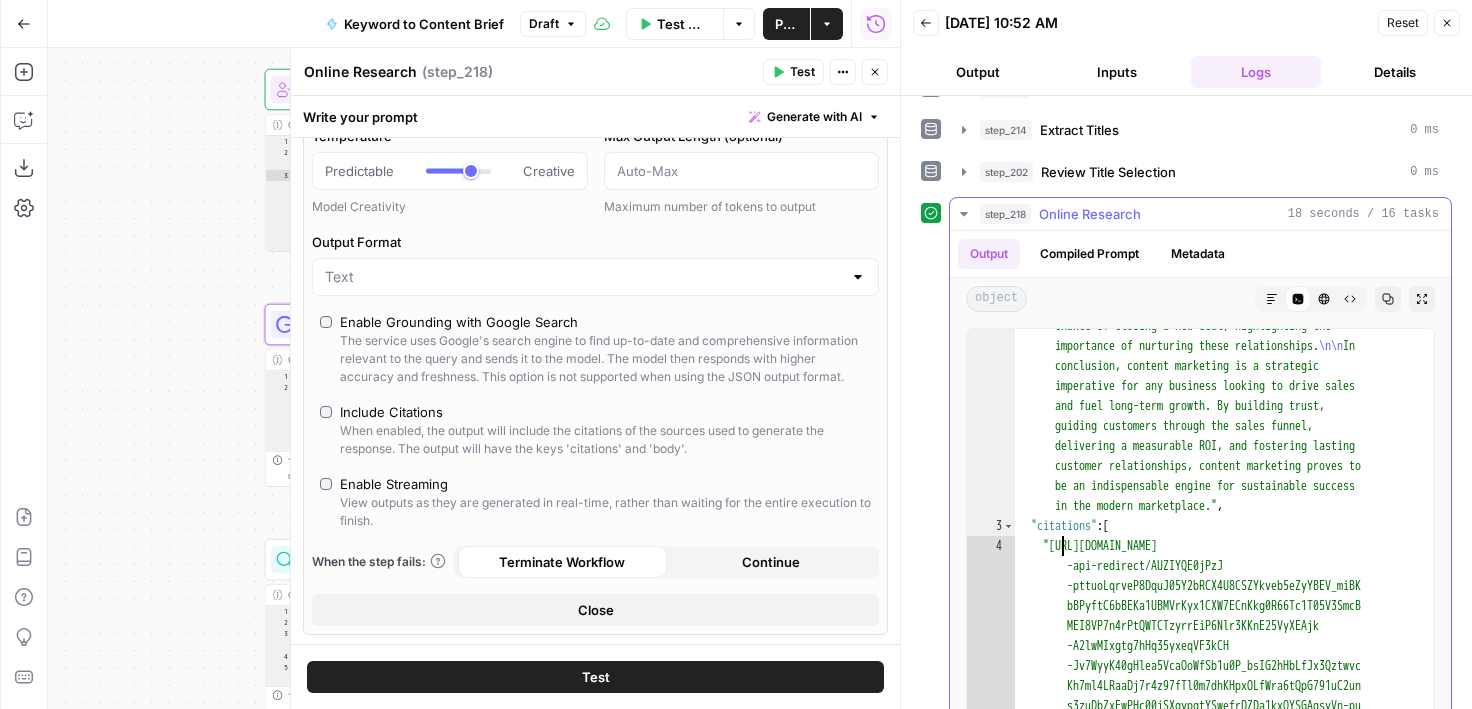 scroll, scrollTop: 1766, scrollLeft: 0, axis: vertical 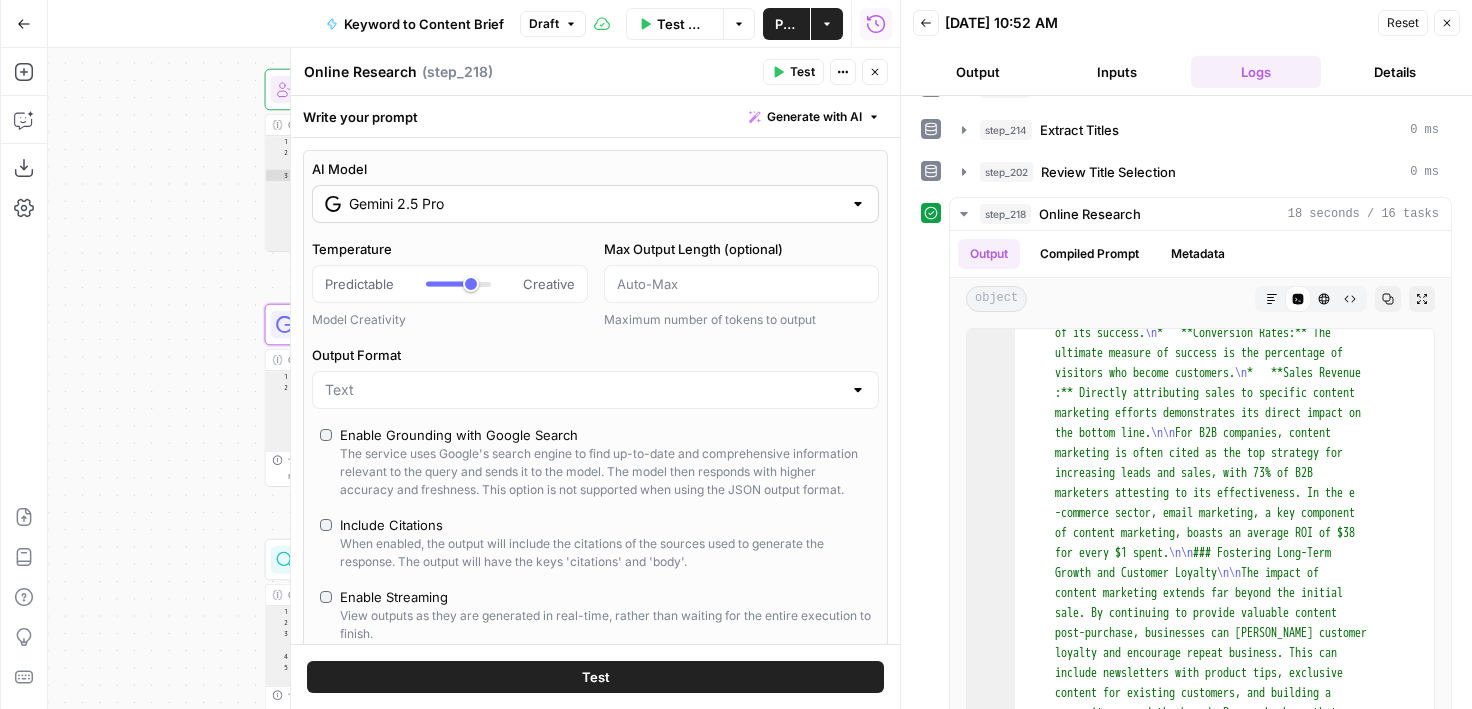 click on "Gemini 2.5 Pro" at bounding box center [595, 204] 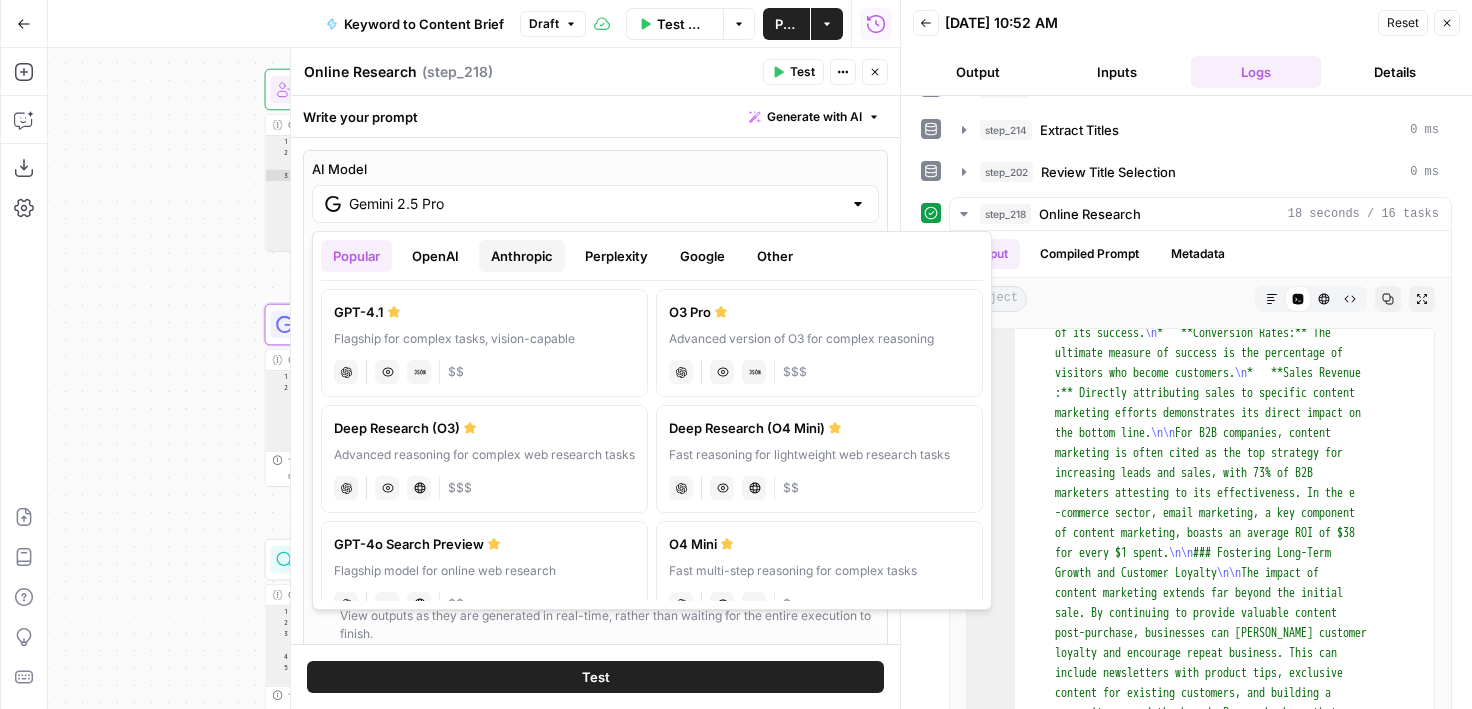 click on "Anthropic" at bounding box center [522, 256] 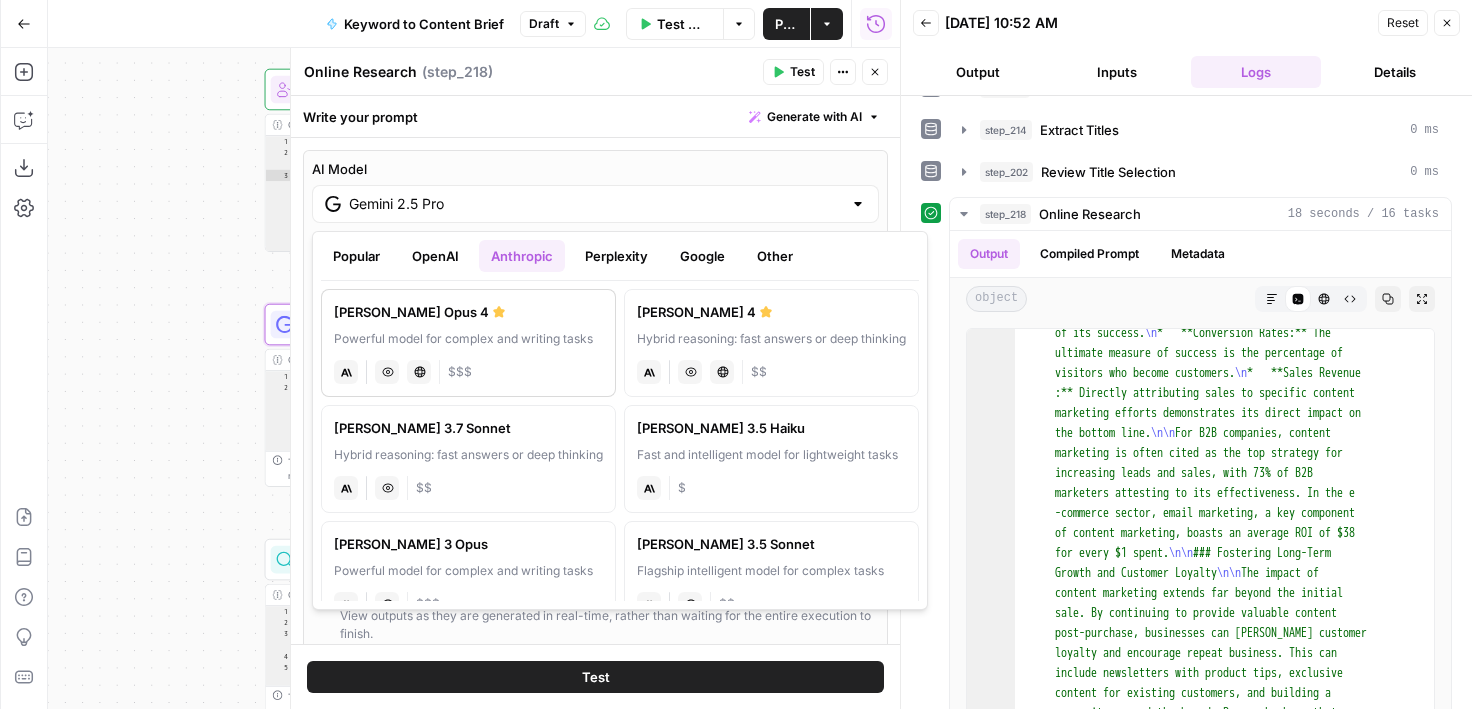 click on "[PERSON_NAME] Opus 4 Powerful model for complex and writing tasks anthropic Vision Capabilities Live Web Research $$$" at bounding box center [468, 343] 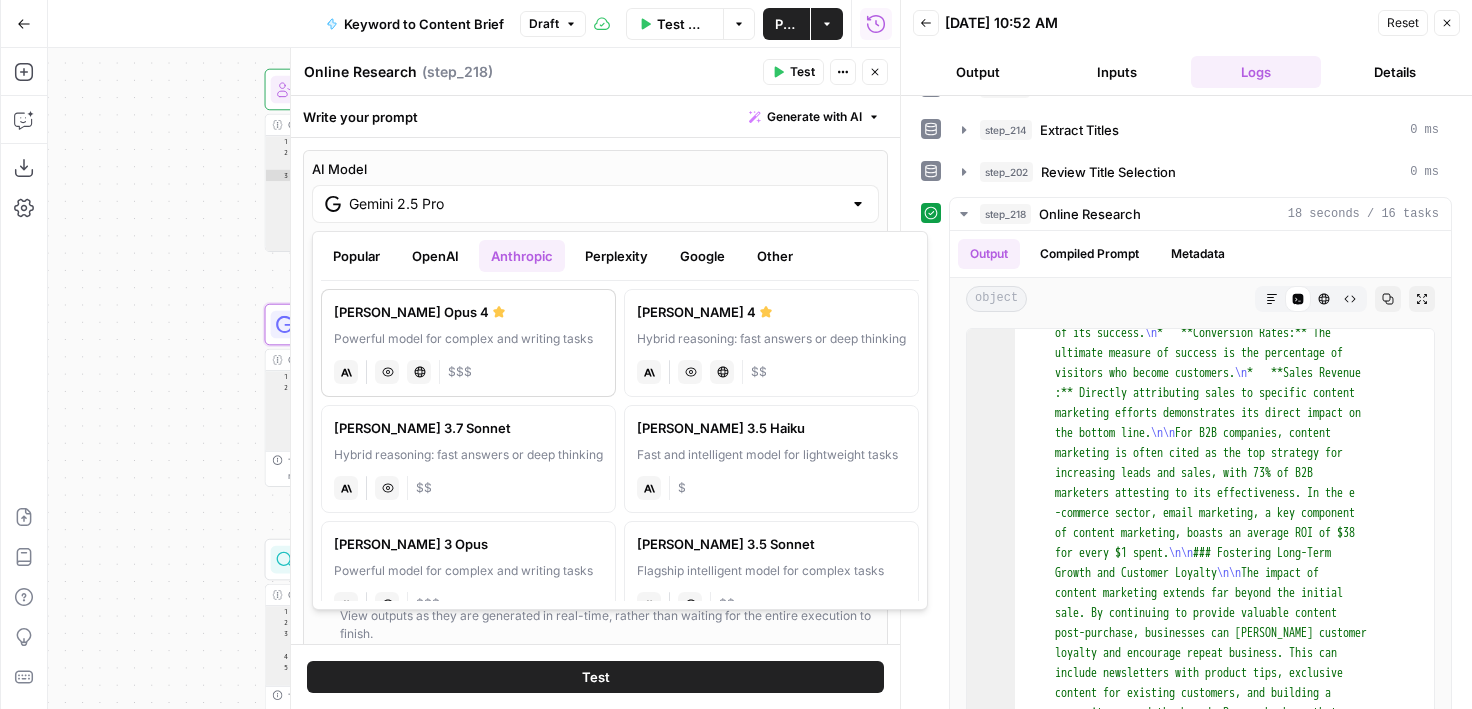 type on "[PERSON_NAME] Opus 4" 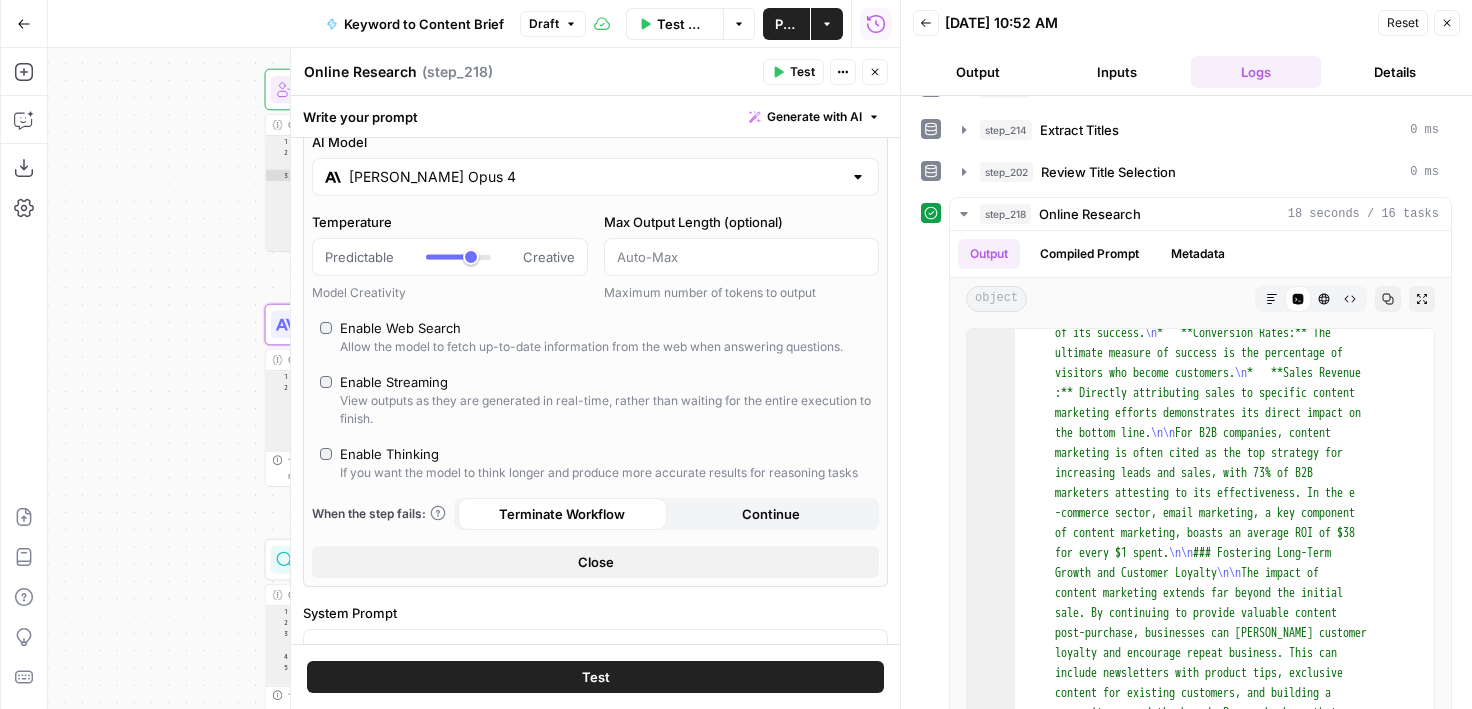 scroll, scrollTop: 0, scrollLeft: 0, axis: both 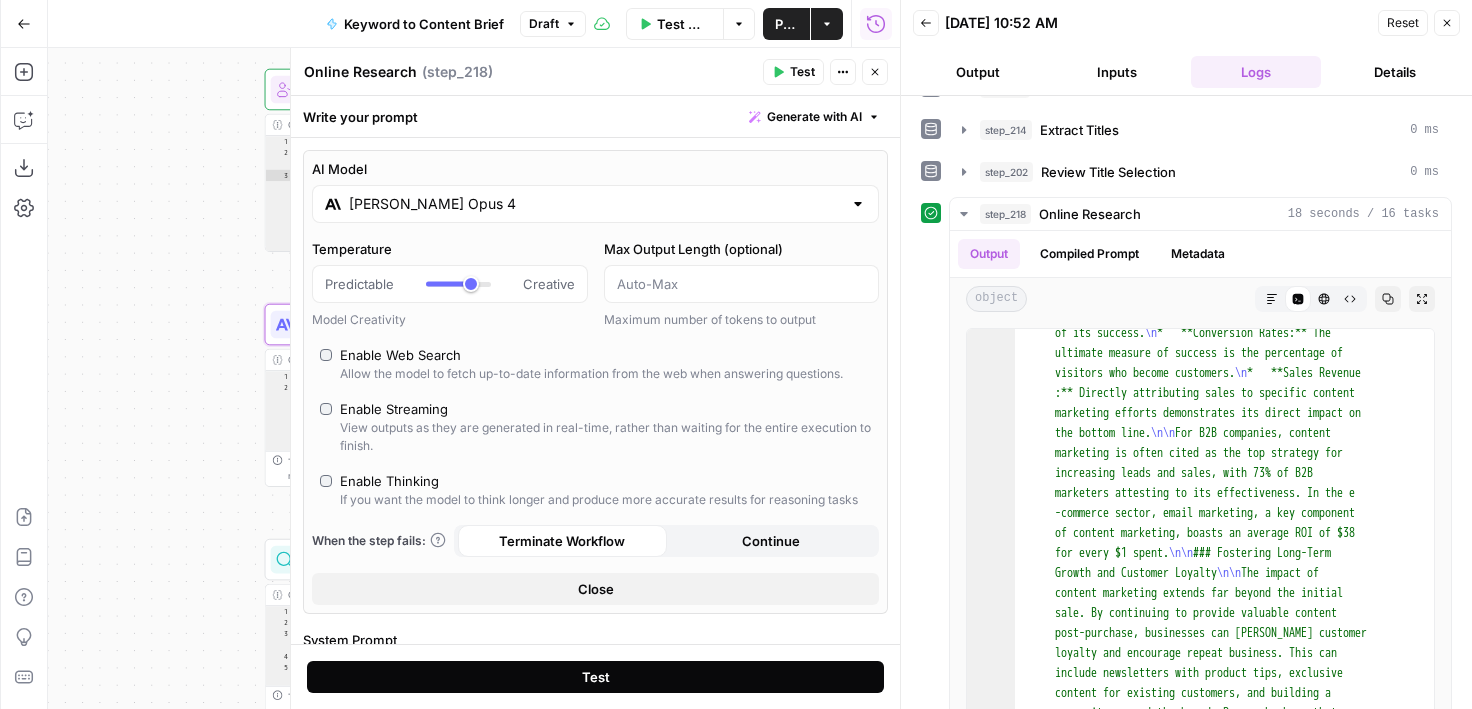 click on "Test" at bounding box center (595, 677) 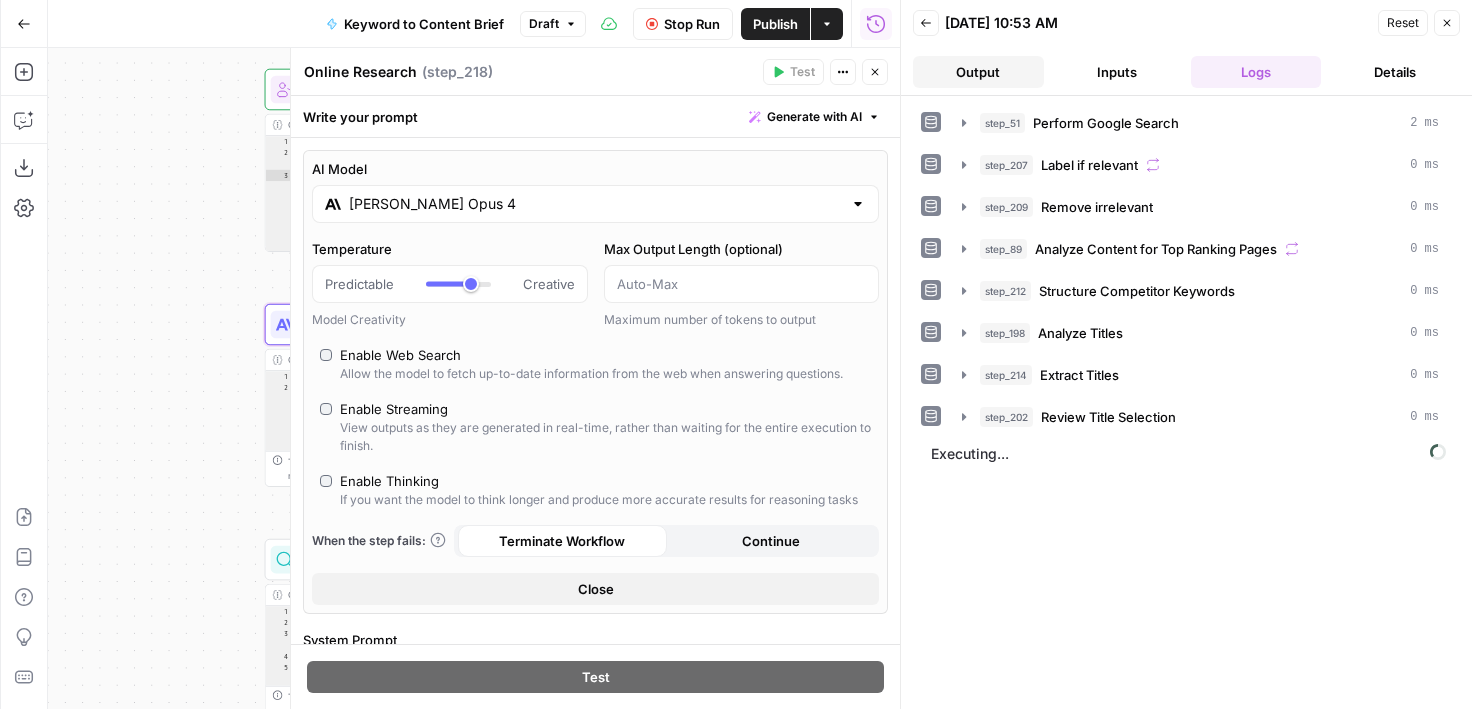 click on "Output" at bounding box center (978, 72) 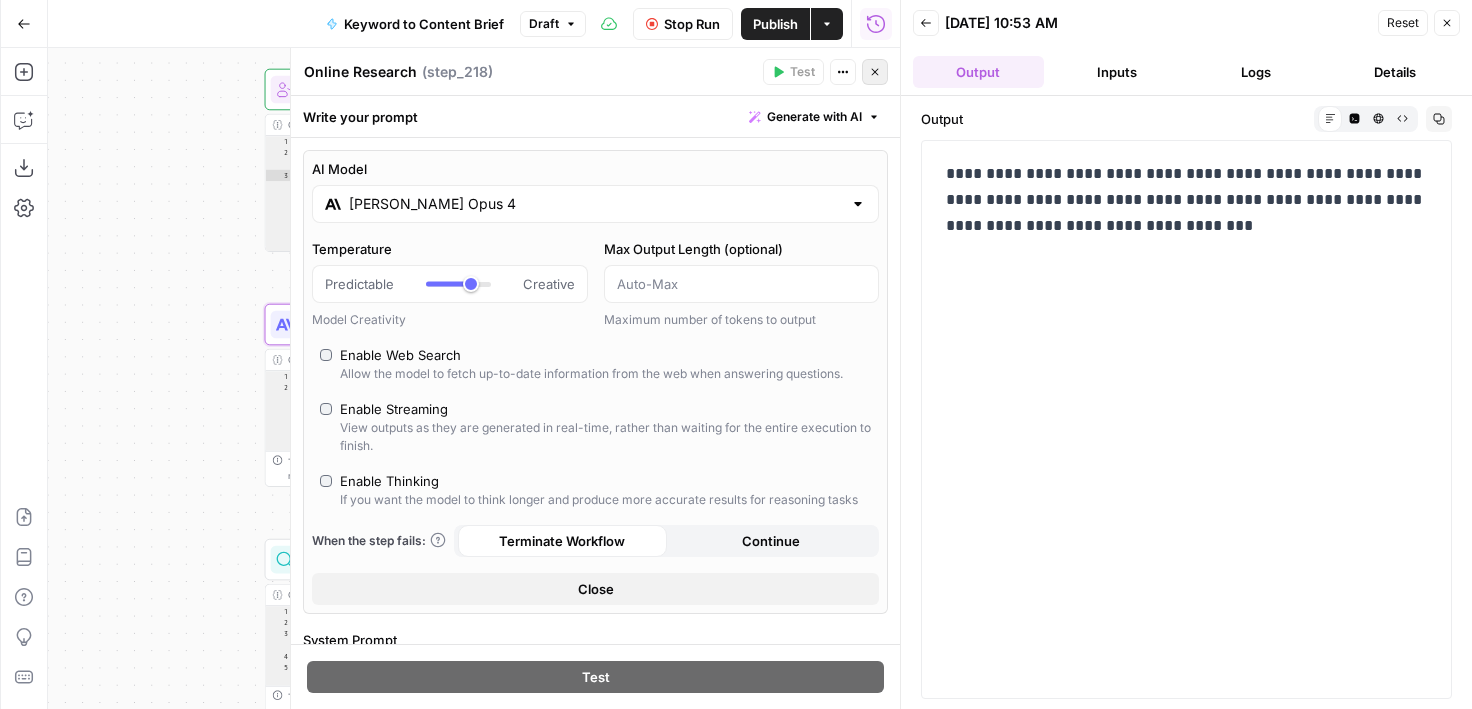 click 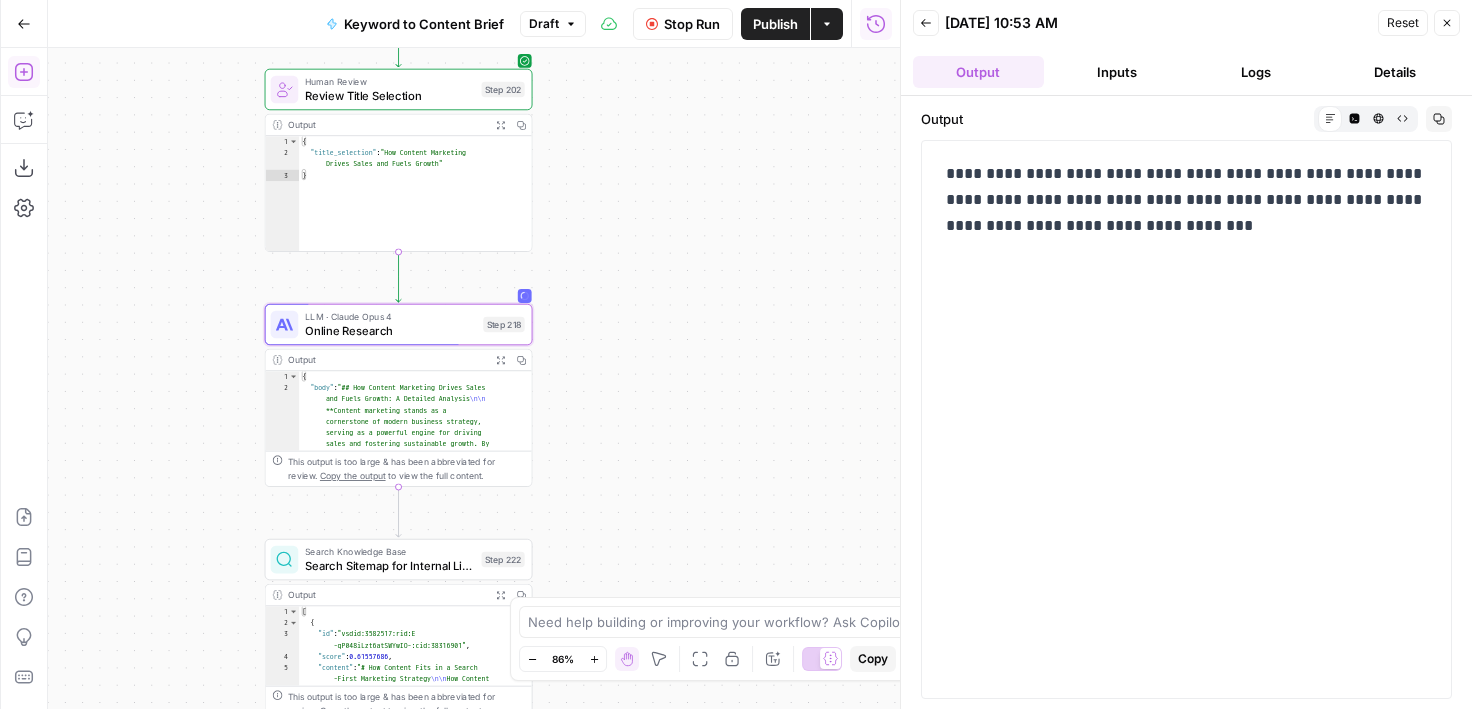 click 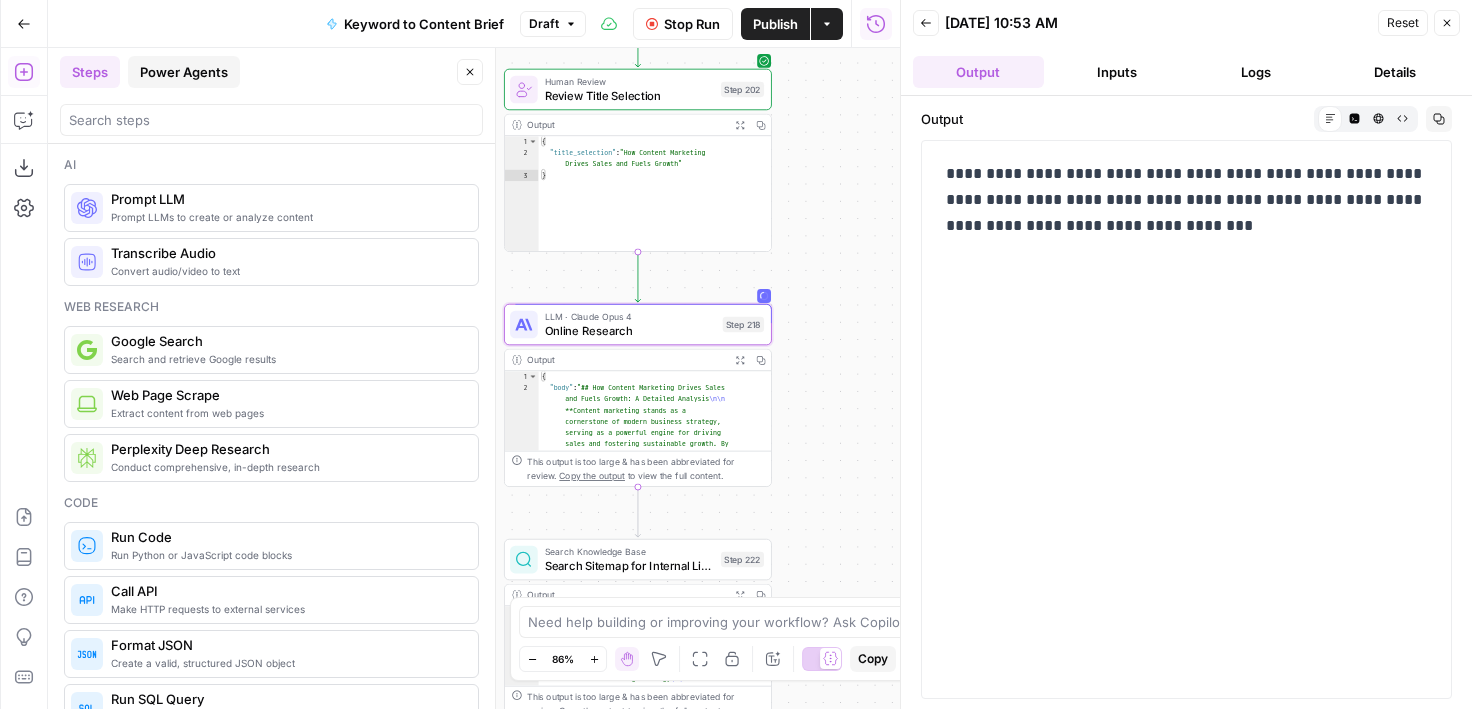 click on "Power Agents" at bounding box center (184, 72) 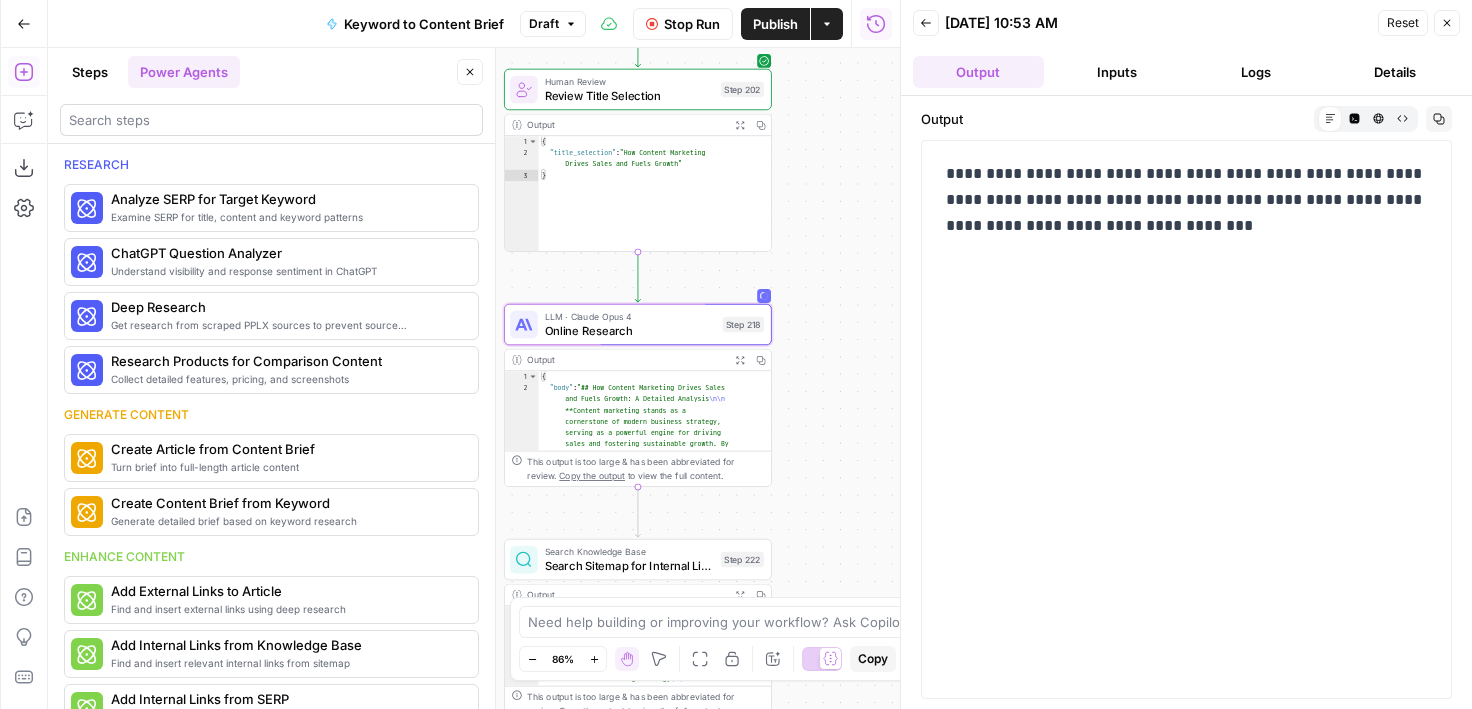 click at bounding box center (271, 120) 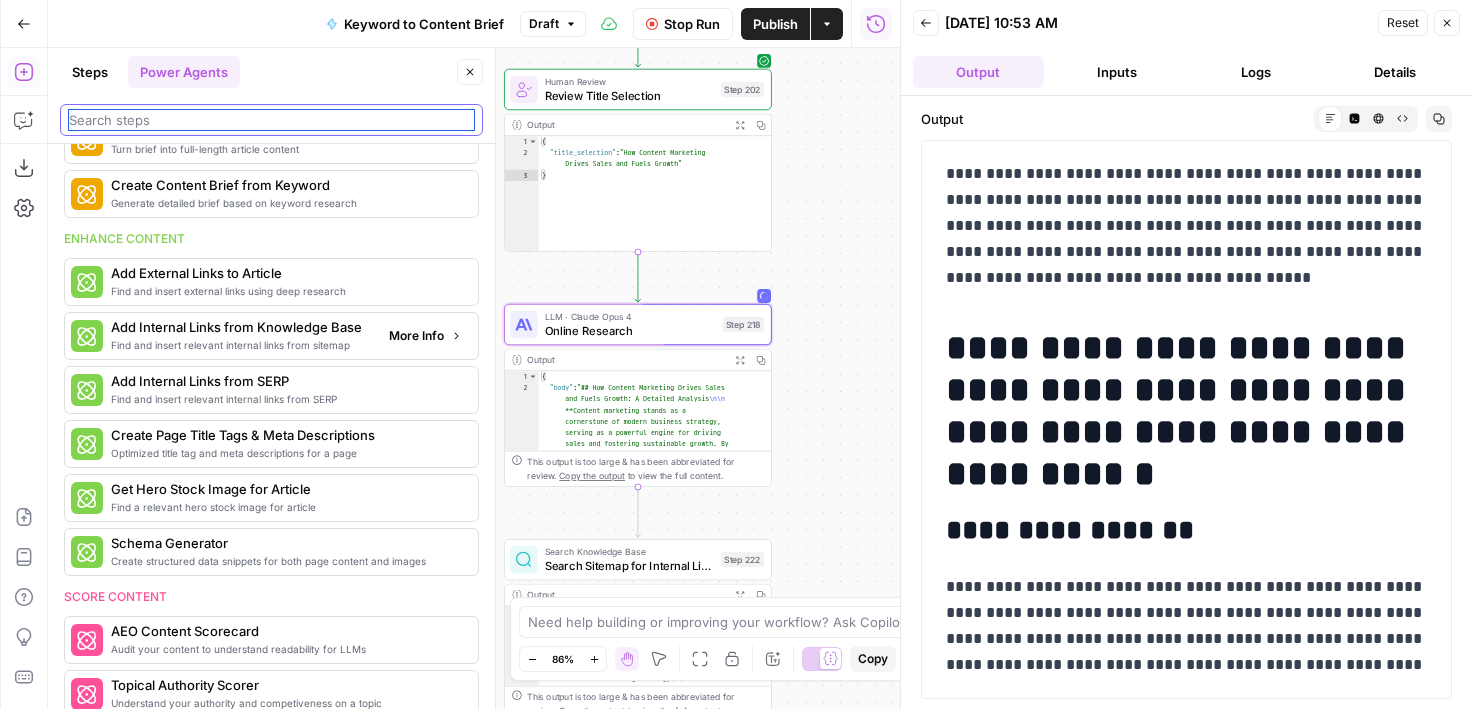 scroll, scrollTop: 295, scrollLeft: 0, axis: vertical 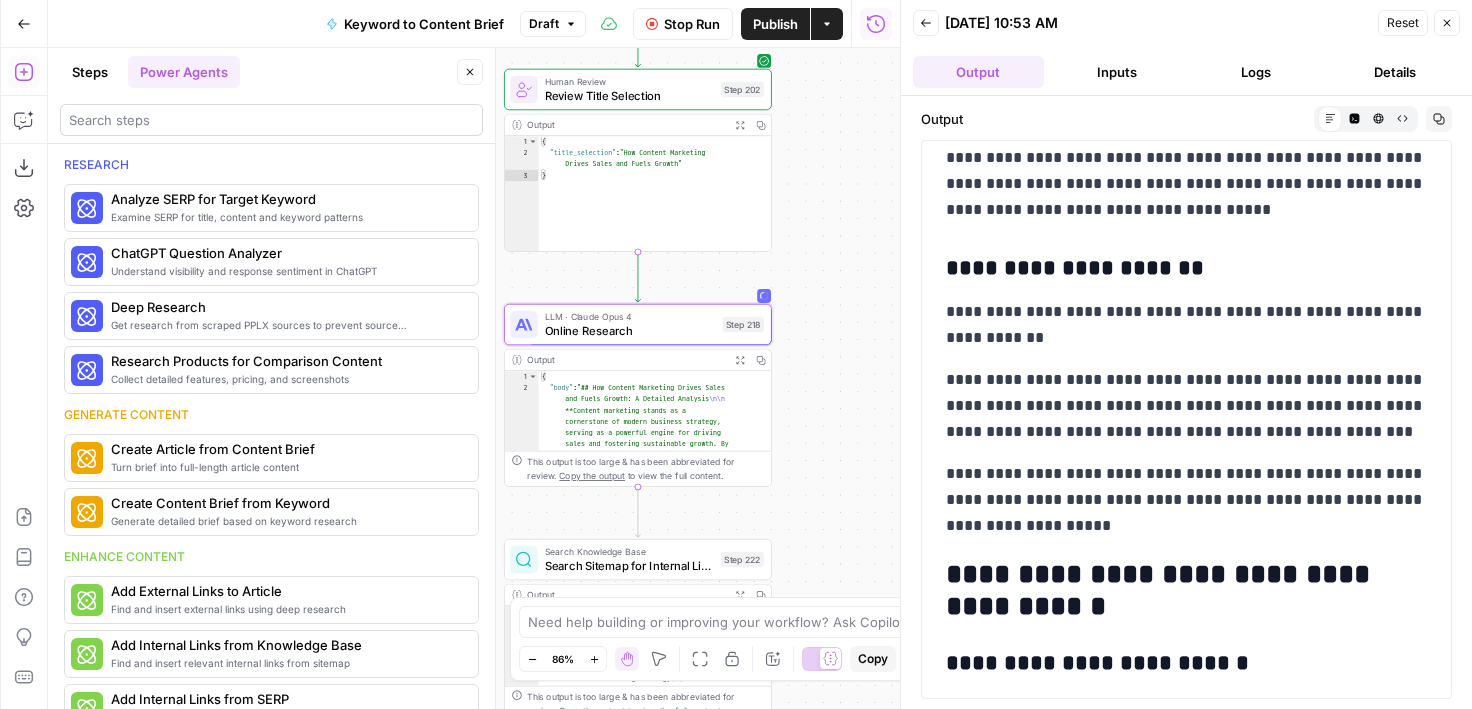 click at bounding box center (271, 120) 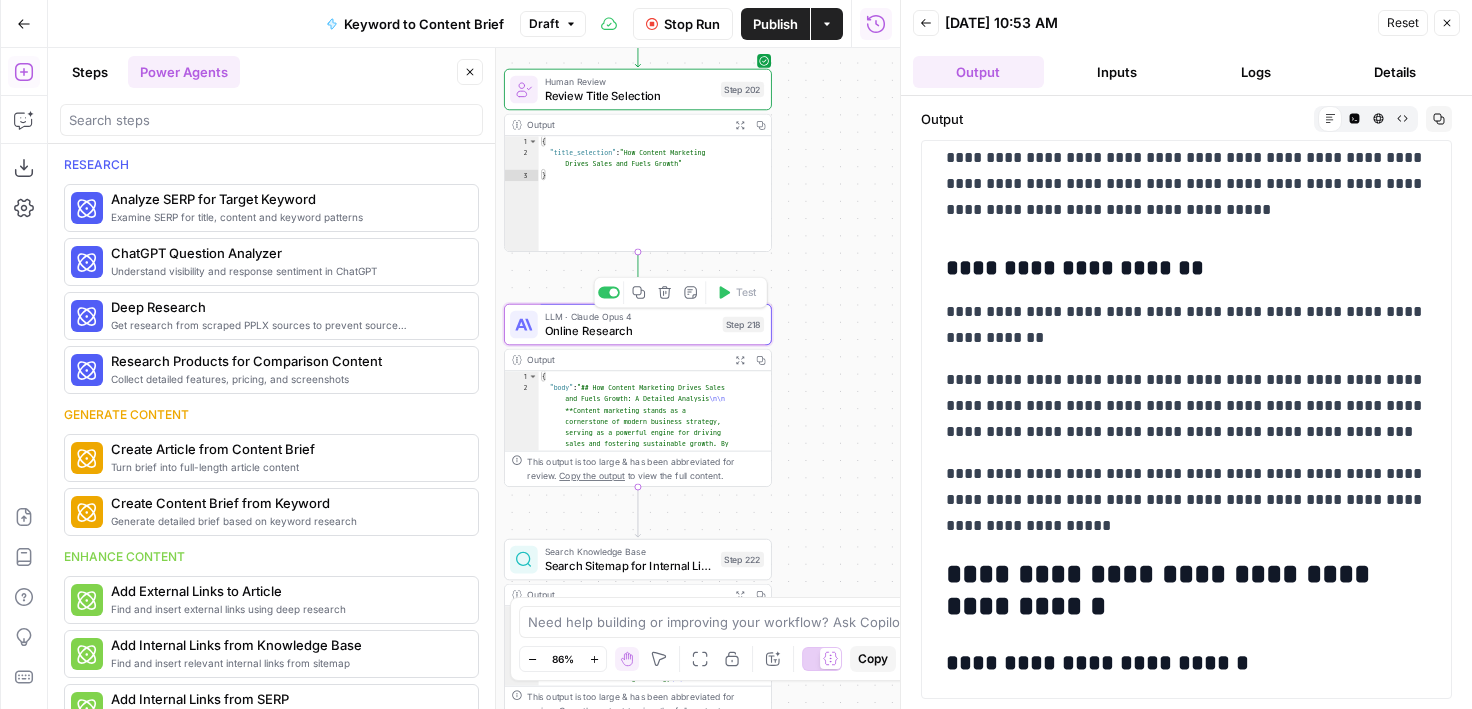 click on "Online Research" at bounding box center [630, 330] 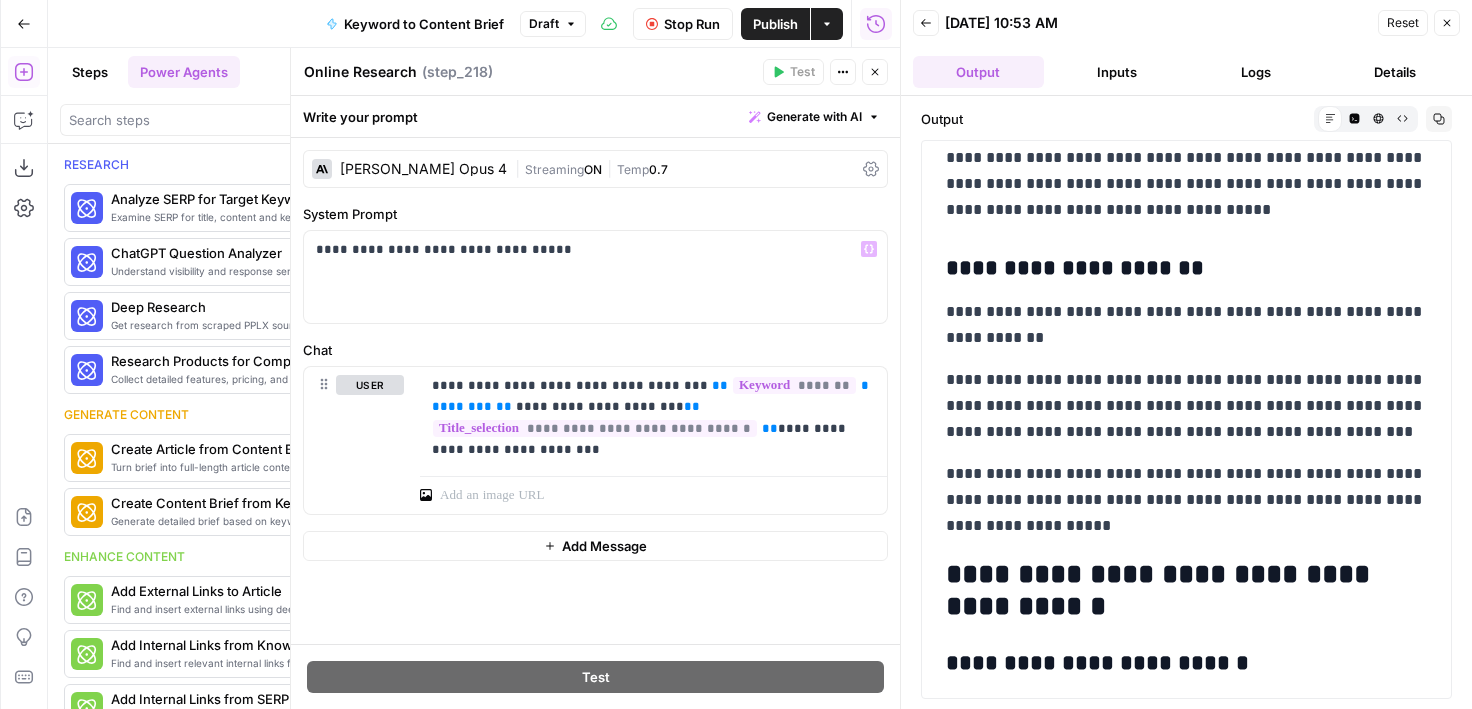 click on "[PERSON_NAME] Opus 4" at bounding box center [409, 169] 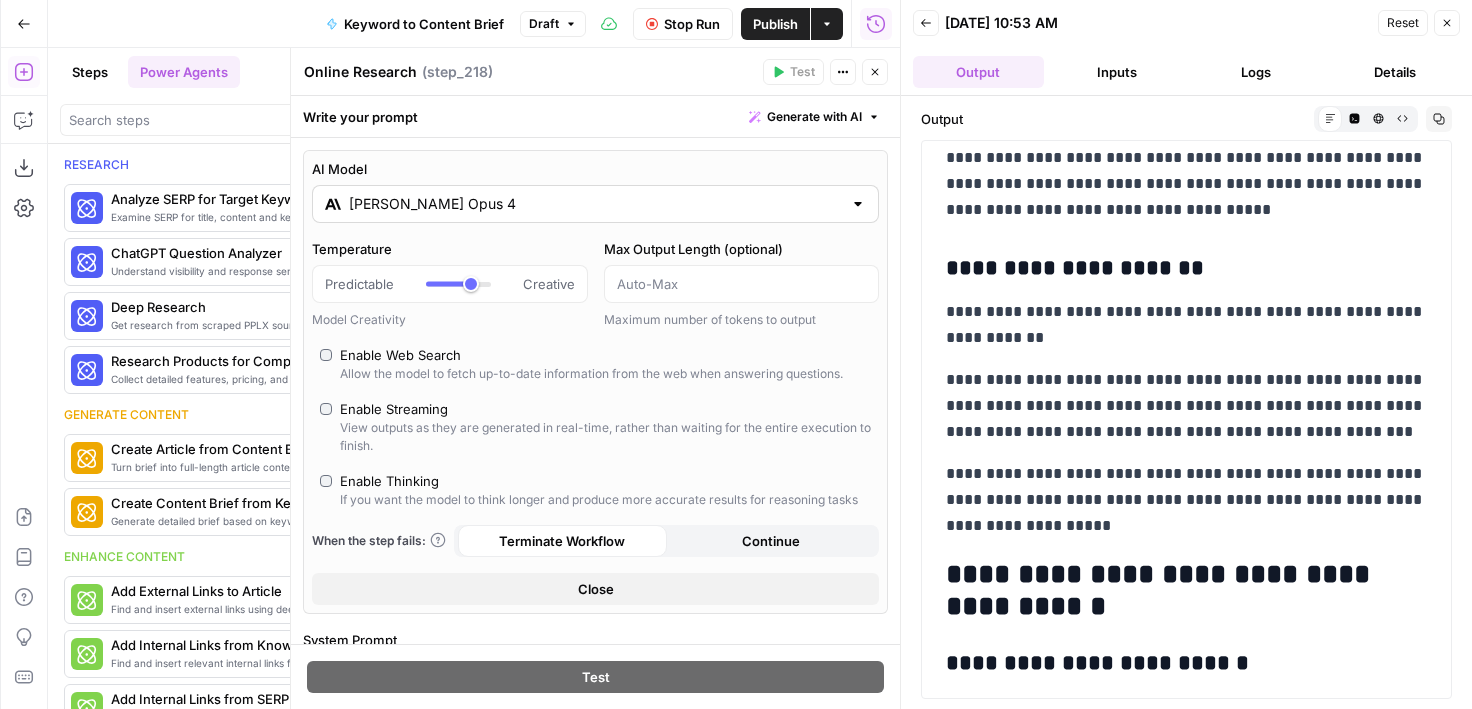 click on "[PERSON_NAME] Opus 4" at bounding box center [595, 204] 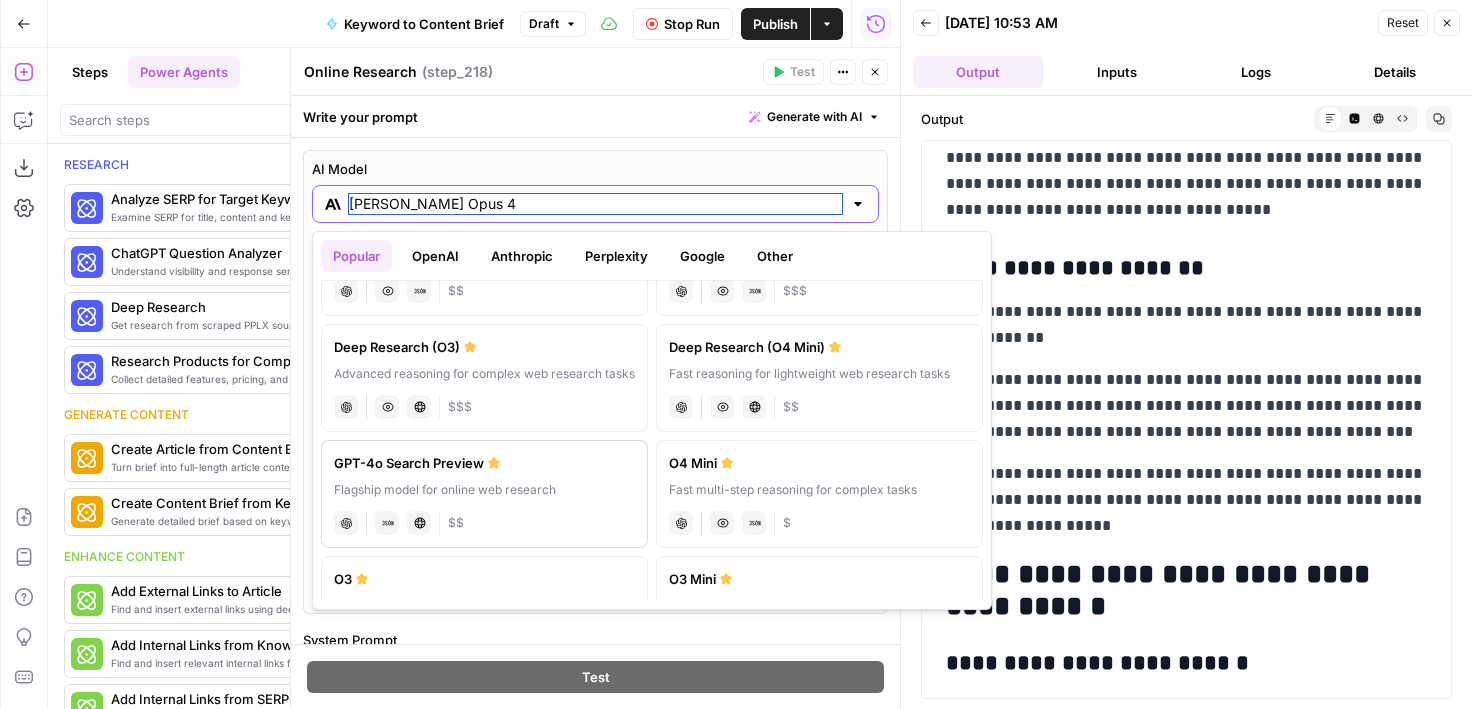scroll, scrollTop: 0, scrollLeft: 0, axis: both 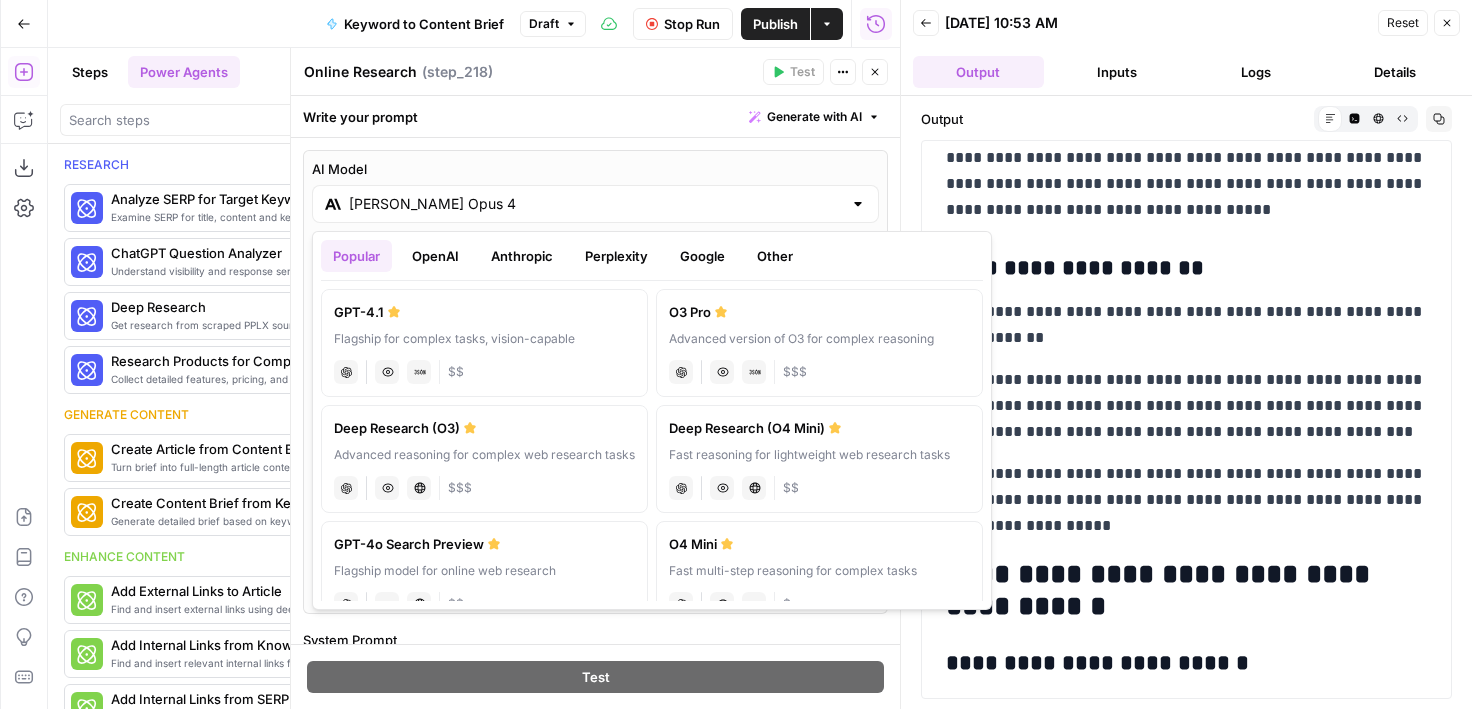 click on "**********" at bounding box center [1186, 325] 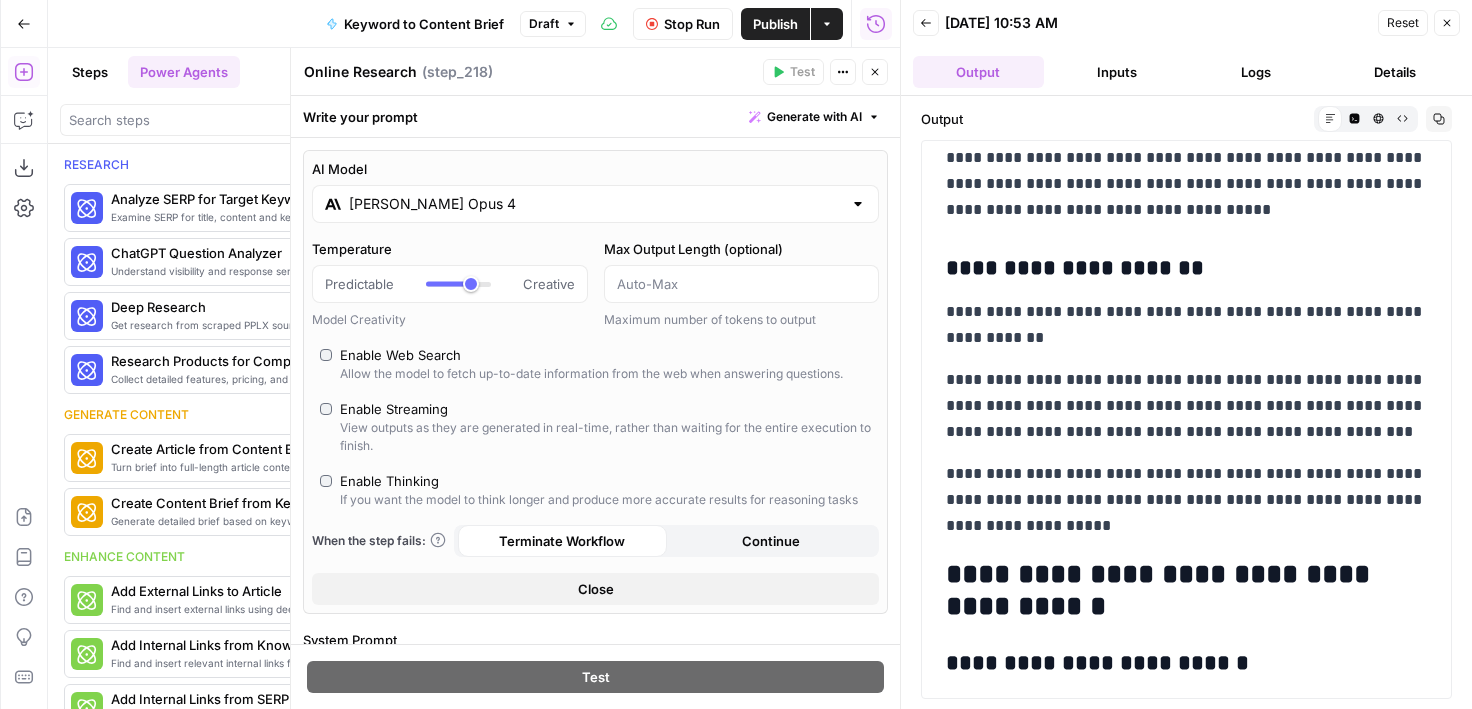 click on "**********" at bounding box center (1186, 406) 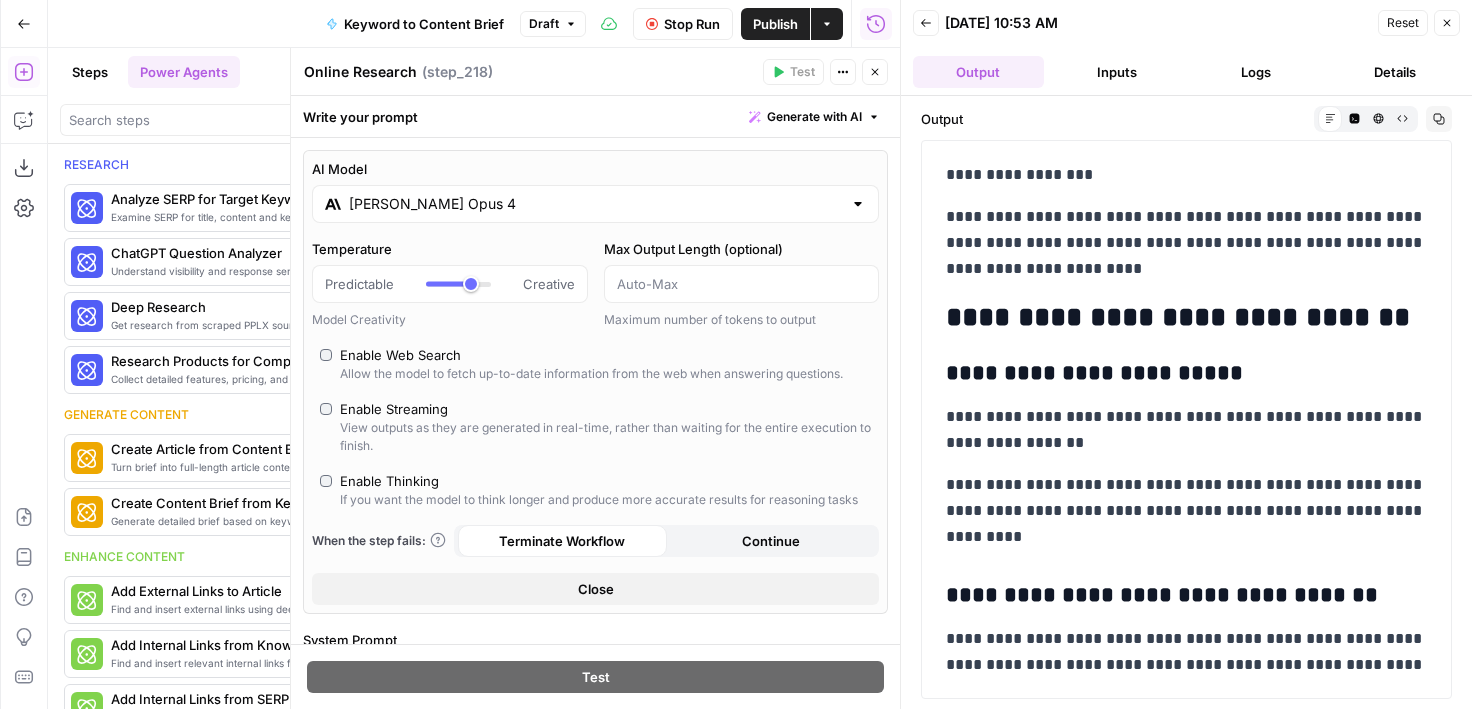 scroll, scrollTop: 5716, scrollLeft: 0, axis: vertical 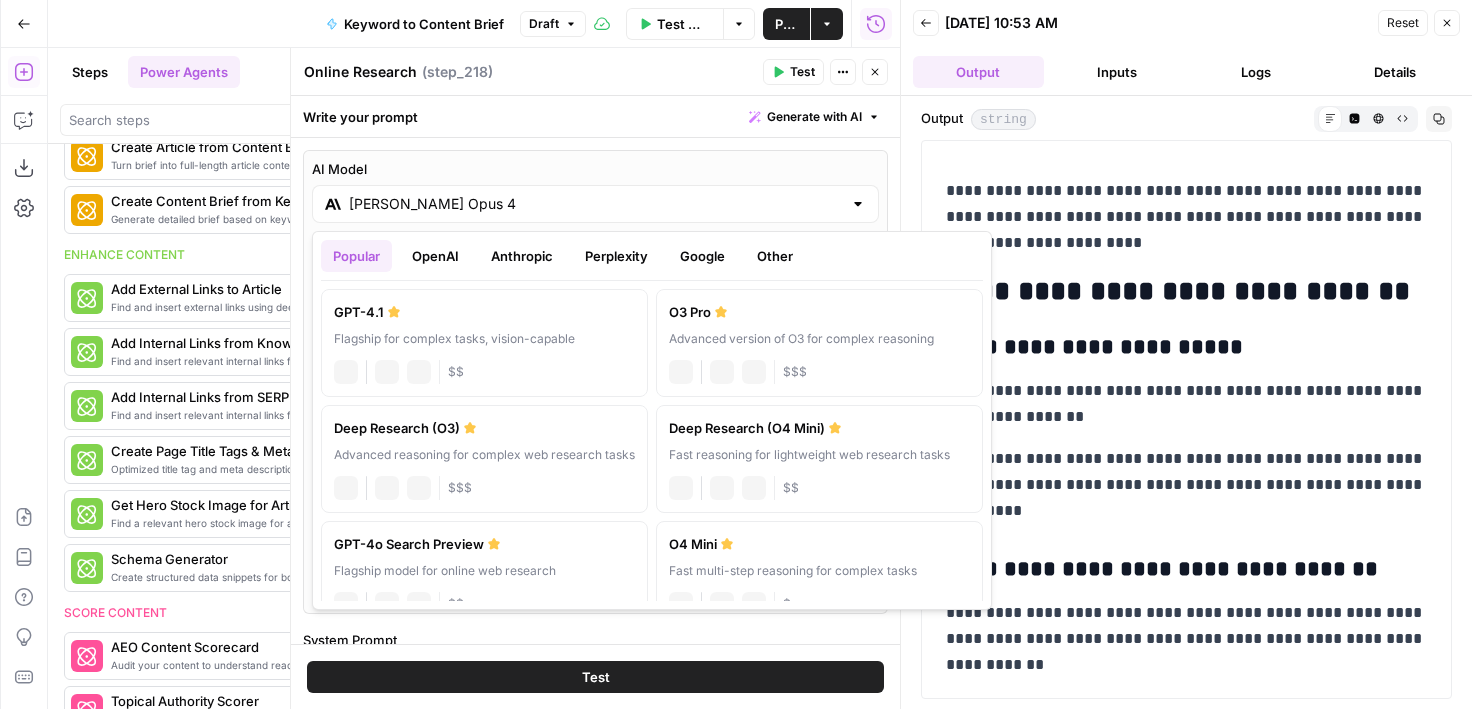 click on "AI Model" at bounding box center (595, 169) 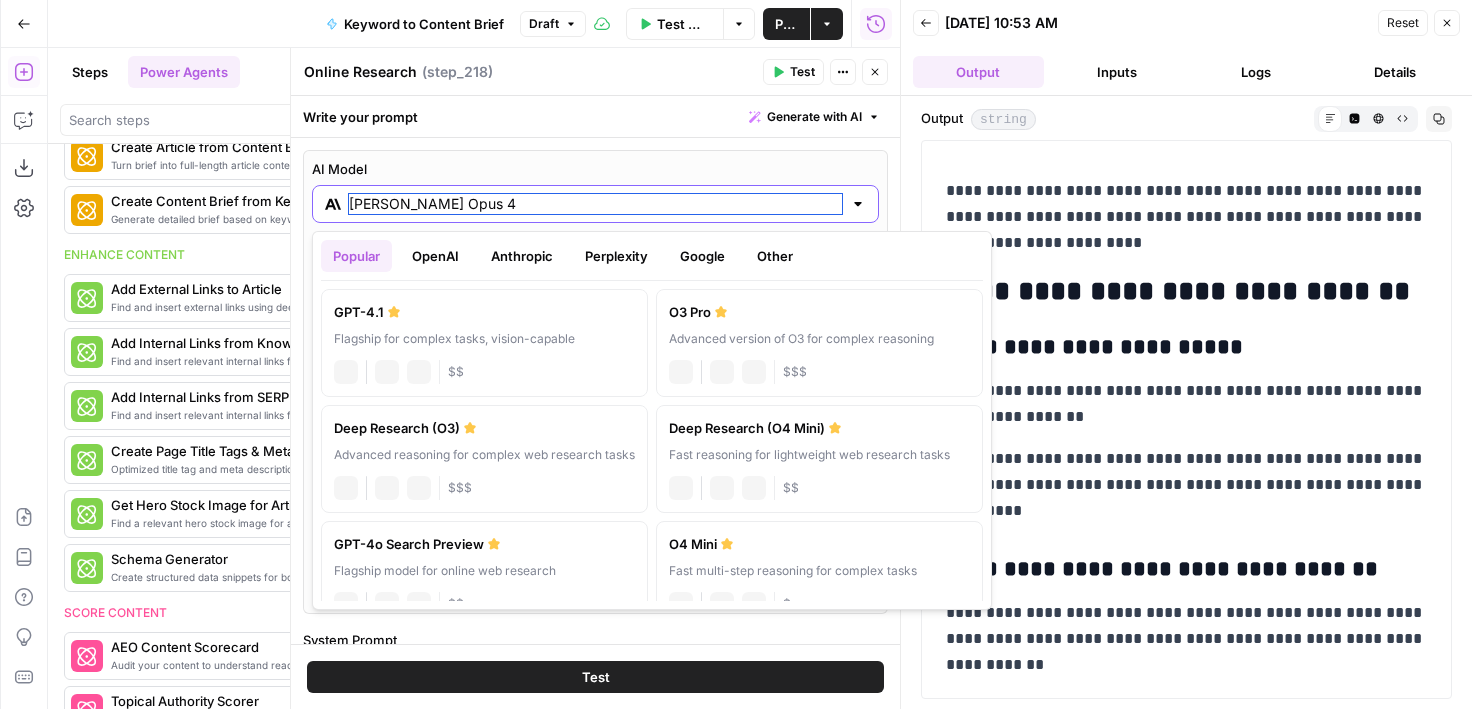 click on "[PERSON_NAME] Opus 4" at bounding box center (595, 204) 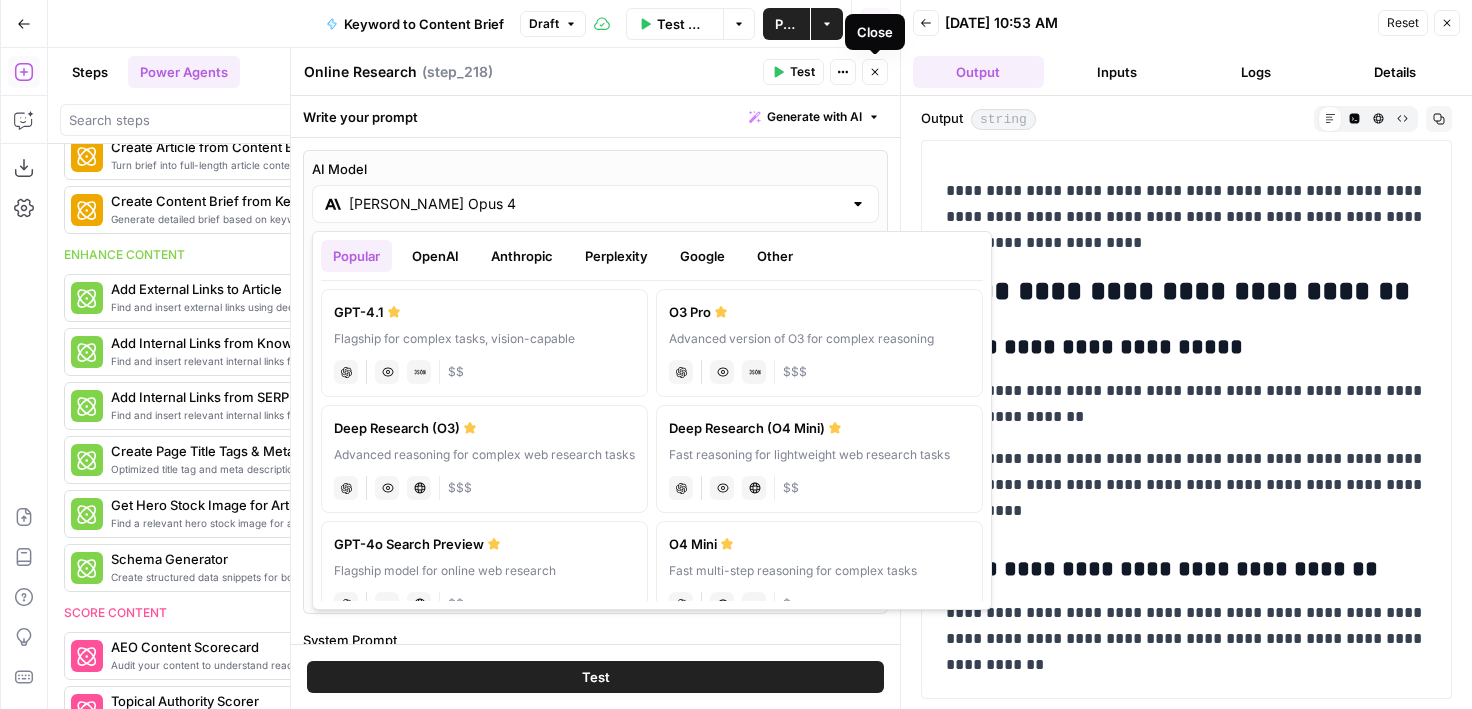 click on "**********" at bounding box center (1186, 404) 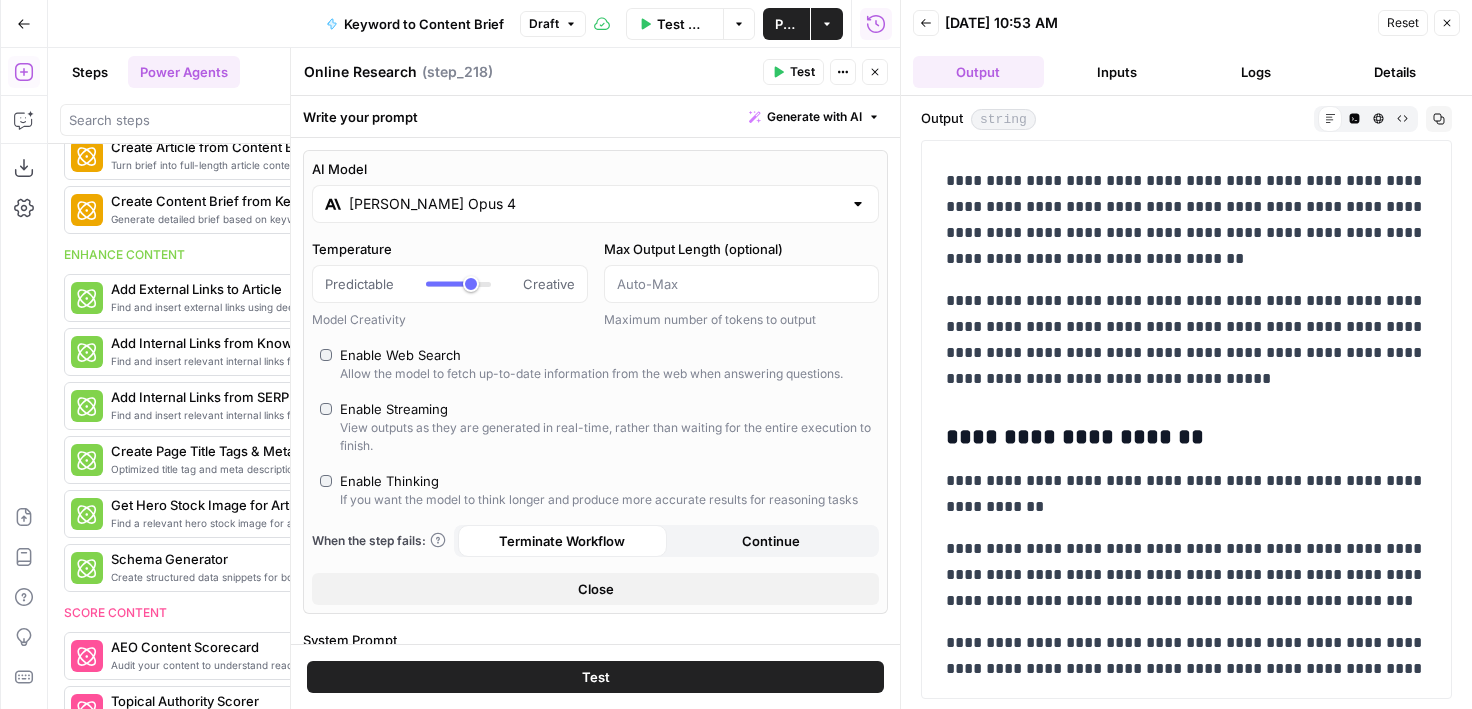 scroll, scrollTop: 3505, scrollLeft: 0, axis: vertical 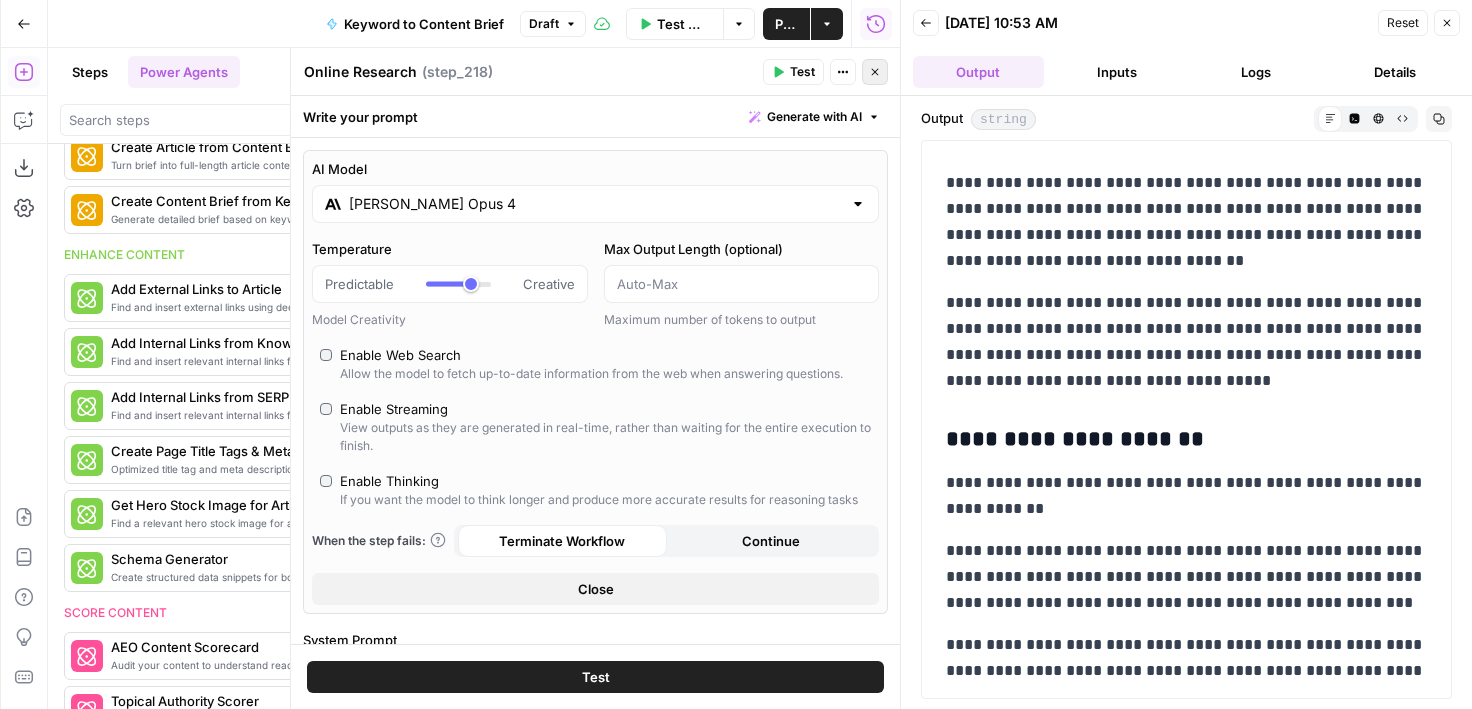click 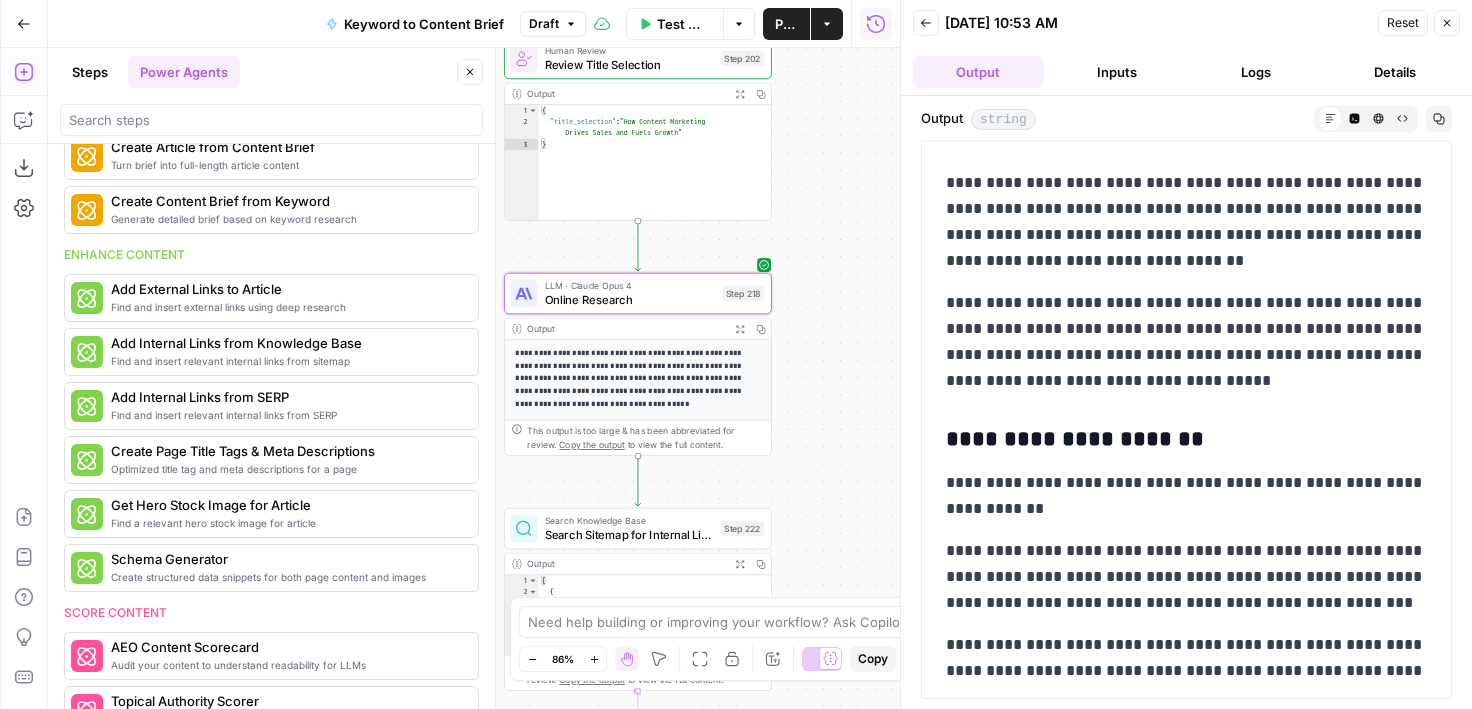 drag, startPoint x: 835, startPoint y: 440, endPoint x: 835, endPoint y: 409, distance: 31 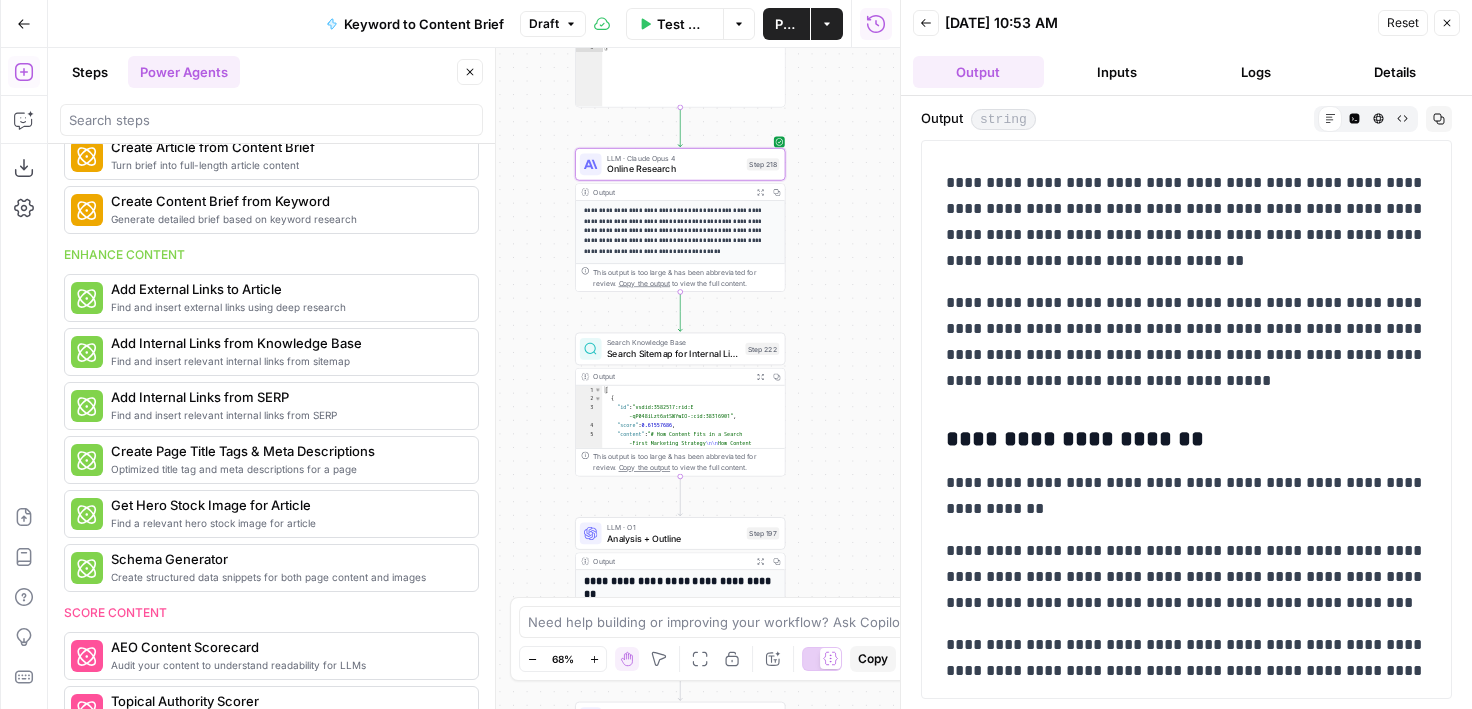 drag, startPoint x: 847, startPoint y: 484, endPoint x: 846, endPoint y: 330, distance: 154.00325 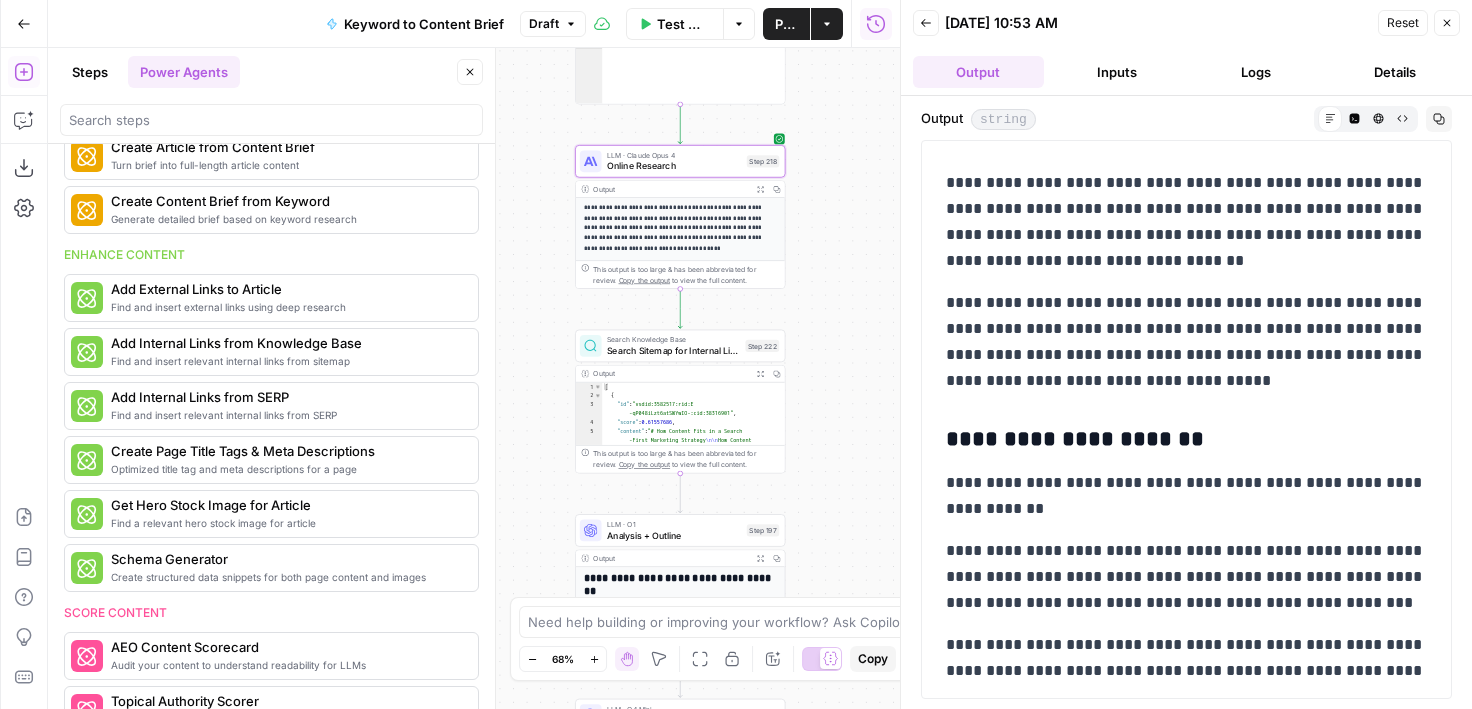 drag, startPoint x: 828, startPoint y: 477, endPoint x: 828, endPoint y: 353, distance: 124 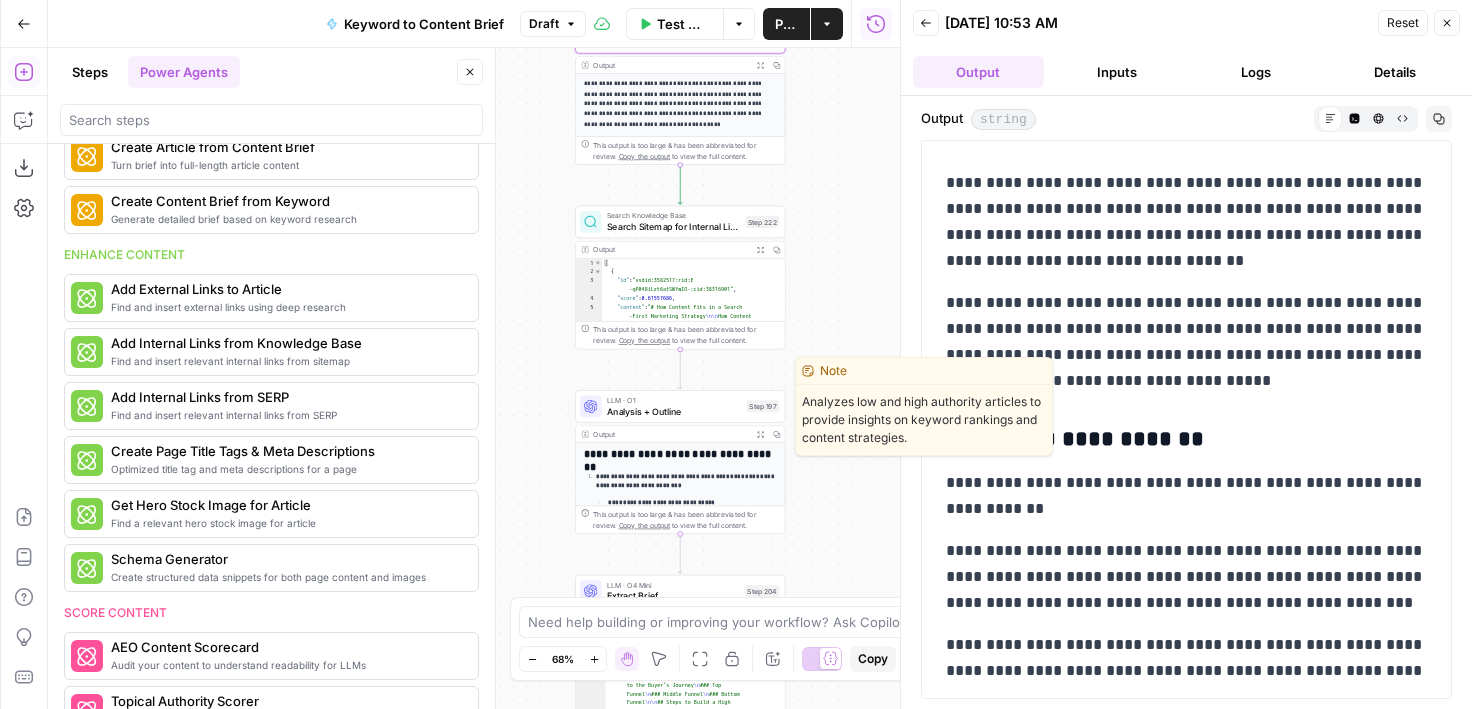 click on "Analysis + Outline" at bounding box center [674, 411] 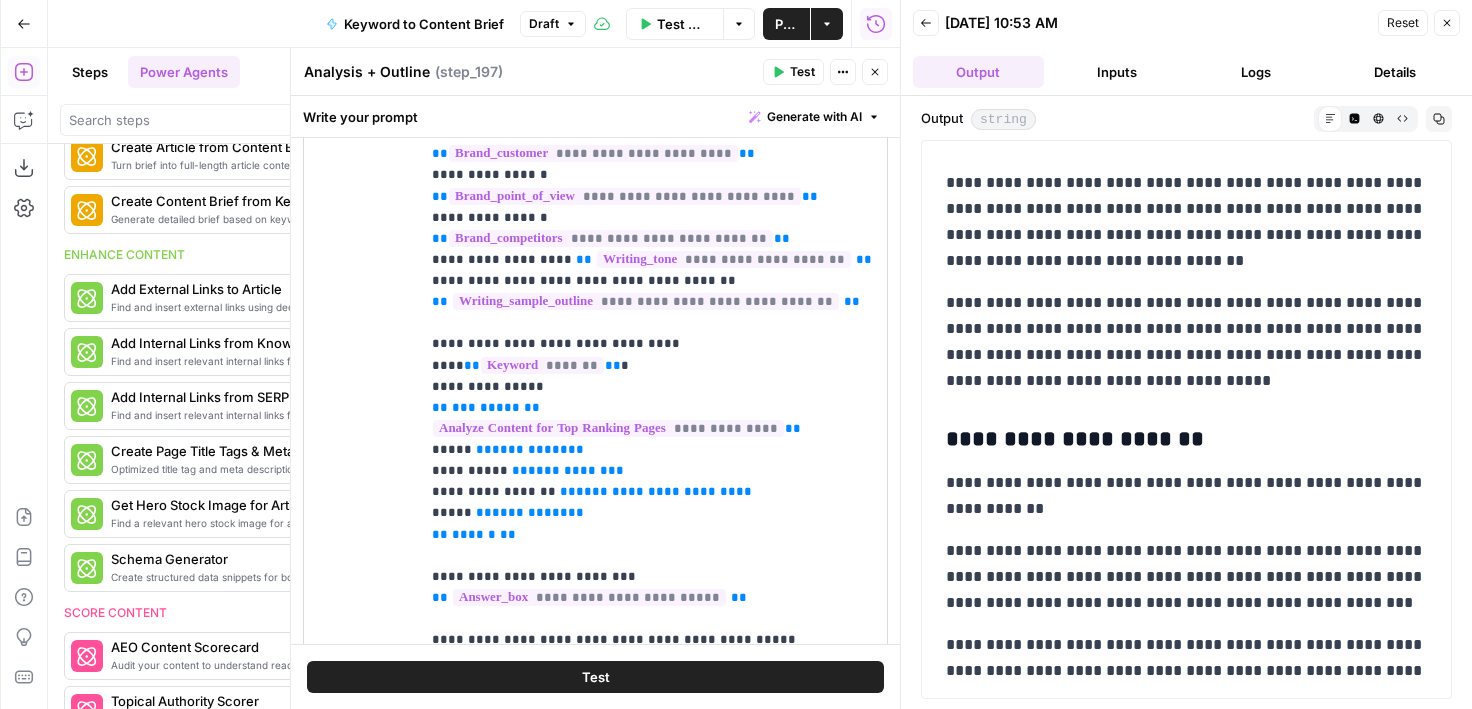 scroll, scrollTop: 401, scrollLeft: 0, axis: vertical 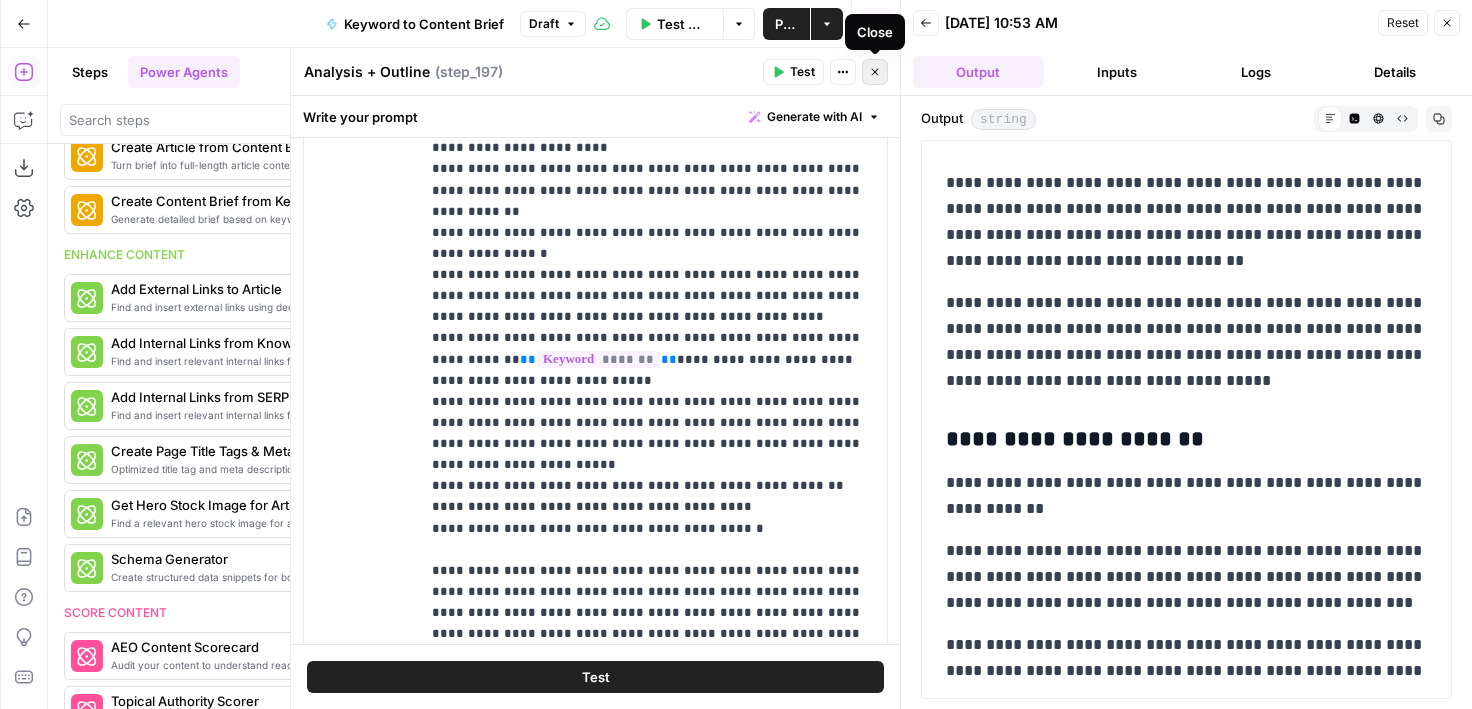click 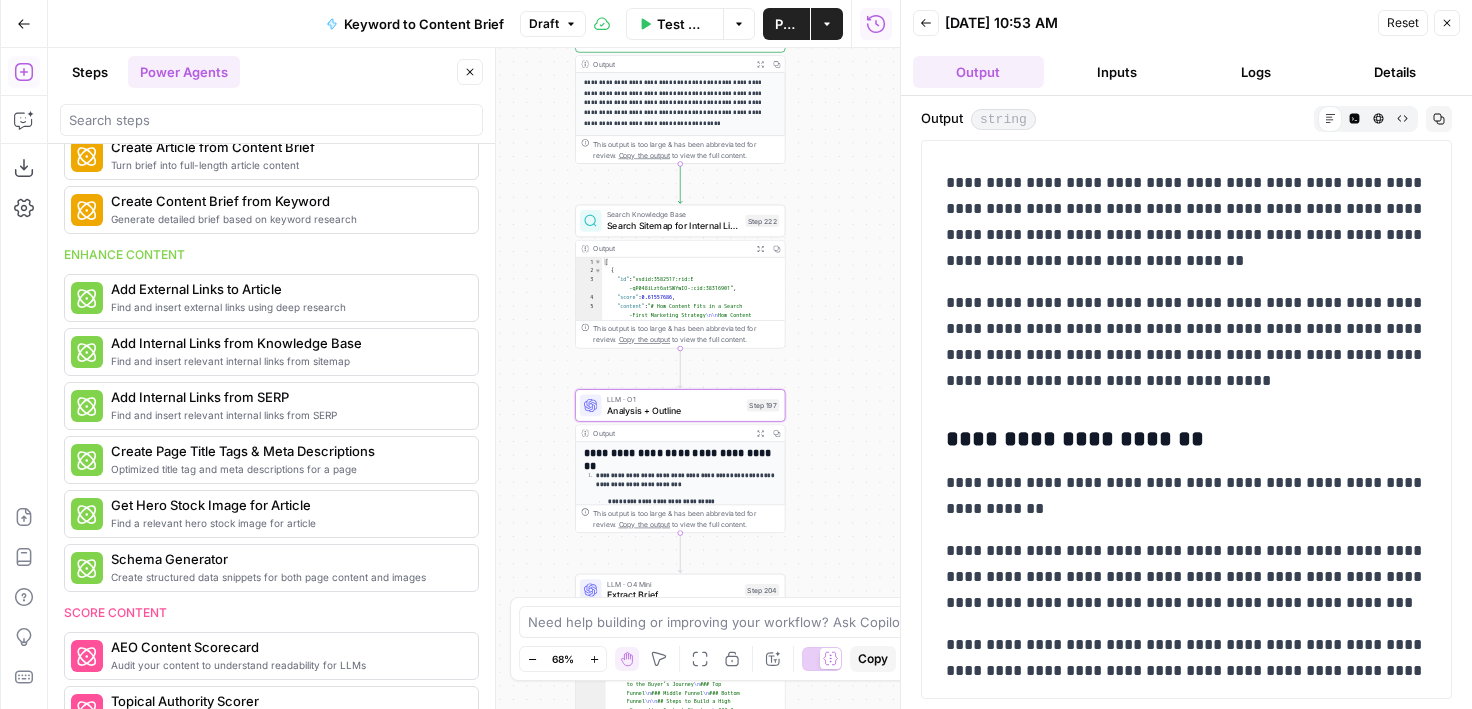 drag, startPoint x: 849, startPoint y: 415, endPoint x: 849, endPoint y: 150, distance: 265 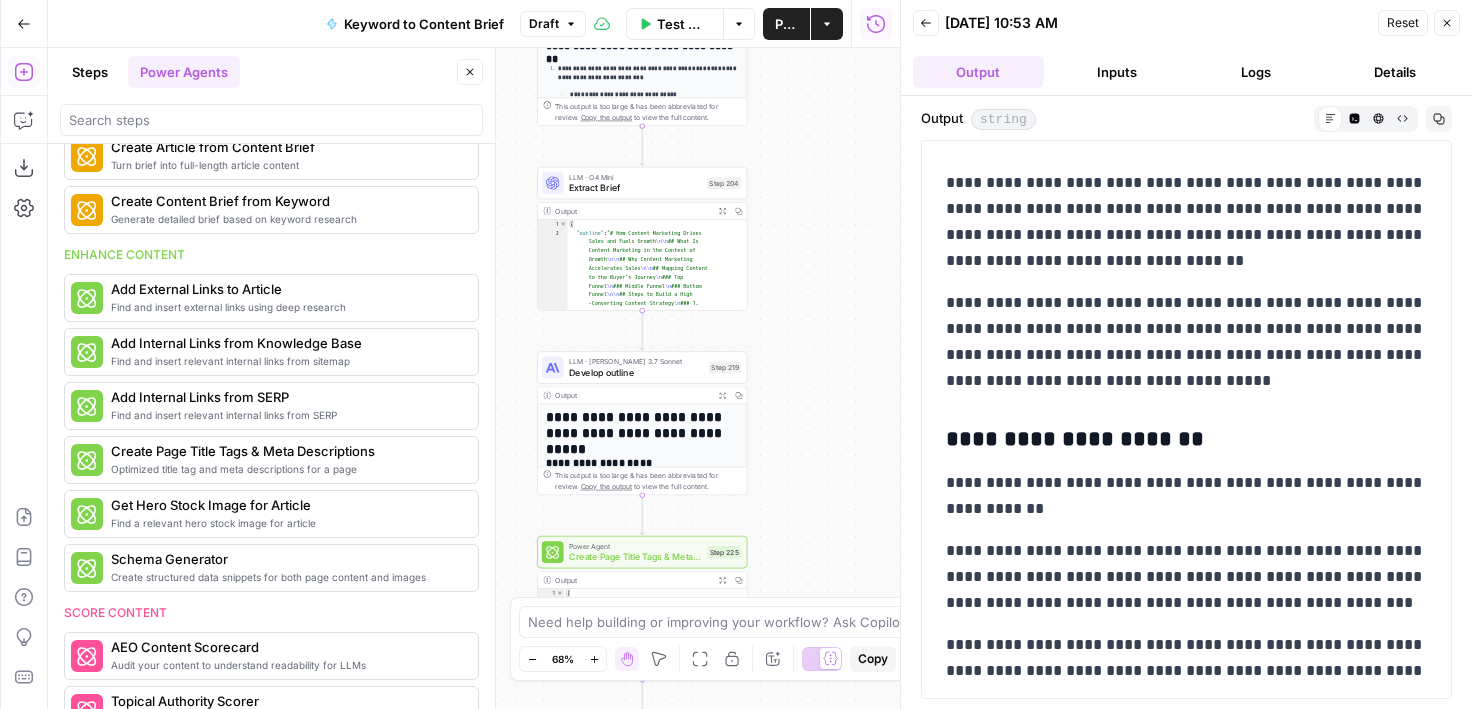 drag, startPoint x: 846, startPoint y: 448, endPoint x: 808, endPoint y: 306, distance: 146.9966 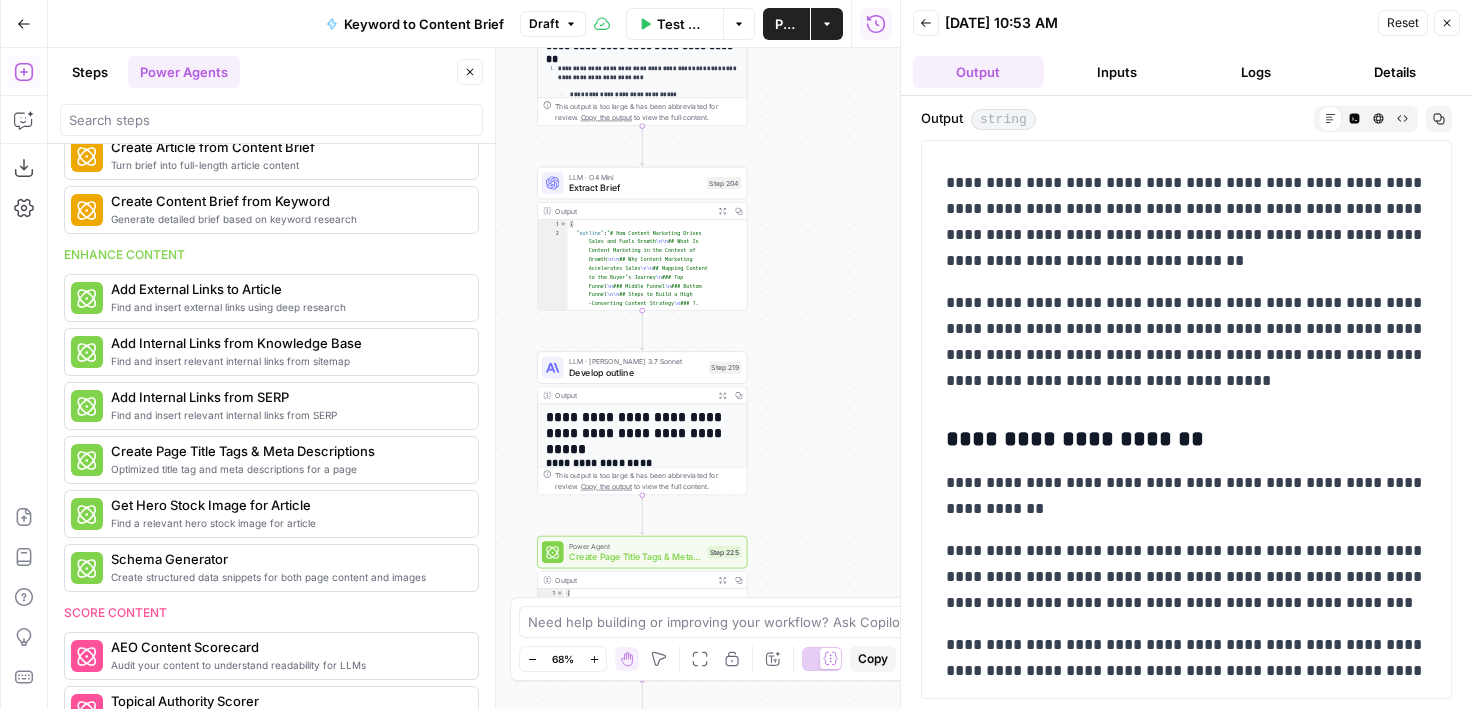 click on "Workflow Set Inputs Inputs Google Search Perform Google Search Step 51 Output Expand Output Copy 1 2 3 4 5 6 {    "search_metadata" :  {      "id" :  "686568f81dcfe2f74d008f35" ,      "status" :  "Success" ,      "json_endpoint" :  "https://serpapi.com          /searches/123778e5d9046281          /686568f81dcfe2f74d008f35.json" ,      "pixel_position_endpoint" :  "https          ://serpapi.com/searches          /123778e5d9046281          /686568f81dcfe2f74d008f35          .json_with_pixel_position" ,     This output is too large & has been abbreviated for review.   Copy the output   to view the full content. Loop Iteration Label if relevant Step 207 Output Expand Output Copy 1 2 3 4 5 6 7 8 9 10 11 12 [    {      "relevant" :  "true"    } ,    {      "relevant" :  "true"    } ,    {      "relevant" :  "true"    } ,    {      "relevant" :  "true"     LLM · GPT-4o Mini Determine if relevant Step 208 Output Expand Output Copy 1 2 3 {    "relevant" :  "true" }" at bounding box center [474, 378] 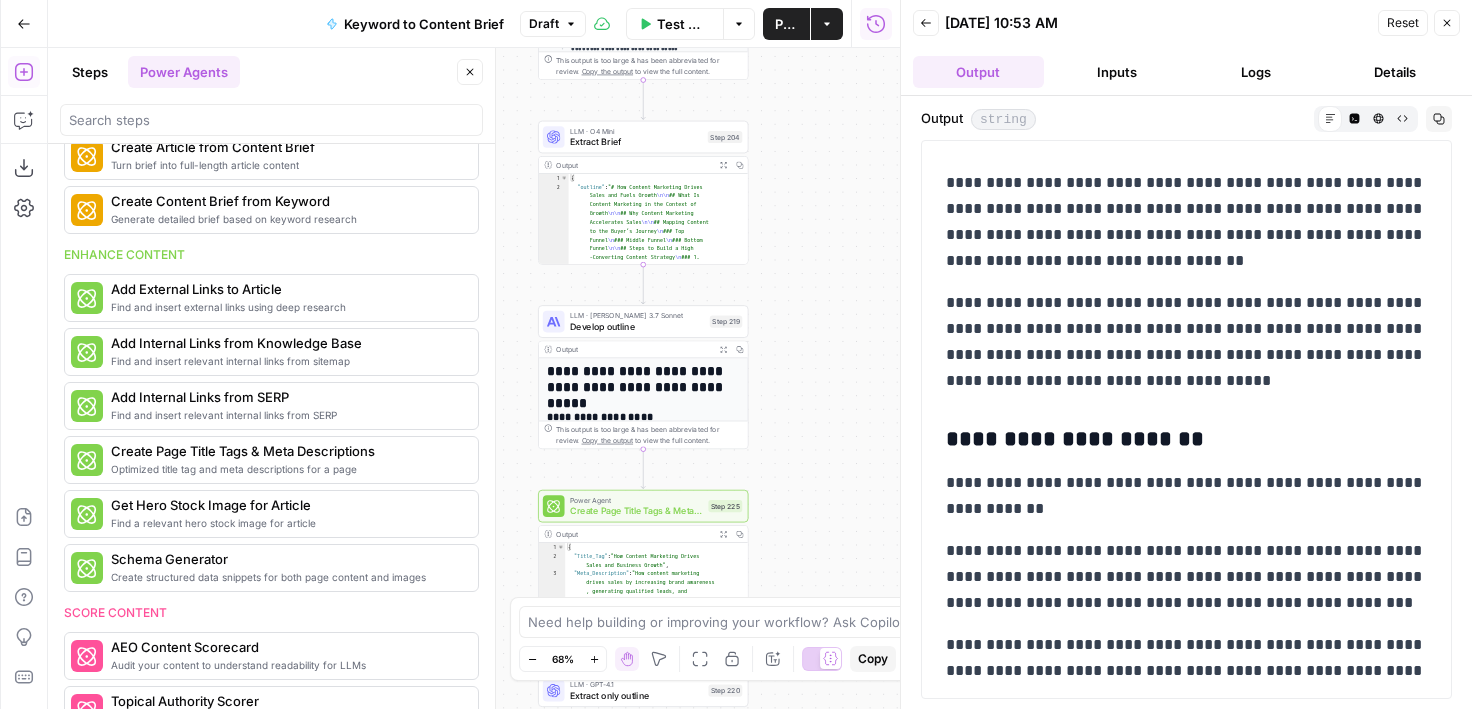 drag, startPoint x: 782, startPoint y: 261, endPoint x: 784, endPoint y: 392, distance: 131.01526 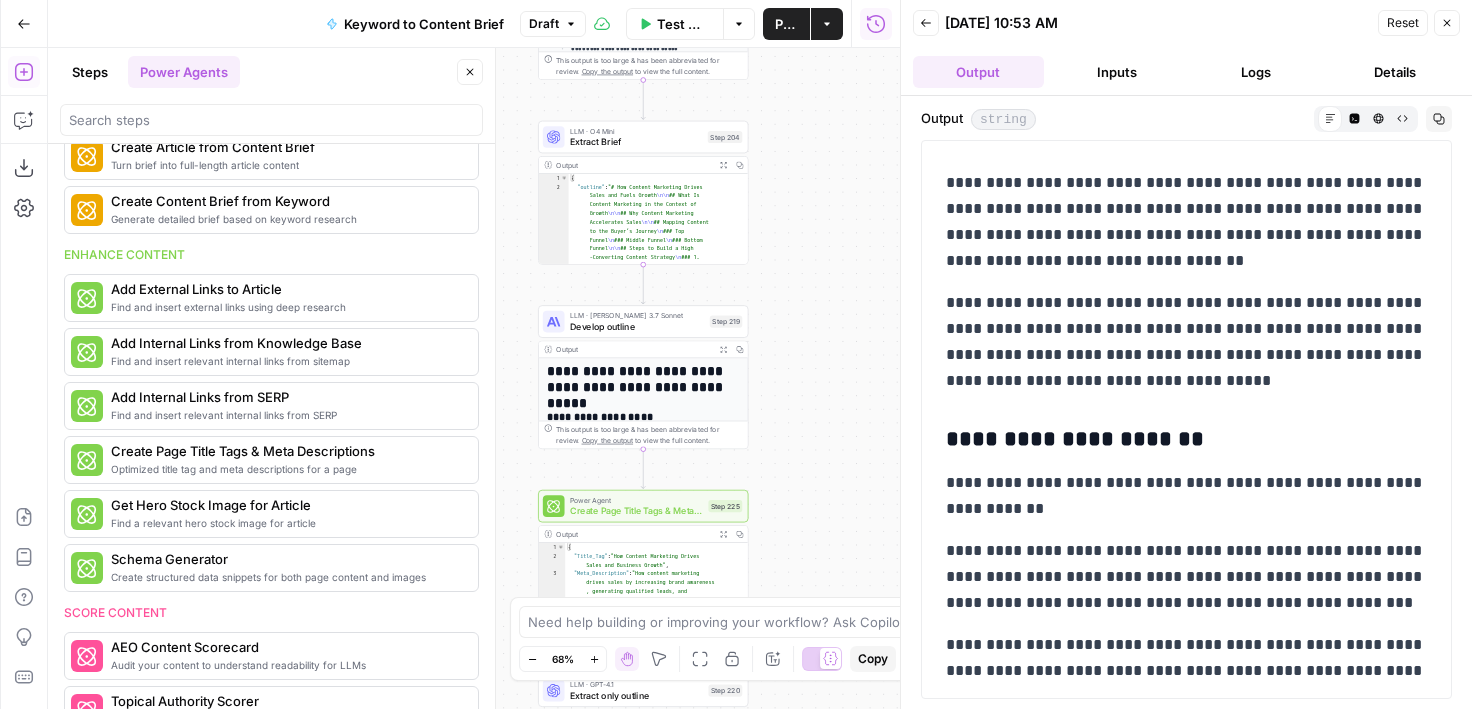 click on "Workflow Set Inputs Inputs Google Search Perform Google Search Step 51 Output Expand Output Copy 1 2 3 4 5 6 {    "search_metadata" :  {      "id" :  "686568f81dcfe2f74d008f35" ,      "status" :  "Success" ,      "json_endpoint" :  "https://serpapi.com          /searches/123778e5d9046281          /686568f81dcfe2f74d008f35.json" ,      "pixel_position_endpoint" :  "https          ://serpapi.com/searches          /123778e5d9046281          /686568f81dcfe2f74d008f35          .json_with_pixel_position" ,     This output is too large & has been abbreviated for review.   Copy the output   to view the full content. Loop Iteration Label if relevant Step 207 Output Expand Output Copy 1 2 3 4 5 6 7 8 9 10 11 12 [    {      "relevant" :  "true"    } ,    {      "relevant" :  "true"    } ,    {      "relevant" :  "true"    } ,    {      "relevant" :  "true"     LLM · GPT-4o Mini Determine if relevant Step 208 Output Expand Output Copy 1 2 3 {    "relevant" :  "true" }" at bounding box center [474, 378] 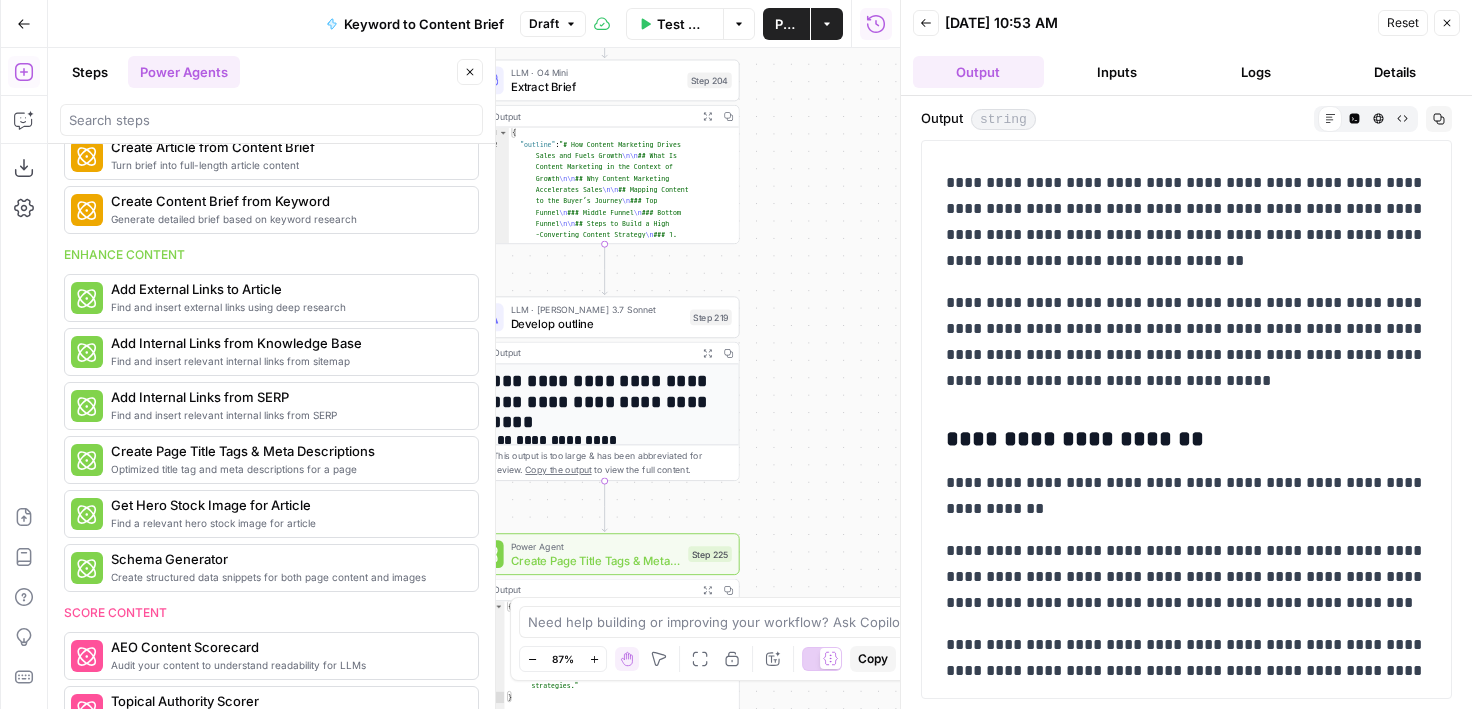 drag, startPoint x: 784, startPoint y: 391, endPoint x: 855, endPoint y: 382, distance: 71.568146 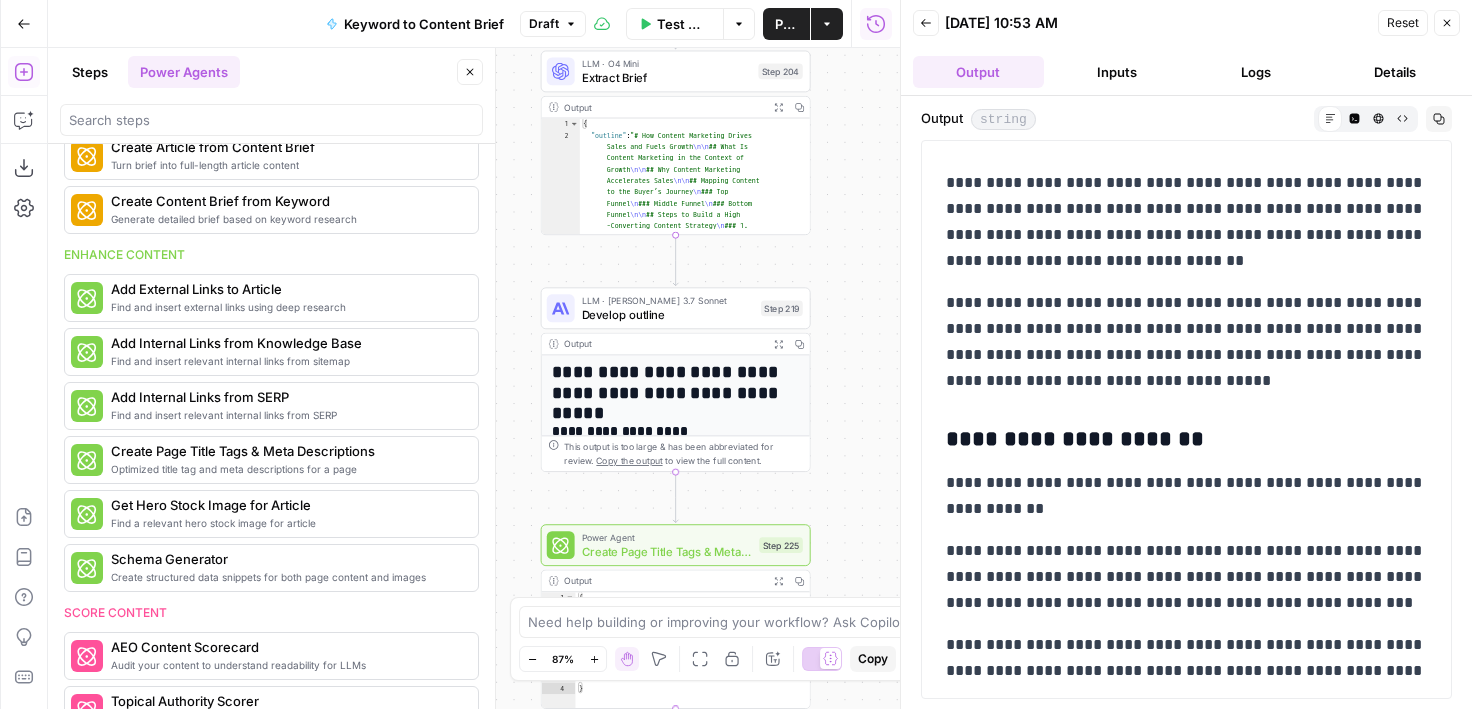 click on "Develop outline" at bounding box center (668, 314) 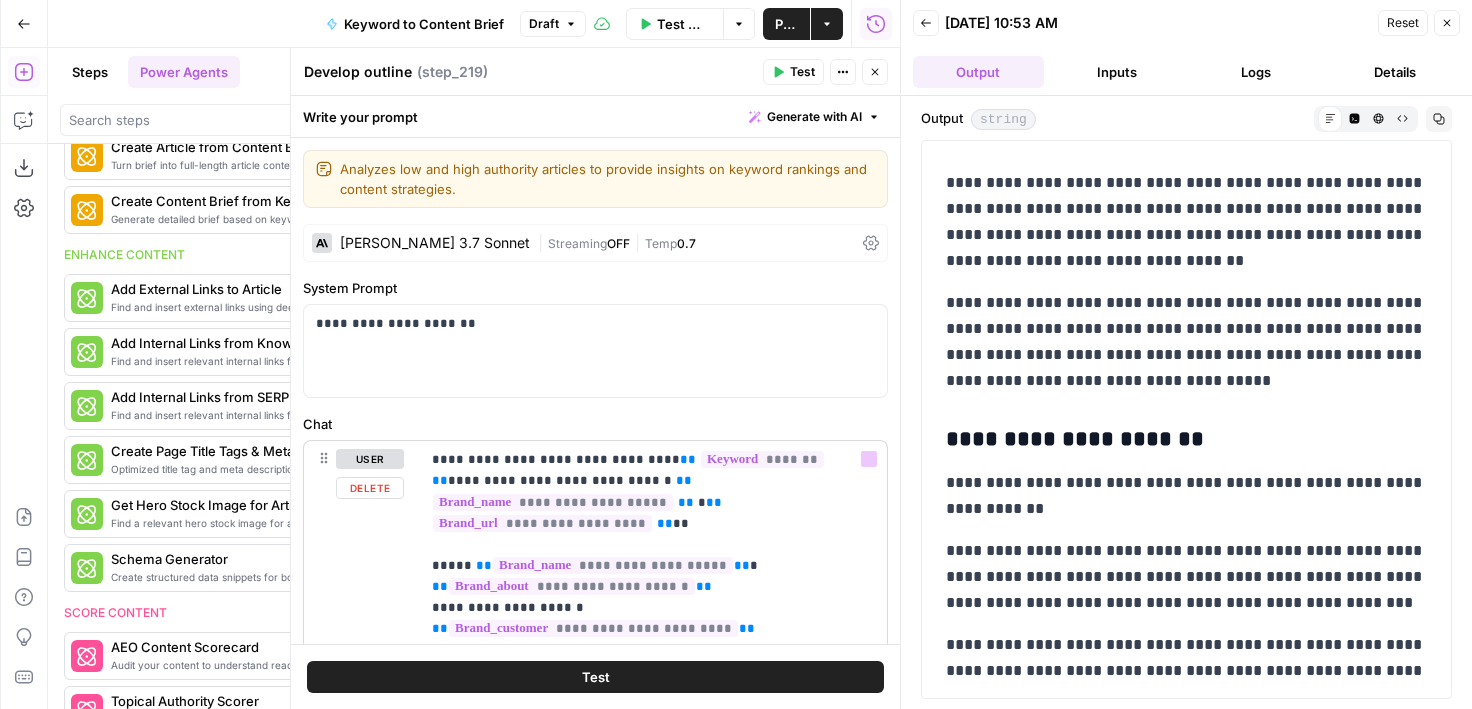 scroll, scrollTop: 101, scrollLeft: 0, axis: vertical 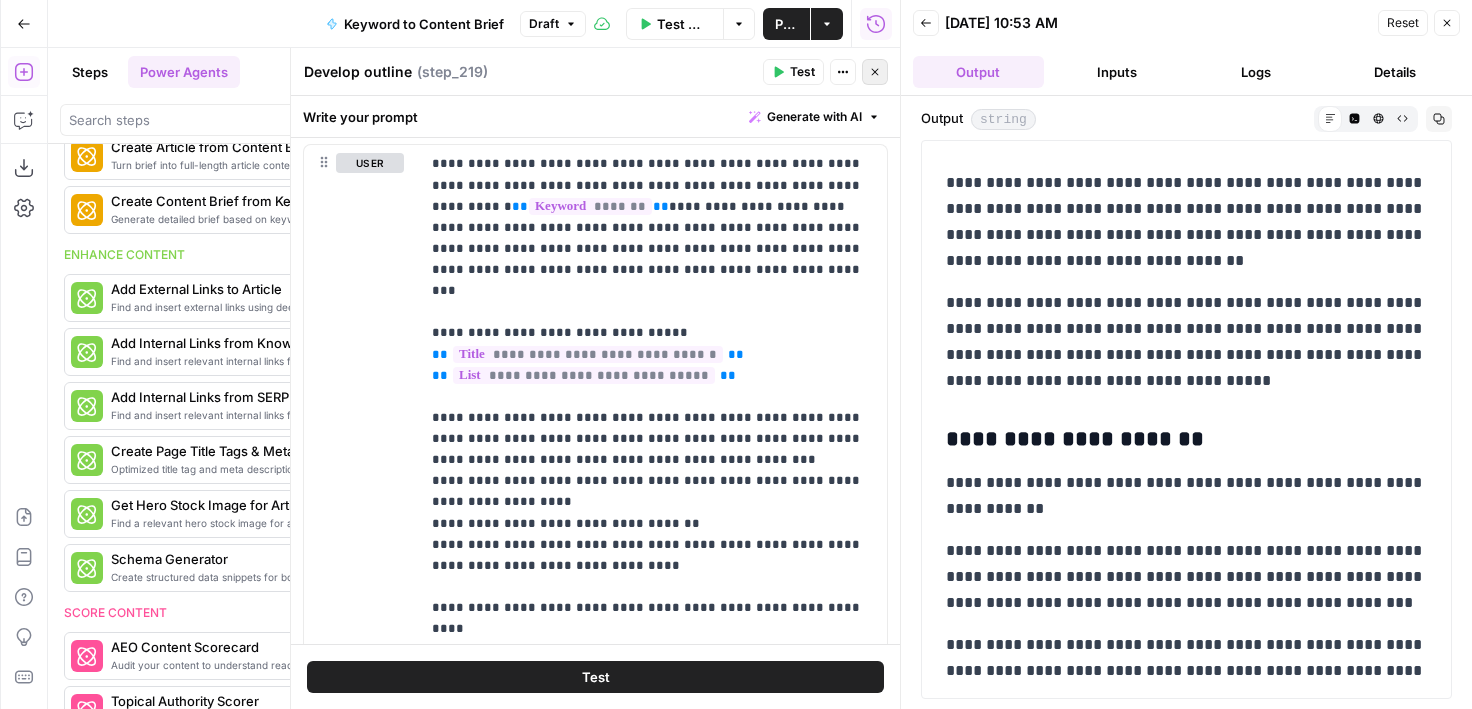 click 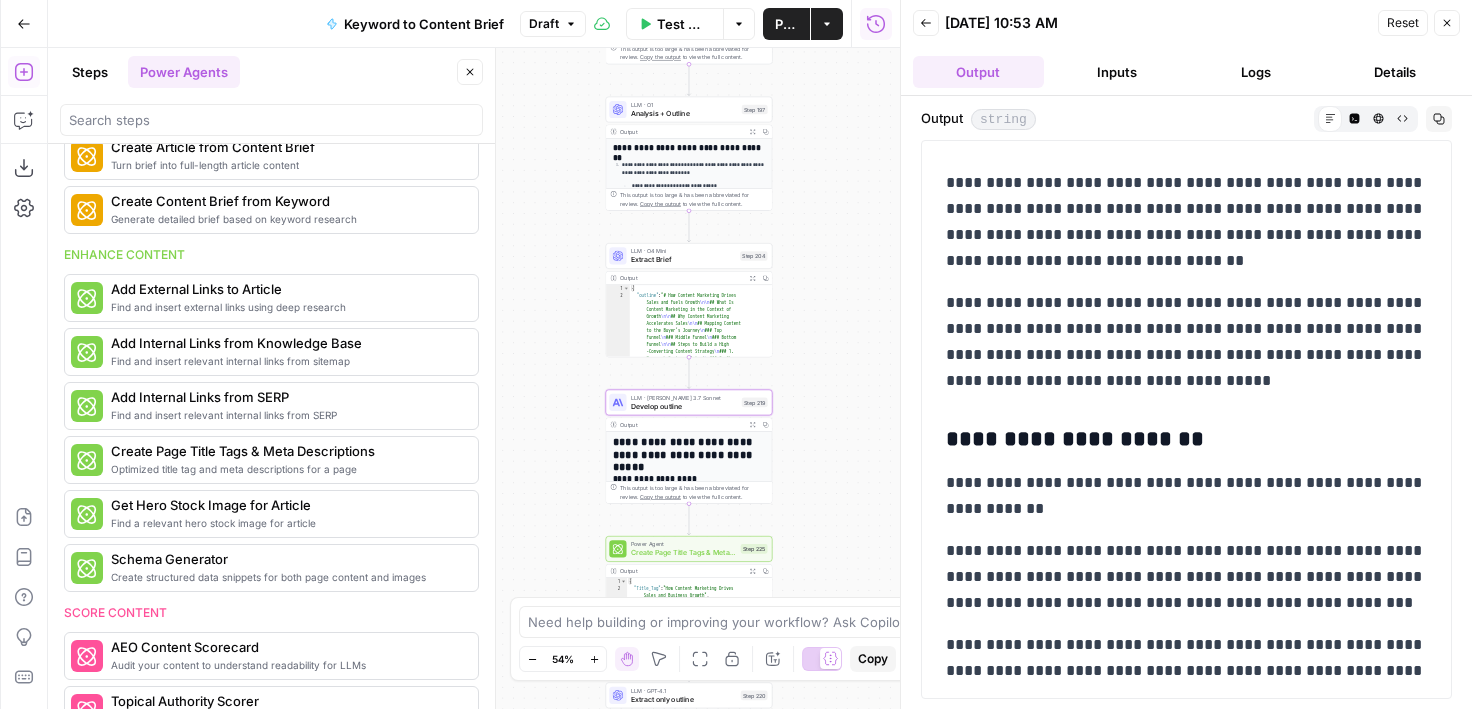 drag, startPoint x: 811, startPoint y: 517, endPoint x: 811, endPoint y: 319, distance: 198 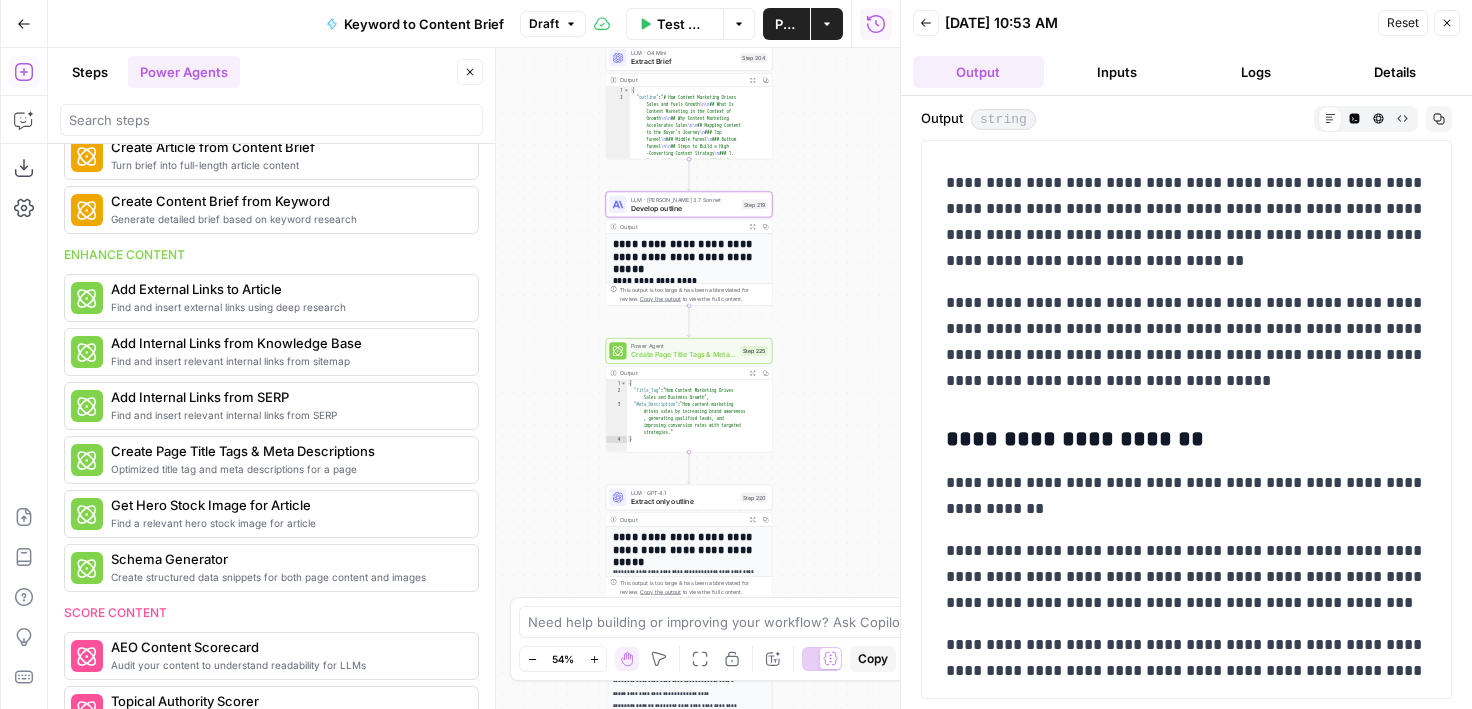 click on "Workflow Set Inputs Inputs Google Search Perform Google Search Step 51 Output Expand Output Copy 1 2 3 4 5 6 {    "search_metadata" :  {      "id" :  "686568f81dcfe2f74d008f35" ,      "status" :  "Success" ,      "json_endpoint" :  "https://serpapi.com          /searches/123778e5d9046281          /686568f81dcfe2f74d008f35.json" ,      "pixel_position_endpoint" :  "https          ://serpapi.com/searches          /123778e5d9046281          /686568f81dcfe2f74d008f35          .json_with_pixel_position" ,     This output is too large & has been abbreviated for review.   Copy the output   to view the full content. Loop Iteration Label if relevant Step 207 Output Expand Output Copy 1 2 3 4 5 6 7 8 9 10 11 12 [    {      "relevant" :  "true"    } ,    {      "relevant" :  "true"    } ,    {      "relevant" :  "true"    } ,    {      "relevant" :  "true"     LLM · GPT-4o Mini Determine if relevant Step 208 Output Expand Output Copy 1 2 3 {    "relevant" :  "true" }" at bounding box center (474, 378) 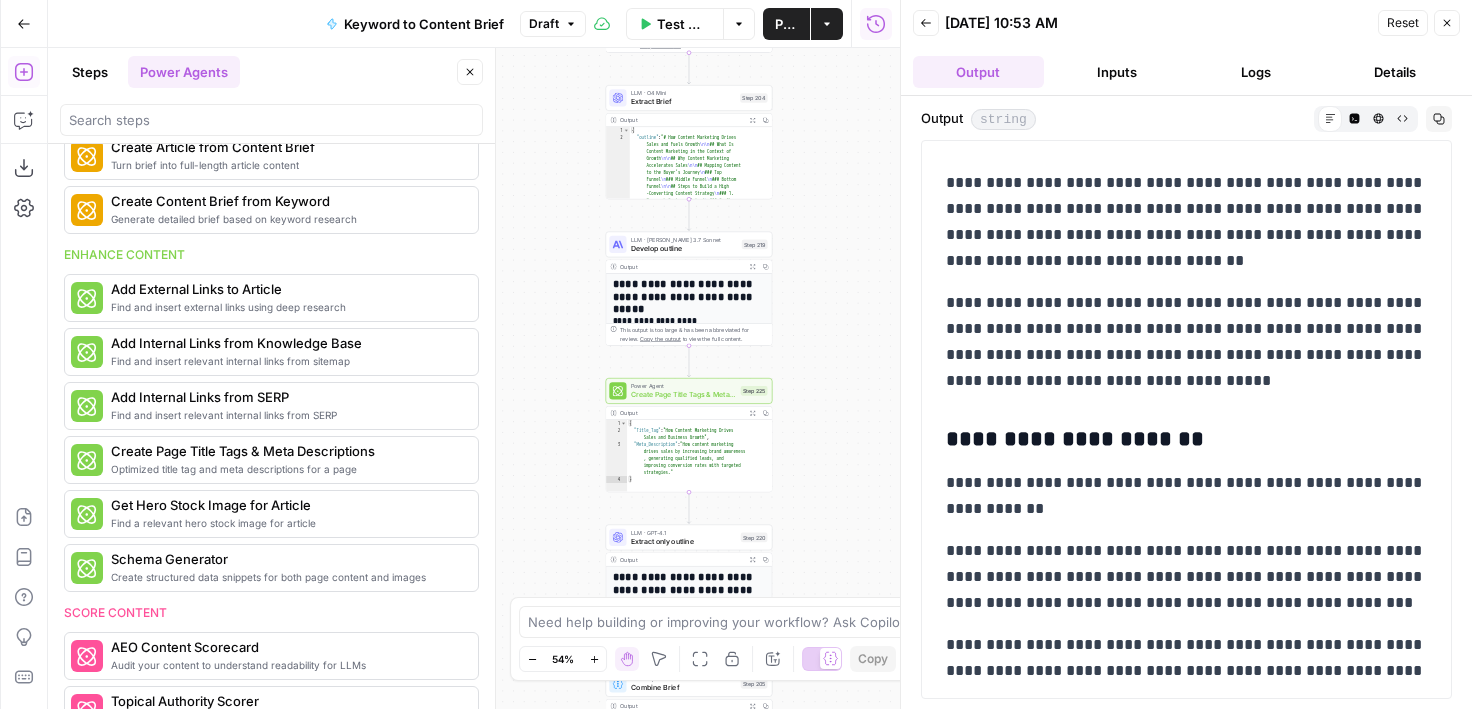 drag, startPoint x: 546, startPoint y: 356, endPoint x: 546, endPoint y: 528, distance: 172 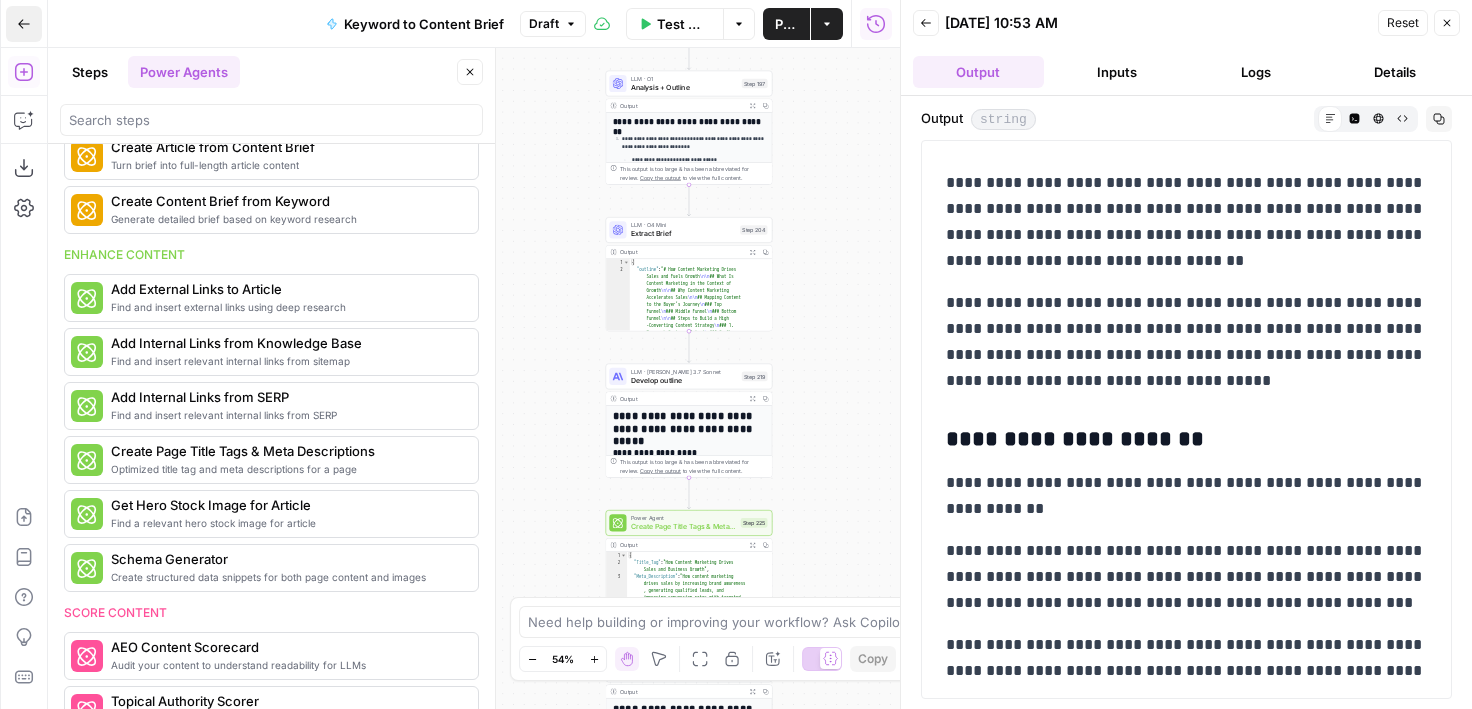 click 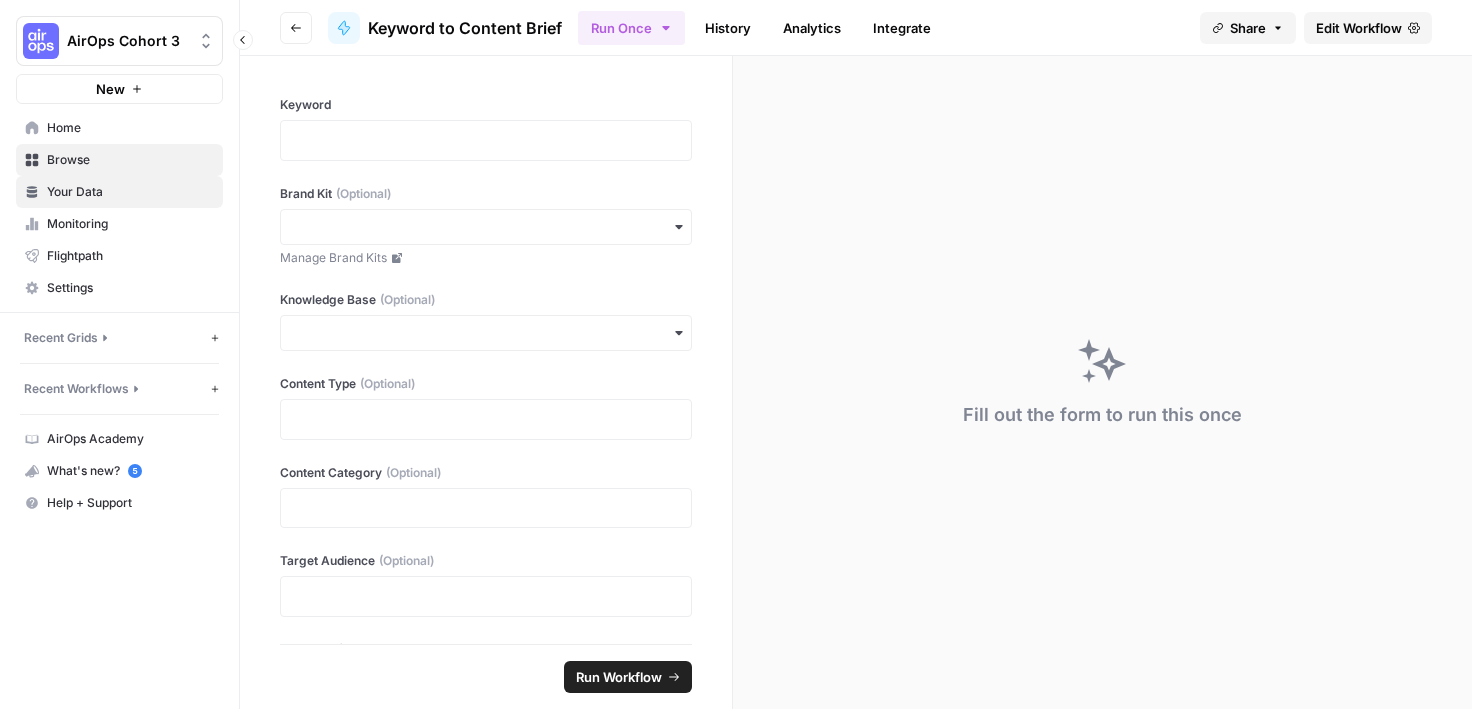 click on "Your Data" at bounding box center [130, 192] 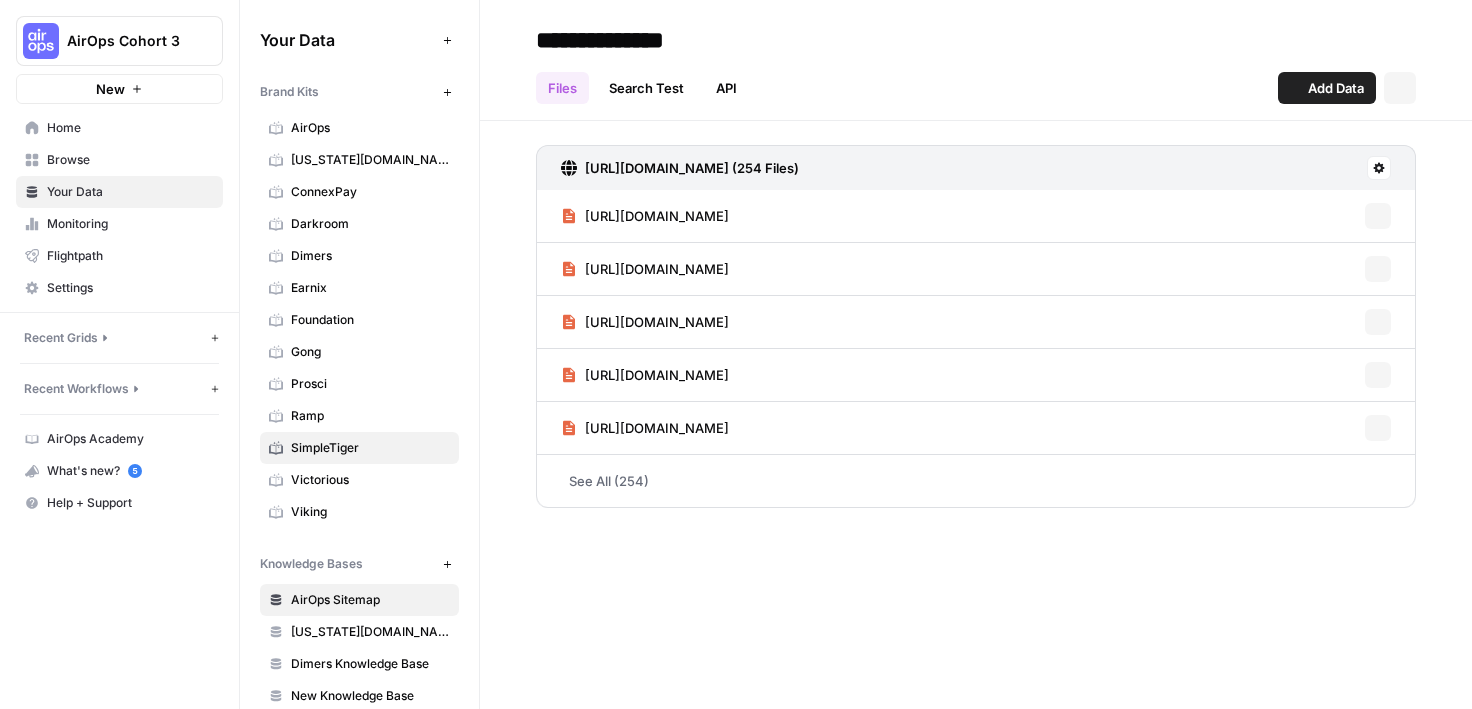 scroll, scrollTop: 123, scrollLeft: 0, axis: vertical 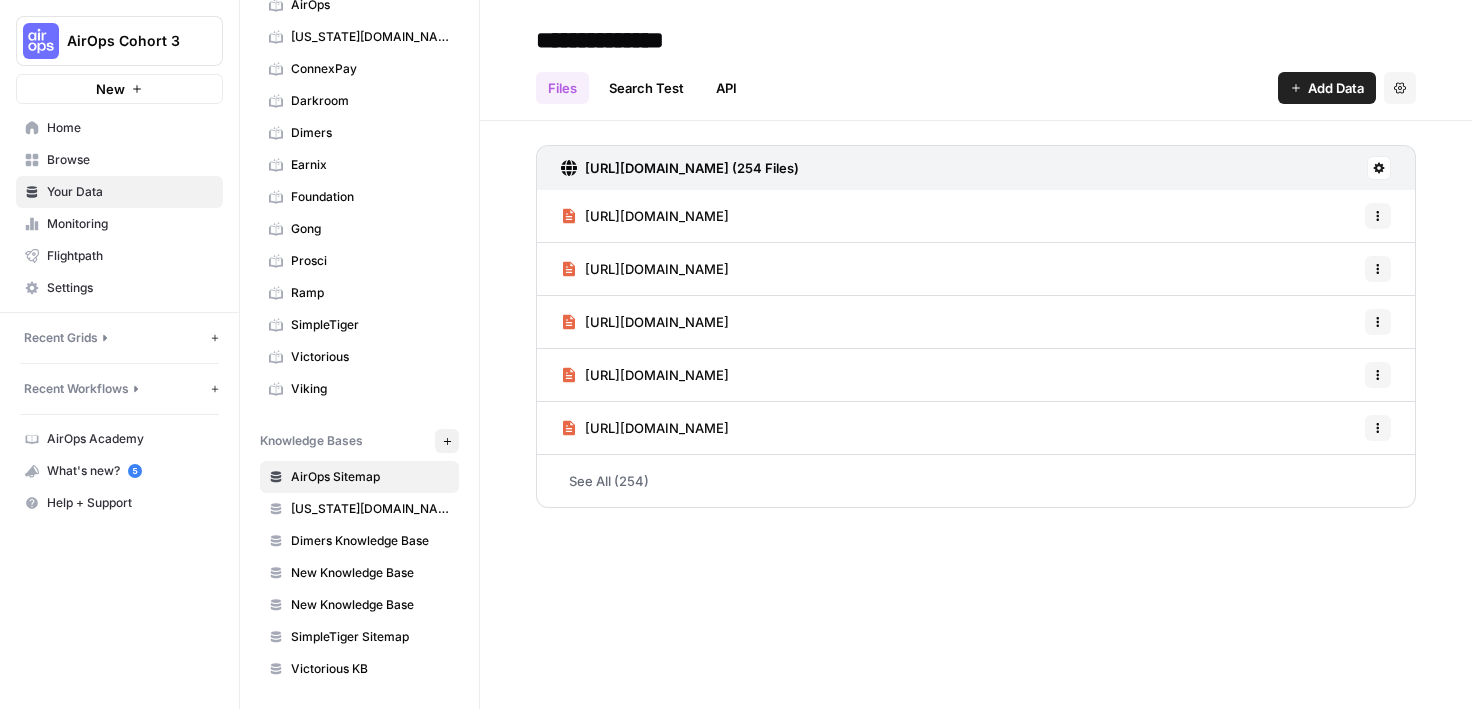 click 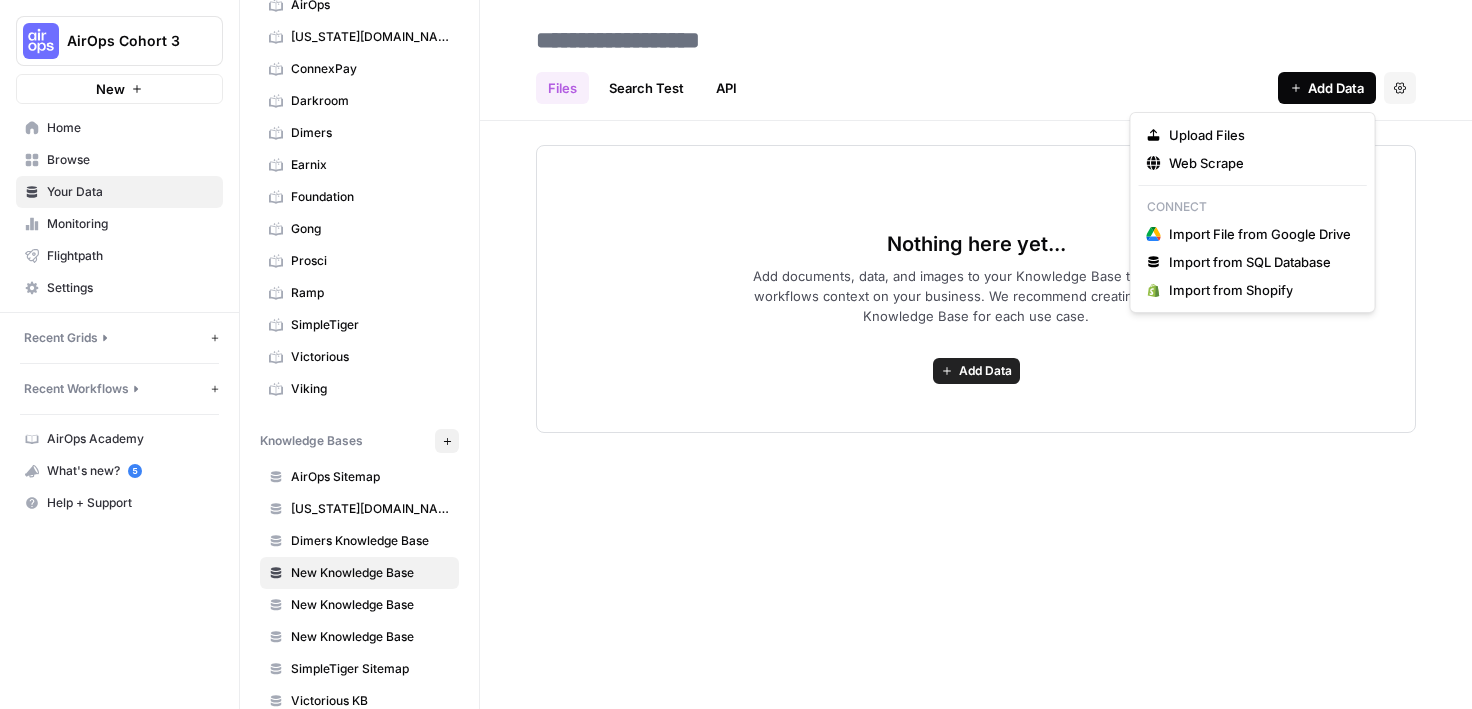 click 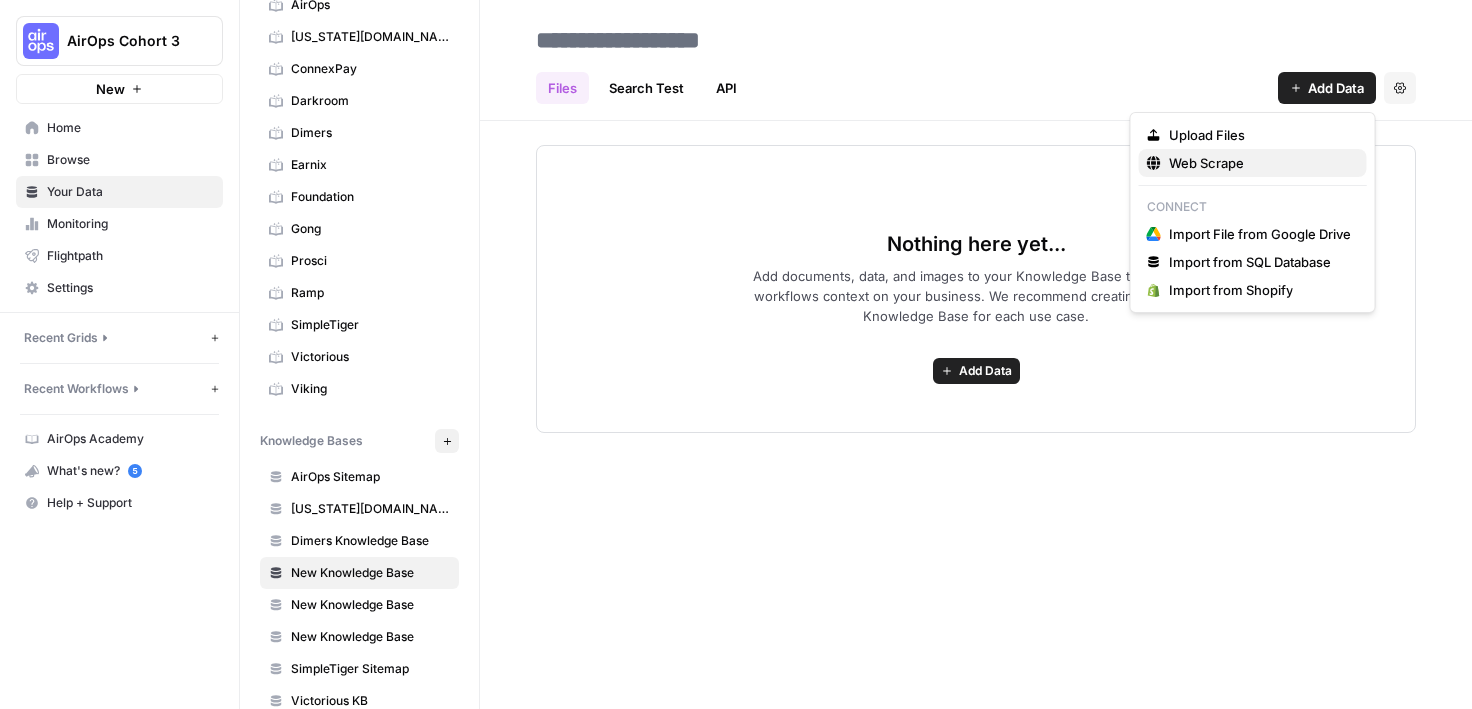 click on "Web Scrape" at bounding box center [1253, 163] 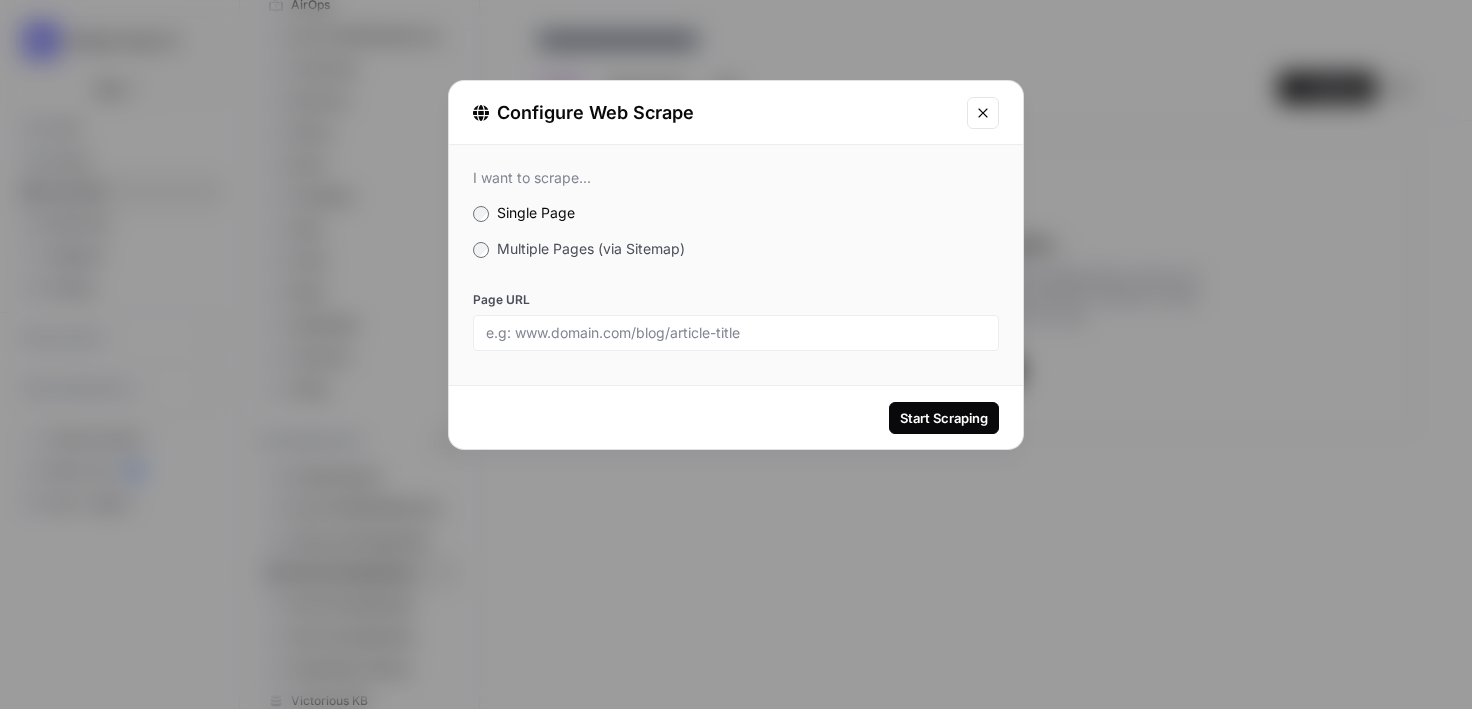 click on "Multiple Pages (via Sitemap)" at bounding box center (591, 248) 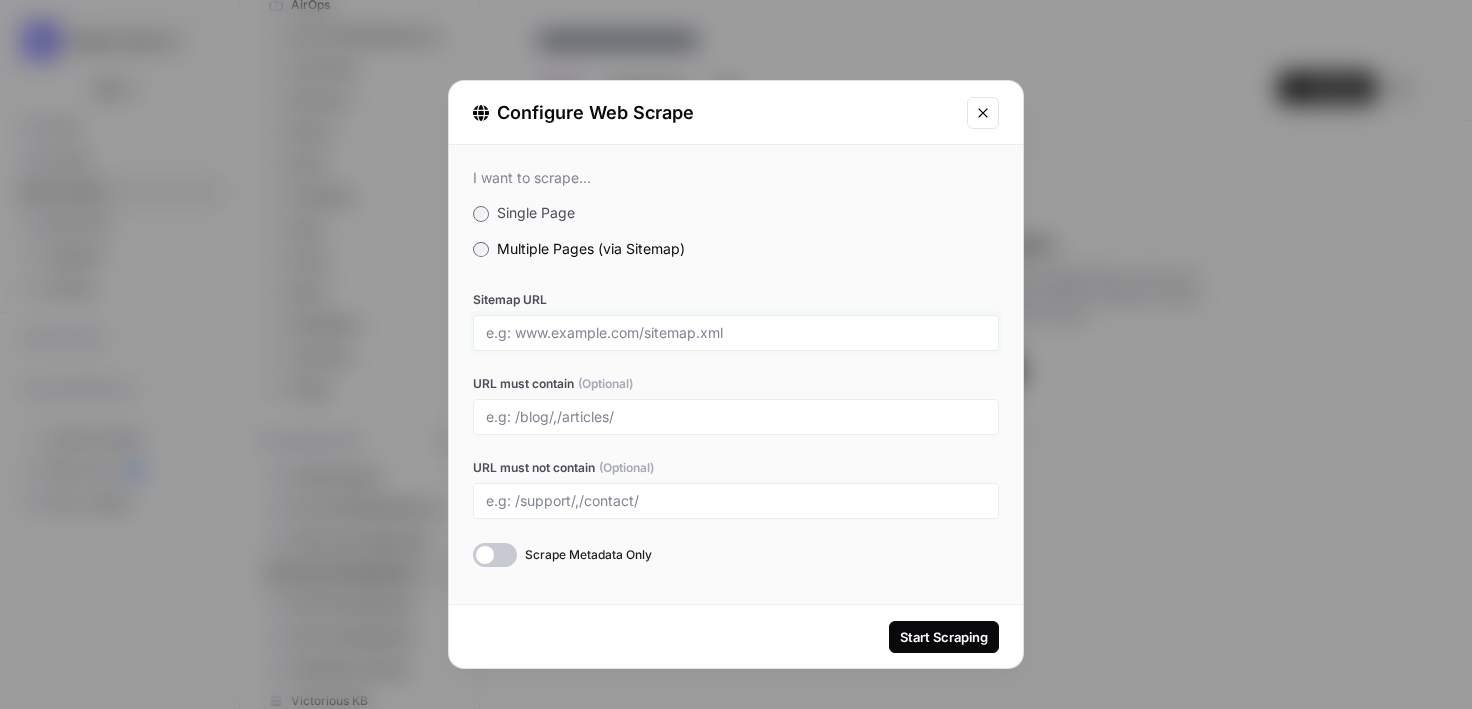 click on "Sitemap URL" at bounding box center (736, 333) 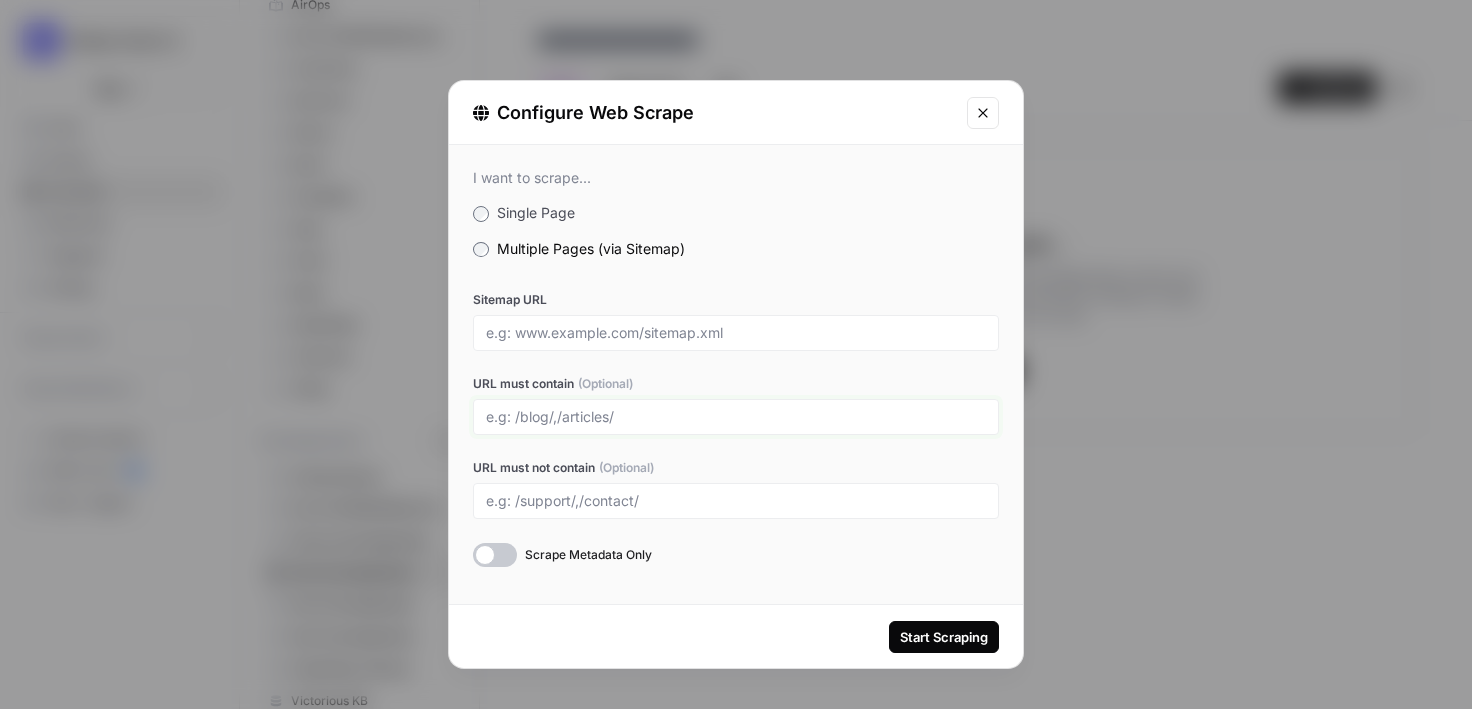 click on "URL must contain (Optional)" at bounding box center (736, 417) 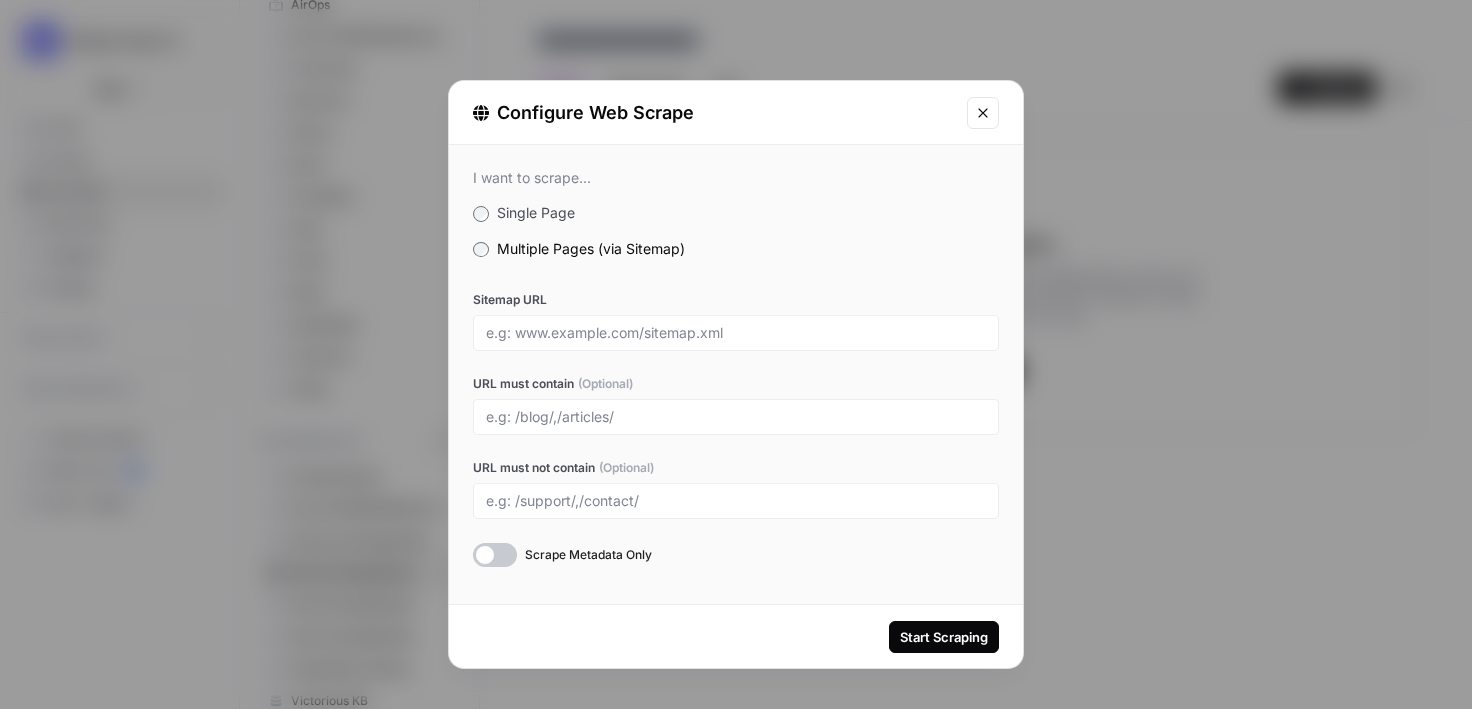click at bounding box center (495, 555) 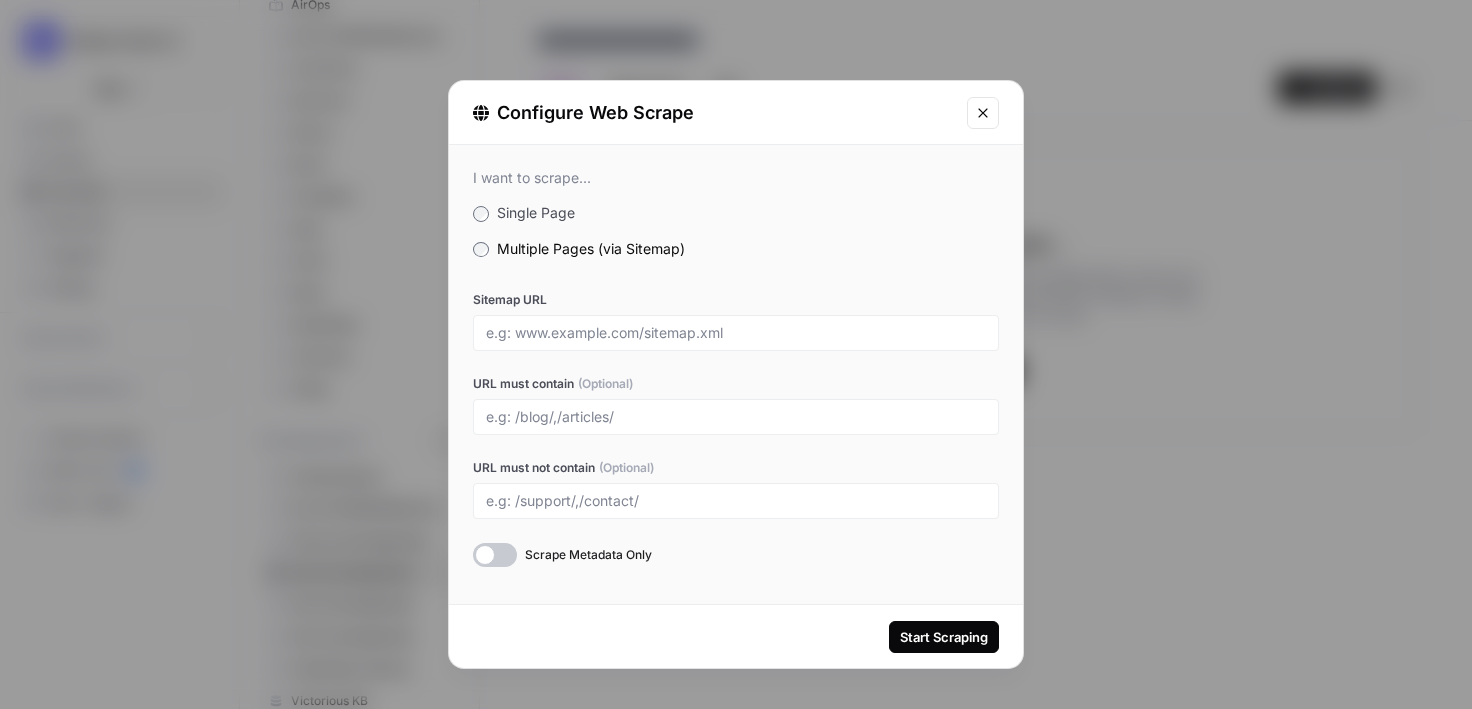 click 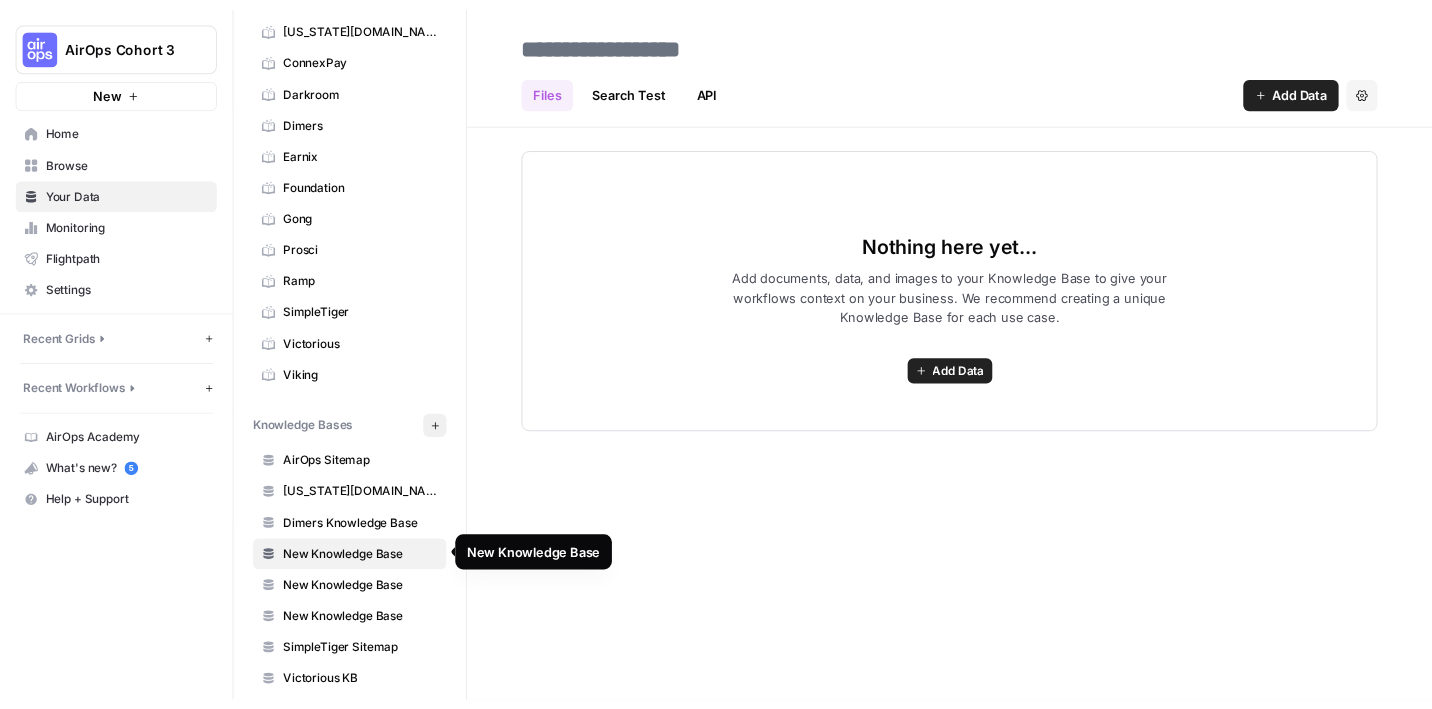 scroll, scrollTop: 141, scrollLeft: 0, axis: vertical 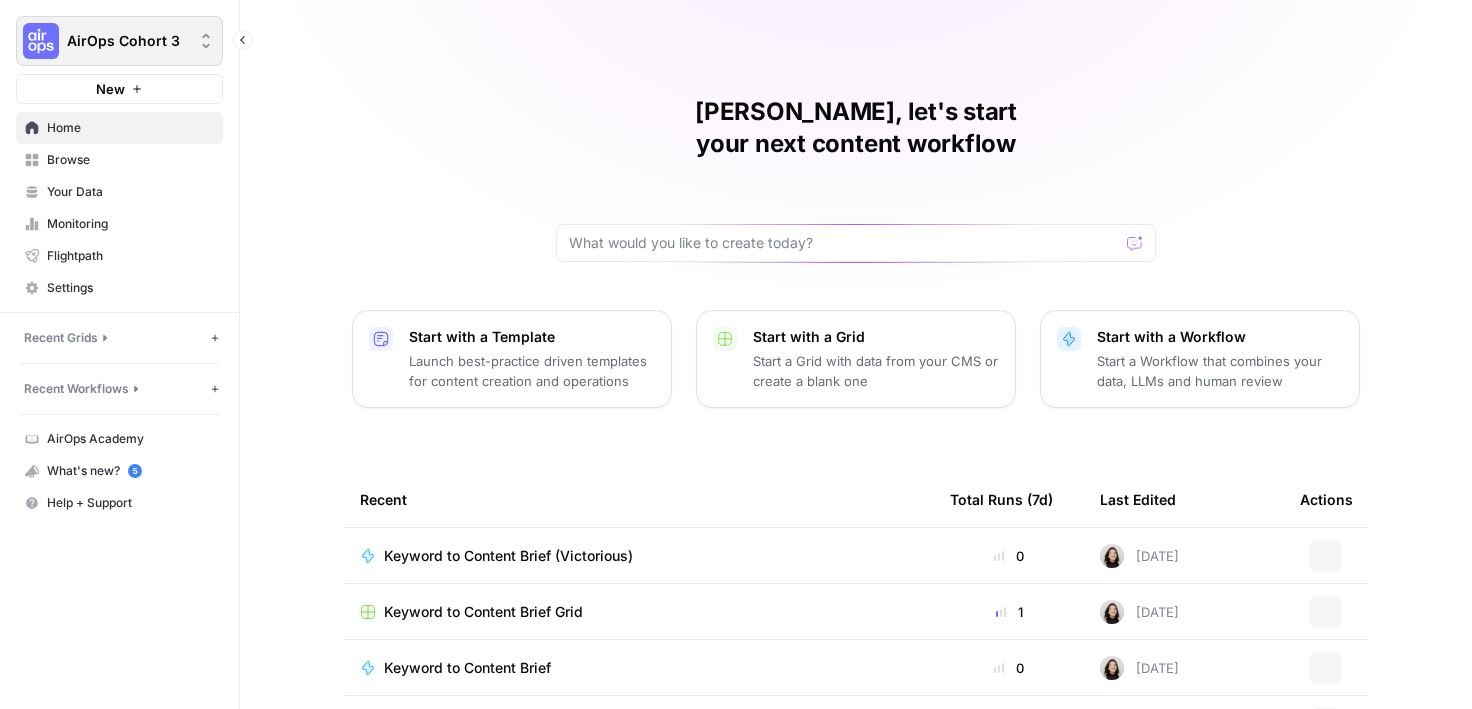 click 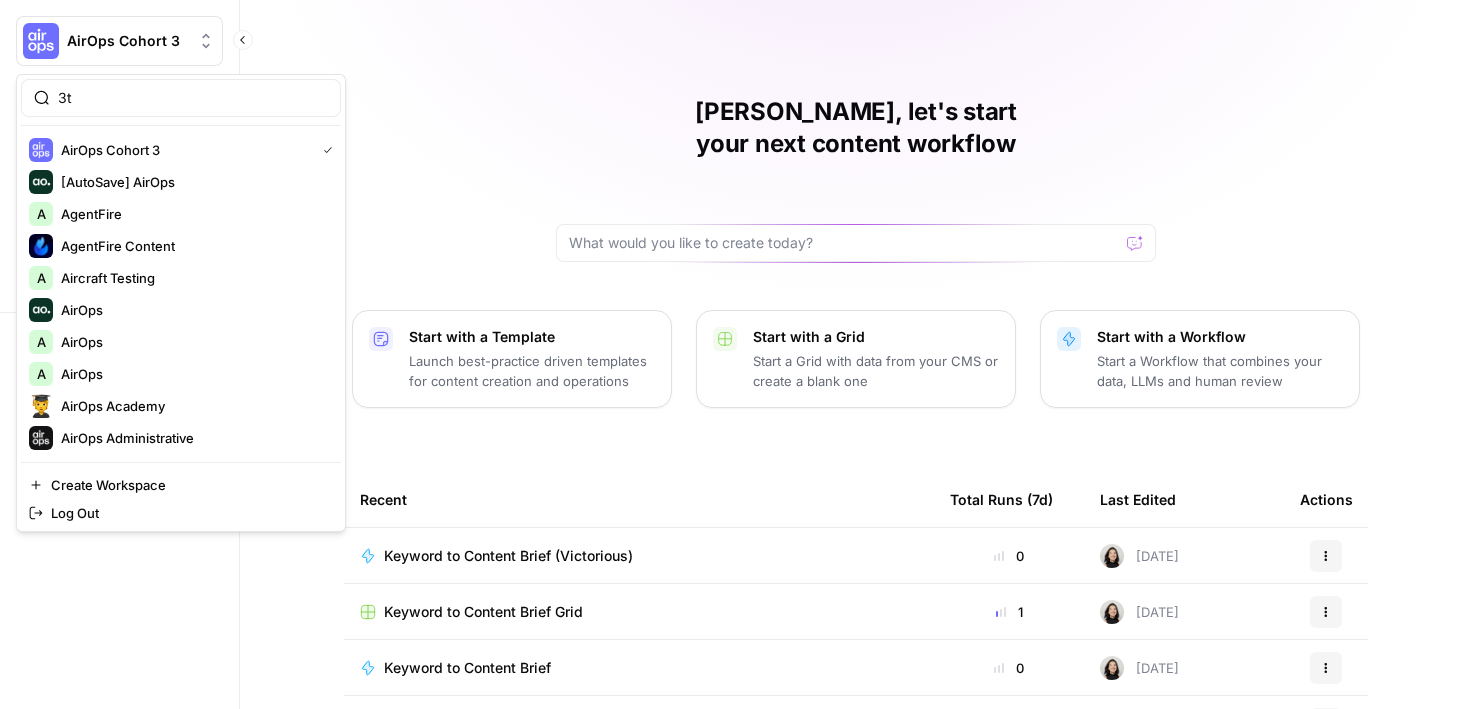 type on "3" 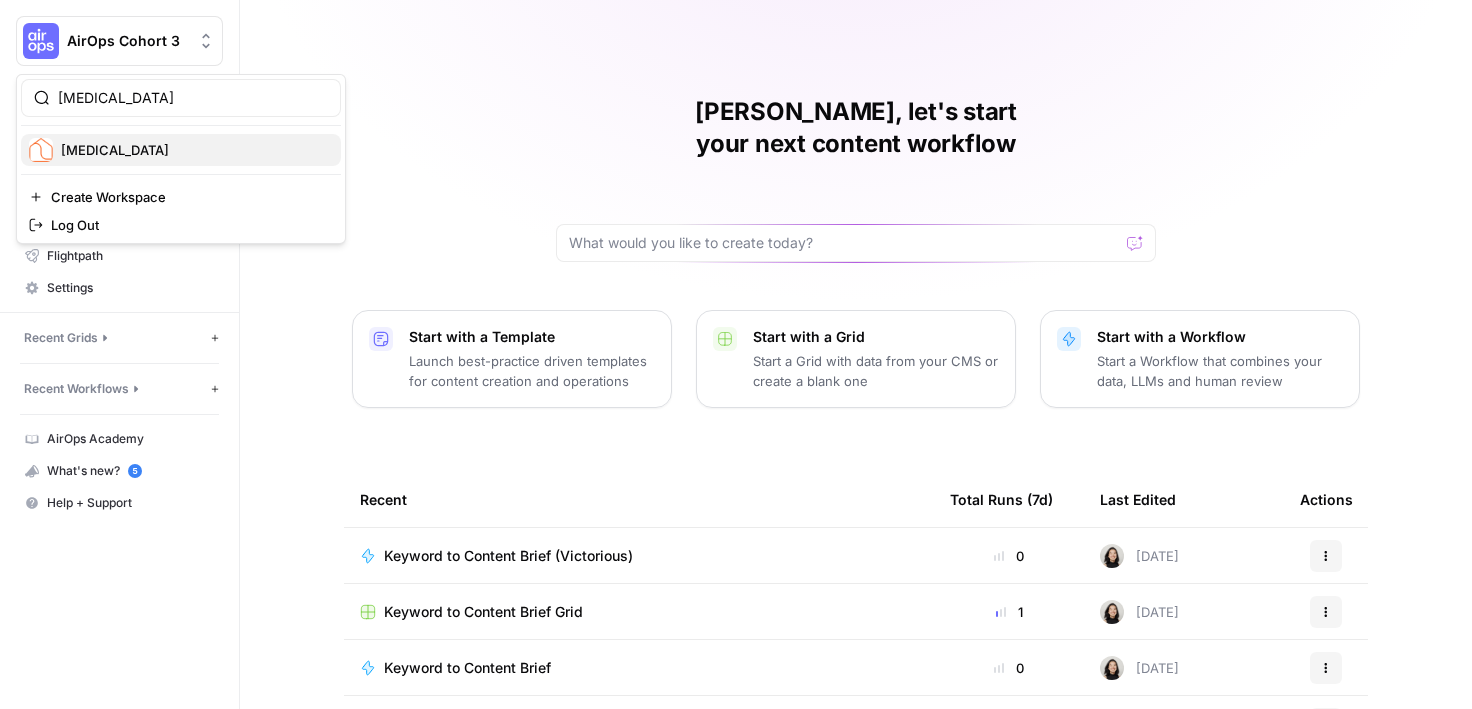 type on "[MEDICAL_DATA]" 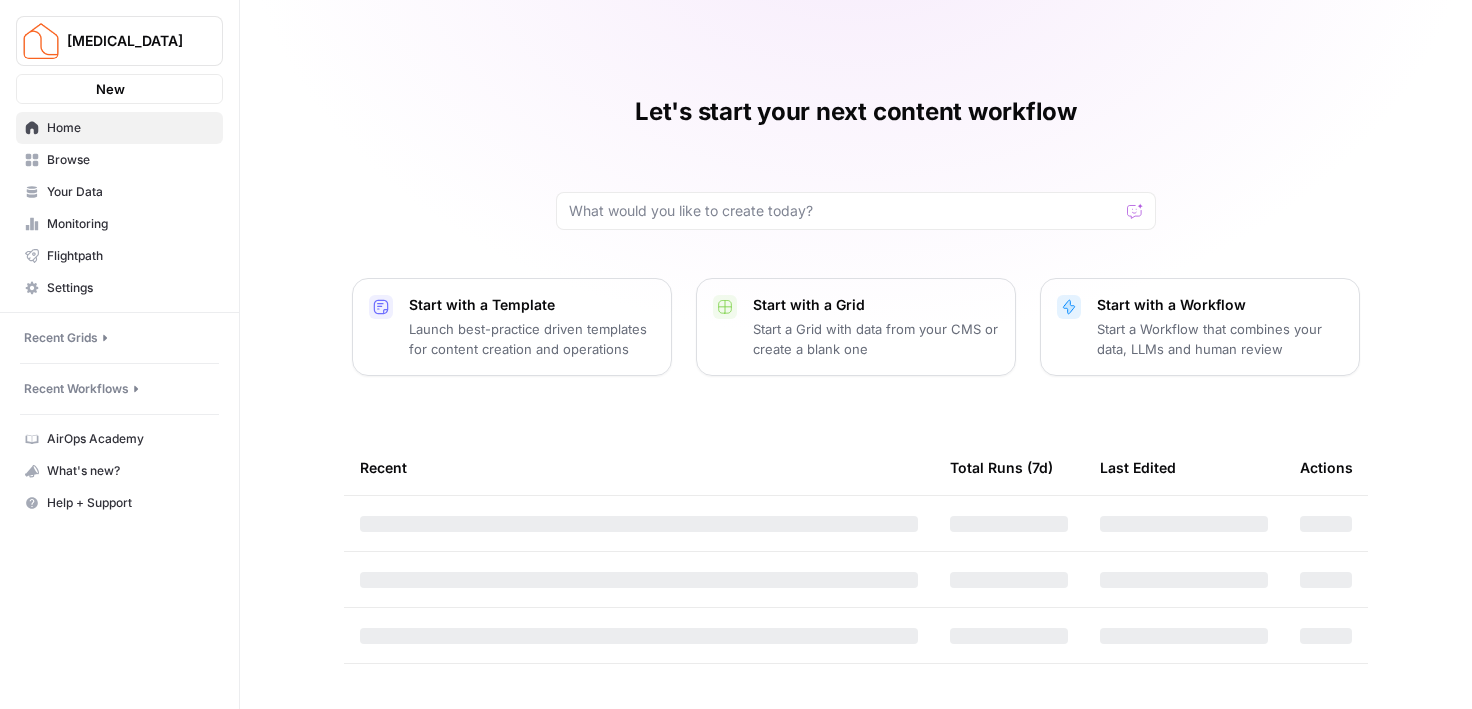 scroll, scrollTop: 0, scrollLeft: 0, axis: both 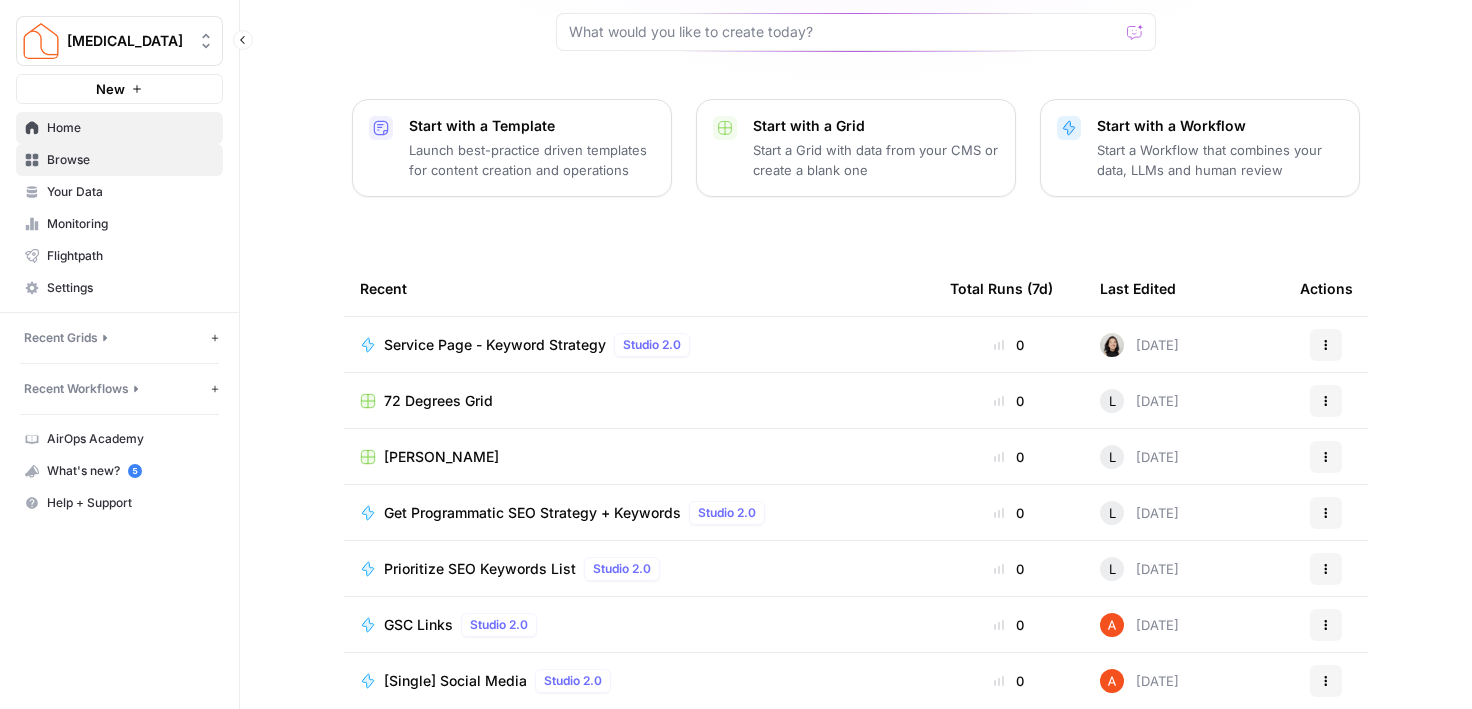 click on "Browse" at bounding box center [119, 160] 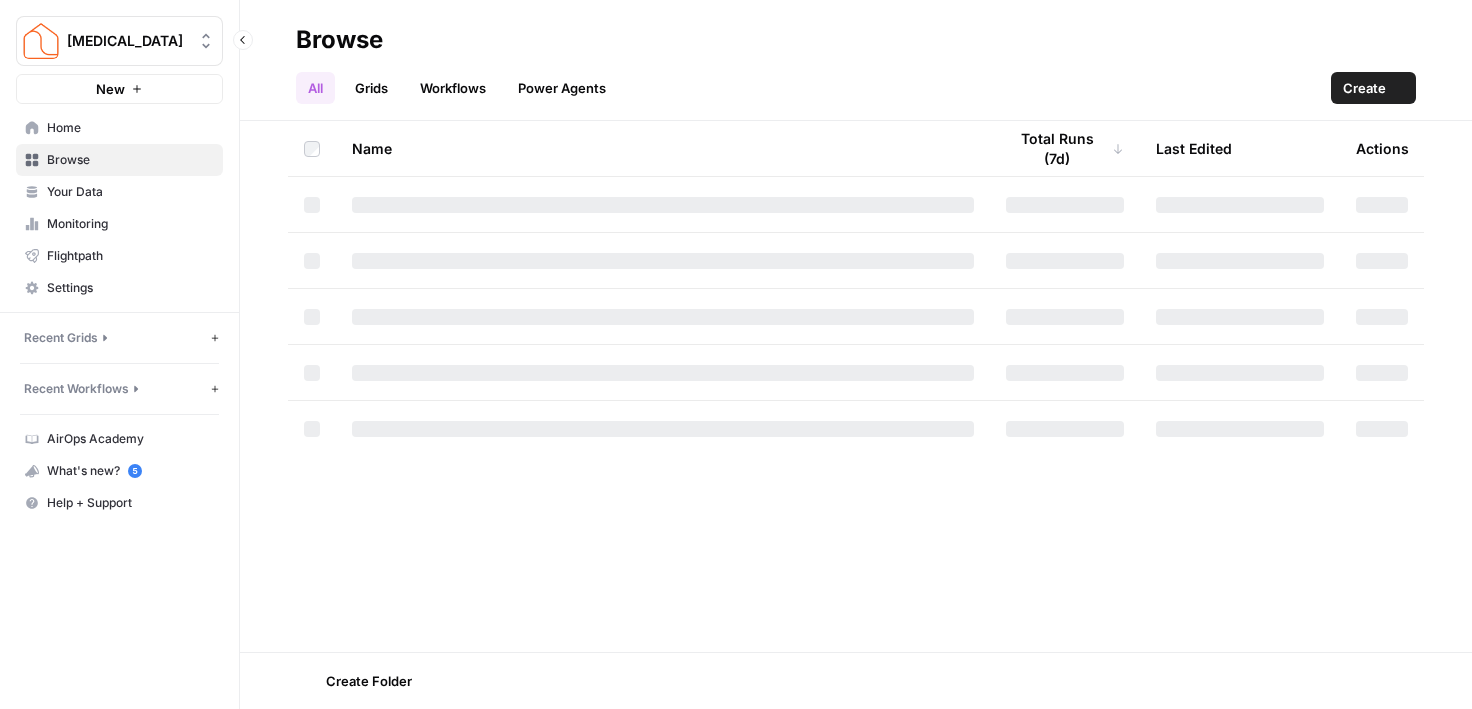 scroll, scrollTop: 0, scrollLeft: 0, axis: both 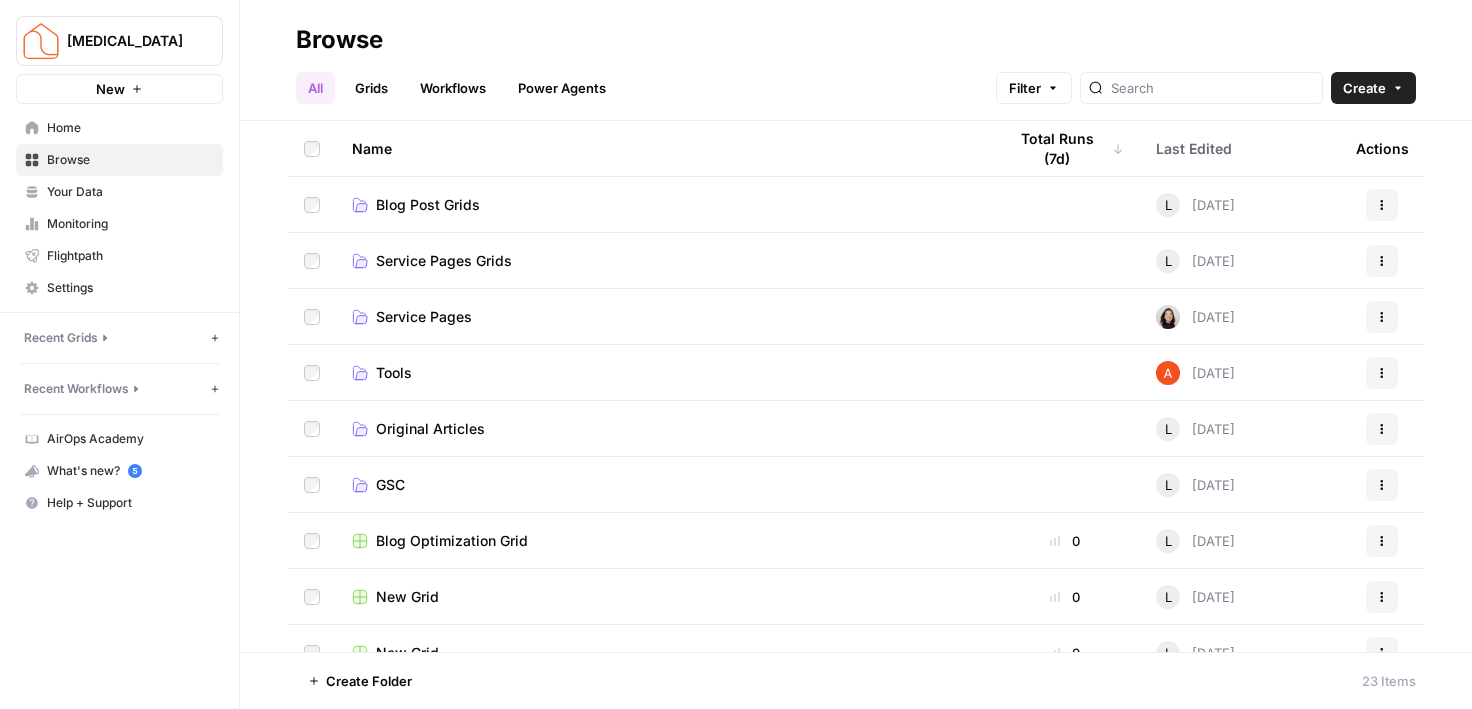 click on "Last Edited" at bounding box center (1194, 148) 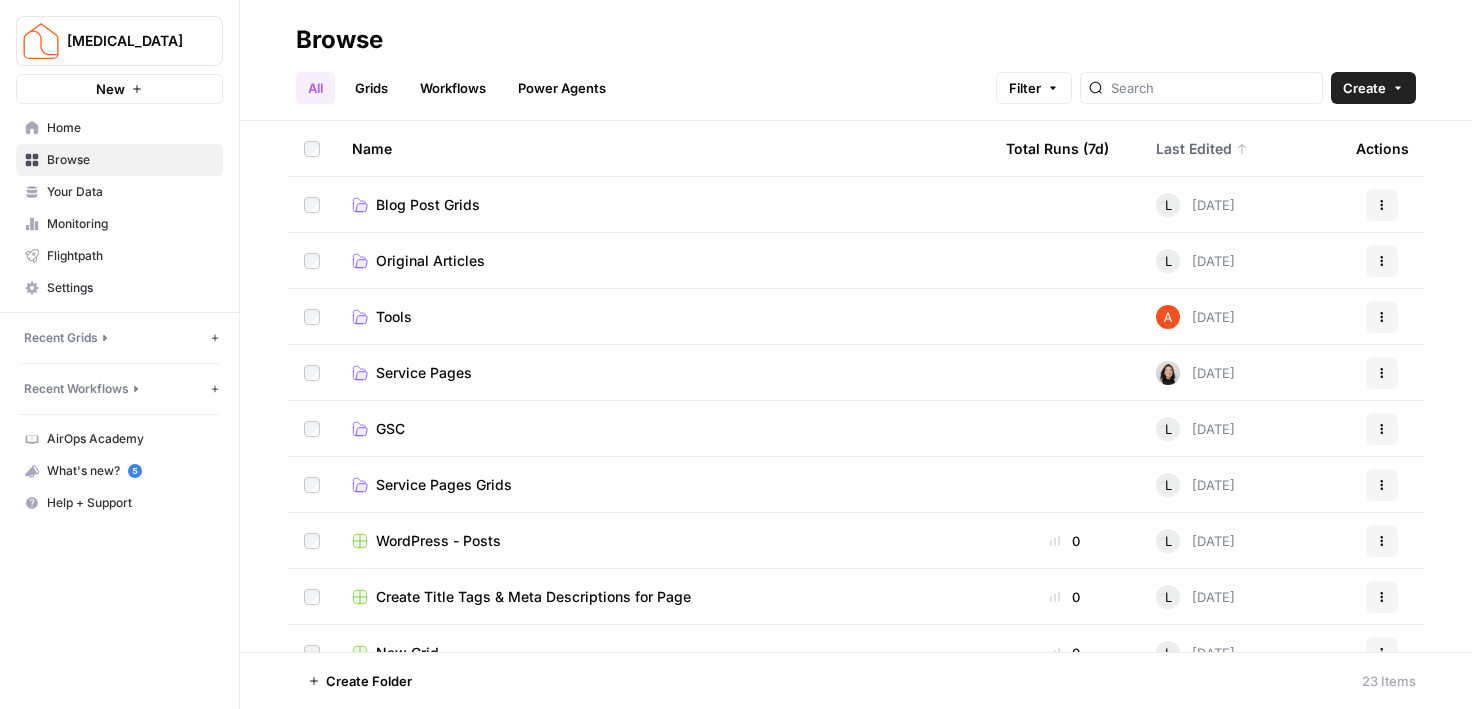 click on "Last Edited" at bounding box center (1202, 148) 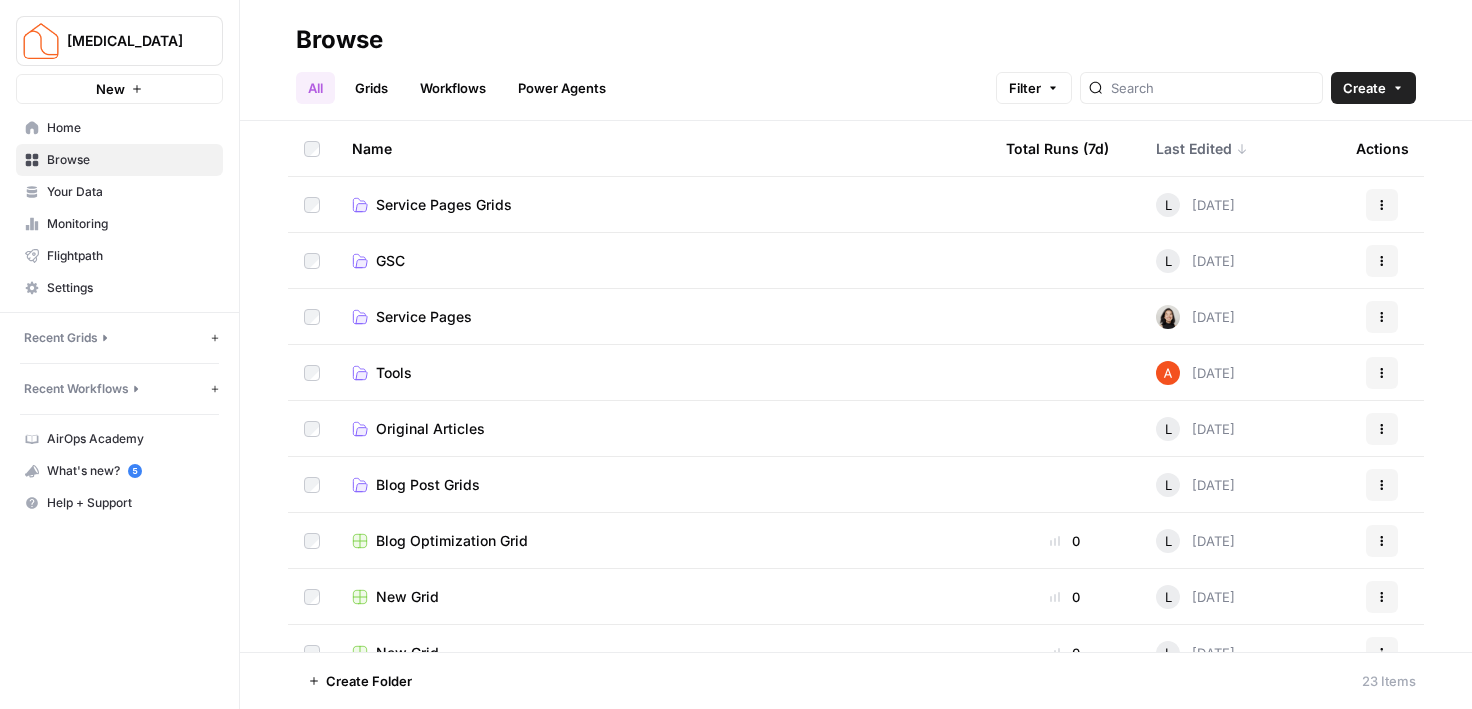 click on "Last Edited" at bounding box center (1202, 148) 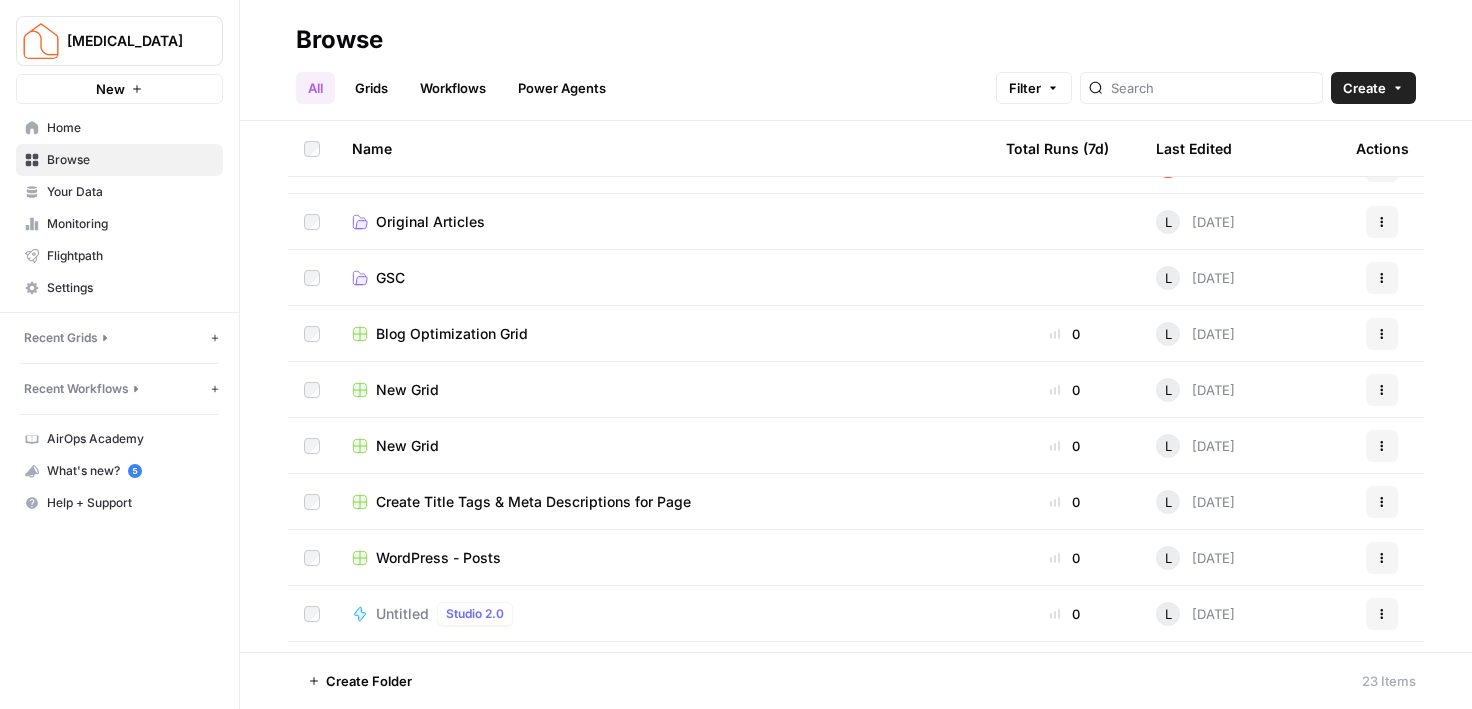 scroll, scrollTop: 0, scrollLeft: 0, axis: both 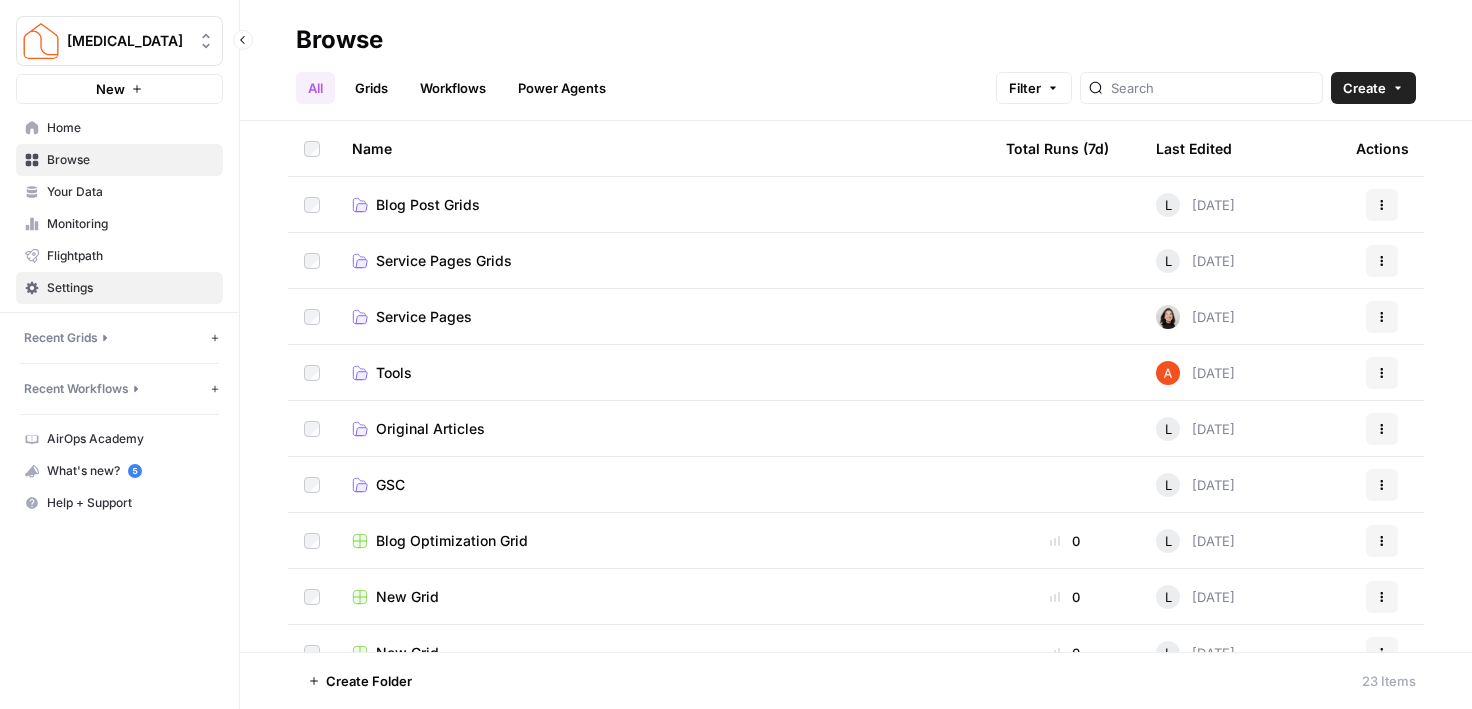 click on "Settings" at bounding box center [130, 288] 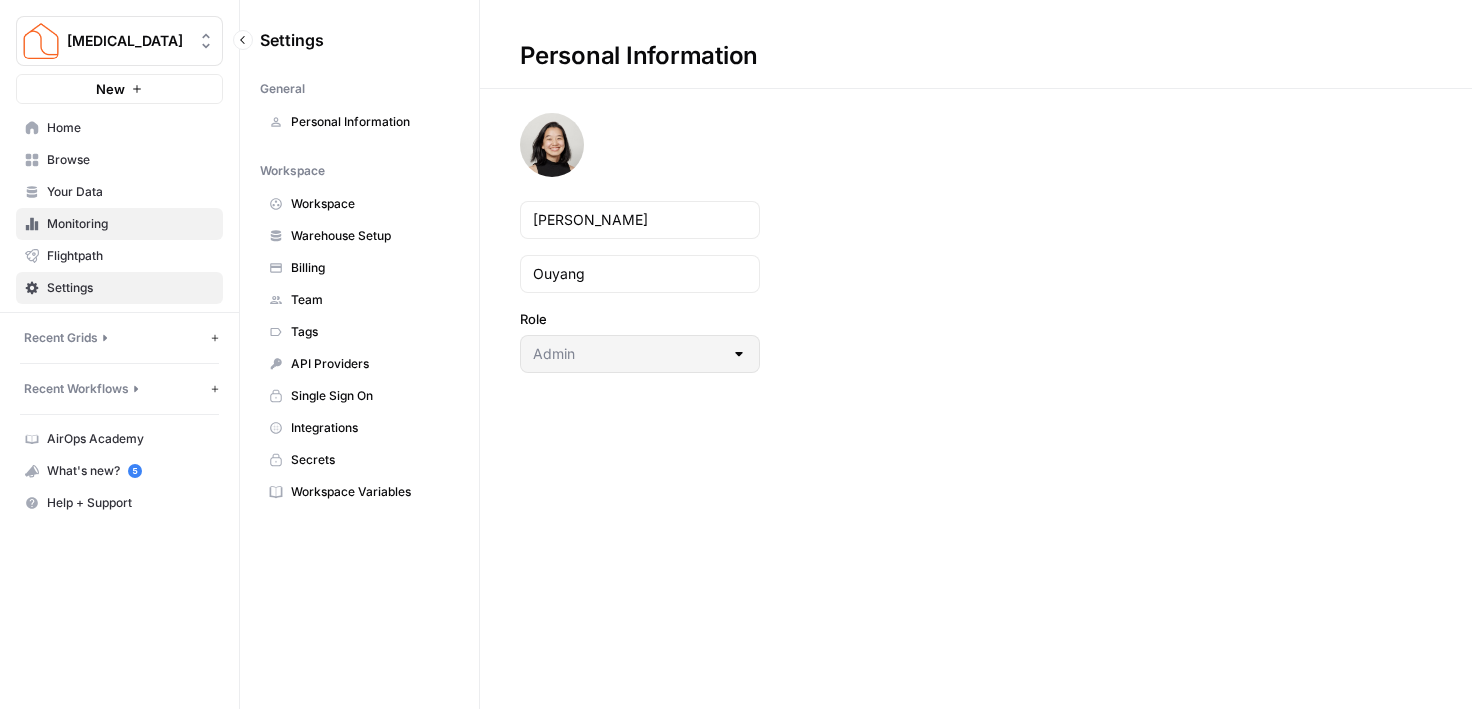 click on "Monitoring" at bounding box center (130, 224) 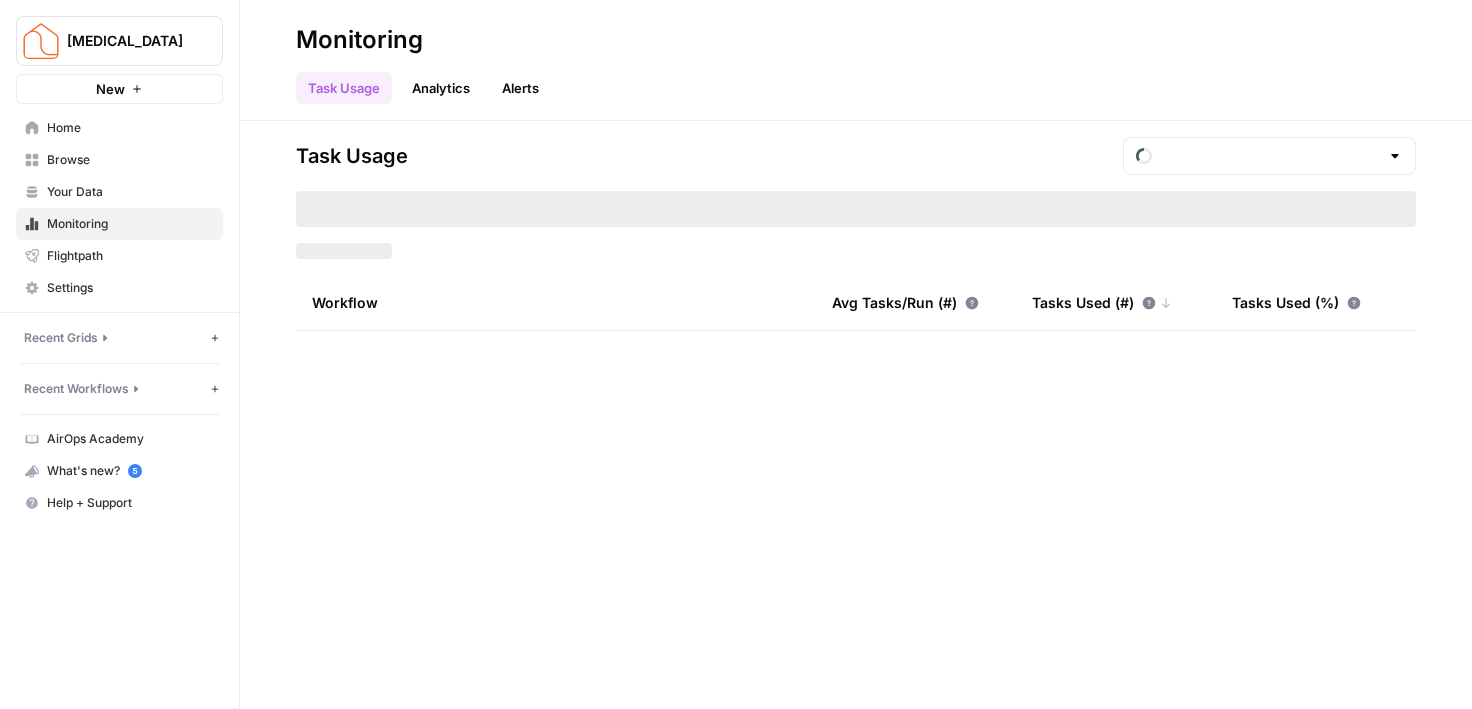 type on "June  Tasks" 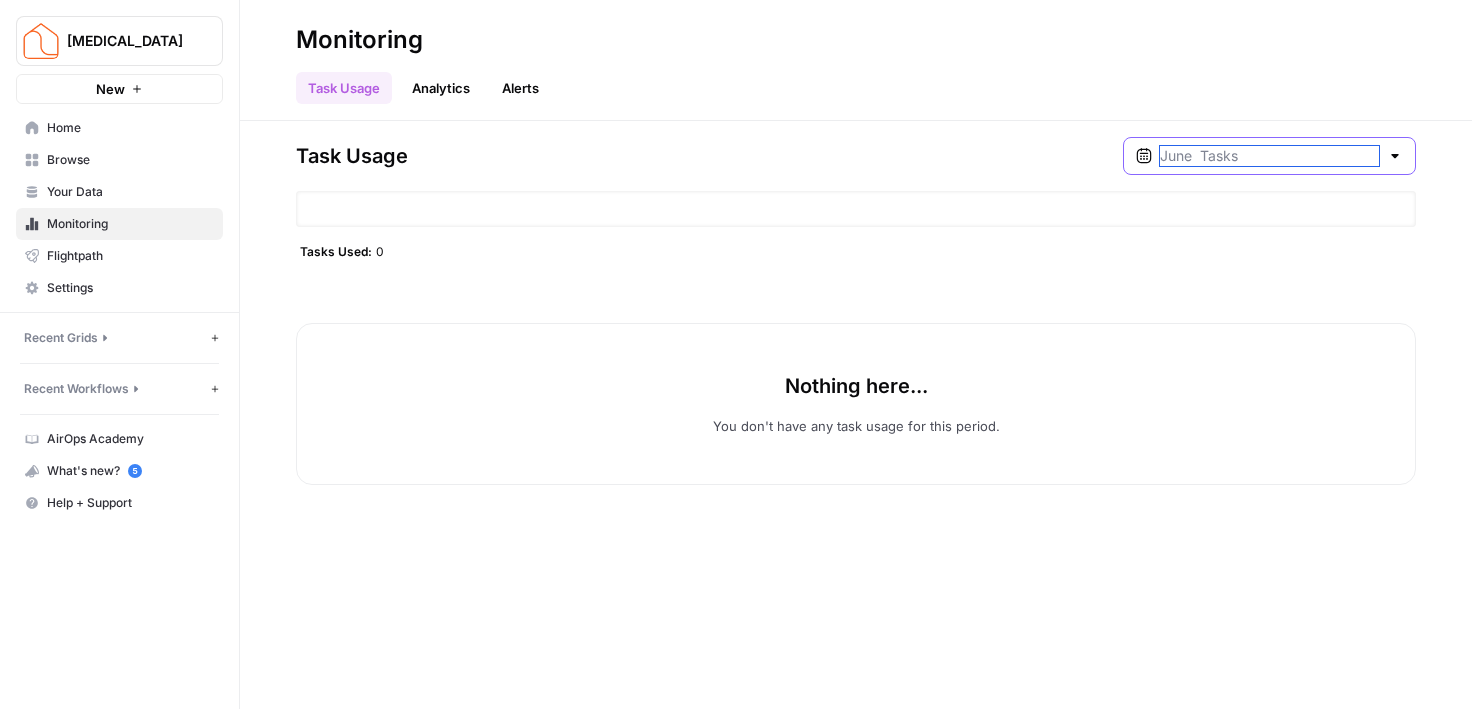 click at bounding box center (1269, 156) 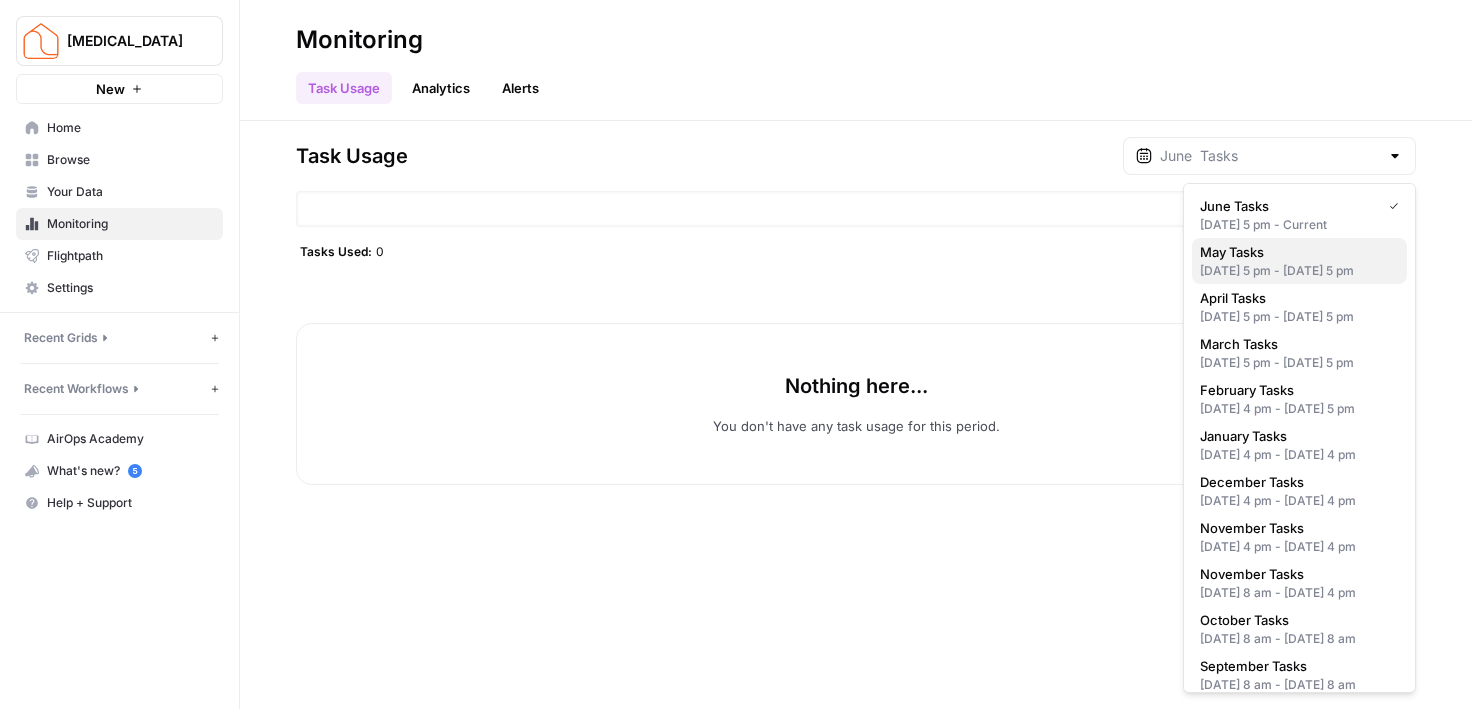 click on "[DATE] 5 pm - [DATE] 5 pm" at bounding box center [1299, 271] 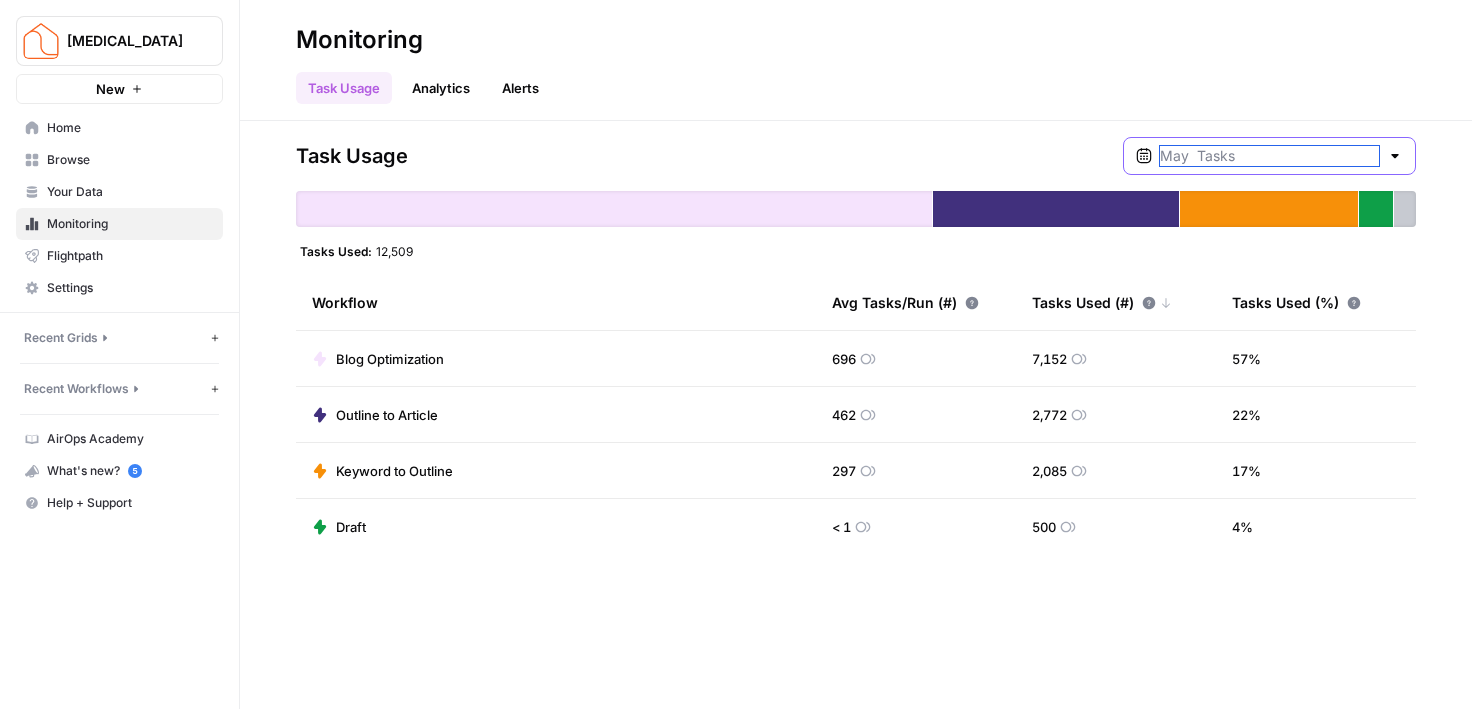 click at bounding box center [1269, 156] 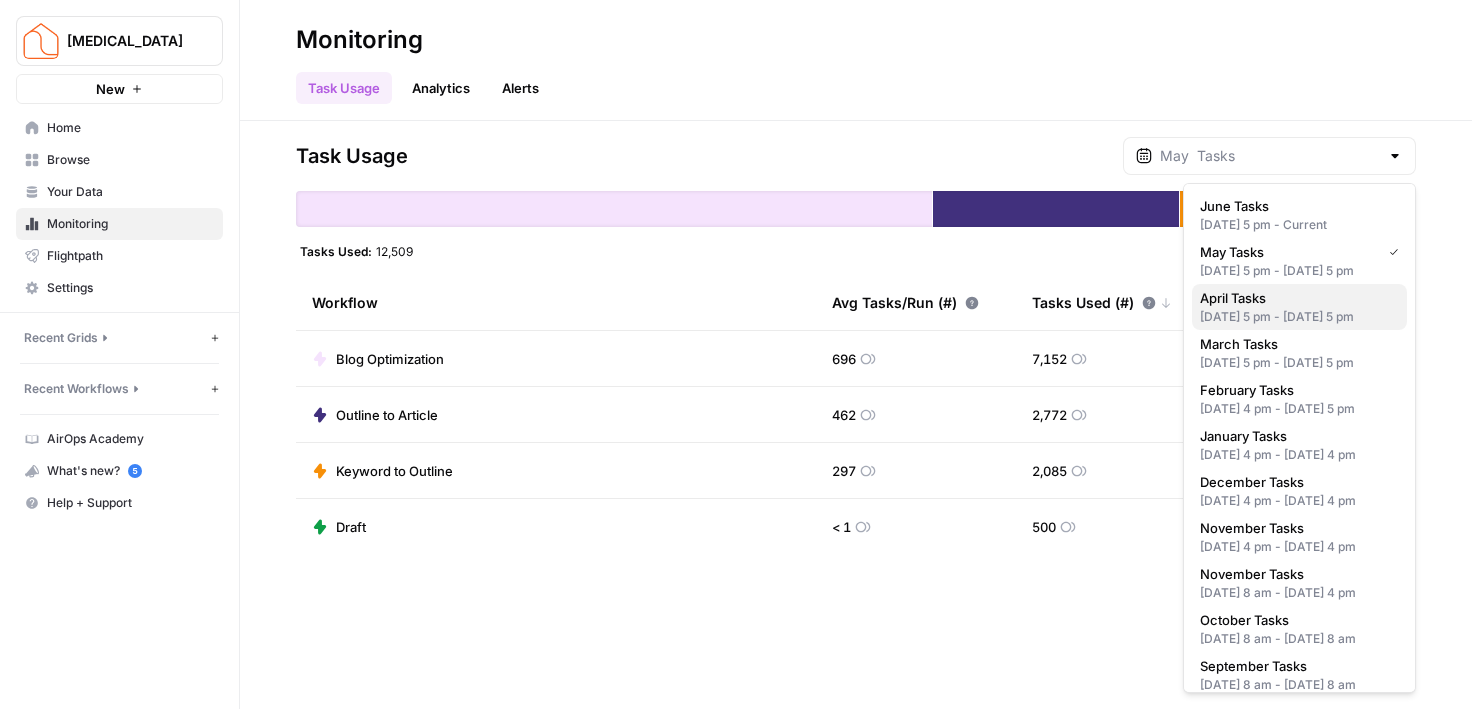 click on "[DATE] 5 pm - [DATE] 5 pm" at bounding box center [1299, 317] 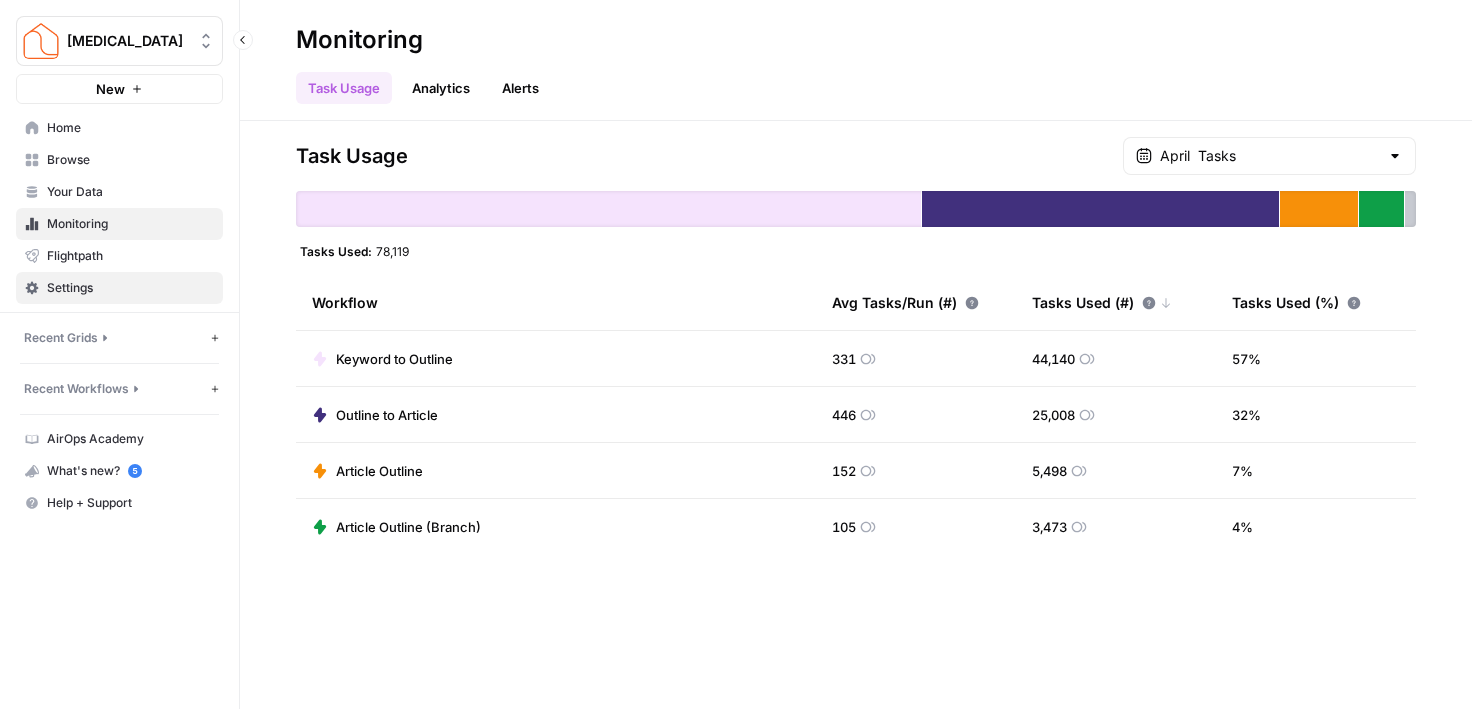 click on "Settings" at bounding box center (130, 288) 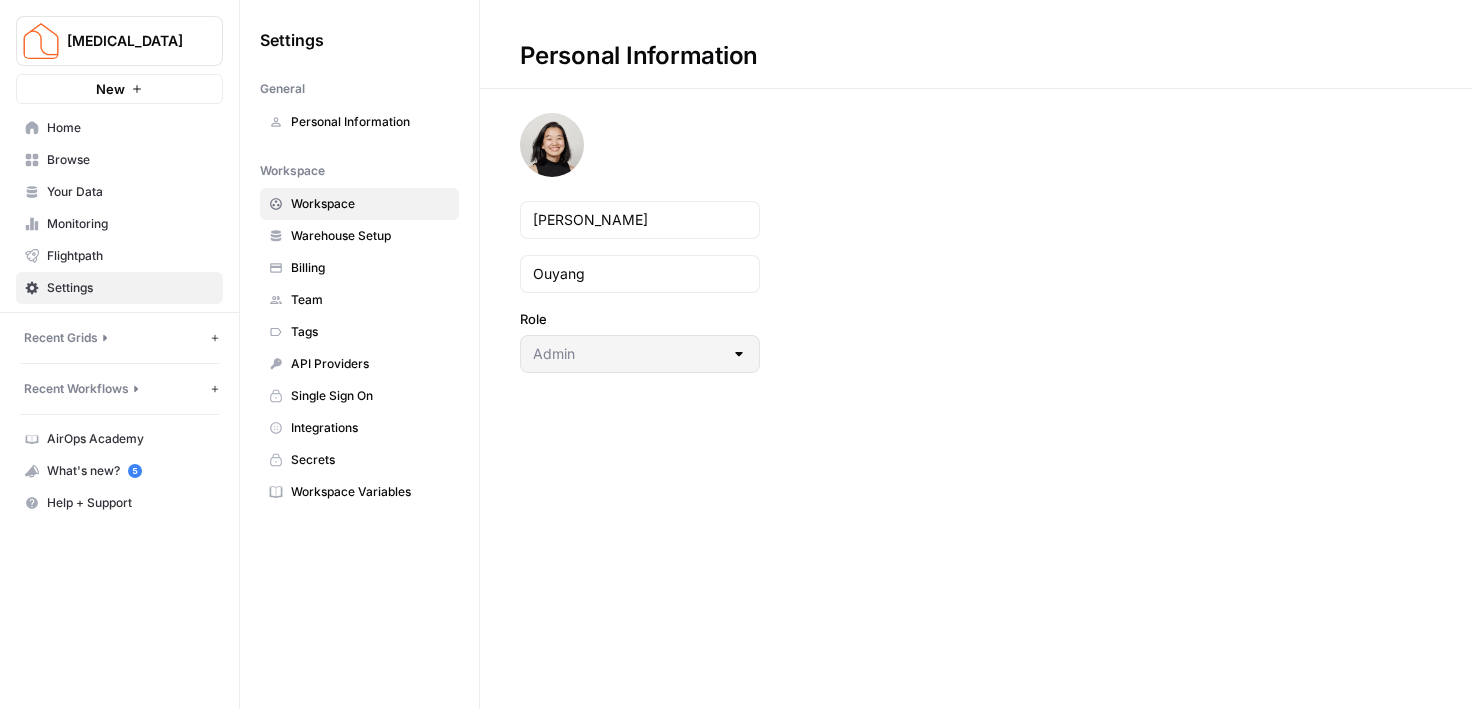 click on "Workspace" at bounding box center [370, 204] 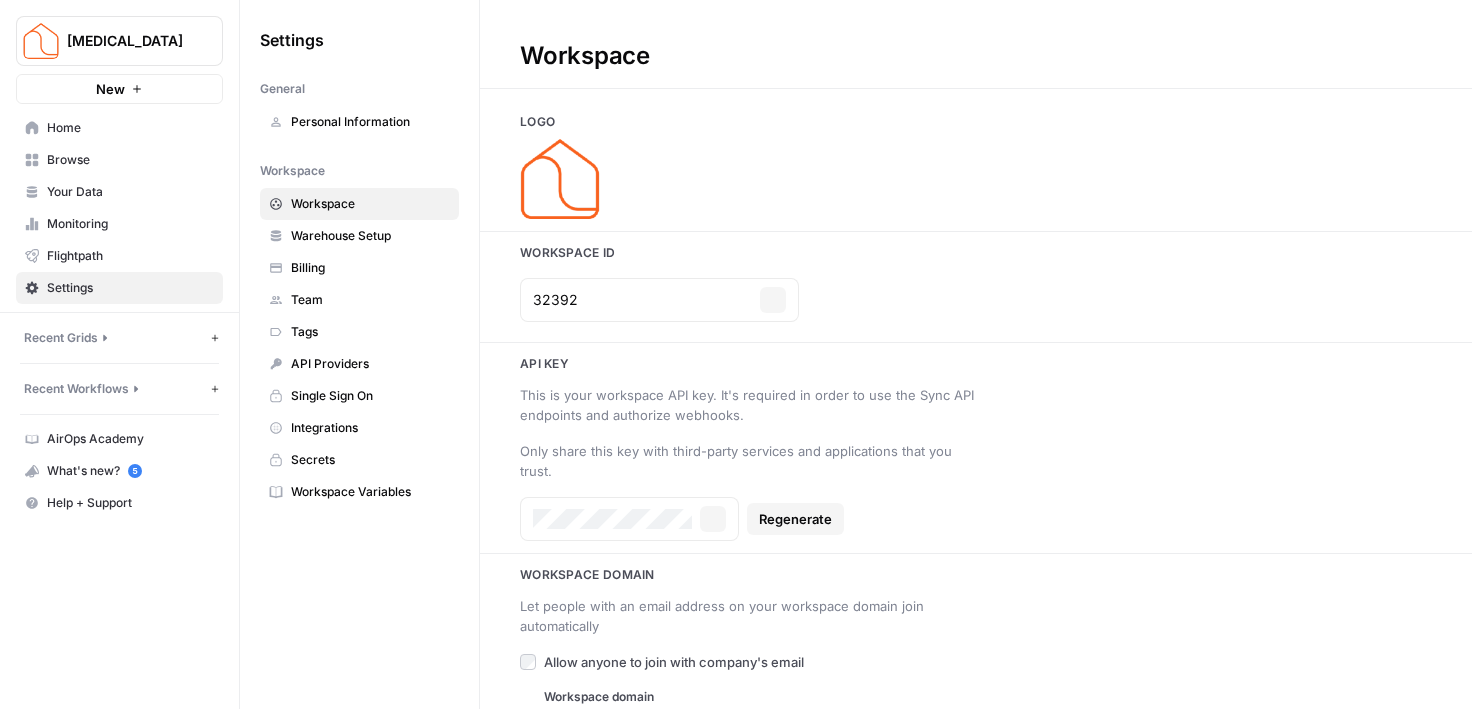 type on "[DOMAIN_NAME]" 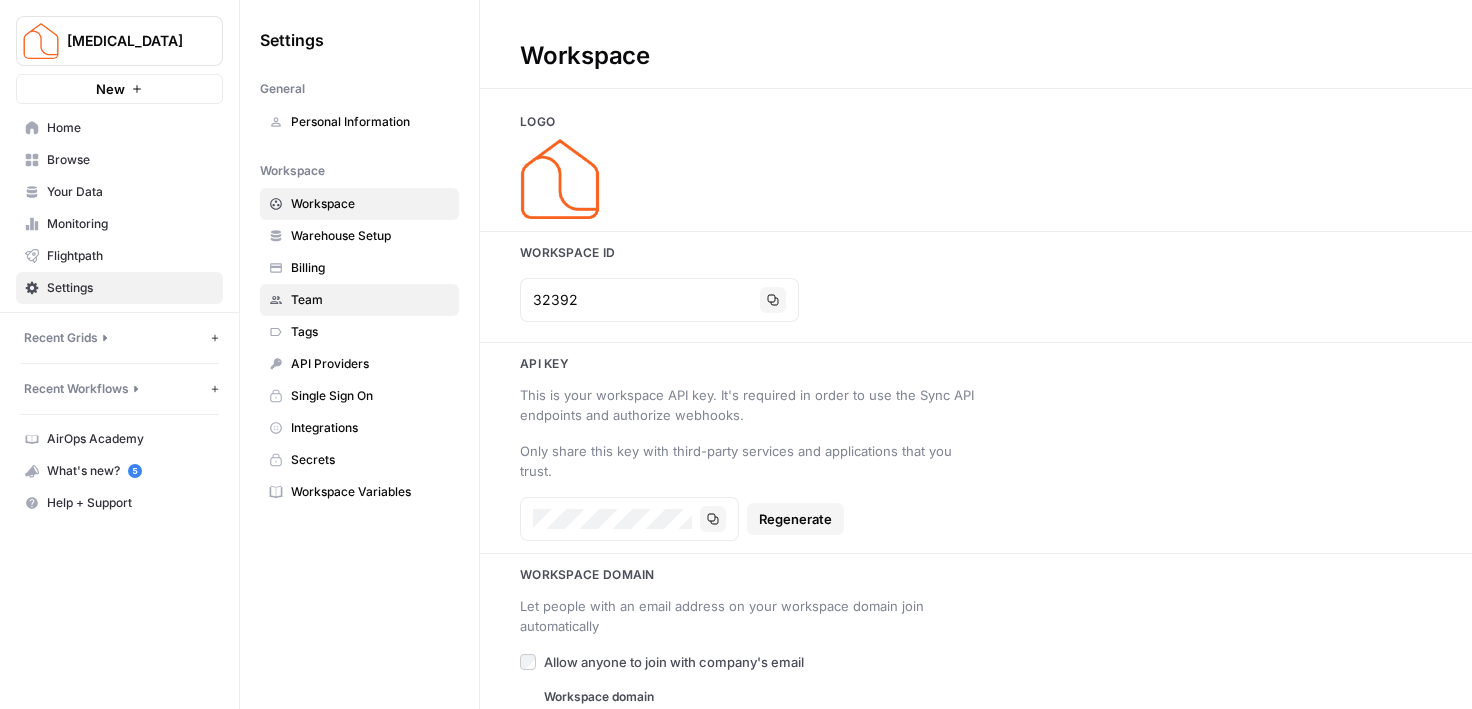 click on "Team" at bounding box center (370, 300) 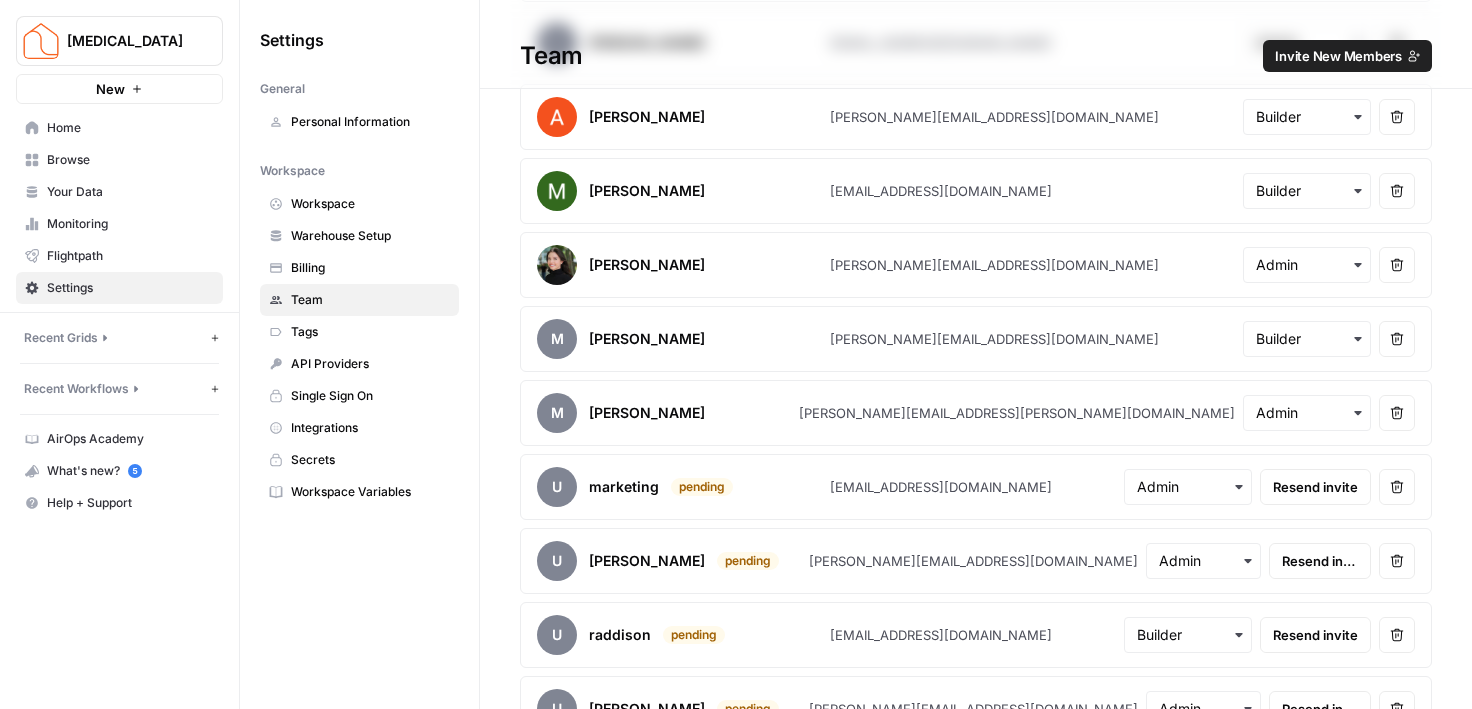scroll, scrollTop: 440, scrollLeft: 0, axis: vertical 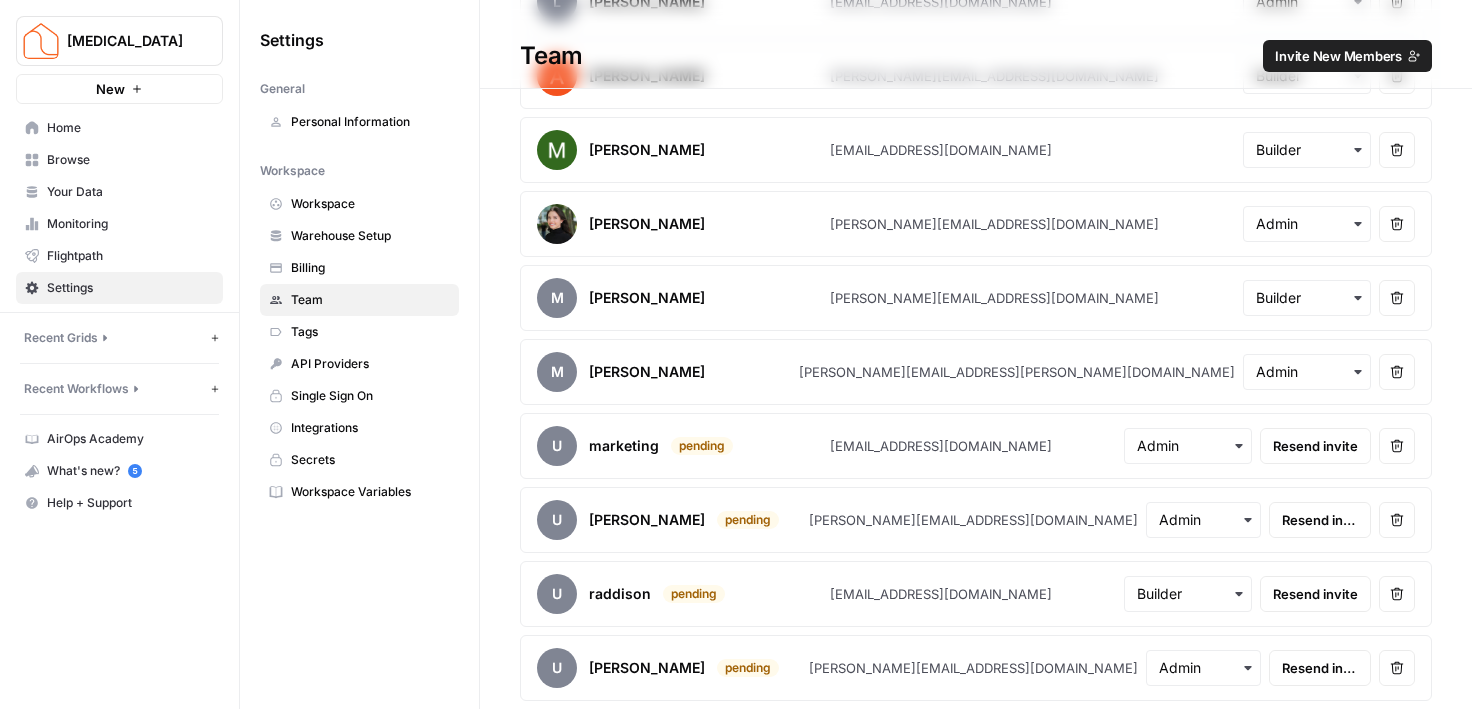 drag, startPoint x: 590, startPoint y: 378, endPoint x: 1125, endPoint y: 378, distance: 535 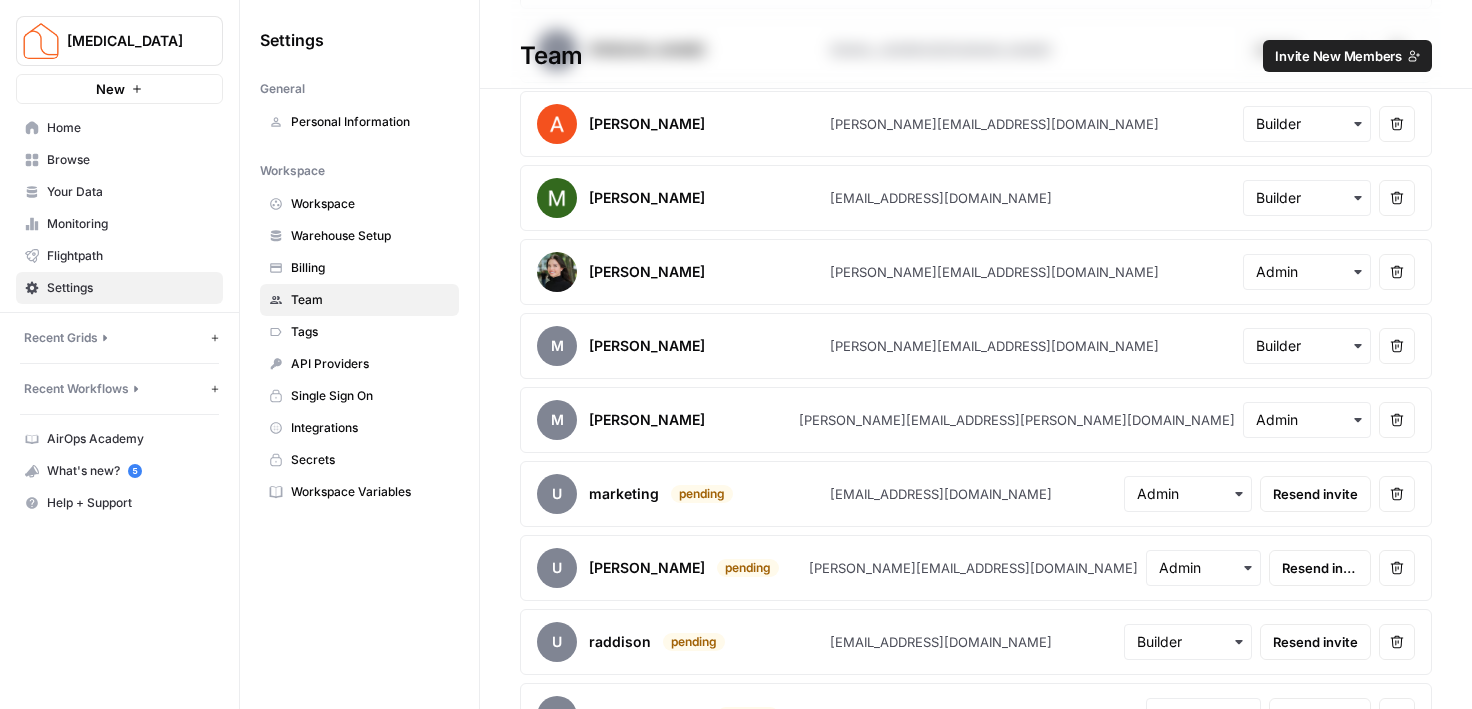 scroll, scrollTop: 440, scrollLeft: 0, axis: vertical 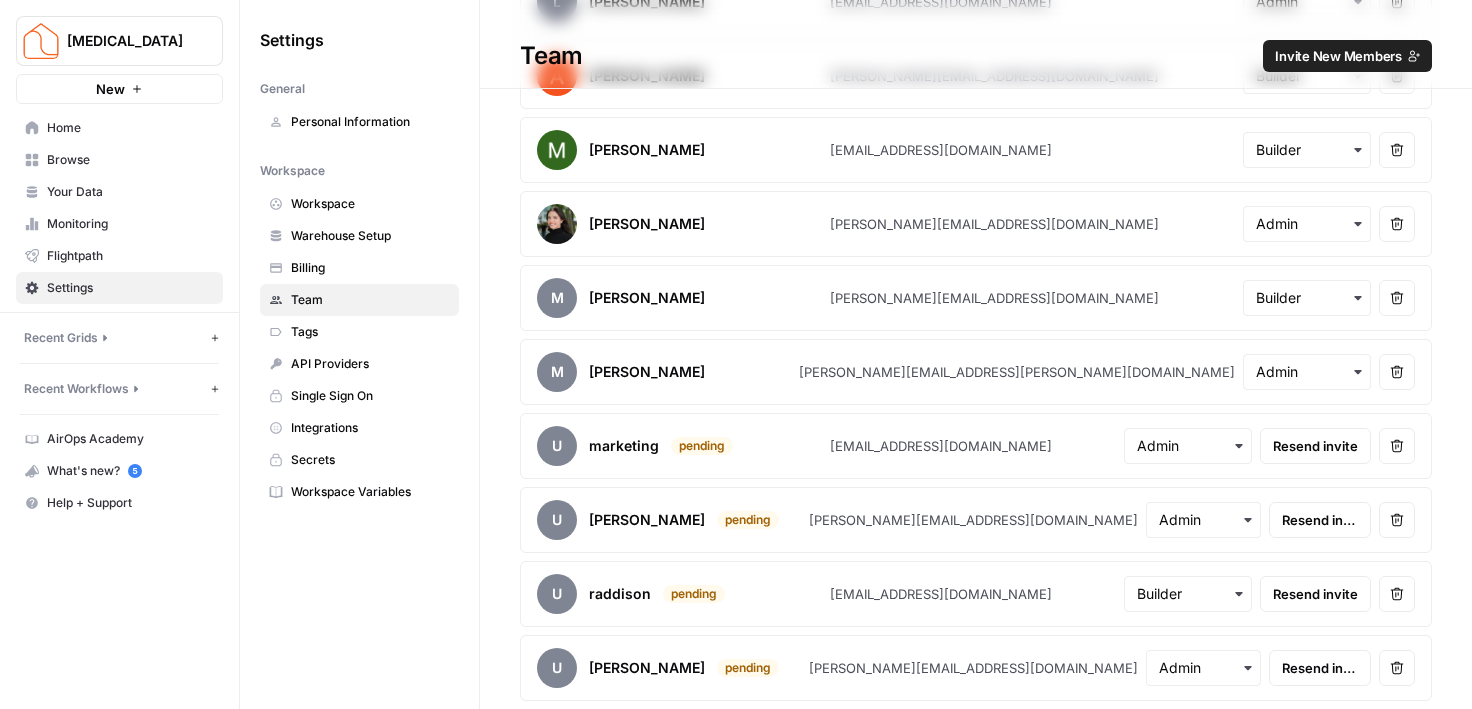 click on "M Mallory Grugin [EMAIL_ADDRESS][DOMAIN_NAME] Remove user" at bounding box center (976, 298) 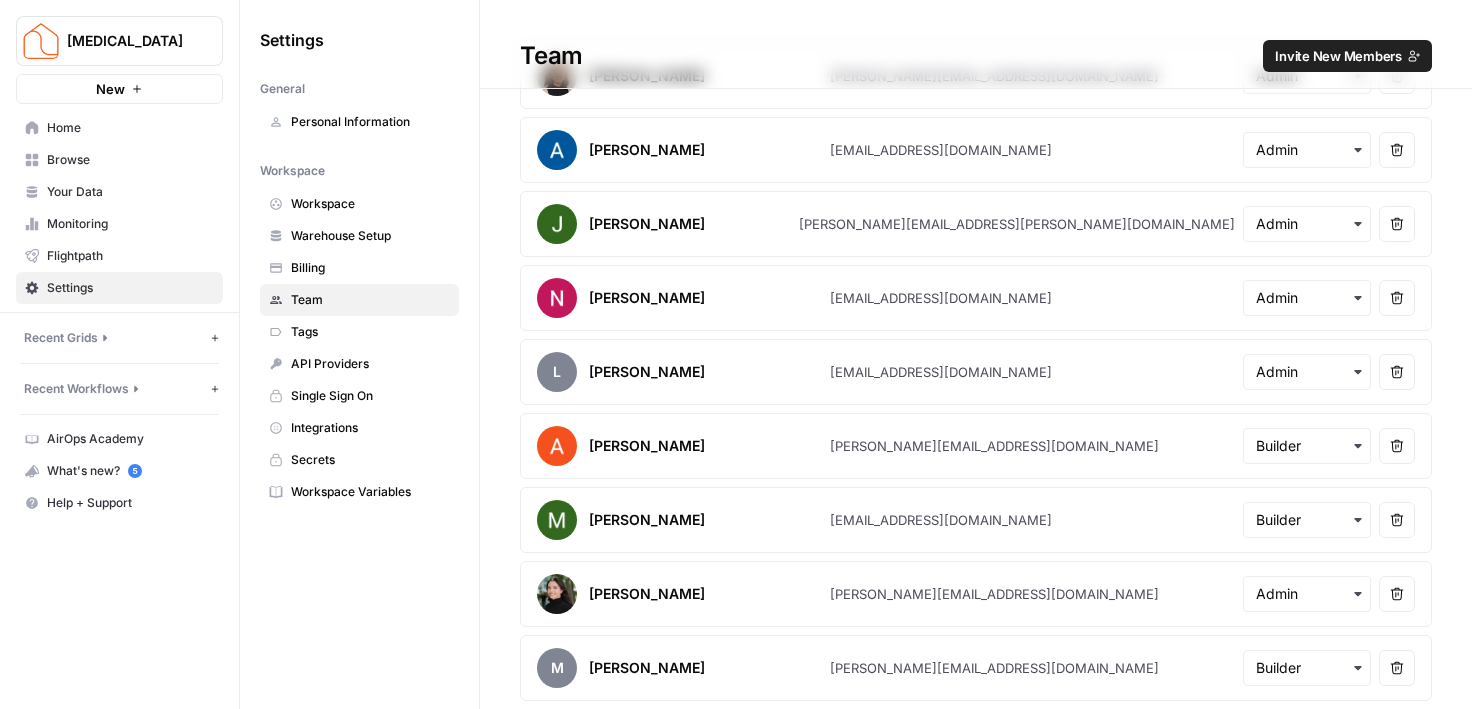 scroll, scrollTop: 66, scrollLeft: 0, axis: vertical 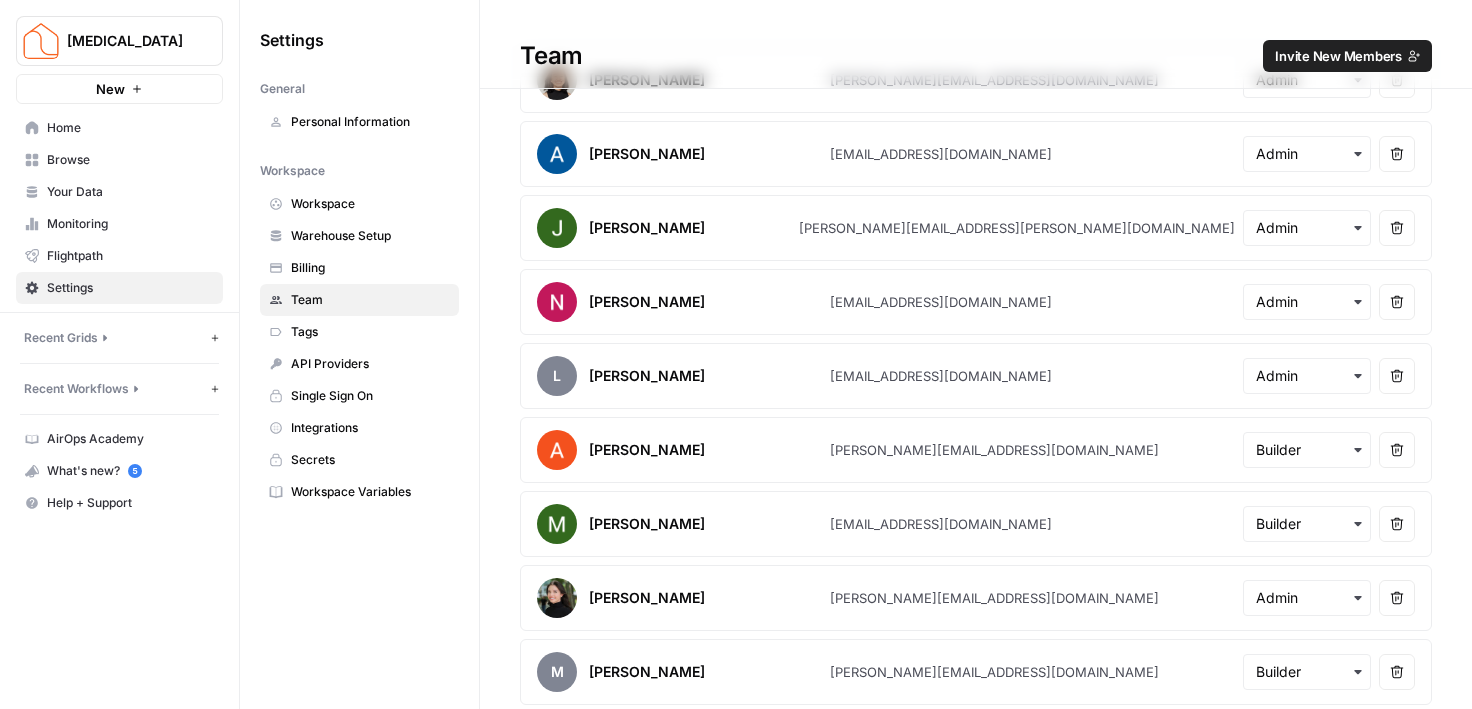 drag, startPoint x: 825, startPoint y: 386, endPoint x: 1083, endPoint y: 386, distance: 258 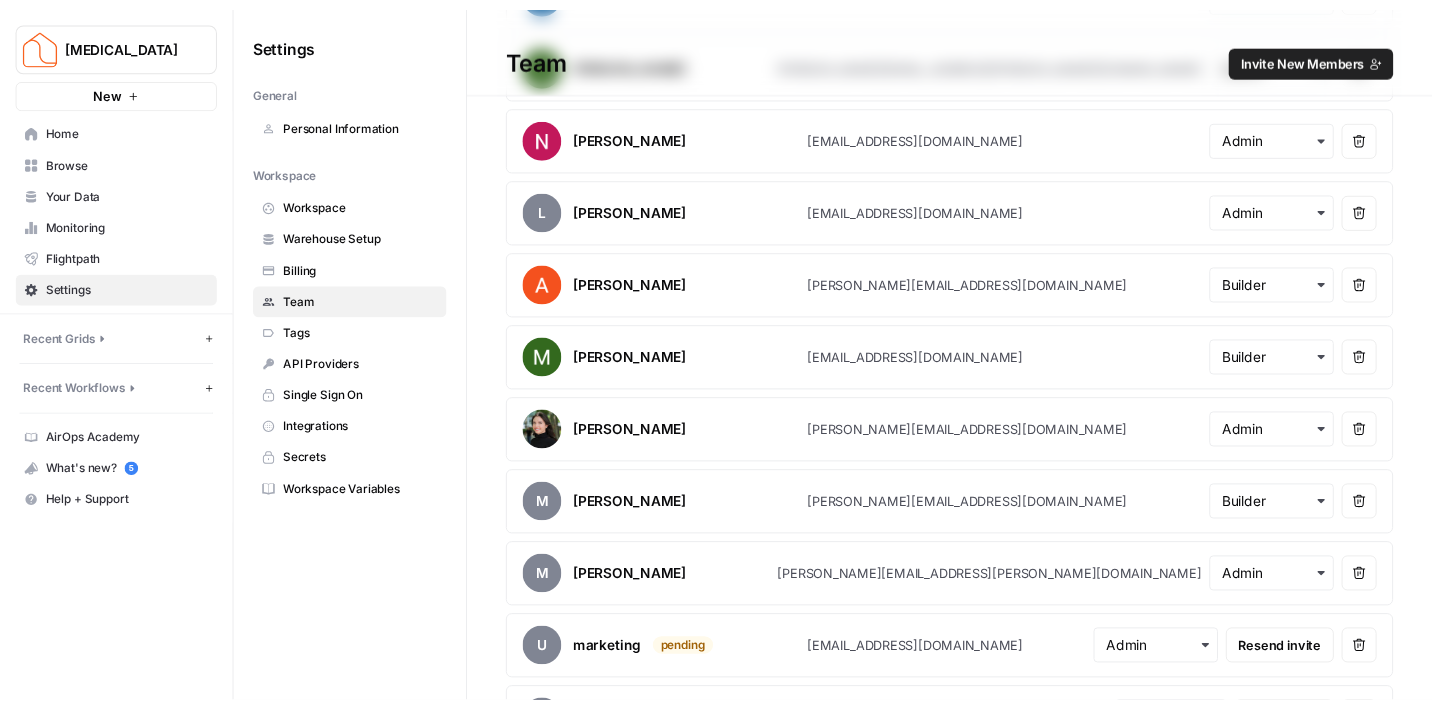scroll, scrollTop: 440, scrollLeft: 0, axis: vertical 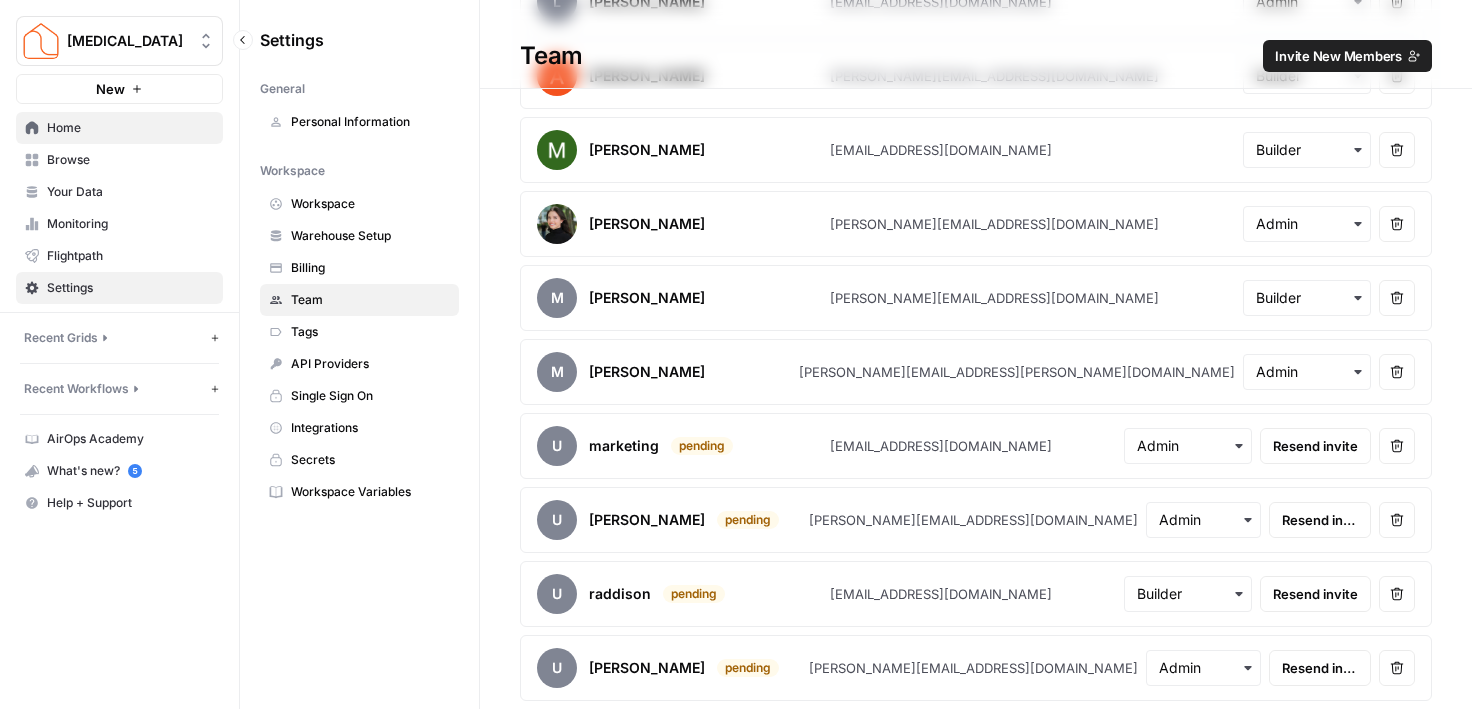 click on "Home" at bounding box center (119, 128) 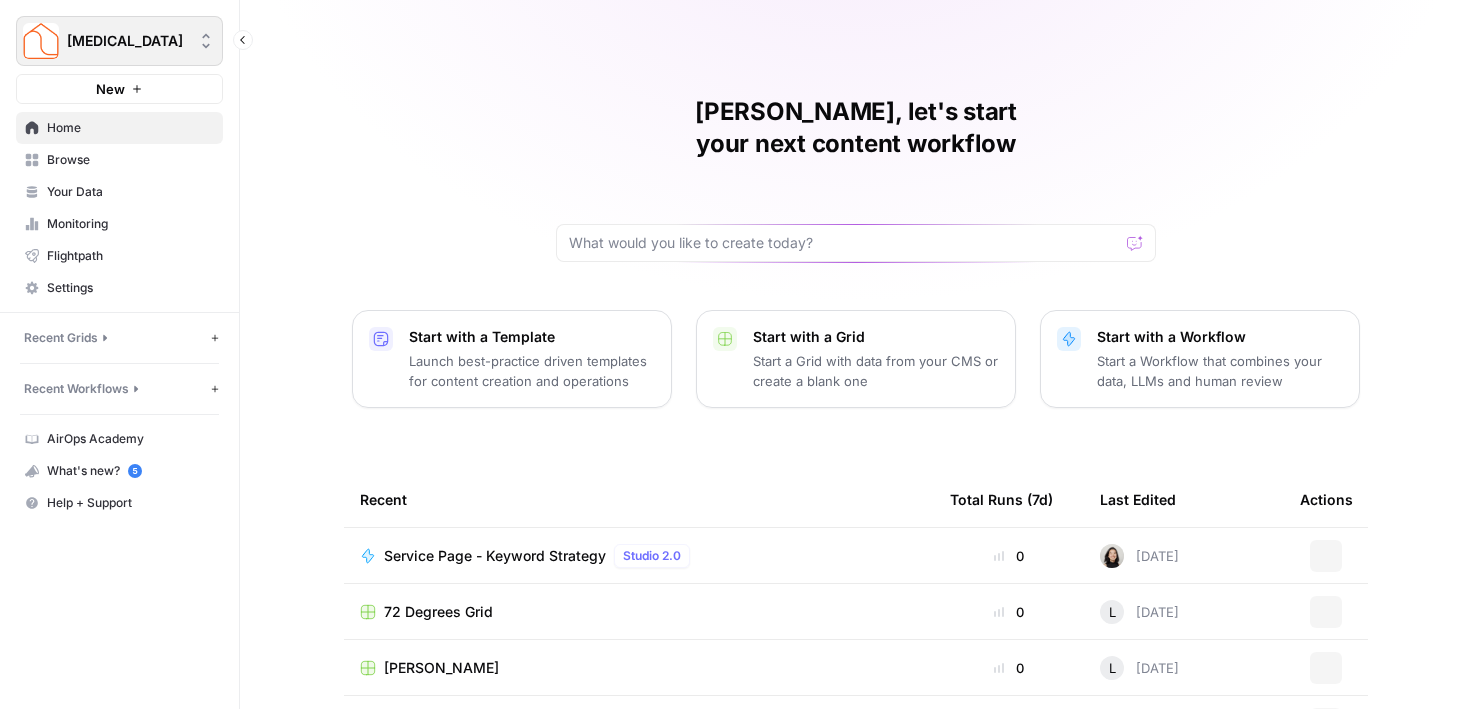 click 